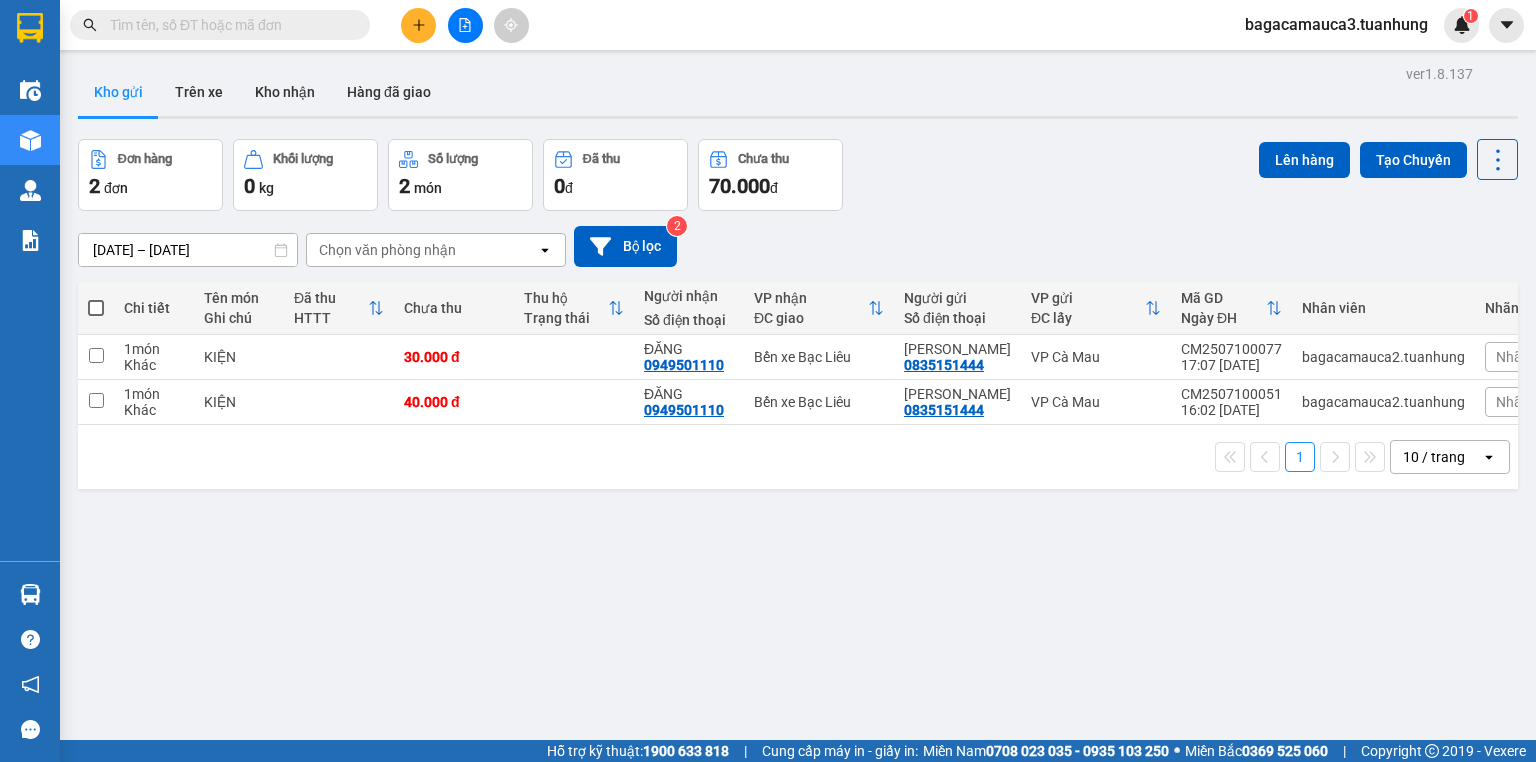 scroll, scrollTop: 0, scrollLeft: 0, axis: both 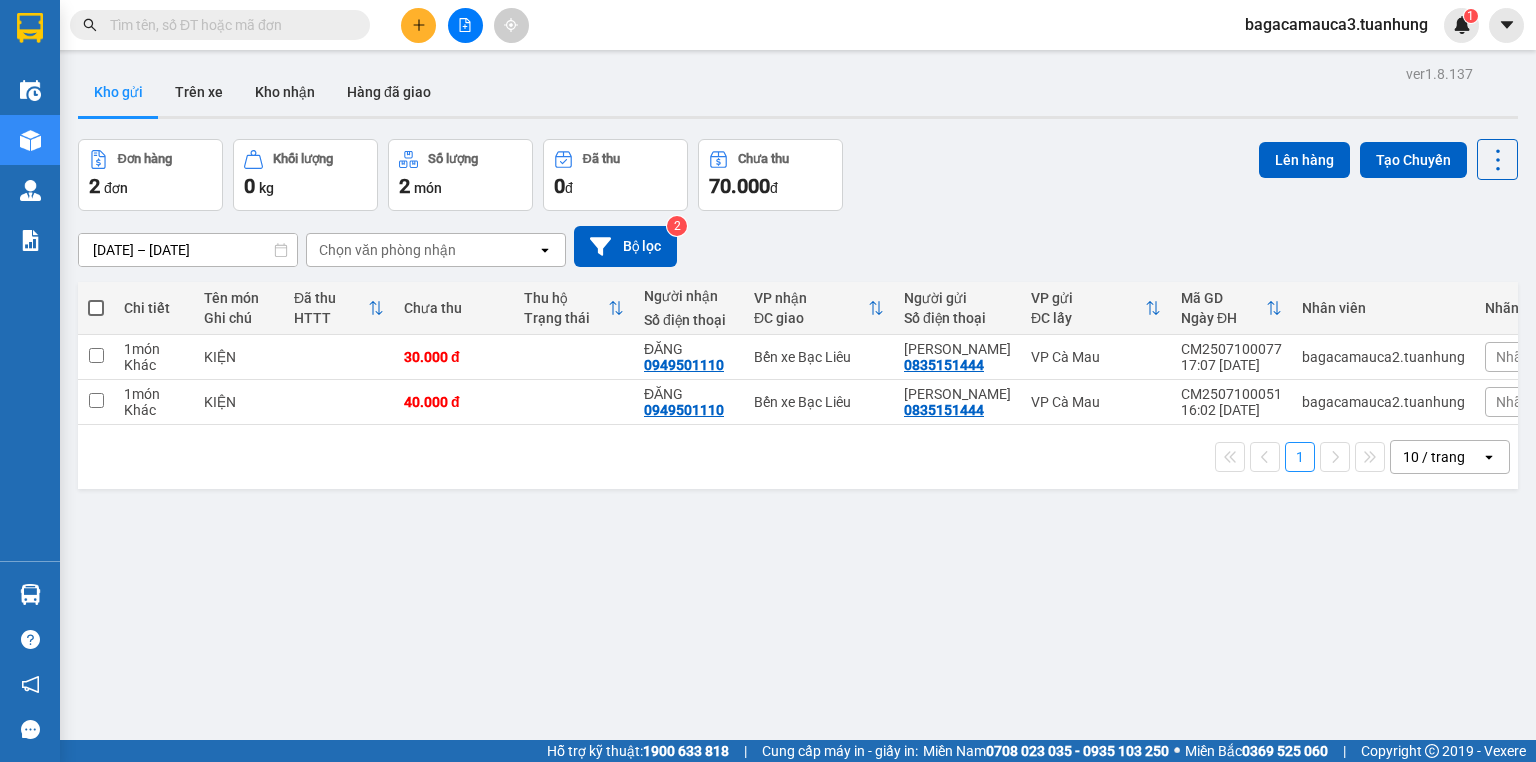 click on "bagacamauca3.tuanhung" at bounding box center (1336, 24) 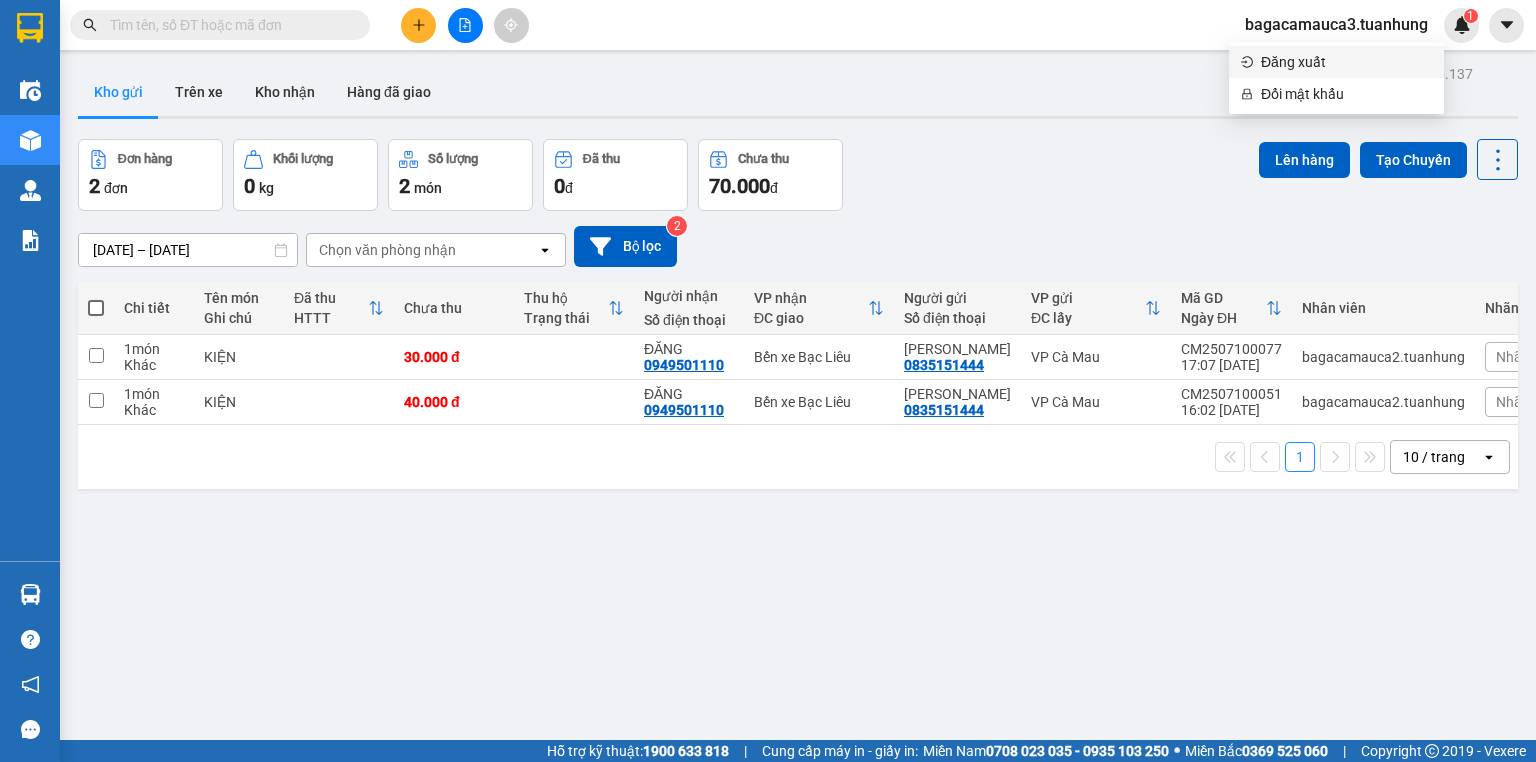 click on "Đăng xuất" at bounding box center [1346, 62] 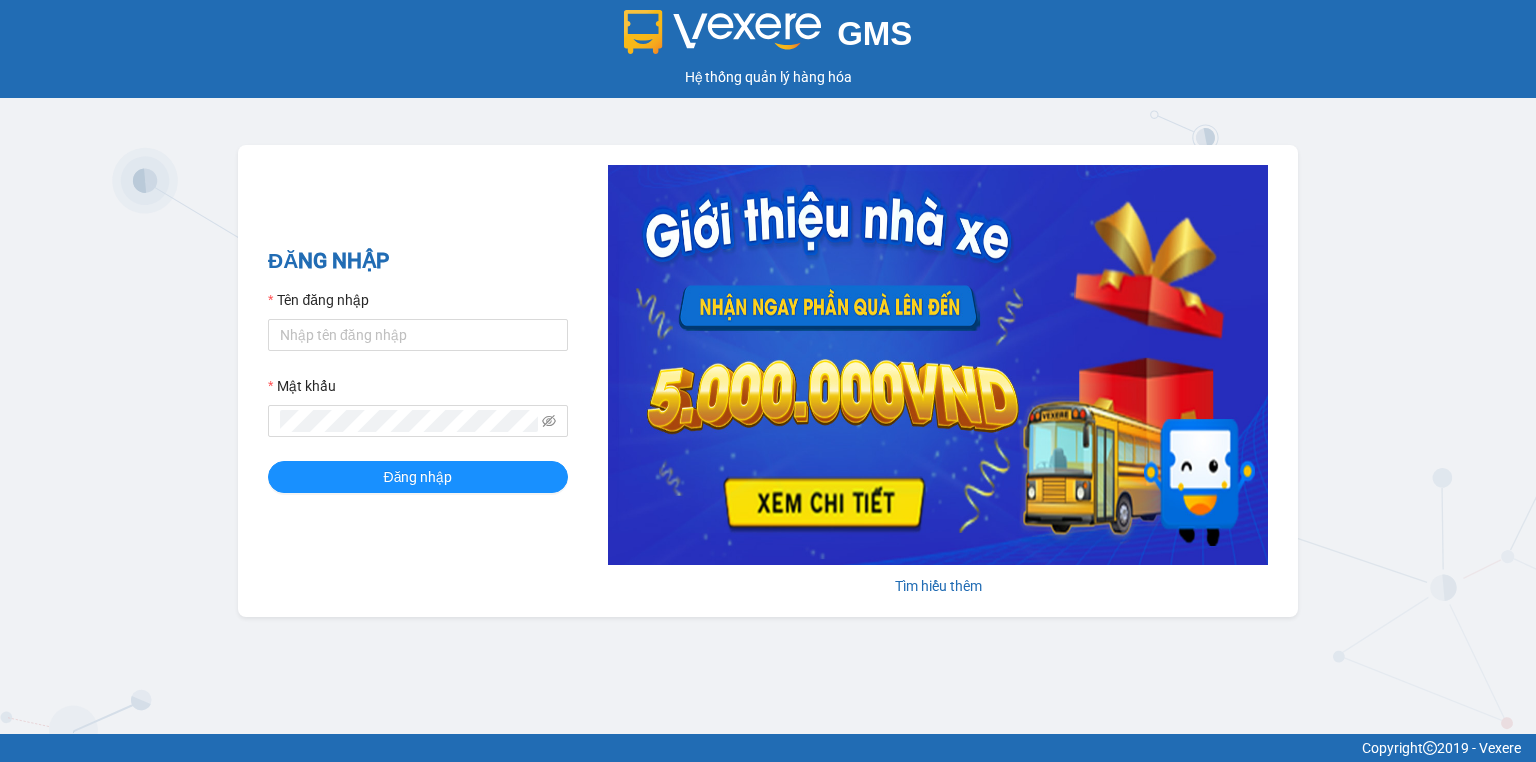 scroll, scrollTop: 0, scrollLeft: 0, axis: both 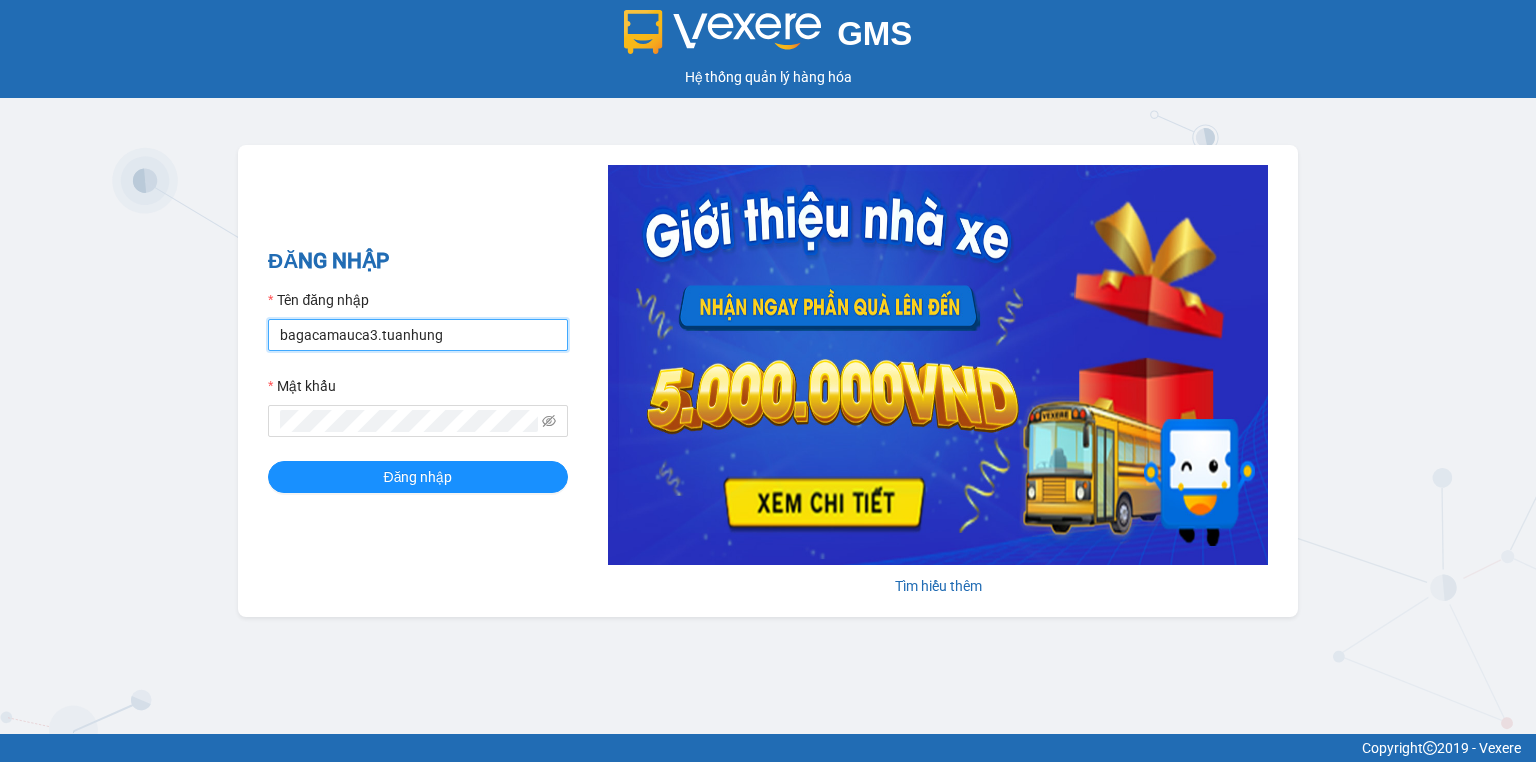 click on "bagacamauca3.tuanhung" at bounding box center [418, 335] 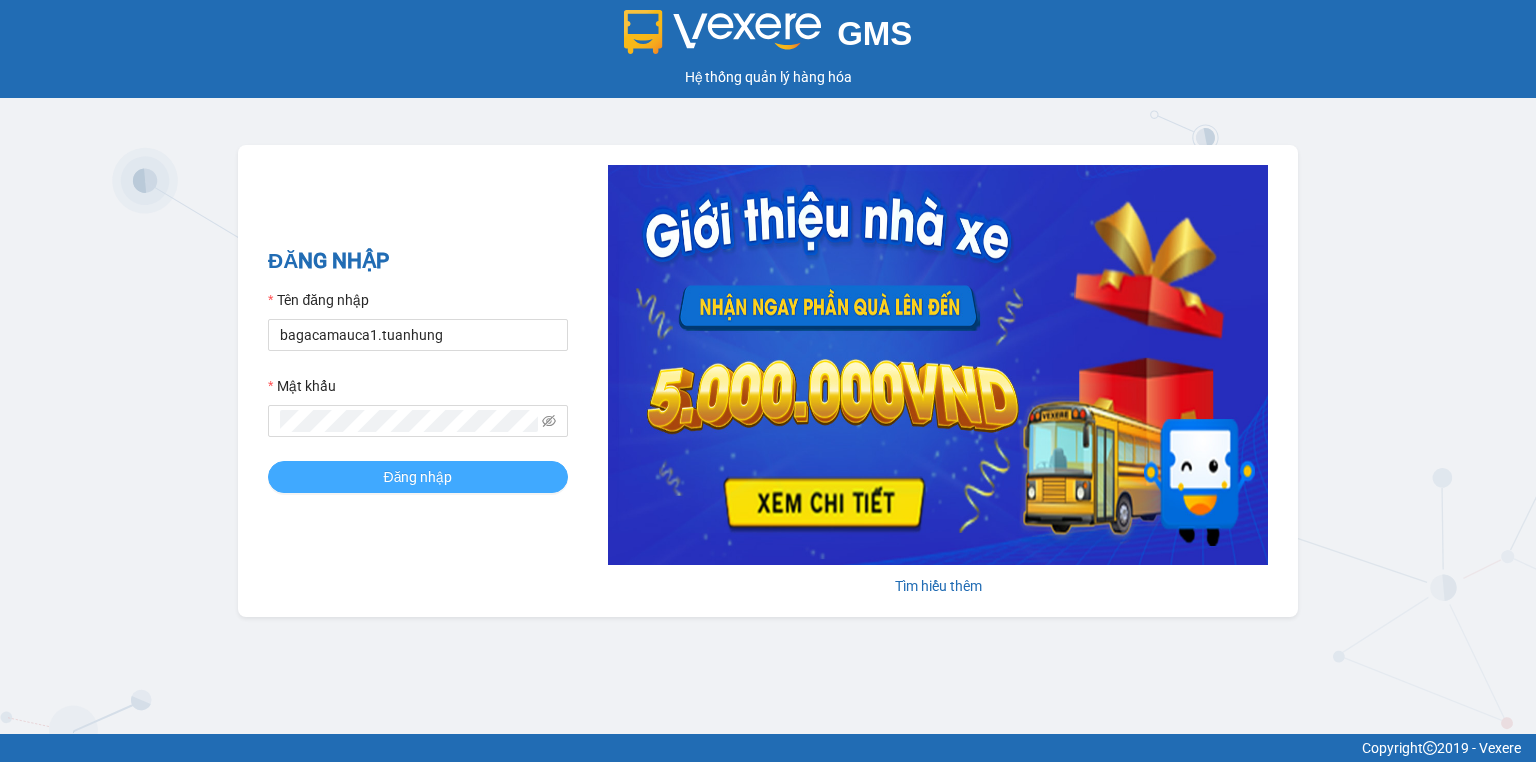 click on "Đăng nhập" at bounding box center (418, 477) 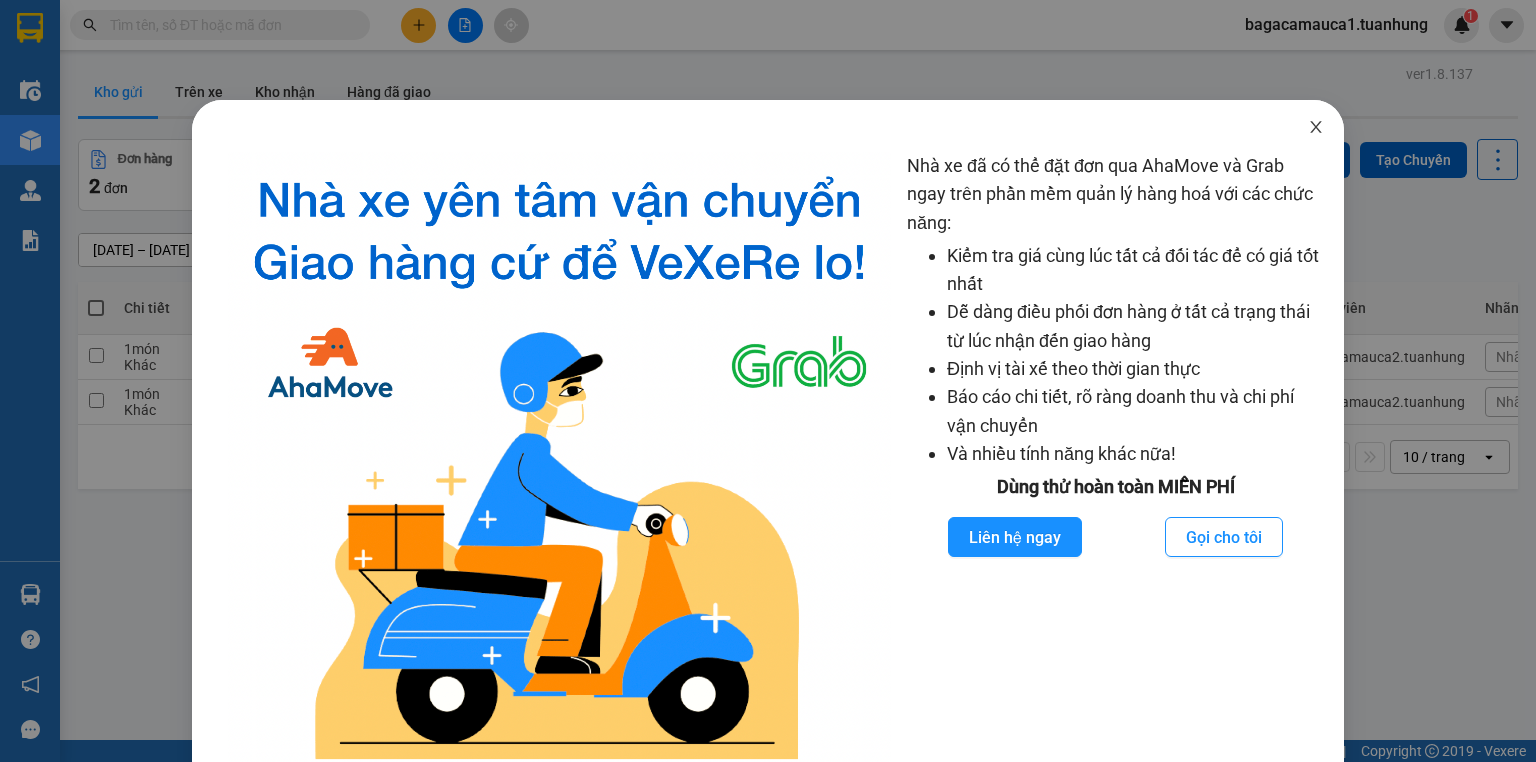 click 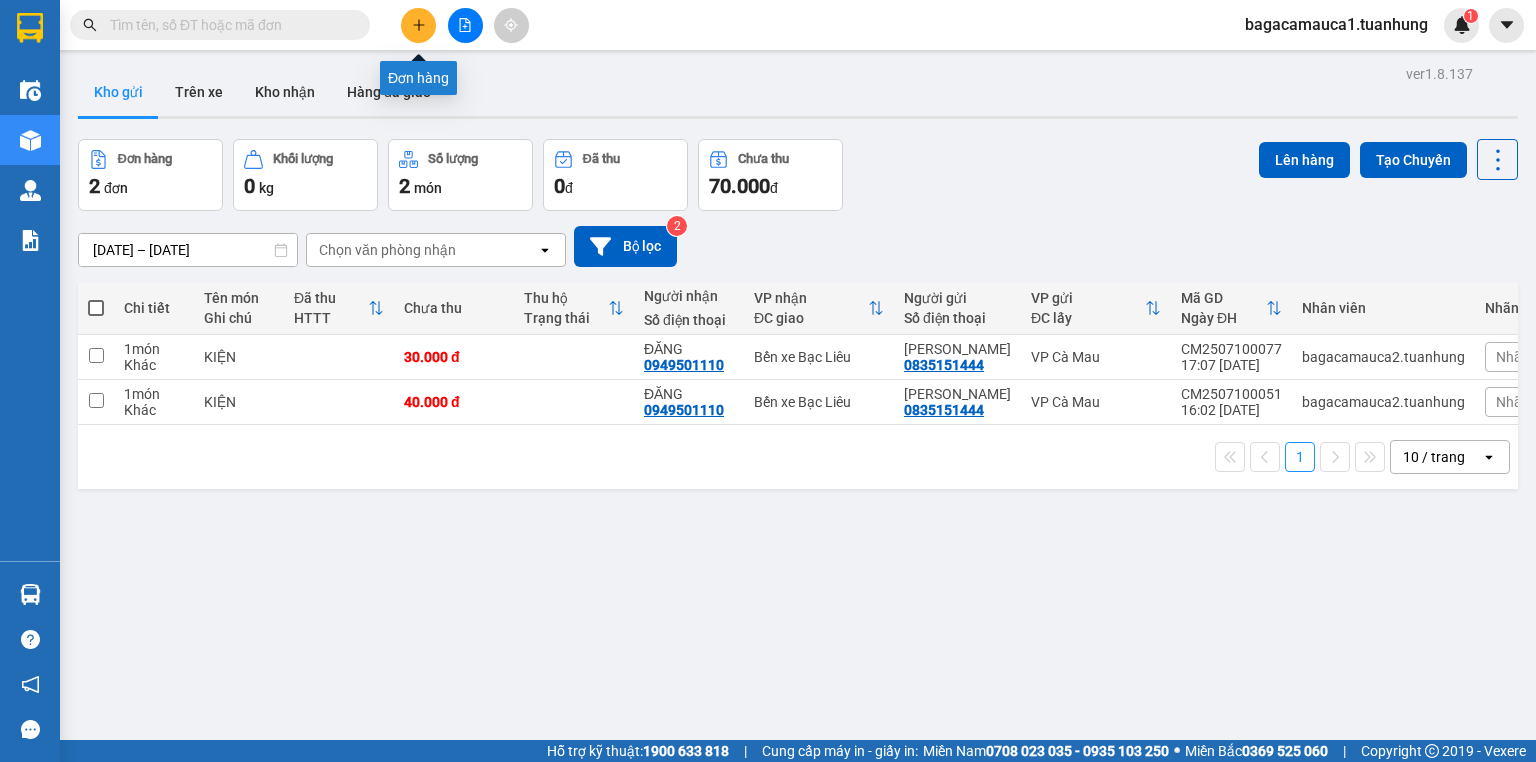 click at bounding box center (418, 25) 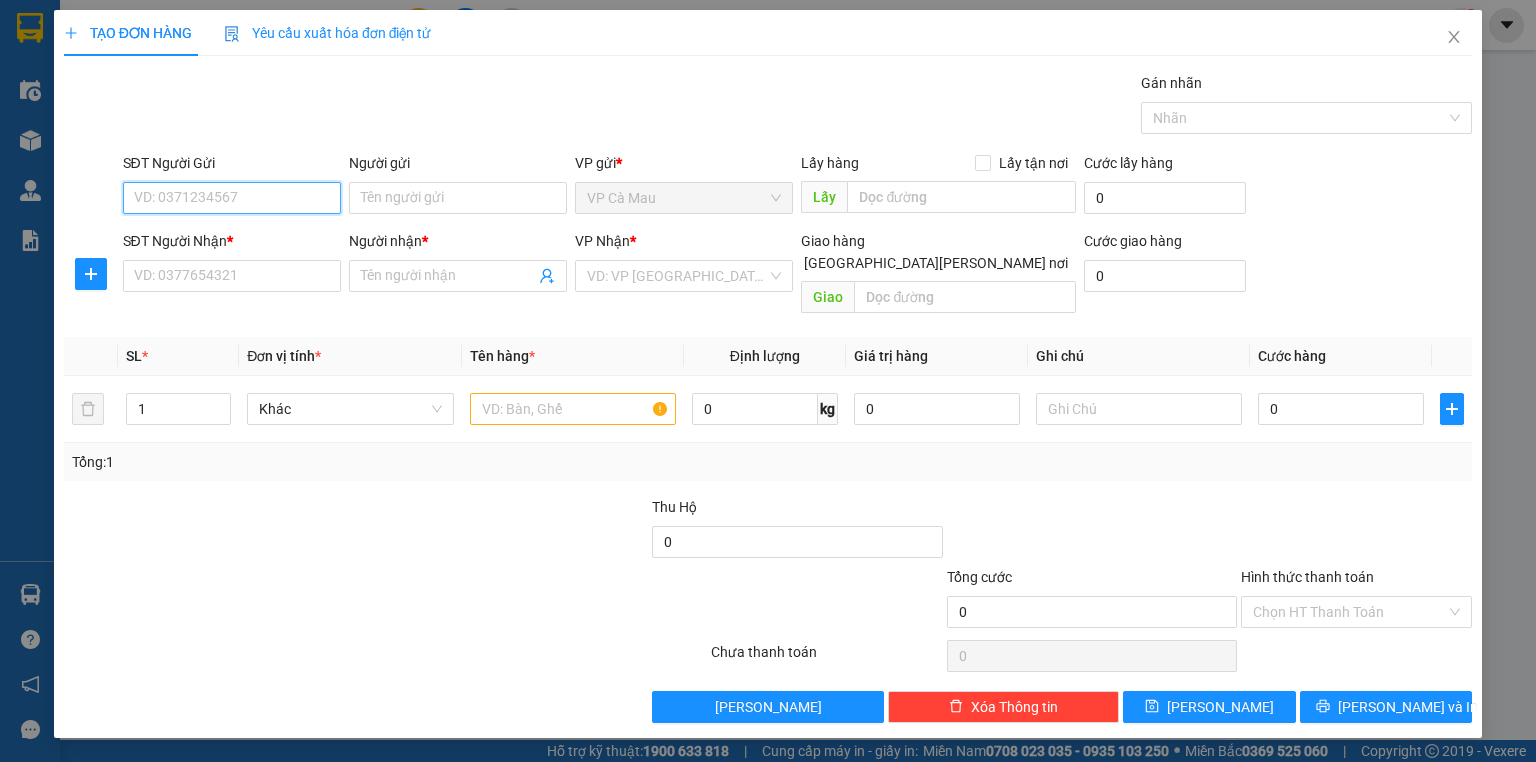 click on "SĐT Người Gửi" at bounding box center [232, 198] 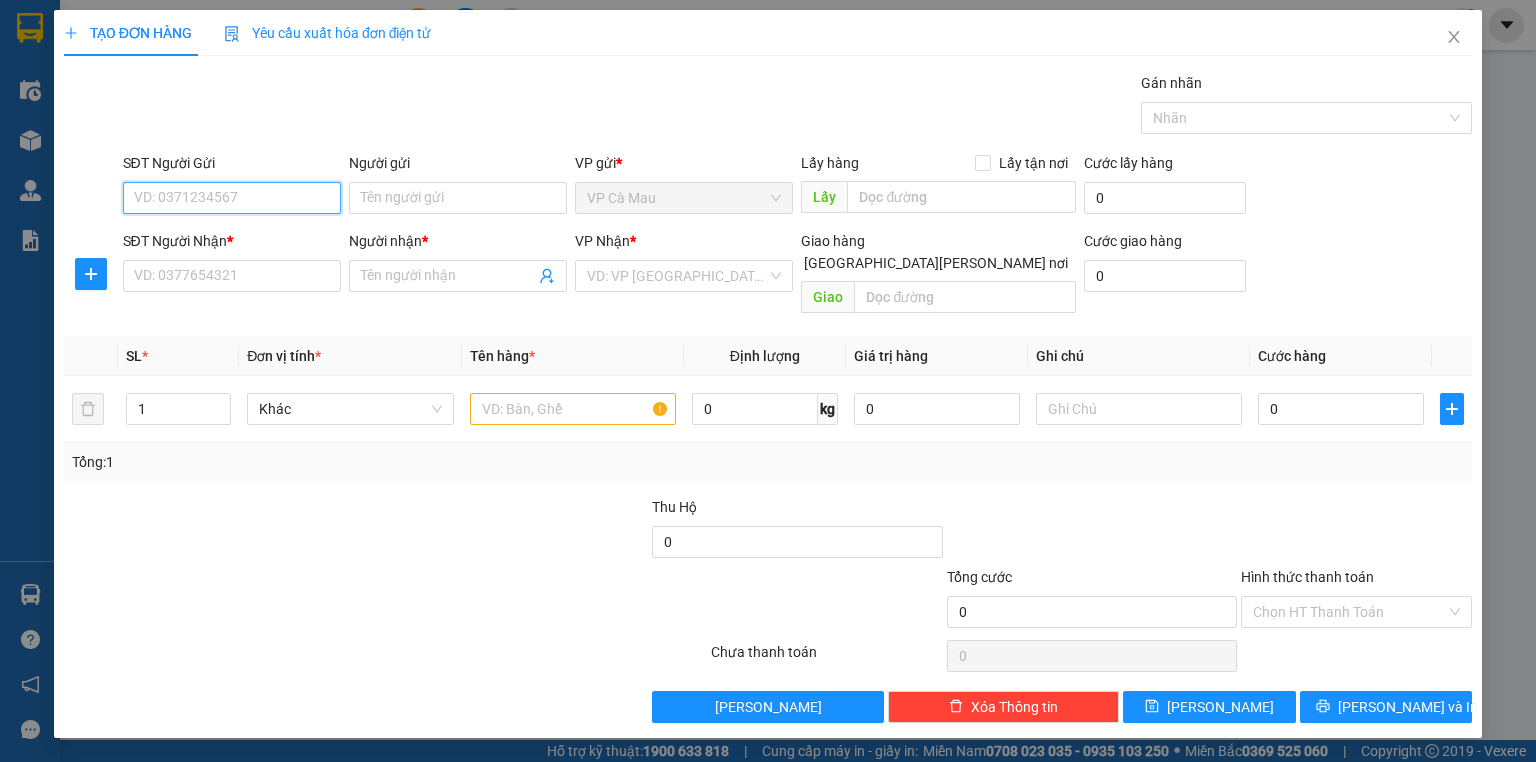 click on "SĐT Người Gửi" at bounding box center [232, 198] 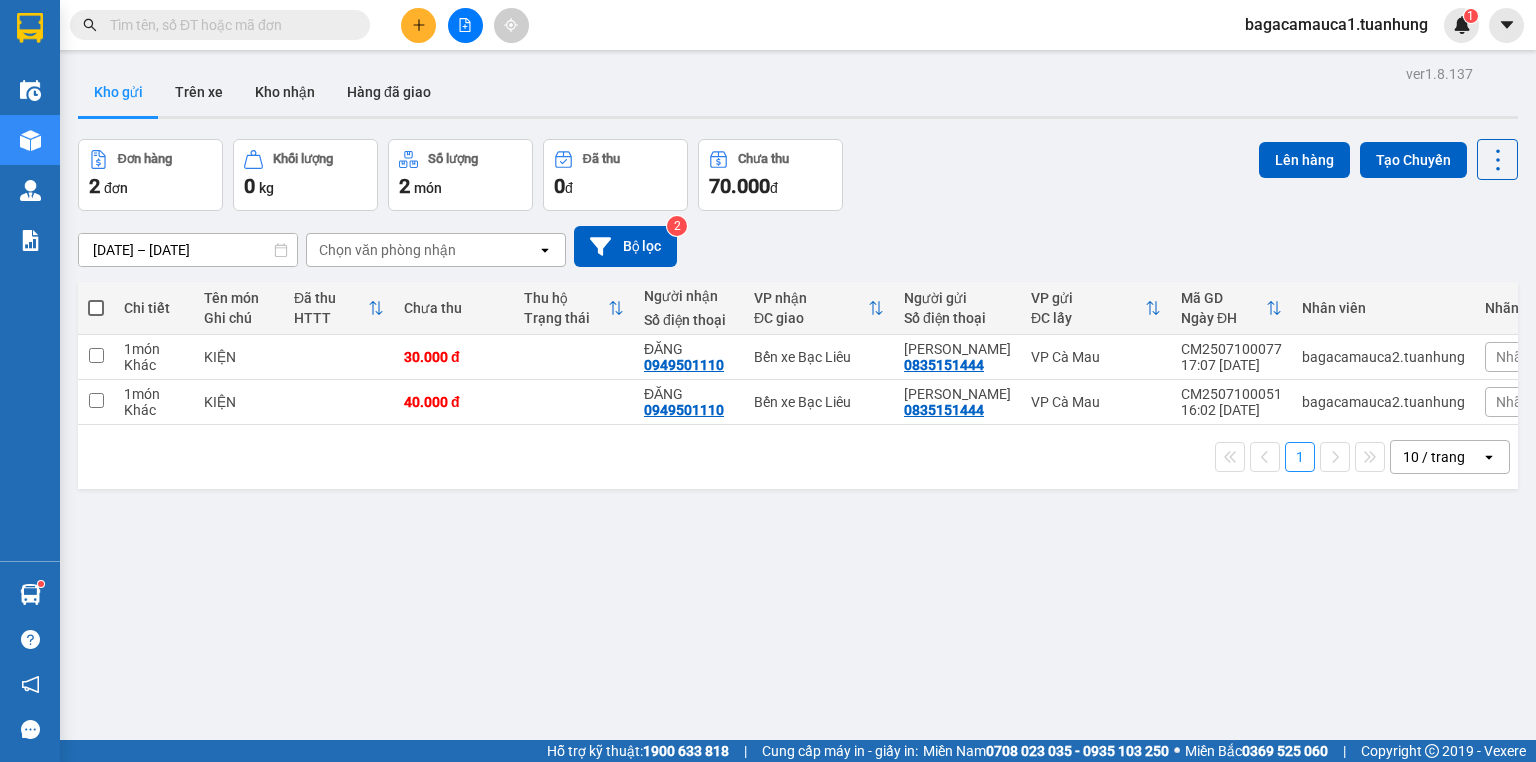 click at bounding box center (228, 25) 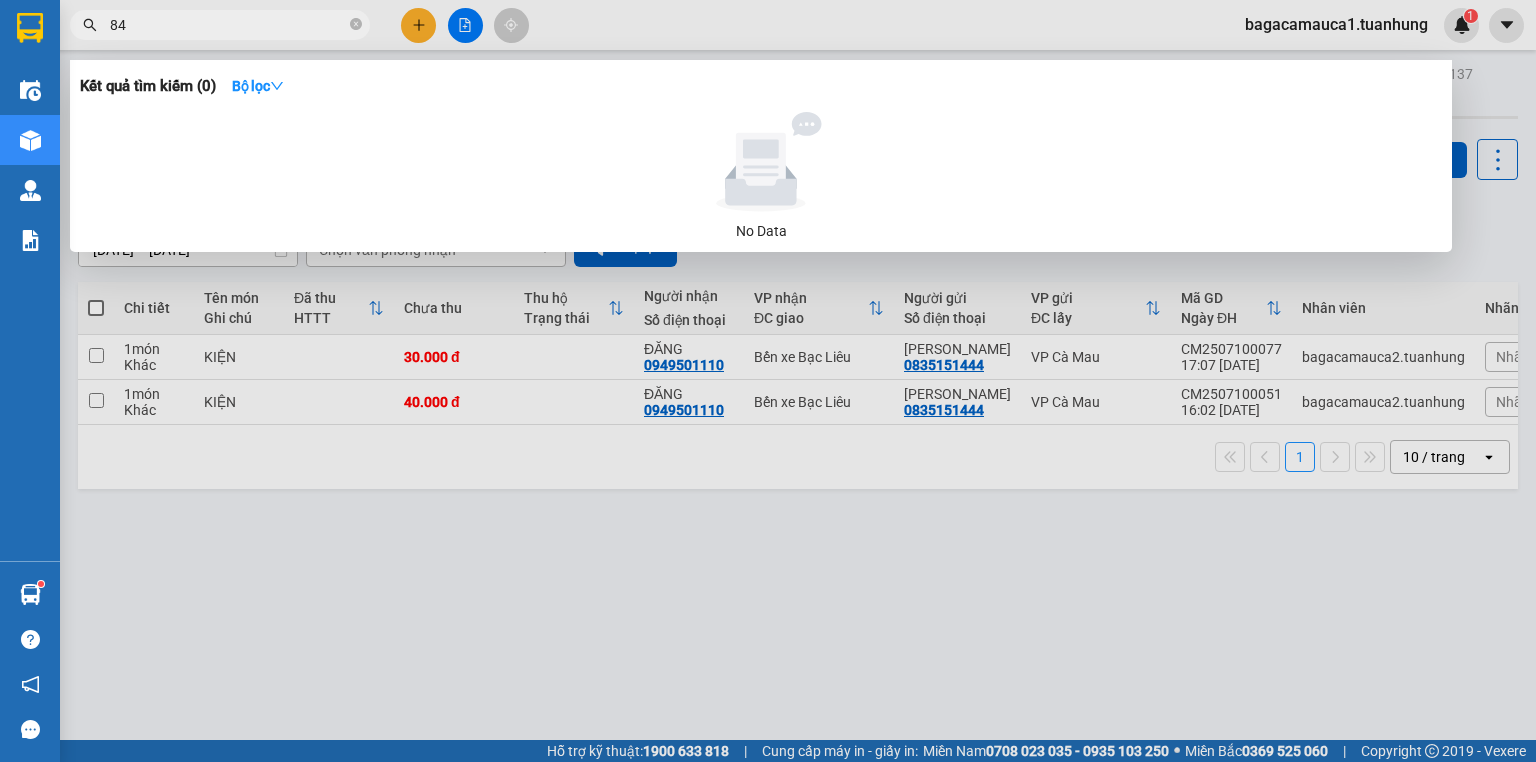 type on "843" 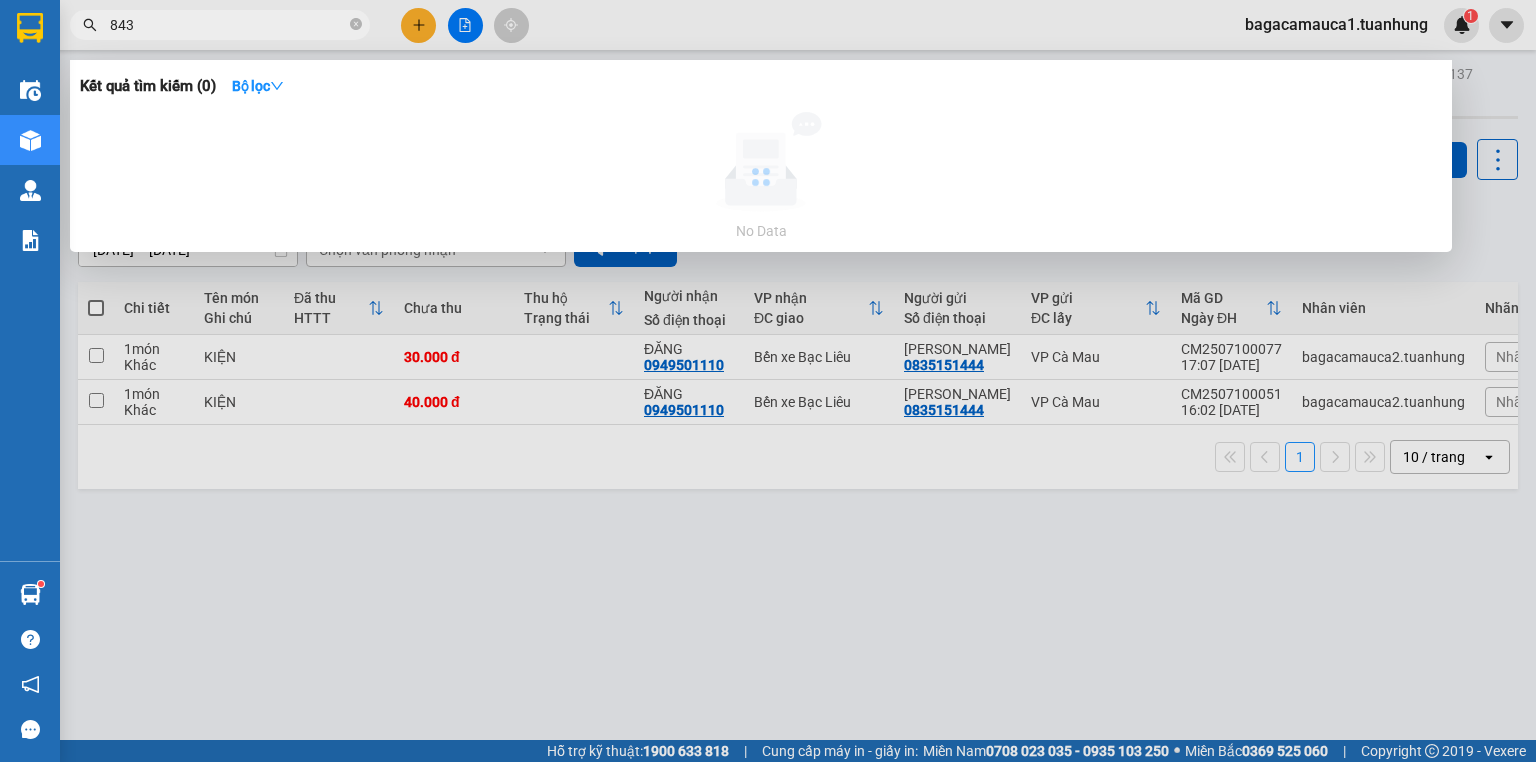 drag, startPoint x: 222, startPoint y: 32, endPoint x: 210, endPoint y: 37, distance: 13 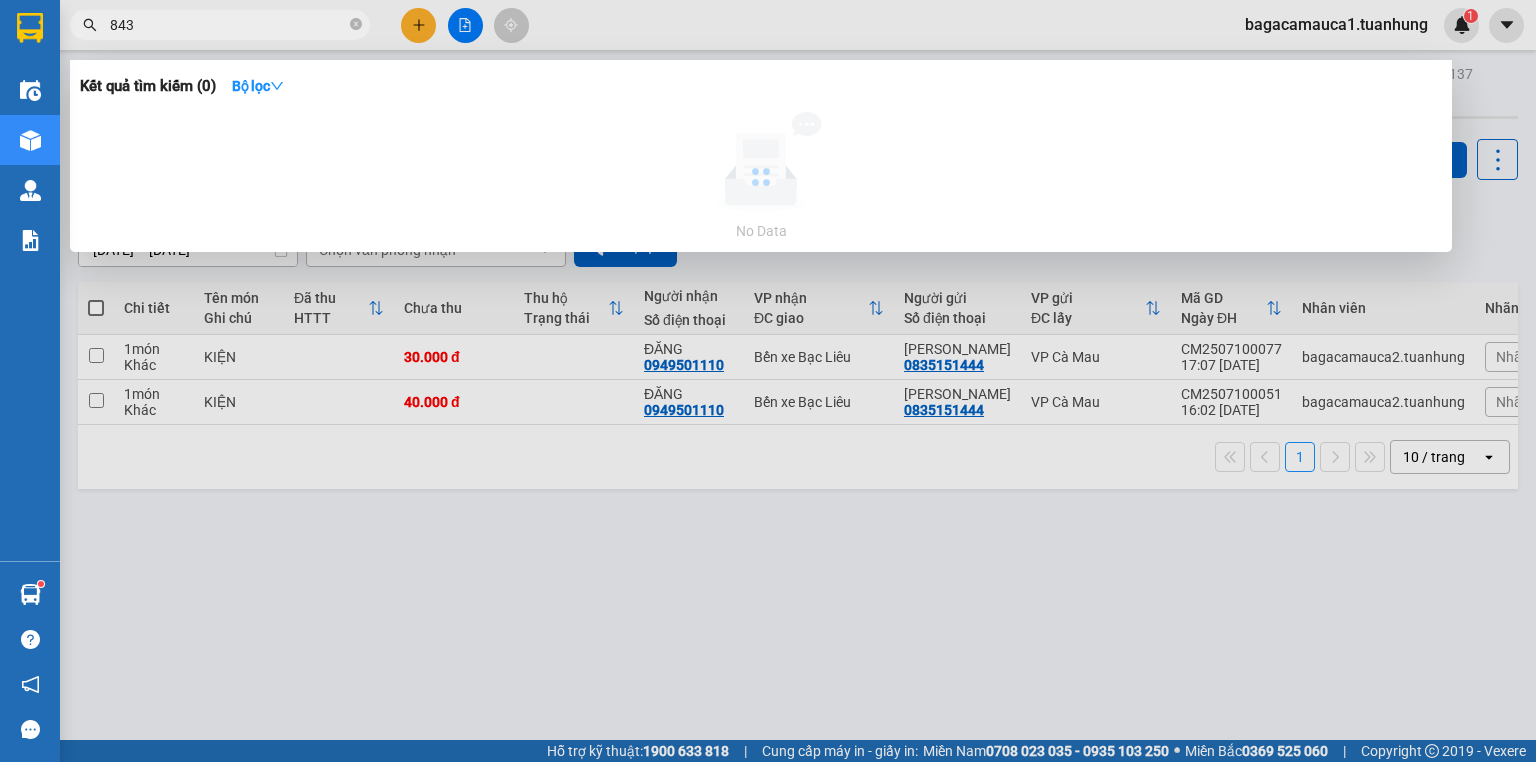 click on "843" at bounding box center (220, 25) 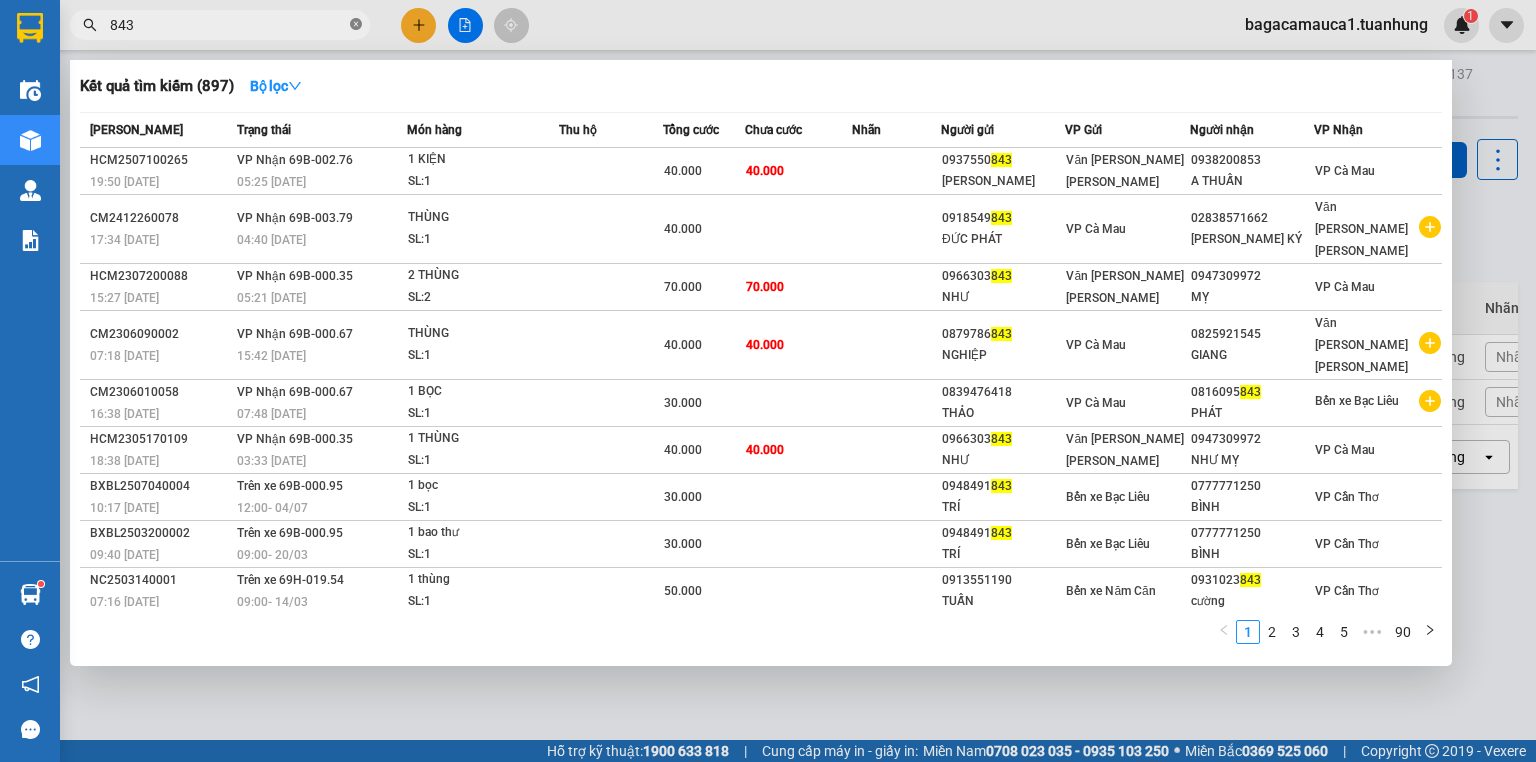 click 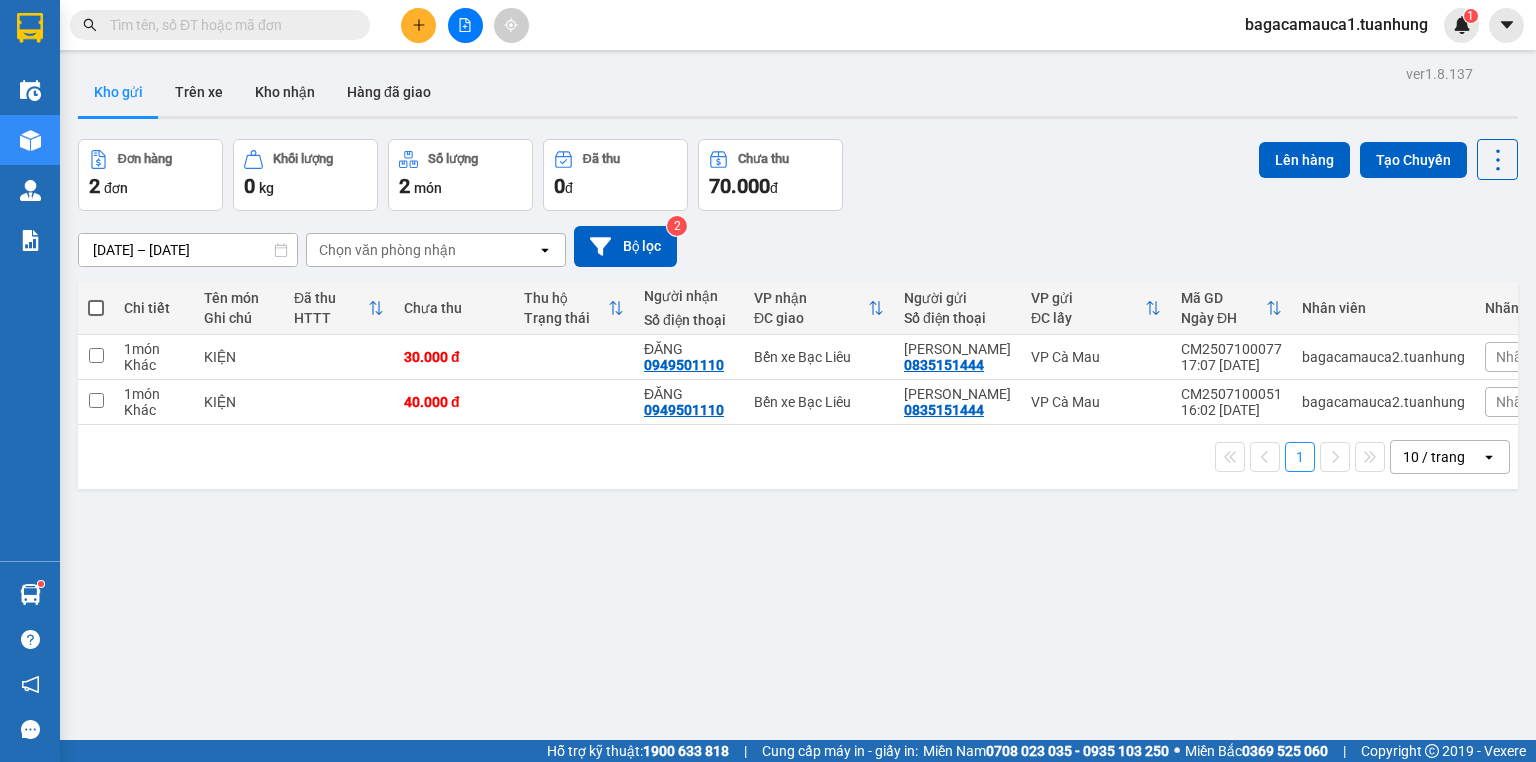 click at bounding box center [220, 25] 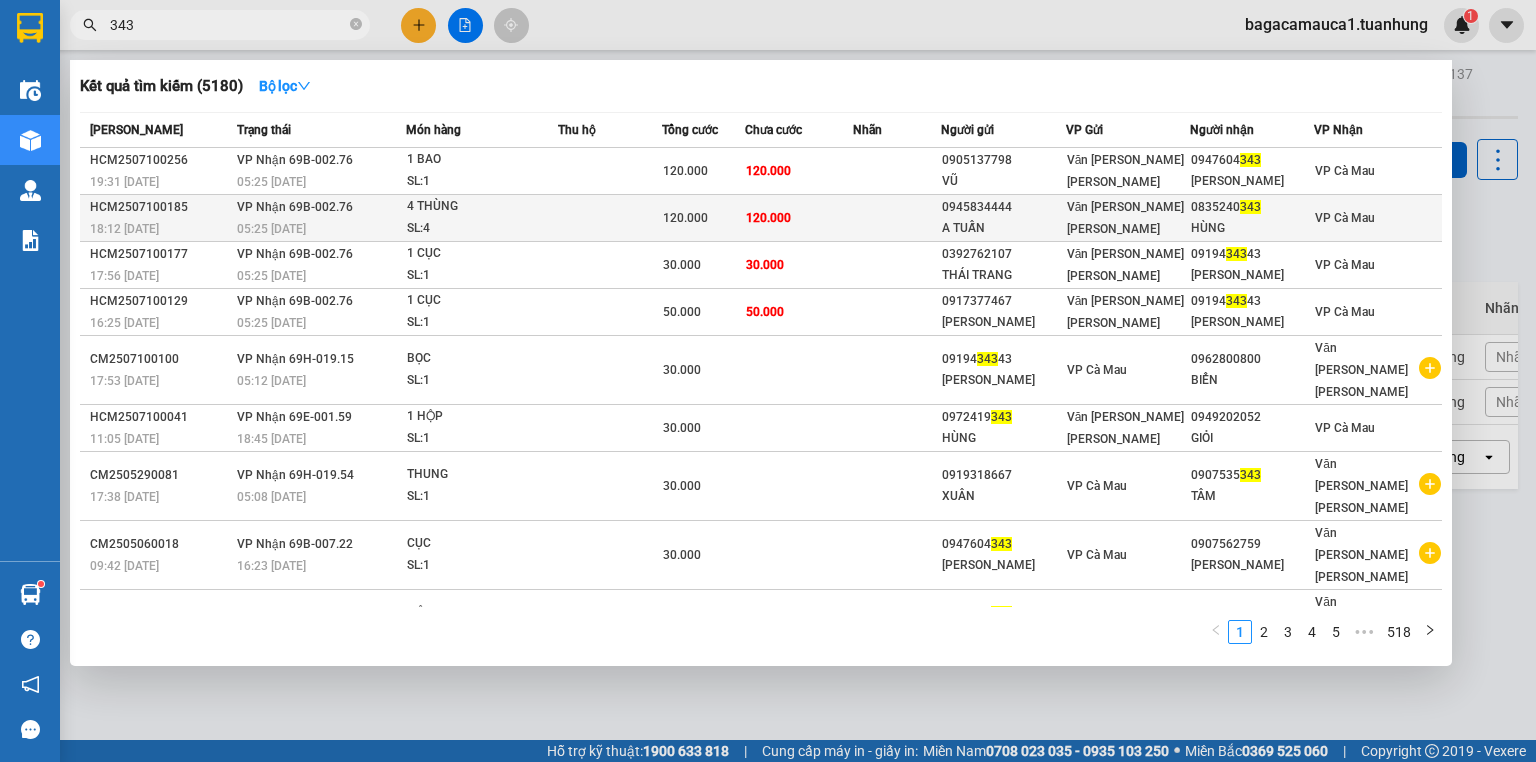 type on "343" 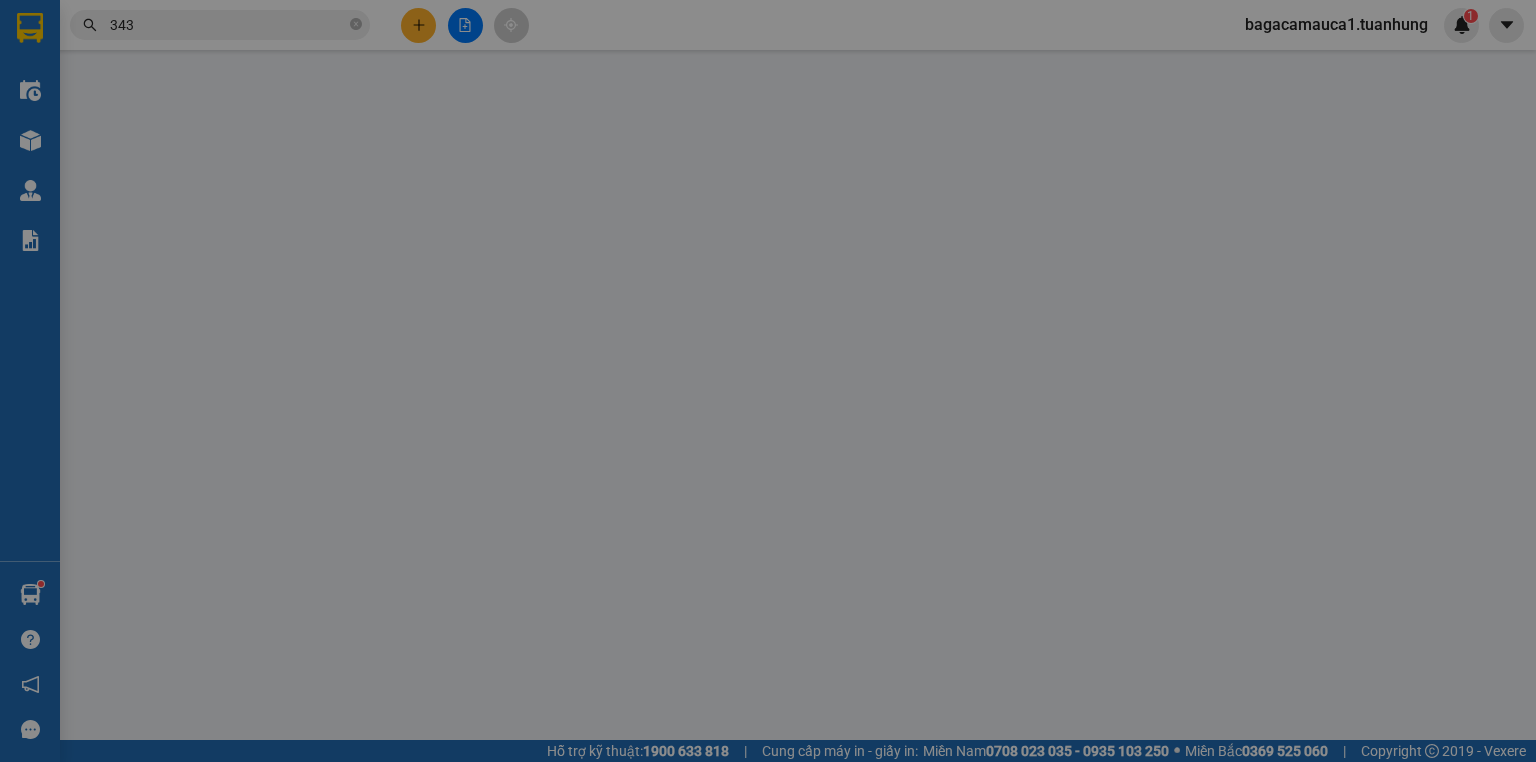 type on "0945834444" 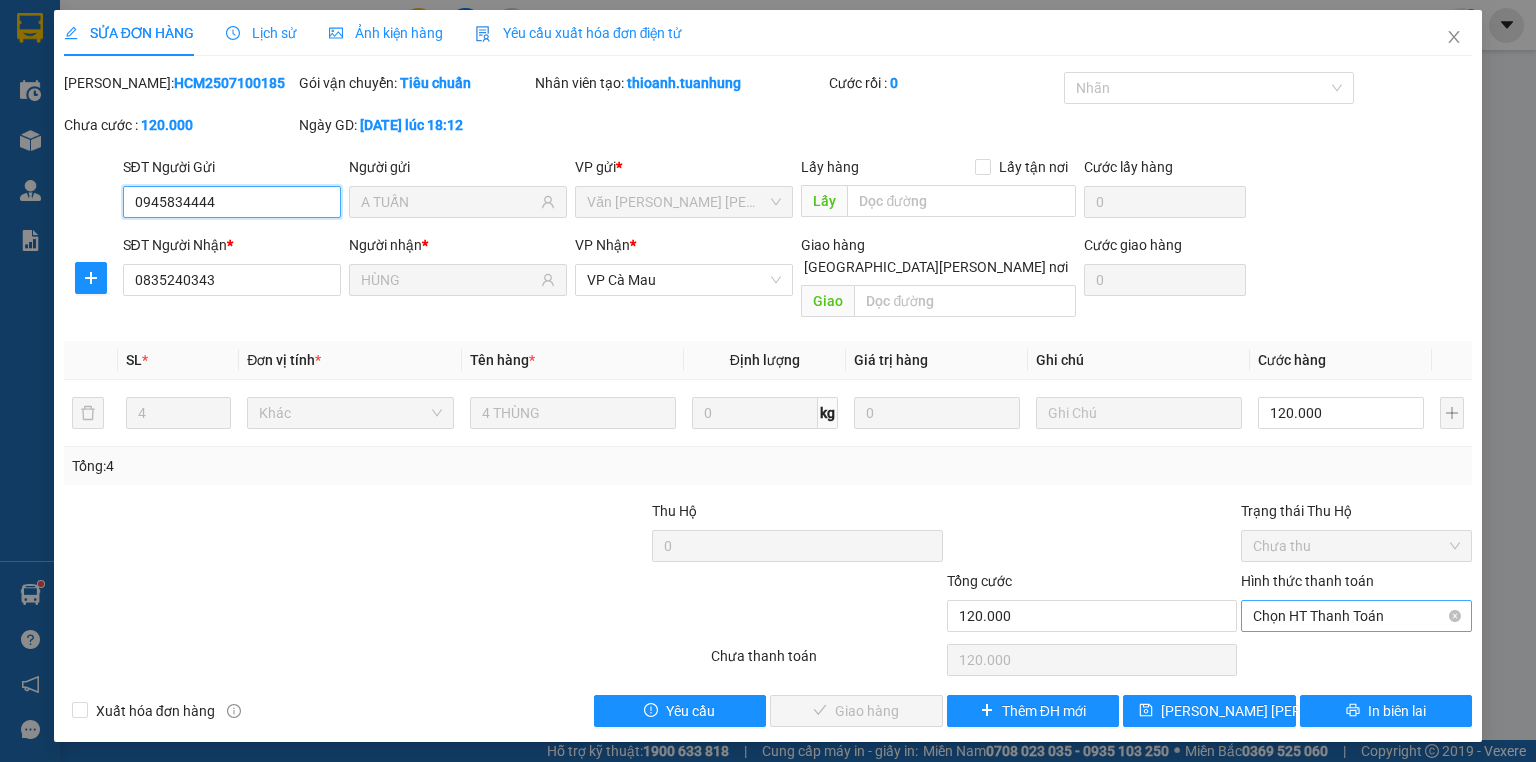 click on "Chọn HT Thanh Toán" at bounding box center (1356, 616) 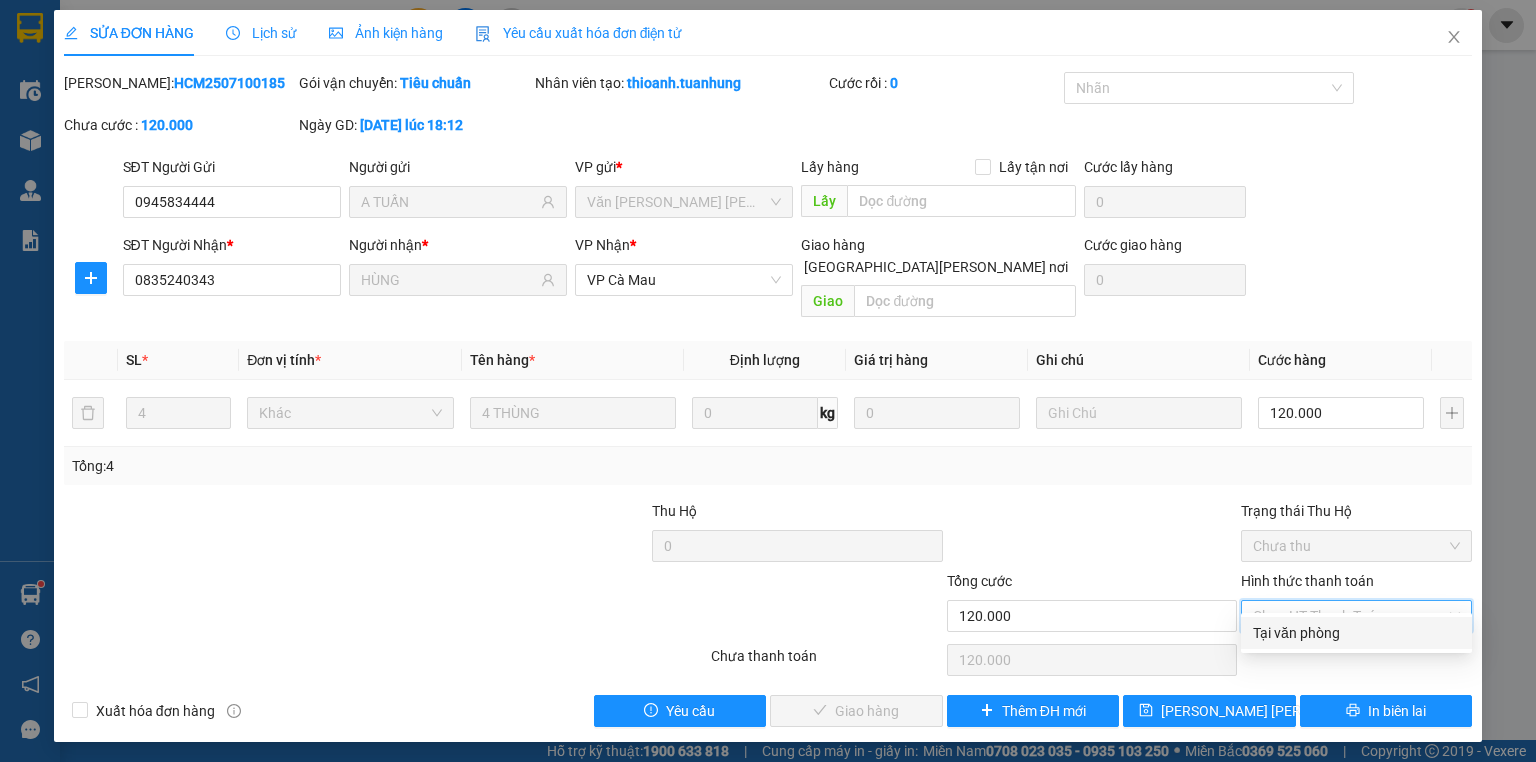 click on "Tại văn phòng" at bounding box center [1356, 633] 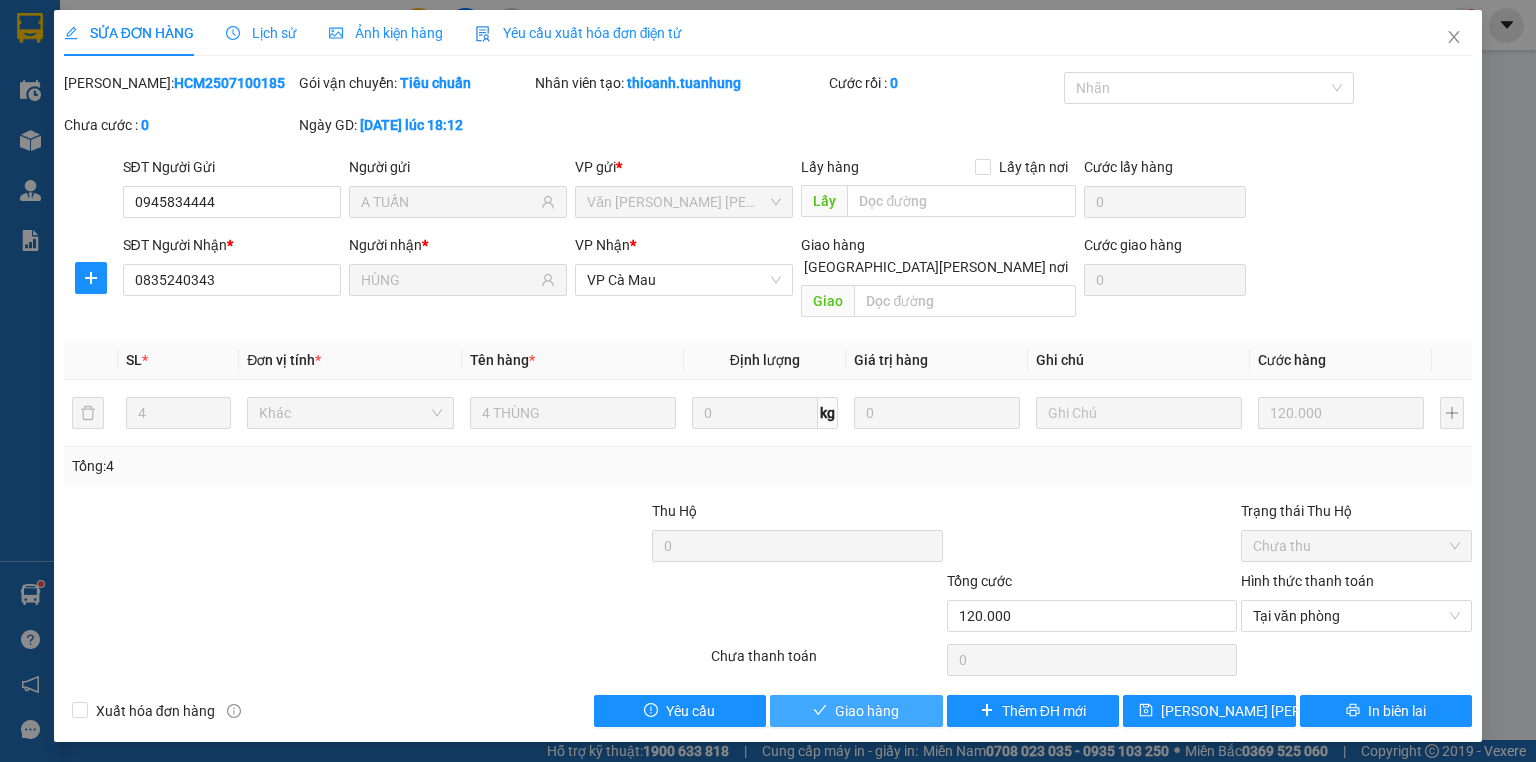 click on "Giao hàng" at bounding box center [856, 711] 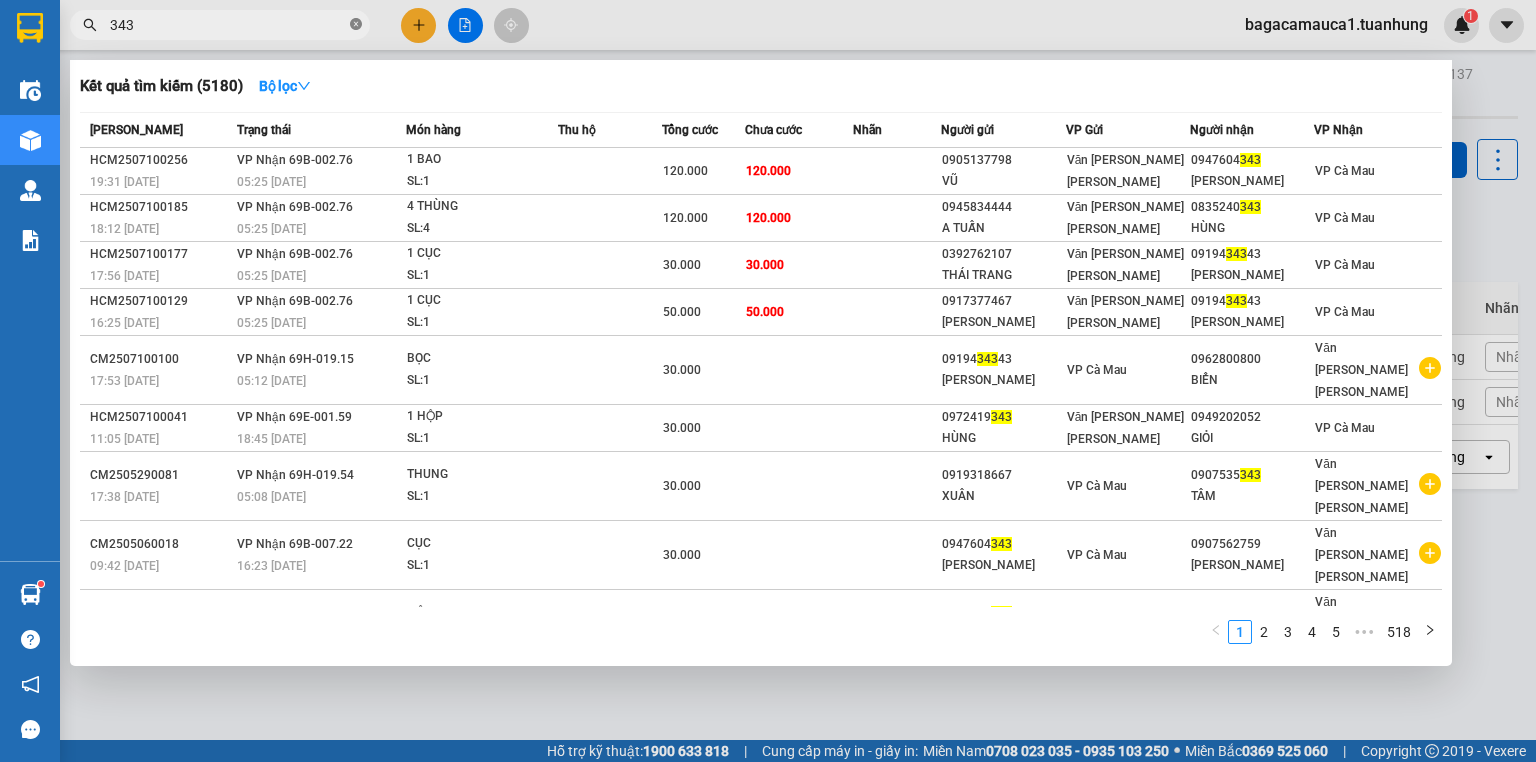 click 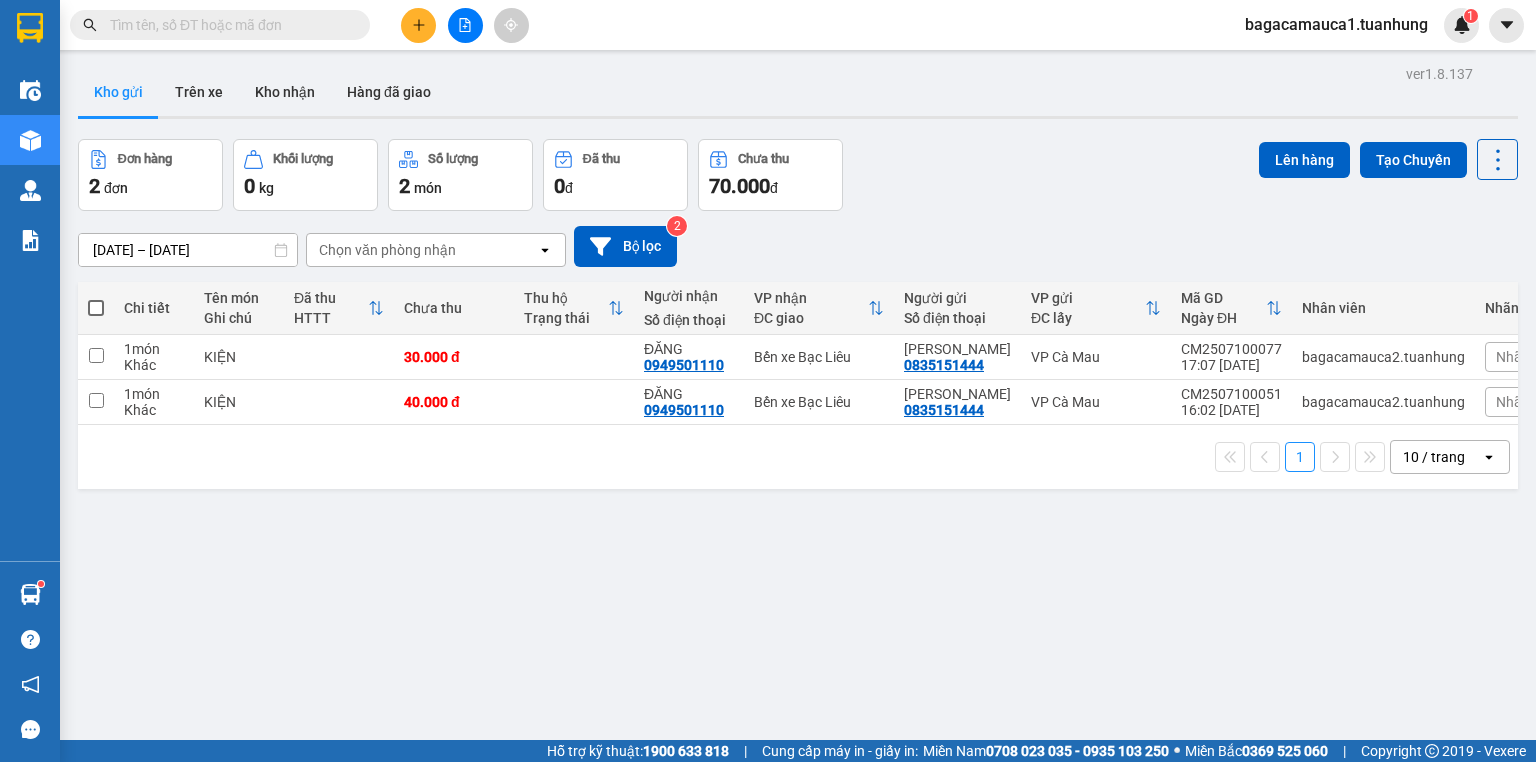 click at bounding box center [228, 25] 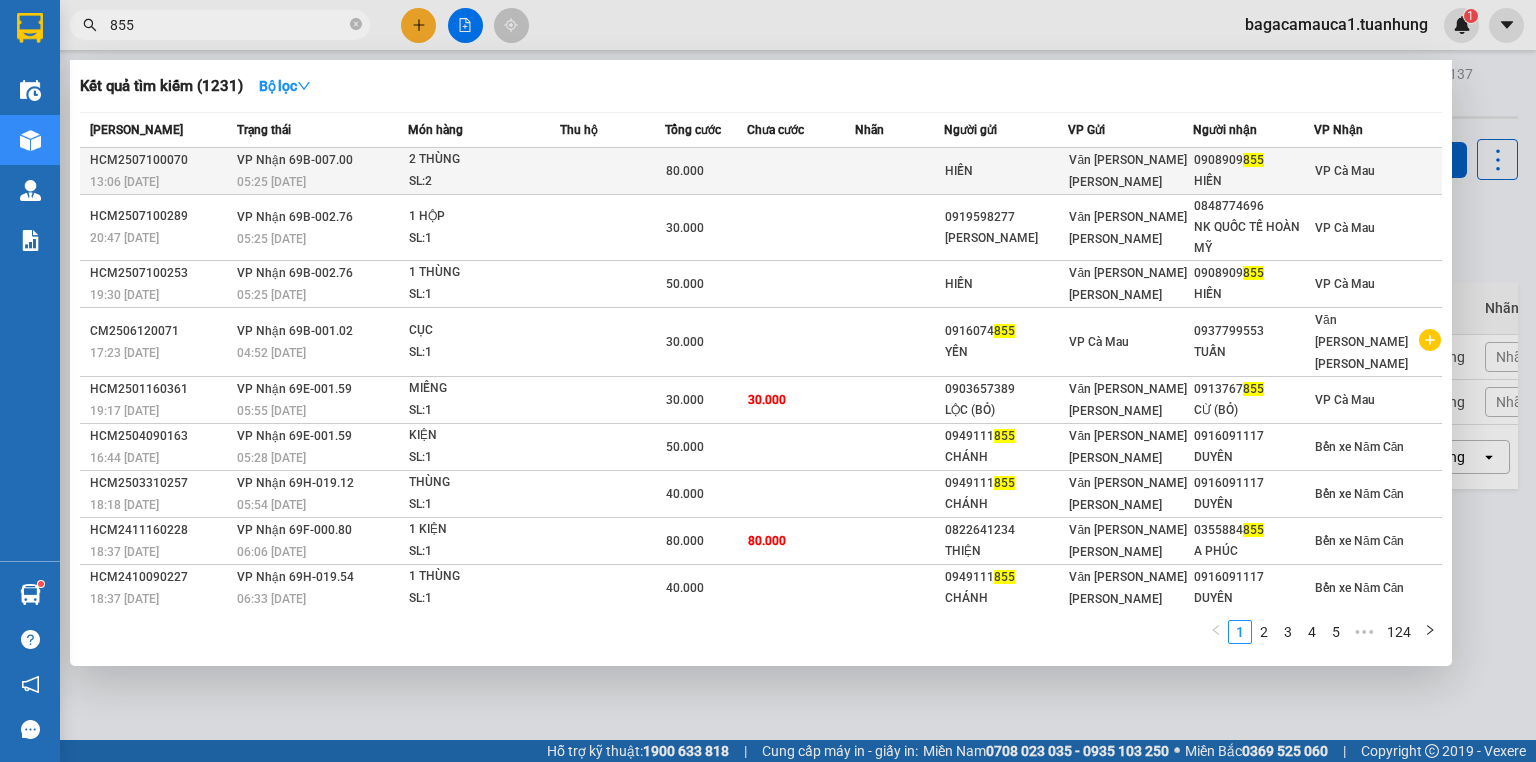 type on "855" 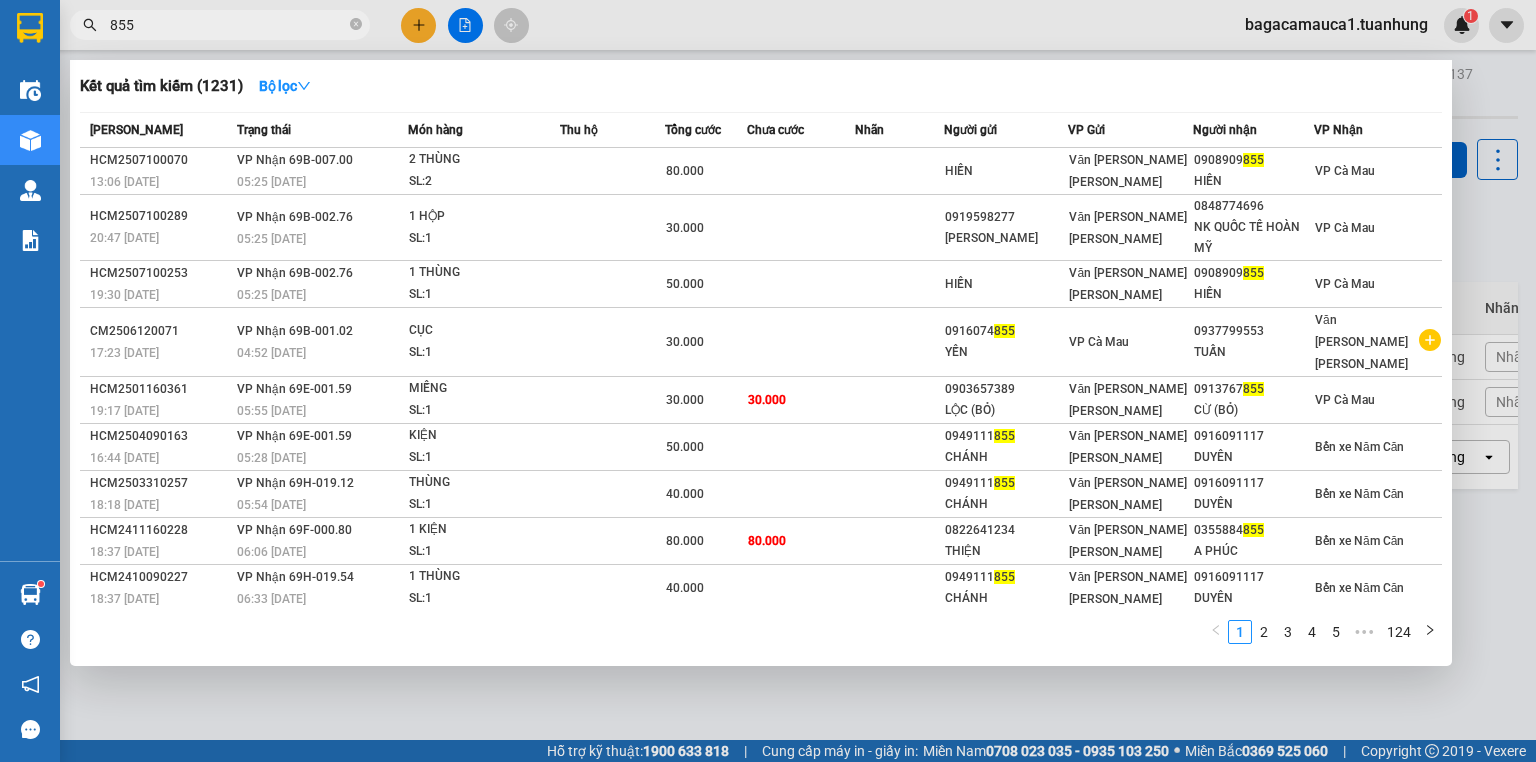 click on "HIỀN" at bounding box center [1006, 171] 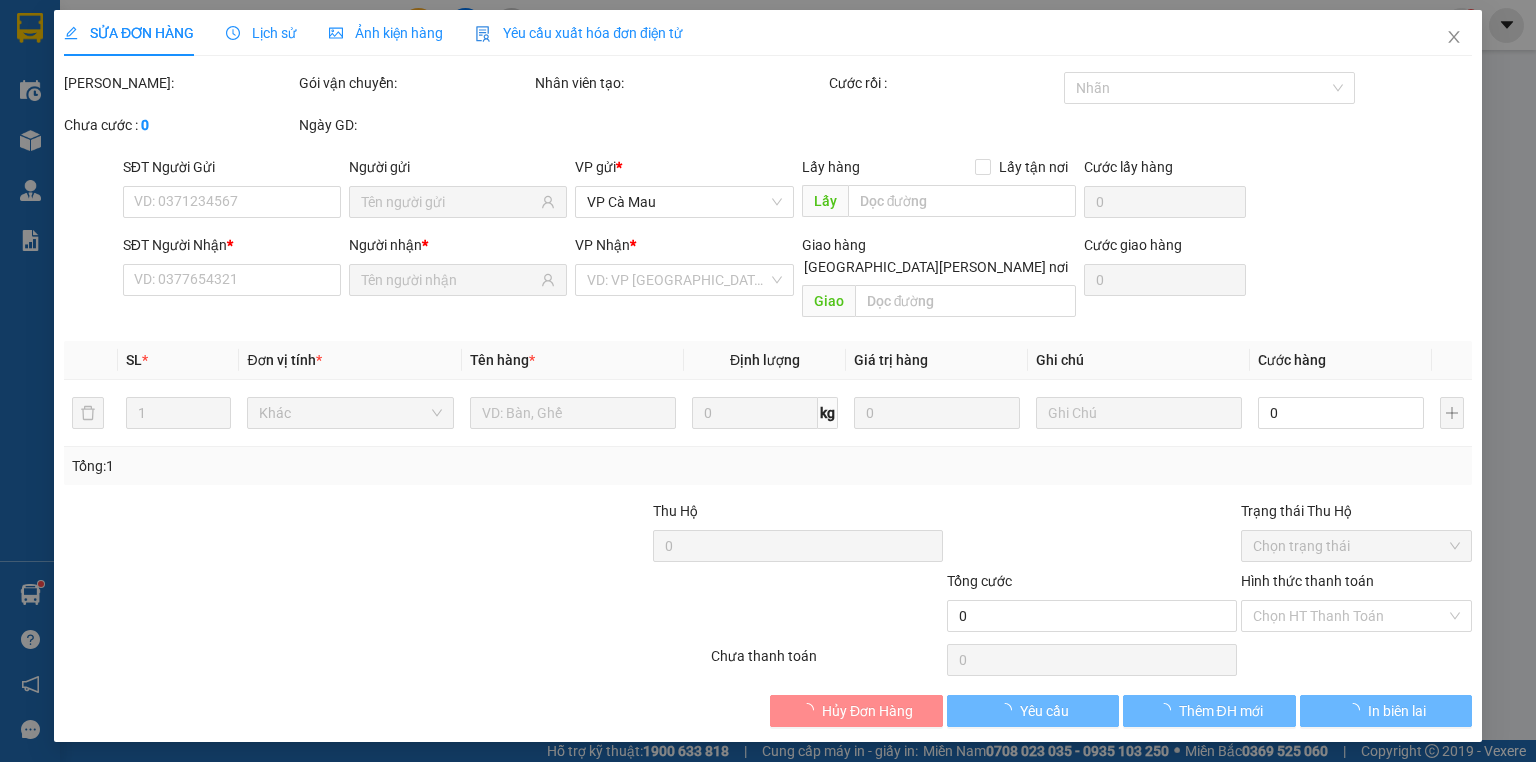 type on "HIỀN" 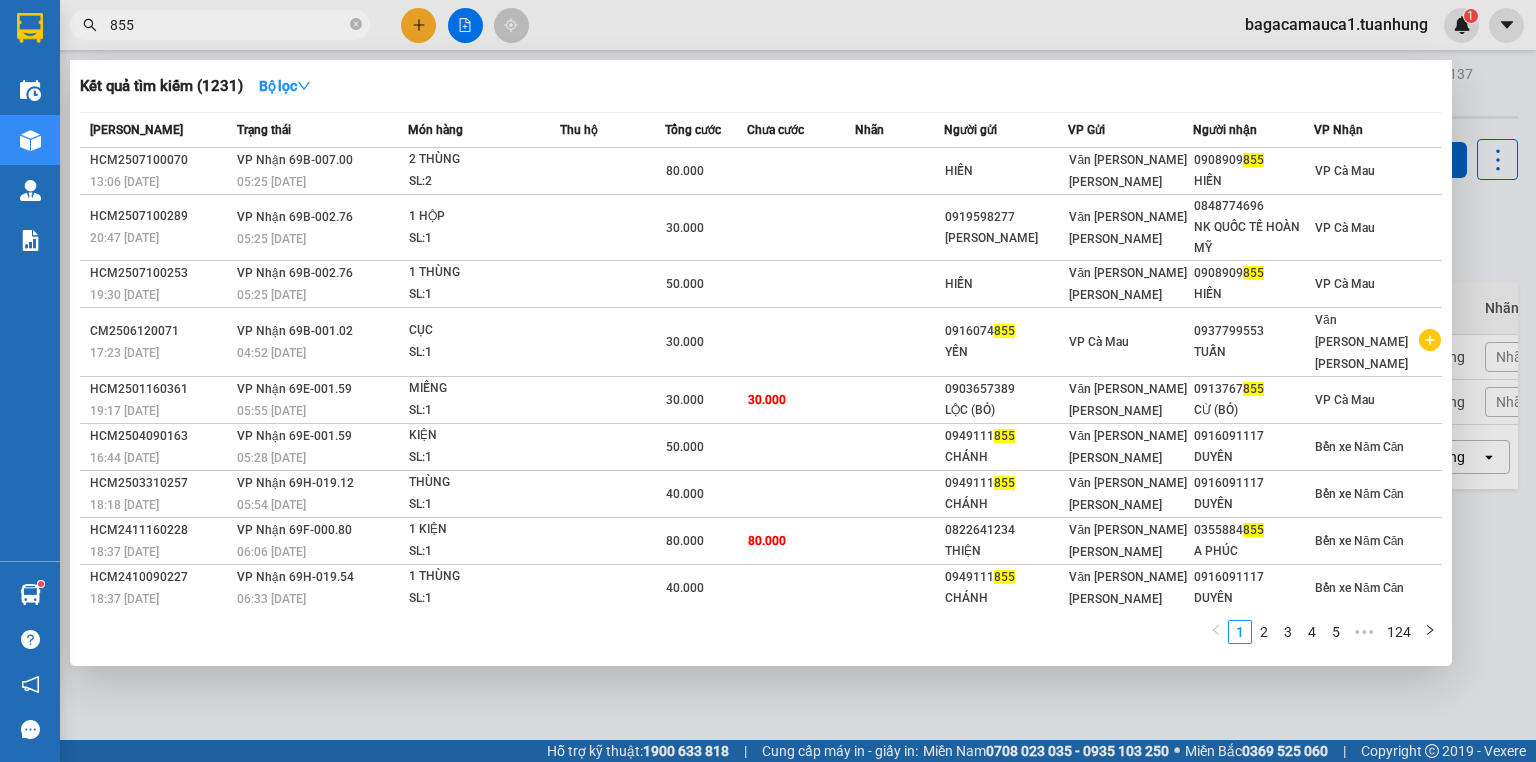 click on "855" at bounding box center [228, 25] 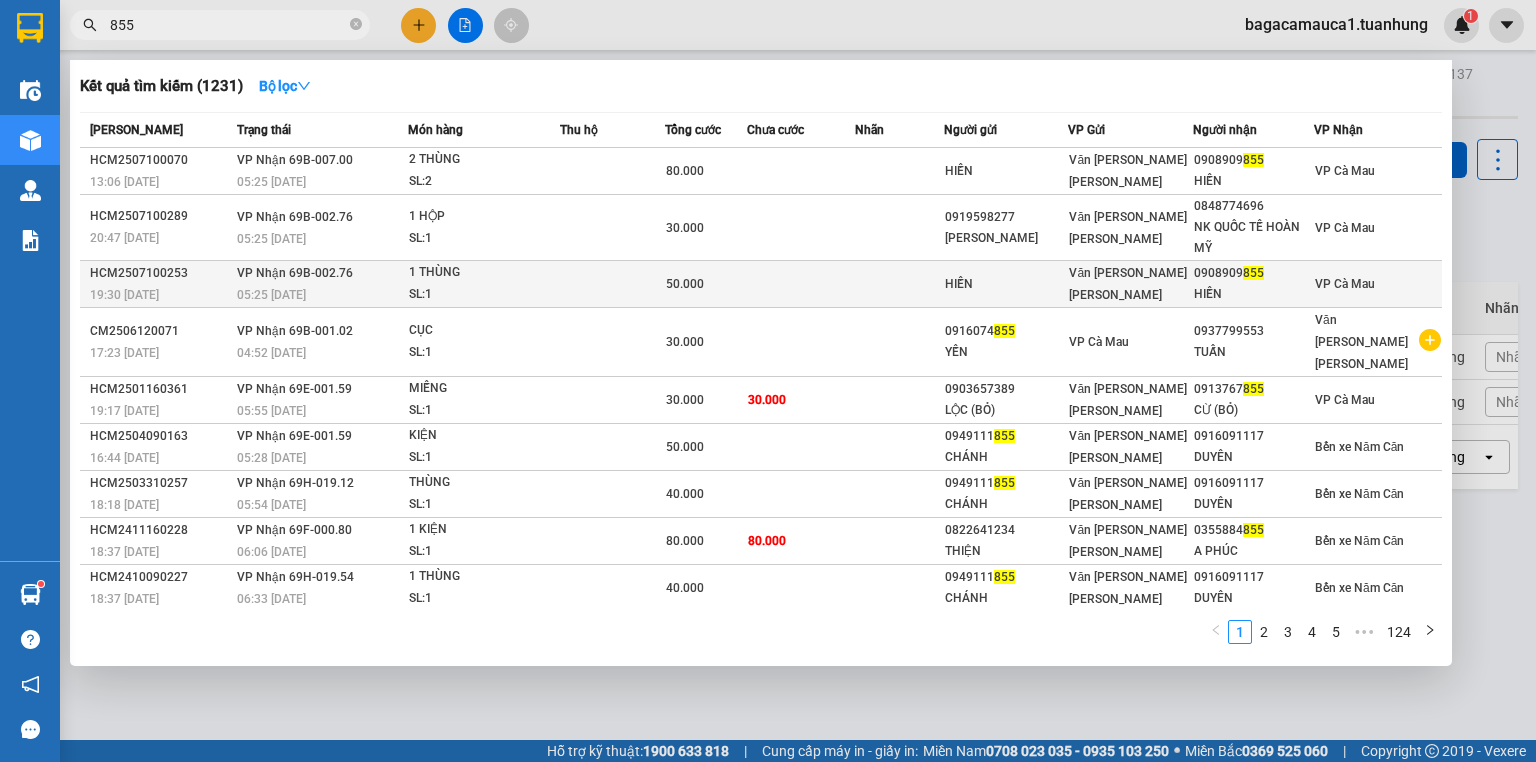 click at bounding box center (801, 284) 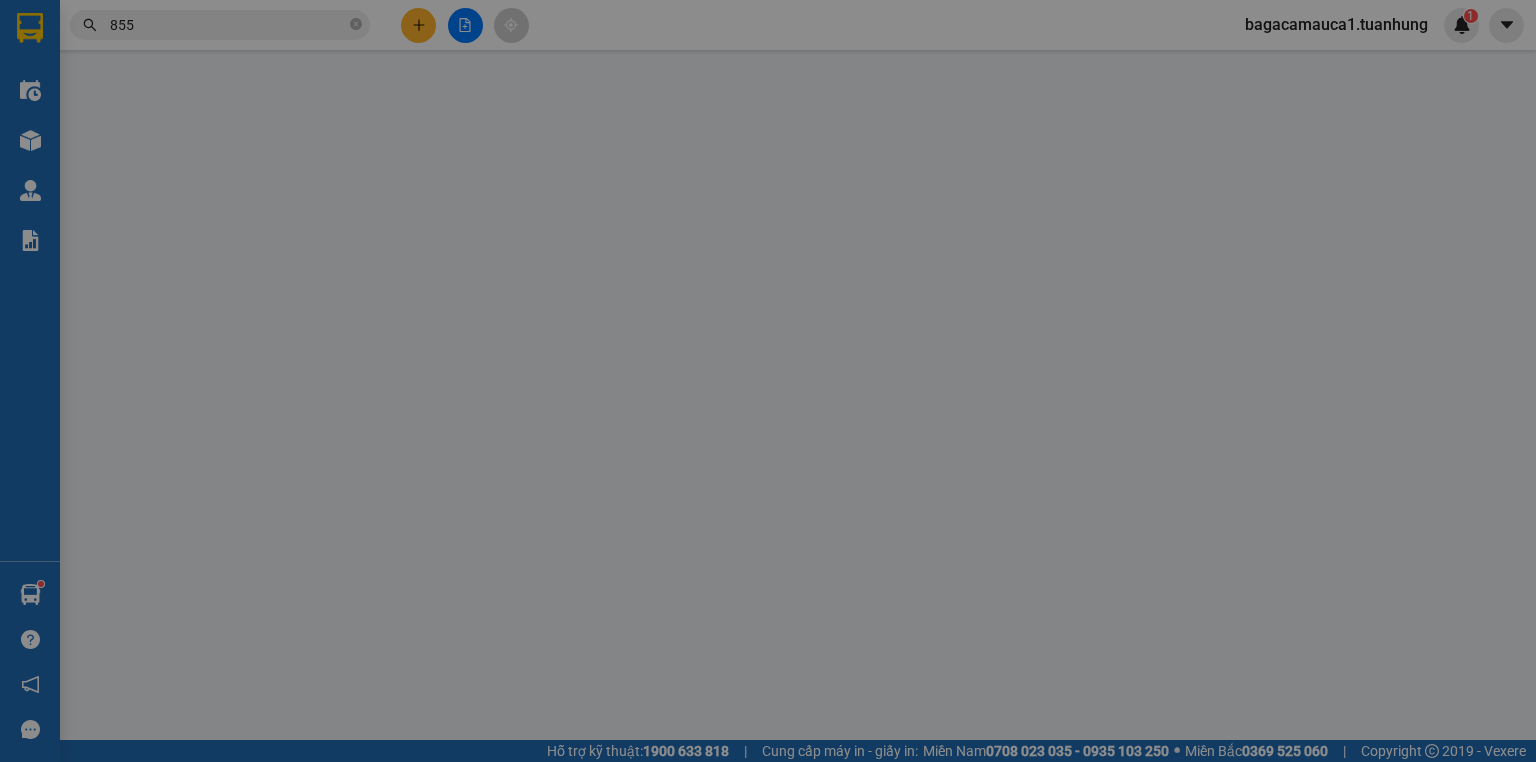 type on "HIỀN" 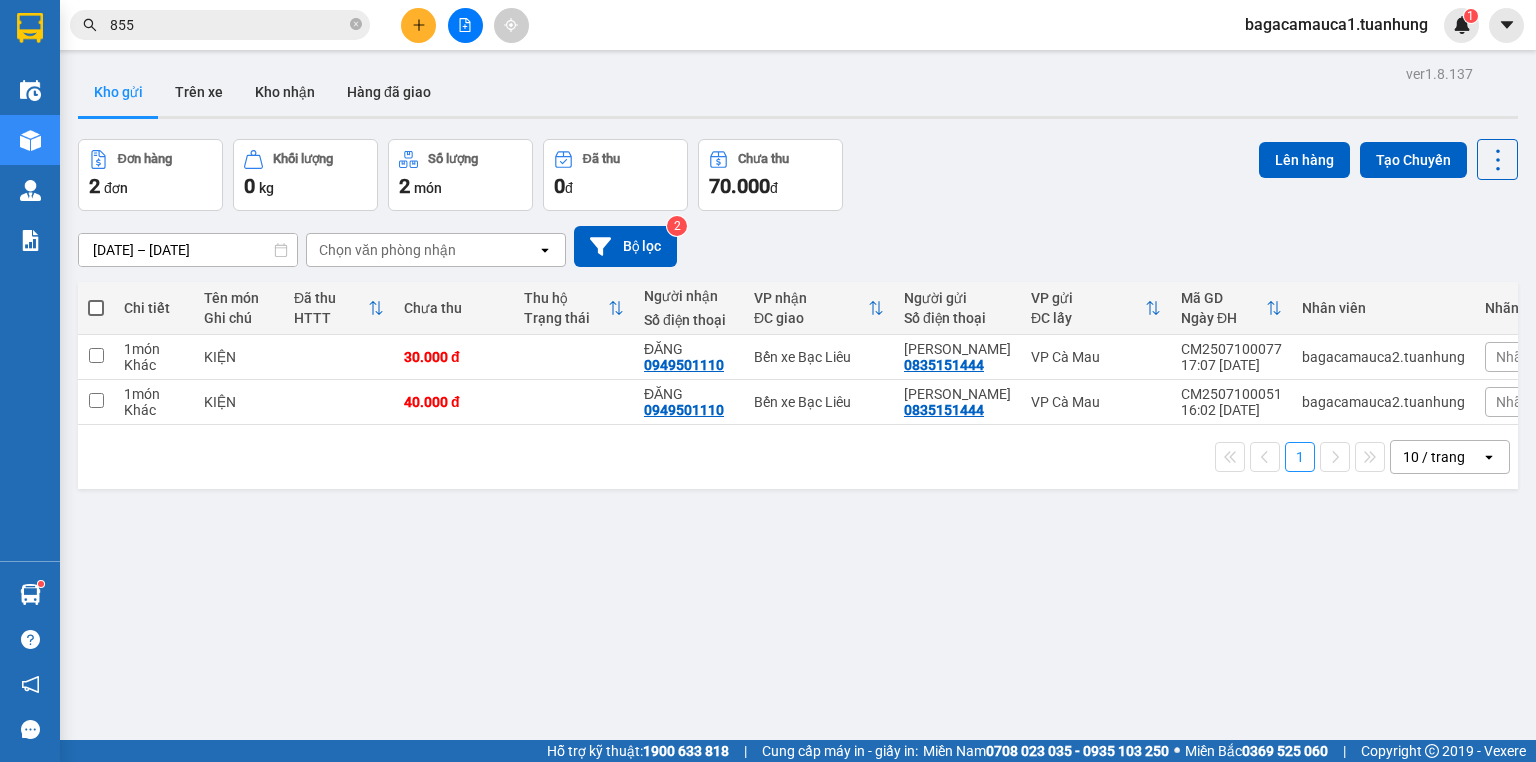 click on "855" at bounding box center (228, 25) 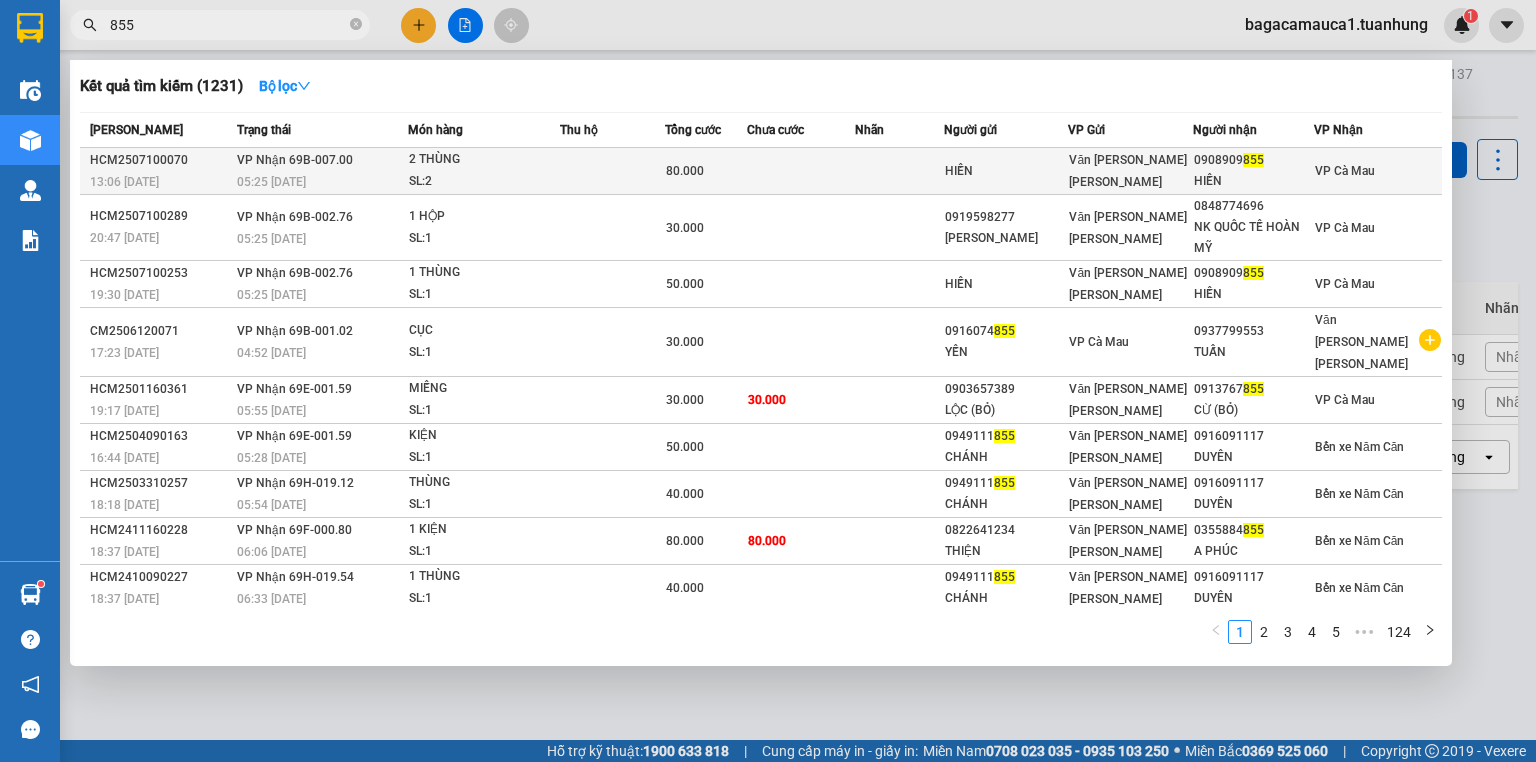 click on "80.000" at bounding box center [706, 171] 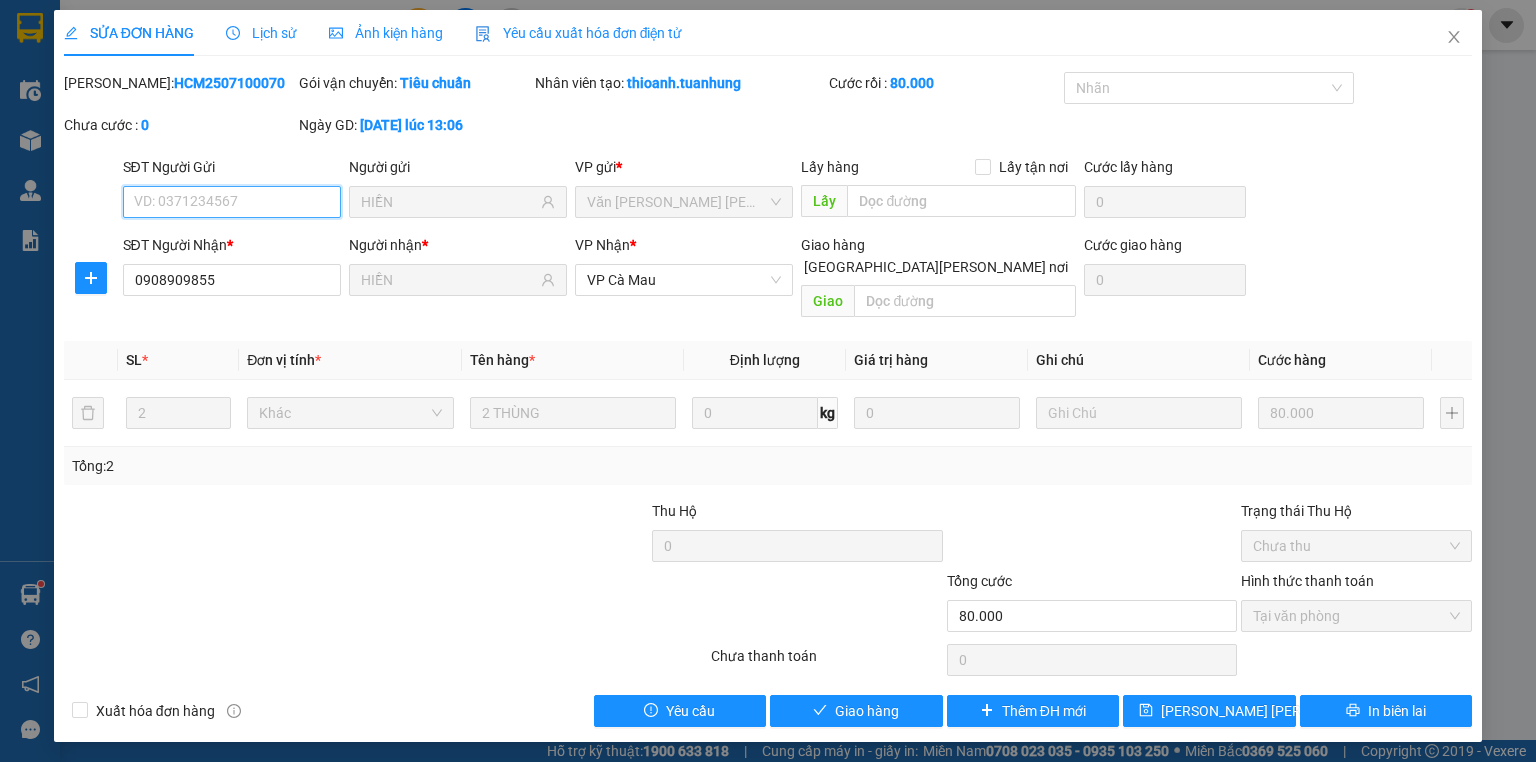 click on "Tại văn phòng" at bounding box center (1356, 616) 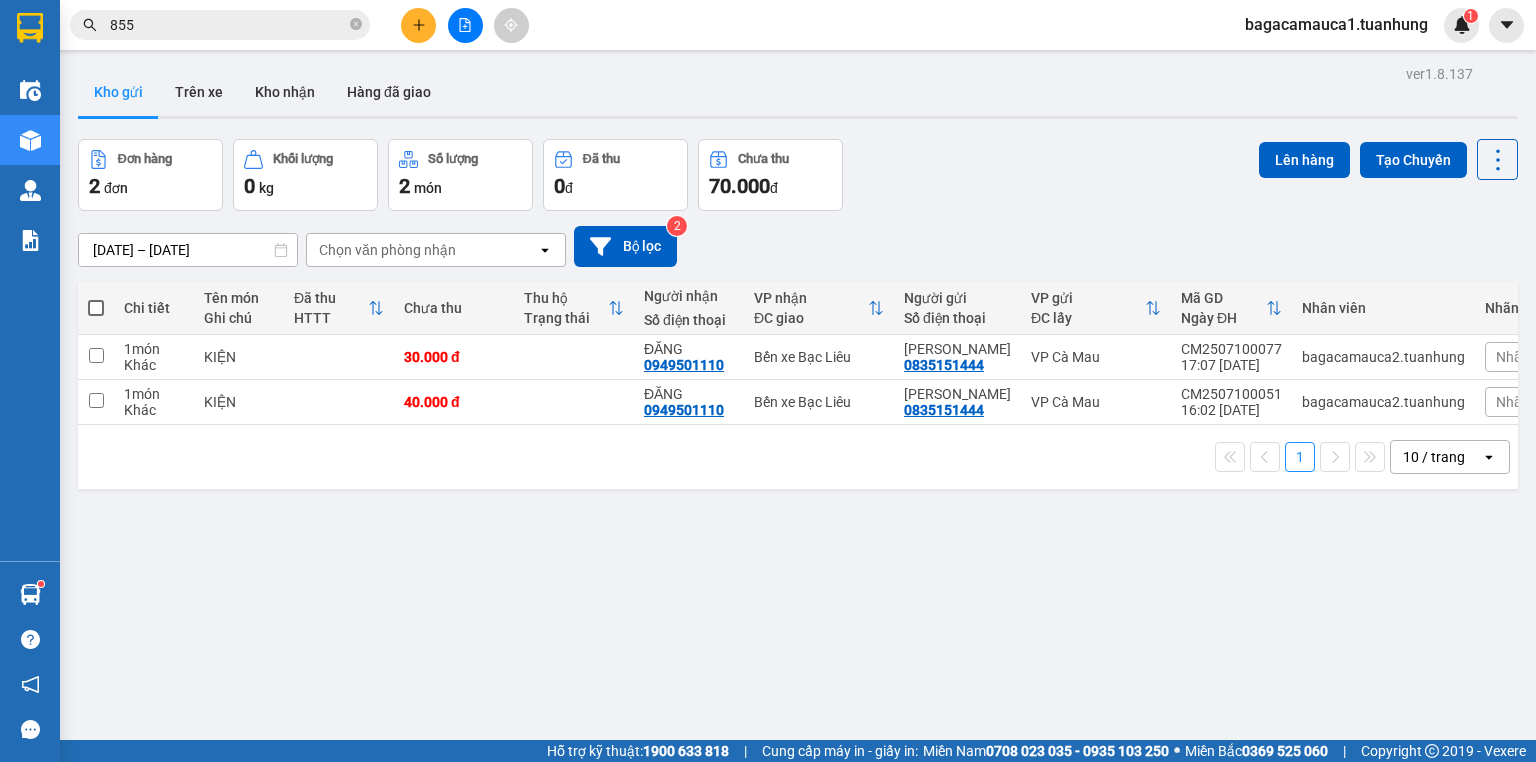 click on "855" at bounding box center [228, 25] 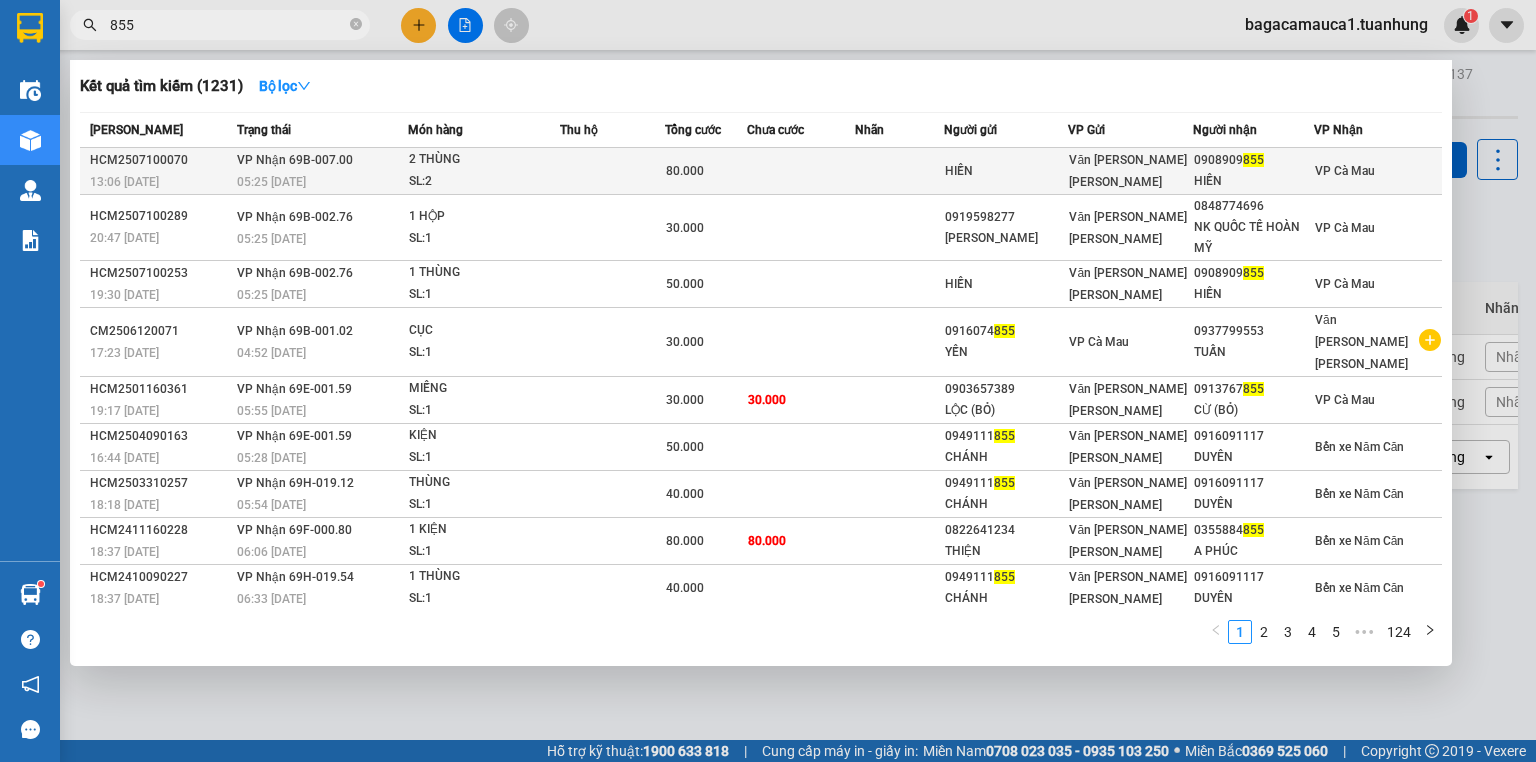 click on "HIỀN" at bounding box center (1006, 171) 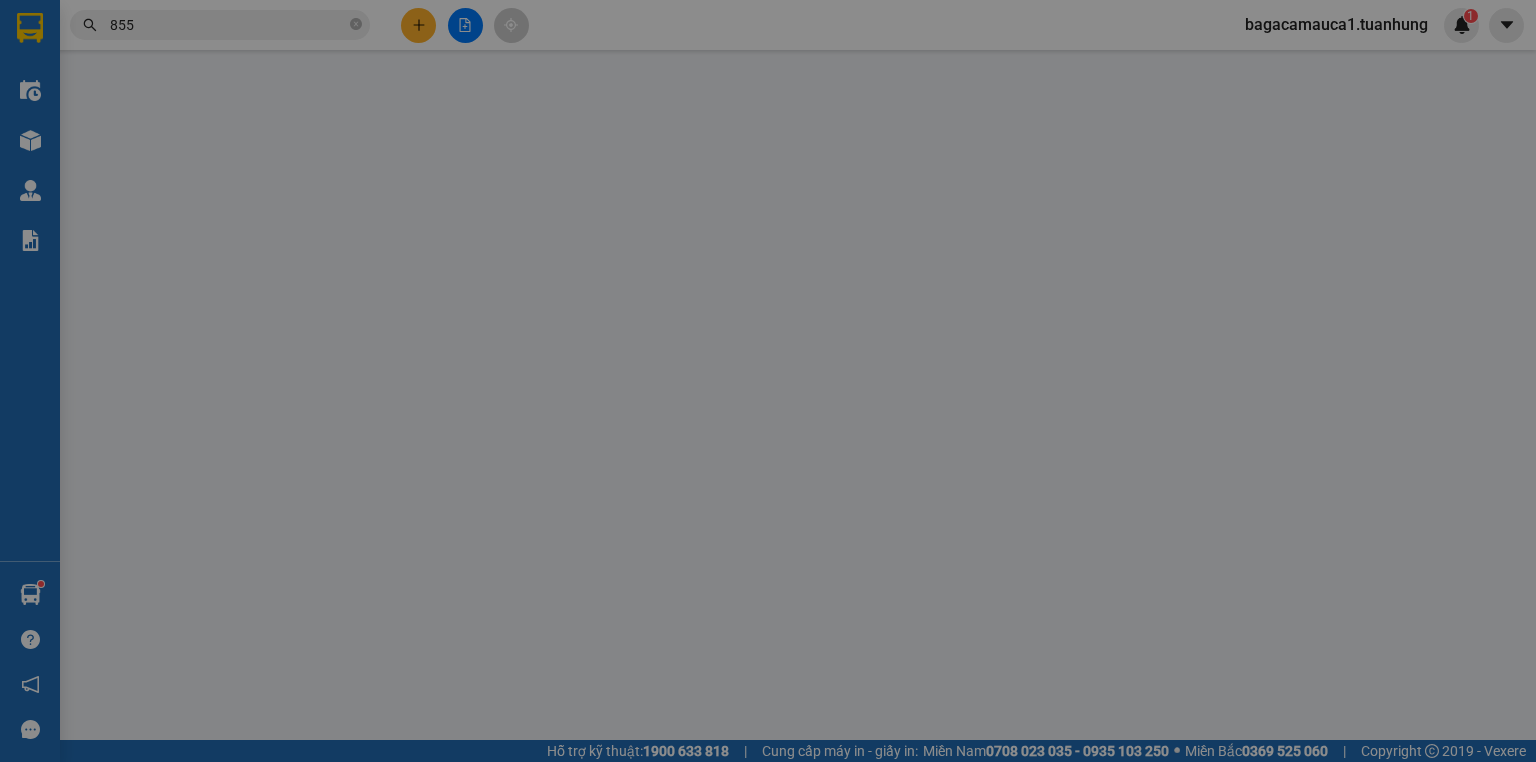type on "HIỀN" 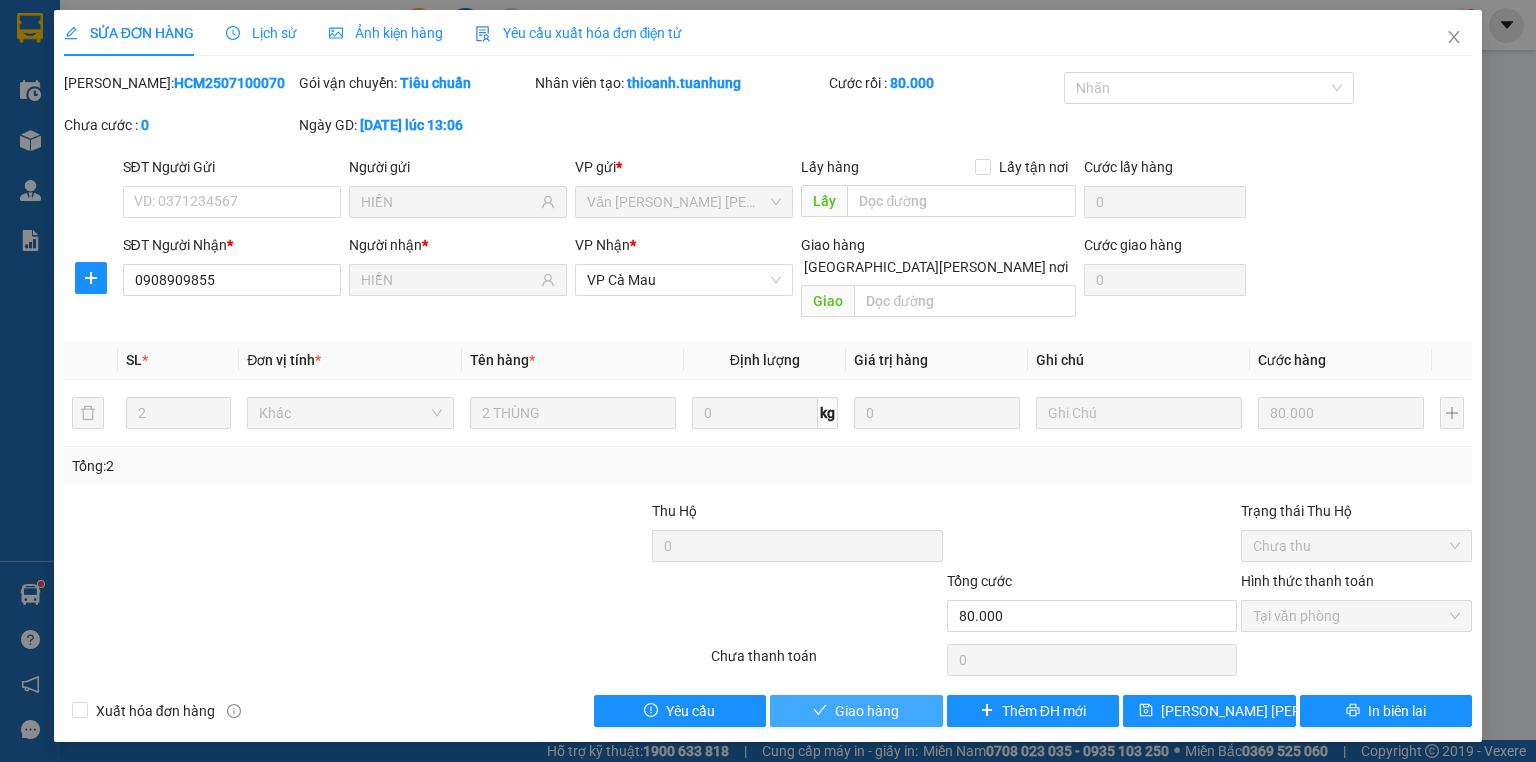 click on "Giao hàng" at bounding box center (867, 711) 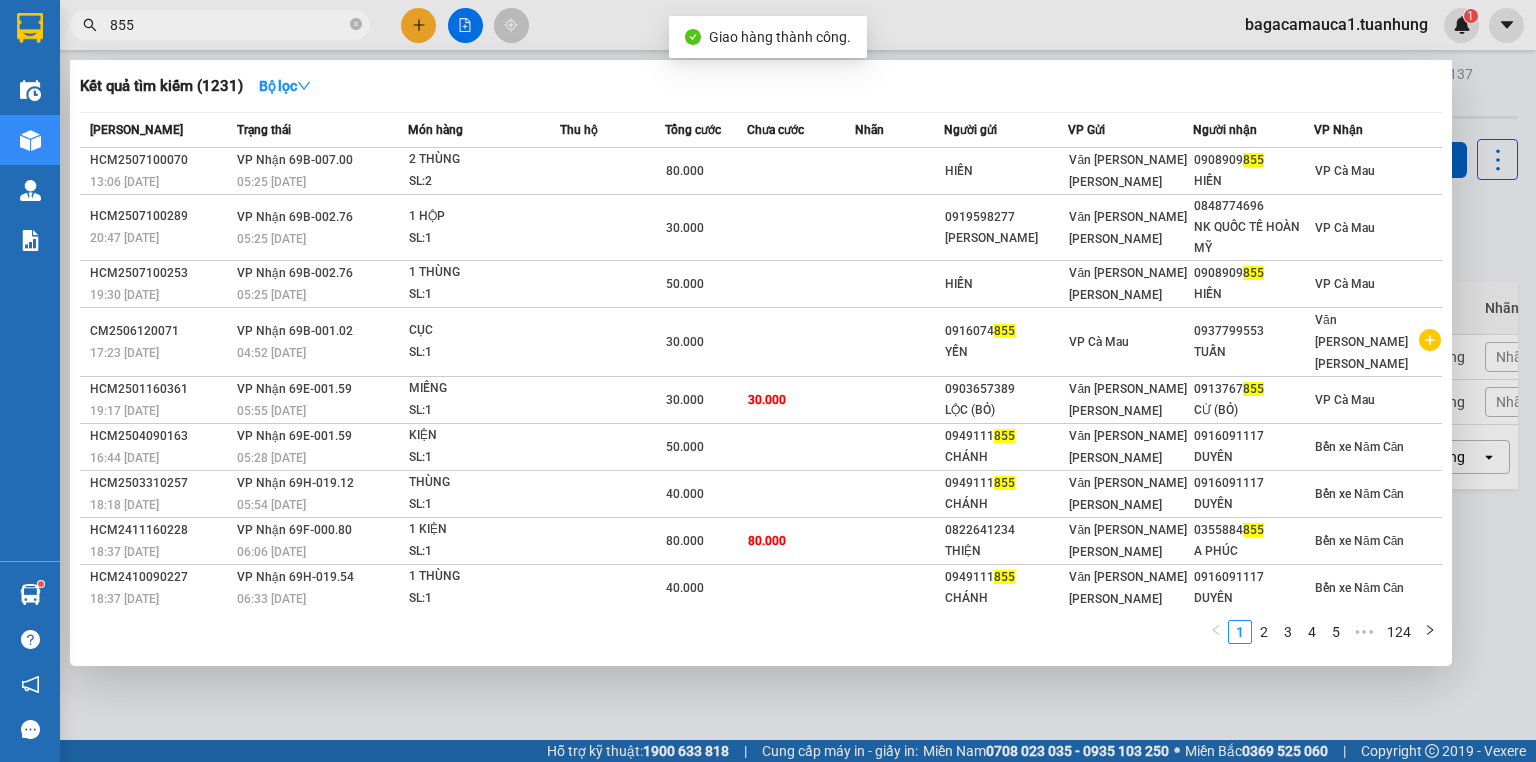 click on "855" at bounding box center (228, 25) 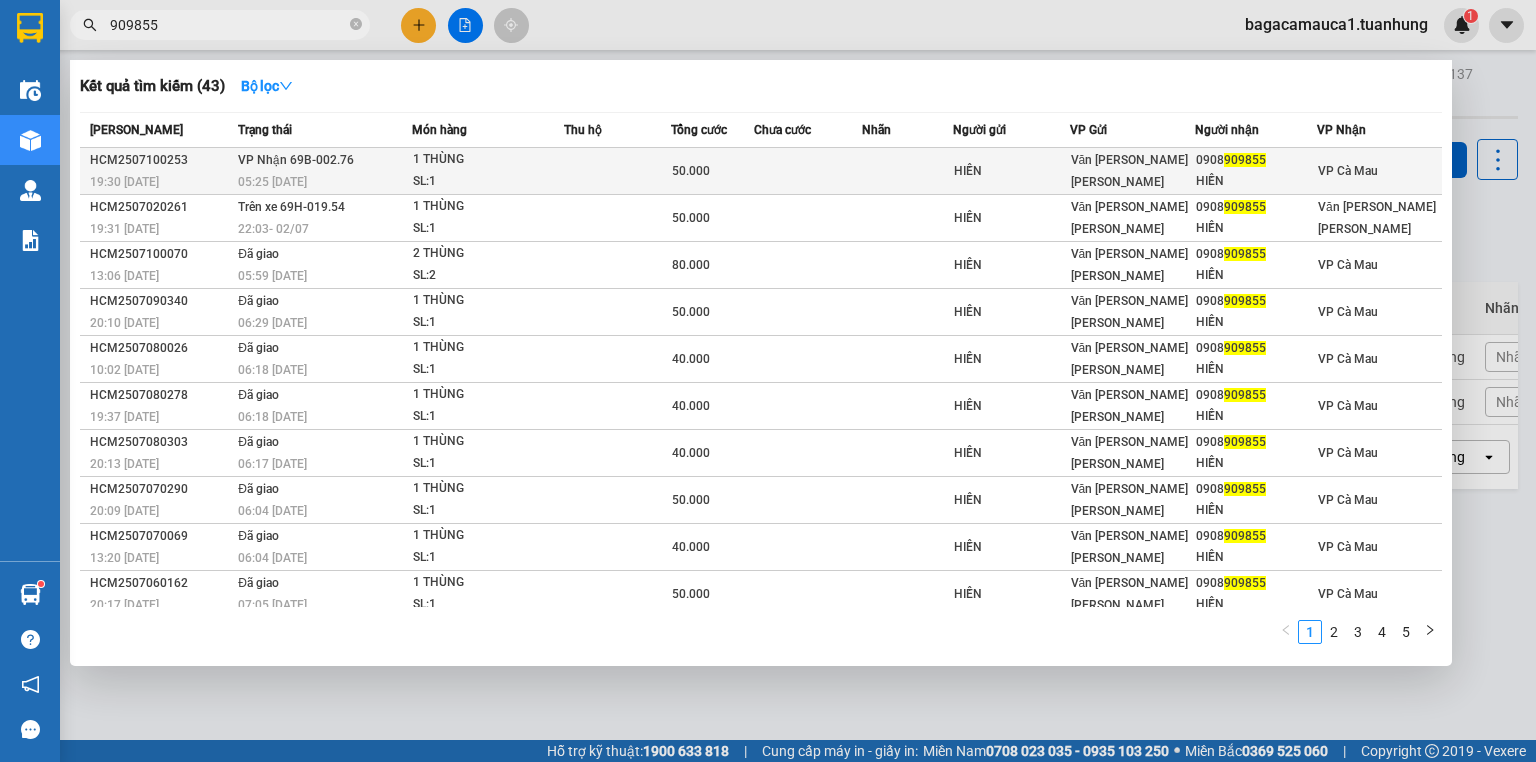 type on "909855" 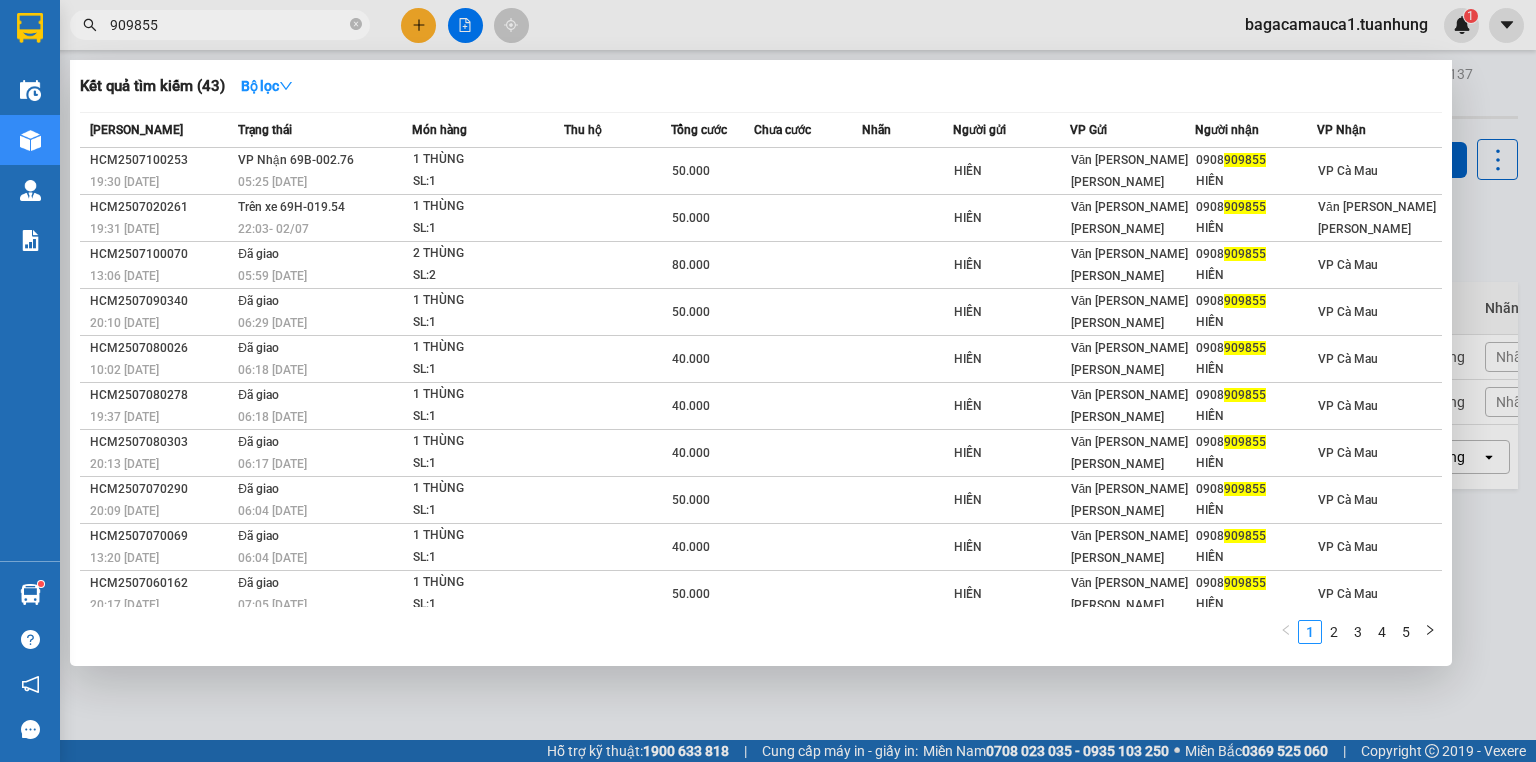 click at bounding box center [907, 171] 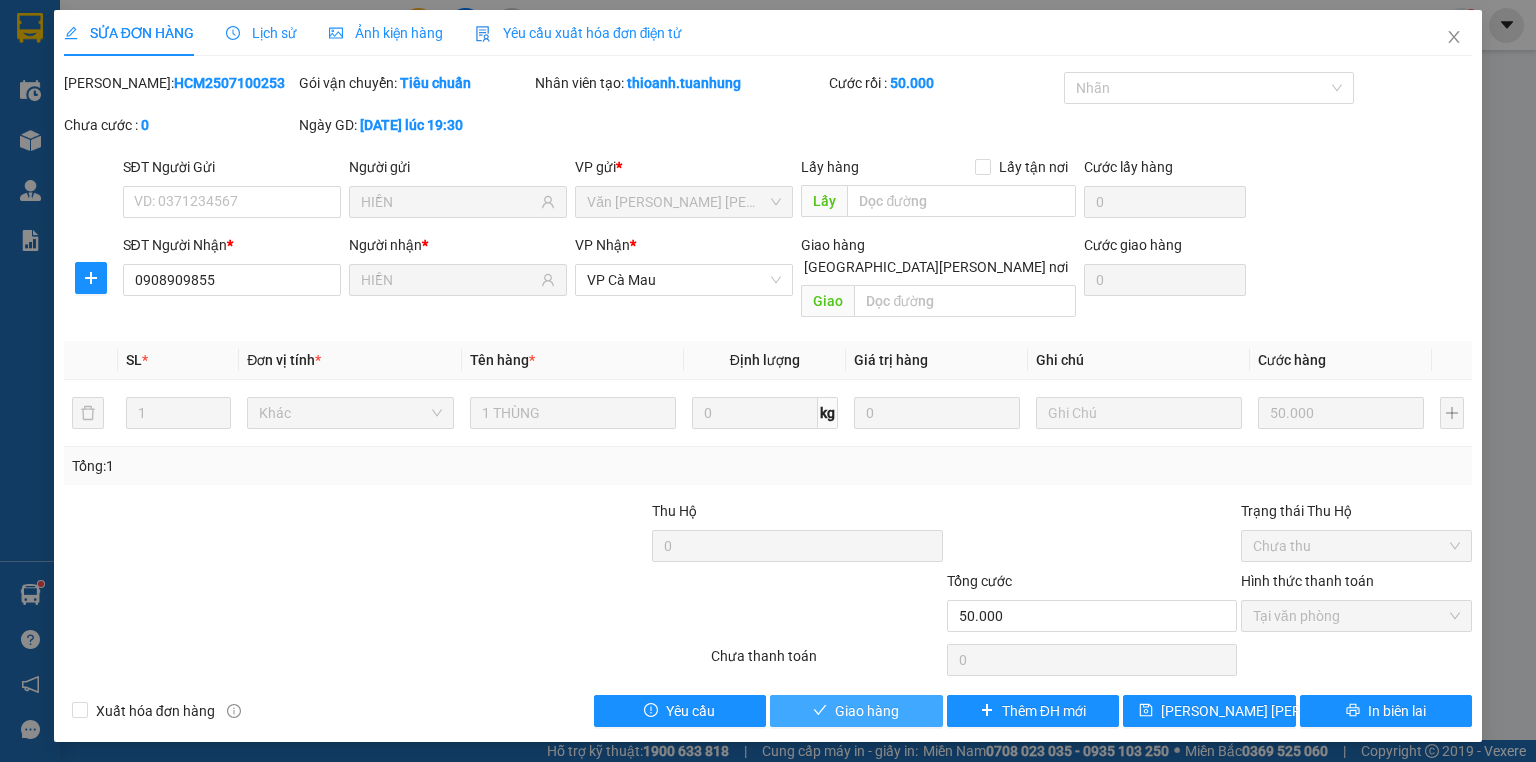 click on "Giao hàng" at bounding box center [867, 711] 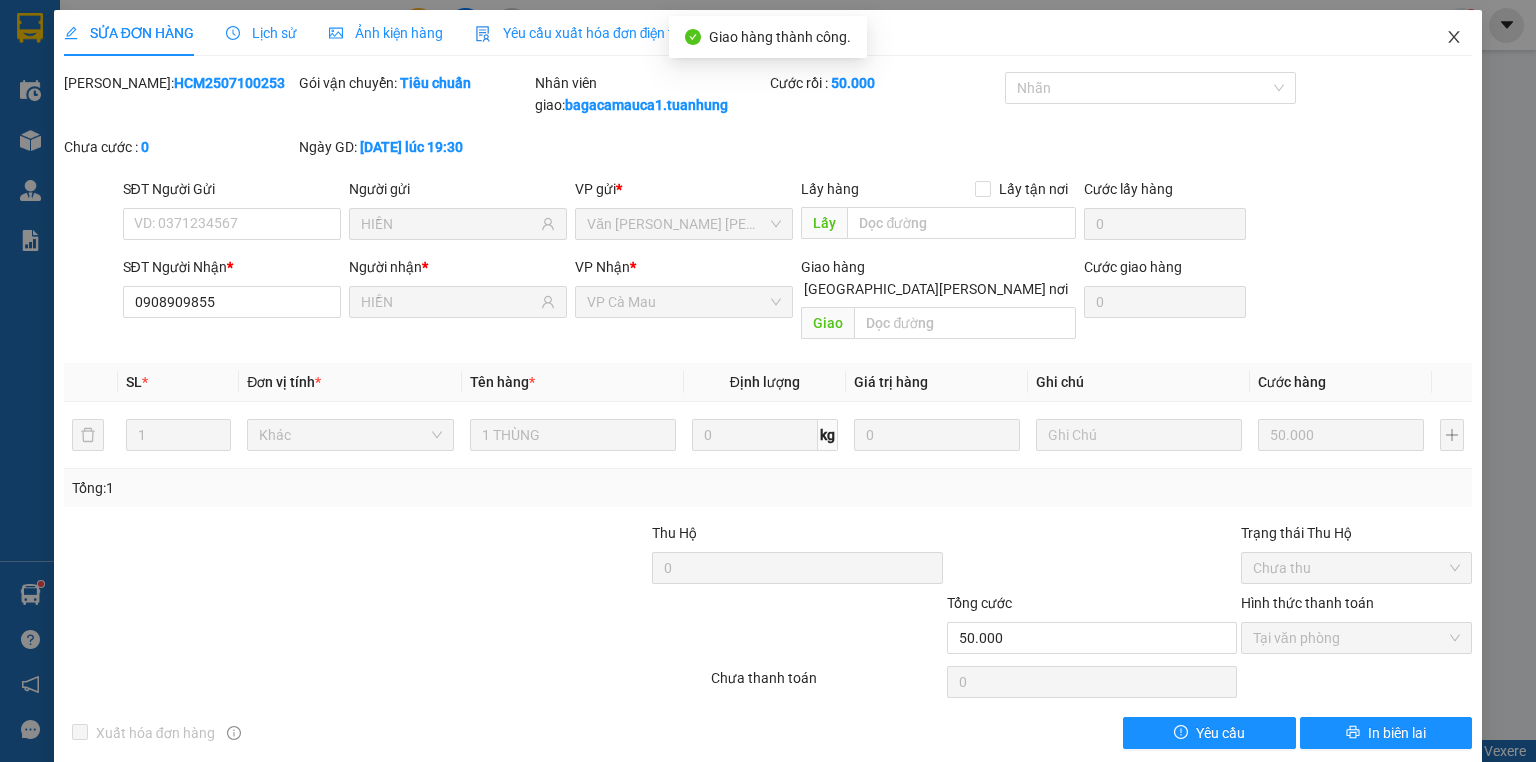 click 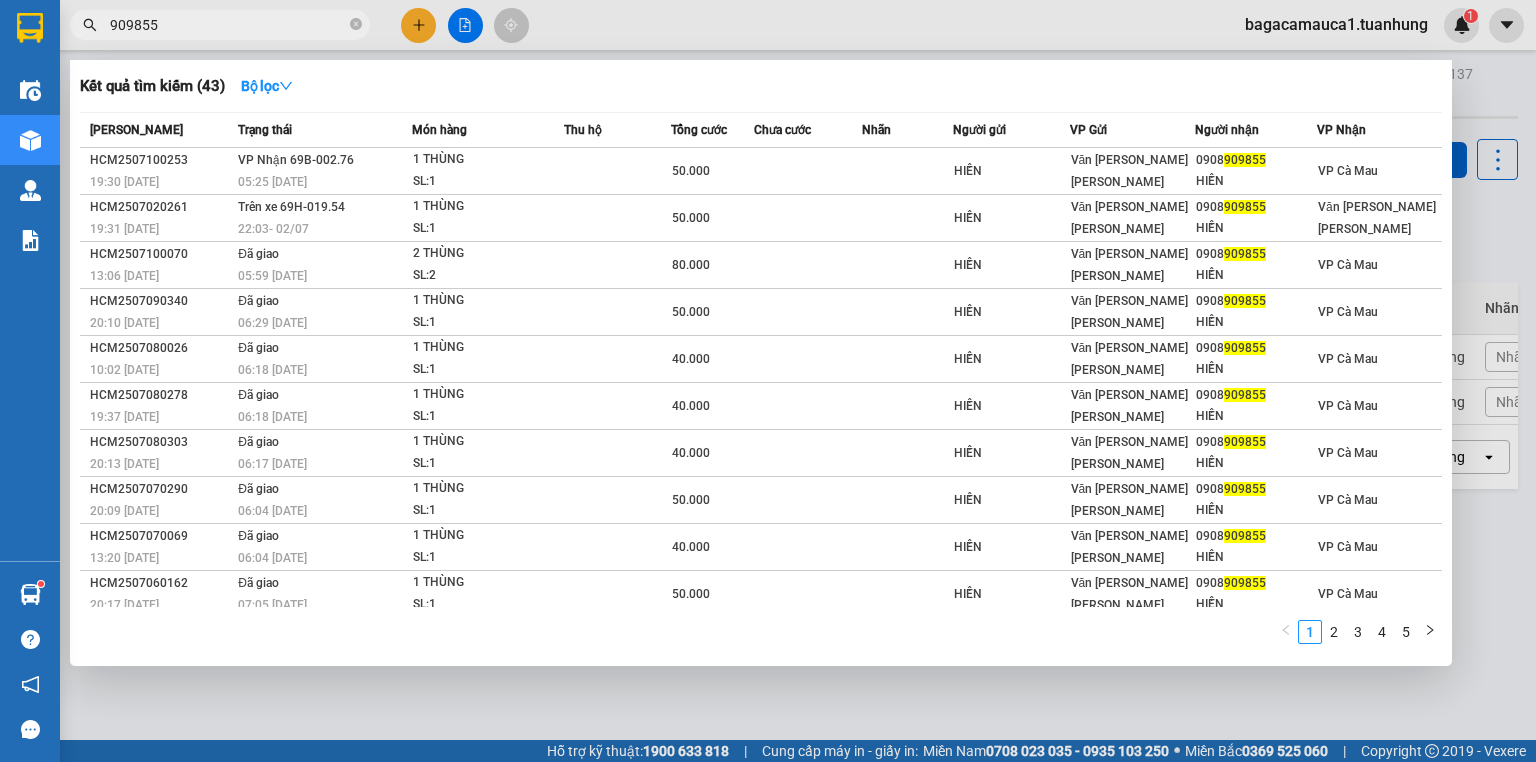 click on "909855" at bounding box center (228, 25) 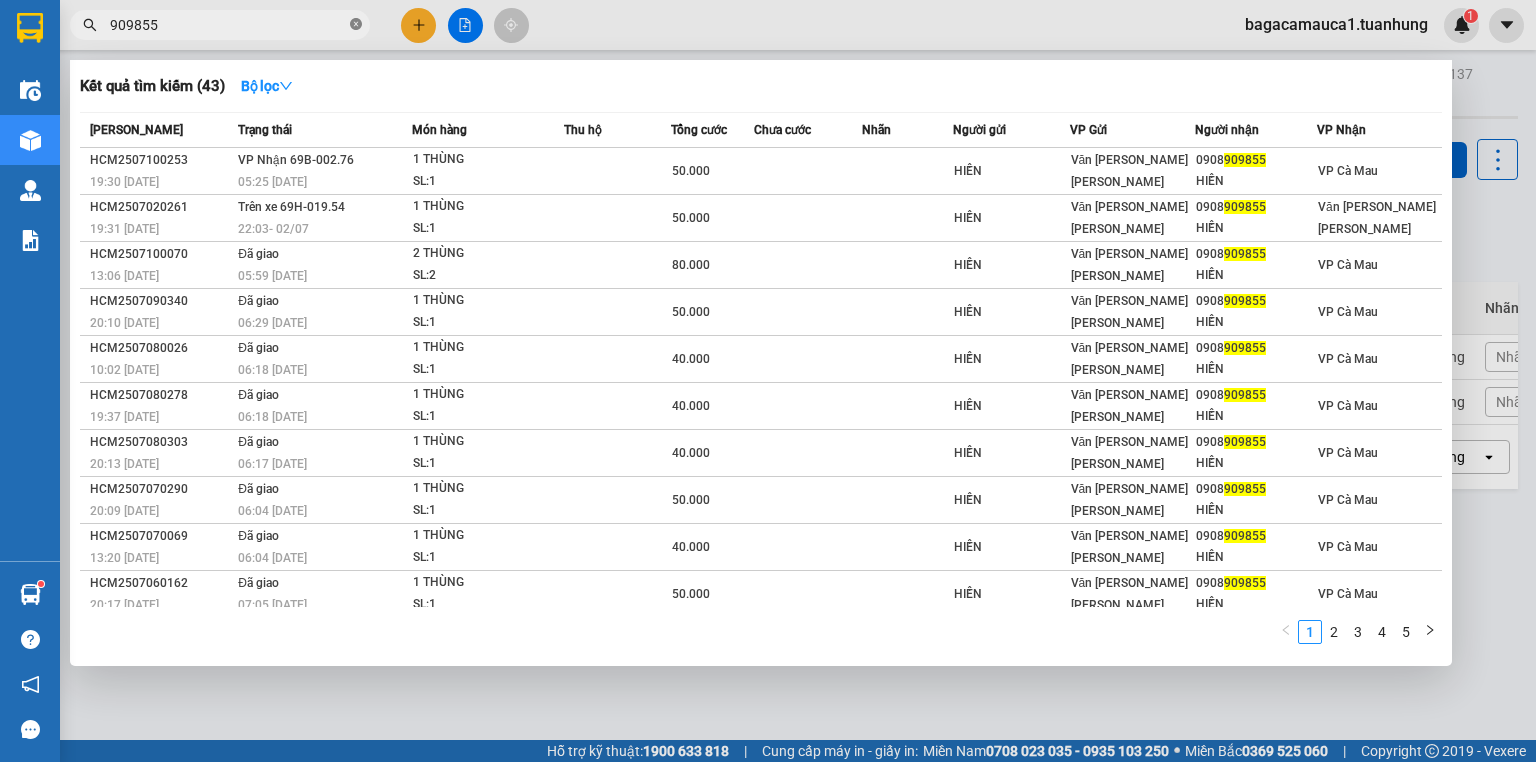 click 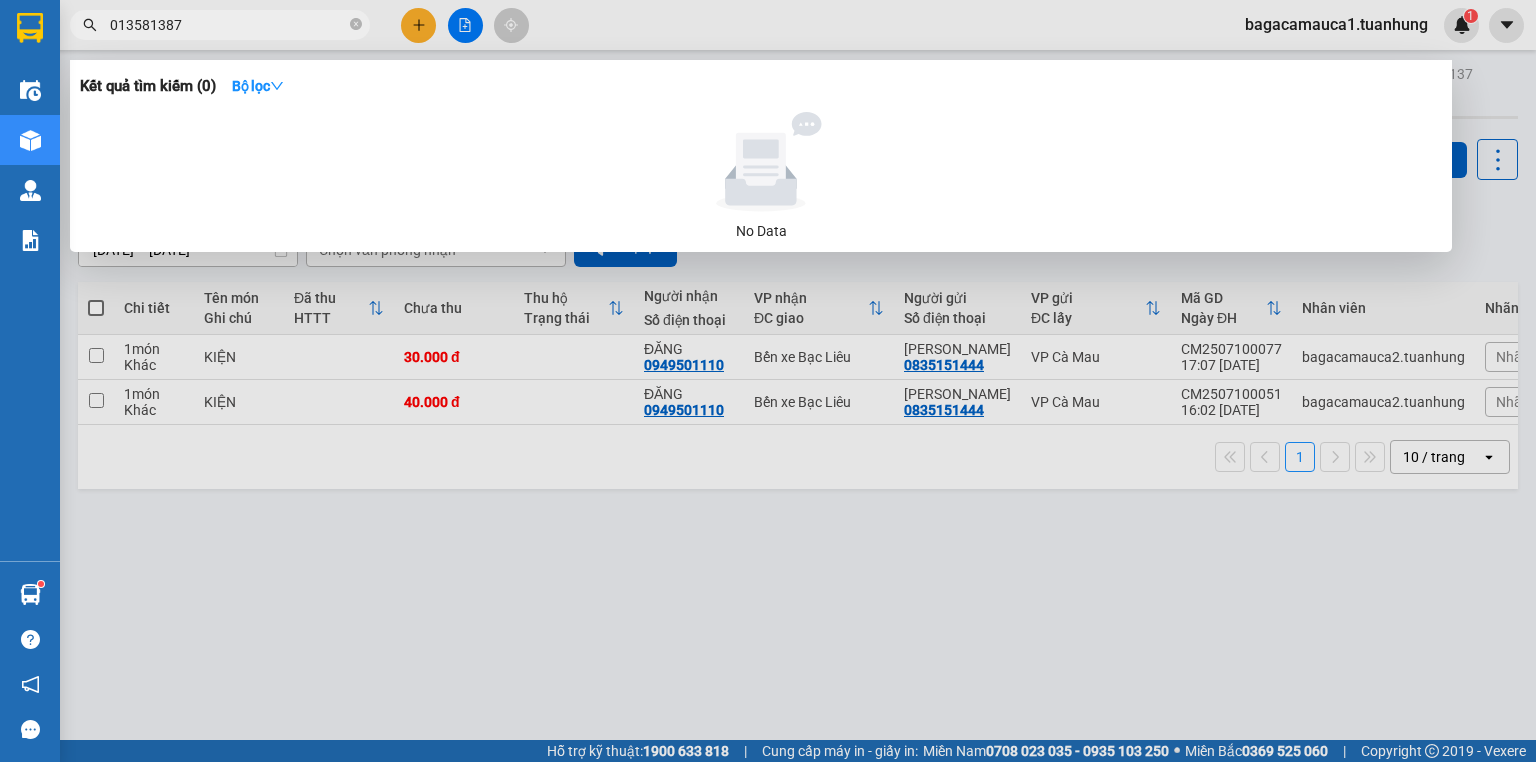 click on "013581387" at bounding box center [228, 25] 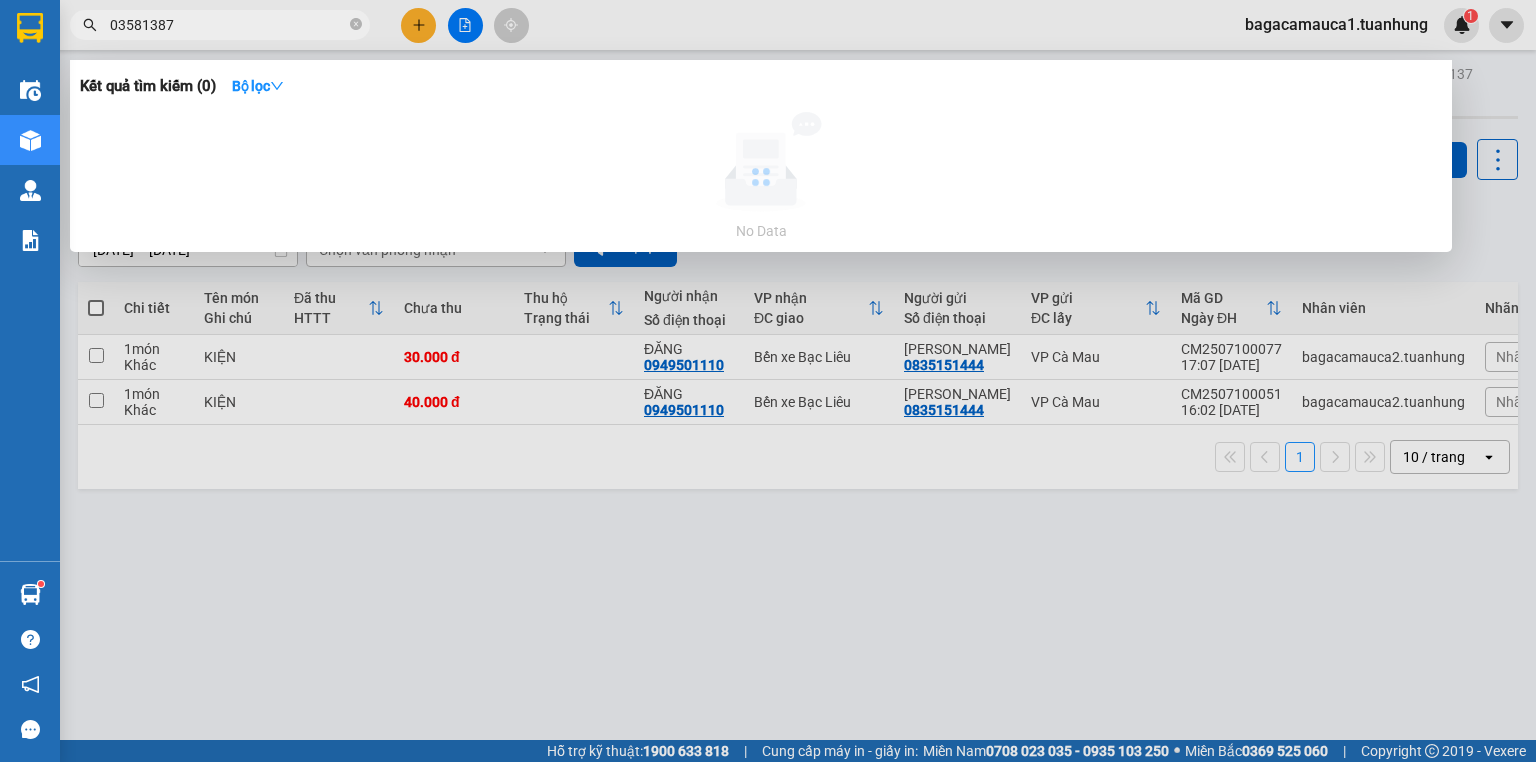 type on "093581387" 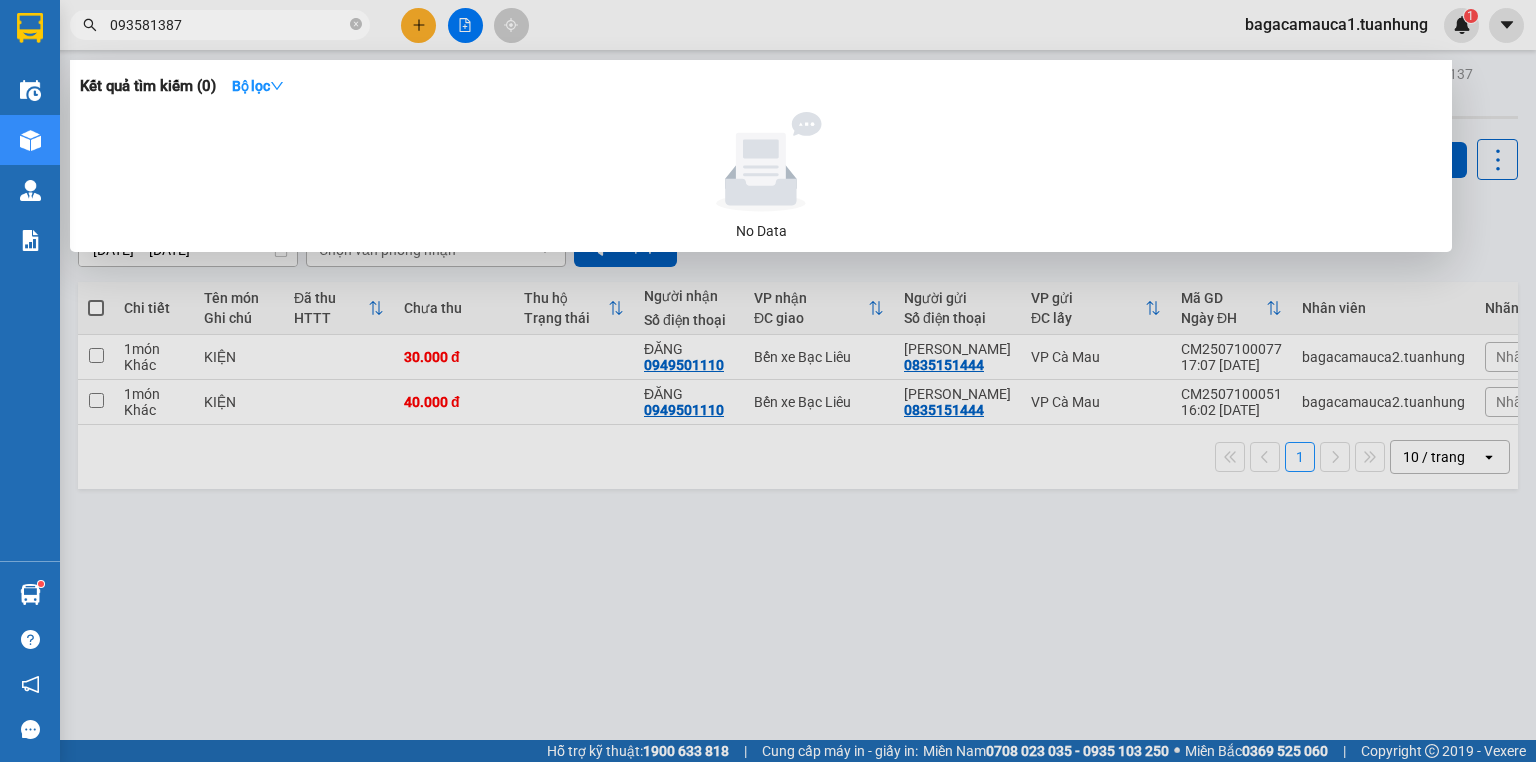 click on "093581387" at bounding box center (228, 25) 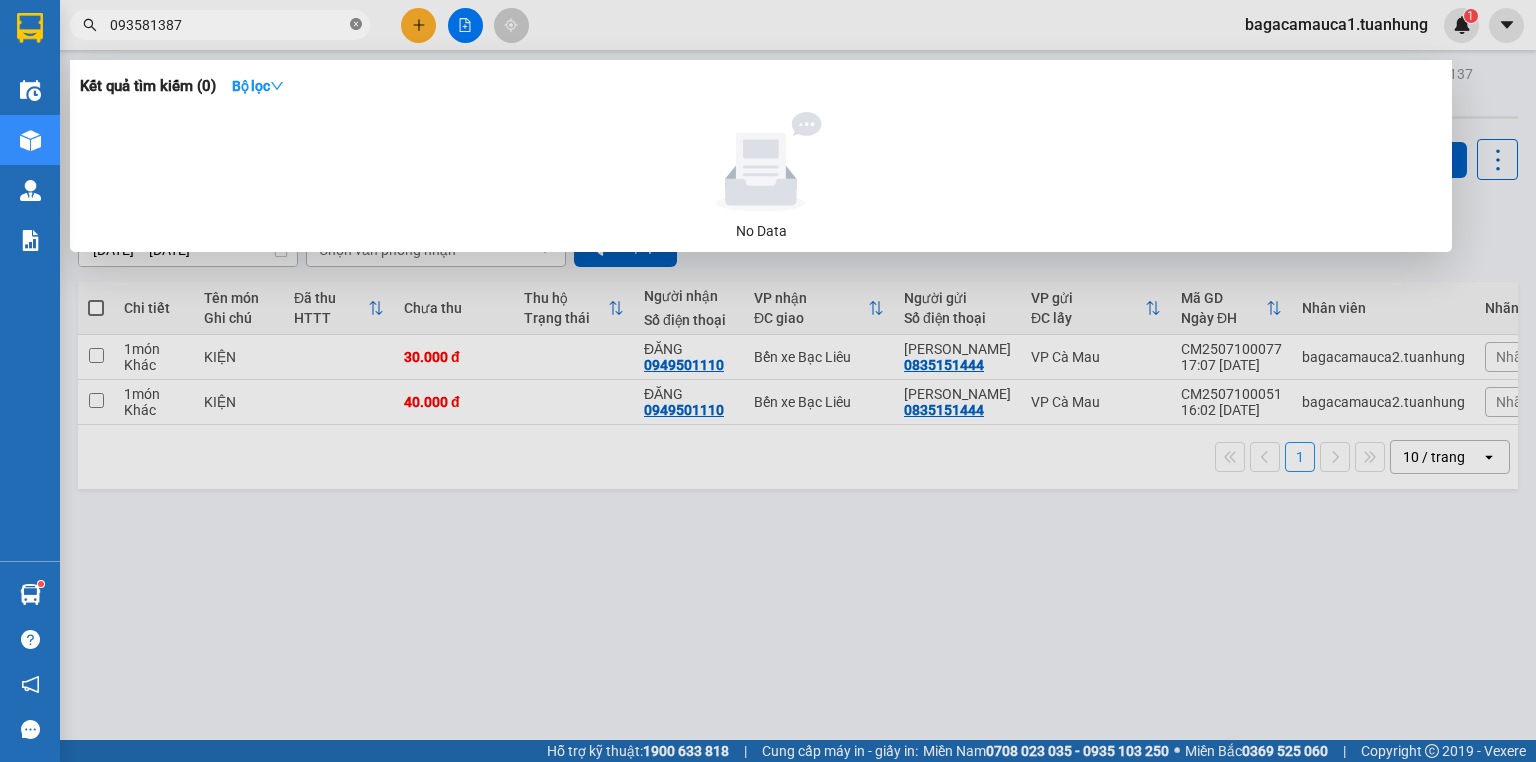 click 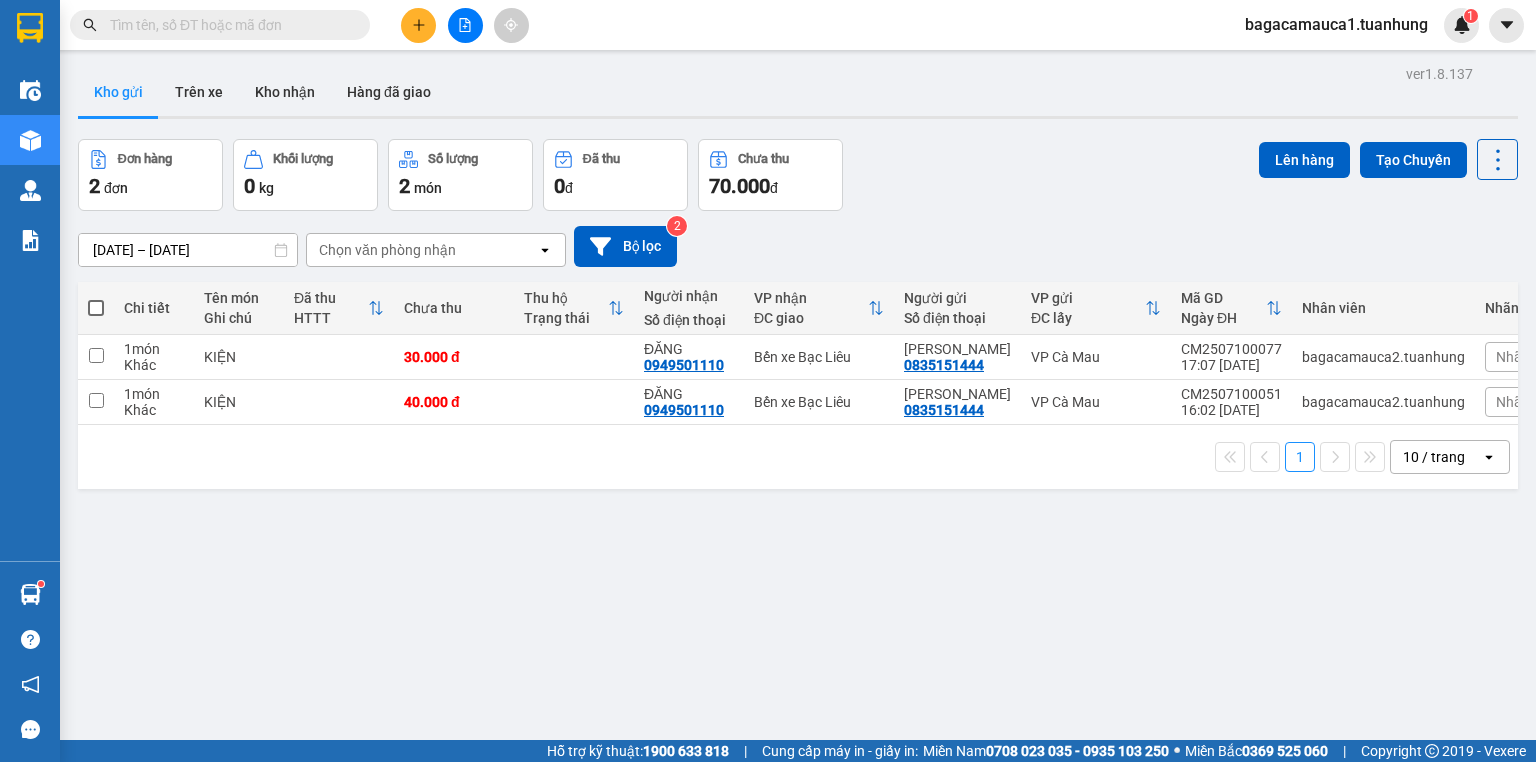 click at bounding box center (228, 25) 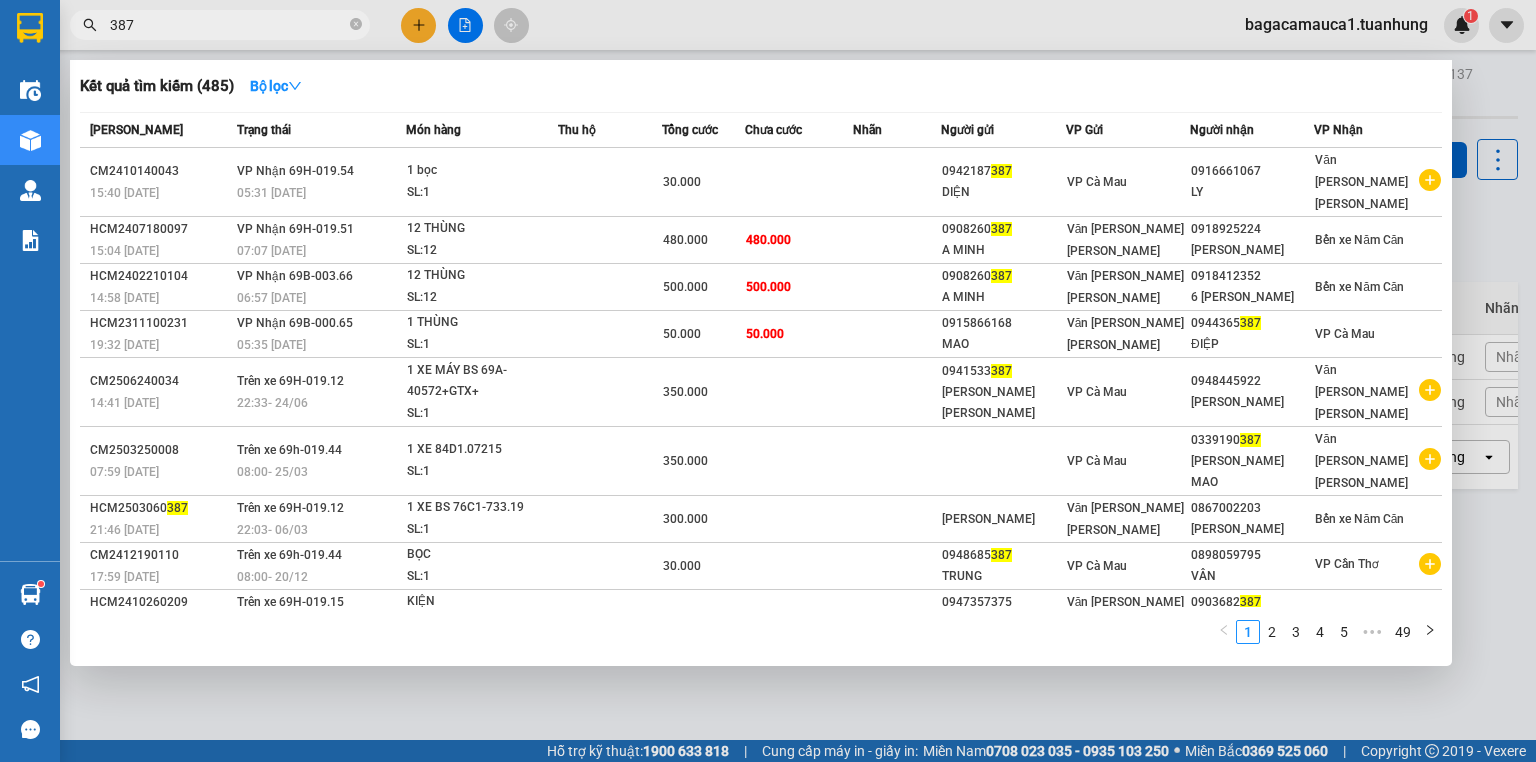 type on "387" 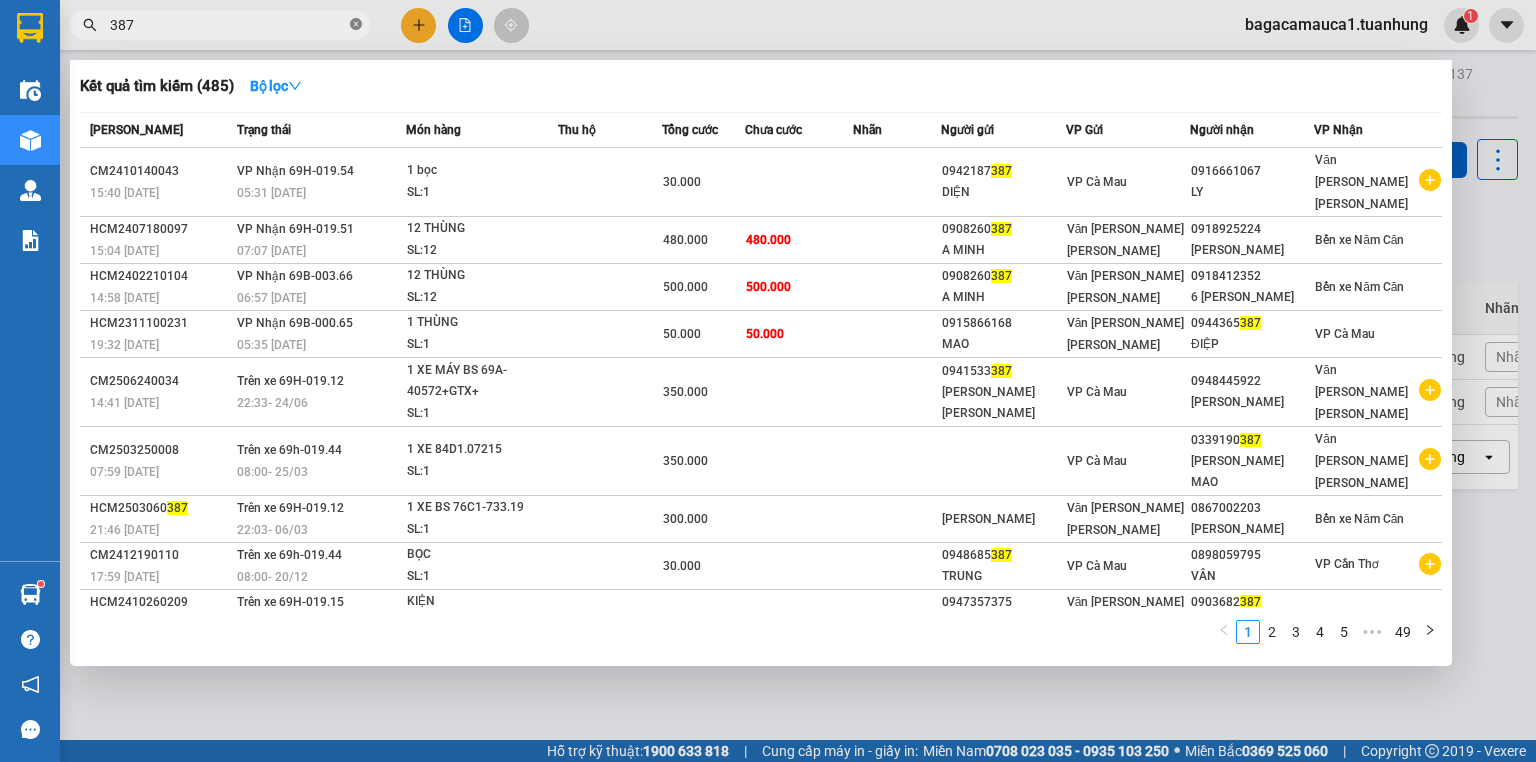 click 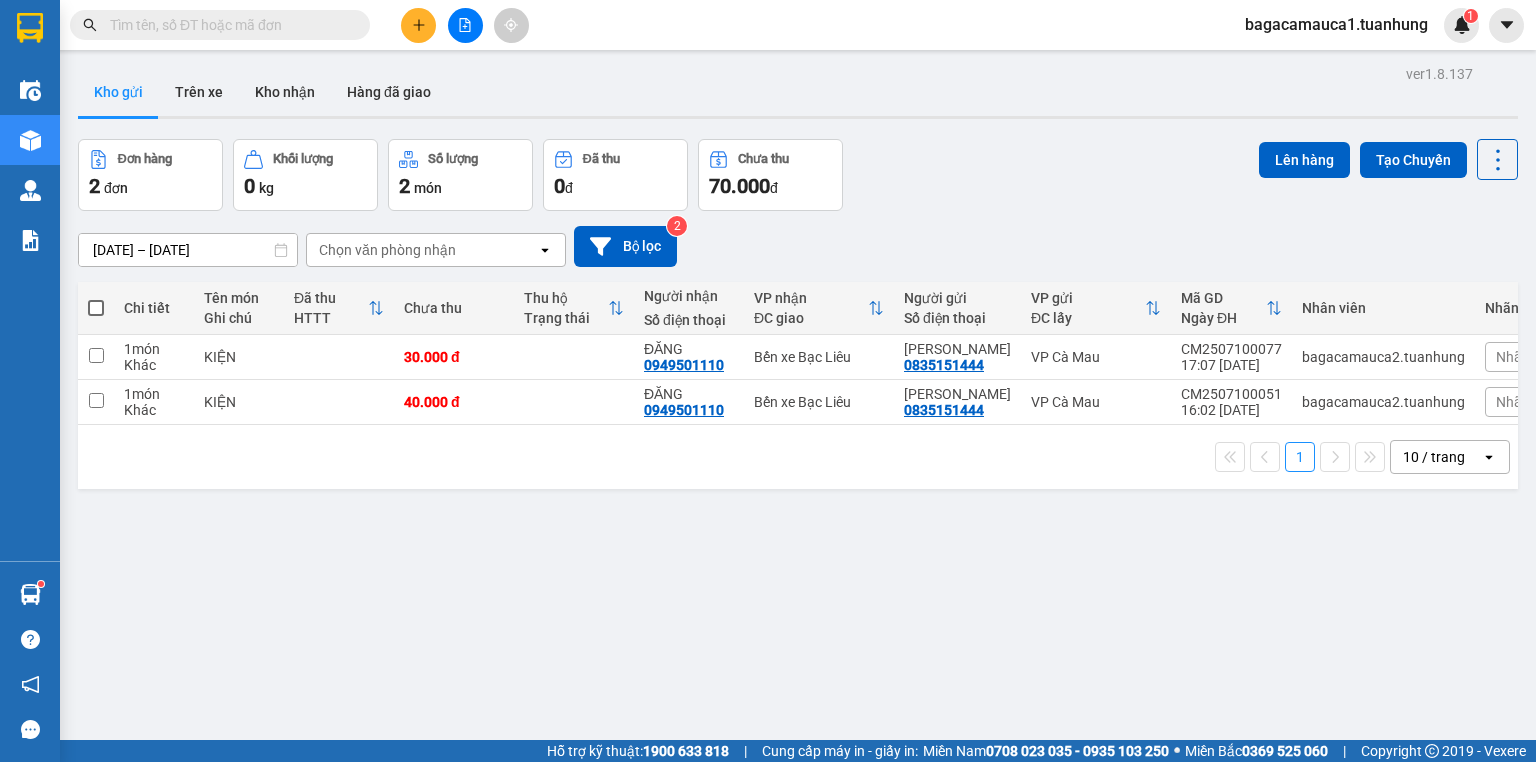 click at bounding box center (228, 25) 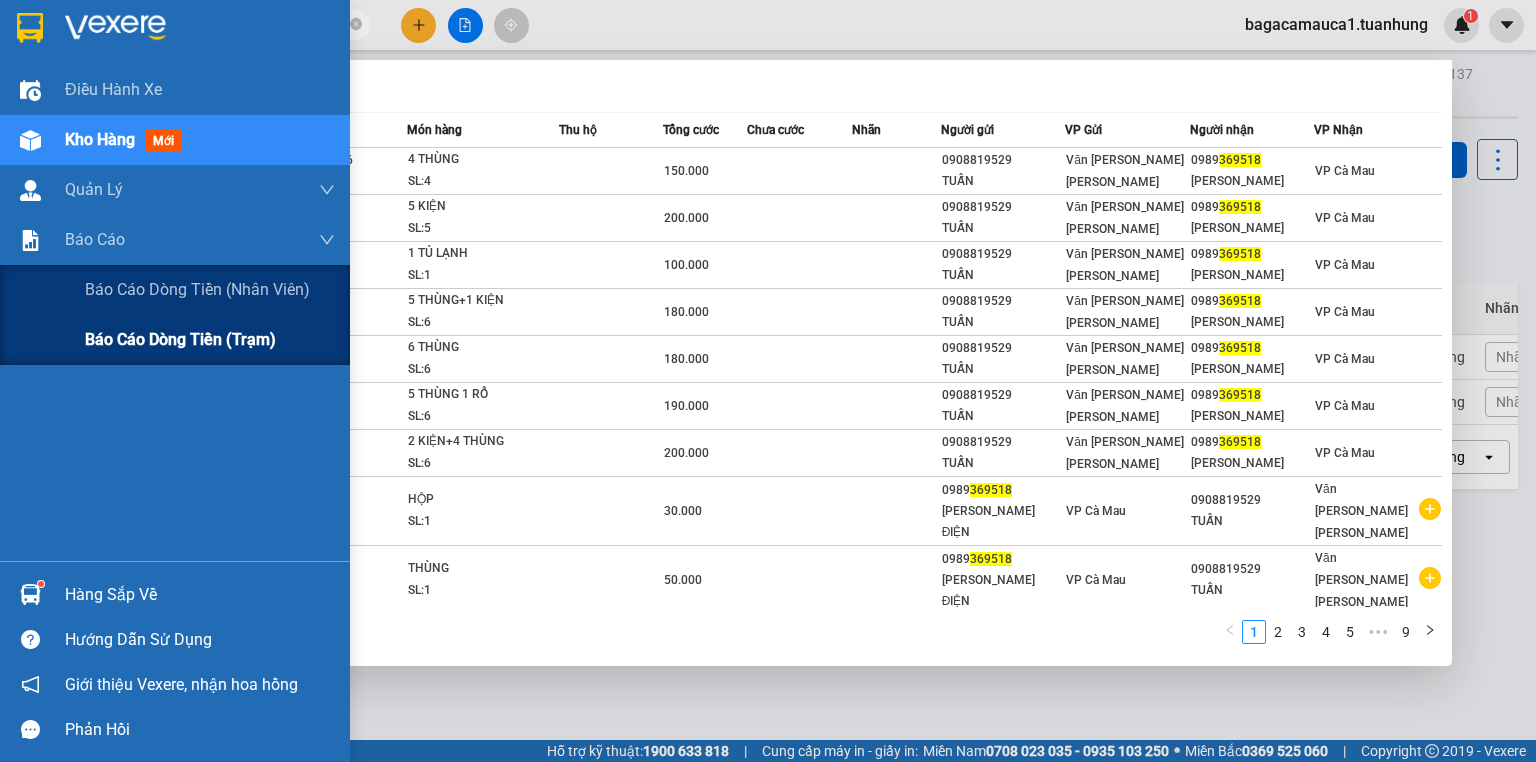 type on "369518" 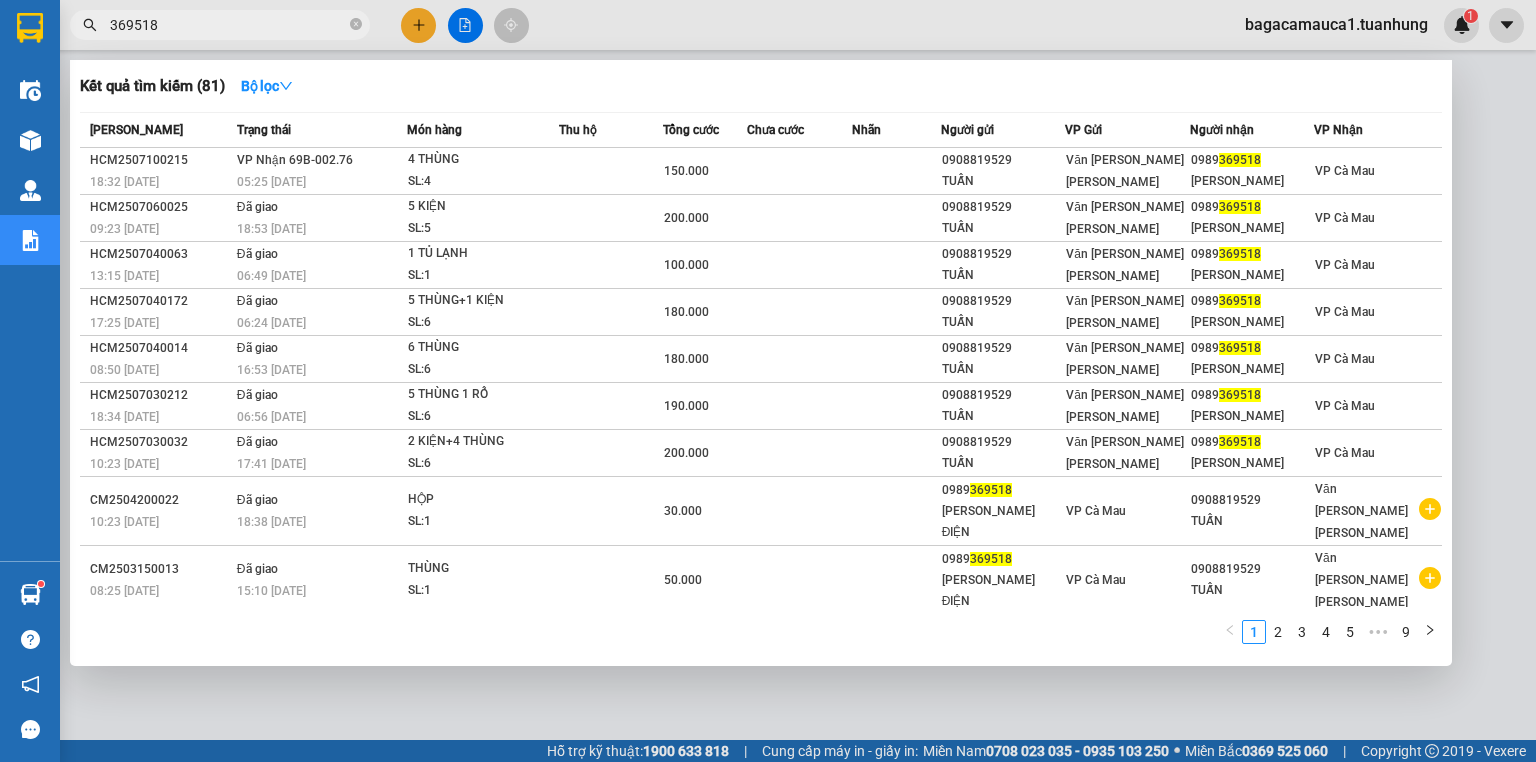 click at bounding box center (768, 381) 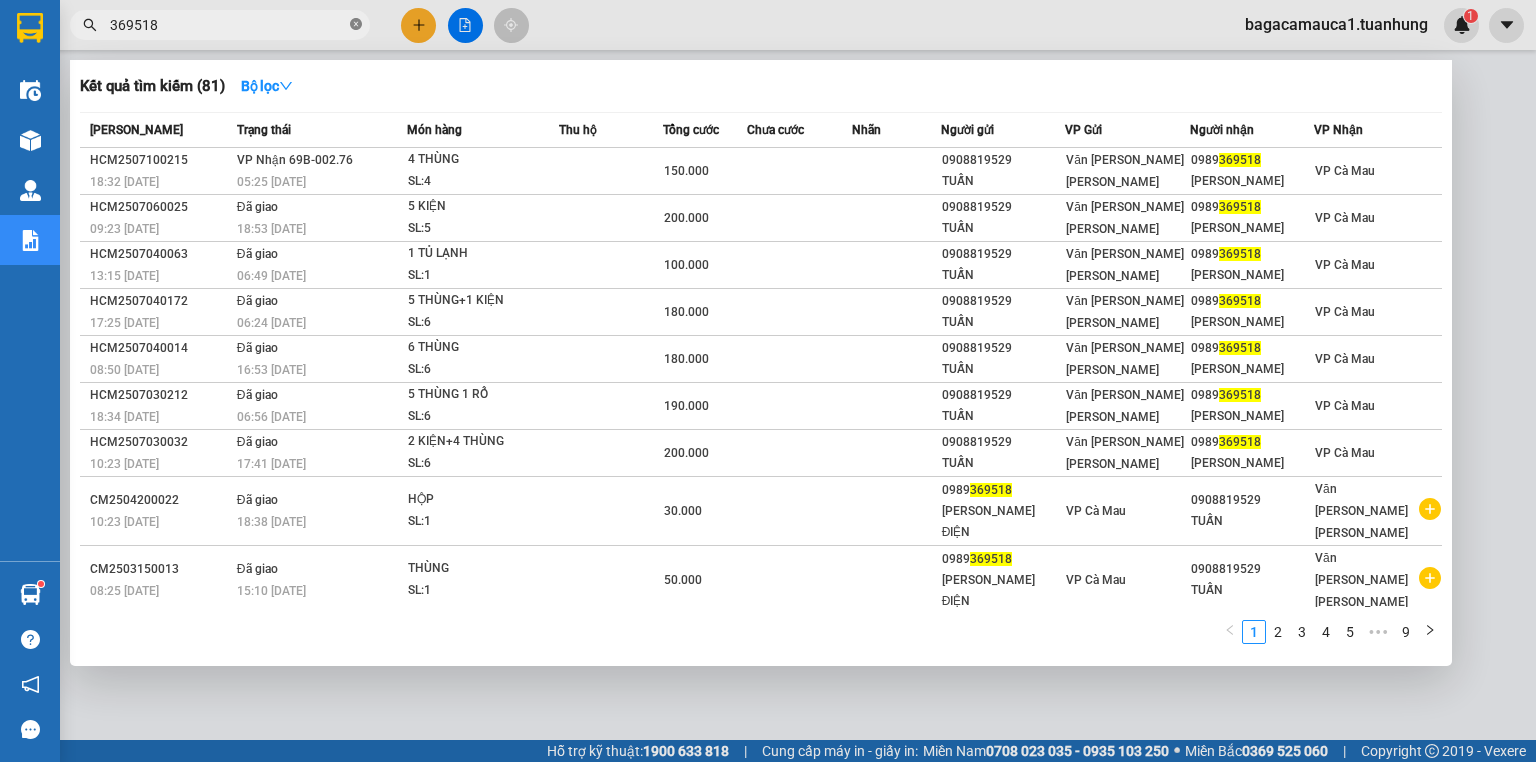 click 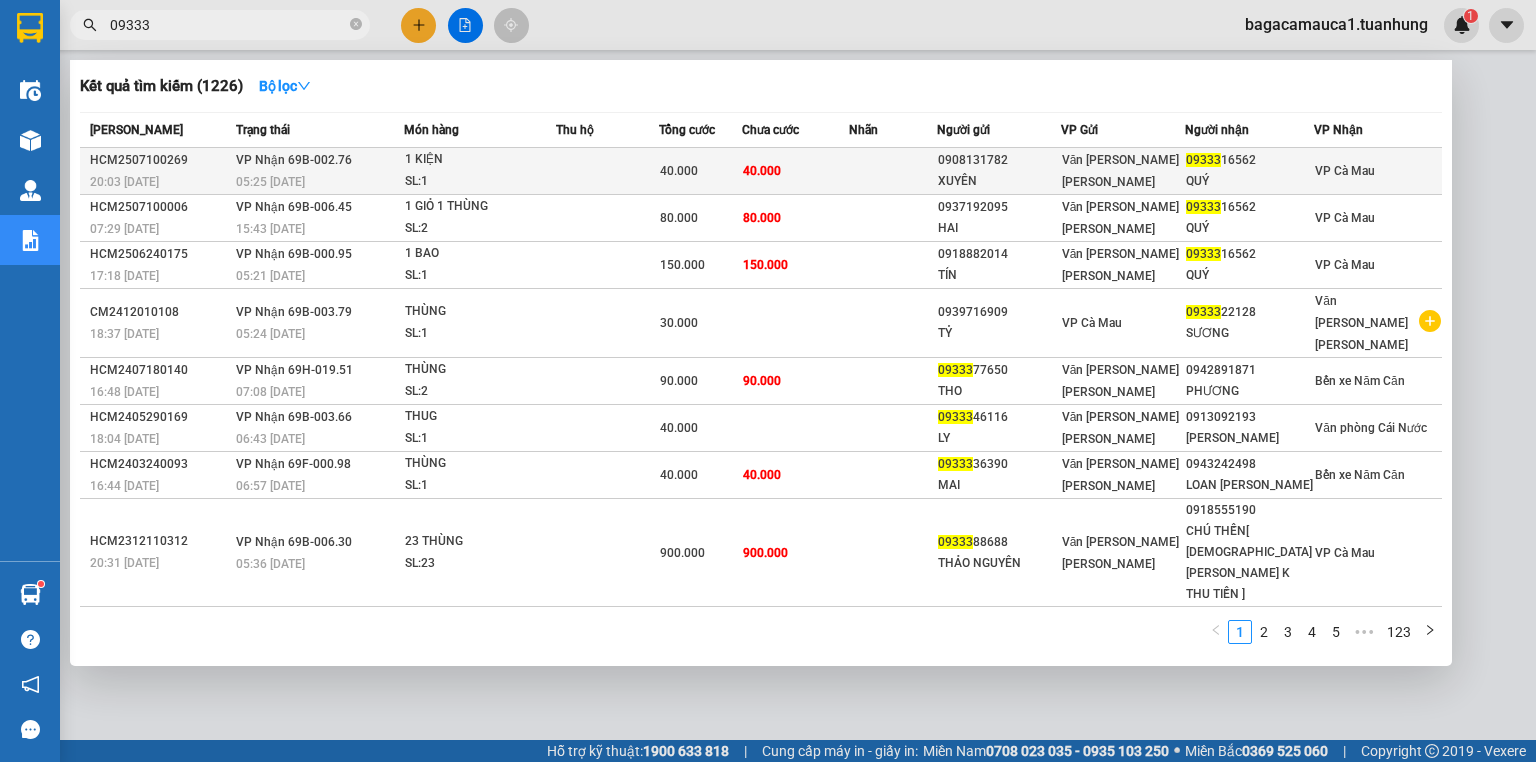 type on "09333" 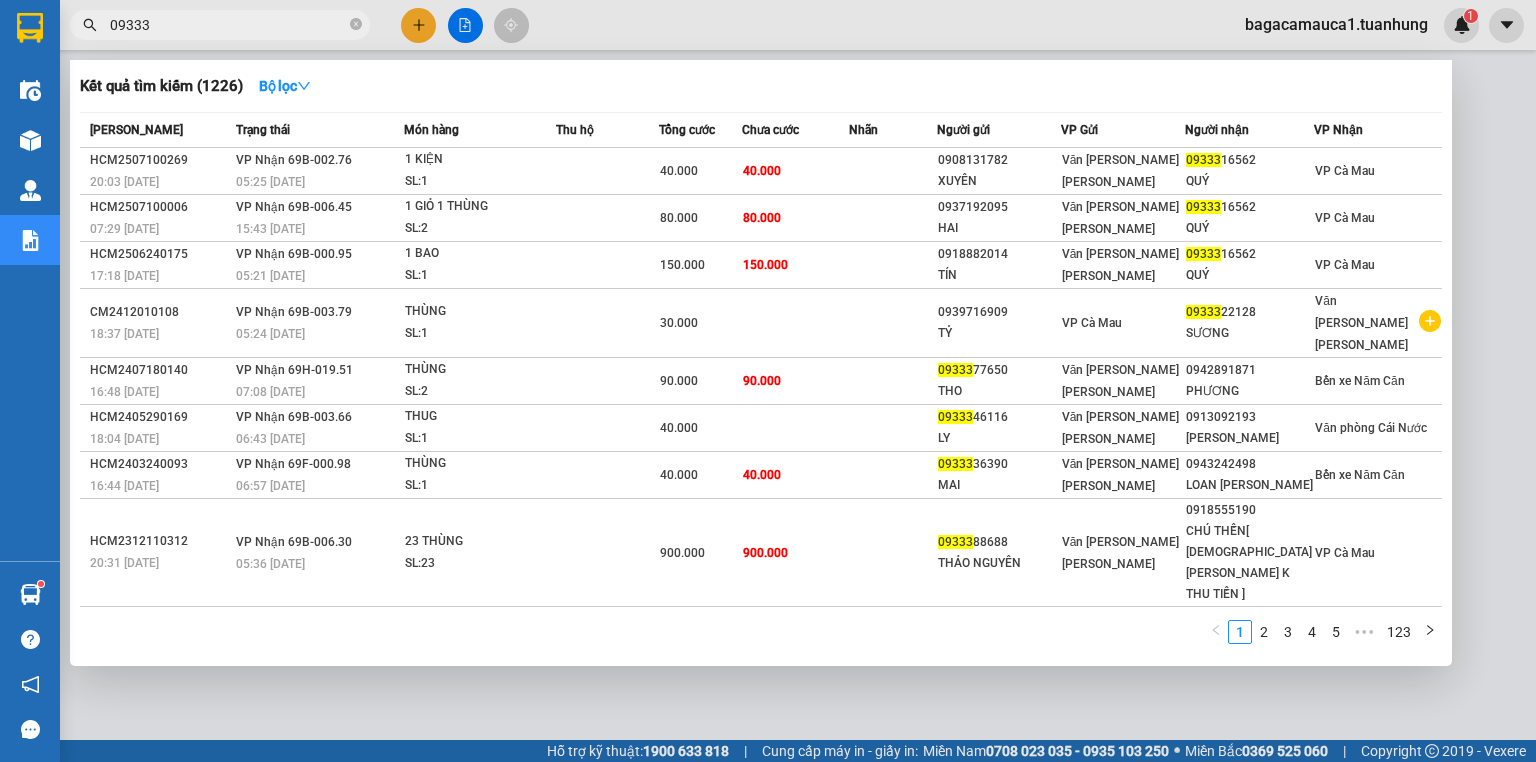 click at bounding box center (893, 171) 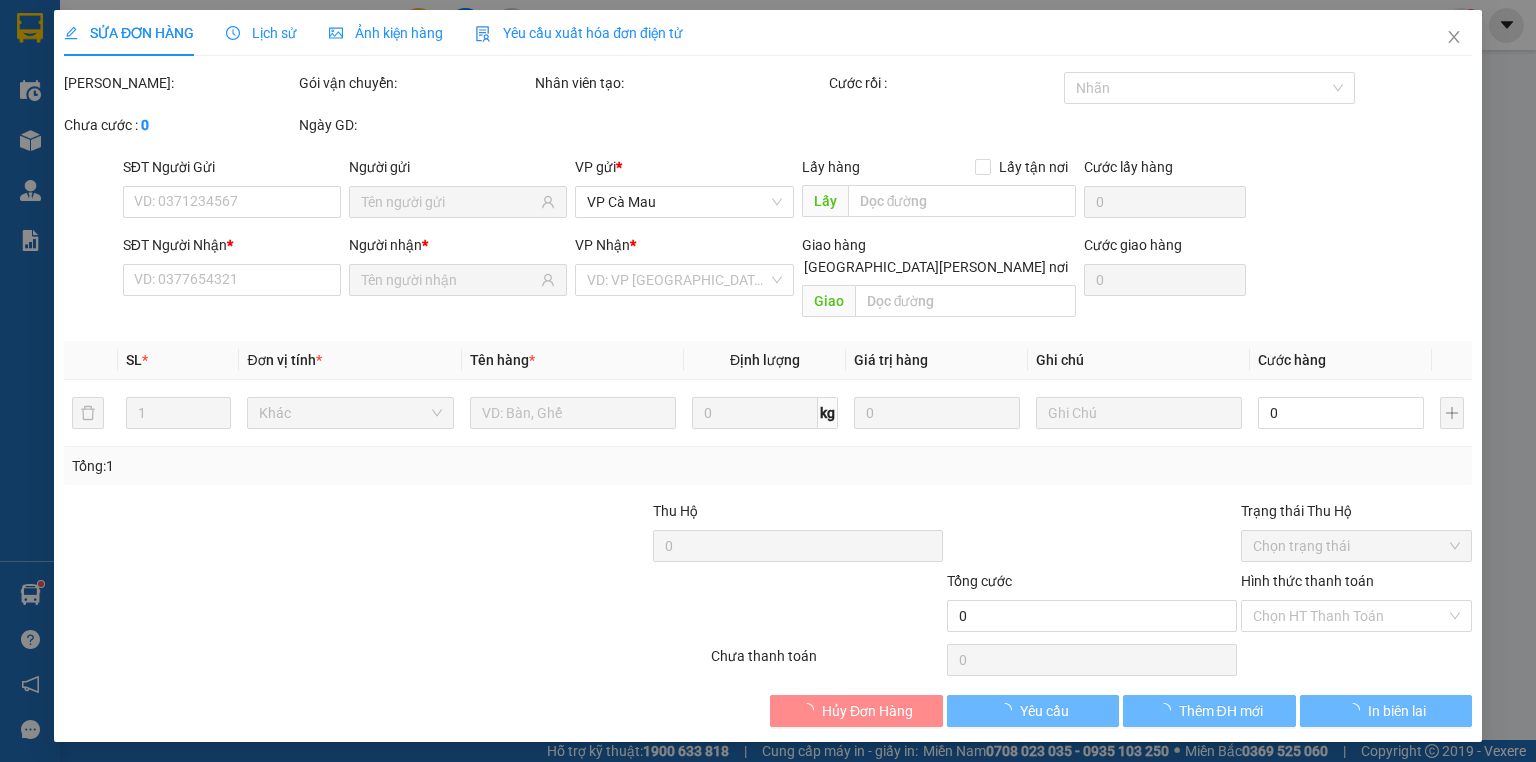 type on "0908131782" 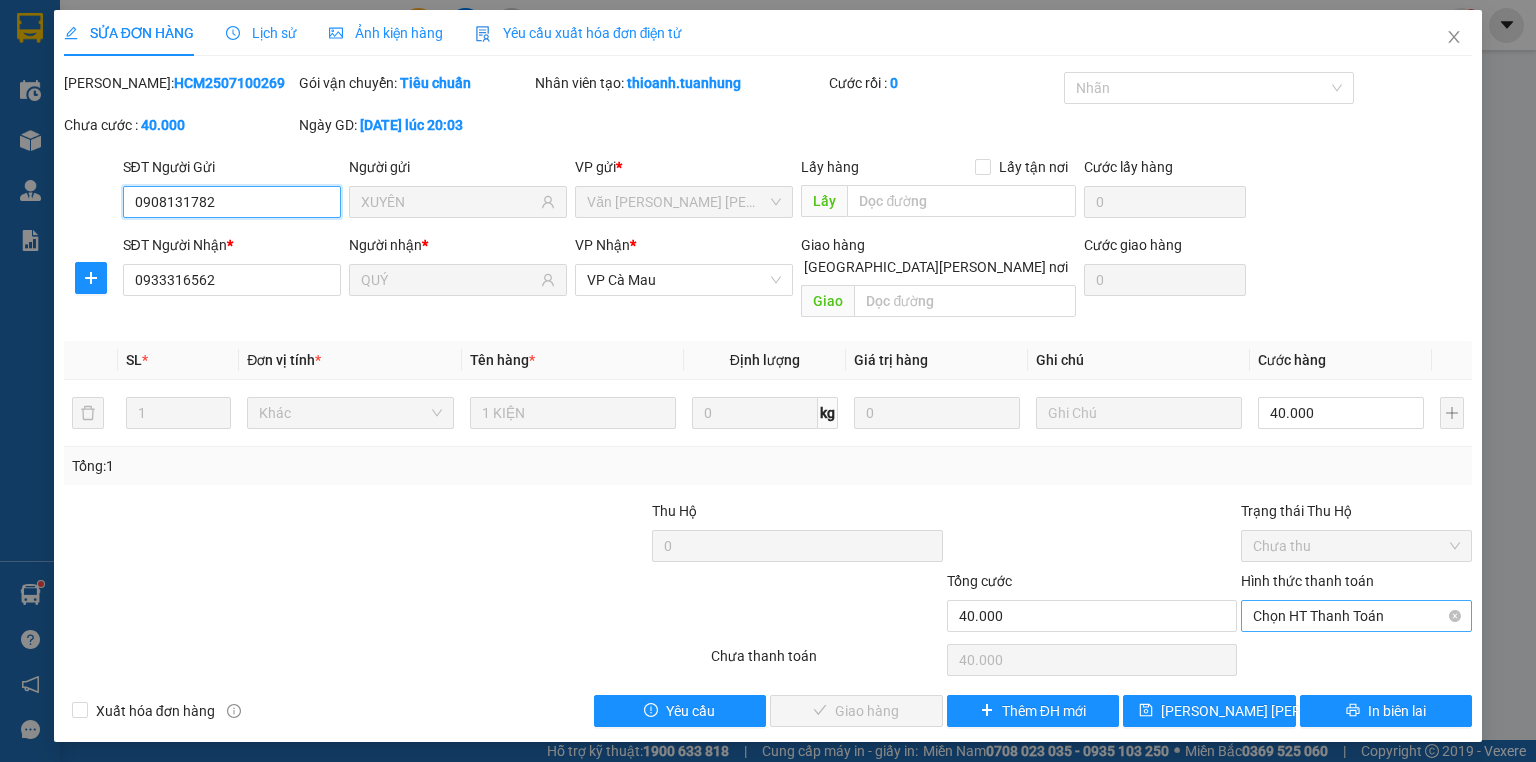 click on "Chọn HT Thanh Toán" at bounding box center (1356, 616) 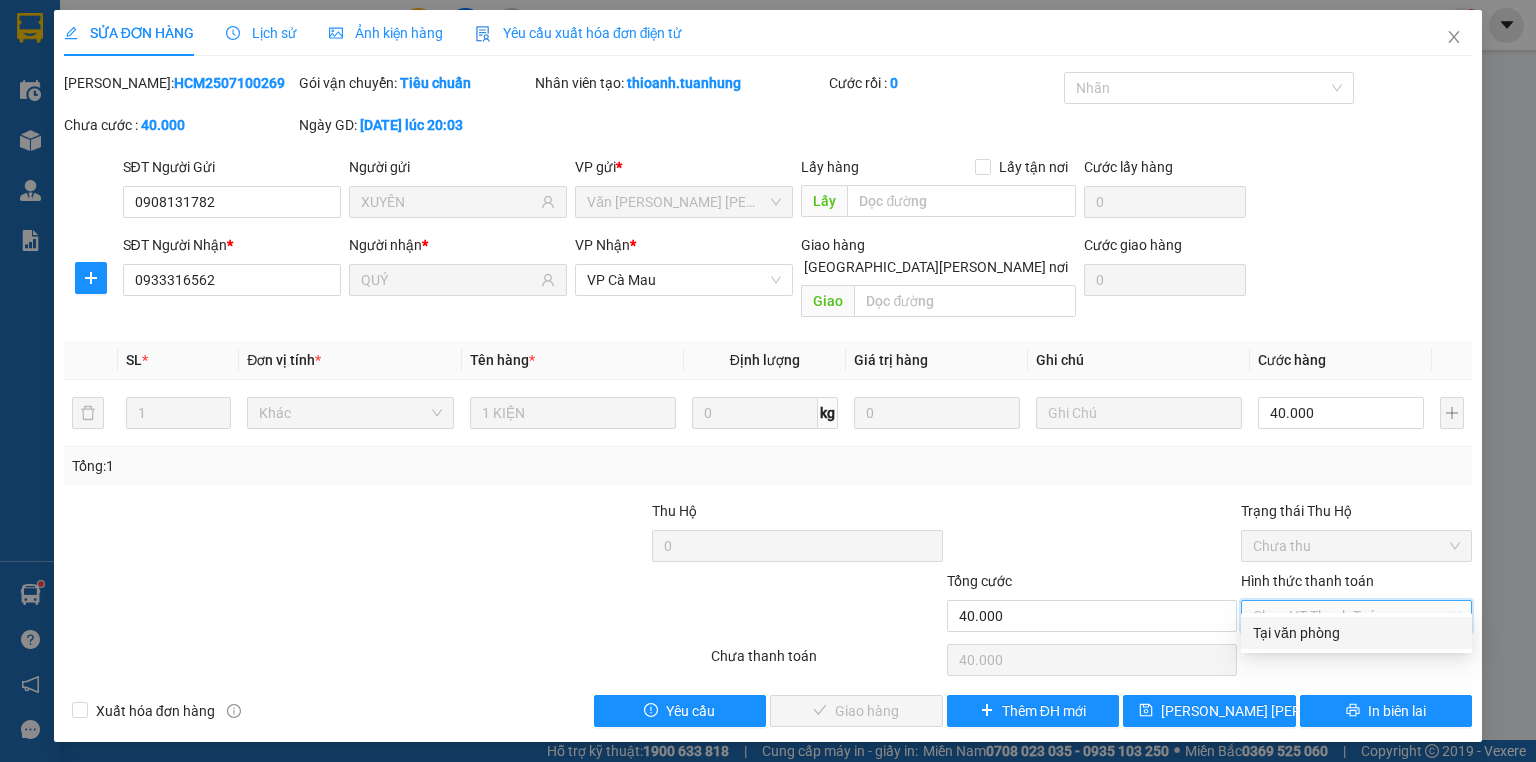 click on "Tại văn phòng" at bounding box center [1356, 633] 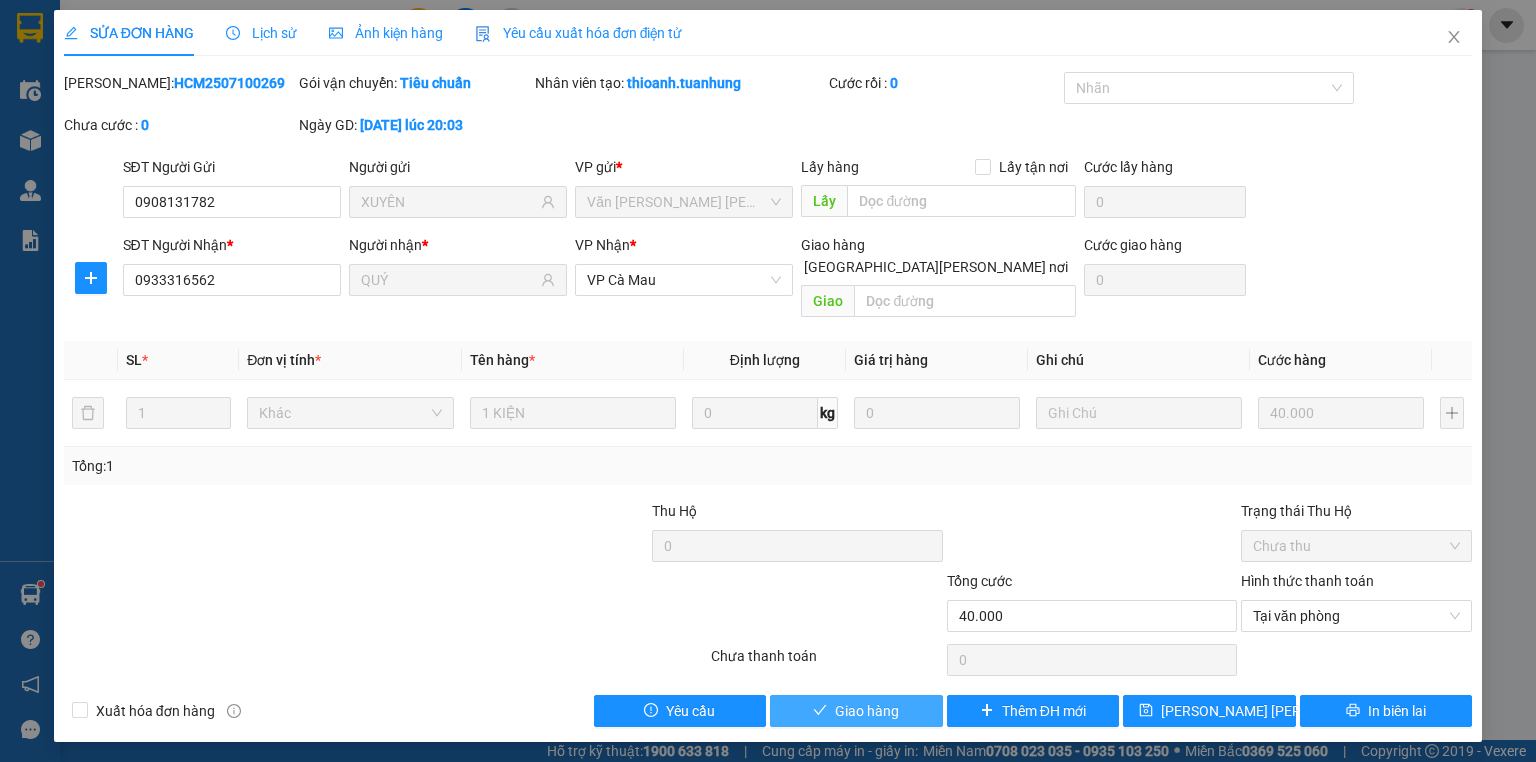 click on "Giao hàng" at bounding box center (867, 711) 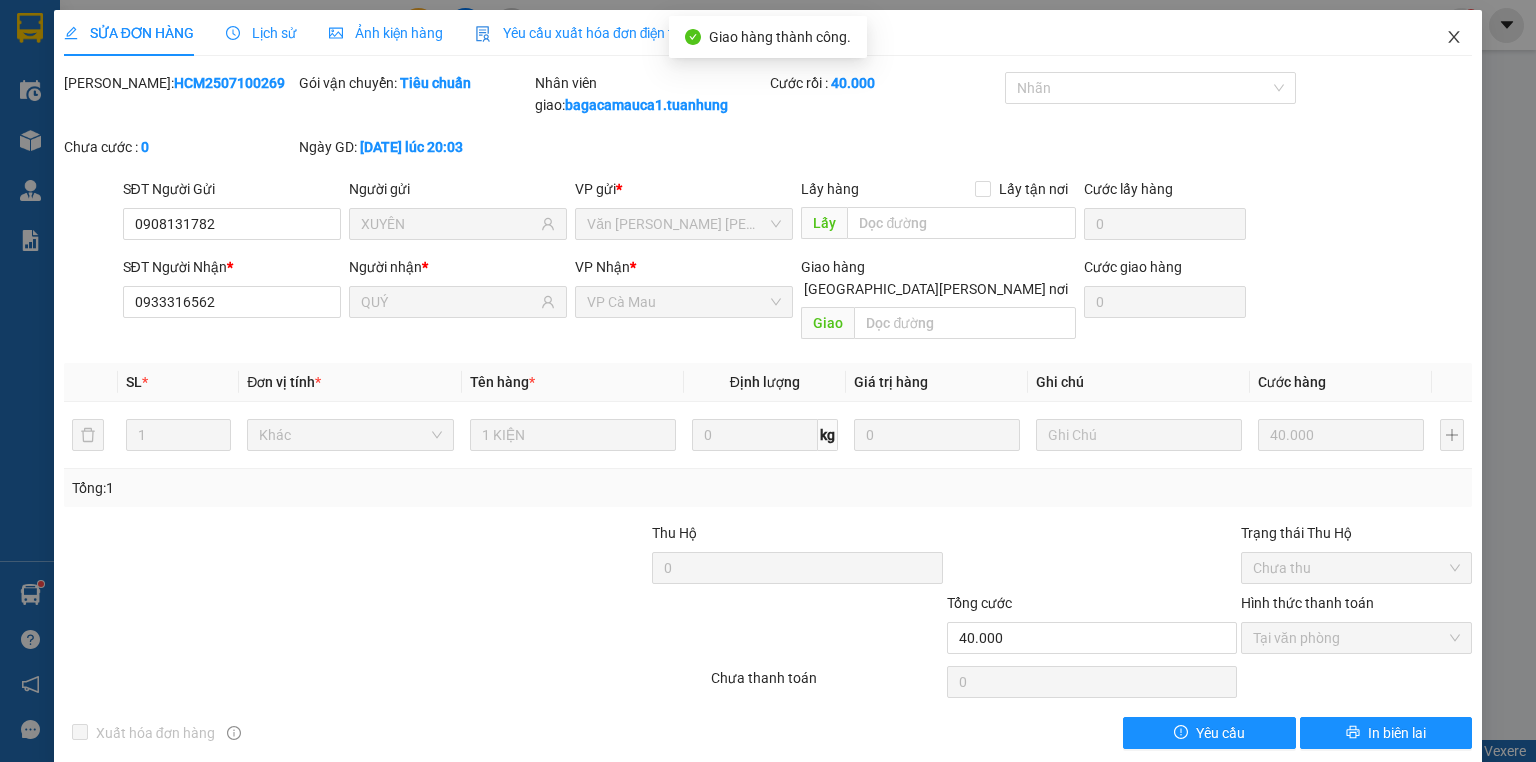 click 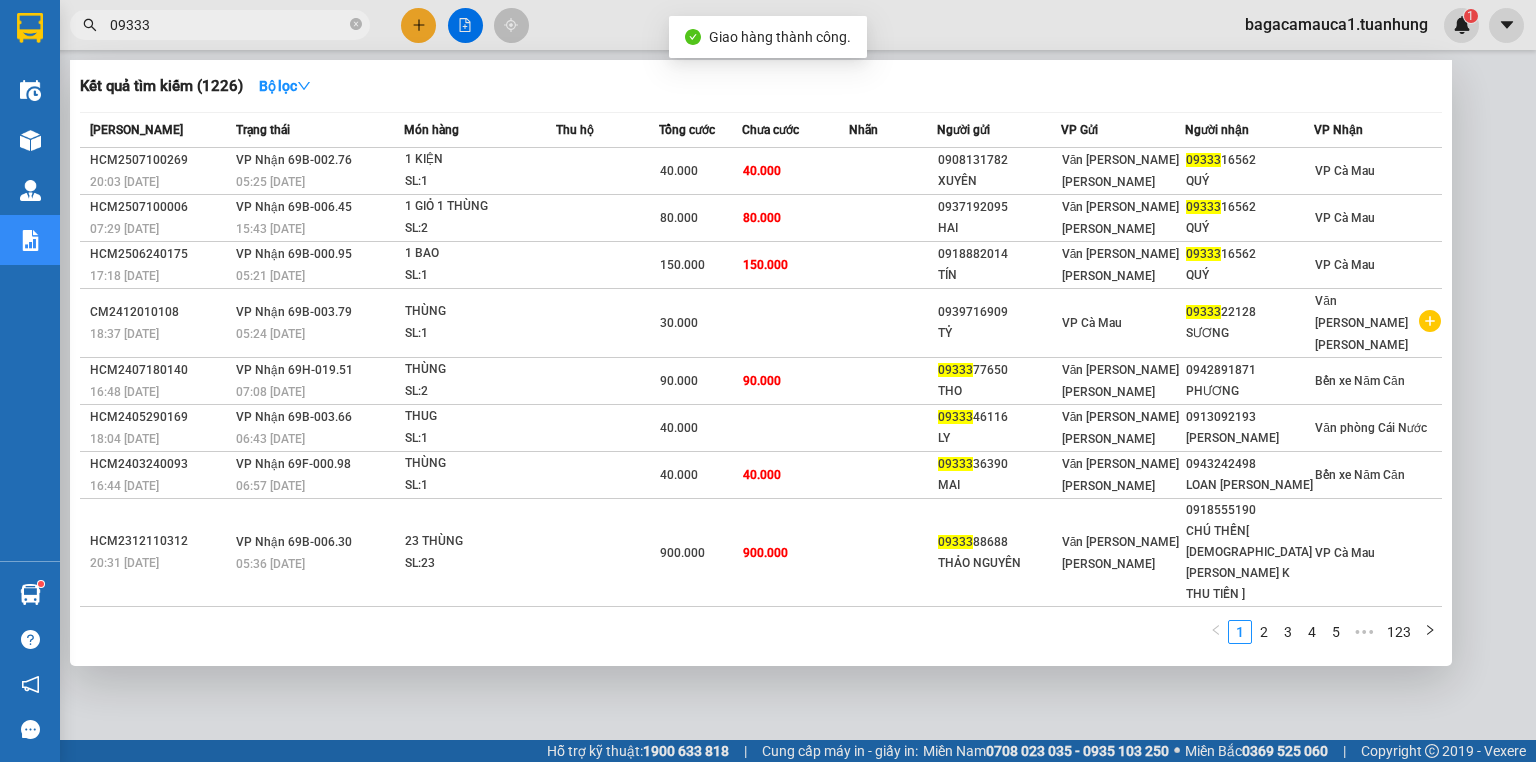 click on "09333" at bounding box center (228, 25) 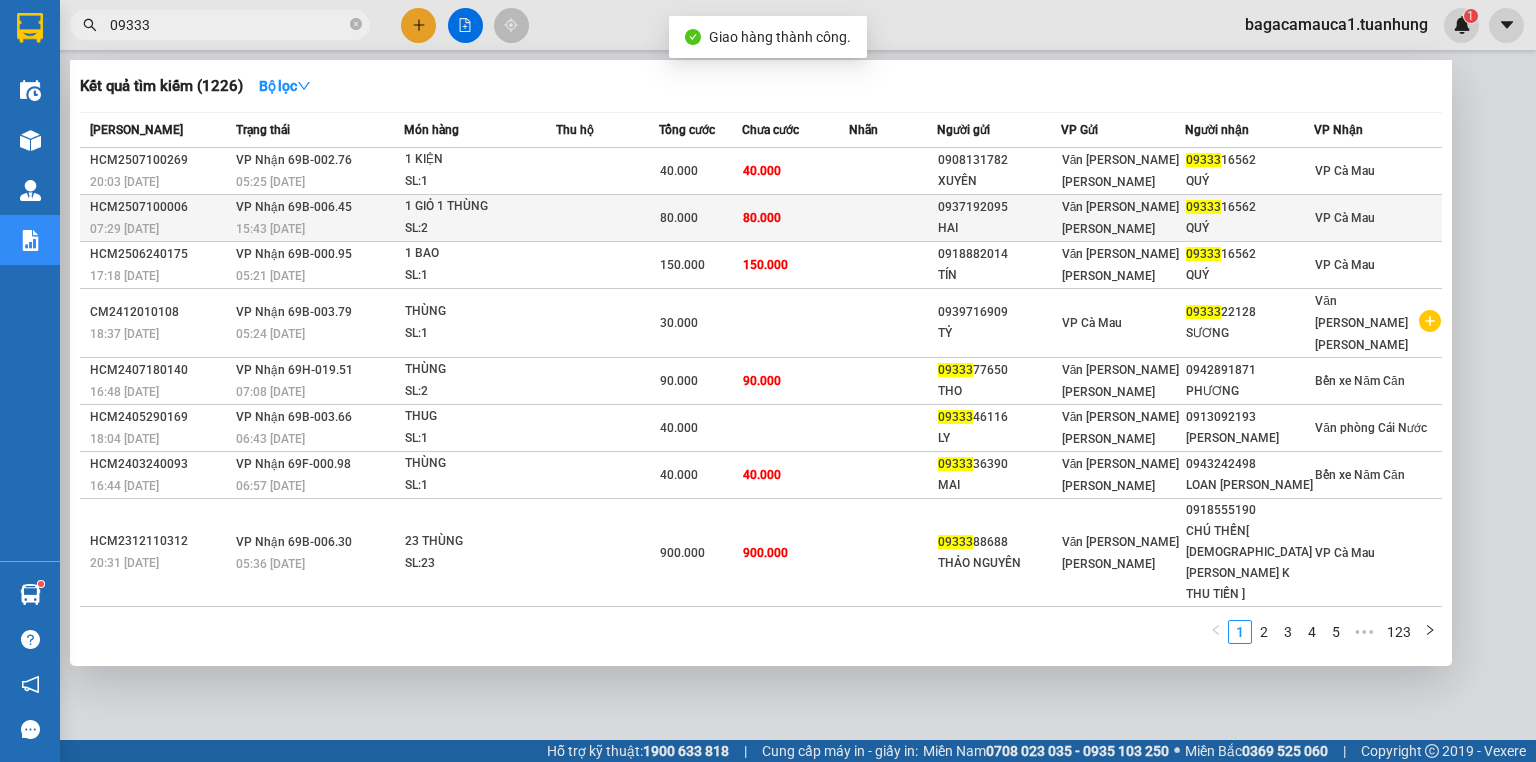 click on "80.000" at bounding box center (795, 218) 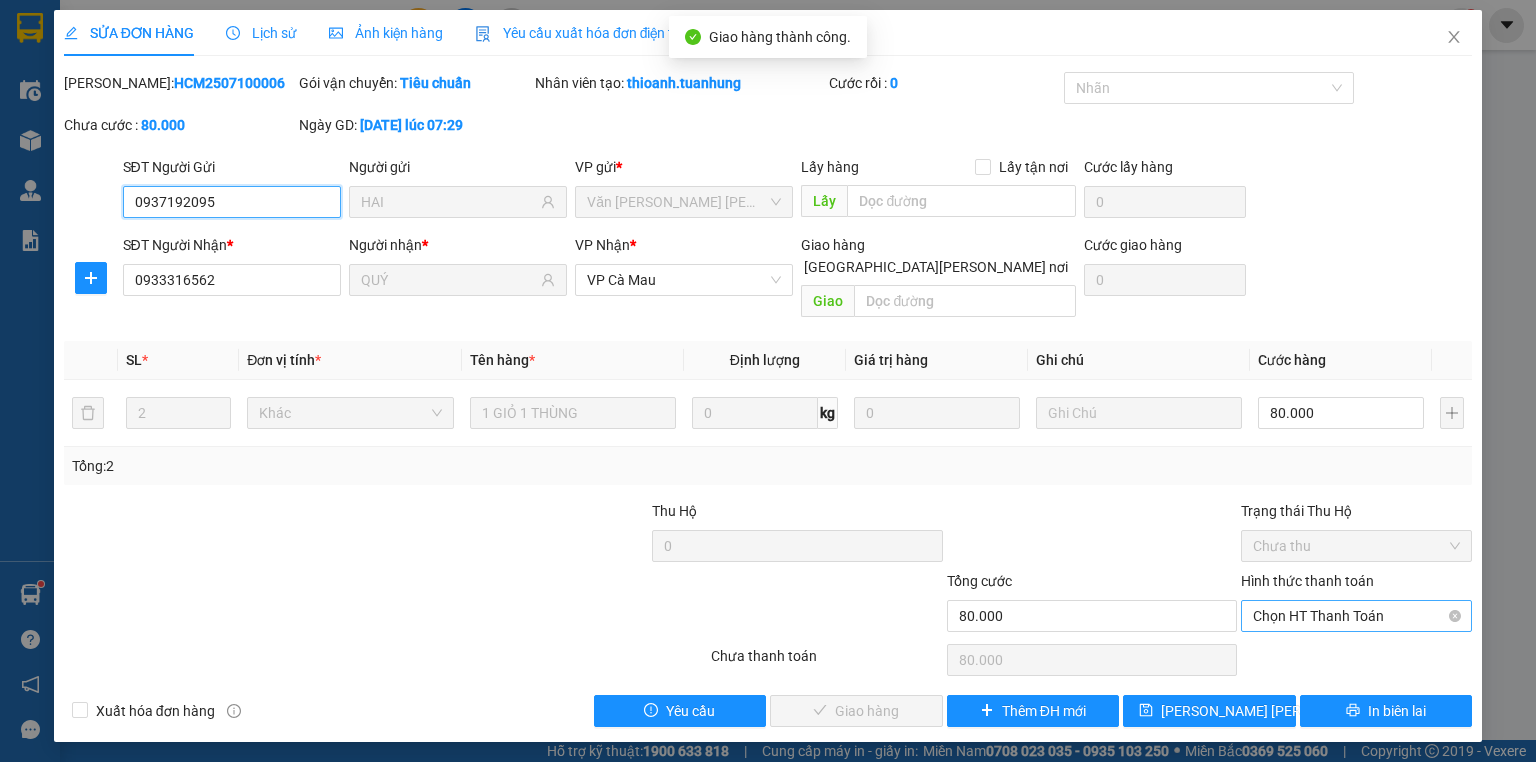 click on "Chọn HT Thanh Toán" at bounding box center (1356, 616) 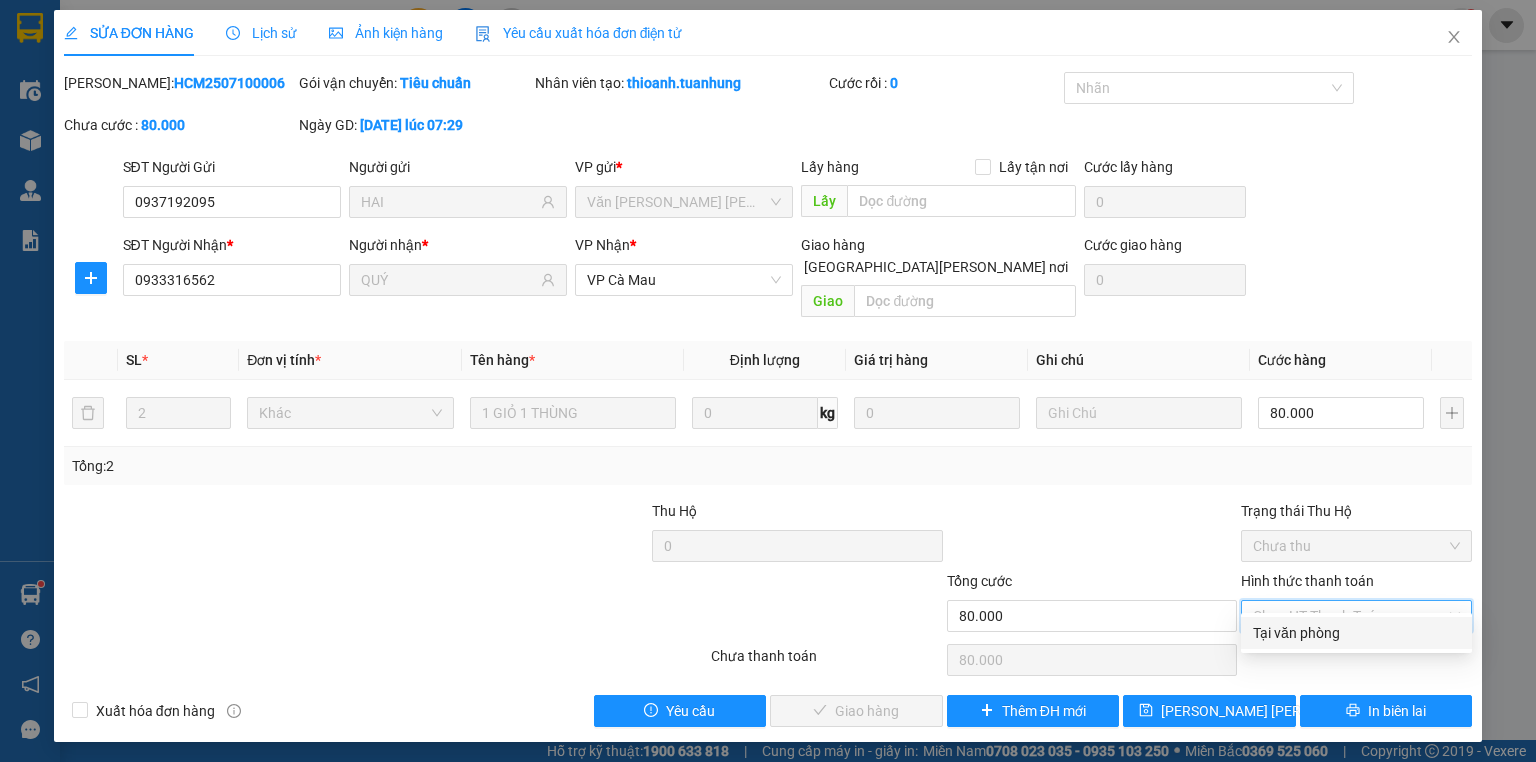 click on "Tại văn phòng" at bounding box center [1356, 633] 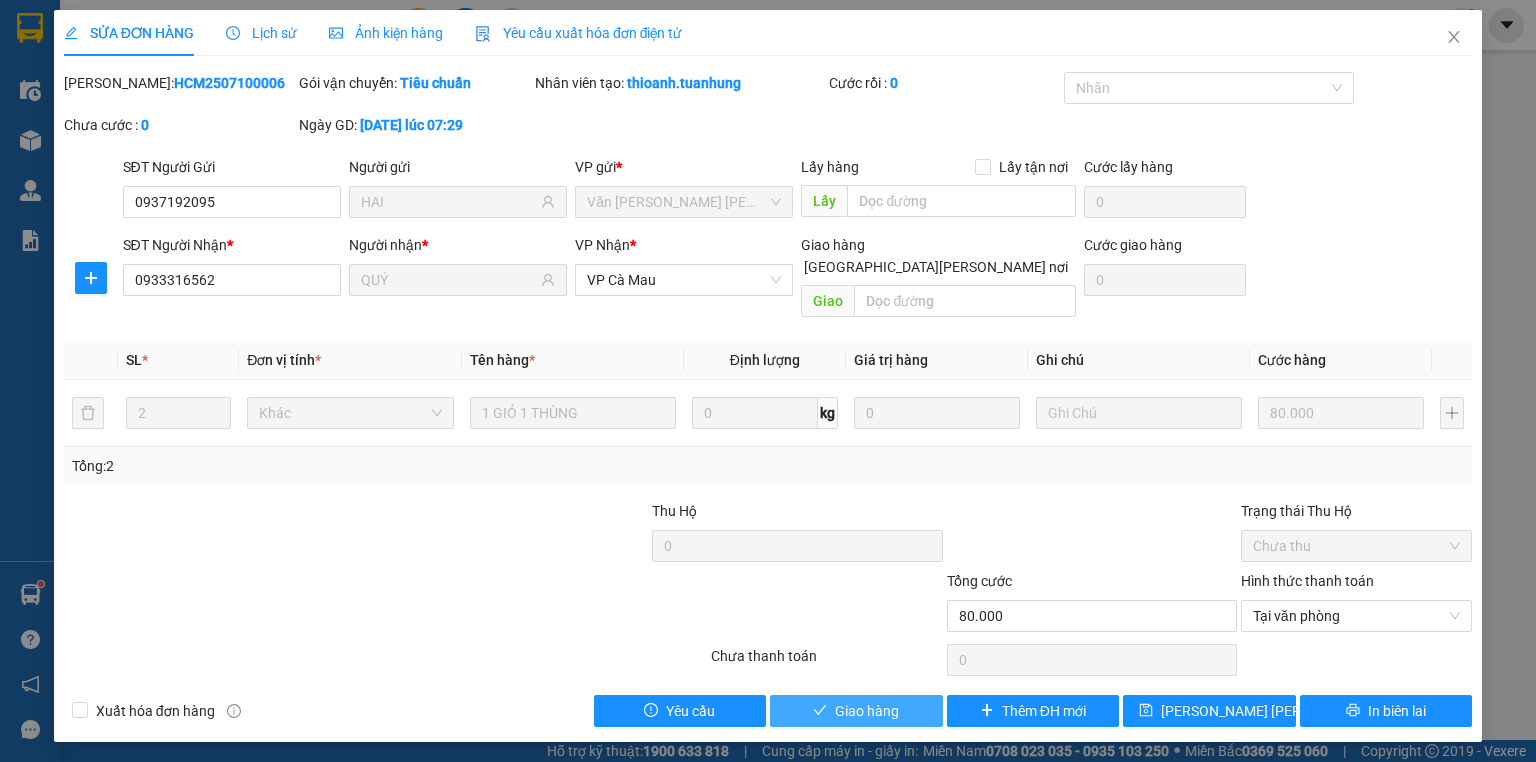 click on "Giao hàng" at bounding box center (856, 711) 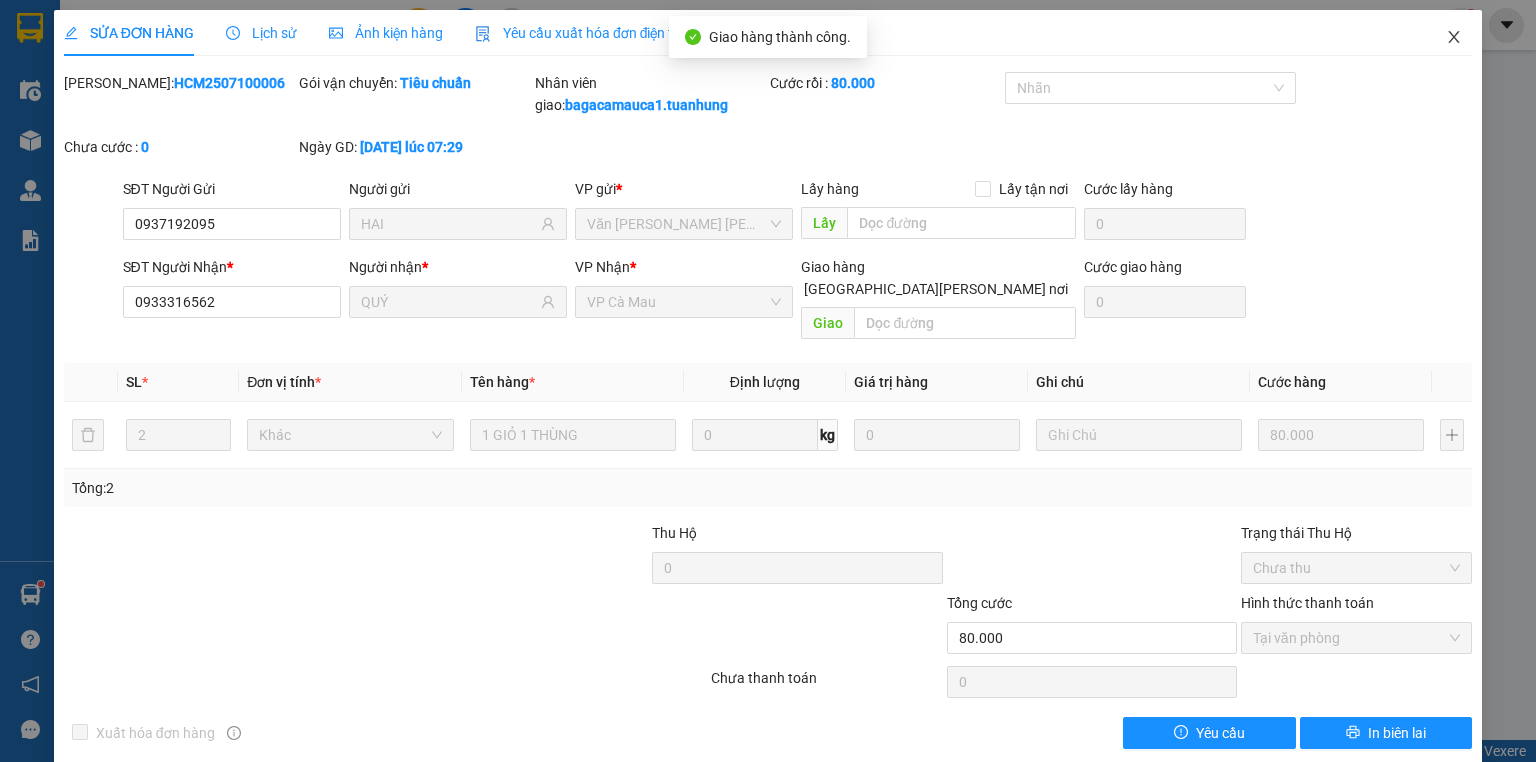 click at bounding box center (1454, 38) 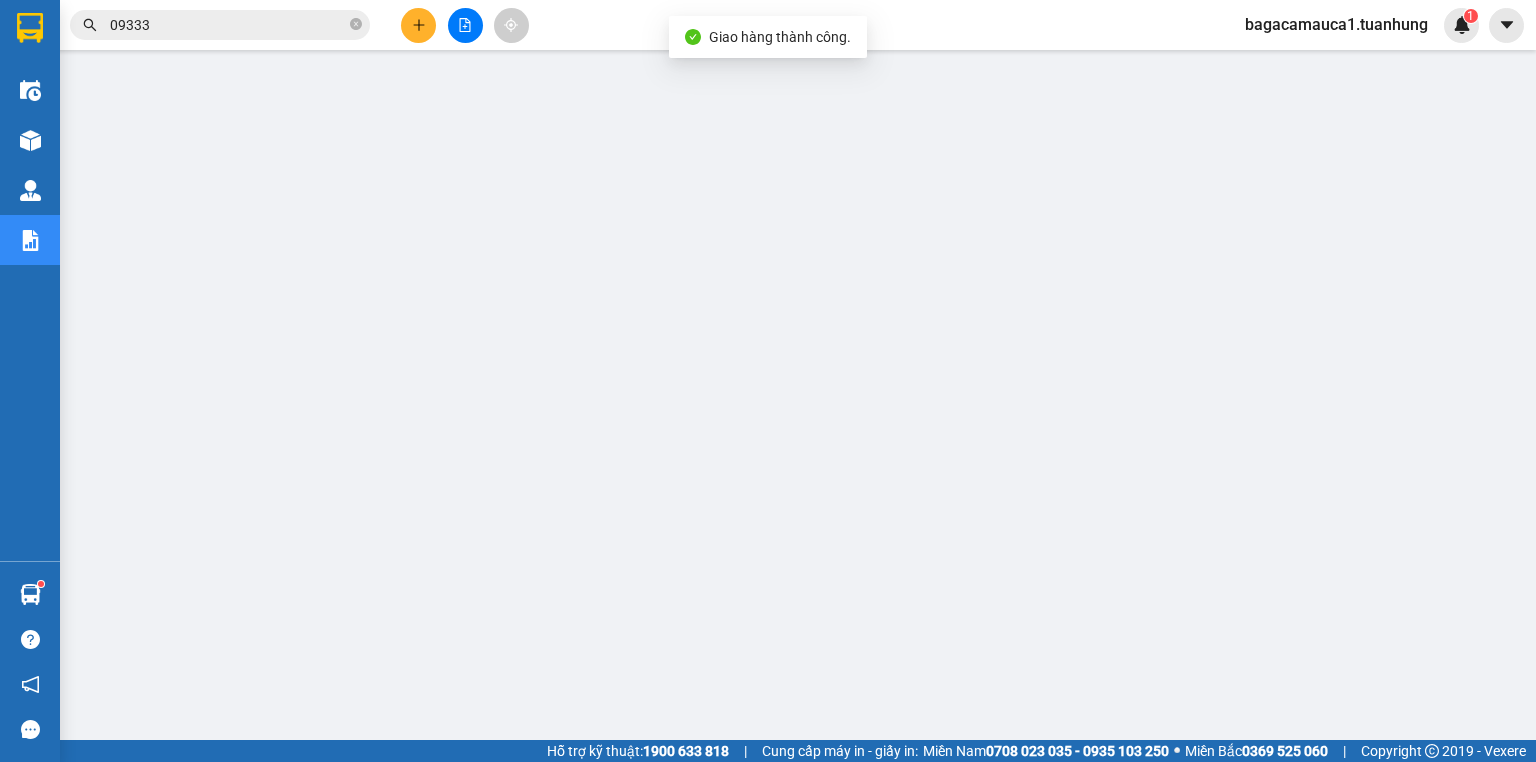 click on "09333" at bounding box center [228, 25] 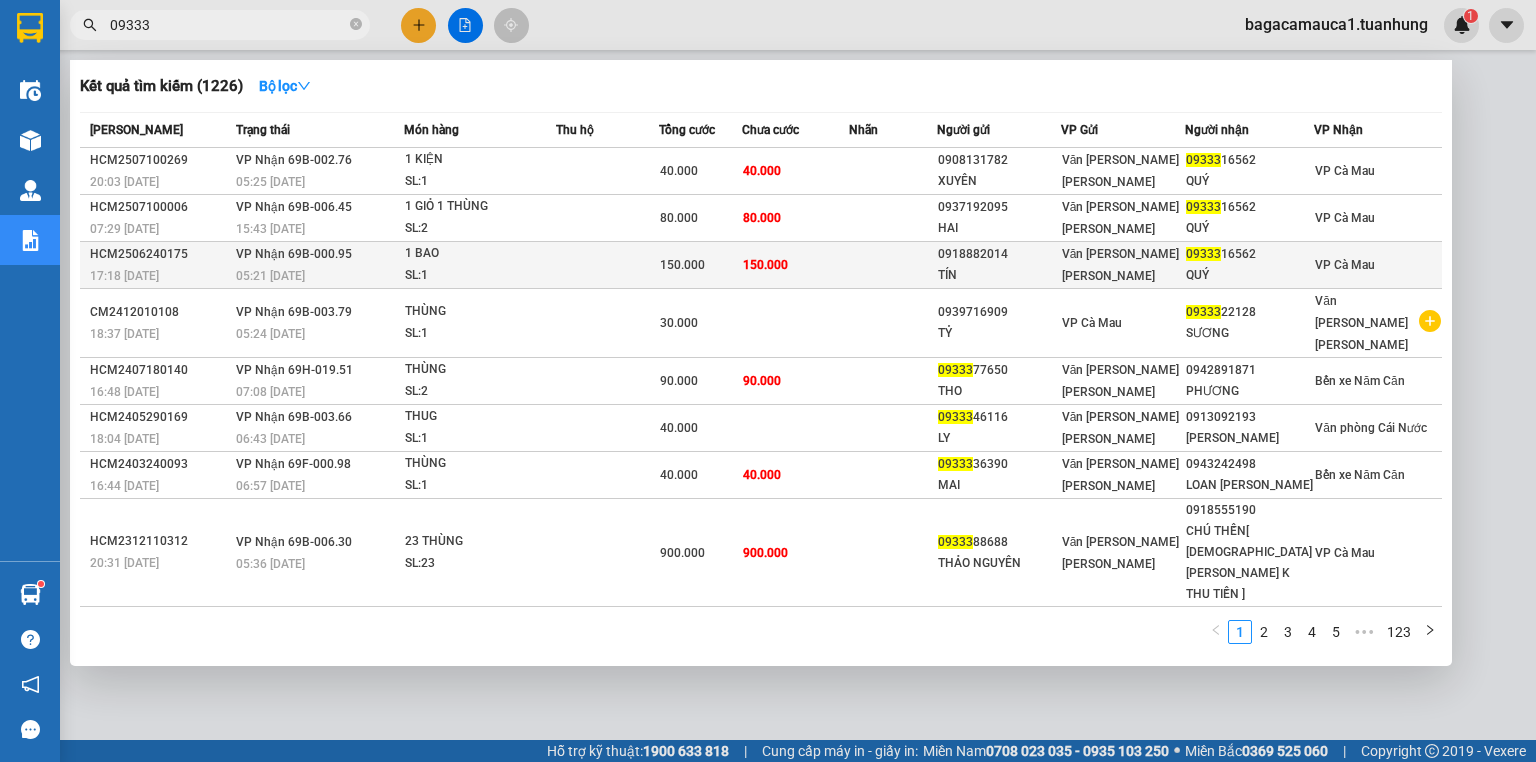 click on "150.000" at bounding box center (700, 265) 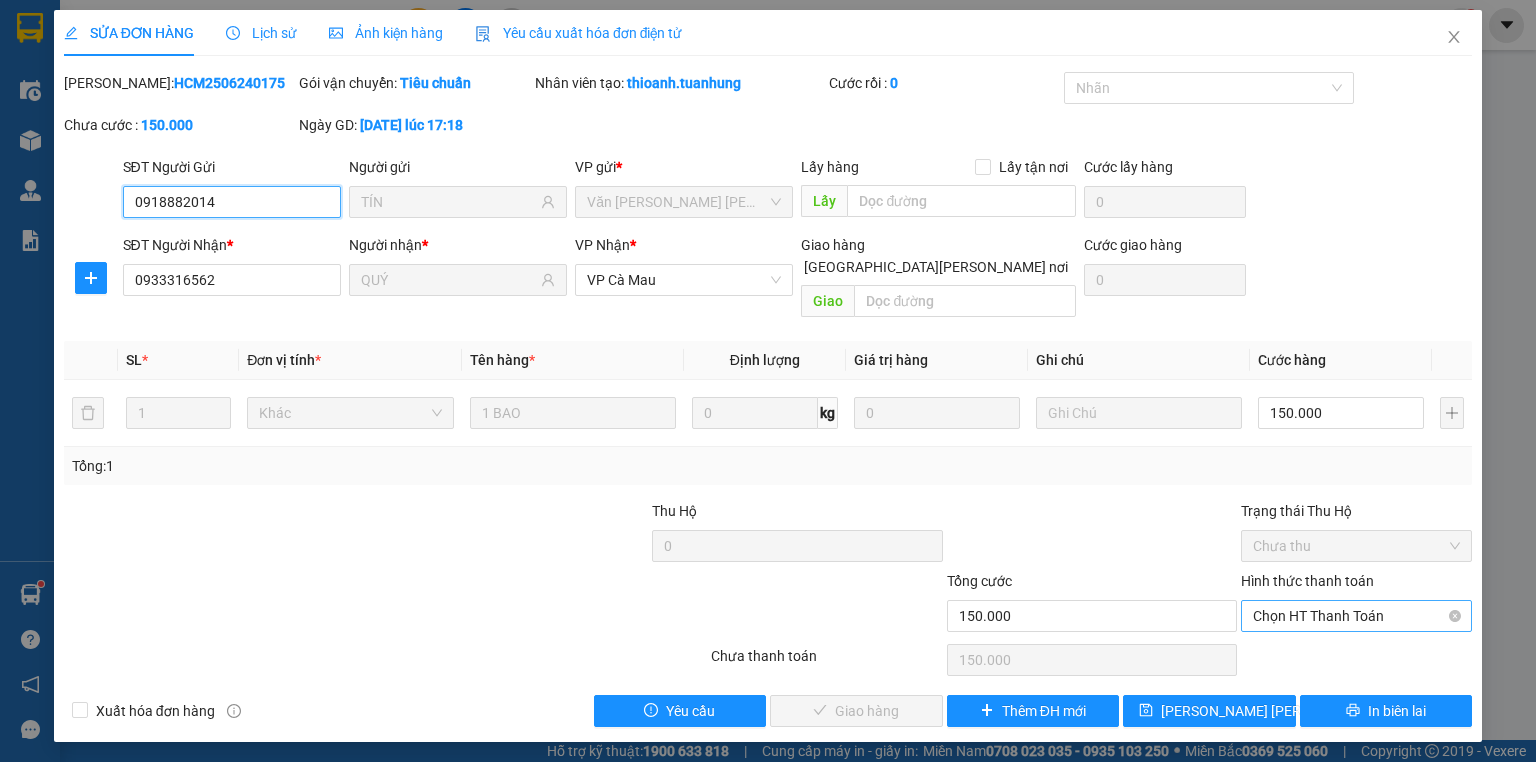 drag, startPoint x: 1320, startPoint y: 591, endPoint x: 1284, endPoint y: 609, distance: 40.24922 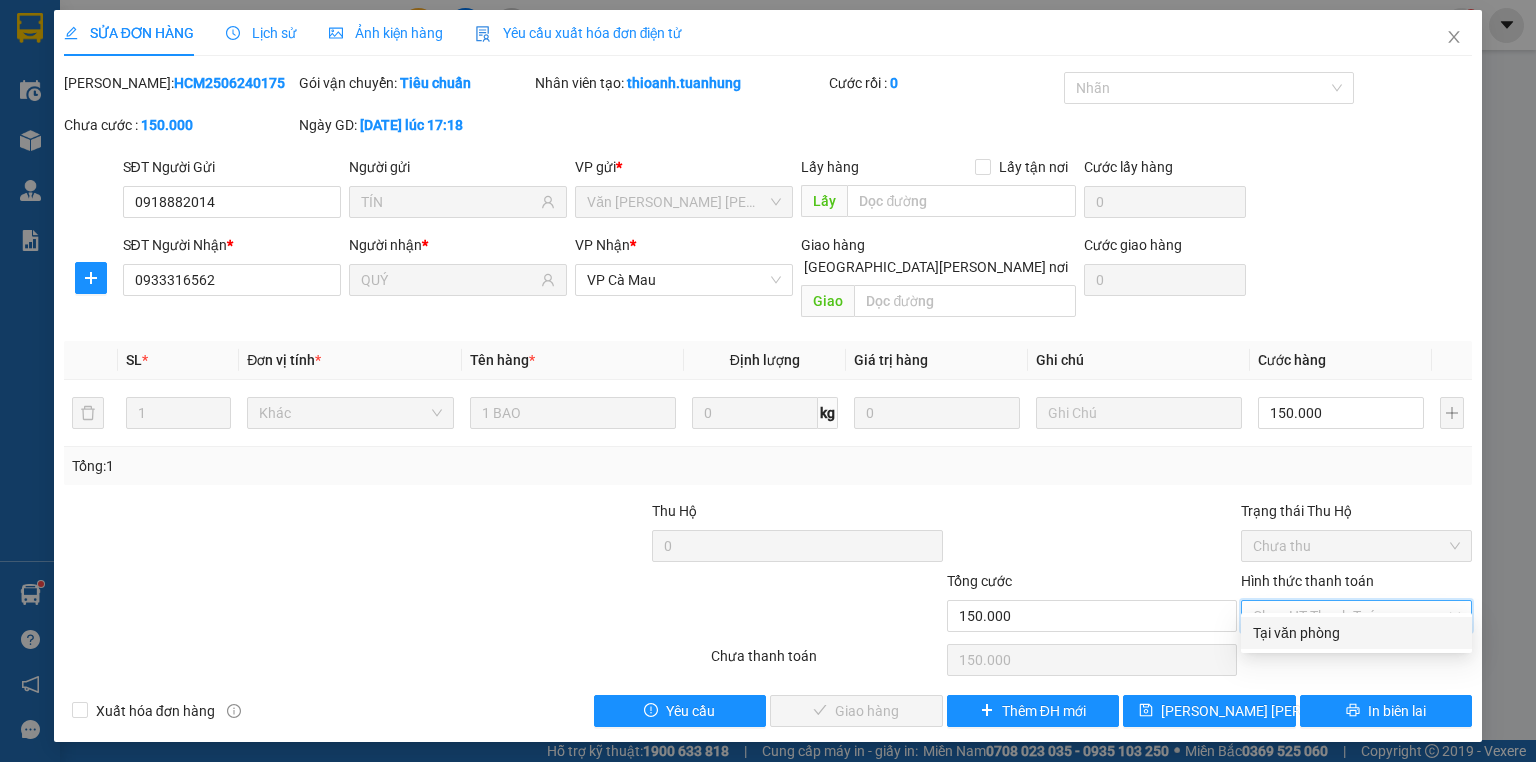 drag, startPoint x: 1282, startPoint y: 618, endPoint x: 1256, endPoint y: 621, distance: 26.172504 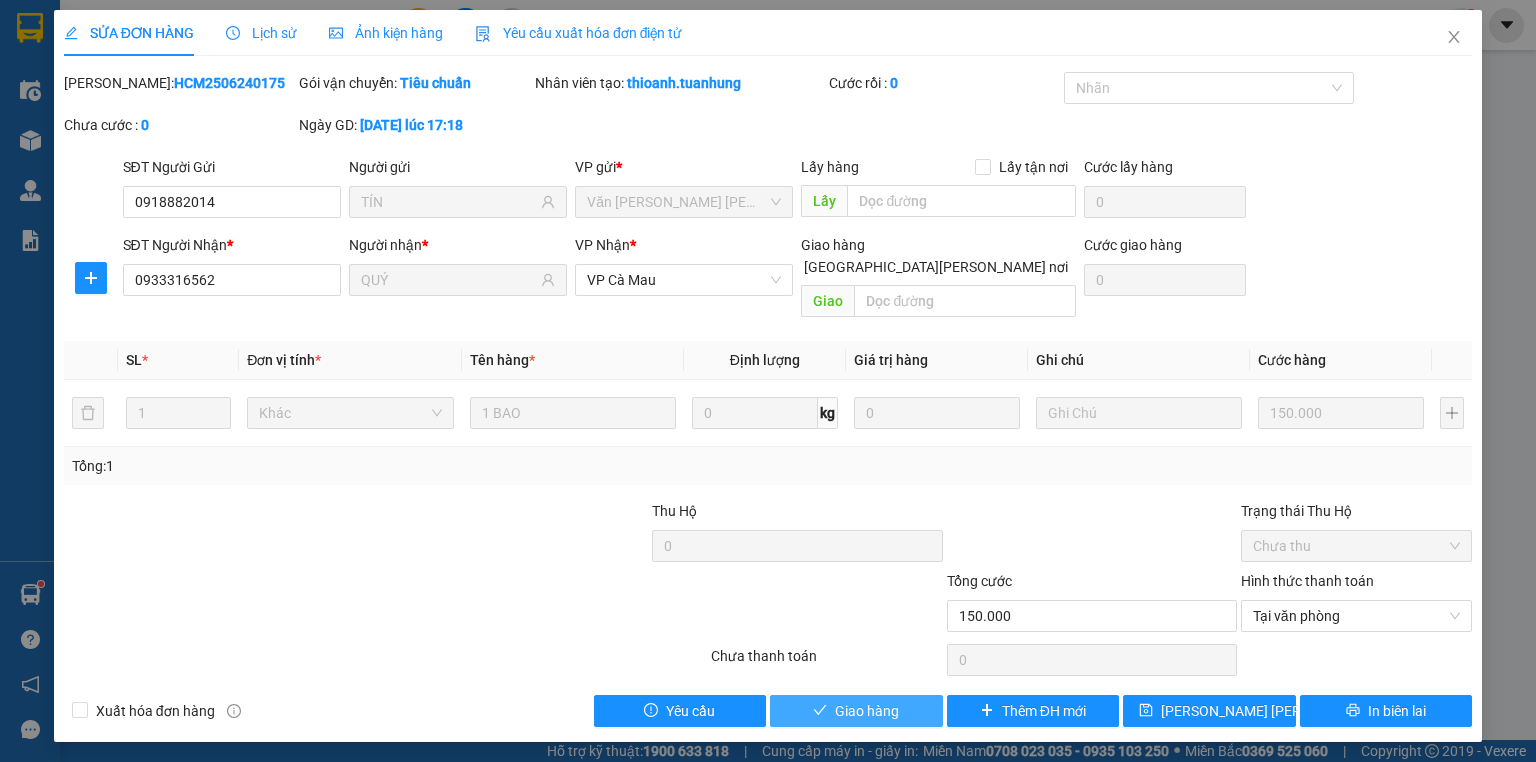 click on "Giao hàng" at bounding box center (856, 711) 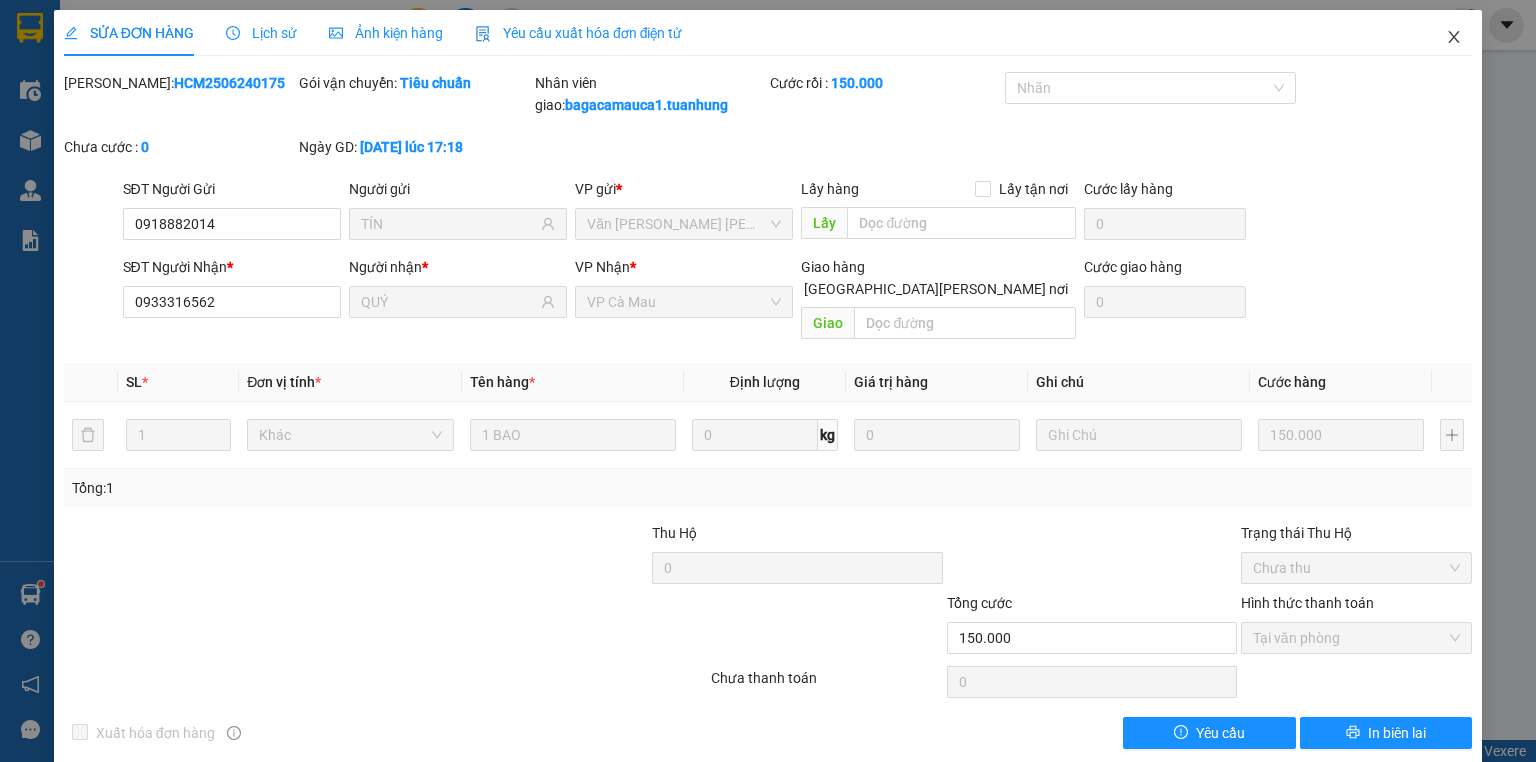 click at bounding box center [1454, 38] 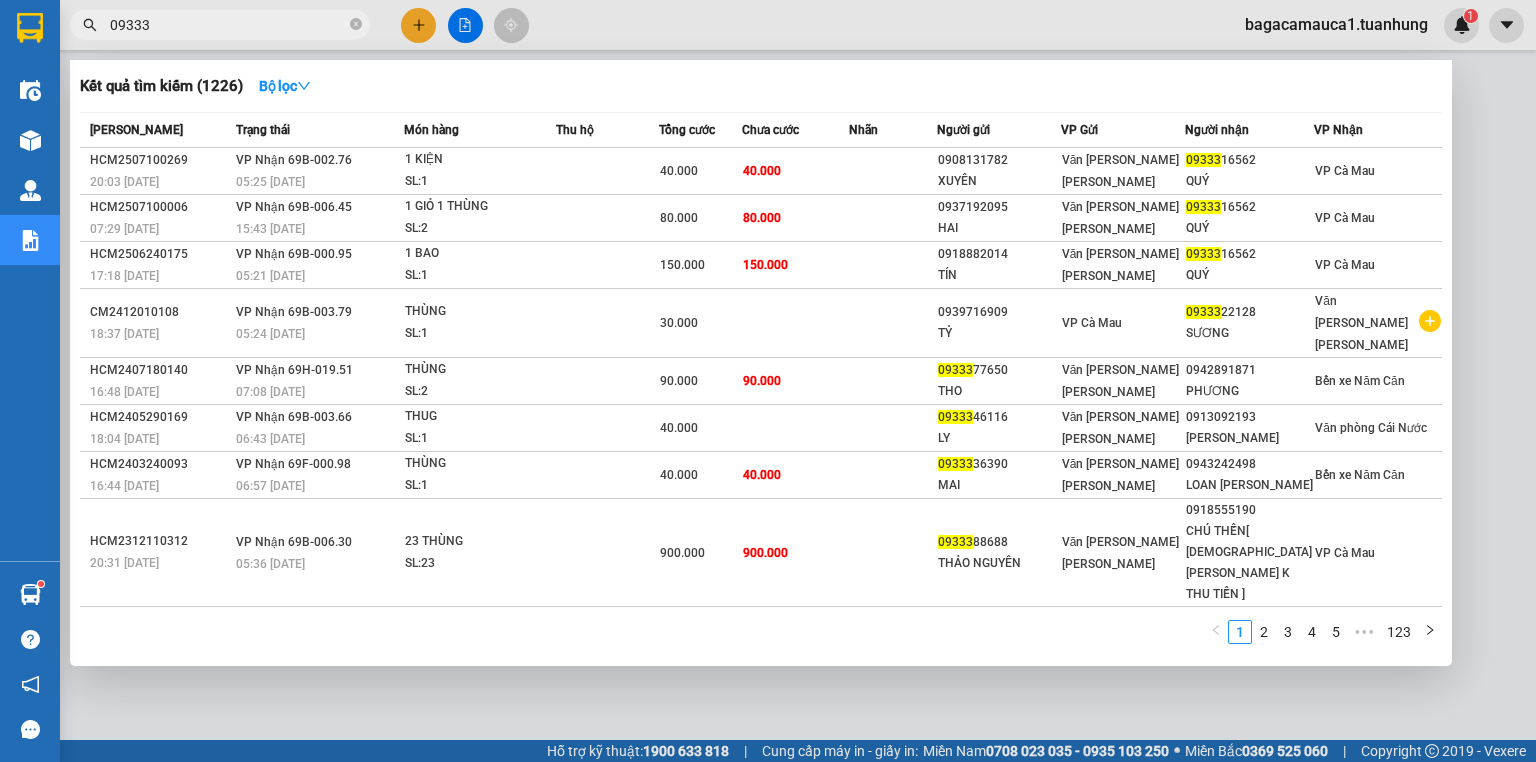 click on "09333" at bounding box center [220, 25] 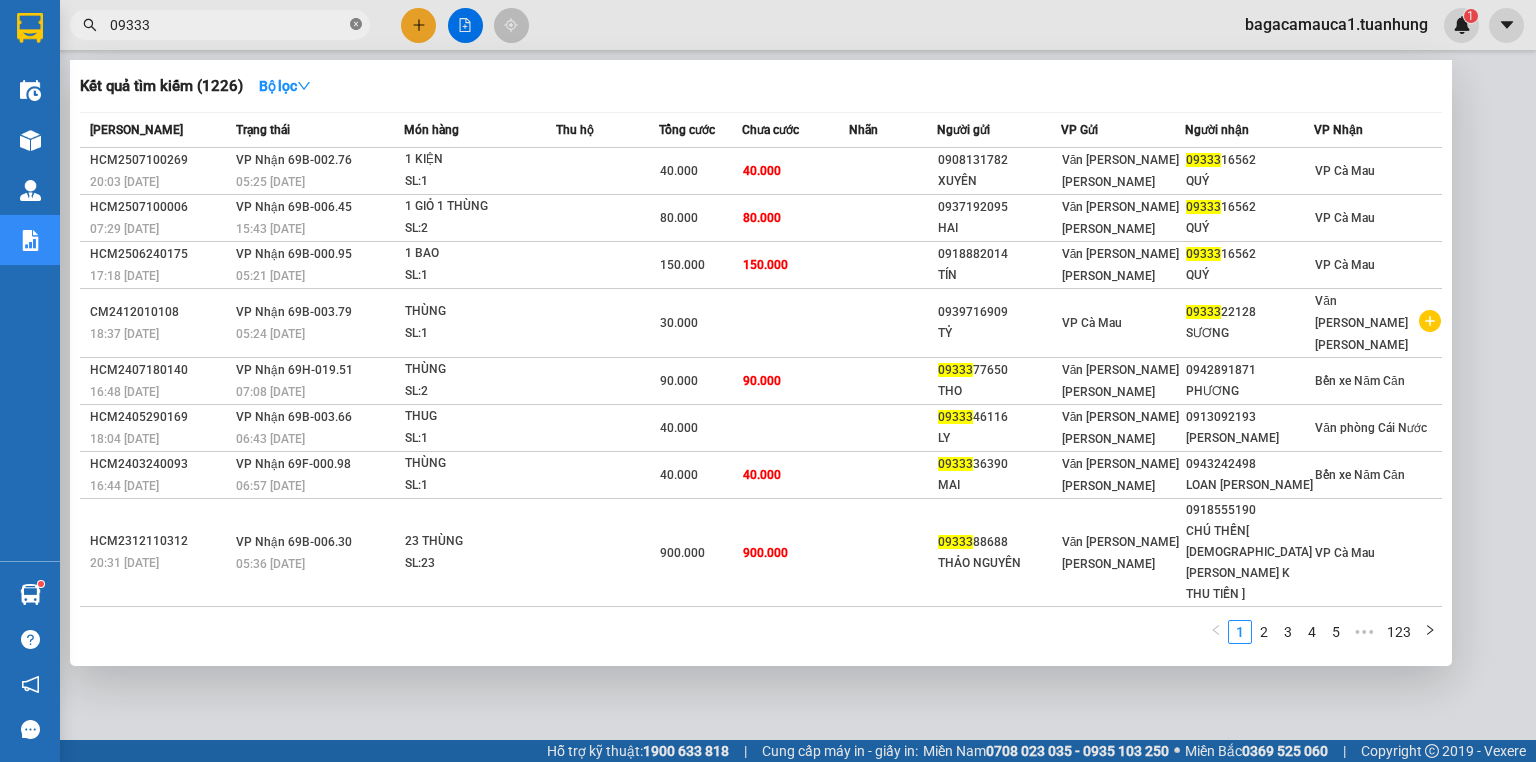 click 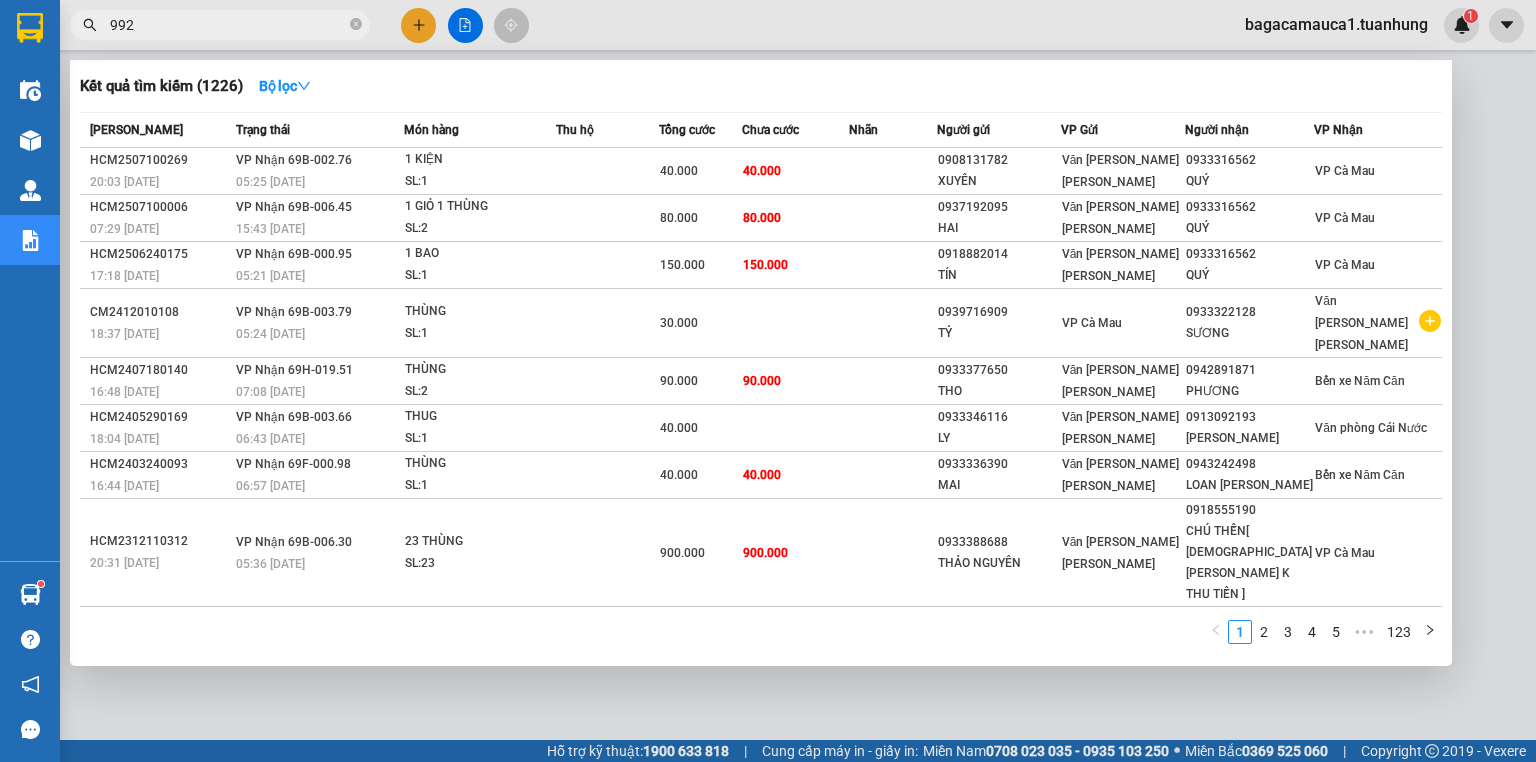 type on "9922" 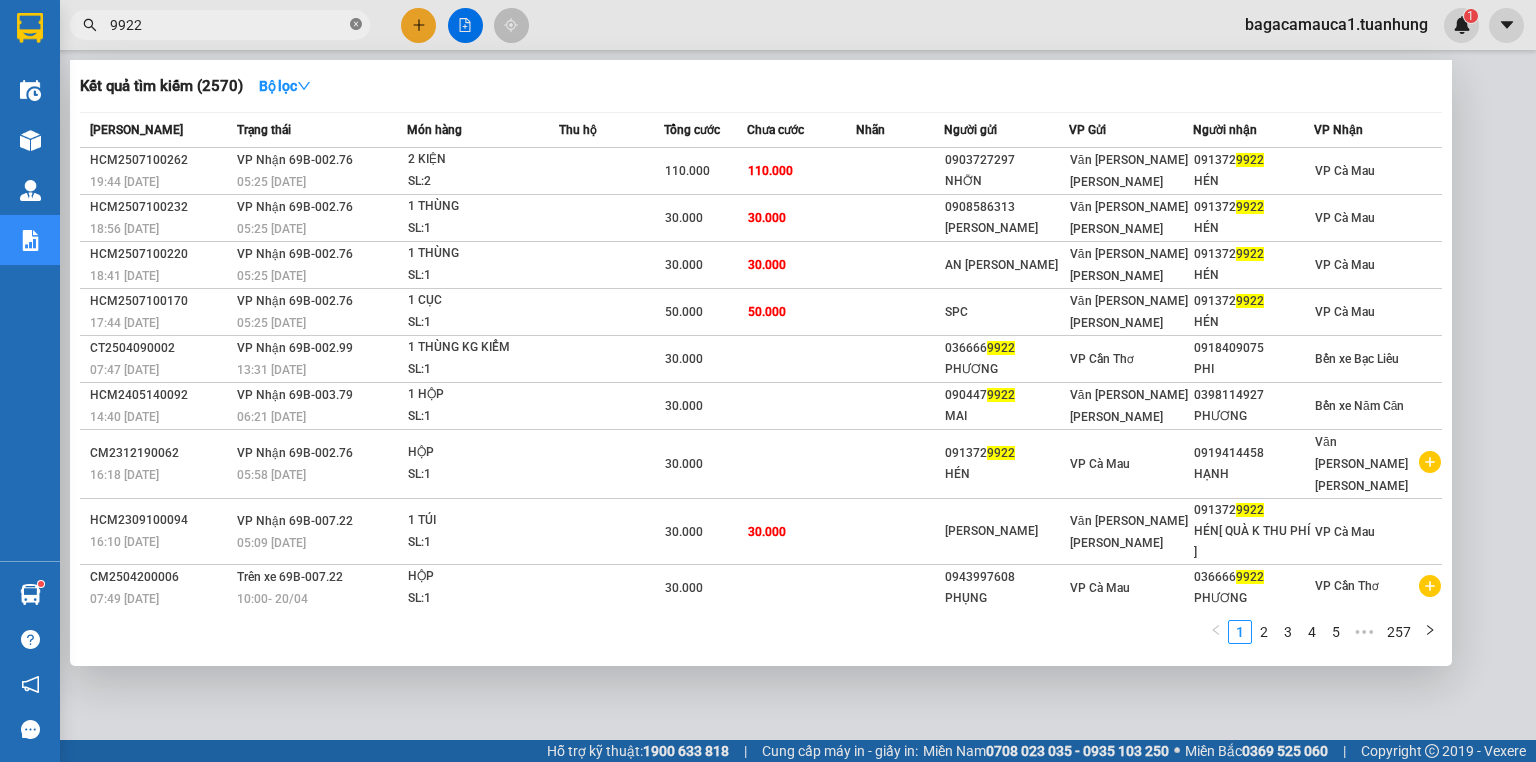 click 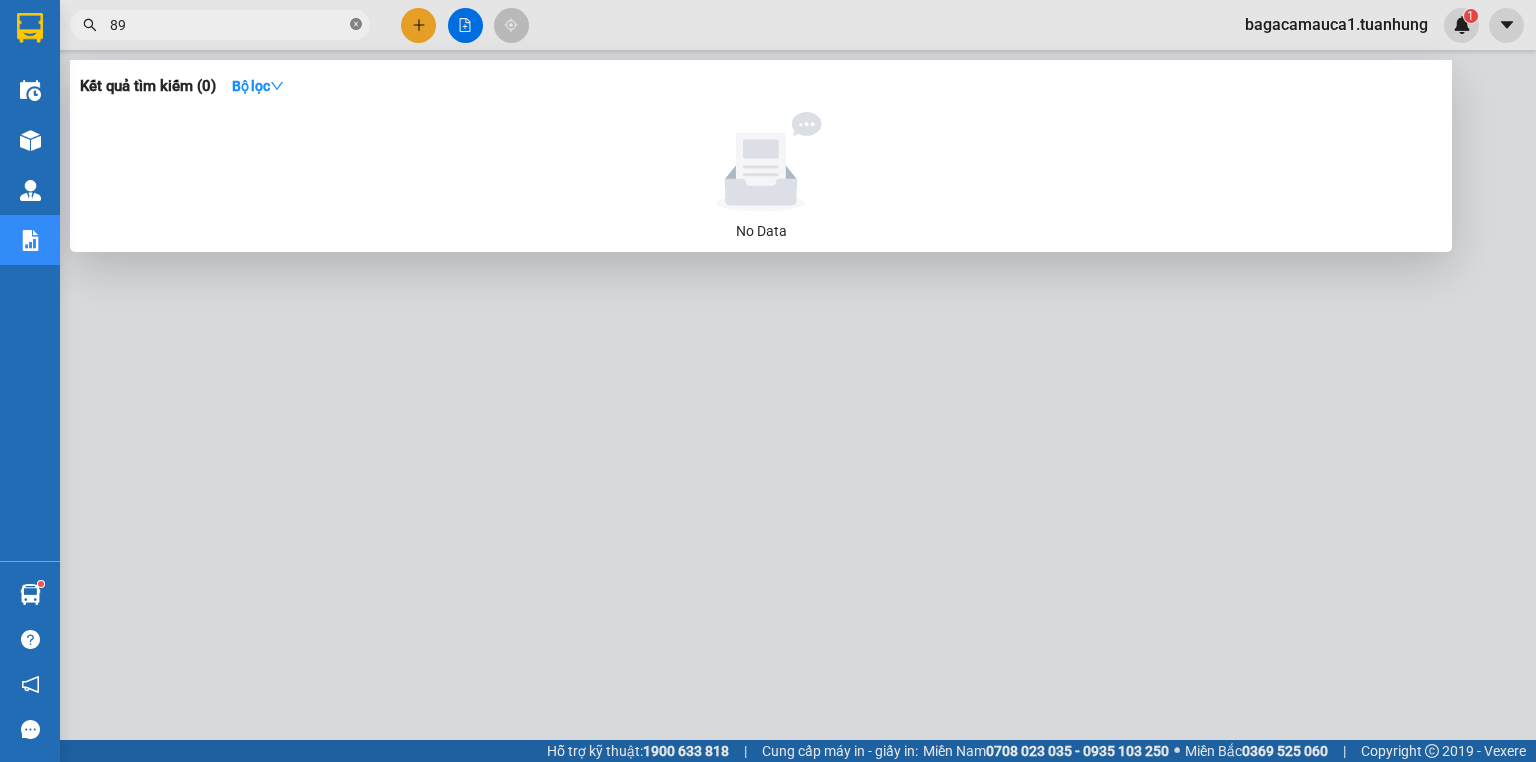type on "8" 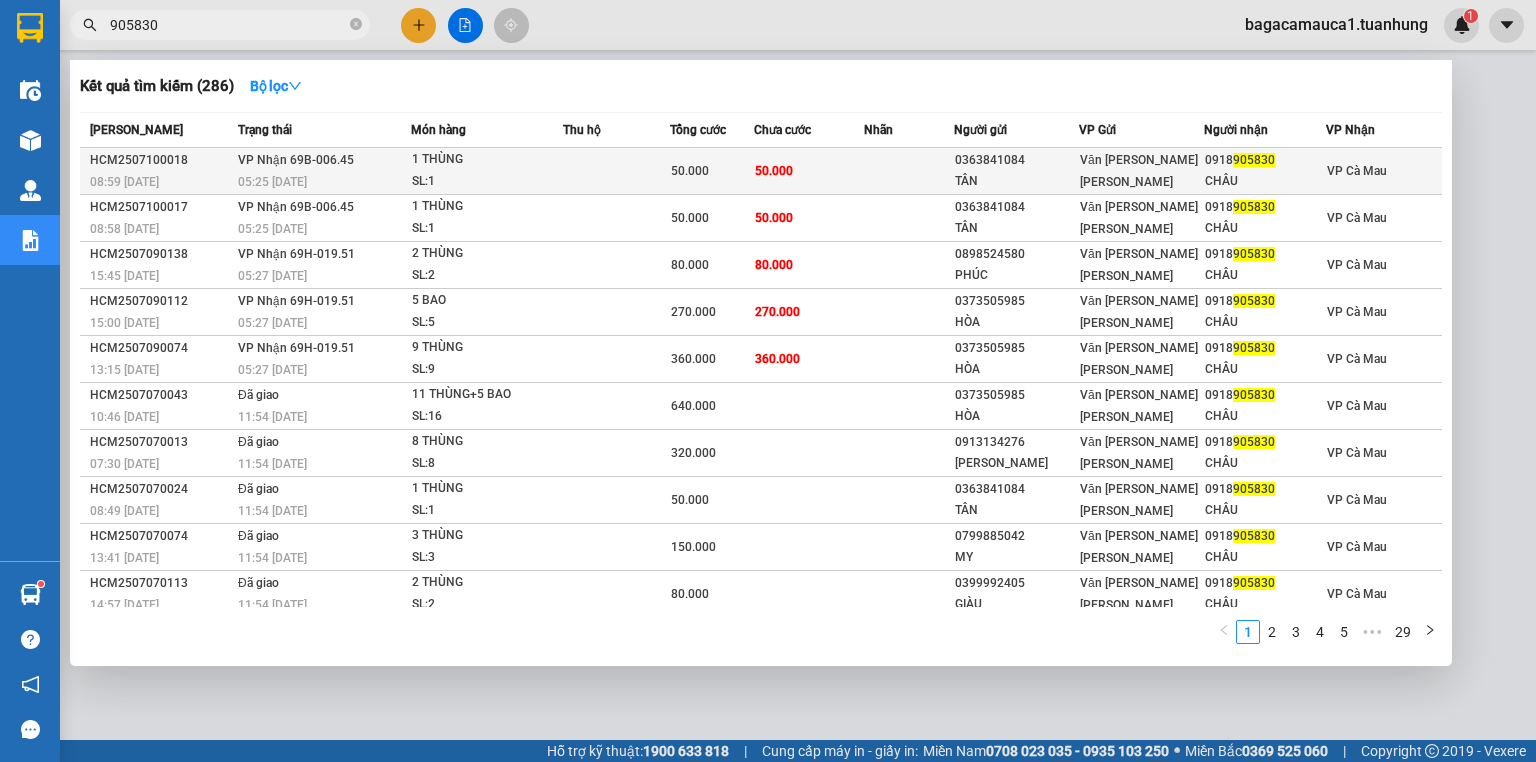 type on "905830" 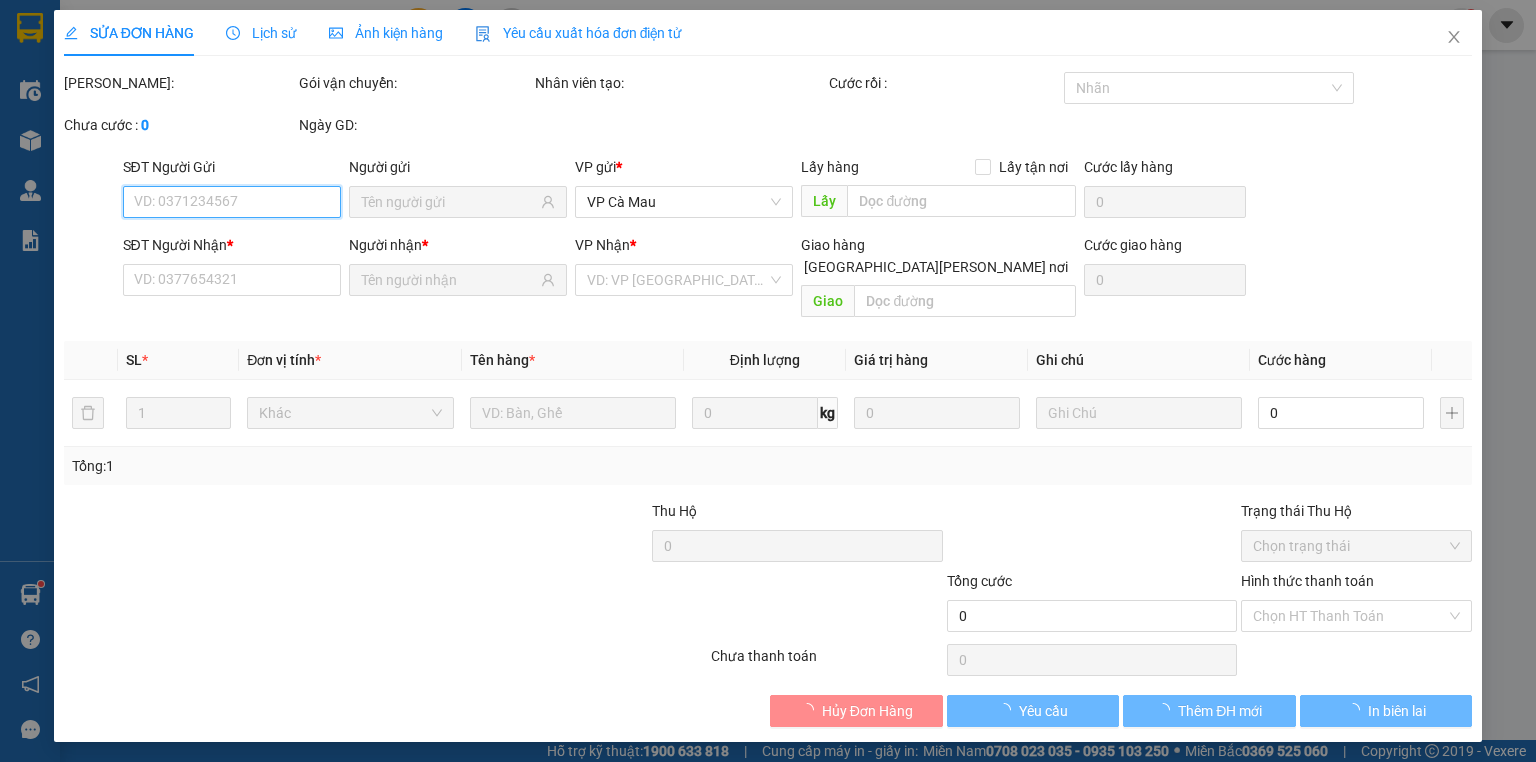 type on "0363841084" 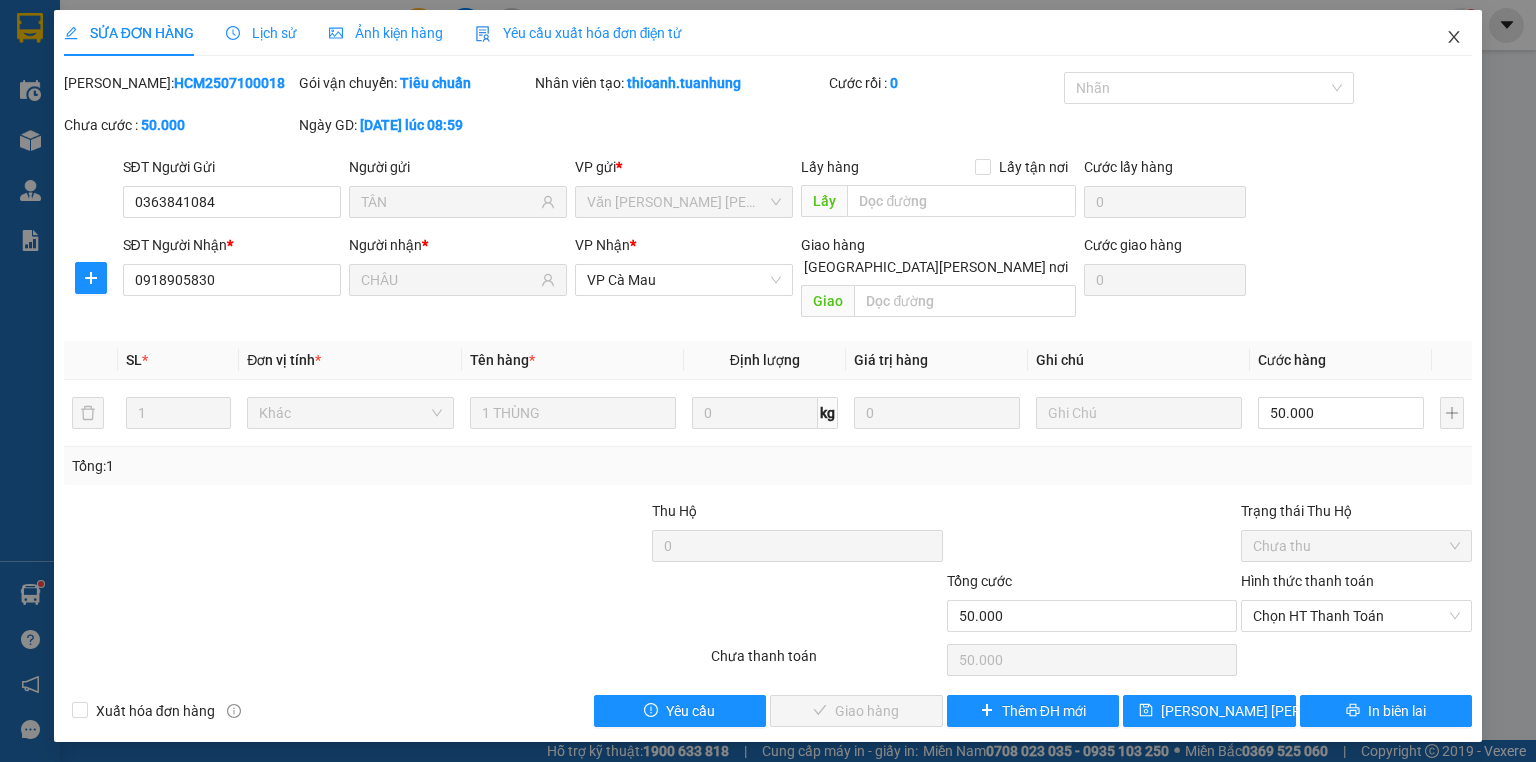 click at bounding box center (1454, 38) 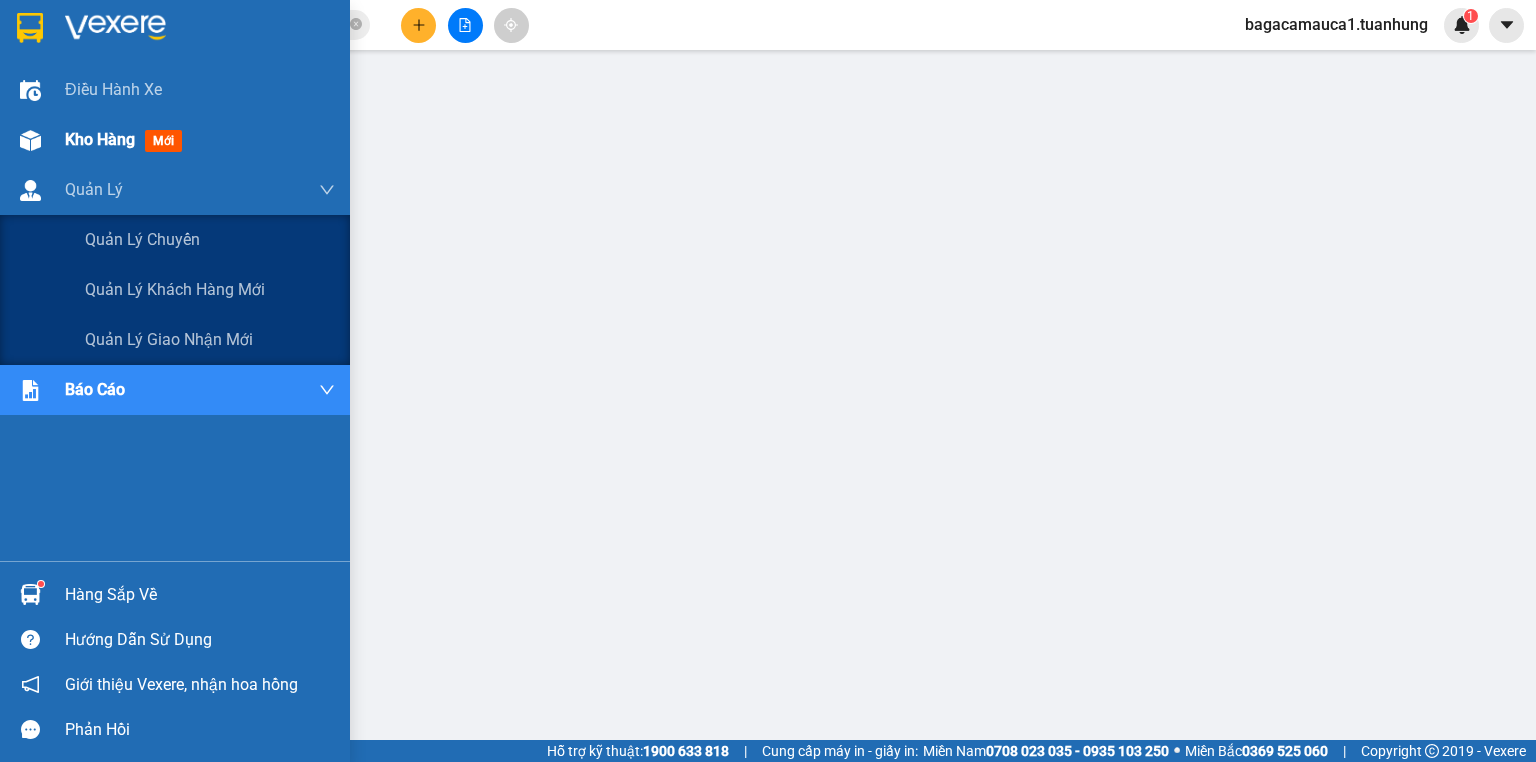 click on "Kho hàng mới" at bounding box center (175, 140) 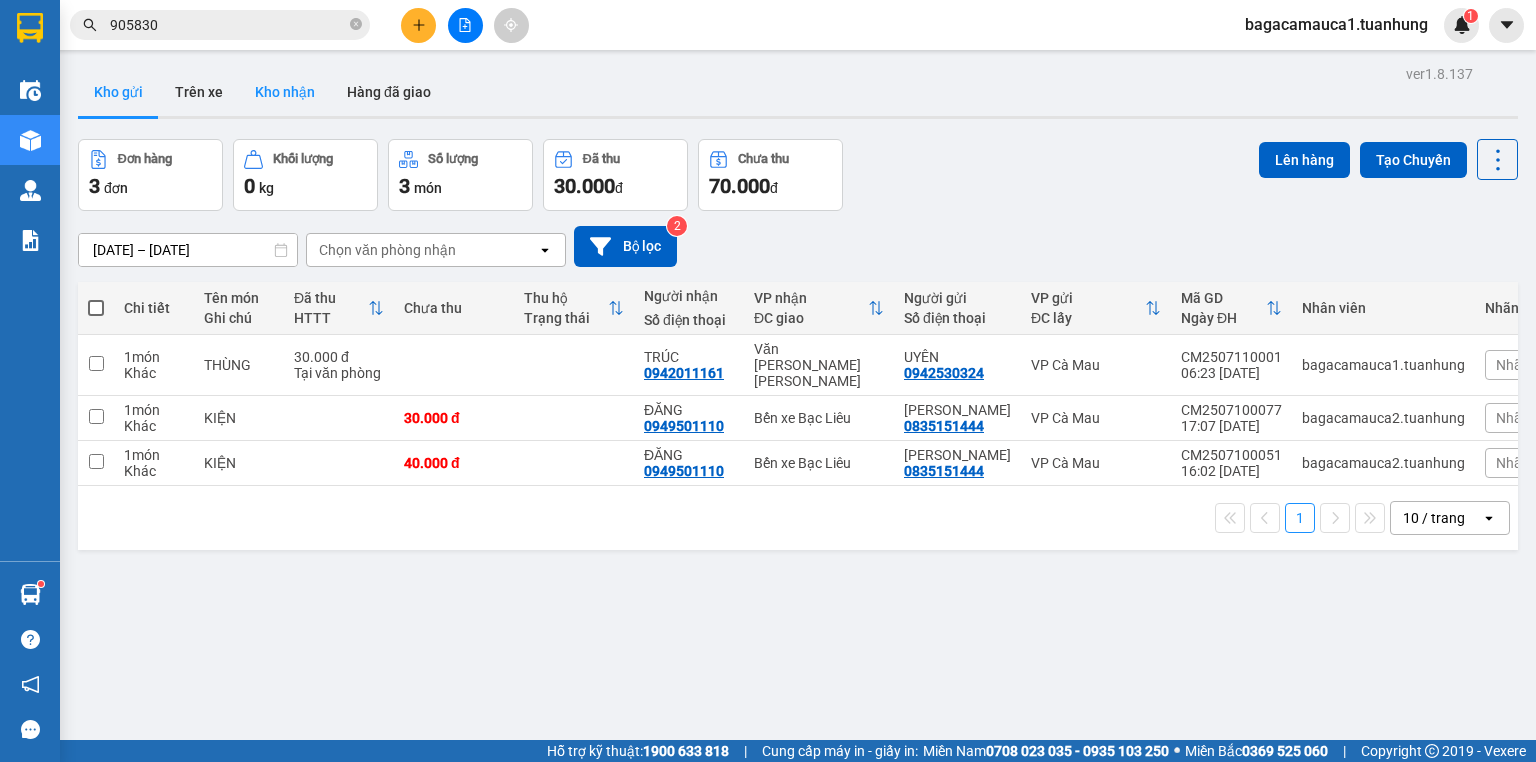 click on "Kho nhận" at bounding box center [285, 92] 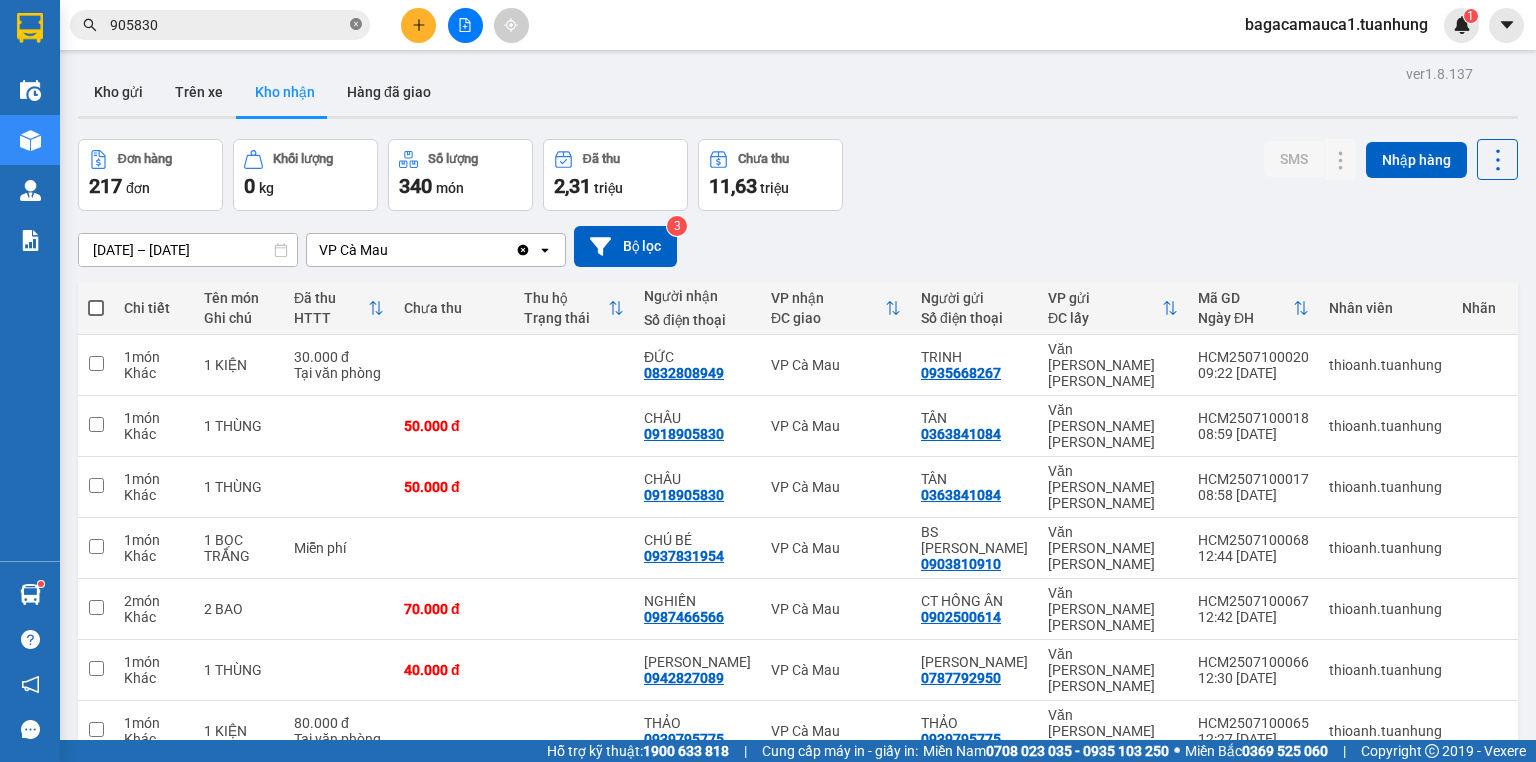 click 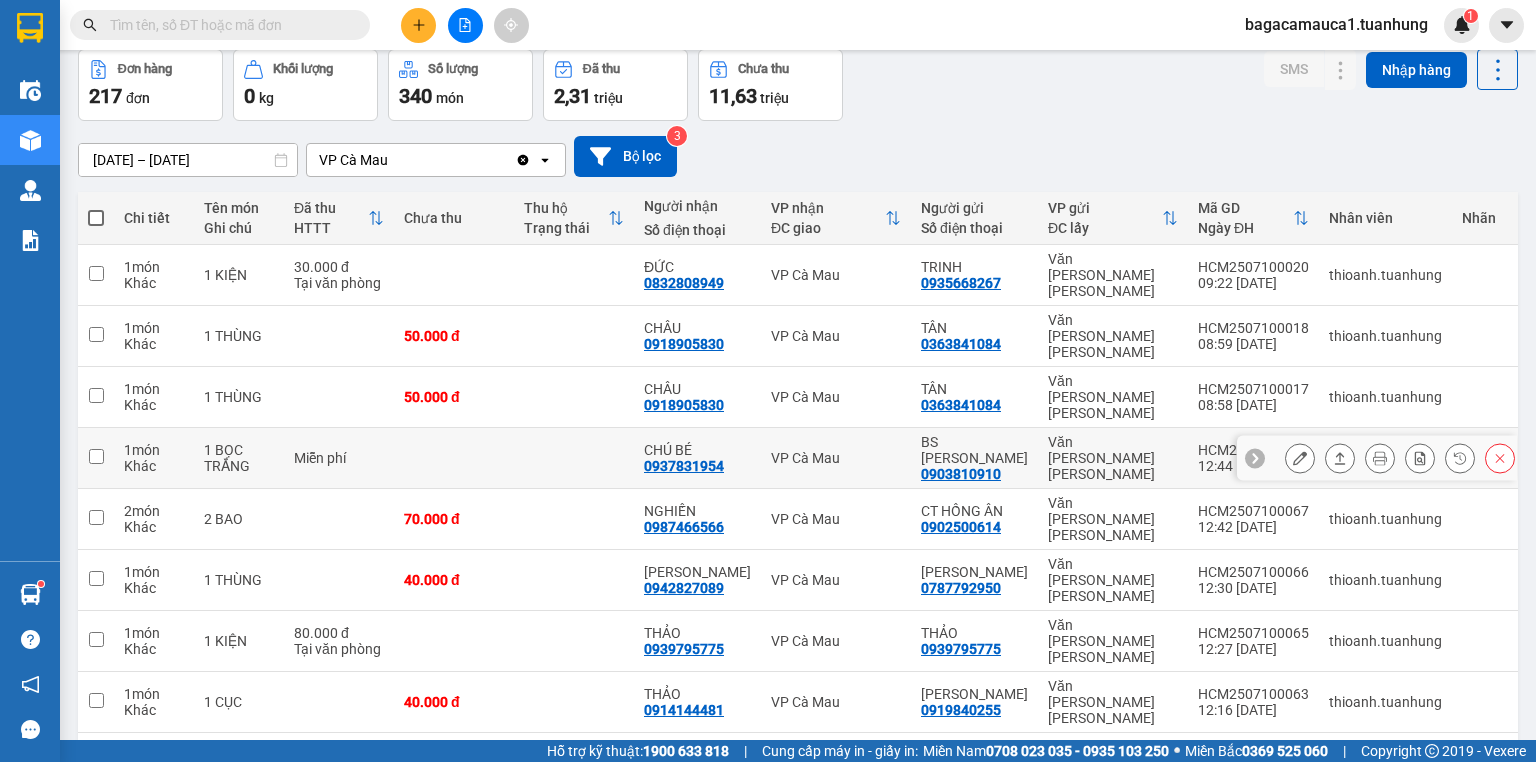 scroll, scrollTop: 147, scrollLeft: 0, axis: vertical 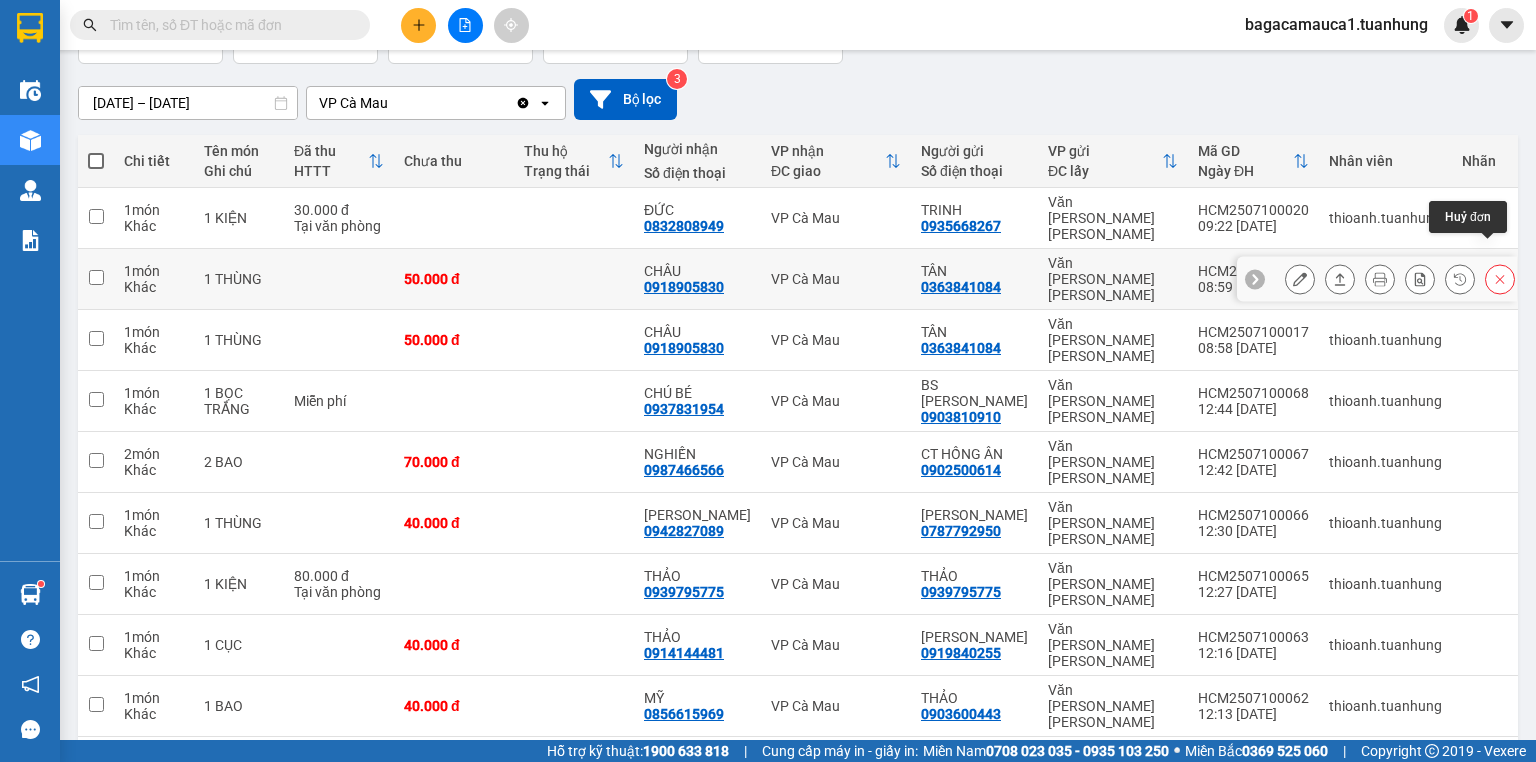 click 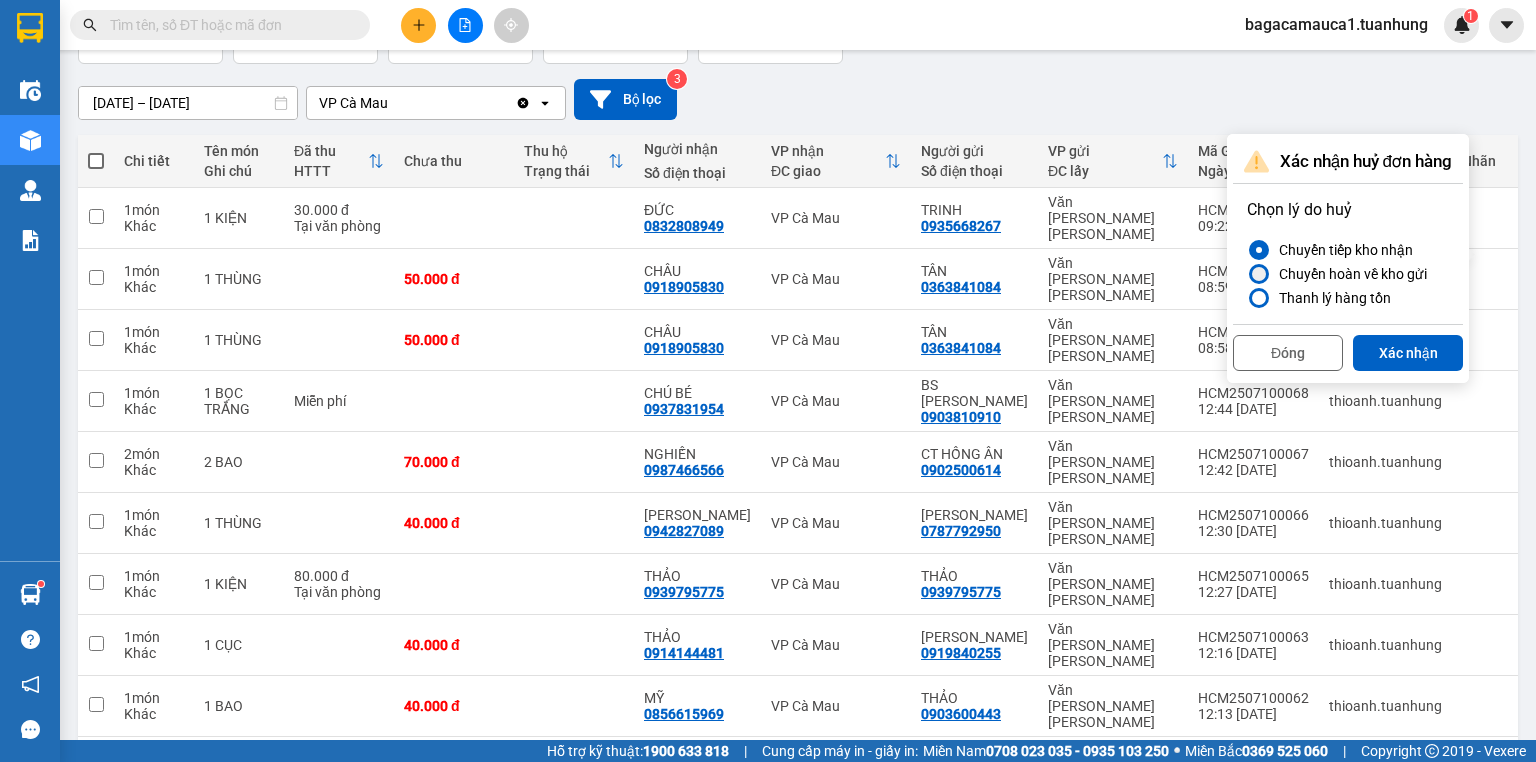 click at bounding box center (1259, 274) 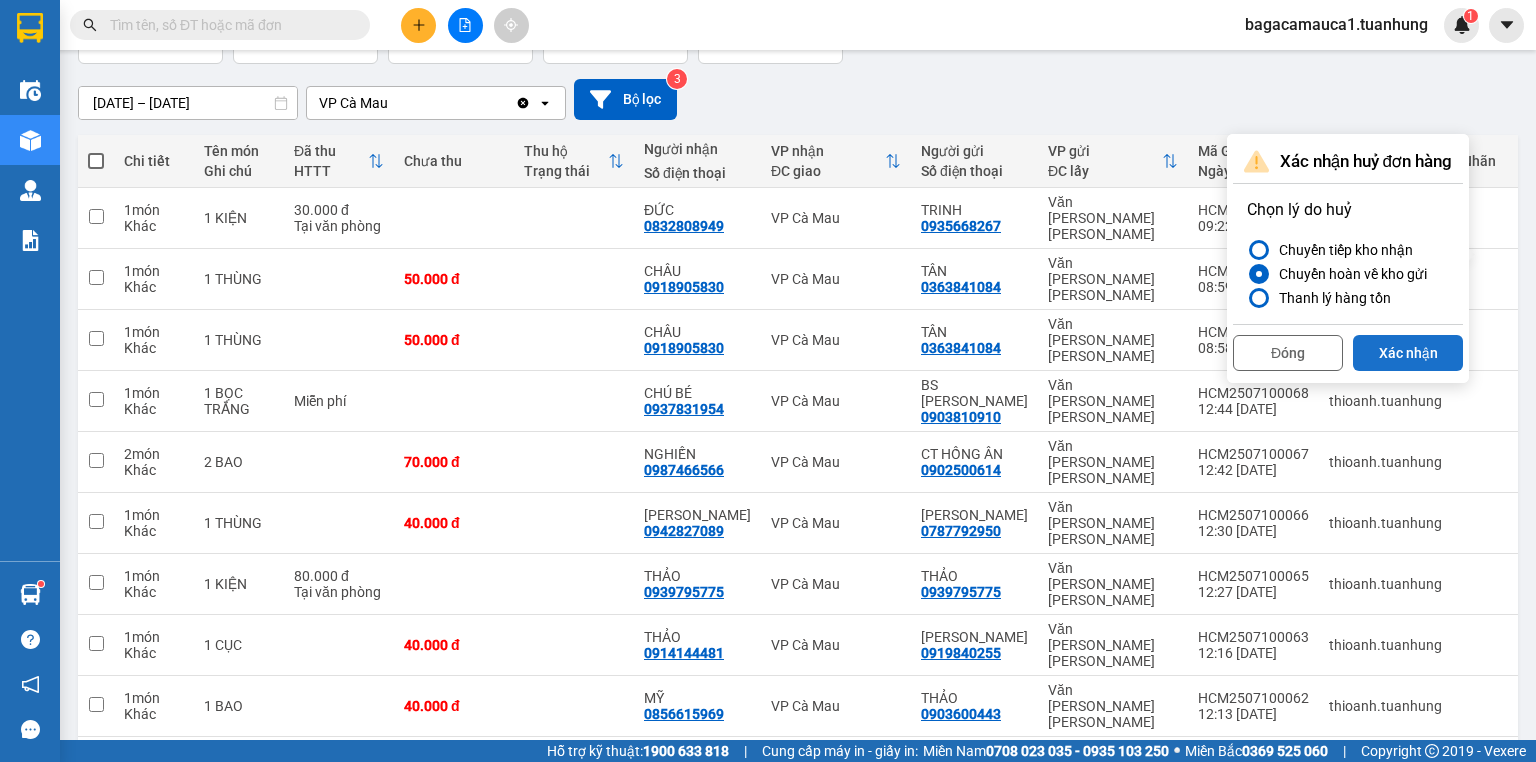click on "Xác nhận" at bounding box center [1408, 353] 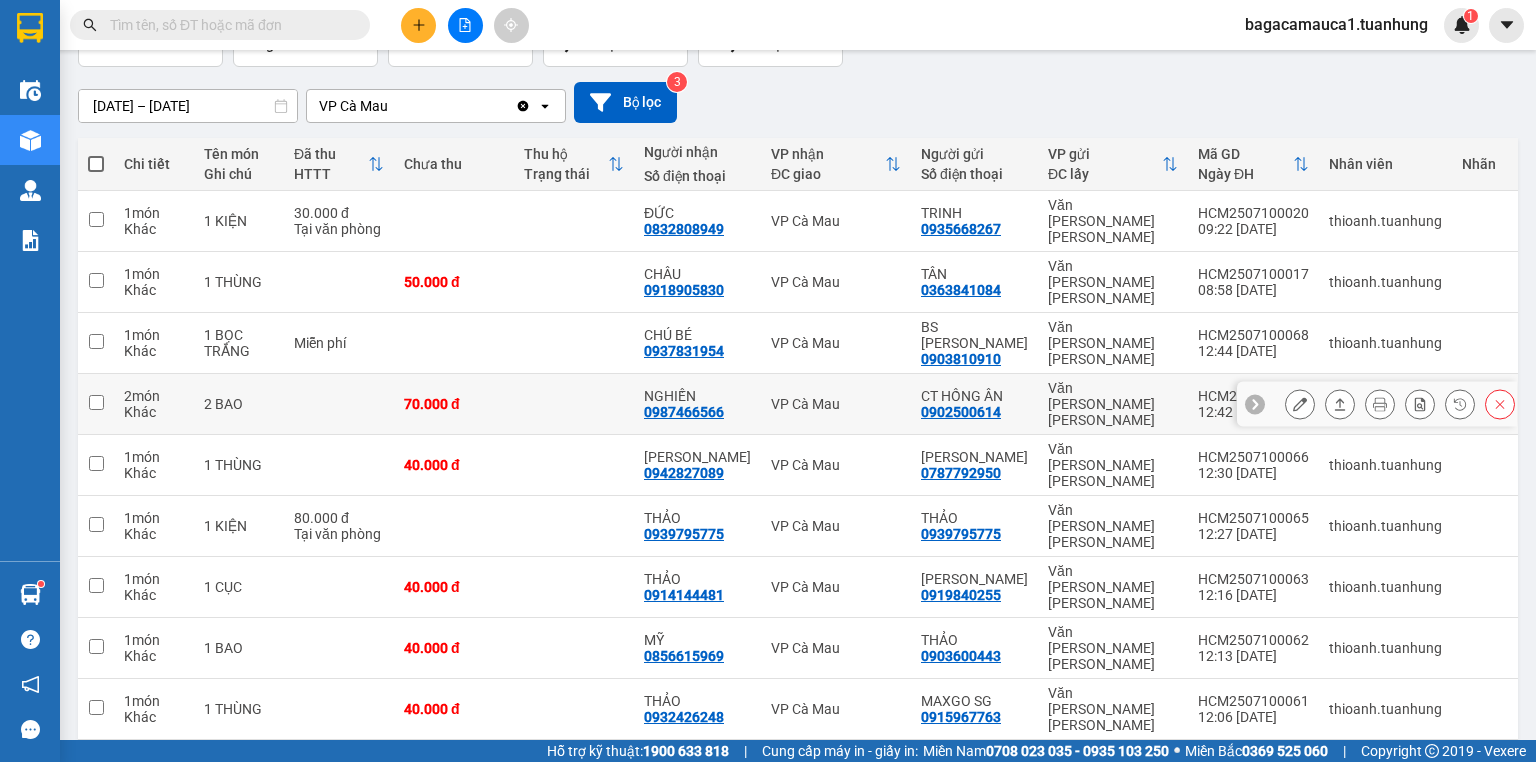 scroll, scrollTop: 147, scrollLeft: 0, axis: vertical 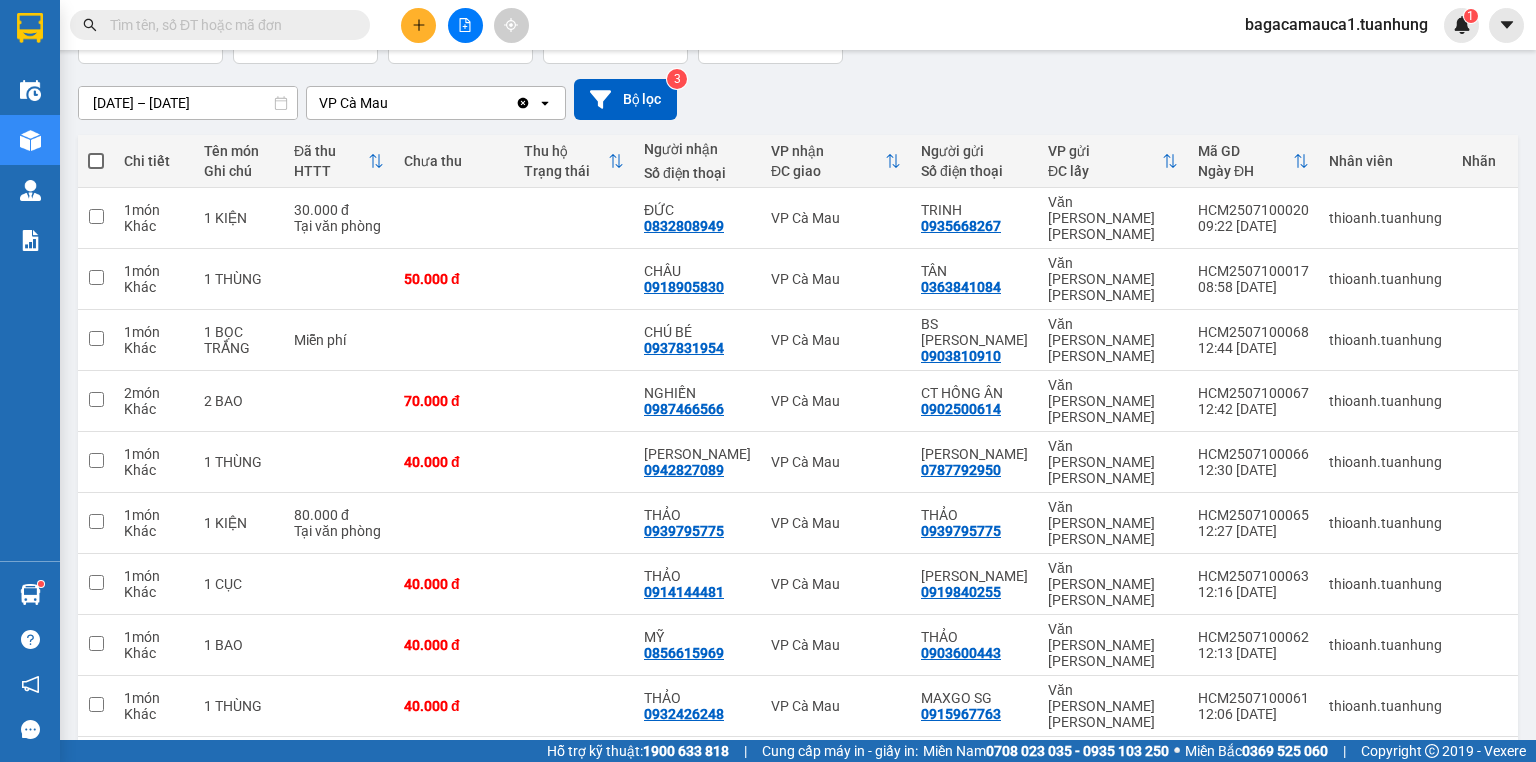 click at bounding box center [228, 25] 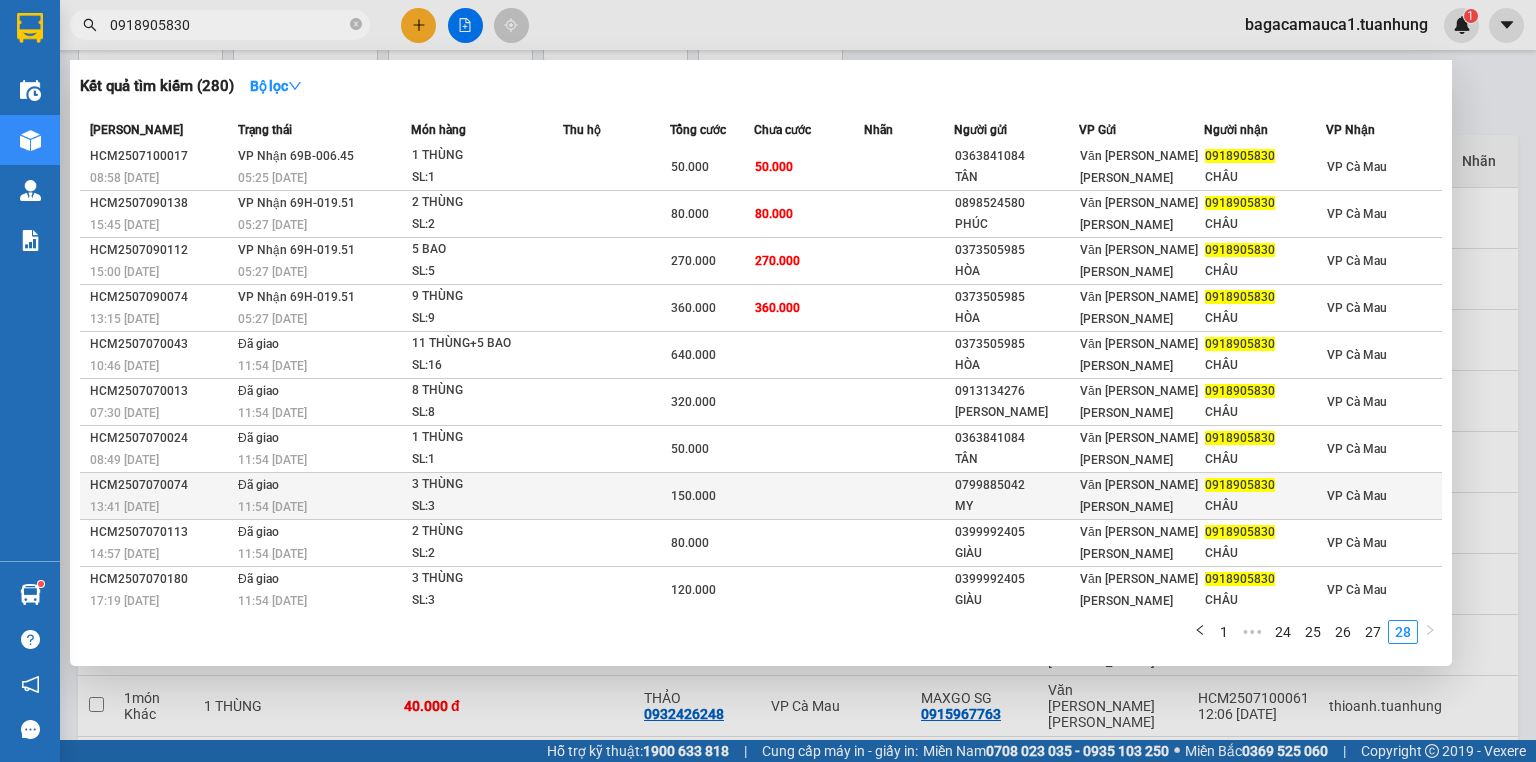 scroll, scrollTop: 4, scrollLeft: 0, axis: vertical 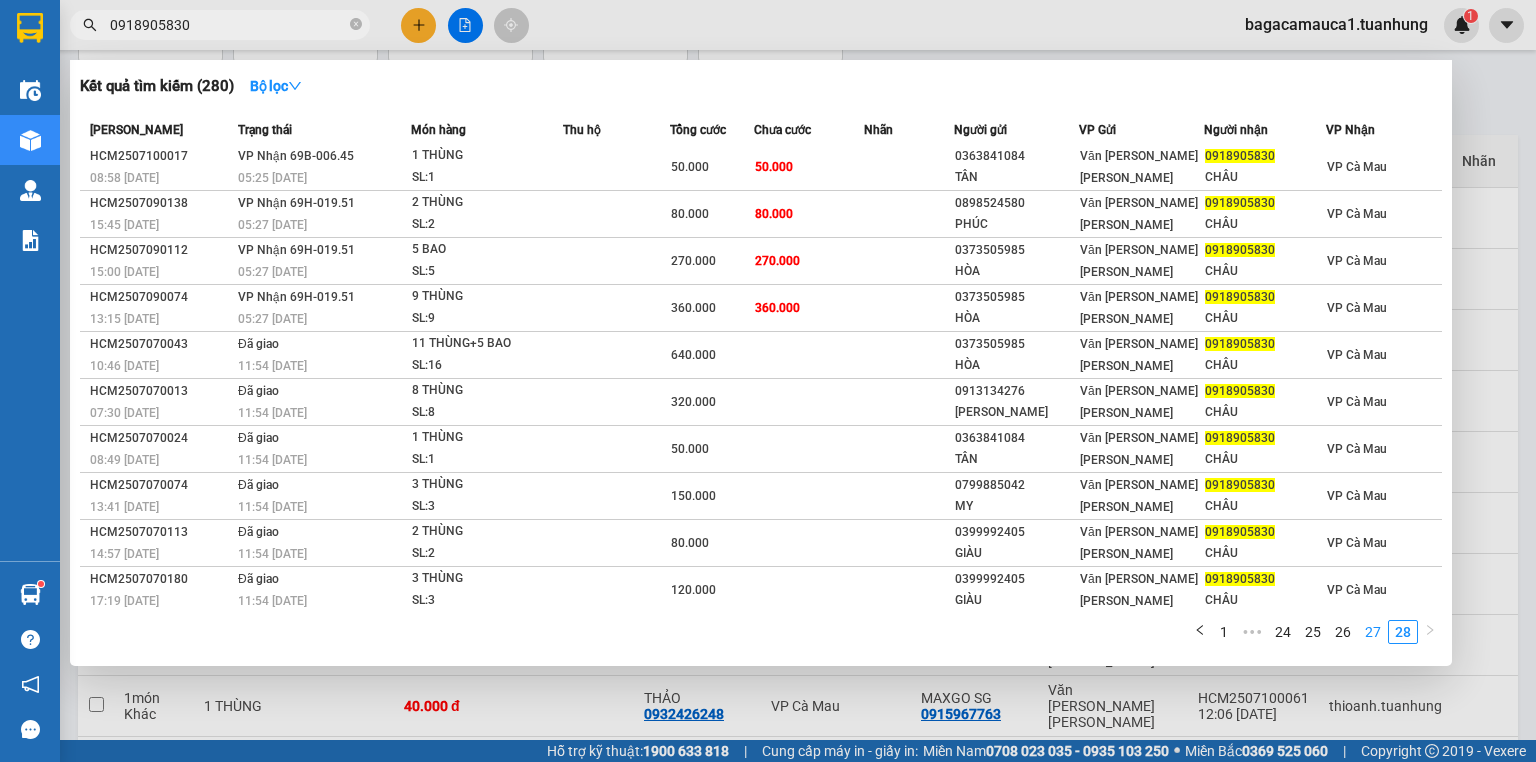 click on "27" at bounding box center (1373, 632) 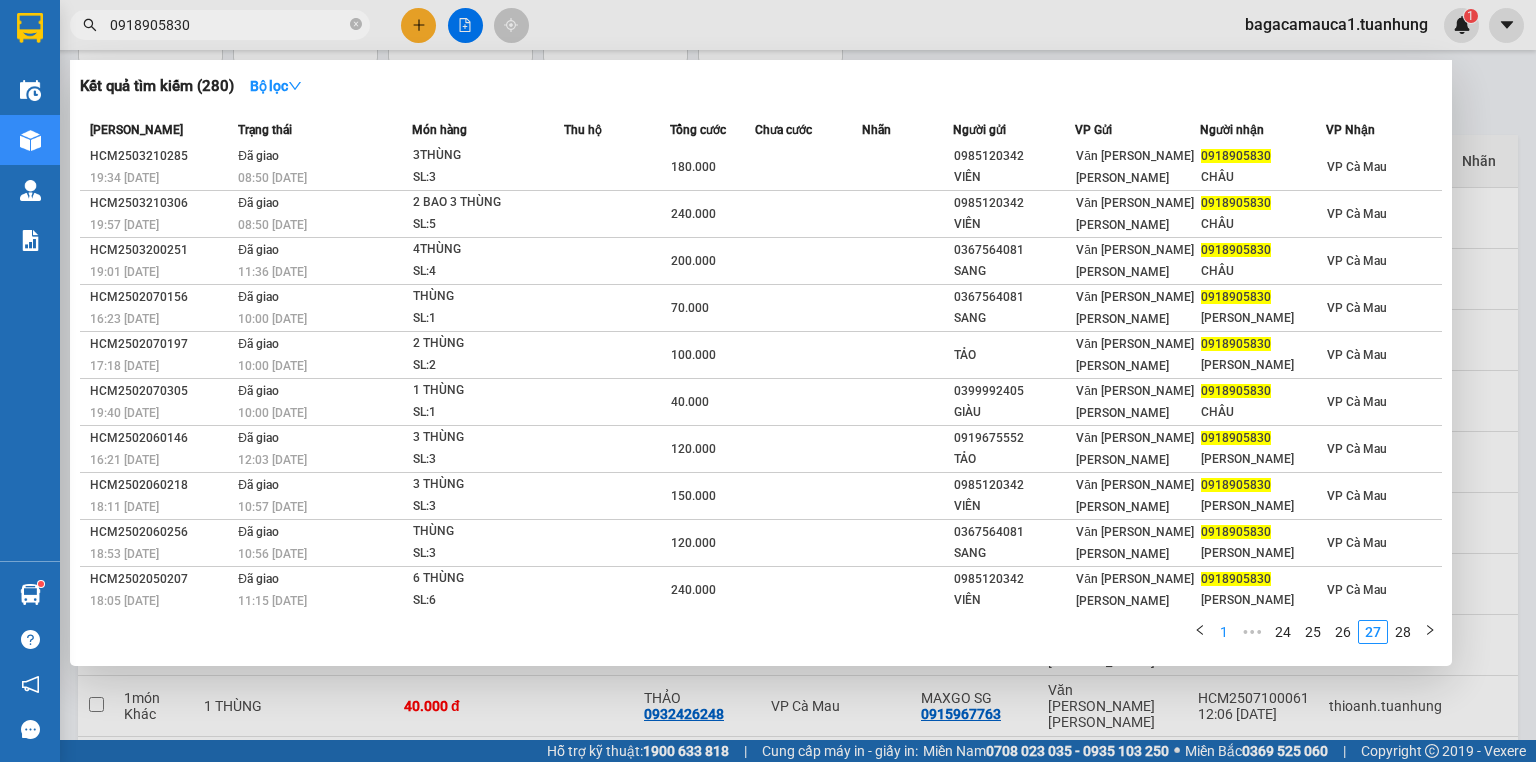 click on "1" at bounding box center (1224, 632) 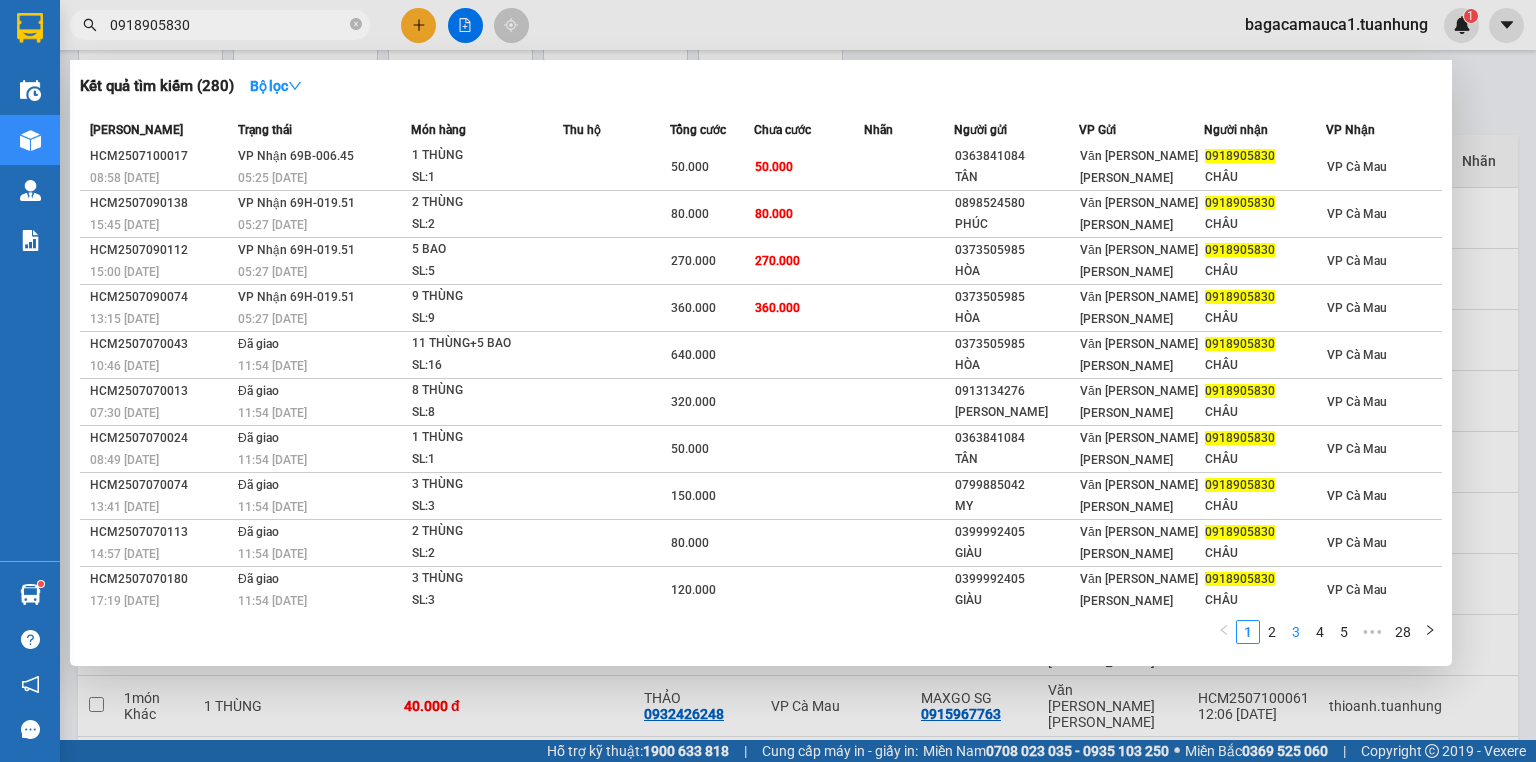 scroll, scrollTop: 4, scrollLeft: 0, axis: vertical 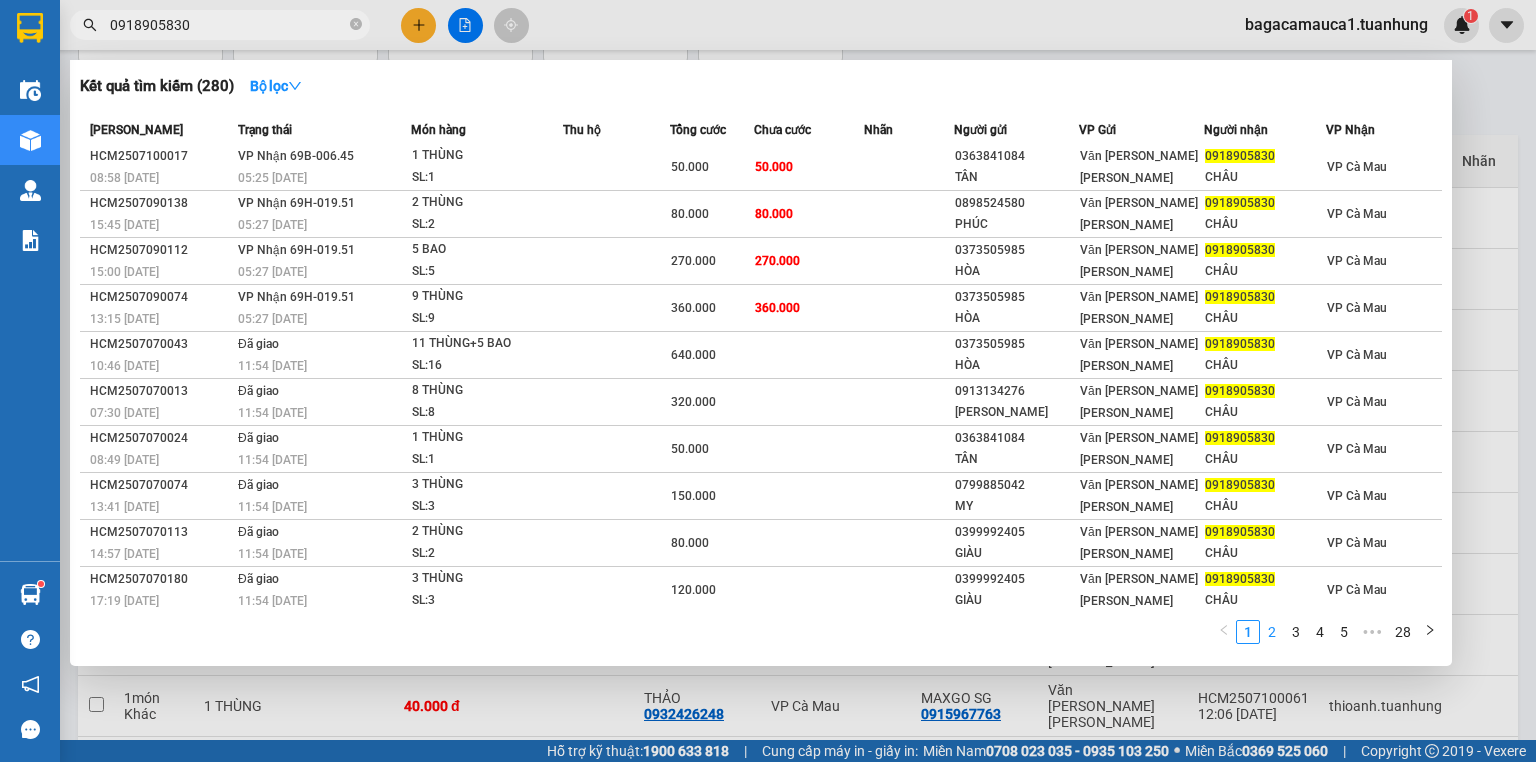 click on "2" at bounding box center (1272, 632) 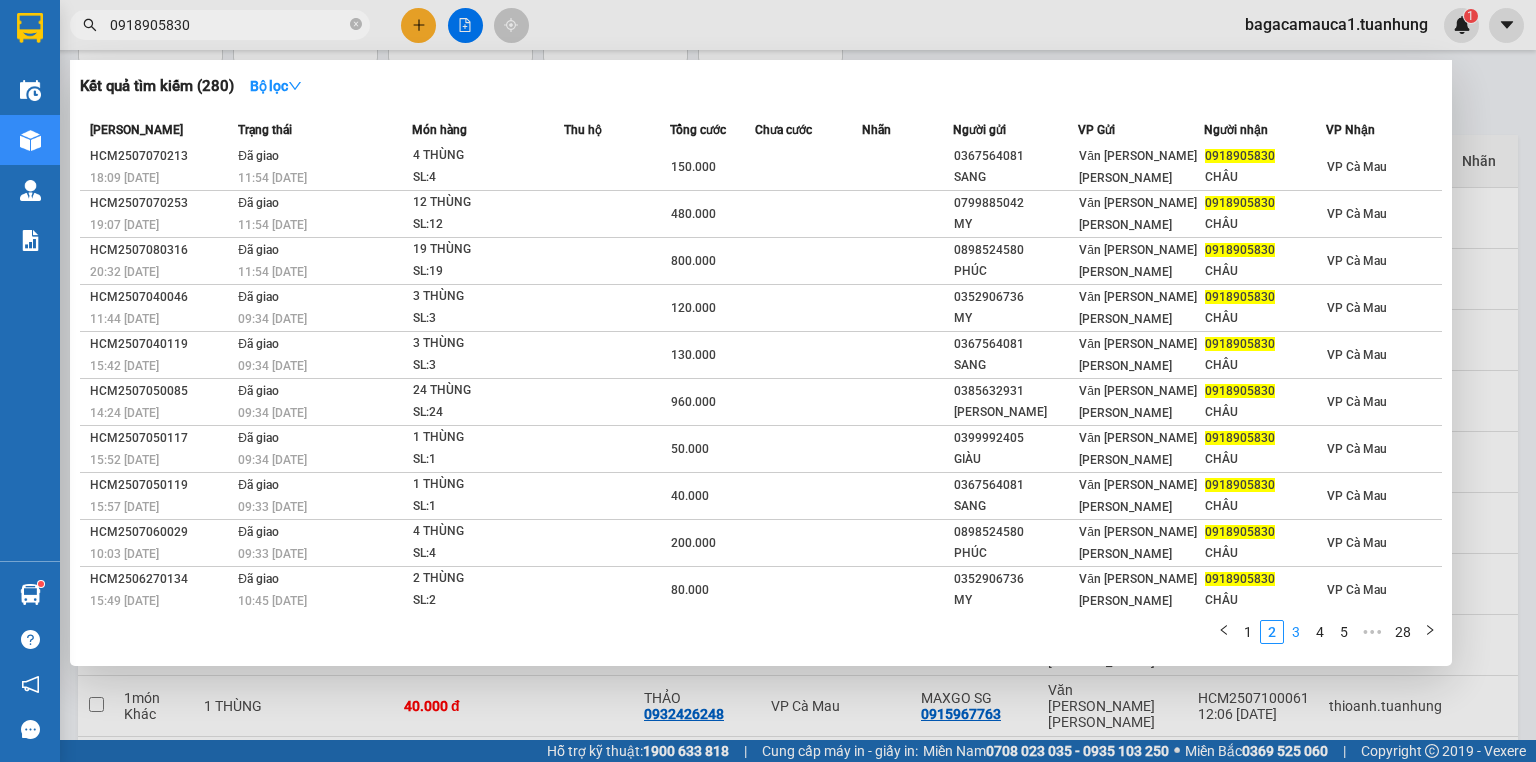 click on "3" at bounding box center (1296, 632) 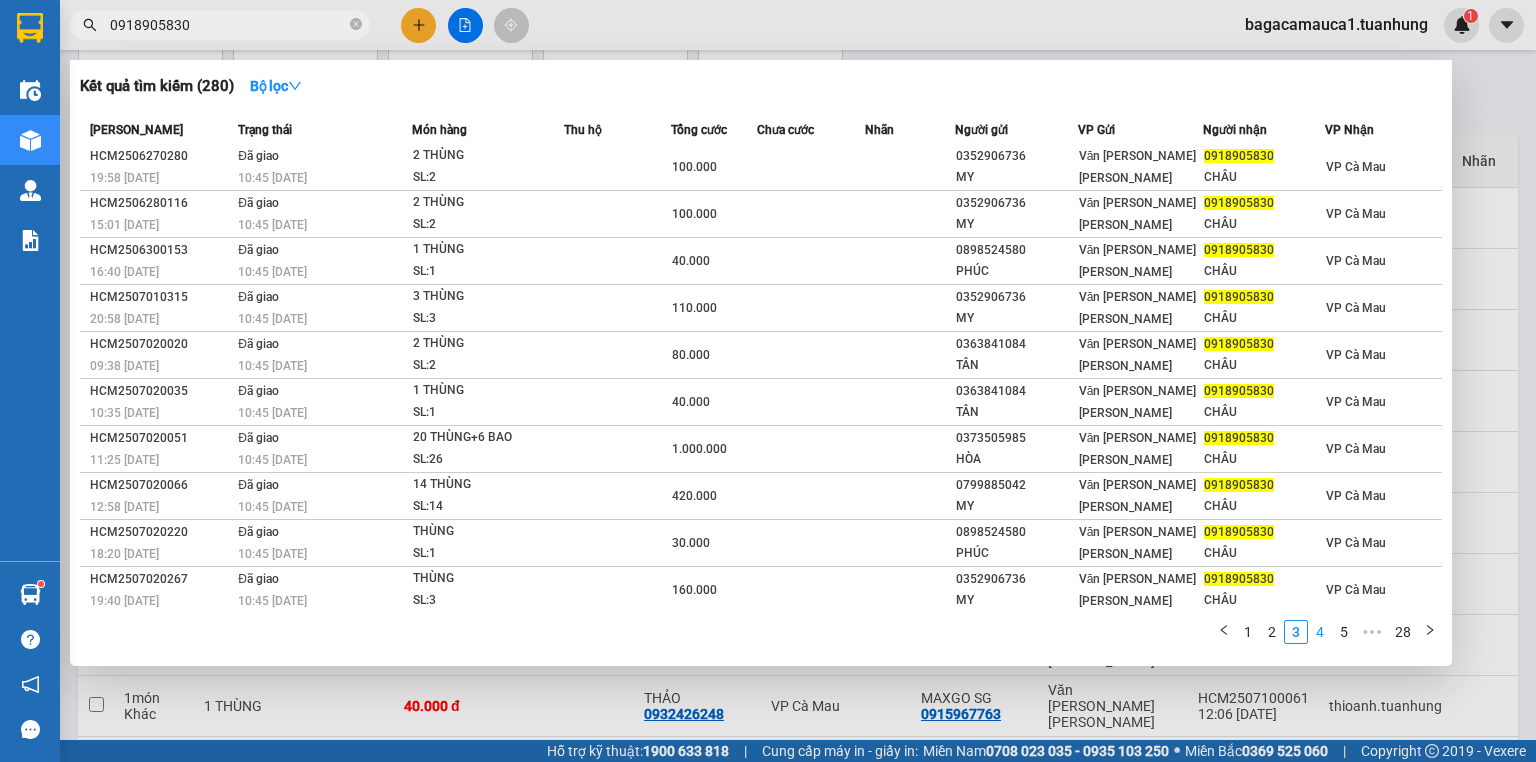 click on "4" at bounding box center [1320, 632] 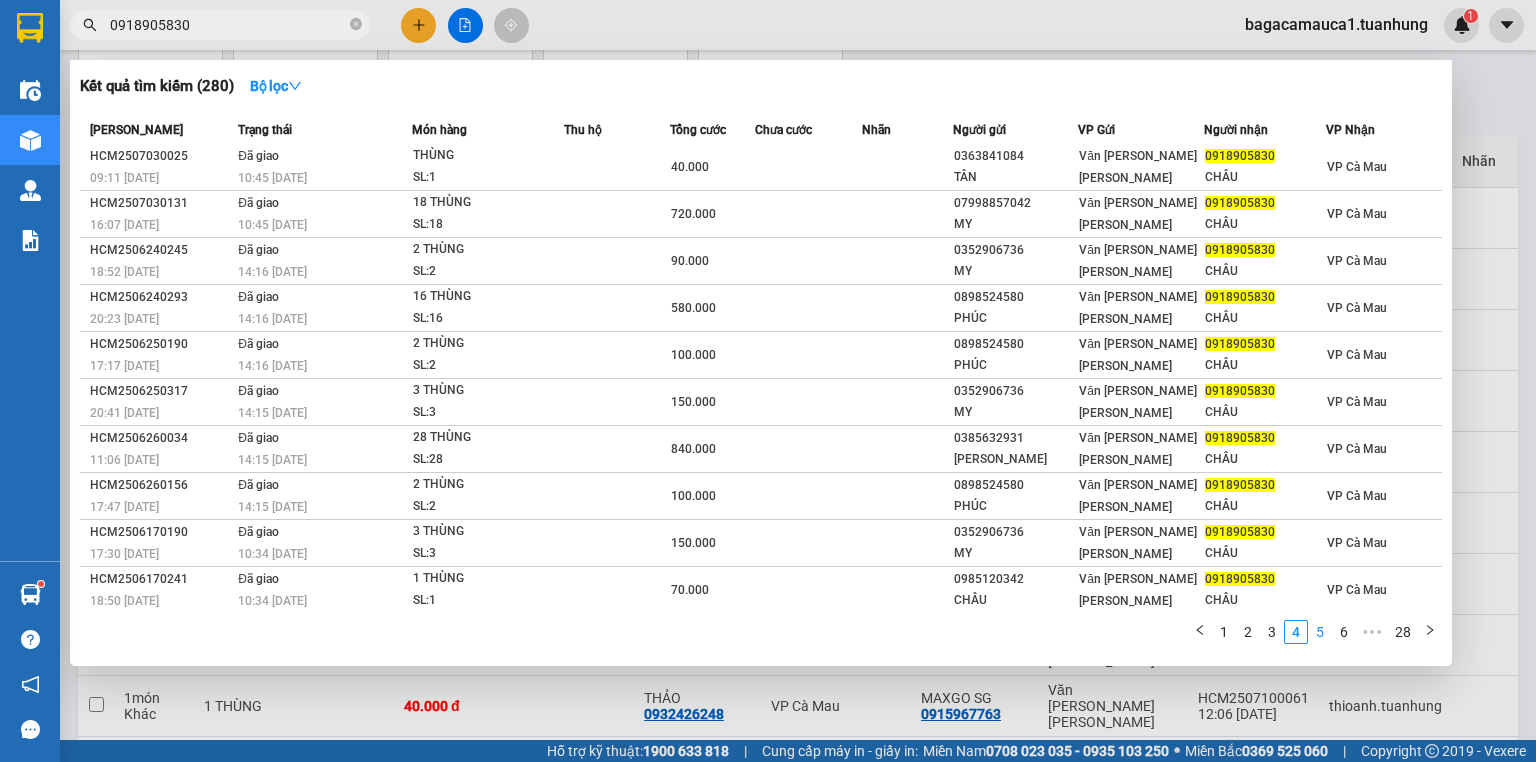 click on "5" at bounding box center (1320, 632) 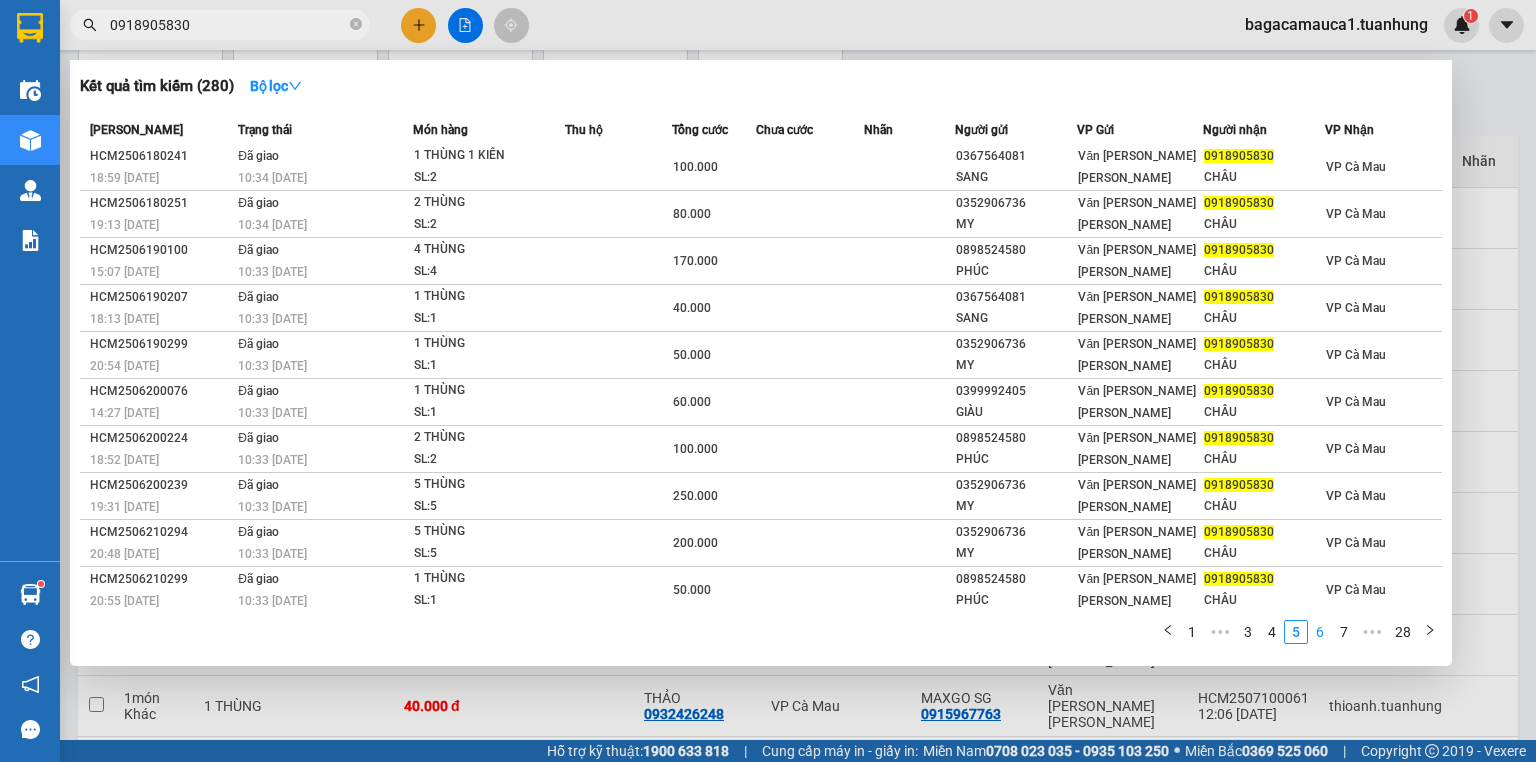 click on "6" at bounding box center [1320, 632] 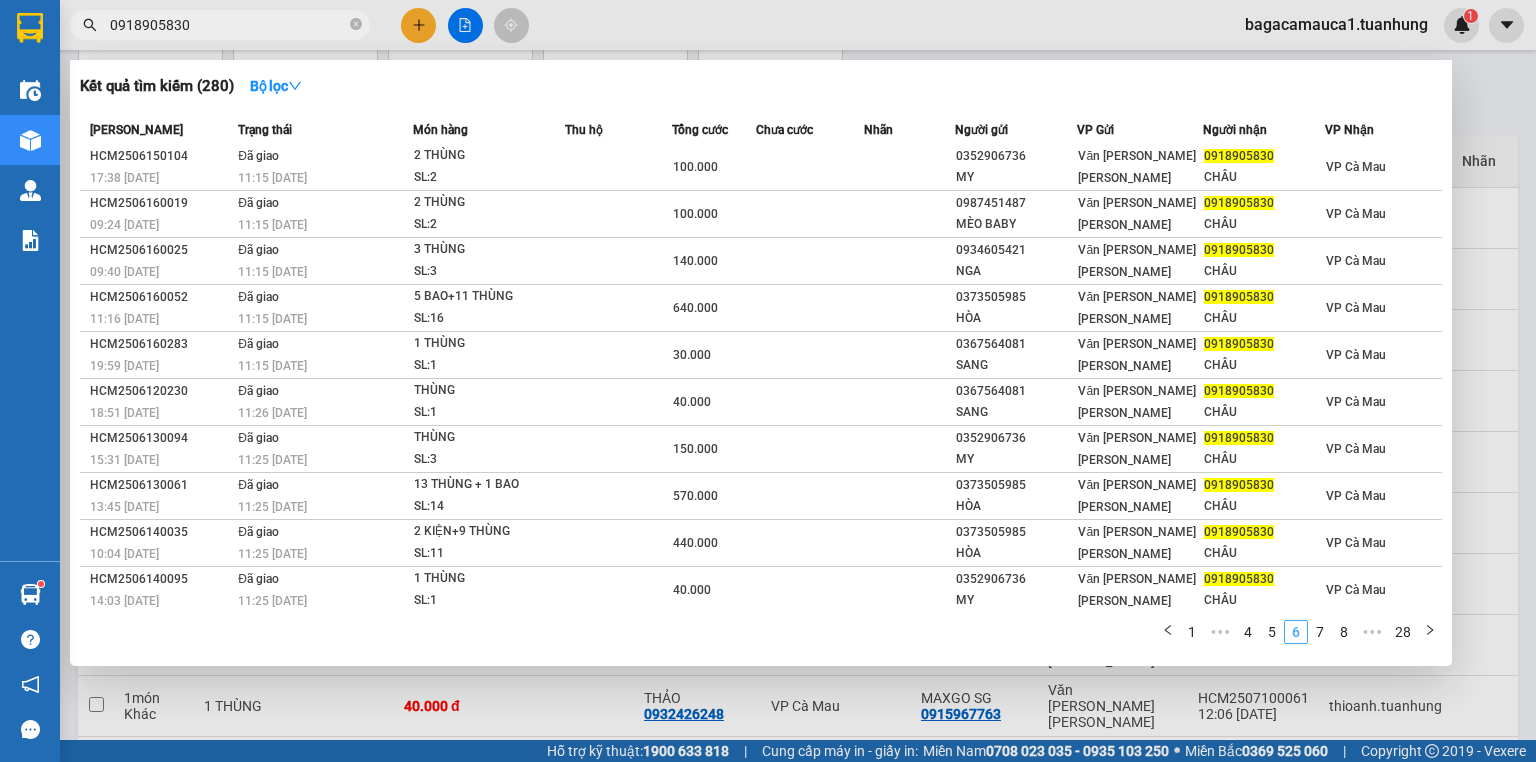 click on "7" at bounding box center [1320, 632] 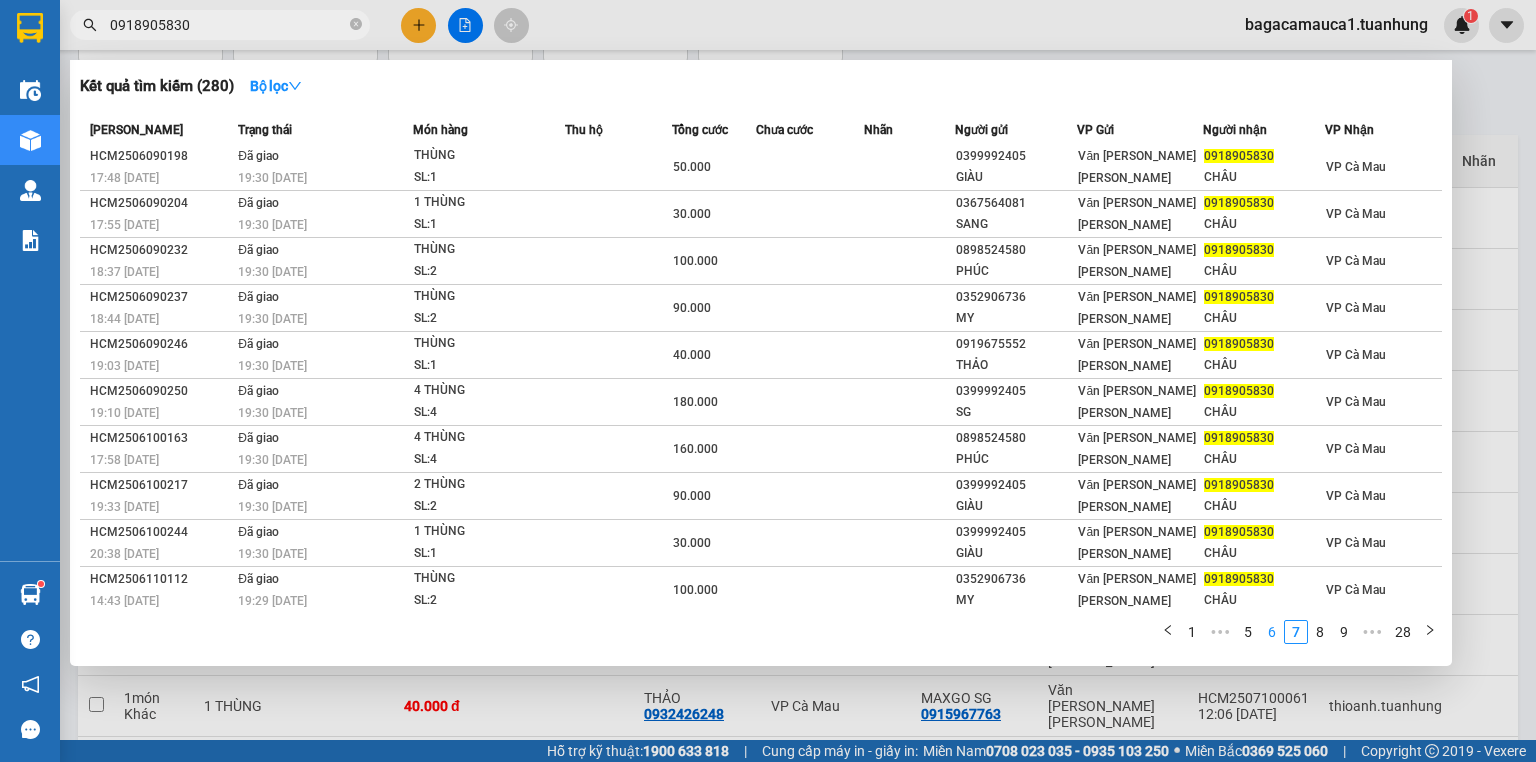 click on "8" at bounding box center (1320, 632) 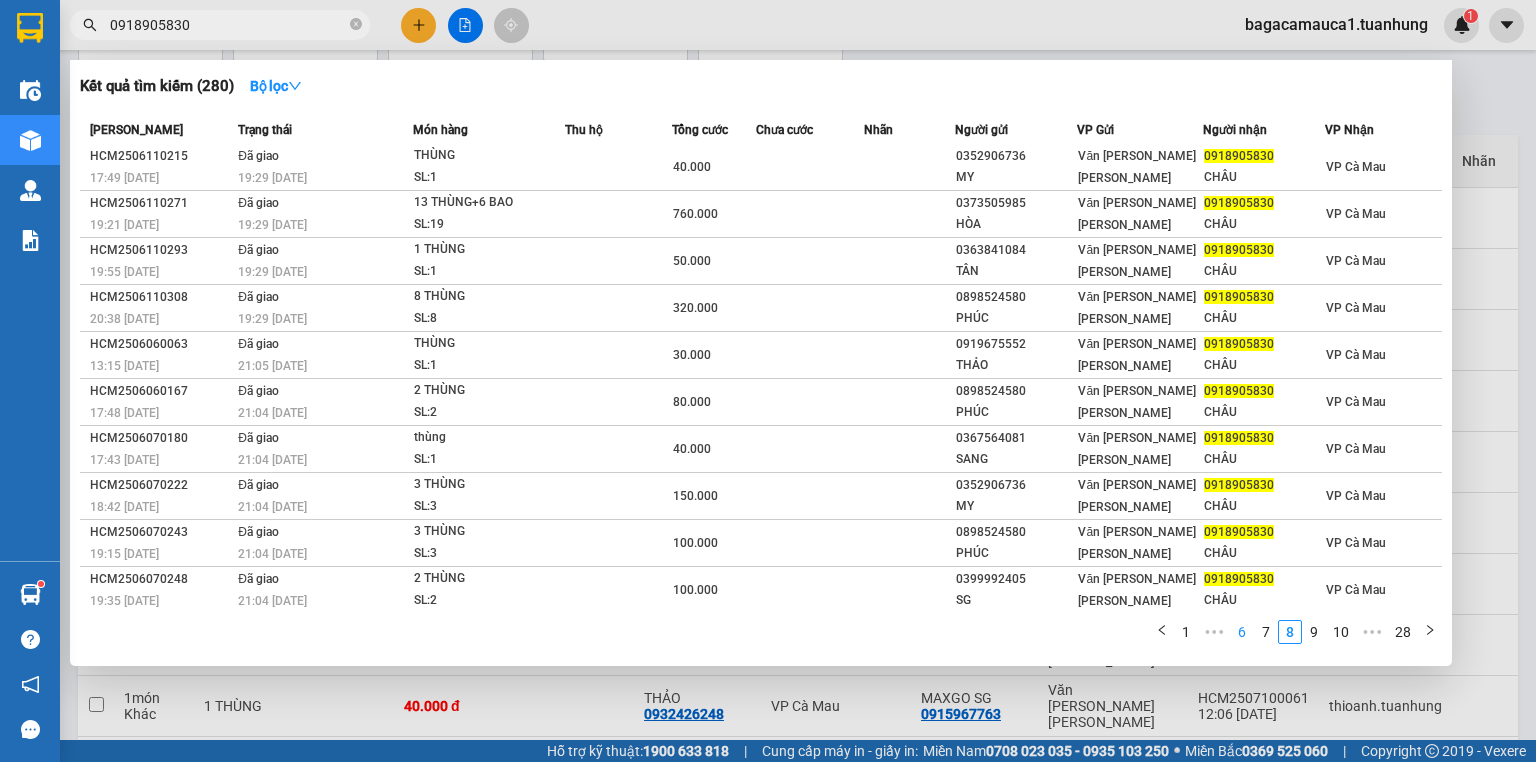 click on "9" at bounding box center (1314, 632) 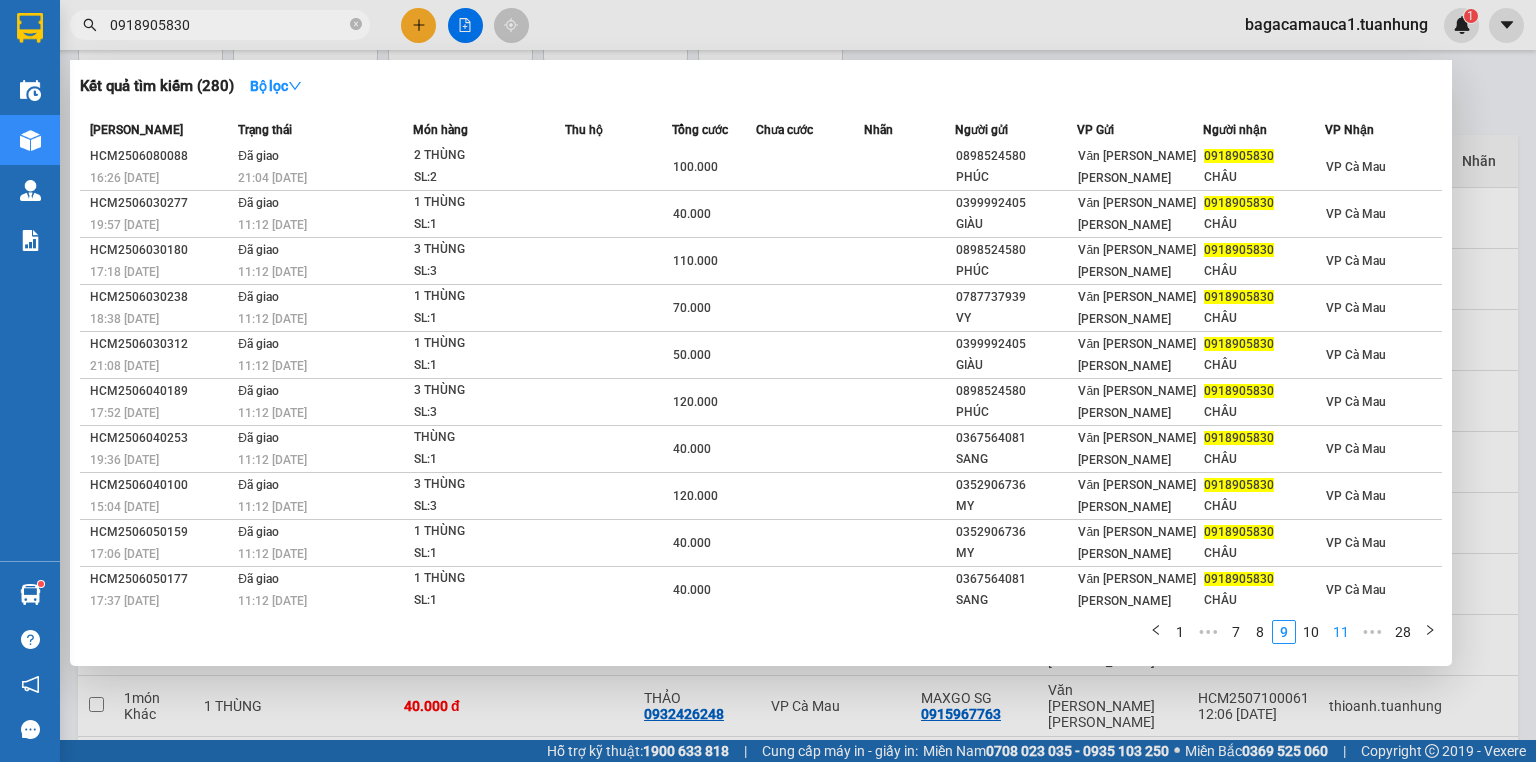 click on "11" at bounding box center (1341, 632) 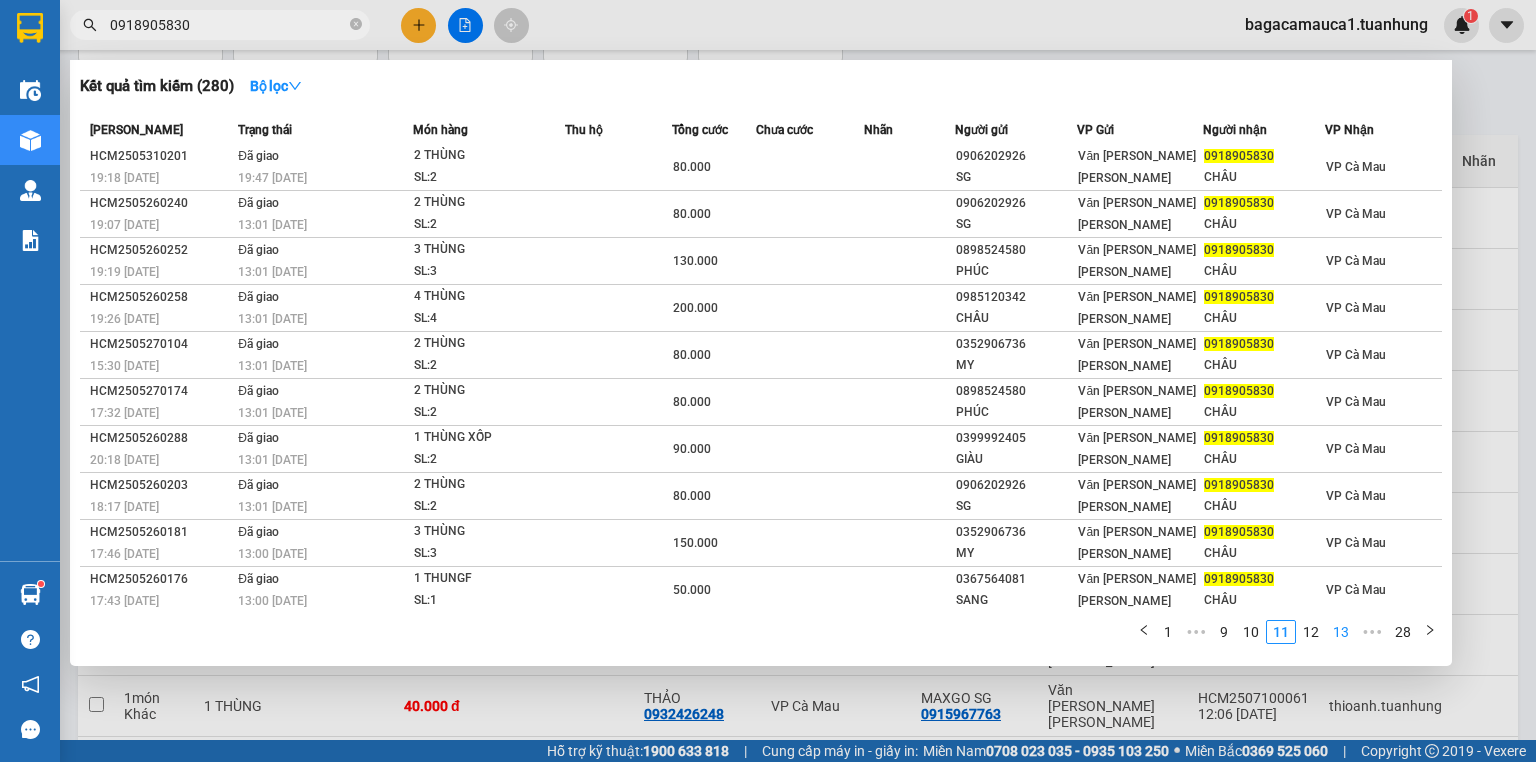 click on "13" at bounding box center [1341, 632] 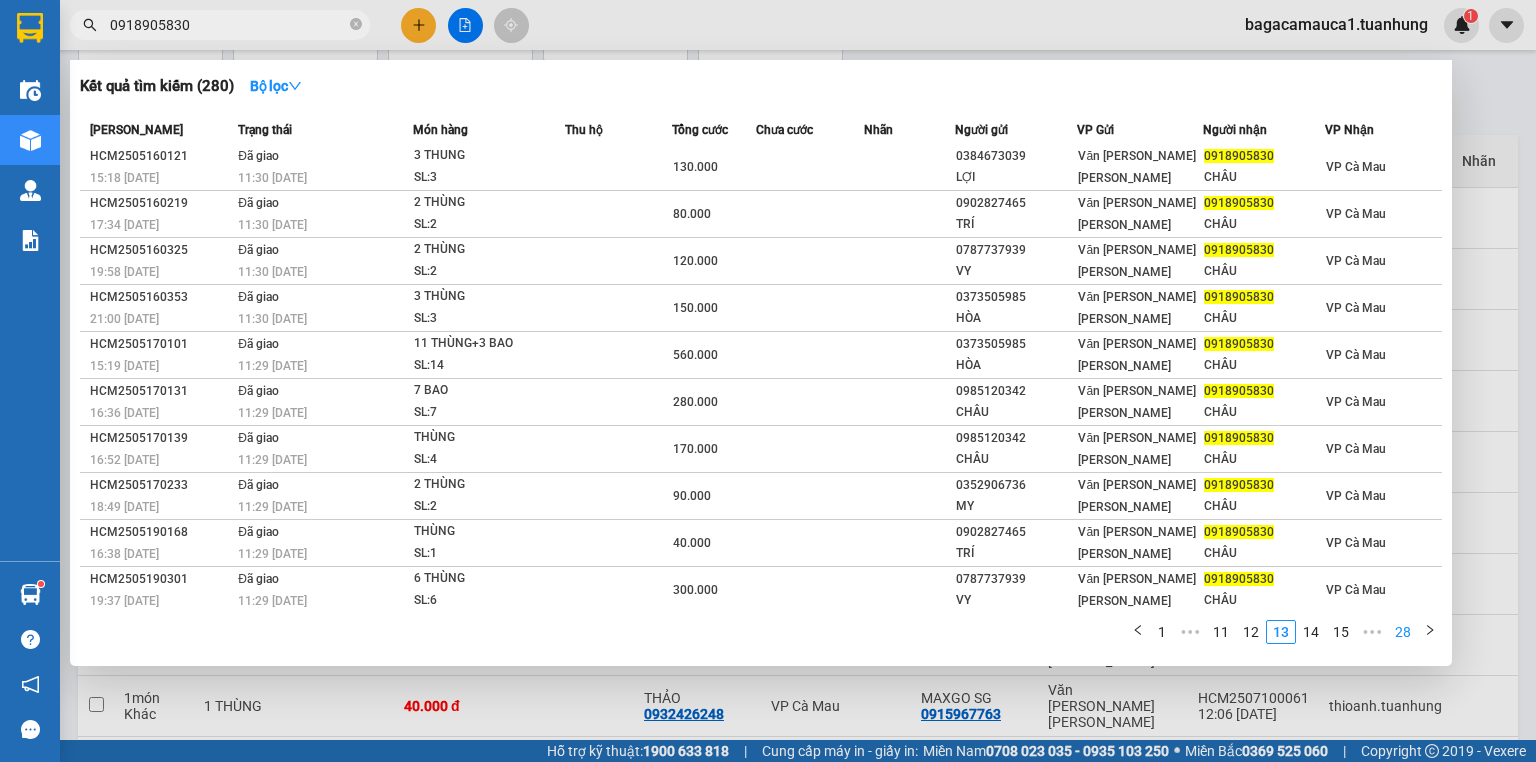 click on "28" at bounding box center [1403, 632] 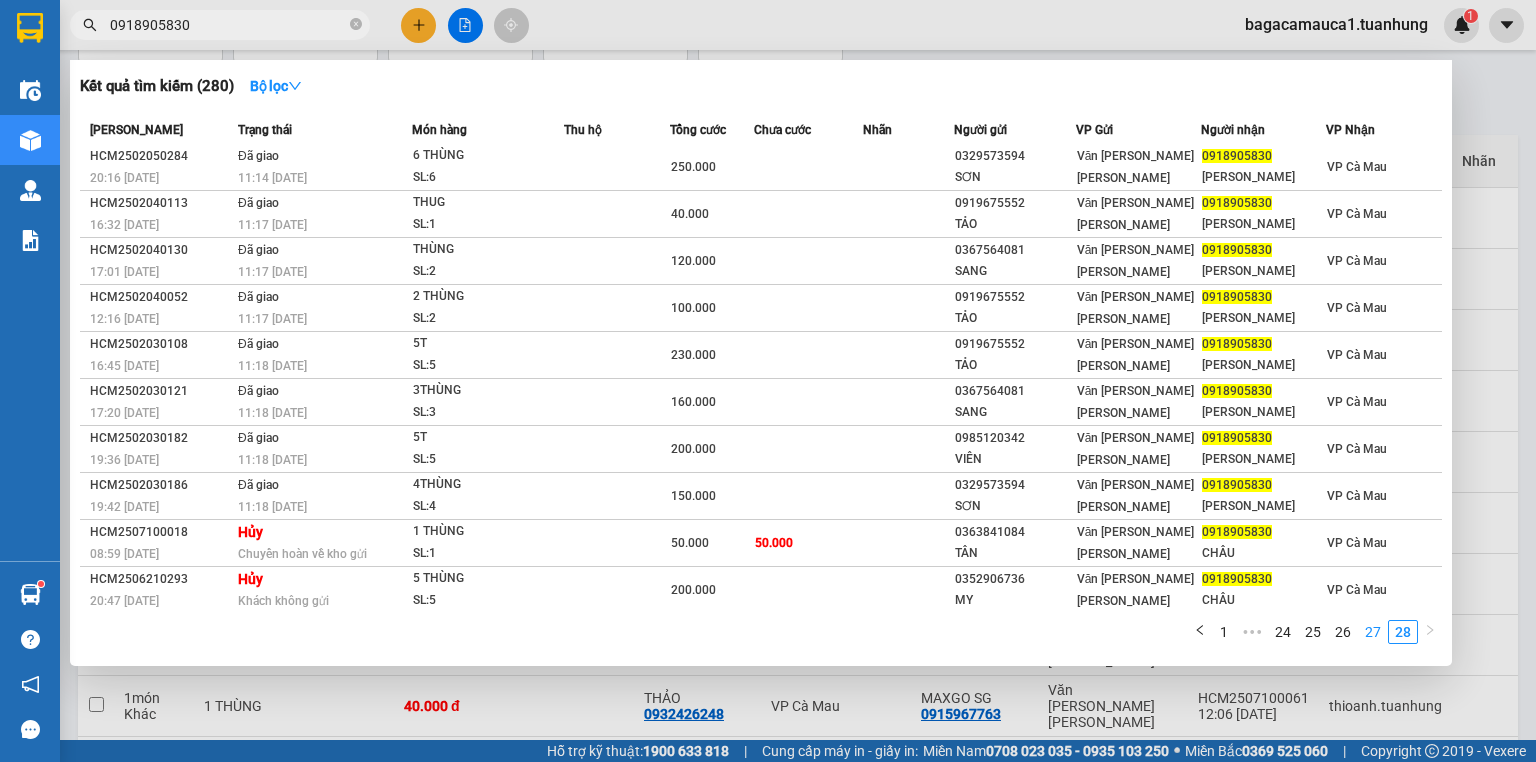 click on "27" at bounding box center [1373, 632] 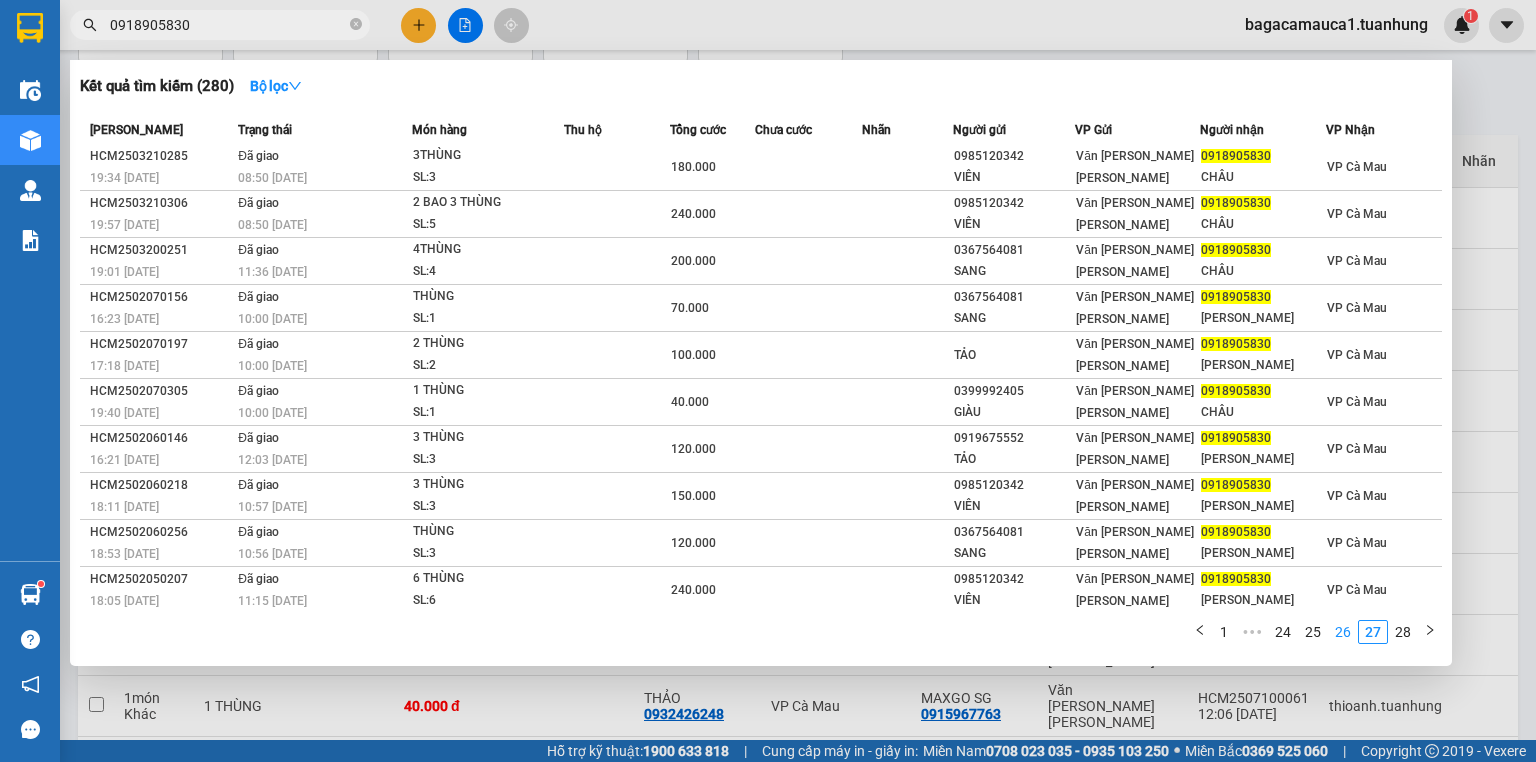 click on "26" at bounding box center (1343, 632) 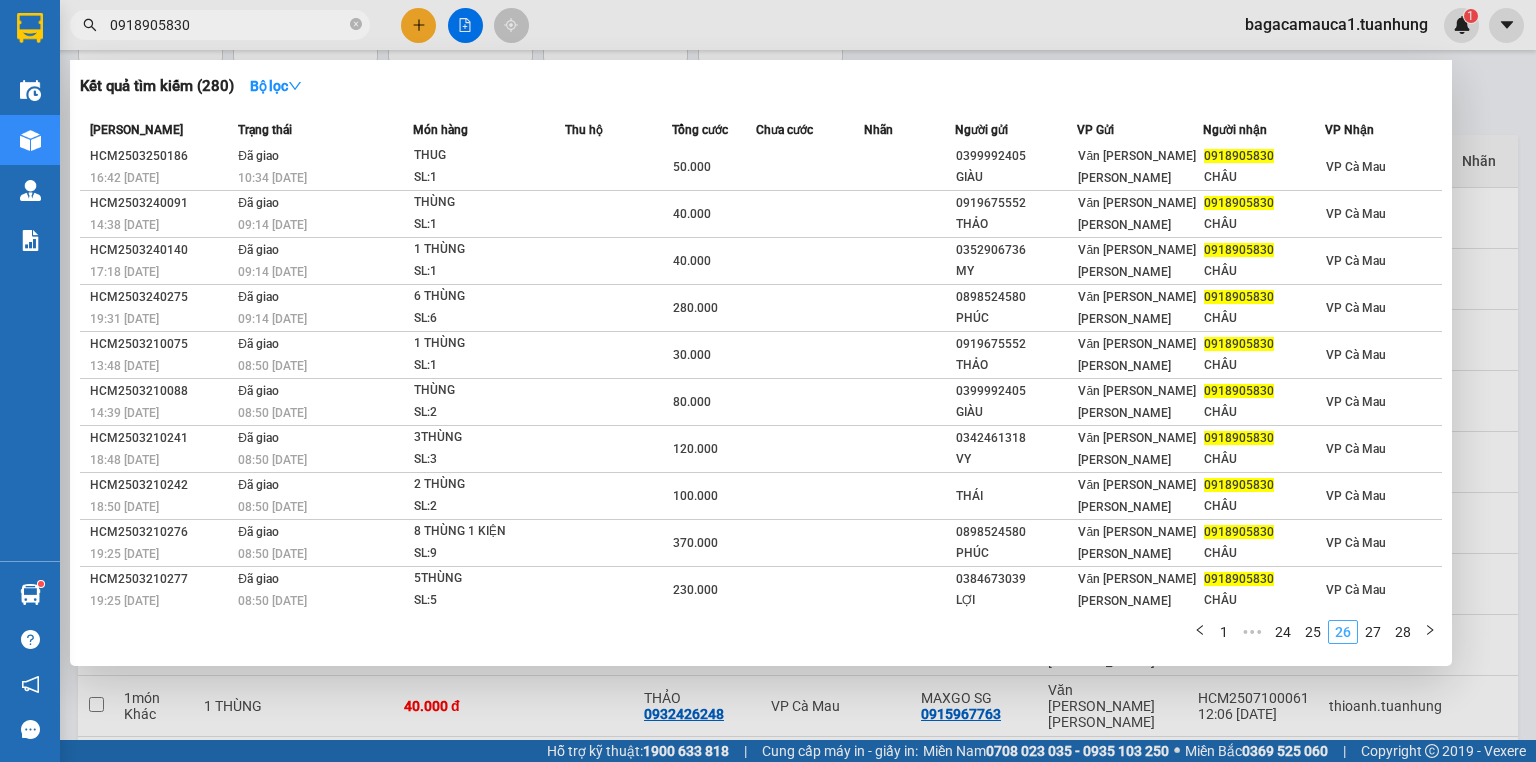 click on "26" at bounding box center (1343, 632) 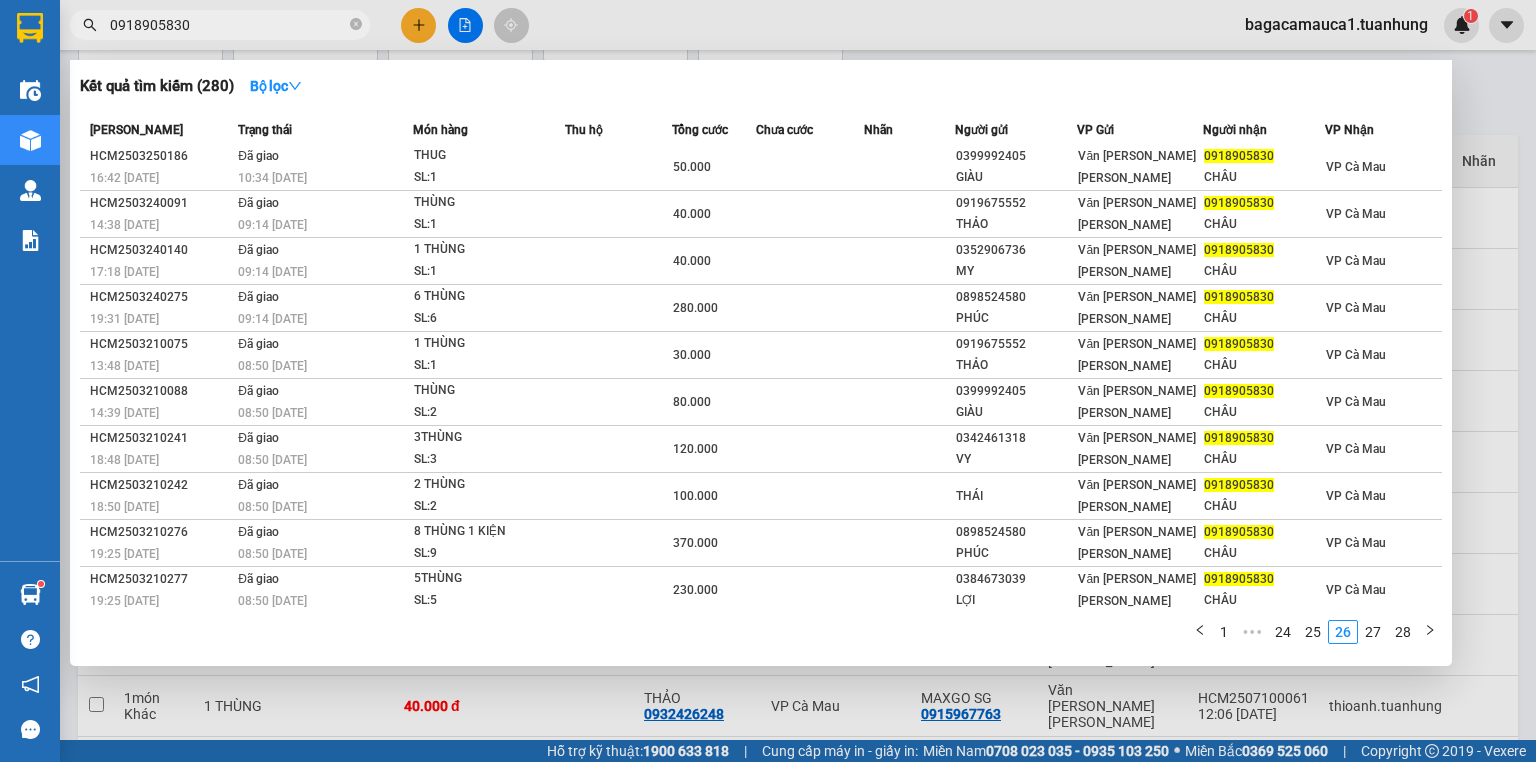 click on "0918905830" at bounding box center [228, 25] 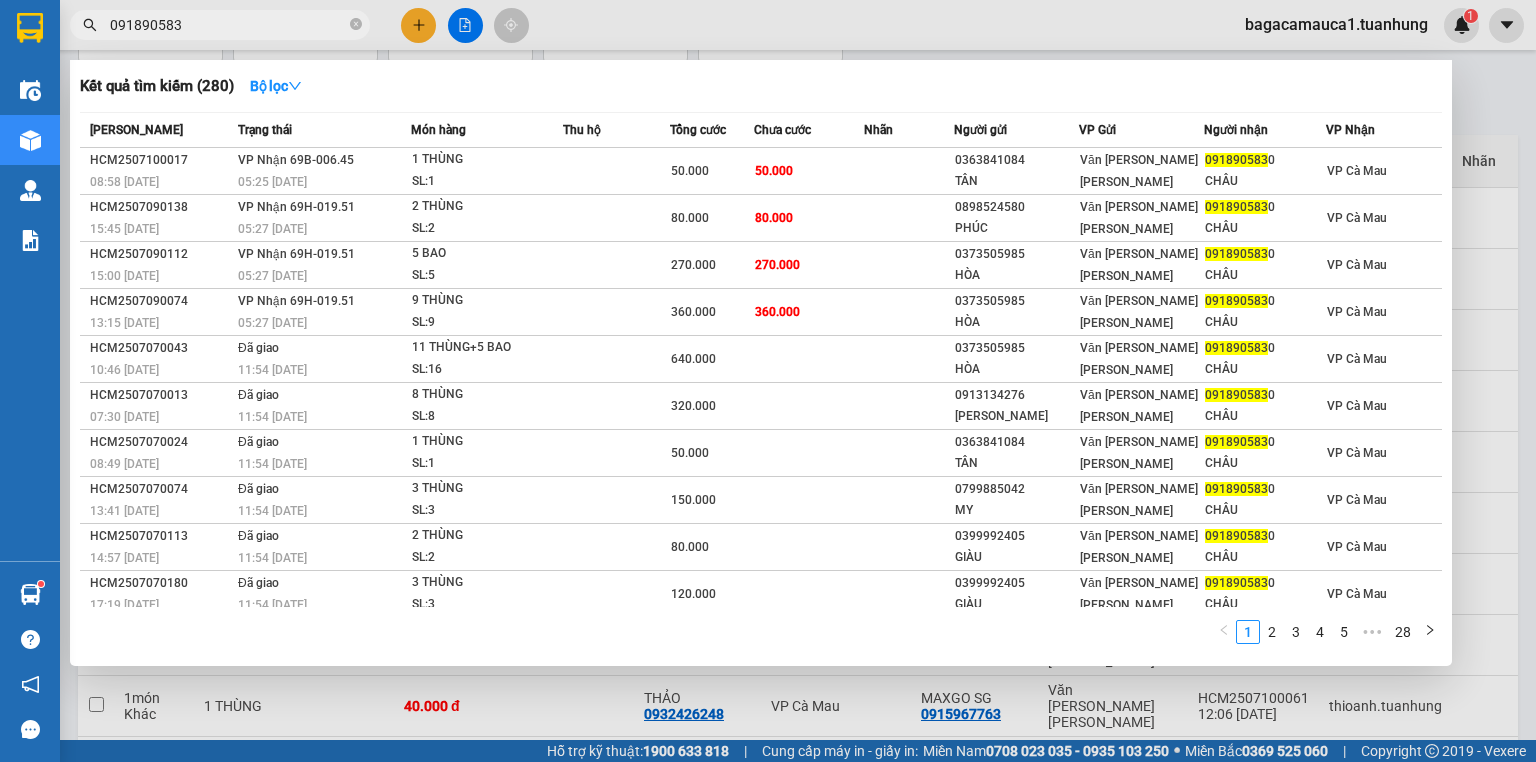 type on "0918905830" 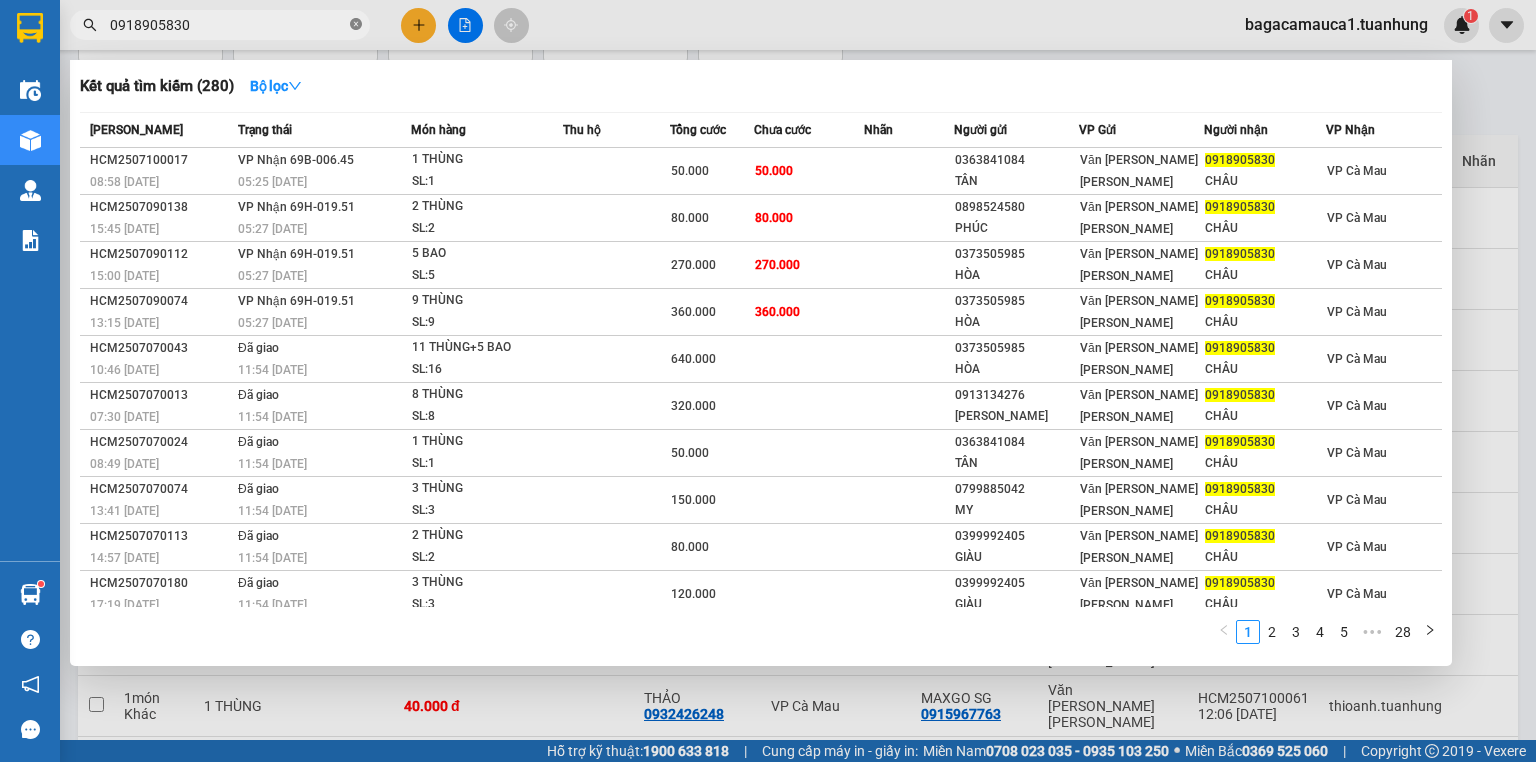 click 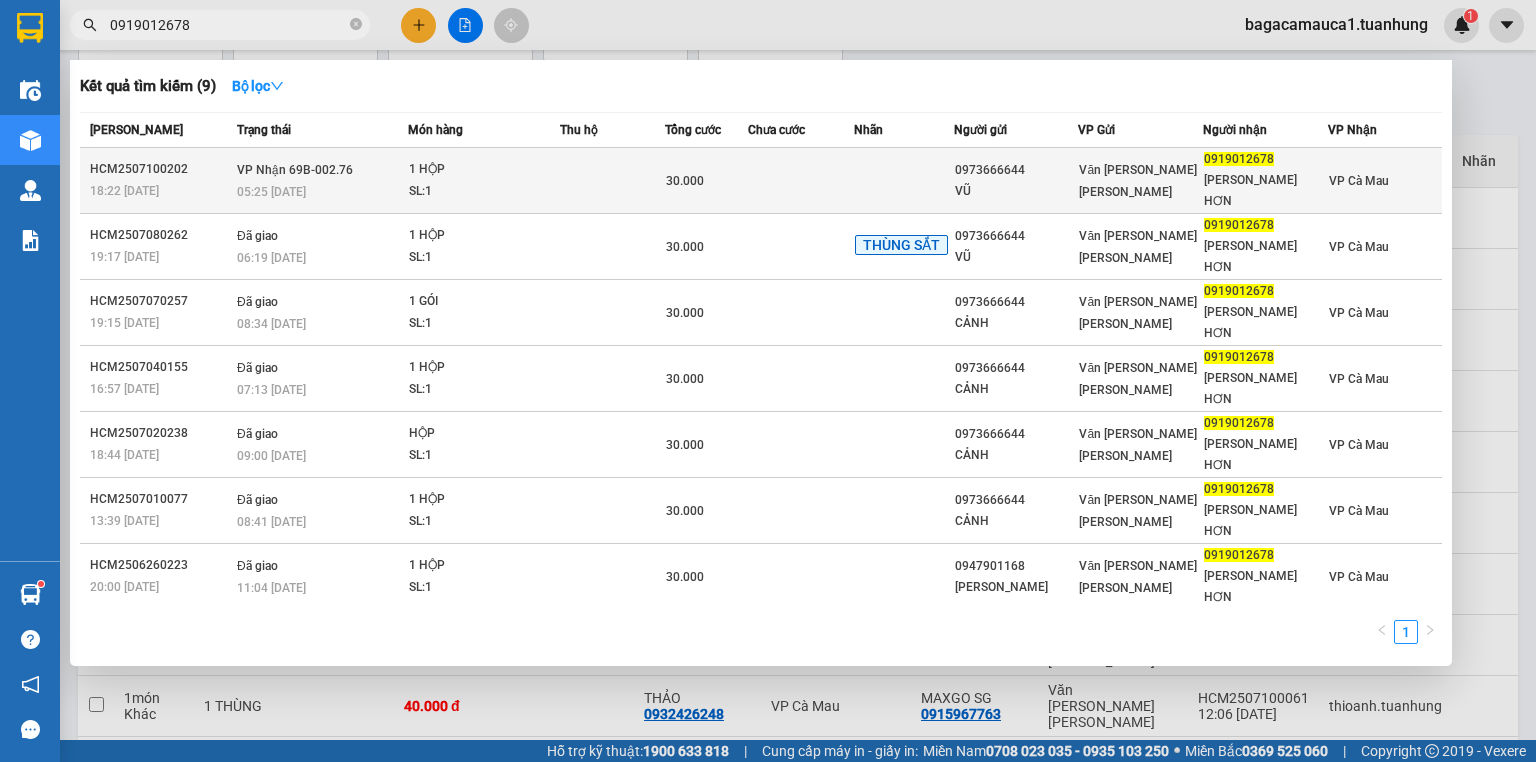 type on "0919012678" 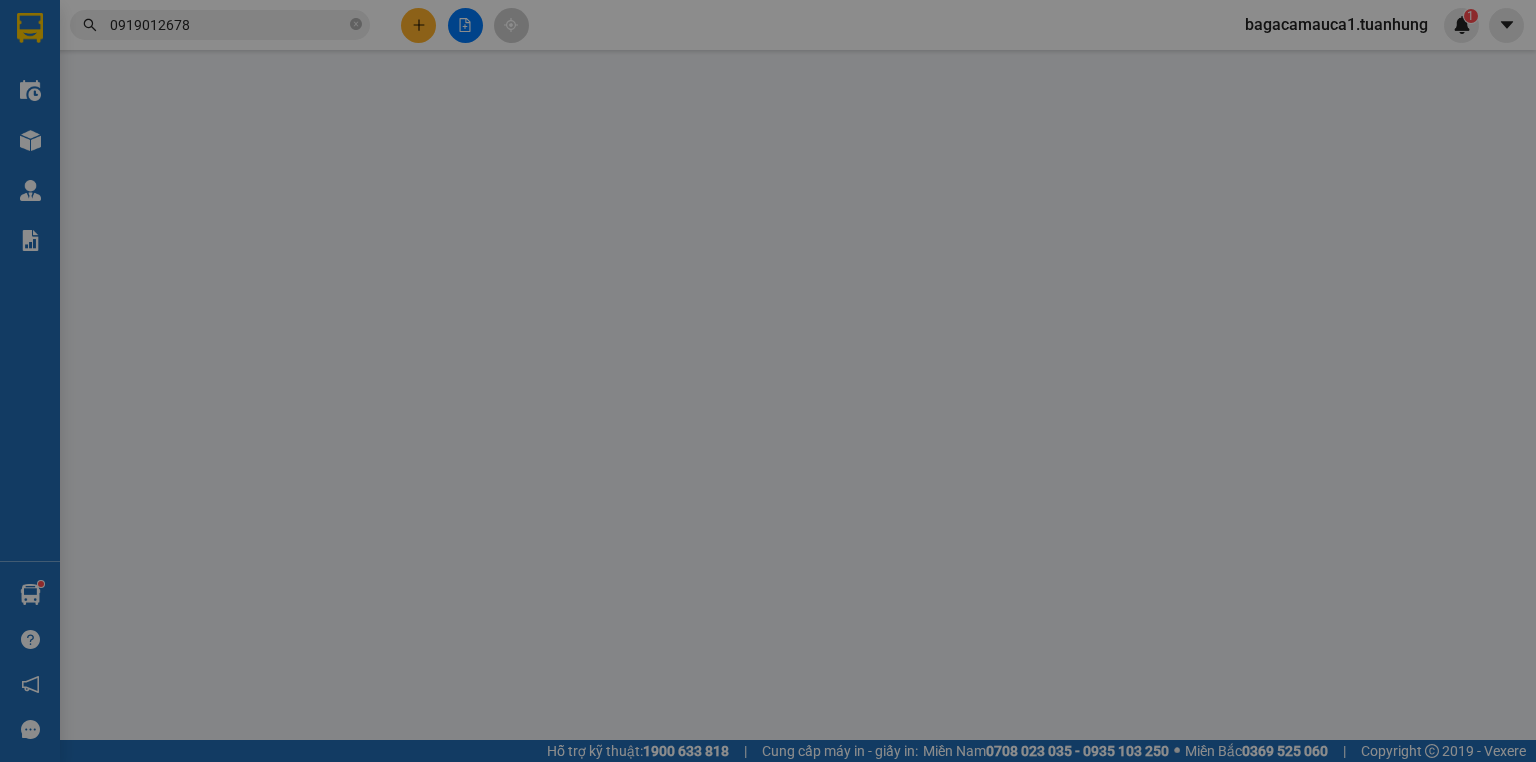 scroll, scrollTop: 0, scrollLeft: 0, axis: both 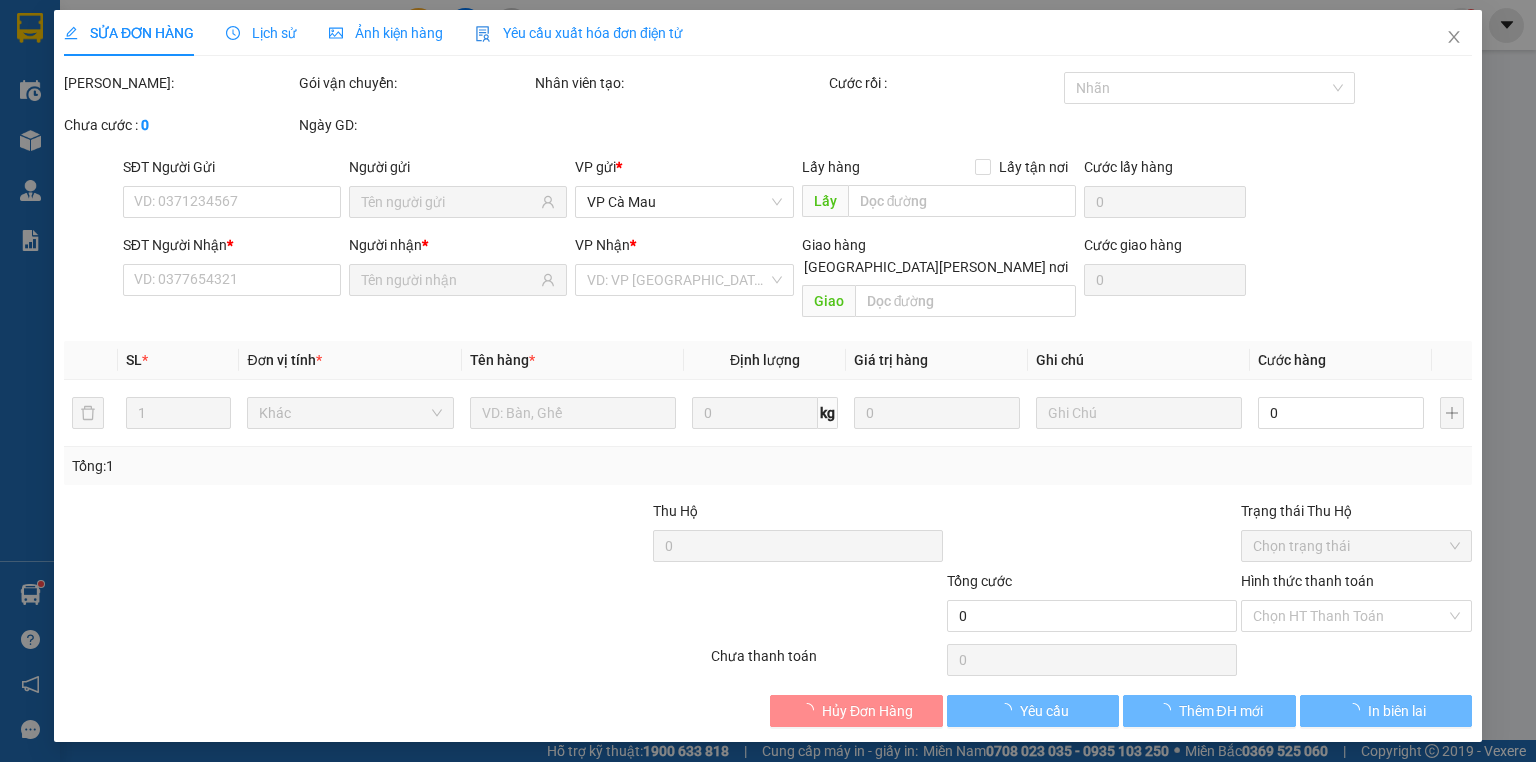 type on "0973666644" 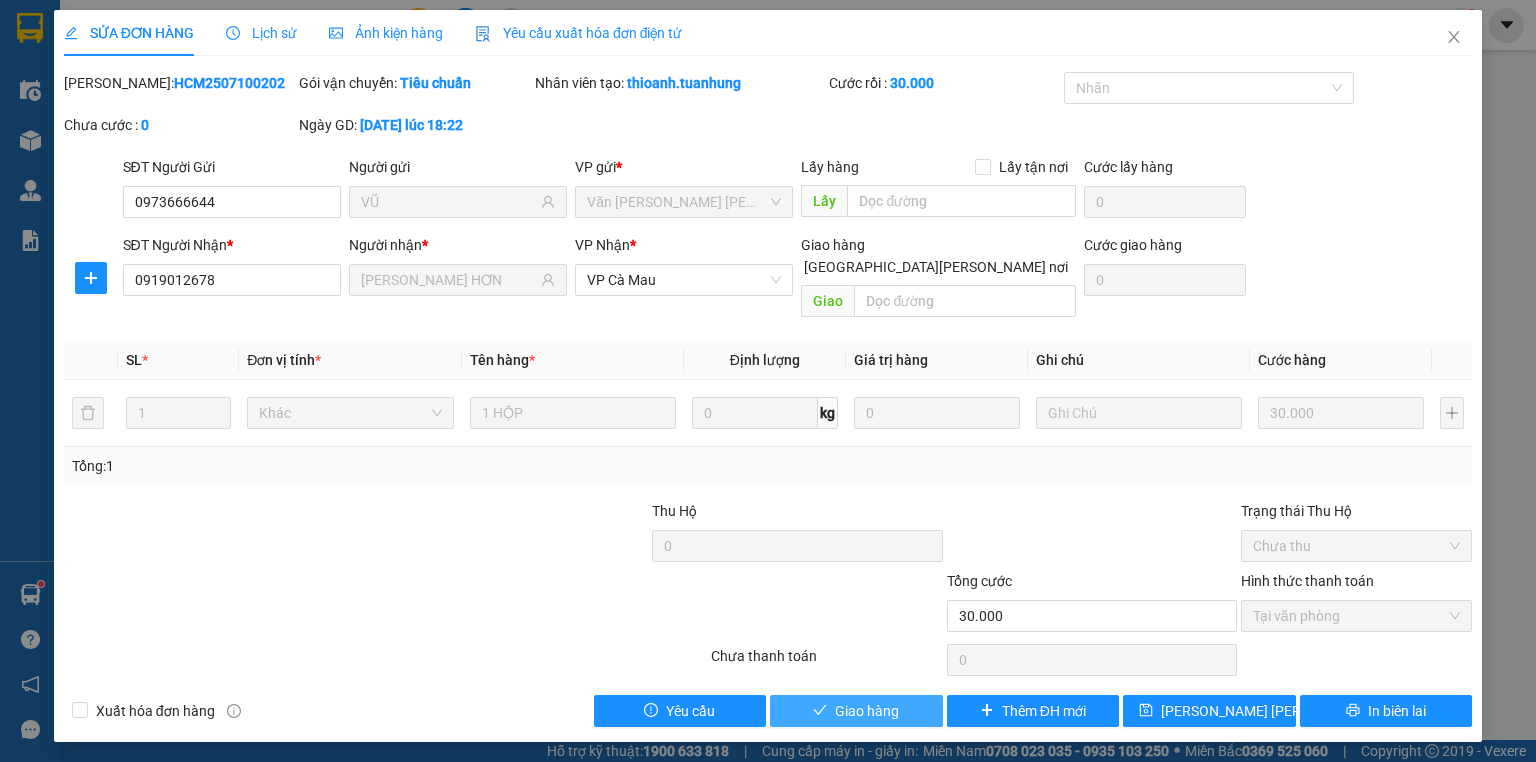 click on "Giao hàng" at bounding box center (867, 711) 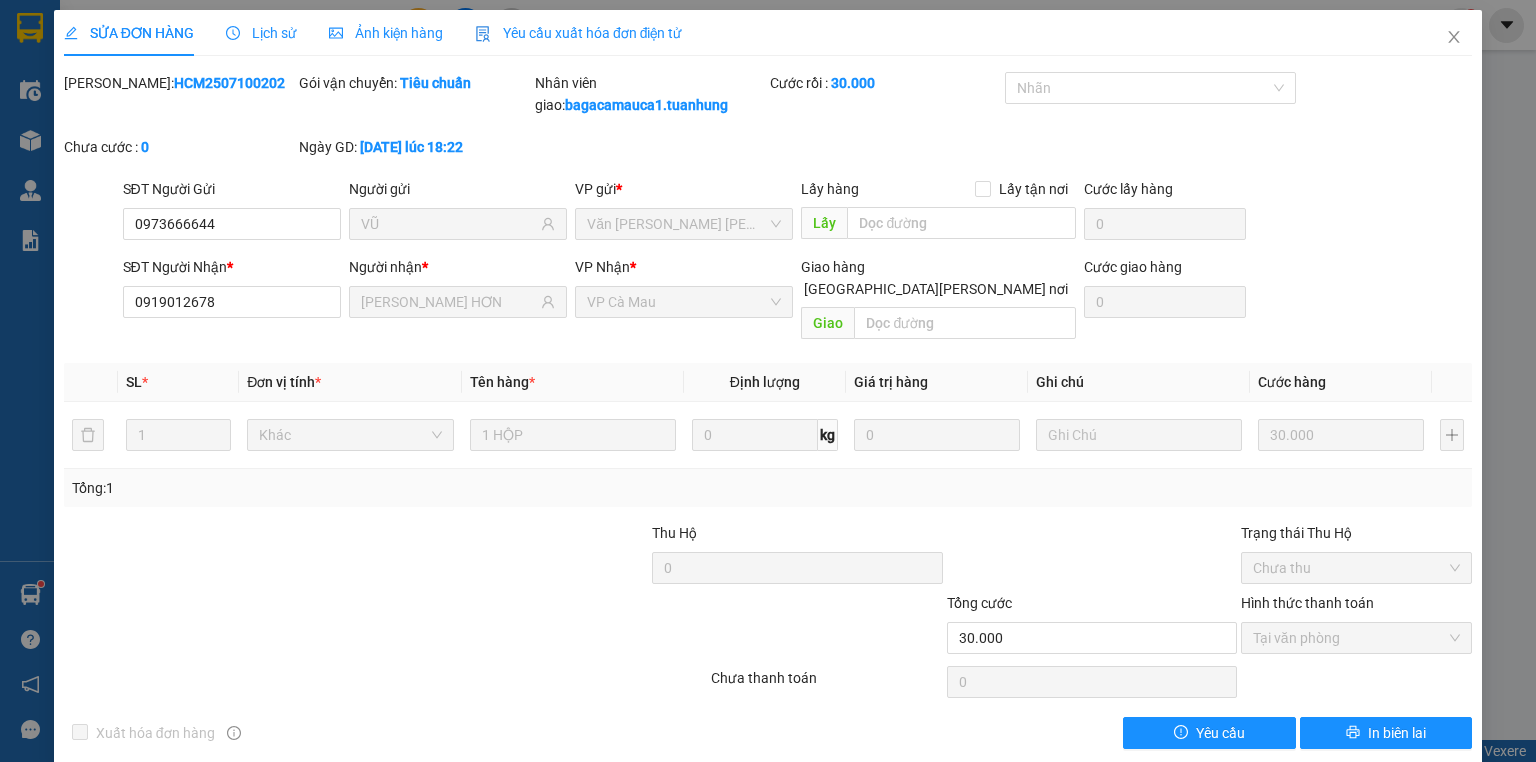 click on "Mã ĐH:  HCM2507100202" at bounding box center [179, 104] 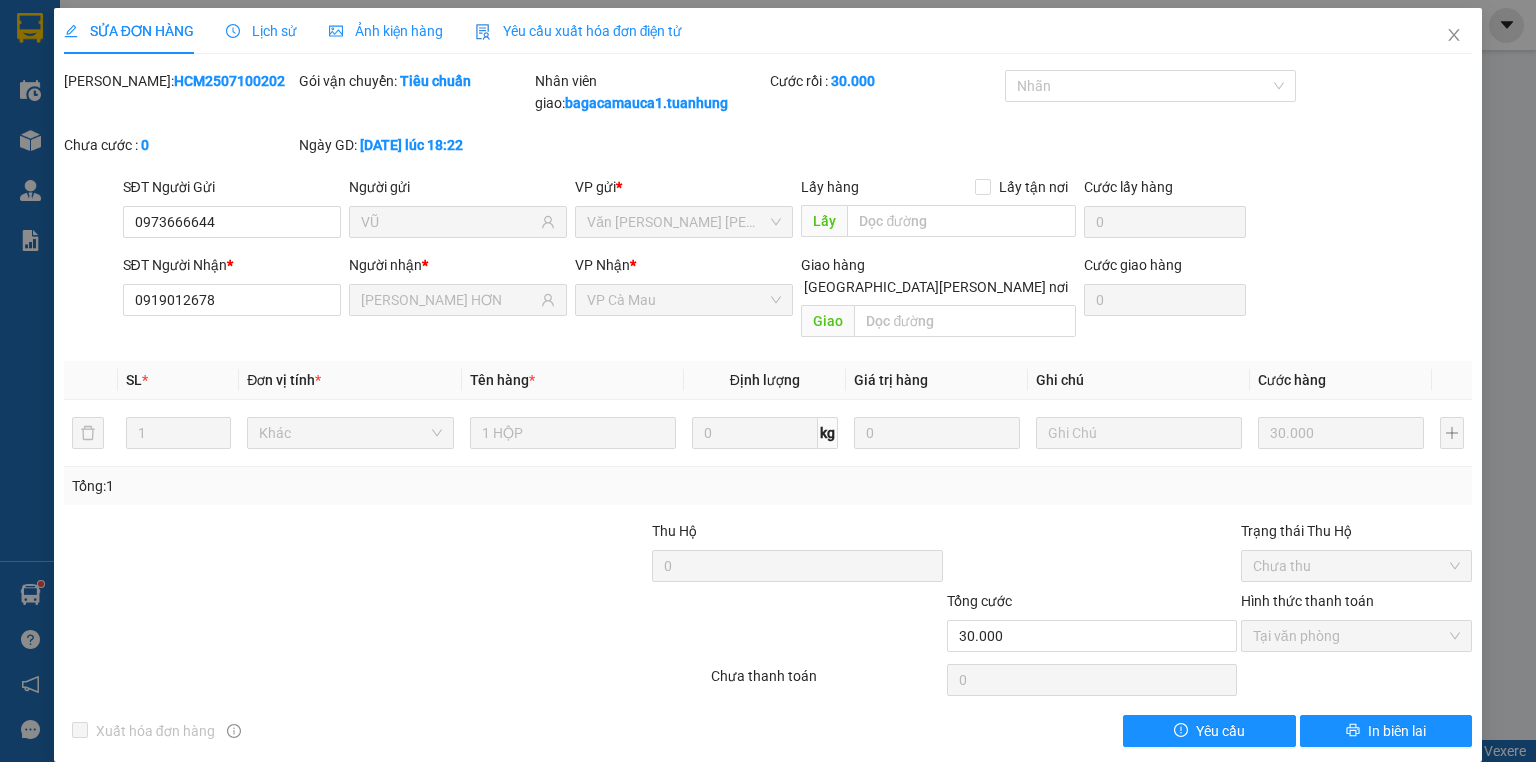 scroll, scrollTop: 0, scrollLeft: 0, axis: both 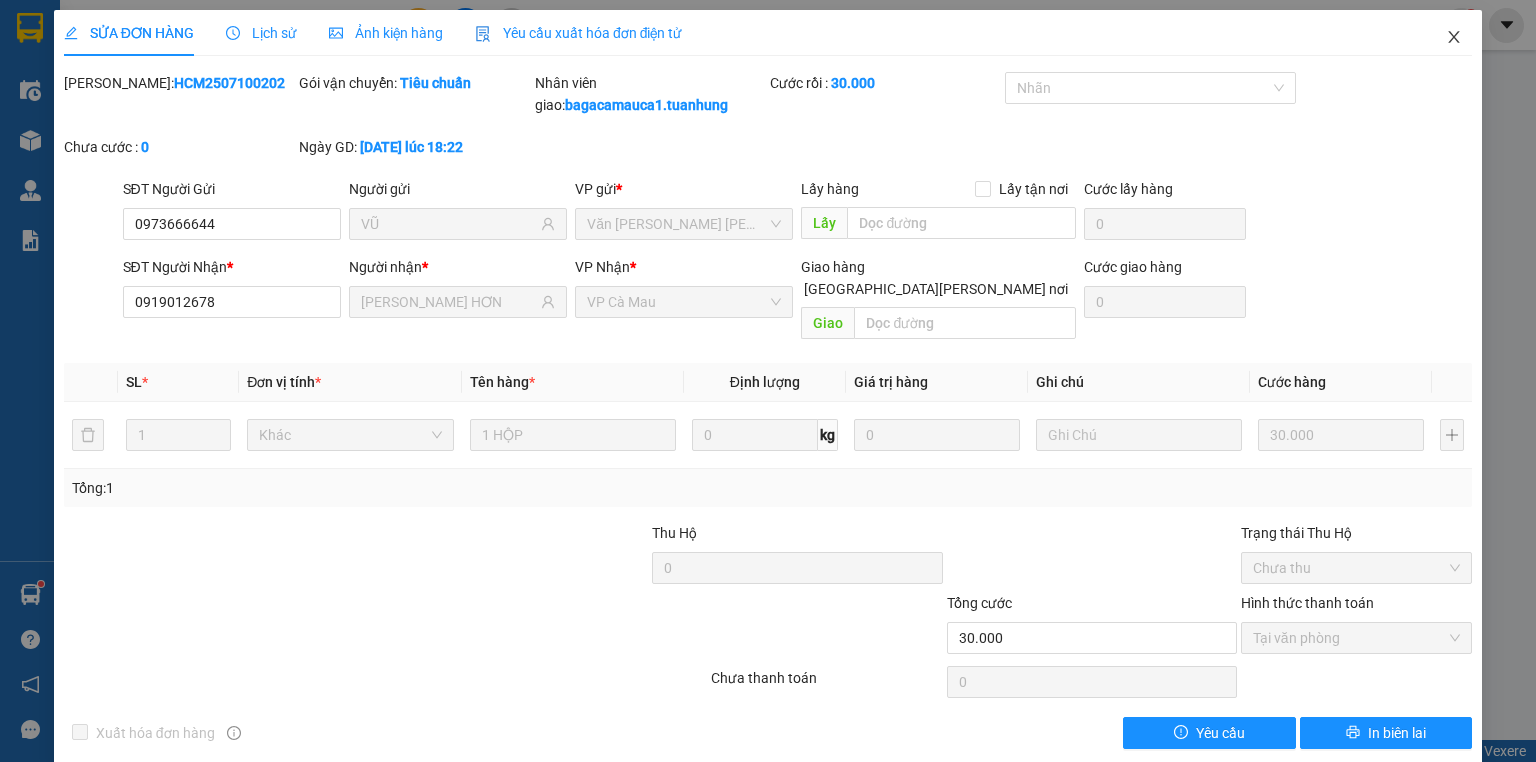 click at bounding box center (1454, 38) 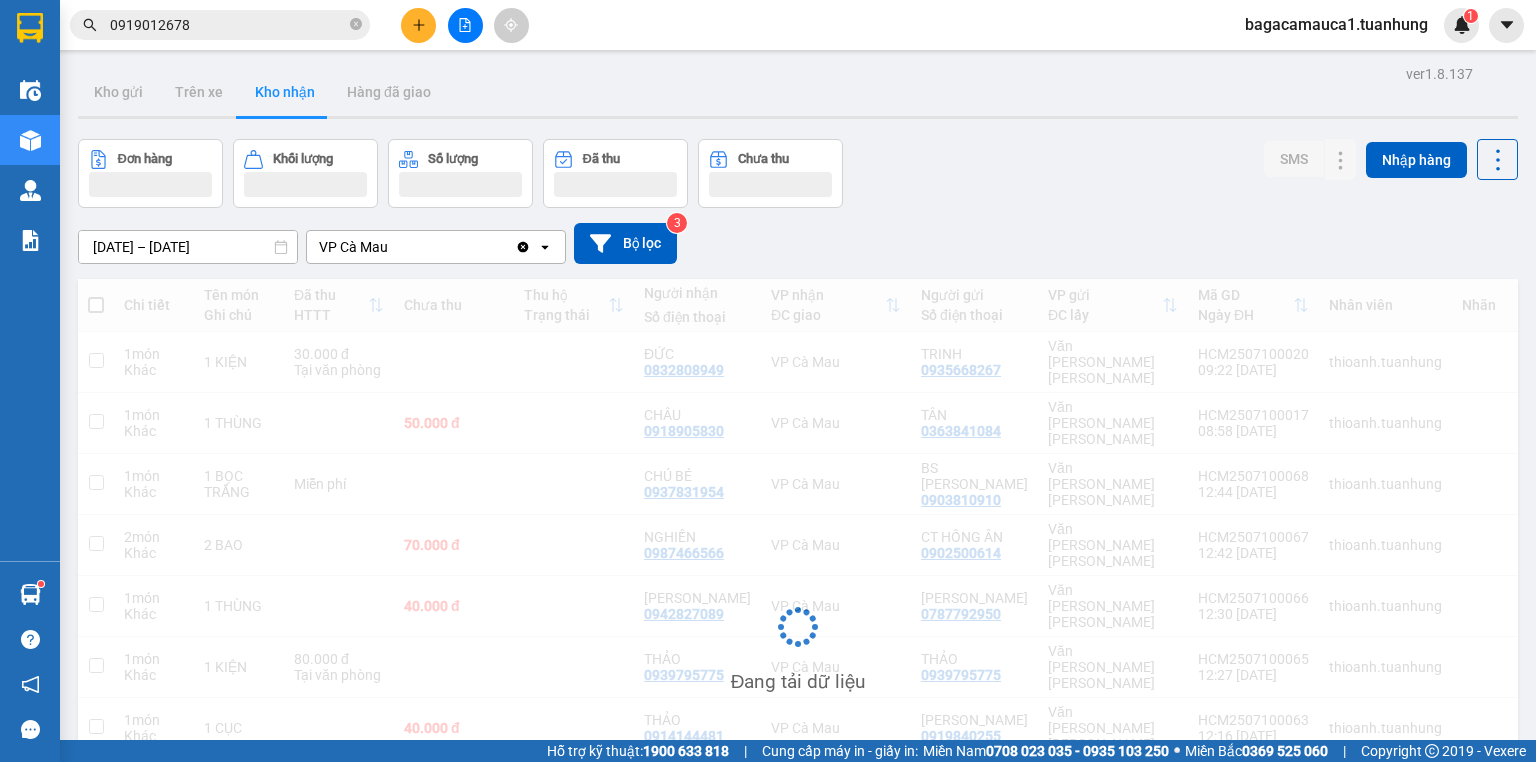 click on "bagacamauca1.tuanhung" at bounding box center [1336, 24] 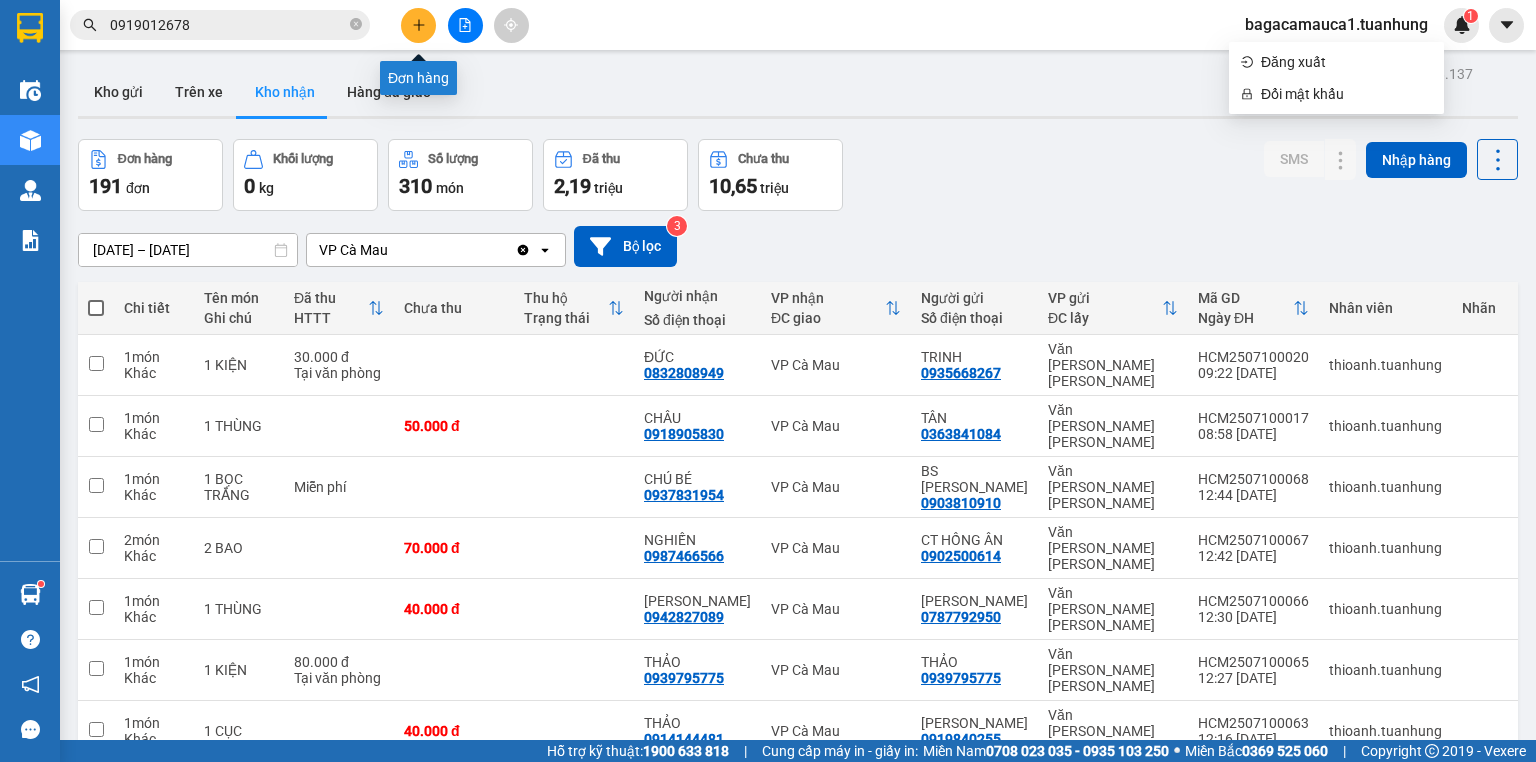 click 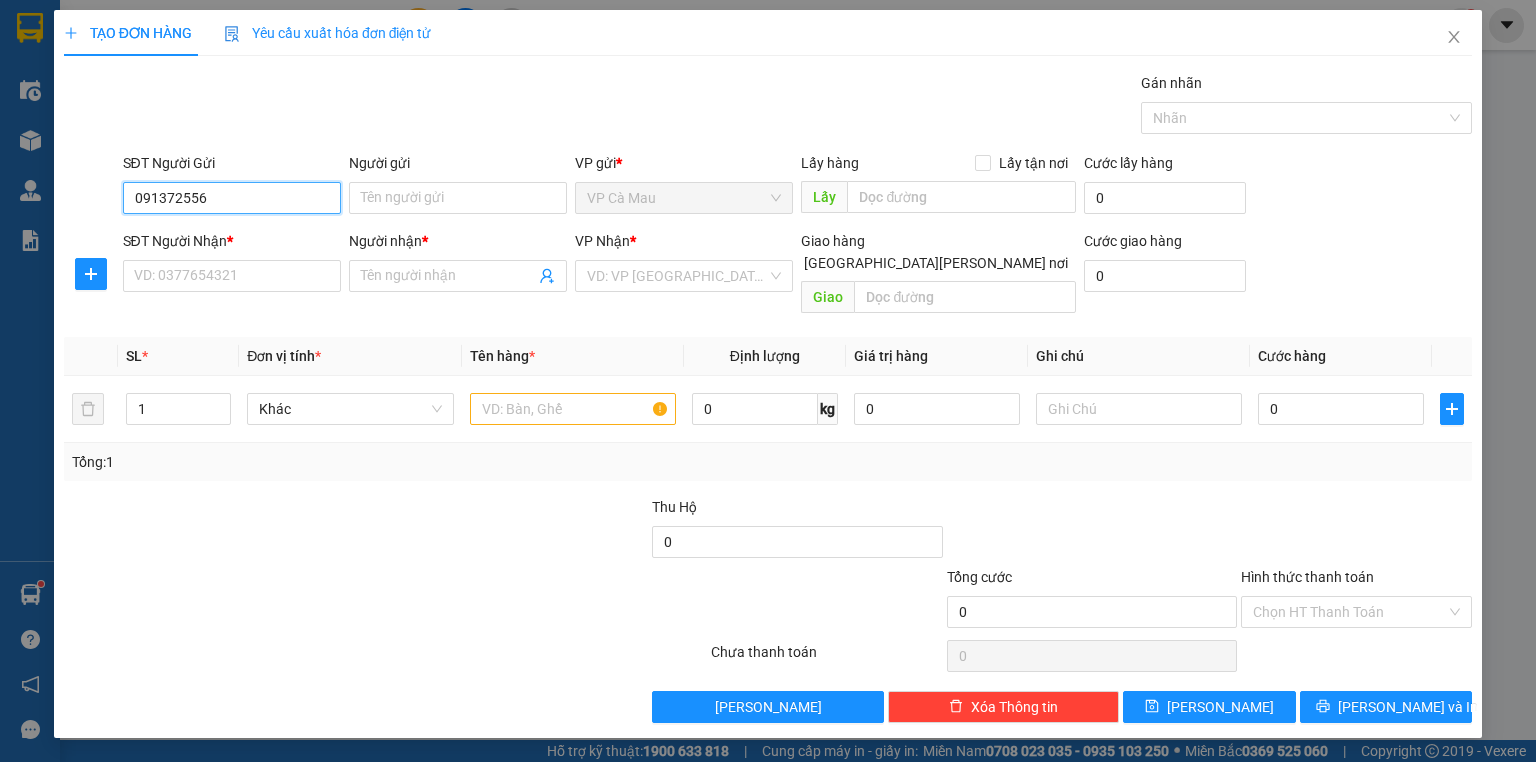 type on "0913725562" 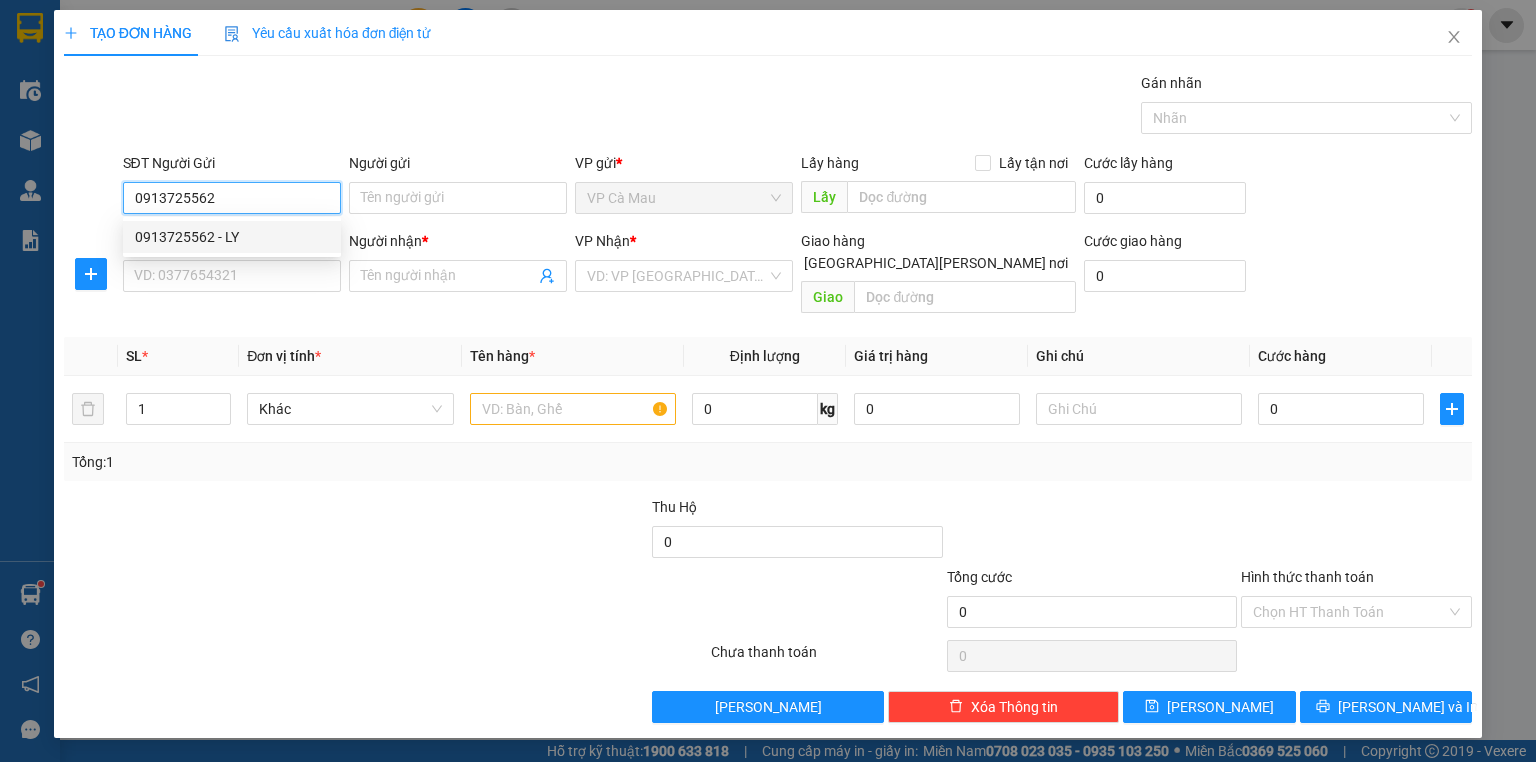 click on "0913725562 - LY" at bounding box center [232, 237] 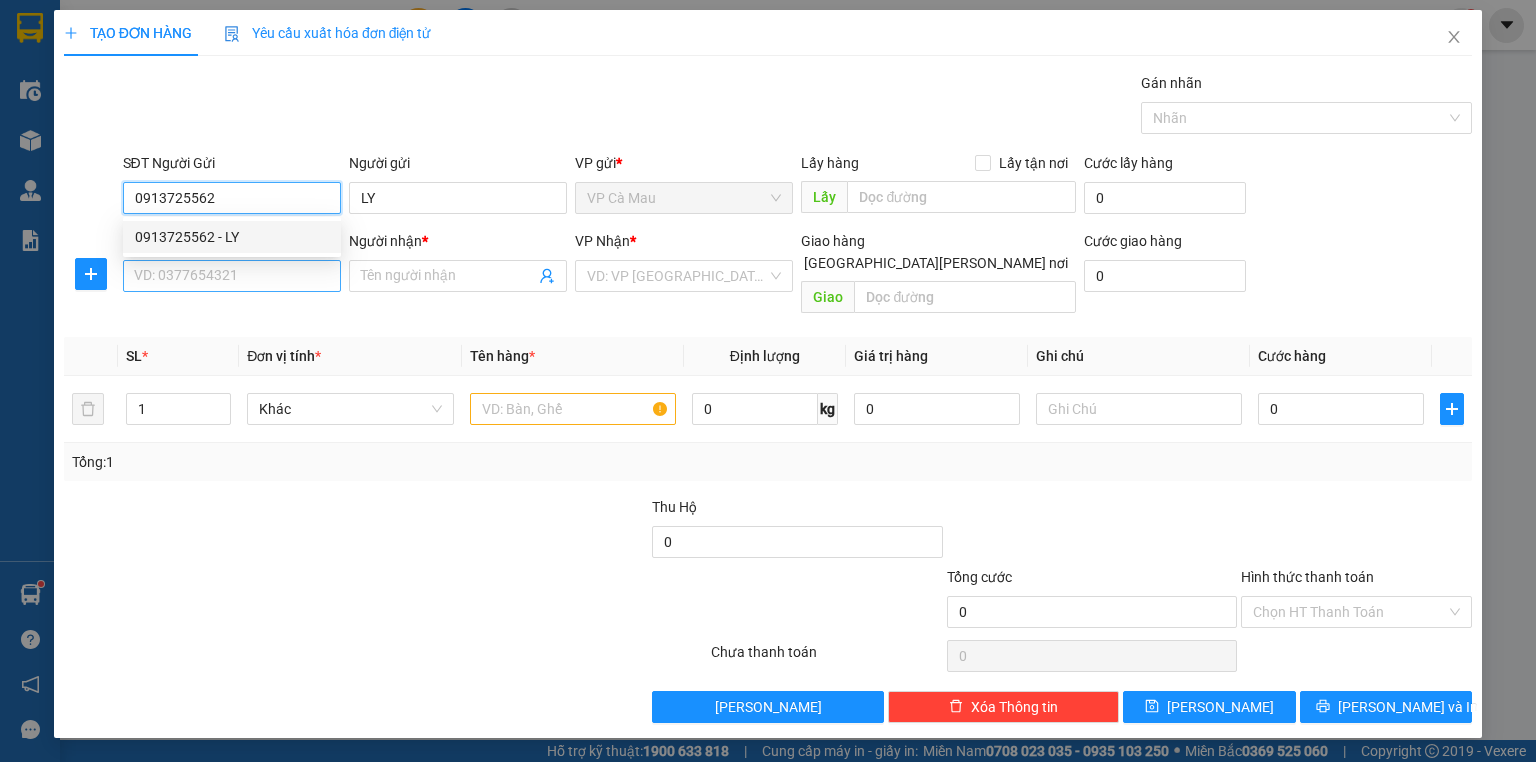 type on "0913725562" 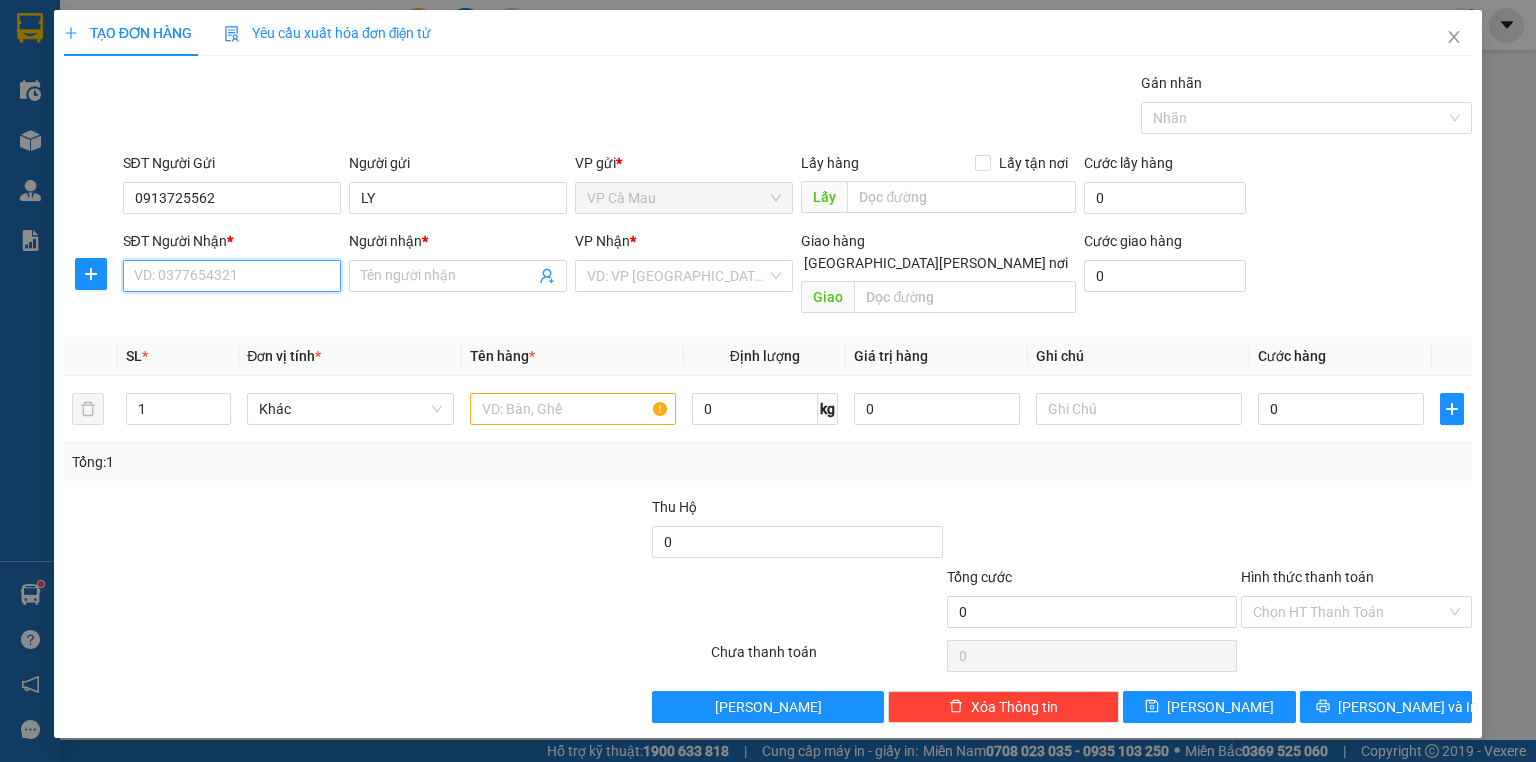 click on "SĐT Người Nhận  *" at bounding box center (232, 276) 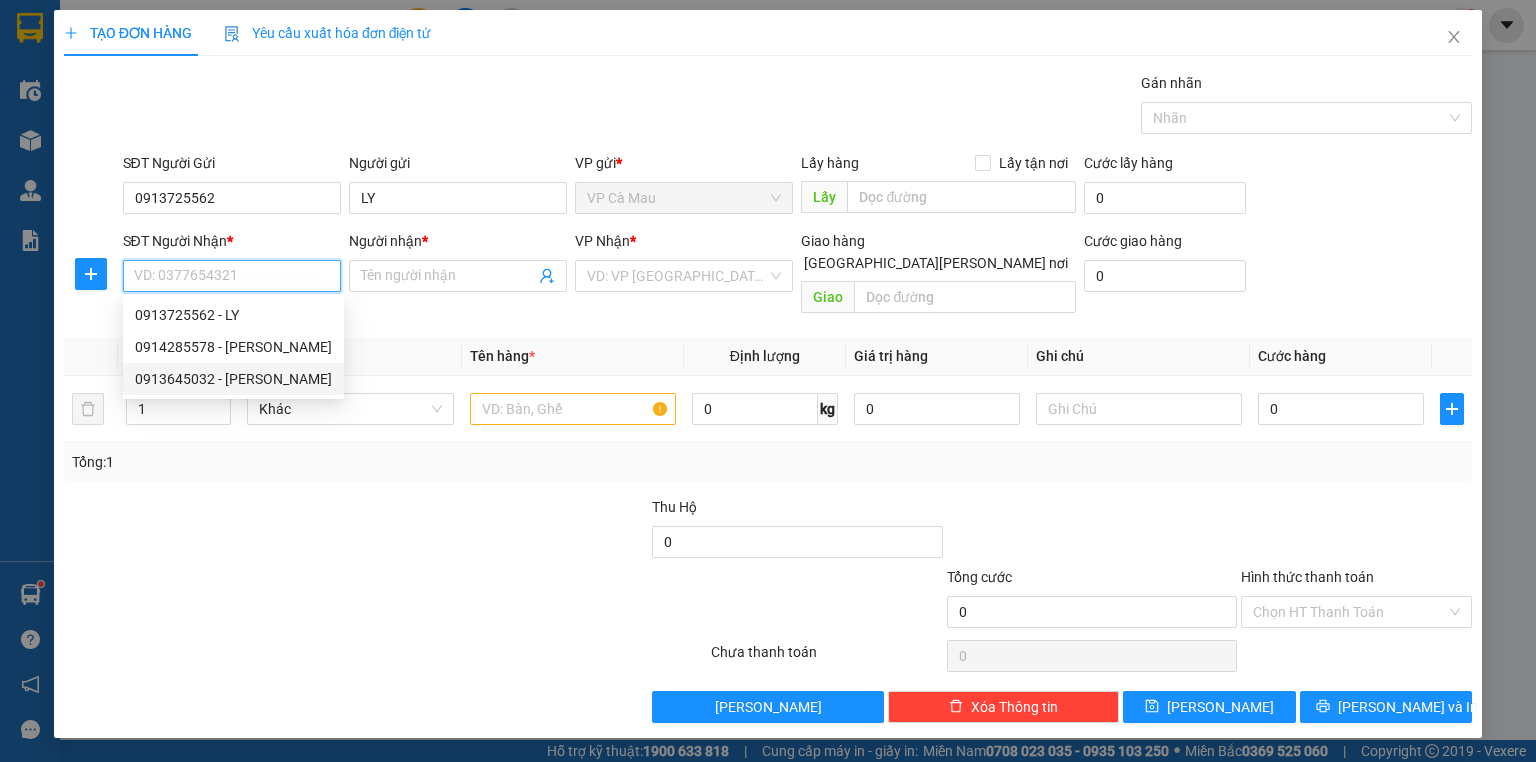 click on "0913645032 - MINH PHÁT" at bounding box center [233, 379] 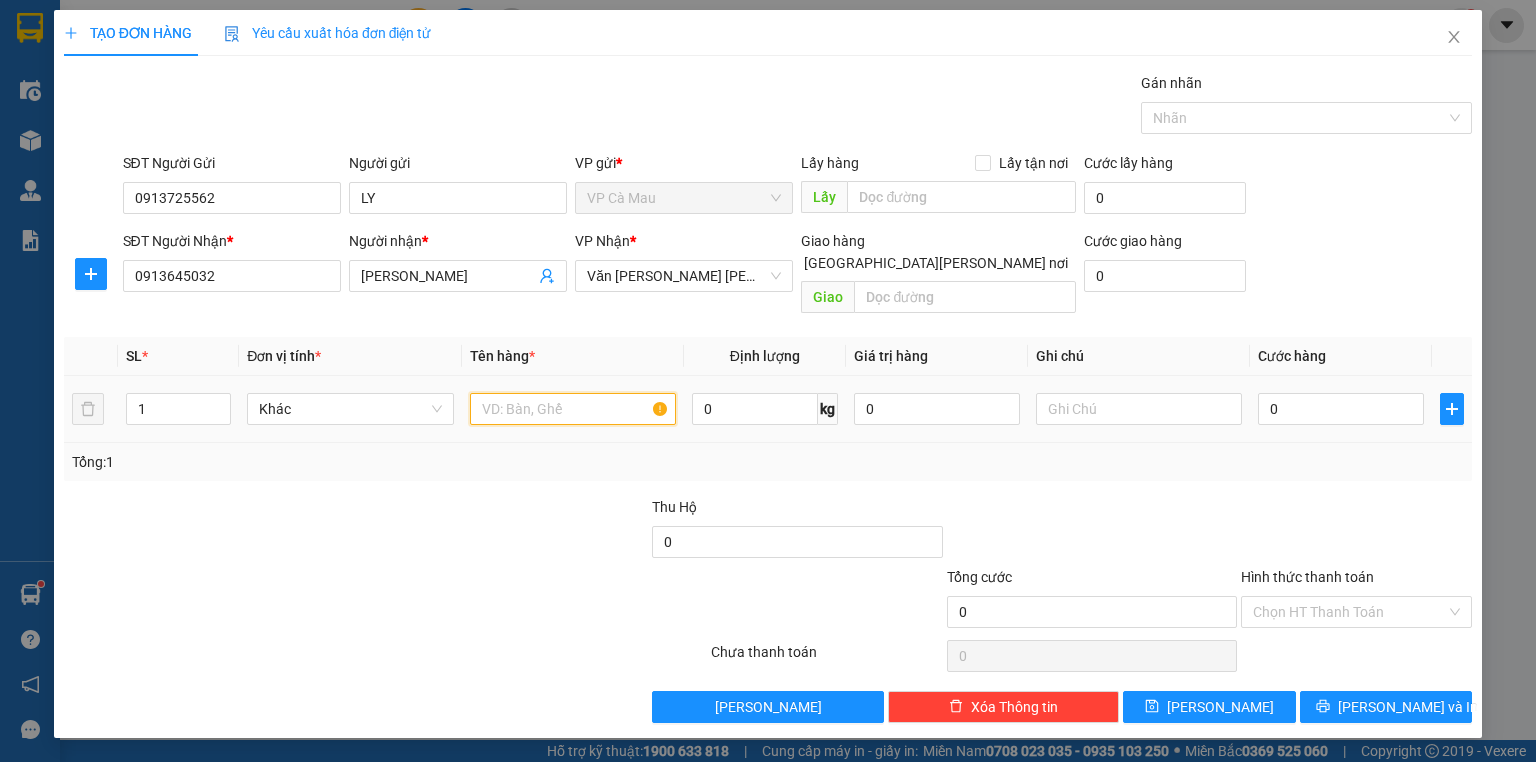 click at bounding box center (573, 409) 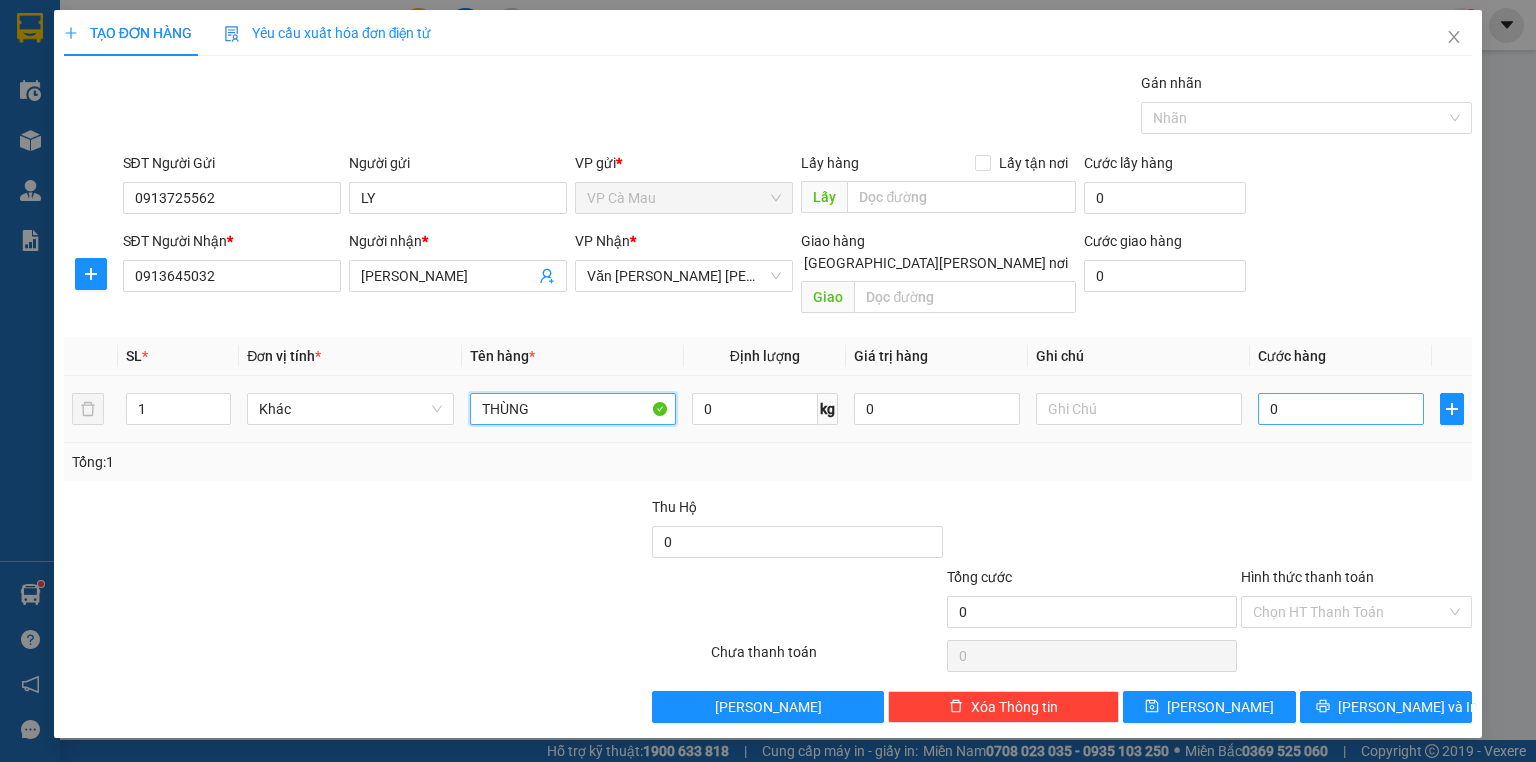 type on "THÙNG" 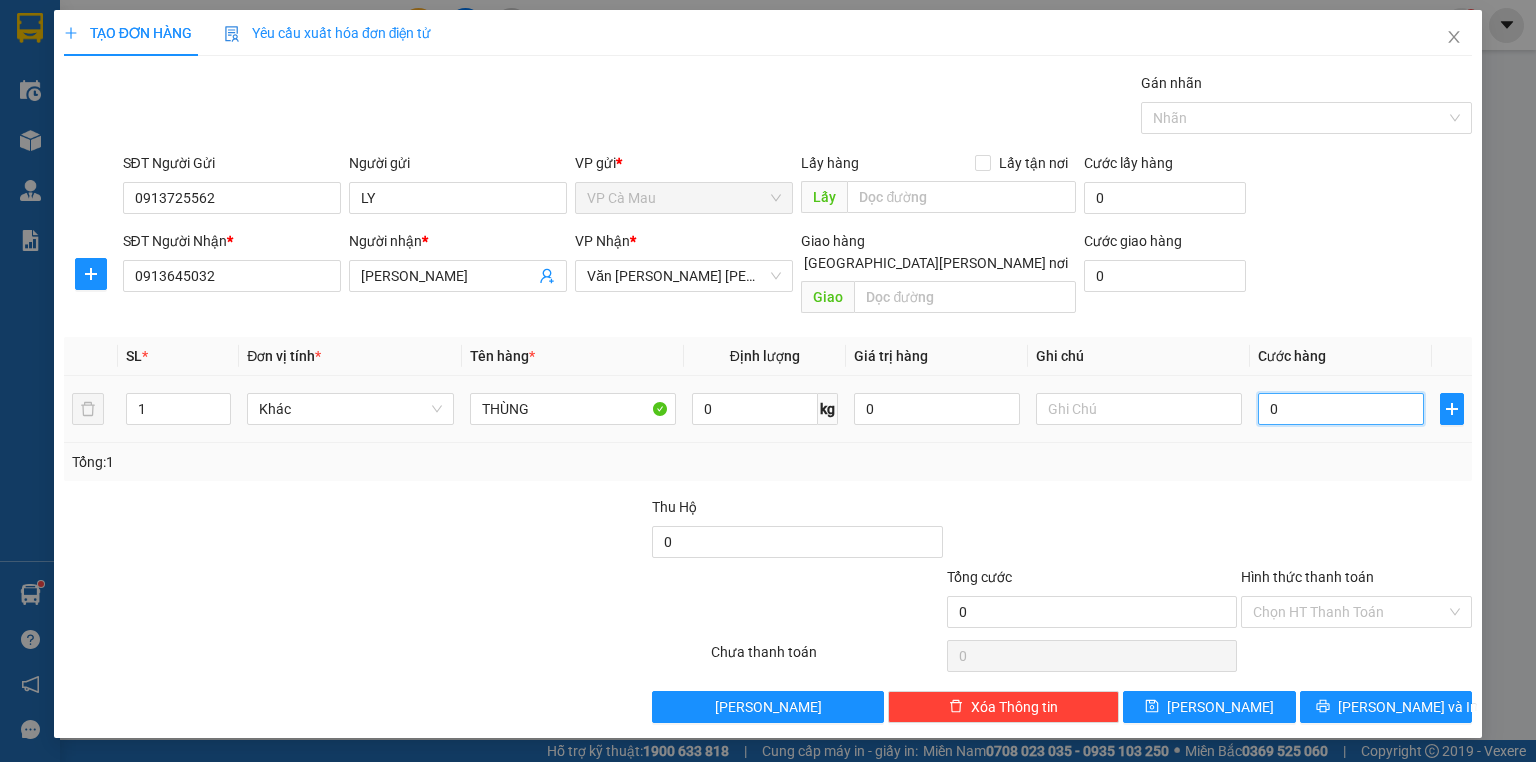 click on "0" at bounding box center (1341, 409) 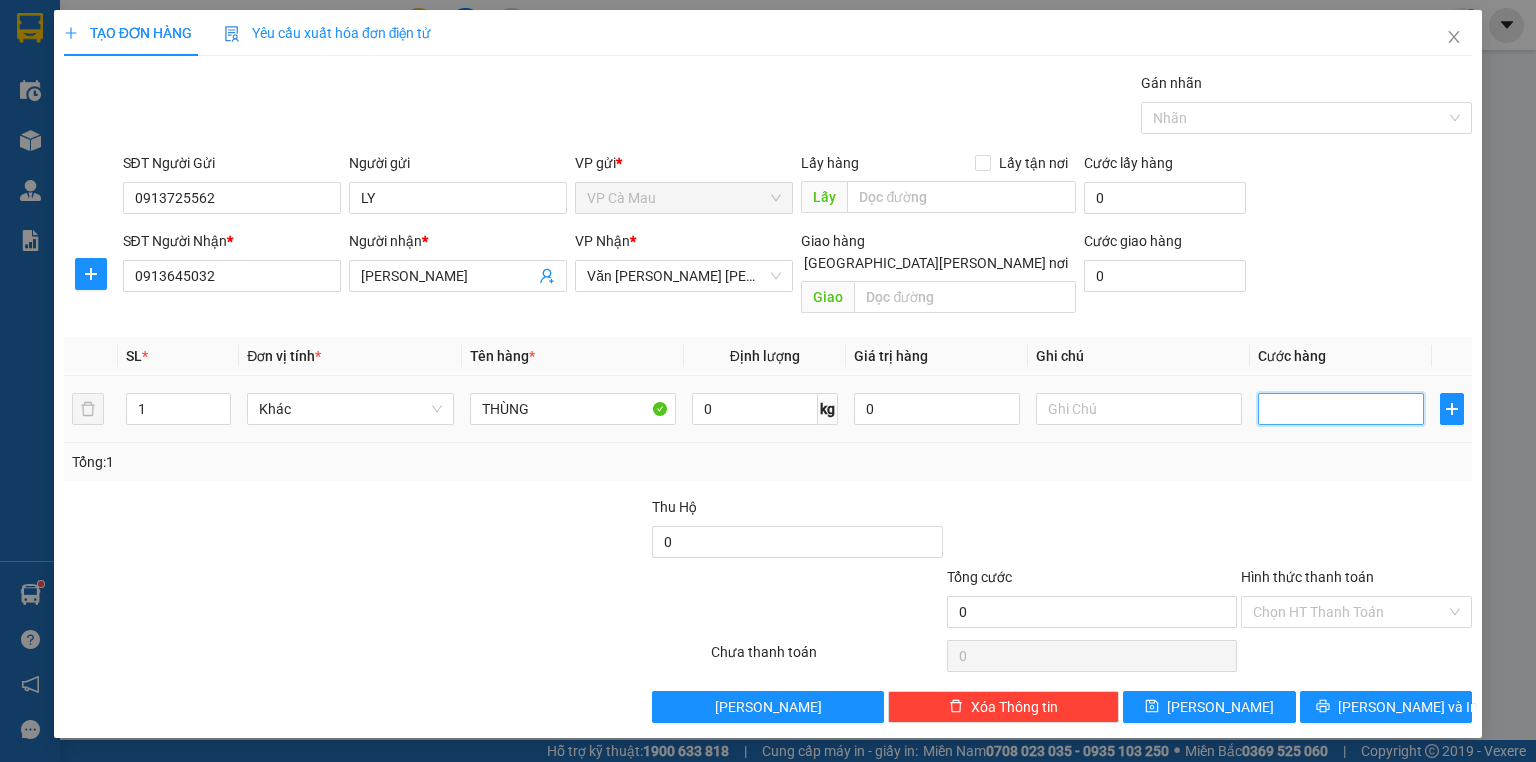 type on "3" 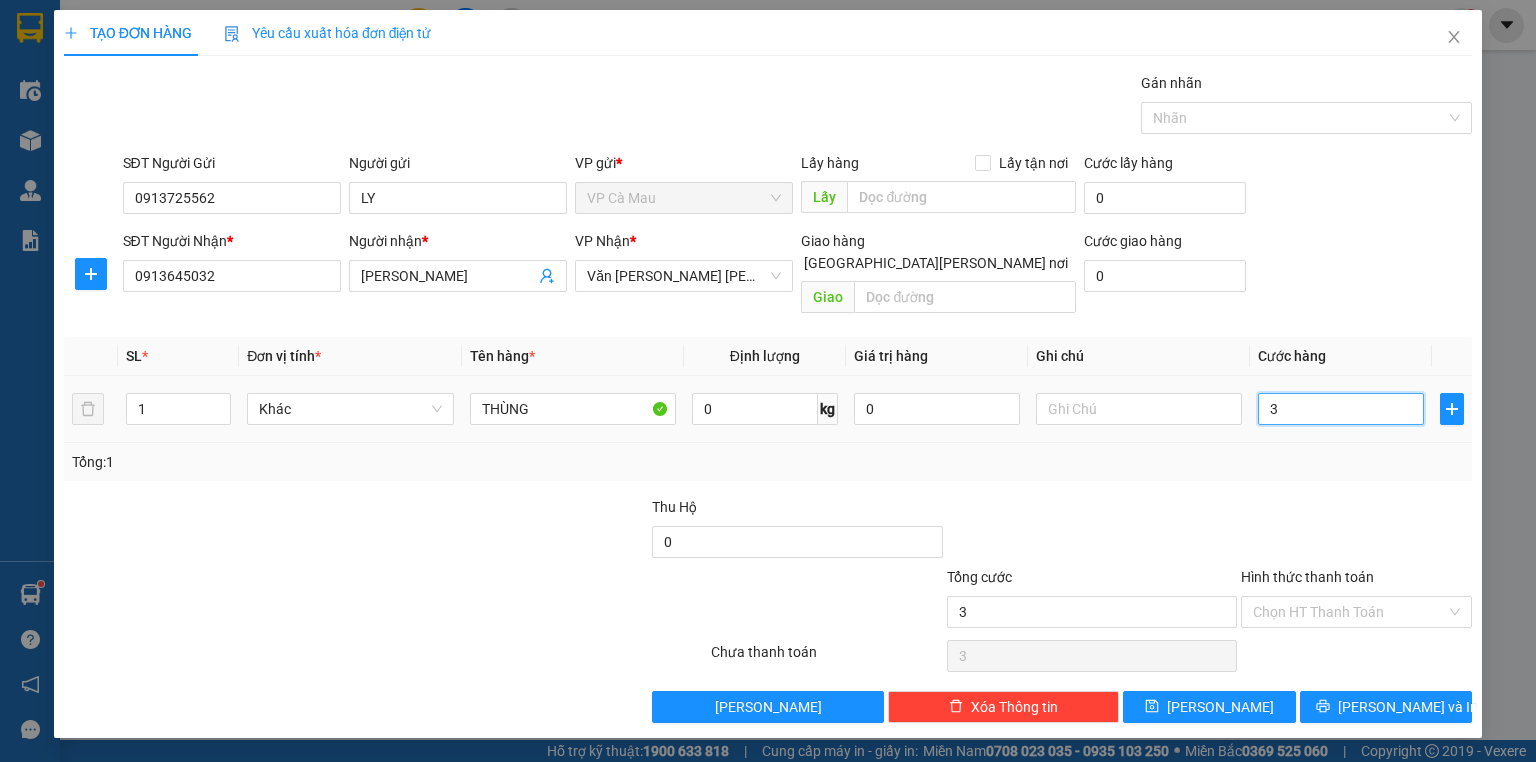 type on "30" 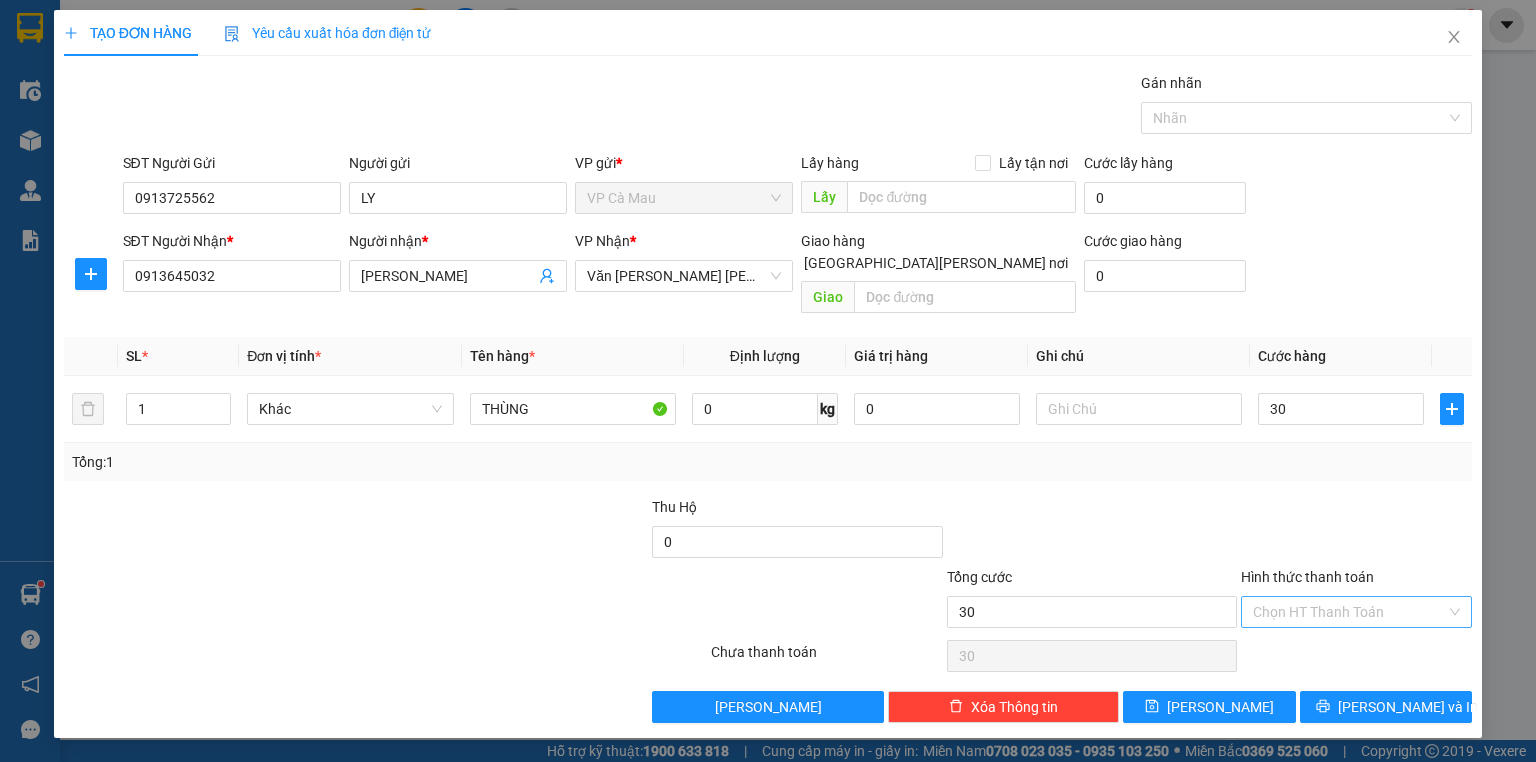 click on "Hình thức thanh toán" at bounding box center [1349, 612] 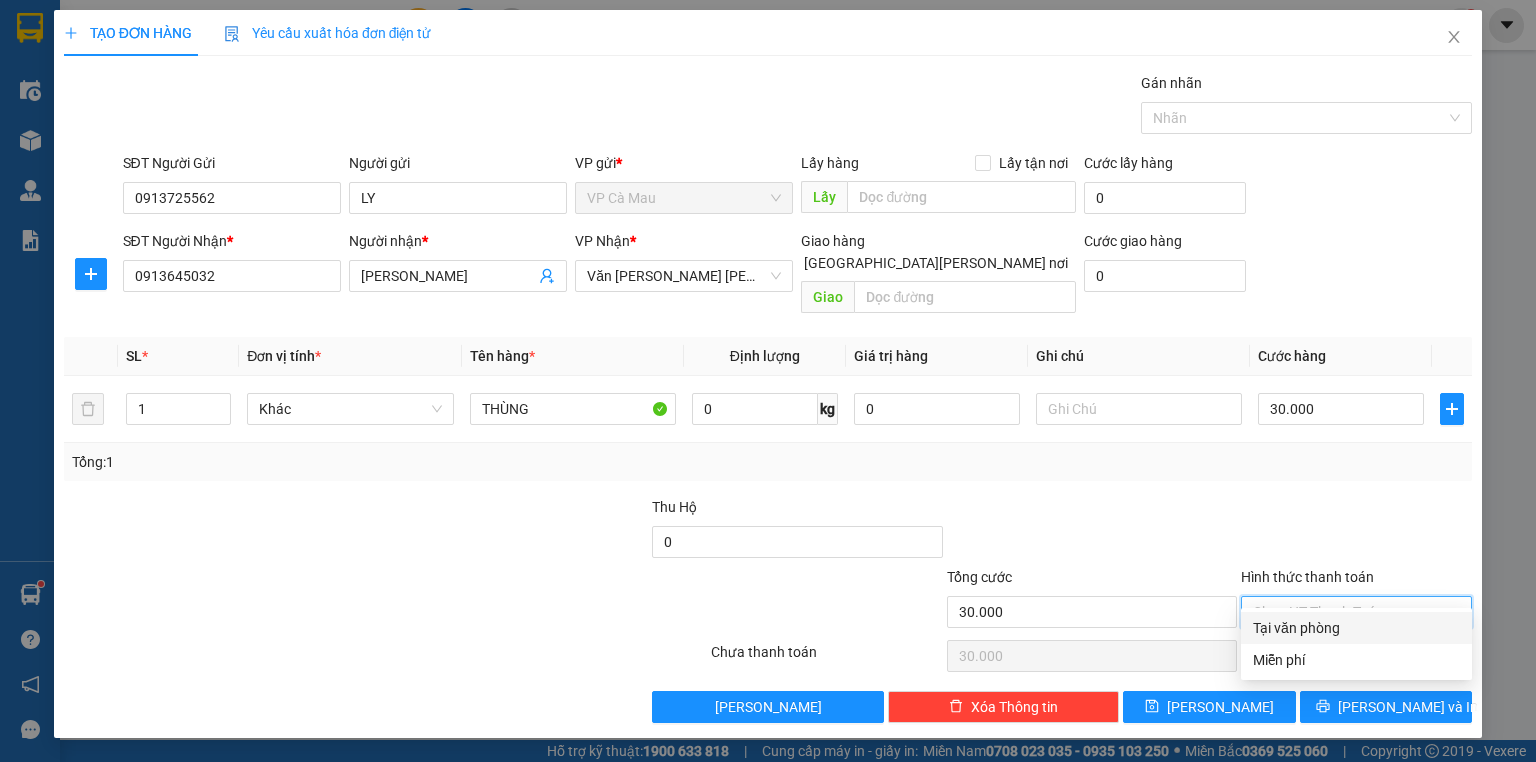 click on "Tại văn phòng" at bounding box center [1356, 628] 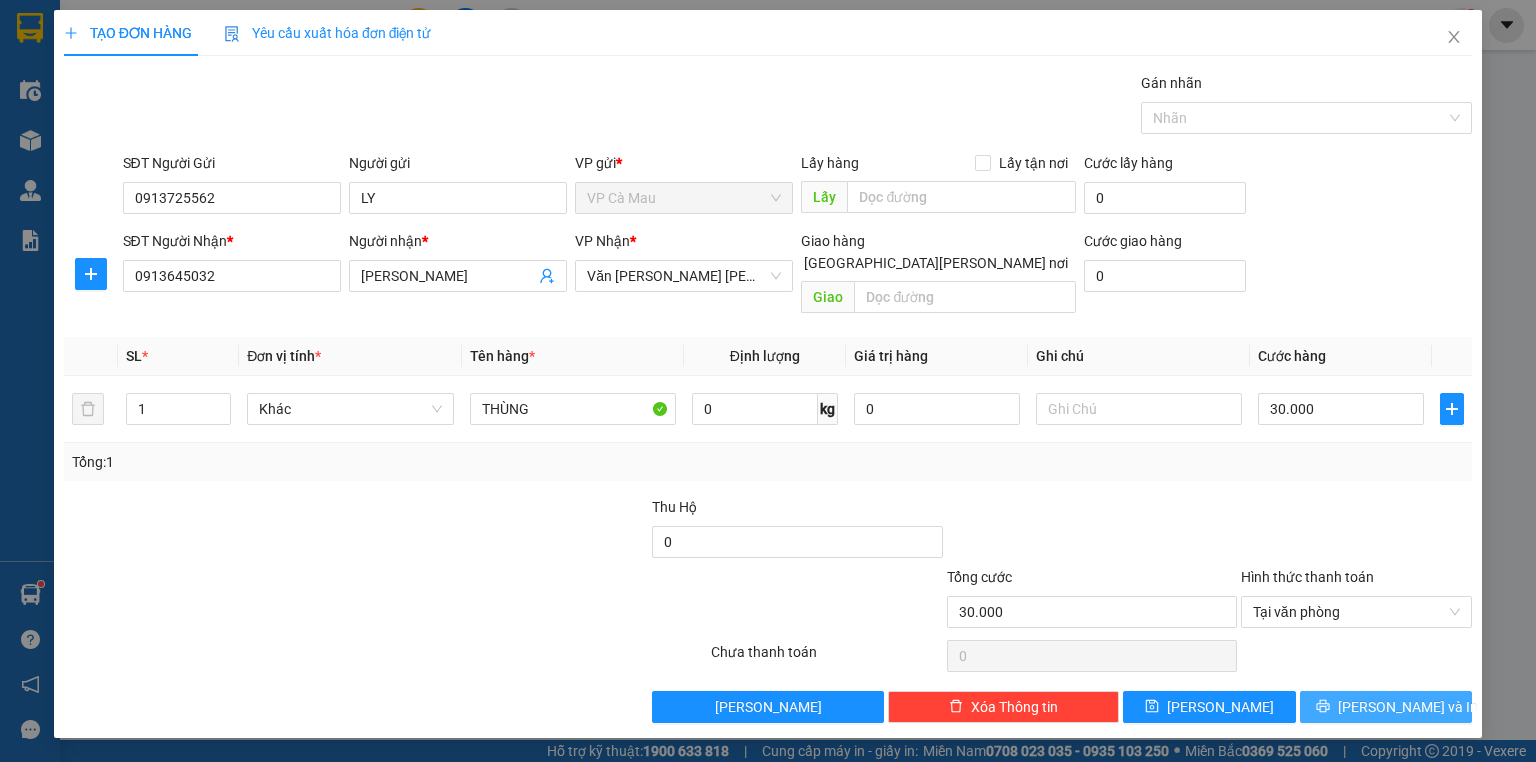 click on "[PERSON_NAME] và In" at bounding box center [1386, 707] 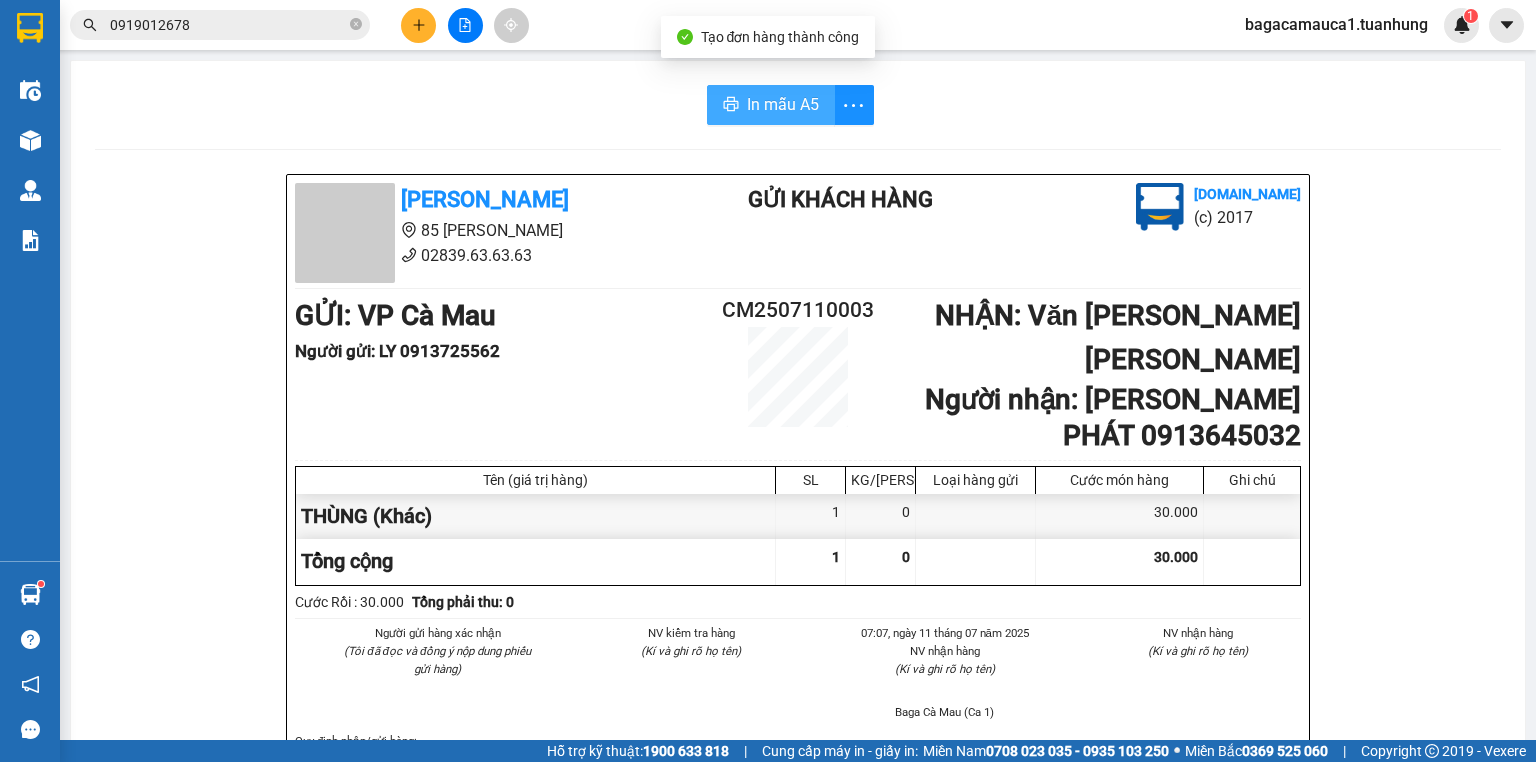 click on "In mẫu A5" at bounding box center [783, 104] 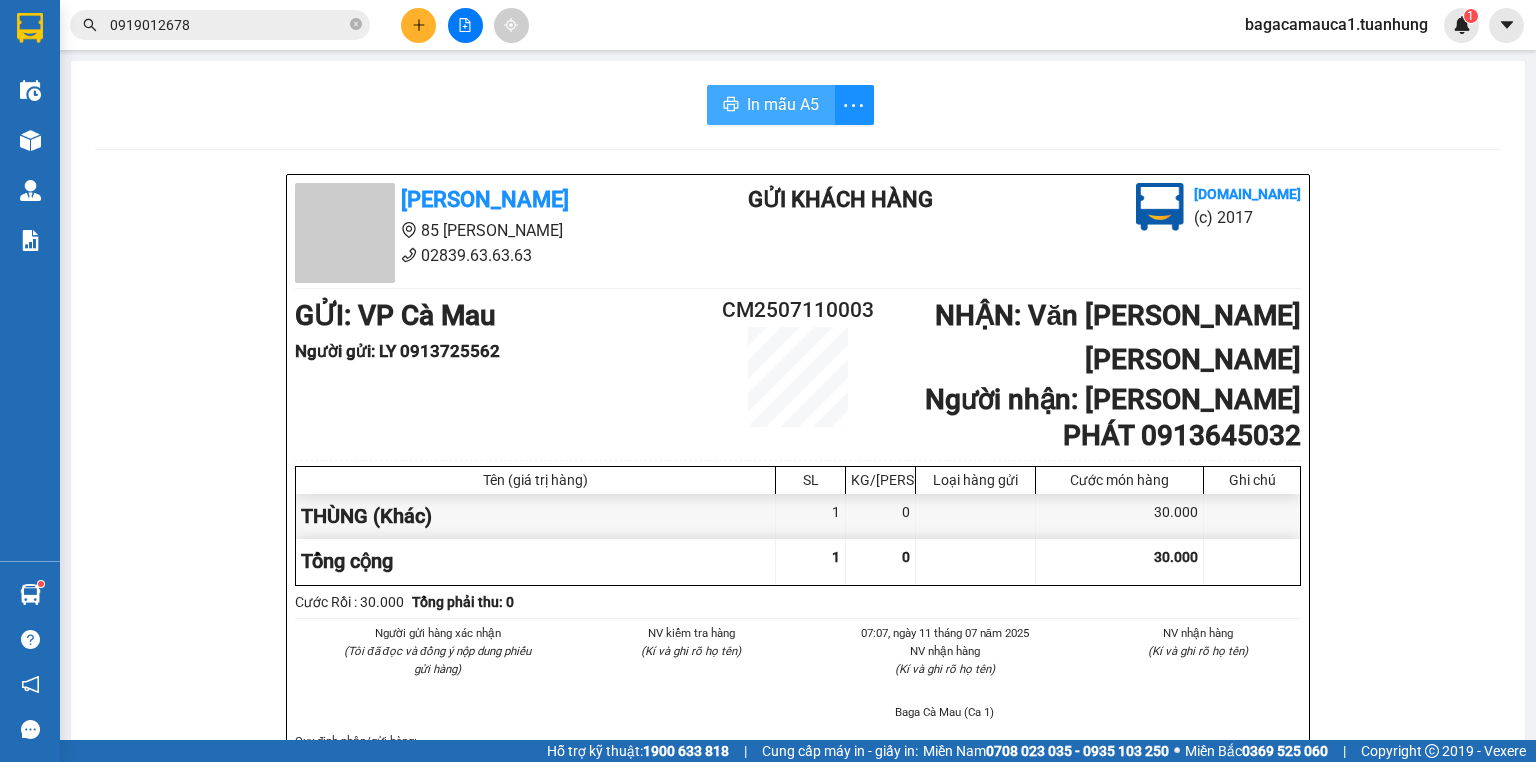 scroll, scrollTop: 1467, scrollLeft: 0, axis: vertical 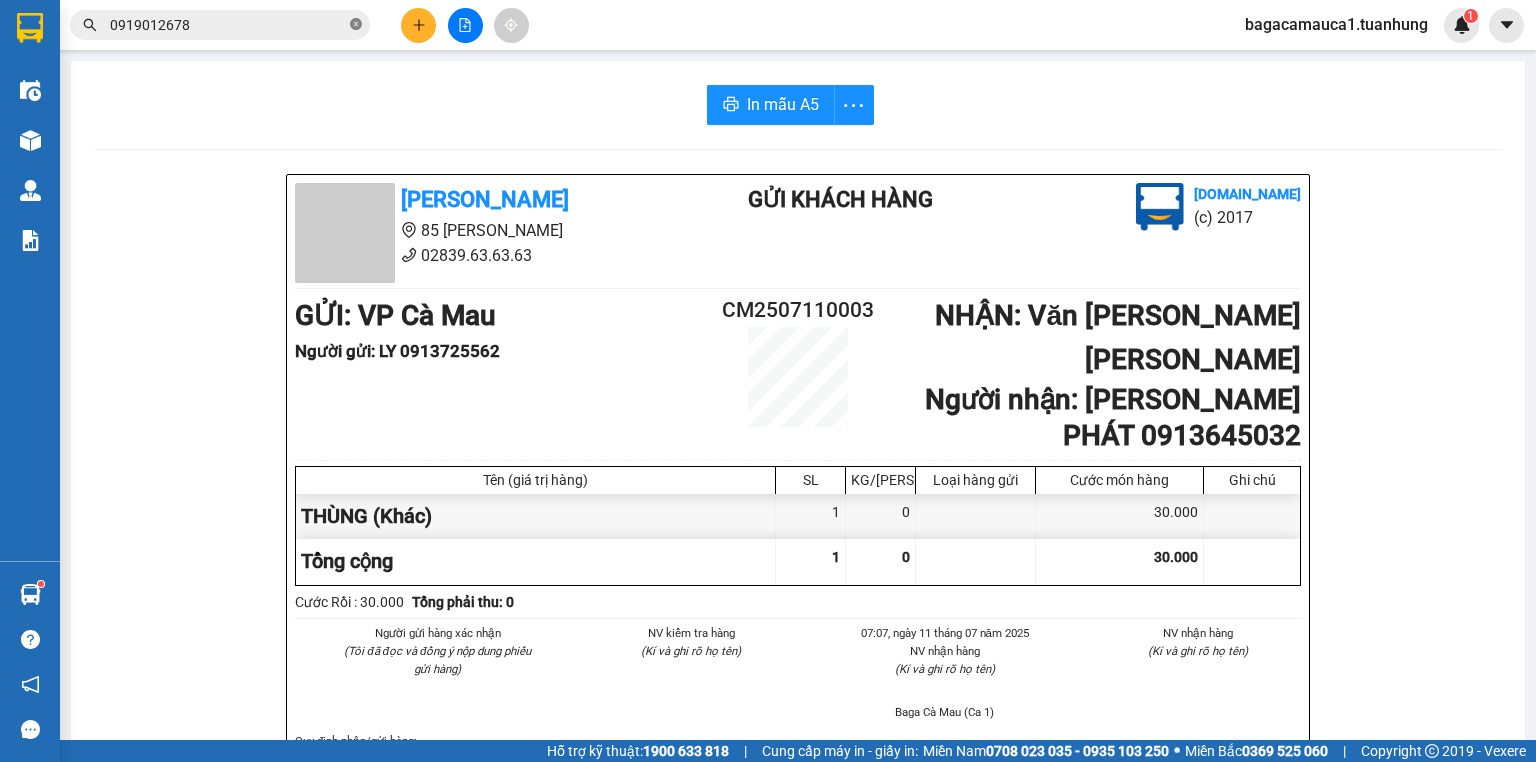 click 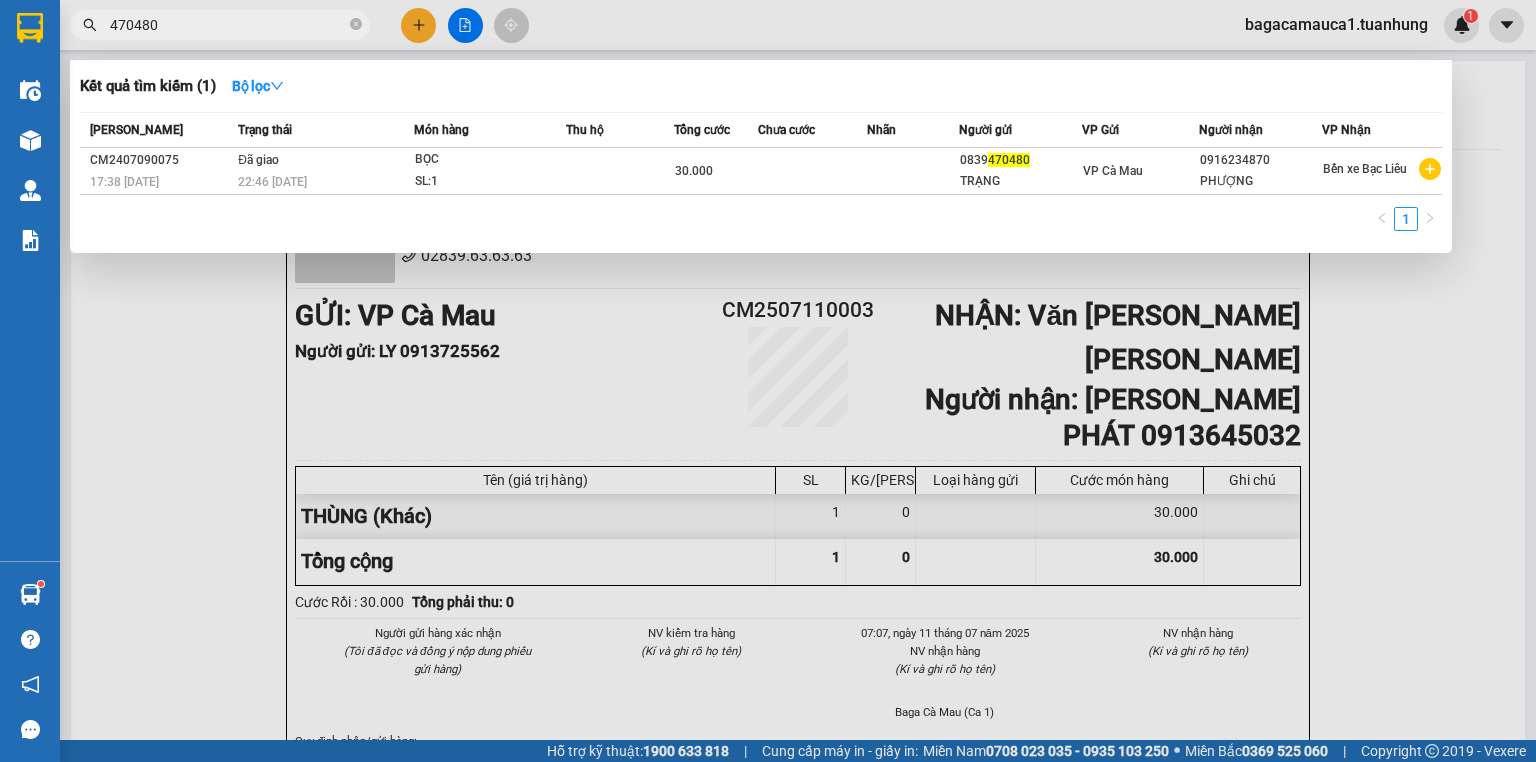 type on "470480" 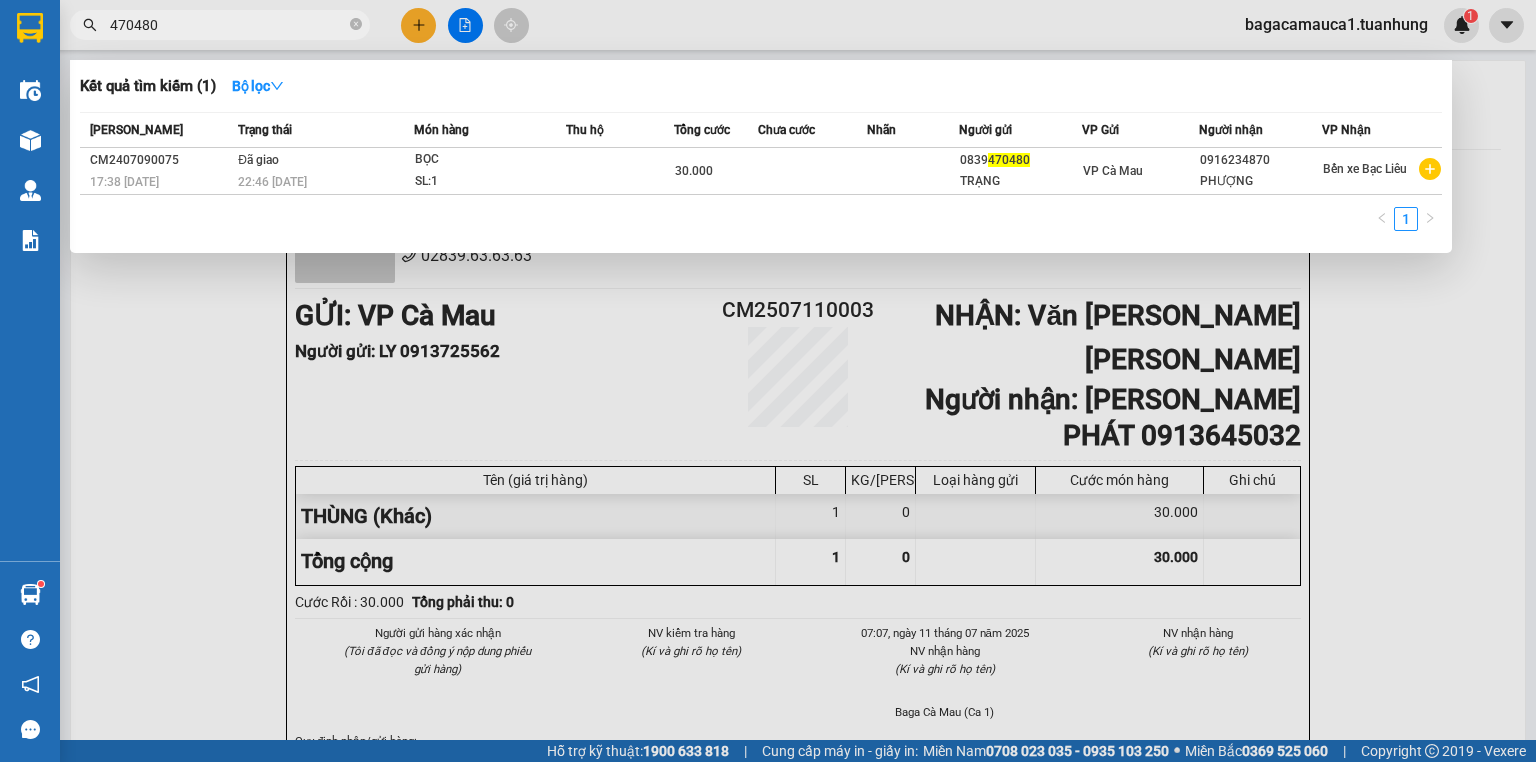 click on "470480" at bounding box center (220, 25) 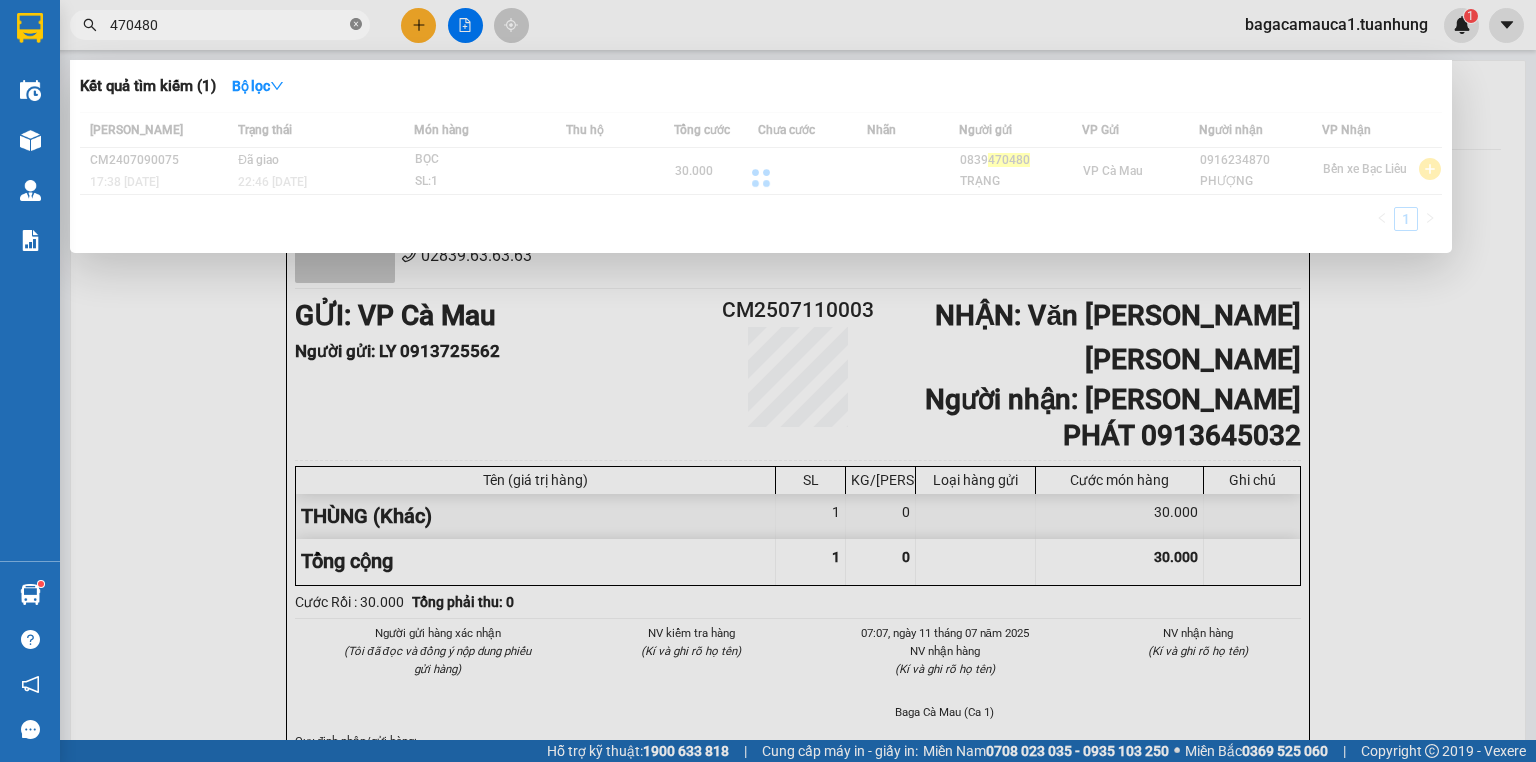 click 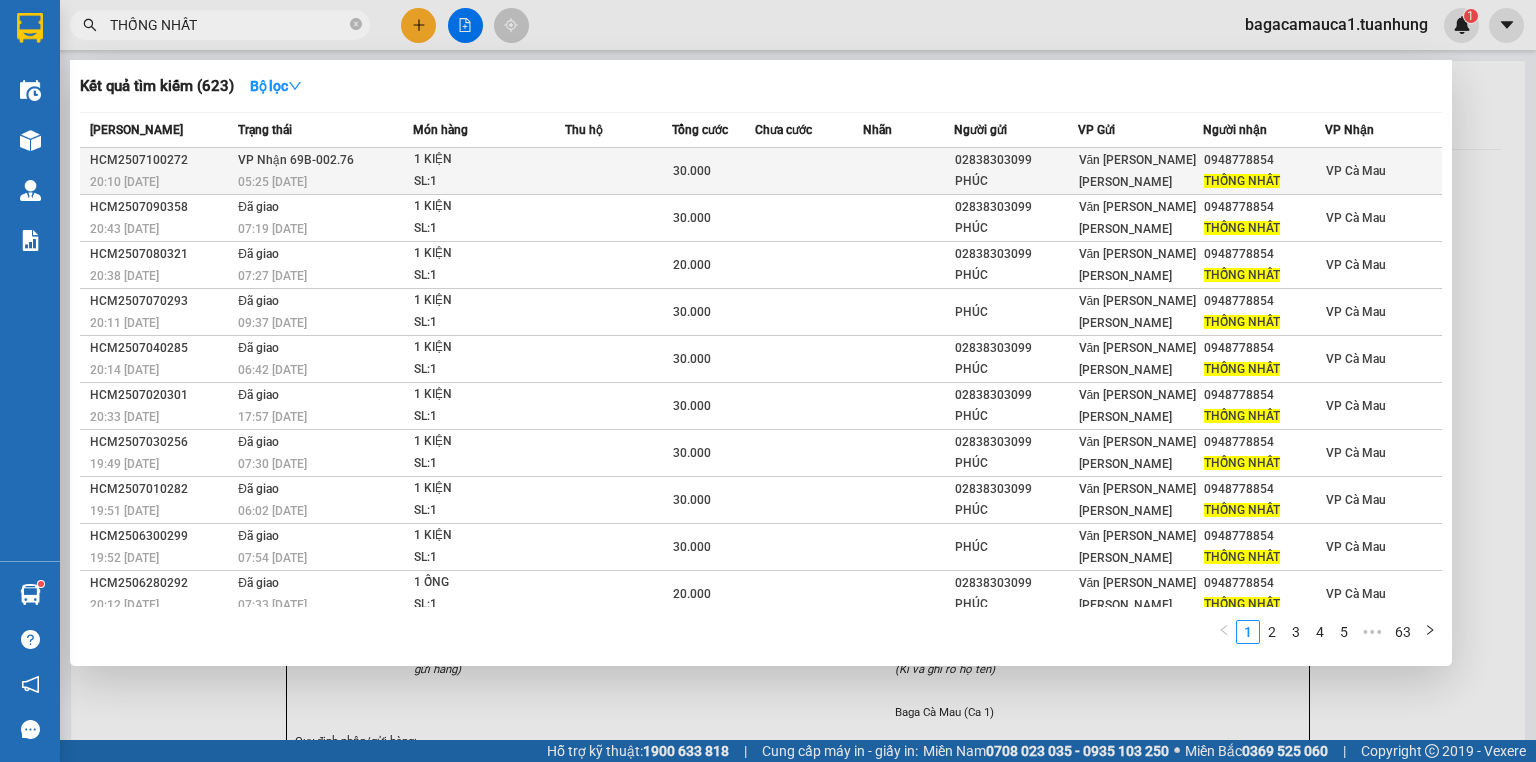 type on "THỐNG NHẤT" 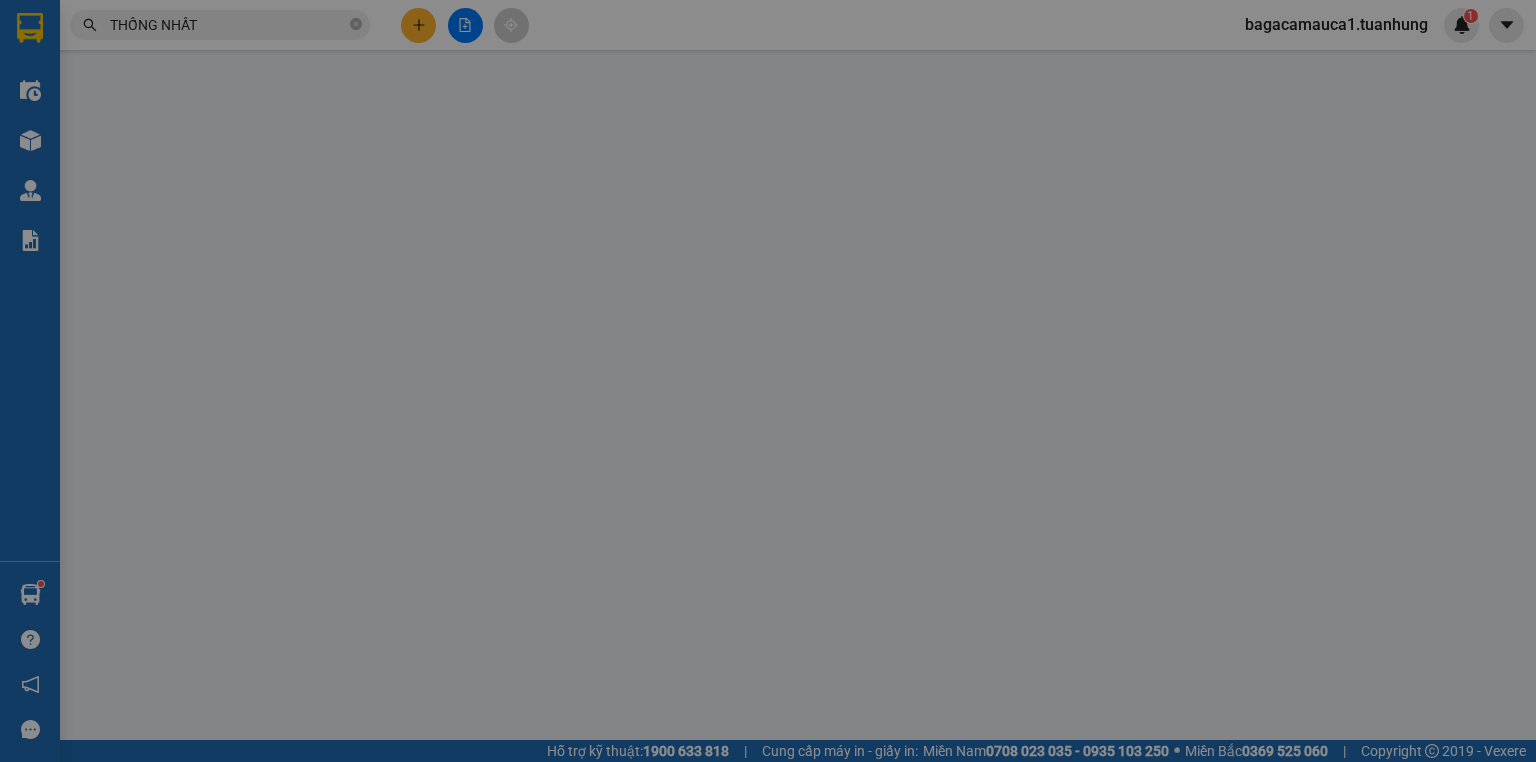 type on "02838303099" 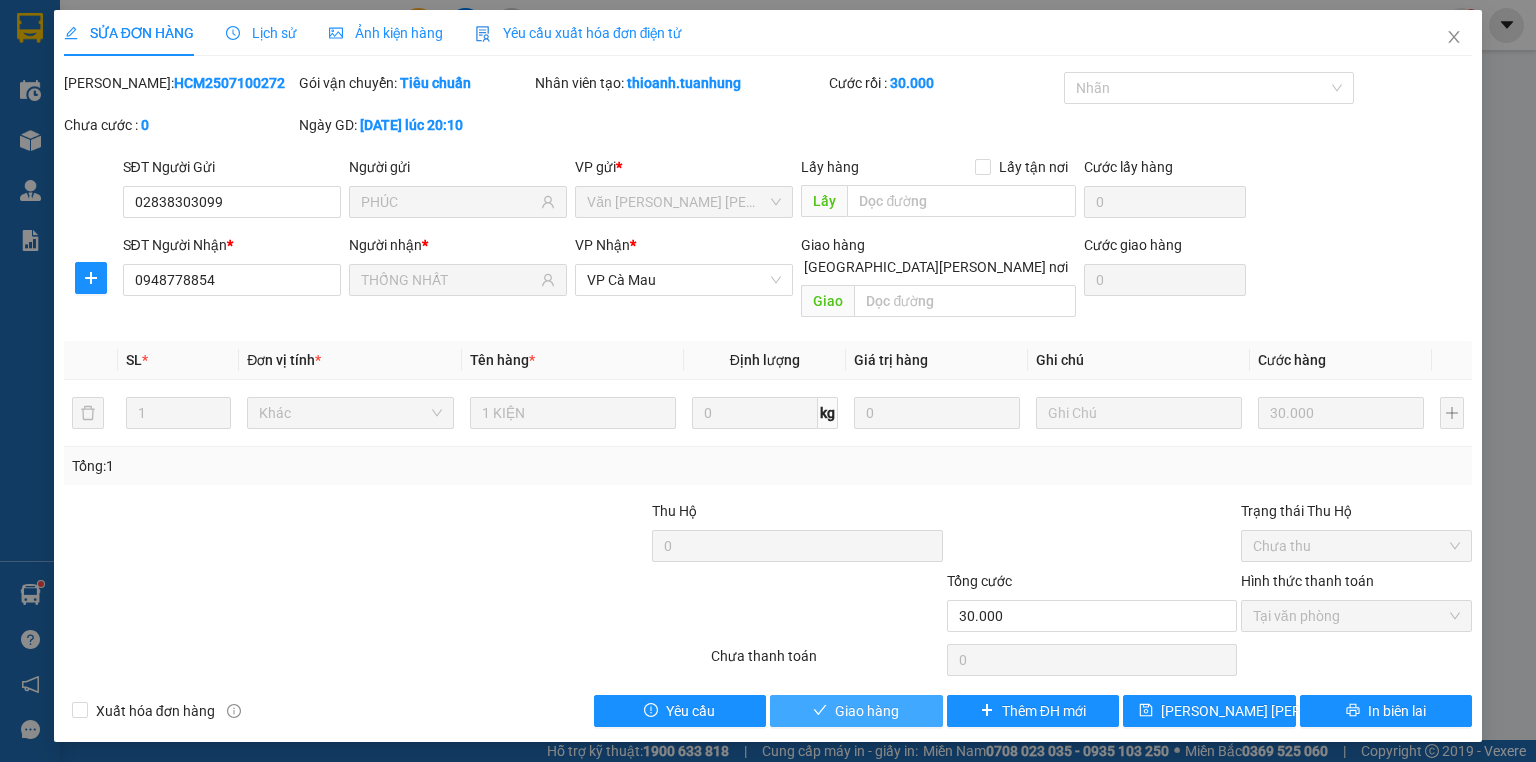click on "Giao hàng" at bounding box center (867, 711) 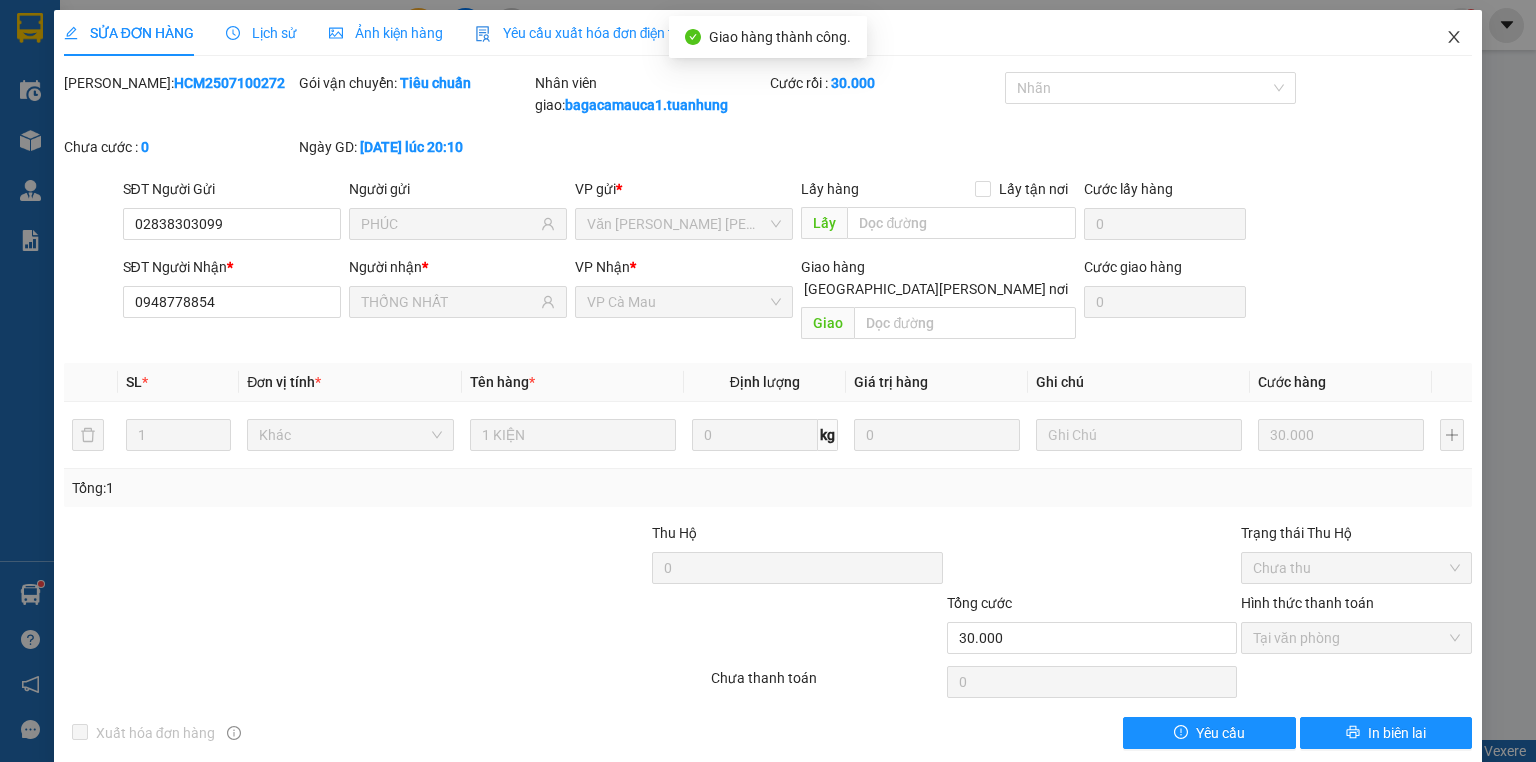 click at bounding box center (1454, 38) 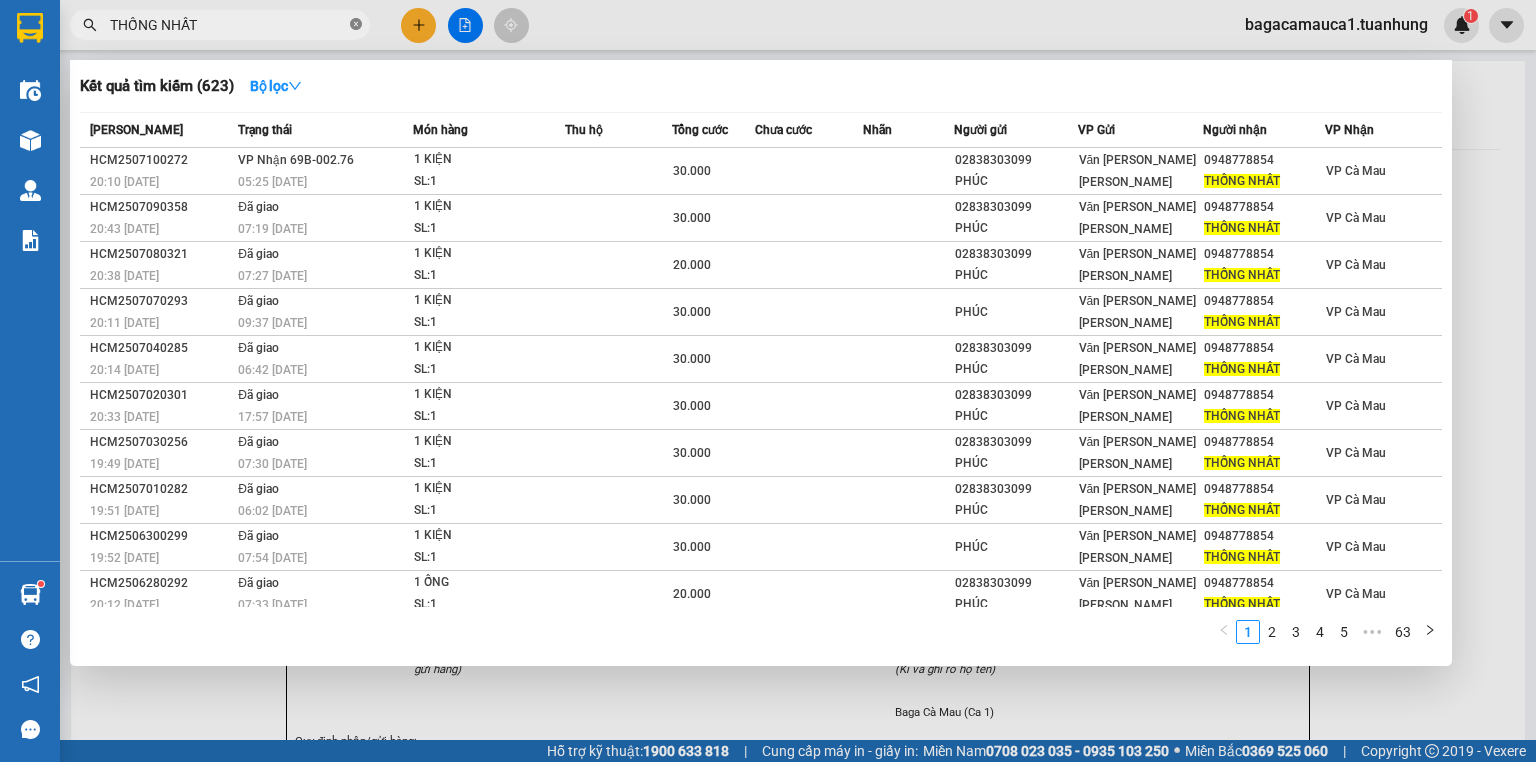 click at bounding box center [356, 25] 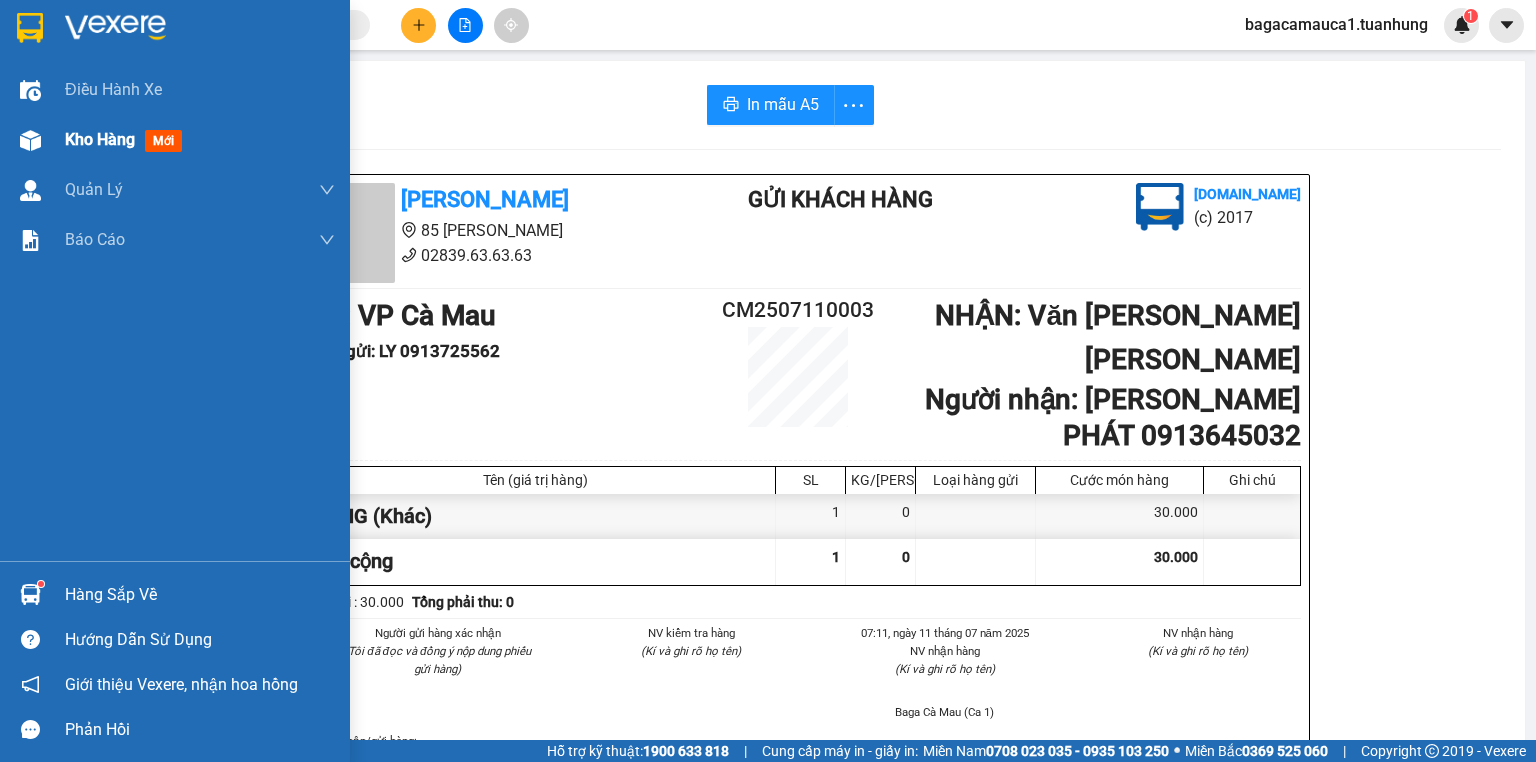 click on "Kho hàng mới" at bounding box center [127, 139] 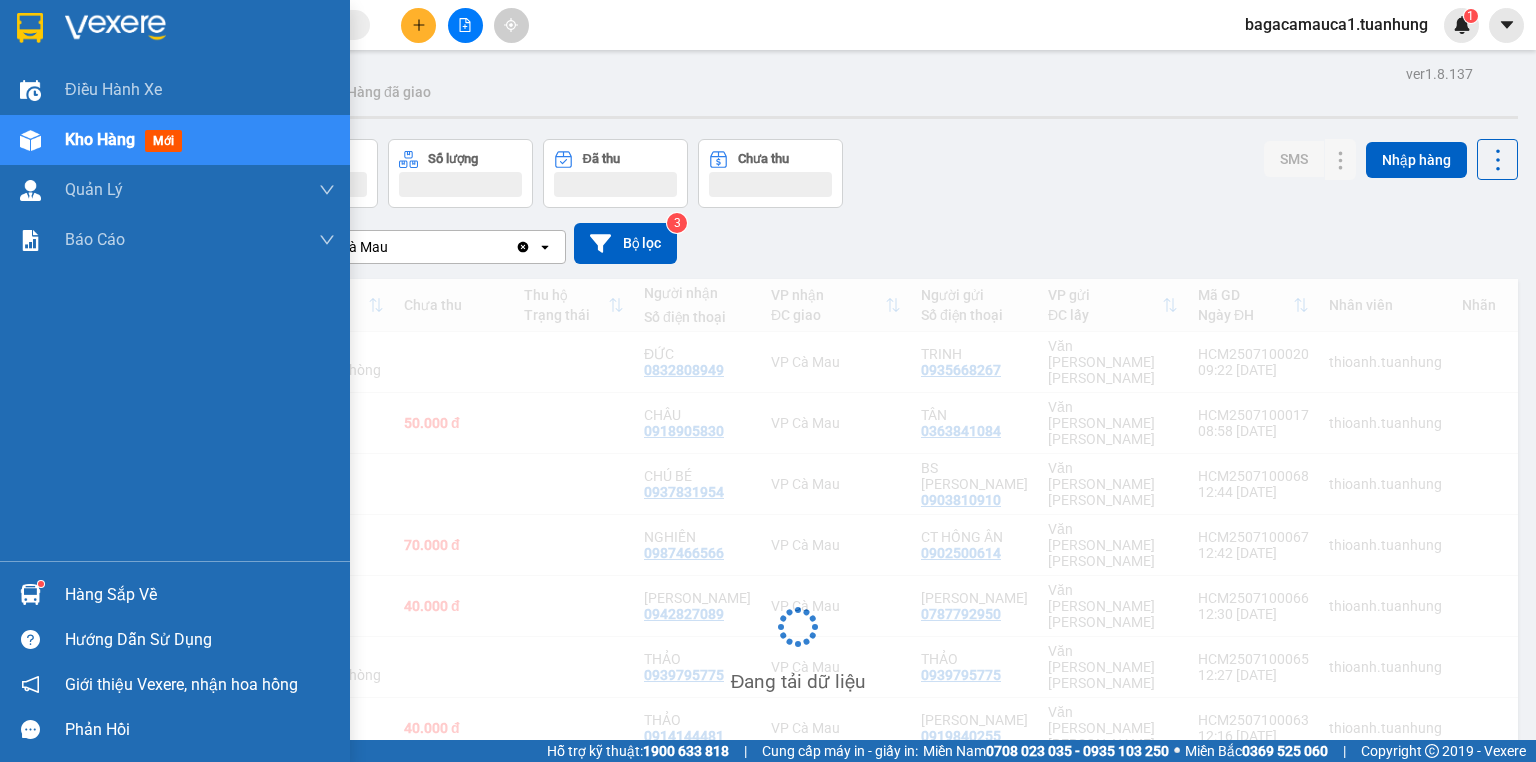 click on "Kho hàng" at bounding box center (100, 139) 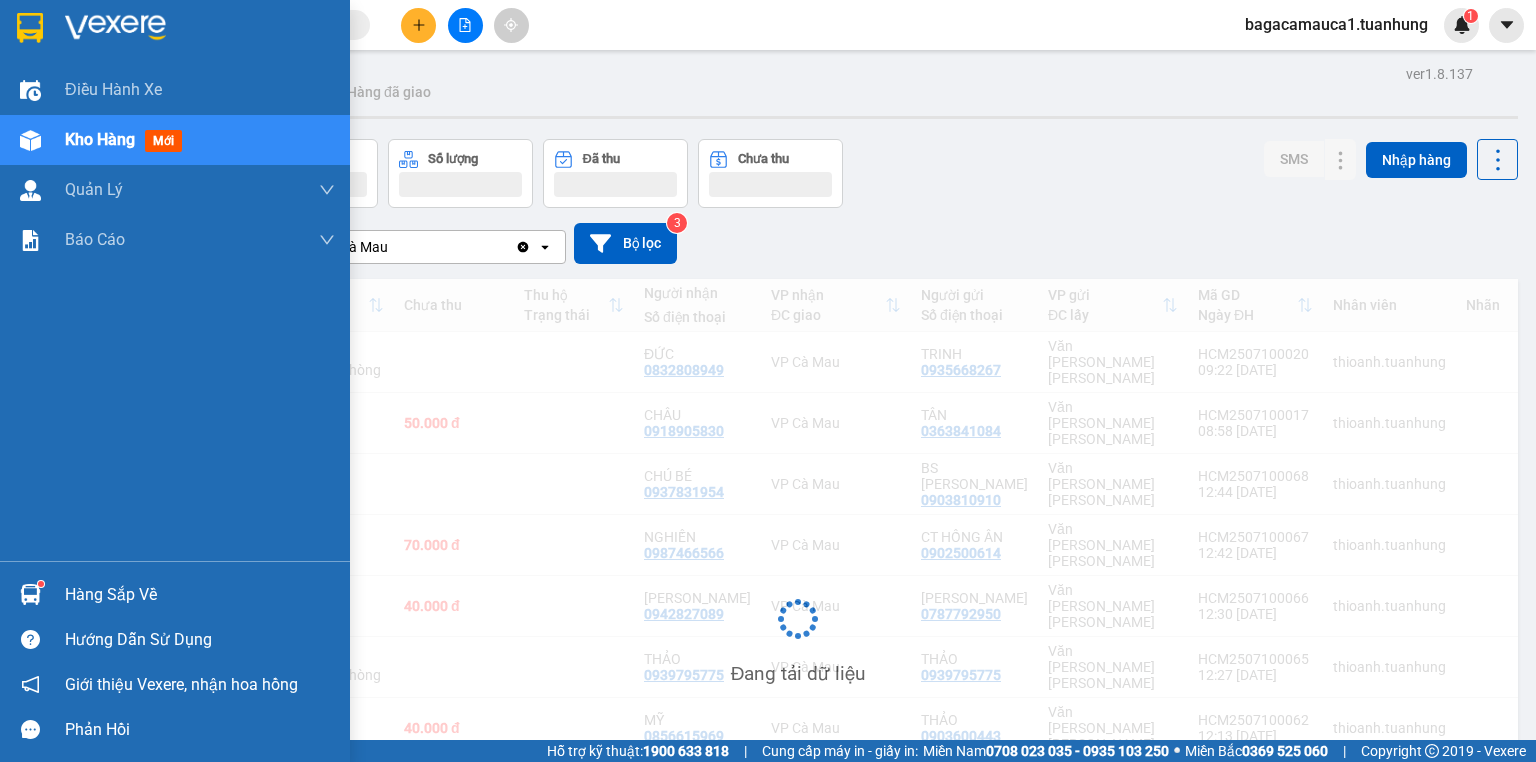 click on "Kho hàng" at bounding box center [100, 139] 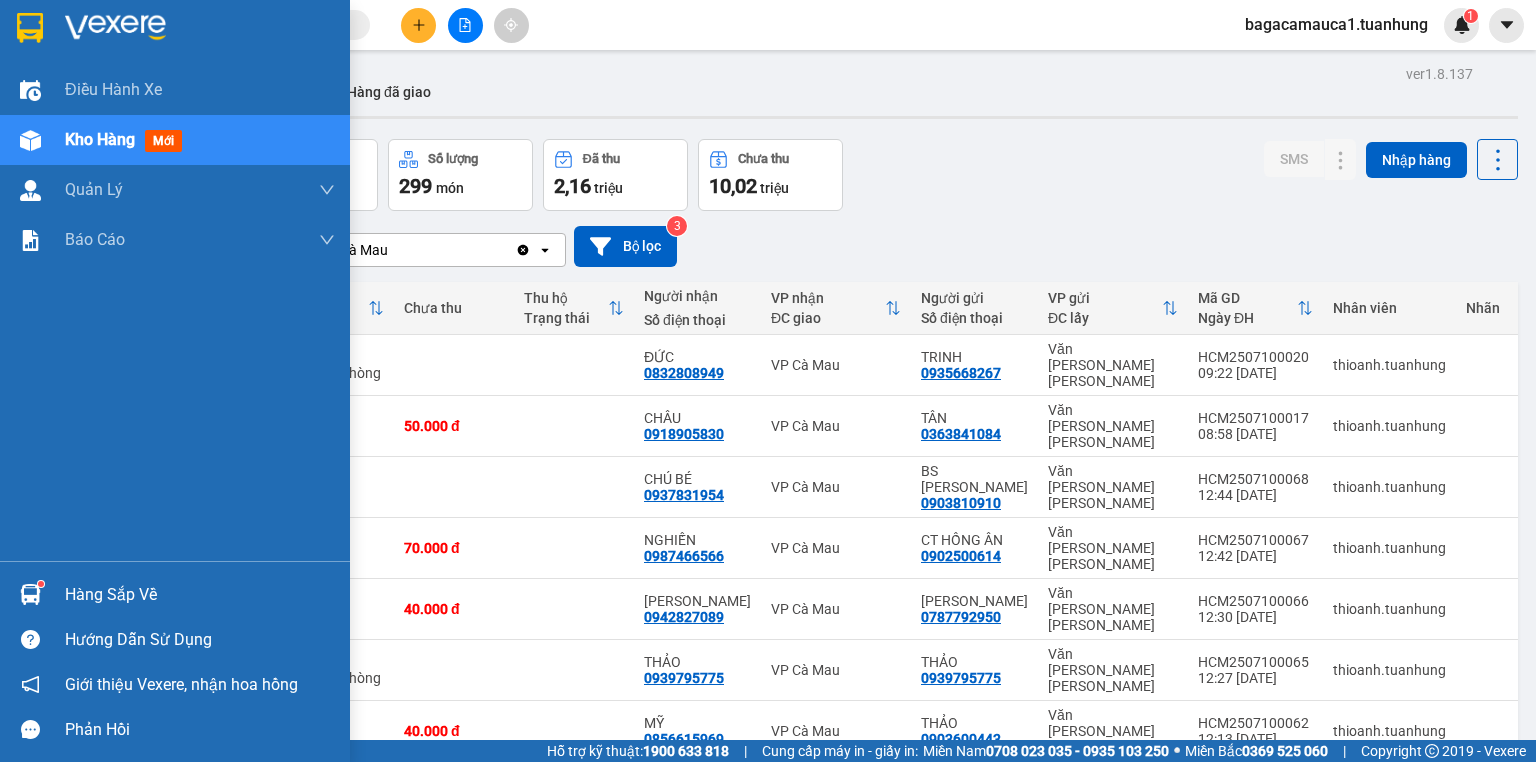 click on "Kho hàng" at bounding box center (100, 139) 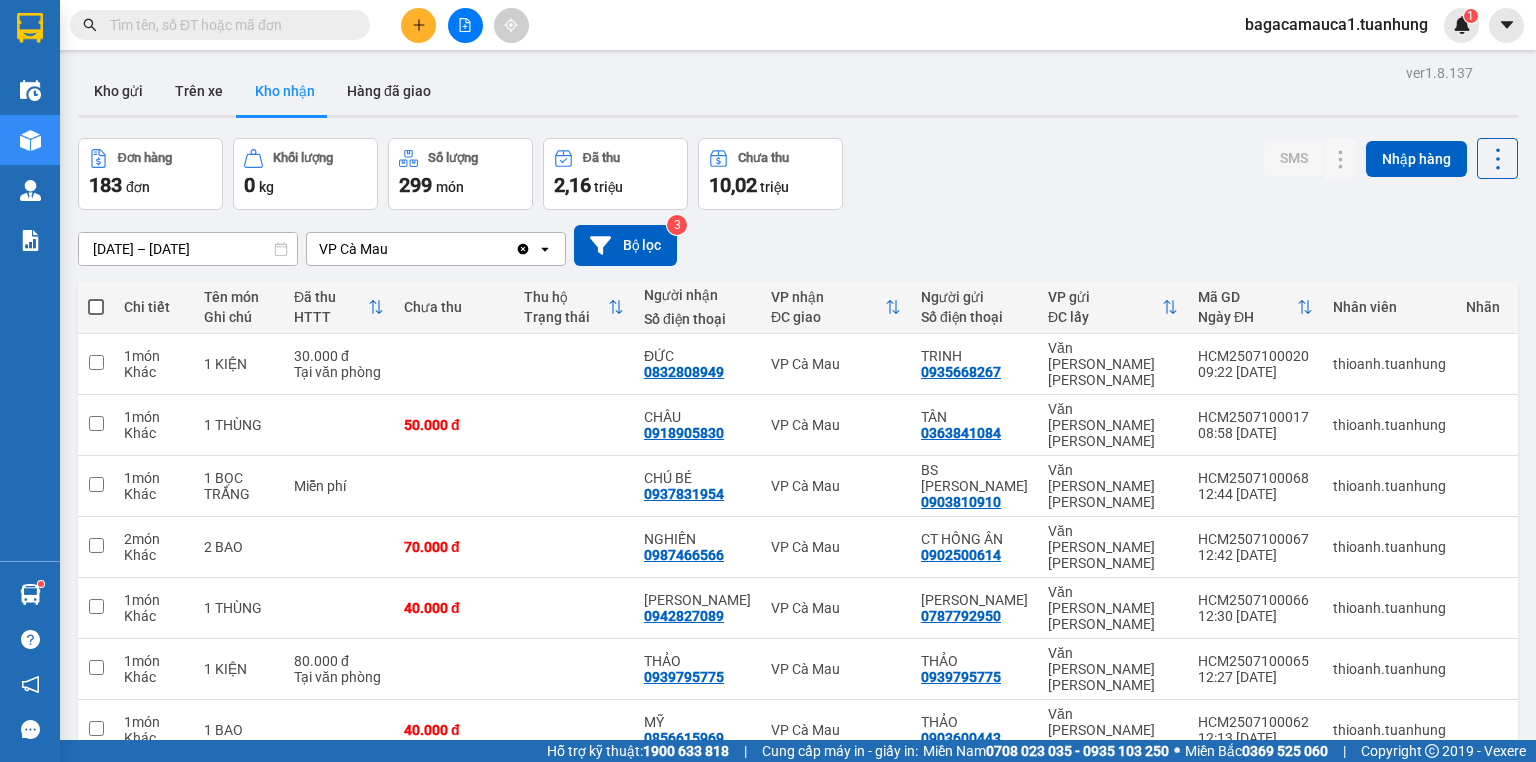 scroll, scrollTop: 0, scrollLeft: 0, axis: both 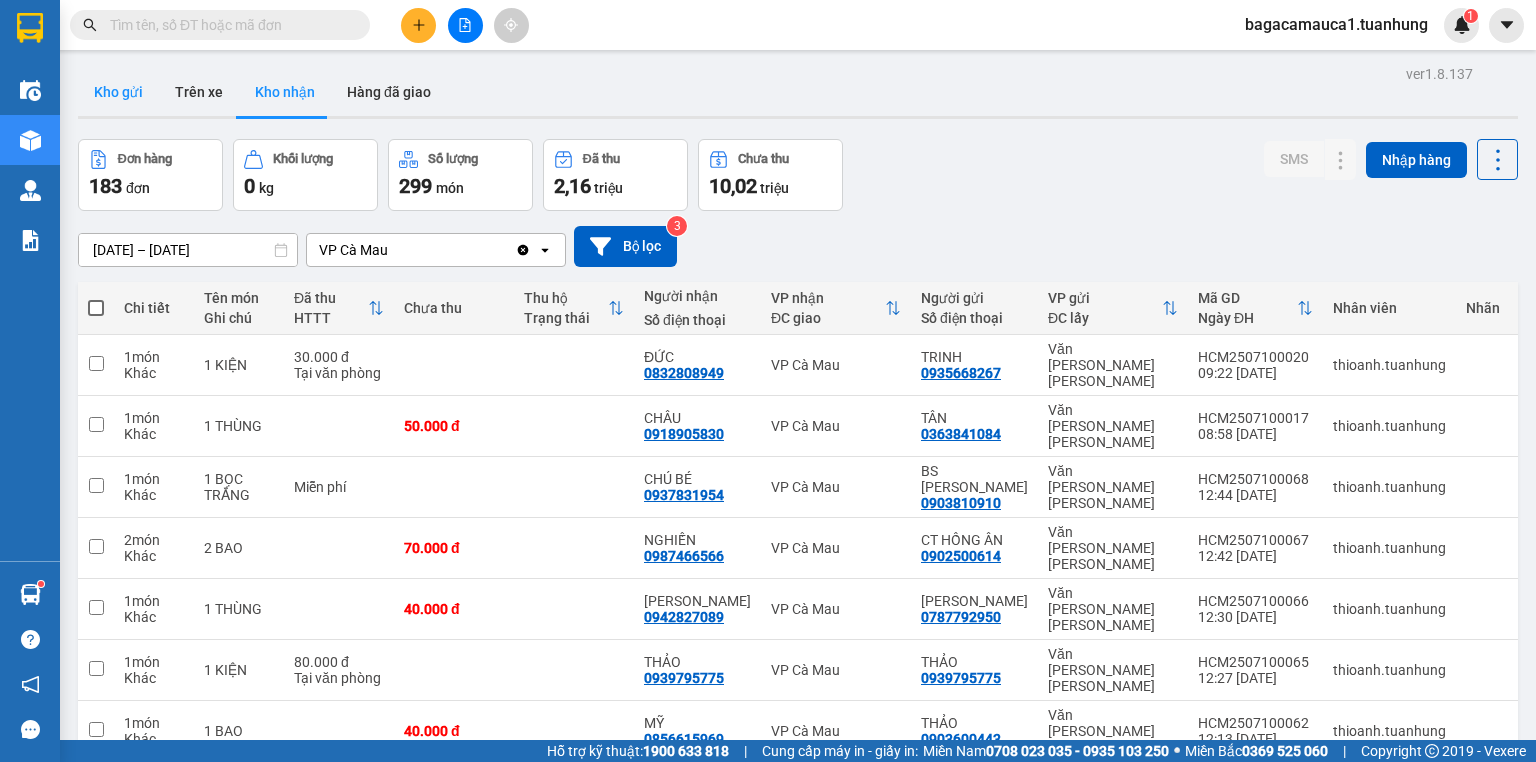 click on "Kho gửi" at bounding box center (118, 92) 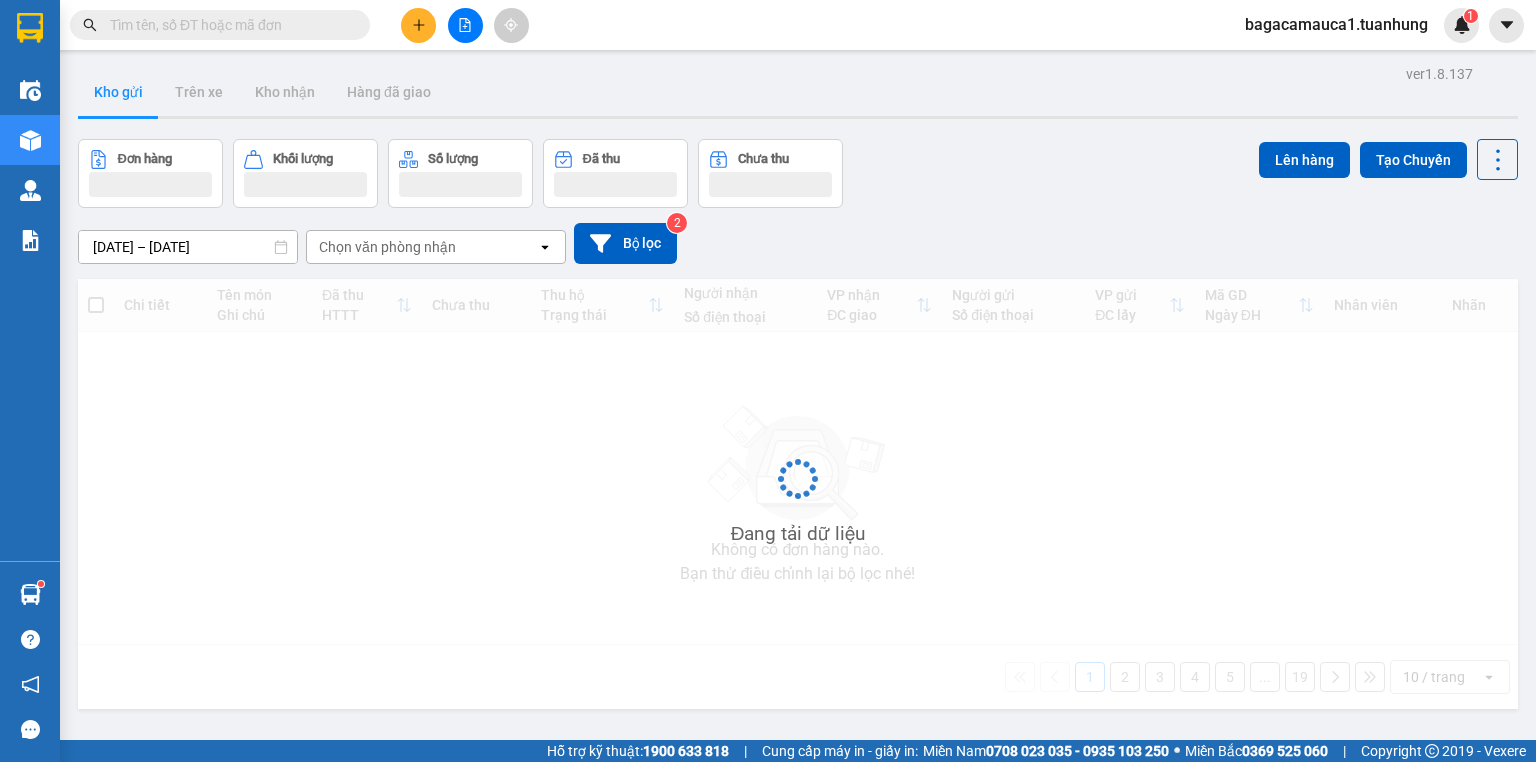 click on "Kho gửi" at bounding box center (118, 92) 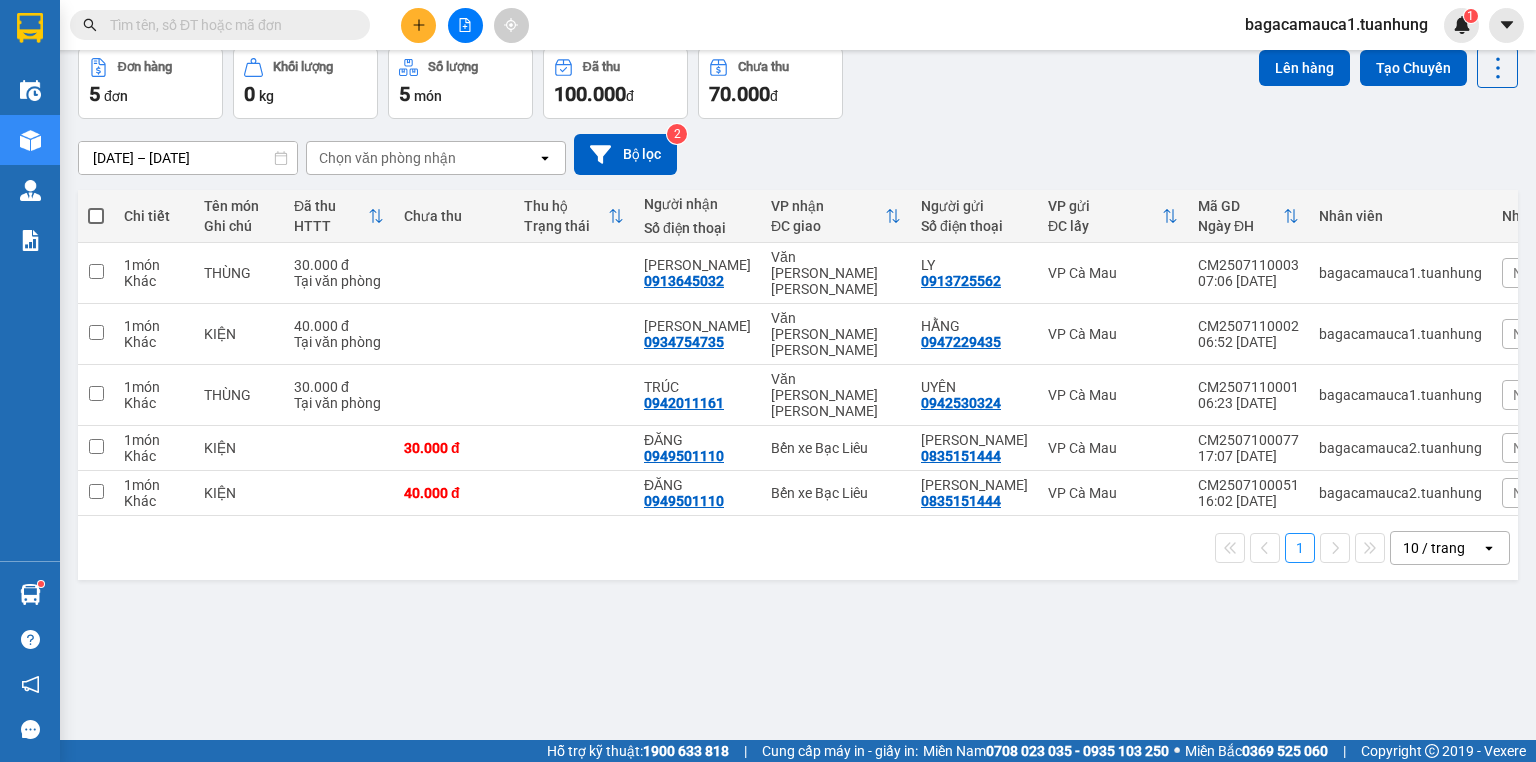 scroll, scrollTop: 12, scrollLeft: 0, axis: vertical 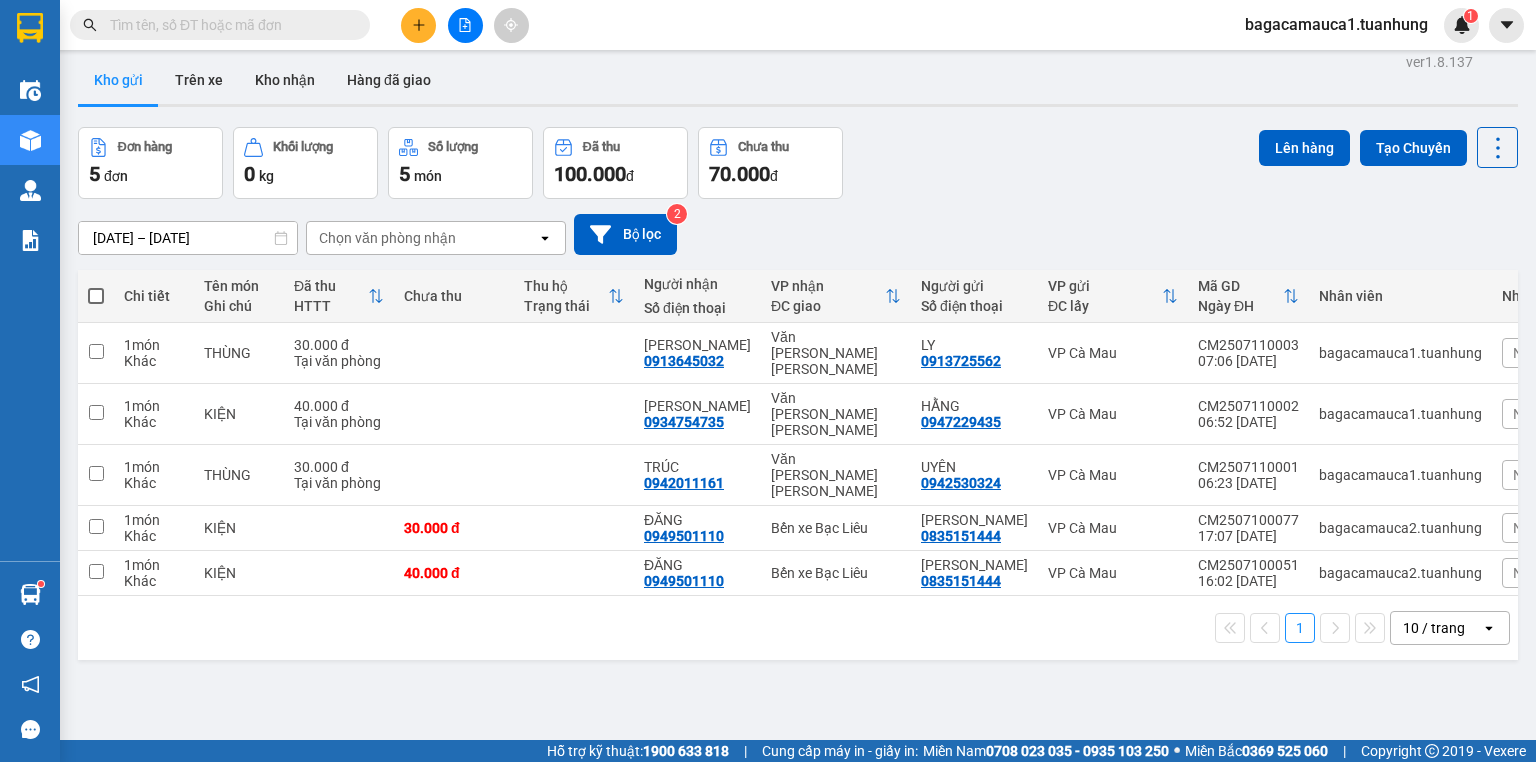 click at bounding box center [228, 25] 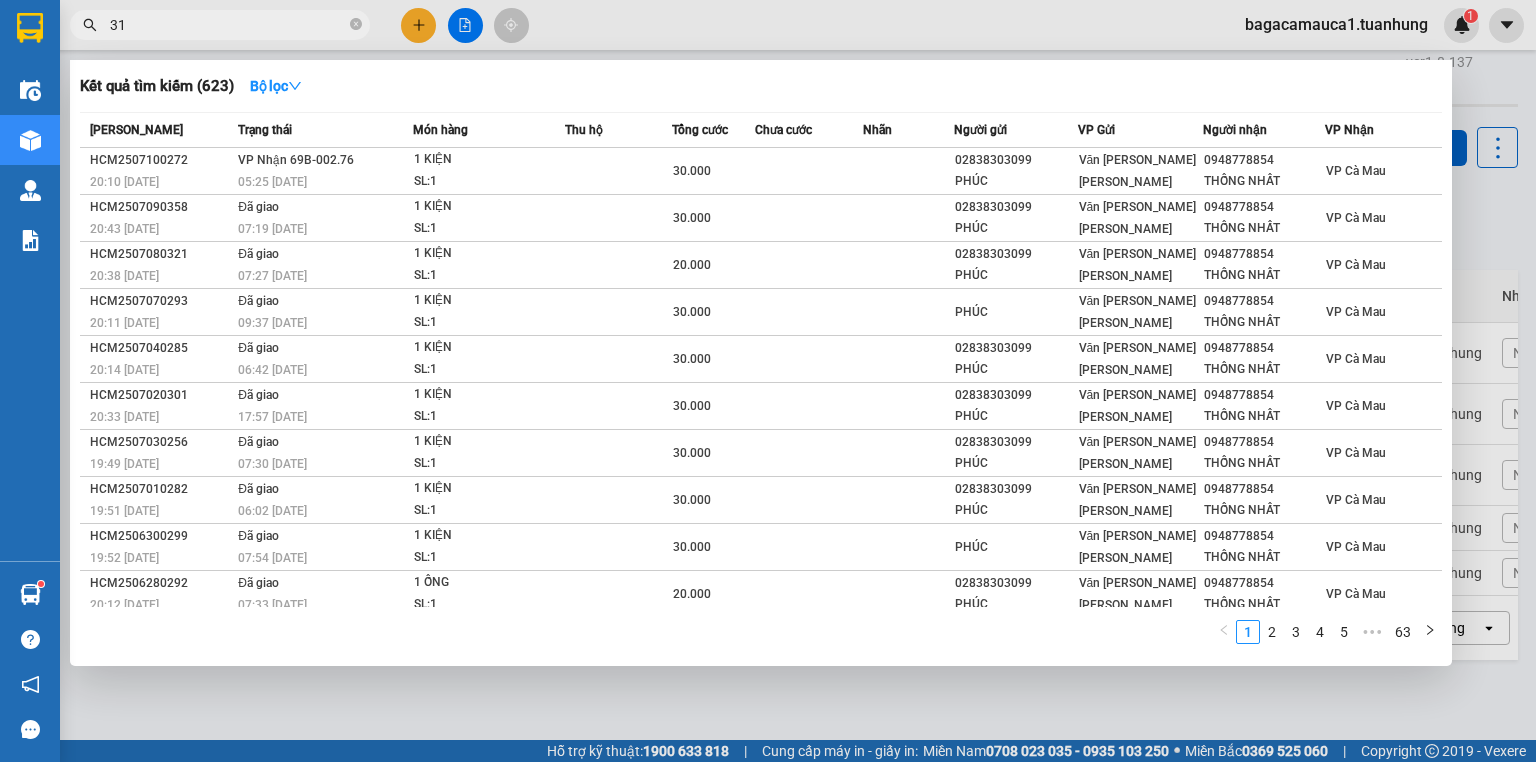 type on "318" 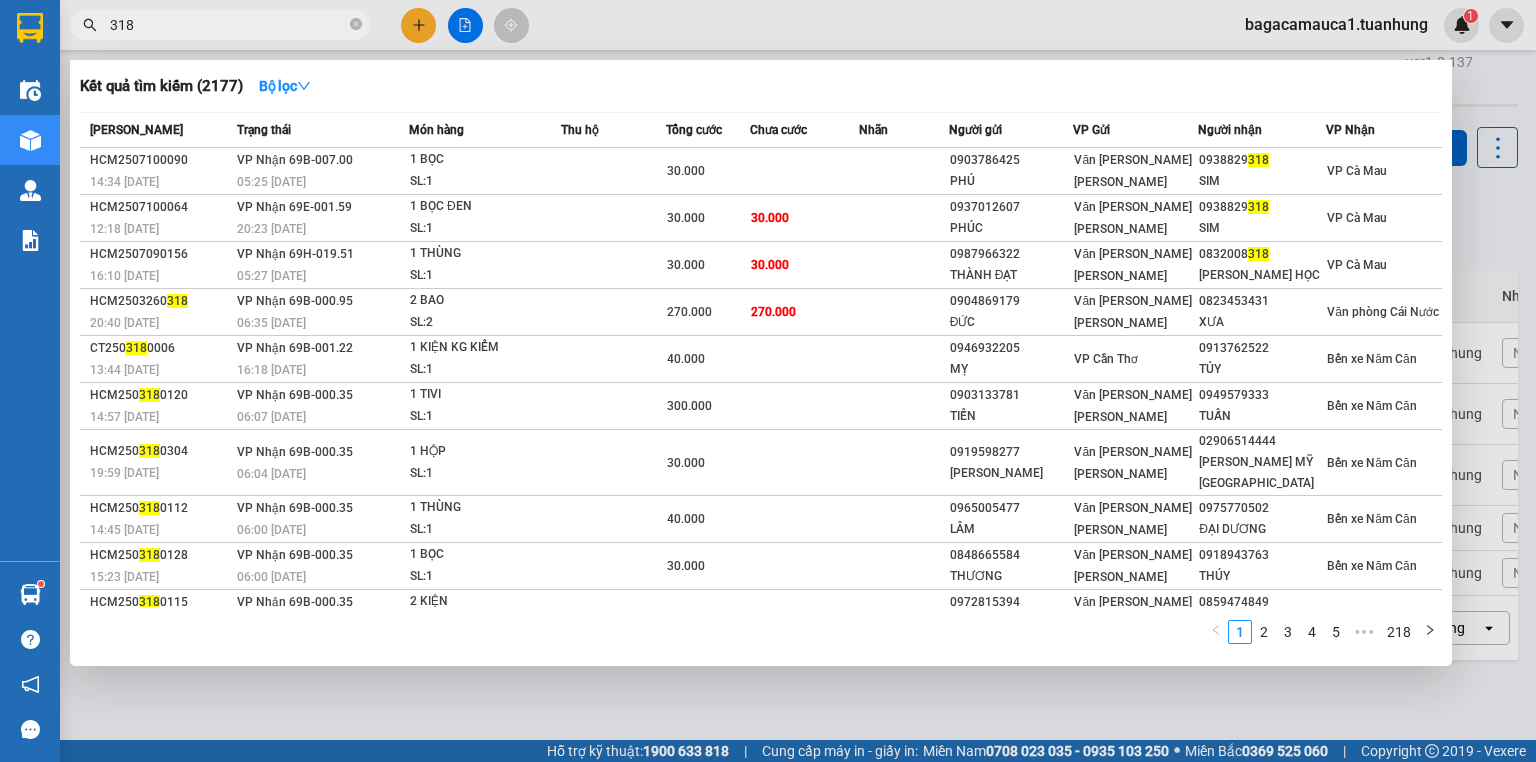 click on "318" at bounding box center (228, 25) 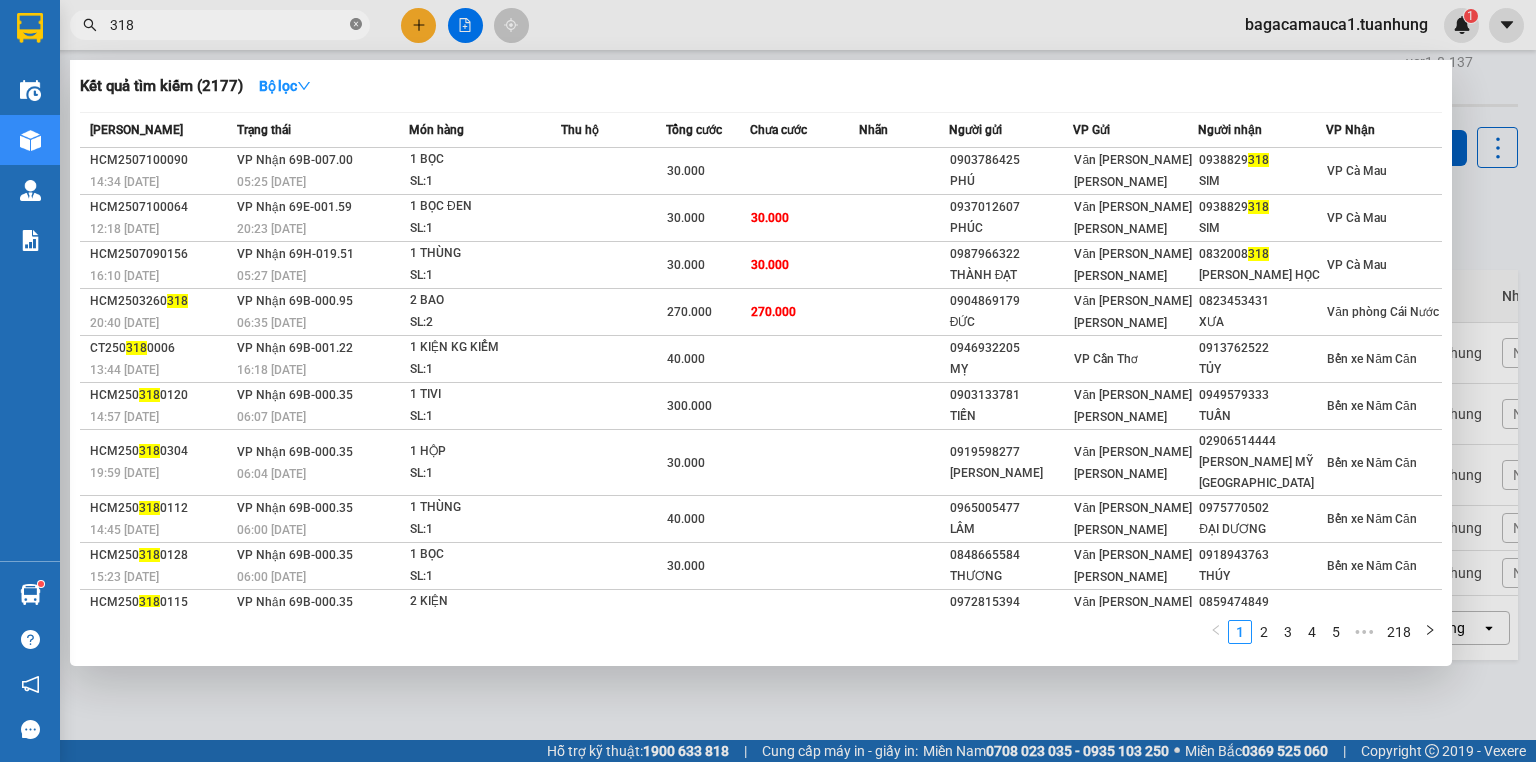 click 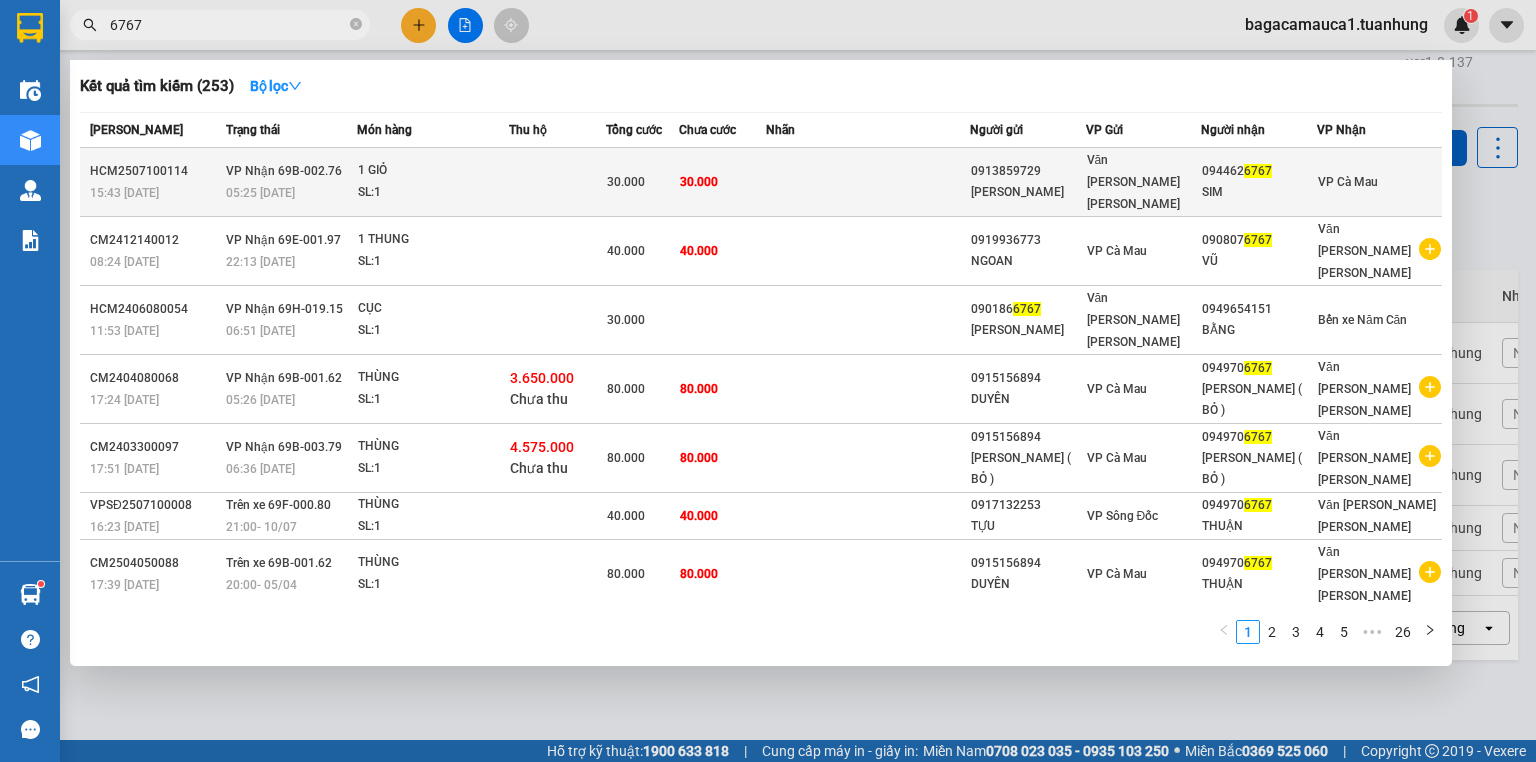 type on "6767" 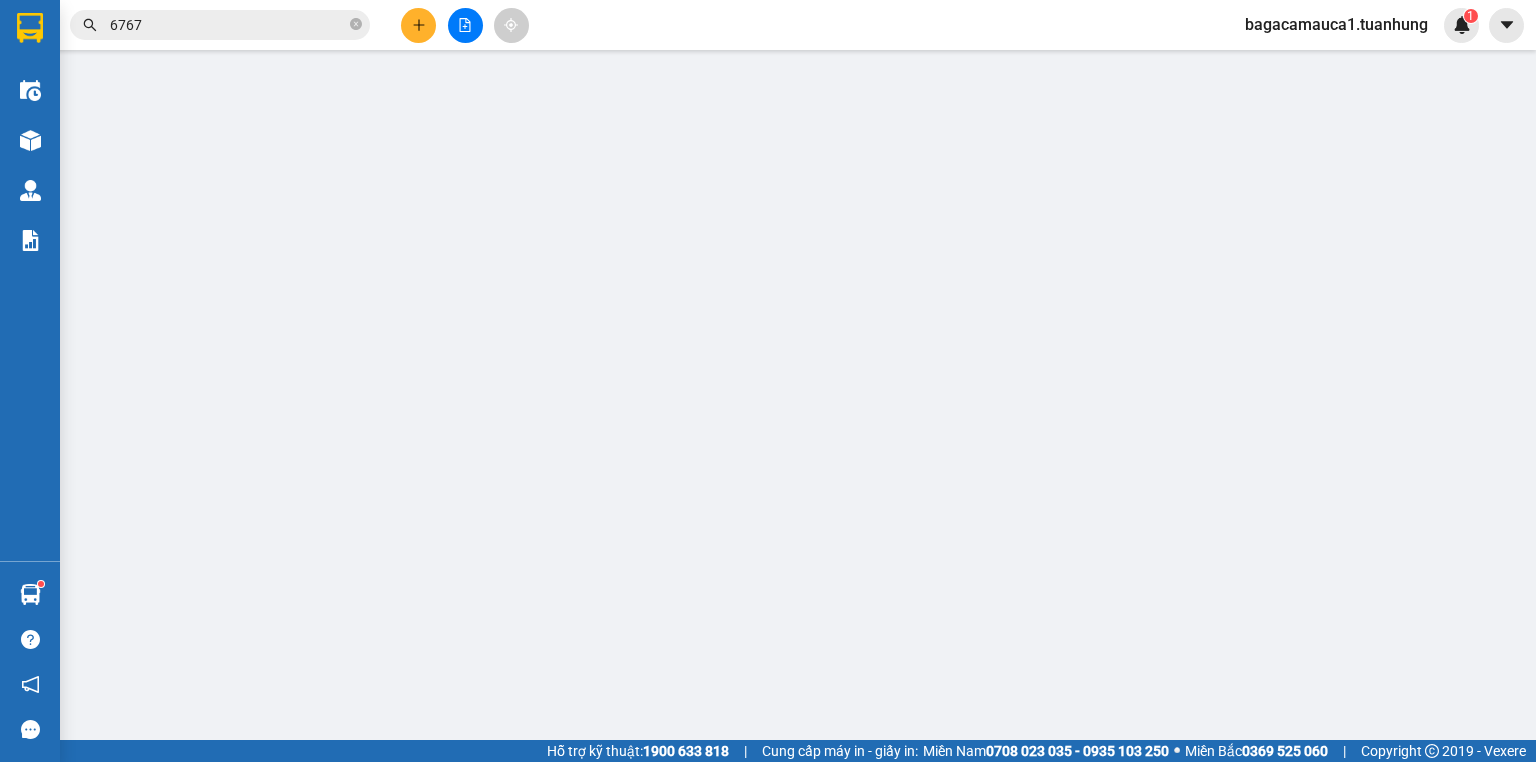 scroll, scrollTop: 0, scrollLeft: 0, axis: both 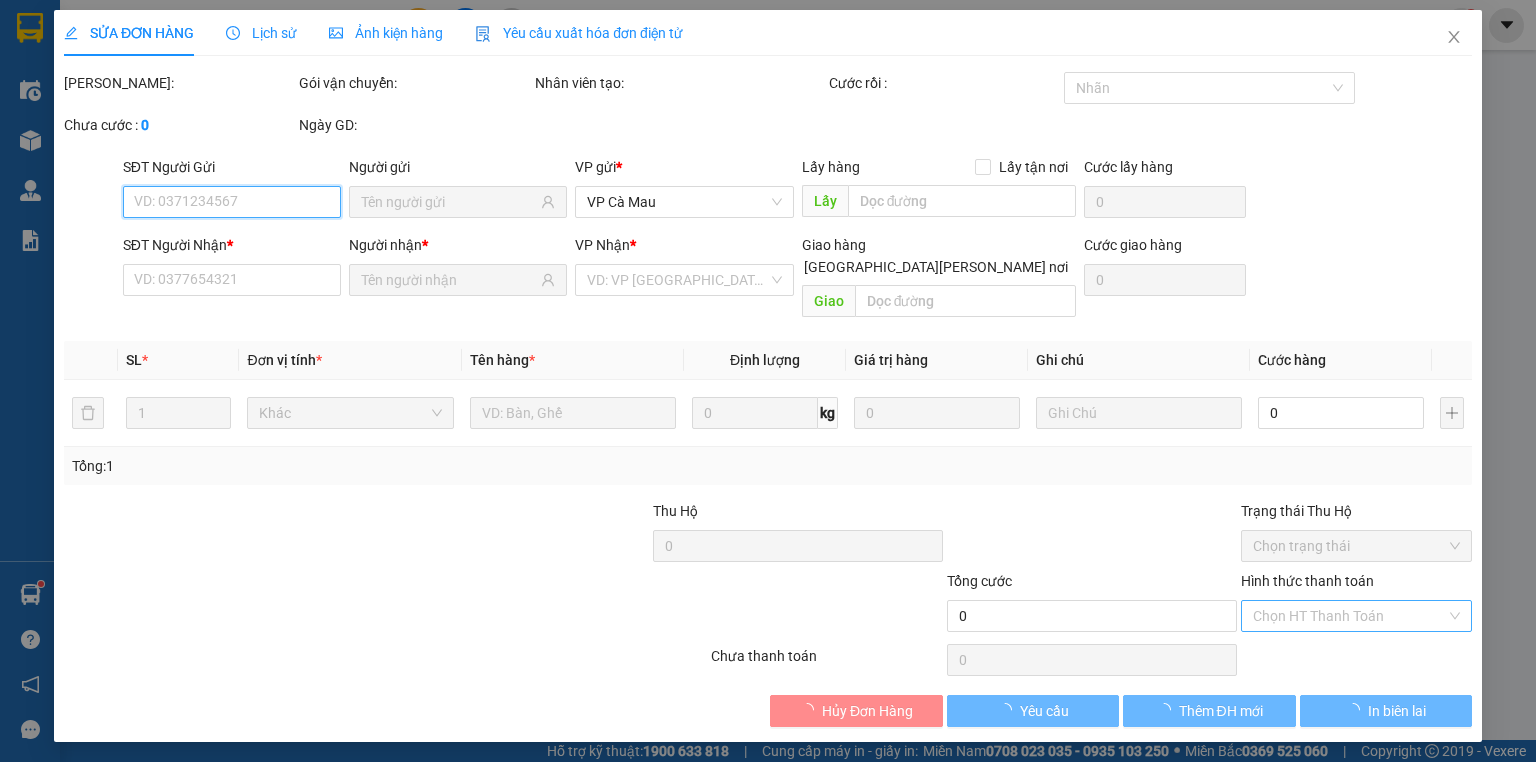type on "0913859729" 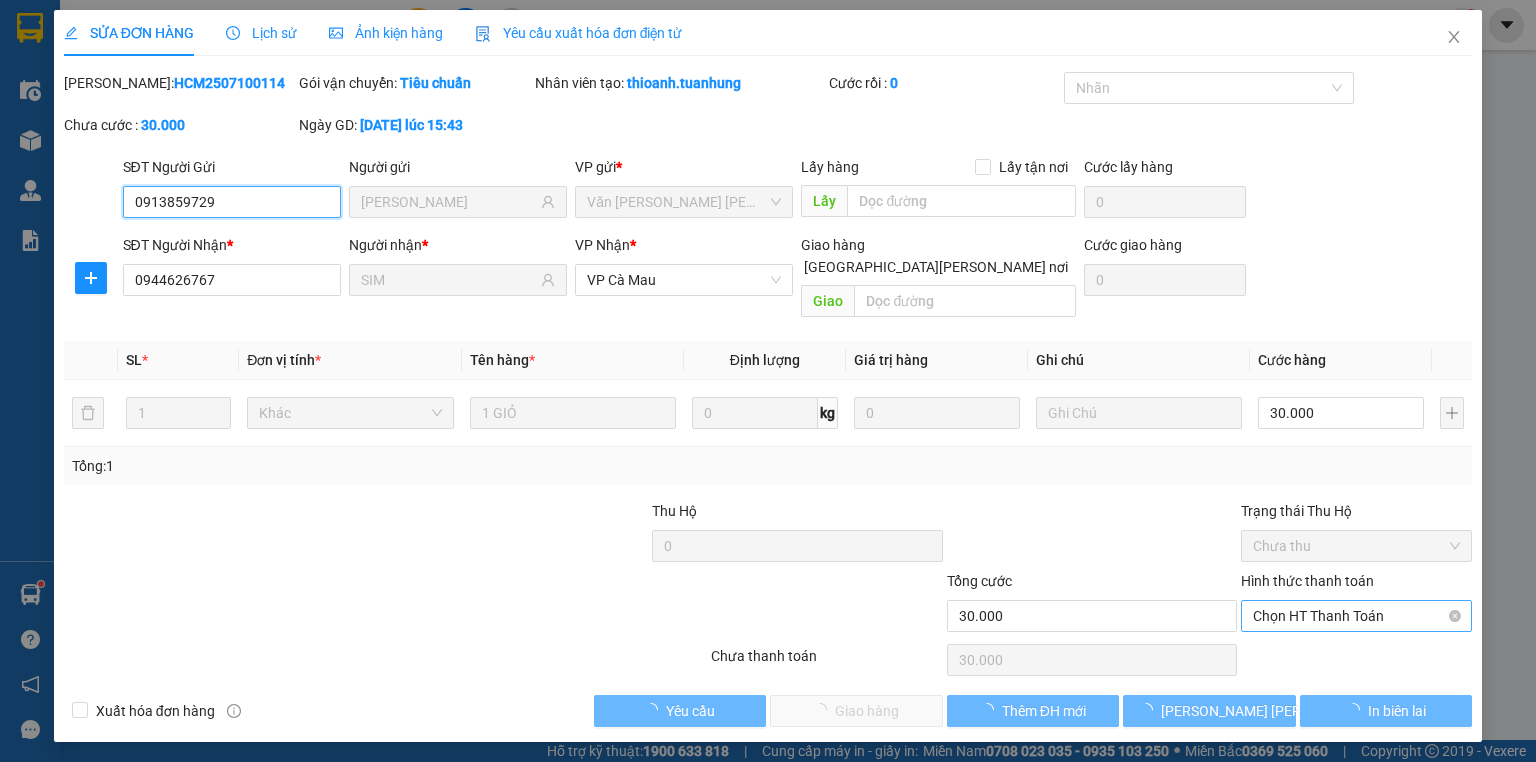 click on "Chọn HT Thanh Toán" at bounding box center (1356, 616) 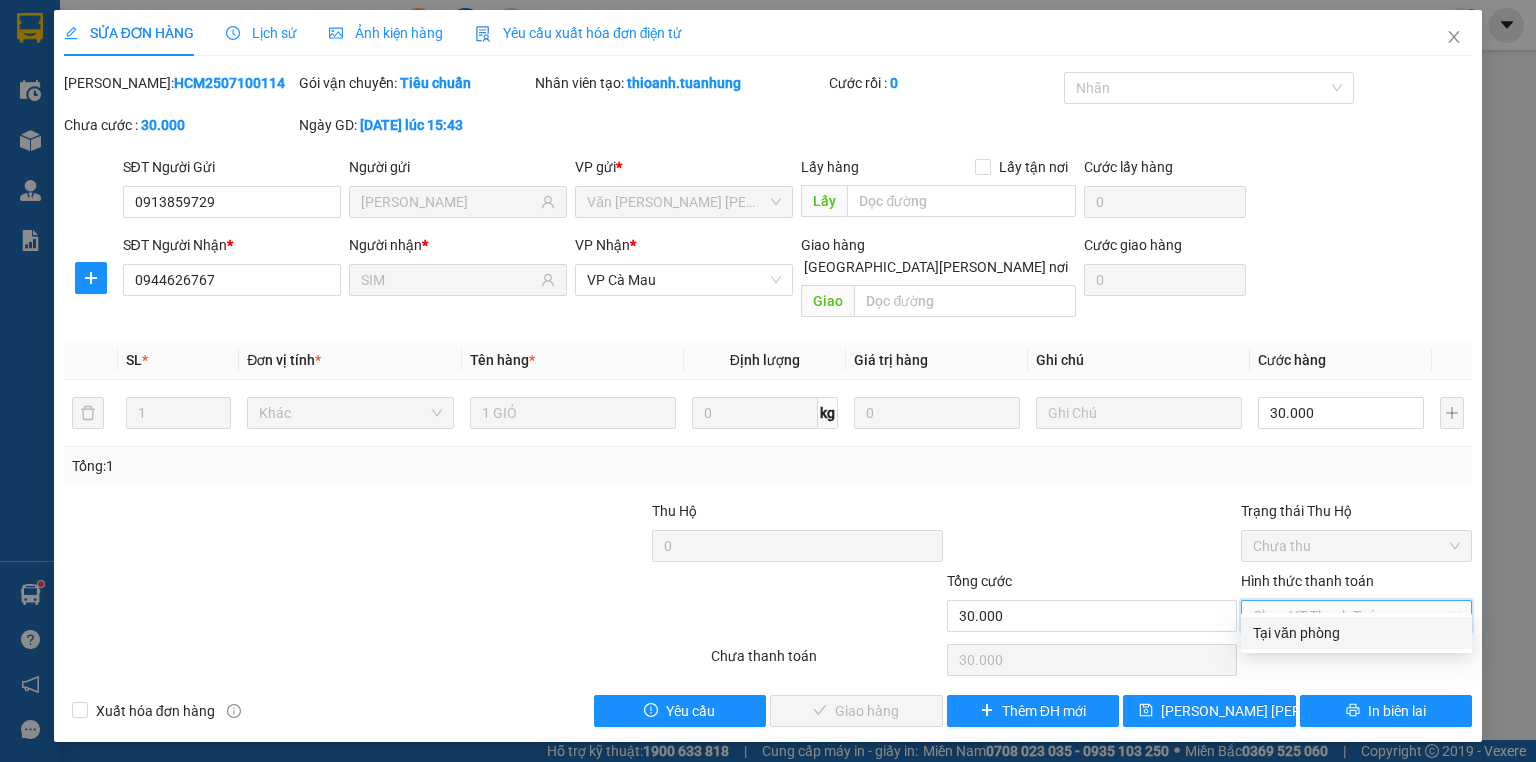click on "Tại văn phòng" at bounding box center [1356, 633] 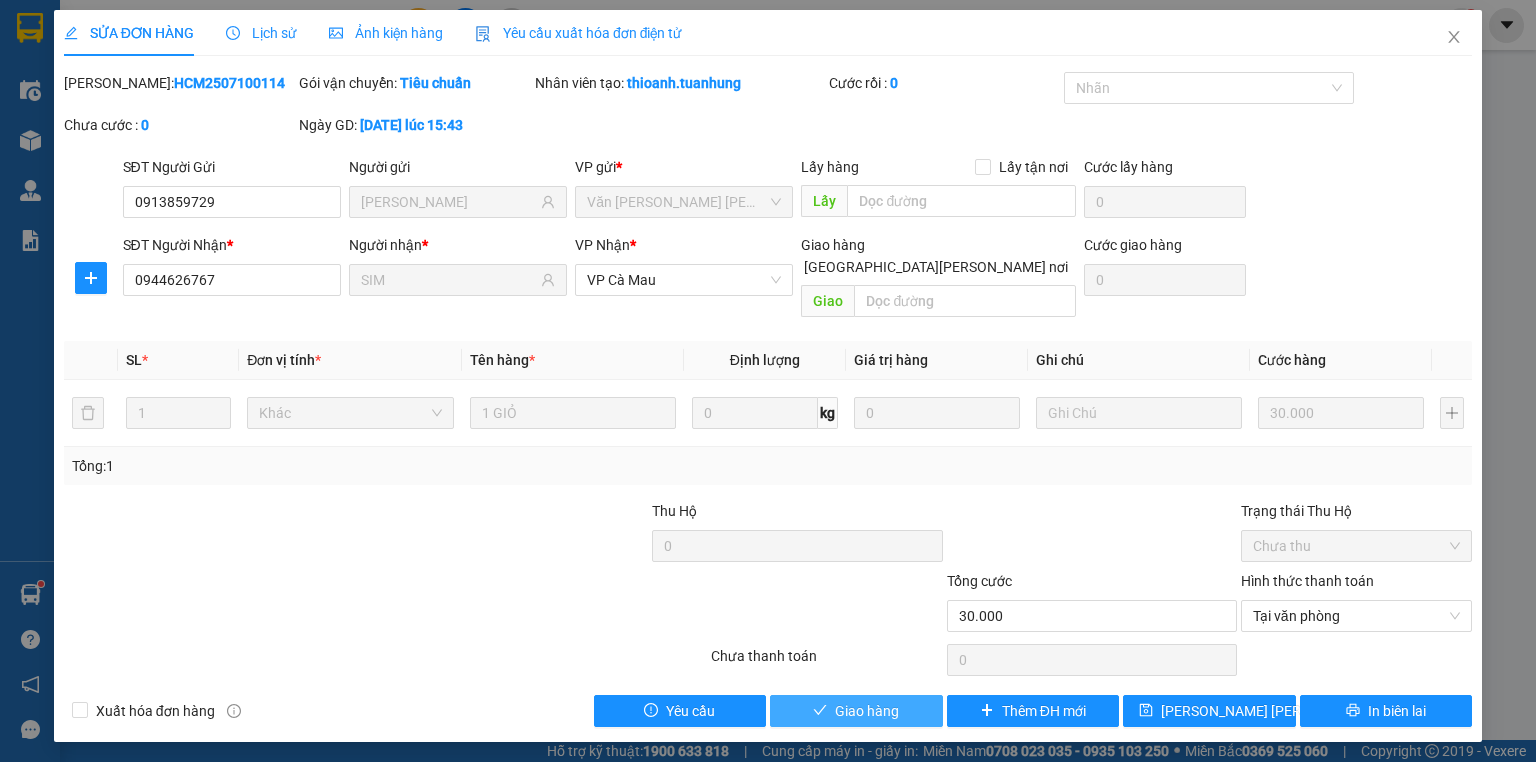 click on "Giao hàng" at bounding box center (867, 711) 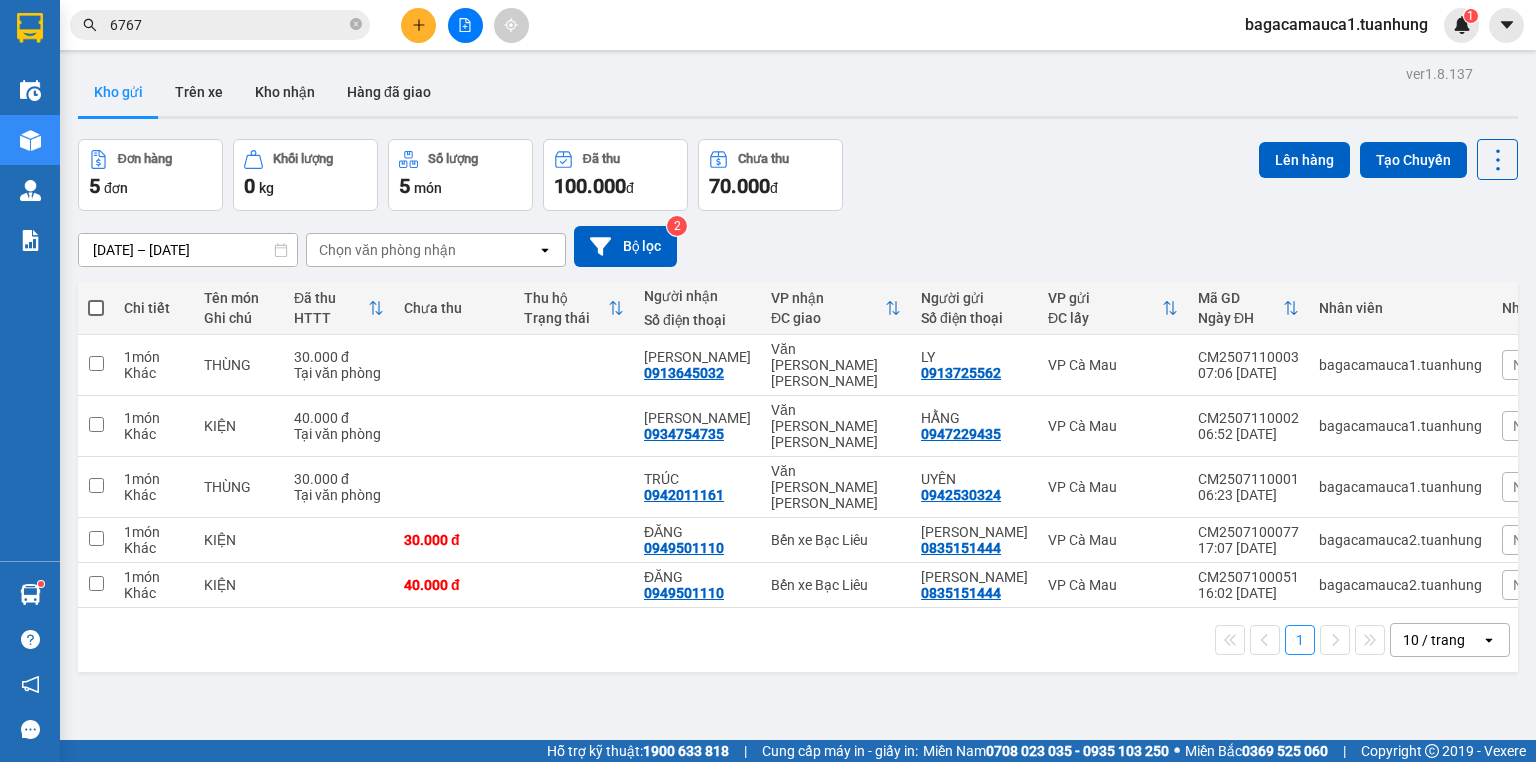 click 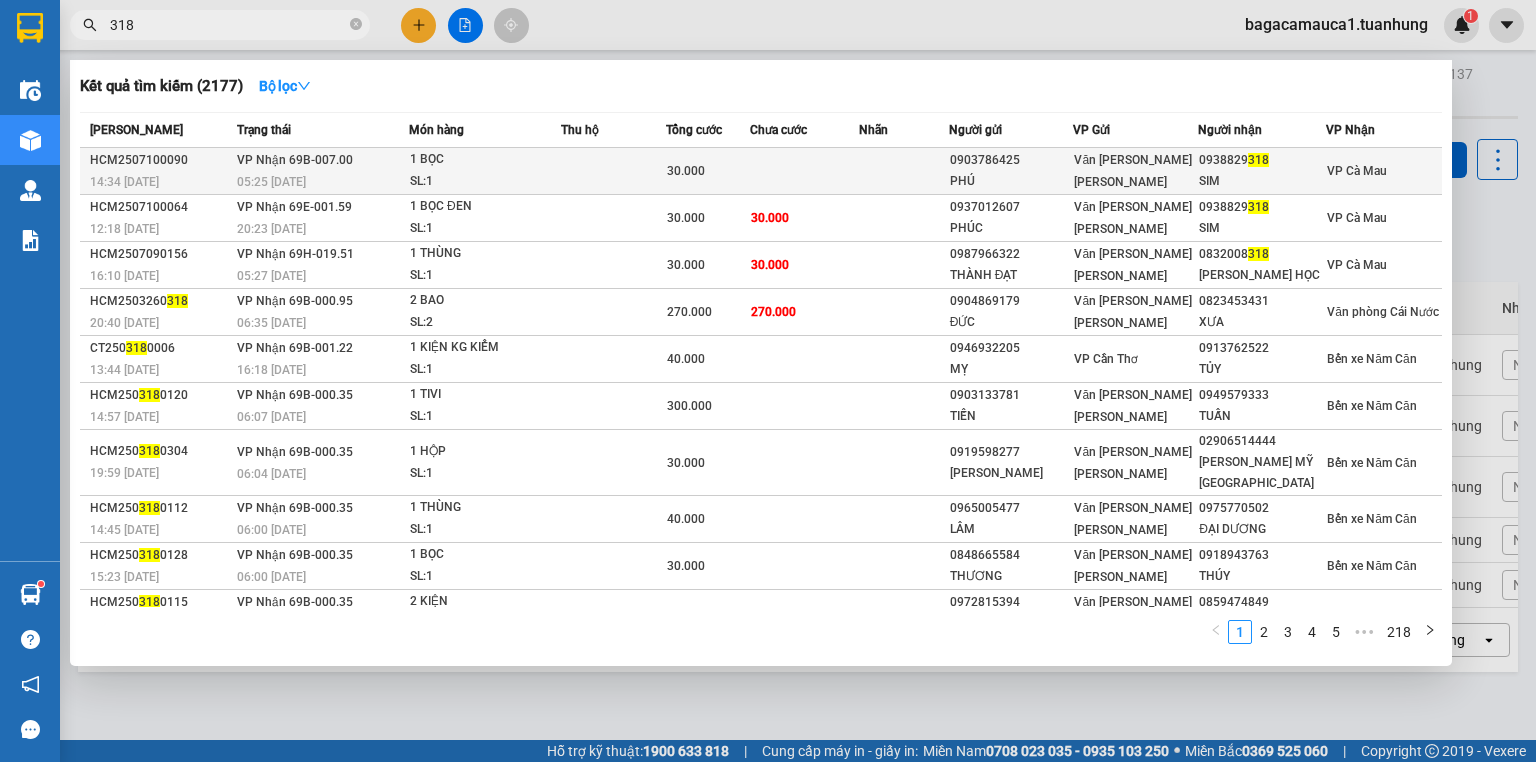 type on "318" 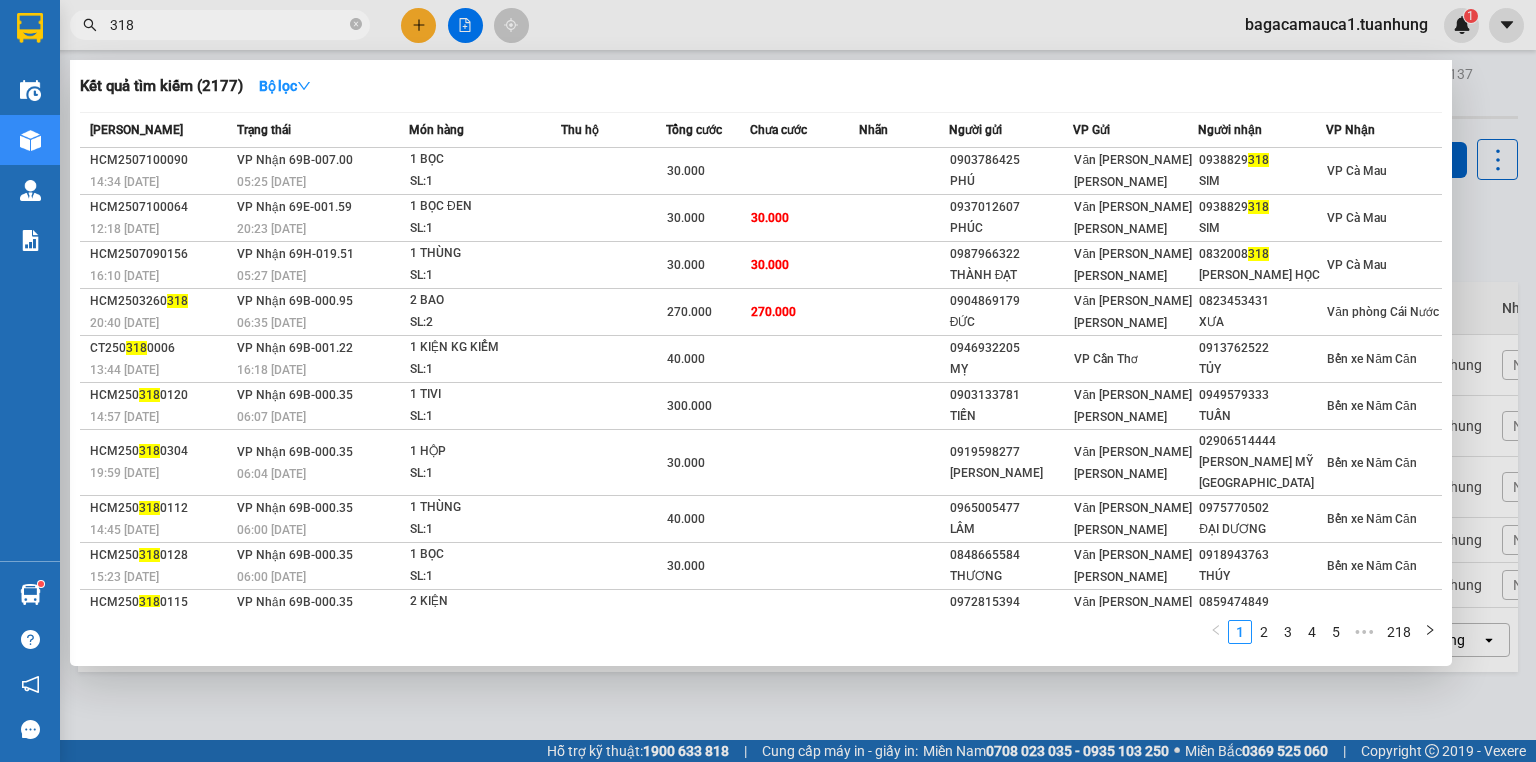 click on "PHÚ" at bounding box center (1011, 181) 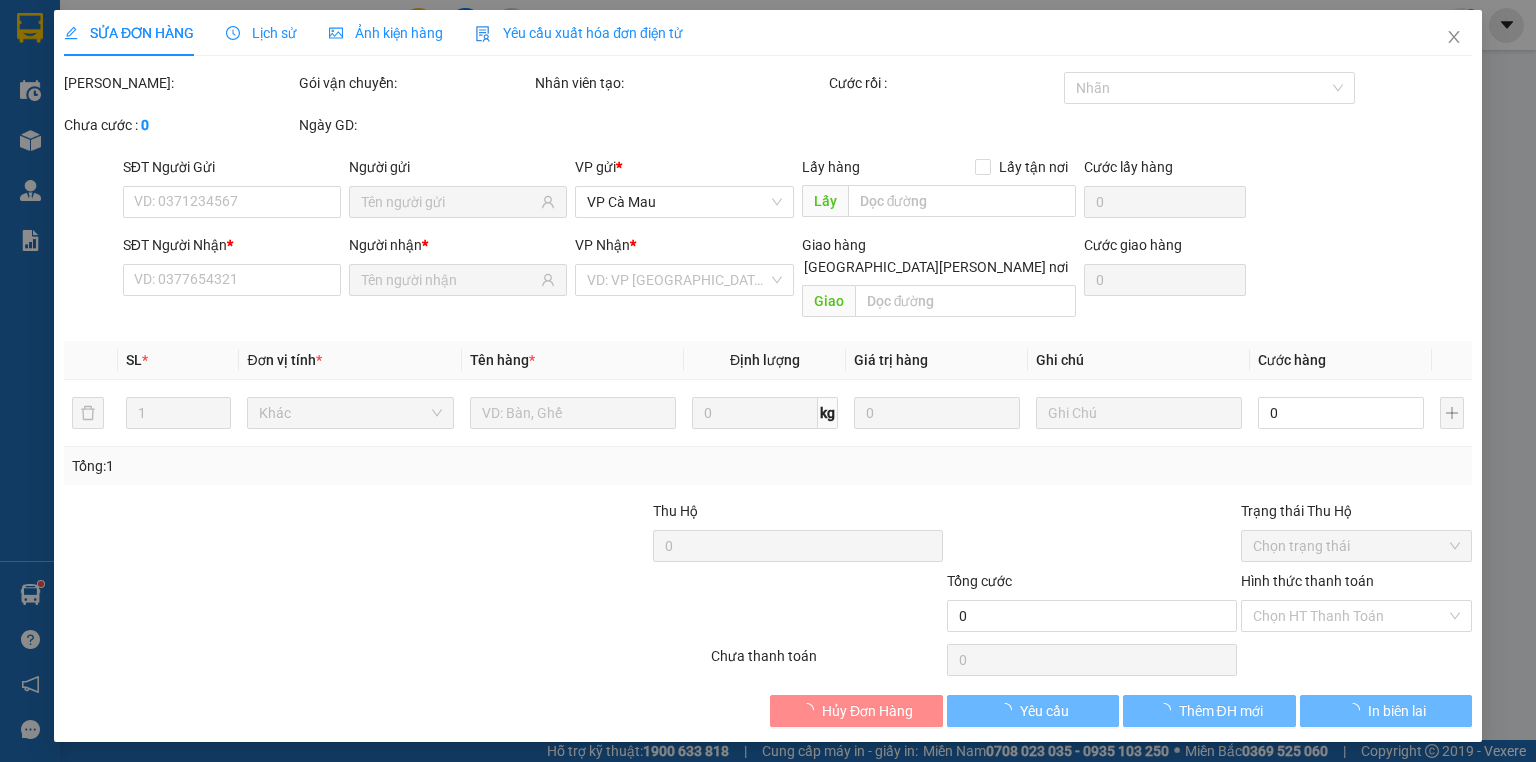 type on "0903786425" 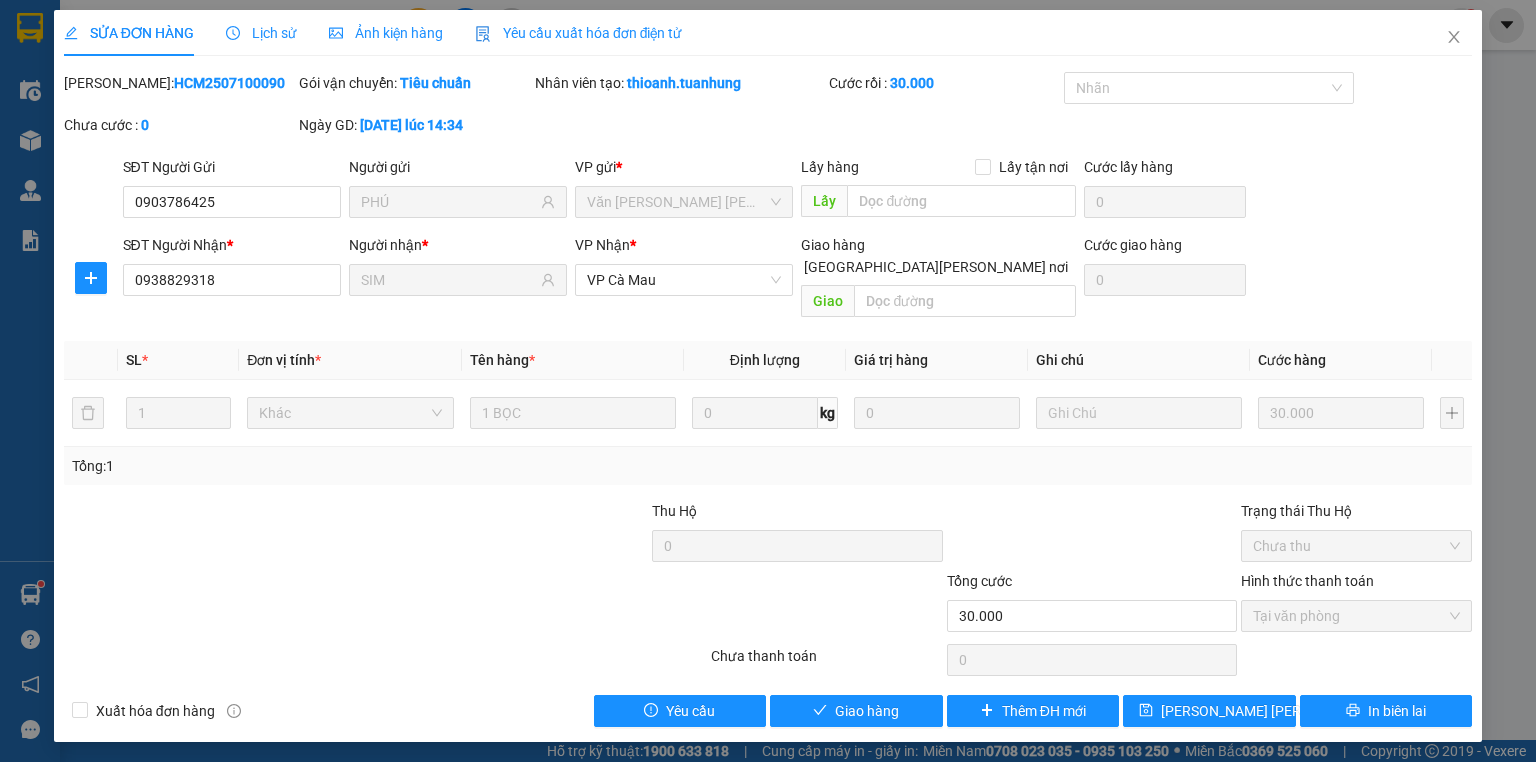 click on "Total Paid Fee 30.000 Total UnPaid Fee 0 Cash Collection Total Fee Mã ĐH:  HCM2507100090 Gói vận chuyển:   Tiêu chuẩn Nhân viên tạo:   thioanh.tuanhung Cước rồi :   30.000   Nhãn Chưa cước :   0 Ngày GD:   10-07-2025 lúc 14:34 SĐT Người Gửi 0903786425 0903786425 Người gửi PHÚ VP gửi  * Văn phòng Hồ Chí Minh Lấy hàng Lấy tận nơi Lấy Cước lấy hàng 0 SĐT Người Nhận  * 0938829318 Người nhận  * SIM VP Nhận  * VP Cà Mau Giao hàng Giao tận nơi Giao Cước giao hàng 0 SL  * Đơn vị tính  * Tên hàng  * Định lượng Giá trị hàng Ghi chú Cước hàng                   1 Khác 1 BỌC 0 kg 0 30.000 Tổng:  1 Thu Hộ 0 Trạng thái Thu Hộ   Chưa thu Tổng cước 30.000 Hình thức thanh toán Tại văn phòng Số tiền thu trước 30.000 Chọn HT Thanh Toán Chưa thanh toán 0 Chọn HT Thanh Toán Xuất hóa đơn hàng Yêu cầu Giao hàng Thêm ĐH mới Lưu chuyển hoàn In biên lai" at bounding box center [768, 399] 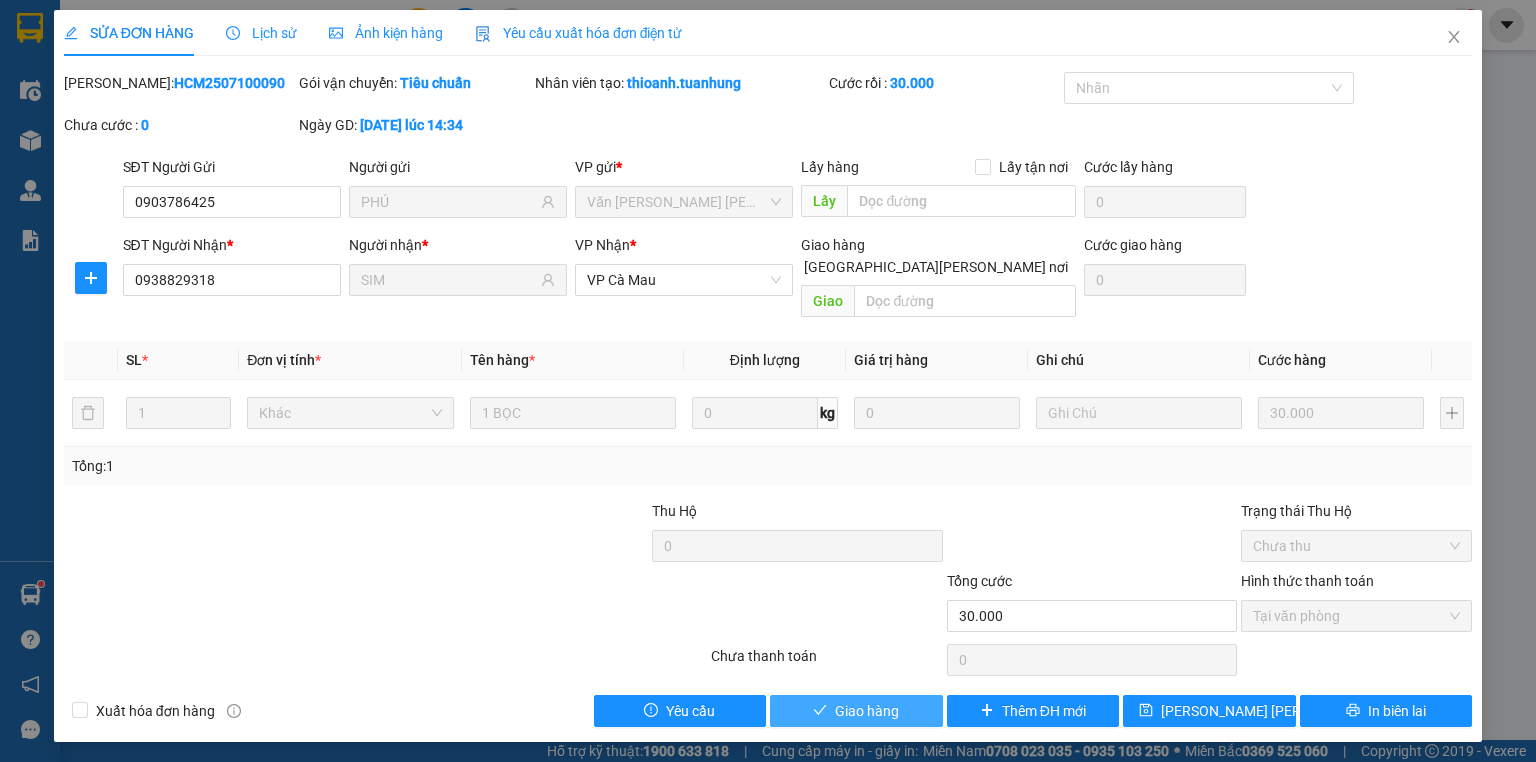 click on "Giao hàng" at bounding box center [867, 711] 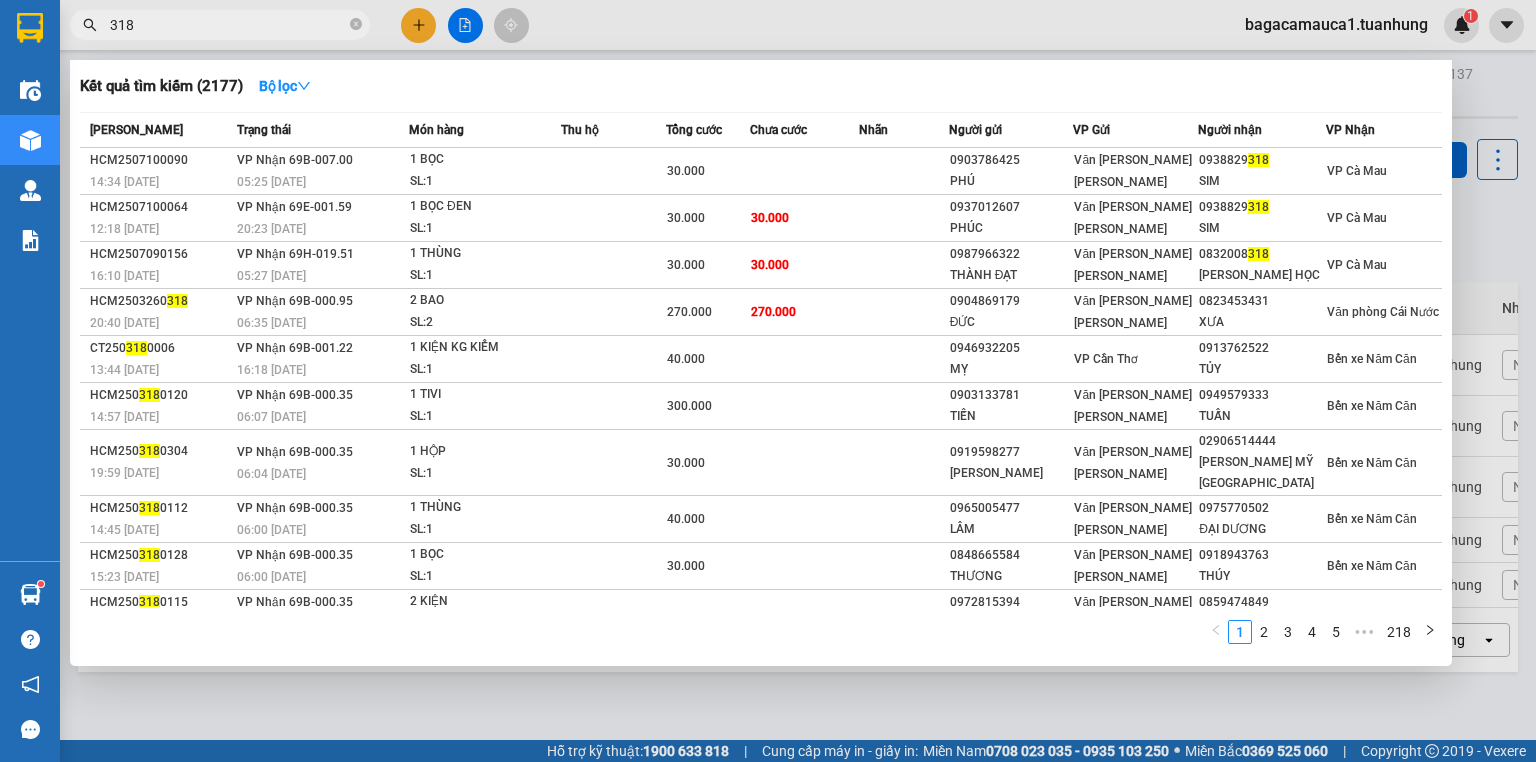 click on "318" at bounding box center [228, 25] 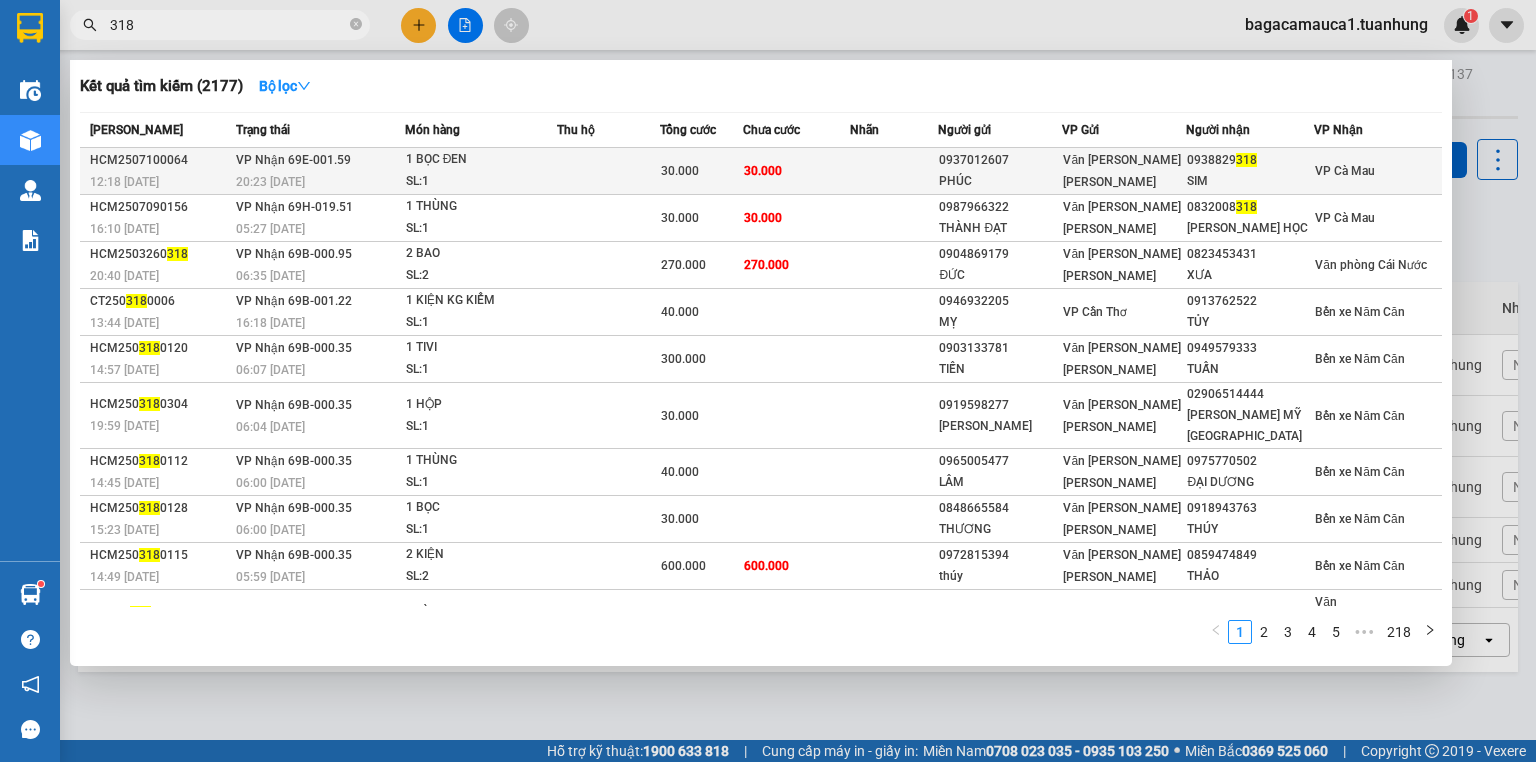 click on "Văn [PERSON_NAME] [PERSON_NAME]" at bounding box center (1122, 171) 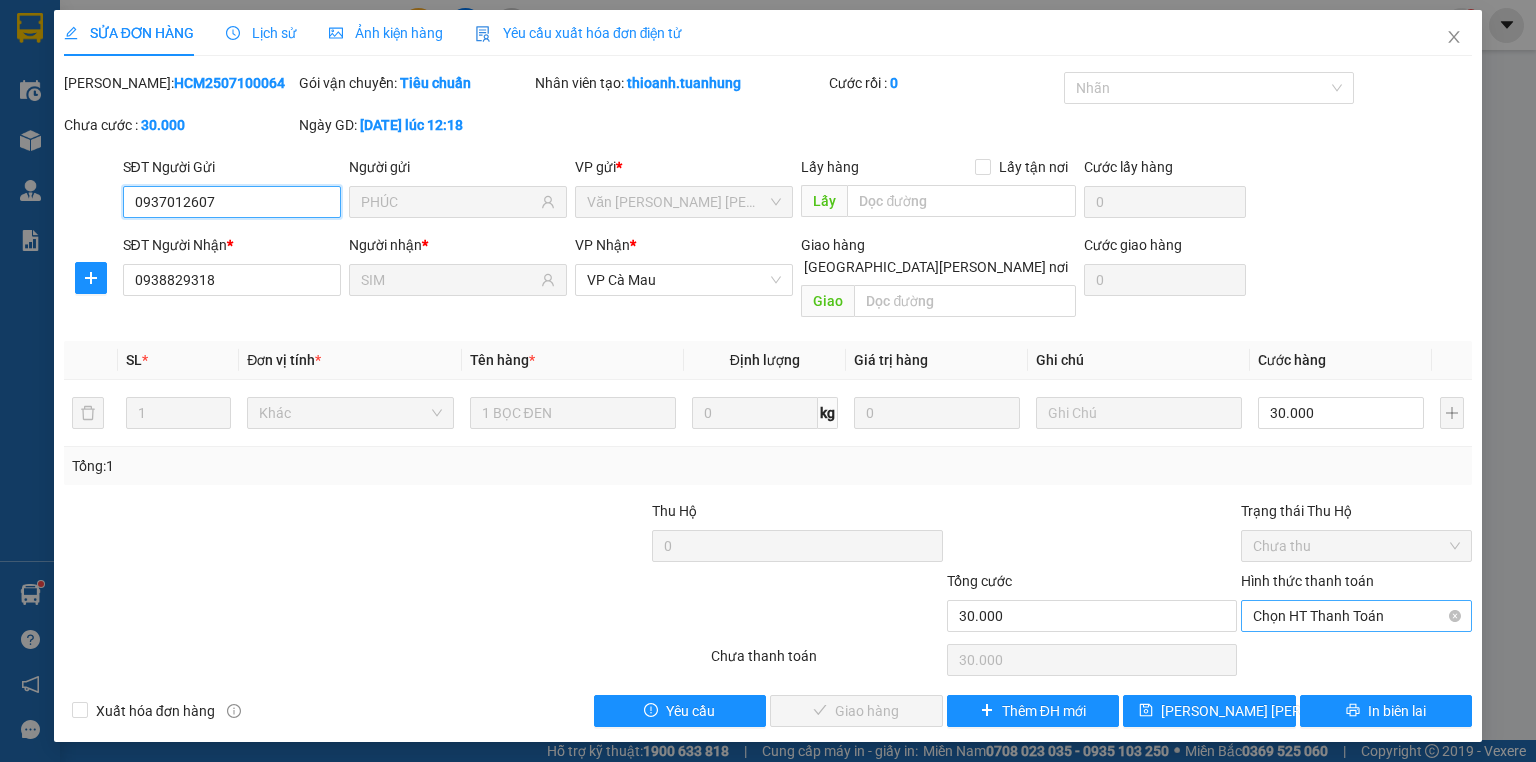 click on "Chọn HT Thanh Toán" at bounding box center [1356, 616] 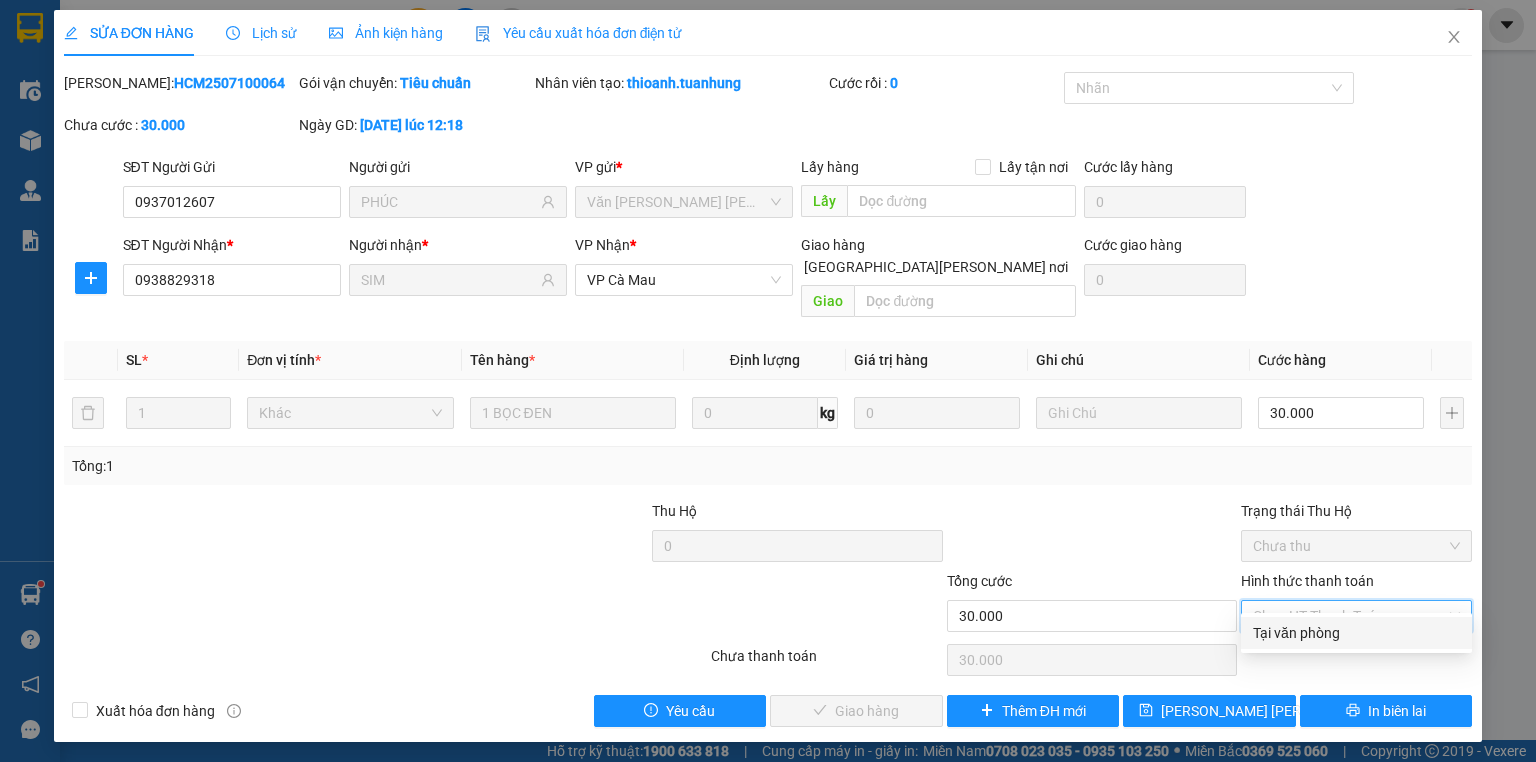 click on "Tại văn phòng" at bounding box center [1356, 633] 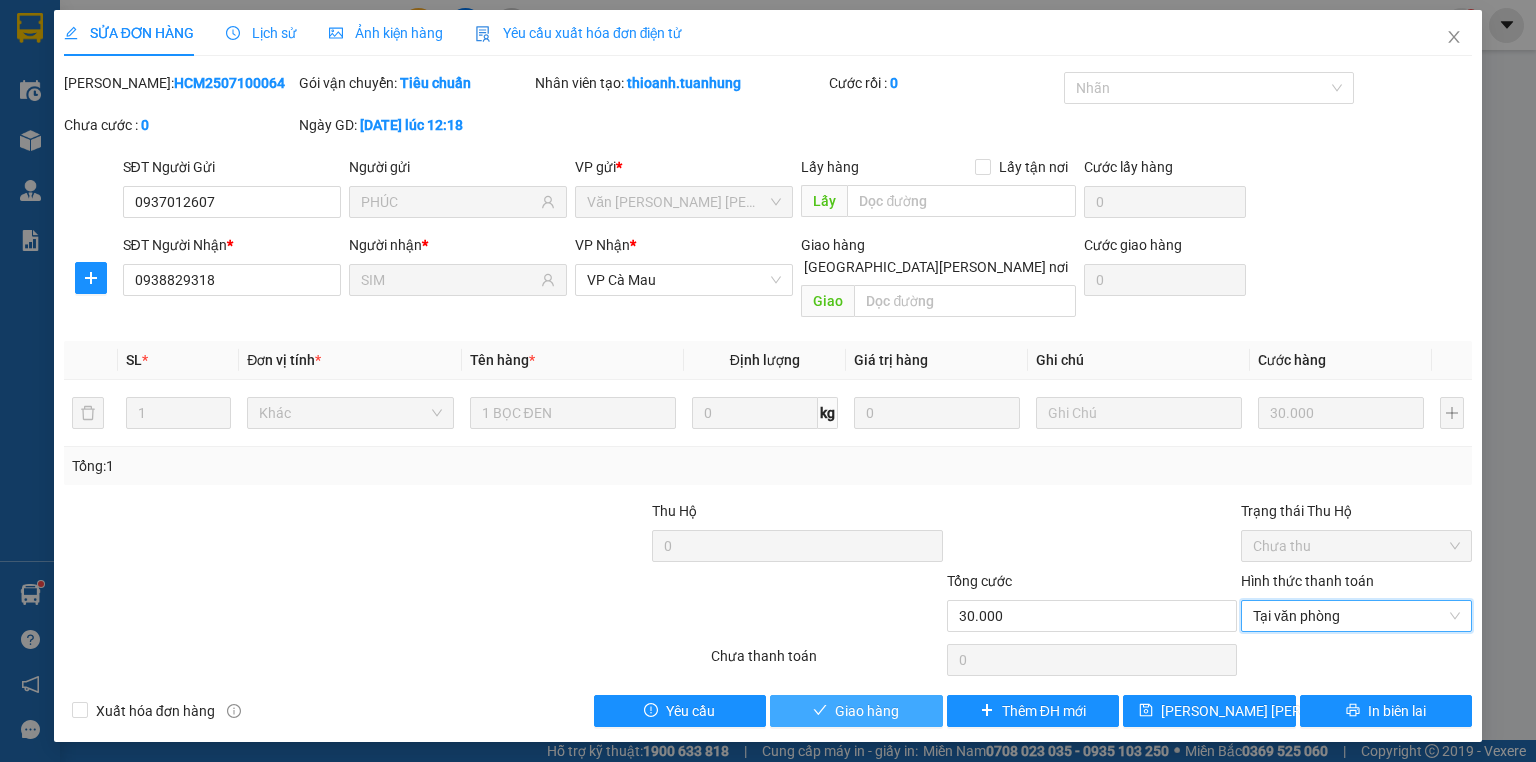click on "Giao hàng" at bounding box center (867, 711) 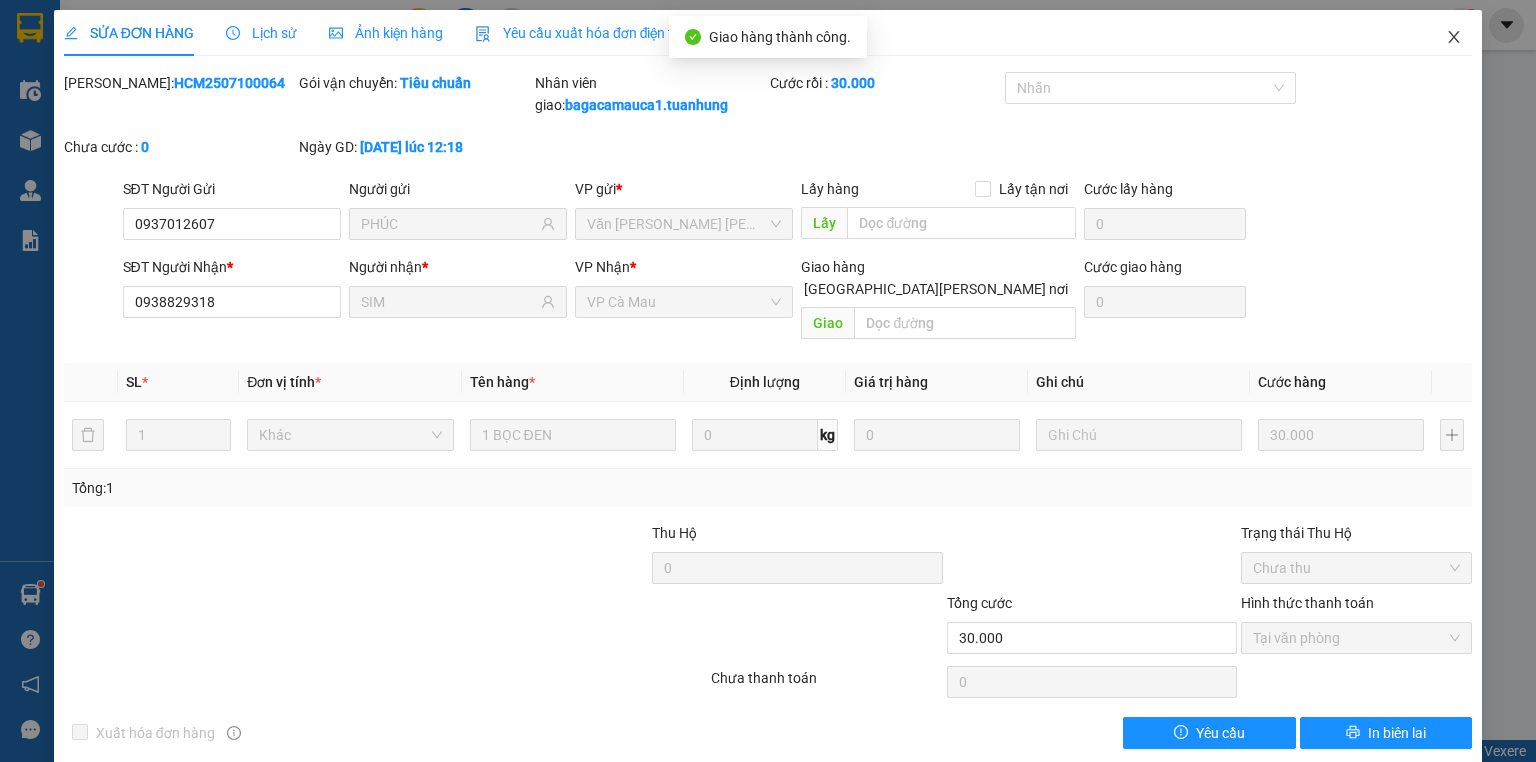 click 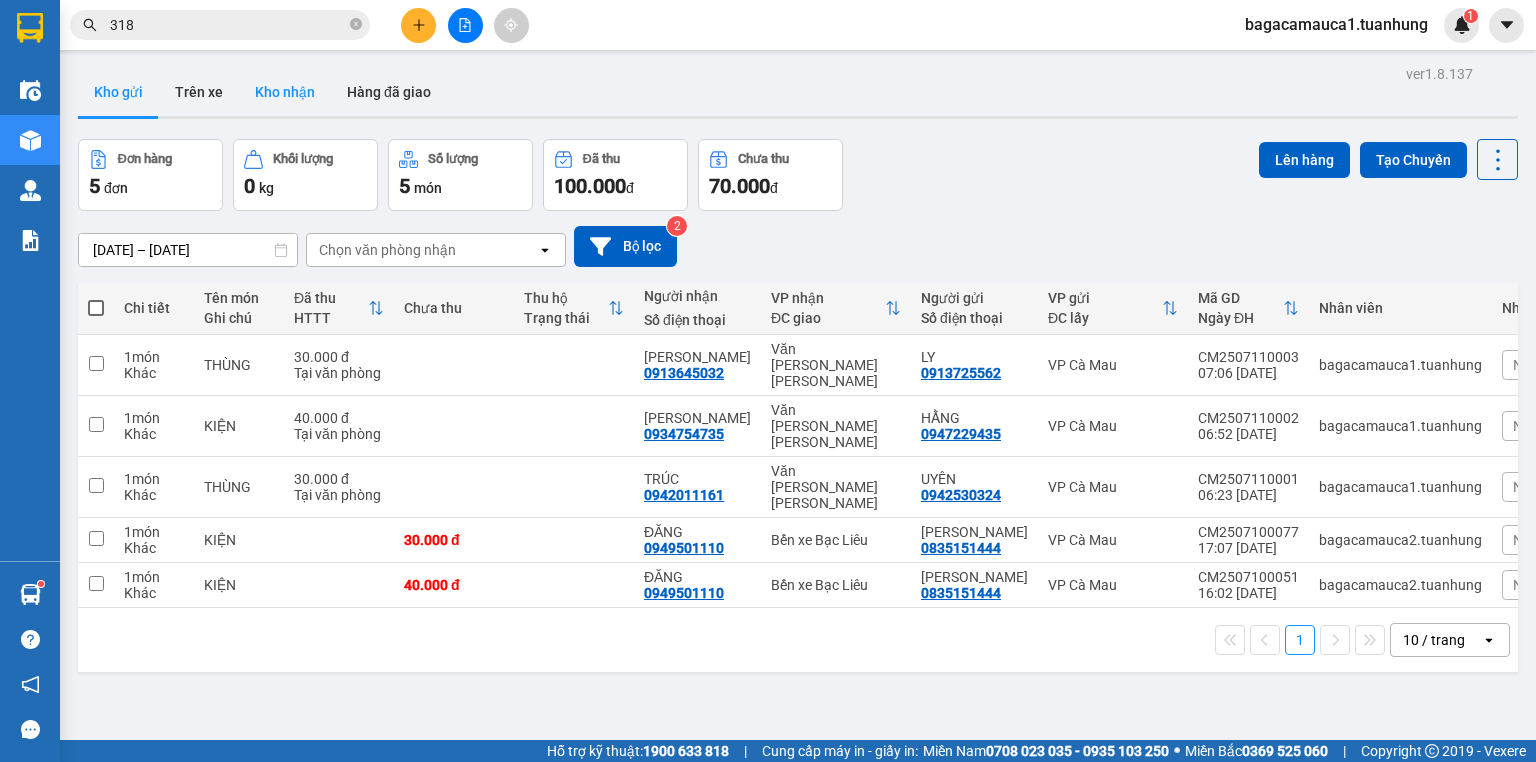 click on "Kho nhận" at bounding box center (285, 92) 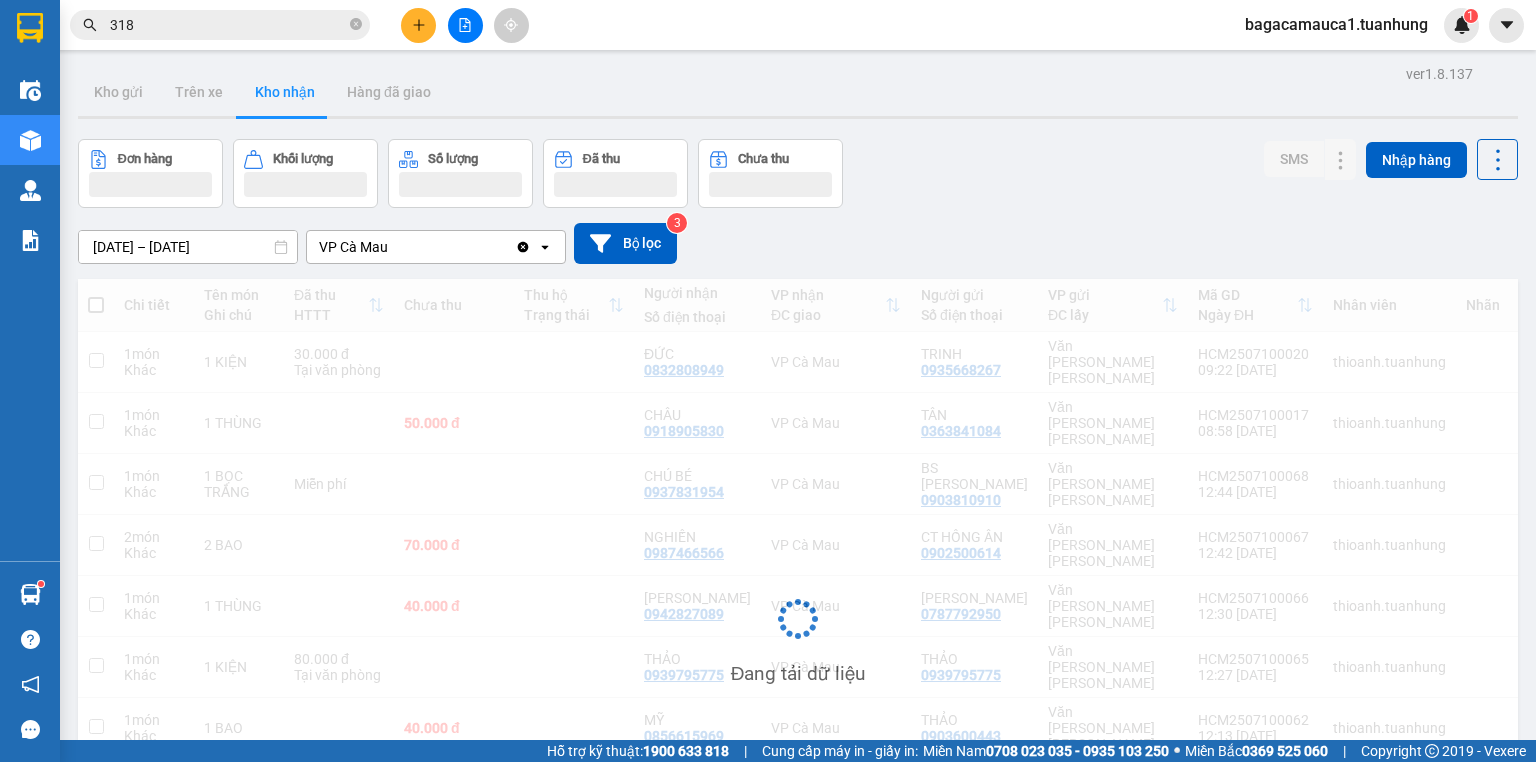 click on "Kho nhận" at bounding box center (285, 92) 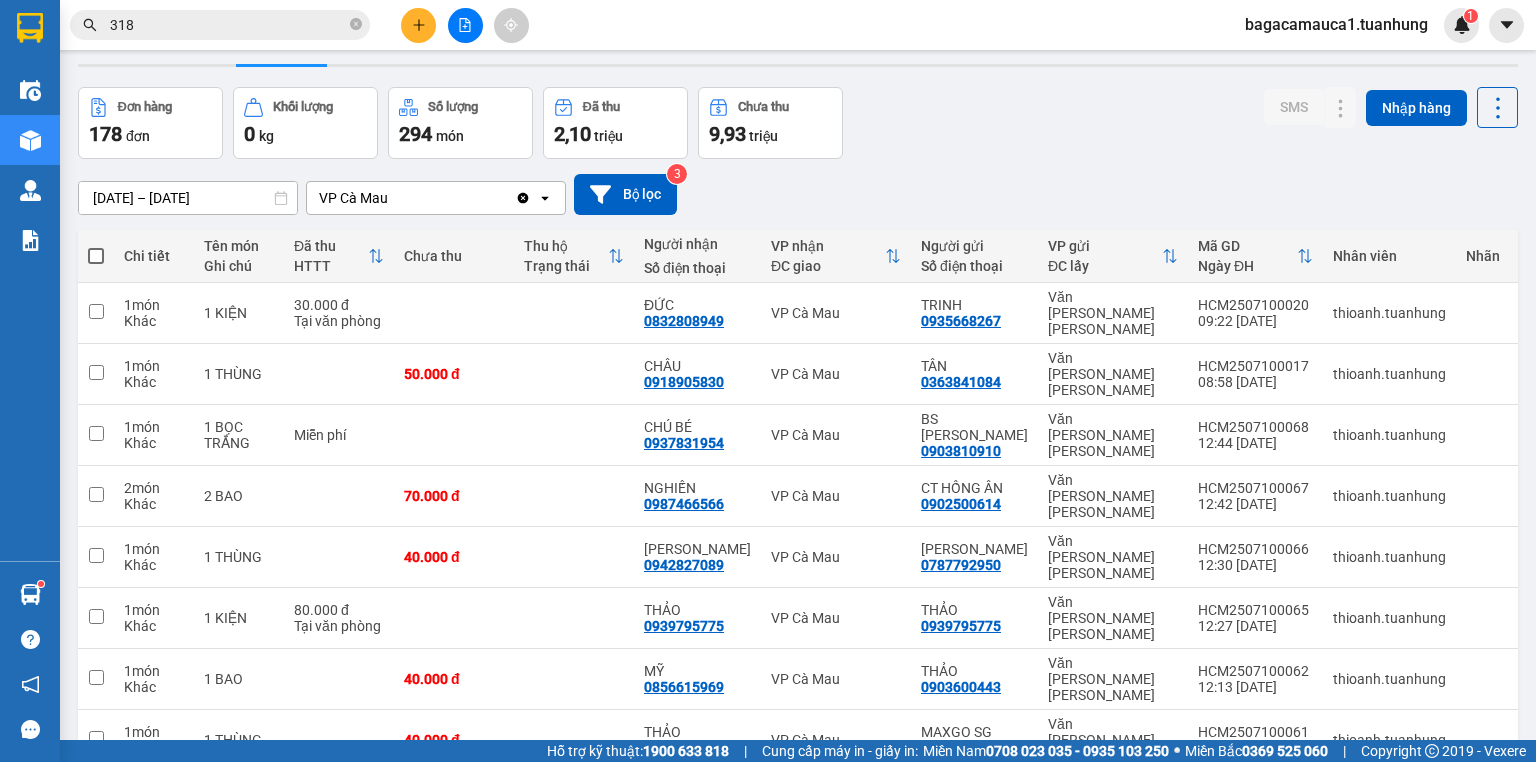scroll, scrollTop: 131, scrollLeft: 0, axis: vertical 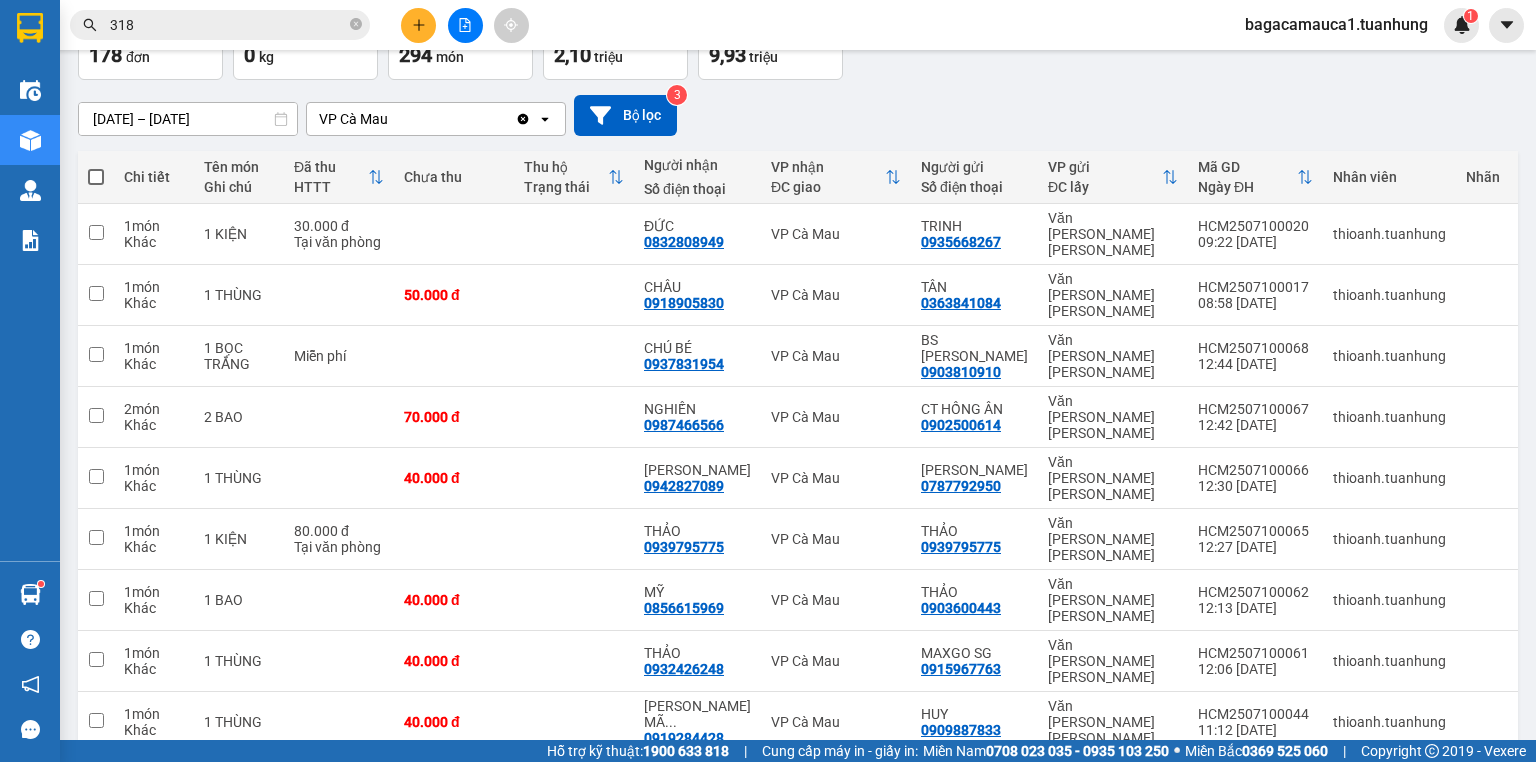 click on "2" at bounding box center [1125, 830] 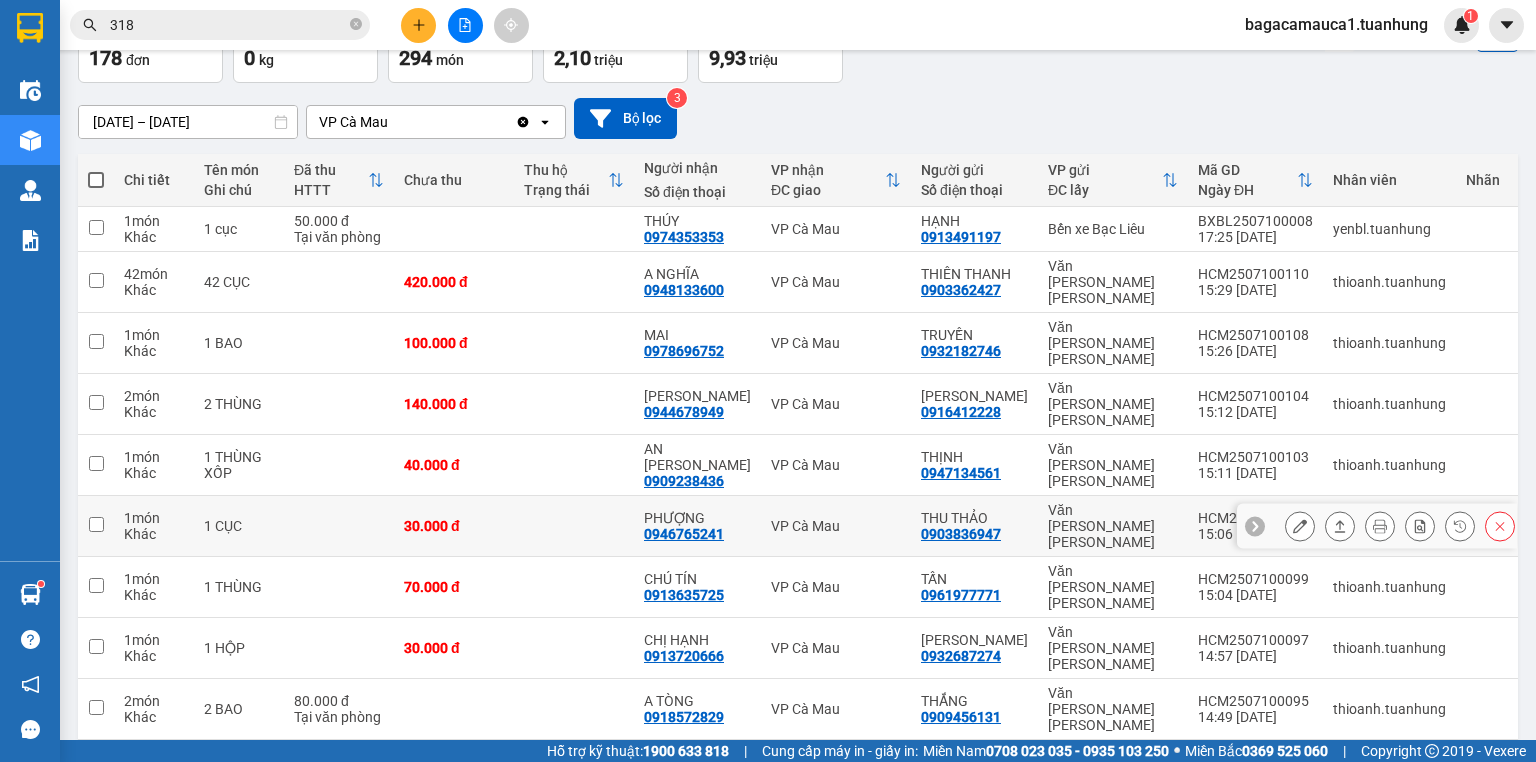 scroll, scrollTop: 131, scrollLeft: 0, axis: vertical 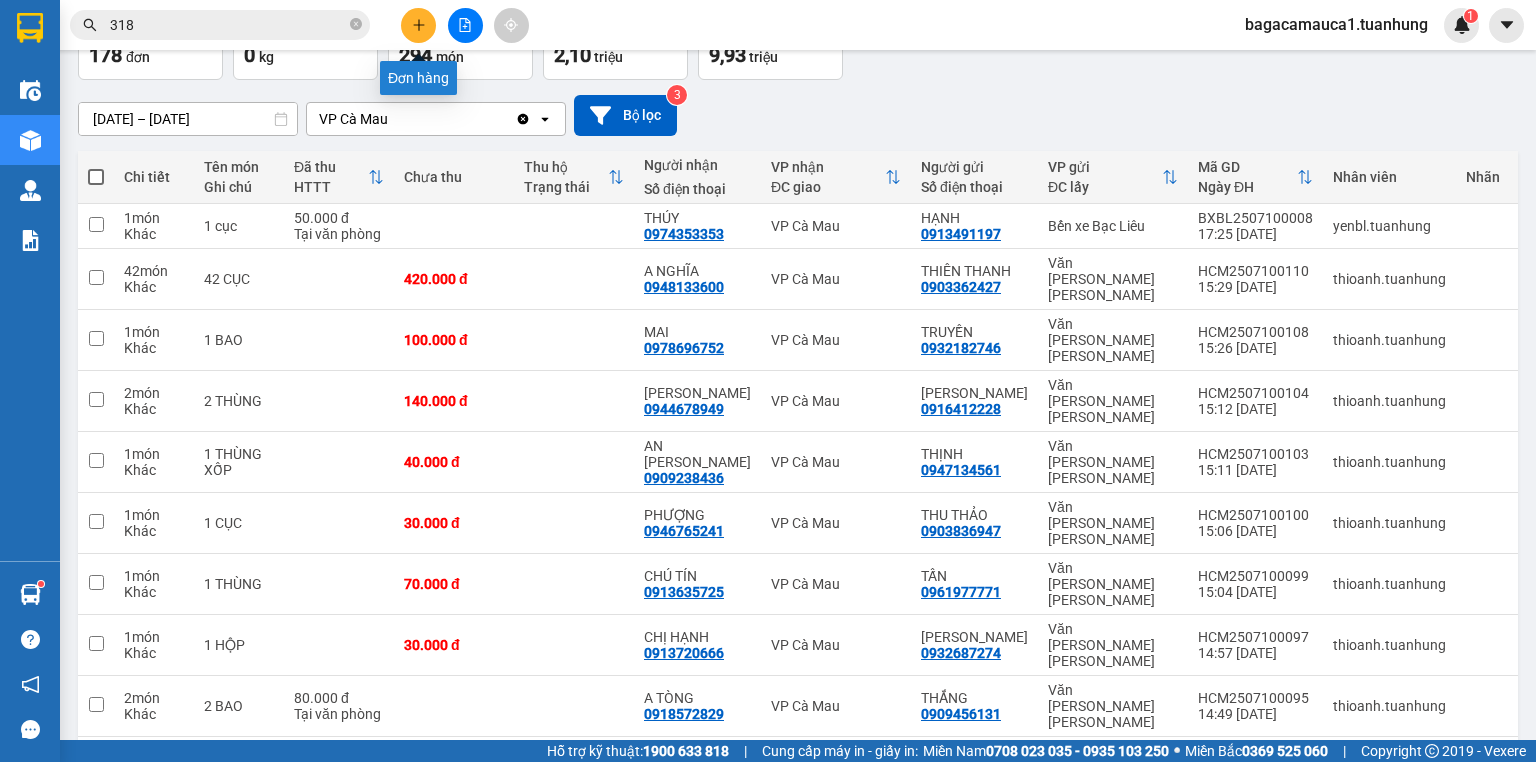 click 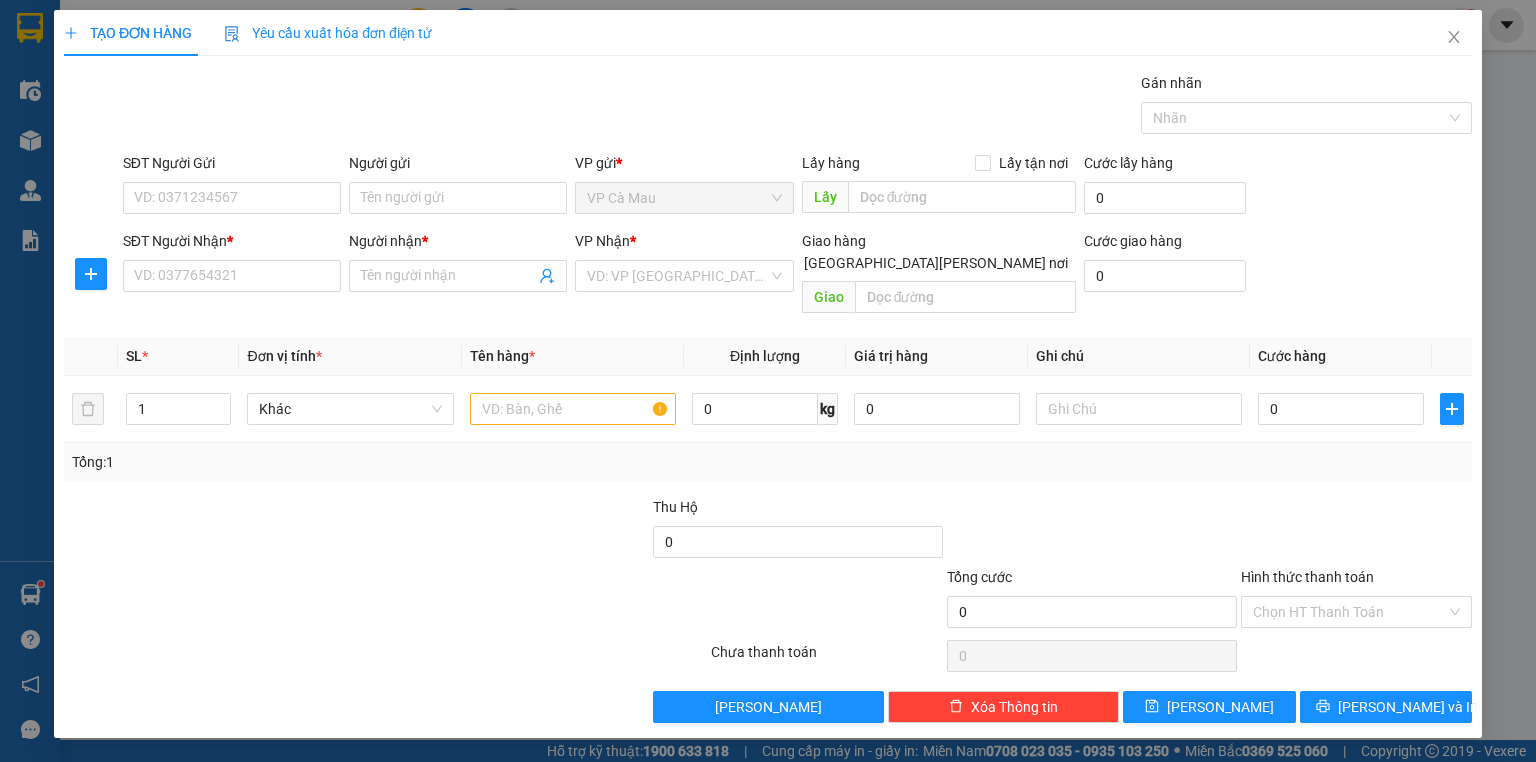 scroll, scrollTop: 0, scrollLeft: 0, axis: both 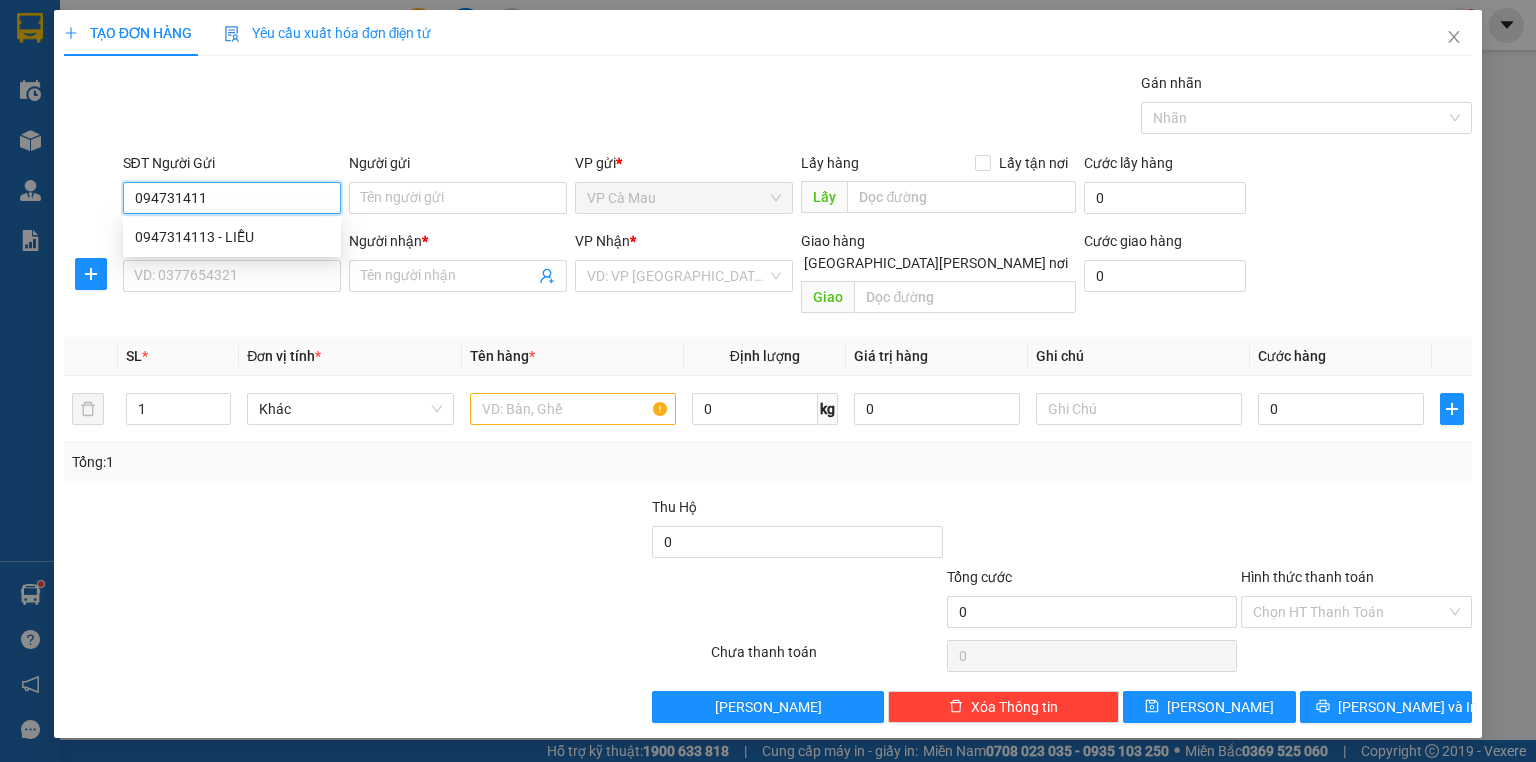 type on "0947314113" 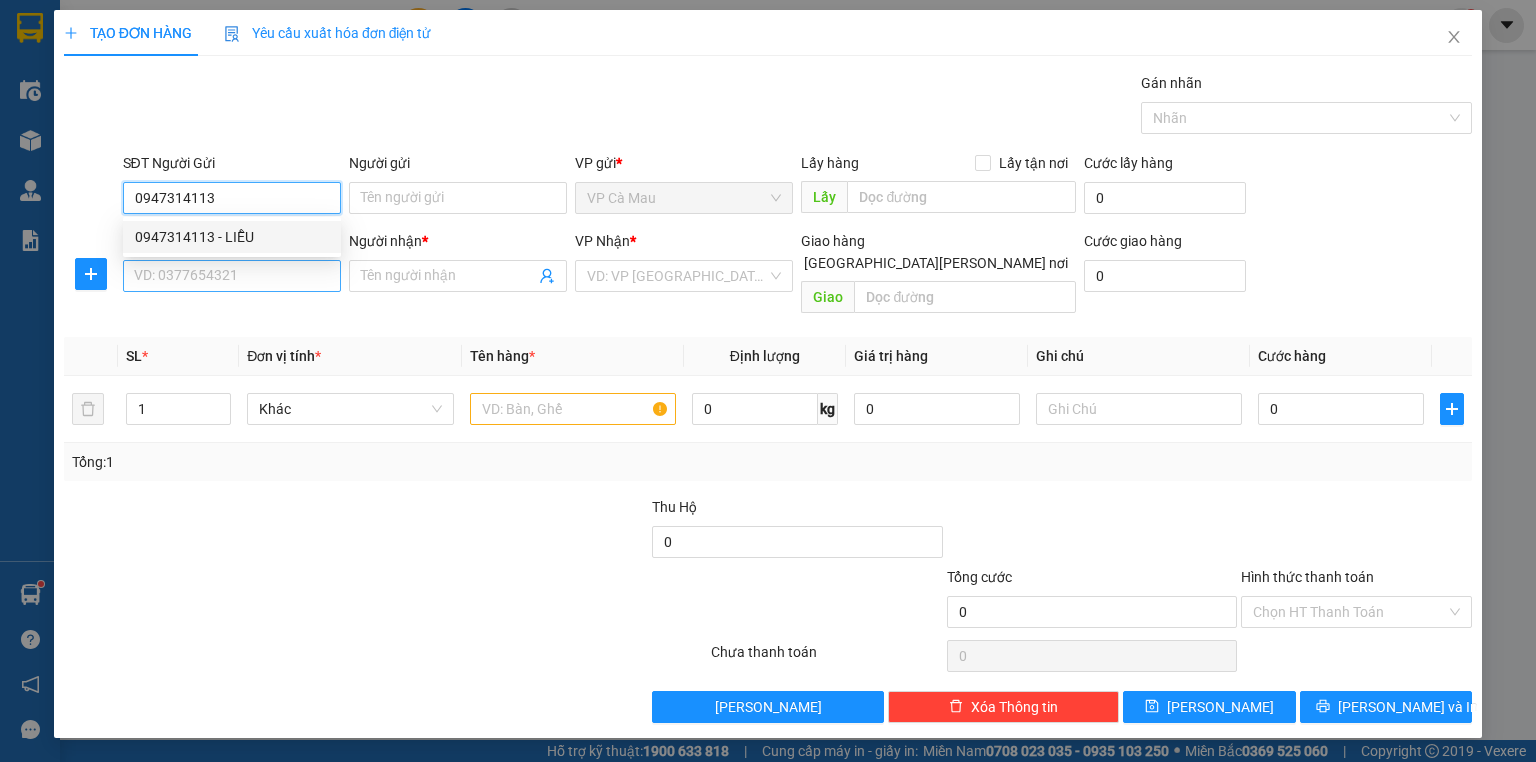 drag, startPoint x: 313, startPoint y: 236, endPoint x: 302, endPoint y: 262, distance: 28.231188 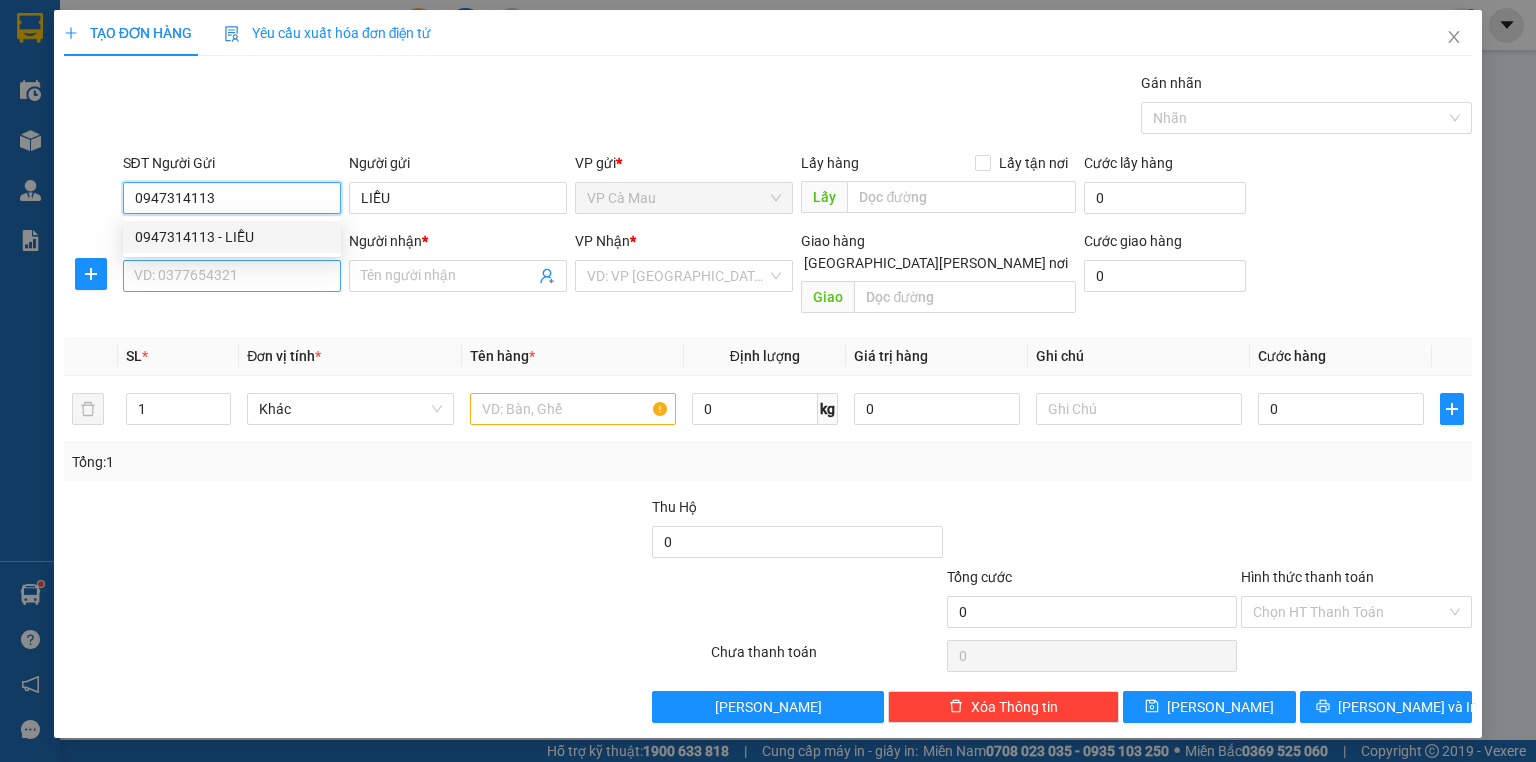 type on "0947314113" 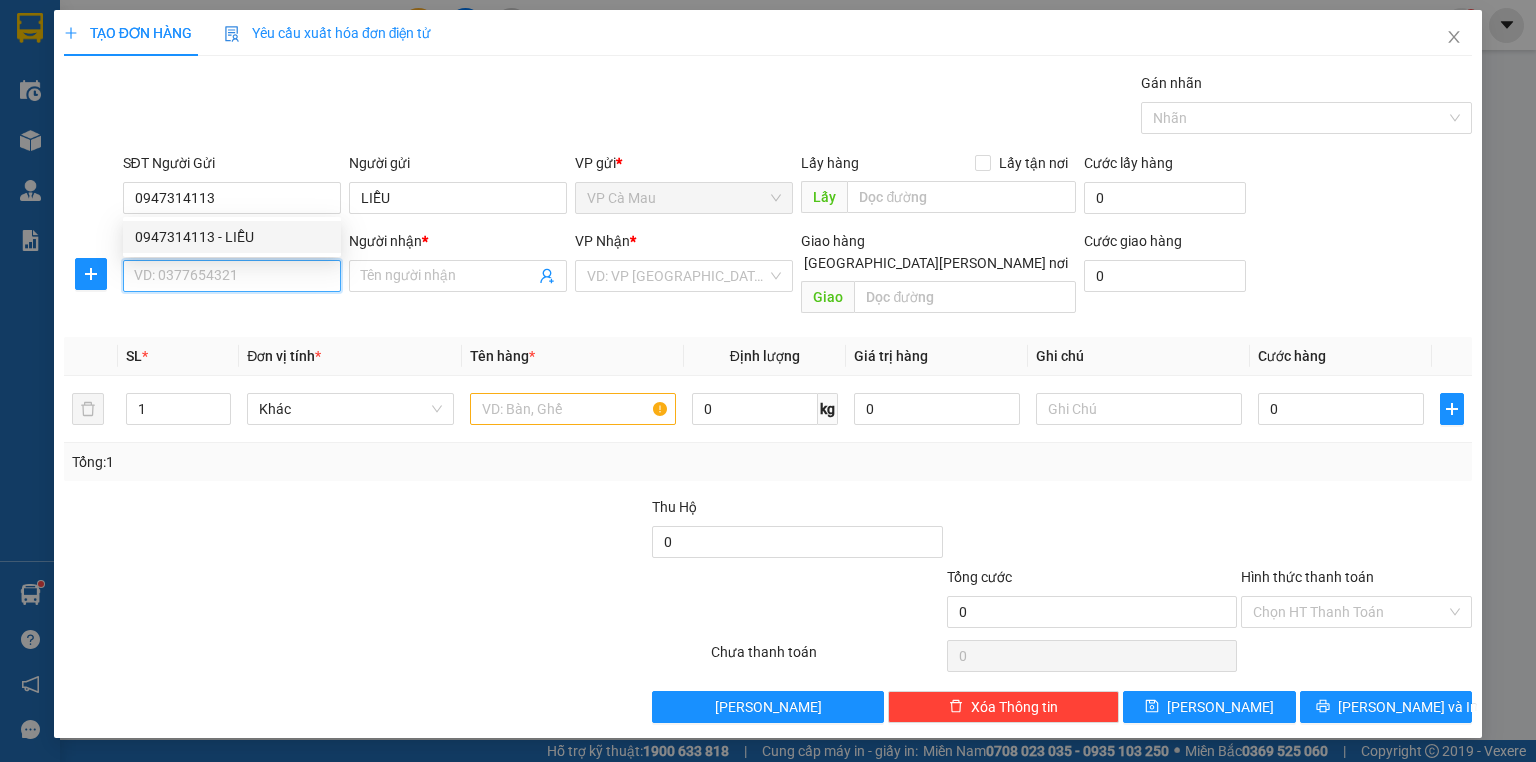 click on "SĐT Người Nhận  *" at bounding box center [232, 276] 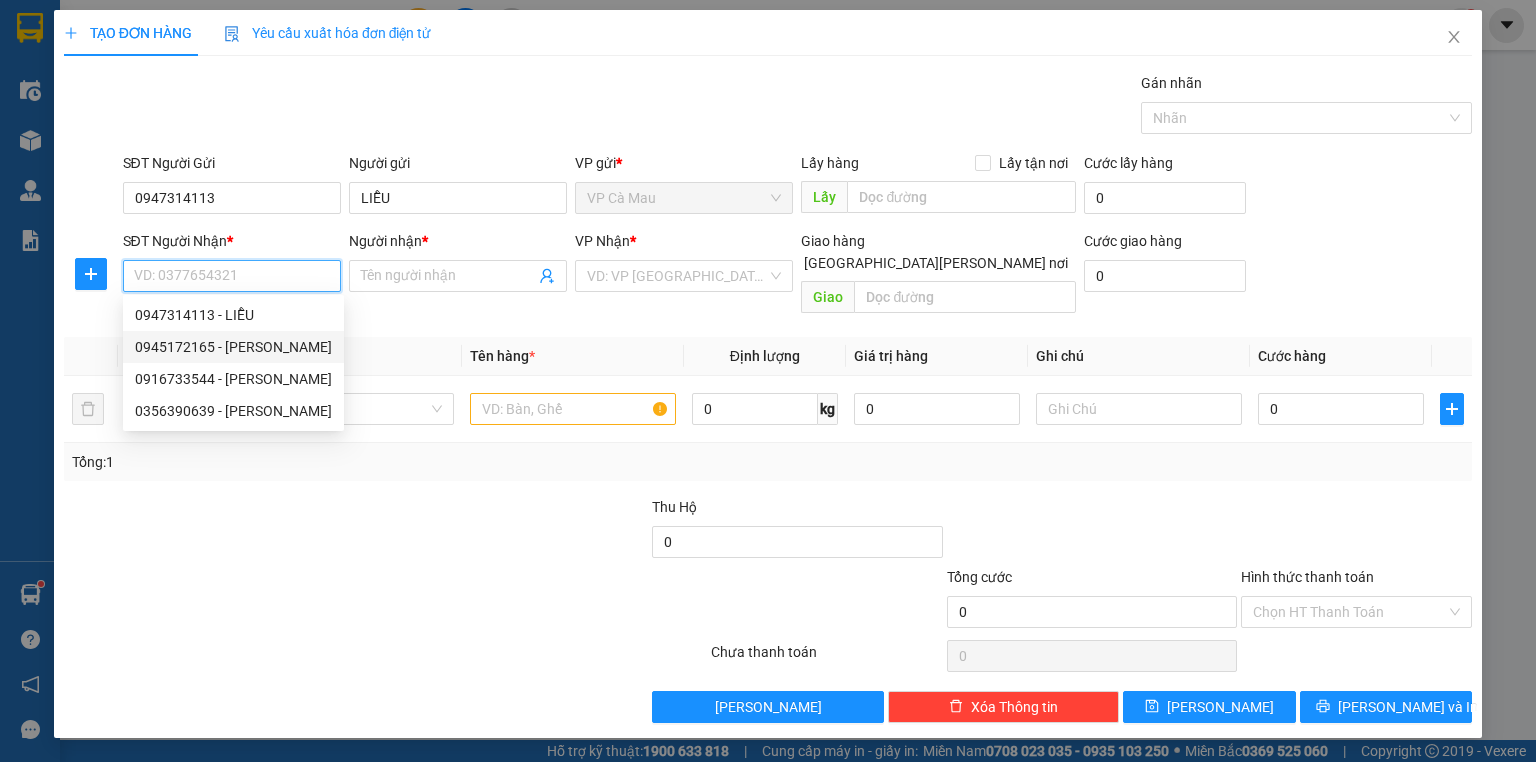 click on "0945172165 - NGHĨA" at bounding box center [233, 347] 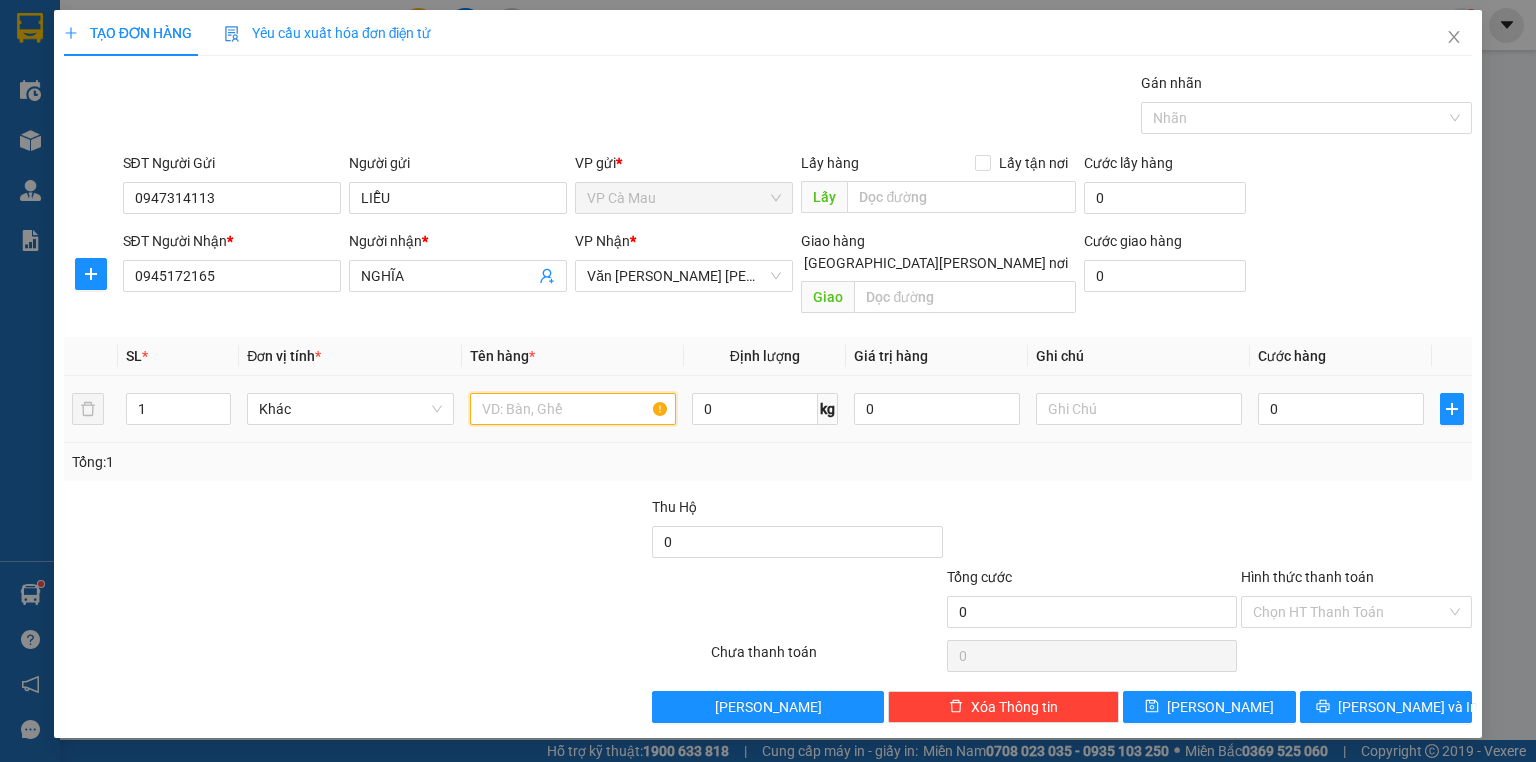 click at bounding box center (573, 409) 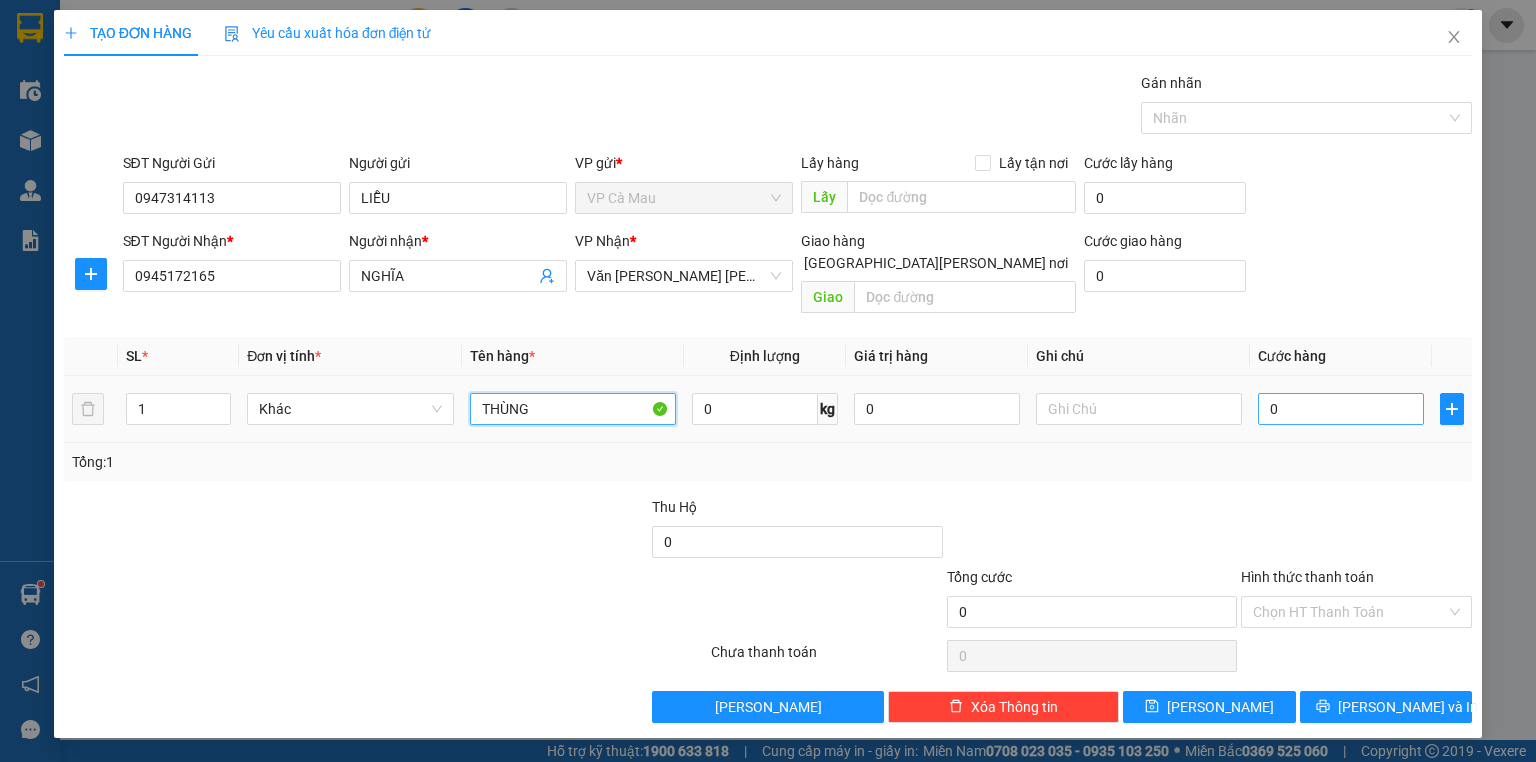 type on "THÙNG" 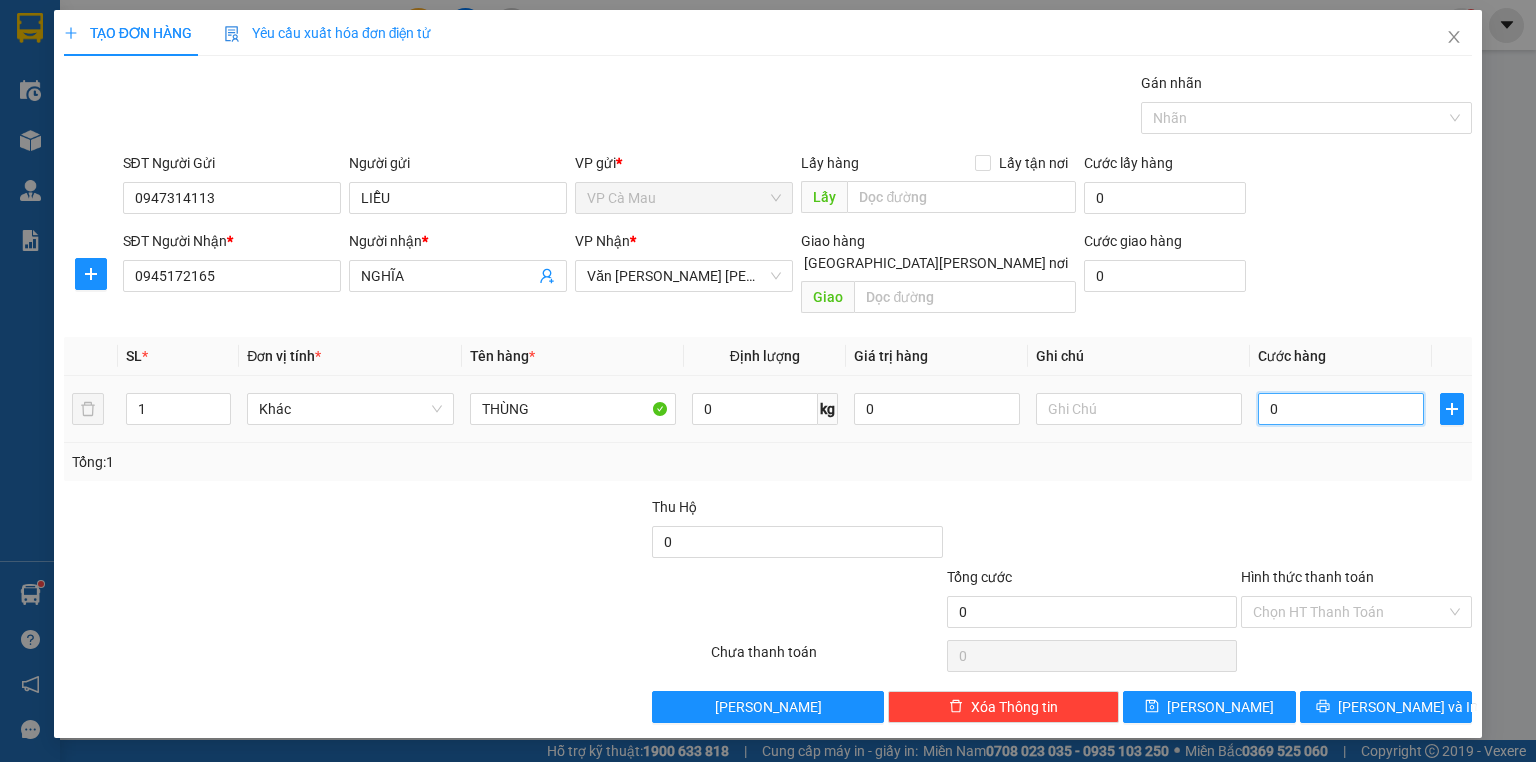 click on "0" at bounding box center (1341, 409) 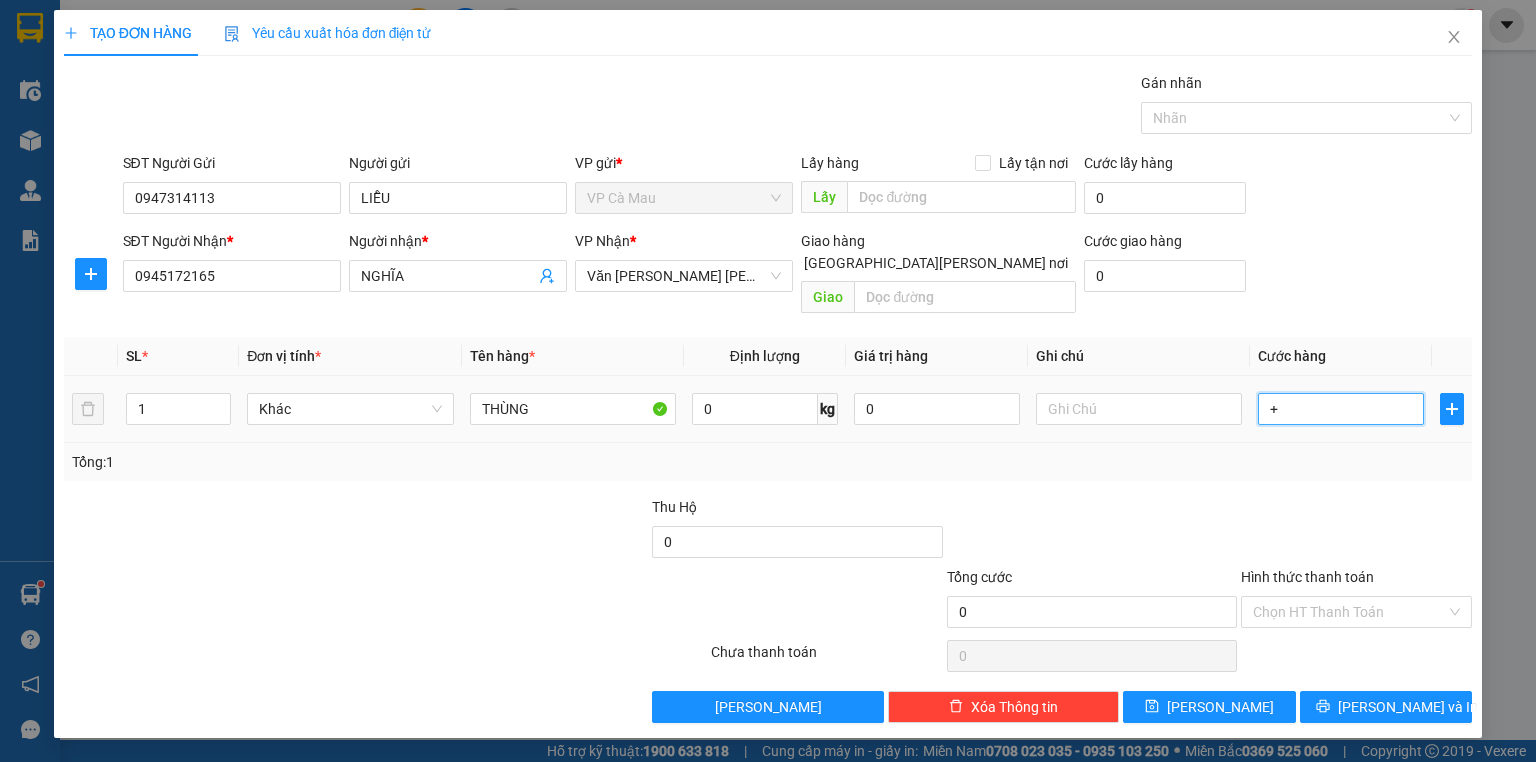 type on "+3" 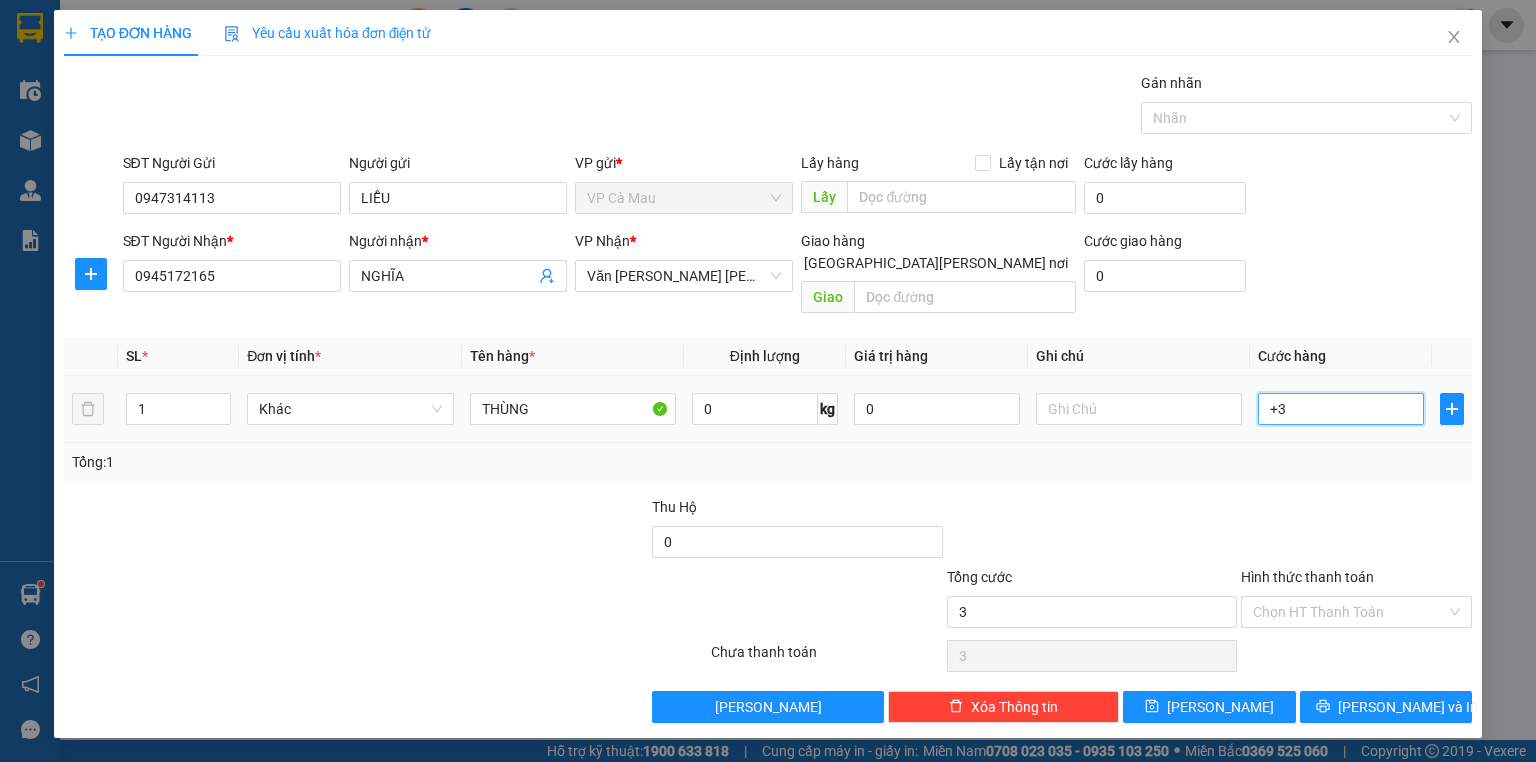 type on "+30" 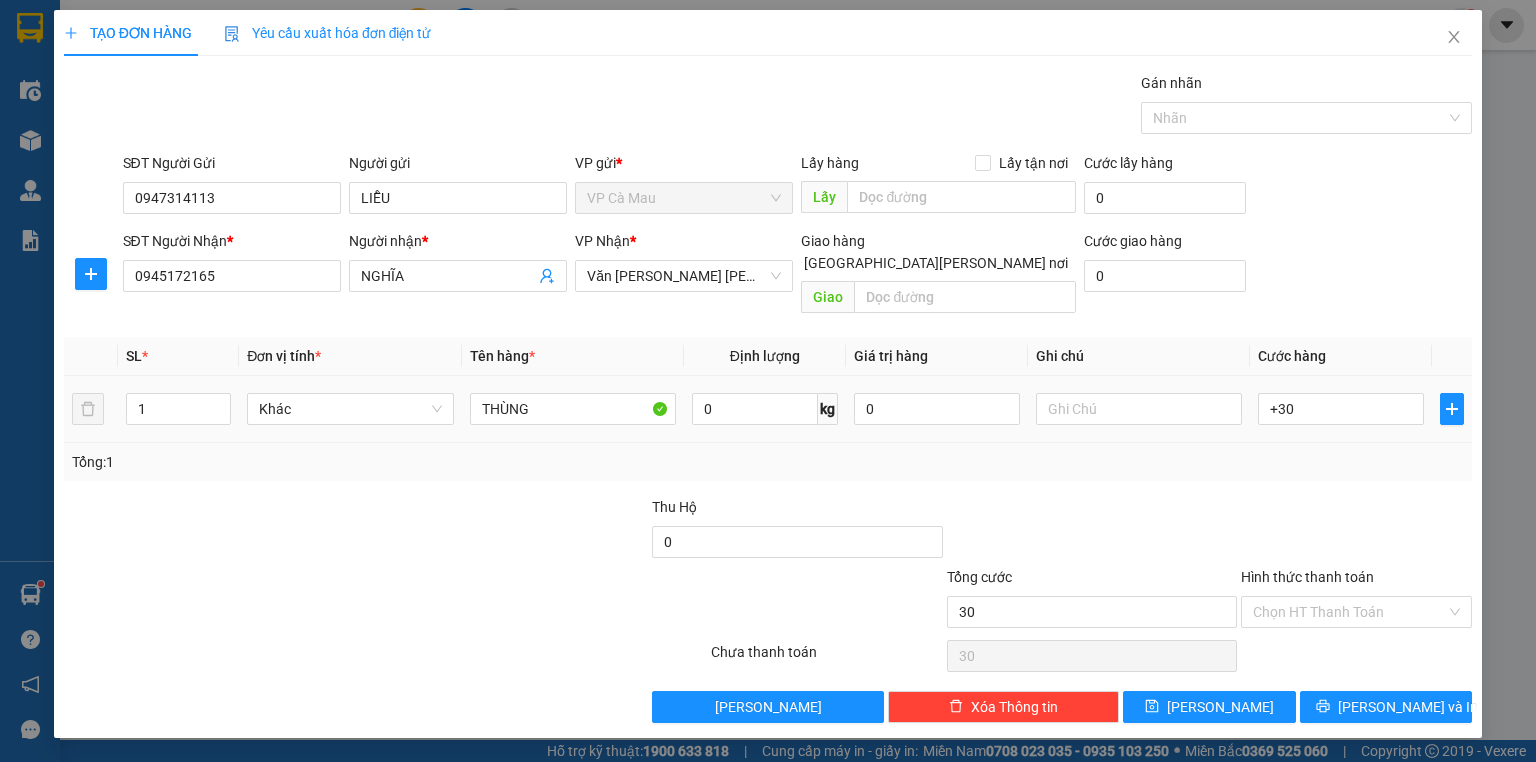 type on "30.000" 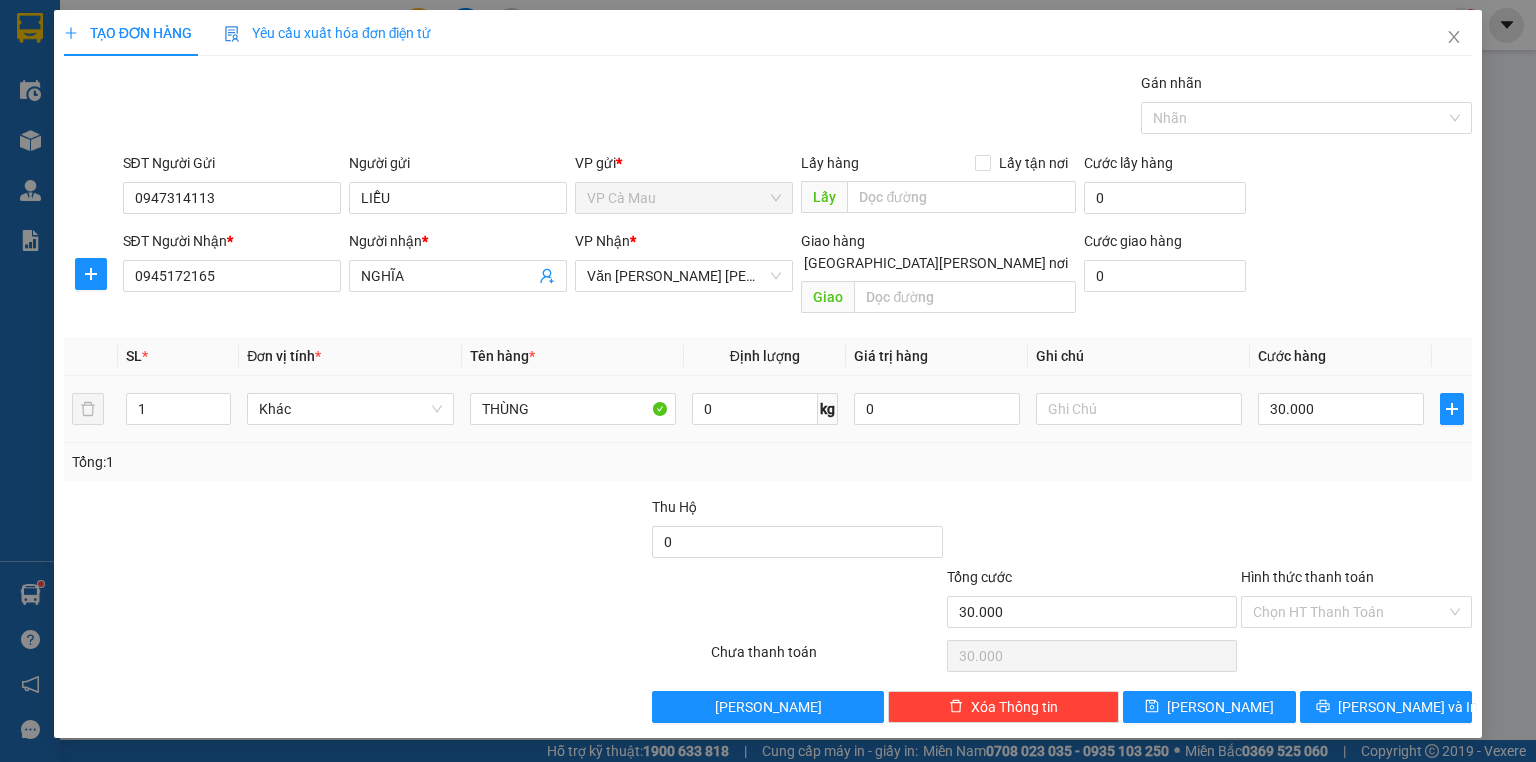click on "30.000" at bounding box center [1341, 409] 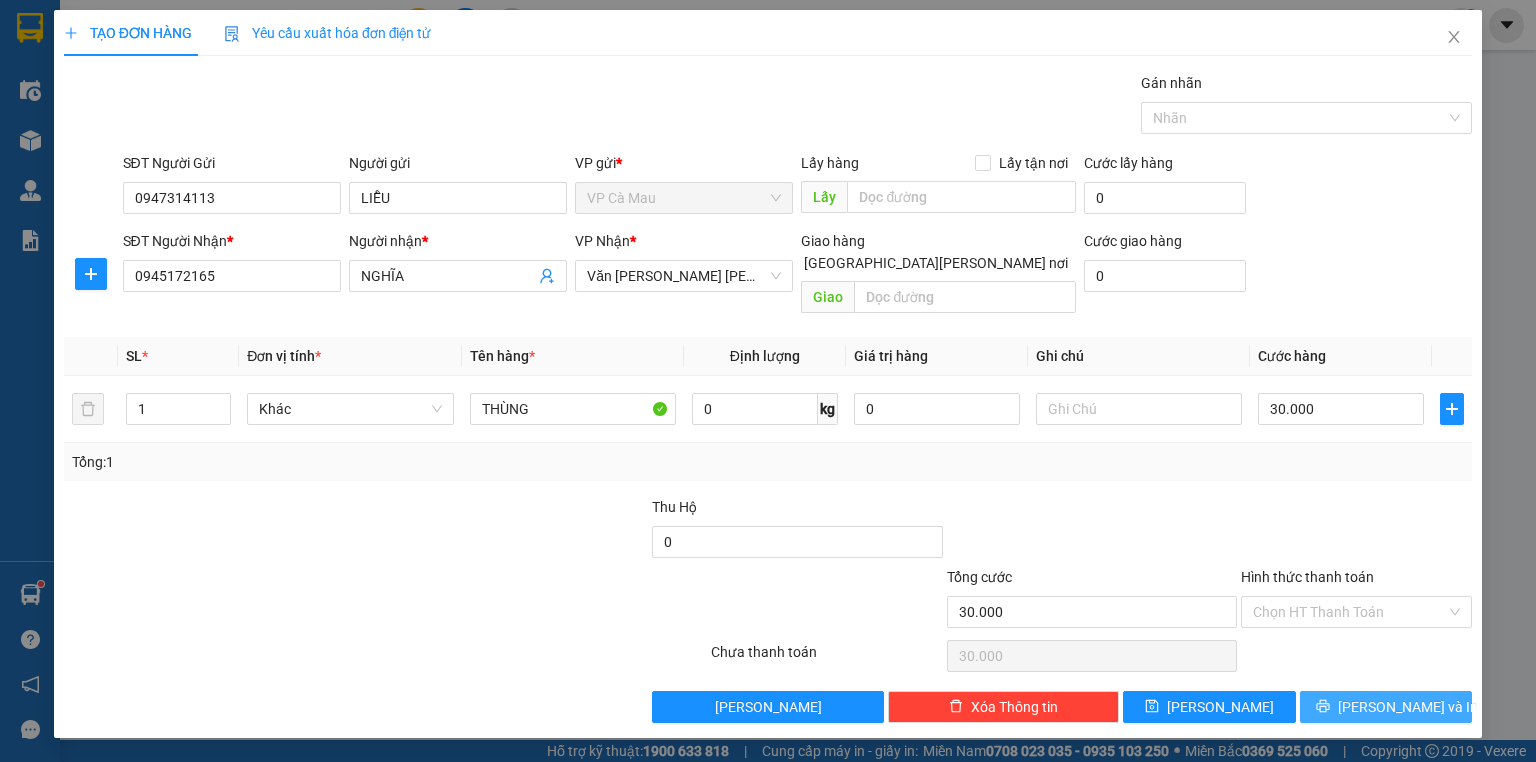 click at bounding box center [1323, 707] 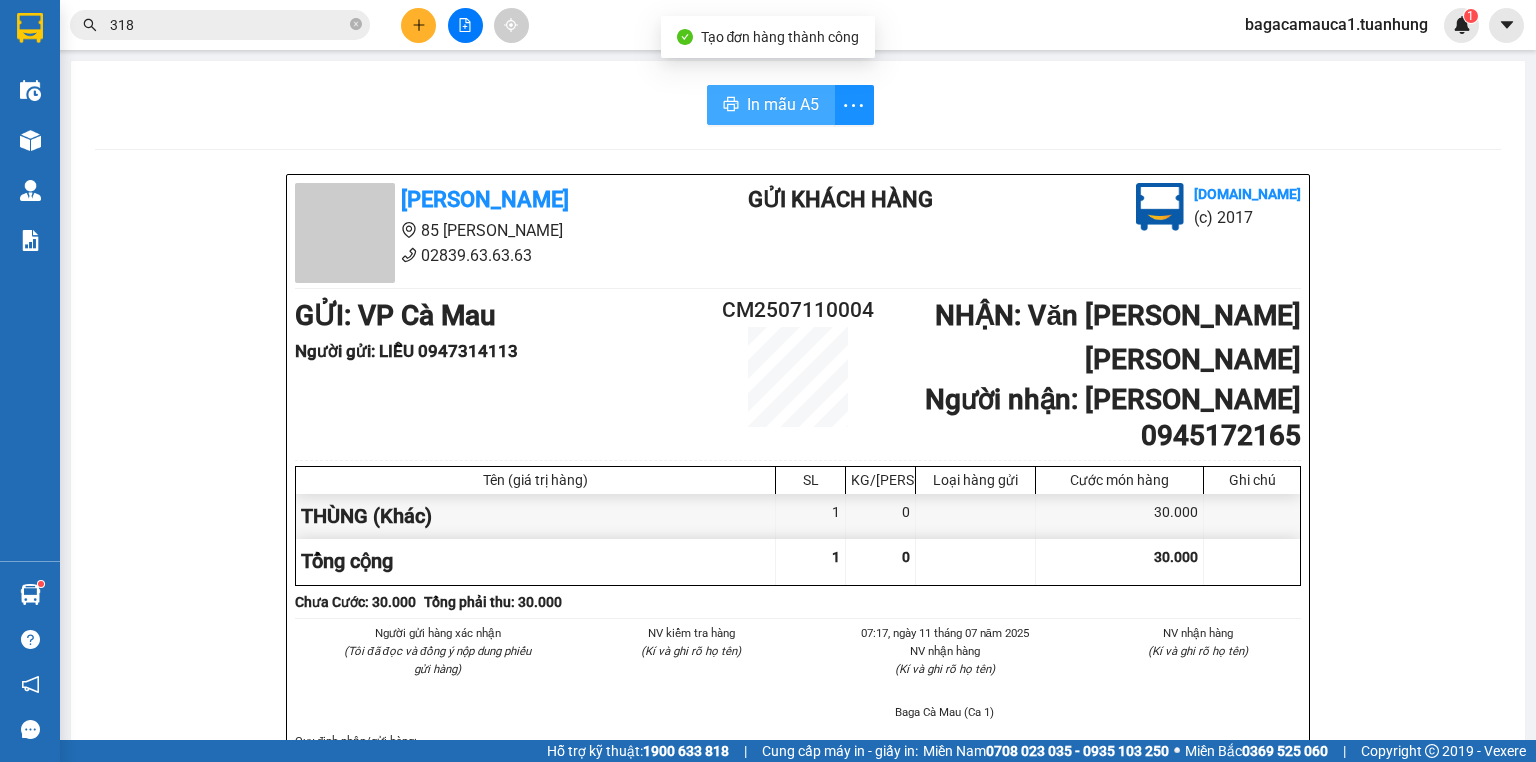 drag, startPoint x: 752, startPoint y: 84, endPoint x: 753, endPoint y: 96, distance: 12.0415945 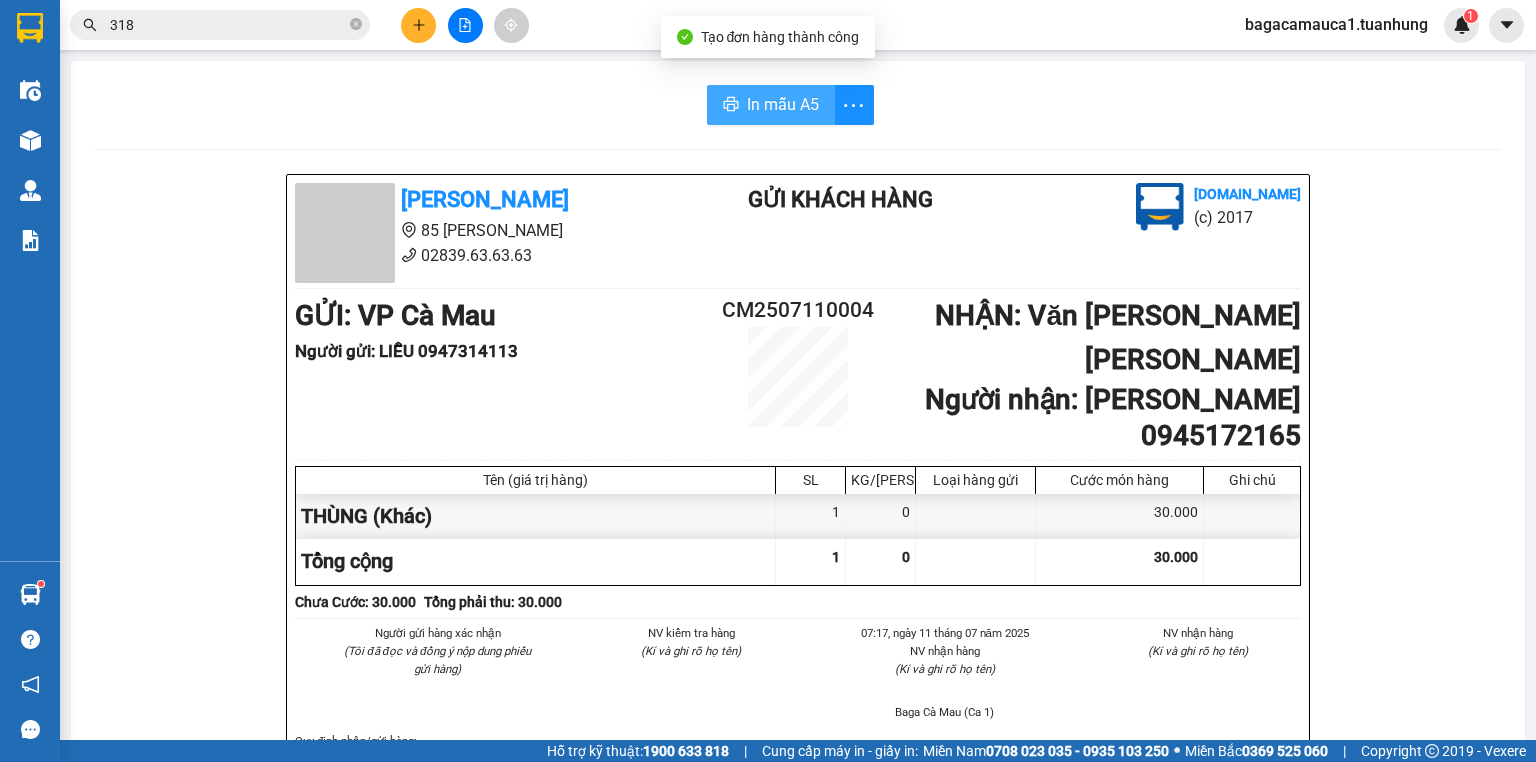 click on "In mẫu A5" at bounding box center (783, 104) 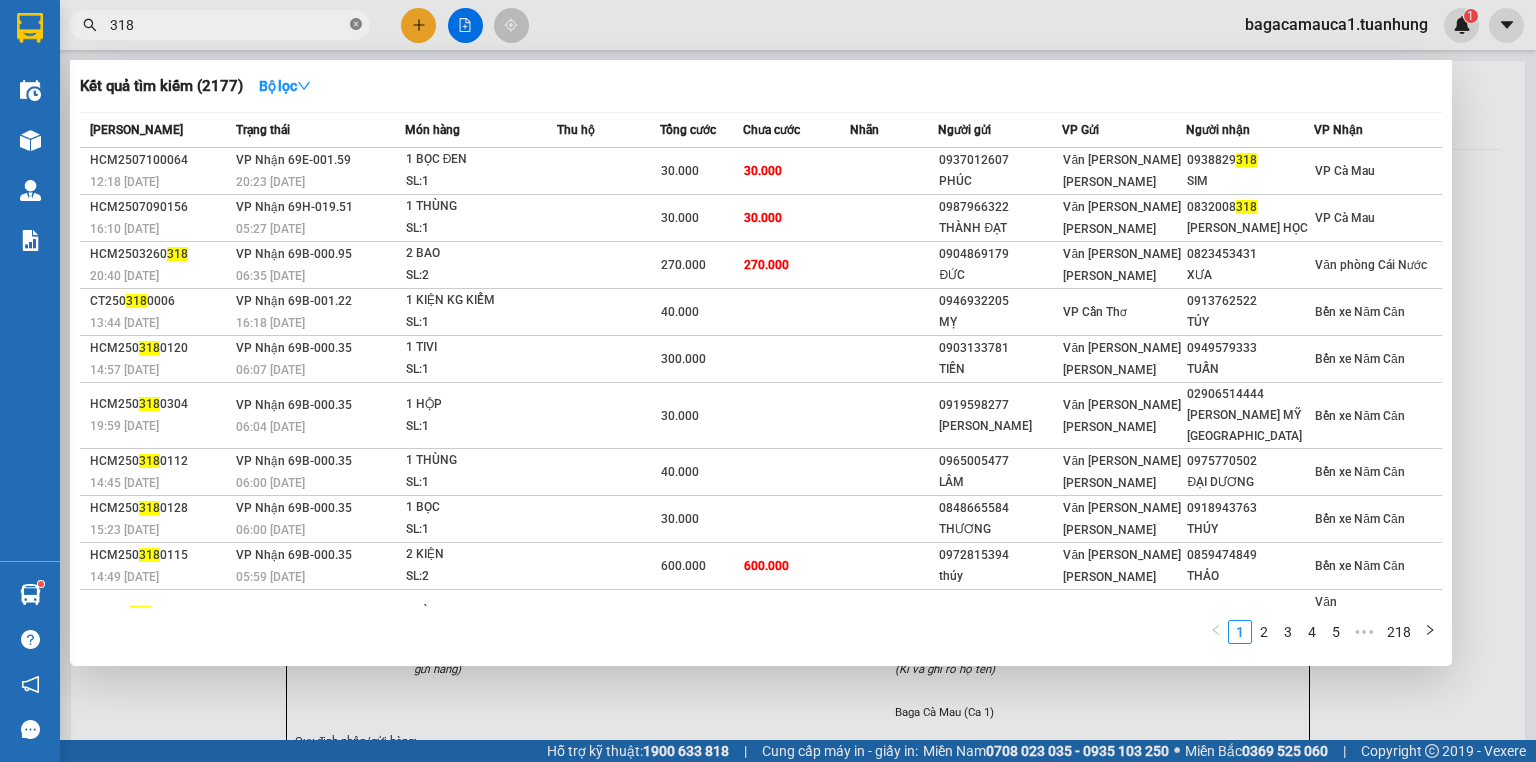 click at bounding box center (356, 25) 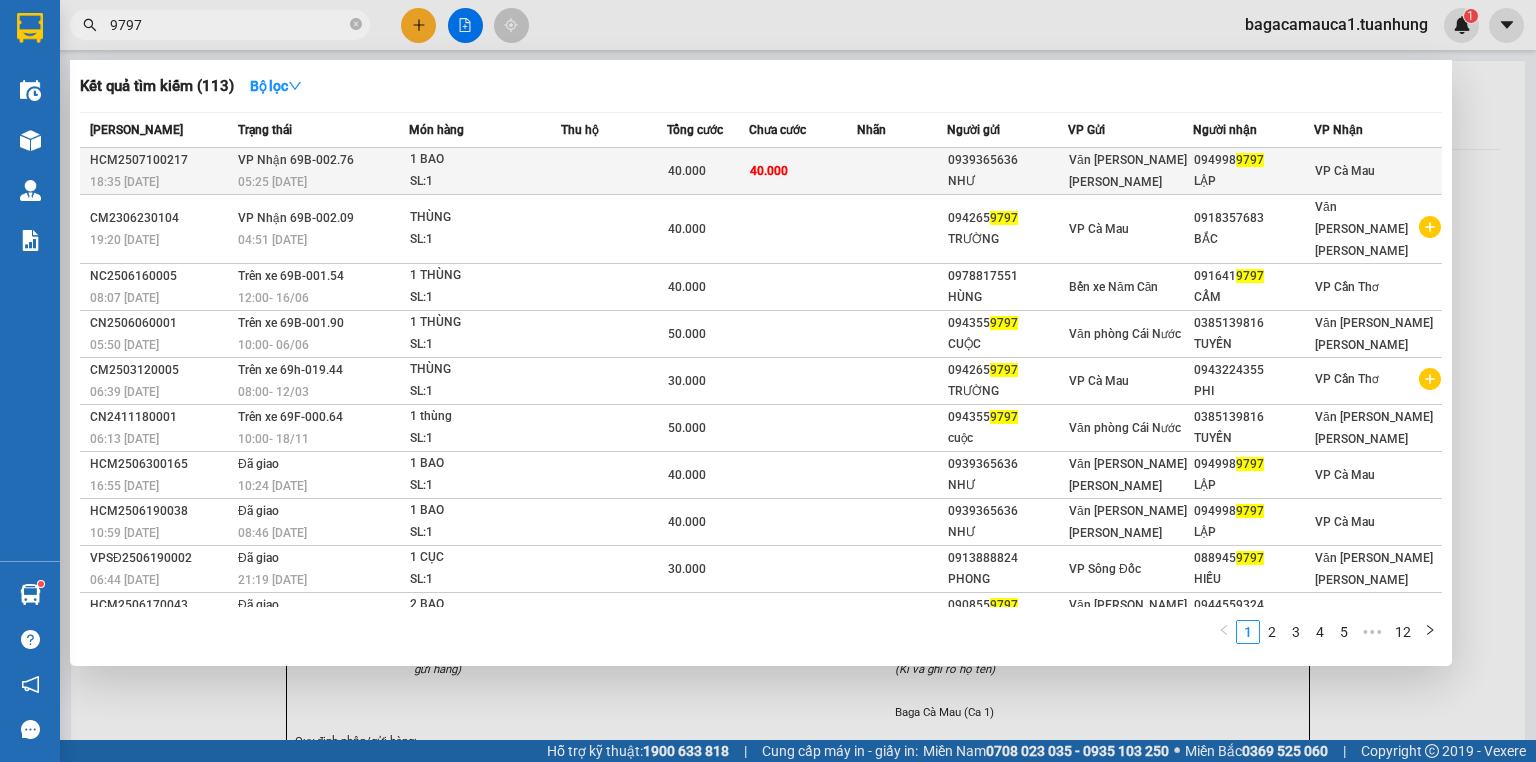 type on "9797" 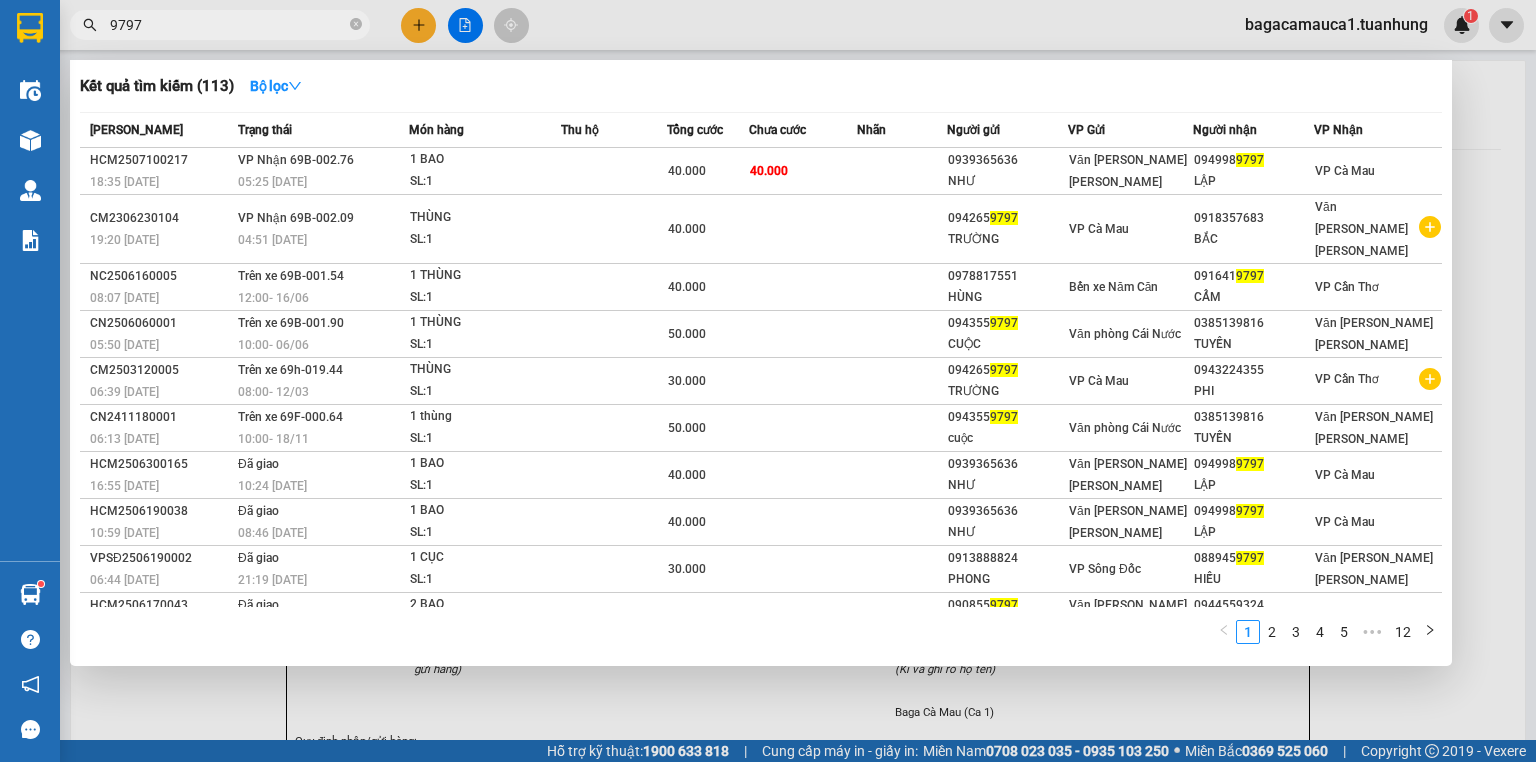 click at bounding box center [901, 171] 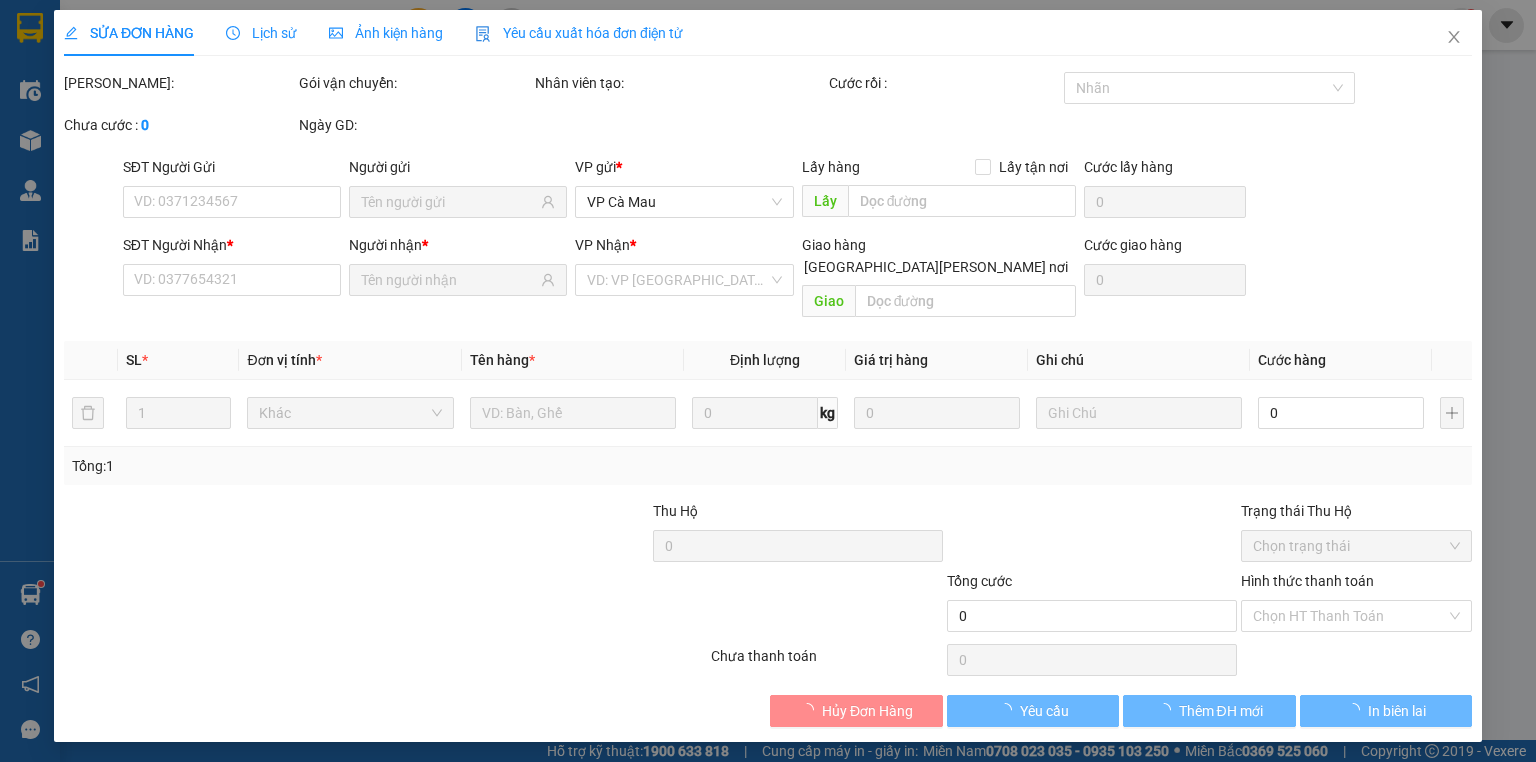 type on "0939365636" 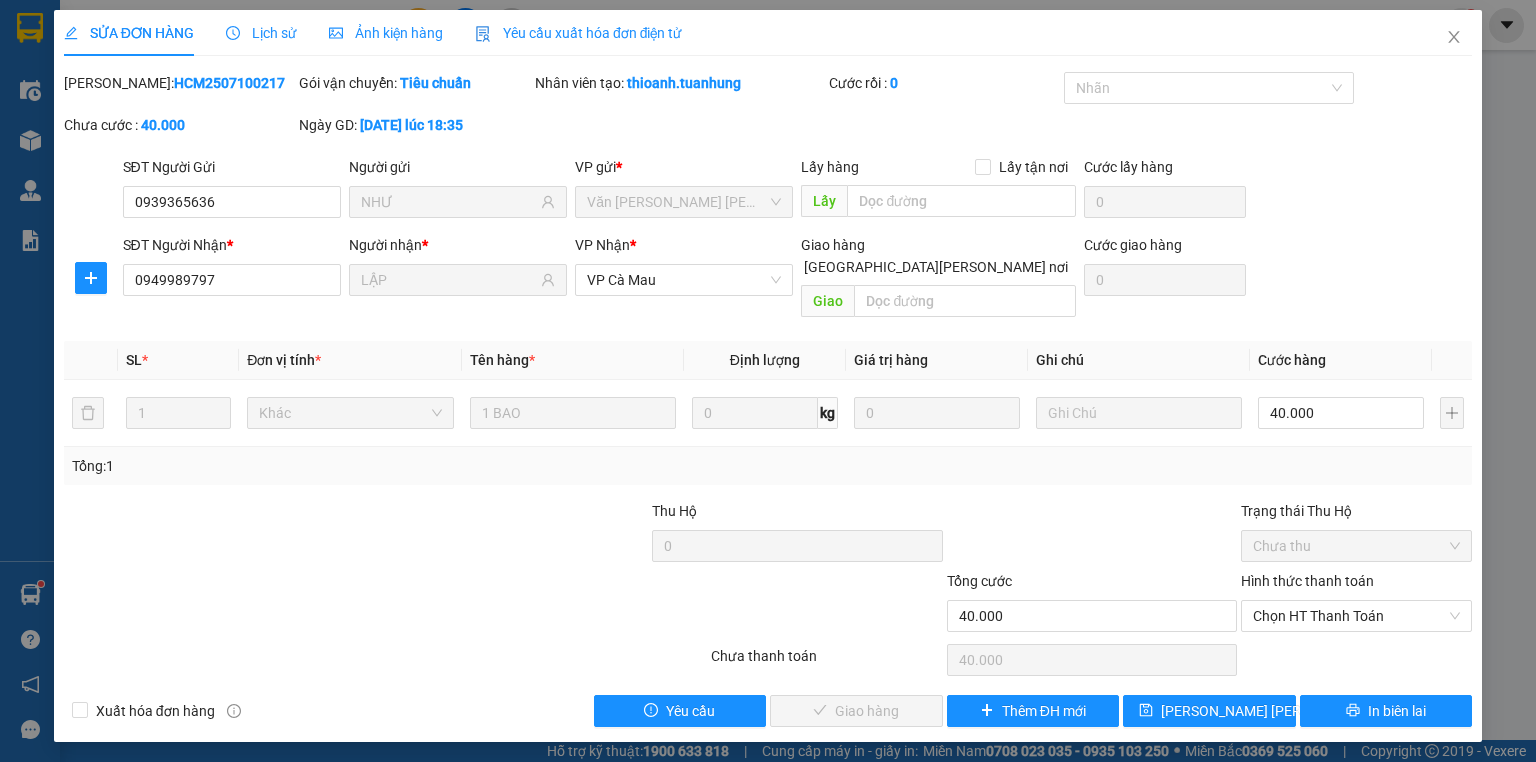click on "Hình thức thanh toán Chọn HT Thanh Toán" at bounding box center [1356, 605] 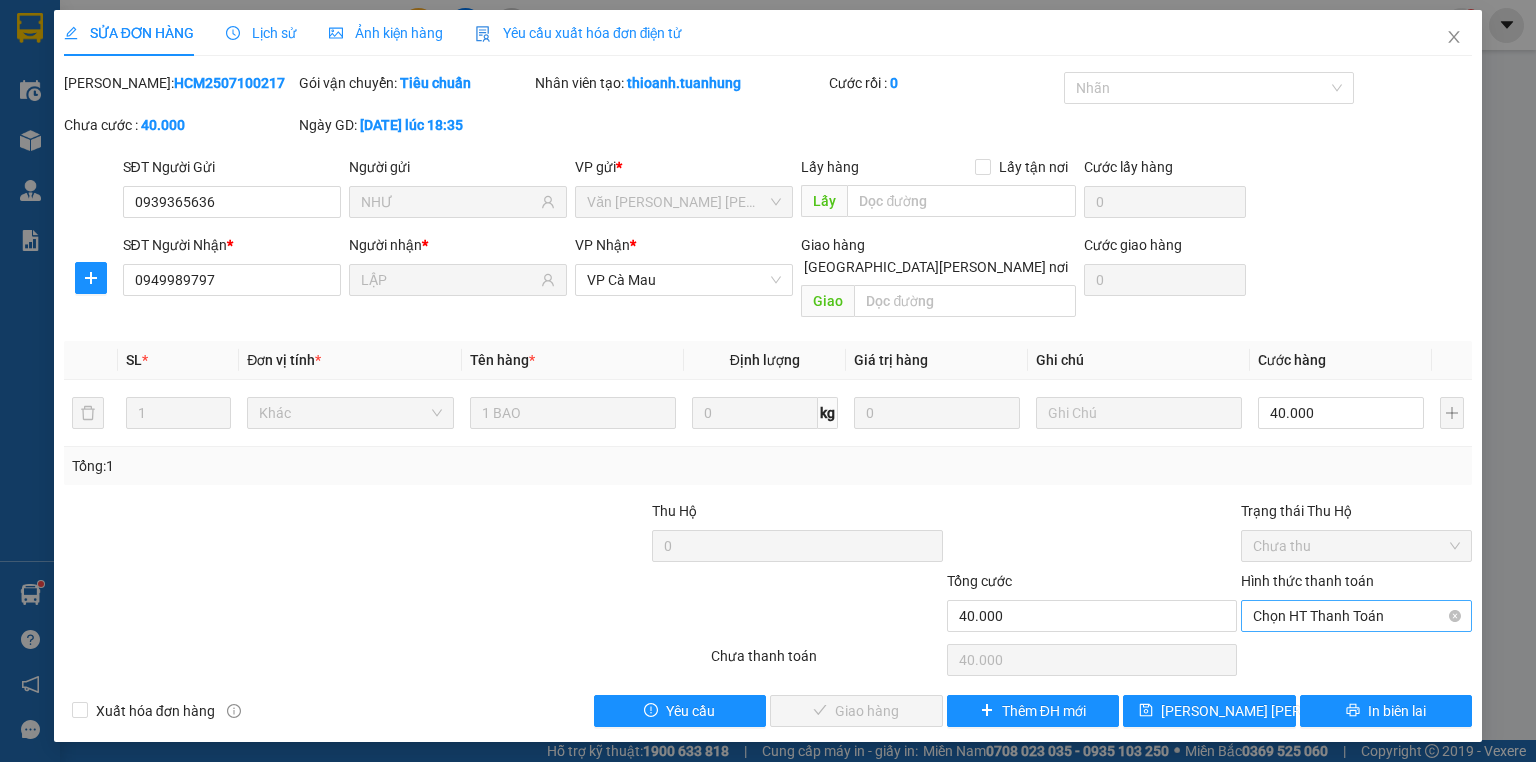 click on "Chọn HT Thanh Toán" at bounding box center (1356, 616) 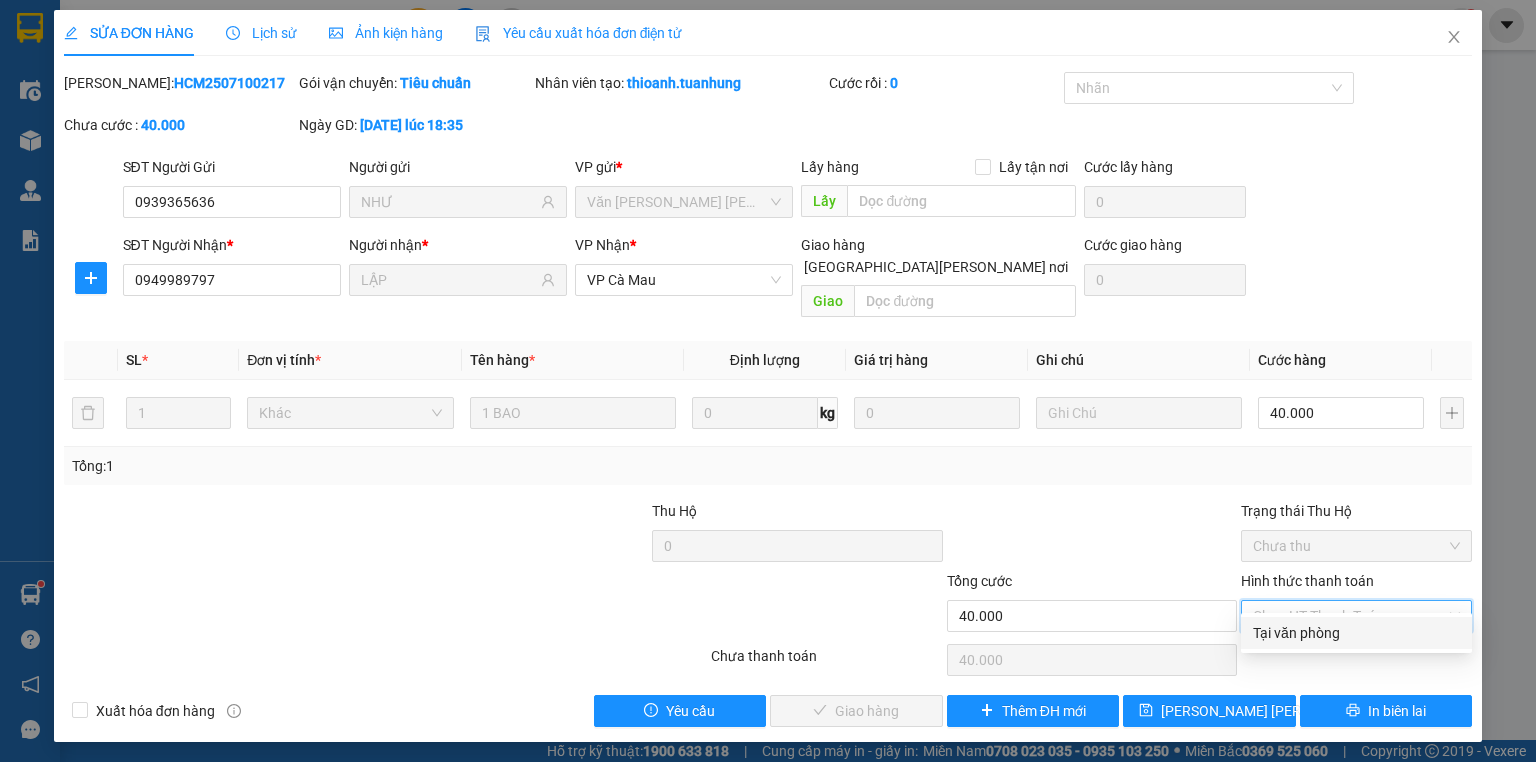 drag, startPoint x: 1315, startPoint y: 625, endPoint x: 1220, endPoint y: 651, distance: 98.49365 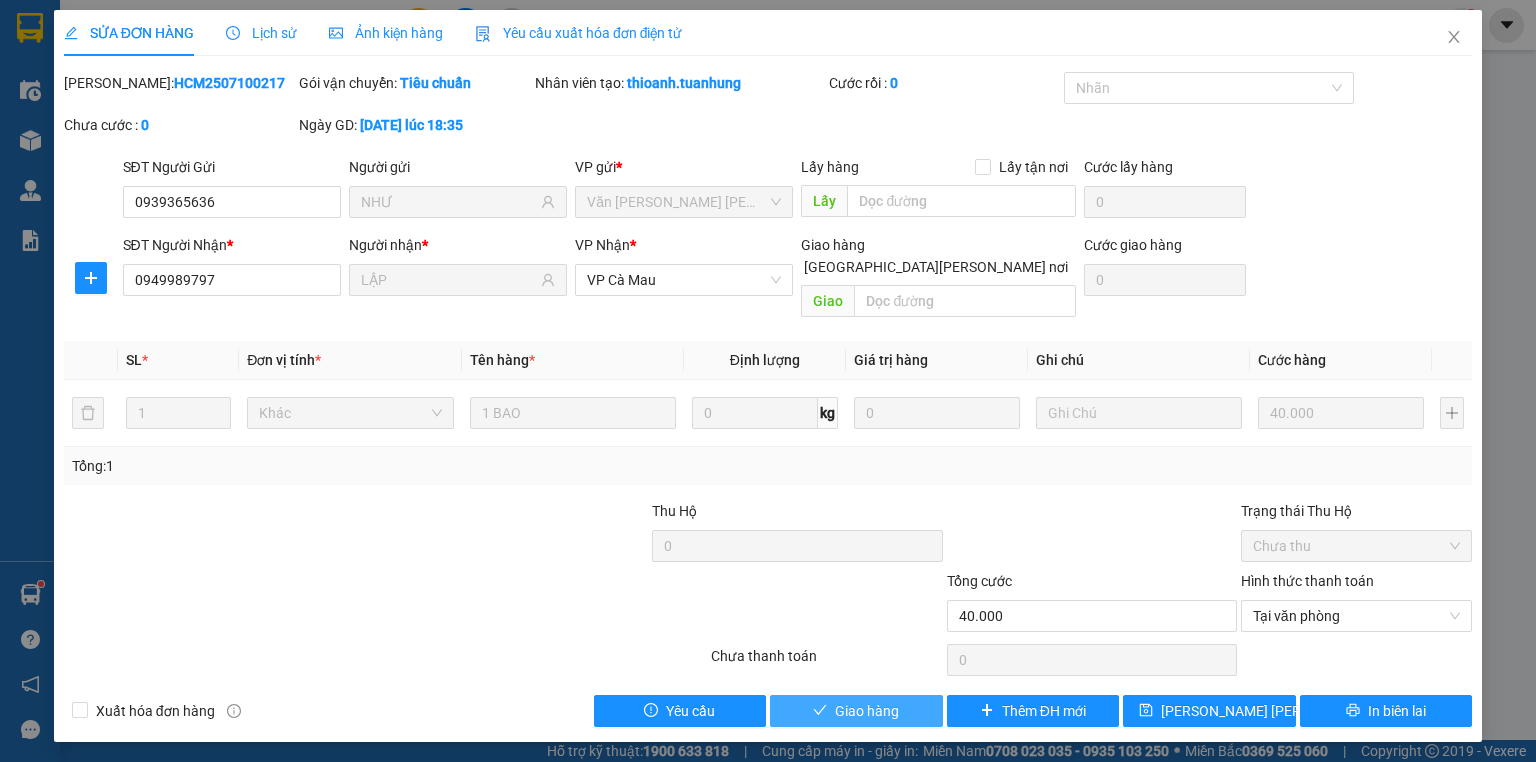 click on "Giao hàng" at bounding box center (856, 711) 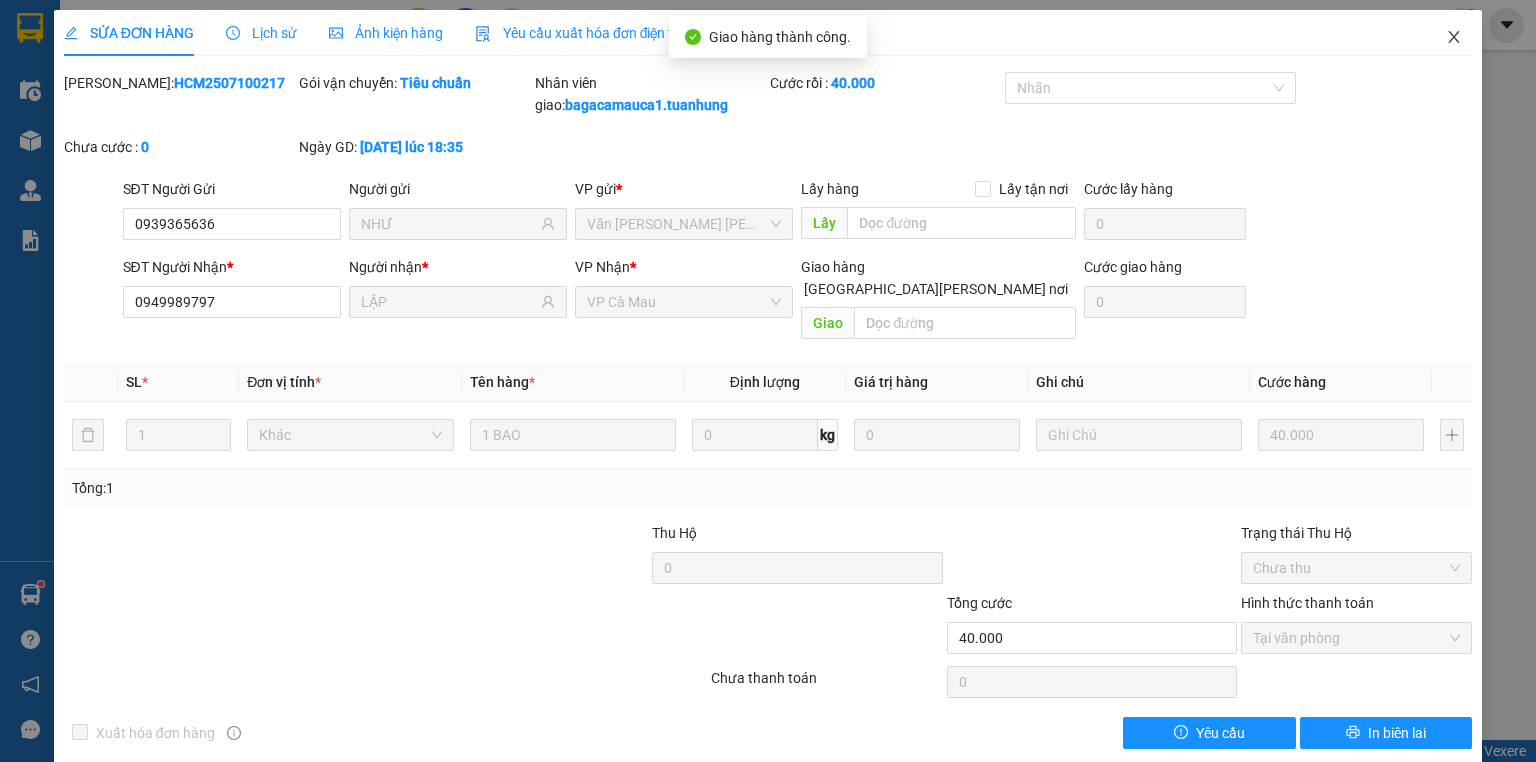 click at bounding box center (1454, 38) 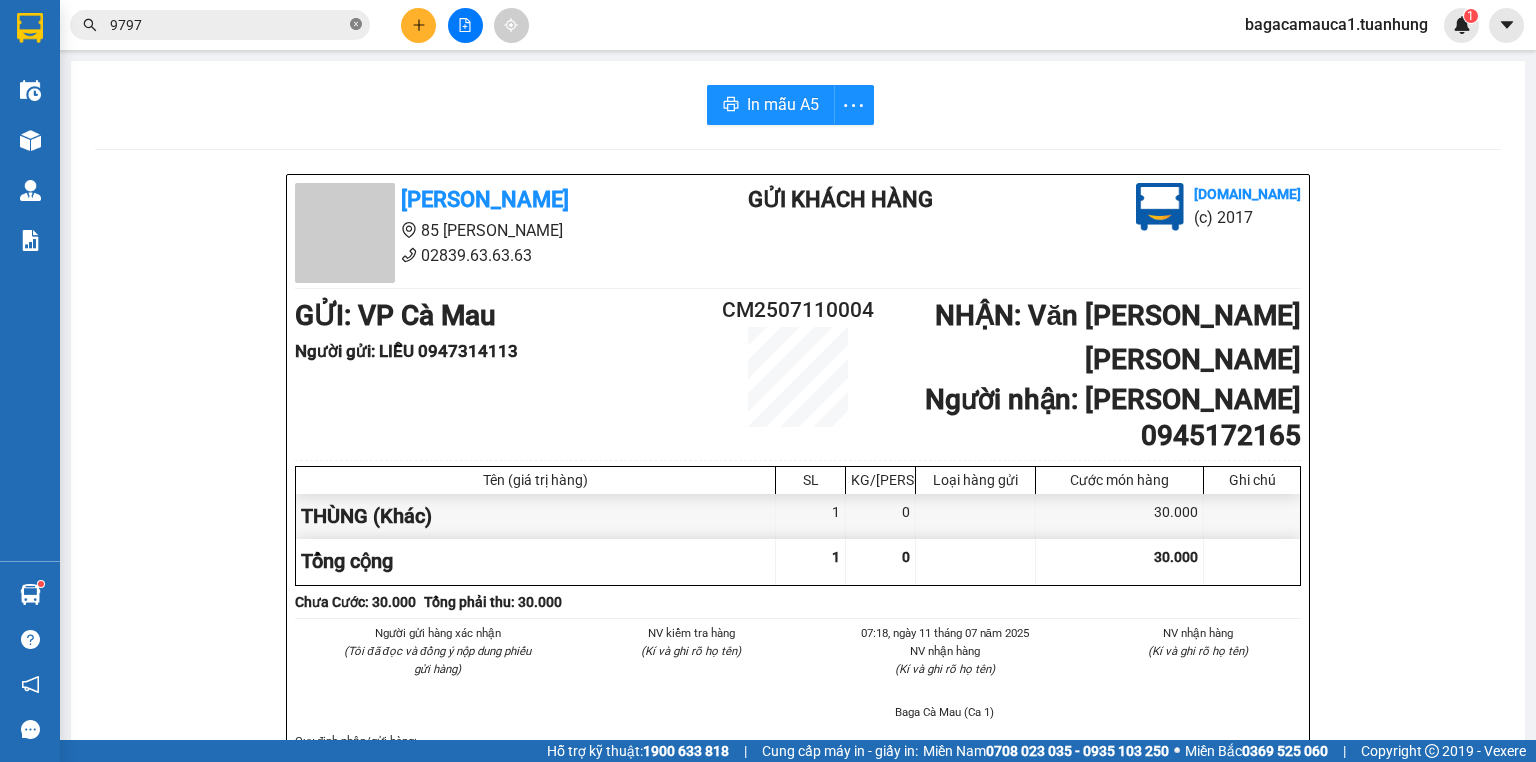 click 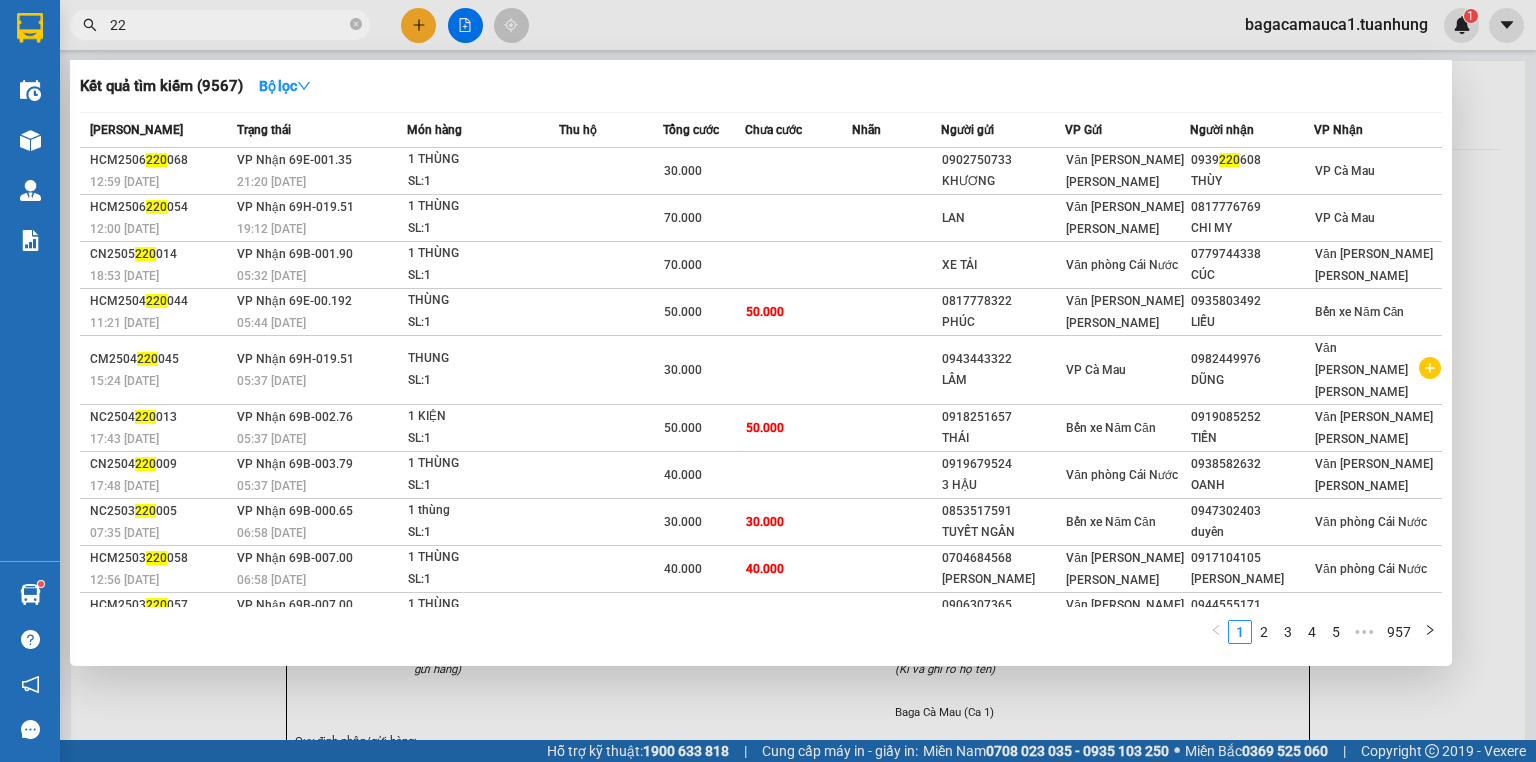 type on "2" 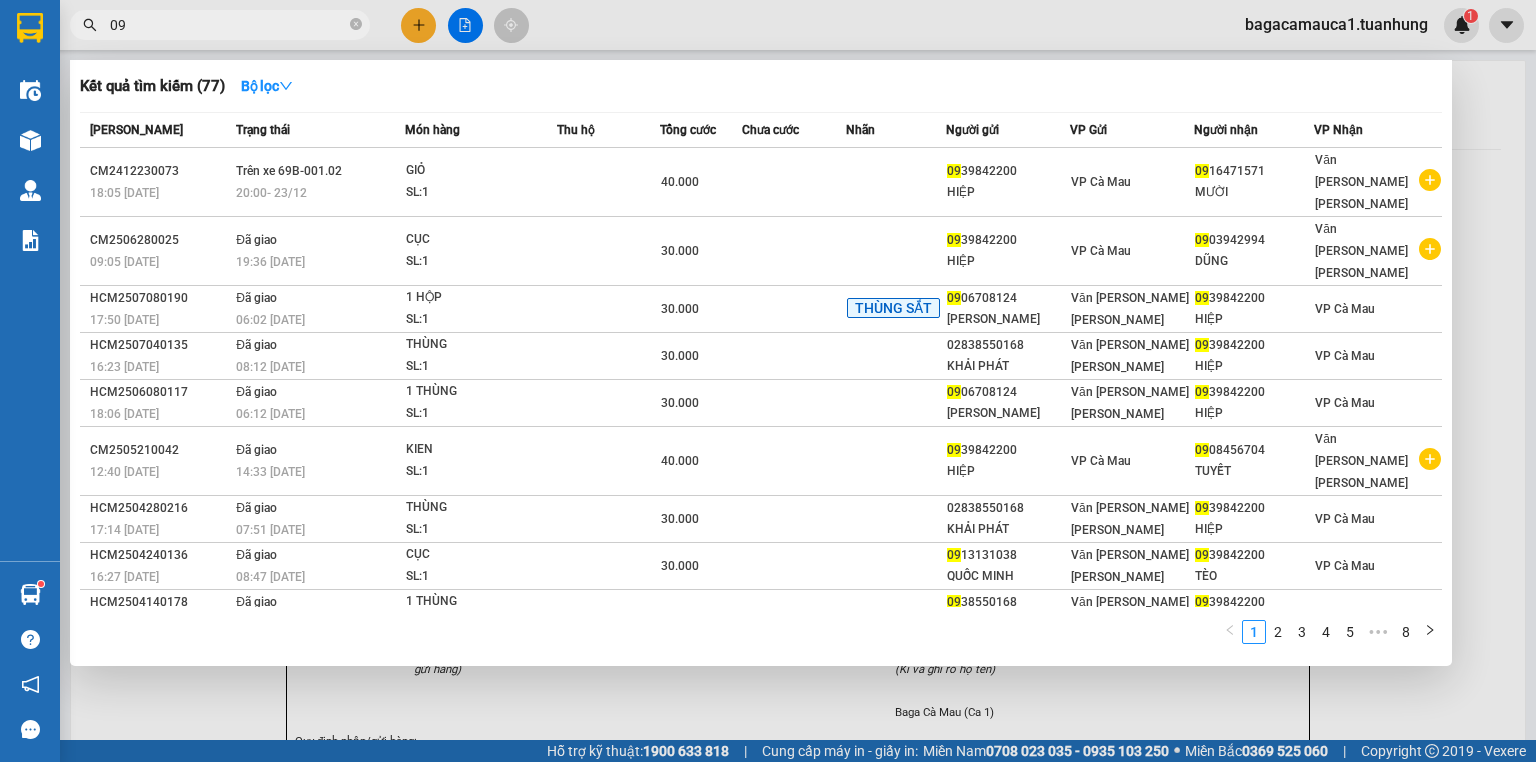 type on "0" 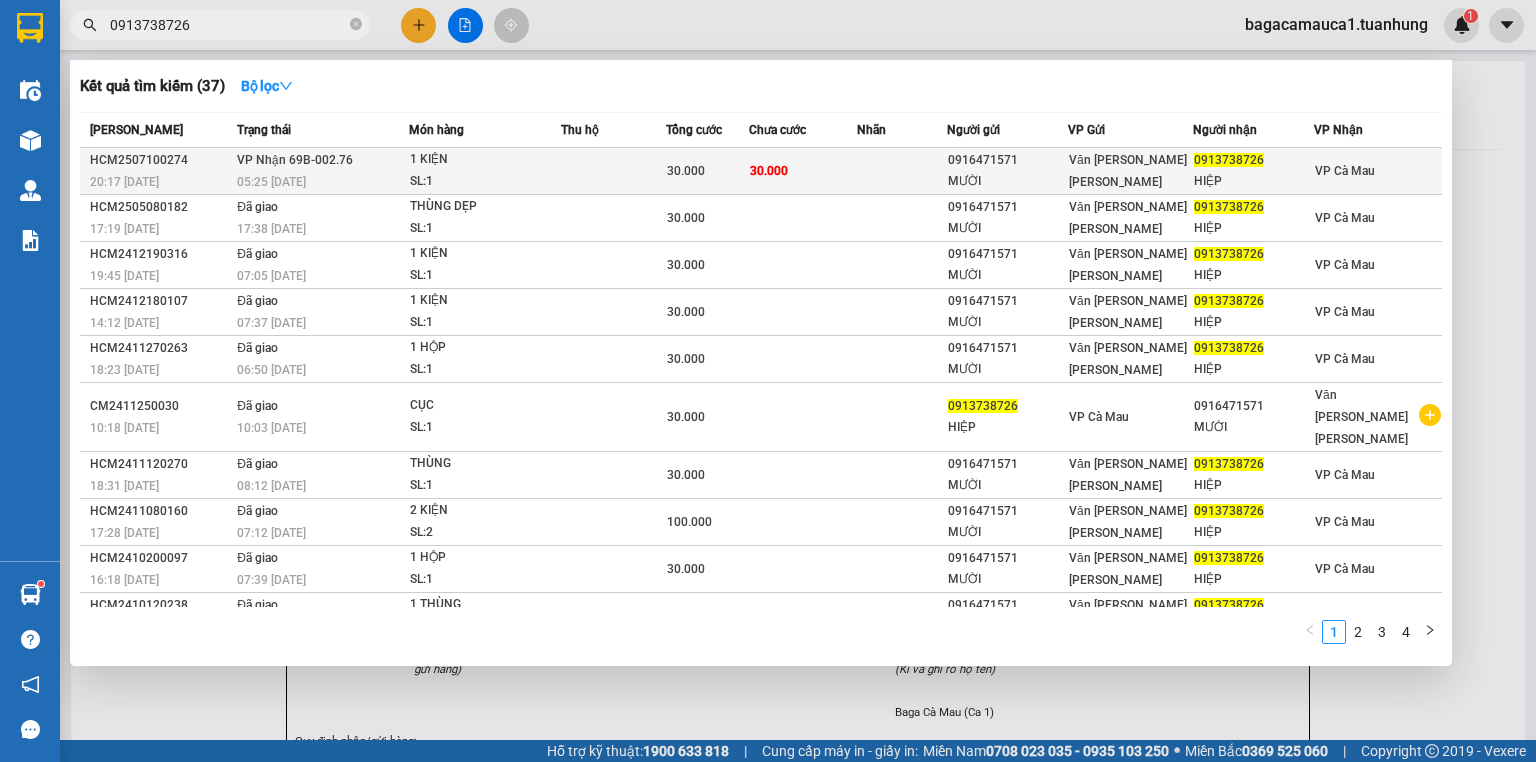 type on "0913738726" 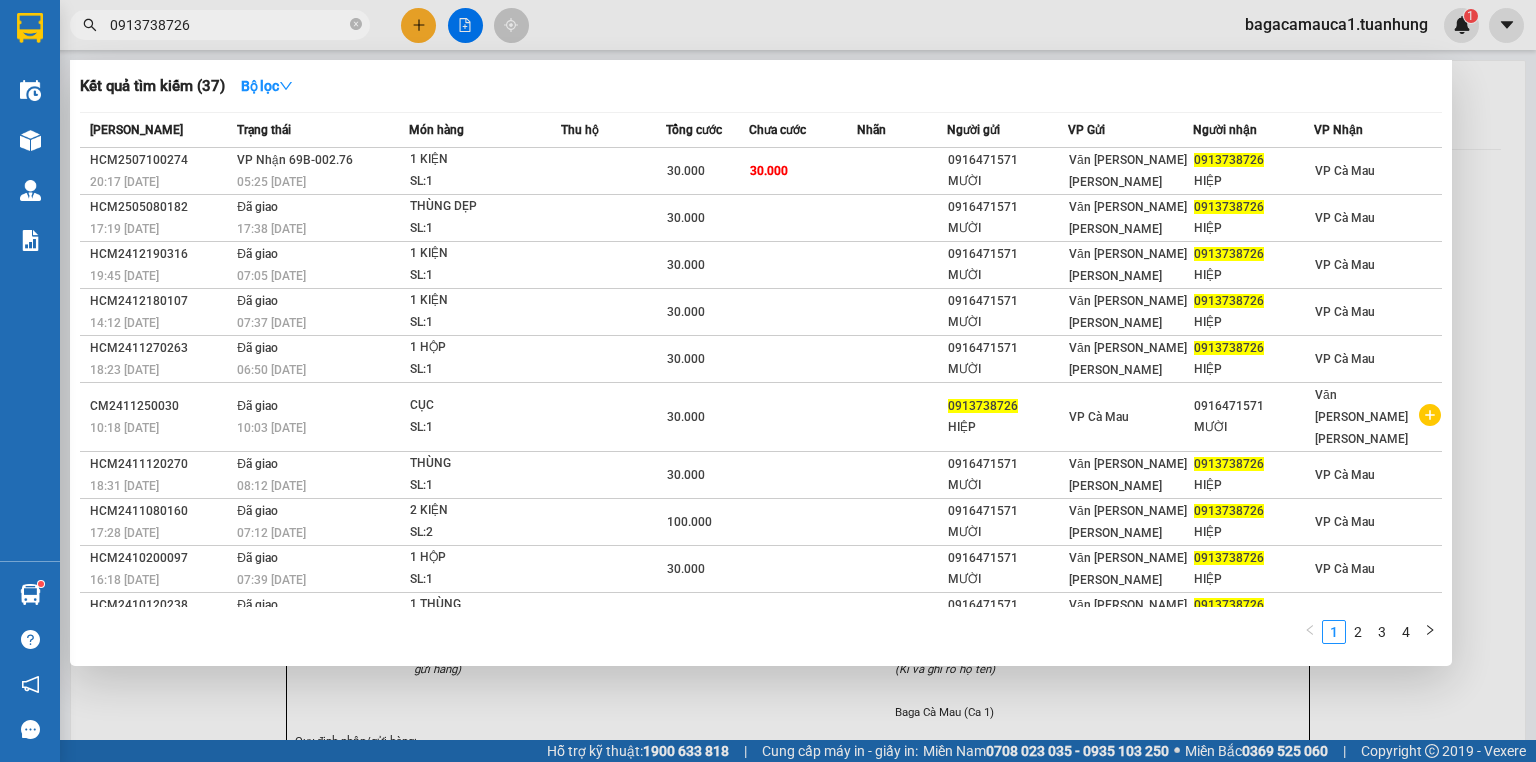 click on "MƯỜI" at bounding box center [1007, 181] 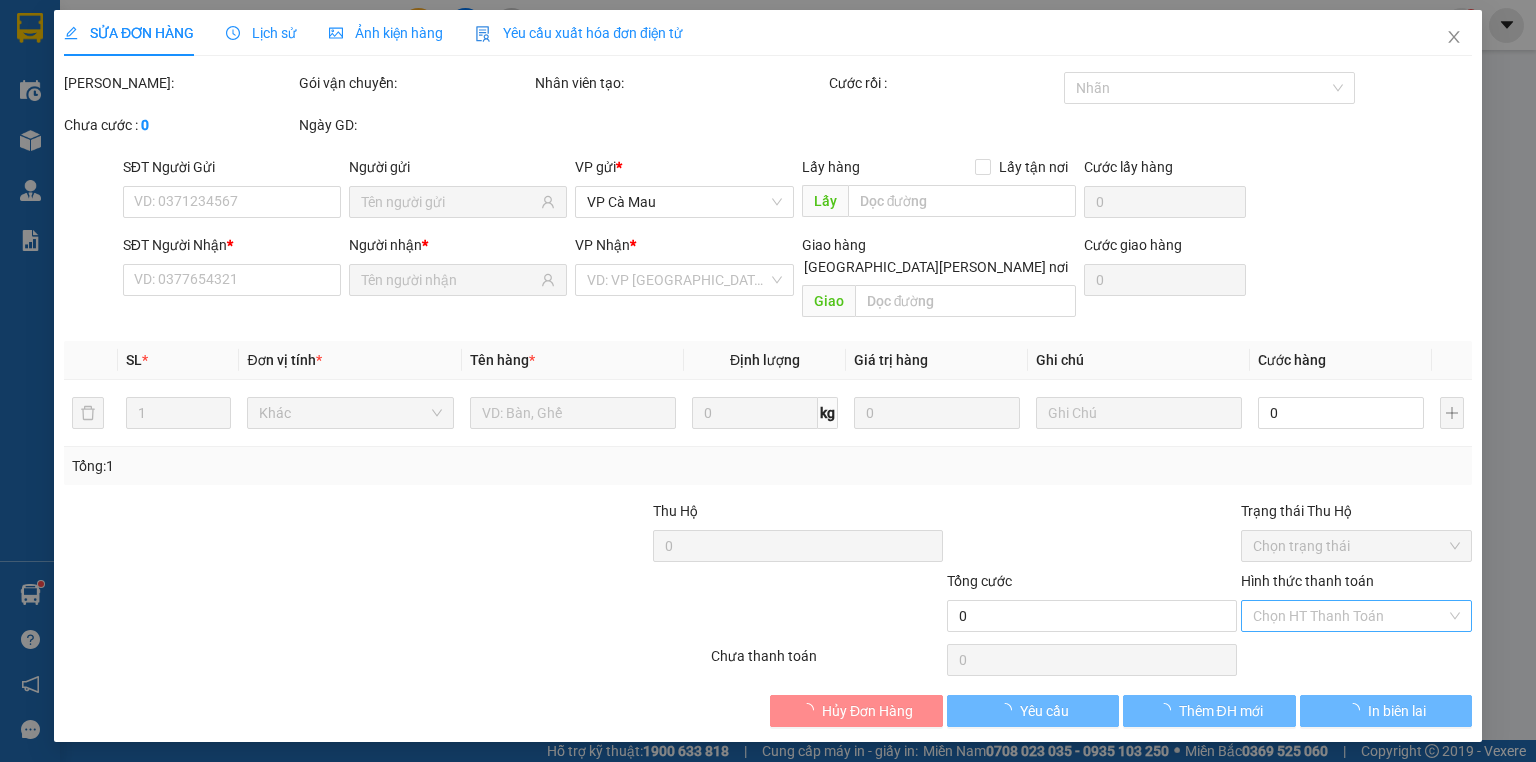 type on "0916471571" 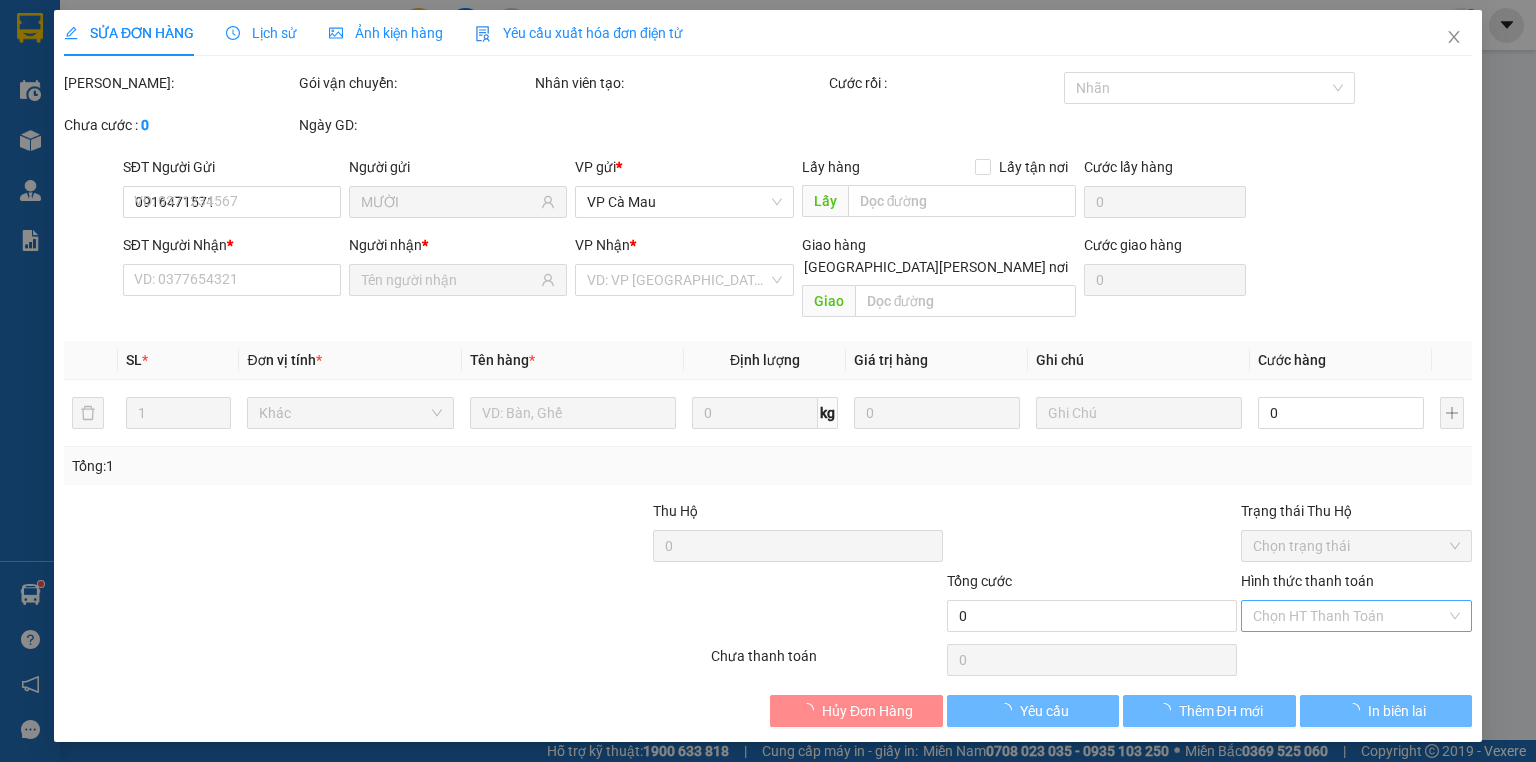 type on "0913738726" 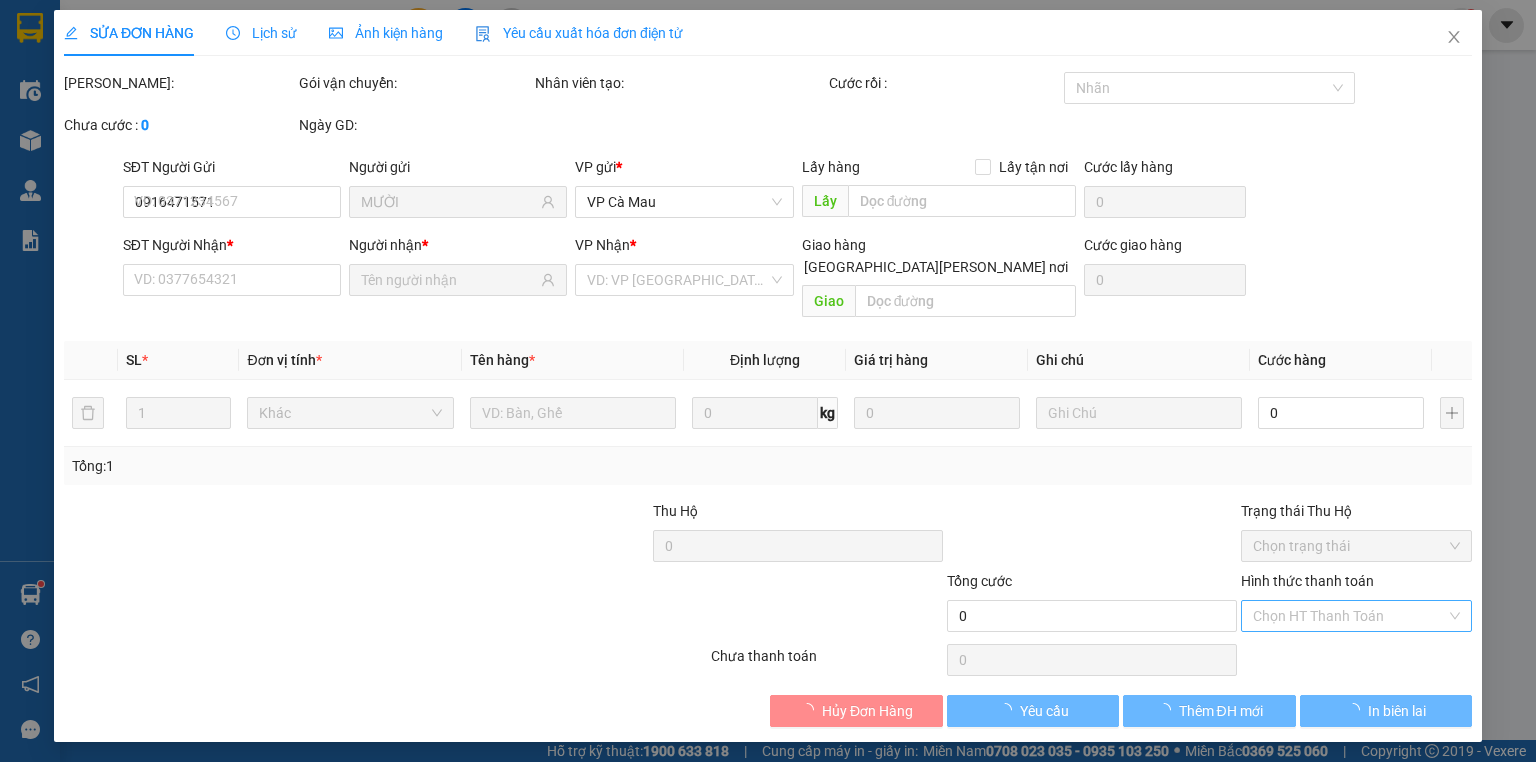 type on "HIỆP" 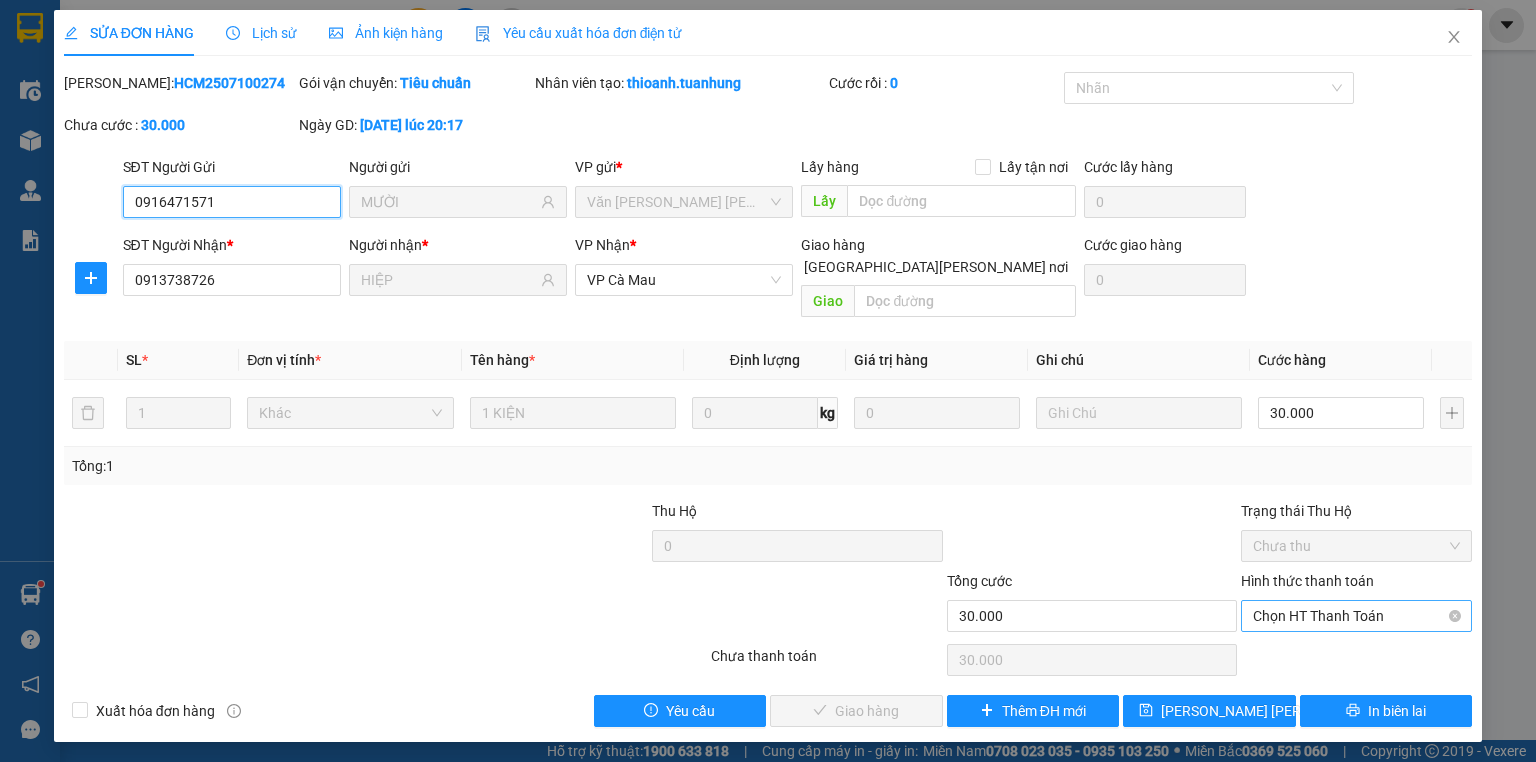 click on "Chọn HT Thanh Toán" at bounding box center [1356, 616] 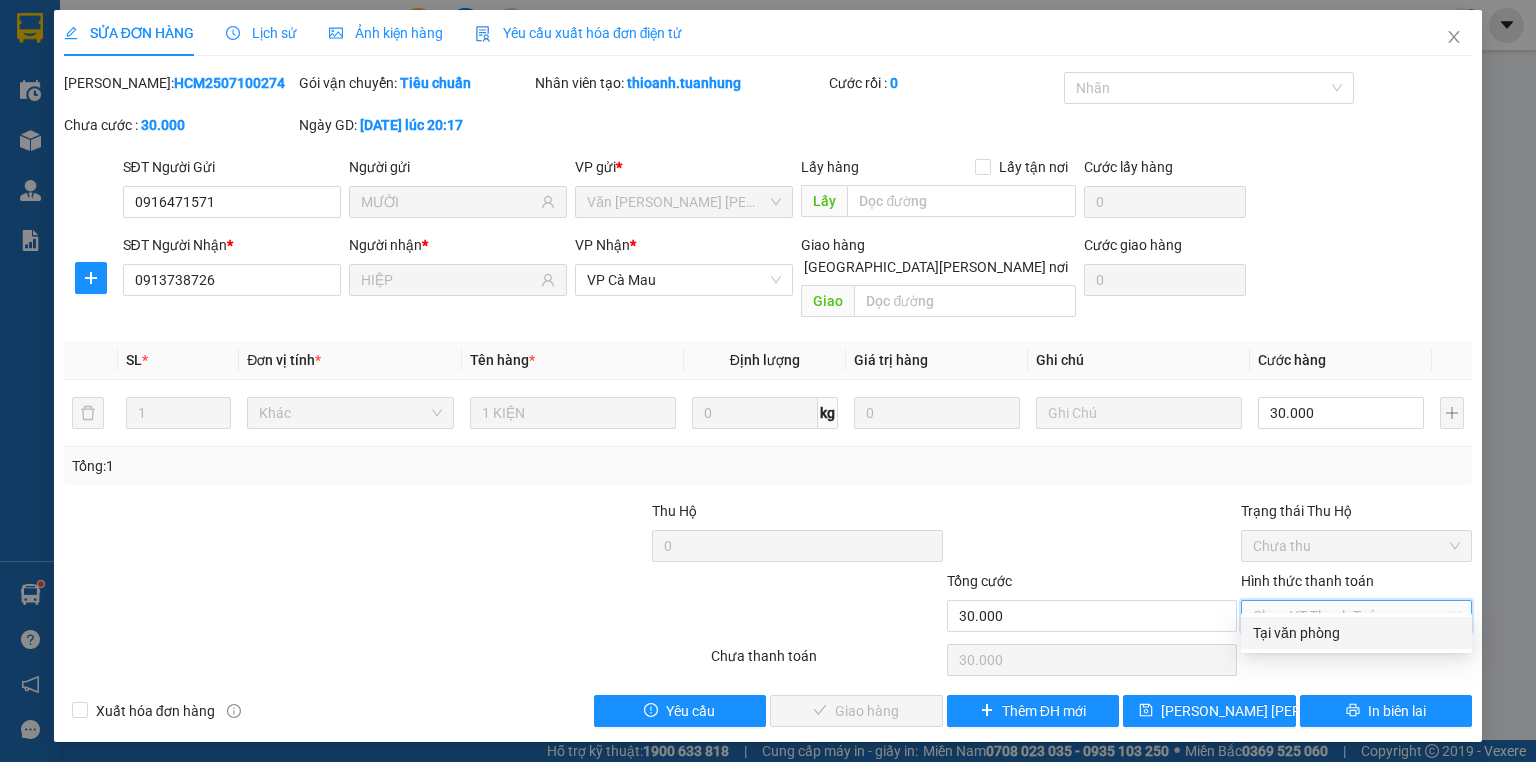 drag, startPoint x: 1396, startPoint y: 636, endPoint x: 1299, endPoint y: 631, distance: 97.128784 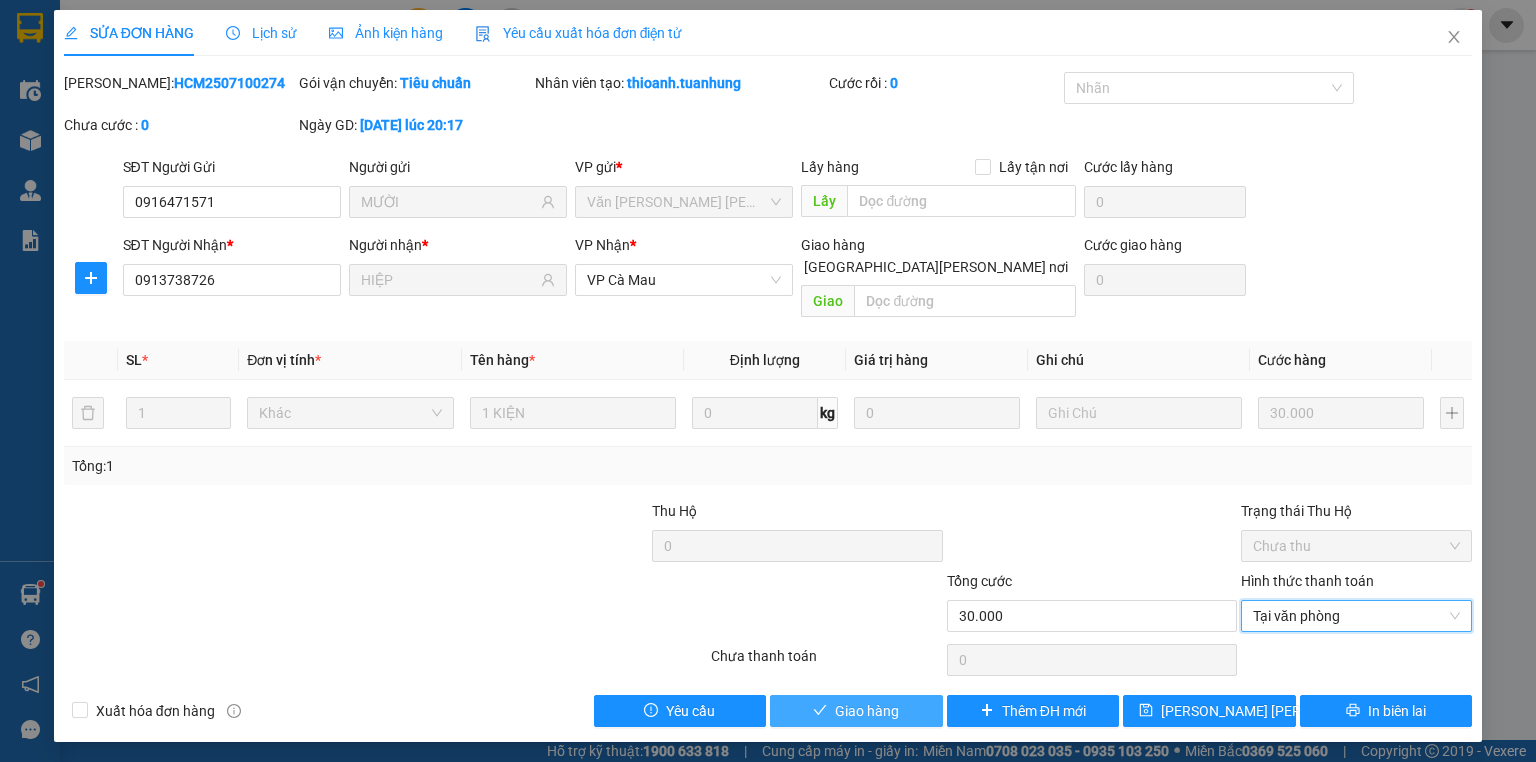 click on "Giao hàng" at bounding box center [856, 711] 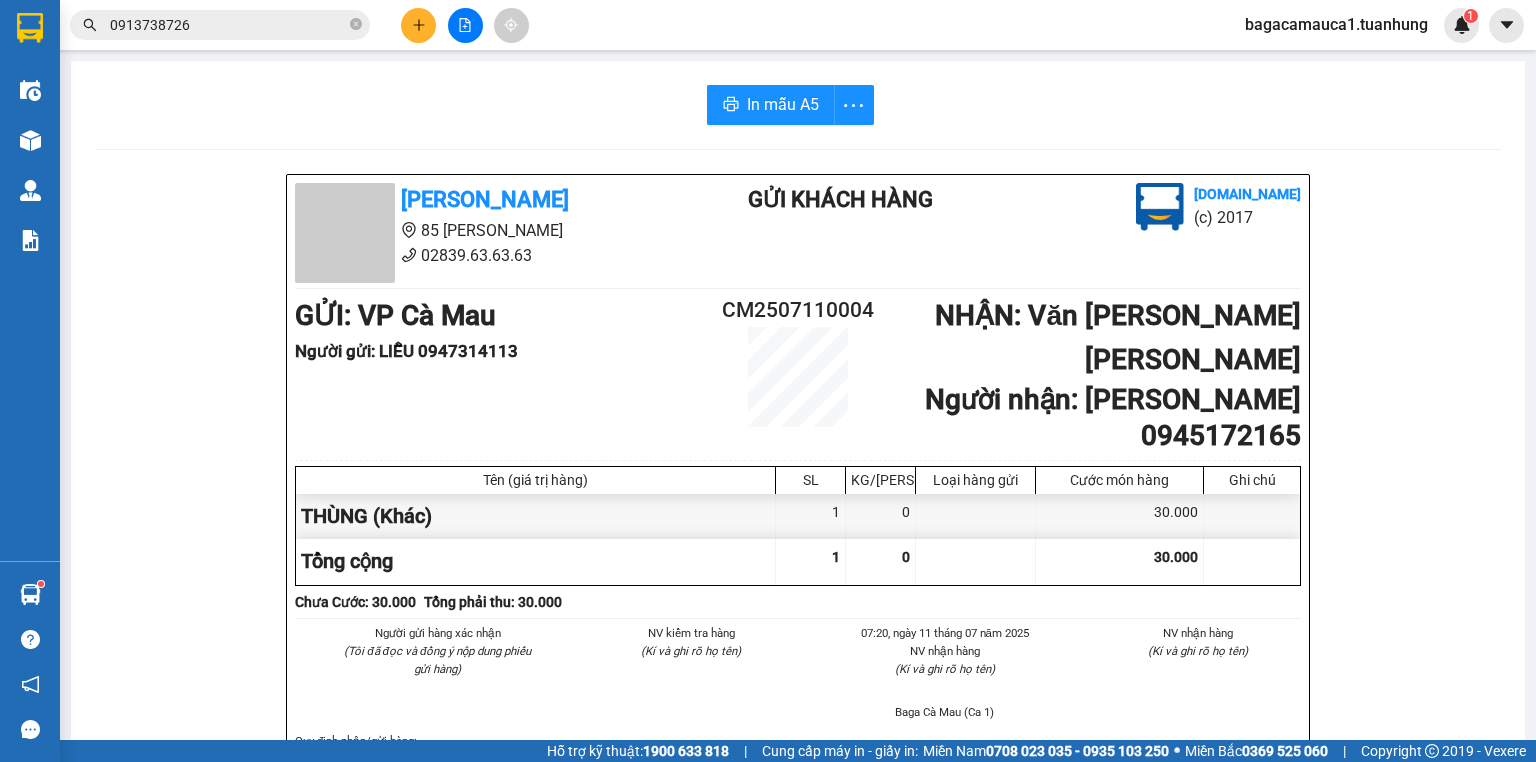 click on "0913738726" at bounding box center (220, 25) 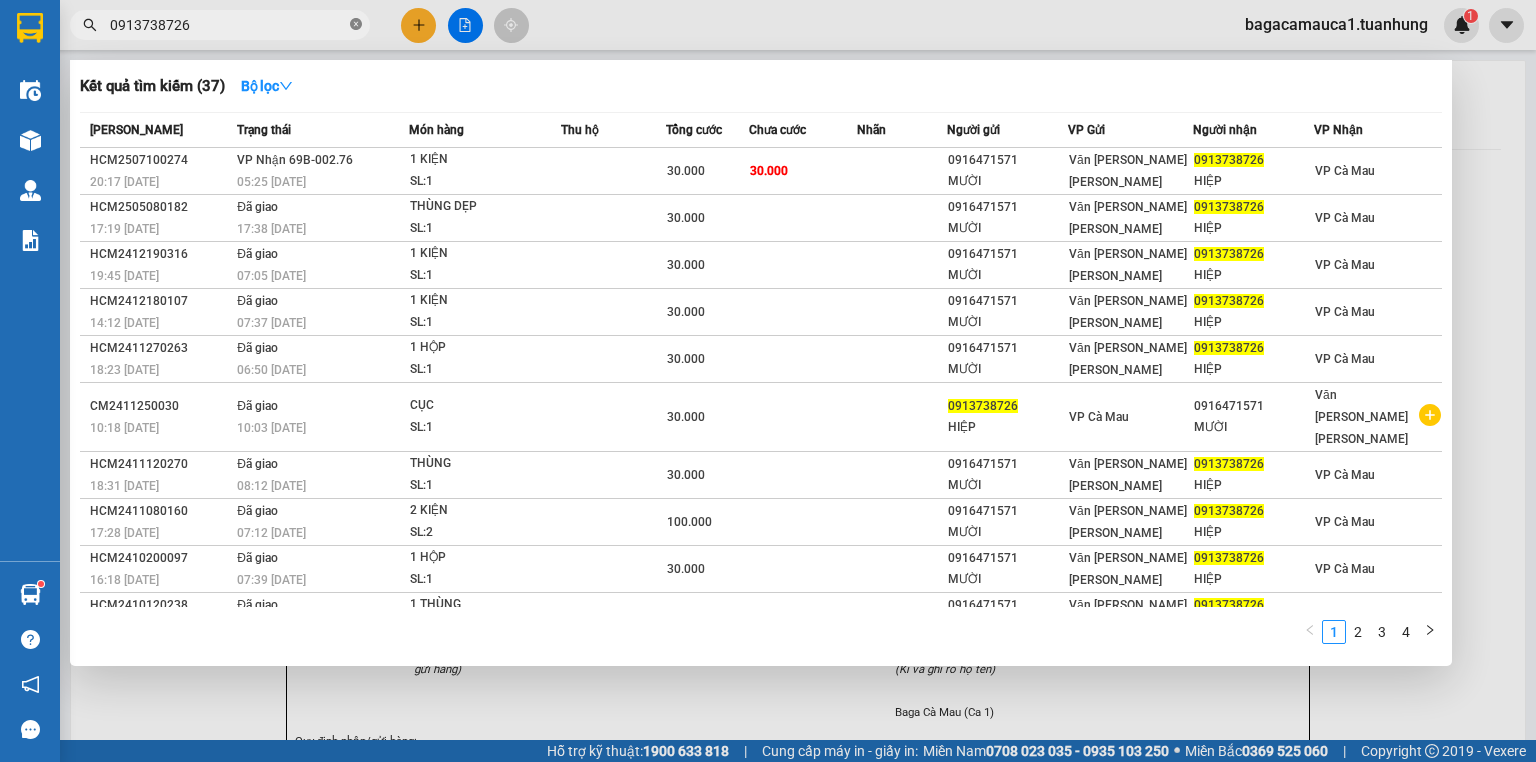 click 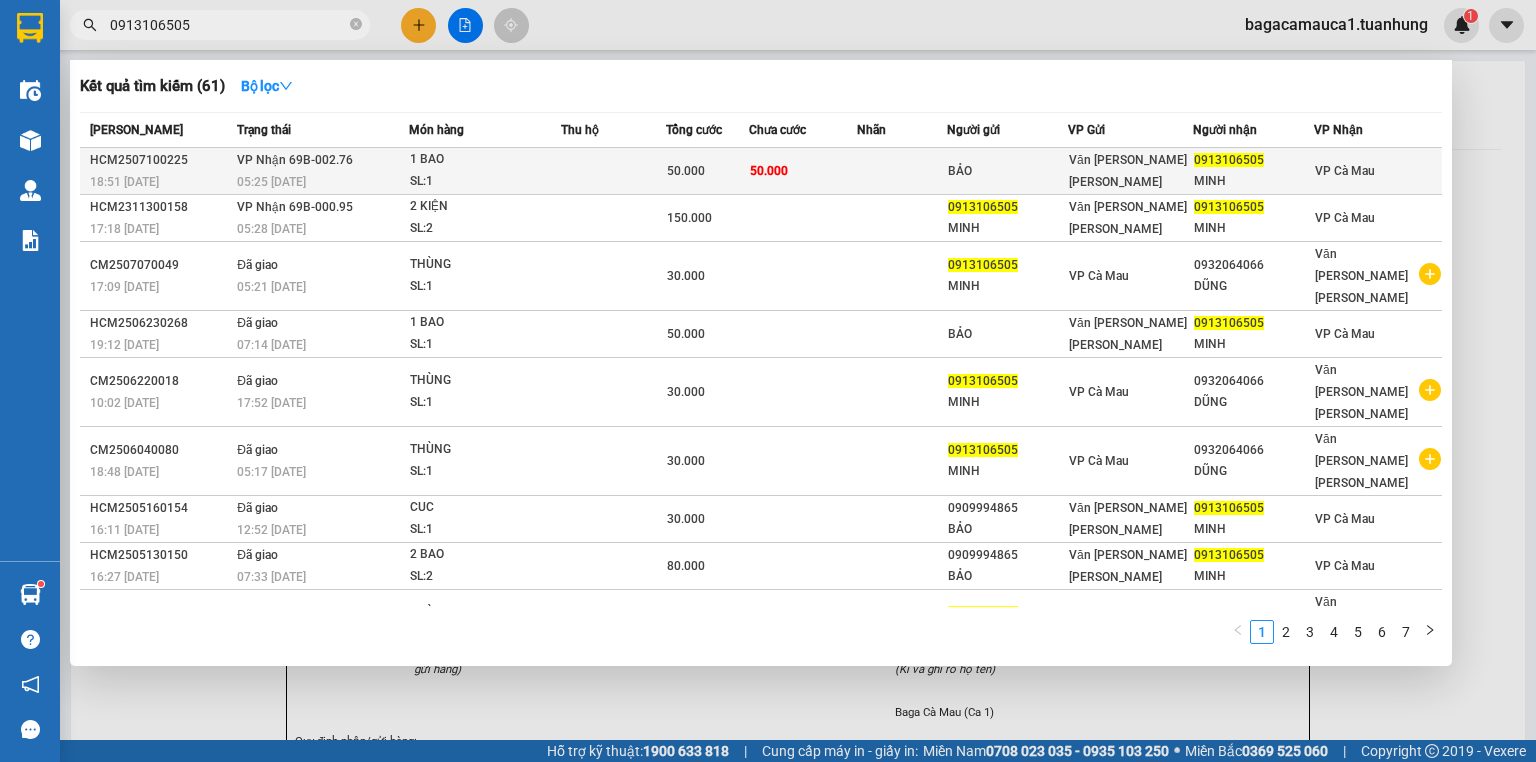type on "0913106505" 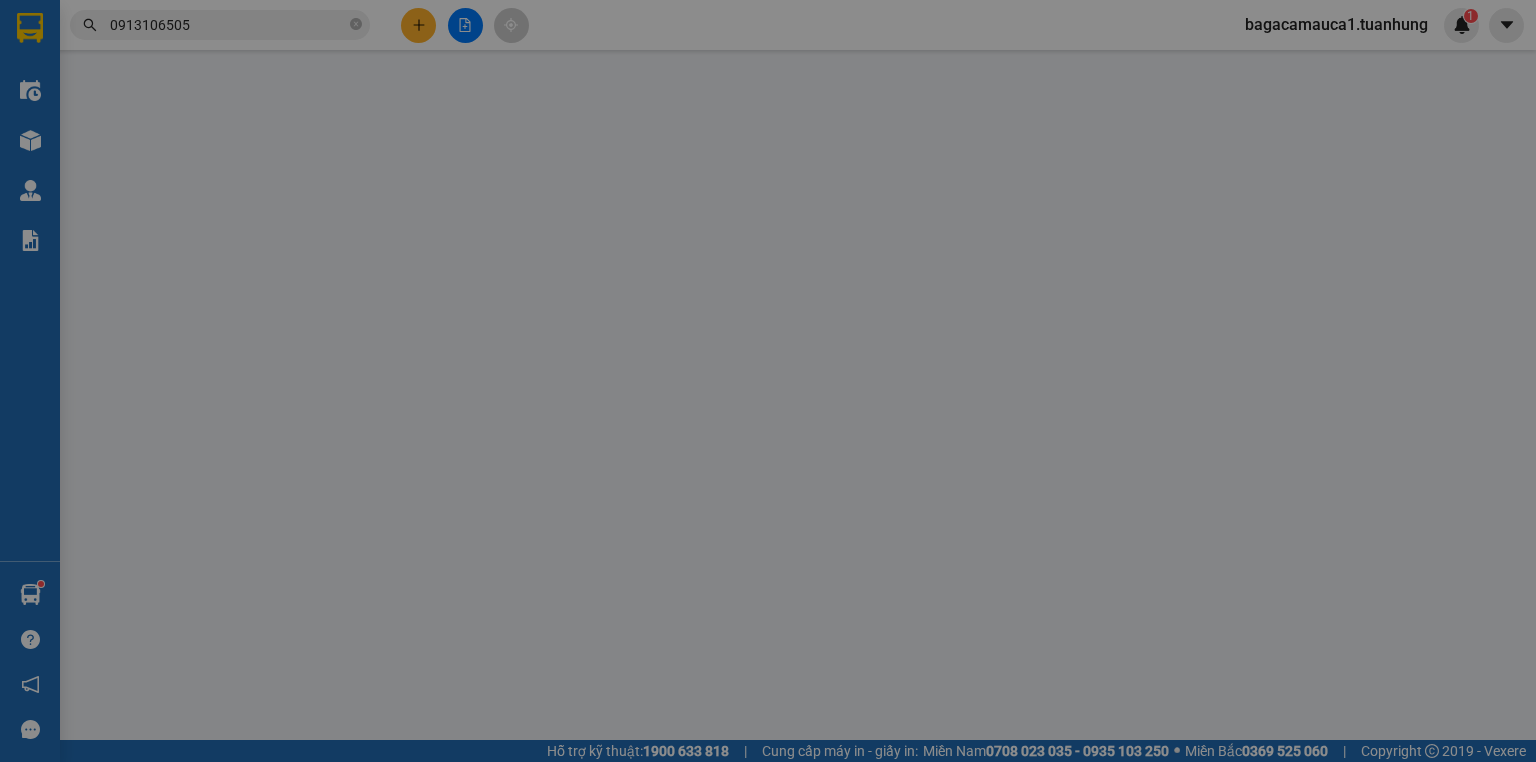 type on "BẢO" 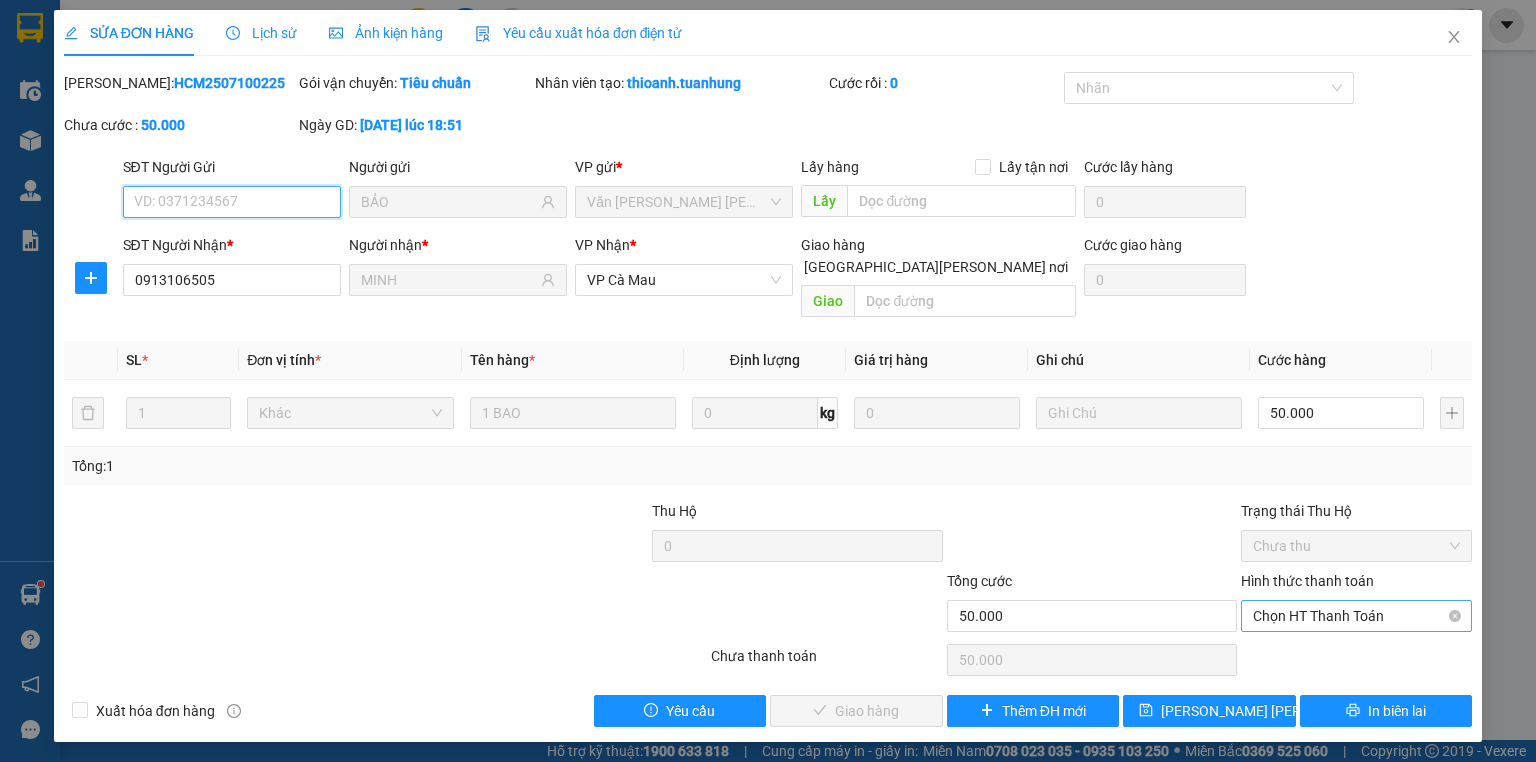 click on "Chọn HT Thanh Toán" at bounding box center [1356, 616] 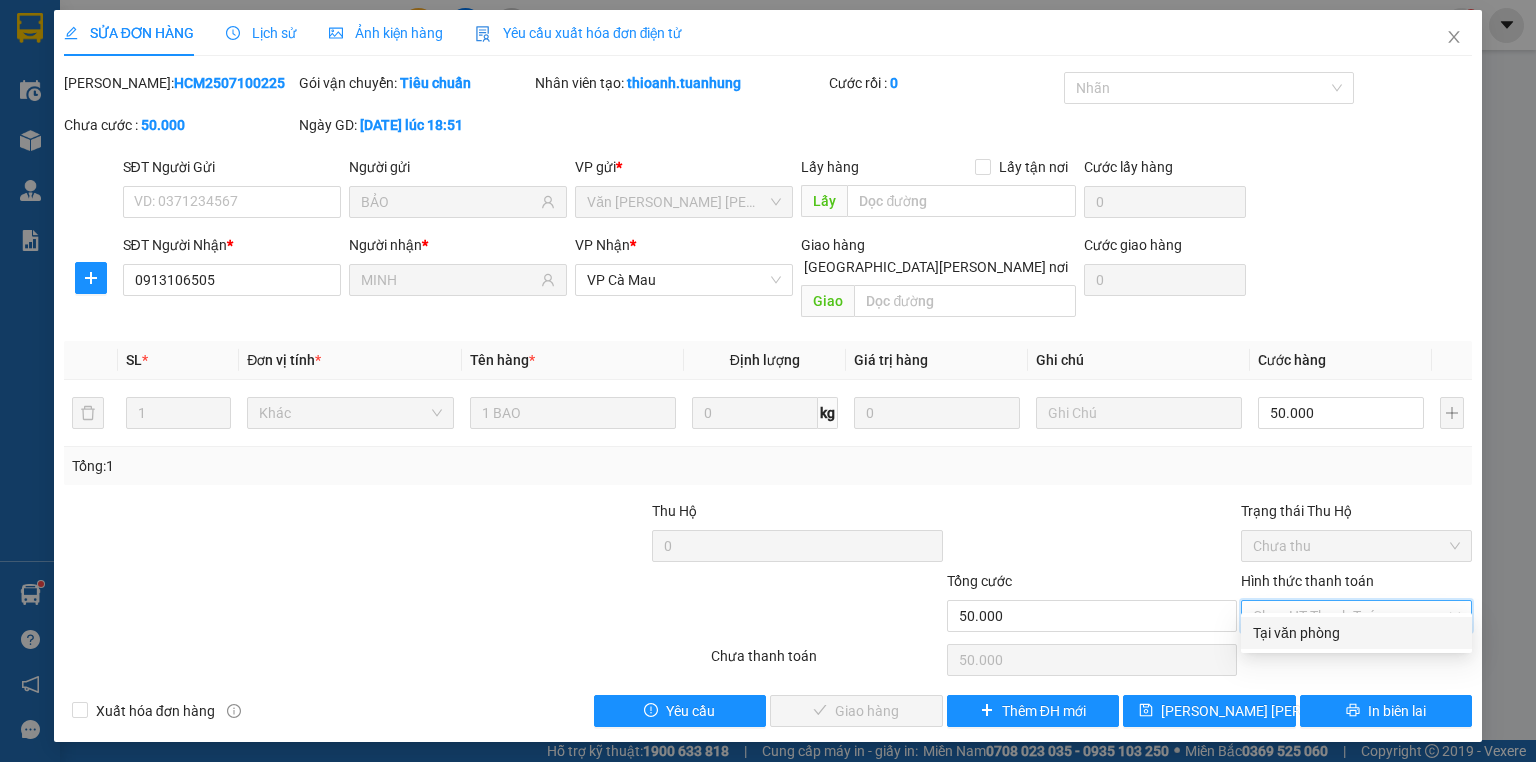 click on "Tại văn phòng" at bounding box center [1356, 633] 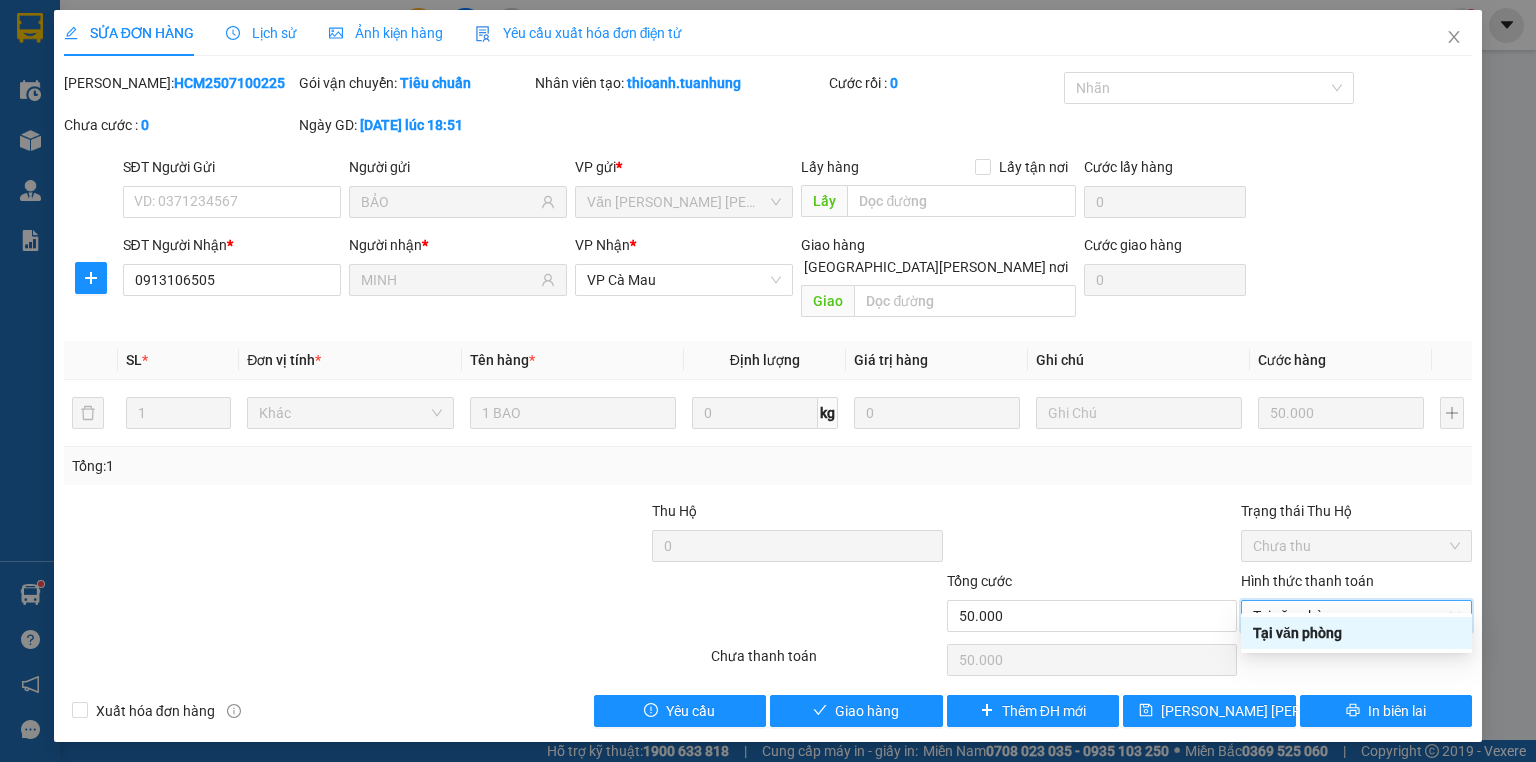 type on "0" 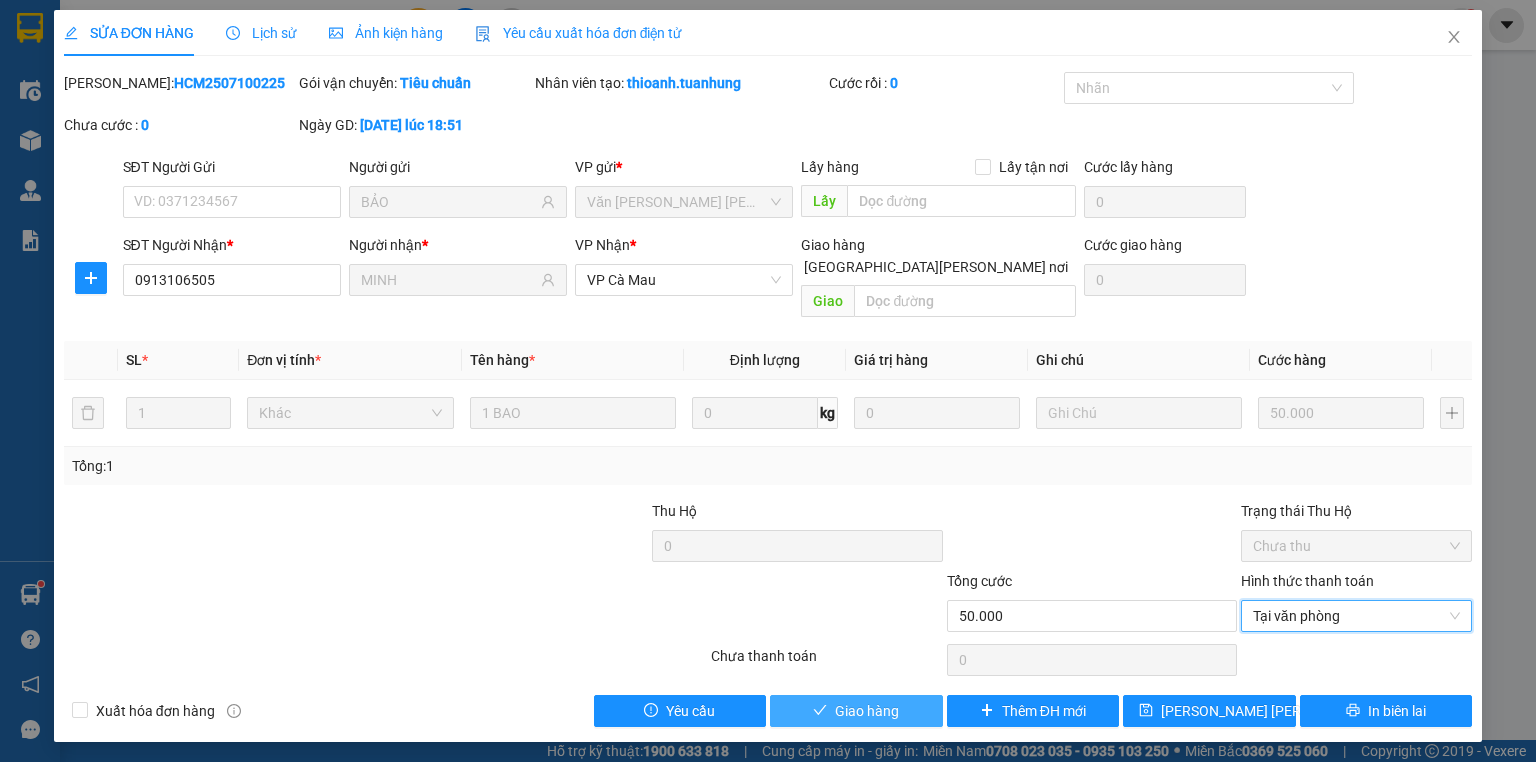 click on "Giao hàng" at bounding box center (867, 711) 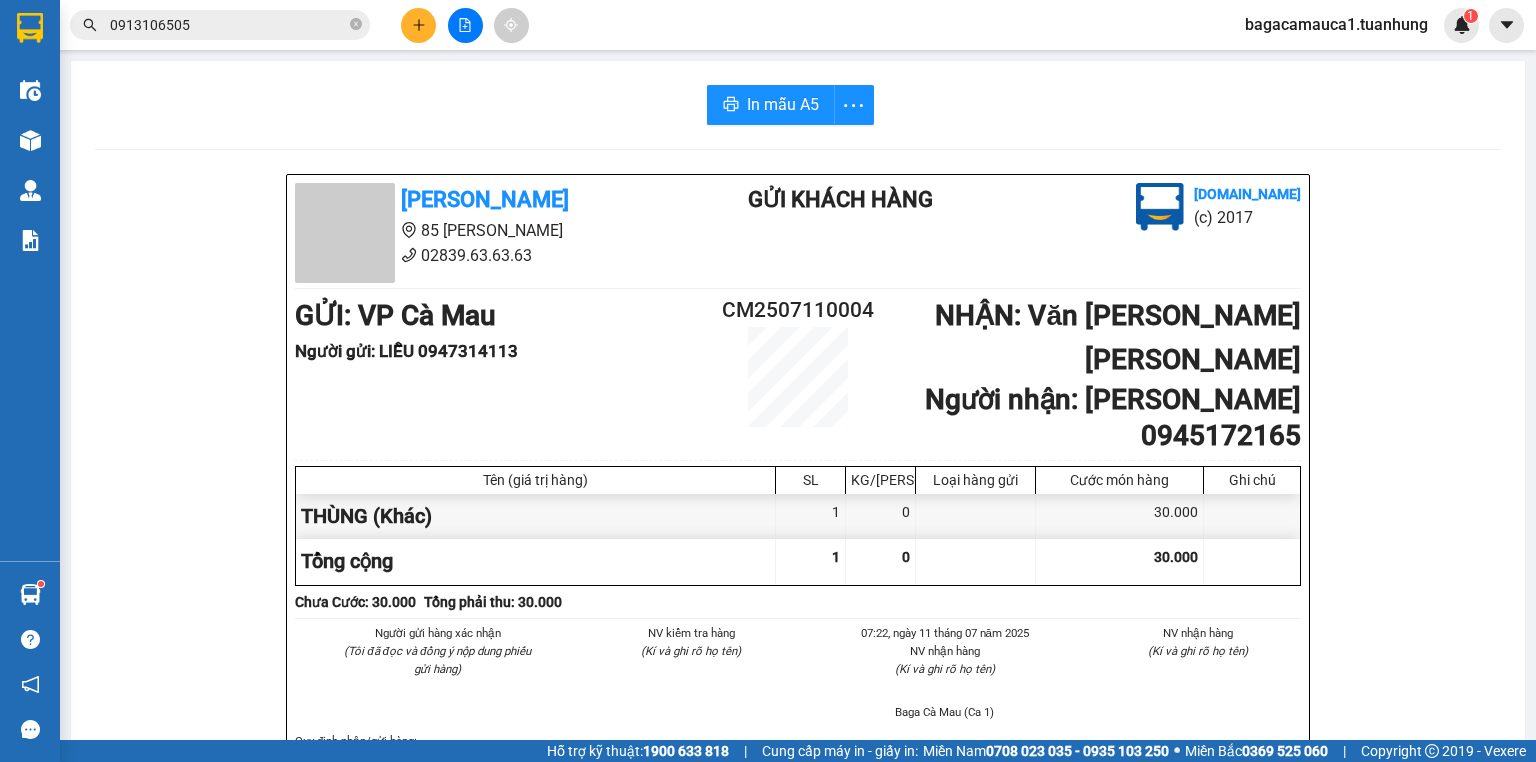 click 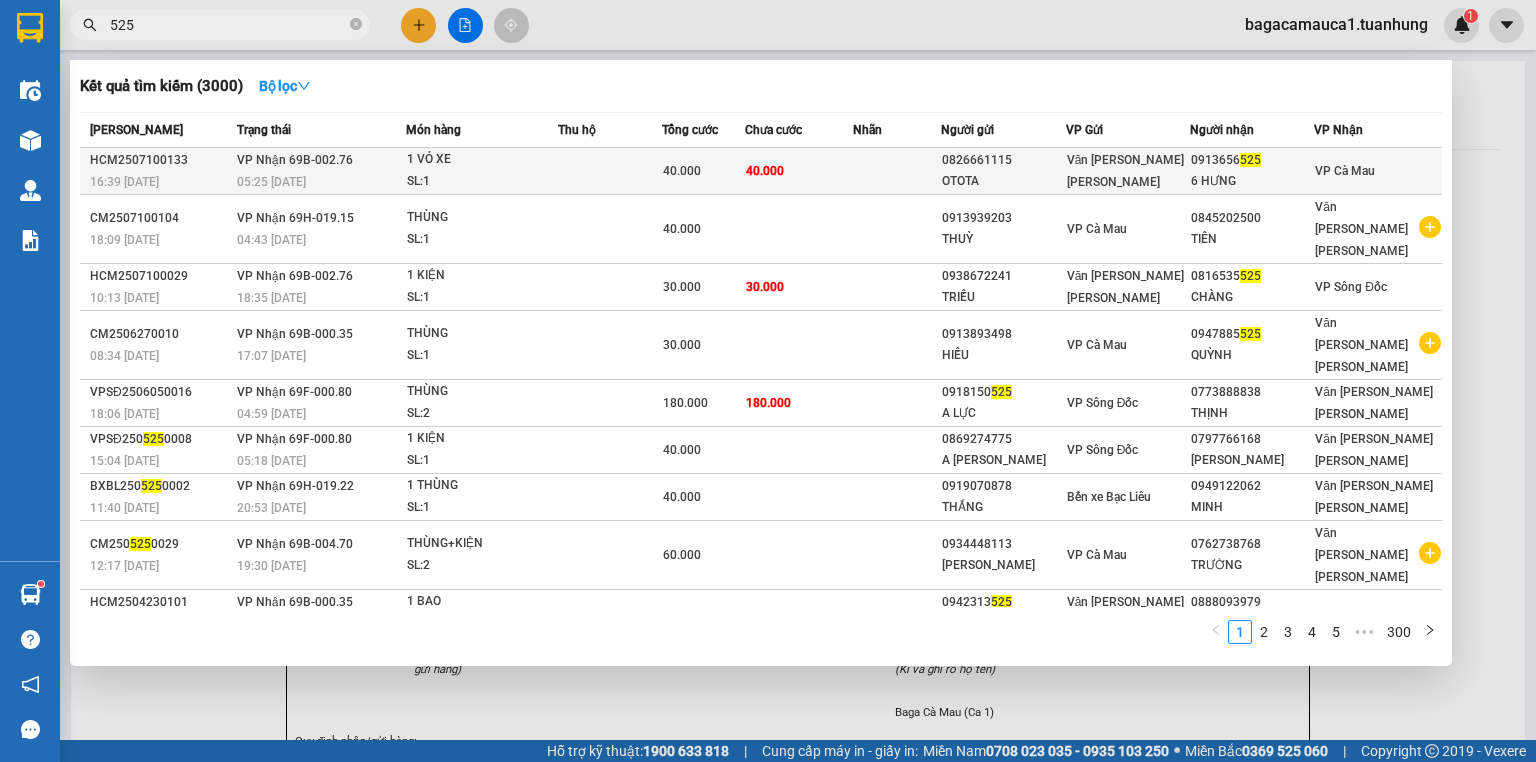 type on "525" 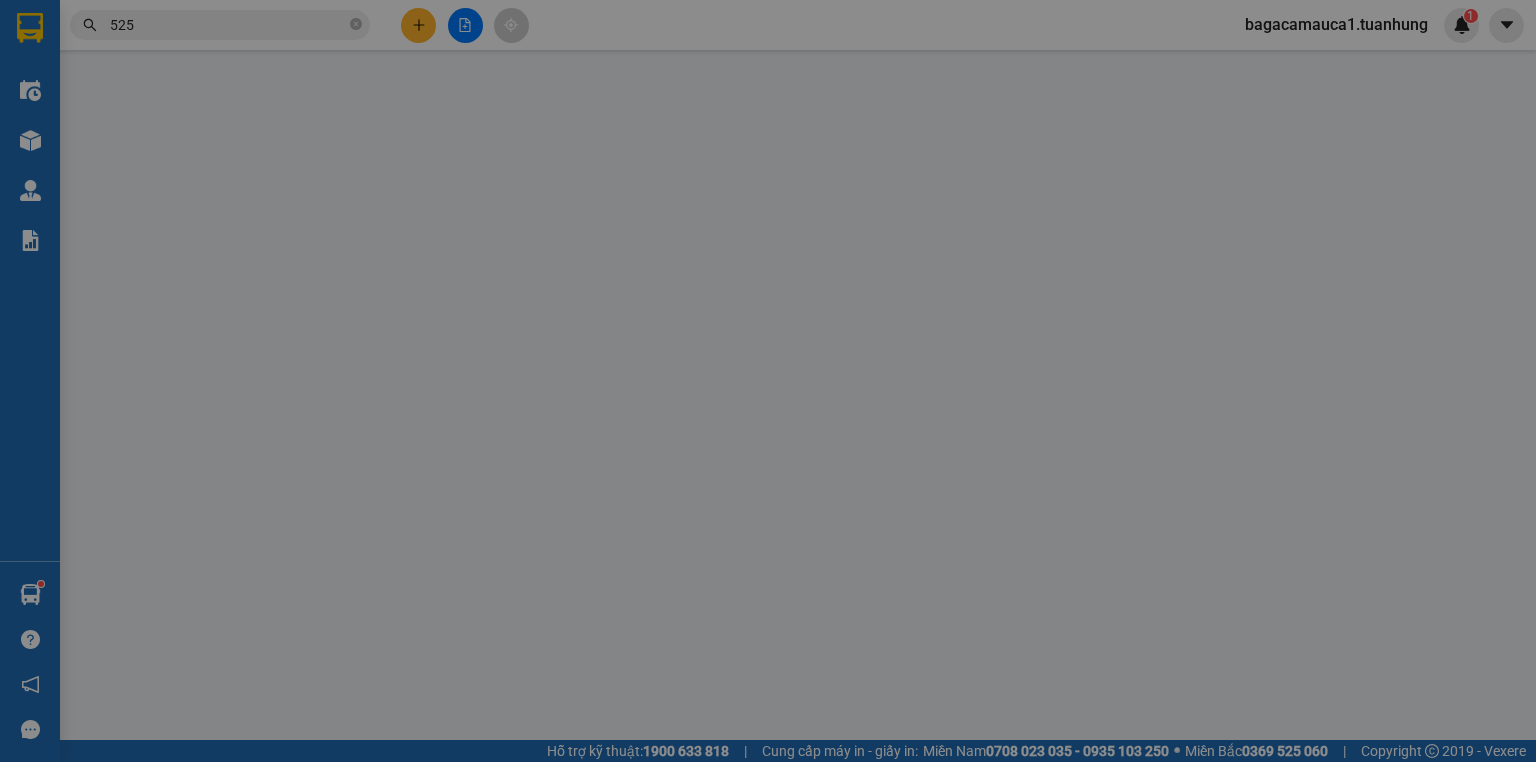 type on "0826661115" 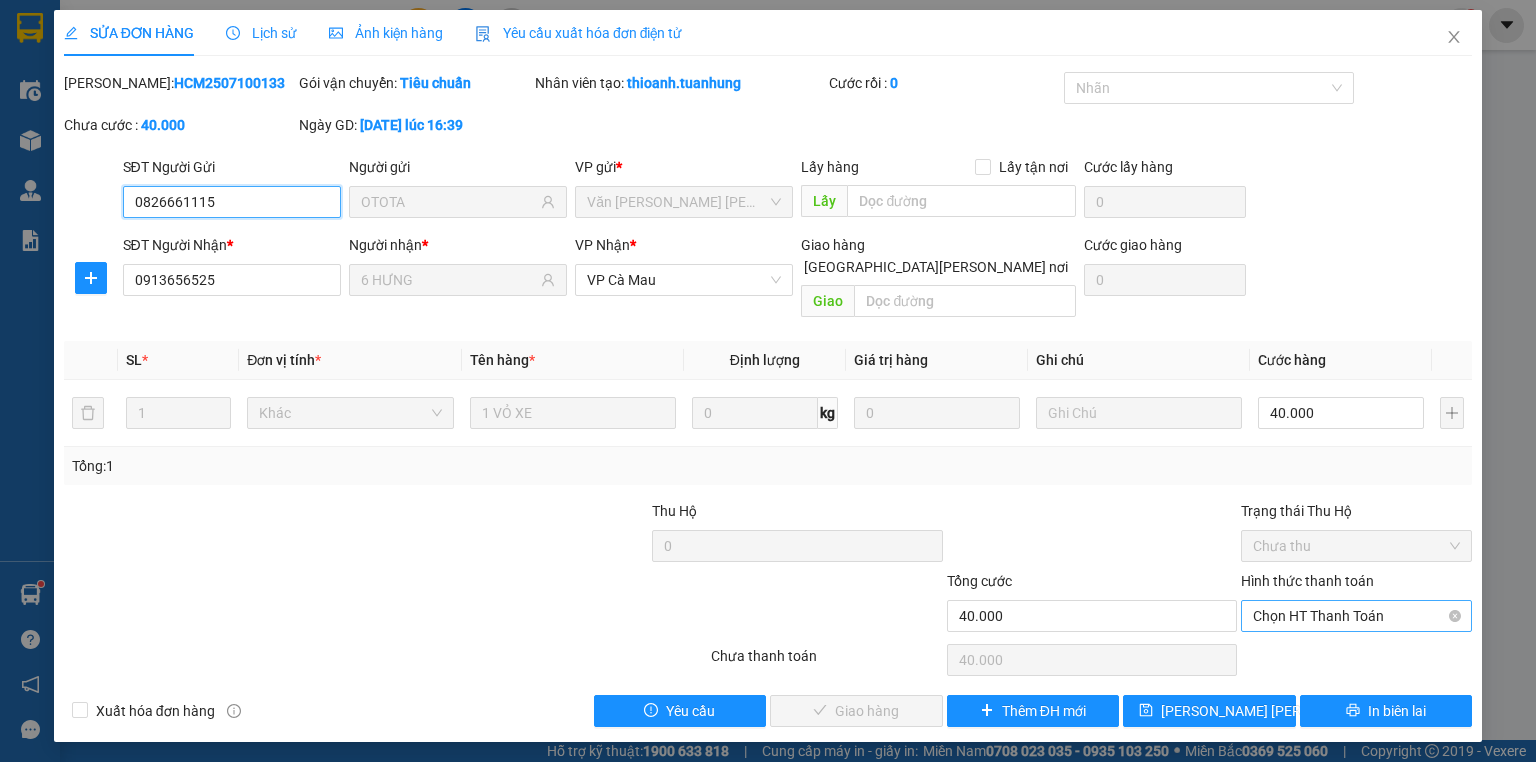 click on "Chọn HT Thanh Toán" at bounding box center [1356, 616] 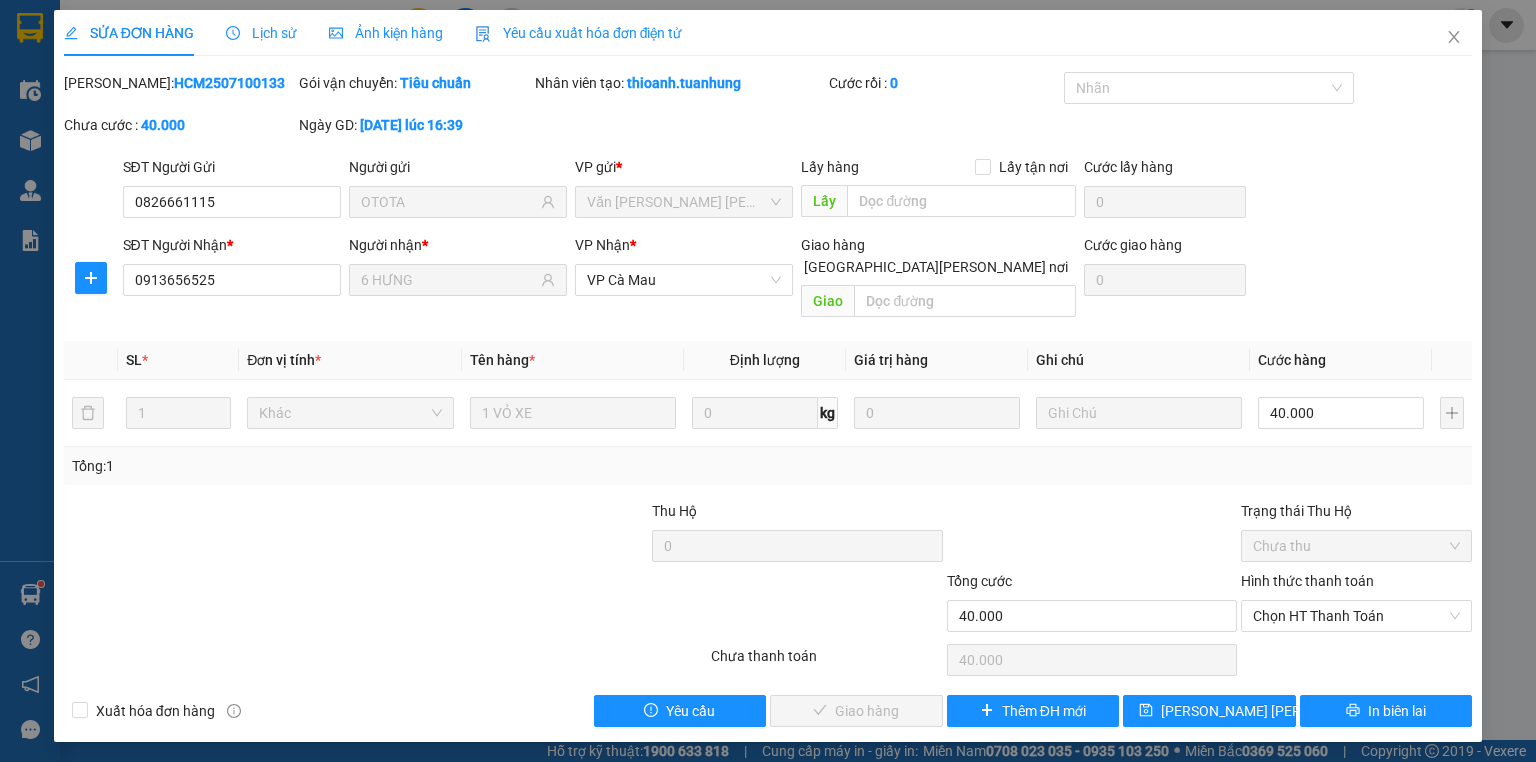 click on "Hình thức thanh toán Chọn HT Thanh Toán" at bounding box center [1356, 605] 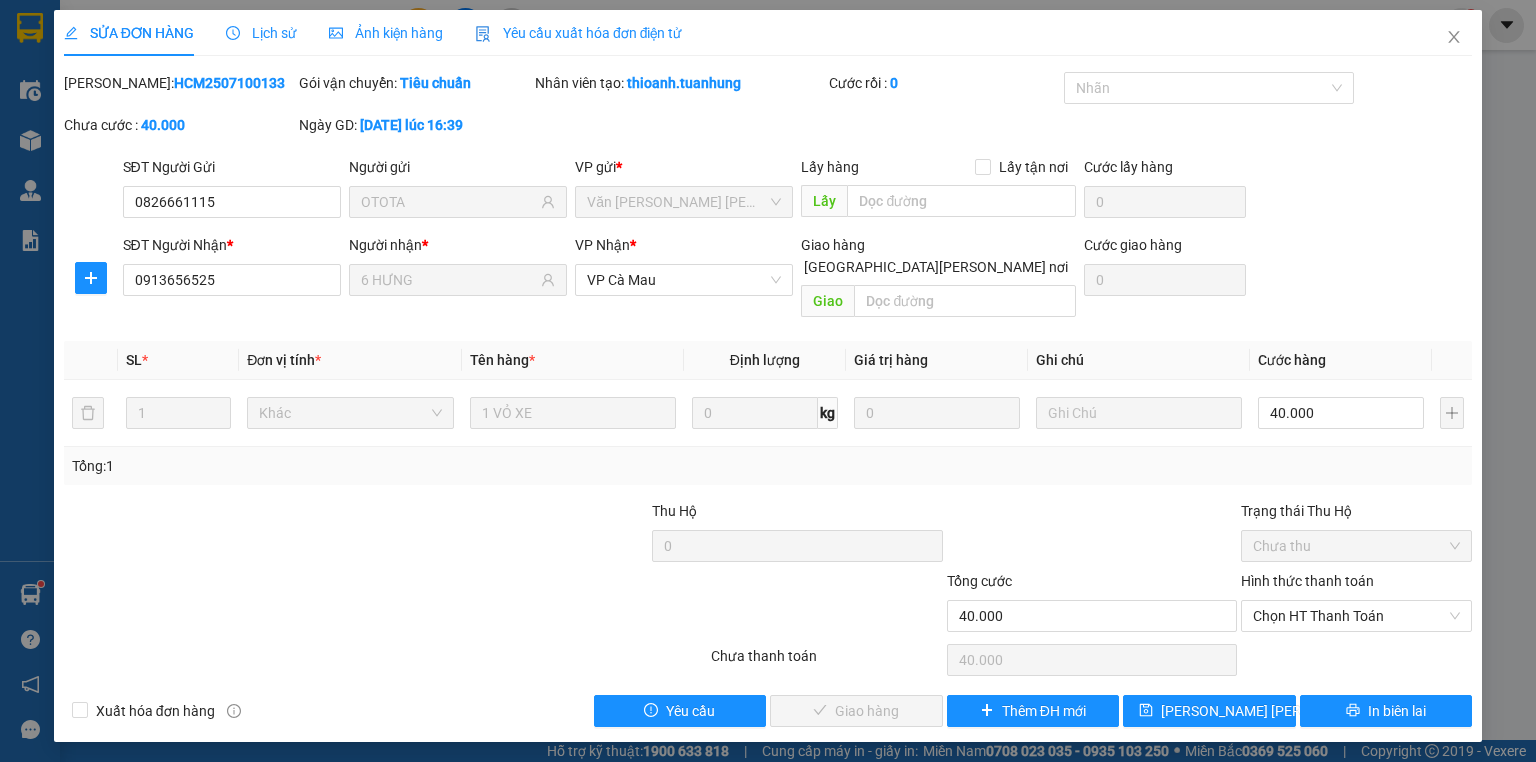 click on "Total Paid Fee 0 Total UnPaid Fee 40.000 Cash Collection Total Fee Mã ĐH:  HCM2507100133 Gói vận chuyển:   Tiêu chuẩn Nhân viên tạo:   thioanh.tuanhung Cước rồi :   0   Nhãn Chưa cước :   40.000 Ngày GD:   10-07-2025 lúc 16:39 SĐT Người Gửi 0826661115 Người gửi OTOTA VP gửi  * Văn phòng Hồ Chí Minh Lấy hàng Lấy tận nơi Lấy Cước lấy hàng 0 SĐT Người Nhận  * 0913656525 Người nhận  * 6 HƯNG VP Nhận  * VP Cà Mau Giao hàng Giao tận nơi Giao Cước giao hàng 0 SL  * Đơn vị tính  * Tên hàng  * Định lượng Giá trị hàng Ghi chú Cước hàng                   1 Khác 1 VỎ XE 0 kg 0 40.000 Tổng:  1 Thu Hộ 0 Trạng thái Thu Hộ   Chưa thu Tổng cước 40.000 Hình thức thanh toán Chọn HT Thanh Toán Số tiền thu trước 0 Chọn HT Thanh Toán Chưa thanh toán 40.000 Chọn HT Thanh Toán Xuất hóa đơn hàng Yêu cầu Giao hàng Thêm ĐH mới Lưu chuyển hoàn In biên lai" at bounding box center [768, 399] 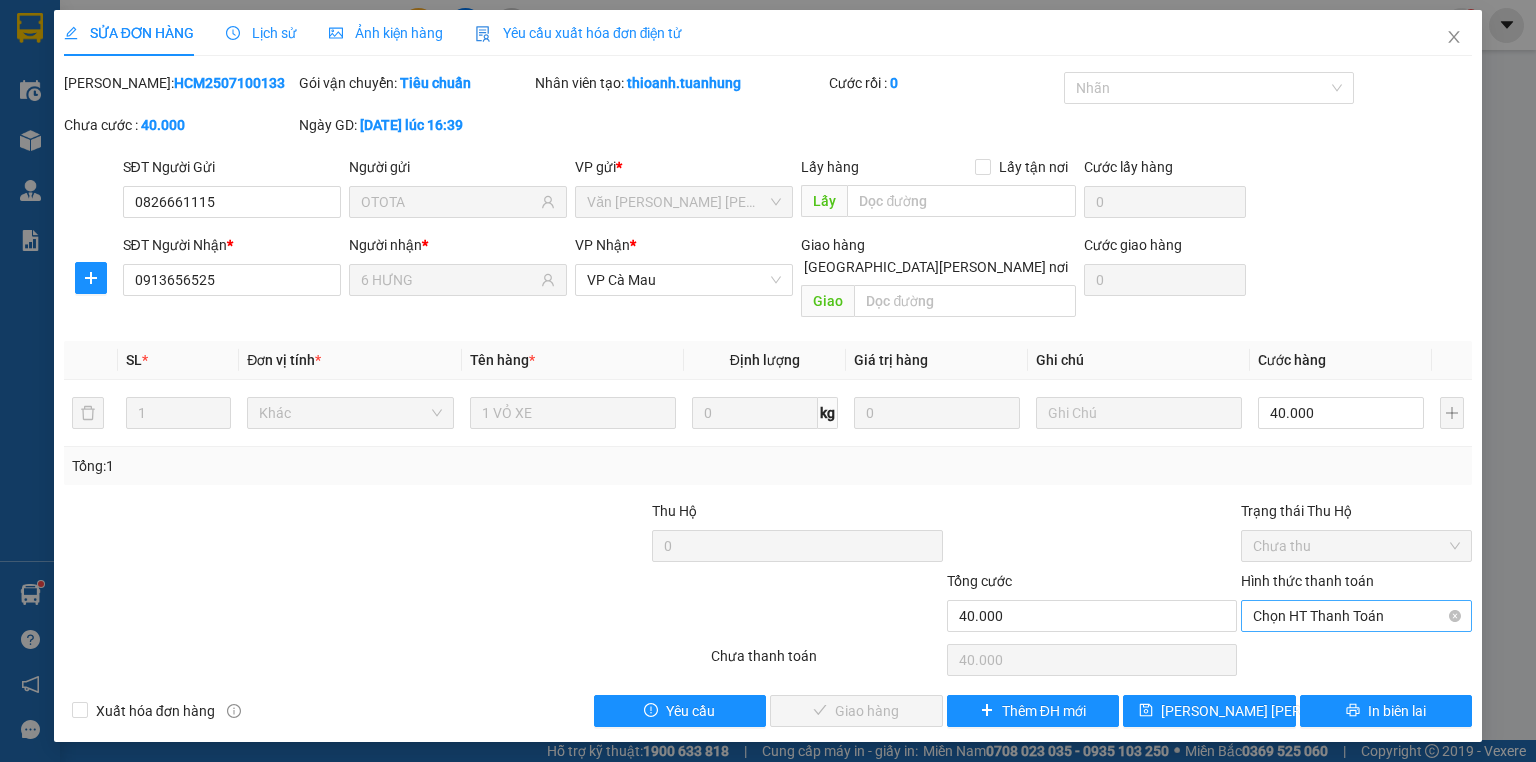 click on "Chọn HT Thanh Toán" at bounding box center [1356, 616] 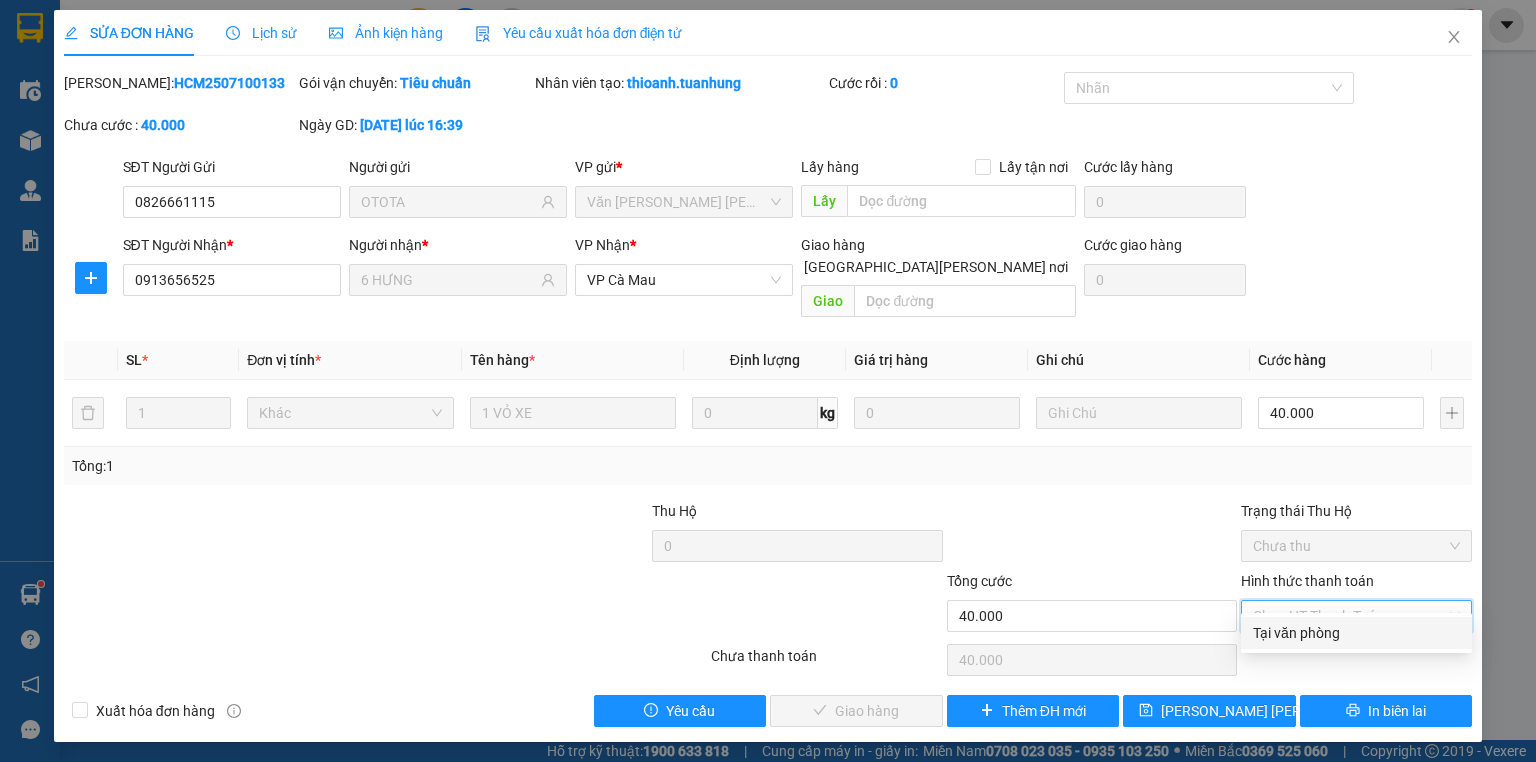 drag, startPoint x: 1285, startPoint y: 628, endPoint x: 1090, endPoint y: 648, distance: 196.02296 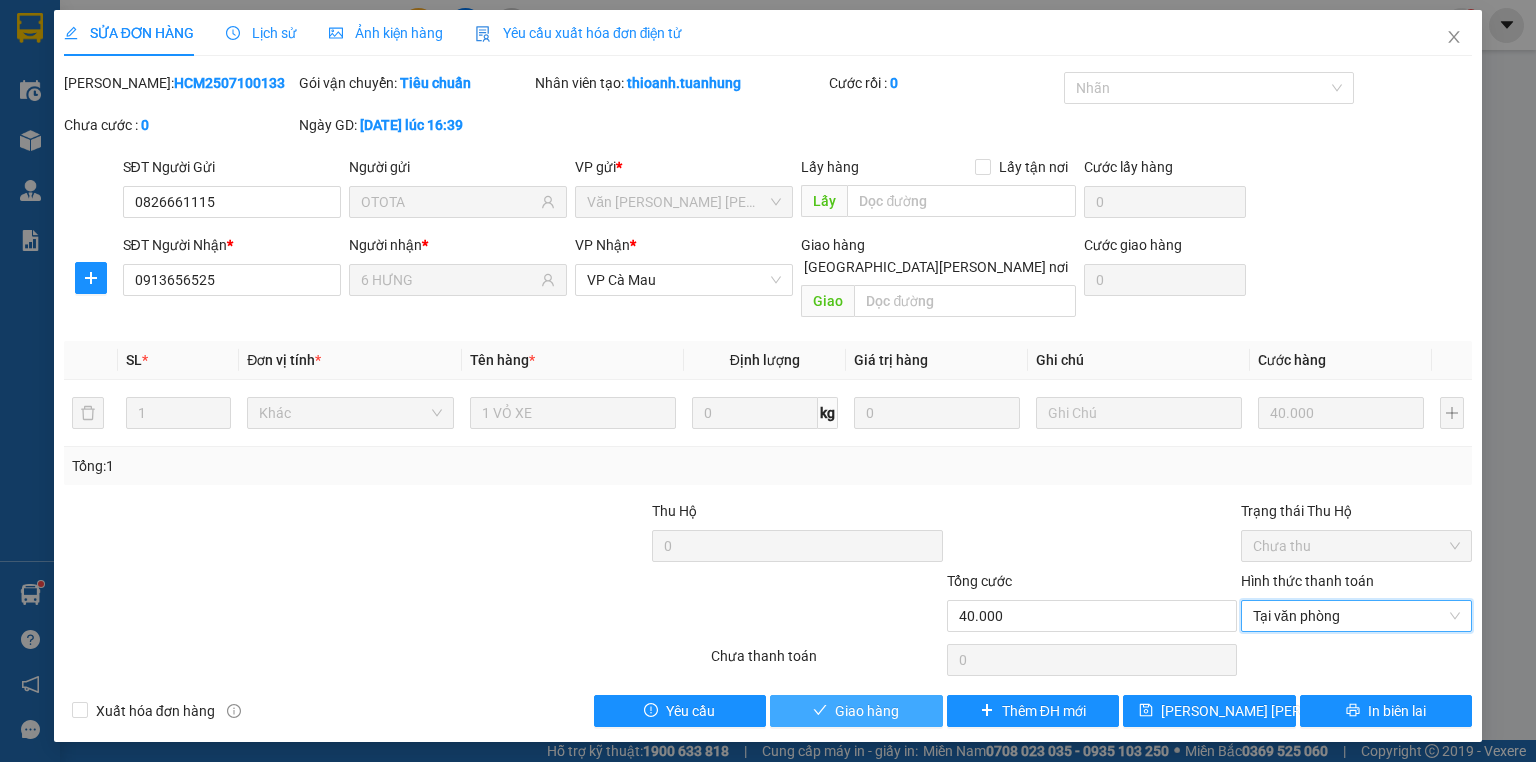 click on "Giao hàng" at bounding box center [856, 711] 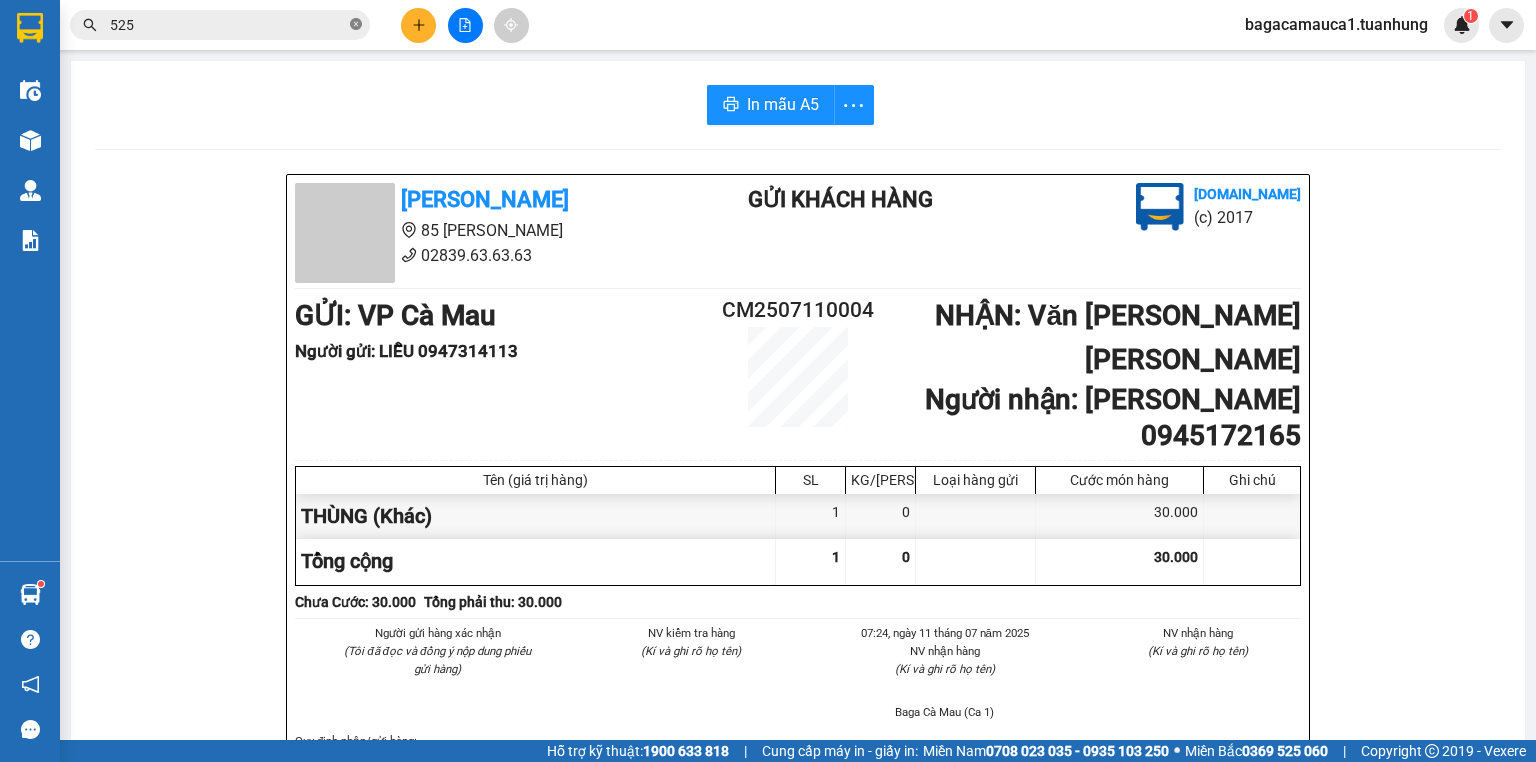 click 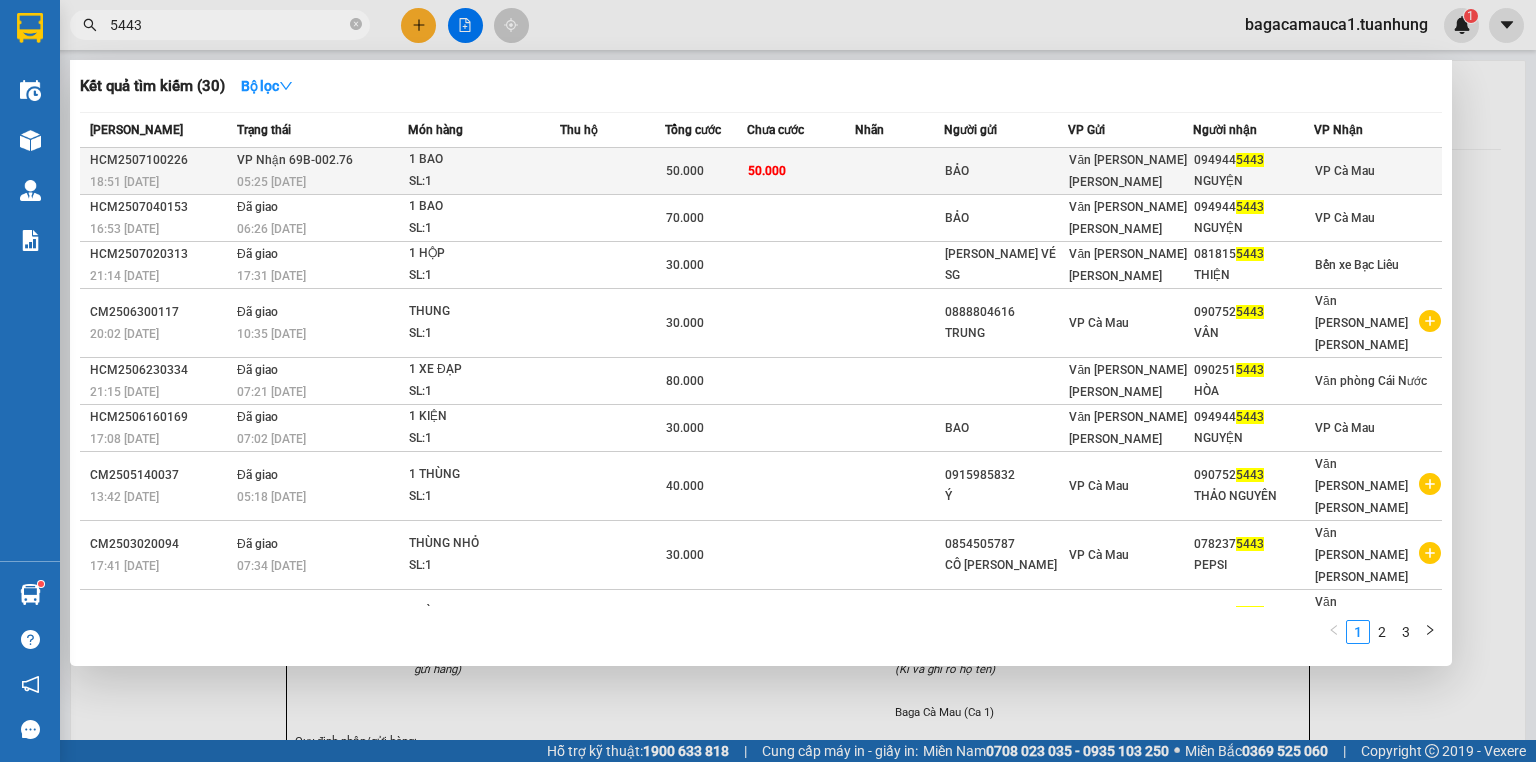 type on "5443" 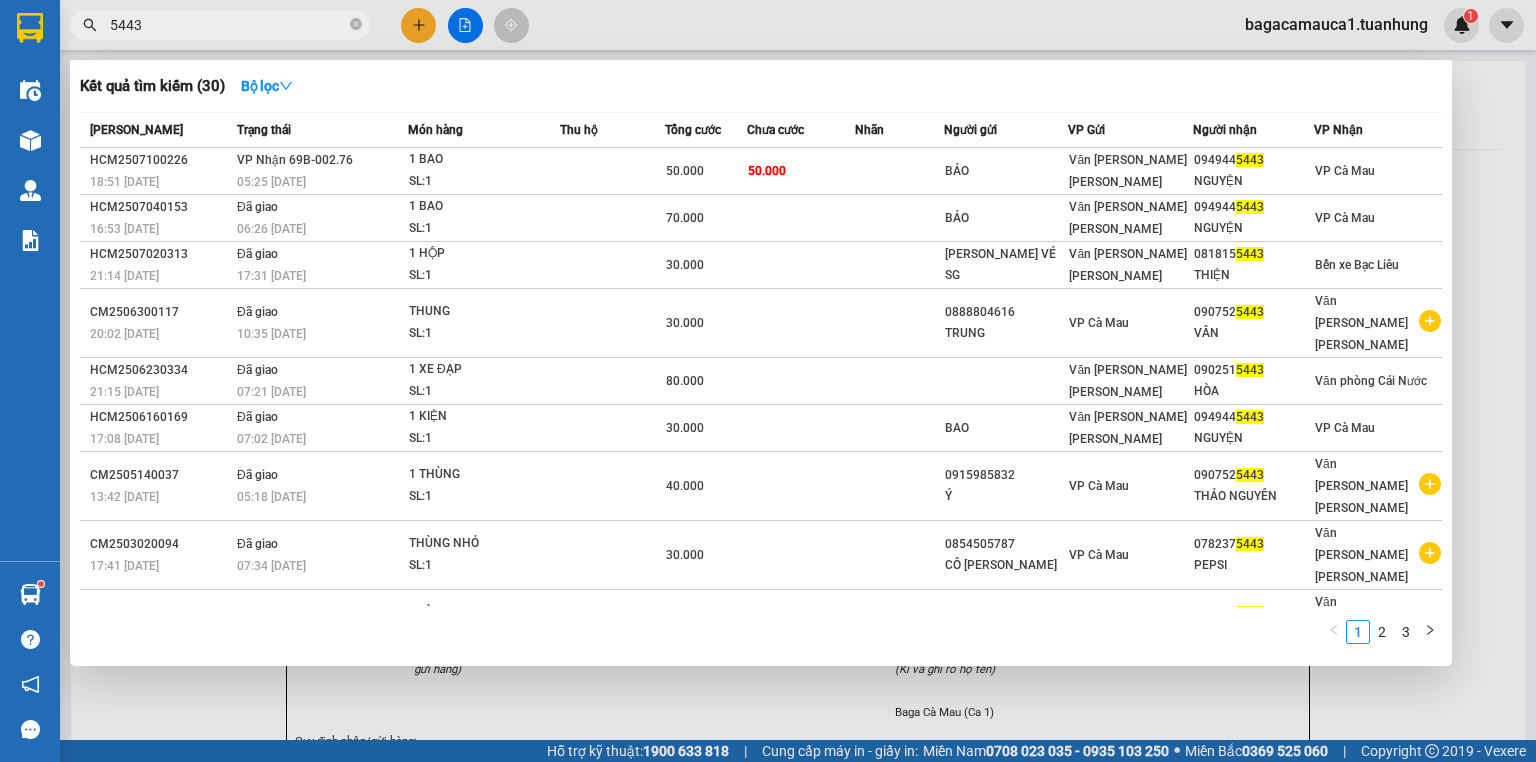 click at bounding box center [899, 171] 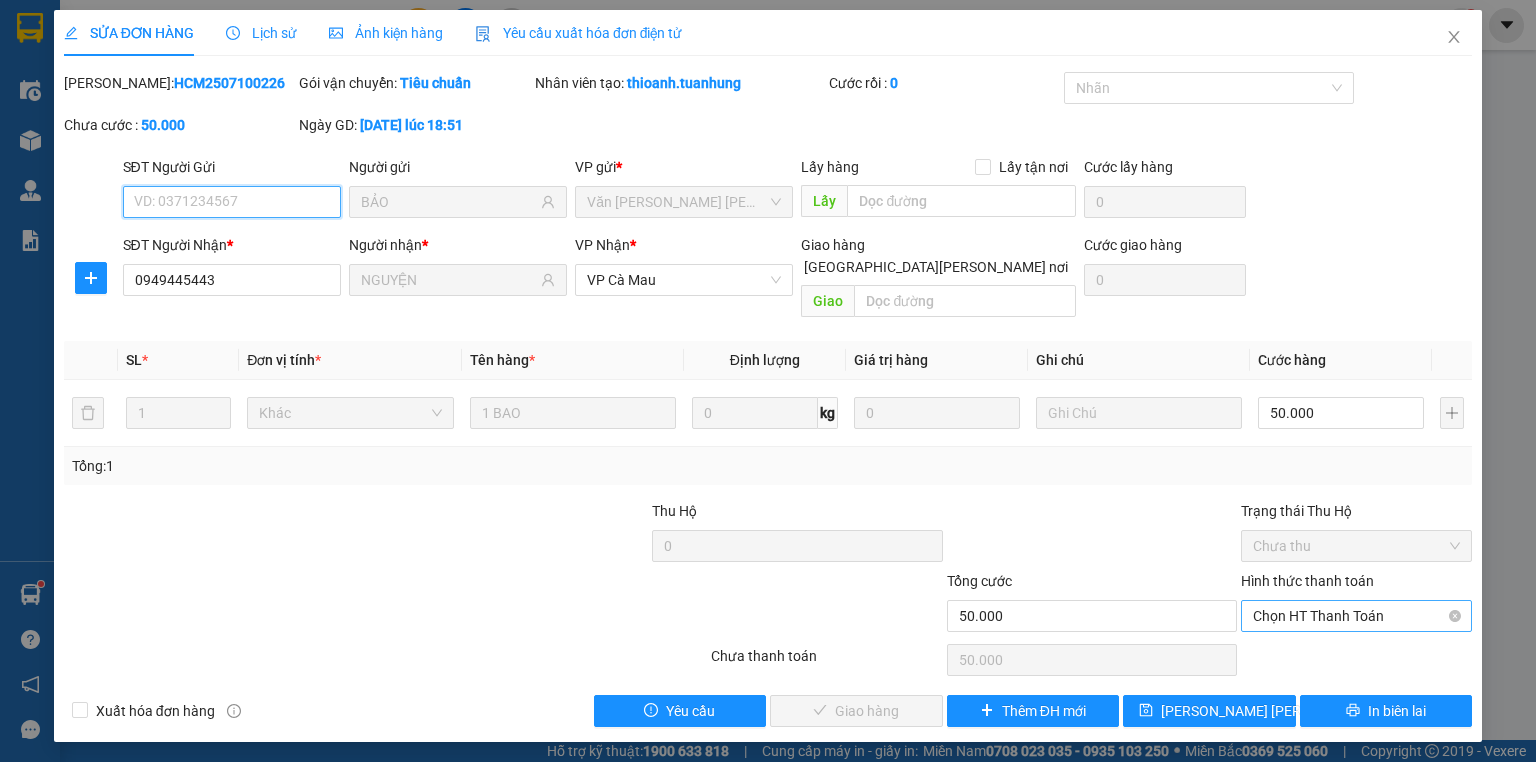 click on "Chọn HT Thanh Toán" at bounding box center (1356, 616) 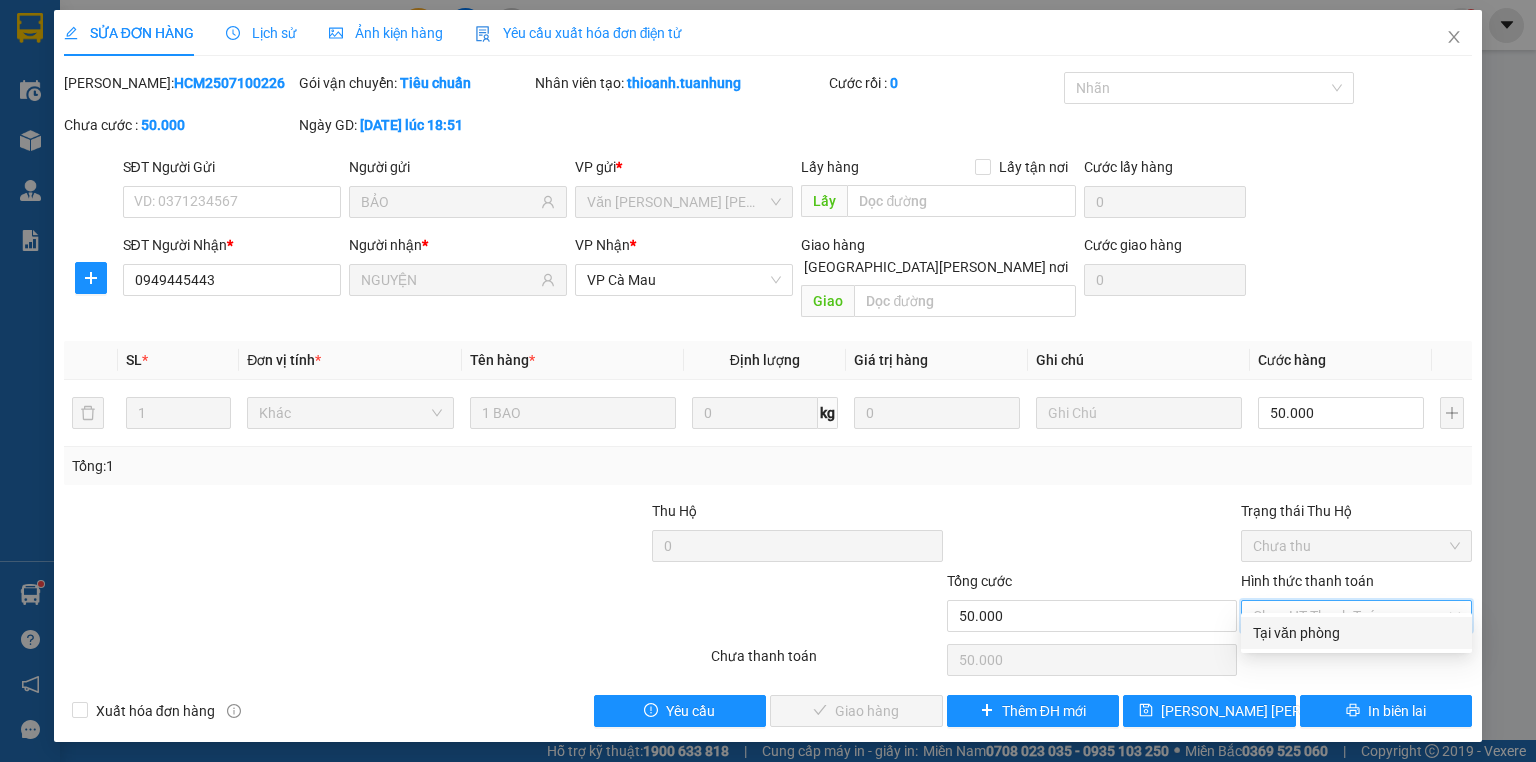 click on "Tại văn phòng" at bounding box center (1356, 633) 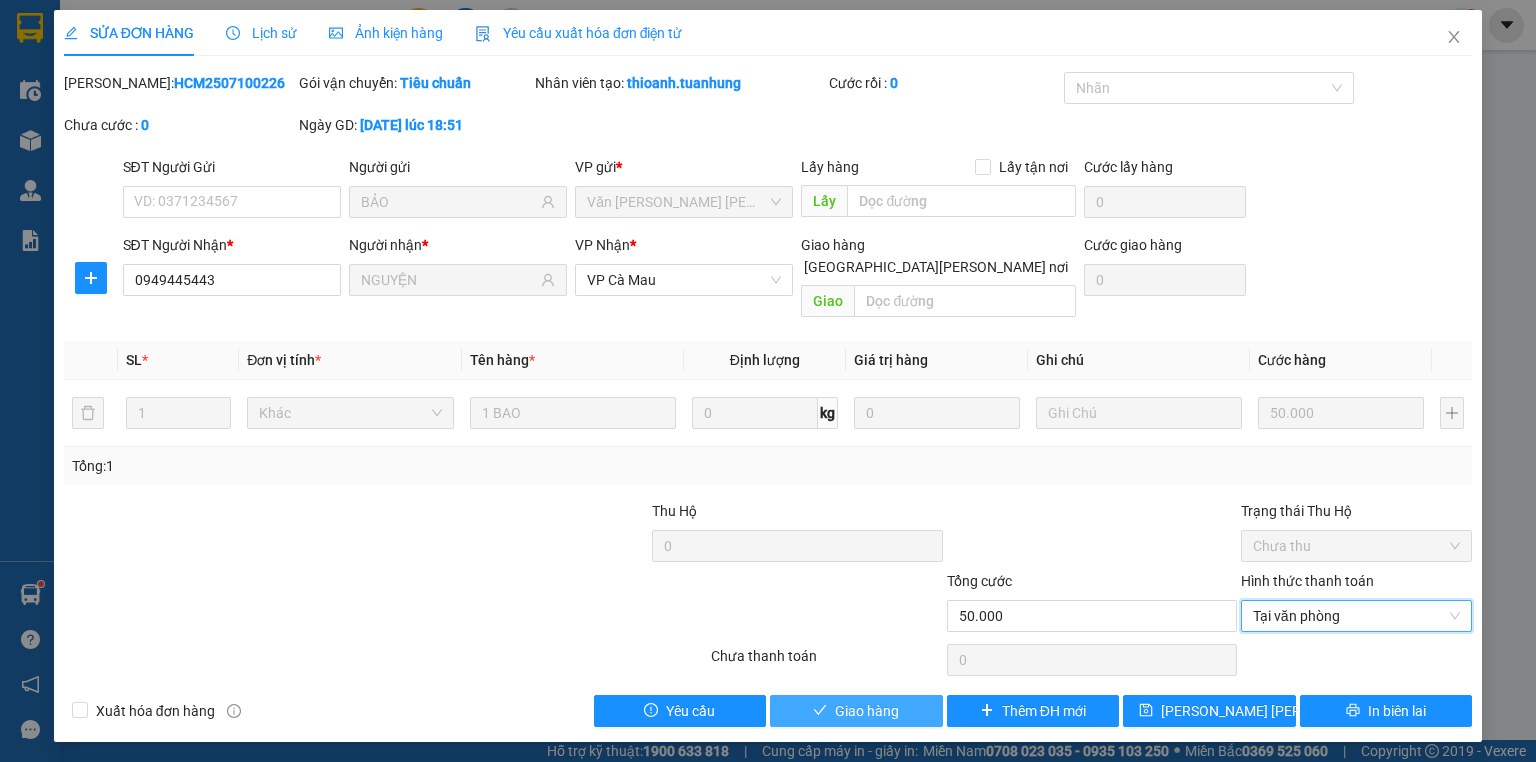 click on "Giao hàng" at bounding box center [856, 711] 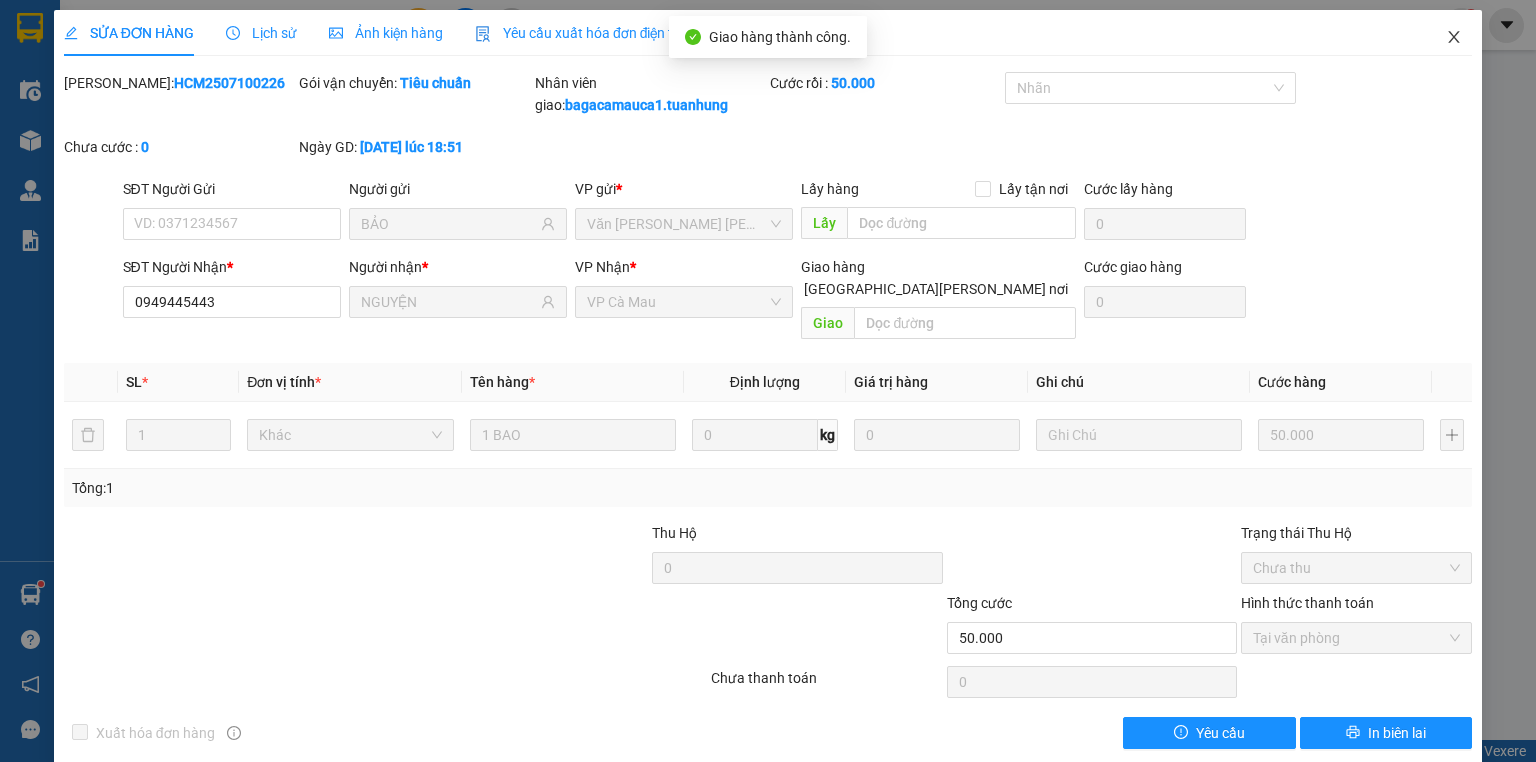 click 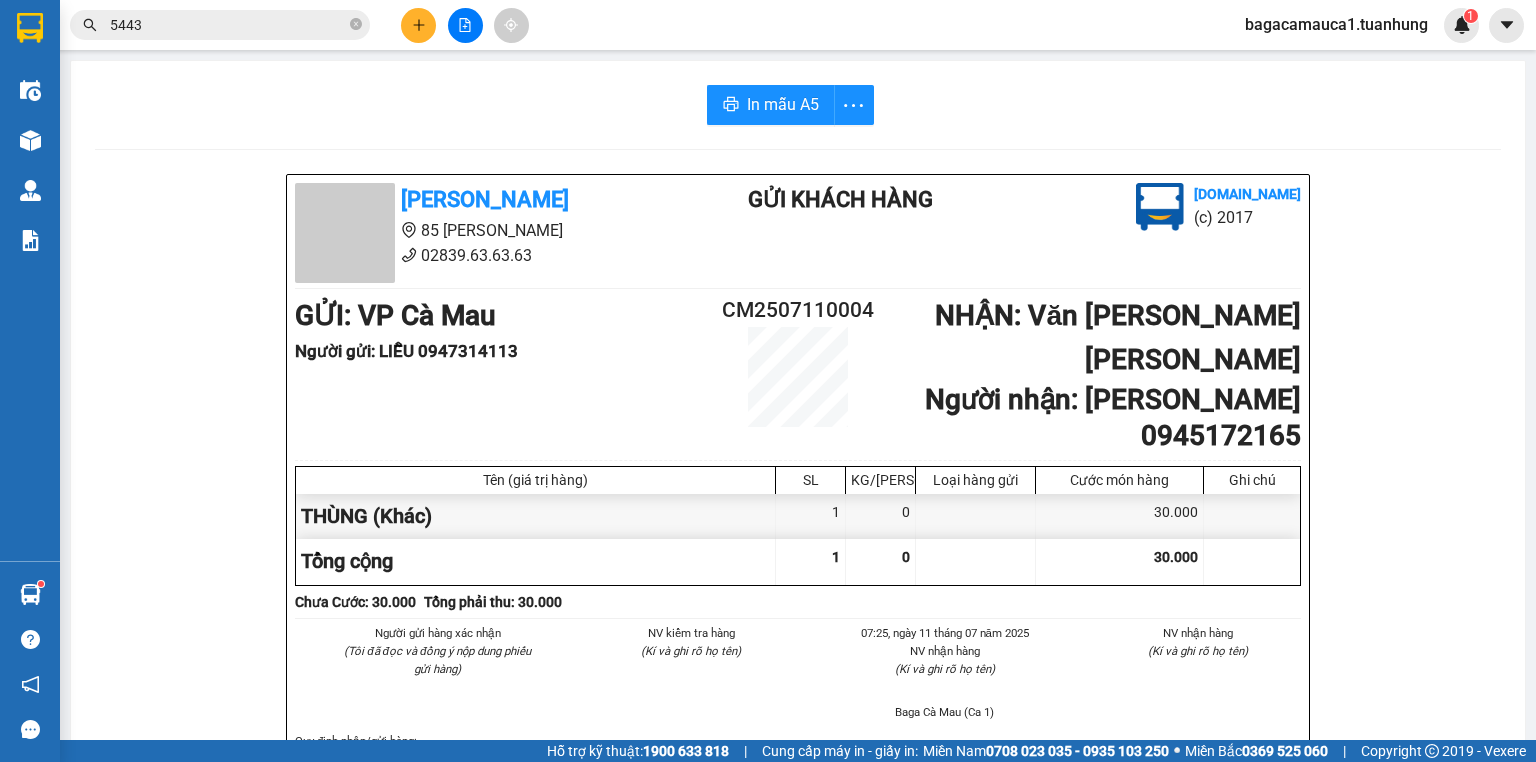 click 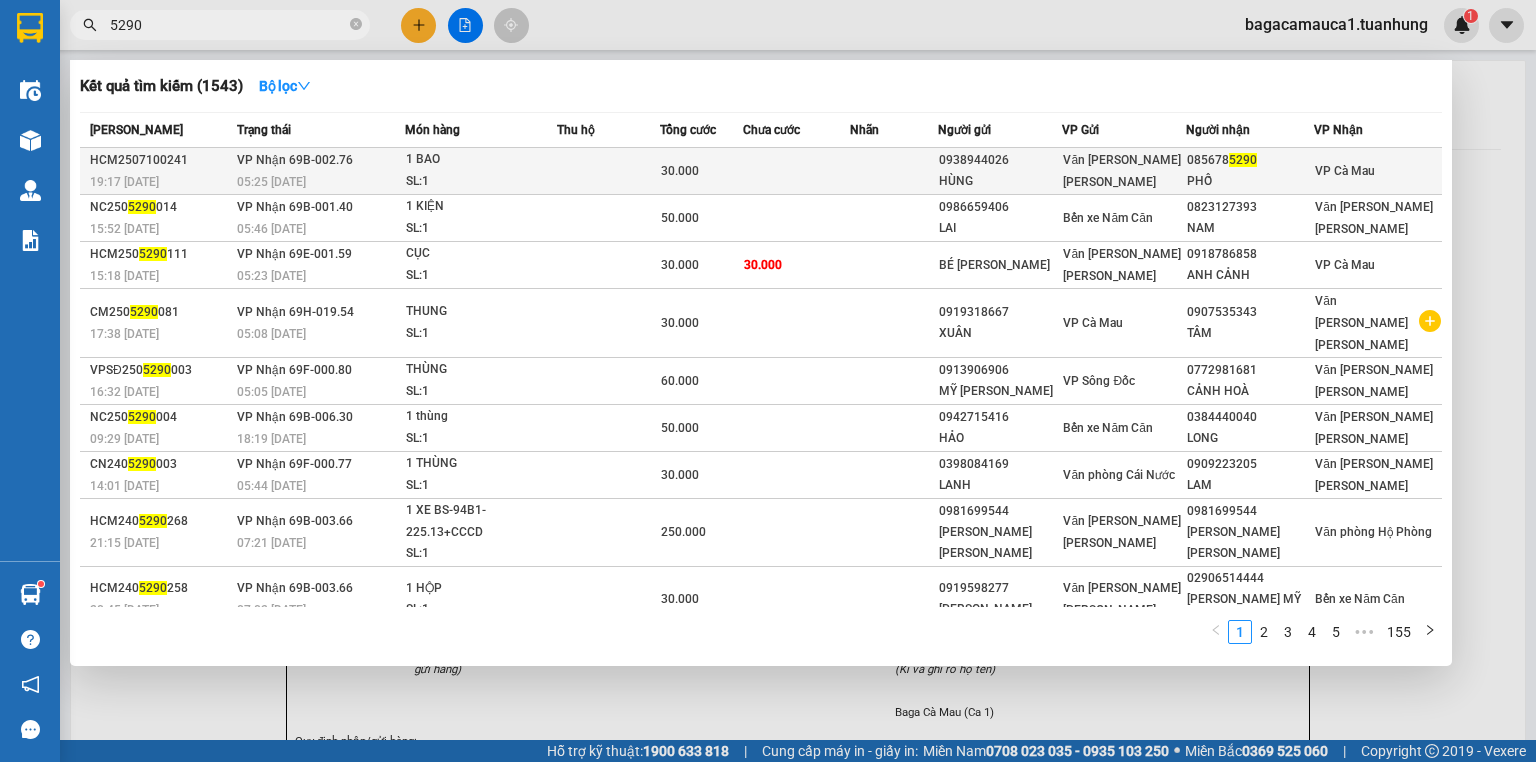type on "5290" 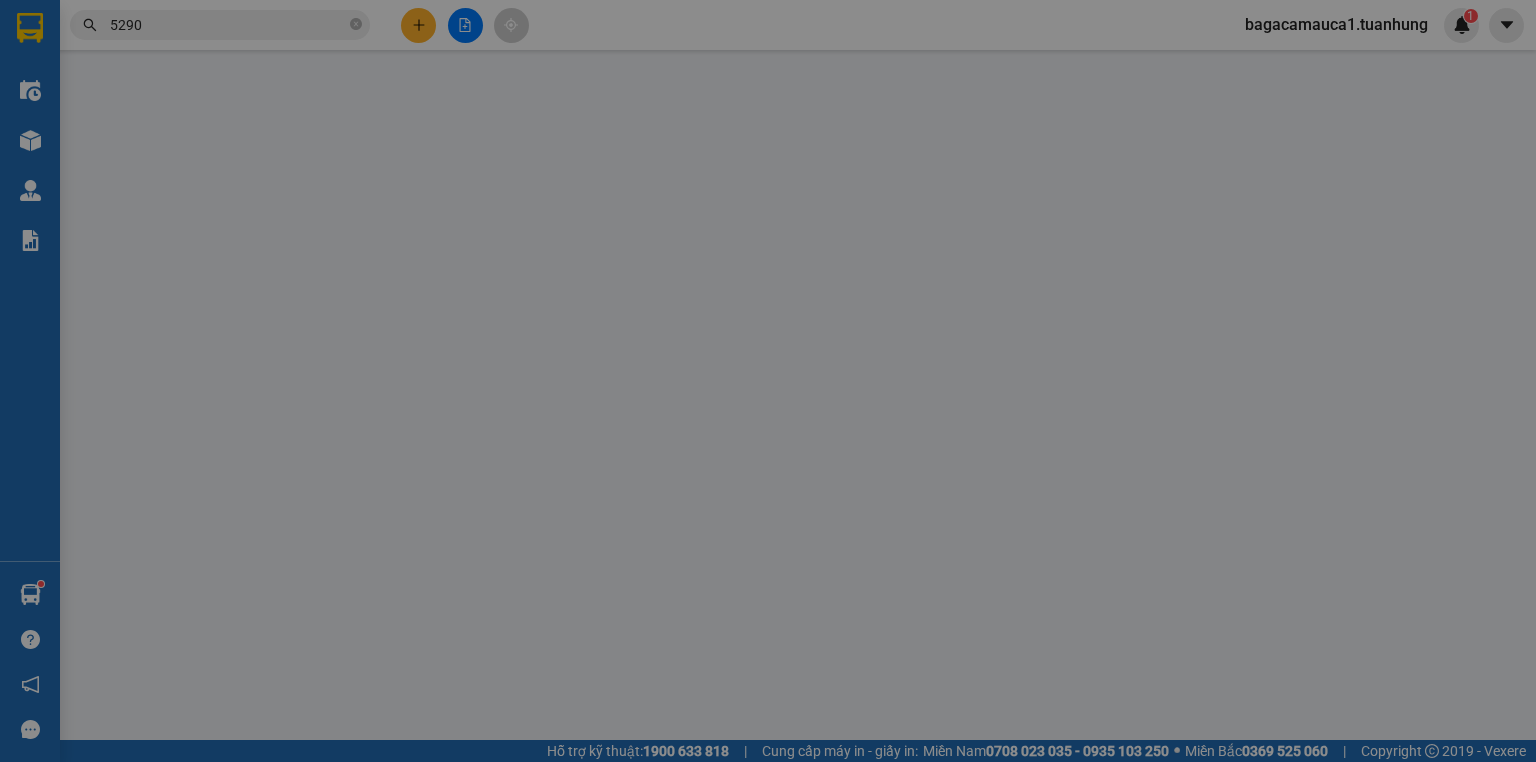 type on "0938944026" 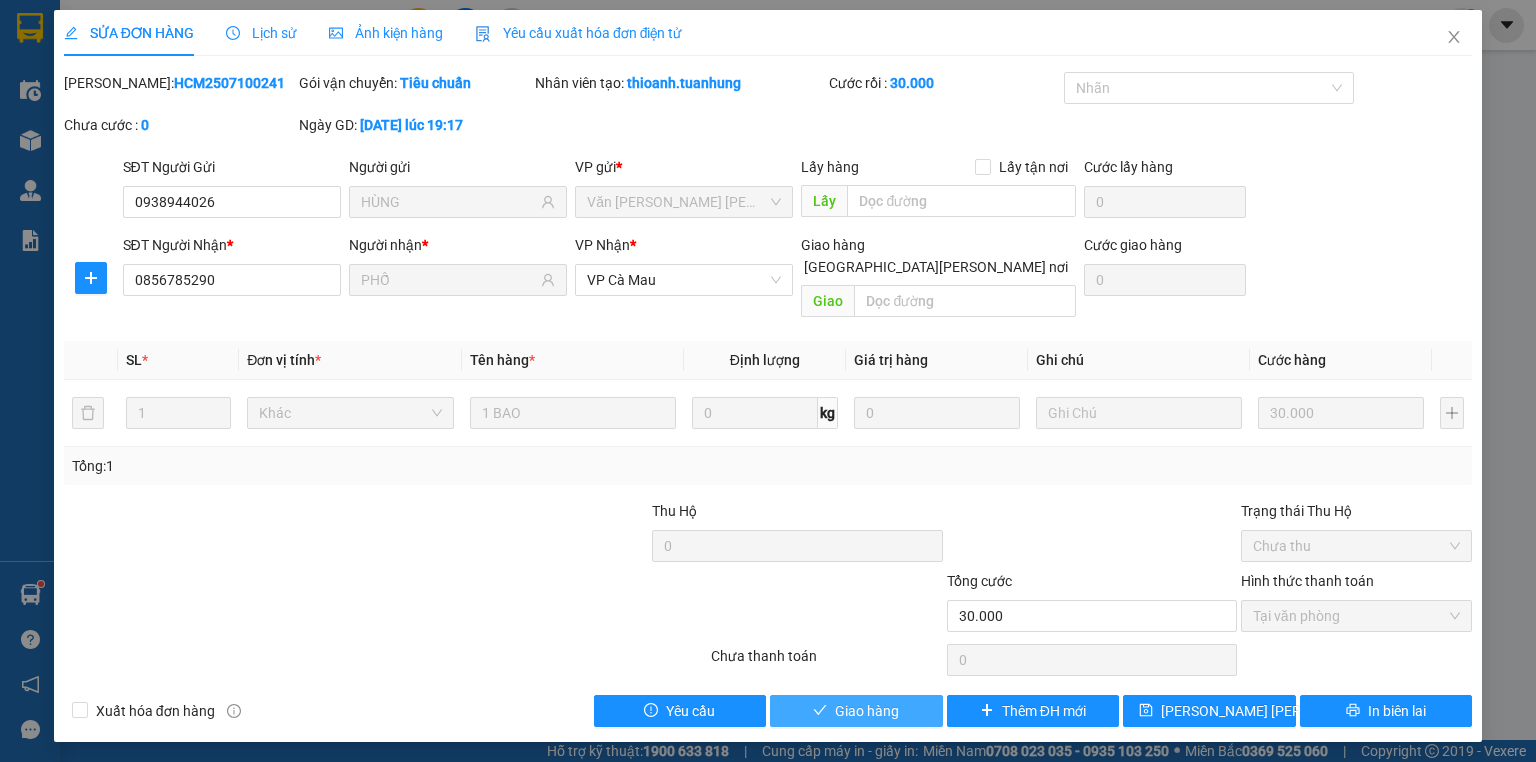 click on "Giao hàng" at bounding box center (856, 711) 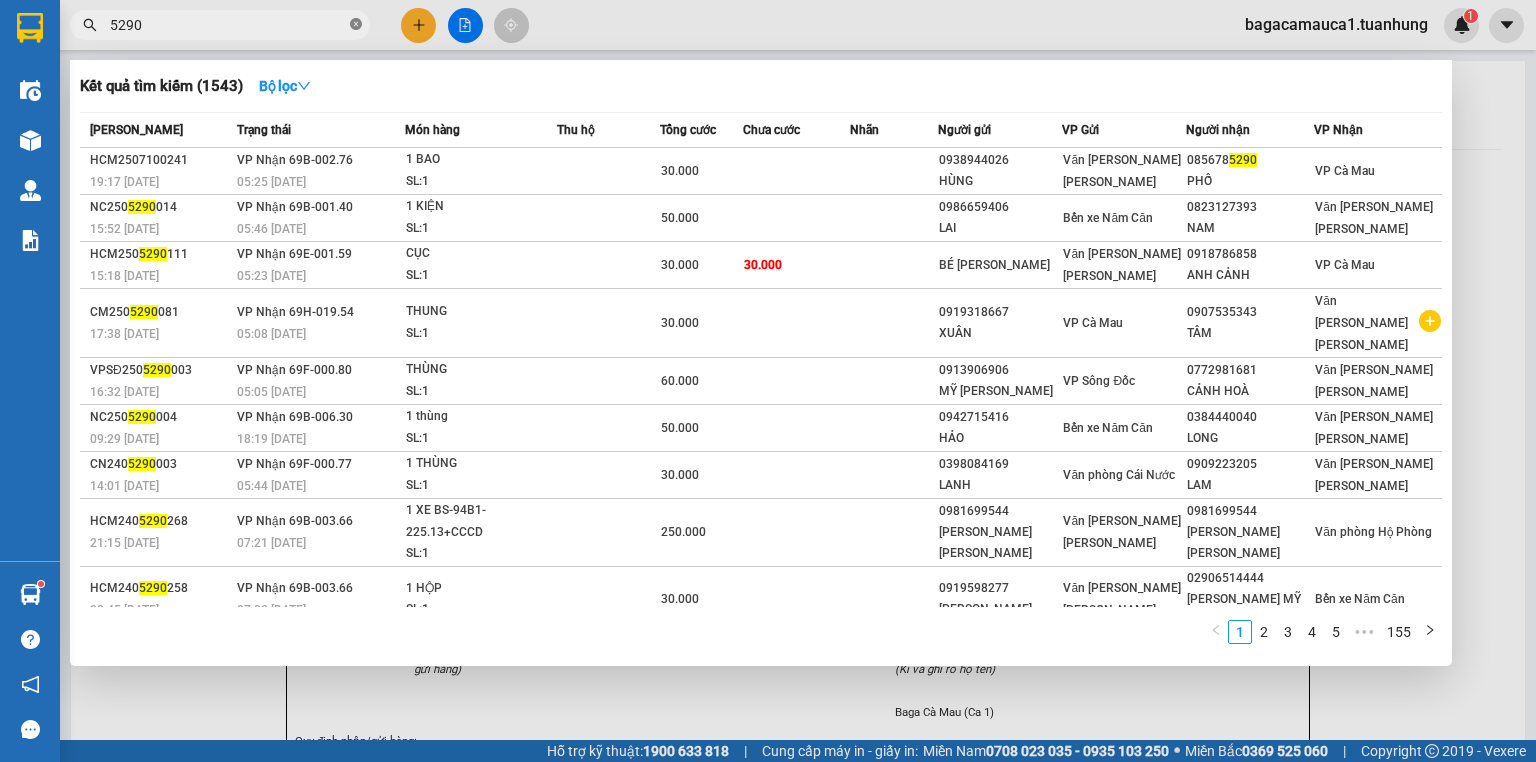 click 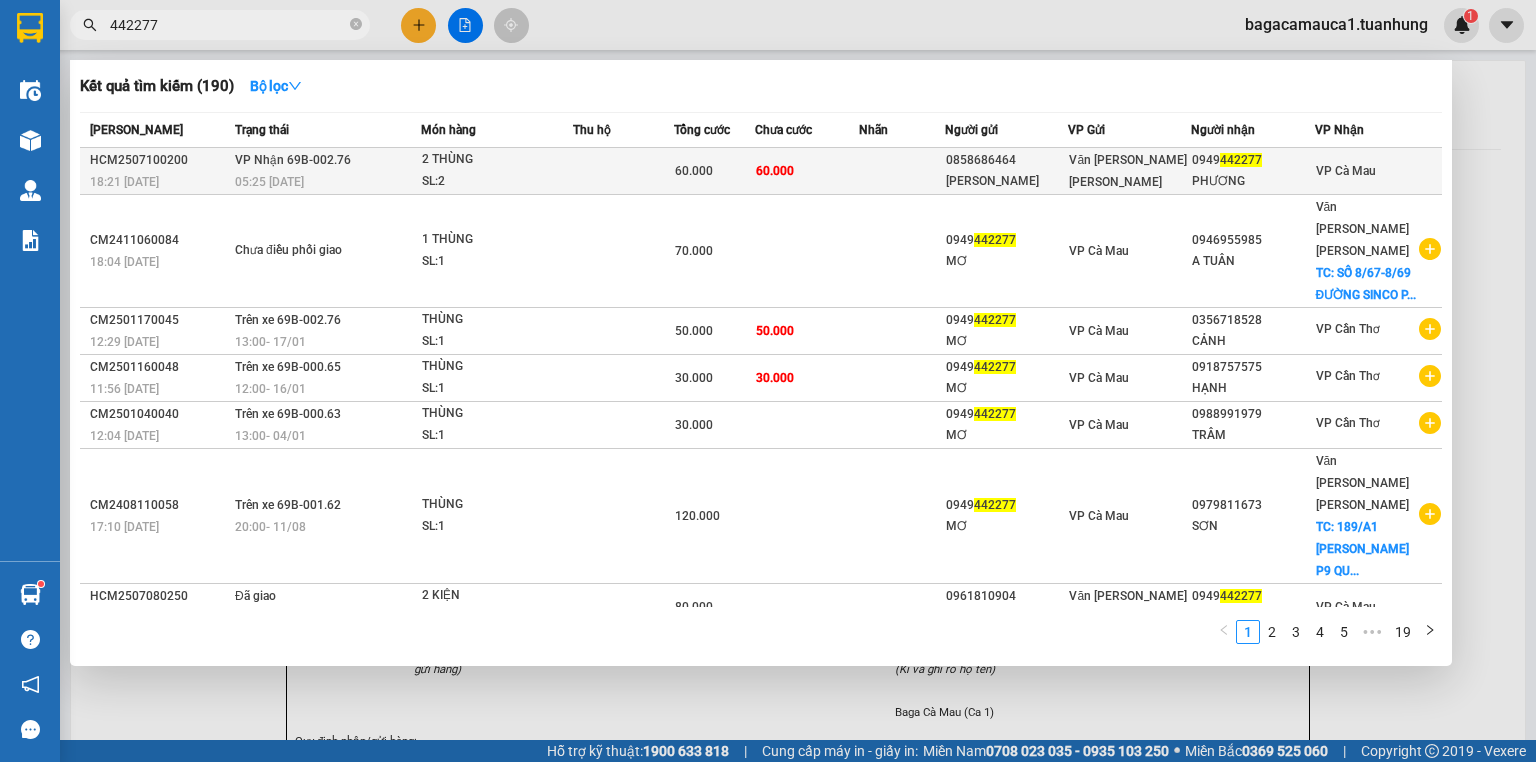 type on "442277" 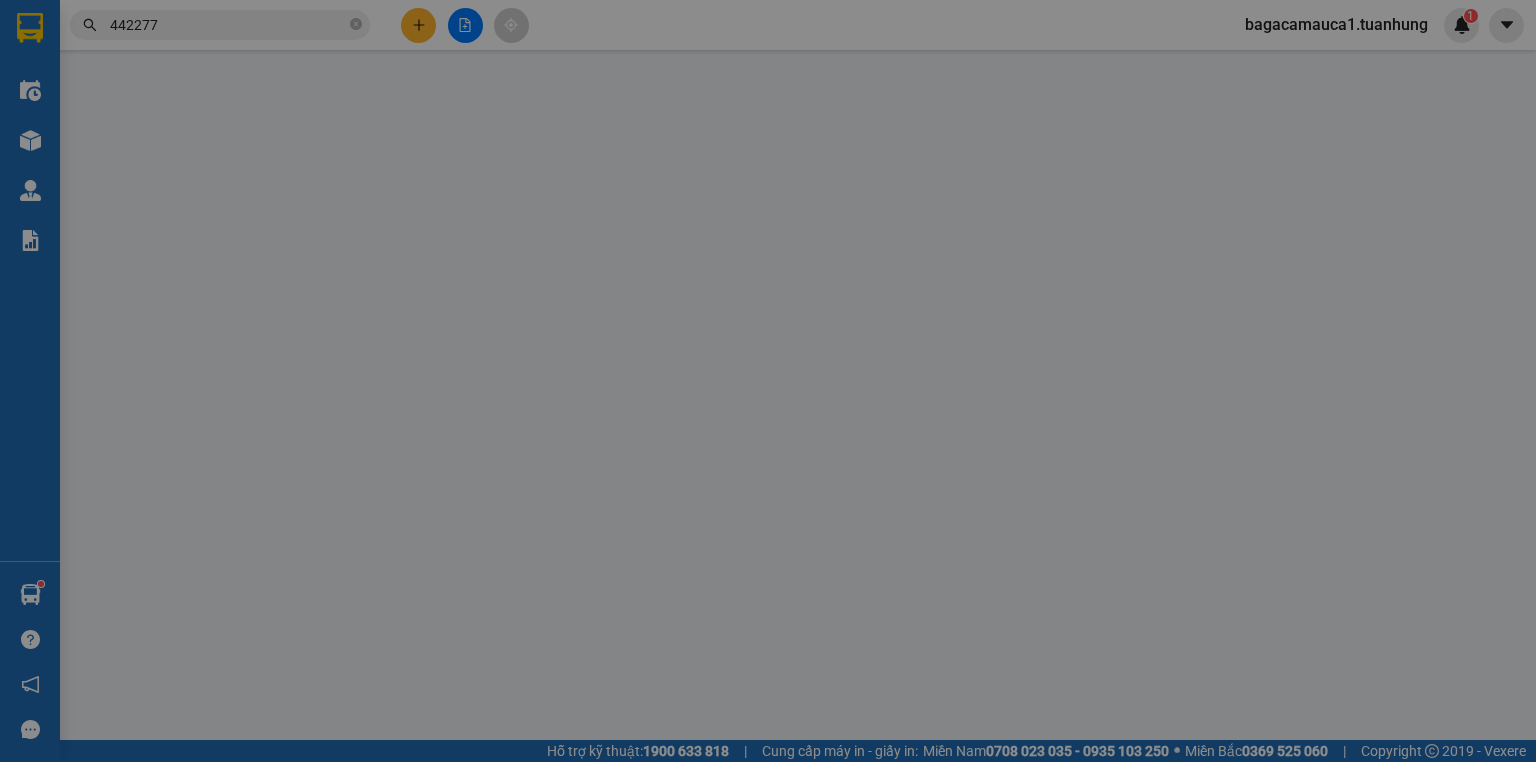 type on "0858686464" 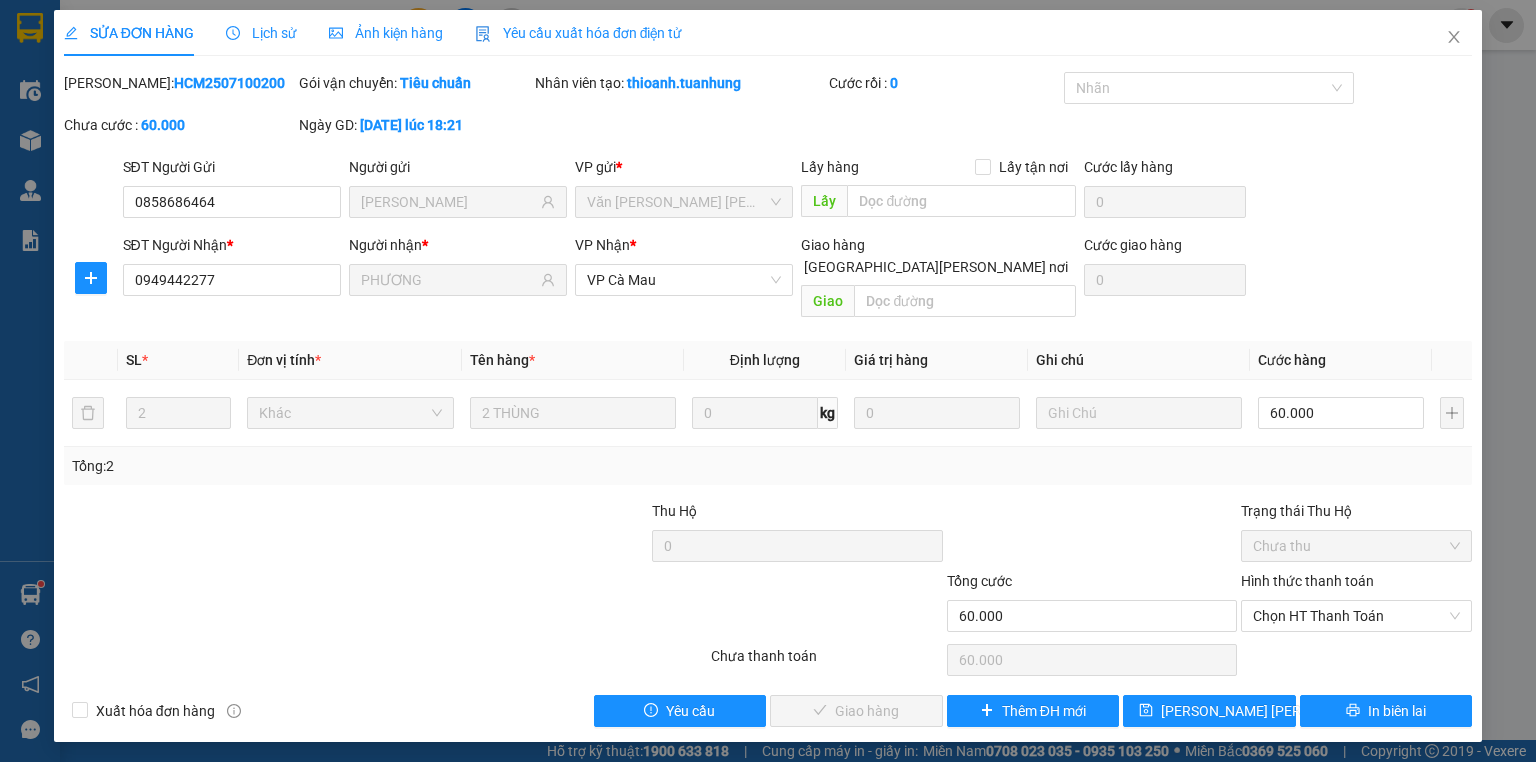 click on "Hình thức thanh toán Chọn HT Thanh Toán" at bounding box center [1356, 605] 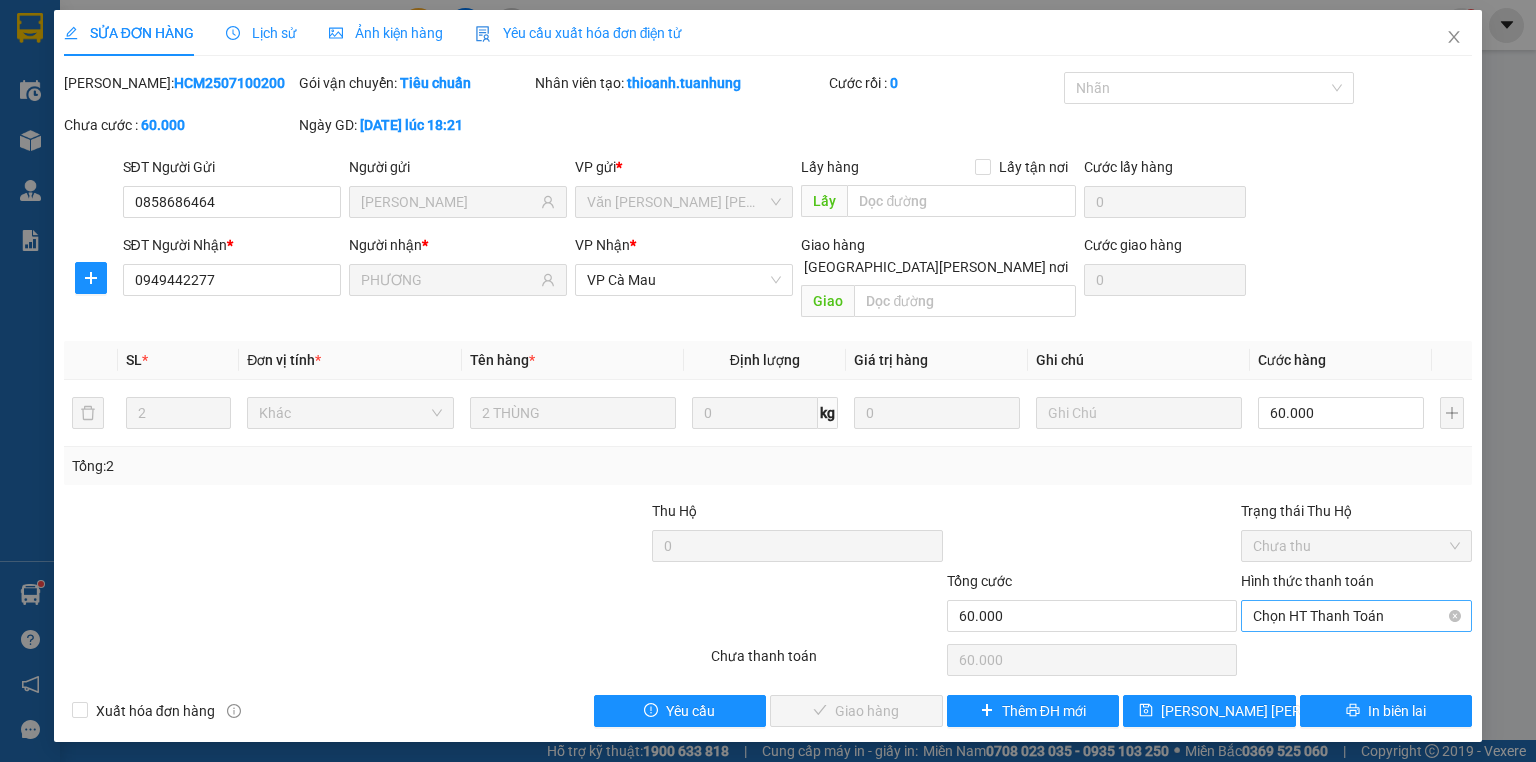click on "Chọn HT Thanh Toán" at bounding box center (1356, 616) 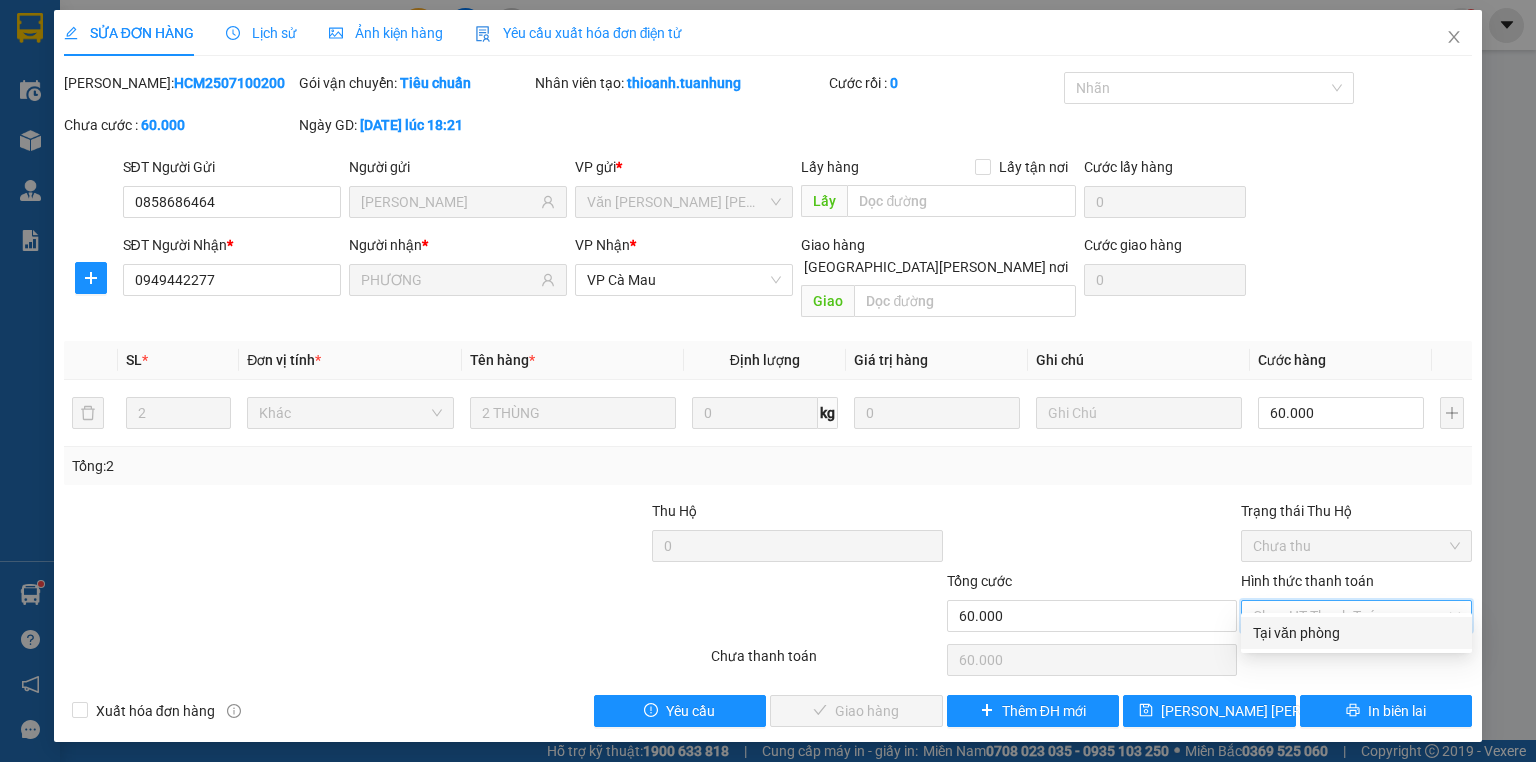 click on "Tại văn phòng" at bounding box center (1356, 633) 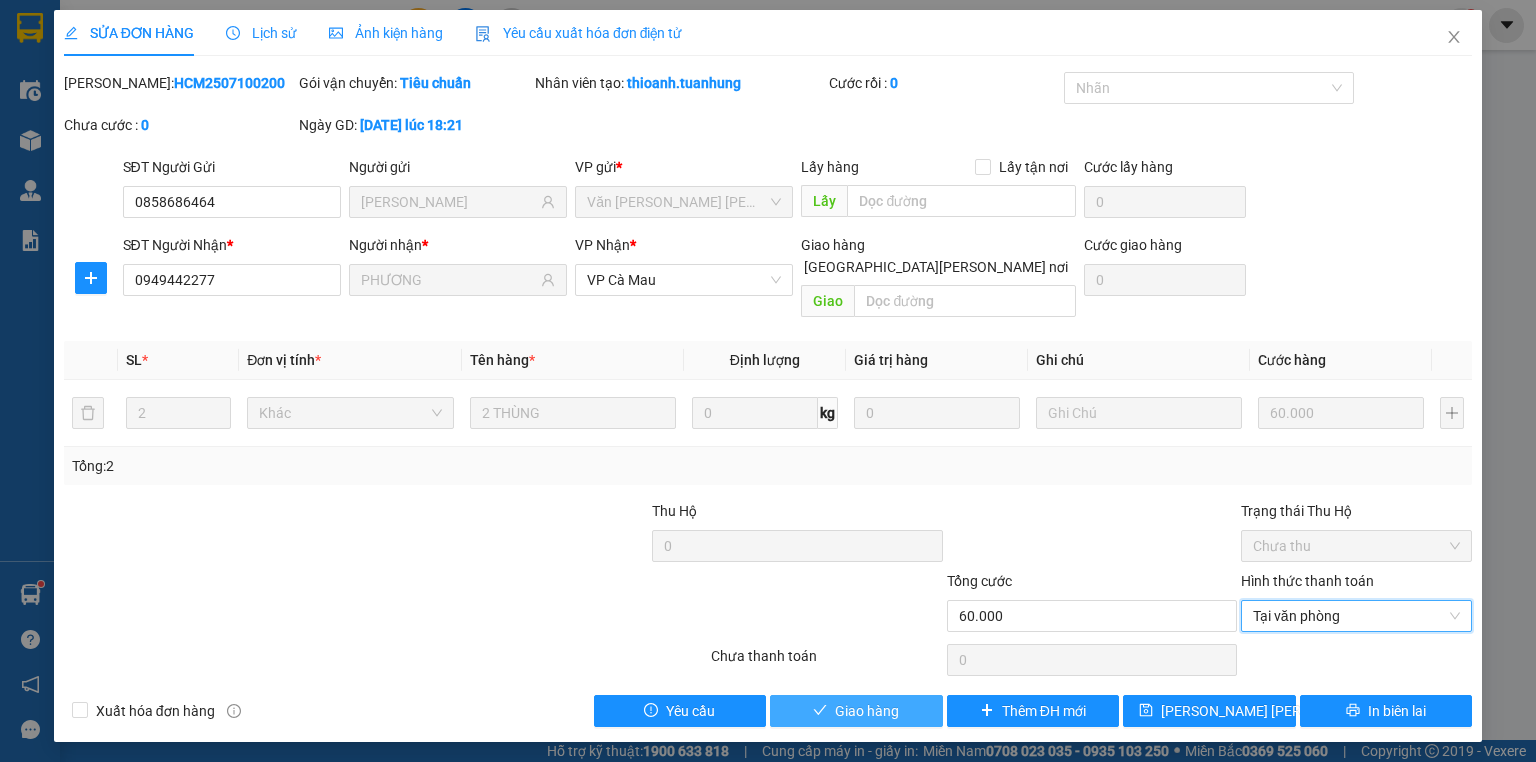 click on "Giao hàng" at bounding box center [867, 711] 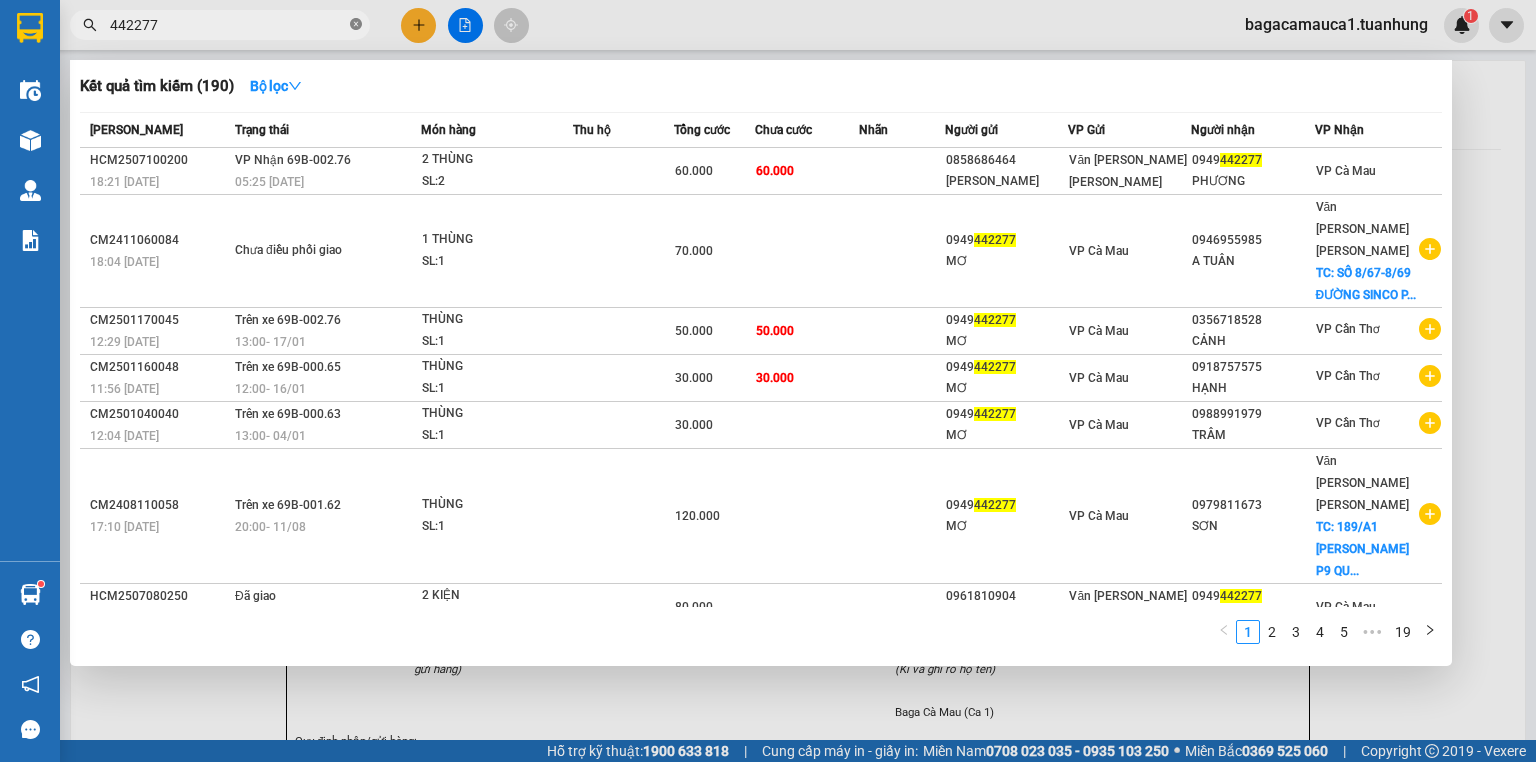 click 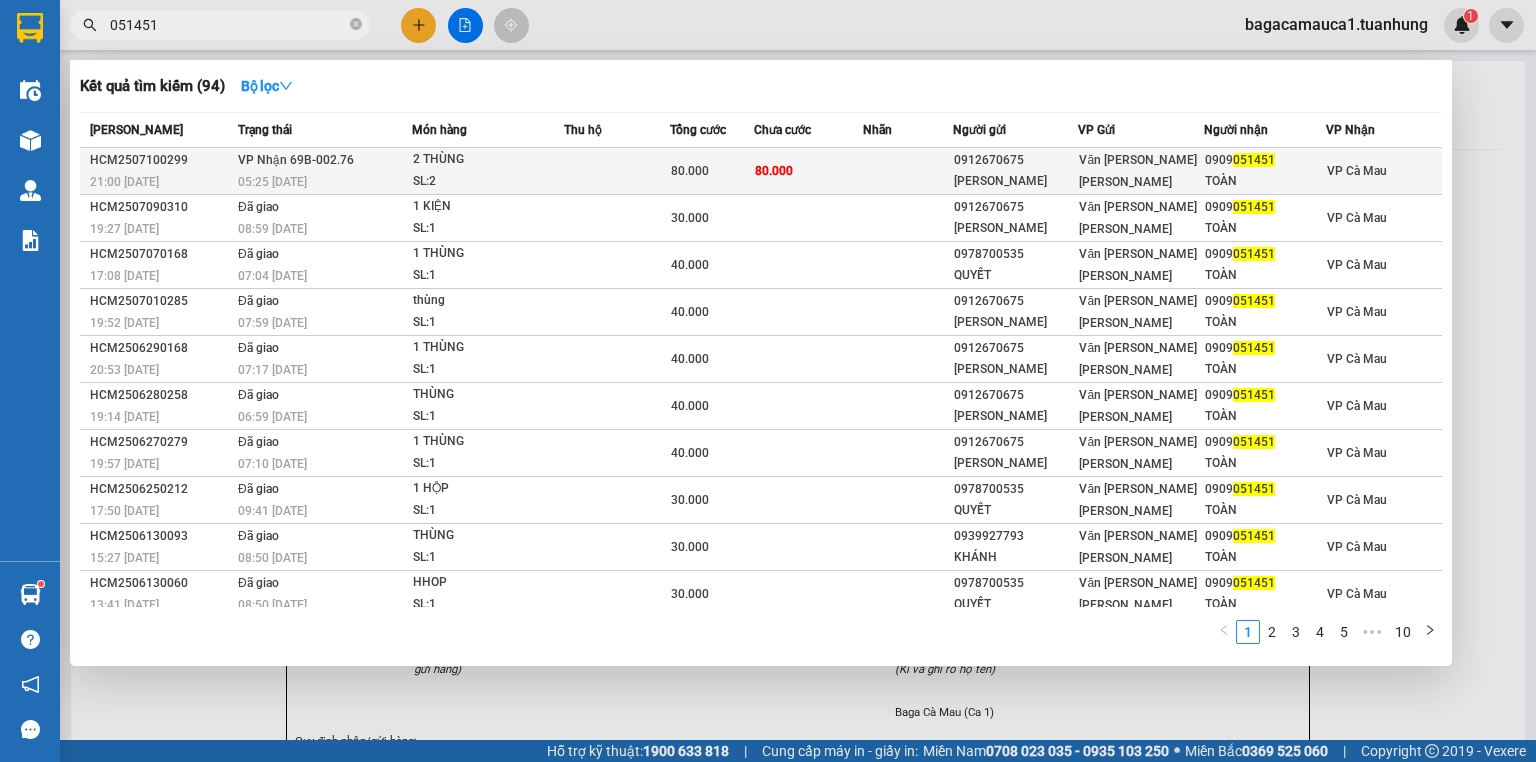 type on "051451" 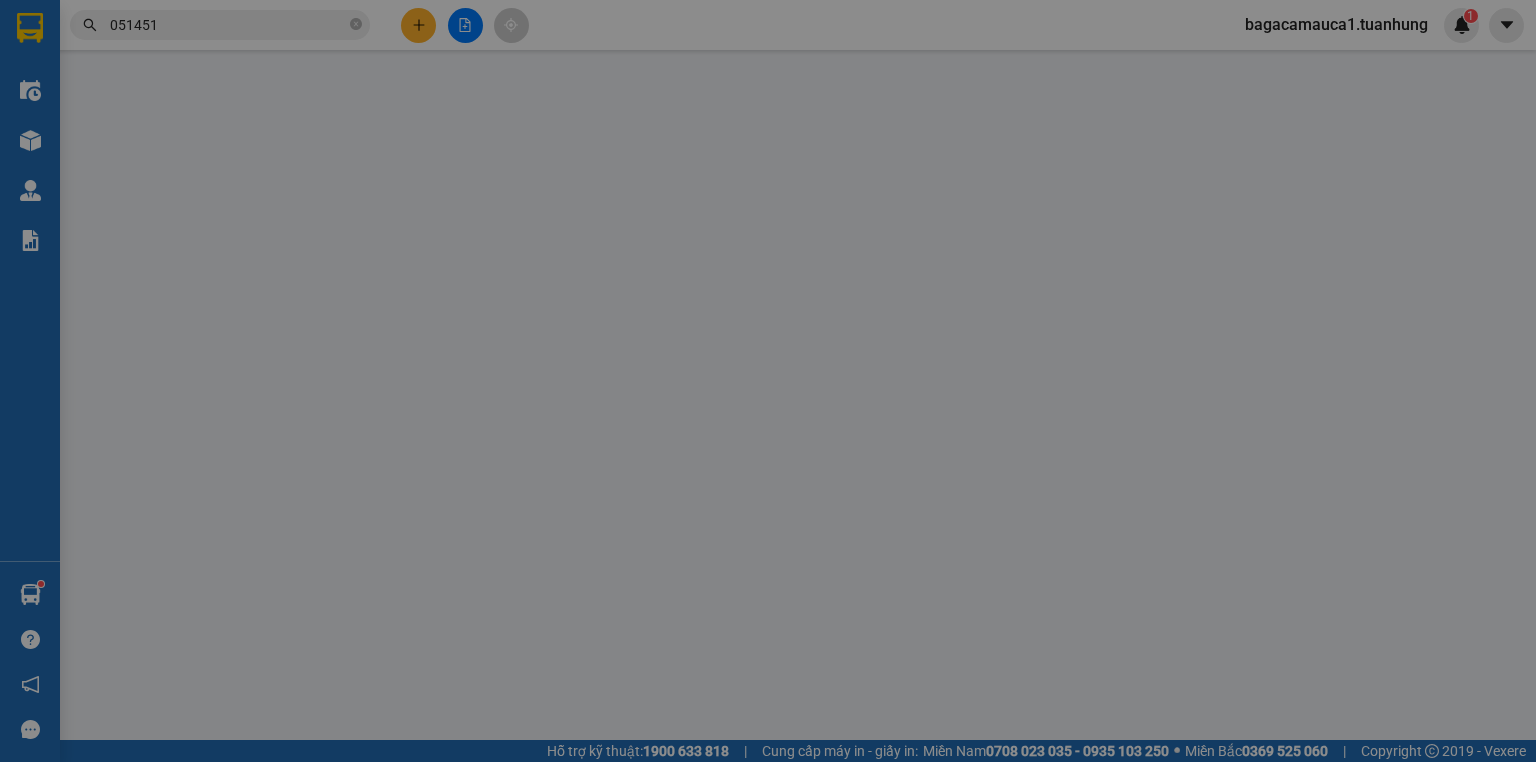 type on "0912670675" 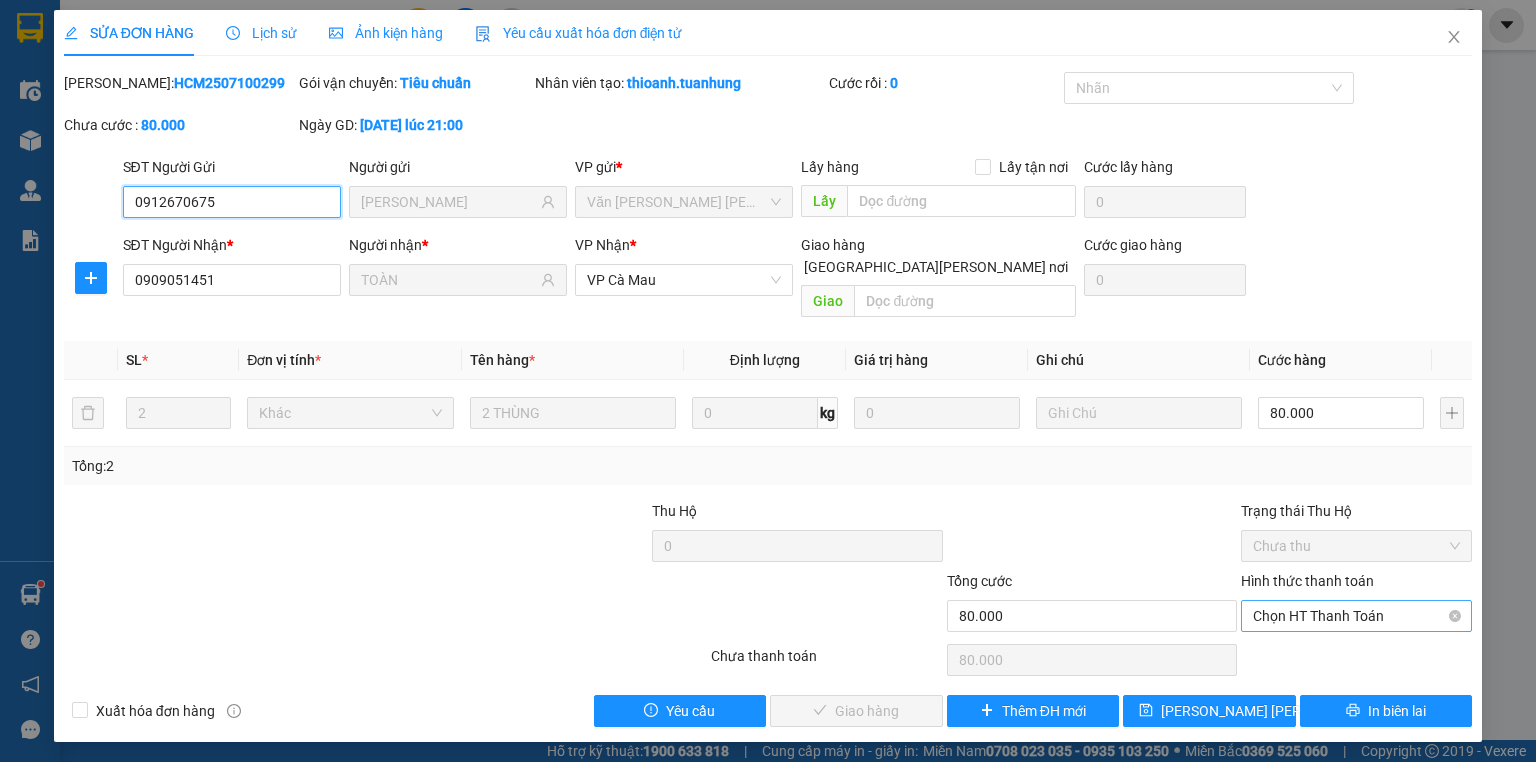 click on "Chọn HT Thanh Toán" at bounding box center [1356, 616] 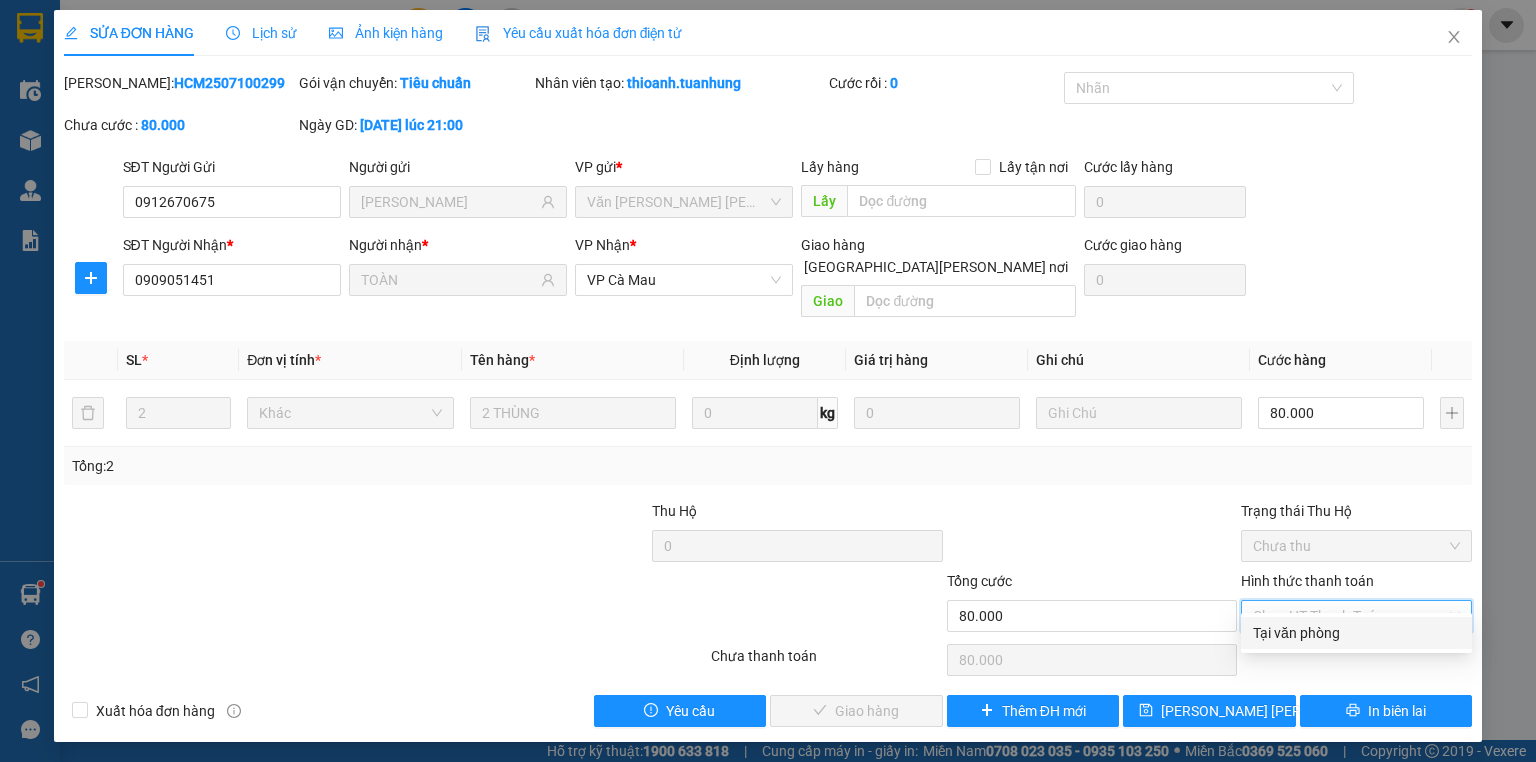 drag, startPoint x: 1285, startPoint y: 634, endPoint x: 1229, endPoint y: 645, distance: 57.070133 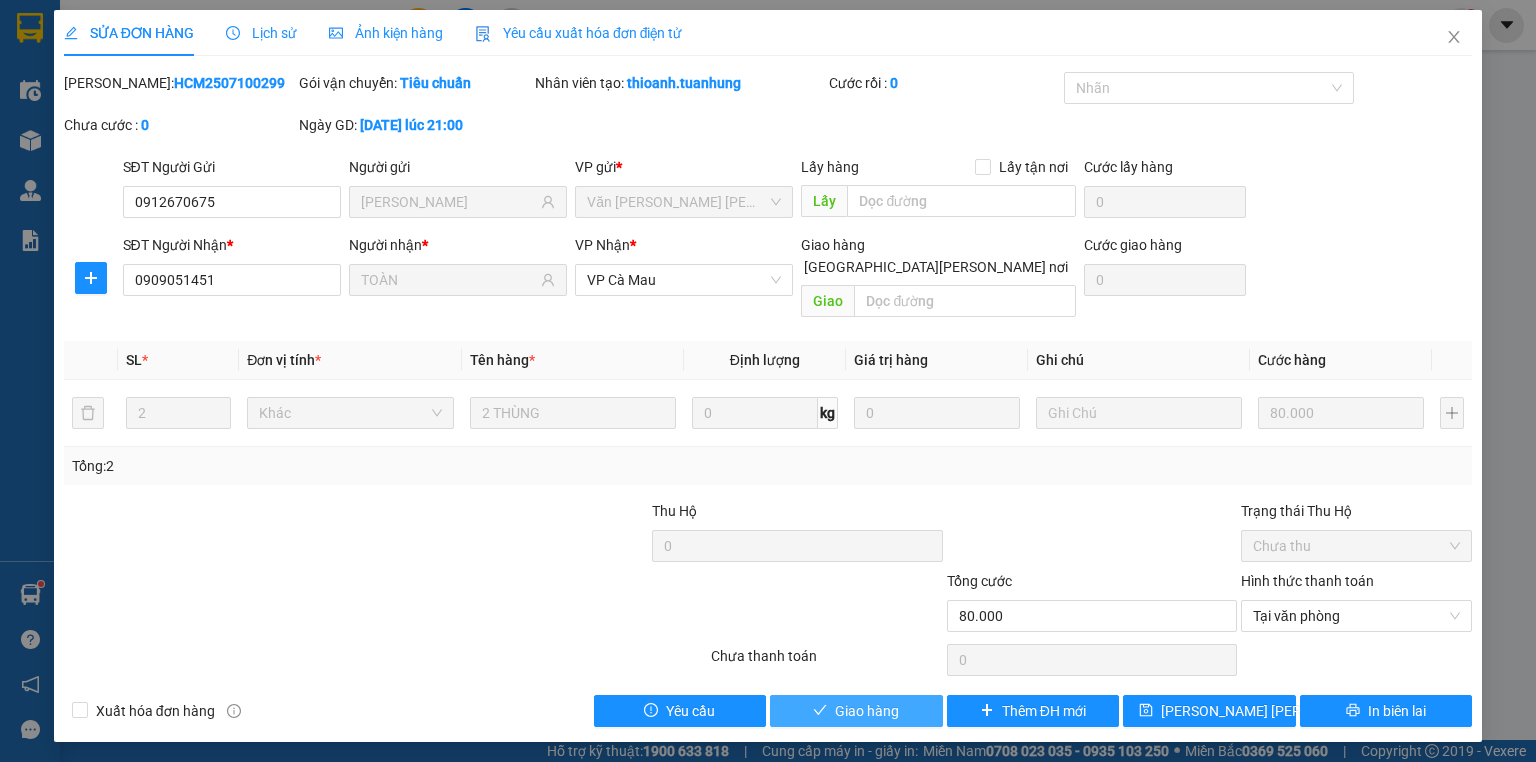 click on "Giao hàng" at bounding box center [867, 711] 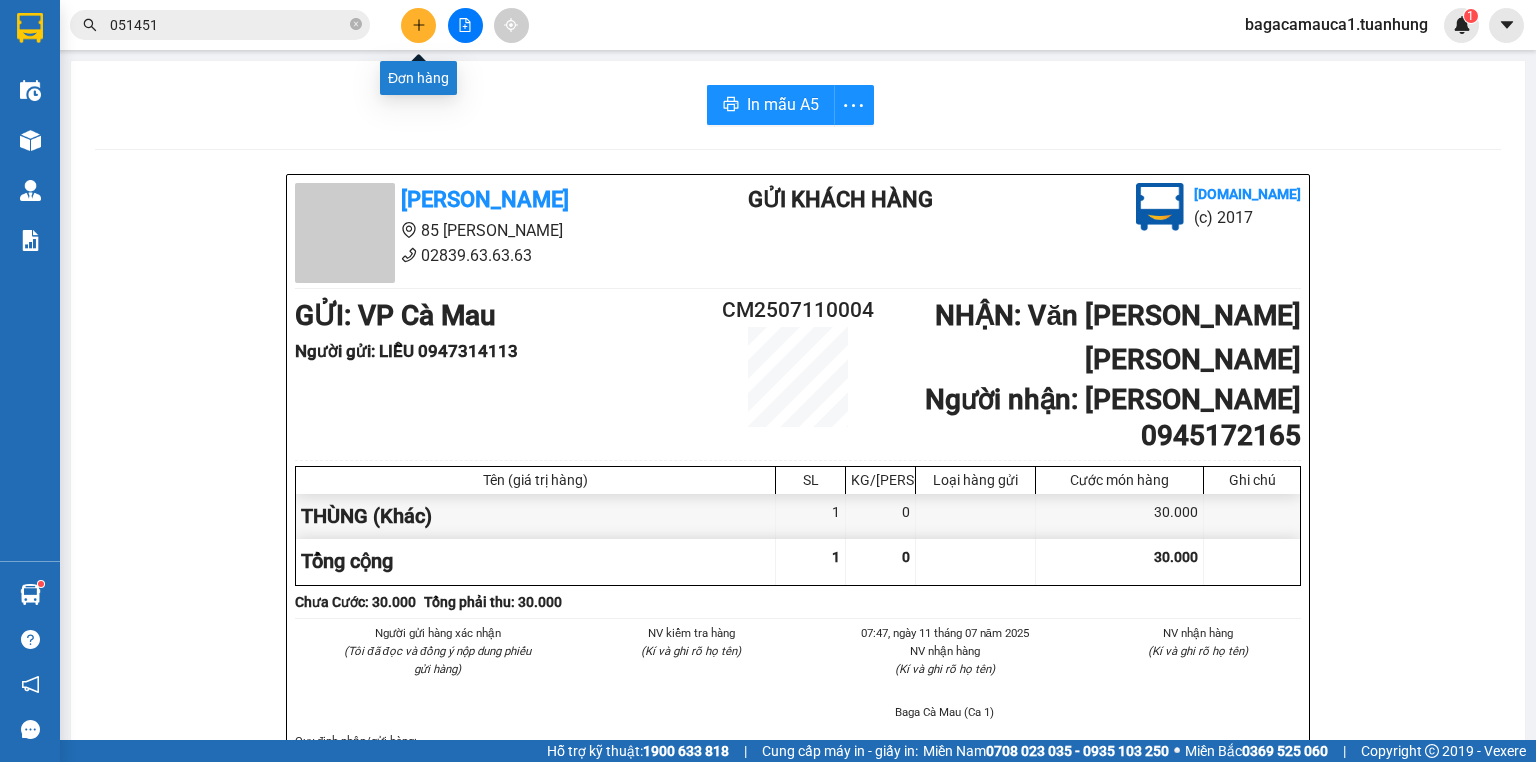 click at bounding box center [418, 25] 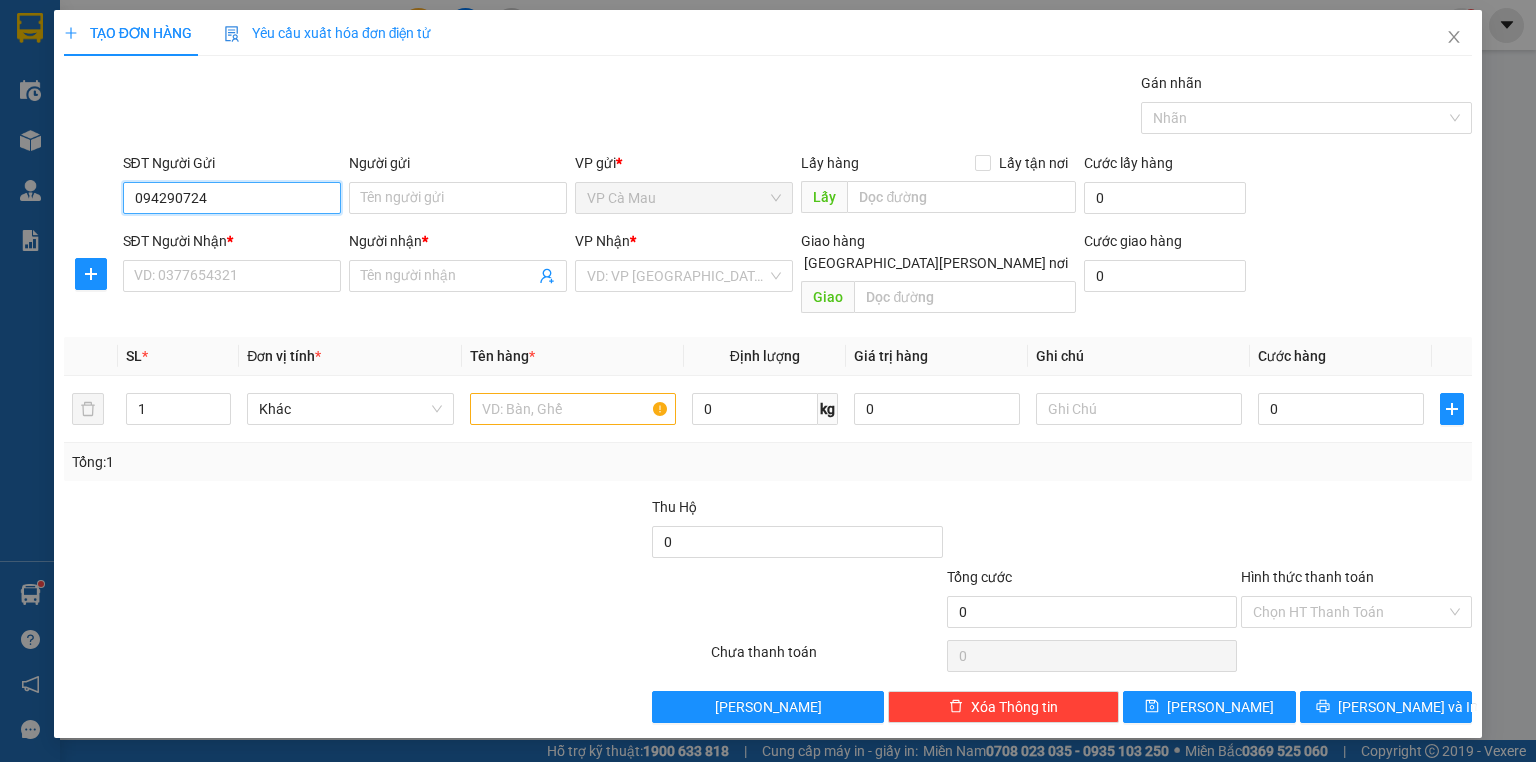type on "0942907249" 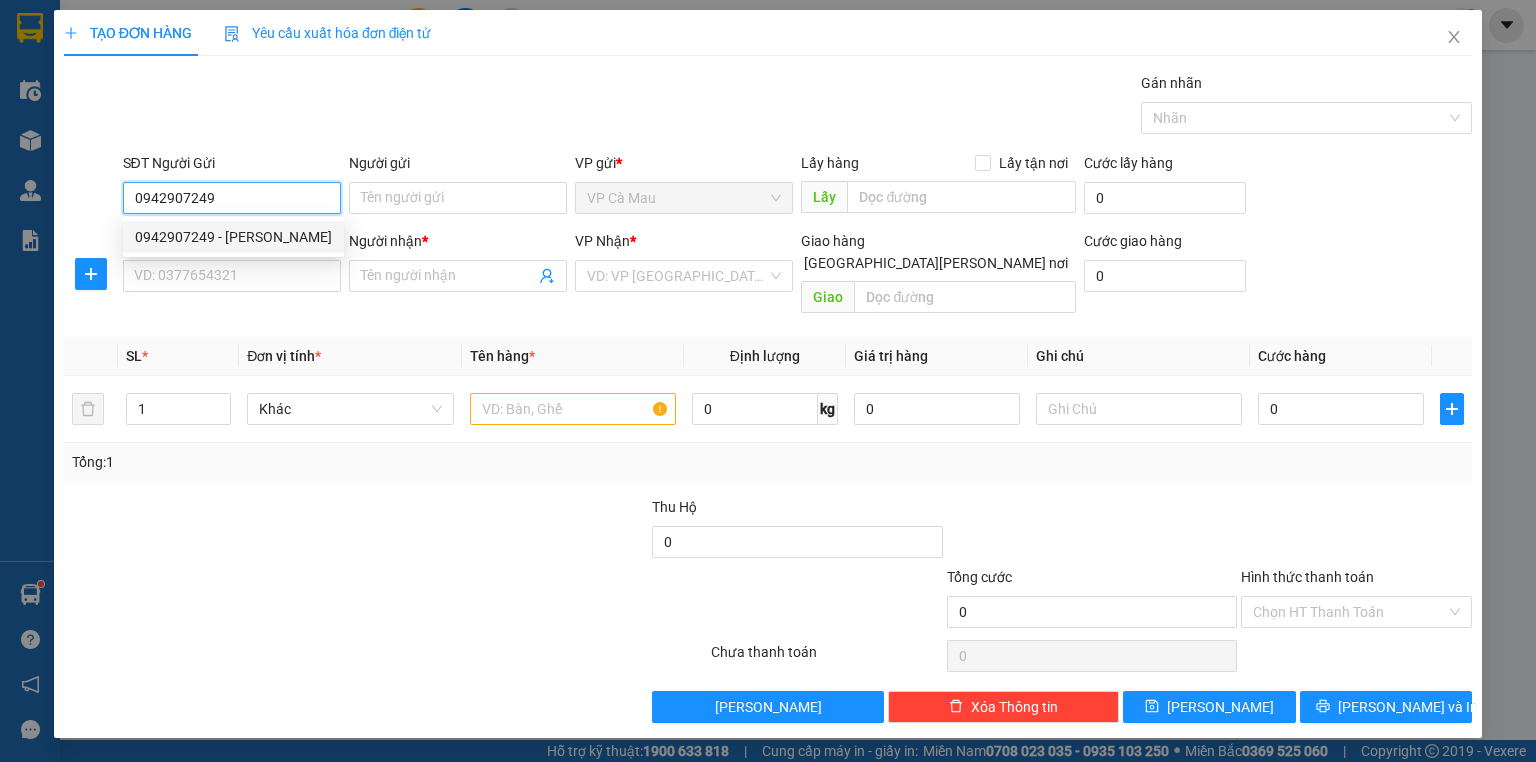 click on "0942907249 - KIM CƯƠNG" at bounding box center [233, 237] 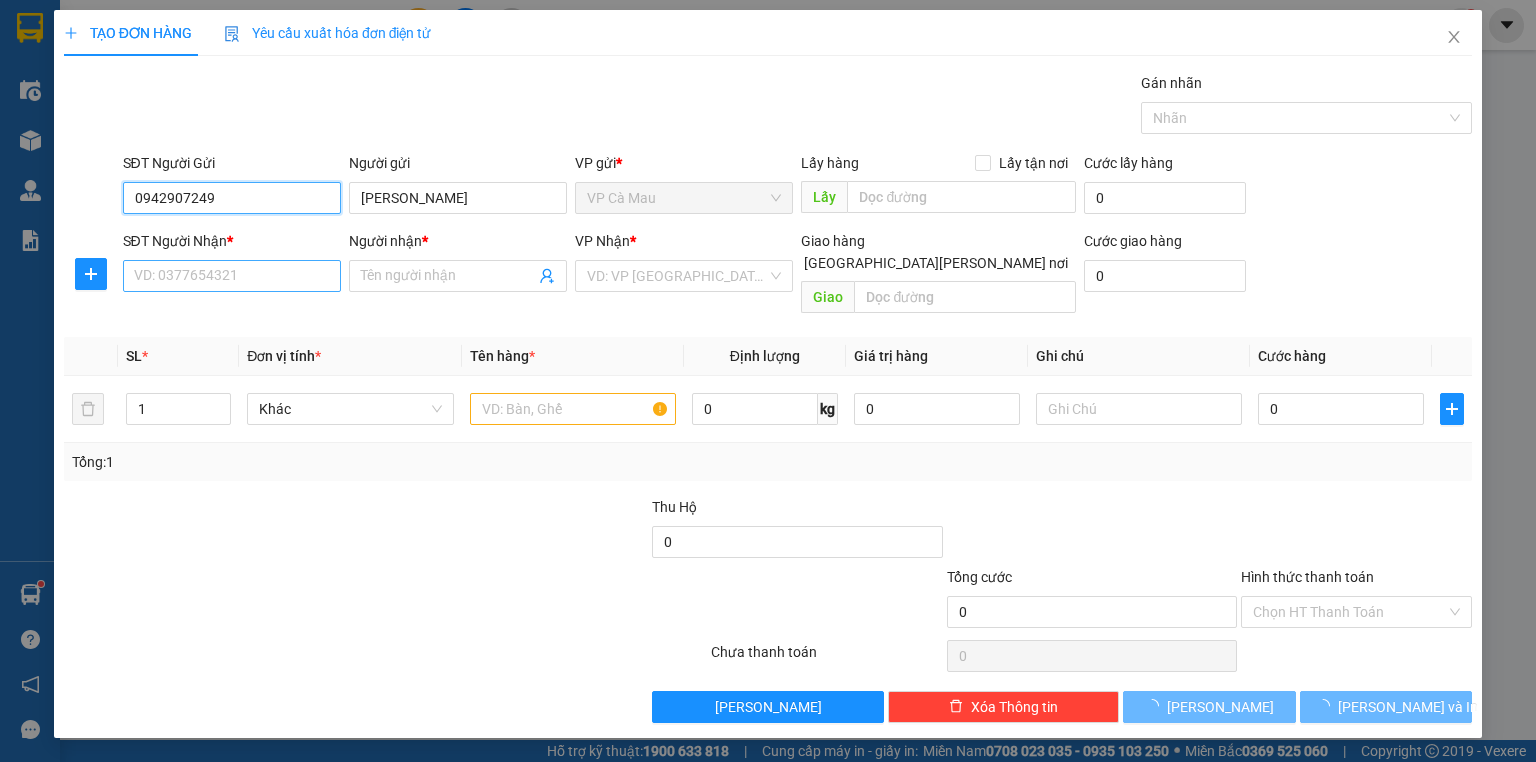 type on "0942907249" 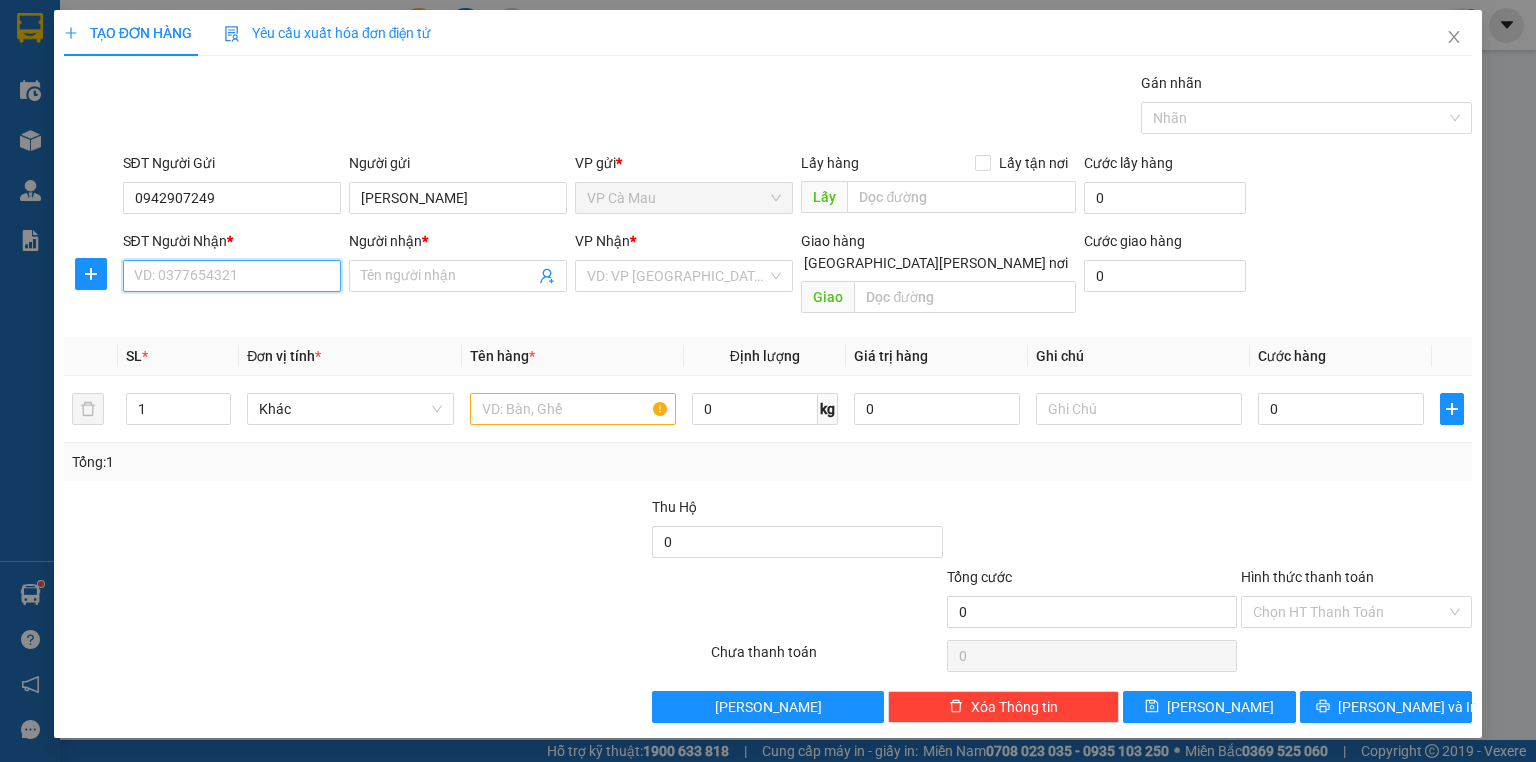 click on "SĐT Người Nhận  *" at bounding box center (232, 276) 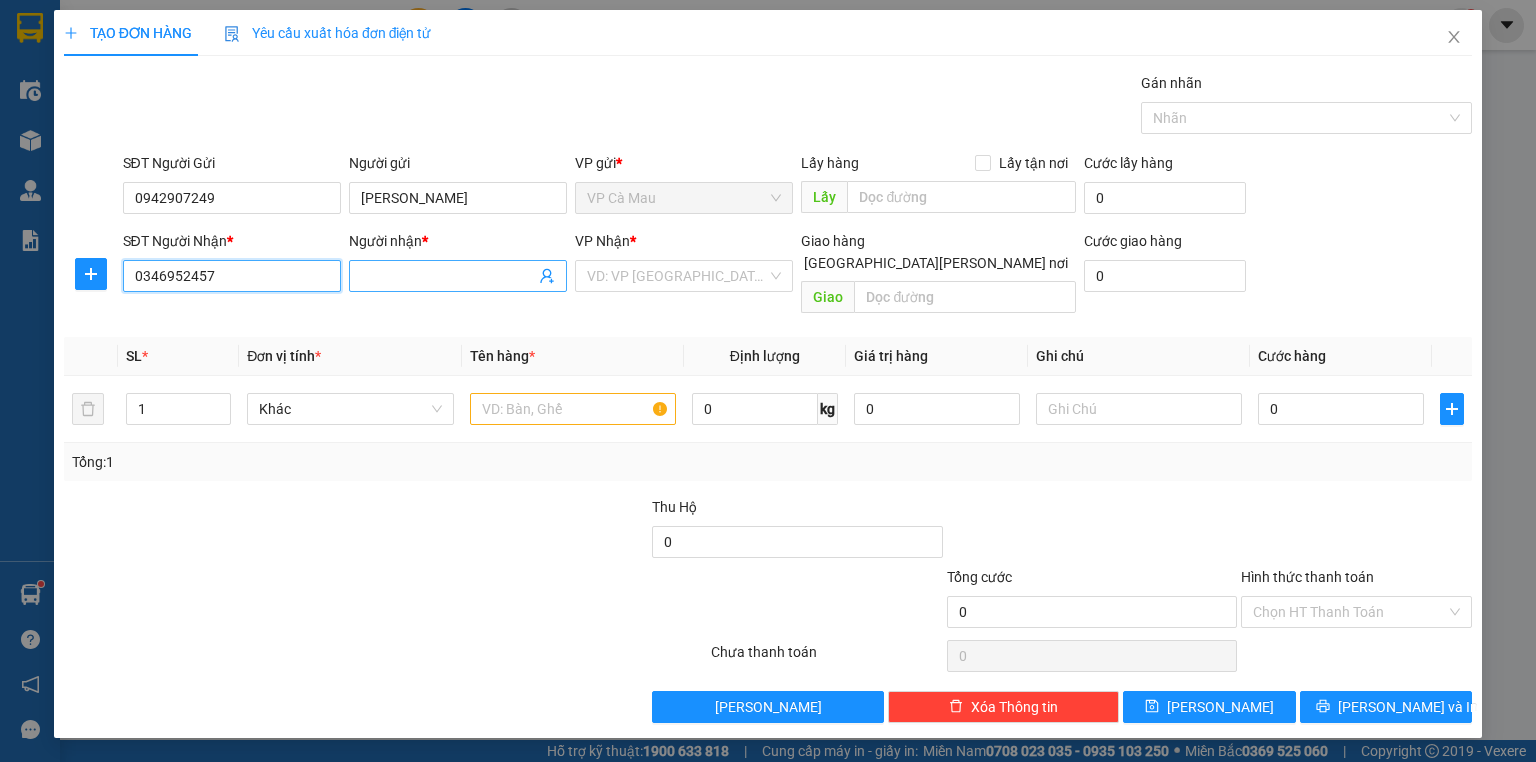 type on "0346952457" 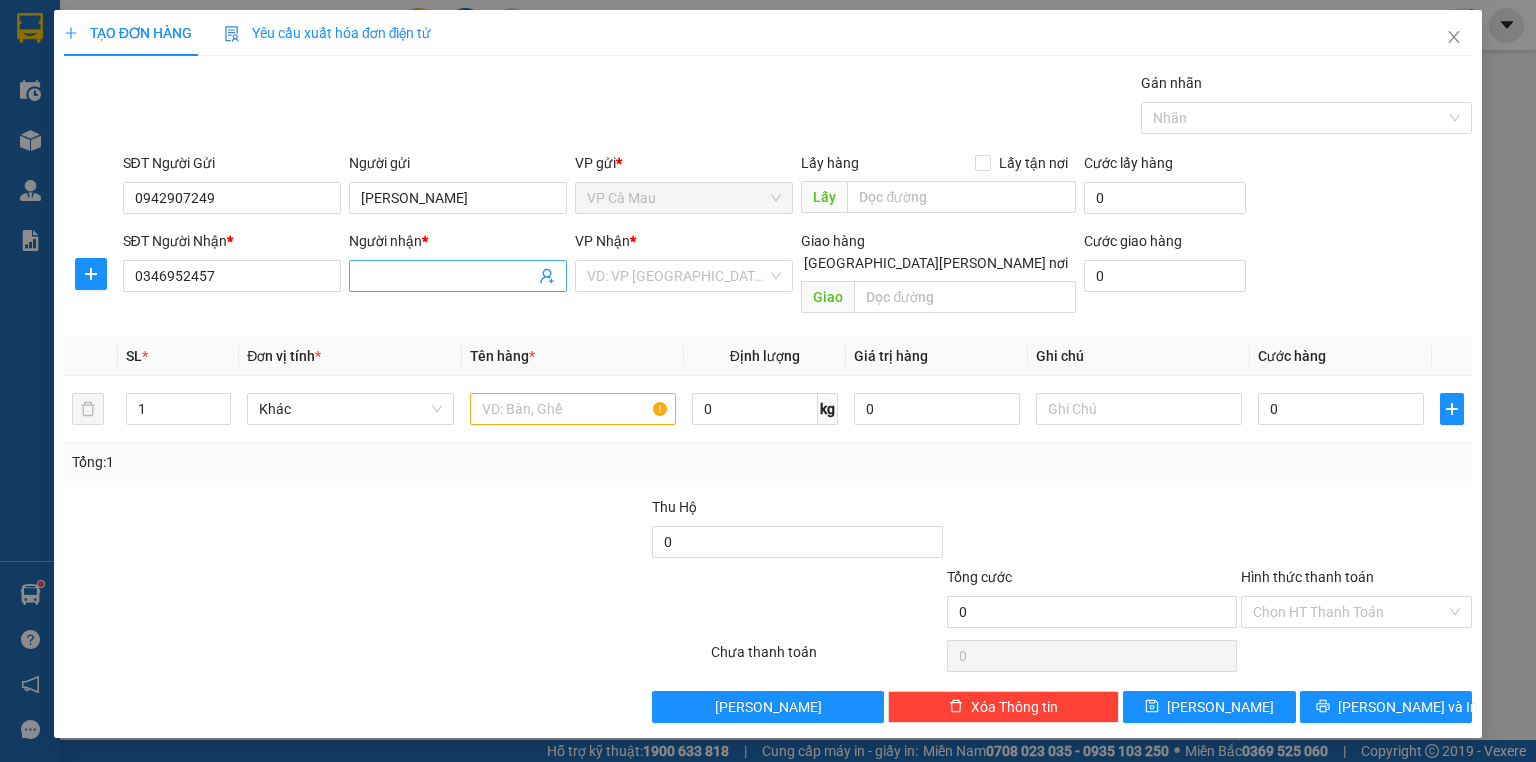 click on "Người nhận  *" at bounding box center (448, 276) 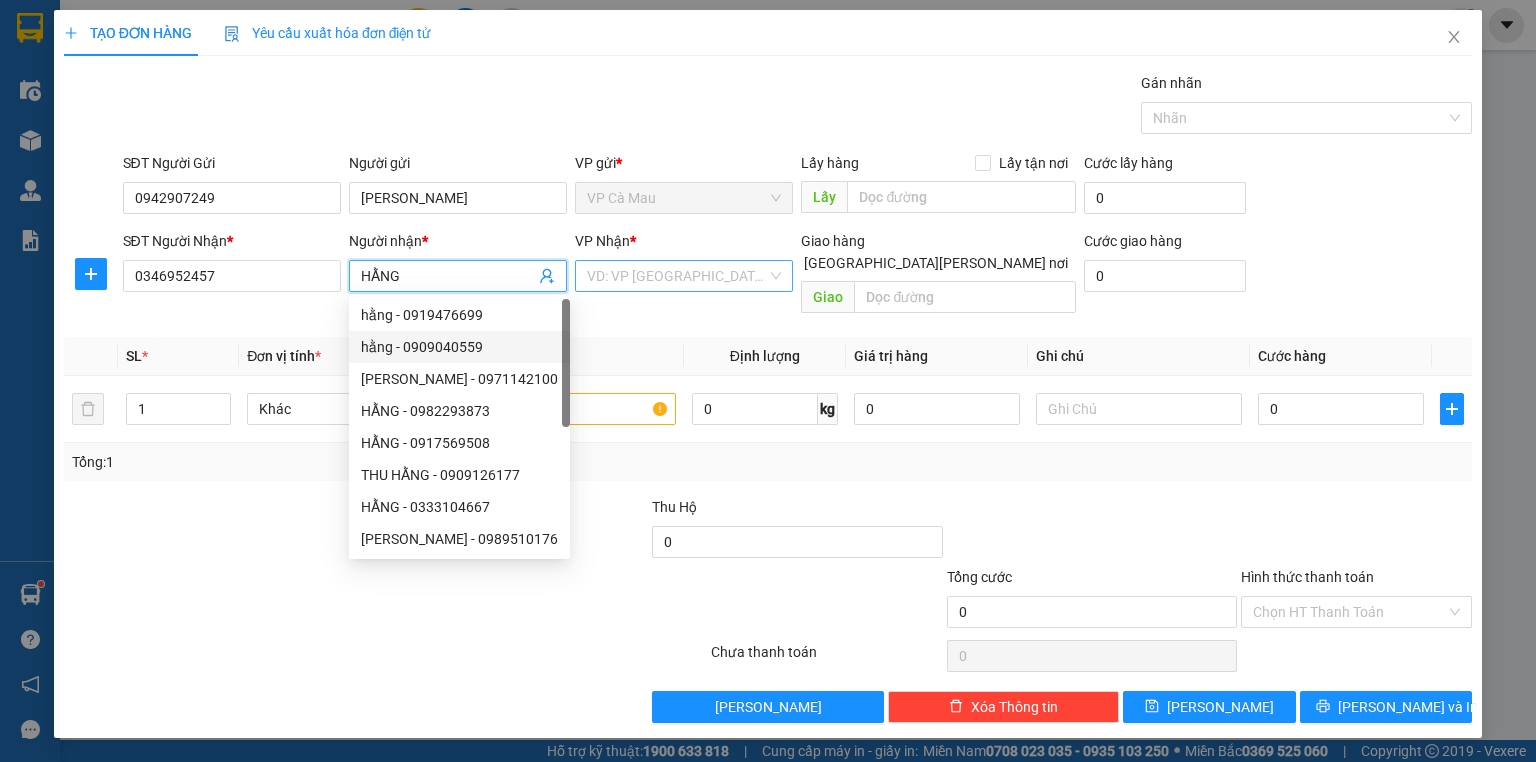 type on "HẰNG" 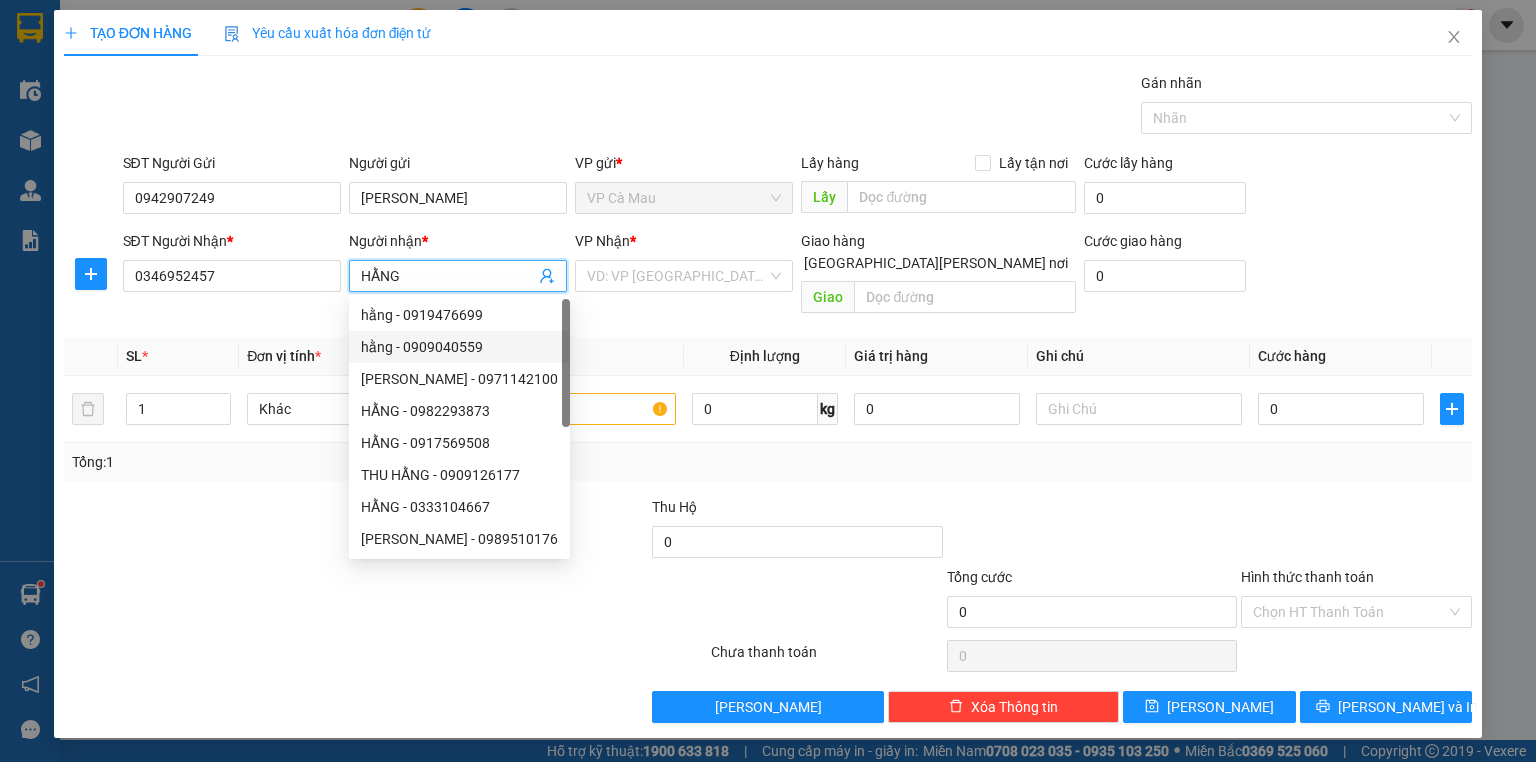drag, startPoint x: 688, startPoint y: 280, endPoint x: 685, endPoint y: 294, distance: 14.3178215 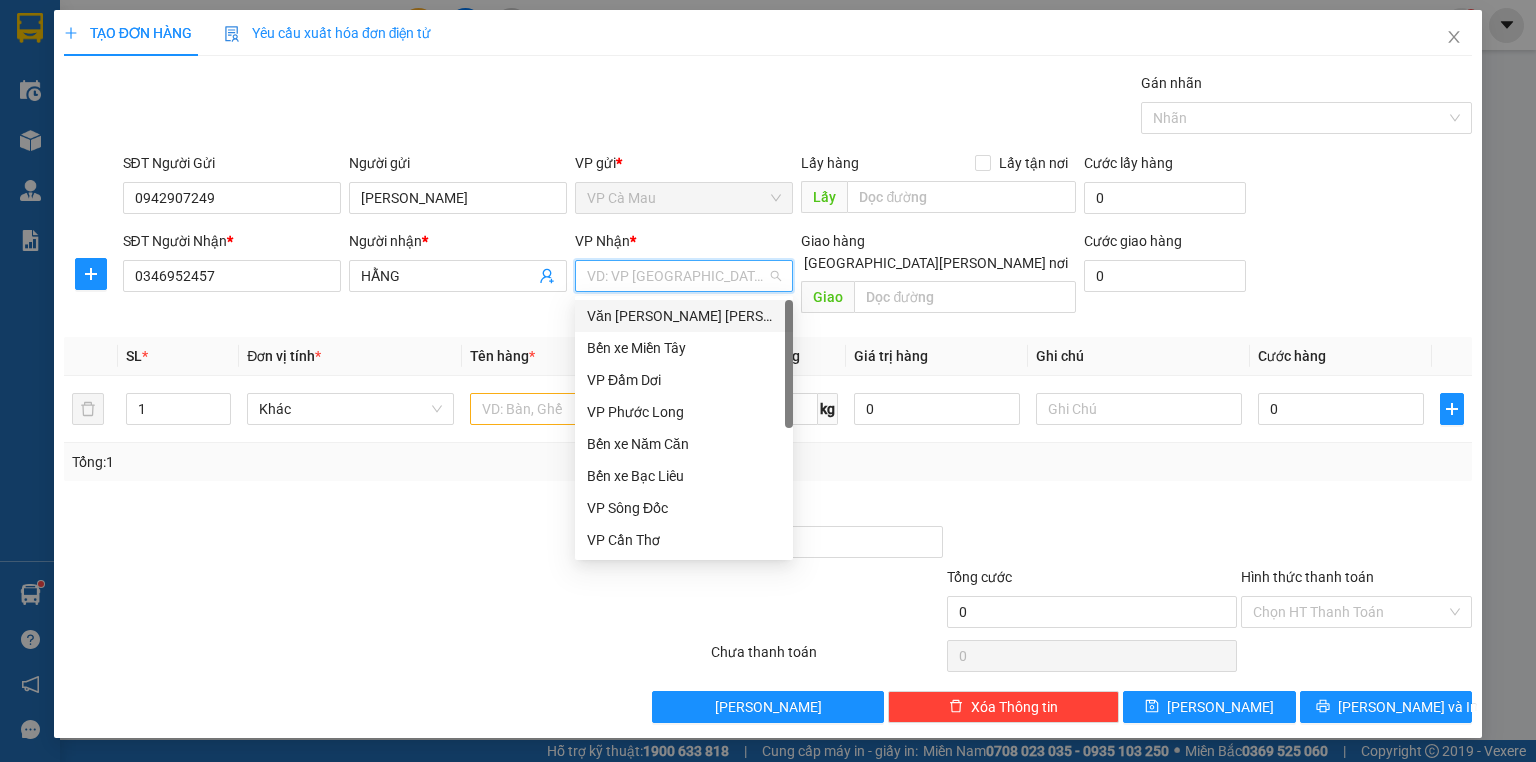click on "Văn [PERSON_NAME] [PERSON_NAME]" at bounding box center [684, 316] 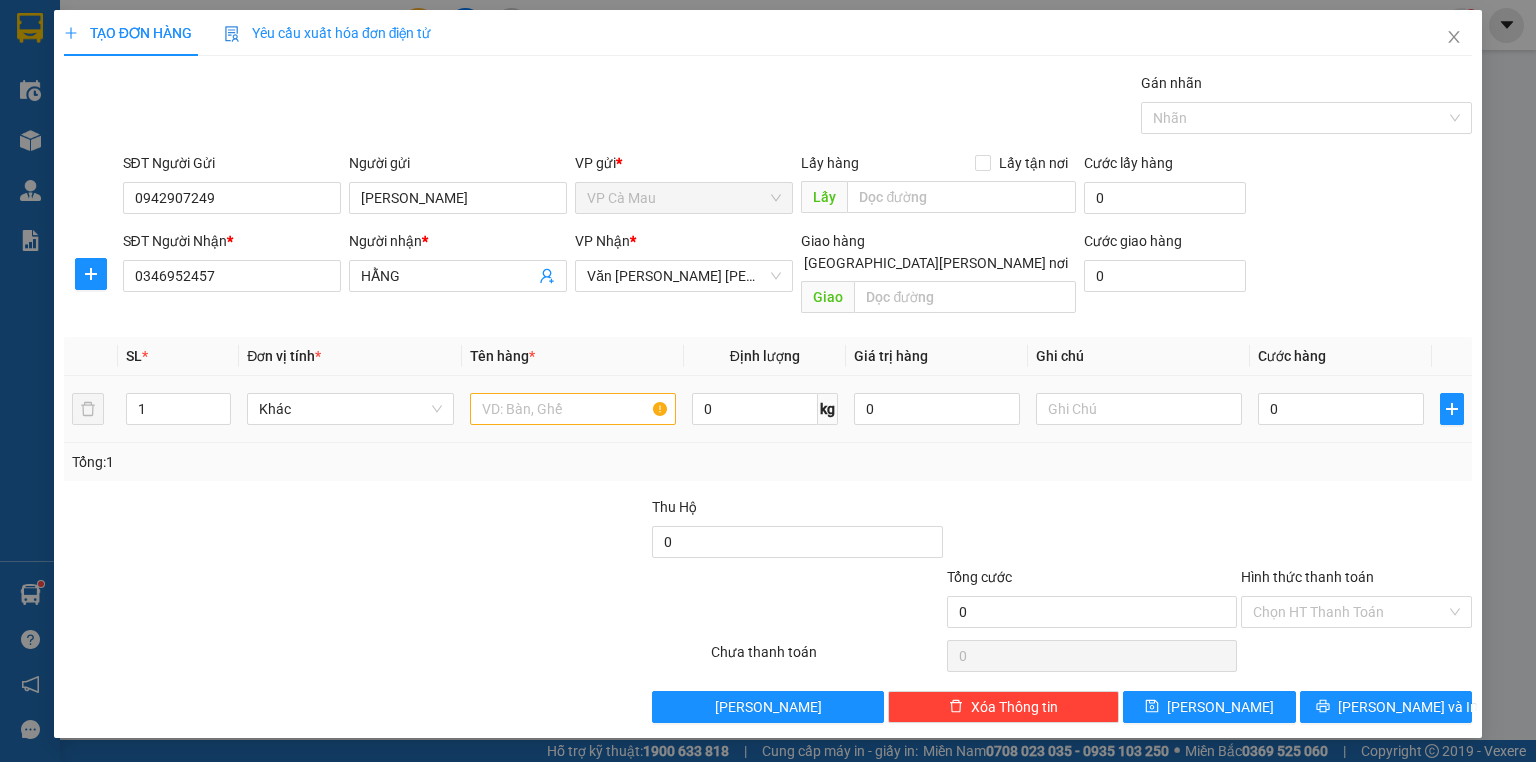 drag, startPoint x: 532, startPoint y: 358, endPoint x: 579, endPoint y: 382, distance: 52.773098 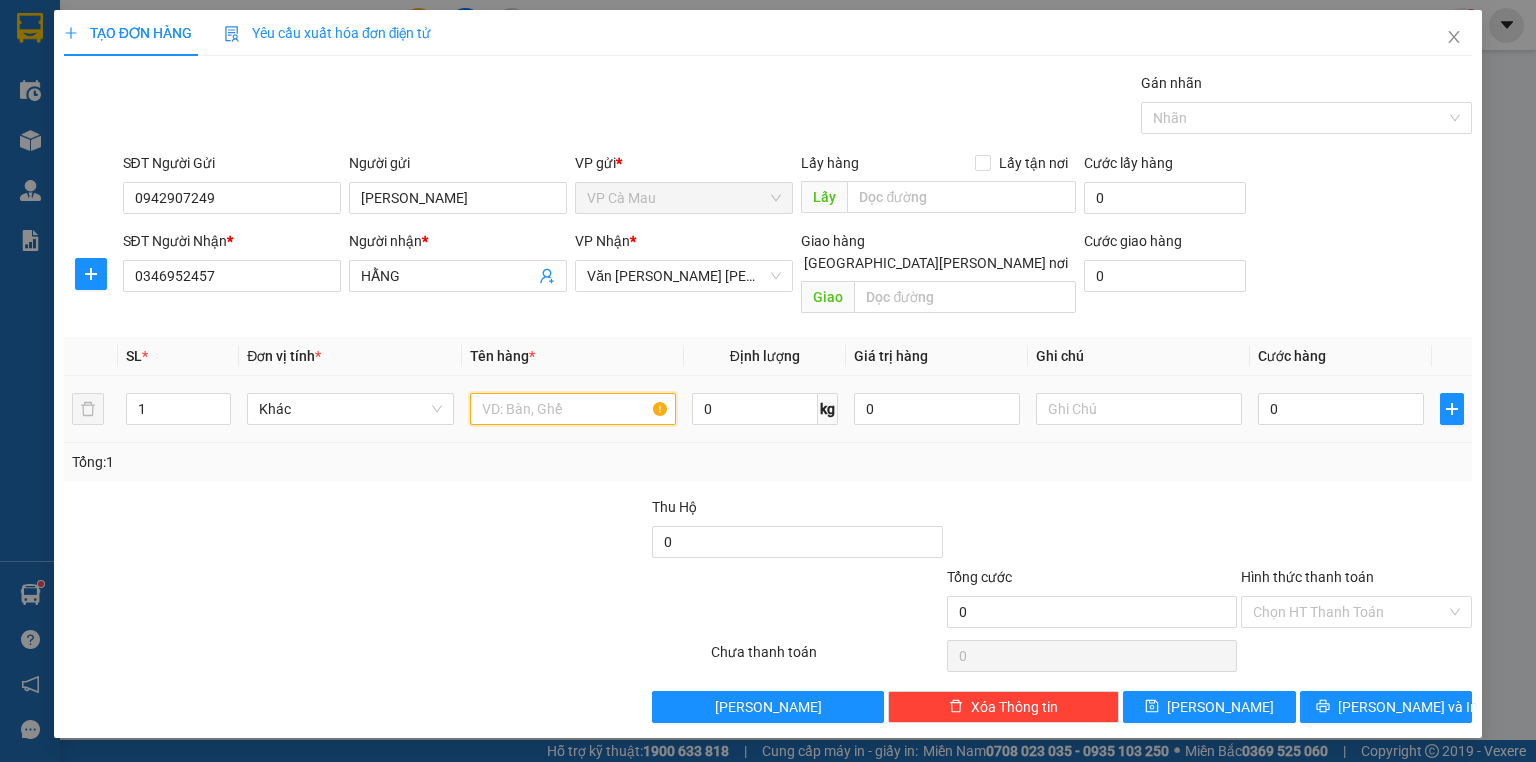 click at bounding box center [573, 409] 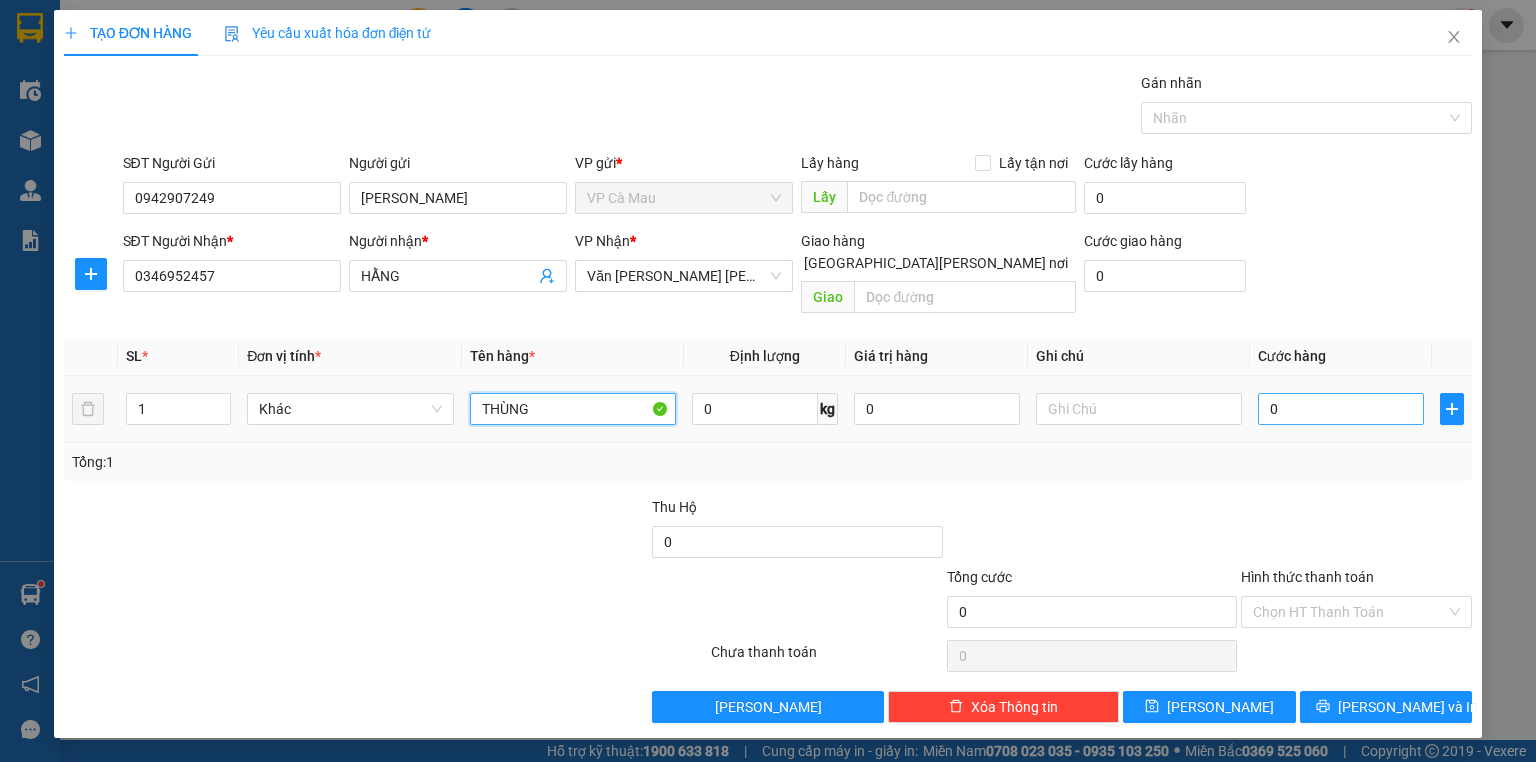 type on "THÙNG" 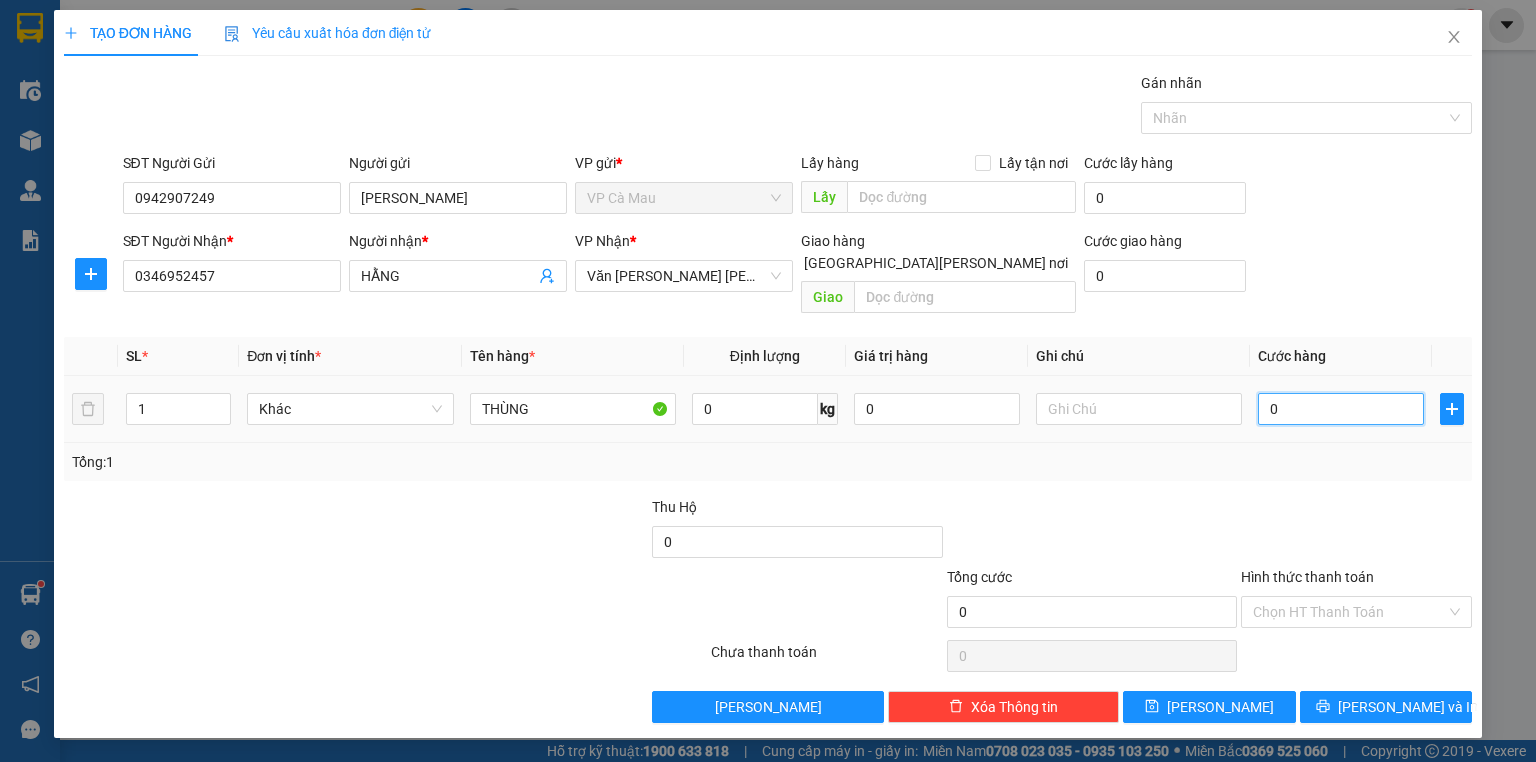 click on "0" at bounding box center [1341, 409] 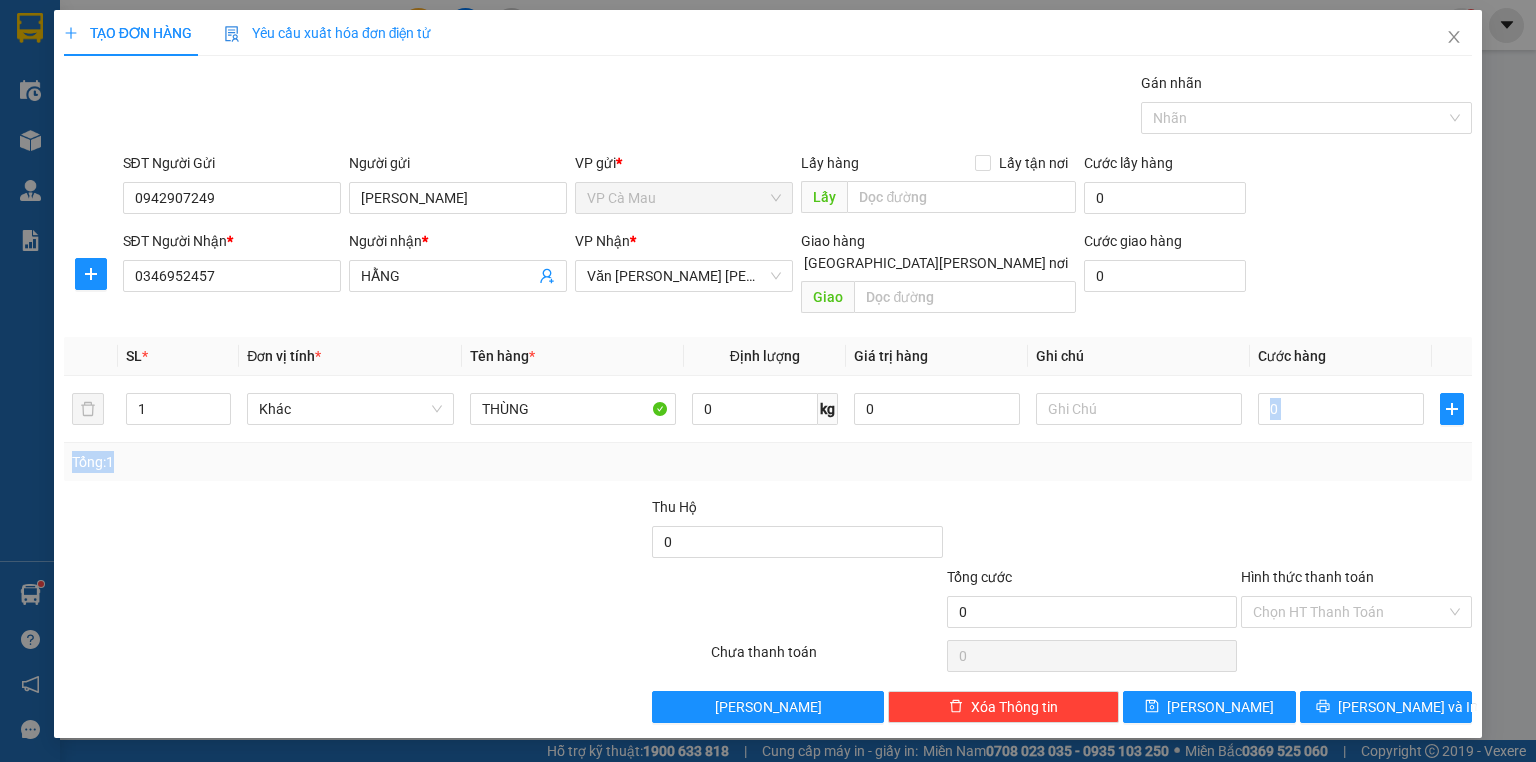 click on "SL  * Đơn vị tính  * Tên hàng  * Định lượng Giá trị hàng Ghi chú Cước hàng                   1 Khác THÙNG 0 kg 0 0 Tổng:  1" at bounding box center [768, 409] 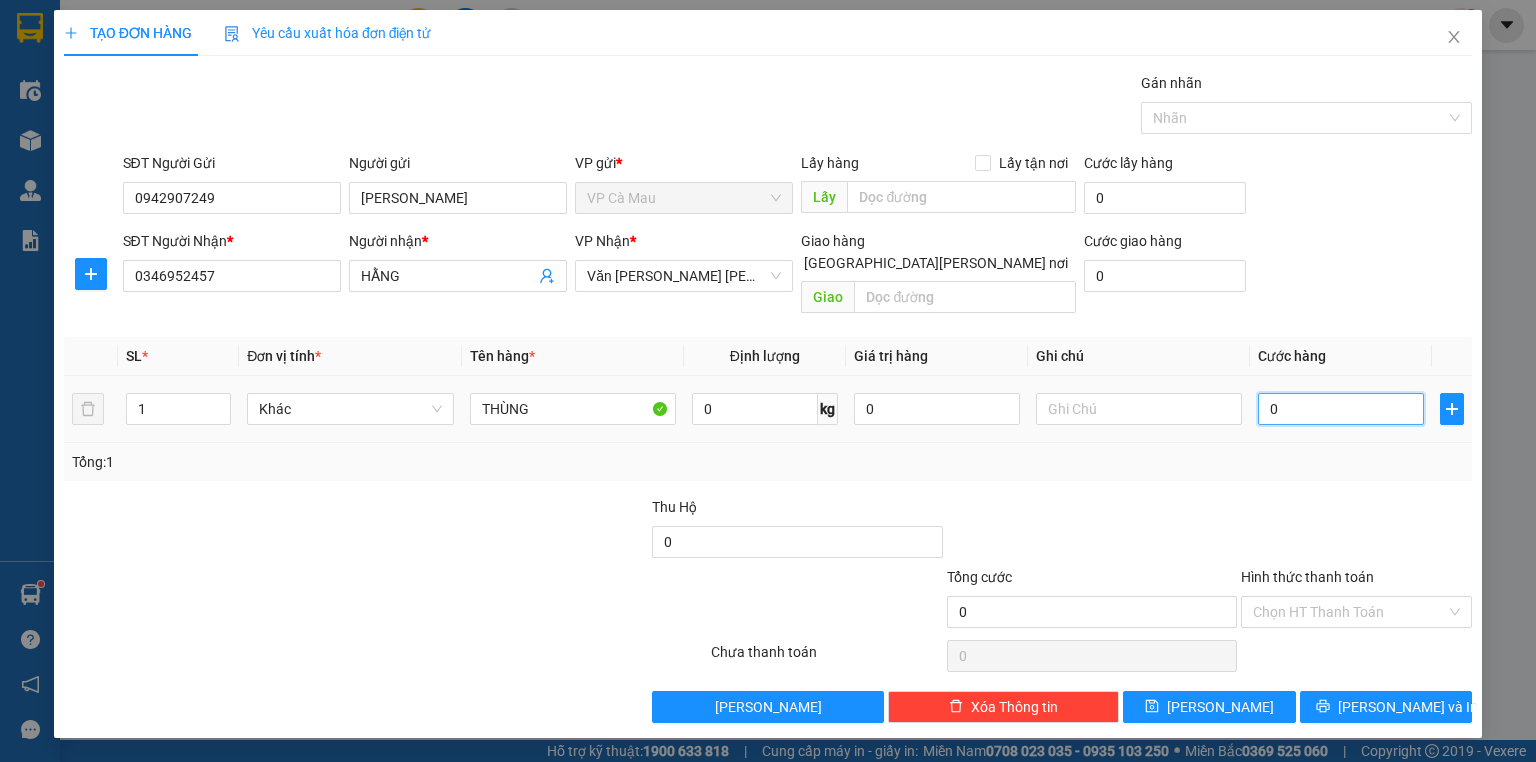 click on "0" at bounding box center [1341, 409] 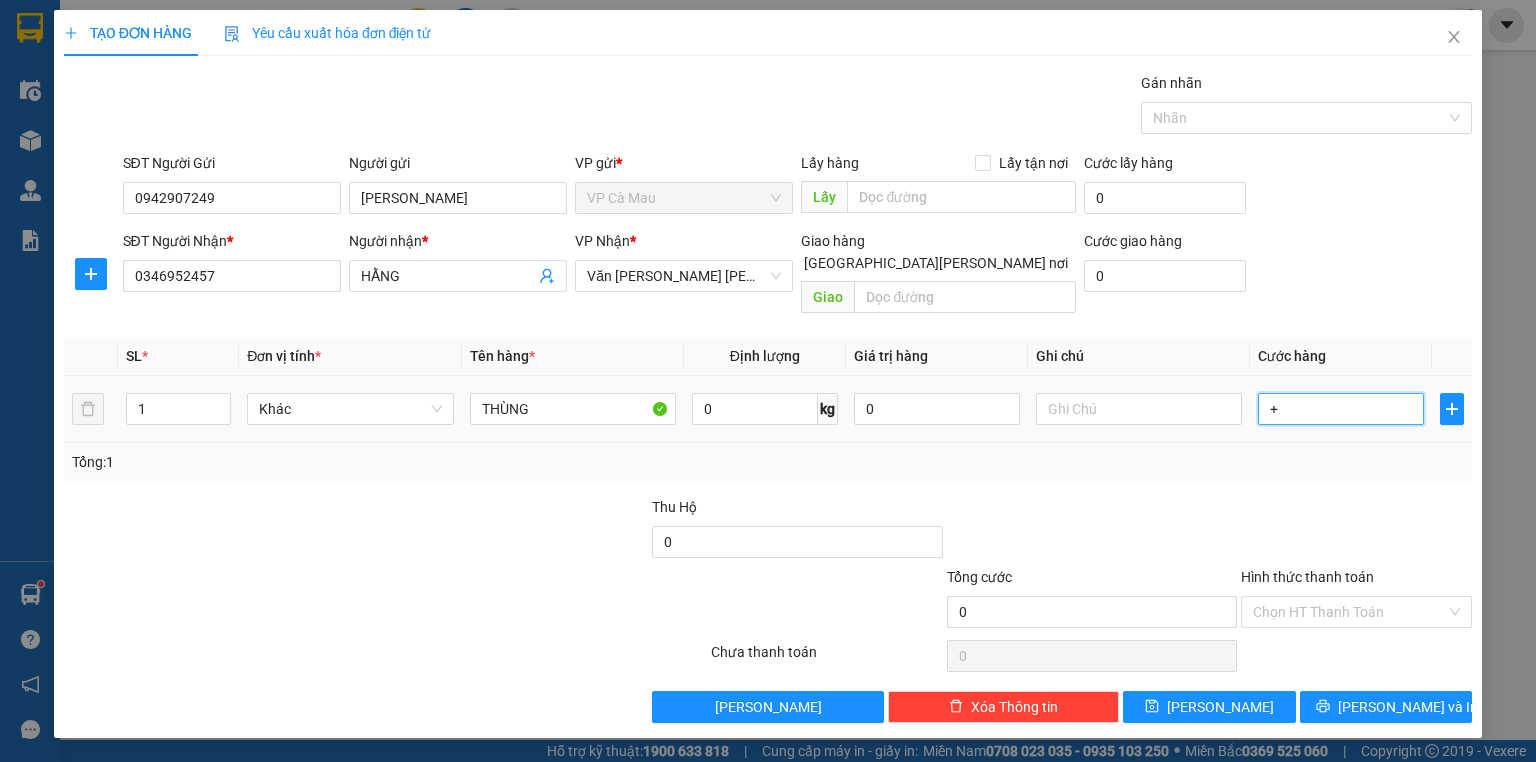 type on "+3" 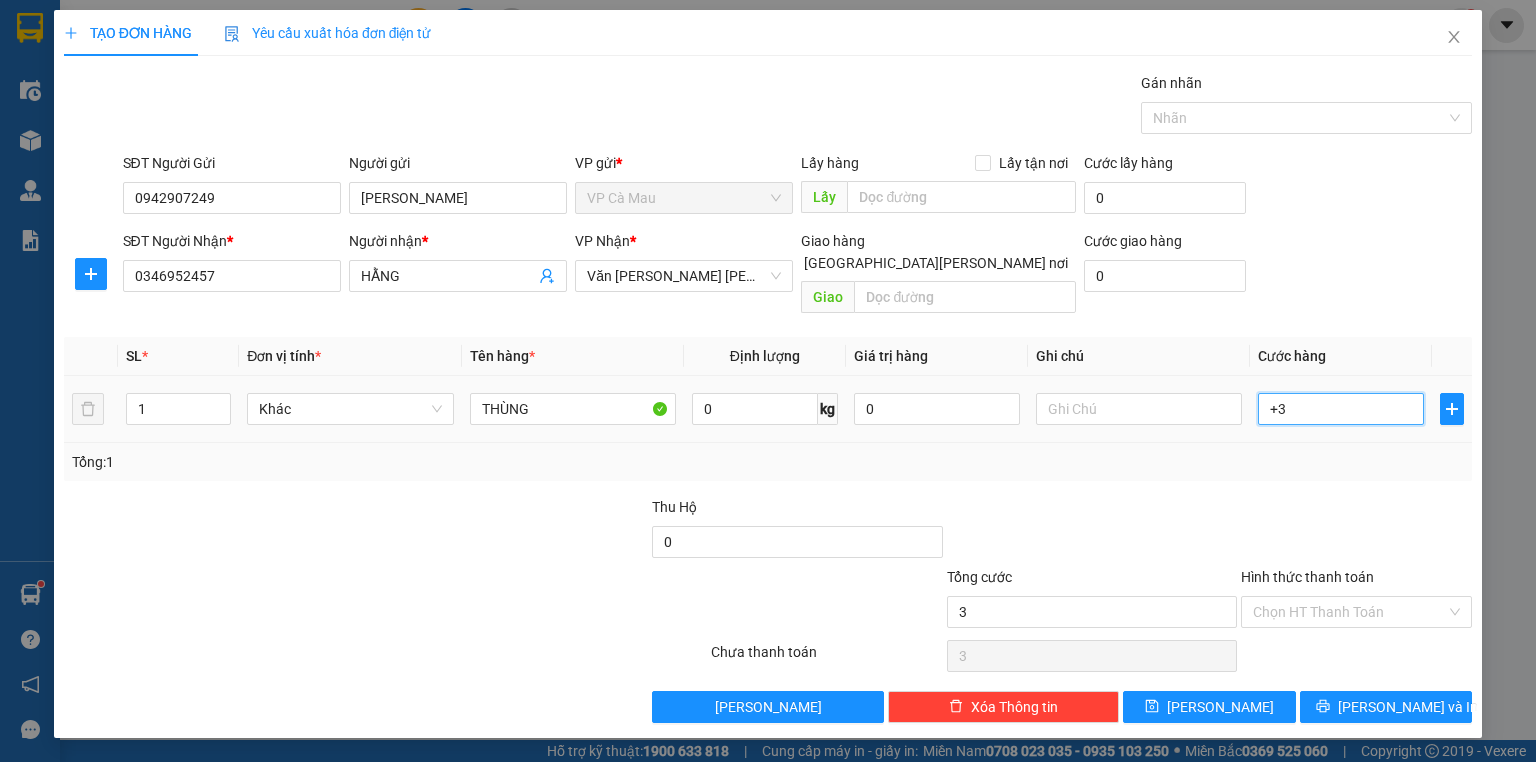 type on "+30" 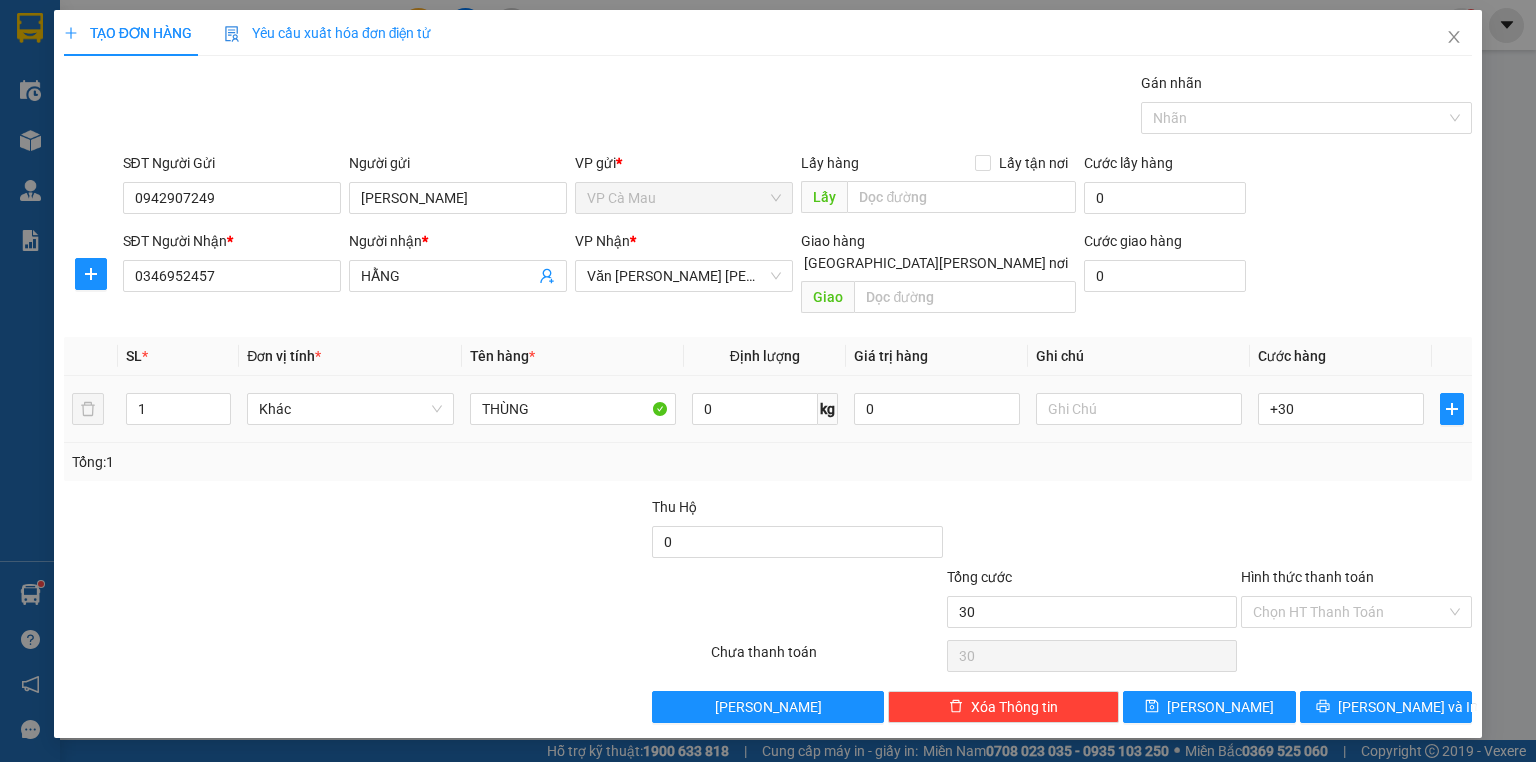 type on "30.000" 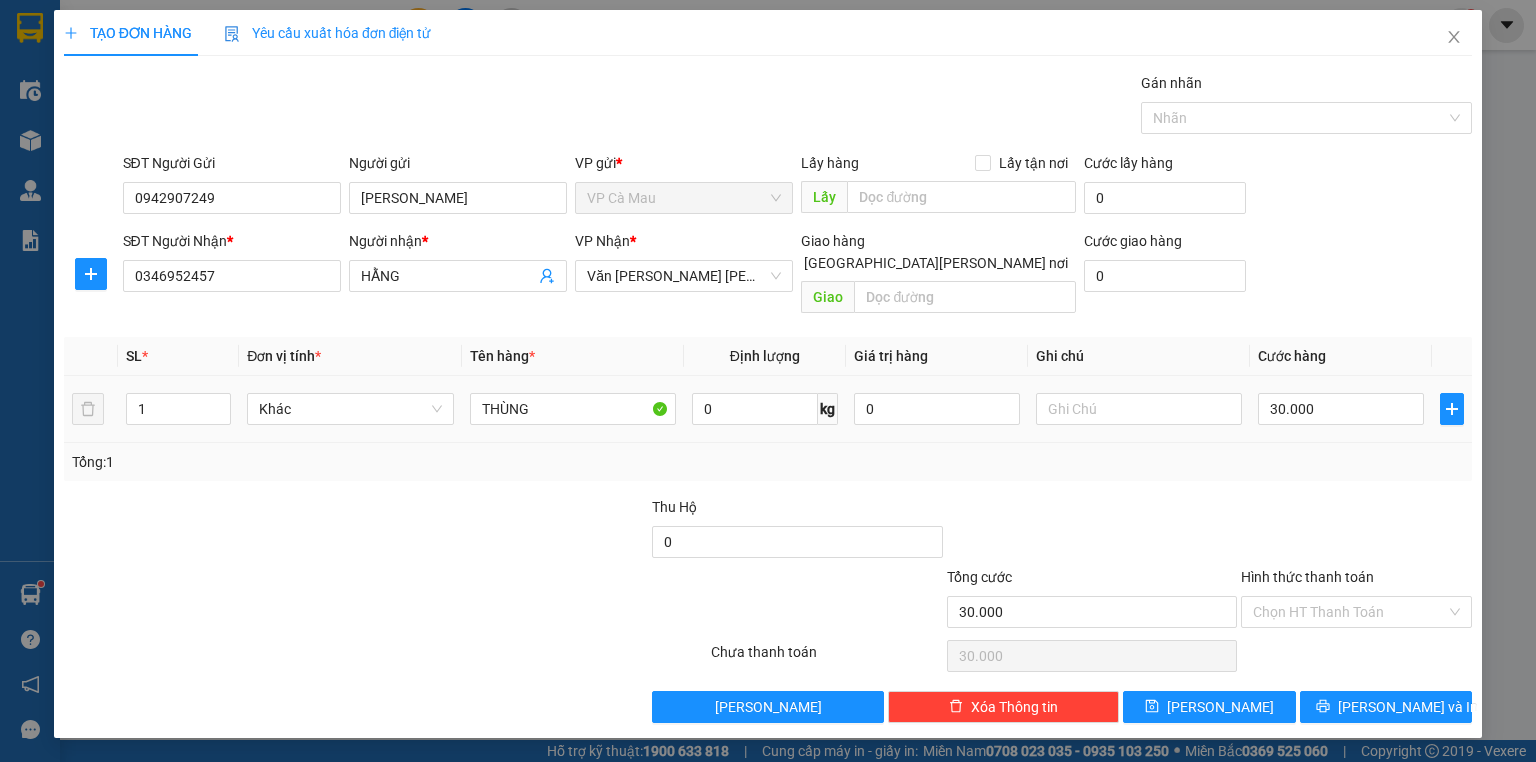 click on "30.000" at bounding box center [1341, 409] 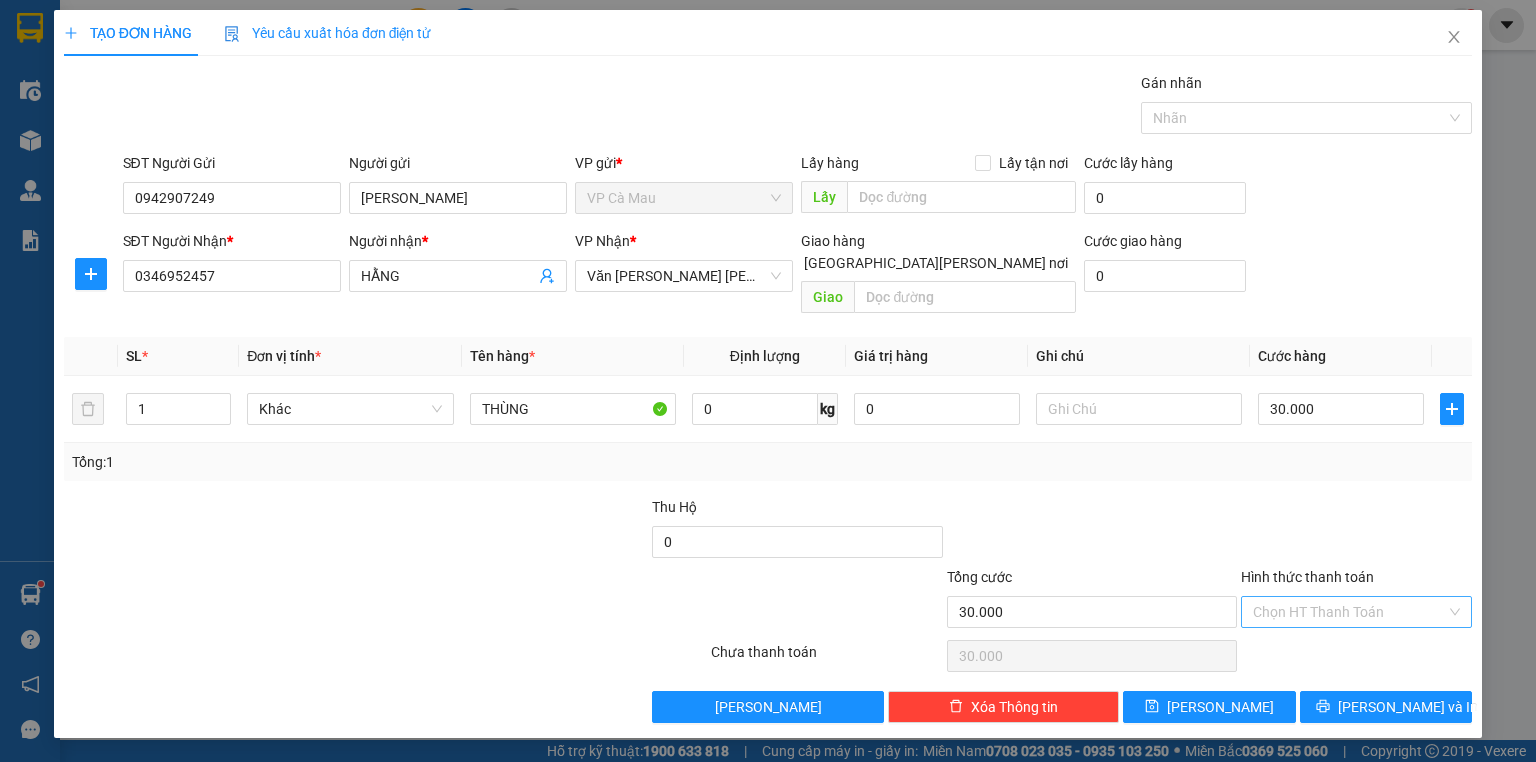 click on "Hình thức thanh toán" at bounding box center [1349, 612] 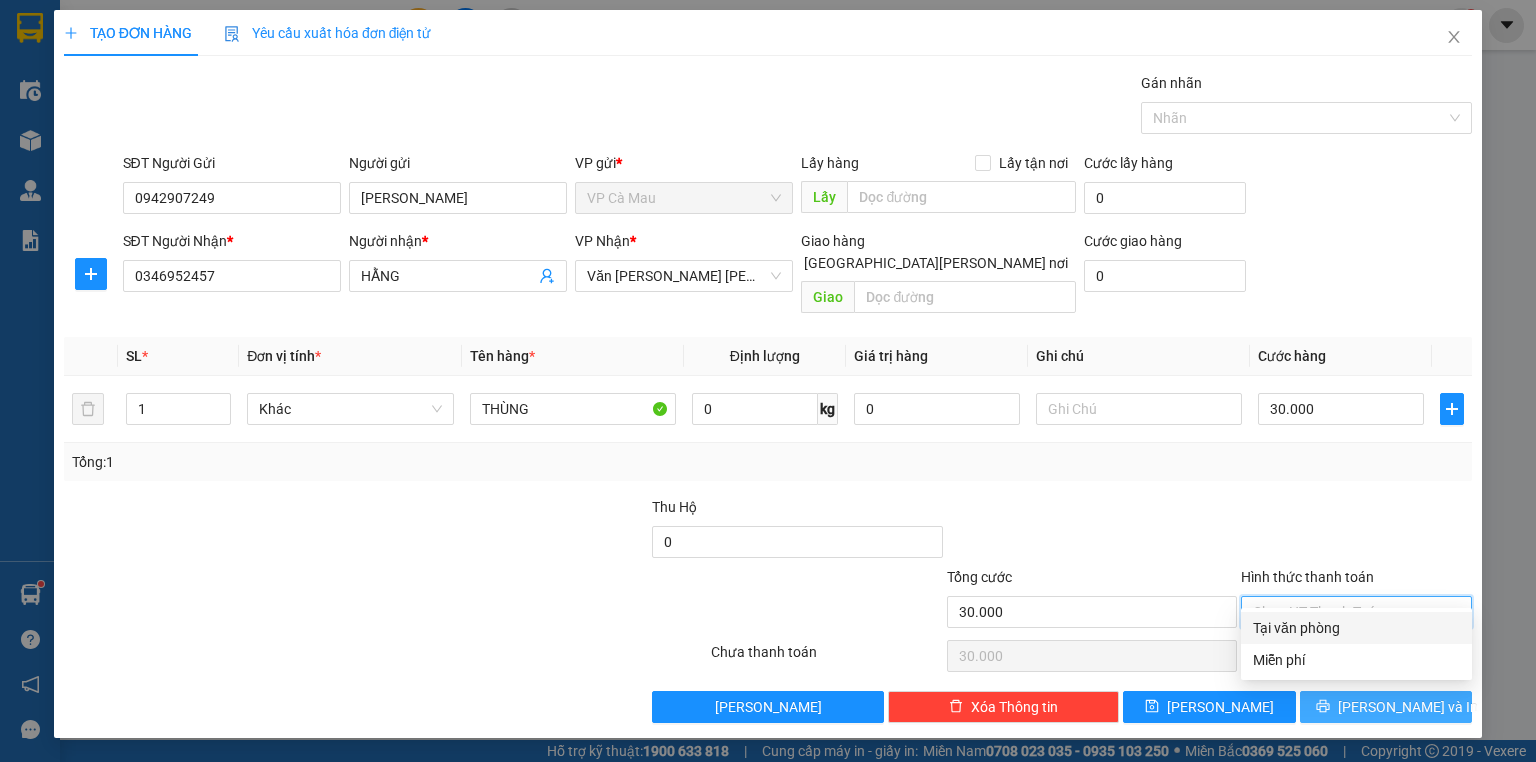 drag, startPoint x: 1315, startPoint y: 632, endPoint x: 1358, endPoint y: 680, distance: 64.44377 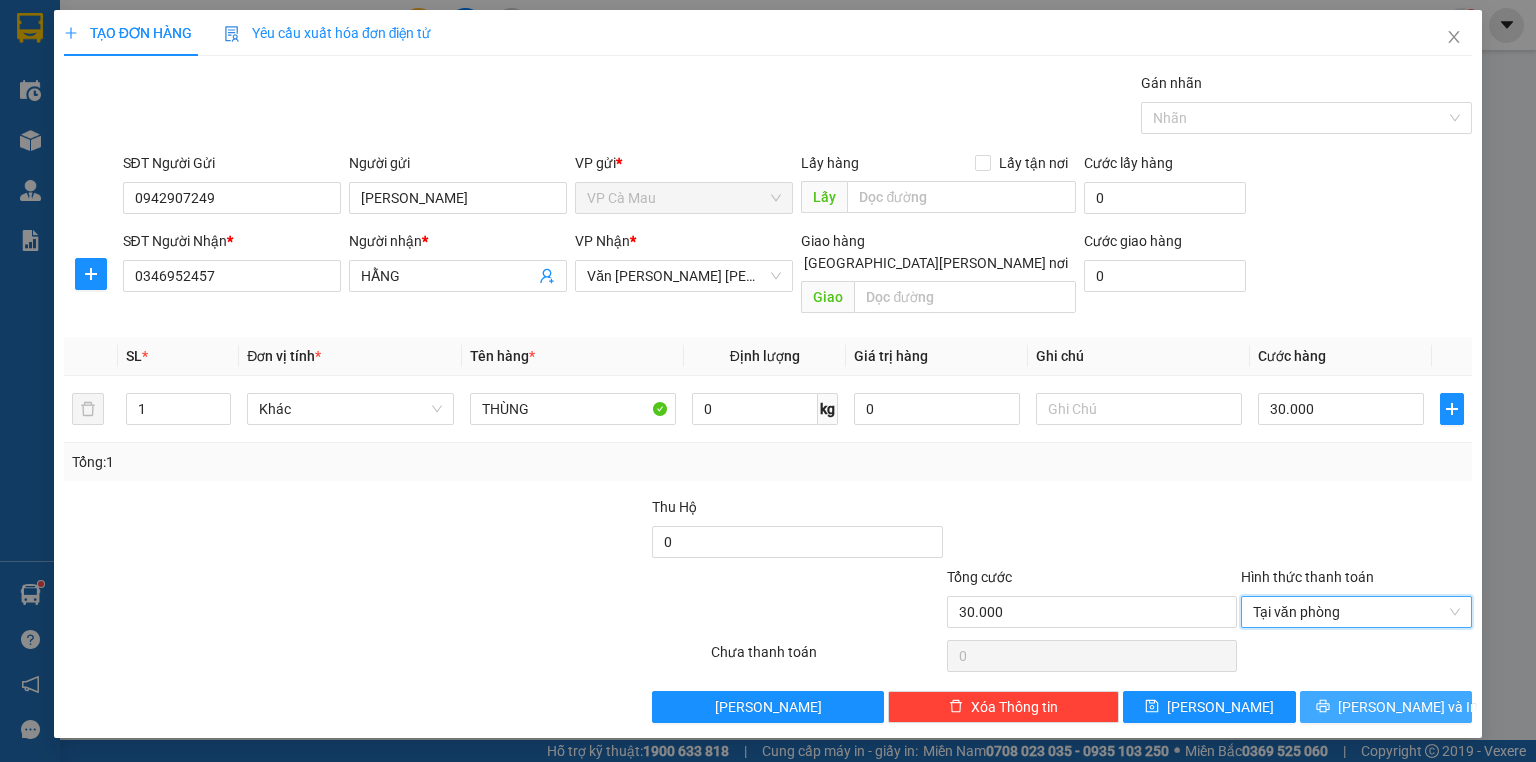click on "[PERSON_NAME] và In" at bounding box center [1386, 707] 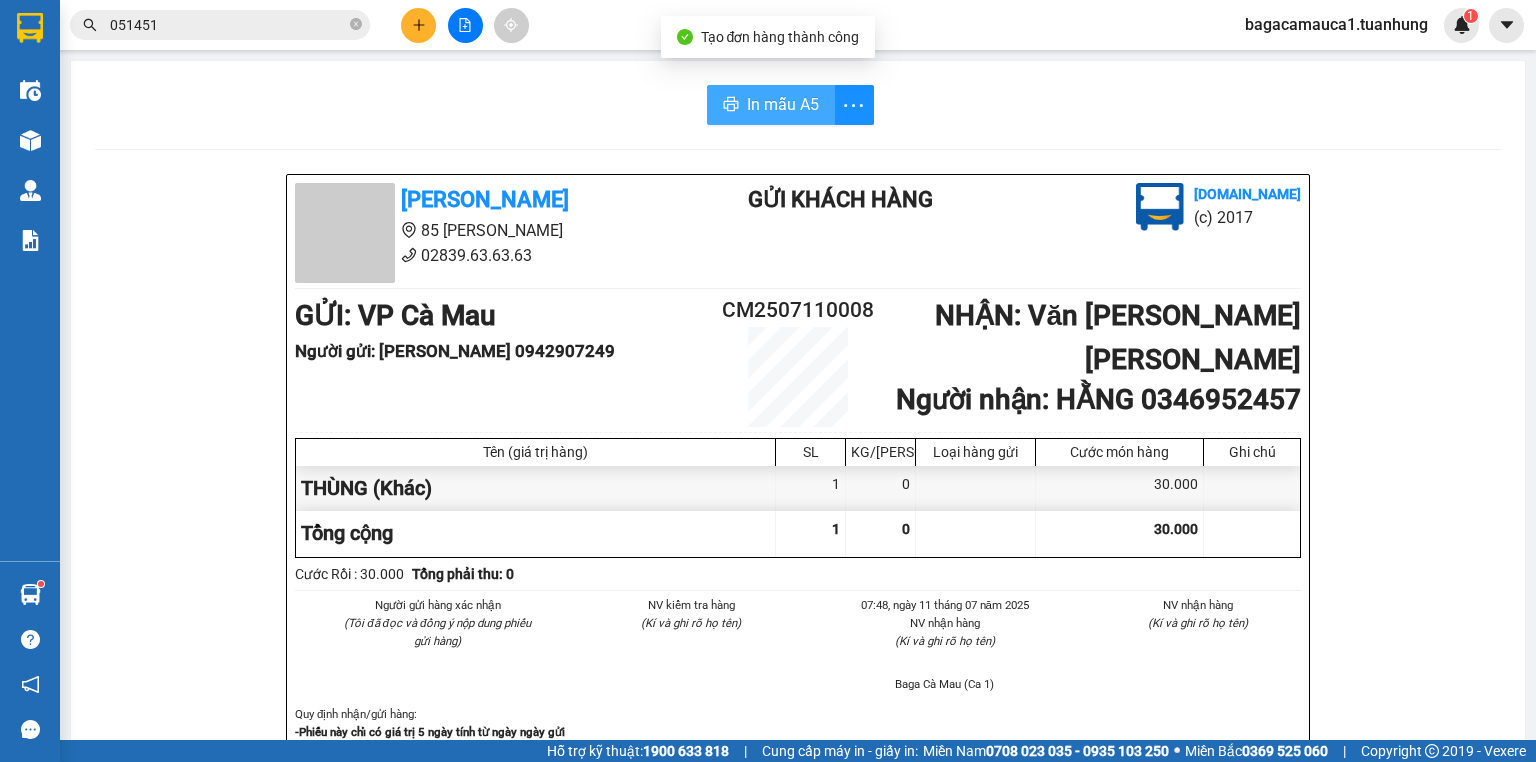 click on "In mẫu A5" at bounding box center [783, 104] 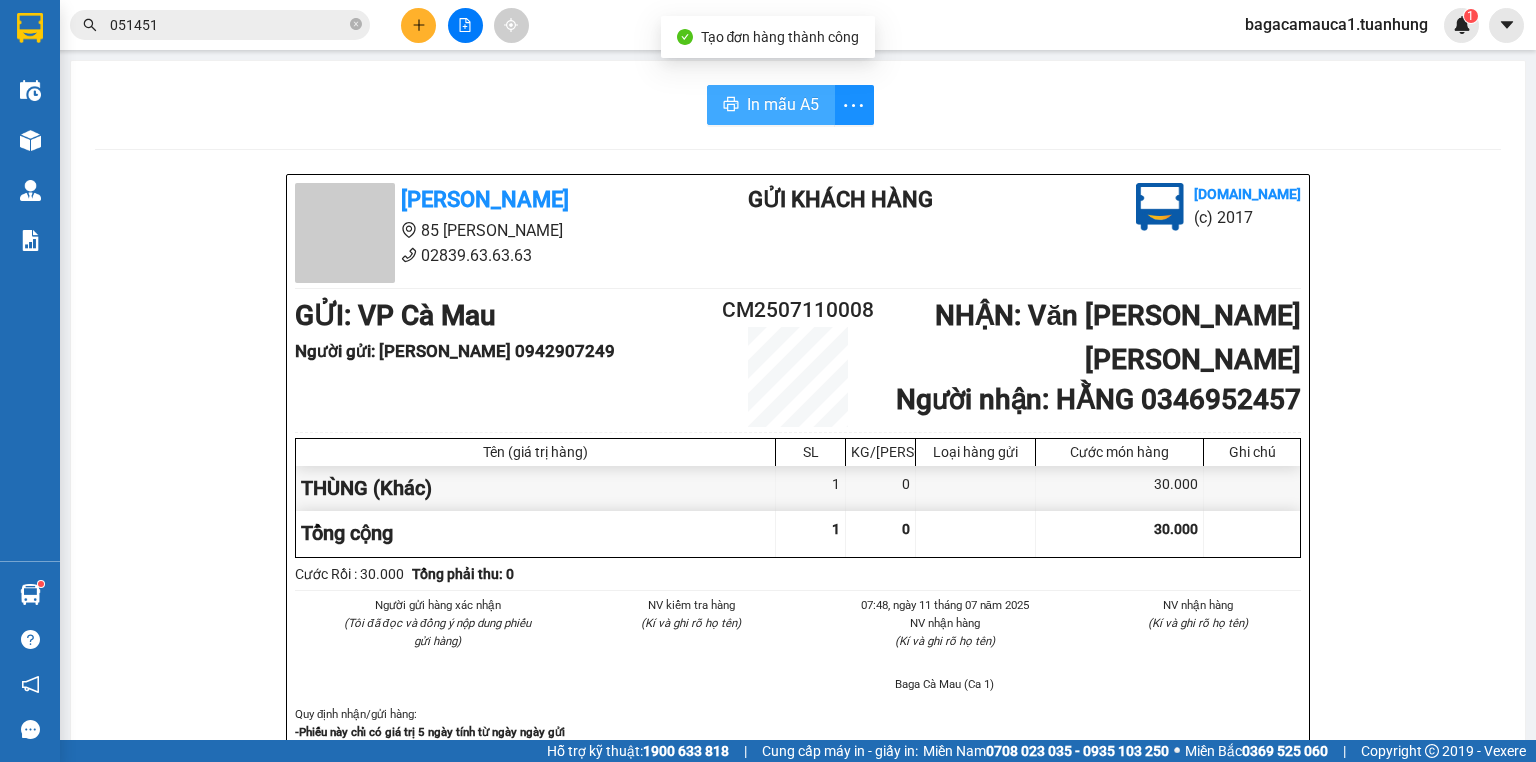 scroll, scrollTop: 0, scrollLeft: 0, axis: both 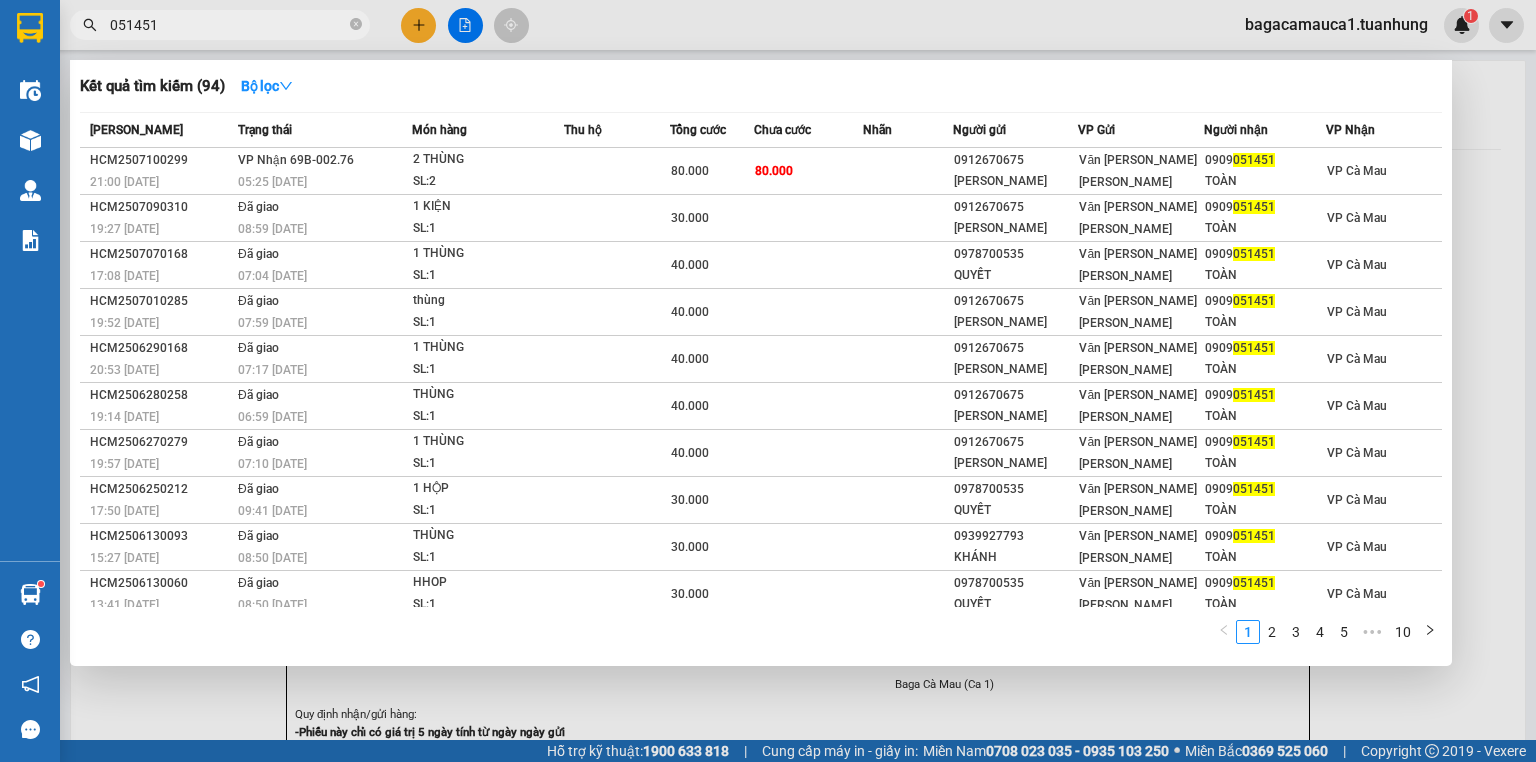click on "051451" at bounding box center [220, 25] 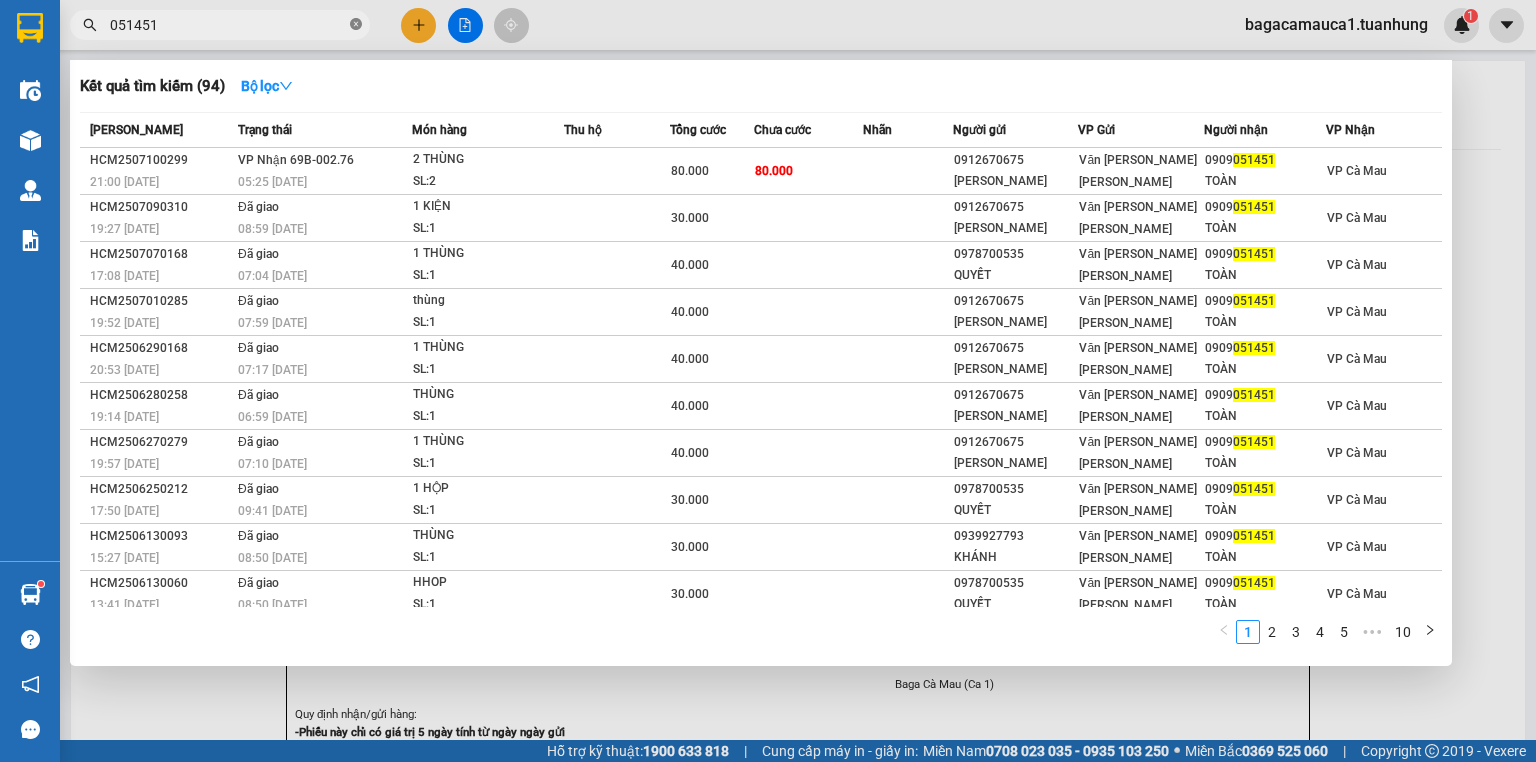 click 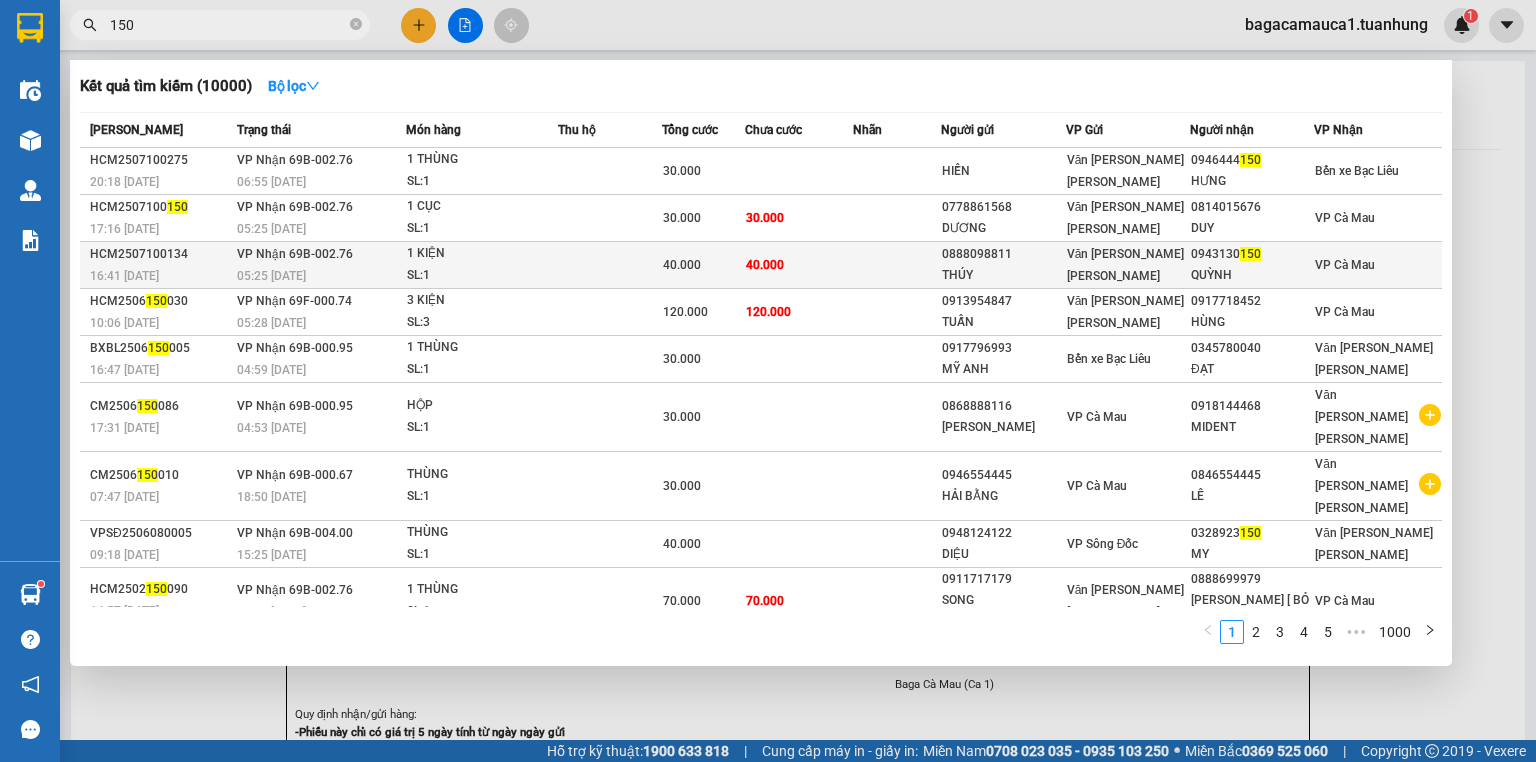 type on "150" 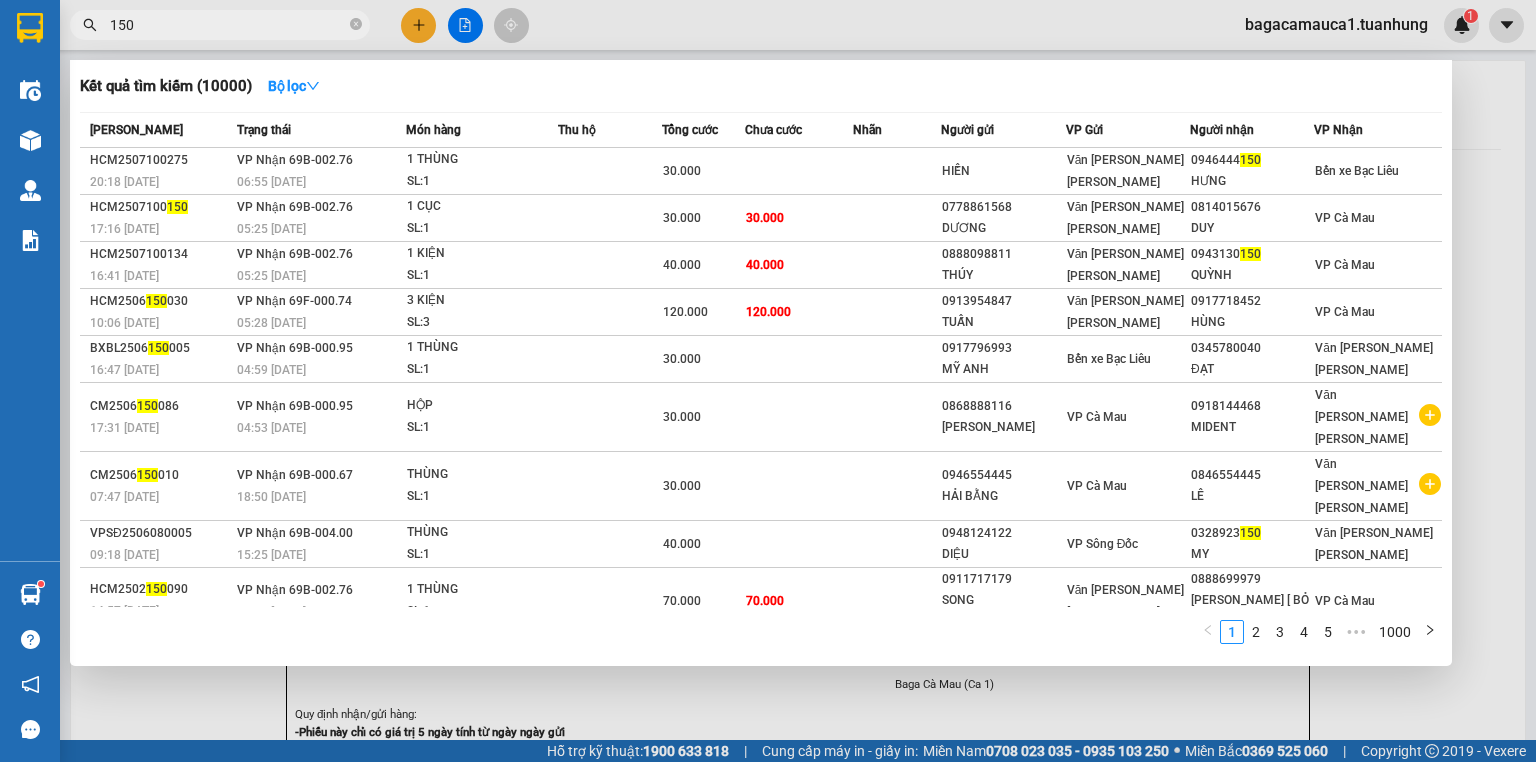 click on "THÚY" at bounding box center (1003, 275) 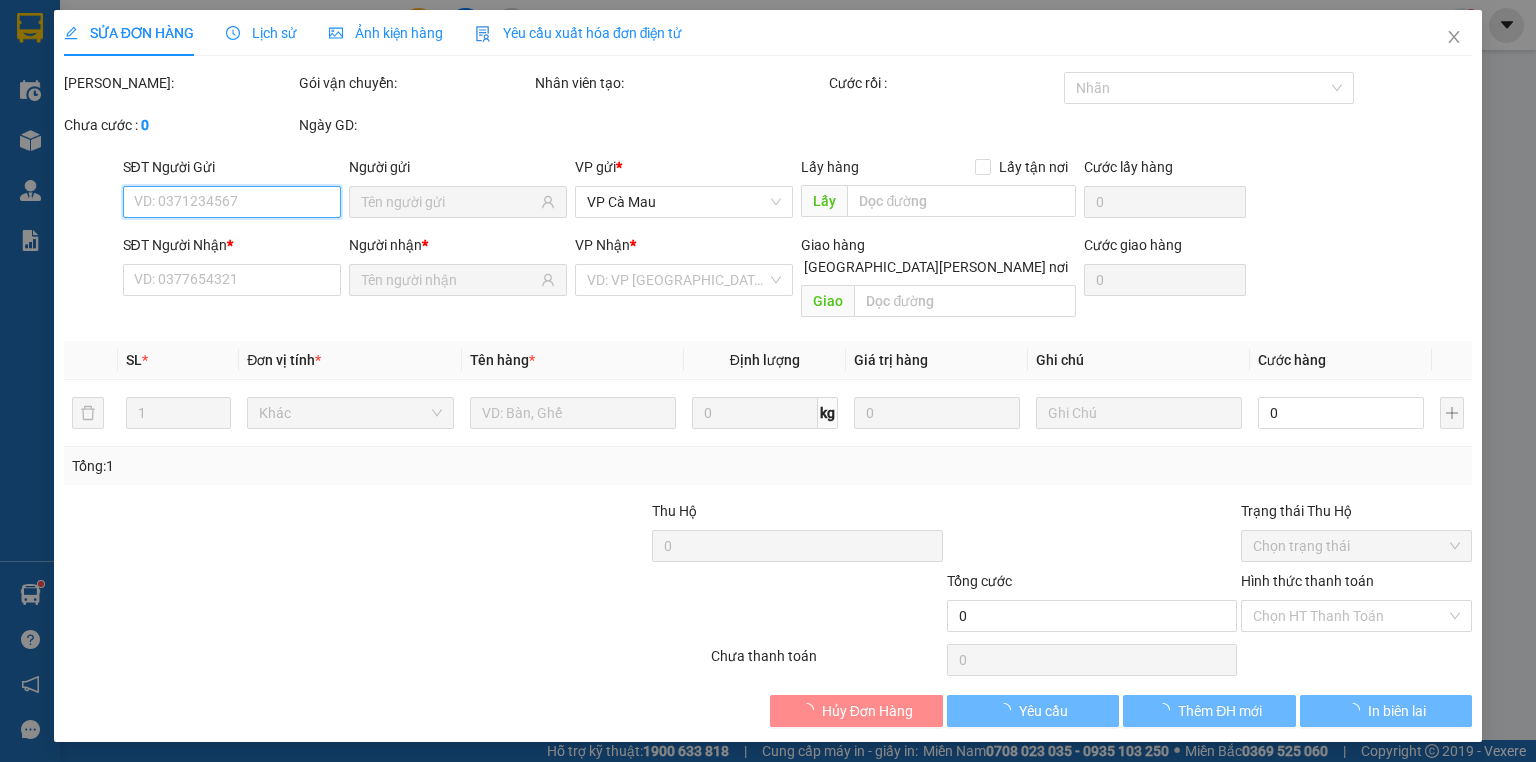 type on "0888098811" 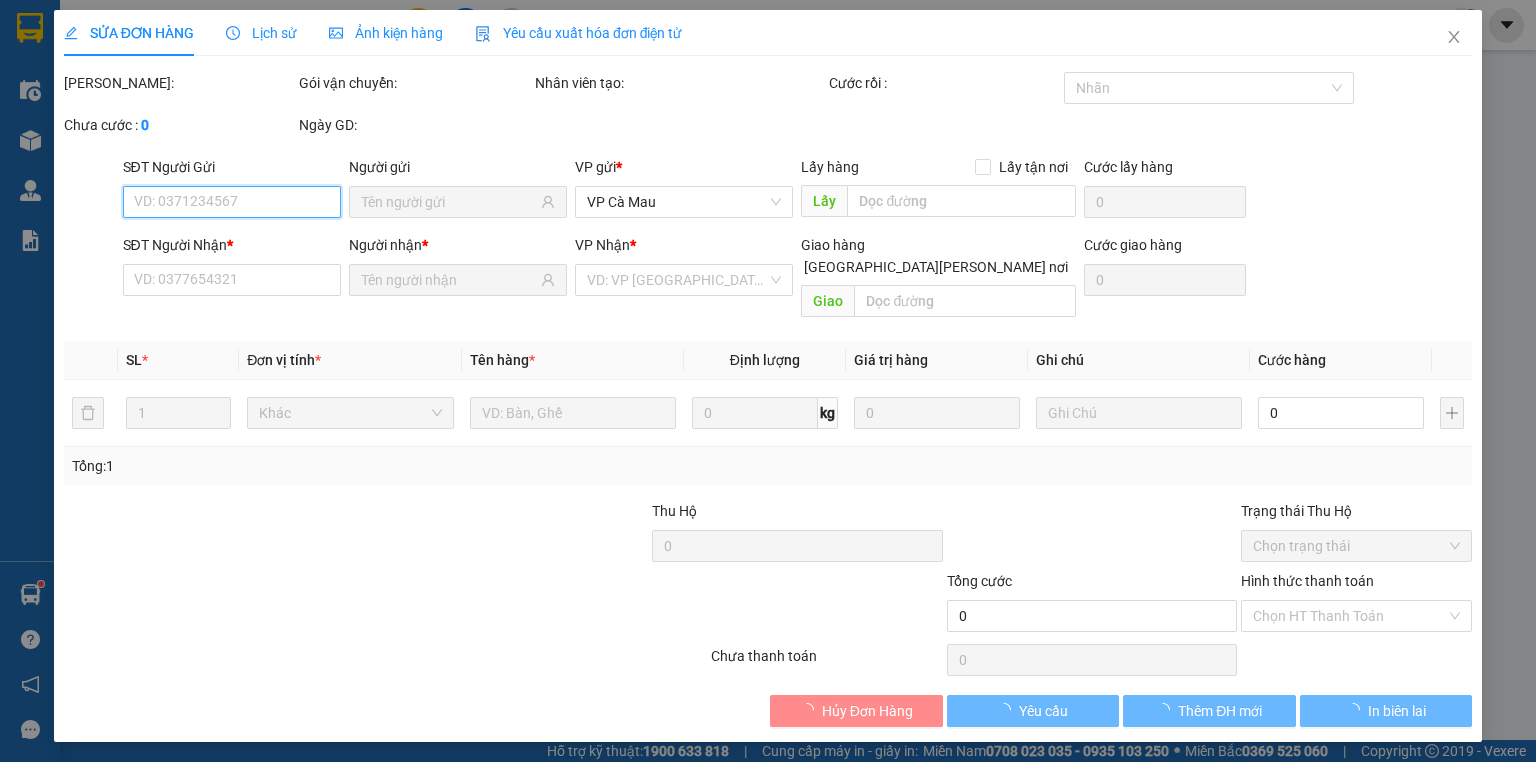 type on "THÚY" 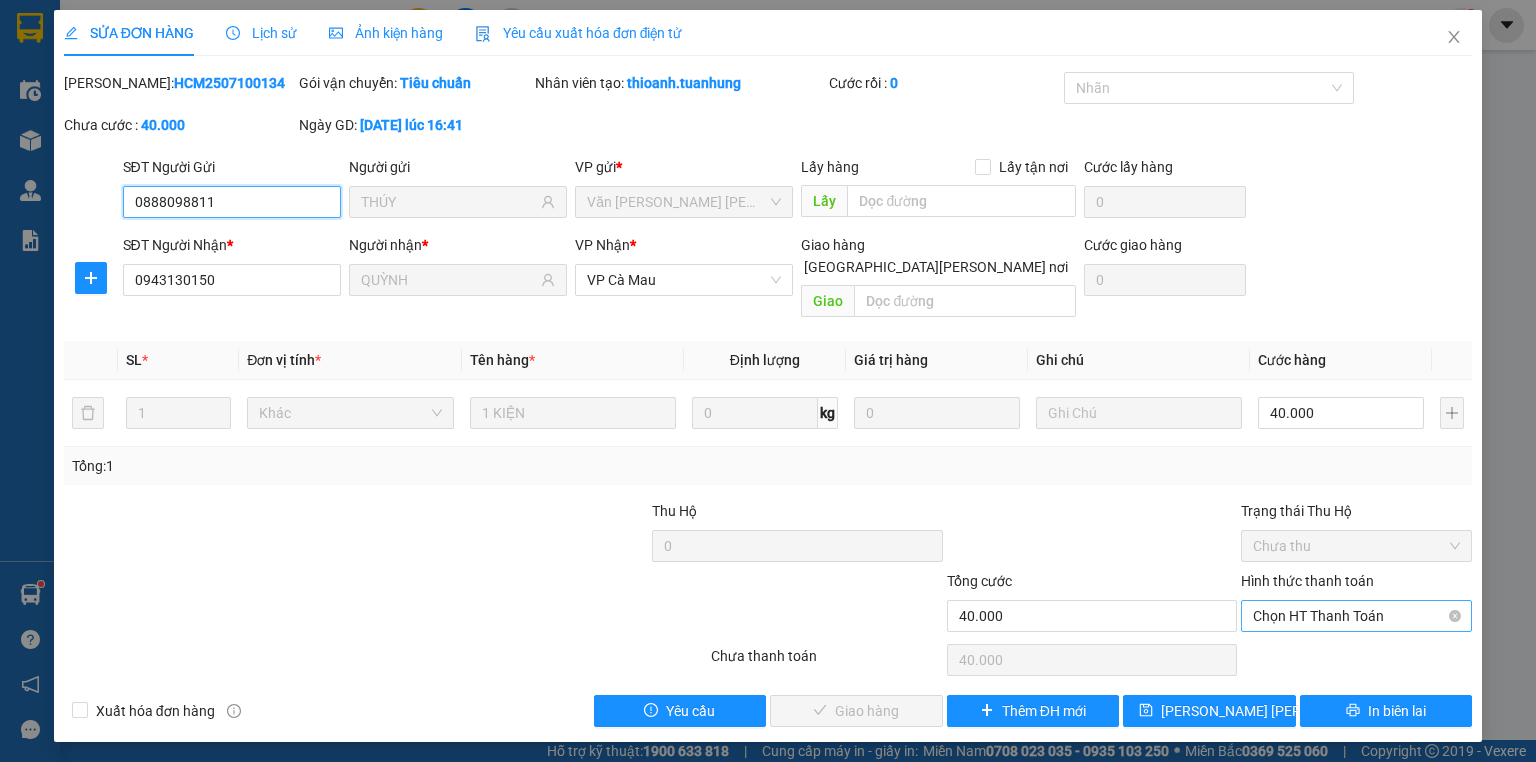 click on "Chọn HT Thanh Toán" at bounding box center [1356, 616] 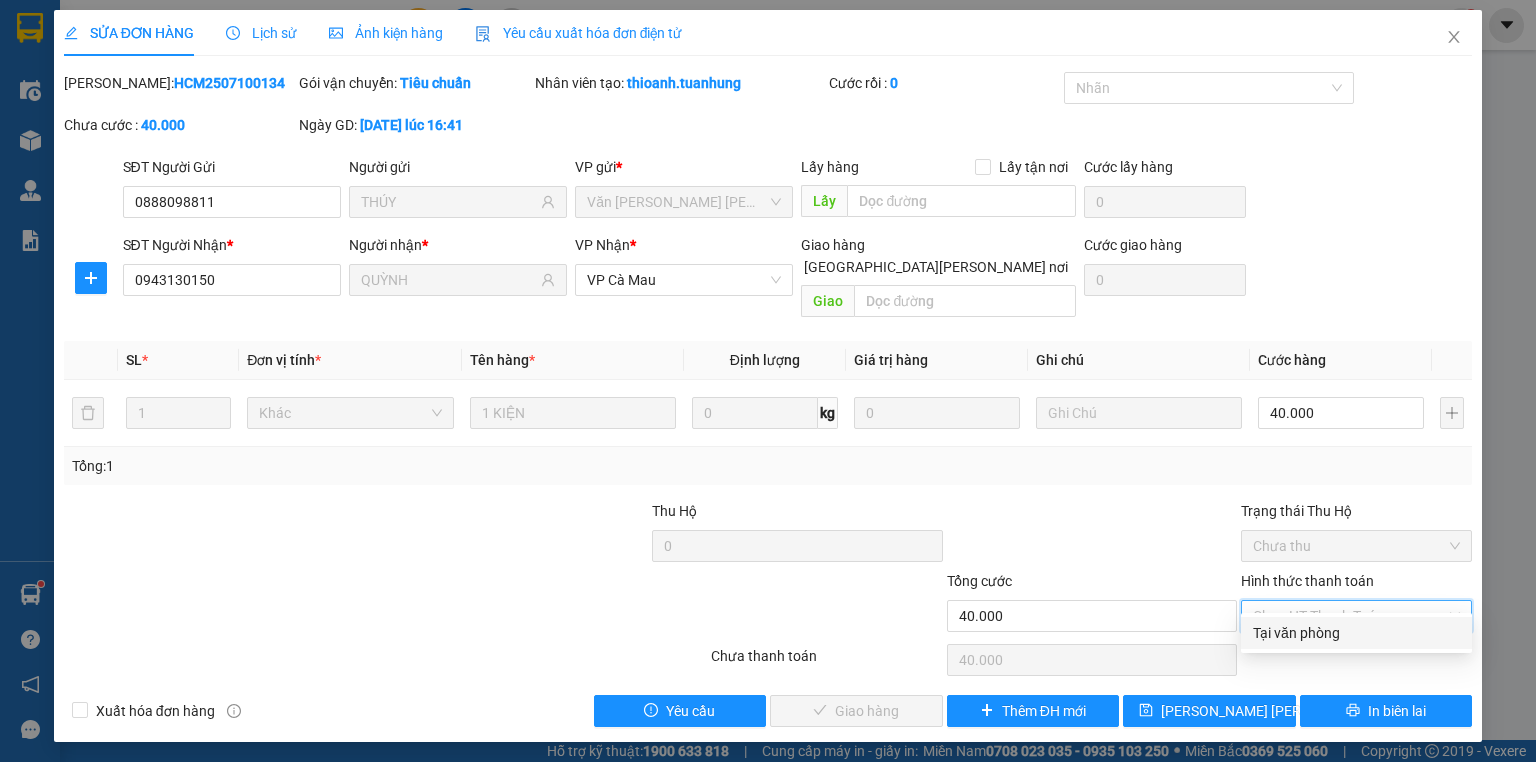 click on "Tại văn phòng" at bounding box center (1356, 633) 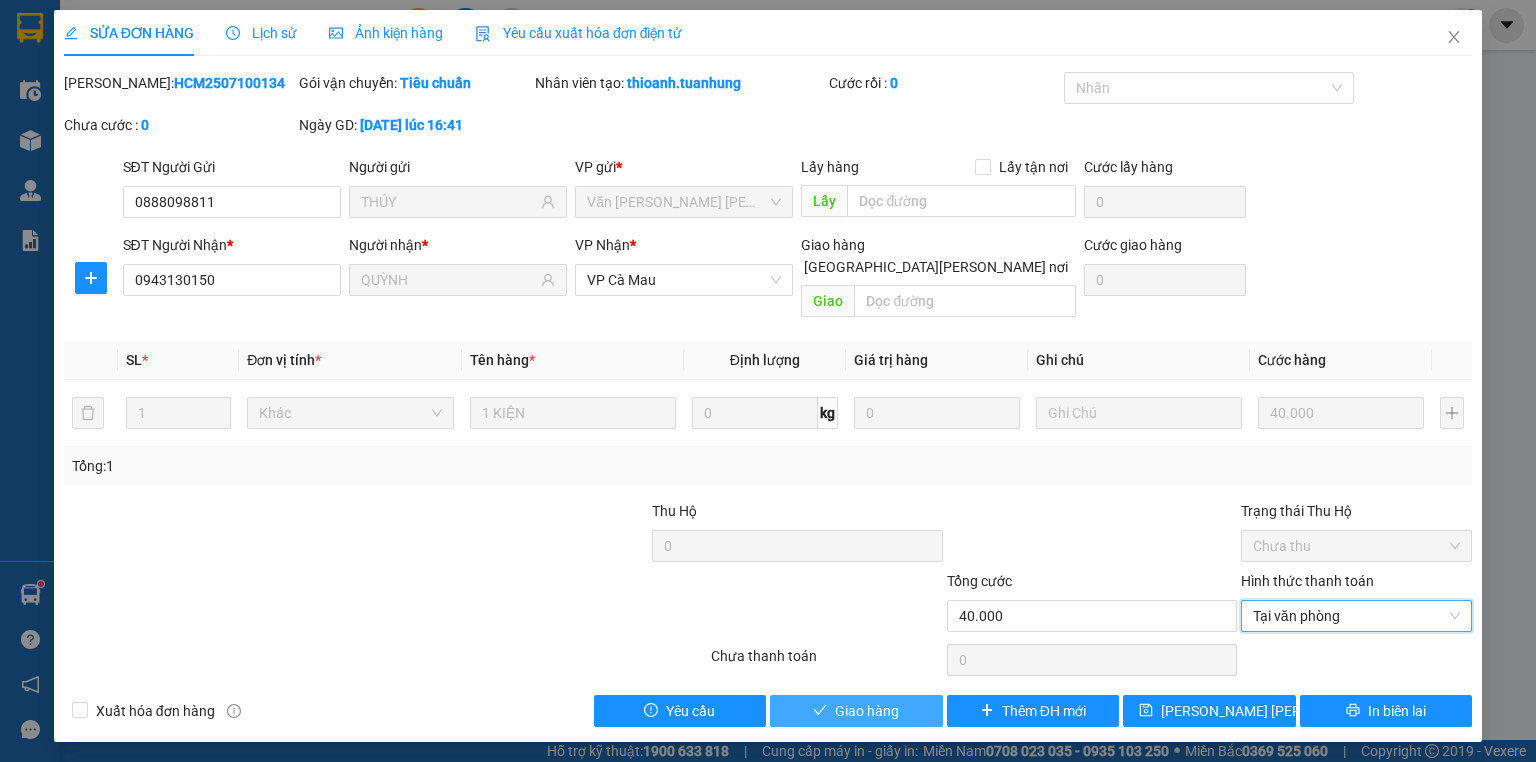 drag, startPoint x: 852, startPoint y: 696, endPoint x: 826, endPoint y: 692, distance: 26.305893 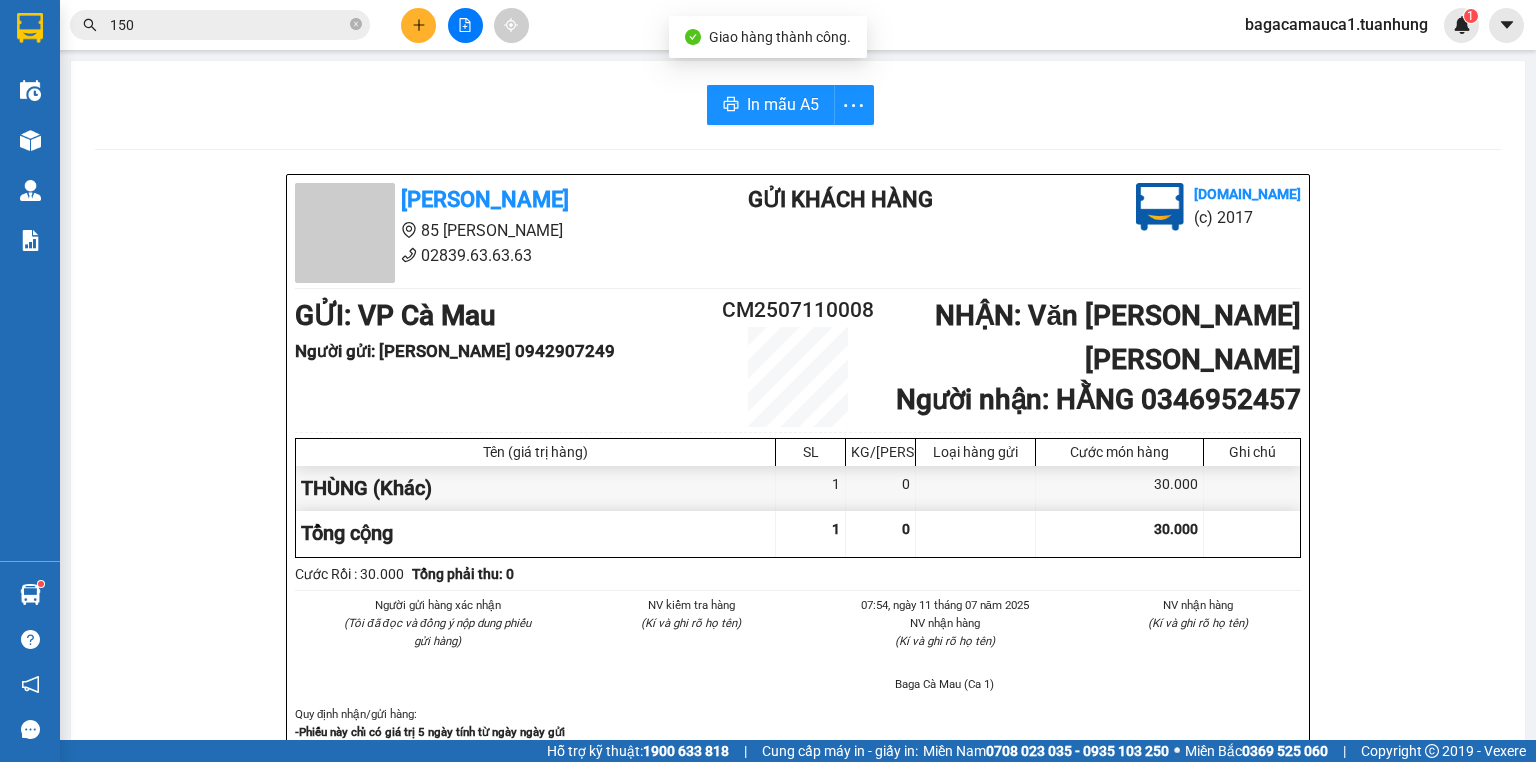 click 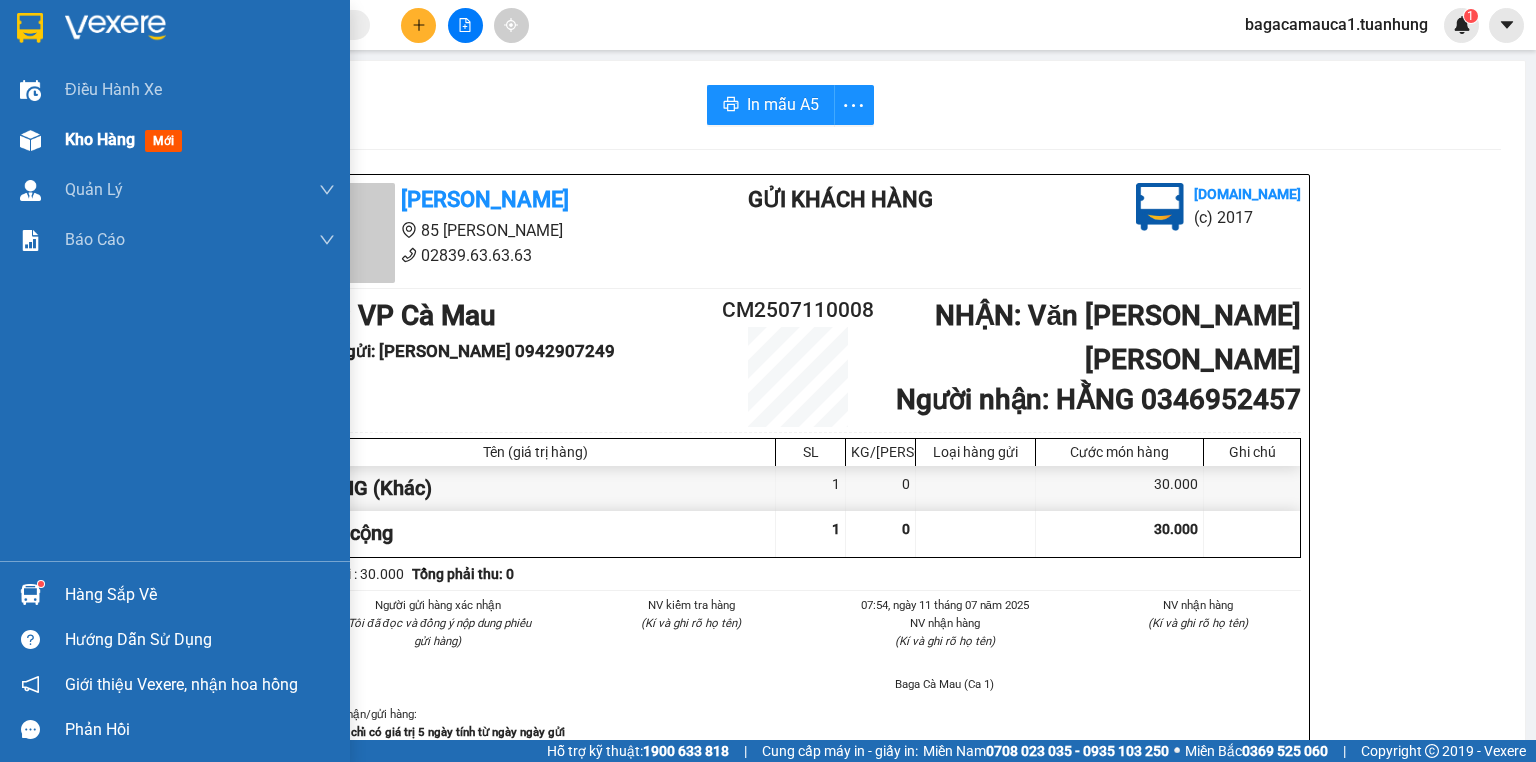click on "Kho hàng mới" at bounding box center (175, 140) 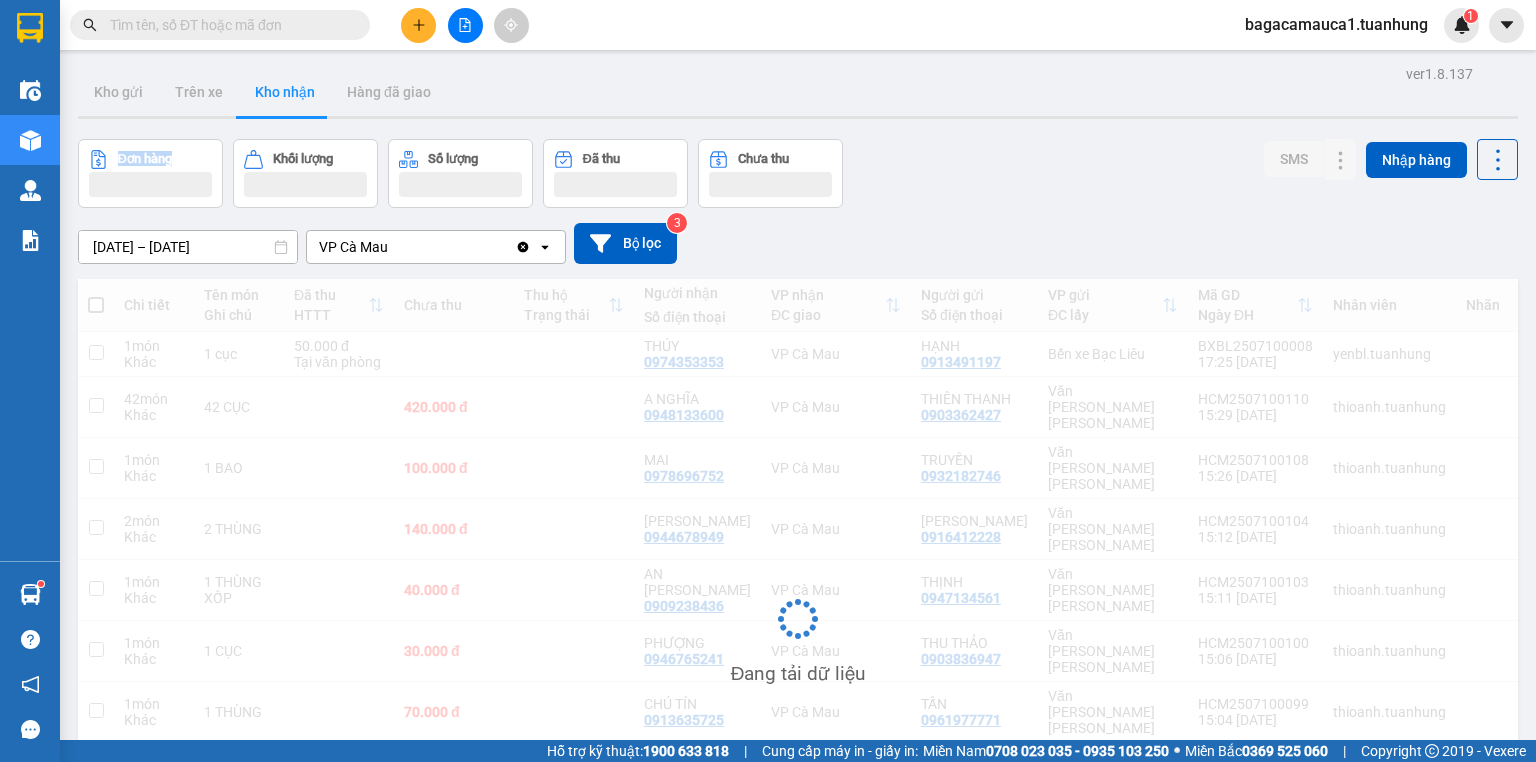click on "ver  1.8.137 Kho gửi Trên xe Kho nhận Hàng đã giao Đơn hàng Khối lượng Số lượng Đã thu Chưa thu SMS Nhập hàng 09/07/2025 – 11/07/2025 Press the down arrow key to interact with the calendar and select a date. Press the escape button to close the calendar. Selected date range is from 09/07/2025 to 11/07/2025. VP Cà Mau Clear value open Bộ lọc 3 Chi tiết Tên món Ghi chú Đã thu HTTT Chưa thu Thu hộ Trạng thái Người nhận Số điện thoại VP nhận ĐC giao Người gửi Số điện thoại VP gửi ĐC lấy Mã GD Ngày ĐH Nhân viên Nhãn SMS 1  món Khác 1 cục 50.000 đ Tại văn phòng THÚY 0974353353 VP Cà Mau HẠNH 0913491197 Bến xe Bạc Liêu BXBL2507100008 17:25 10/07 yenbl.tuanhung 1 42  món Khác 42 CỤC 420.000 đ A NGHĨA 0948133600 VP Cà Mau THIÊN THANH 0903362427 Văn phòng Hồ Chí Minh HCM2507100110 15:29 10/07 thioanh.tuanhung 1 1  món Khác 1 BAO 100.000 đ MAI 0978696752 VP Cà Mau TRUYỀN 0932182746 HCM2507100108 1 2" at bounding box center [768, 370] 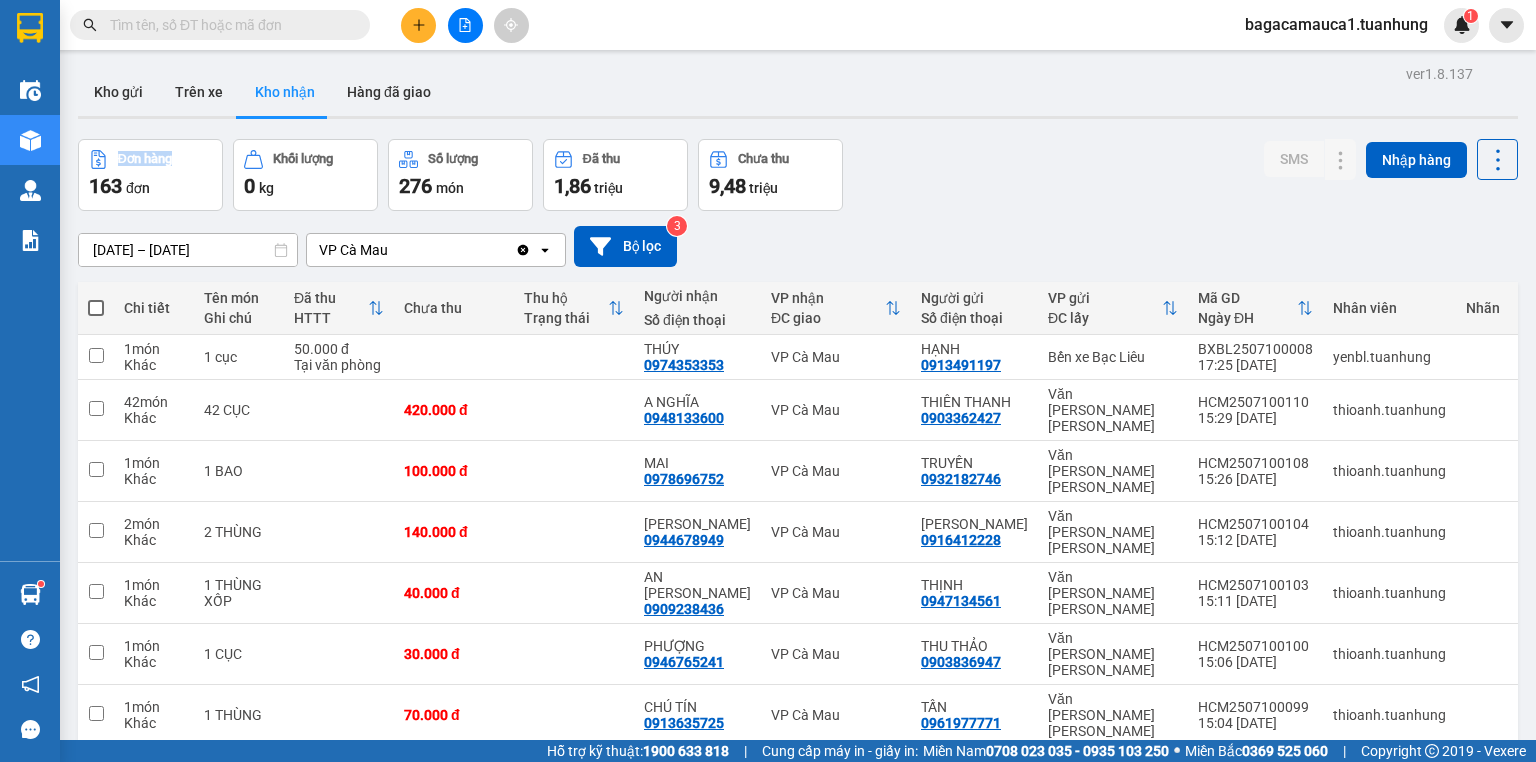 click on "ver  1.8.137 Kho gửi Trên xe Kho nhận Hàng đã giao Đơn hàng 163 đơn Khối lượng 0 kg Số lượng 276 món Đã thu 1,86   triệu Chưa thu 9,48   triệu SMS Nhập hàng 09/07/2025 – 11/07/2025 Press the down arrow key to interact with the calendar and select a date. Press the escape button to close the calendar. Selected date range is from 09/07/2025 to 11/07/2025. VP Cà Mau Clear value open Bộ lọc 3 Chi tiết Tên món Ghi chú Đã thu HTTT Chưa thu Thu hộ Trạng thái Người nhận Số điện thoại VP nhận ĐC giao Người gửi Số điện thoại VP gửi ĐC lấy Mã GD Ngày ĐH Nhân viên Nhãn SMS 1  món Khác 1 cục 50.000 đ Tại văn phòng THÚY 0974353353 VP Cà Mau HẠNH 0913491197 Bến xe Bạc Liêu BXBL2507100008 17:25 10/07 yenbl.tuanhung 1 42  món Khác 42 CỤC 420.000 đ A NGHĨA 0948133600 VP Cà Mau THIÊN THANH 0903362427 Văn phòng Hồ Chí Minh HCM2507100110 15:29 10/07 thioanh.tuanhung 1 1  món Khác 1 BAO 100.000 đ MAI 1 2 1" at bounding box center (768, 370) 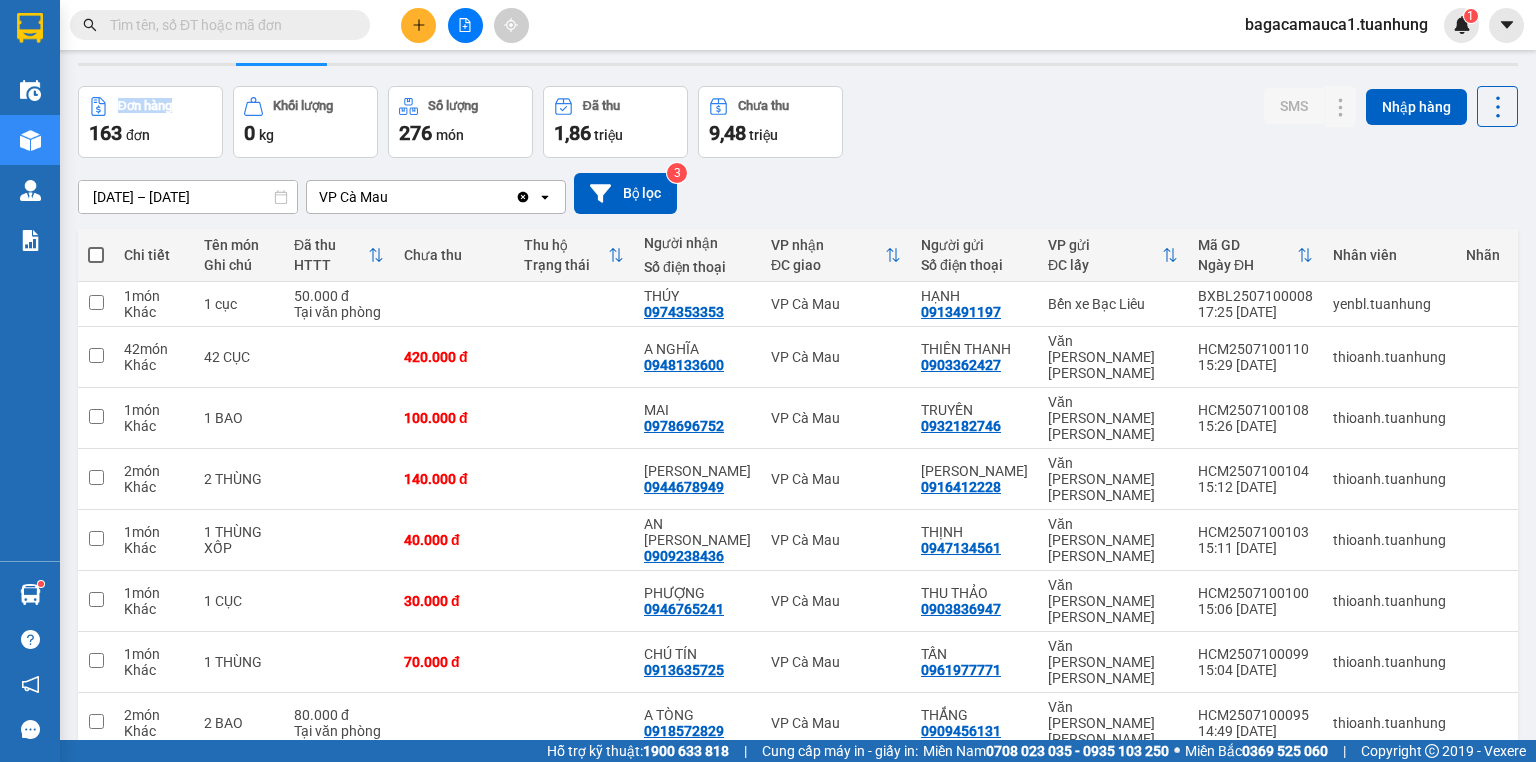 scroll, scrollTop: 80, scrollLeft: 0, axis: vertical 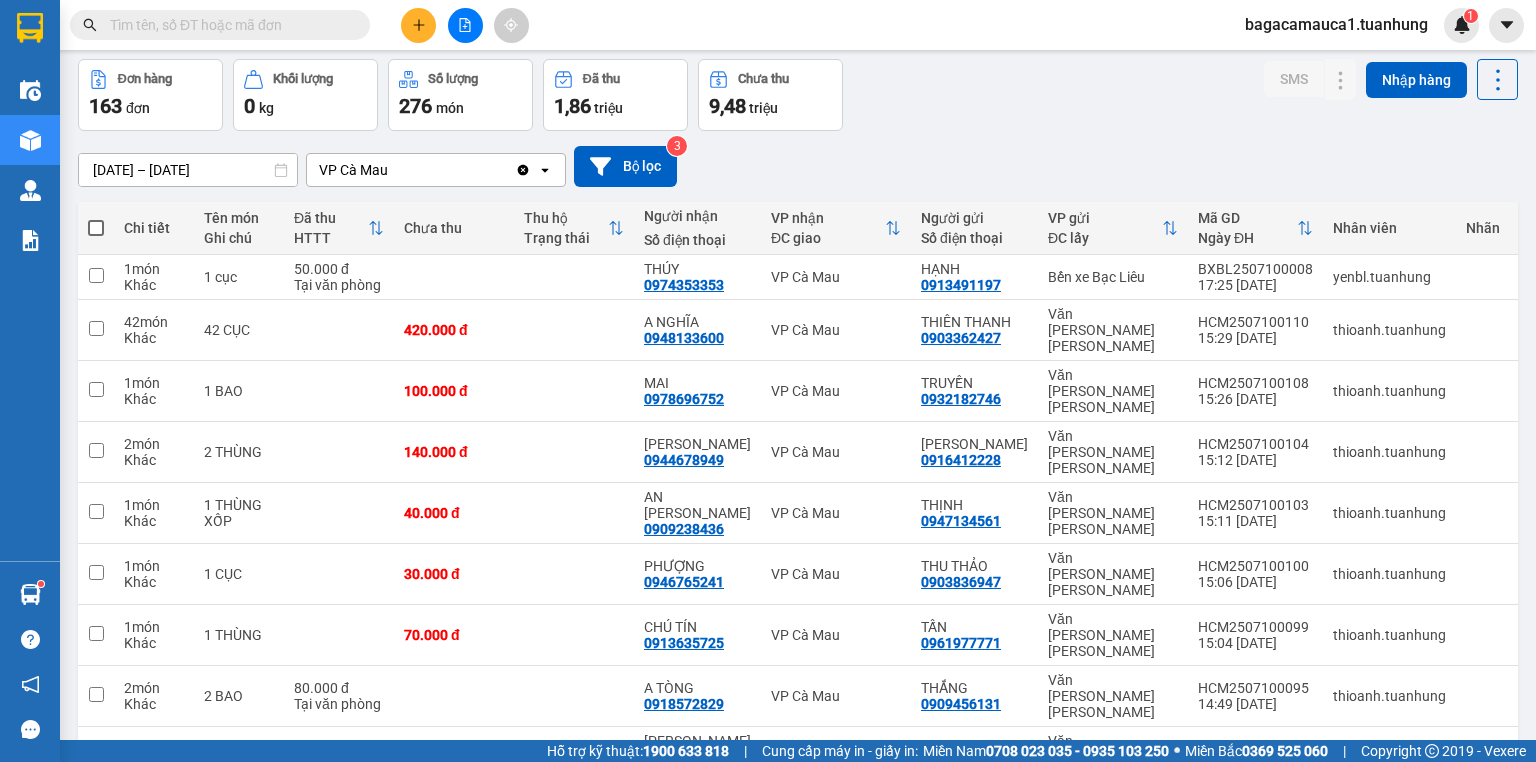 click on "09/07/2025 – 11/07/2025 Press the down arrow key to interact with the calendar and select a date. Press the escape button to close the calendar. Selected date range is from 09/07/2025 to 11/07/2025. VP Cà Mau Clear value open Bộ lọc 3" at bounding box center (798, 166) 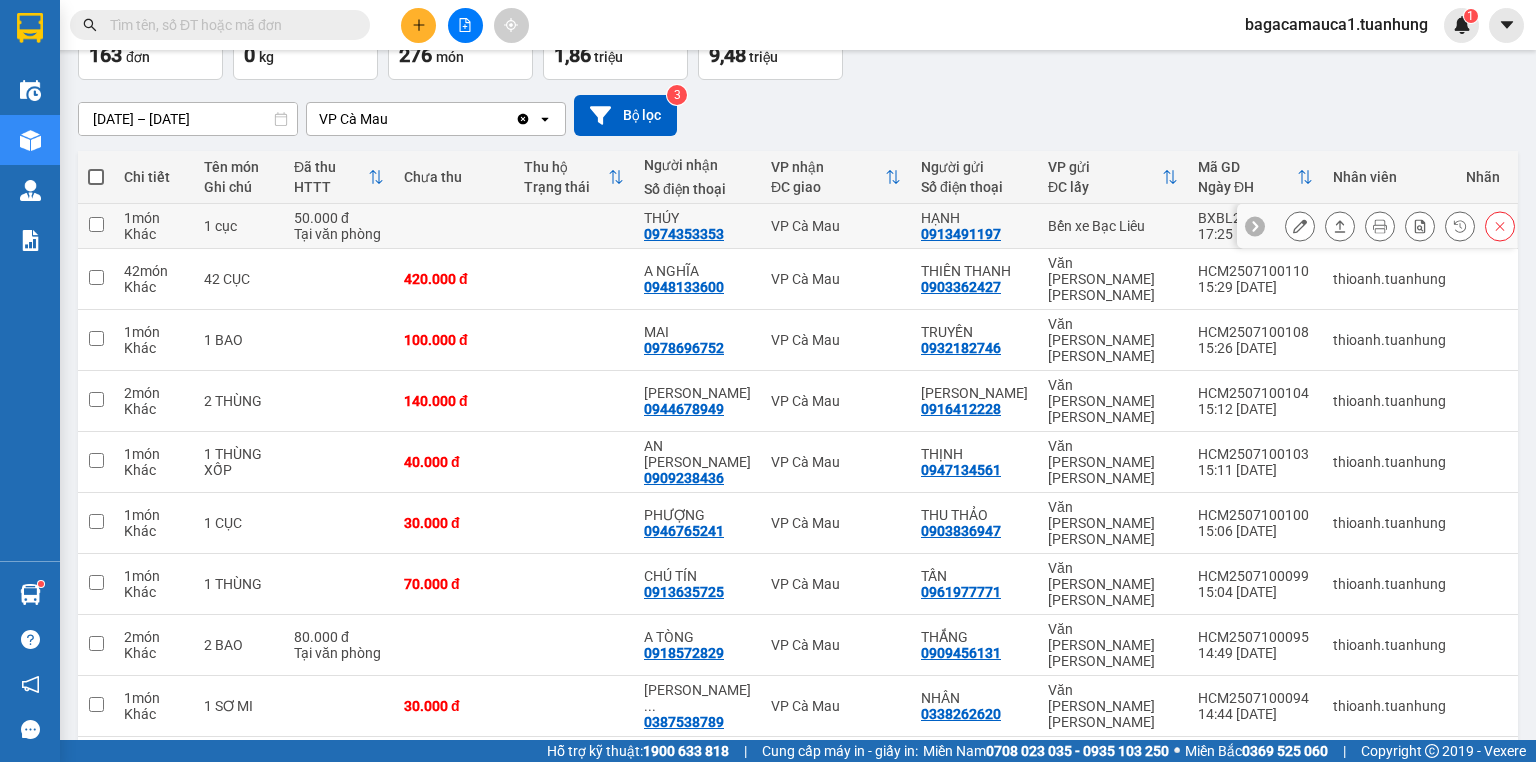 scroll, scrollTop: 0, scrollLeft: 0, axis: both 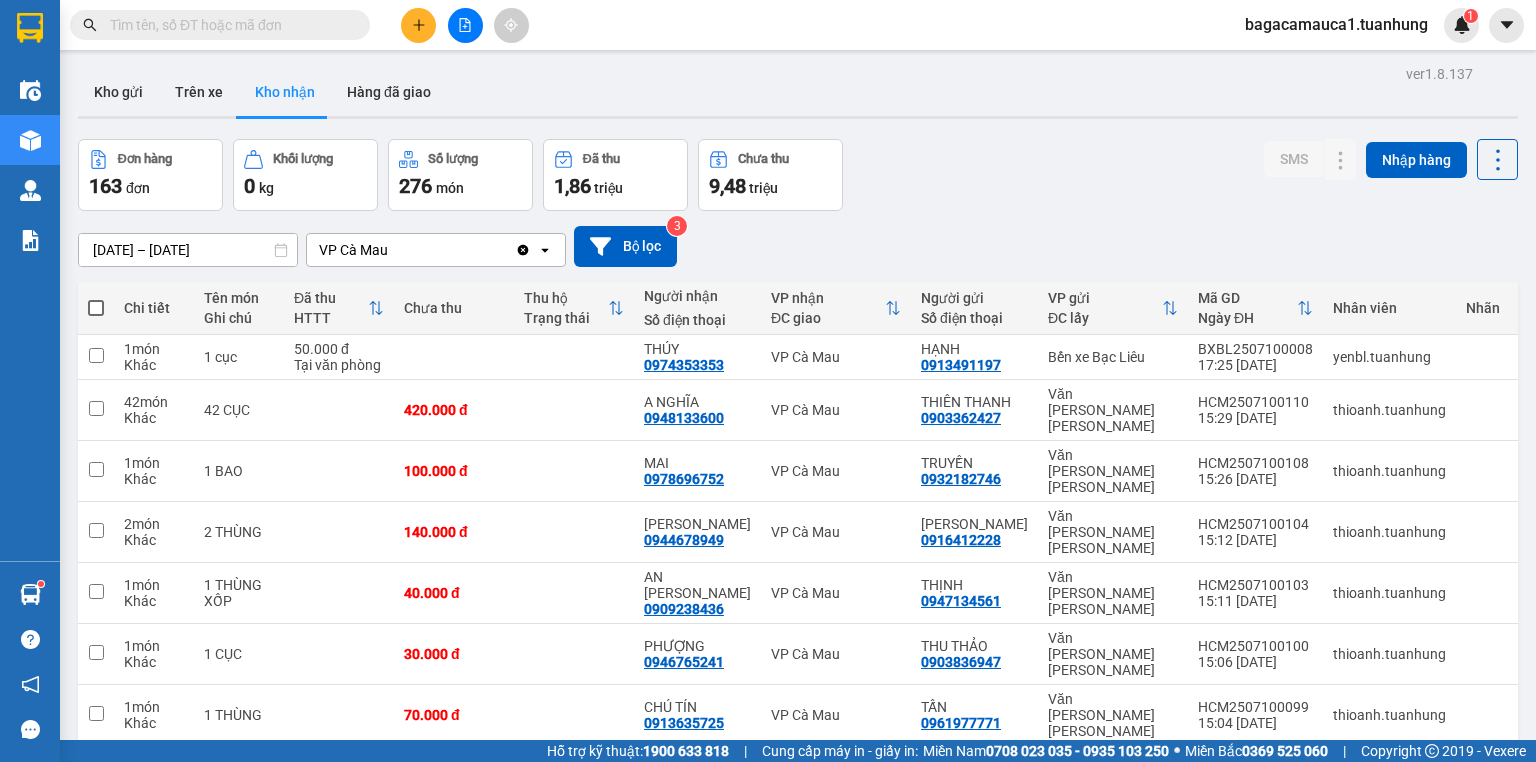 click at bounding box center (228, 25) 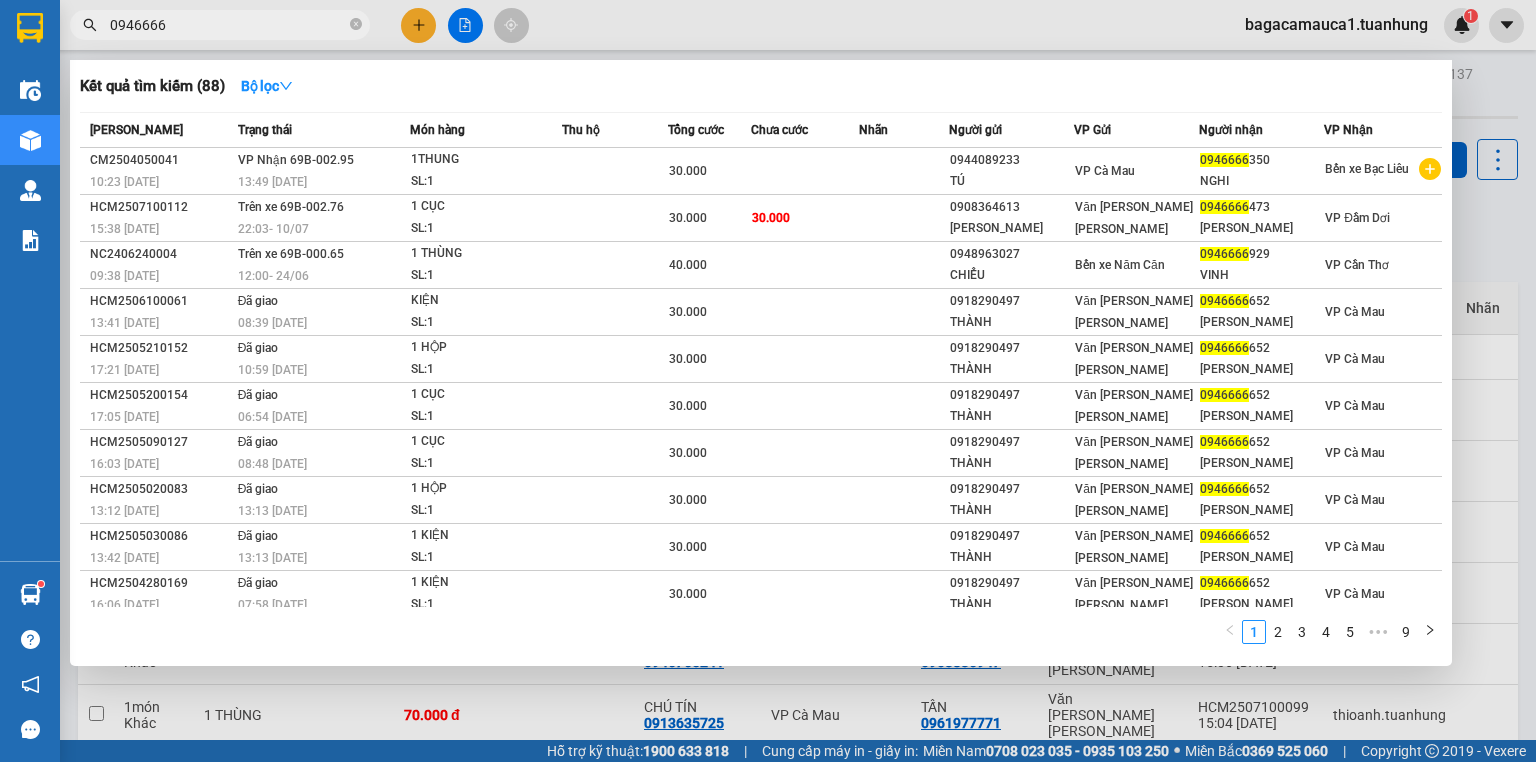 type on "0946666" 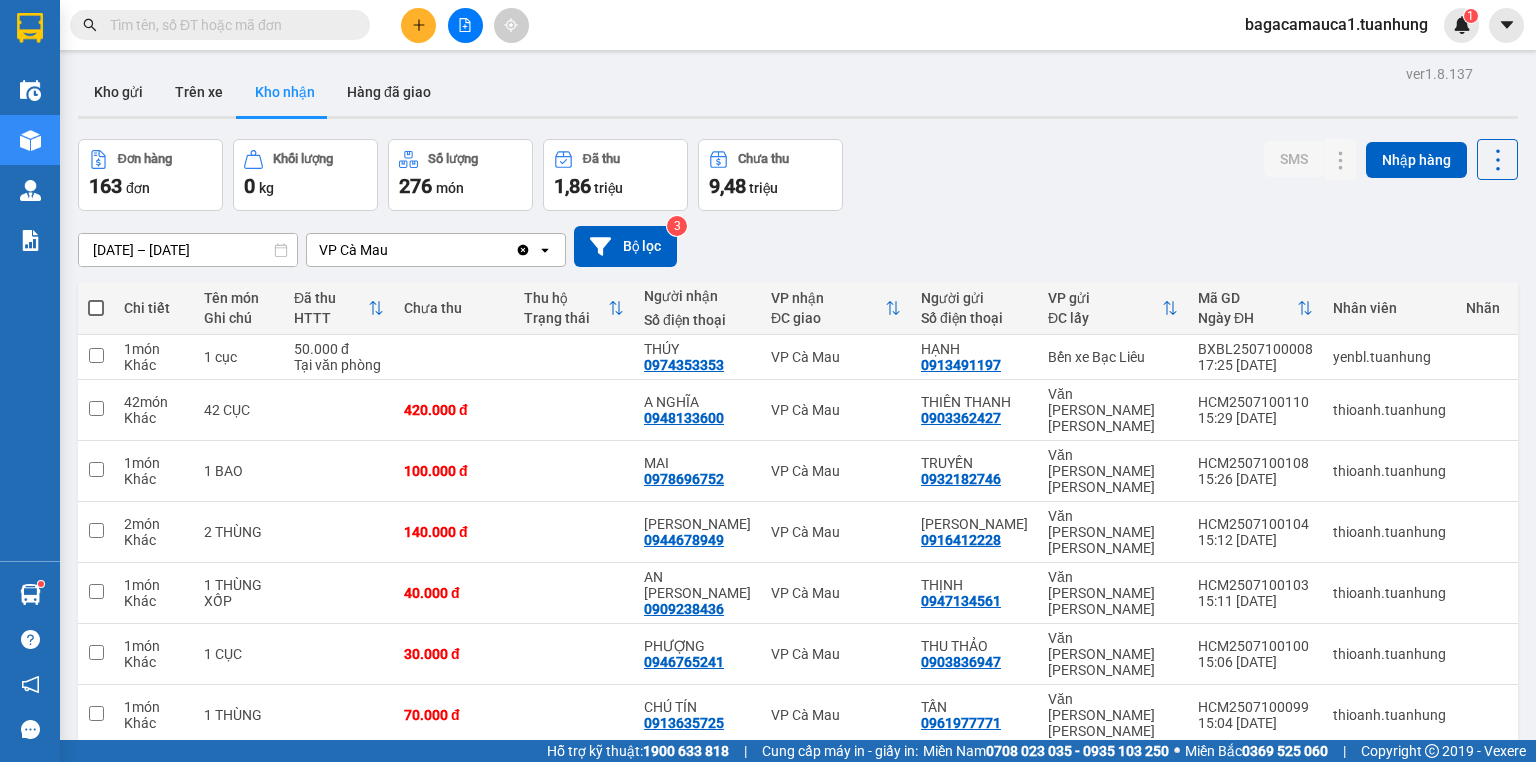 click at bounding box center [228, 25] 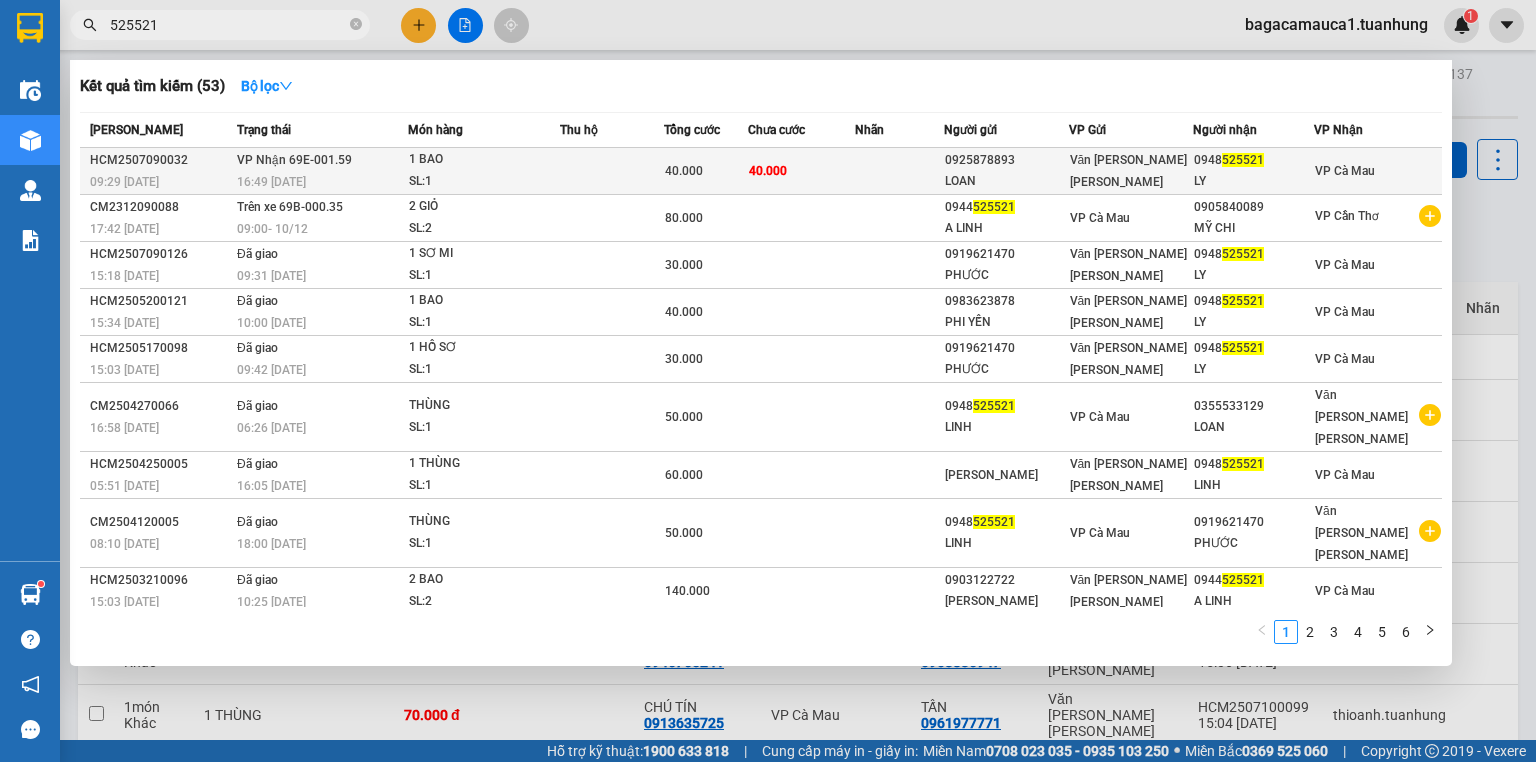 type on "525521" 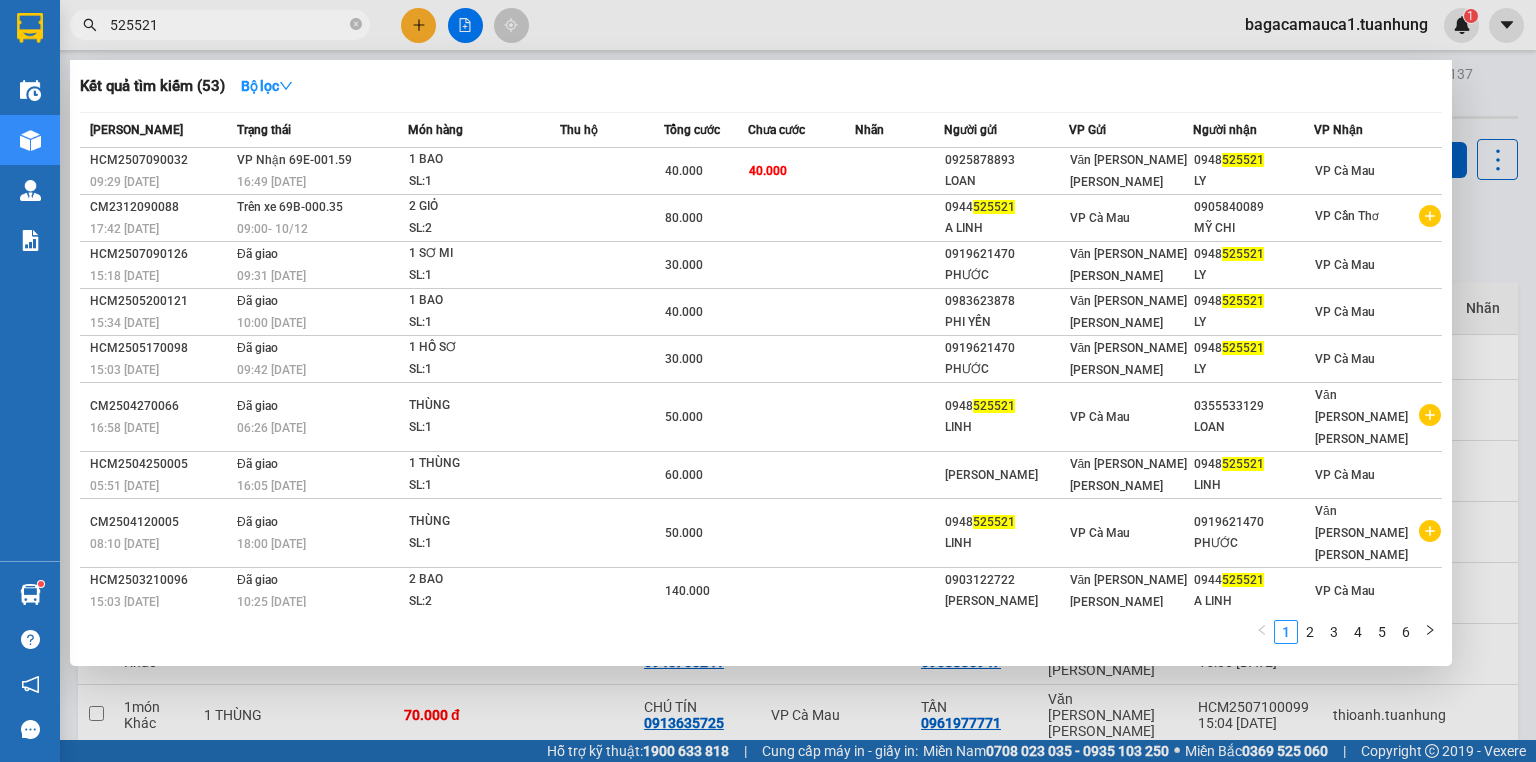 click at bounding box center (612, 171) 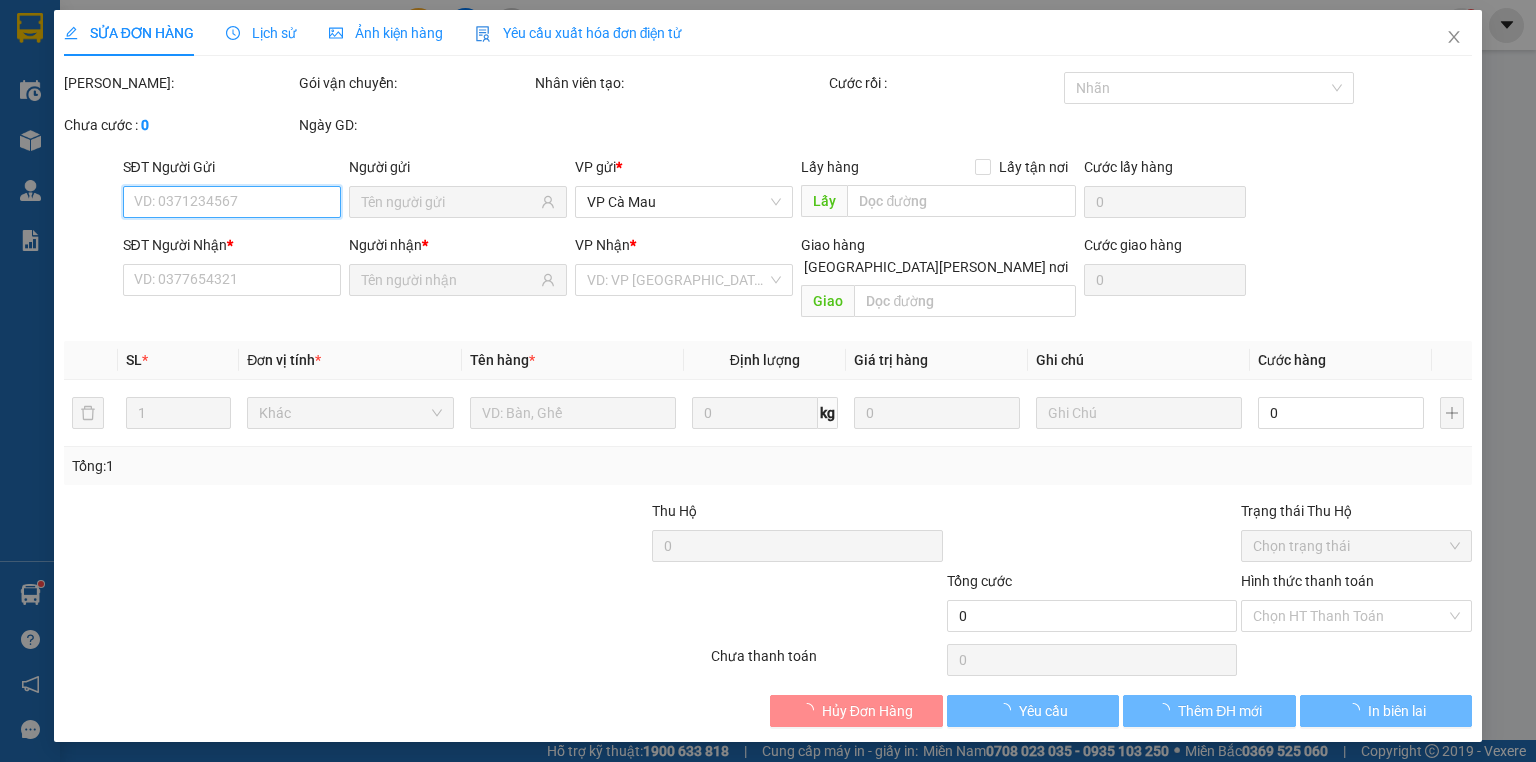 type on "0925878893" 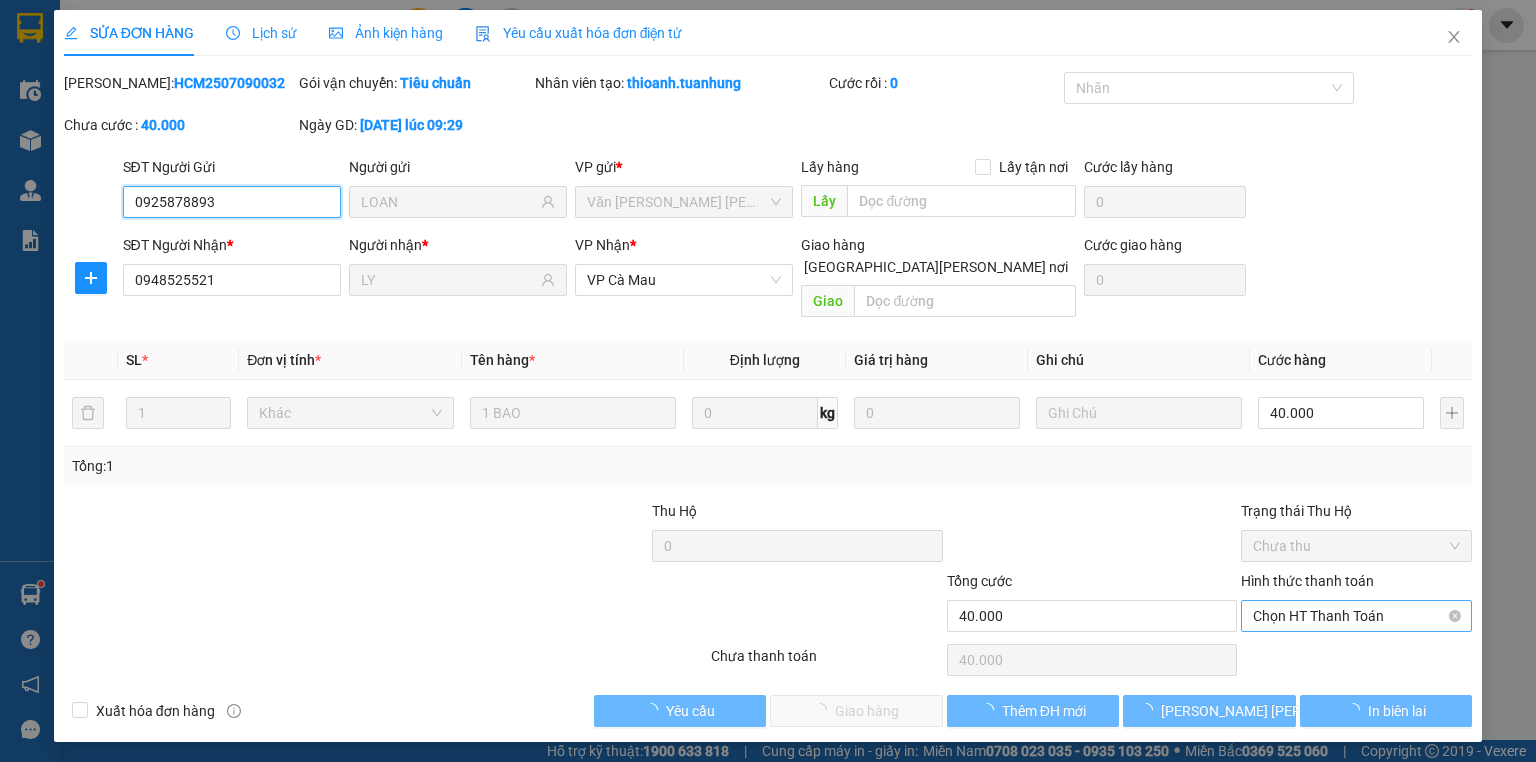 click on "Chọn HT Thanh Toán" at bounding box center (1356, 616) 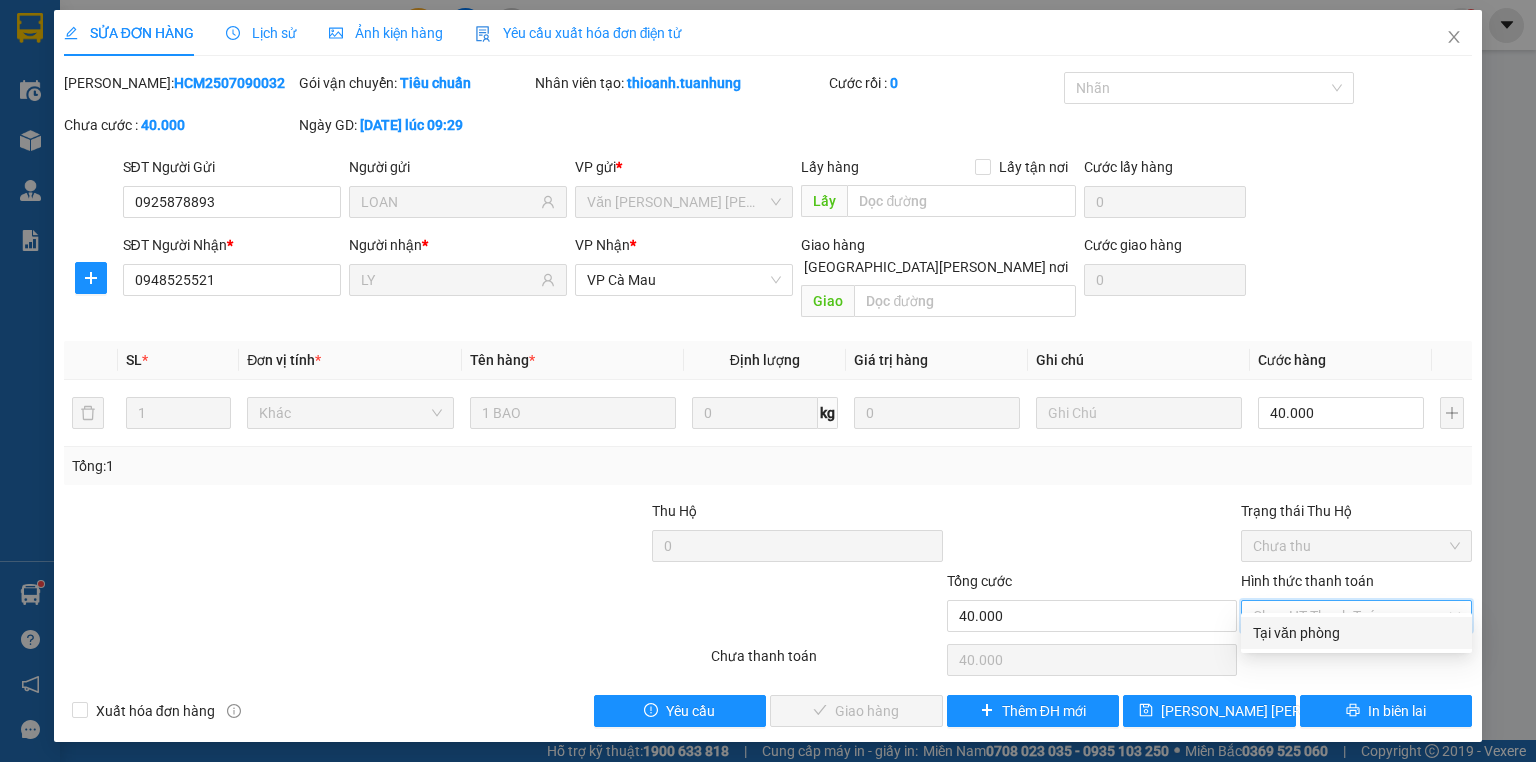 click on "Tại văn phòng" at bounding box center (1356, 633) 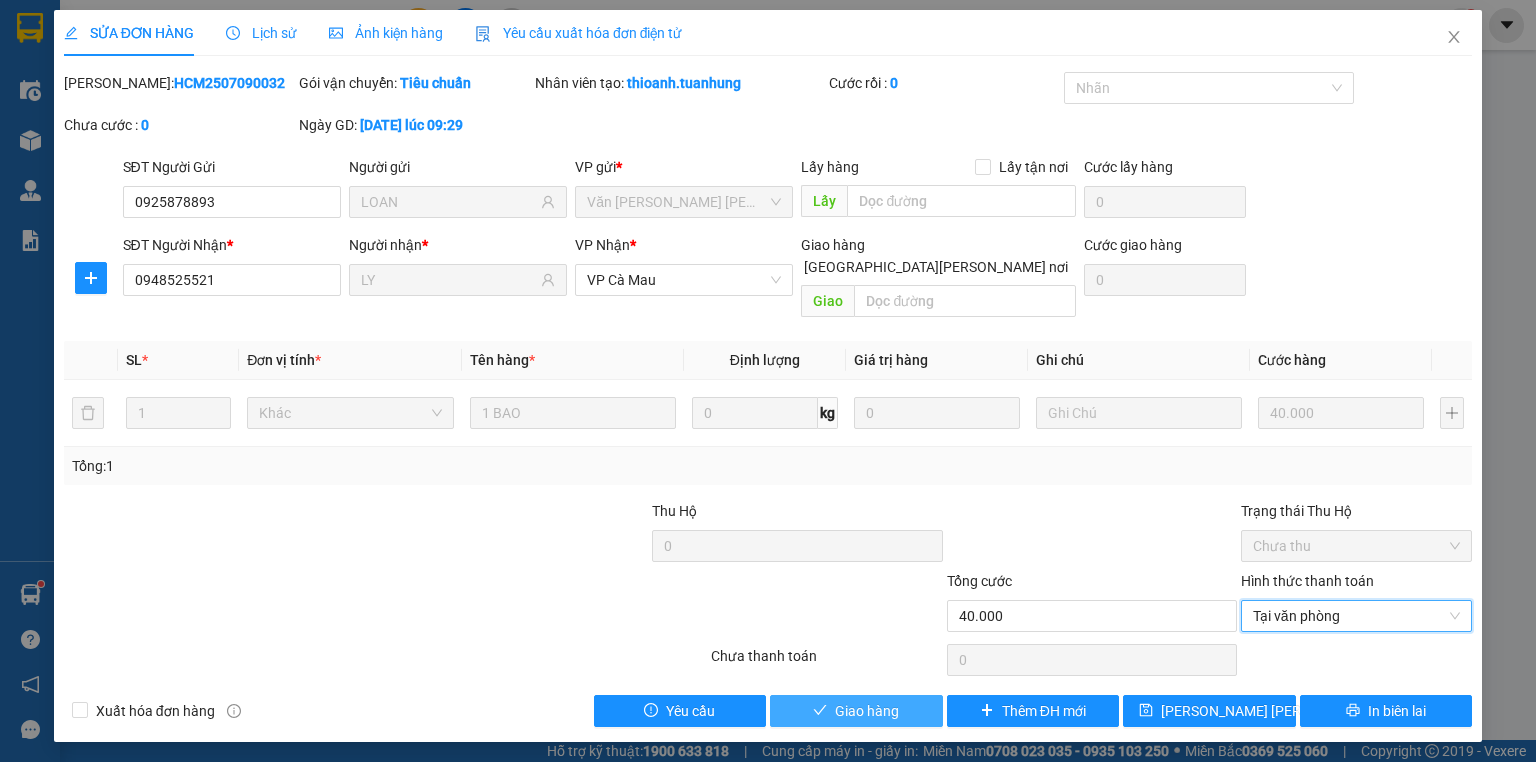 click on "Giao hàng" at bounding box center [856, 711] 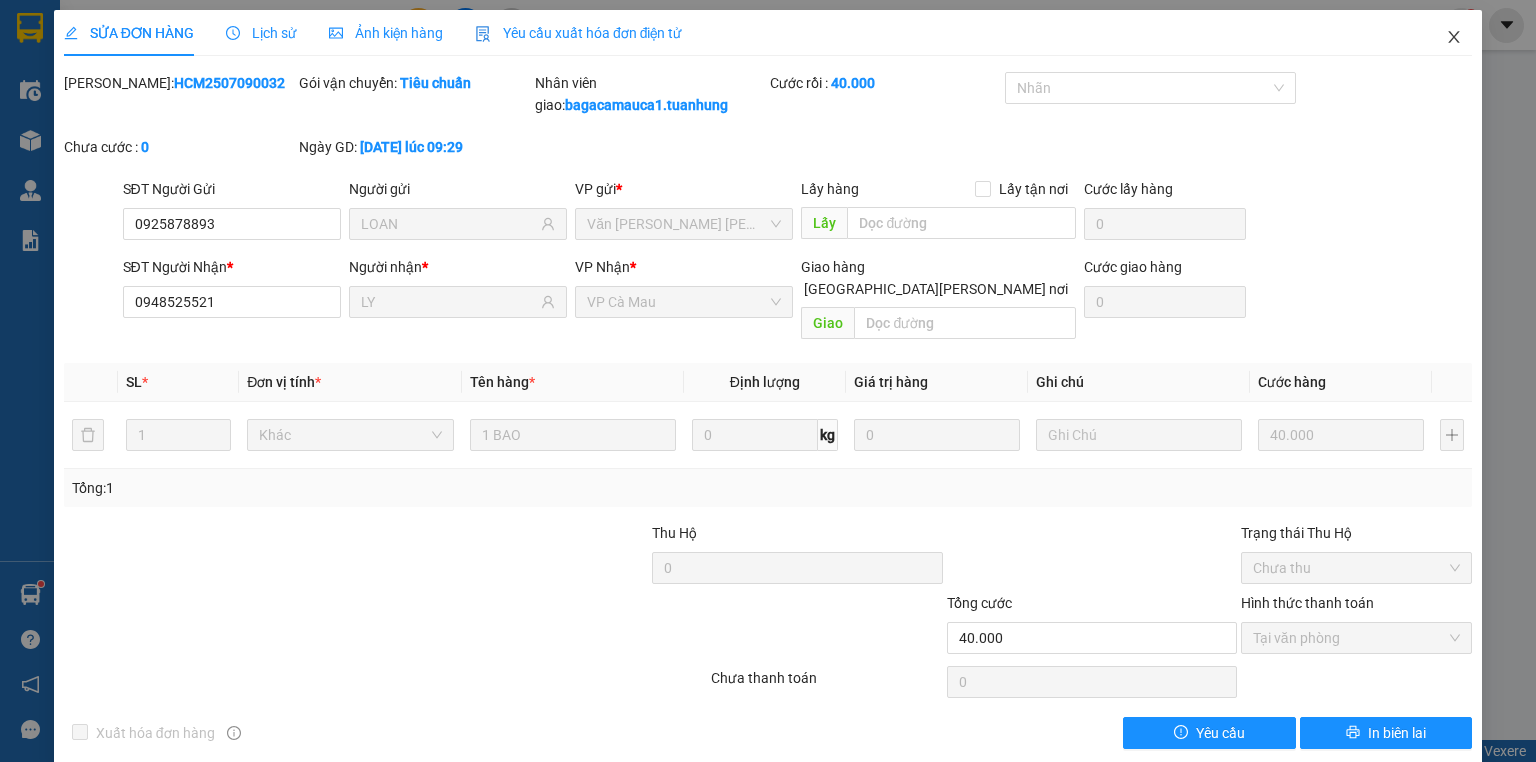 click 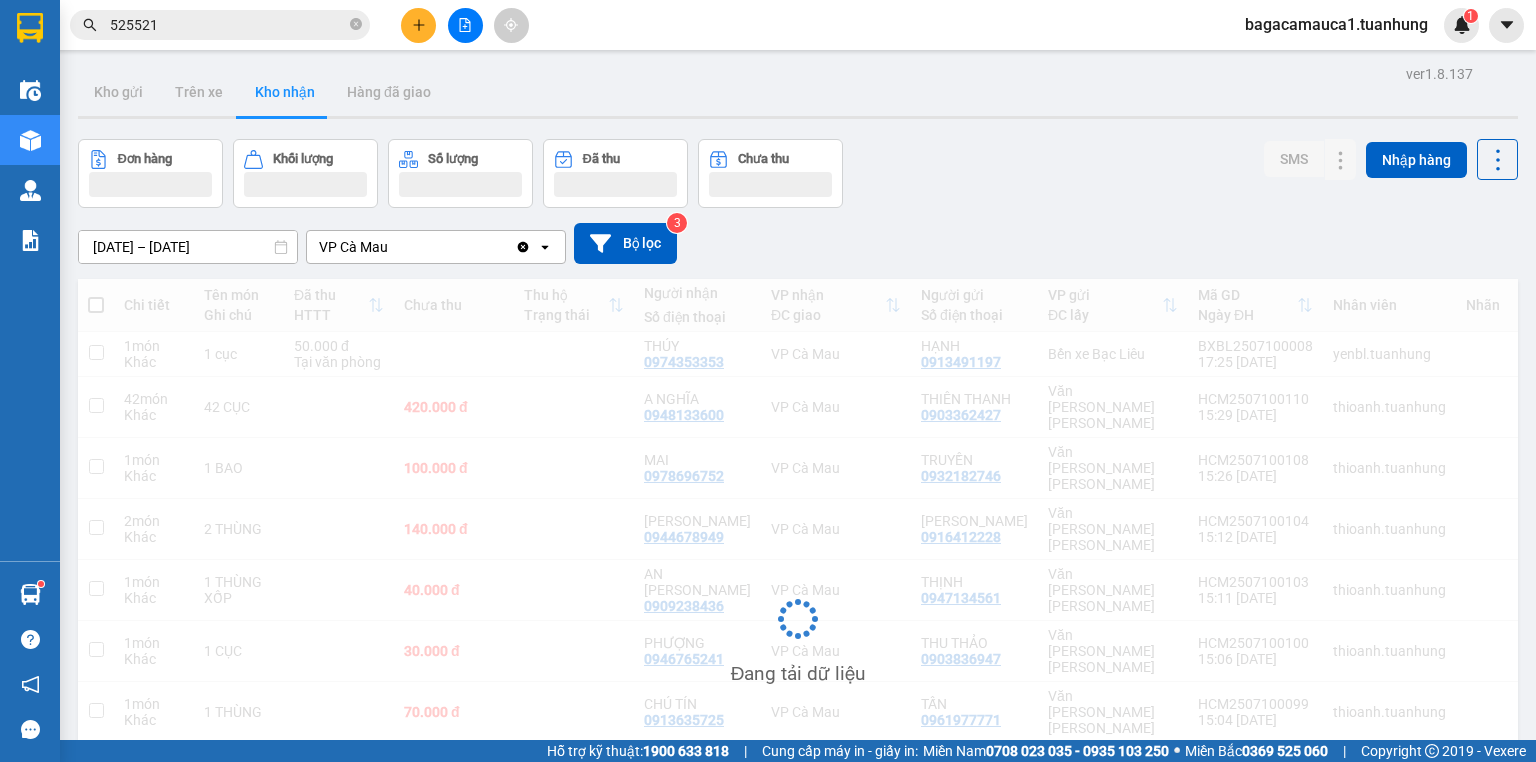 click on "525521" at bounding box center (228, 25) 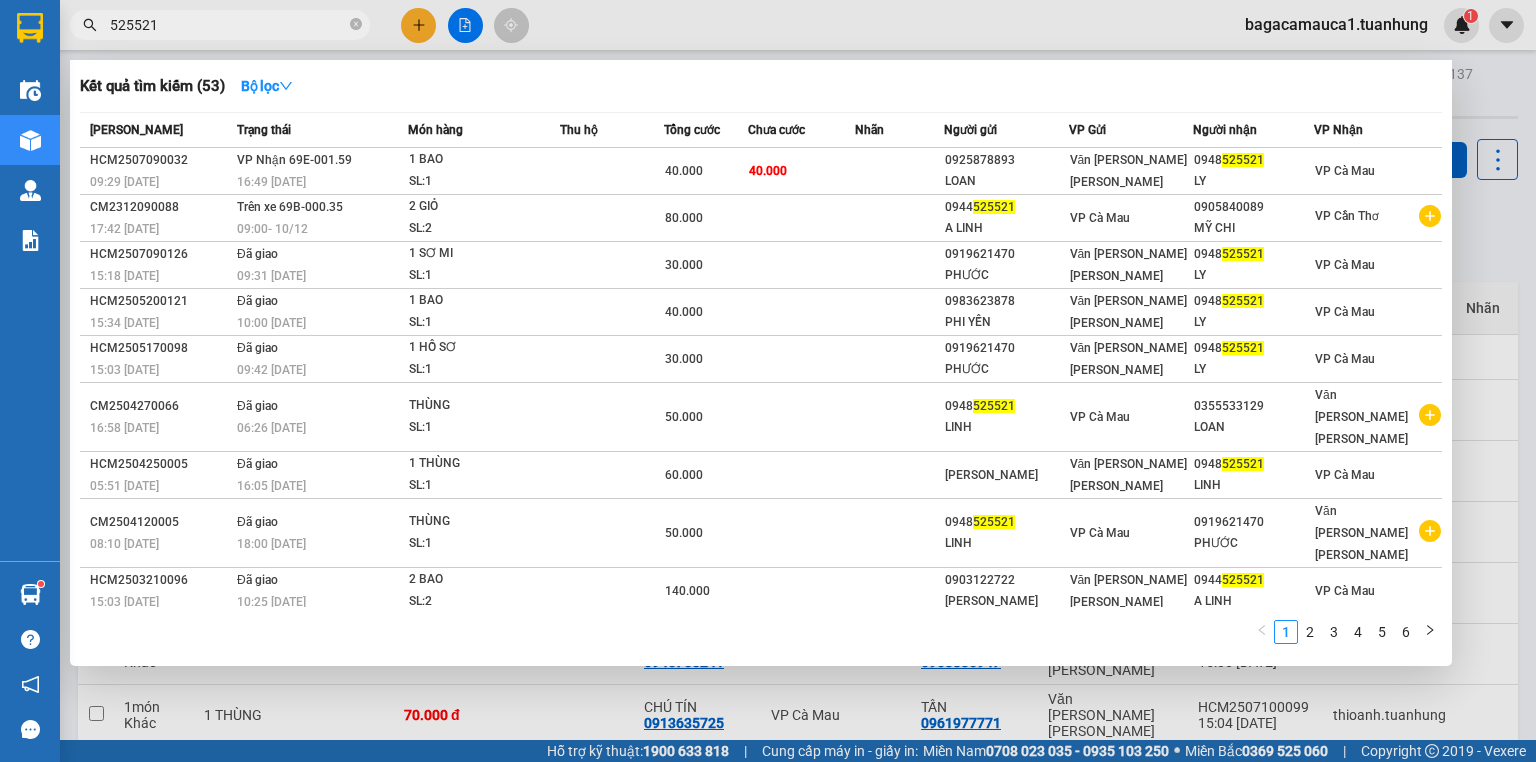 click on "525521" at bounding box center (228, 25) 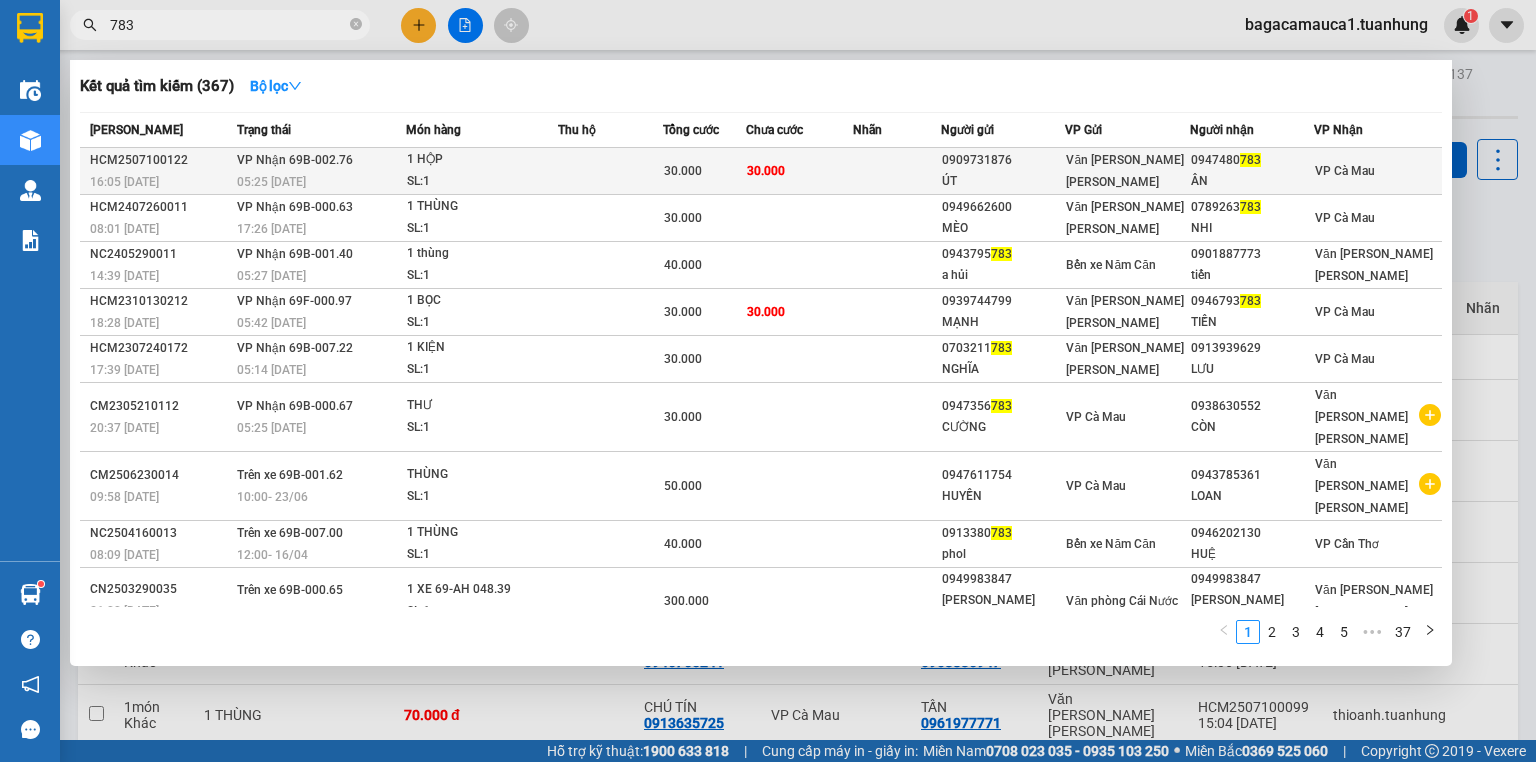 type on "783" 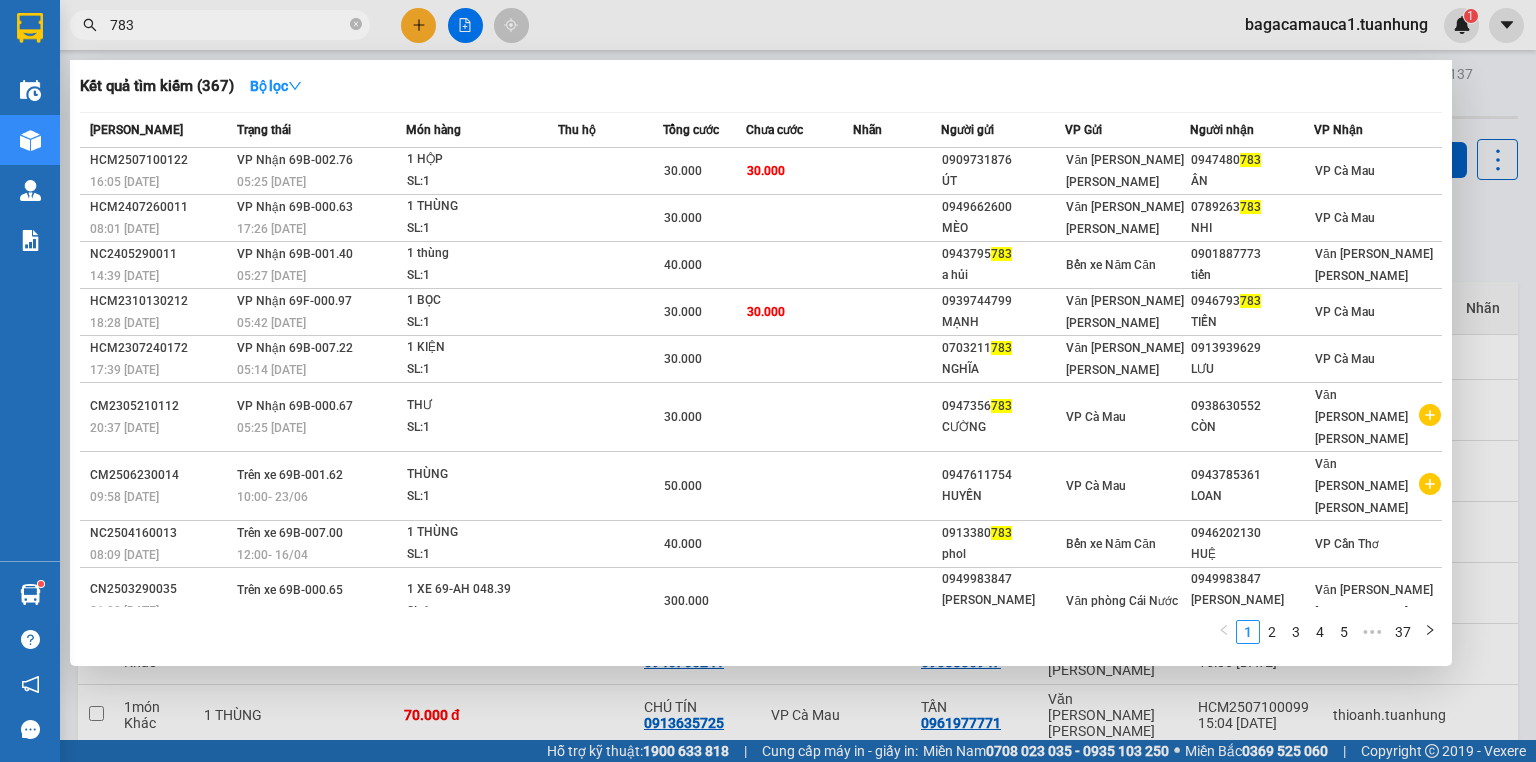 click on "30.000" at bounding box center (799, 171) 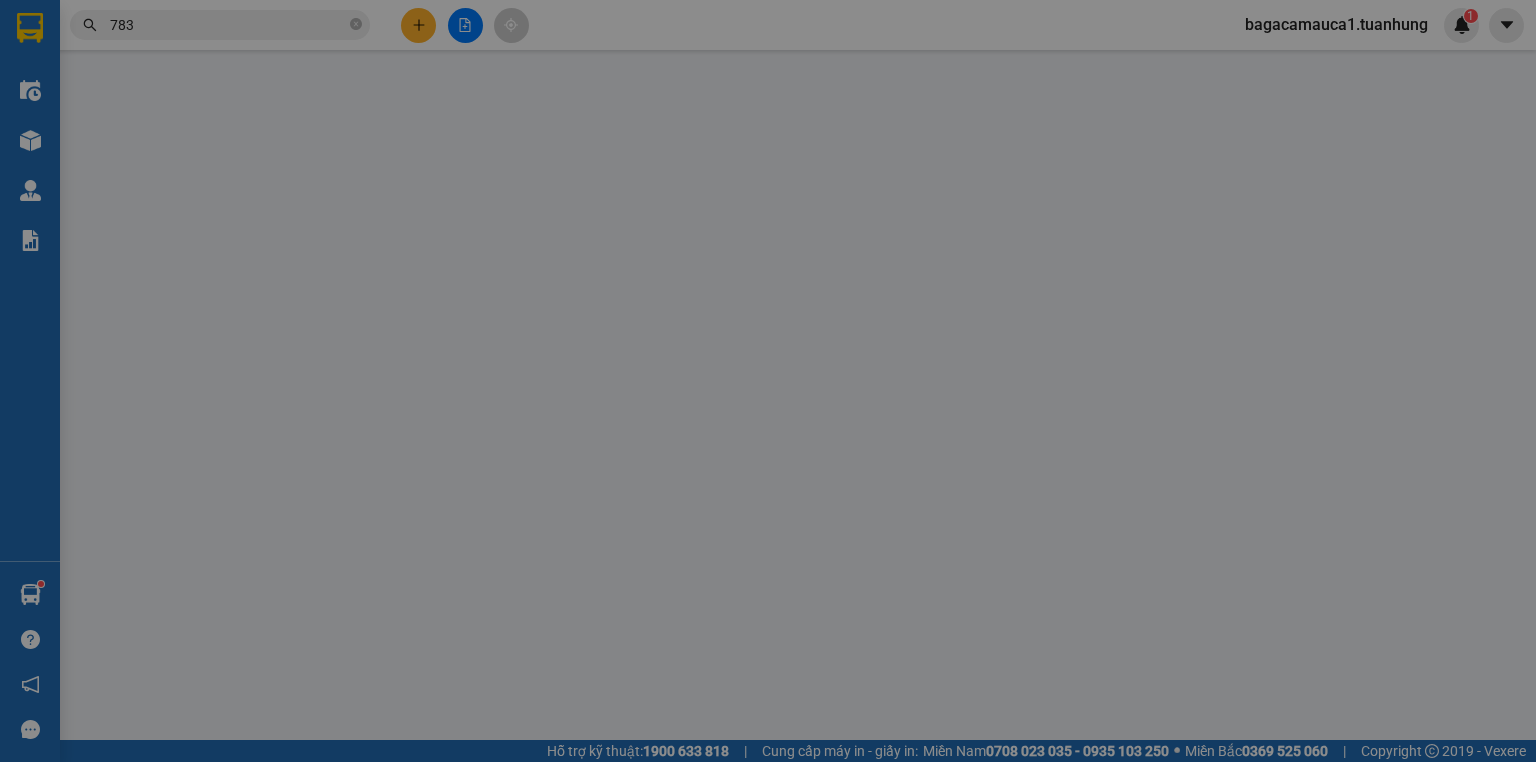 type on "0909731876" 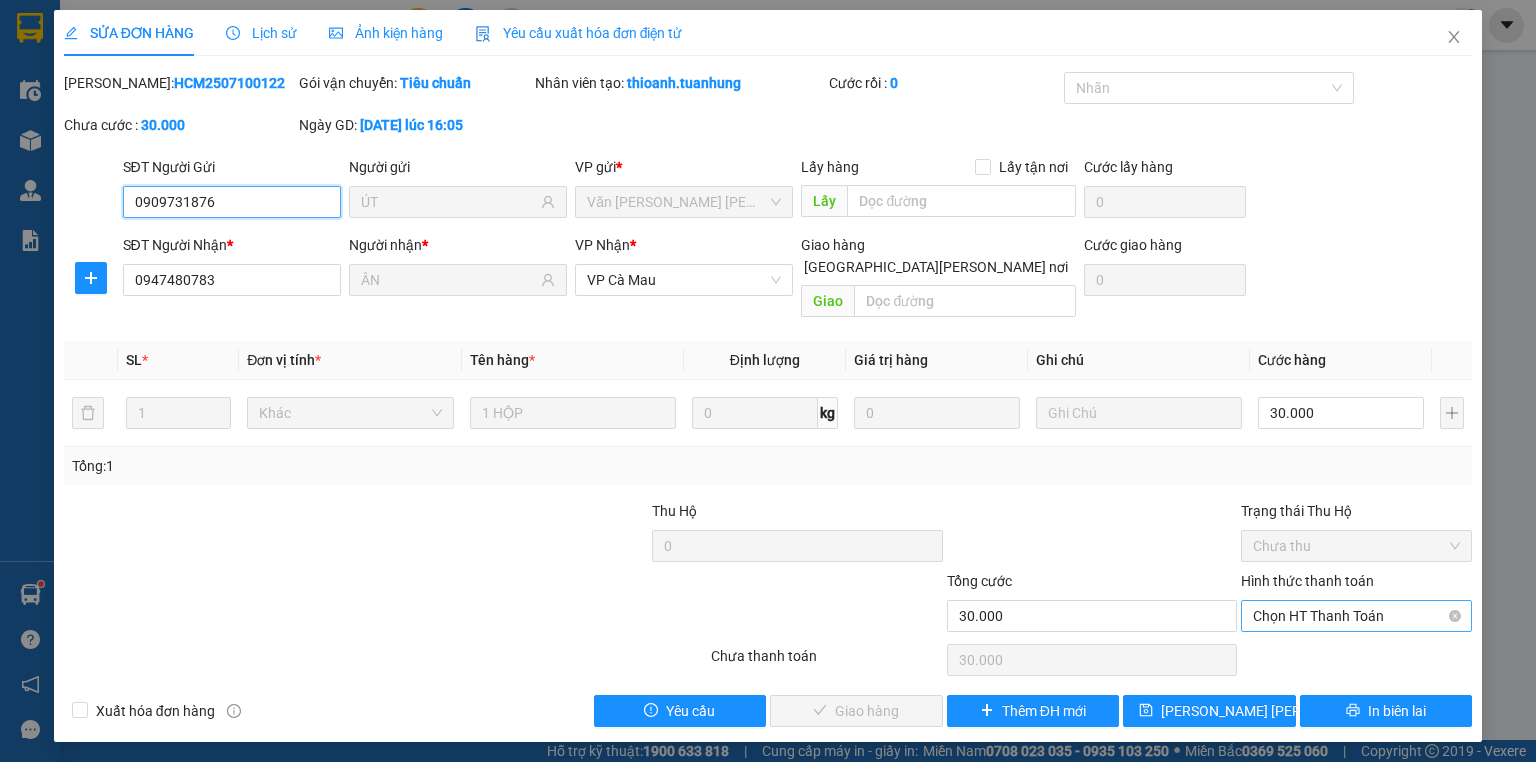 click on "Chọn HT Thanh Toán" at bounding box center (1356, 616) 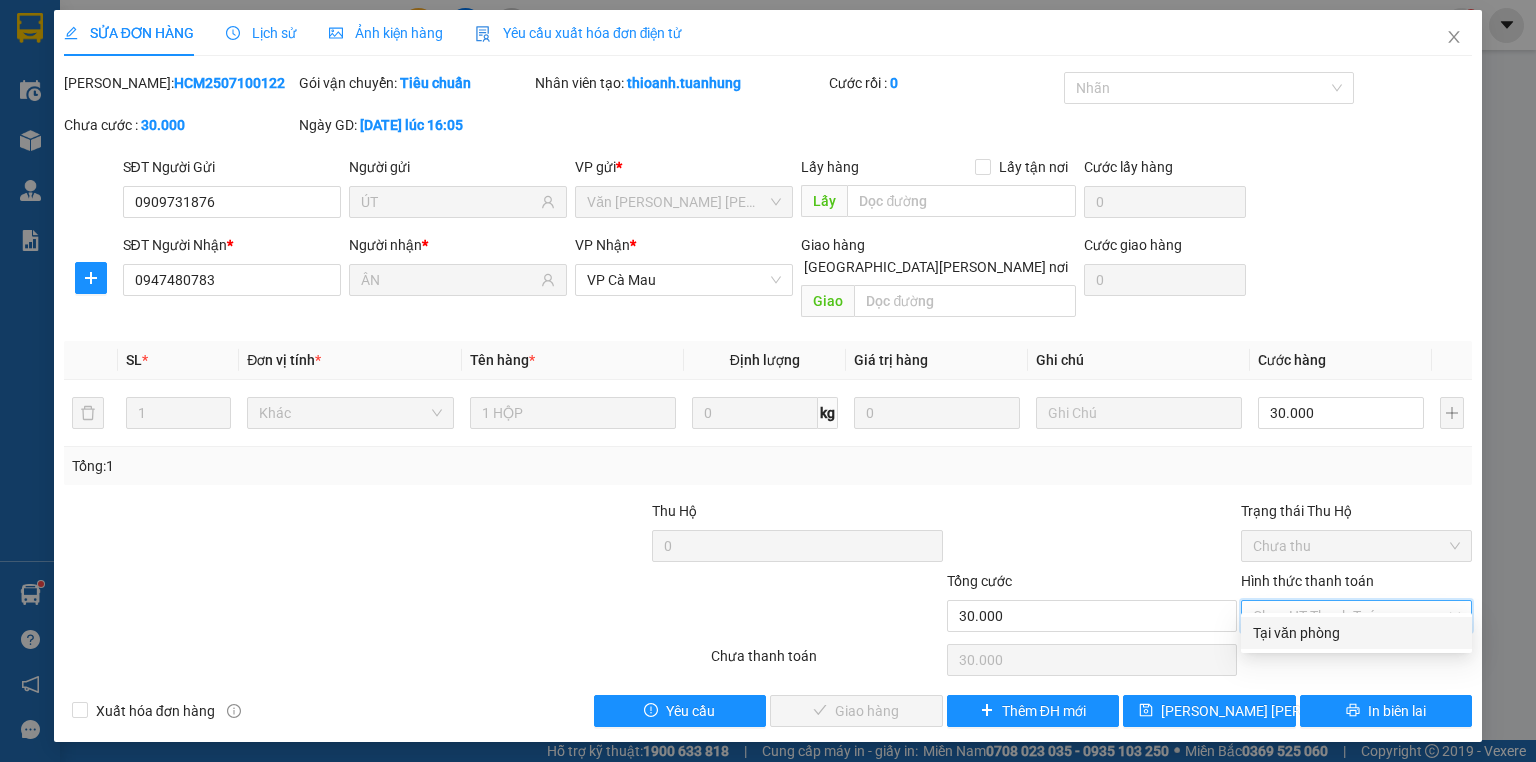 click on "Tại văn phòng" at bounding box center [1356, 633] 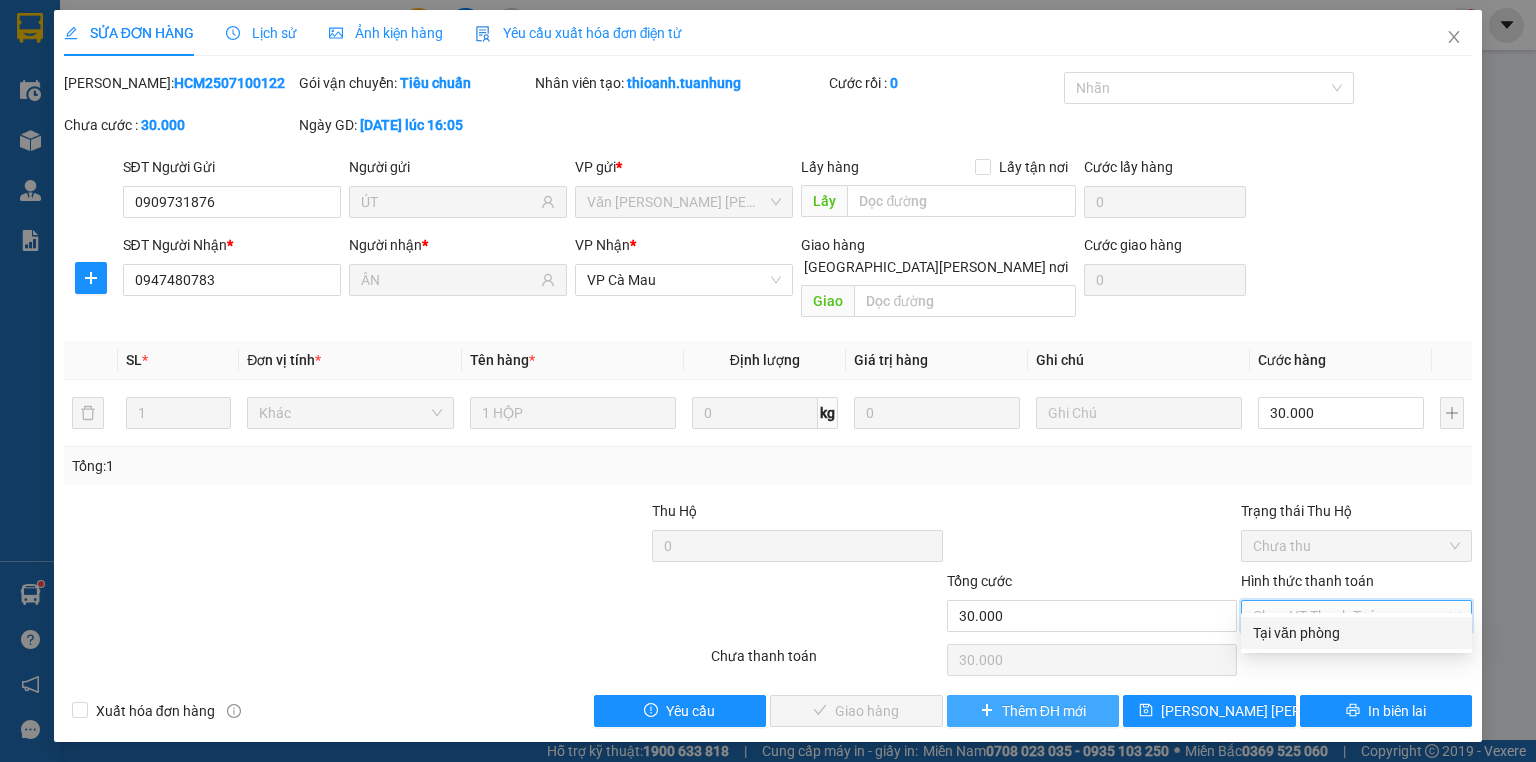 type on "0" 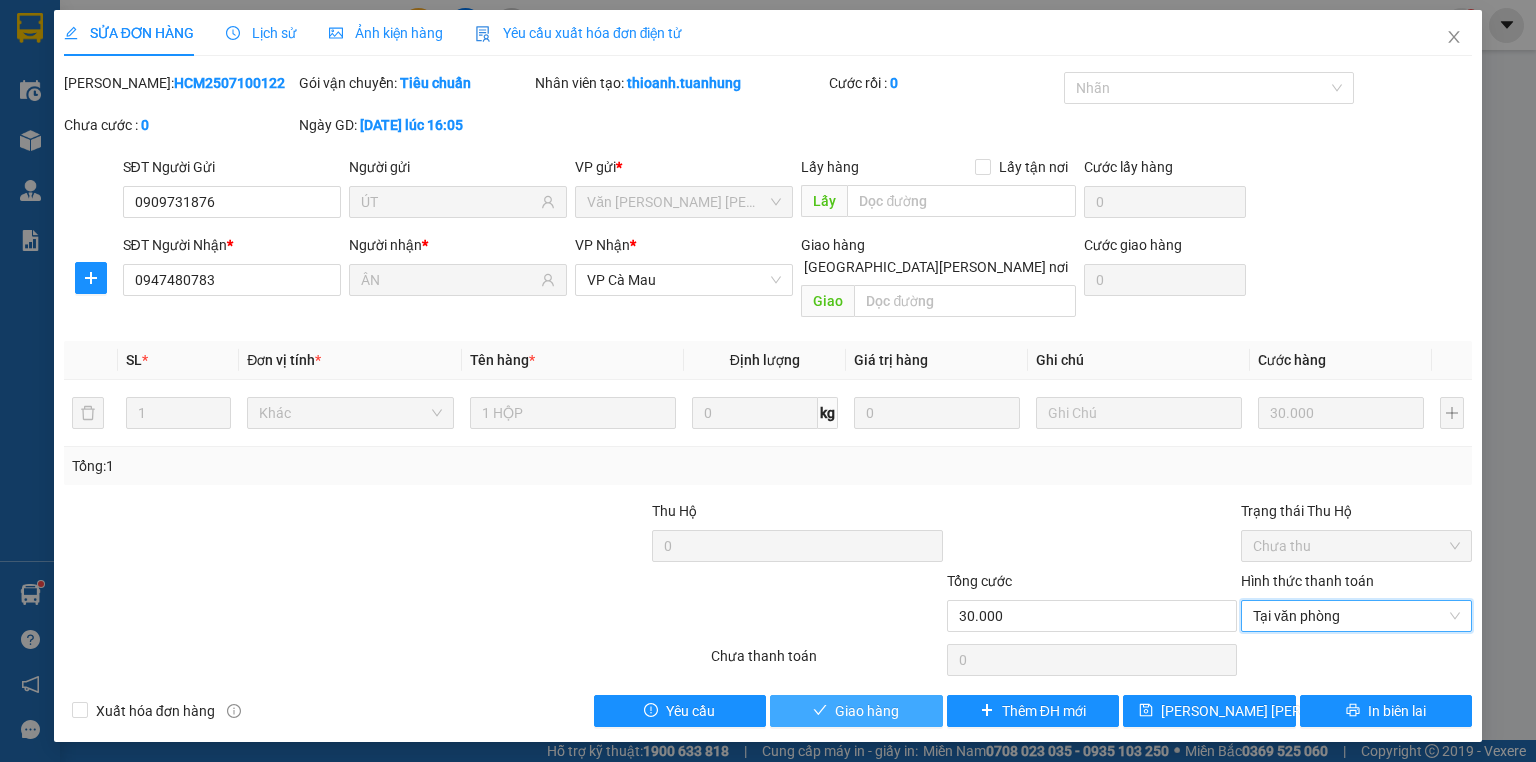click on "Giao hàng" at bounding box center [856, 711] 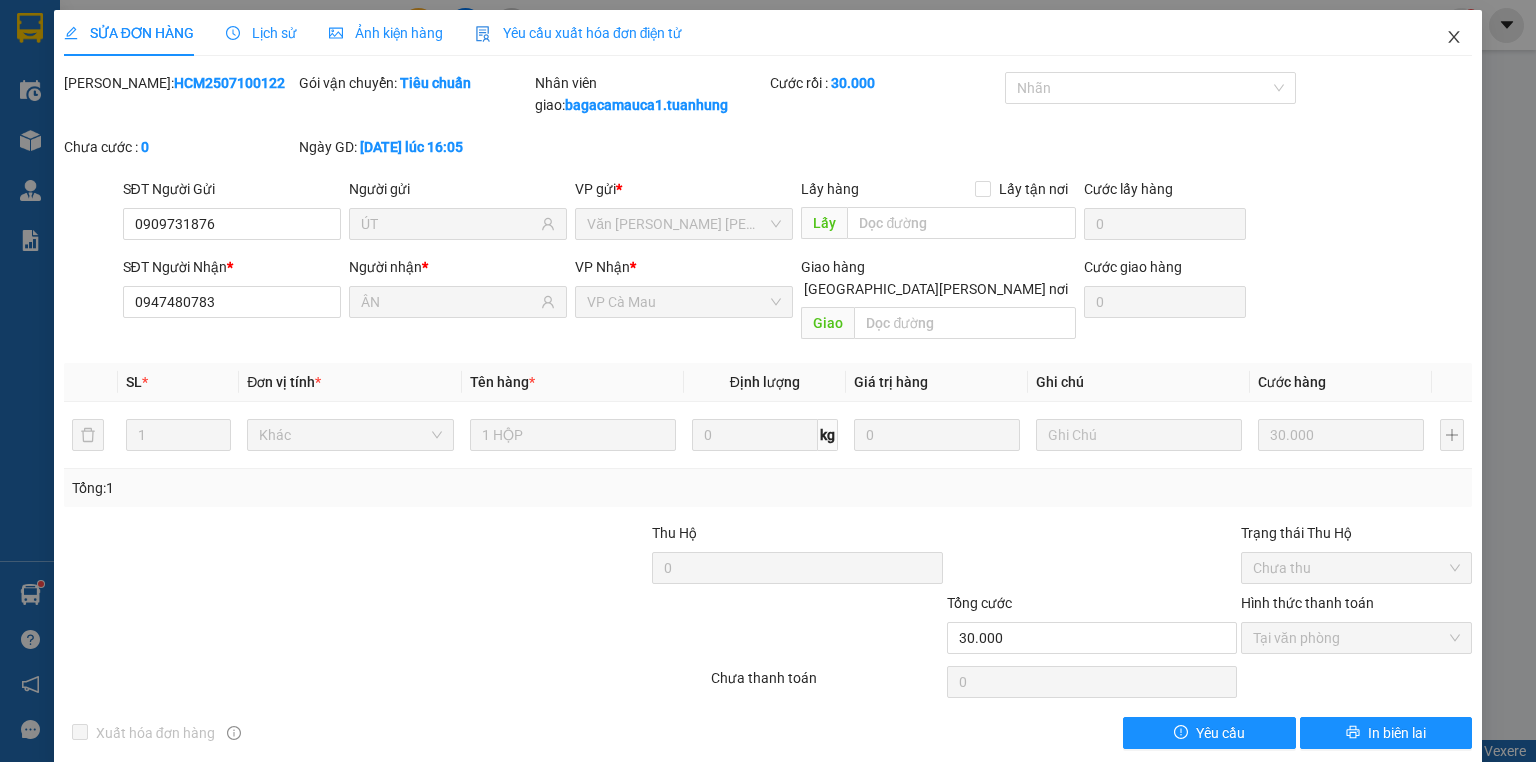 click 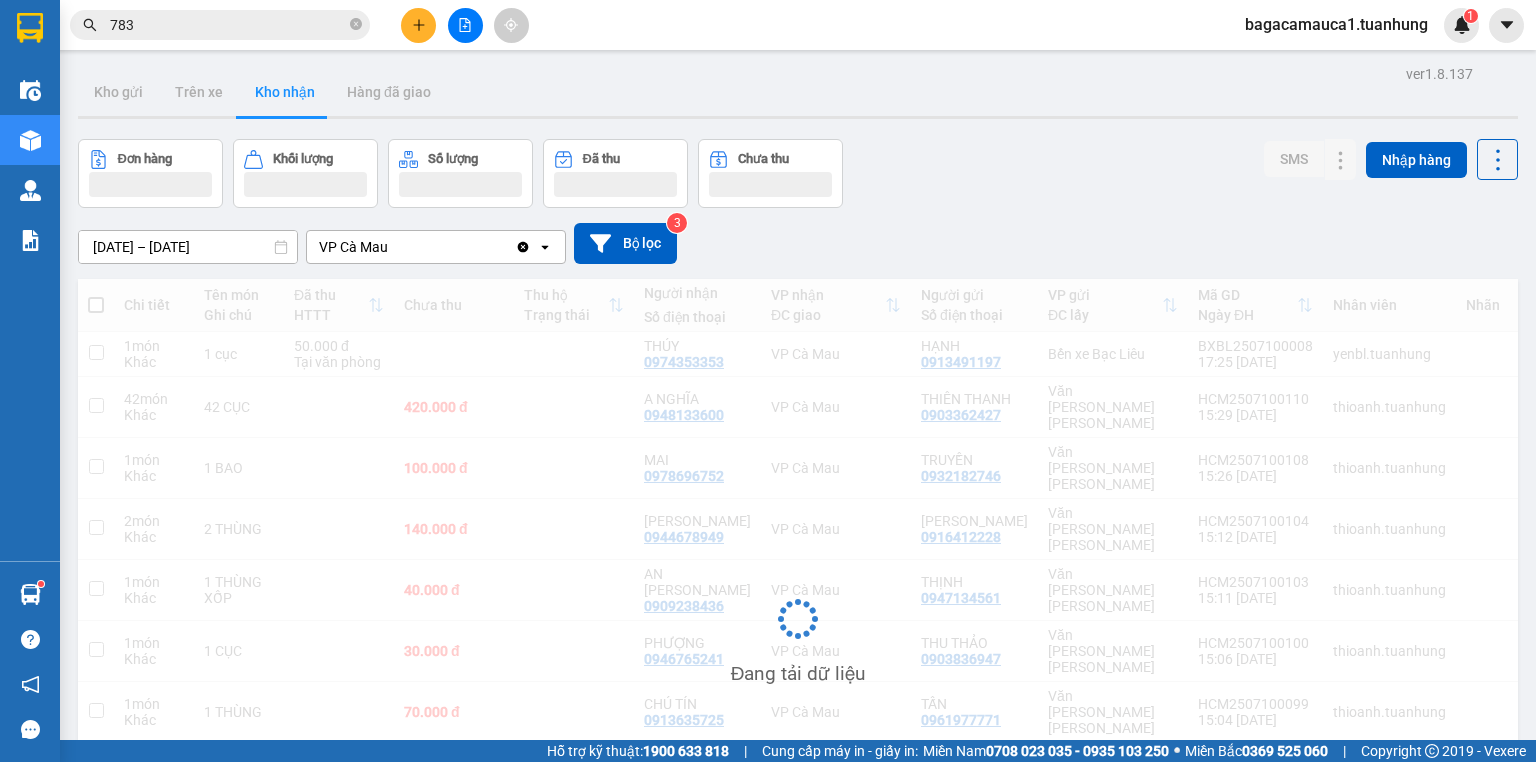 click on "783" at bounding box center (228, 25) 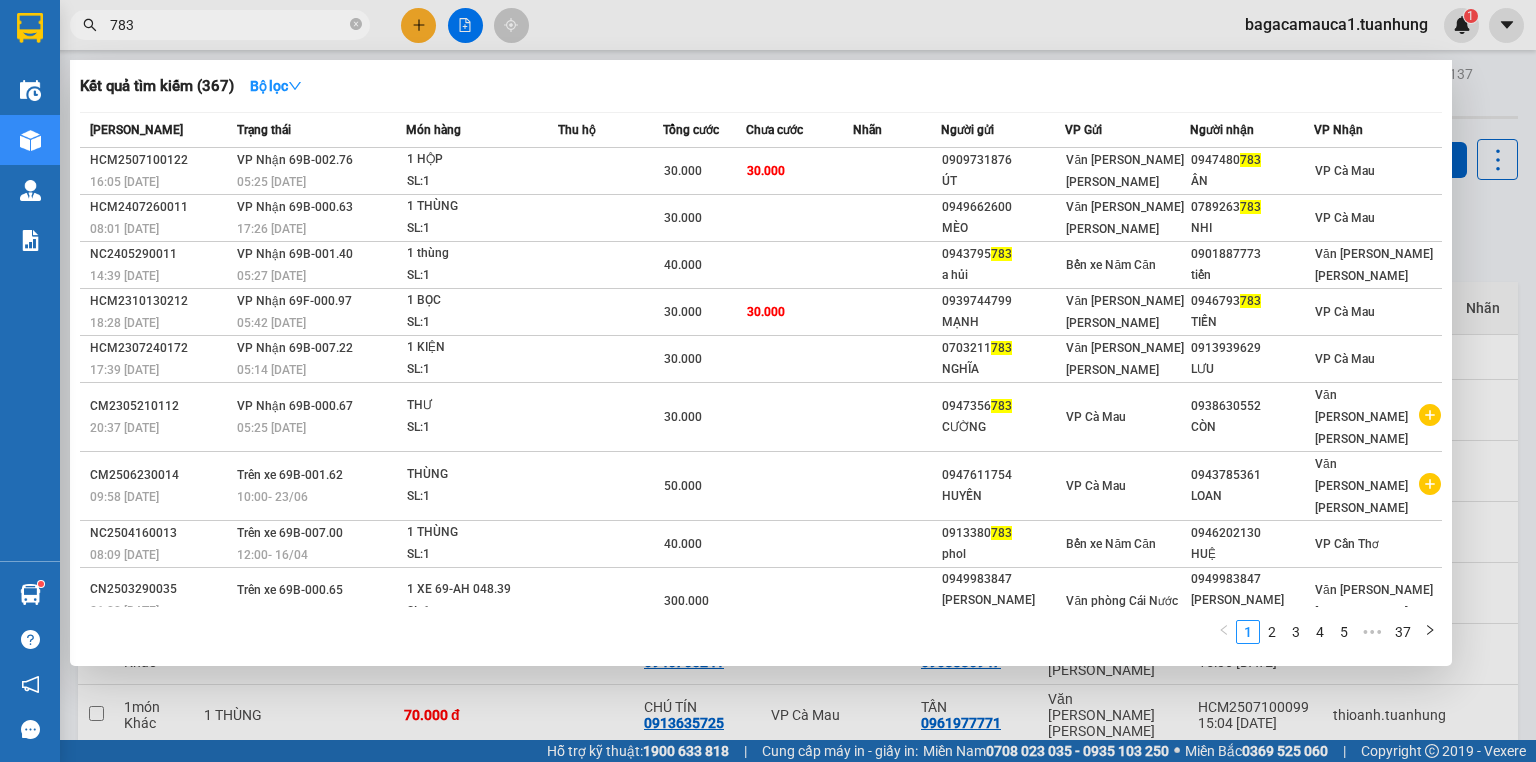 click on "783" at bounding box center (228, 25) 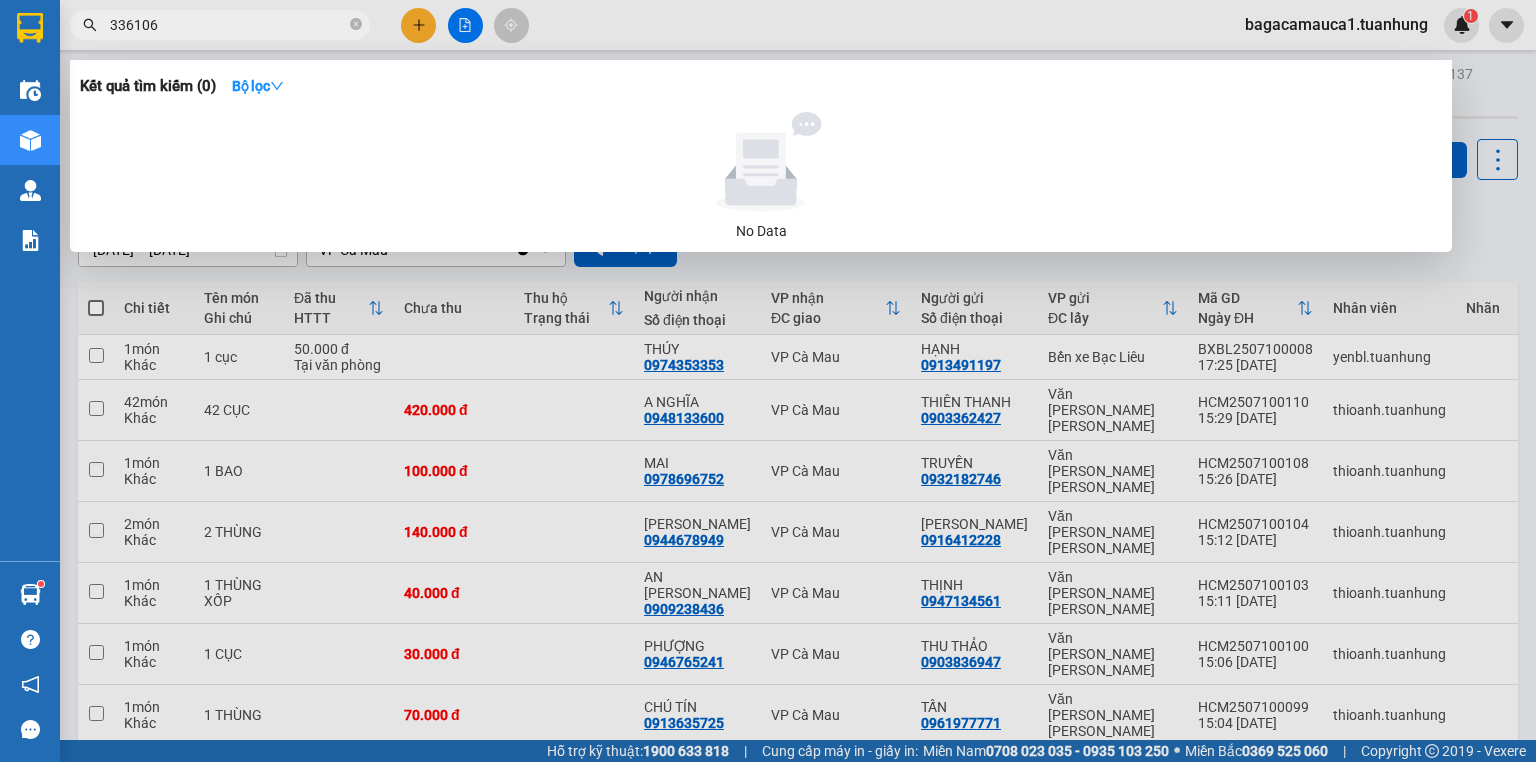 click on "336106" at bounding box center (228, 25) 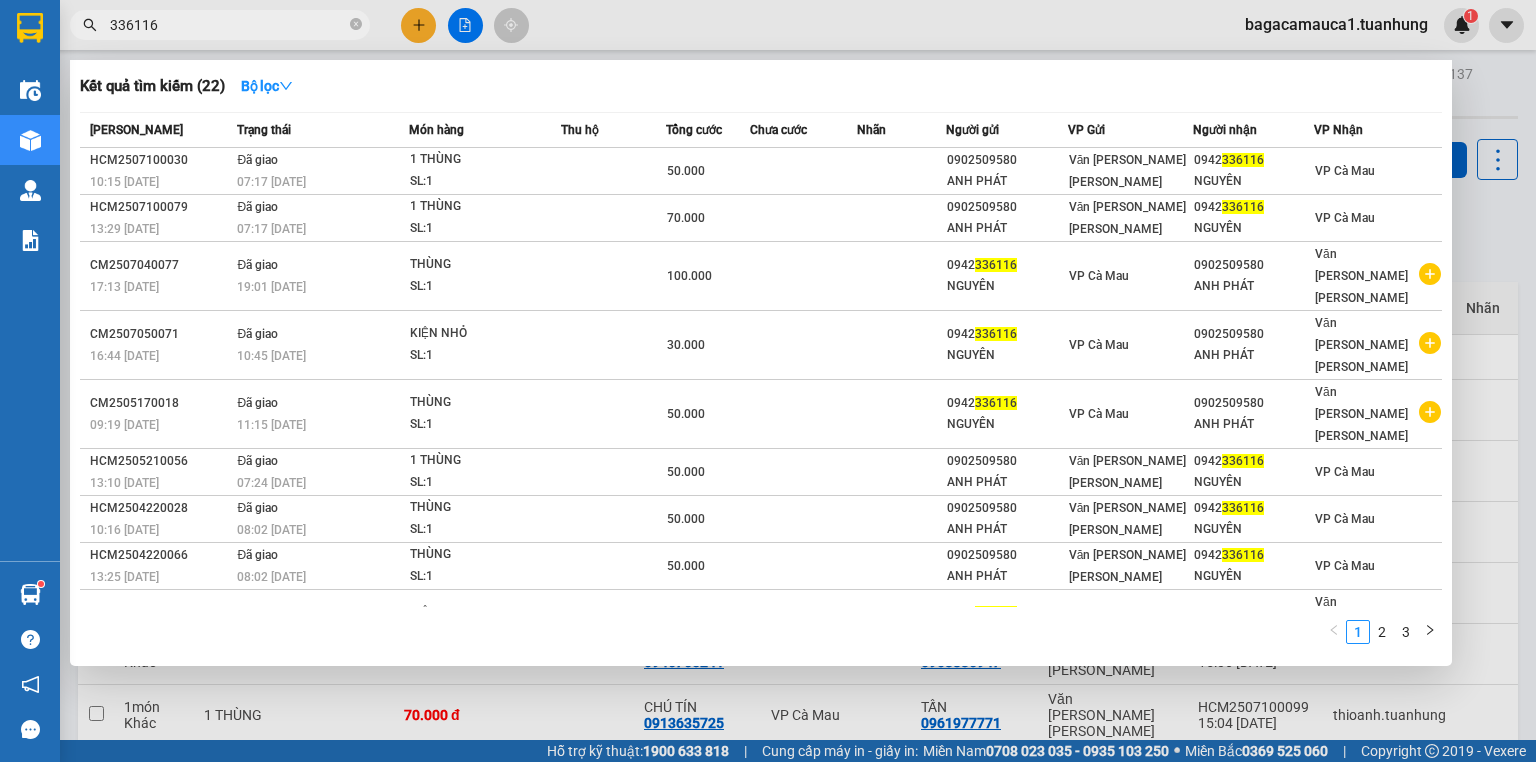 click on "336116" at bounding box center [228, 25] 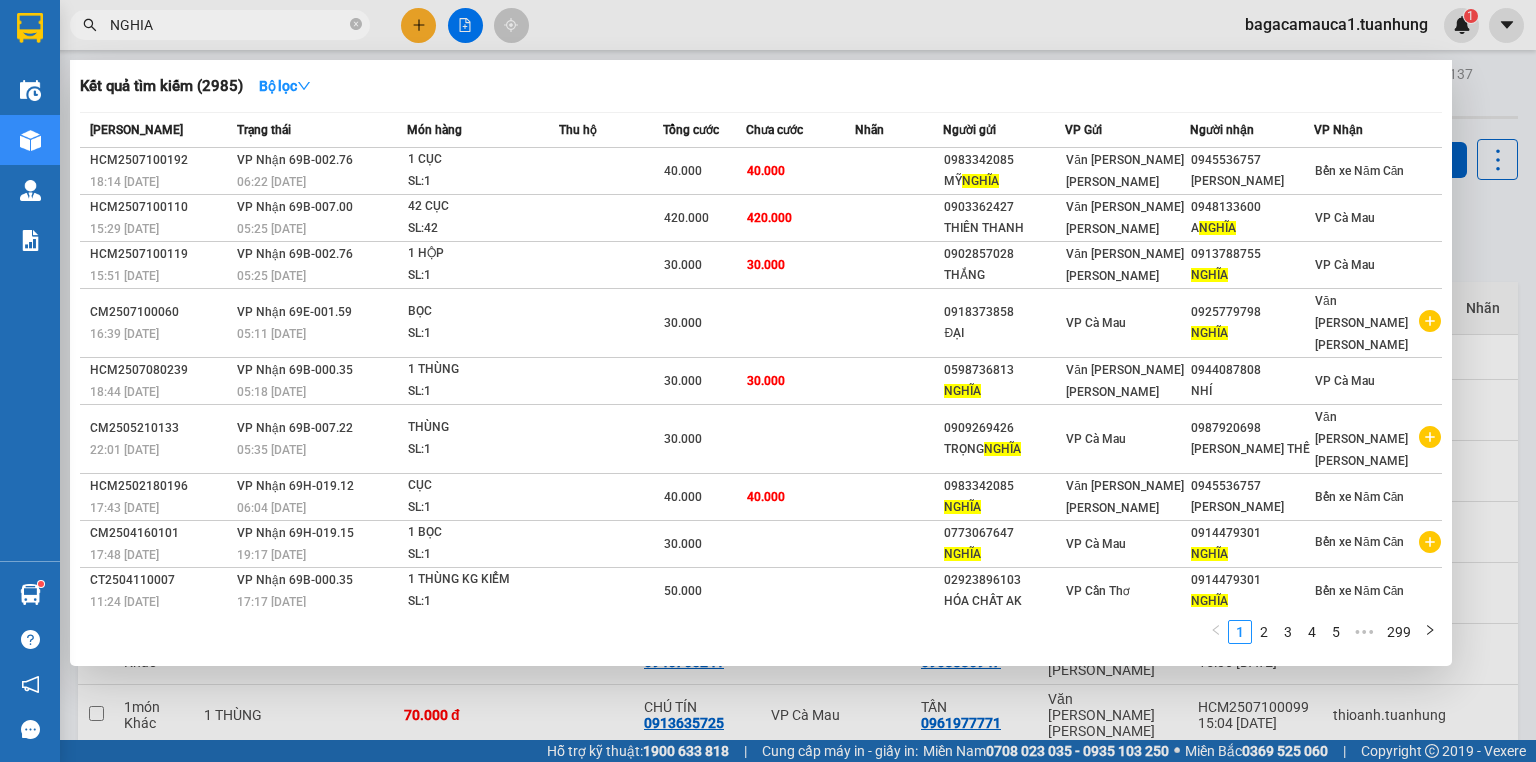 type on "NGHĨA" 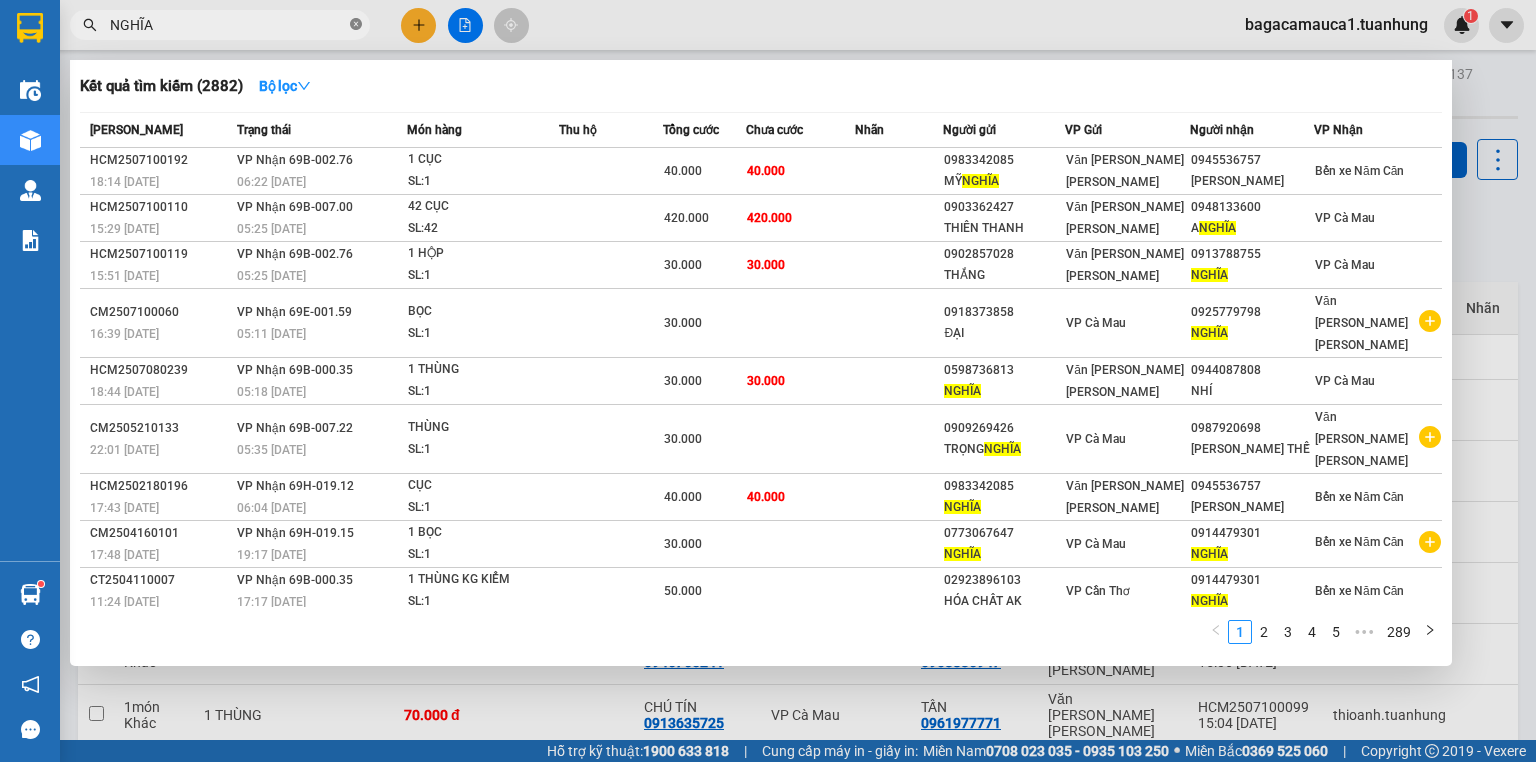 click 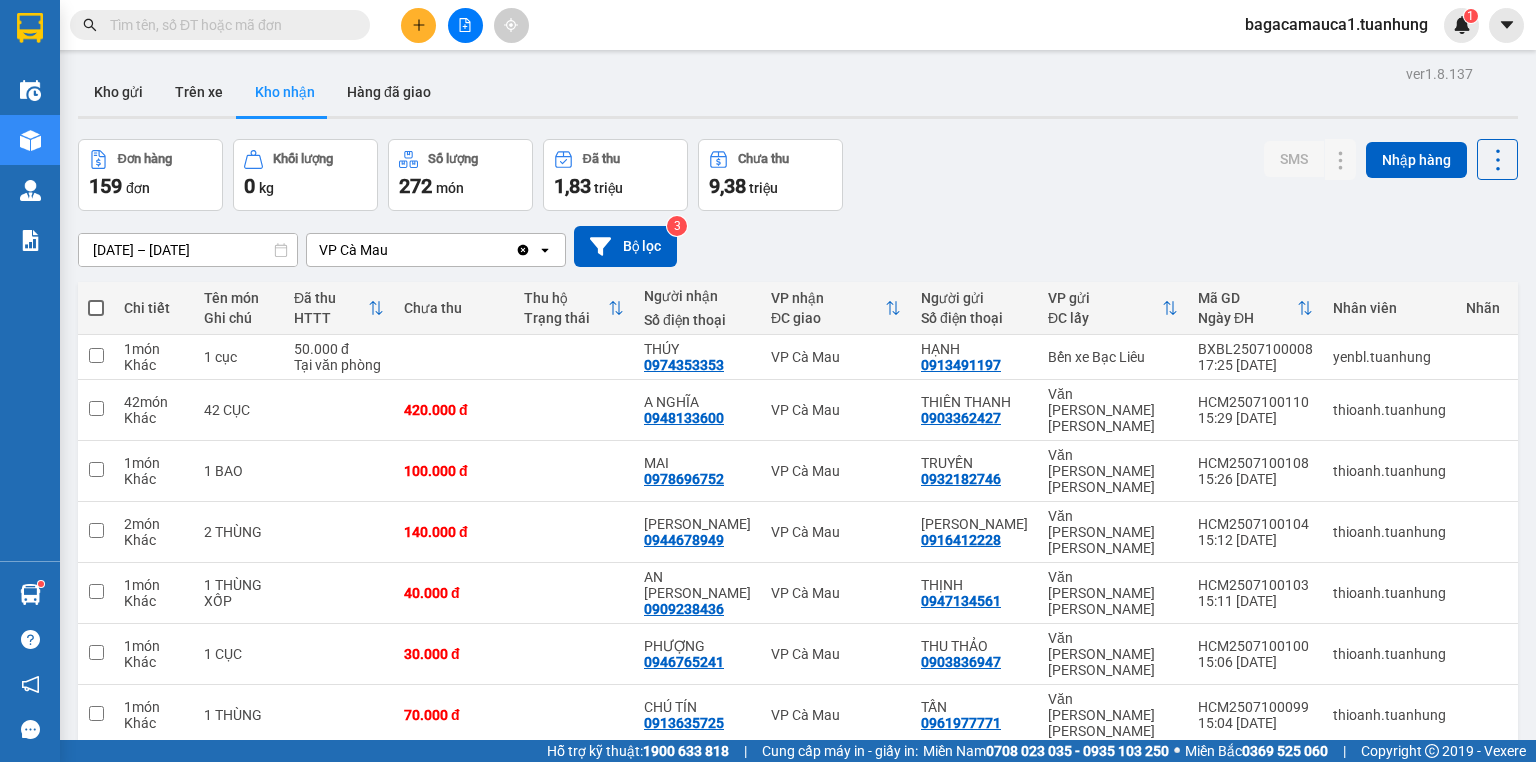 click at bounding box center (228, 25) 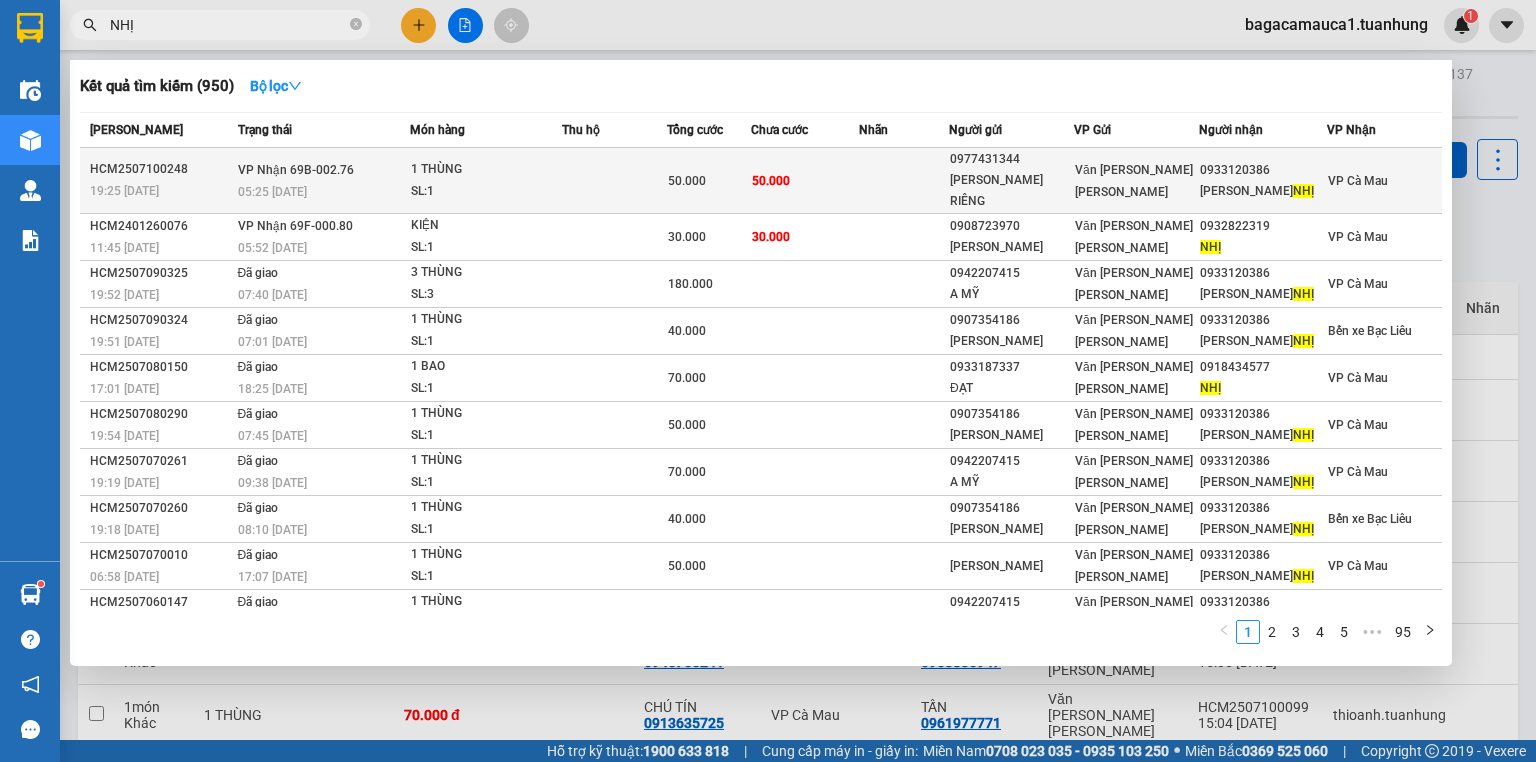 type on "NHỊ" 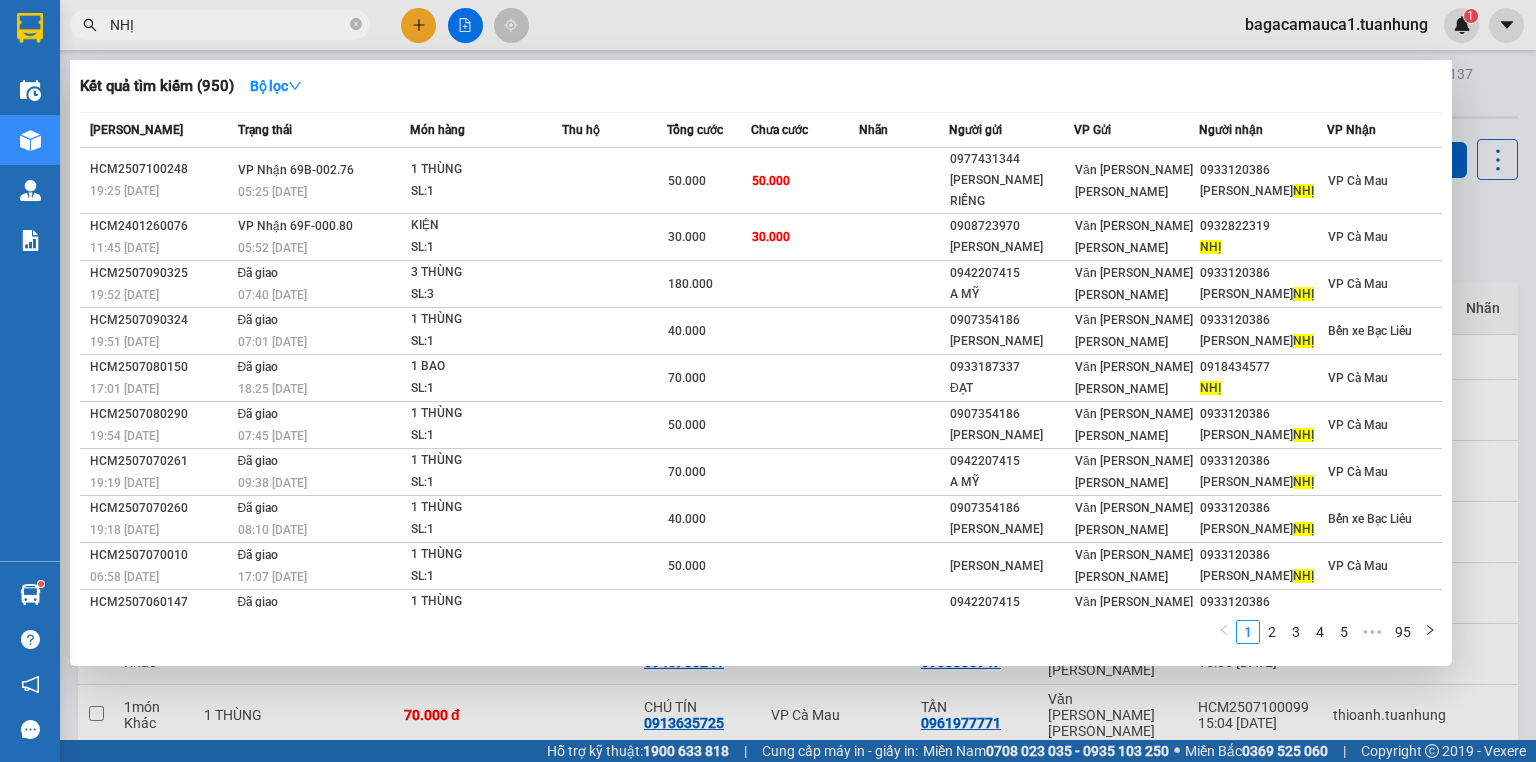 click on "50.000" at bounding box center (771, 181) 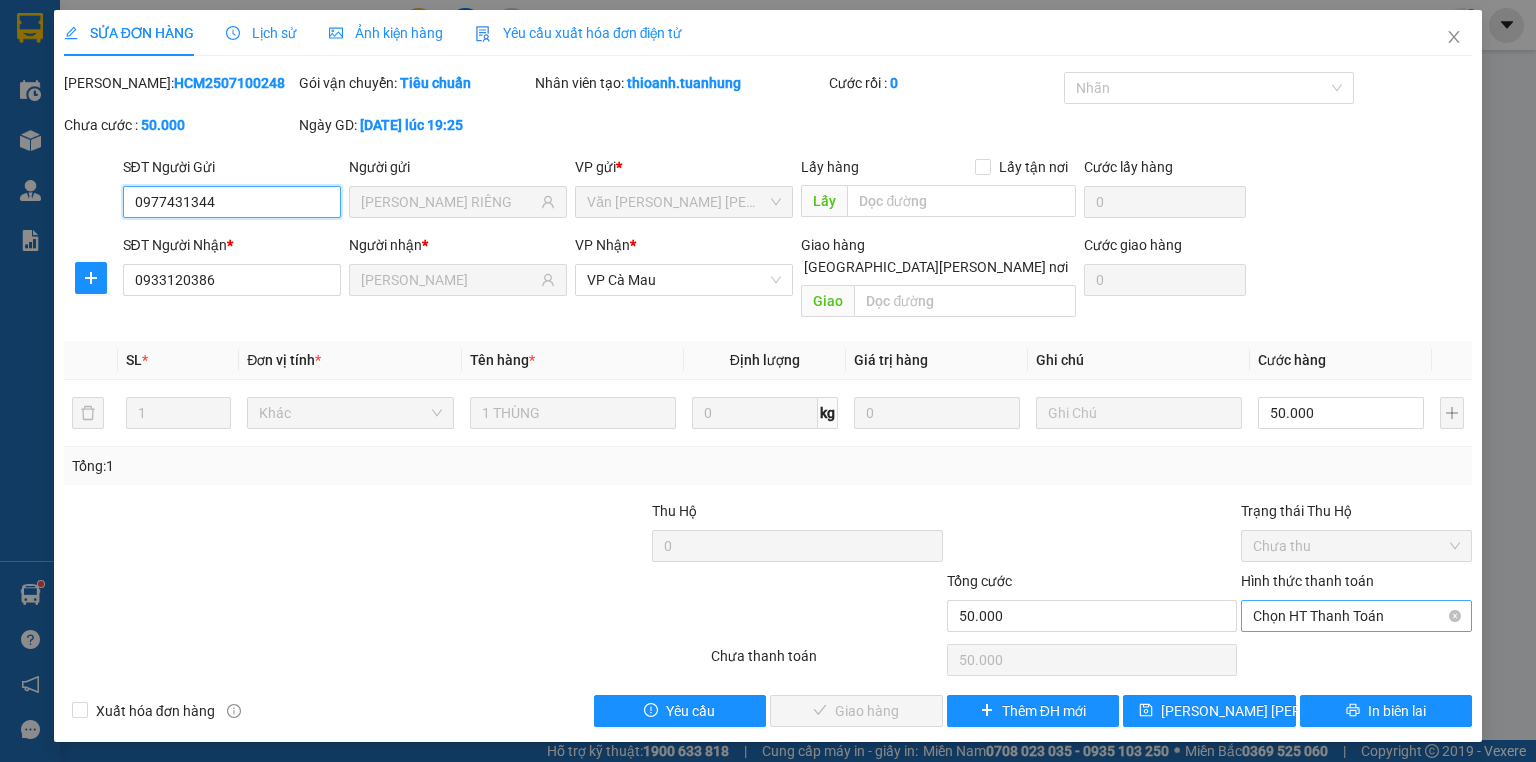 click on "Chọn HT Thanh Toán" at bounding box center [1356, 616] 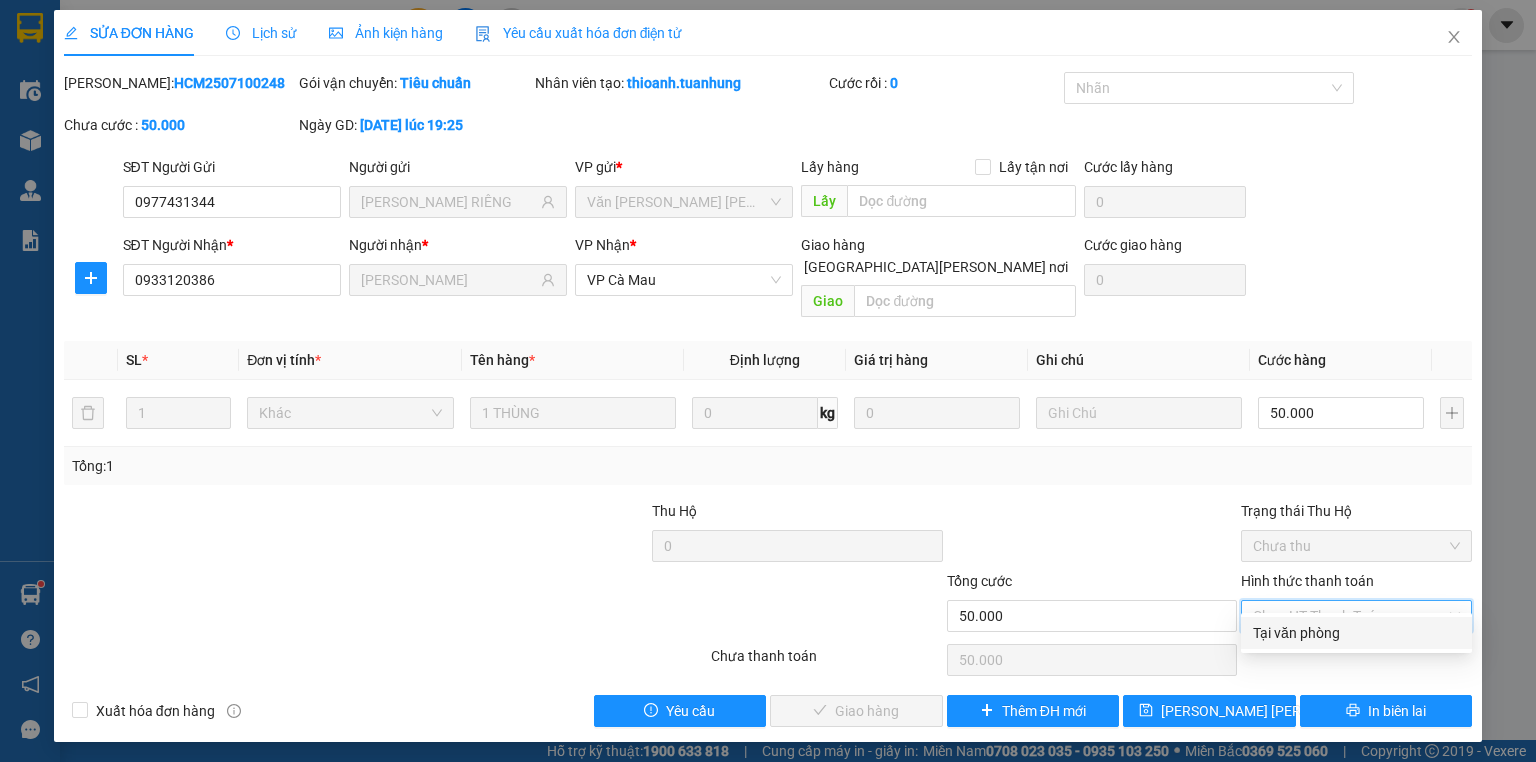 drag, startPoint x: 1327, startPoint y: 630, endPoint x: 1181, endPoint y: 643, distance: 146.57762 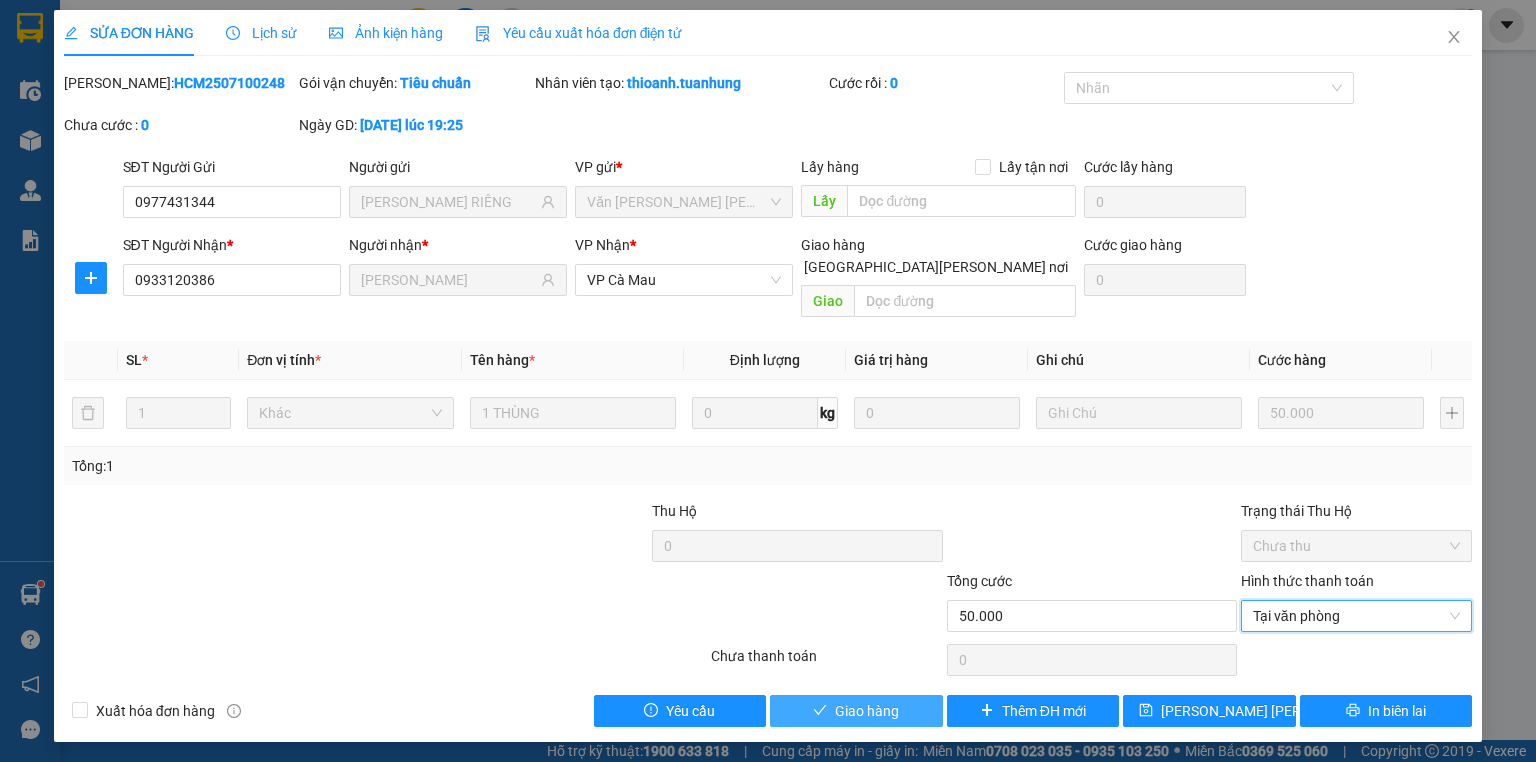 click on "Giao hàng" at bounding box center (856, 711) 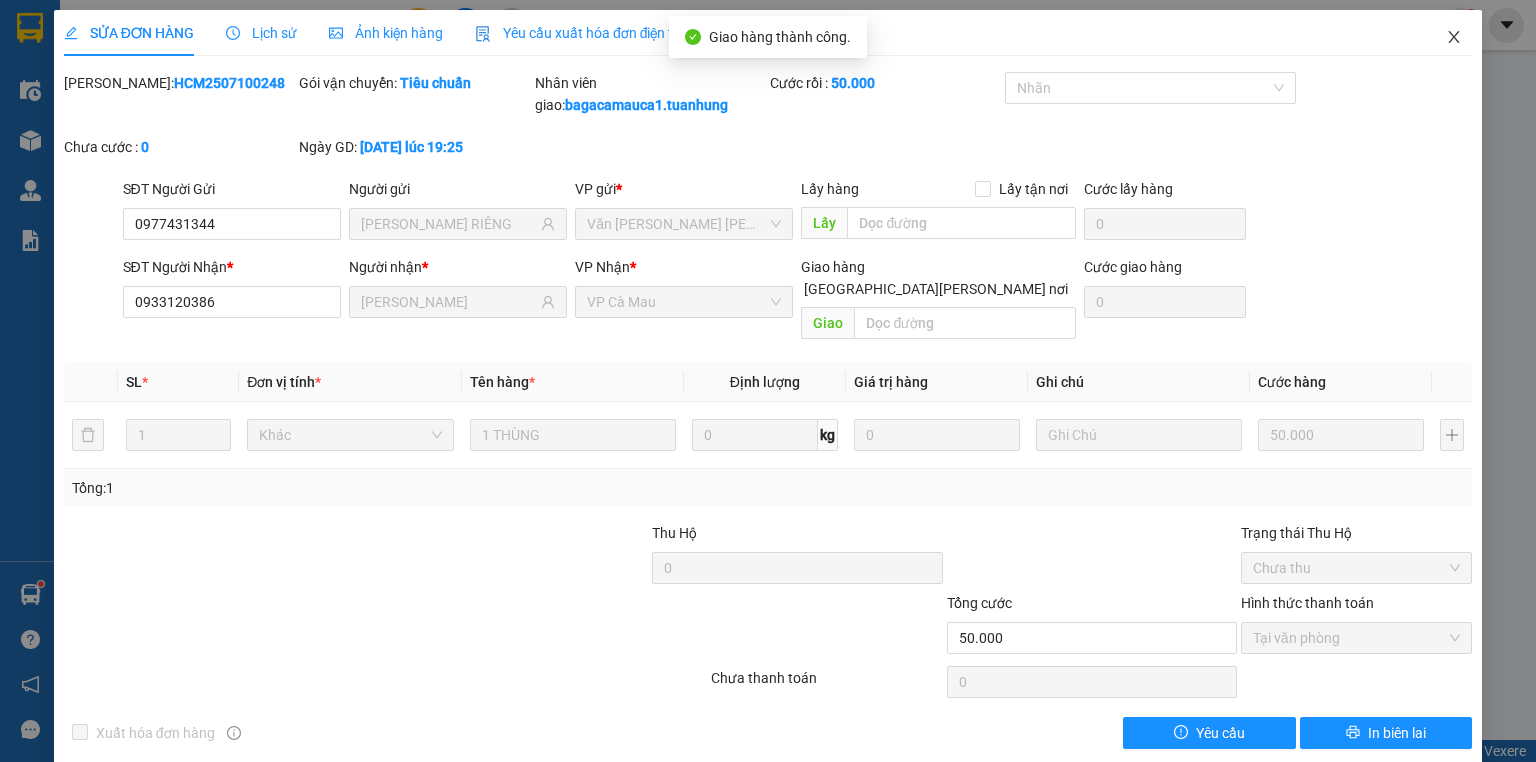 click 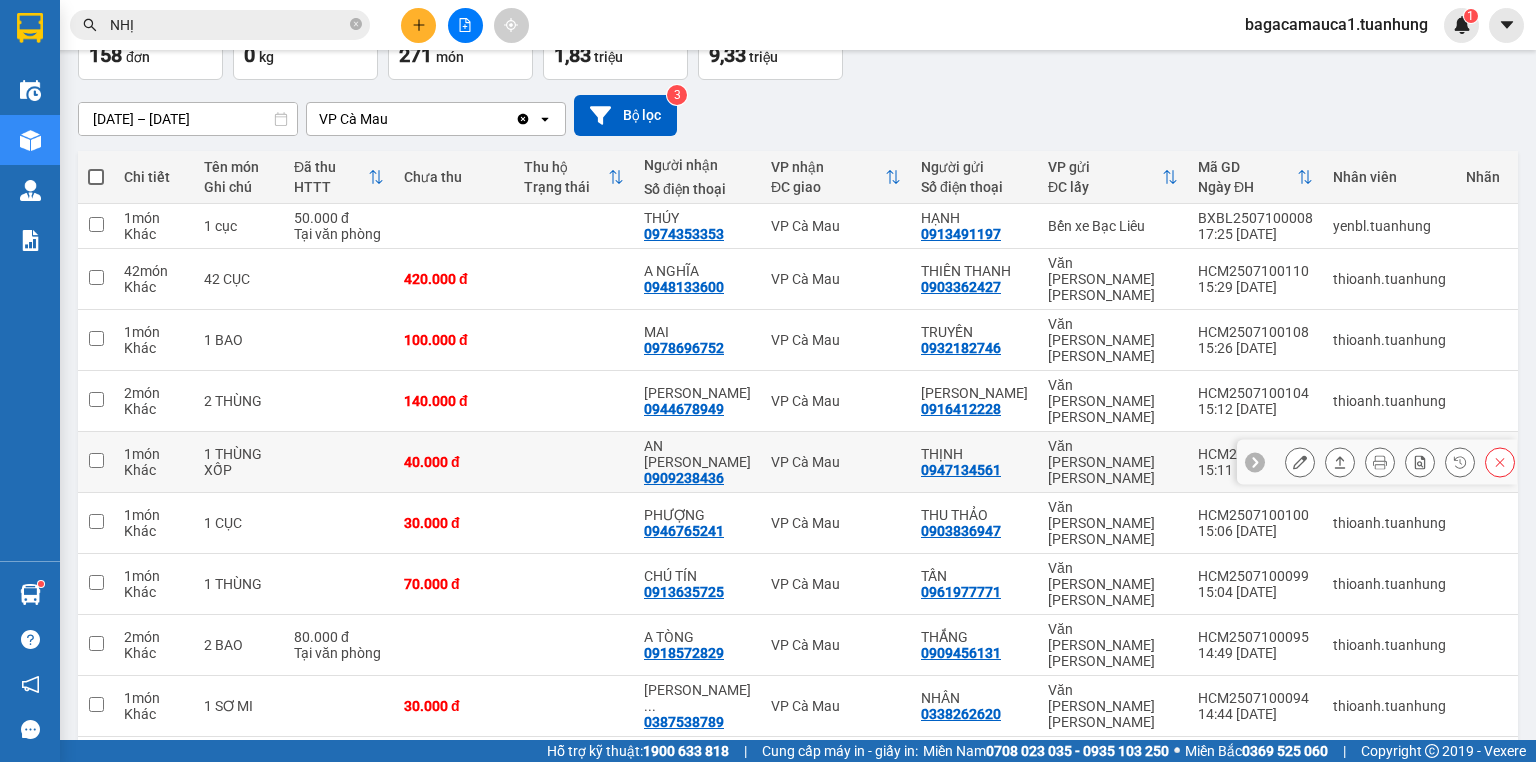 scroll, scrollTop: 0, scrollLeft: 0, axis: both 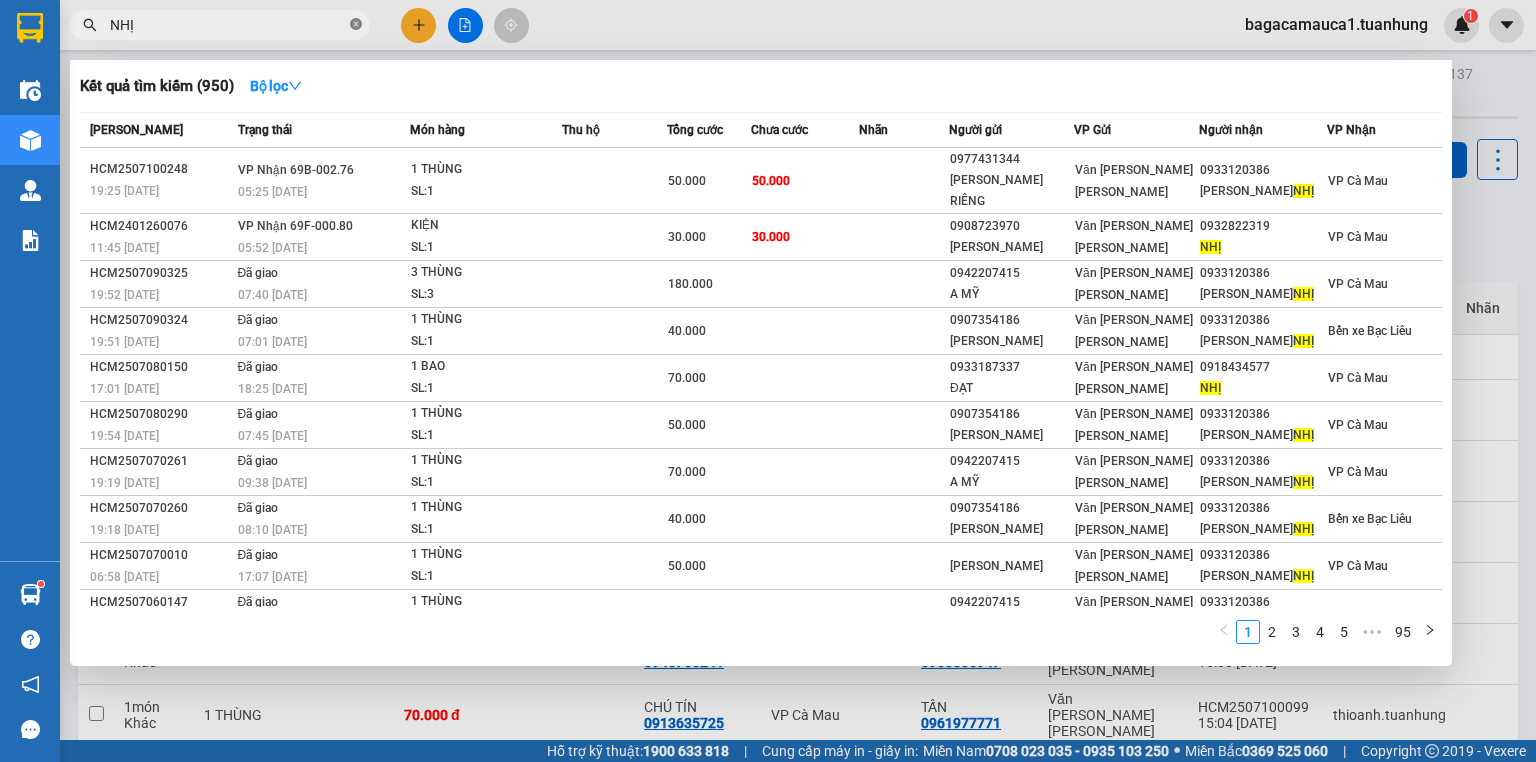 click 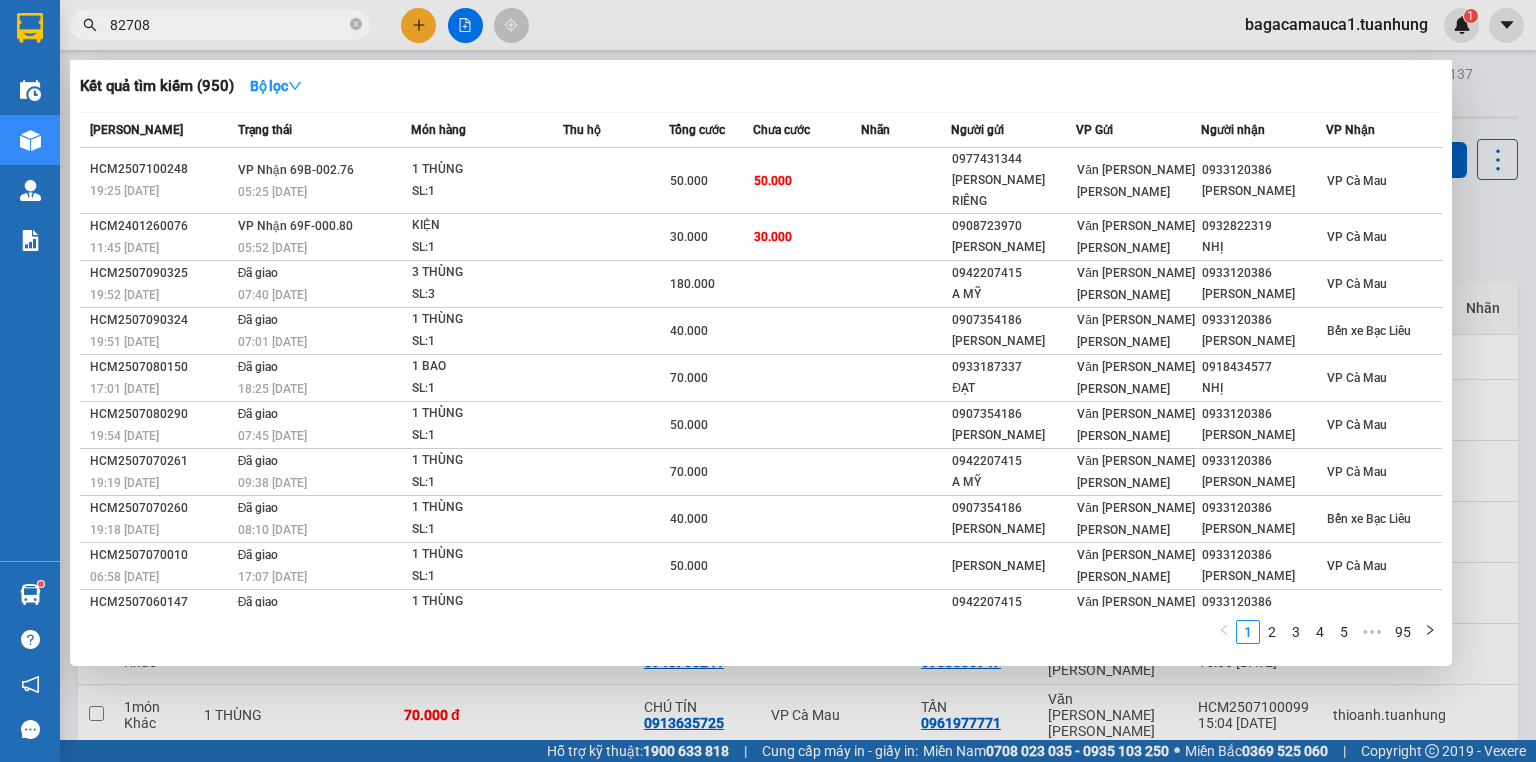 type on "827089" 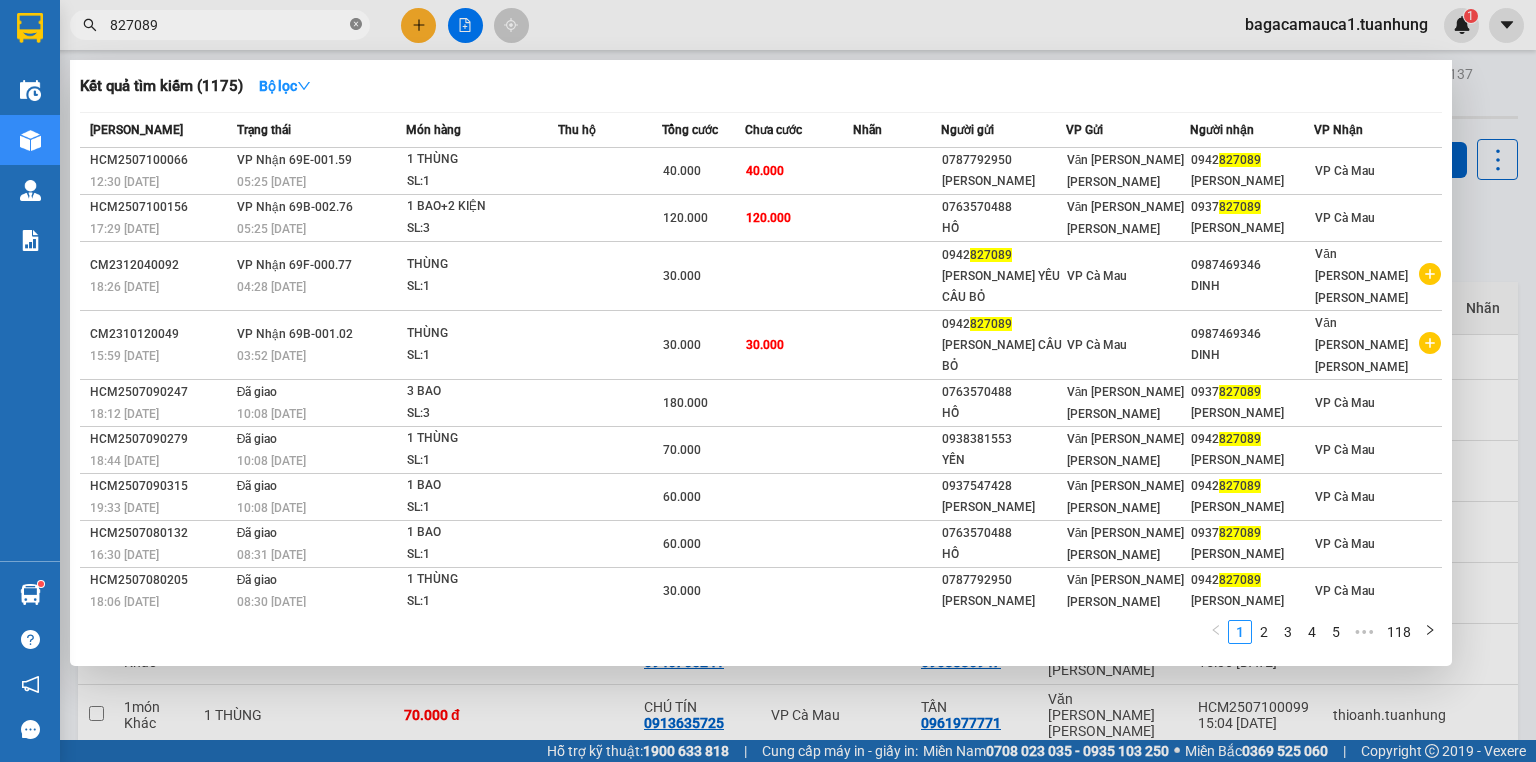 click 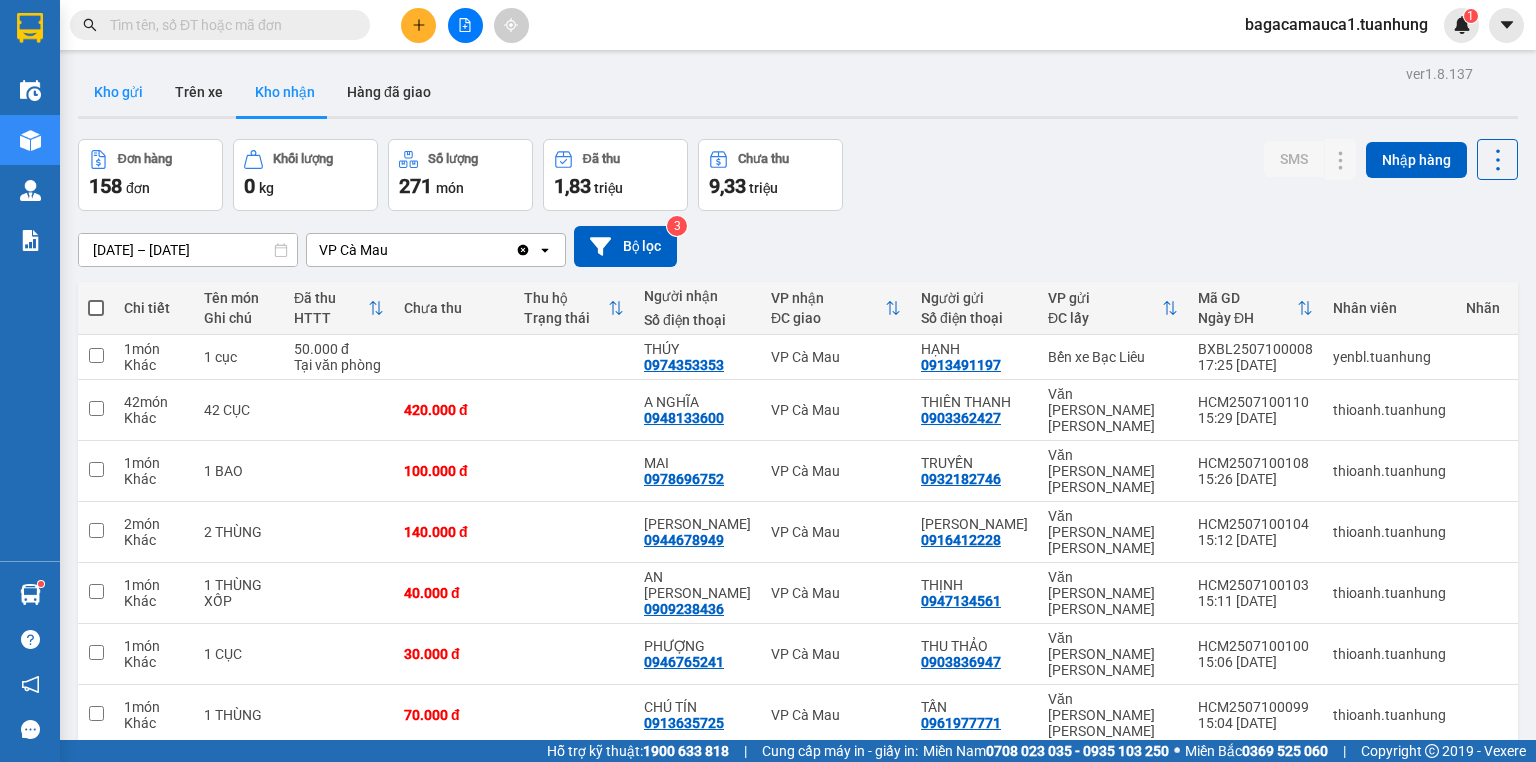 click on "Kho gửi" at bounding box center [118, 92] 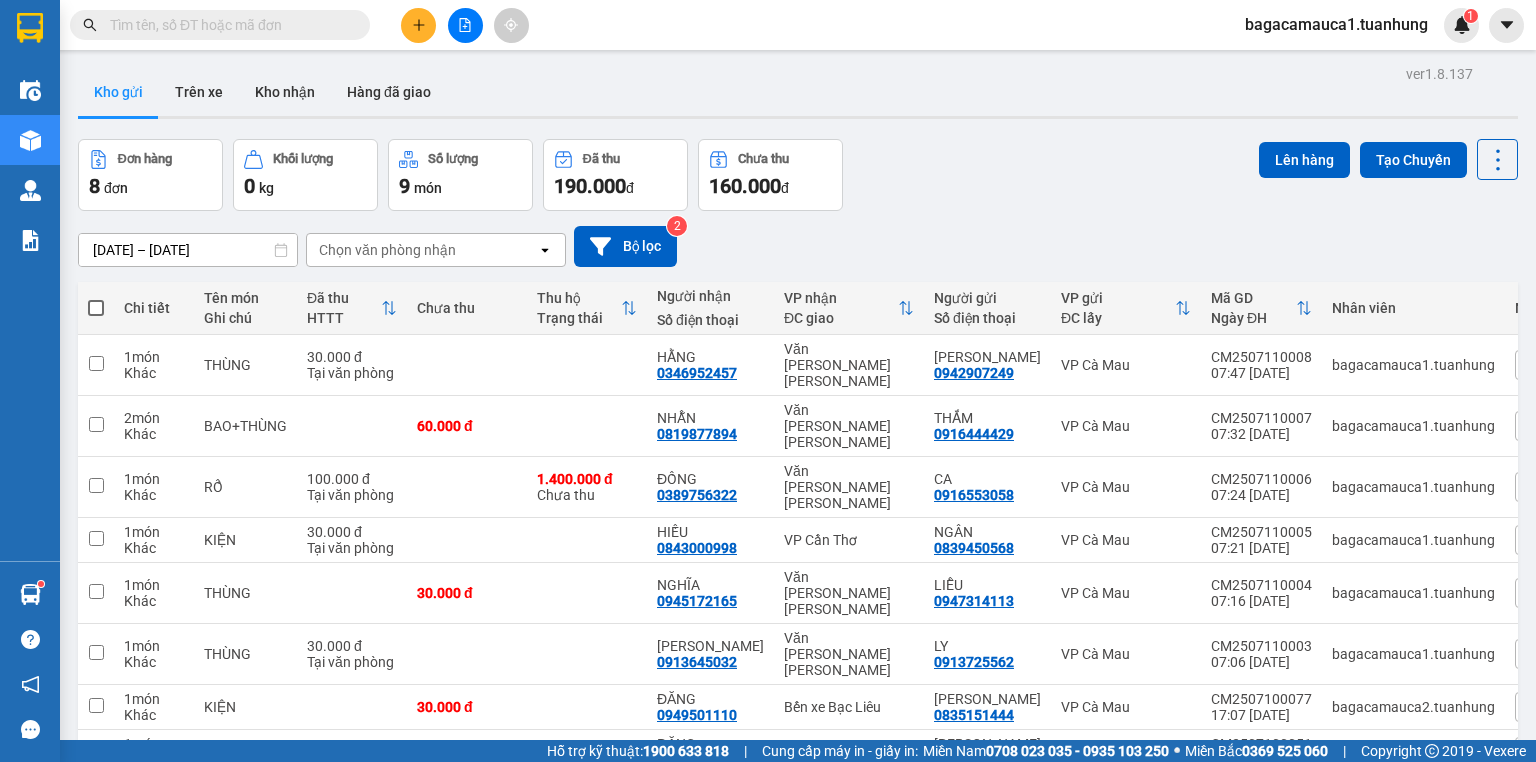 click on "Đơn hàng 8 đơn Khối lượng 0 kg Số lượng 9 món Đã thu 190.000  đ Chưa thu 160.000  đ Lên hàng Tạo Chuyến" at bounding box center [798, 175] 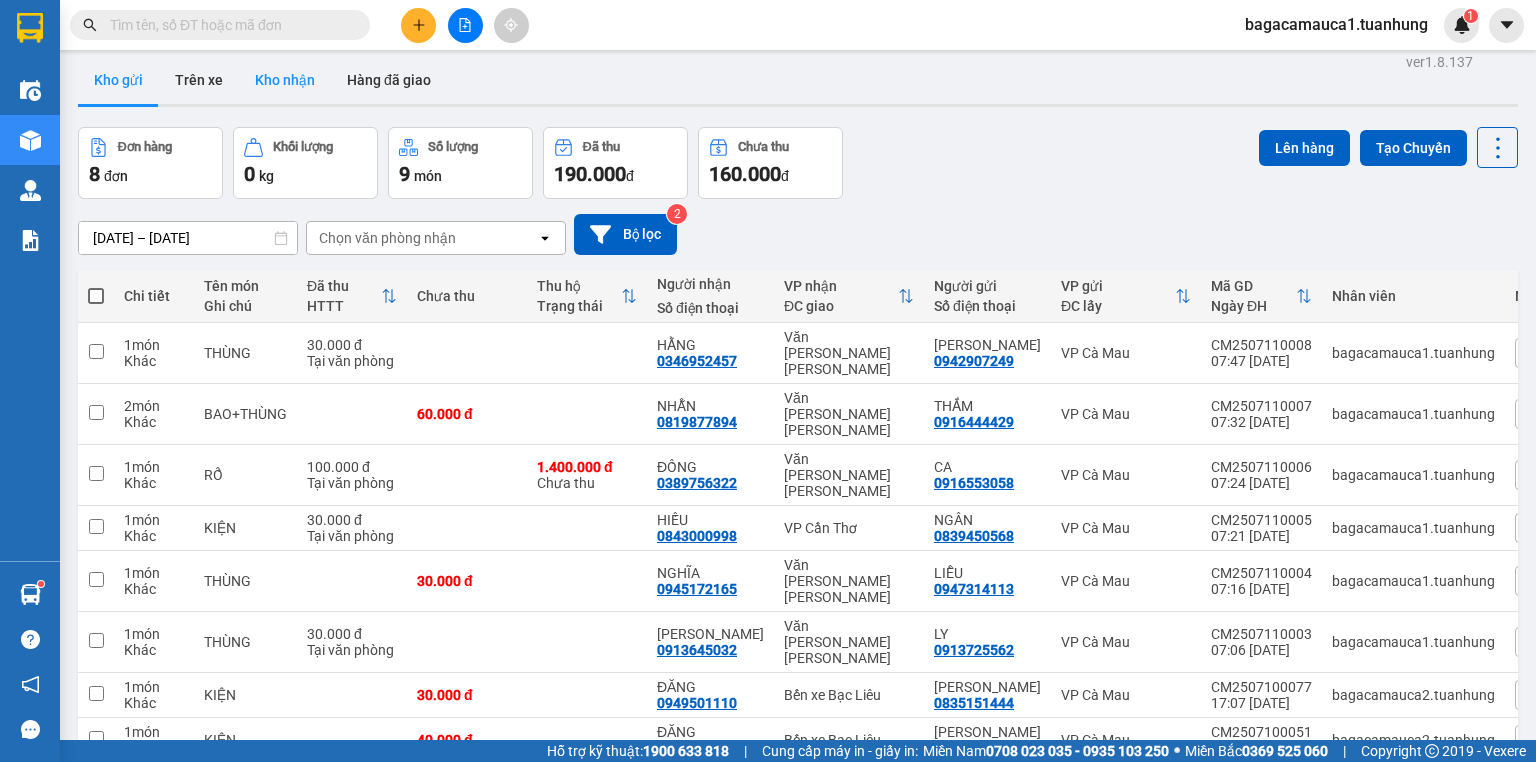 scroll, scrollTop: 0, scrollLeft: 0, axis: both 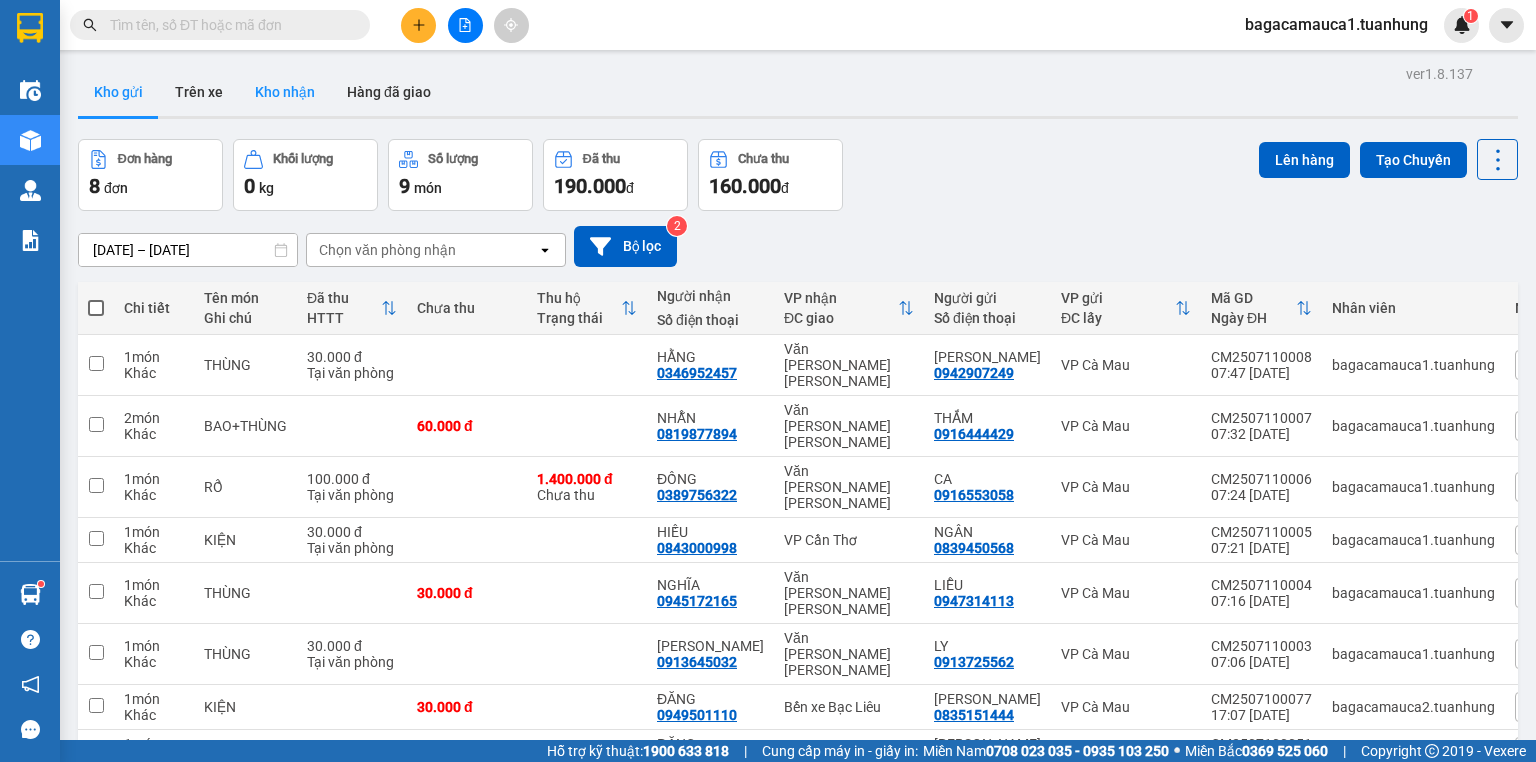 click on "Kho nhận" at bounding box center (285, 92) 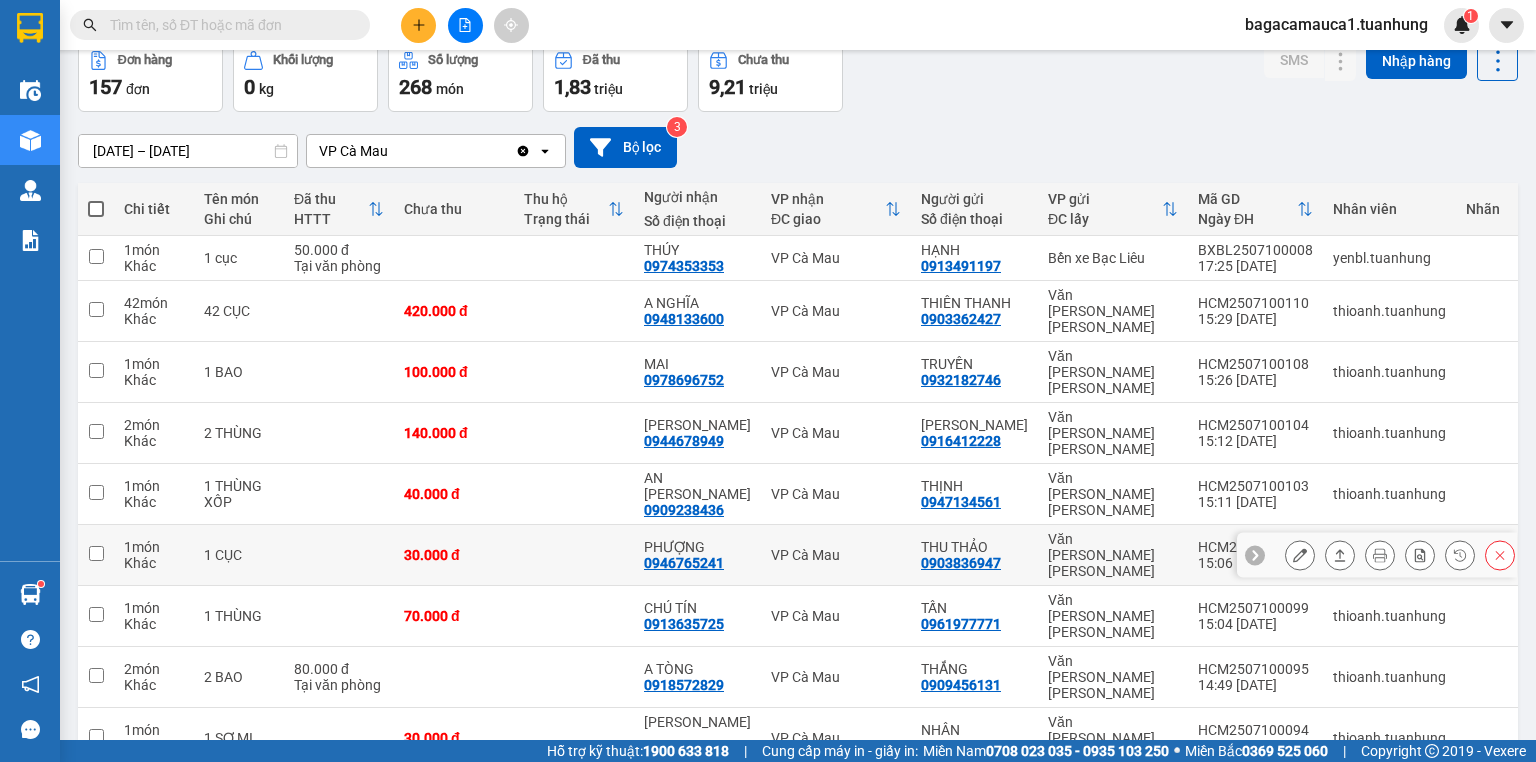scroll, scrollTop: 131, scrollLeft: 0, axis: vertical 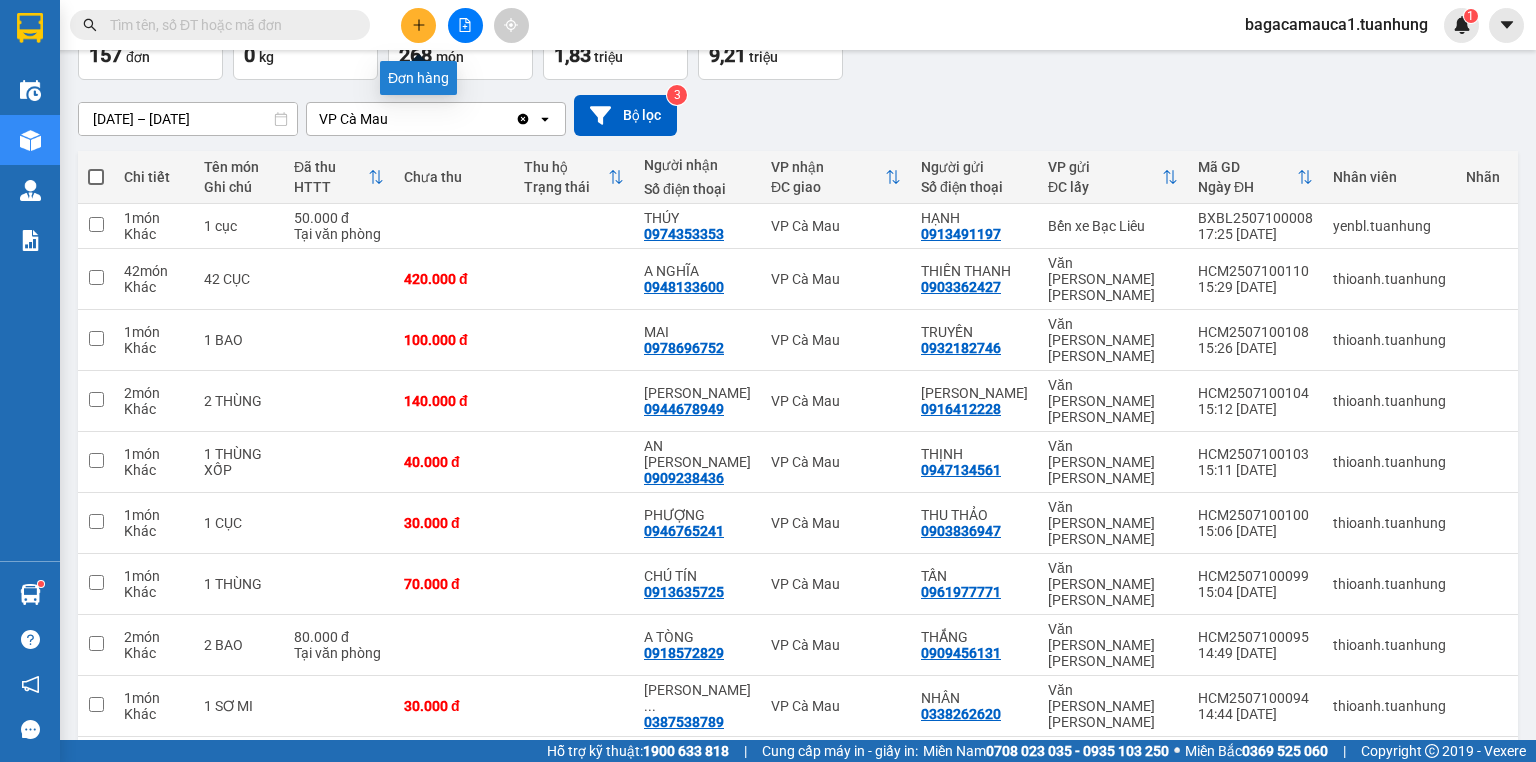 click 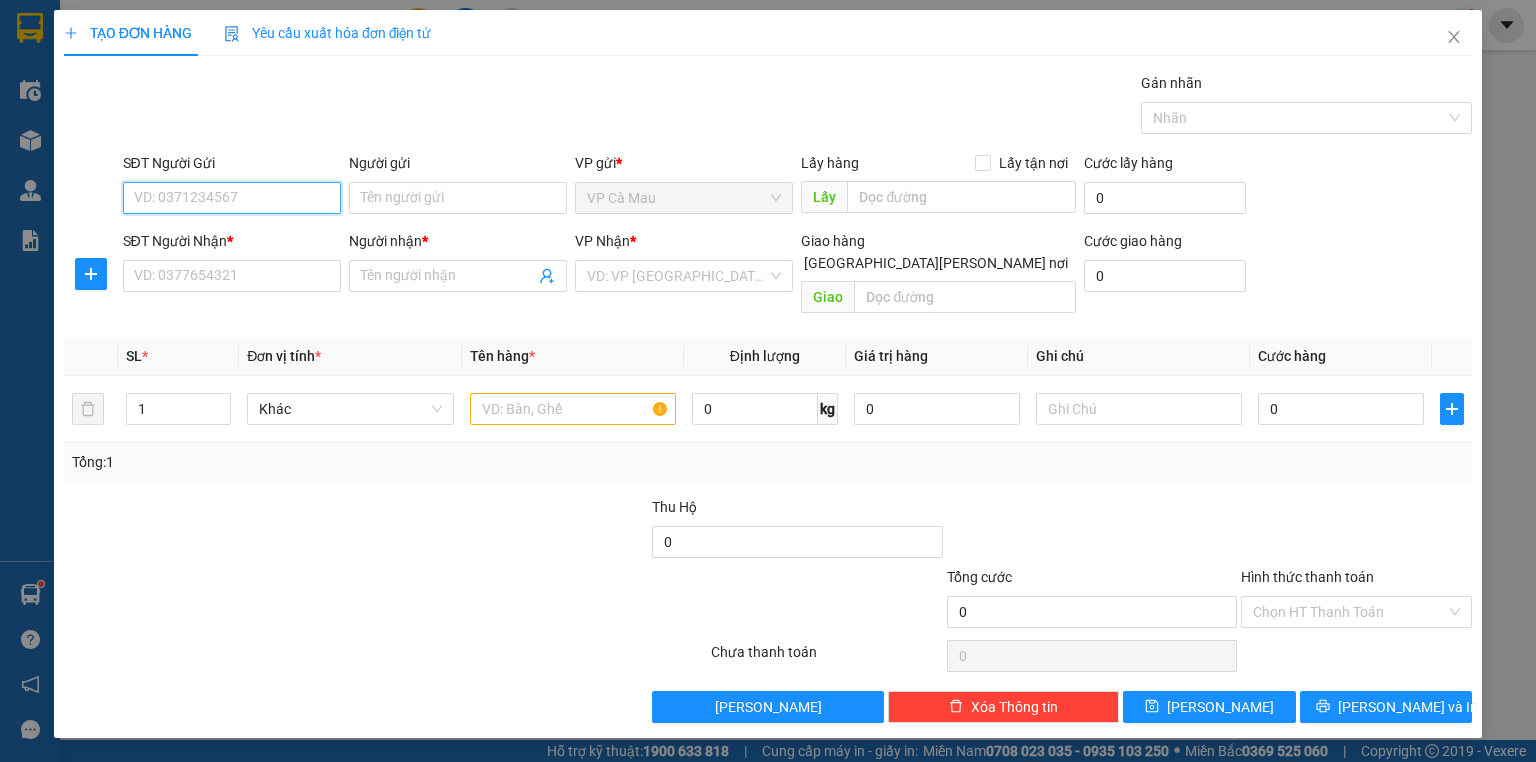 click on "SĐT Người Gửi" at bounding box center (232, 198) 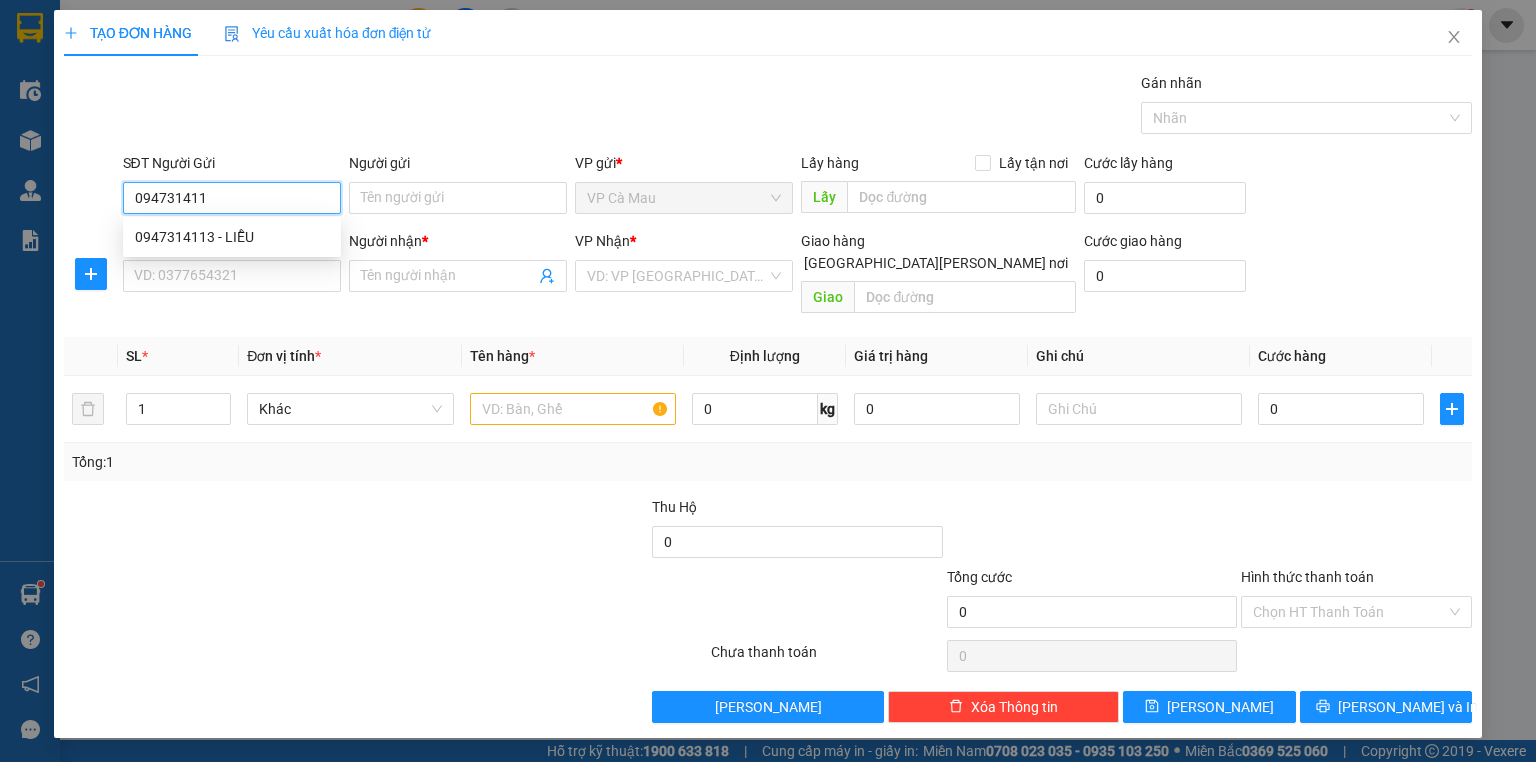 type on "0947314113" 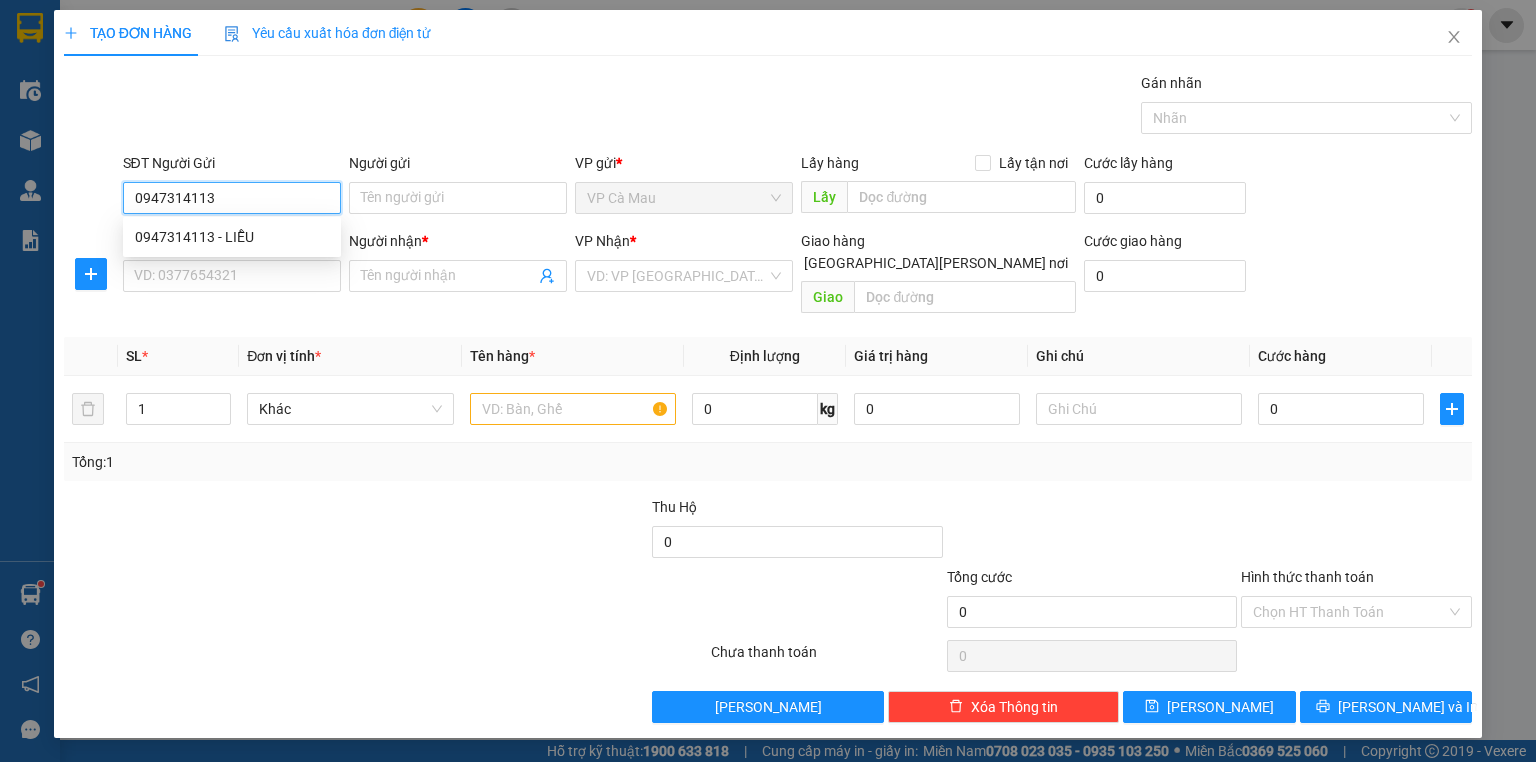 click on "0947314113 - LIỄU" at bounding box center [232, 237] 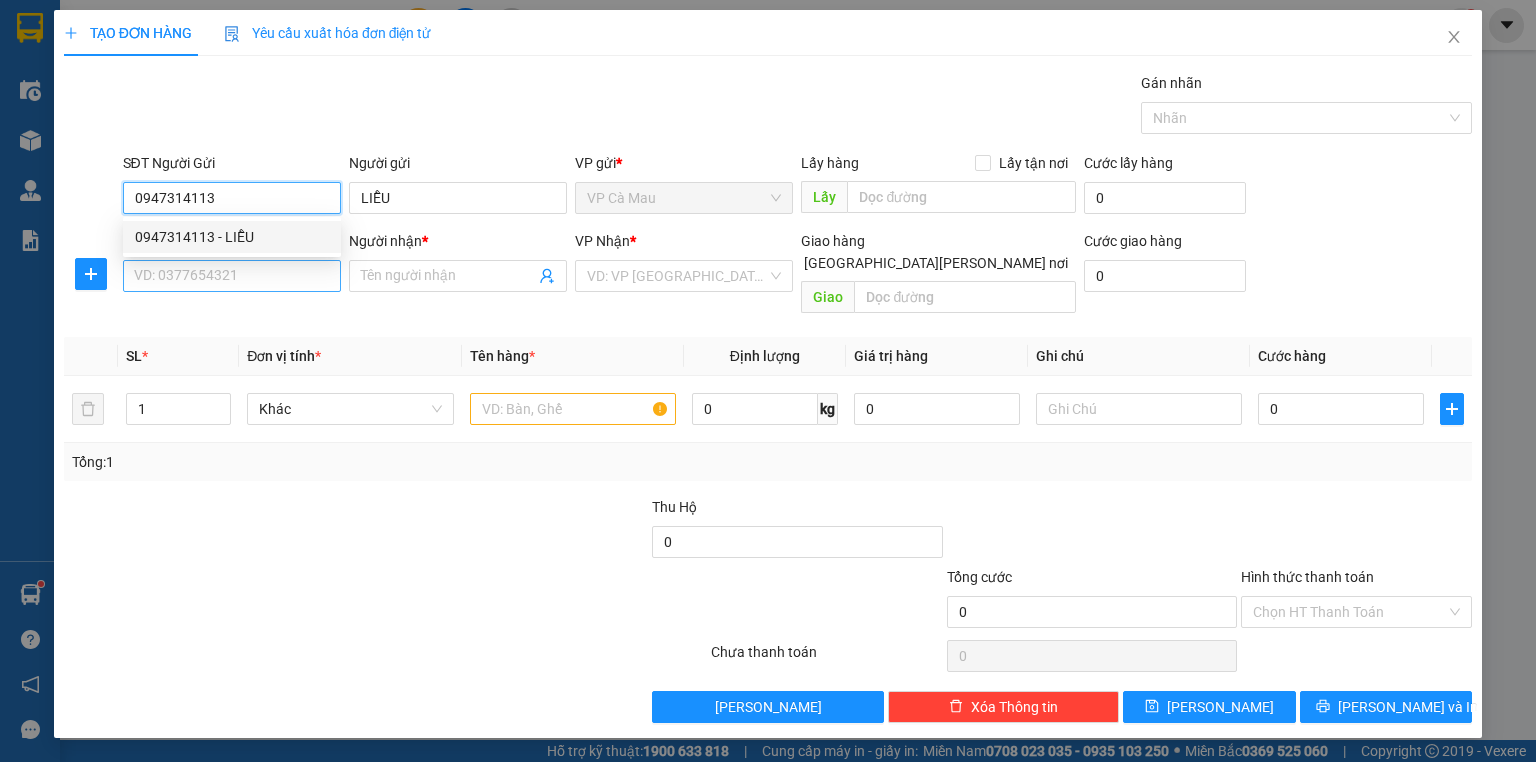 type on "0947314113" 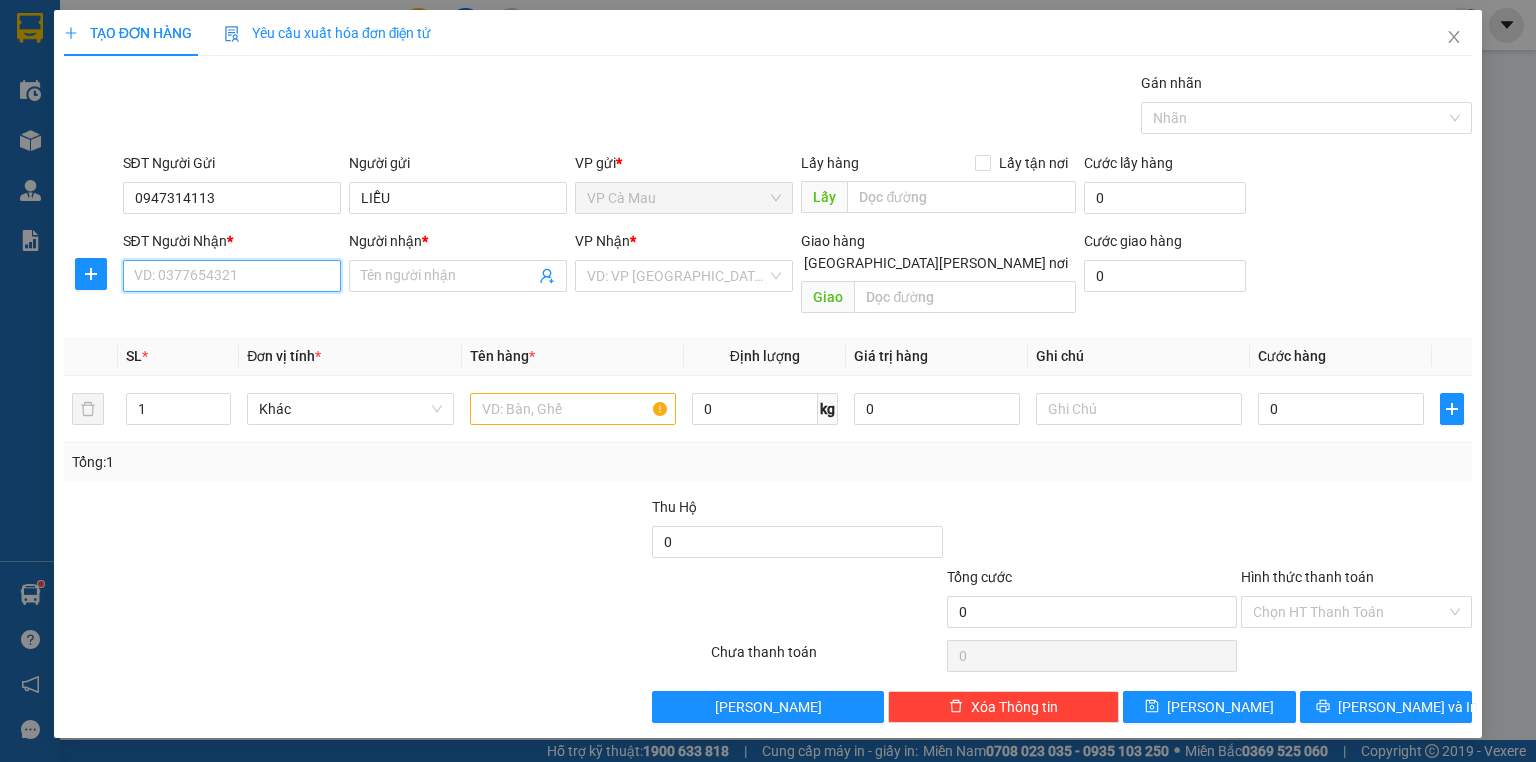 click on "SĐT Người Nhận  *" at bounding box center (232, 276) 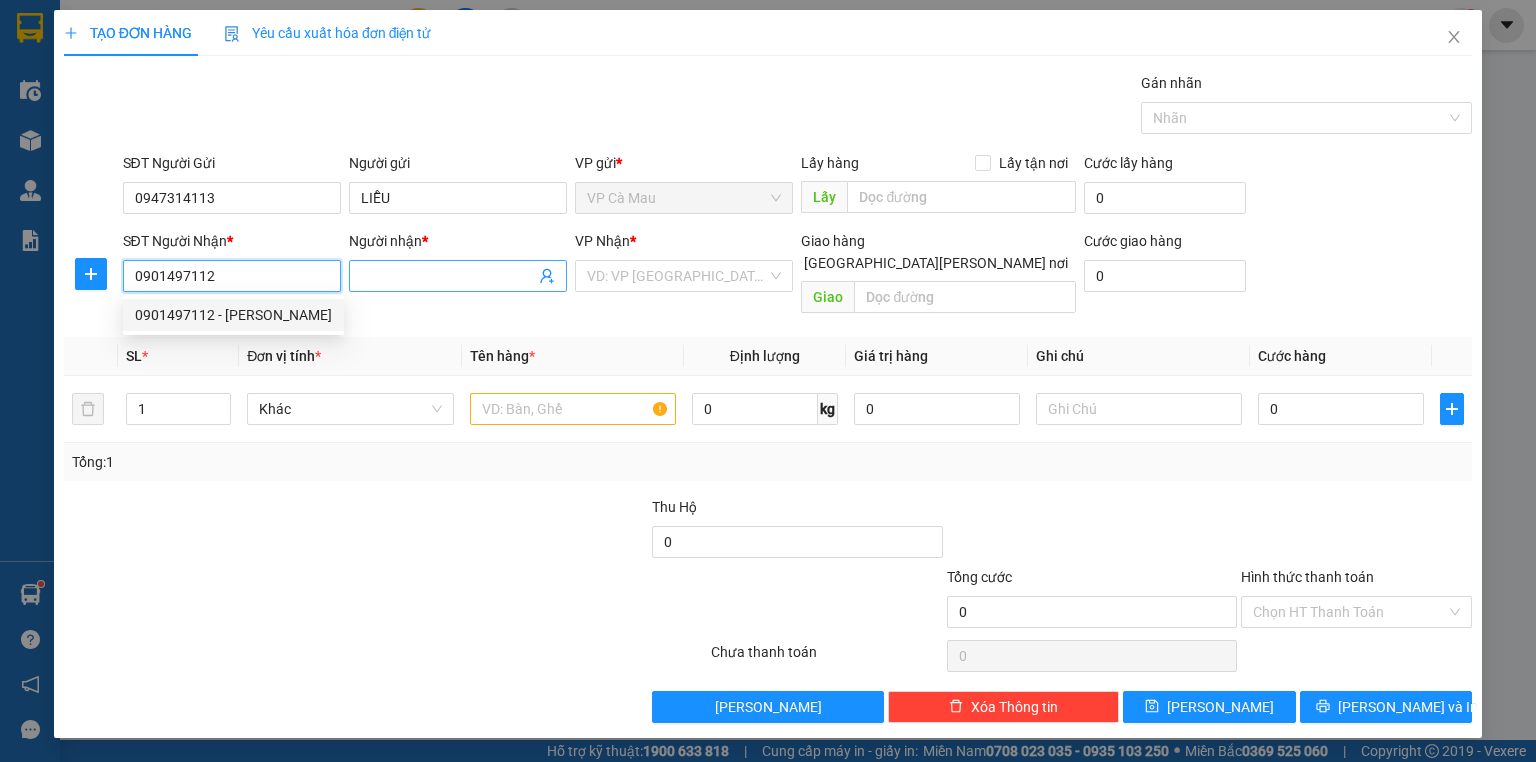 type on "0901497112" 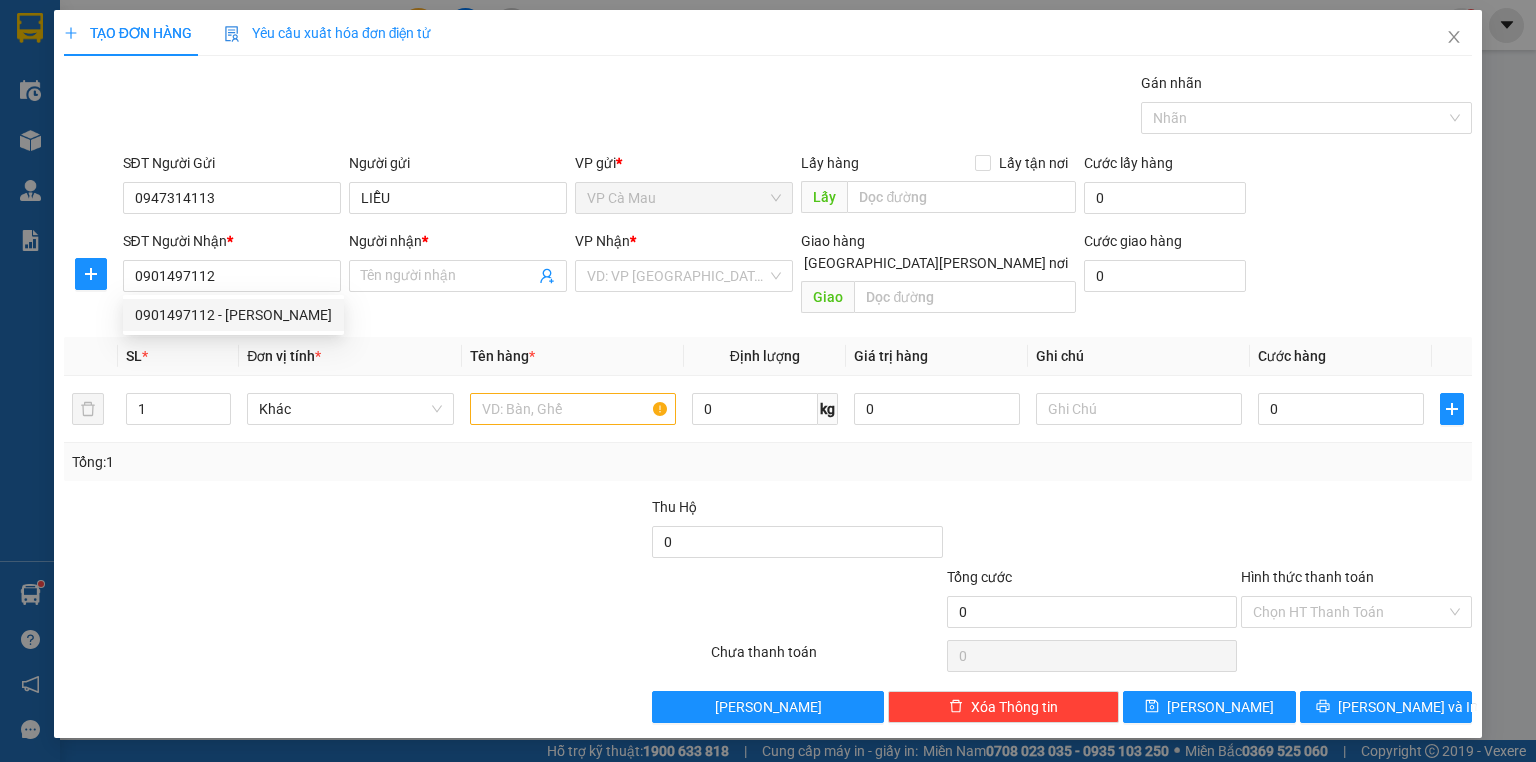drag, startPoint x: 377, startPoint y: 263, endPoint x: 368, endPoint y: 245, distance: 20.12461 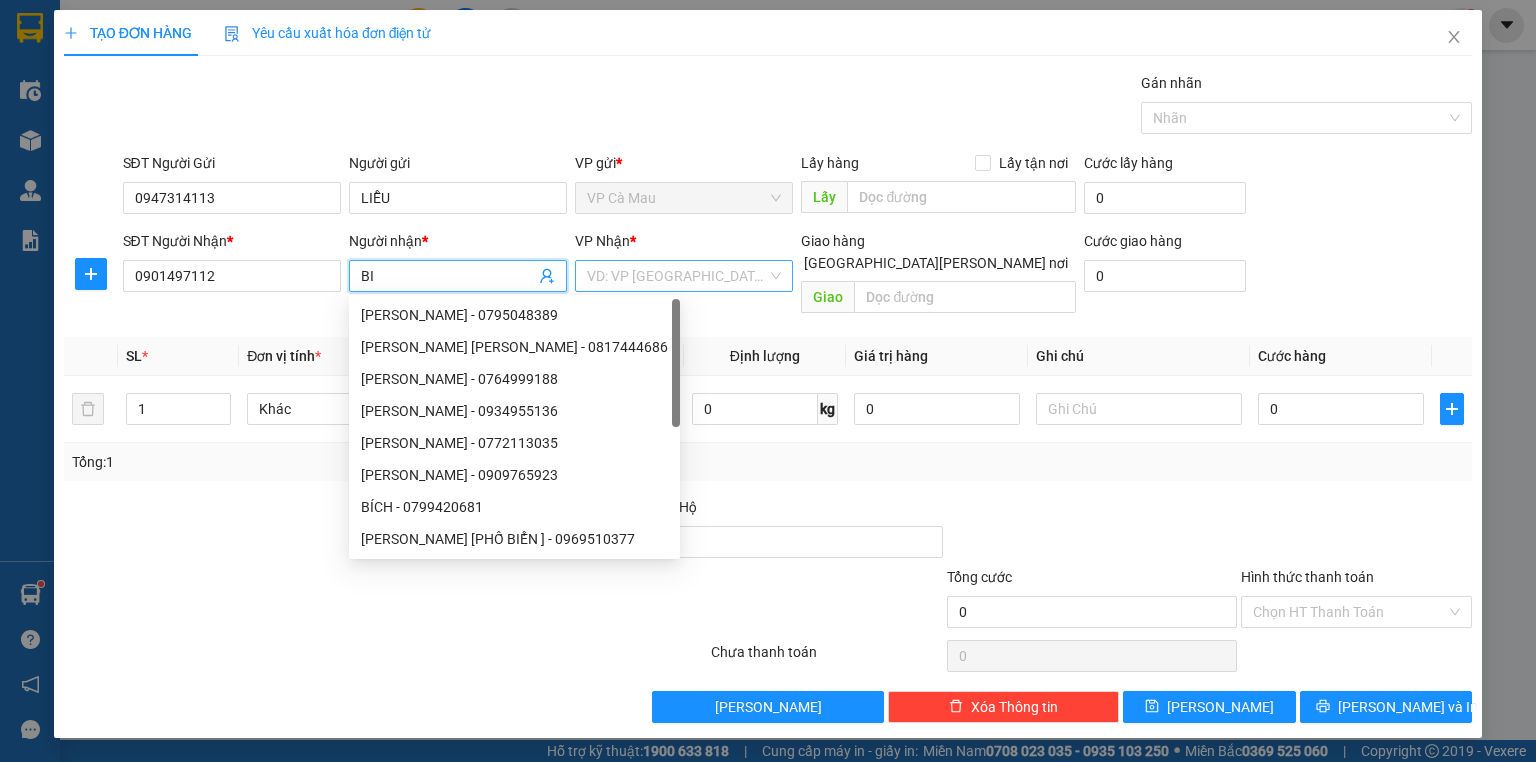 type 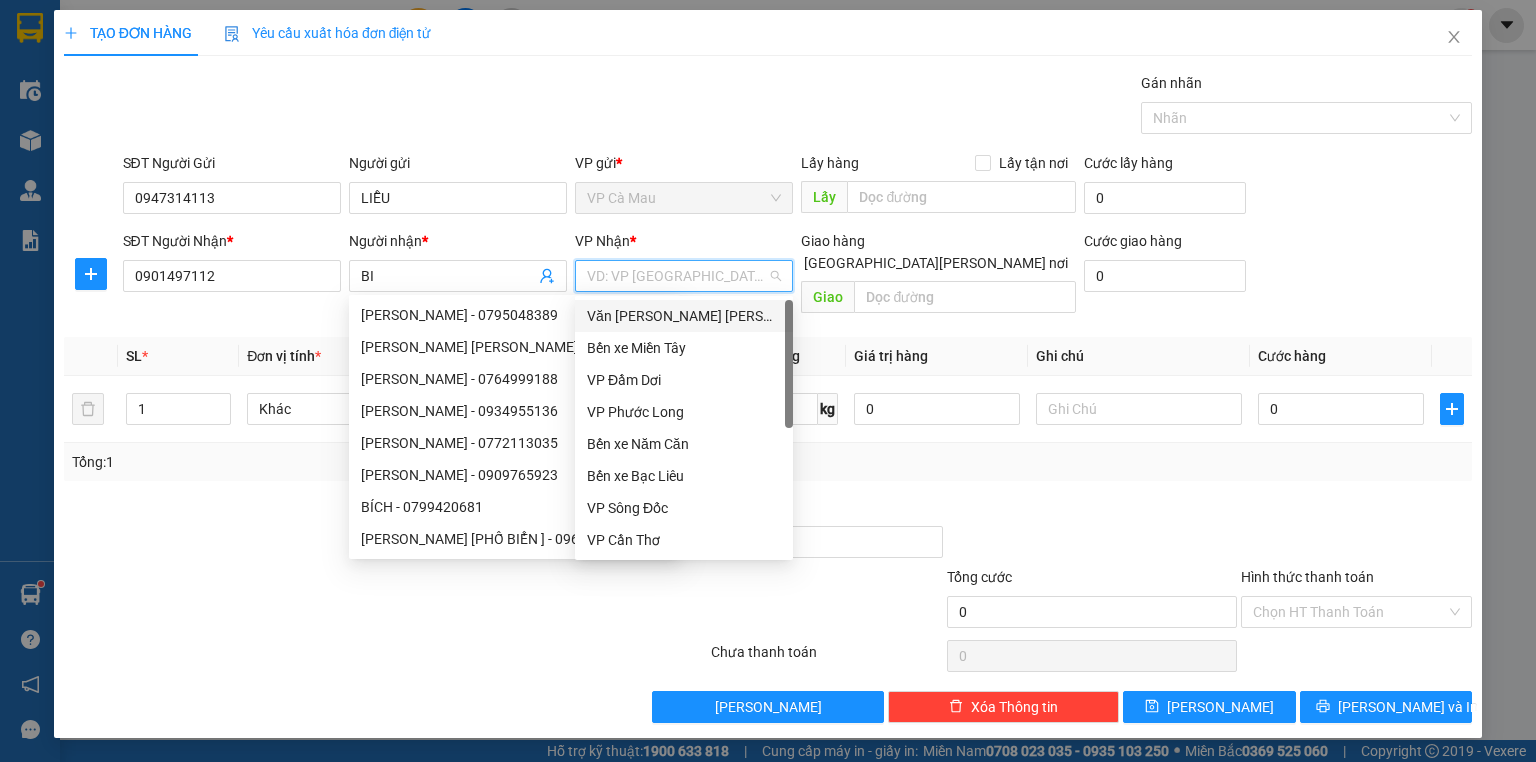 click at bounding box center (677, 276) 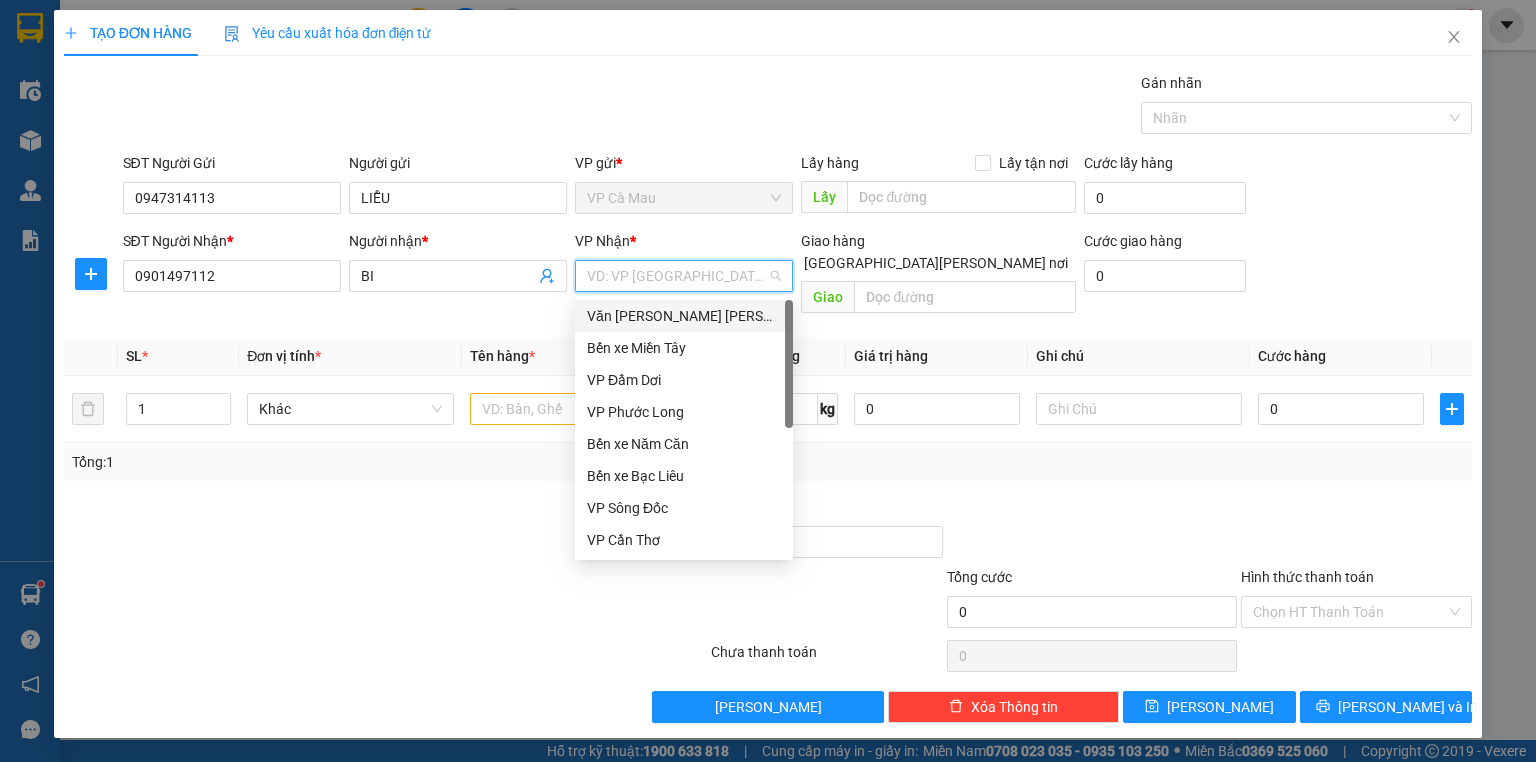 click on "Văn [PERSON_NAME] [PERSON_NAME]" at bounding box center [684, 316] 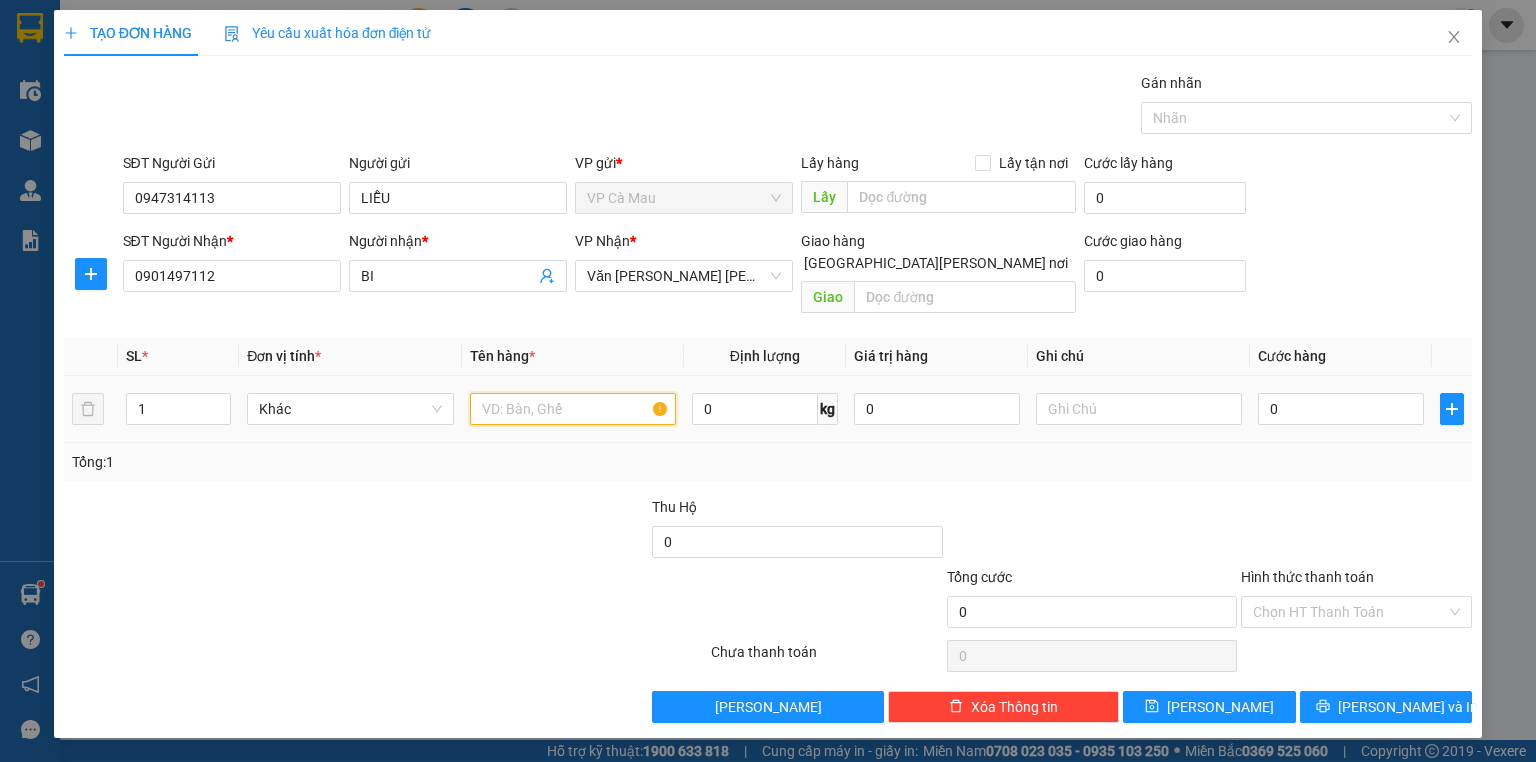 click at bounding box center [573, 409] 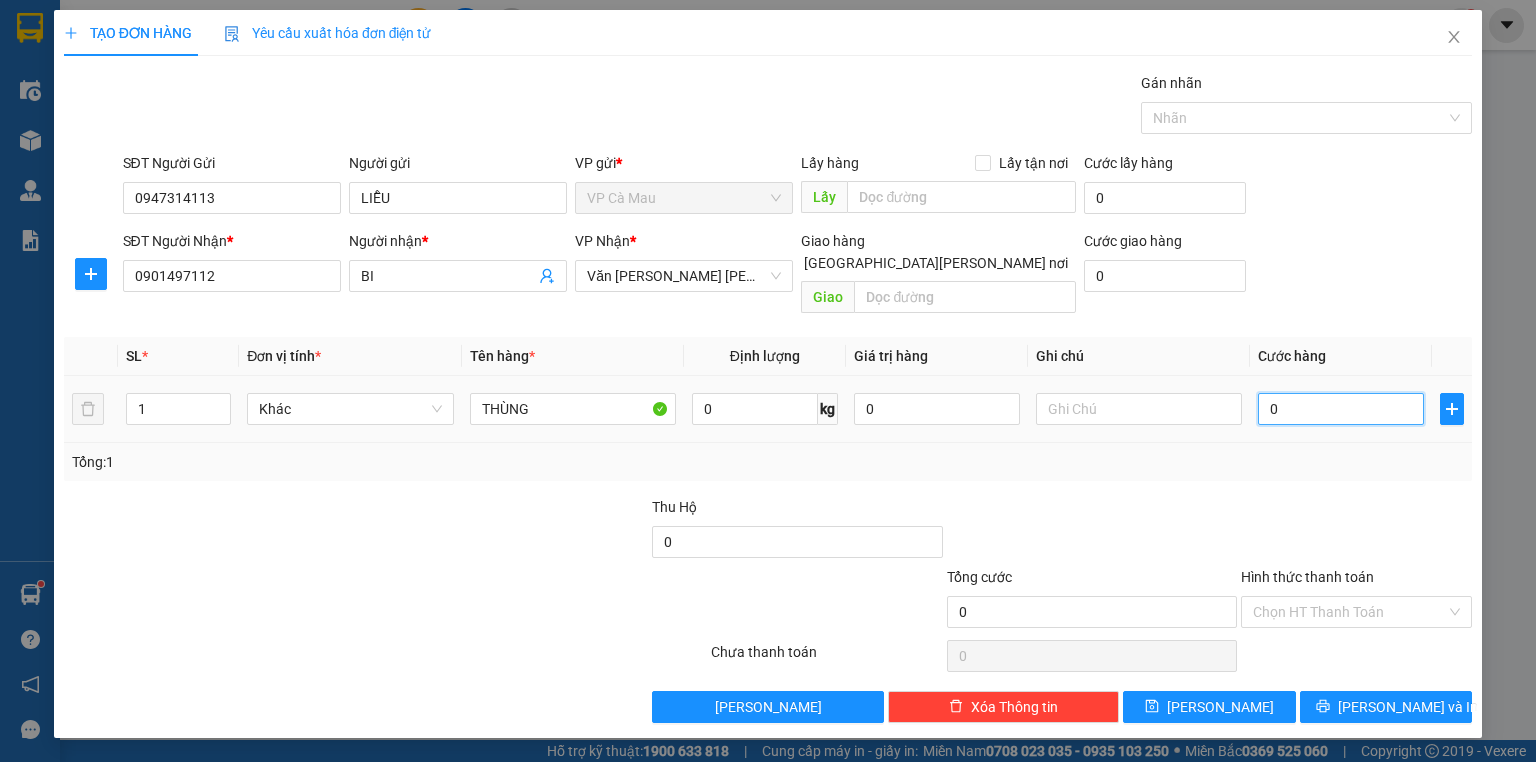 click on "0" at bounding box center [1341, 409] 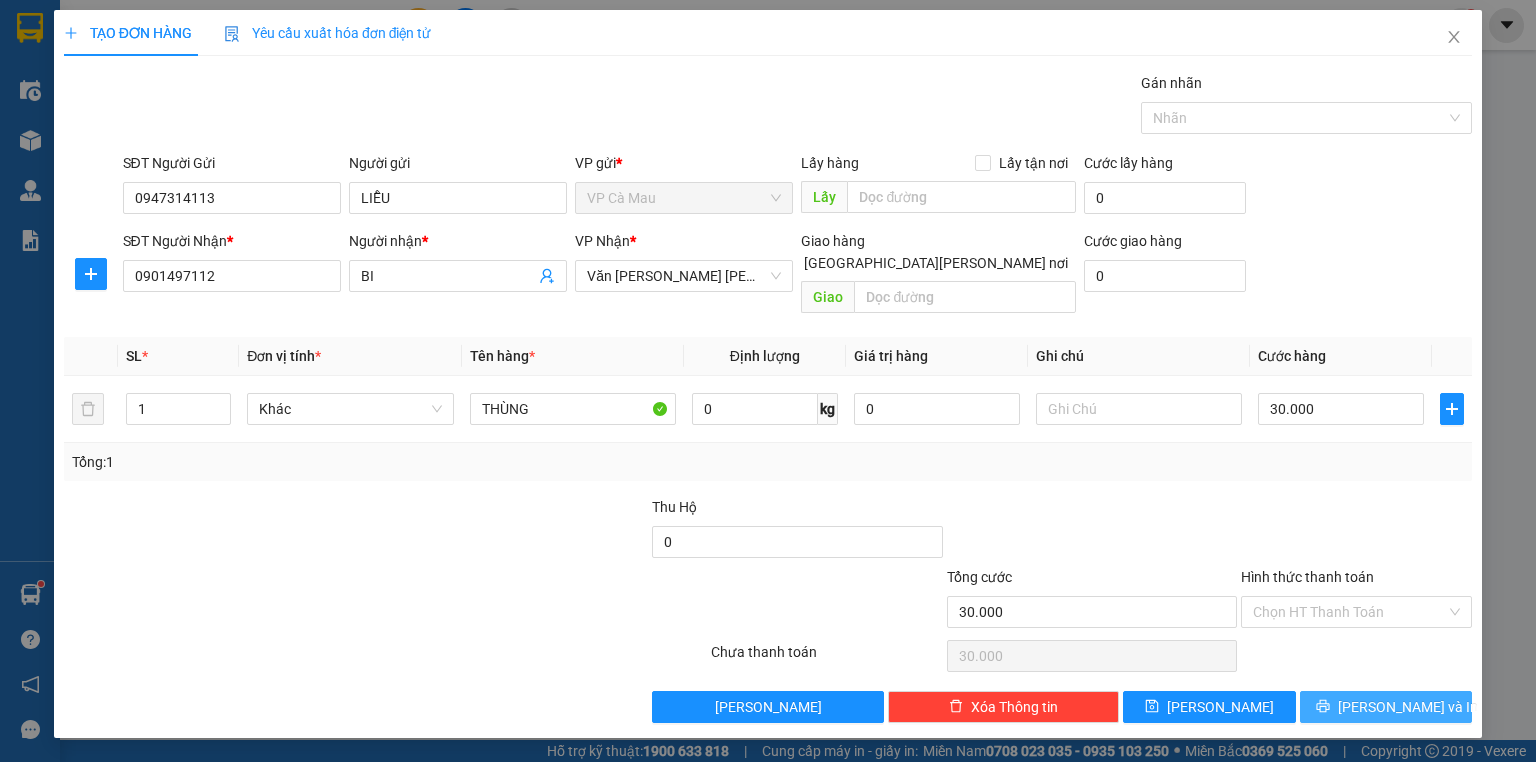 click on "[PERSON_NAME] và In" at bounding box center (1386, 707) 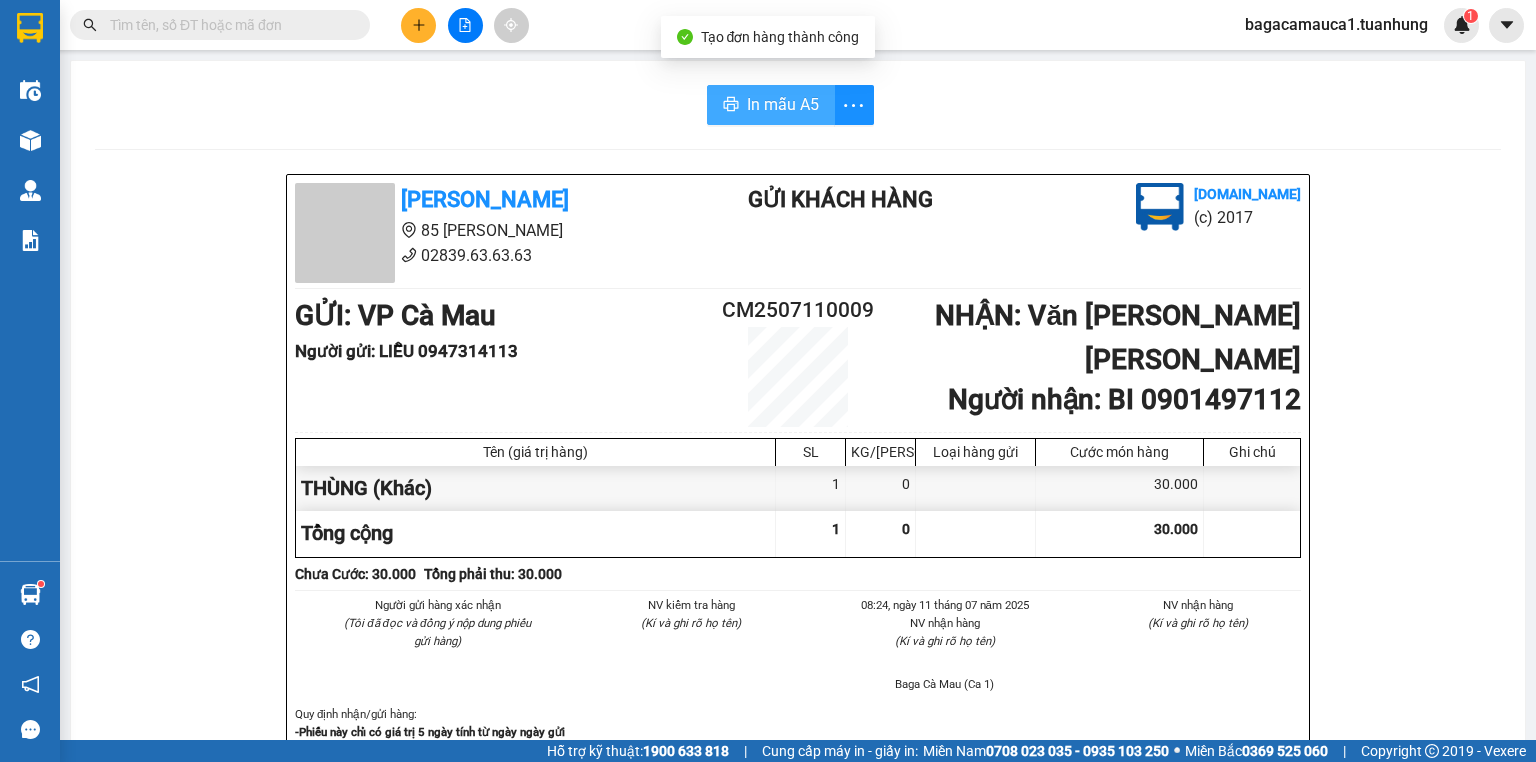 click on "In mẫu A5" at bounding box center [783, 104] 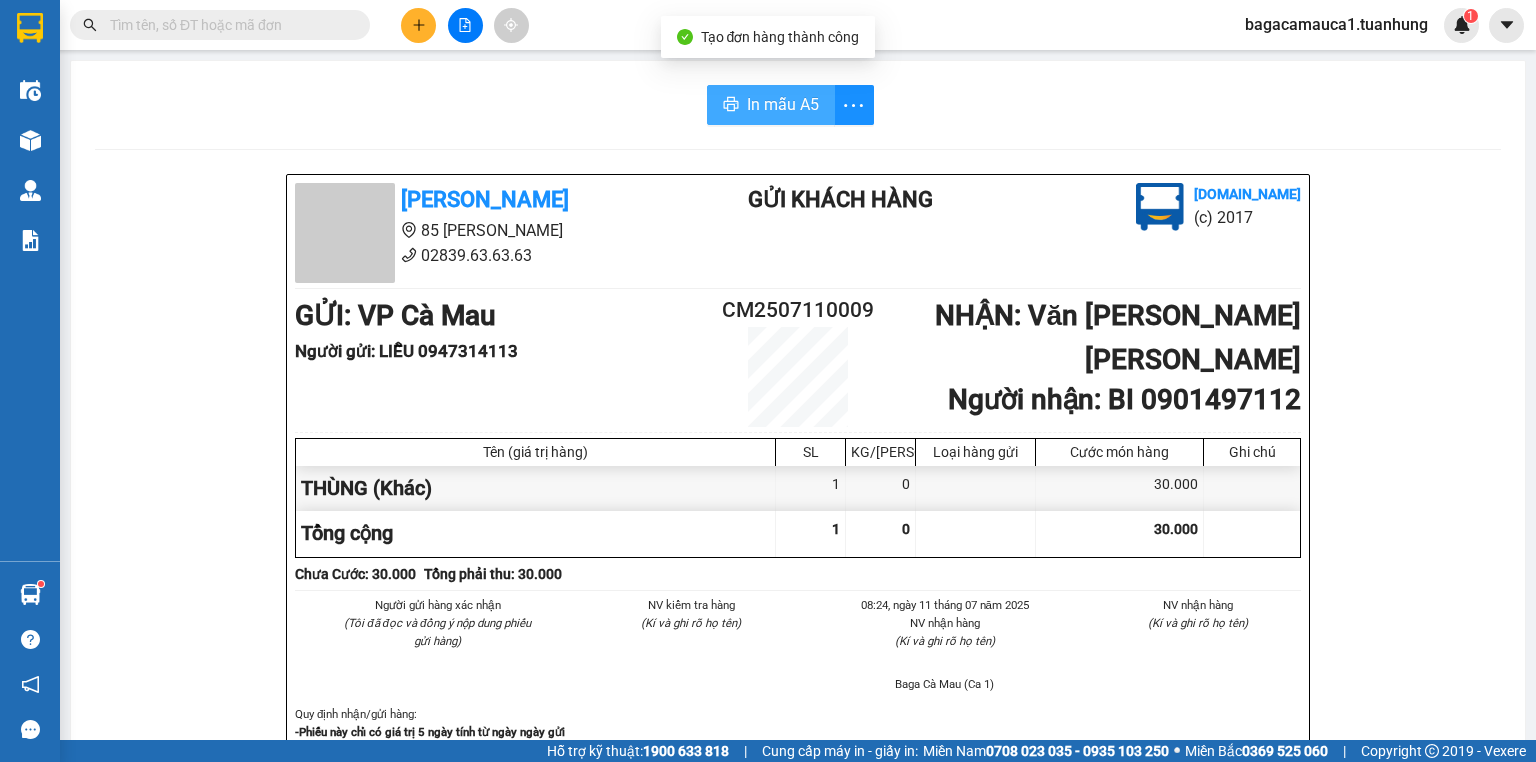 scroll, scrollTop: 0, scrollLeft: 0, axis: both 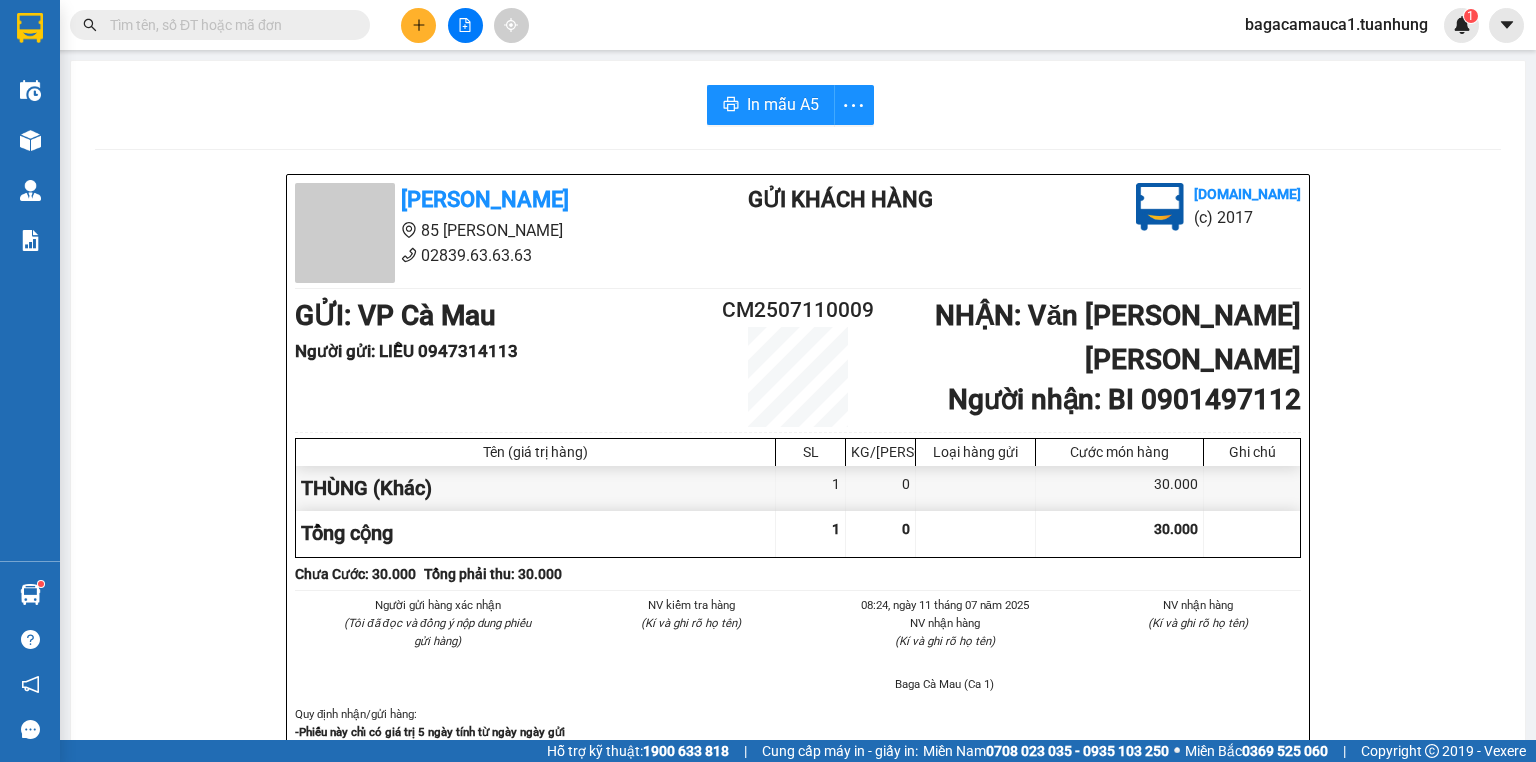 click at bounding box center (228, 25) 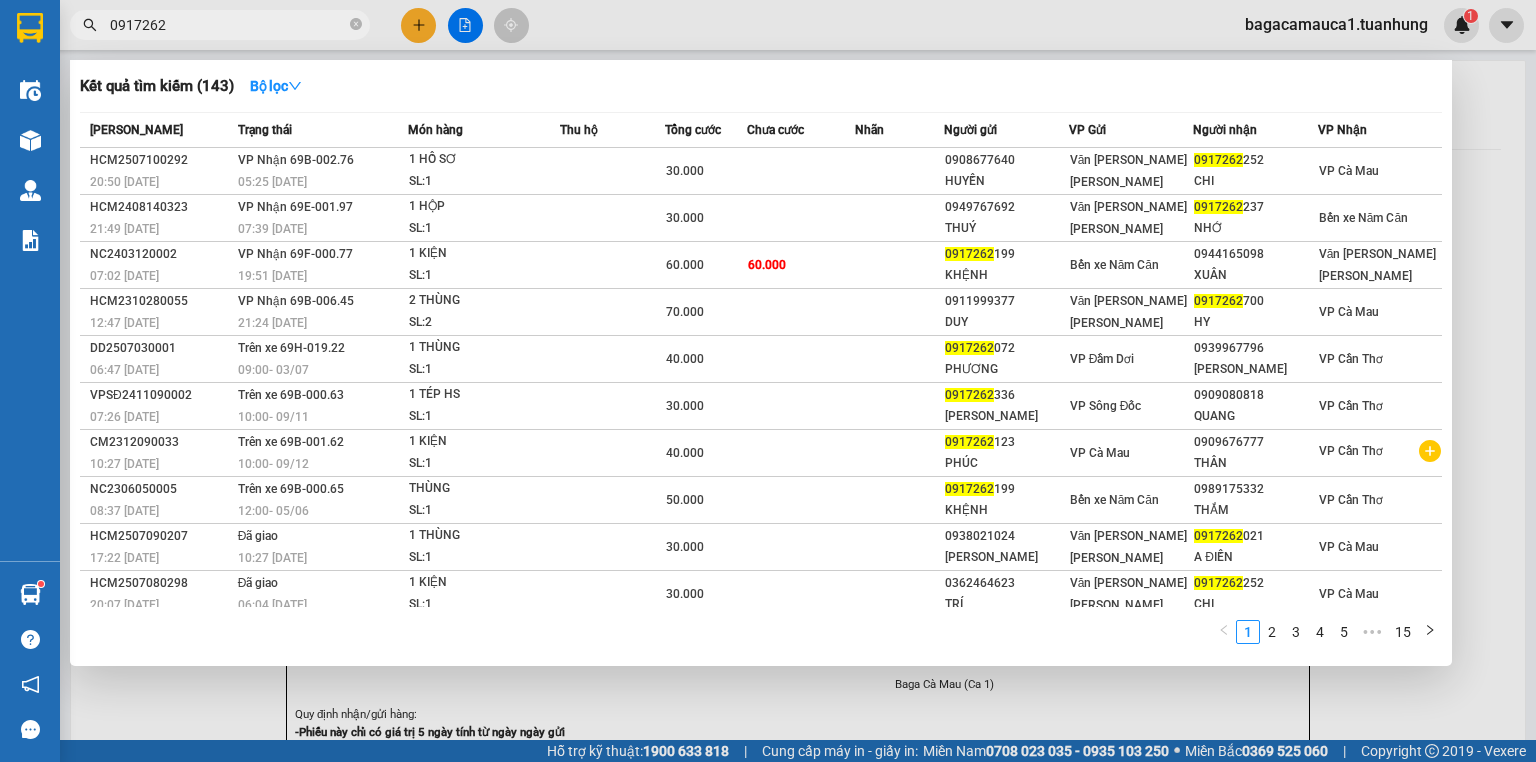 click on "SL:  1" at bounding box center (484, 182) 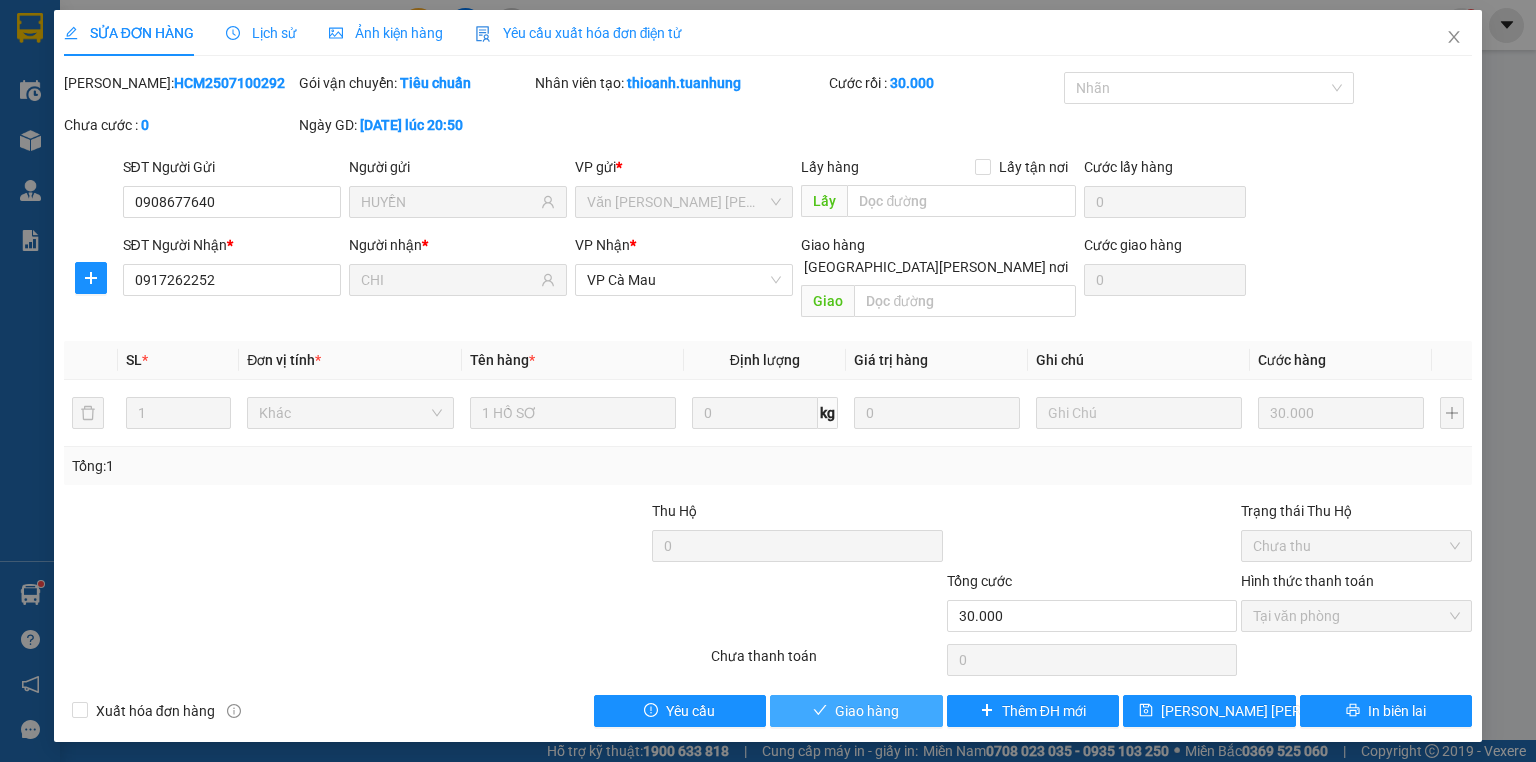 click on "Giao hàng" at bounding box center [867, 711] 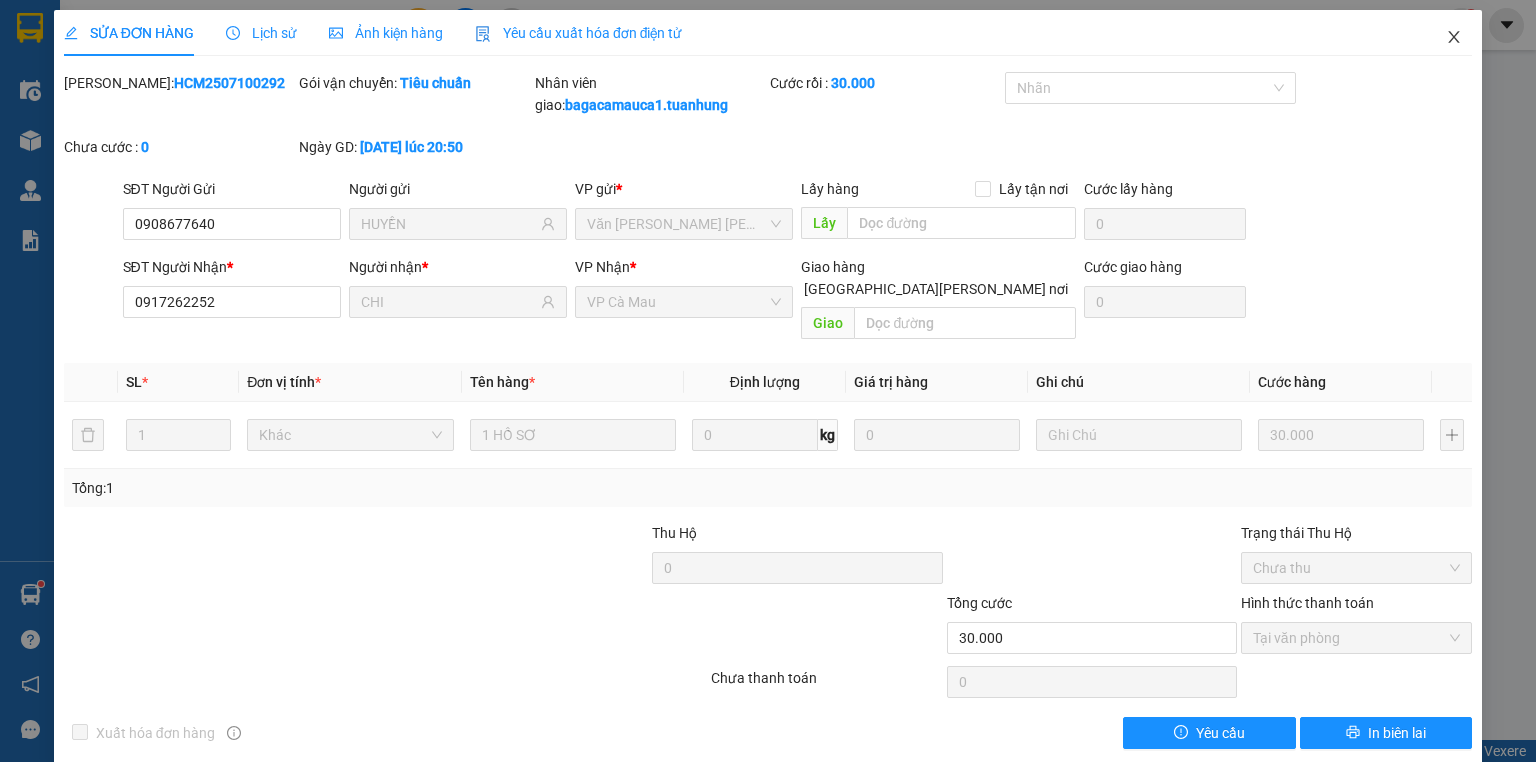 click at bounding box center (1454, 38) 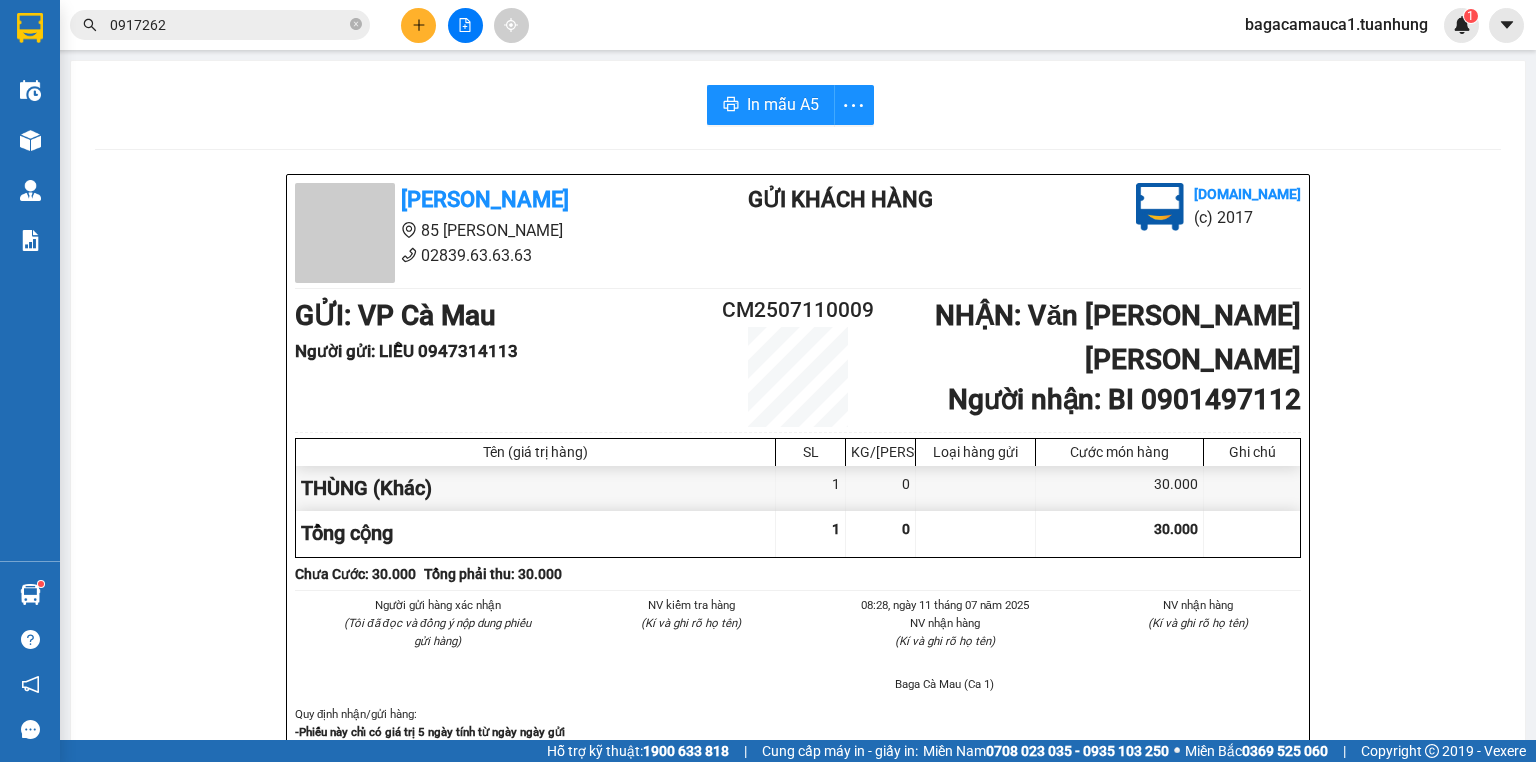 click on "0917262" at bounding box center [220, 25] 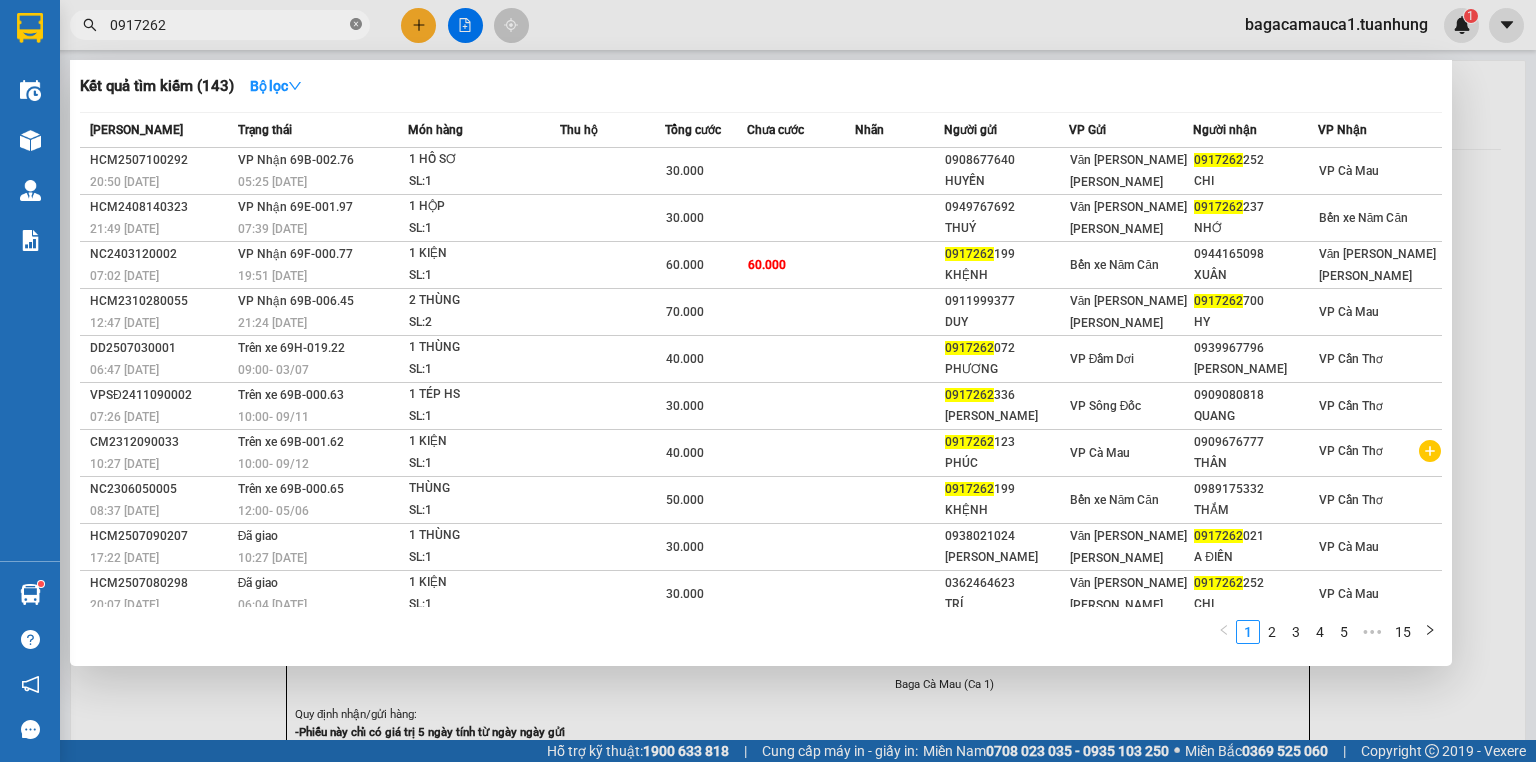 click 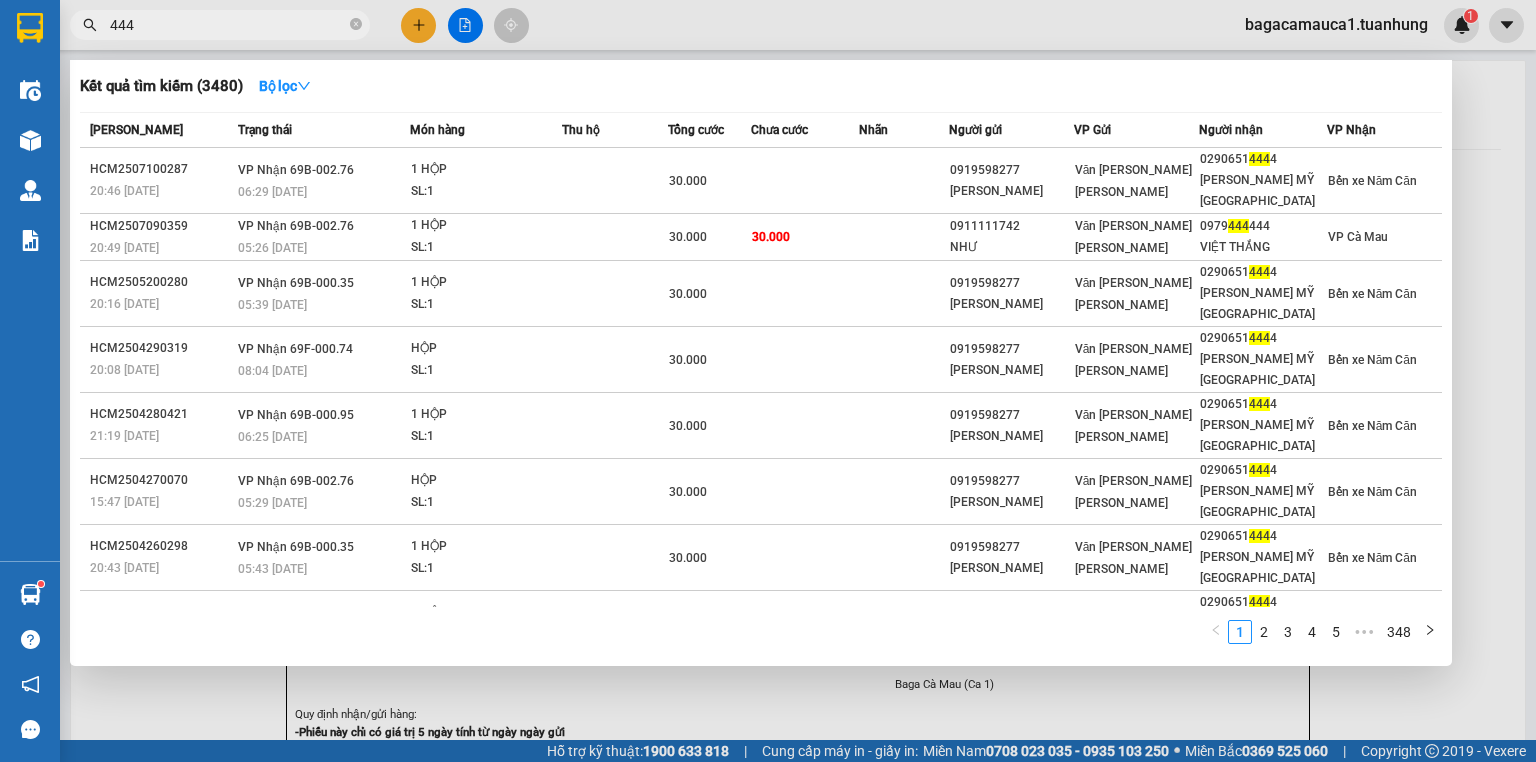 click on "30.000" at bounding box center (771, 237) 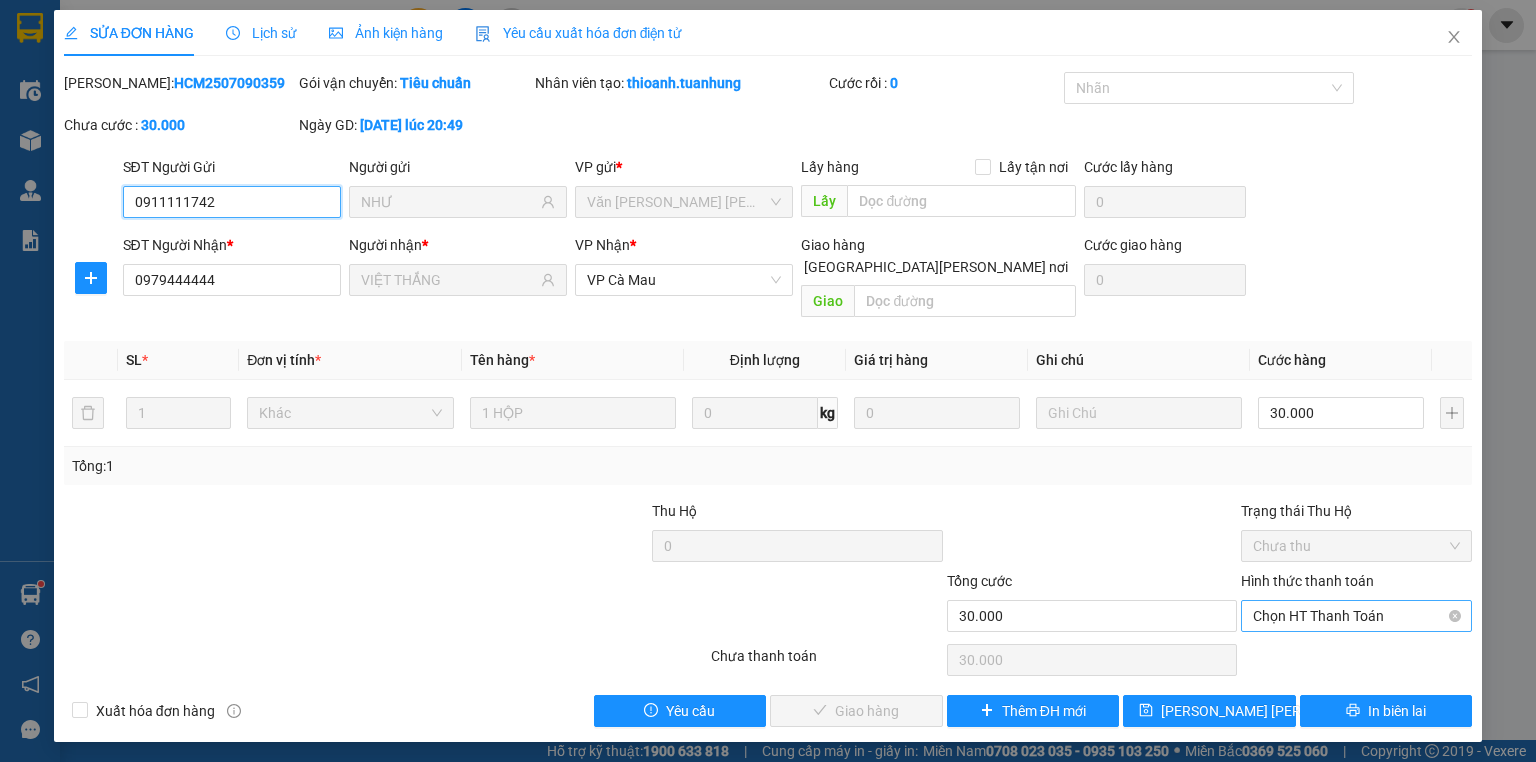 click on "Chọn HT Thanh Toán" at bounding box center [1356, 616] 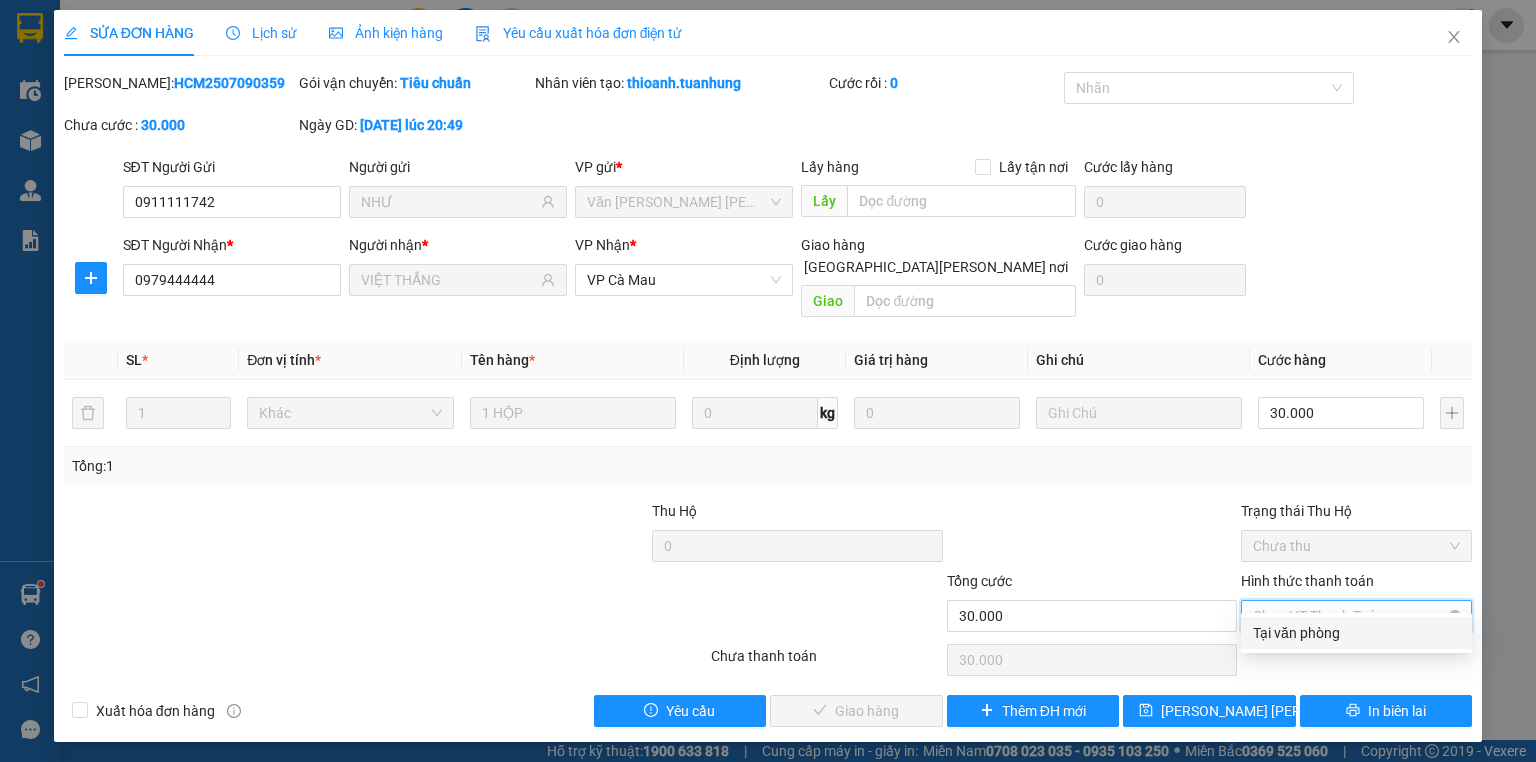 click on "Tại văn phòng" at bounding box center (1356, 633) 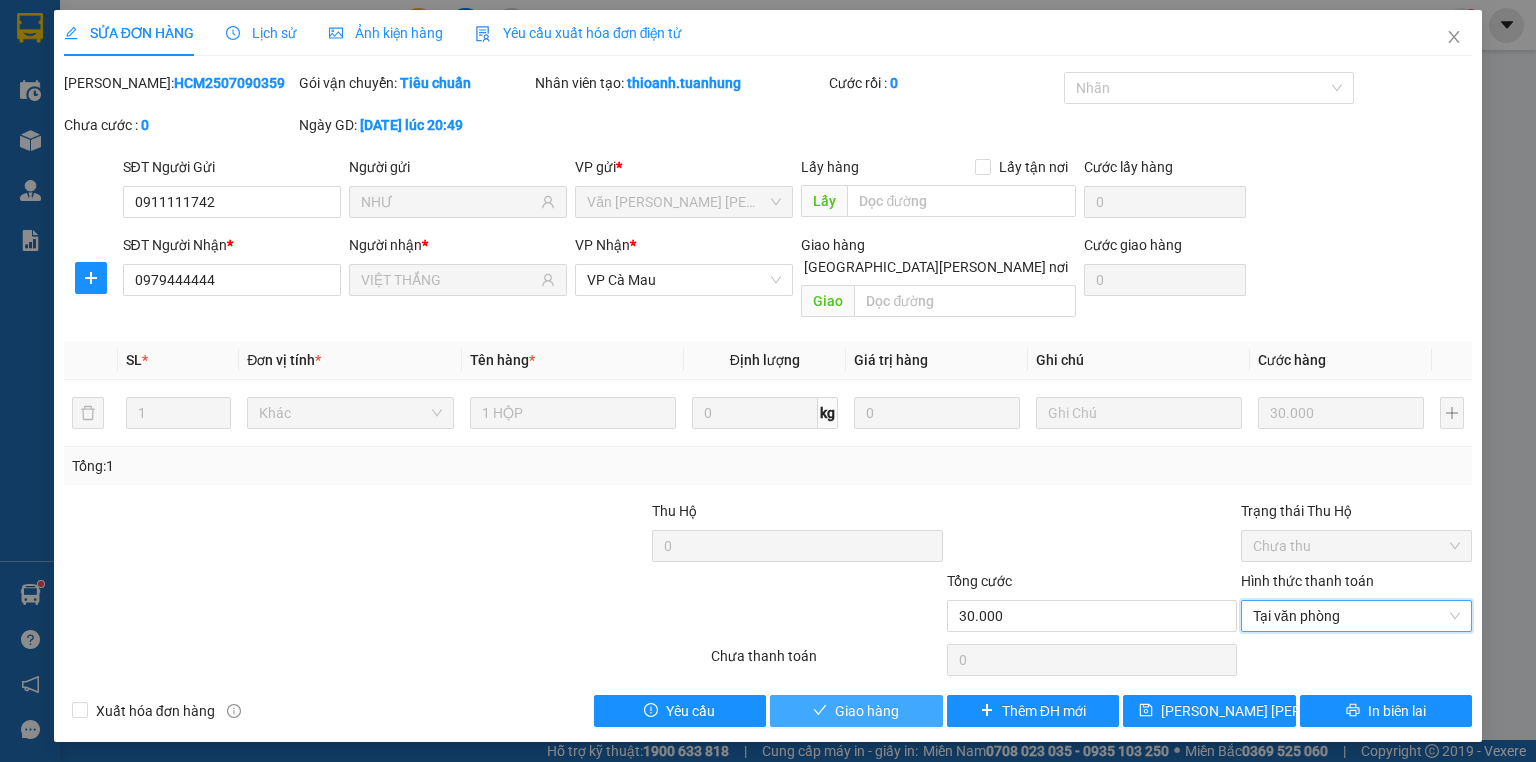 click on "Giao hàng" at bounding box center [867, 711] 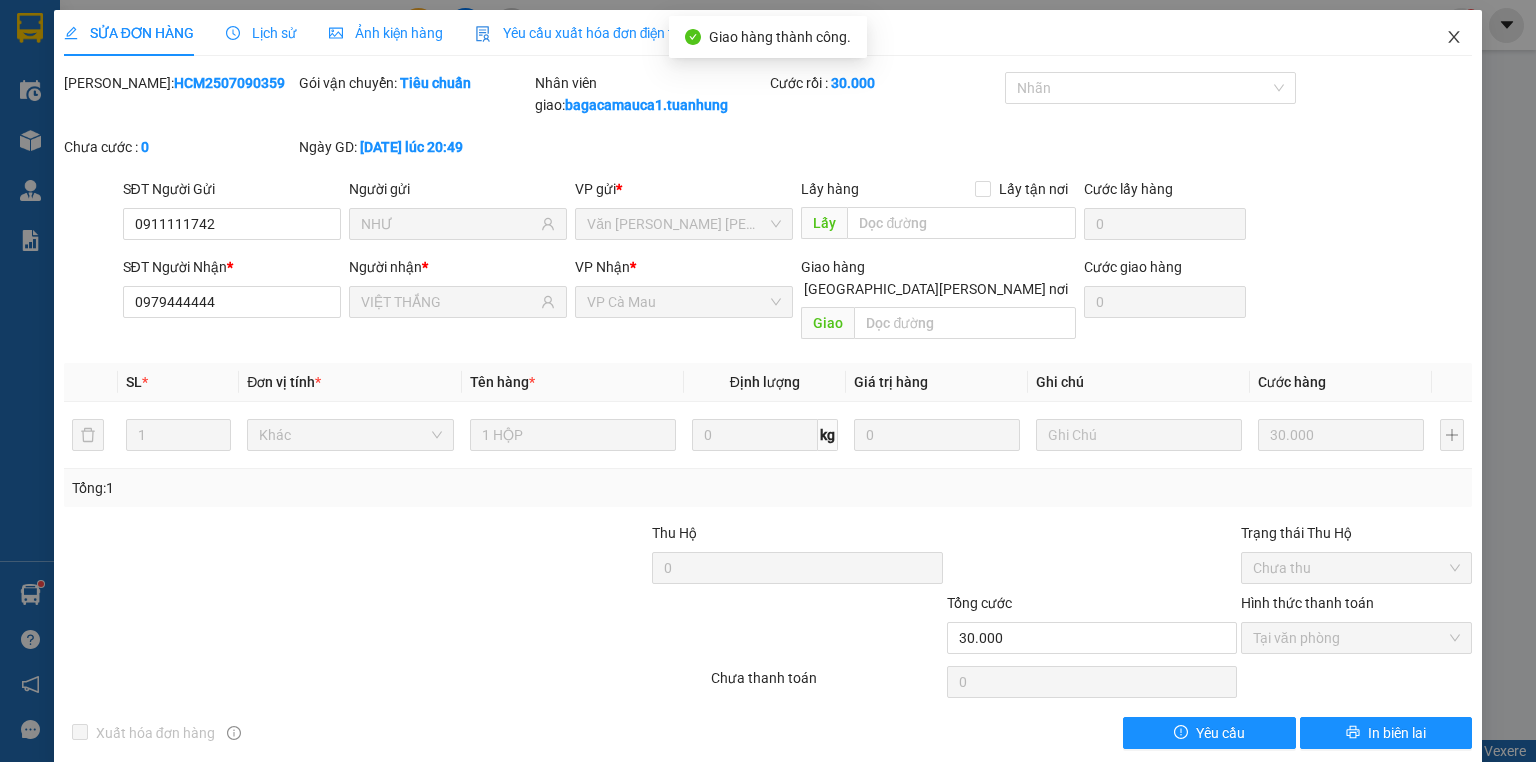 click 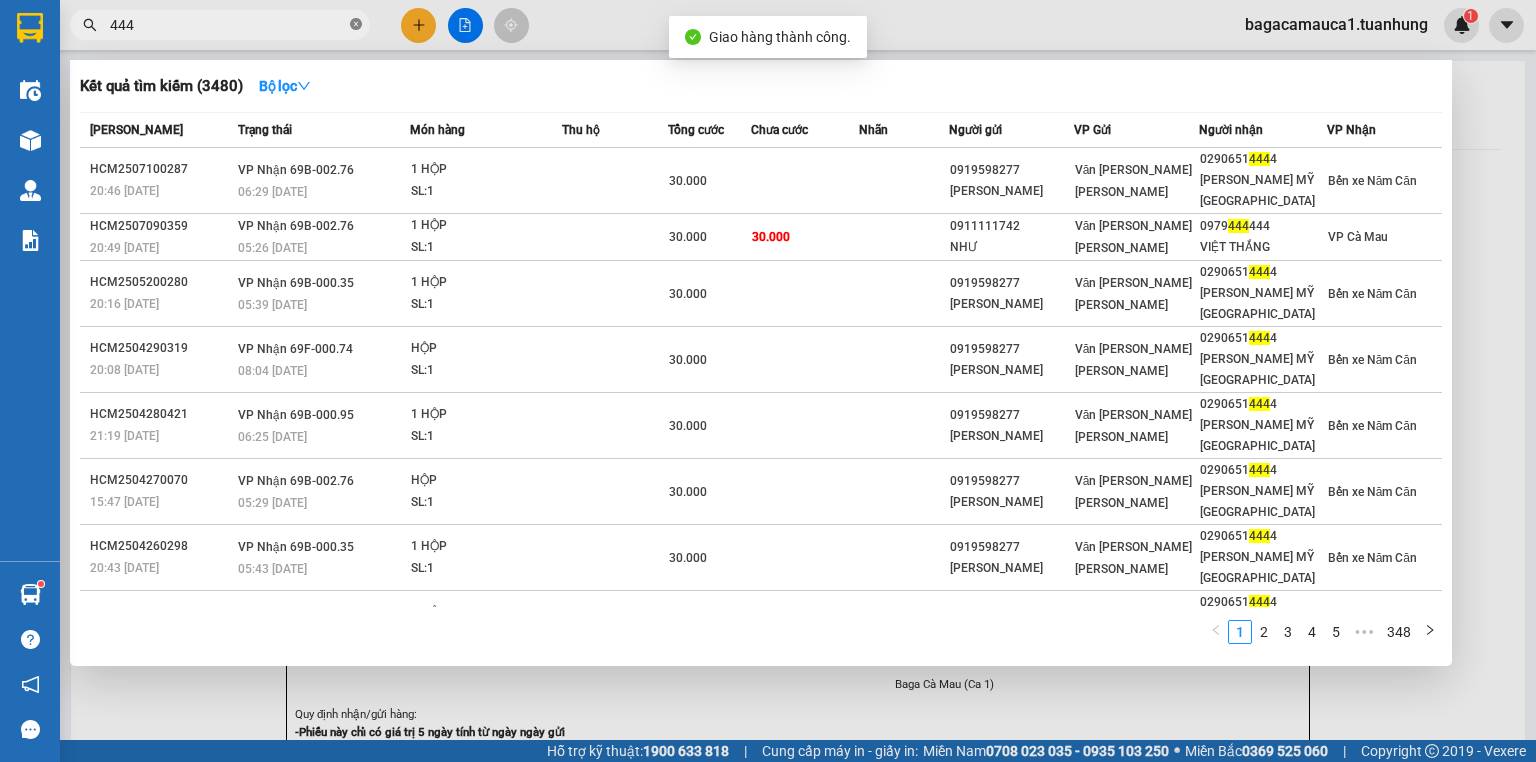 click 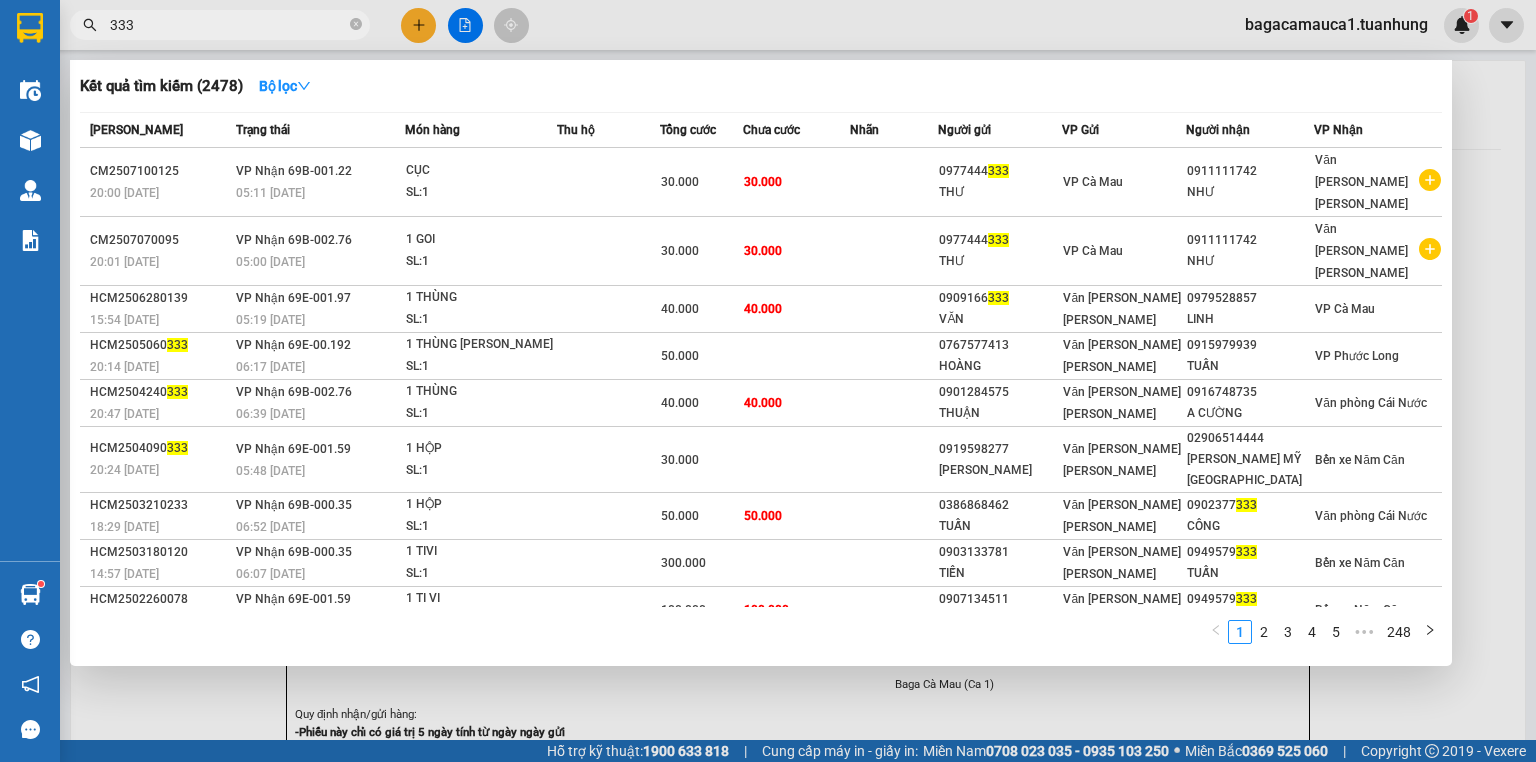 click on "333" at bounding box center (228, 25) 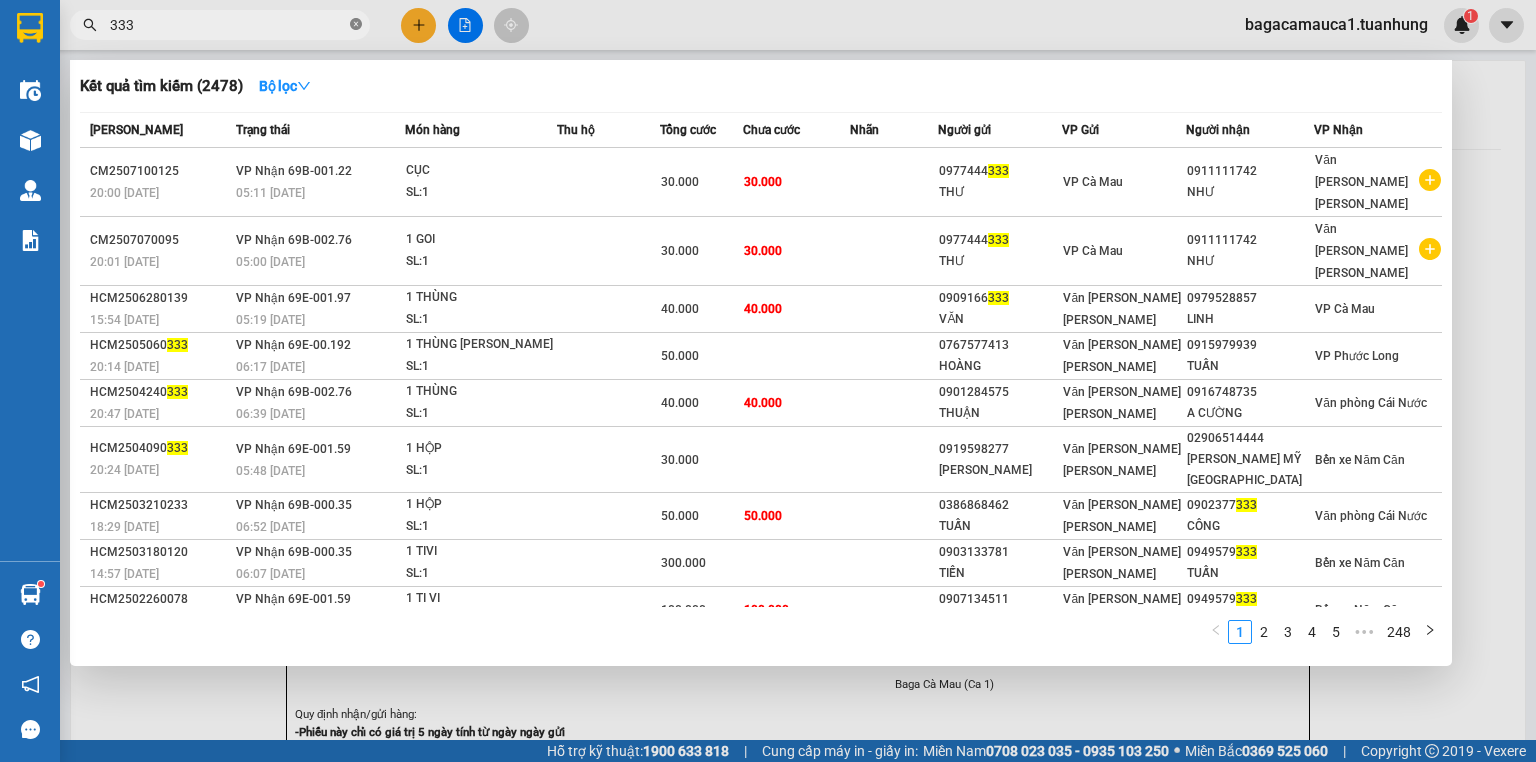 click 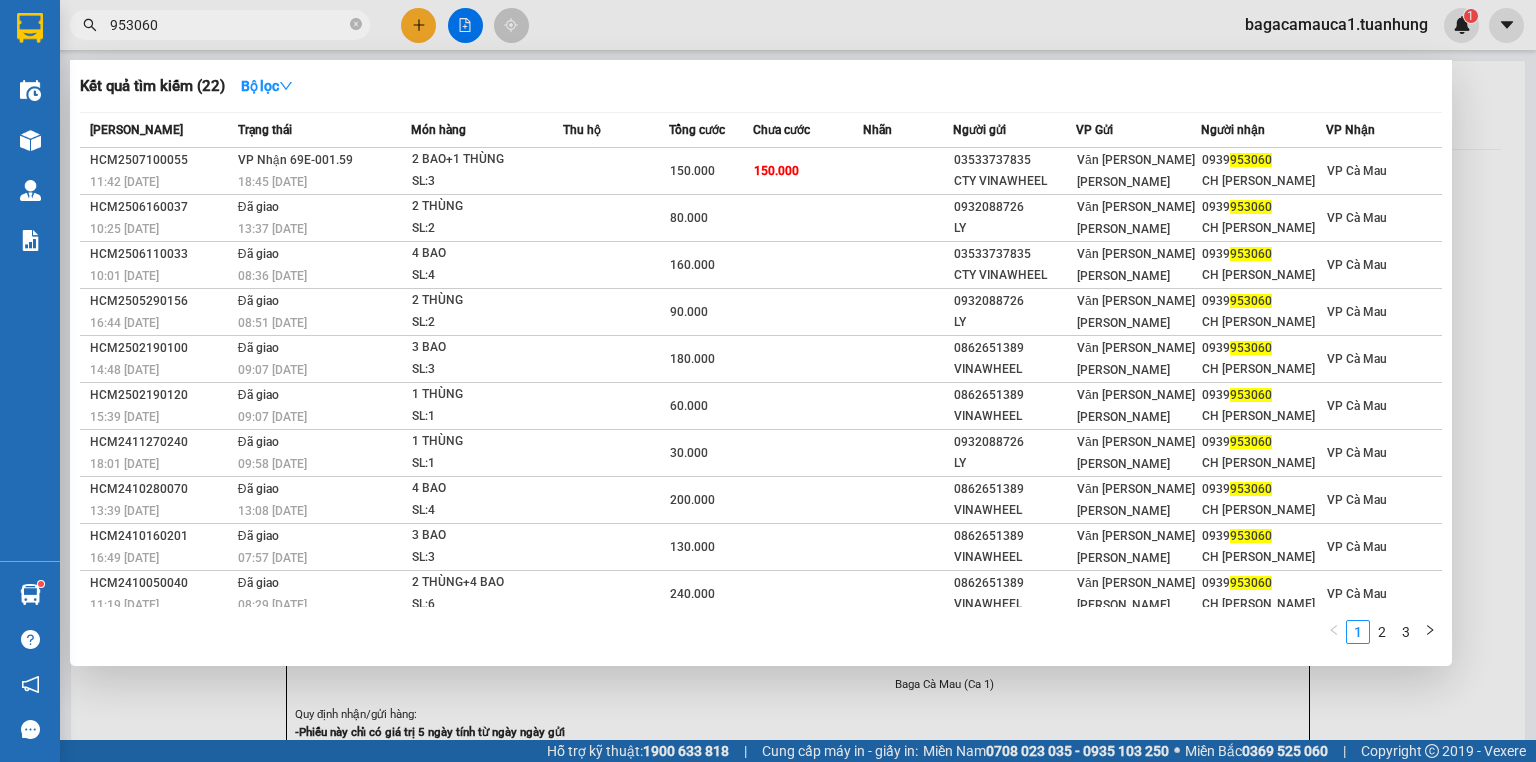 click on "2 BAO+1 THÙNG" at bounding box center [487, 160] 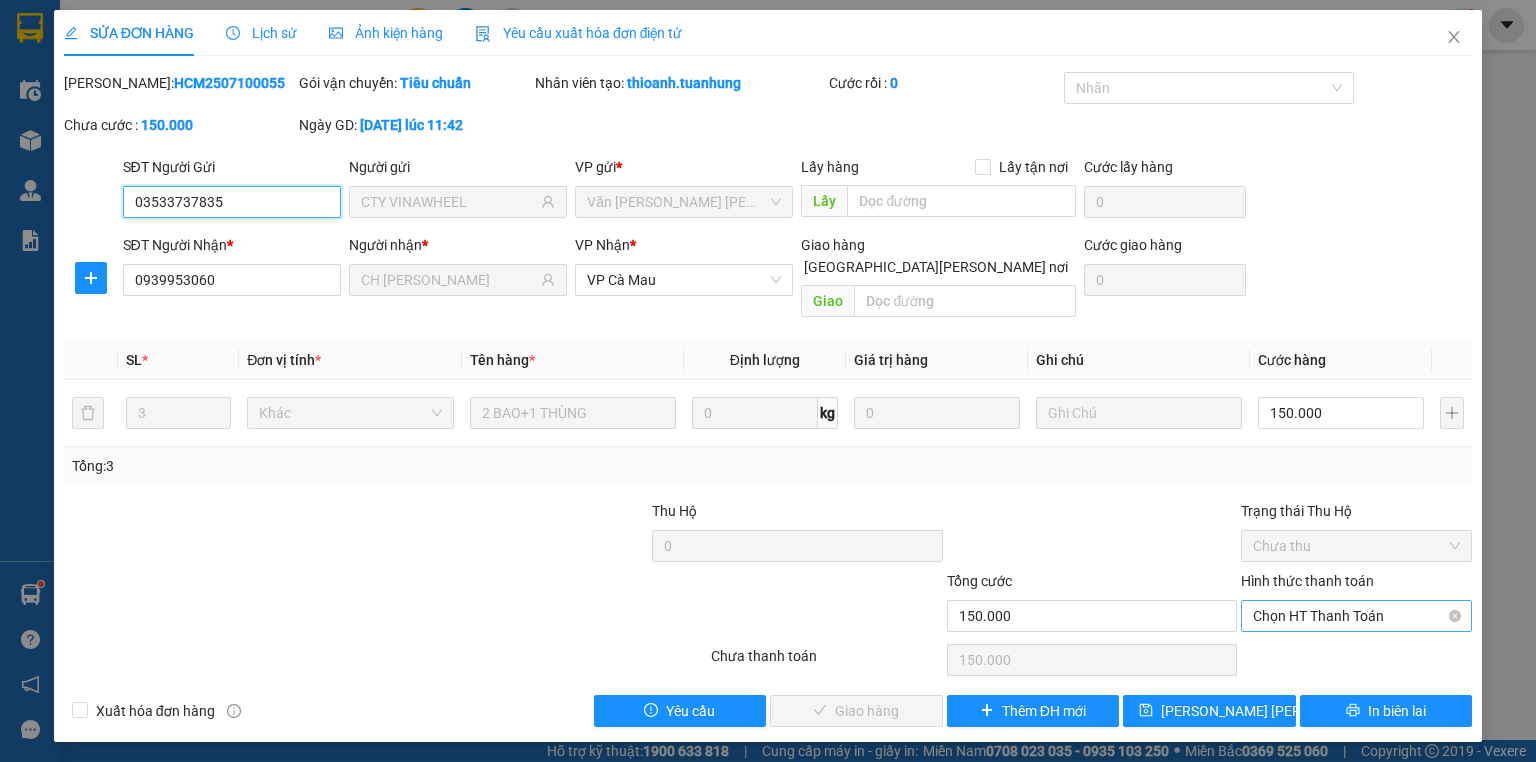 drag, startPoint x: 1371, startPoint y: 590, endPoint x: 1369, endPoint y: 605, distance: 15.132746 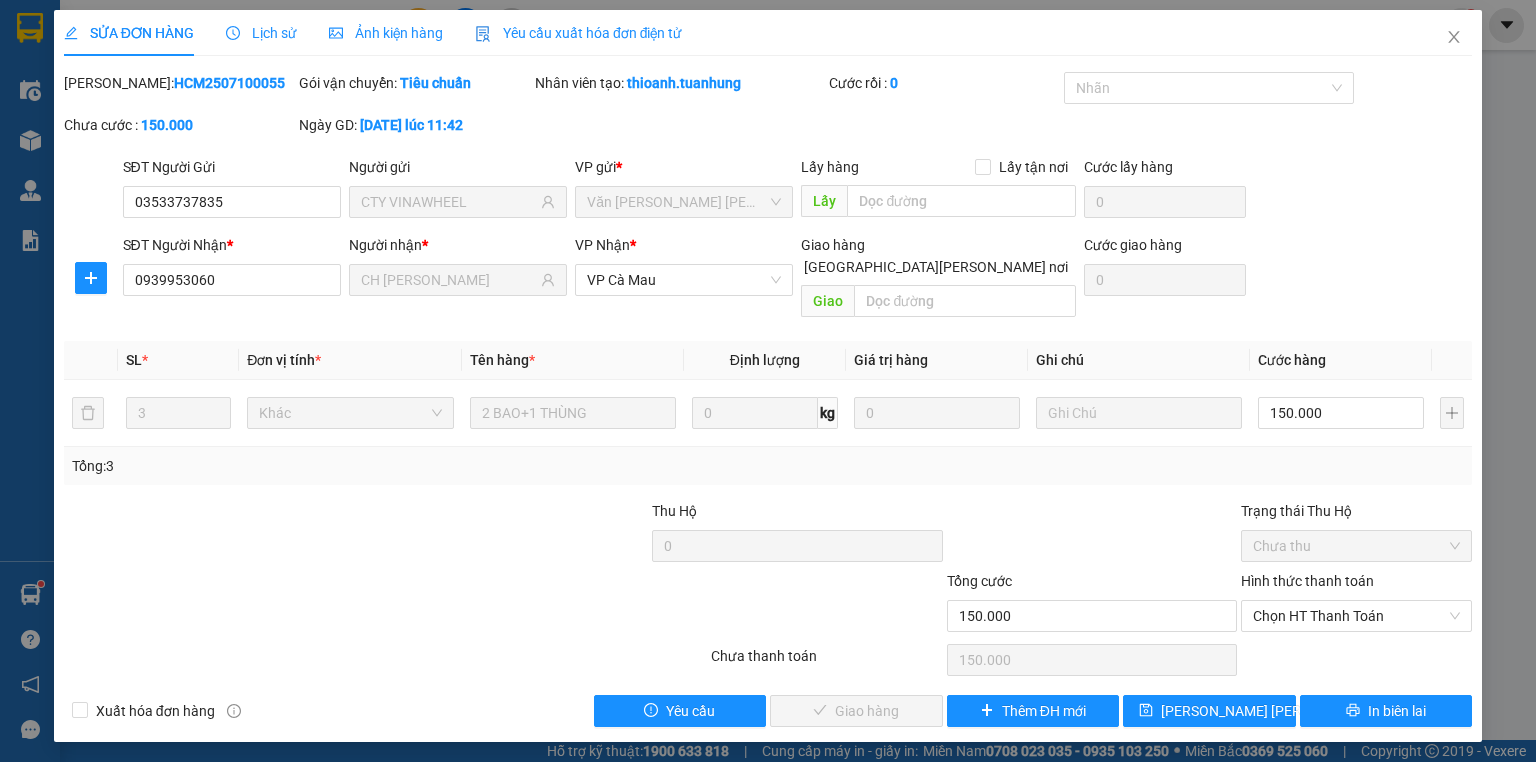 click on "Total Paid Fee 0 Total UnPaid Fee 150.000 Cash Collection Total Fee Mã ĐH:  HCM2507100055 Gói vận chuyển:   Tiêu chuẩn Nhân viên tạo:   thioanh.tuanhung Cước rồi :   0   Nhãn Chưa cước :   150.000 Ngày GD:   10-07-2025 lúc 11:42 SĐT Người Gửi 03533737835 Người gửi CTY VINAWHEEL VP gửi  * Văn phòng Hồ Chí Minh Lấy hàng Lấy tận nơi Lấy Cước lấy hàng 0 SĐT Người Nhận  * 0939953060 Người nhận  * CH CHIÊU HÒA VP Nhận  * VP Cà Mau Giao hàng Giao tận nơi Giao Cước giao hàng 0 SL  * Đơn vị tính  * Tên hàng  * Định lượng Giá trị hàng Ghi chú Cước hàng                   3 Khác 2 BAO+1 THÙNG 0 kg 0 150.000 Tổng:  3 Thu Hộ 0 Trạng thái Thu Hộ   Chưa thu Tổng cước 150.000 Hình thức thanh toán Chọn HT Thanh Toán Số tiền thu trước 0 Chọn HT Thanh Toán Chưa thanh toán 150.000 Chọn HT Thanh Toán Xuất hóa đơn hàng Yêu cầu Giao hàng Thêm ĐH mới In biên lai" at bounding box center (768, 399) 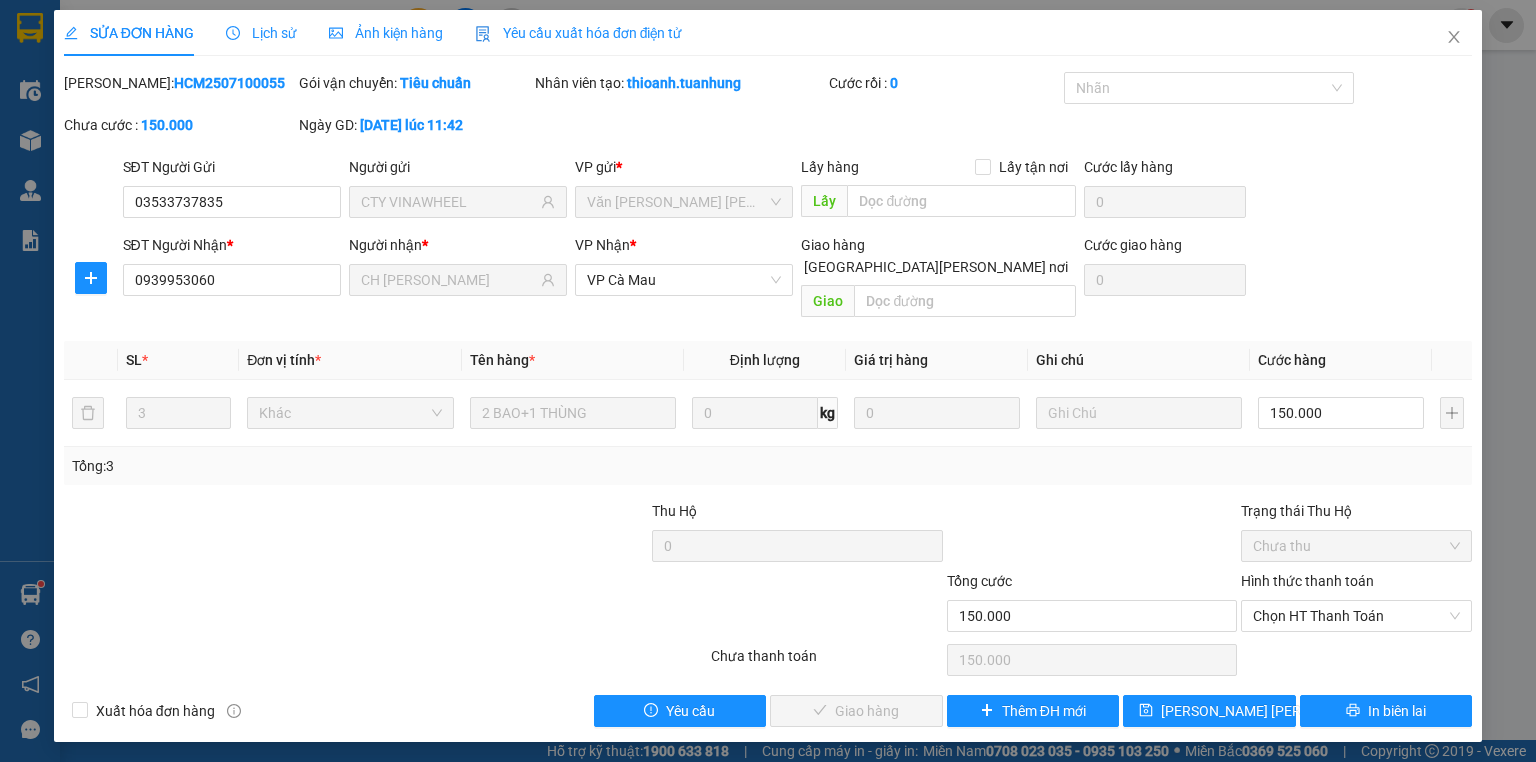 drag, startPoint x: 1332, startPoint y: 607, endPoint x: 1324, endPoint y: 633, distance: 27.202942 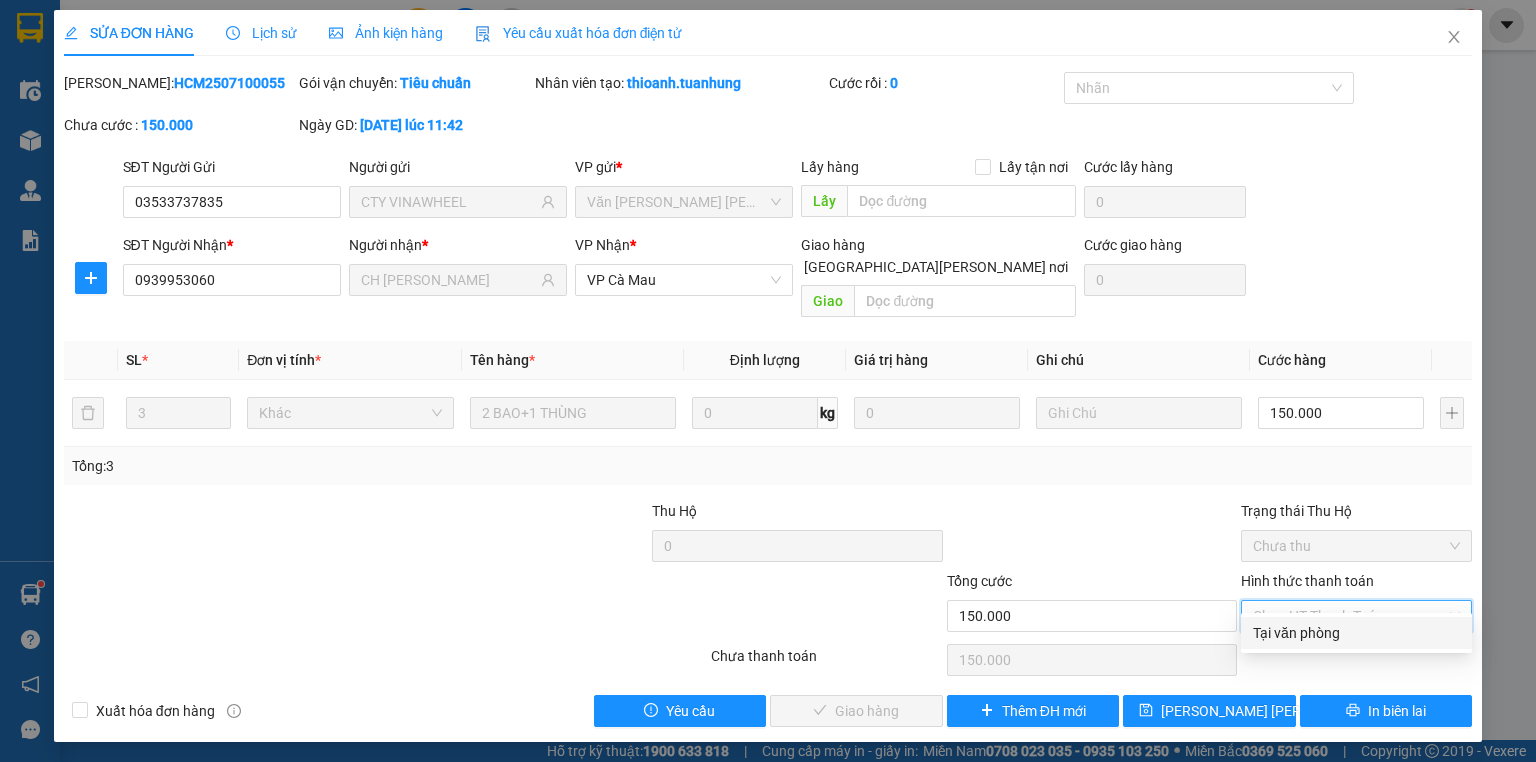 click on "Tại văn phòng" at bounding box center [1356, 633] 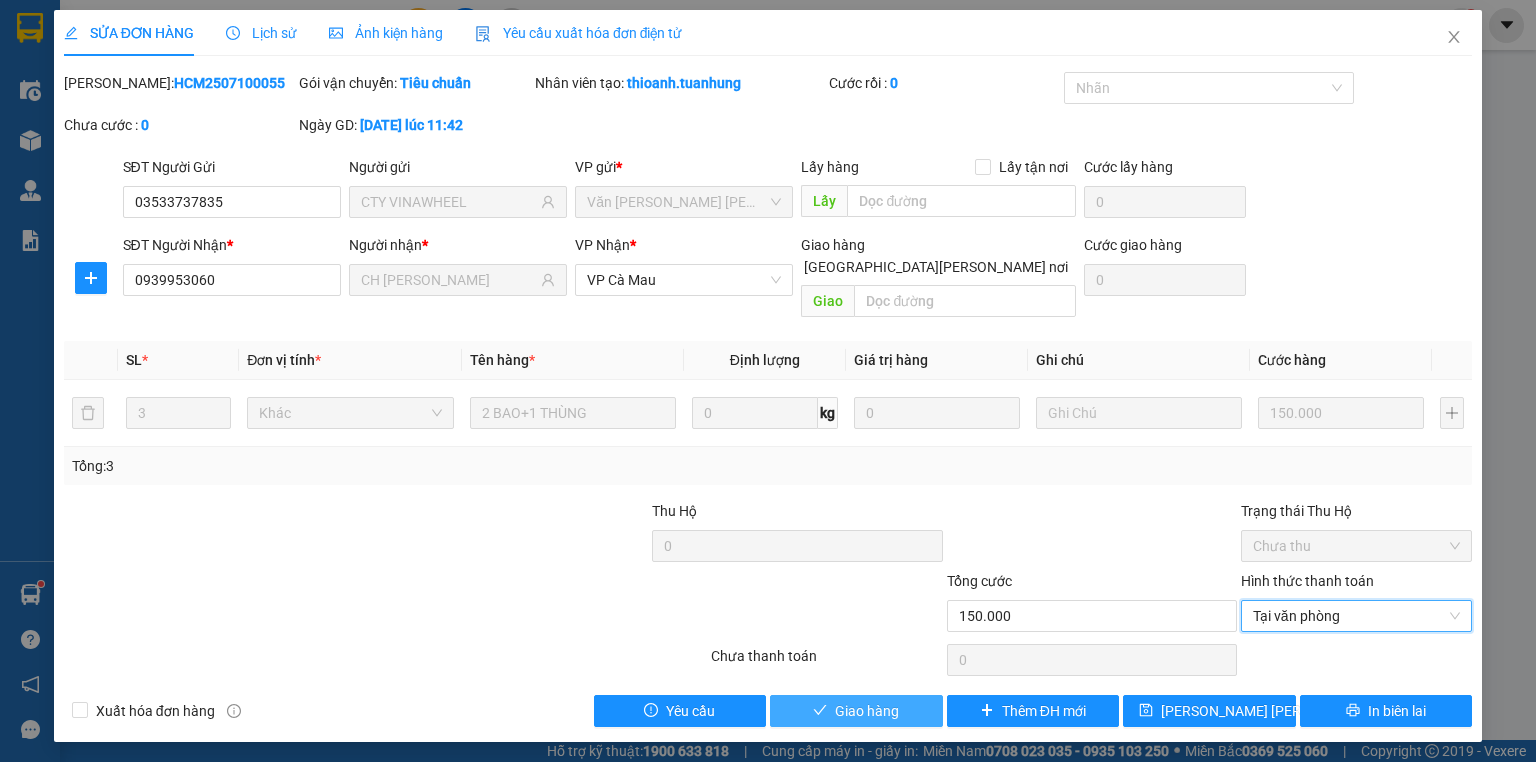 click on "Giao hàng" at bounding box center [856, 711] 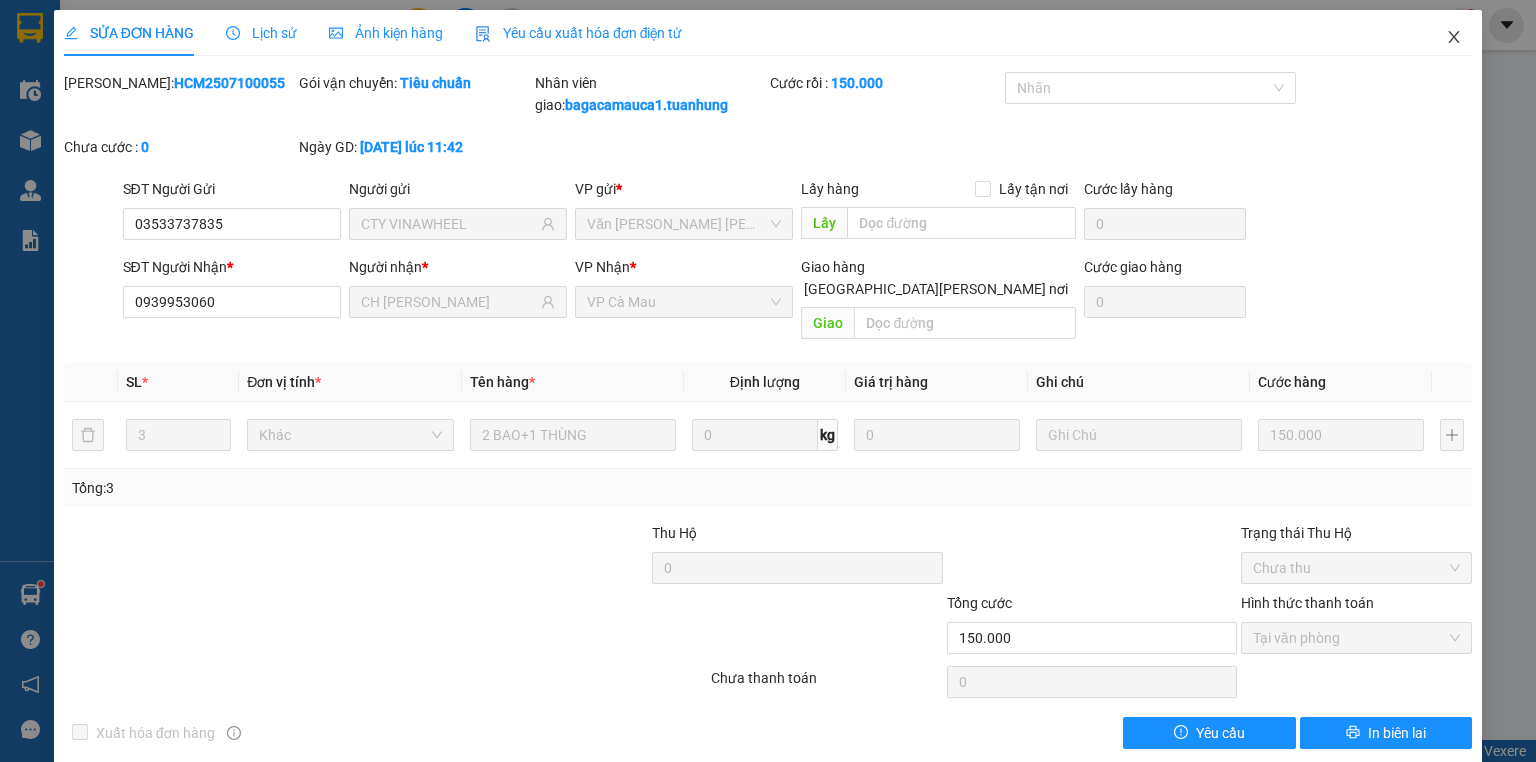 click 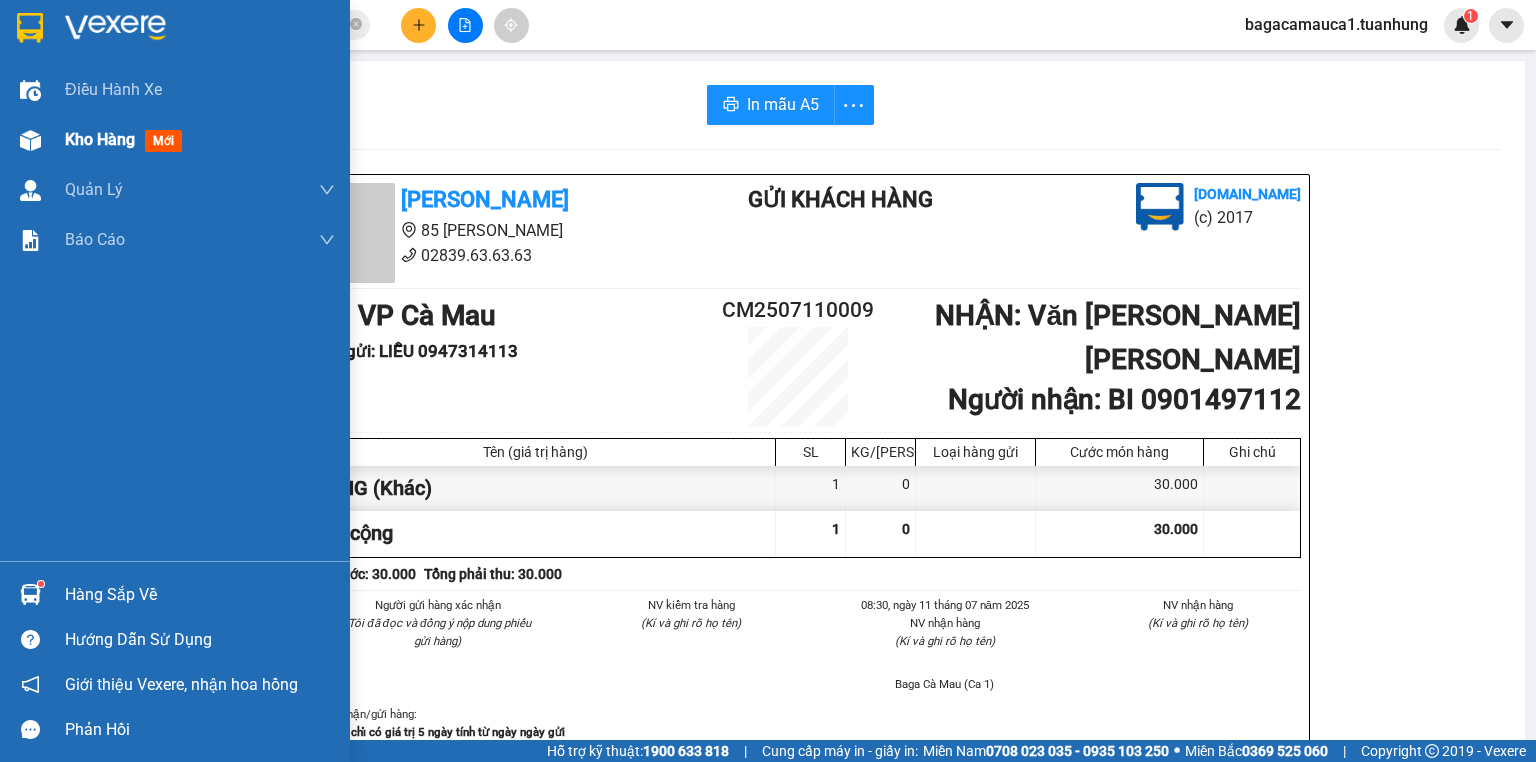 click on "Kho hàng mới" at bounding box center [175, 140] 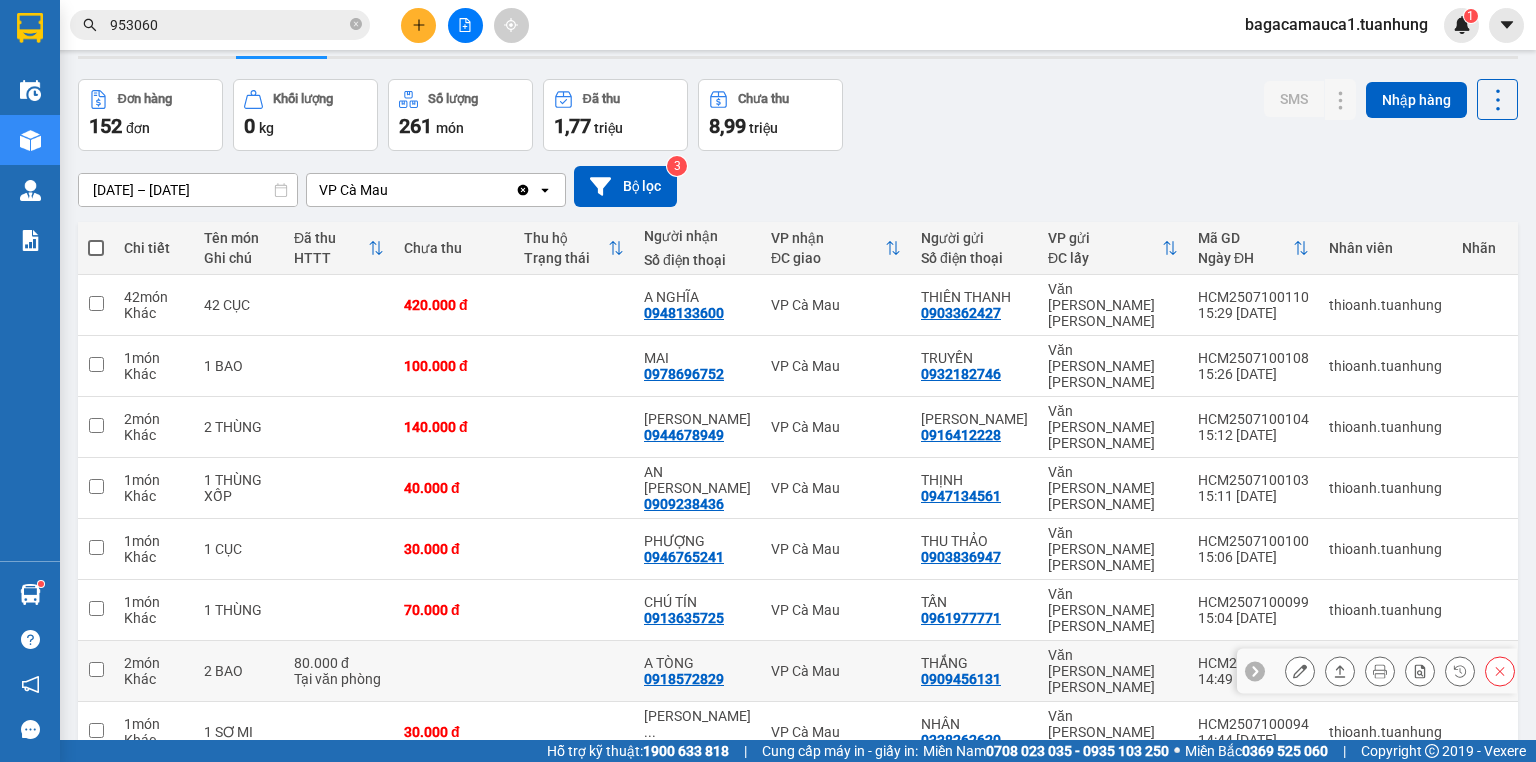 scroll, scrollTop: 131, scrollLeft: 0, axis: vertical 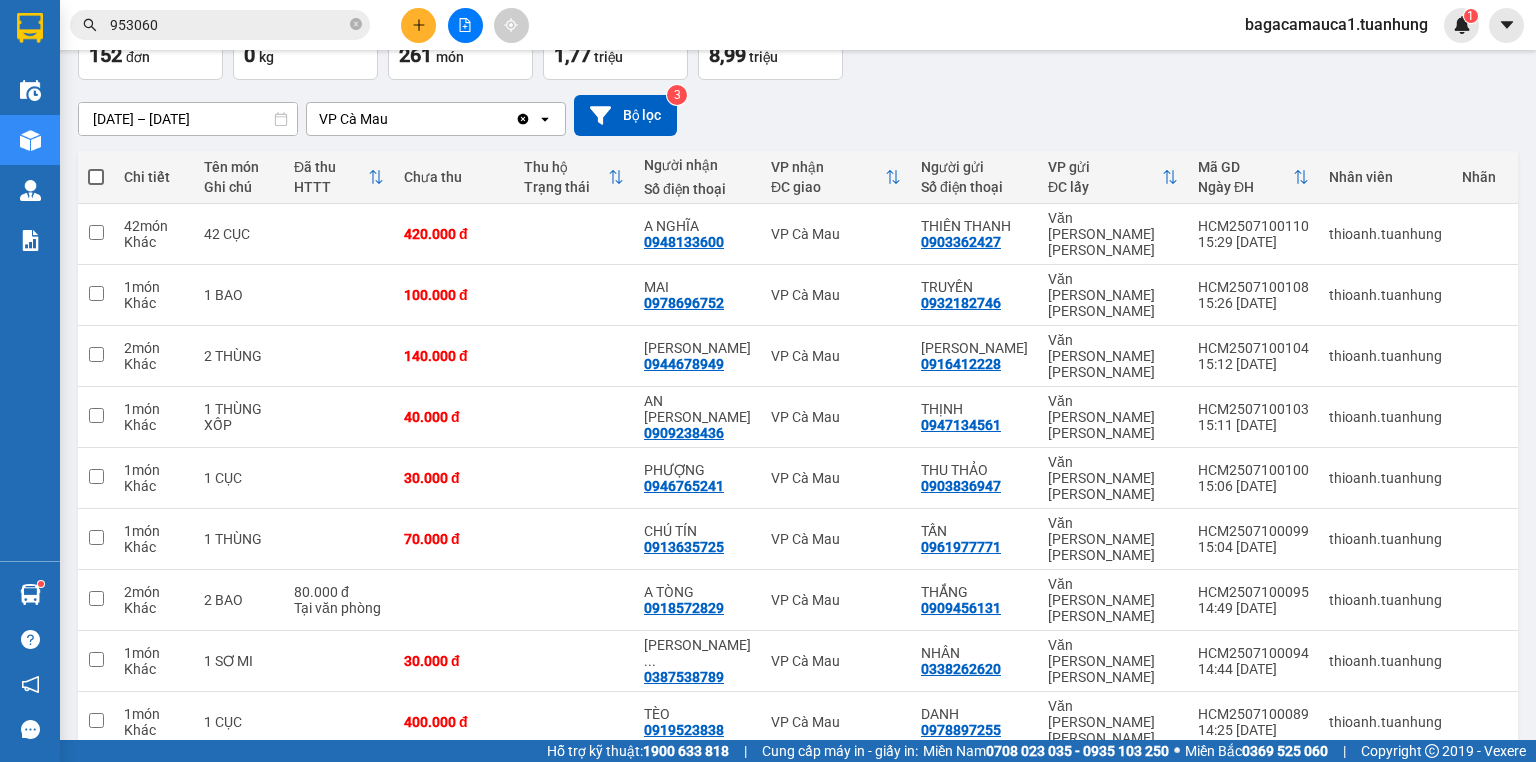 click at bounding box center (1020, 846) 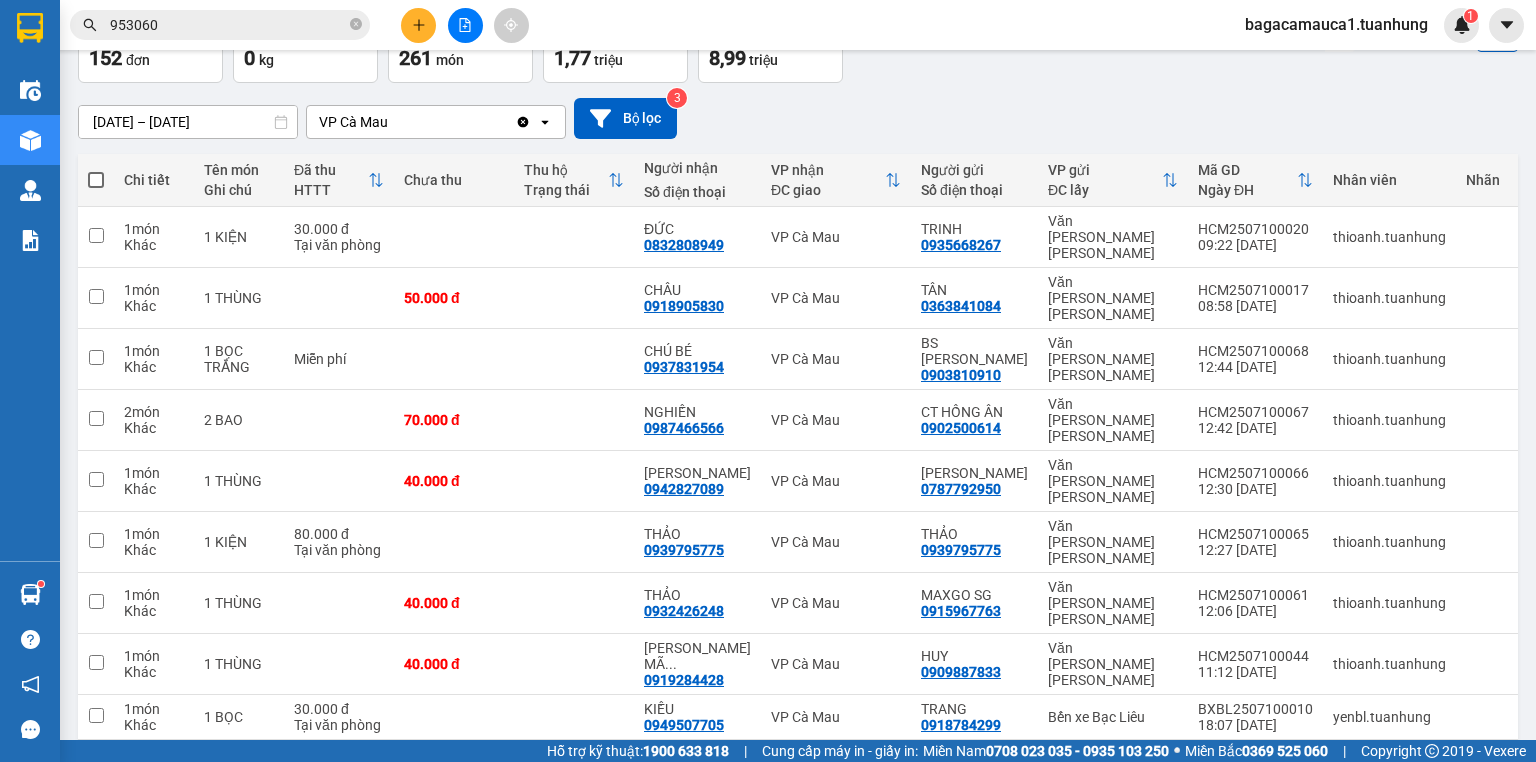 scroll, scrollTop: 131, scrollLeft: 0, axis: vertical 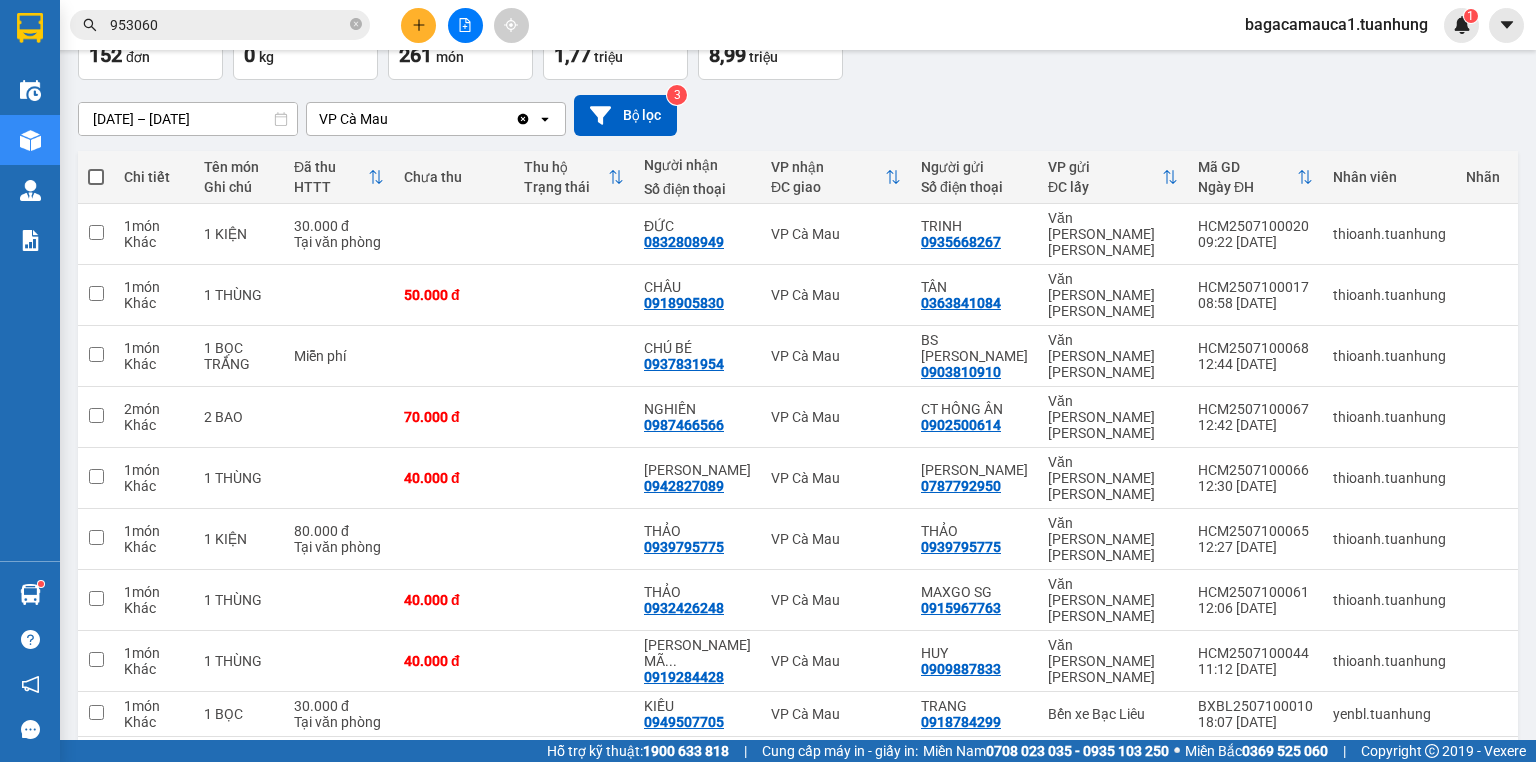 click on "2" at bounding box center (1125, 814) 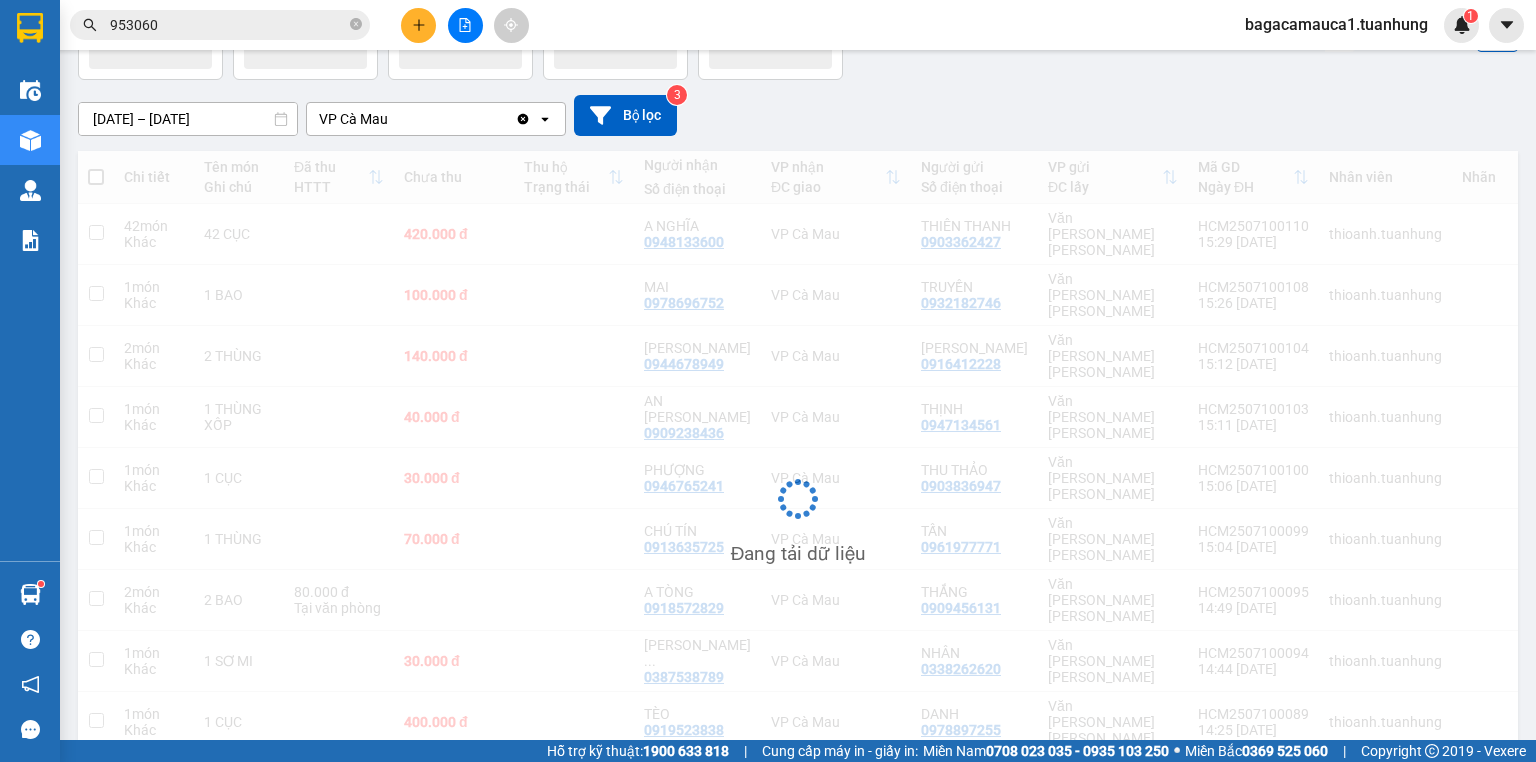 scroll, scrollTop: 131, scrollLeft: 0, axis: vertical 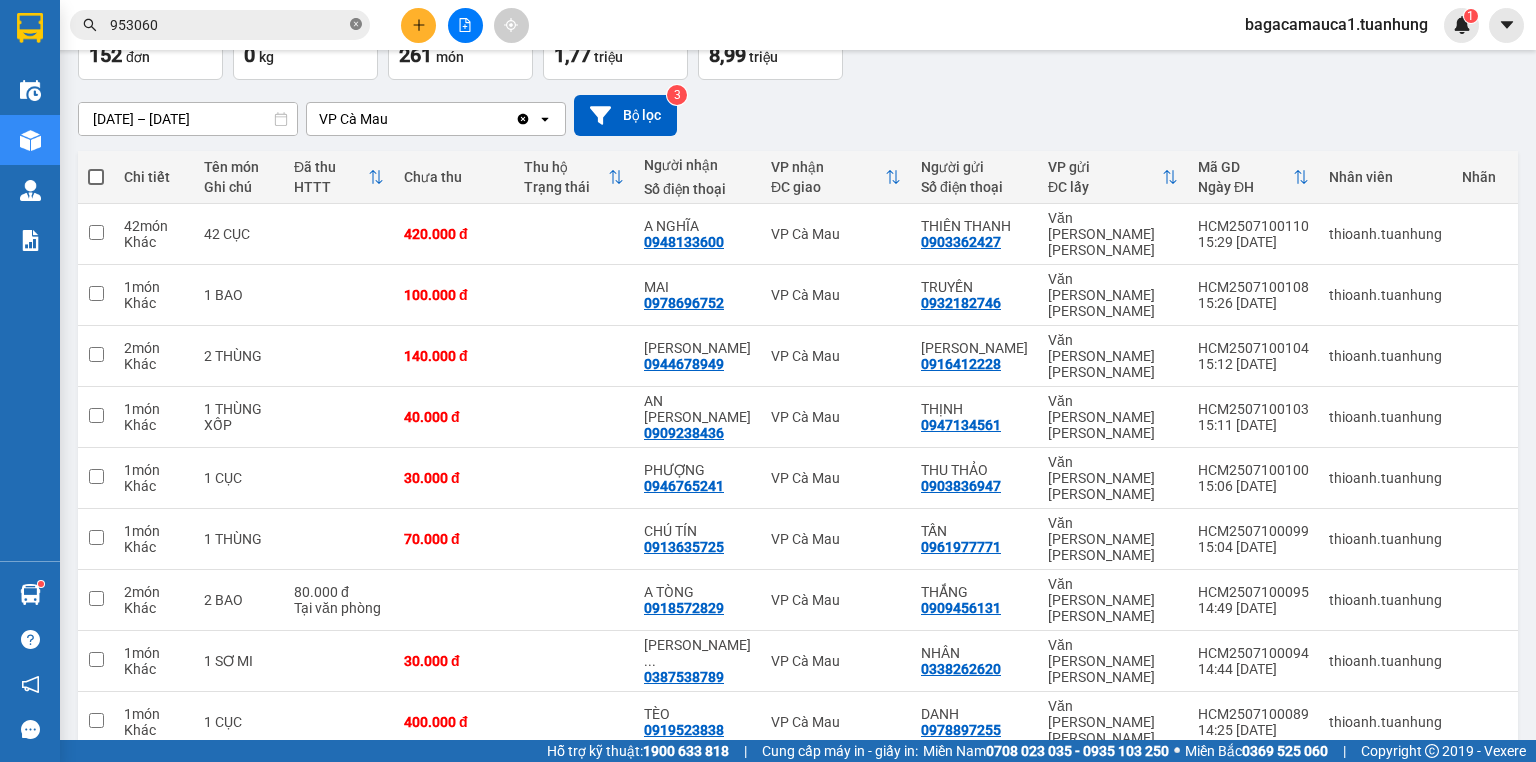 click 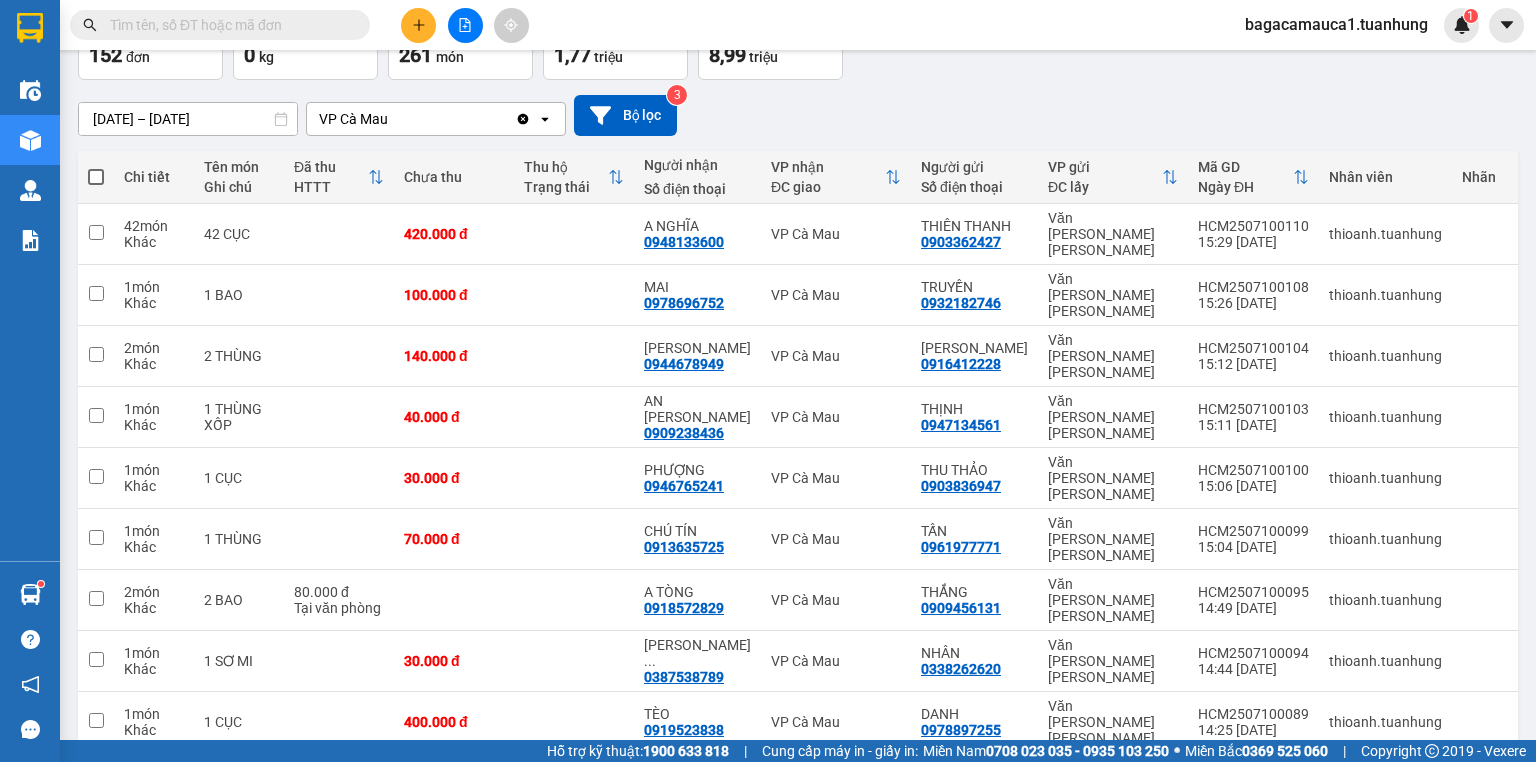 click at bounding box center [228, 25] 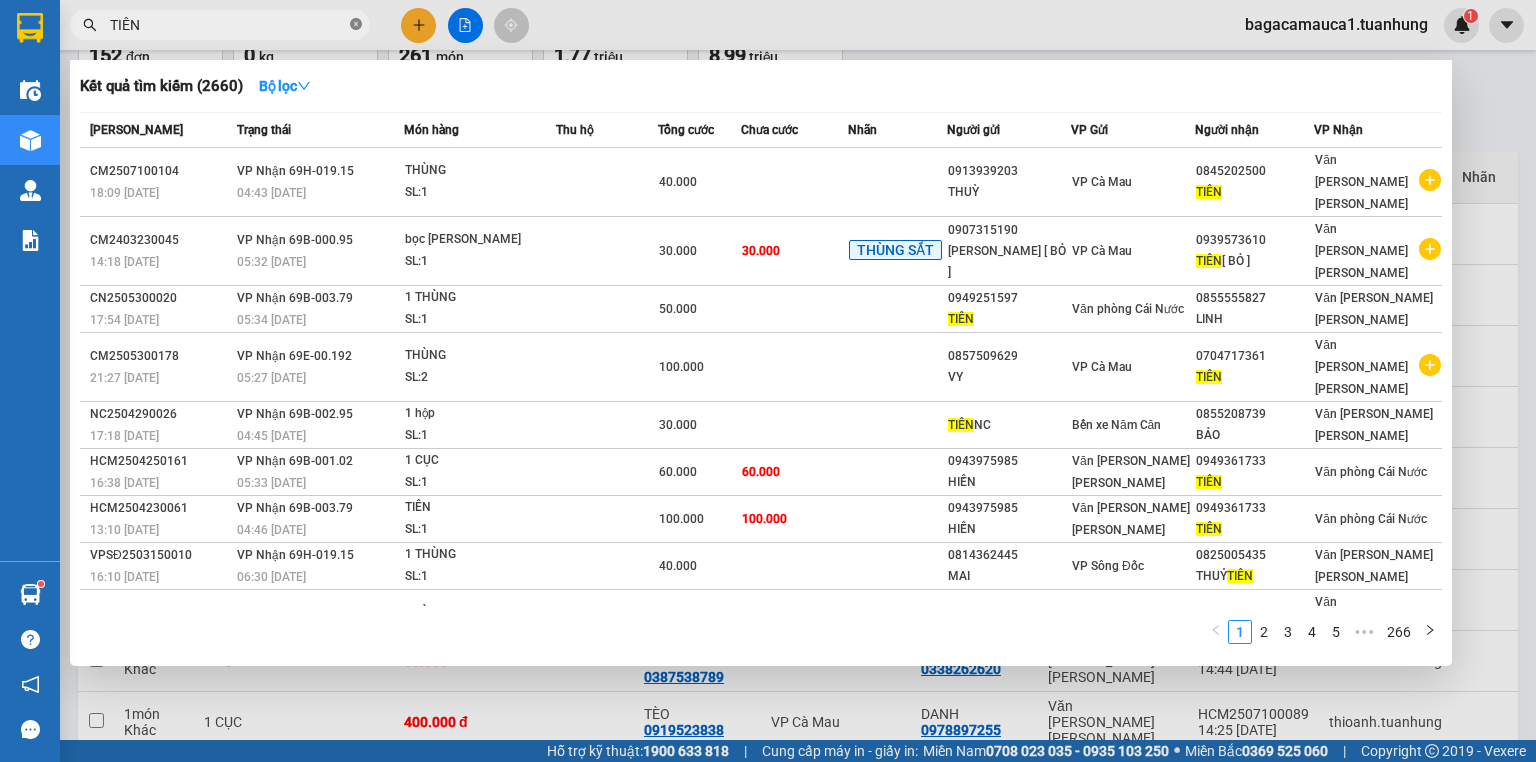 click 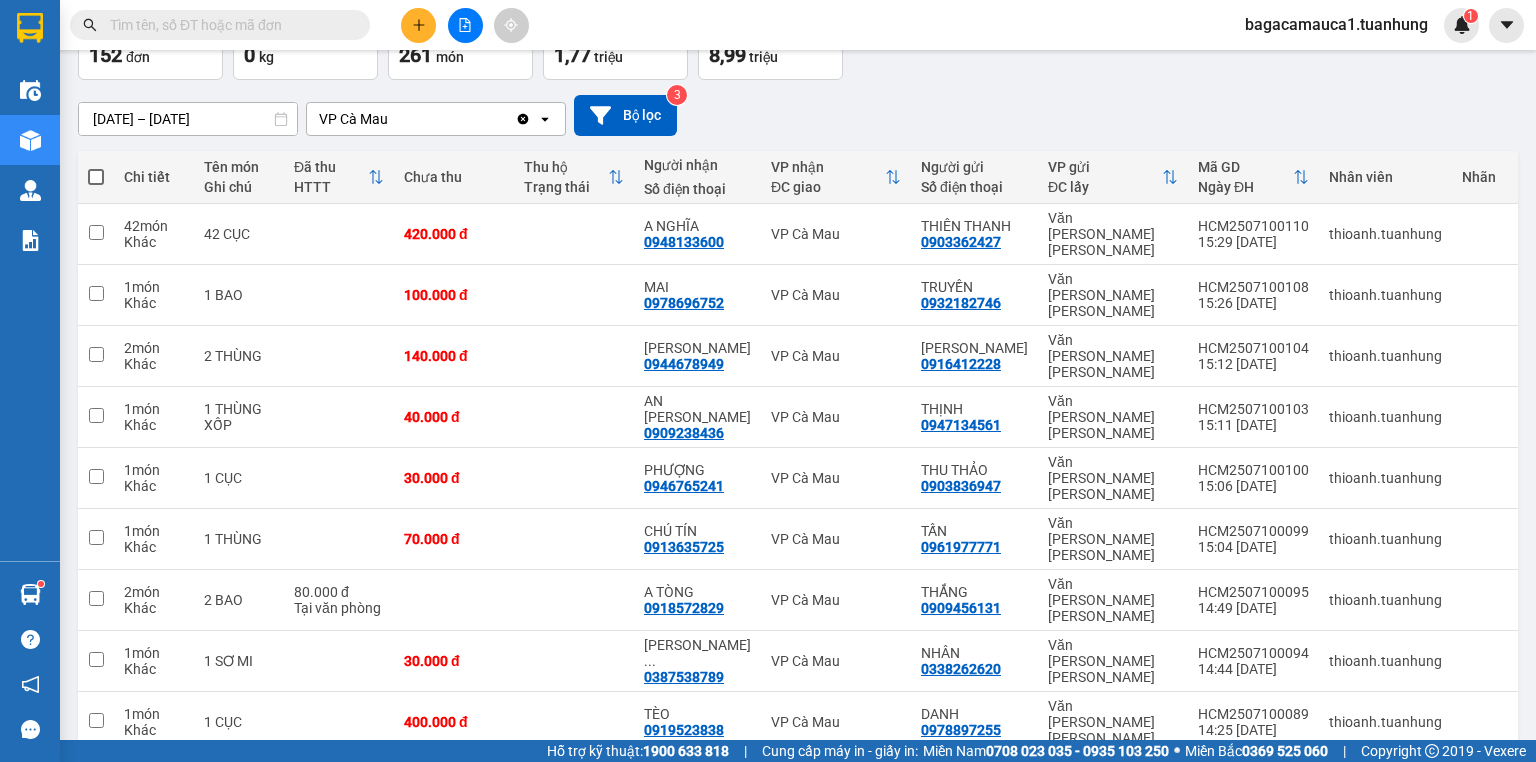 scroll, scrollTop: 0, scrollLeft: 0, axis: both 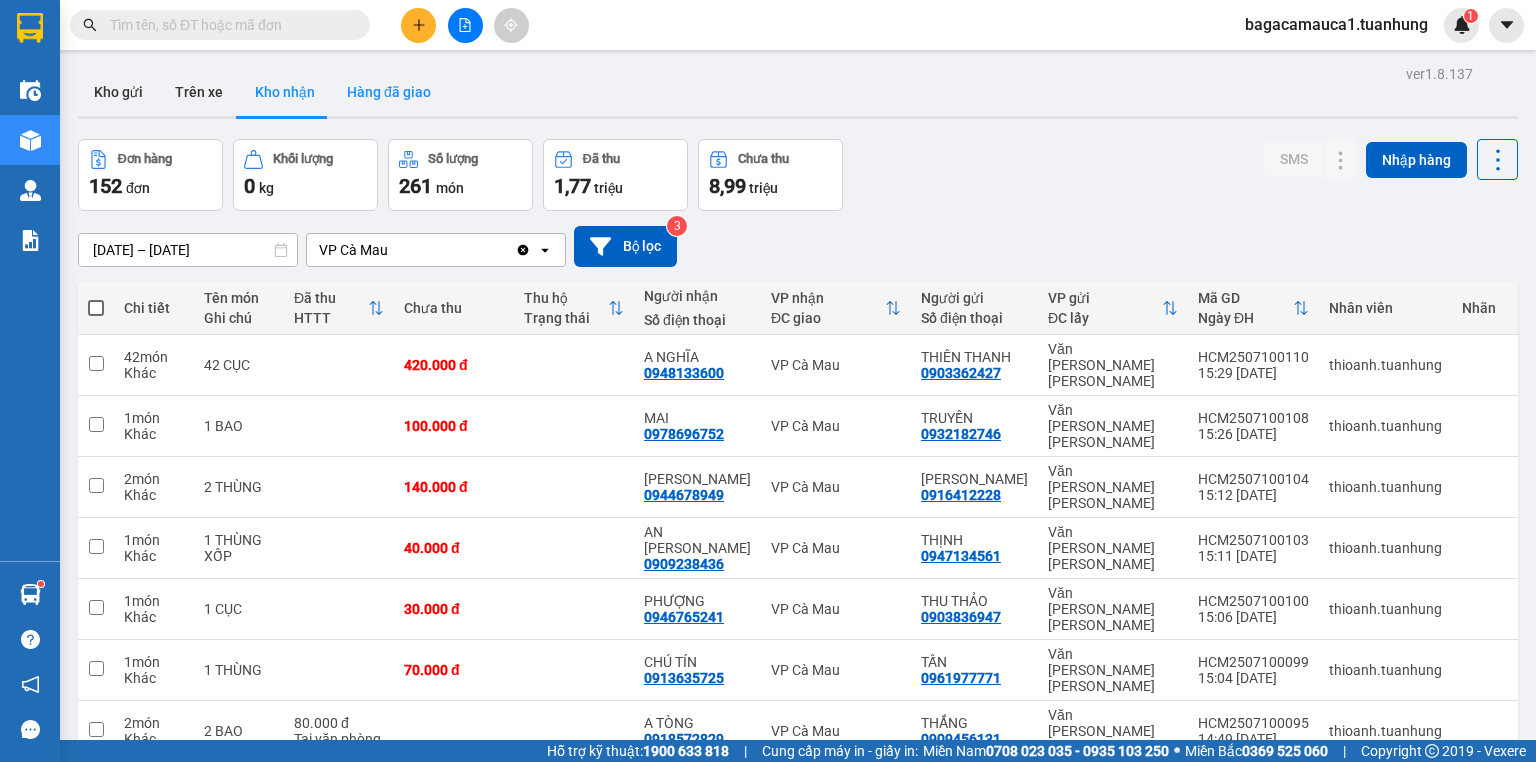 click on "Hàng đã giao" at bounding box center [389, 92] 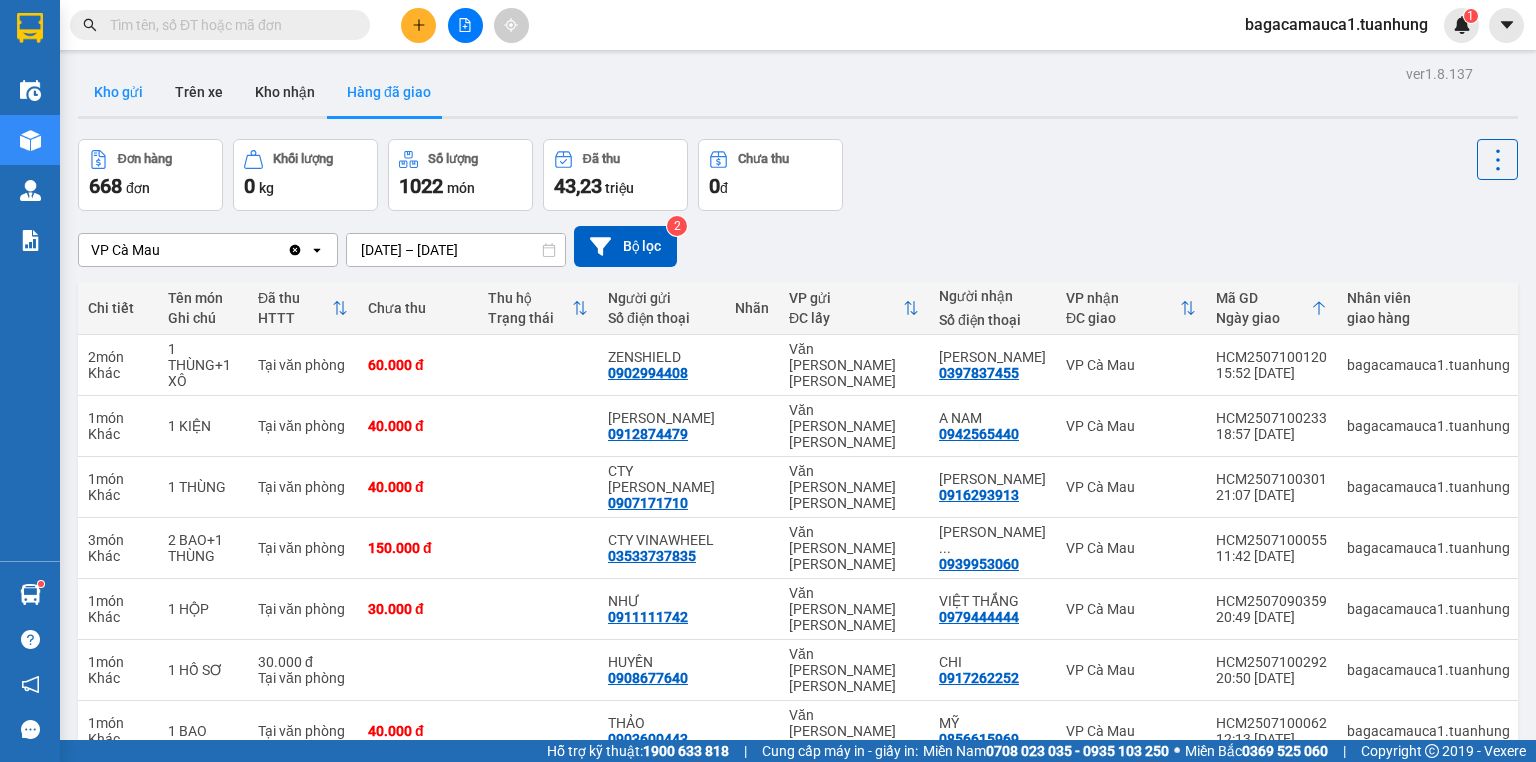 click on "Kho gửi" at bounding box center (118, 92) 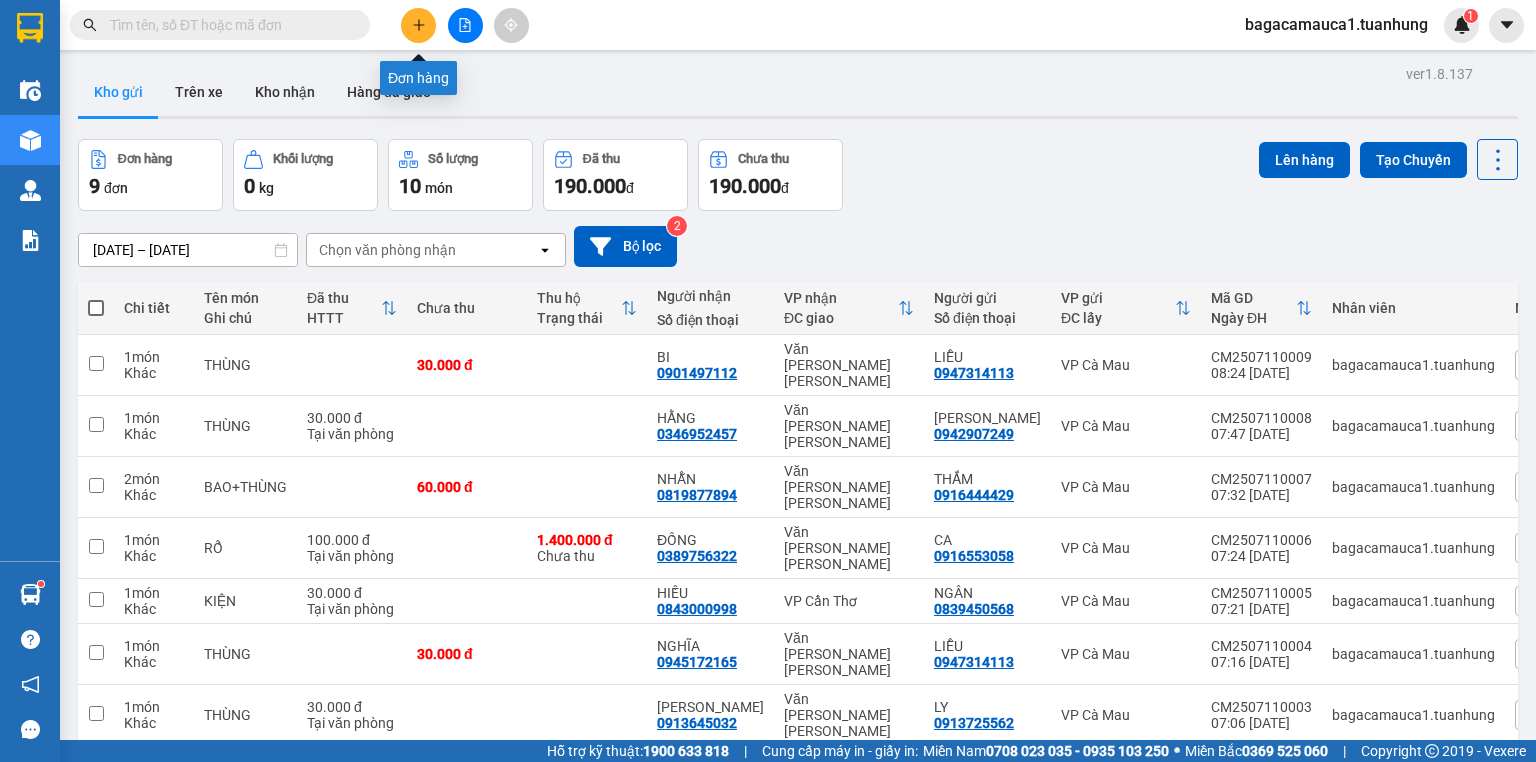 click at bounding box center (418, 25) 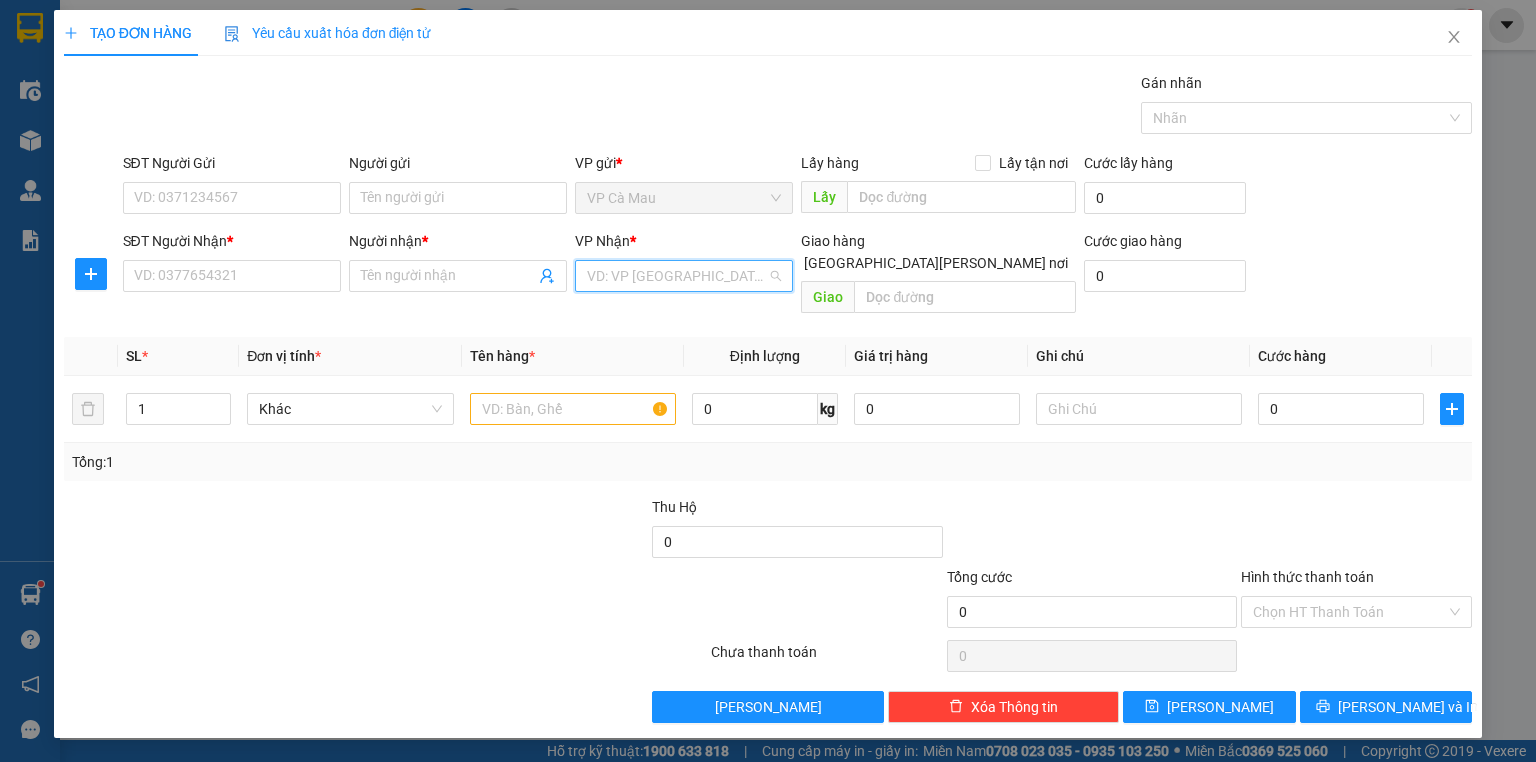 click at bounding box center [677, 276] 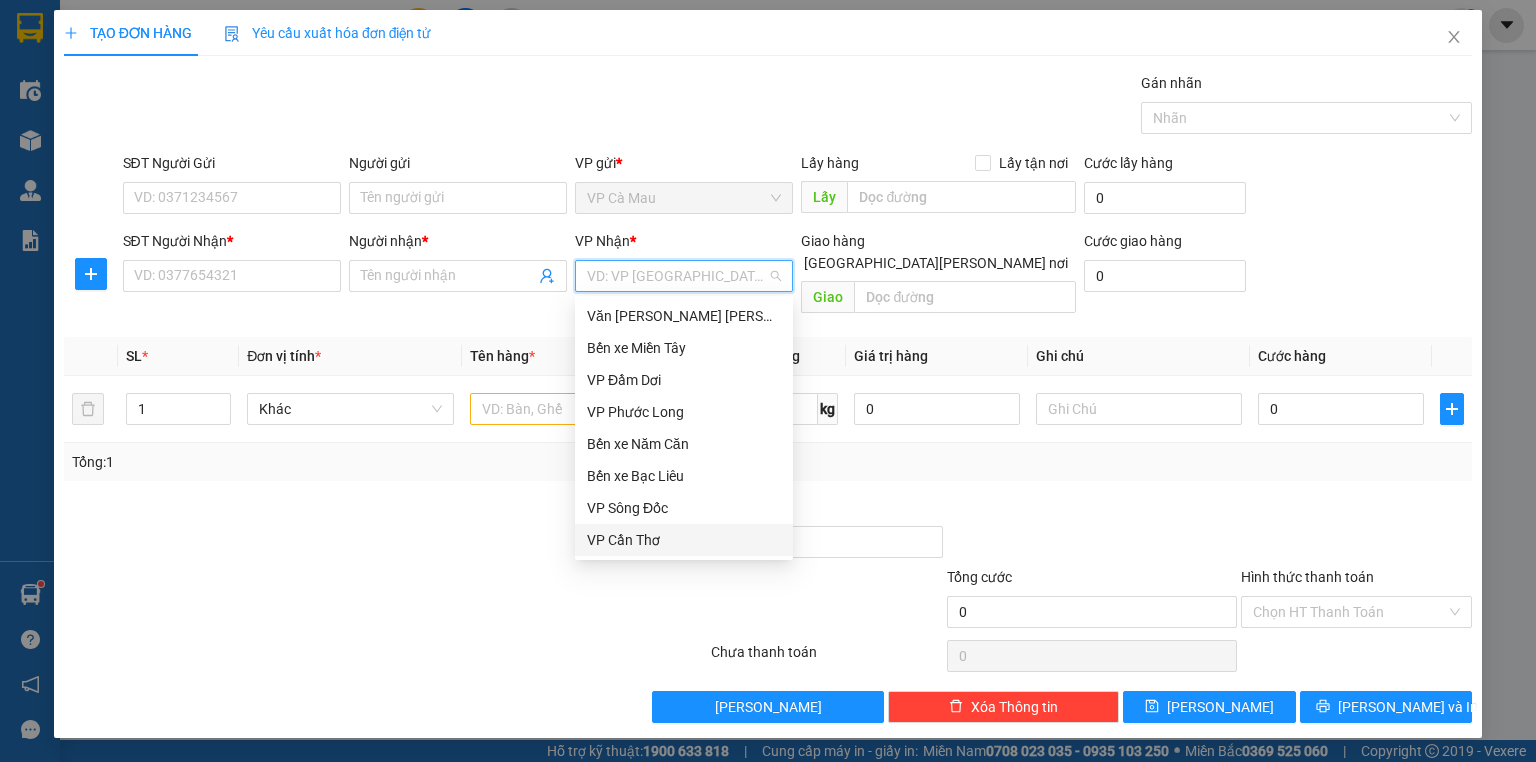 drag, startPoint x: 676, startPoint y: 537, endPoint x: 643, endPoint y: 460, distance: 83.773506 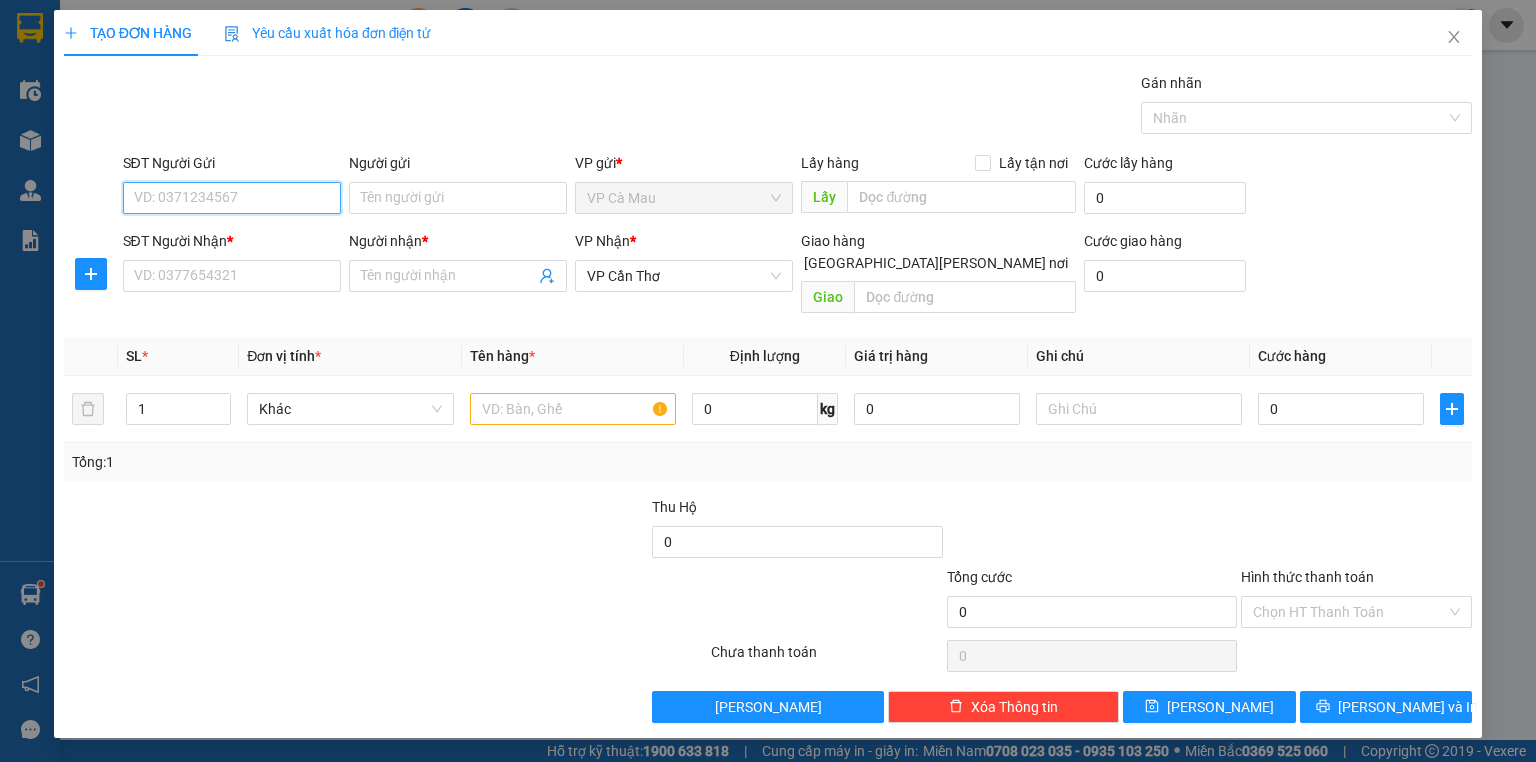 click on "SĐT Người Gửi" at bounding box center (232, 198) 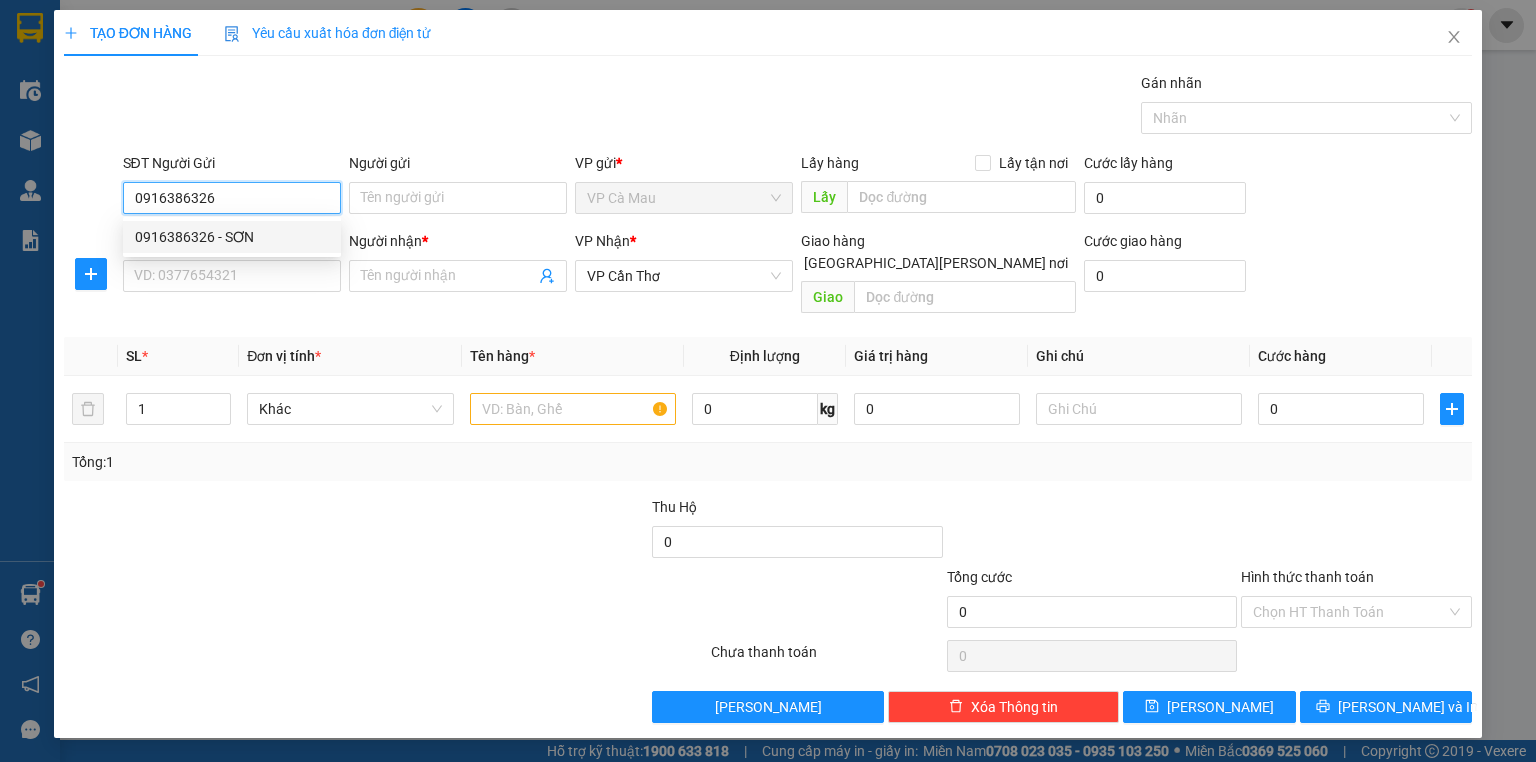 click on "0916386326 - SƠN" at bounding box center (232, 237) 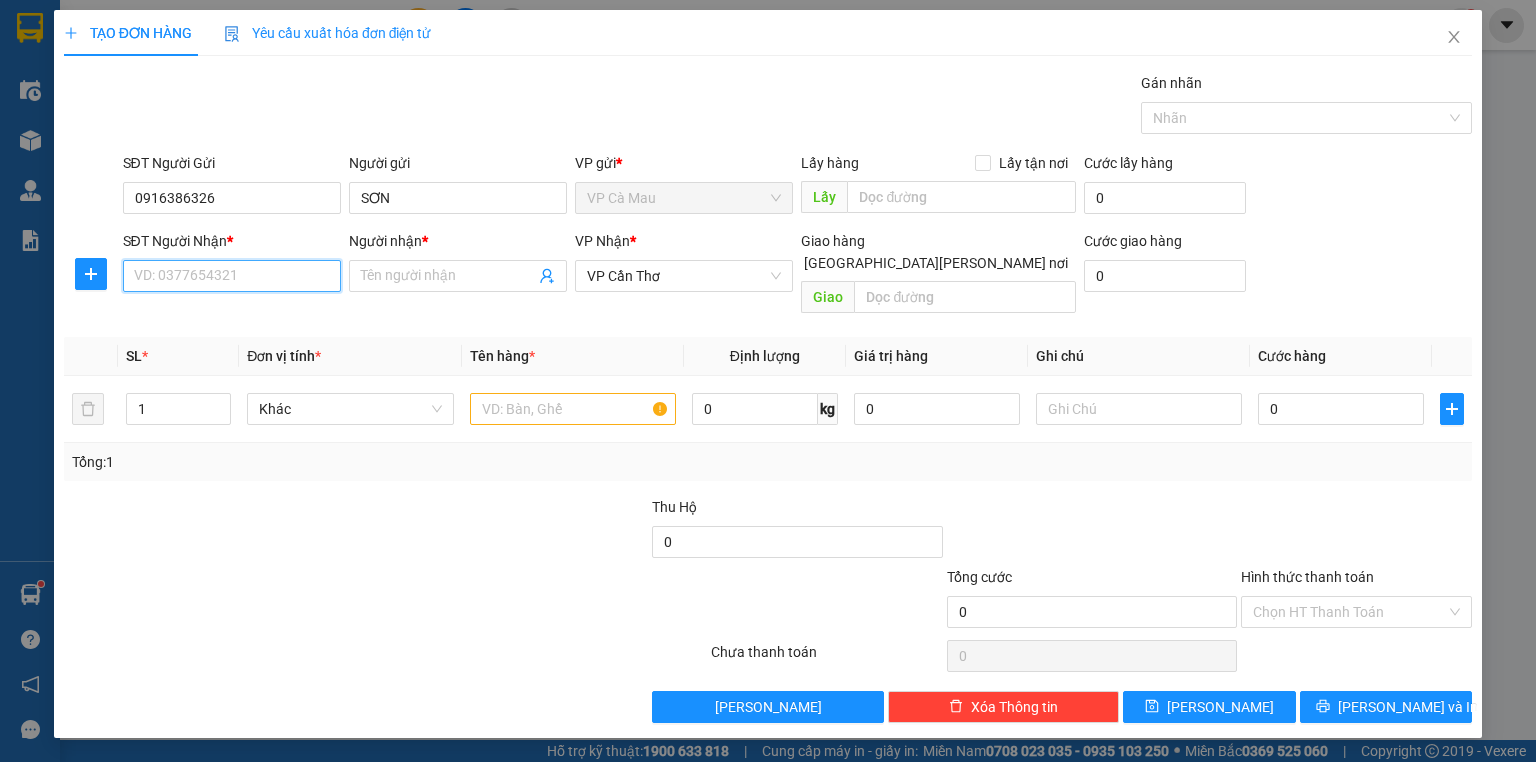 click on "SĐT Người Nhận  *" at bounding box center [232, 276] 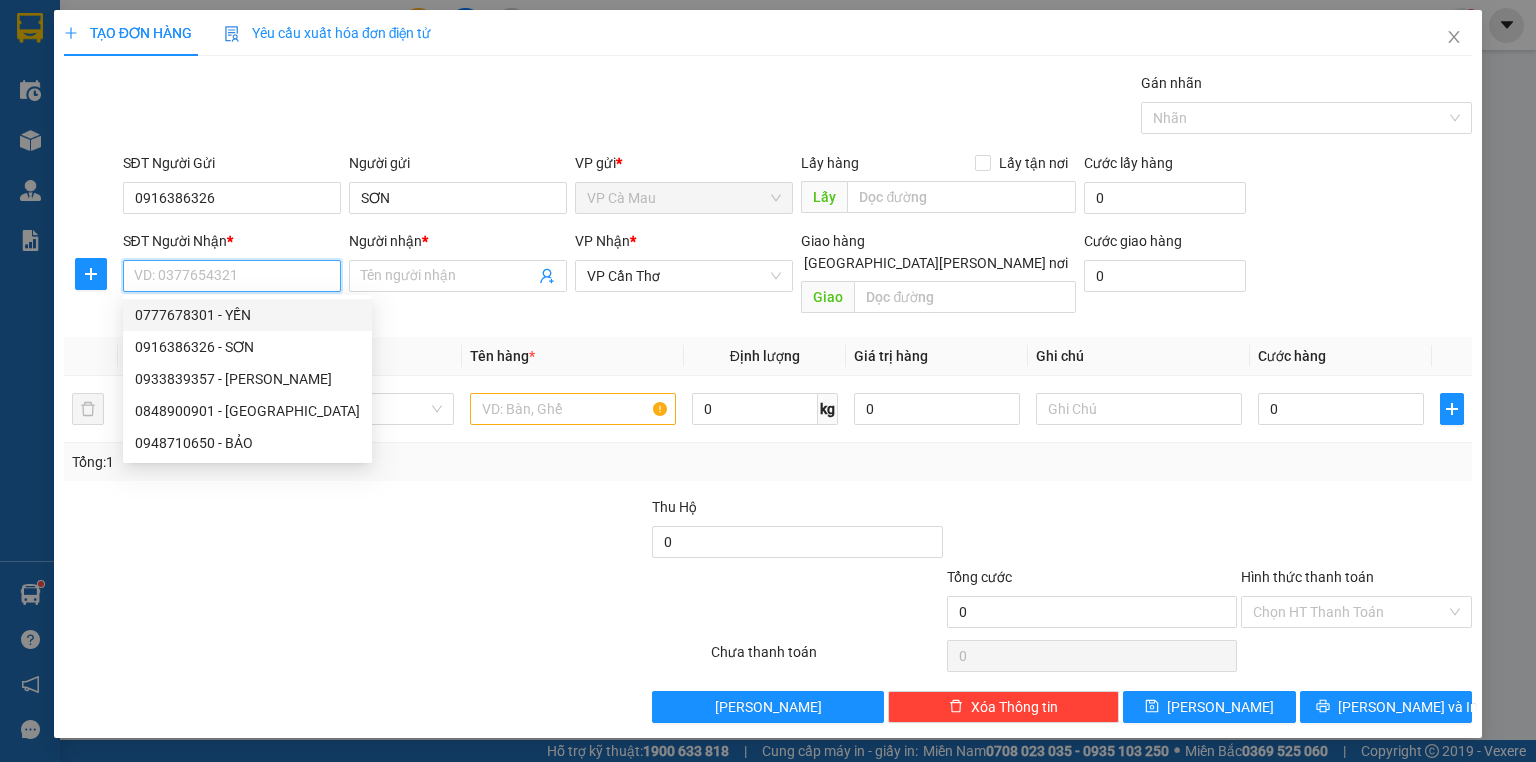 click on "0777678301 - YẾN" at bounding box center [247, 315] 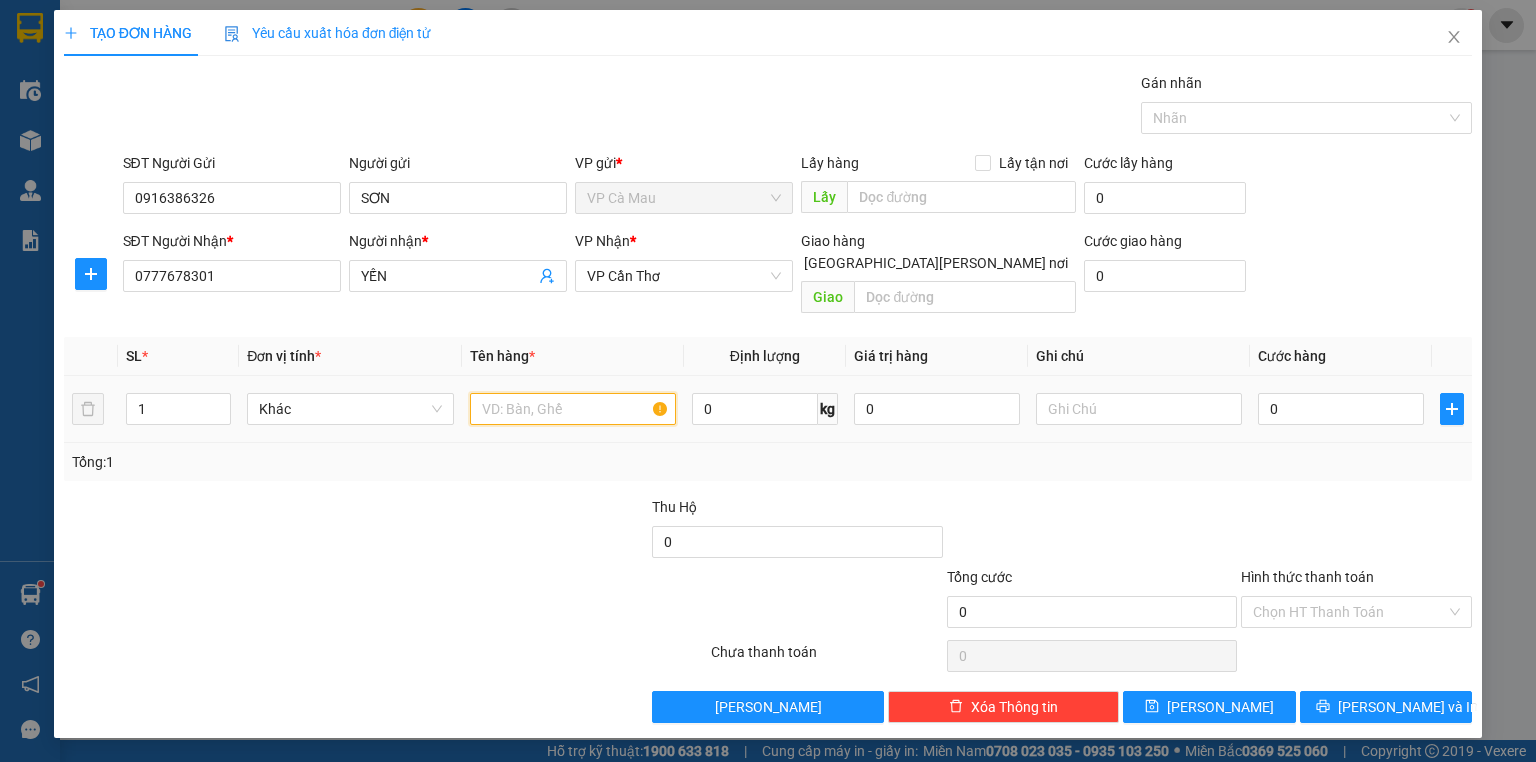 click at bounding box center (573, 409) 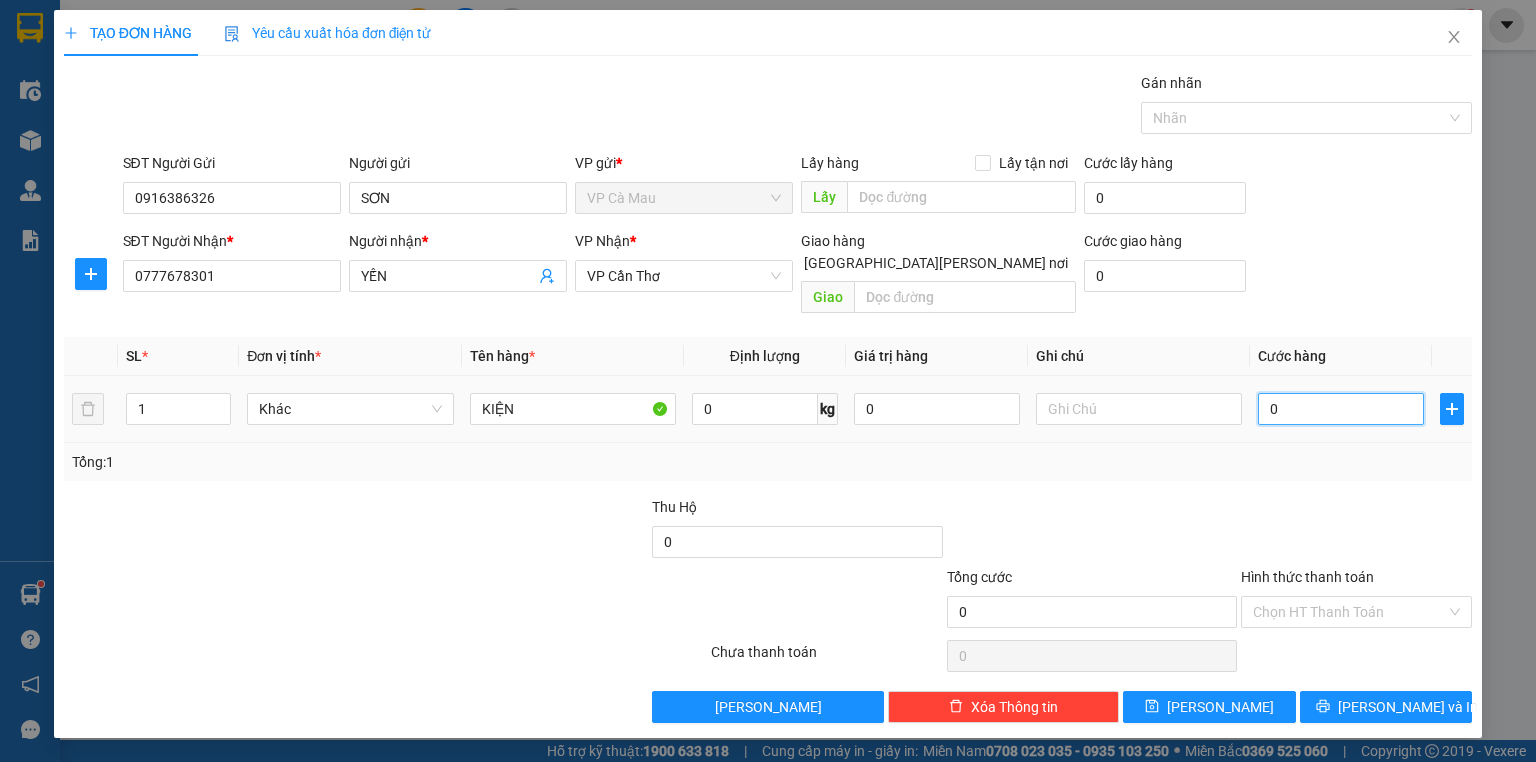 click on "0" at bounding box center (1341, 409) 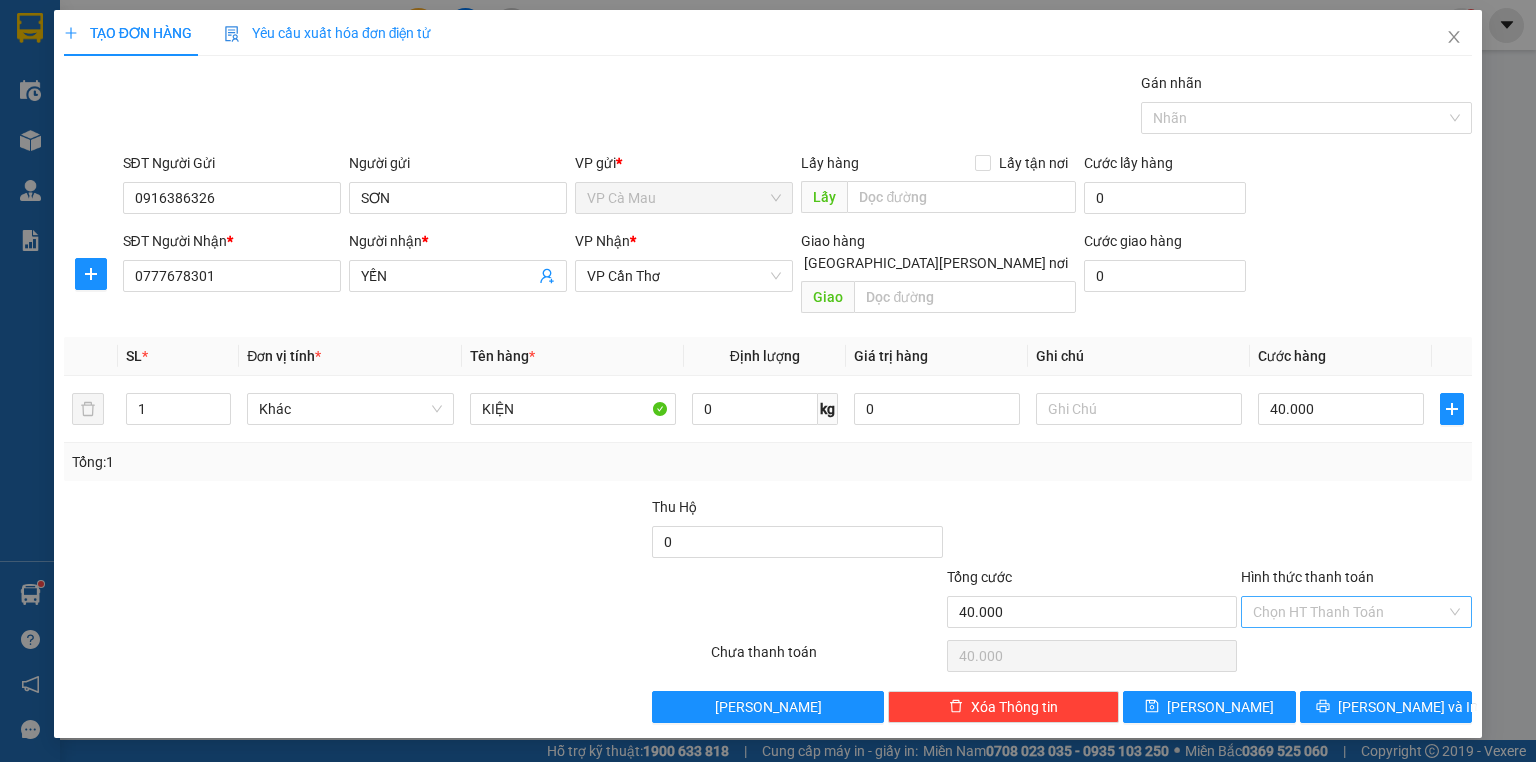 click on "Hình thức thanh toán" at bounding box center (1349, 612) 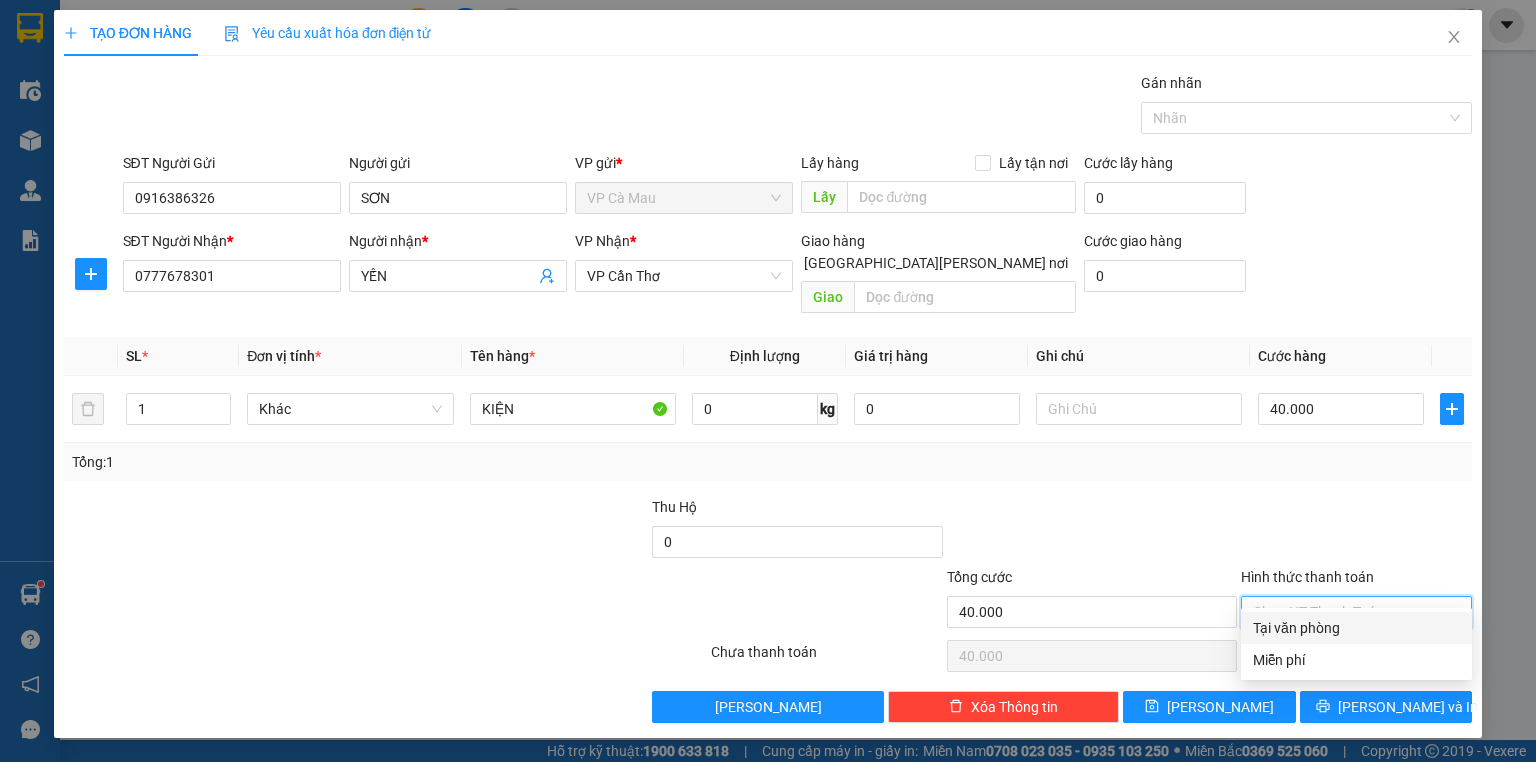 drag, startPoint x: 1376, startPoint y: 628, endPoint x: 1382, endPoint y: 664, distance: 36.496574 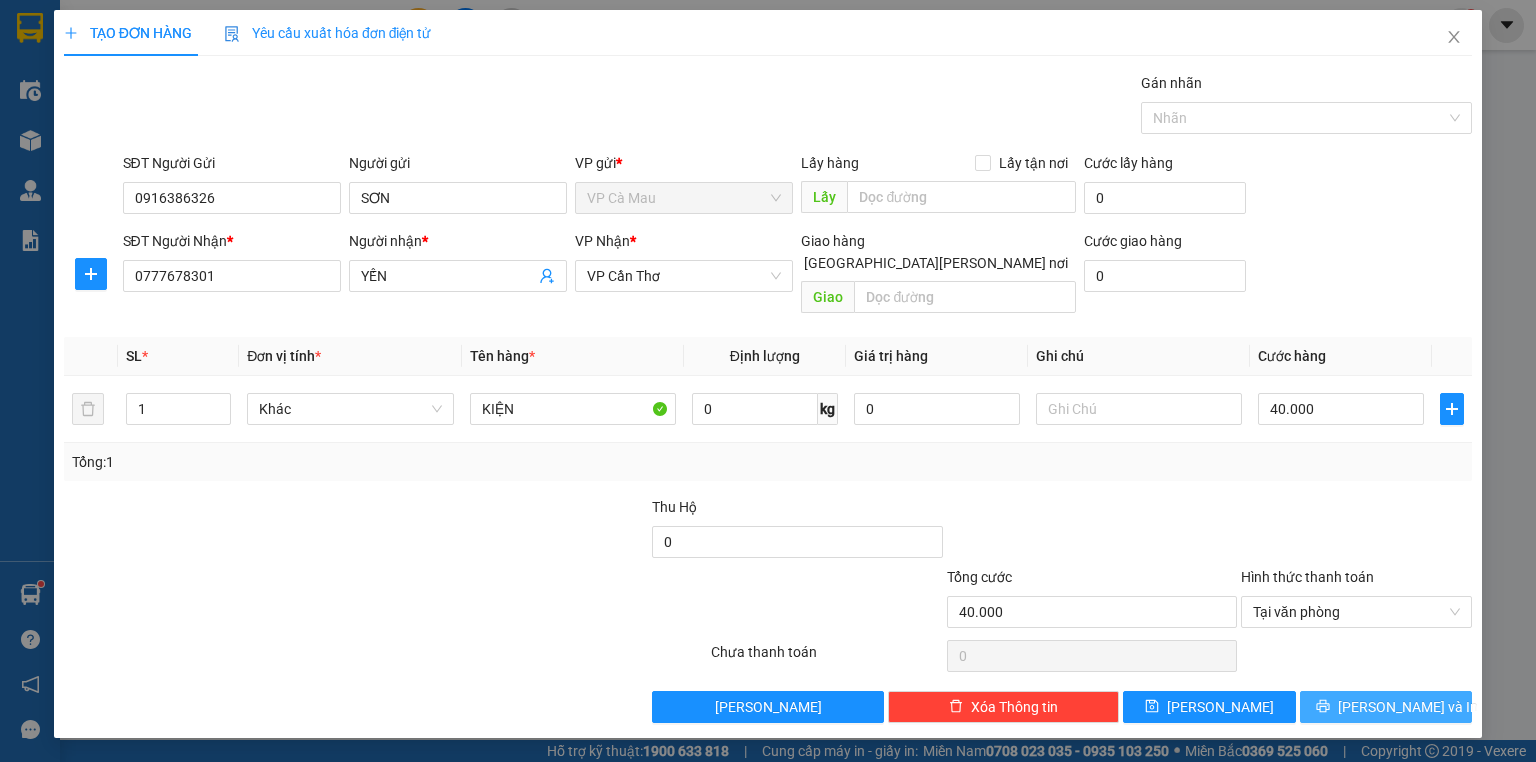 click on "[PERSON_NAME] và In" at bounding box center [1408, 707] 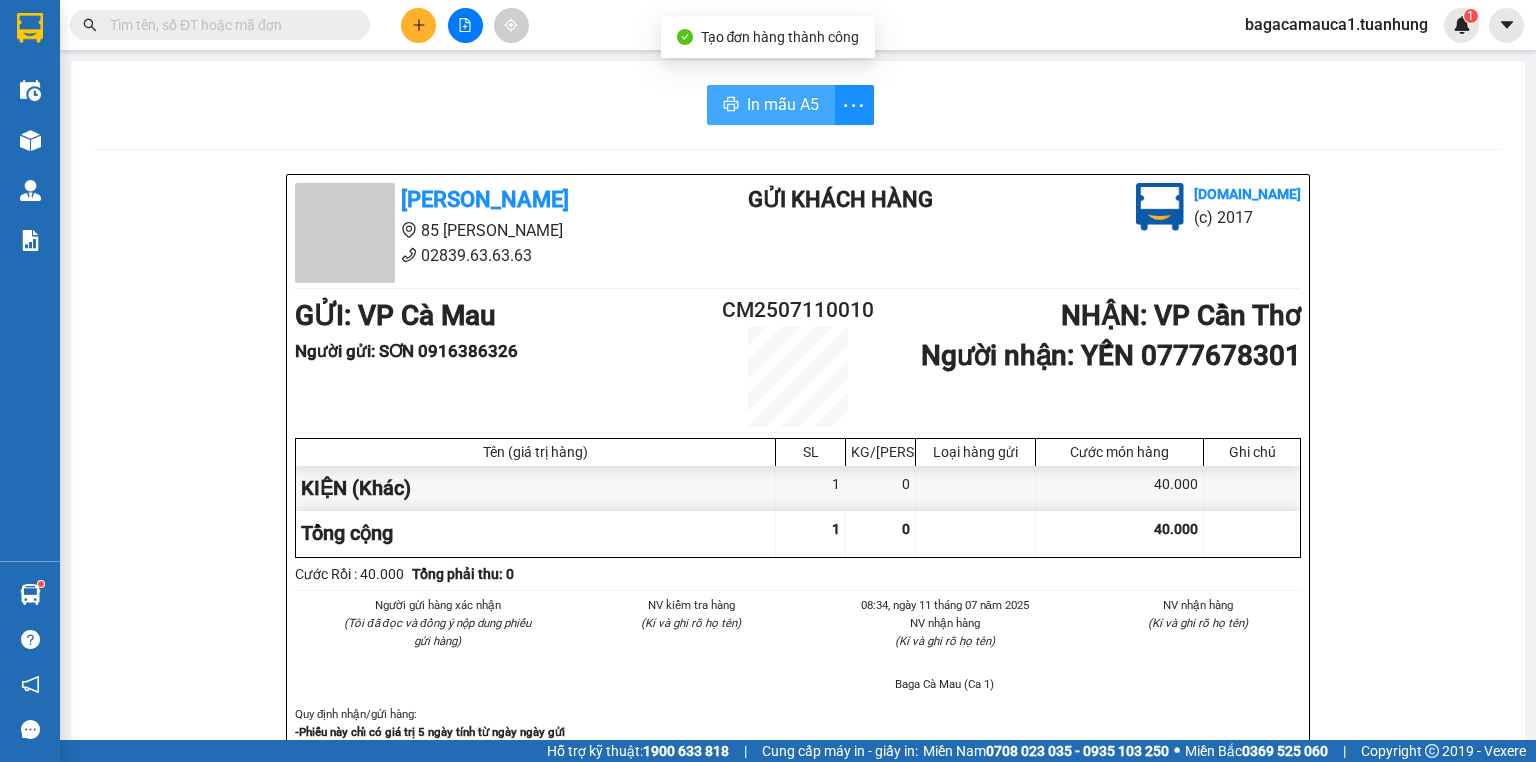 click on "In mẫu A5" at bounding box center [783, 104] 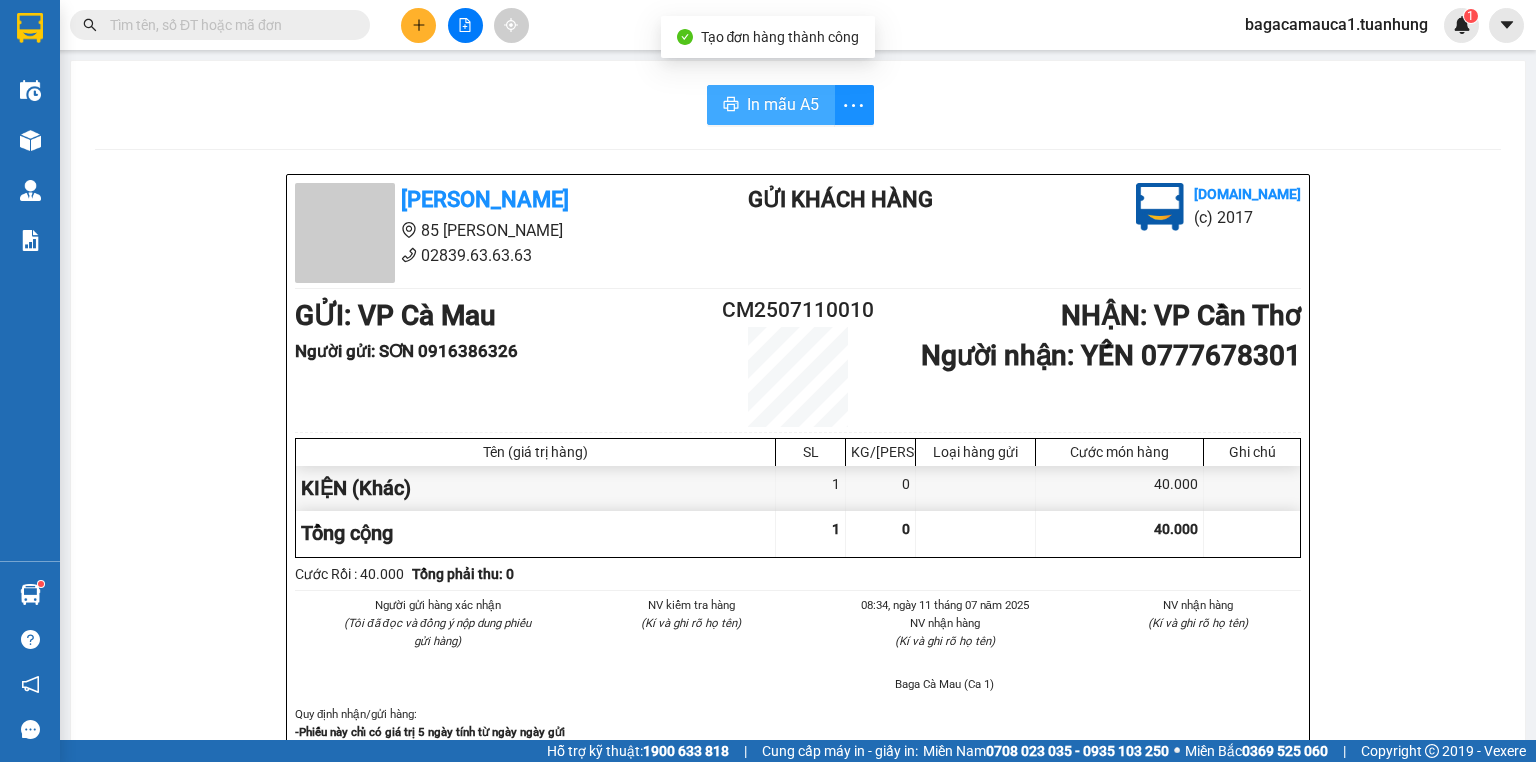 scroll, scrollTop: 0, scrollLeft: 0, axis: both 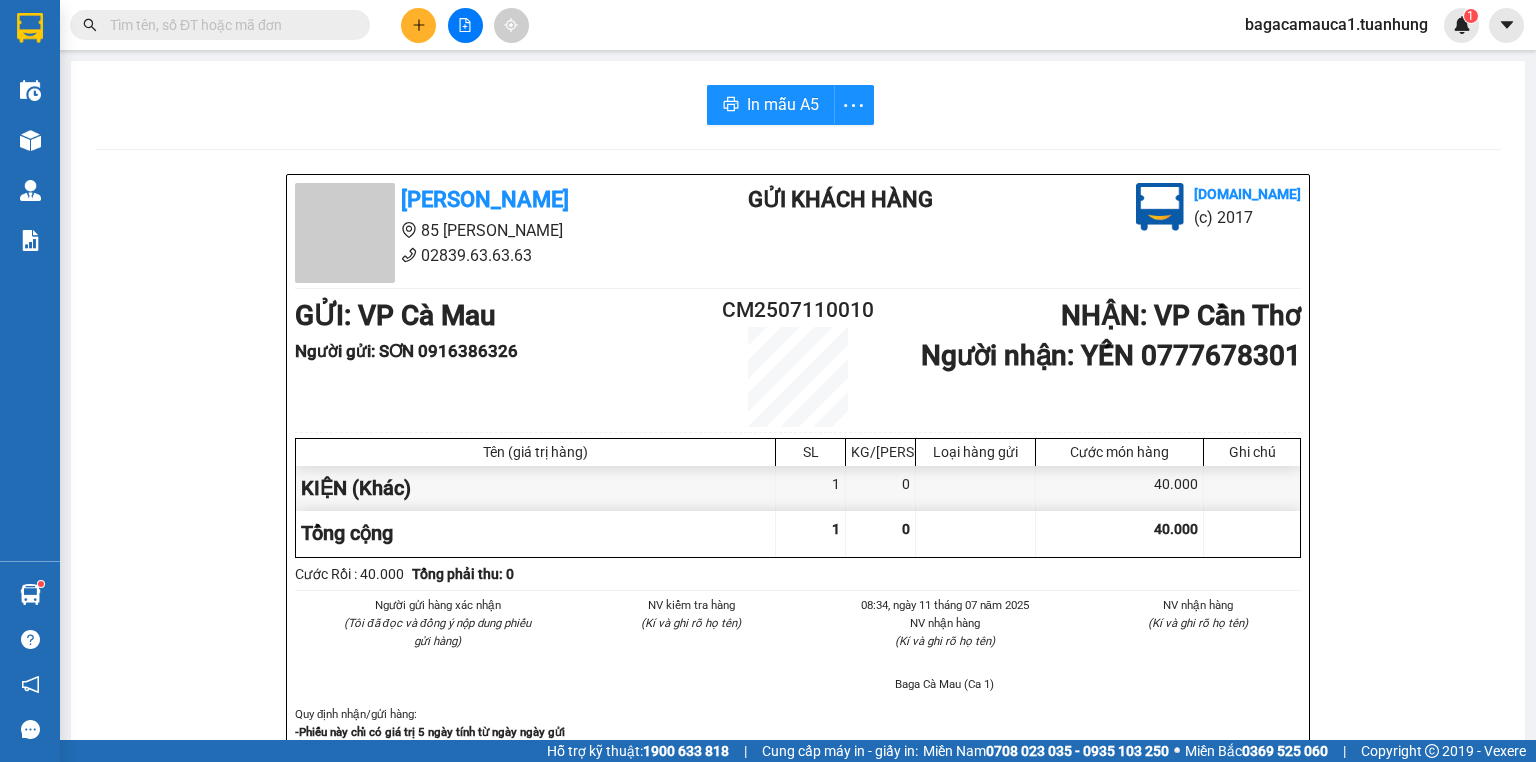 click at bounding box center (228, 25) 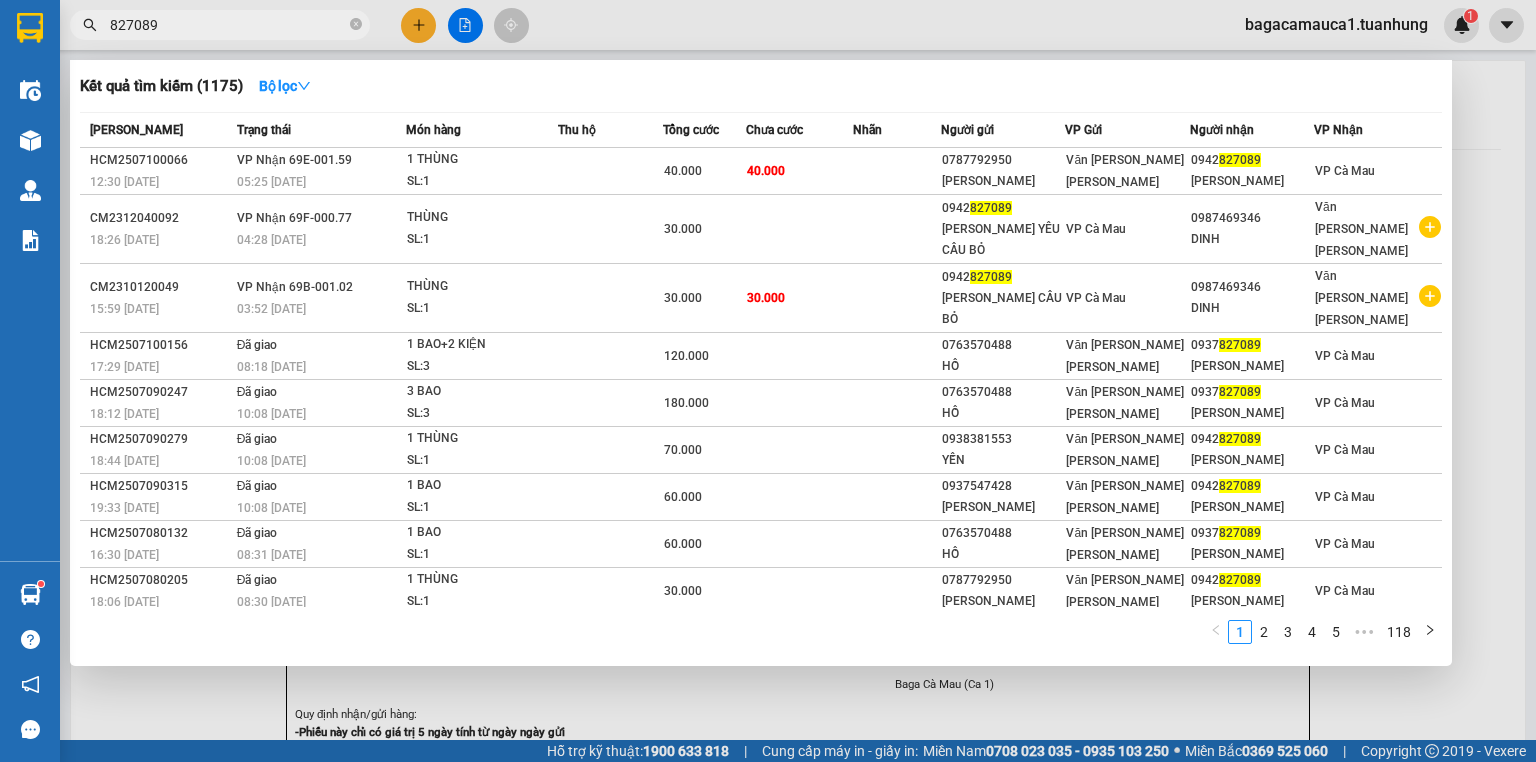 click at bounding box center [768, 381] 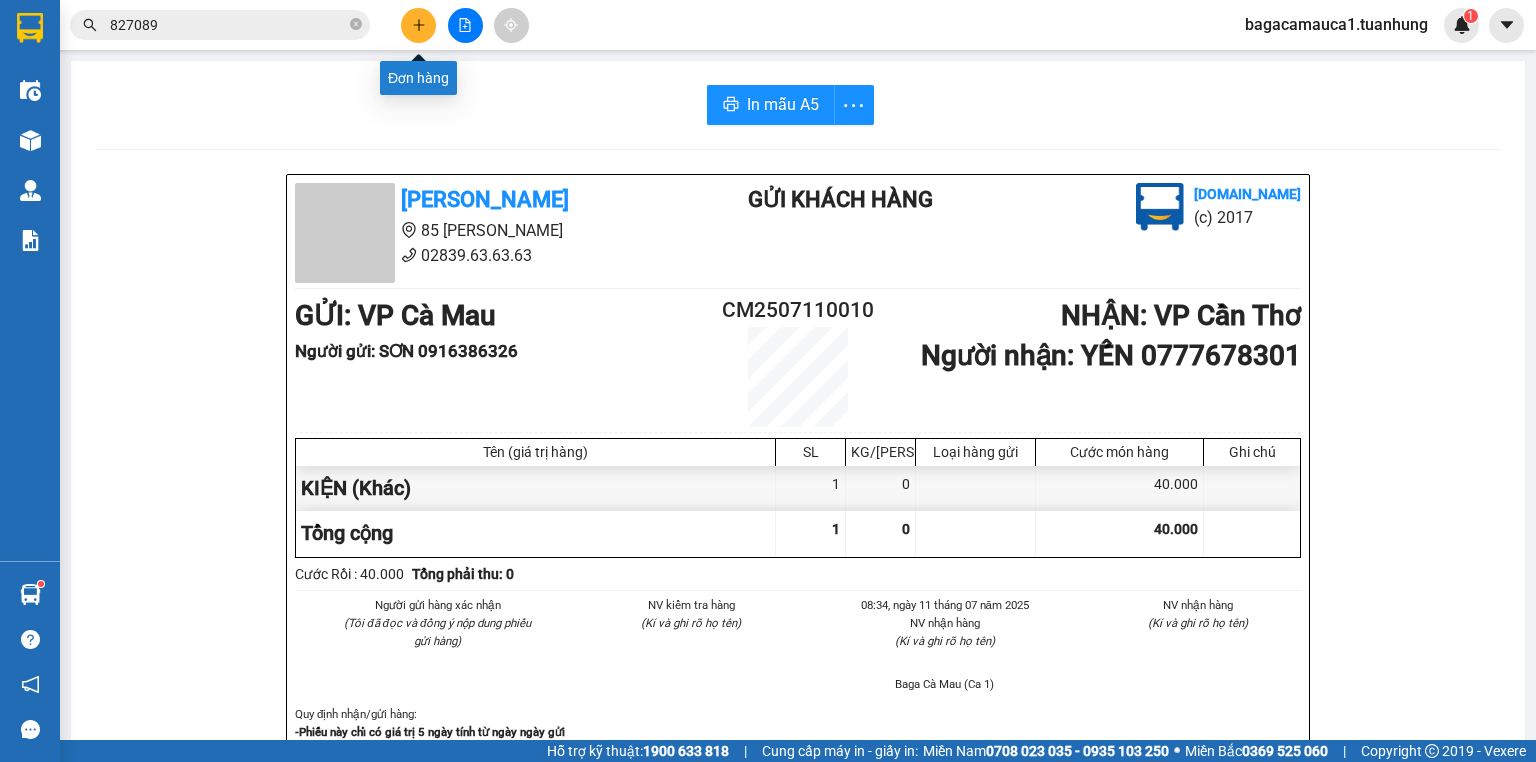 click at bounding box center (418, 25) 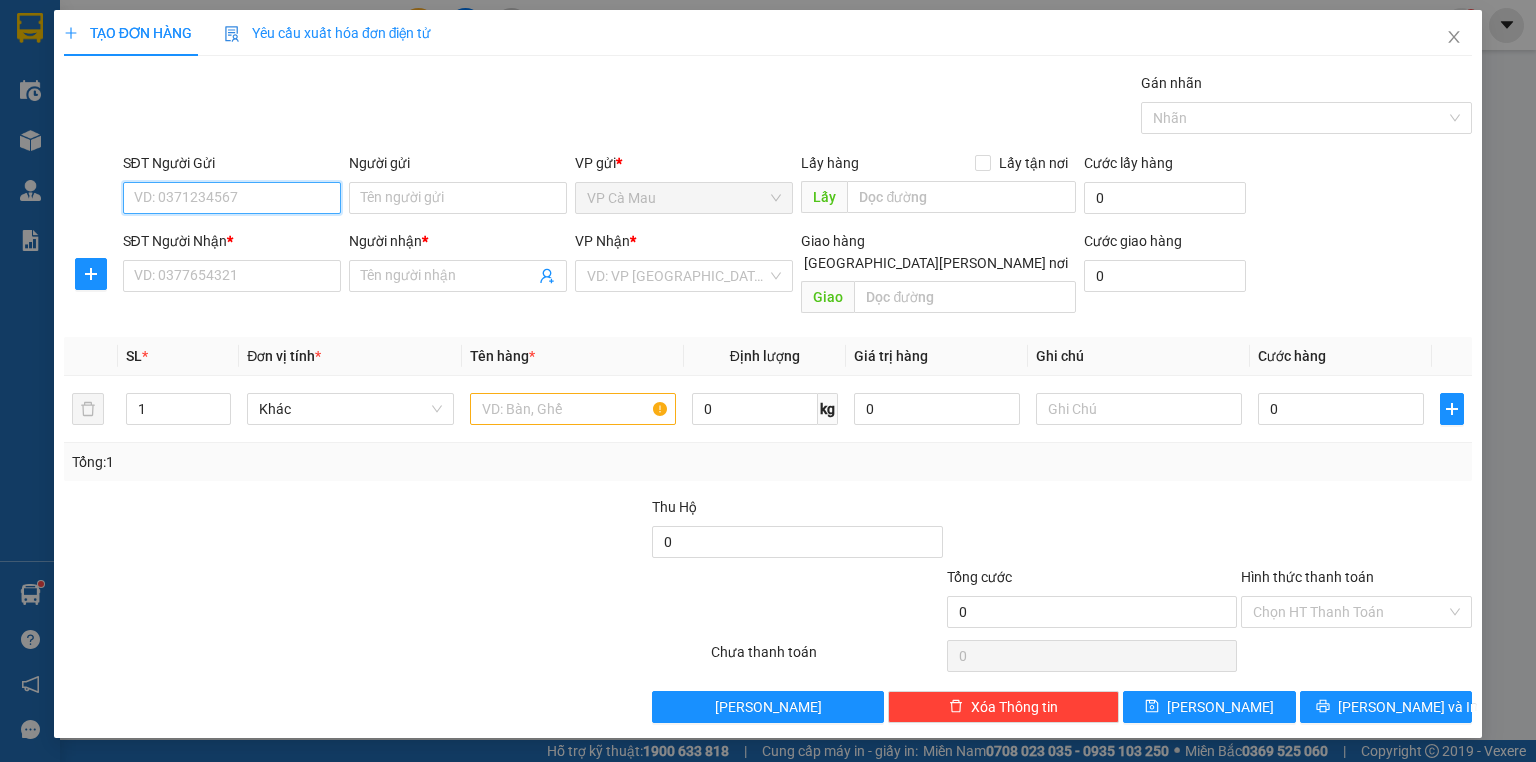 click on "SĐT Người Gửi" at bounding box center (232, 198) 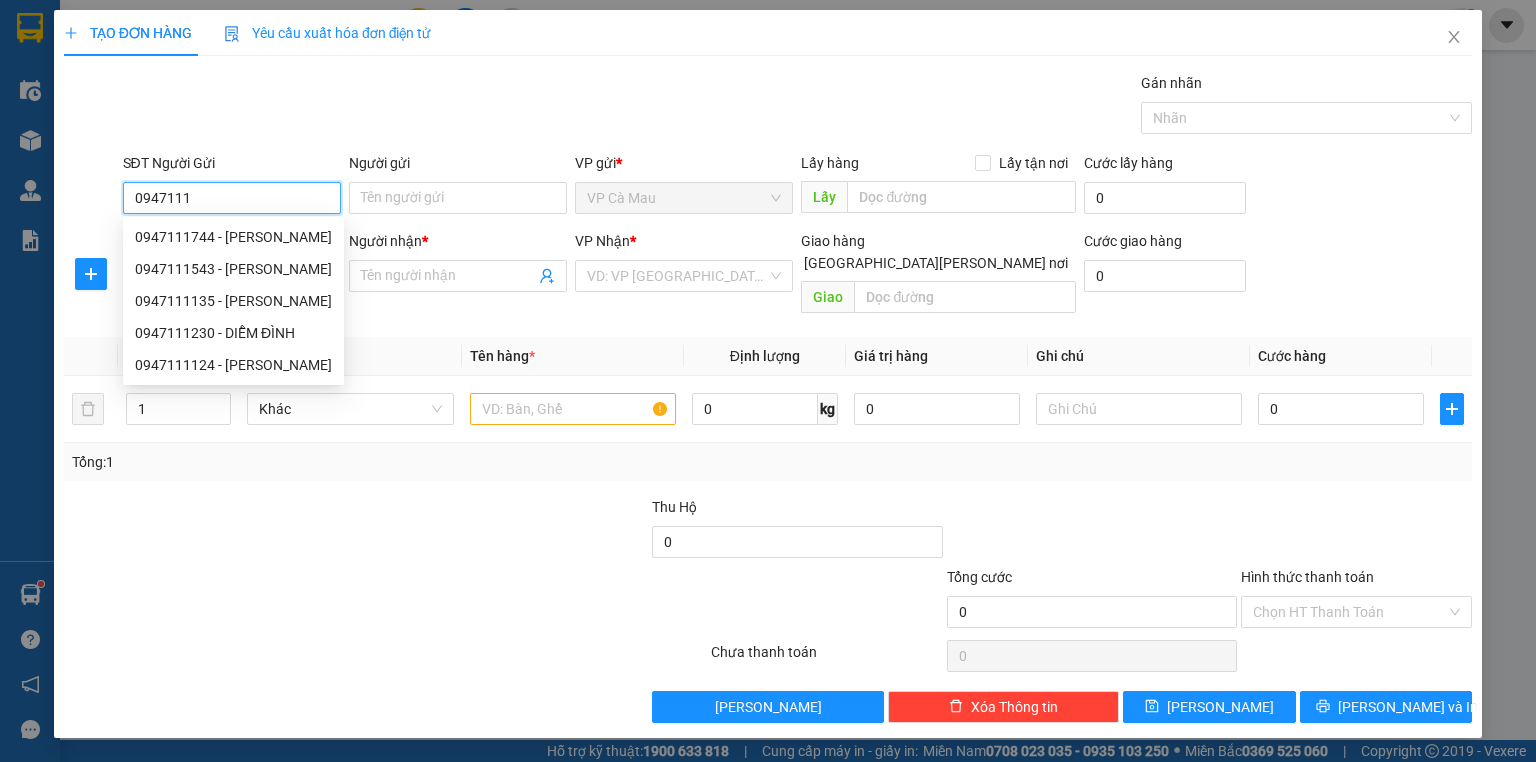 click on "0947111744 - THANH HẢI" at bounding box center (233, 237) 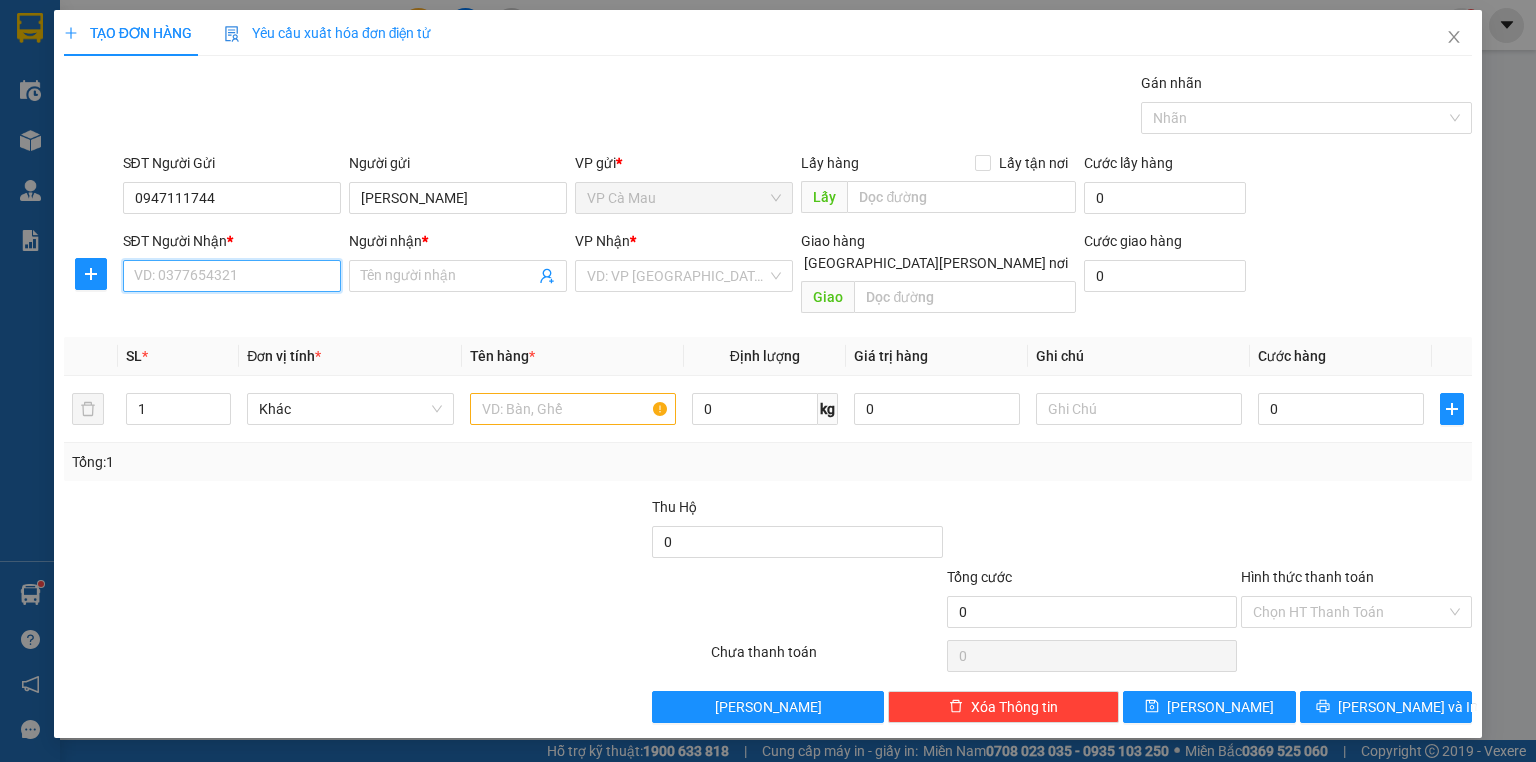click on "SĐT Người Nhận  *" at bounding box center [232, 276] 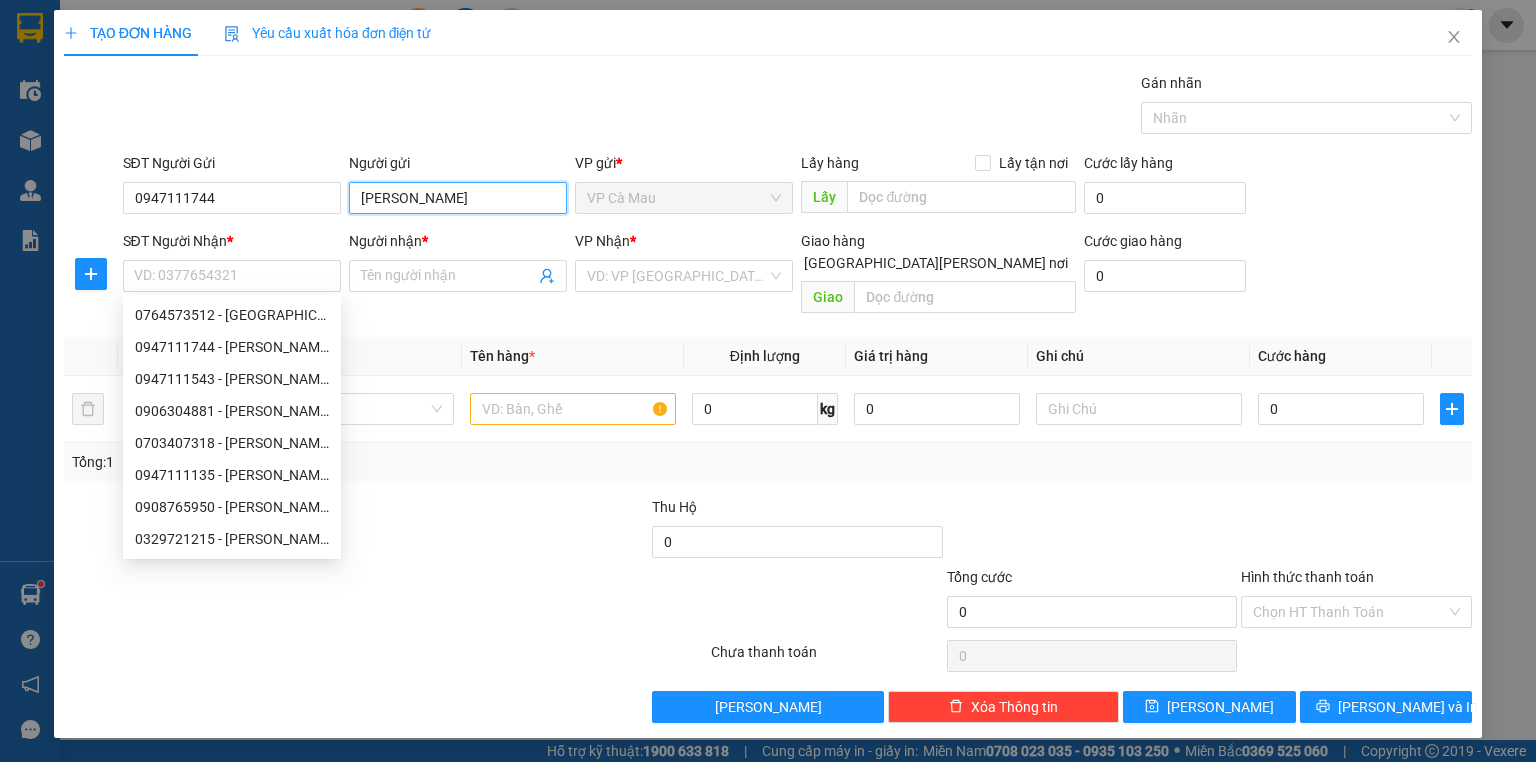click on "THANH HẢI" at bounding box center (458, 198) 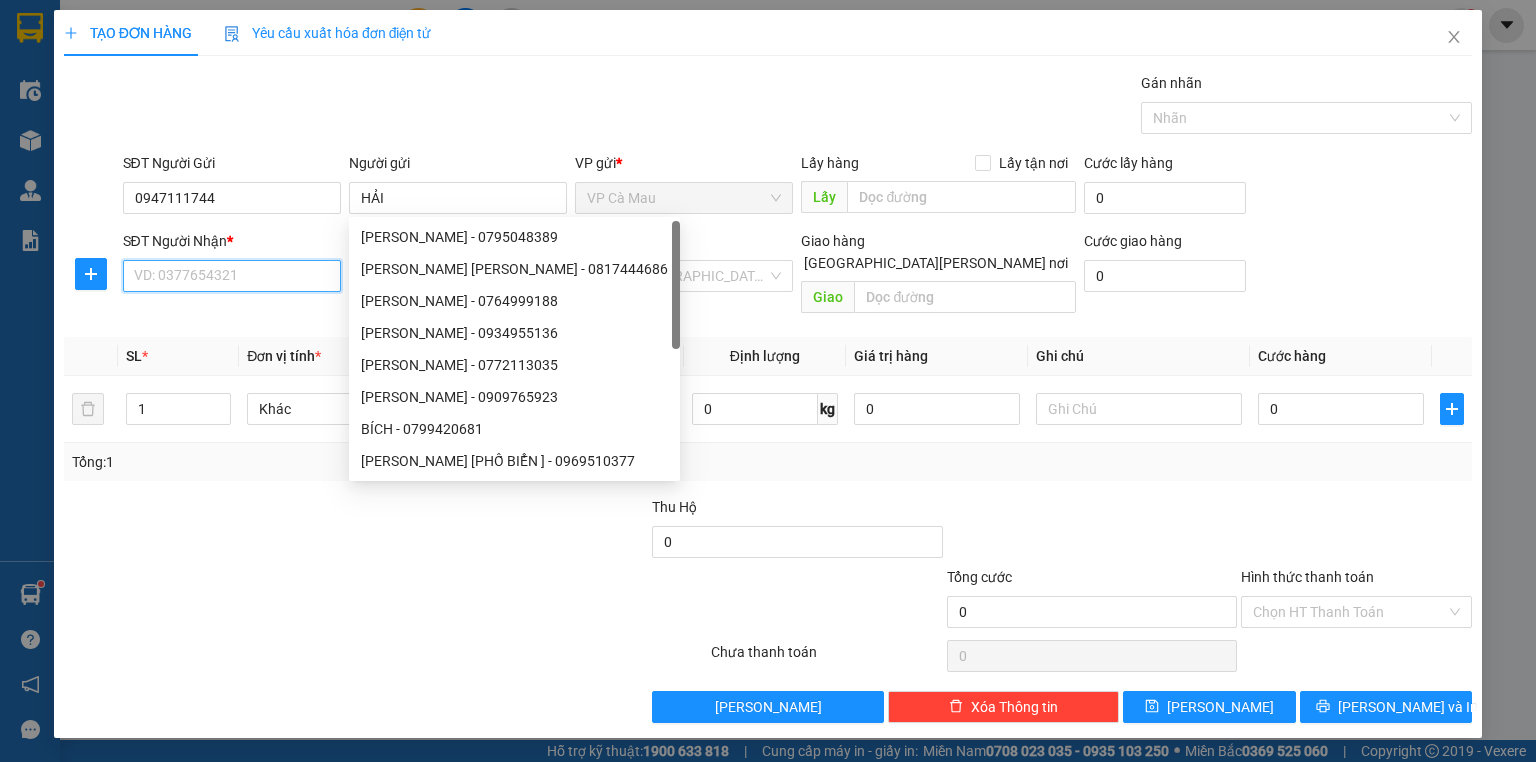 click on "SĐT Người Nhận  *" at bounding box center (232, 276) 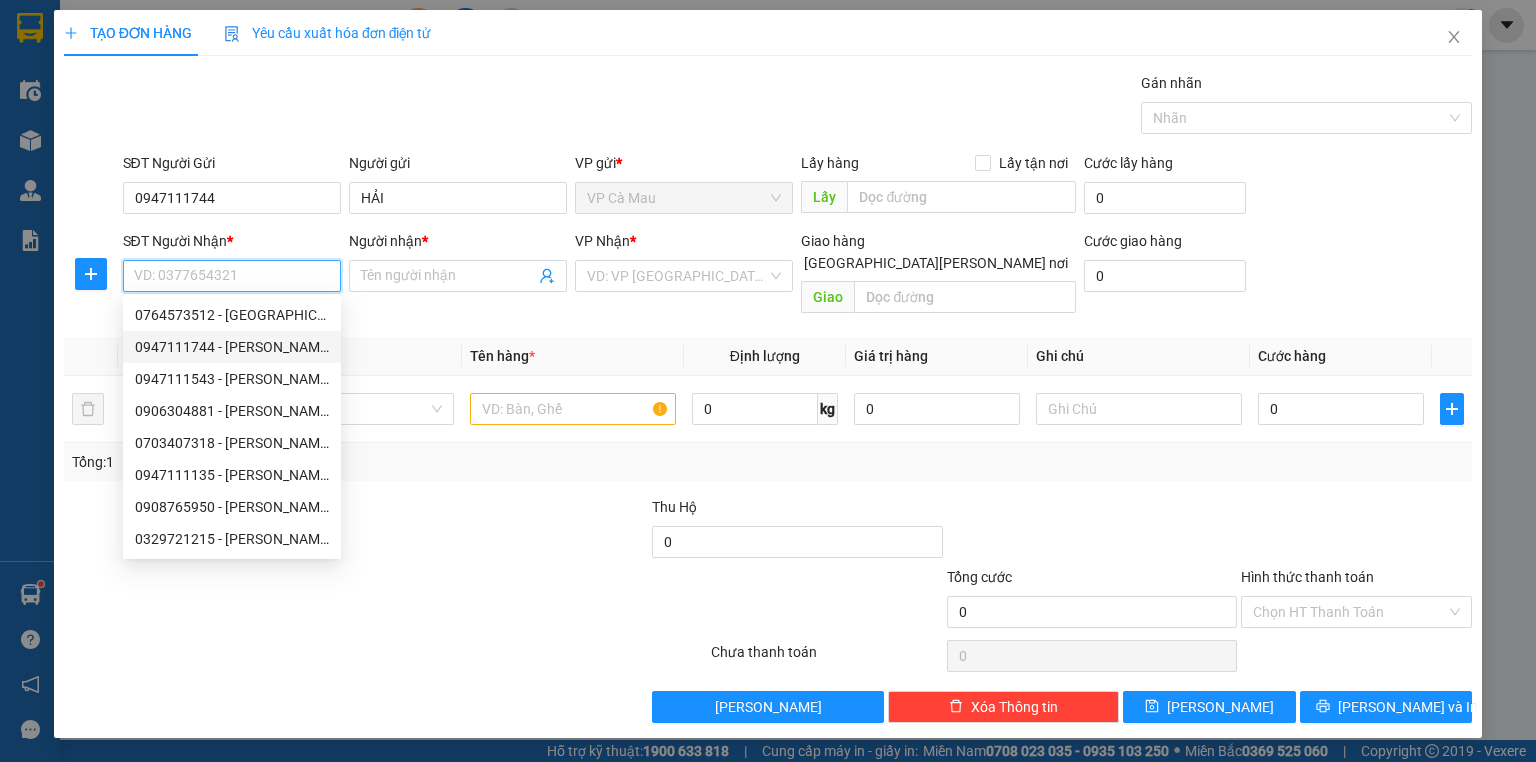 click on "0947111744 - THANH HẢI" at bounding box center (232, 347) 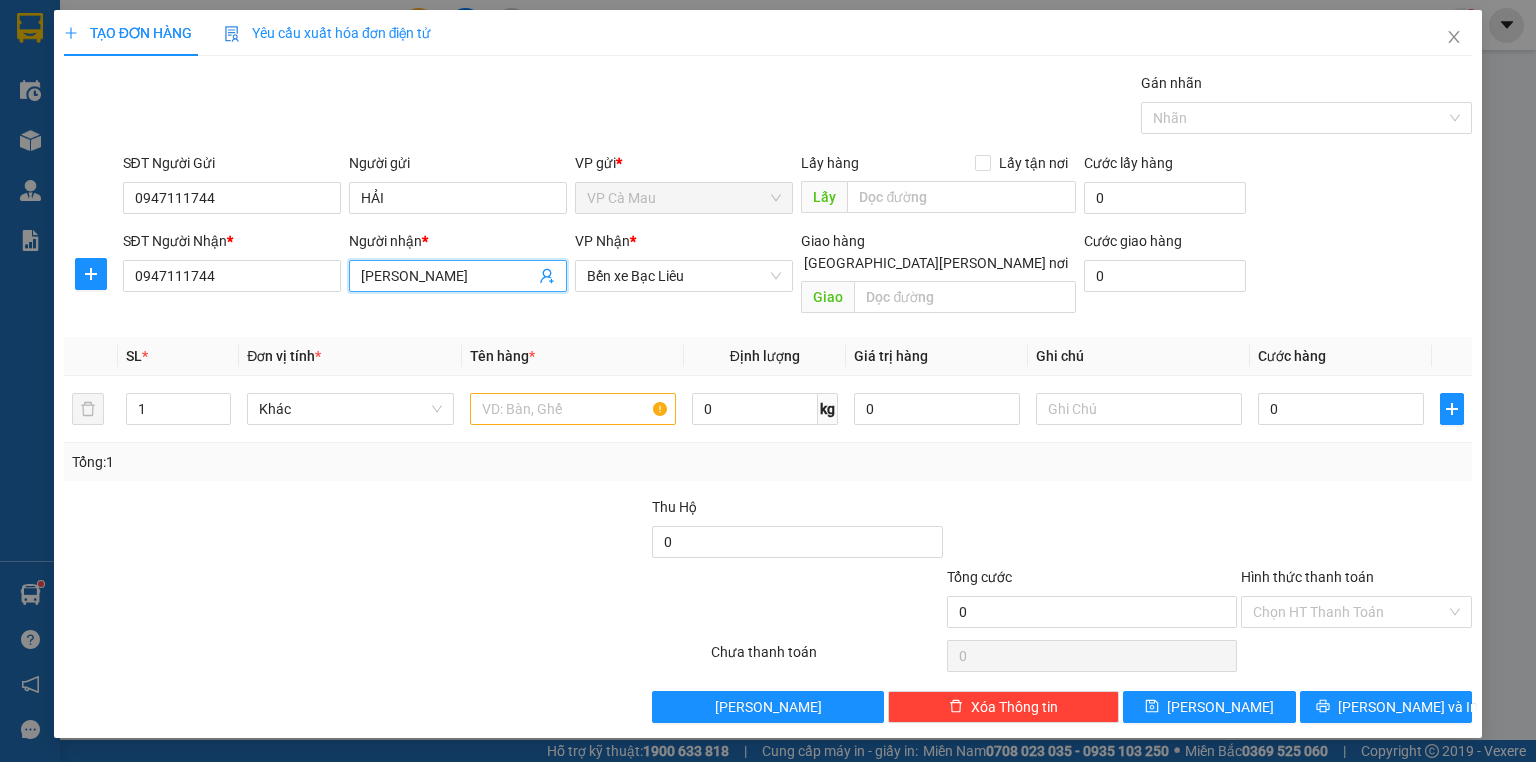 click on "THANH HẢI" at bounding box center [448, 276] 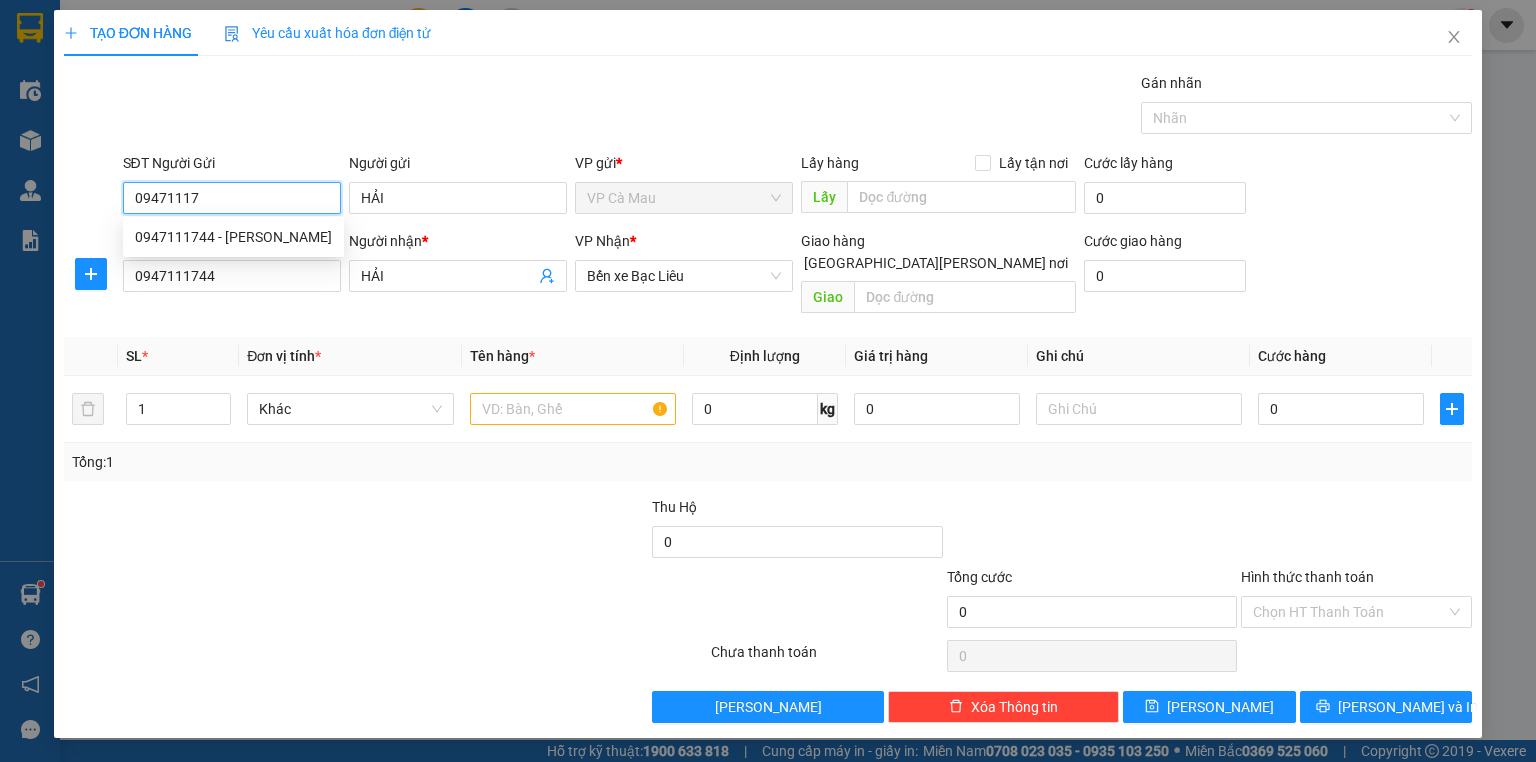 drag, startPoint x: 288, startPoint y: 194, endPoint x: 89, endPoint y: 225, distance: 201.4001 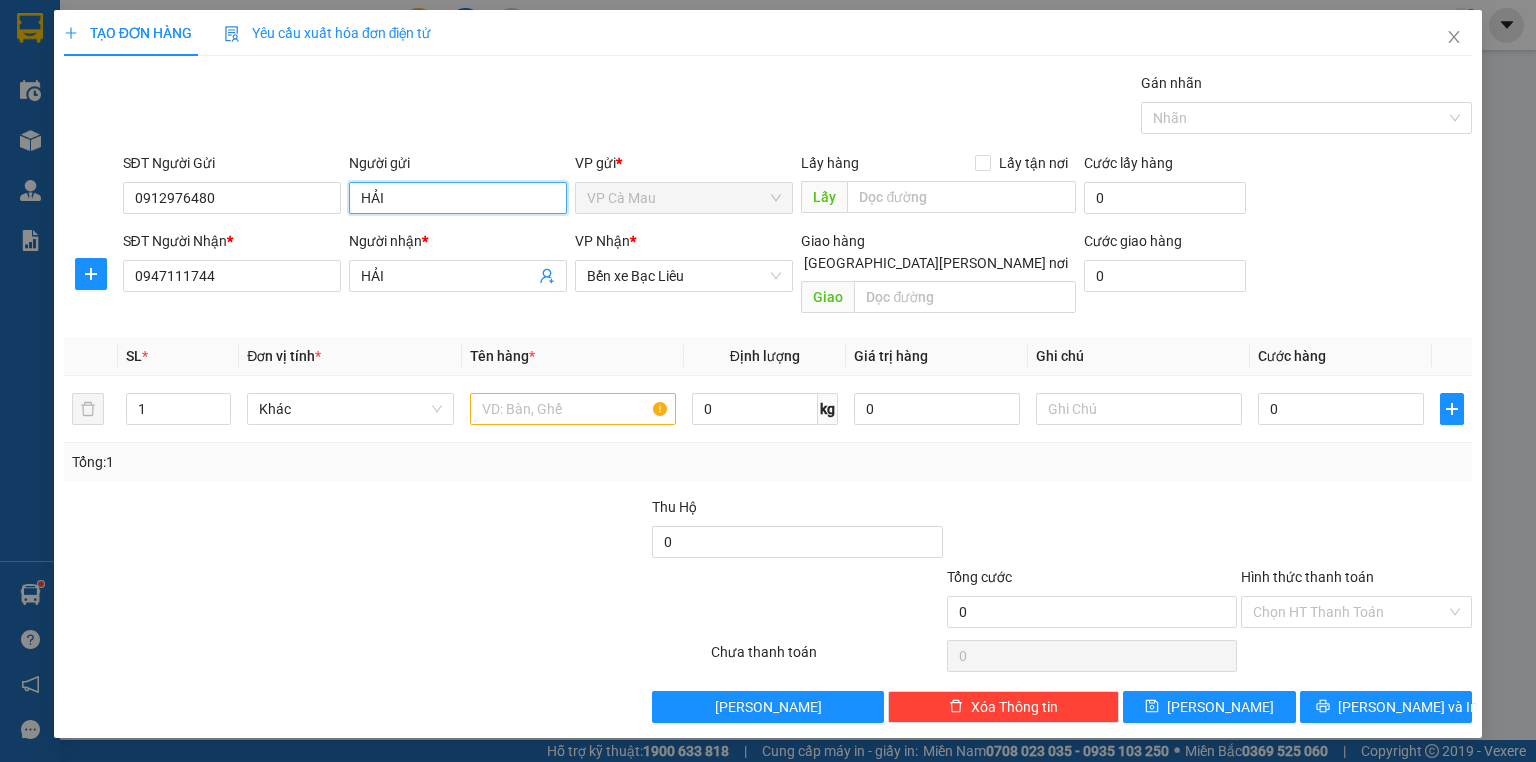 click on "HẢI" at bounding box center [458, 198] 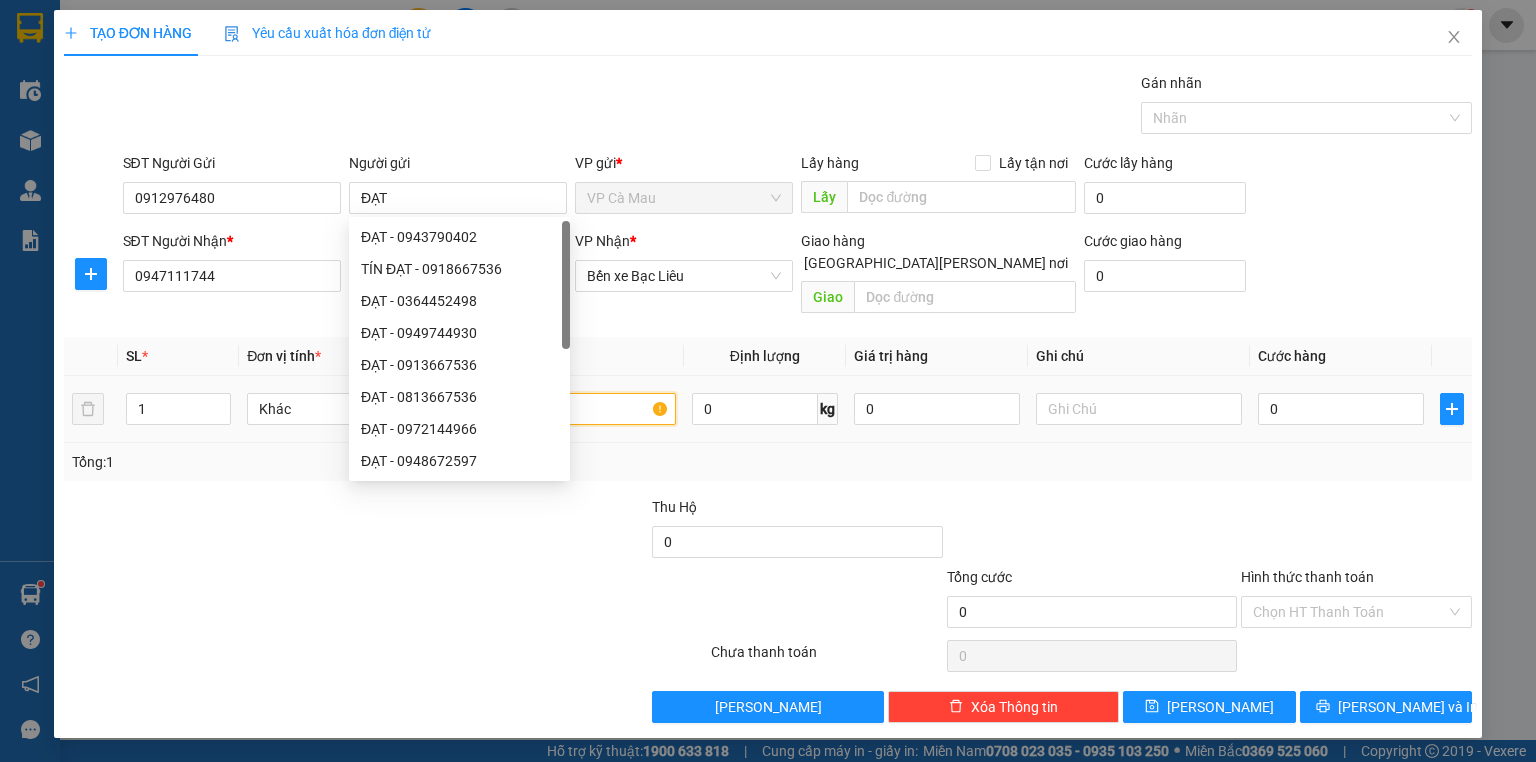 click at bounding box center (573, 409) 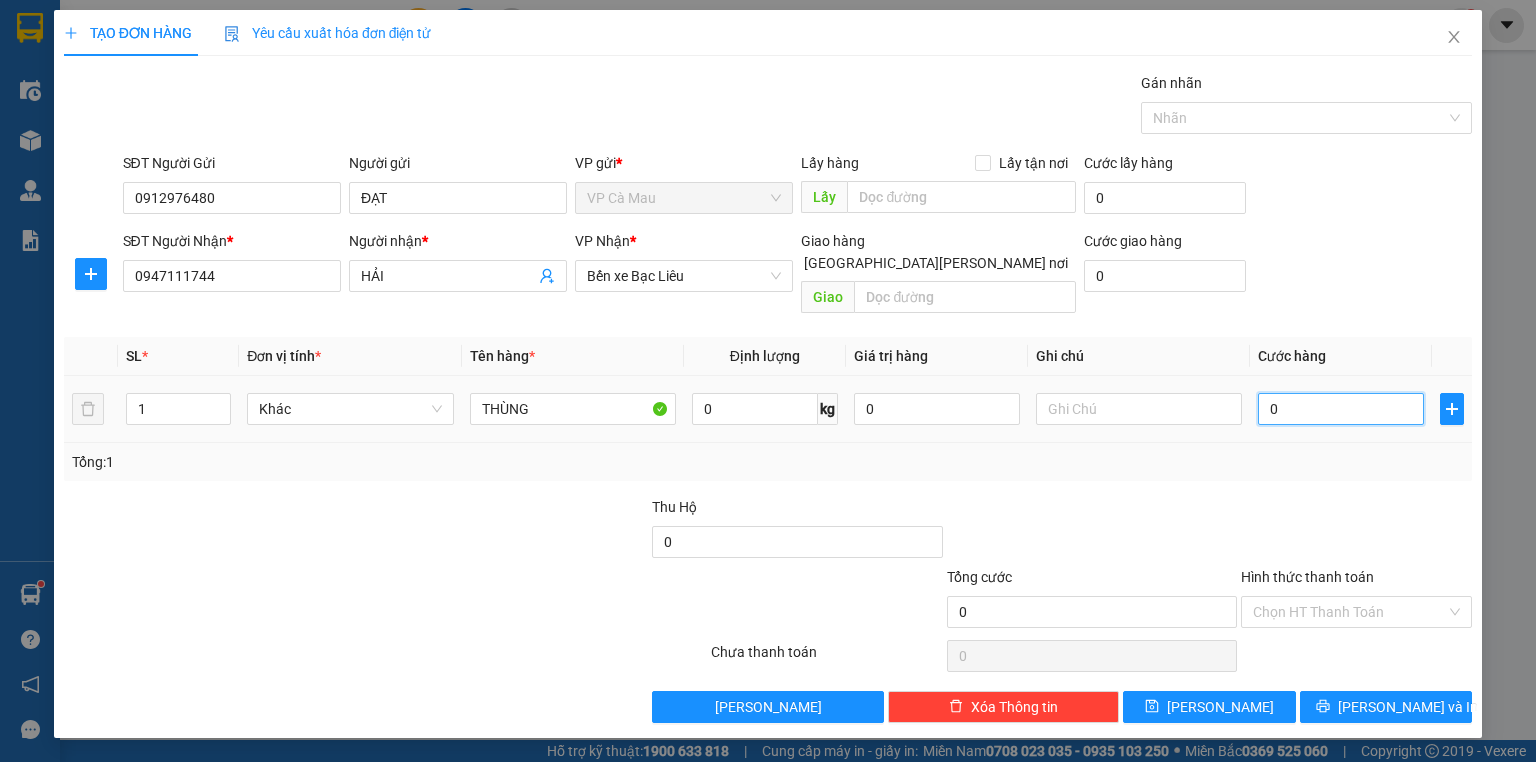 click on "0" at bounding box center [1341, 409] 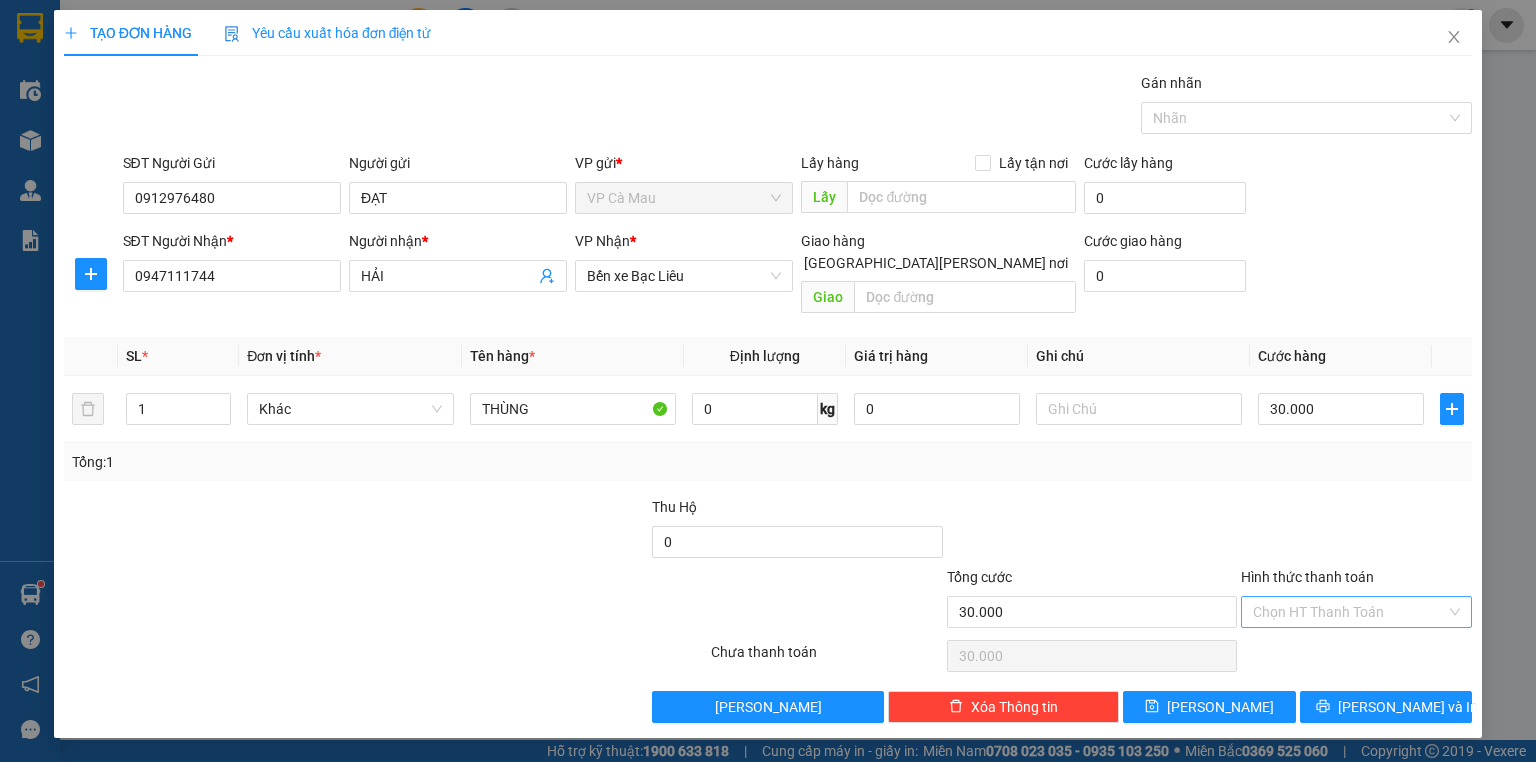 click on "Hình thức thanh toán" at bounding box center (1349, 612) 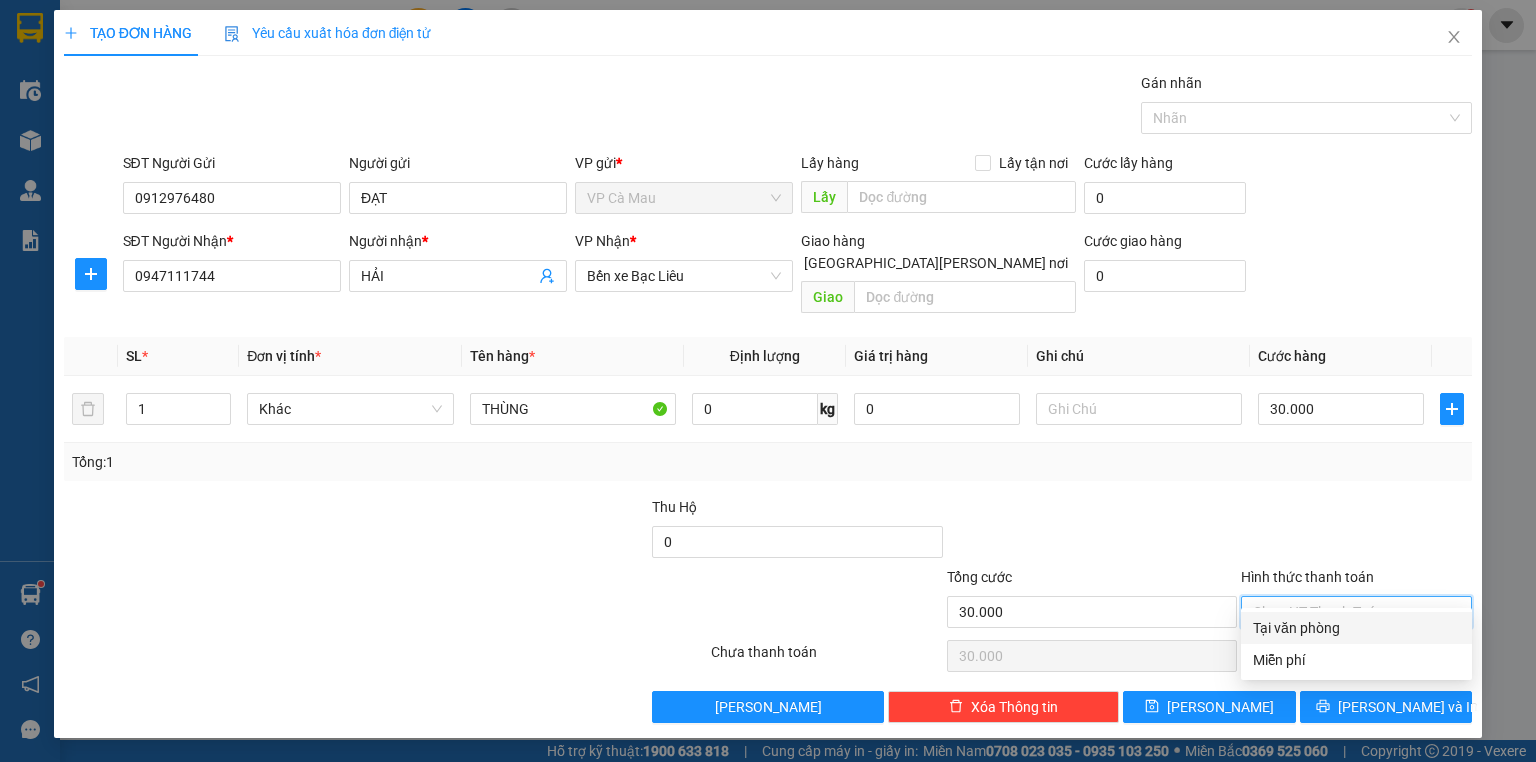click on "Tại văn phòng" at bounding box center [1356, 628] 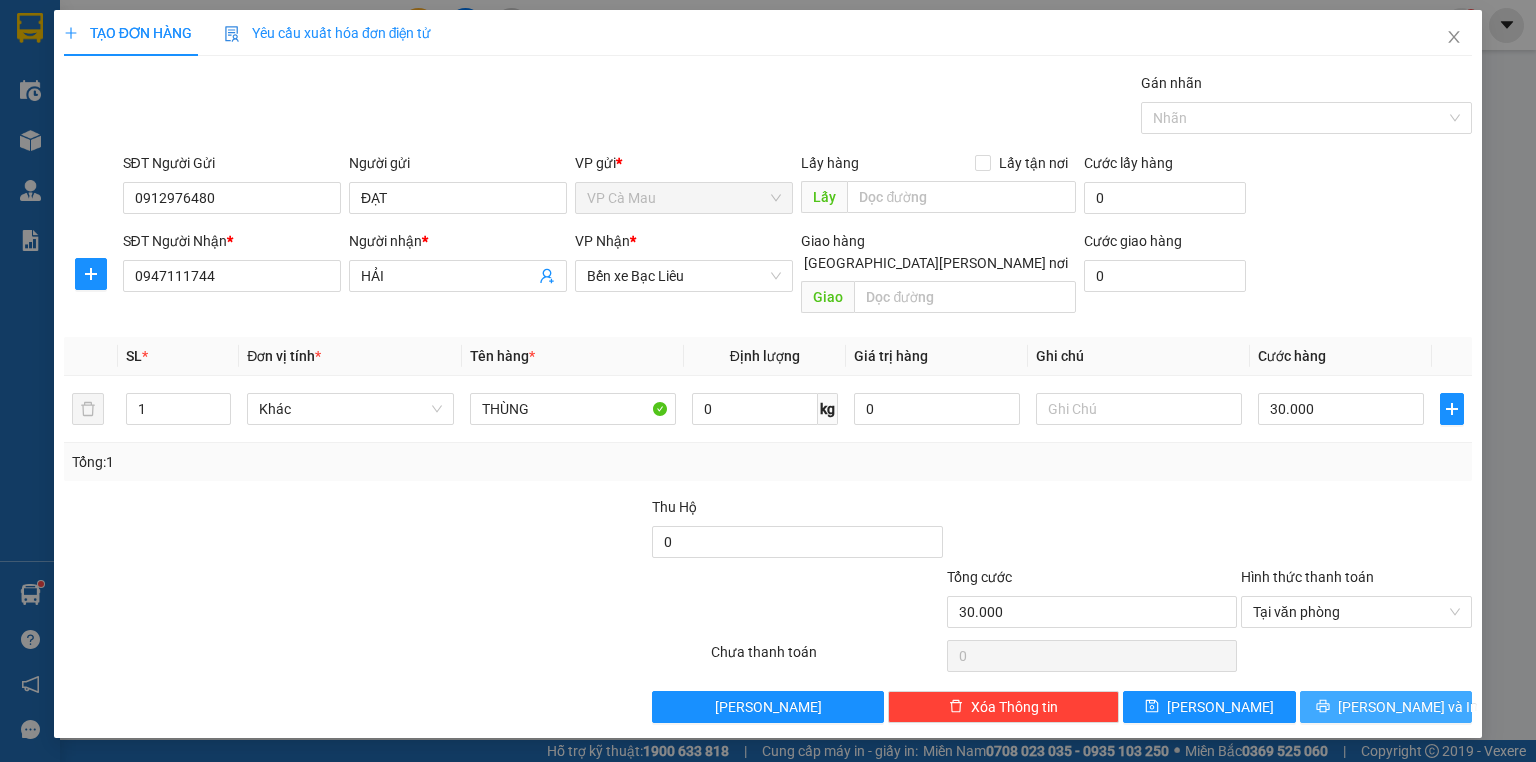 click on "[PERSON_NAME] và In" at bounding box center [1386, 707] 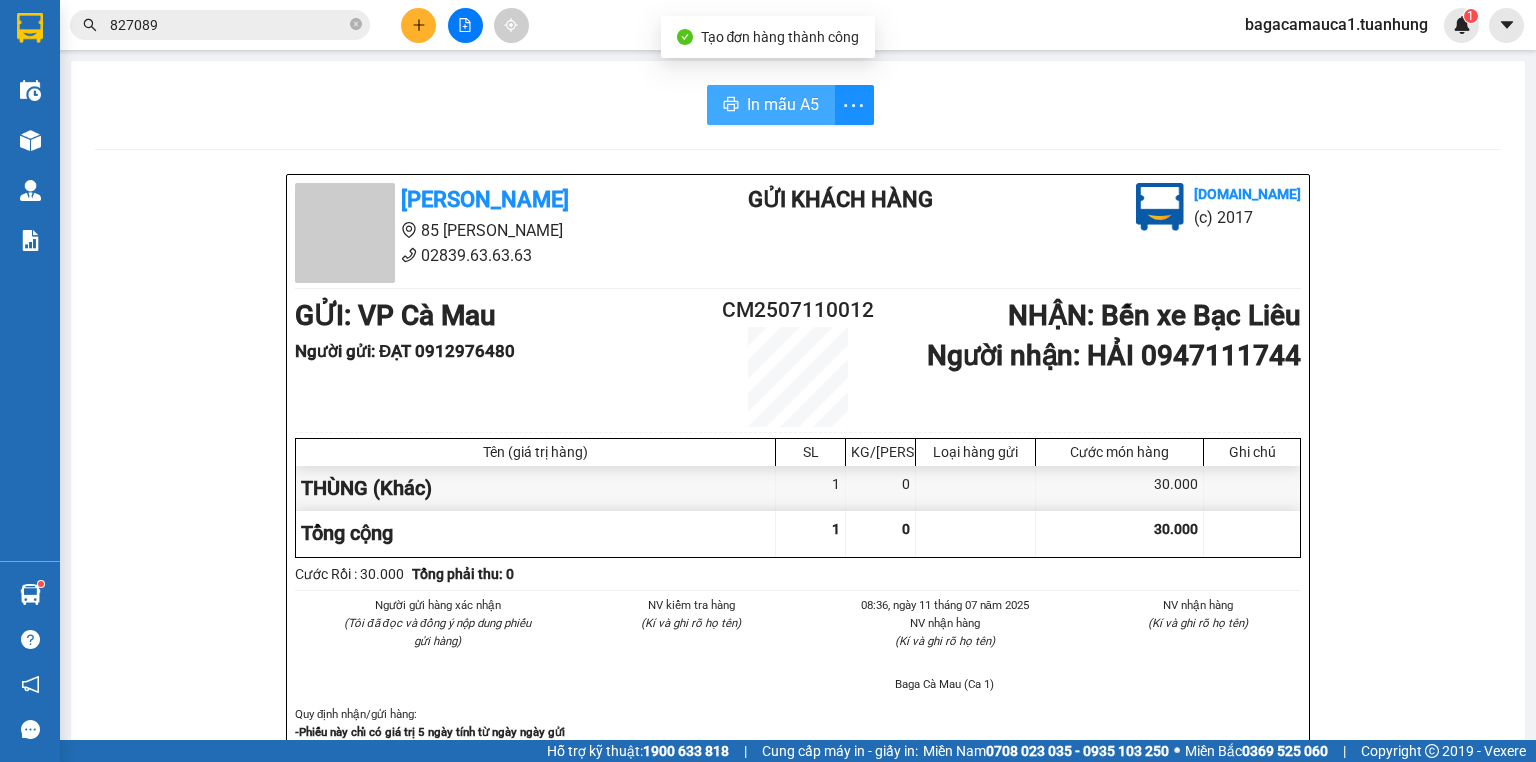click on "In mẫu A5" at bounding box center (783, 104) 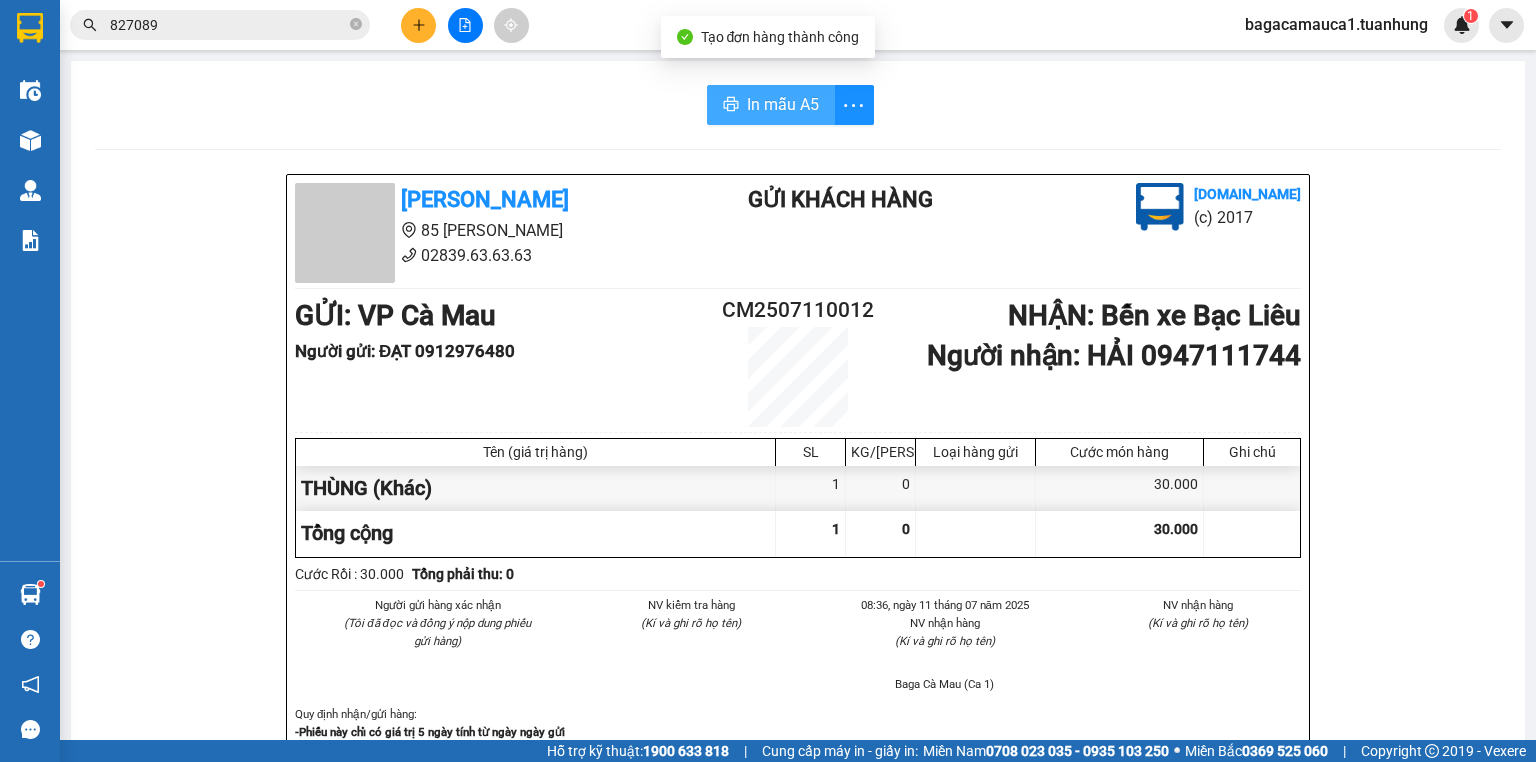 scroll, scrollTop: 0, scrollLeft: 0, axis: both 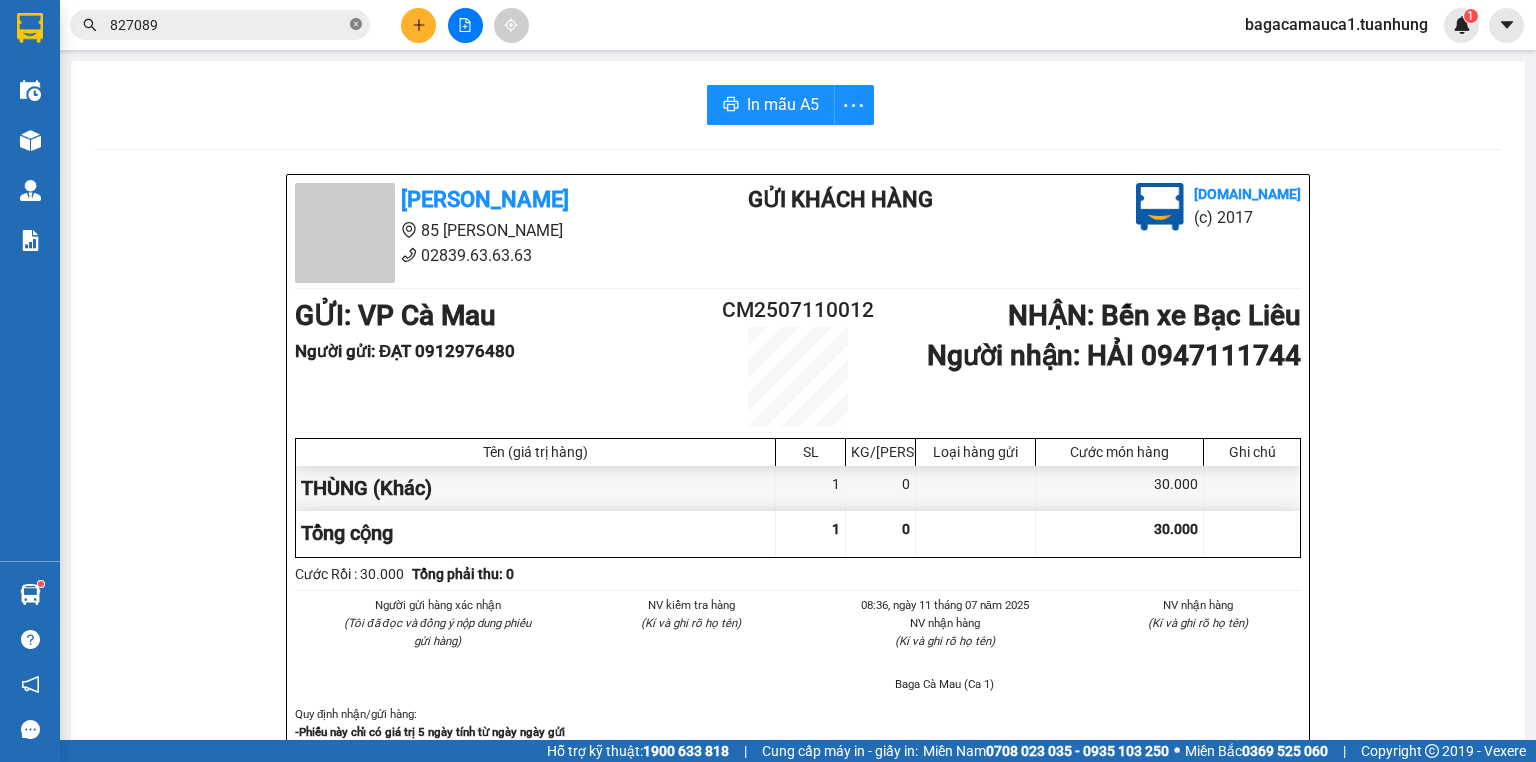 click 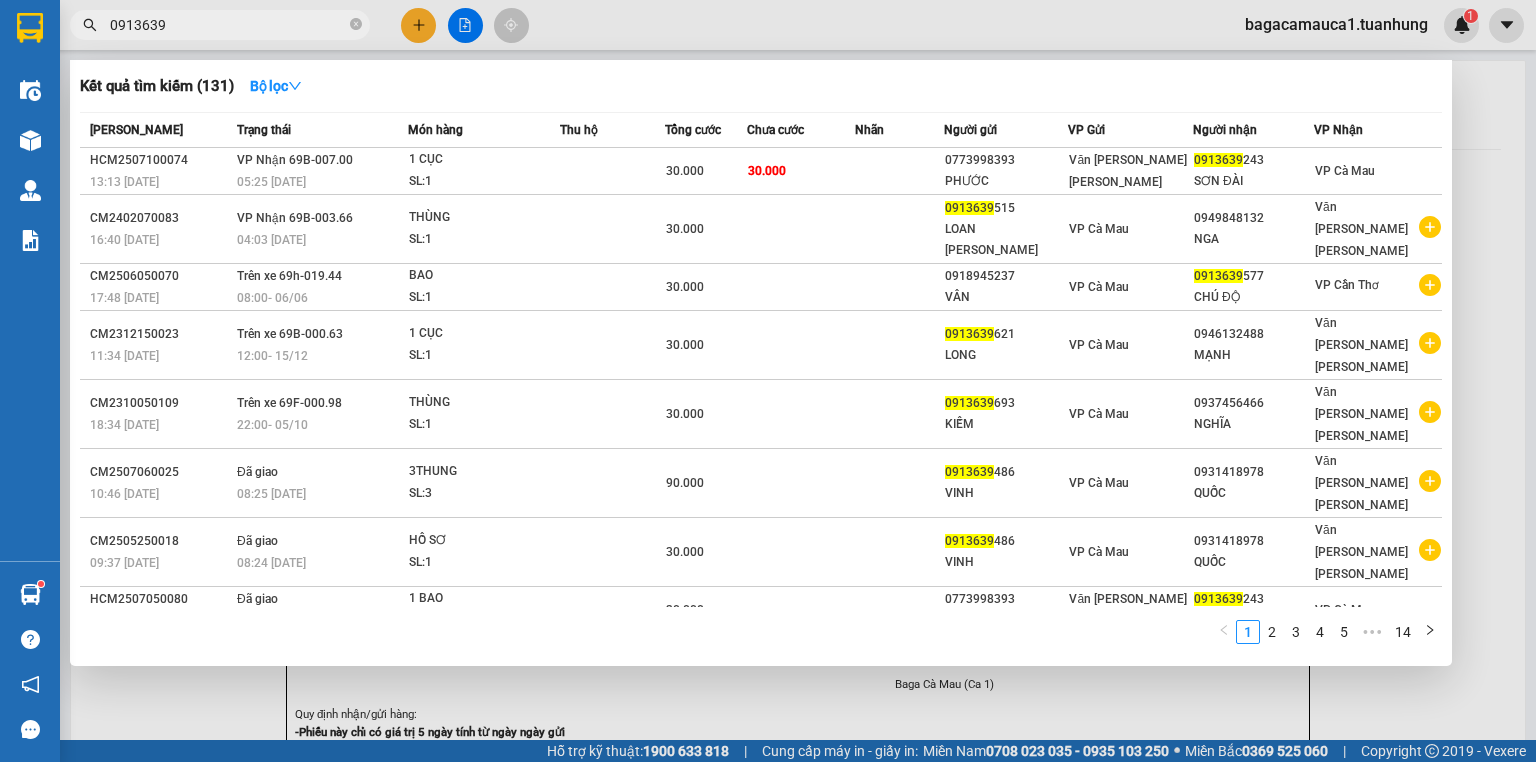 click on "1 CỤC" at bounding box center [484, 160] 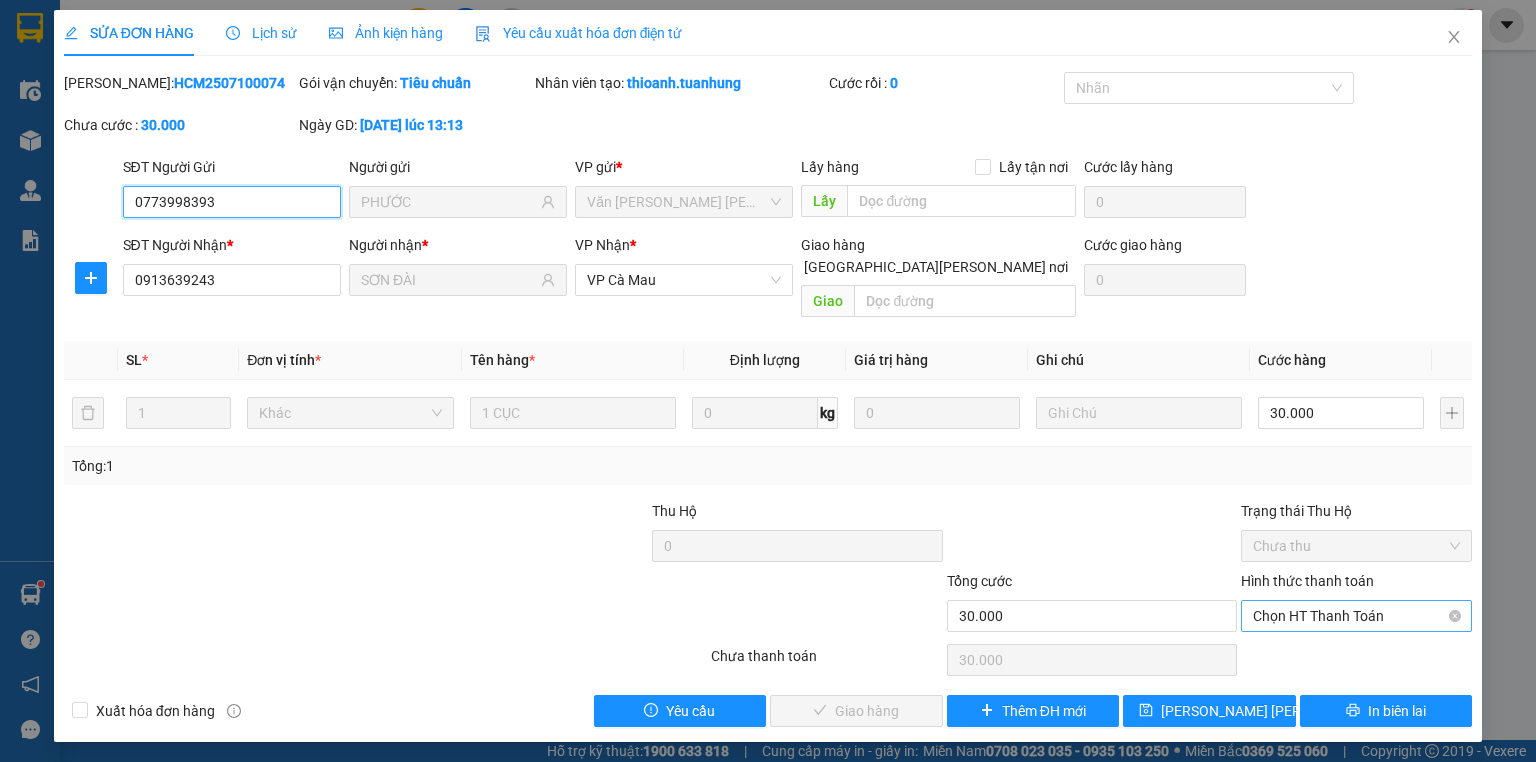 click on "Chọn HT Thanh Toán" at bounding box center [1356, 616] 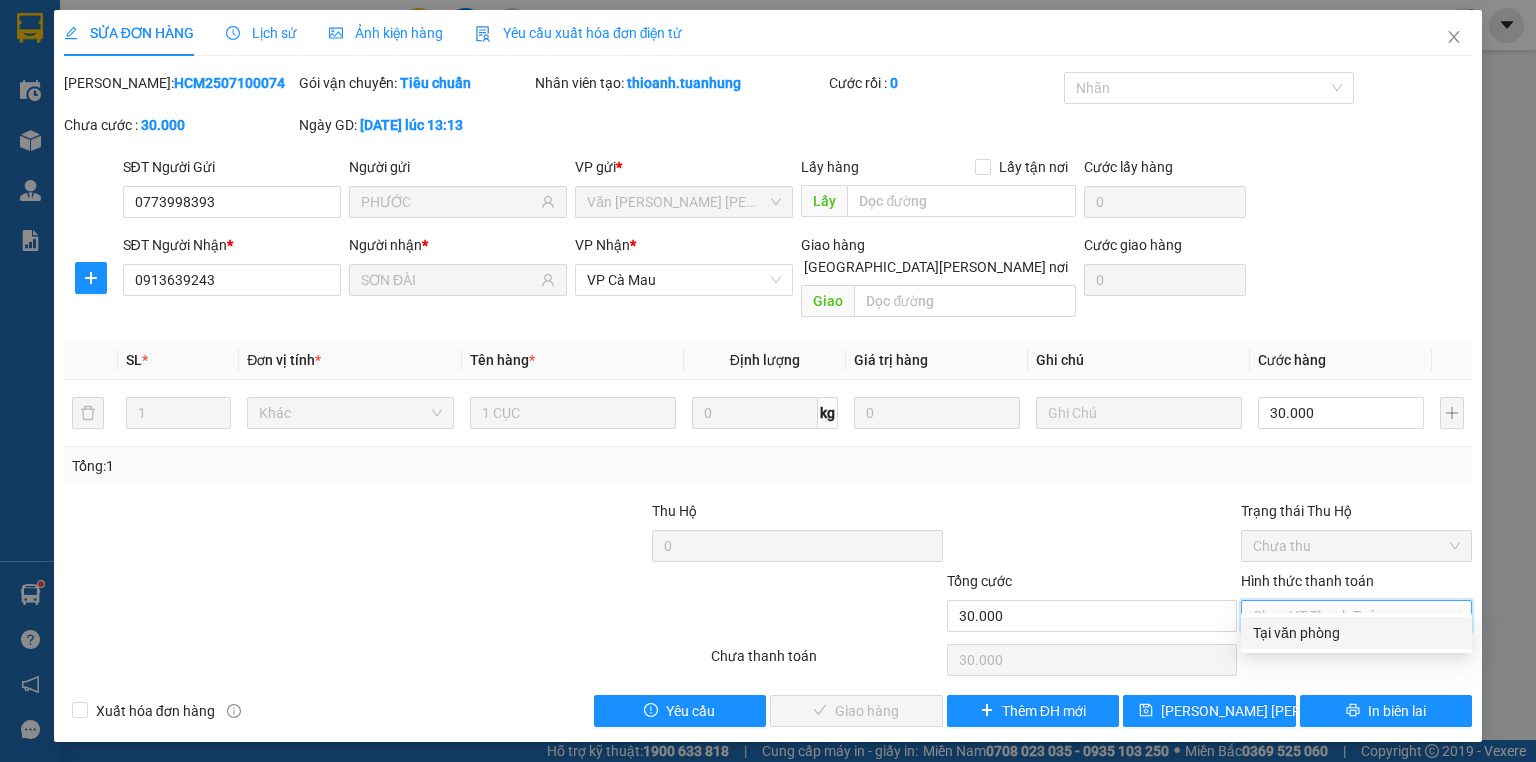 click on "Tại văn phòng" at bounding box center [1356, 633] 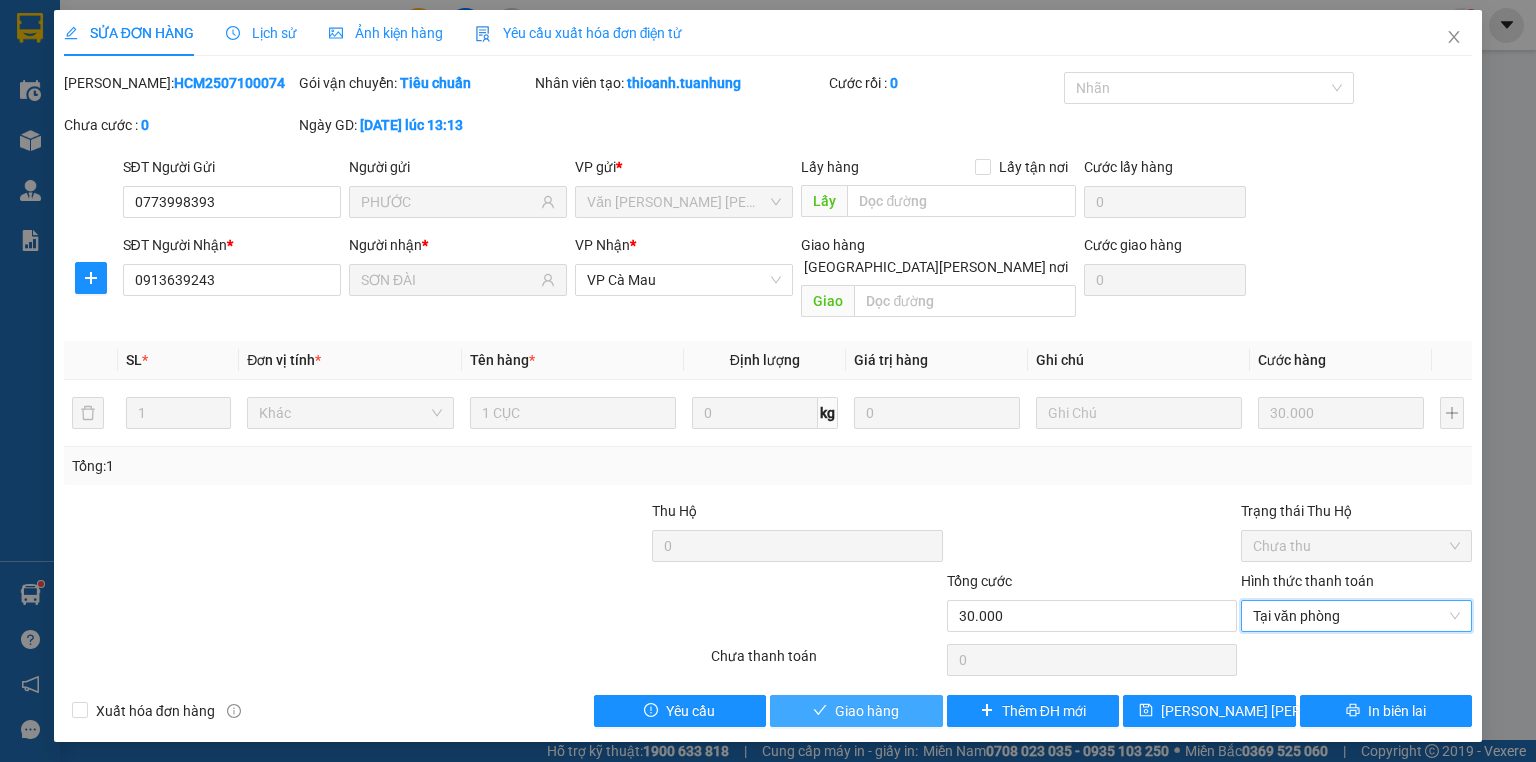 click on "Giao hàng" at bounding box center (867, 711) 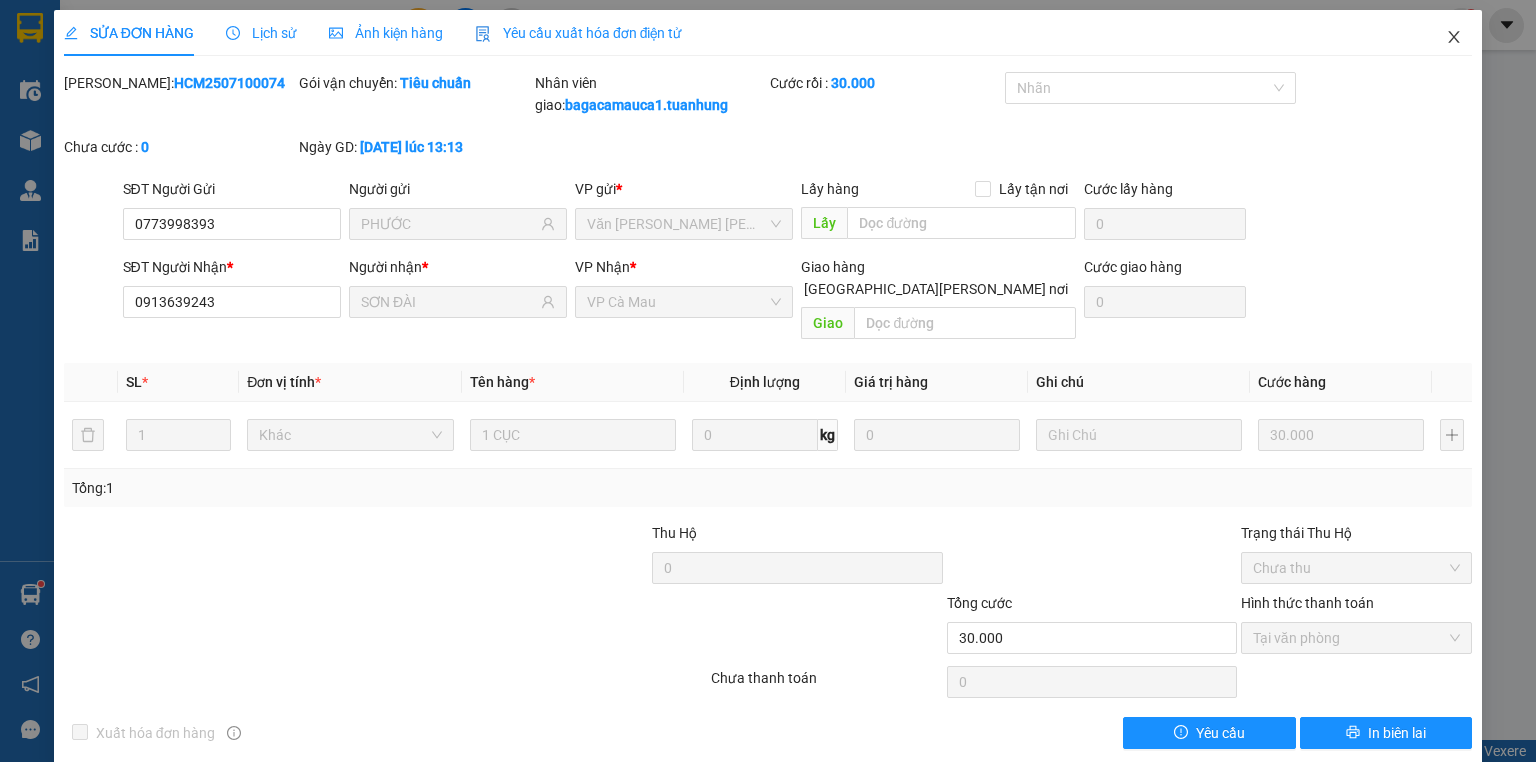 click 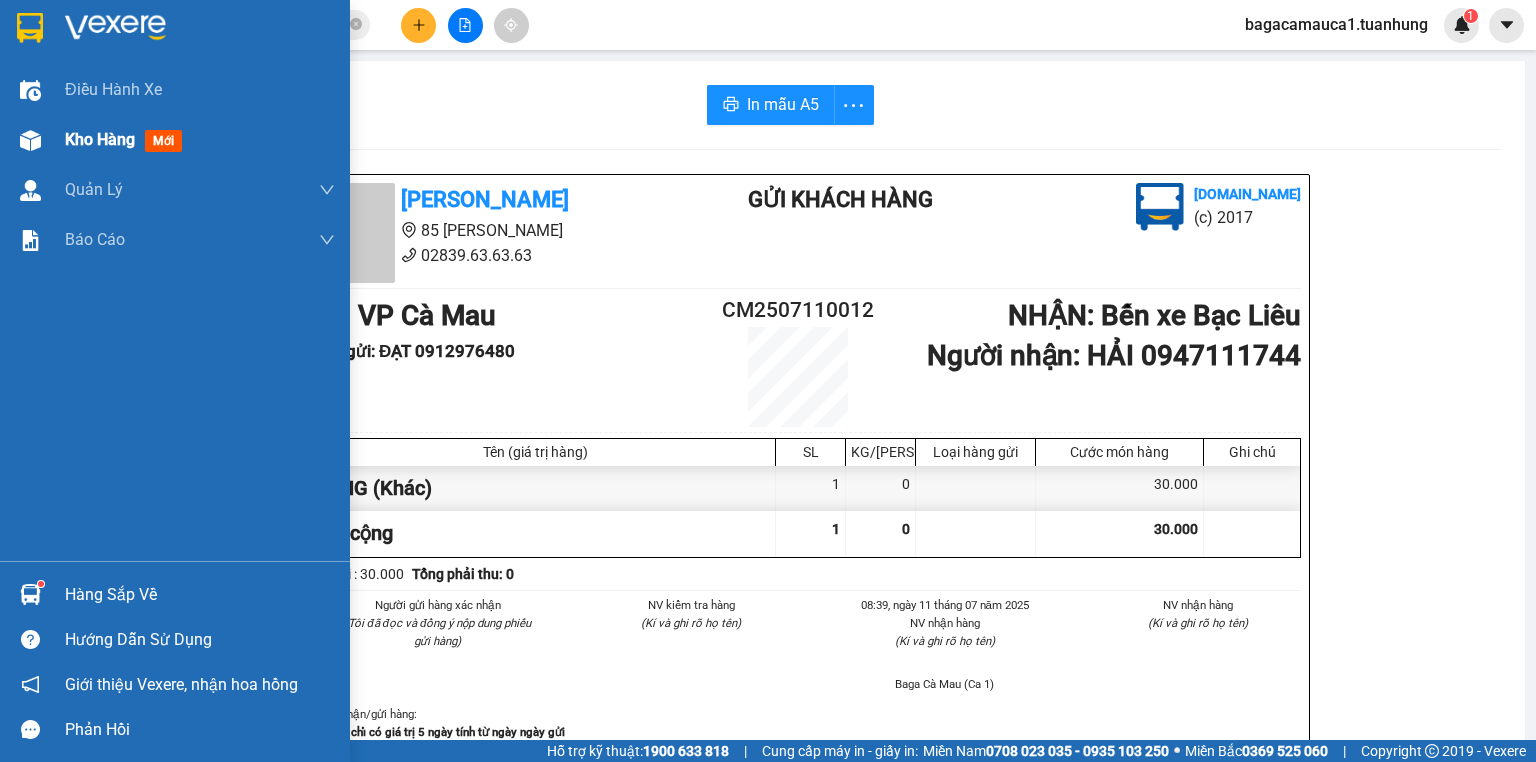 click at bounding box center (30, 140) 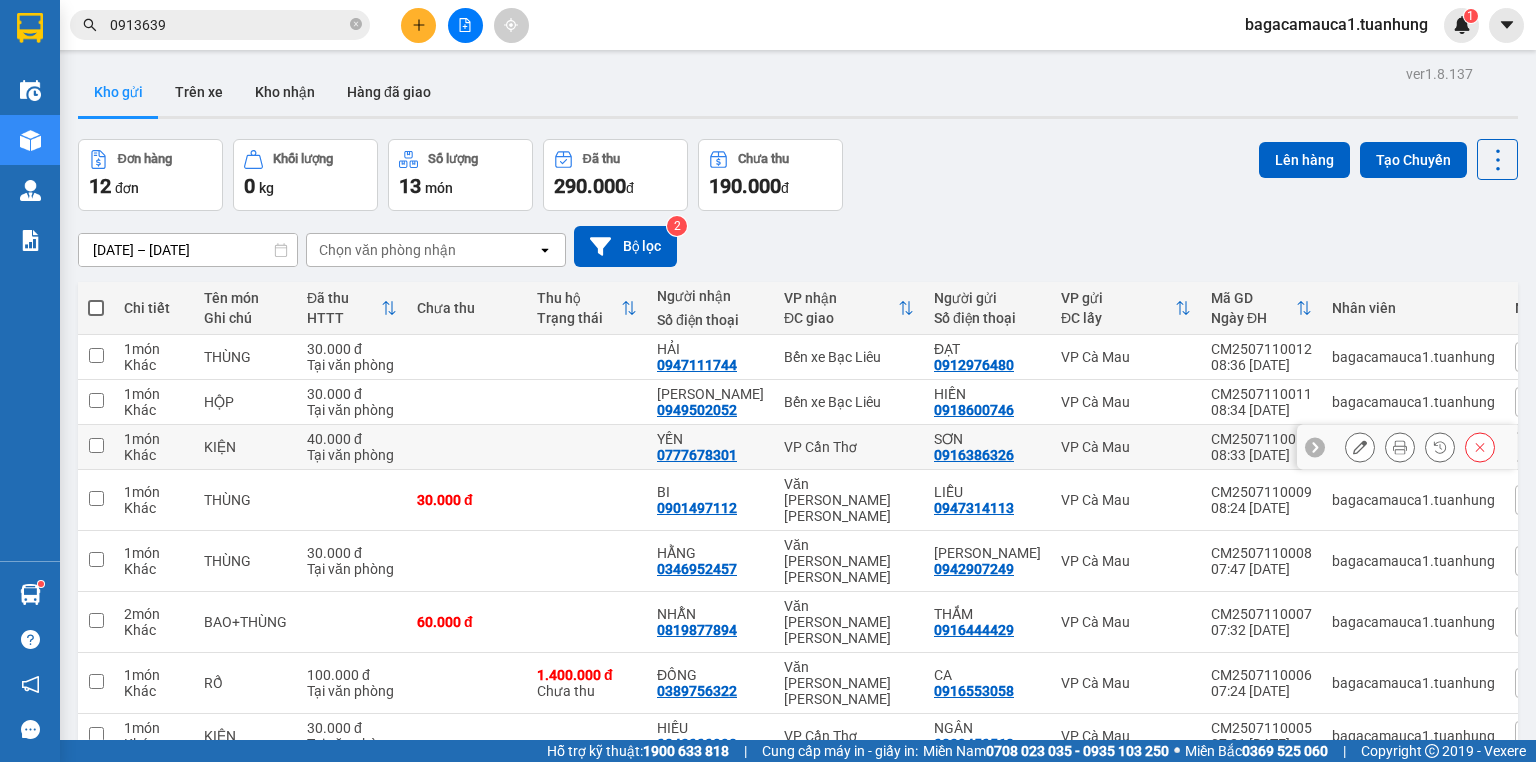scroll, scrollTop: 131, scrollLeft: 0, axis: vertical 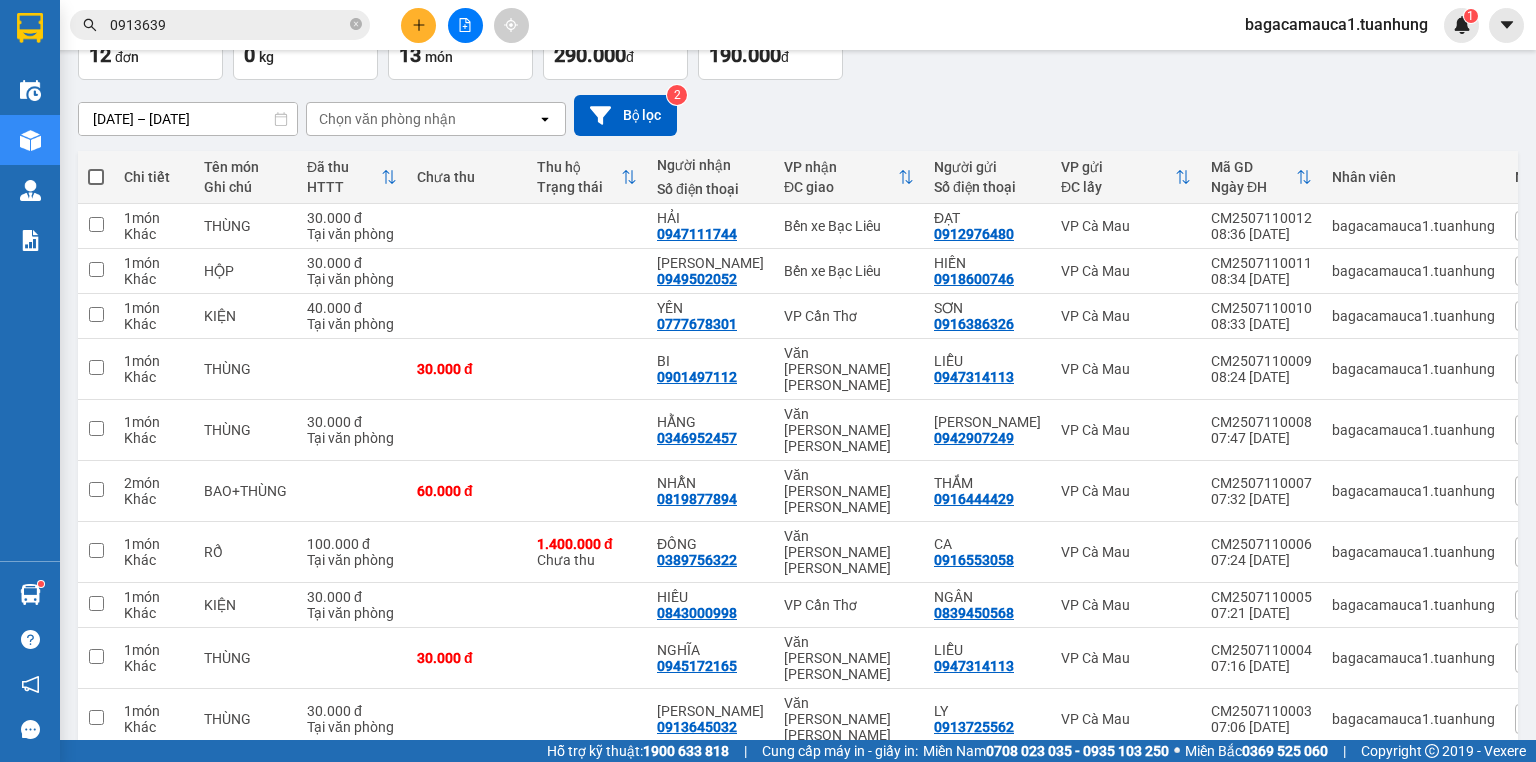 click on "2" at bounding box center [1300, 782] 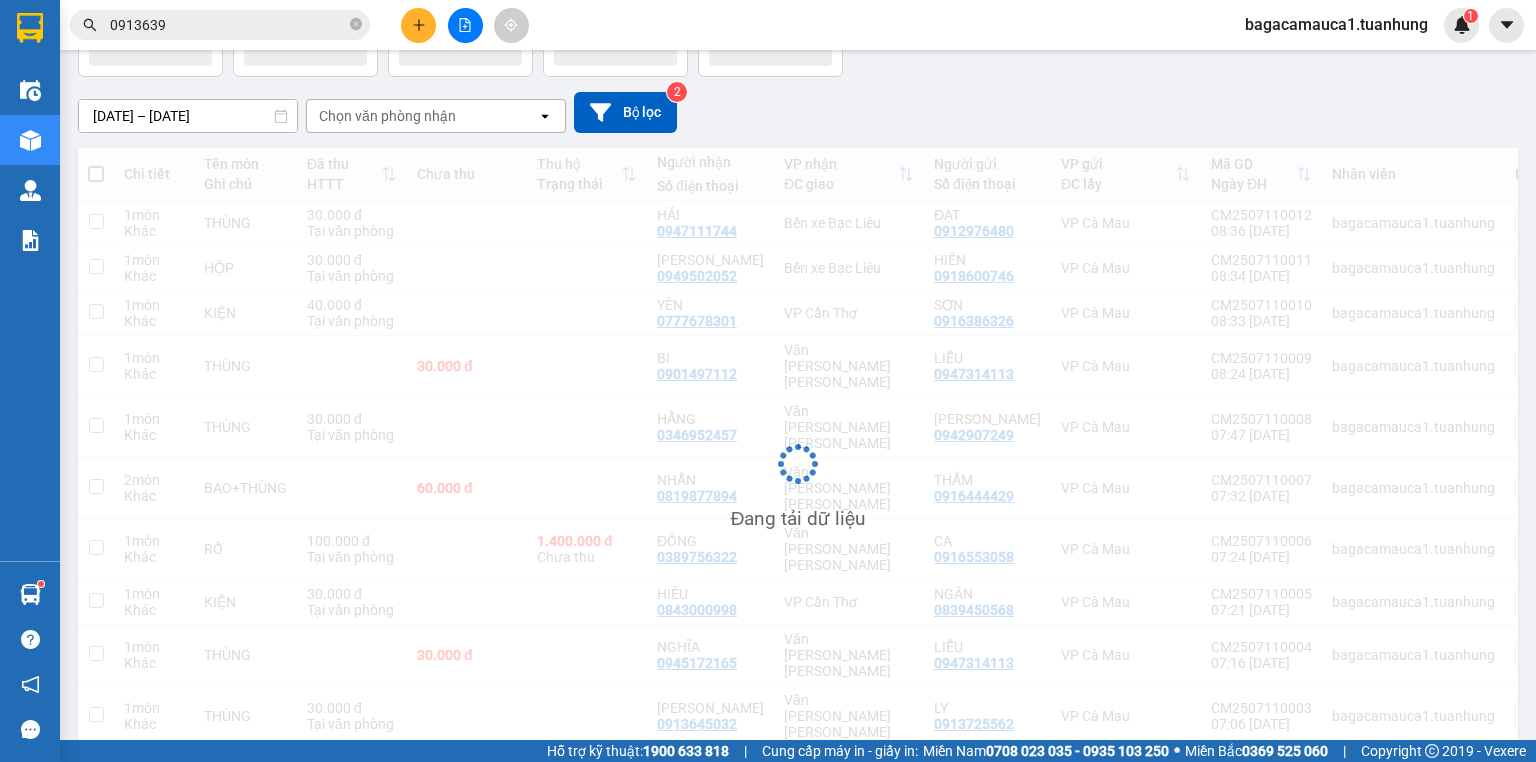 scroll, scrollTop: 92, scrollLeft: 0, axis: vertical 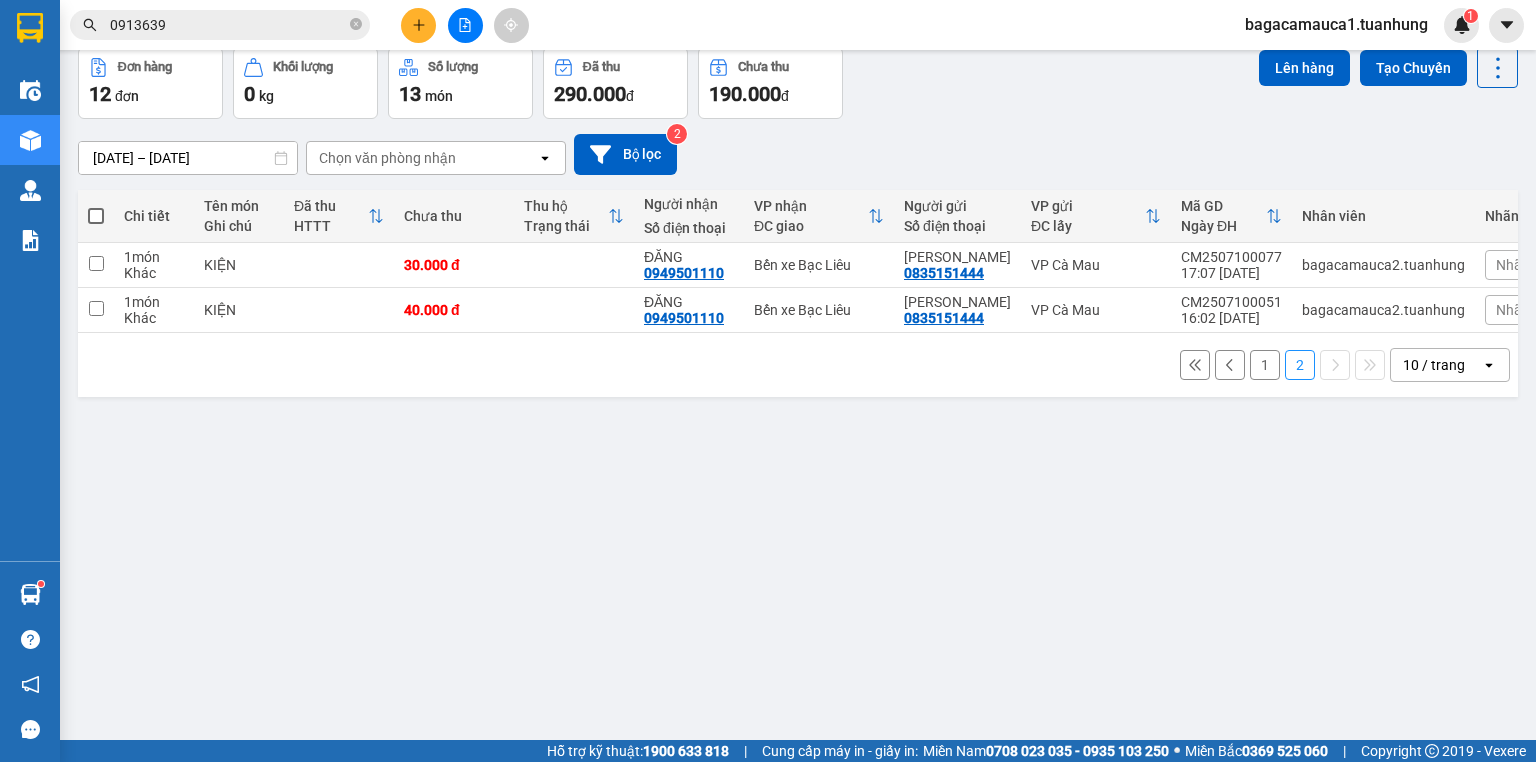 click 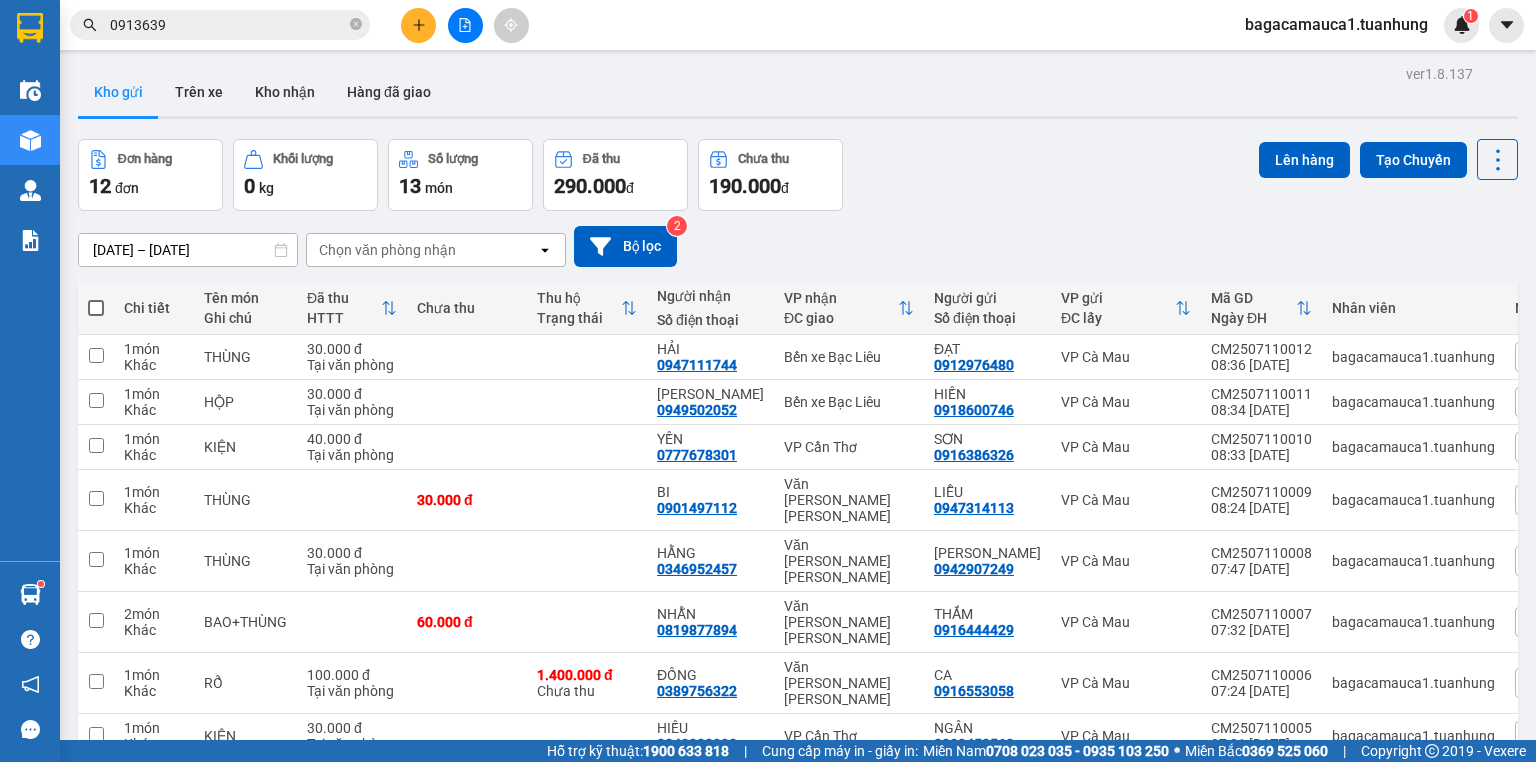 scroll, scrollTop: 0, scrollLeft: 0, axis: both 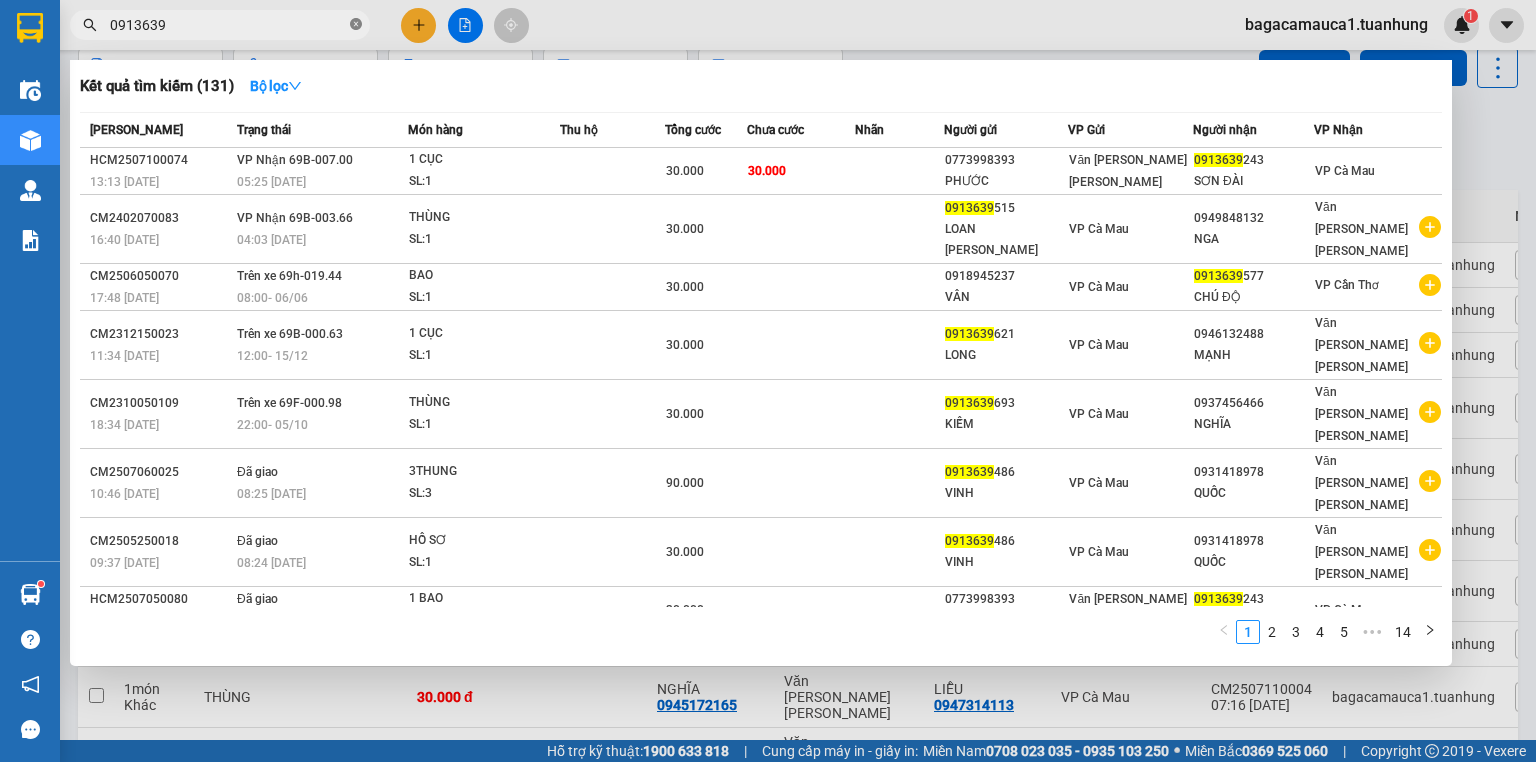 click 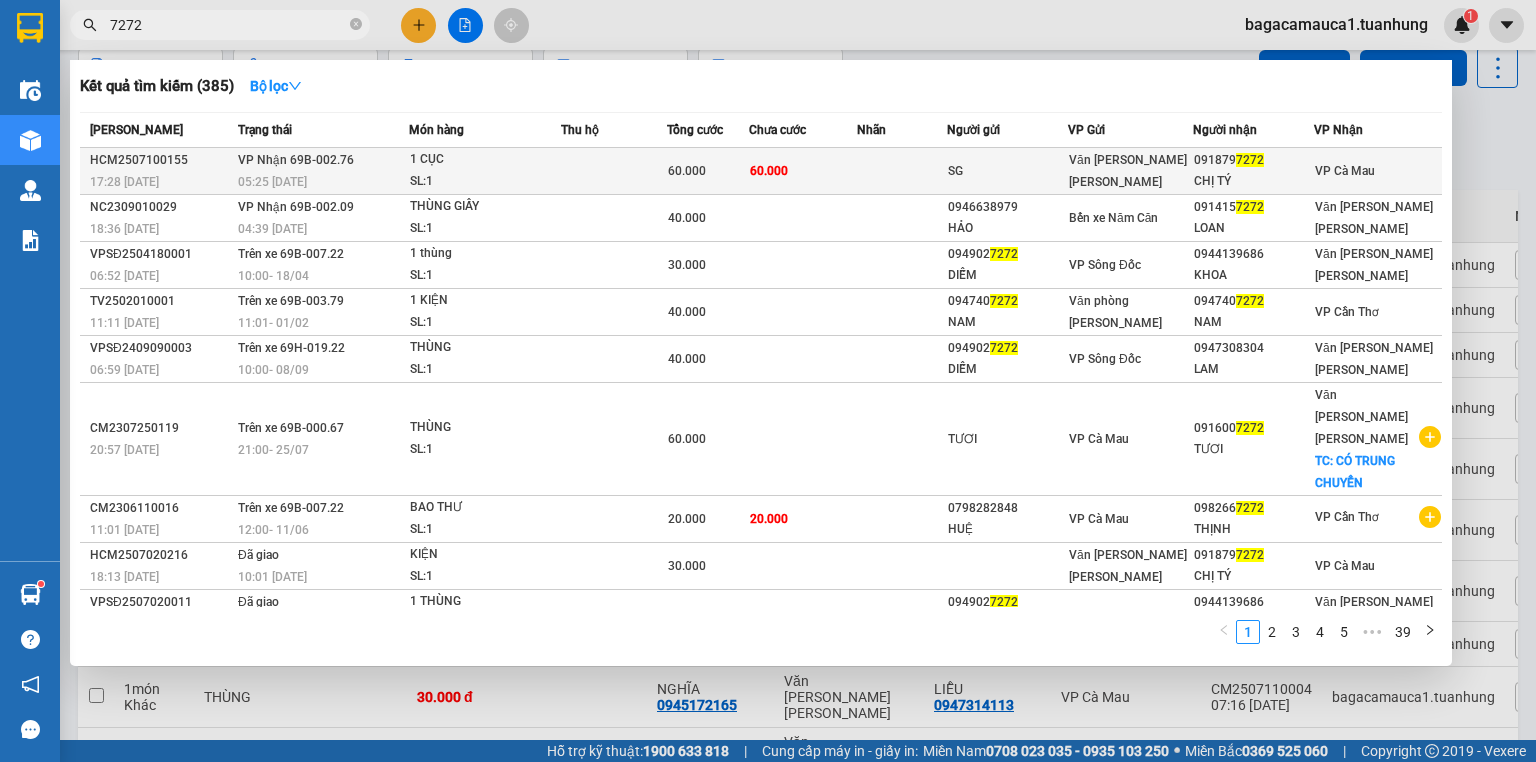 type on "7272" 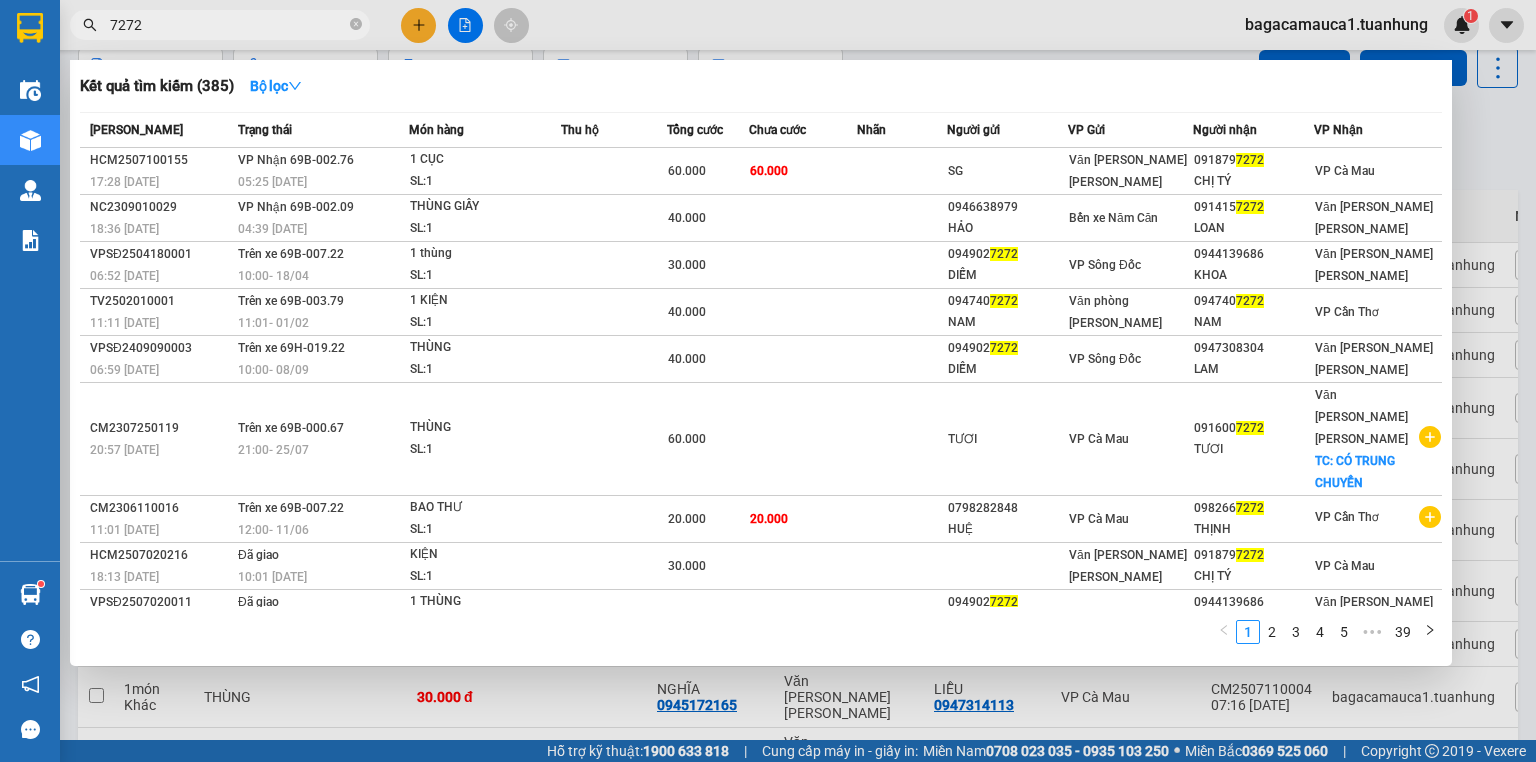 click on "60.000" at bounding box center (687, 171) 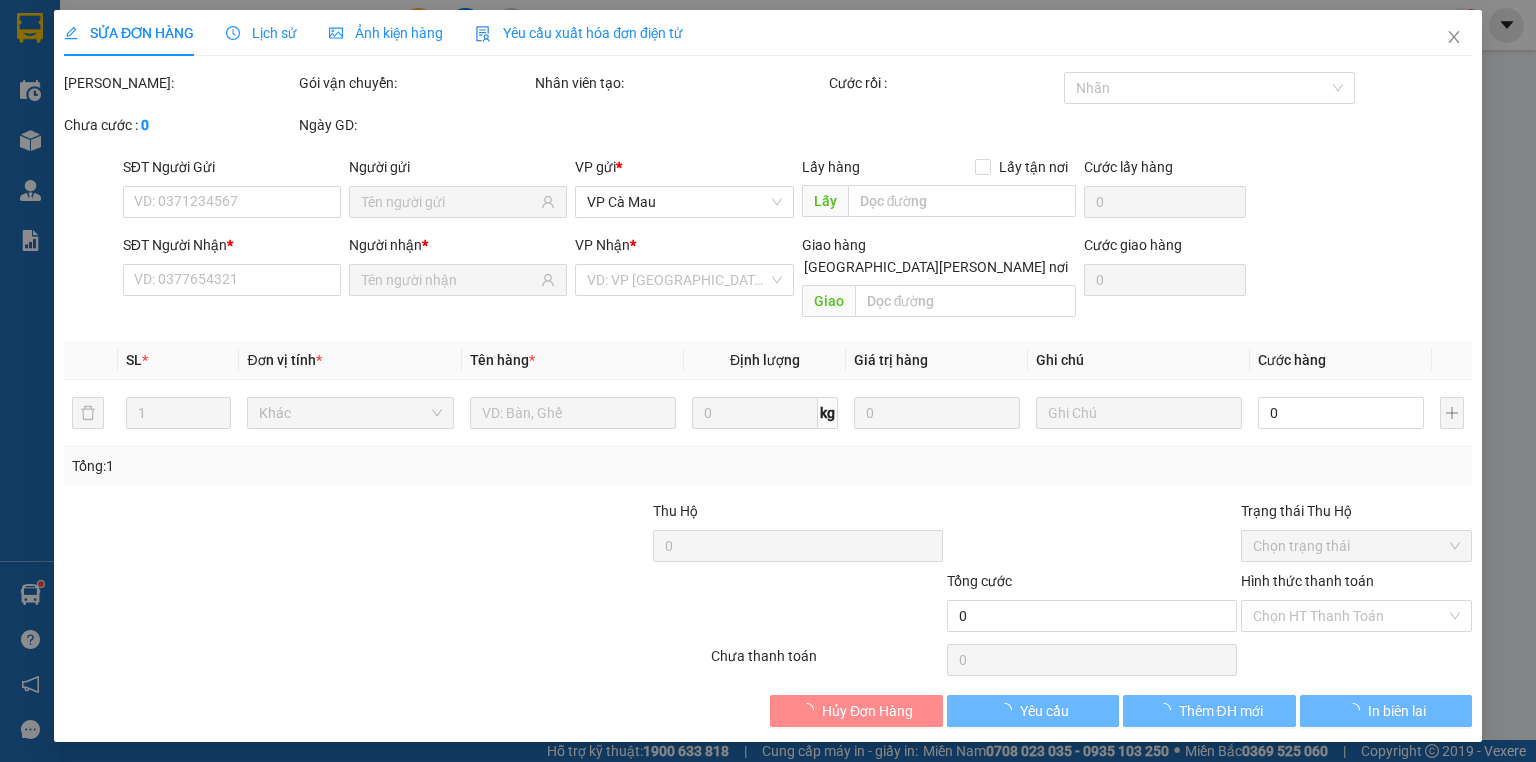 type on "SG" 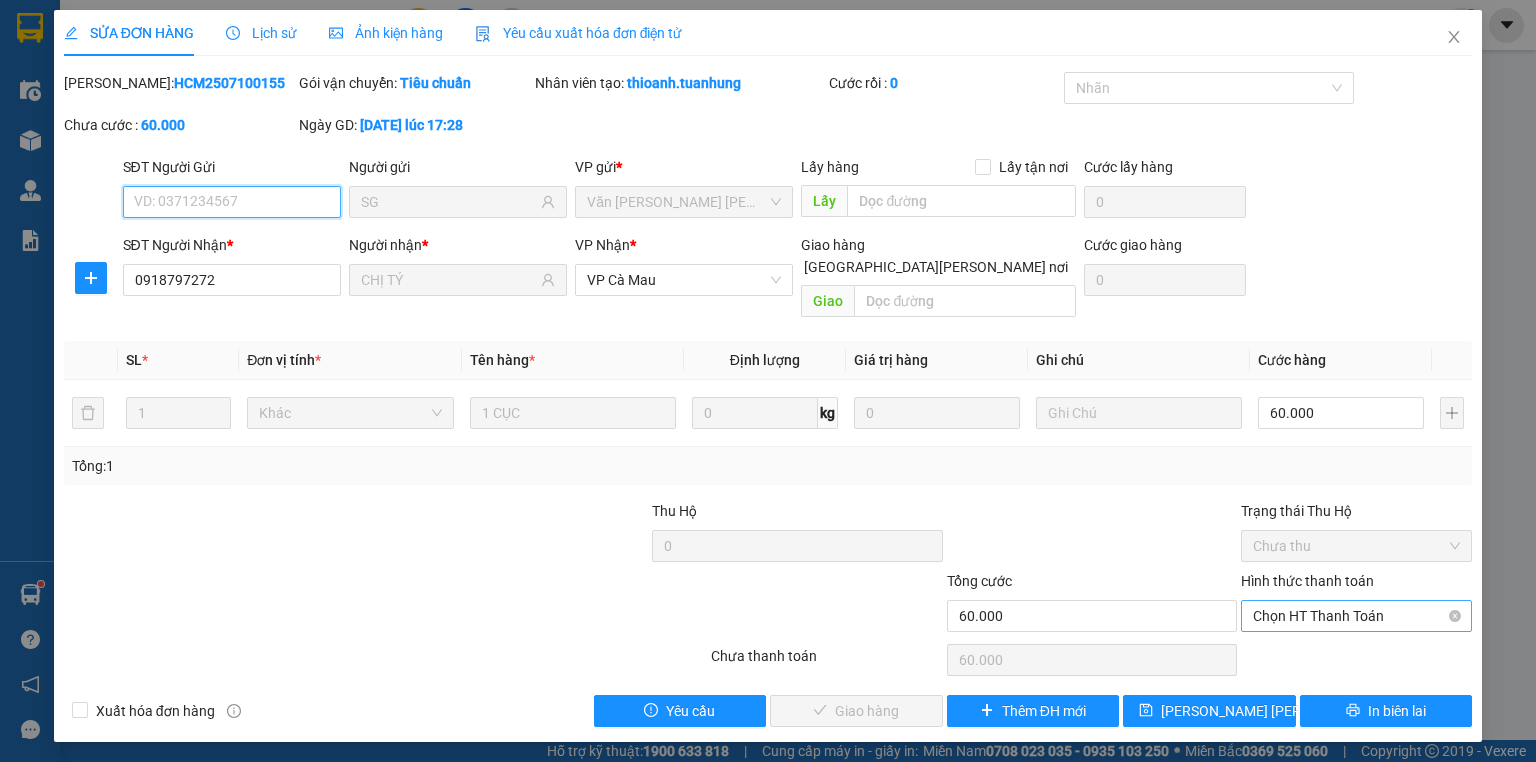 click on "Chọn HT Thanh Toán" at bounding box center [1356, 616] 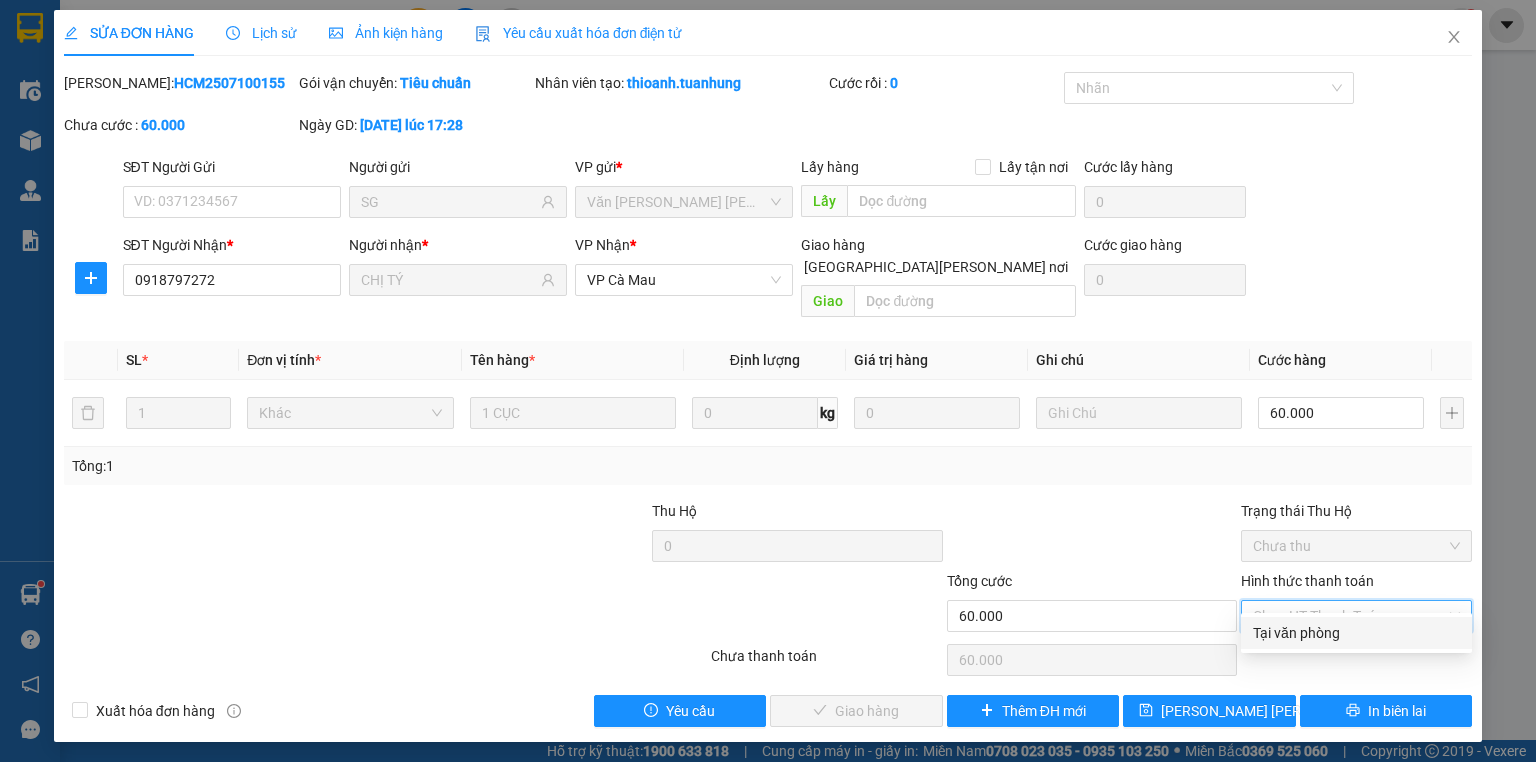 click on "Tại văn phòng" at bounding box center [1356, 633] 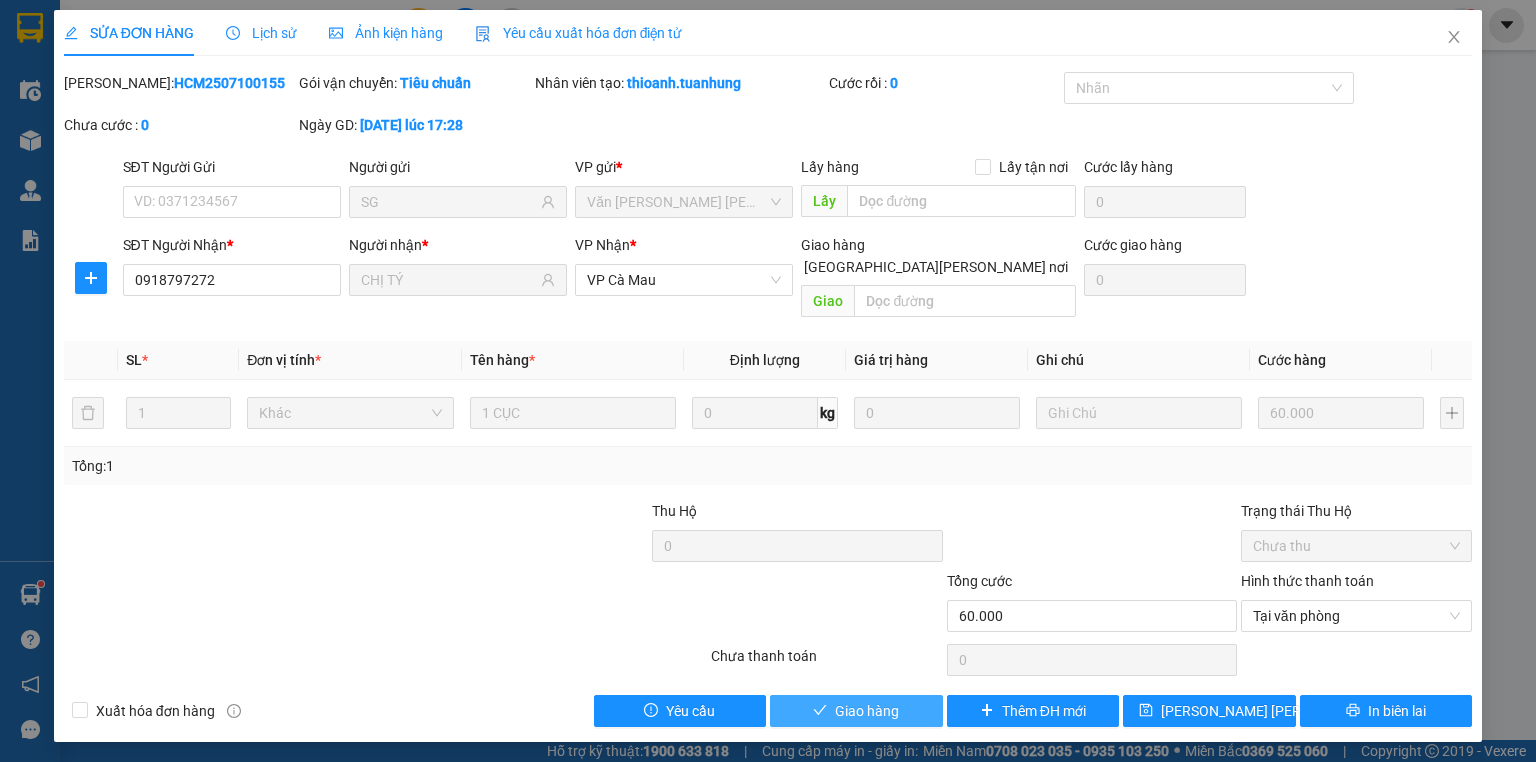 drag, startPoint x: 878, startPoint y: 680, endPoint x: 879, endPoint y: 667, distance: 13.038404 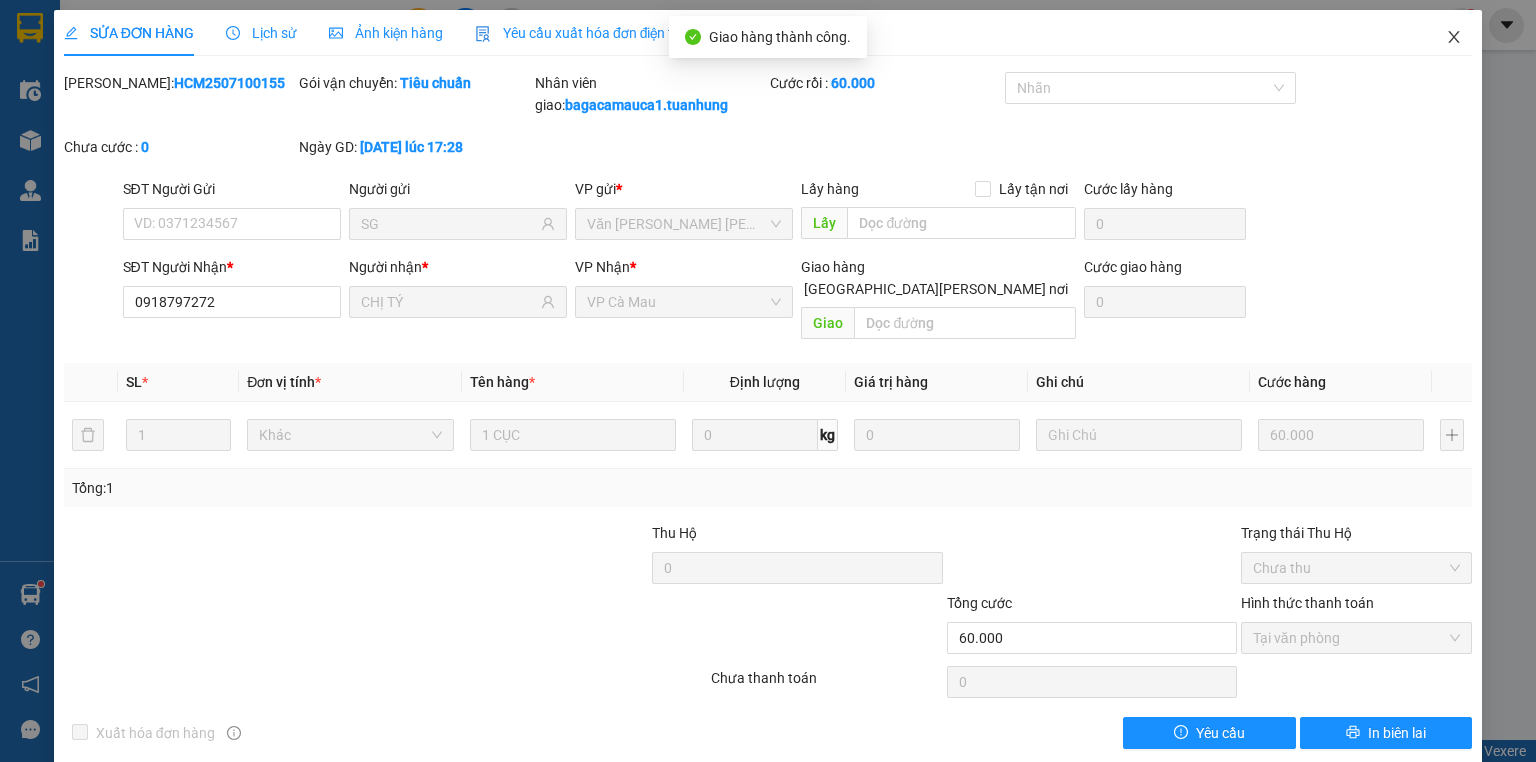click 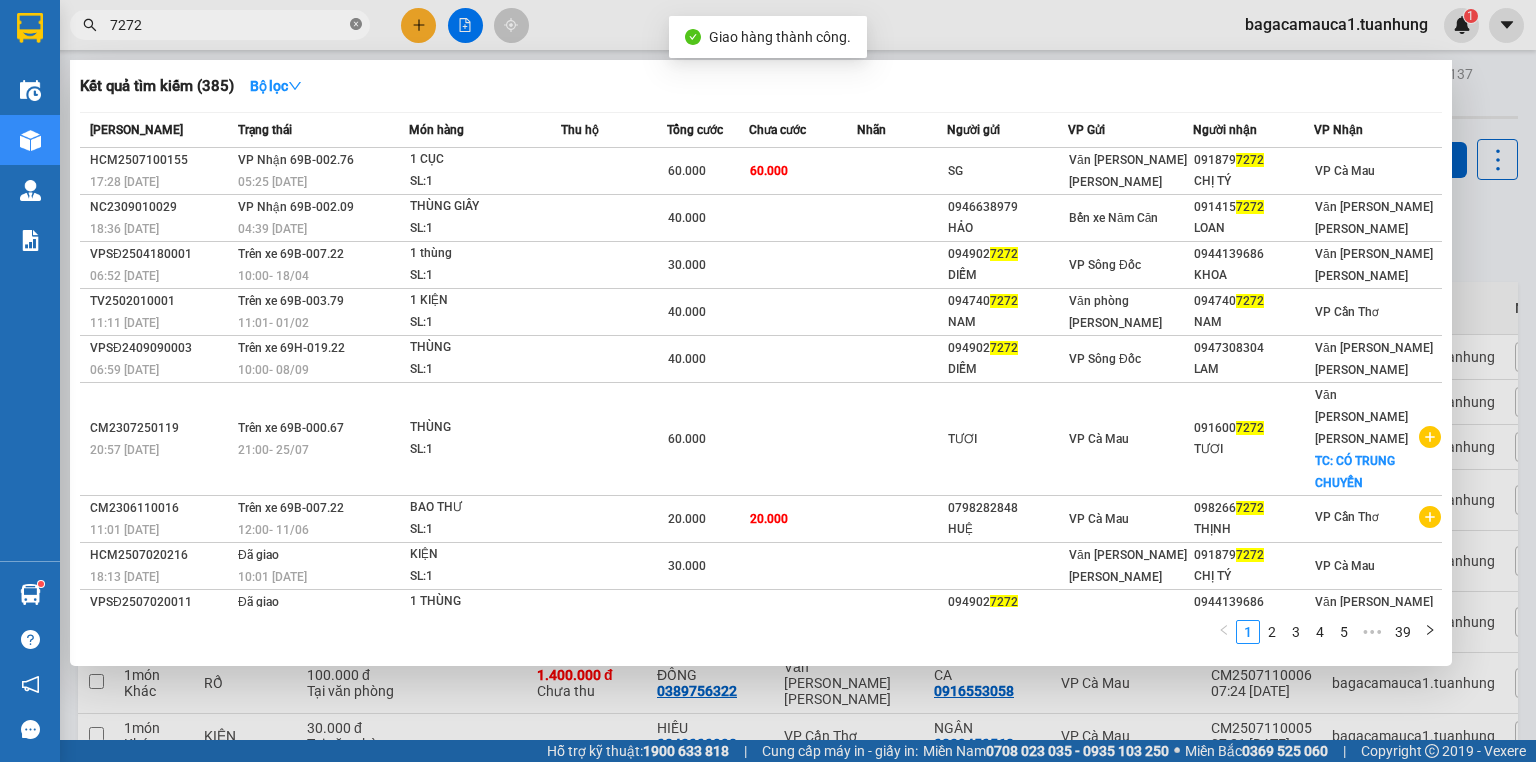 click 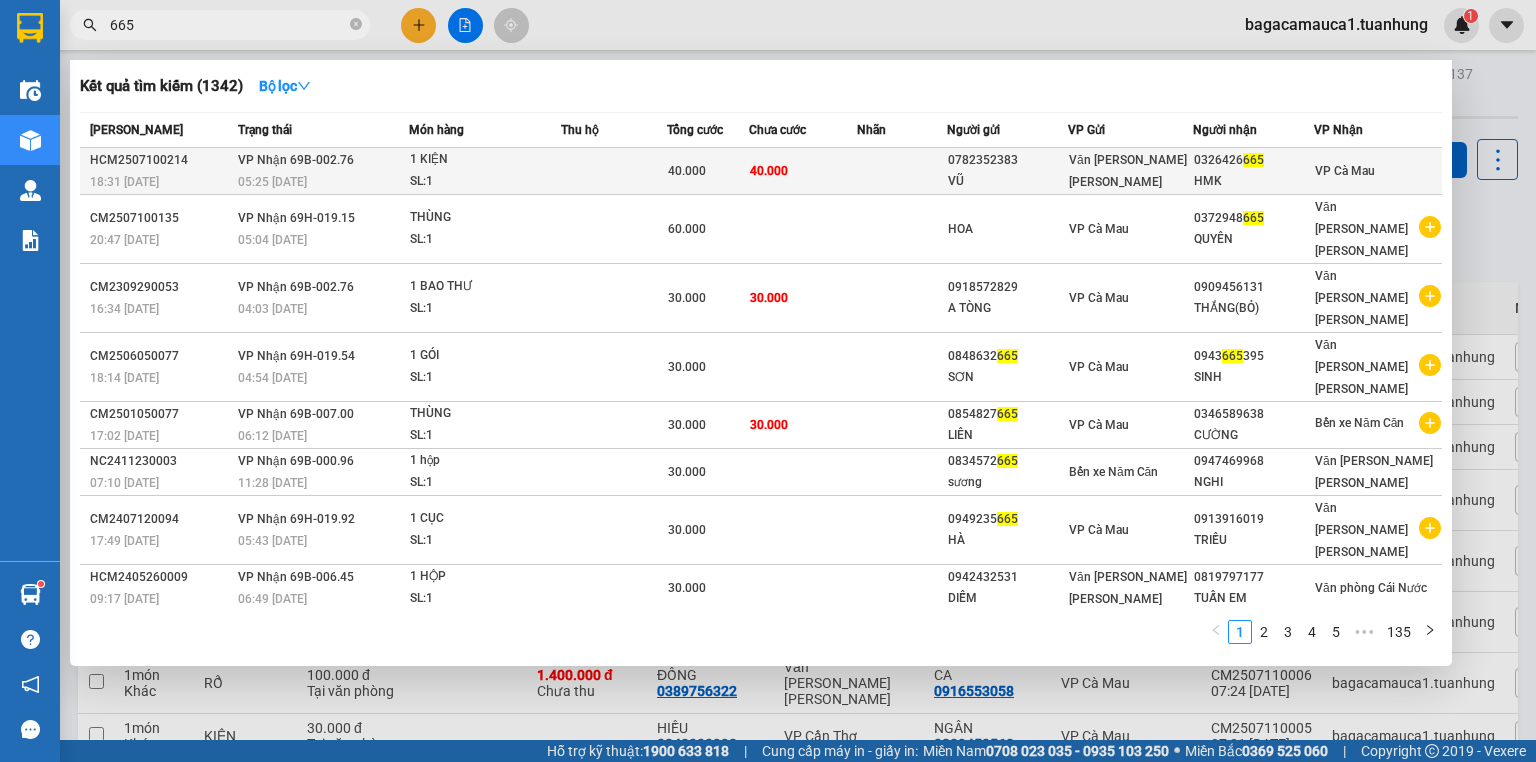 type on "665" 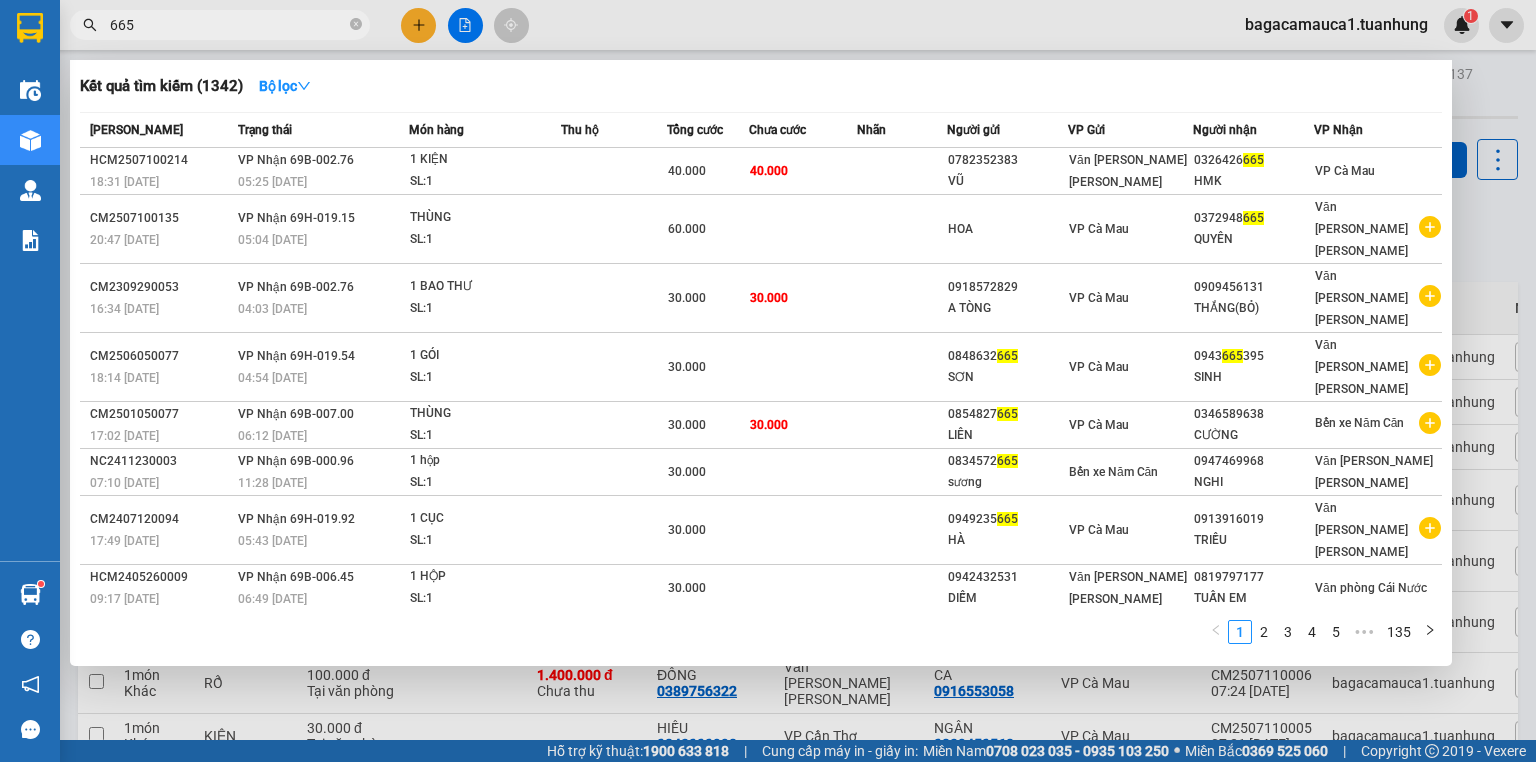 click on "40.000" at bounding box center (769, 171) 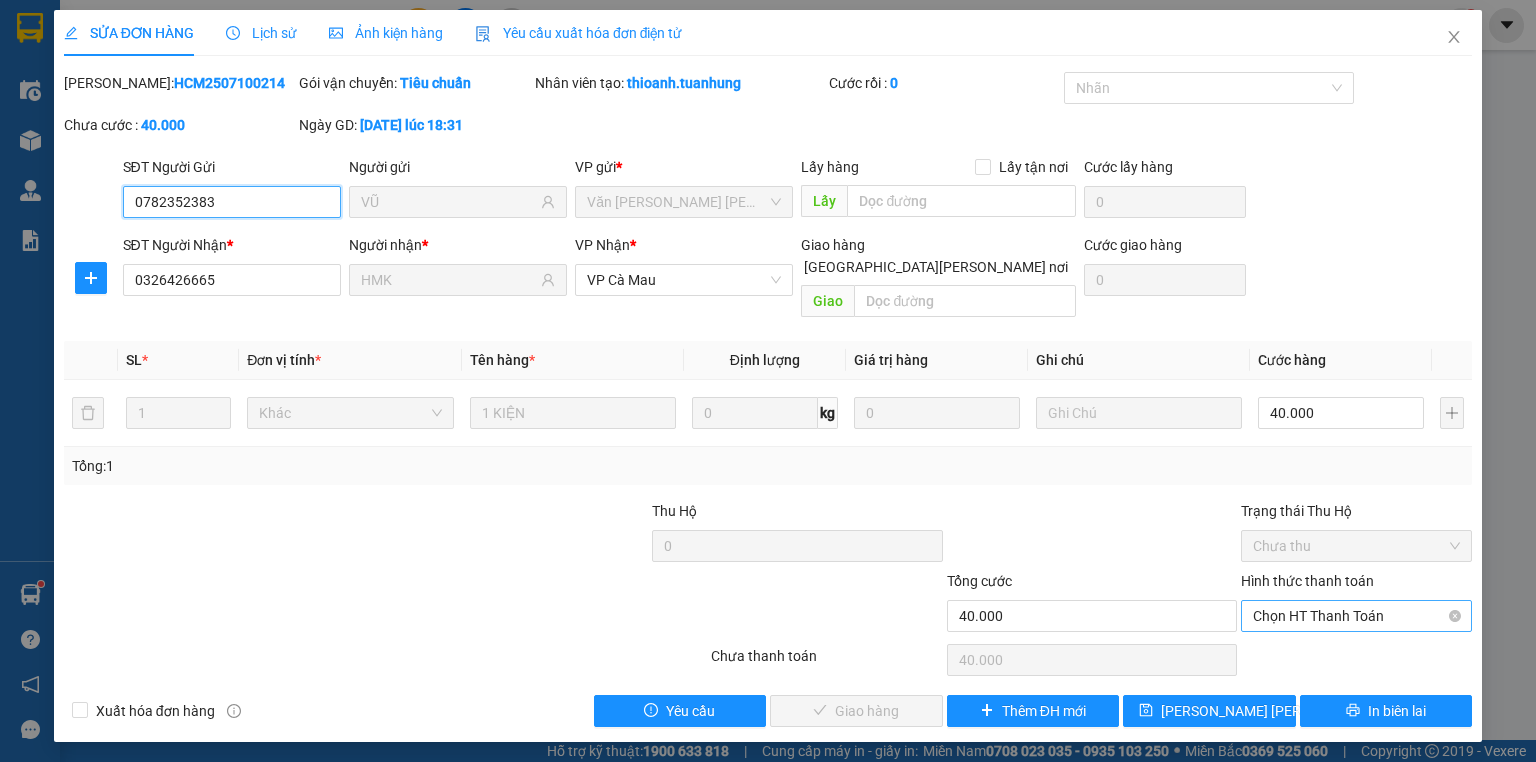 click on "Chọn HT Thanh Toán" at bounding box center (1356, 616) 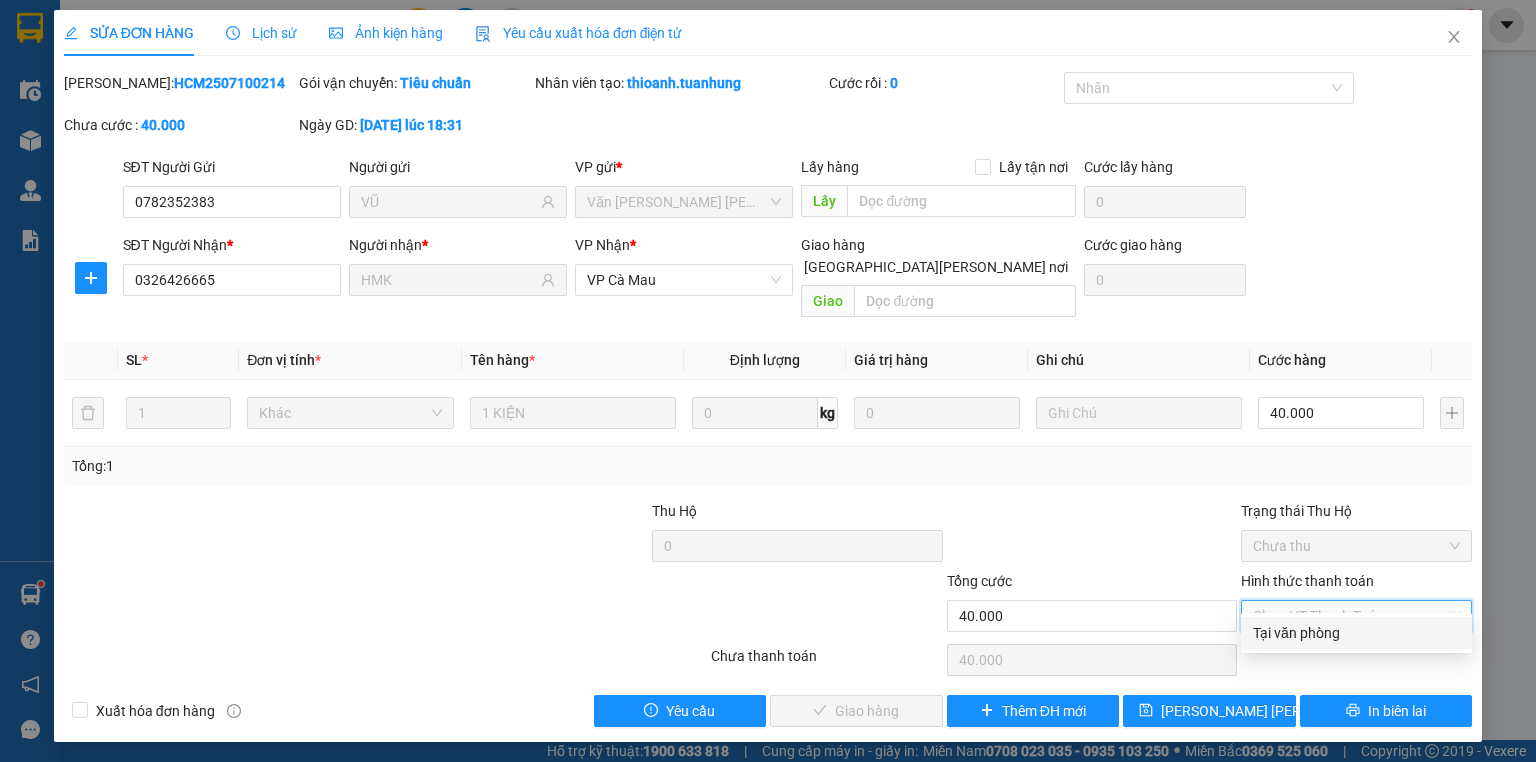click on "Tại văn phòng" at bounding box center (1356, 633) 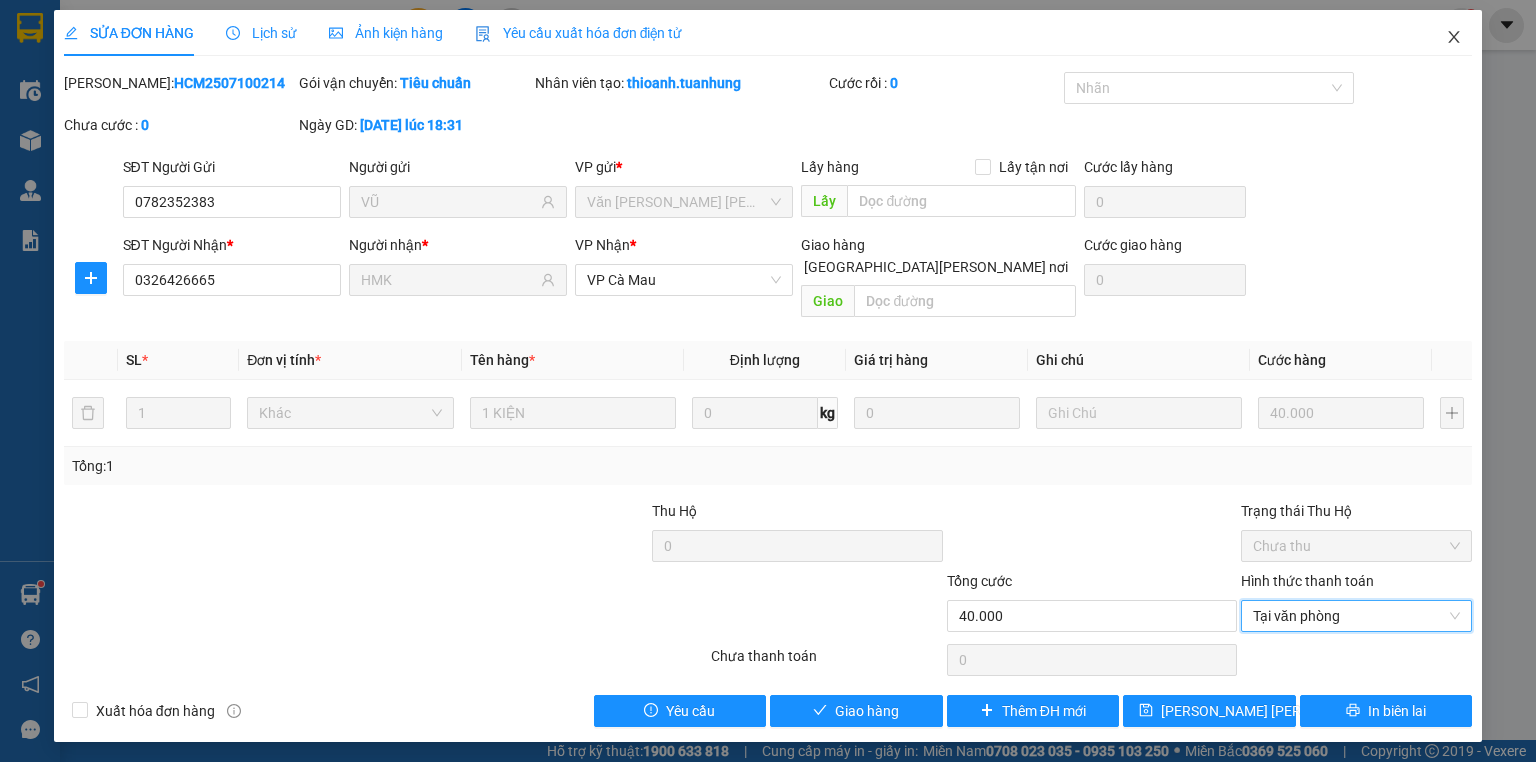 click 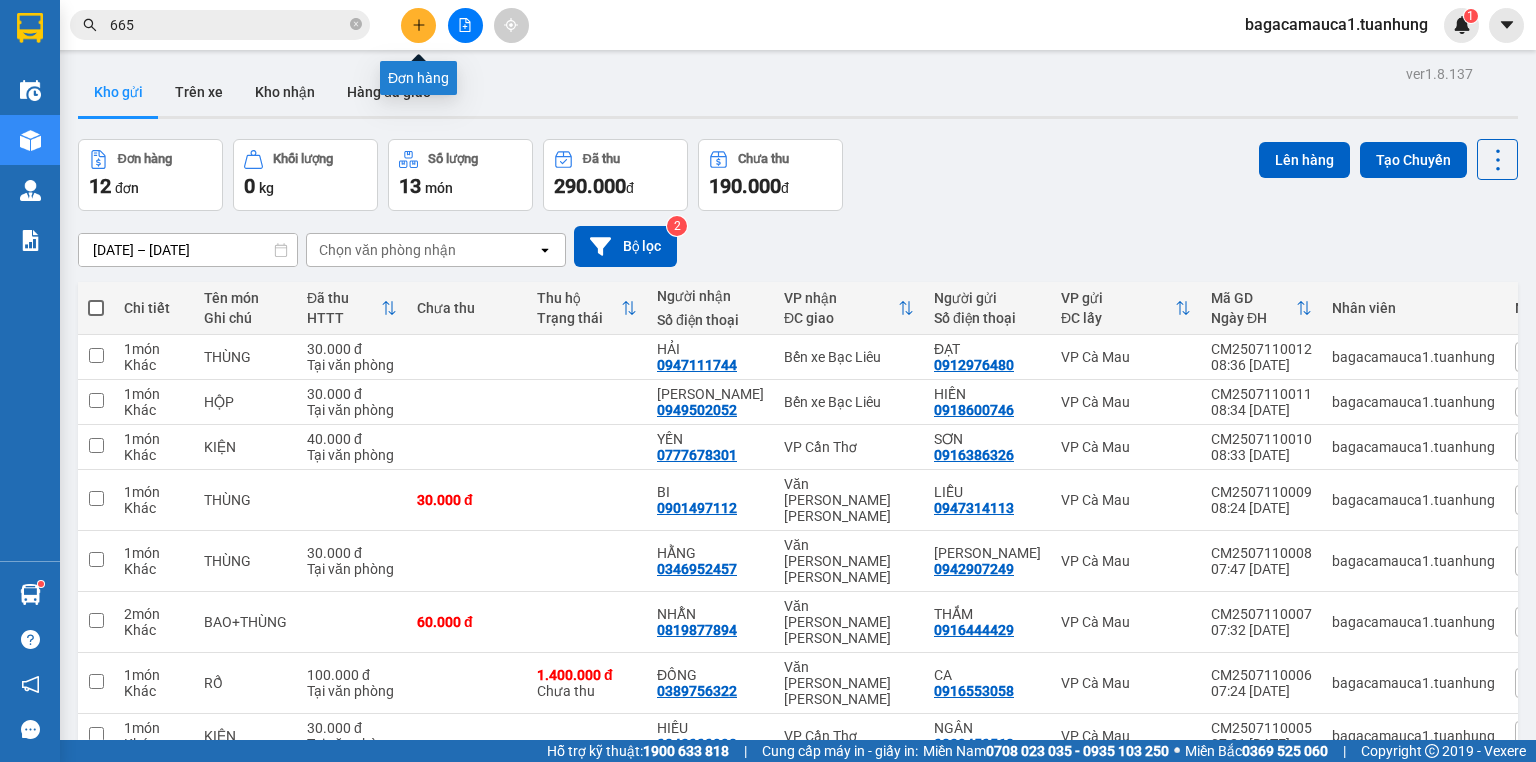 click 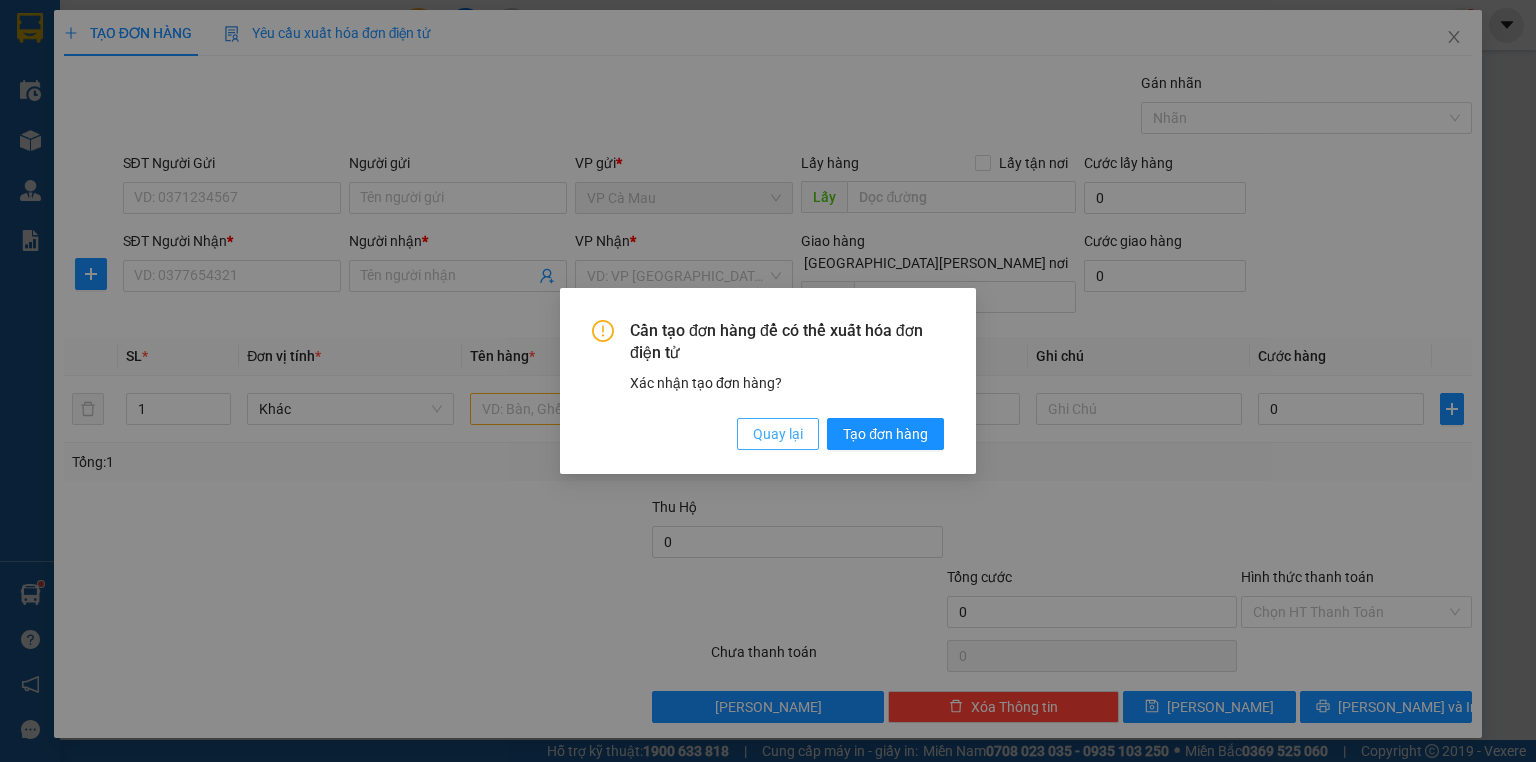 click on "Quay lại" at bounding box center (778, 434) 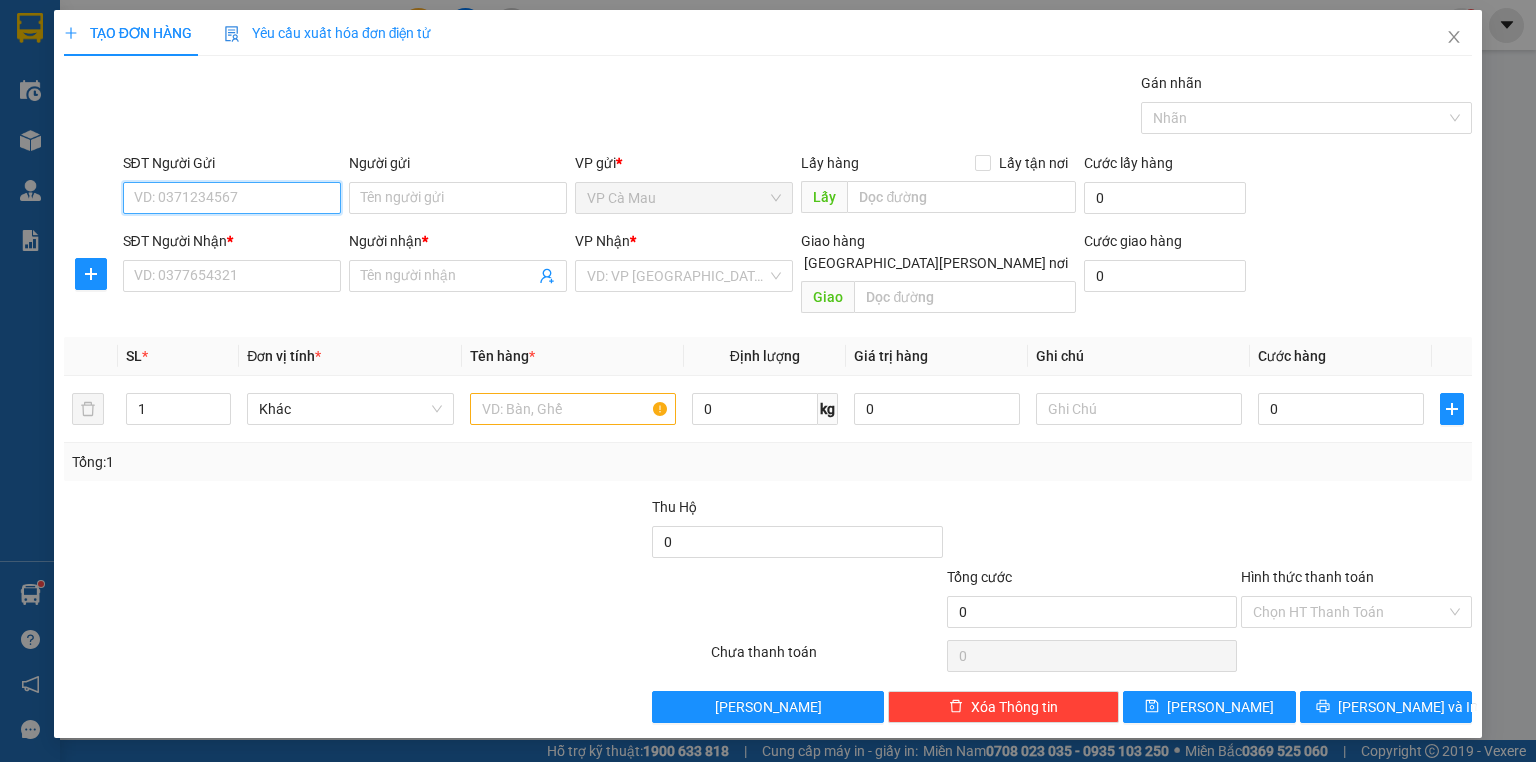 drag, startPoint x: 276, startPoint y: 202, endPoint x: 242, endPoint y: 213, distance: 35.735138 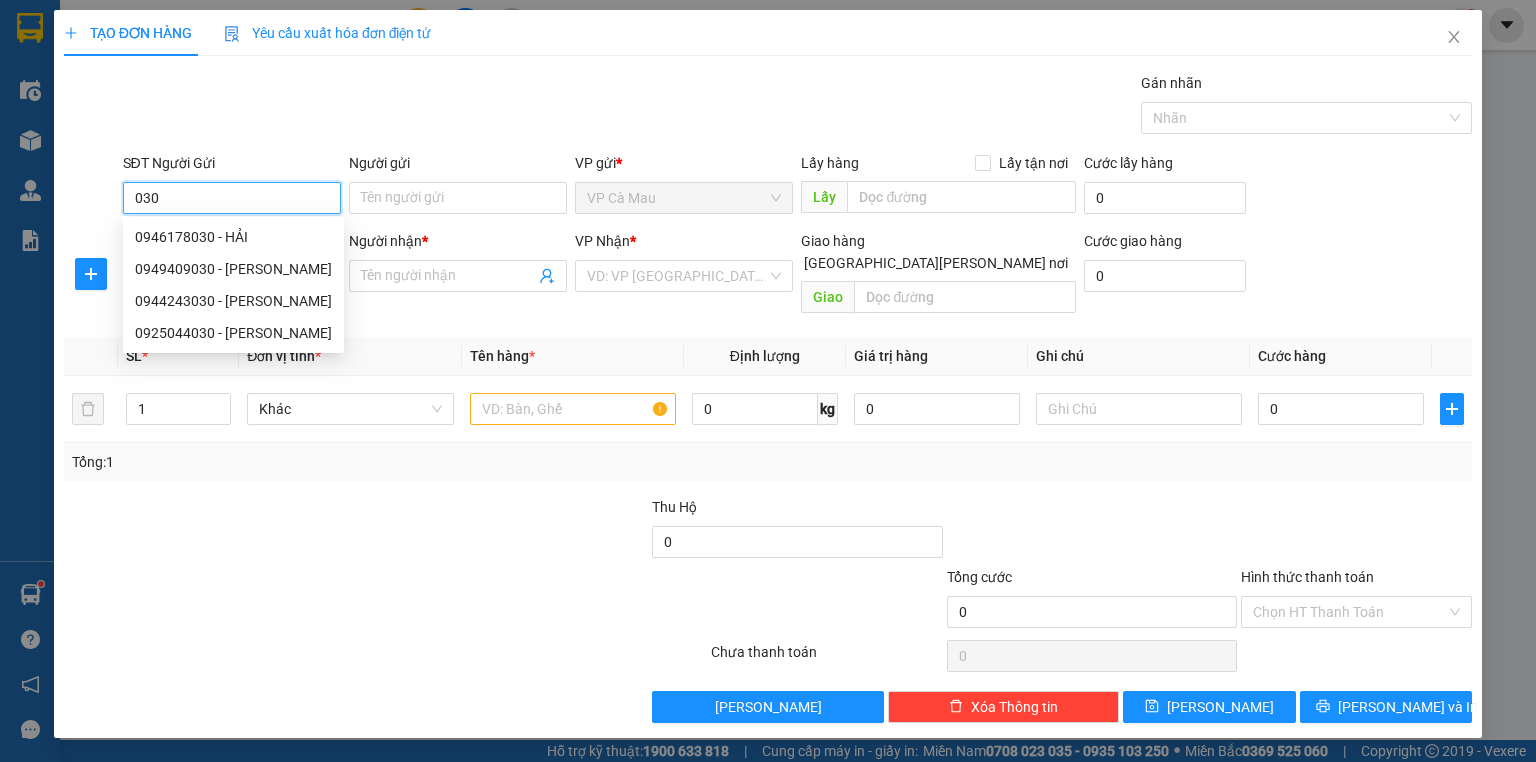 click on "0946178030 - HẢI" at bounding box center [233, 237] 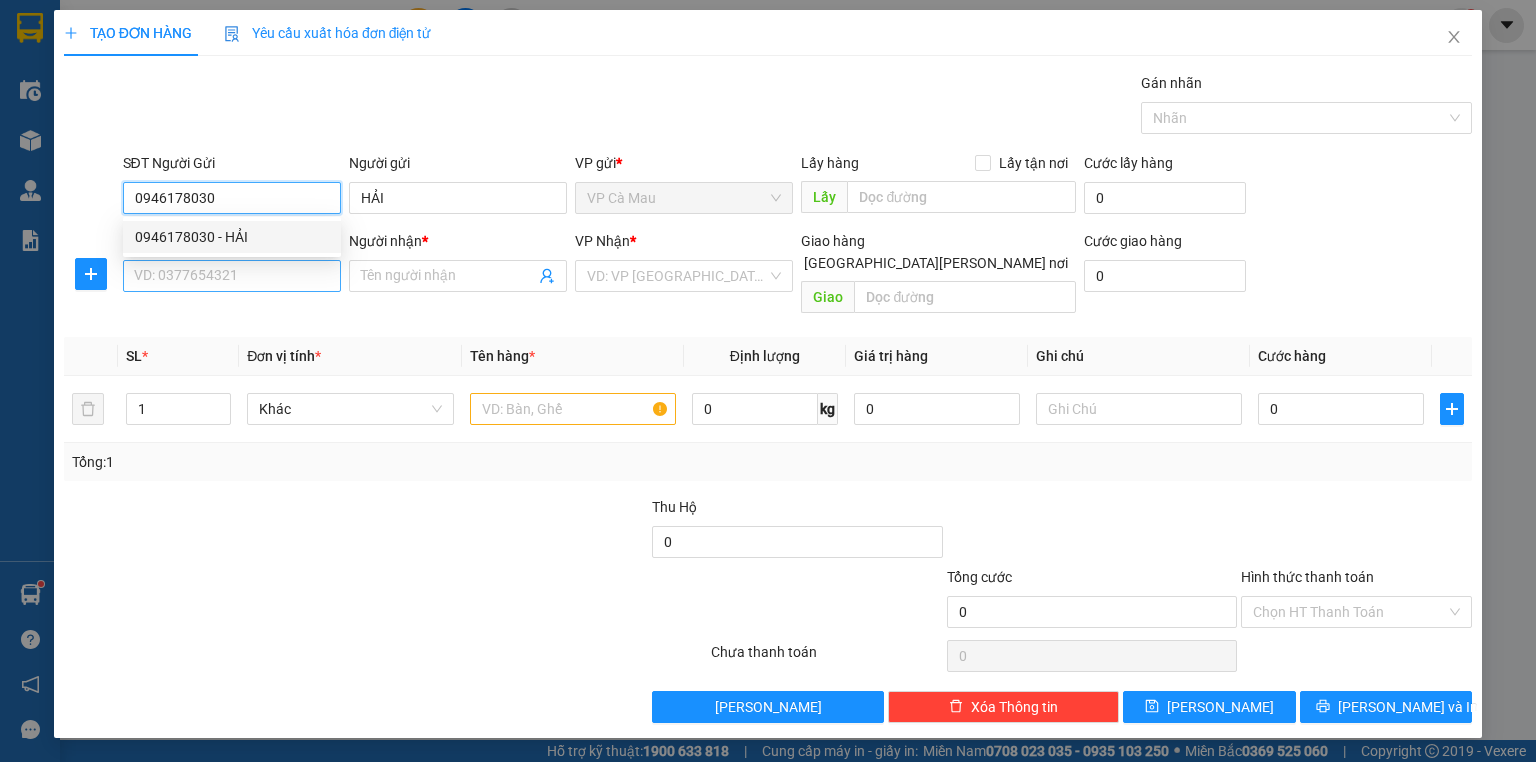 type on "0946178030" 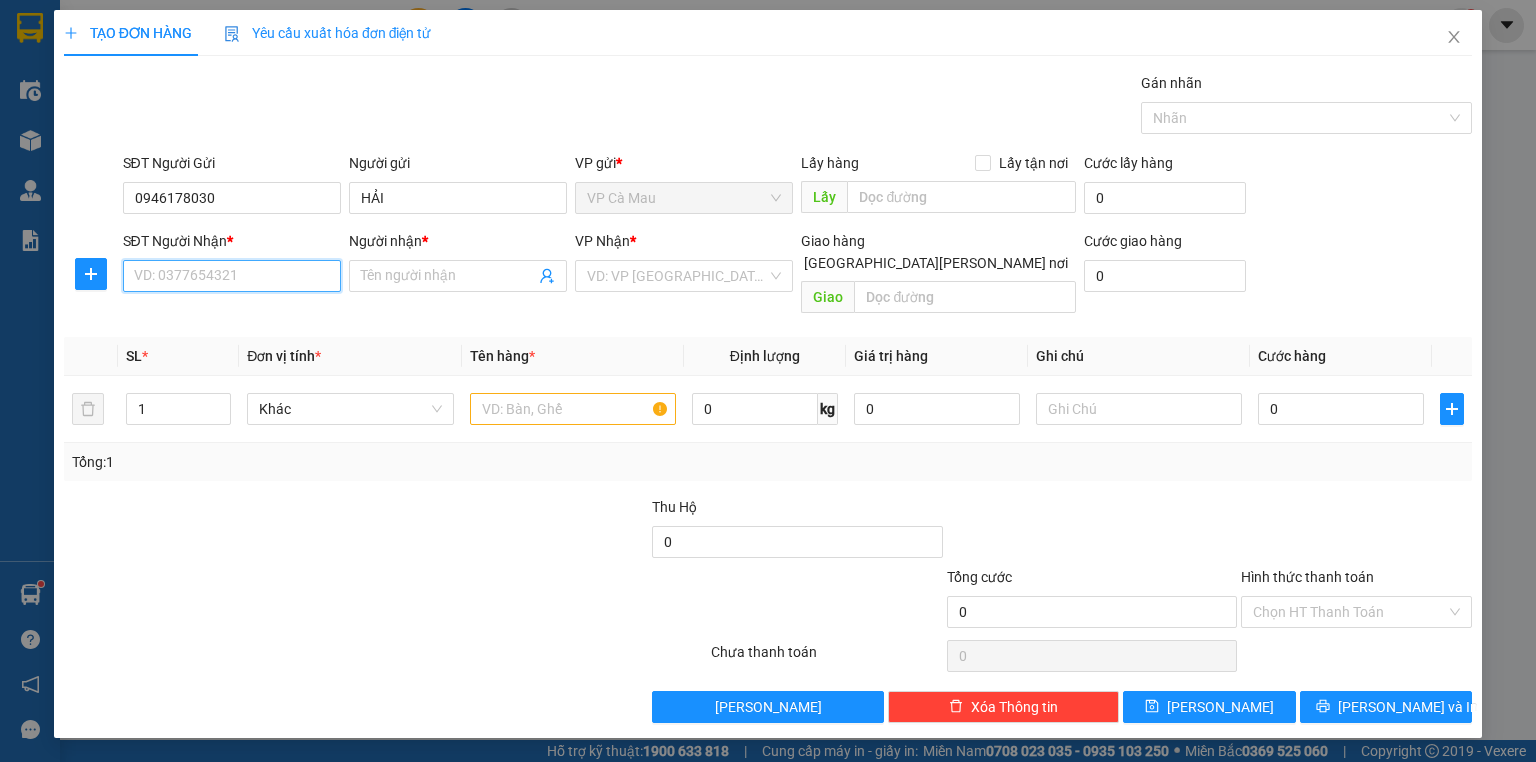 click on "SĐT Người Nhận  *" at bounding box center (232, 276) 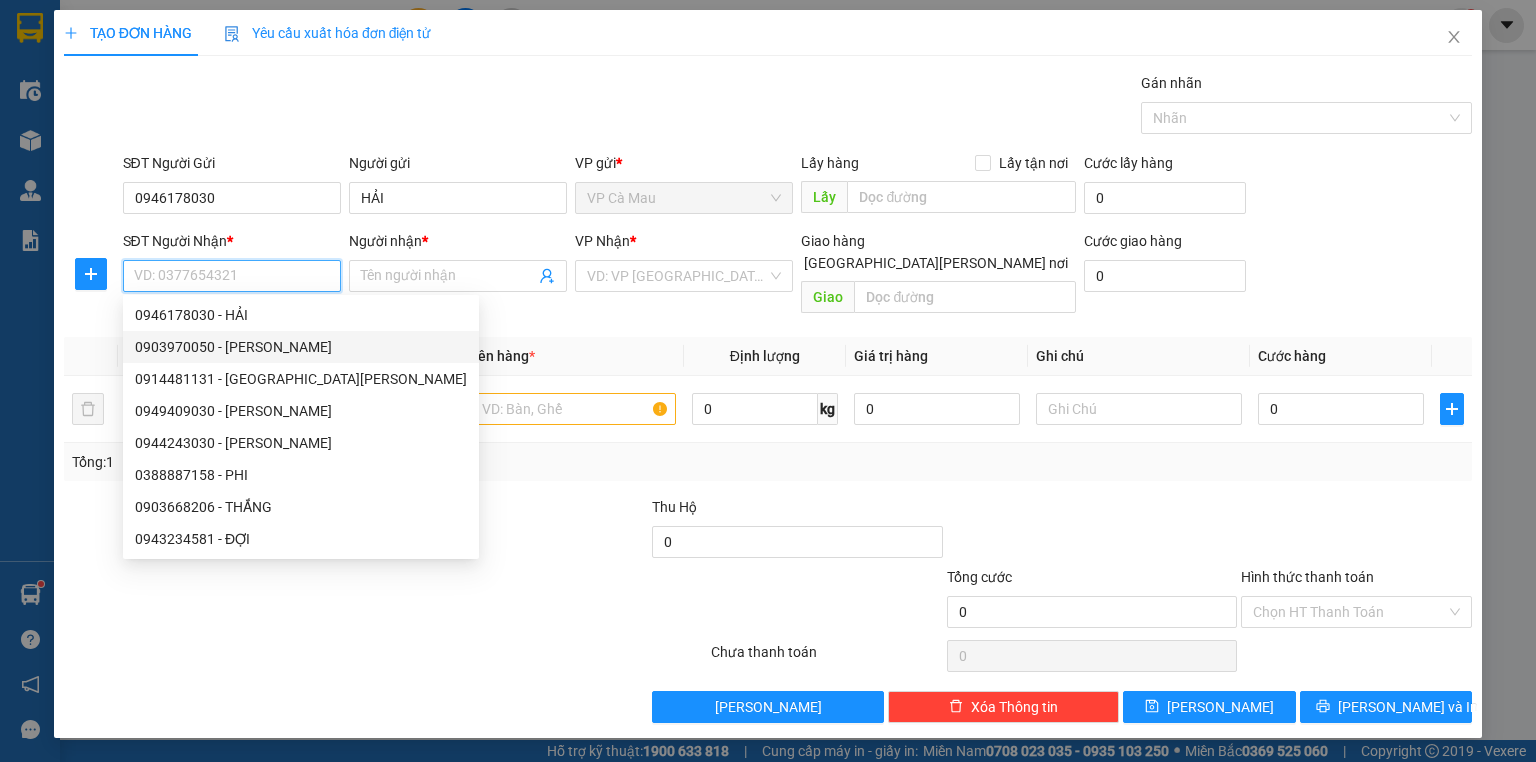 click on "0903970050 - TUẤN" at bounding box center (301, 347) 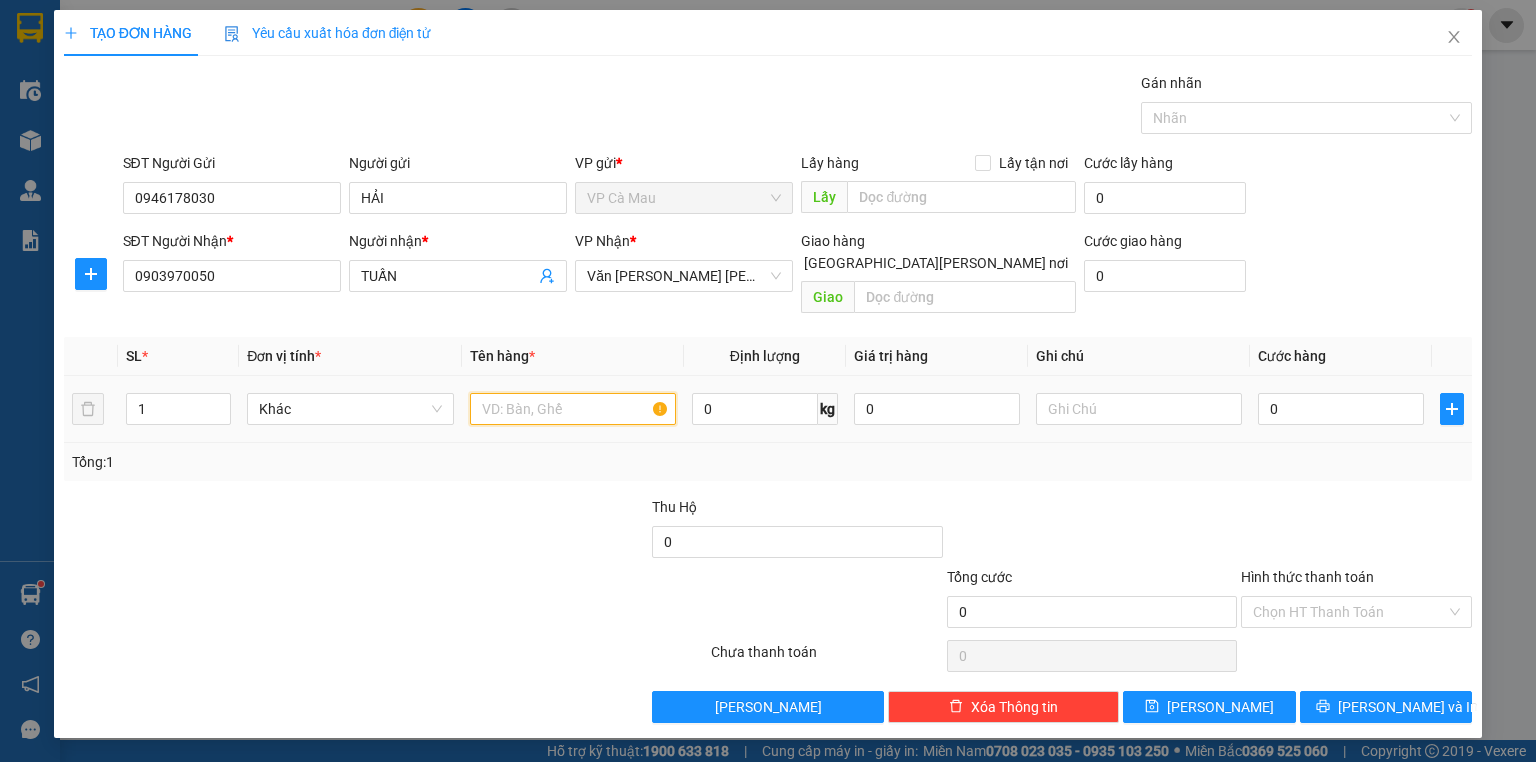 click at bounding box center (573, 409) 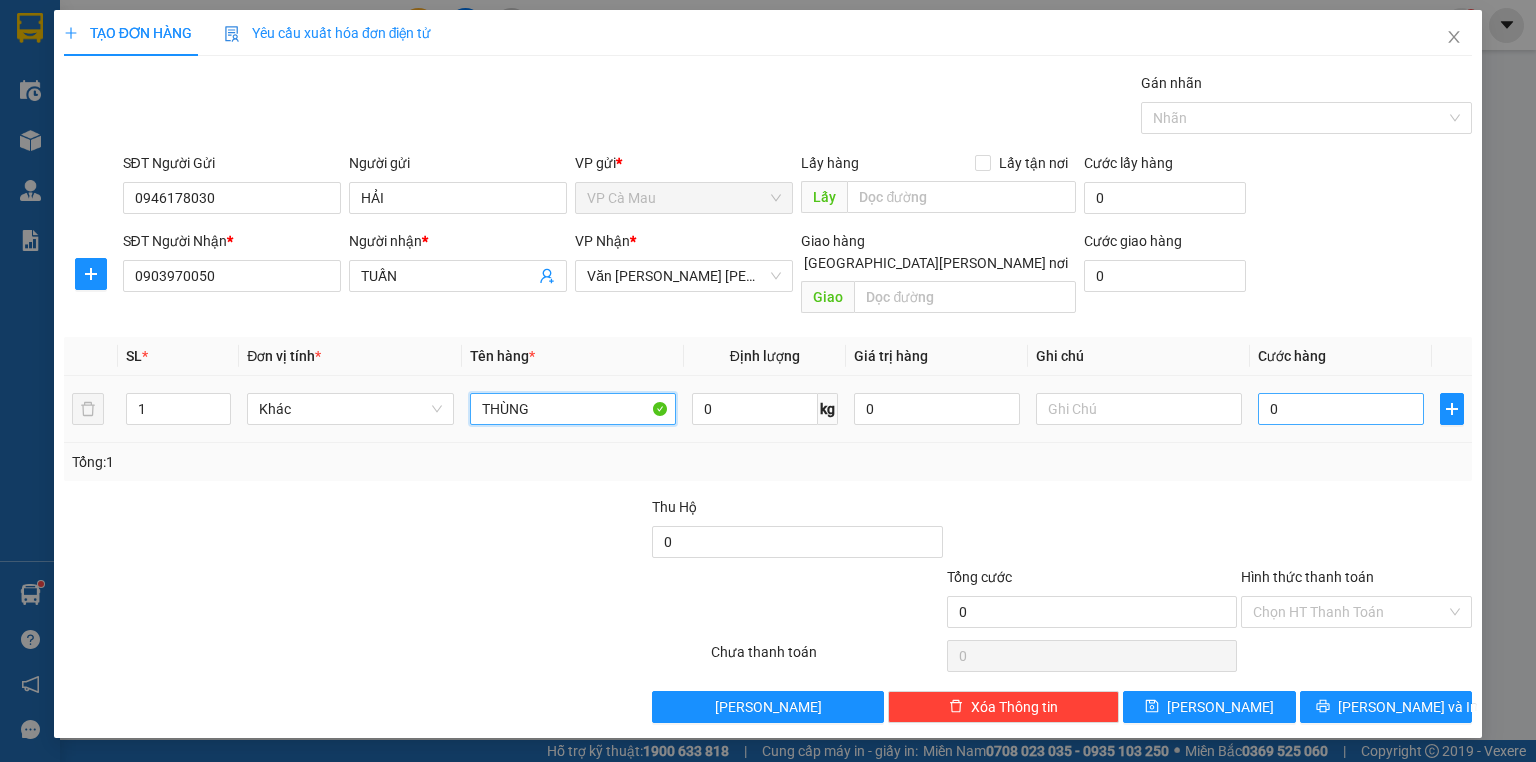 type on "THÙNG" 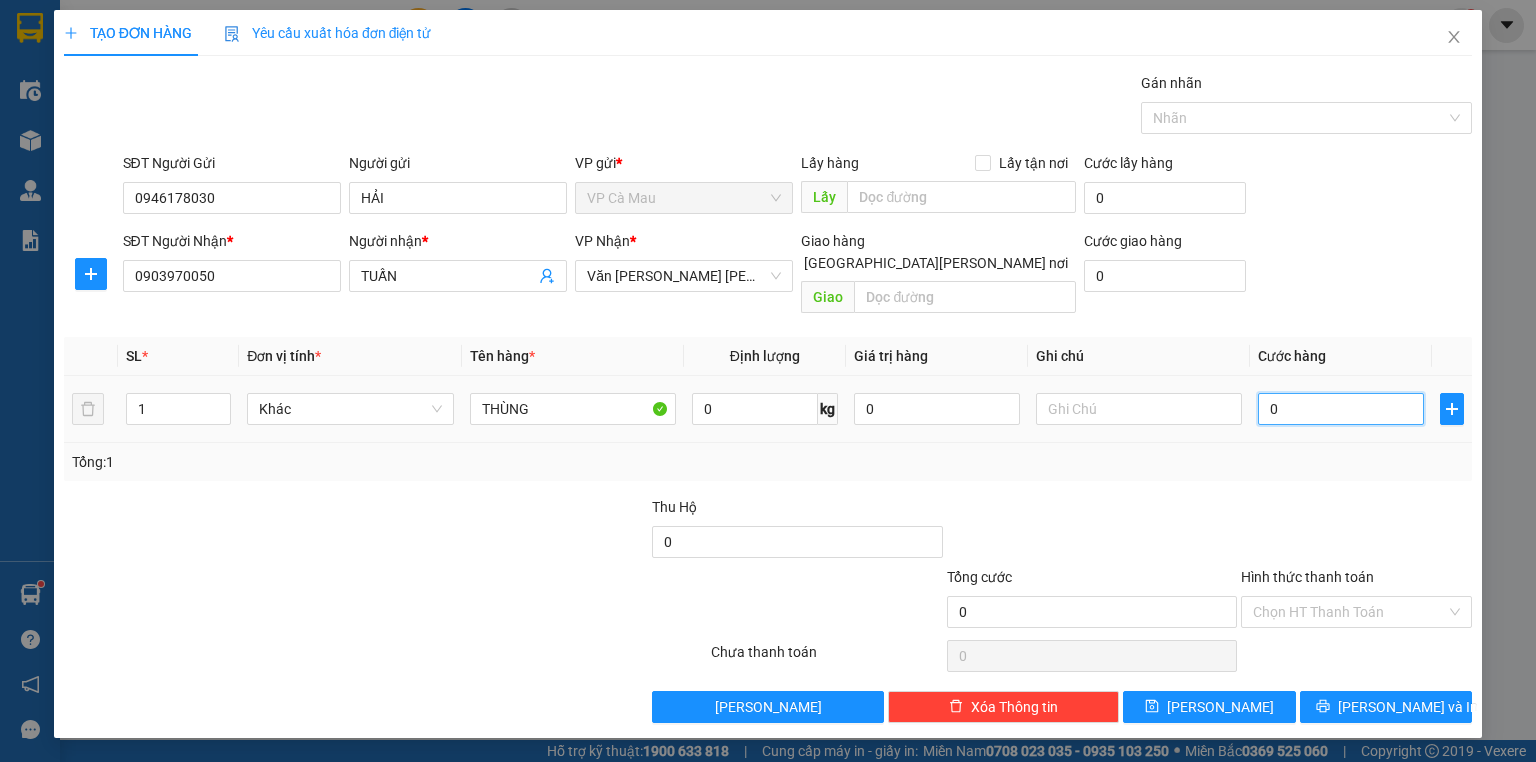 click on "0" at bounding box center (1341, 409) 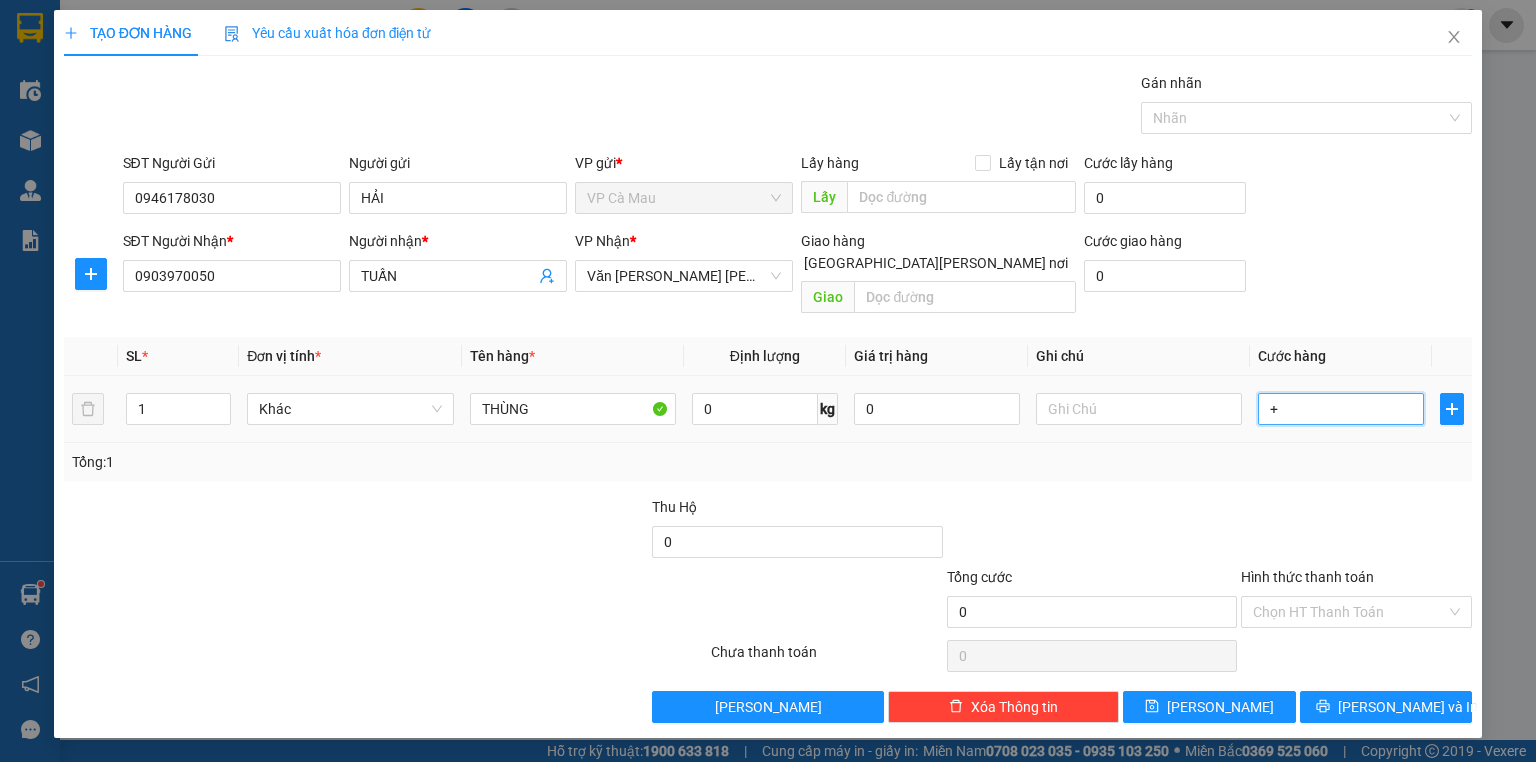 type on "+6" 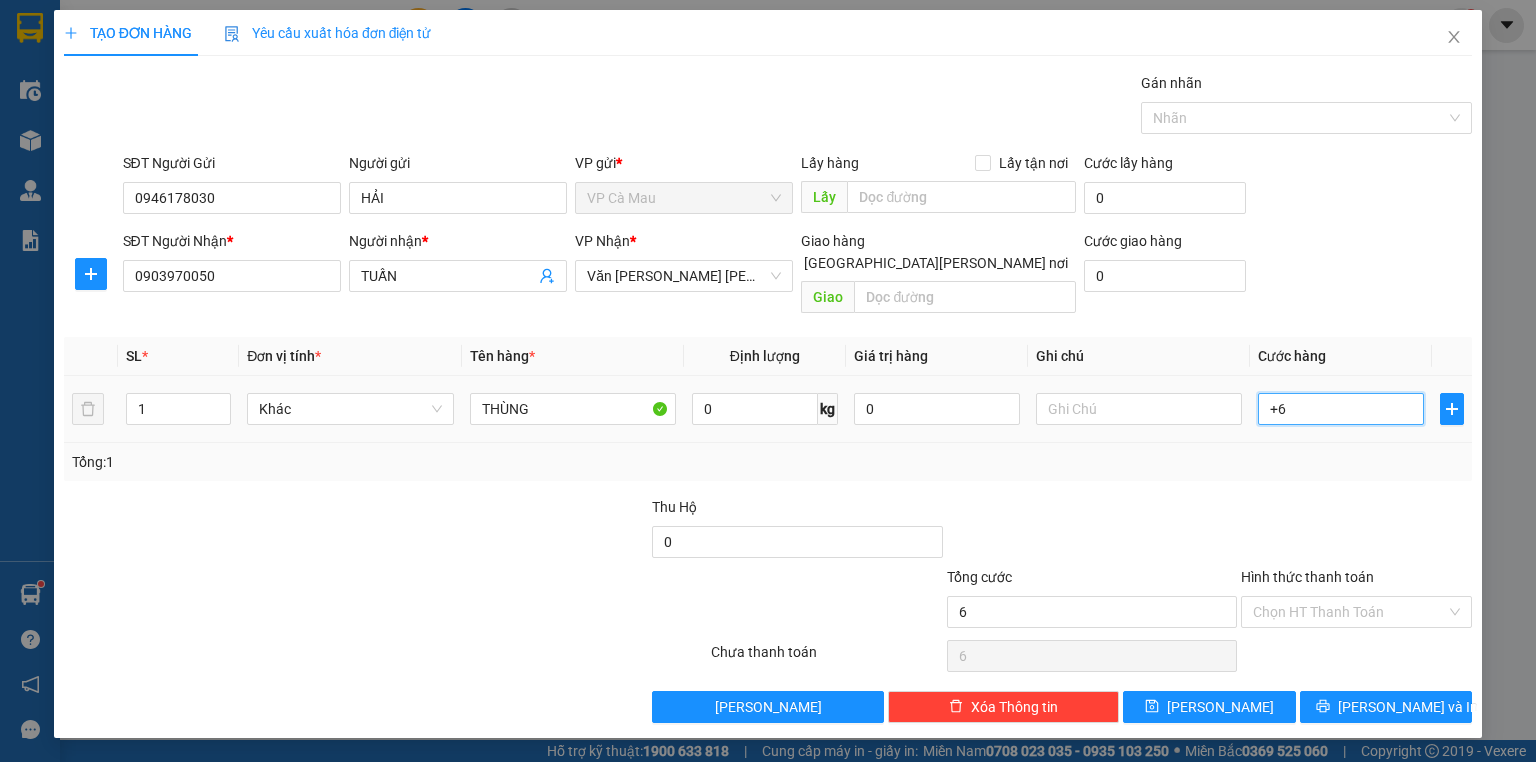 type on "+60" 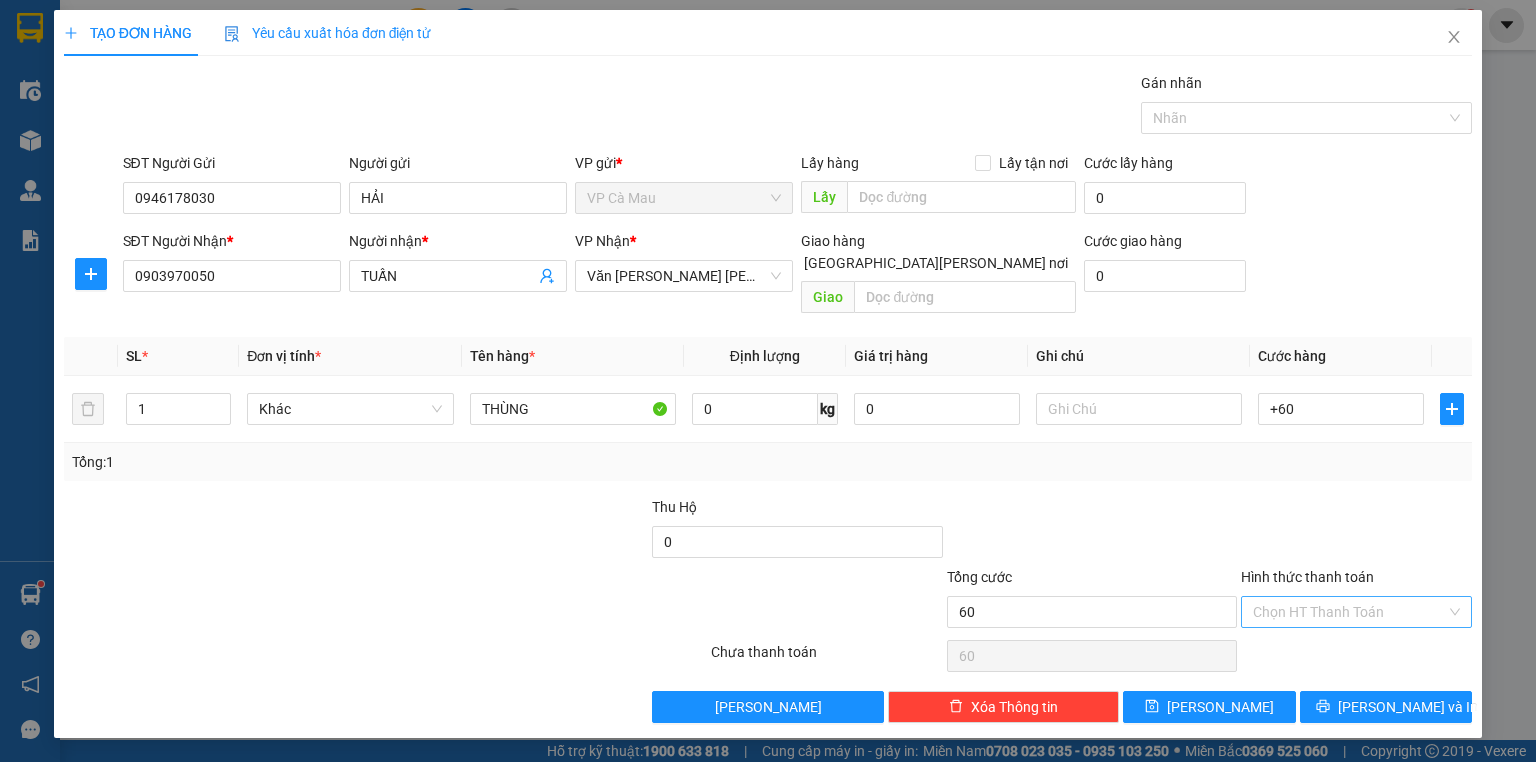 type on "60.000" 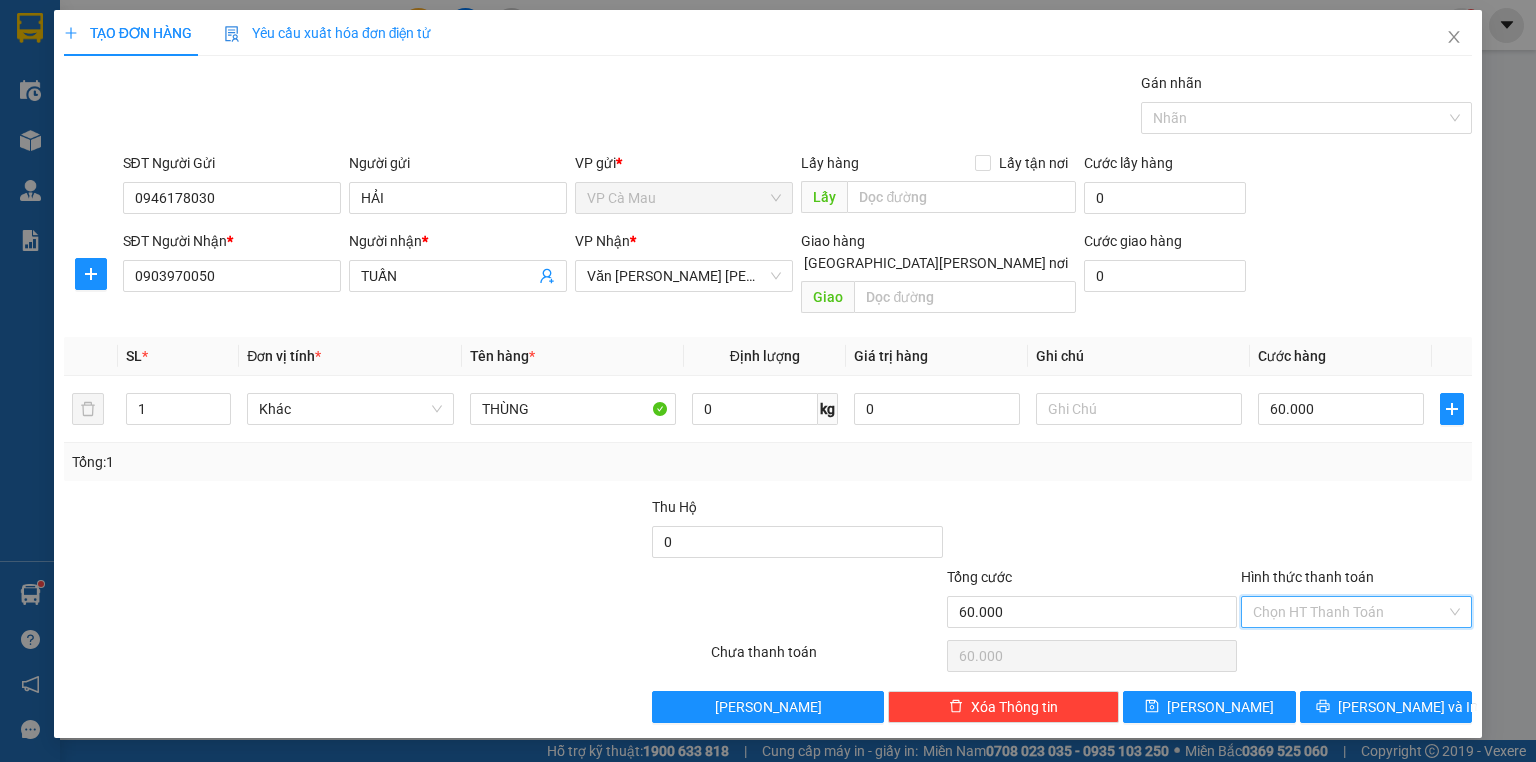 click on "Hình thức thanh toán" at bounding box center [1349, 612] 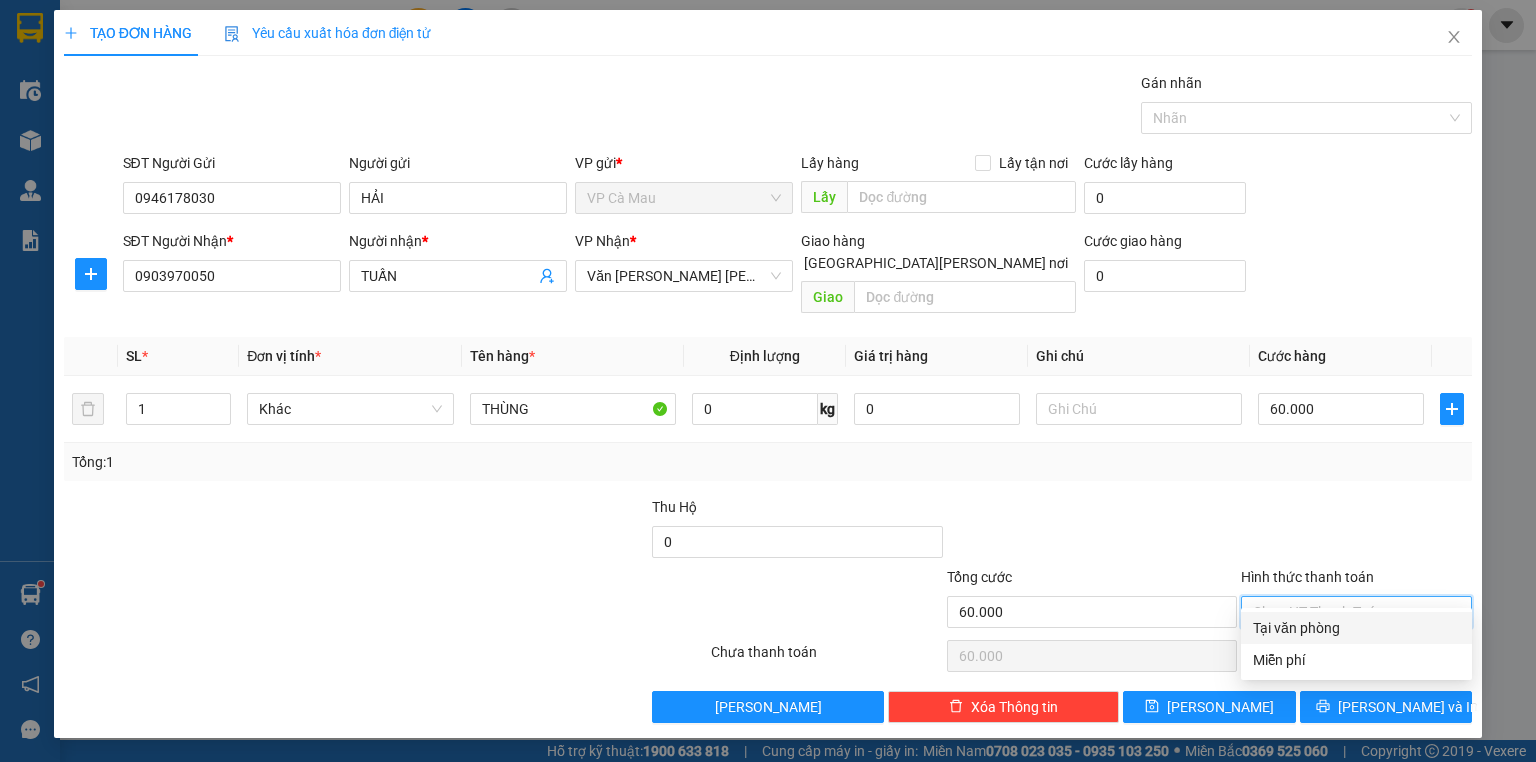 click on "Tại văn phòng" at bounding box center (1356, 628) 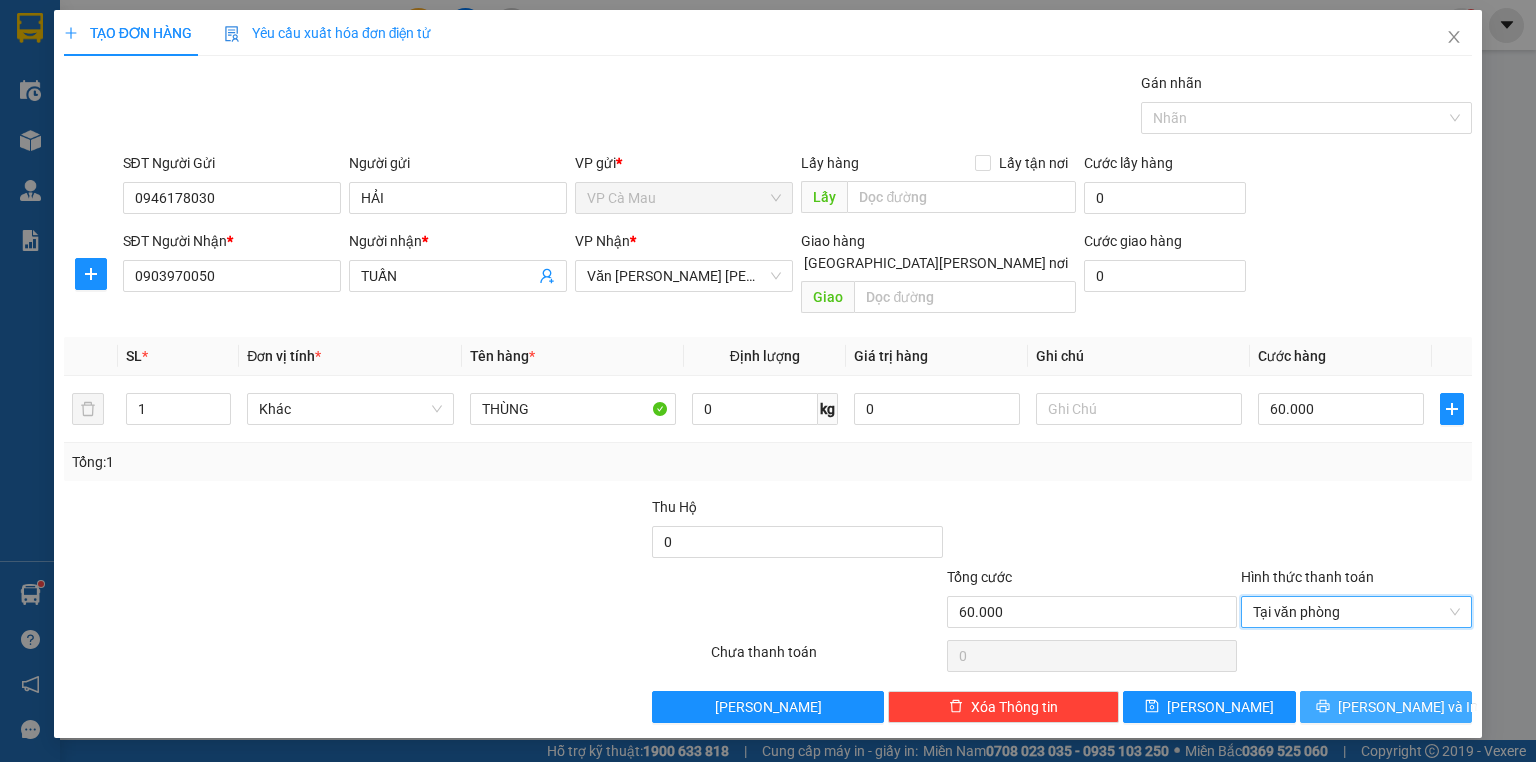 click on "[PERSON_NAME] và In" at bounding box center (1386, 707) 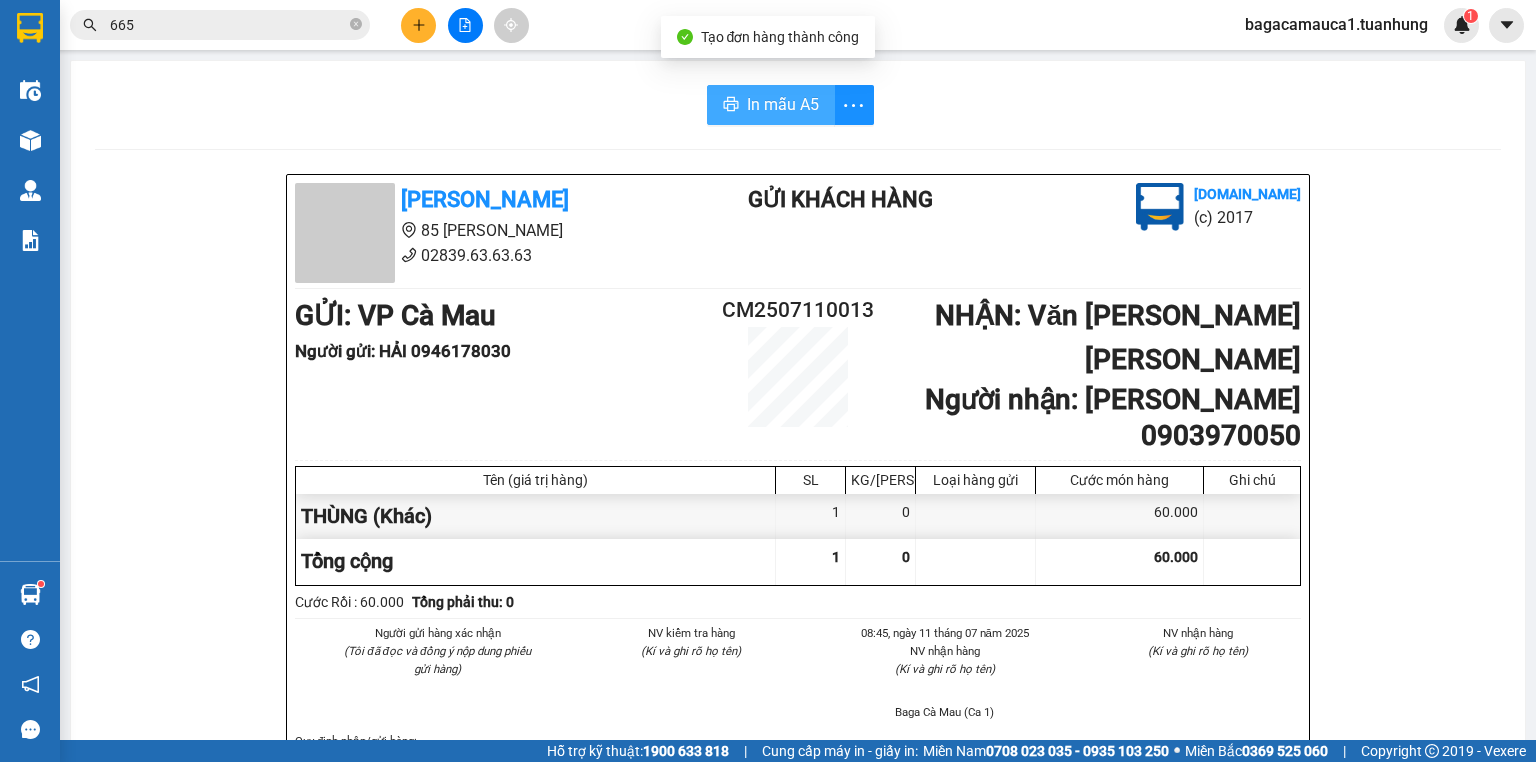 click on "In mẫu A5" at bounding box center (783, 104) 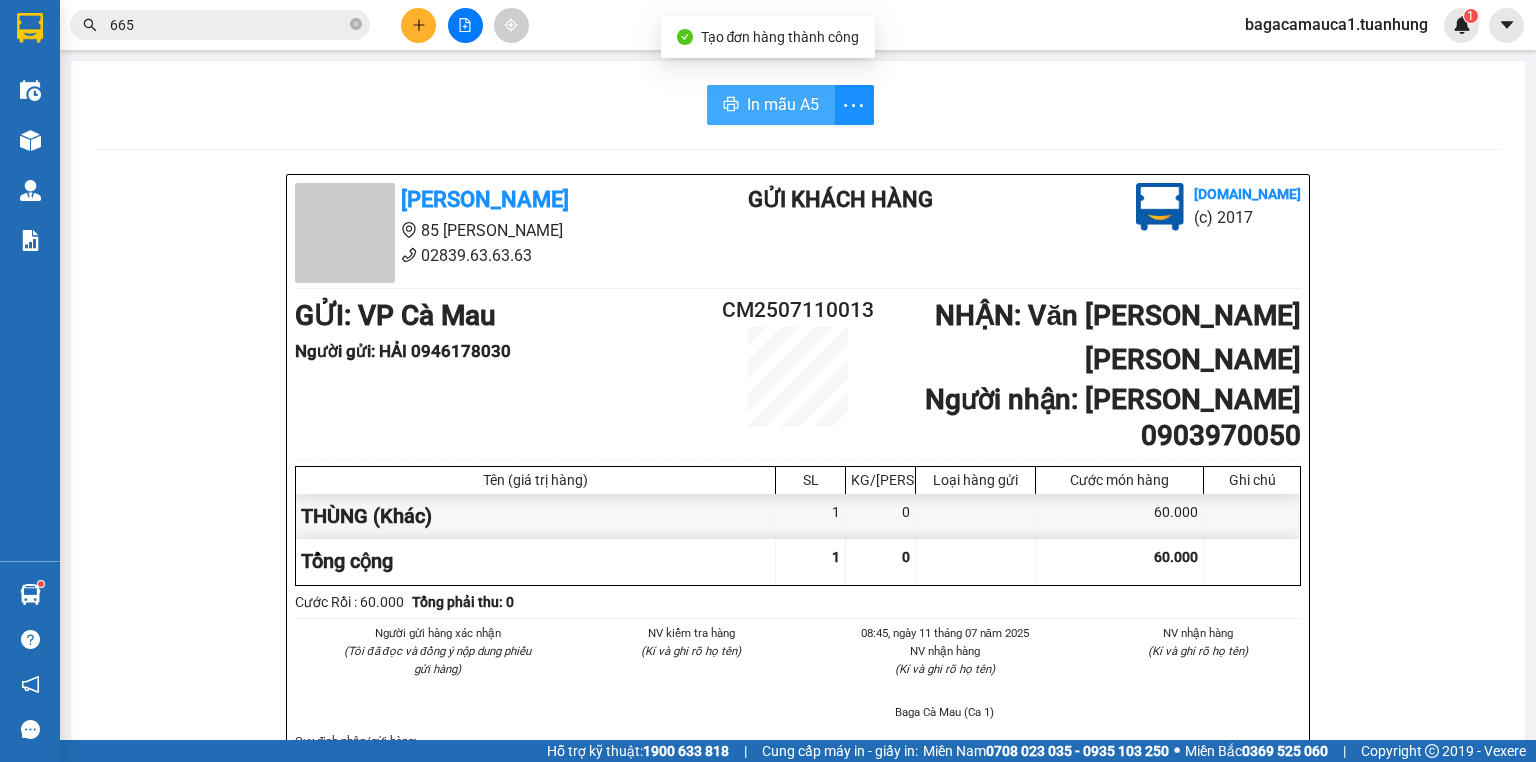 scroll, scrollTop: 0, scrollLeft: 0, axis: both 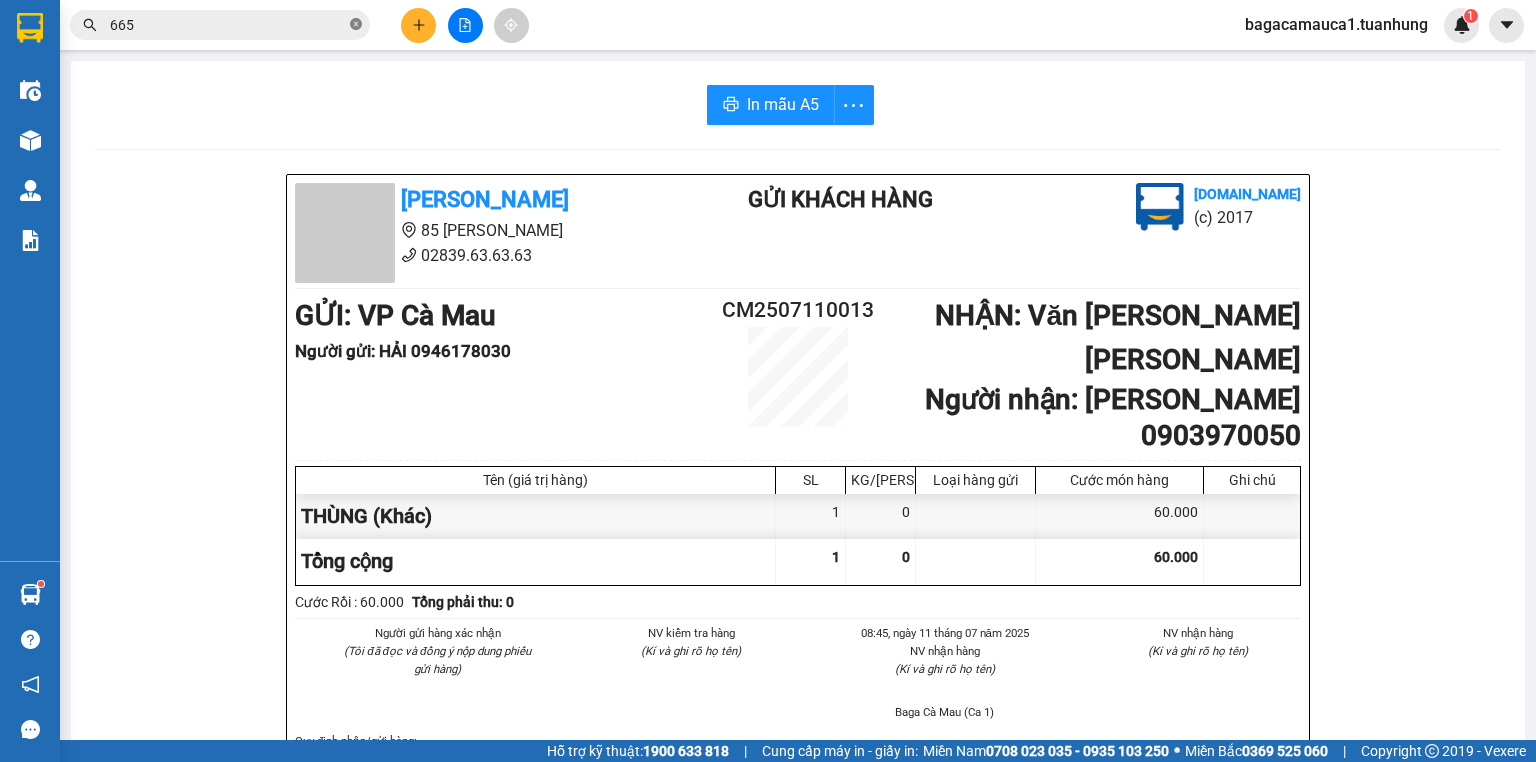 click 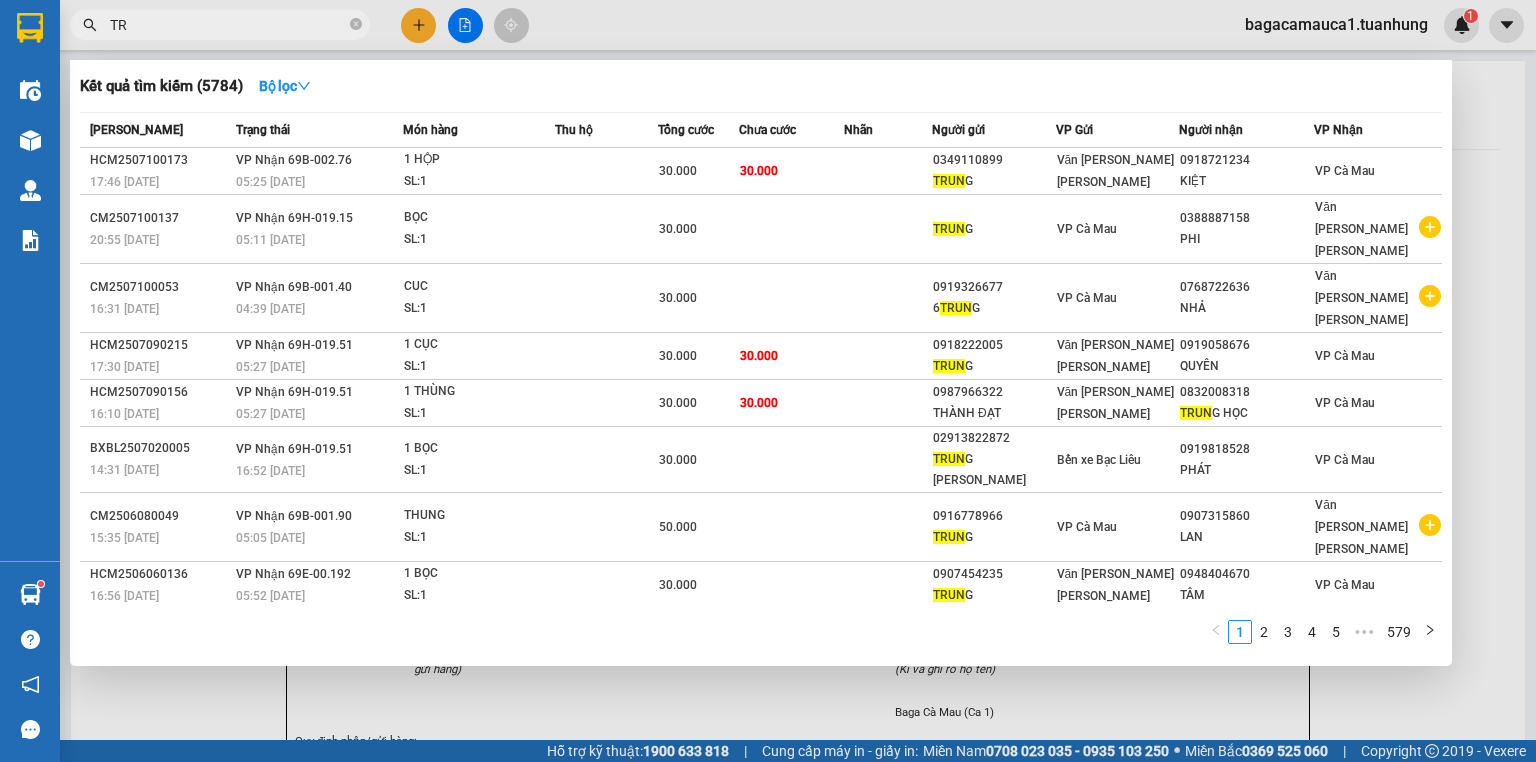 type on "T" 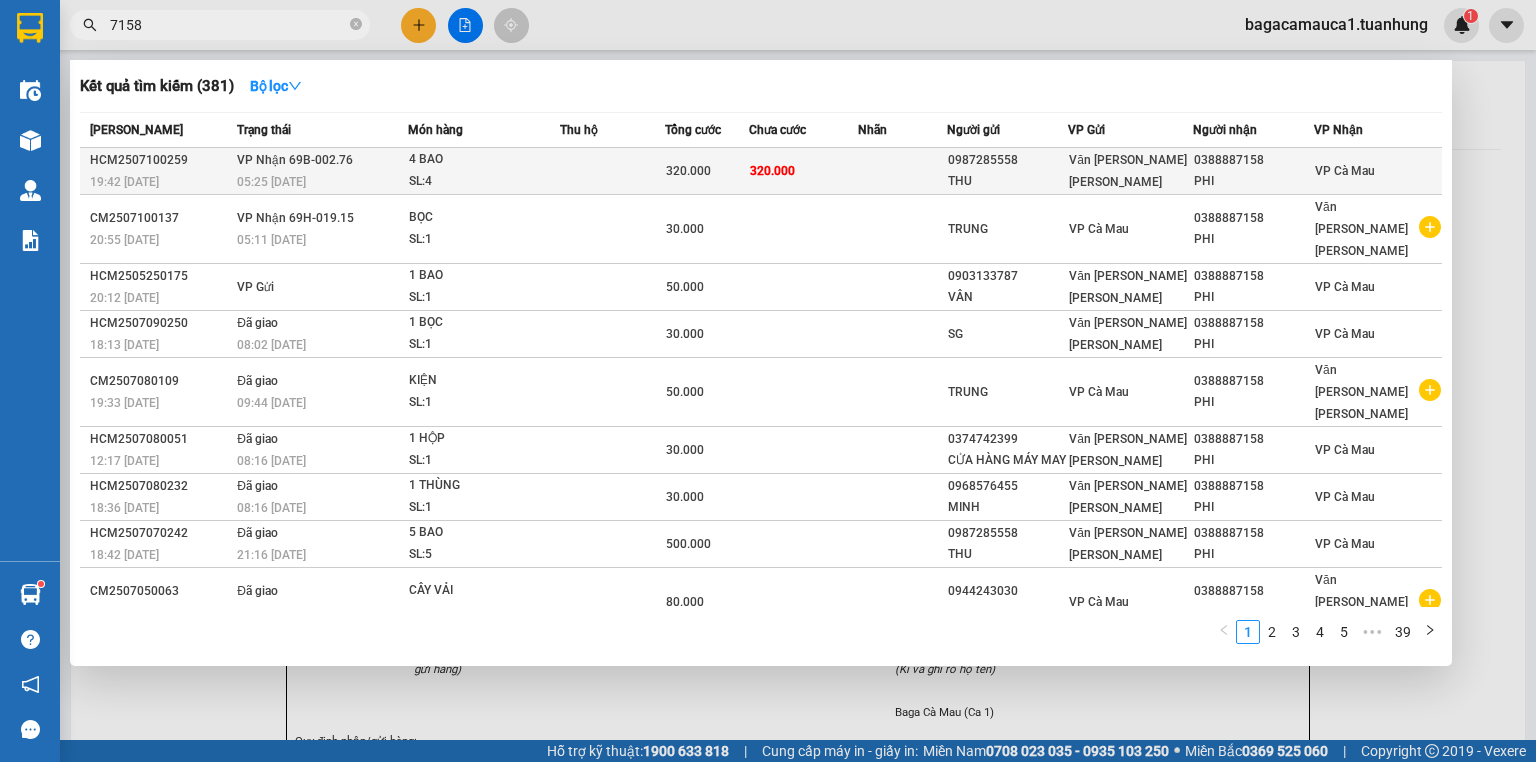 type on "7158" 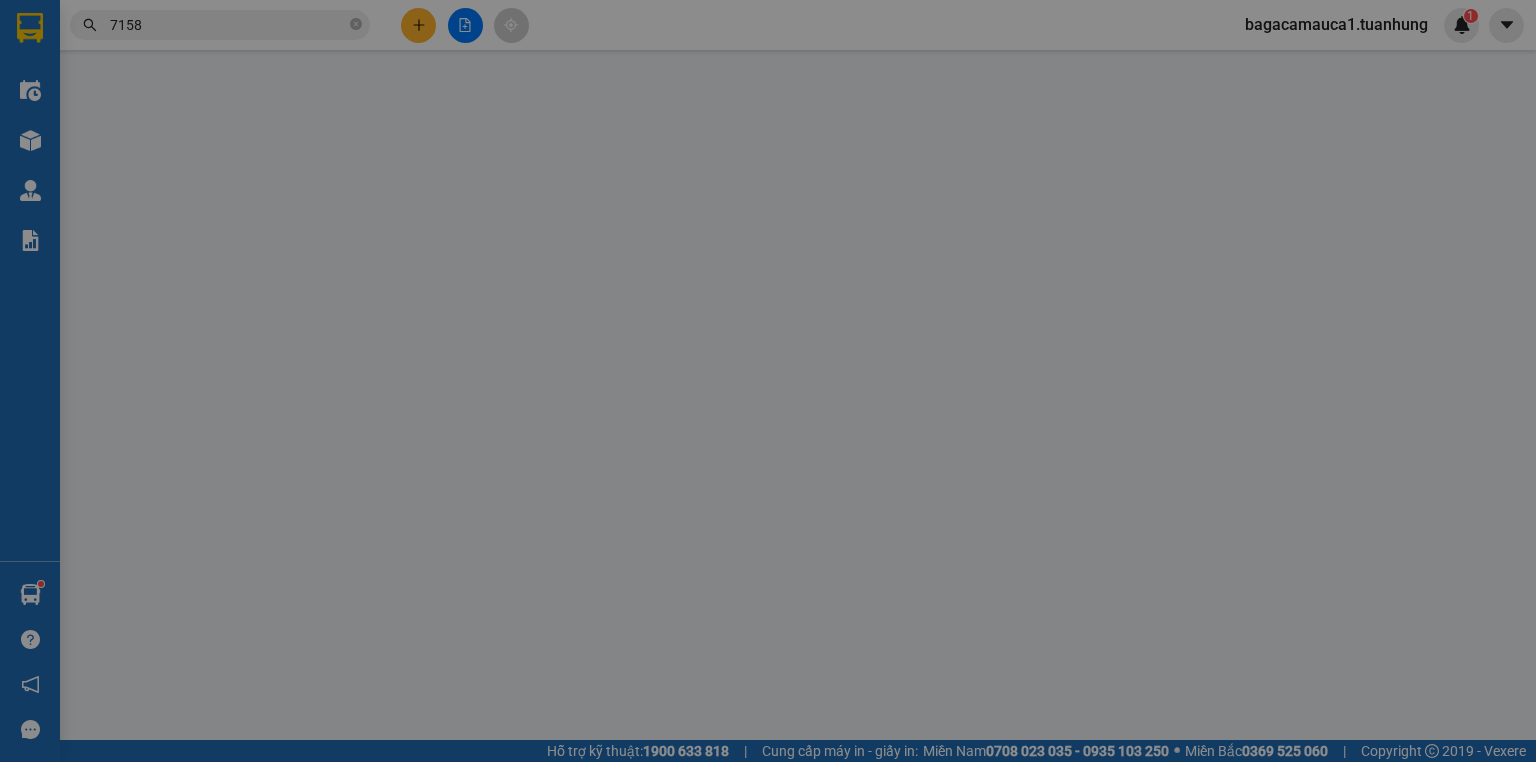 type on "0987285558" 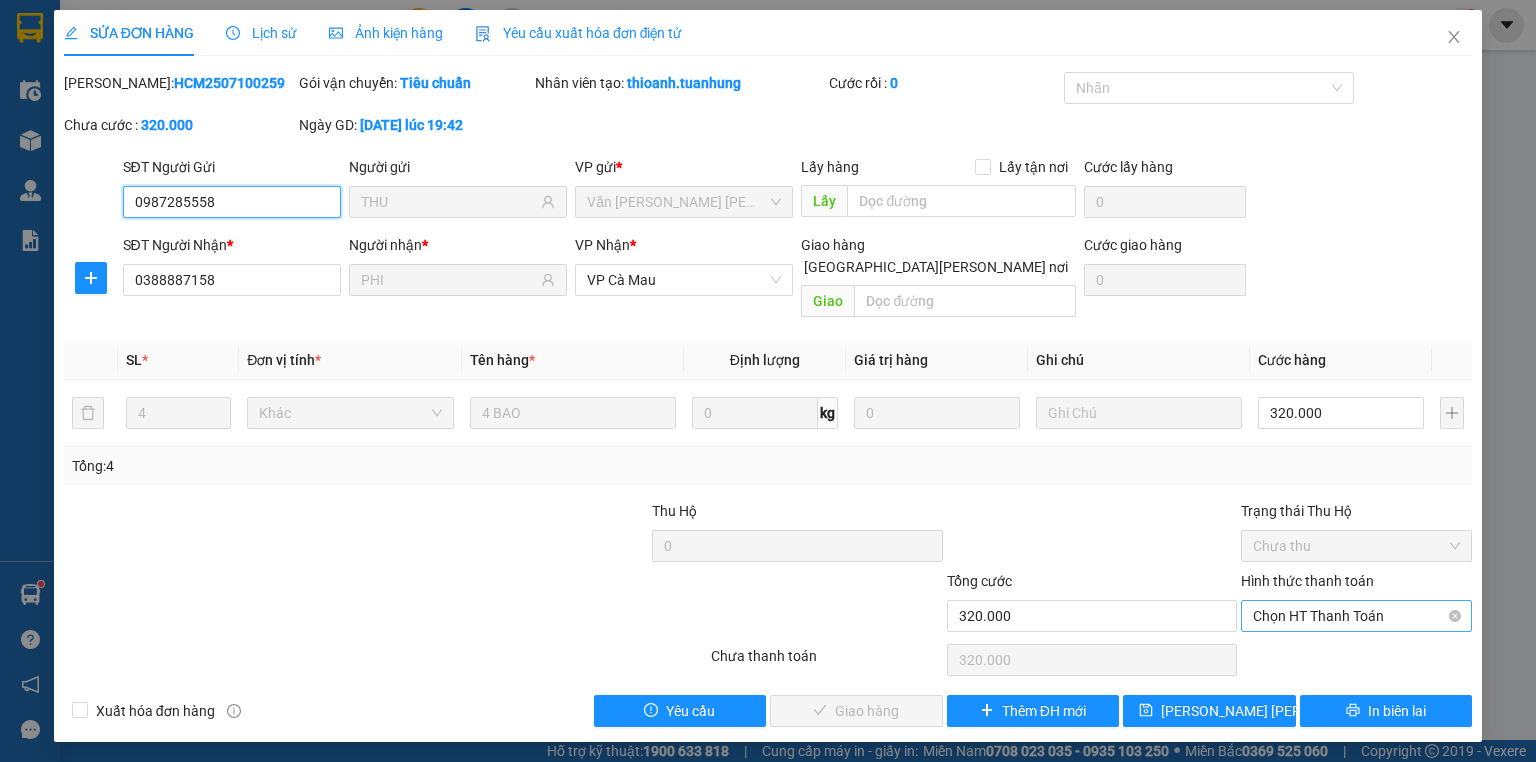 click on "Chọn HT Thanh Toán" at bounding box center [1356, 616] 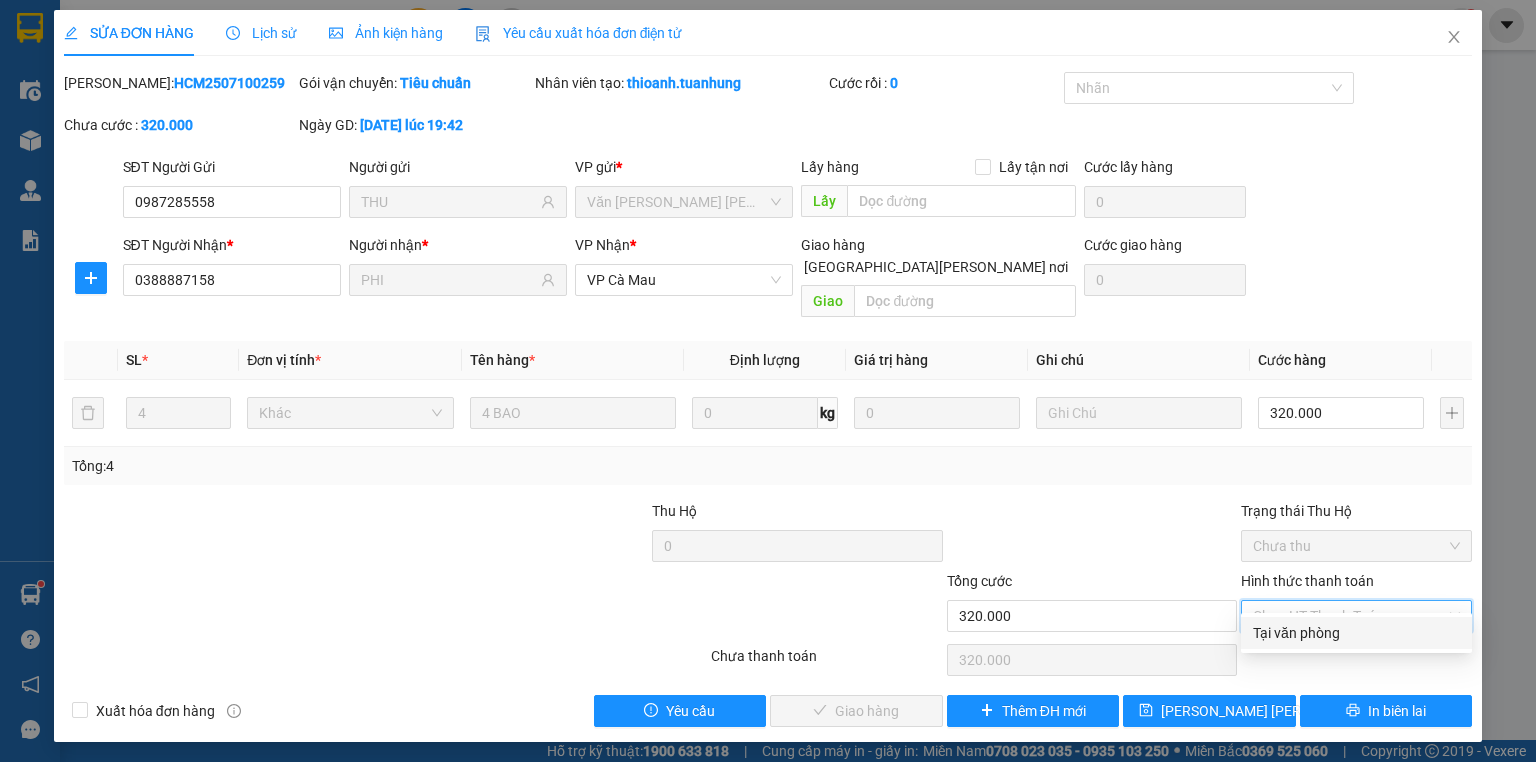 click on "Tại văn phòng" at bounding box center (1356, 633) 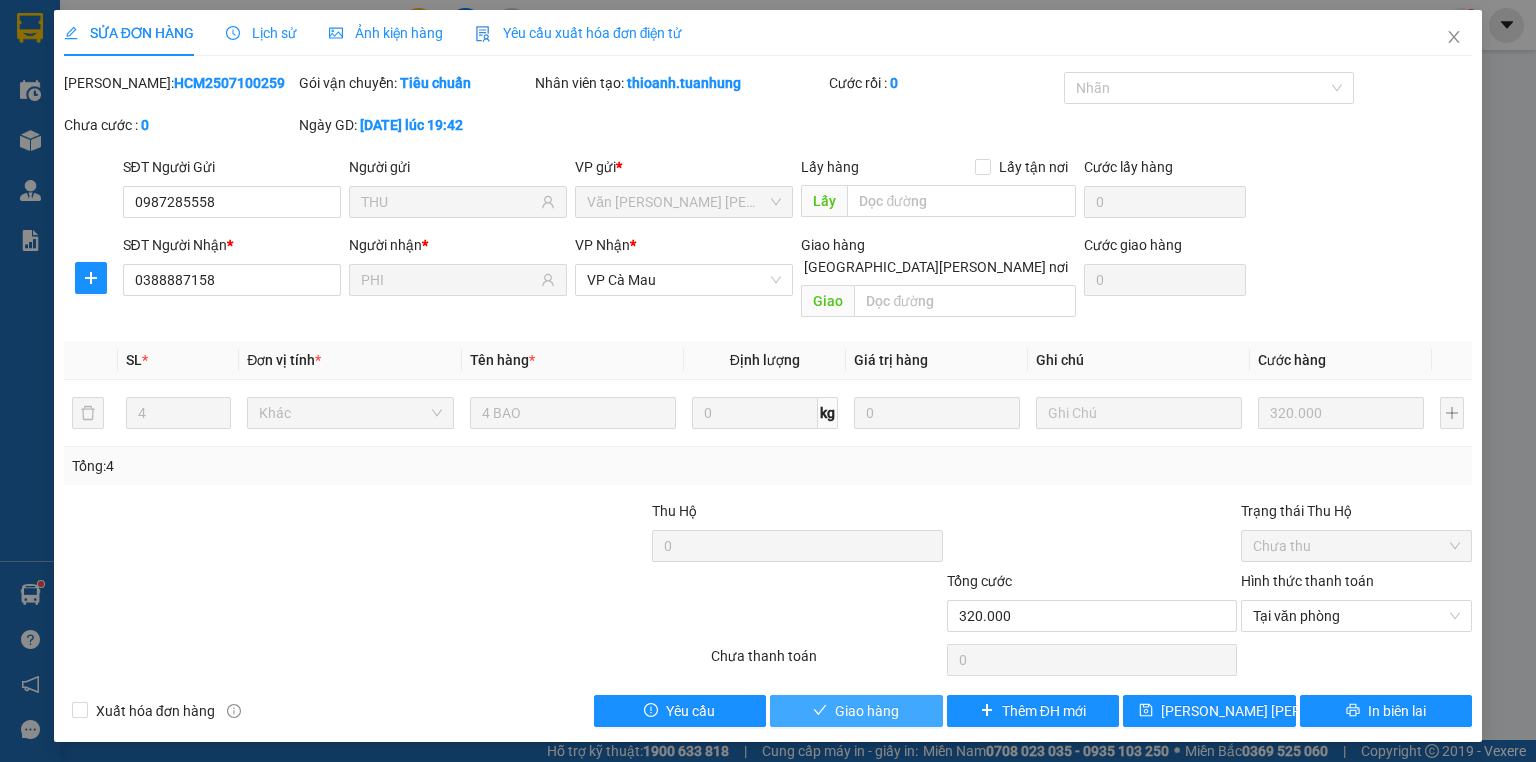 click on "Giao hàng" at bounding box center [867, 711] 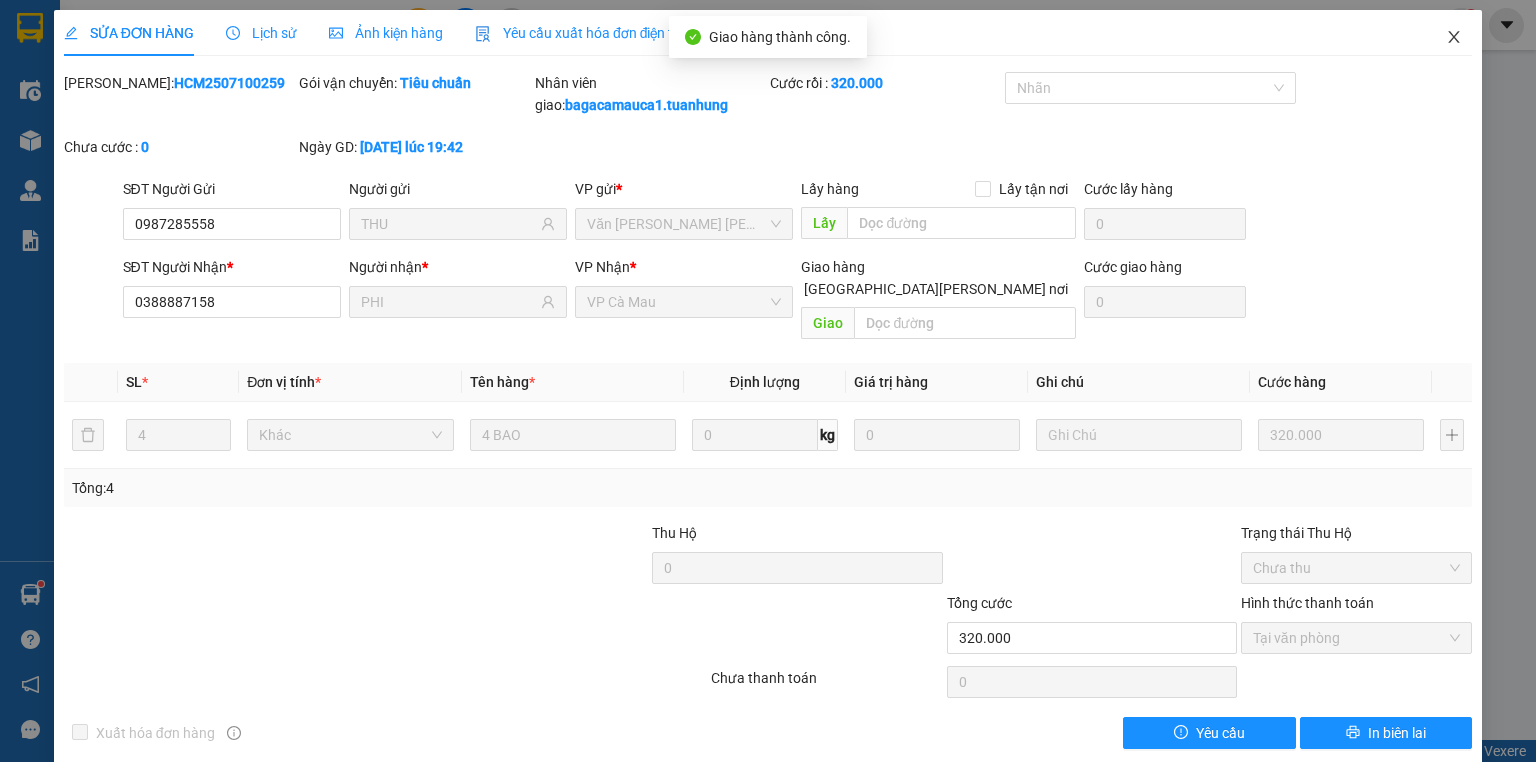 drag, startPoint x: 1456, startPoint y: 42, endPoint x: 1386, endPoint y: 24, distance: 72.277245 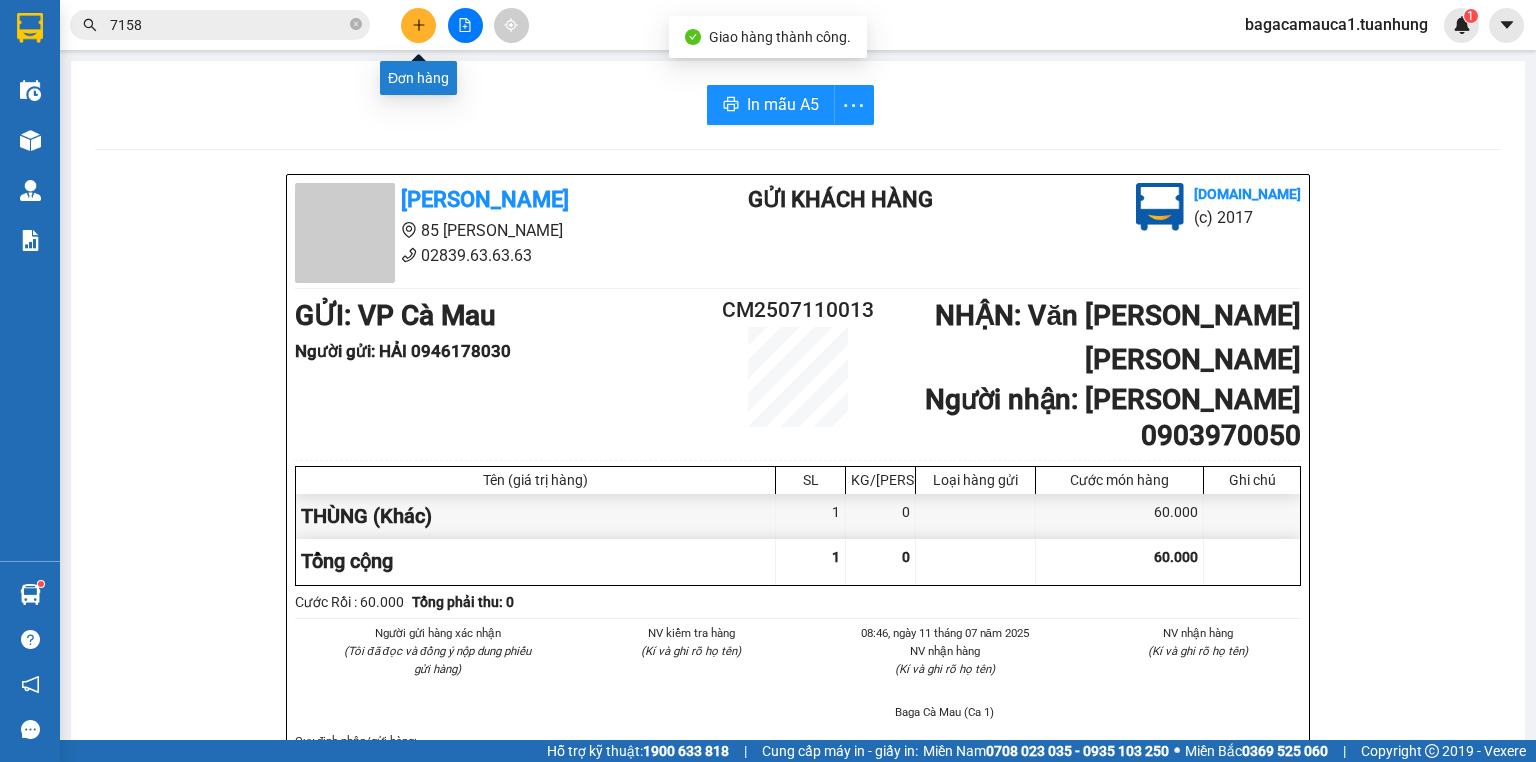 click at bounding box center (418, 25) 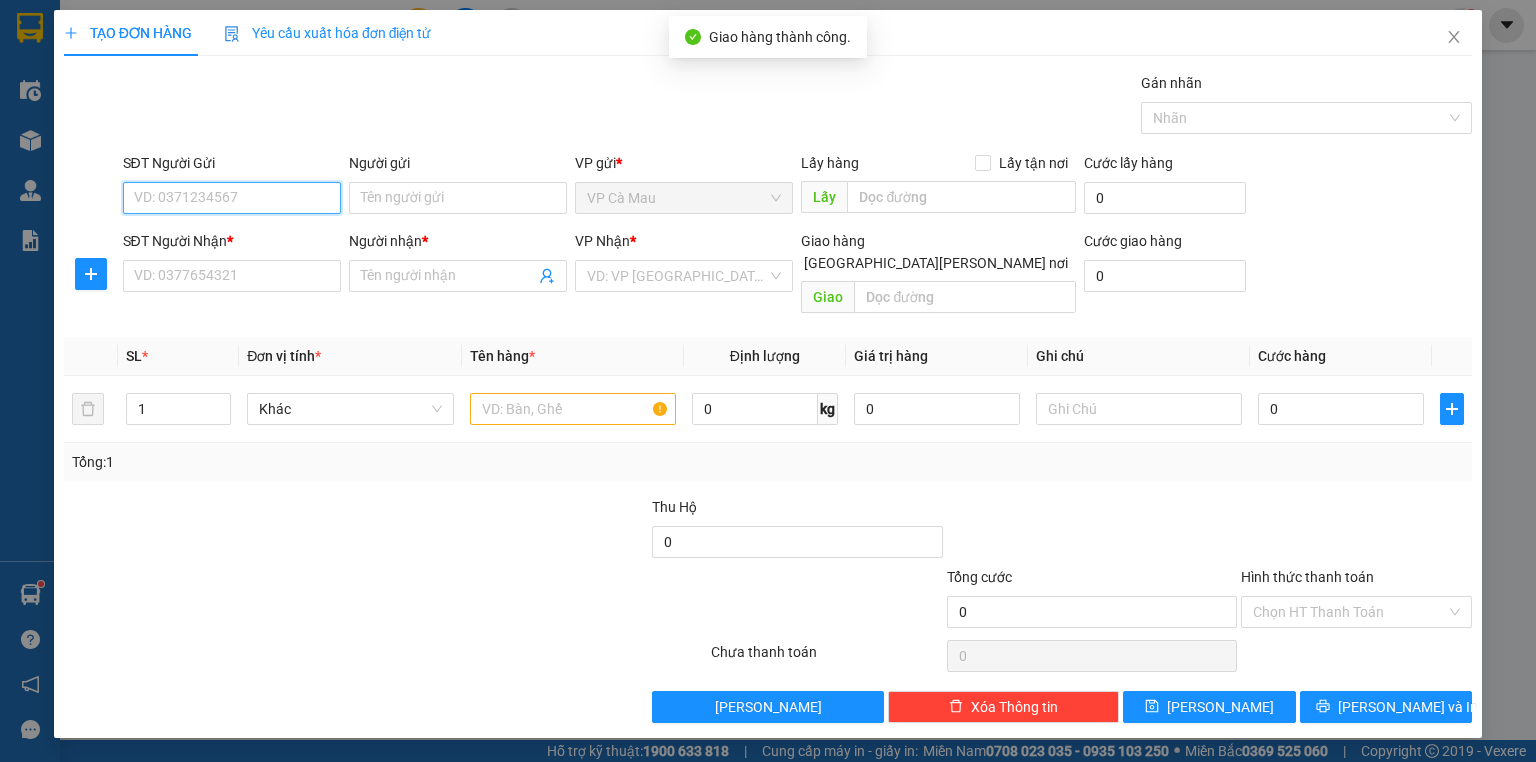 drag, startPoint x: 180, startPoint y: 202, endPoint x: 1223, endPoint y: 25, distance: 1057.9121 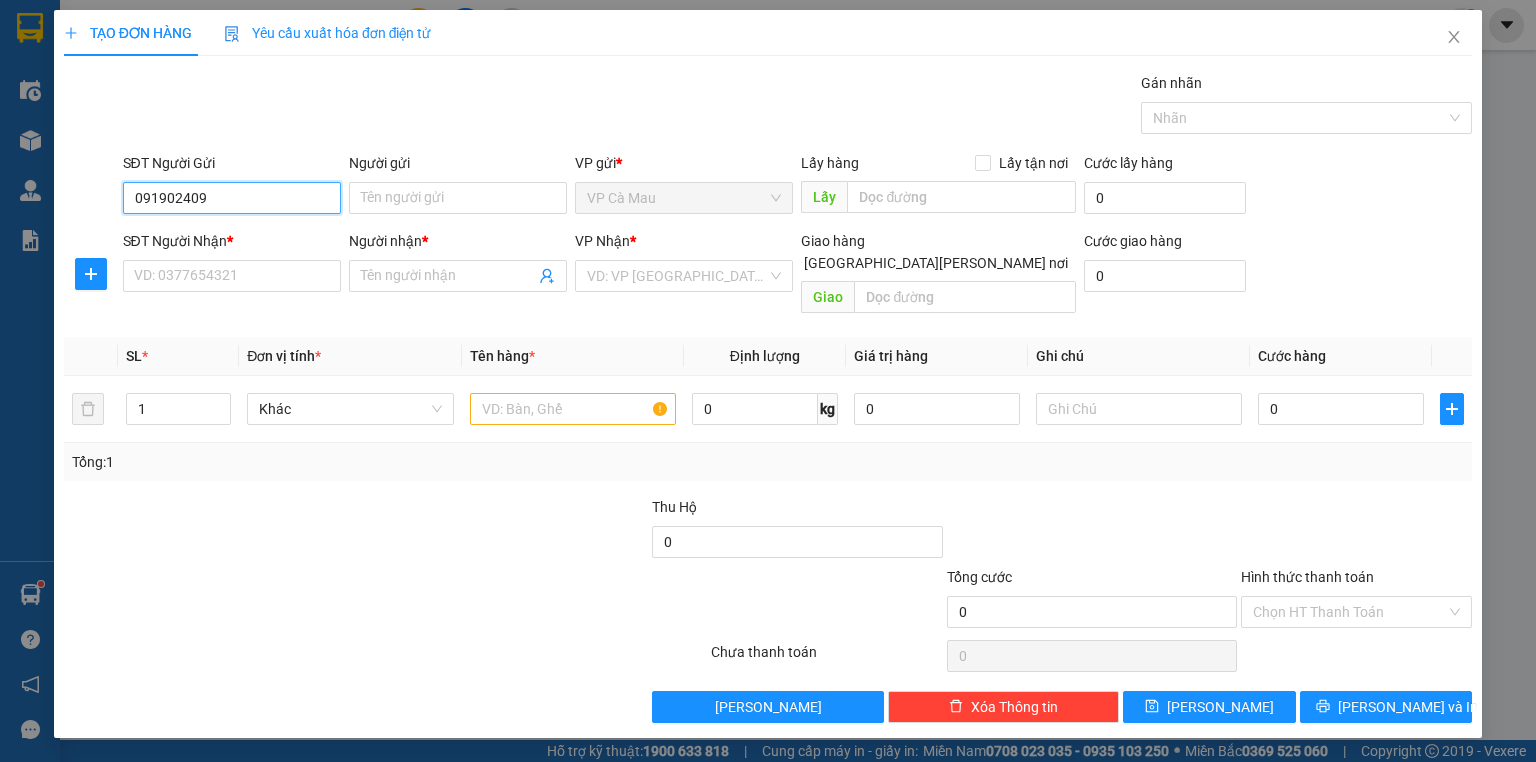 type on "0919024090" 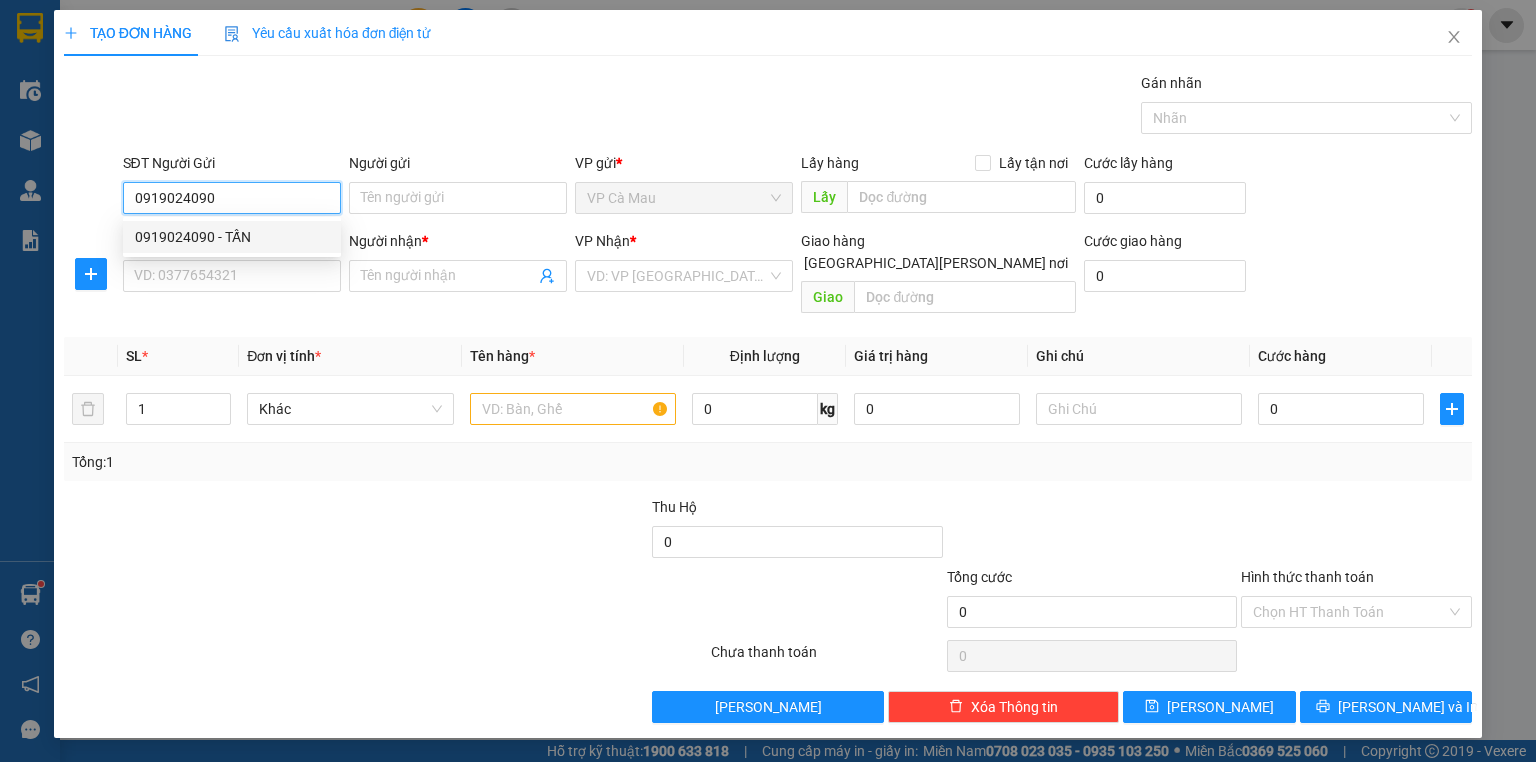 click on "0919024090 - TẤN" at bounding box center (232, 237) 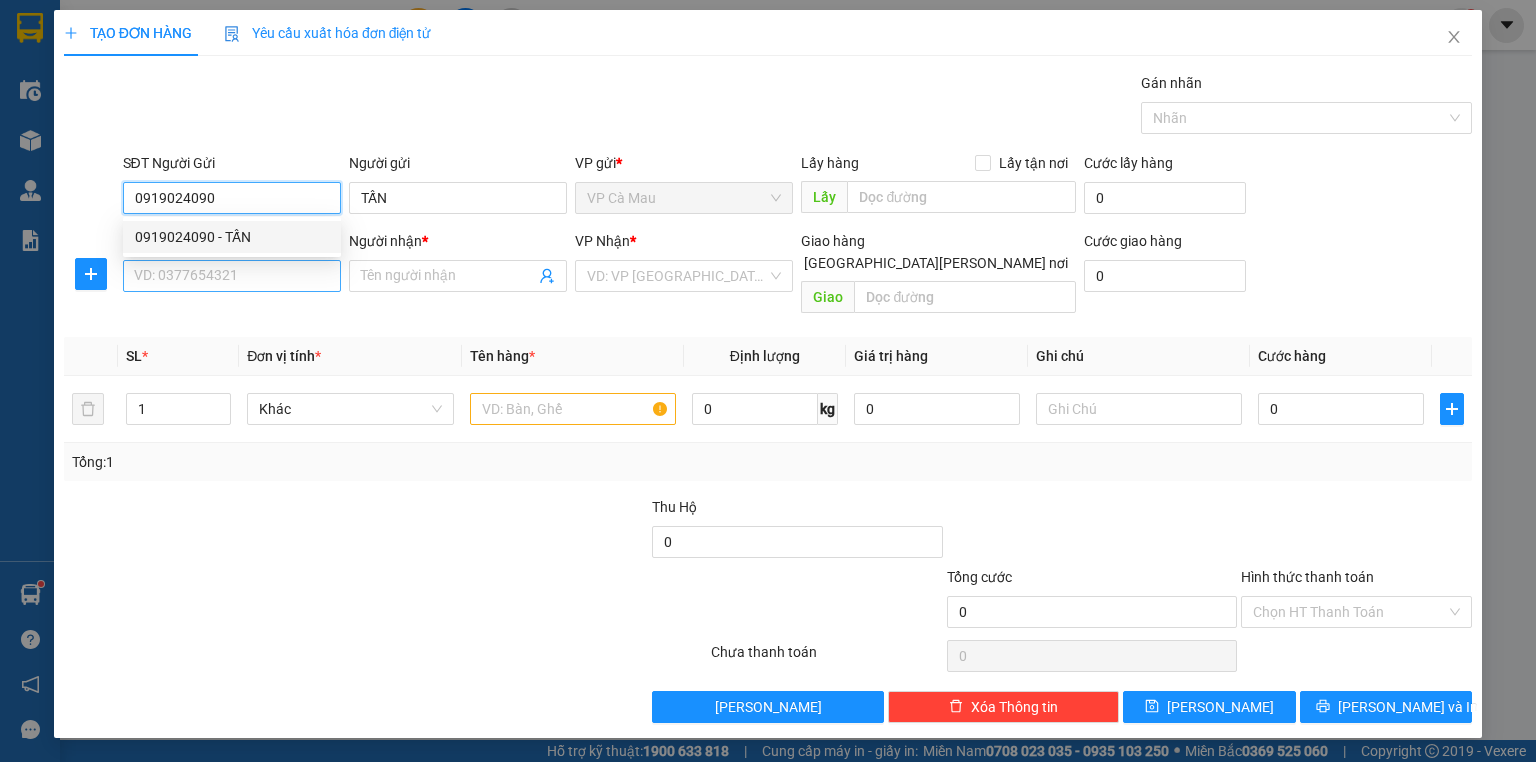 type on "0919024090" 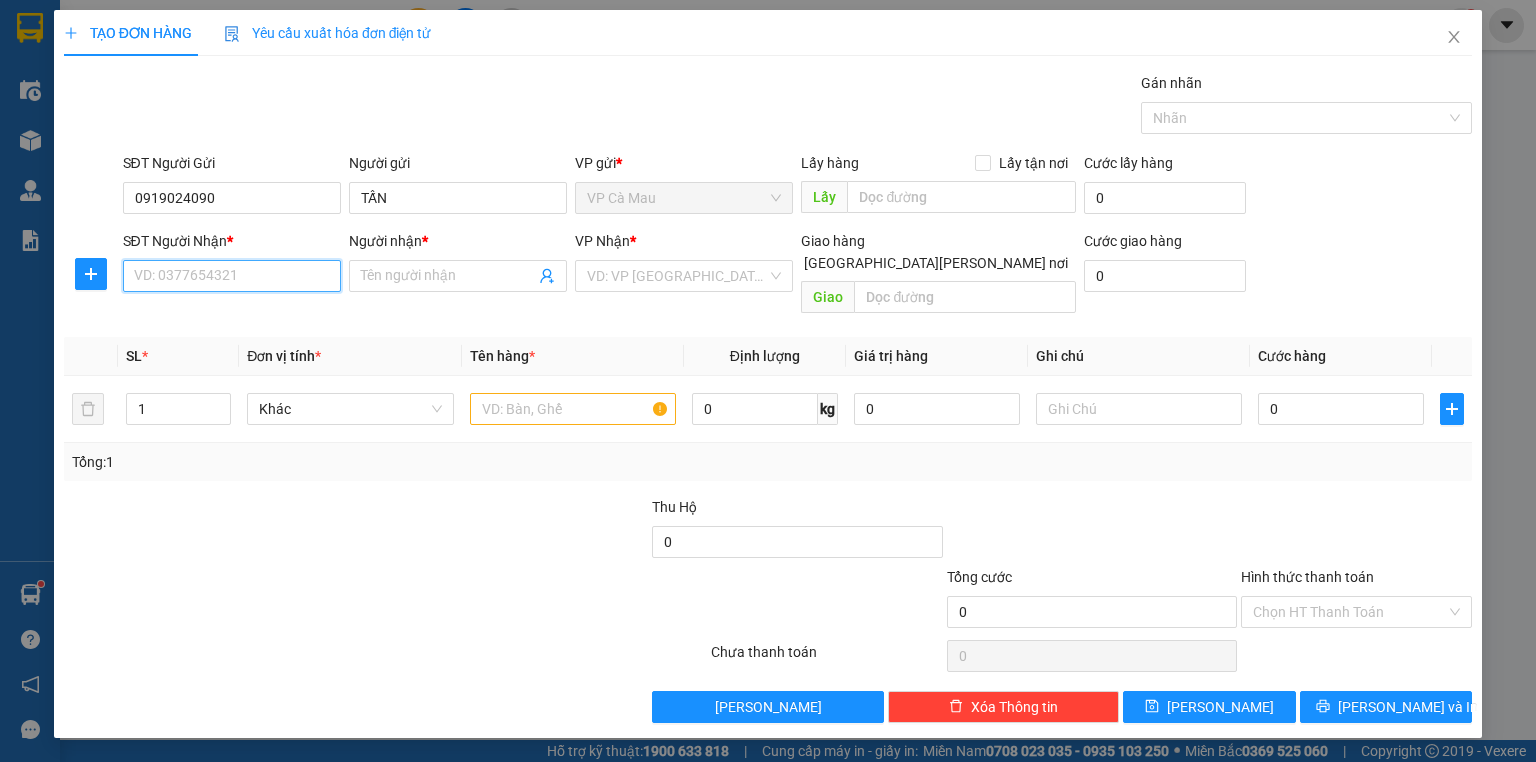 click on "SĐT Người Nhận  *" at bounding box center (232, 276) 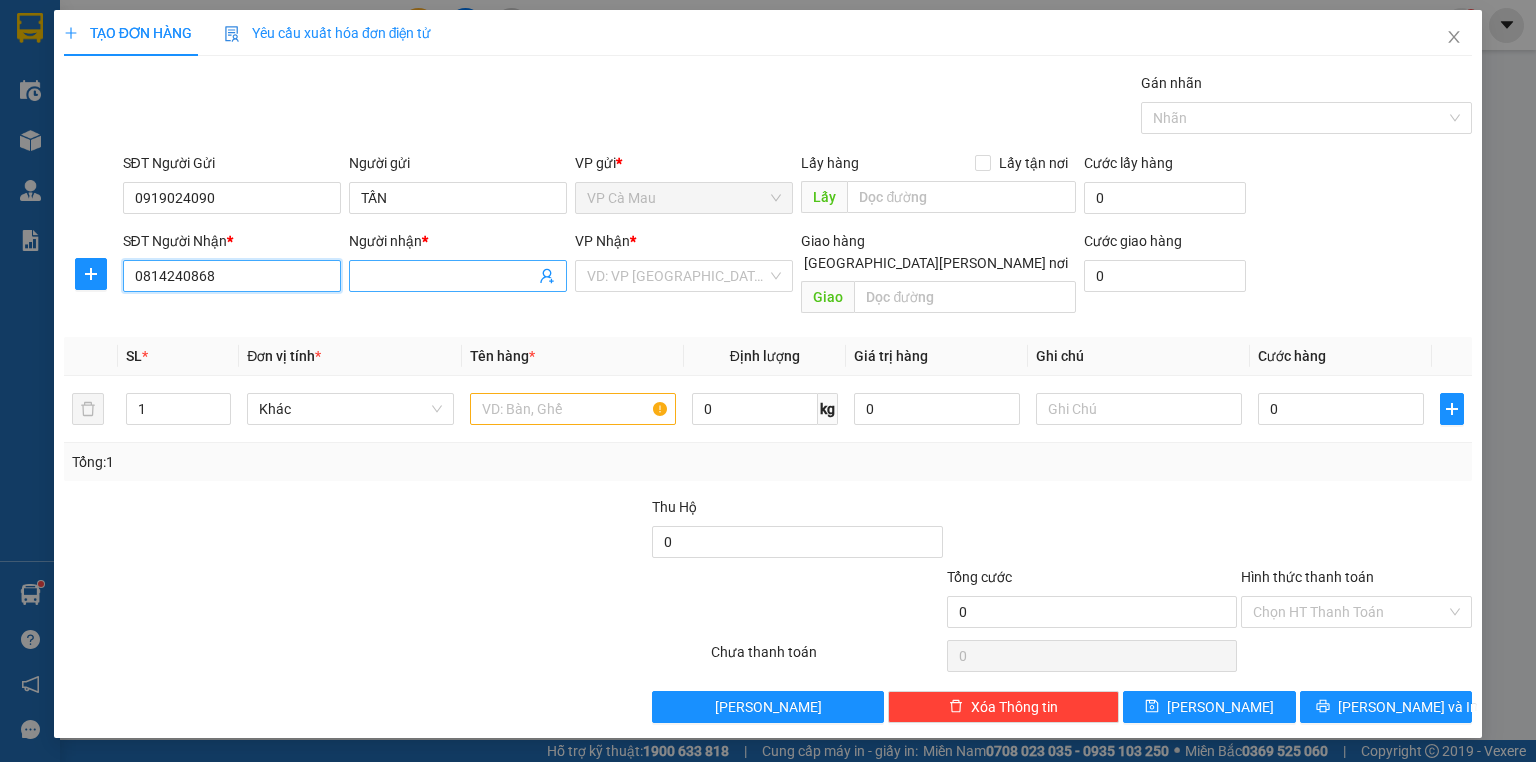 type on "0814240868" 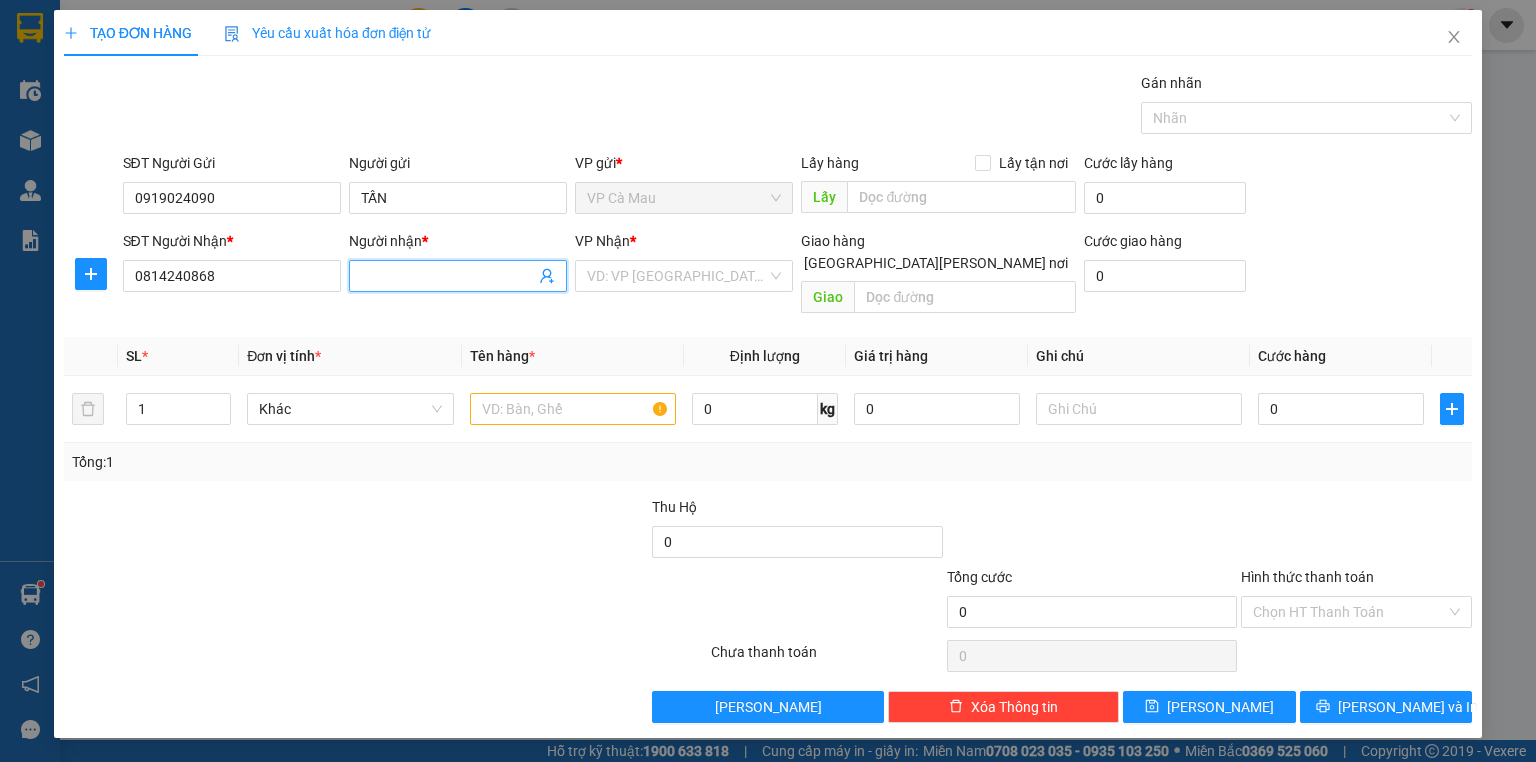 click on "Người nhận  *" at bounding box center [448, 276] 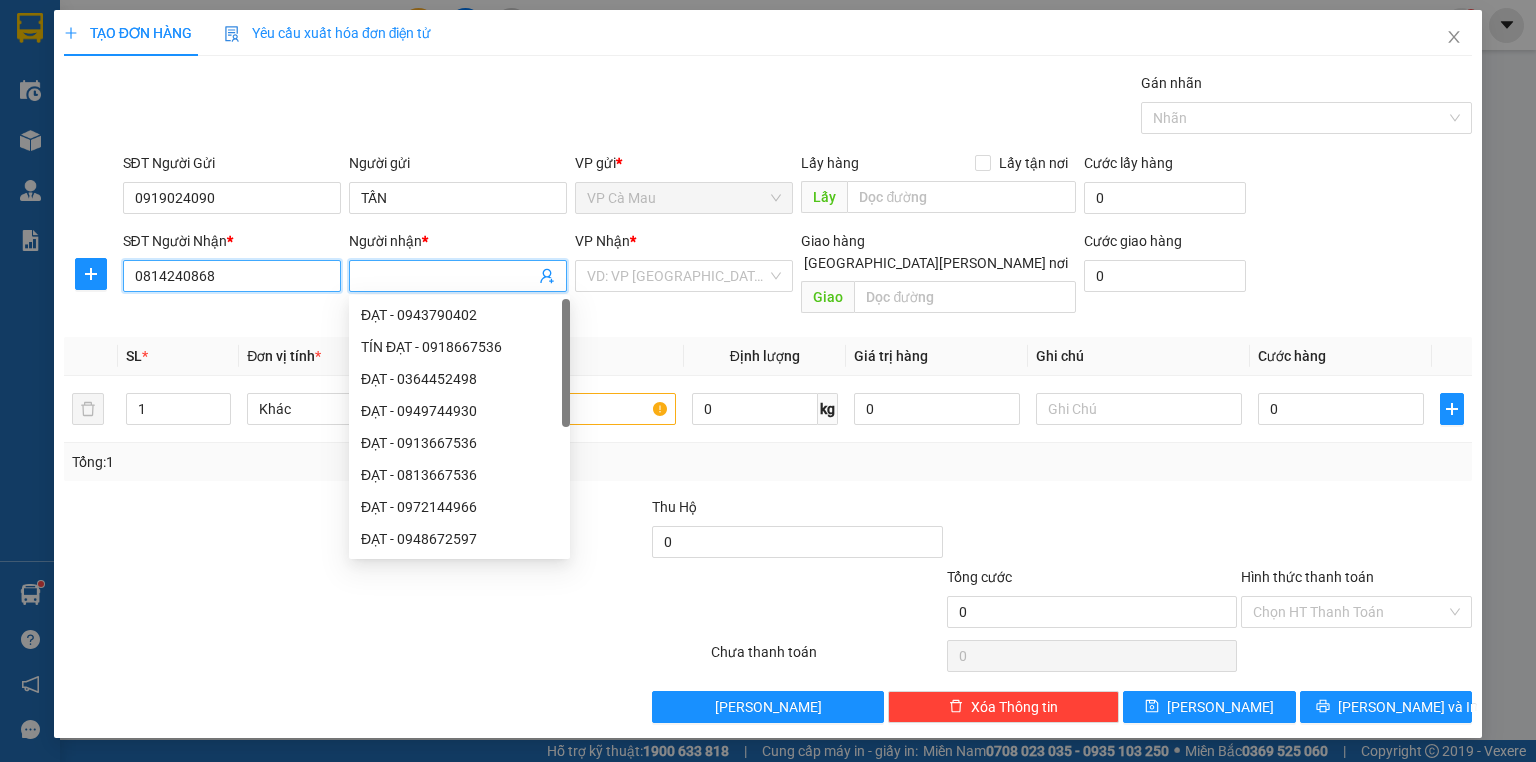click on "0814240868" at bounding box center [232, 276] 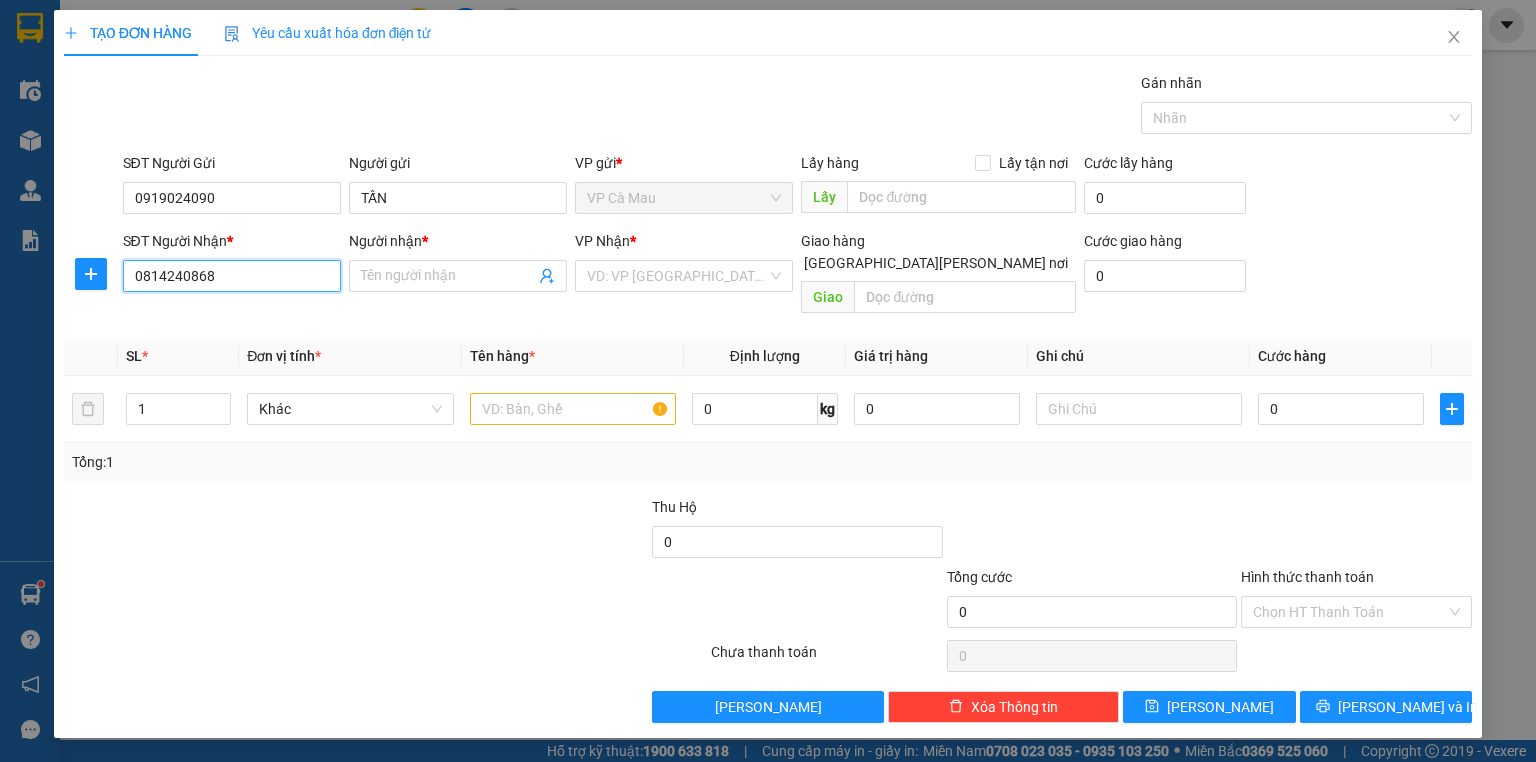 click on "0814240868" at bounding box center [232, 276] 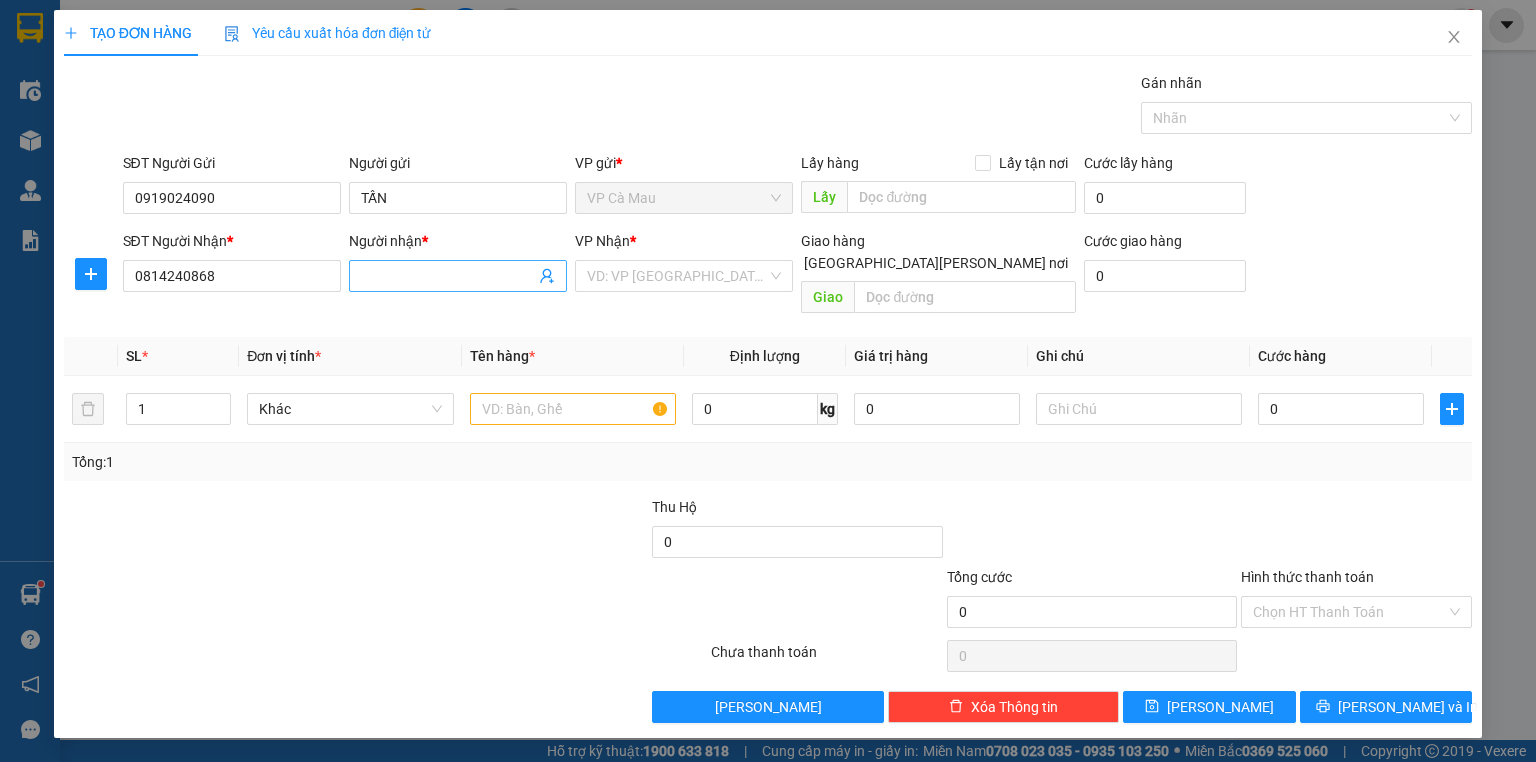 click on "Người nhận  *" at bounding box center [448, 276] 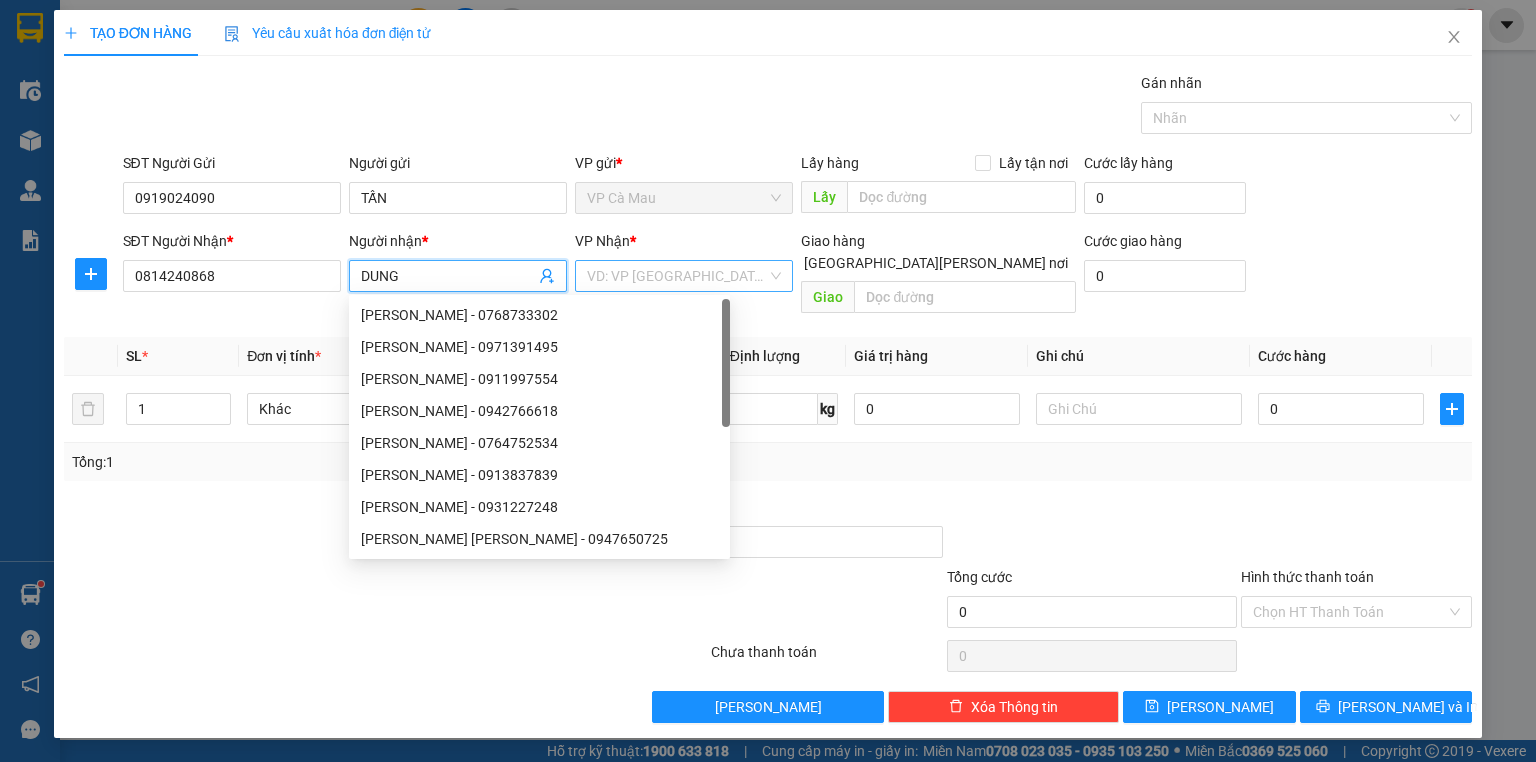 type on "DUNG" 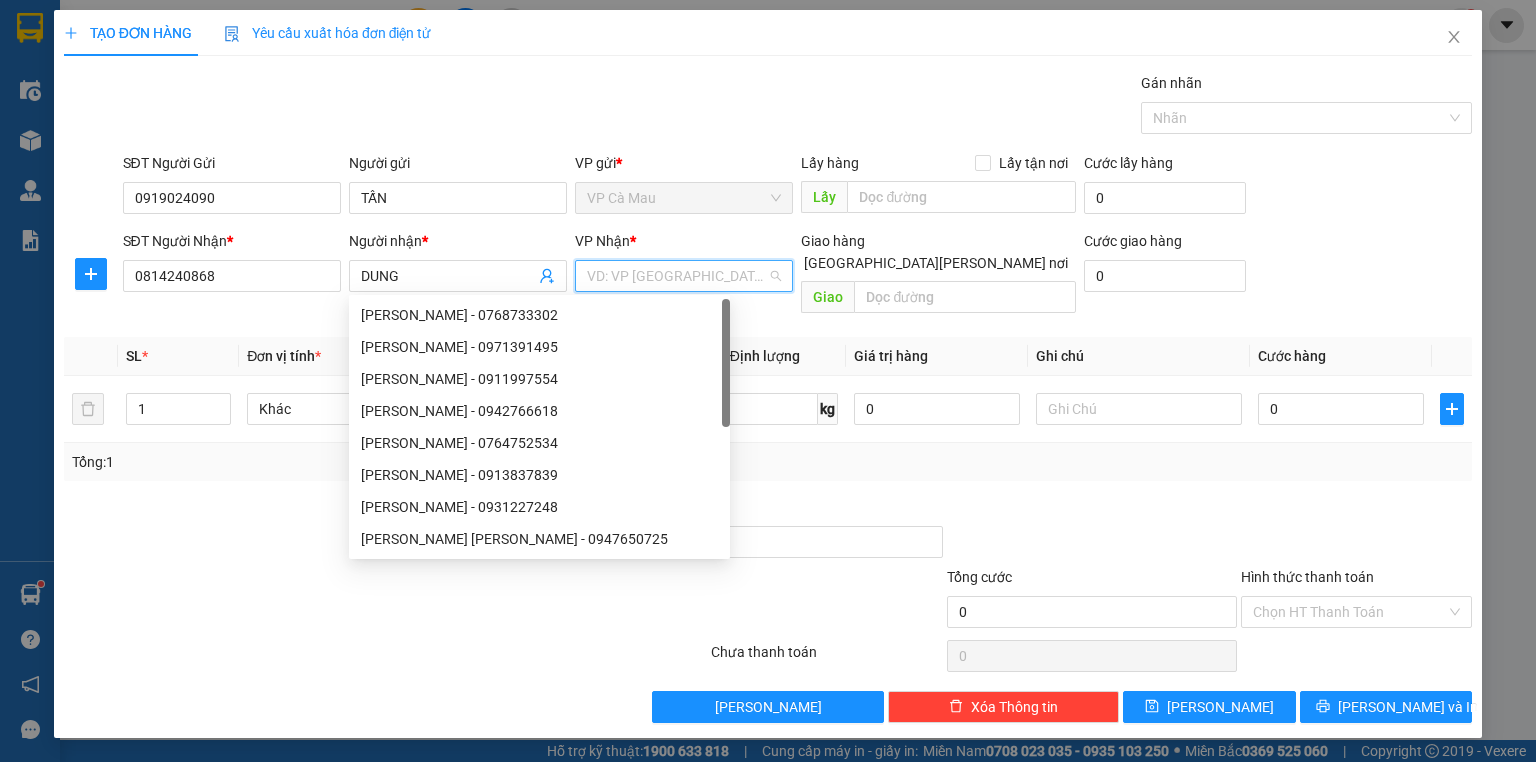 click at bounding box center (677, 276) 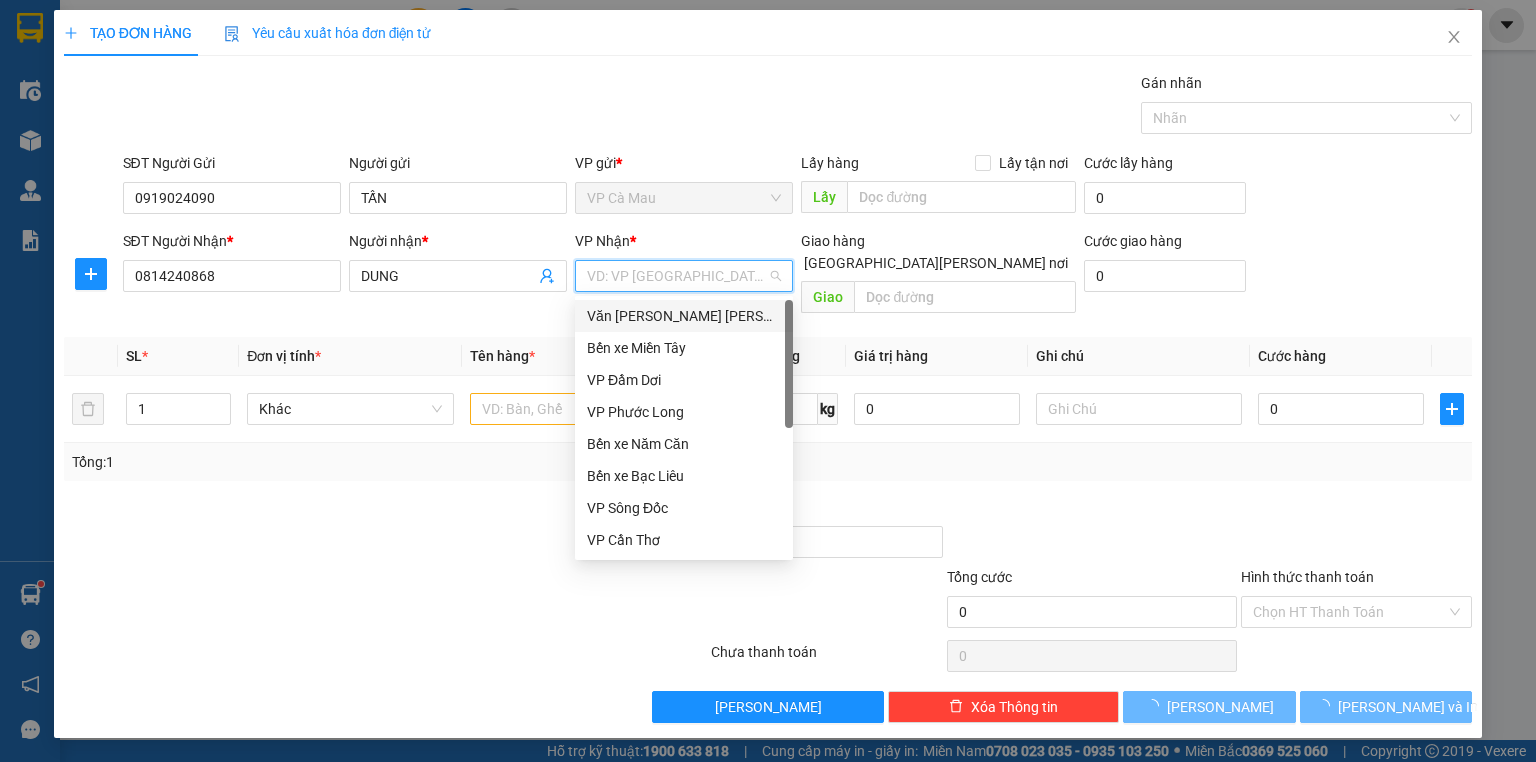 click on "Văn [PERSON_NAME] [PERSON_NAME]" at bounding box center [684, 316] 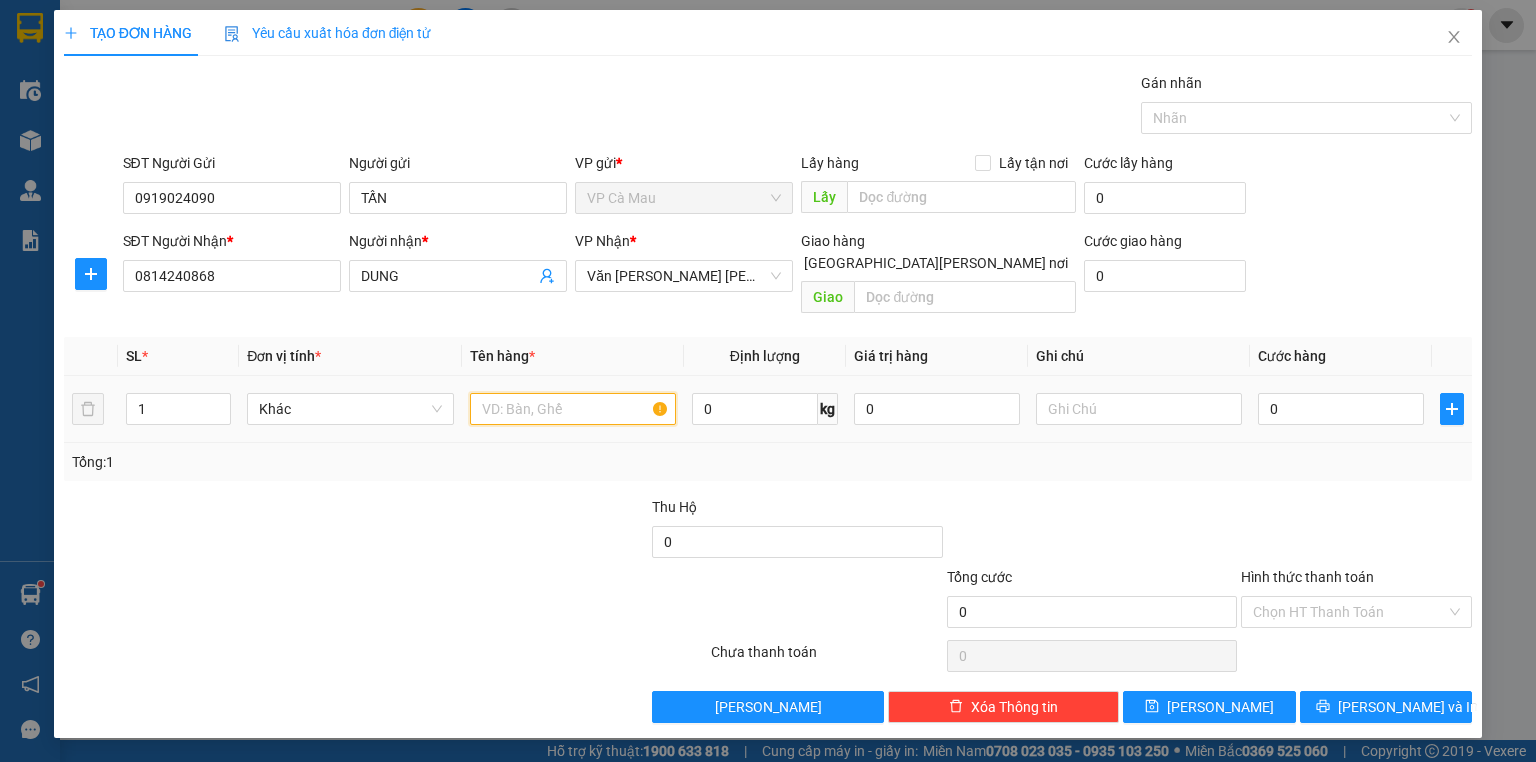 click at bounding box center [573, 409] 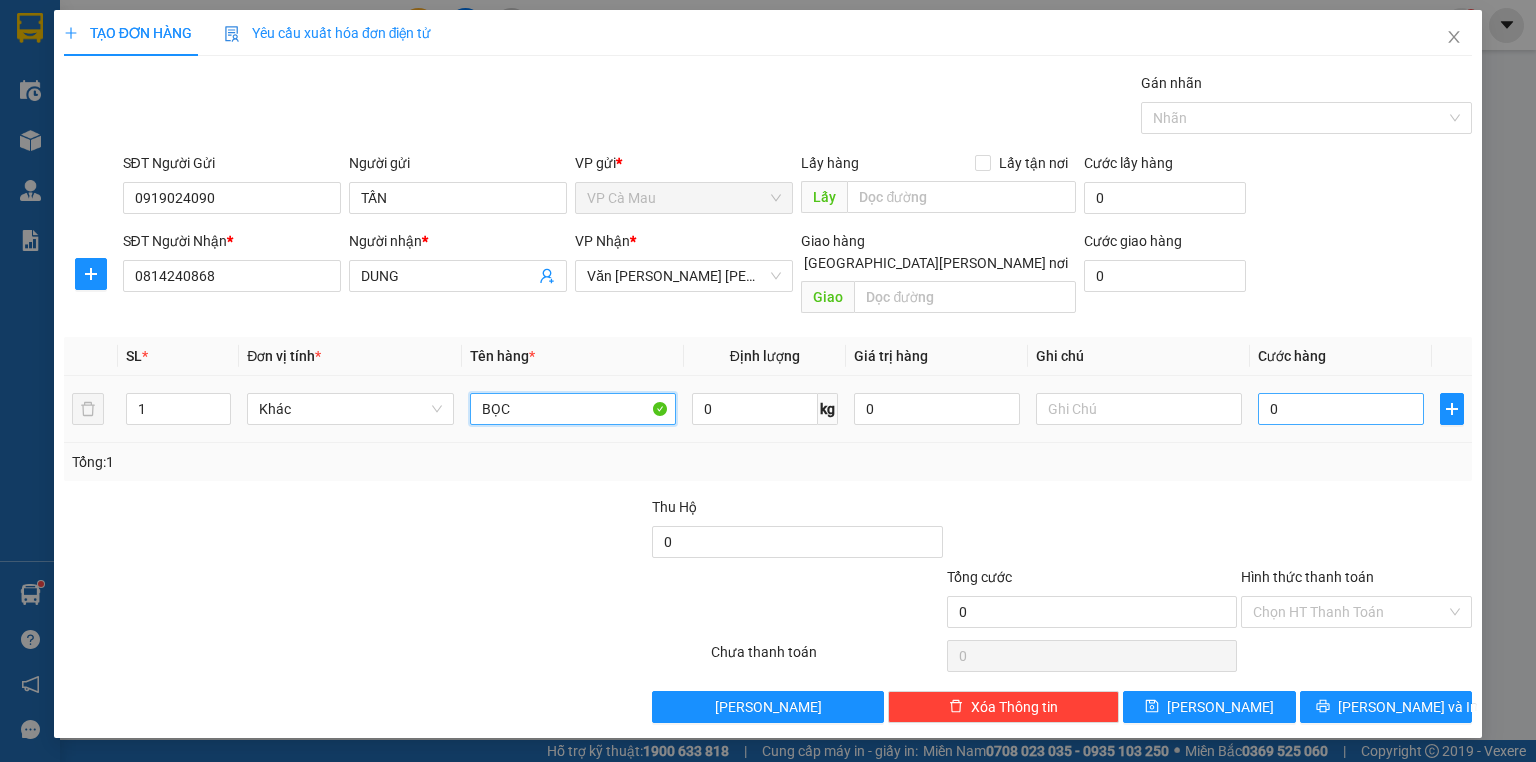 type on "BỌC" 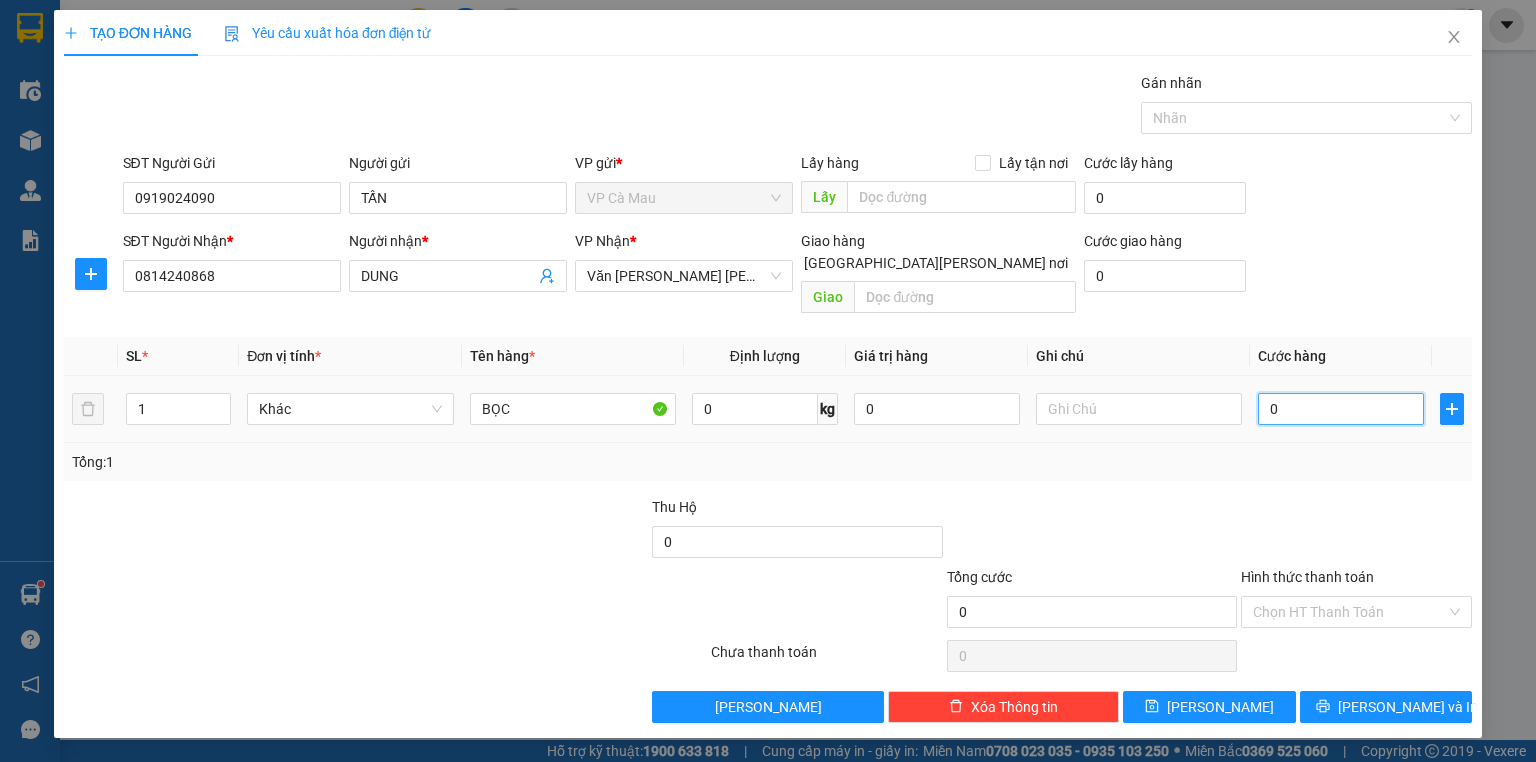 click on "0" at bounding box center (1341, 409) 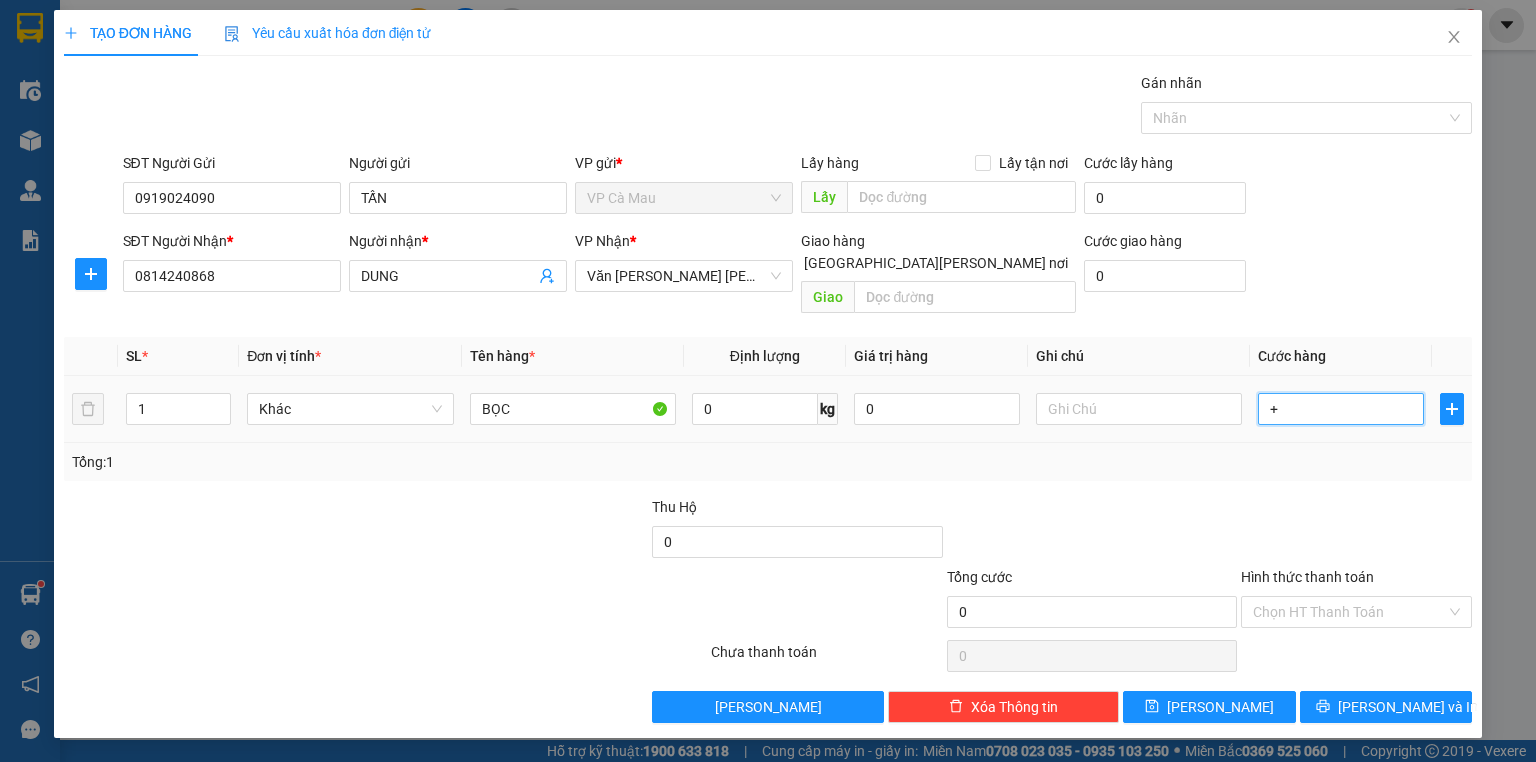 type on "+3" 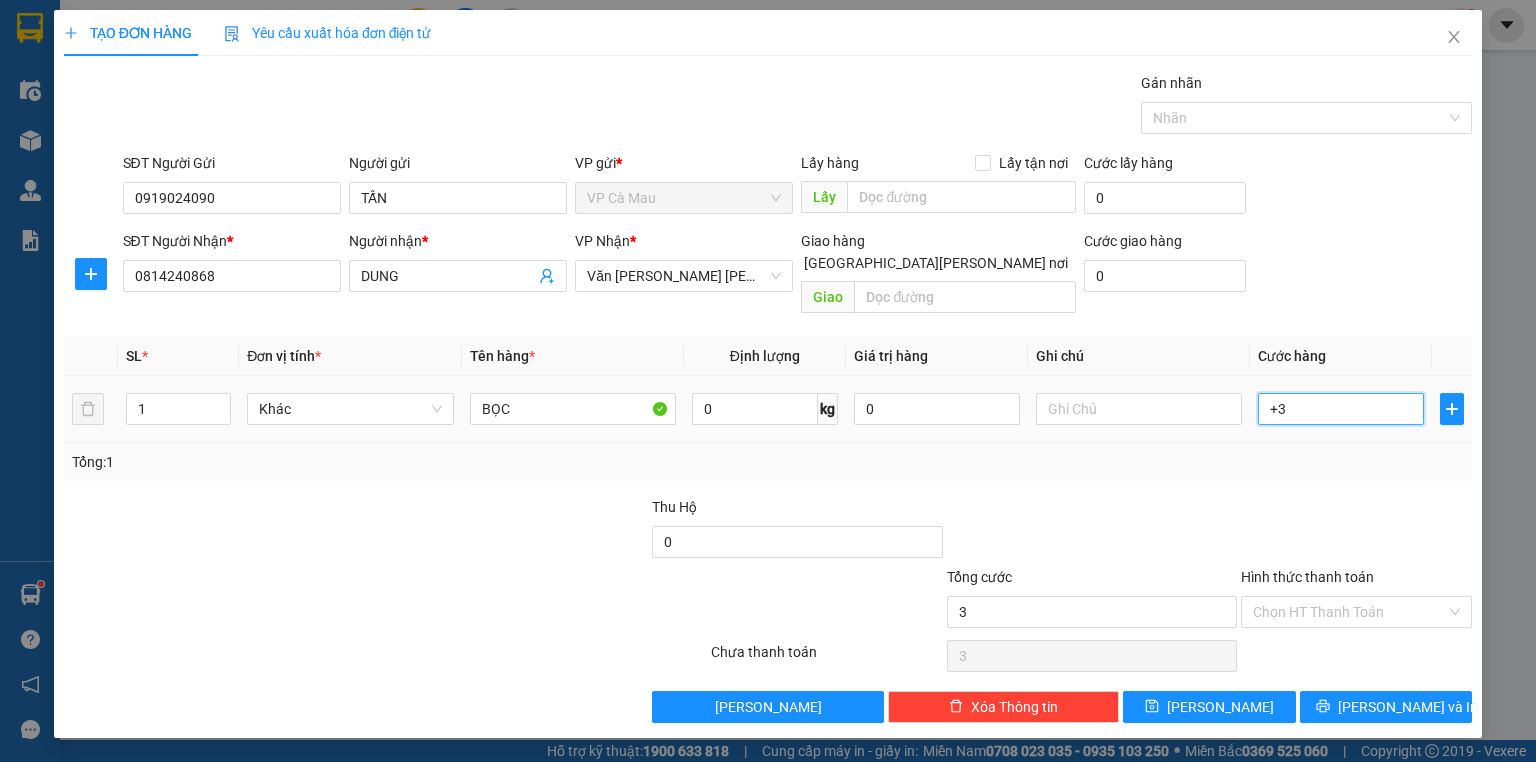 type on "+30" 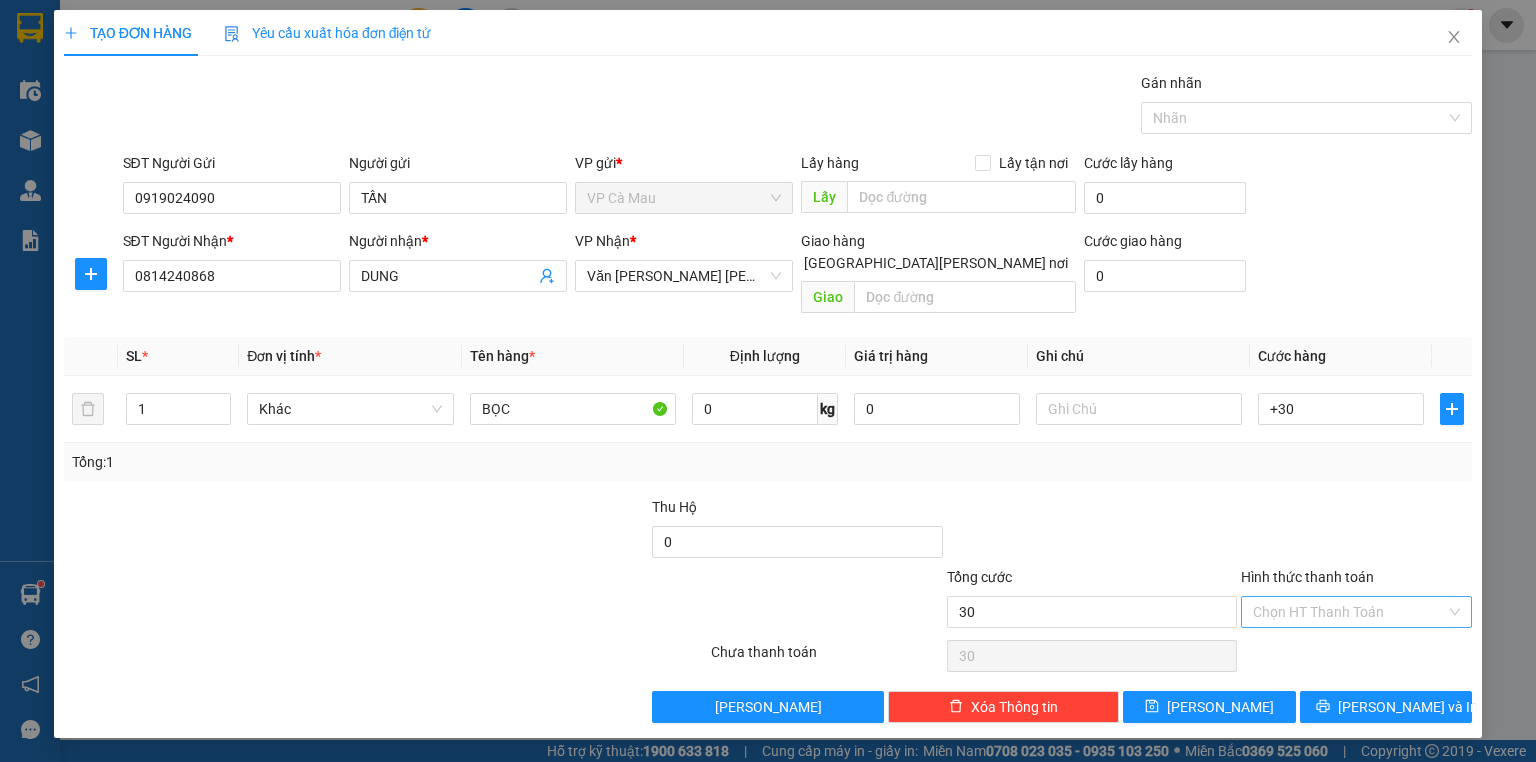 type on "30.000" 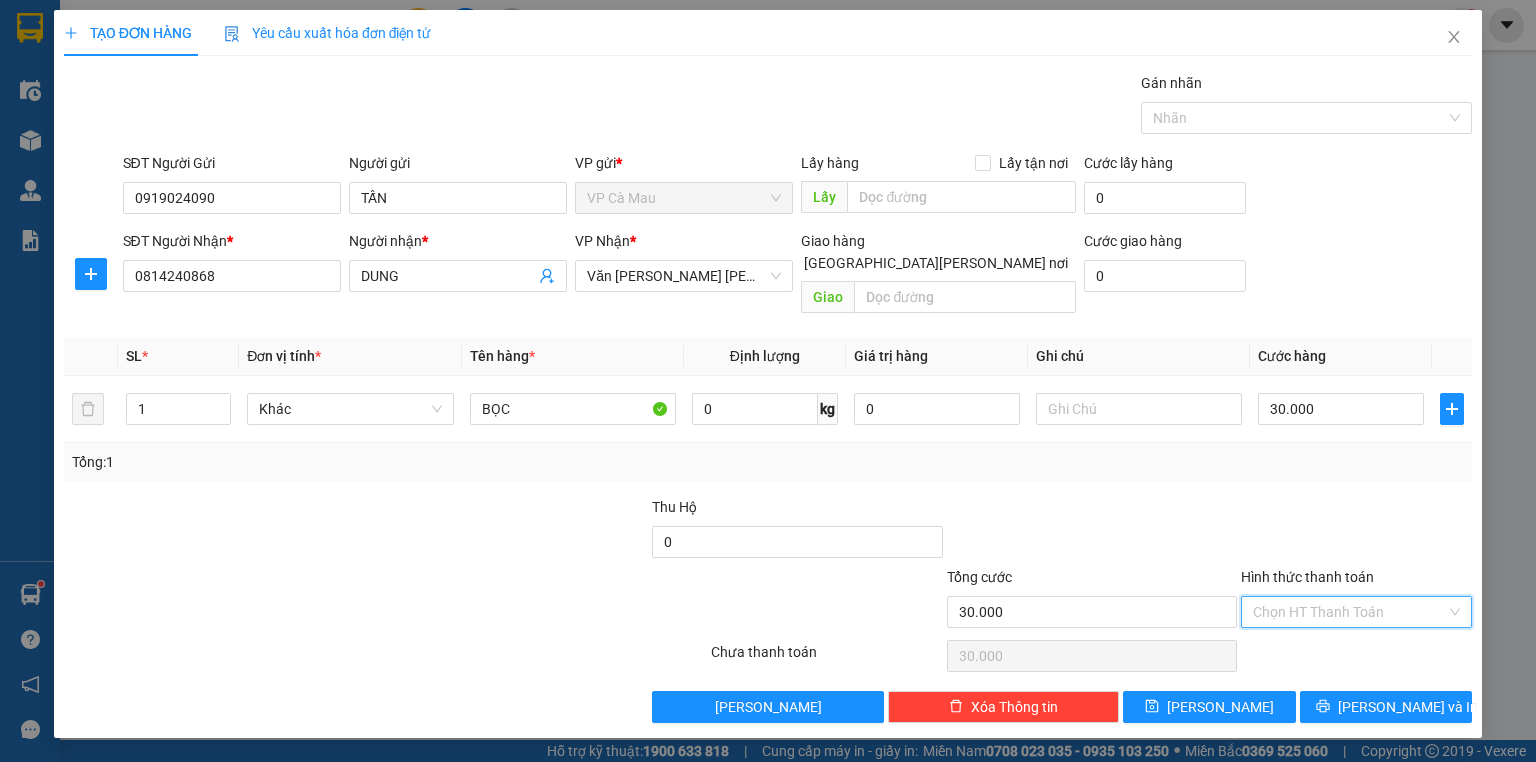 drag, startPoint x: 1364, startPoint y: 597, endPoint x: 1364, endPoint y: 620, distance: 23 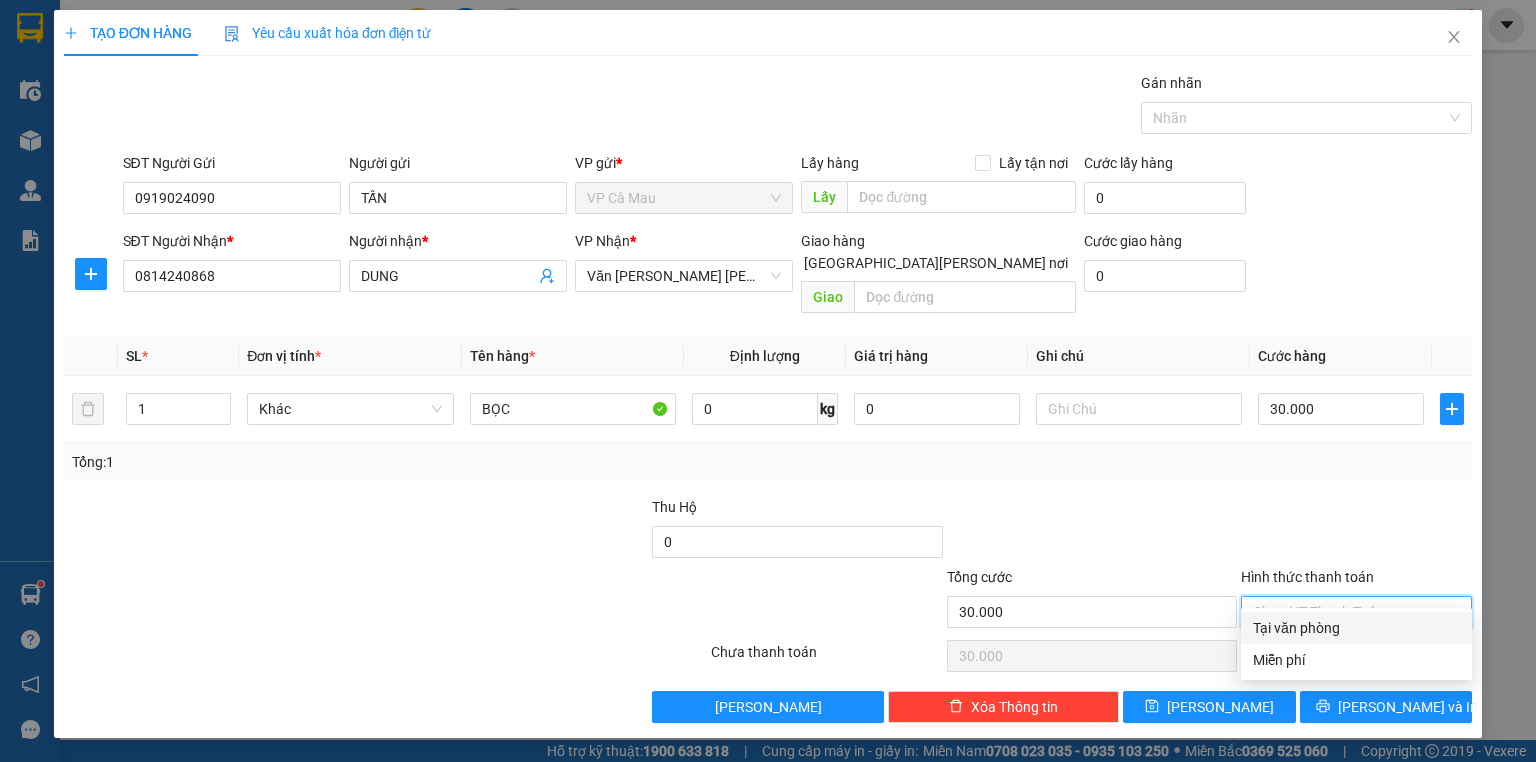 drag, startPoint x: 1364, startPoint y: 621, endPoint x: 1364, endPoint y: 662, distance: 41 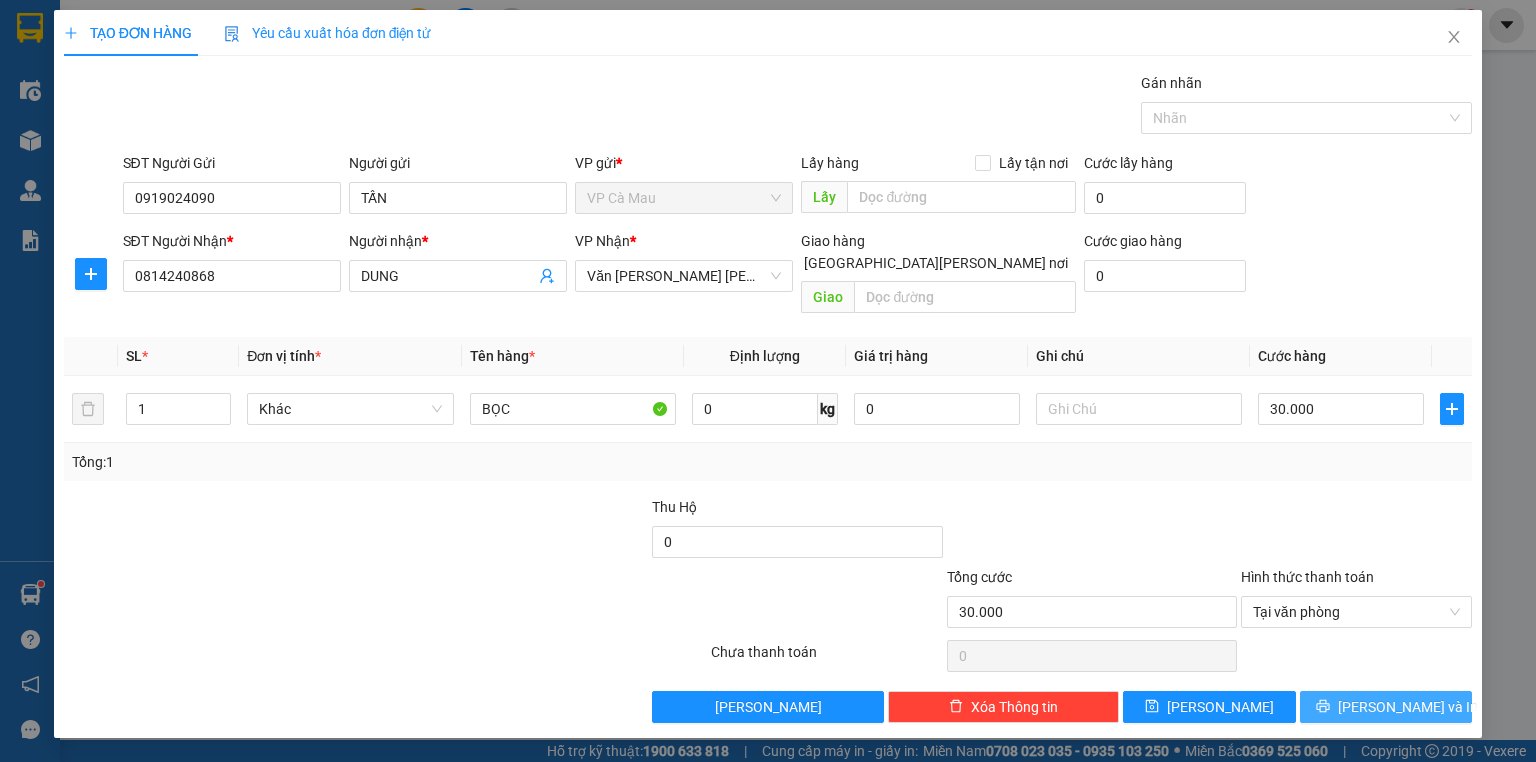 click on "[PERSON_NAME] và In" at bounding box center [1408, 707] 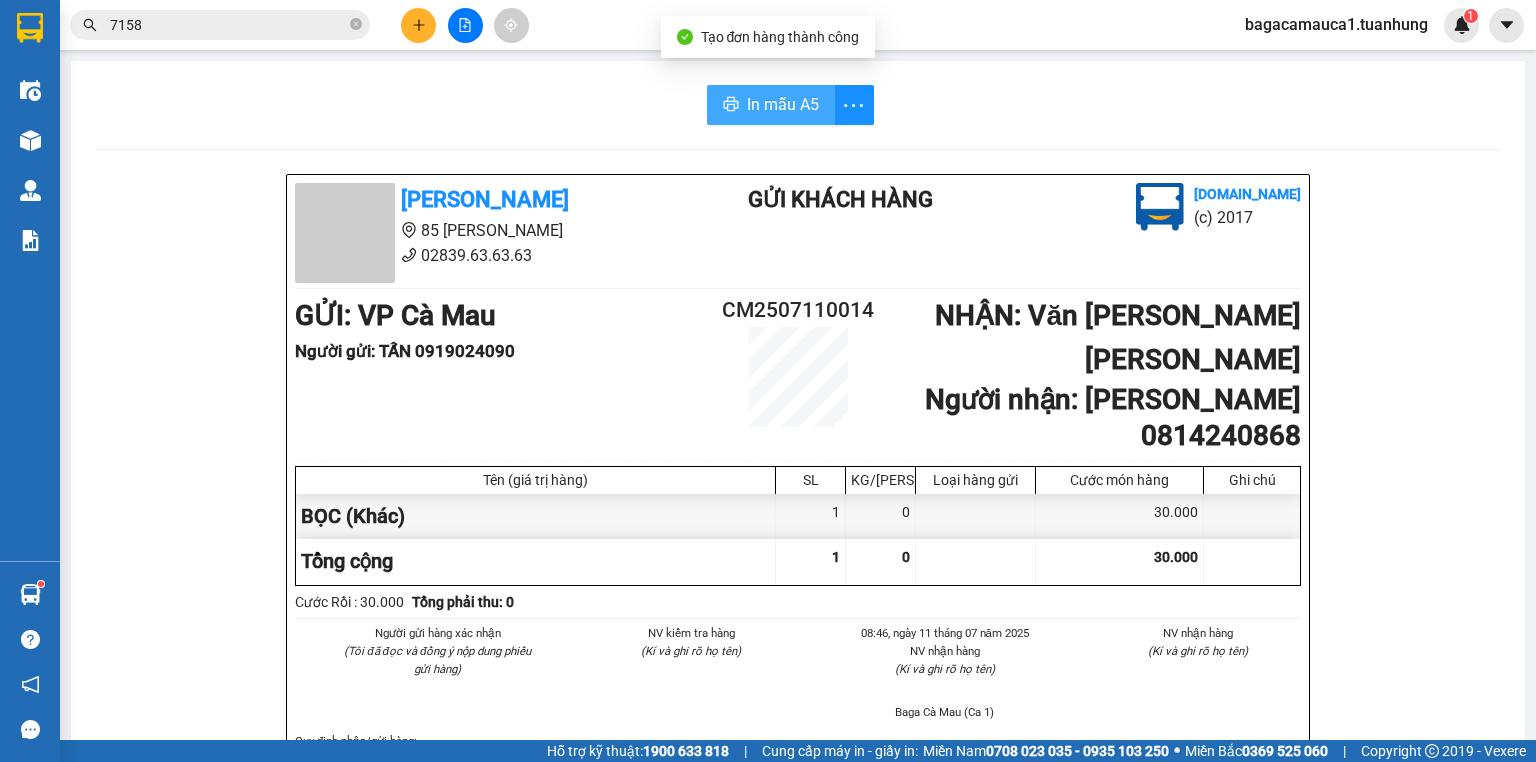 click on "In mẫu A5" at bounding box center [783, 104] 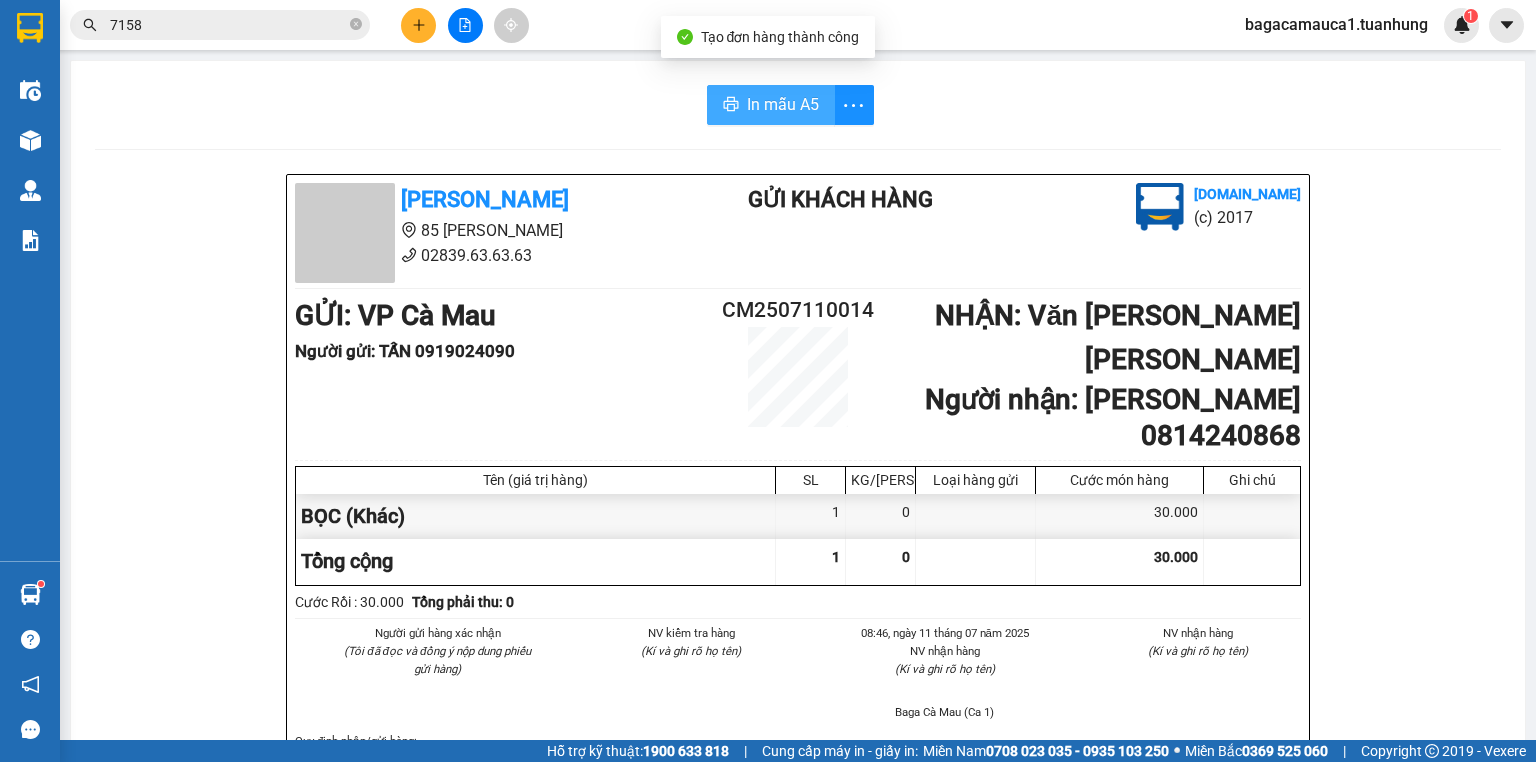 scroll, scrollTop: 0, scrollLeft: 0, axis: both 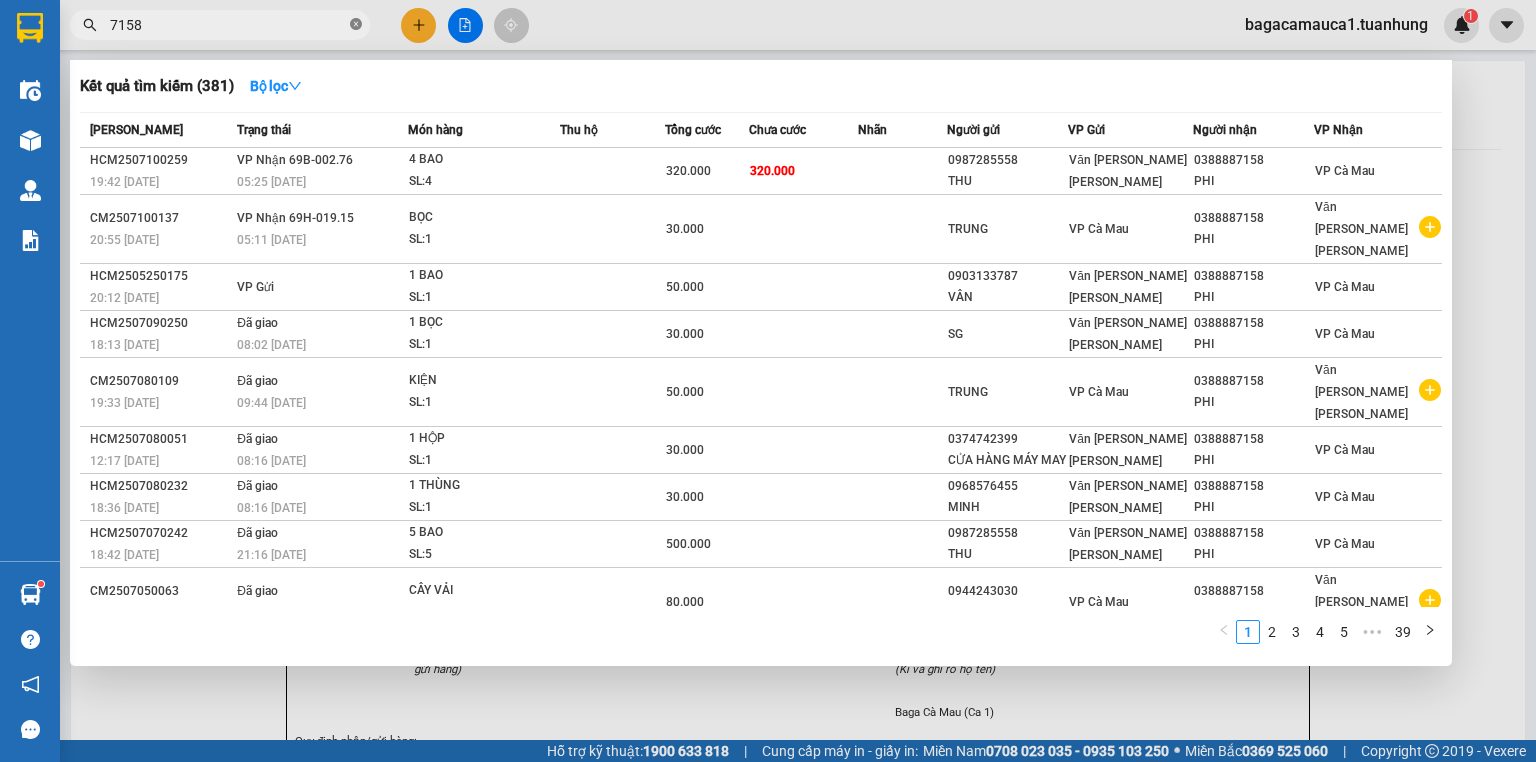 click 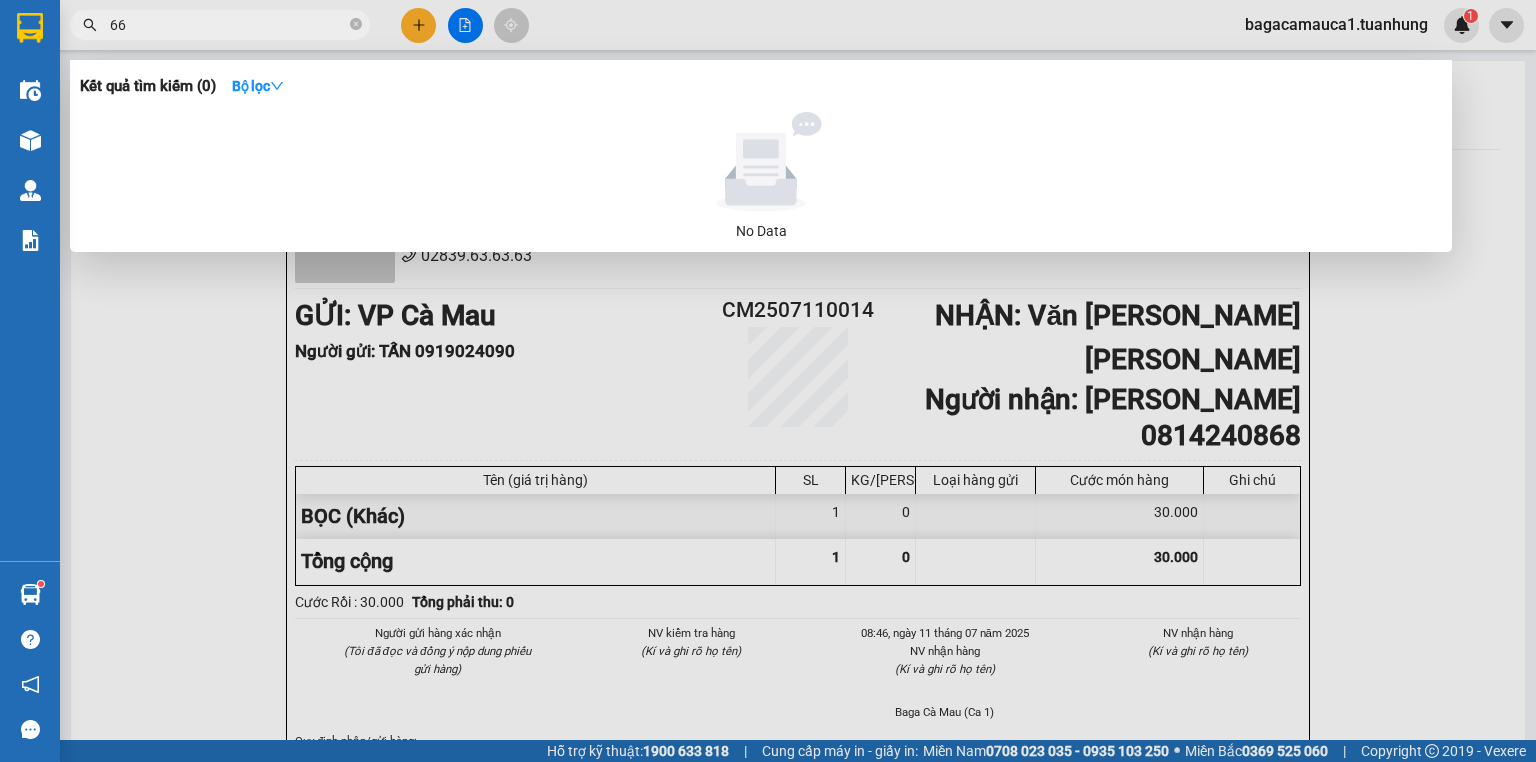 type on "6" 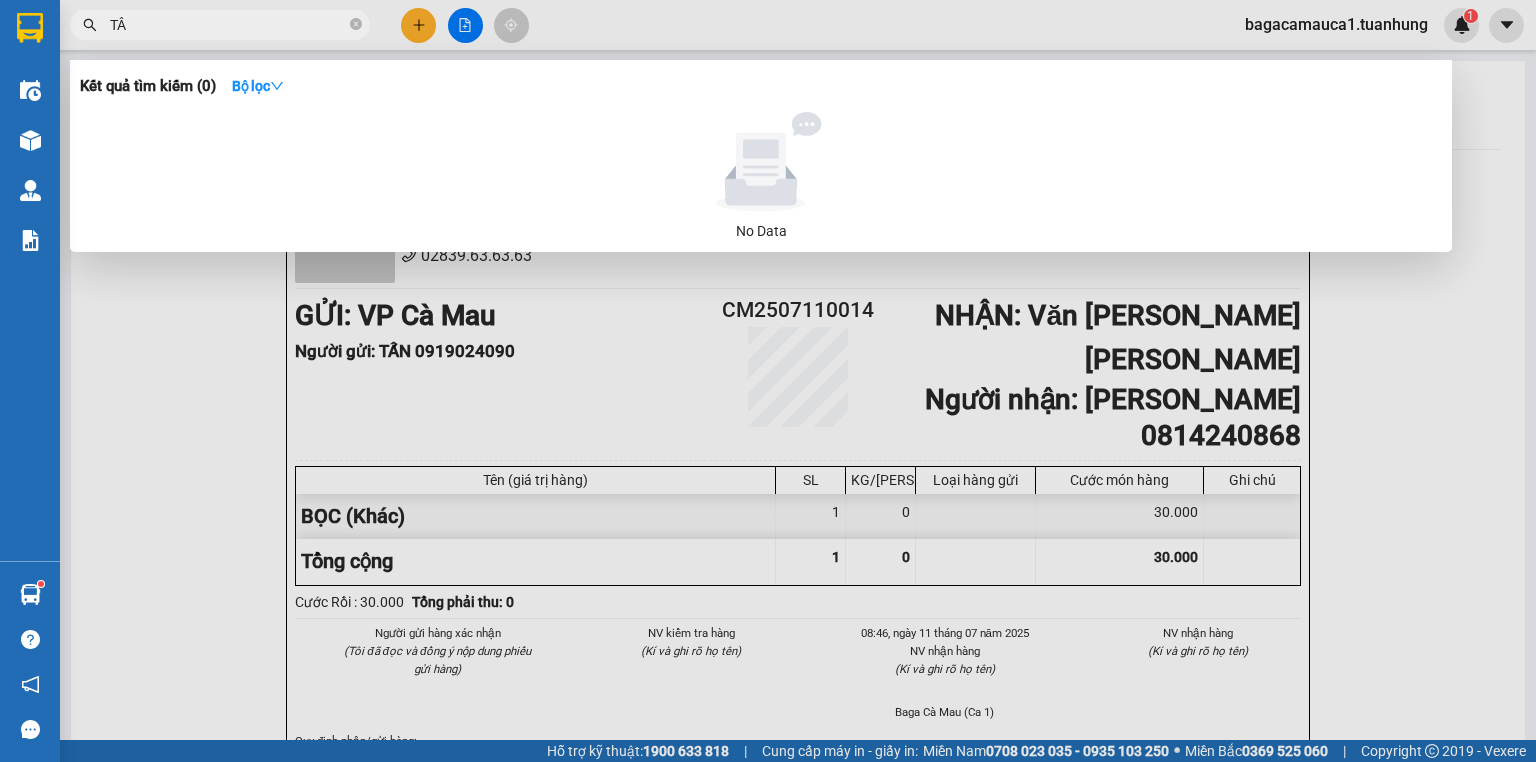 type on "TÂM" 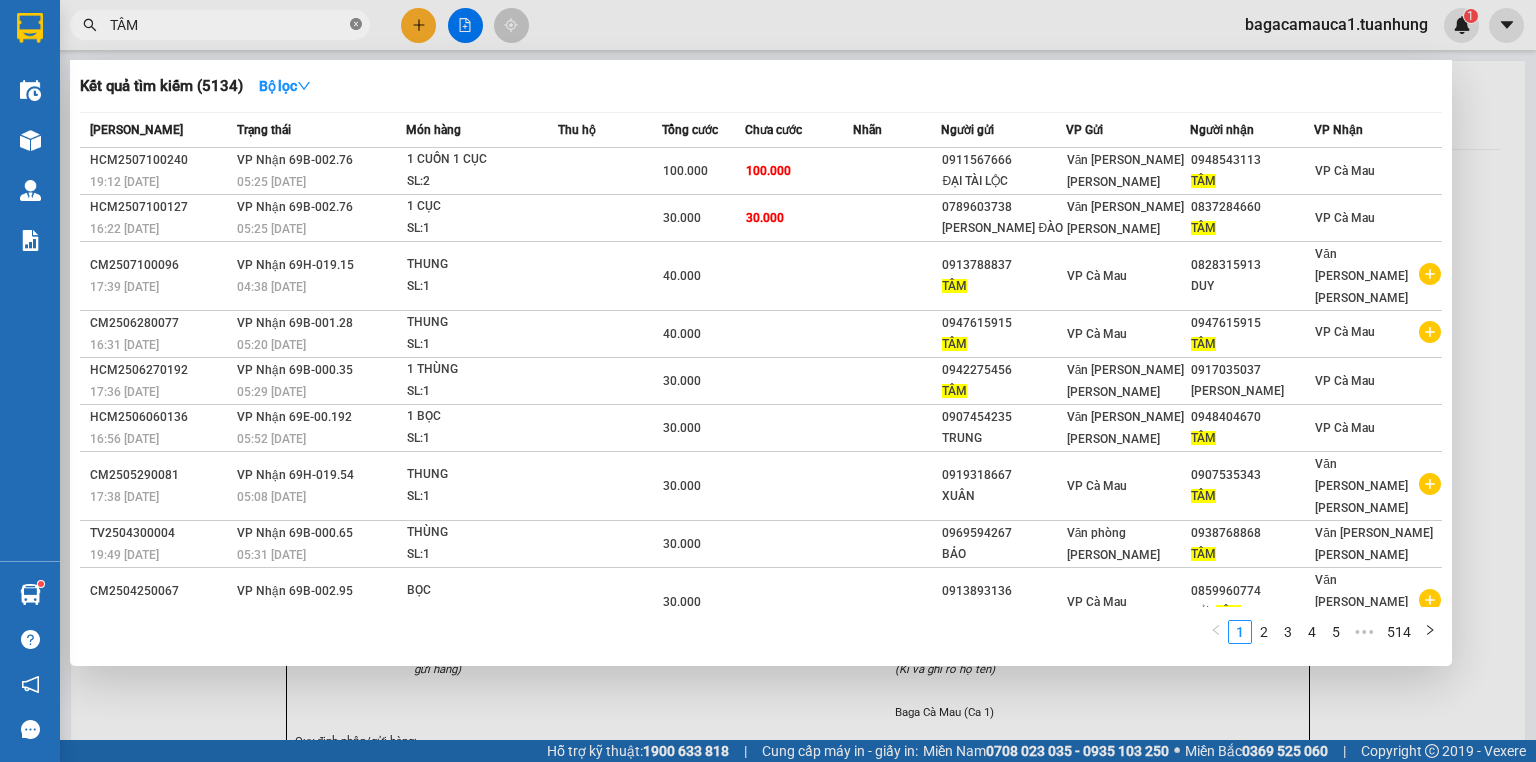 click 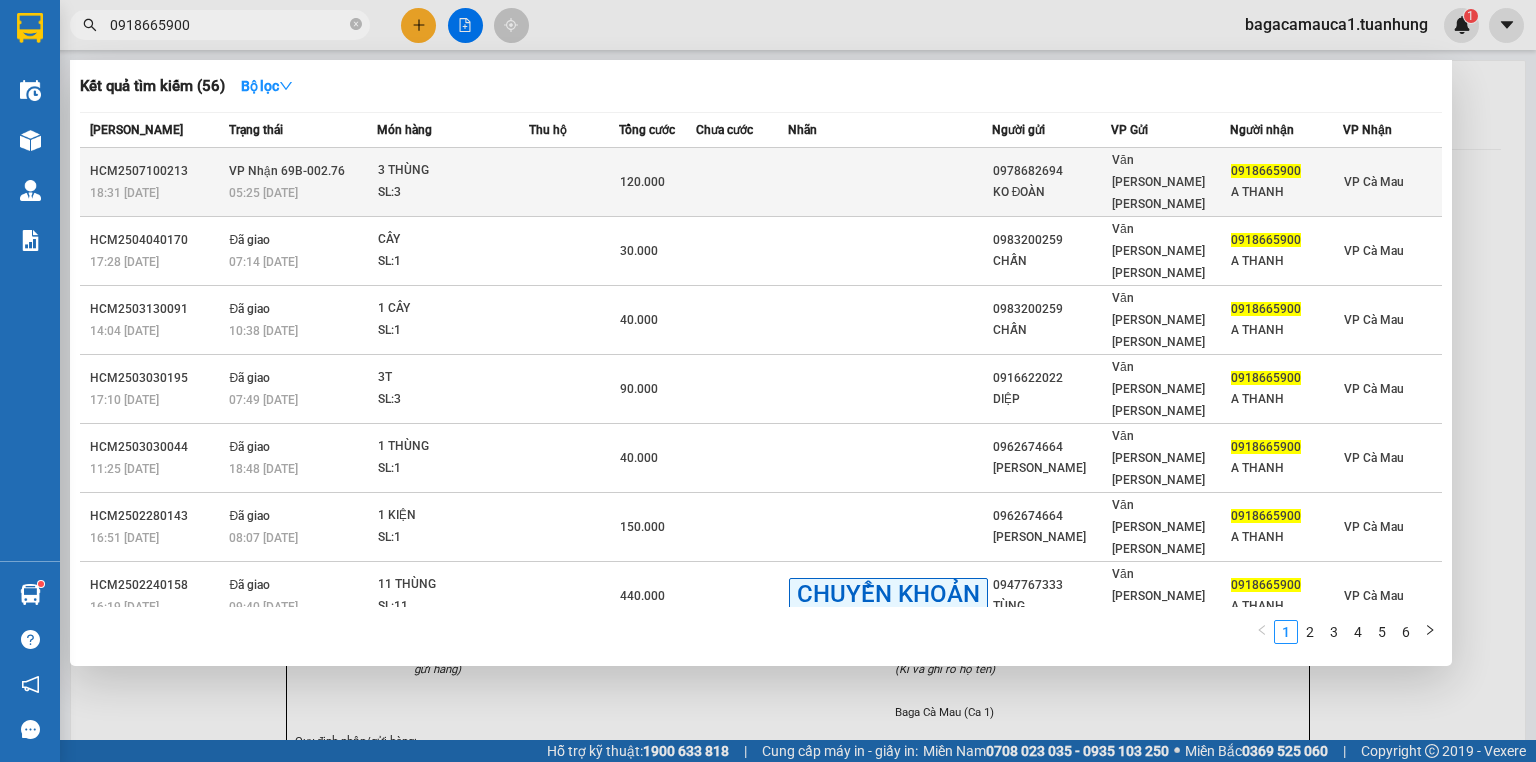 type on "0918665900" 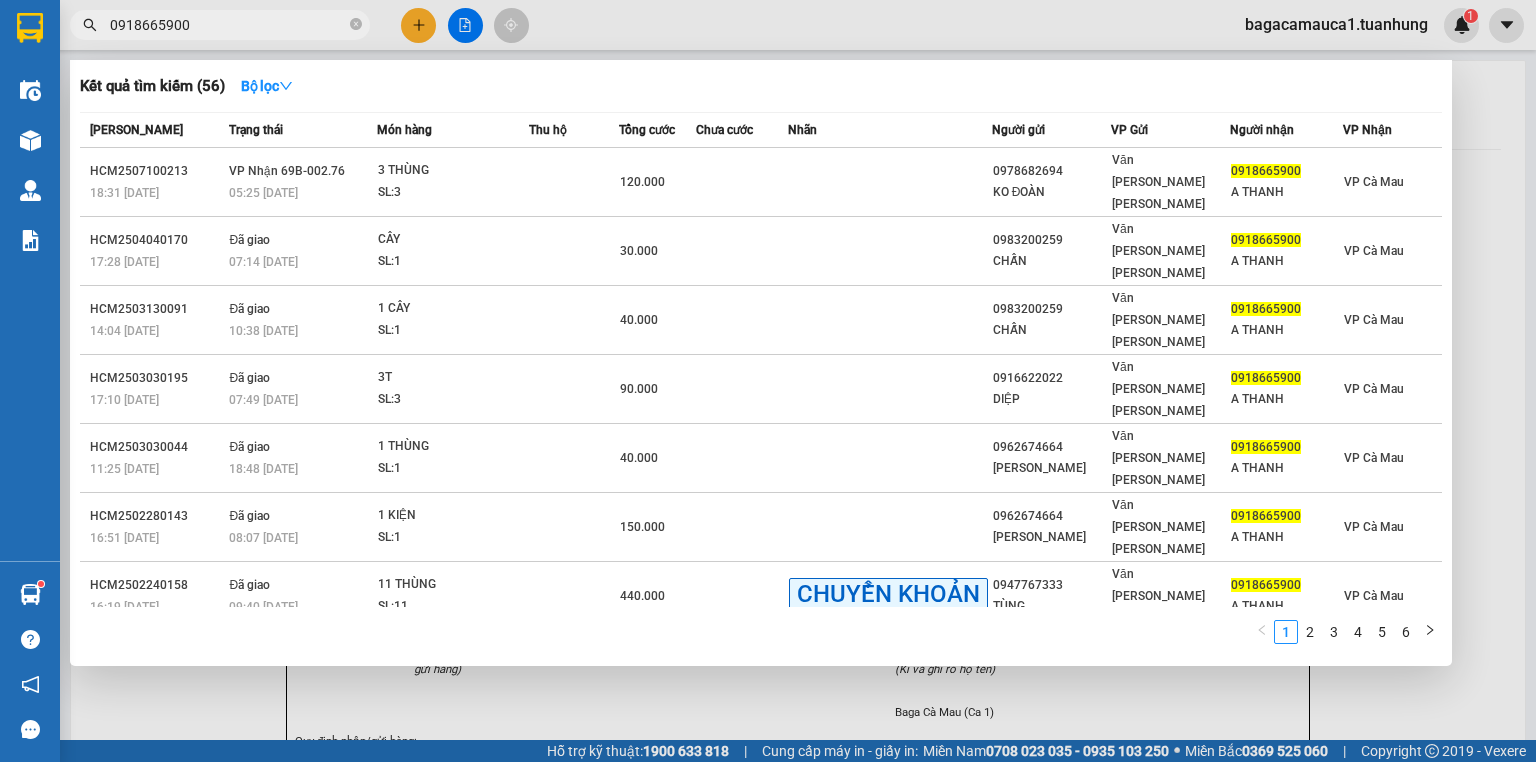 click on "05:25 [DATE]" at bounding box center (302, 193) 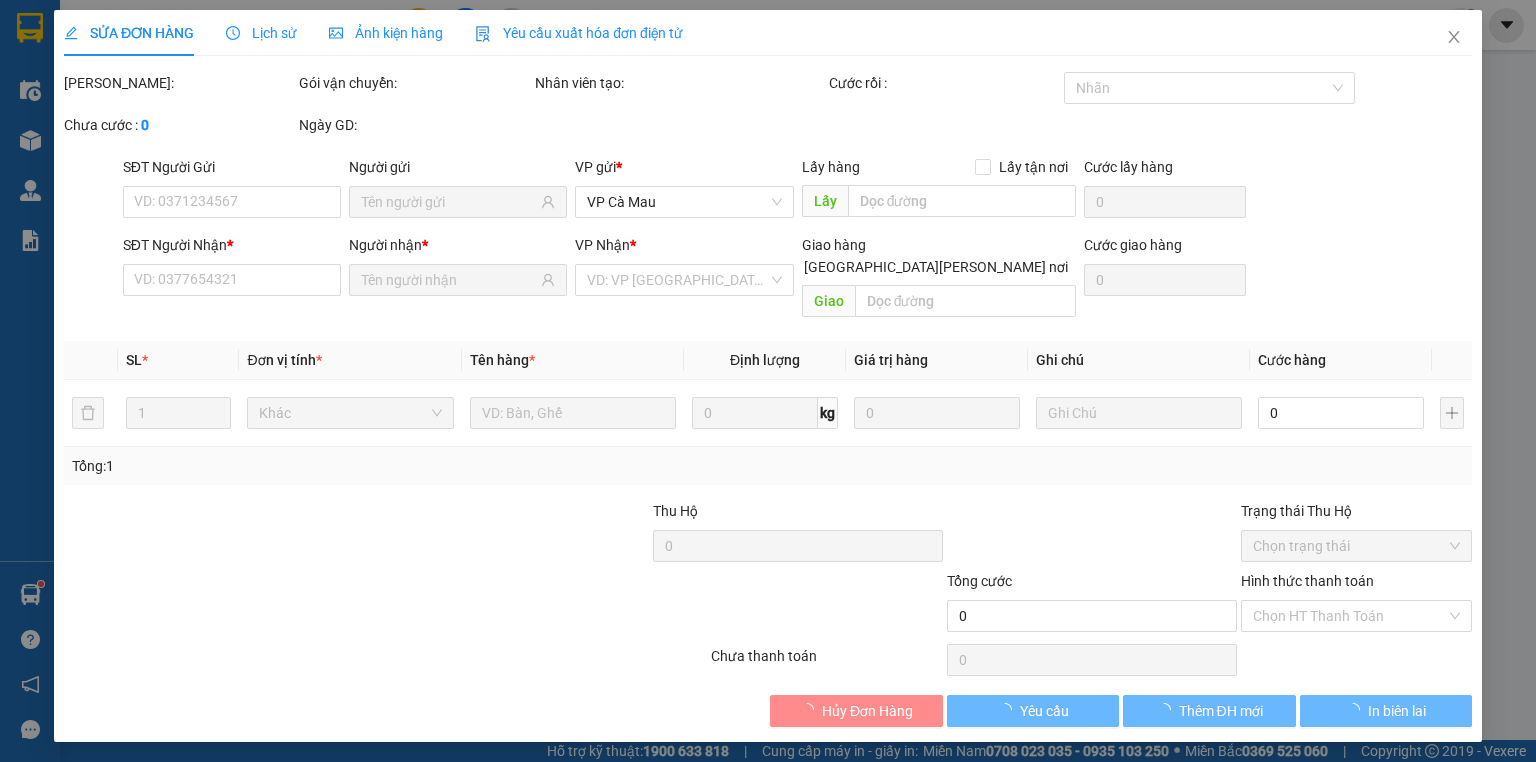 type on "0978682694" 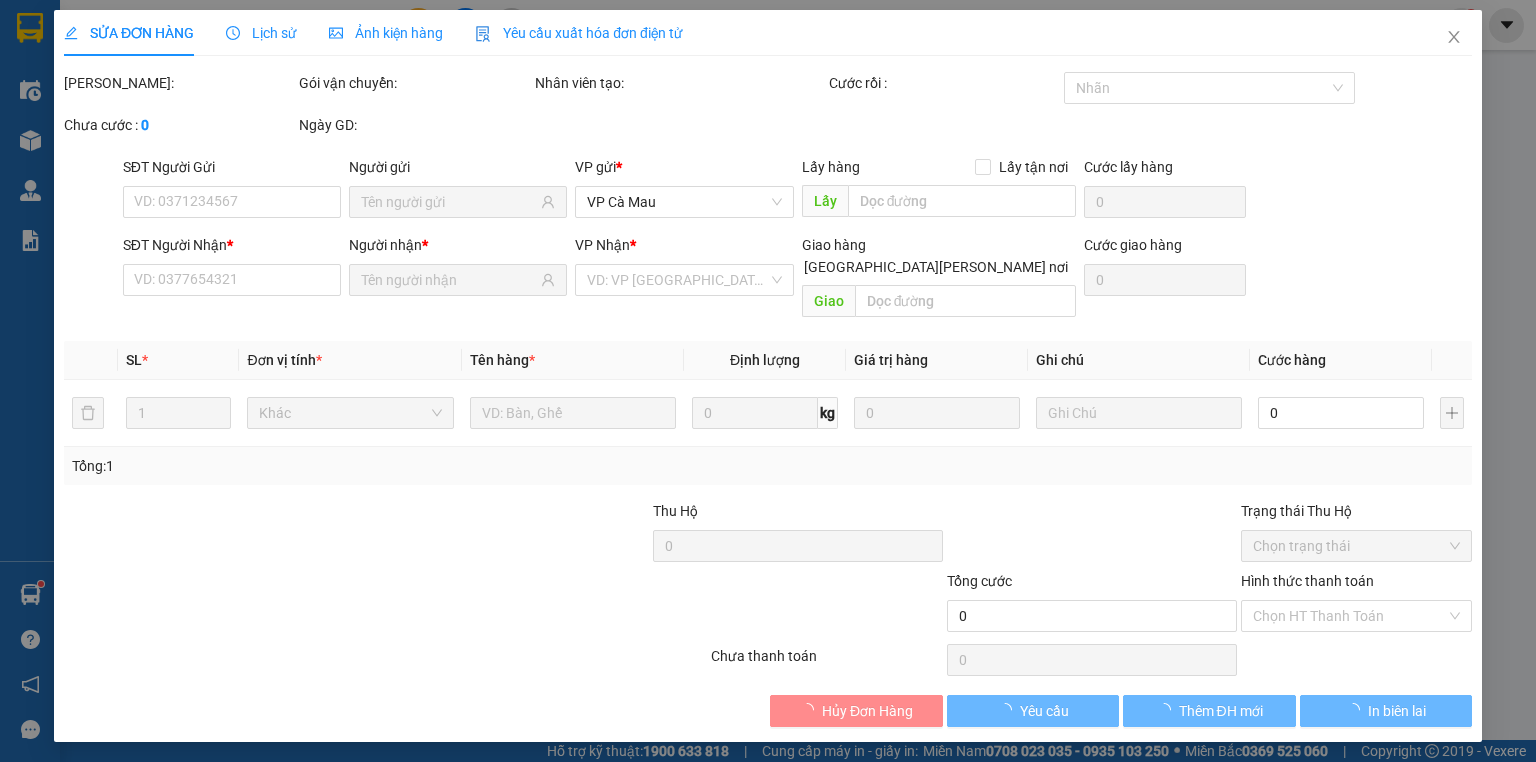 type on "KO ĐOÀN" 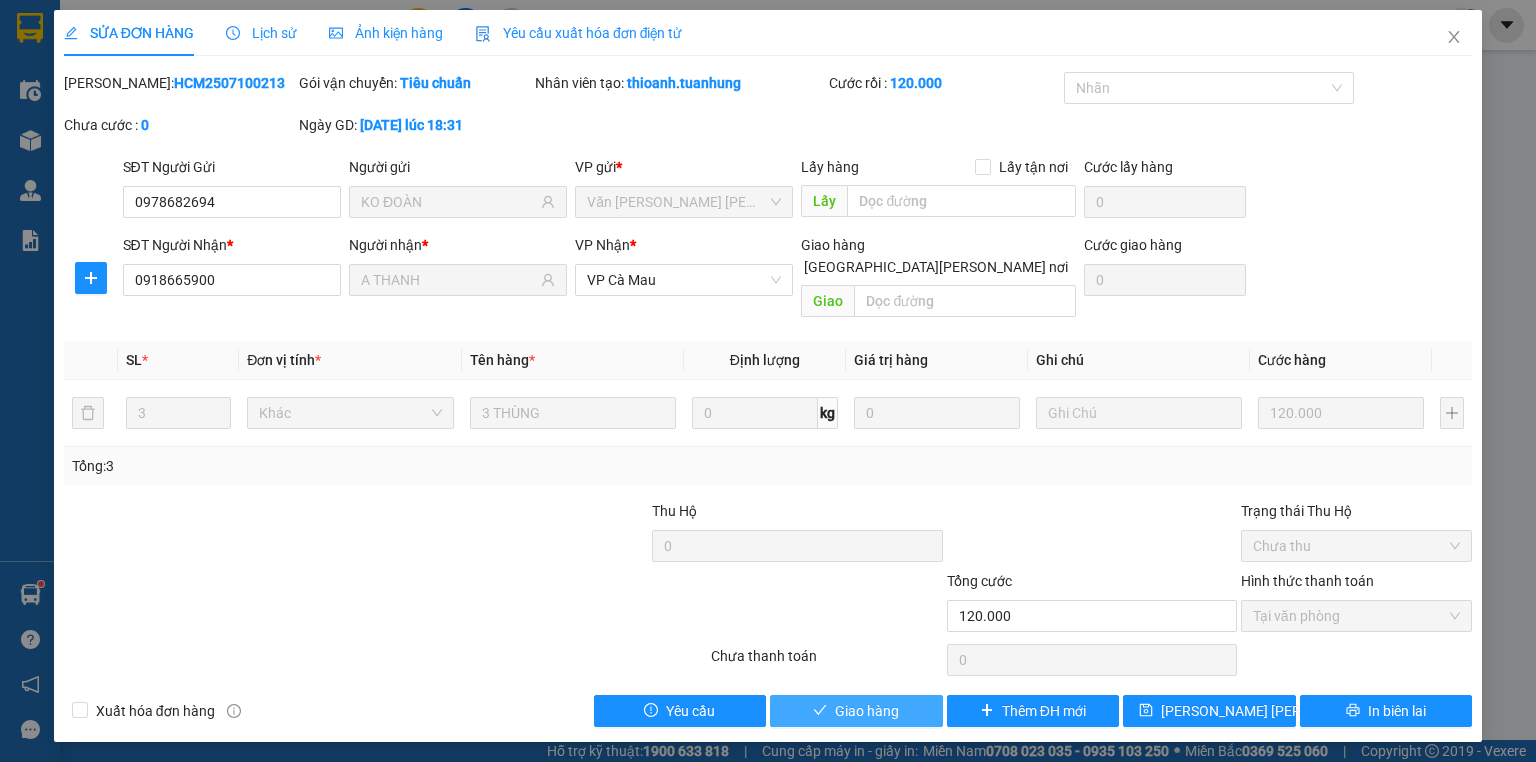 click on "Giao hàng" at bounding box center [856, 711] 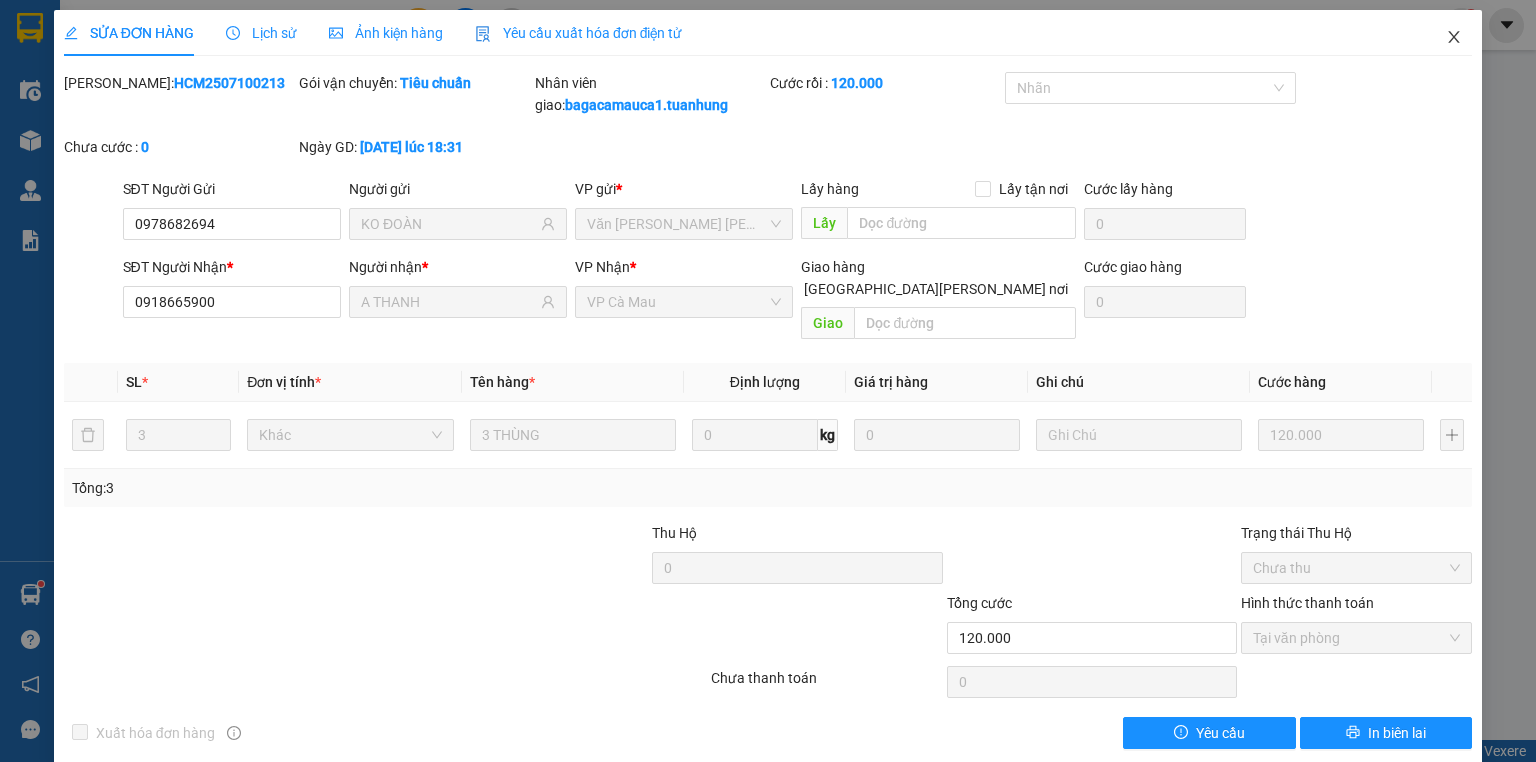 click 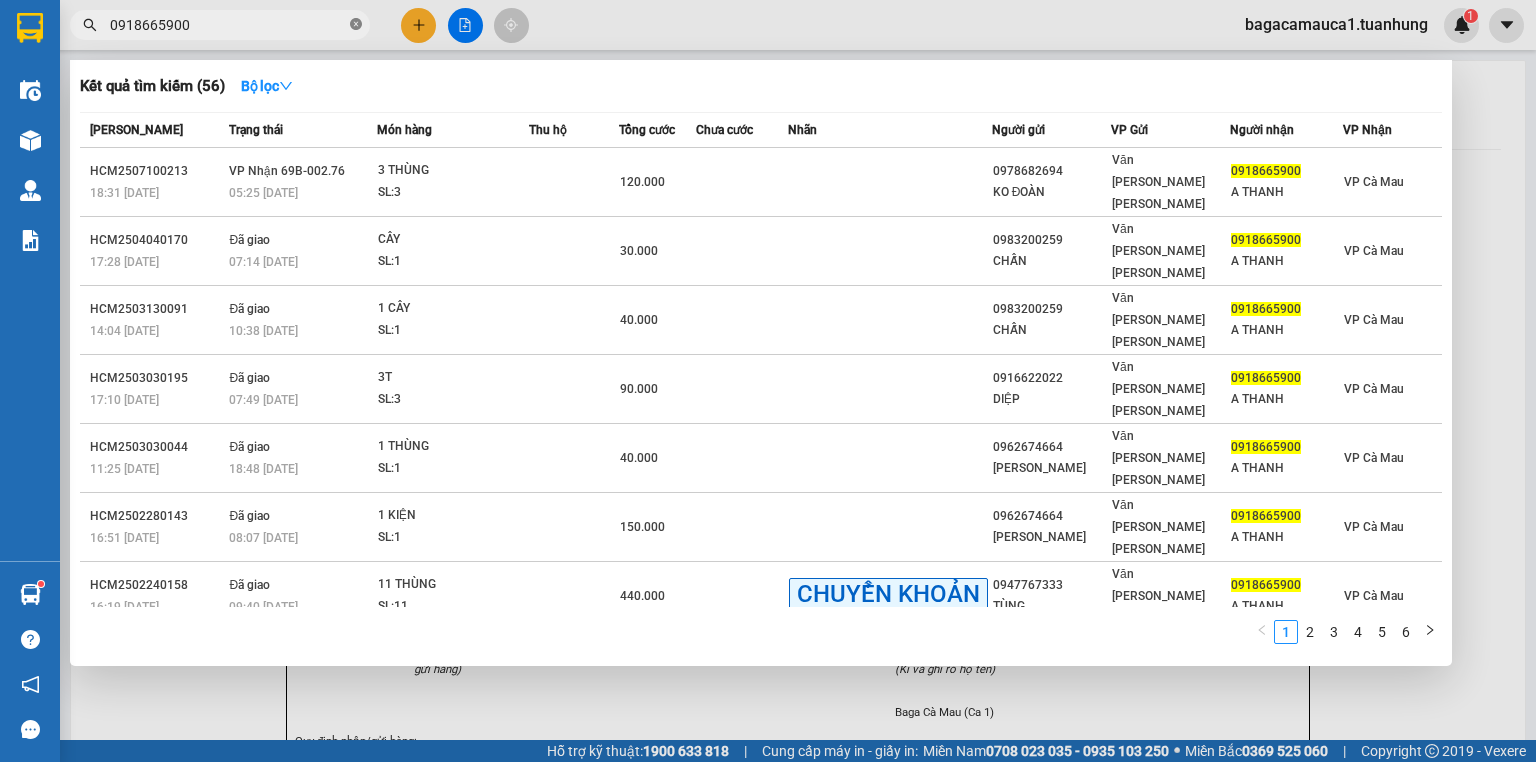 click 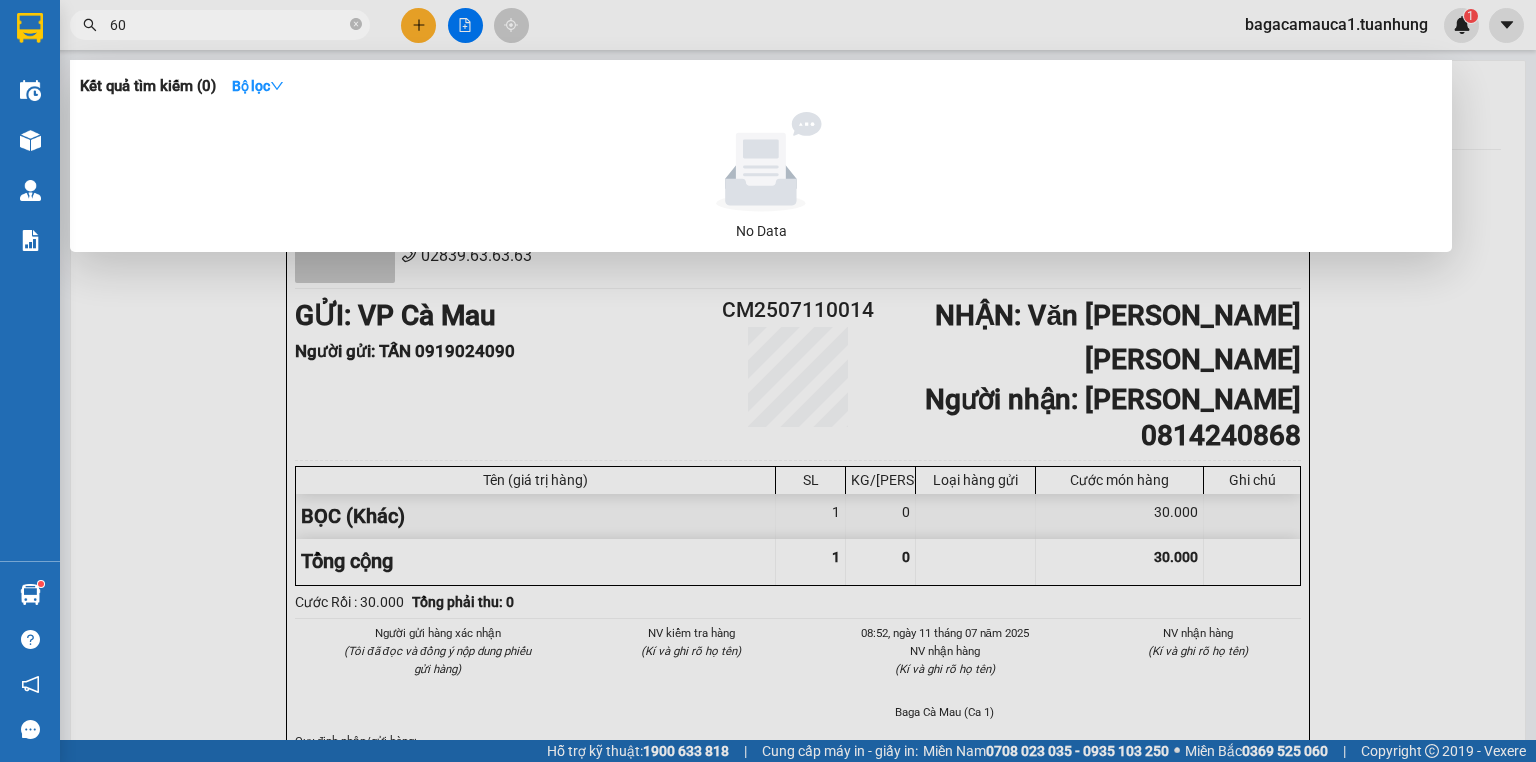 type on "6" 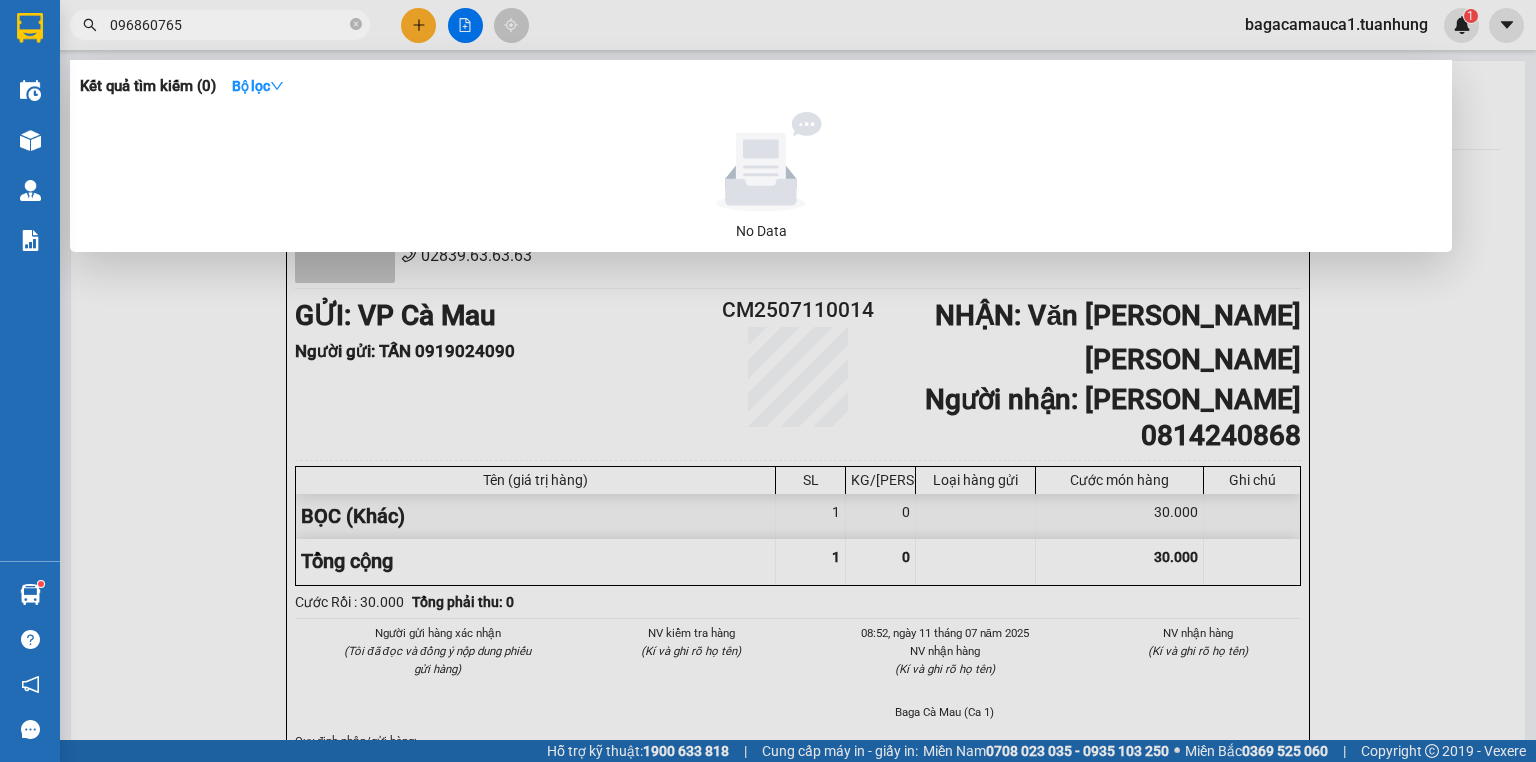 type on "0968607655" 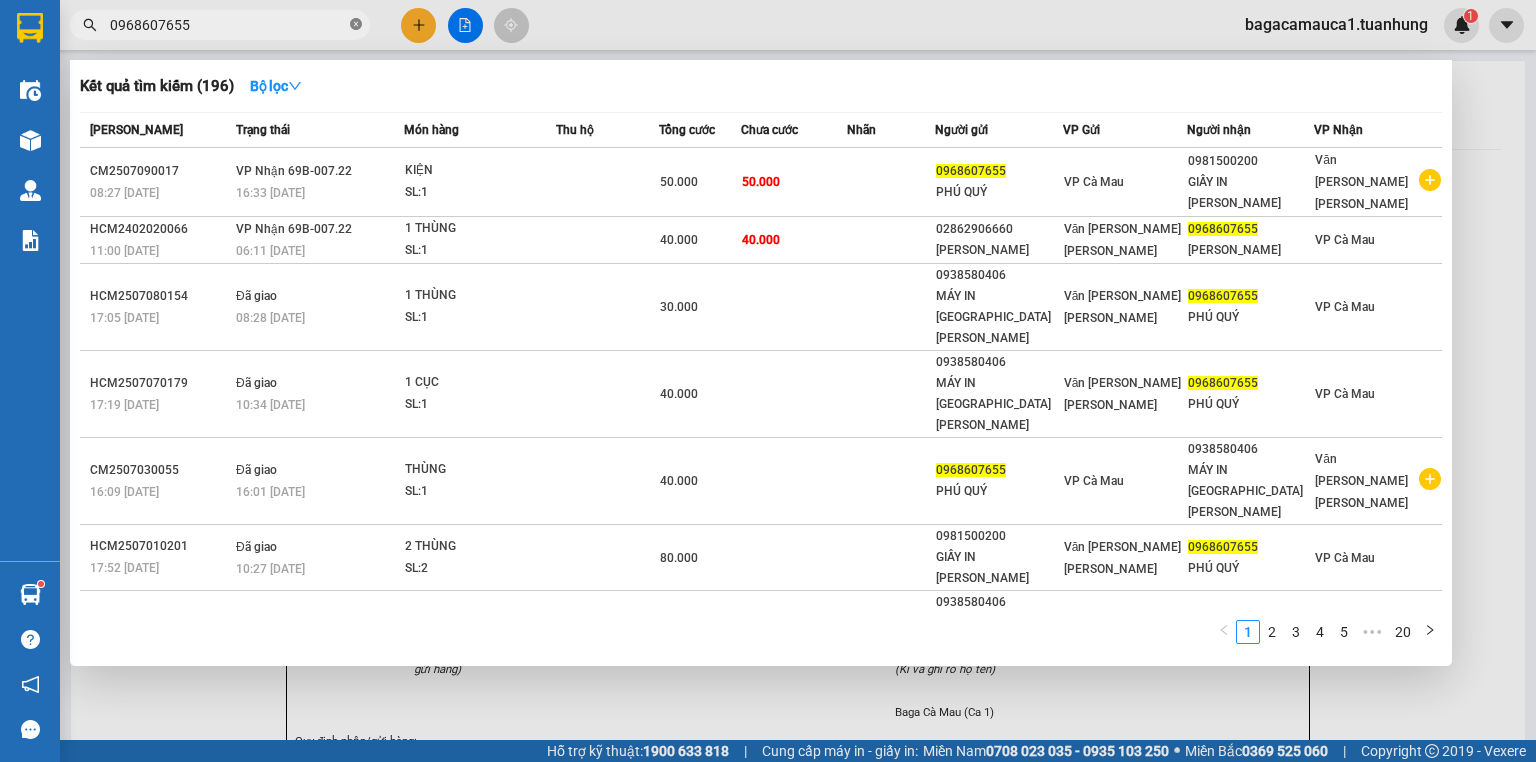 click at bounding box center [356, 25] 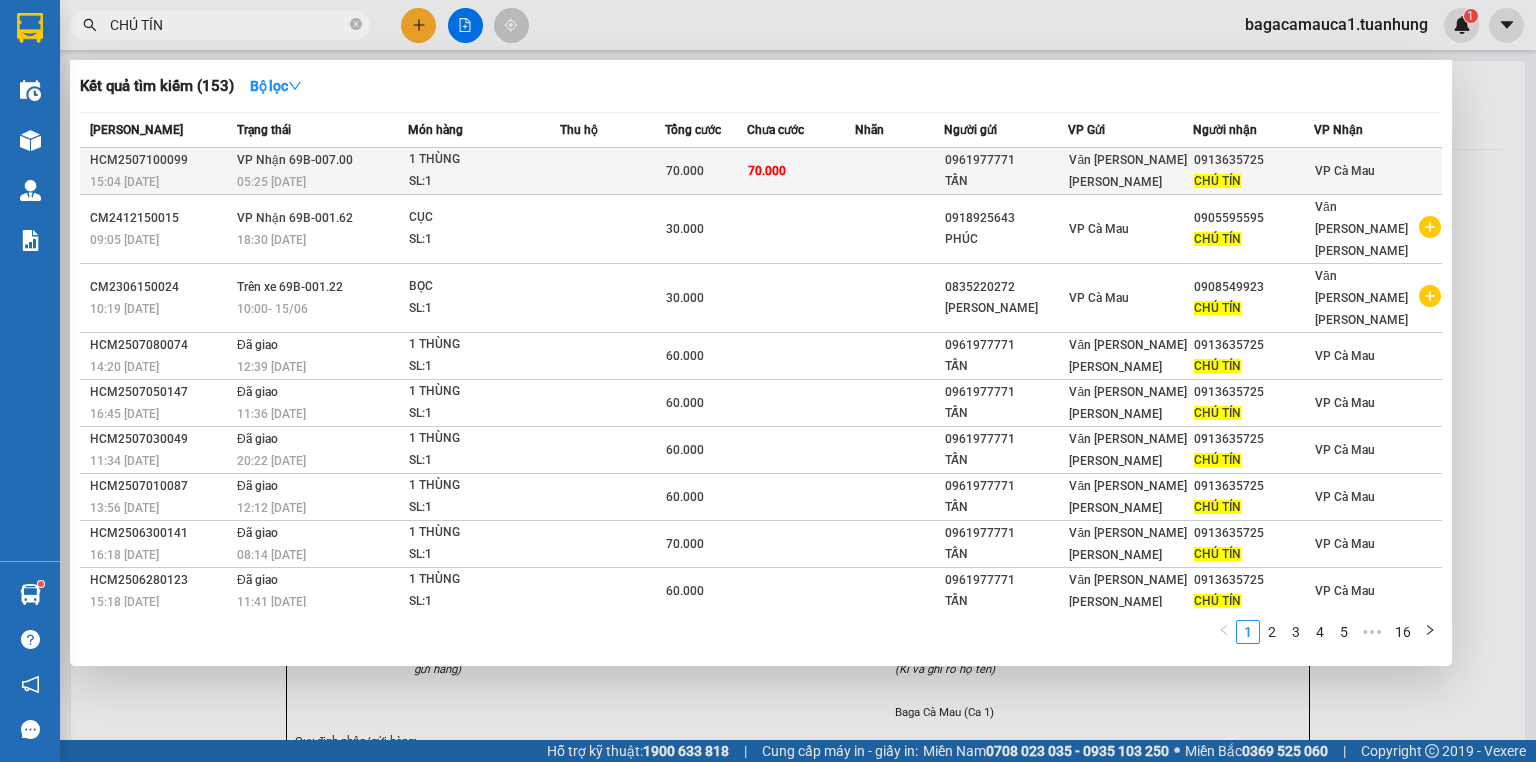 type on "CHÚ TÍN" 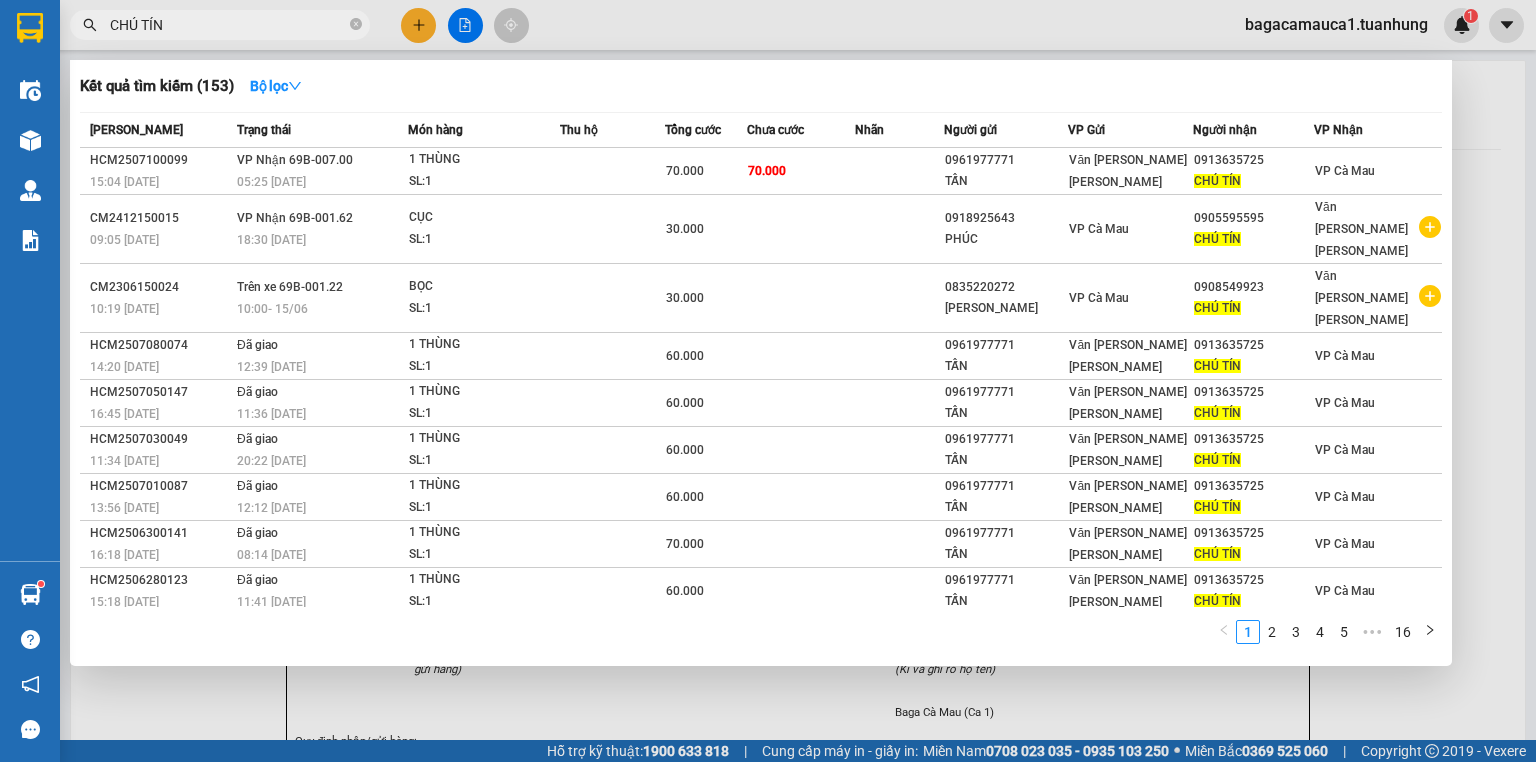 click on "SL:  1" at bounding box center [484, 182] 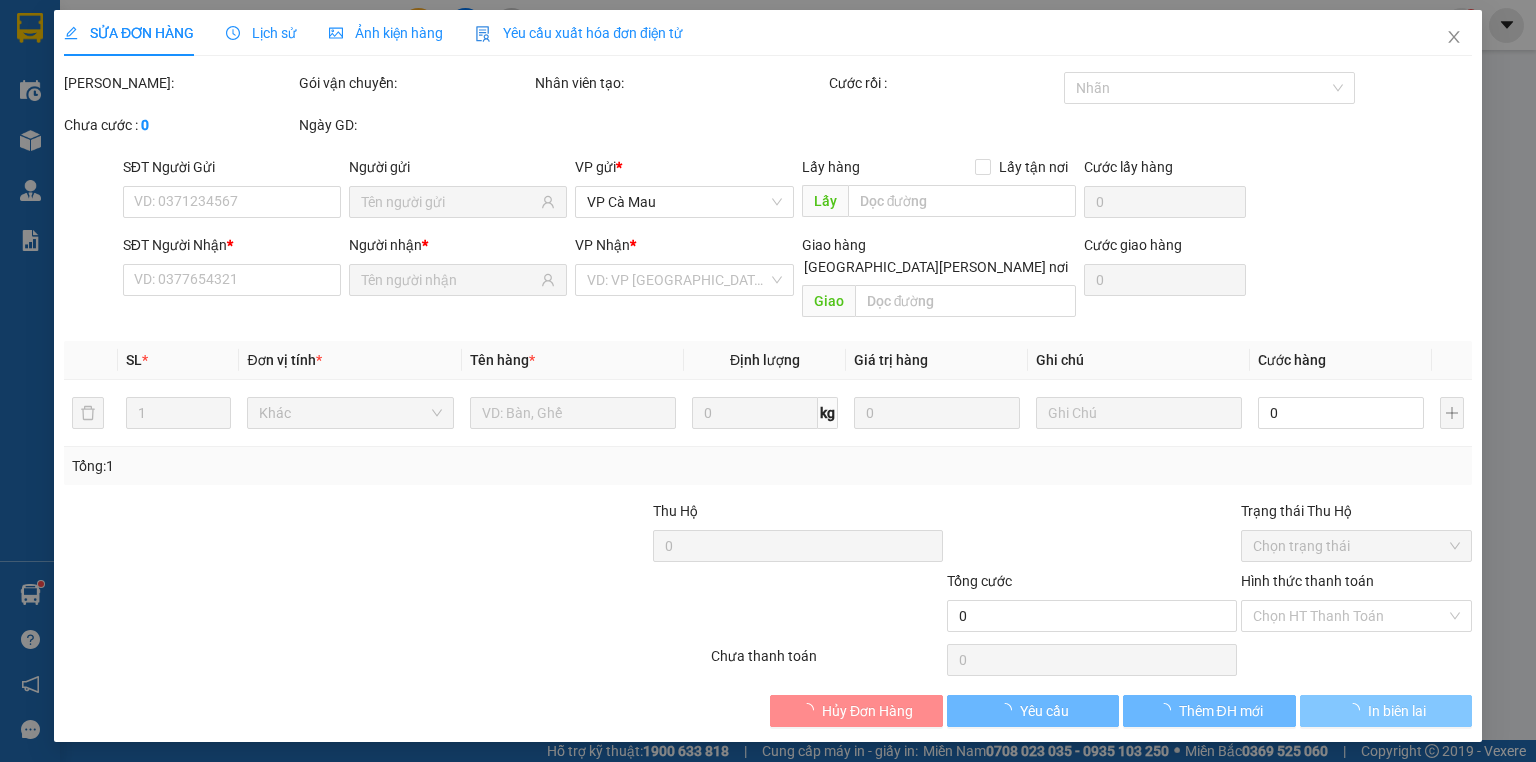 type on "0961977771" 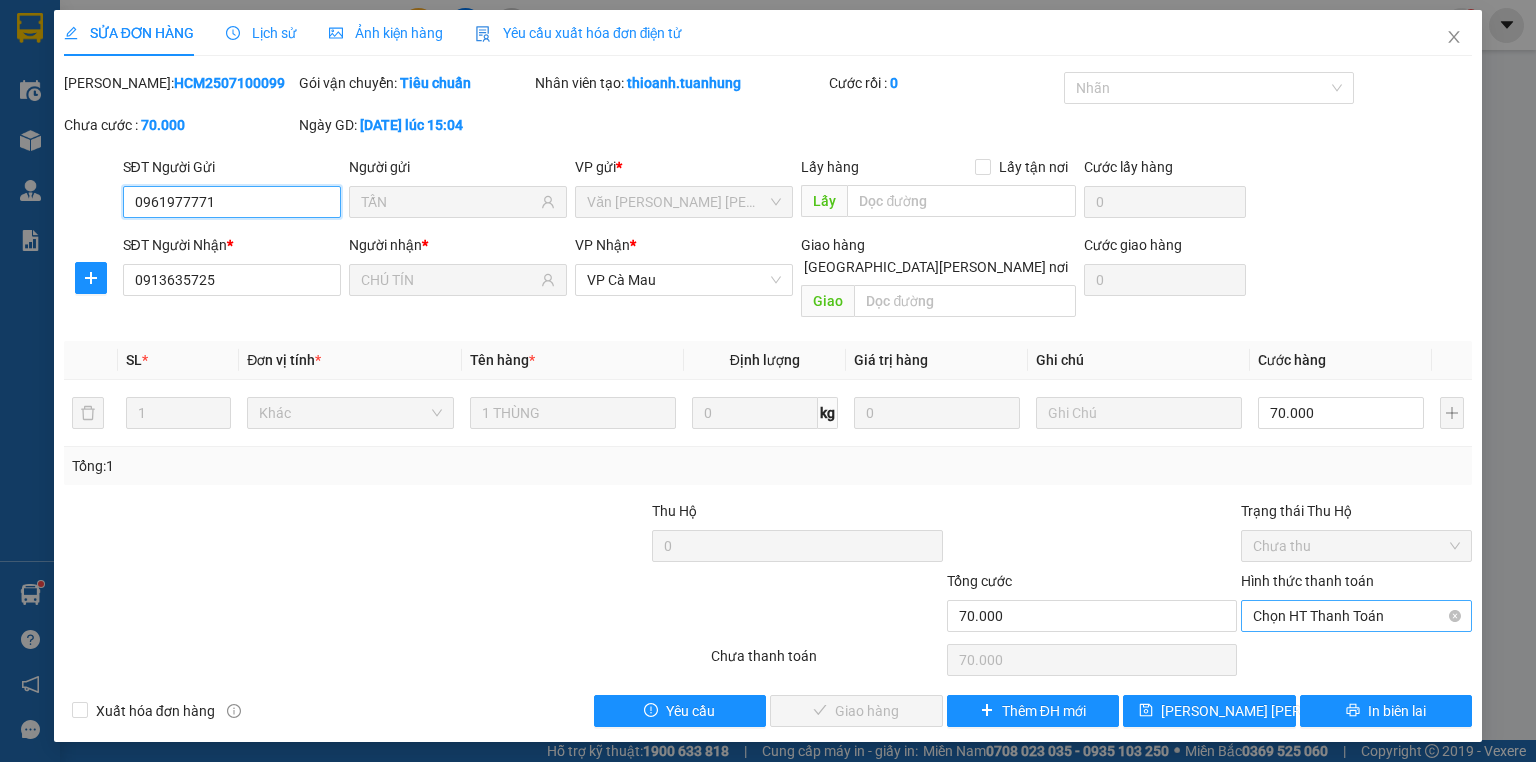 click on "Chọn HT Thanh Toán" at bounding box center [1356, 616] 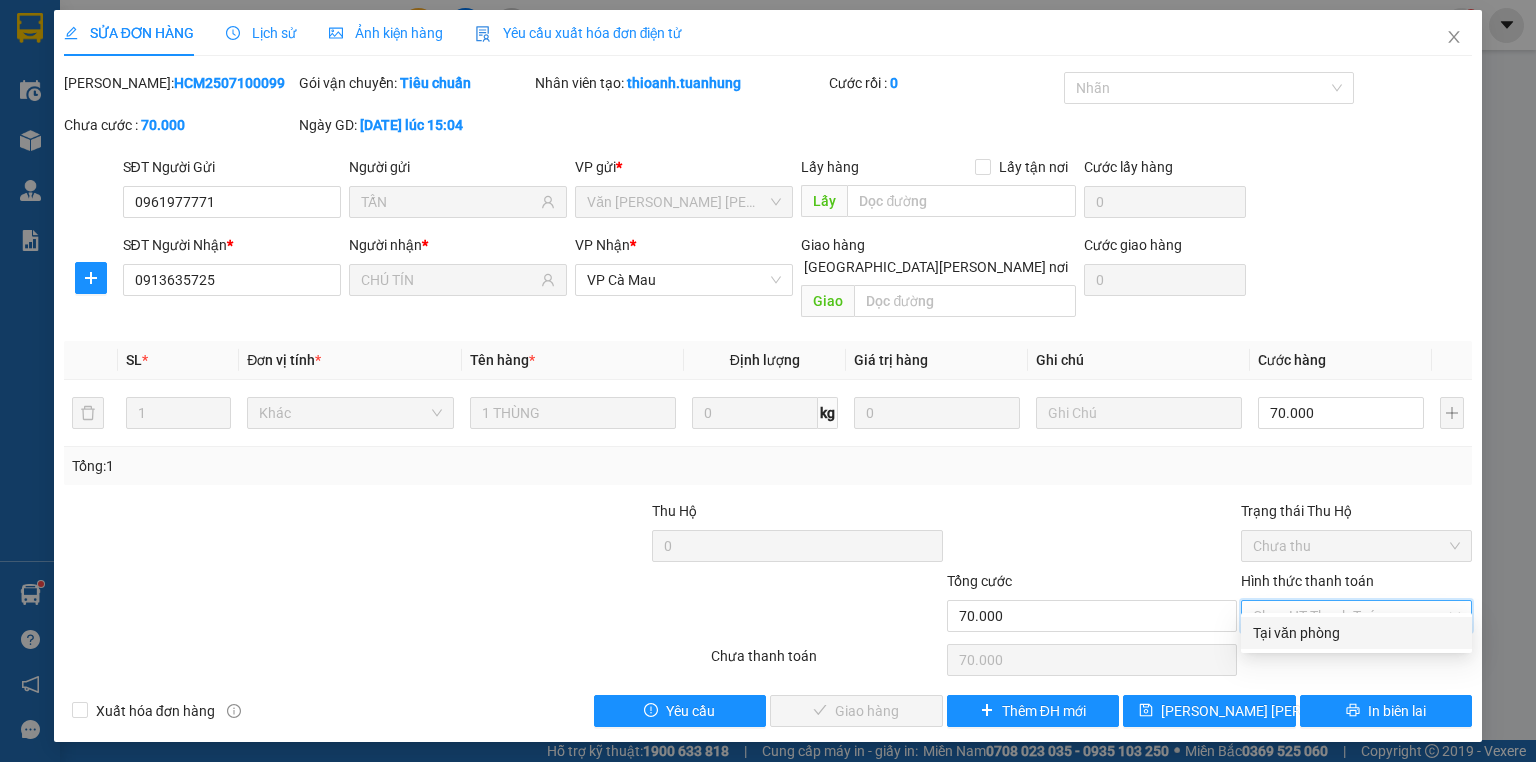 click on "Tại văn phòng" at bounding box center (1356, 633) 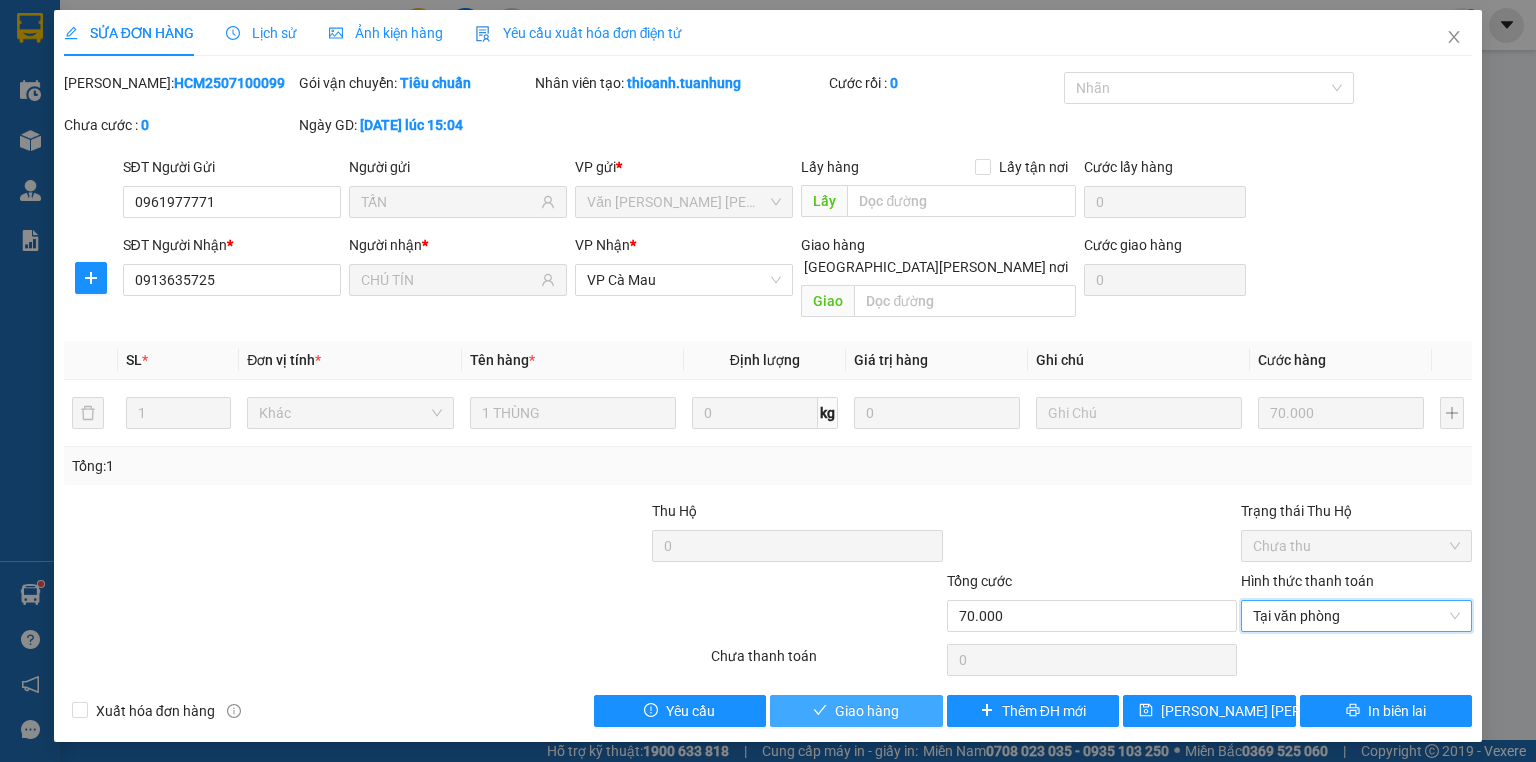 click on "Giao hàng" at bounding box center [867, 711] 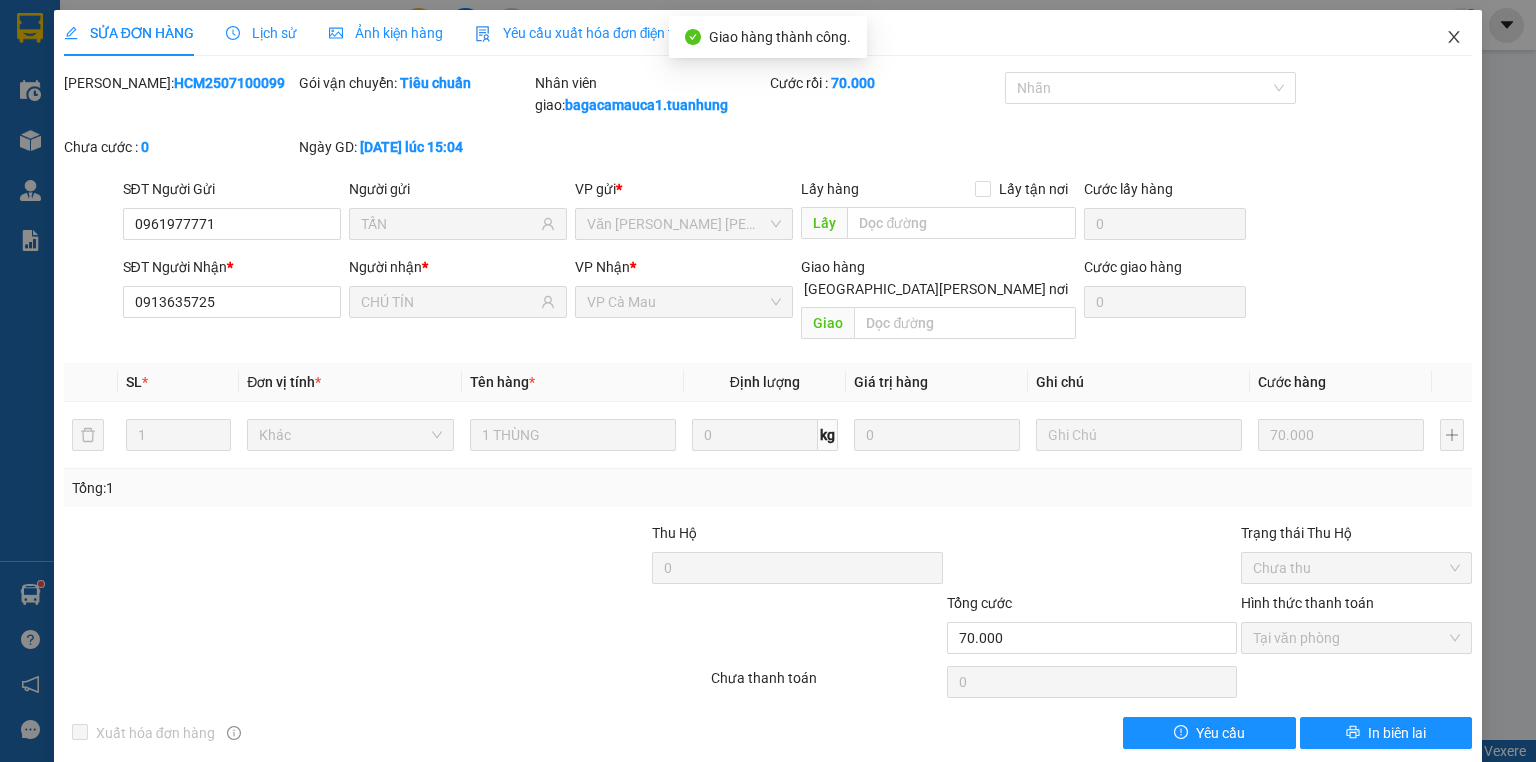 click at bounding box center (1454, 38) 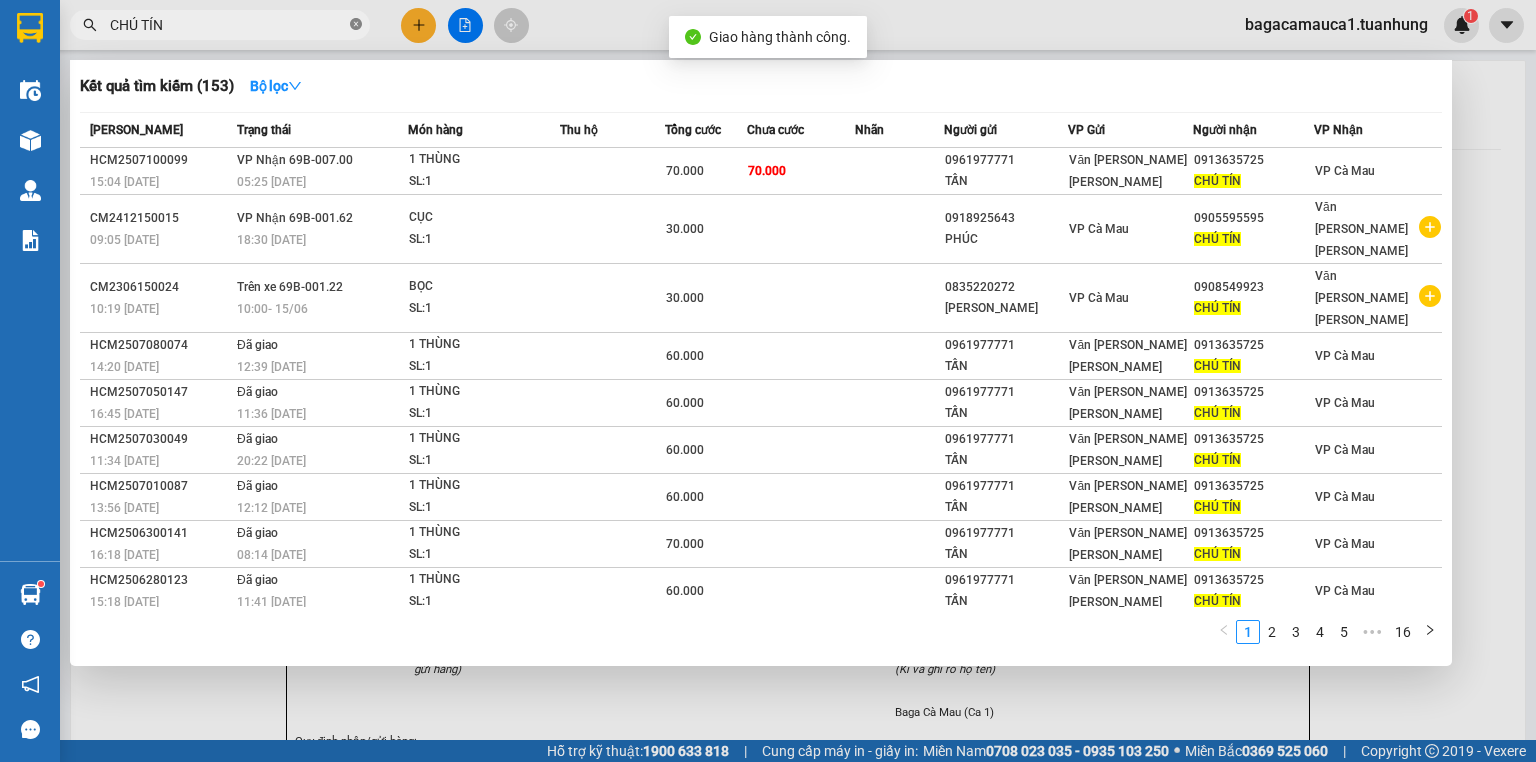 click 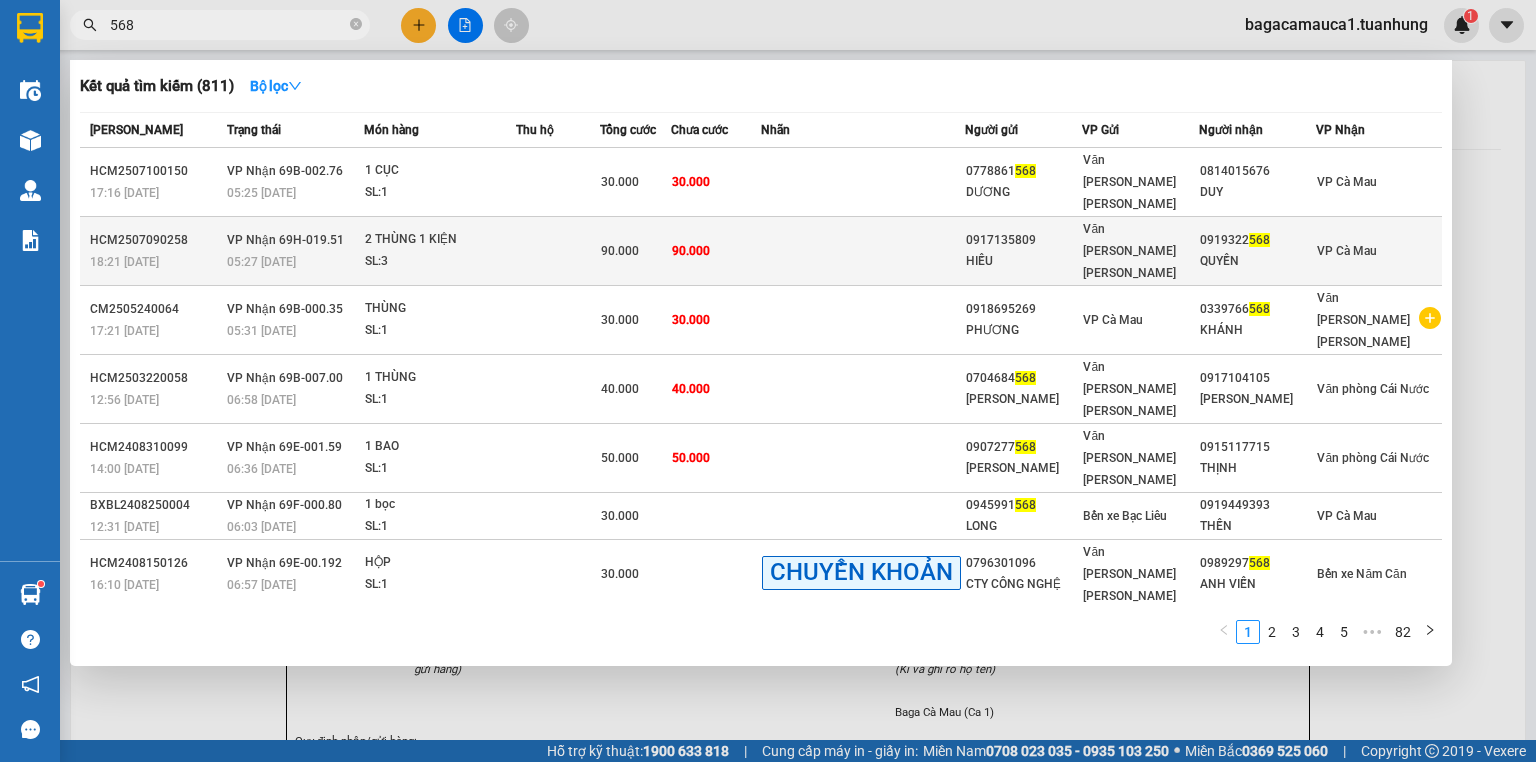 type on "568" 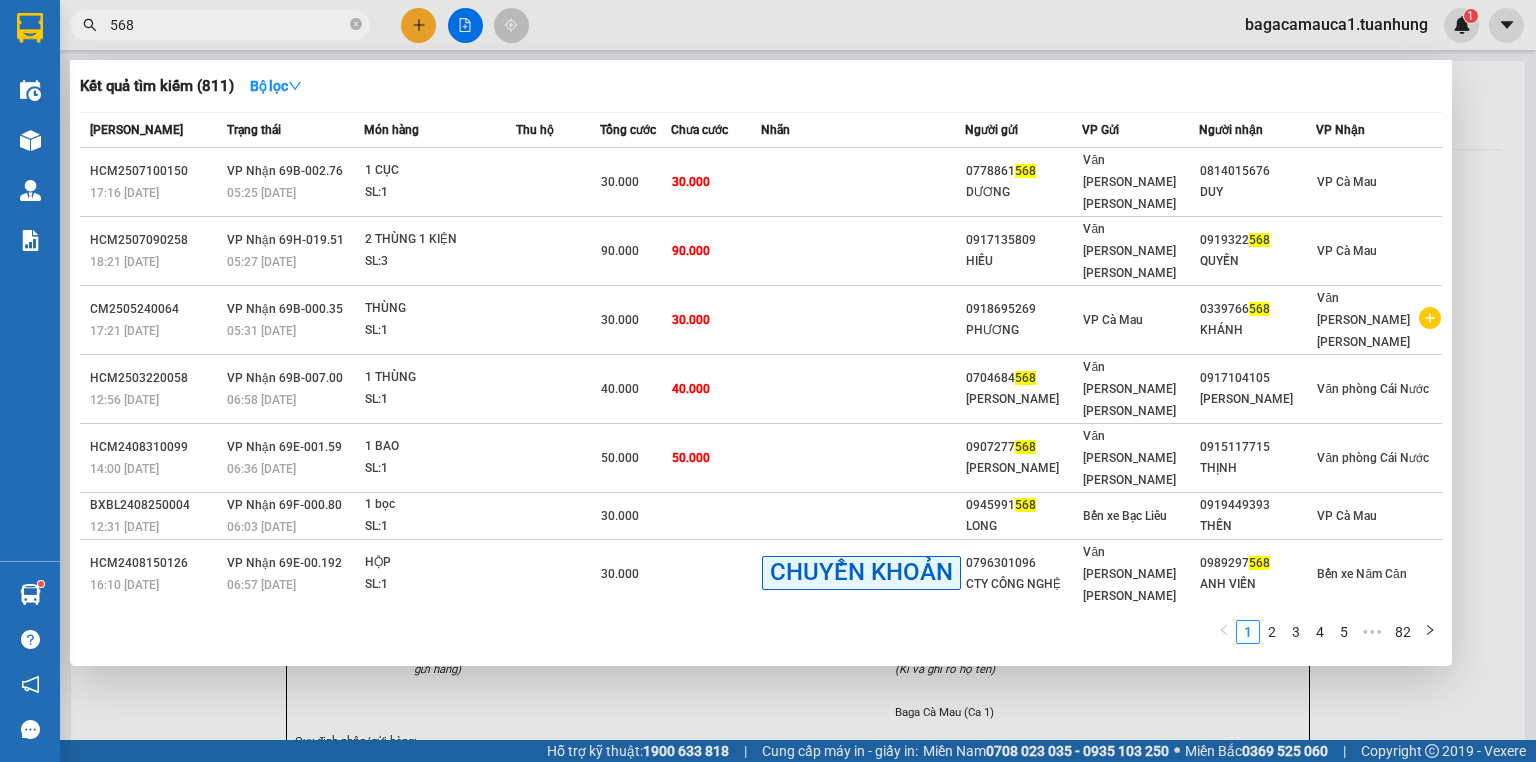 click at bounding box center (863, 251) 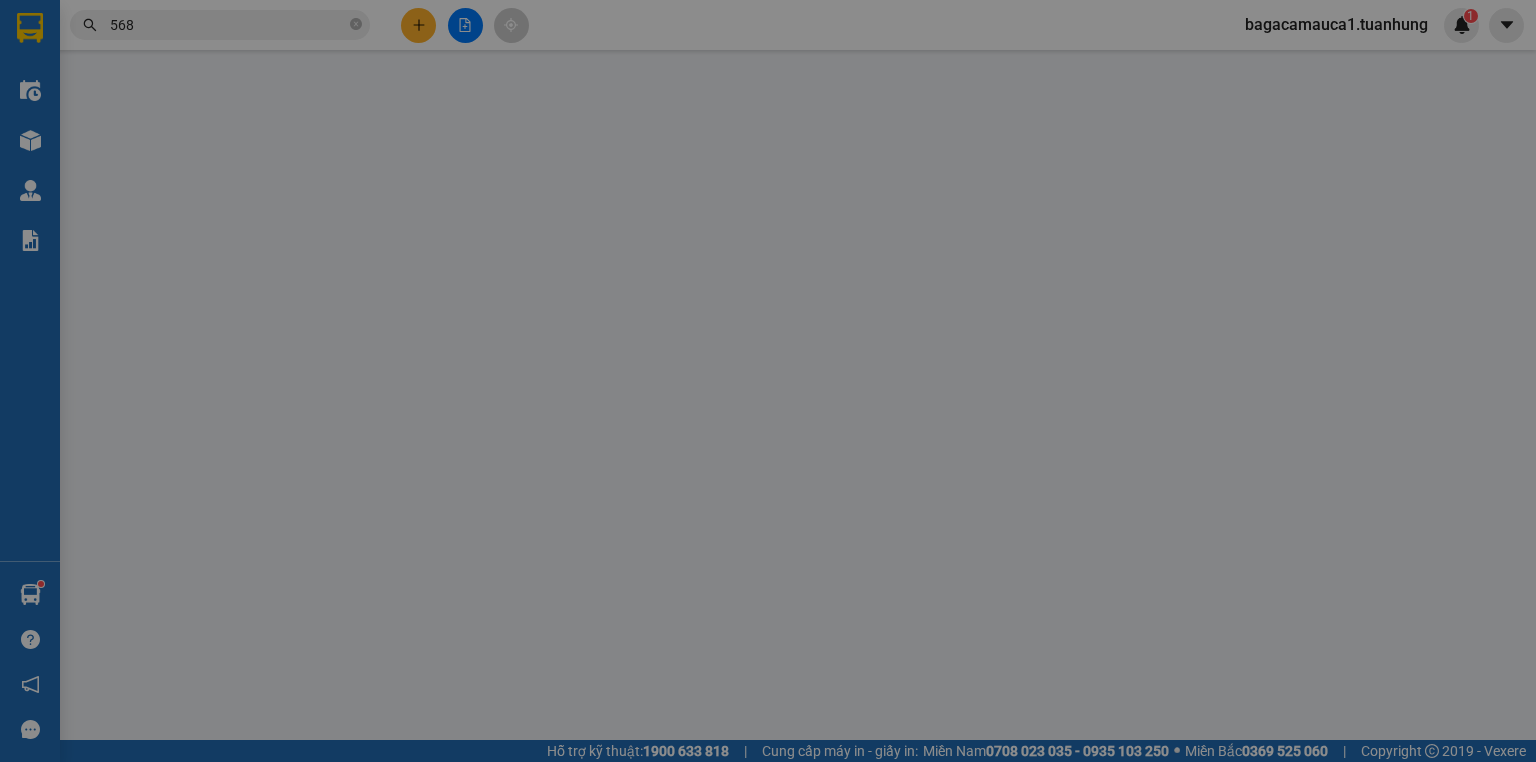 type on "0917135809" 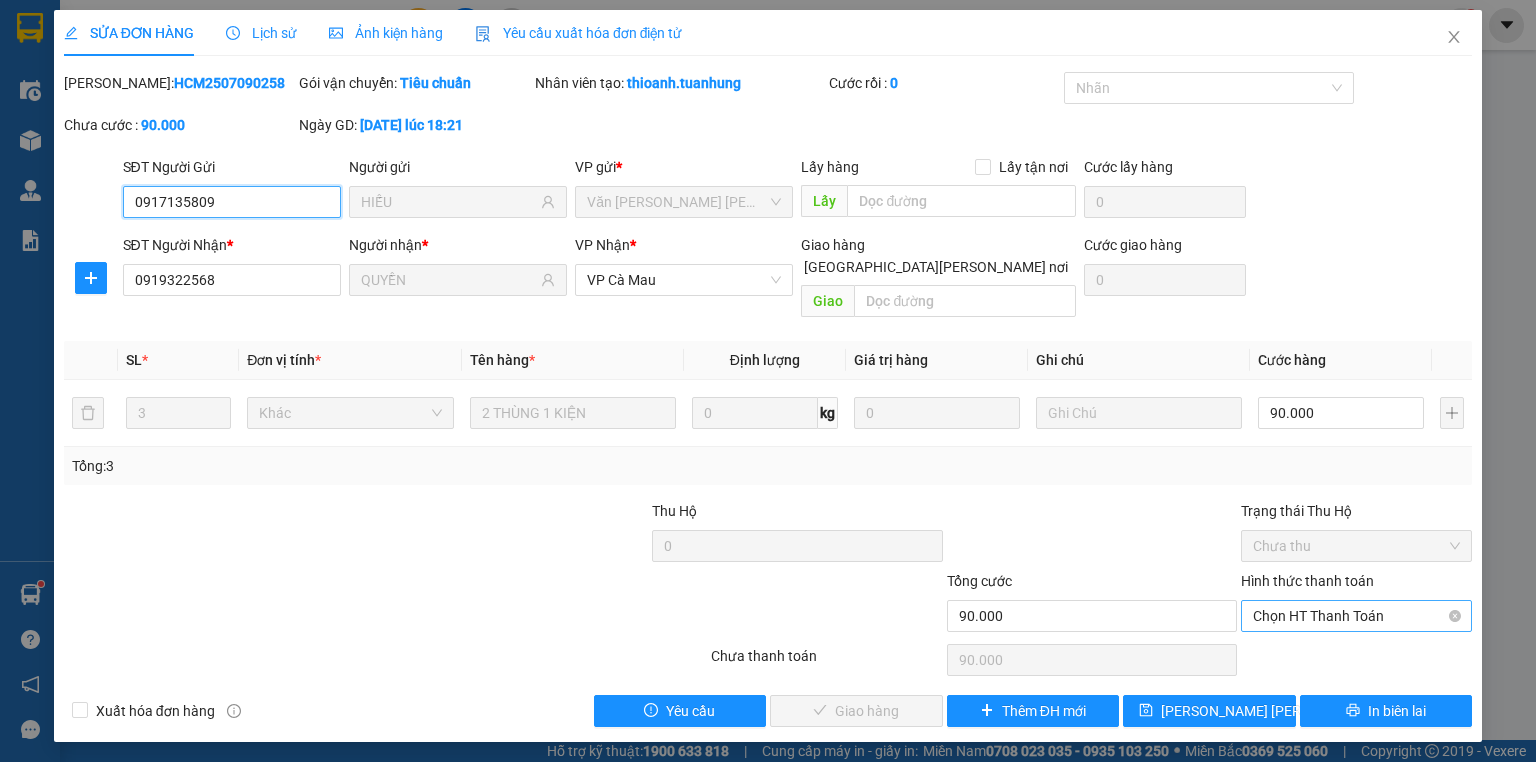 click on "Chọn HT Thanh Toán" at bounding box center (1356, 616) 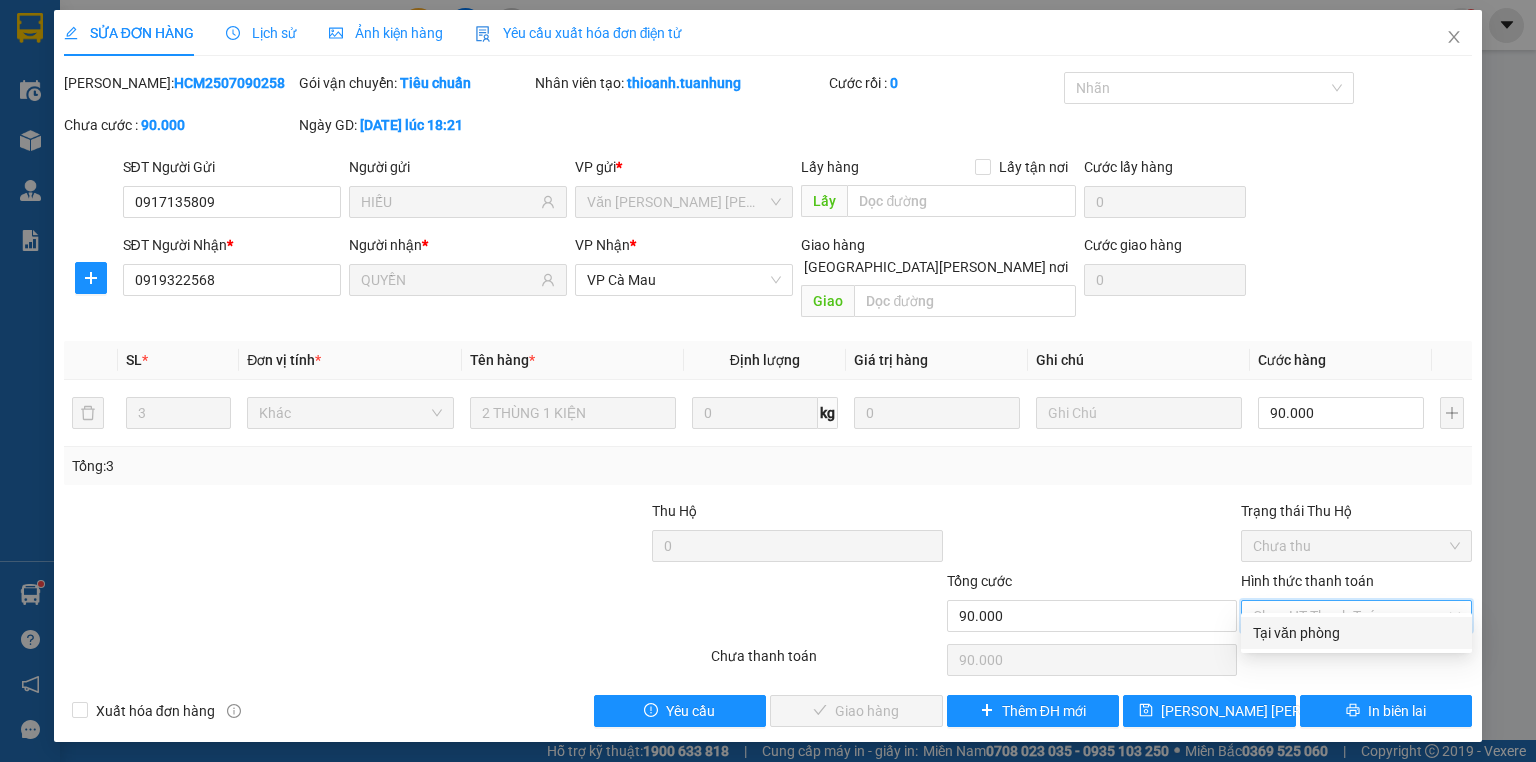 click on "Tại văn phòng" at bounding box center [1356, 633] 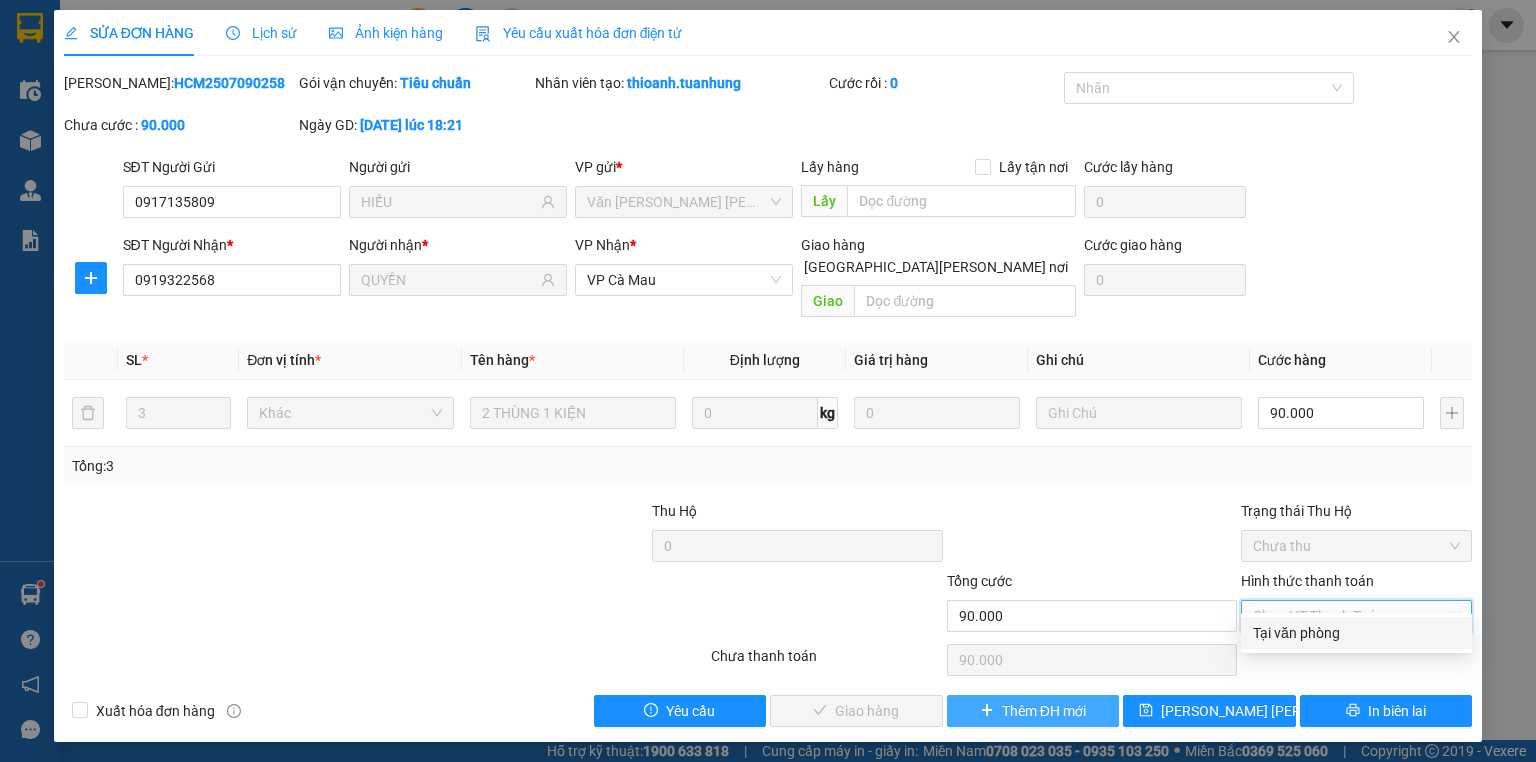type on "0" 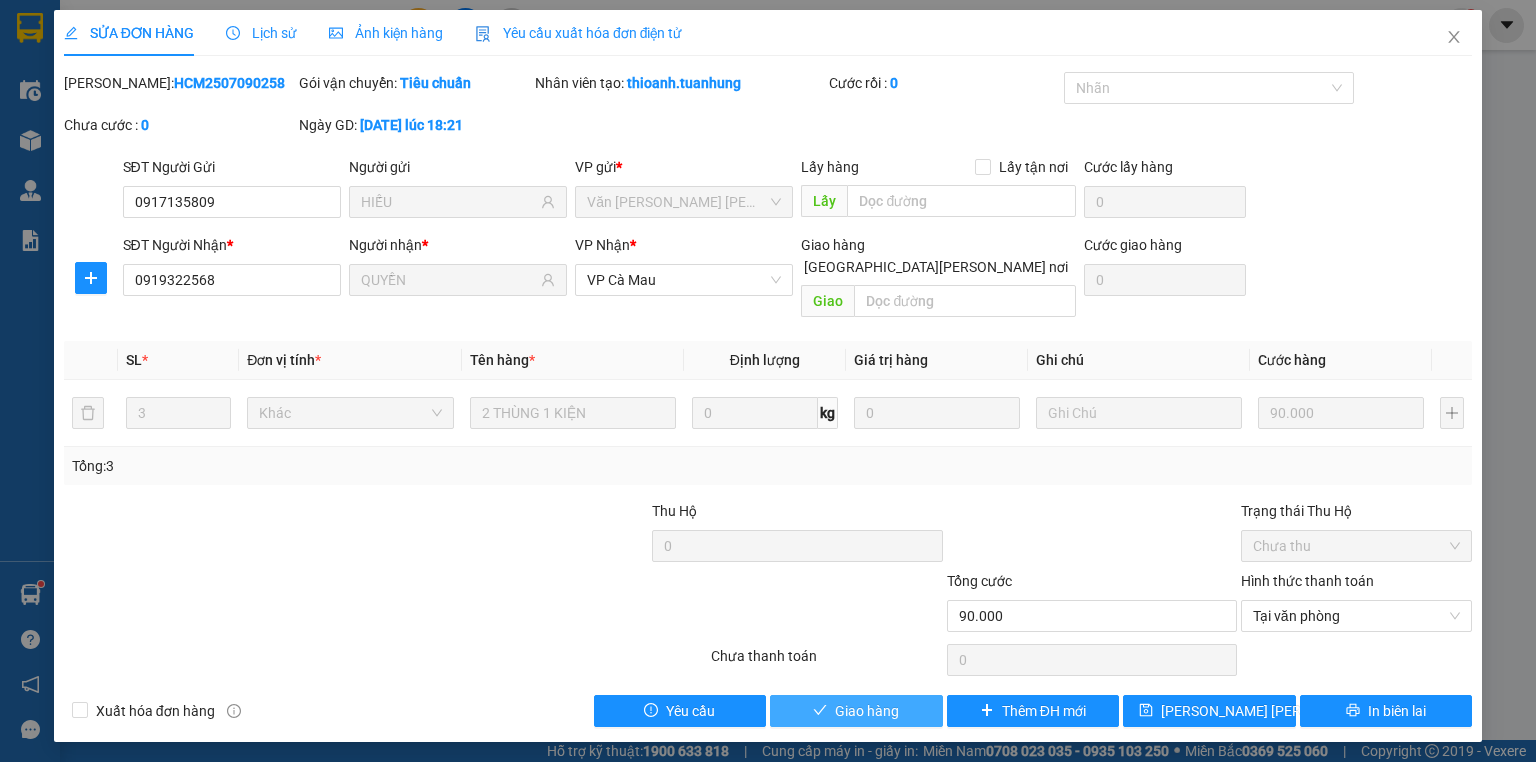 click on "Giao hàng" at bounding box center [867, 711] 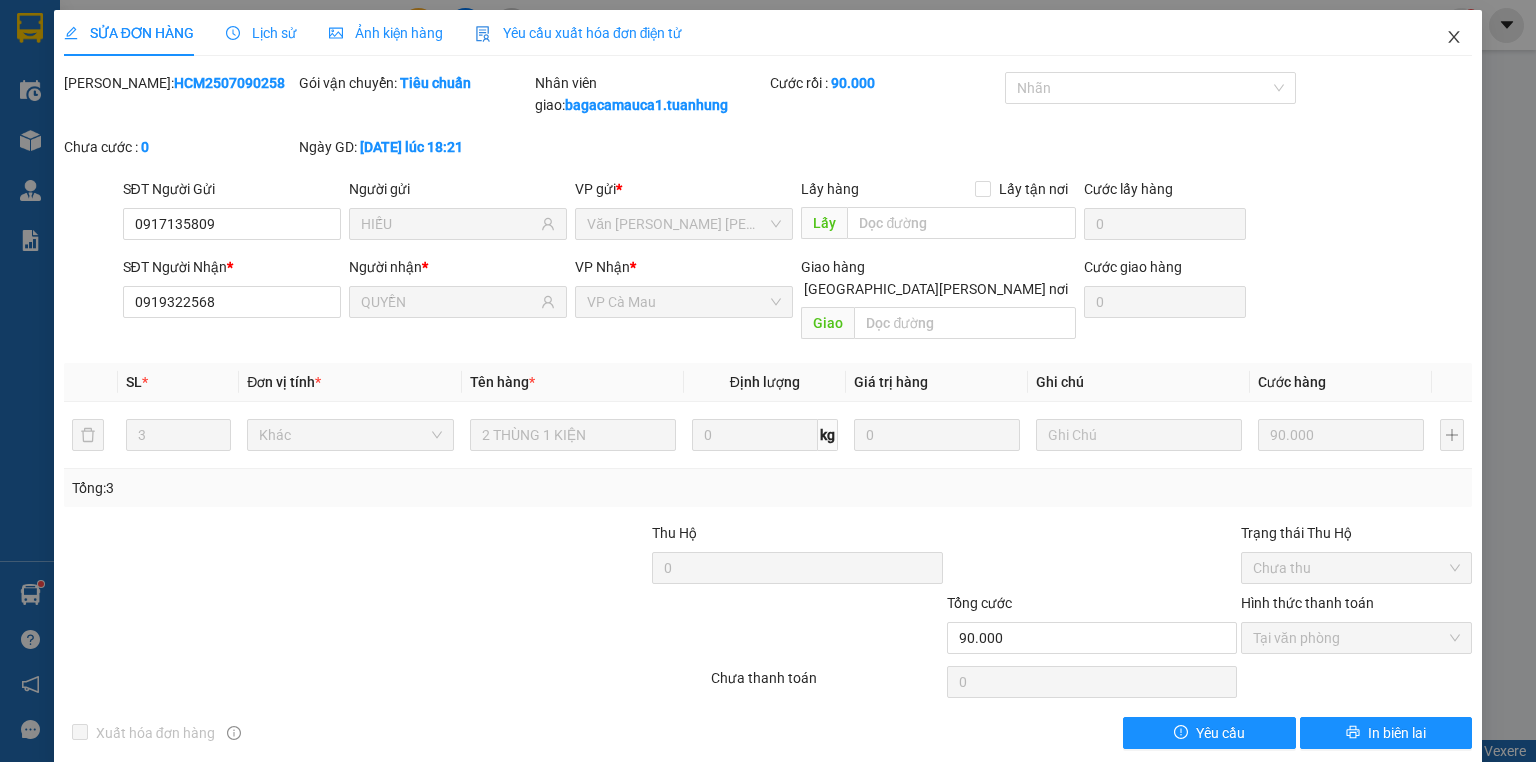 click 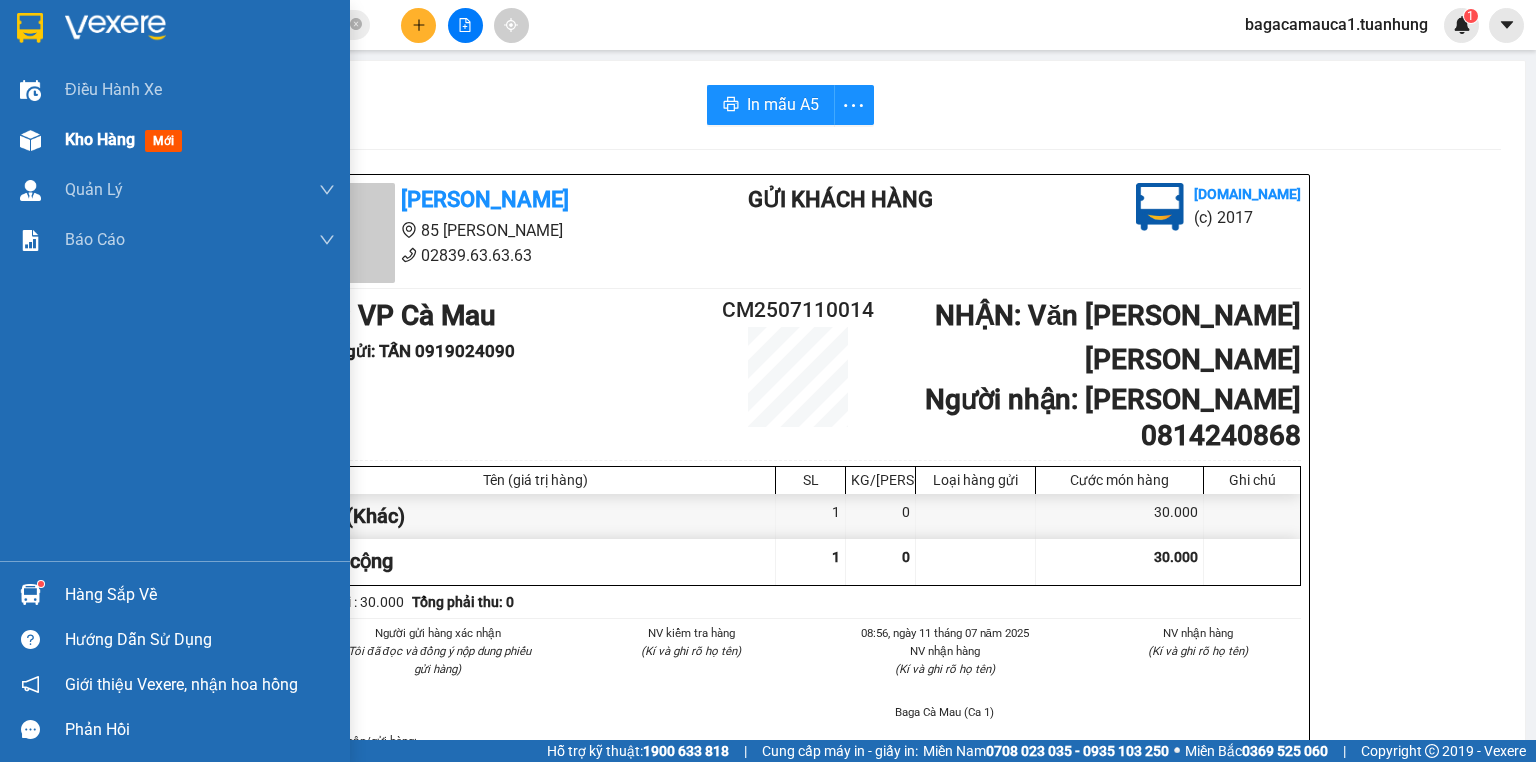 click at bounding box center (30, 140) 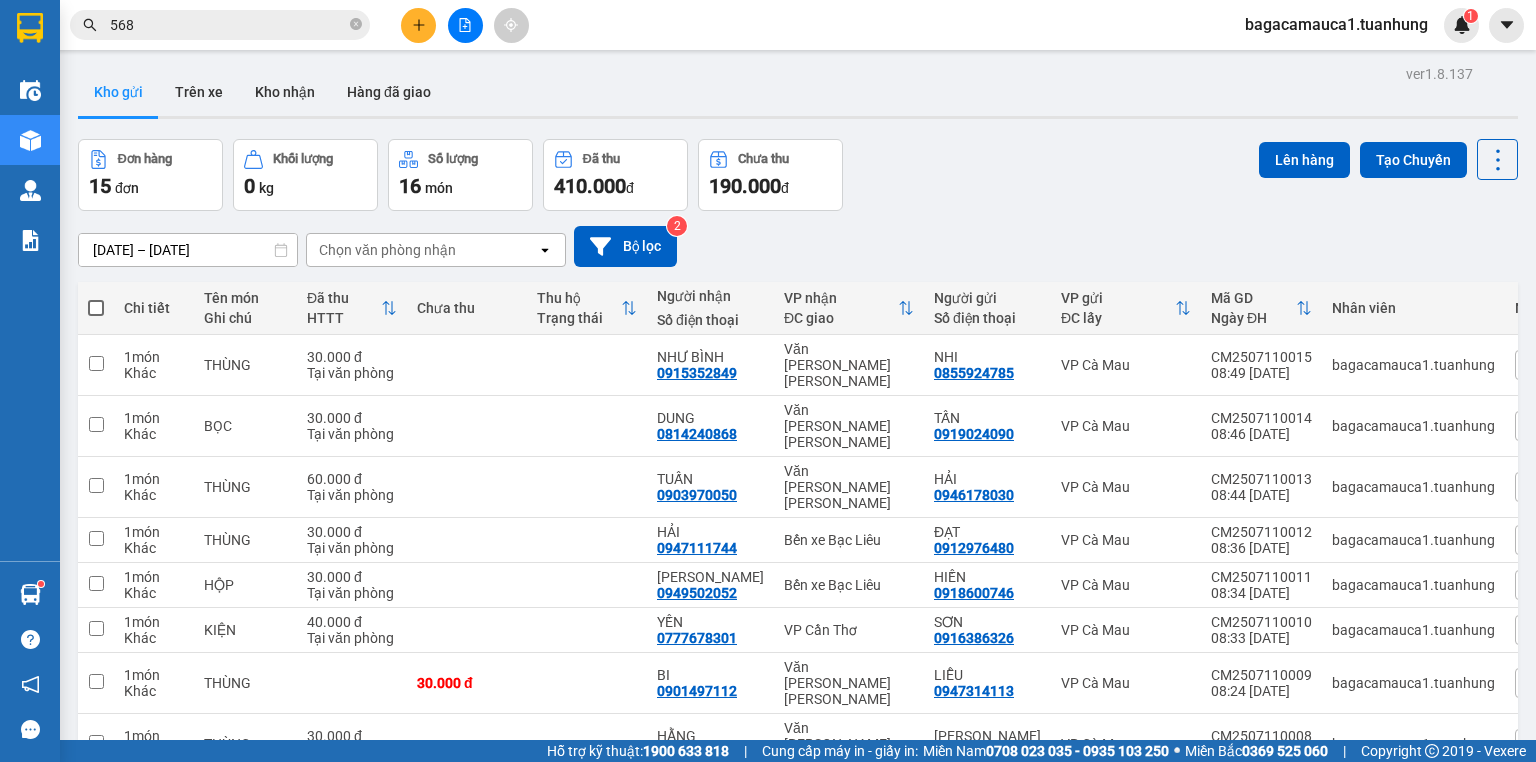 click at bounding box center [96, 308] 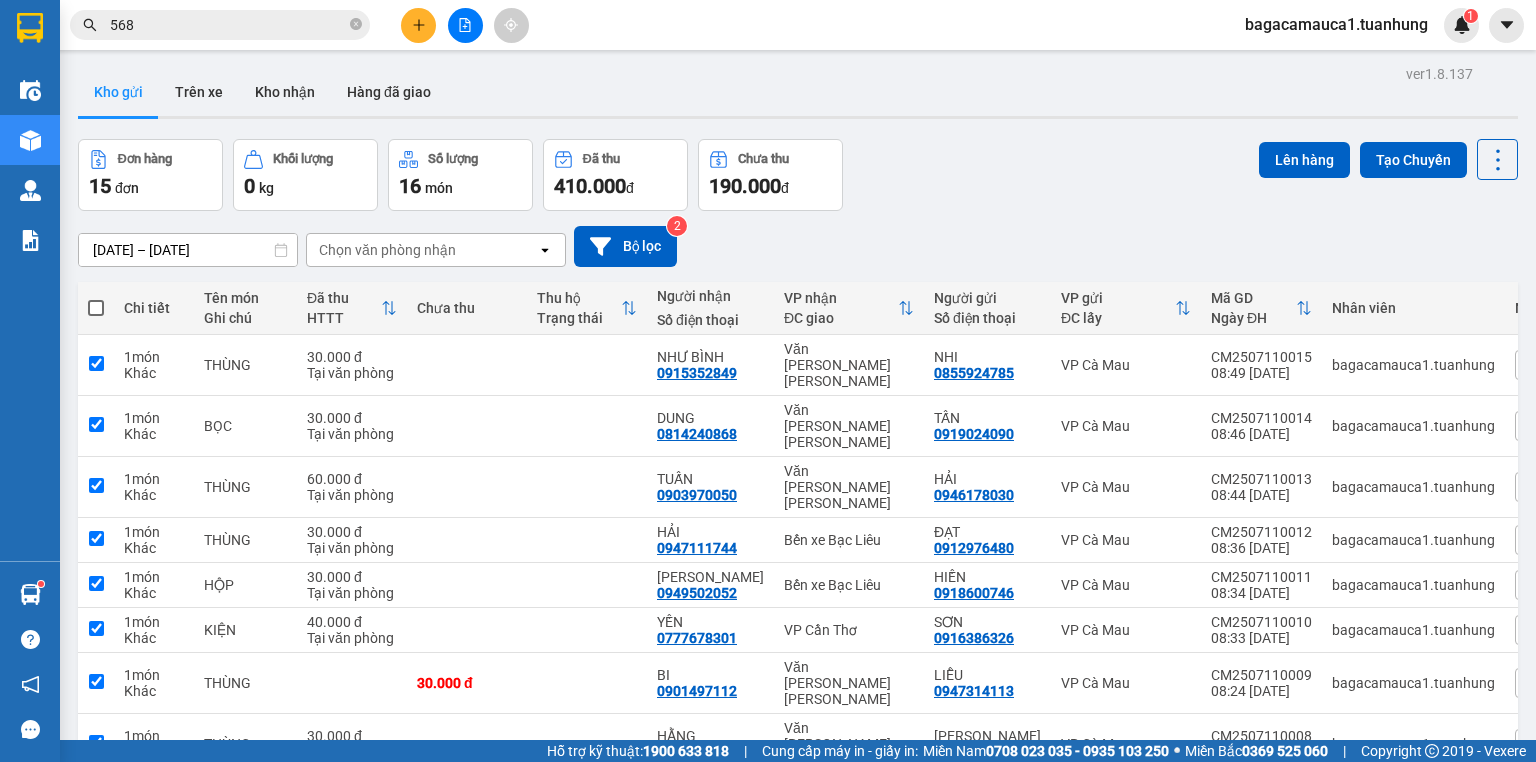 checkbox on "true" 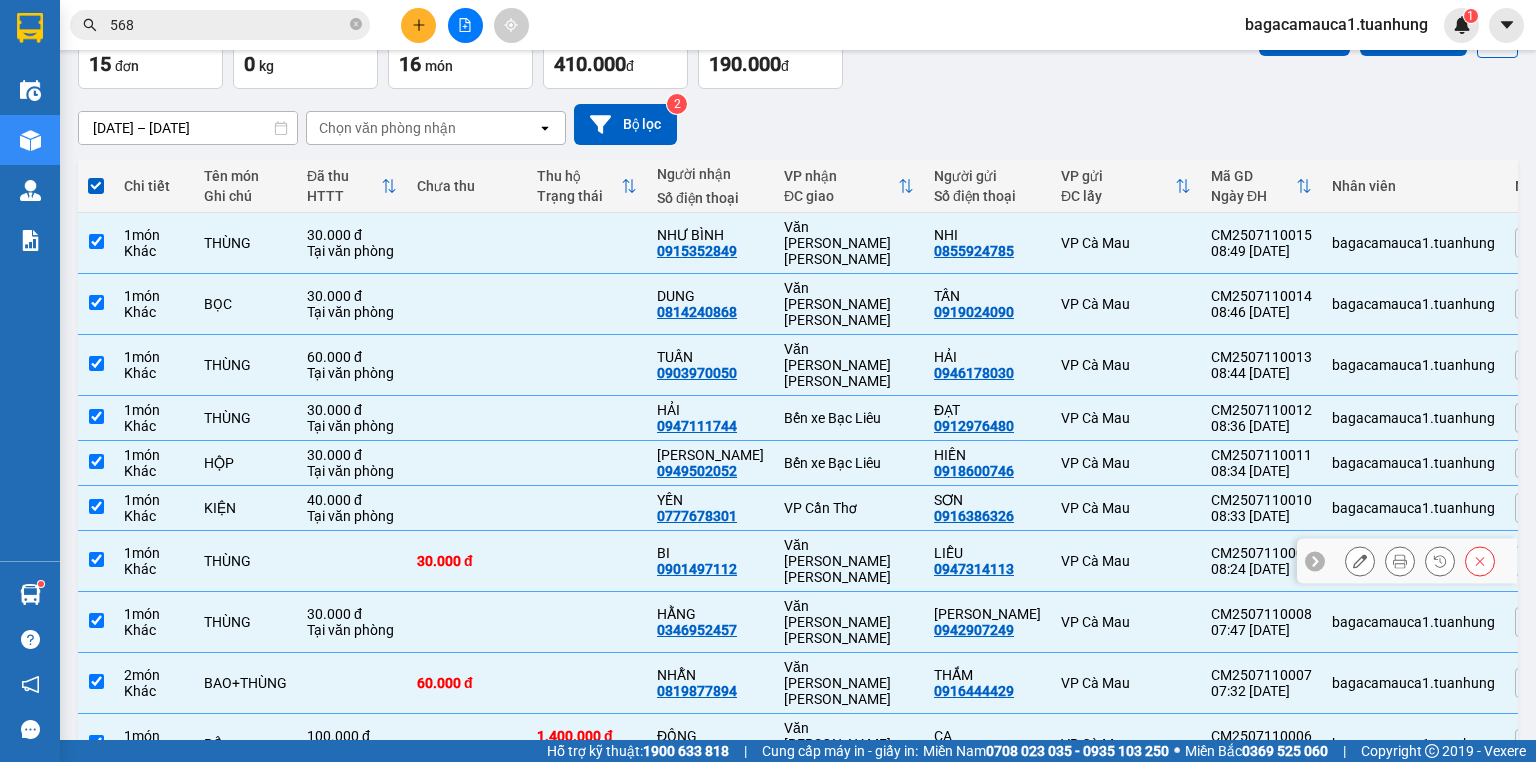 scroll, scrollTop: 131, scrollLeft: 0, axis: vertical 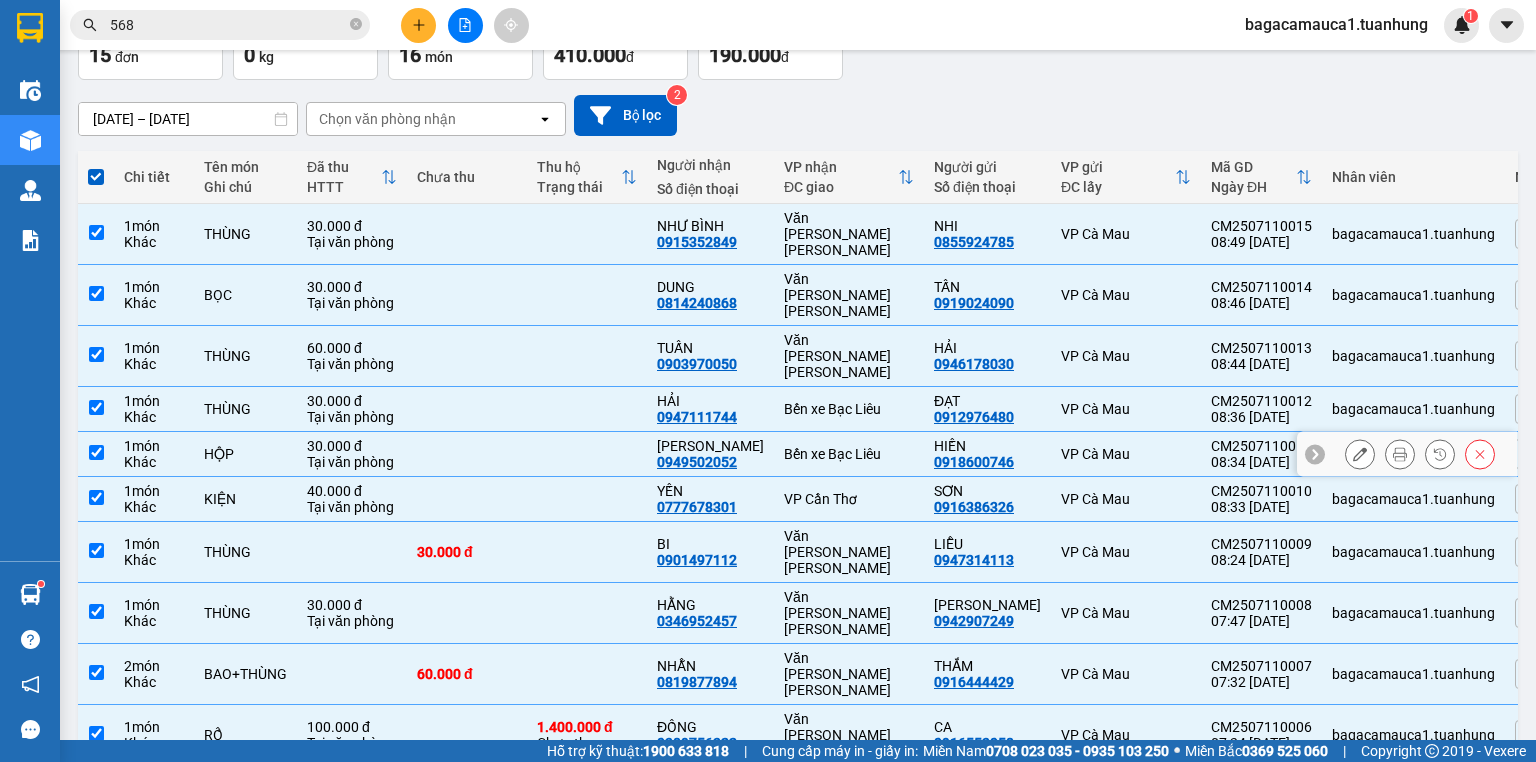 click on "HỮU  ANH 0949502052" at bounding box center (710, 454) 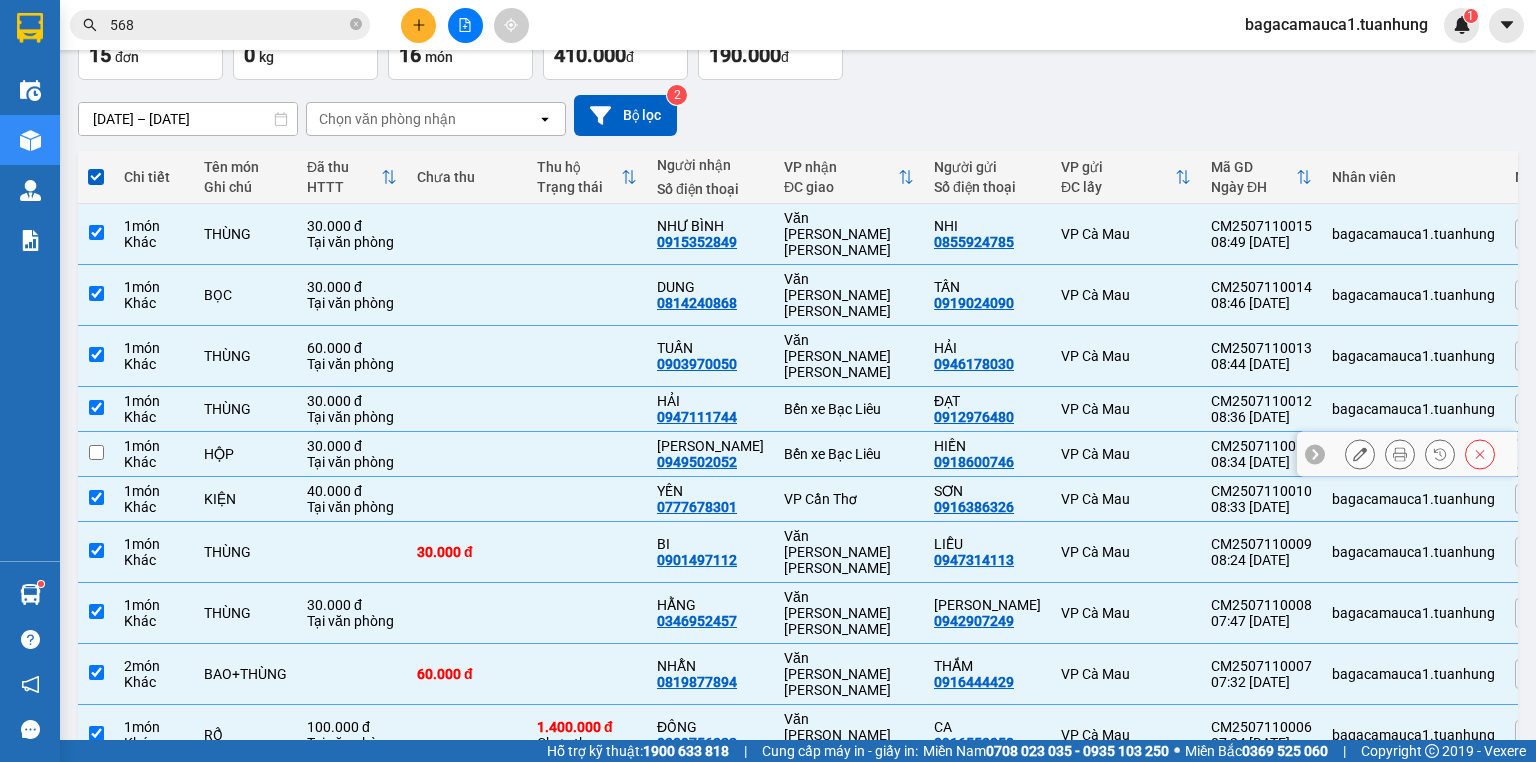 checkbox on "false" 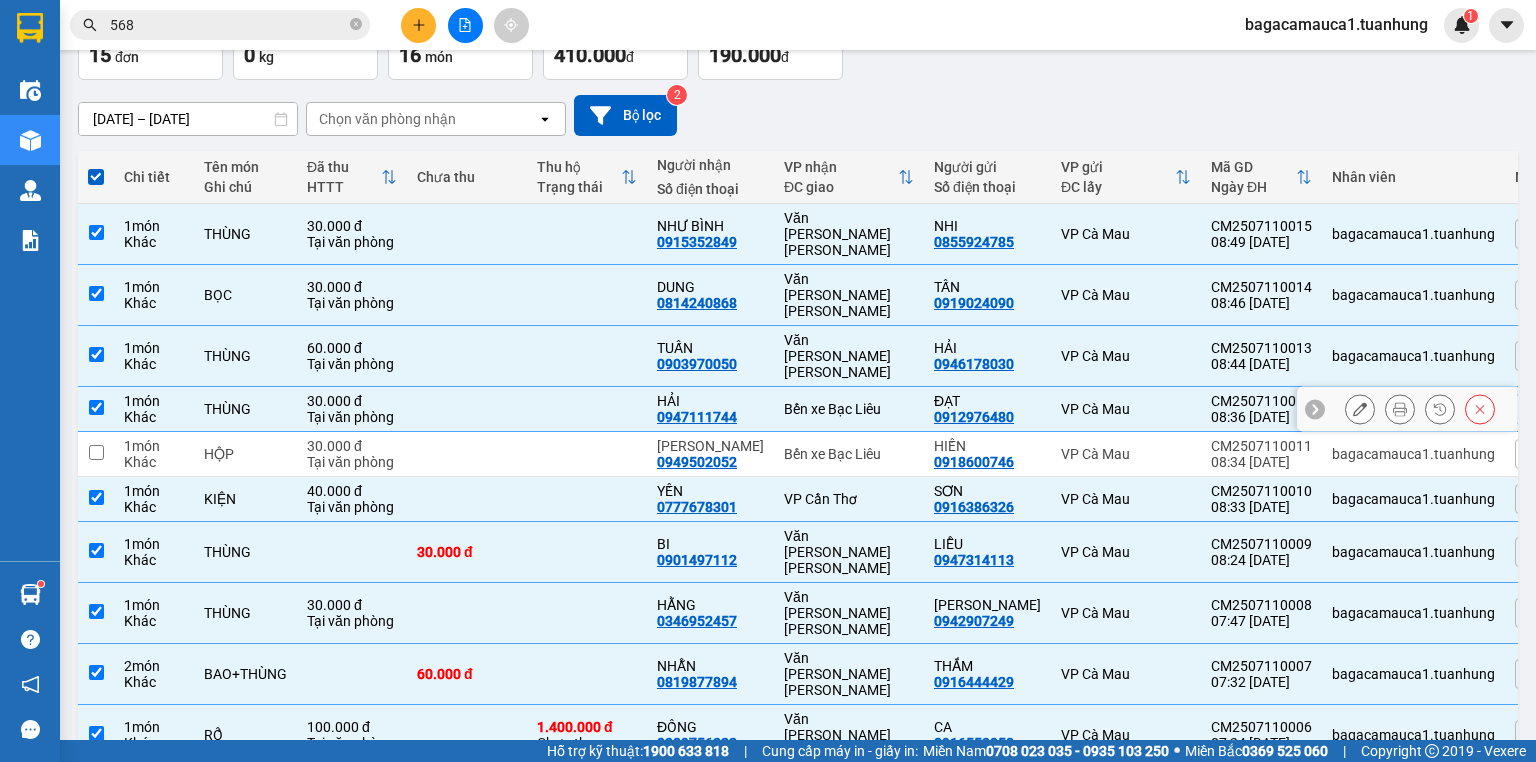 click on "HẢI 0947111744" at bounding box center [710, 409] 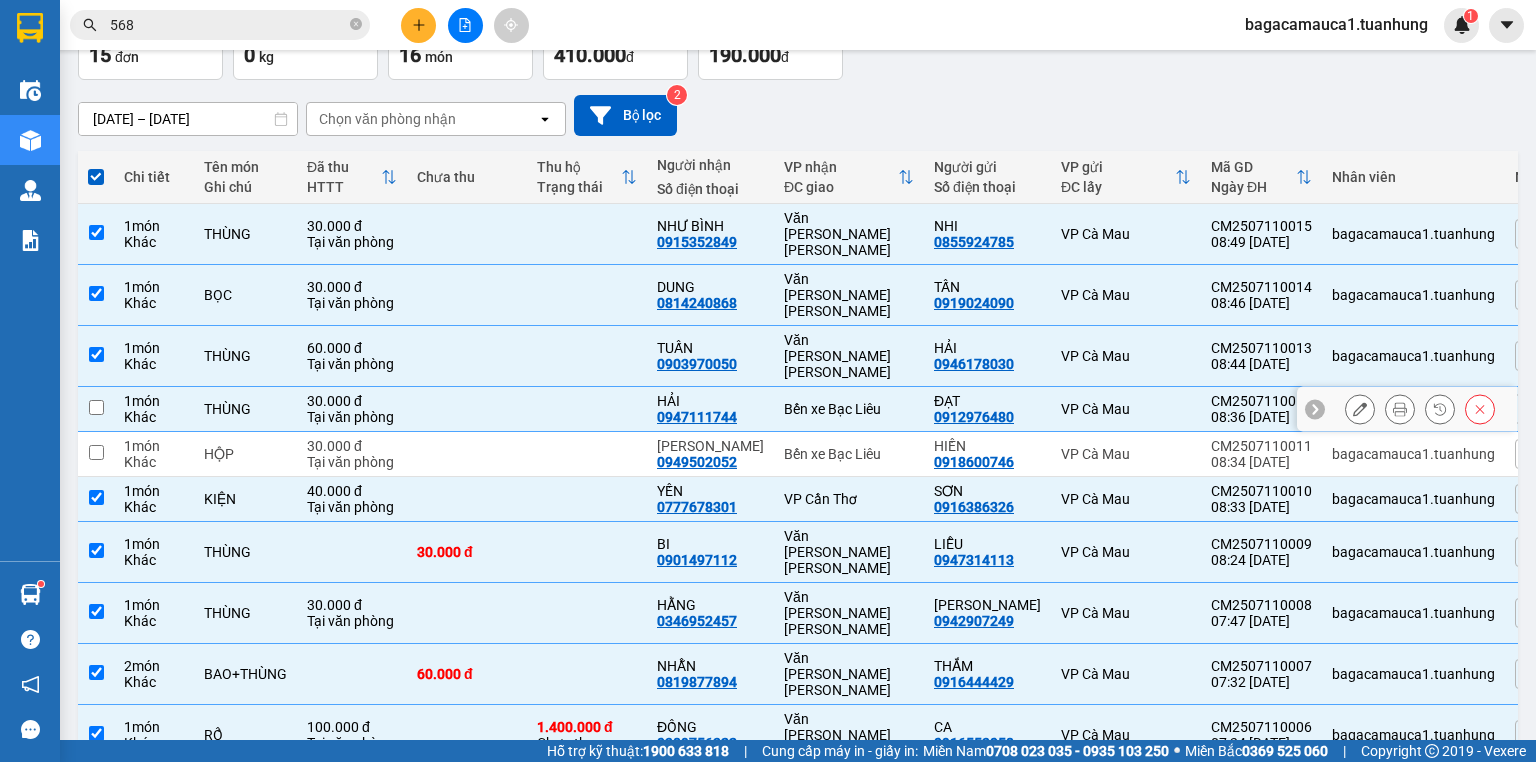 checkbox on "false" 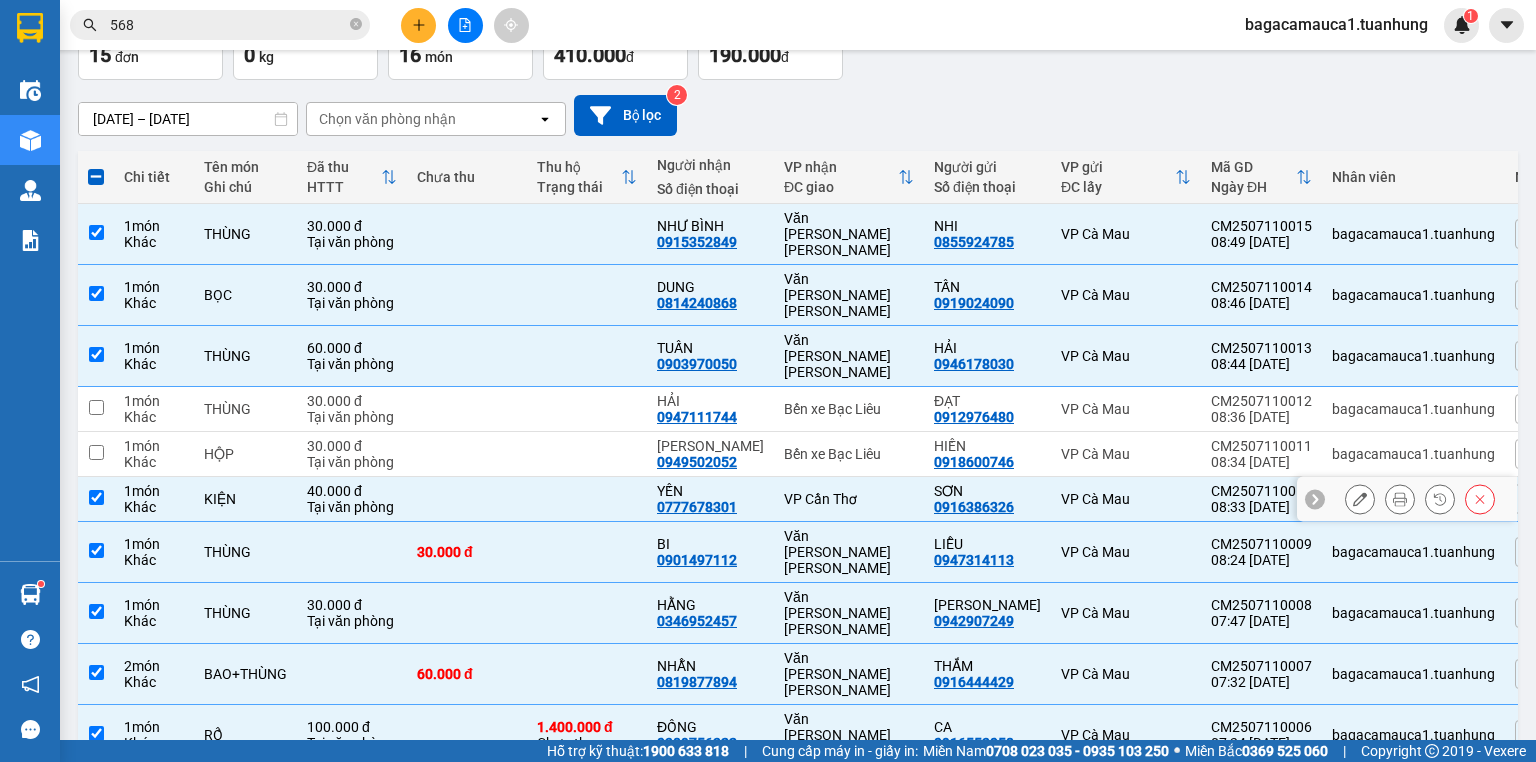 click at bounding box center [587, 499] 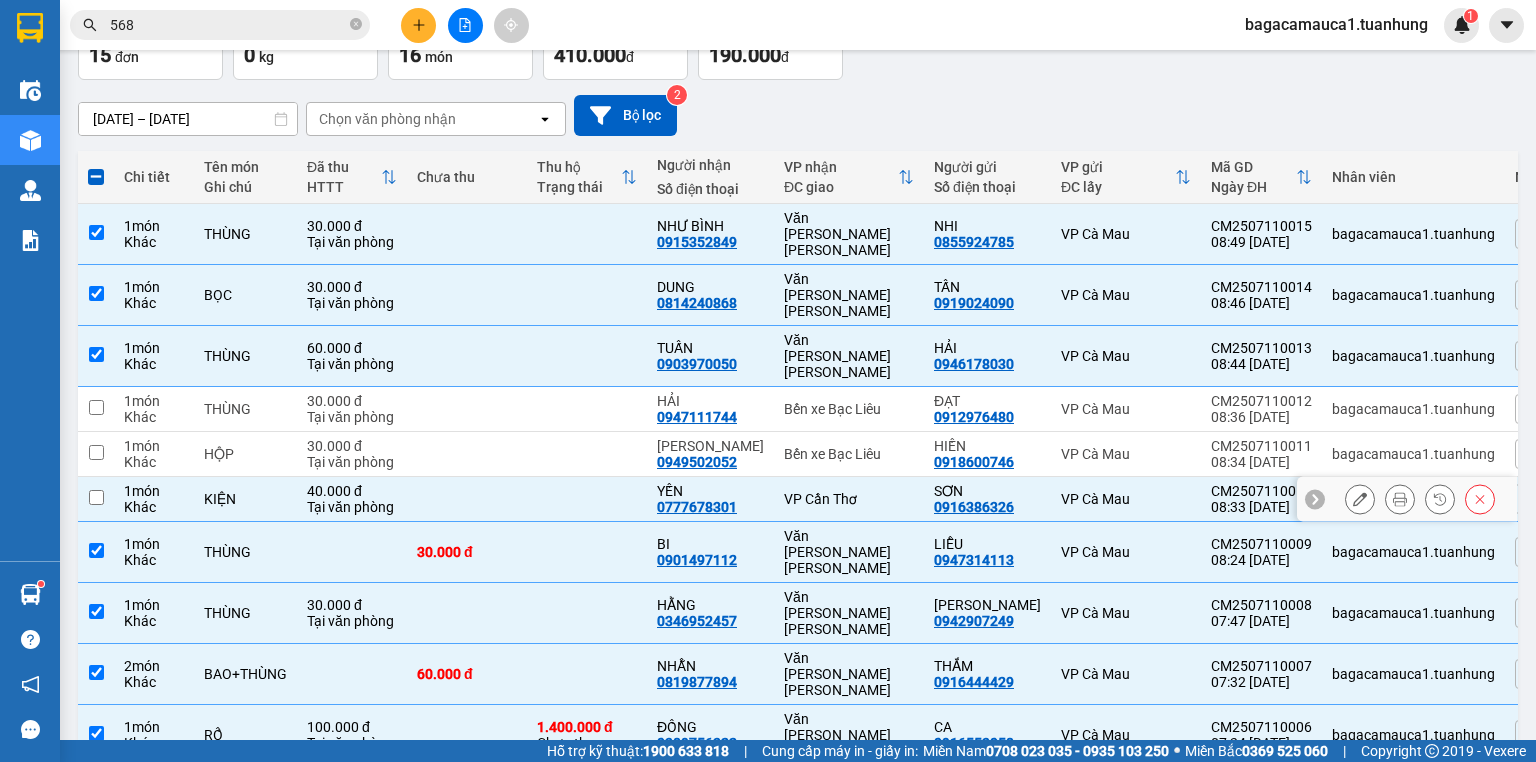 checkbox on "false" 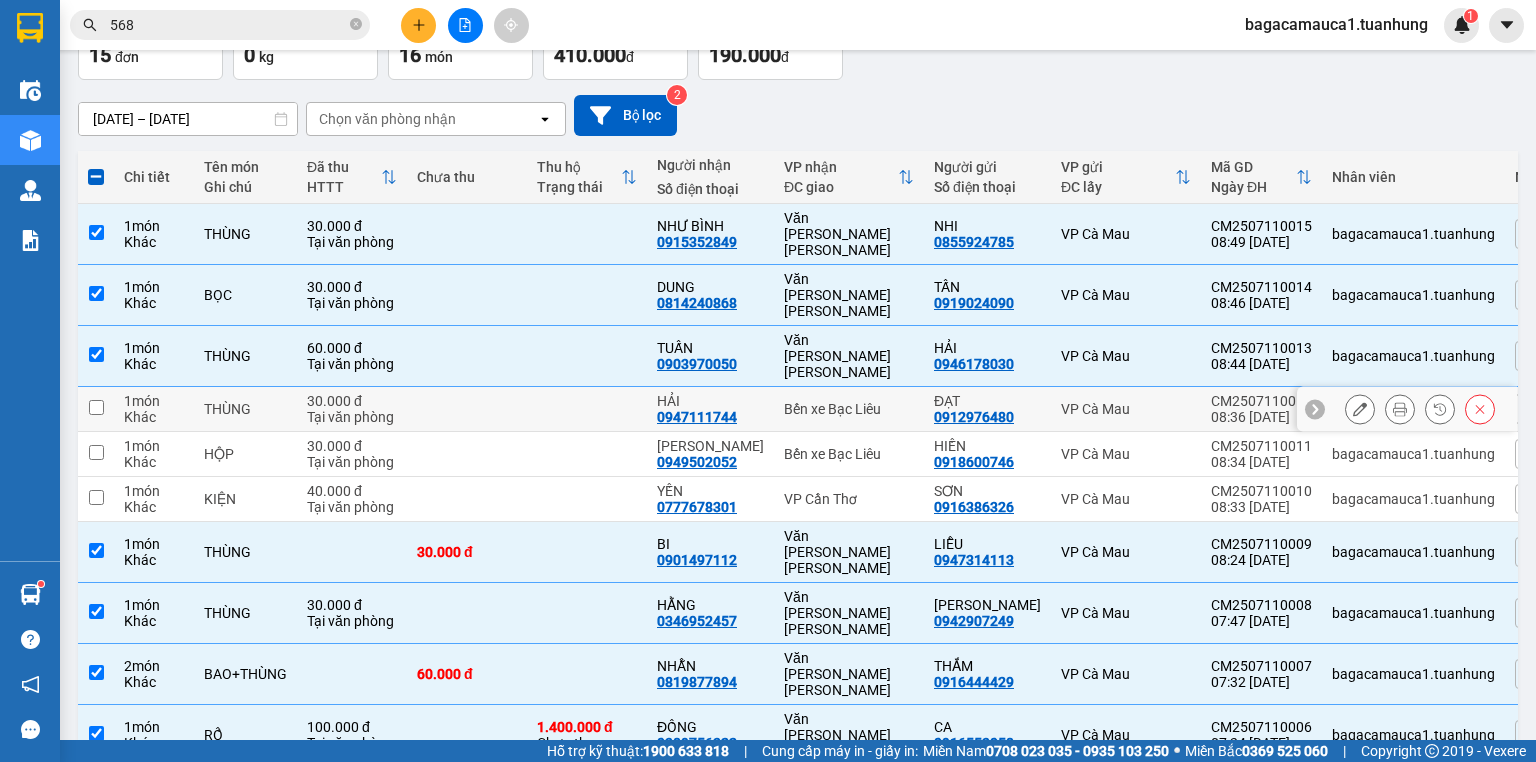 scroll, scrollTop: 0, scrollLeft: 0, axis: both 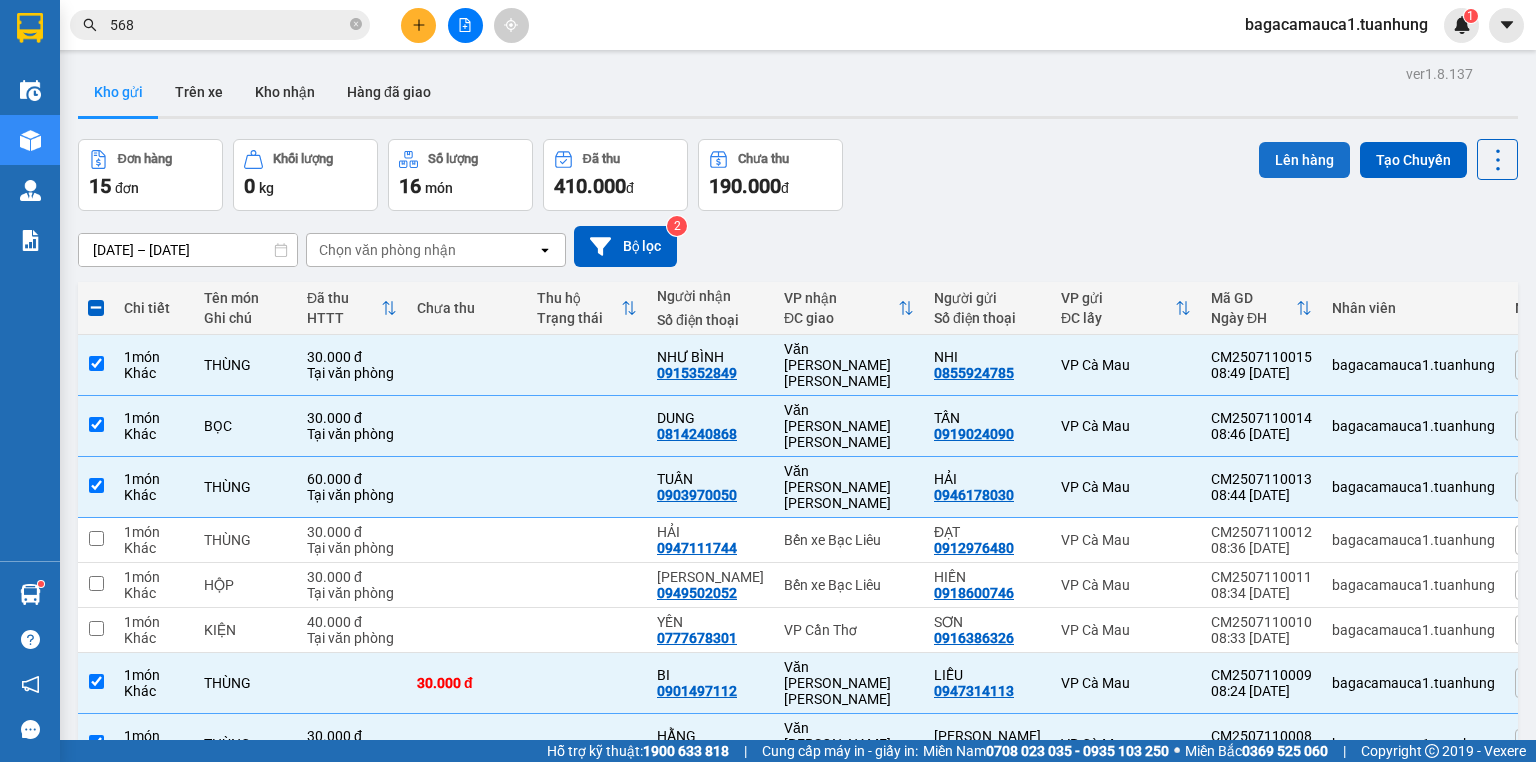 click on "Lên hàng" at bounding box center [1304, 160] 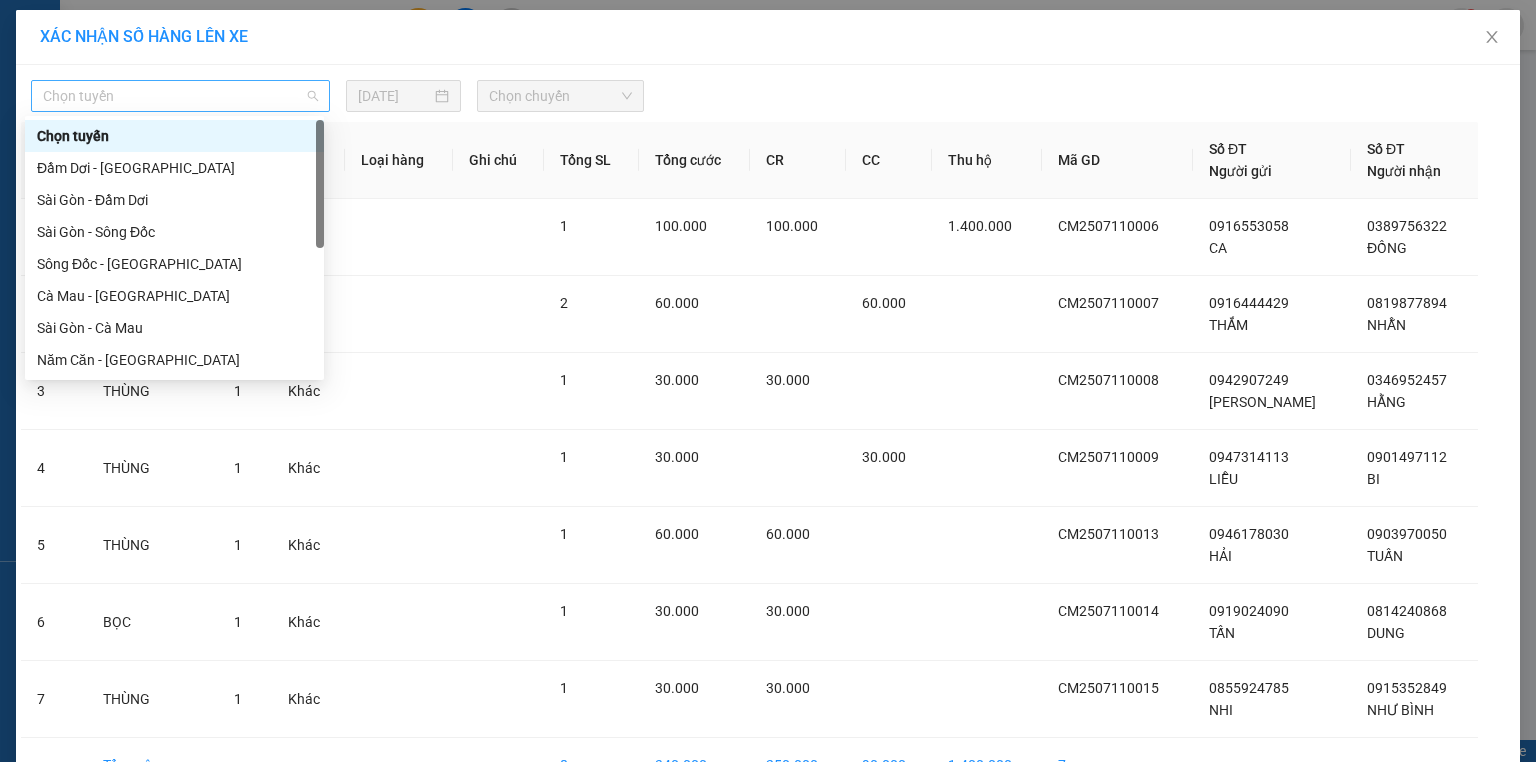 click on "Chọn tuyến" at bounding box center (180, 96) 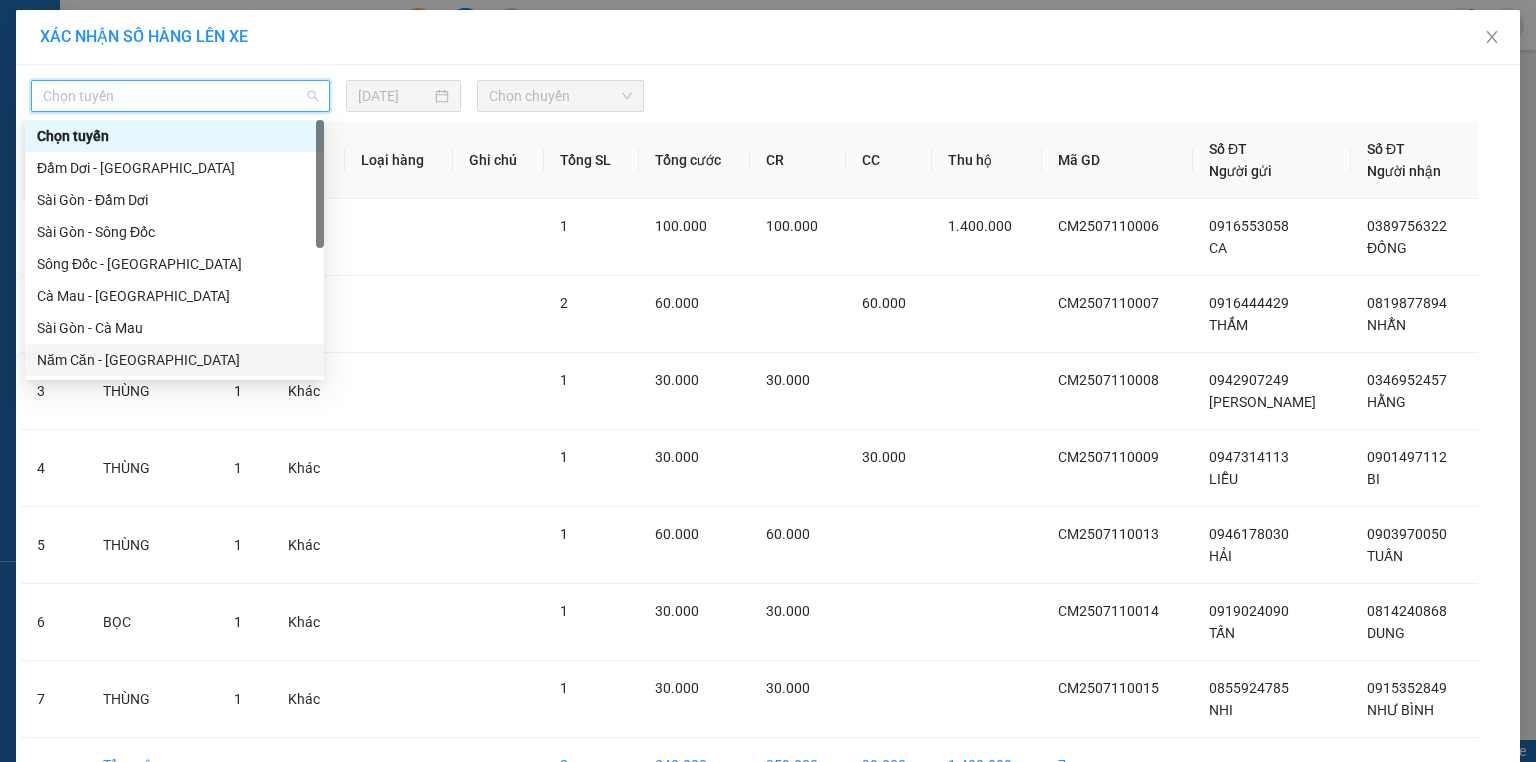 click on "Năm Căn - [GEOGRAPHIC_DATA]" at bounding box center (174, 360) 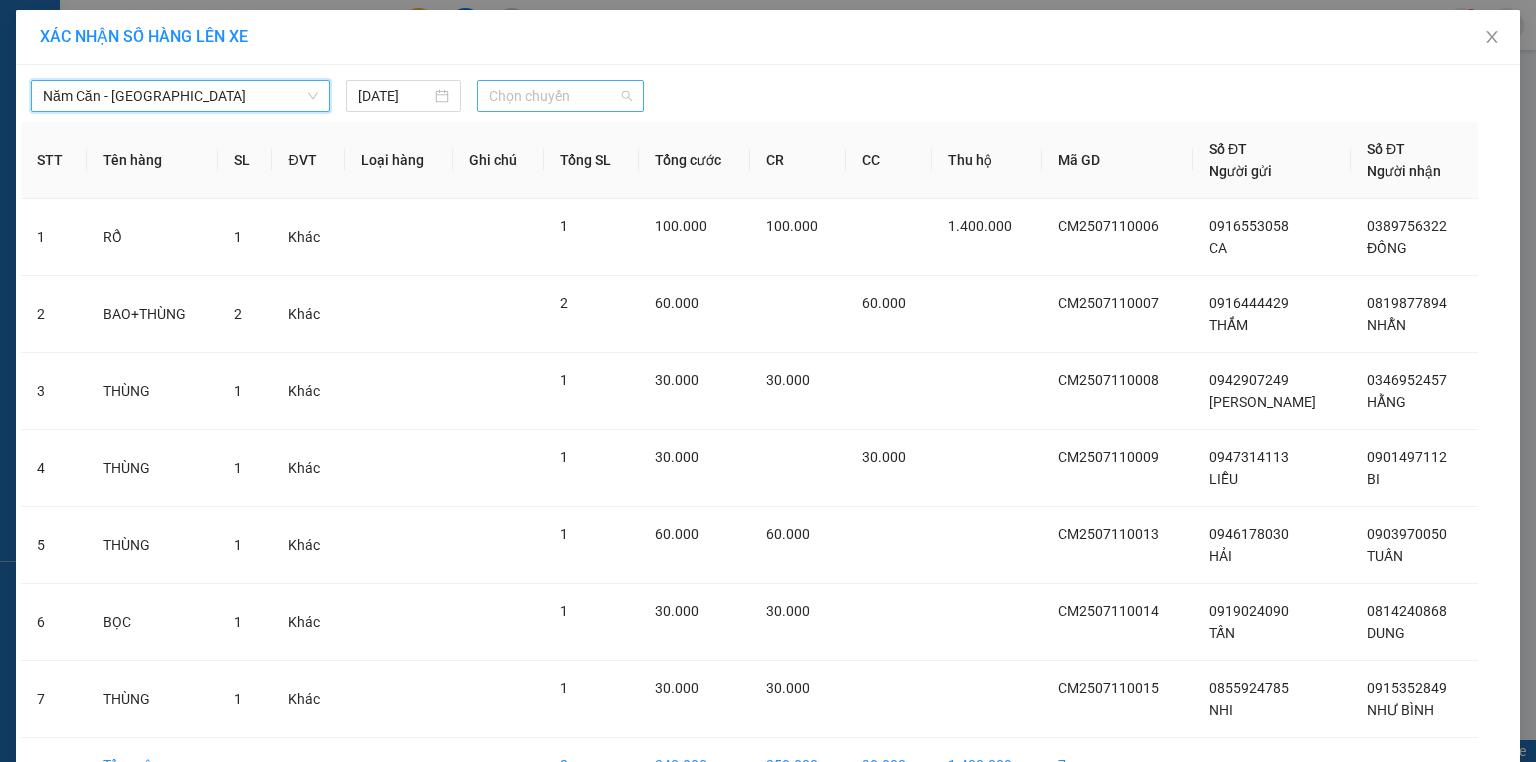 click on "Chọn chuyến" at bounding box center (561, 96) 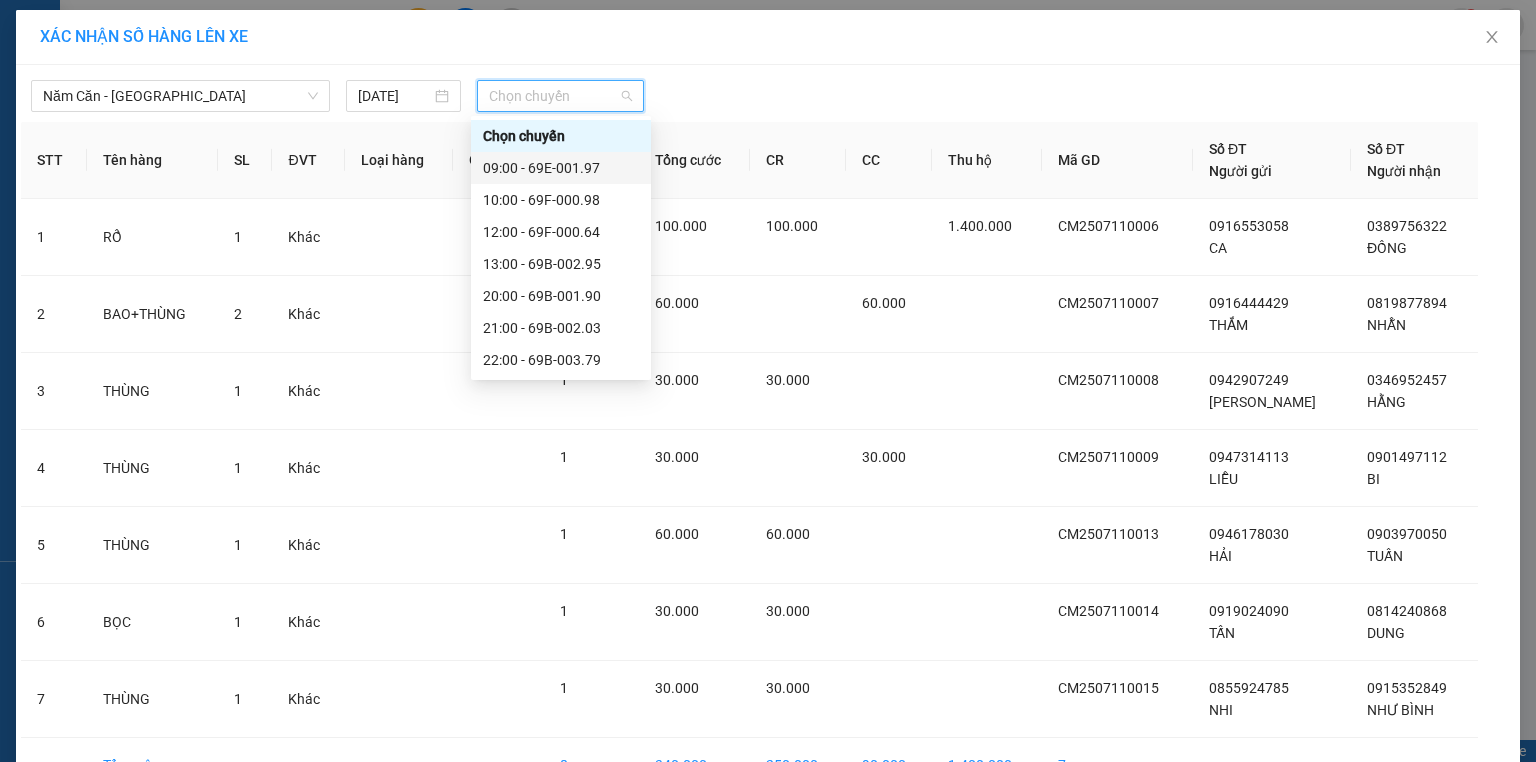 click on "09:00     - 69E-001.97" at bounding box center (561, 168) 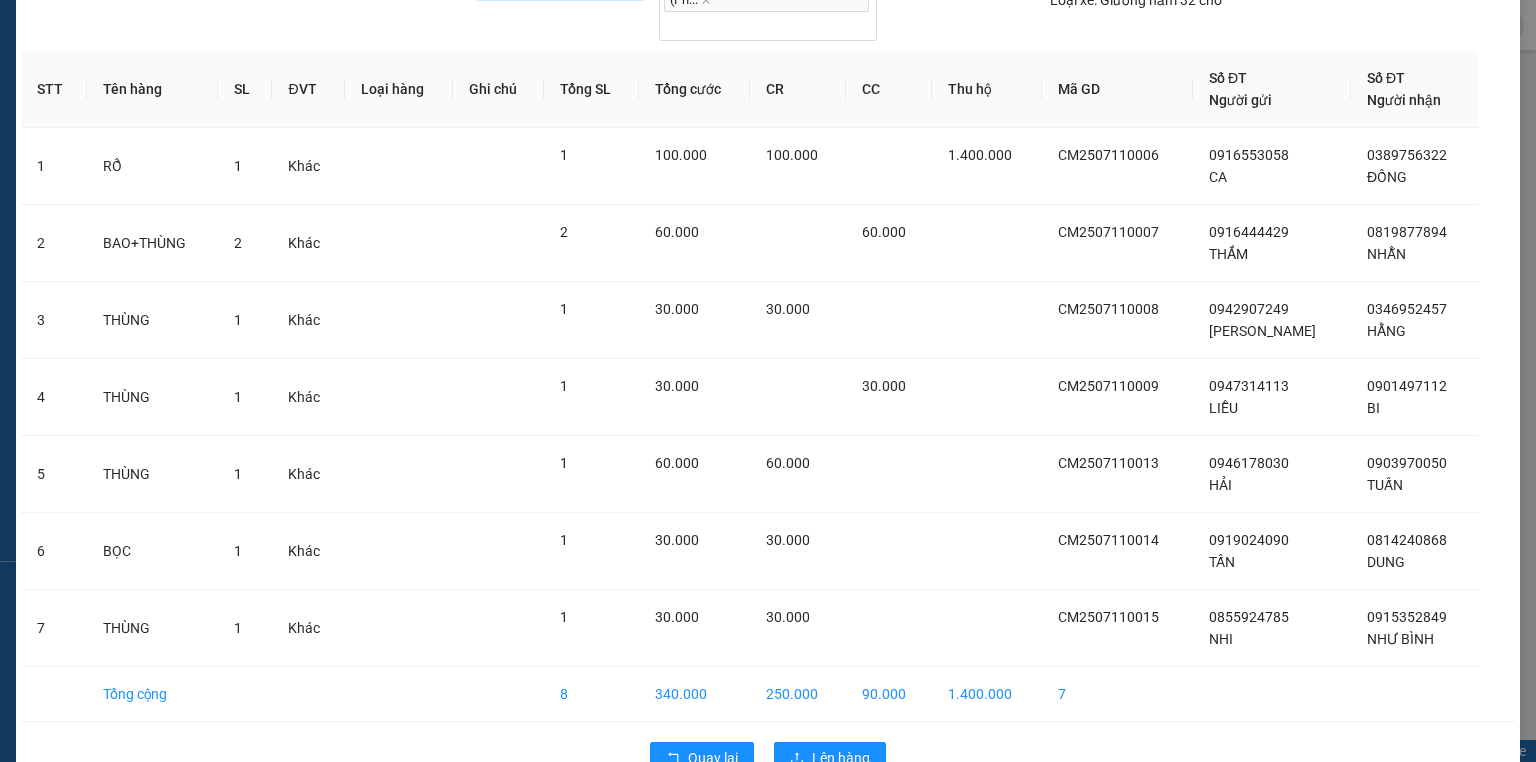 scroll, scrollTop: 132, scrollLeft: 0, axis: vertical 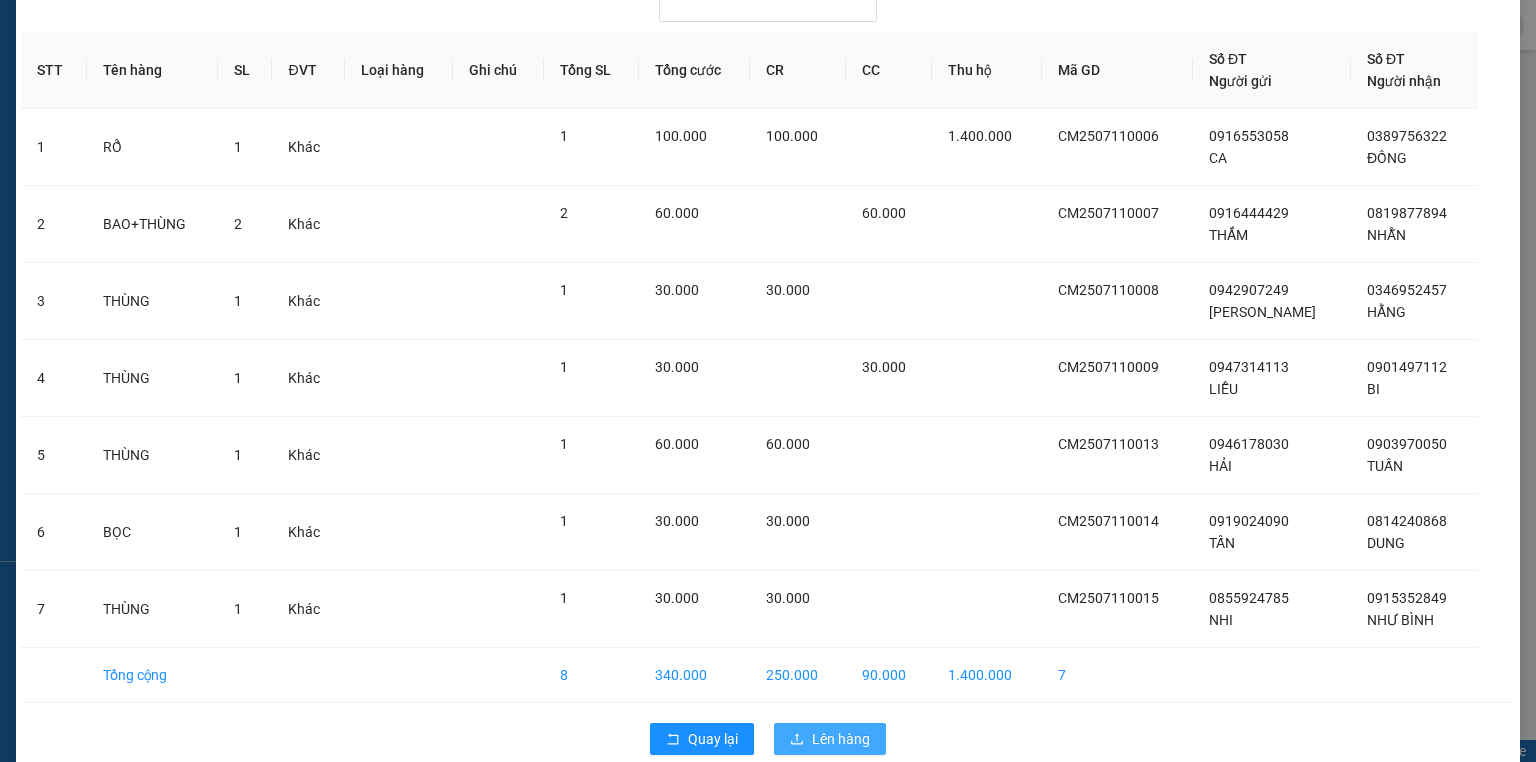 click on "Lên hàng" at bounding box center [841, 739] 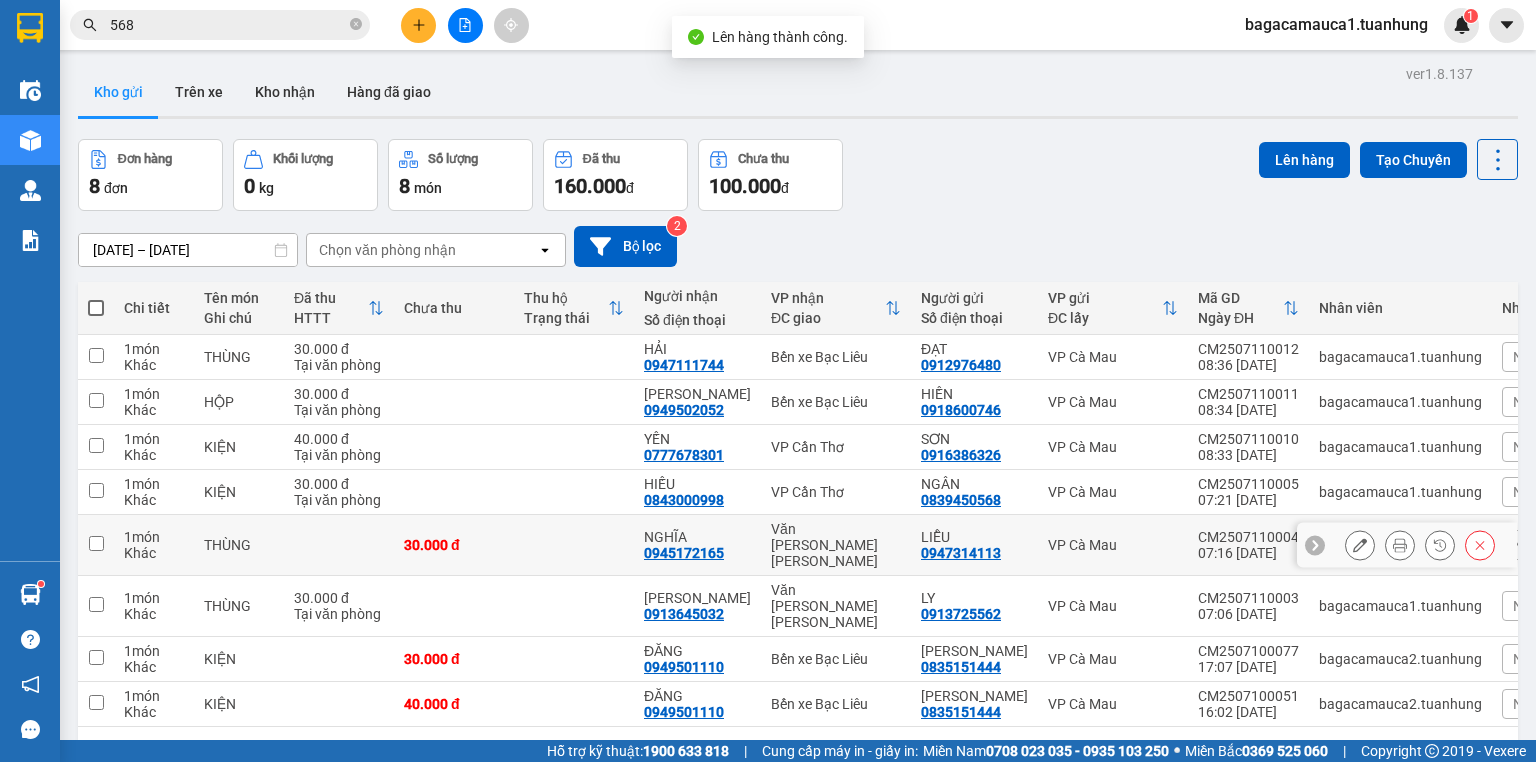 click on "NGHĨA 0945172165" at bounding box center (697, 545) 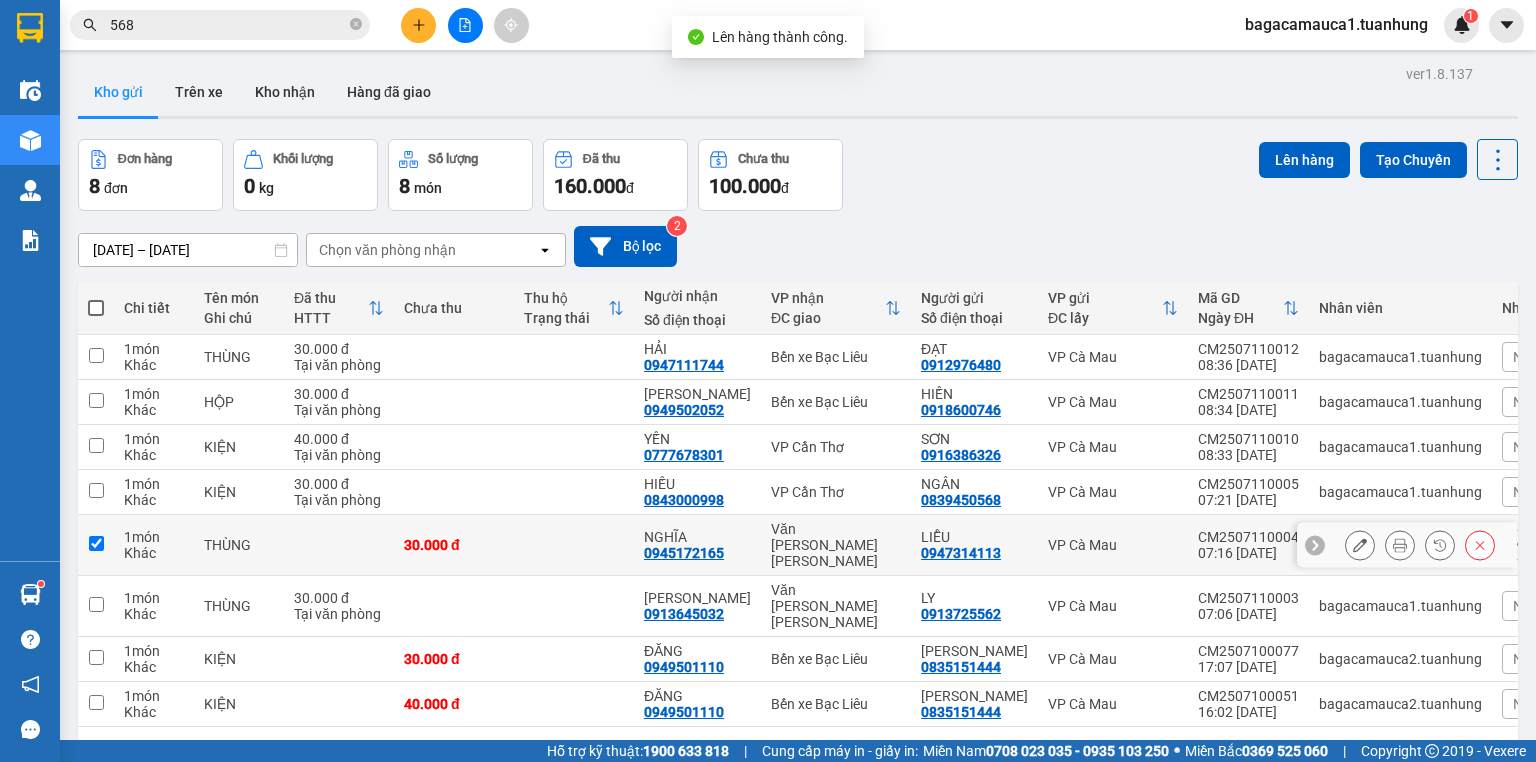 checkbox on "true" 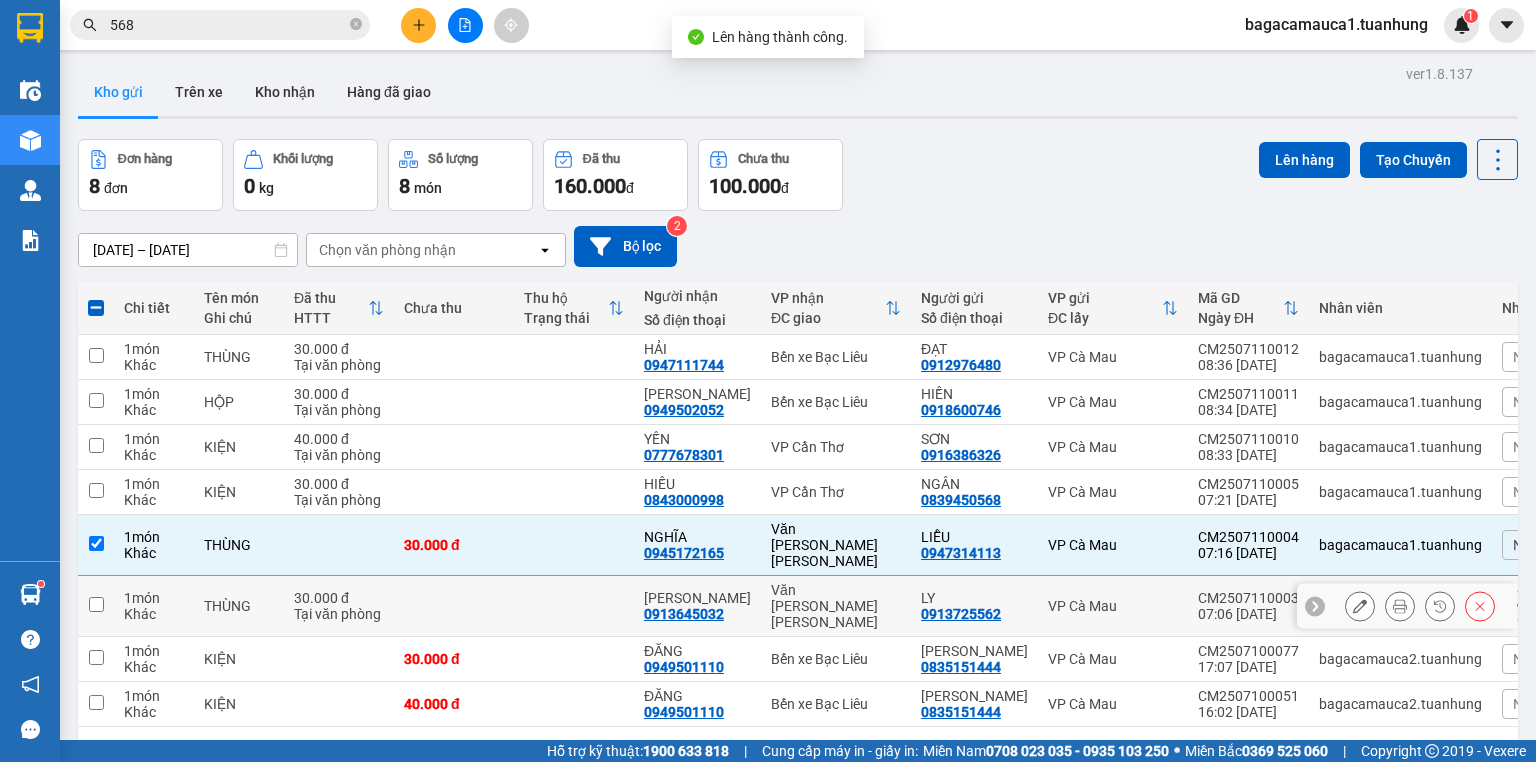click on "0913645032" at bounding box center (684, 614) 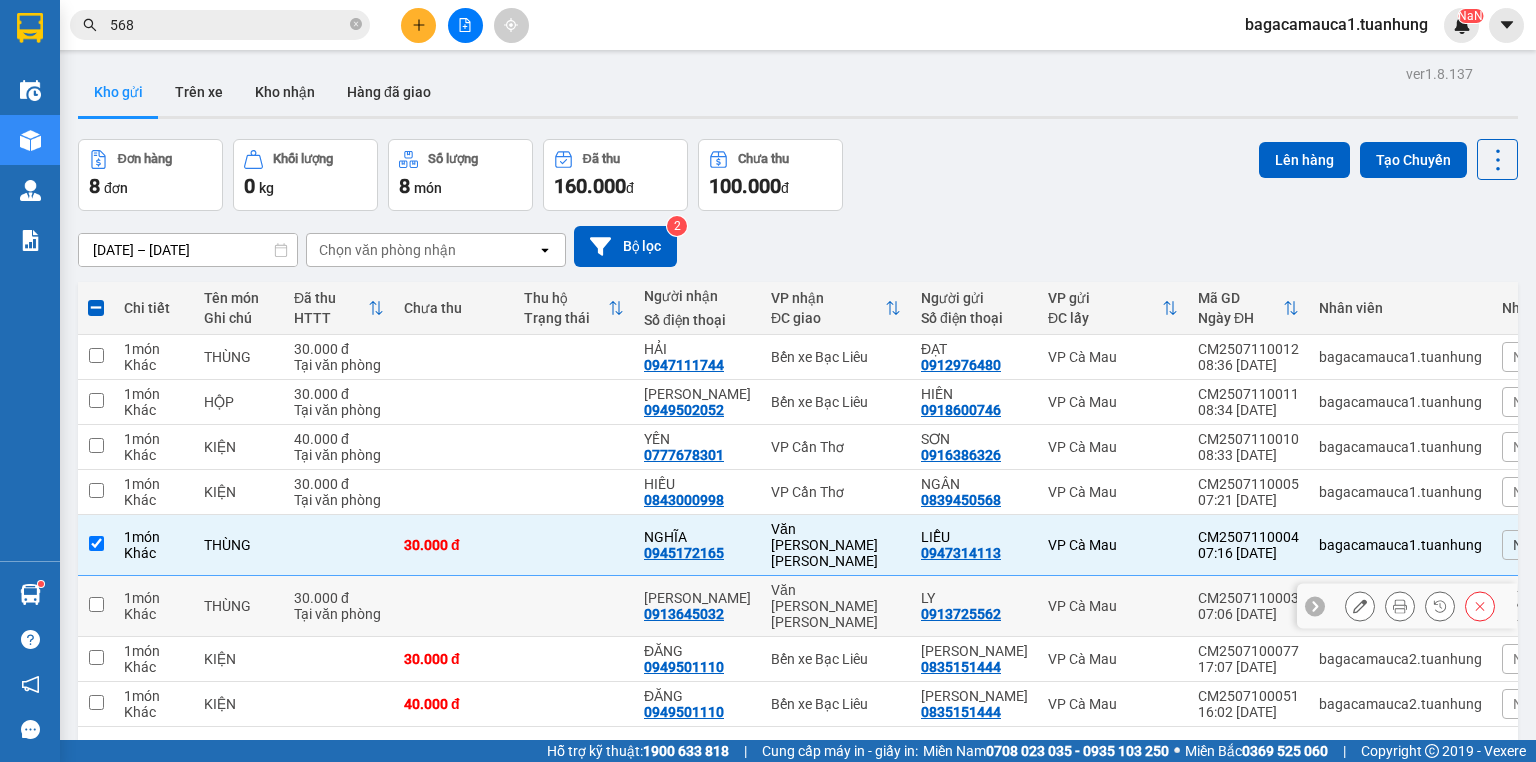 click at bounding box center (574, 606) 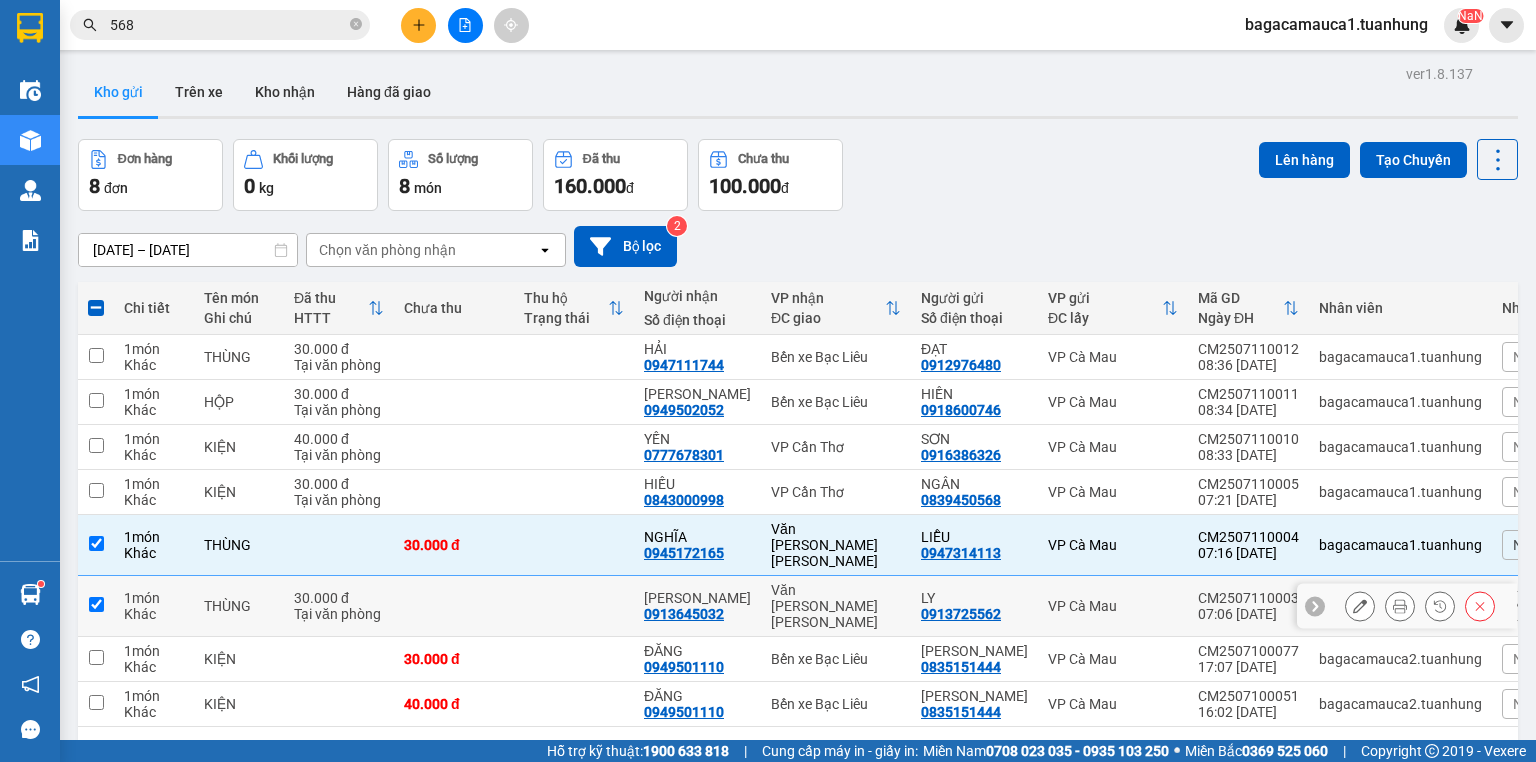 checkbox on "true" 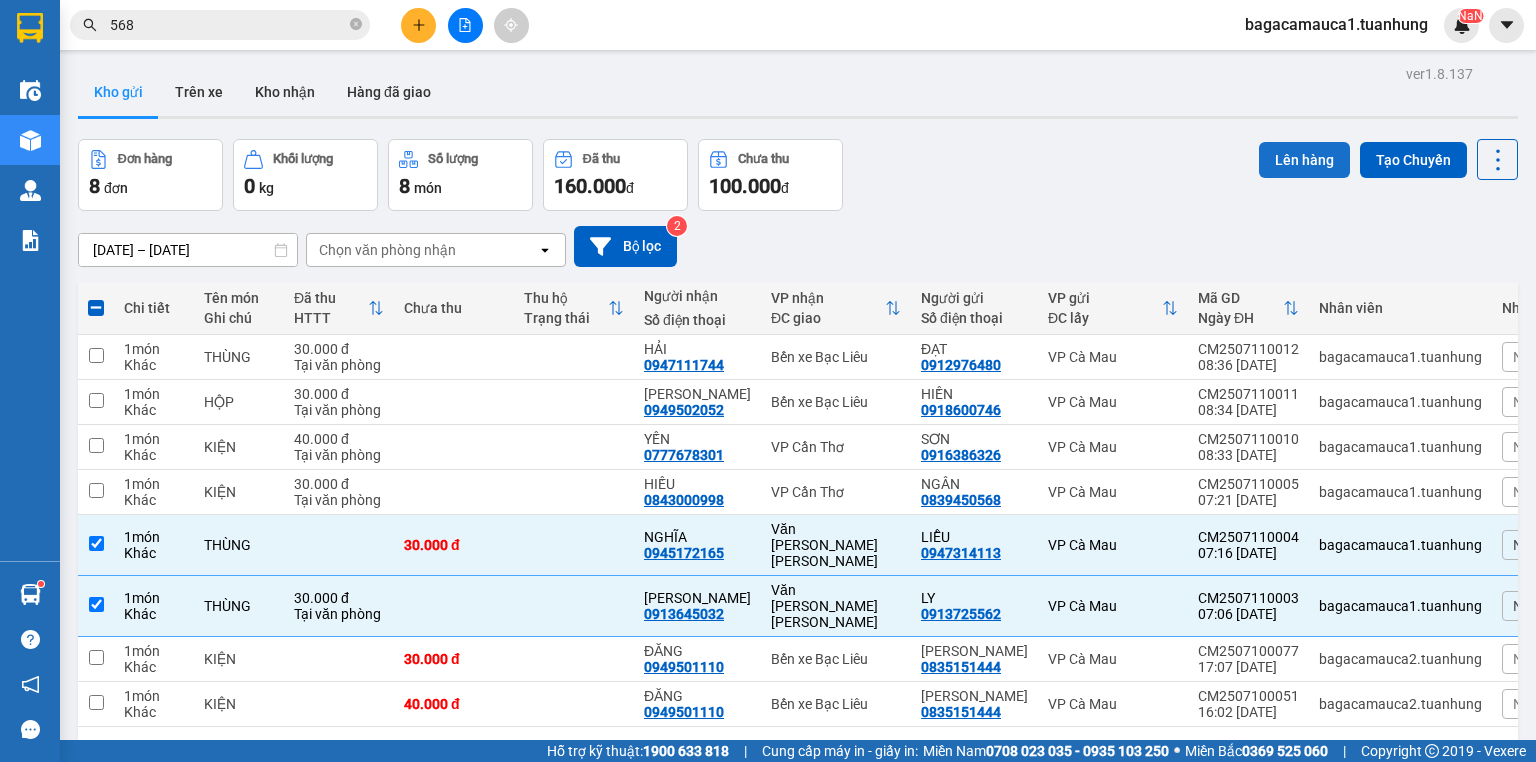 click on "Lên hàng" at bounding box center (1304, 160) 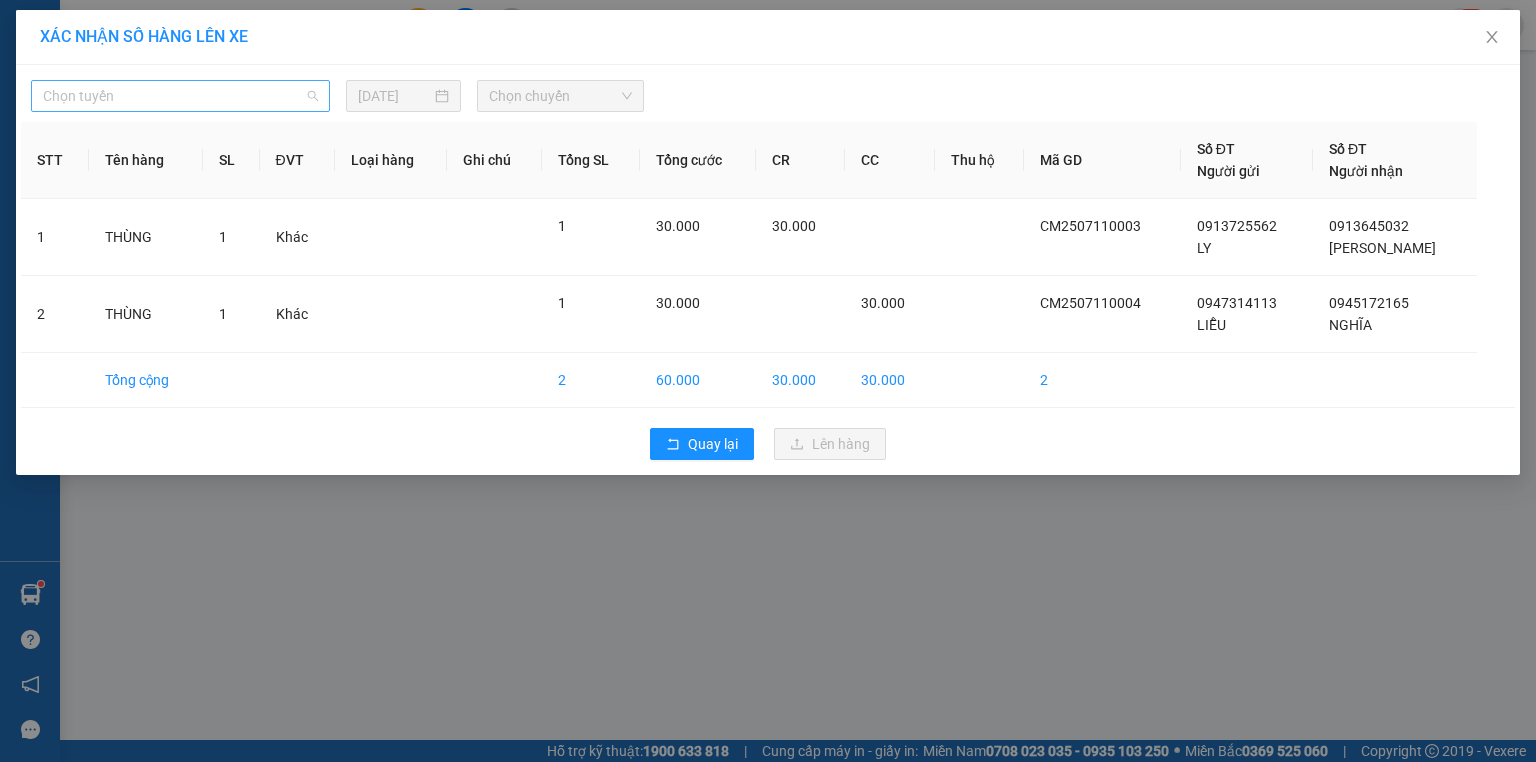 click on "Chọn tuyến" at bounding box center (180, 96) 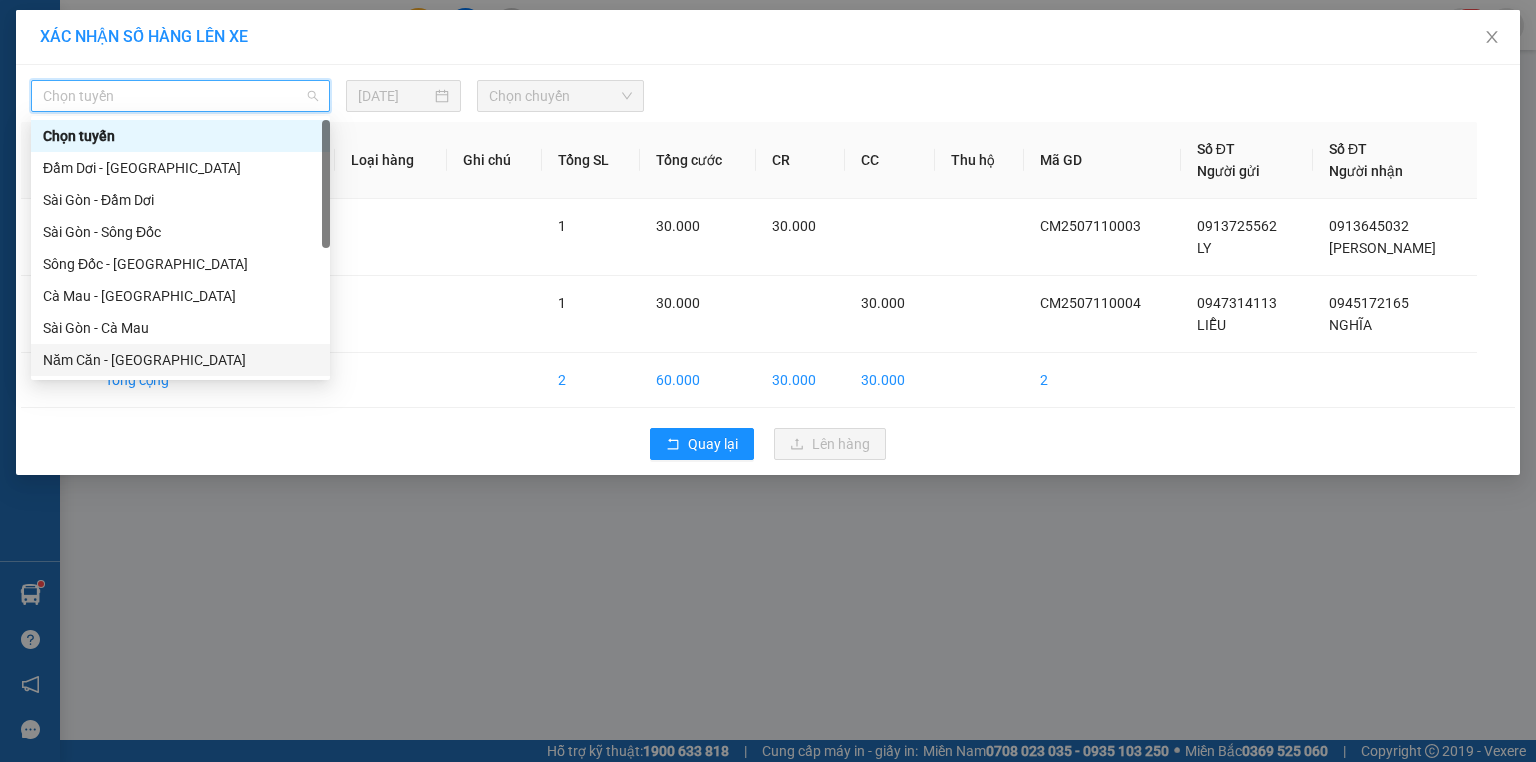 click on "Năm Căn - [GEOGRAPHIC_DATA]" at bounding box center [180, 360] 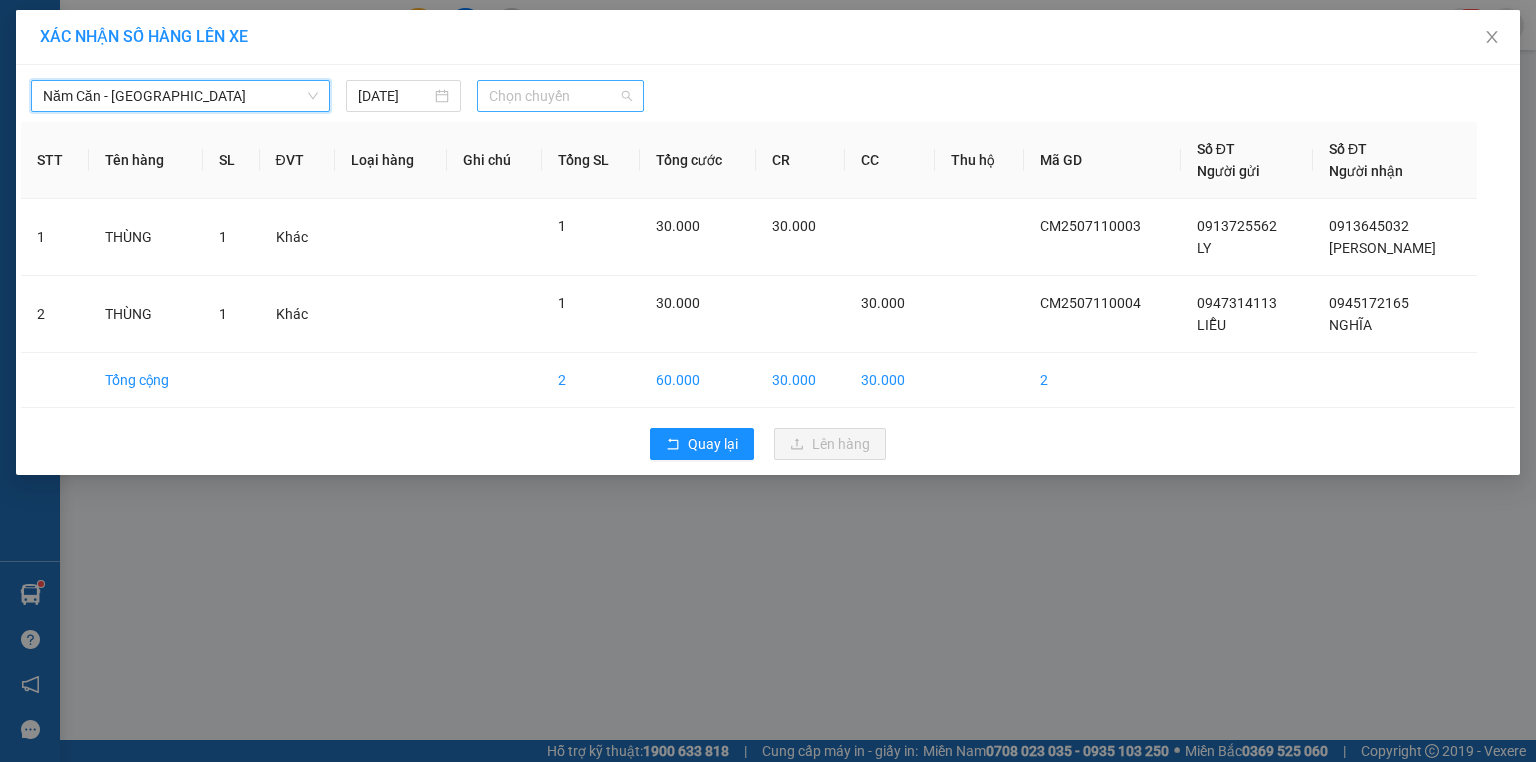 click on "Chọn chuyến" at bounding box center [561, 96] 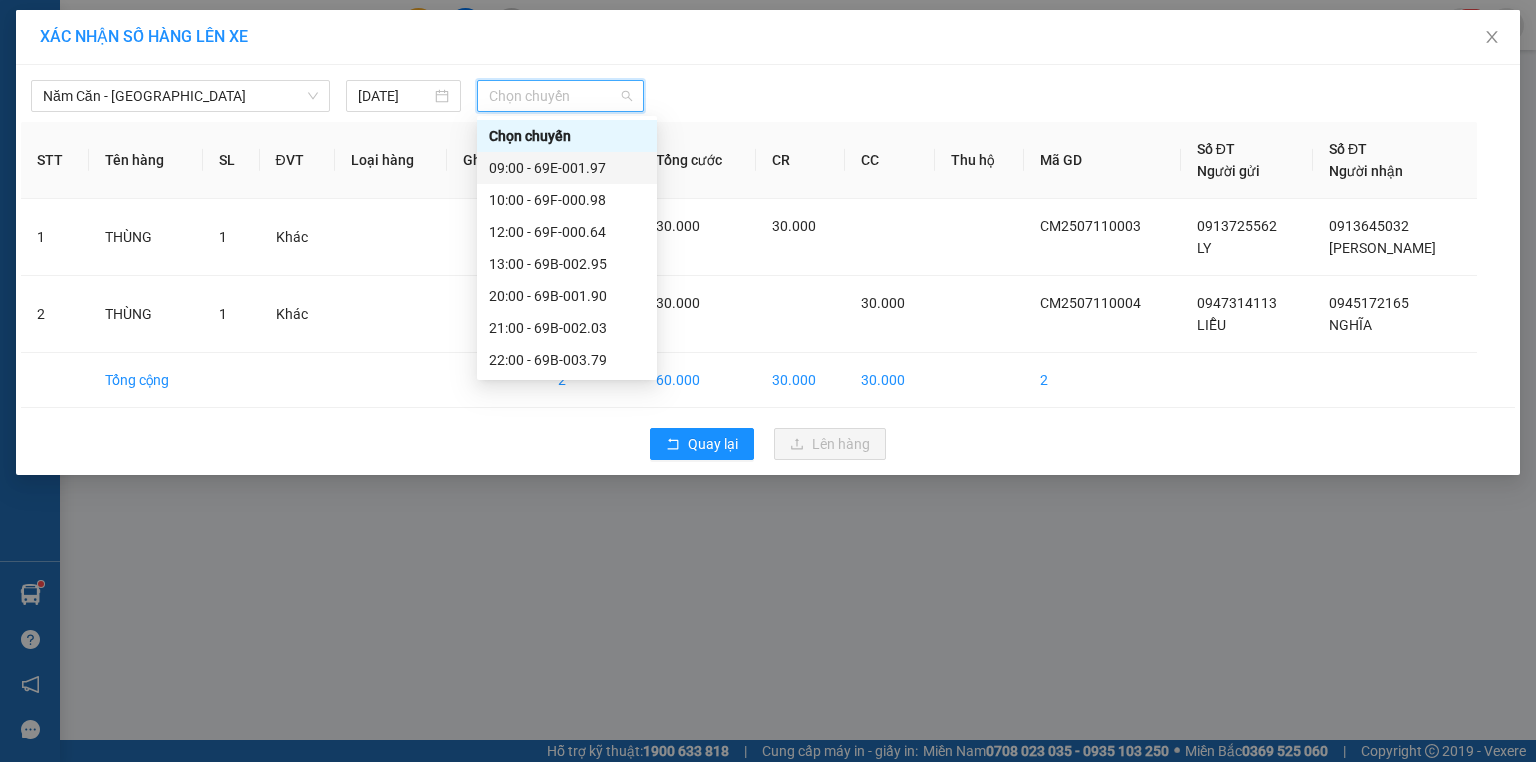 click on "09:00     - 69E-001.97" at bounding box center (567, 168) 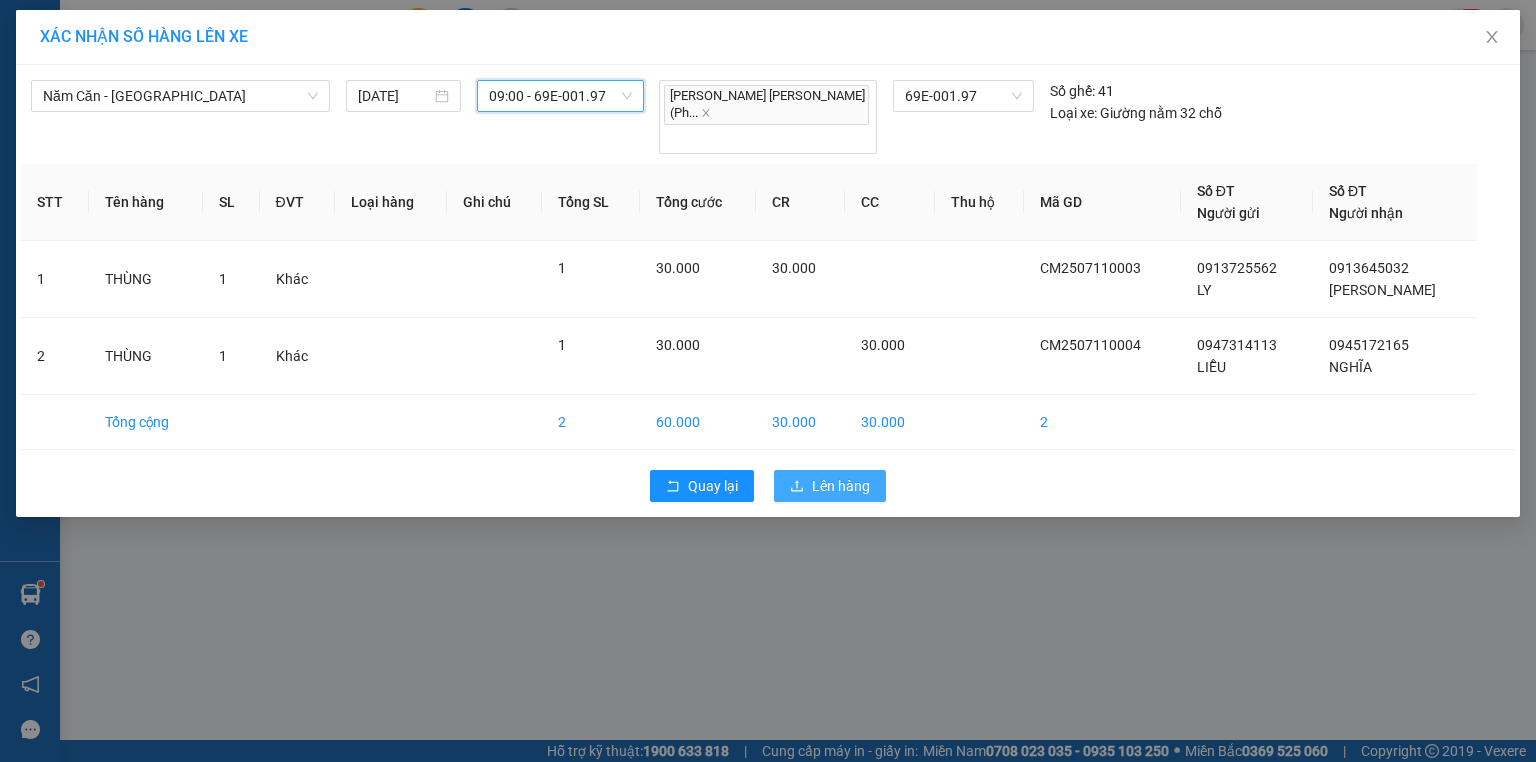 click on "Lên hàng" at bounding box center (830, 486) 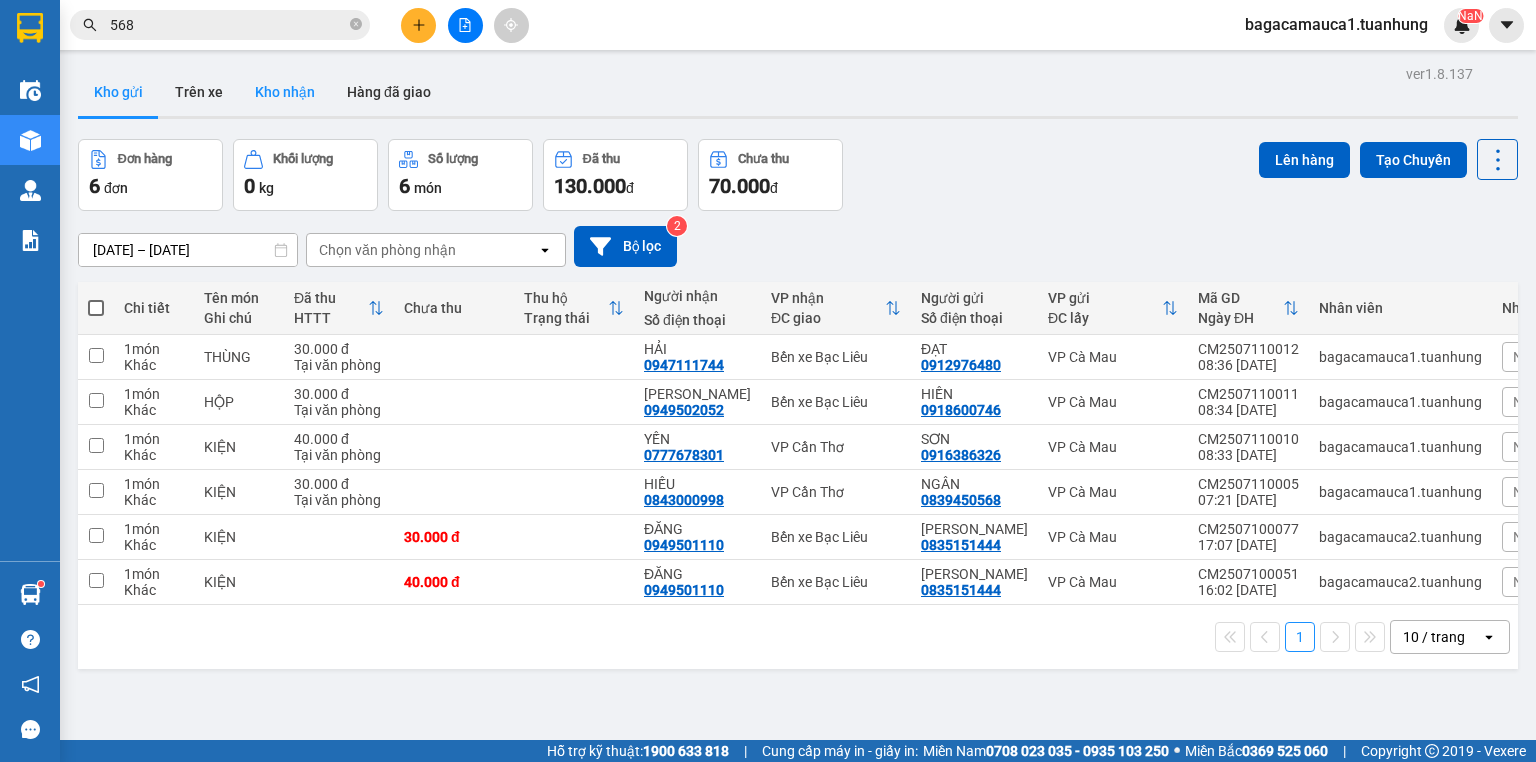 click on "Kho nhận" at bounding box center (285, 92) 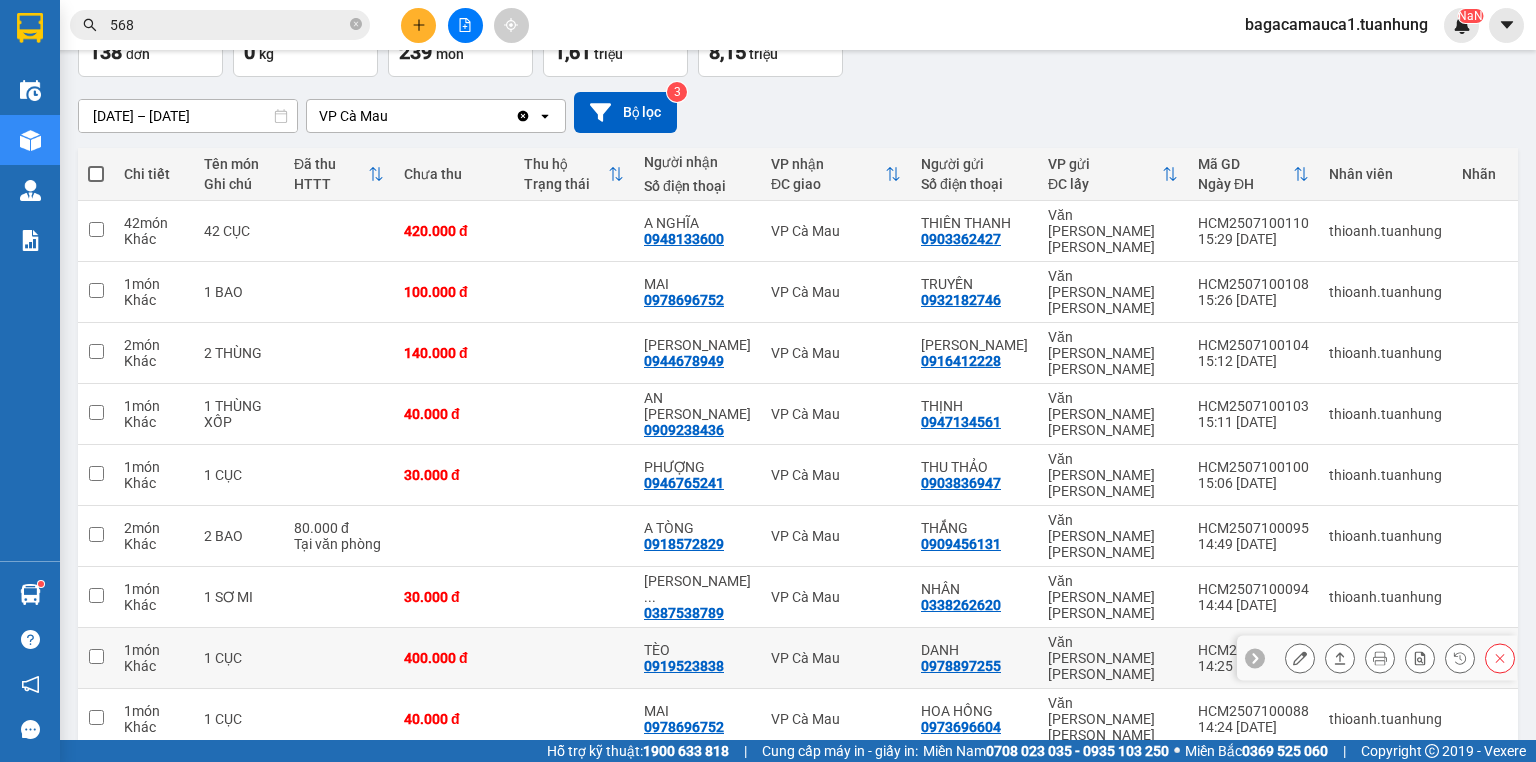 scroll, scrollTop: 147, scrollLeft: 0, axis: vertical 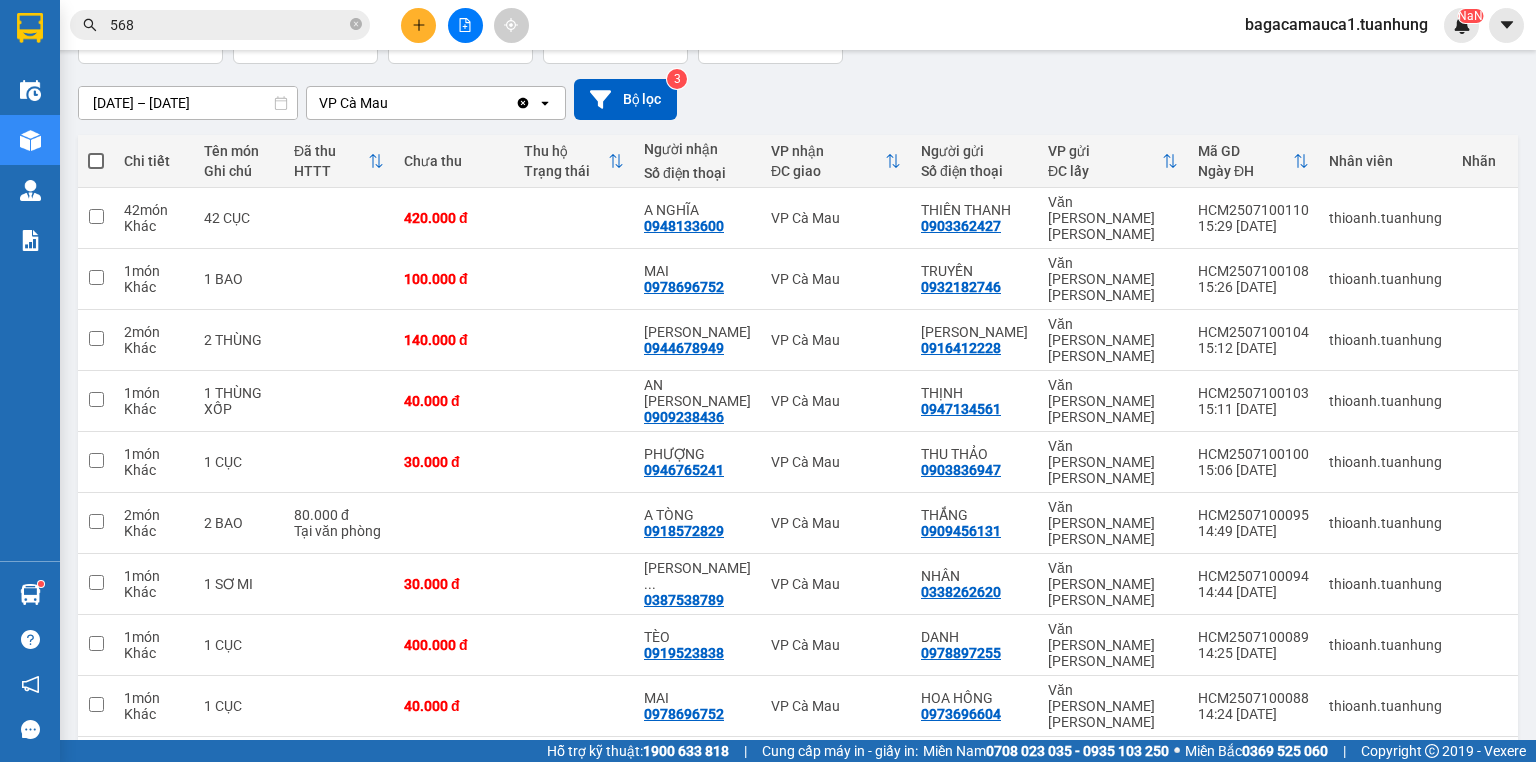 click 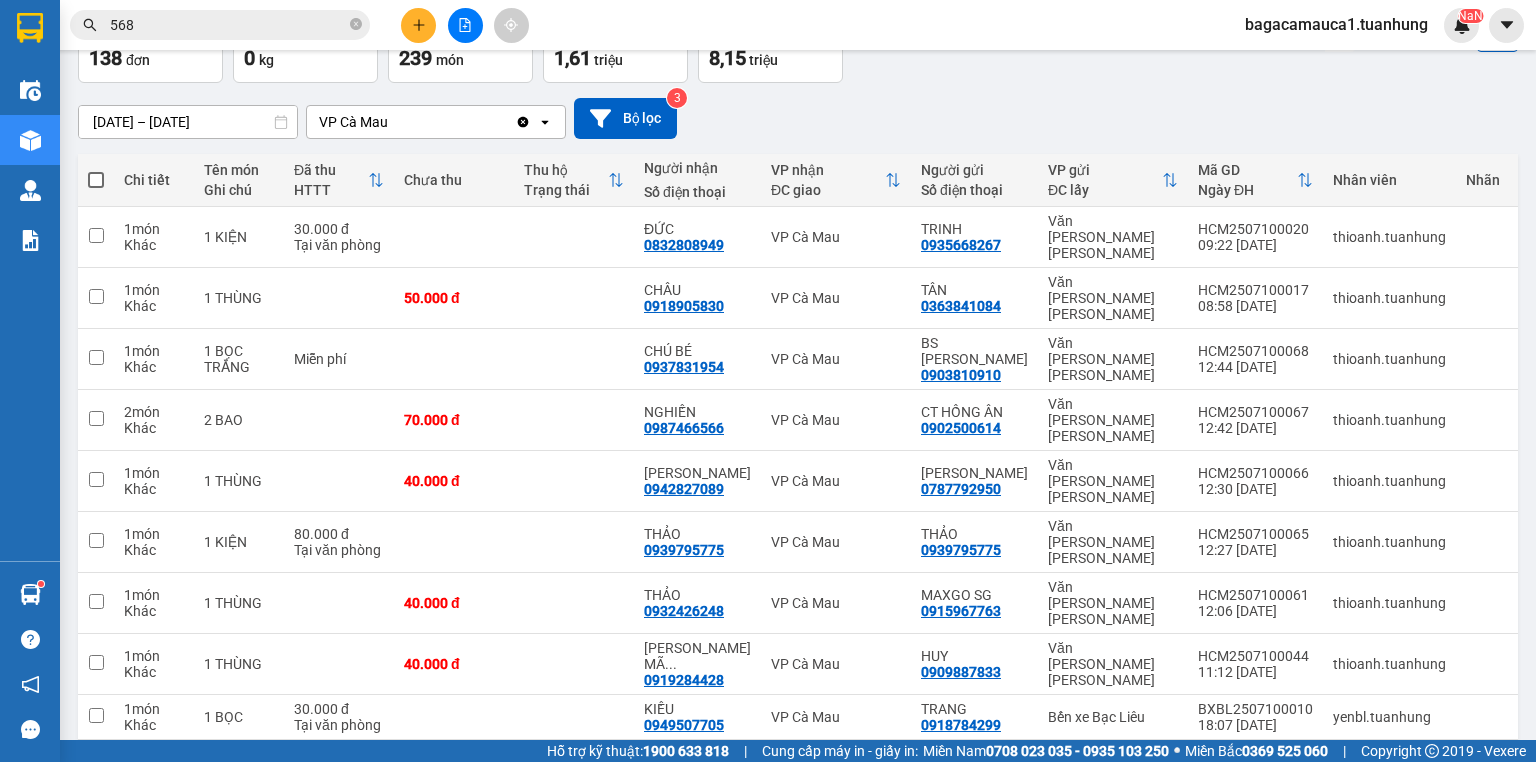 scroll, scrollTop: 131, scrollLeft: 0, axis: vertical 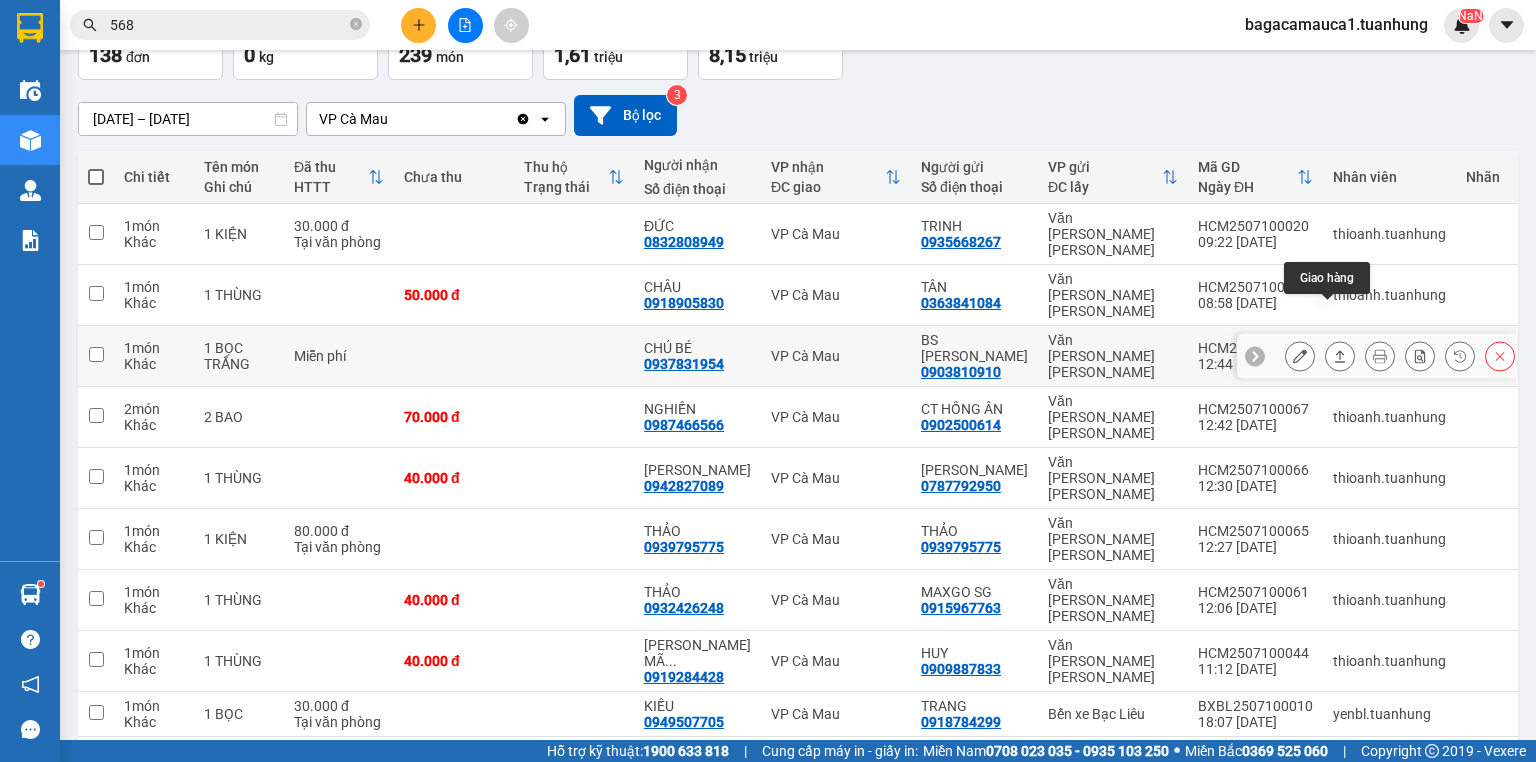 click at bounding box center (1340, 356) 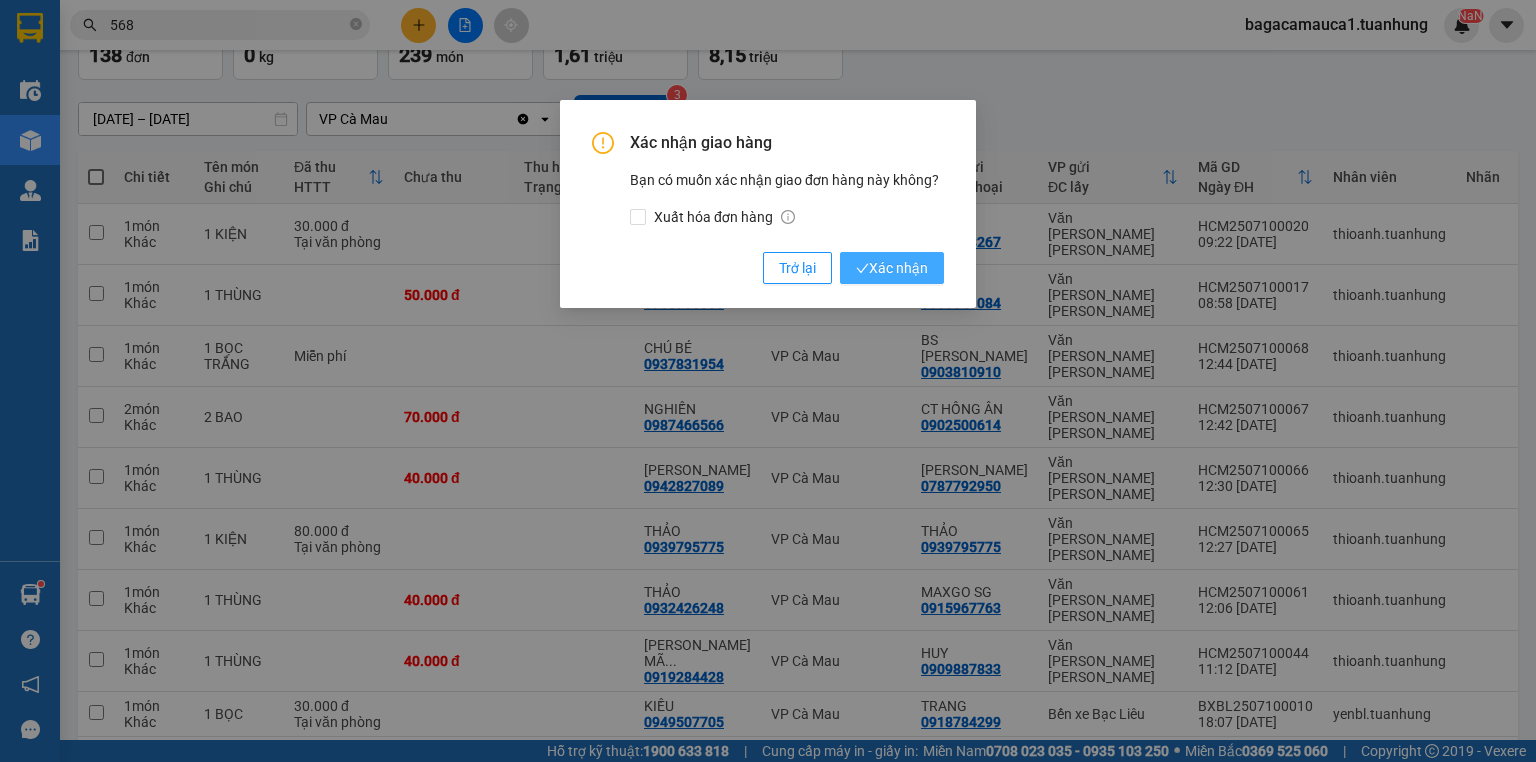 click on "Xác nhận" at bounding box center [892, 268] 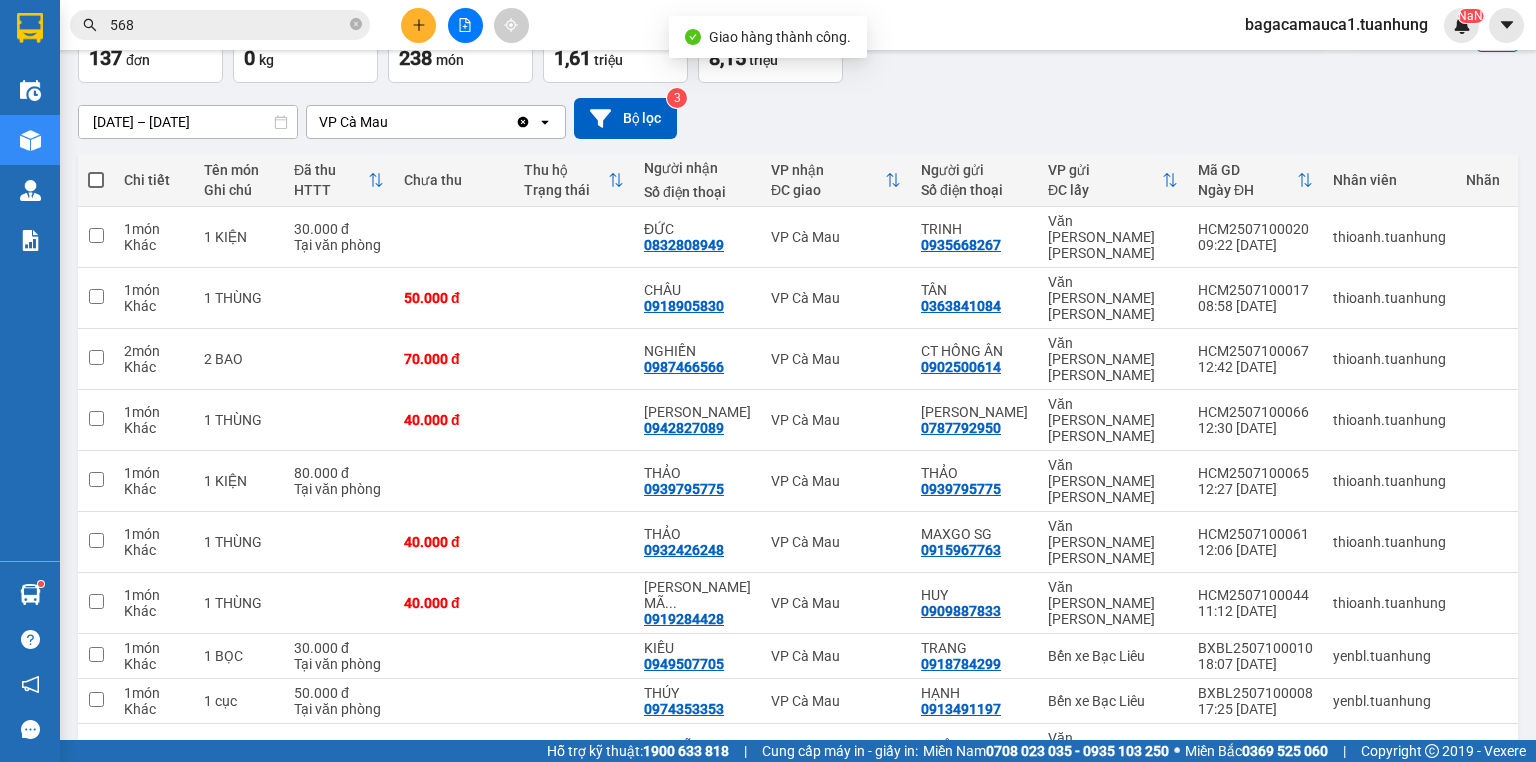 scroll, scrollTop: 131, scrollLeft: 0, axis: vertical 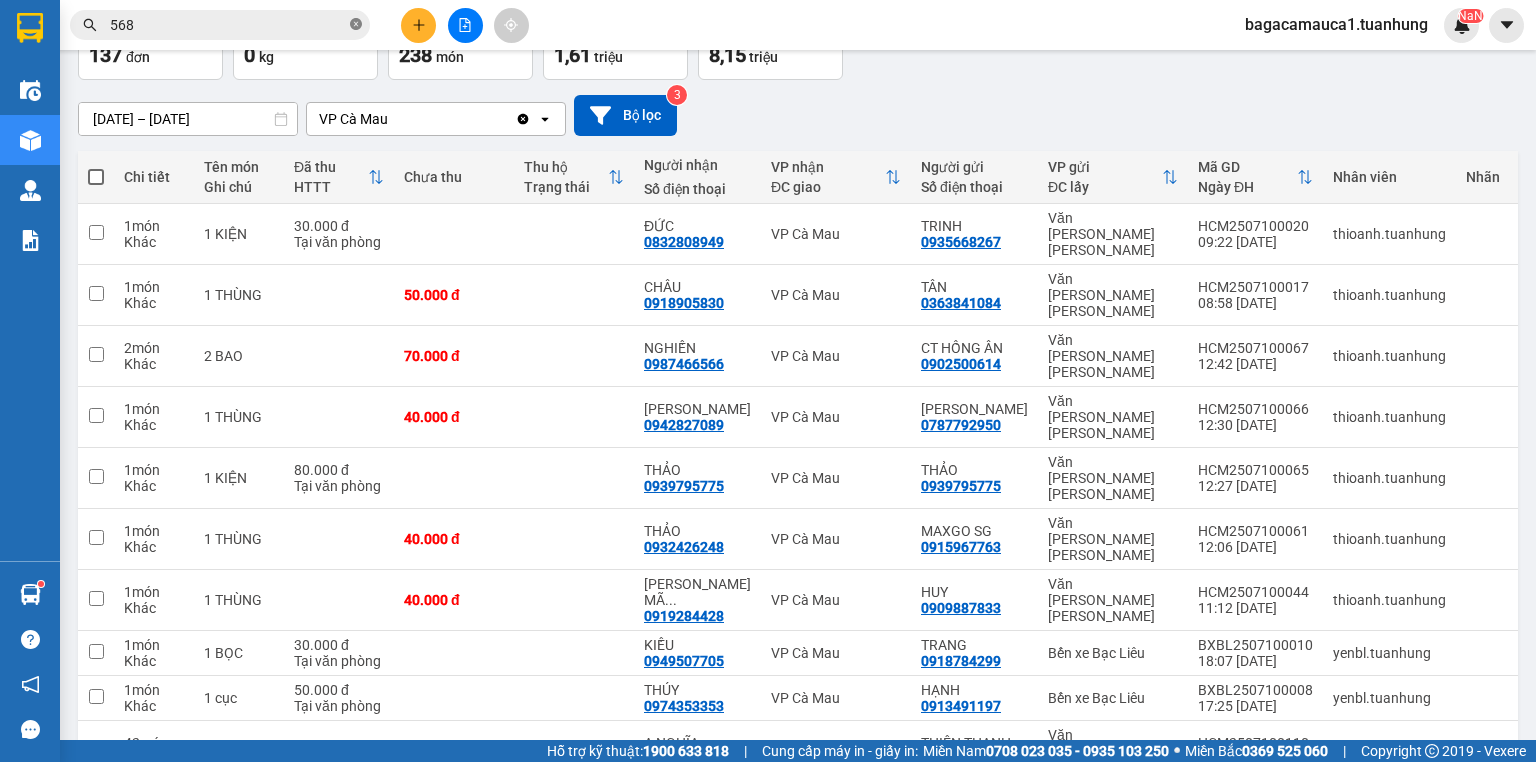 click 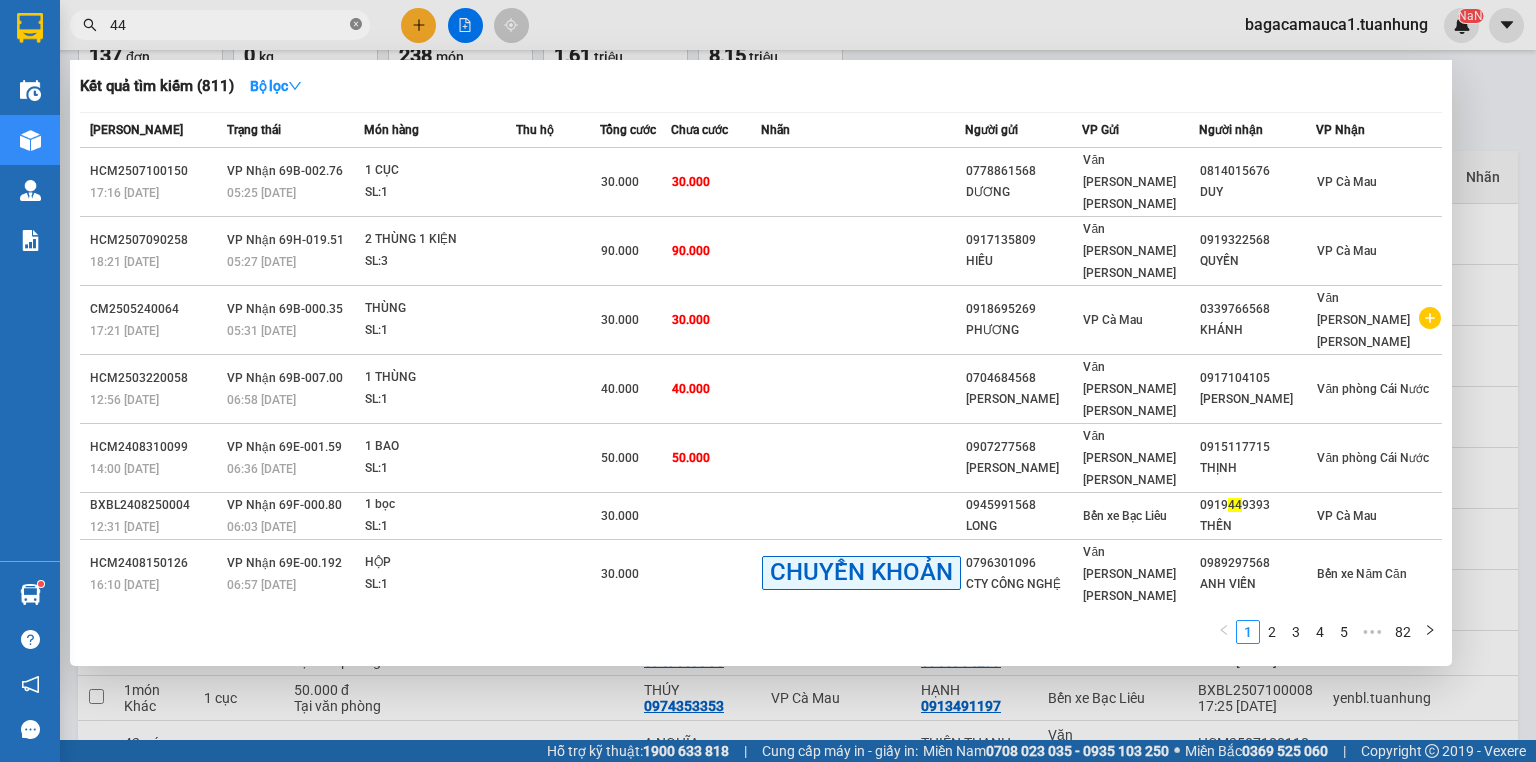 type on "444" 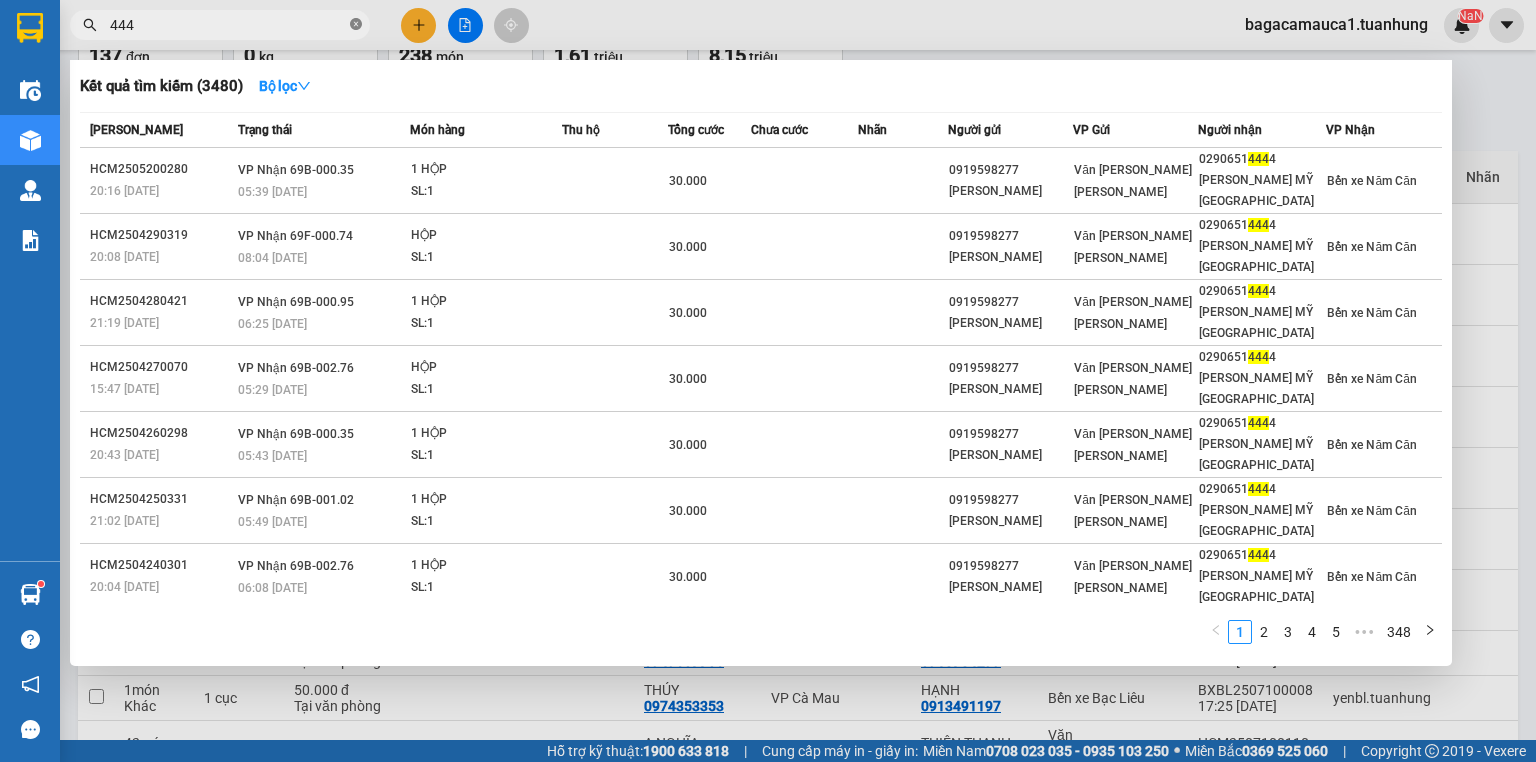 click 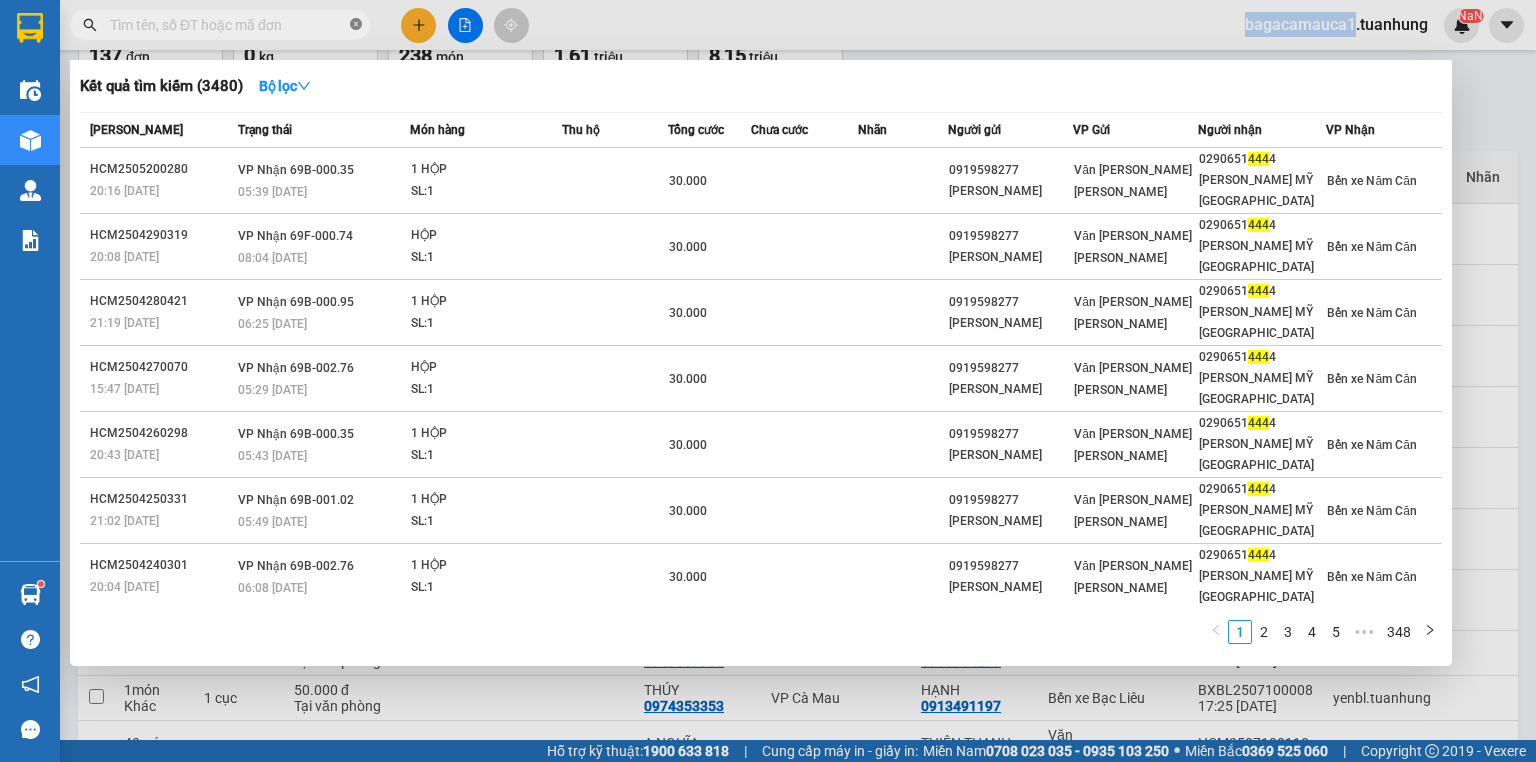 click at bounding box center (356, 25) 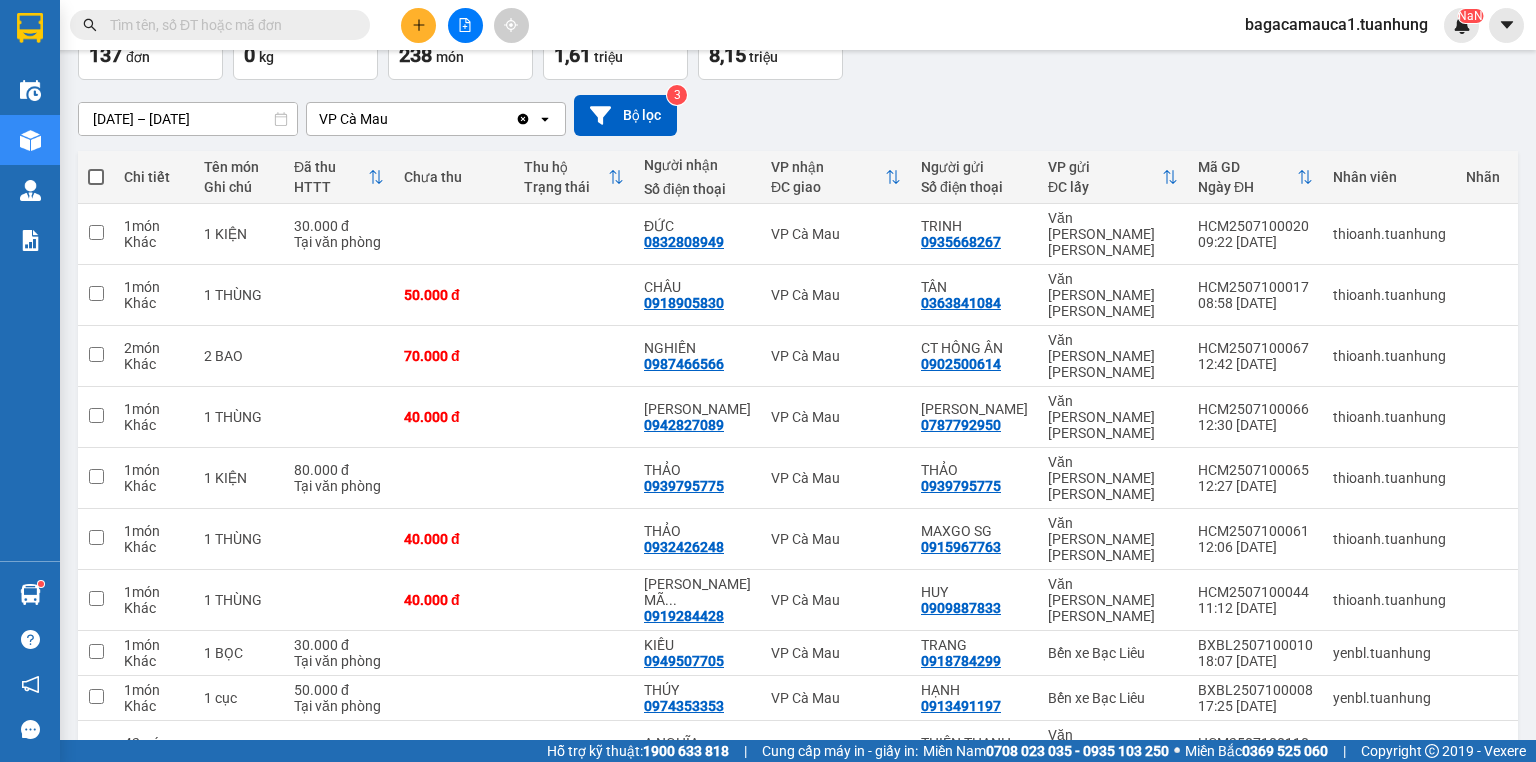 click at bounding box center [356, 25] 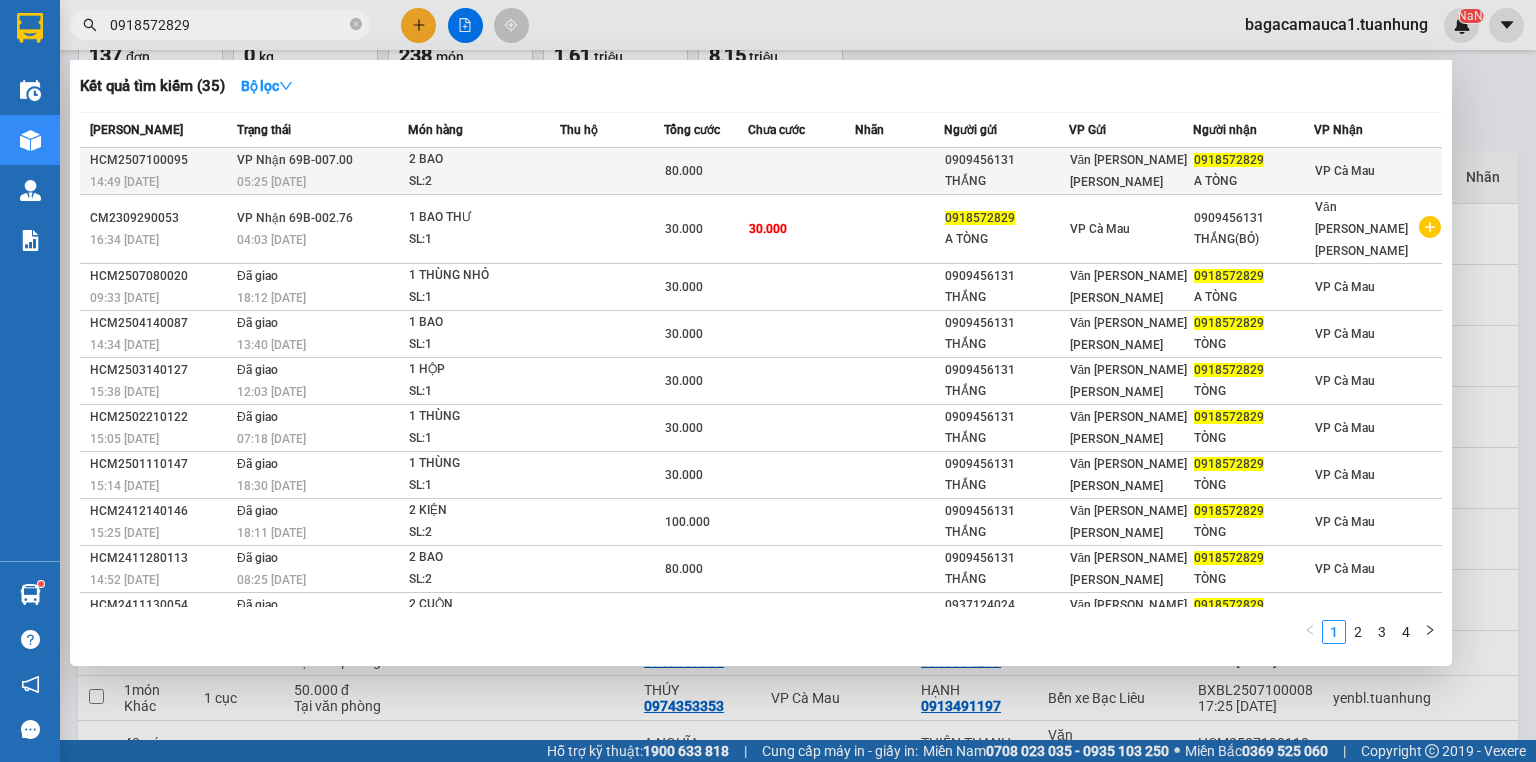 type on "0918572829" 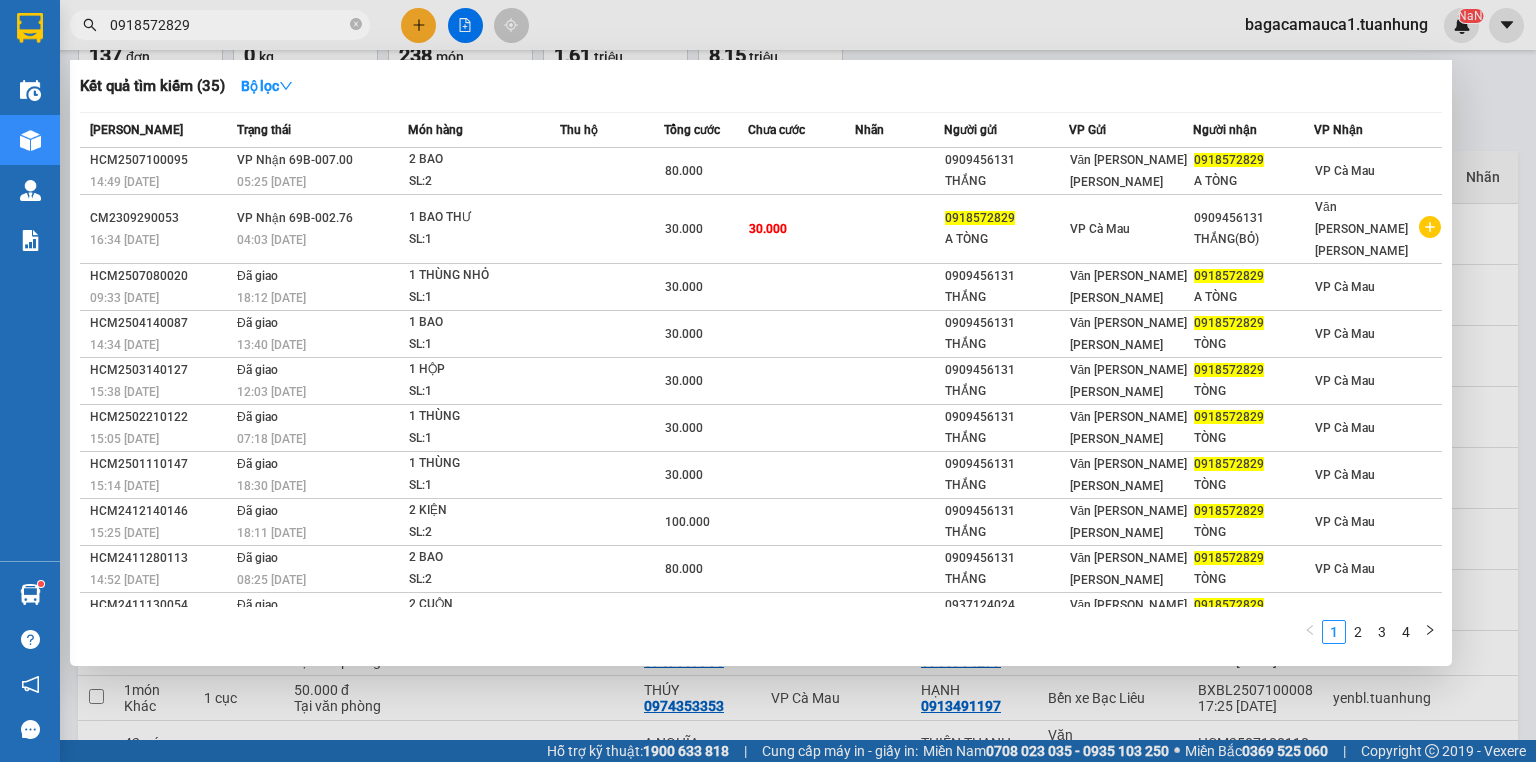 click at bounding box center [612, 171] 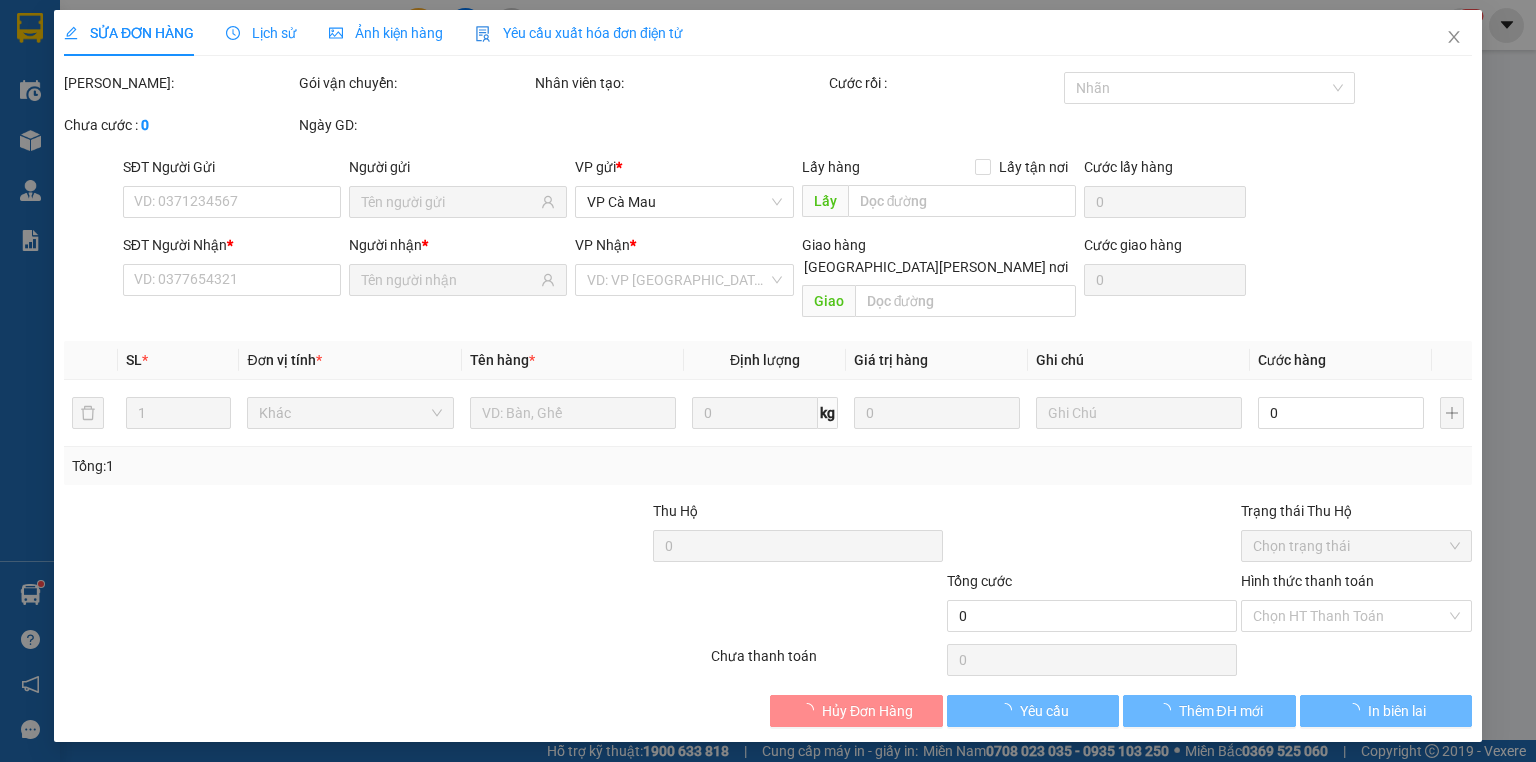 scroll, scrollTop: 0, scrollLeft: 0, axis: both 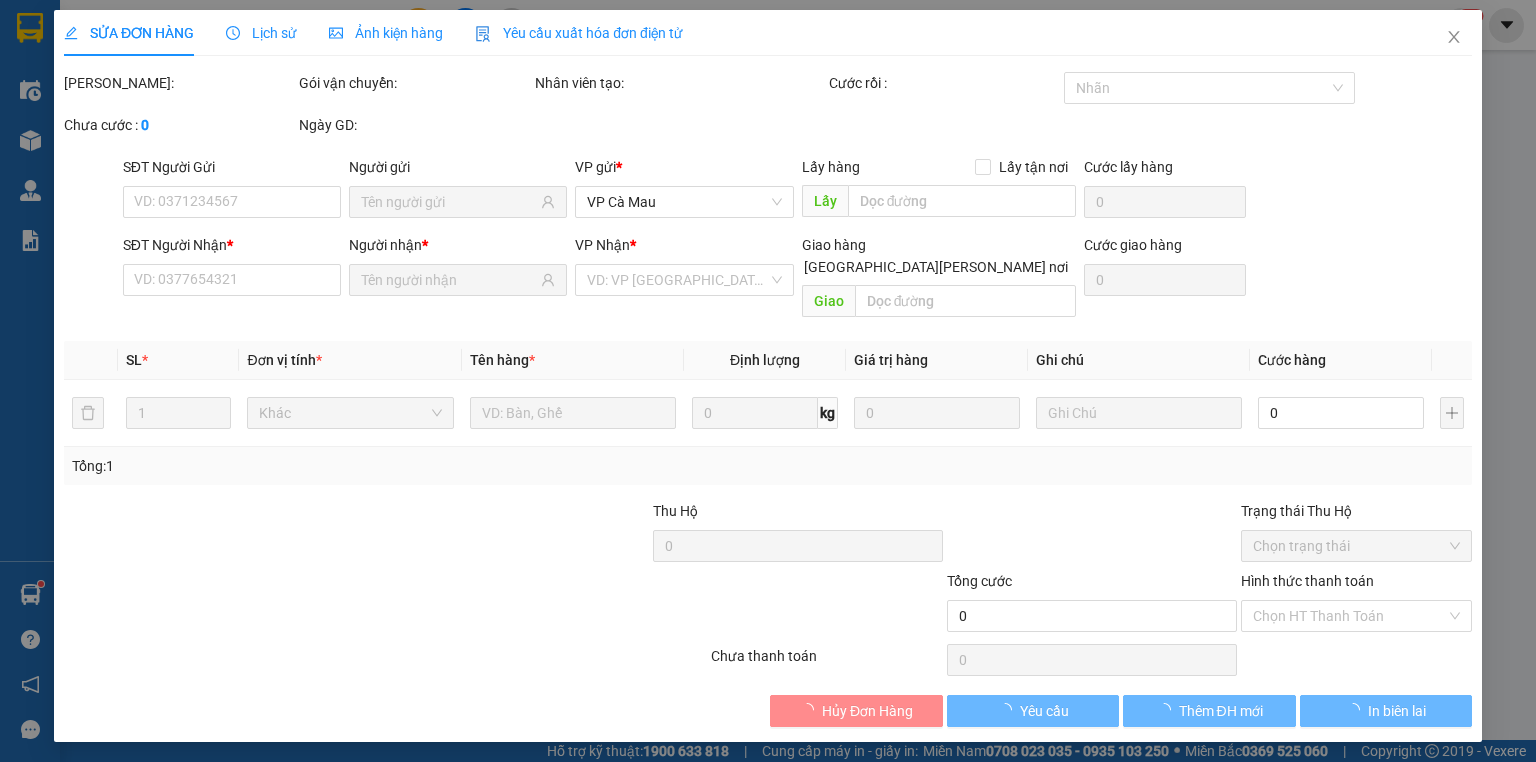 type on "0909456131" 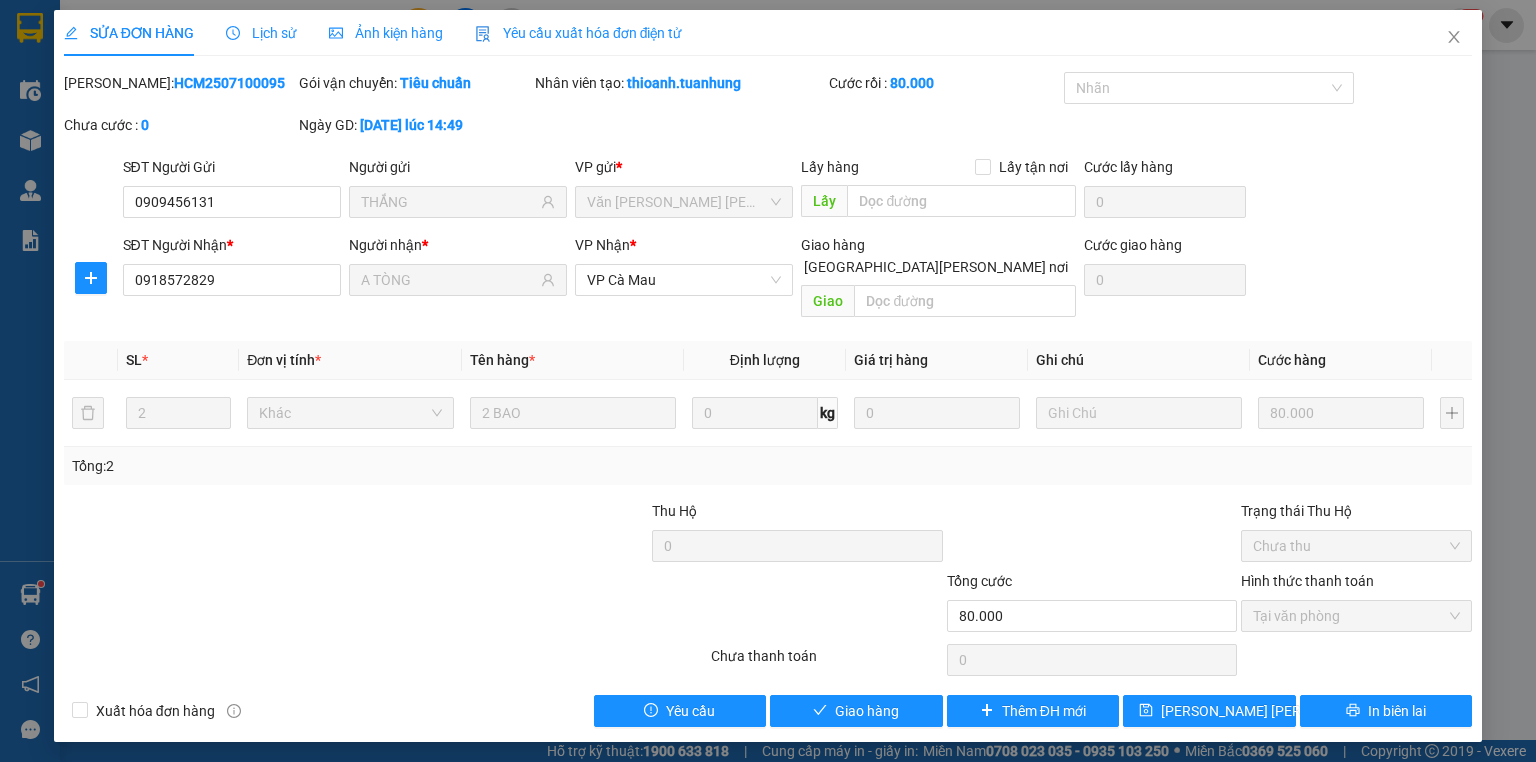 click on "SỬA ĐƠN HÀNG Lịch sử Ảnh kiện hàng Yêu cầu xuất hóa đơn điện tử Total Paid Fee 80.000 Total UnPaid Fee 0 Cash Collection Total Fee Mã ĐH:  HCM2507100095 Gói vận chuyển:   Tiêu chuẩn Nhân viên tạo:   thioanh.tuanhung Cước rồi :   80.000   Nhãn Chưa cước :   0 Ngày GD:   10-07-2025 lúc 14:49 SĐT Người Gửi 0909456131 0909456131 Người gửi THẮNG VP gửi  * Văn phòng Hồ Chí Minh Lấy hàng Lấy tận nơi Lấy Cước lấy hàng 0 SĐT Người Nhận  * 0918572829 Người nhận  * A TÒNG VP Nhận  * VP Cà Mau Giao hàng Giao tận nơi Giao Cước giao hàng 0 SL  * Đơn vị tính  * Tên hàng  * Định lượng Giá trị hàng Ghi chú Cước hàng                   2 Khác 2 BAO 0 kg 0 80.000 Tổng:  2 Thu Hộ 0 Trạng thái Thu Hộ   Chưa thu Tổng cước 80.000 Hình thức thanh toán Tại văn phòng Số tiền thu trước 80.000 Chọn HT Thanh Toán Chưa thanh toán 0 Chọn HT Thanh Toán" at bounding box center [768, 376] 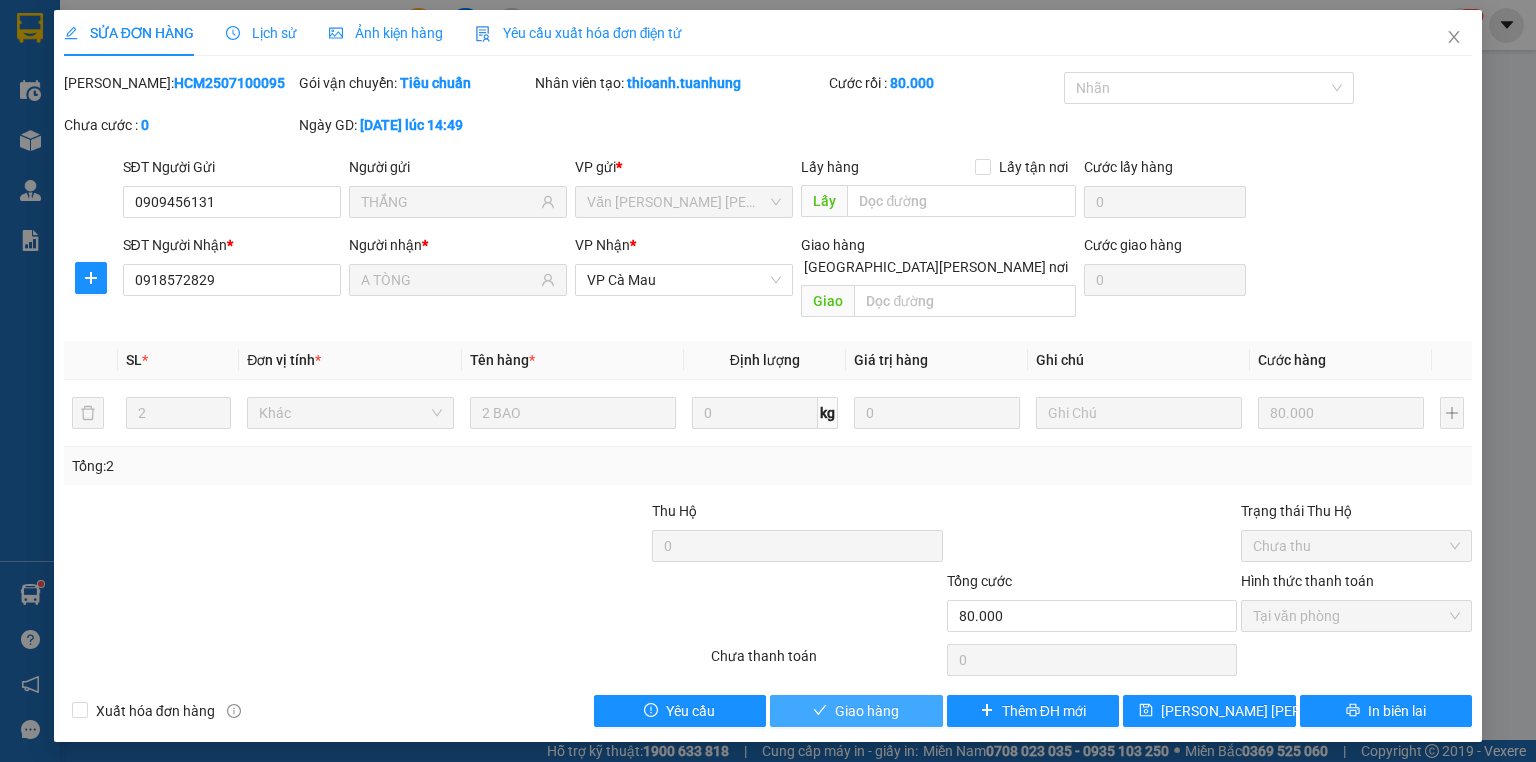 click on "Giao hàng" at bounding box center (867, 711) 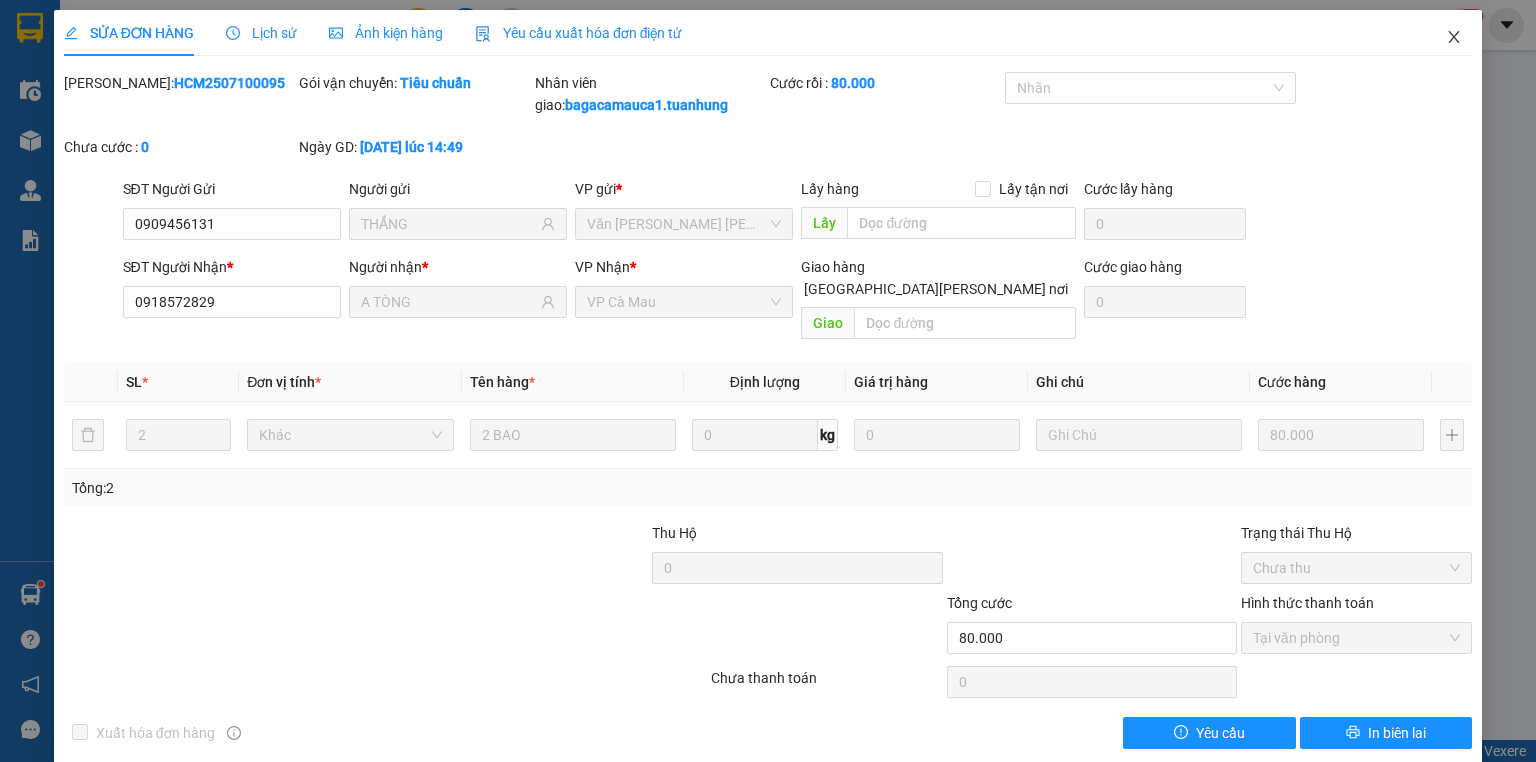 click 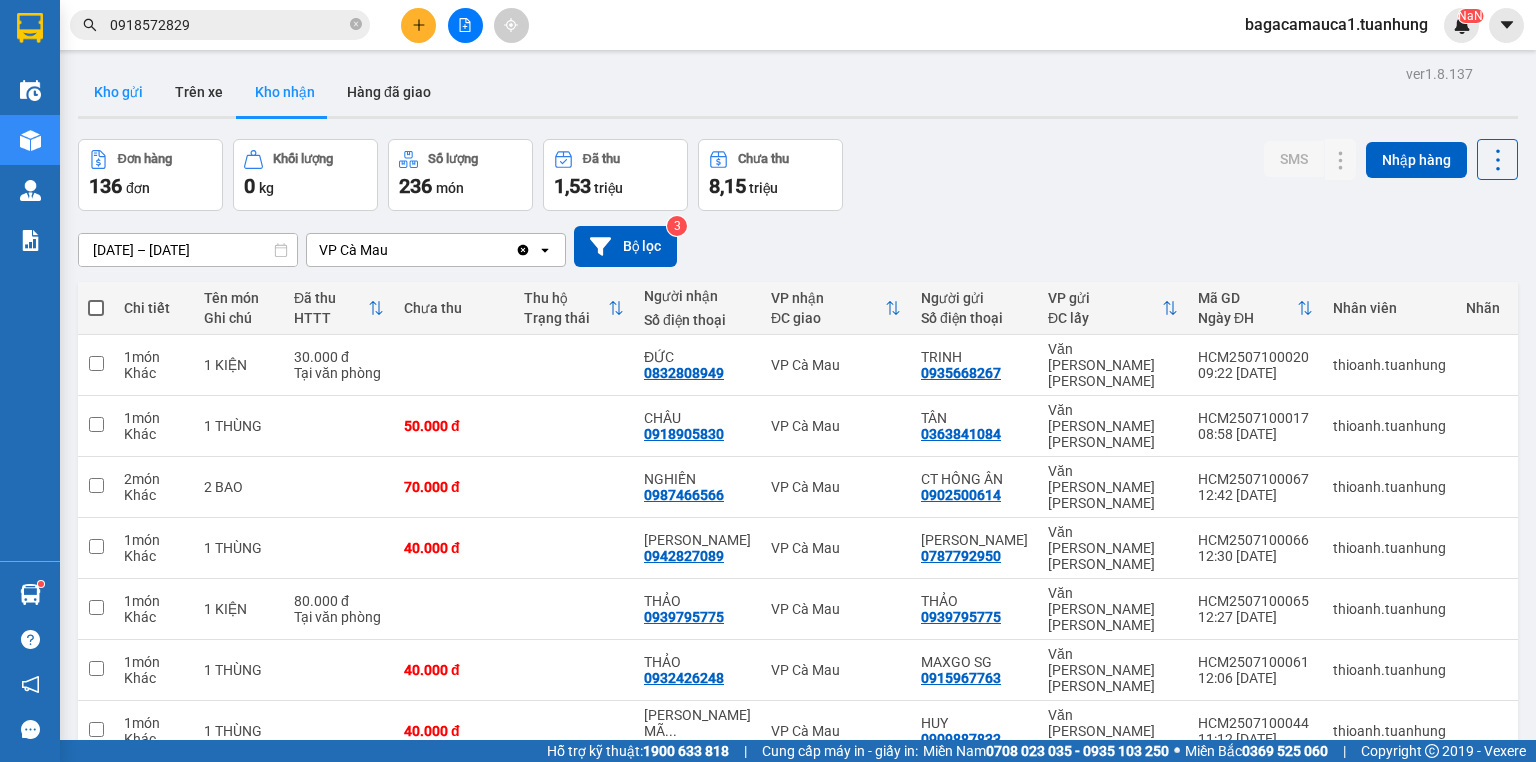 click on "Kho gửi" at bounding box center [118, 92] 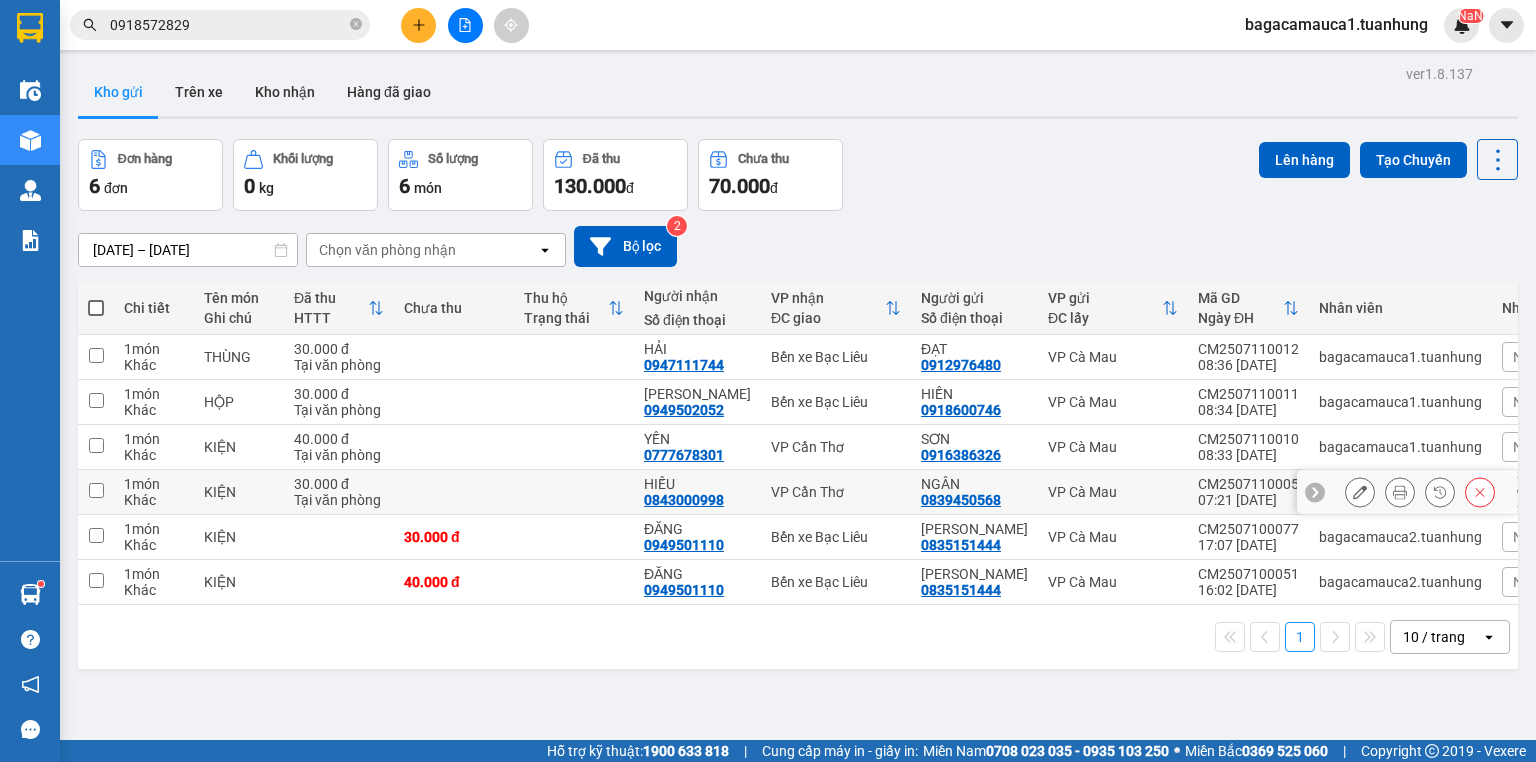 click at bounding box center (574, 492) 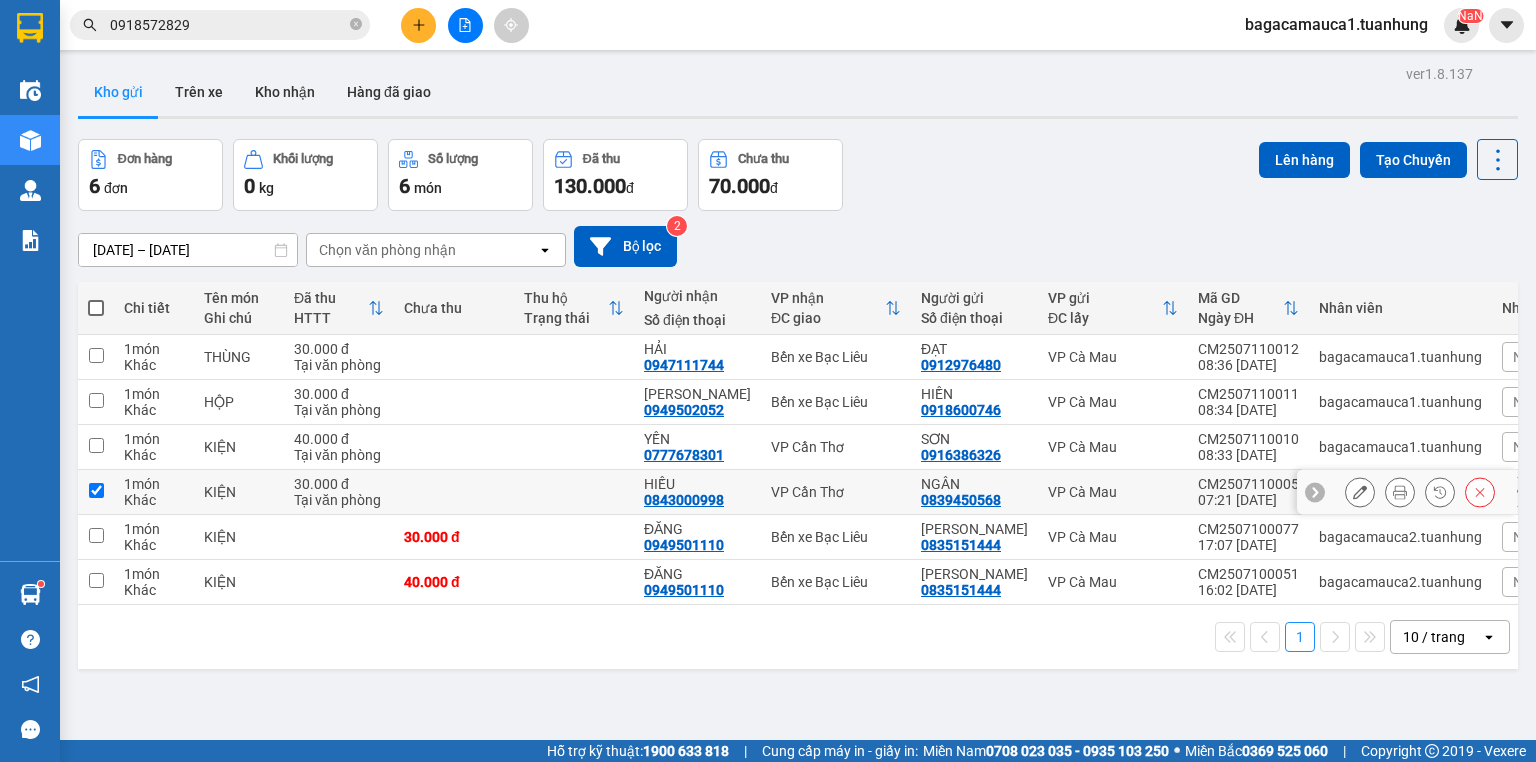 checkbox on "true" 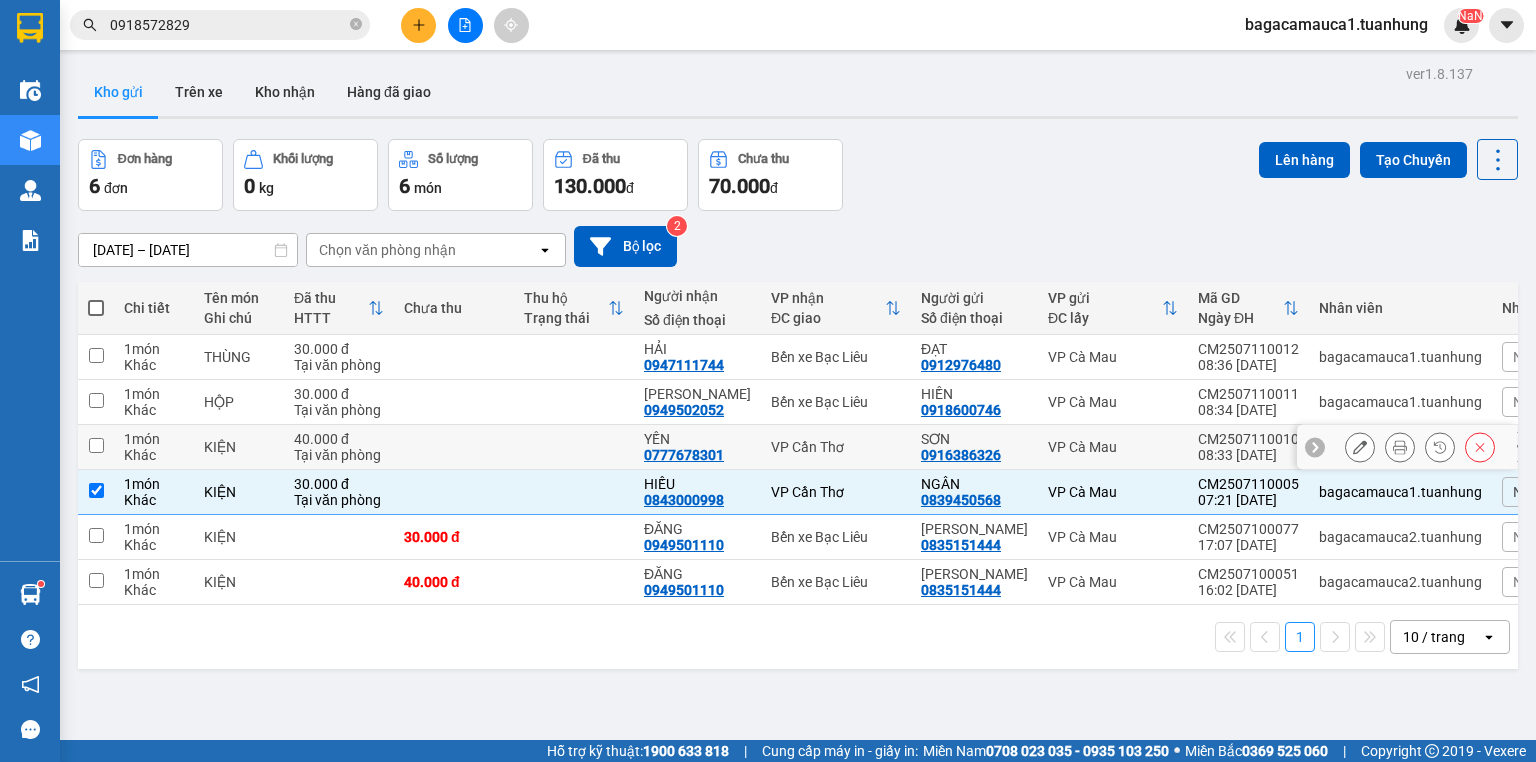 click at bounding box center [574, 447] 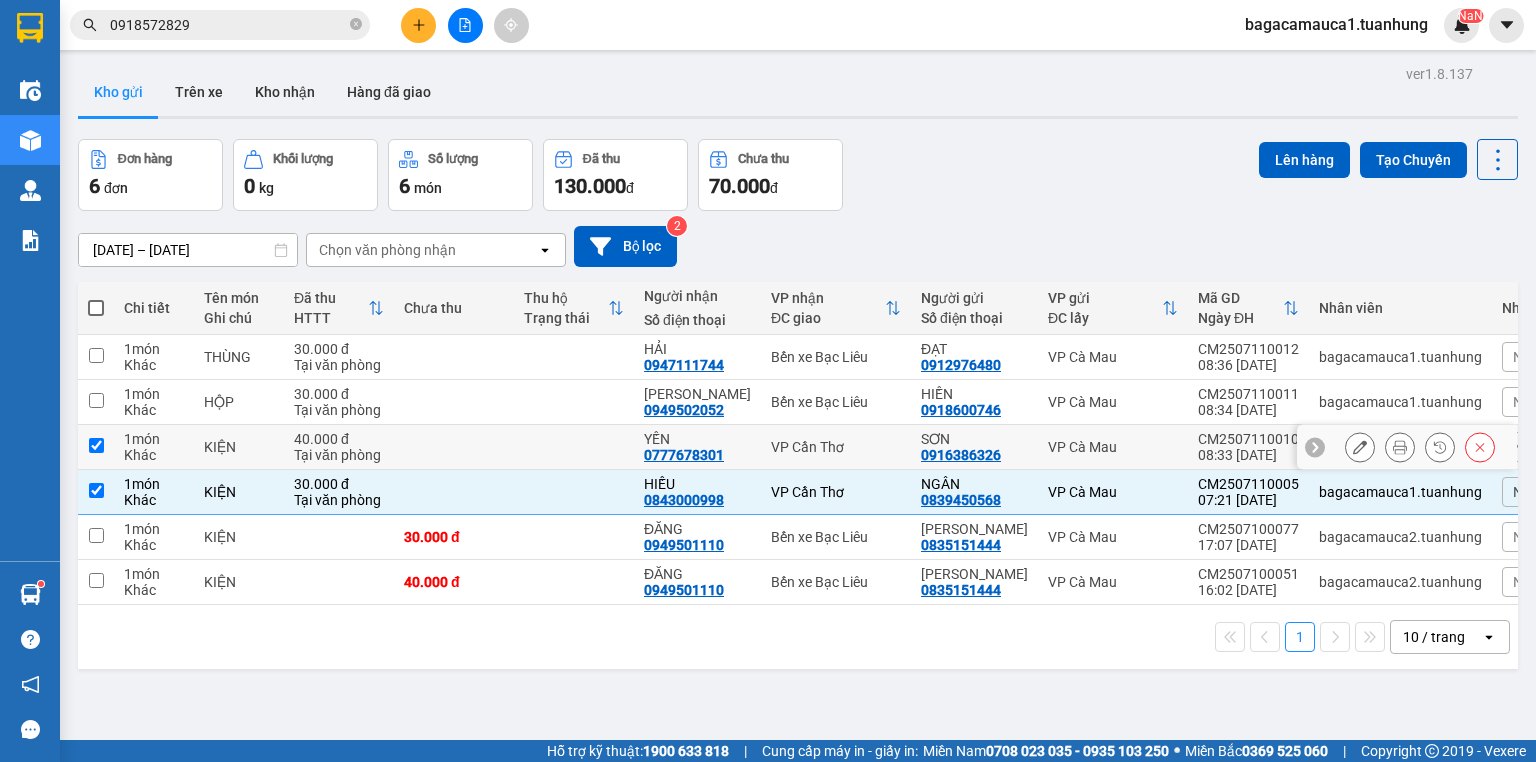 checkbox on "true" 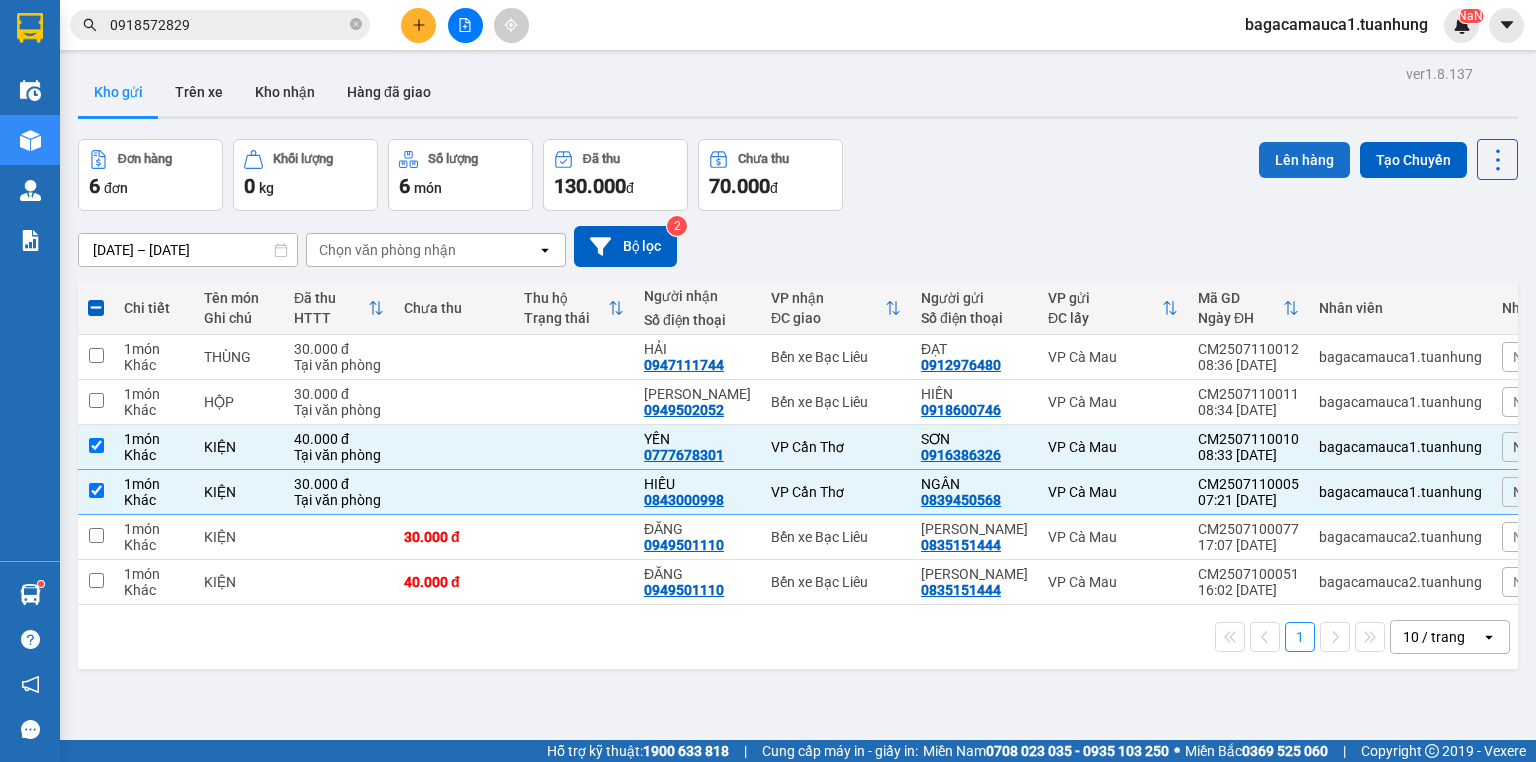 click on "Lên hàng" at bounding box center [1304, 160] 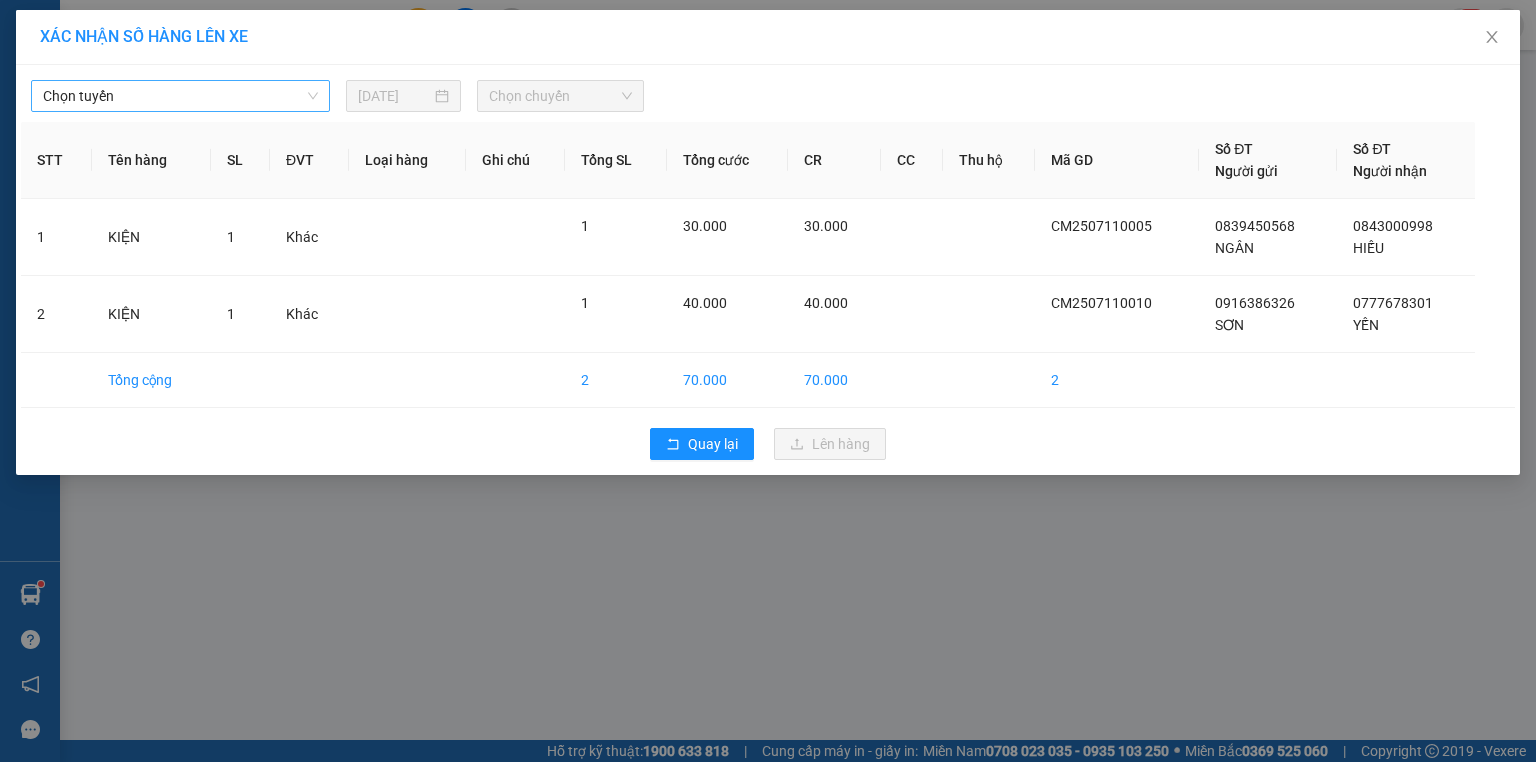 drag, startPoint x: 179, startPoint y: 93, endPoint x: 171, endPoint y: 107, distance: 16.124516 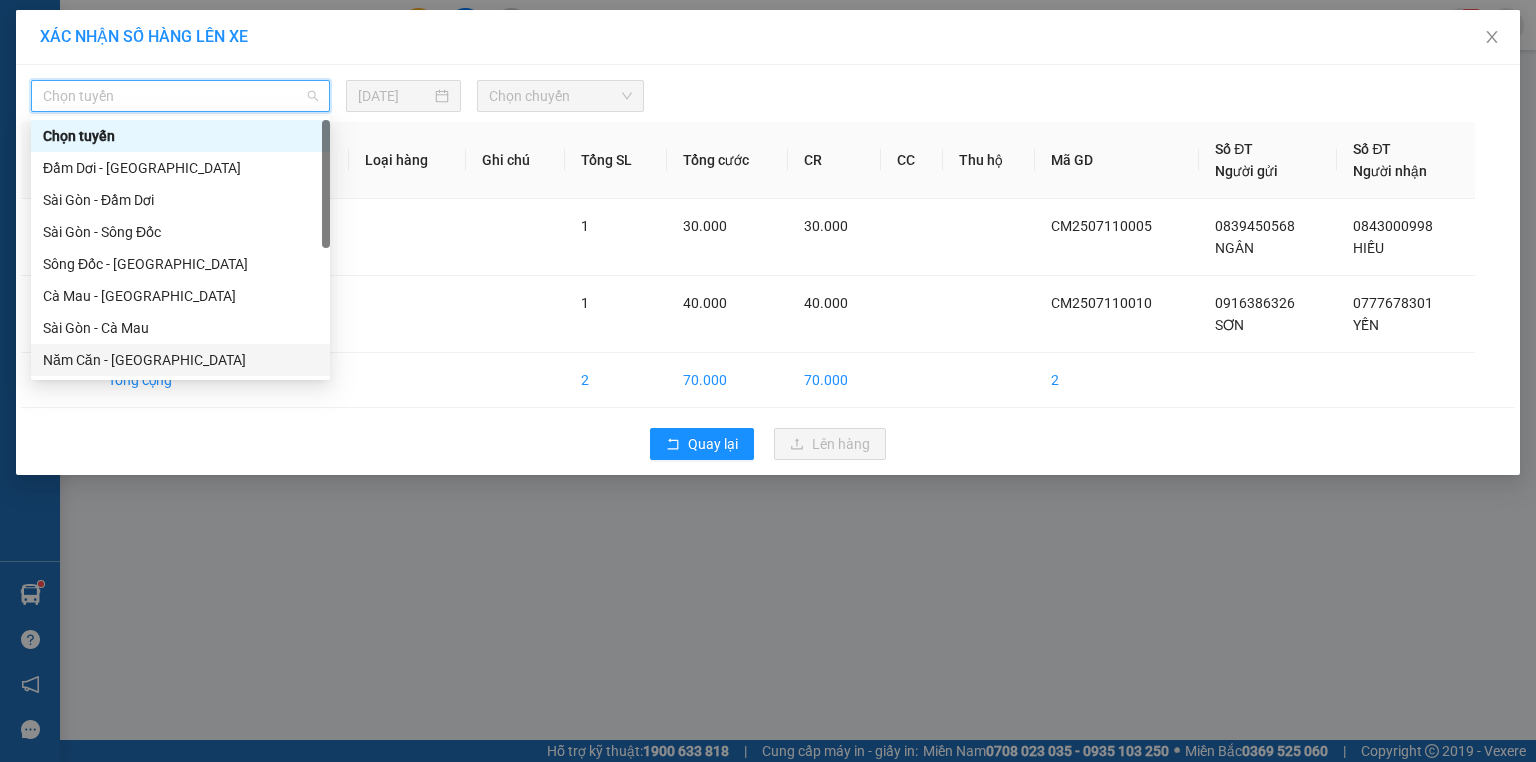 click on "Năm Căn - [GEOGRAPHIC_DATA]" at bounding box center (180, 360) 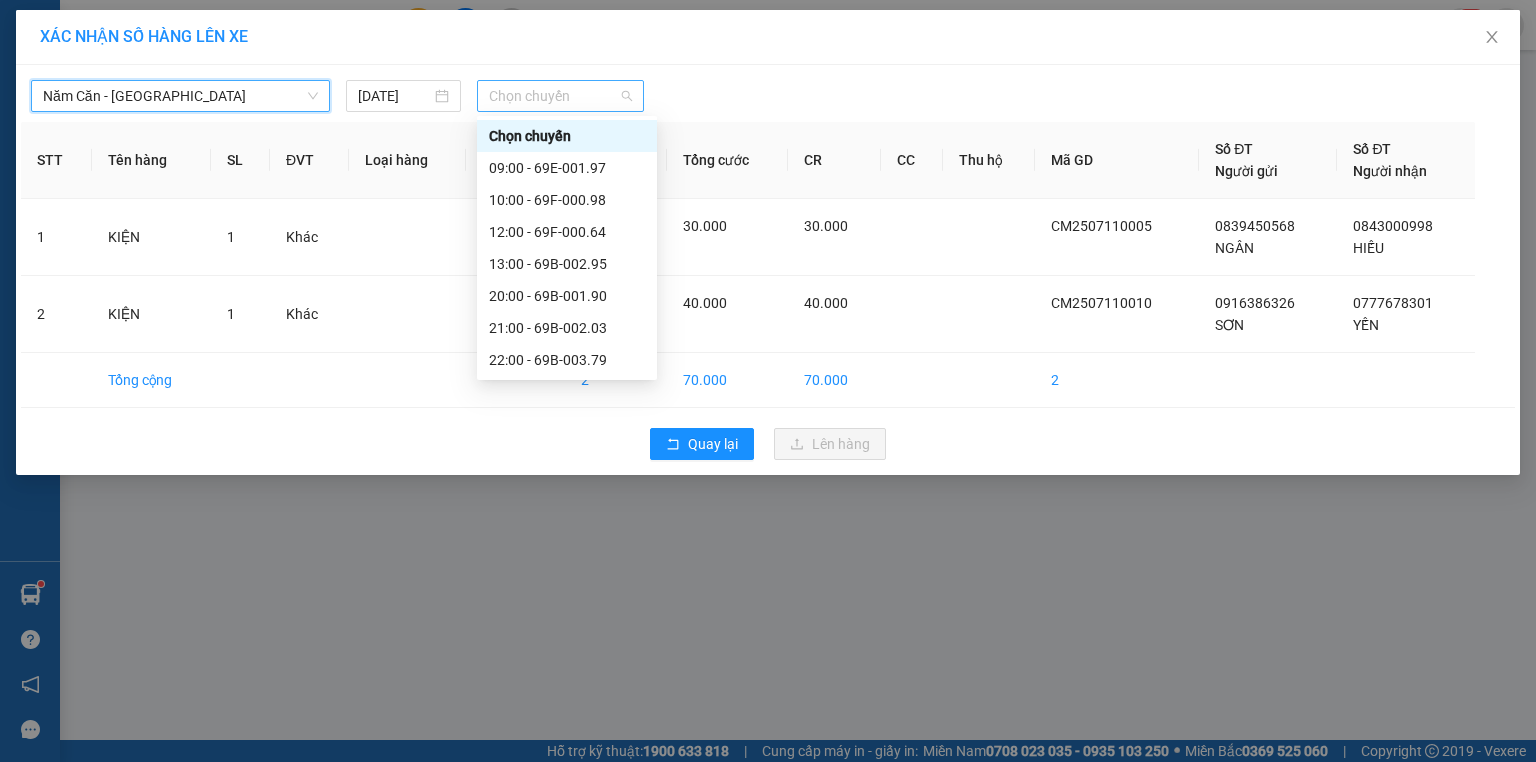 click on "Chọn chuyến" at bounding box center [561, 96] 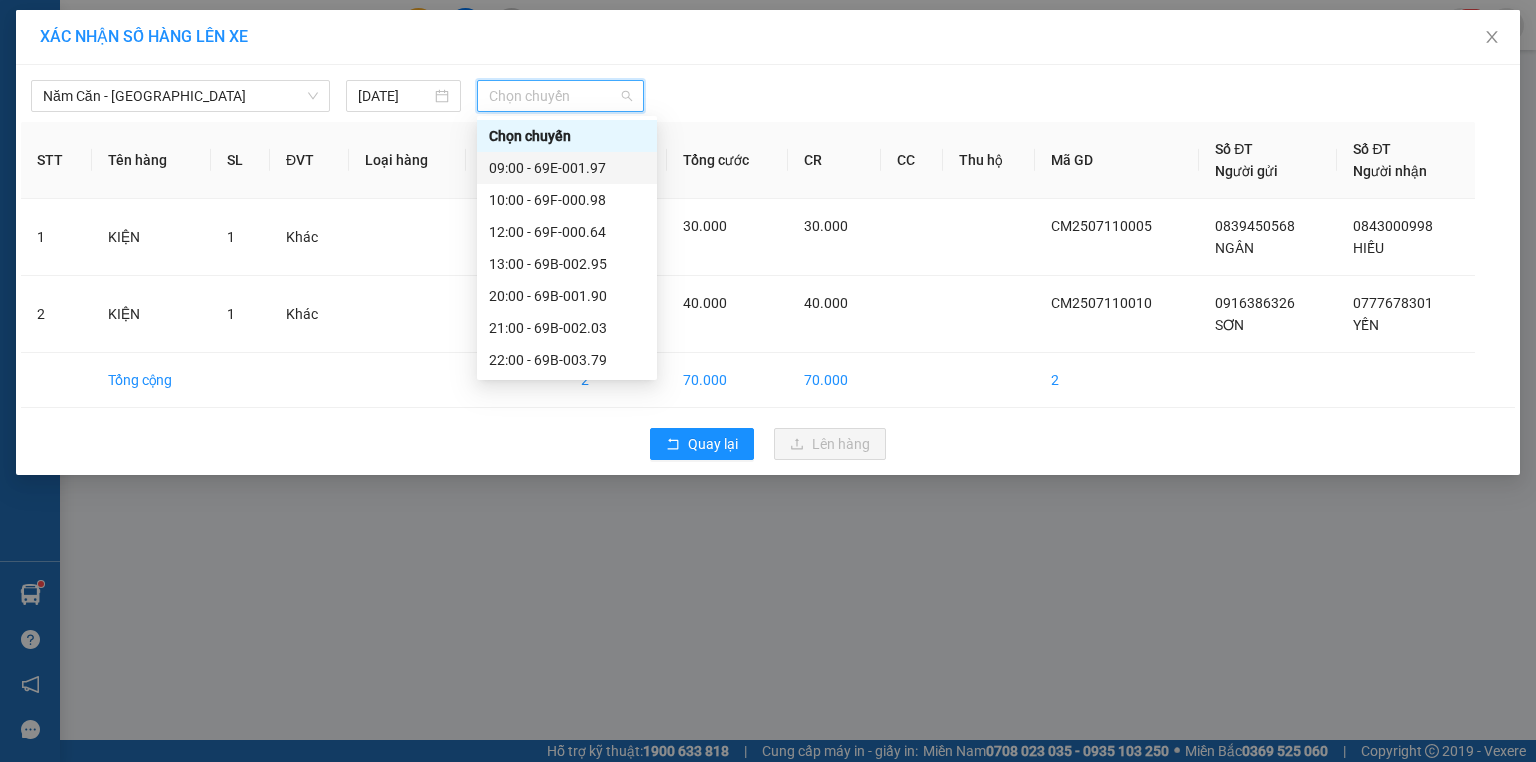 click on "09:00     - 69E-001.97" at bounding box center [567, 168] 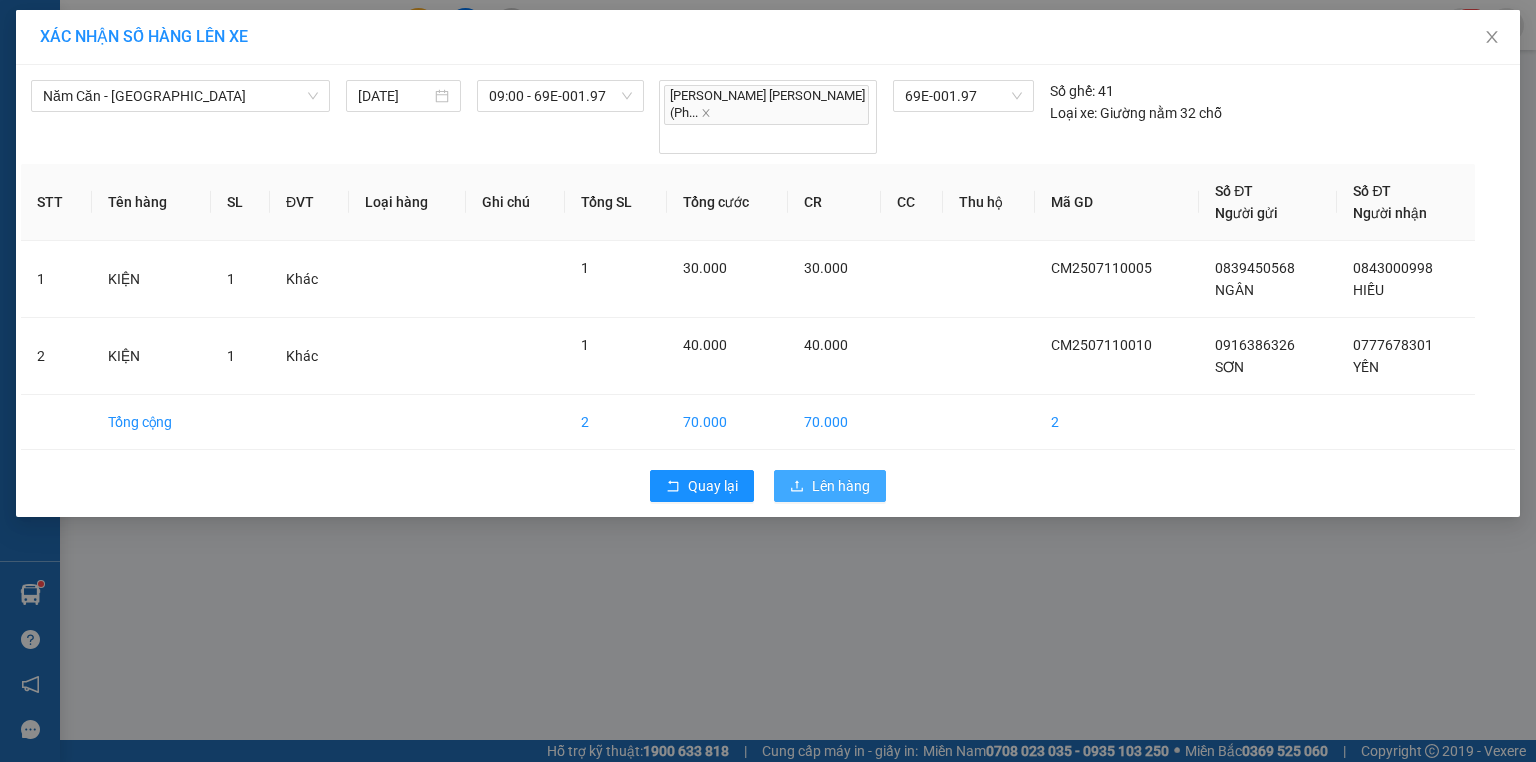 click on "Lên hàng" at bounding box center [830, 486] 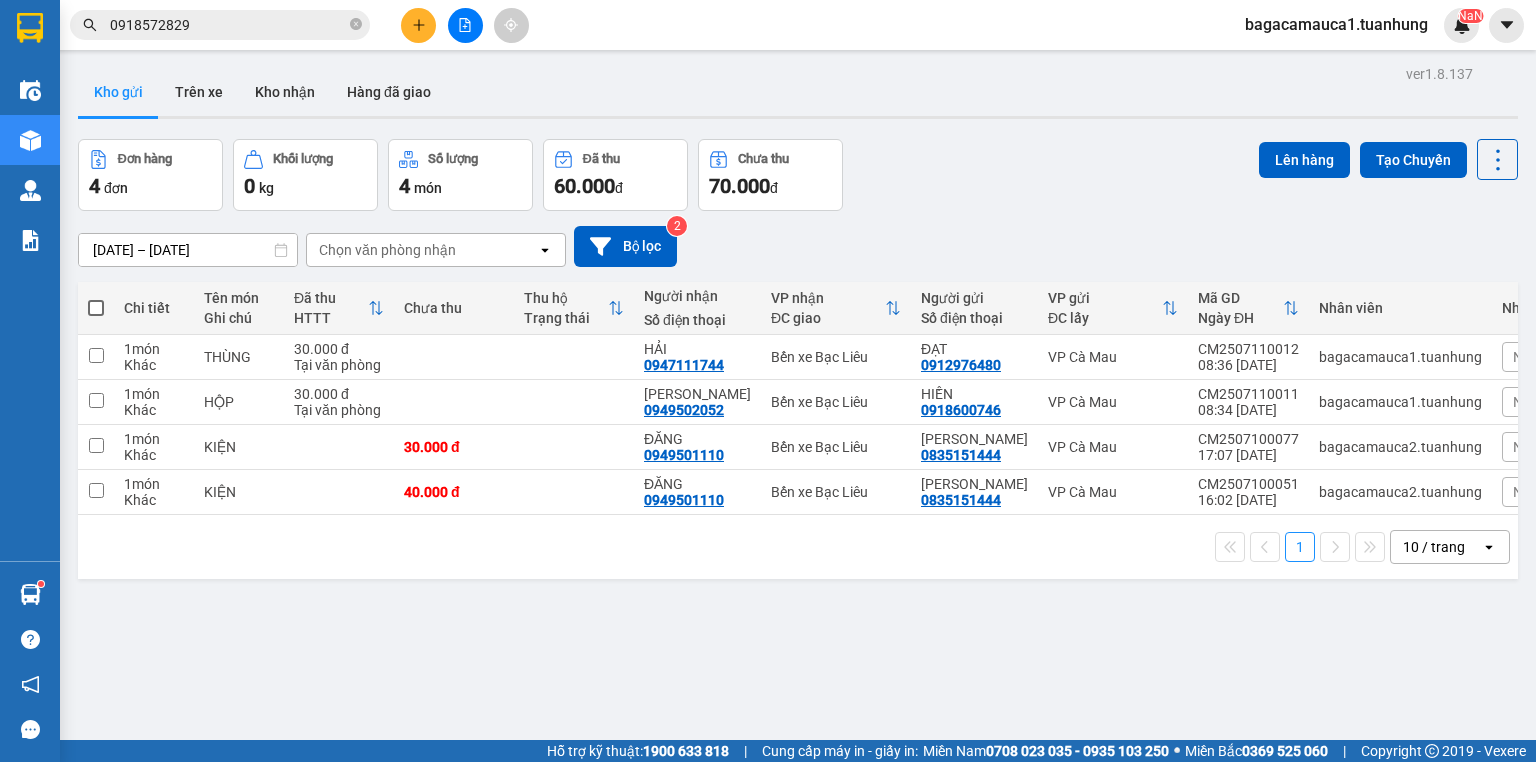 click at bounding box center [418, 25] 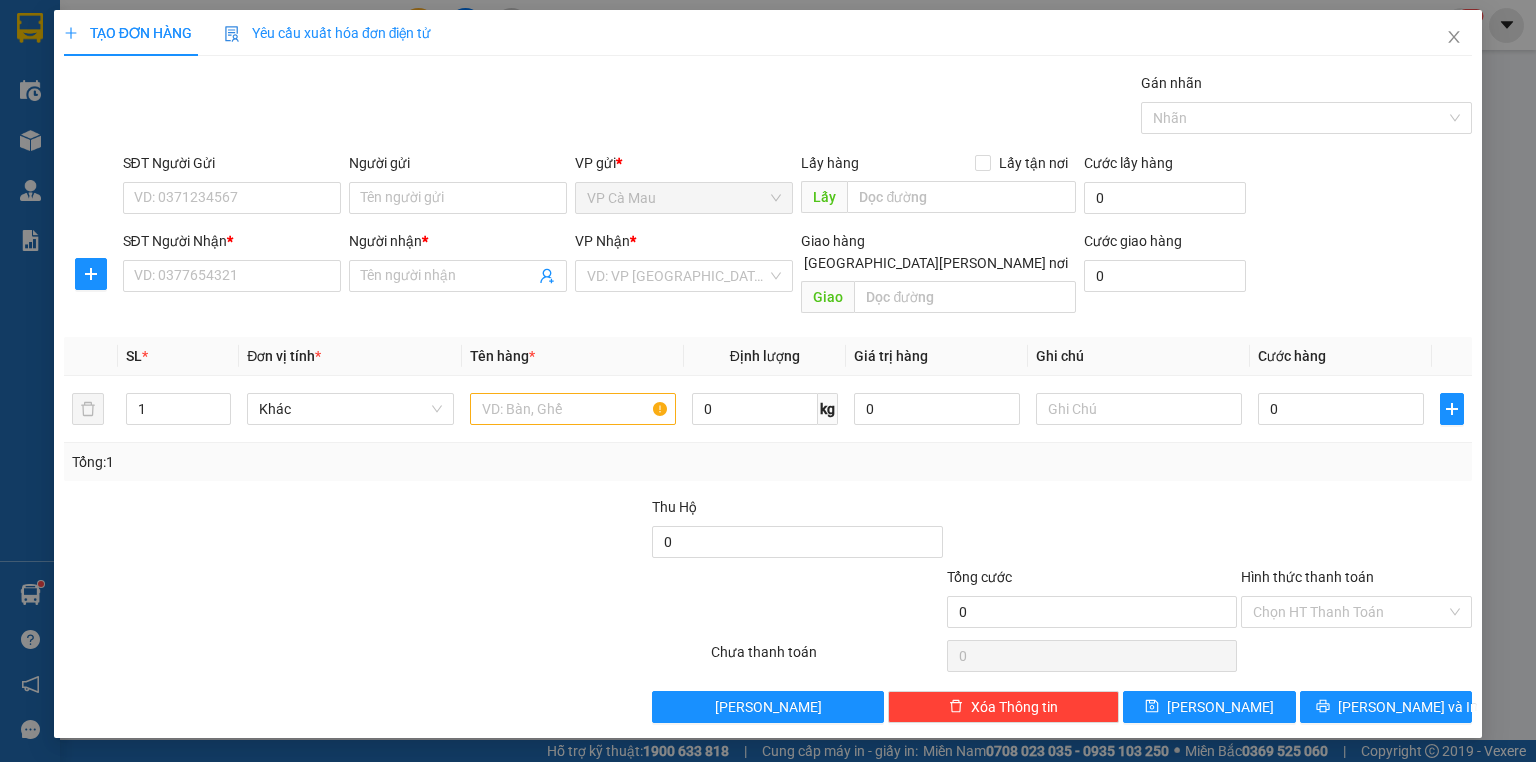 click on "SĐT Người Gửi" at bounding box center [232, 167] 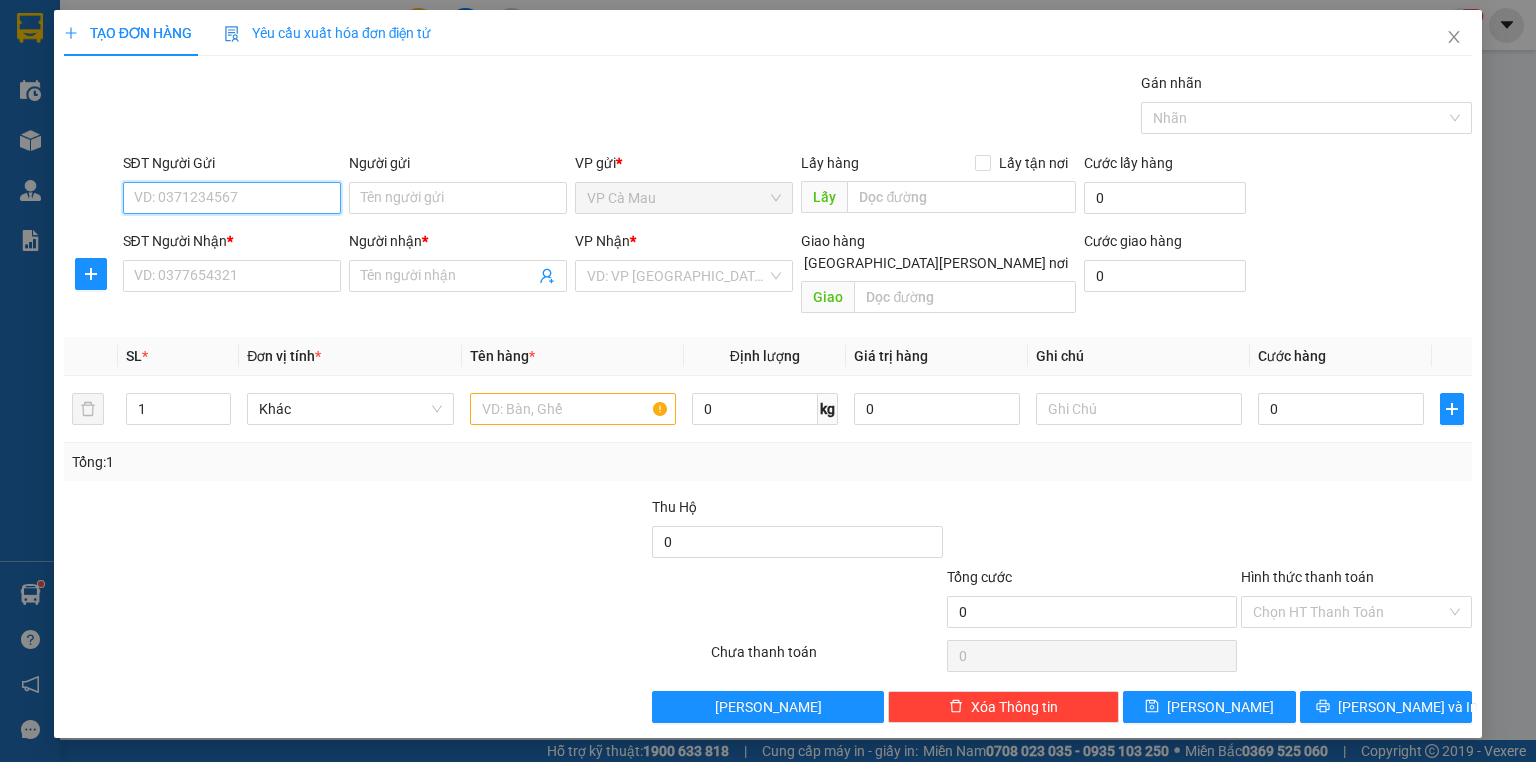 click on "SĐT Người Gửi" at bounding box center [232, 198] 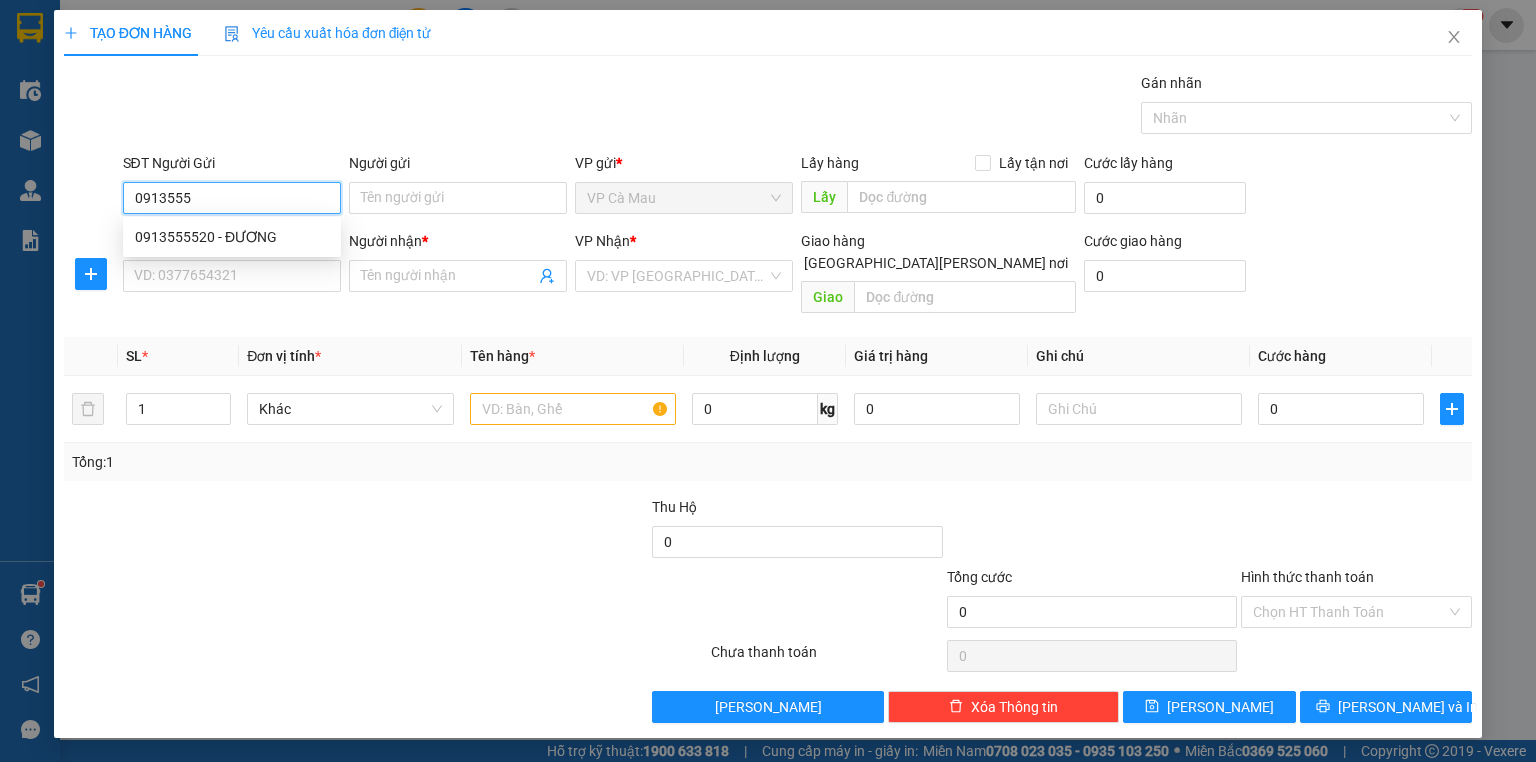 click on "0913555520 - ĐƯƠNG" at bounding box center [232, 237] 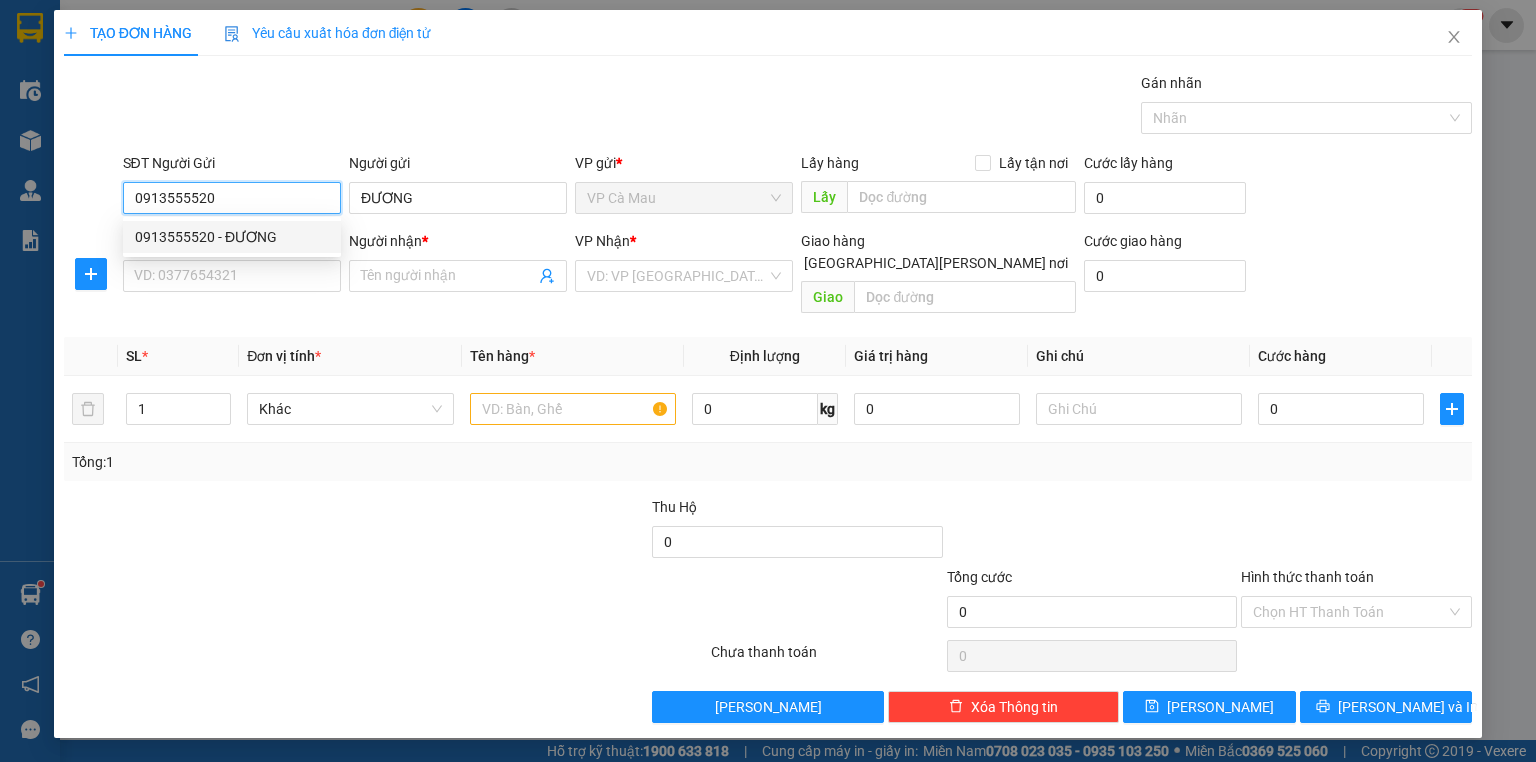 type on "0913555520" 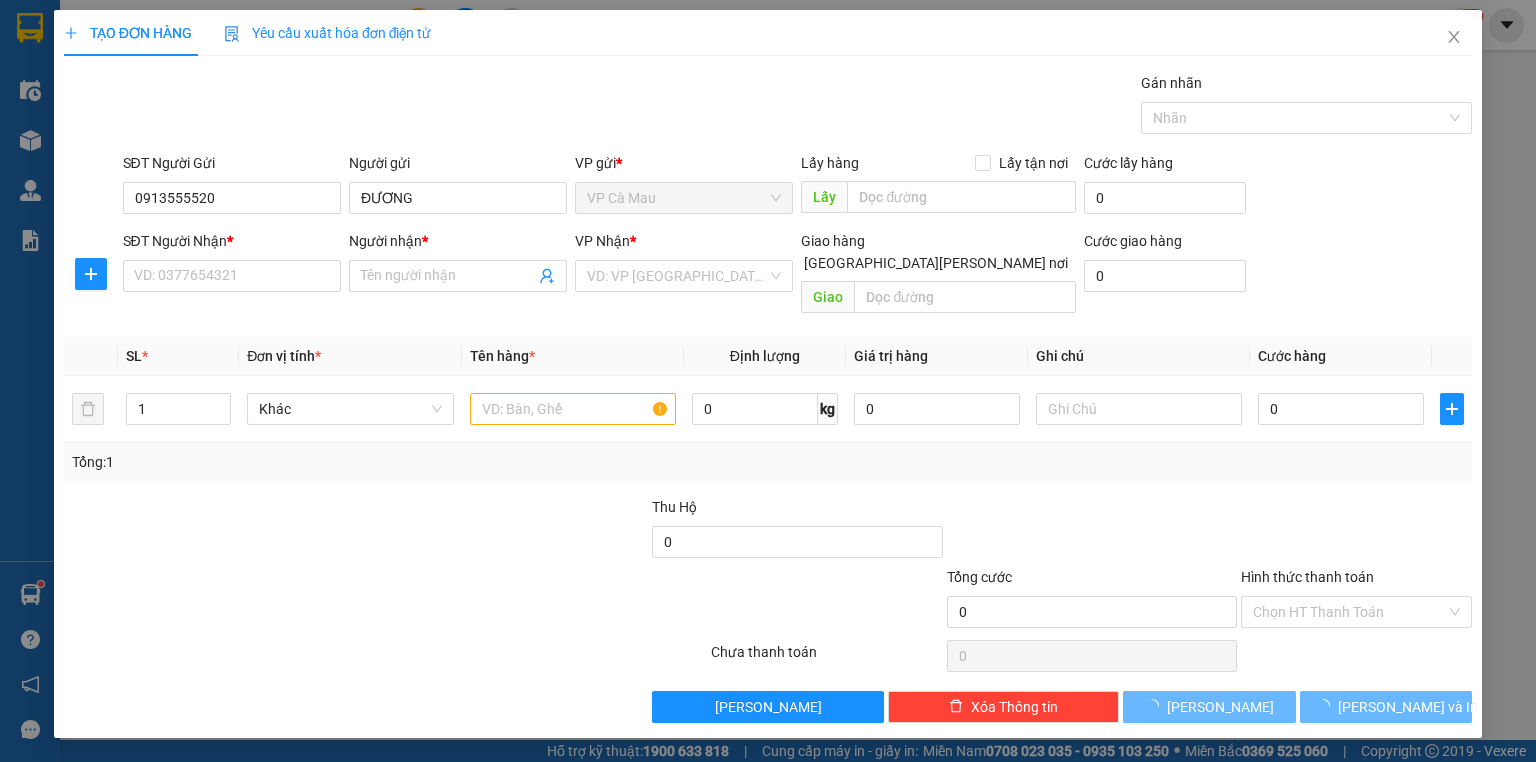 click on "SĐT Người Nhận  * VD: 0377654321" at bounding box center [232, 265] 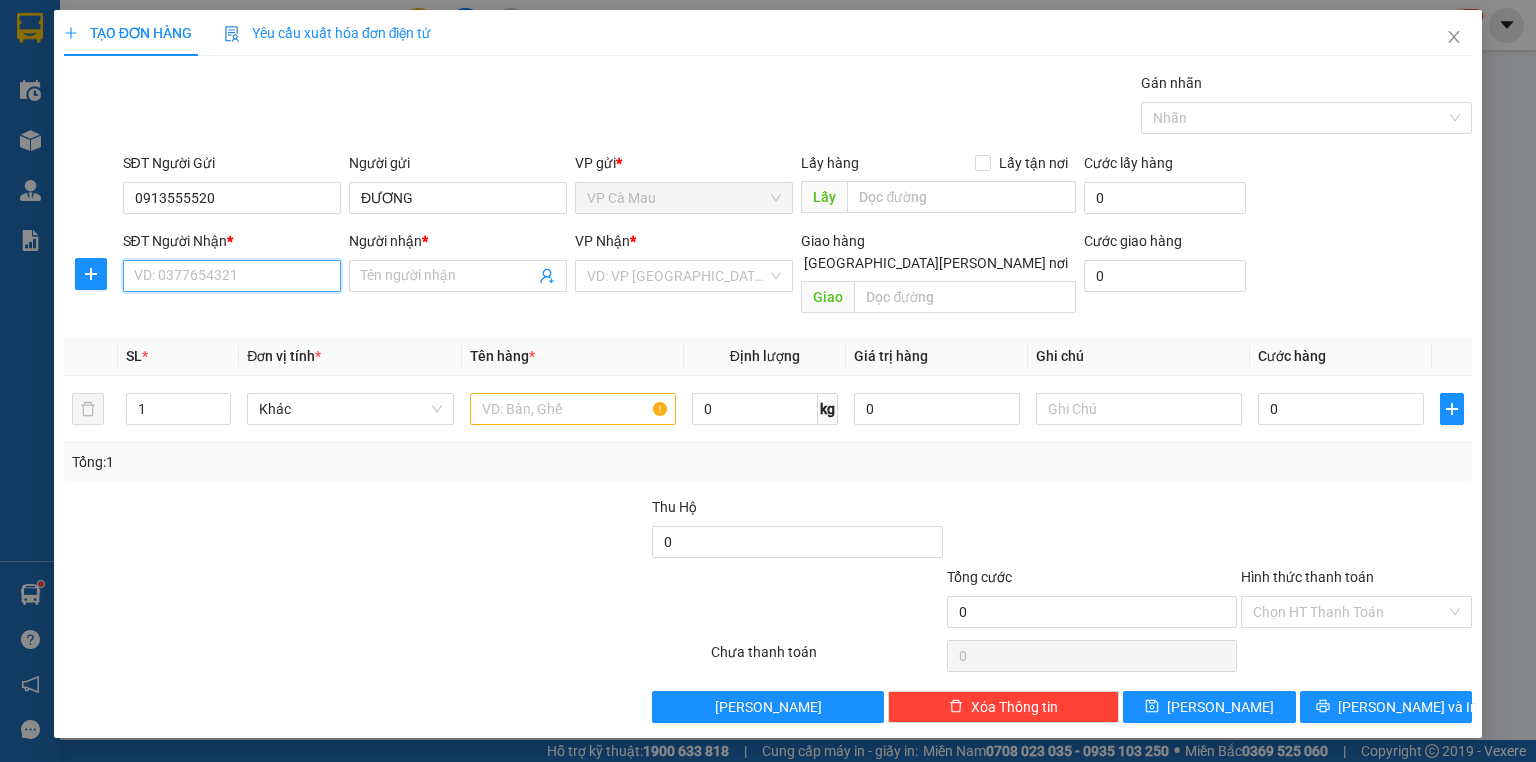 click on "SĐT Người Nhận  *" at bounding box center [232, 276] 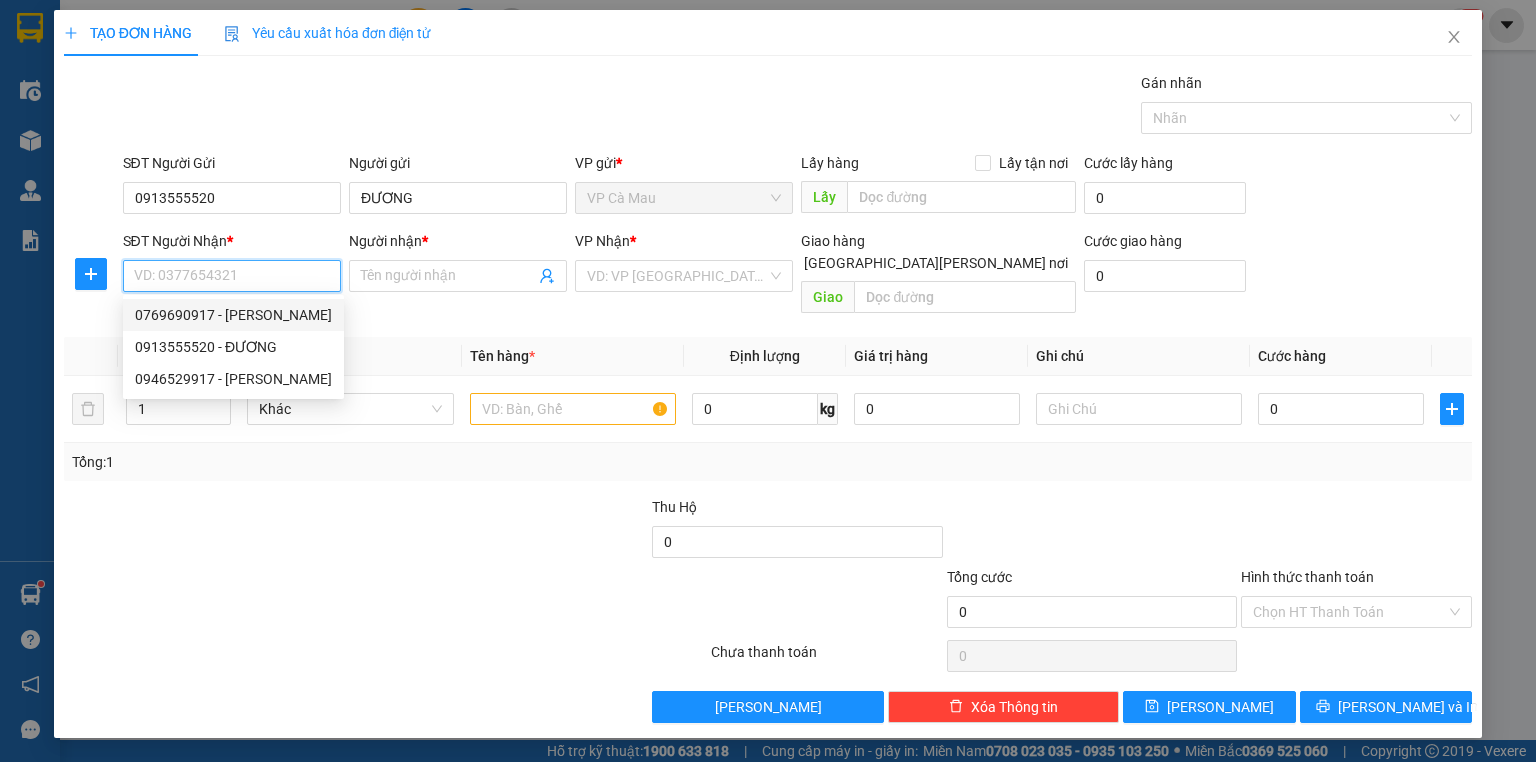 click on "0769690917 - PHÚC" at bounding box center [233, 315] 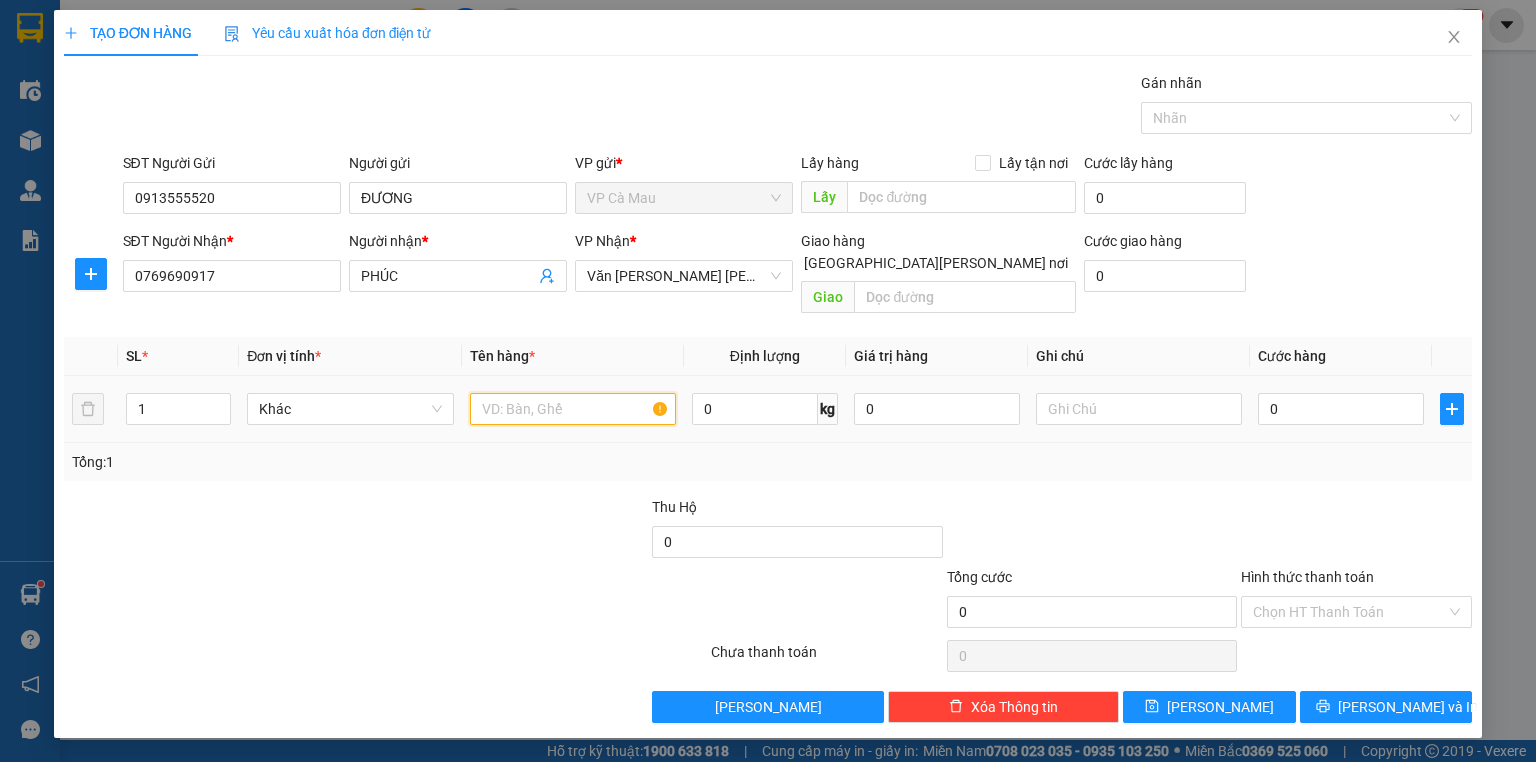click at bounding box center (573, 409) 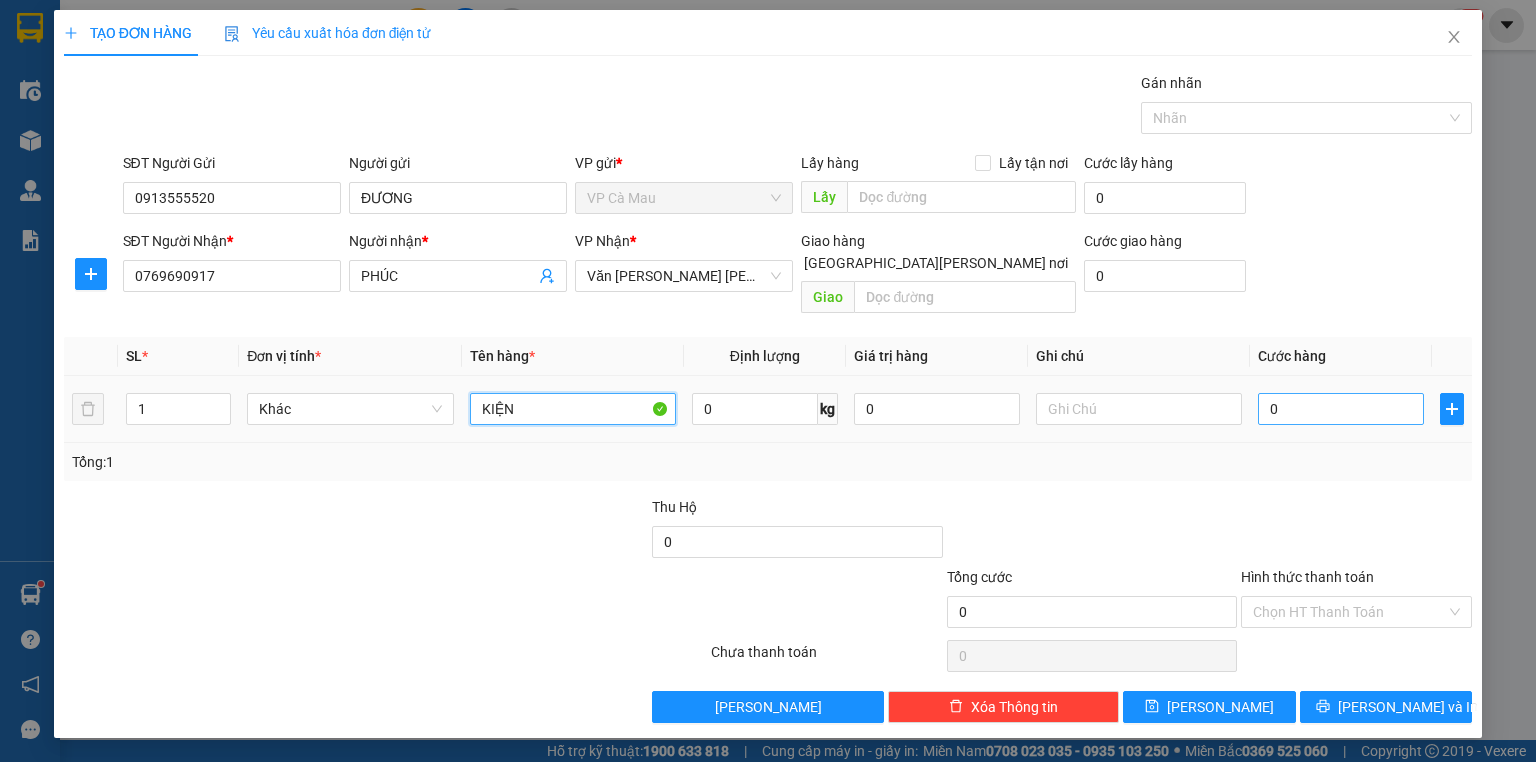 type on "KIỆN" 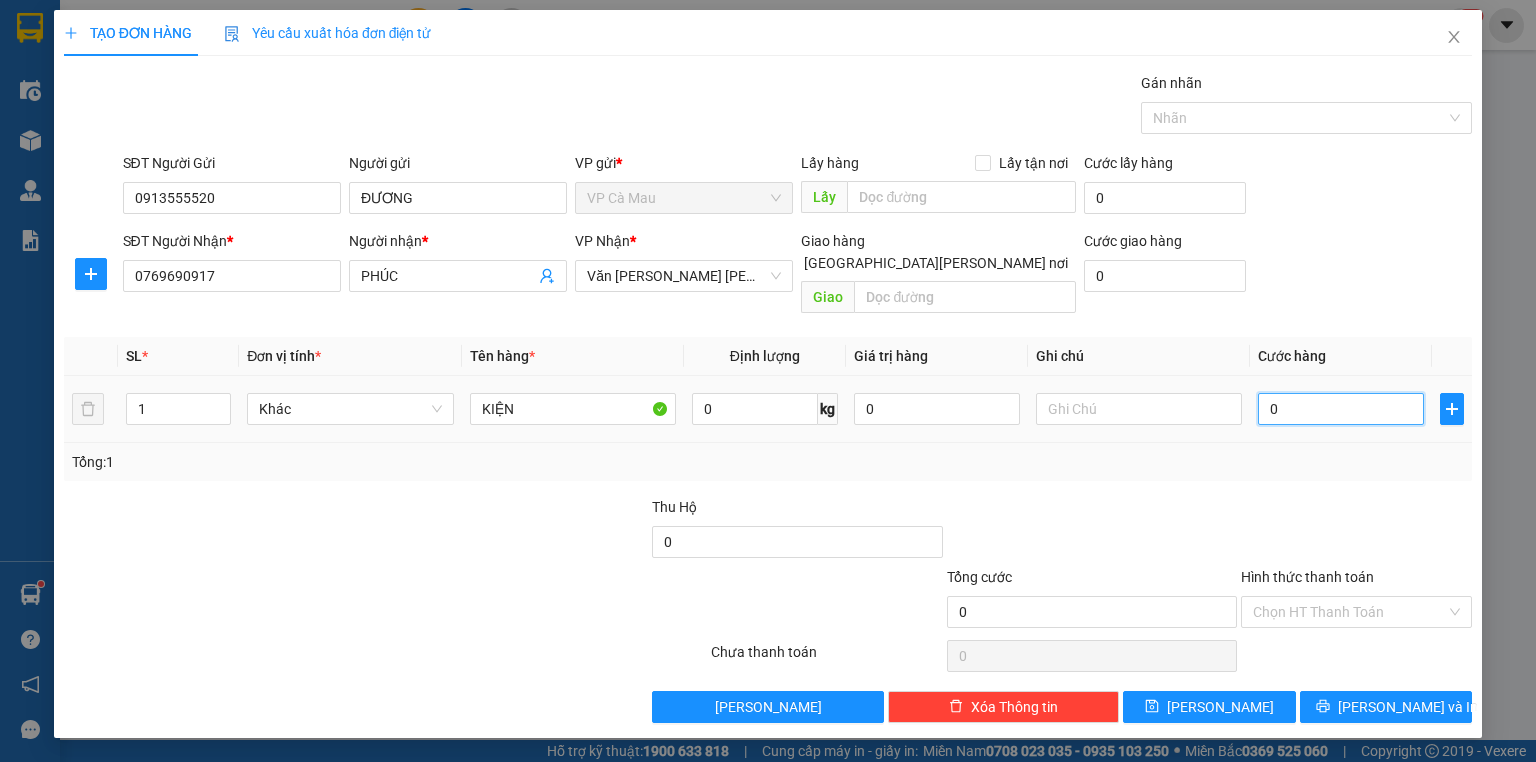 click on "0" at bounding box center [1341, 409] 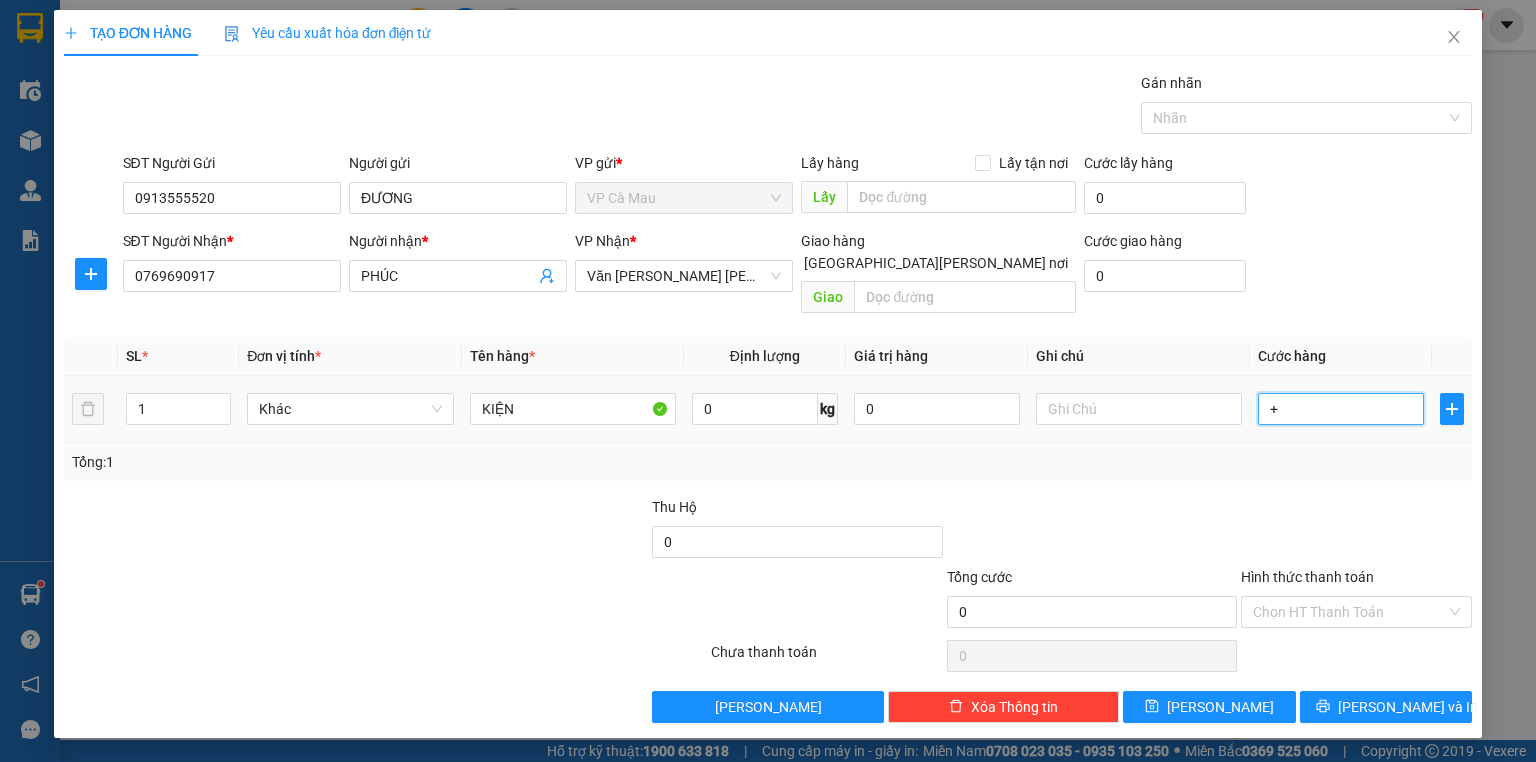 type on "+5" 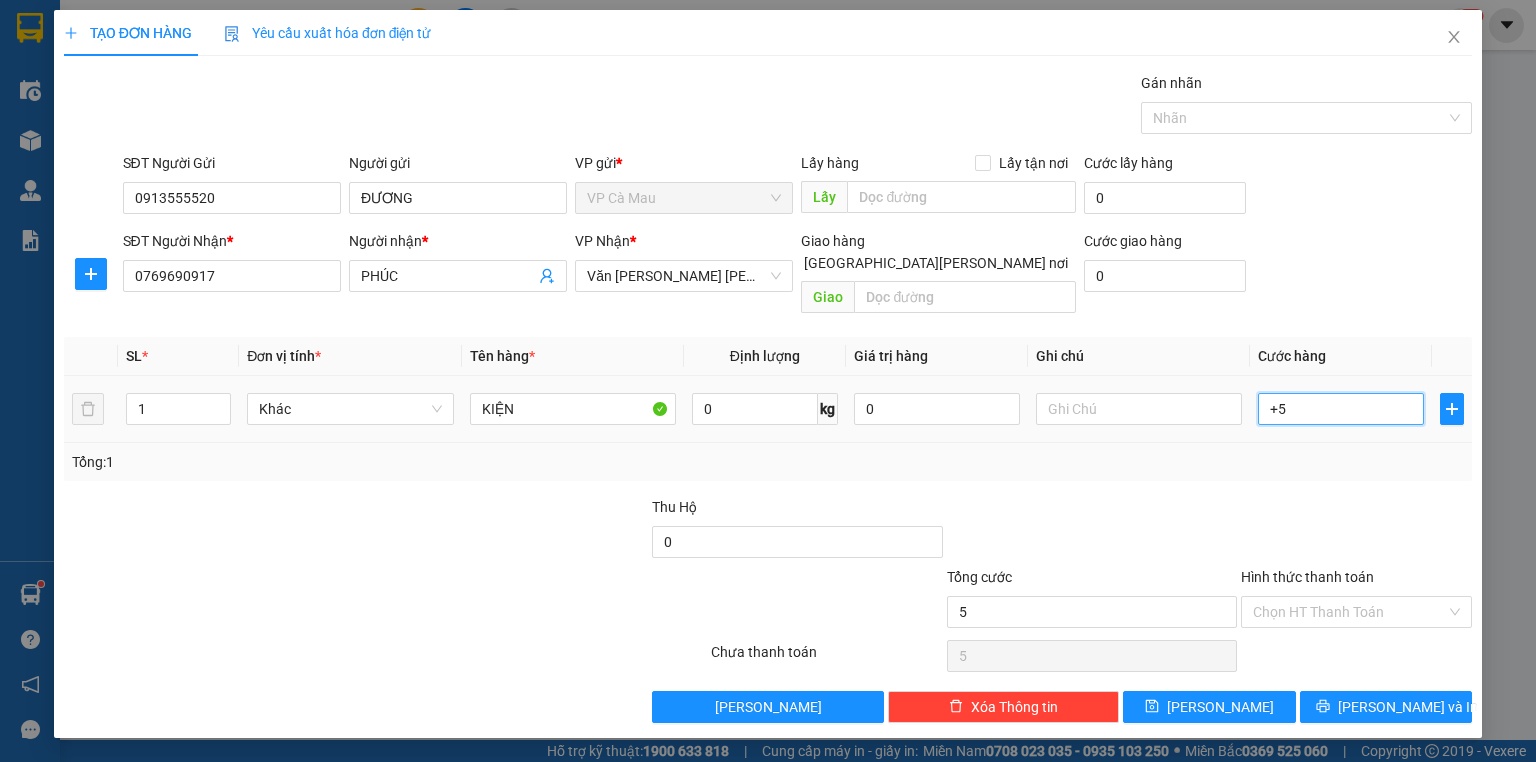 type on "+50" 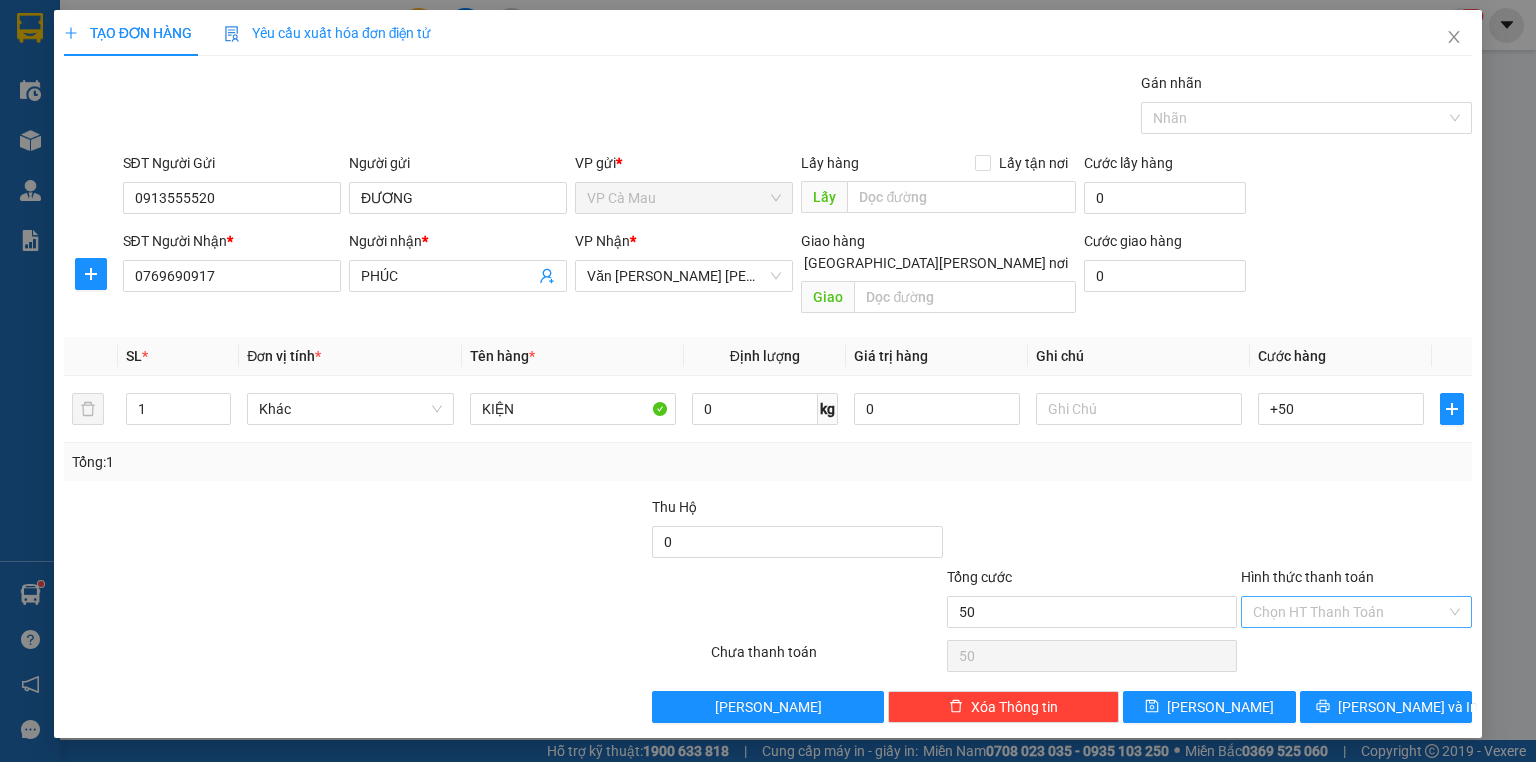 type on "50.000" 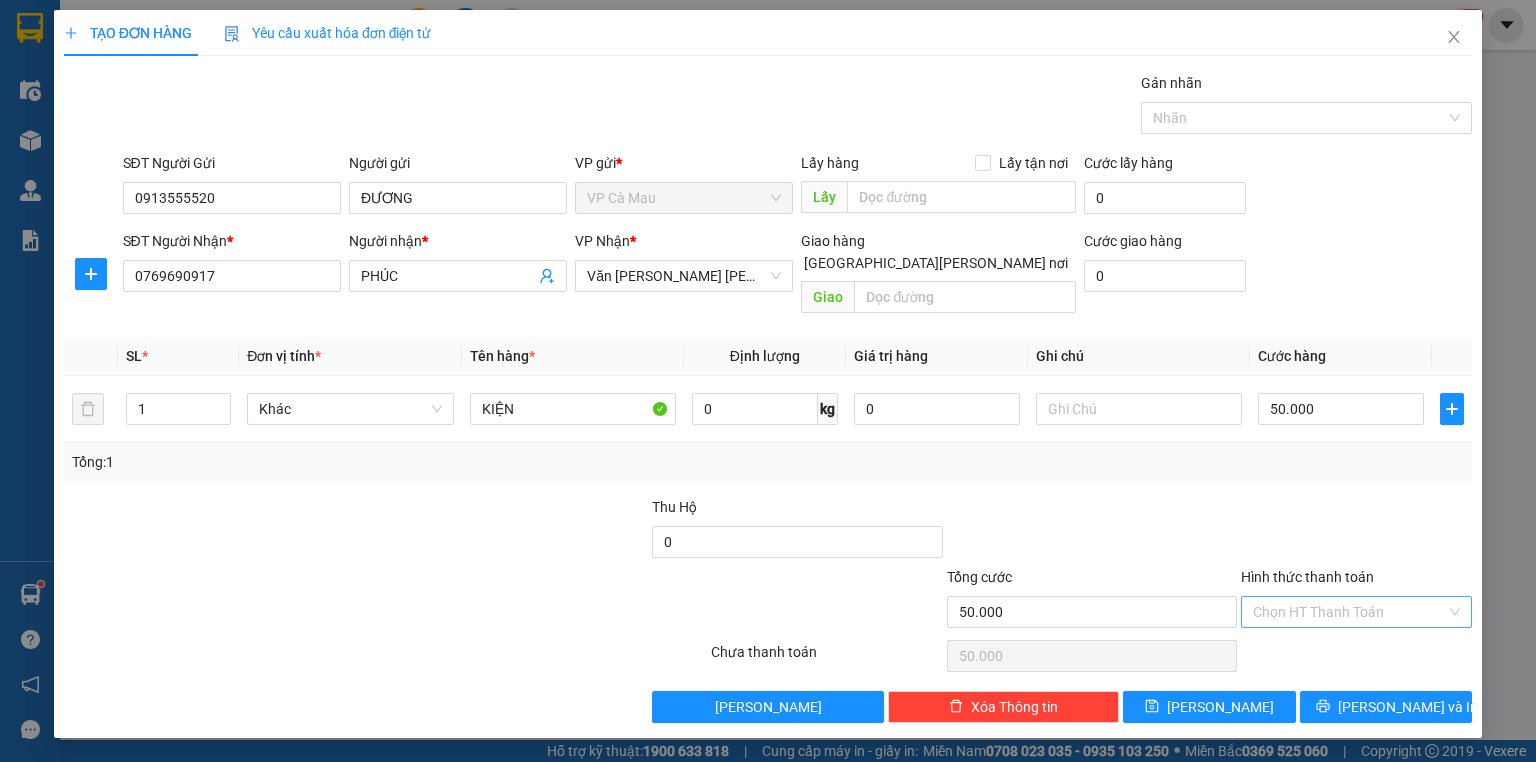 click on "Hình thức thanh toán" at bounding box center (1349, 612) 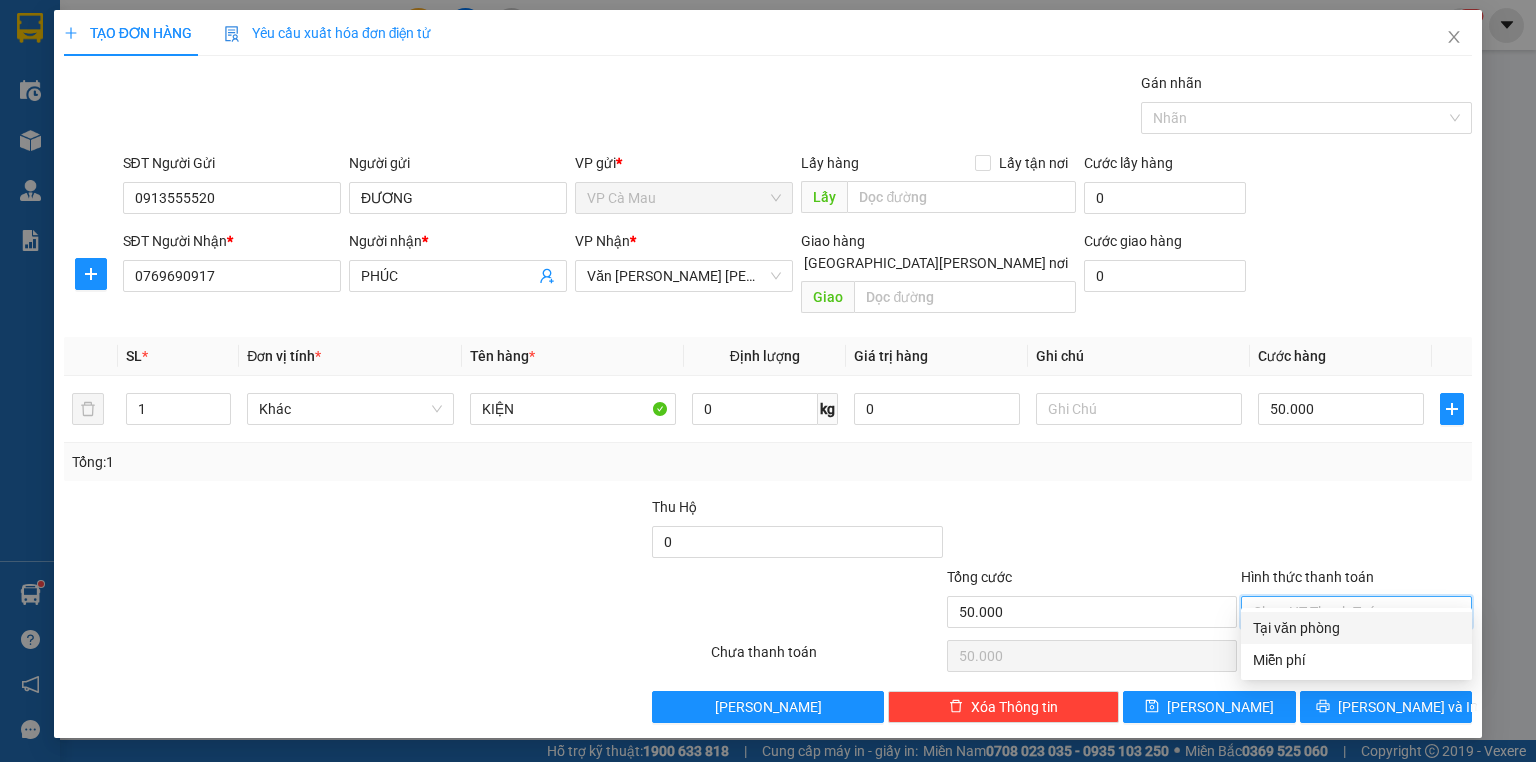 drag, startPoint x: 1354, startPoint y: 616, endPoint x: 1354, endPoint y: 652, distance: 36 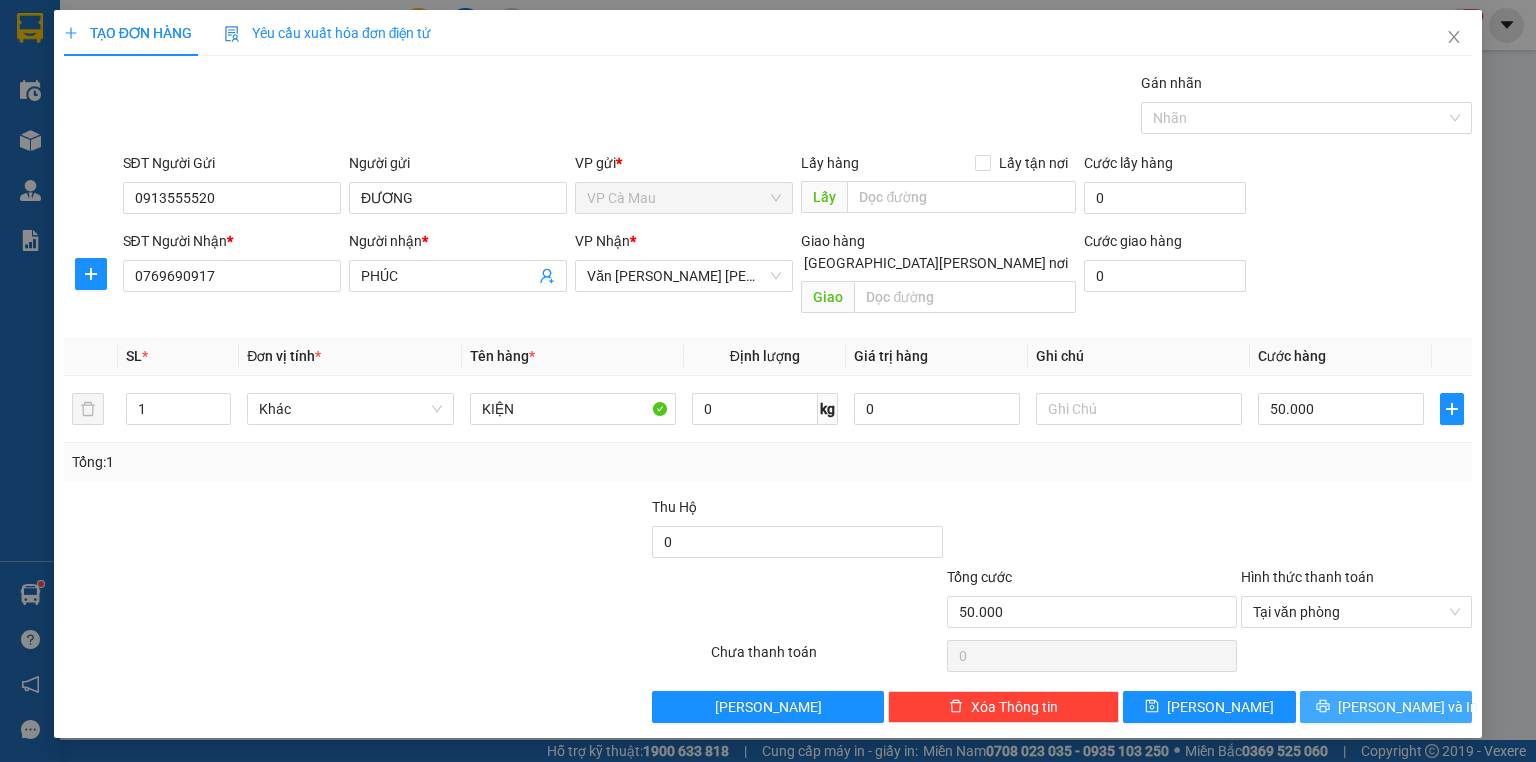 click 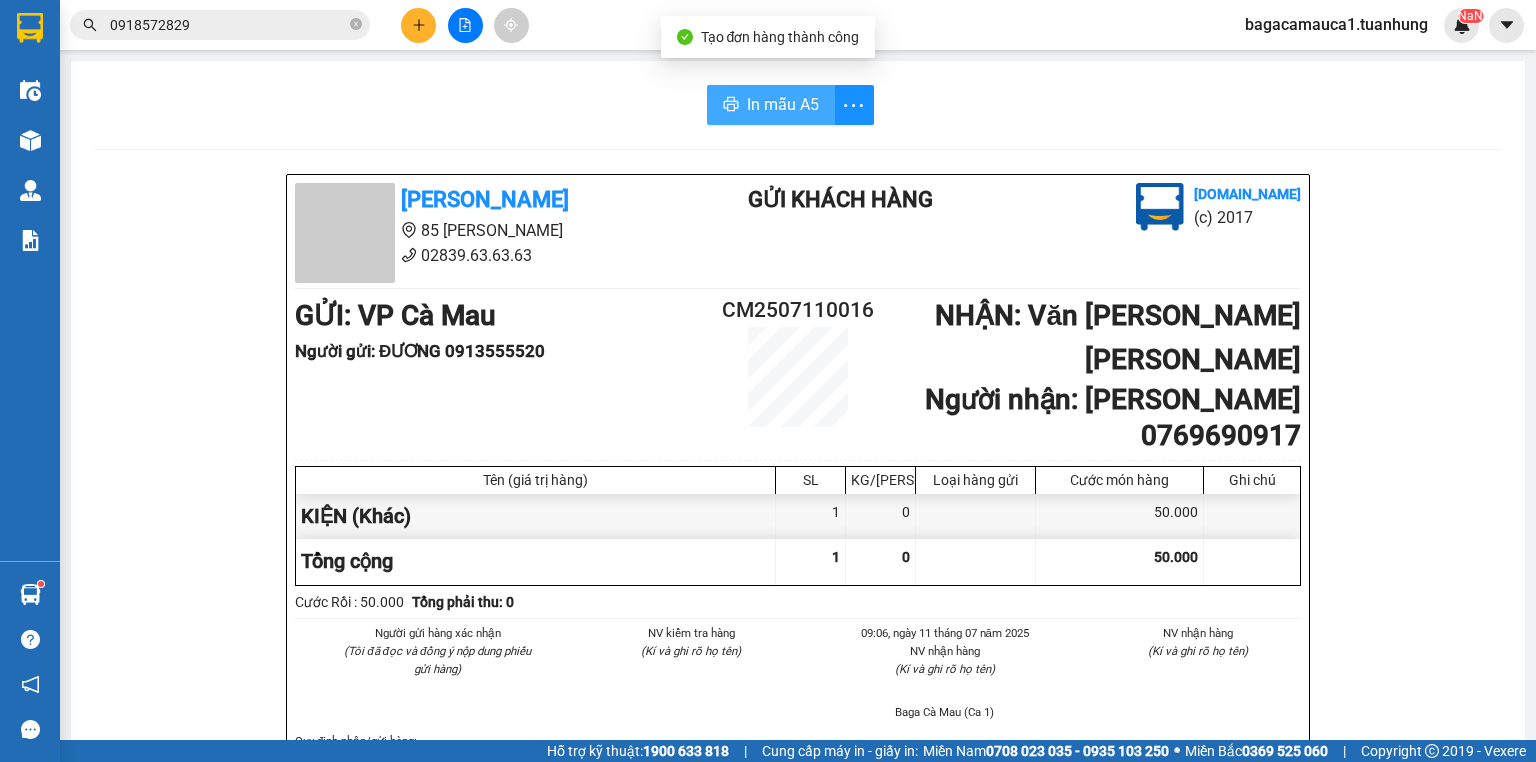 click on "In mẫu A5" at bounding box center (783, 104) 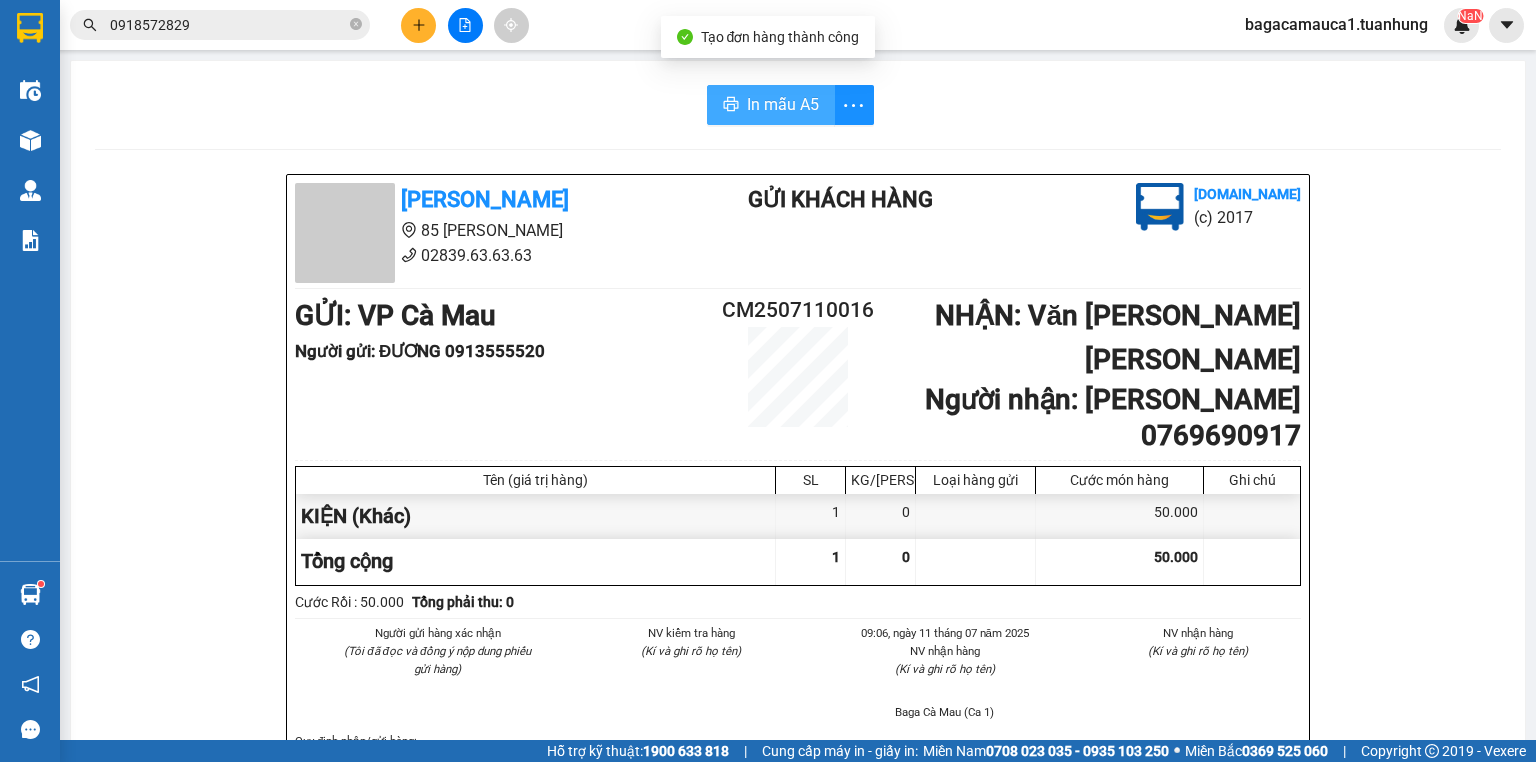 scroll, scrollTop: 0, scrollLeft: 0, axis: both 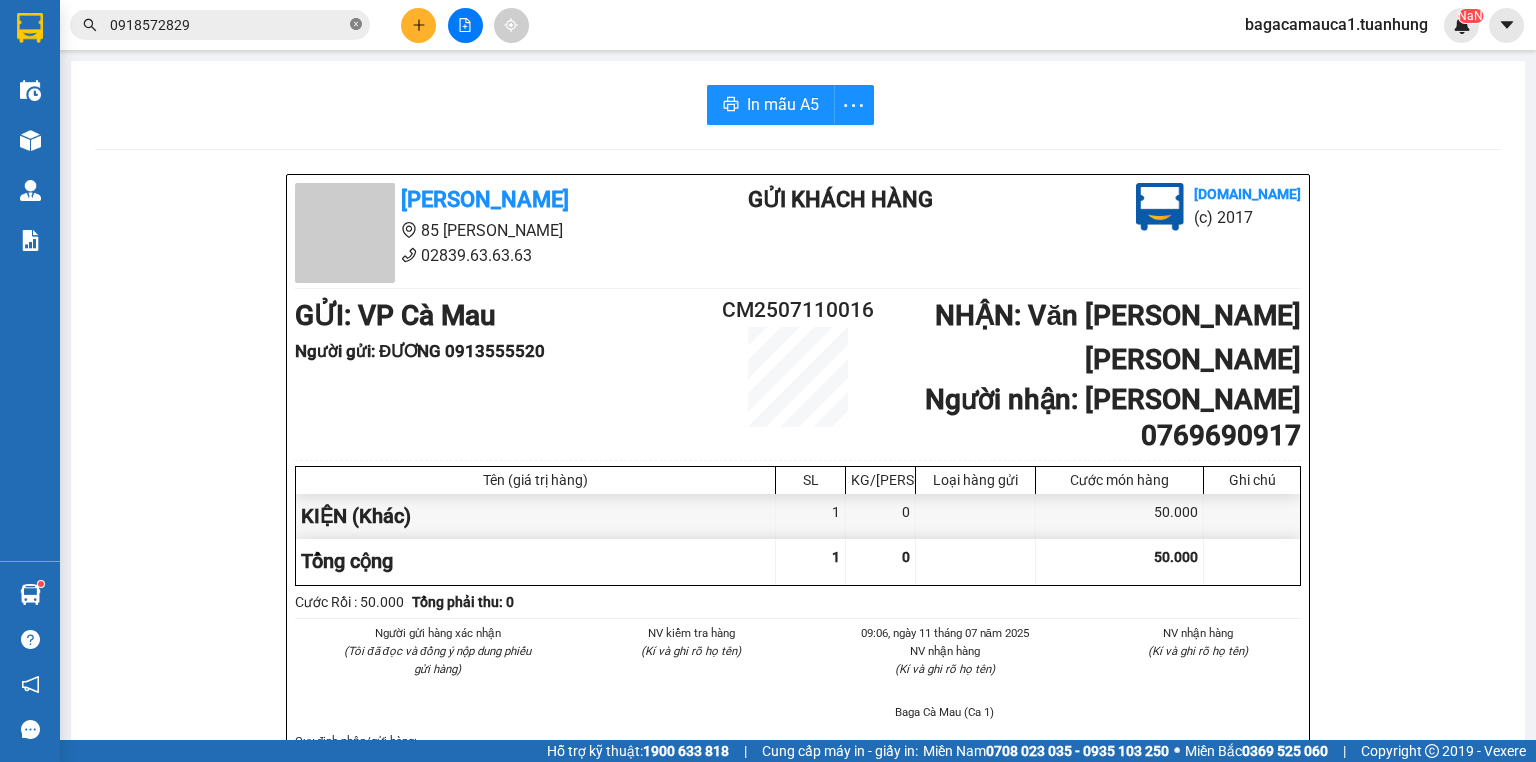 click 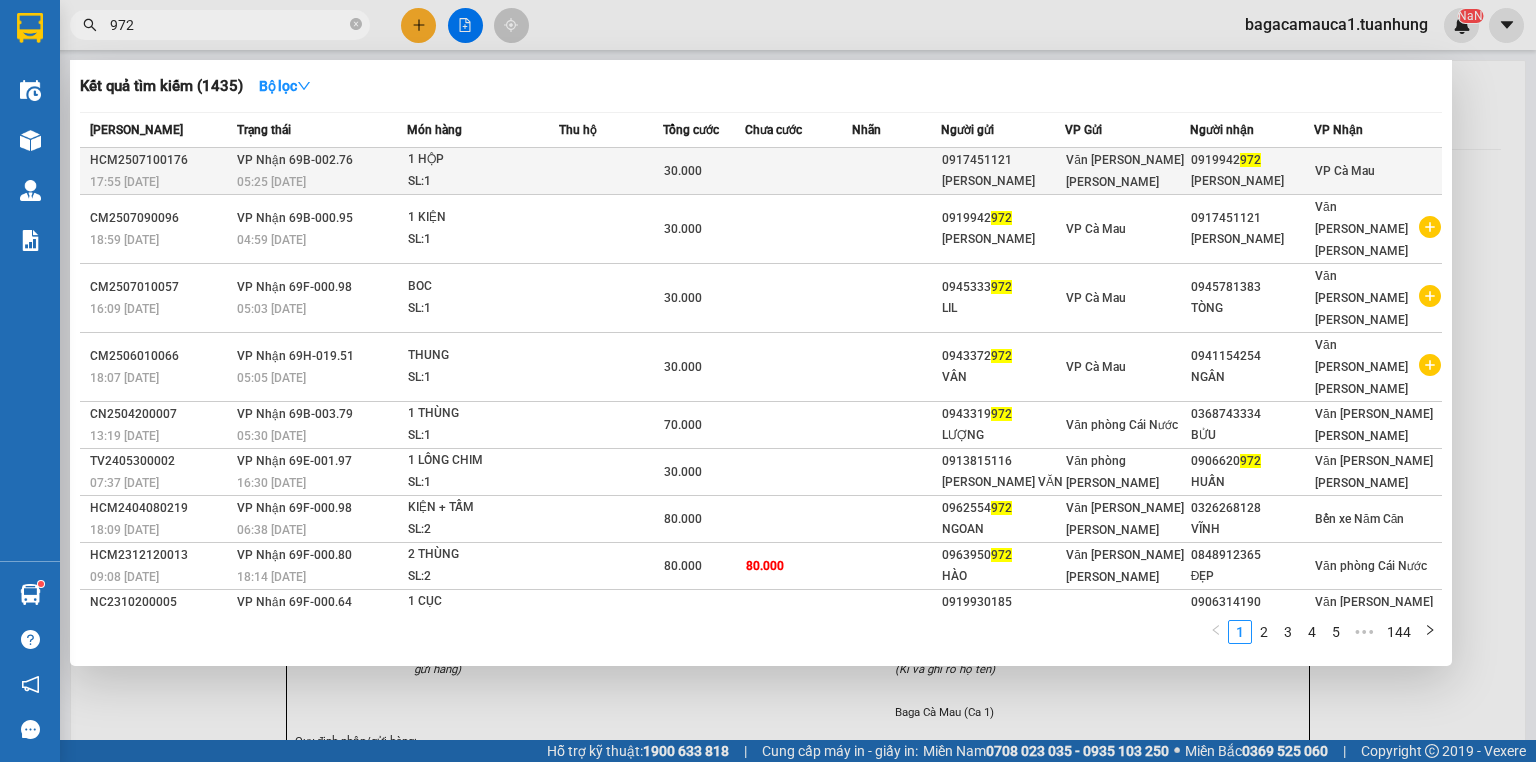 type on "972" 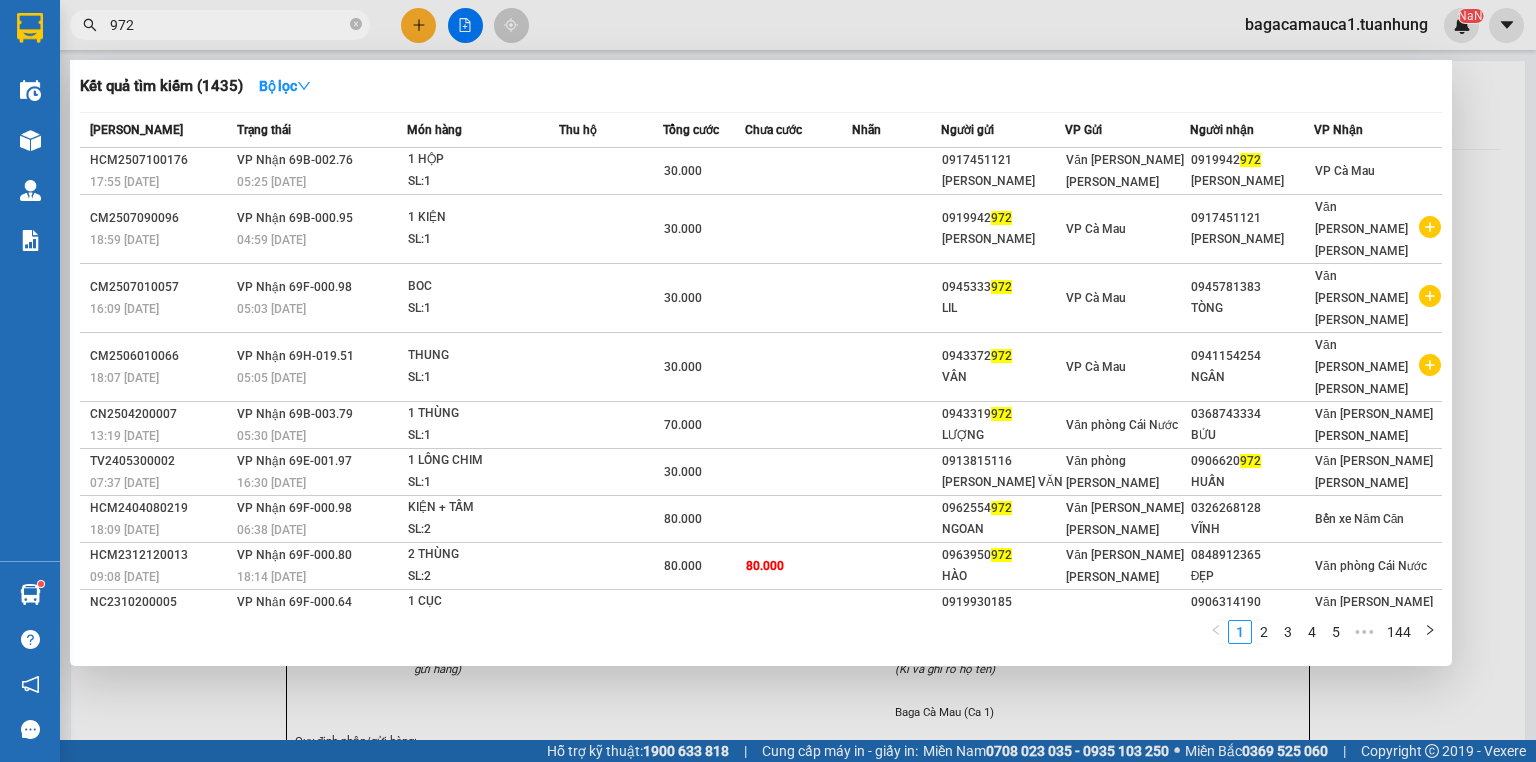 click at bounding box center (798, 171) 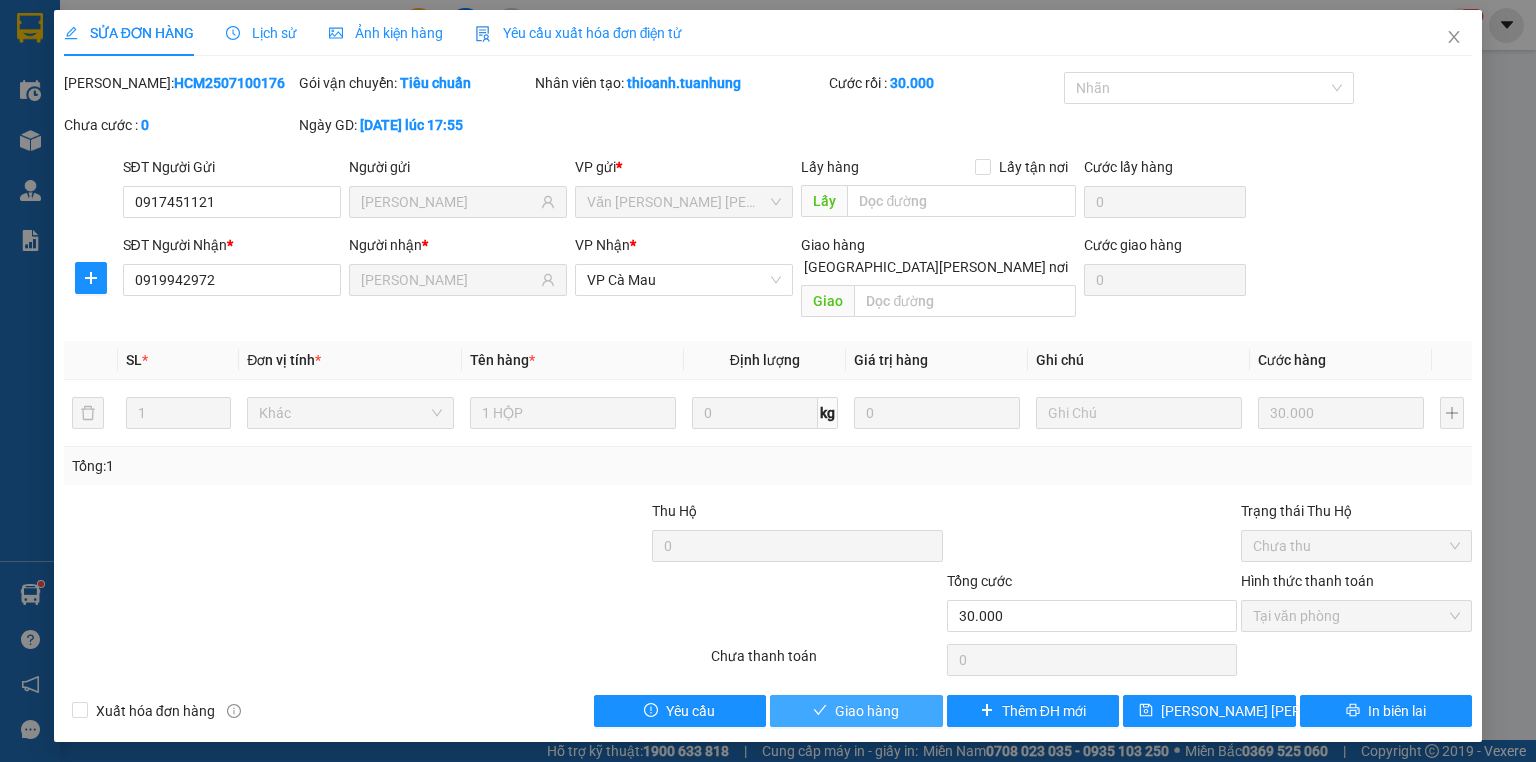 click on "Giao hàng" at bounding box center [867, 711] 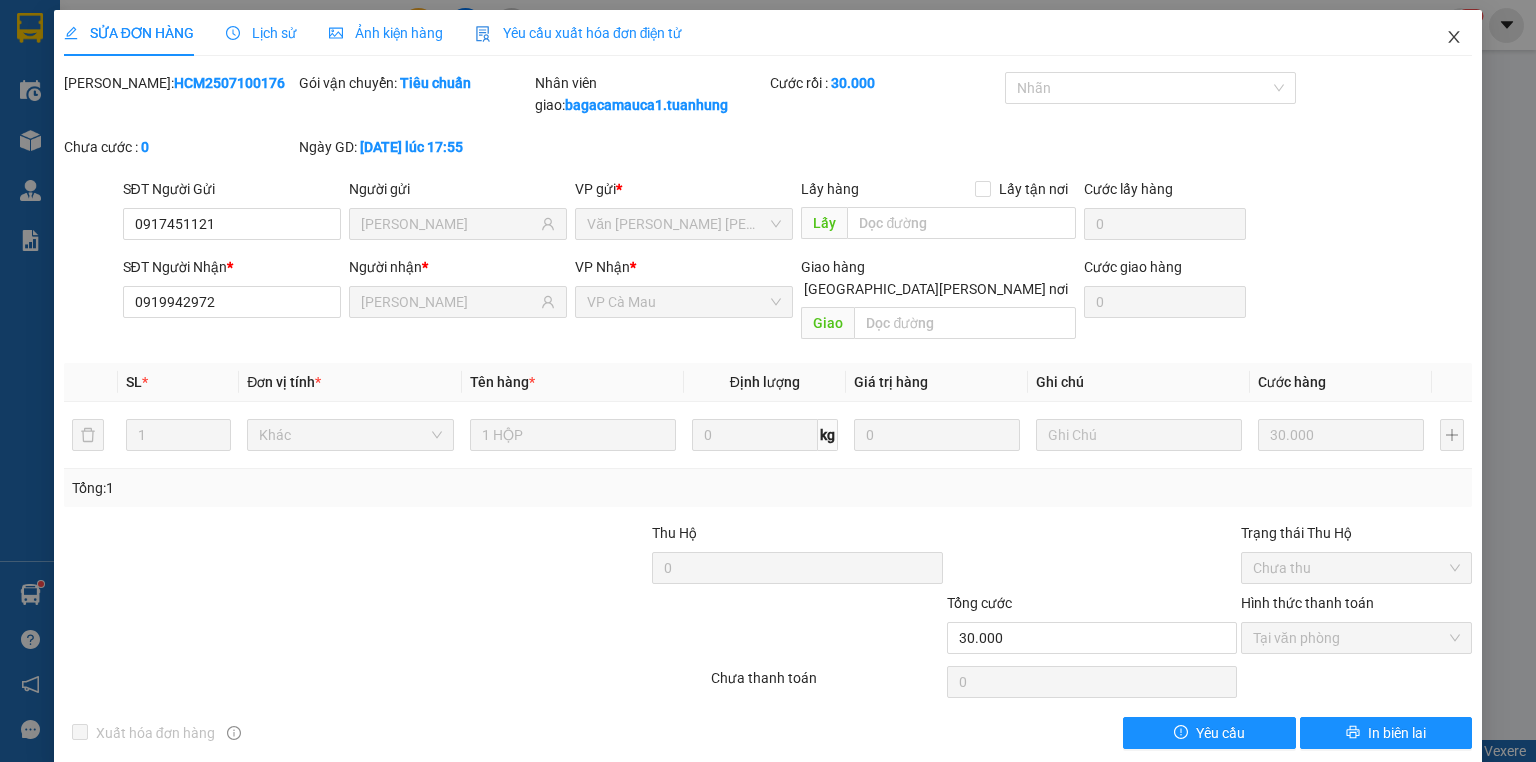 click at bounding box center [1454, 38] 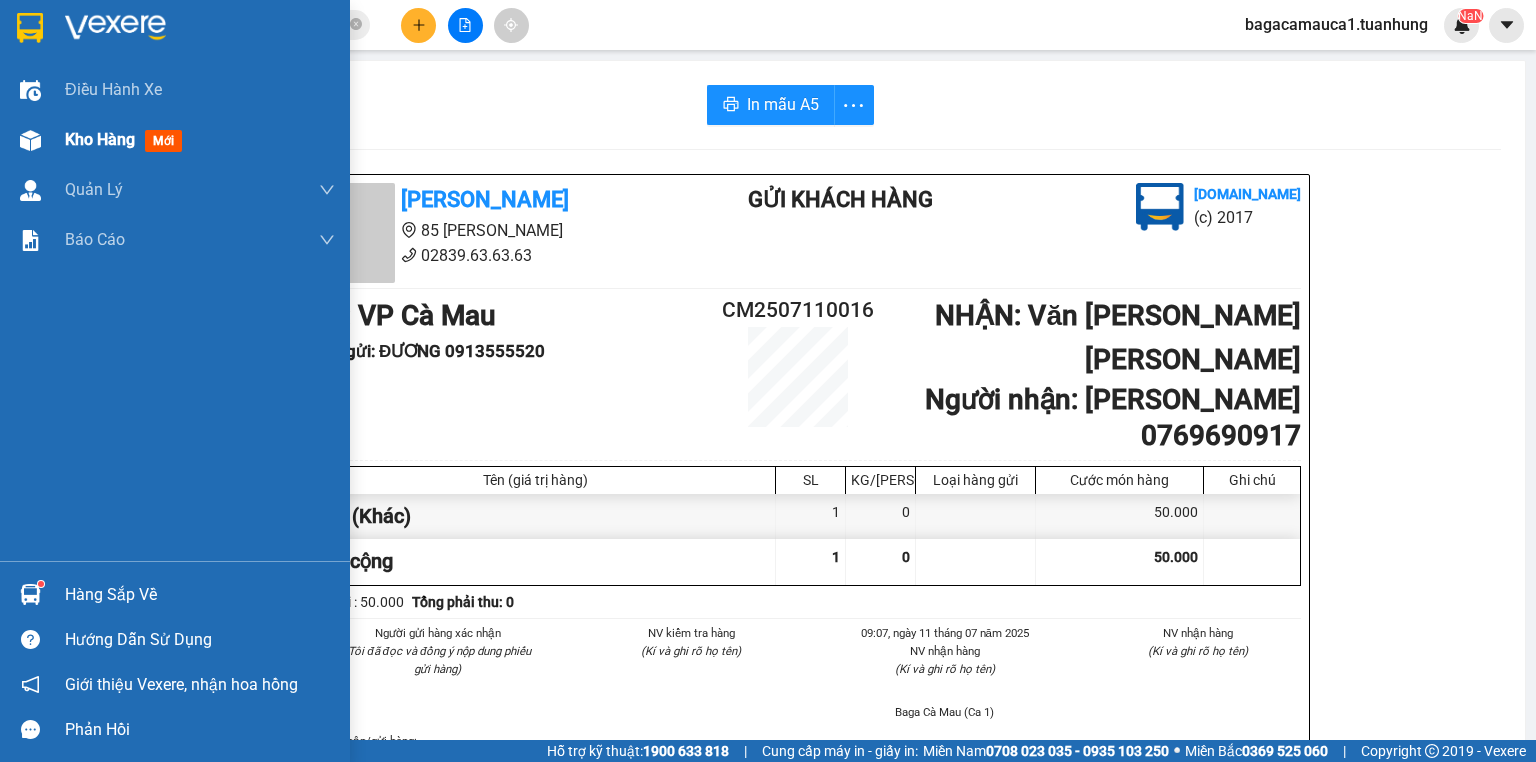 click at bounding box center [30, 140] 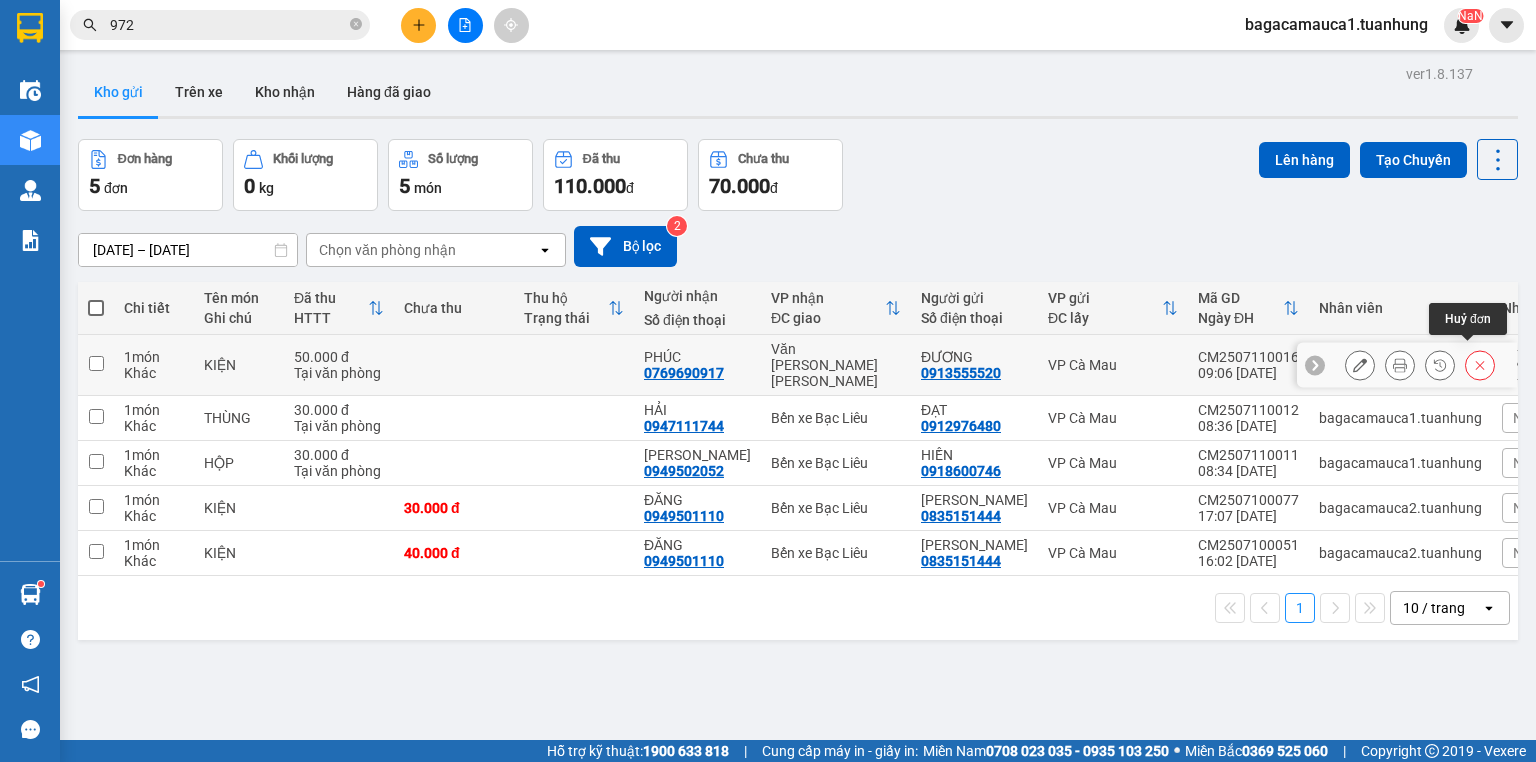 click at bounding box center [1480, 365] 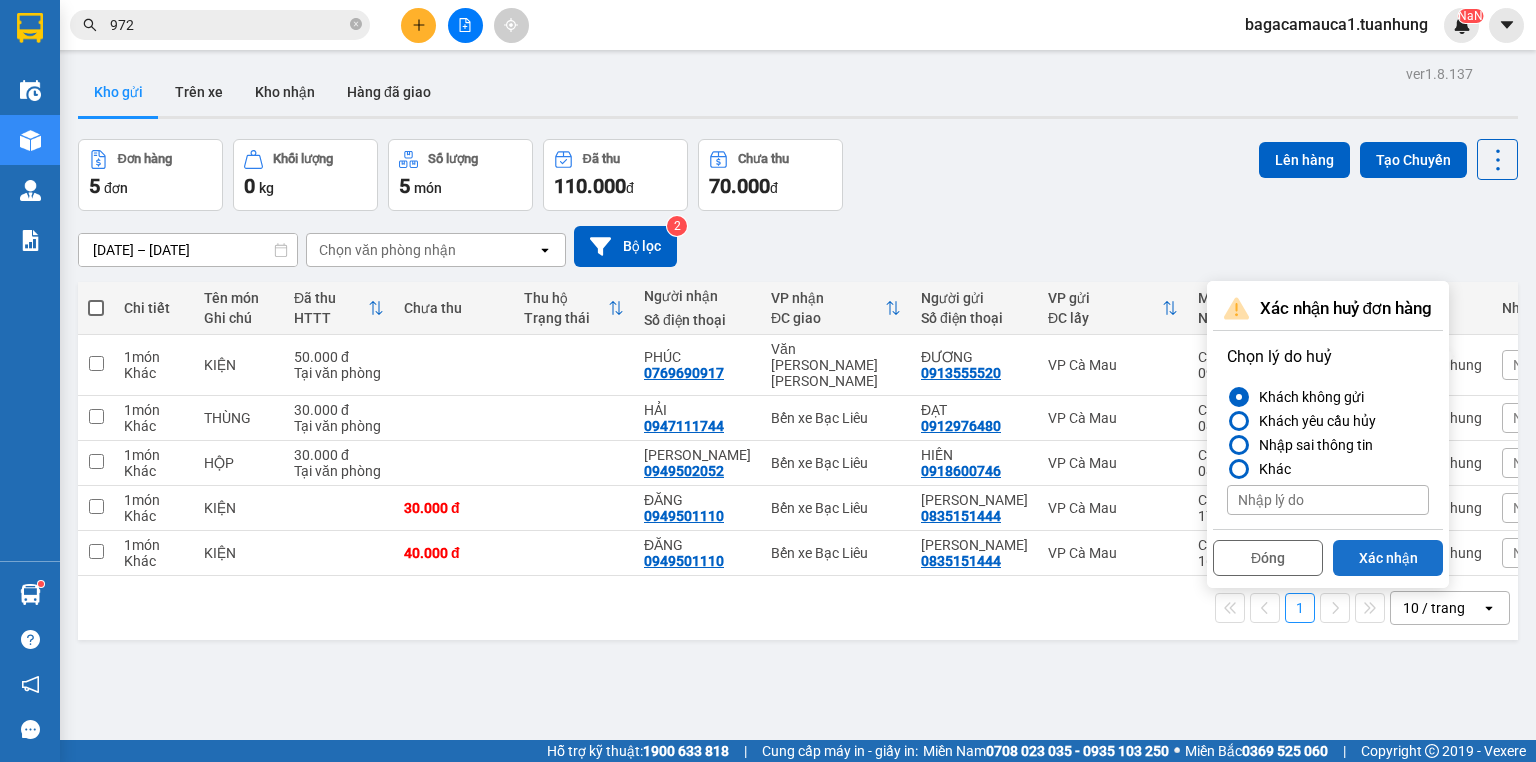 click on "Xác nhận" at bounding box center [1388, 558] 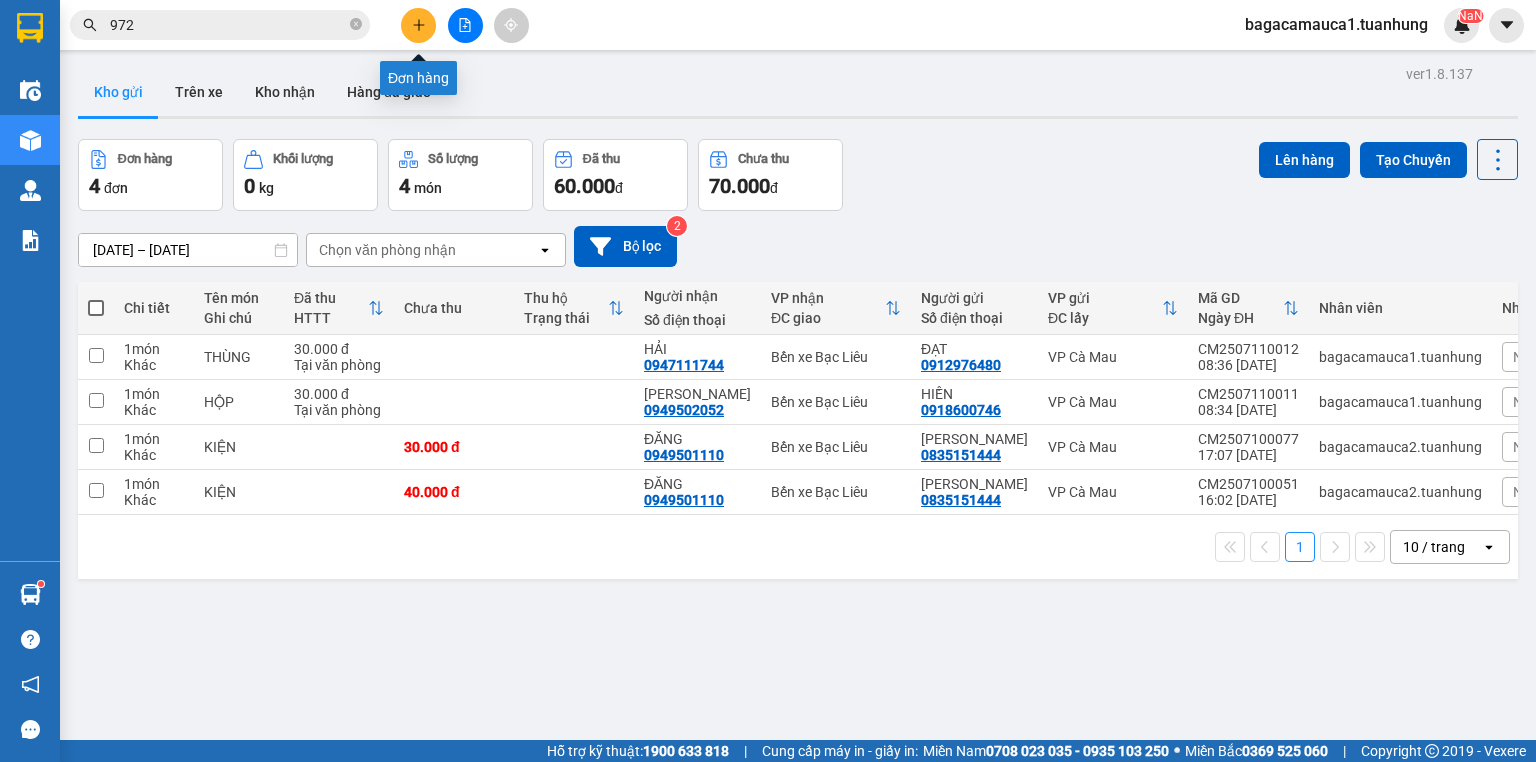 click 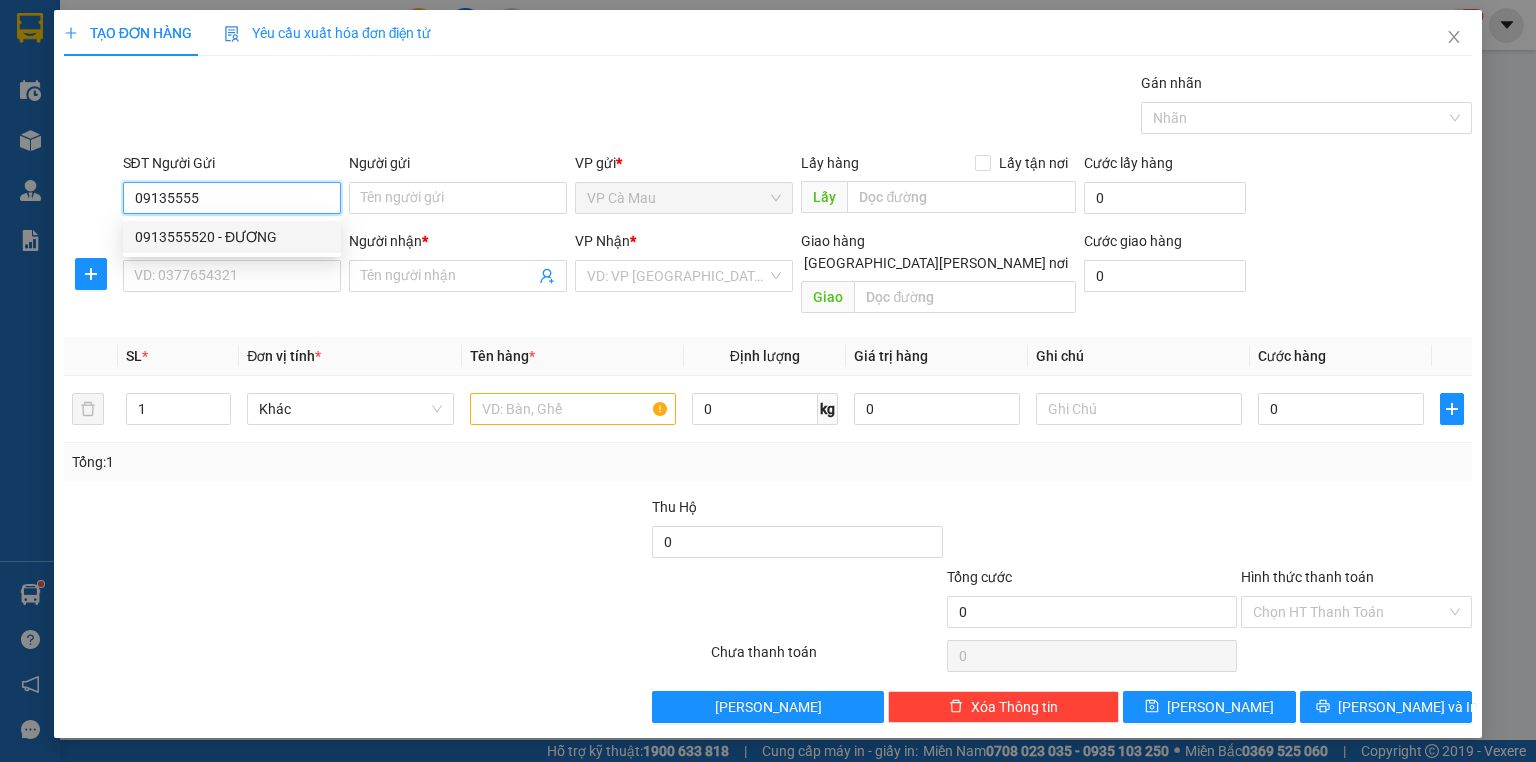 click on "0913555520 - ĐƯƠNG" at bounding box center [232, 237] 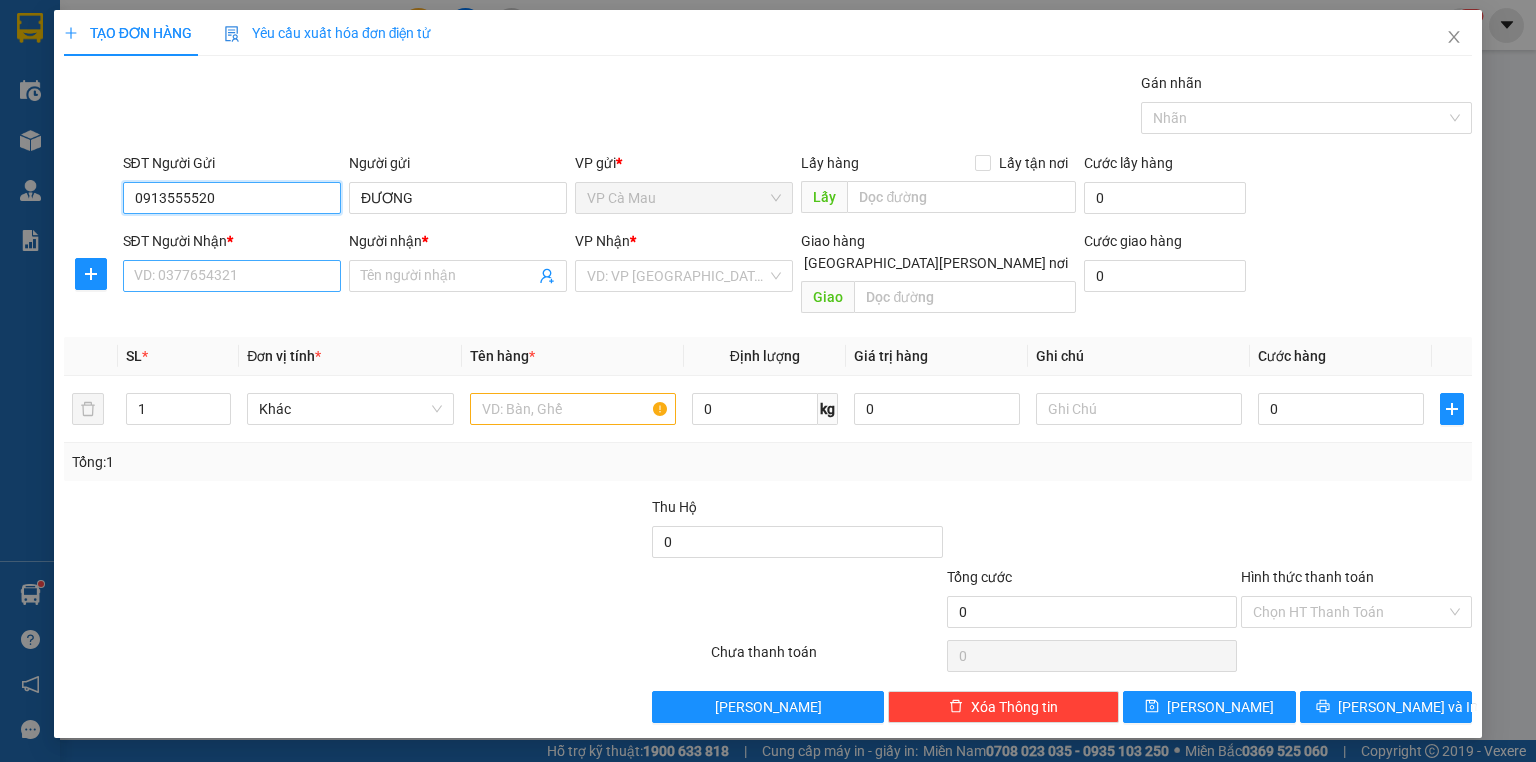 type on "0913555520" 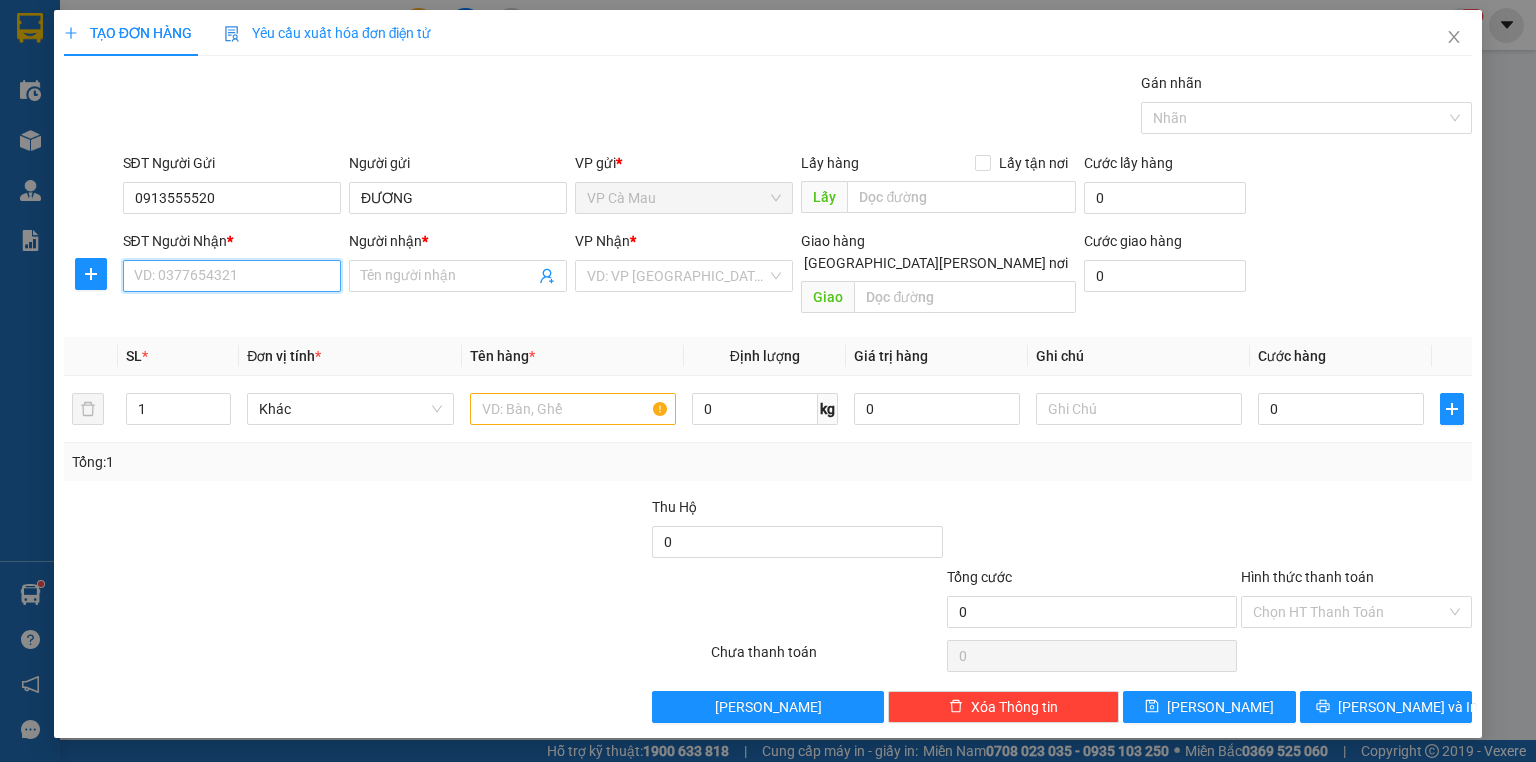 click on "SĐT Người Nhận  *" at bounding box center (232, 276) 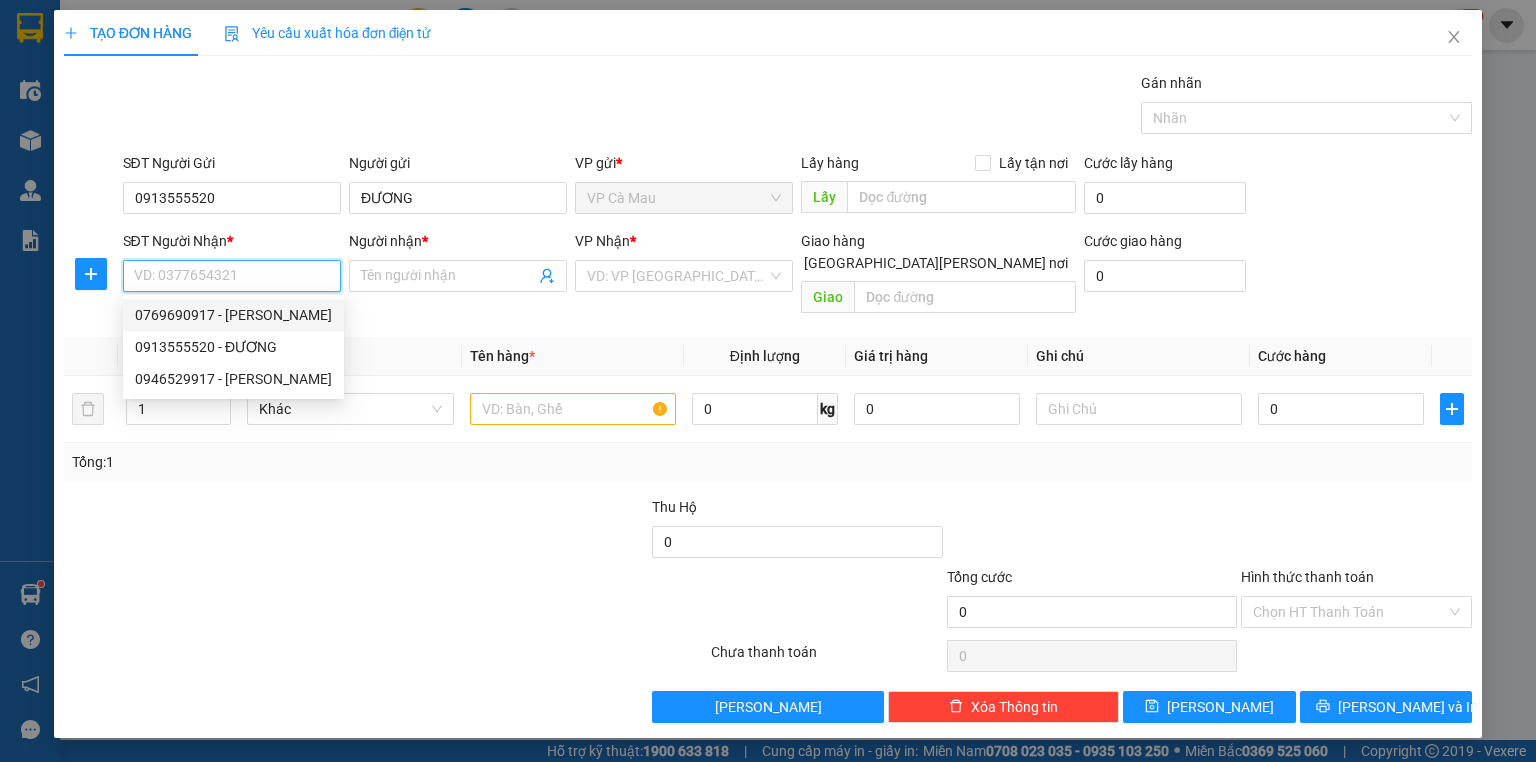 click on "0769690917 - PHÚC" at bounding box center (233, 315) 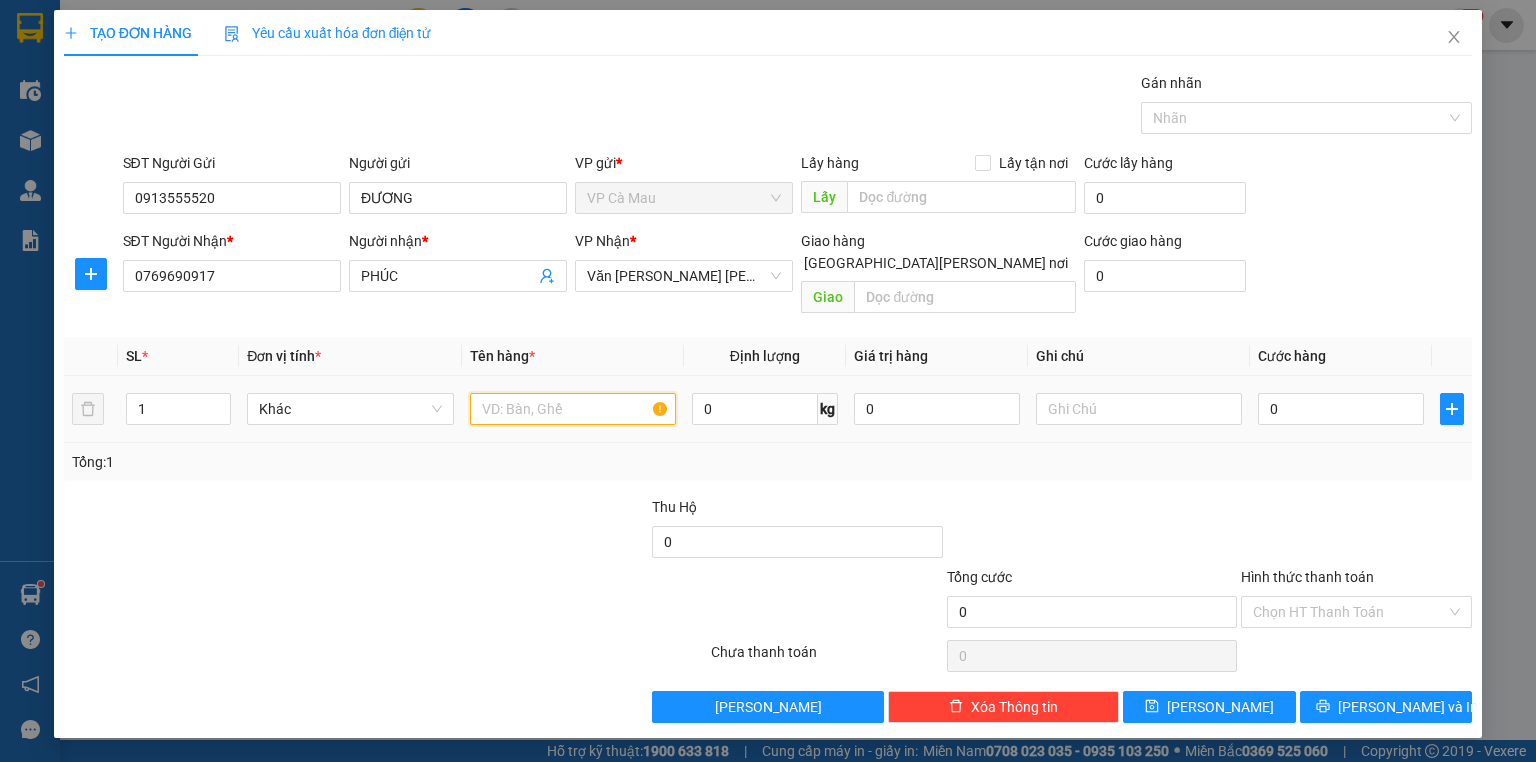 click at bounding box center [573, 409] 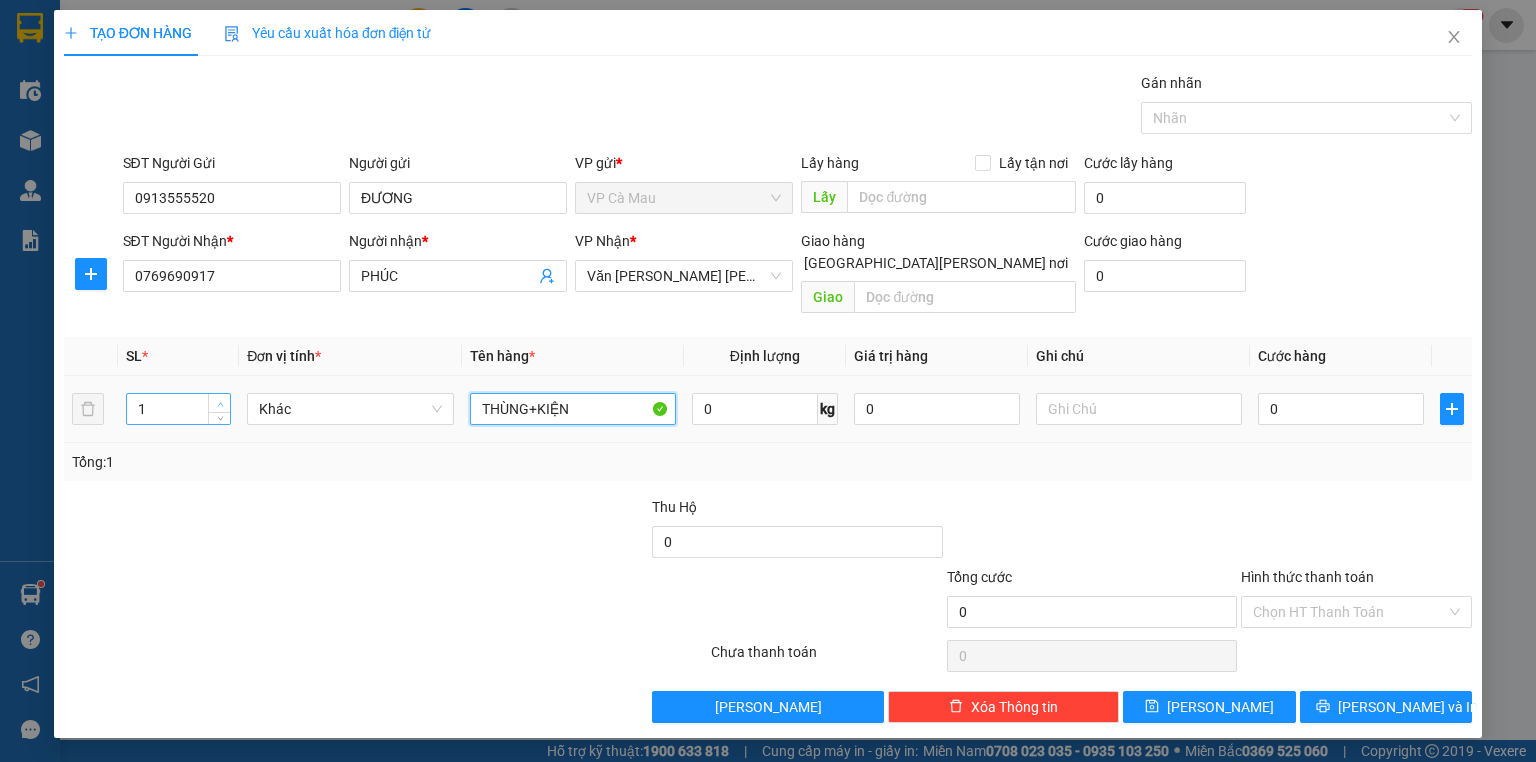 type on "THÙNG+KIỆN" 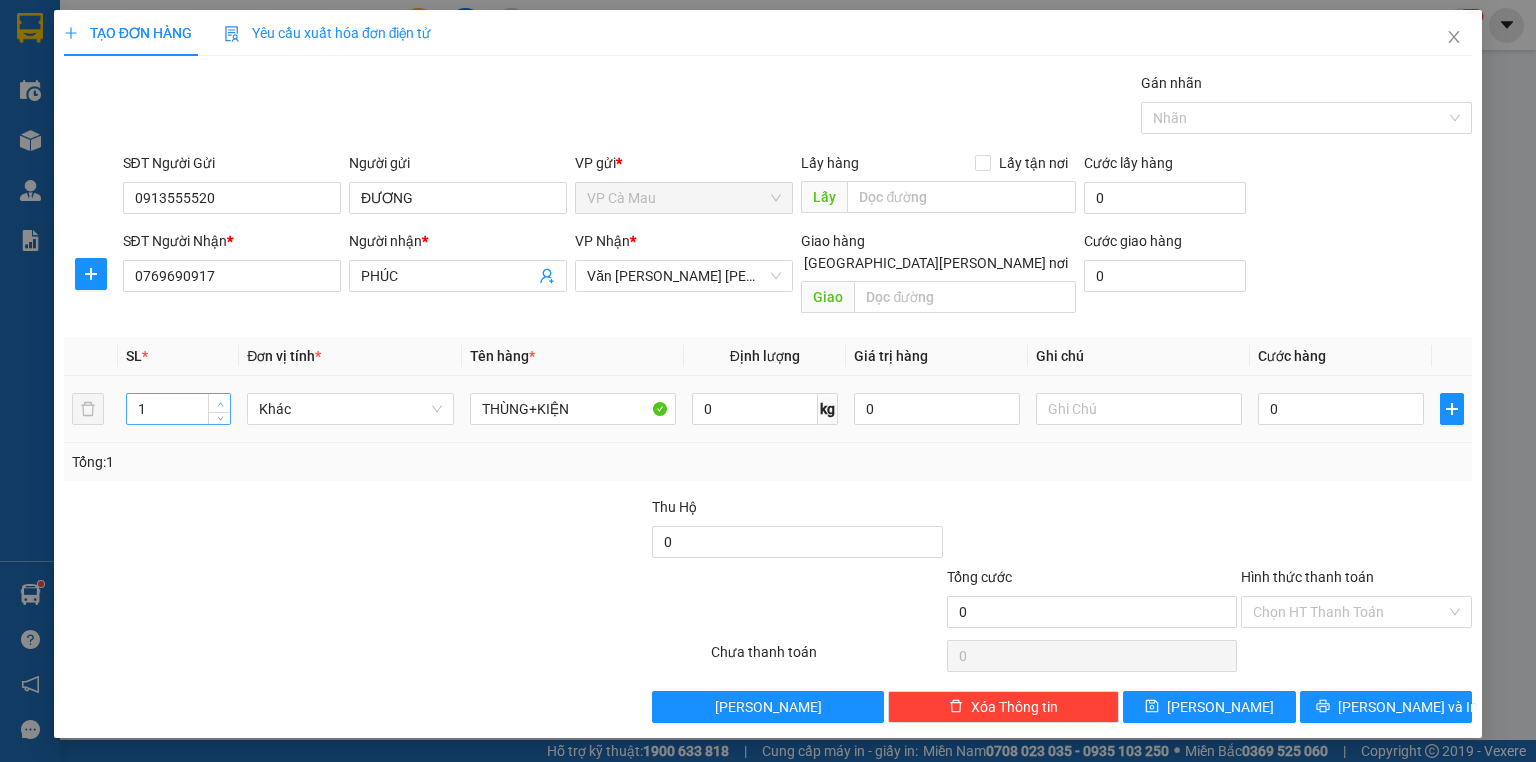 type on "2" 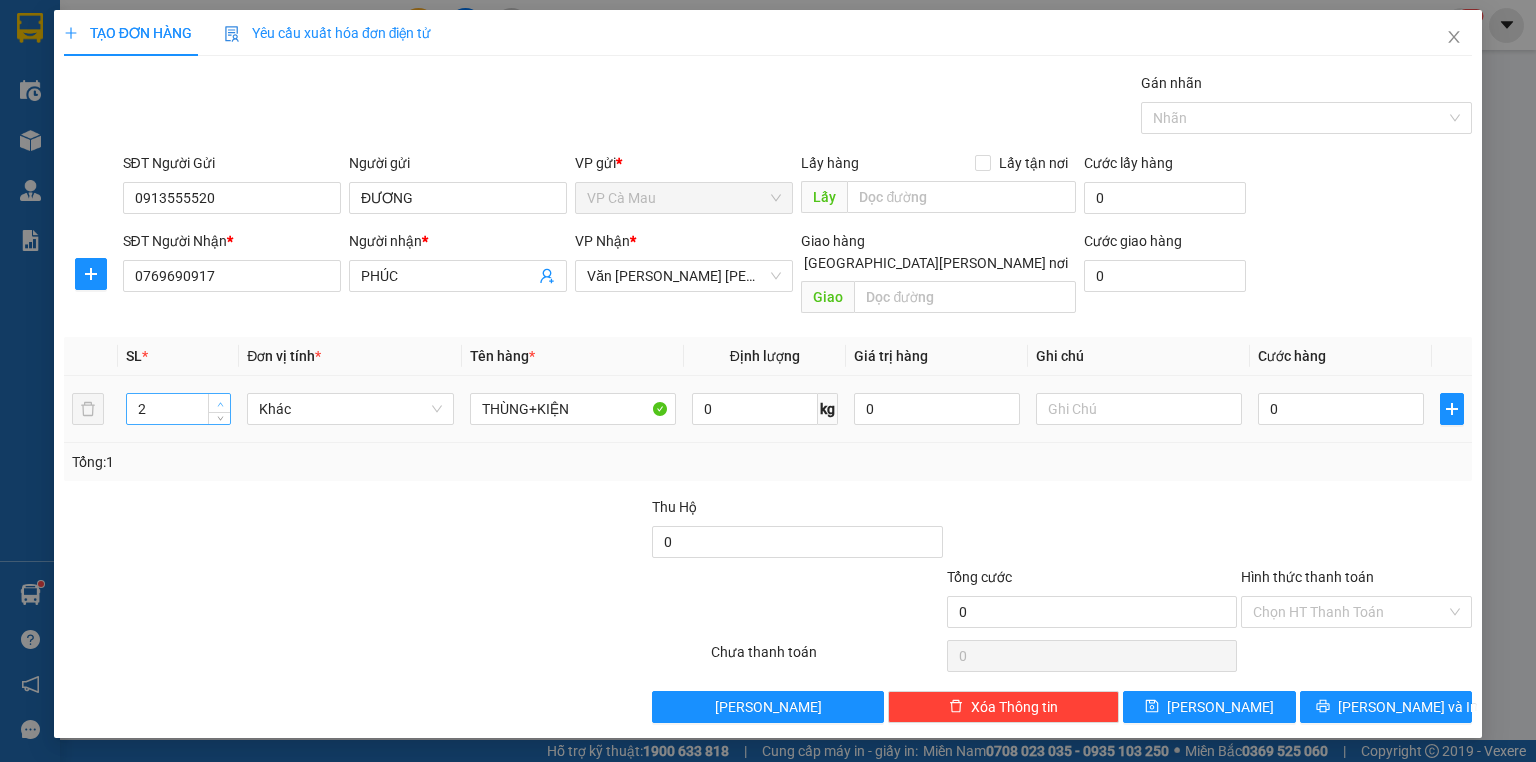 click 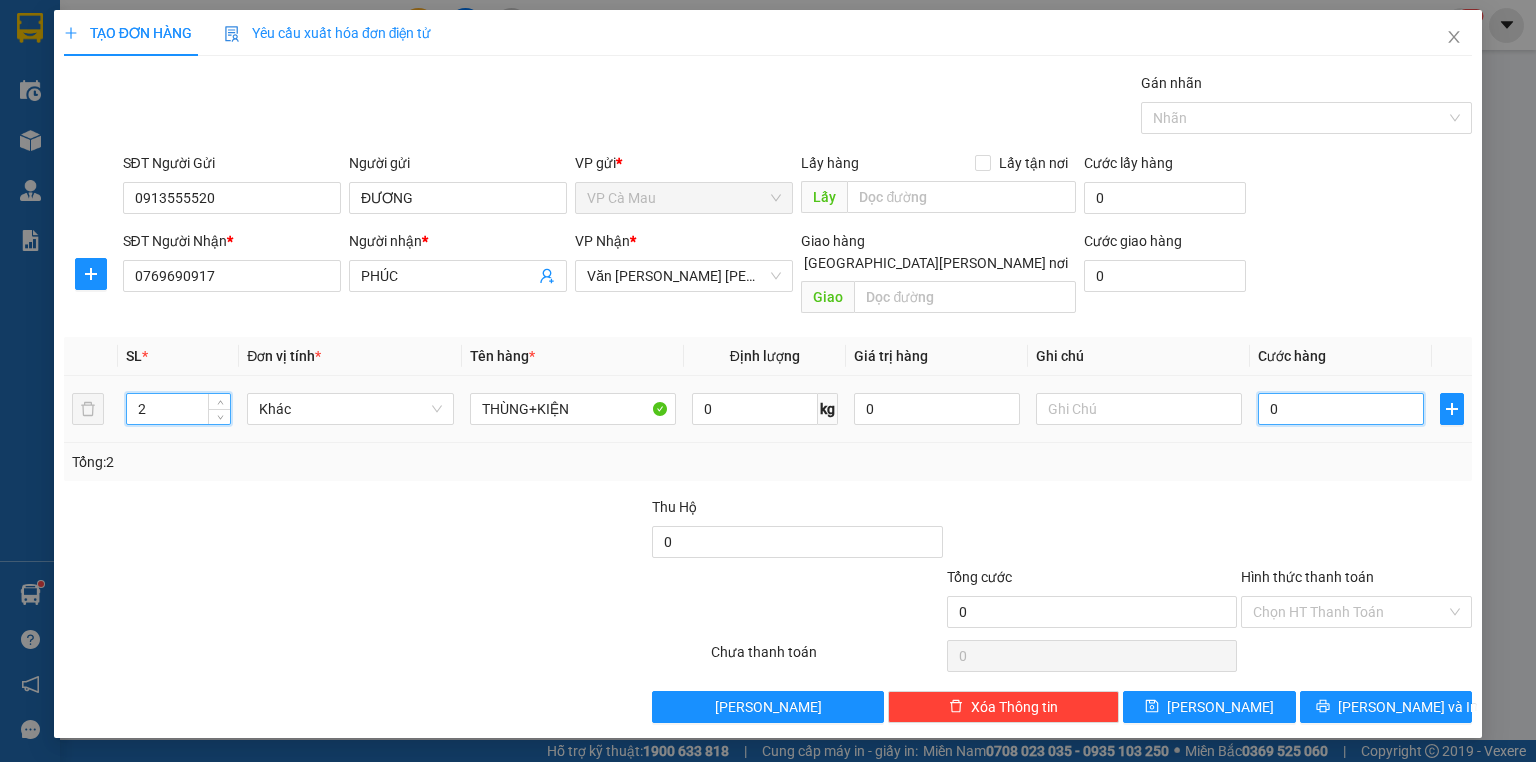 click on "0" at bounding box center (1341, 409) 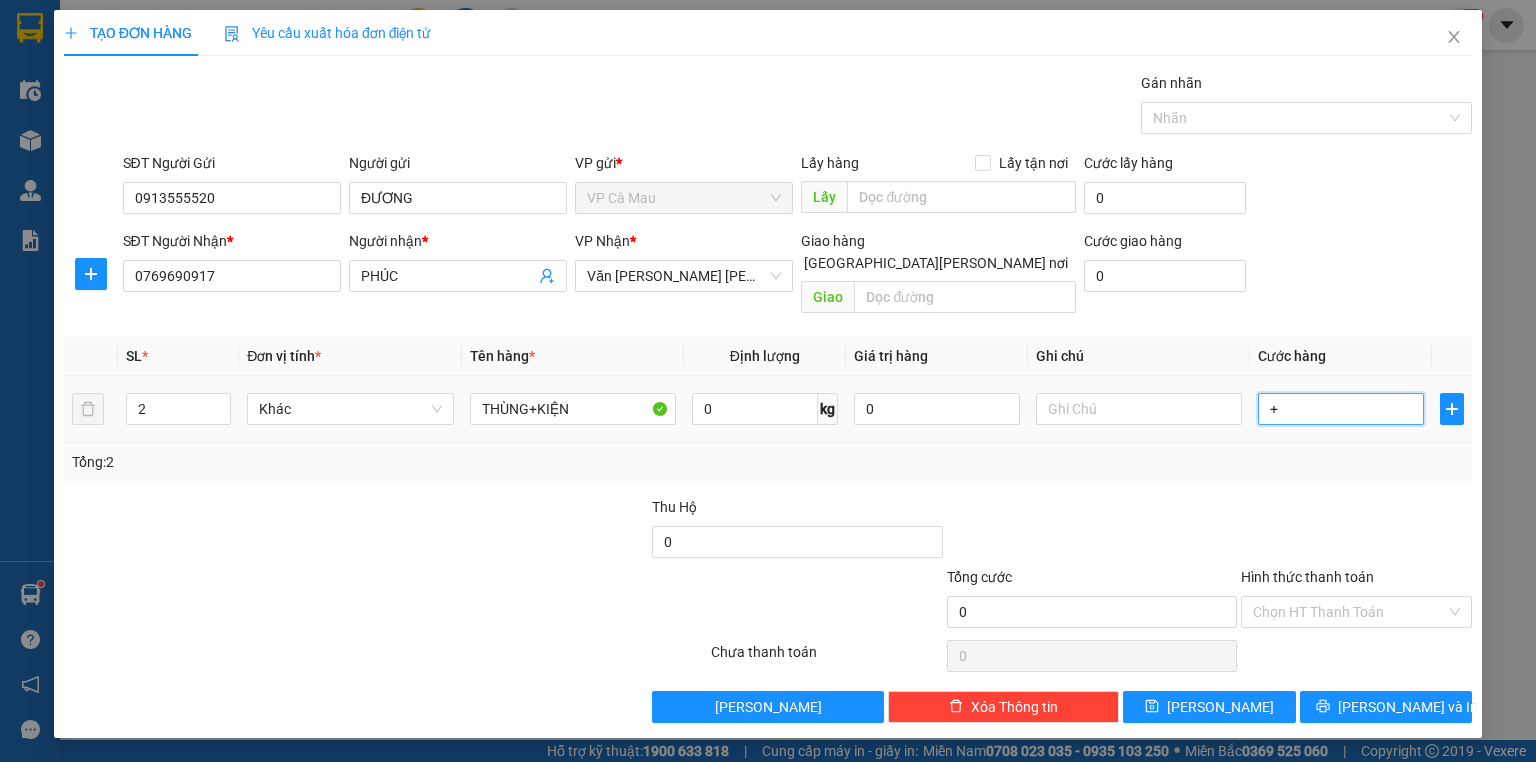 type on "+9" 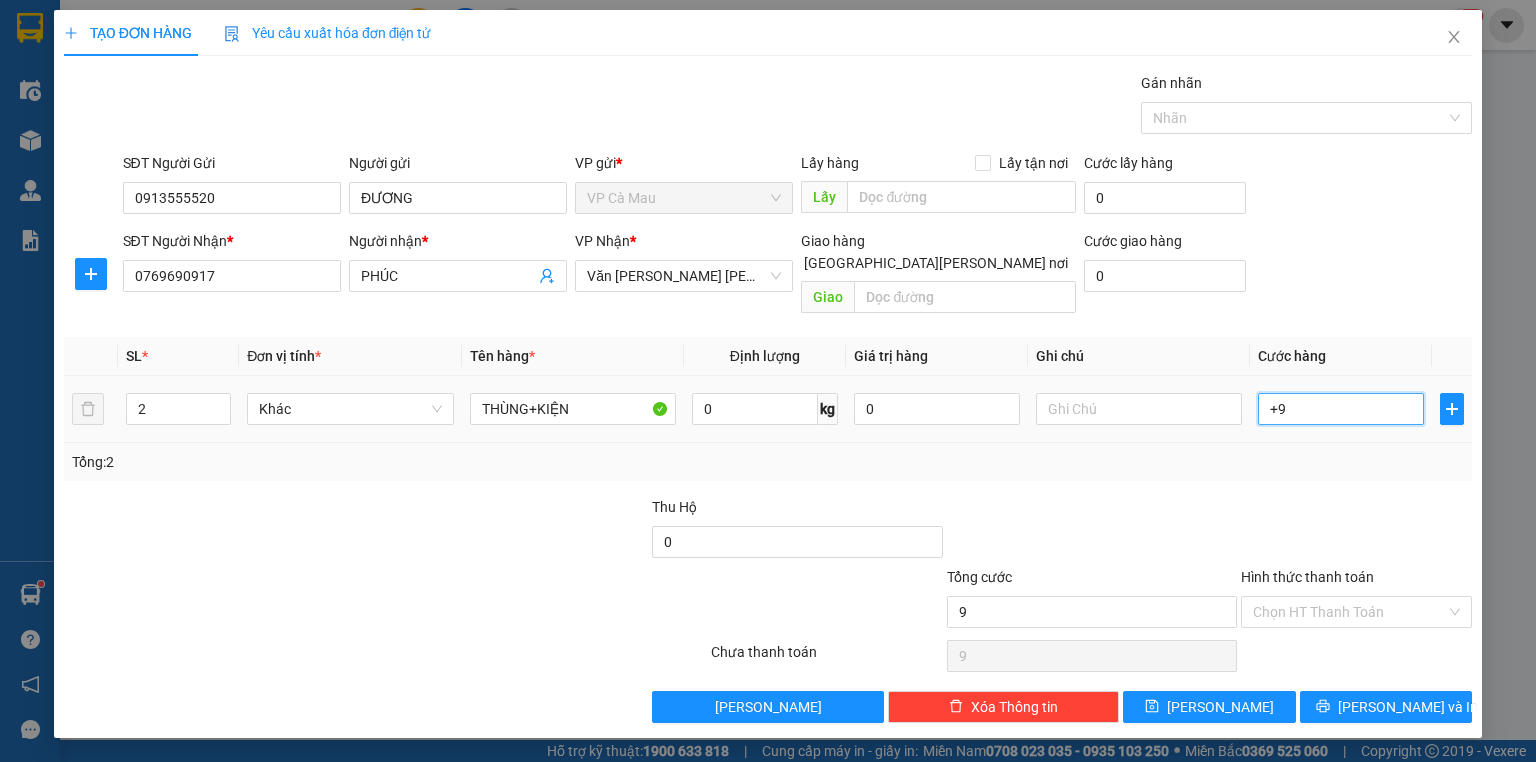 type on "+90" 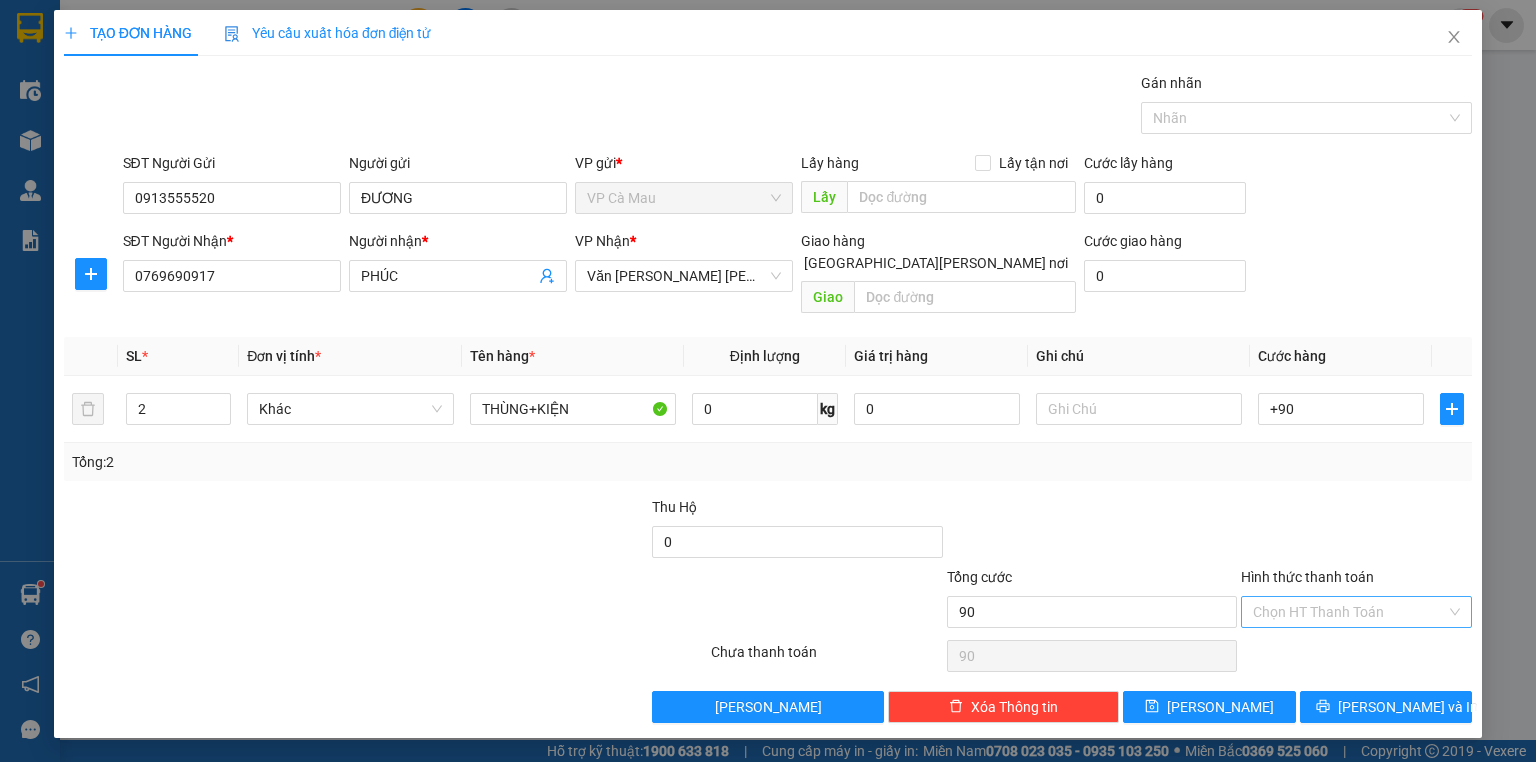type on "90.000" 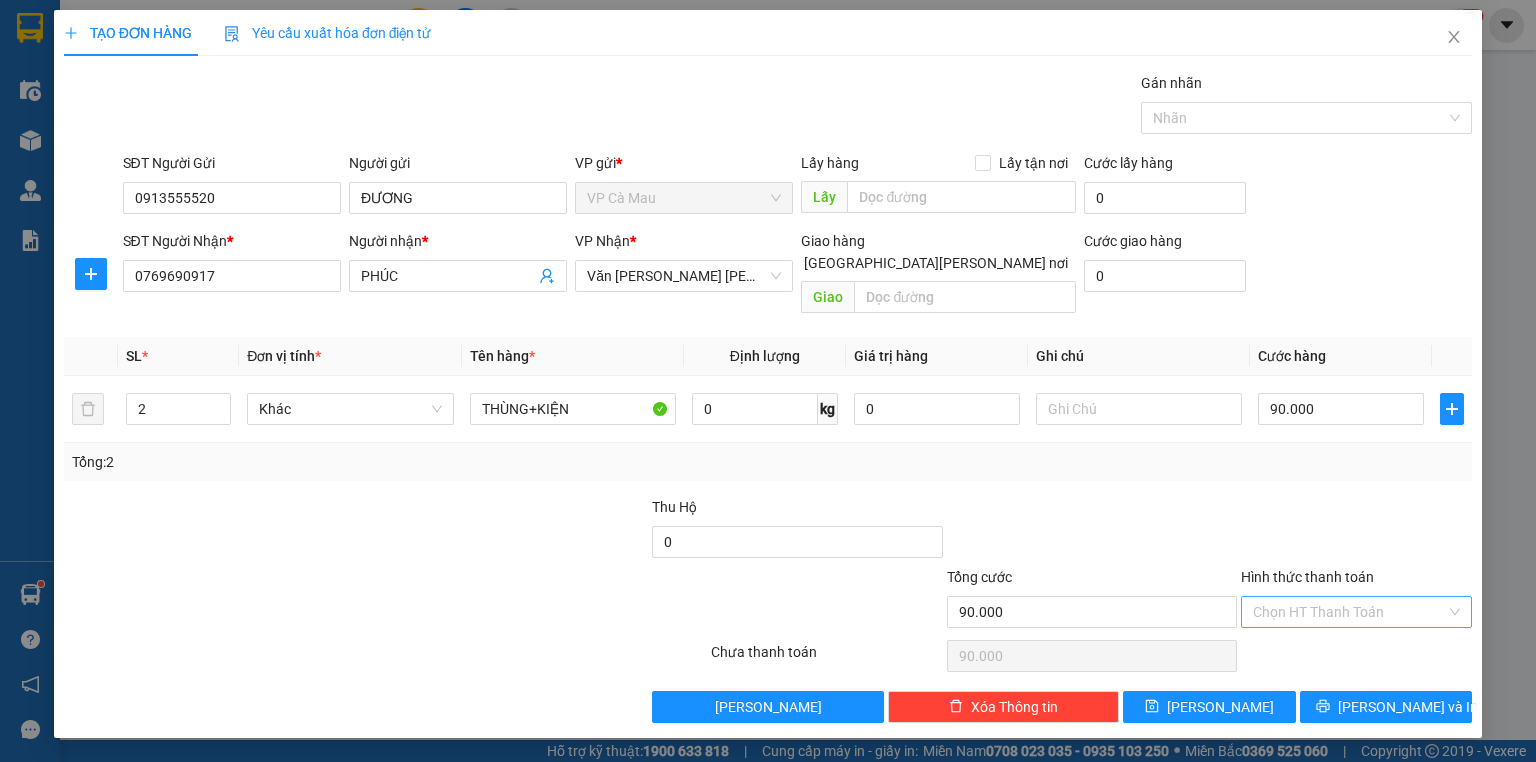 click on "Hình thức thanh toán" at bounding box center [1349, 612] 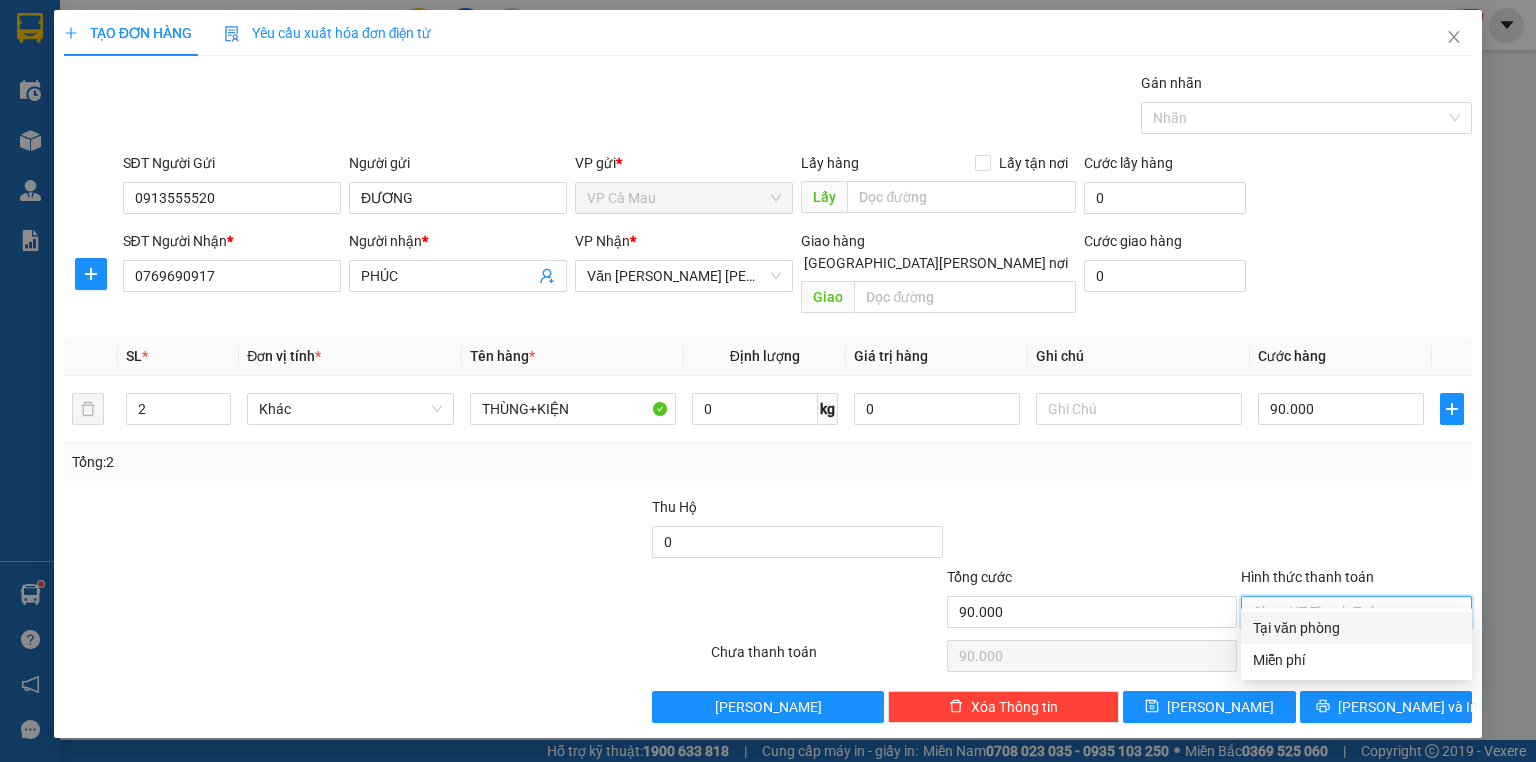click on "Tại văn phòng" at bounding box center [1356, 628] 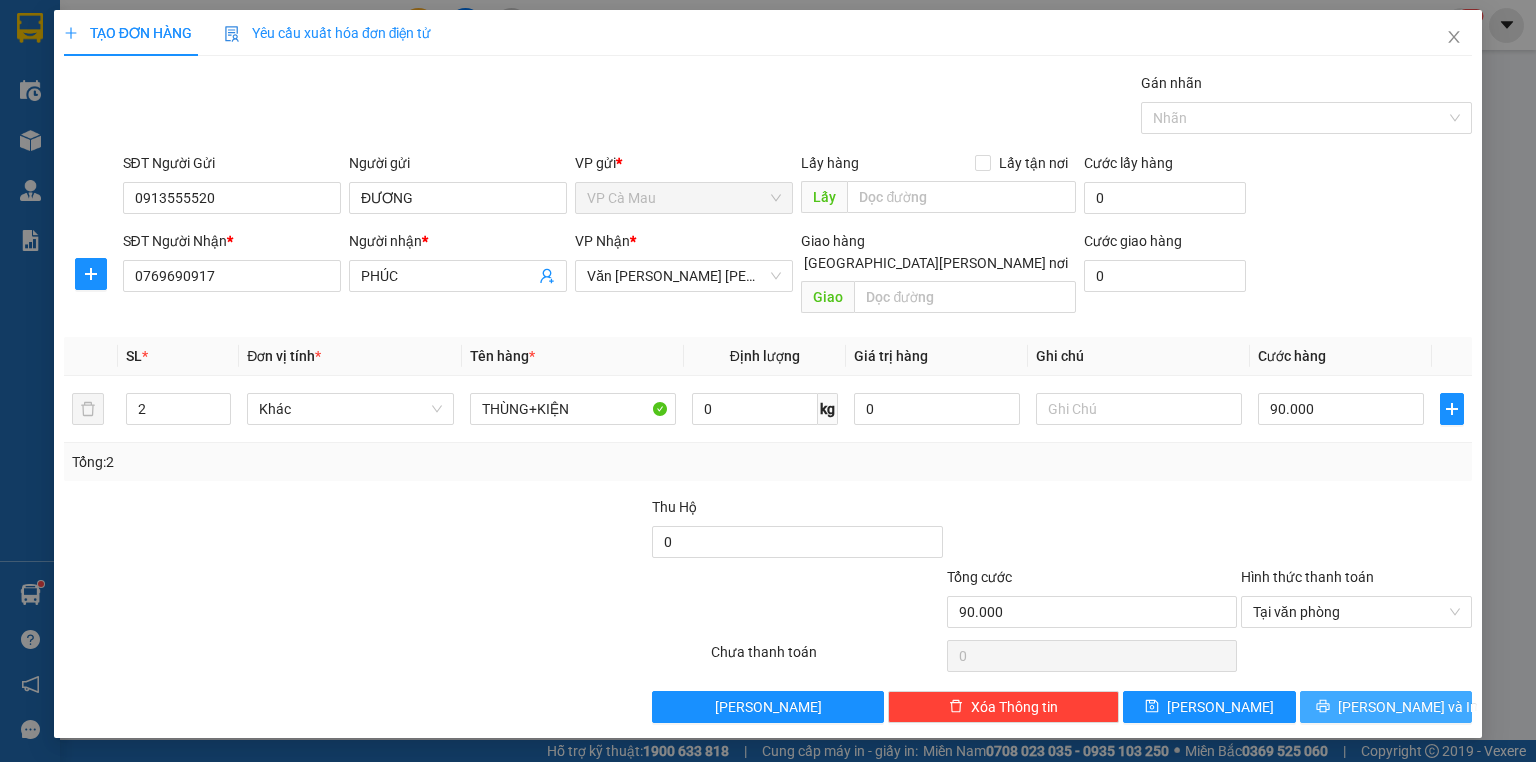 drag, startPoint x: 1333, startPoint y: 664, endPoint x: 1327, endPoint y: 698, distance: 34.525352 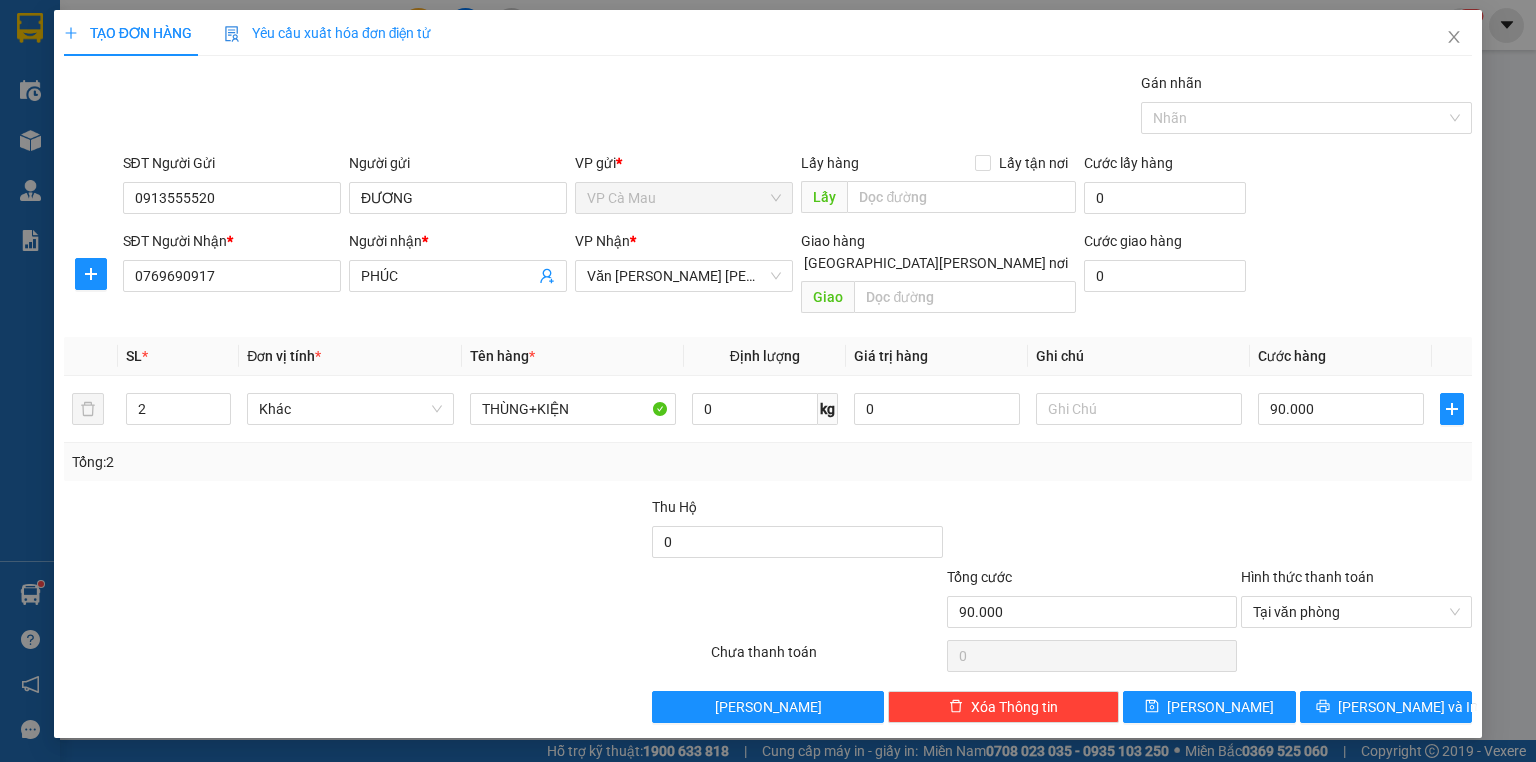 click on "TẠO ĐƠN HÀNG Yêu cầu xuất hóa đơn điện tử Transit Pickup Surcharge Ids Transit Deliver Surcharge Ids Transit Deliver Surcharge Transit Deliver Surcharge Gói vận chuyển  * Tiêu chuẩn Gán nhãn   Nhãn SĐT Người Gửi 0913555520 Người gửi ĐƯƠNG VP gửi  * VP Cà Mau Lấy hàng Lấy tận nơi Lấy Cước lấy hàng 0 SĐT Người Nhận  * 0769690917 Người nhận  * PHÚC VP Nhận  * Văn phòng Hồ Chí Minh Giao hàng Giao tận nơi Giao Cước giao hàng 0 SL  * Đơn vị tính  * Tên hàng  * Định lượng Giá trị hàng Ghi chú Cước hàng                   2 Khác THÙNG+KIỆN 0 kg 0 90.000 Tổng:  2 Thu Hộ 0 Tổng cước 90.000 Hình thức thanh toán Tại văn phòng Số tiền thu trước 0 Tại văn phòng Chưa thanh toán 0 Lưu nháp Xóa Thông tin Lưu Lưu và In Tại văn phòng Miễn phí Tại văn phòng Miễn phí" at bounding box center [768, 374] 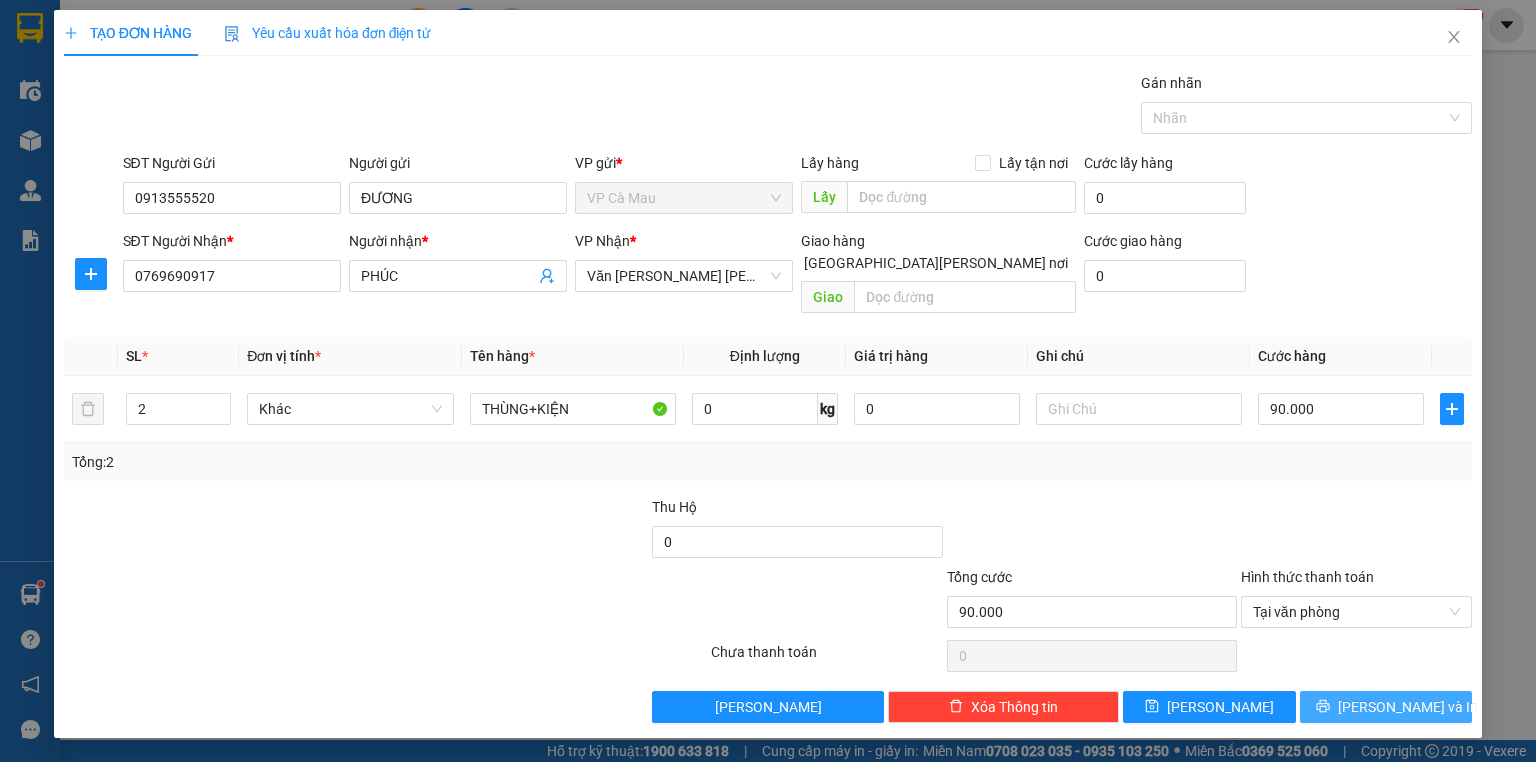 click on "[PERSON_NAME] và In" at bounding box center [1386, 707] 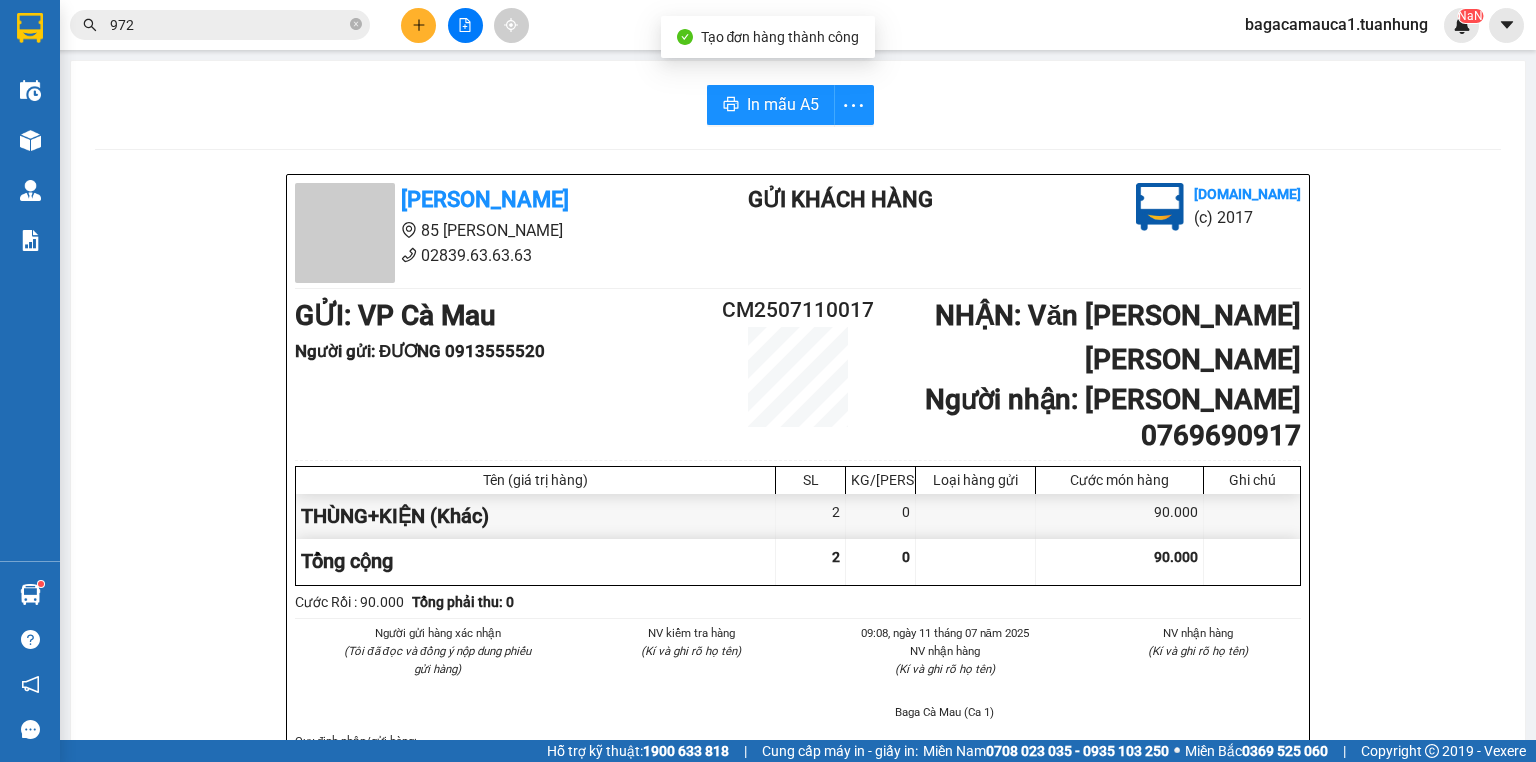 click on "In mẫu A5" at bounding box center [798, 105] 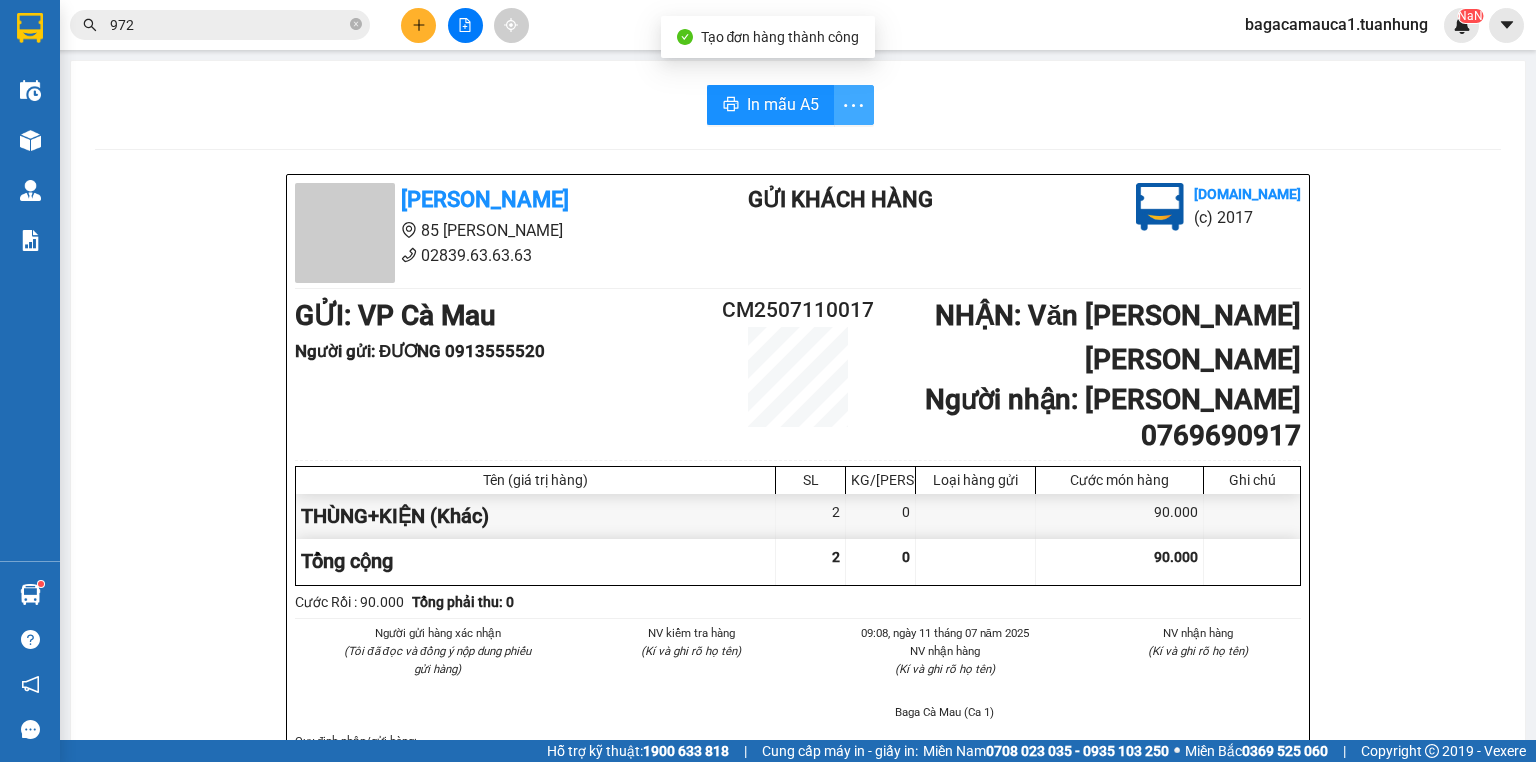 click 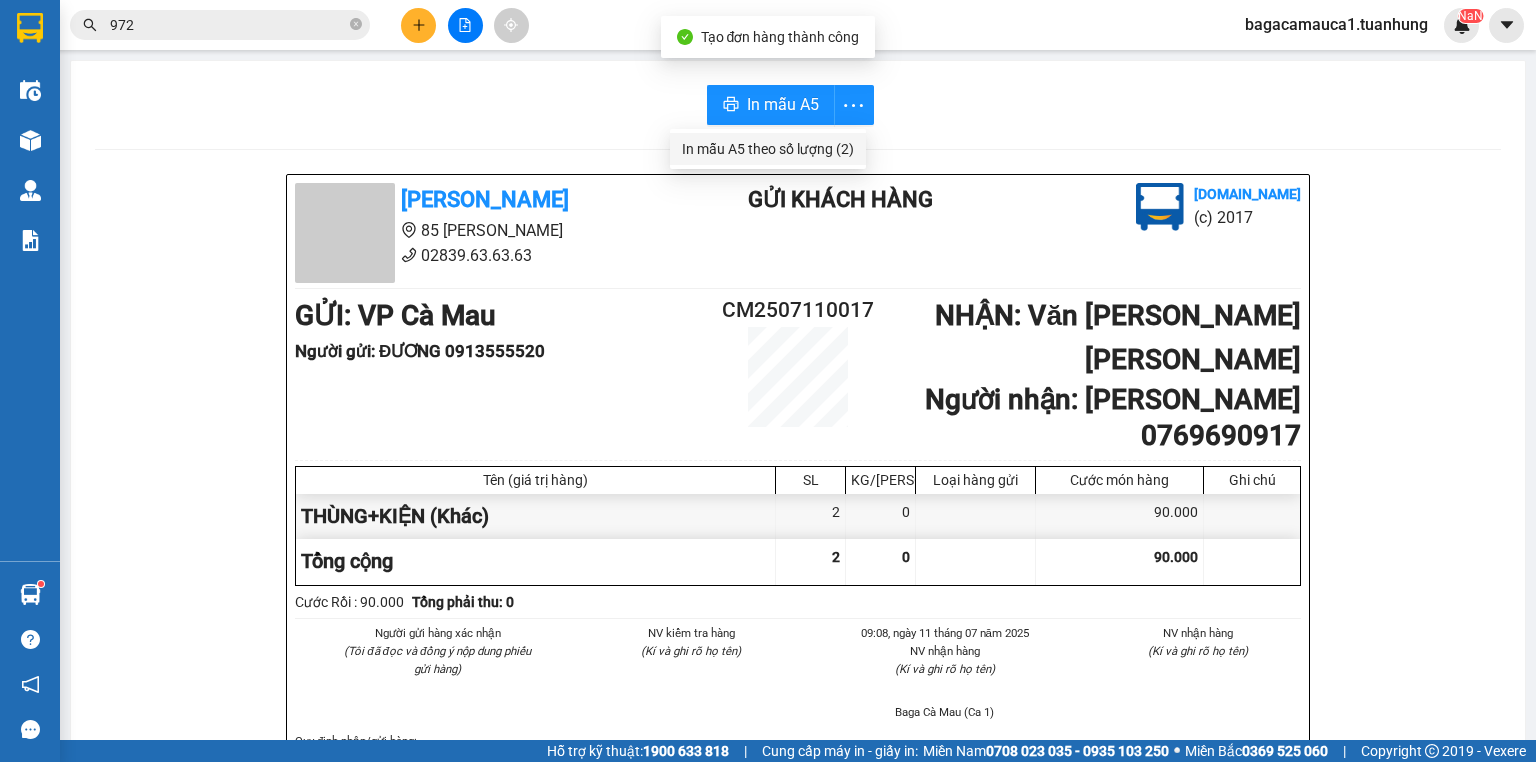 click on "In mẫu A5 theo số lượng   (2)" at bounding box center (768, 149) 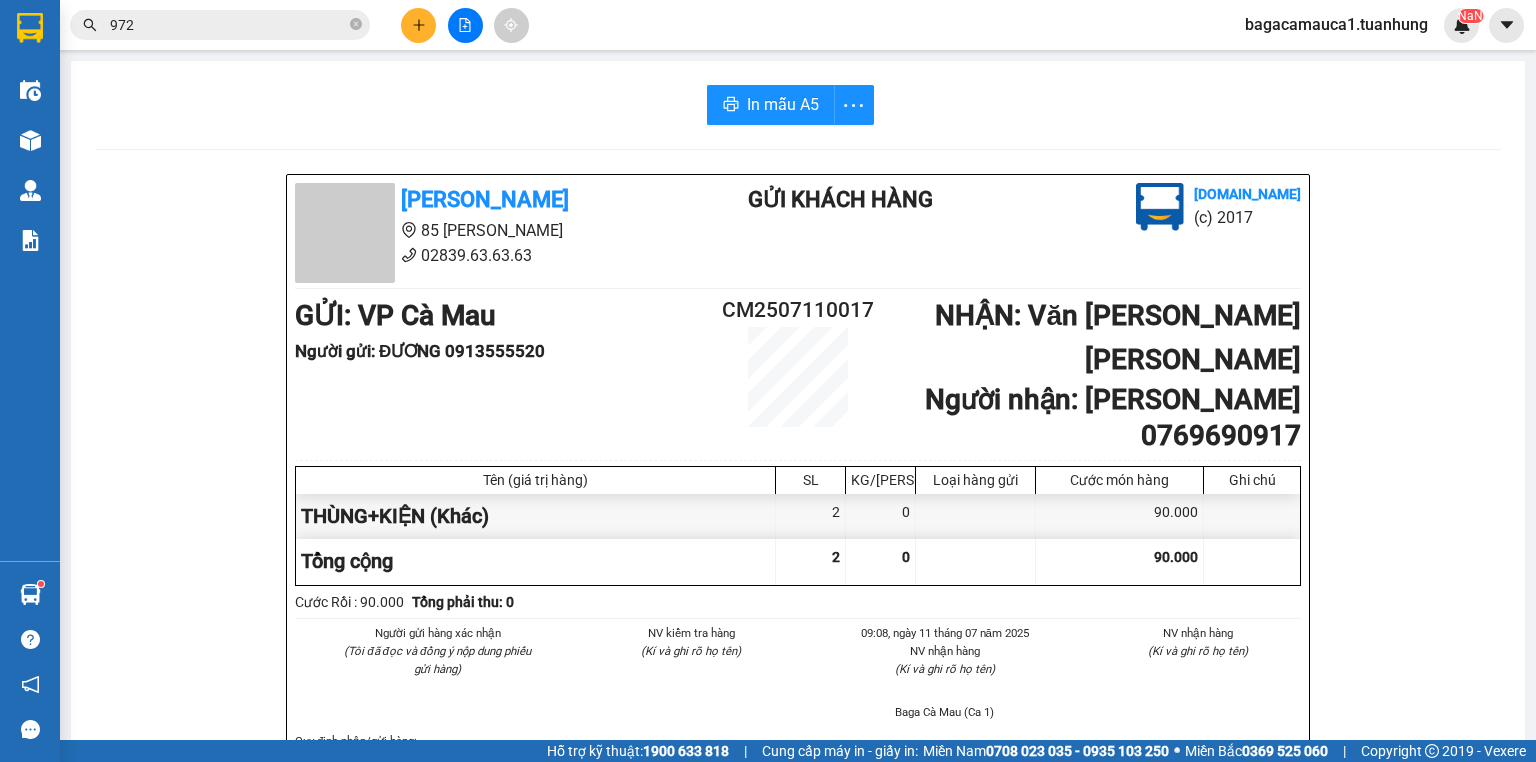 scroll, scrollTop: 0, scrollLeft: 0, axis: both 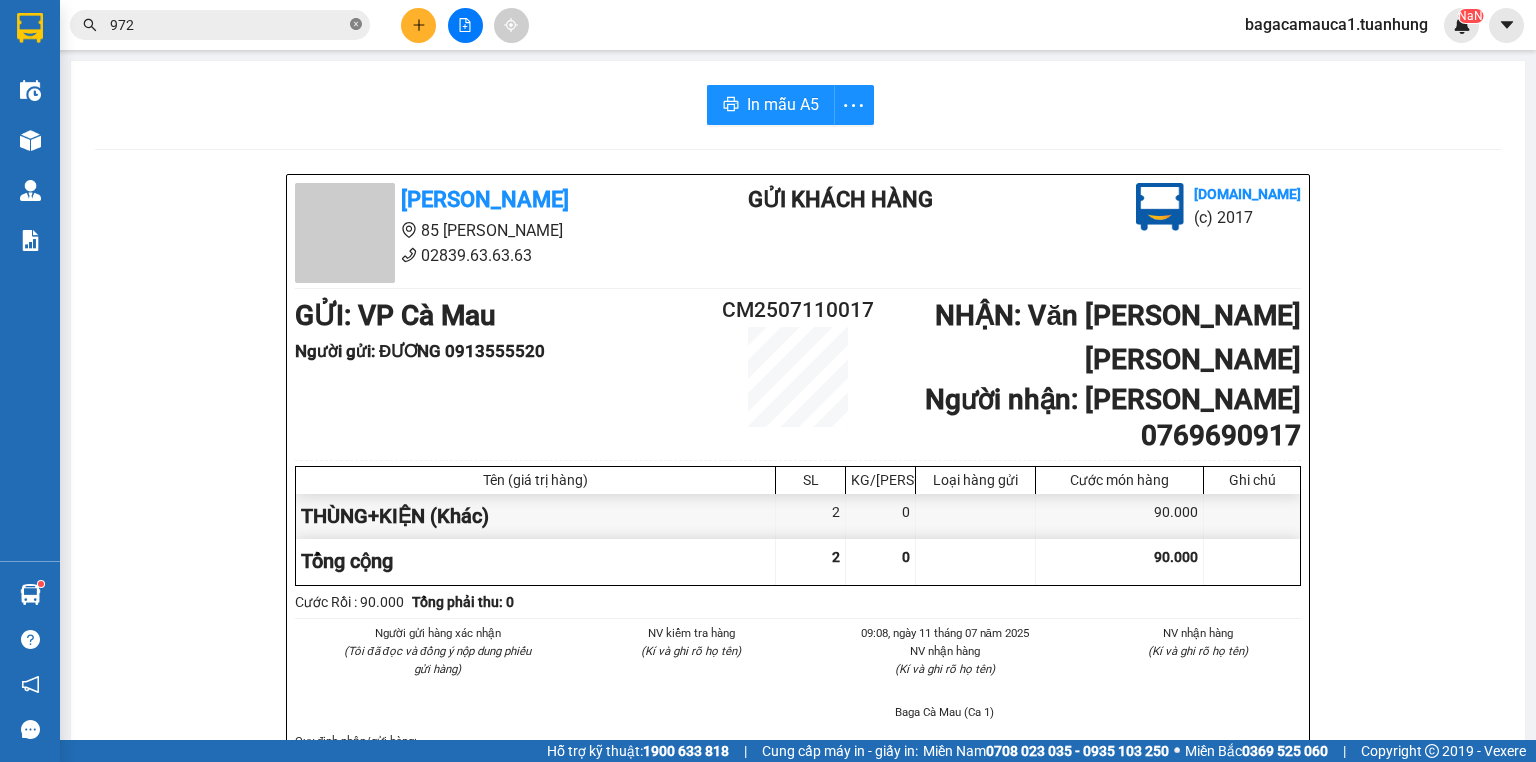 click 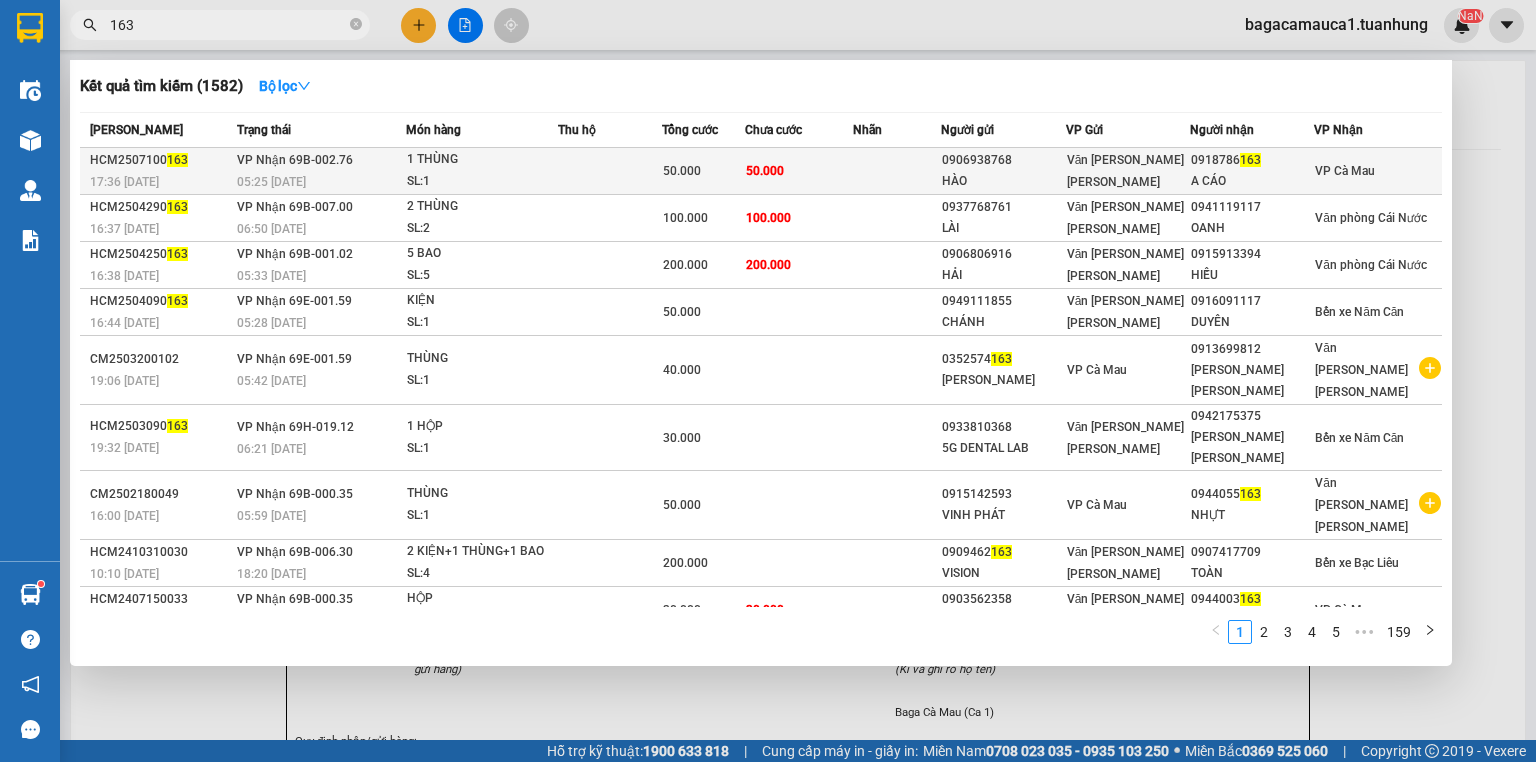 type on "163" 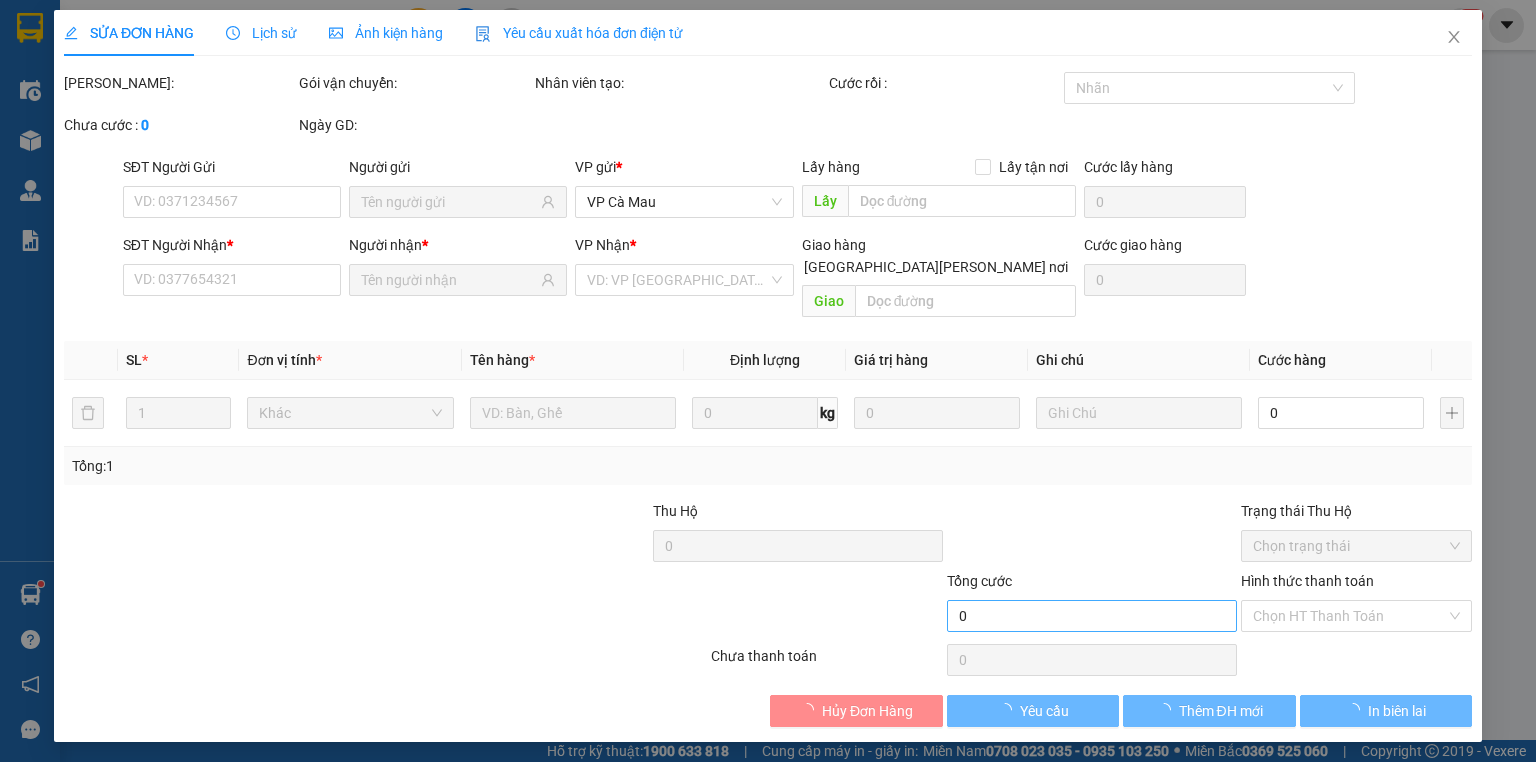type on "0906938768" 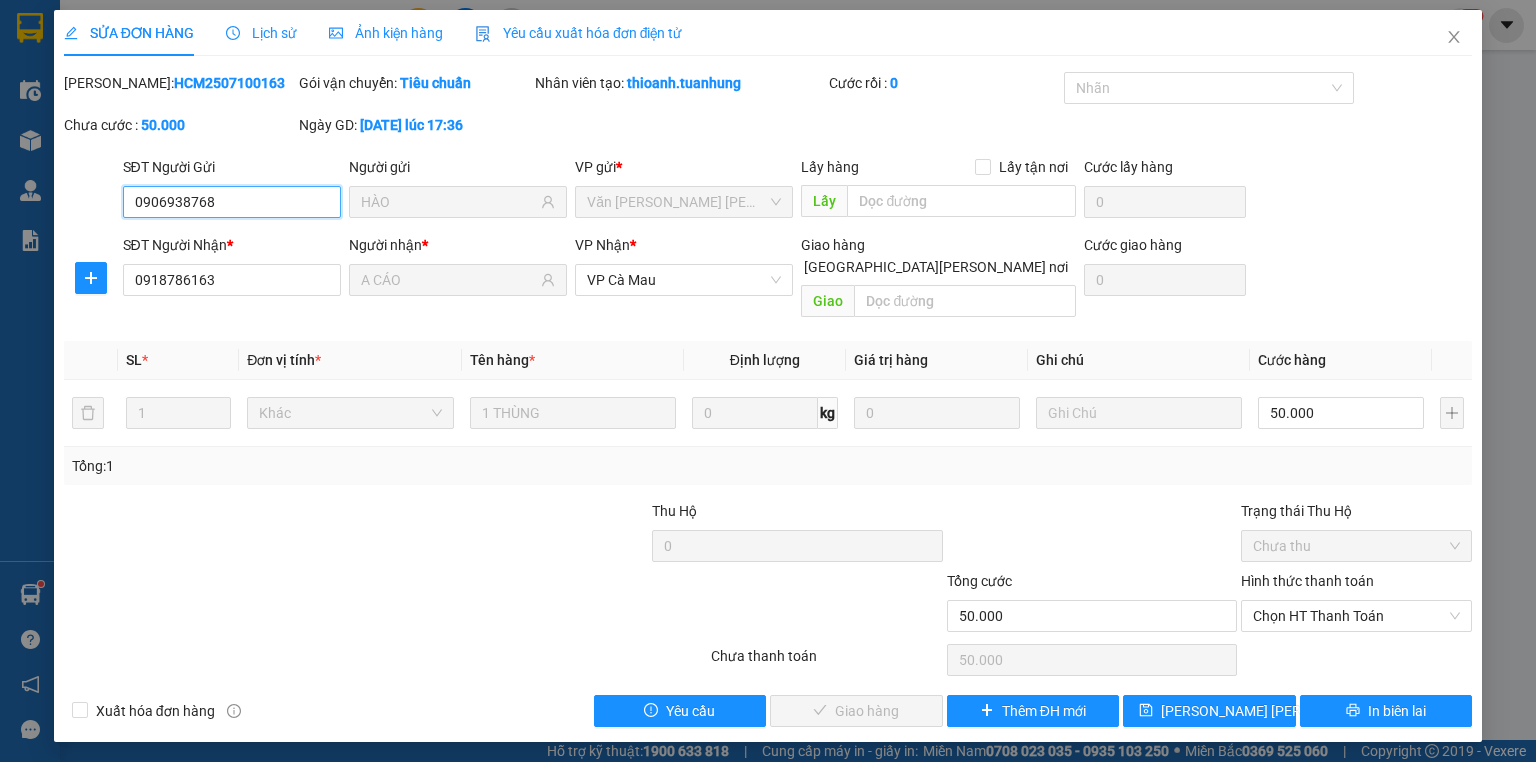 drag, startPoint x: 1272, startPoint y: 589, endPoint x: 1284, endPoint y: 610, distance: 24.186773 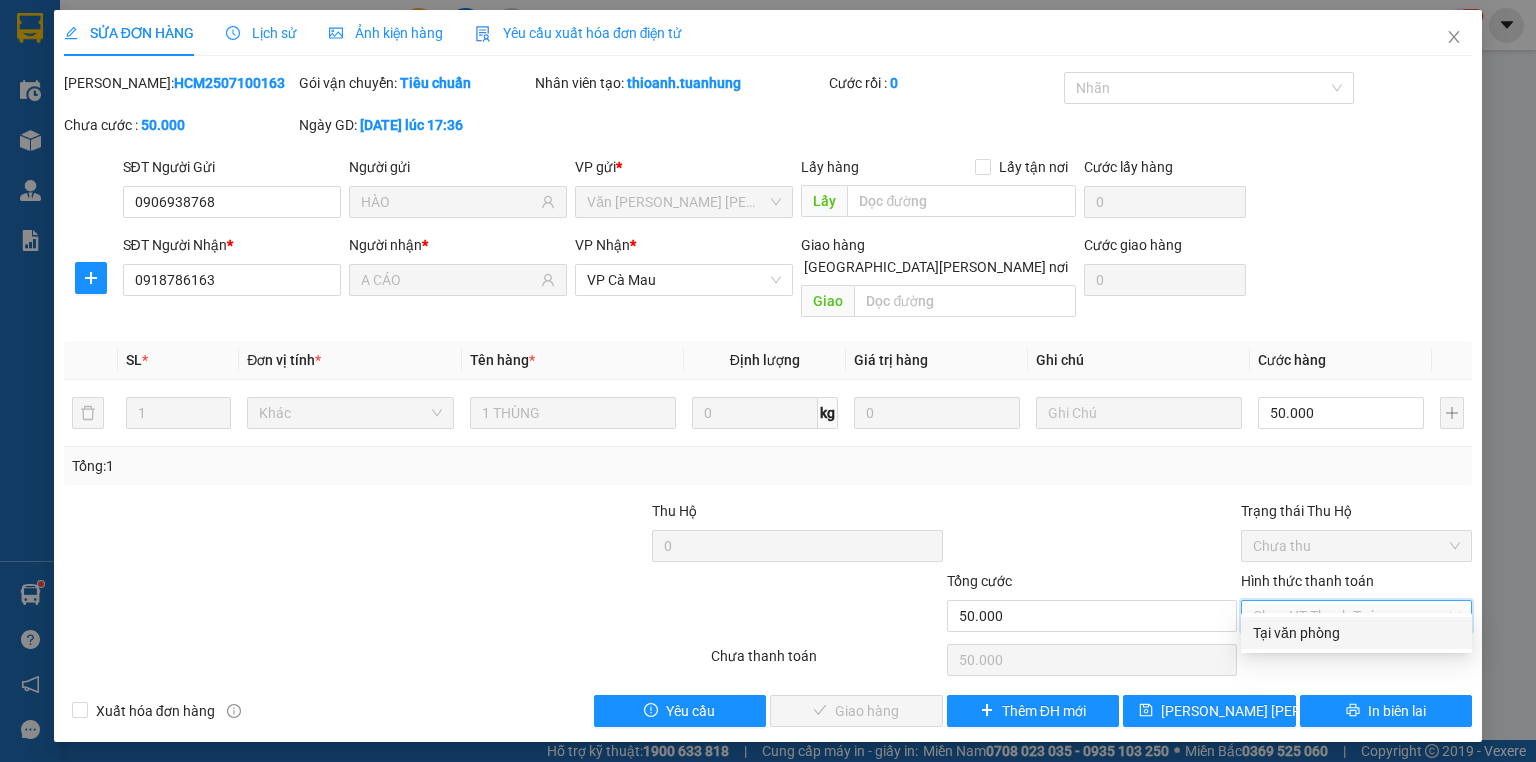 click on "Tại văn phòng" at bounding box center [1356, 633] 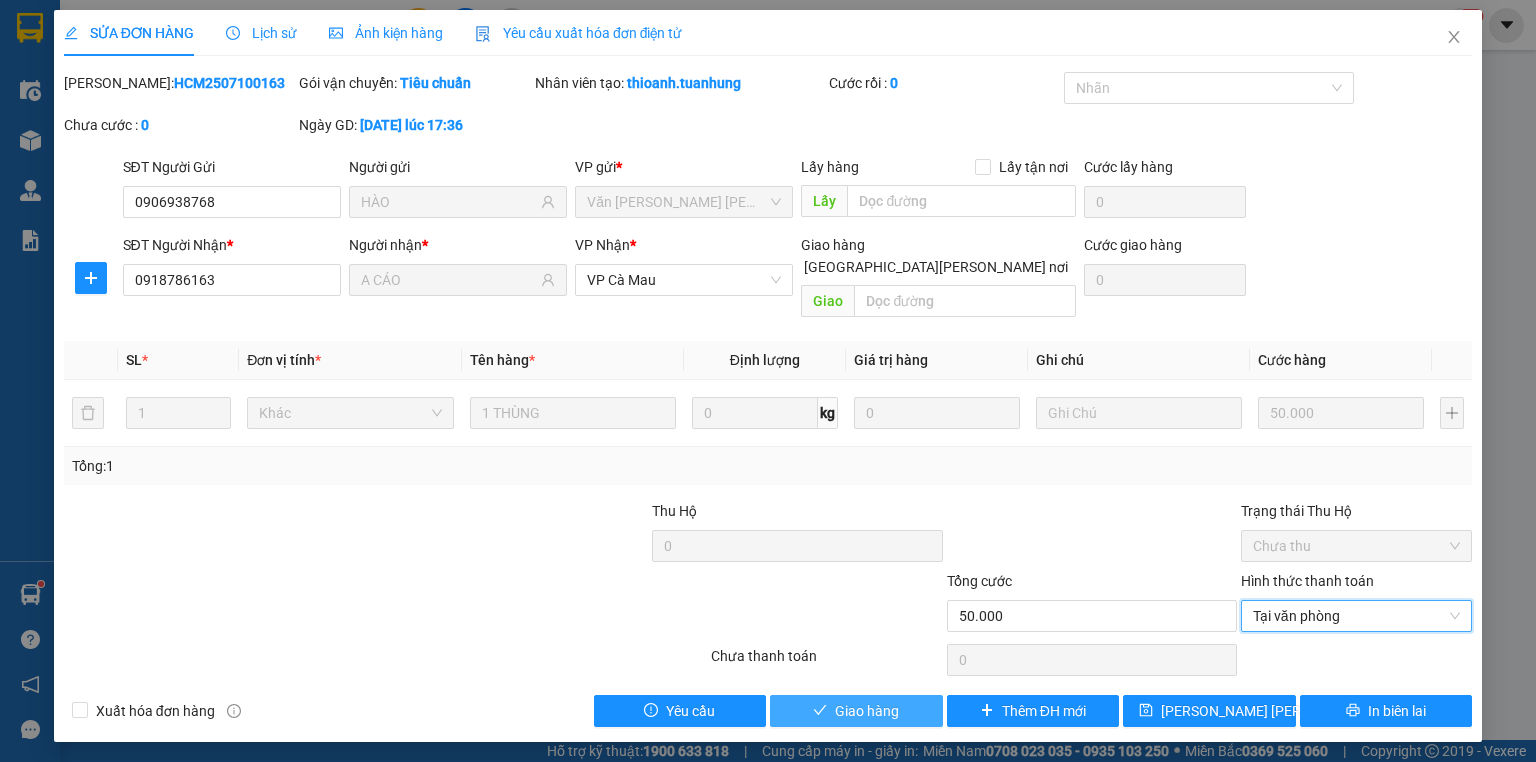 click on "Giao hàng" at bounding box center [856, 711] 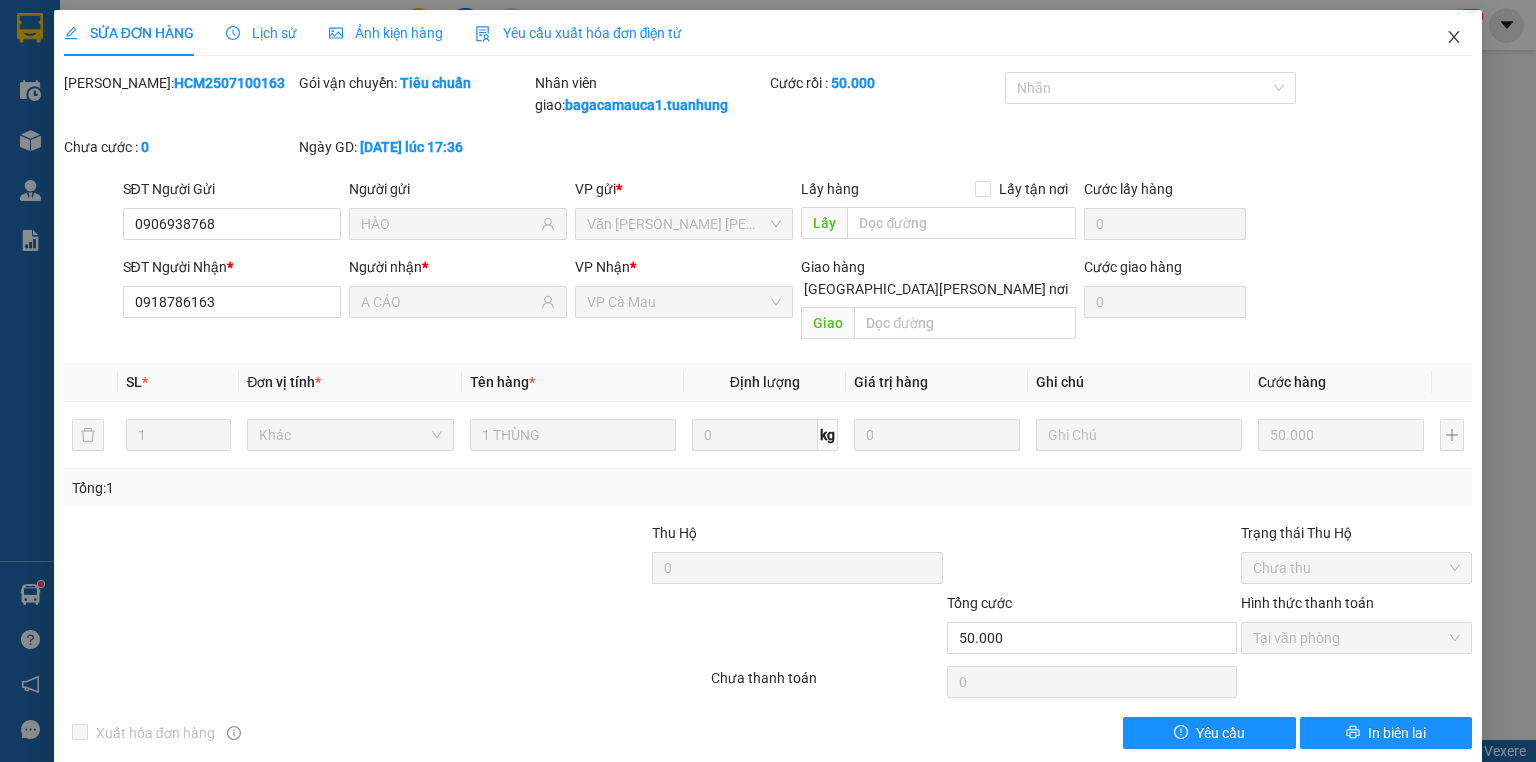 click at bounding box center (1454, 38) 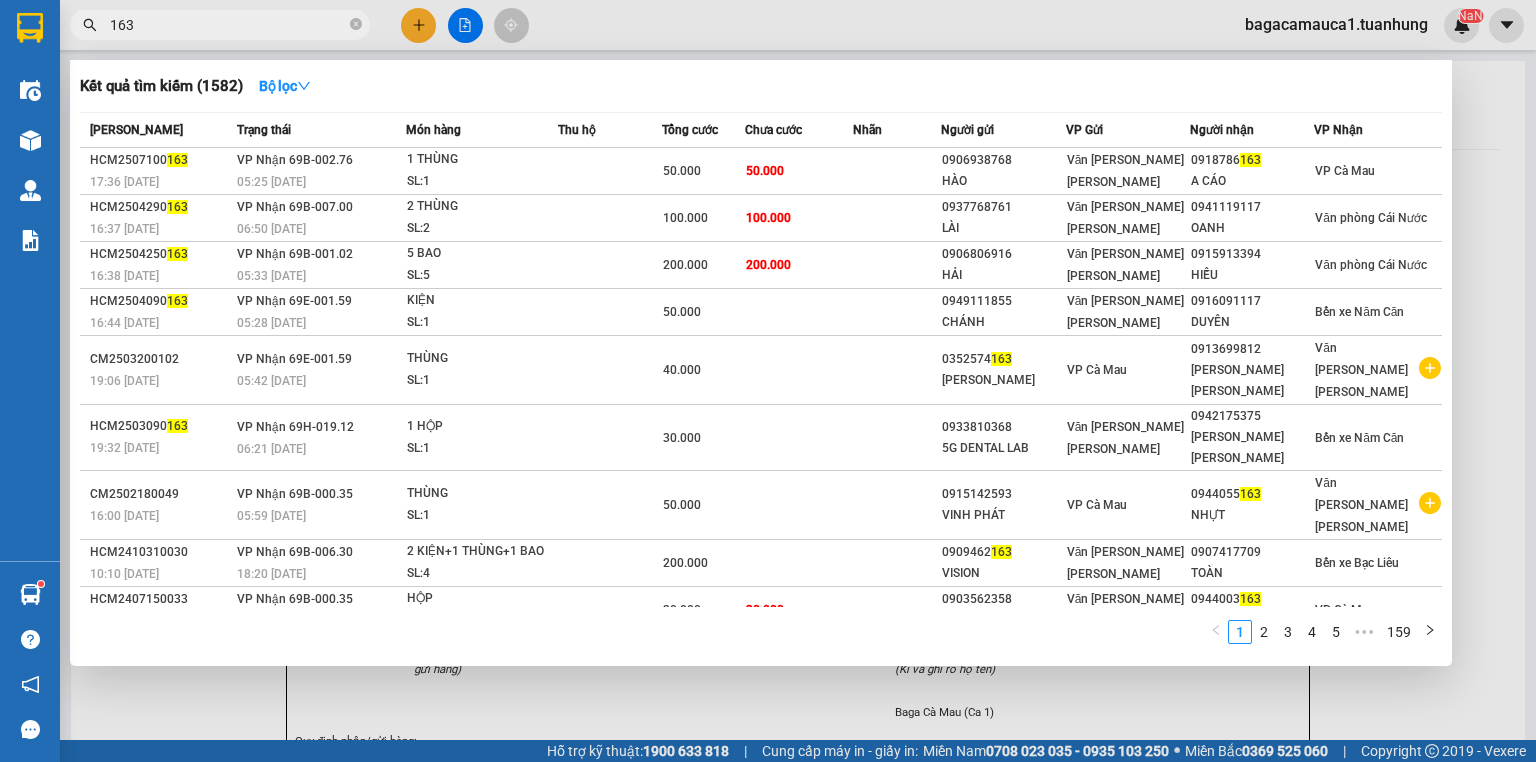click on "163" at bounding box center [228, 25] 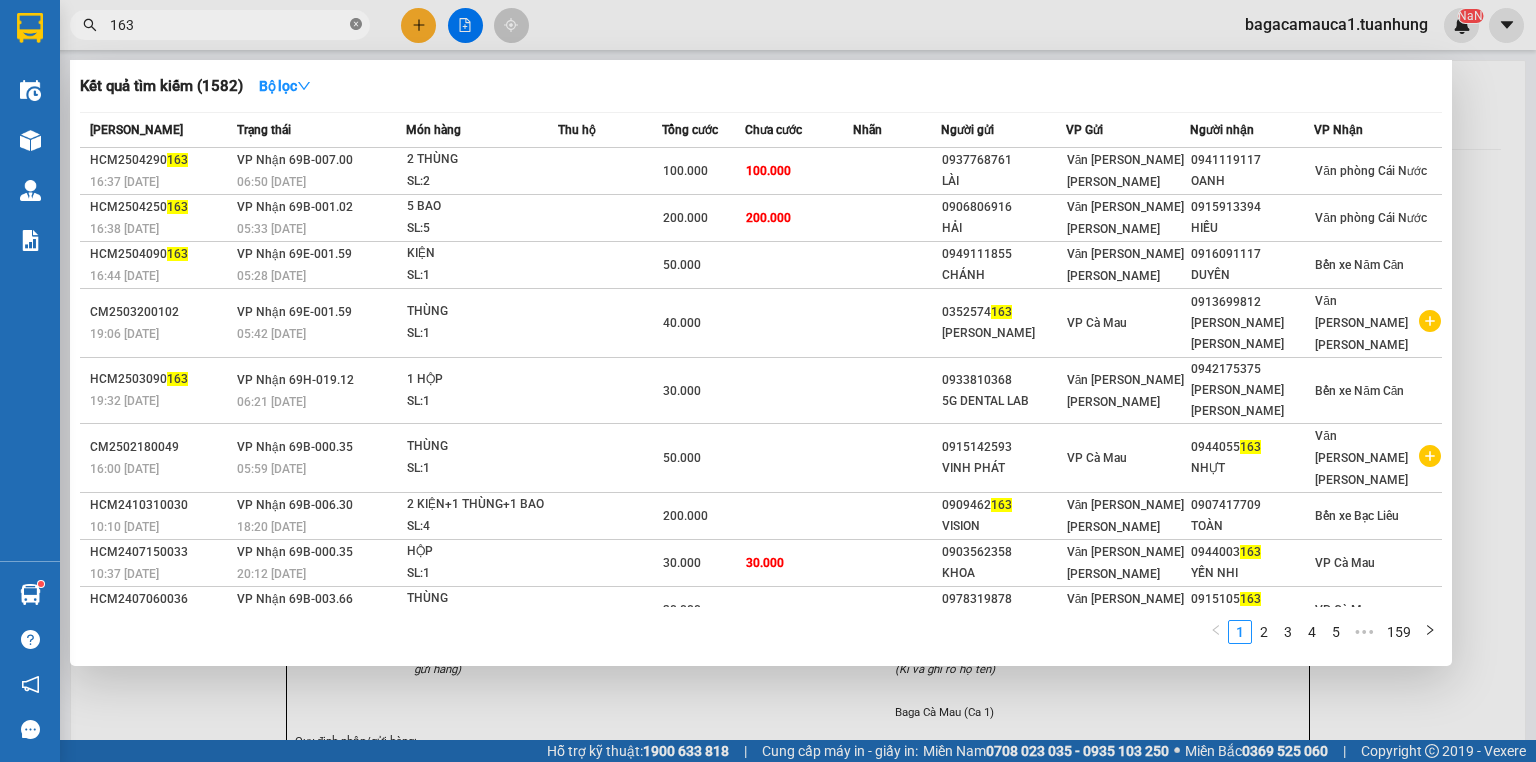 drag, startPoint x: 352, startPoint y: 24, endPoint x: 253, endPoint y: 32, distance: 99.32271 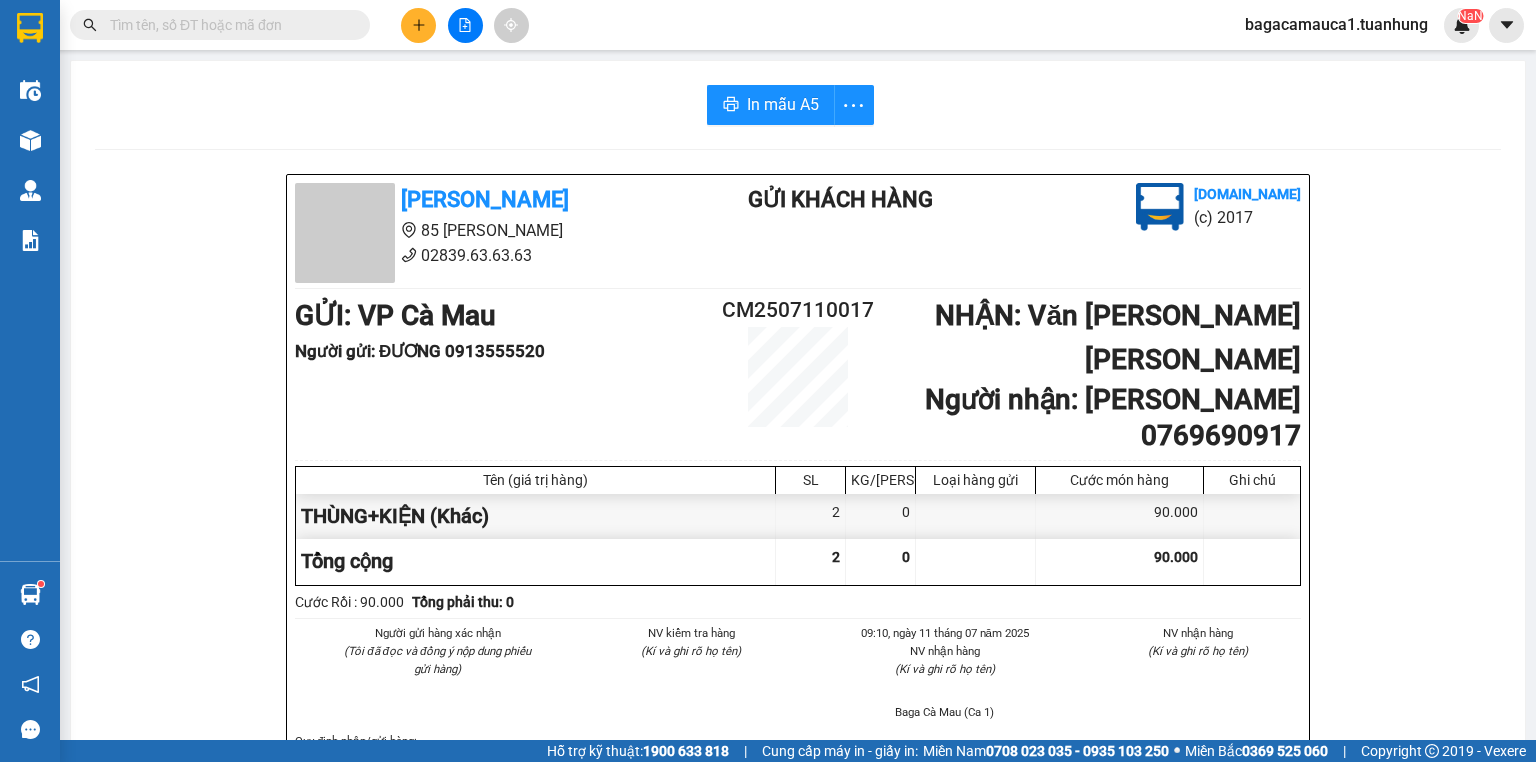 click at bounding box center [228, 25] 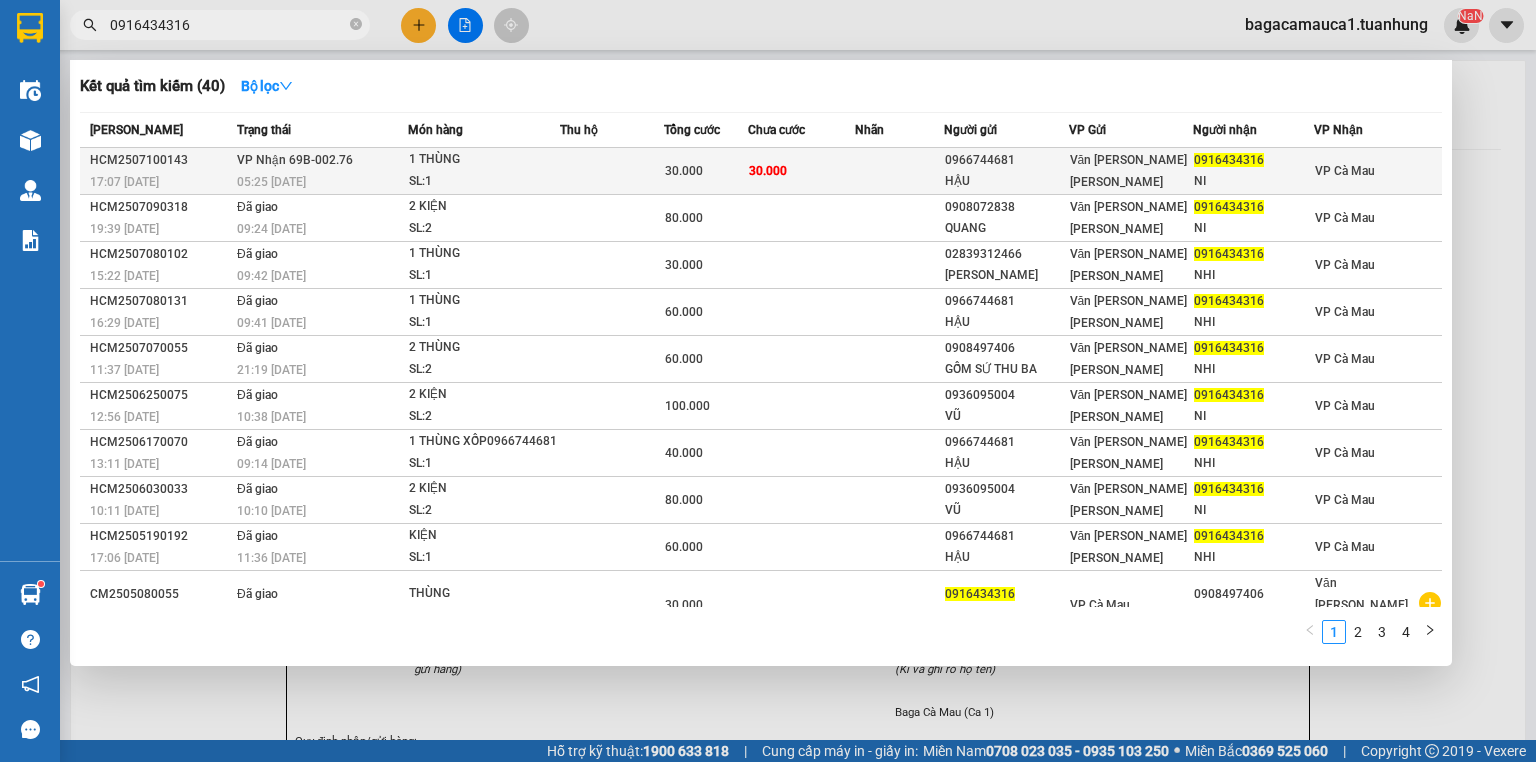 type on "0916434316" 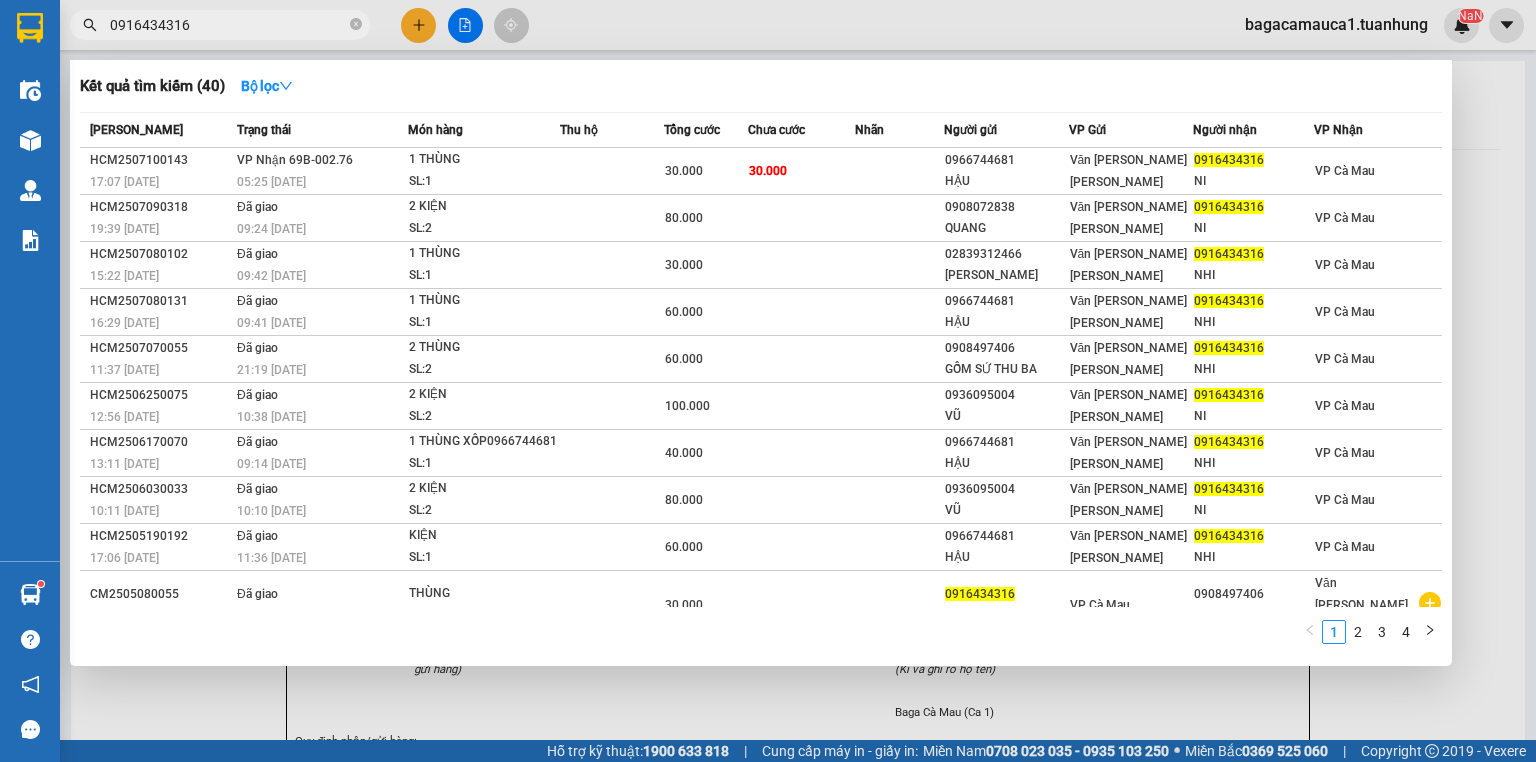 click at bounding box center (612, 171) 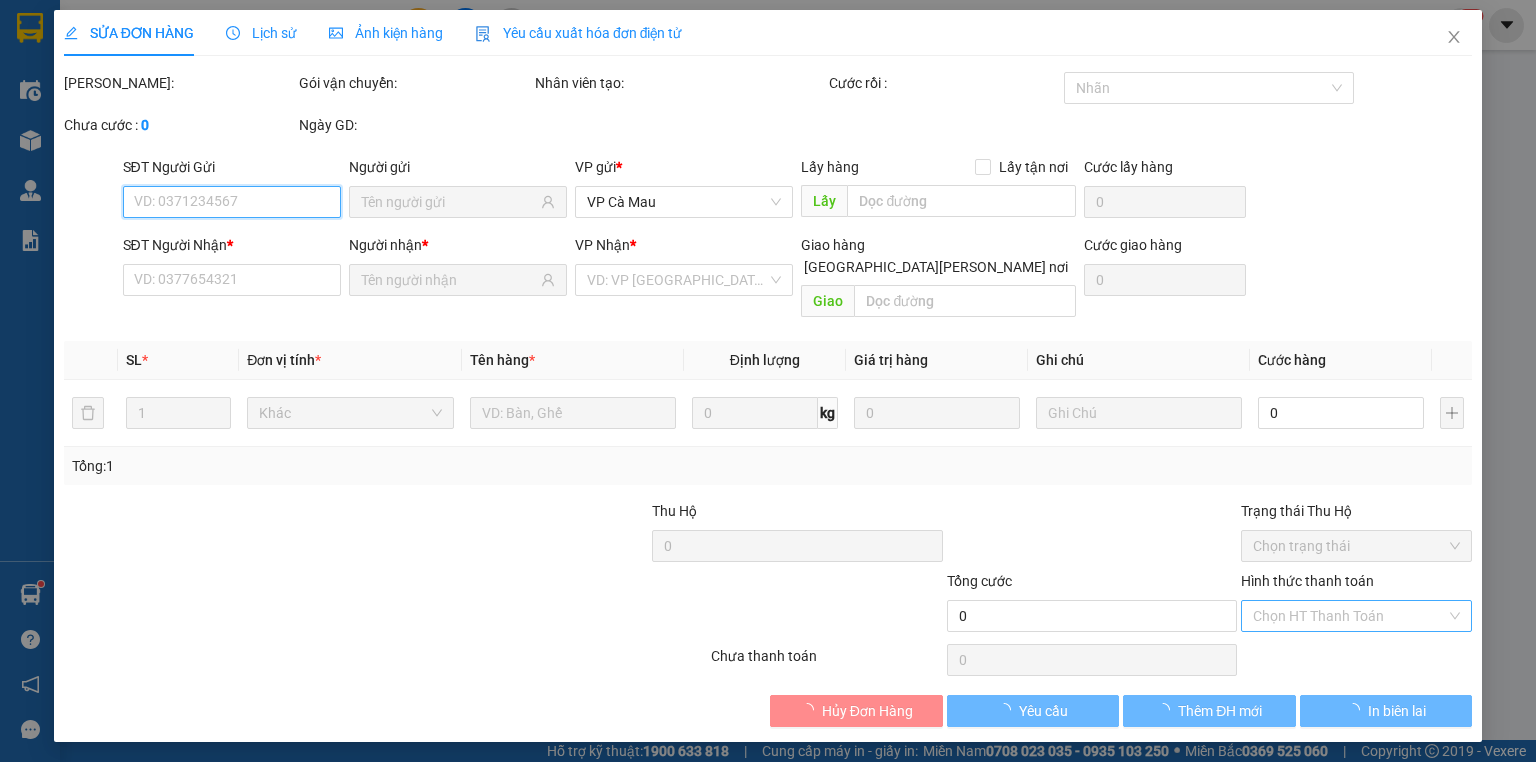 type on "0966744681" 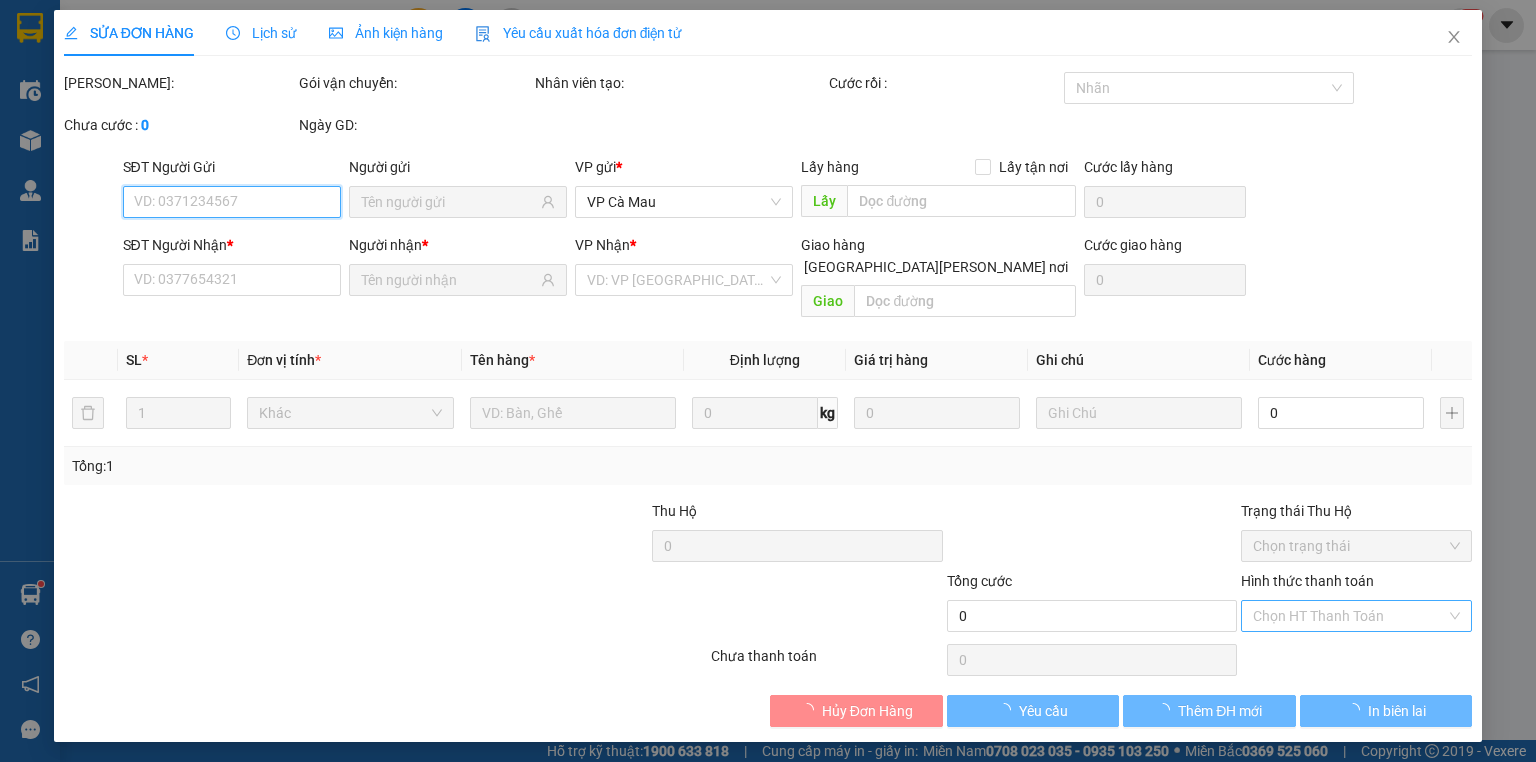 type on "HẬU" 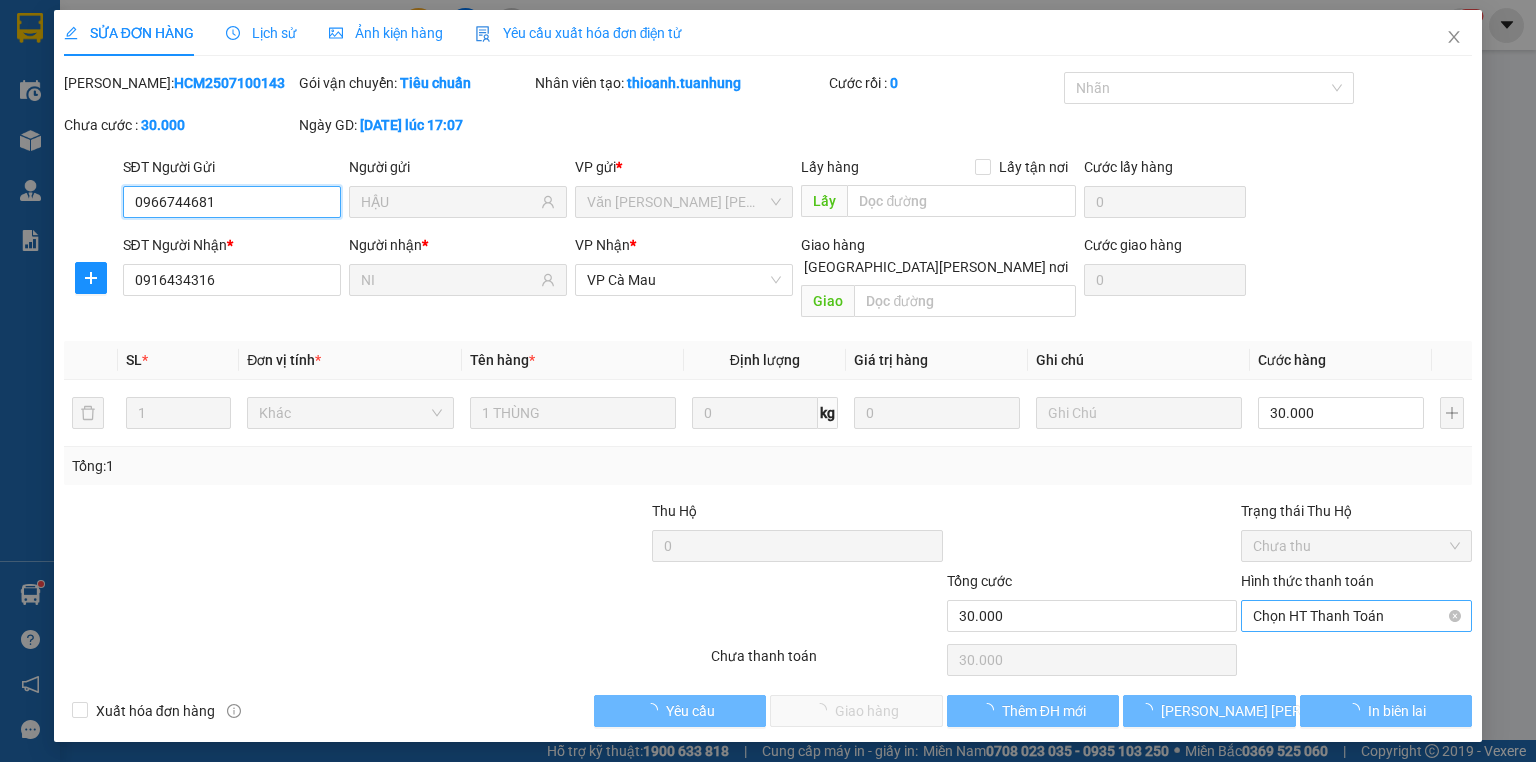 click on "Chọn HT Thanh Toán" at bounding box center (1356, 616) 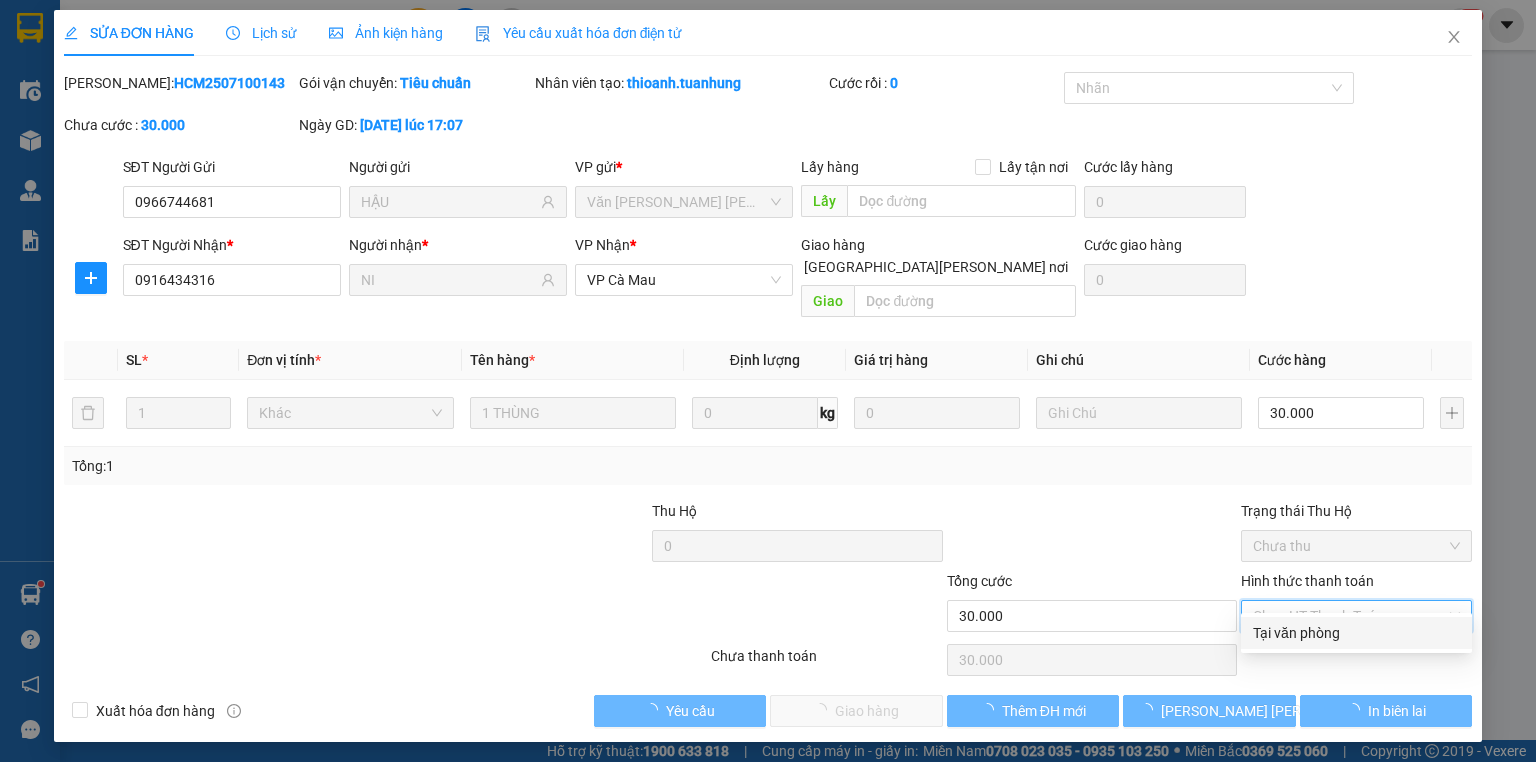 click on "Tại văn phòng" at bounding box center [1356, 633] 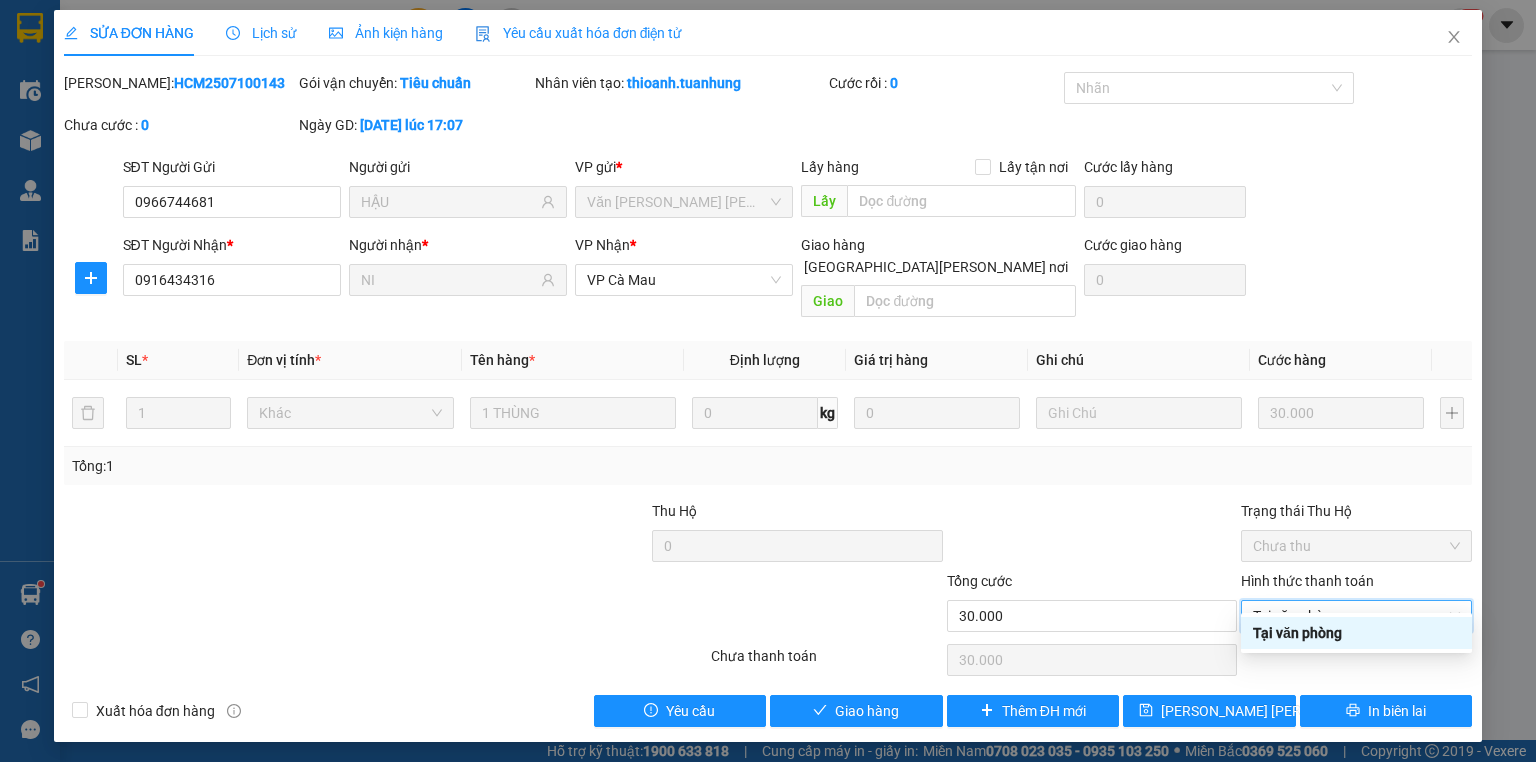 type on "0" 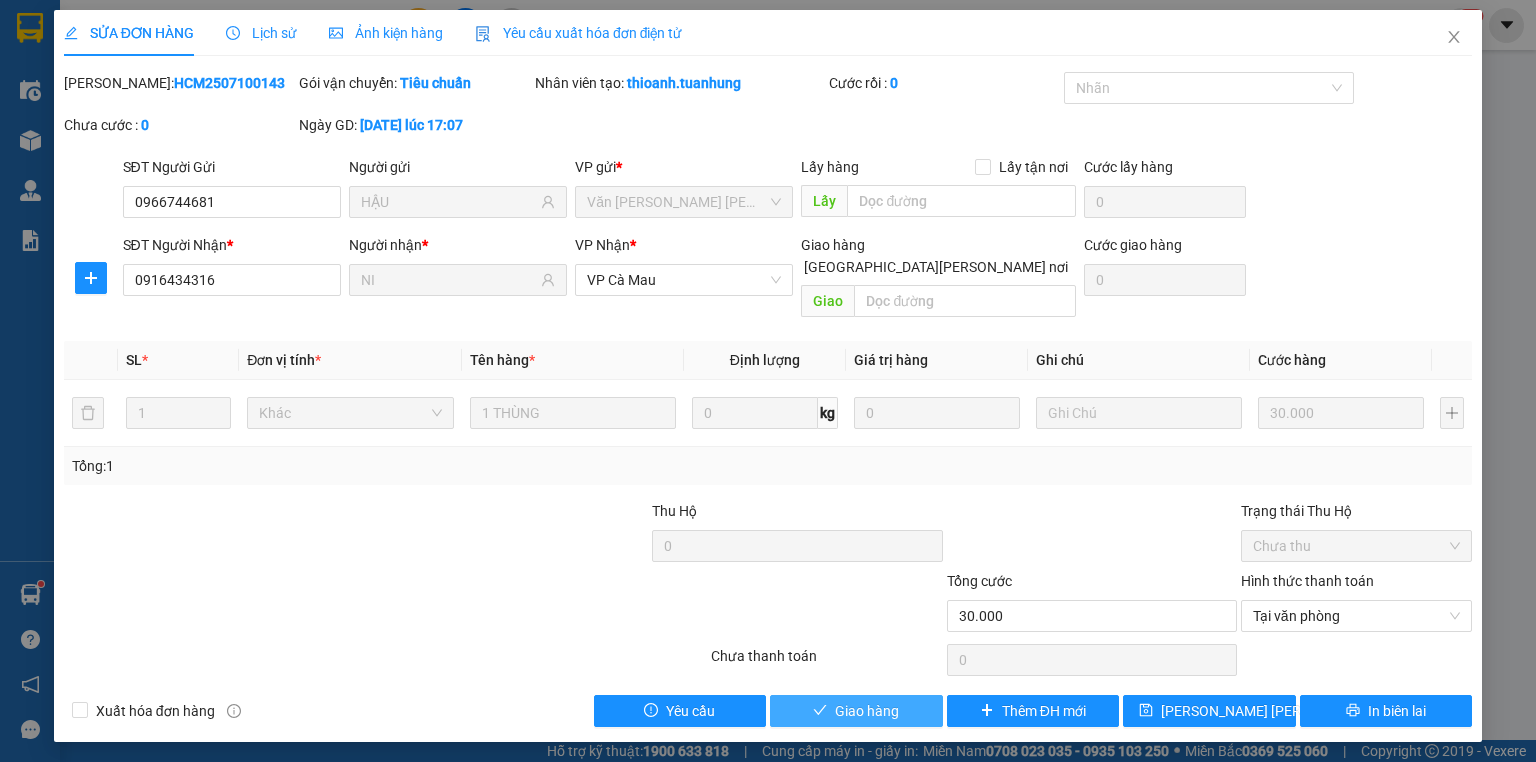 click on "Giao hàng" at bounding box center (867, 711) 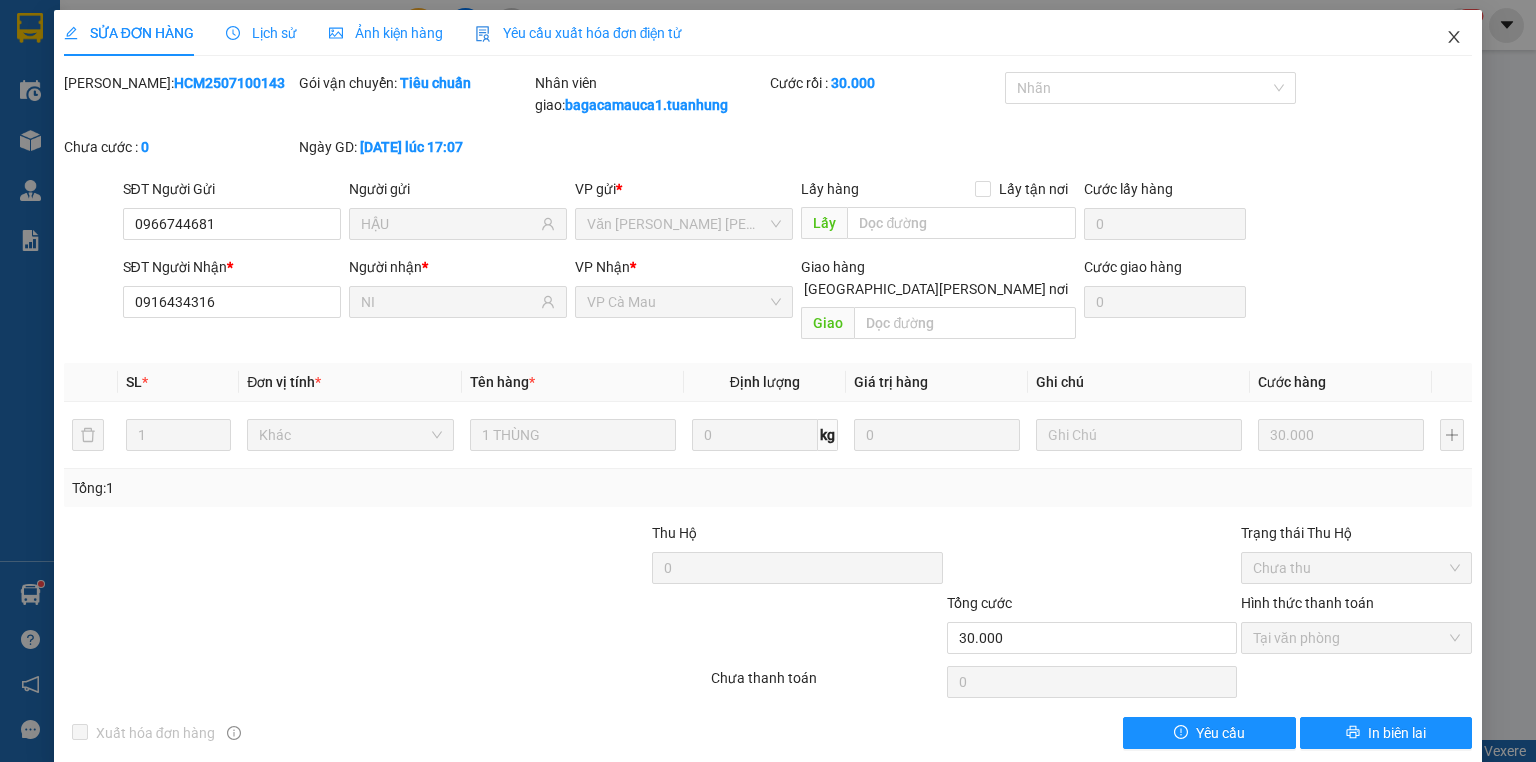 click at bounding box center [1454, 38] 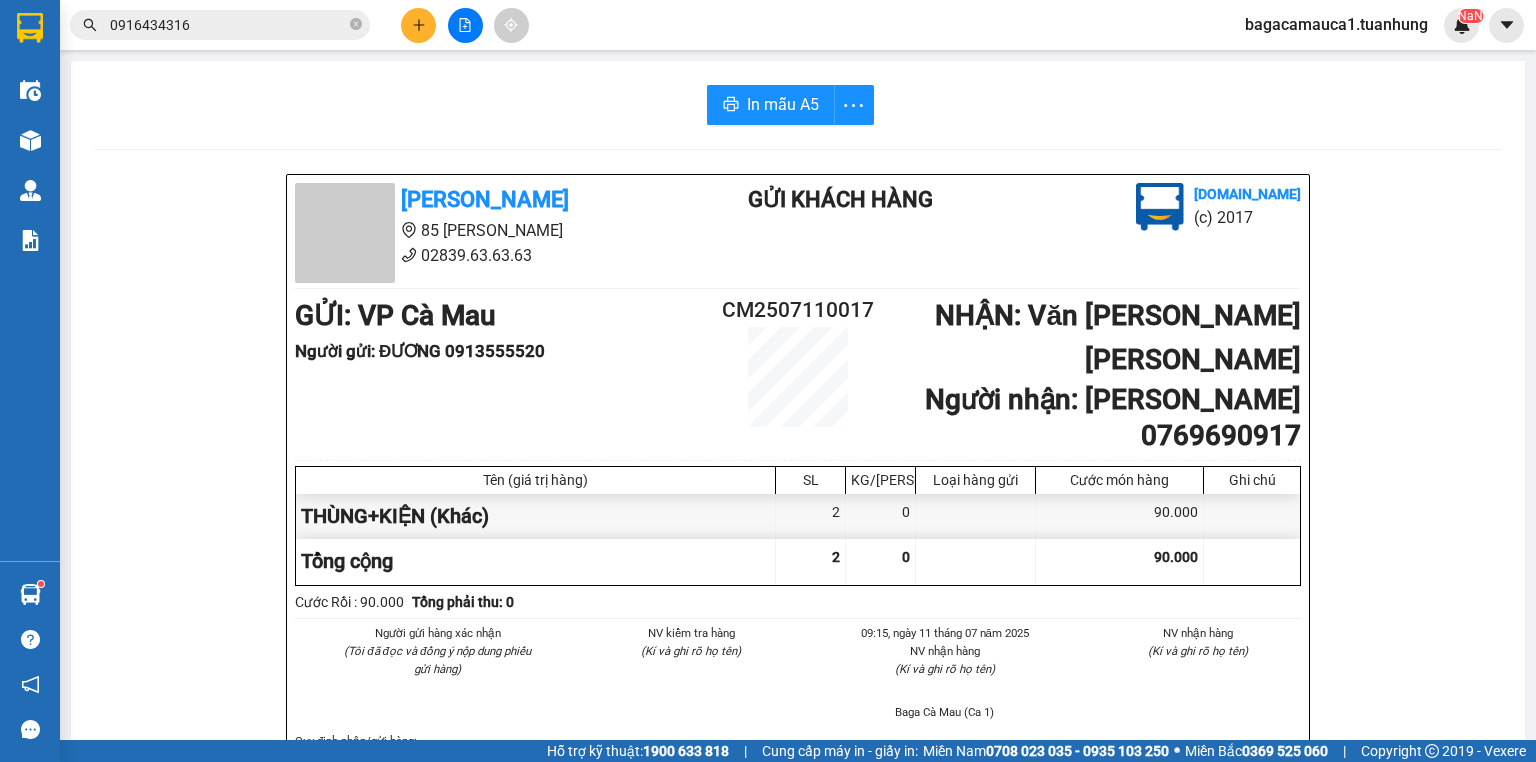 click 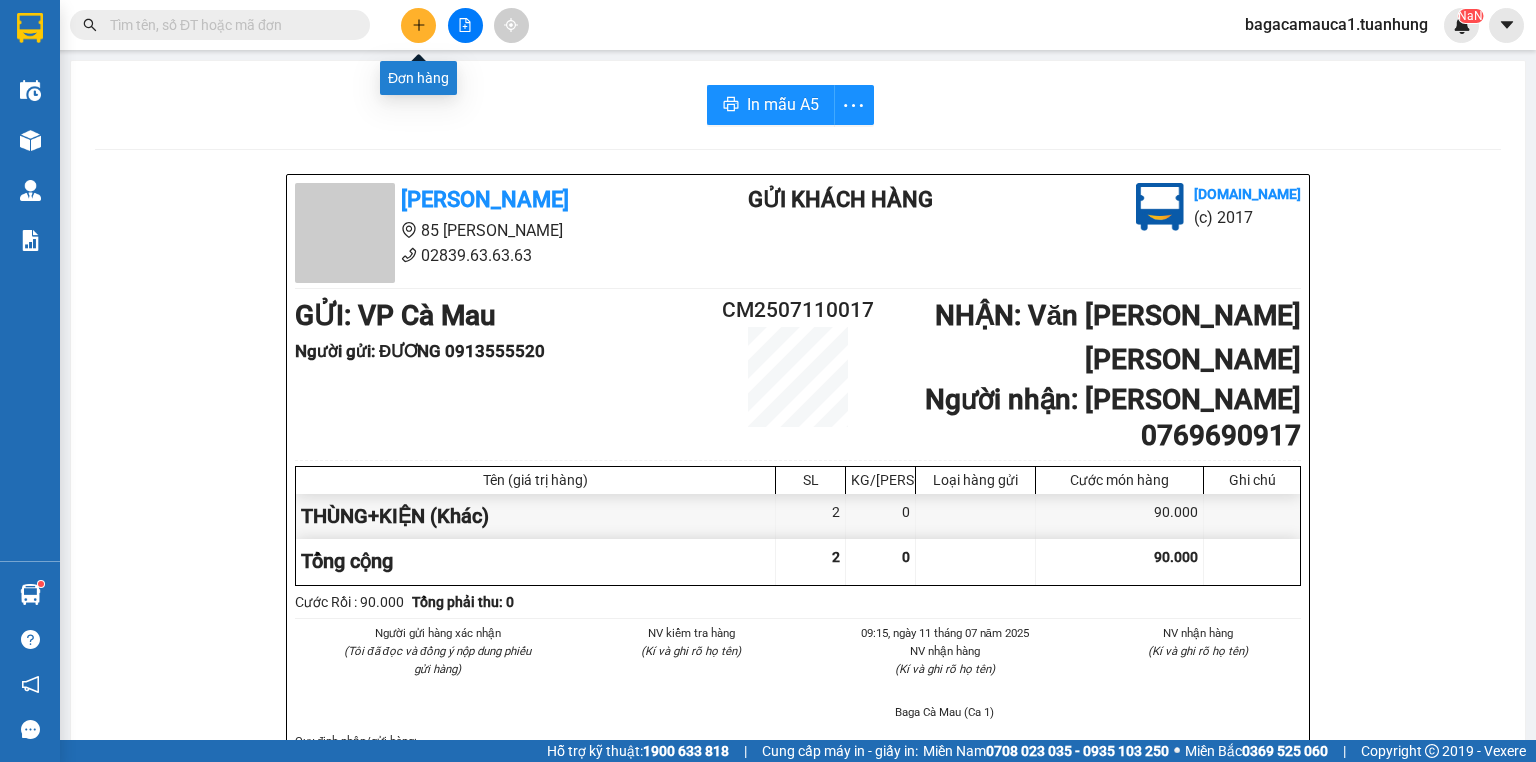click at bounding box center [418, 25] 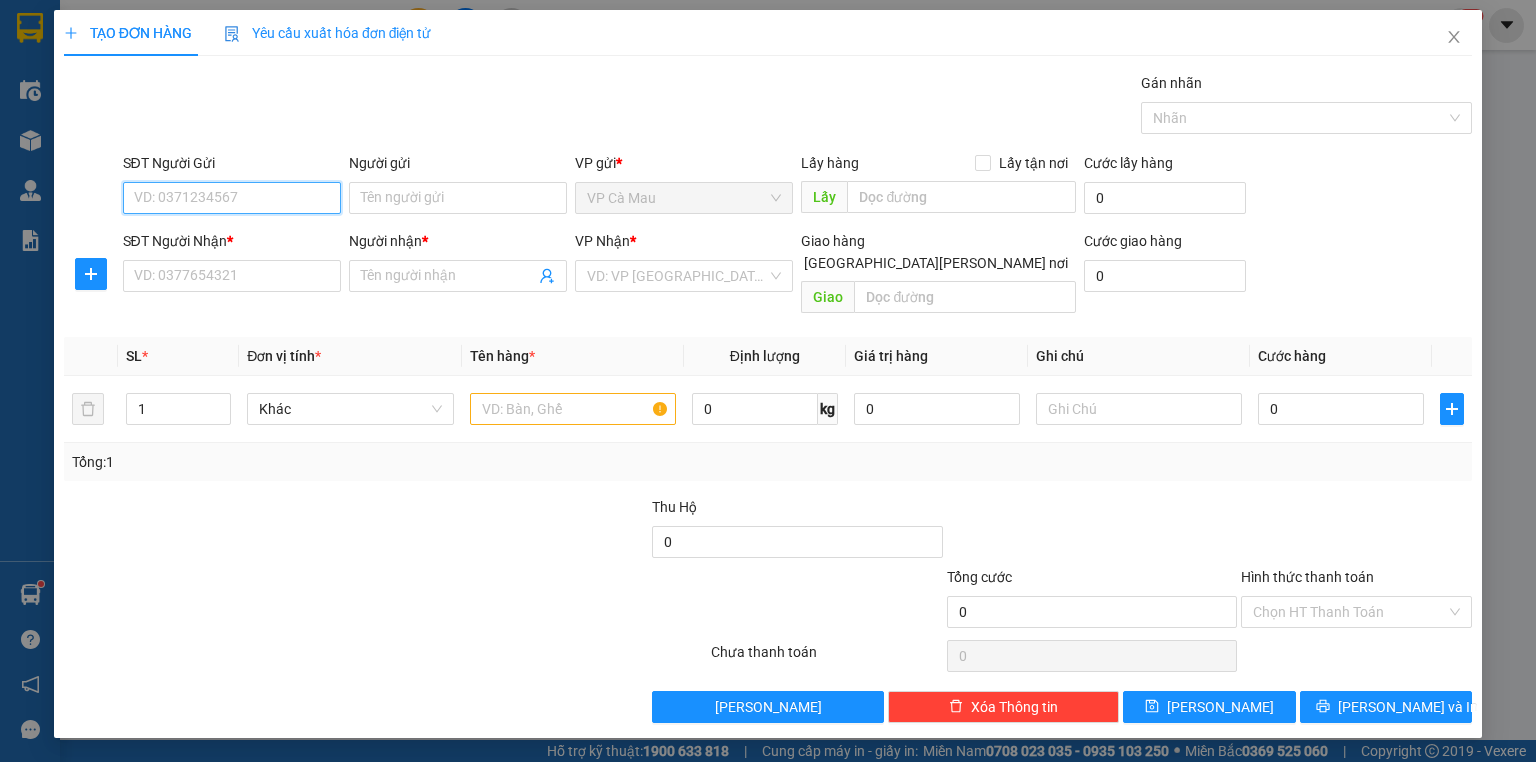 click on "SĐT Người Gửi" at bounding box center (232, 198) 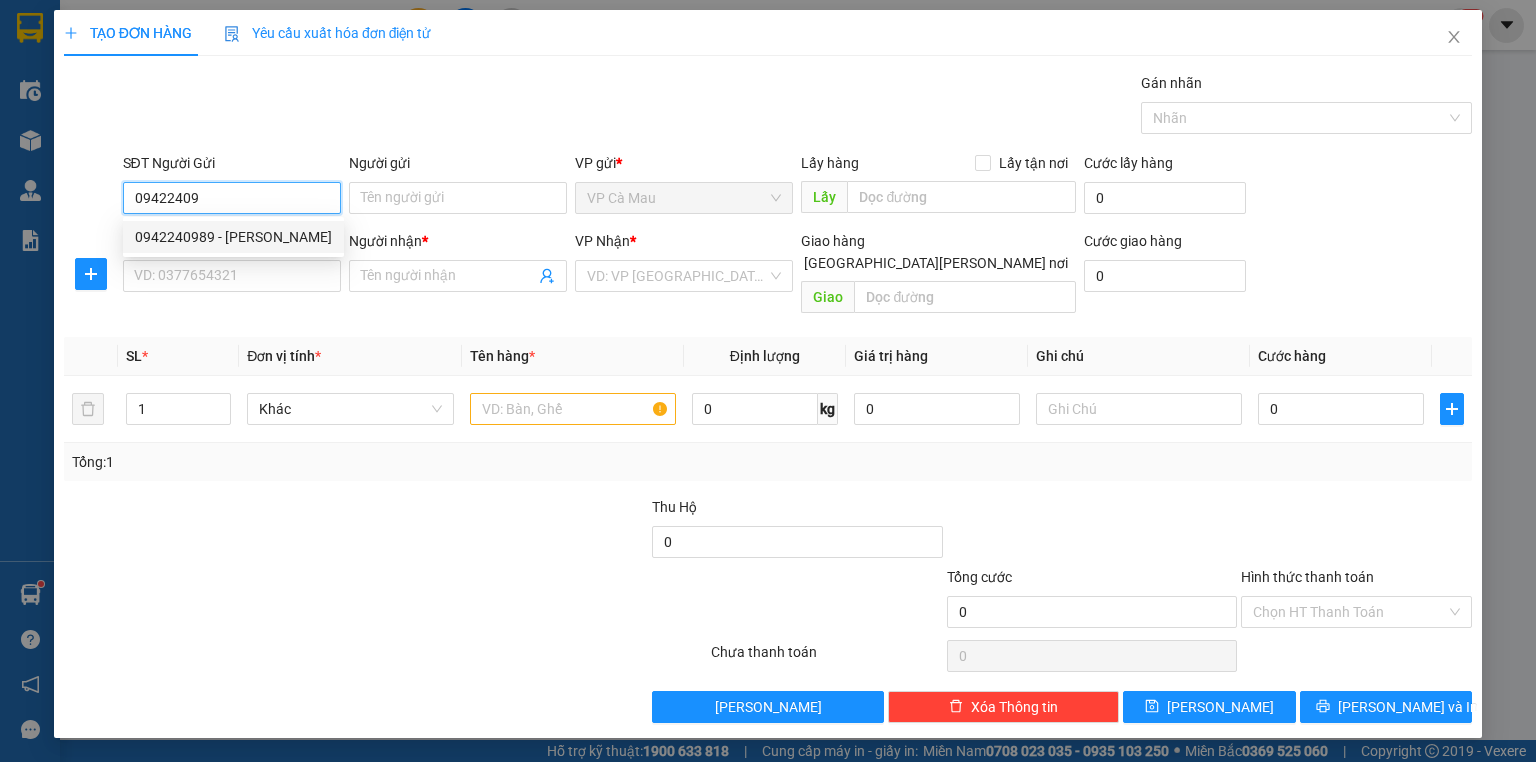 click on "0942240989 - ĐẶNG YẾN" at bounding box center [233, 237] 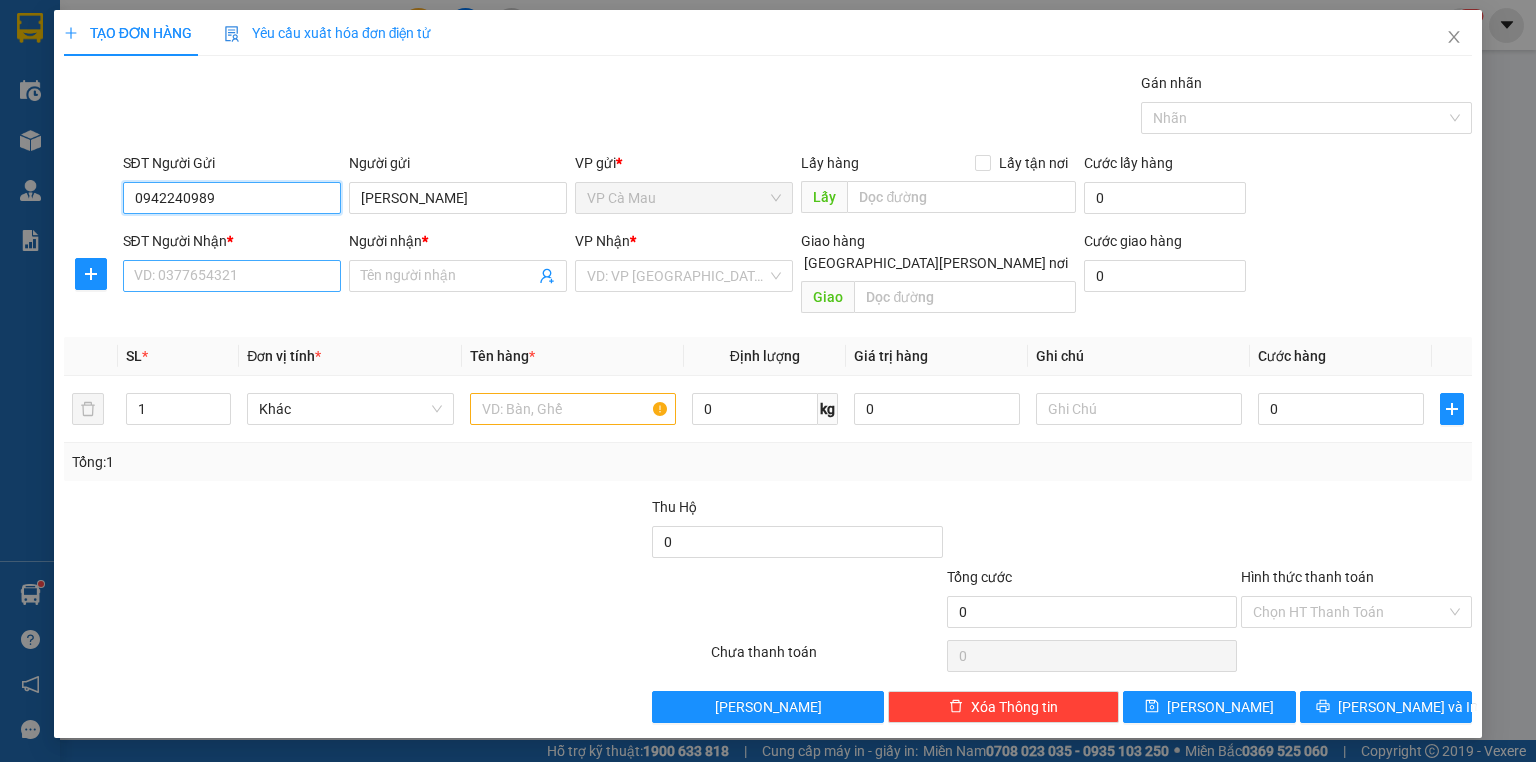 type on "0942240989" 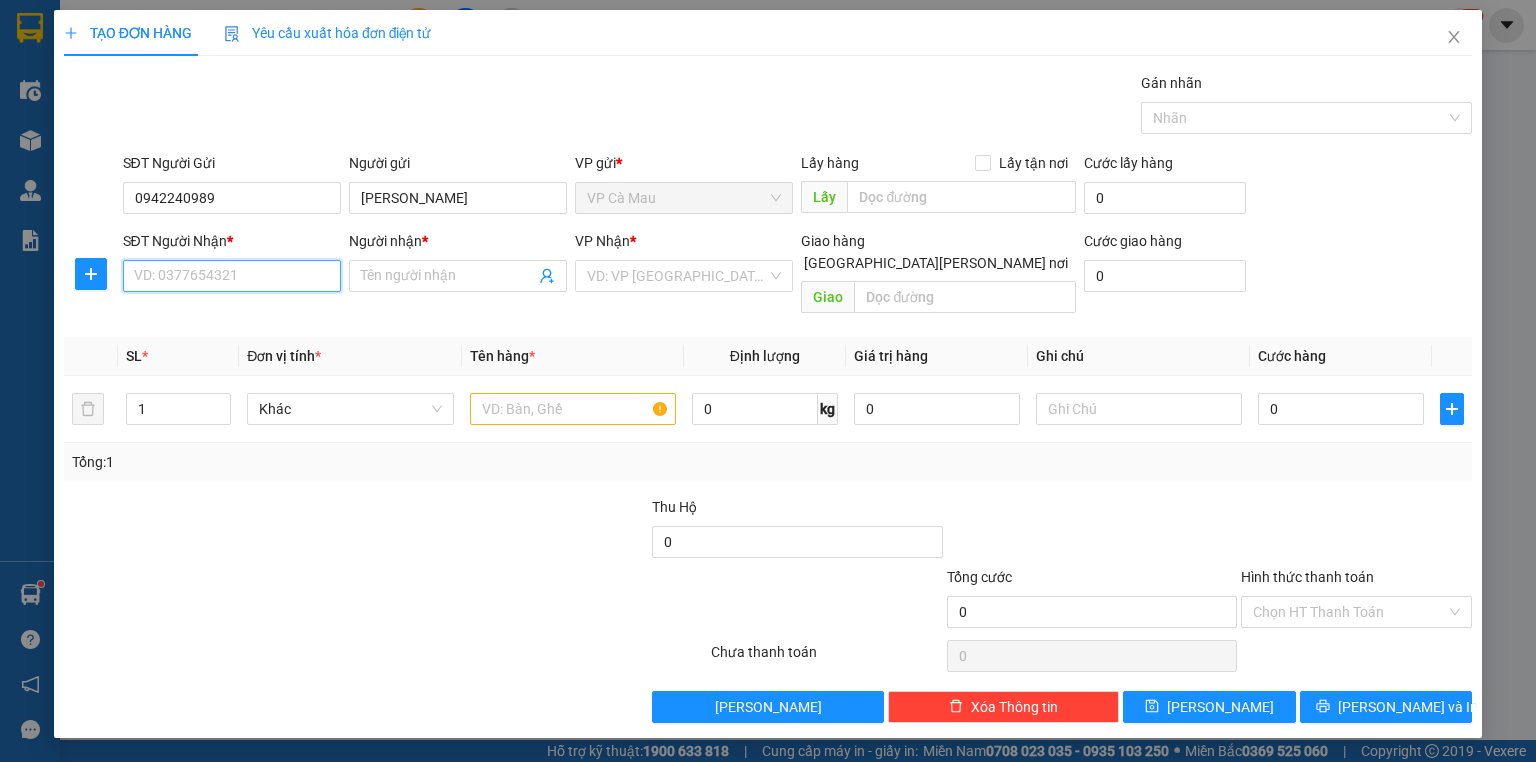 click on "SĐT Người Nhận  *" at bounding box center (232, 276) 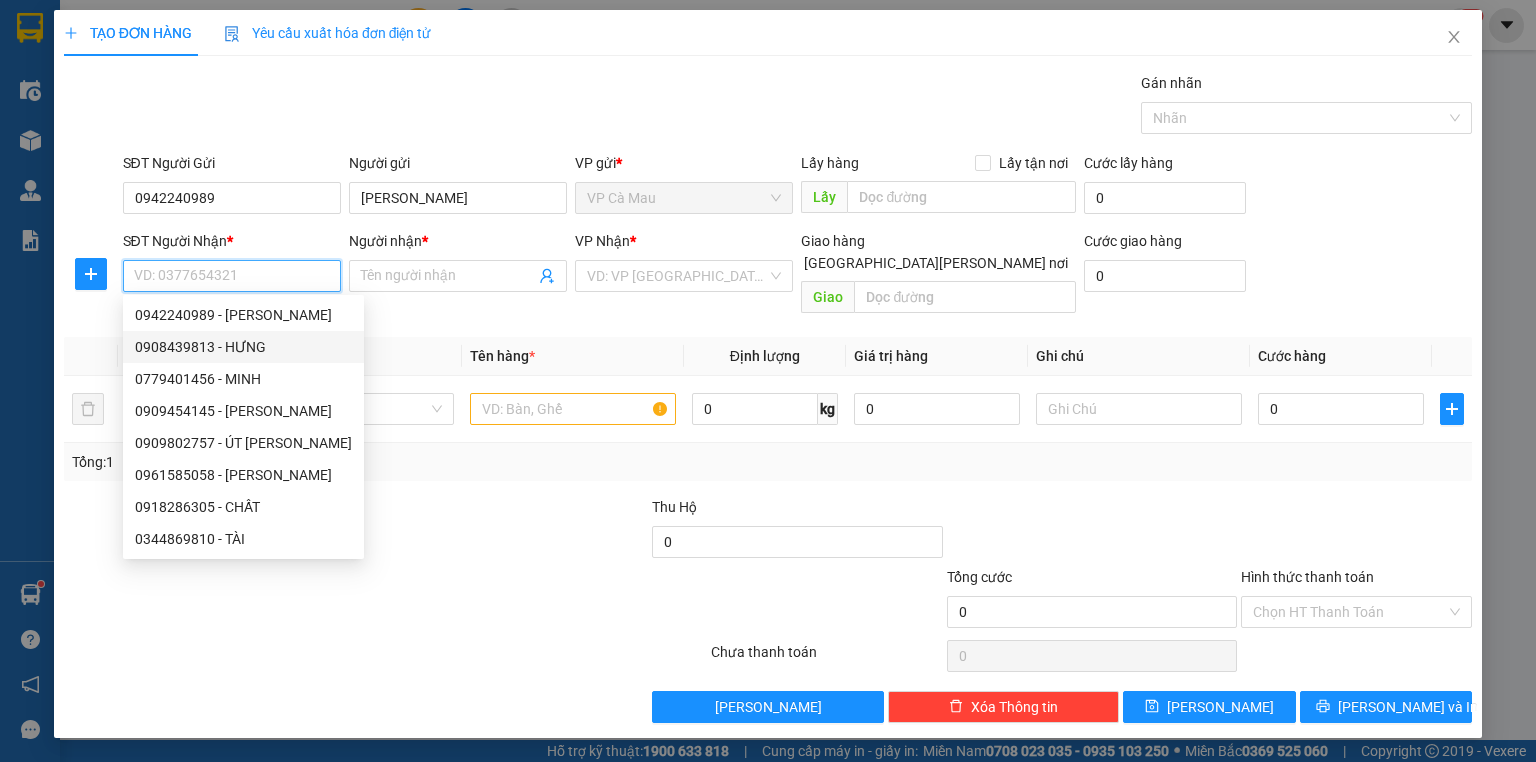 click on "0908439813 - HƯNG" at bounding box center [243, 347] 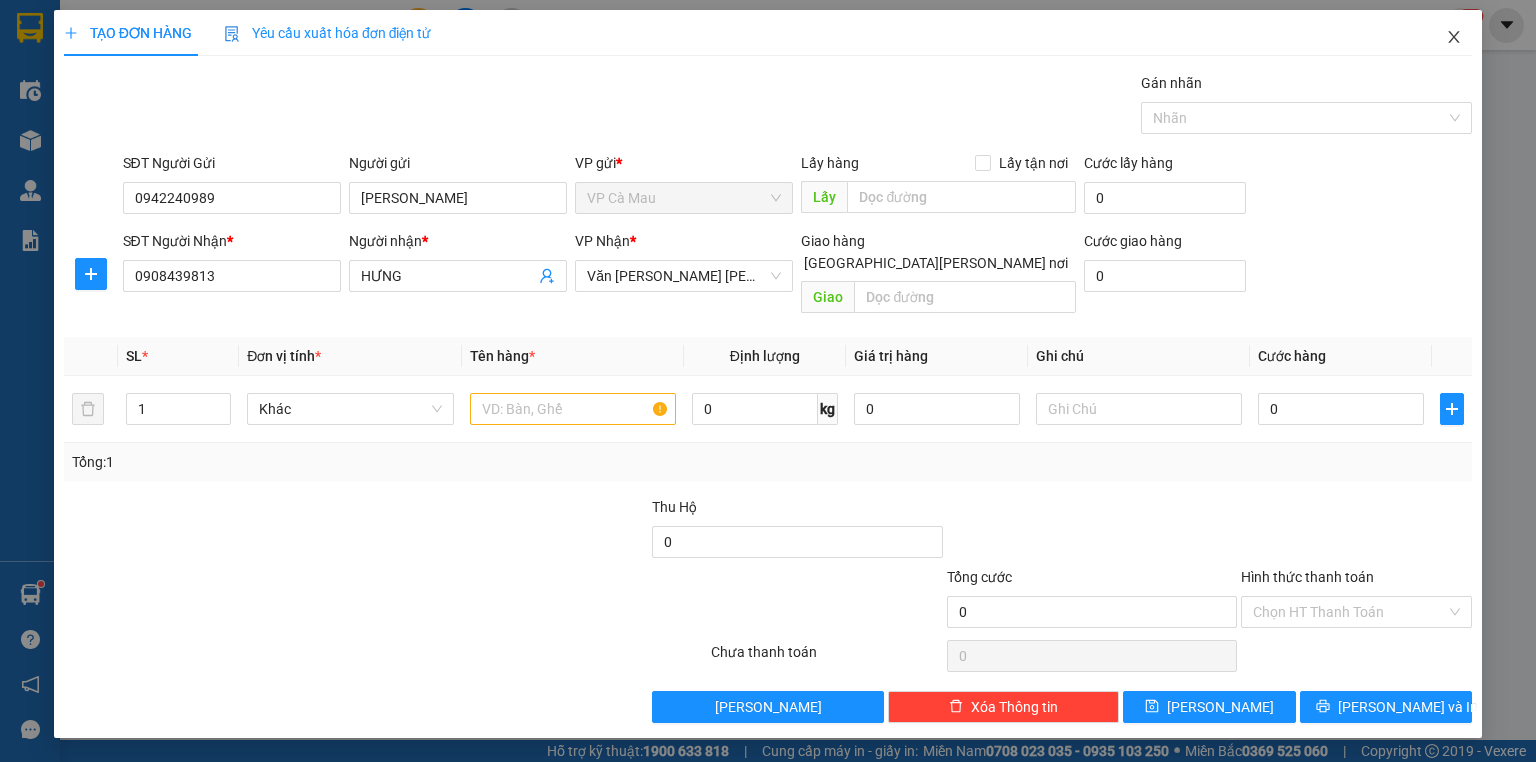 click 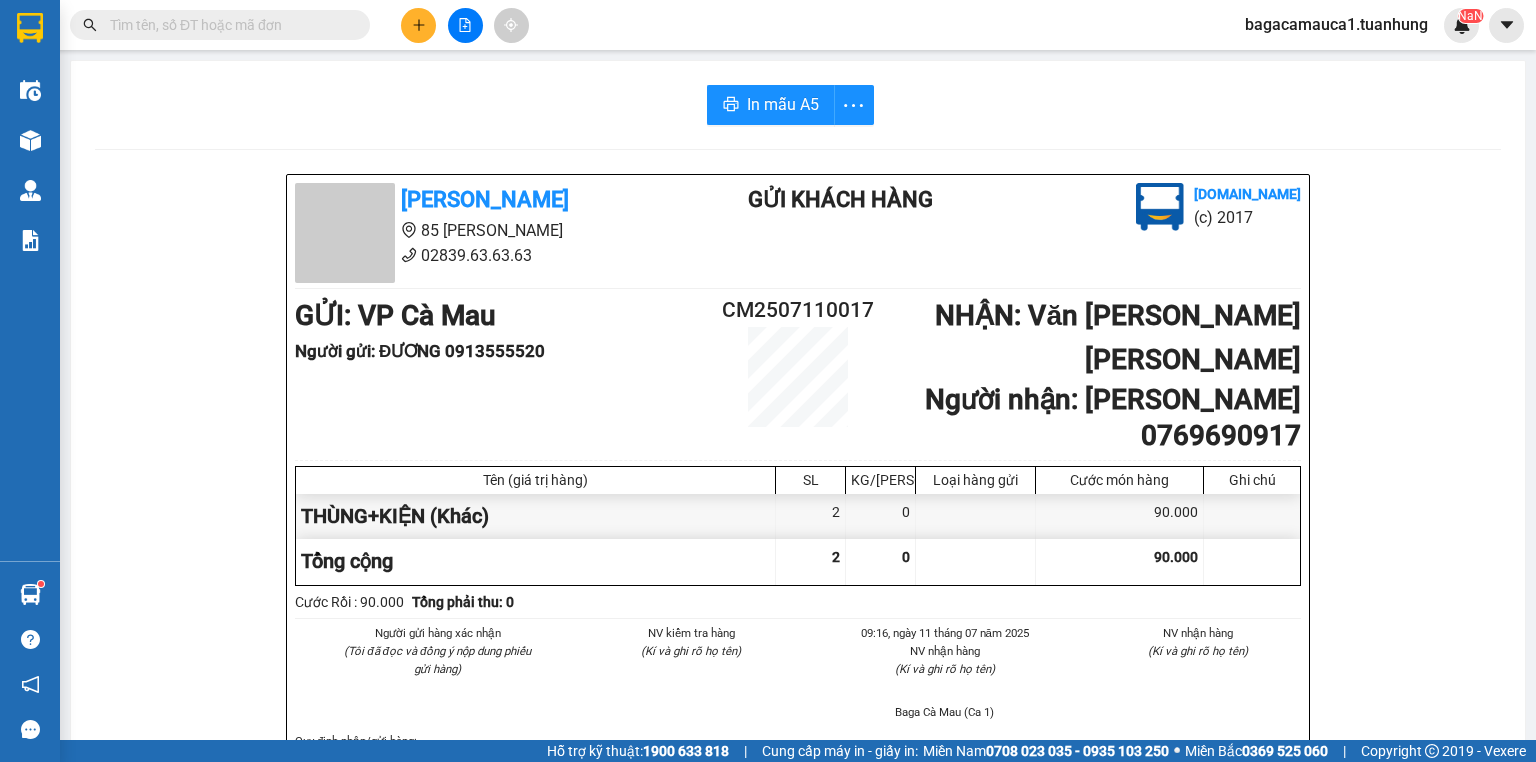 click at bounding box center [228, 25] 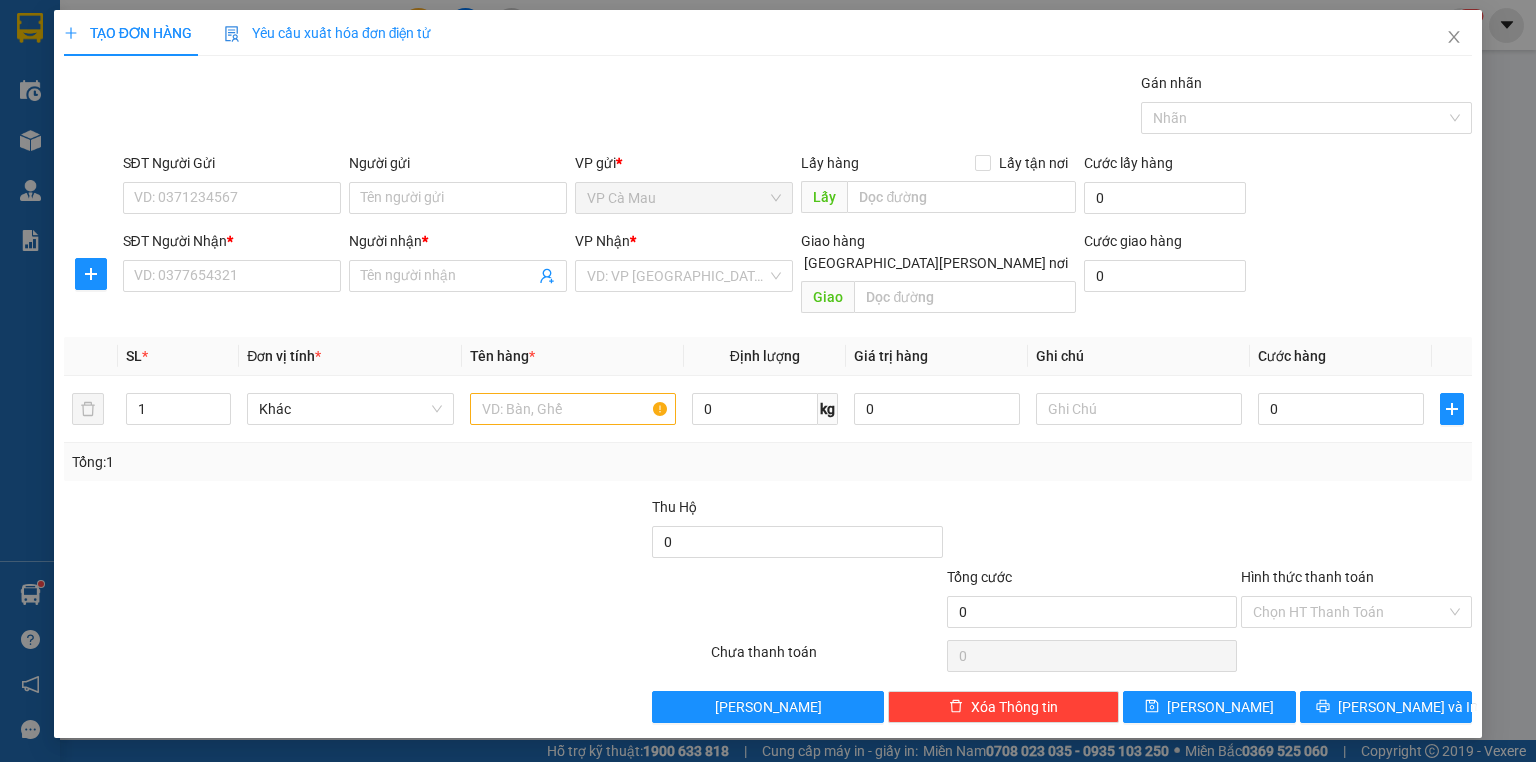 click on "[GEOGRAPHIC_DATA][PERSON_NAME] nơi" at bounding box center (787, 262) 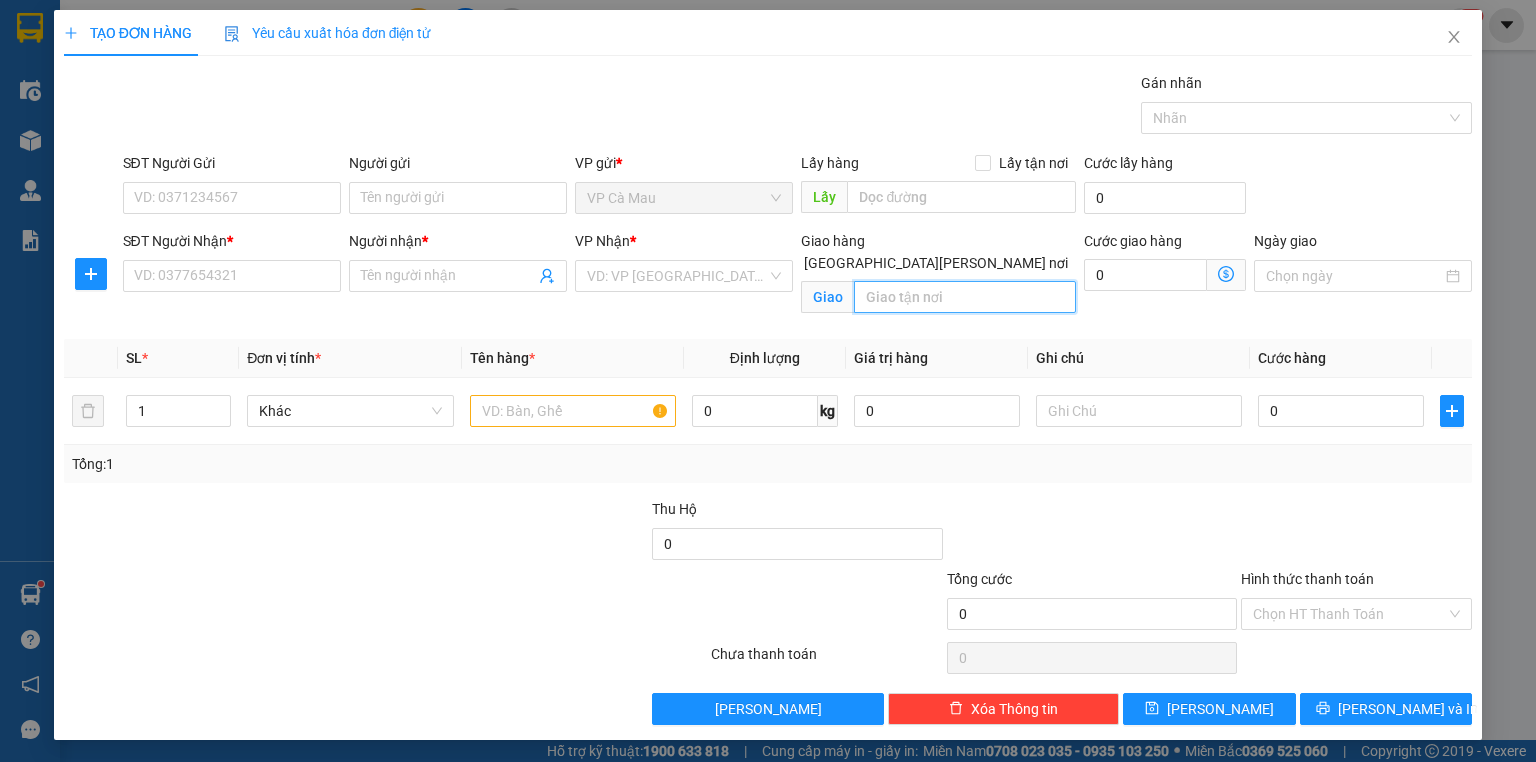 click at bounding box center [965, 297] 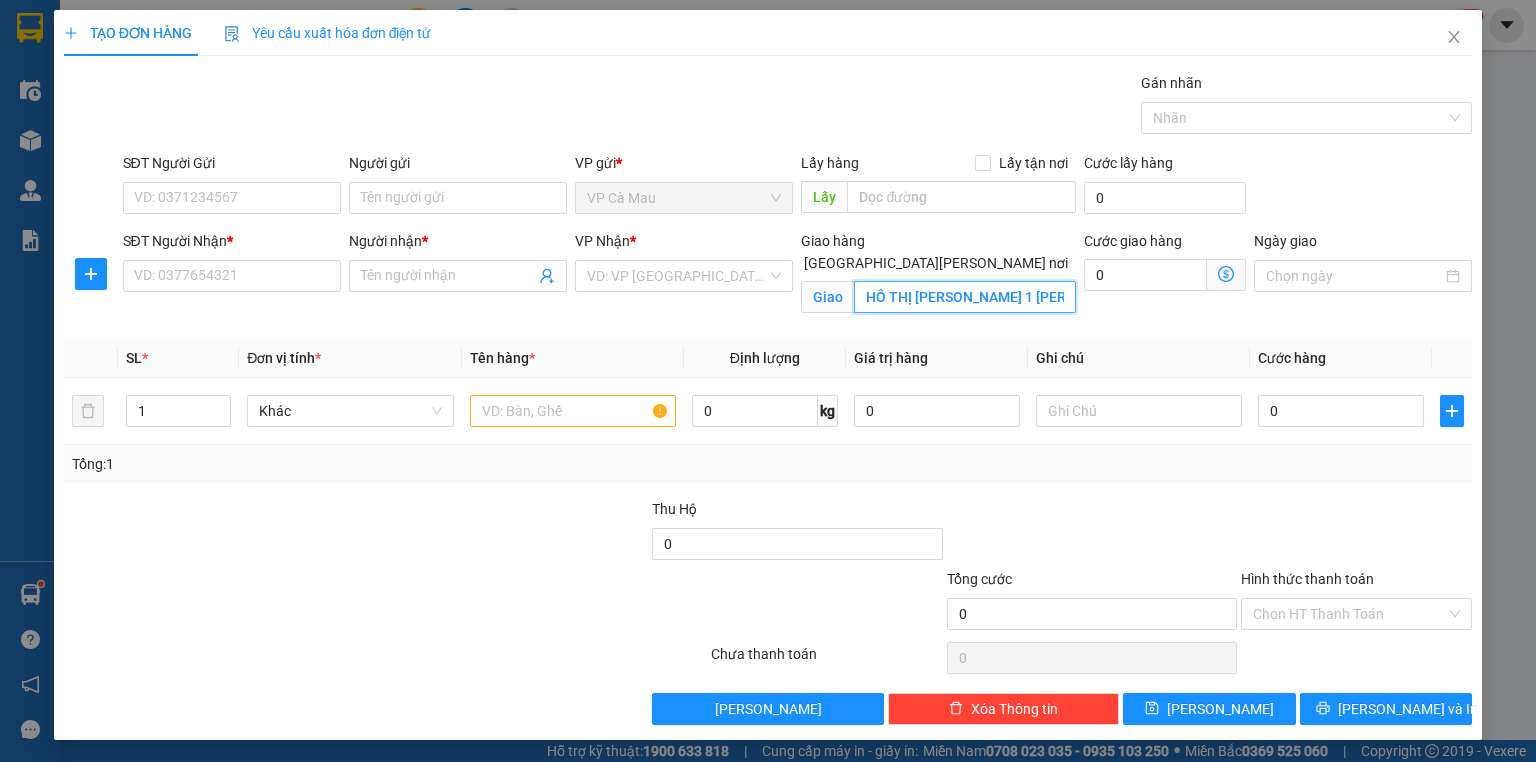 scroll, scrollTop: 0, scrollLeft: 103, axis: horizontal 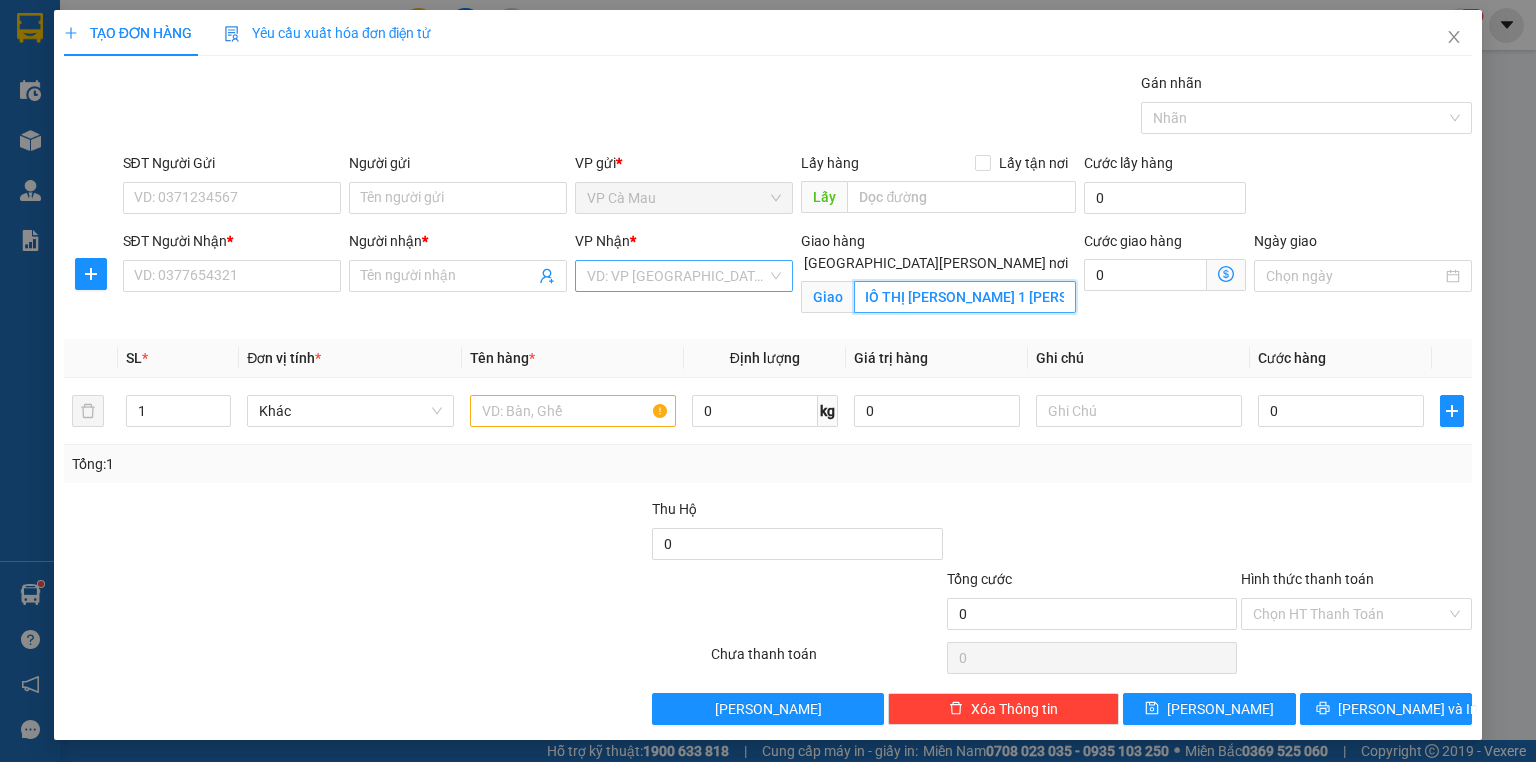 click on "VD: VP [GEOGRAPHIC_DATA]" at bounding box center [684, 276] 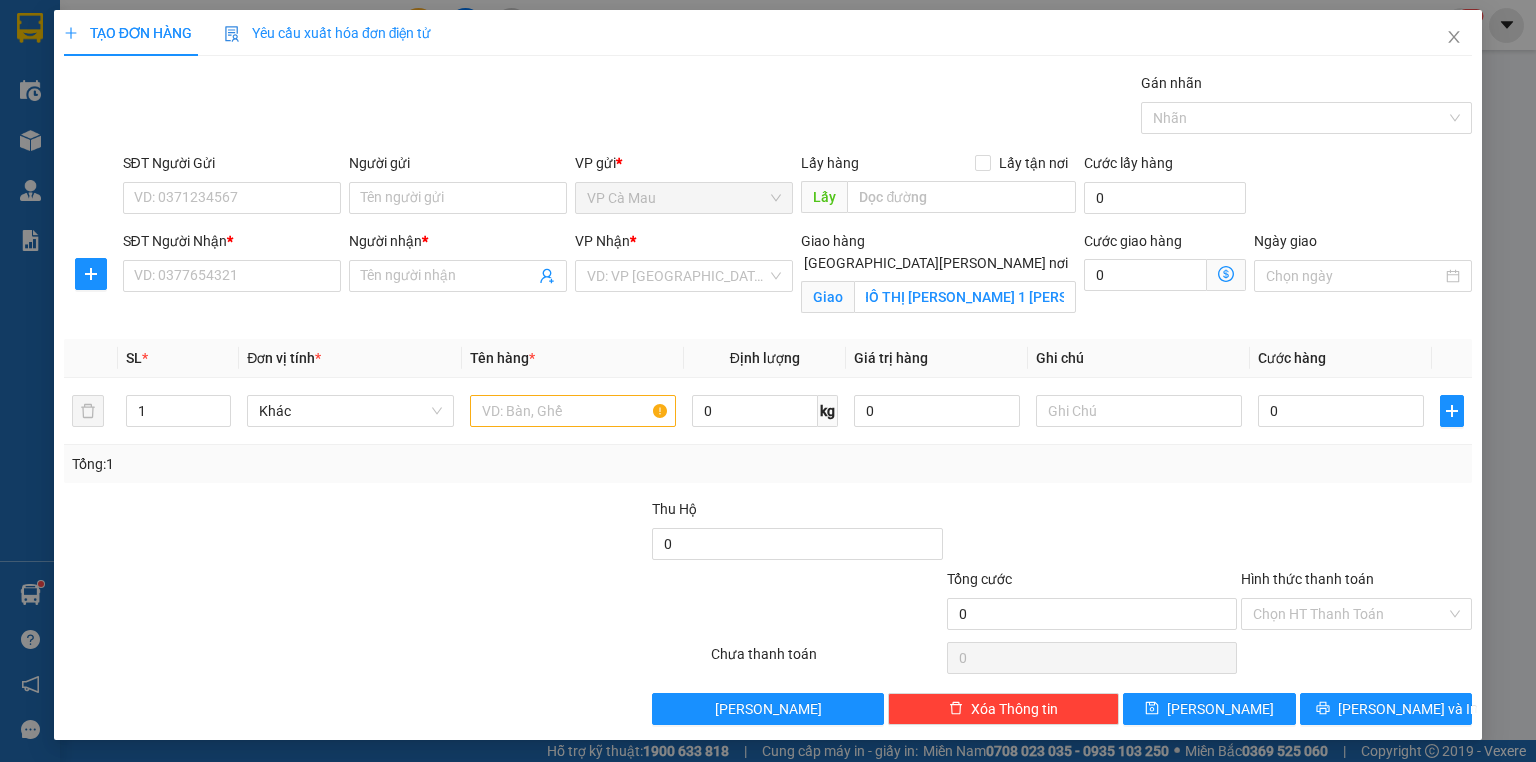 scroll, scrollTop: 0, scrollLeft: 0, axis: both 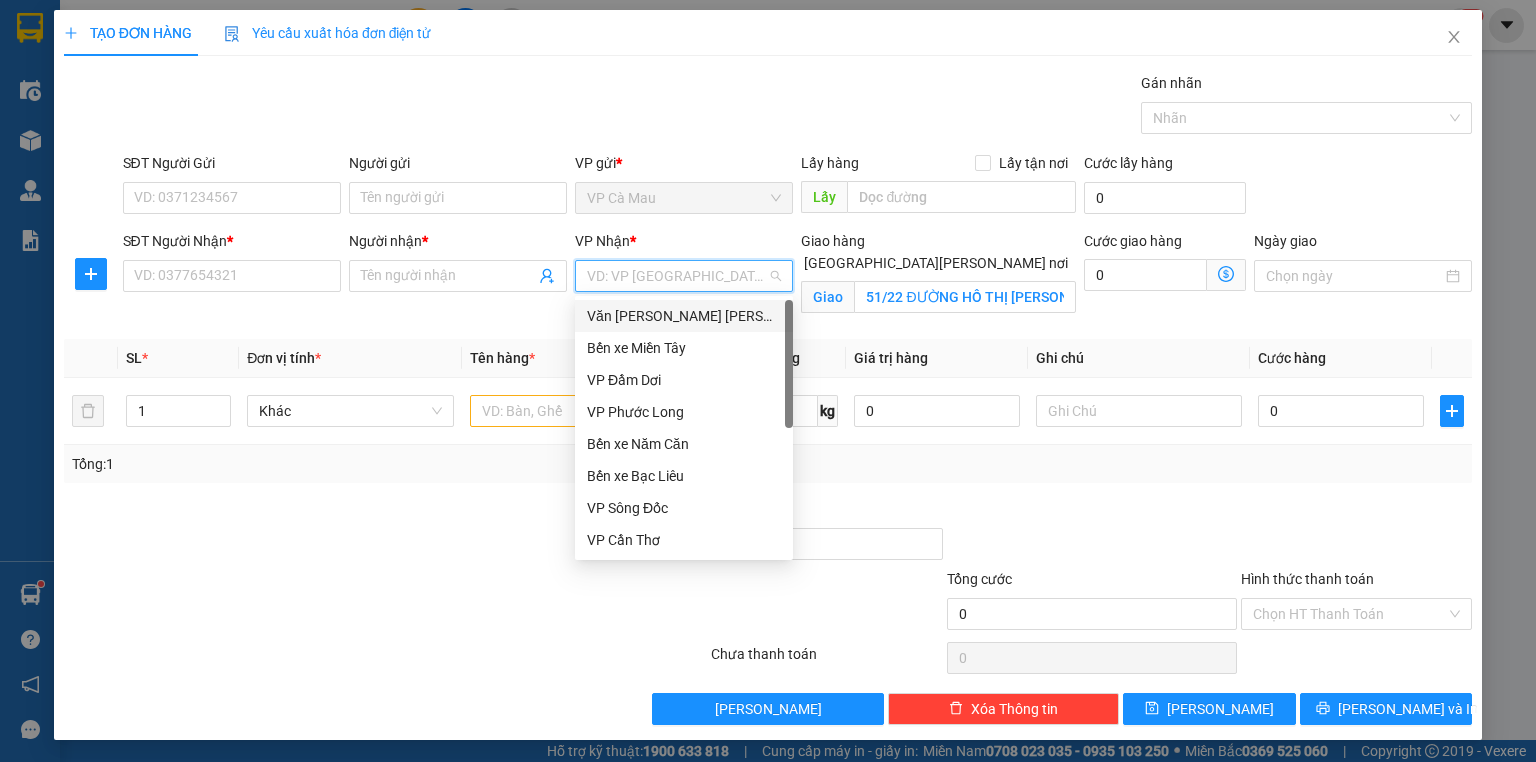 click on "Văn [PERSON_NAME] [PERSON_NAME]" at bounding box center (684, 316) 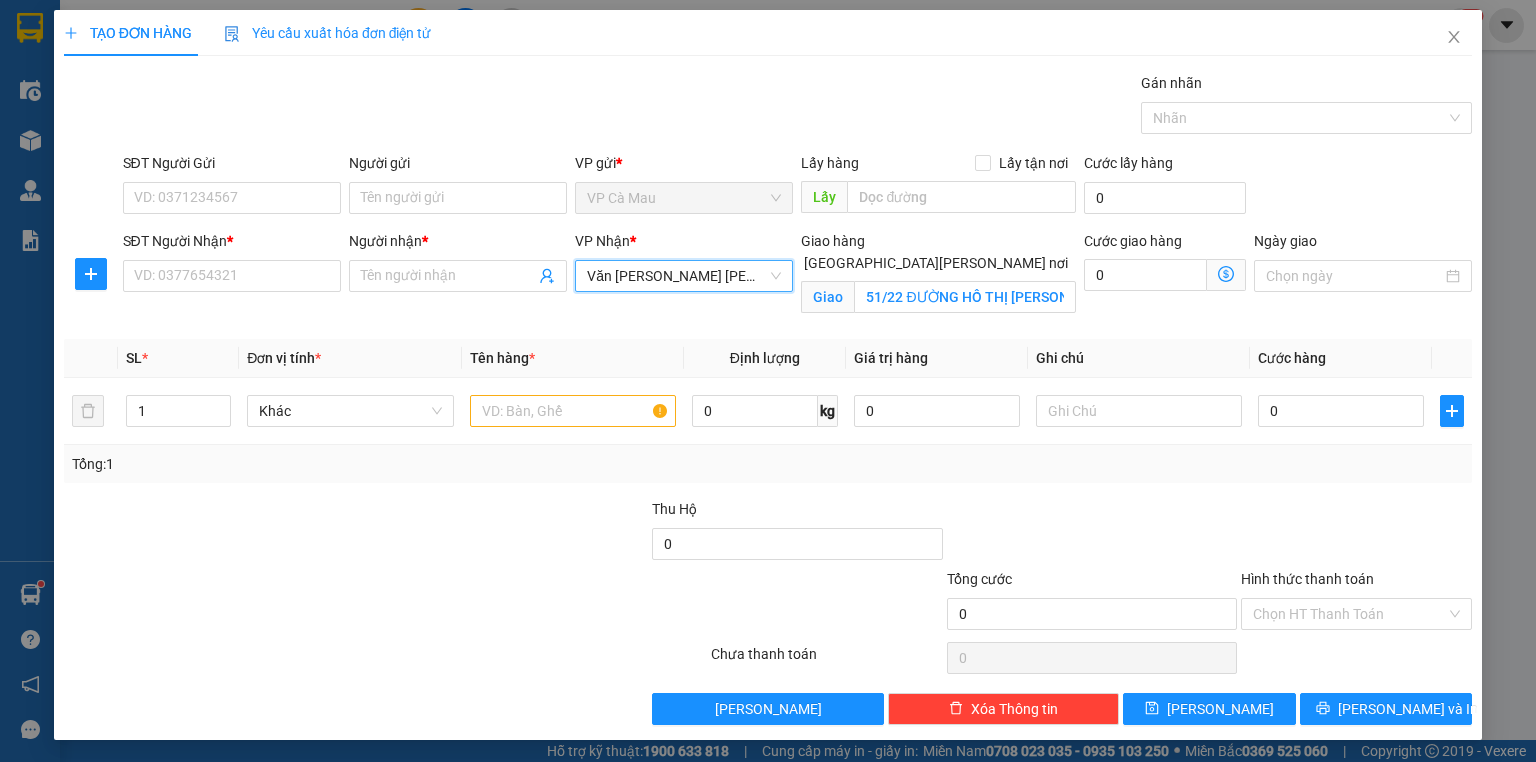 click 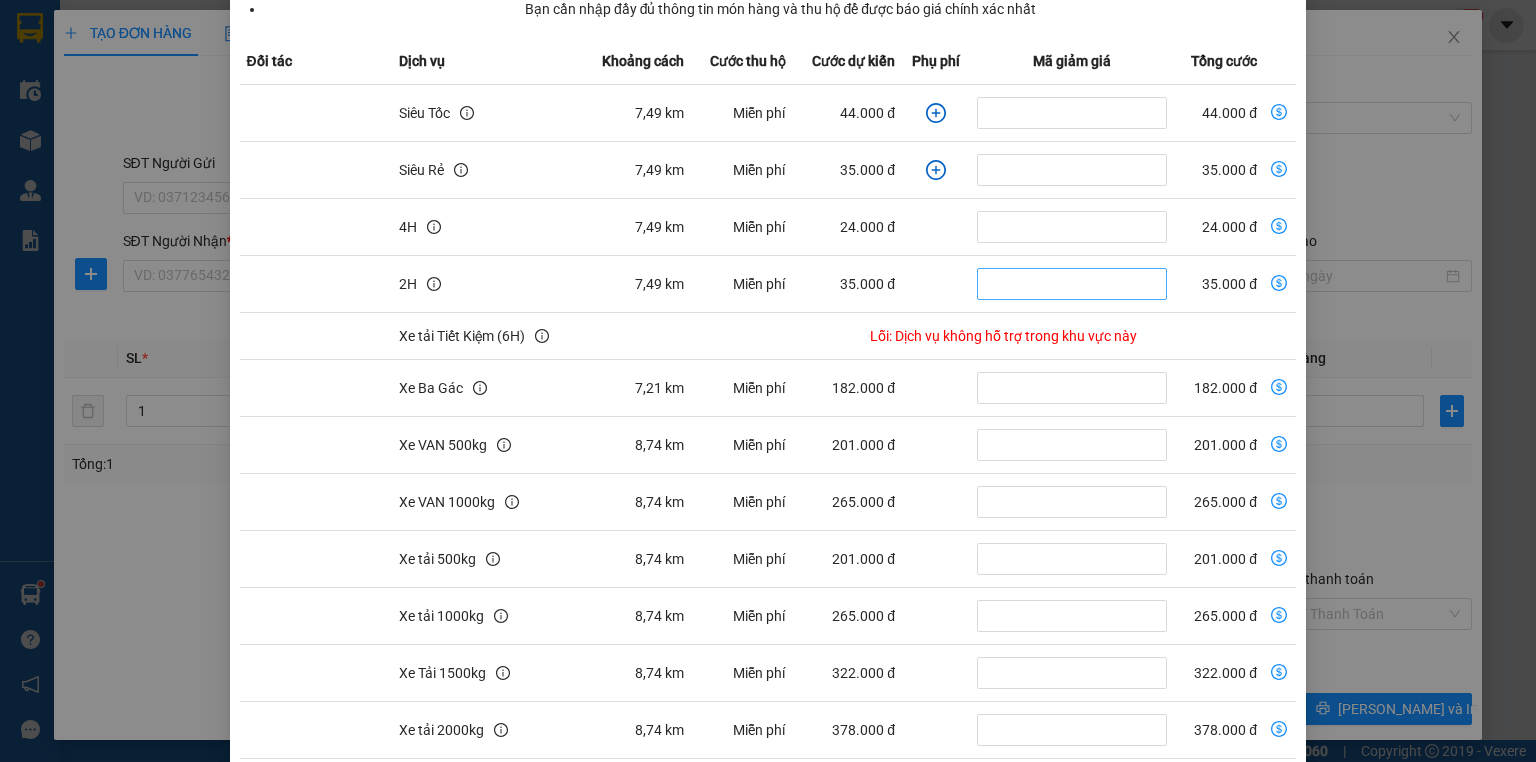 scroll, scrollTop: 40, scrollLeft: 0, axis: vertical 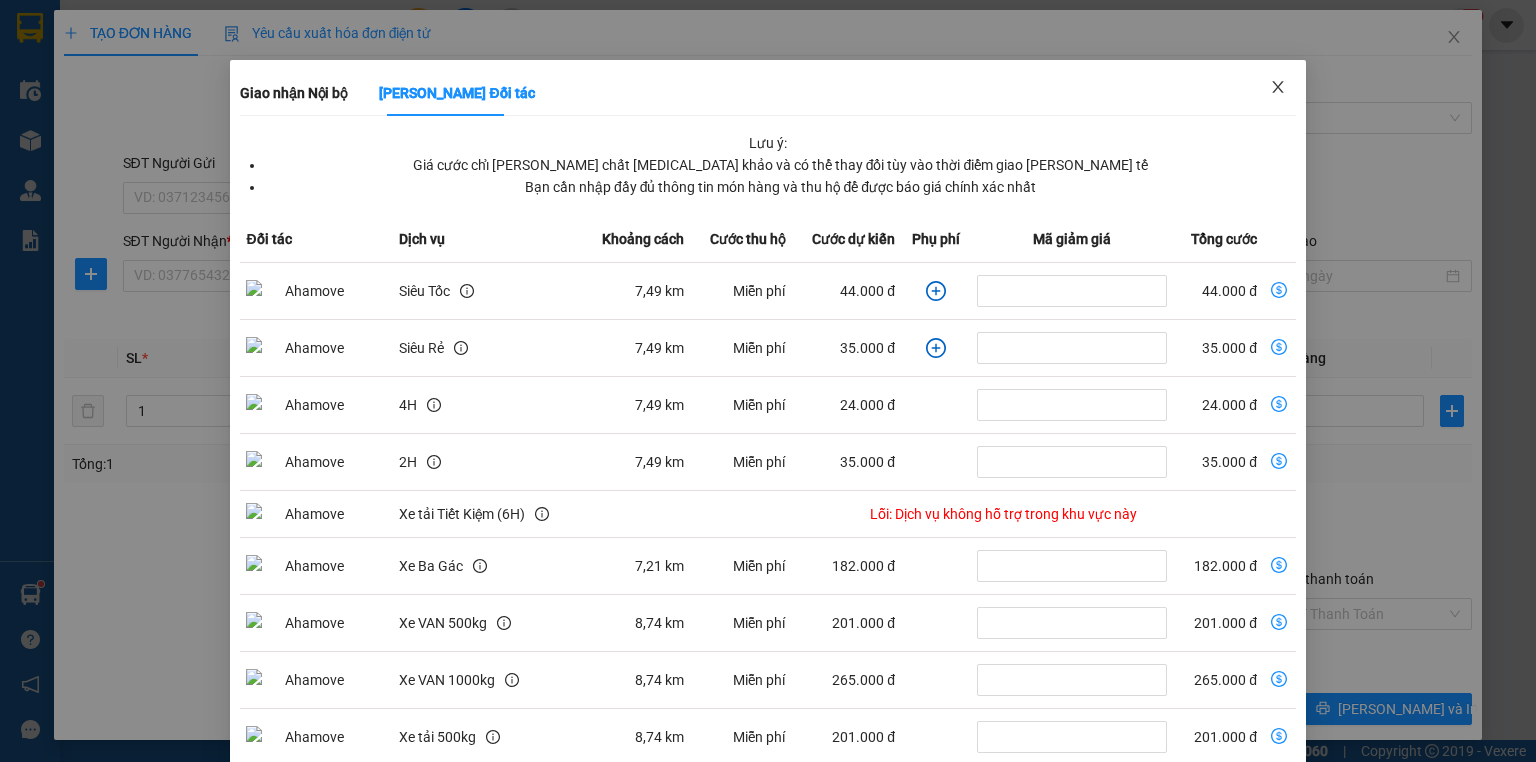 click 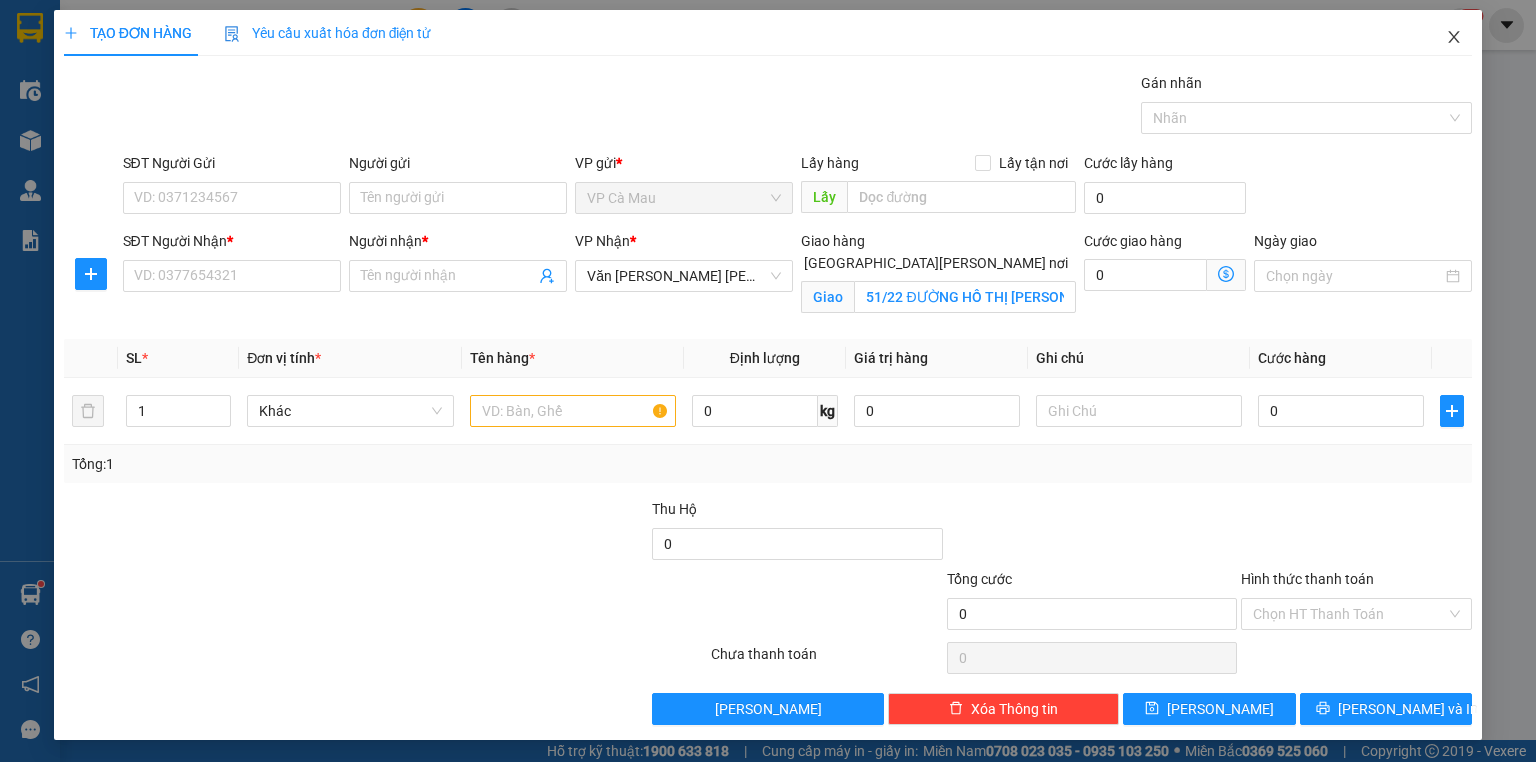 click at bounding box center (1454, 38) 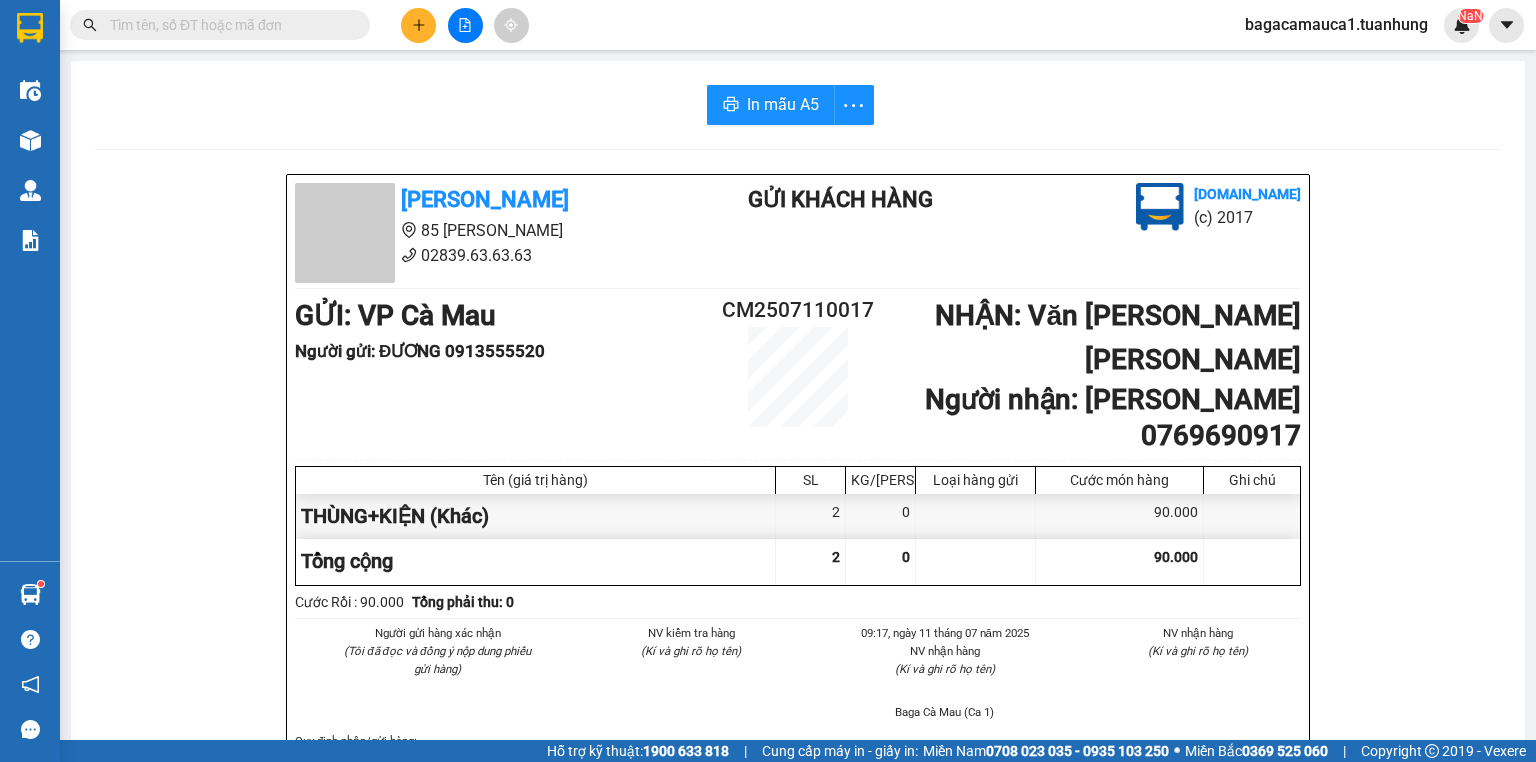 click at bounding box center (228, 25) 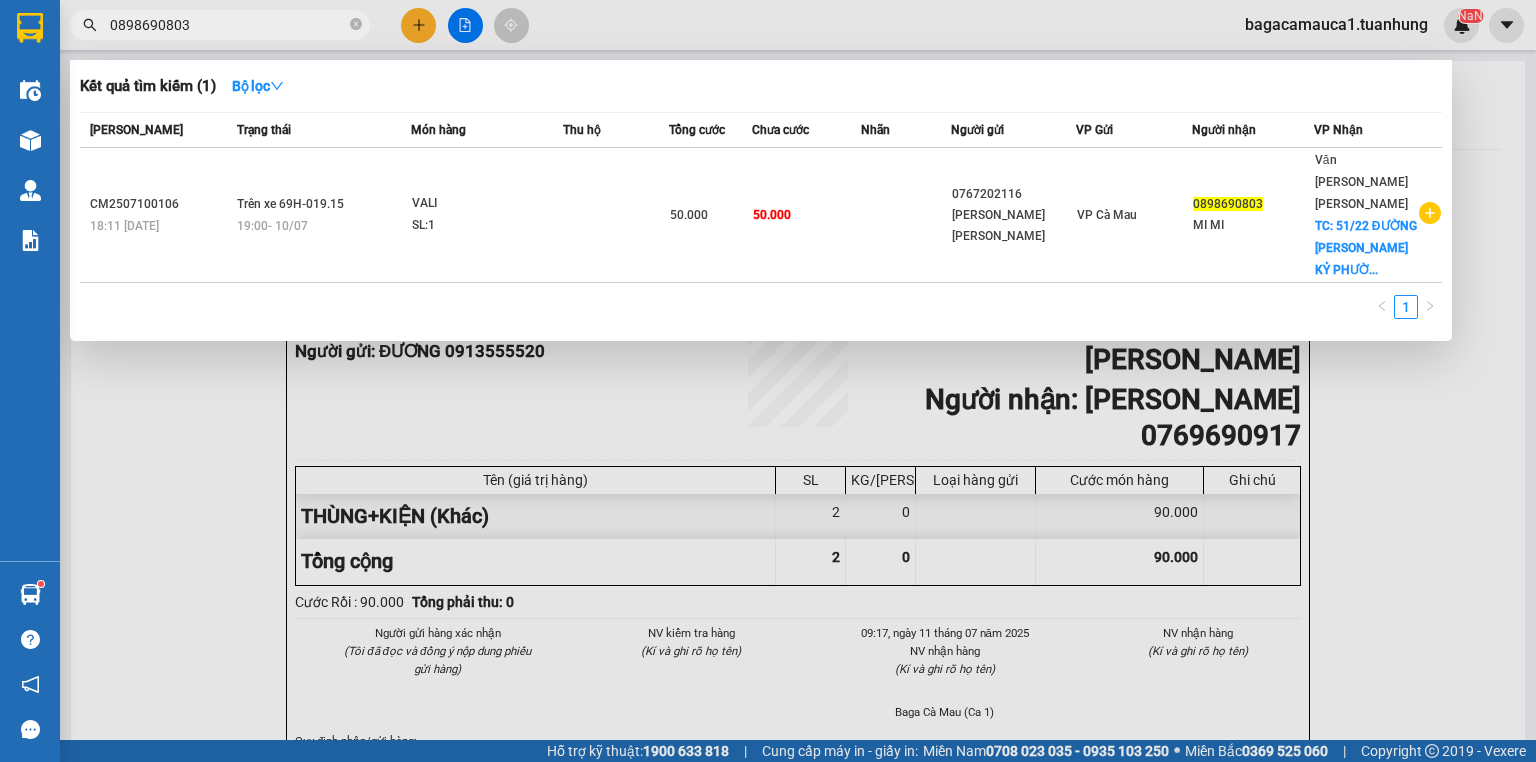 type on "0898690803" 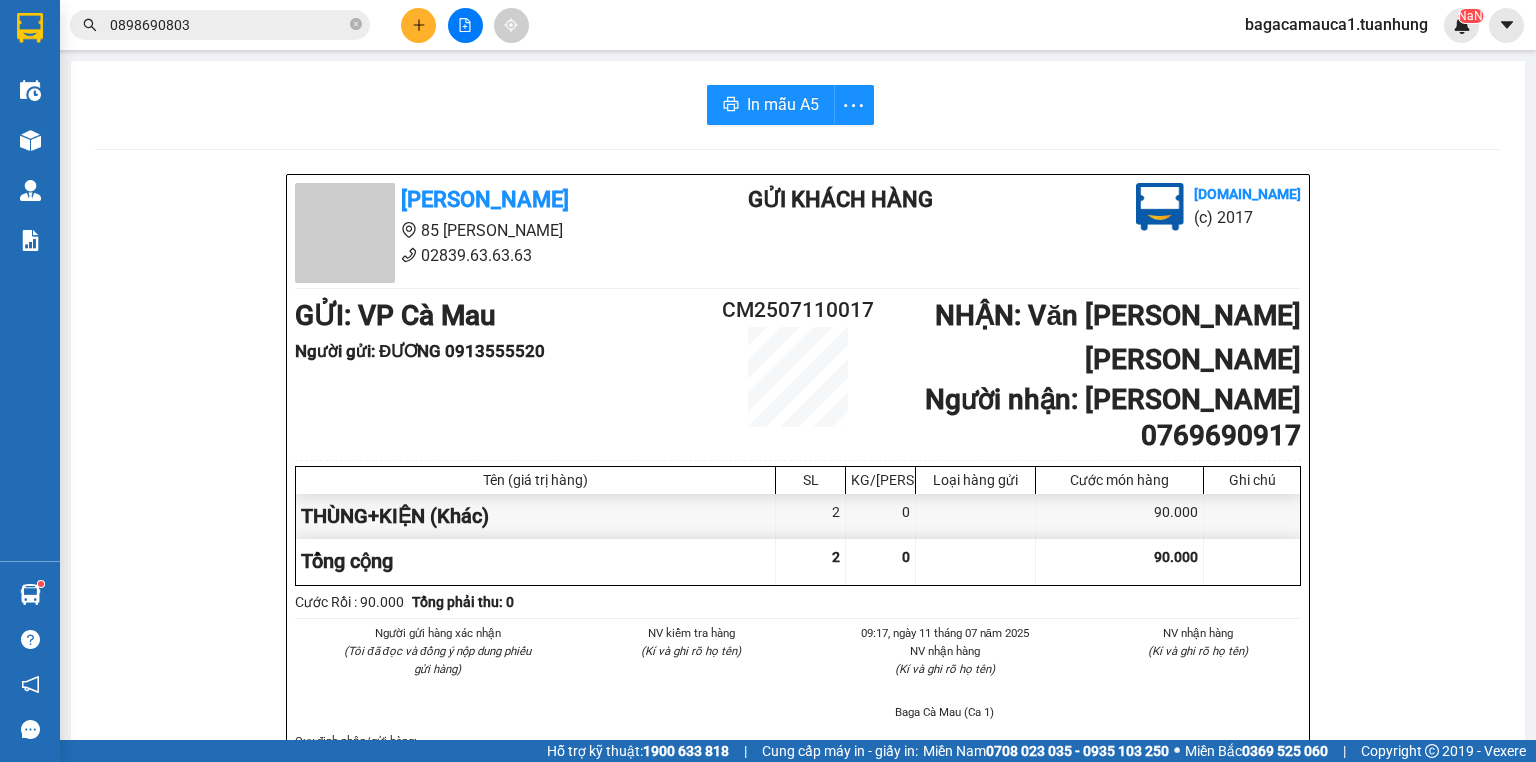 click 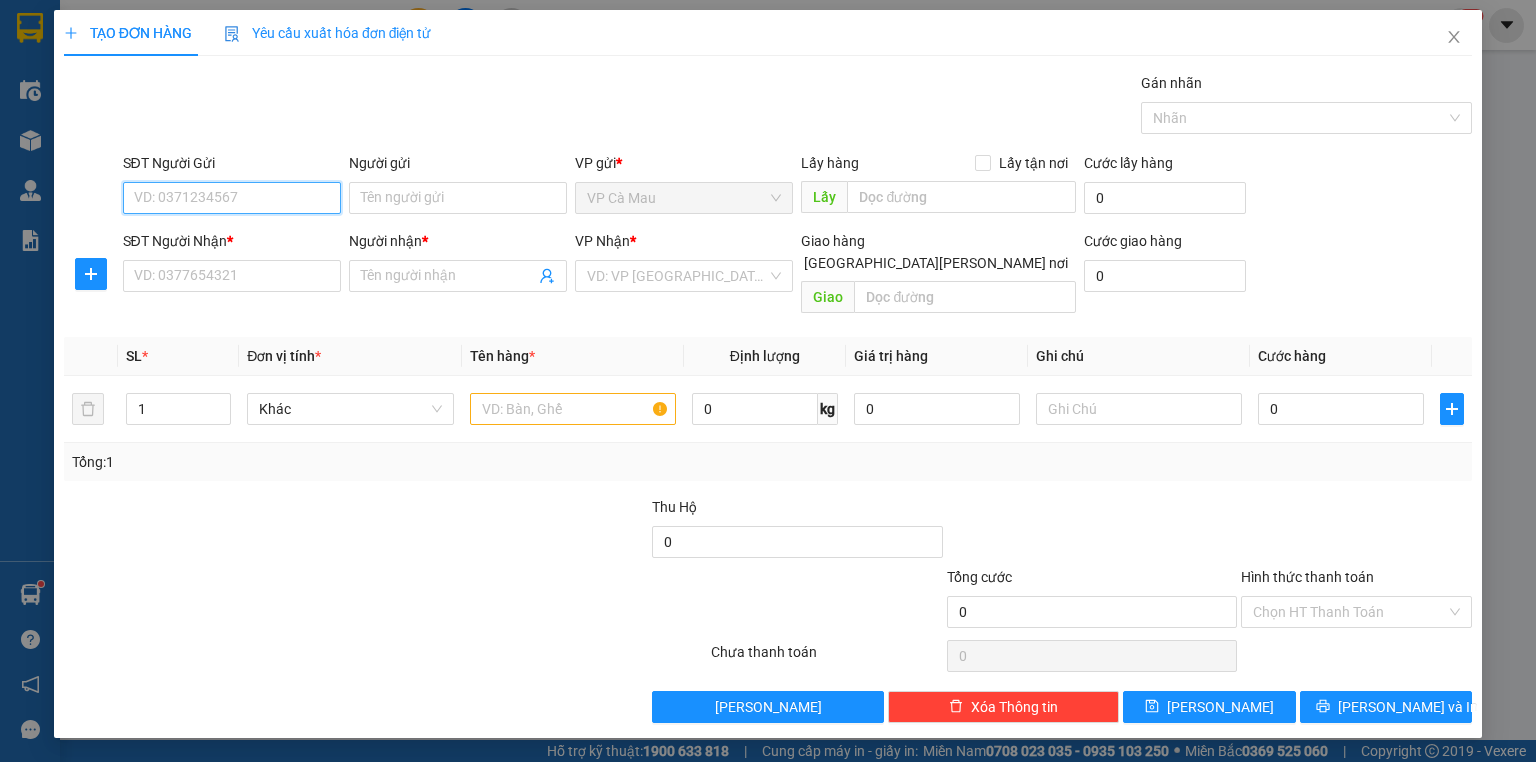 click on "SĐT Người Gửi" at bounding box center [232, 198] 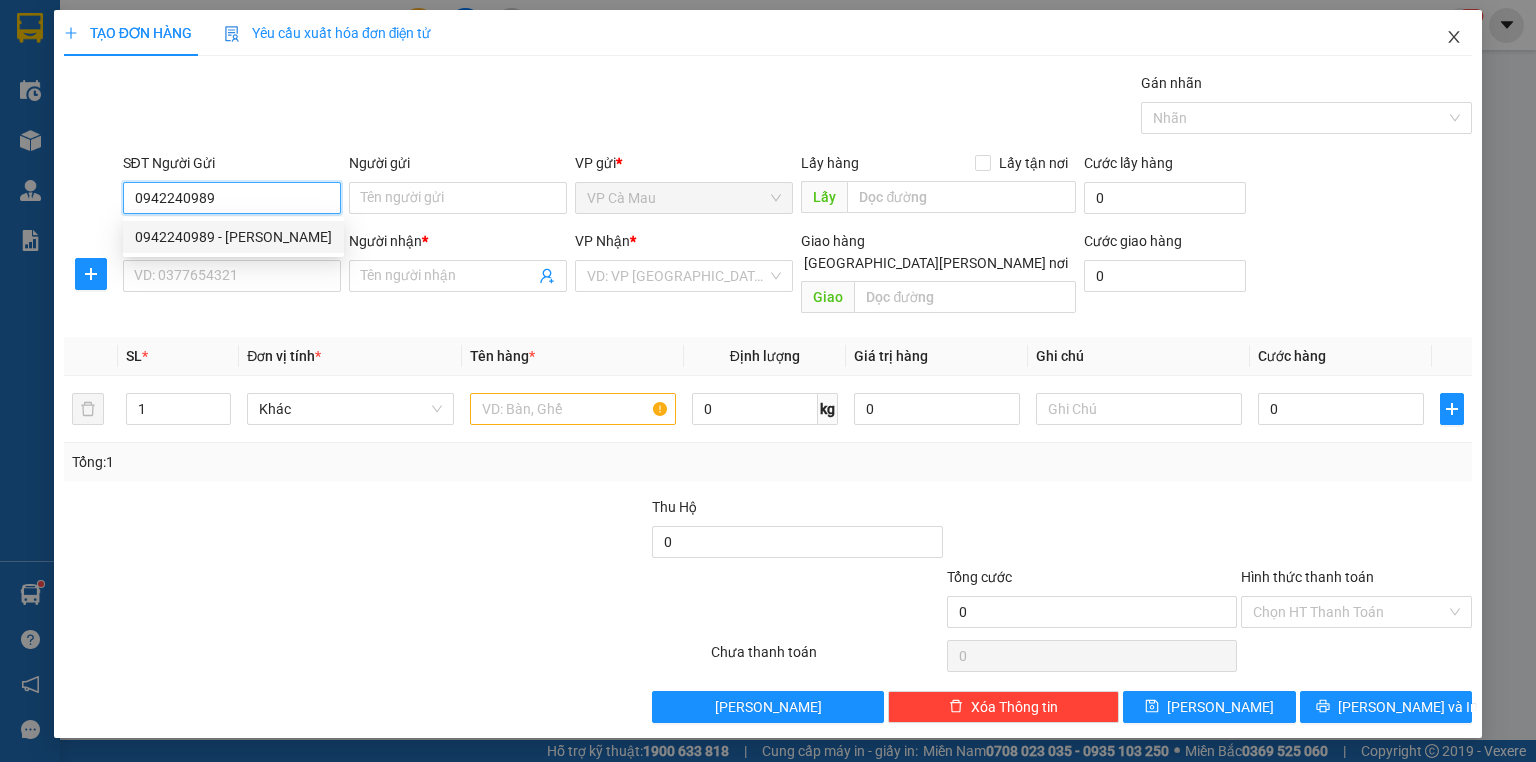 type on "0942240989" 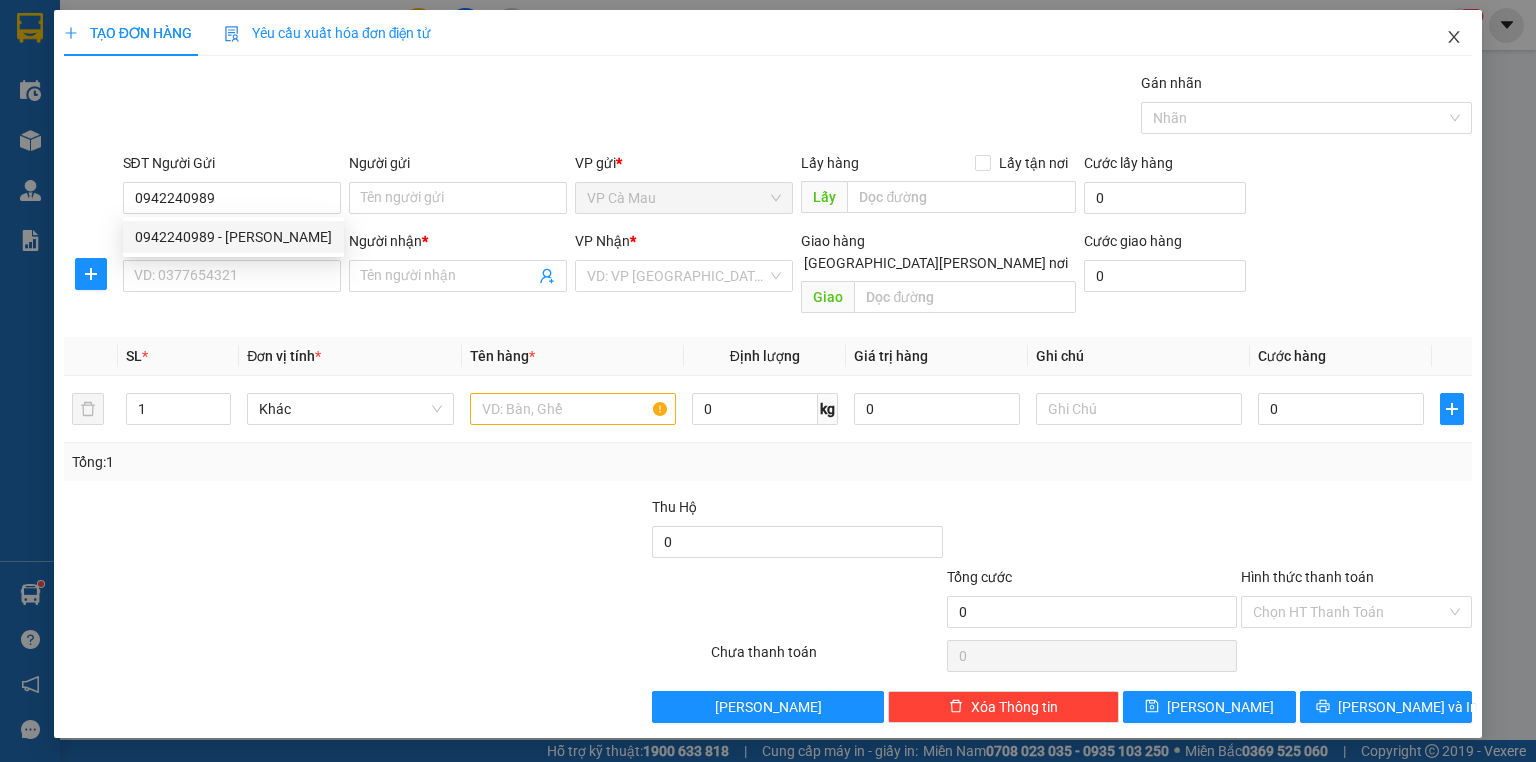 drag, startPoint x: 1451, startPoint y: 41, endPoint x: 1302, endPoint y: 0, distance: 154.53802 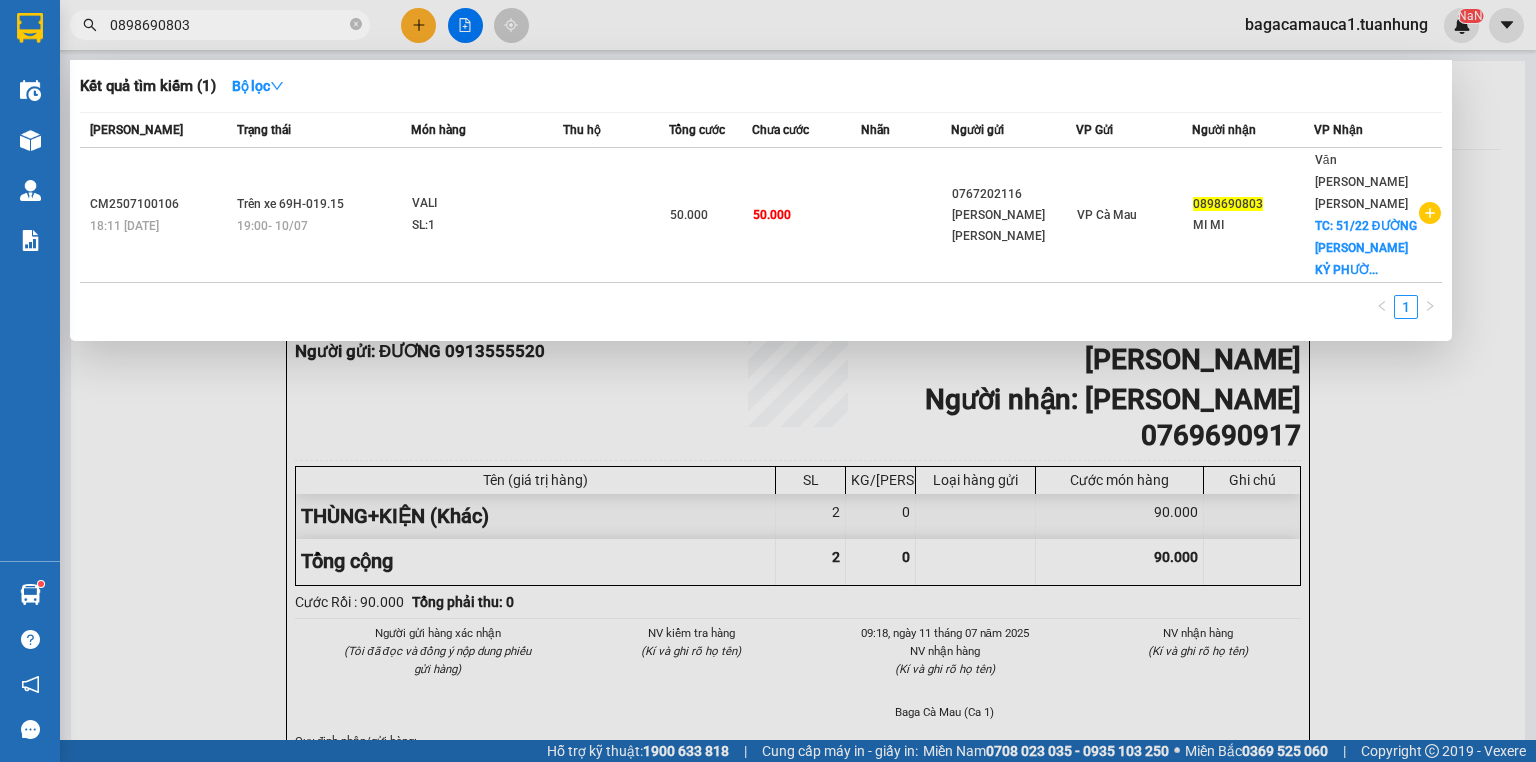 click on "0898690803" at bounding box center [228, 25] 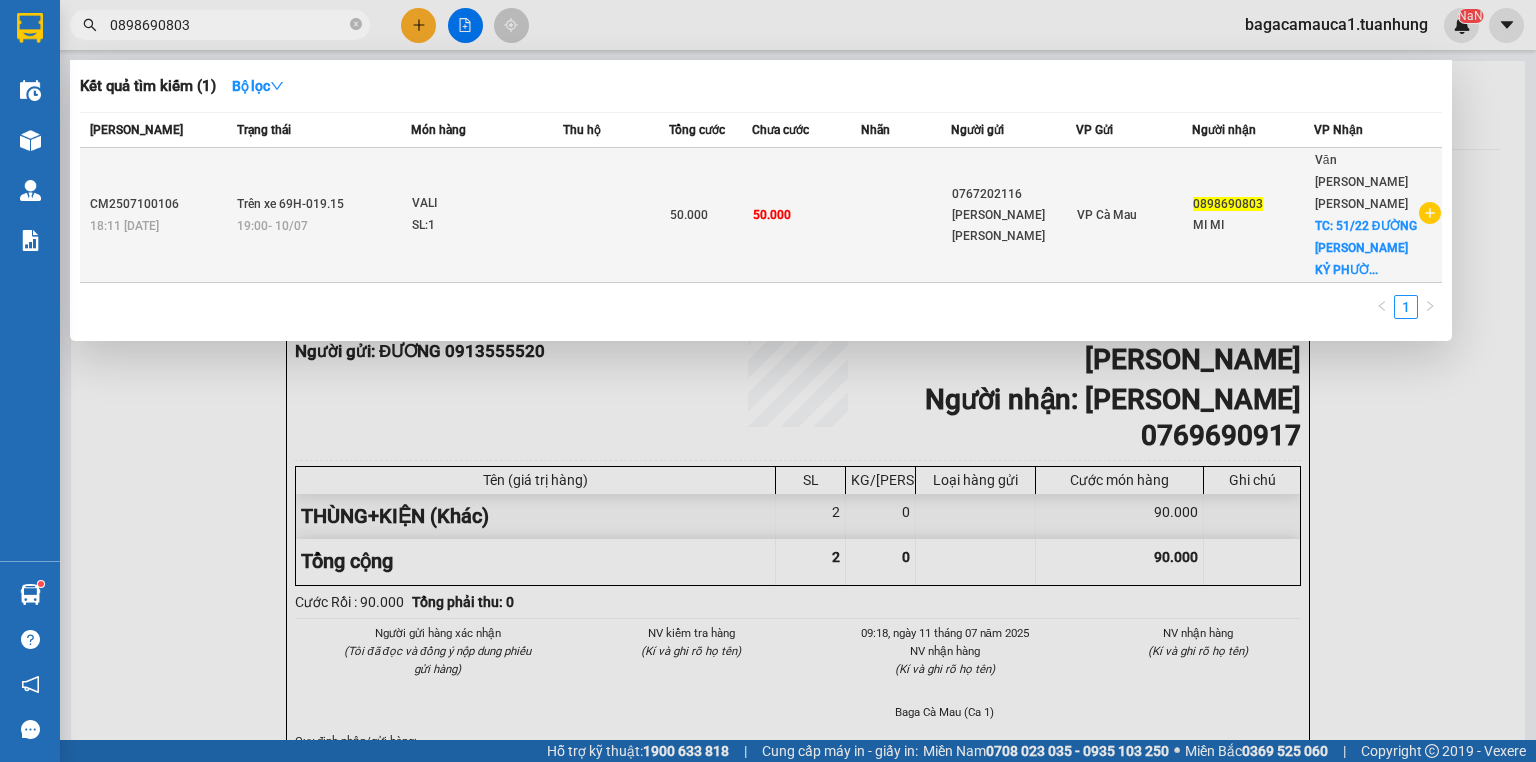 click at bounding box center (616, 215) 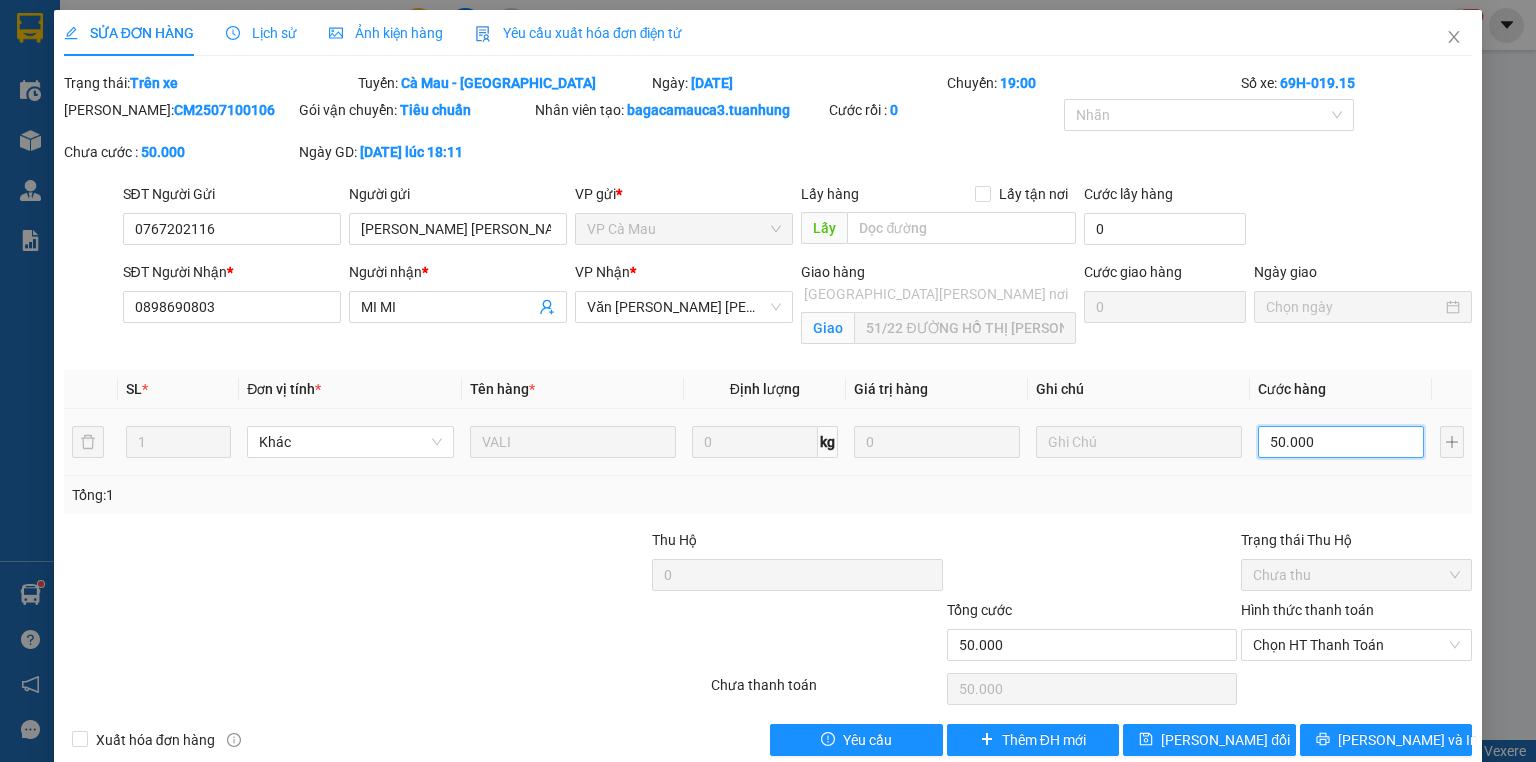click on "50.000" at bounding box center (1341, 442) 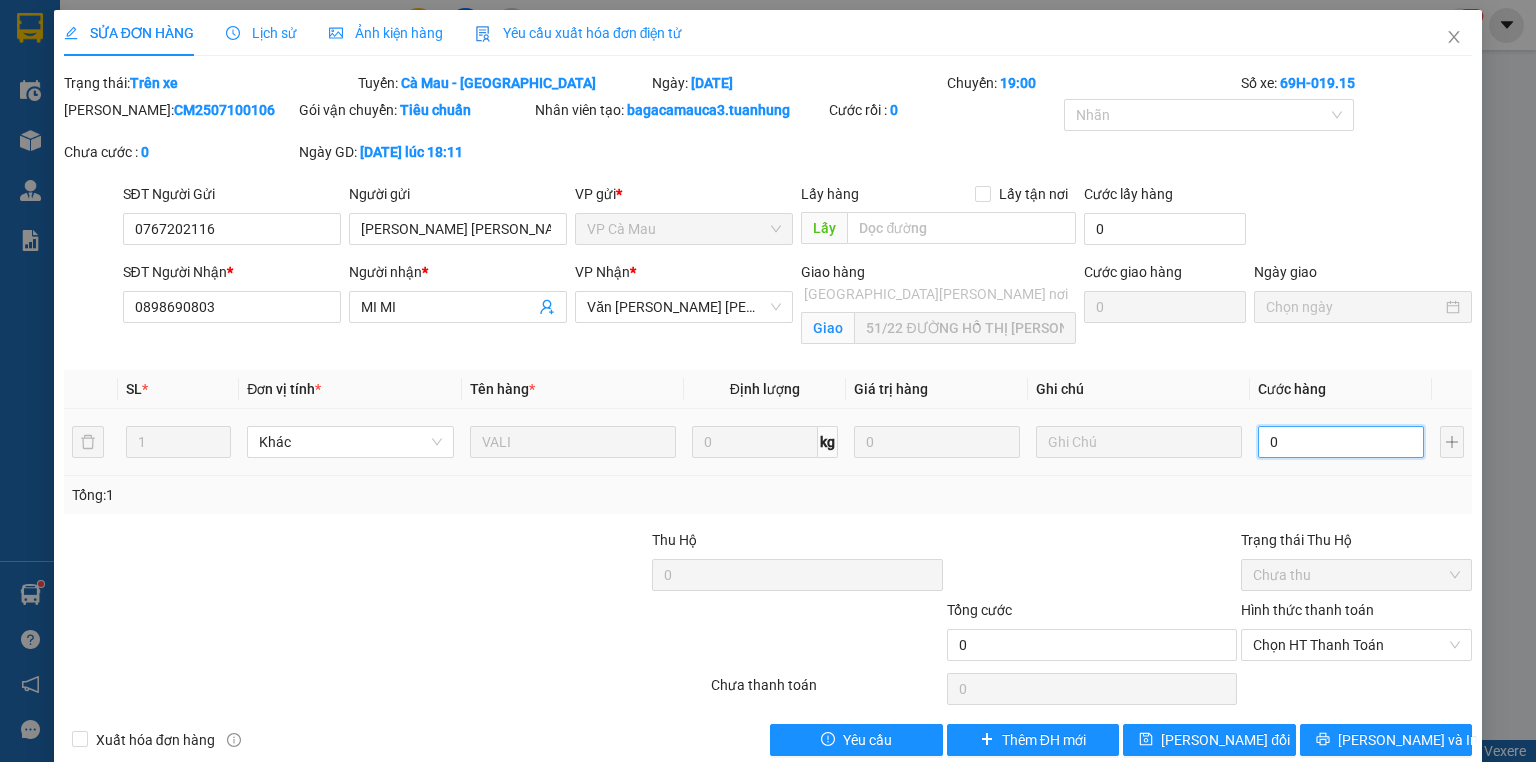 type on "001" 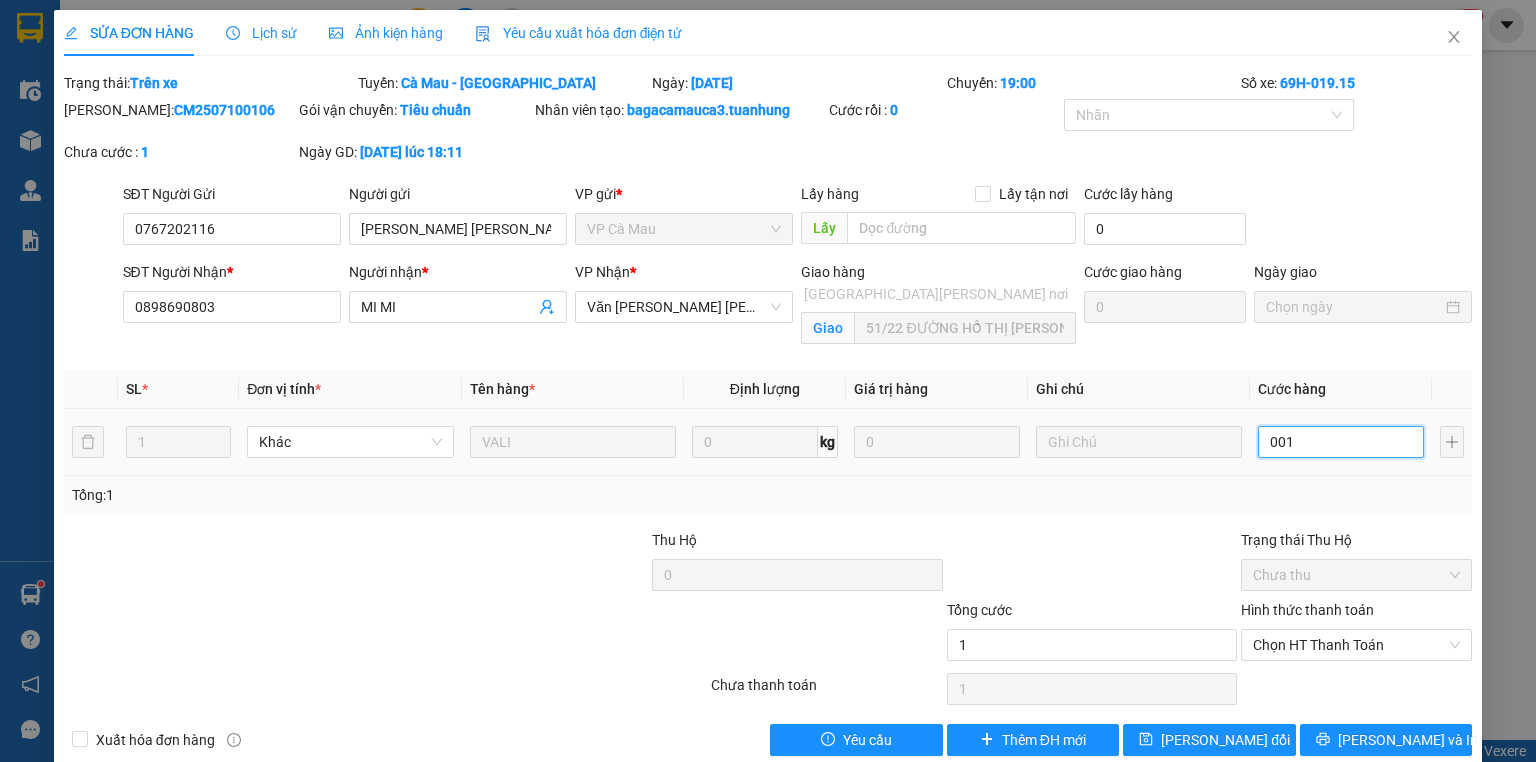 type on "0.010" 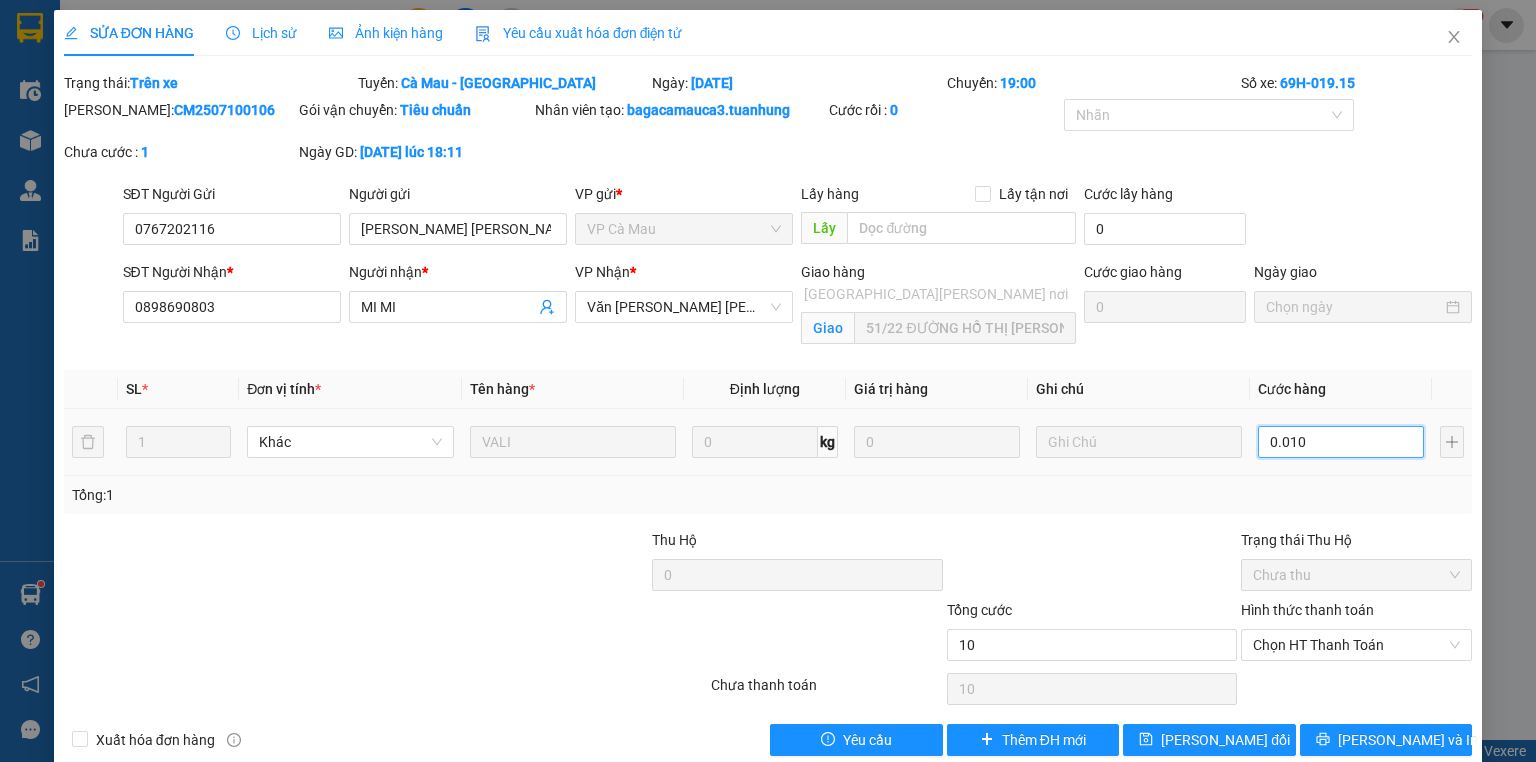 type on "00.100" 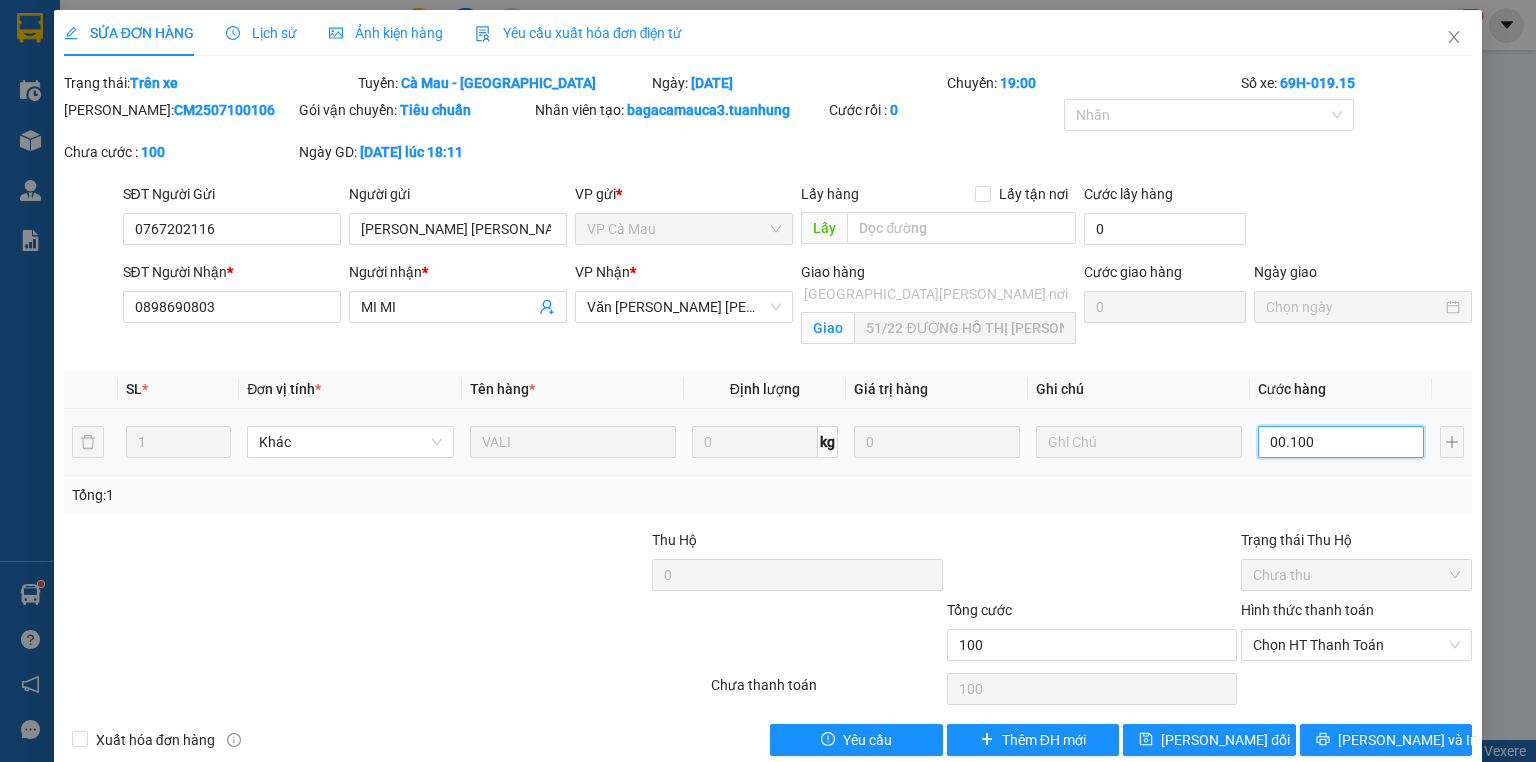 type on "0.001.000" 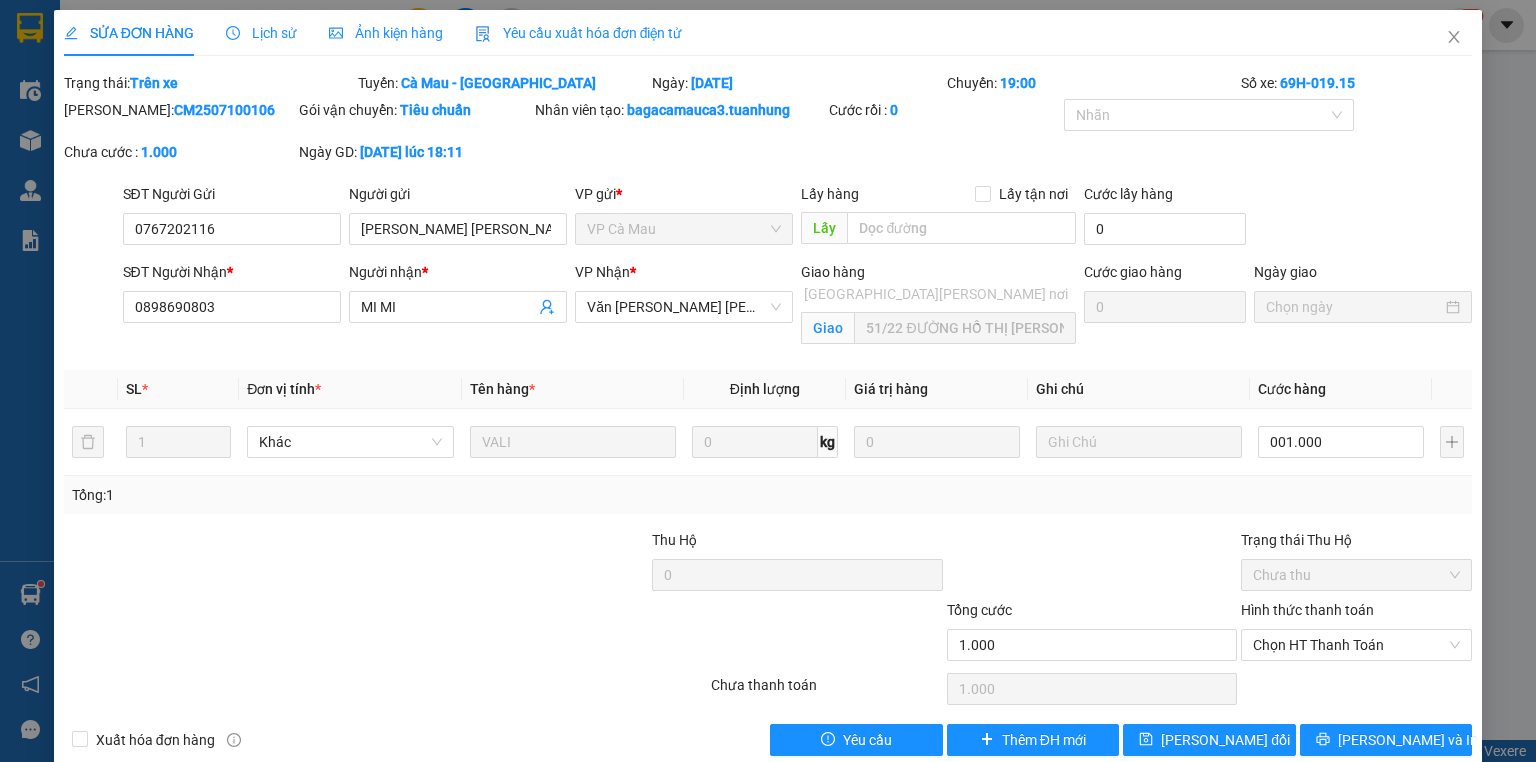 type on "1.000.000" 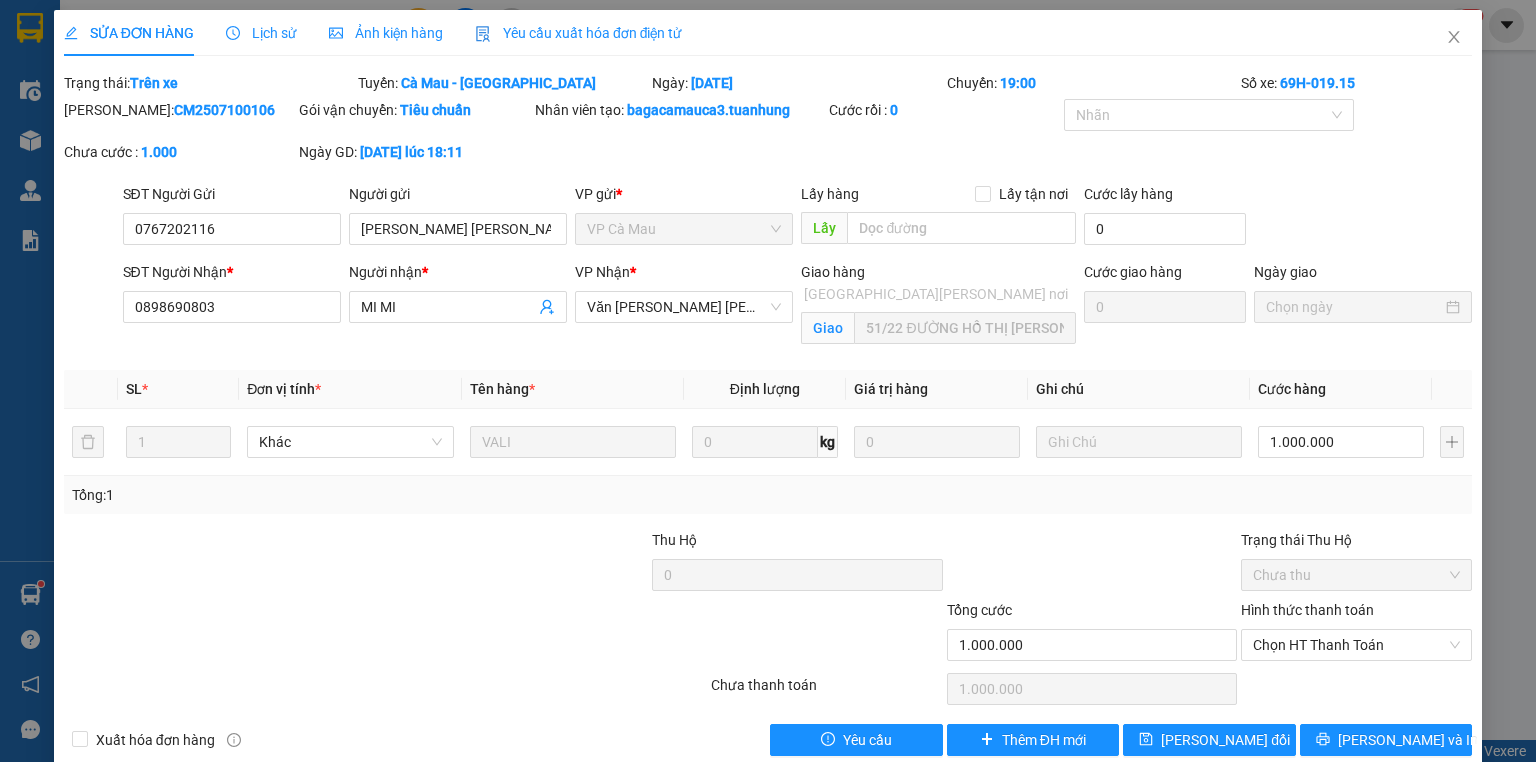 click on "Total Paid Fee 0 Total UnPaid Fee 50.000 Cash Collection Total Fee Trạng thái:  Trên xe Tuyến:   Cà Mau - Sài Gòn Ngày:   10/07/2025 Chuyến:   19:00 Số xe:   69H-019.15 Mã ĐH:  CM2507100106 Gói vận chuyển:   Tiêu chuẩn Nhân viên tạo:   bagacamauca3.tuanhung Cước rồi :   0   Nhãn Chưa cước :   1.000 Ngày GD:   10-07-2025 lúc 18:11 SĐT Người Gửi 0767202116 Người gửi QUÁCH THỊ NGỌC MAI VP gửi  * VP Cà Mau Lấy hàng Lấy tận nơi Lấy Cước lấy hàng 0 SĐT Người Nhận  * 0898690803 Người nhận  * MI MI VP Nhận  * Văn phòng Hồ Chí Minh Giao hàng Giao tận nơi Giao 51/22 ĐƯỜNG HỒ THỊ KỶ PHƯỜNG 1 QUẬN 10 Cước giao hàng 0 Ngày giao SL  * Đơn vị tính  * Tên hàng  * Định lượng Giá trị hàng Ghi chú Cước hàng                   1 Khác VALI 0 kg 0 1.000.000 Tổng:  1 Thu Hộ 0 Trạng thái Thu Hộ   Chưa thu Tổng cước 1.000.000 Hình thức thanh toán Chọn HT Thanh Toán" at bounding box center [768, 414] 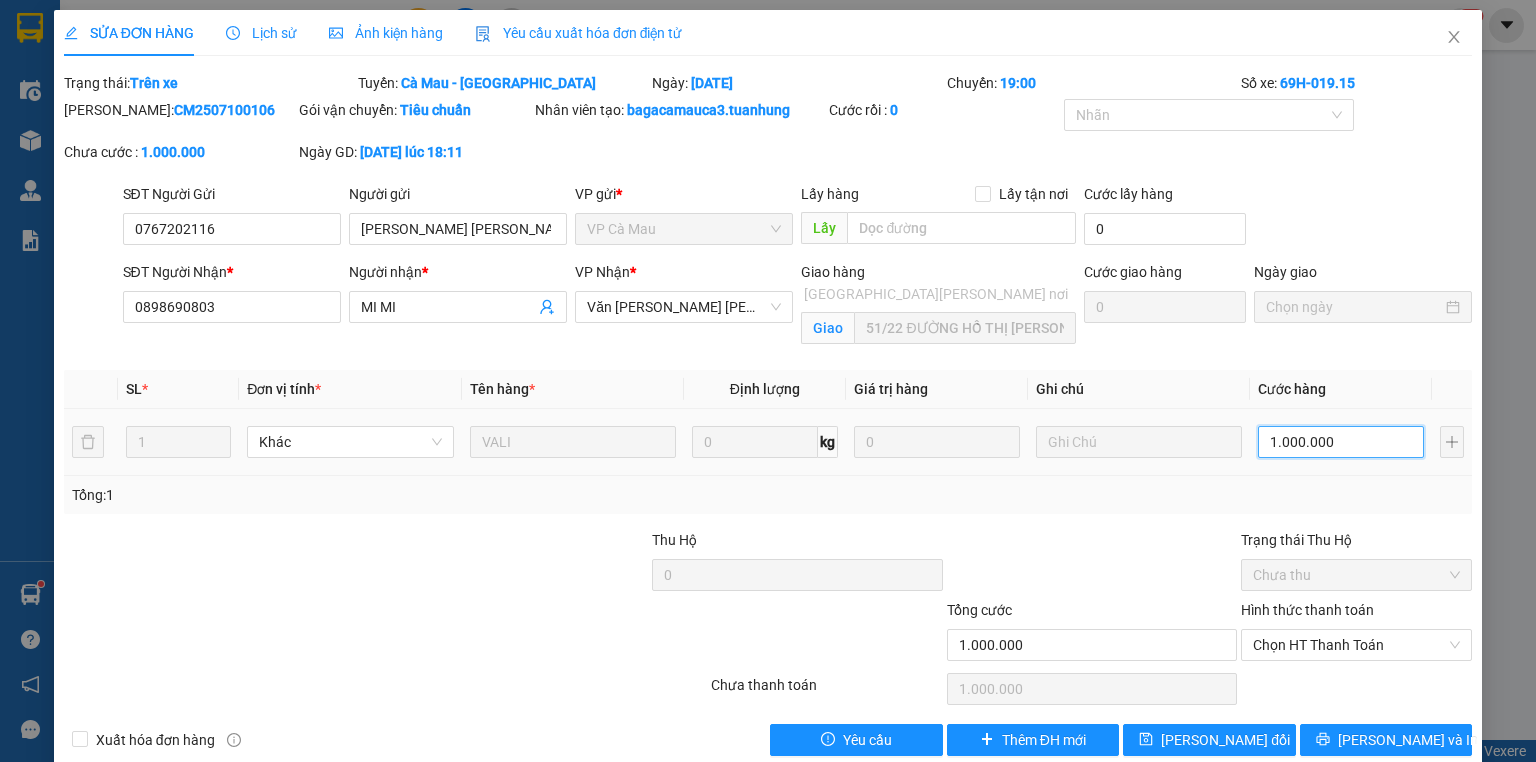 click on "1.000.000" at bounding box center [1341, 442] 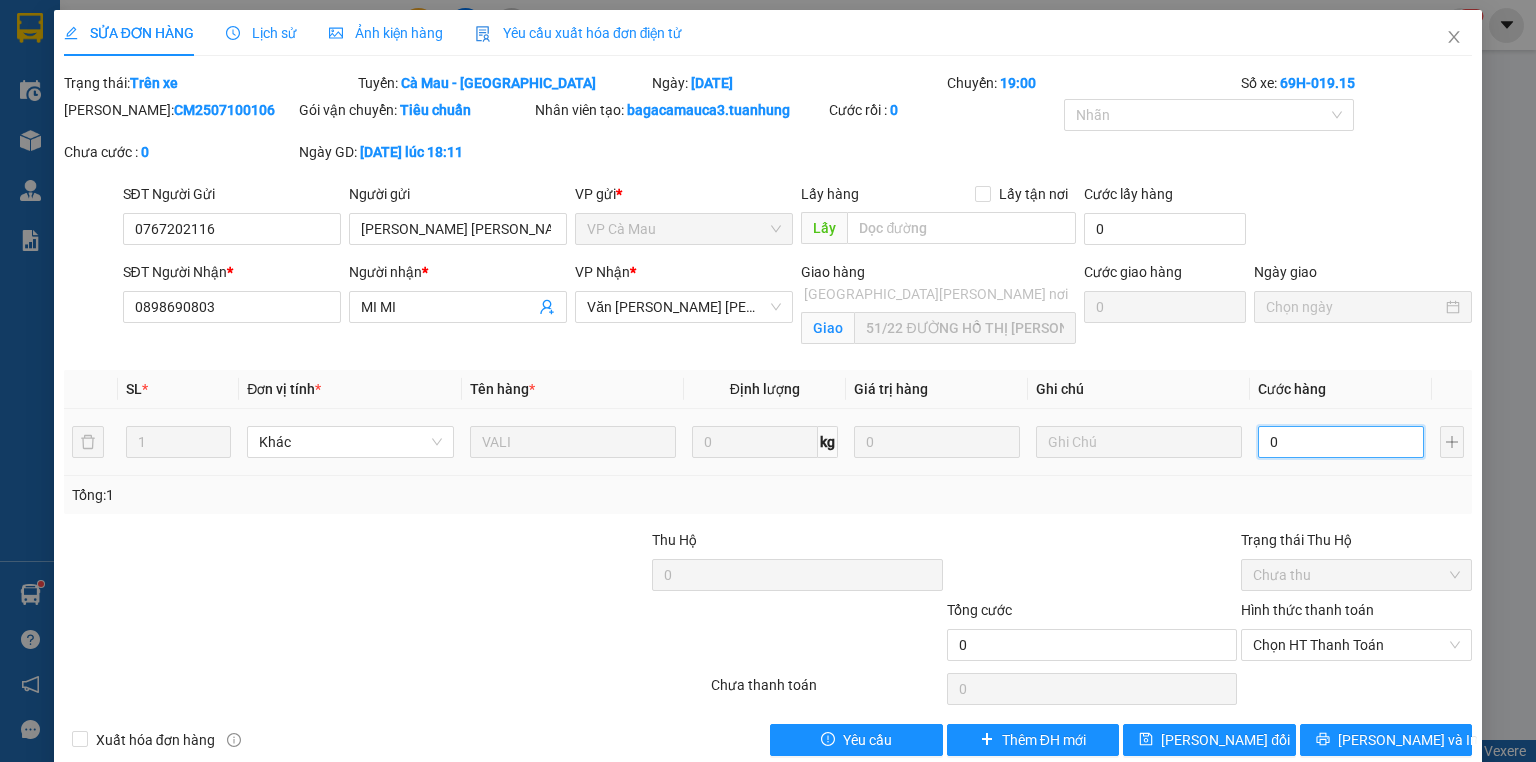 type on "001" 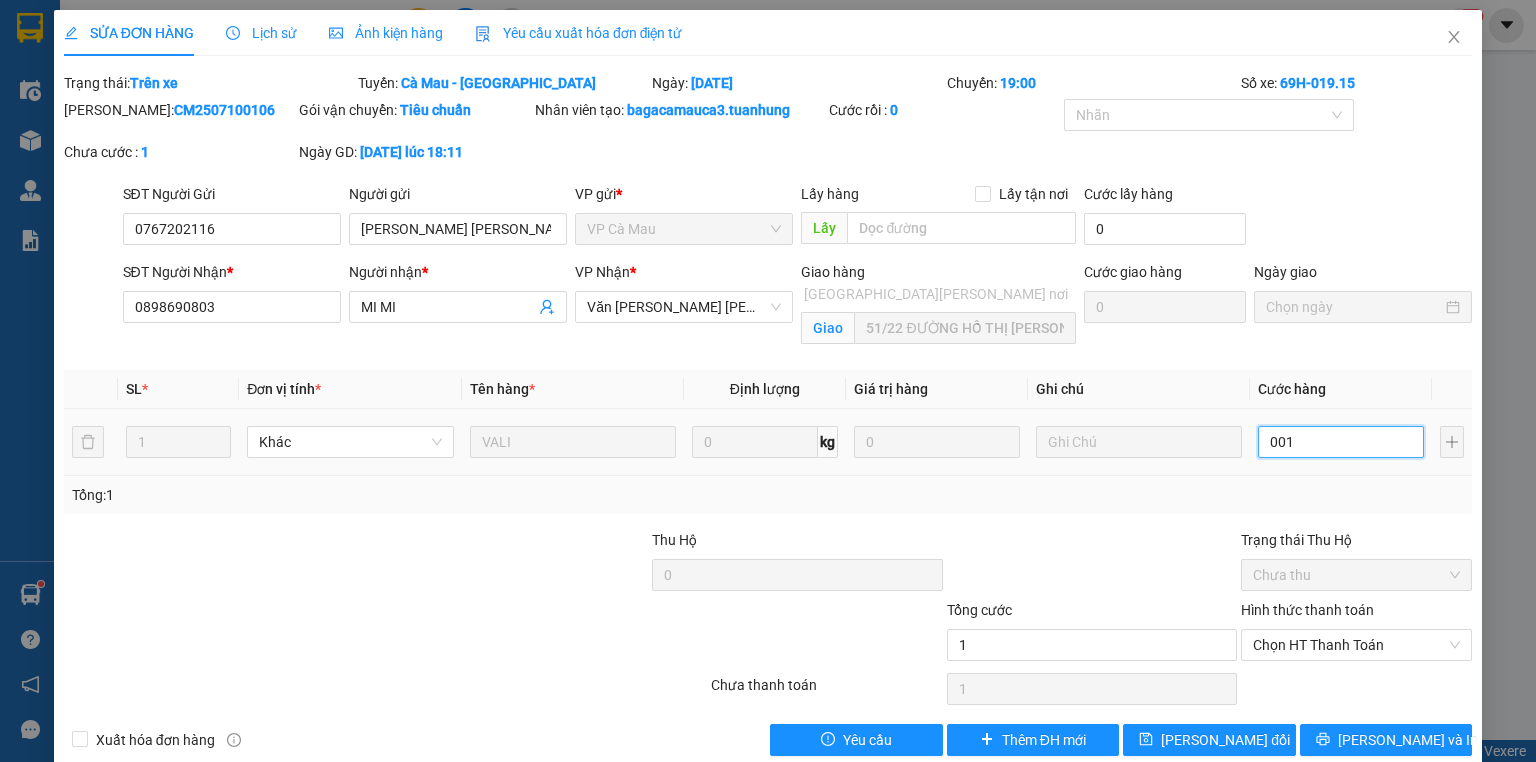 type on "0.010" 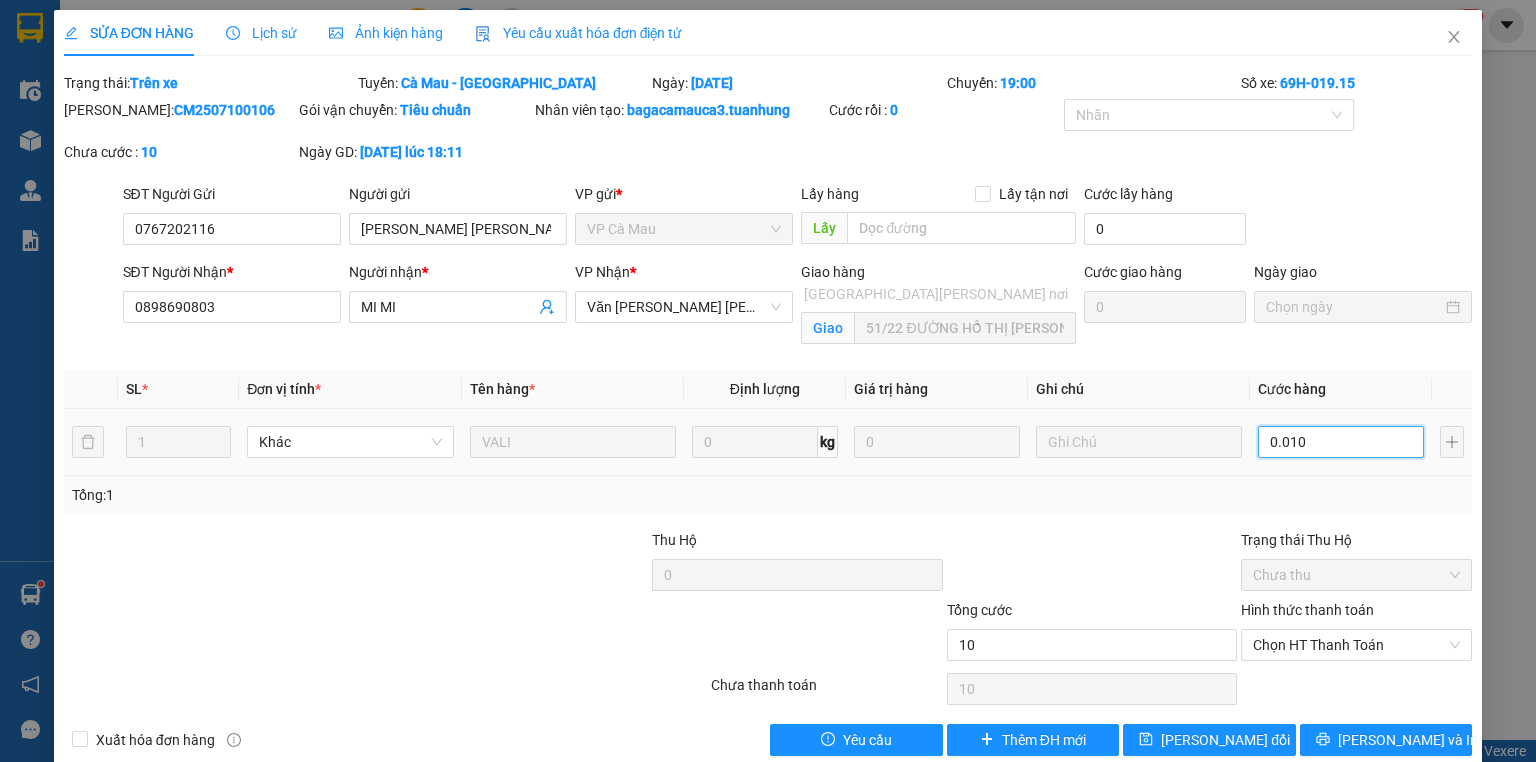 type on "00.100" 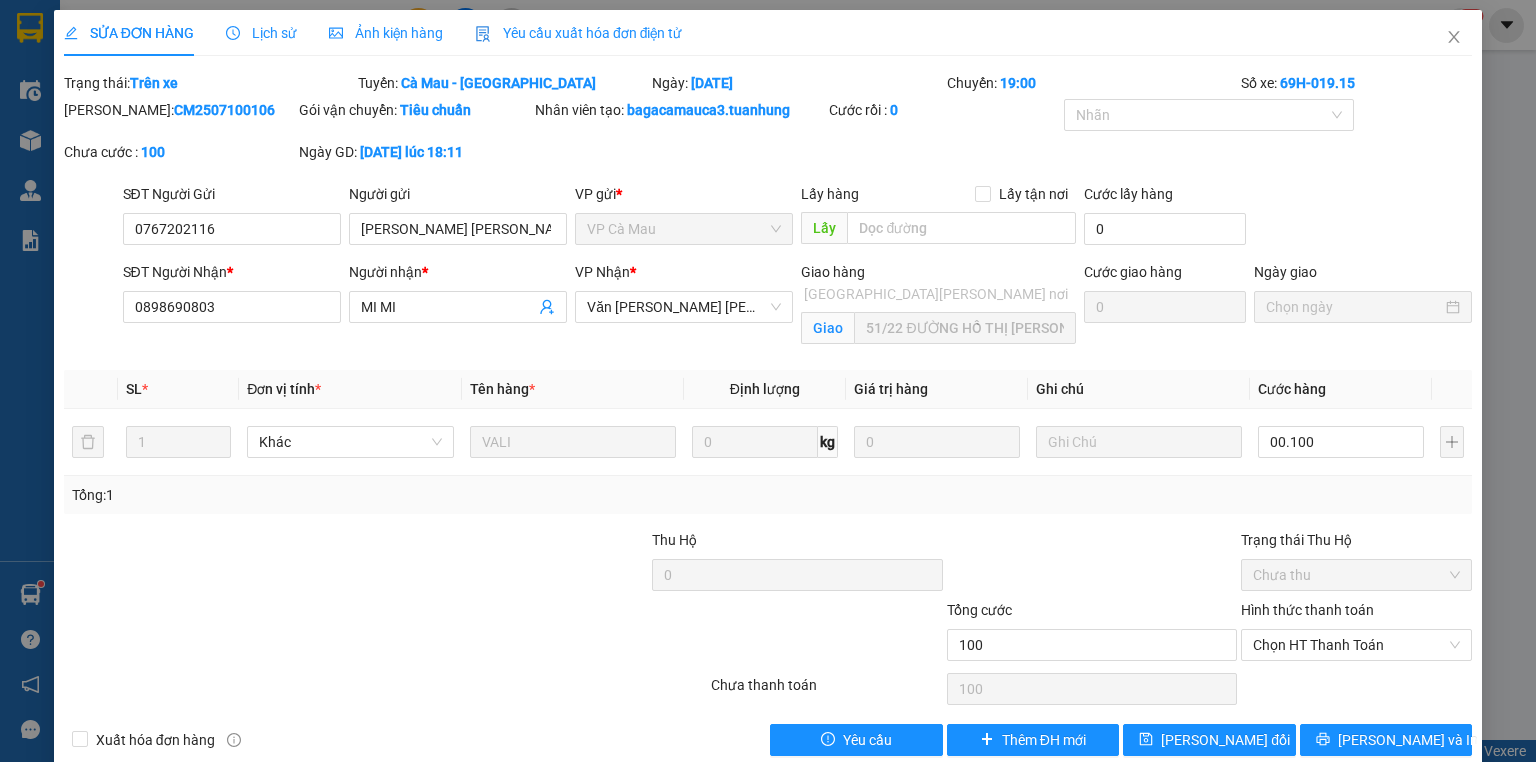 type on "100.000" 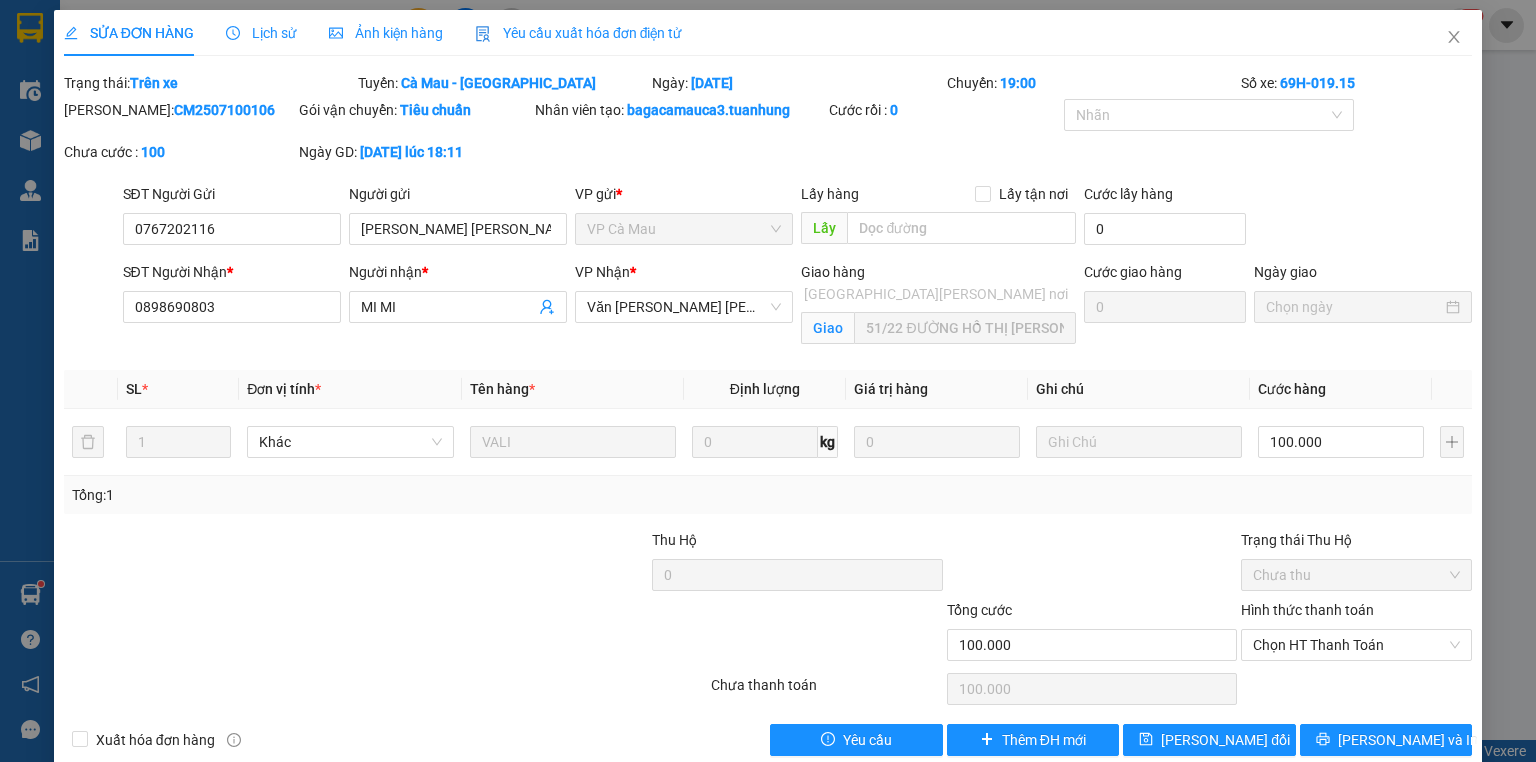 click on "Total Paid Fee 0 Total UnPaid Fee 50.000 Cash Collection Total Fee Trạng thái:  Trên xe Tuyến:   Cà Mau - Sài Gòn Ngày:   10/07/2025 Chuyến:   19:00 Số xe:   69H-019.15 Mã ĐH:  CM2507100106 Gói vận chuyển:   Tiêu chuẩn Nhân viên tạo:   bagacamauca3.tuanhung Cước rồi :   0   Nhãn Chưa cước :   100 Ngày GD:   10-07-2025 lúc 18:11 SĐT Người Gửi 0767202116 Người gửi QUÁCH THỊ NGỌC MAI VP gửi  * VP Cà Mau Lấy hàng Lấy tận nơi Lấy Cước lấy hàng 0 SĐT Người Nhận  * 0898690803 Người nhận  * MI MI VP Nhận  * Văn phòng Hồ Chí Minh Giao hàng Giao tận nơi Giao 51/22 ĐƯỜNG HỒ THỊ KỶ PHƯỜNG 1 QUẬN 10 Cước giao hàng 0 Ngày giao SL  * Đơn vị tính  * Tên hàng  * Định lượng Giá trị hàng Ghi chú Cước hàng                   1 Khác VALI 0 kg 0 100.000 Tổng:  1 Thu Hộ 0 Trạng thái Thu Hộ   Chưa thu Tổng cước 100.000 Hình thức thanh toán Chọn HT Thanh Toán 0" at bounding box center [768, 414] 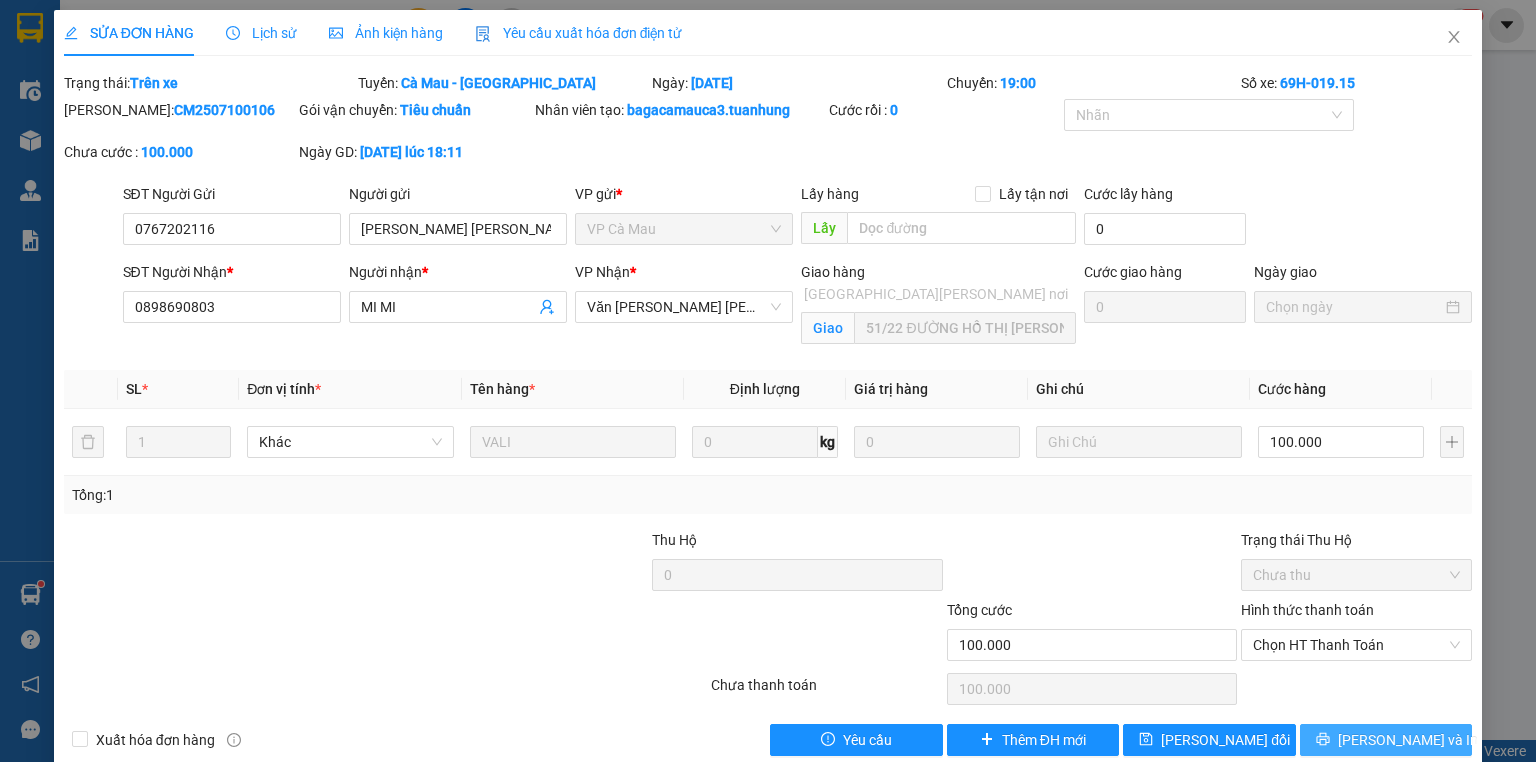 click at bounding box center [1323, 740] 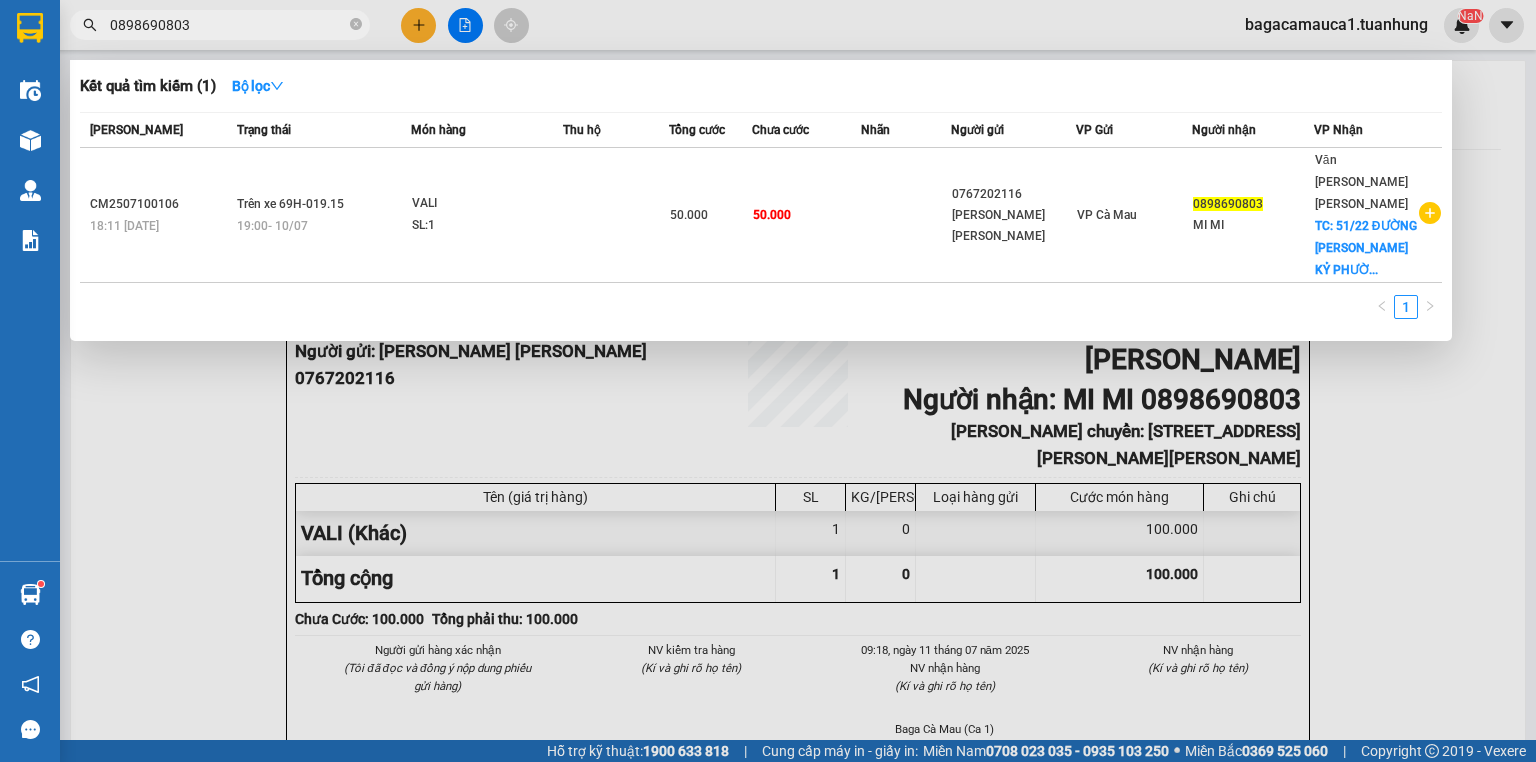 click on "0898690803" at bounding box center [228, 25] 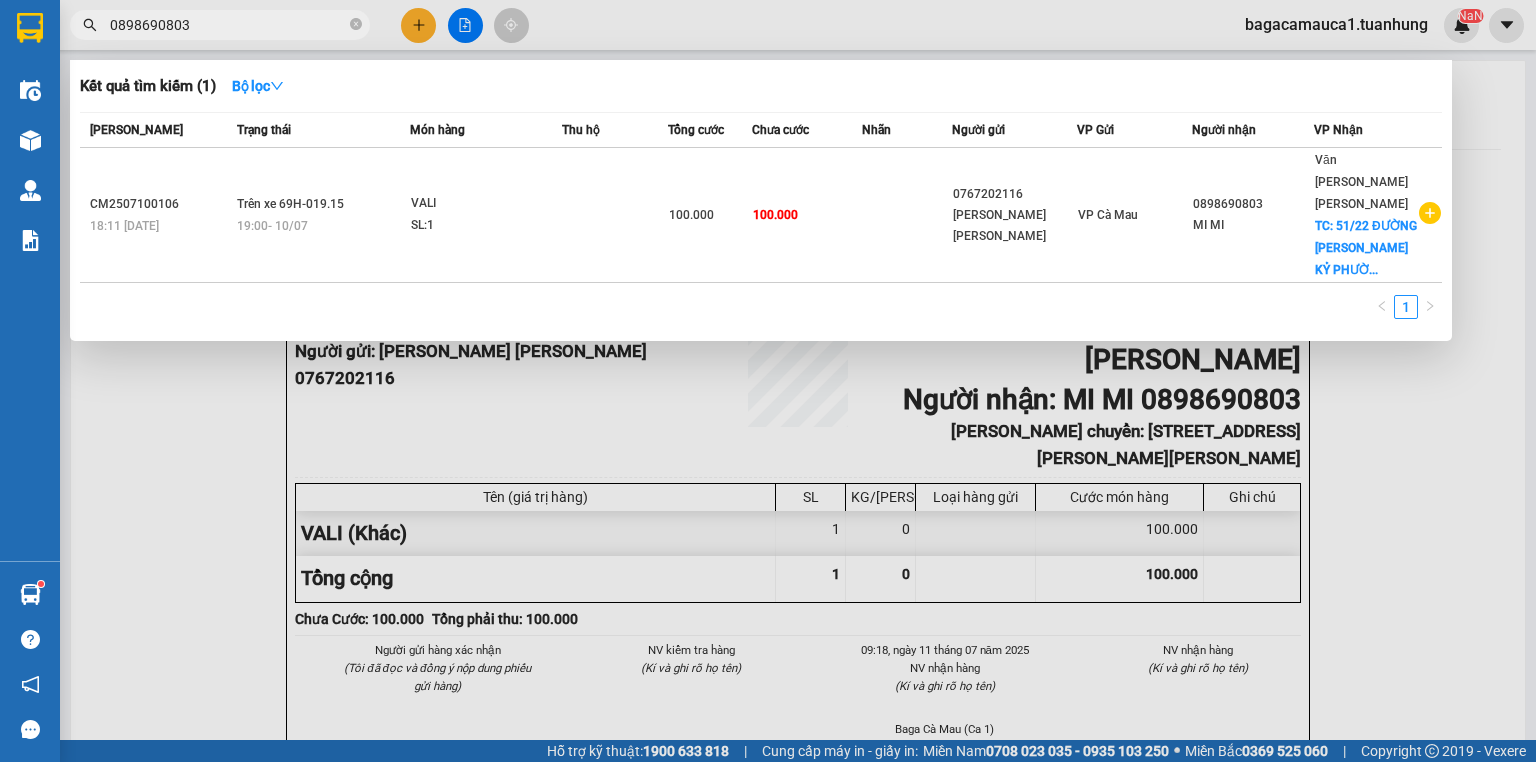 type on "0898690803" 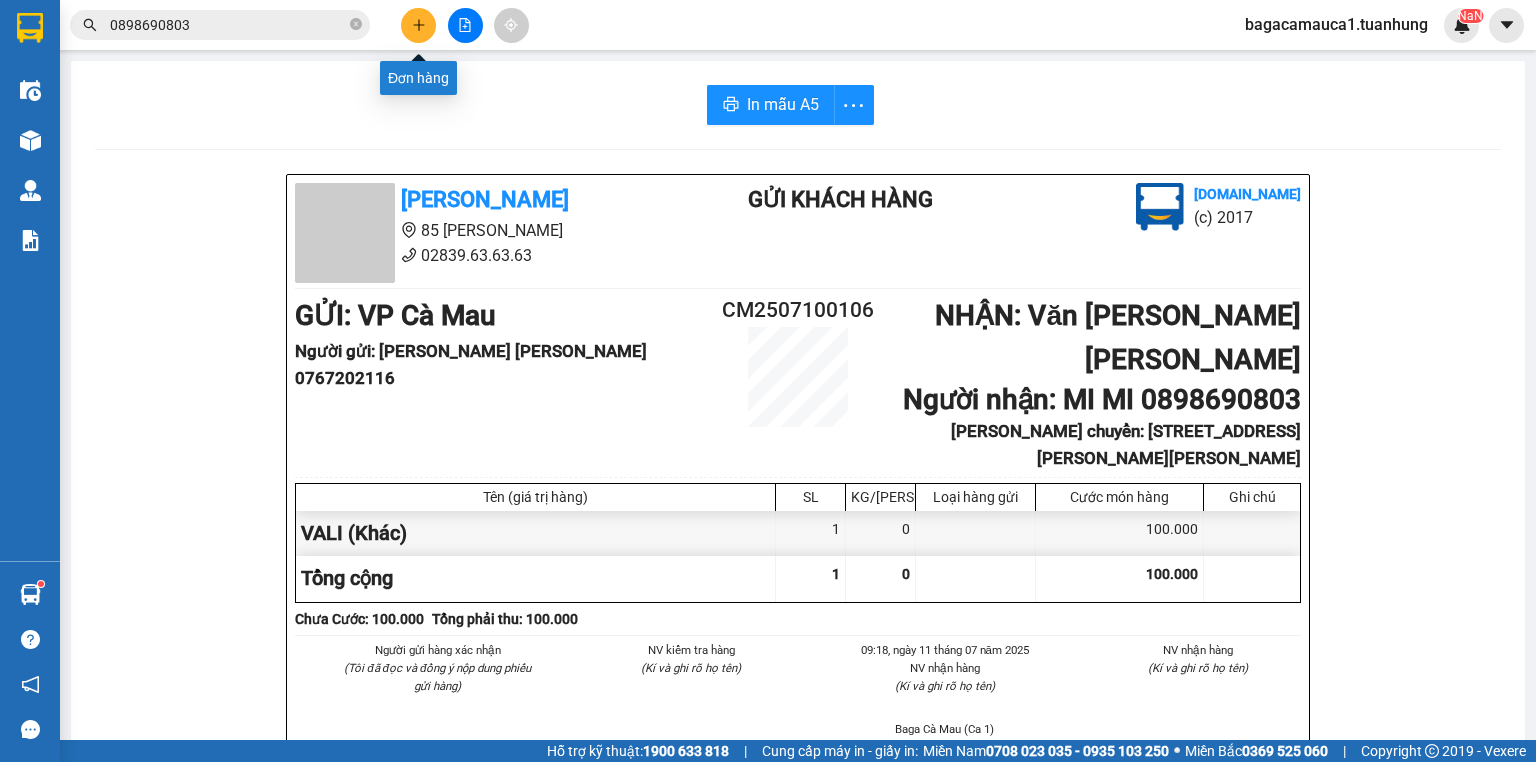 click at bounding box center [418, 25] 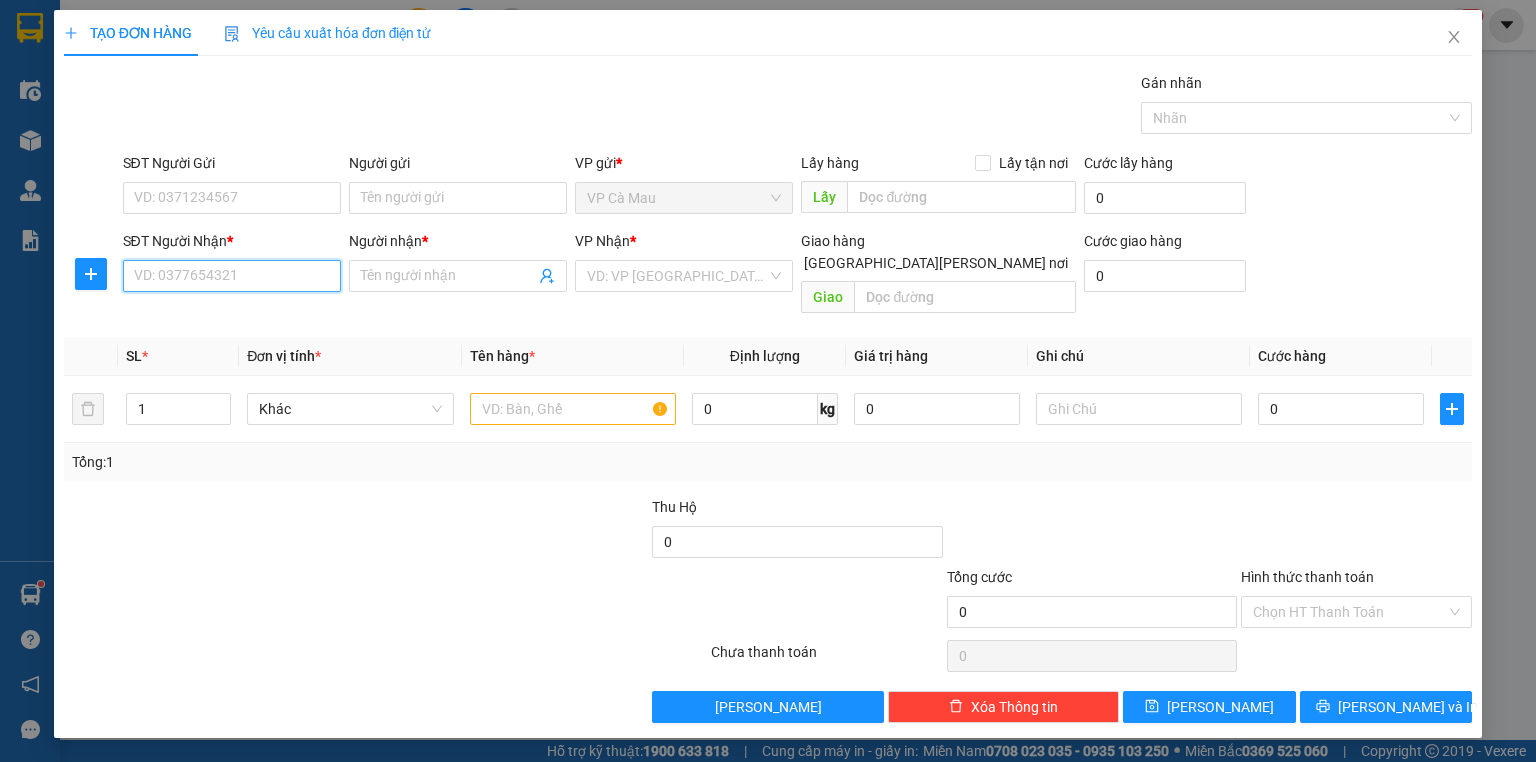 click on "SĐT Người Nhận  *" at bounding box center [232, 276] 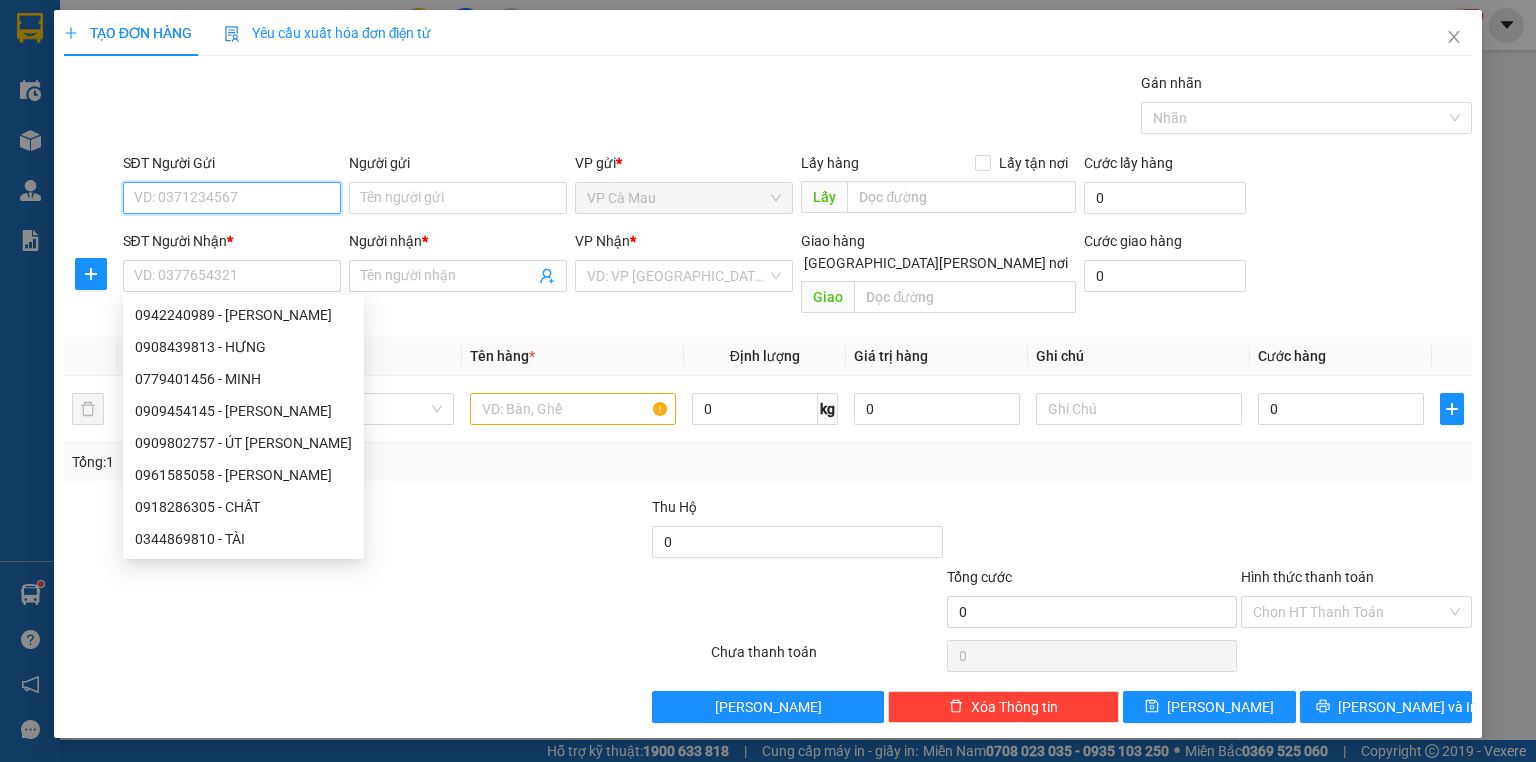 click on "SĐT Người Gửi" at bounding box center [232, 198] 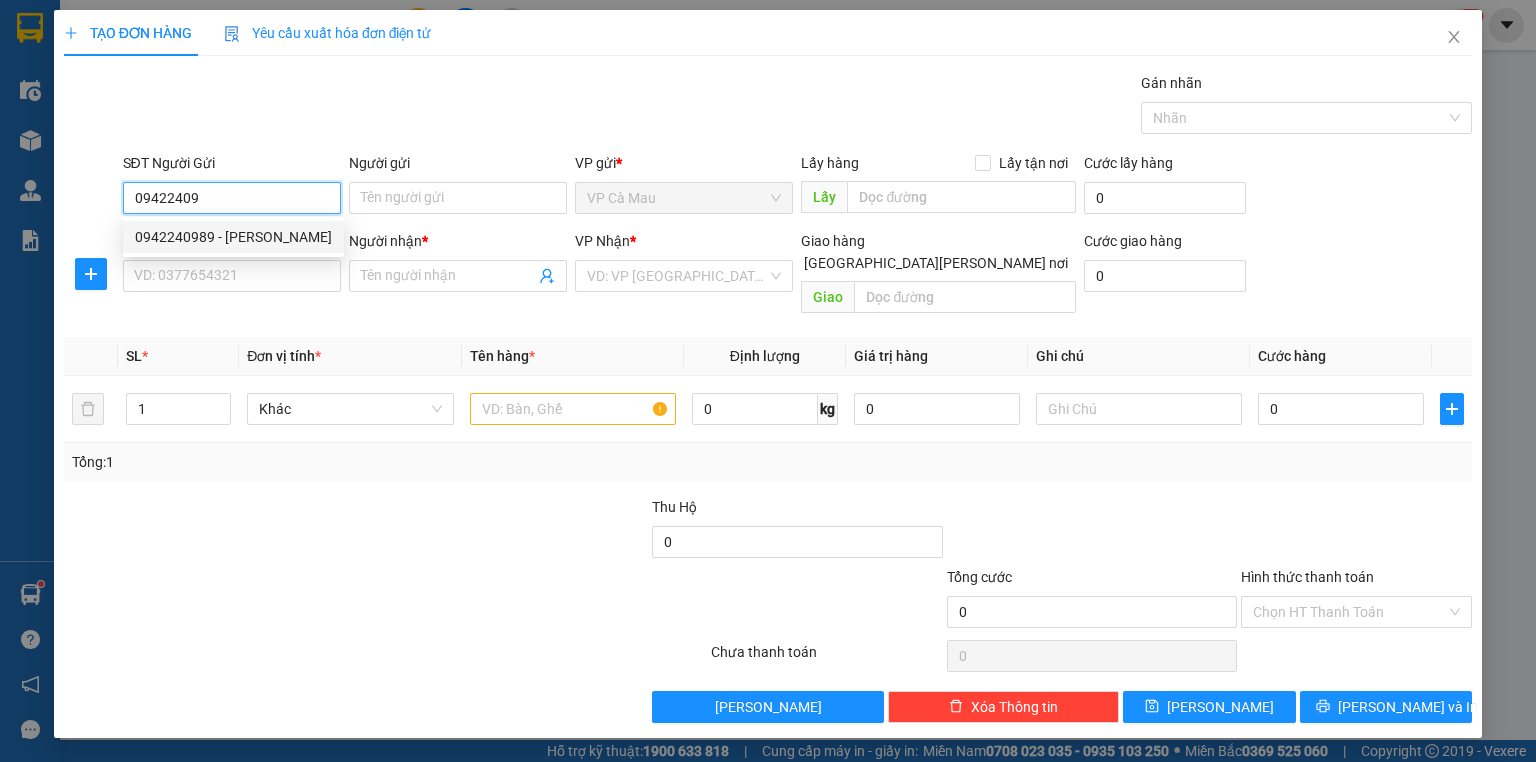 click on "0942240989 - ĐẶNG YẾN" at bounding box center (233, 237) 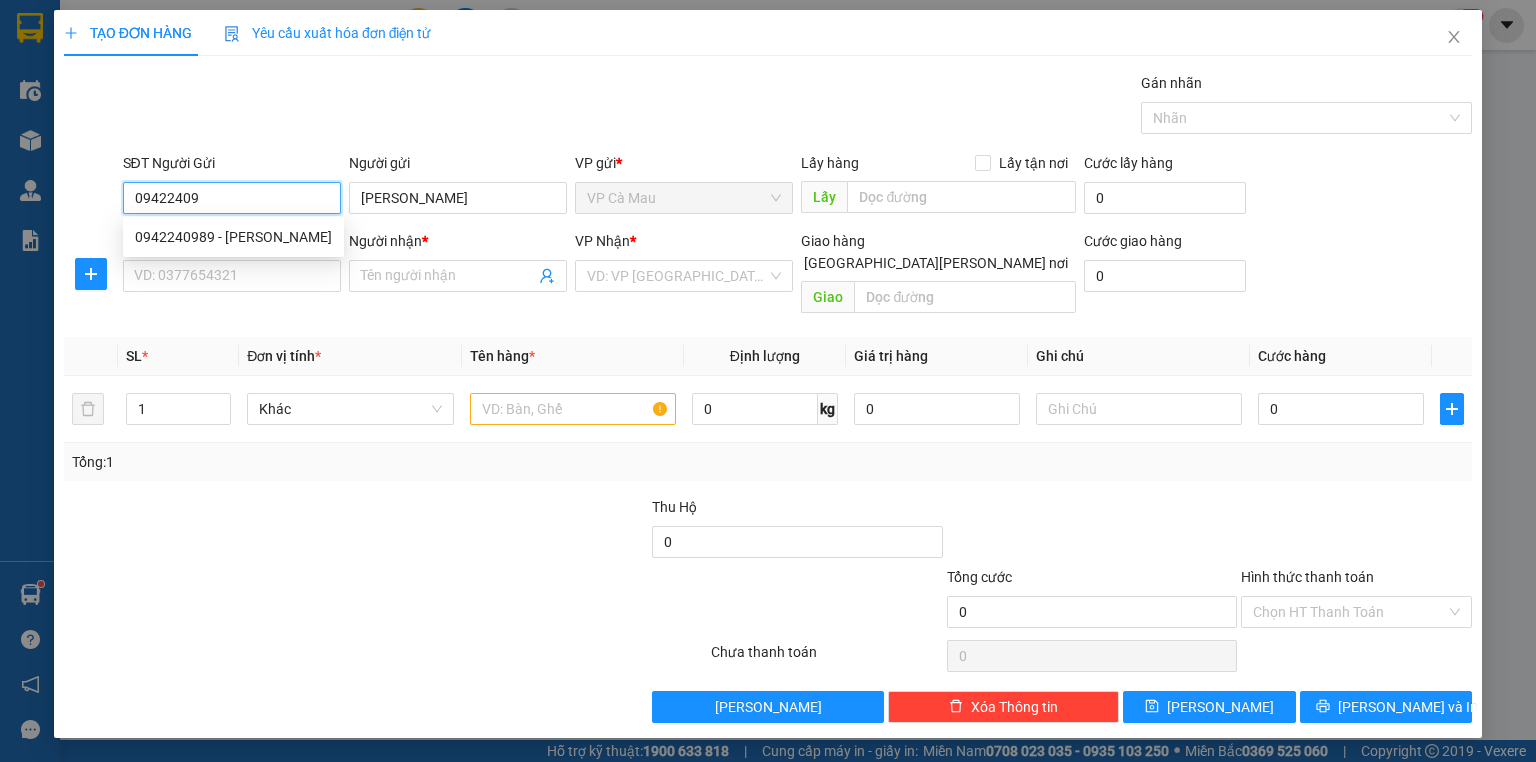 type on "0942240989" 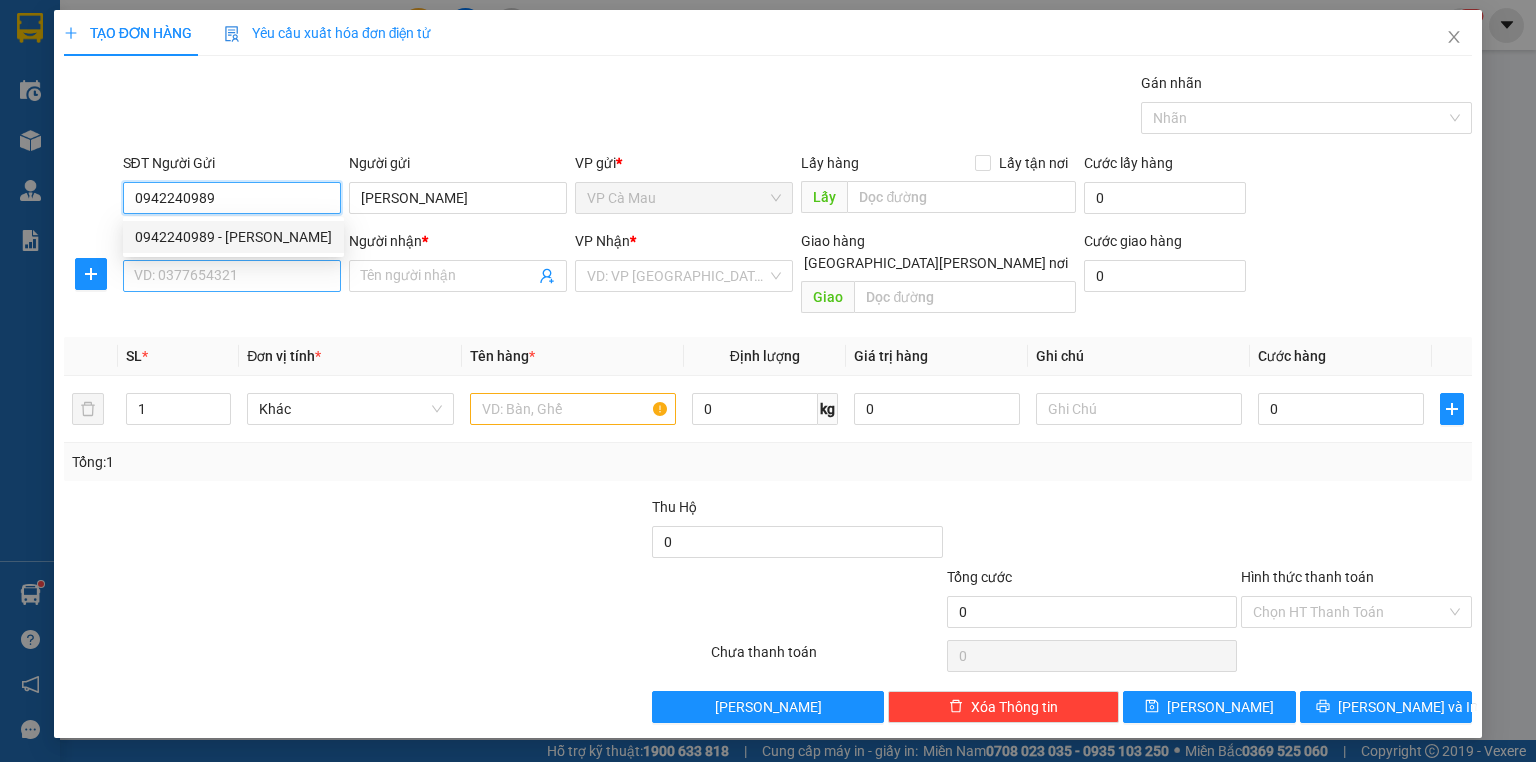 type on "0942240989" 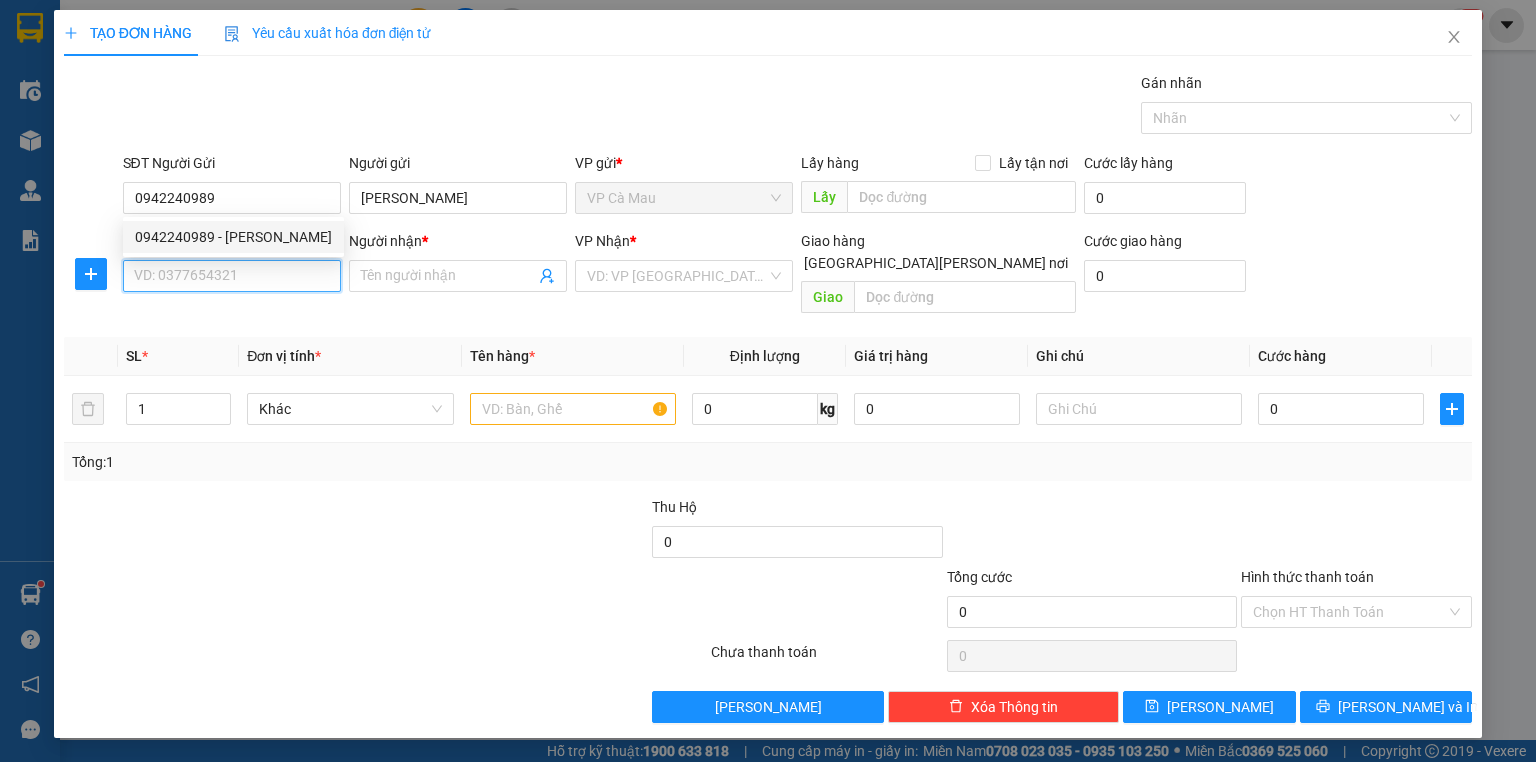 click on "SĐT Người Nhận  *" at bounding box center (232, 276) 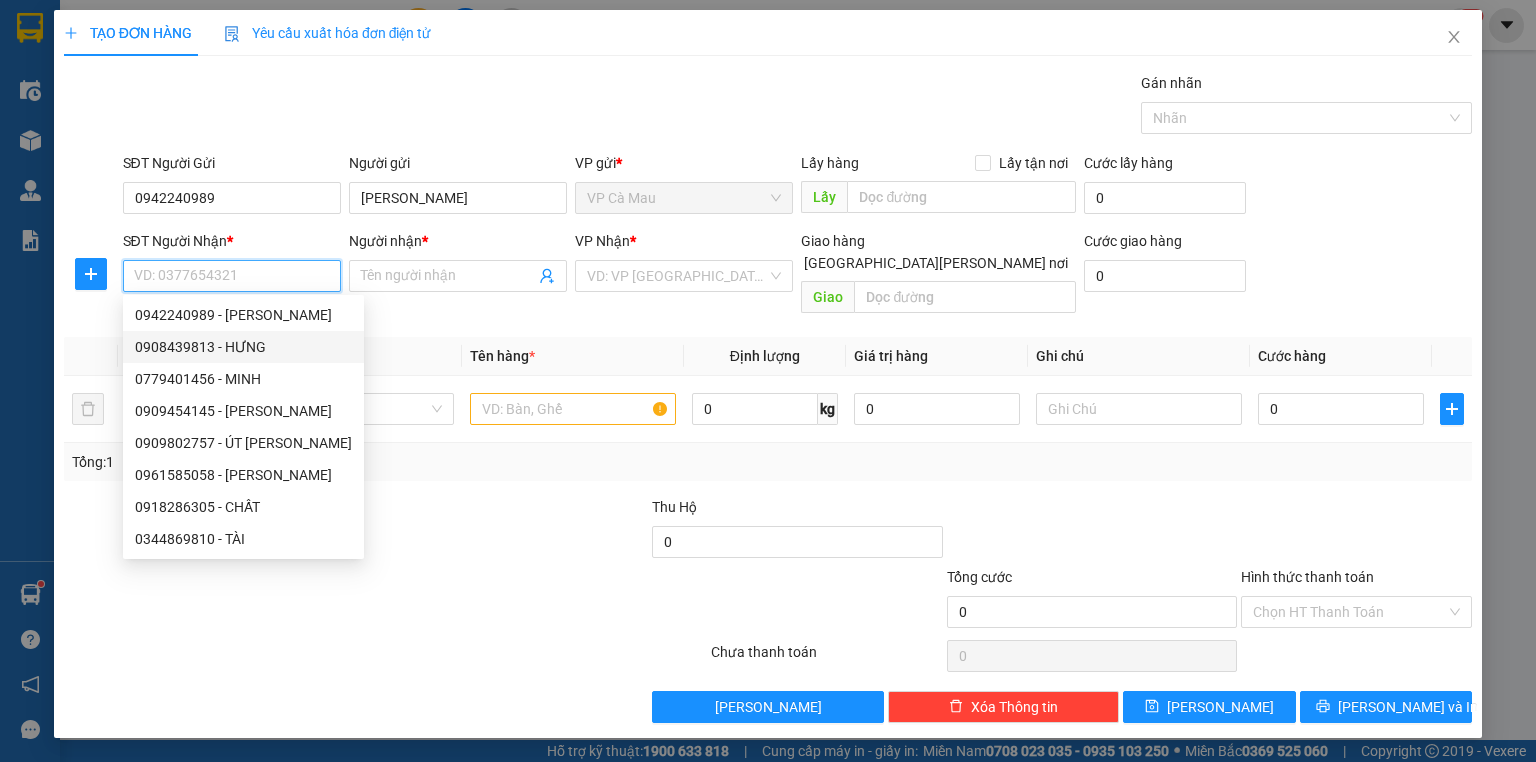 click on "0908439813 - HƯNG" at bounding box center (243, 347) 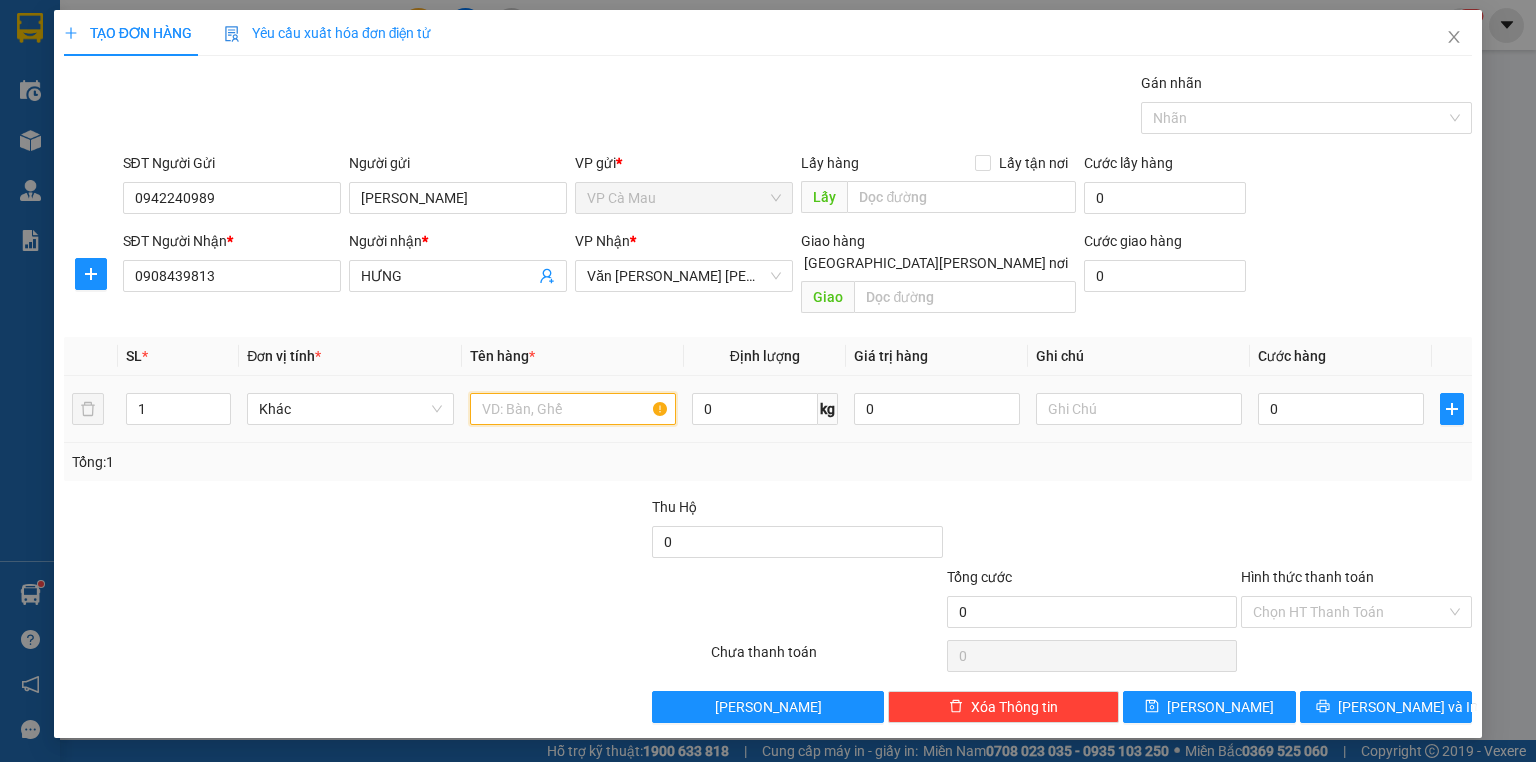 click at bounding box center (573, 409) 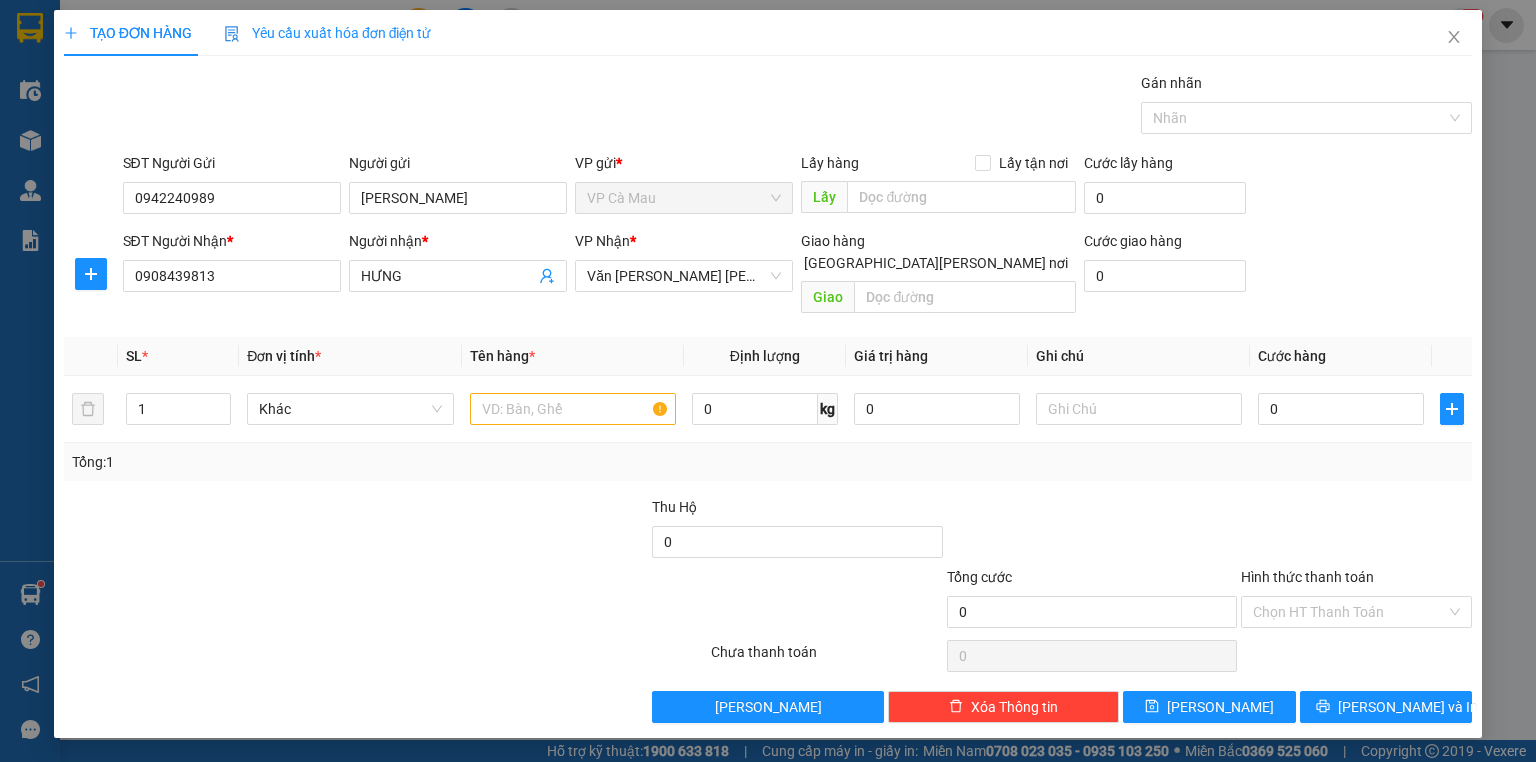 click on "[GEOGRAPHIC_DATA][PERSON_NAME] nơi" at bounding box center [936, 263] 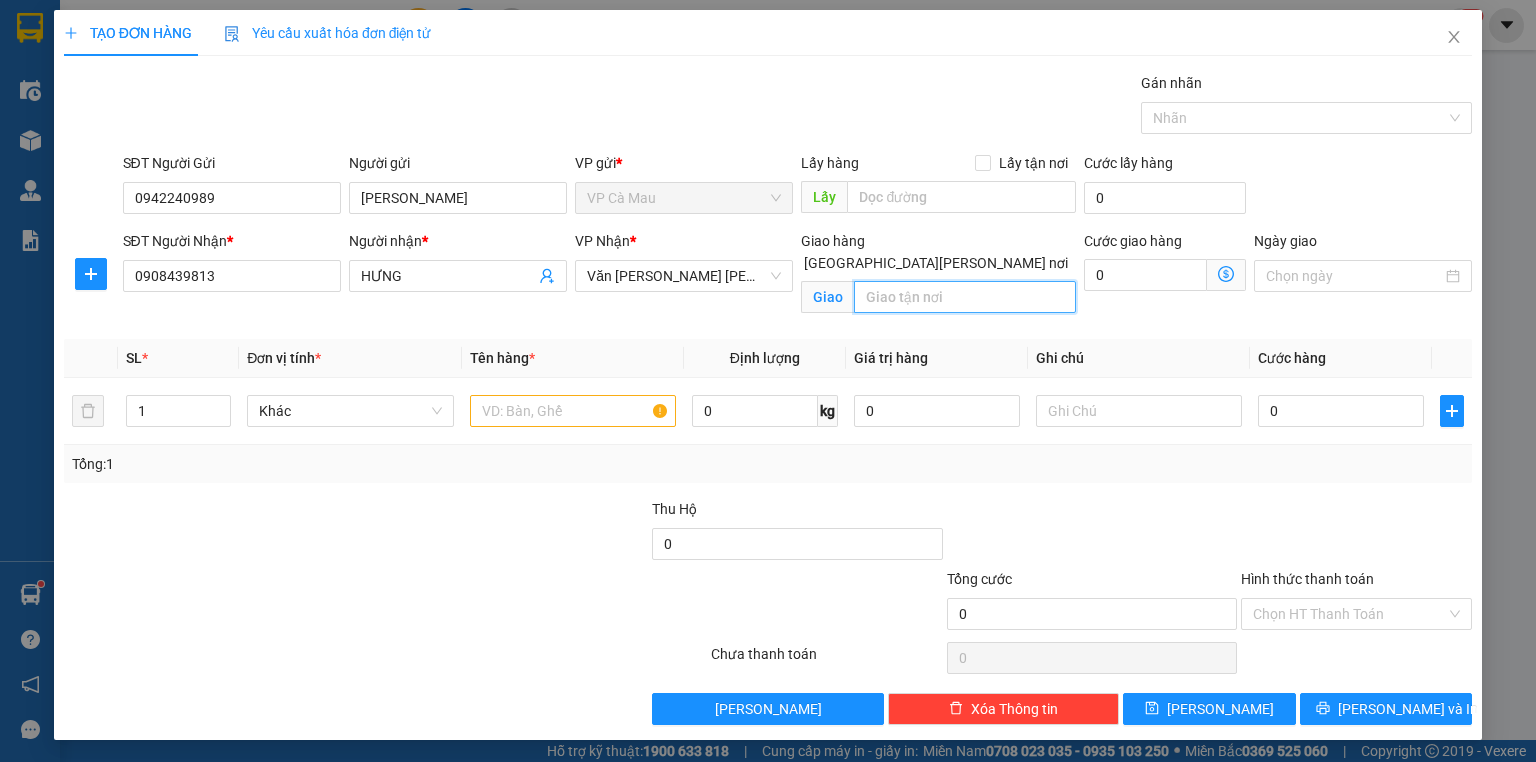 click at bounding box center [965, 297] 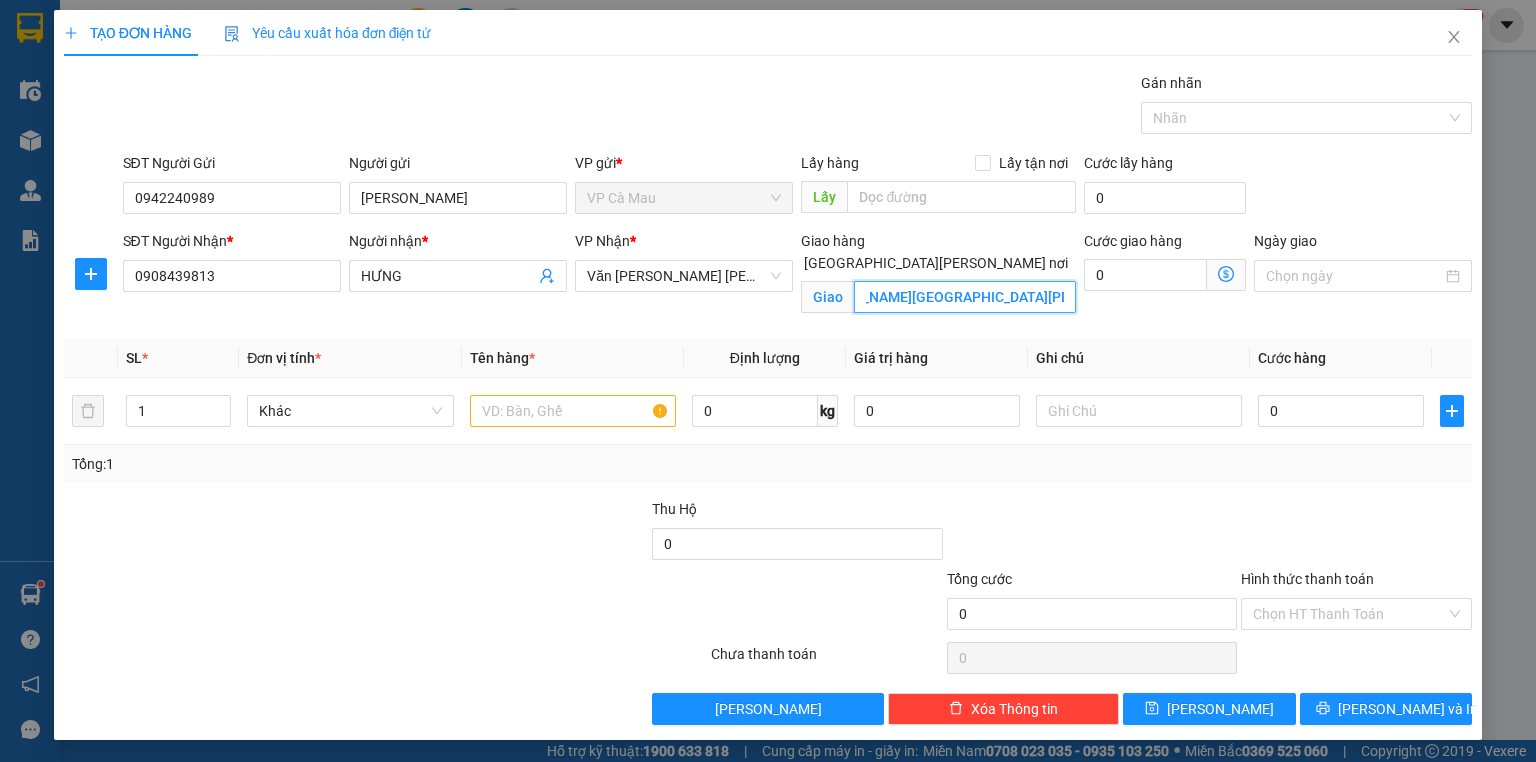 scroll, scrollTop: 0, scrollLeft: 217, axis: horizontal 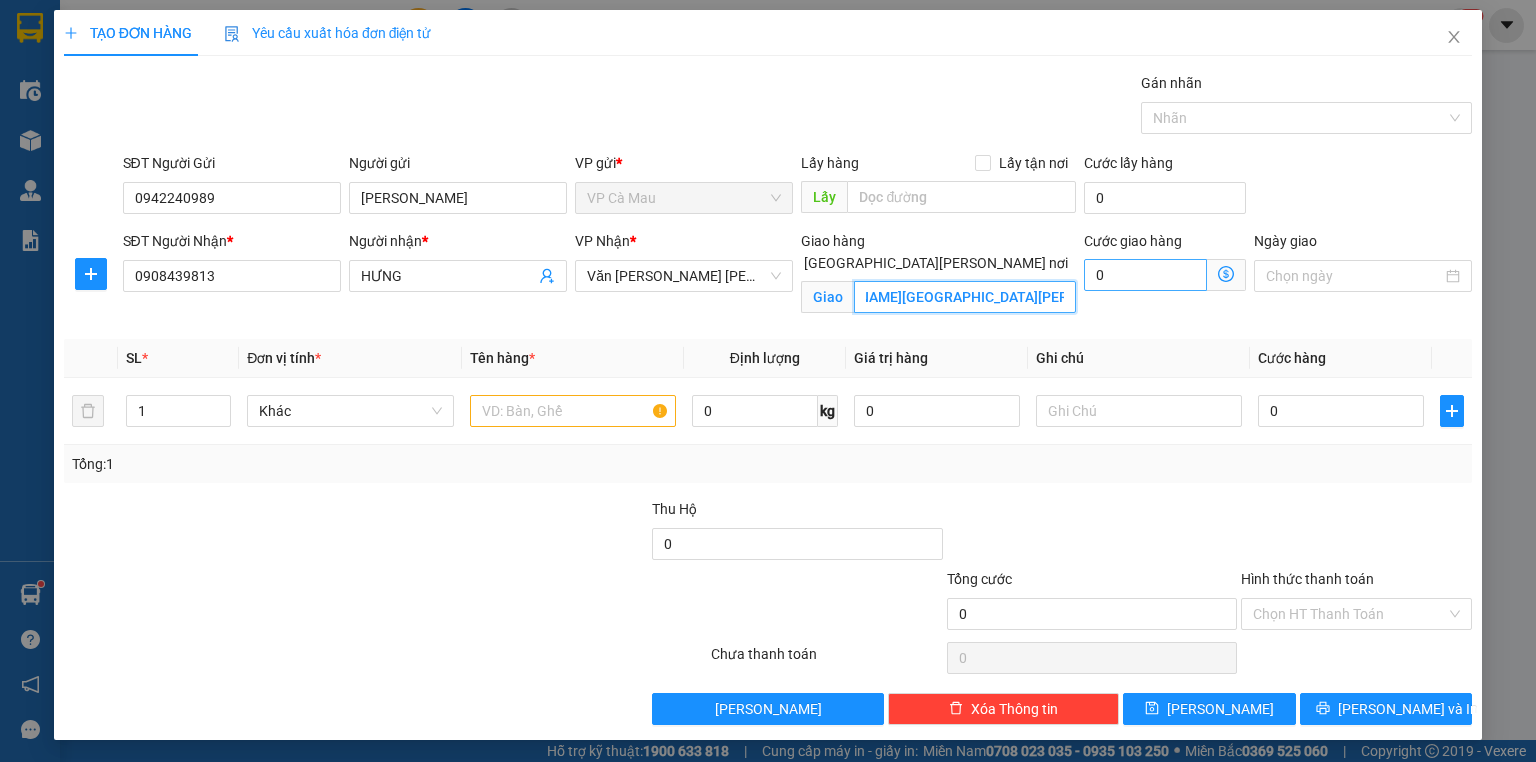 type on "111B LÝ THÁNH TÔNG PHƯỜNG TÂN THỚI HÒA QUẬN TÂN PHÚ" 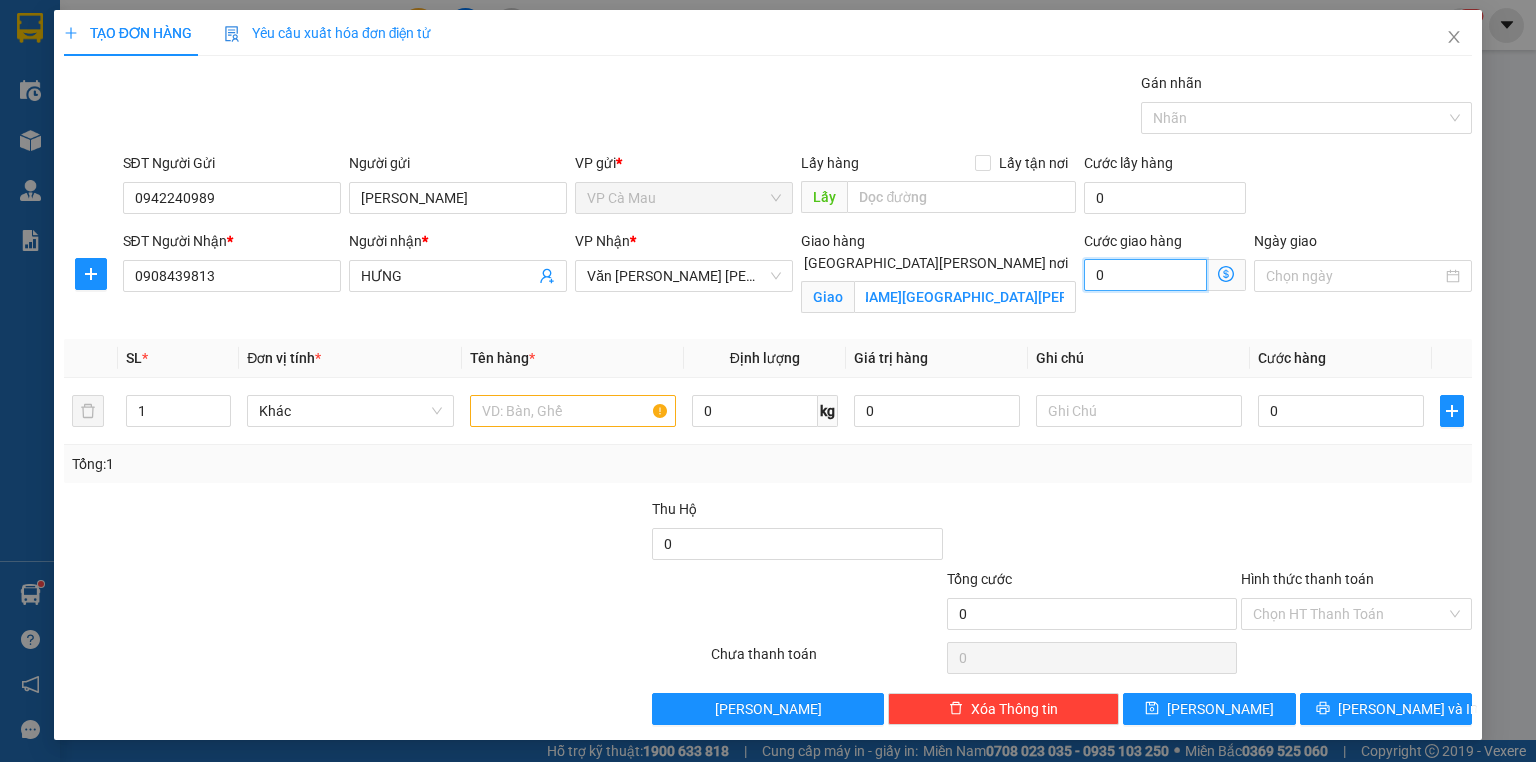 scroll, scrollTop: 0, scrollLeft: 0, axis: both 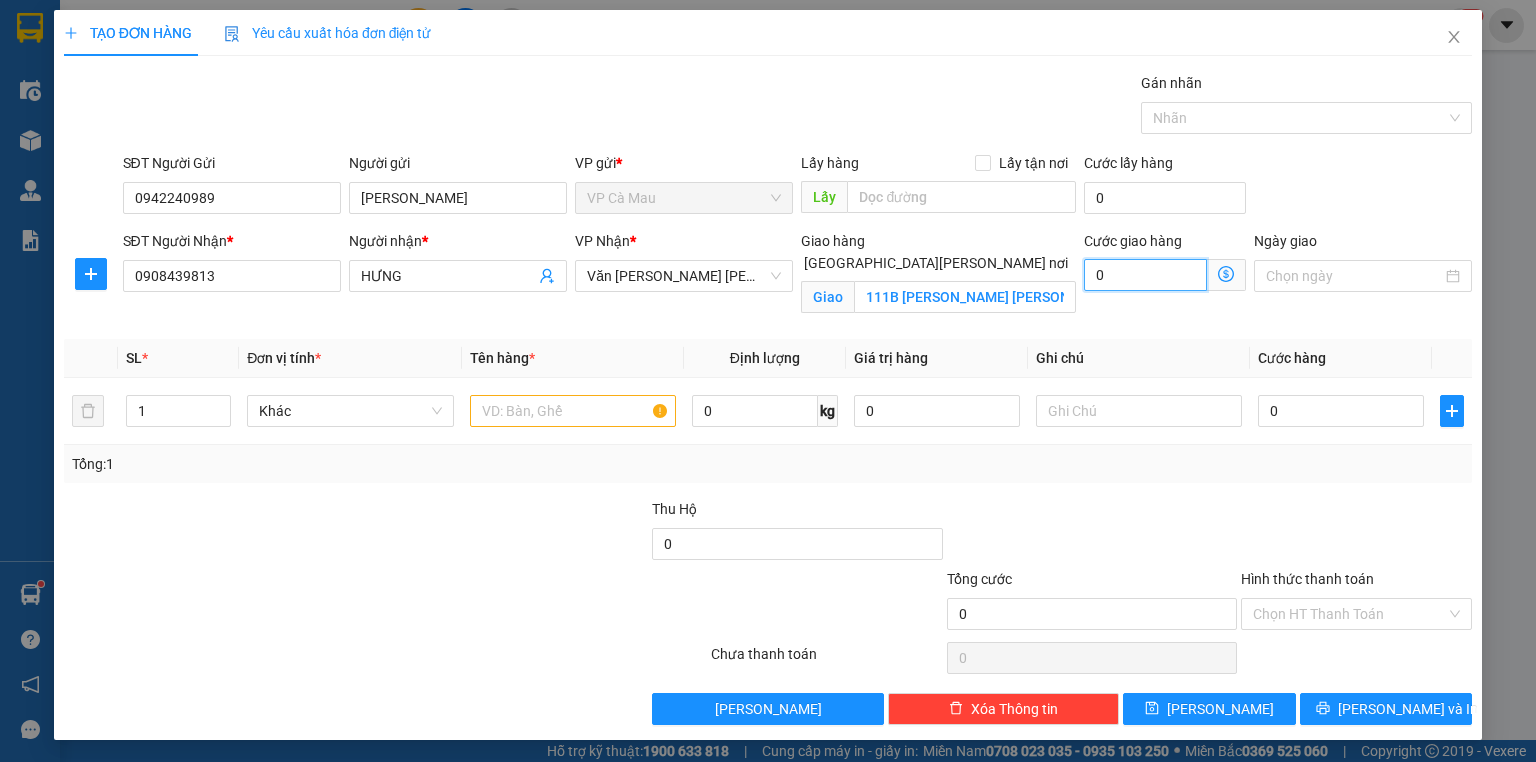 click on "0" at bounding box center [1145, 275] 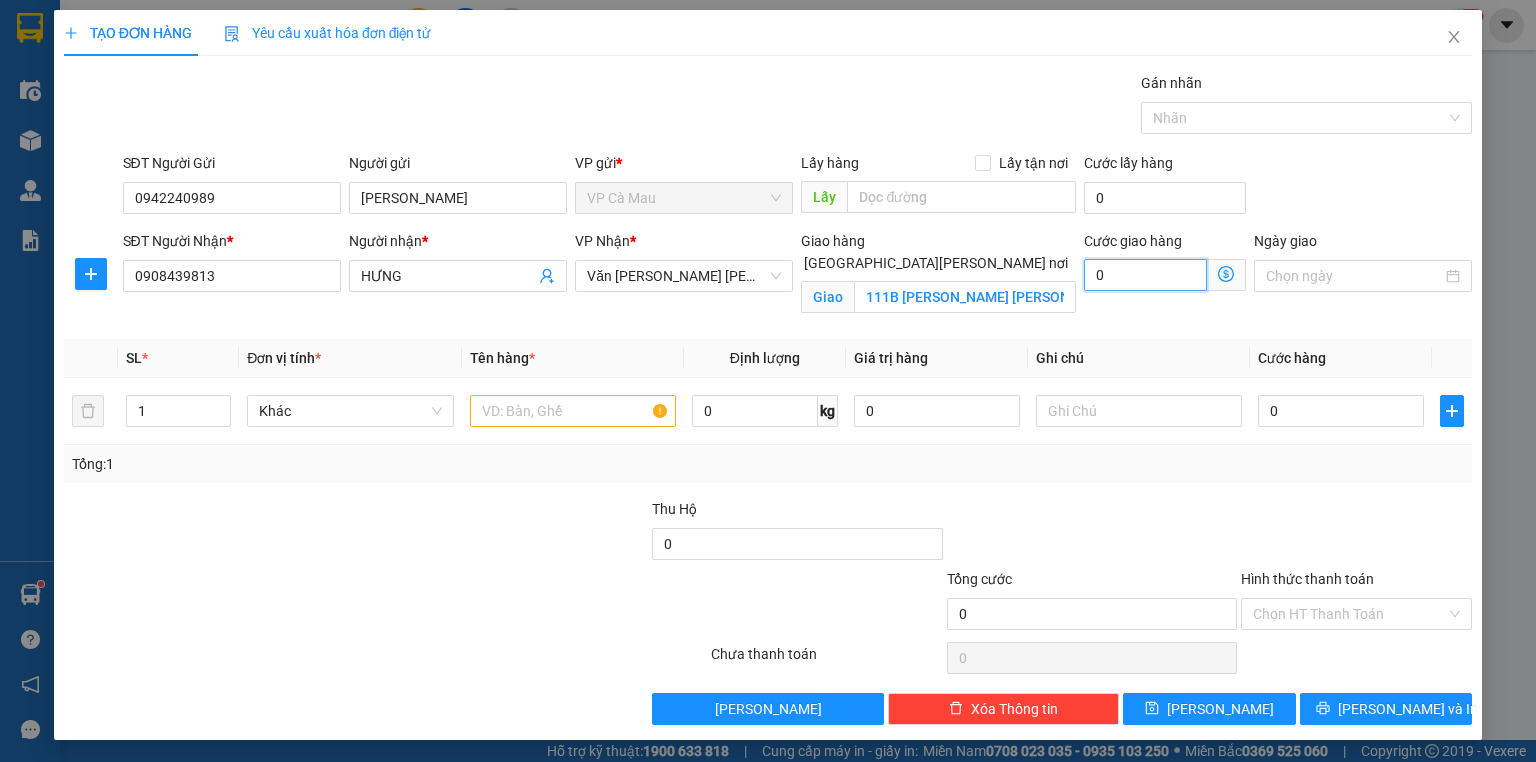 type on "60" 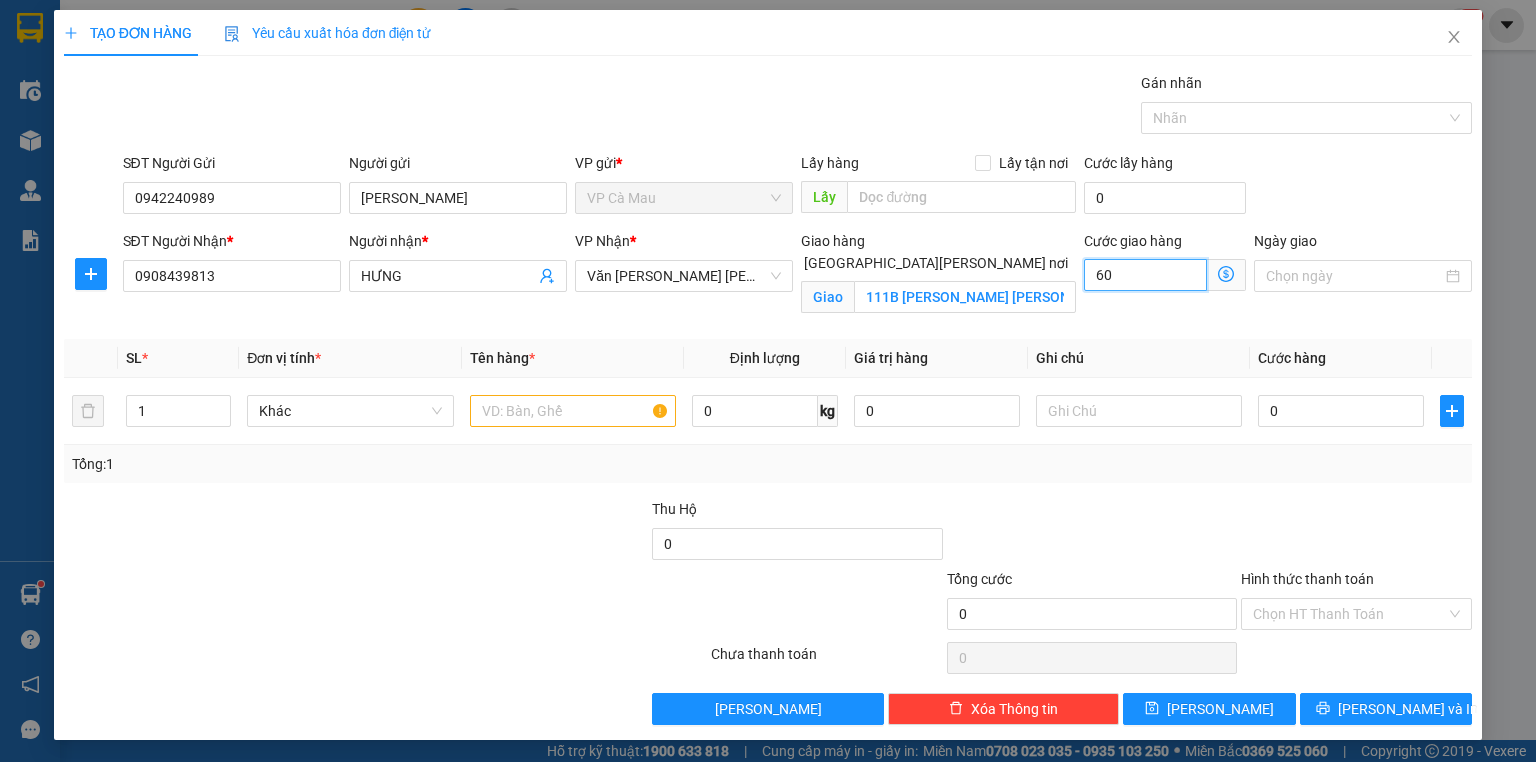 type on "60" 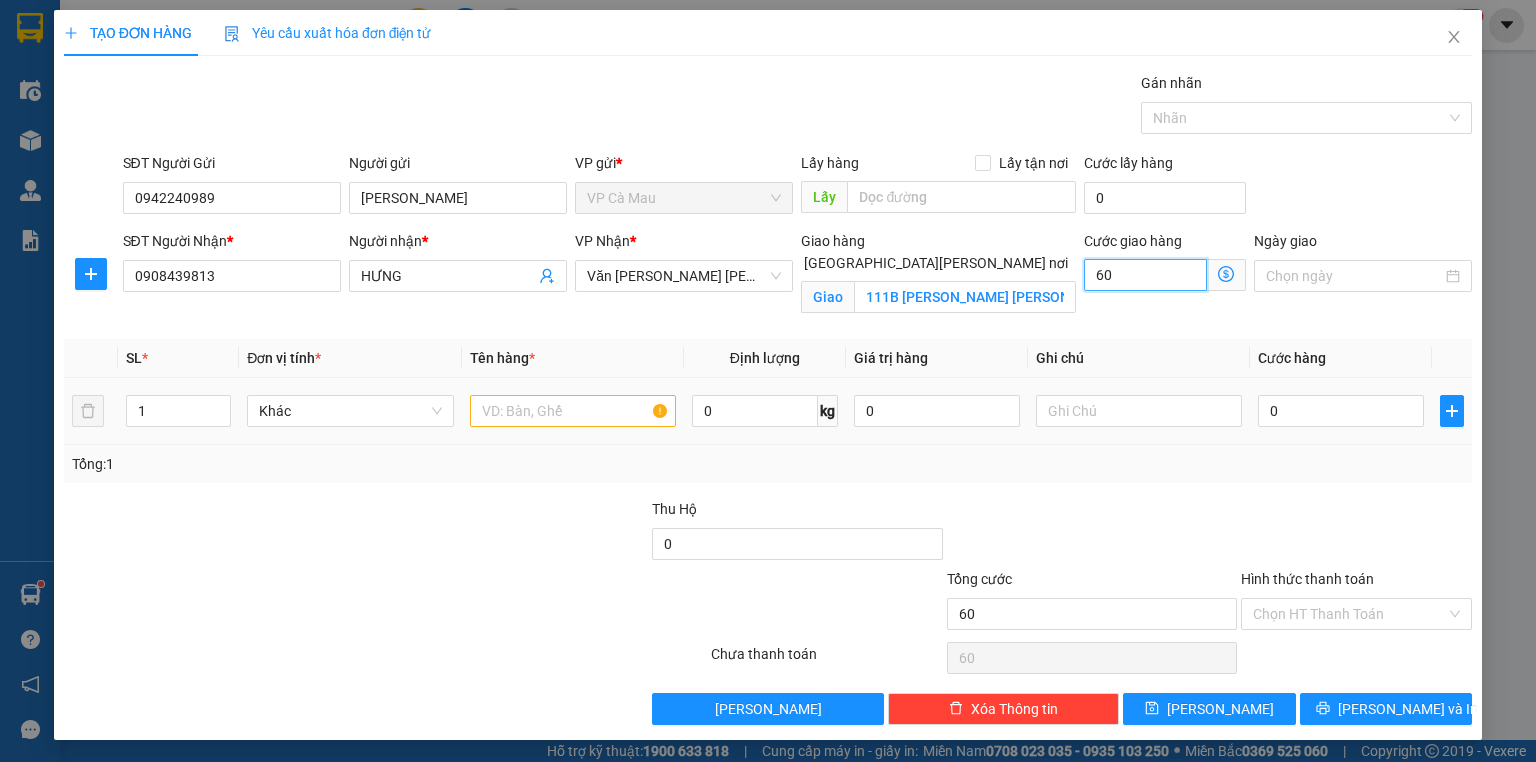 type on "60" 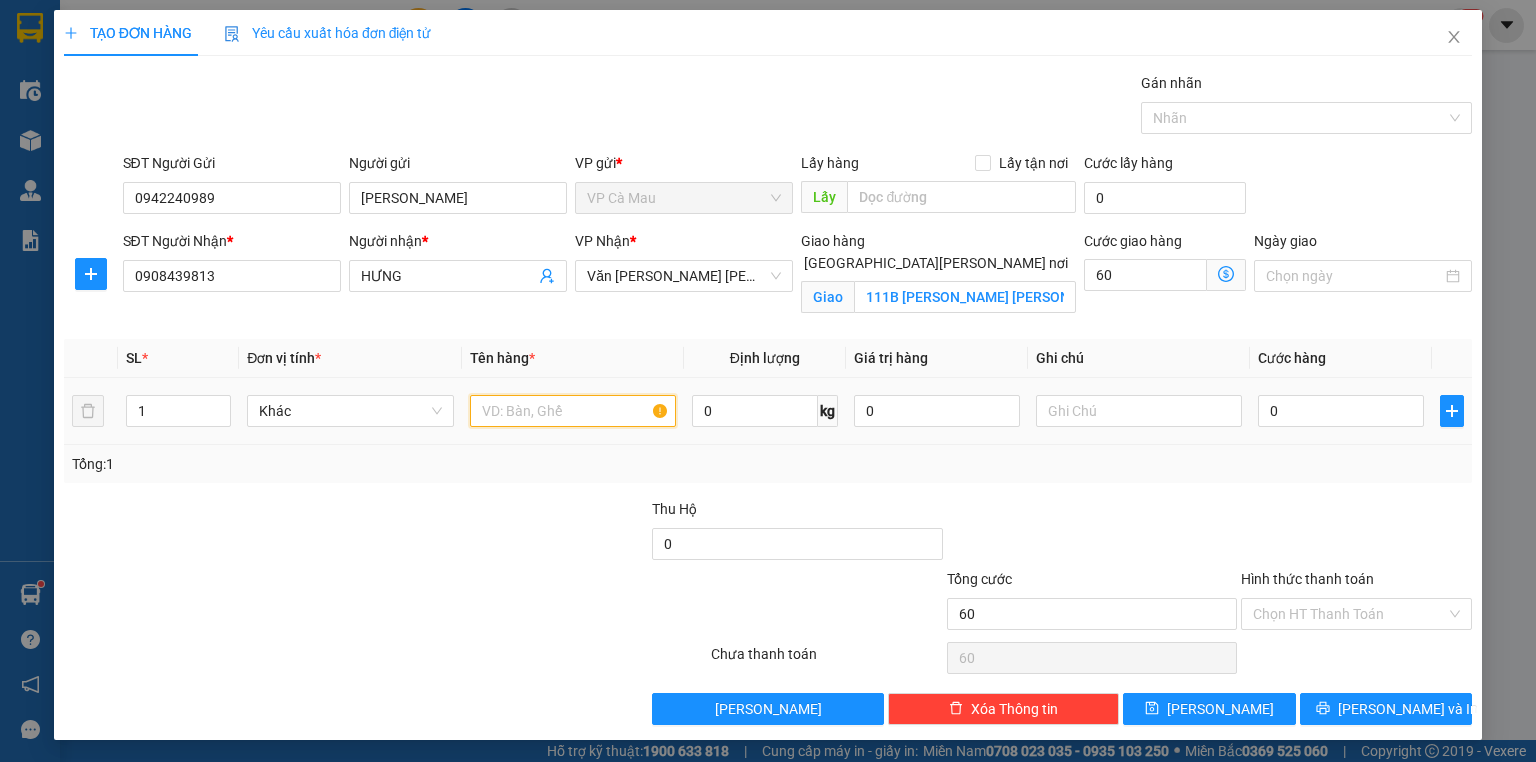 type on "60.000" 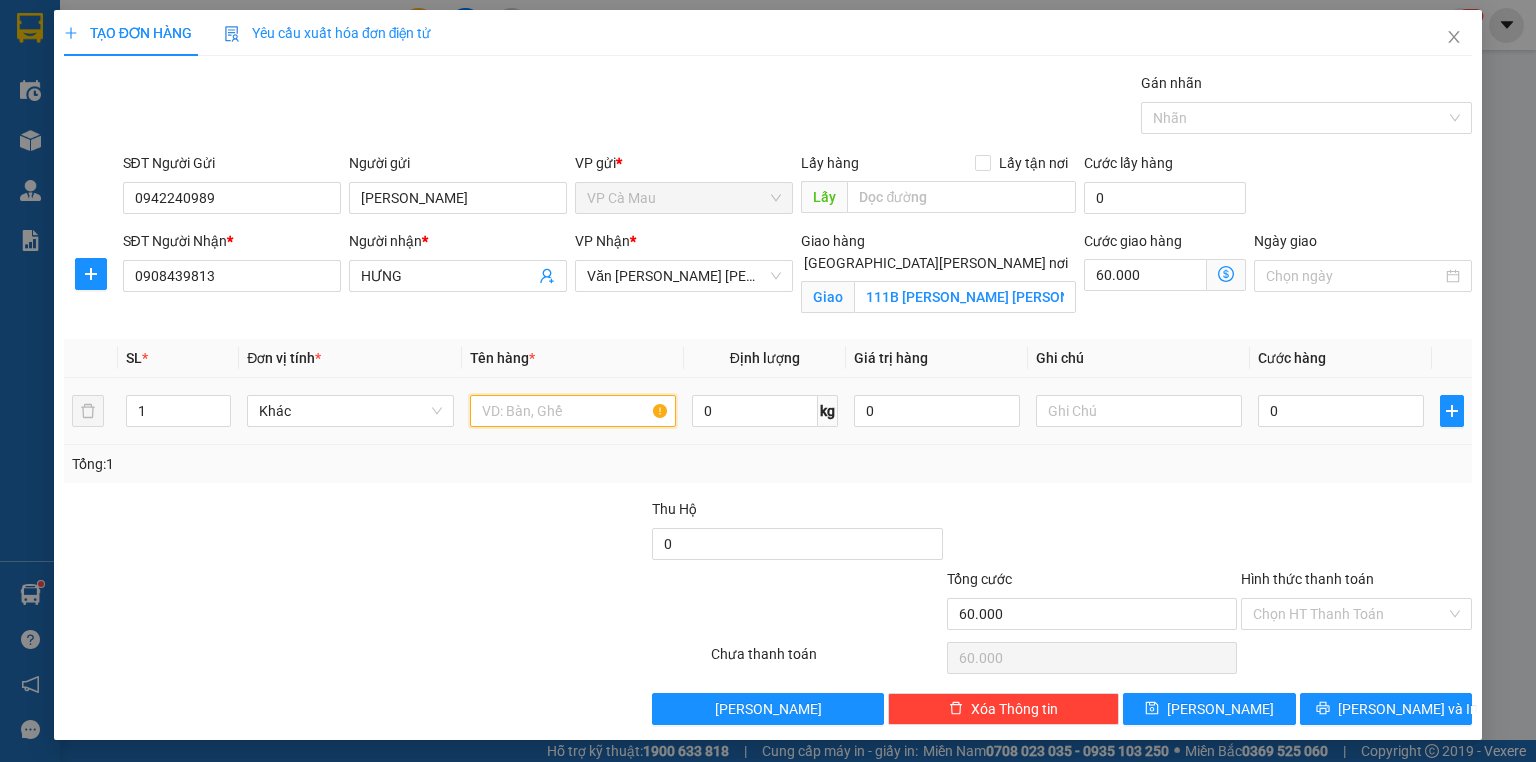 click at bounding box center [573, 411] 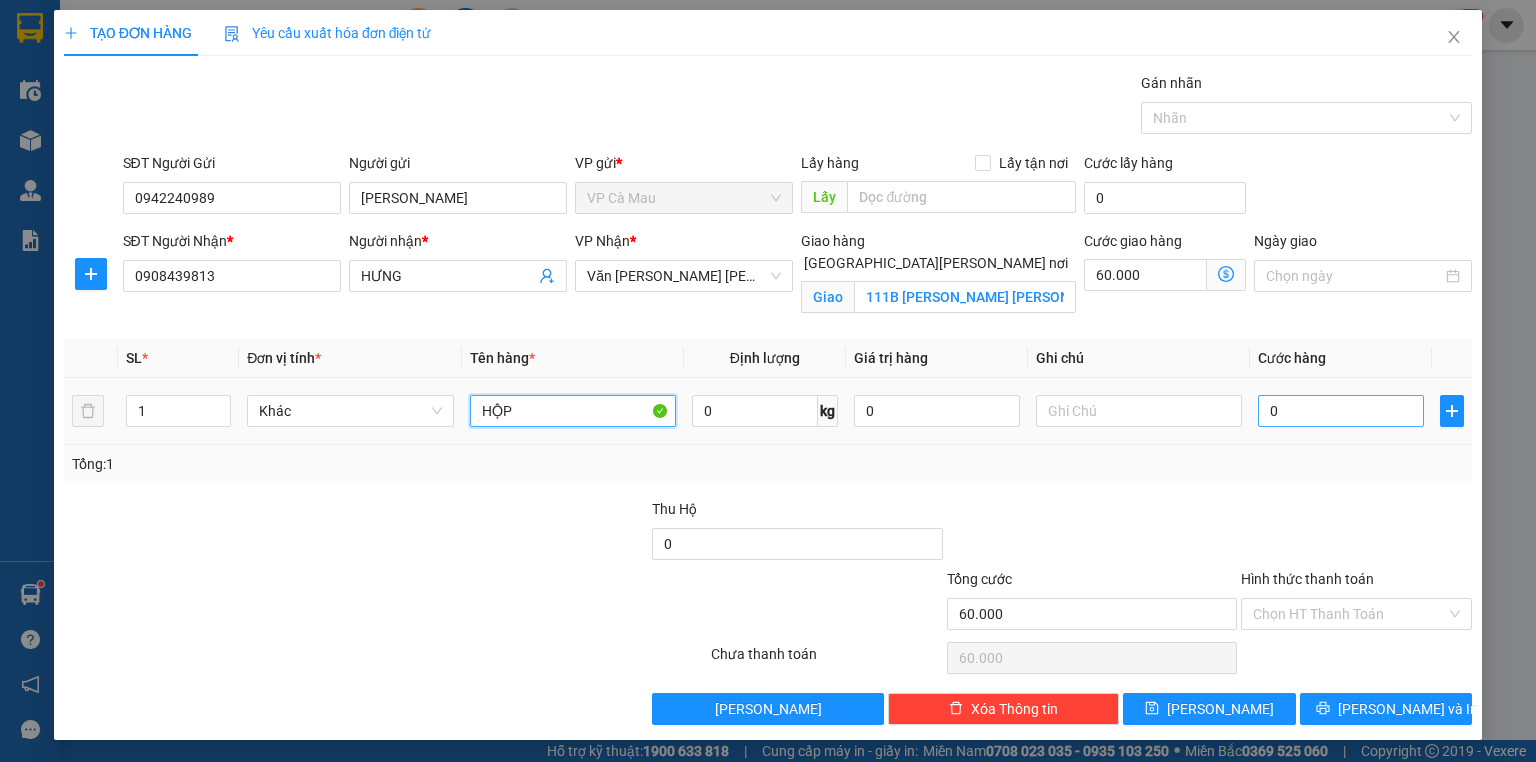 type on "HỘP" 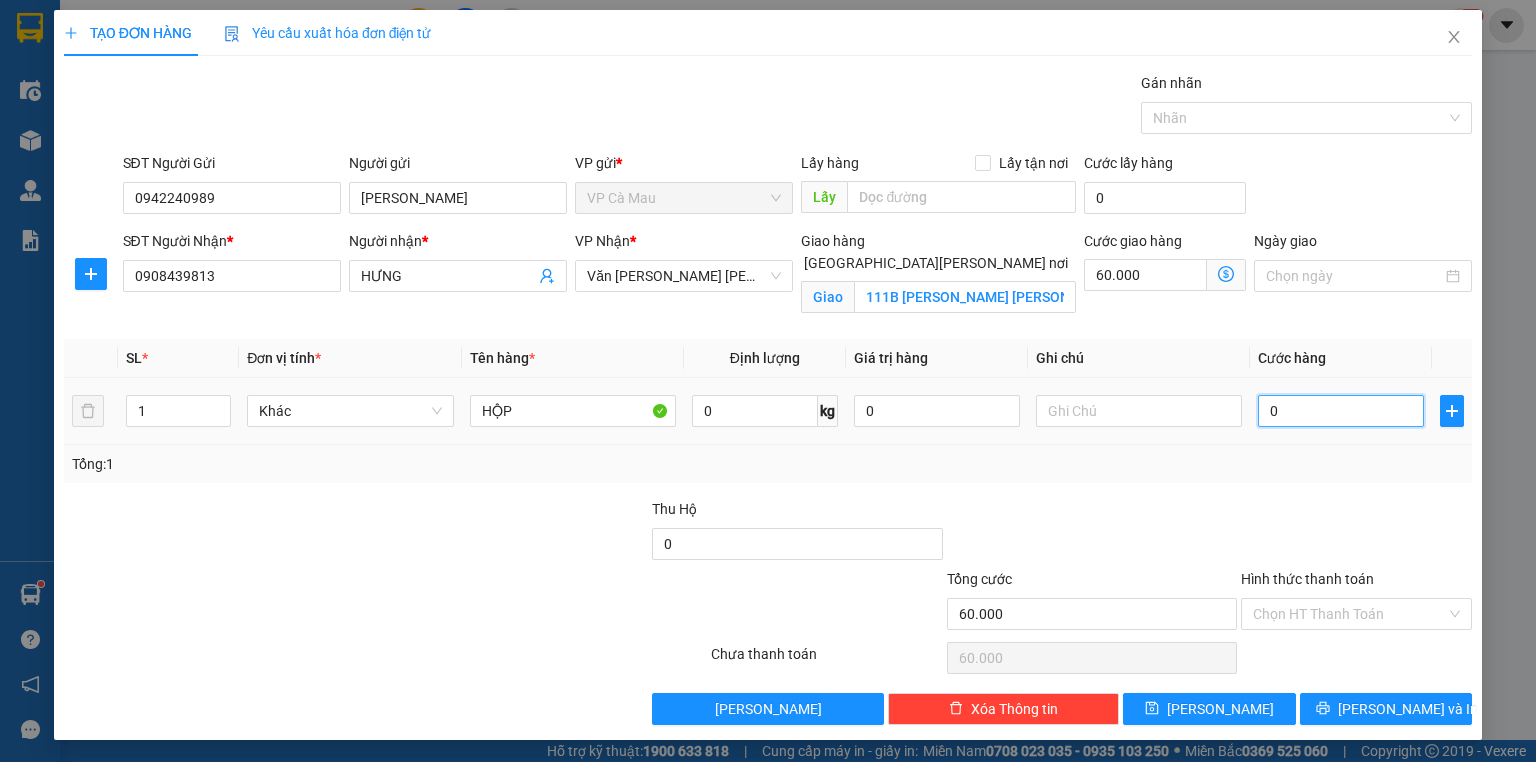 click on "0" at bounding box center (1341, 411) 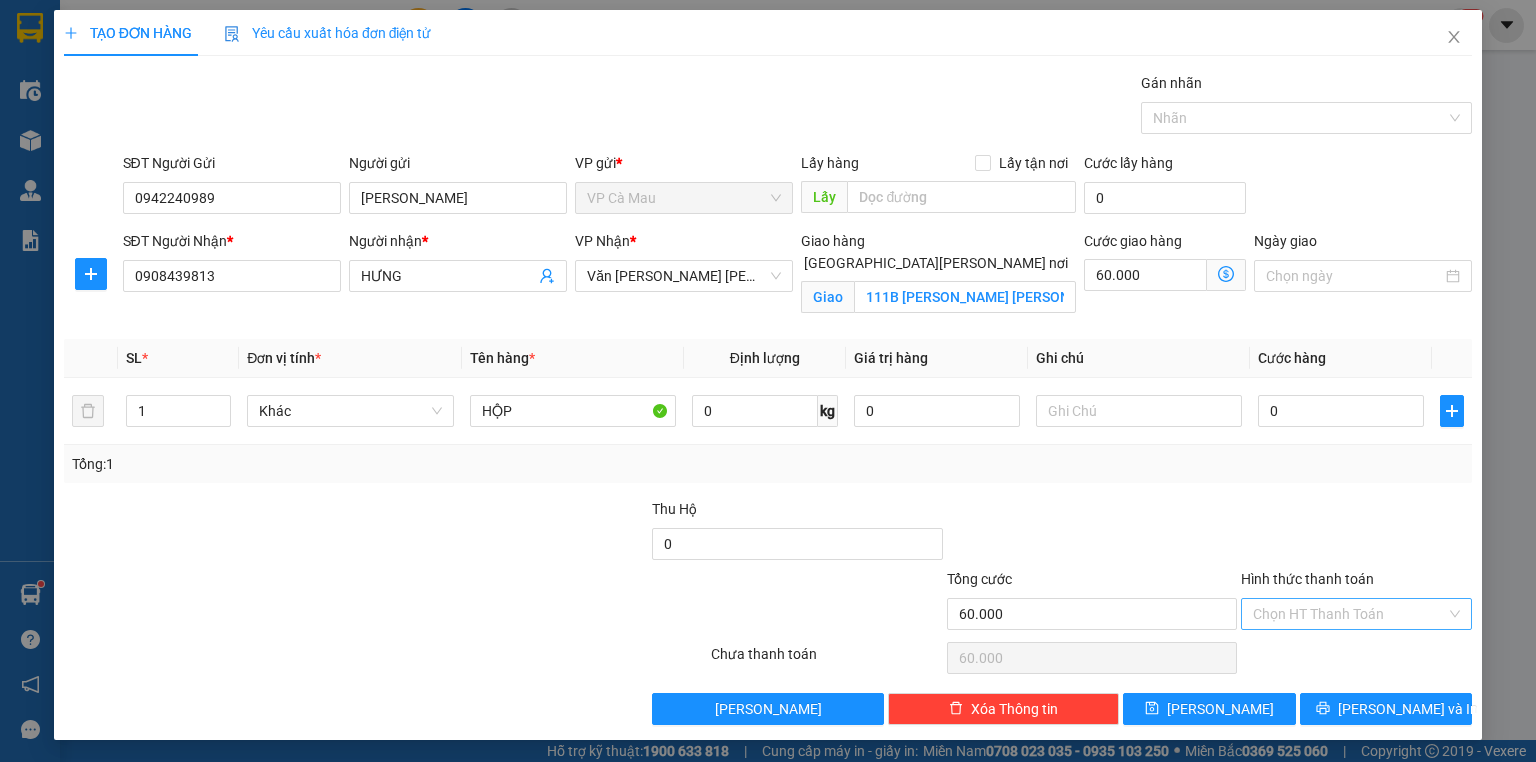 click on "Hình thức thanh toán" at bounding box center [1349, 614] 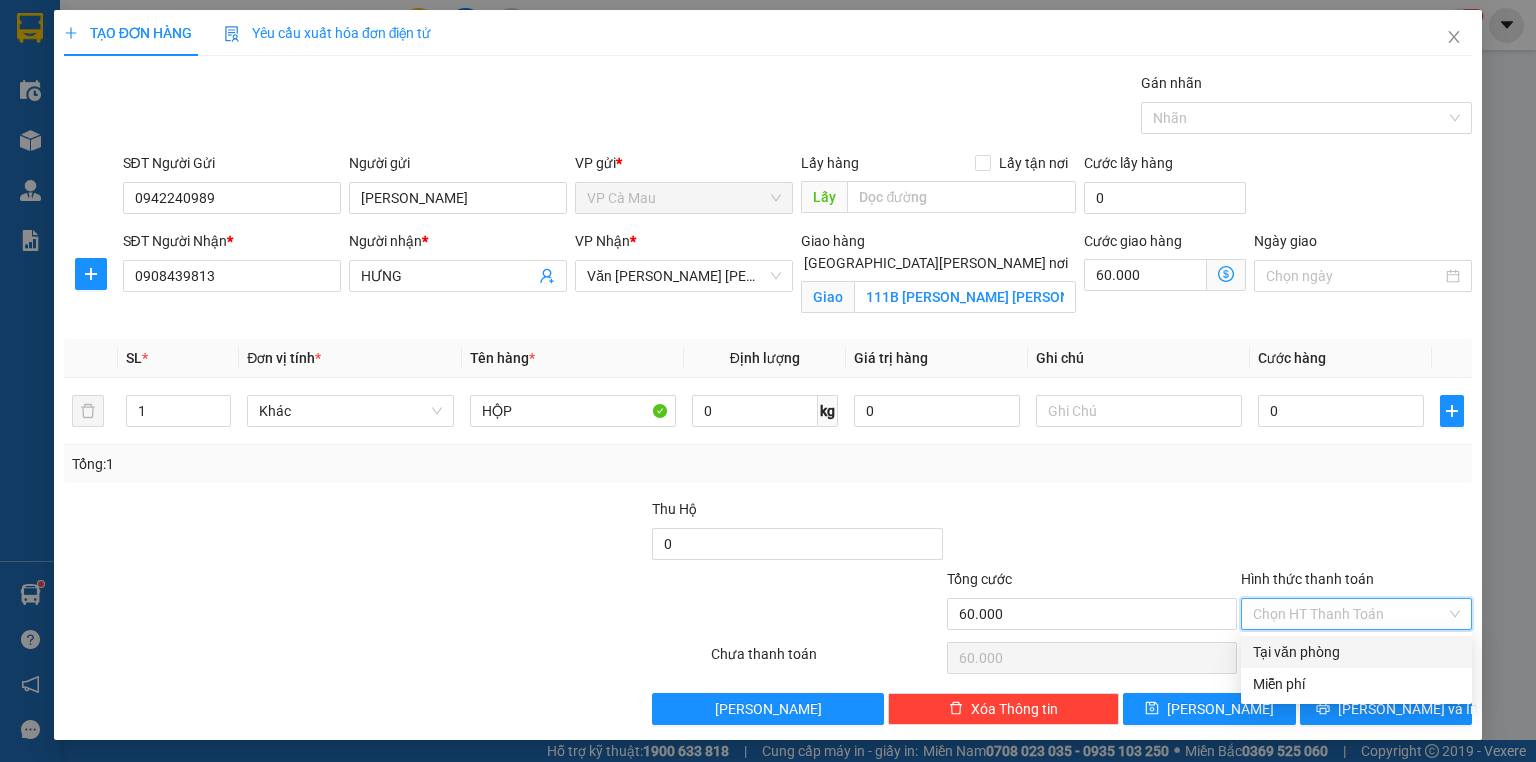 click on "Tại văn phòng" at bounding box center (1356, 652) 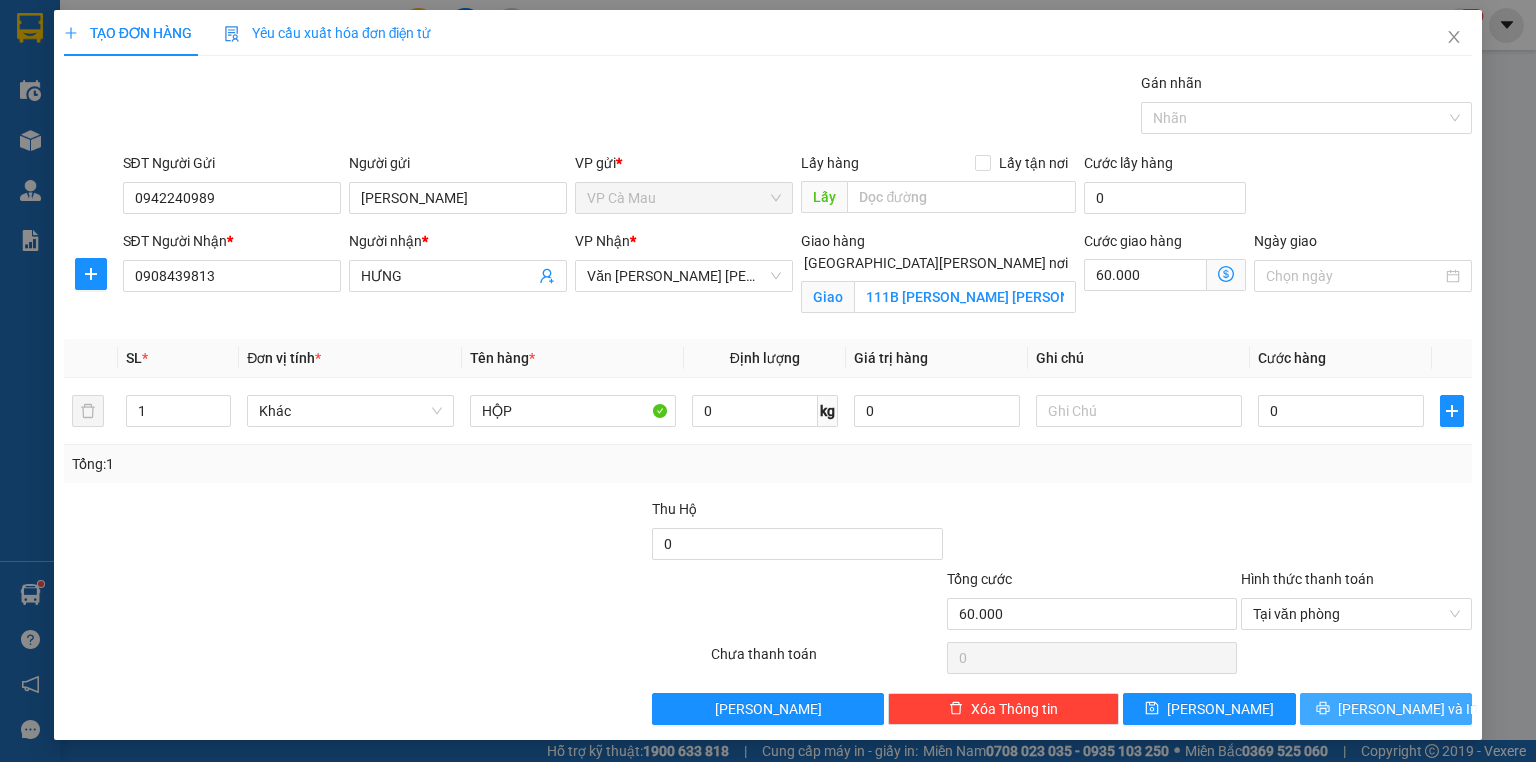 click on "[PERSON_NAME] và In" at bounding box center (1386, 709) 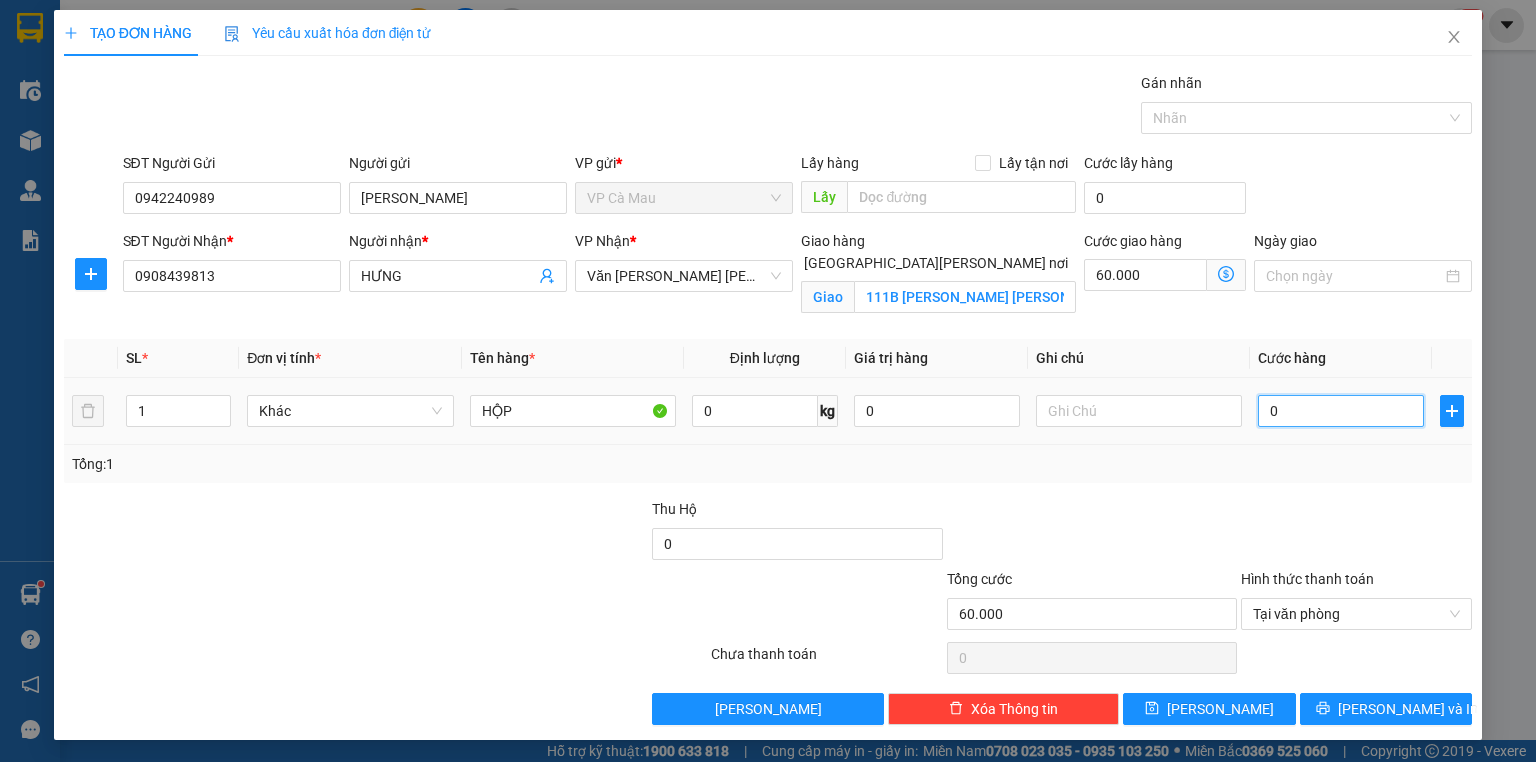 click on "0" at bounding box center (1341, 411) 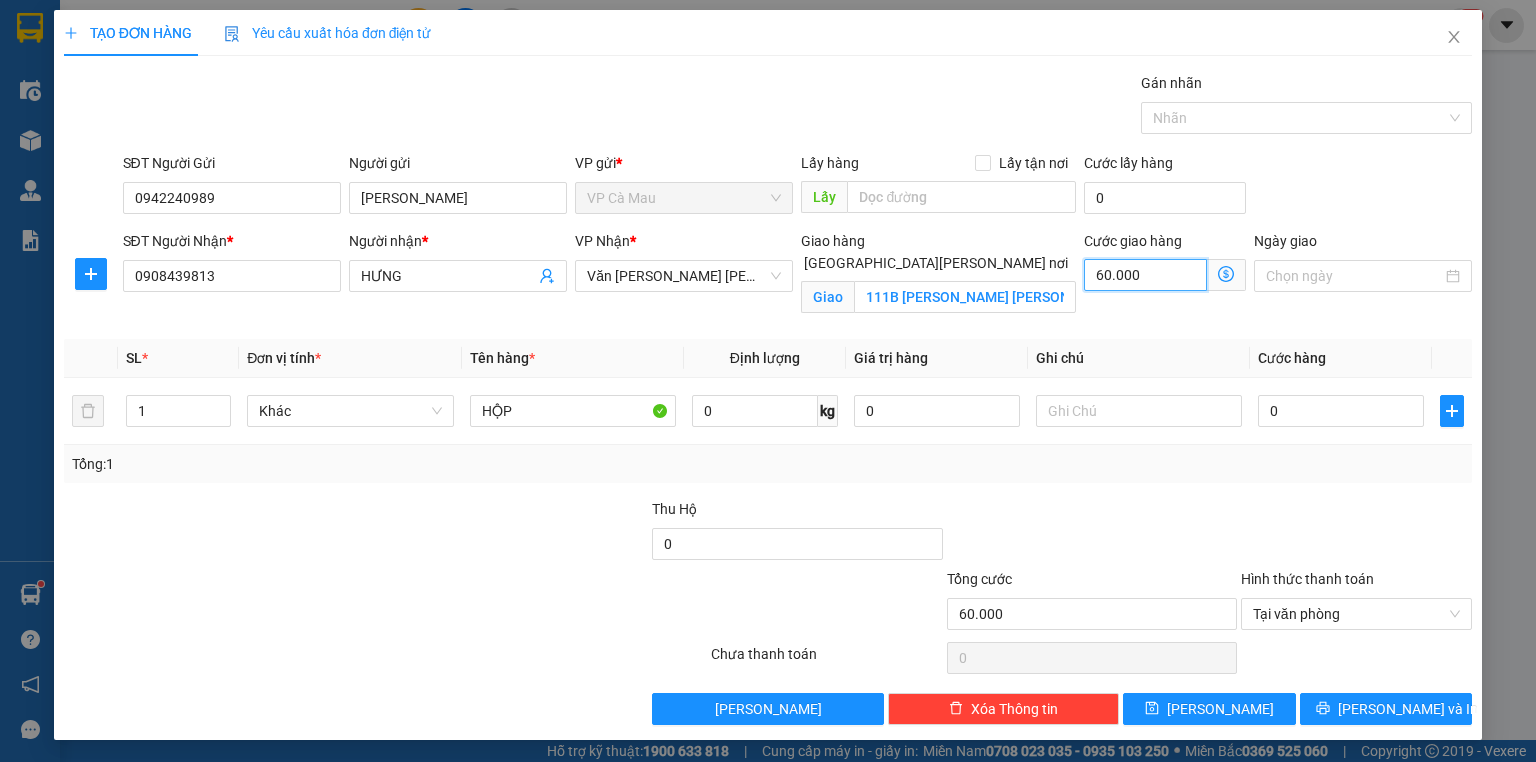 click on "60.000" at bounding box center [1145, 275] 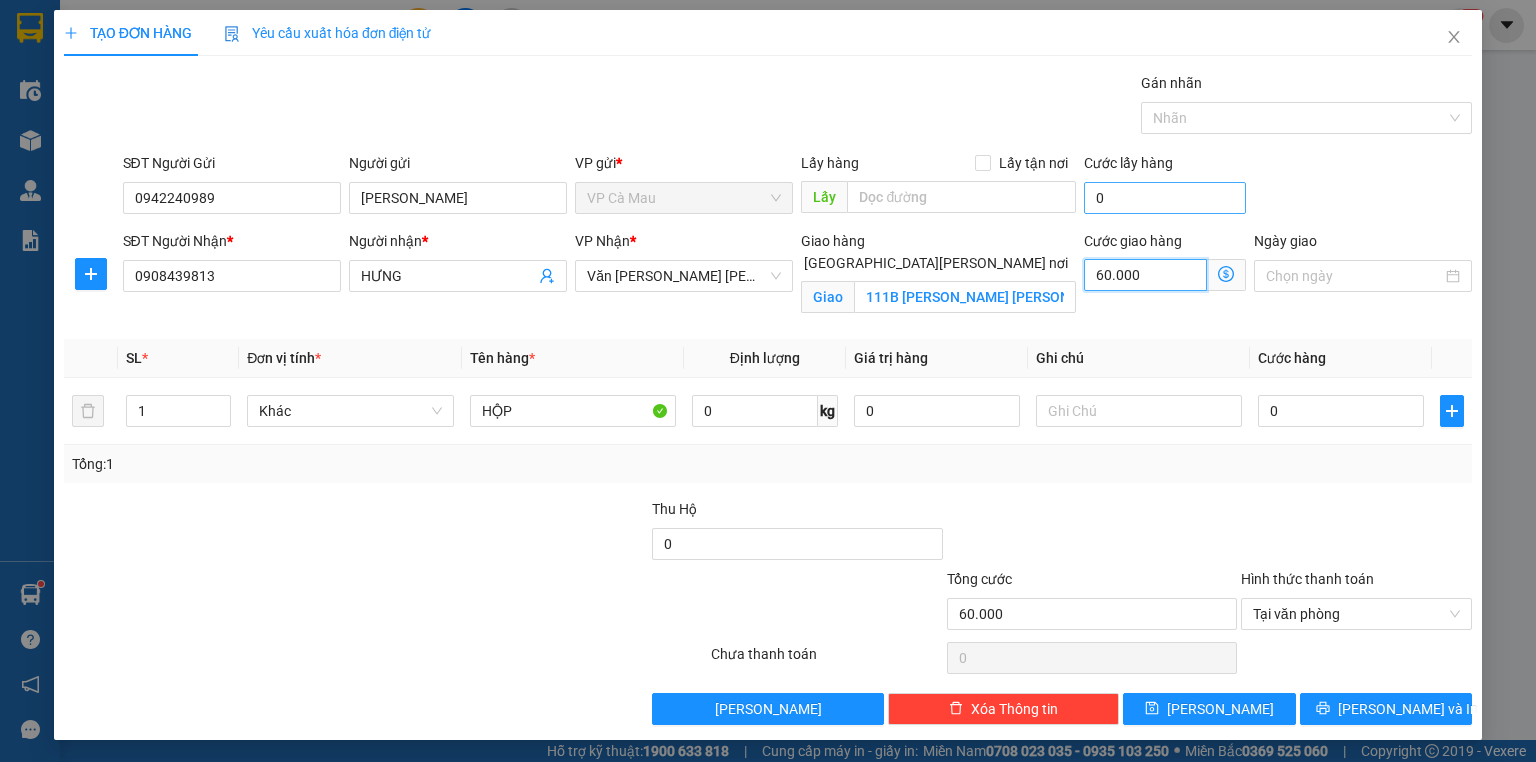 type 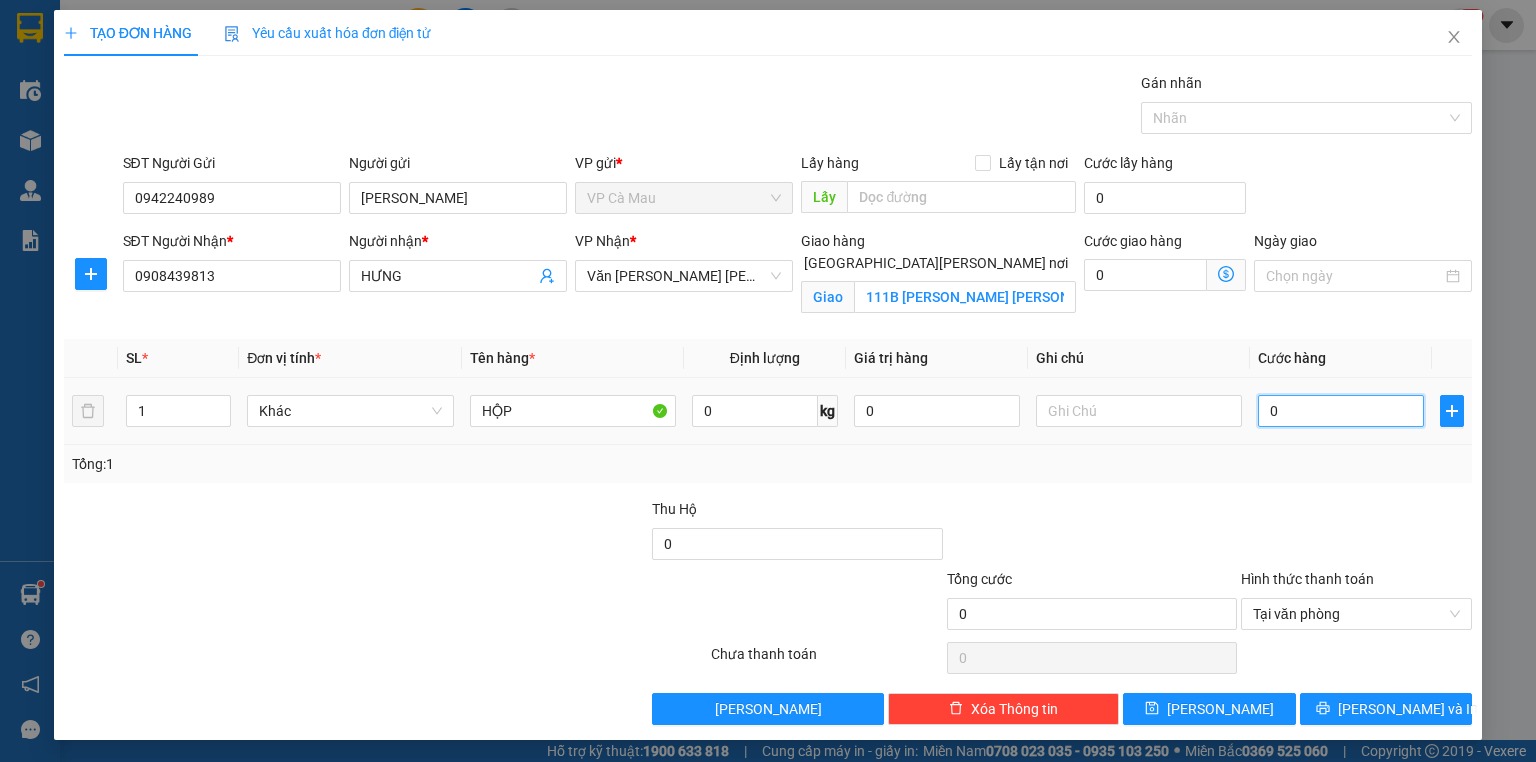 click on "0" at bounding box center [1341, 411] 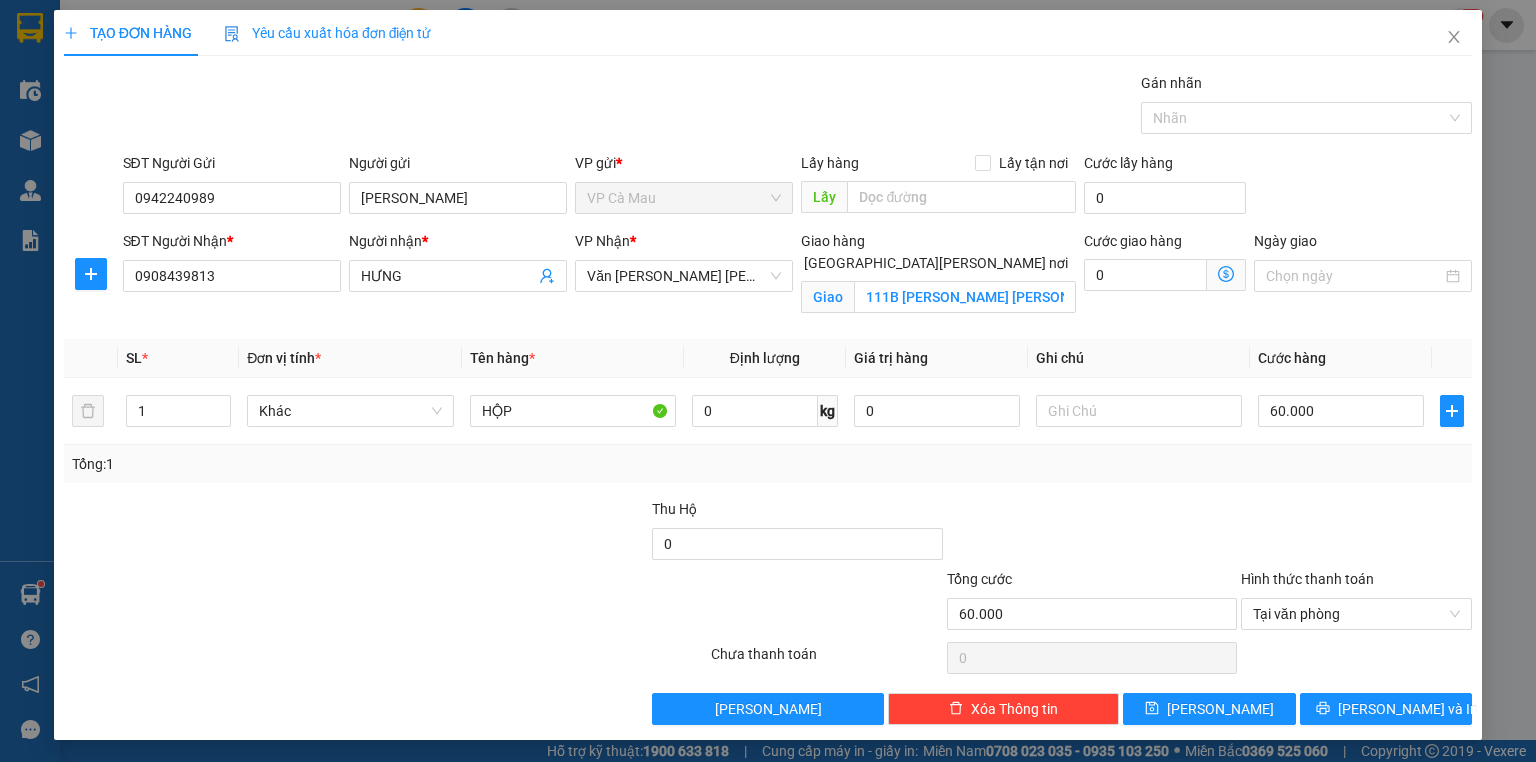 click on "Transit Pickup Surcharge Ids Transit Deliver Surcharge Ids Transit Deliver Surcharge Transit Deliver Surcharge Gói vận chuyển  * Tiêu chuẩn Gán nhãn   Nhãn SĐT Người Gửi 0942240989 Người gửi ĐẶNG YẾN VP gửi  * VP Cà Mau Lấy hàng Lấy tận nơi Lấy Cước lấy hàng 0 SĐT Người Nhận  * 0908439813 Người nhận  * HƯNG VP Nhận  * Văn phòng Hồ Chí Minh Giao hàng Giao tận nơi Giao 111B LÝ THÁNH TÔNG PHƯỜNG TÂN THỚI HÒA QUẬN TÂN PHÚ Cước giao hàng 0 Ngày giao SL  * Đơn vị tính  * Tên hàng  * Định lượng Giá trị hàng Ghi chú Cước hàng                   1 Khác HỘP 0 kg 0 60.000 Tổng:  1 Thu Hộ 0 Tổng cước 60.000 Hình thức thanh toán Tại văn phòng Số tiền thu trước 0 Tại văn phòng Chưa thanh toán 0 Lưu nháp Xóa Thông tin Lưu Lưu và In Tại văn phòng Miễn phí Tại văn phòng Miễn phí" at bounding box center [768, 398] 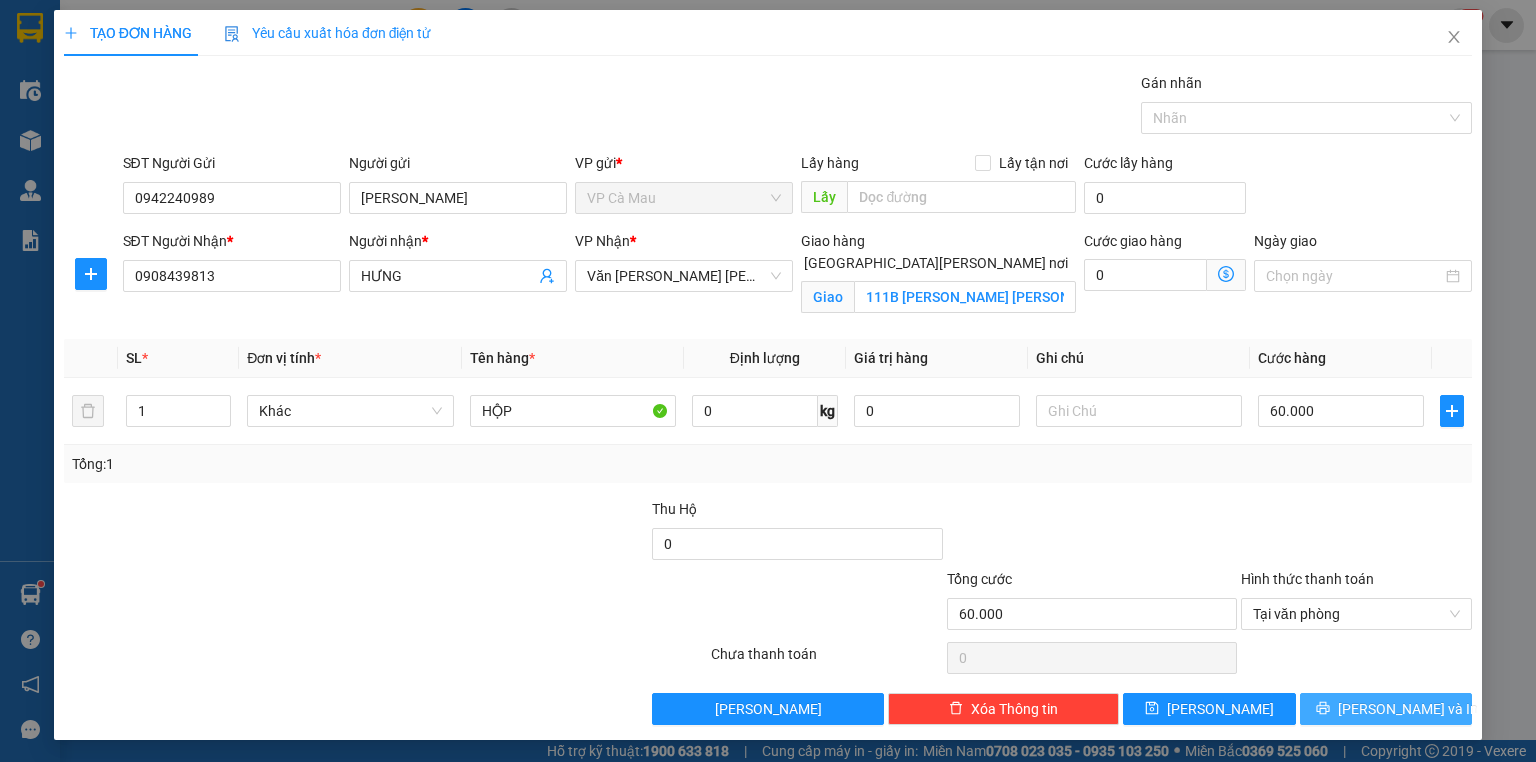 click on "[PERSON_NAME] và In" at bounding box center (1408, 709) 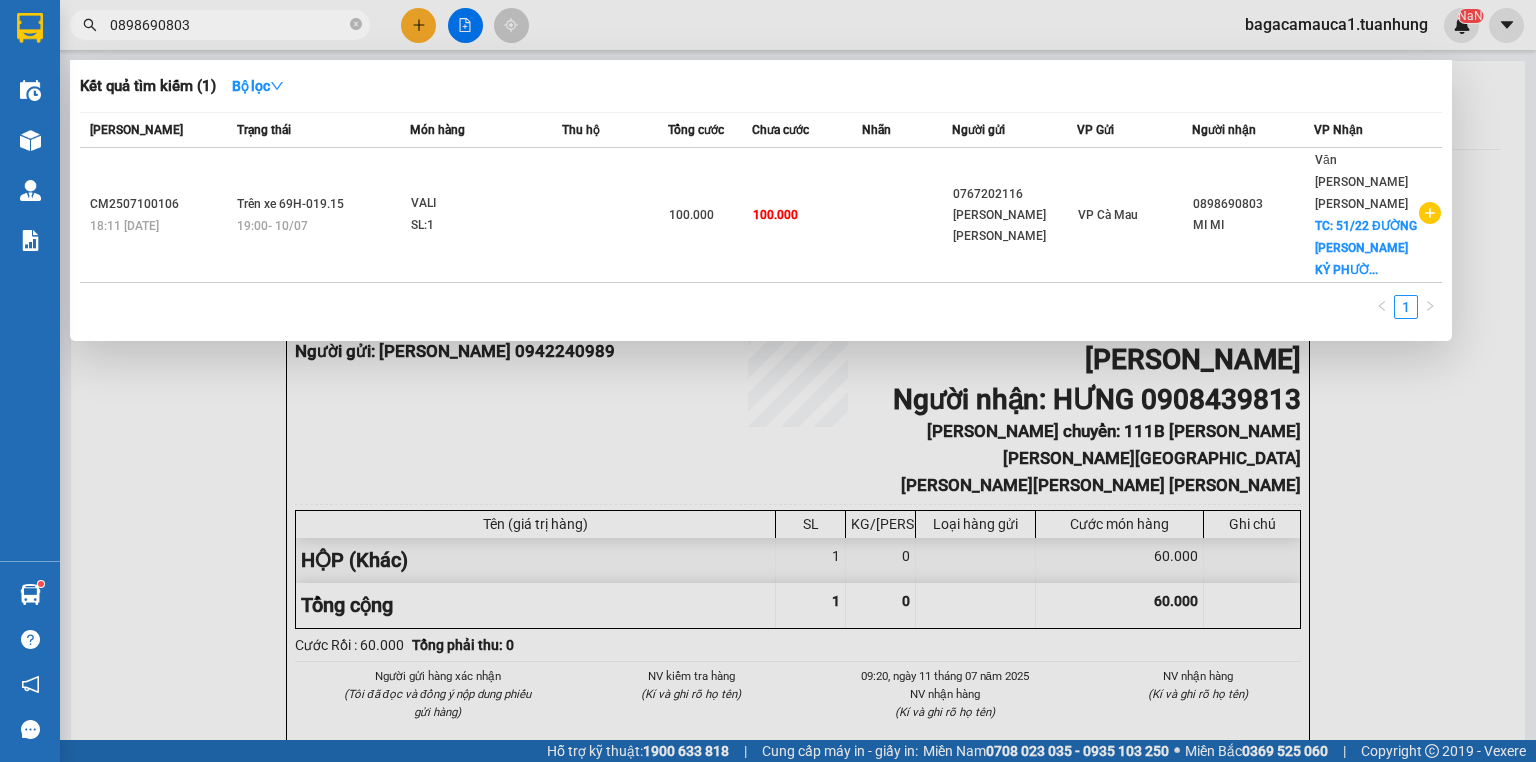 click on "0898690803" at bounding box center (220, 25) 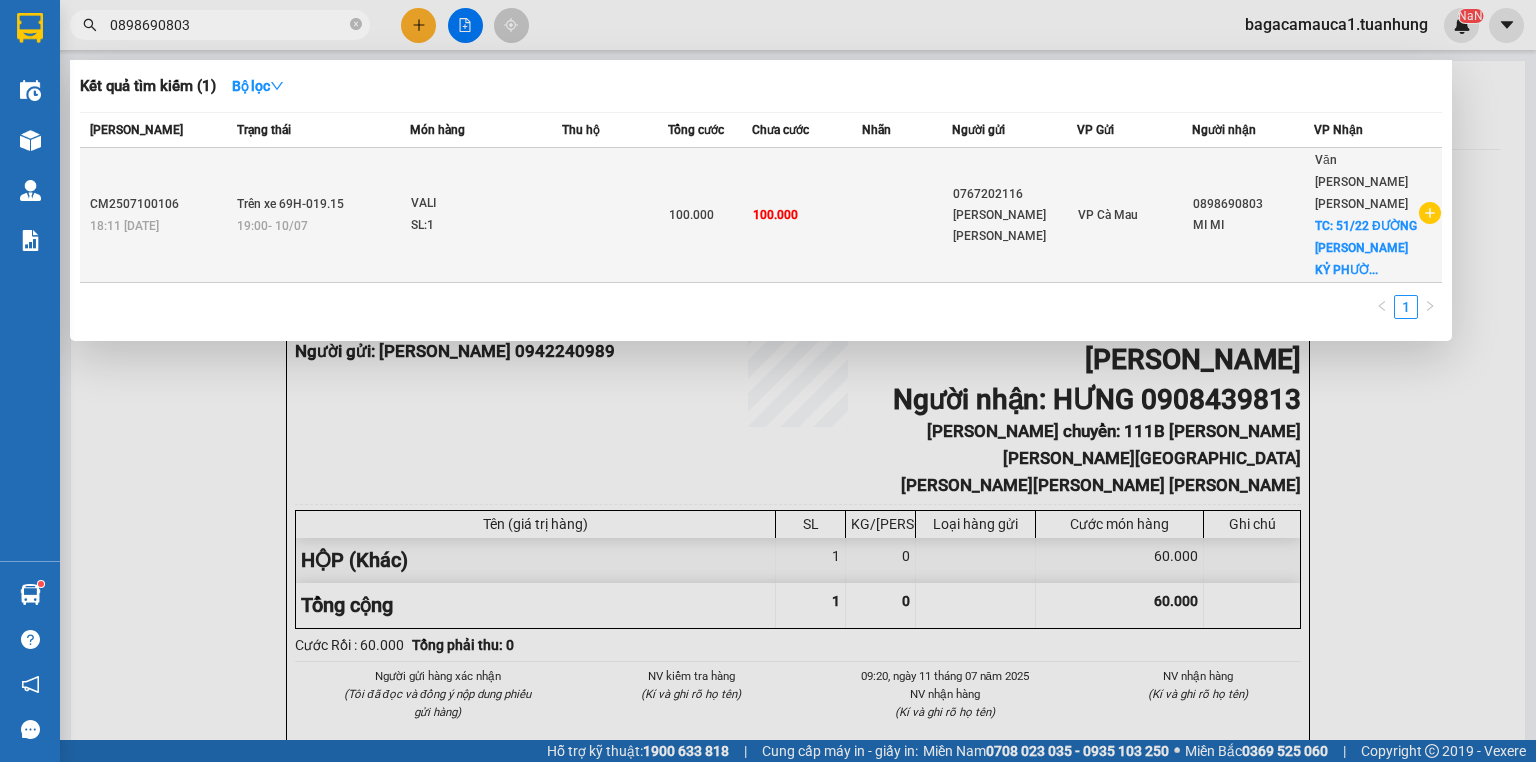 click on "SL:  1" at bounding box center [486, 226] 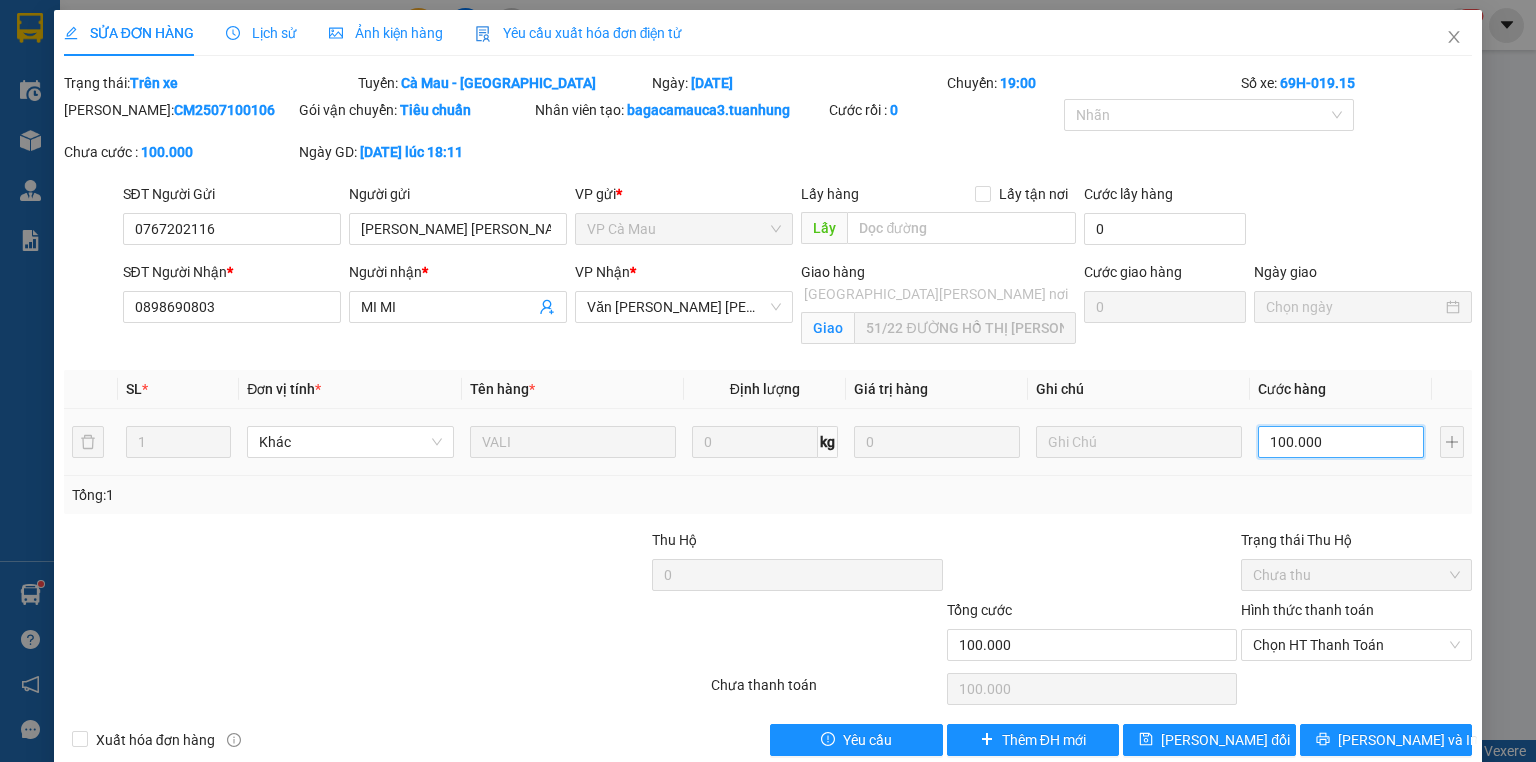 click on "100.000" at bounding box center [1341, 442] 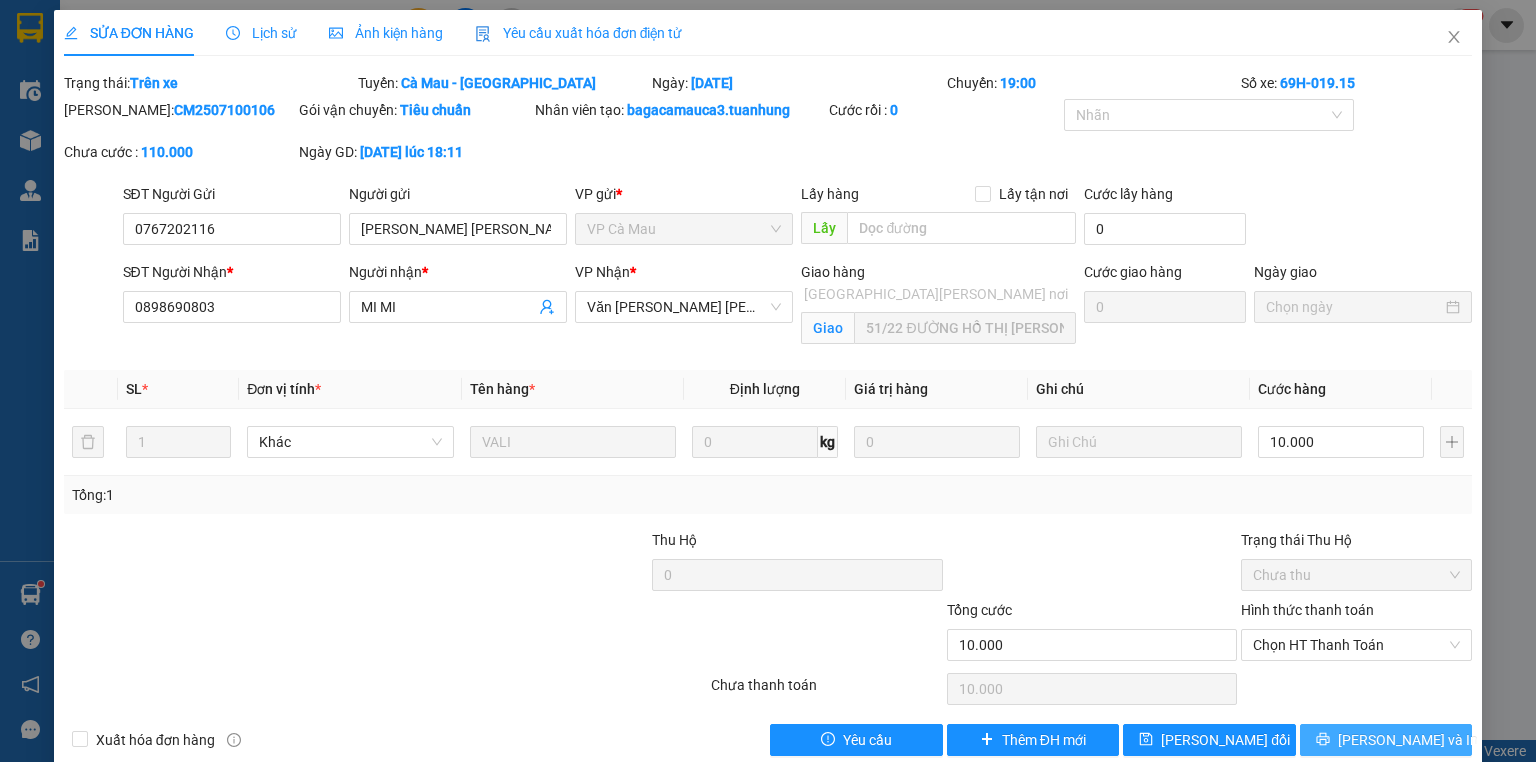 click on "[PERSON_NAME] và In" at bounding box center [1386, 740] 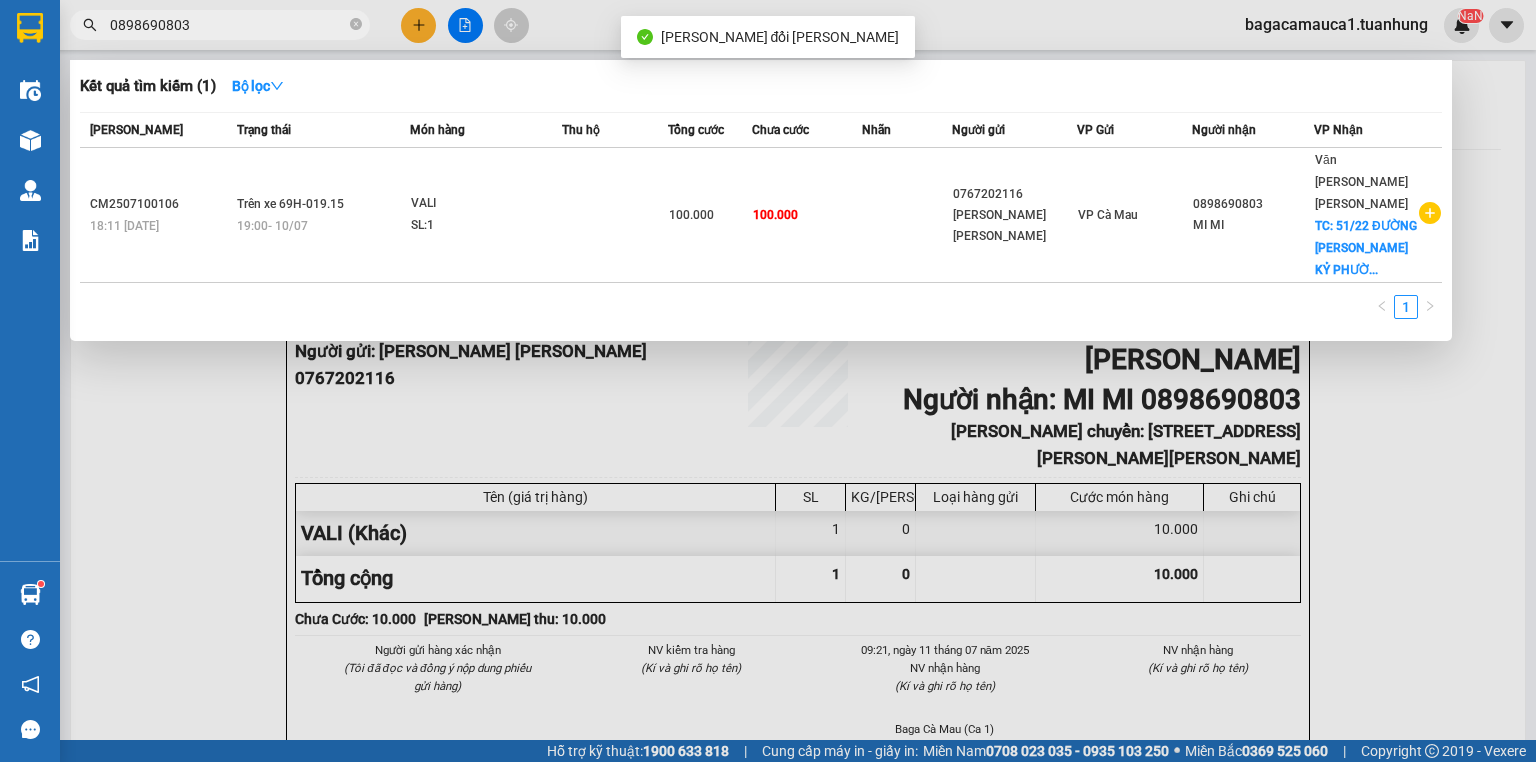 click on "0898690803" at bounding box center [228, 25] 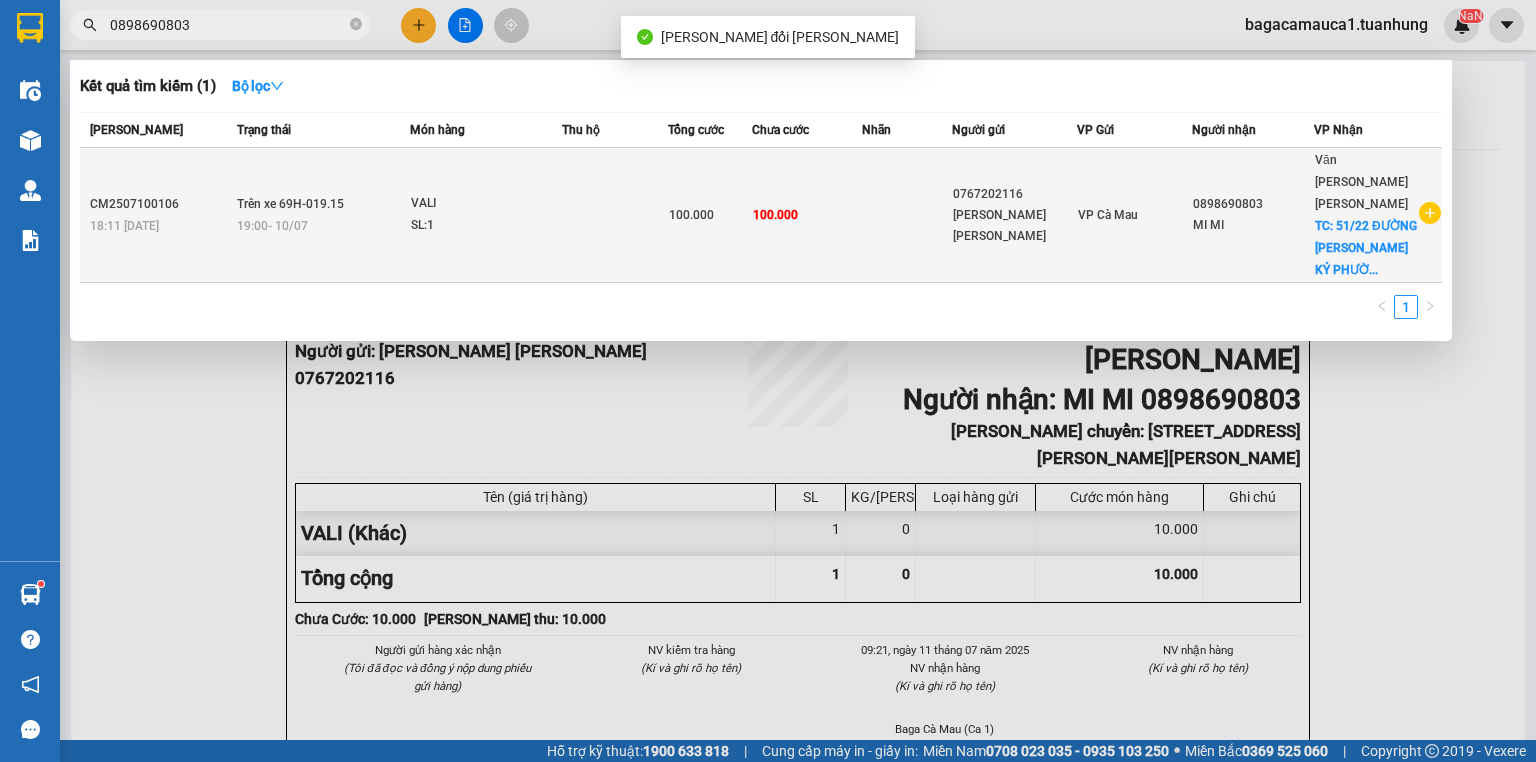 click on "100.000" at bounding box center [691, 215] 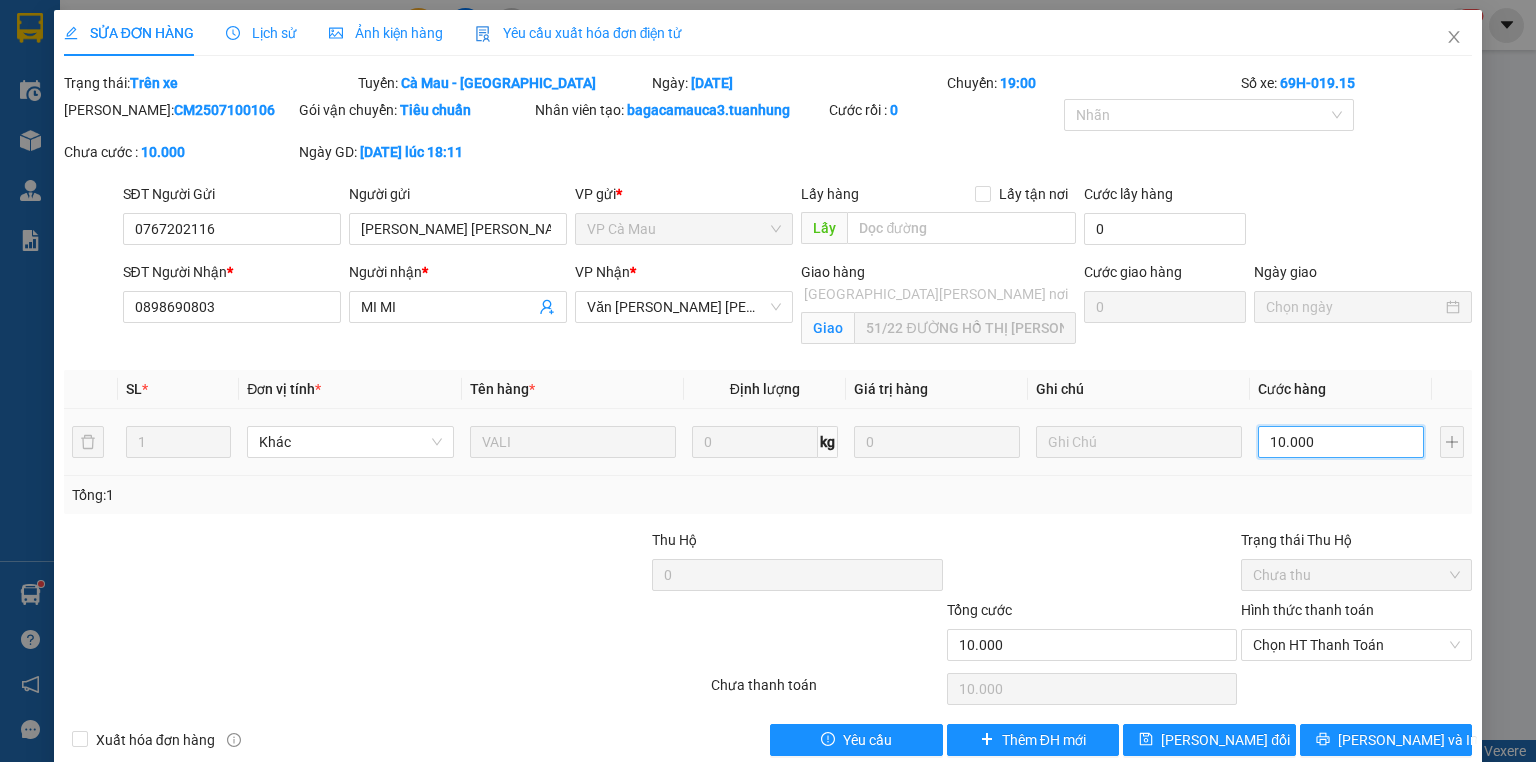 click on "10.000" at bounding box center (1341, 442) 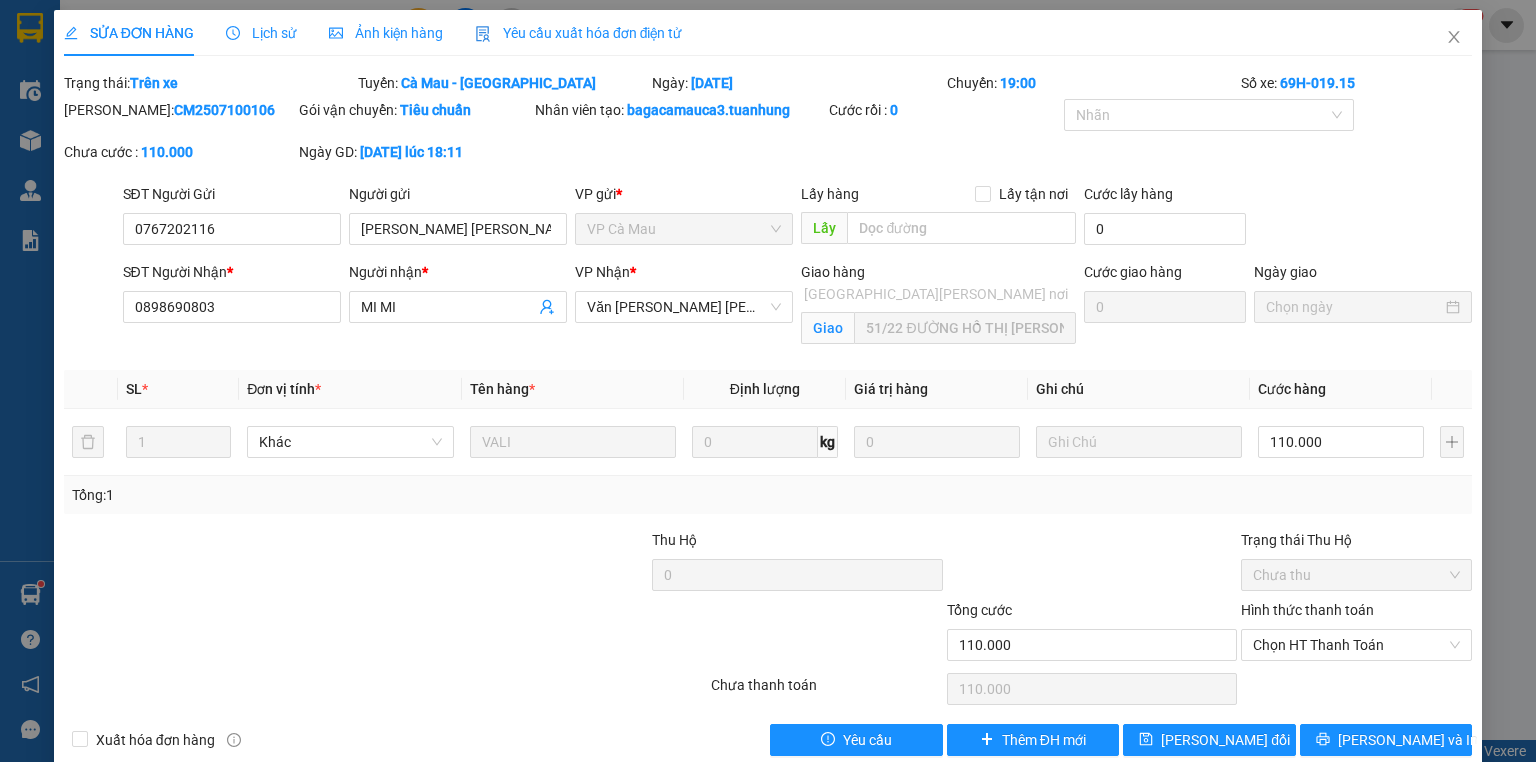 click on "Tổng:  1" at bounding box center [768, 495] 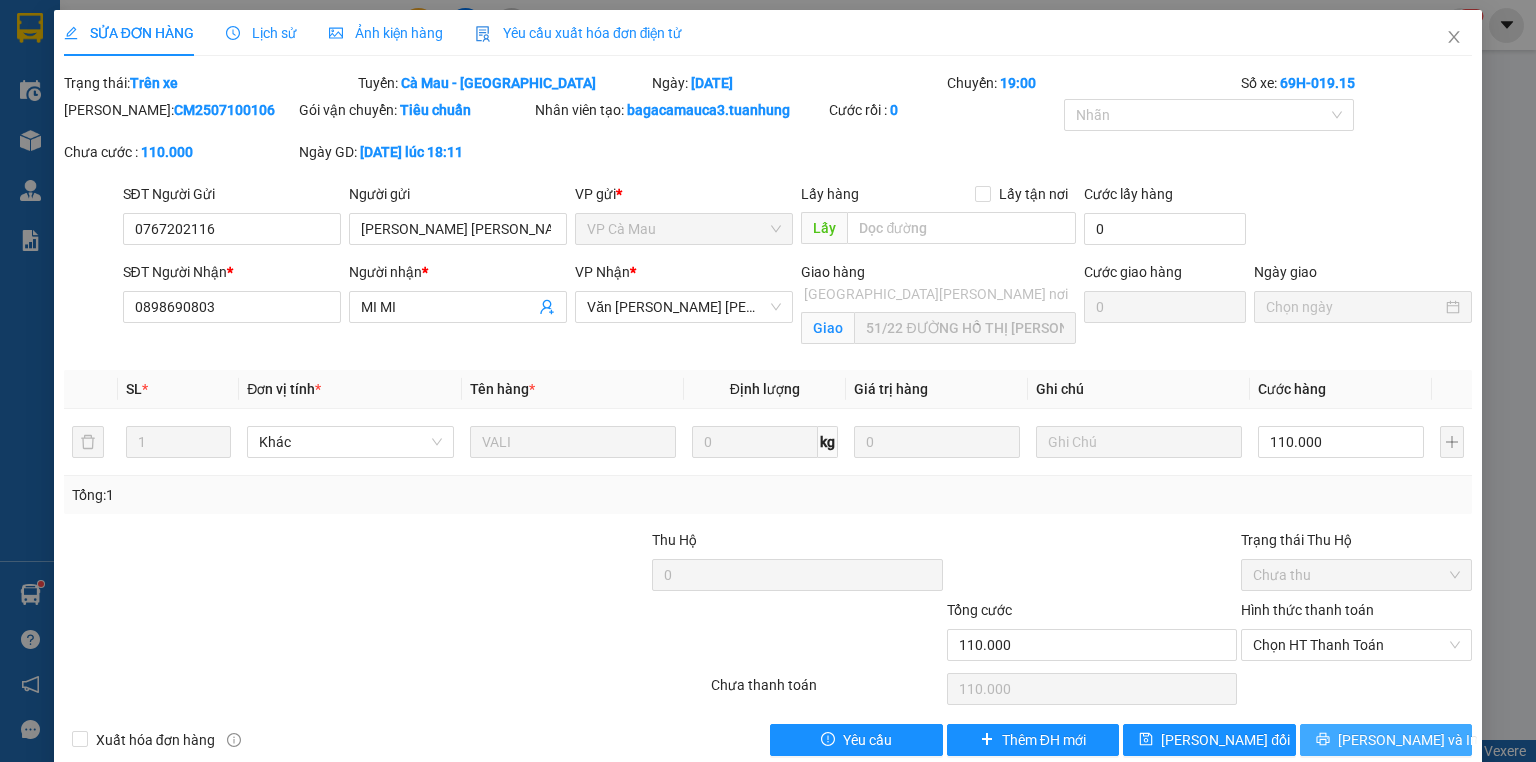 click on "[PERSON_NAME] và In" at bounding box center (1408, 740) 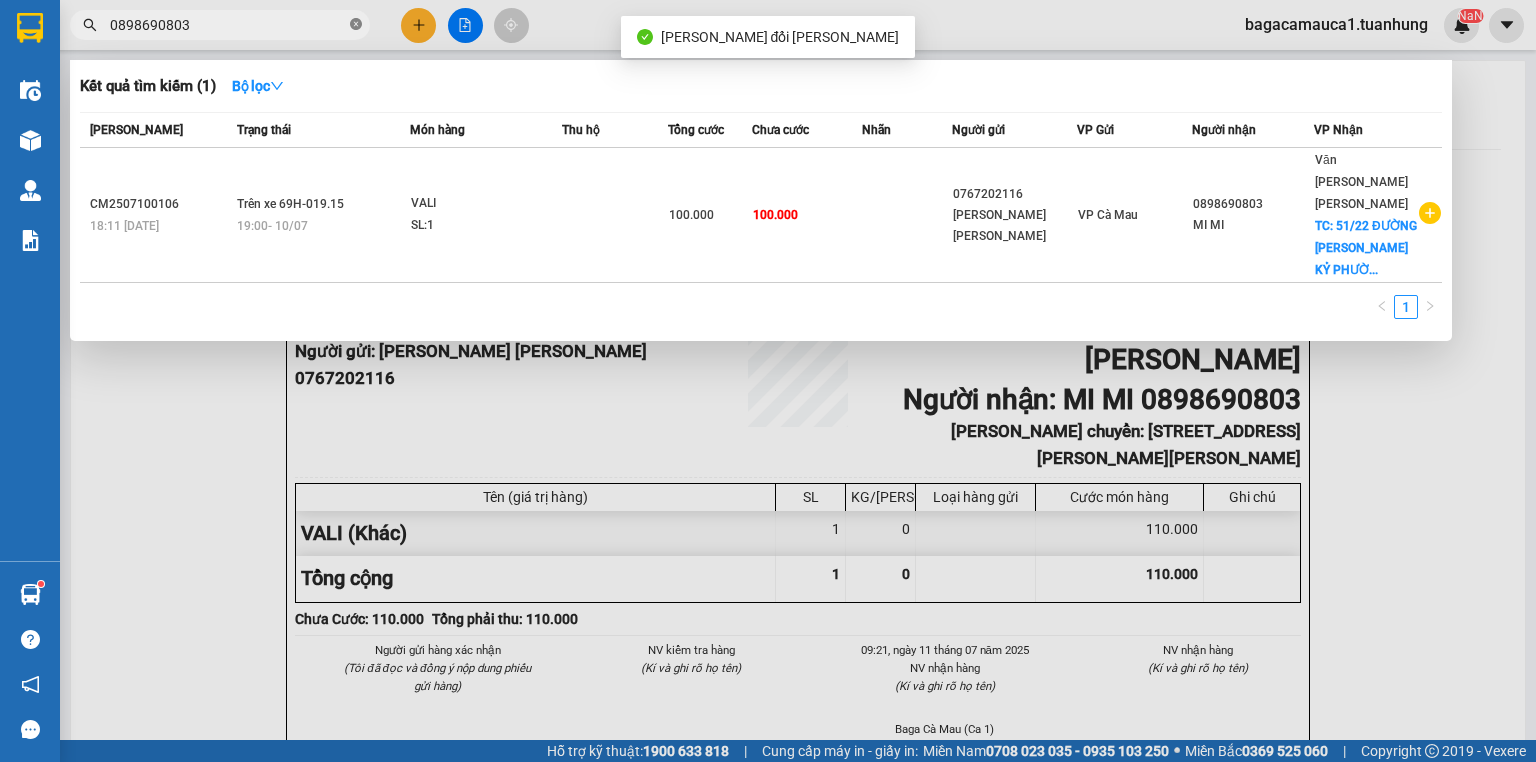 click at bounding box center (356, 25) 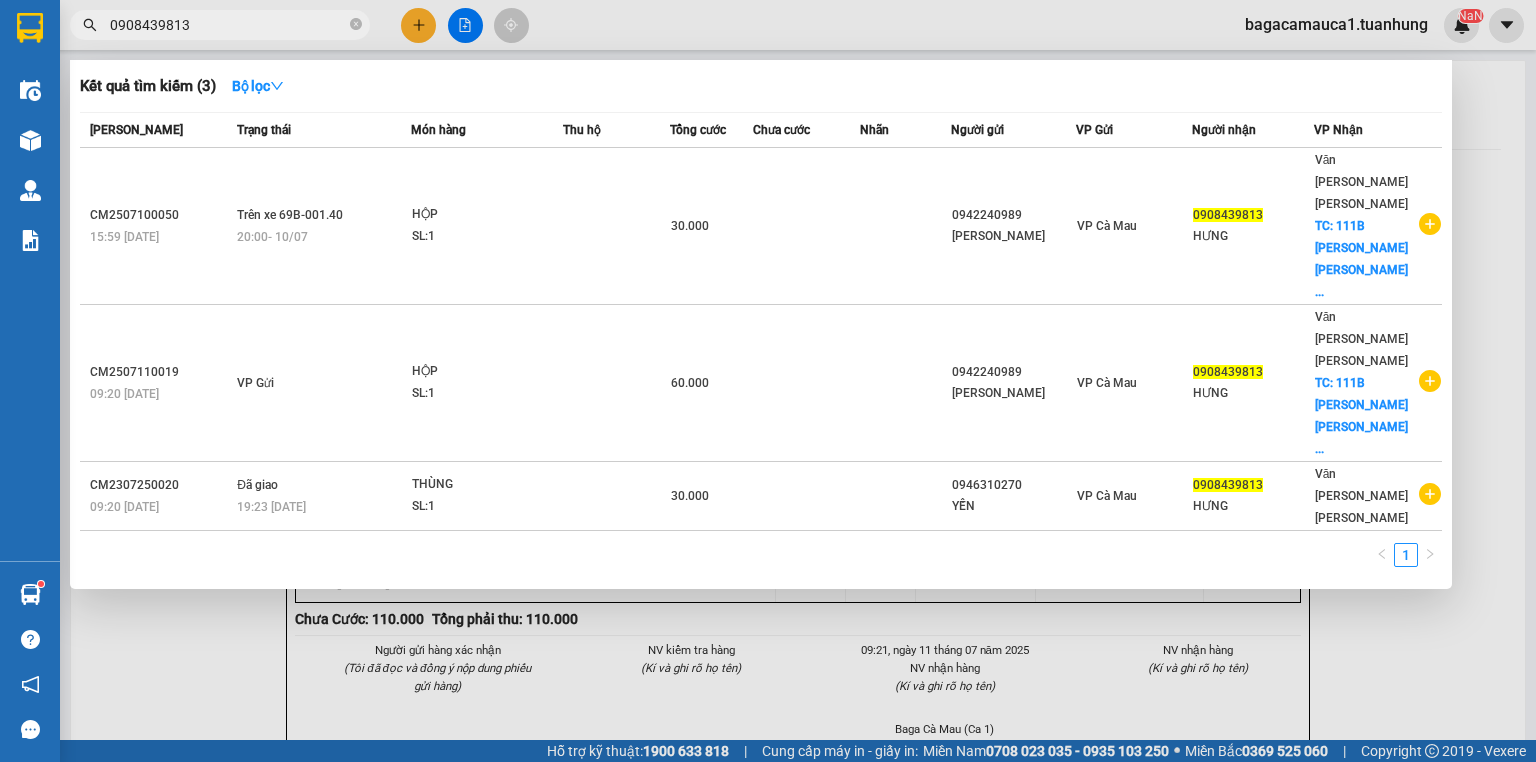 click at bounding box center [768, 381] 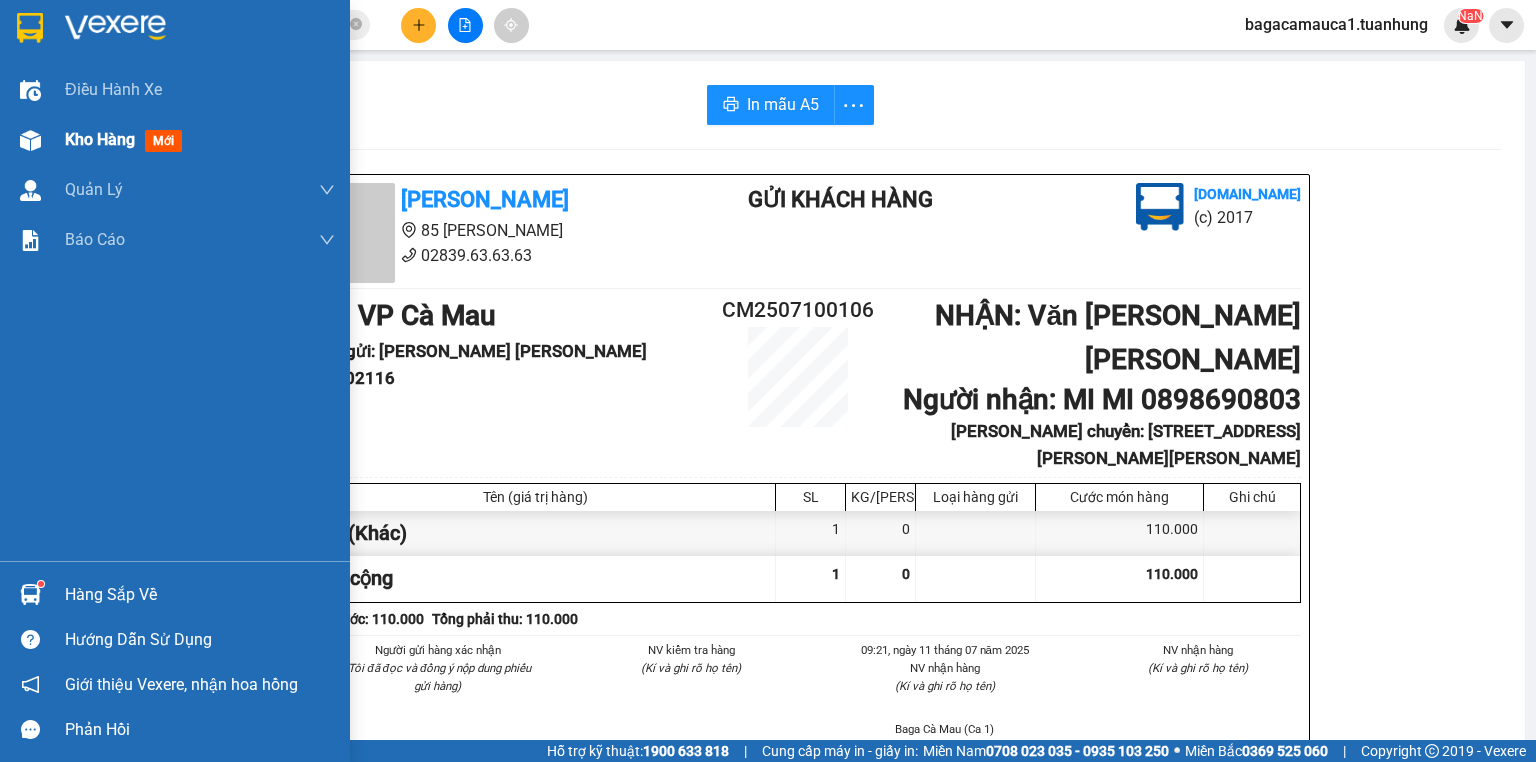 click on "Kho hàng mới" at bounding box center (175, 140) 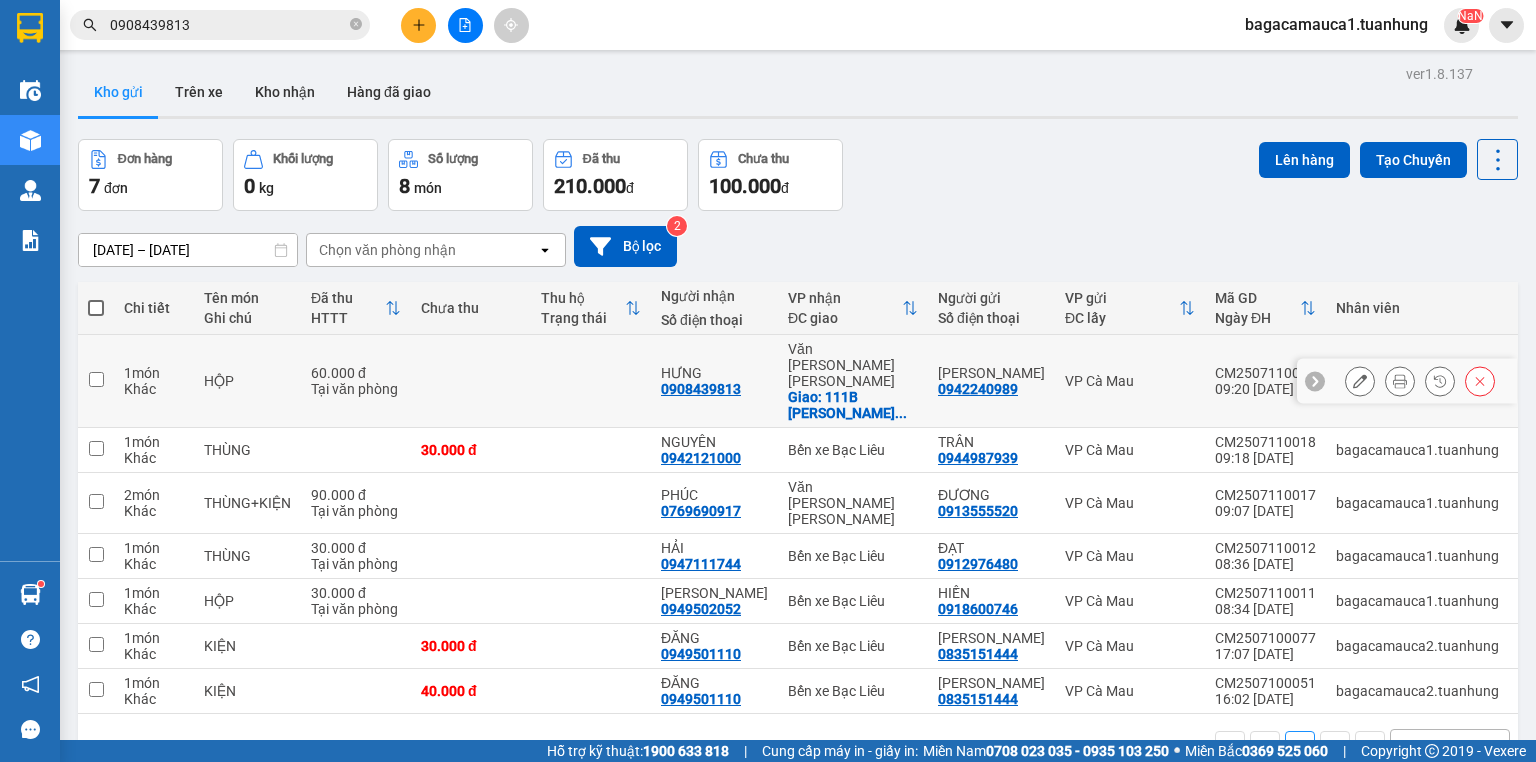 click on "Khác" at bounding box center (154, 389) 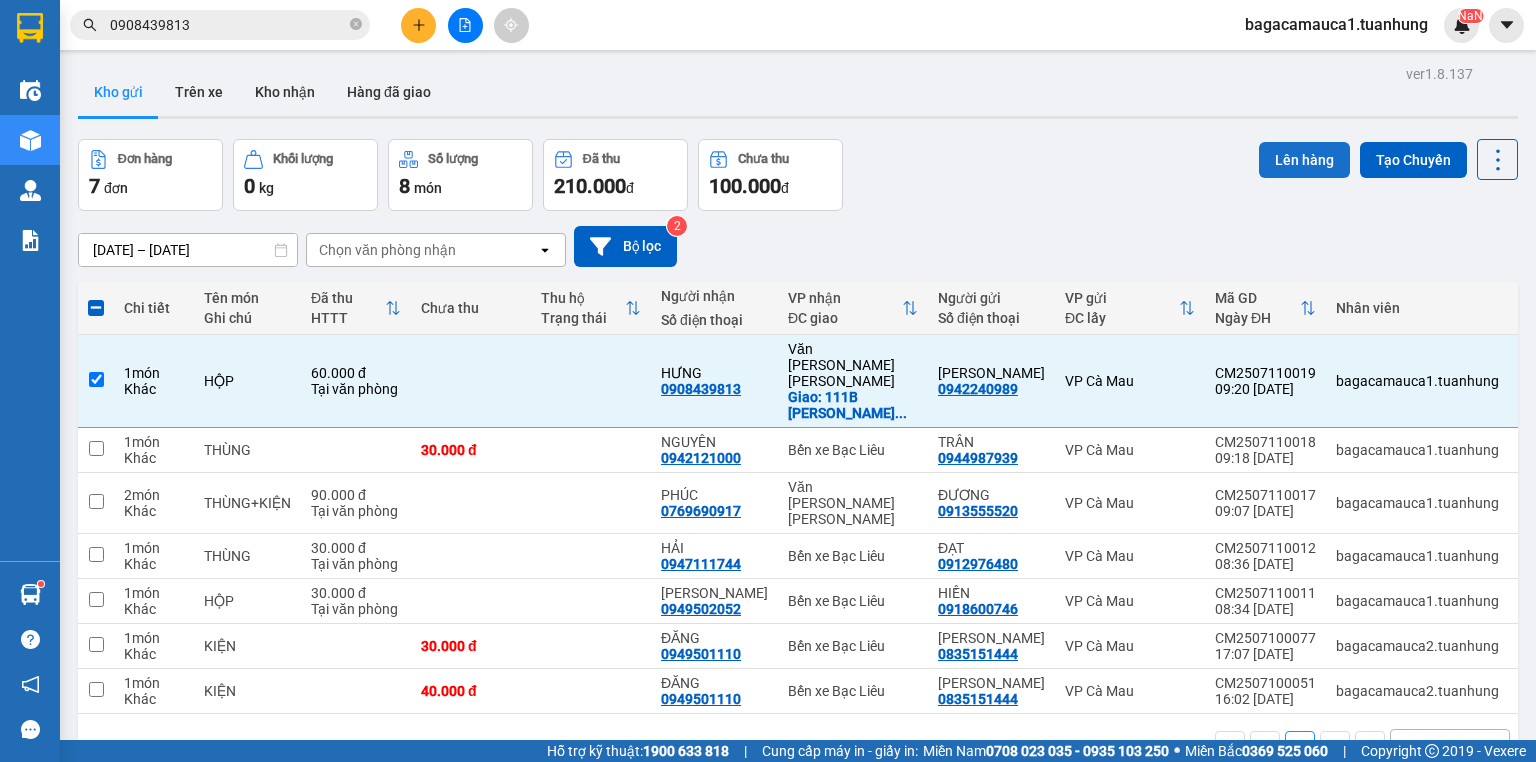 click on "Lên hàng" at bounding box center [1304, 160] 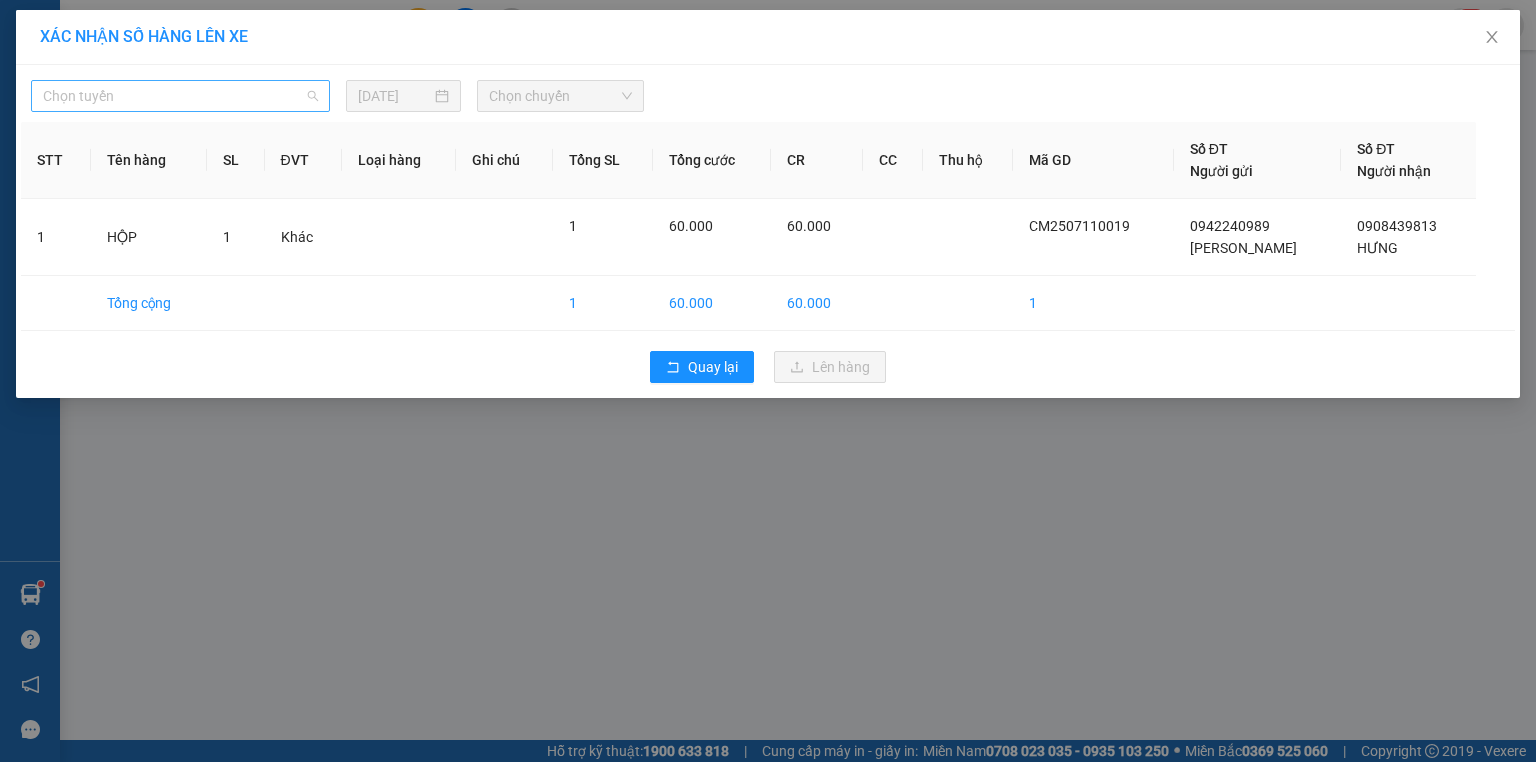 click on "Chọn tuyến" at bounding box center [180, 96] 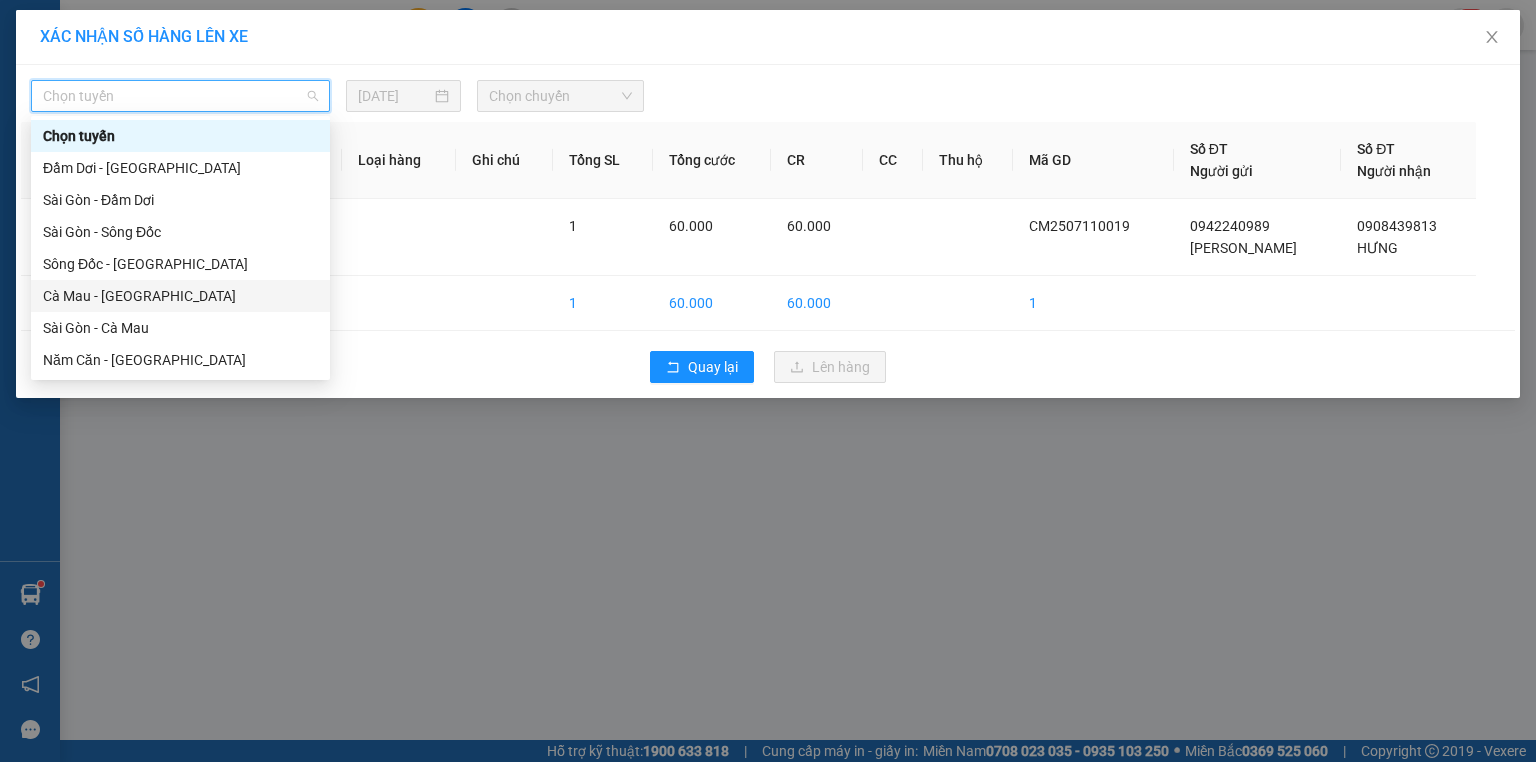 click on "Cà Mau - [GEOGRAPHIC_DATA]" at bounding box center [180, 296] 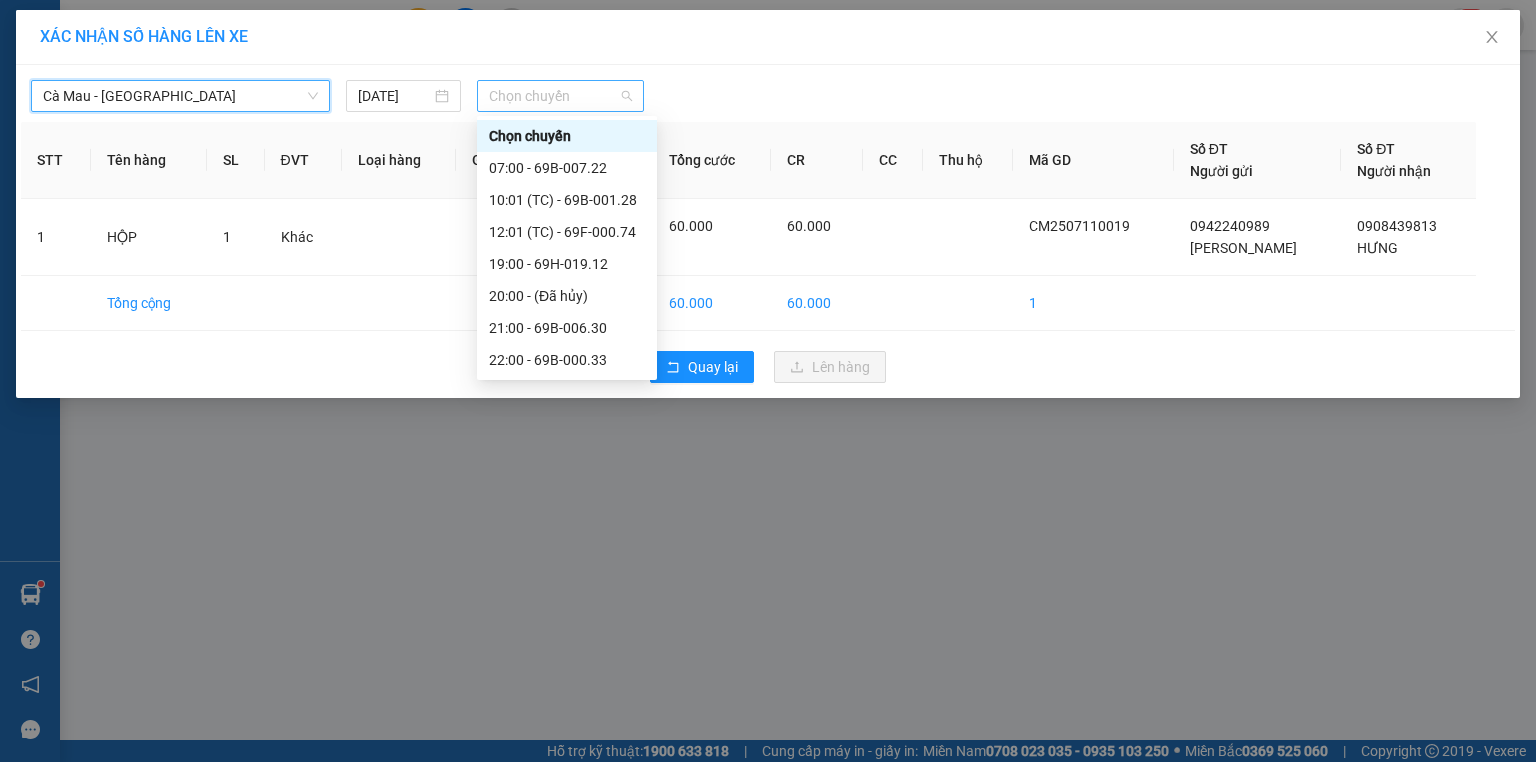 click on "Chọn chuyến" at bounding box center [561, 96] 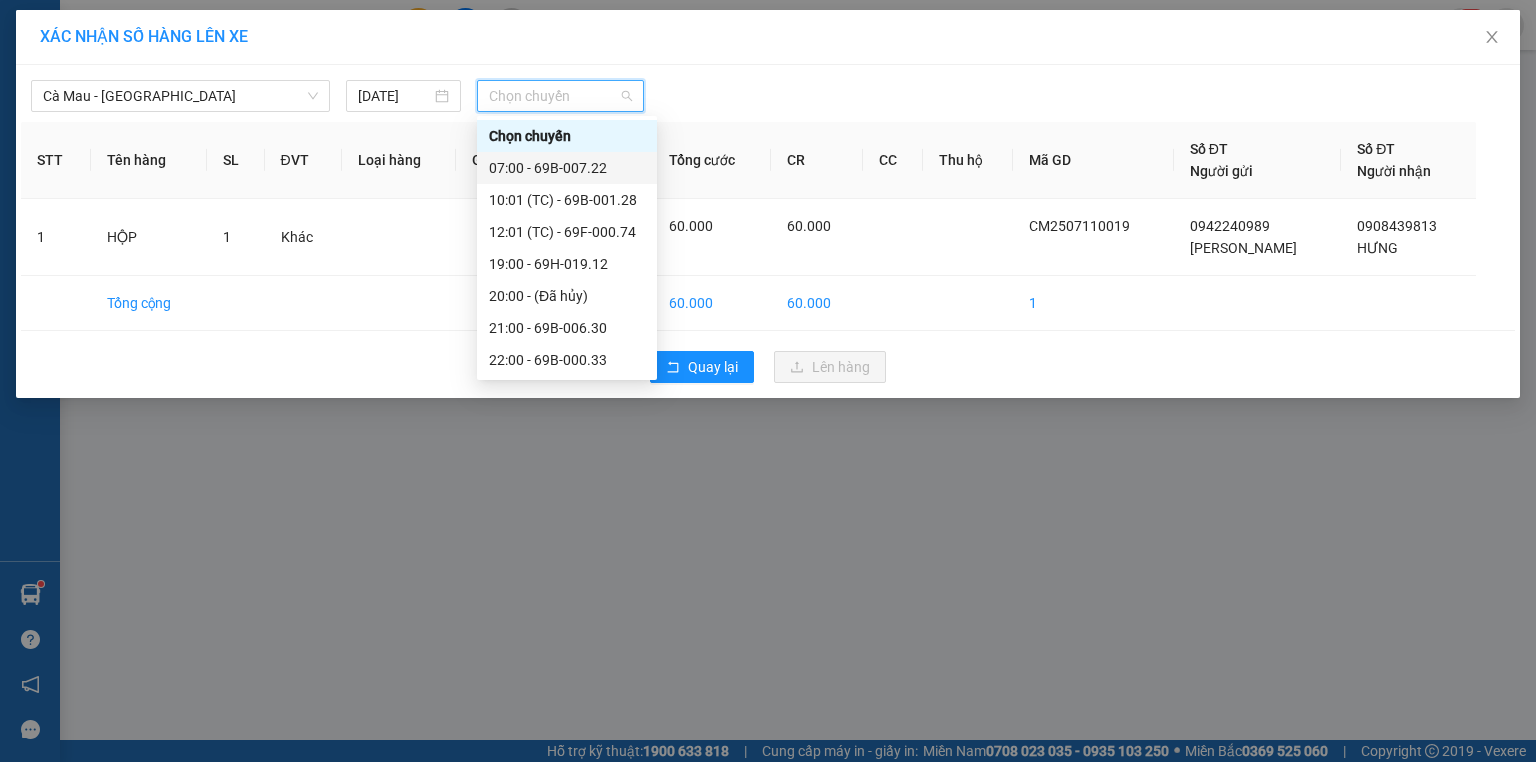 click on "07:00     - 69B-007.22" at bounding box center (567, 168) 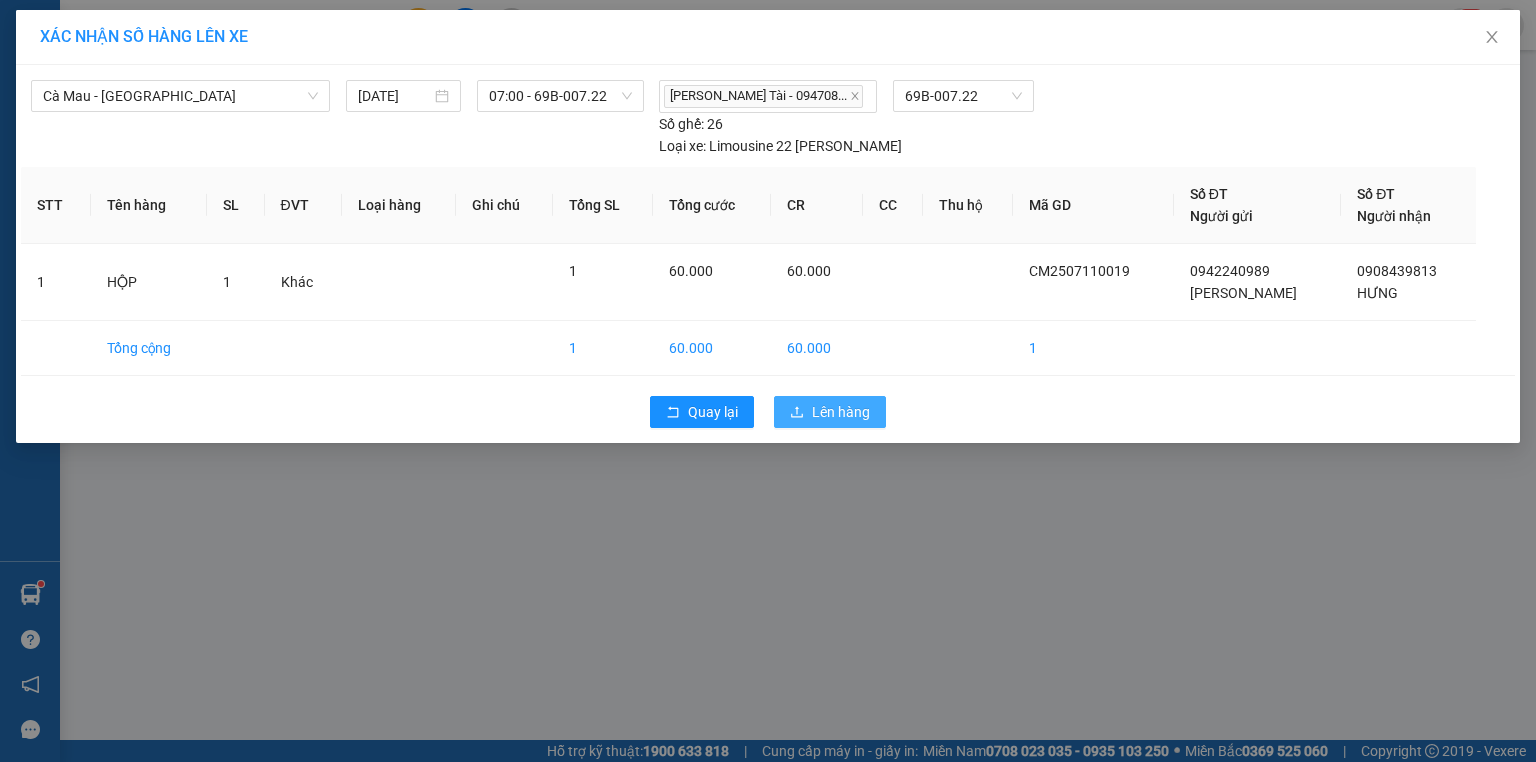 click on "Lên hàng" at bounding box center [841, 412] 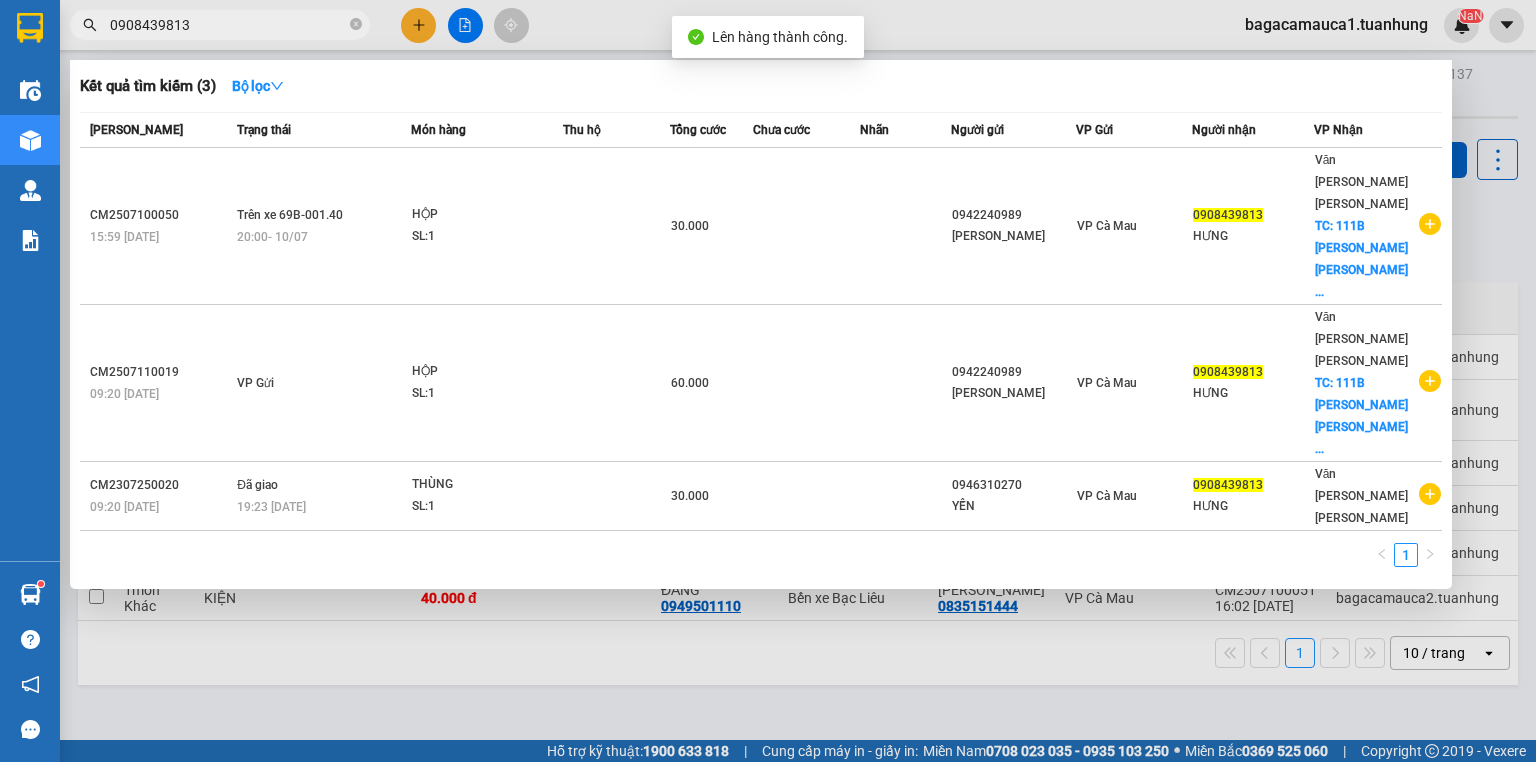 click on "0908439813" at bounding box center (220, 25) 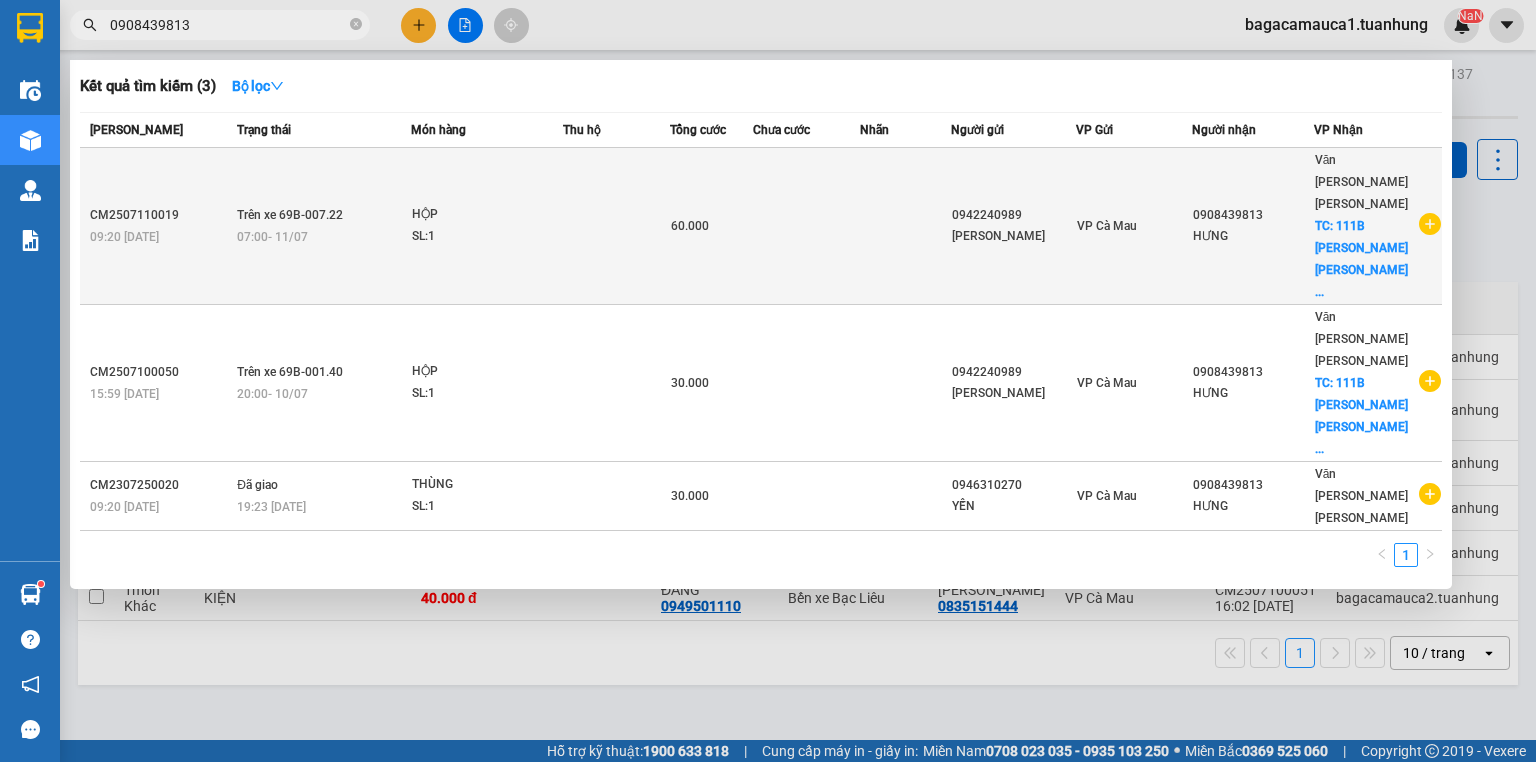 click on "HỘP SL:  1" at bounding box center (487, 226) 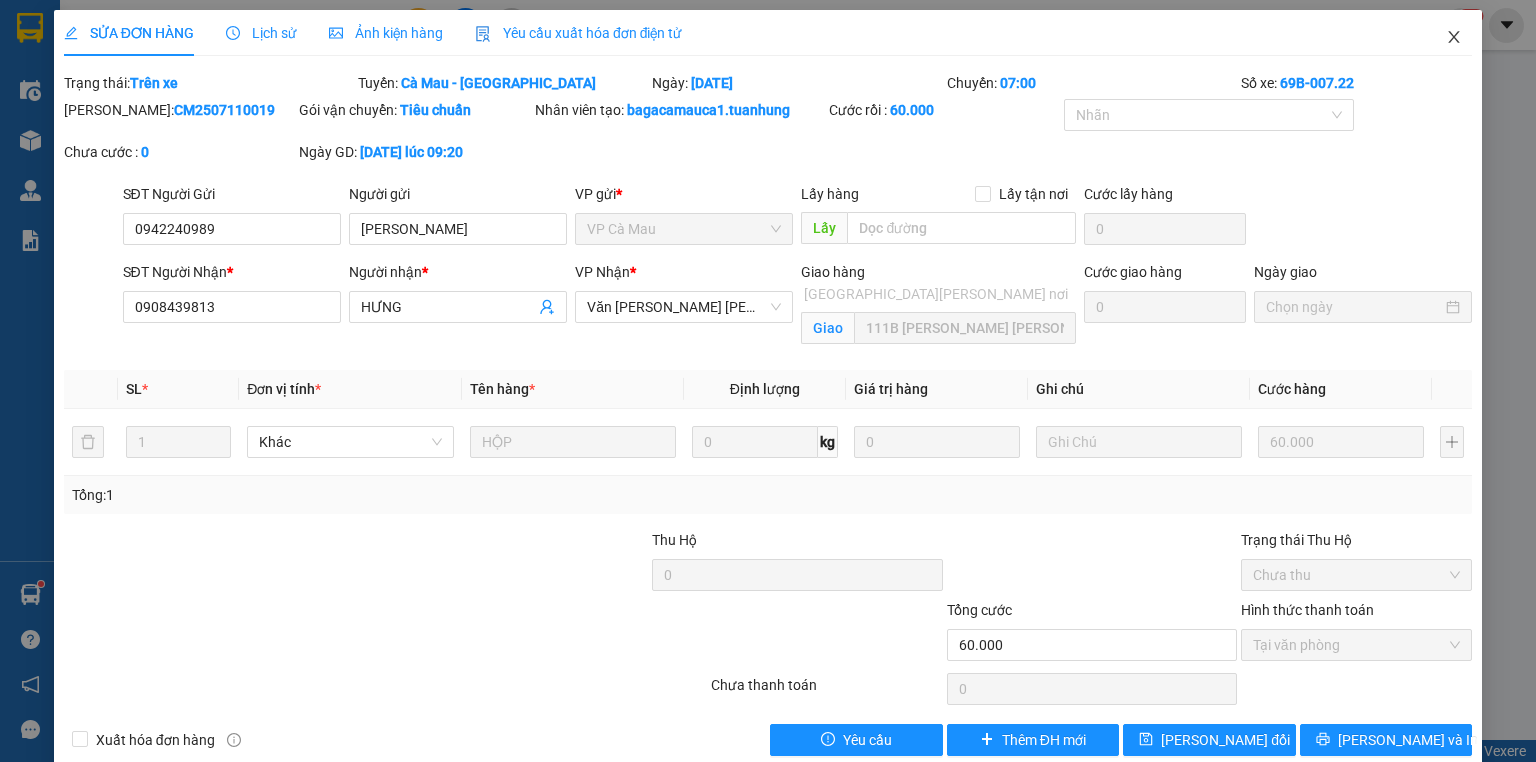 click 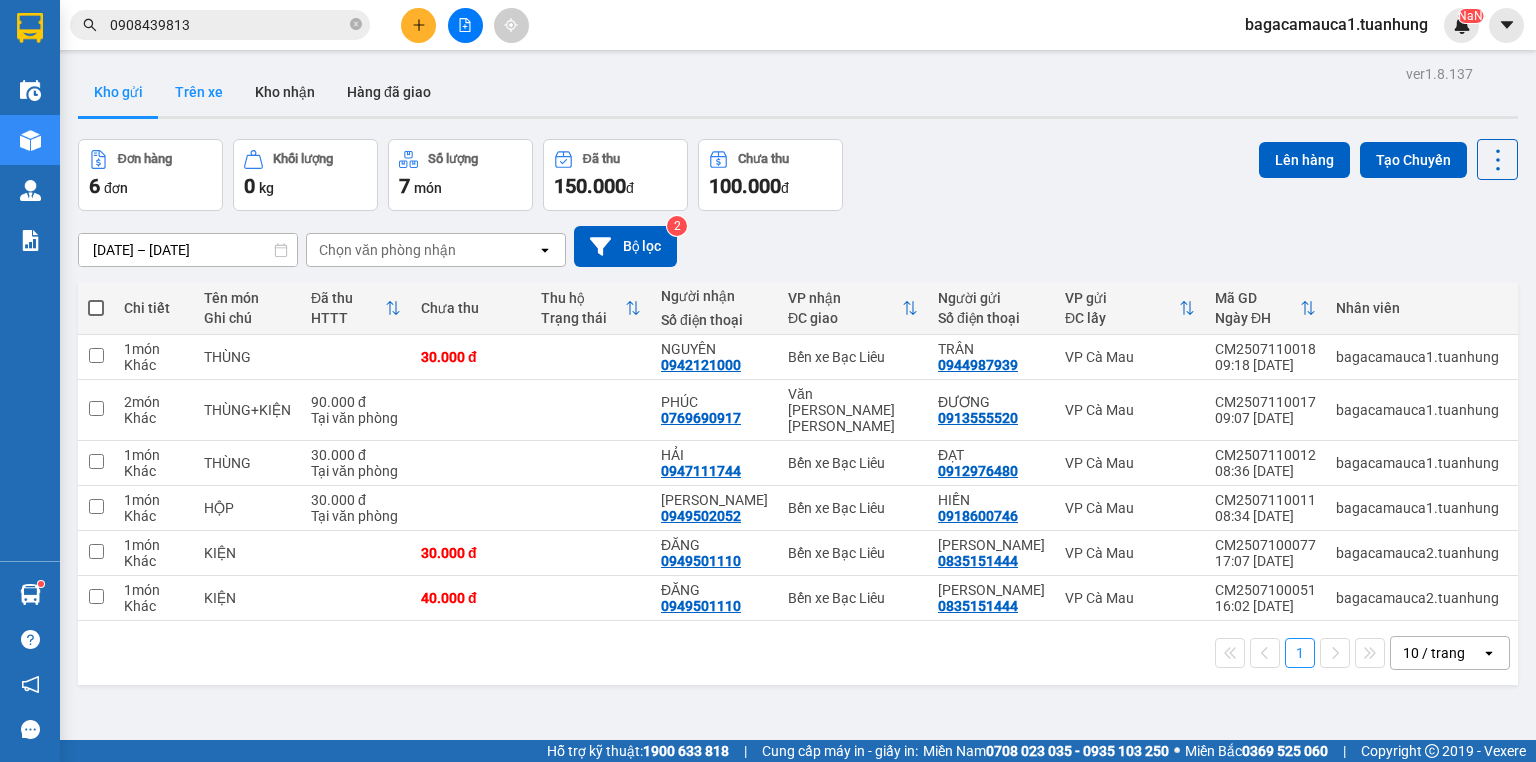click on "Trên xe" at bounding box center (199, 92) 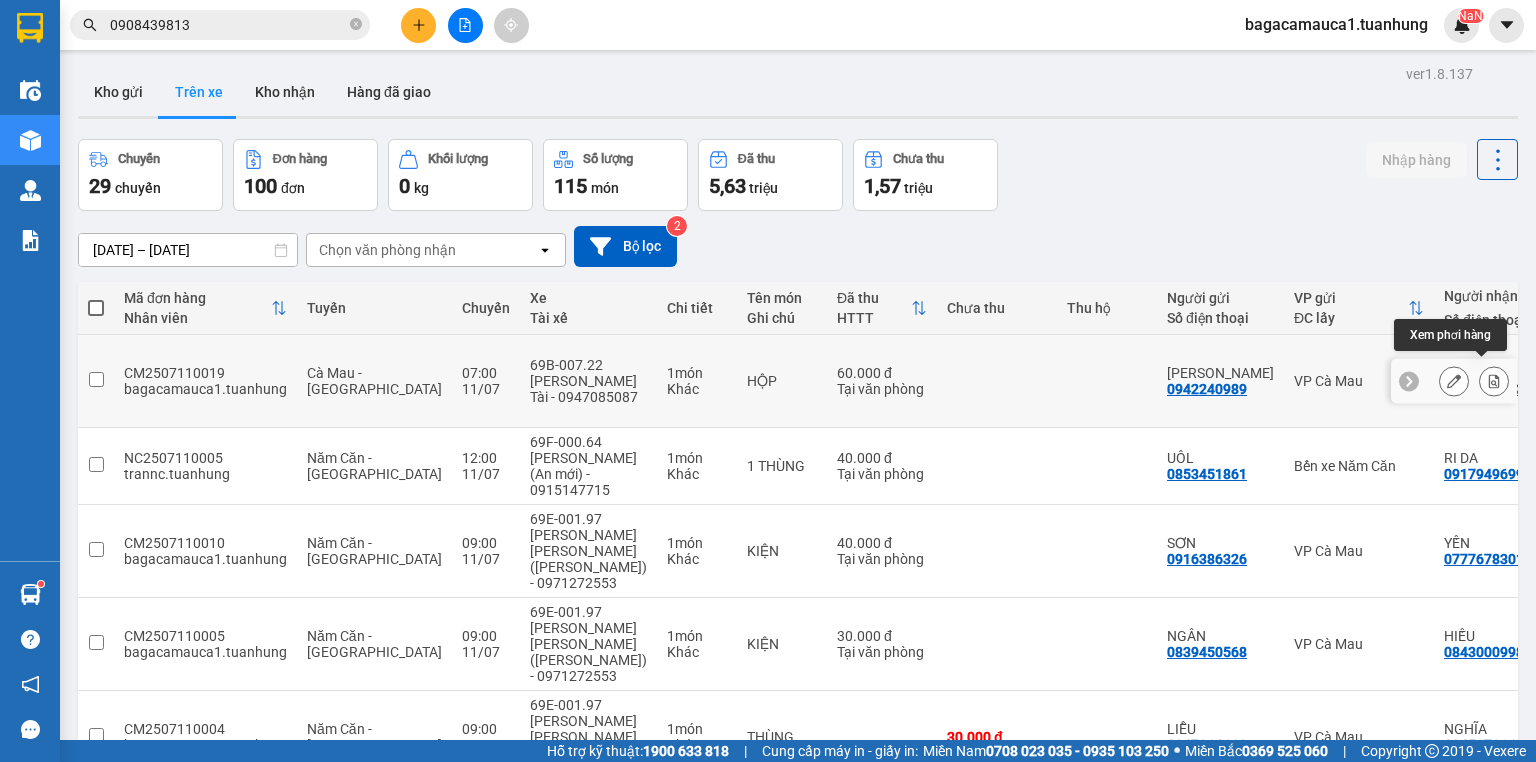 click 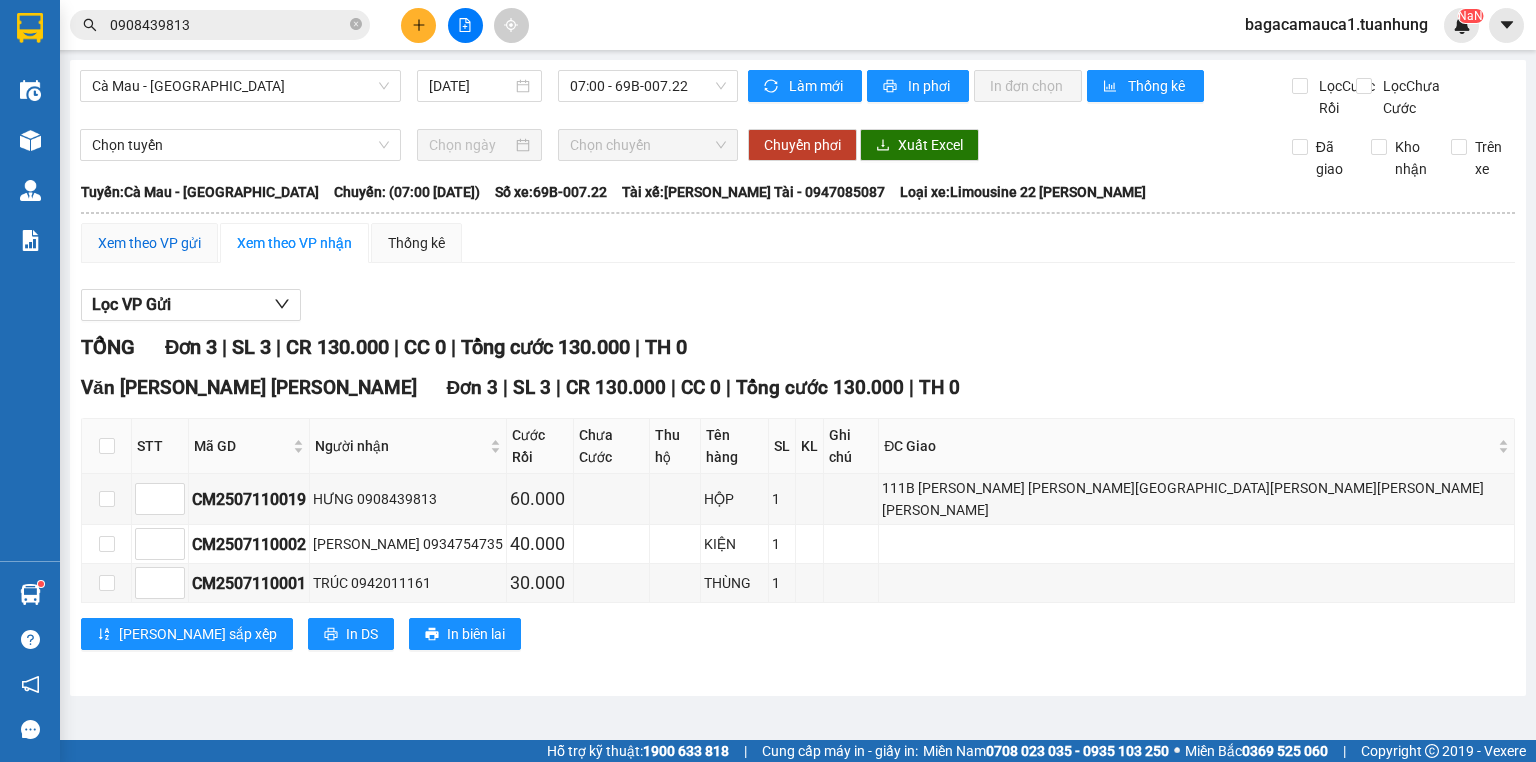 click on "Xem theo VP gửi" at bounding box center [149, 243] 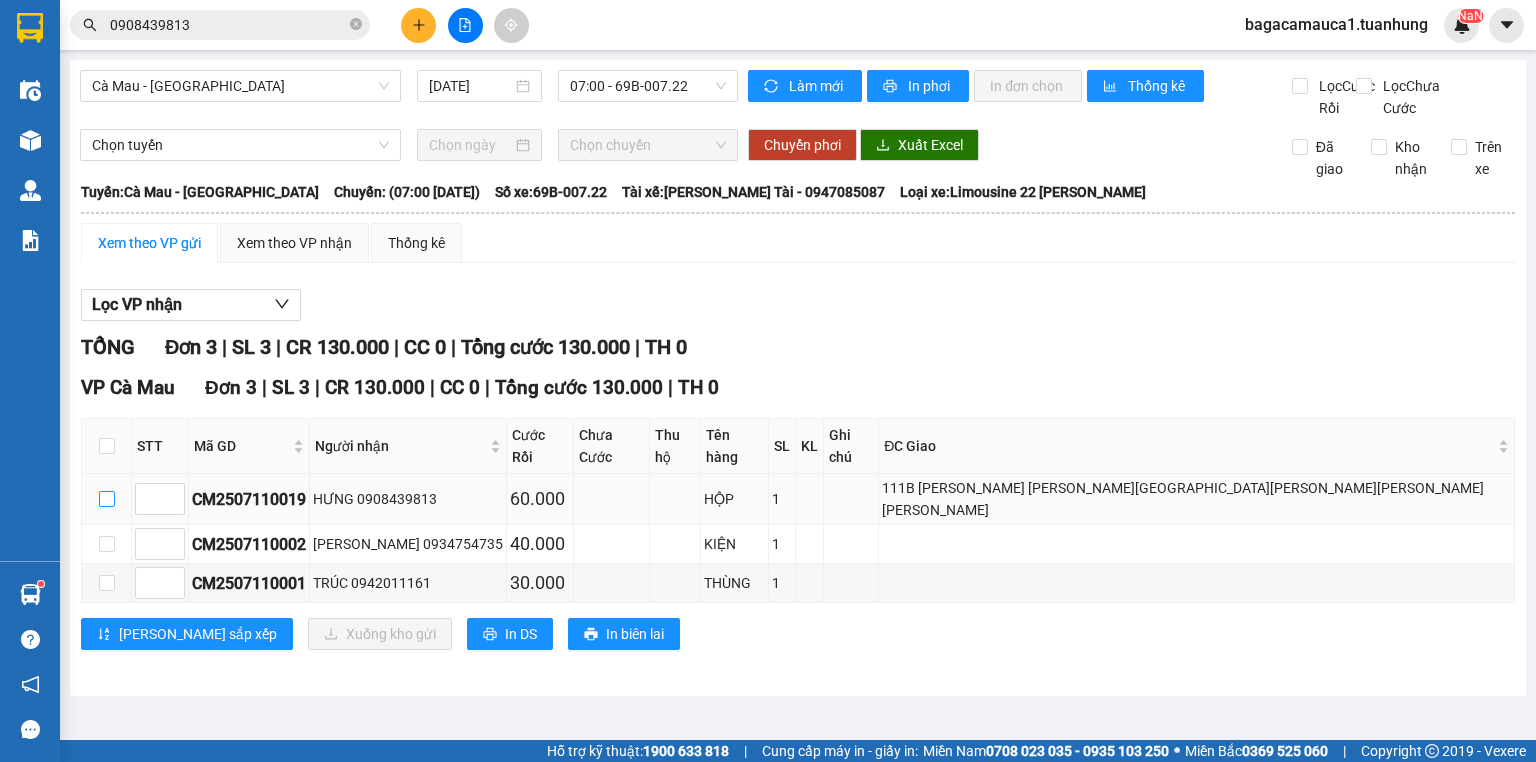 click at bounding box center [107, 499] 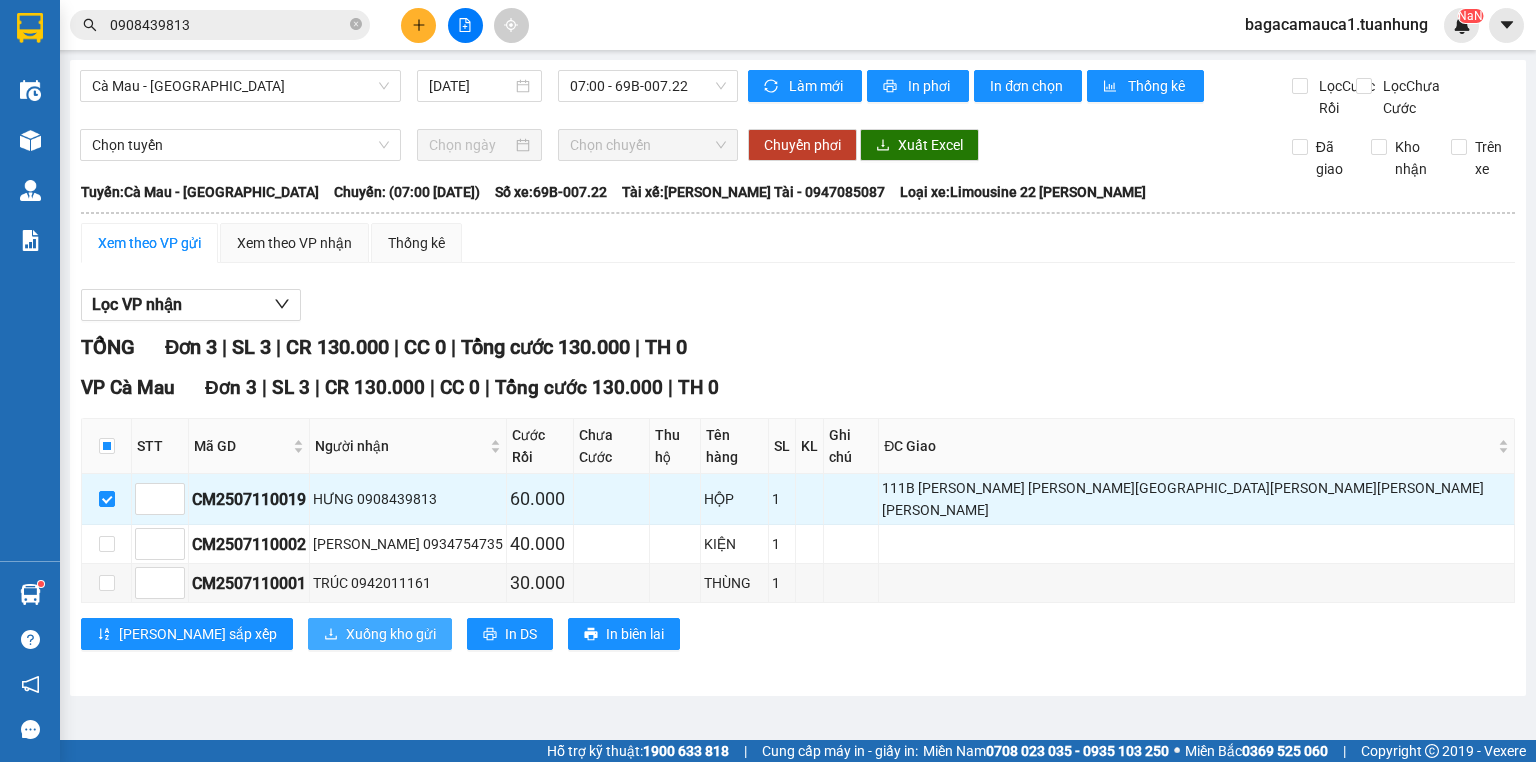 click 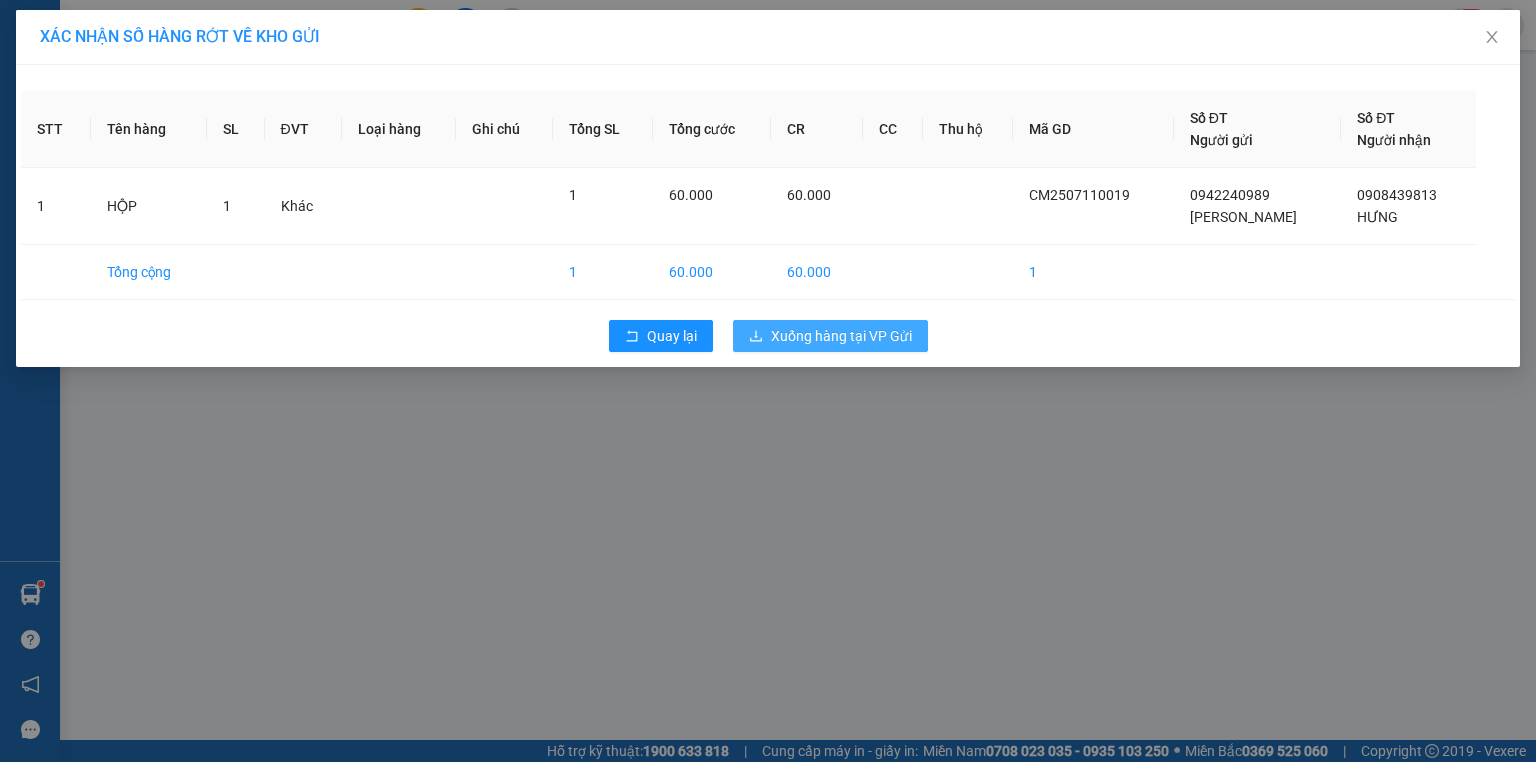 click on "Xuống hàng tại VP Gửi" at bounding box center [830, 336] 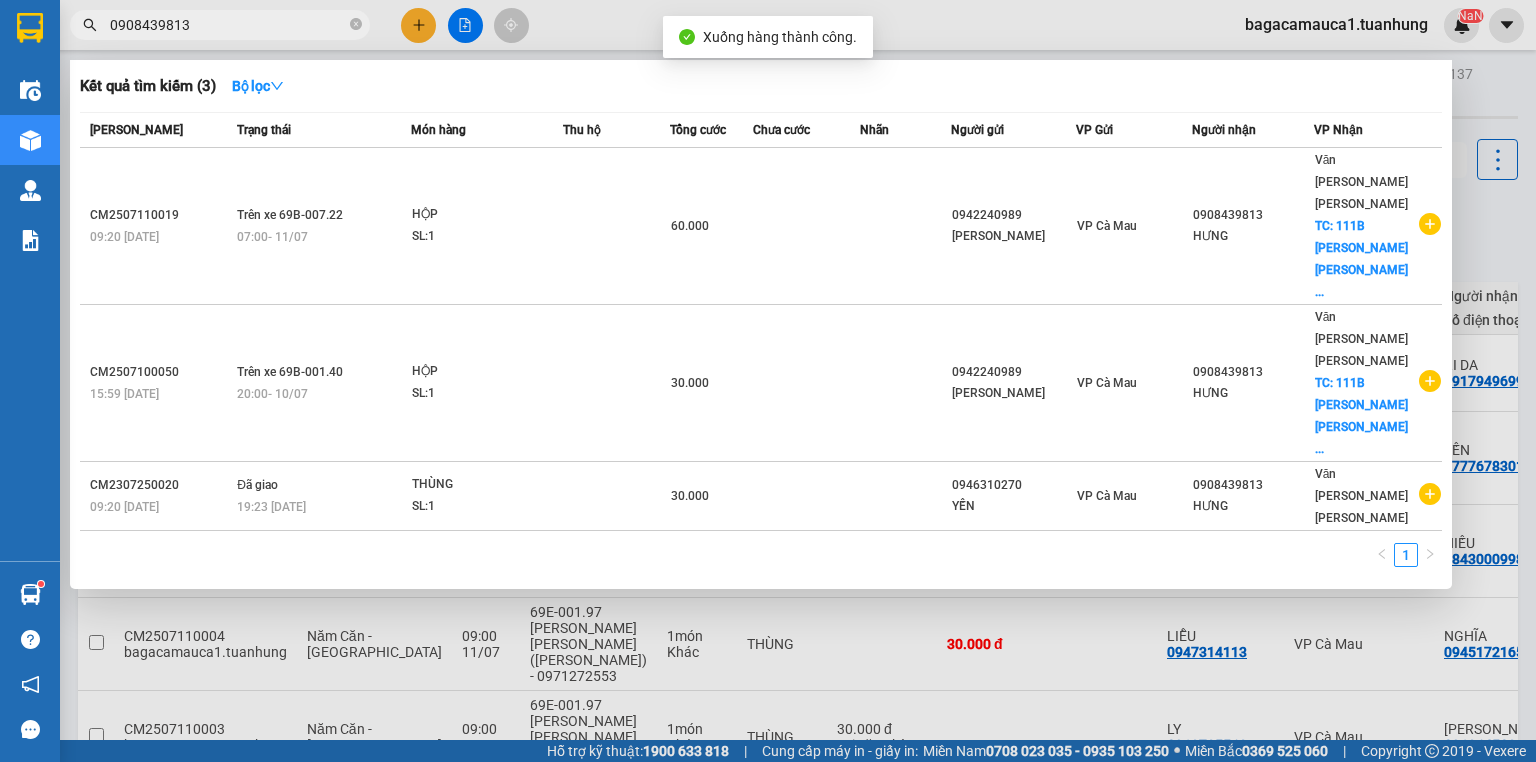click on "0908439813" at bounding box center [228, 25] 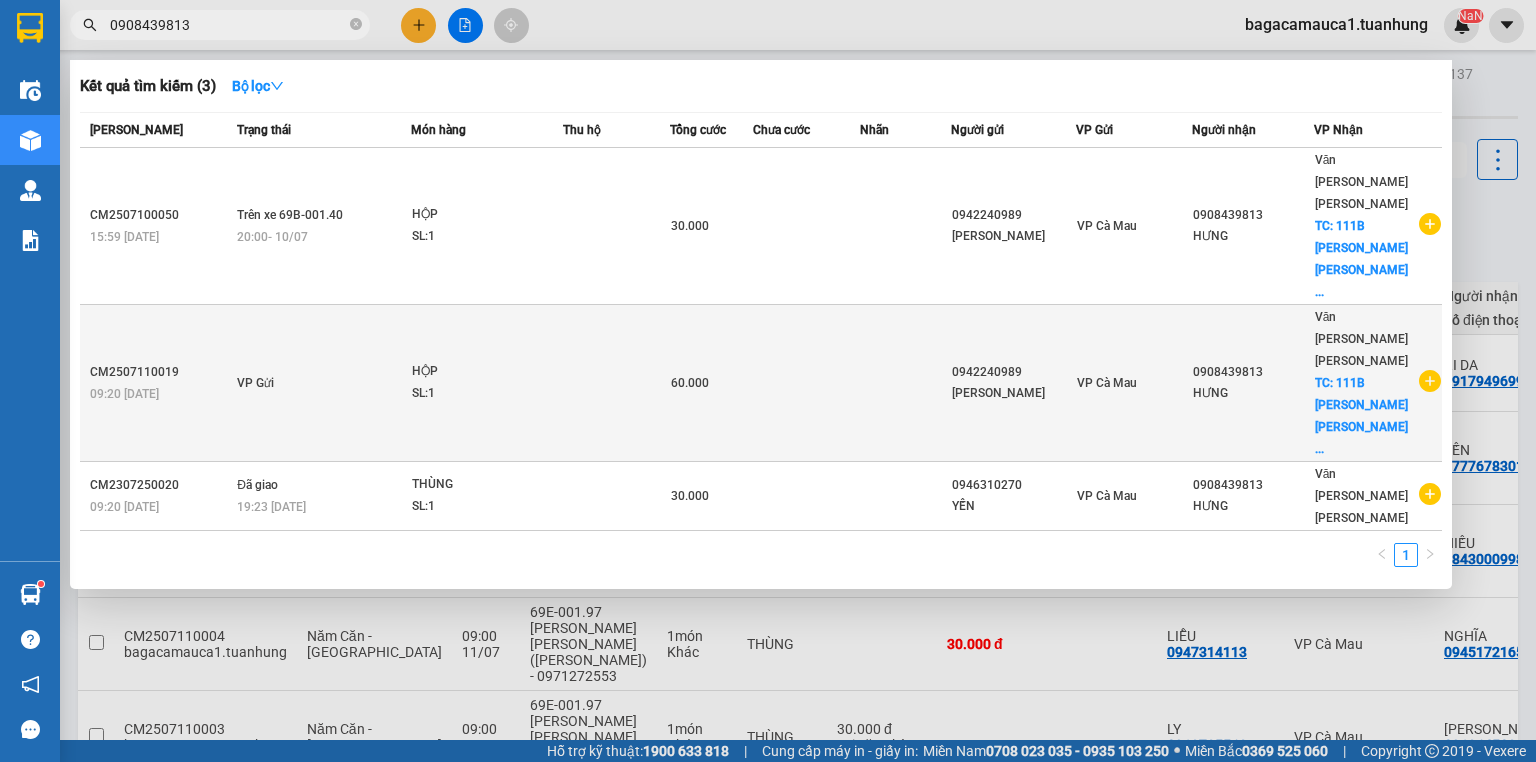 click on "VP Gửi" at bounding box center [321, 383] 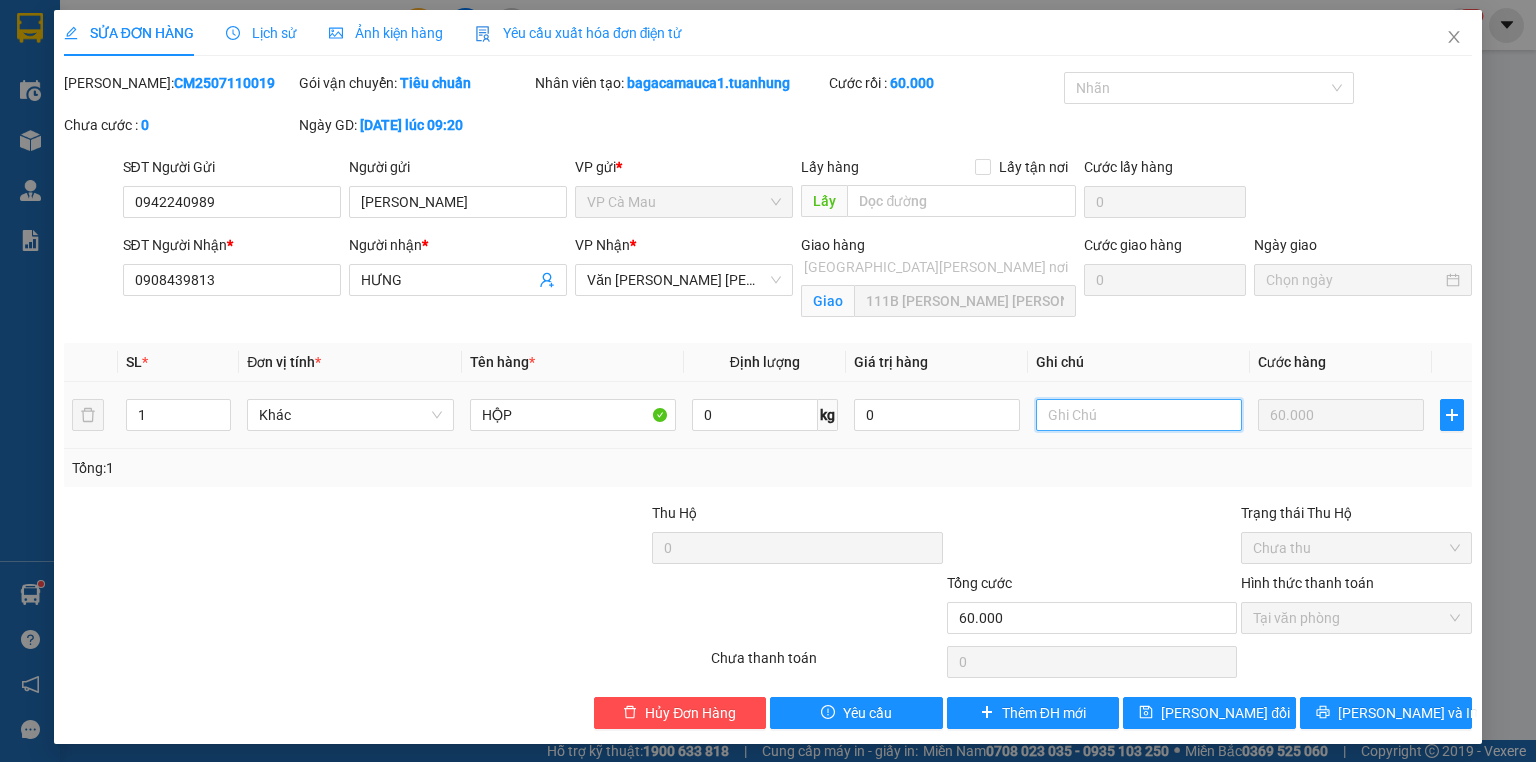 click at bounding box center [1139, 415] 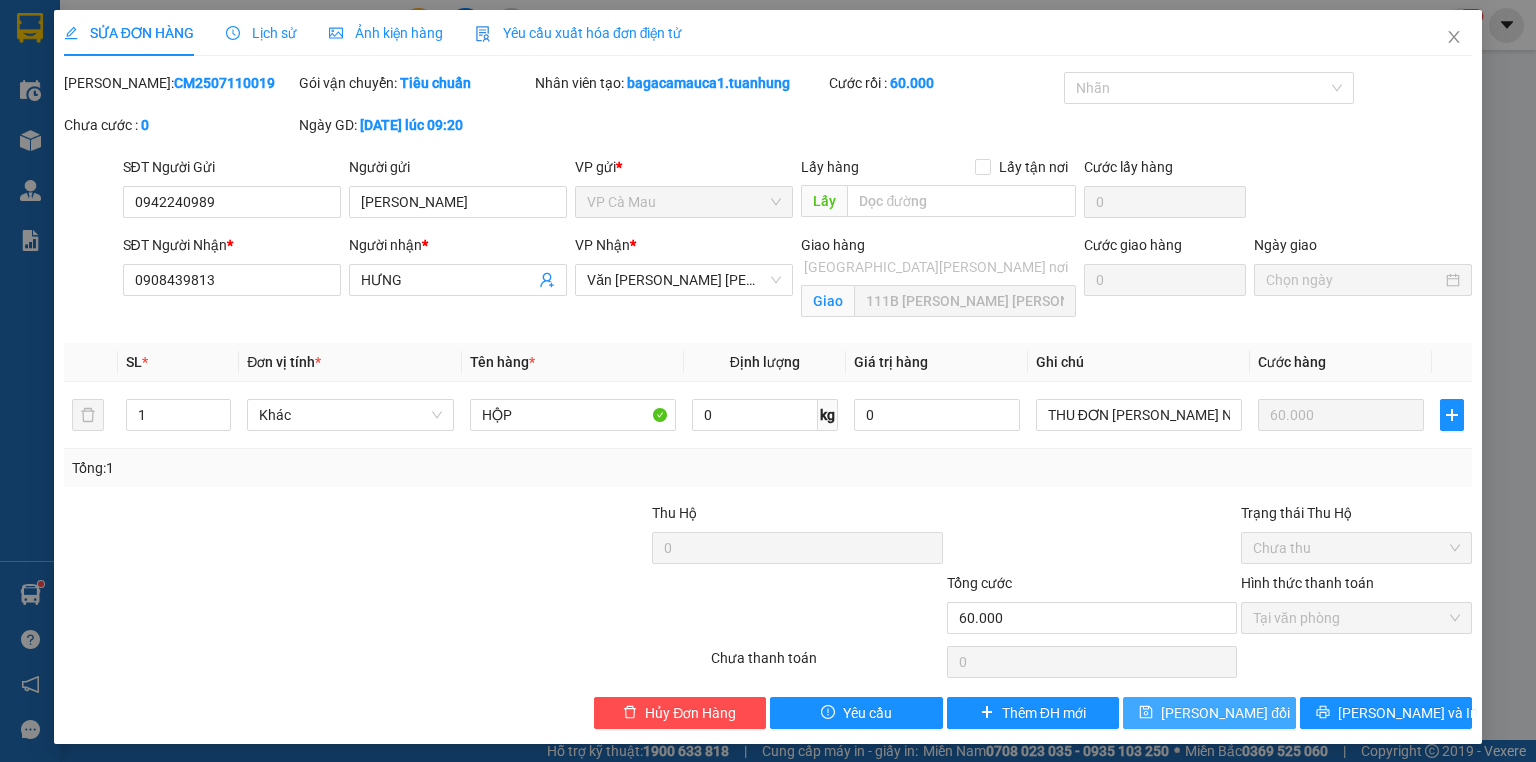 click on "Lưu thay đổi" at bounding box center [1209, 713] 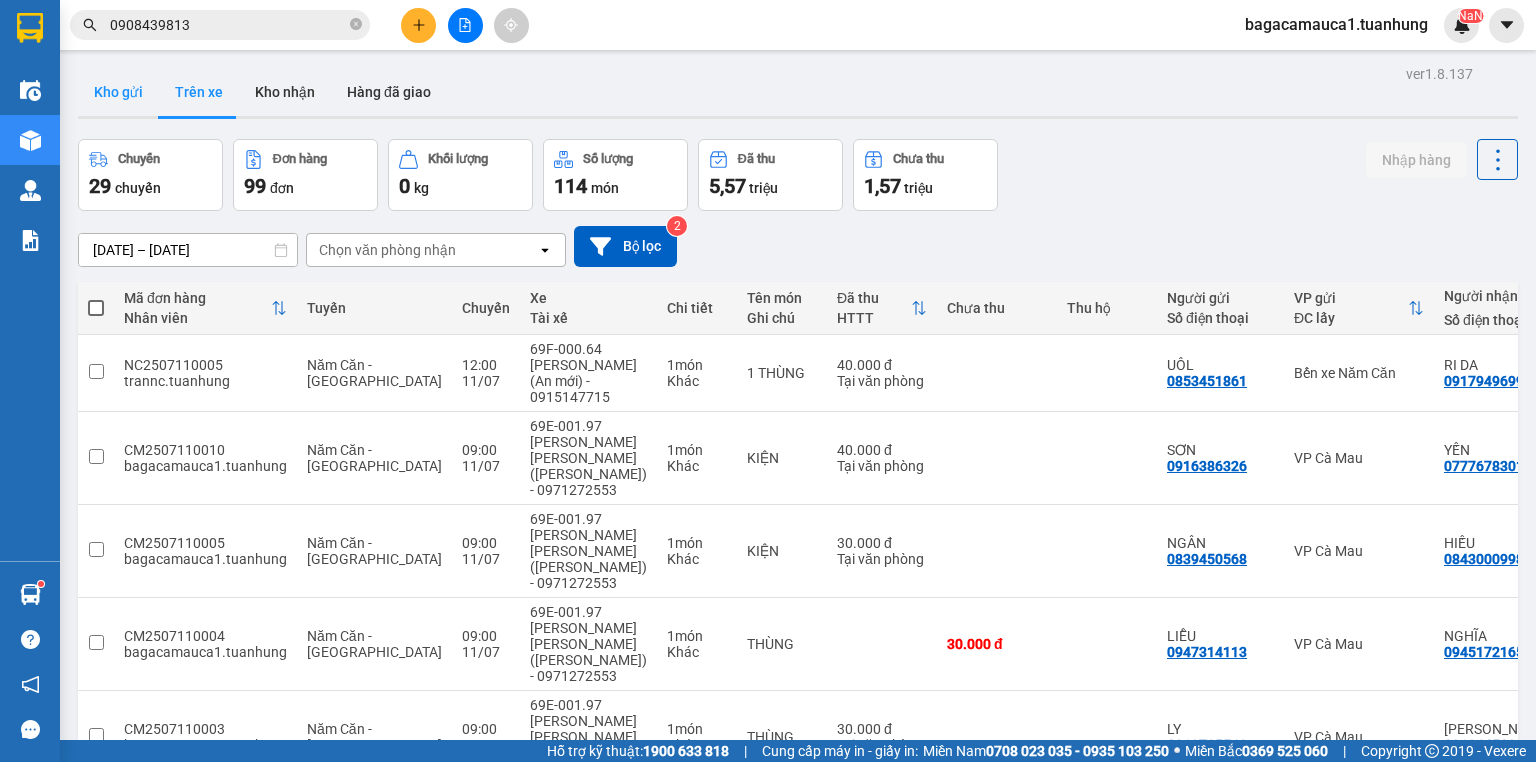 click on "Kho gửi" at bounding box center (118, 92) 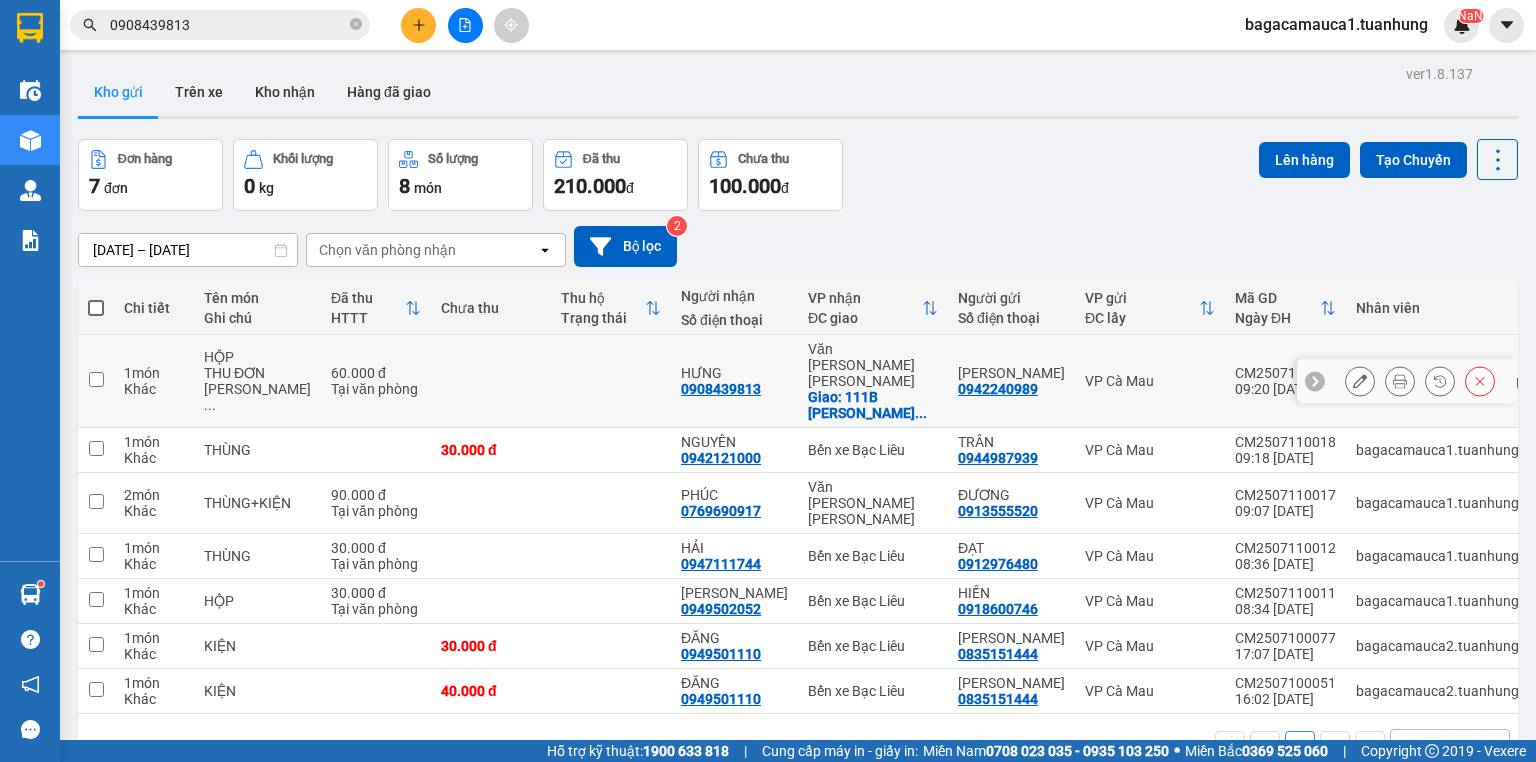 click on "1  món Khác" at bounding box center (154, 381) 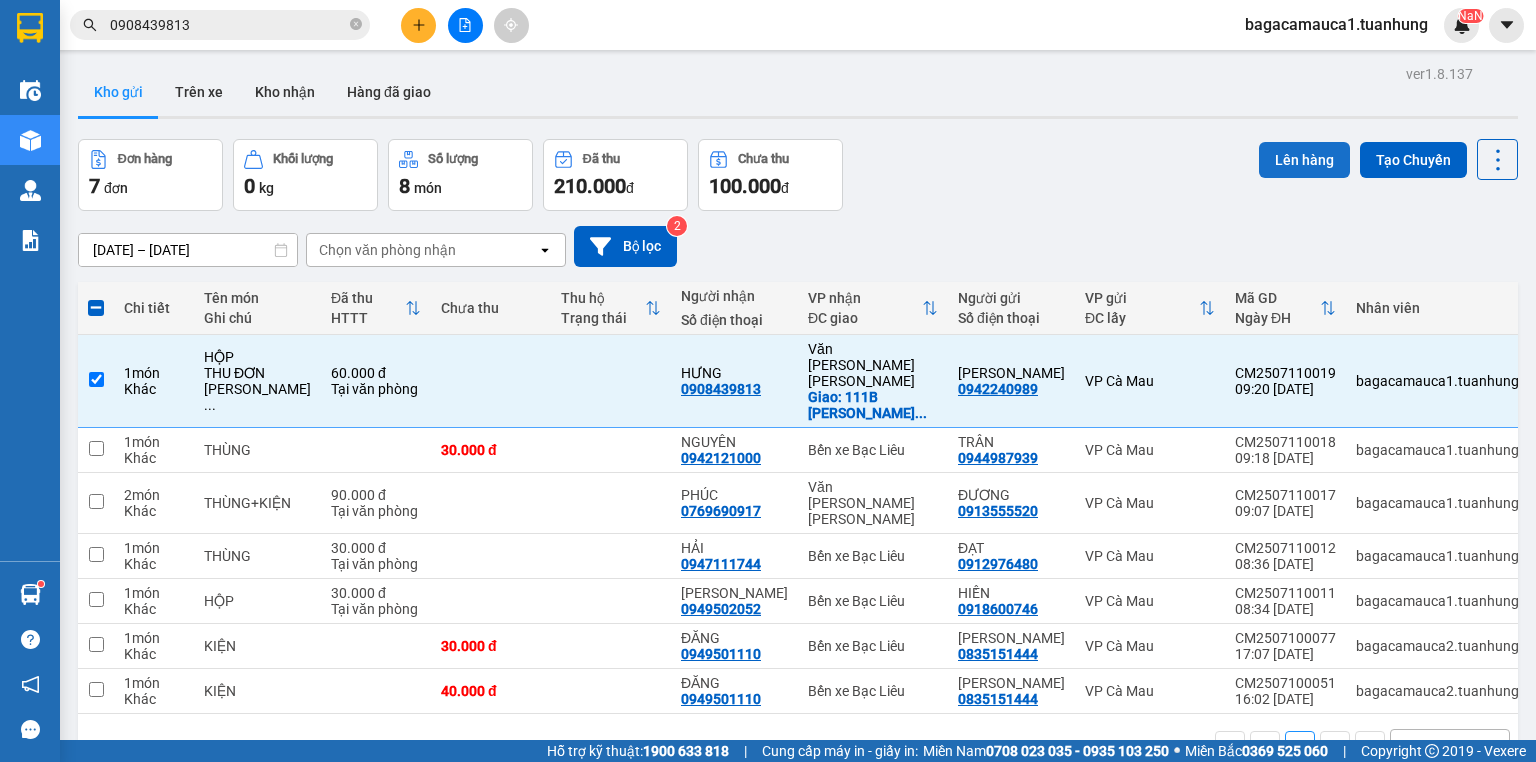 click on "Lên hàng" at bounding box center [1304, 160] 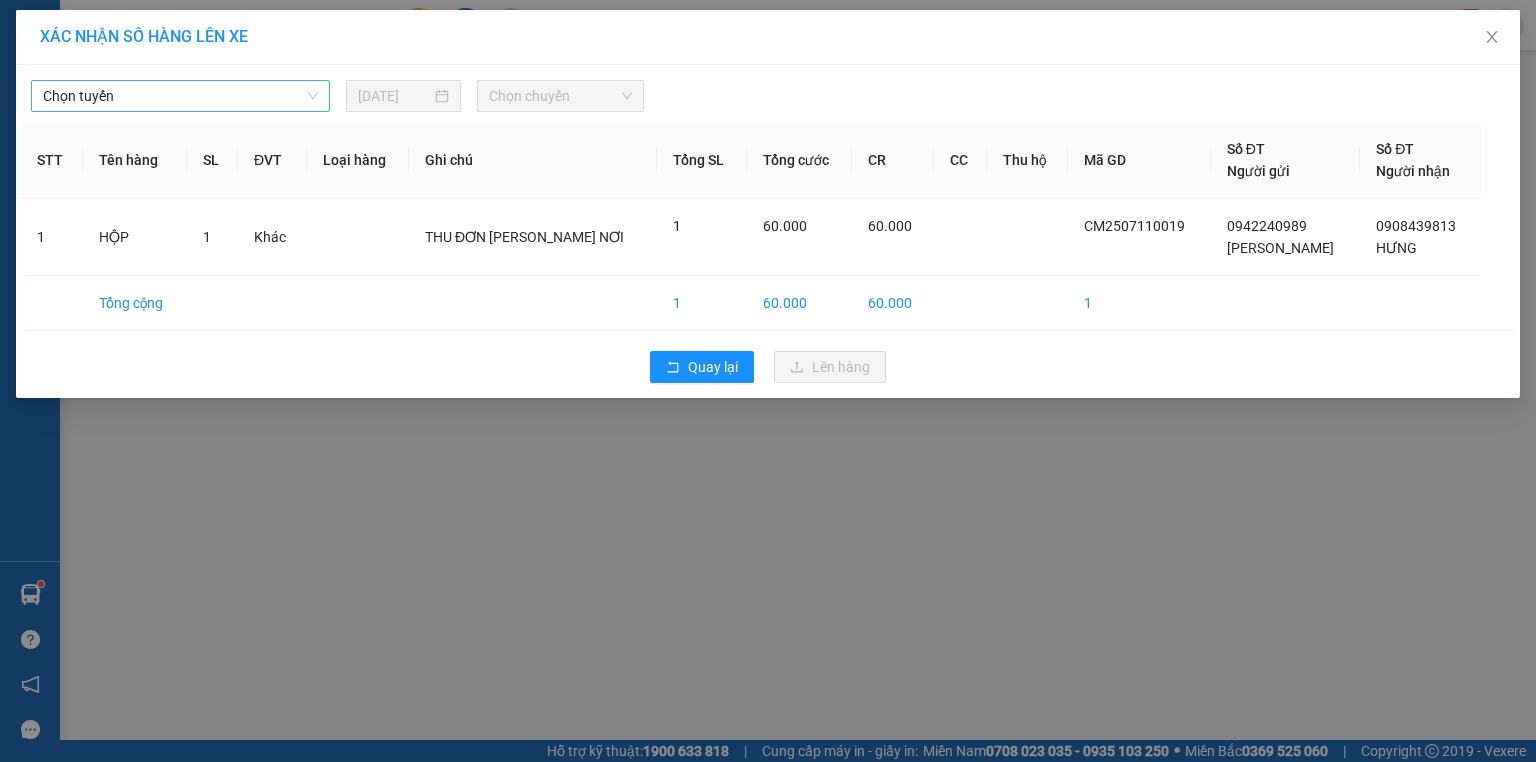 drag, startPoint x: 229, startPoint y: 92, endPoint x: 214, endPoint y: 99, distance: 16.552946 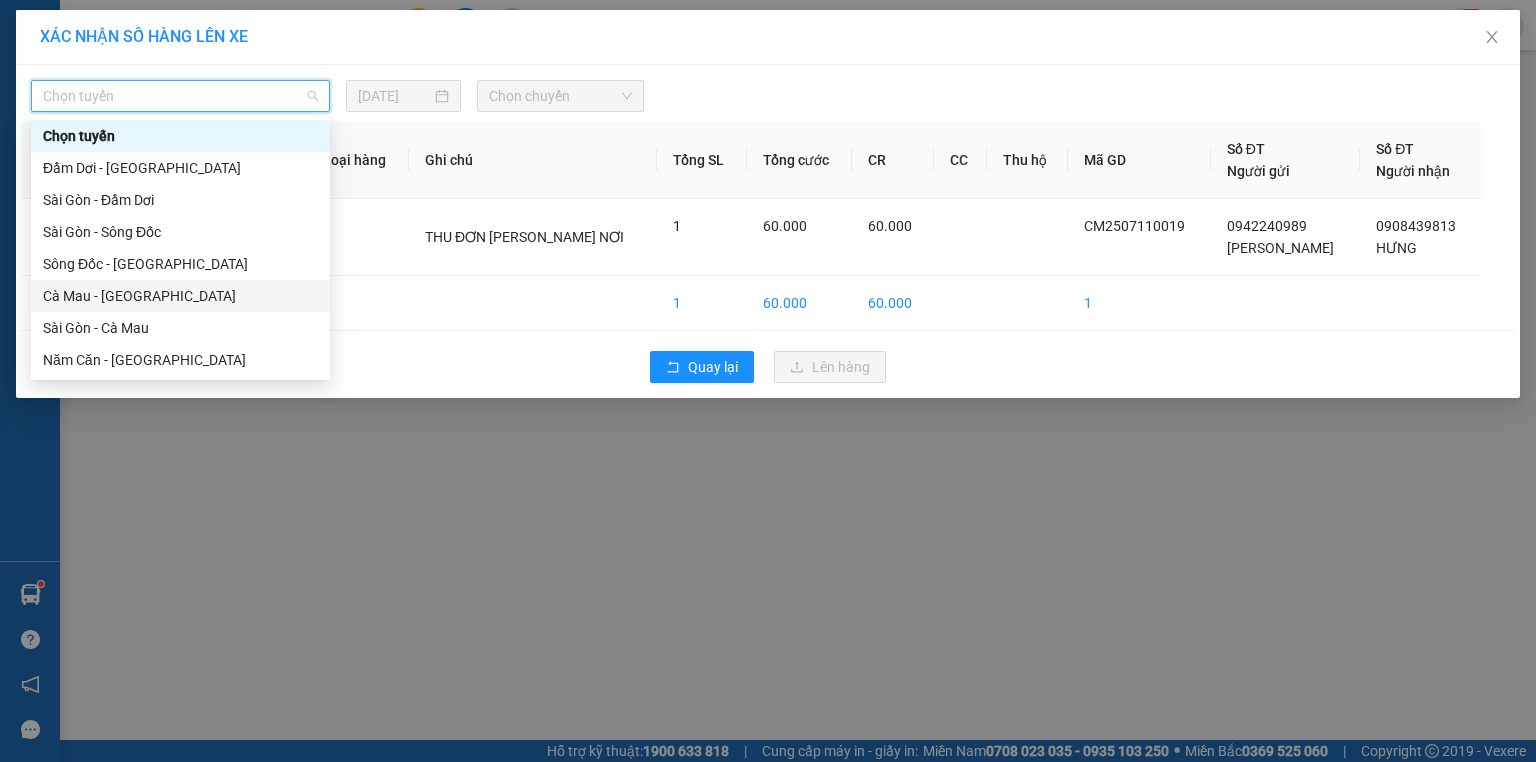 click on "Cà Mau - [GEOGRAPHIC_DATA]" at bounding box center (180, 296) 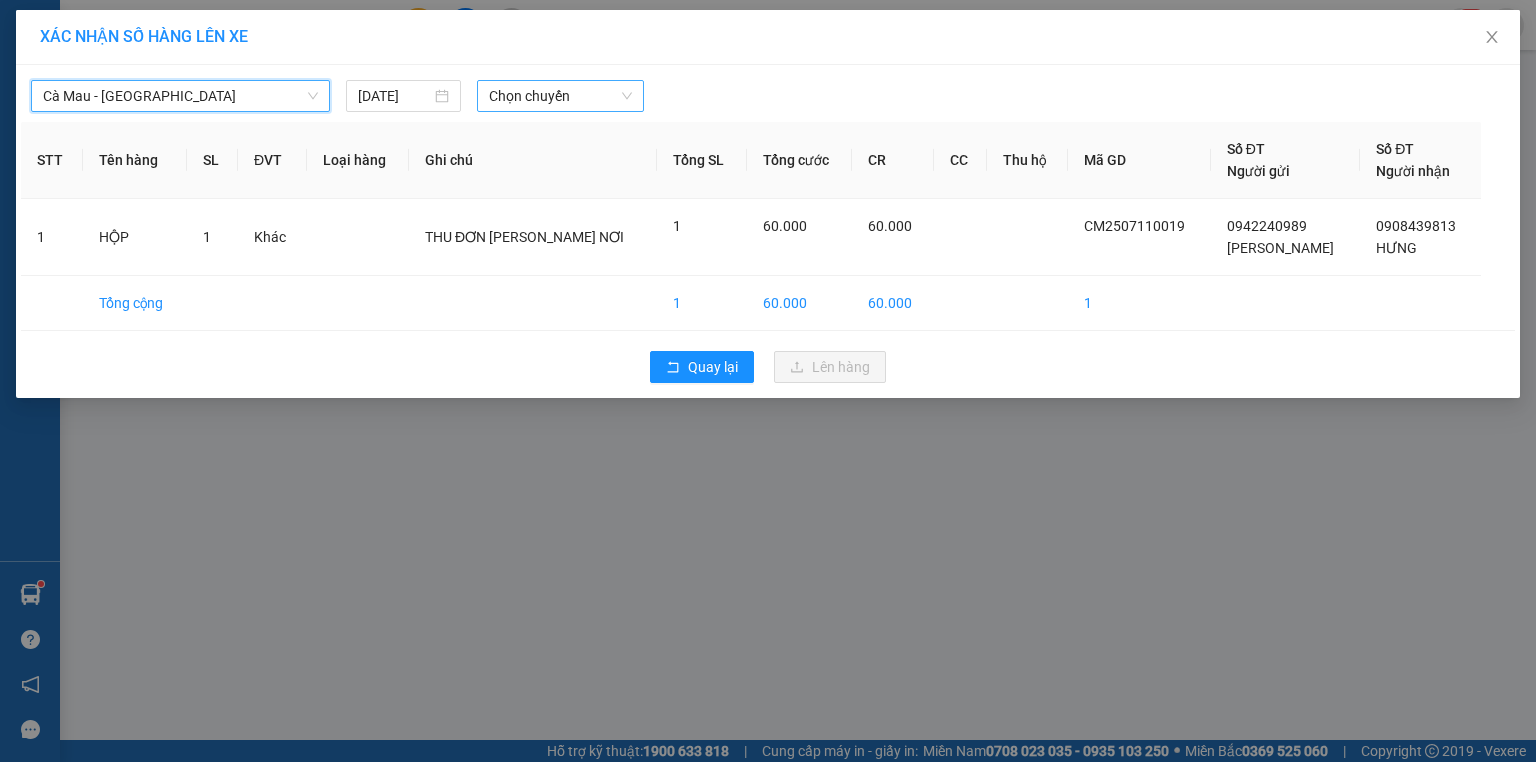click on "Chọn chuyến" at bounding box center [561, 96] 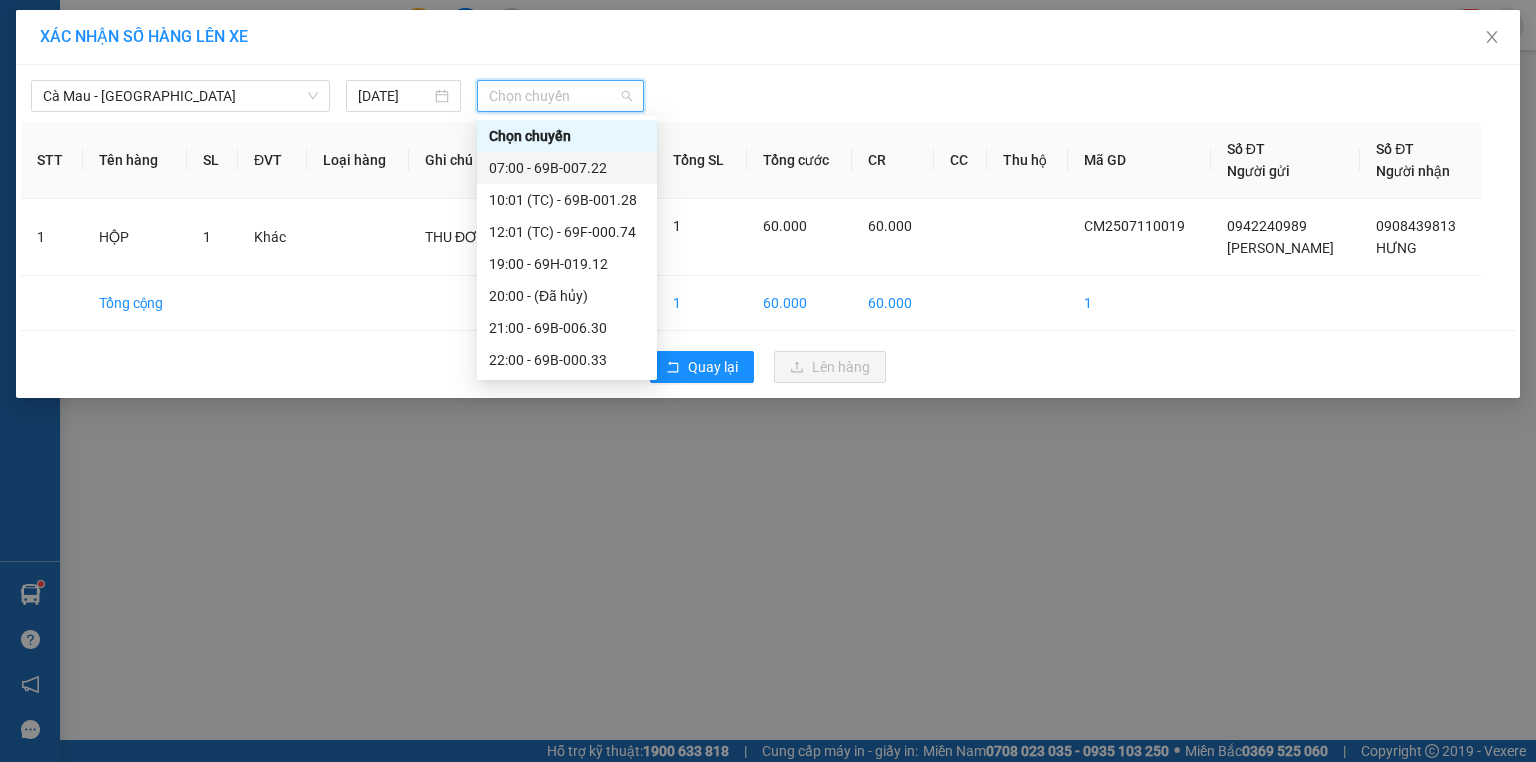 click on "07:00     - 69B-007.22" at bounding box center (567, 168) 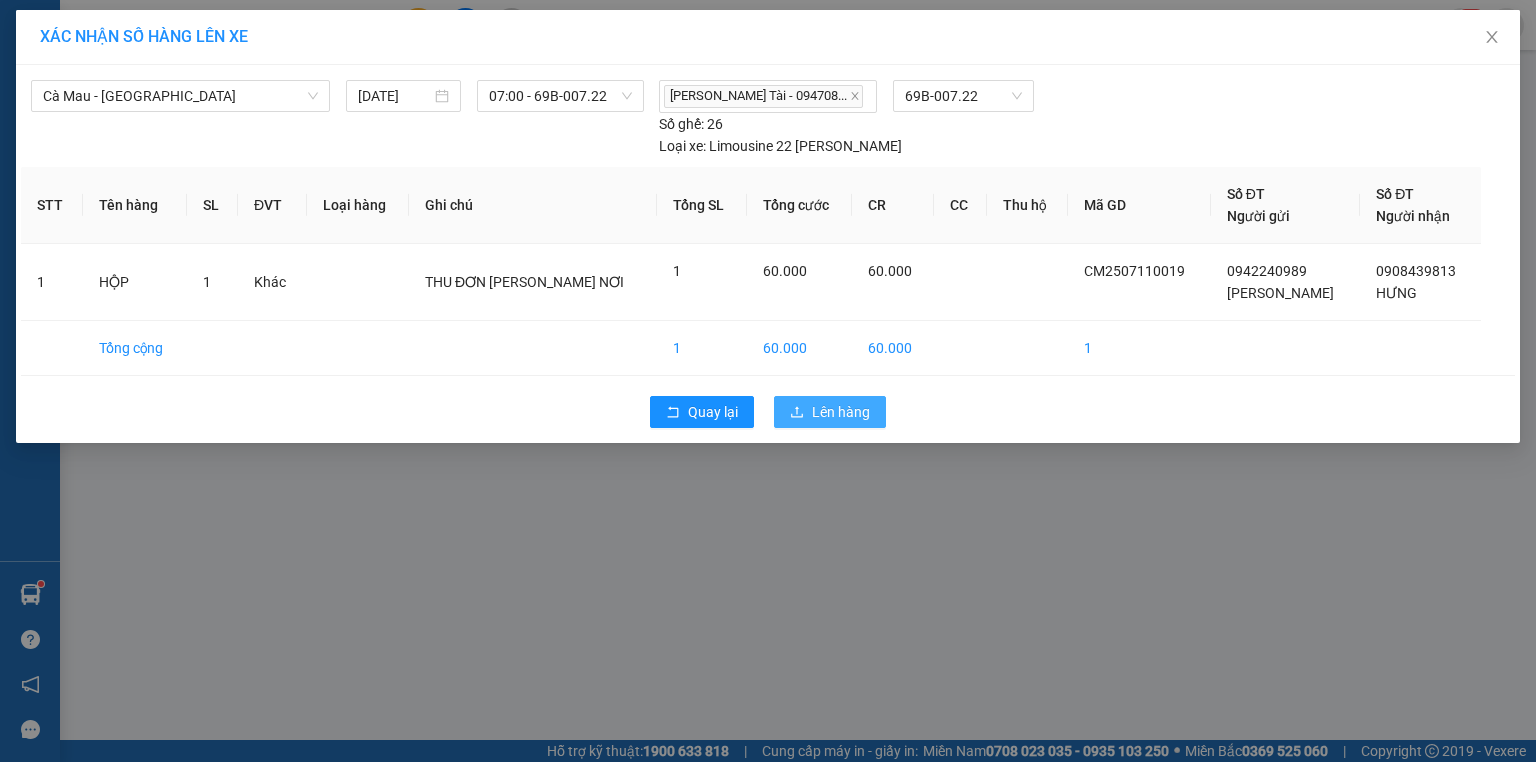 click 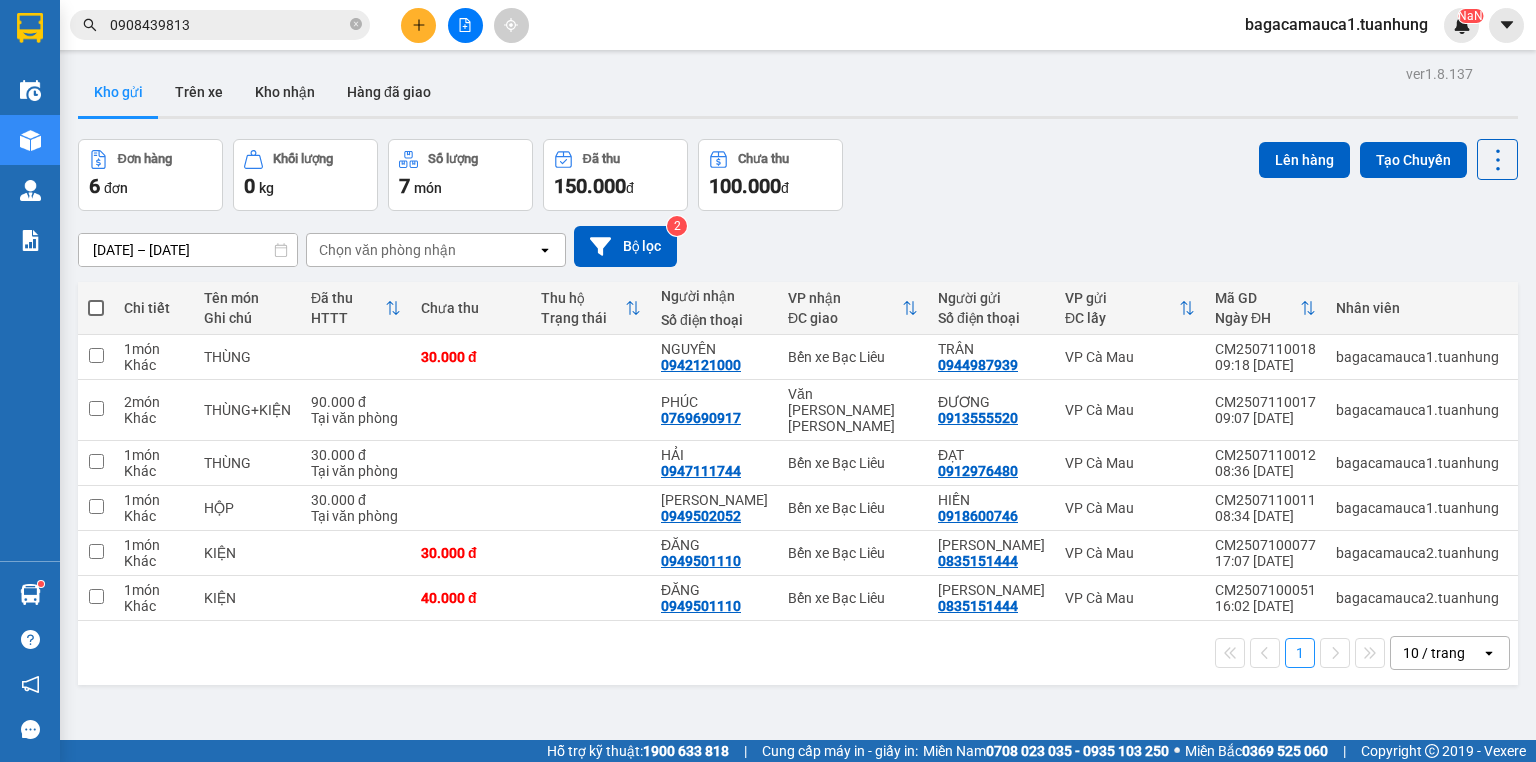click at bounding box center (96, 308) 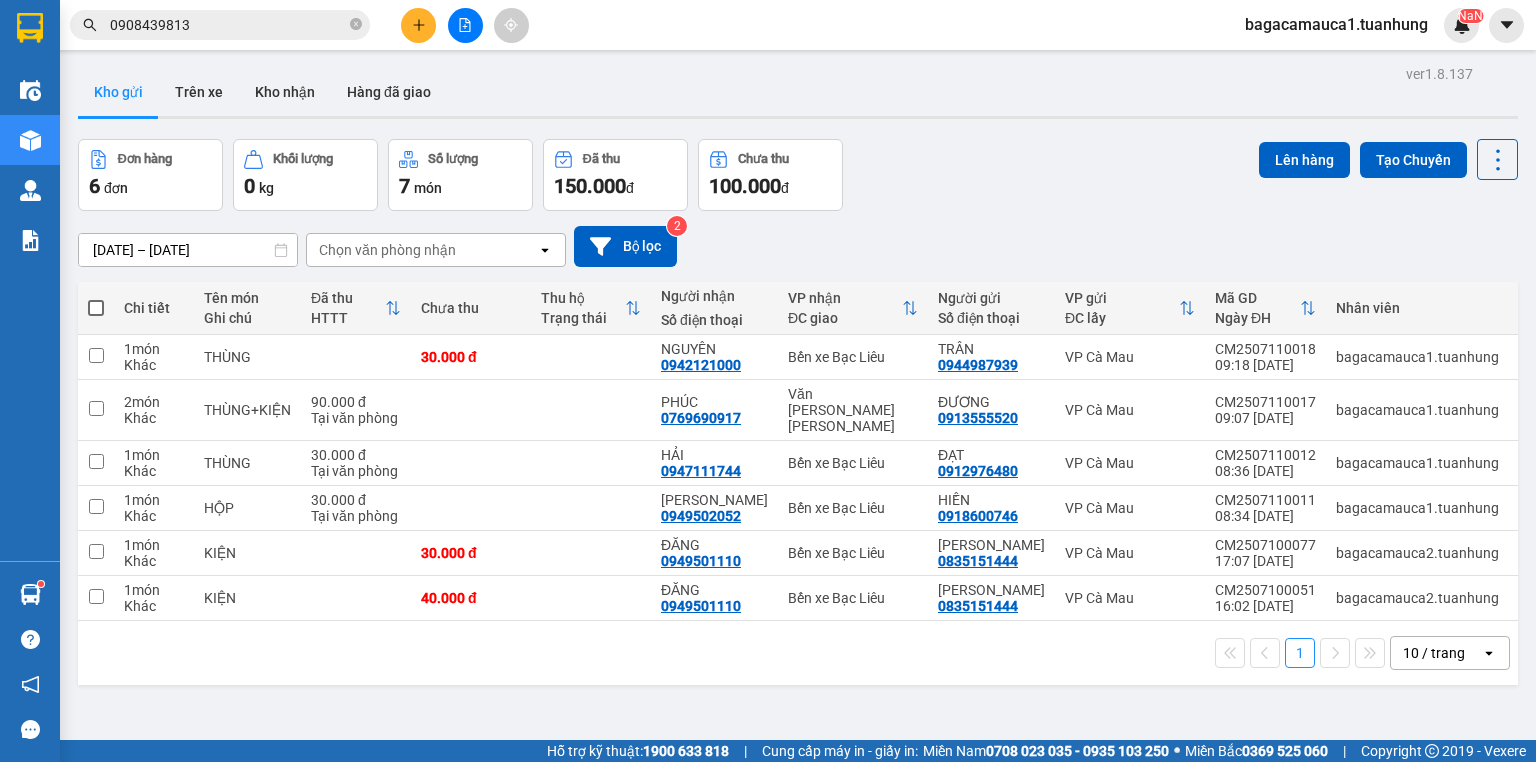 click at bounding box center [96, 308] 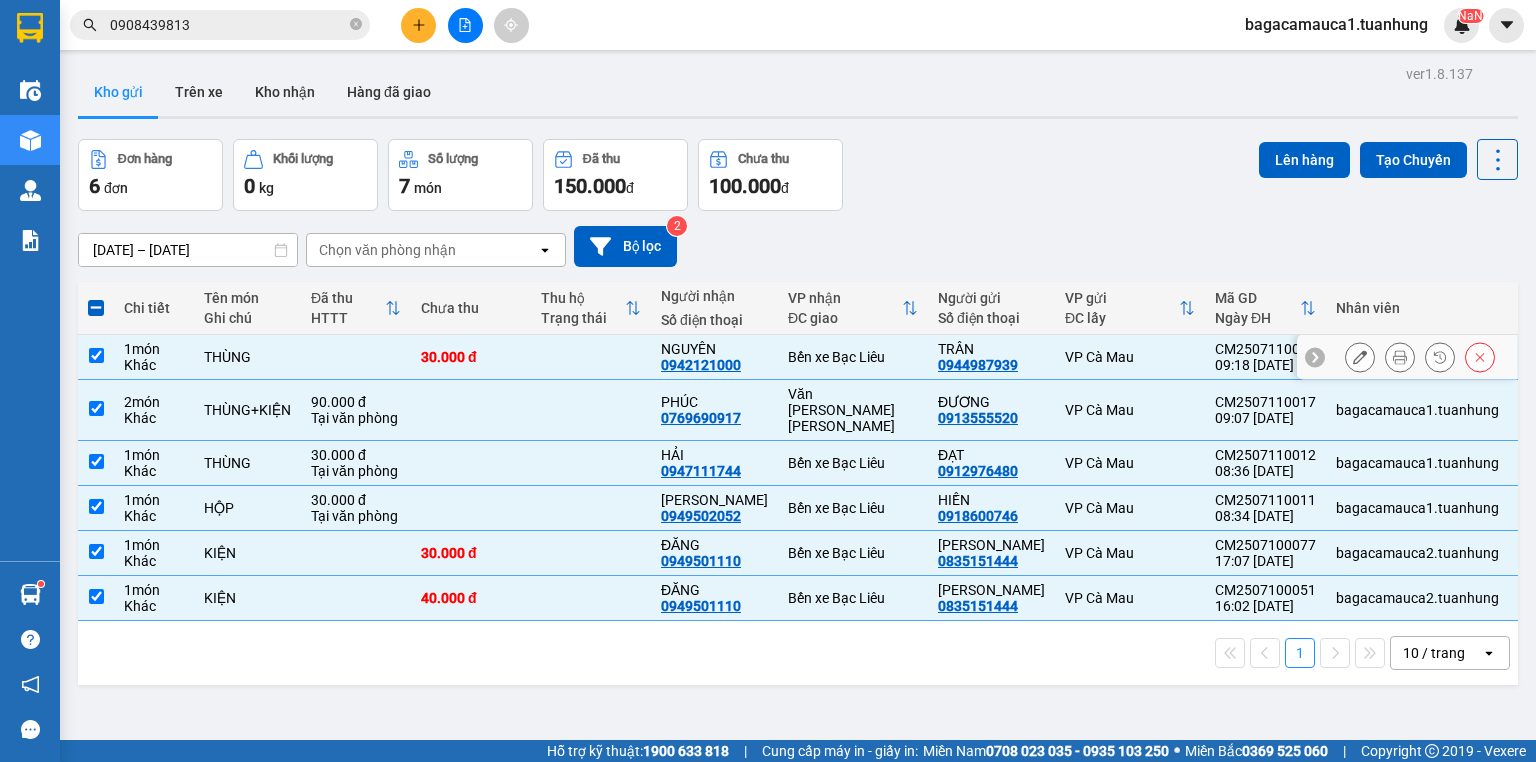 click on "Khác" at bounding box center (154, 365) 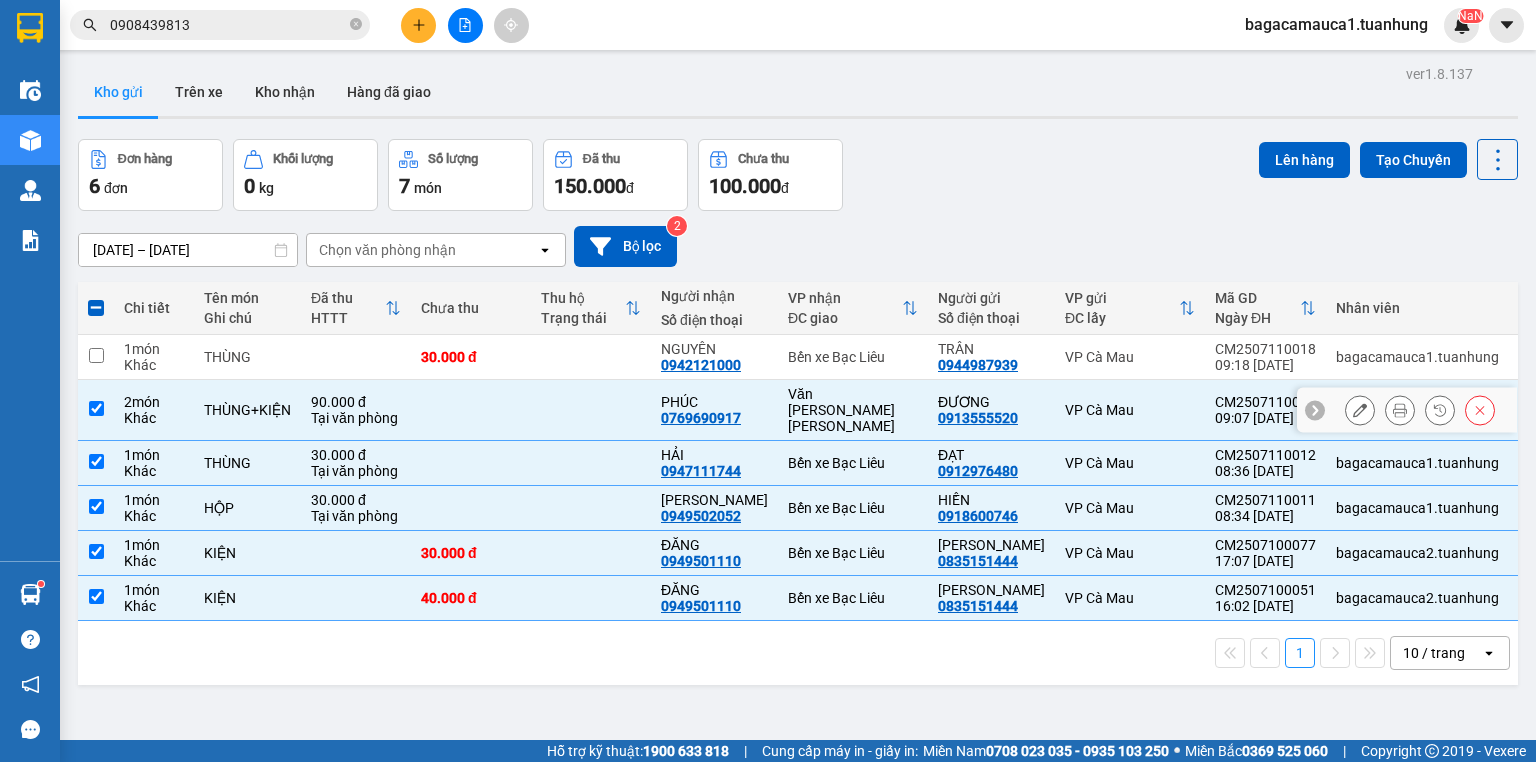 click on "2  món" at bounding box center [154, 402] 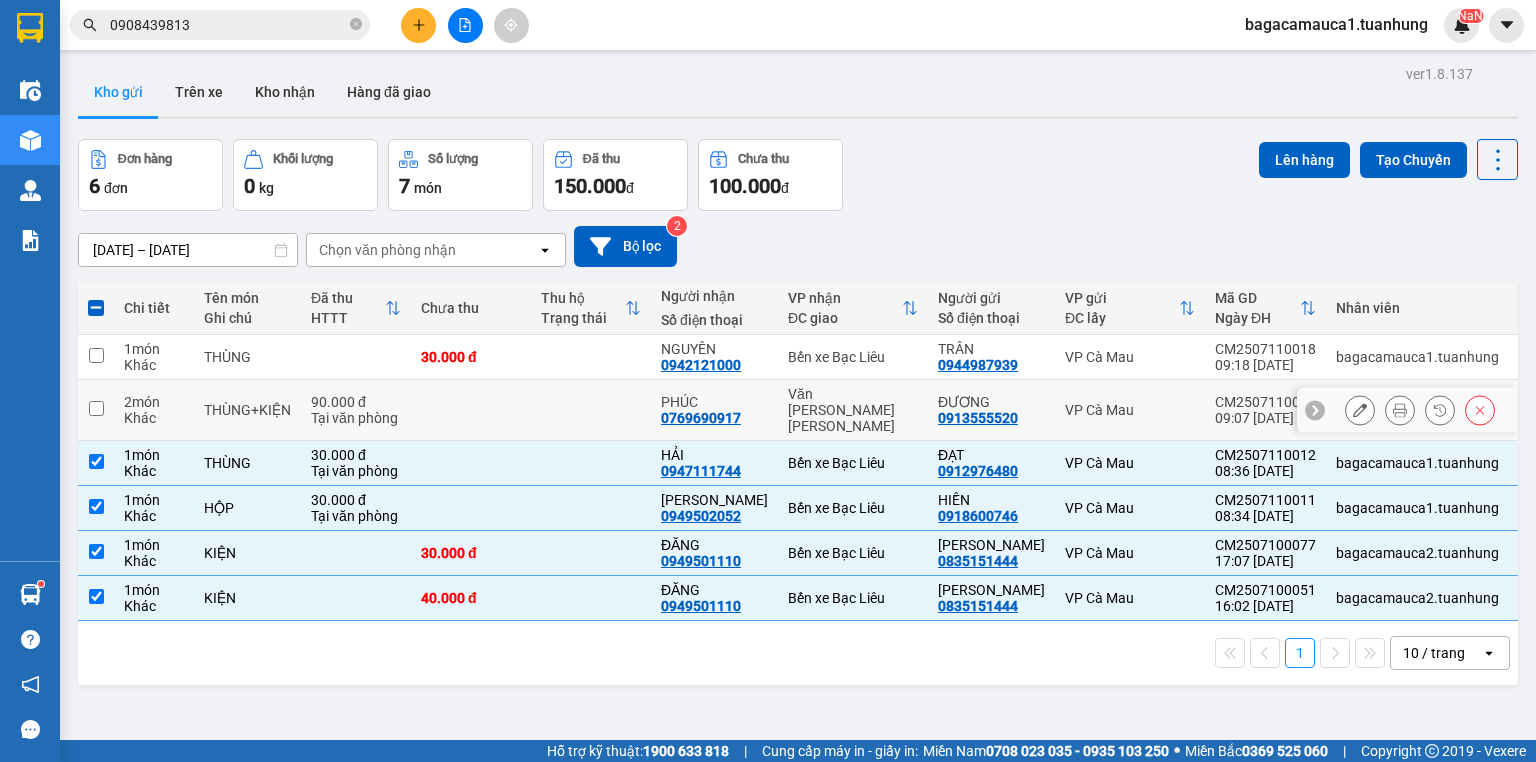 click on "0769690917" at bounding box center (701, 418) 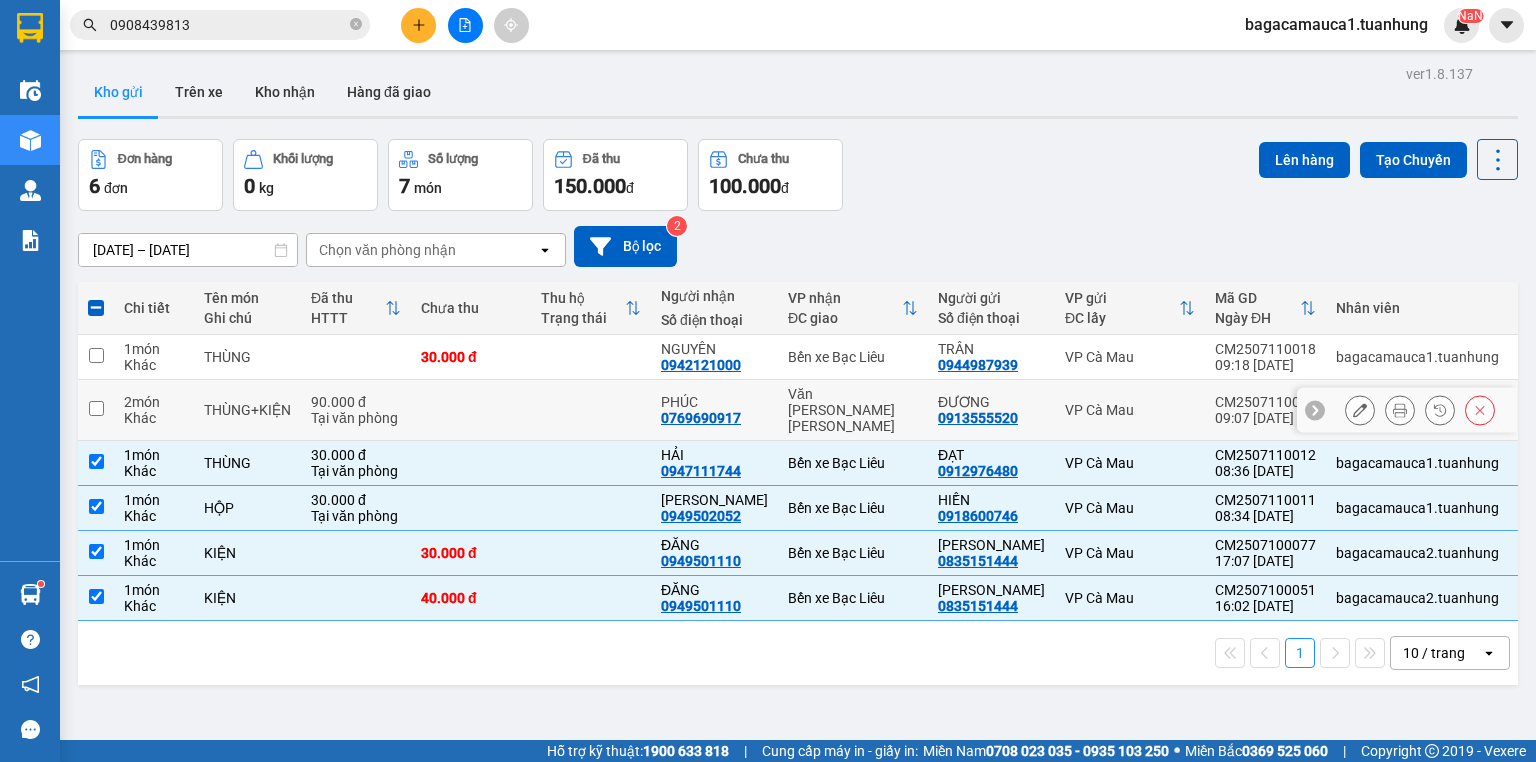 click at bounding box center [591, 410] 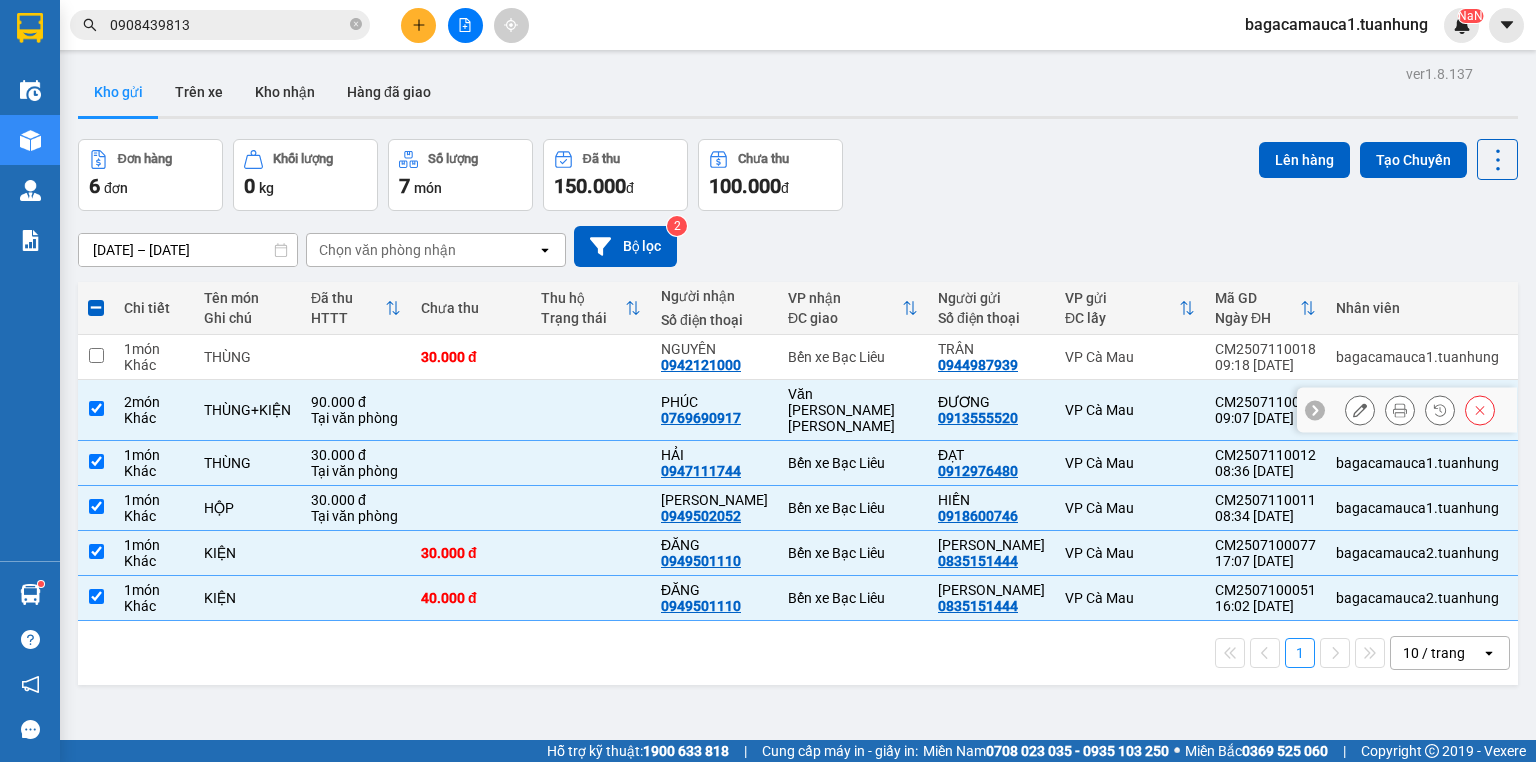 click at bounding box center [591, 410] 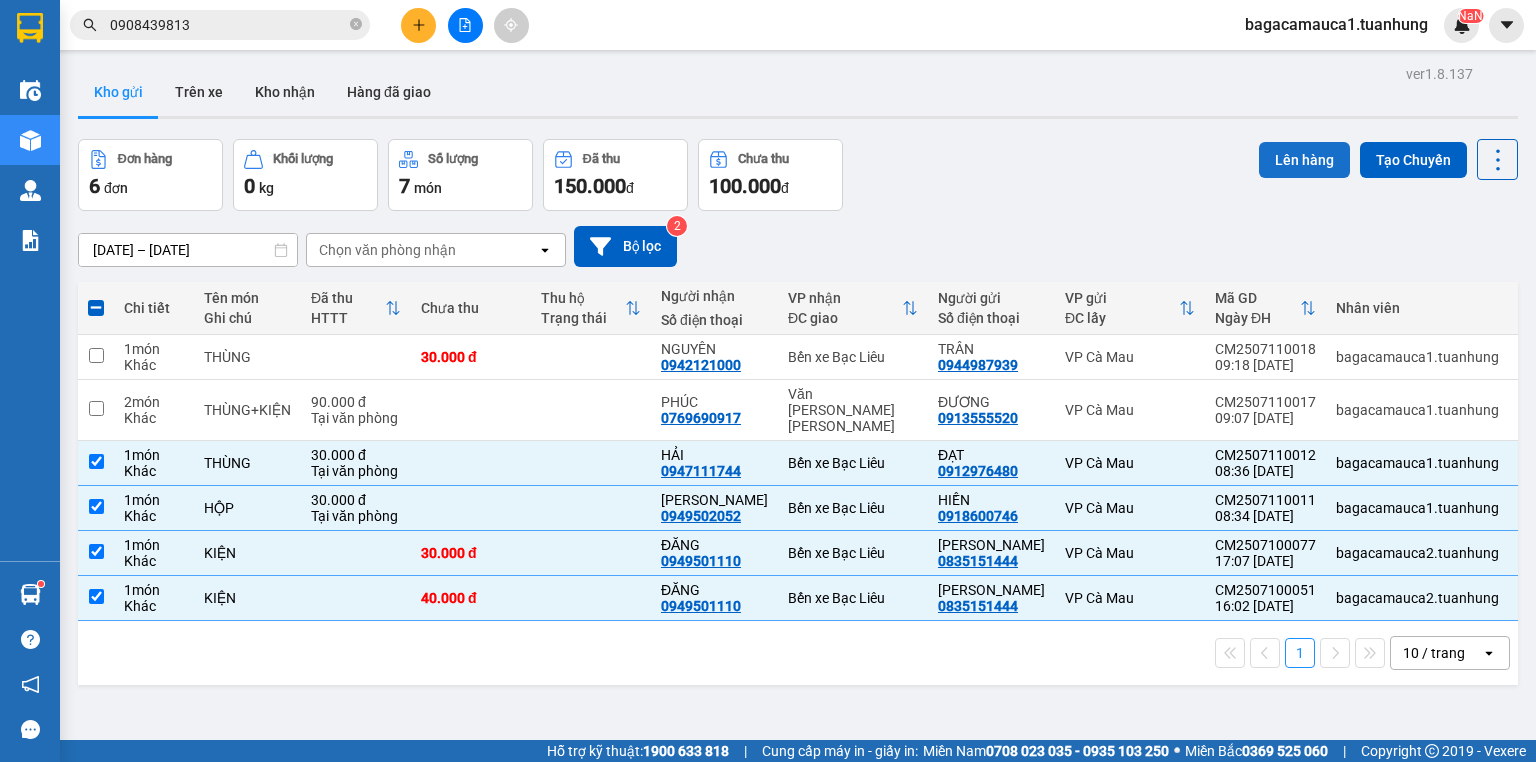 click on "Lên hàng" at bounding box center [1304, 160] 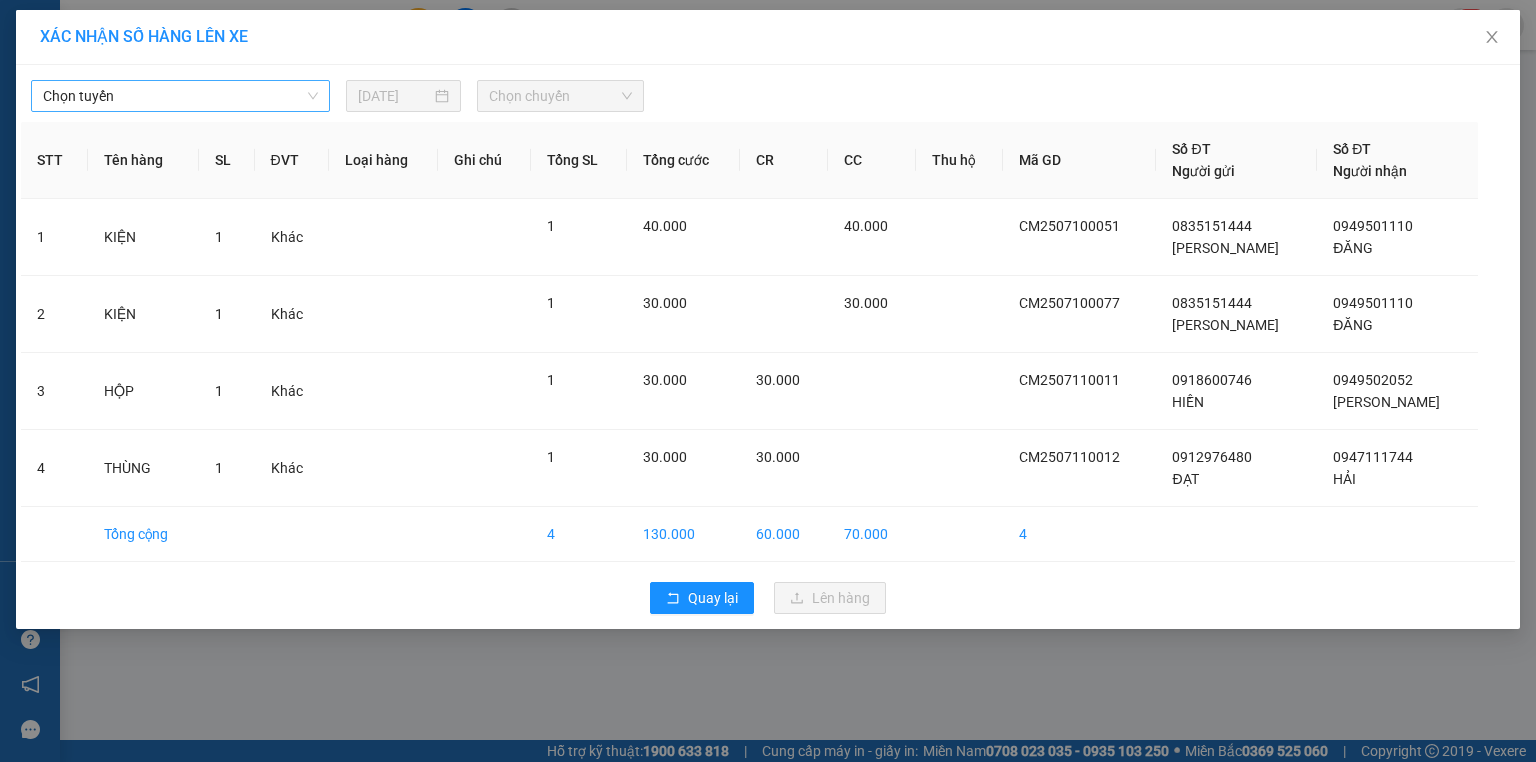 click on "Chọn tuyến" at bounding box center (180, 96) 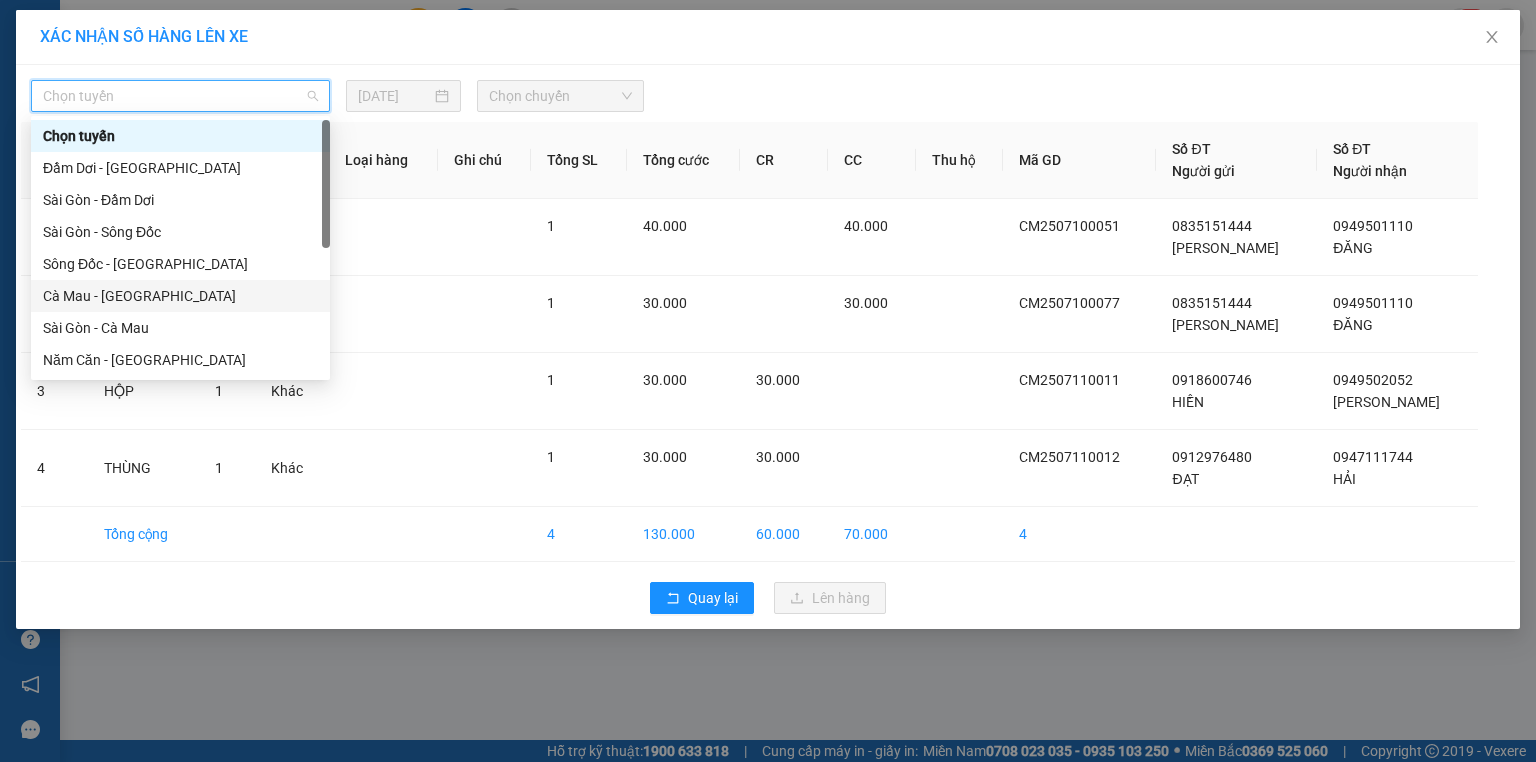 click on "Cà Mau - [GEOGRAPHIC_DATA]" at bounding box center (180, 296) 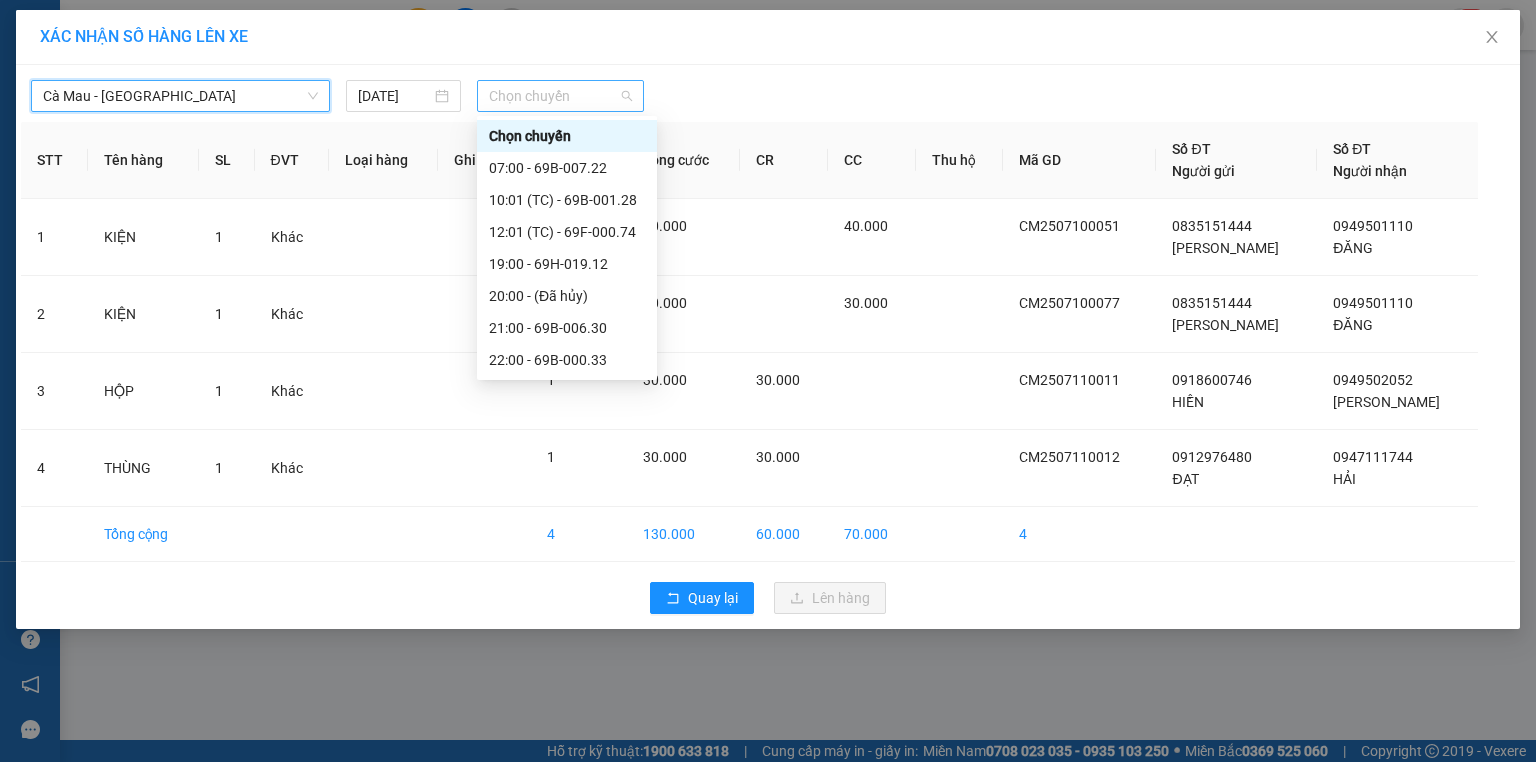 click on "Chọn chuyến" at bounding box center [561, 96] 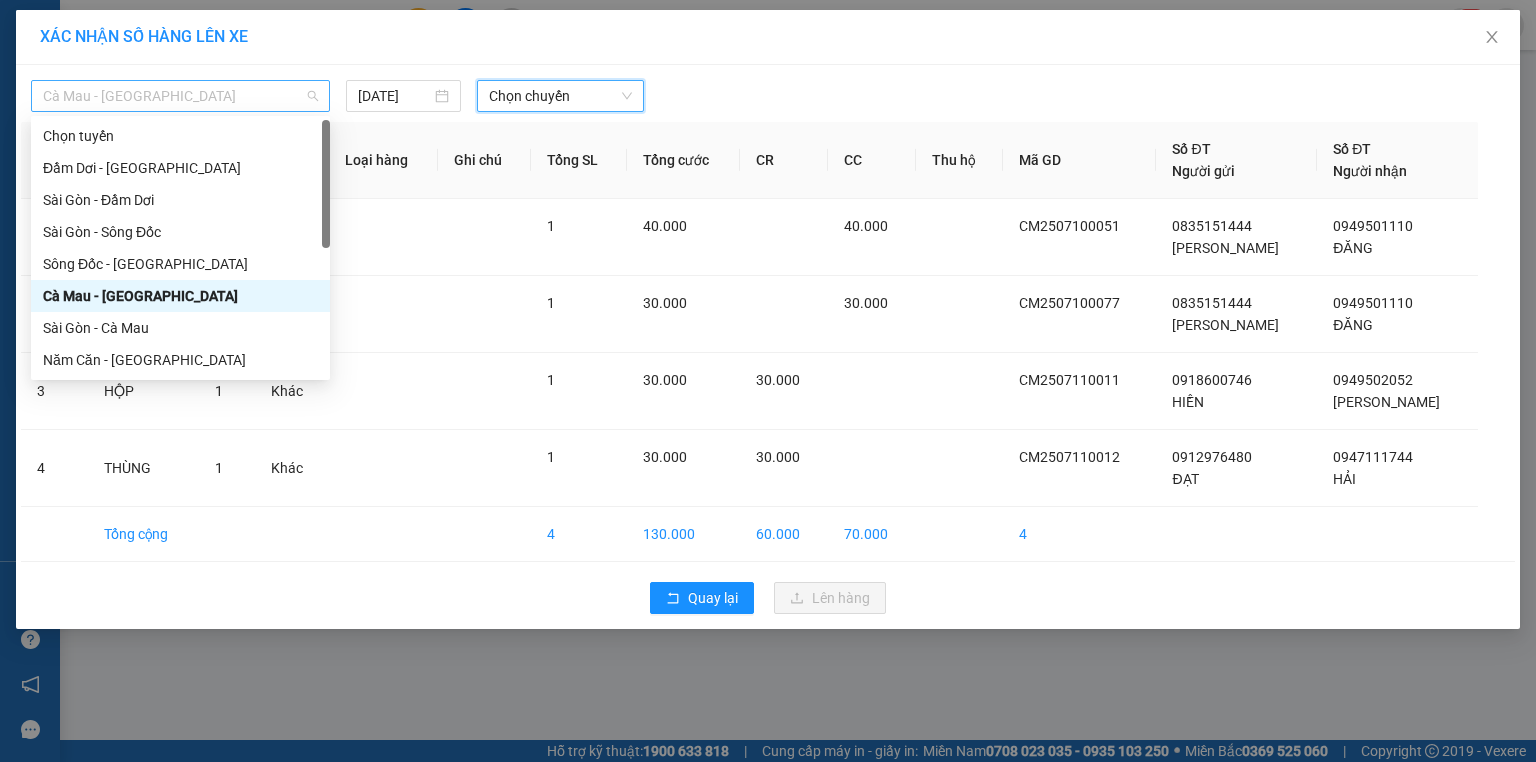click on "Cà Mau - [GEOGRAPHIC_DATA]" at bounding box center [180, 96] 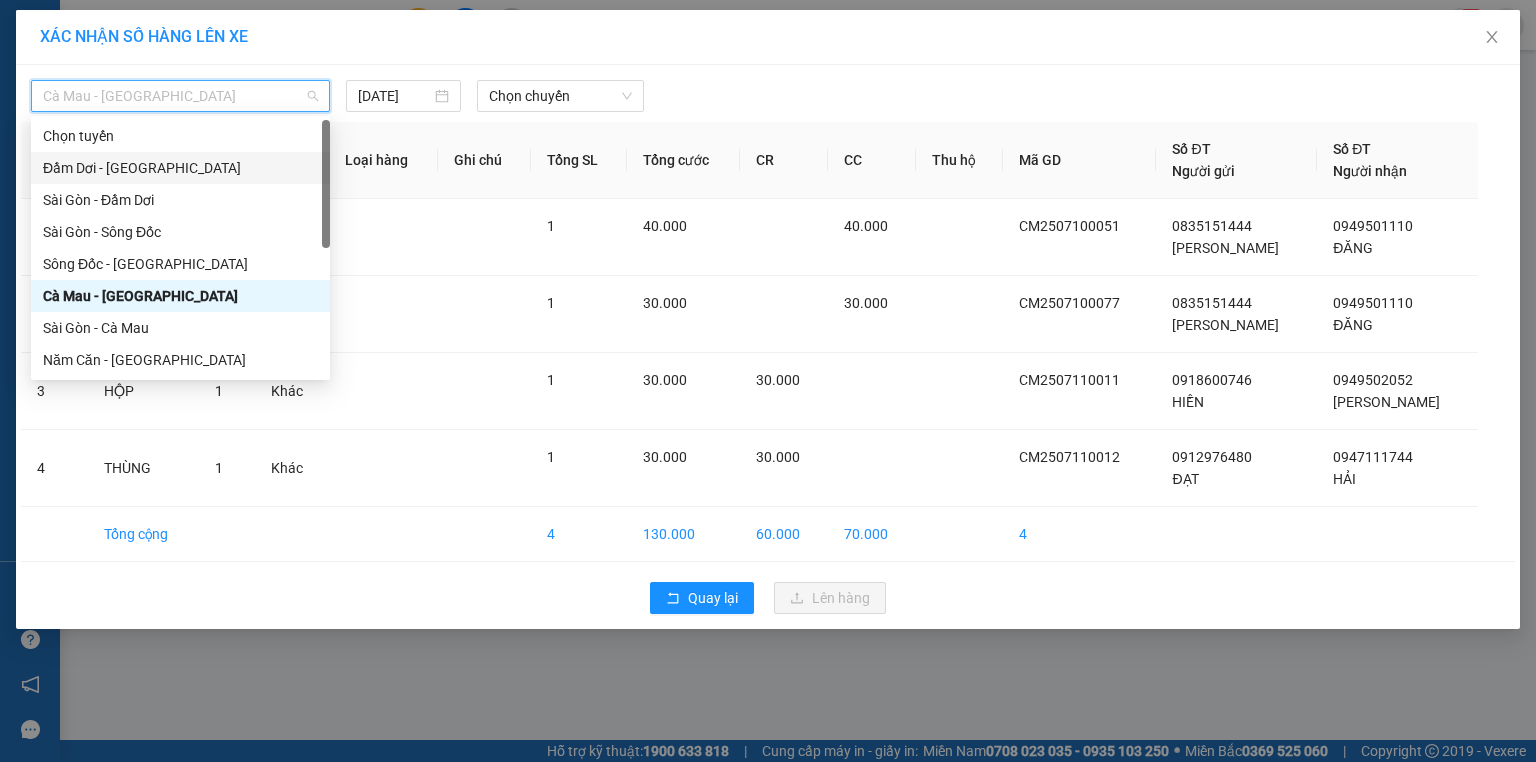 click on "Đầm Dơi - [GEOGRAPHIC_DATA]" at bounding box center (180, 168) 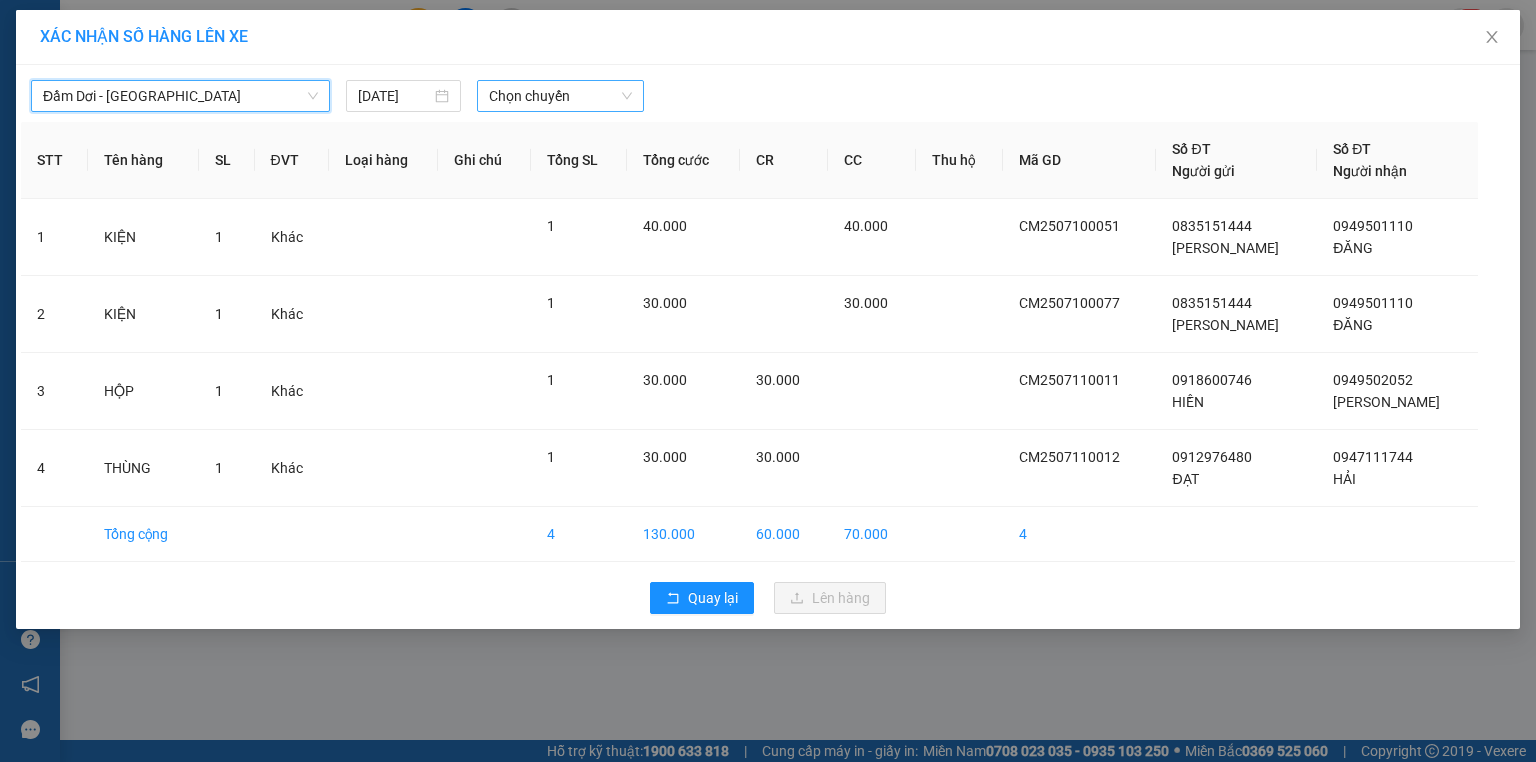 click on "Chọn chuyến" at bounding box center (561, 96) 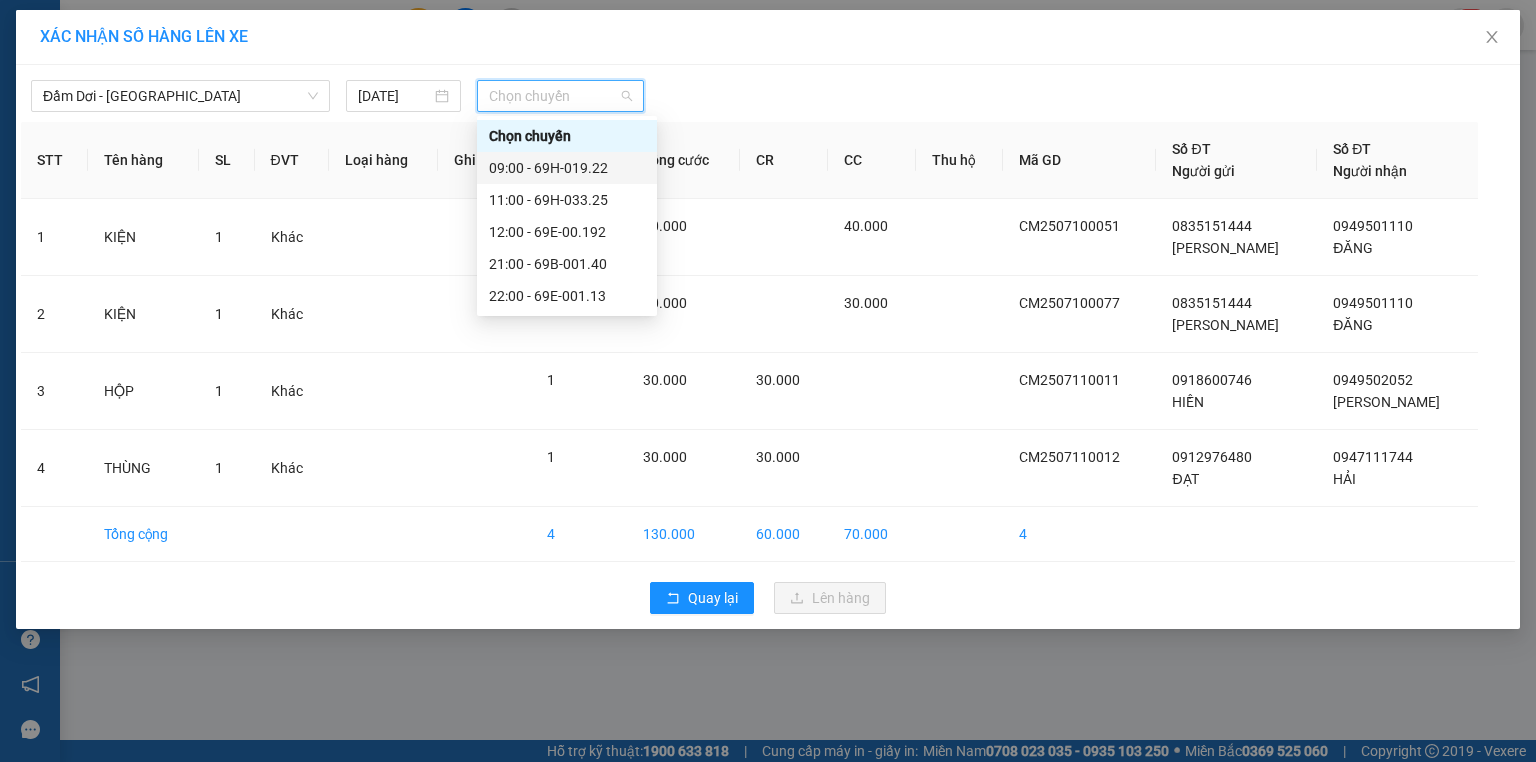 click on "09:00     - 69H-019.22" at bounding box center [567, 168] 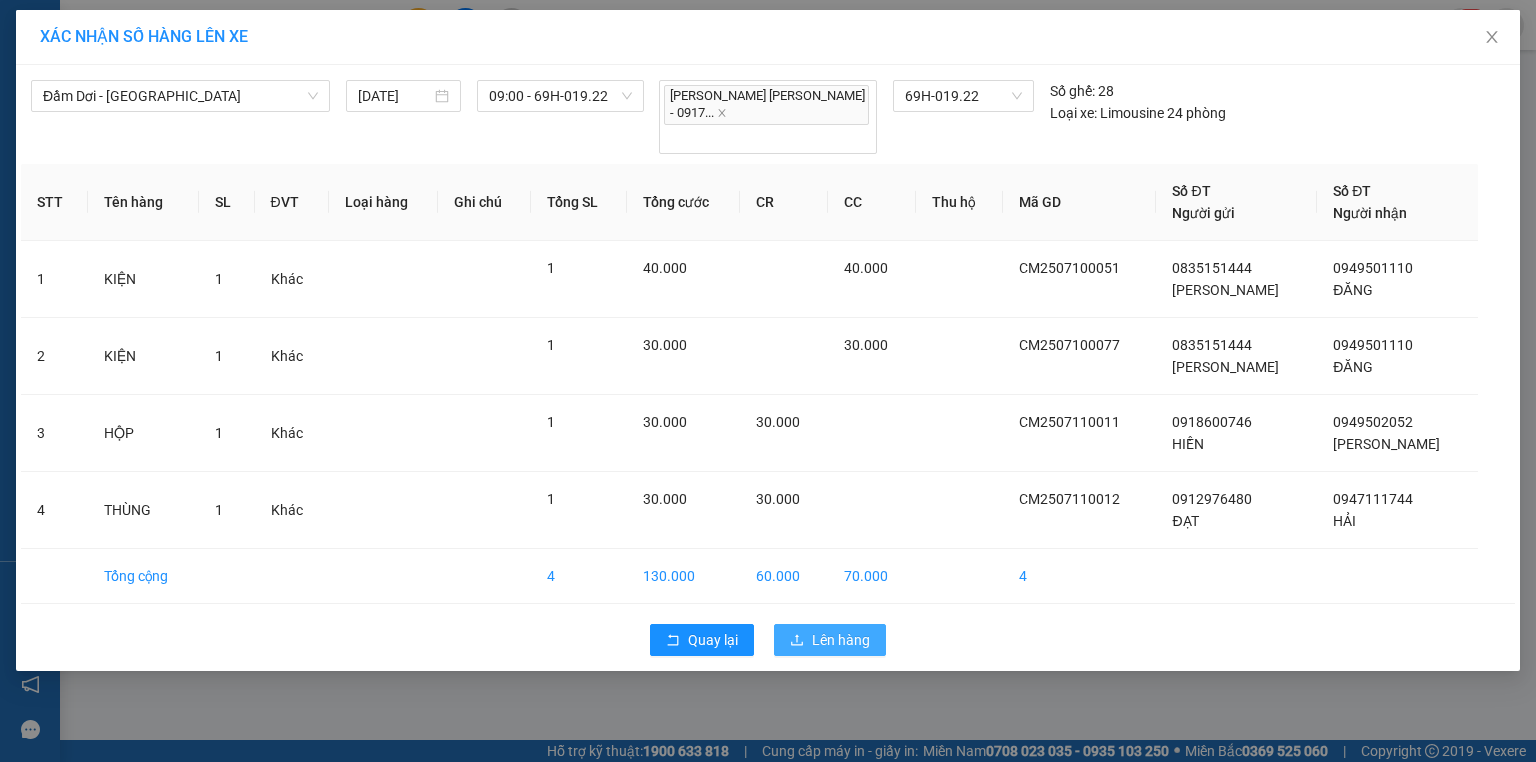 click 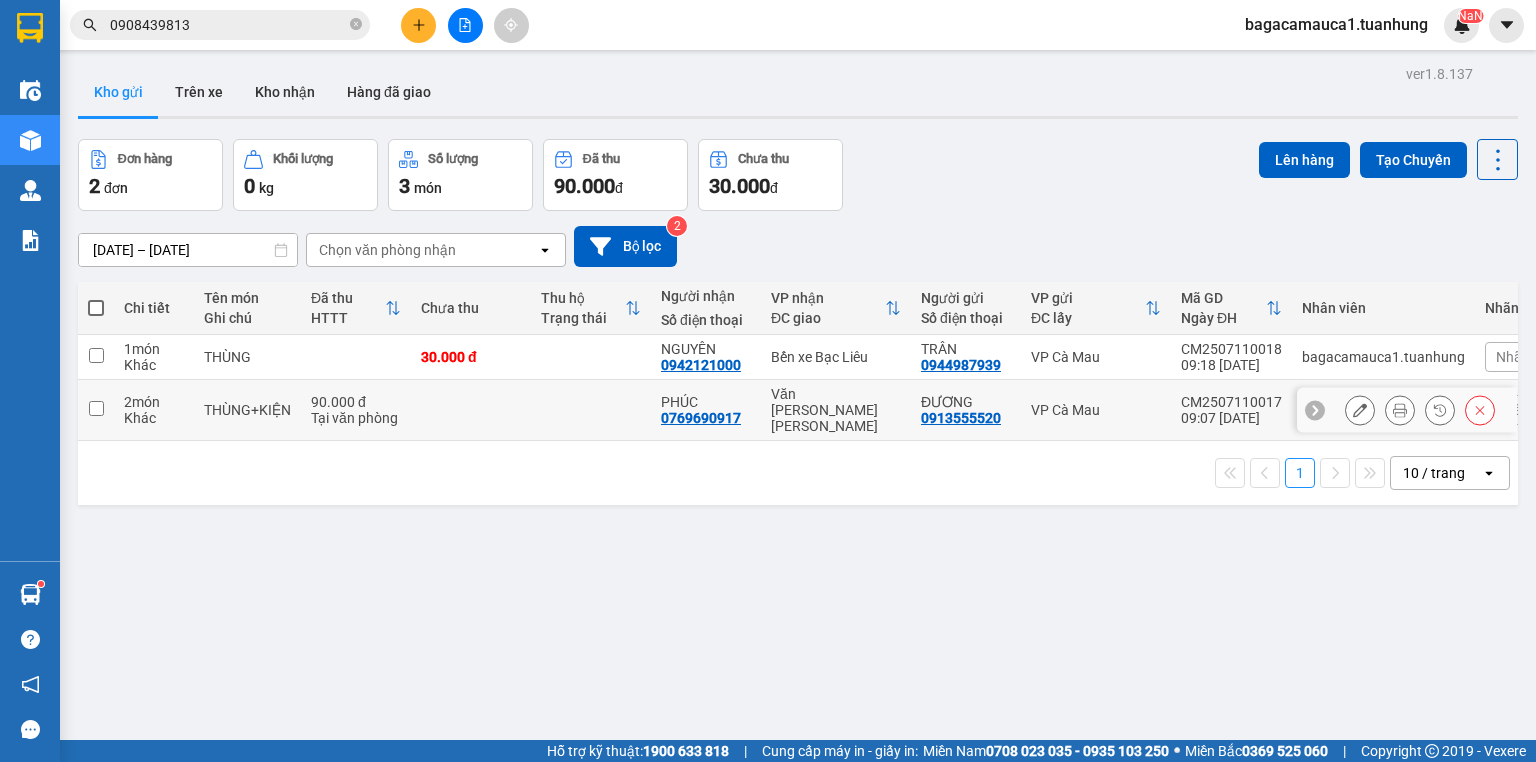 click at bounding box center [471, 410] 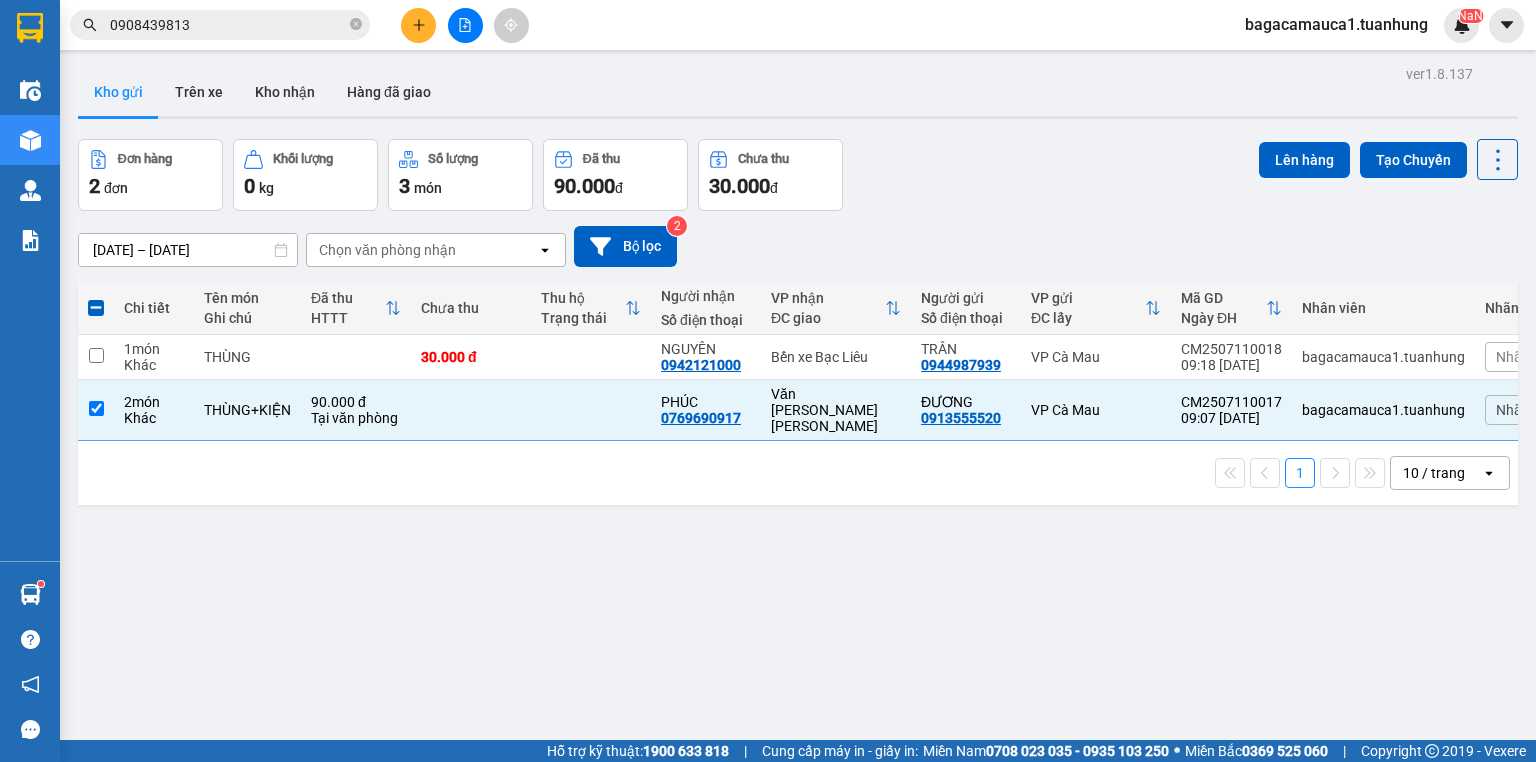 click on "ver  1.8.137 Kho gửi Trên xe Kho nhận Hàng đã giao Đơn hàng 2 đơn Khối lượng 0 kg Số lượng 3 món Đã thu 90.000  đ Chưa thu 30.000  đ Lên hàng Tạo Chuyến 09/07/2025 – 11/07/2025 Press the down arrow key to interact with the calendar and select a date. Press the escape button to close the calendar. Selected date range is from 09/07/2025 to 11/07/2025. Chọn văn phòng nhận open Bộ lọc 2 Chi tiết Tên món Ghi chú Đã thu HTTT Chưa thu Thu hộ Trạng thái Người nhận Số điện thoại VP nhận ĐC giao Người gửi Số điện thoại VP gửi ĐC lấy Mã GD Ngày ĐH Nhân viên Nhãn 1  món Khác THÙNG 30.000 đ NGUYÊN 0942121000 Bến xe Bạc Liêu TRÂN 0944987939 VP Cà Mau CM2507110018 09:18 11/07 bagacamauca1.tuanhung Nhãn 2  món Khác THÙNG+KIỆN 90.000 đ Tại văn phòng PHÚC 0769690917 Văn phòng Hồ Chí Minh ĐƯƠNG 0913555520 VP Cà Mau CM2507110017 09:07 11/07 bagacamauca1.tuanhung Nhãn 1 10 / trang open" at bounding box center [798, 441] 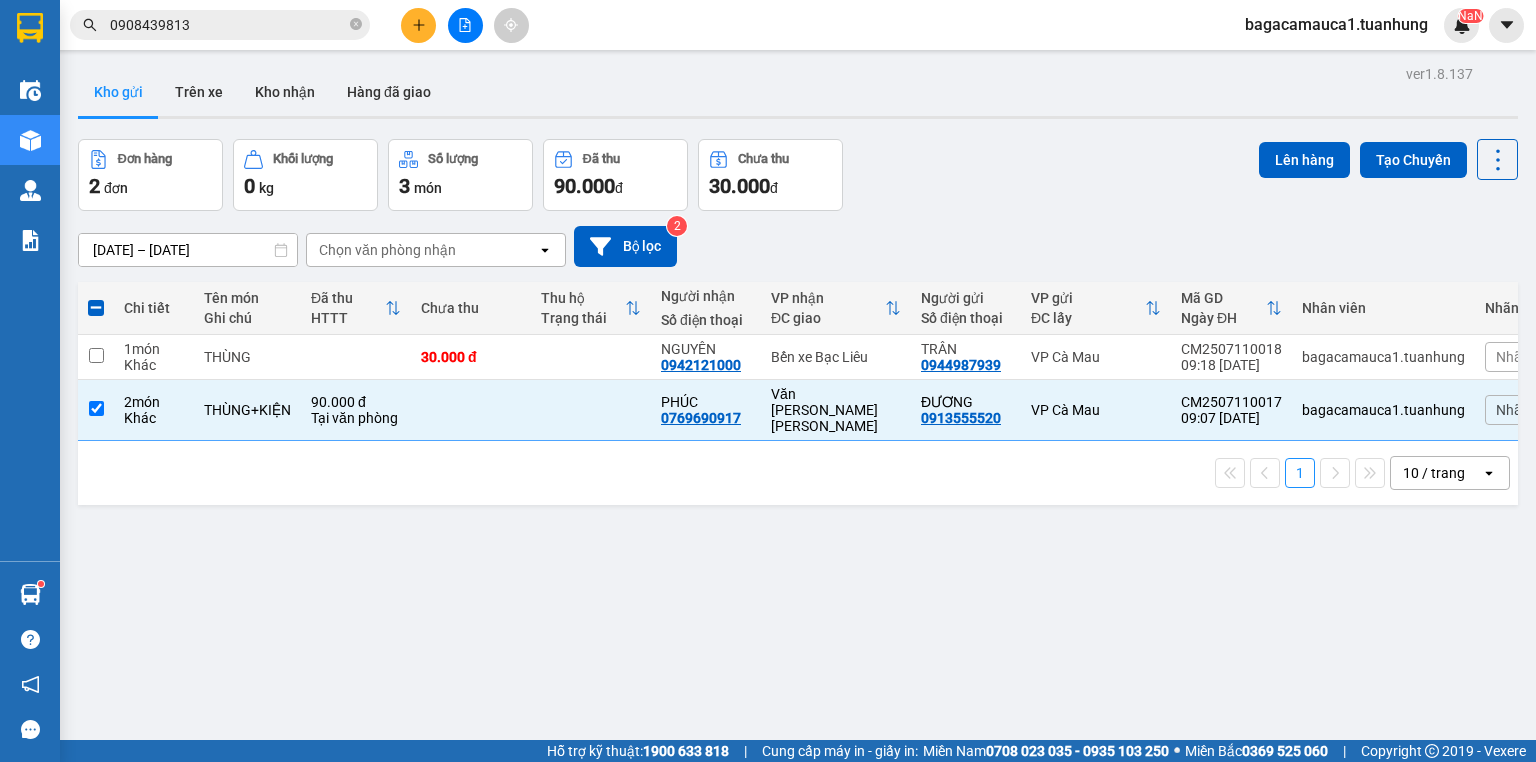 click on "Lên hàng Tạo Chuyến" at bounding box center [1388, 159] 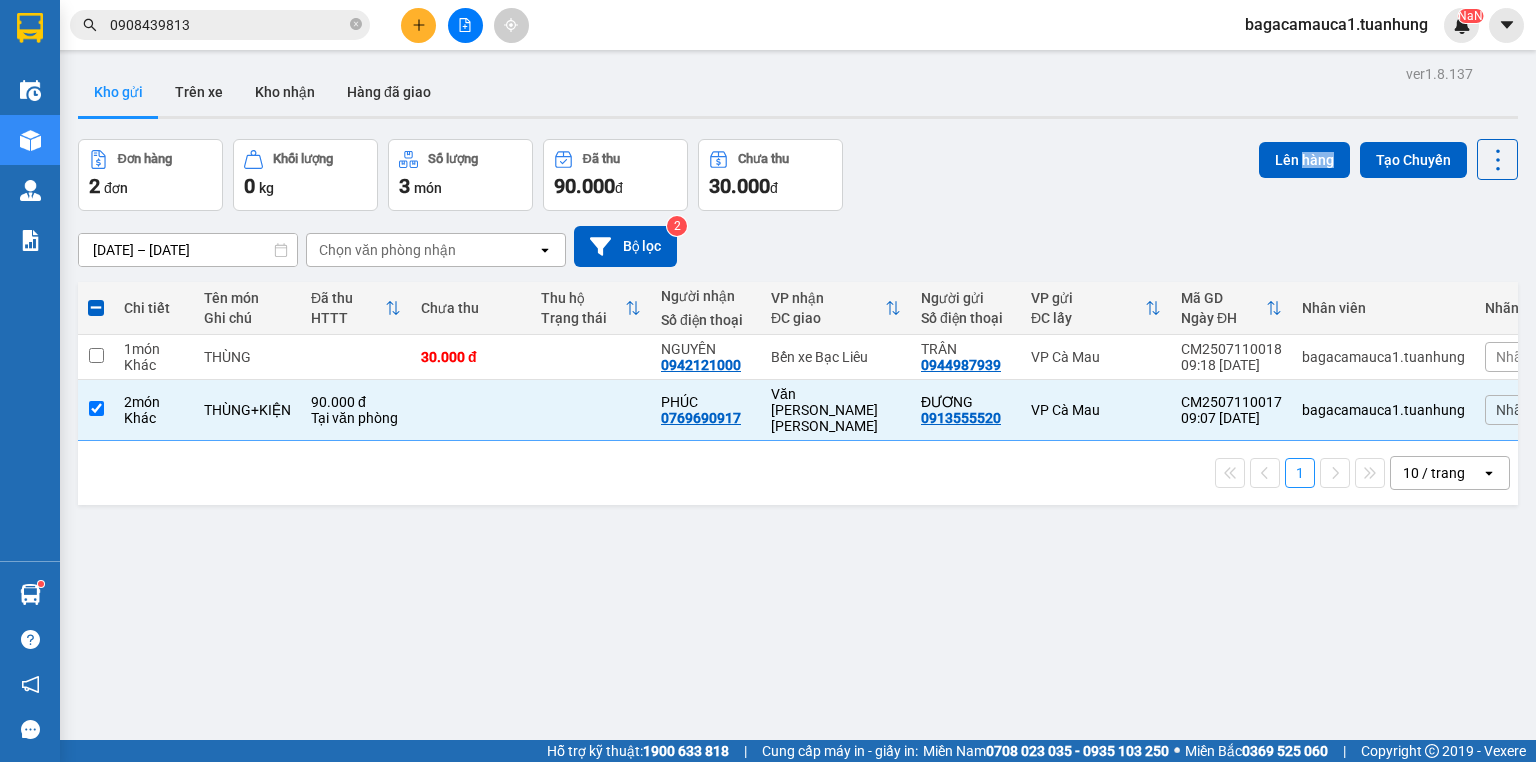 click on "Lên hàng Tạo Chuyến" at bounding box center (1388, 159) 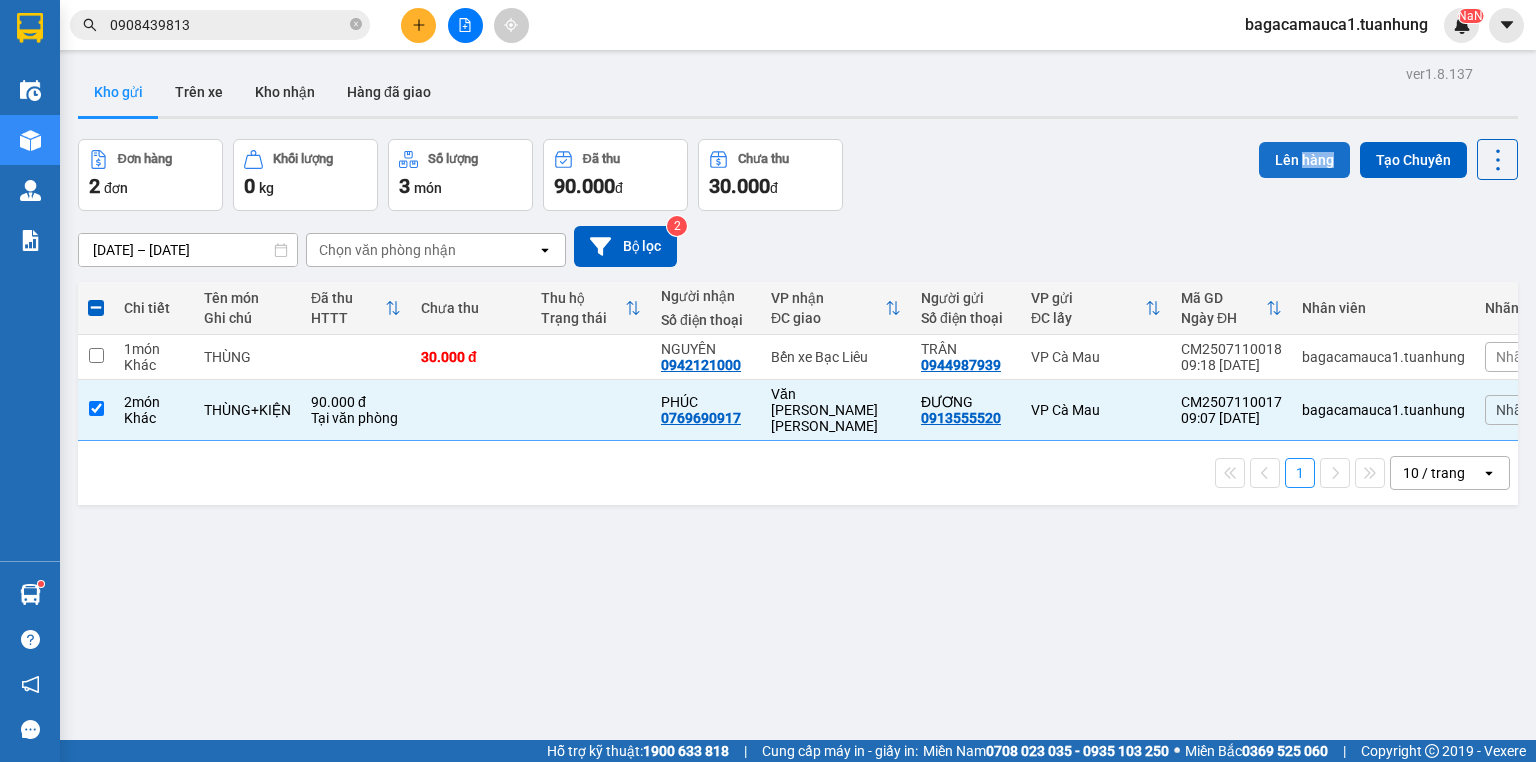 click on "Lên hàng" at bounding box center [1304, 160] 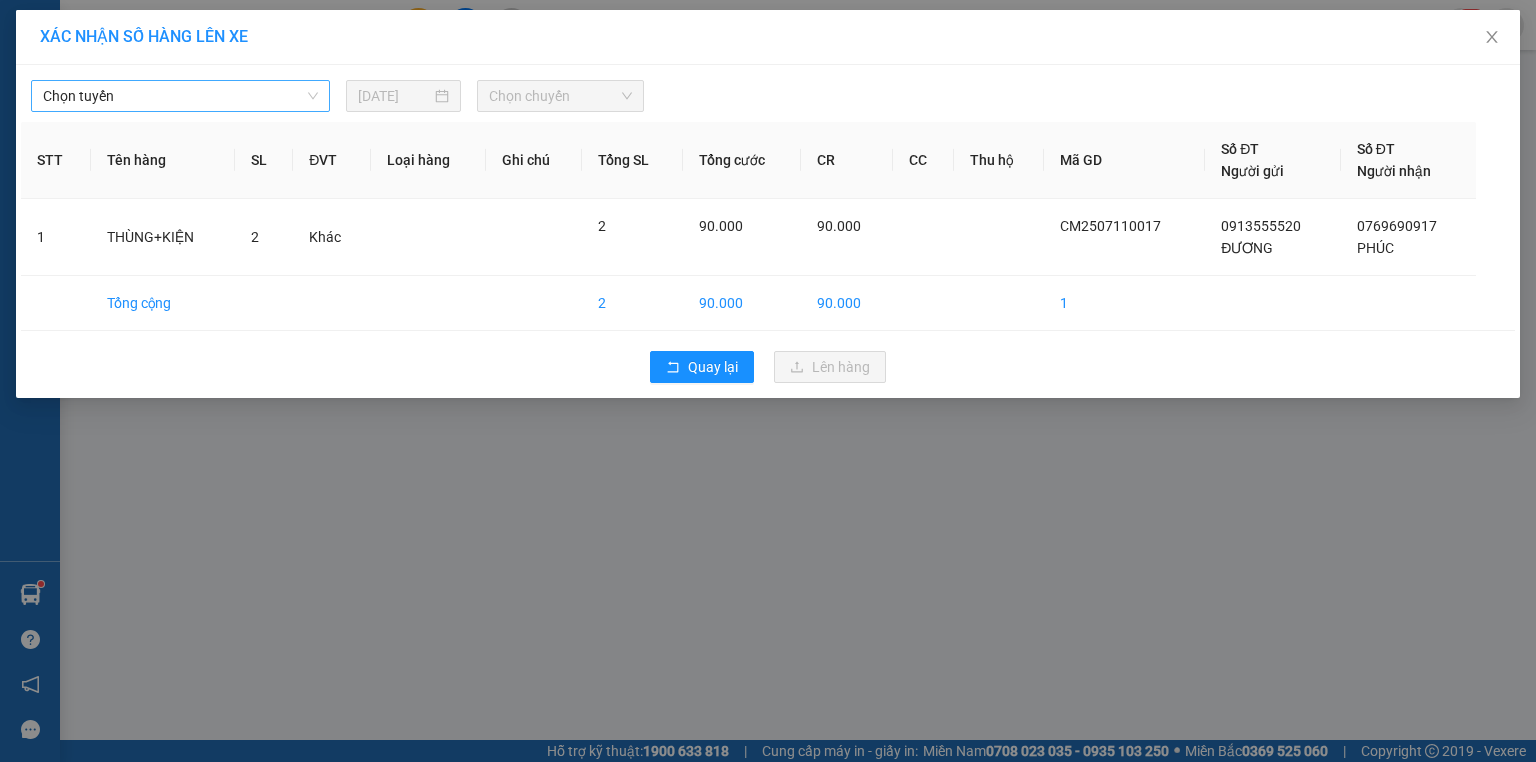 click on "Chọn tuyến" at bounding box center [180, 96] 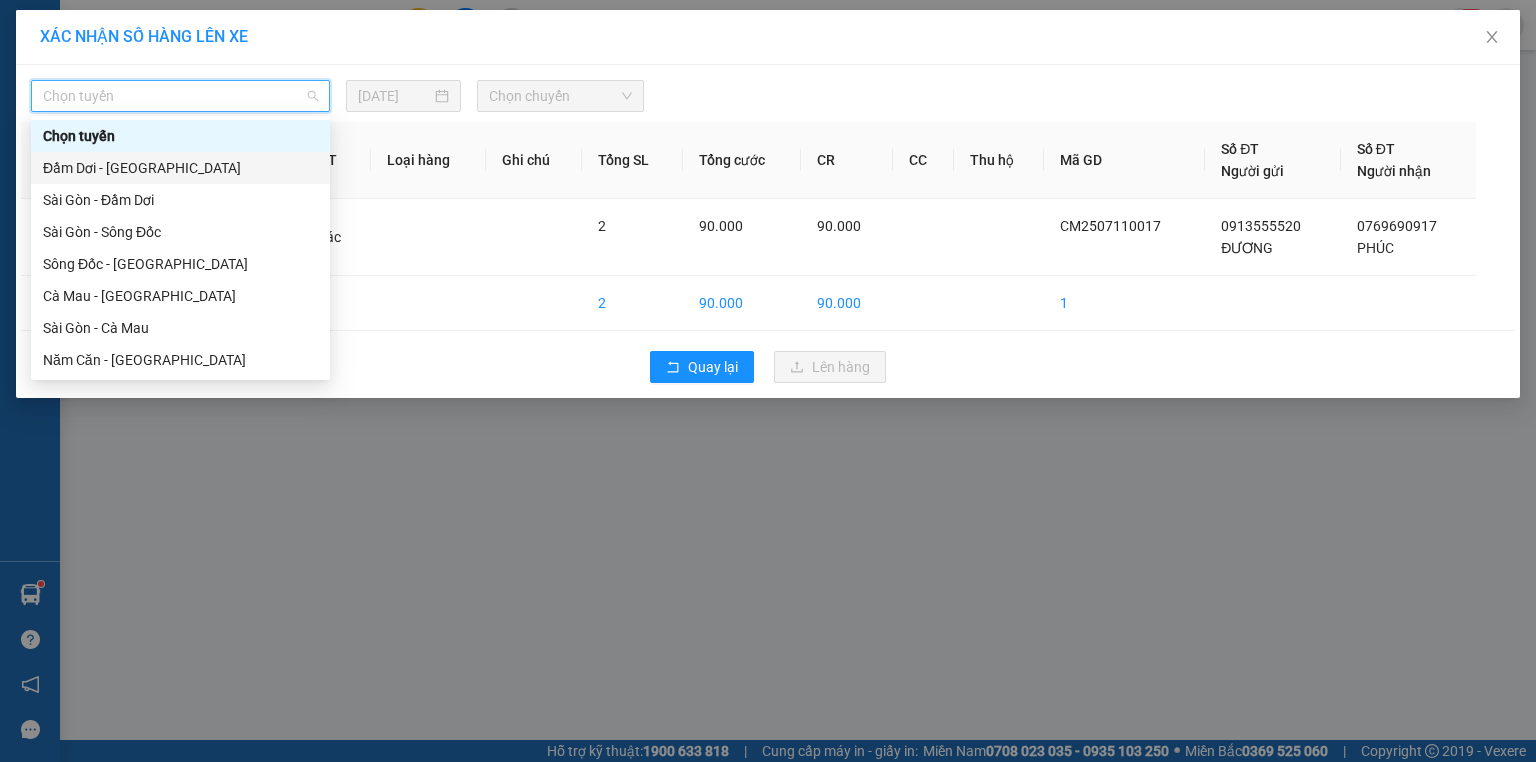 click on "Đầm Dơi - [GEOGRAPHIC_DATA]" at bounding box center (180, 168) 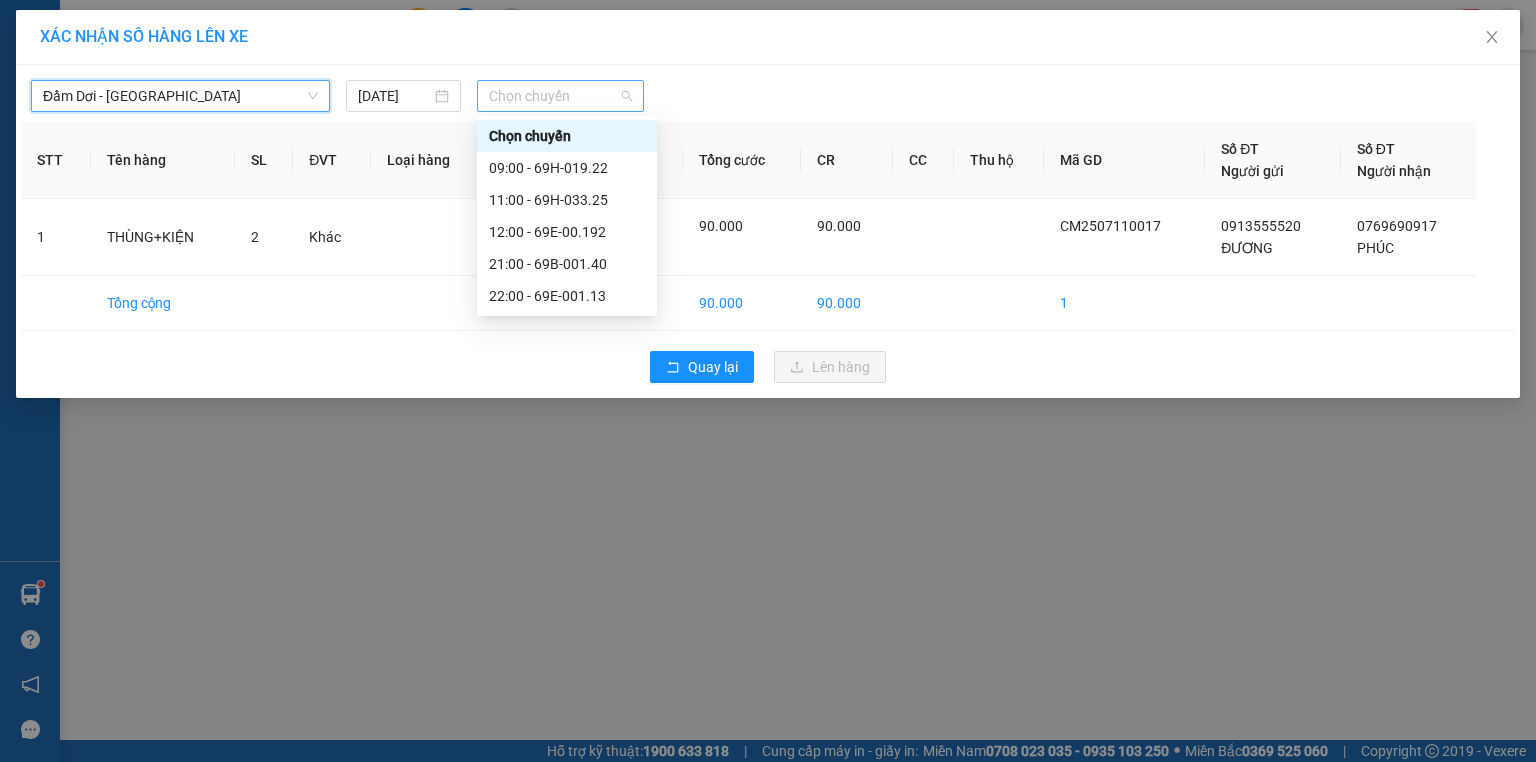 click on "Chọn chuyến" at bounding box center (561, 96) 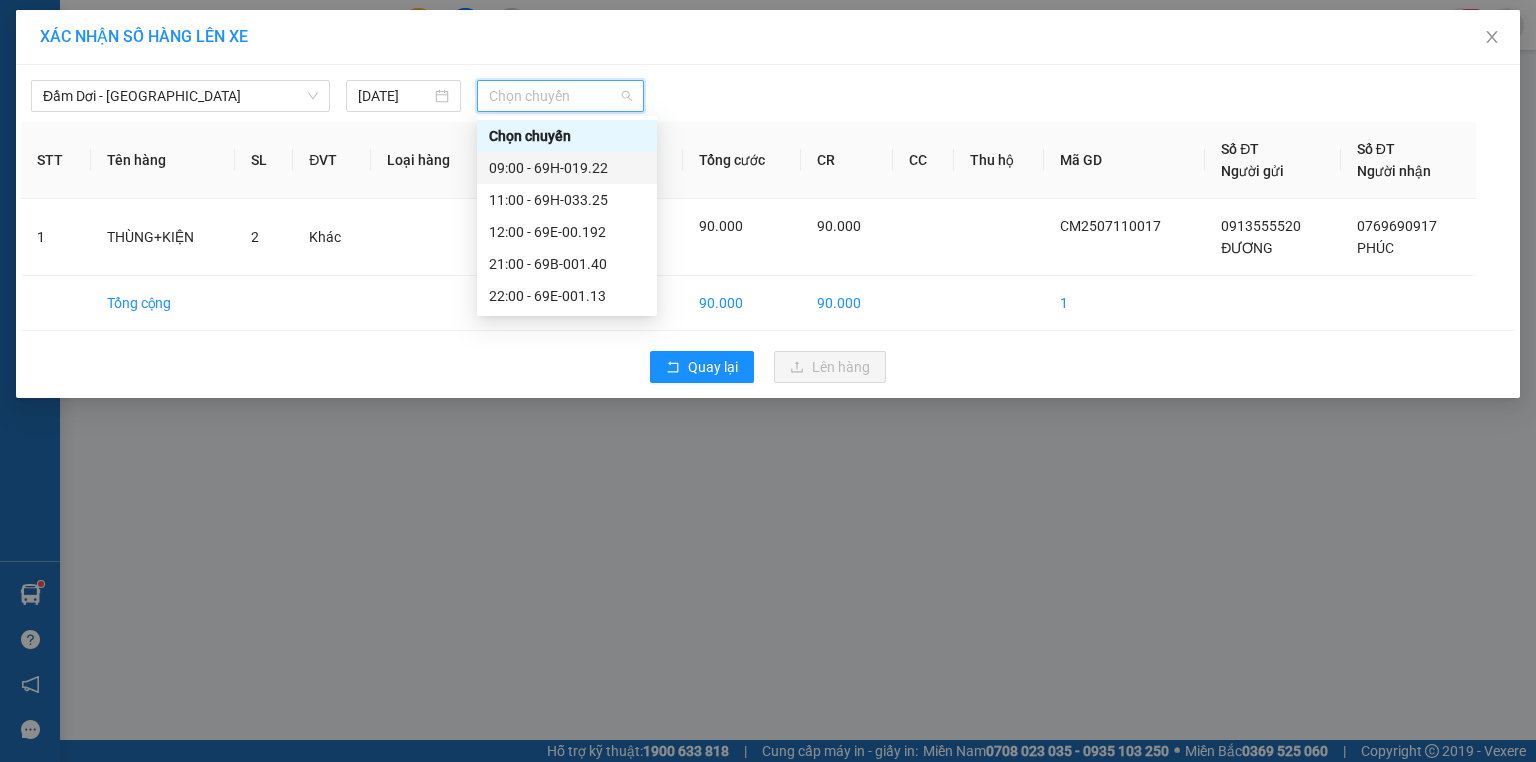 click on "09:00     - 69H-019.22" at bounding box center [567, 168] 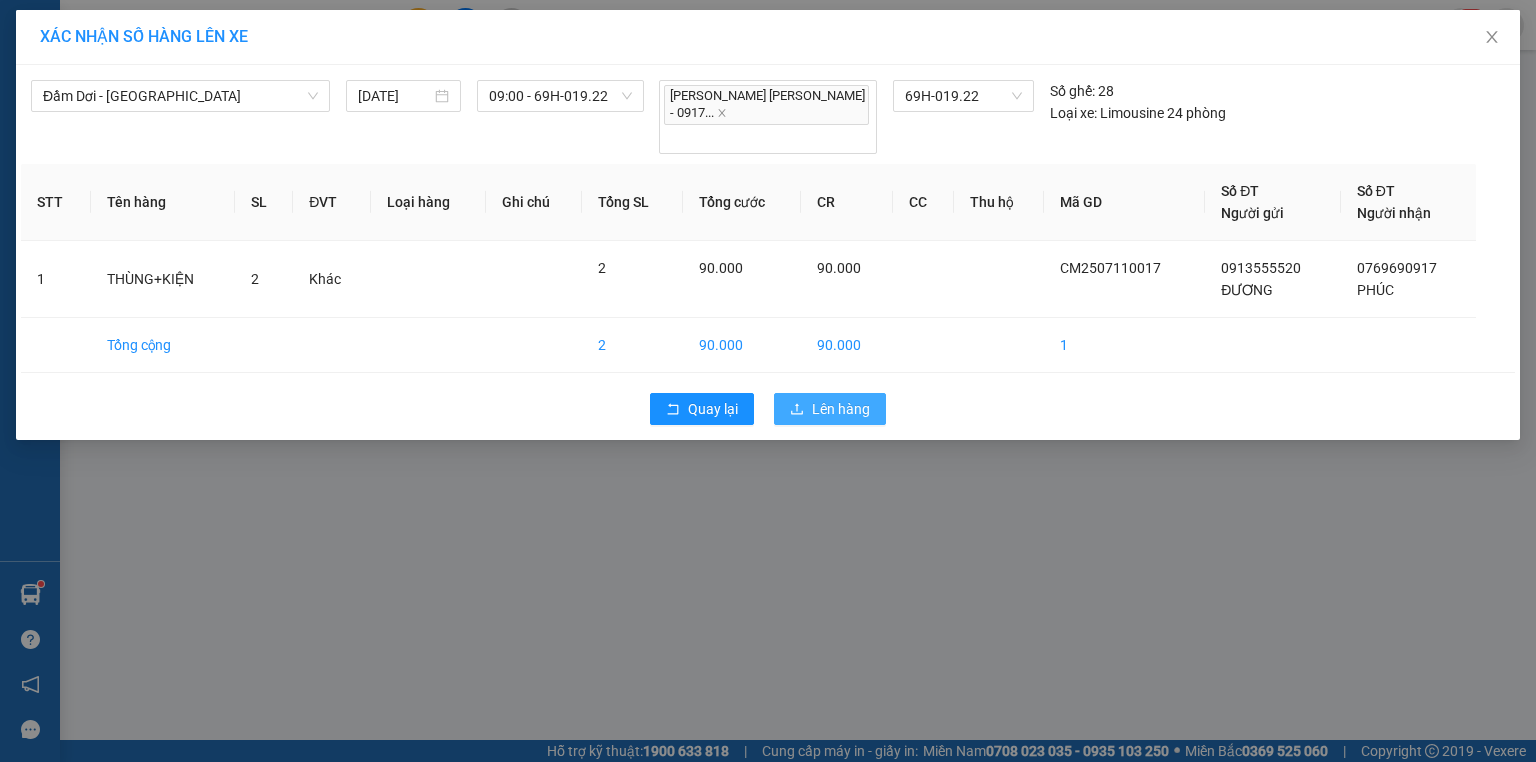 click on "Lên hàng" at bounding box center (841, 409) 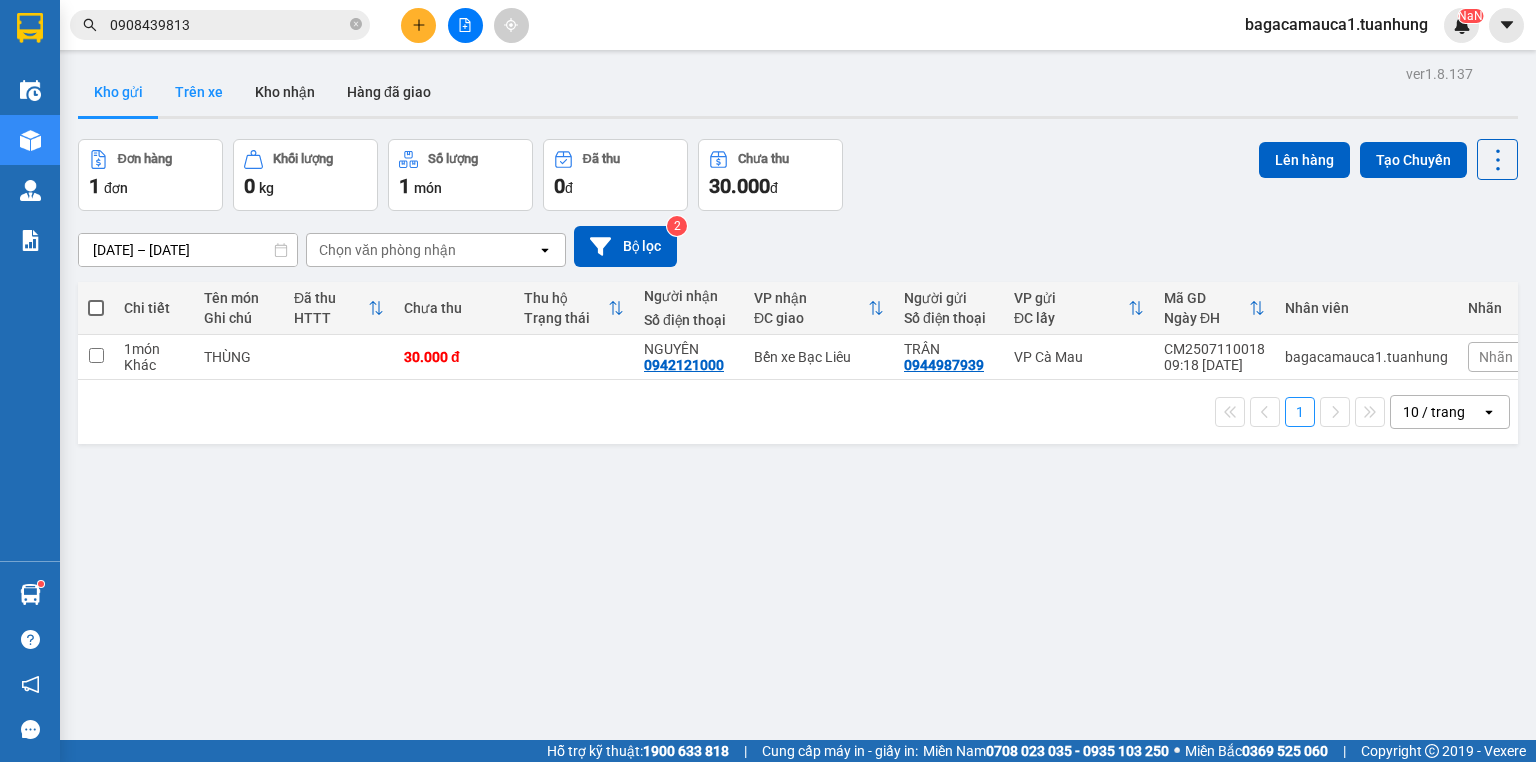 click on "Trên xe" at bounding box center [199, 92] 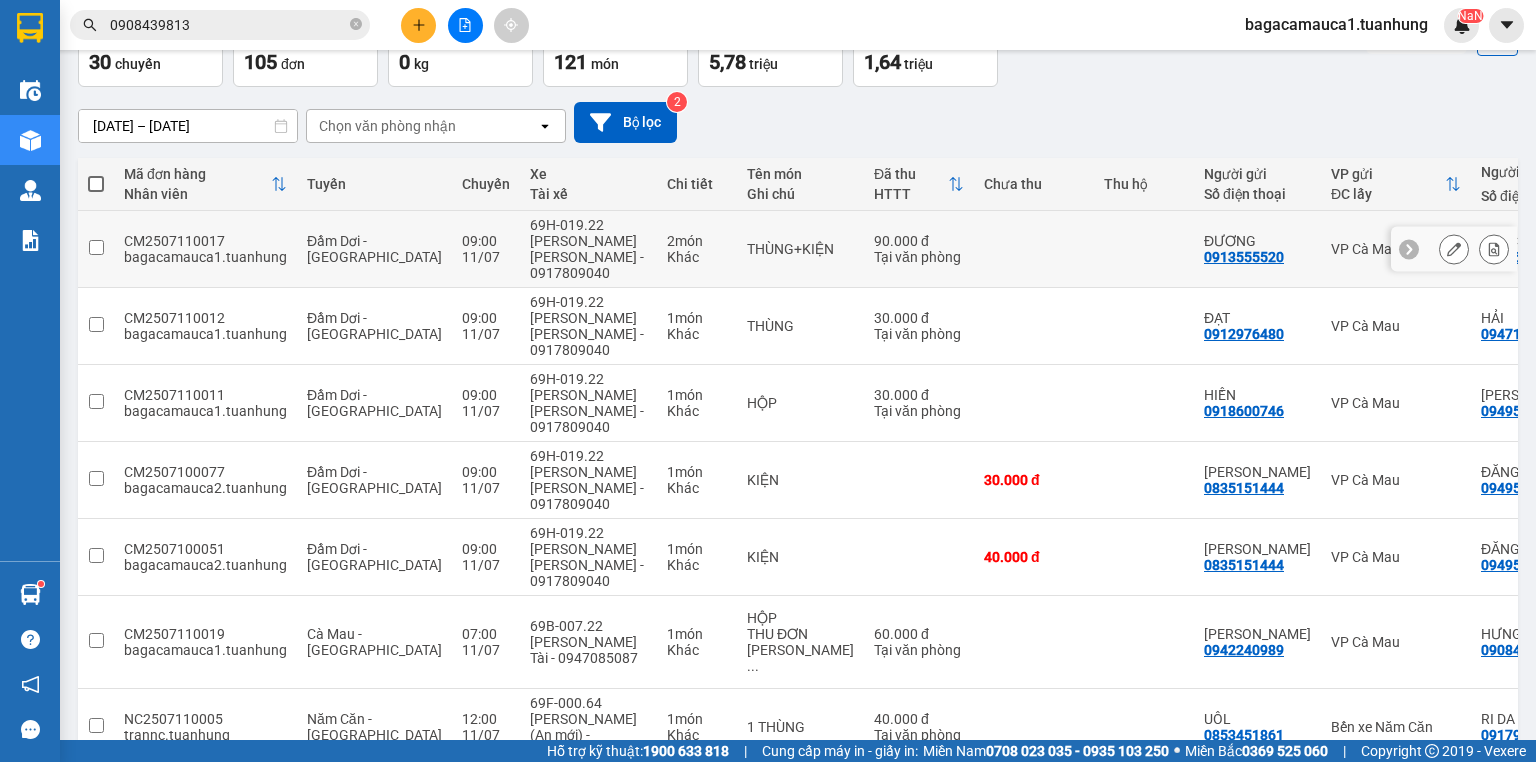 scroll, scrollTop: 0, scrollLeft: 0, axis: both 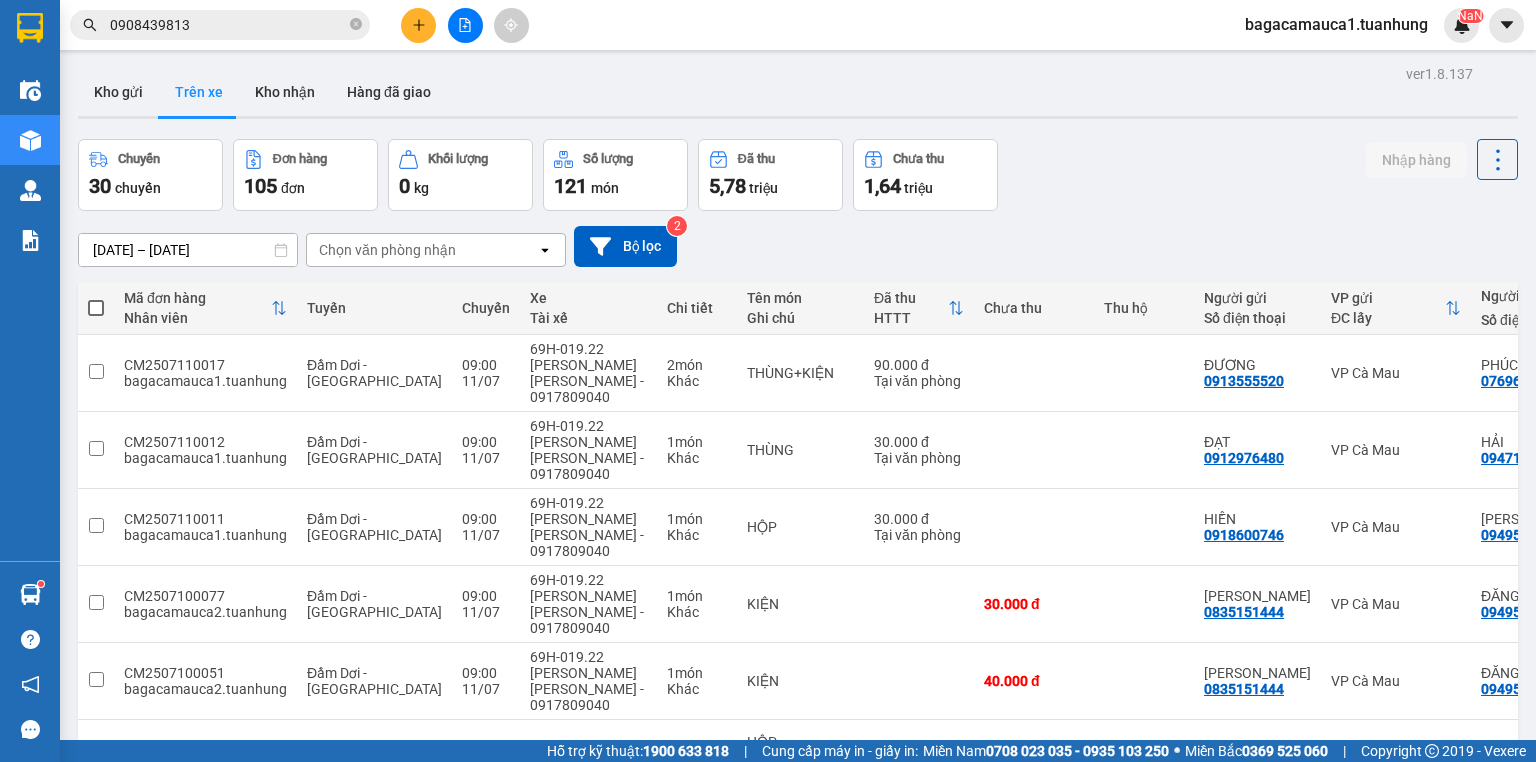 drag, startPoint x: 138, startPoint y: 88, endPoint x: 195, endPoint y: 66, distance: 61.09828 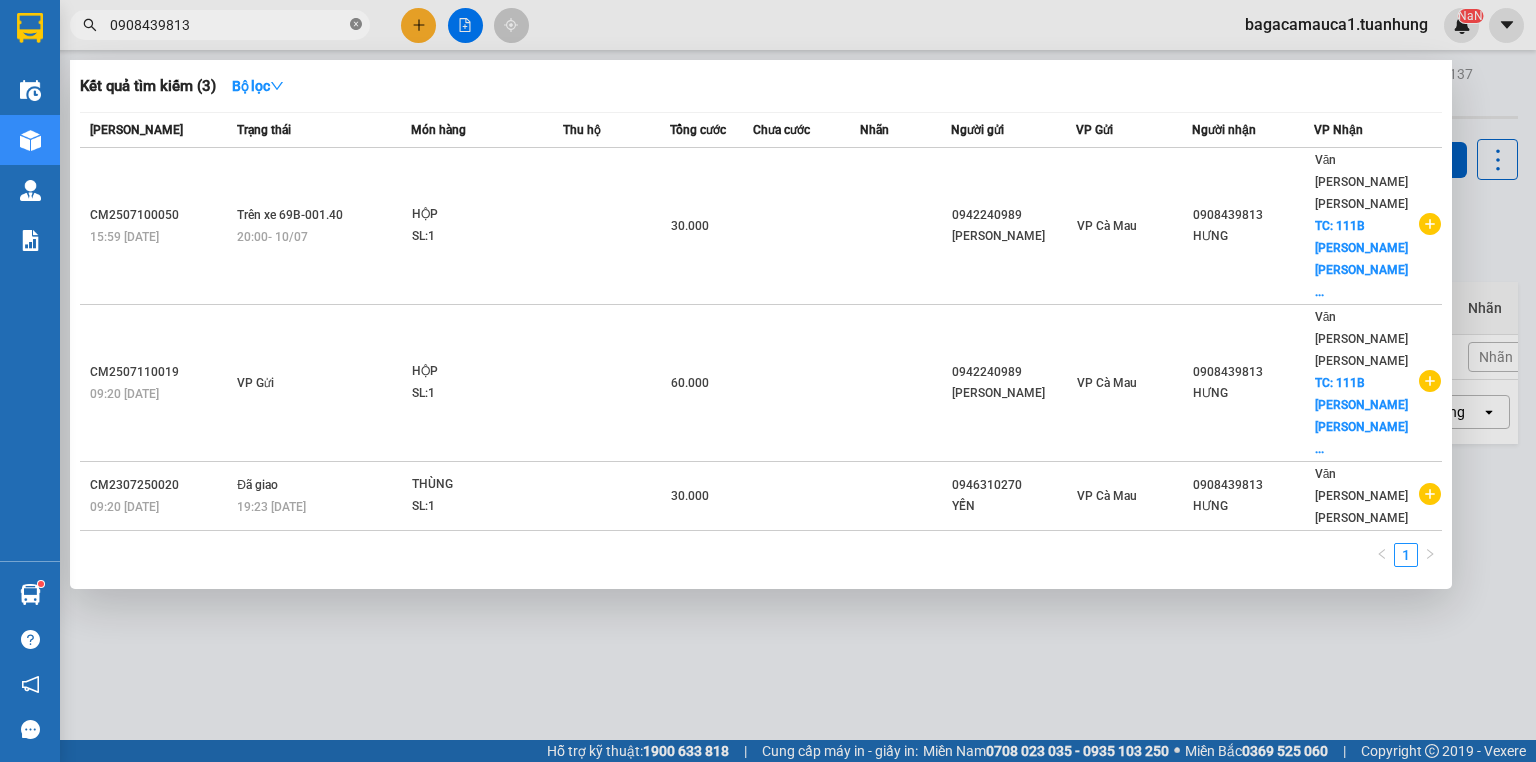 click at bounding box center [356, 25] 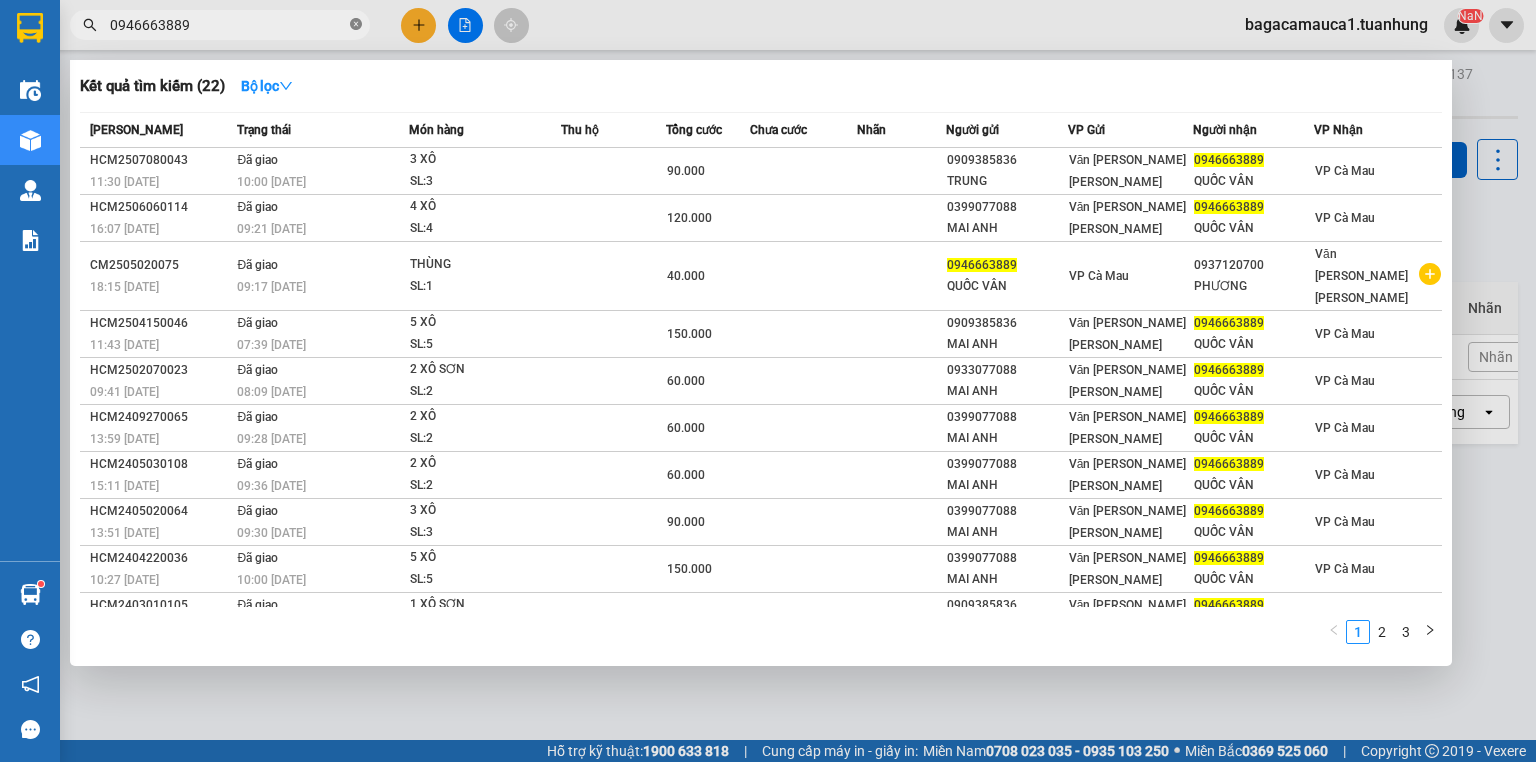 click 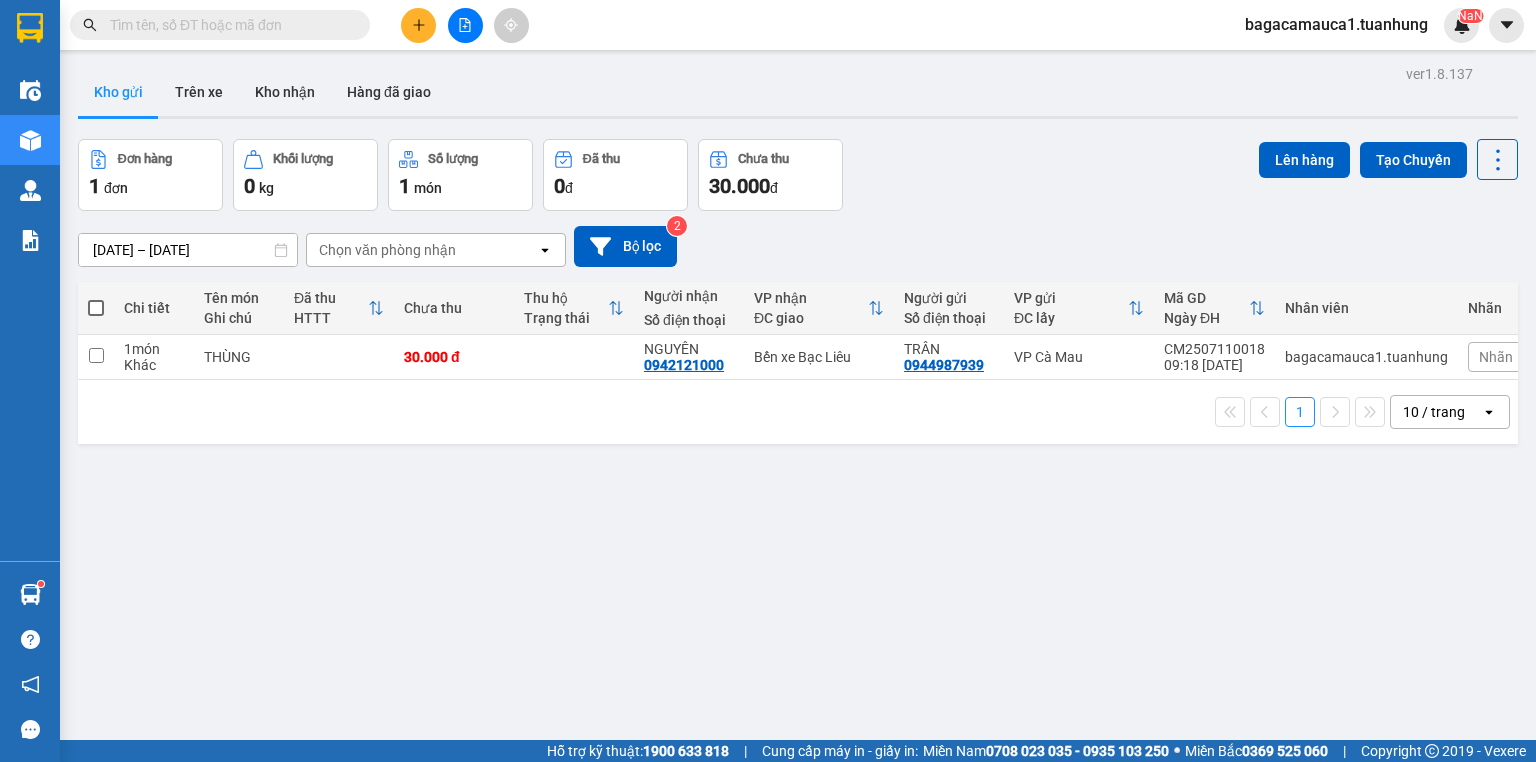 click at bounding box center [228, 25] 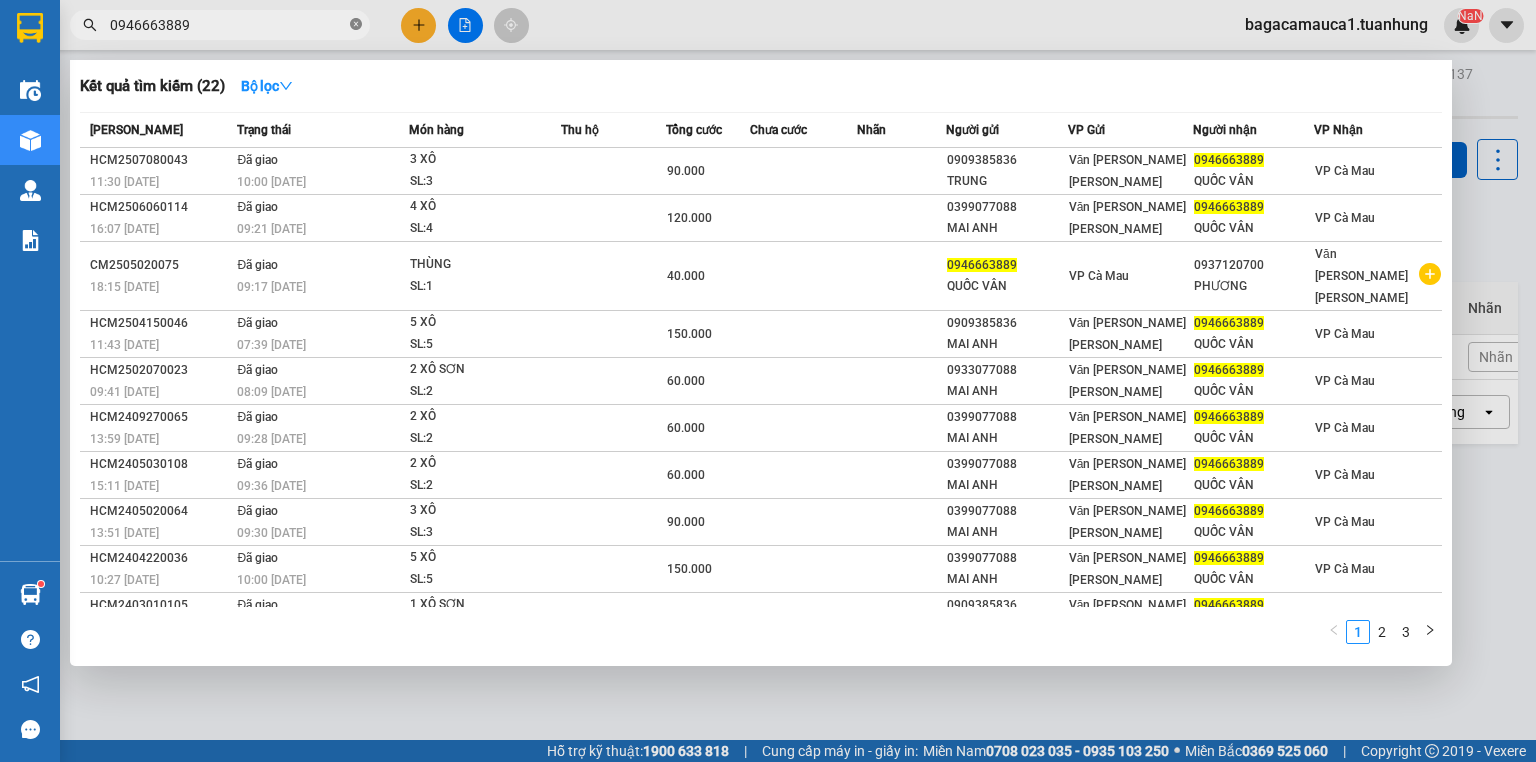 click 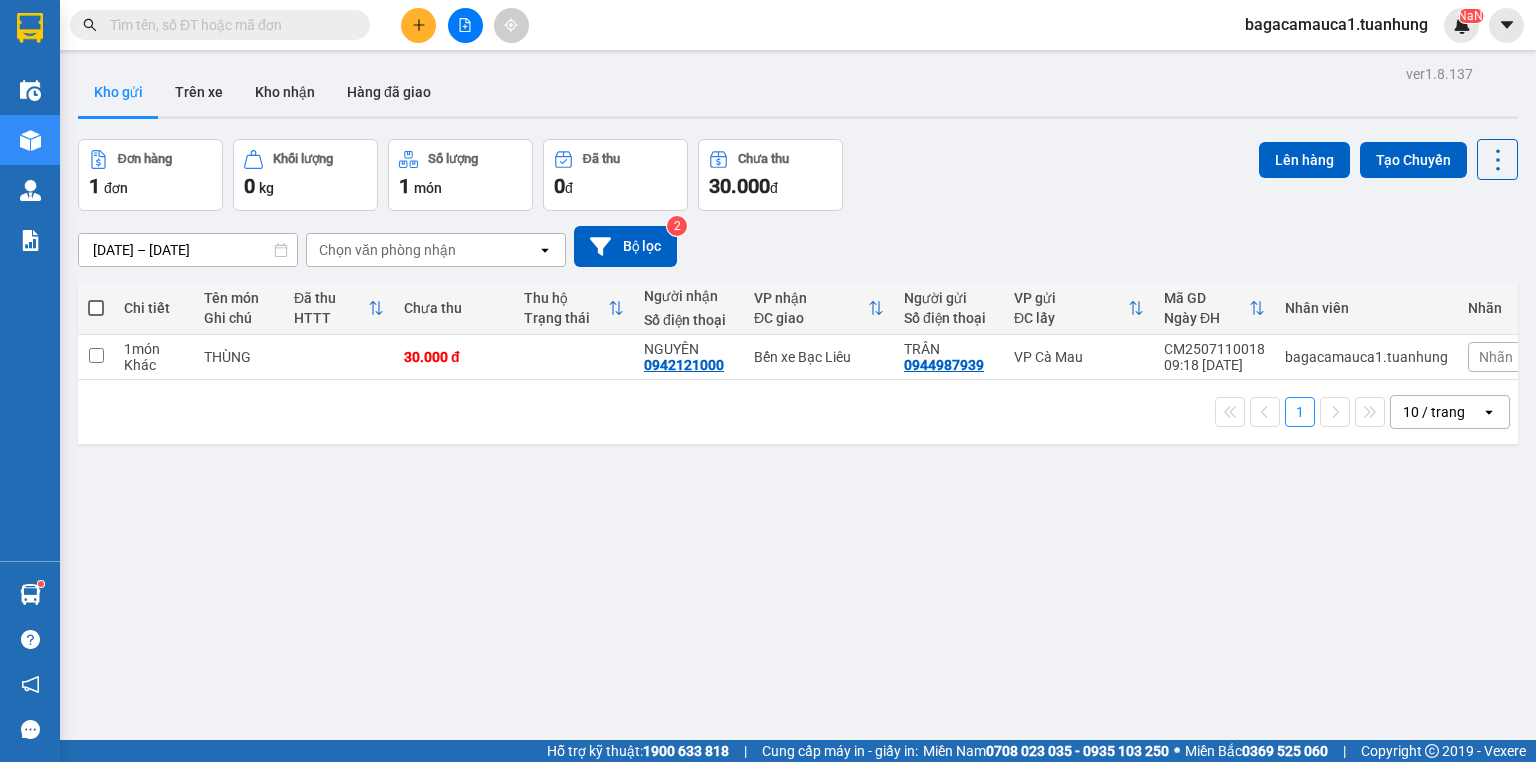 click at bounding box center (228, 25) 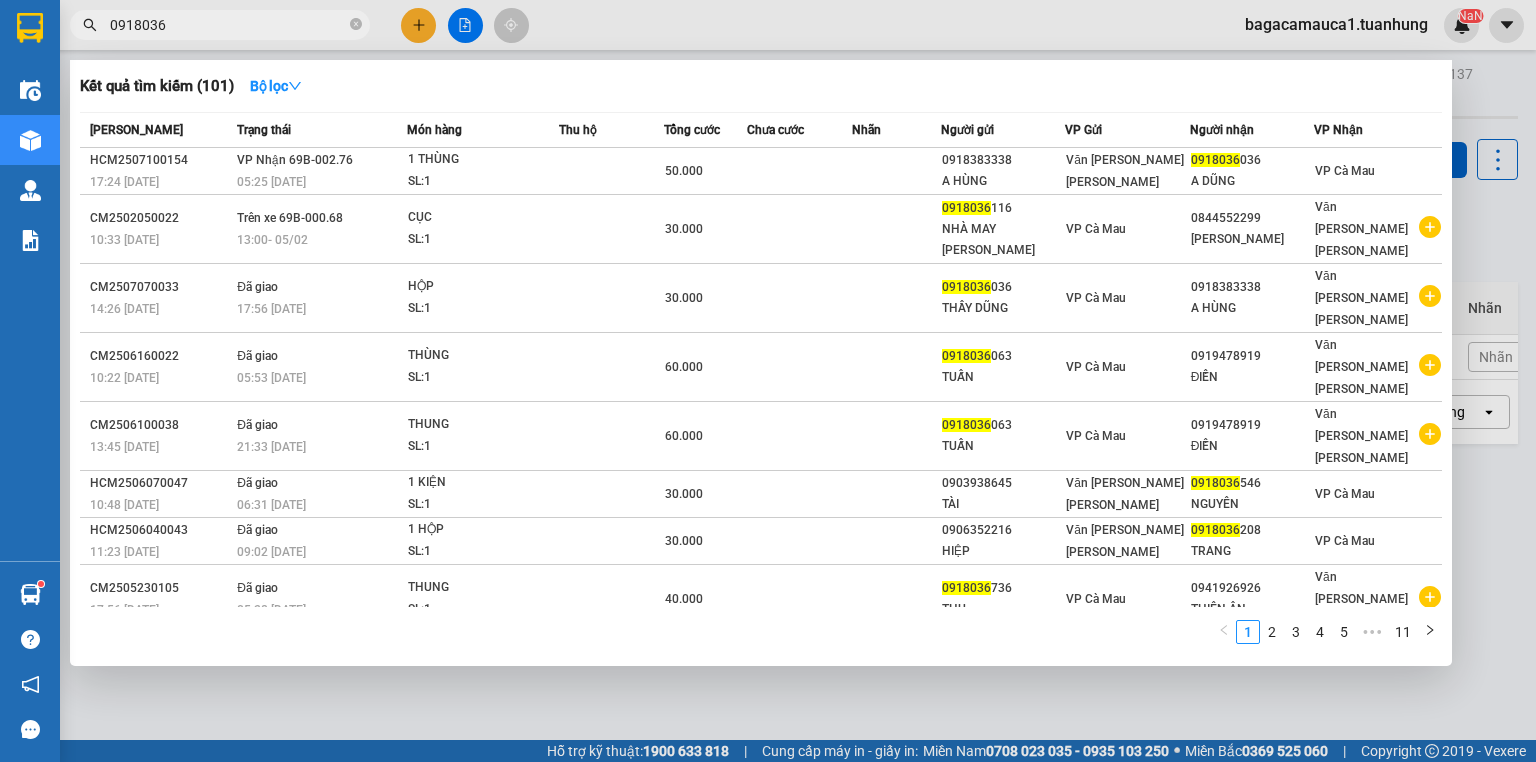 click on "1 THÙNG" at bounding box center (483, 160) 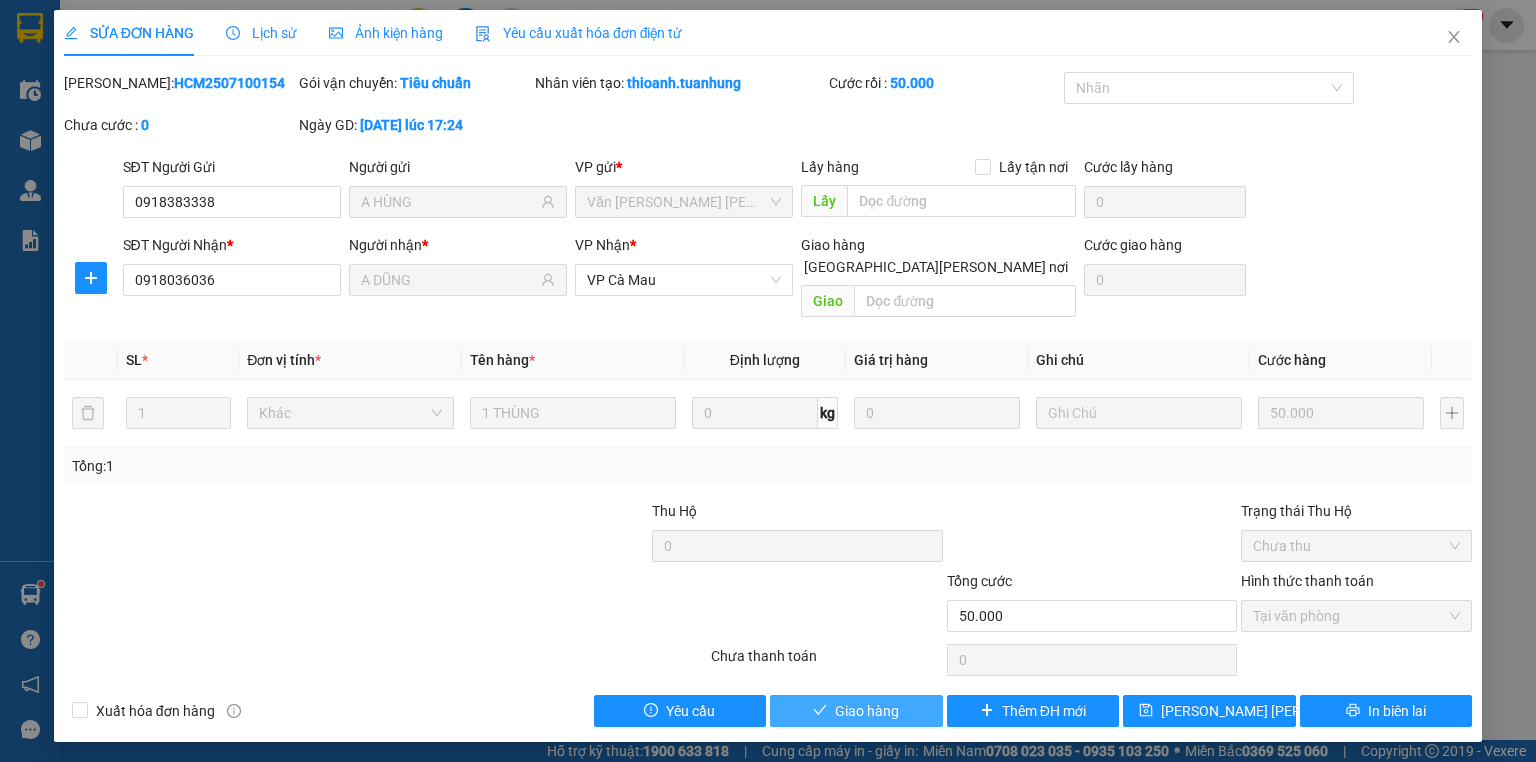click on "Giao hàng" at bounding box center [867, 711] 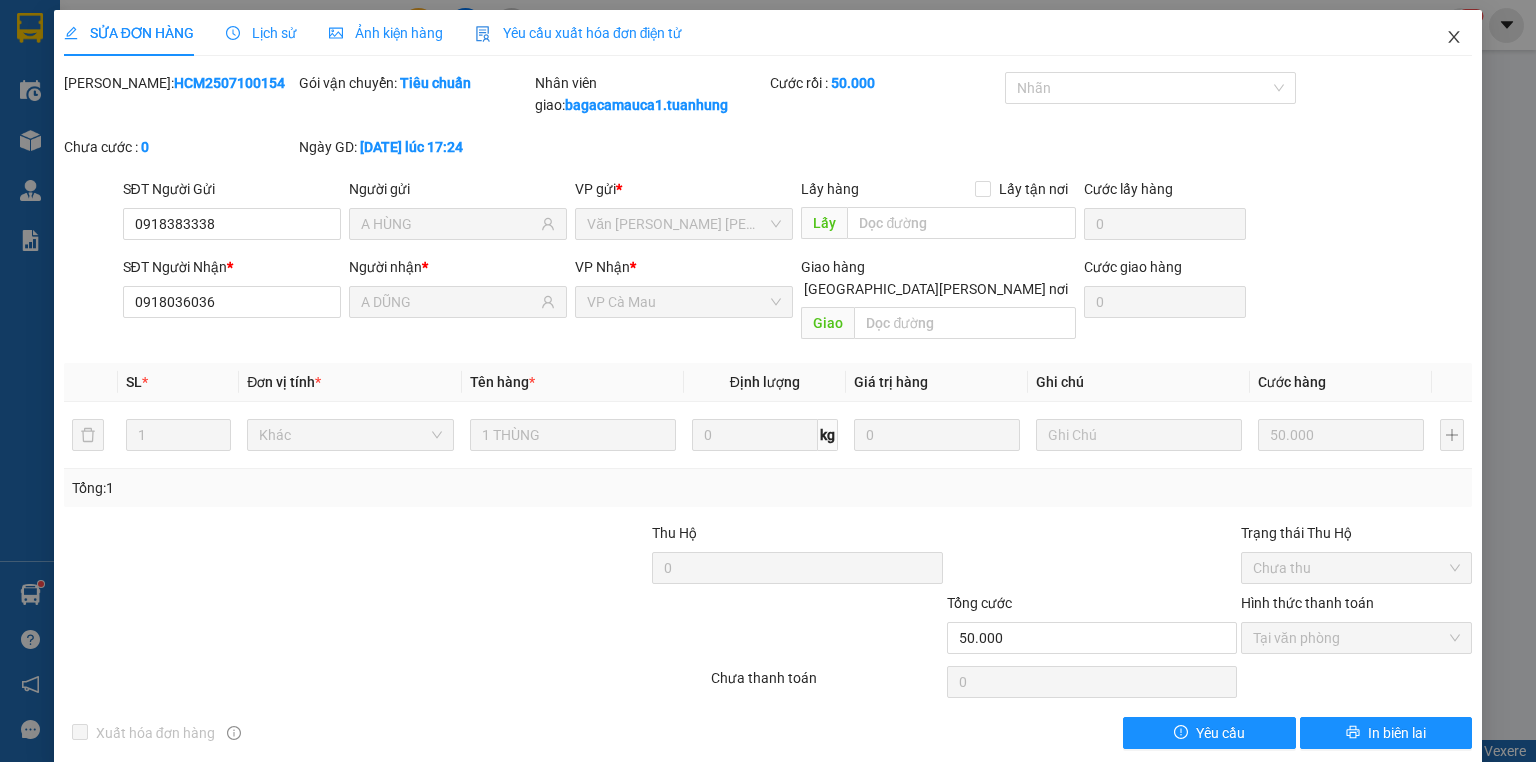 click 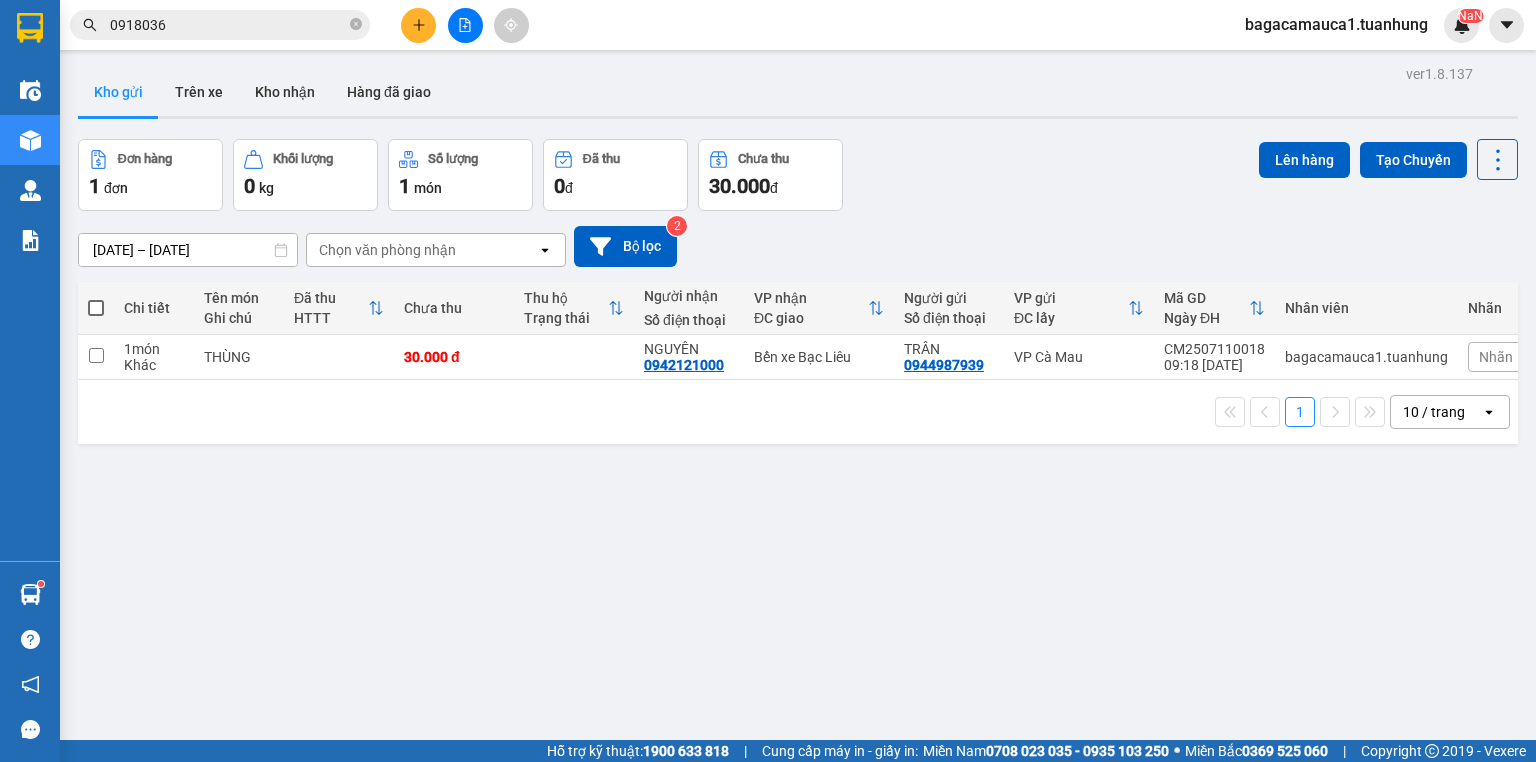 click on "0918036" at bounding box center (228, 25) 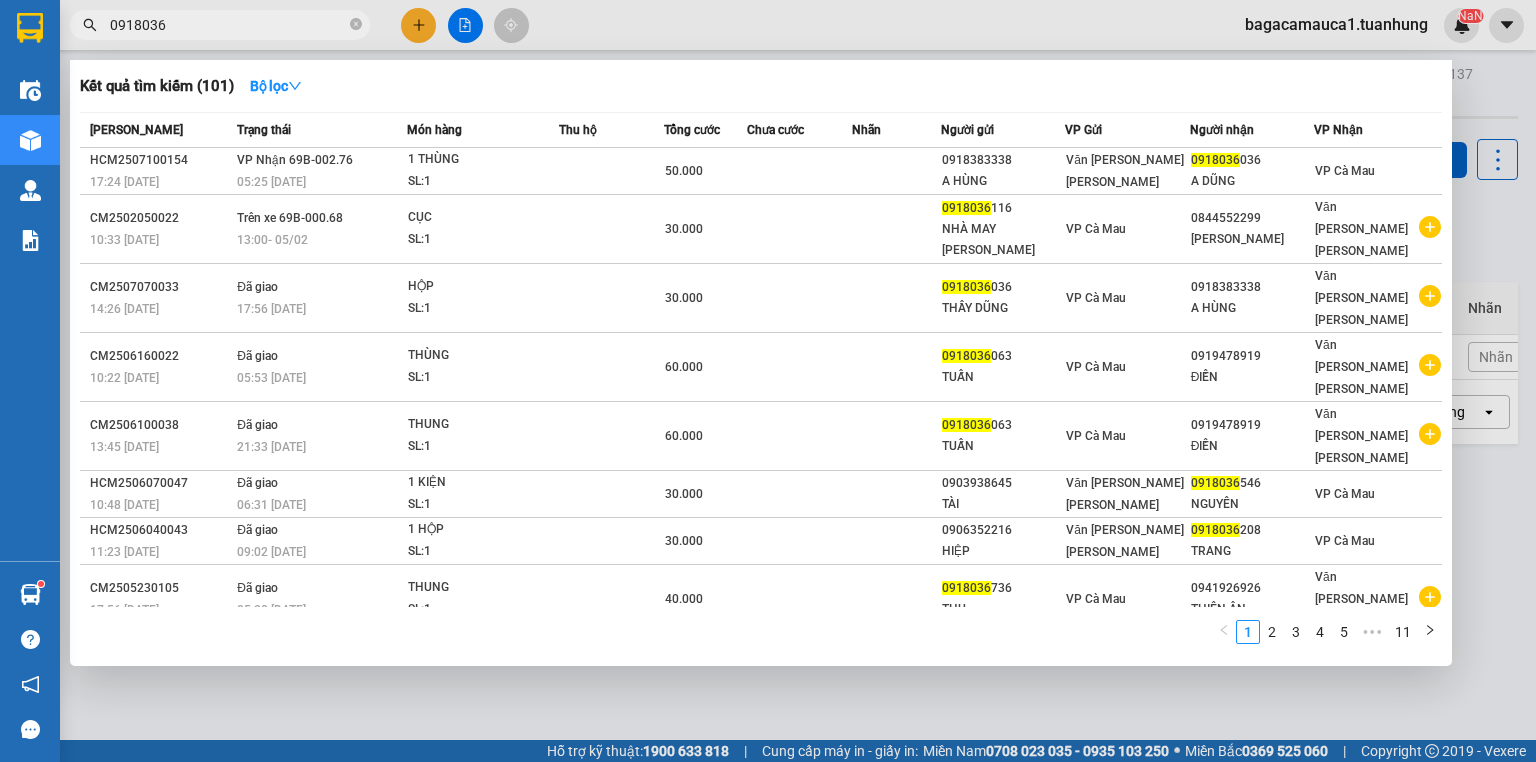 click on "0918036" at bounding box center [228, 25] 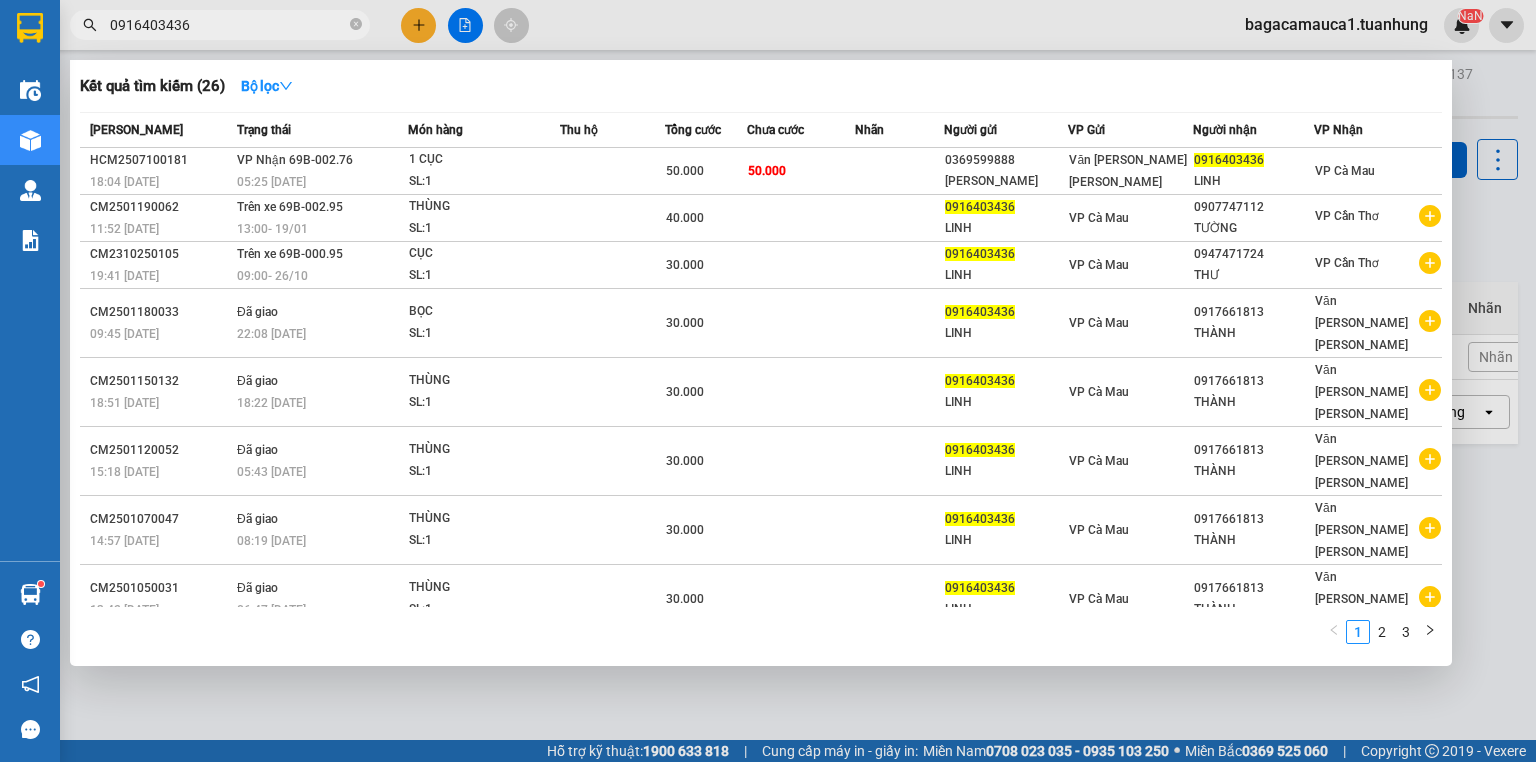 click on "SL:  1" at bounding box center [484, 182] 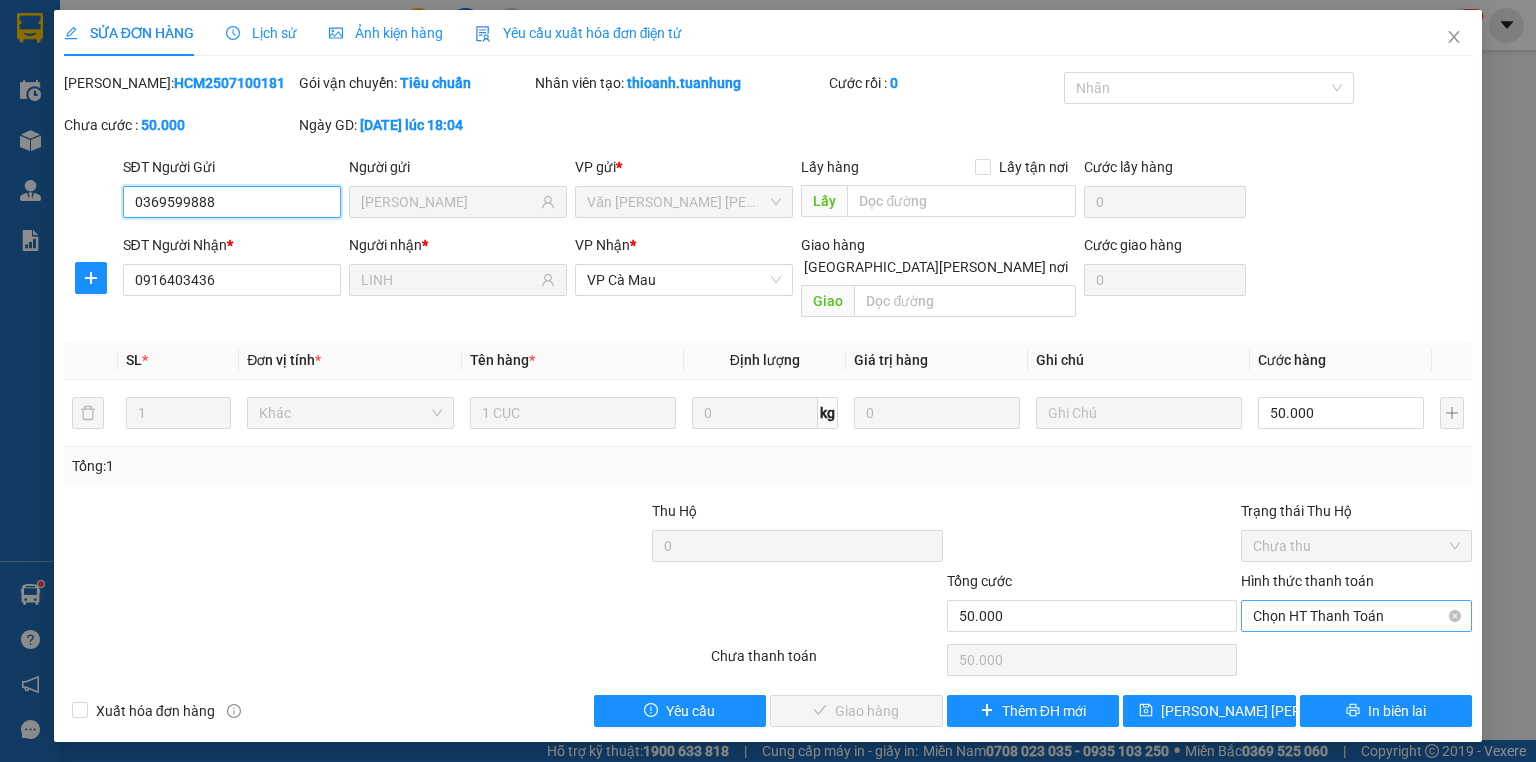 click on "Chọn HT Thanh Toán" at bounding box center (1356, 616) 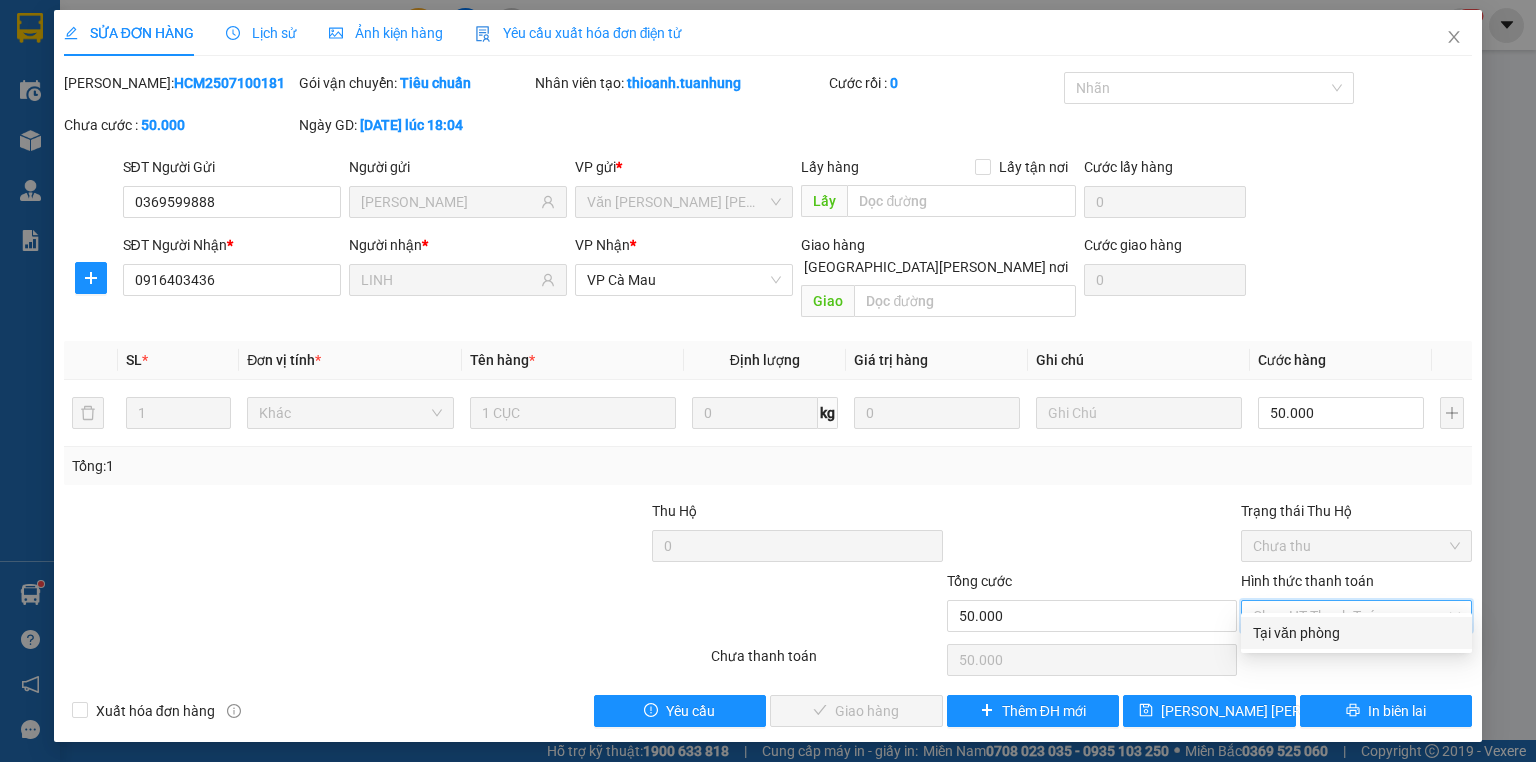 click on "Tại văn phòng" at bounding box center [1356, 633] 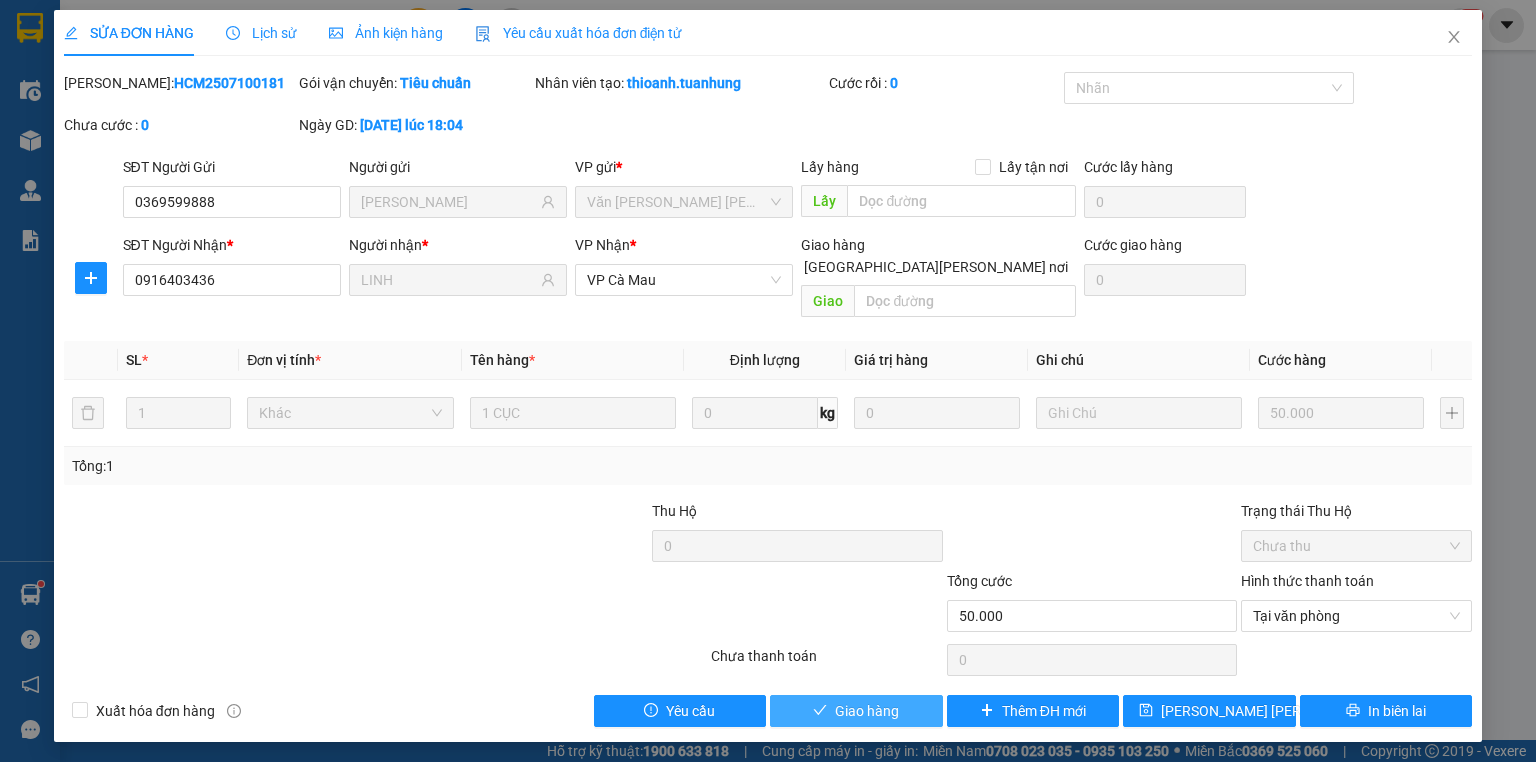 click on "Giao hàng" at bounding box center [867, 711] 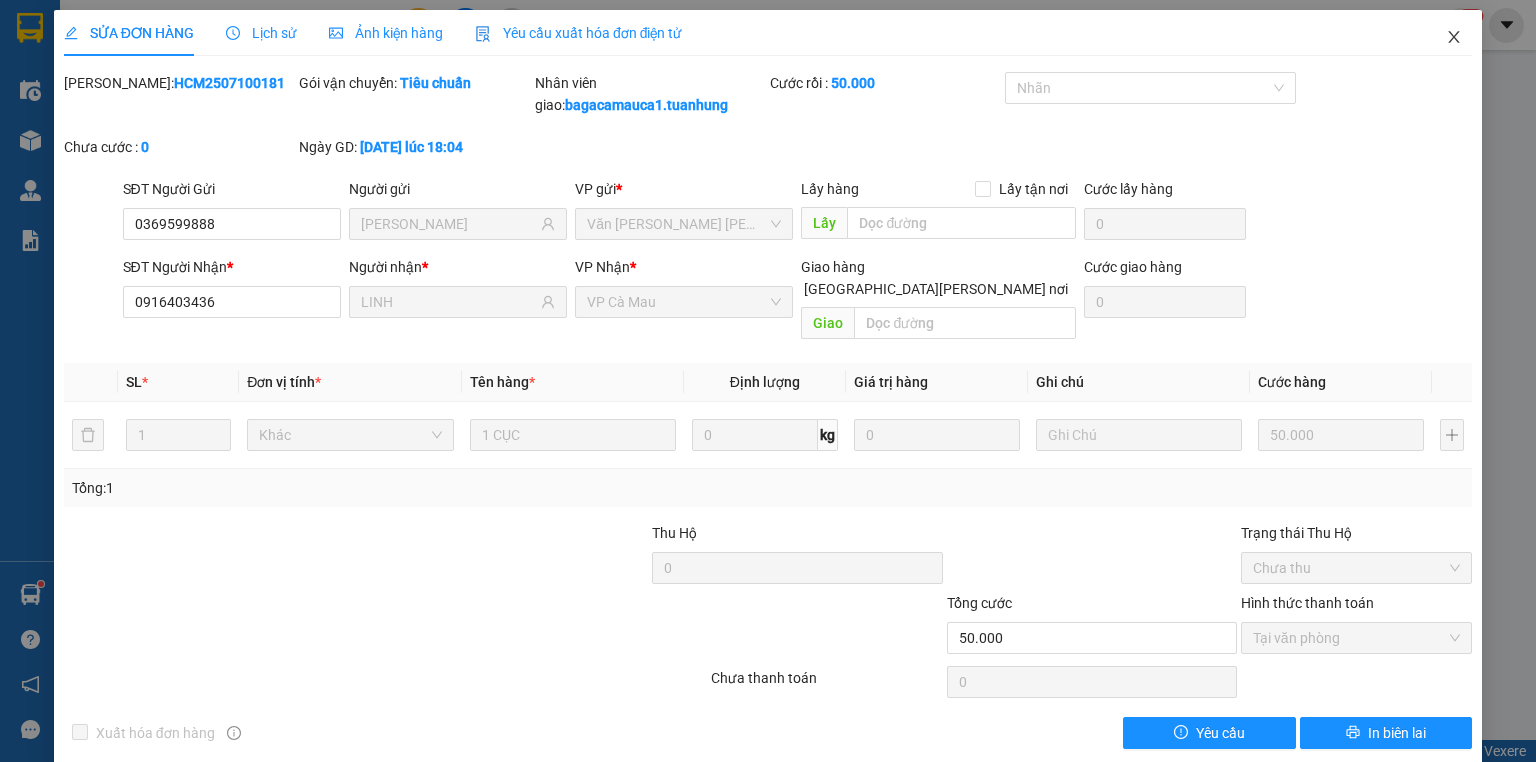 click 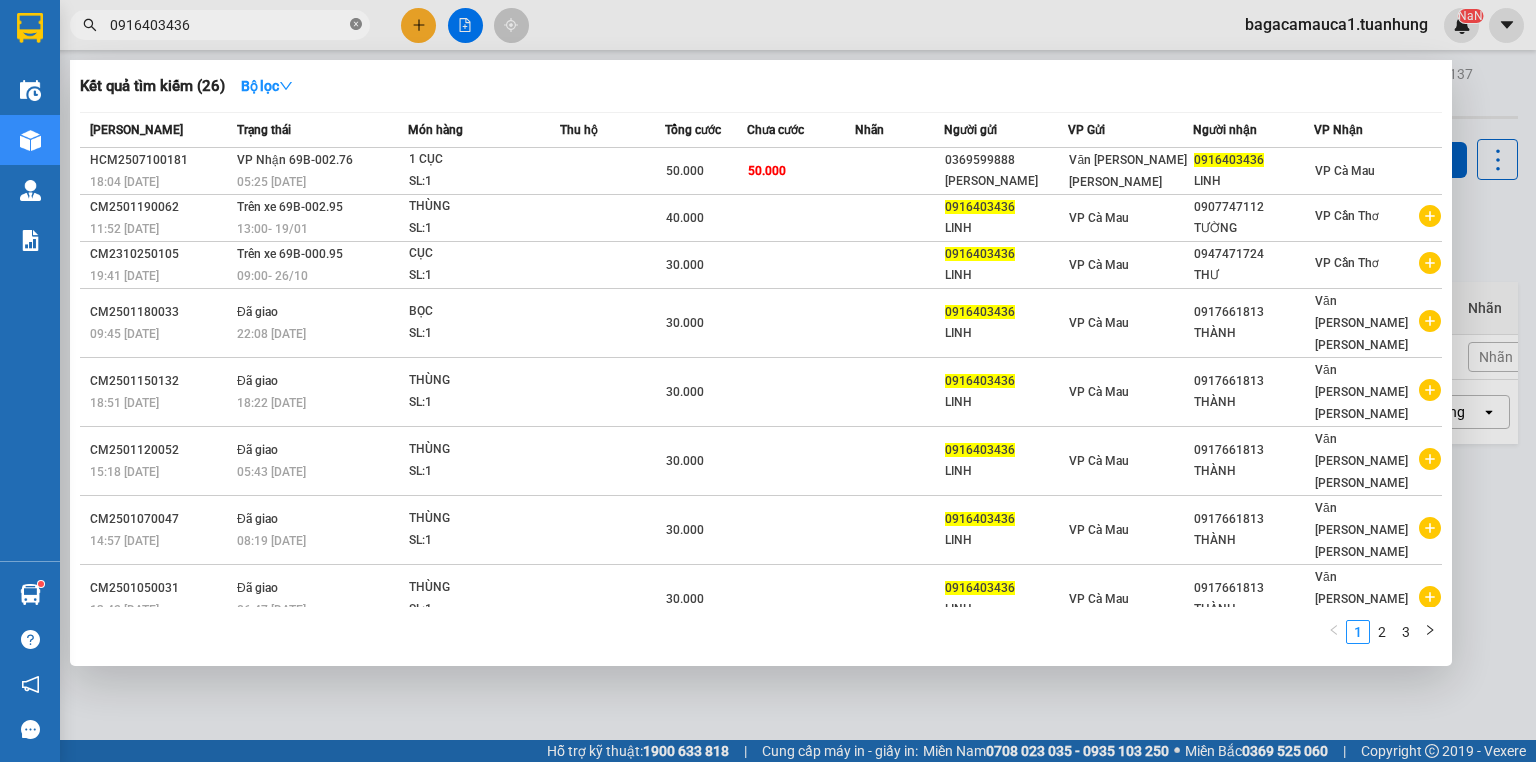 click 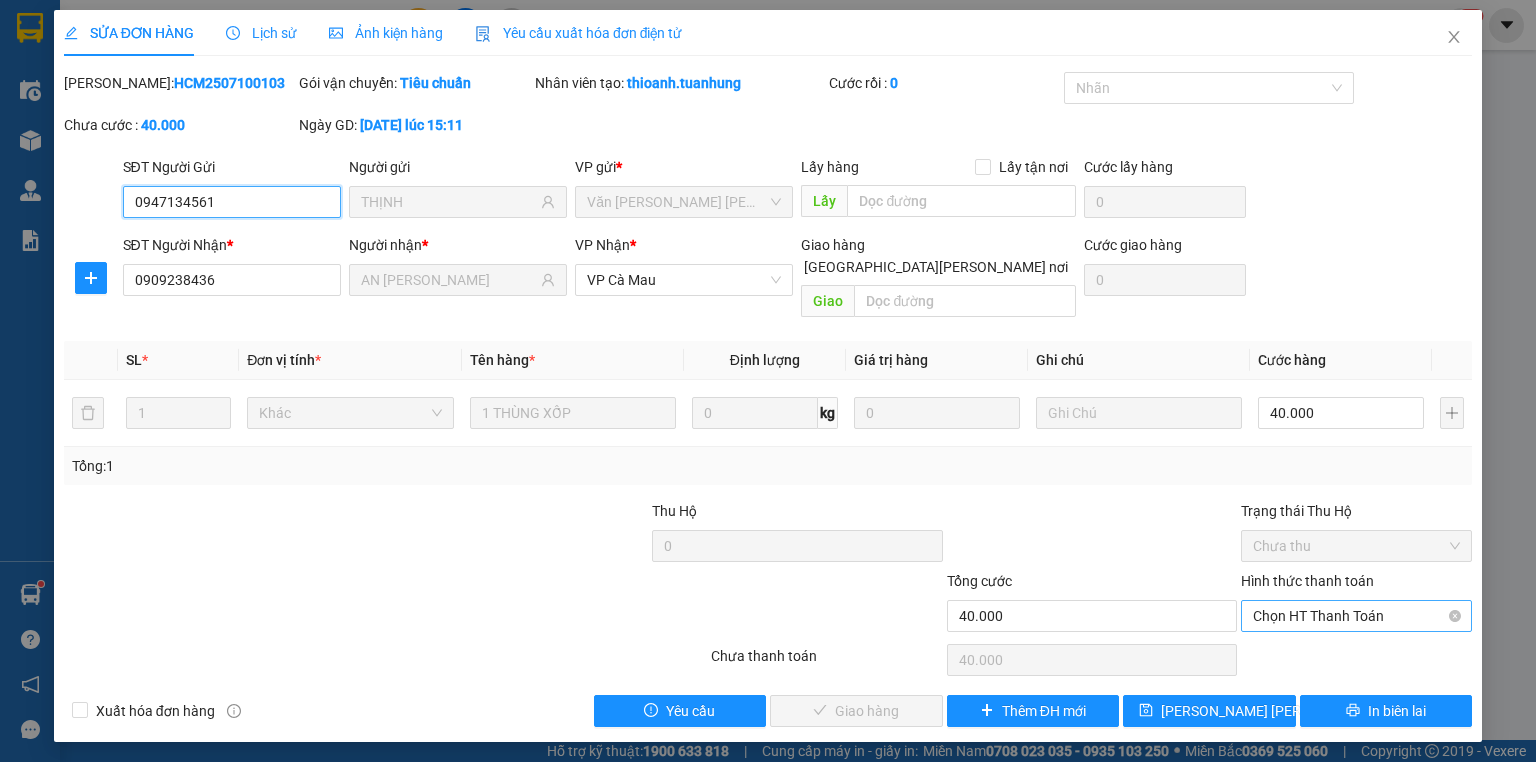click on "Chọn HT Thanh Toán" at bounding box center (1356, 616) 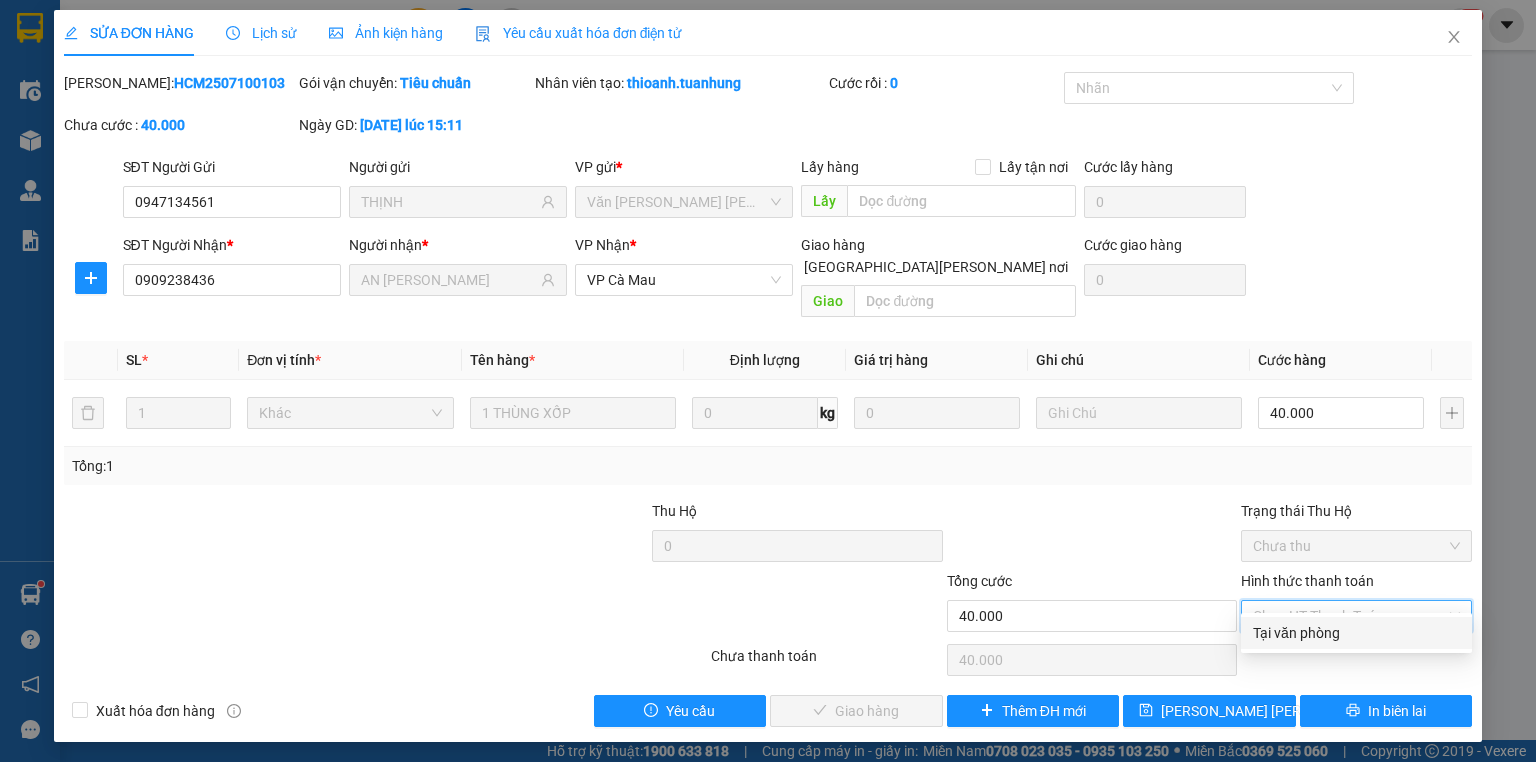 click on "Tại văn phòng" at bounding box center (1356, 633) 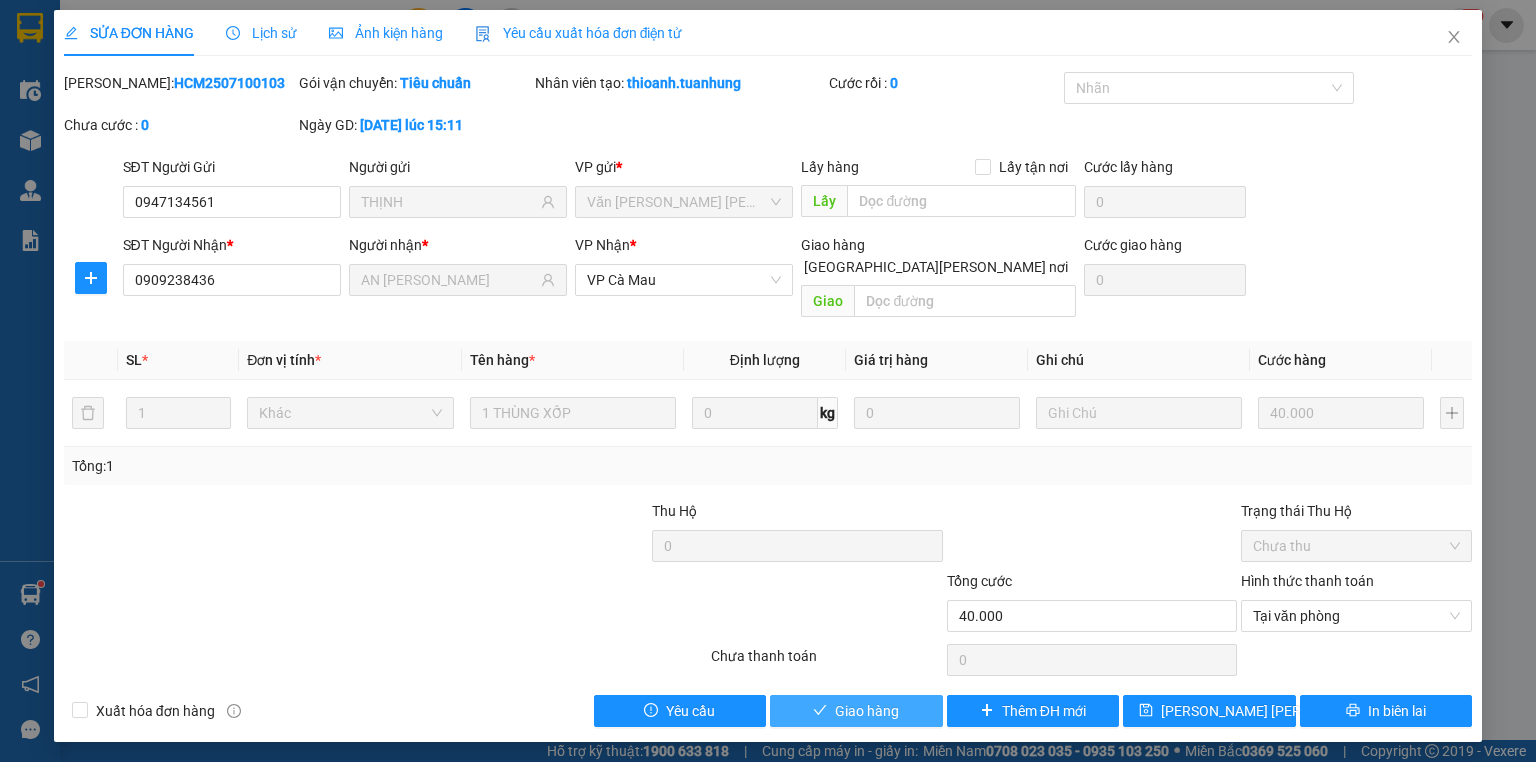 click on "Giao hàng" at bounding box center (867, 711) 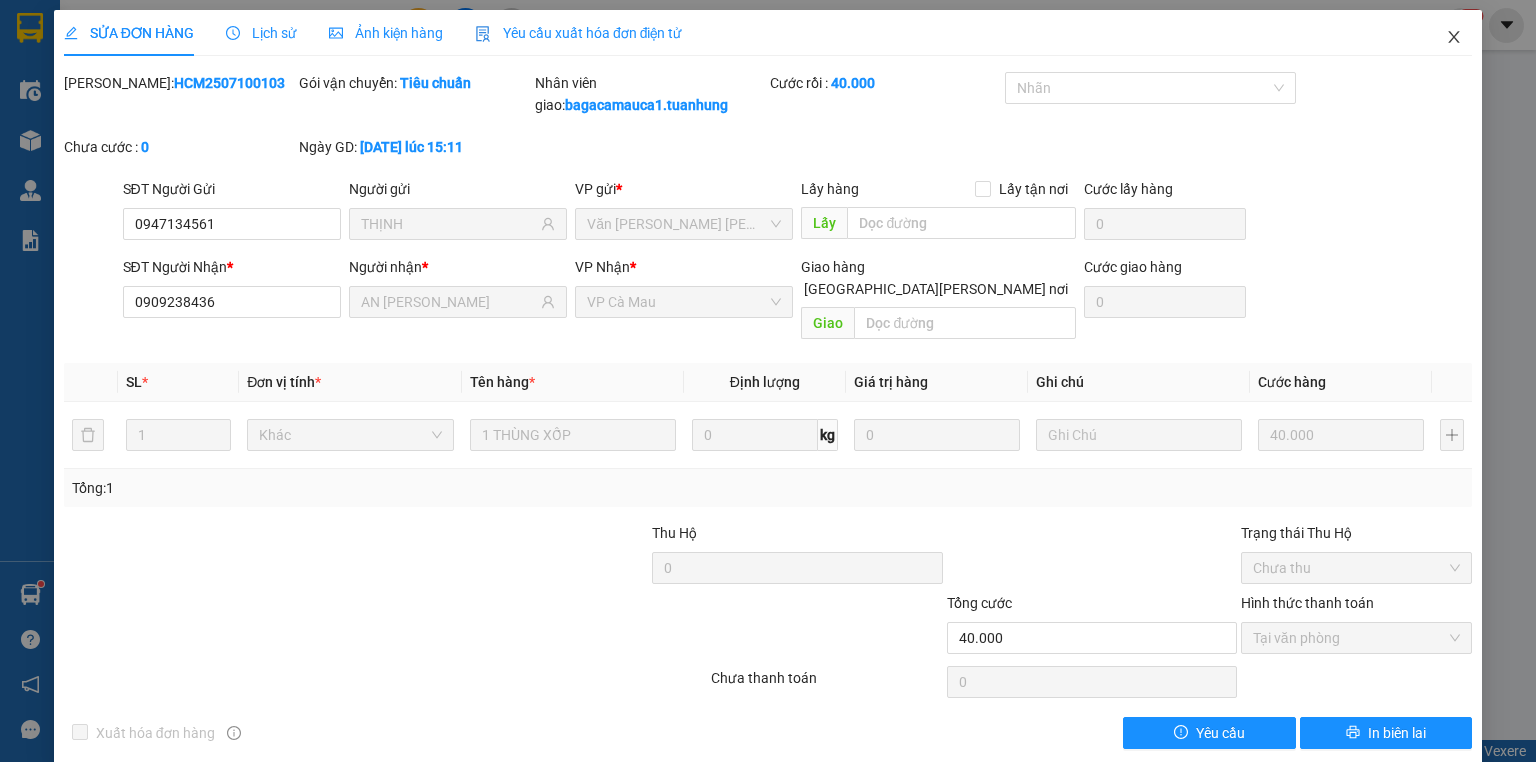 click at bounding box center (1454, 38) 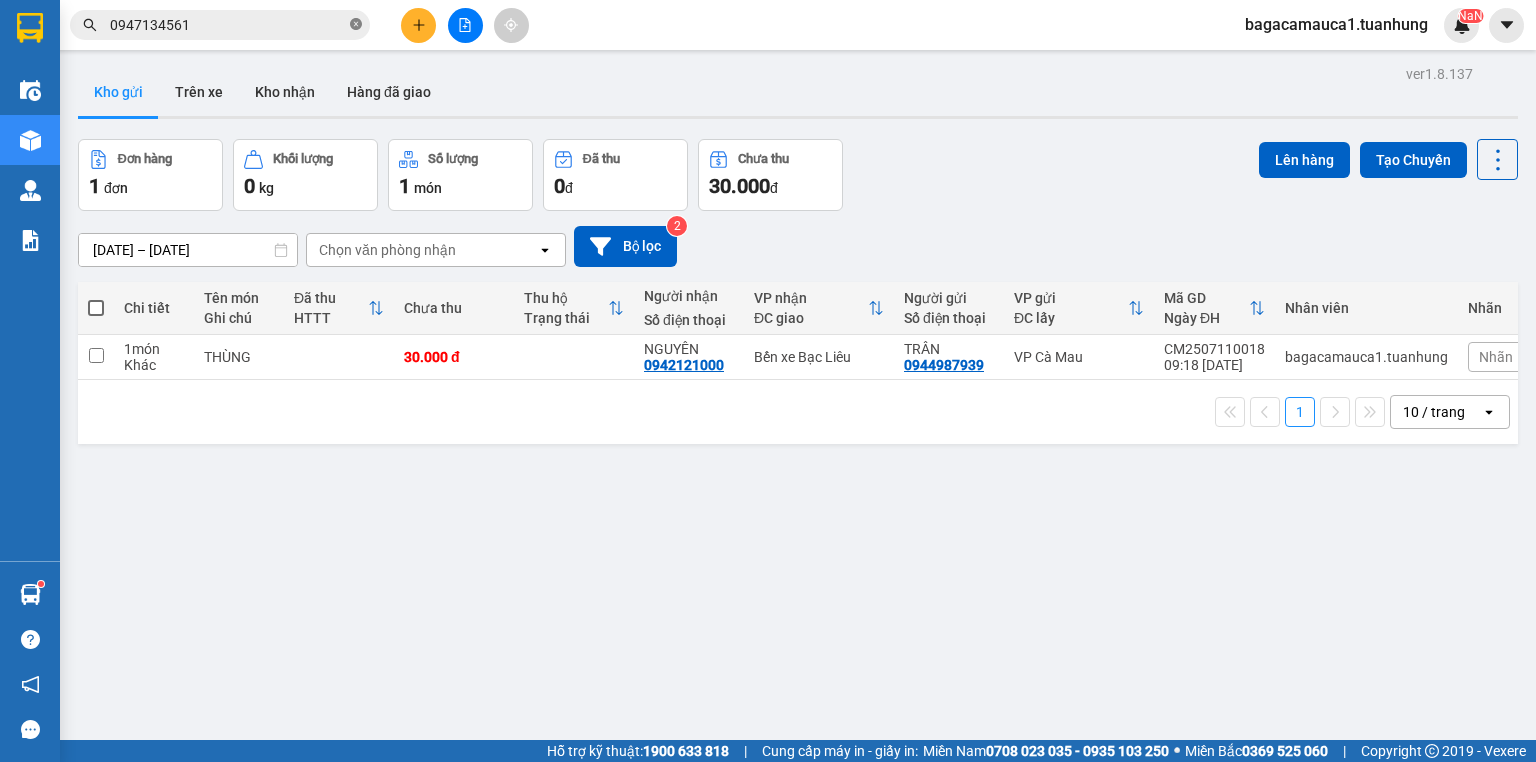 click 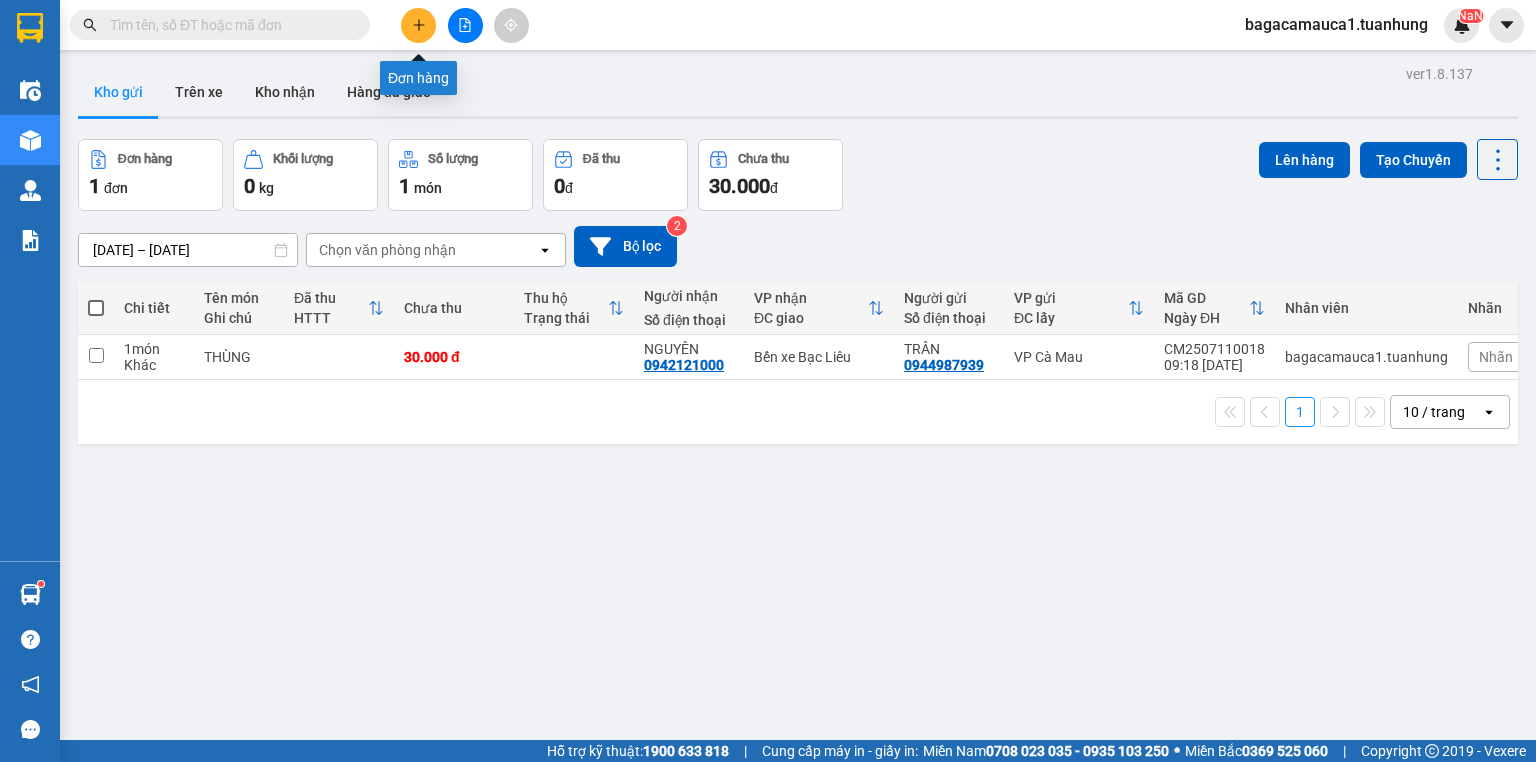 click at bounding box center [418, 25] 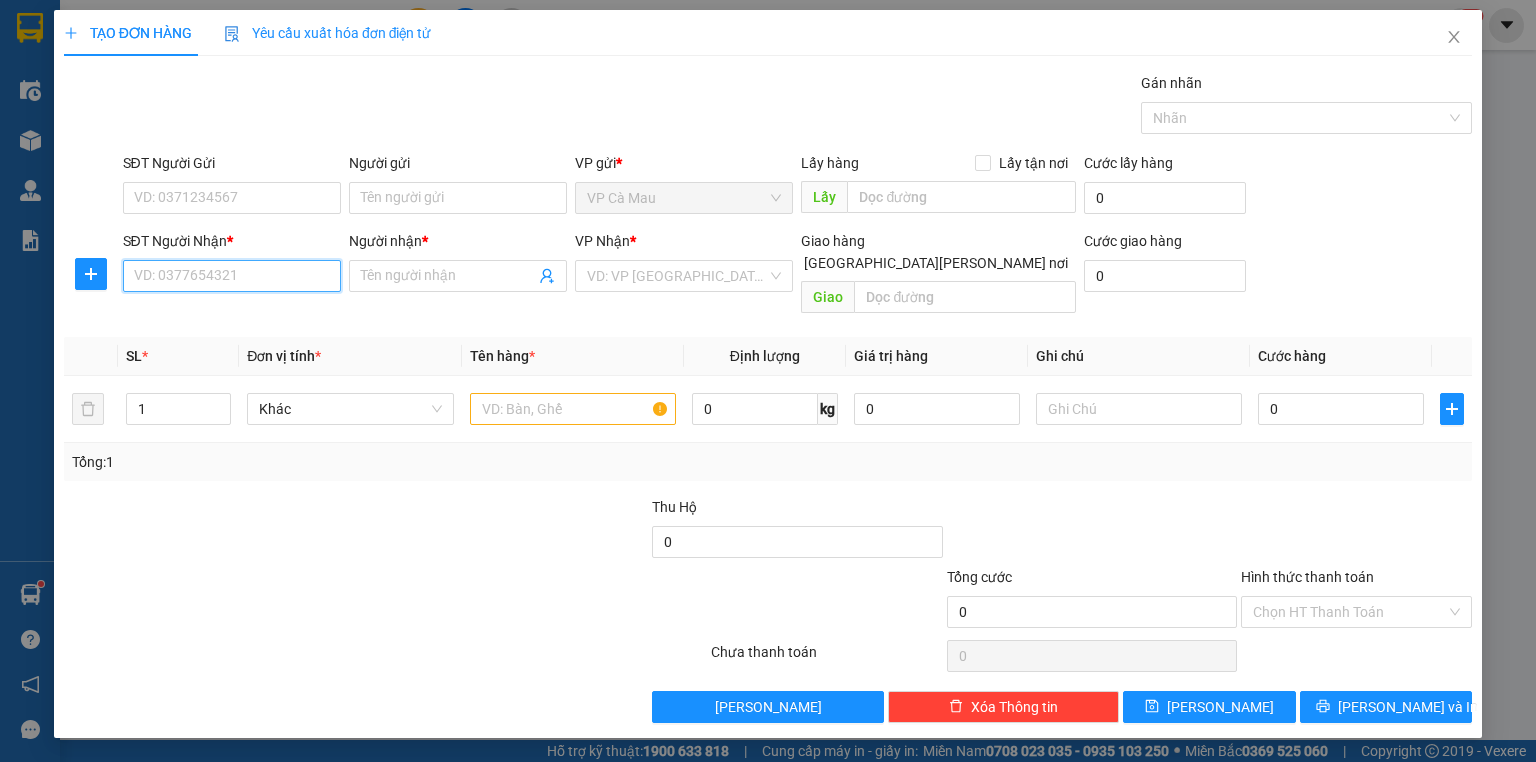 click on "SĐT Người Nhận  *" at bounding box center [232, 276] 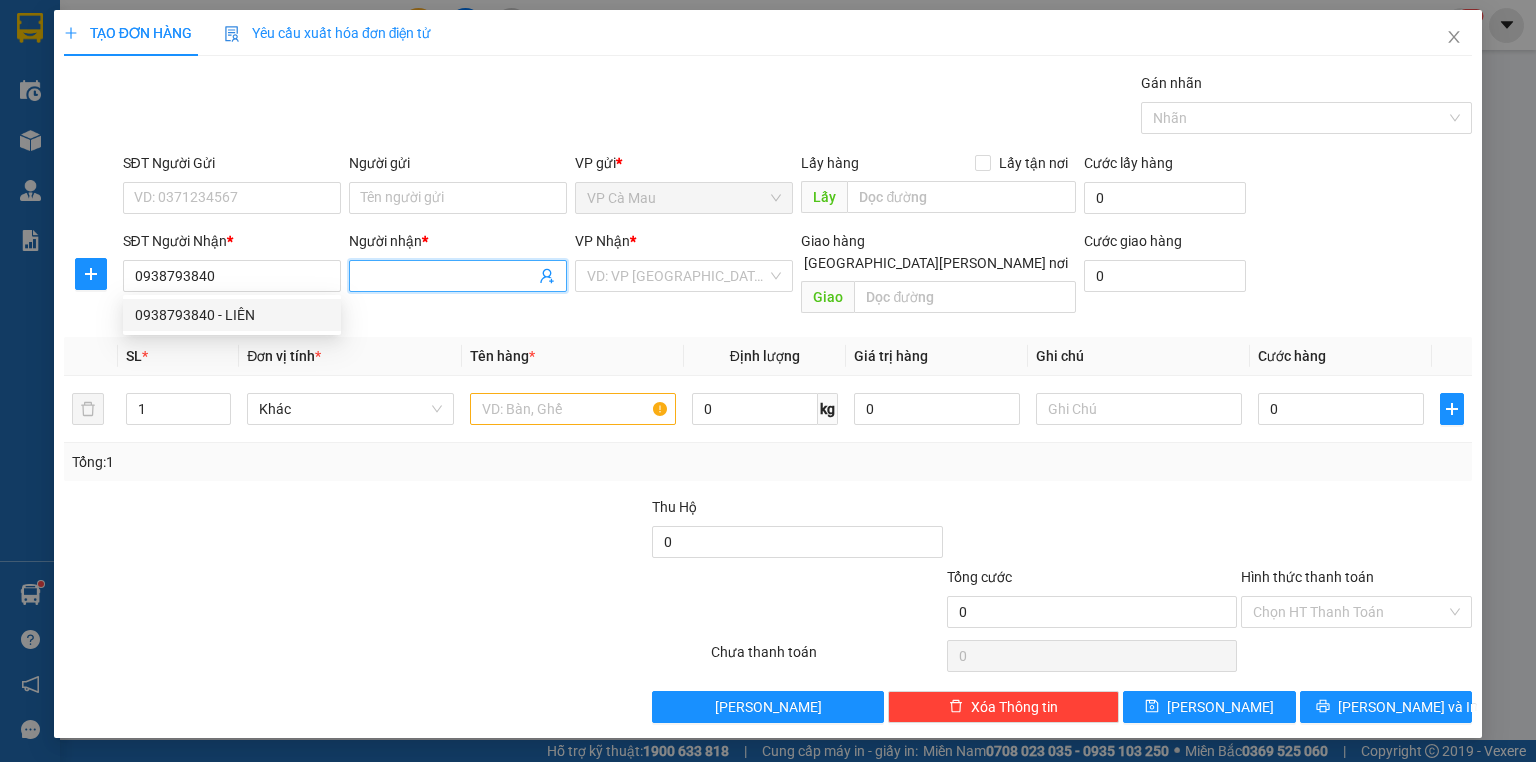 click on "Người nhận  *" at bounding box center (448, 276) 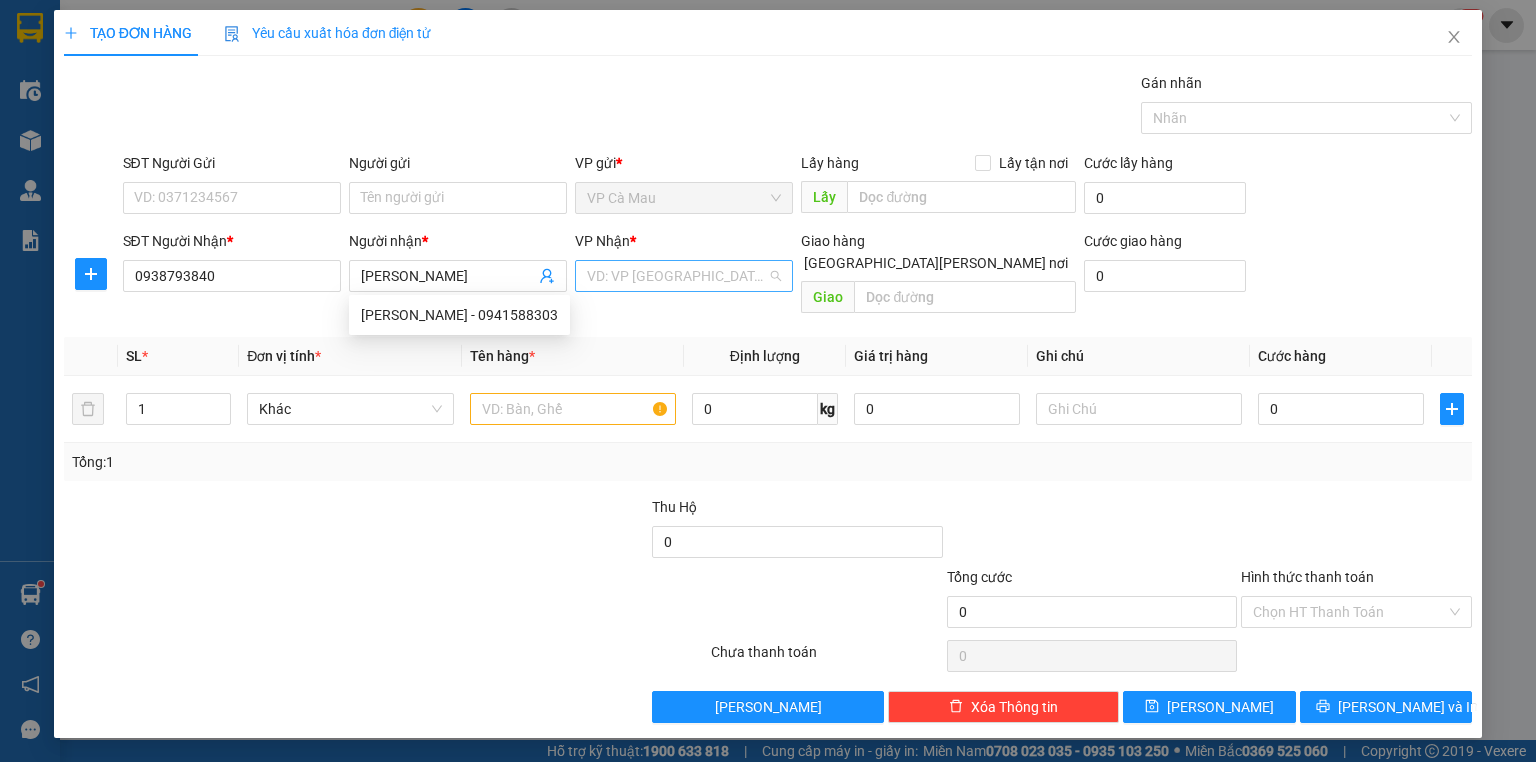 click at bounding box center [677, 276] 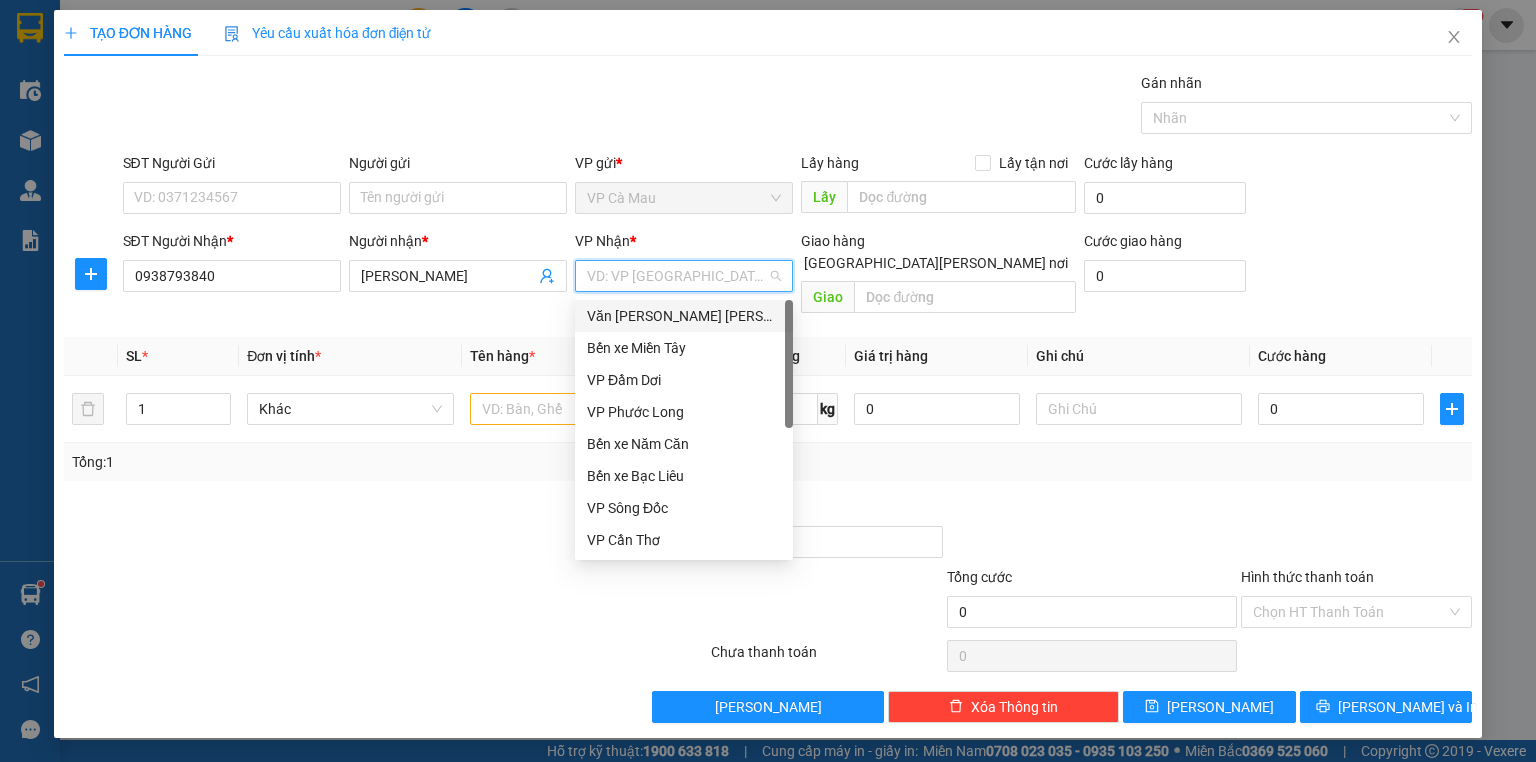 click on "Văn [PERSON_NAME] [PERSON_NAME]" at bounding box center [684, 316] 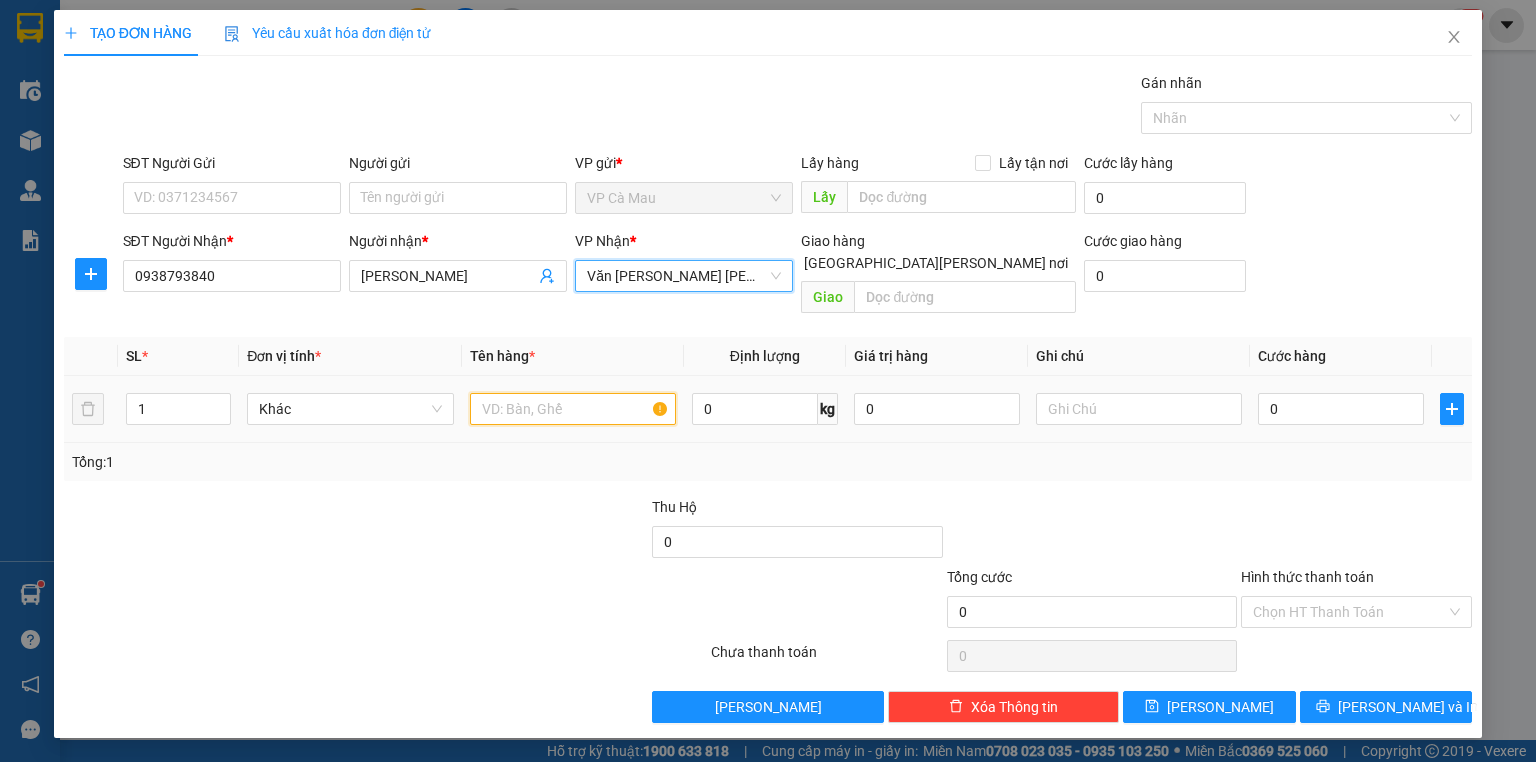 click at bounding box center (573, 409) 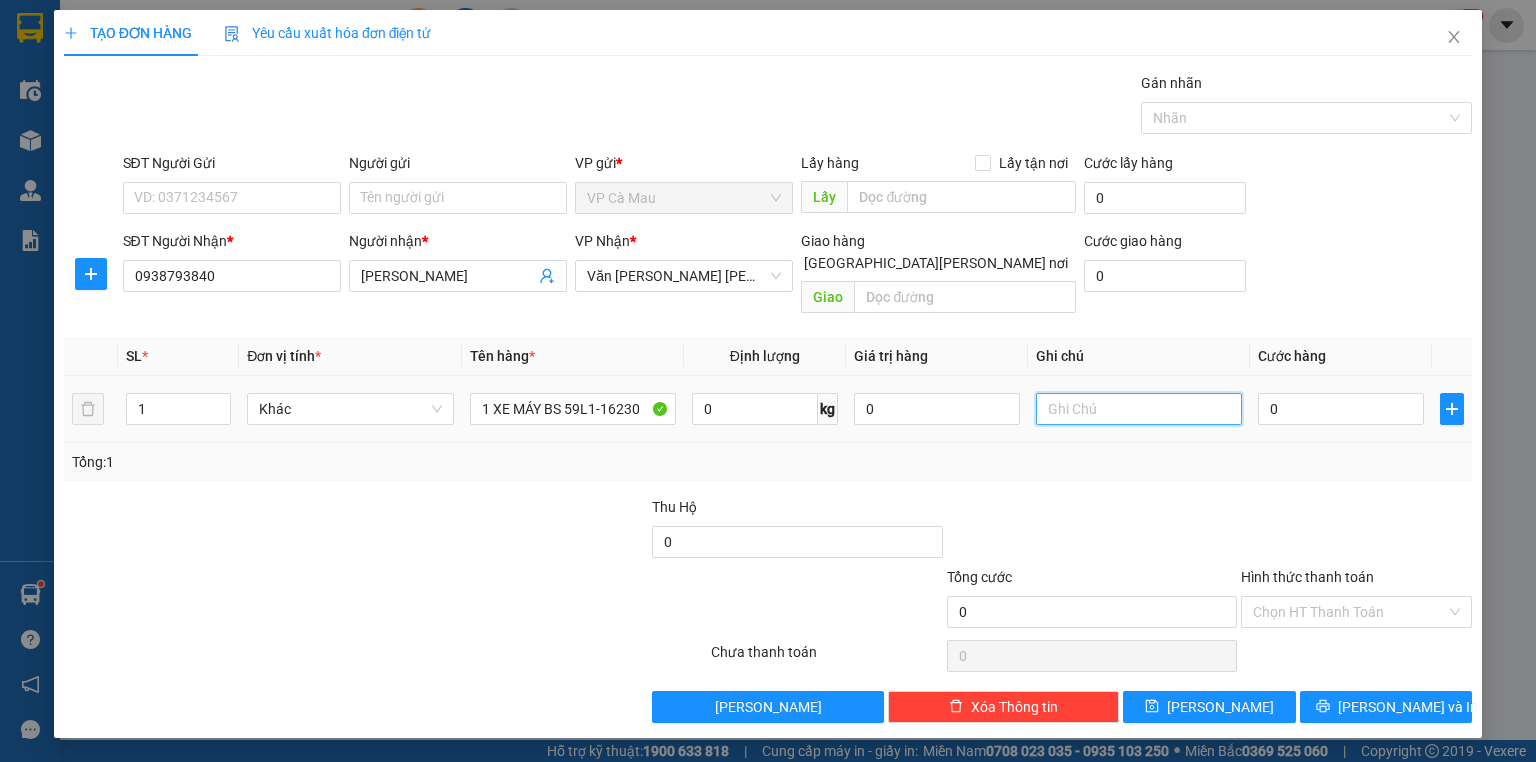 click at bounding box center (1139, 409) 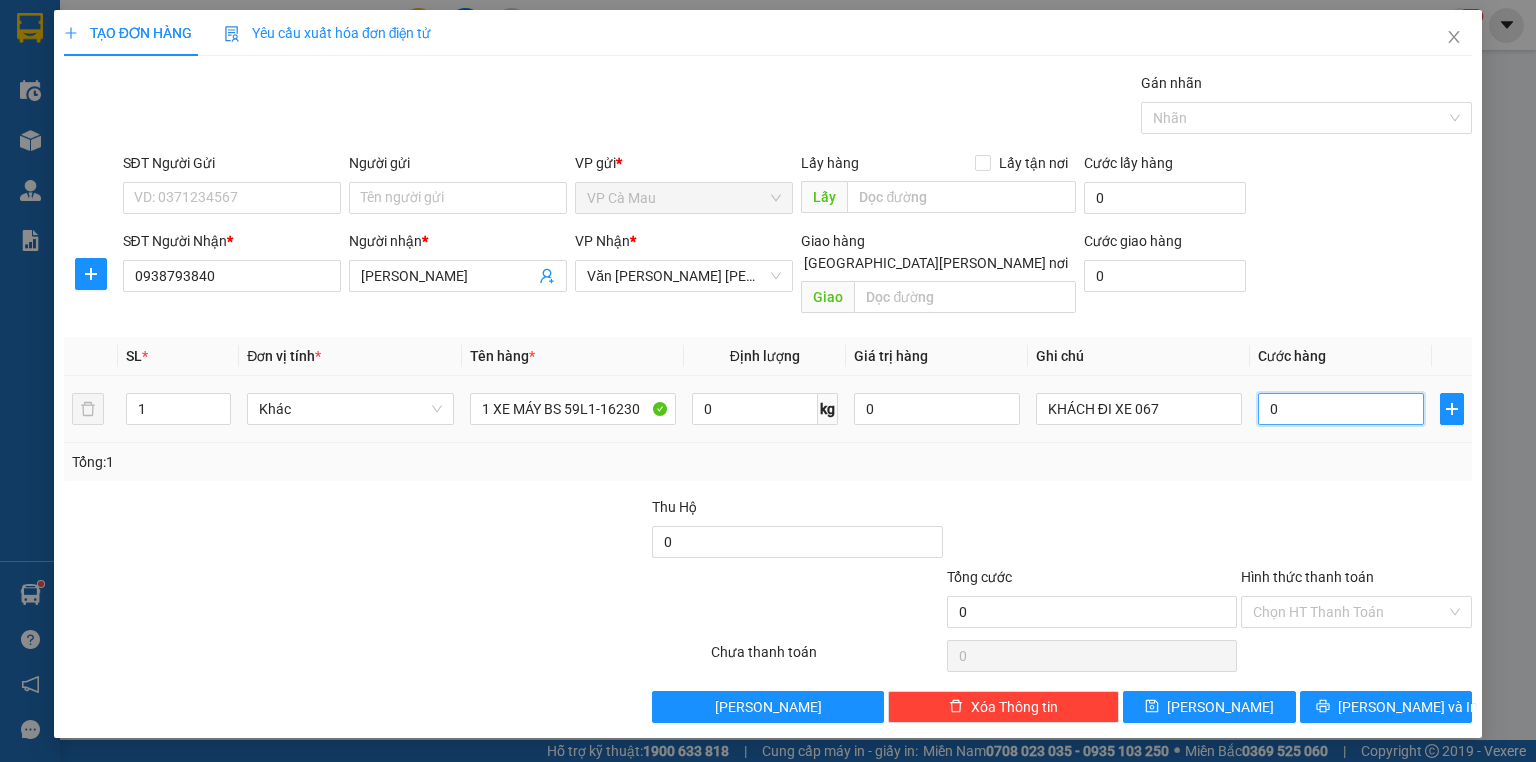 click on "0" at bounding box center [1341, 409] 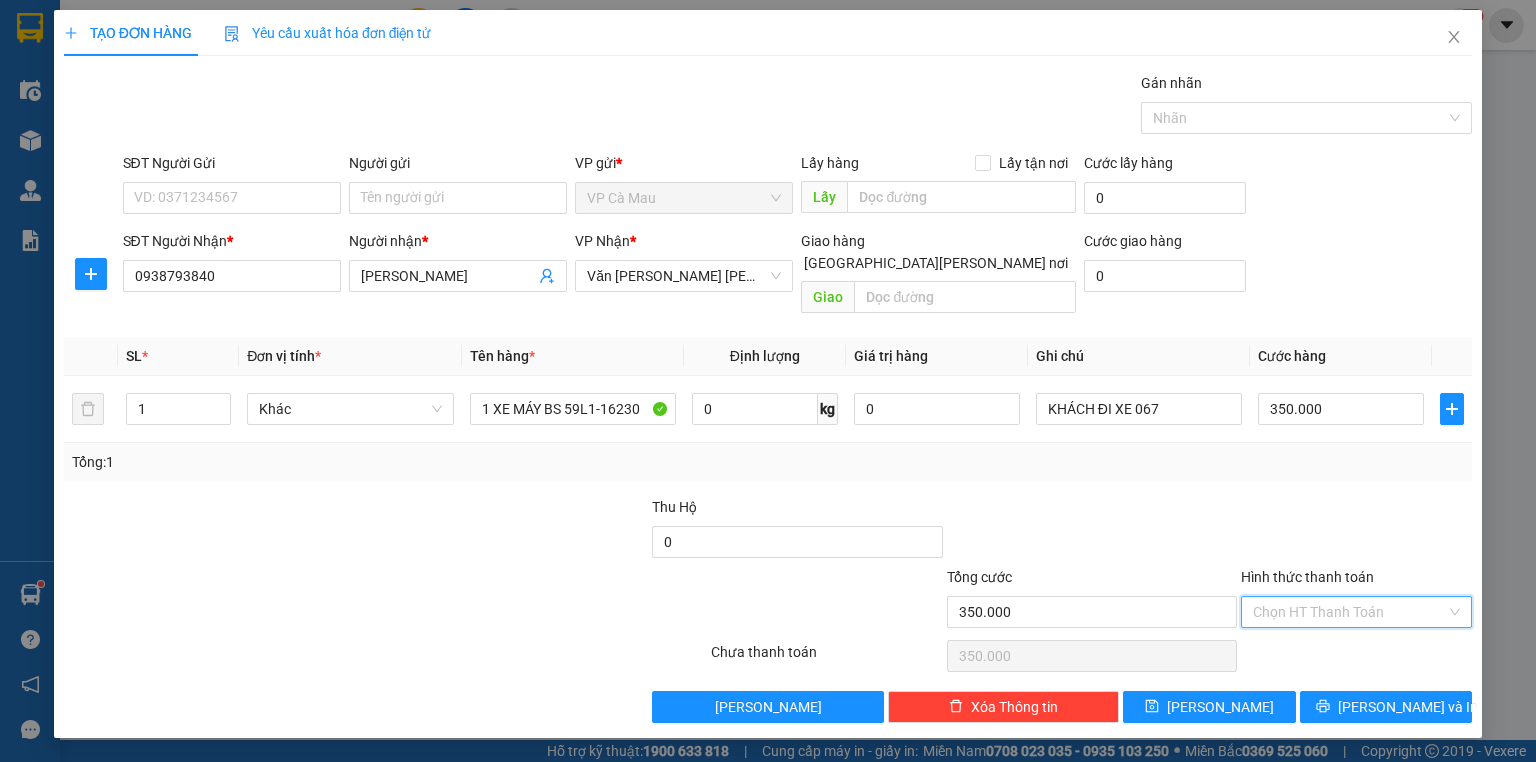 click on "Hình thức thanh toán" at bounding box center [1349, 612] 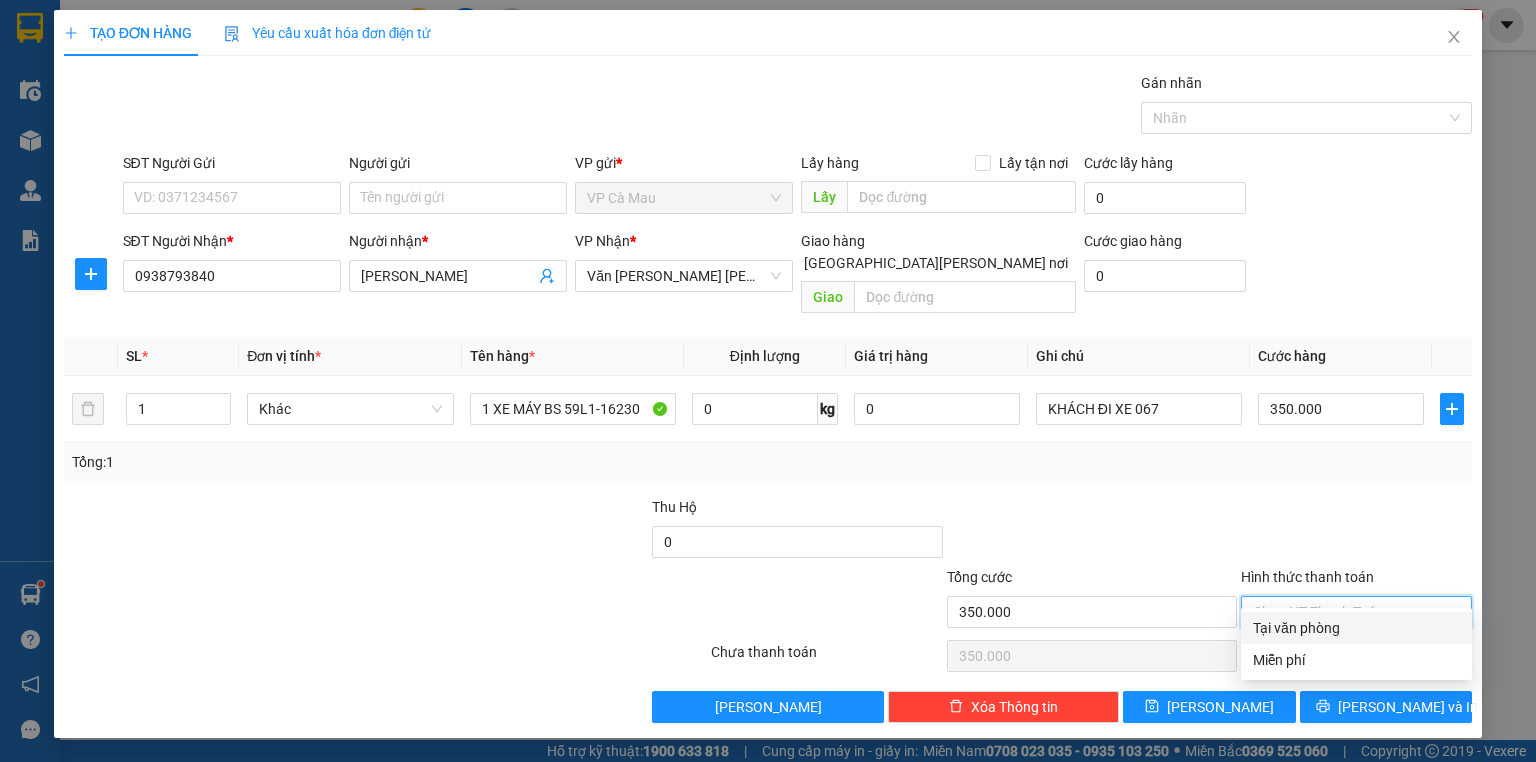 click on "Tại văn phòng" at bounding box center [1356, 628] 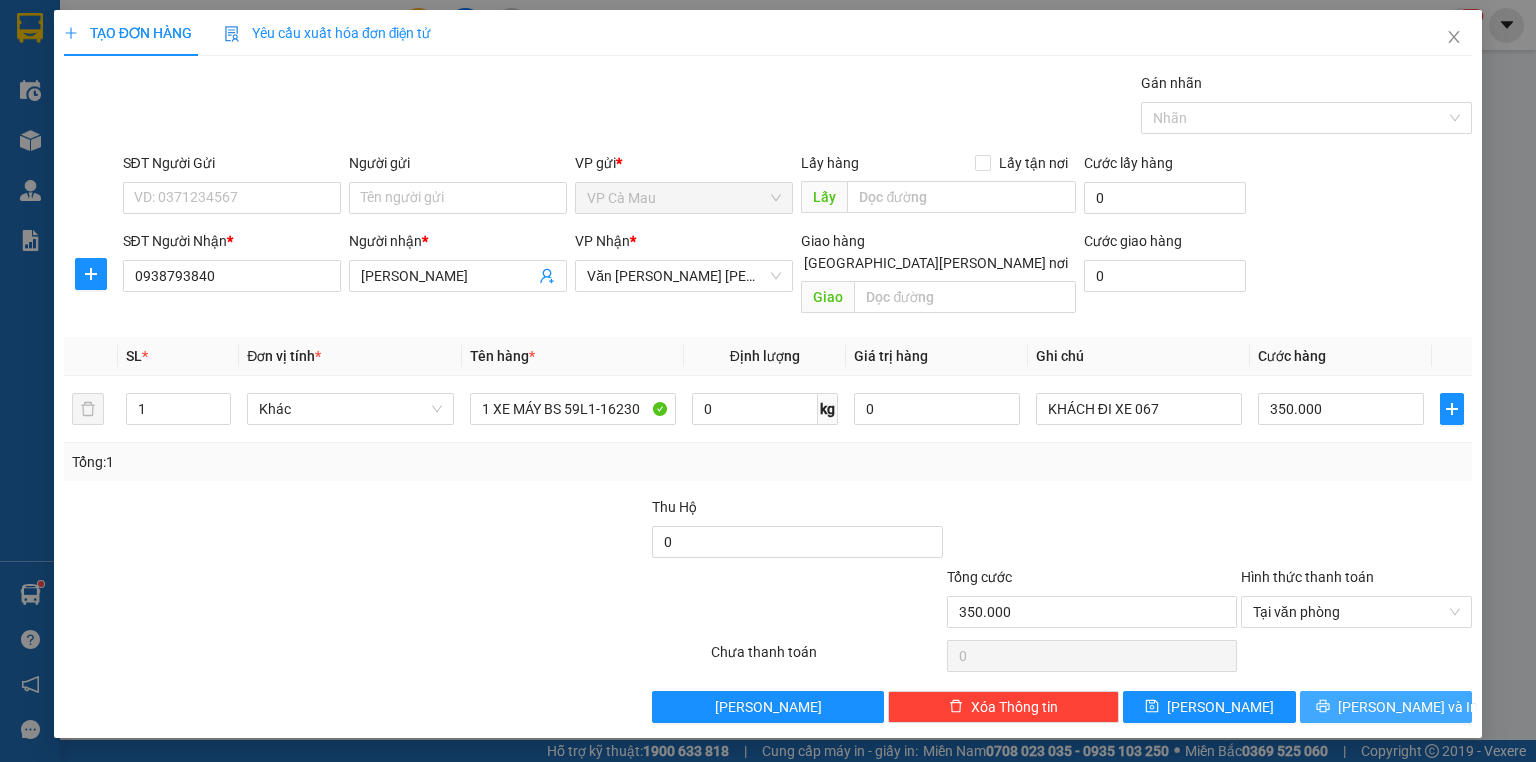 click on "[PERSON_NAME] và In" at bounding box center (1408, 707) 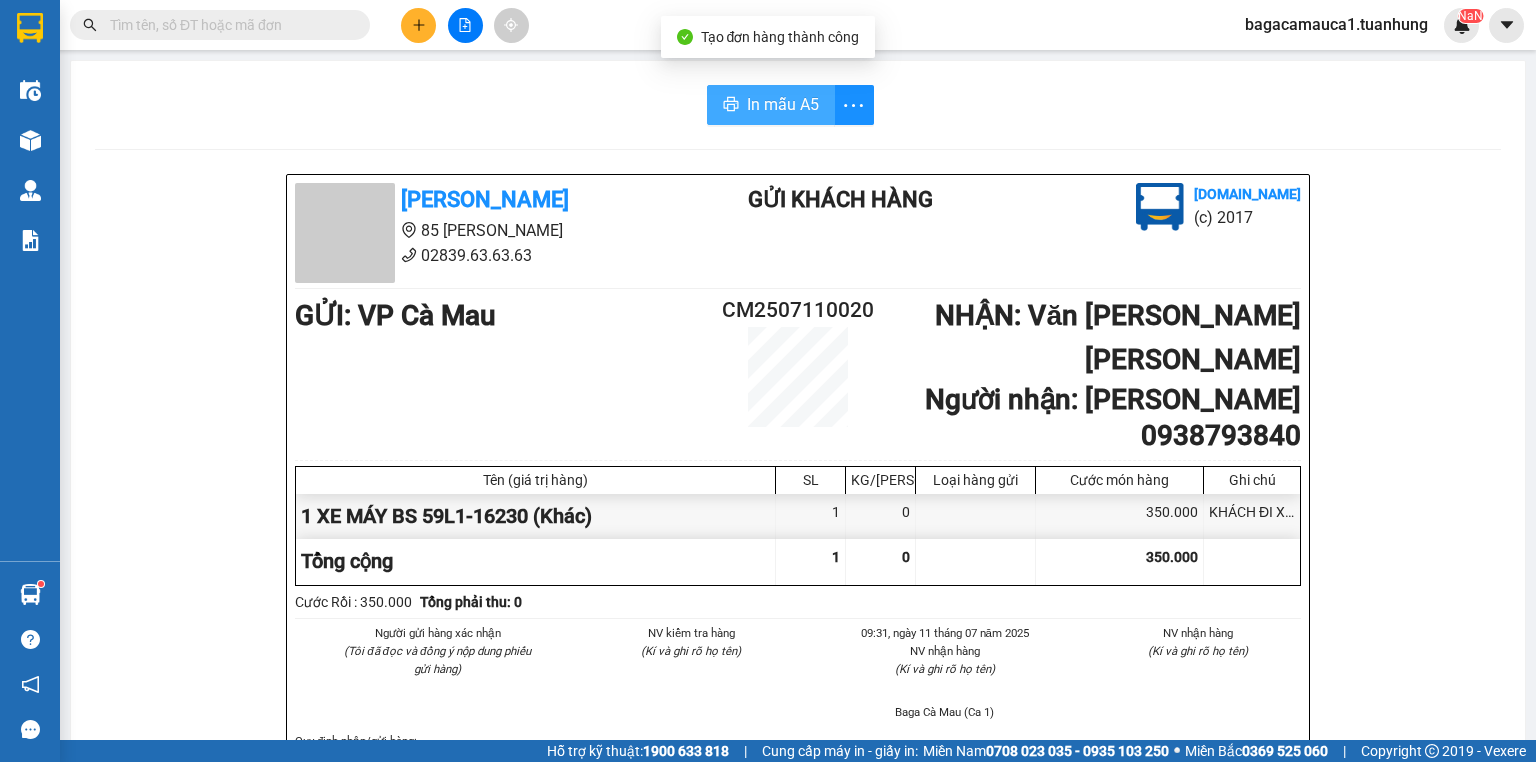 click on "In mẫu A5" at bounding box center (771, 105) 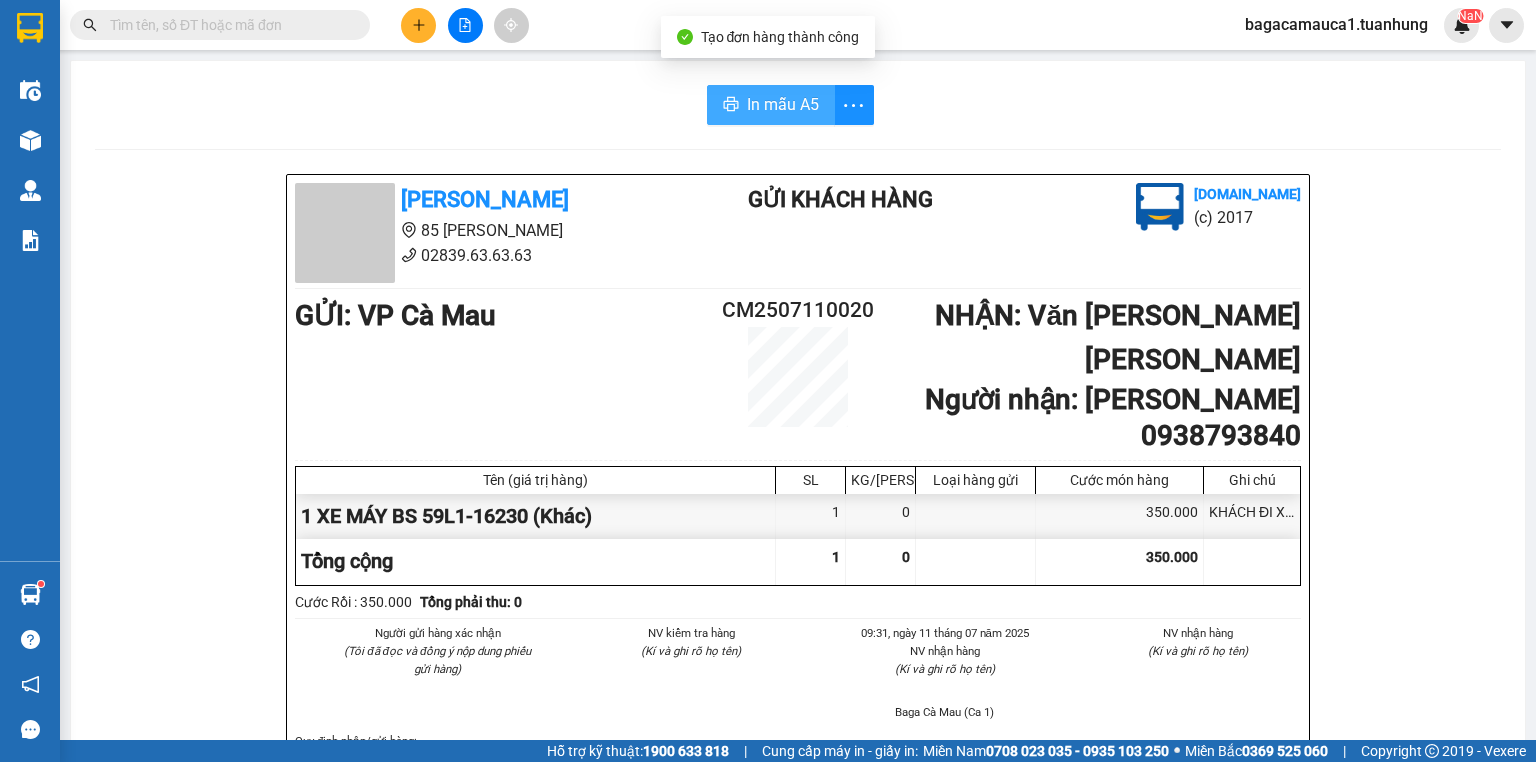 scroll, scrollTop: 0, scrollLeft: 0, axis: both 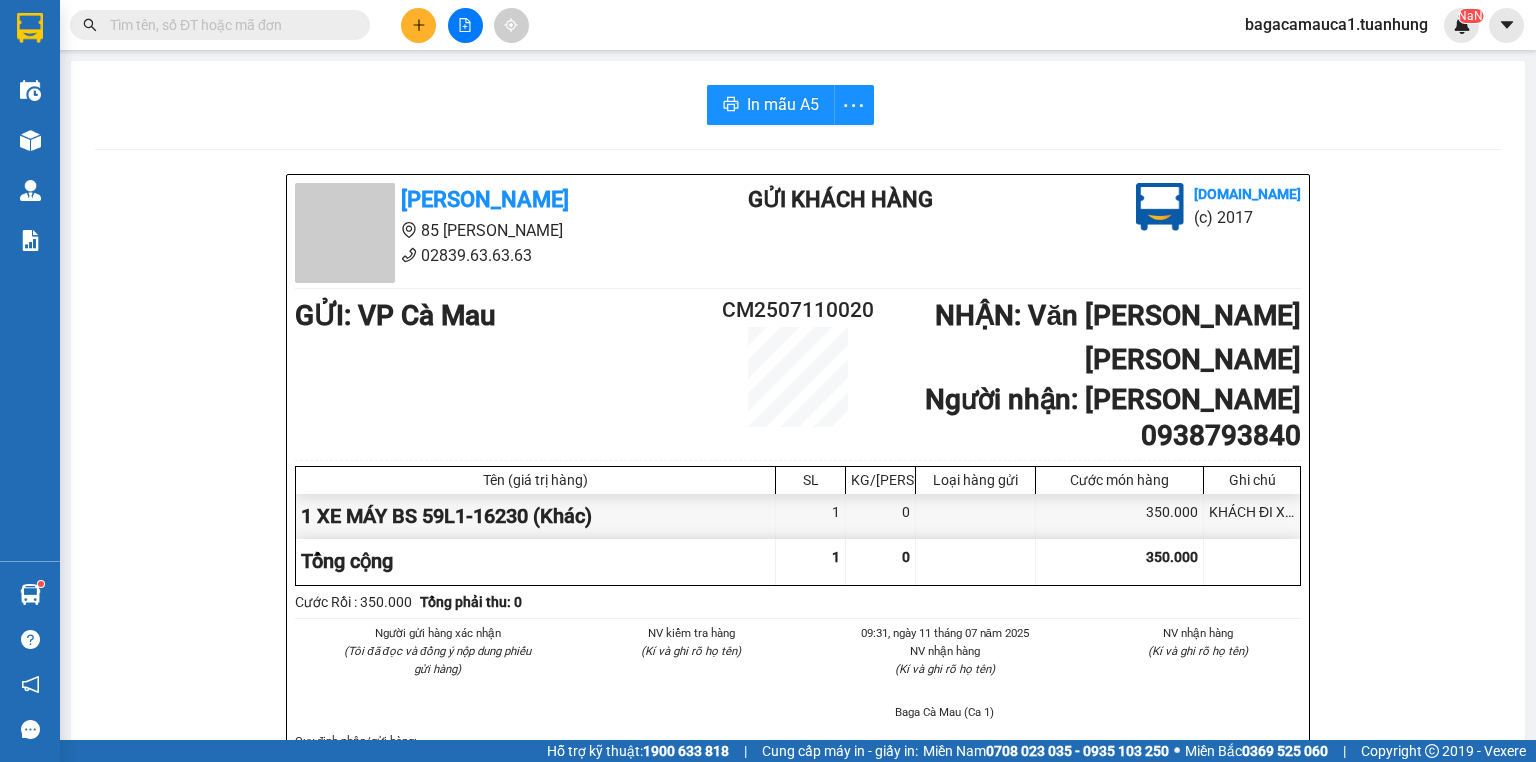 click at bounding box center (228, 25) 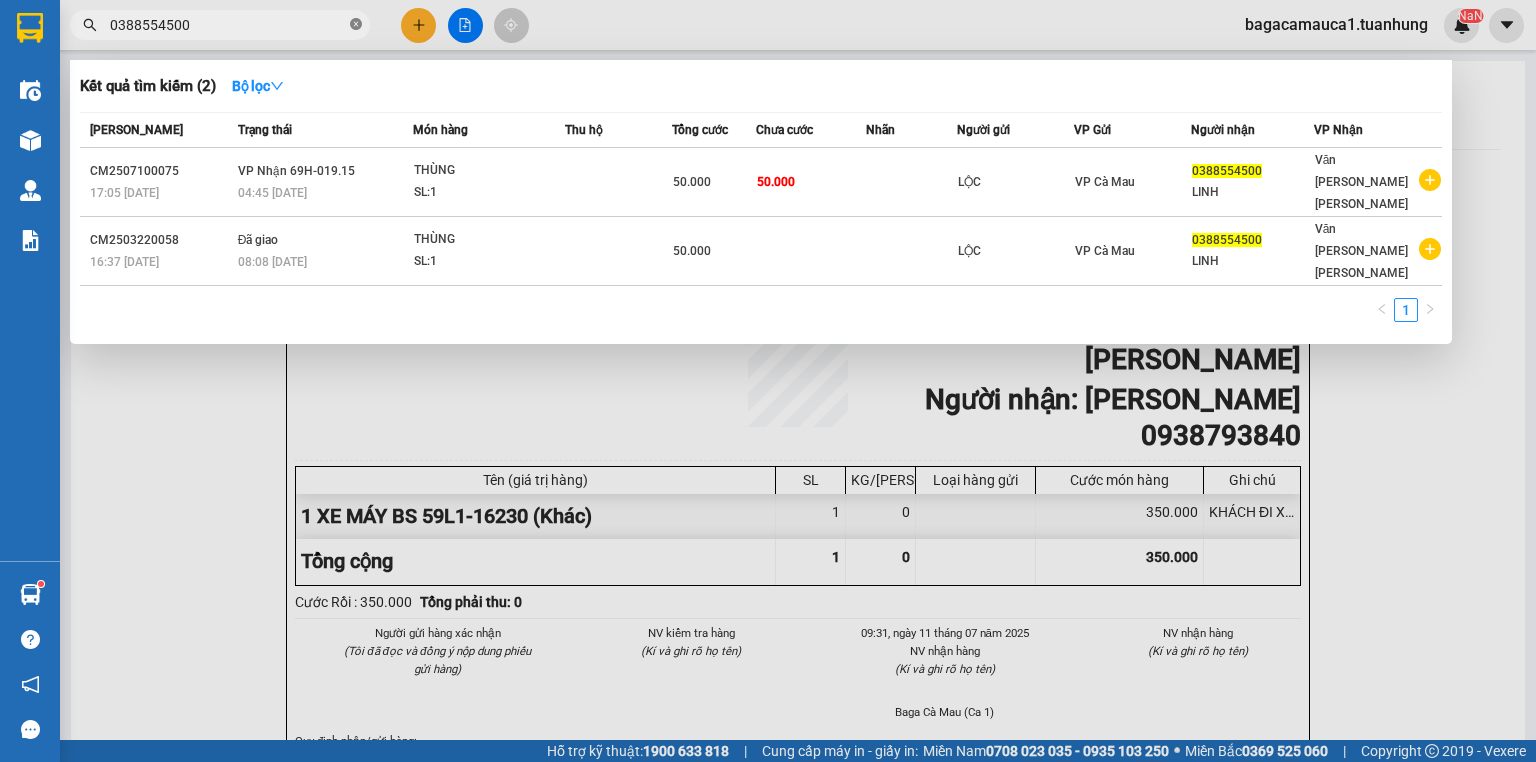 click 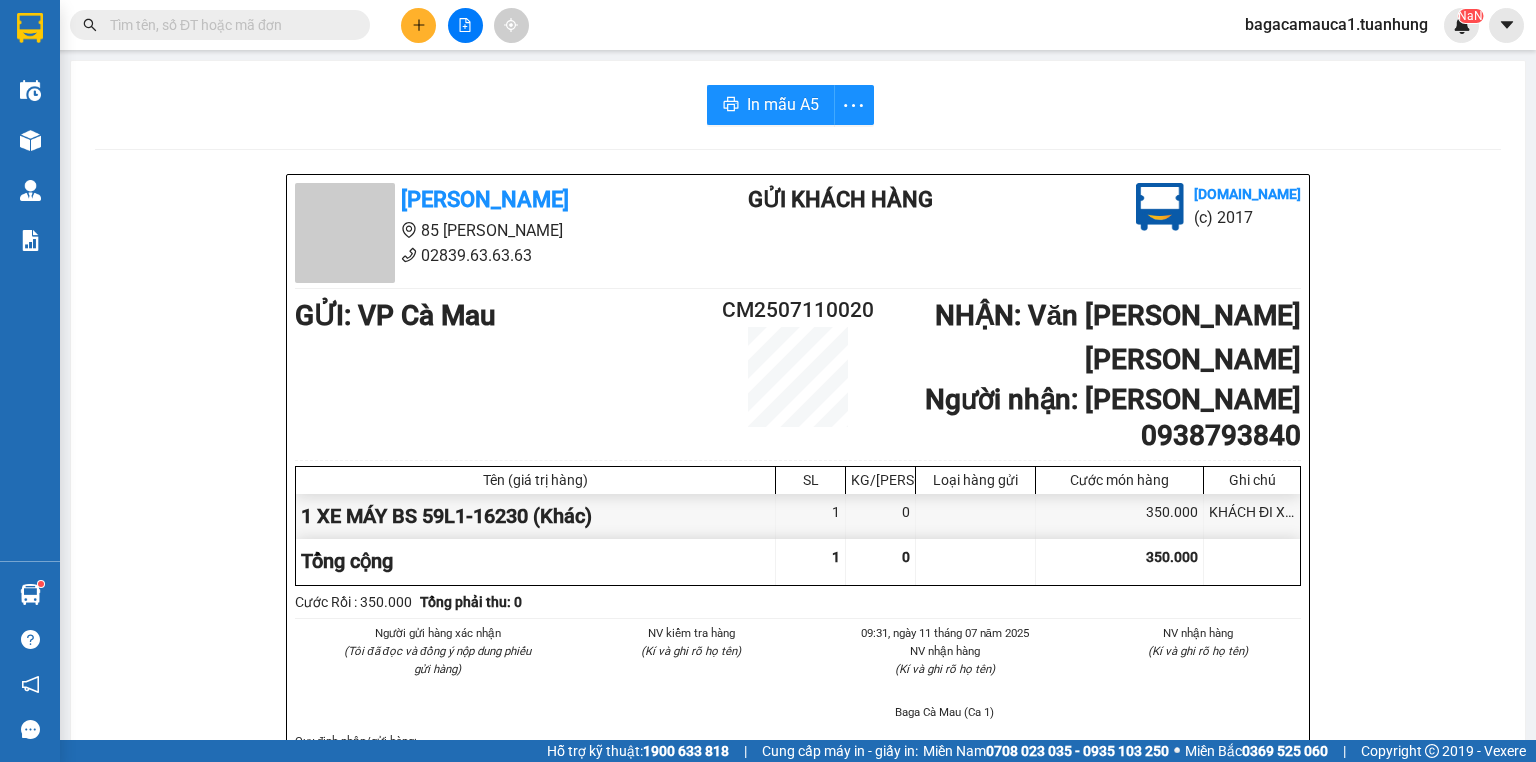 click at bounding box center (220, 25) 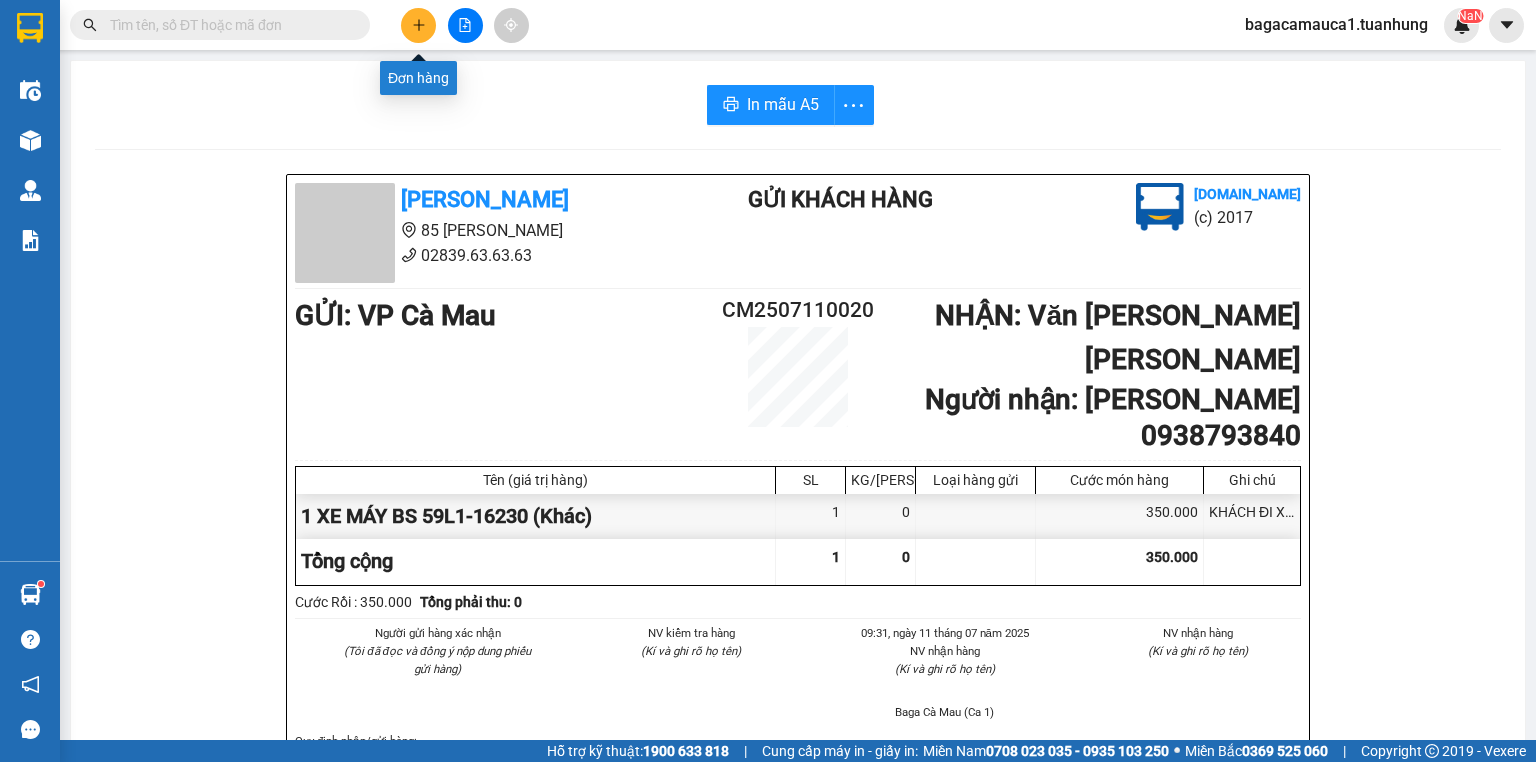 click 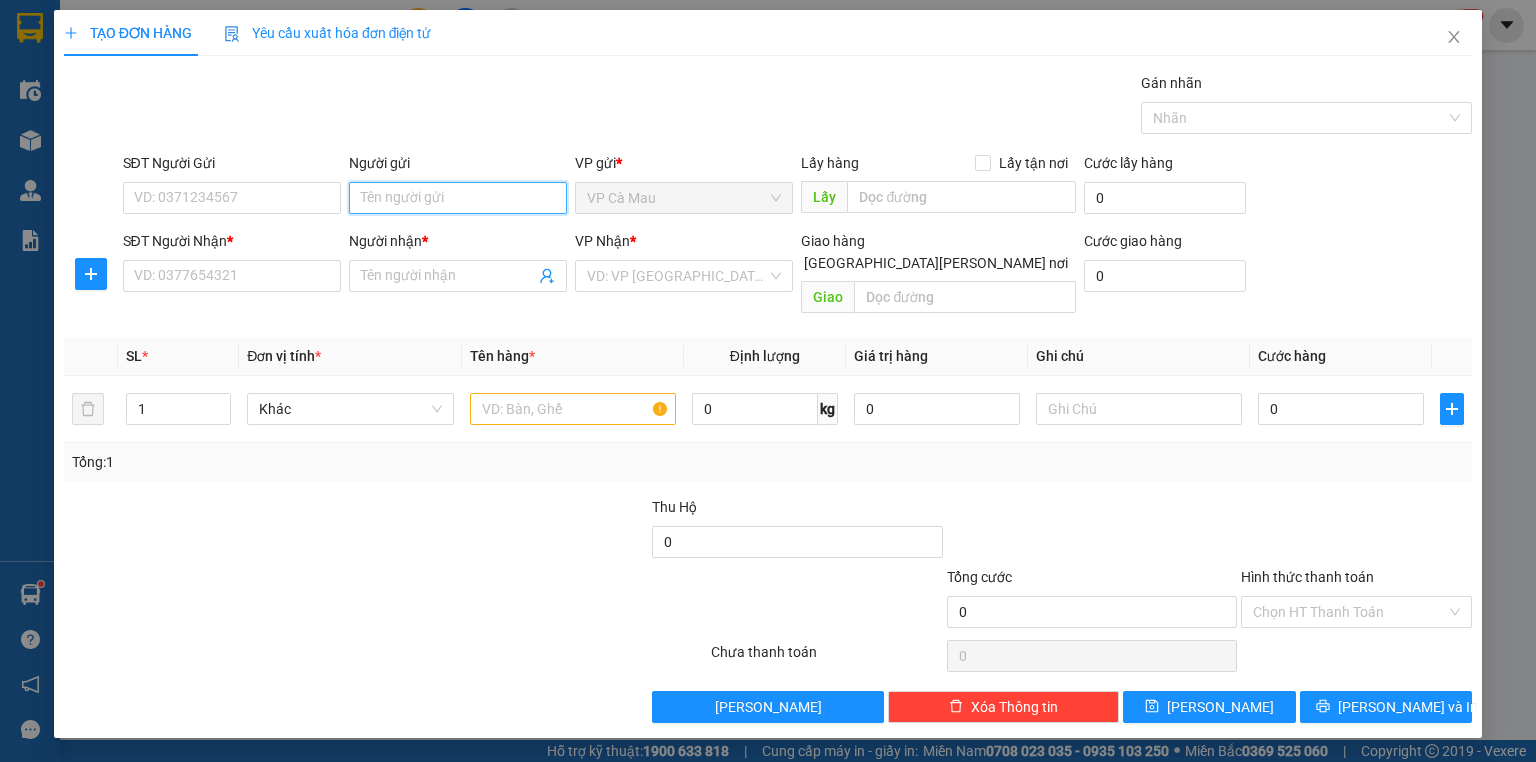click on "Người gửi" at bounding box center [458, 198] 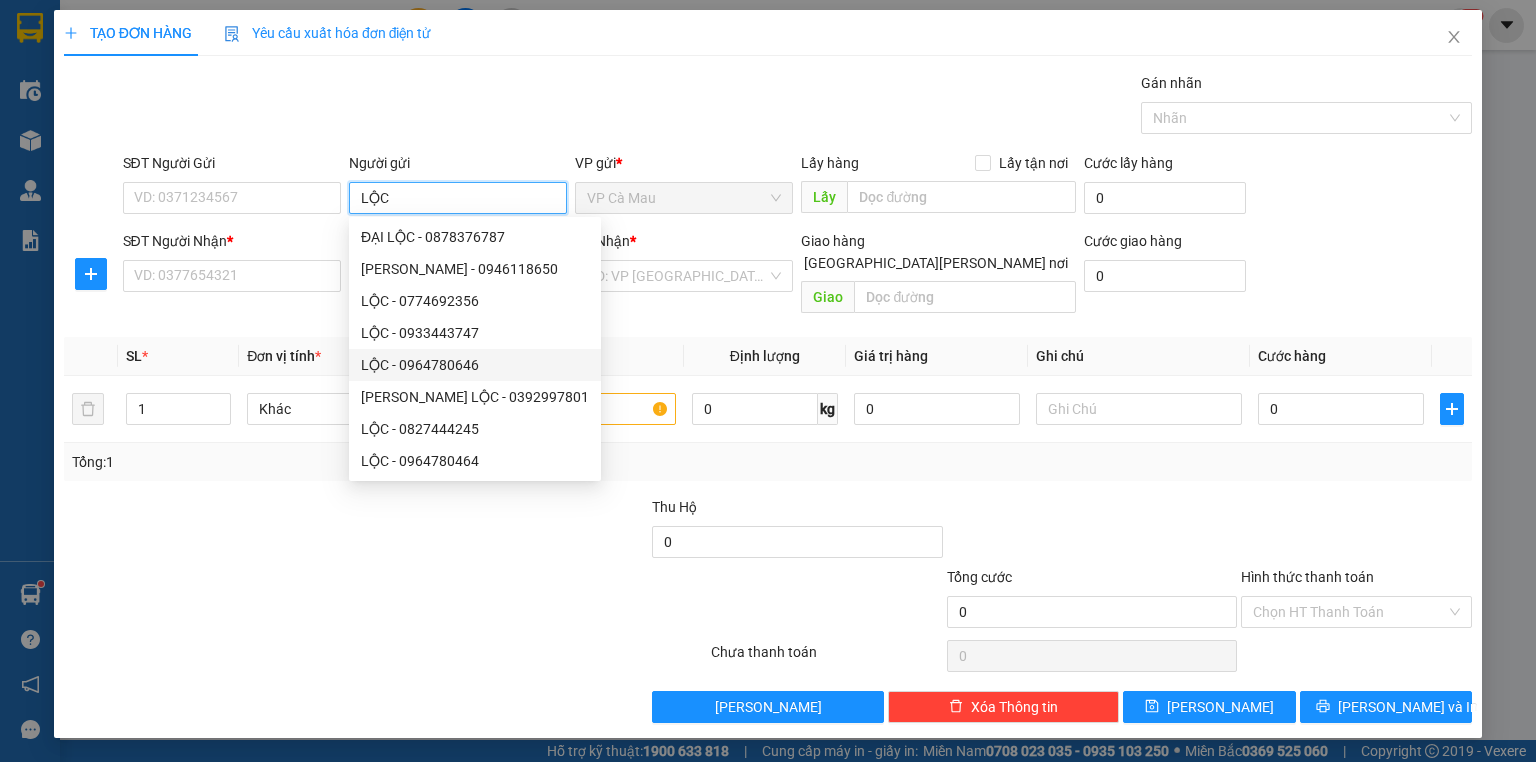 scroll, scrollTop: 64, scrollLeft: 0, axis: vertical 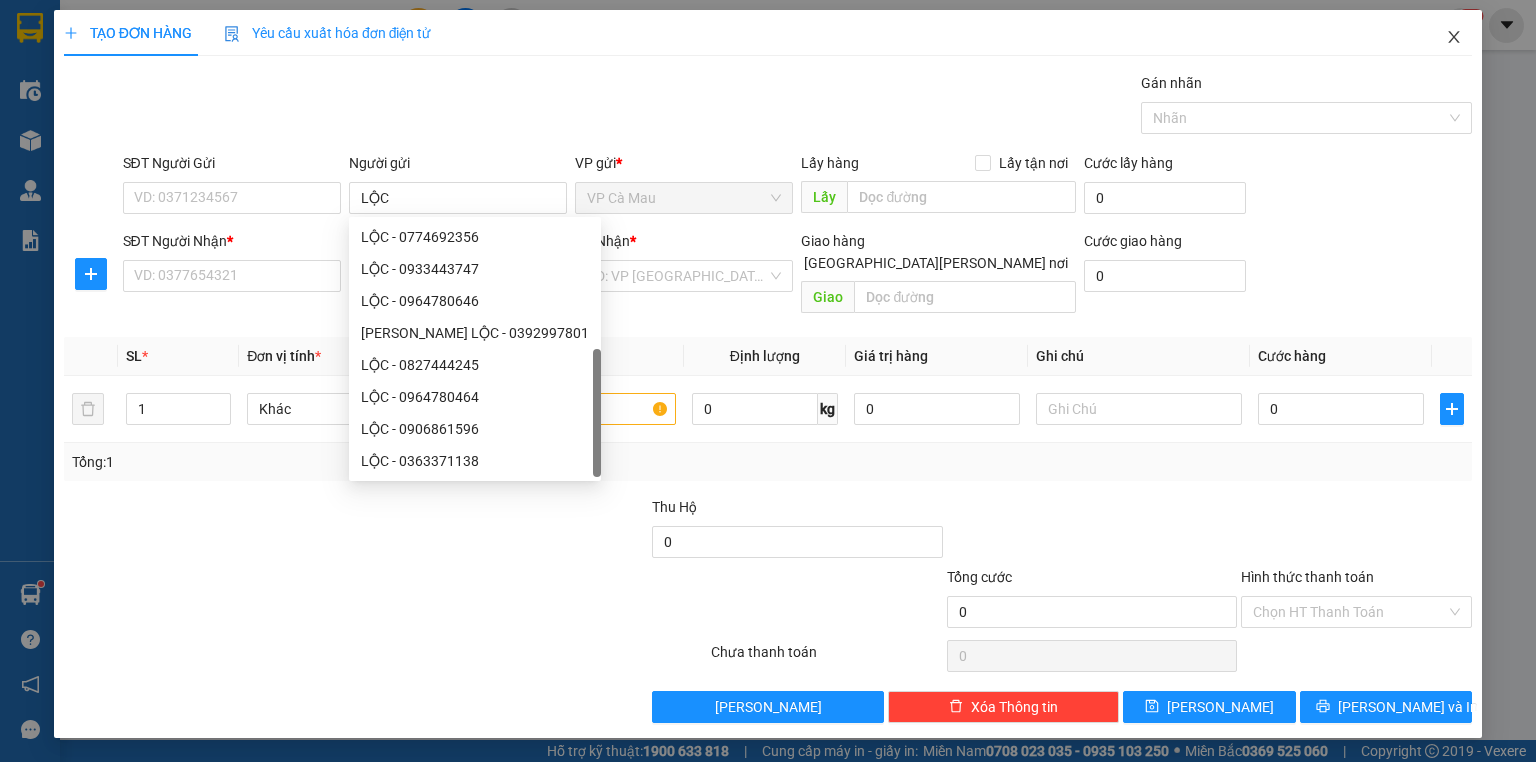 click at bounding box center [1454, 38] 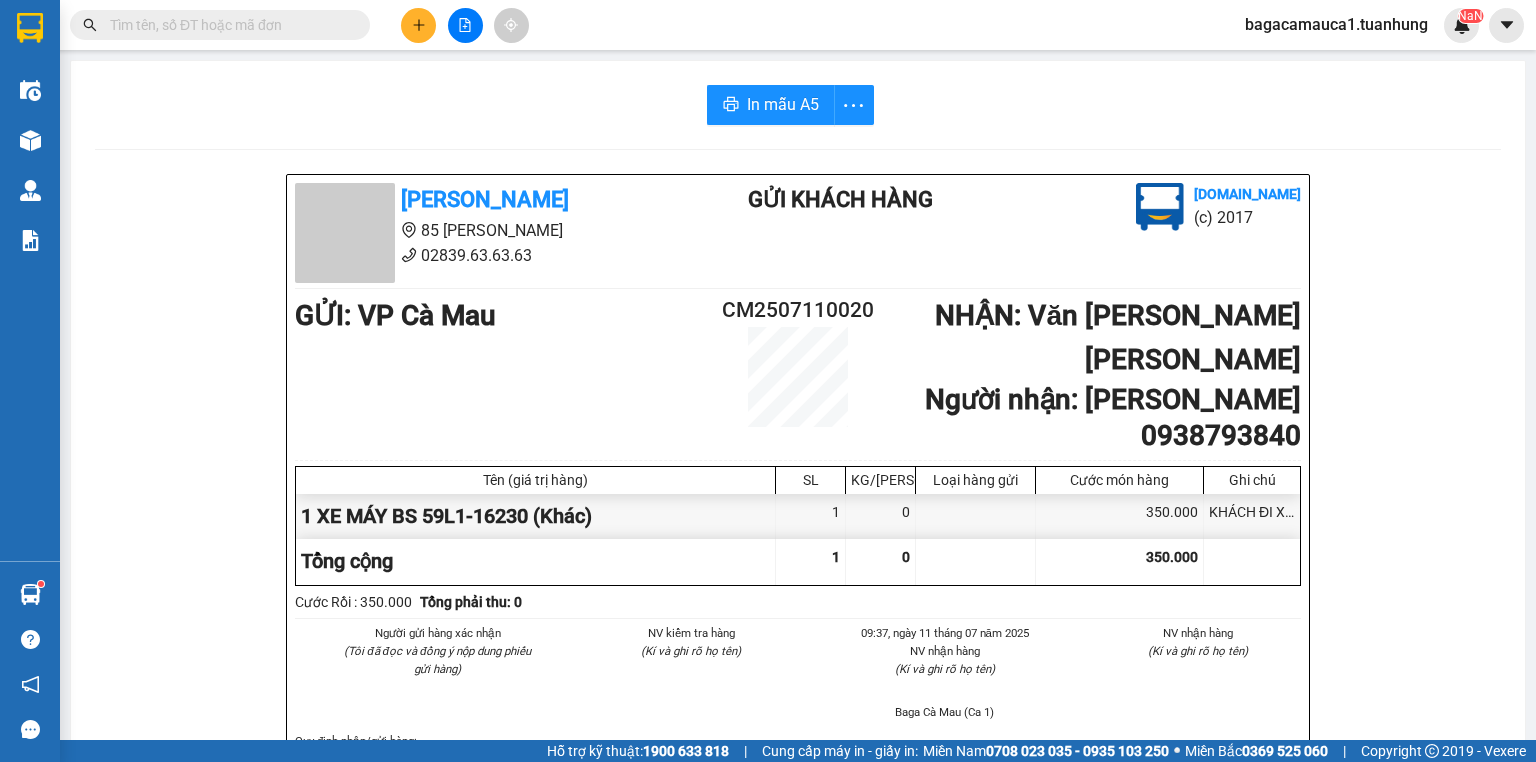 click at bounding box center (228, 25) 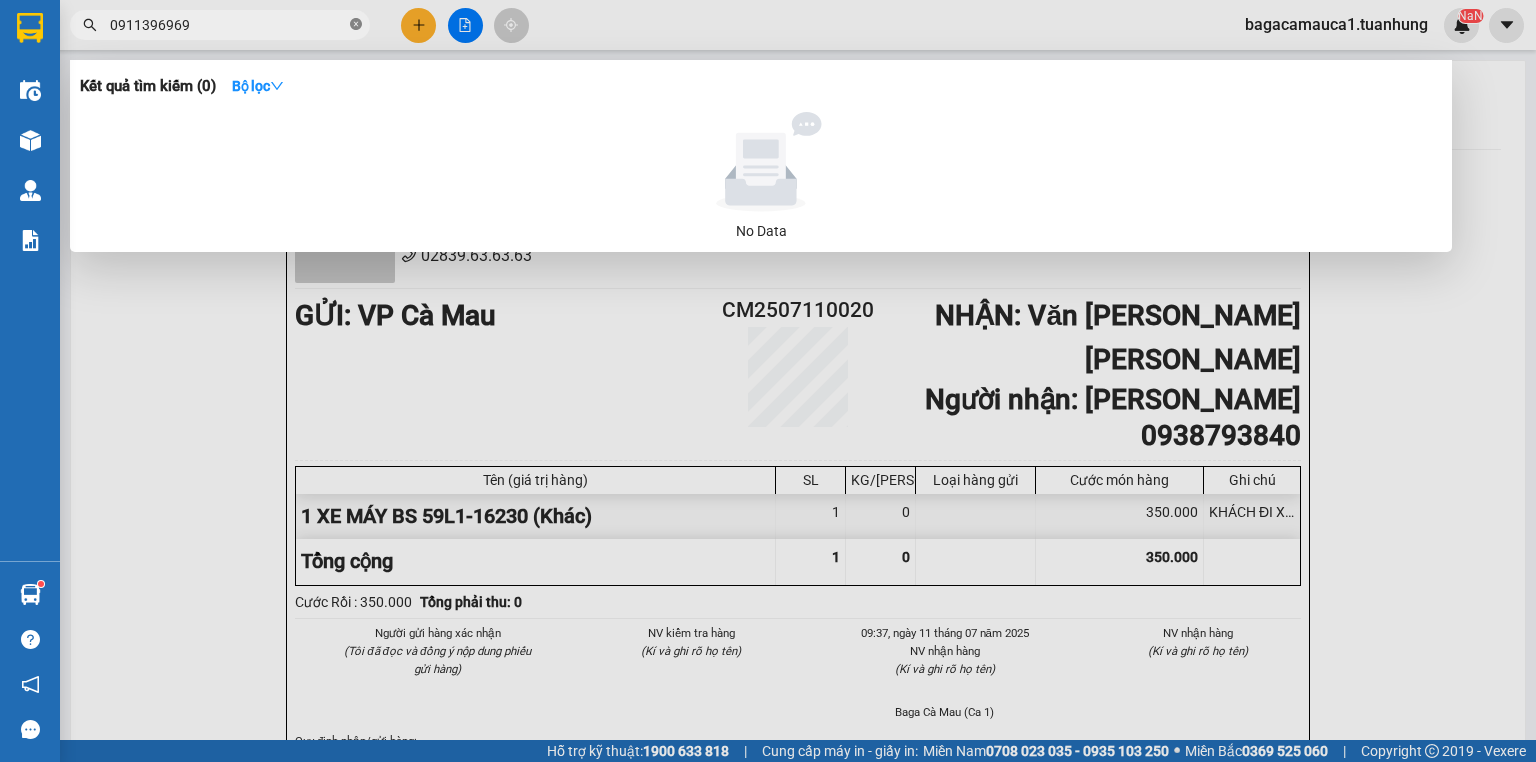 click 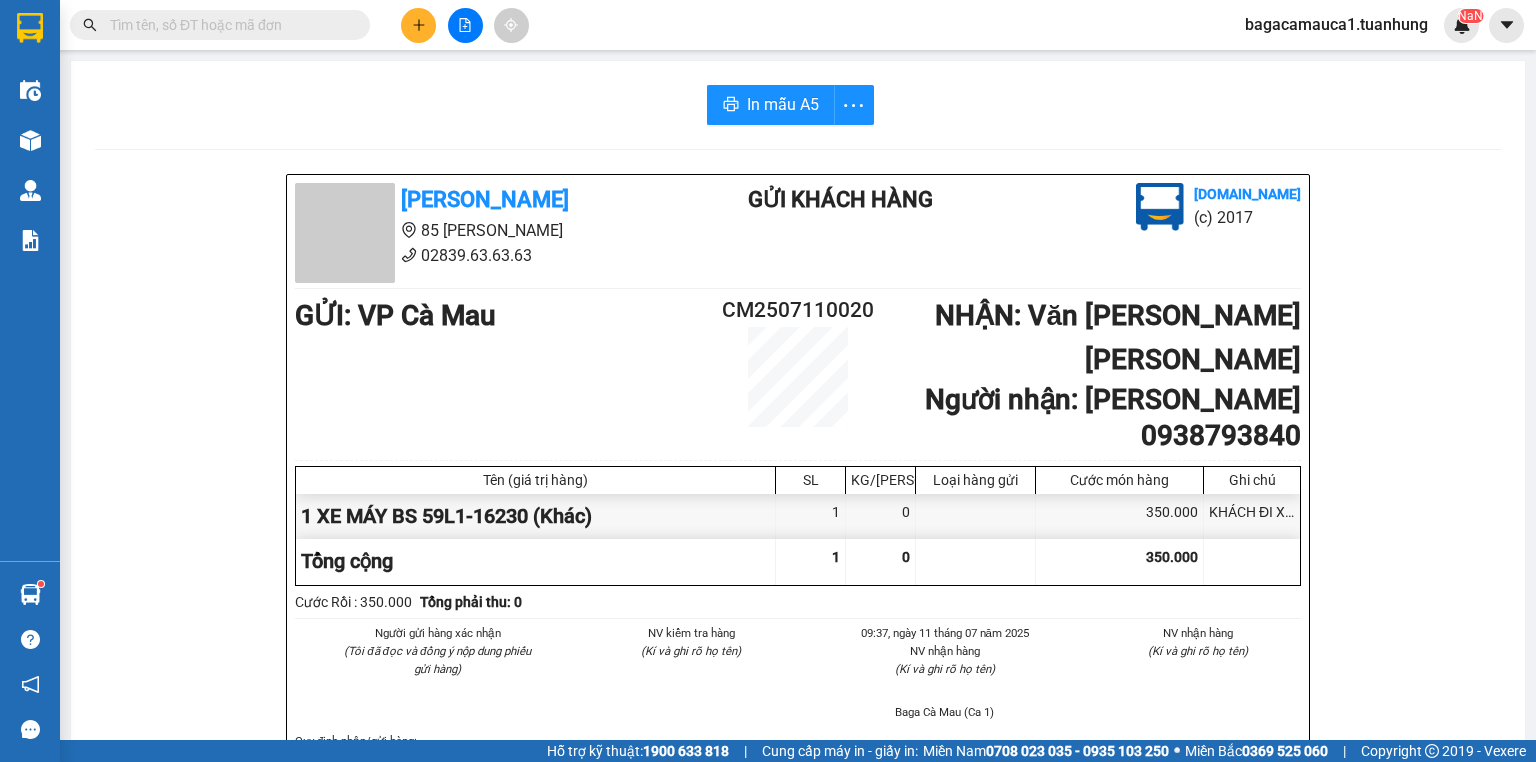 click at bounding box center [228, 25] 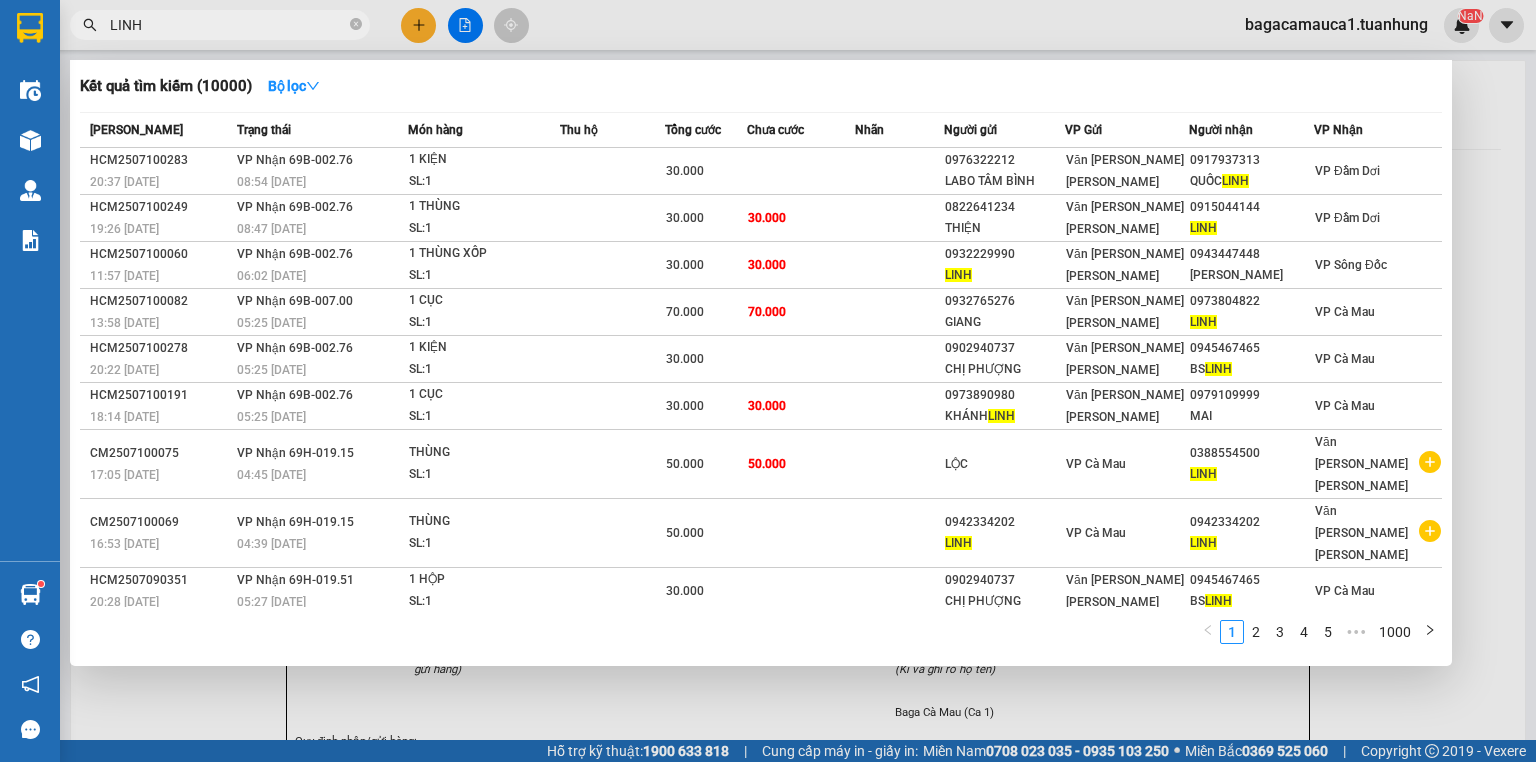 click on "LINH" at bounding box center [1251, 474] 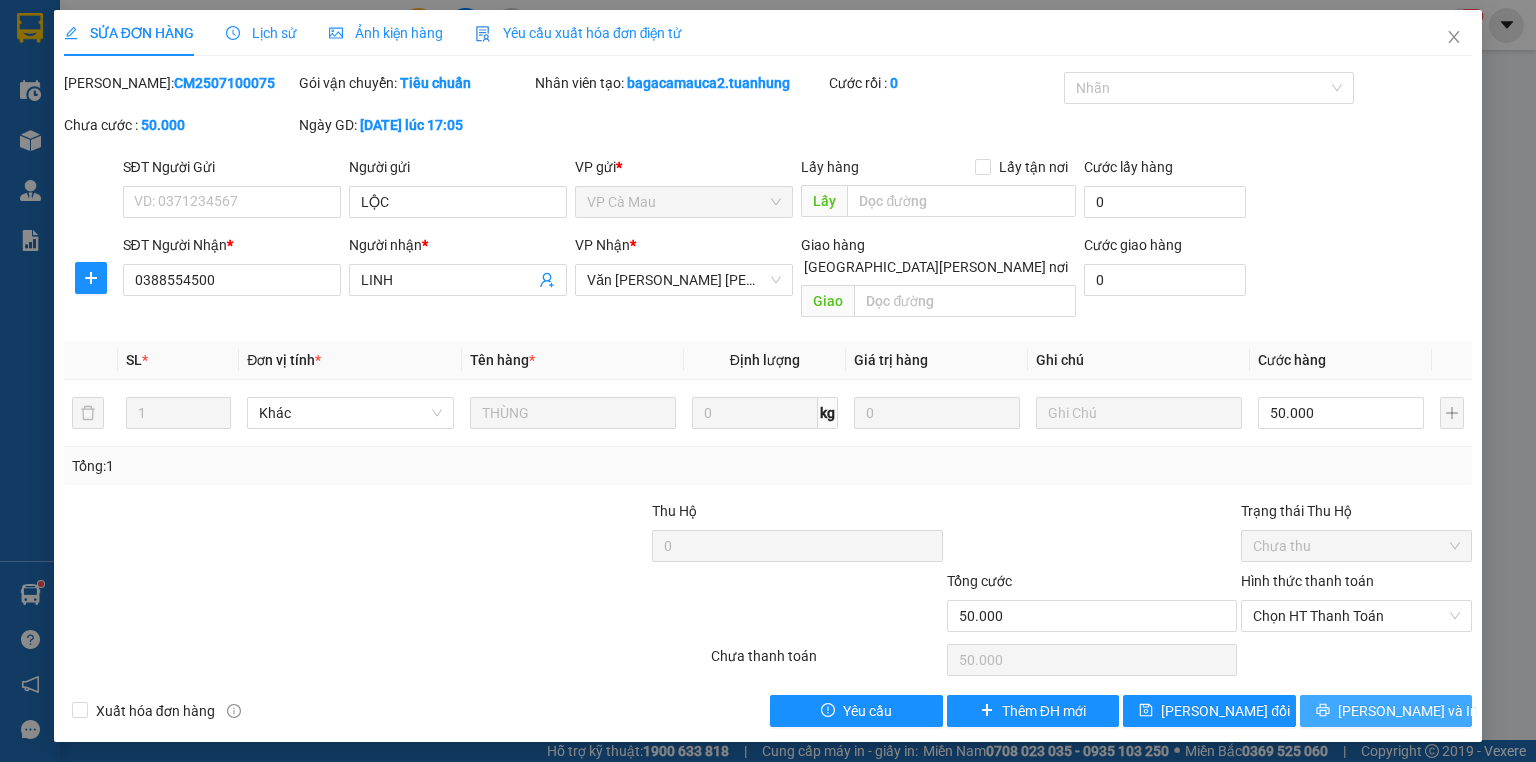 click 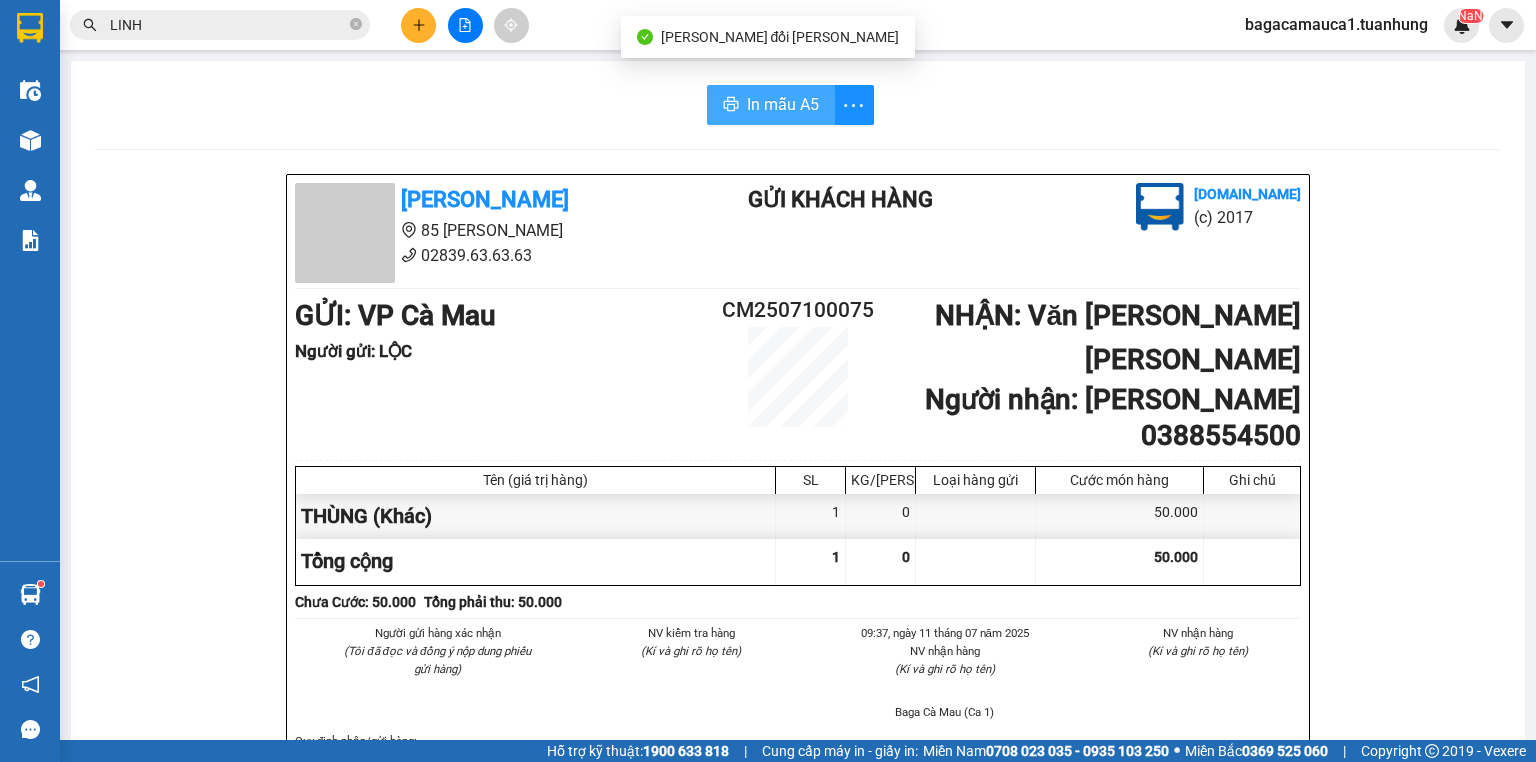 click on "In mẫu A5" at bounding box center [783, 104] 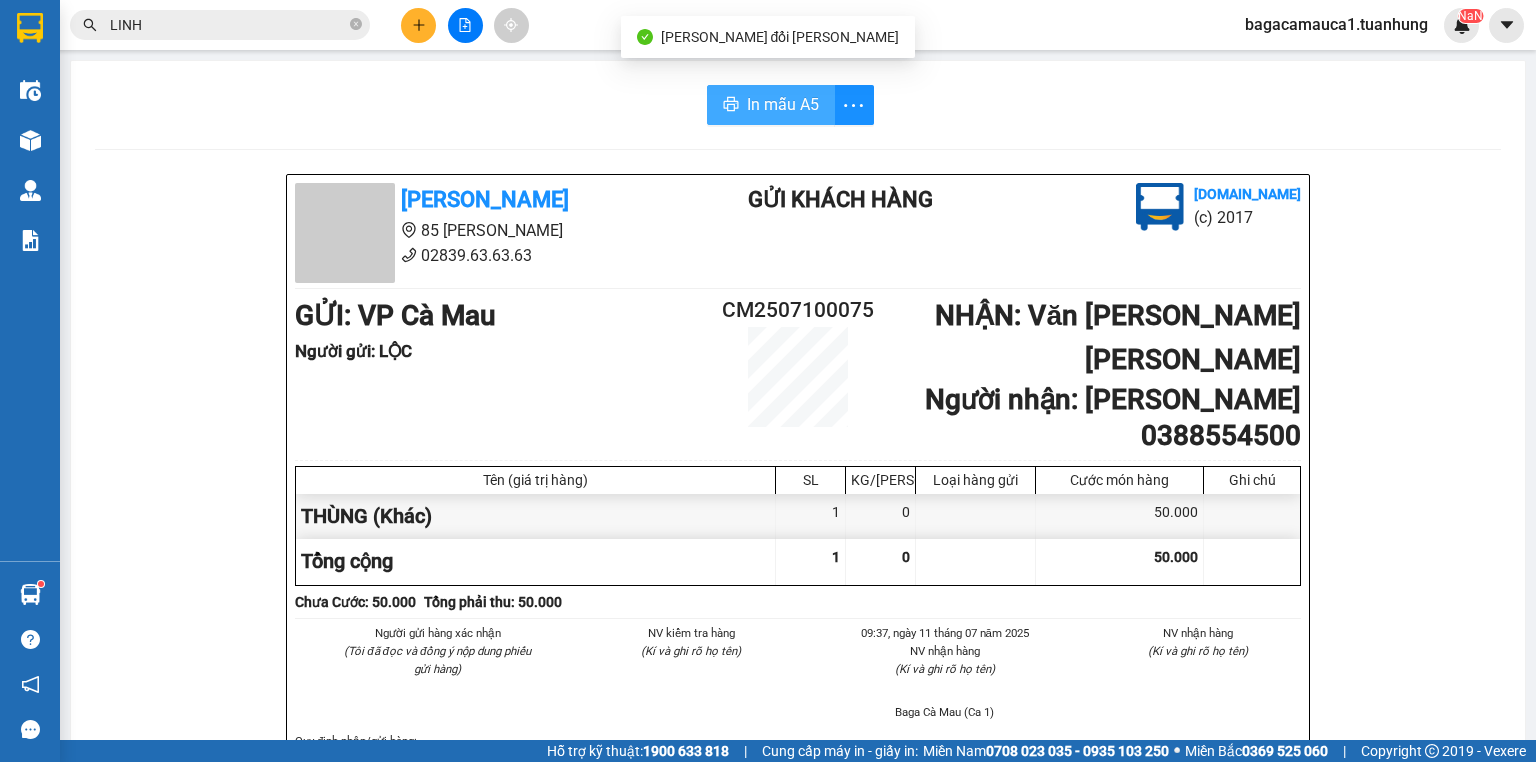 scroll, scrollTop: 0, scrollLeft: 0, axis: both 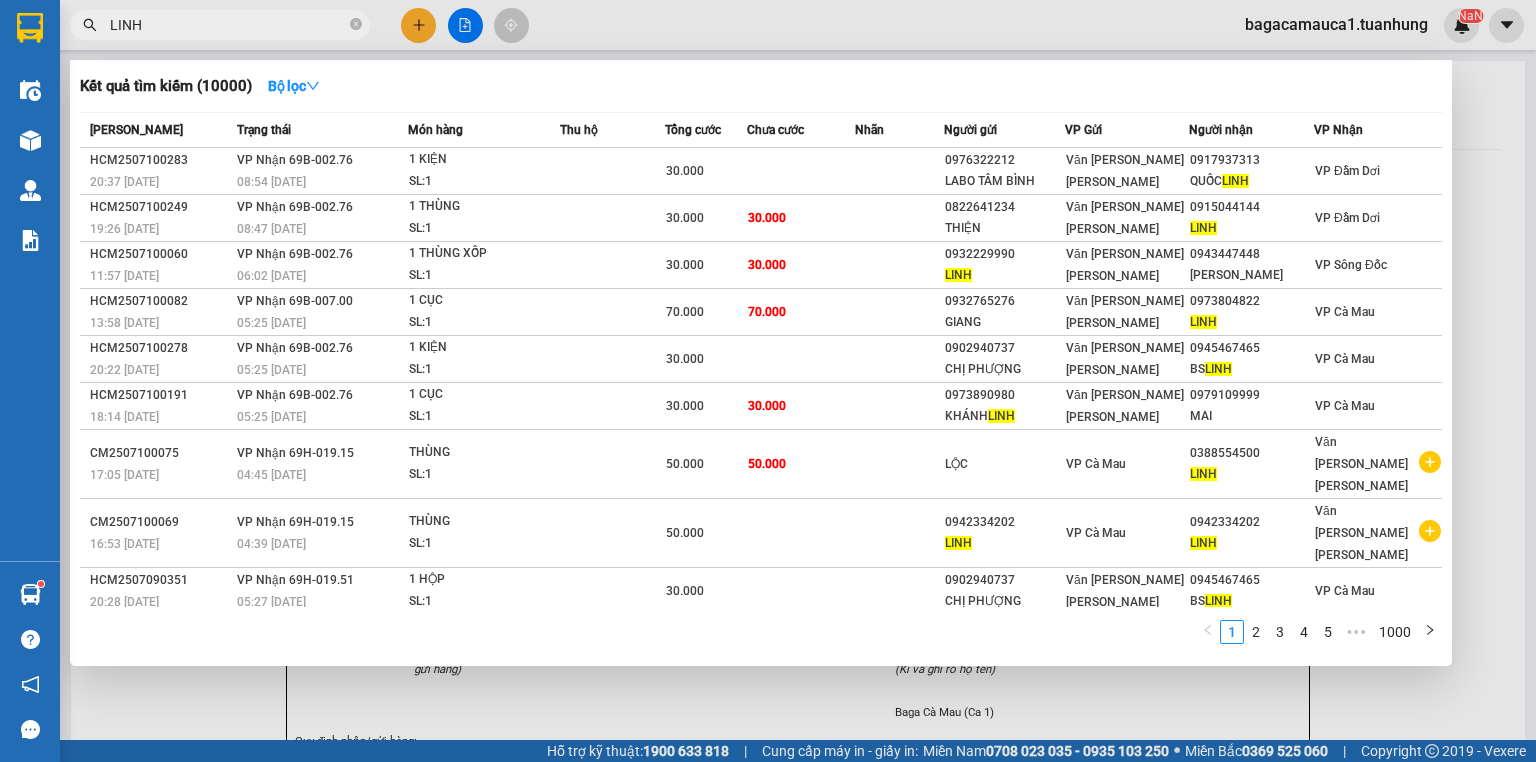click on "LINH" at bounding box center [220, 25] 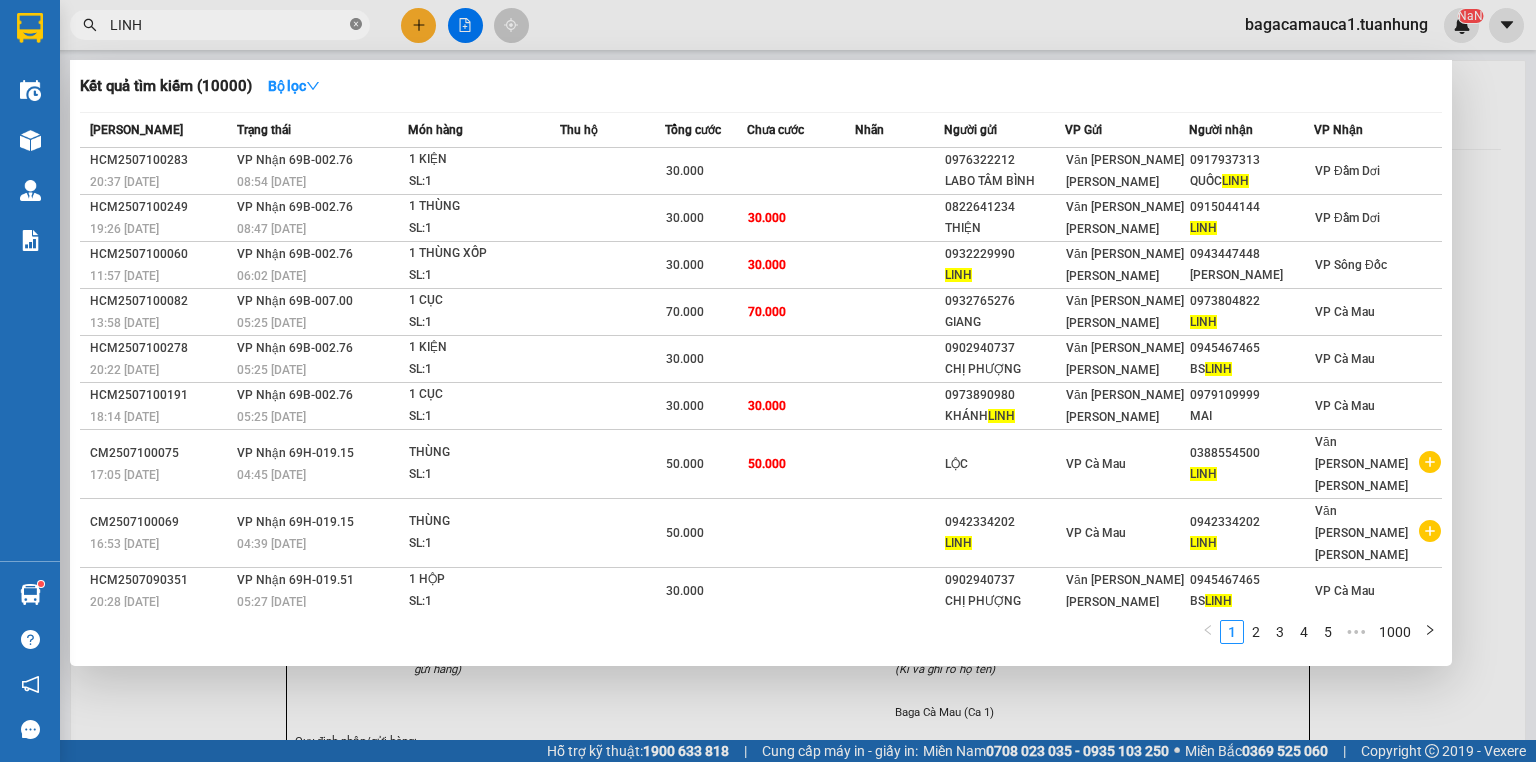 click 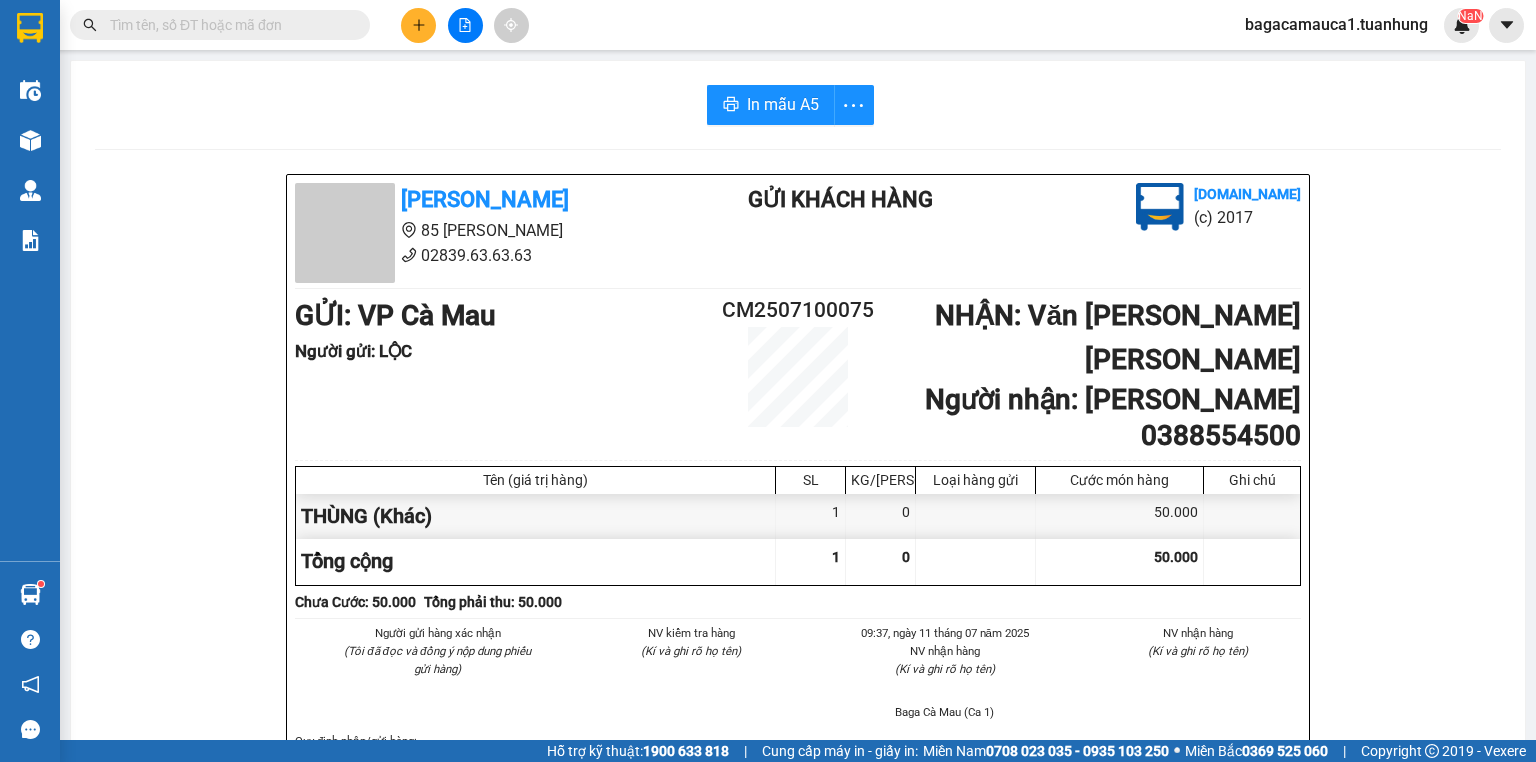 click at bounding box center (228, 25) 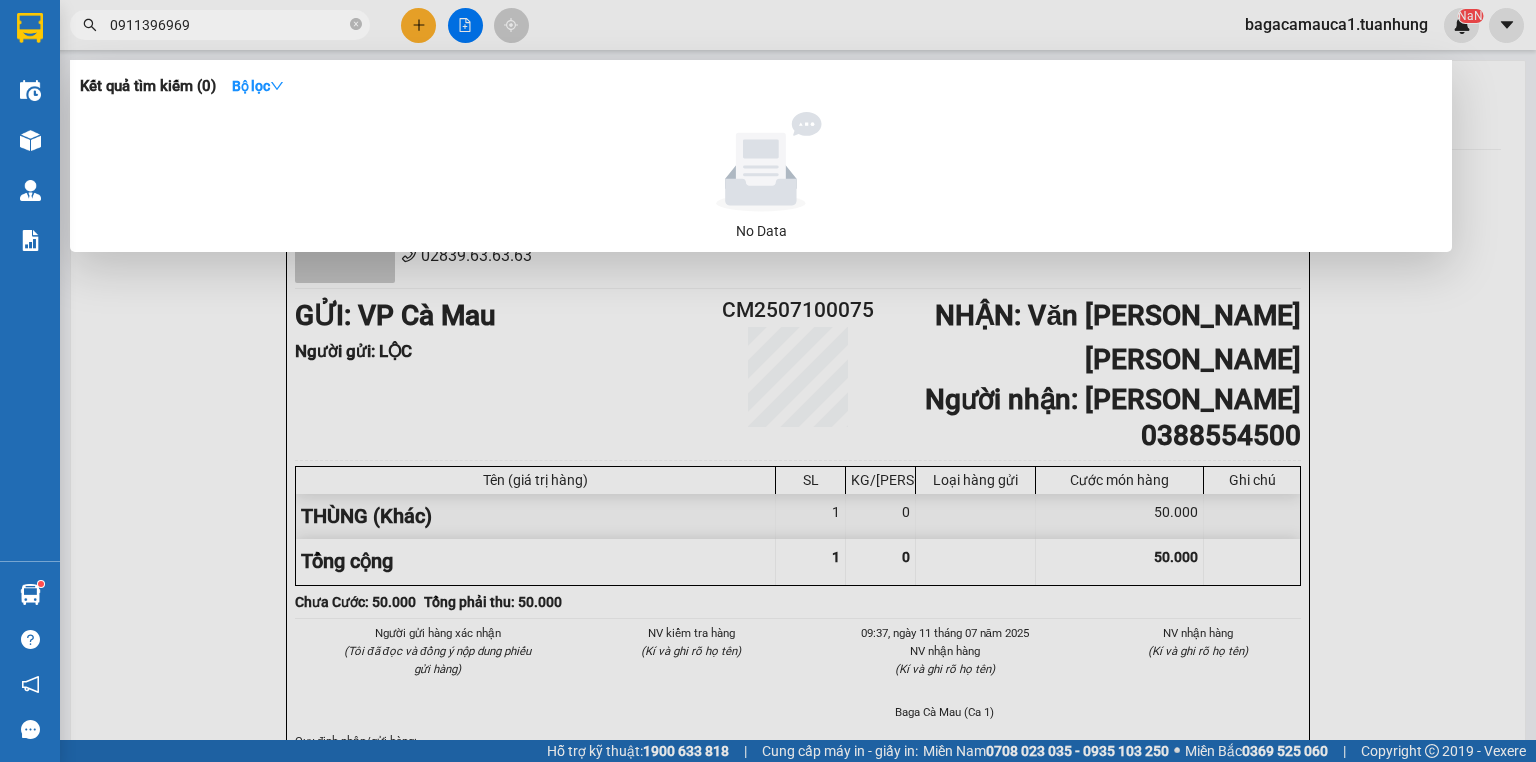 click at bounding box center (768, 381) 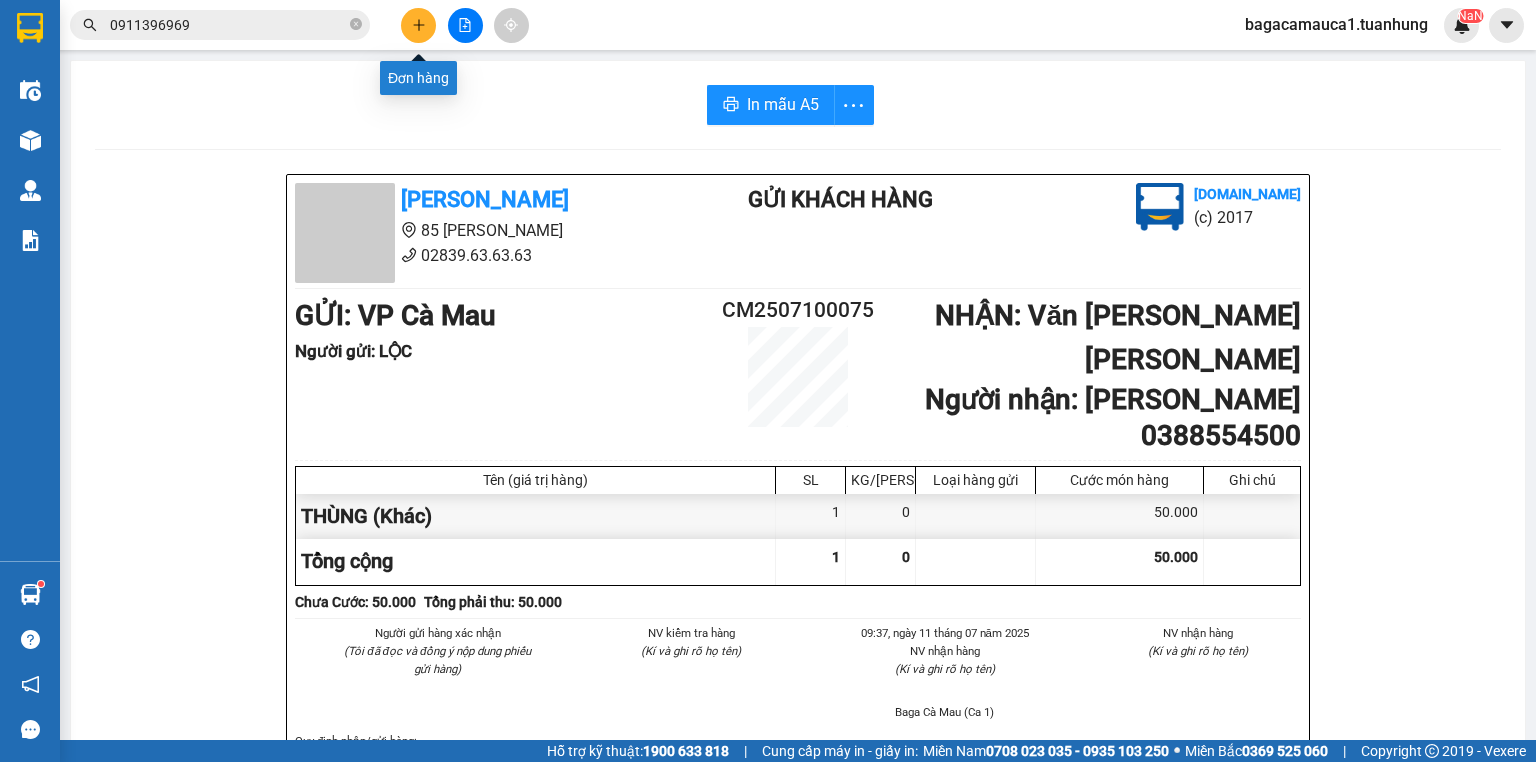 click 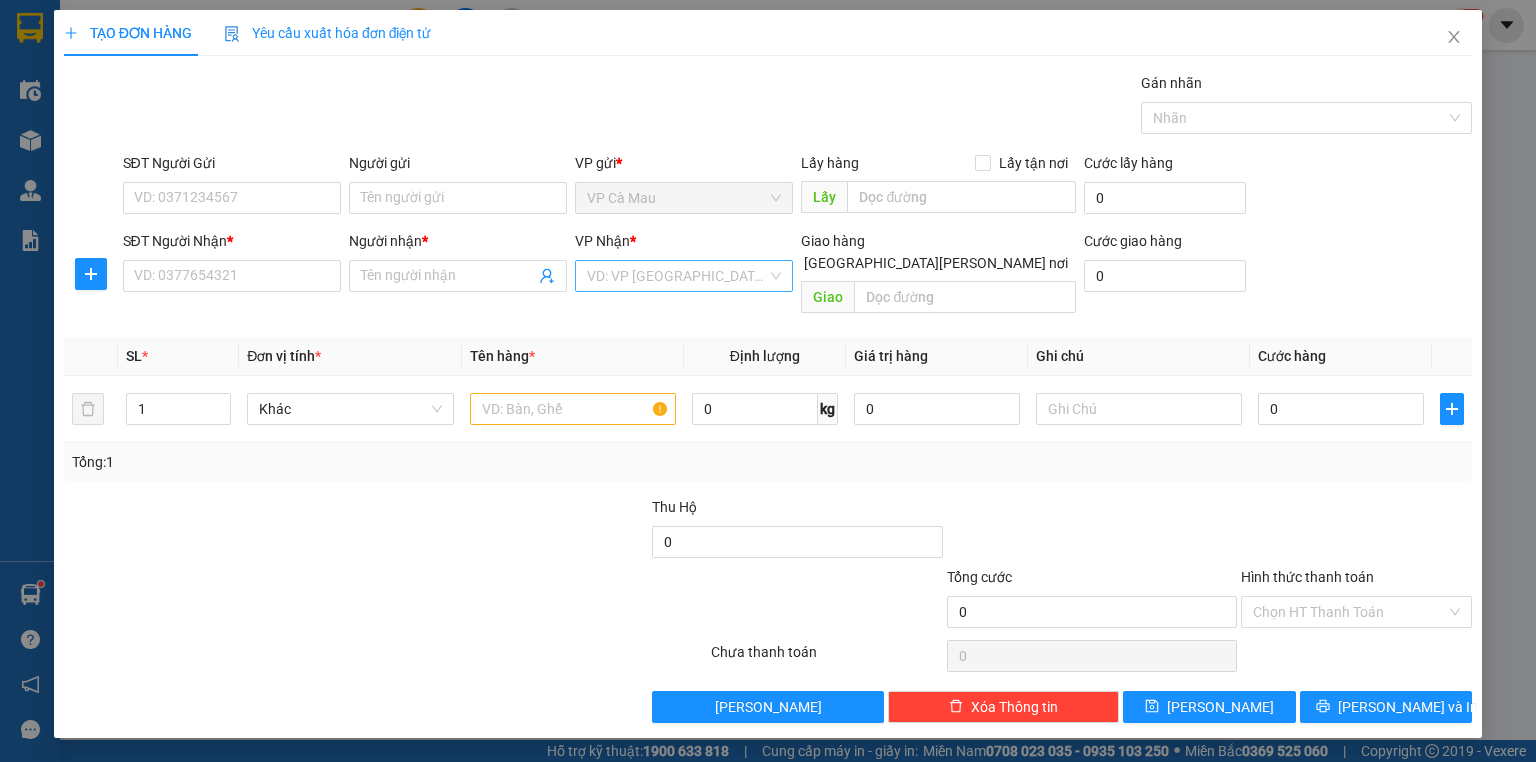 click at bounding box center [677, 276] 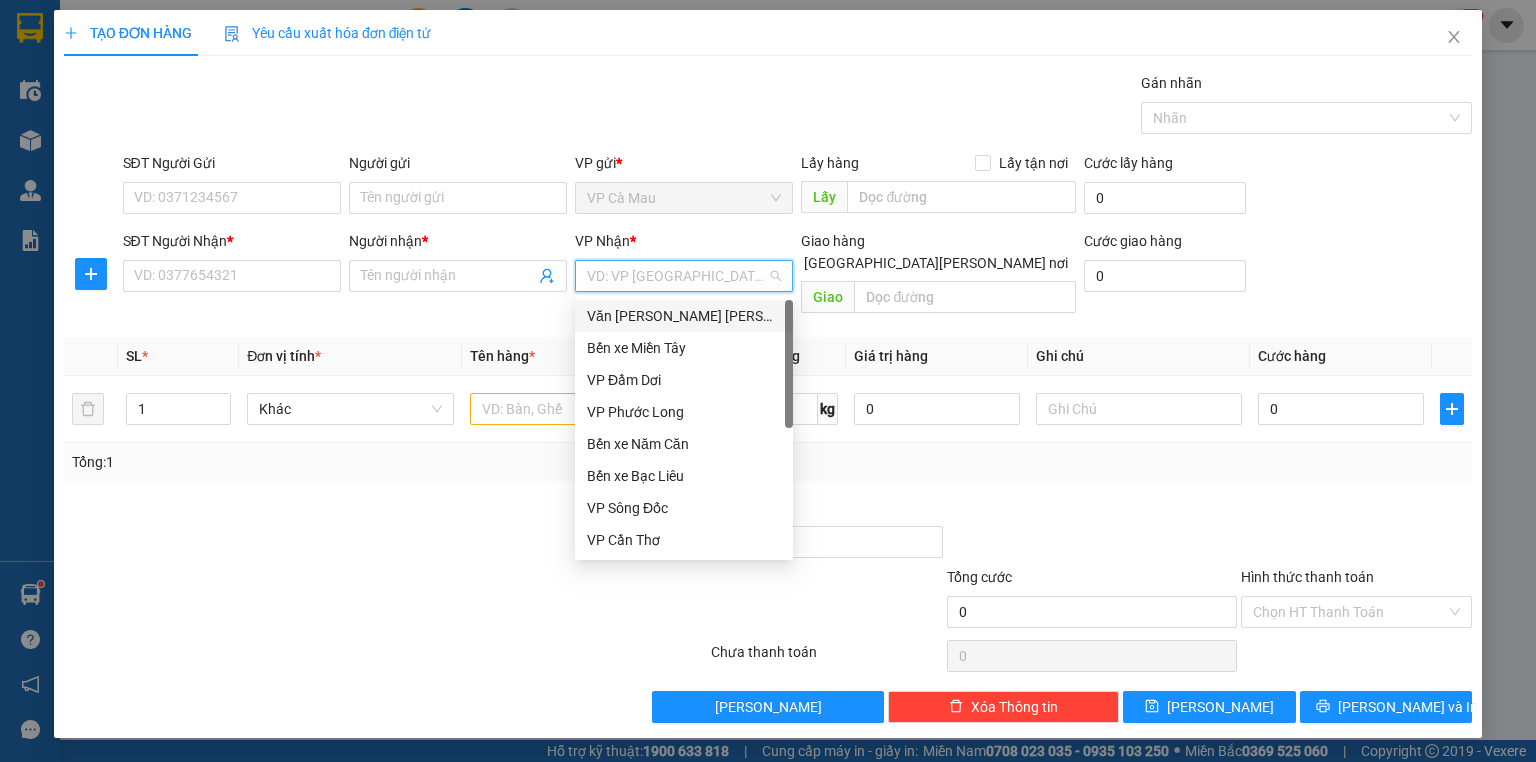 click on "Văn [PERSON_NAME] [PERSON_NAME]" at bounding box center (684, 316) 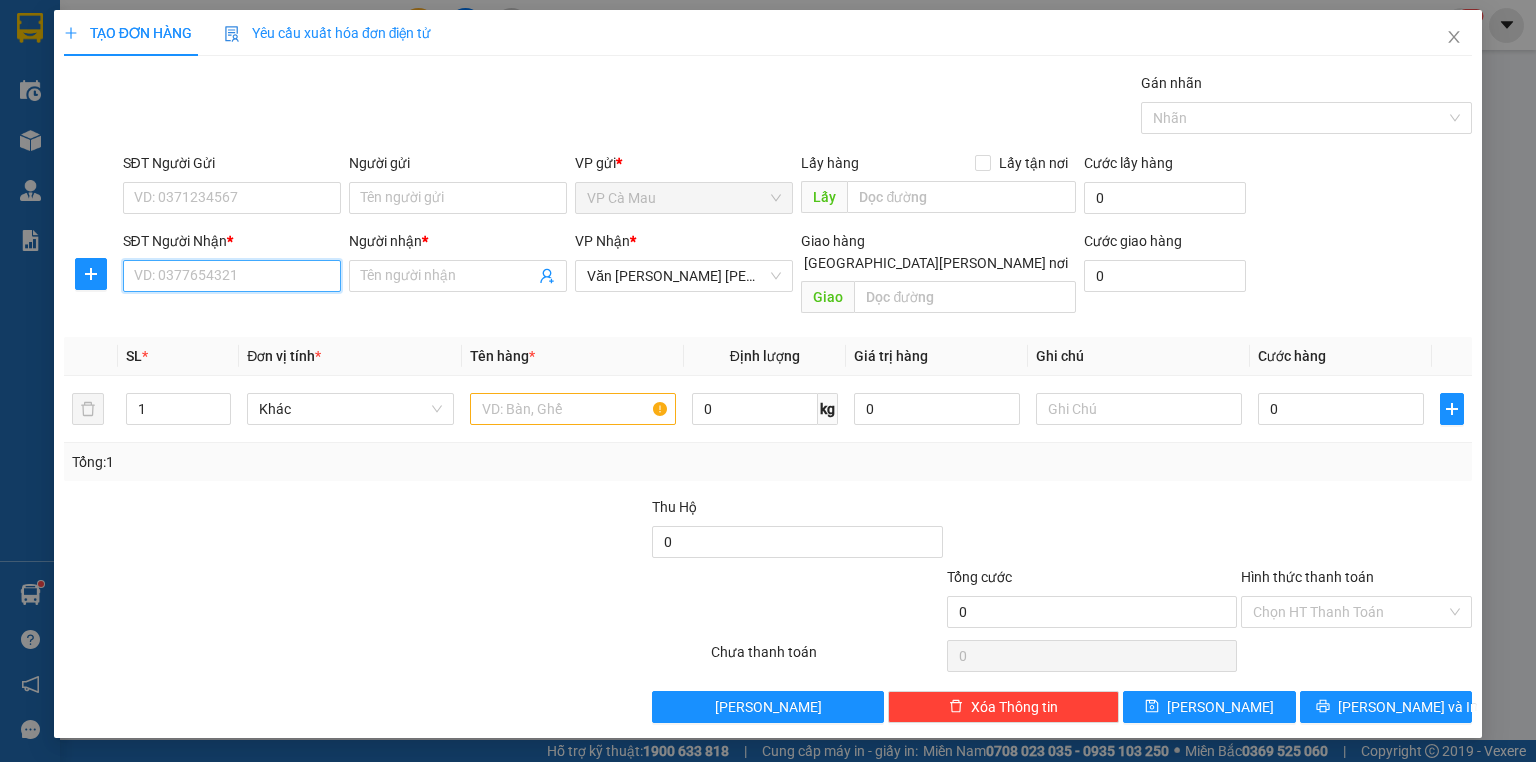 click on "SĐT Người Nhận  *" at bounding box center (232, 276) 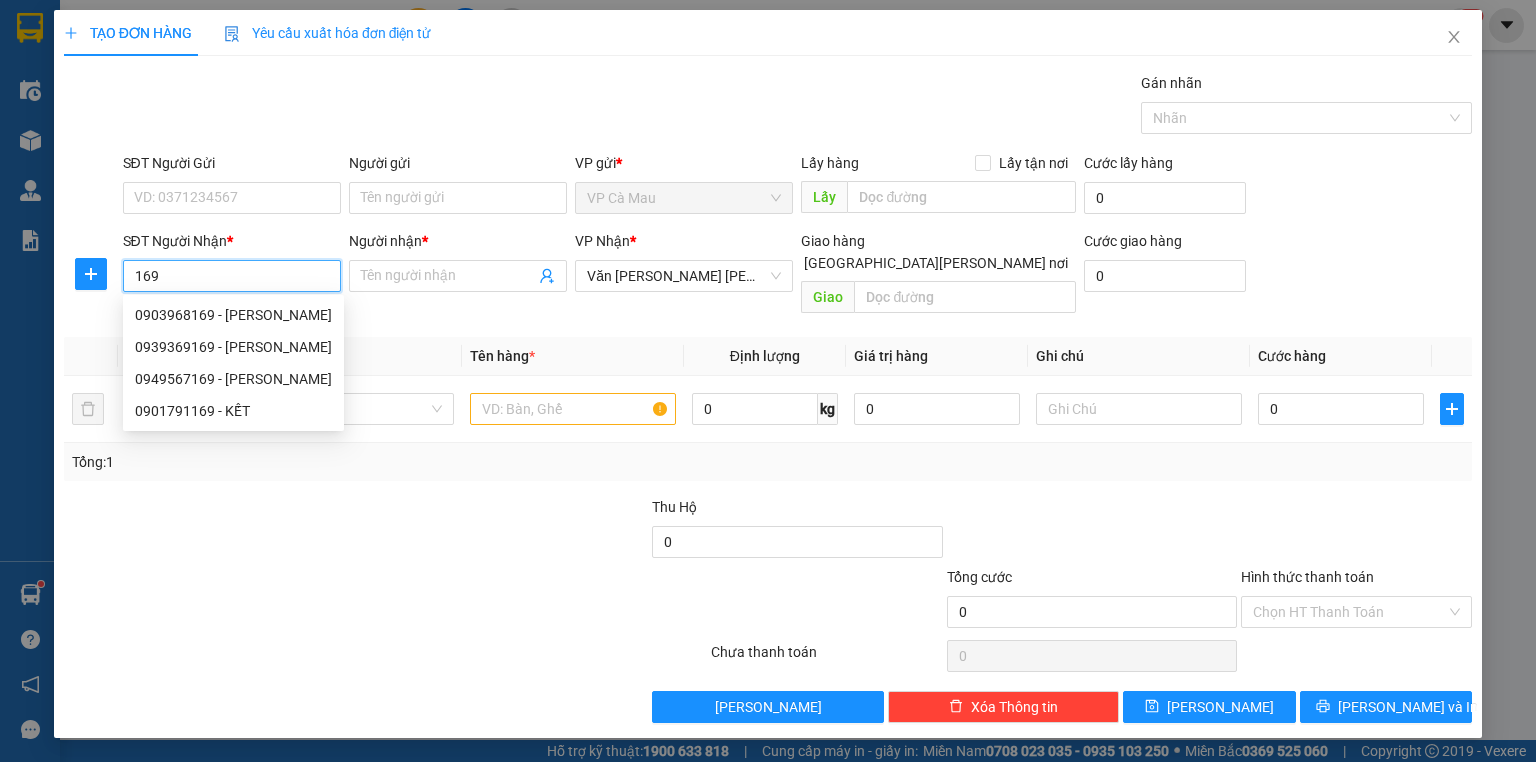click on "0903968169 - NHUNG" at bounding box center [233, 315] 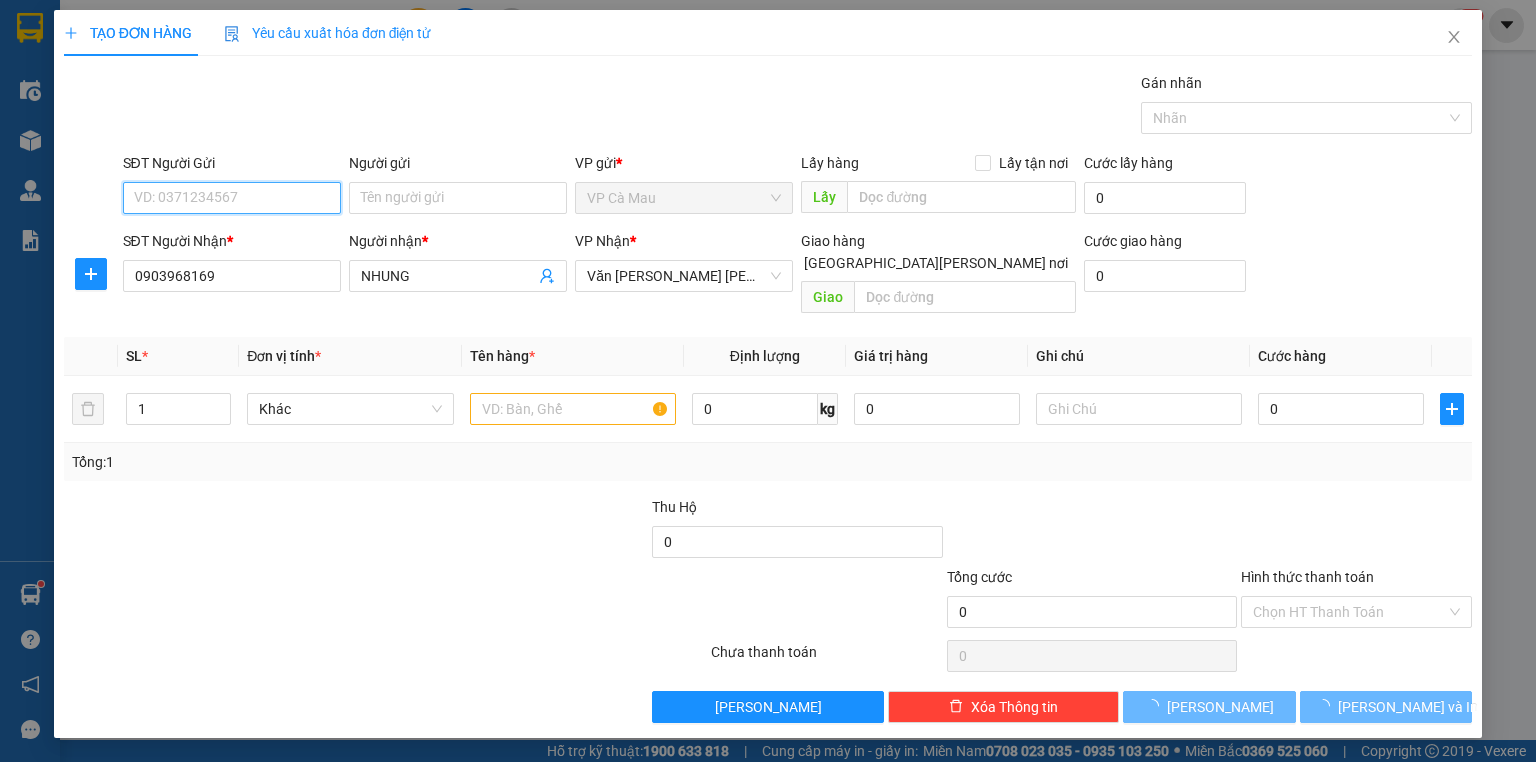 click on "SĐT Người Gửi" at bounding box center (232, 198) 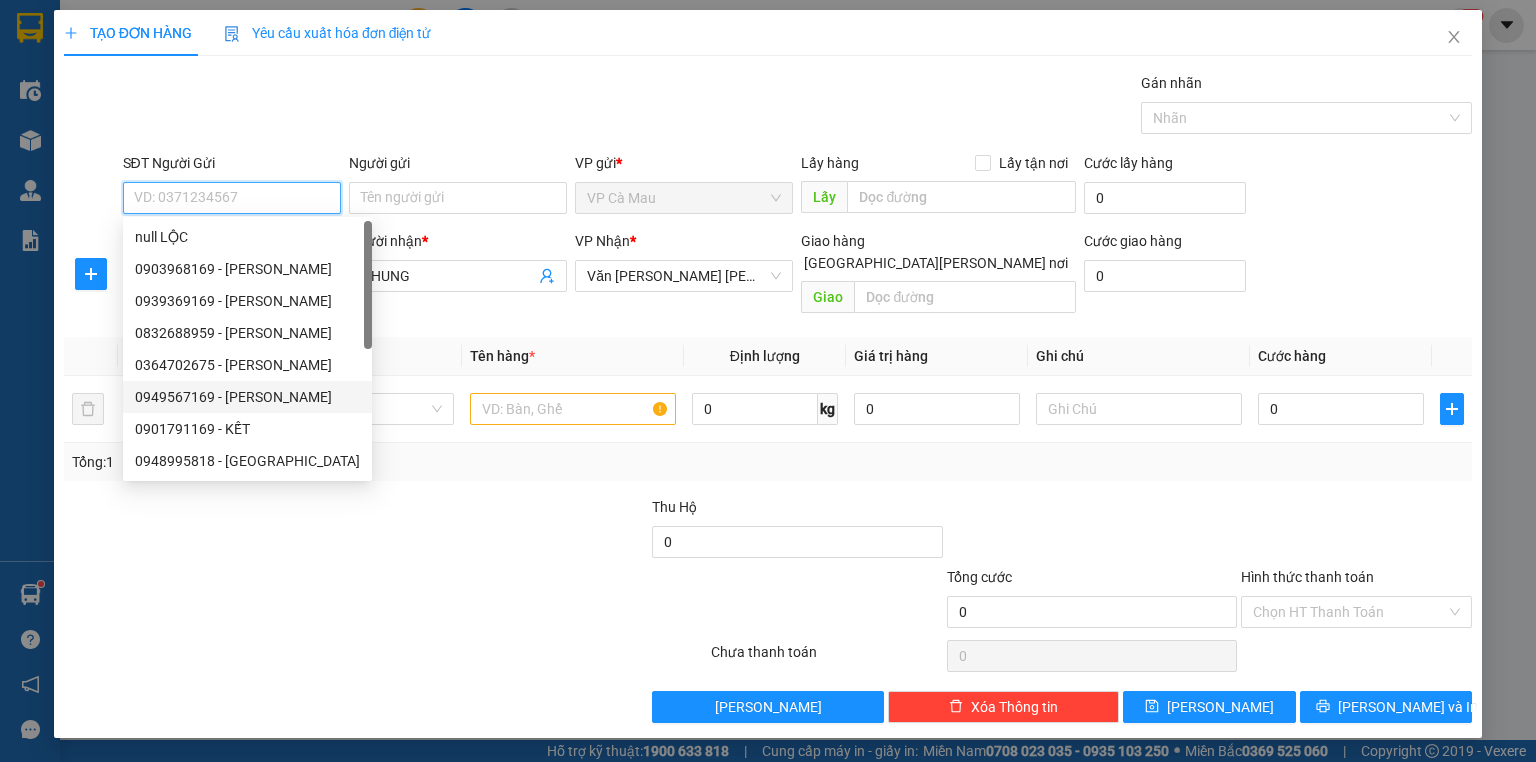 scroll, scrollTop: 32, scrollLeft: 0, axis: vertical 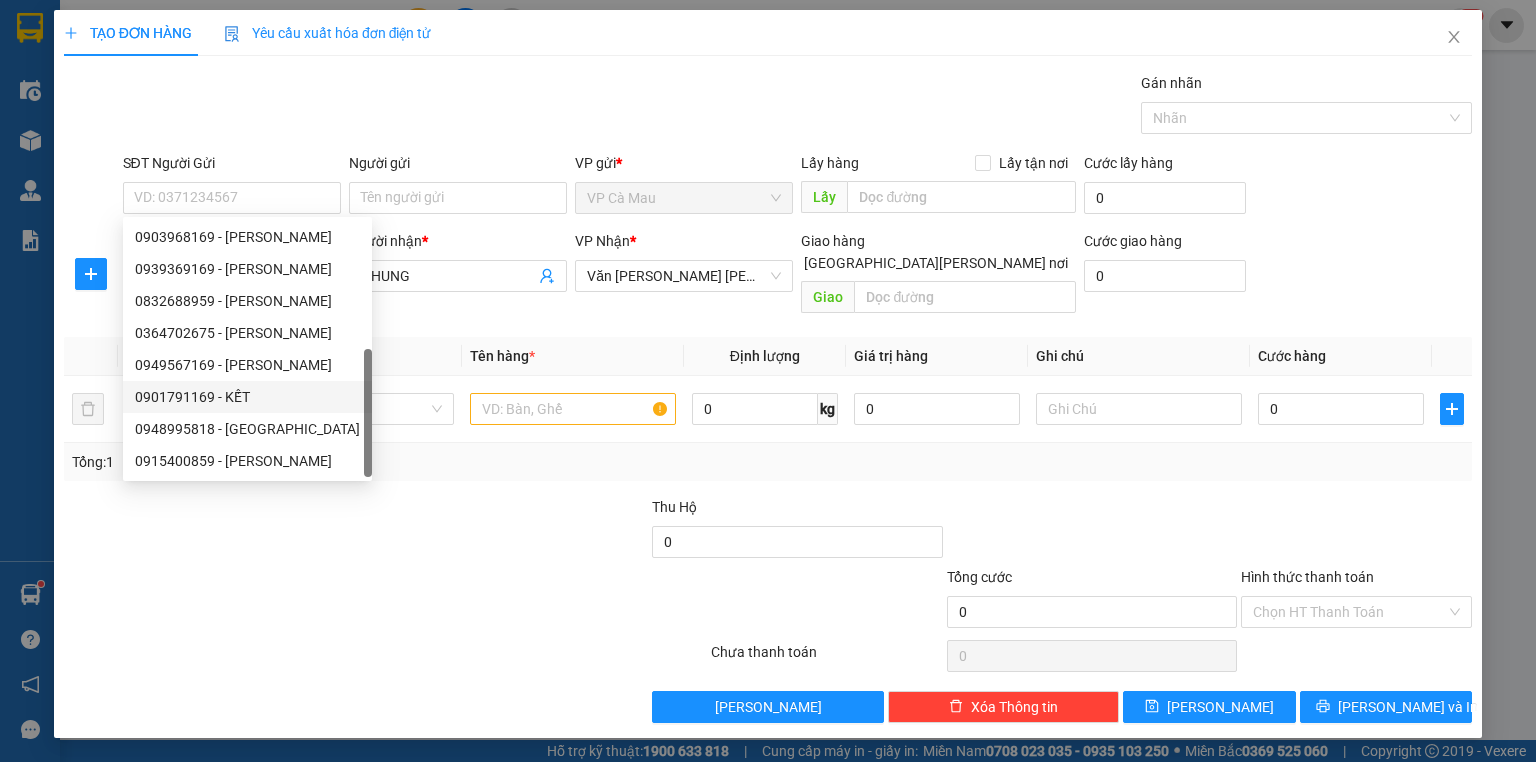 click on "Đơn vị tính  *" at bounding box center (350, 356) 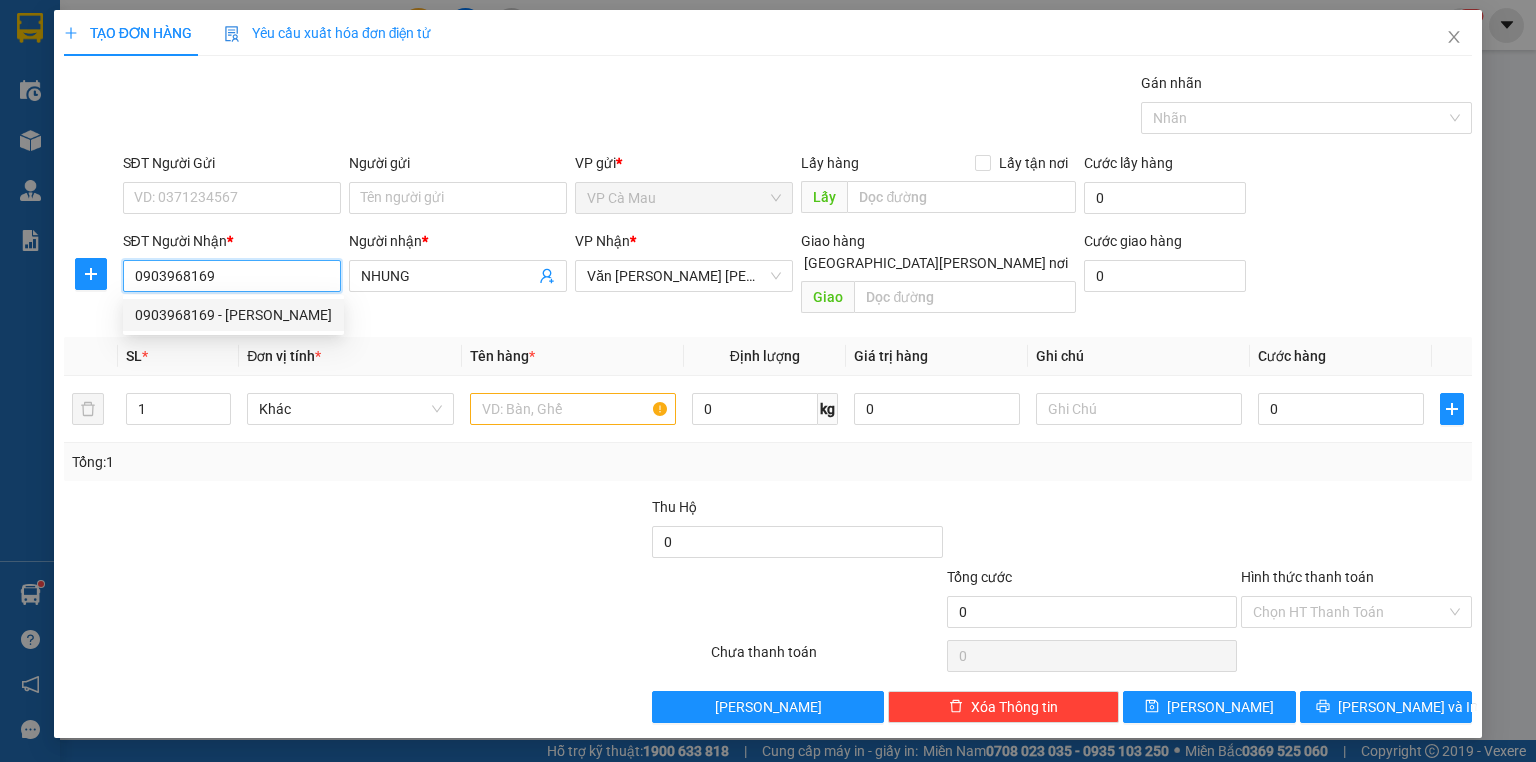 drag, startPoint x: 285, startPoint y: 281, endPoint x: 123, endPoint y: 284, distance: 162.02777 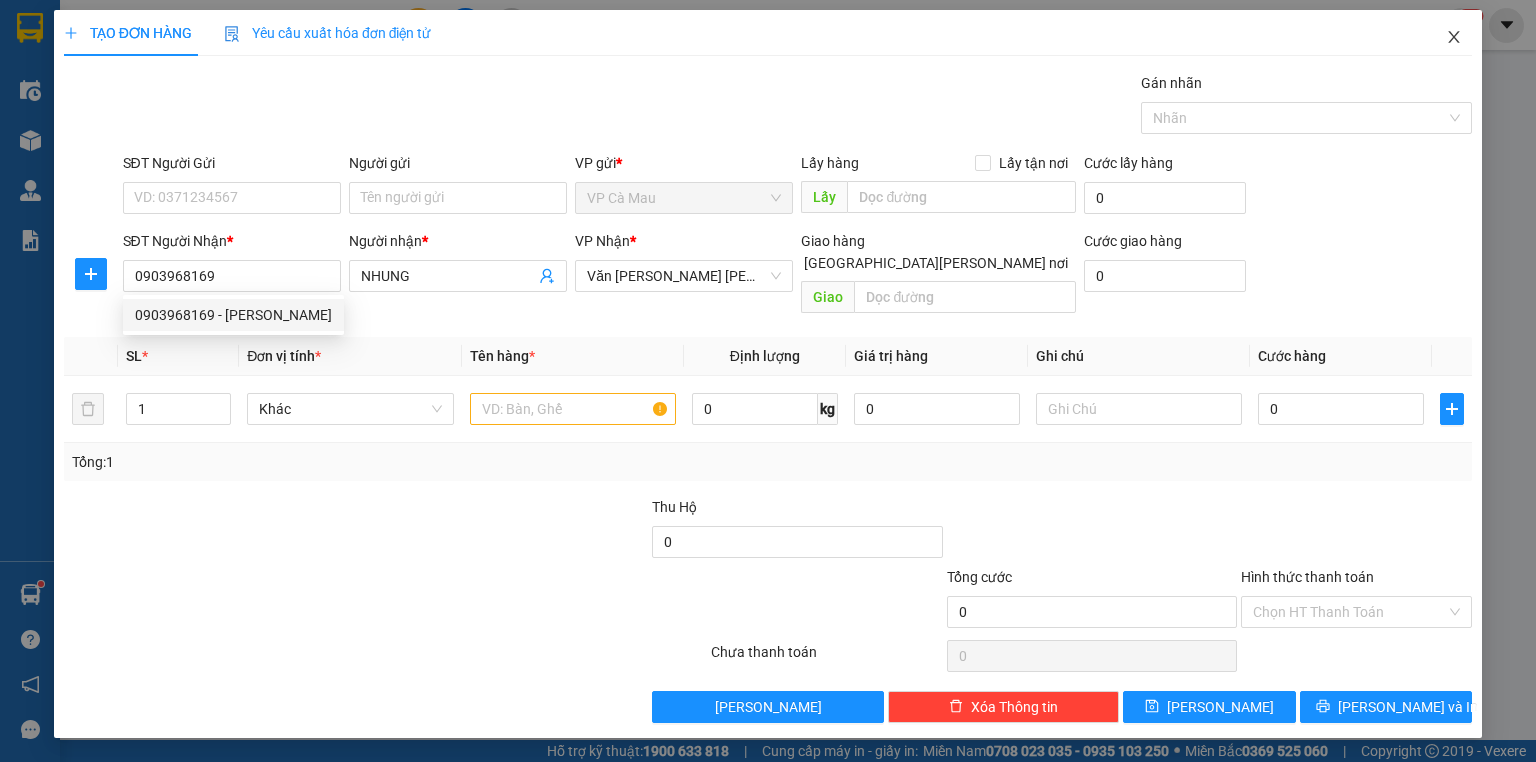 click 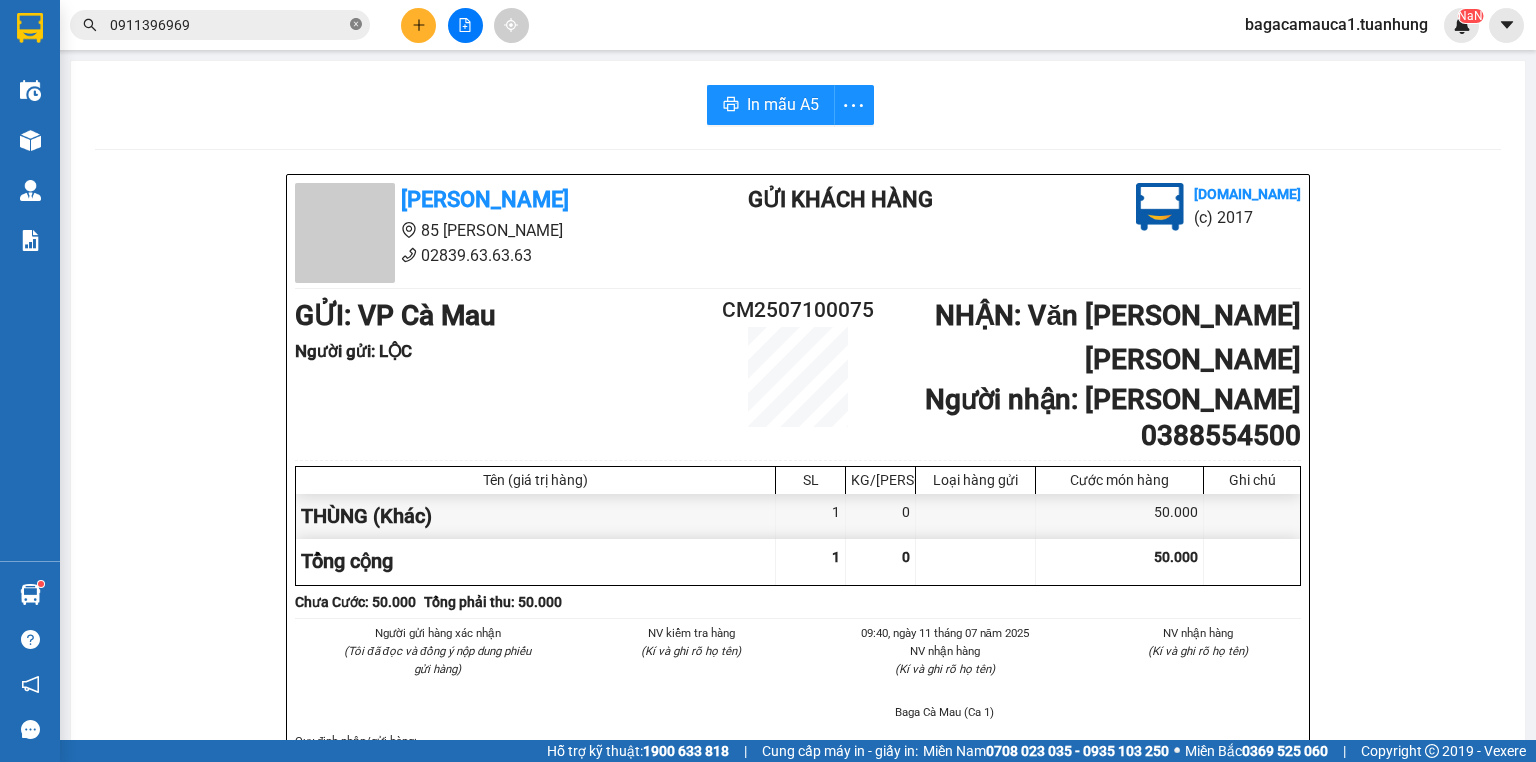 click 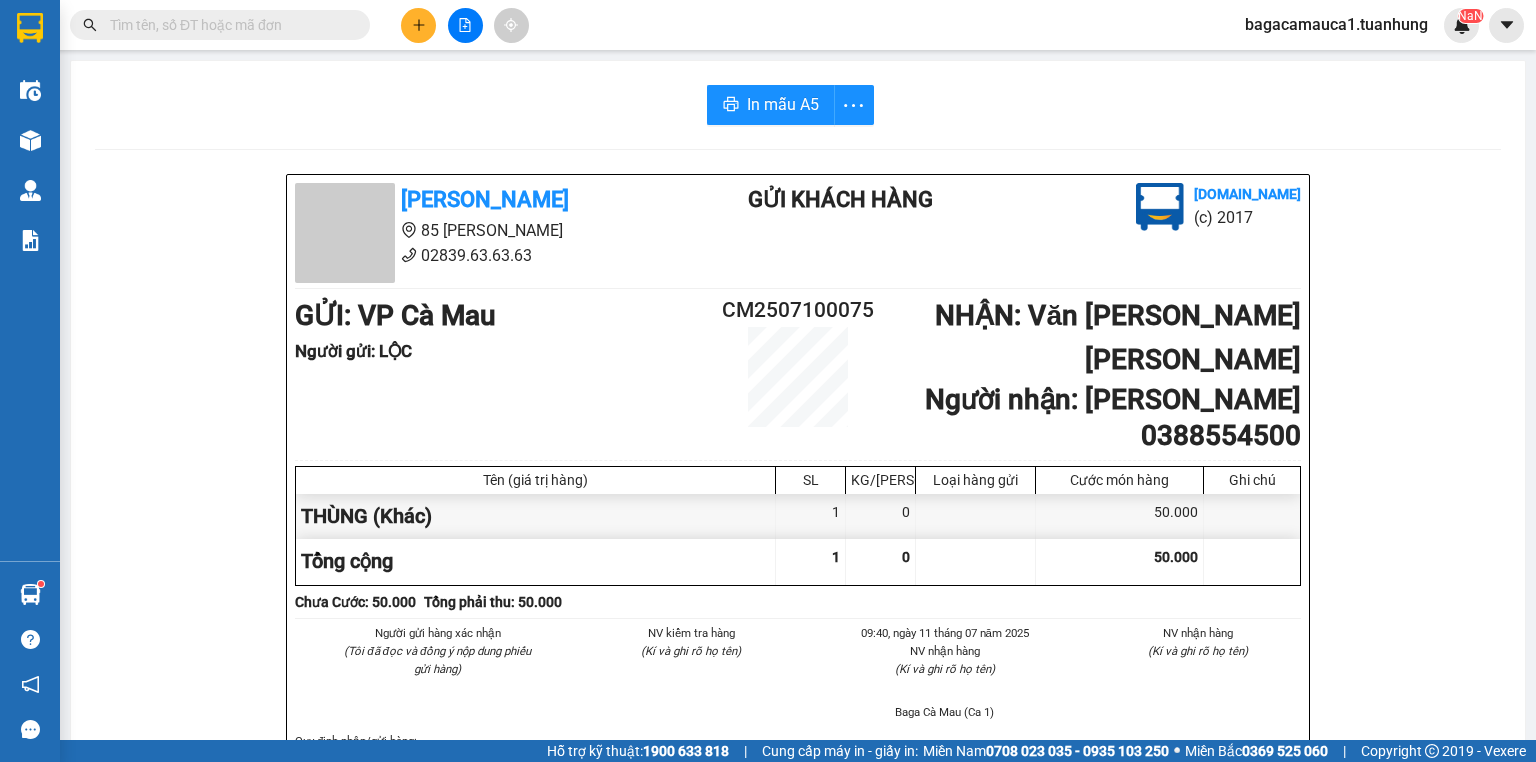 click at bounding box center (228, 25) 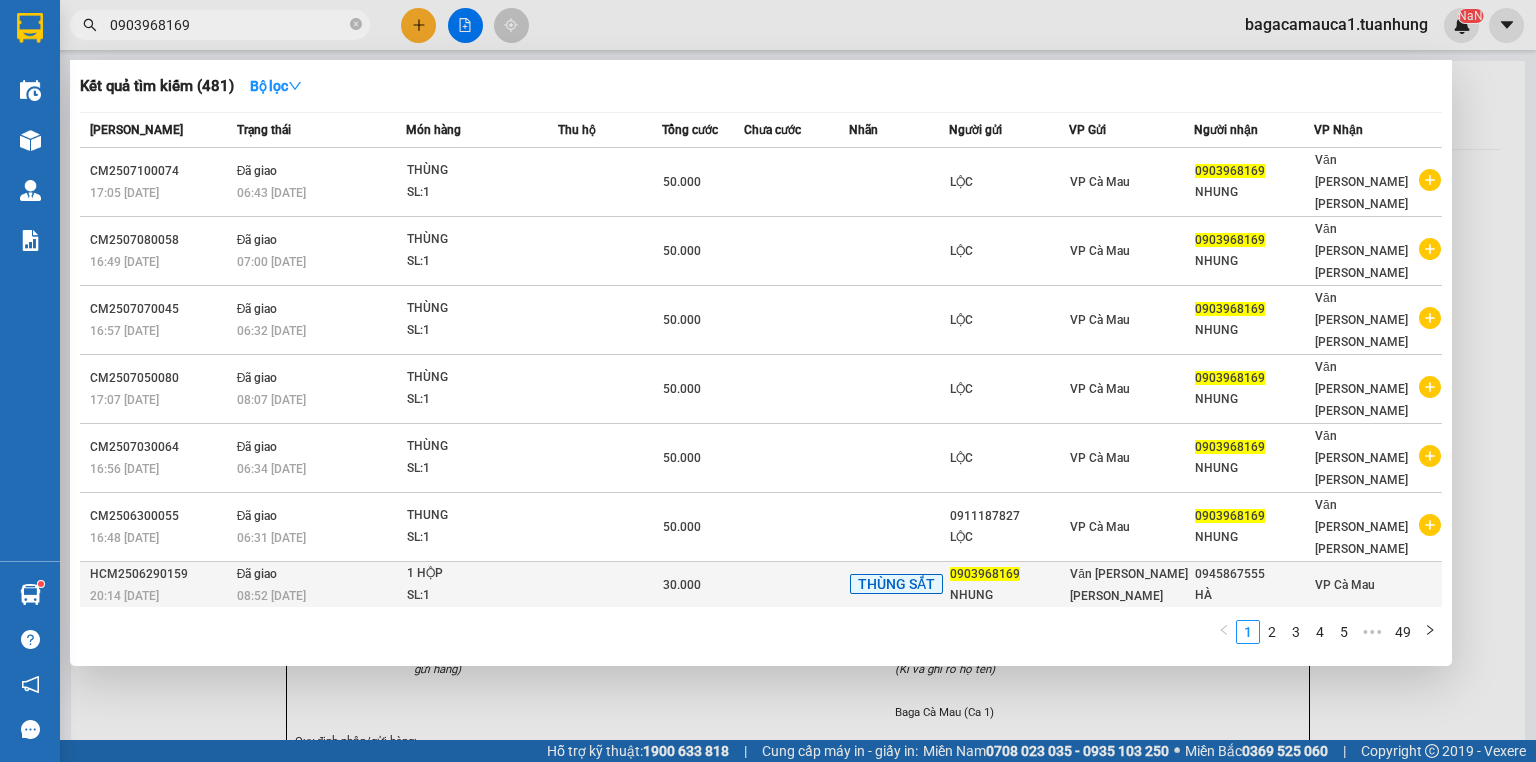 scroll, scrollTop: 4, scrollLeft: 0, axis: vertical 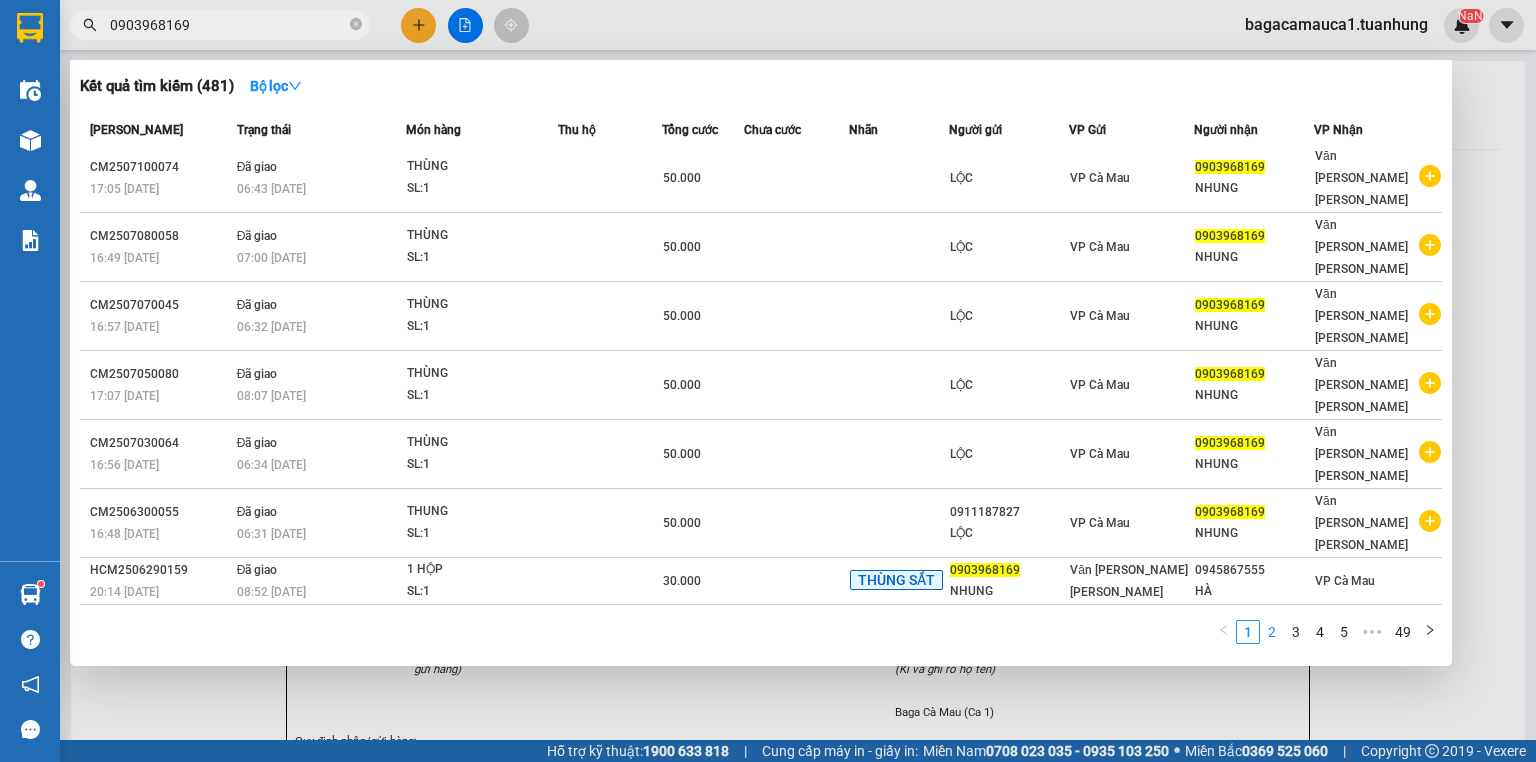 click on "2" at bounding box center [1272, 632] 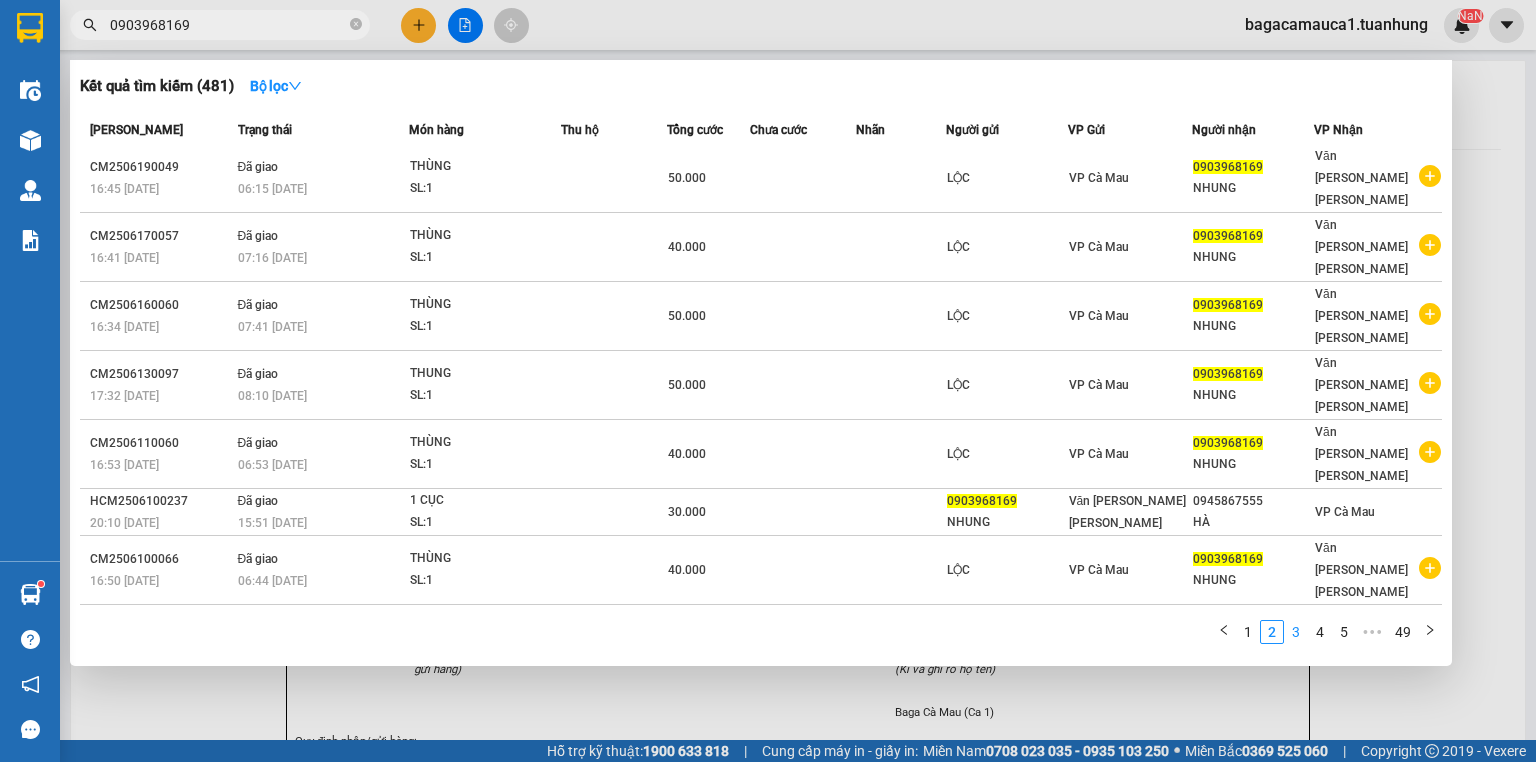 click on "3" at bounding box center [1296, 632] 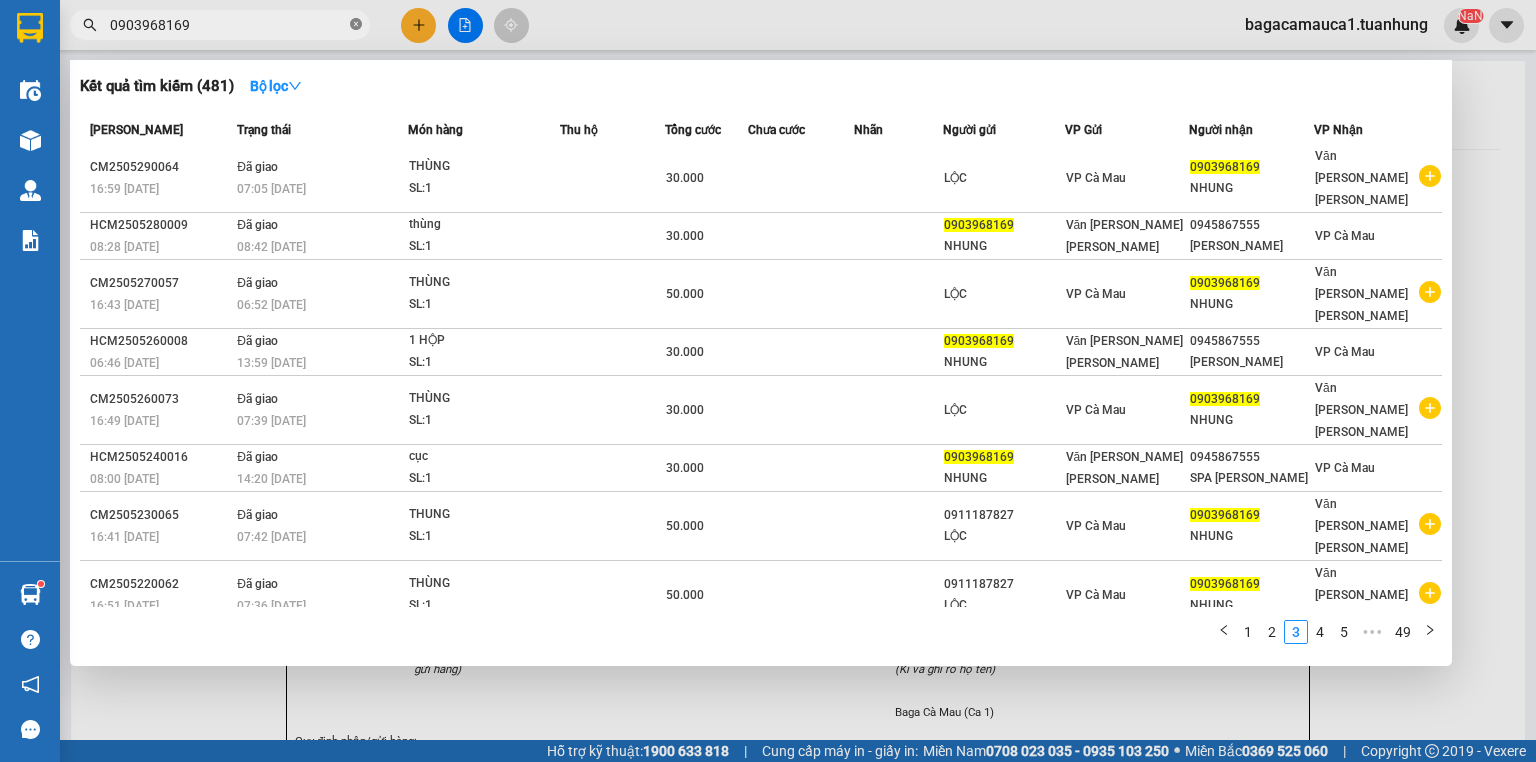 click 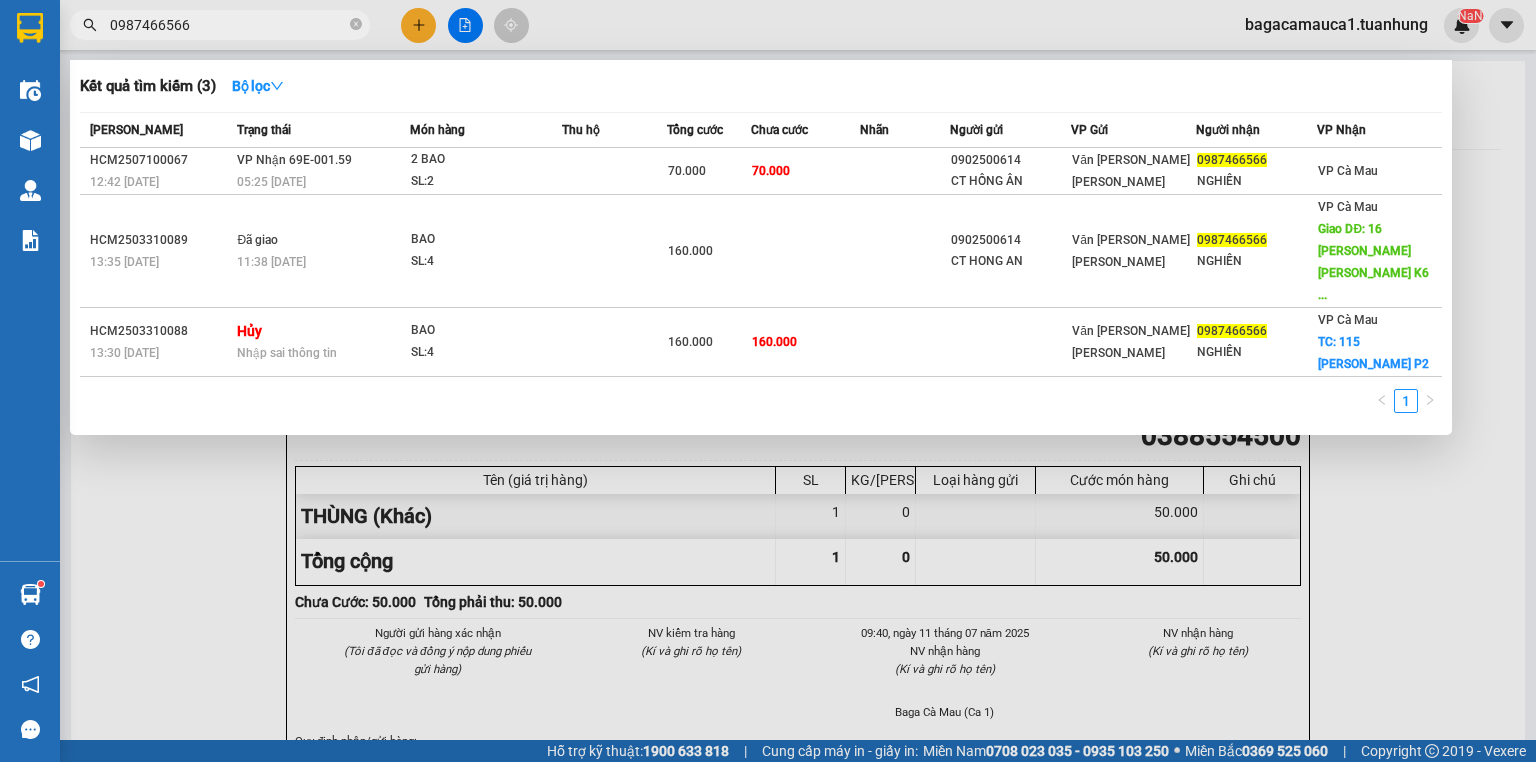 click at bounding box center (615, 171) 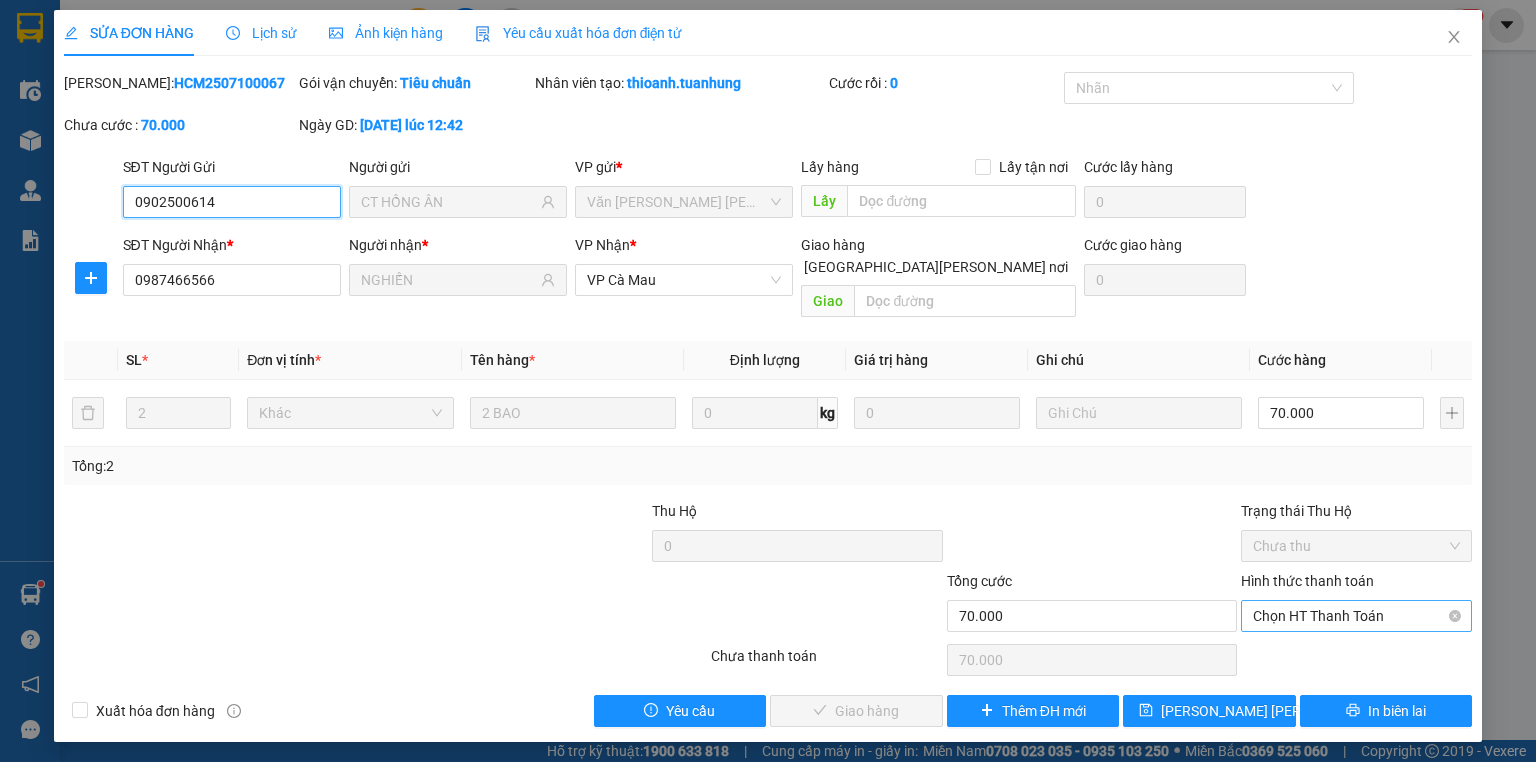click on "Chọn HT Thanh Toán" at bounding box center (1356, 616) 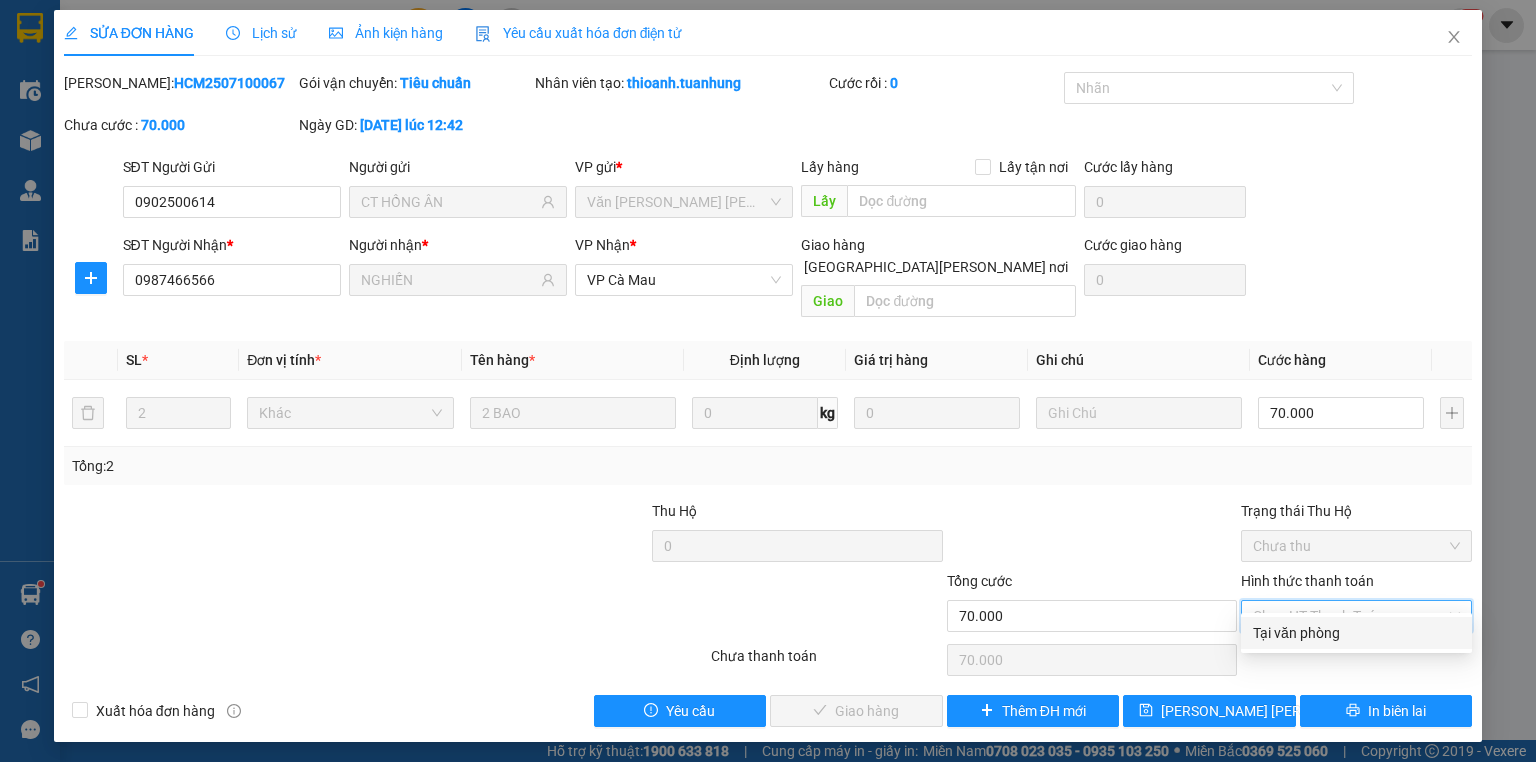 click on "Tại văn phòng" at bounding box center (1356, 633) 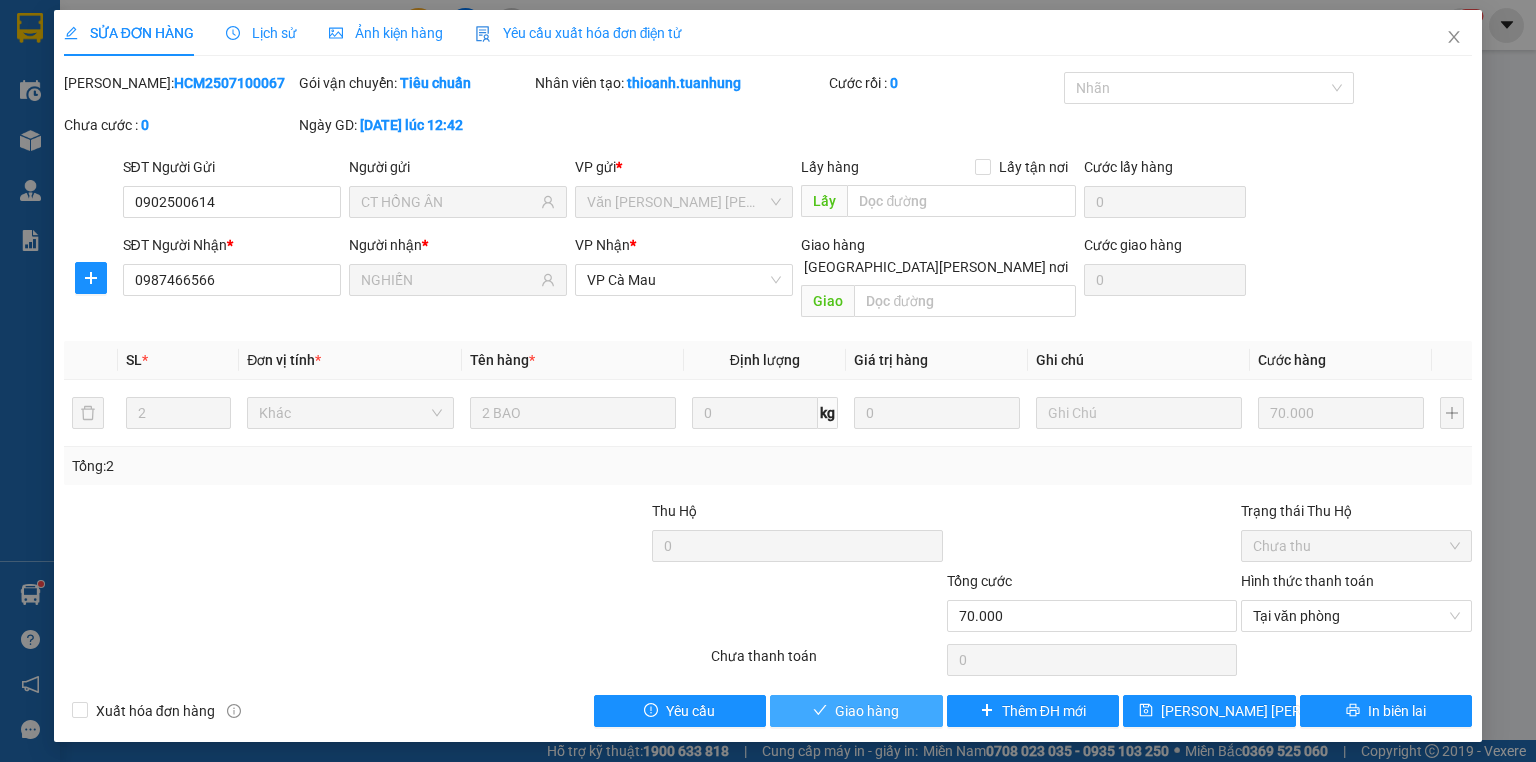 click on "Giao hàng" at bounding box center (856, 711) 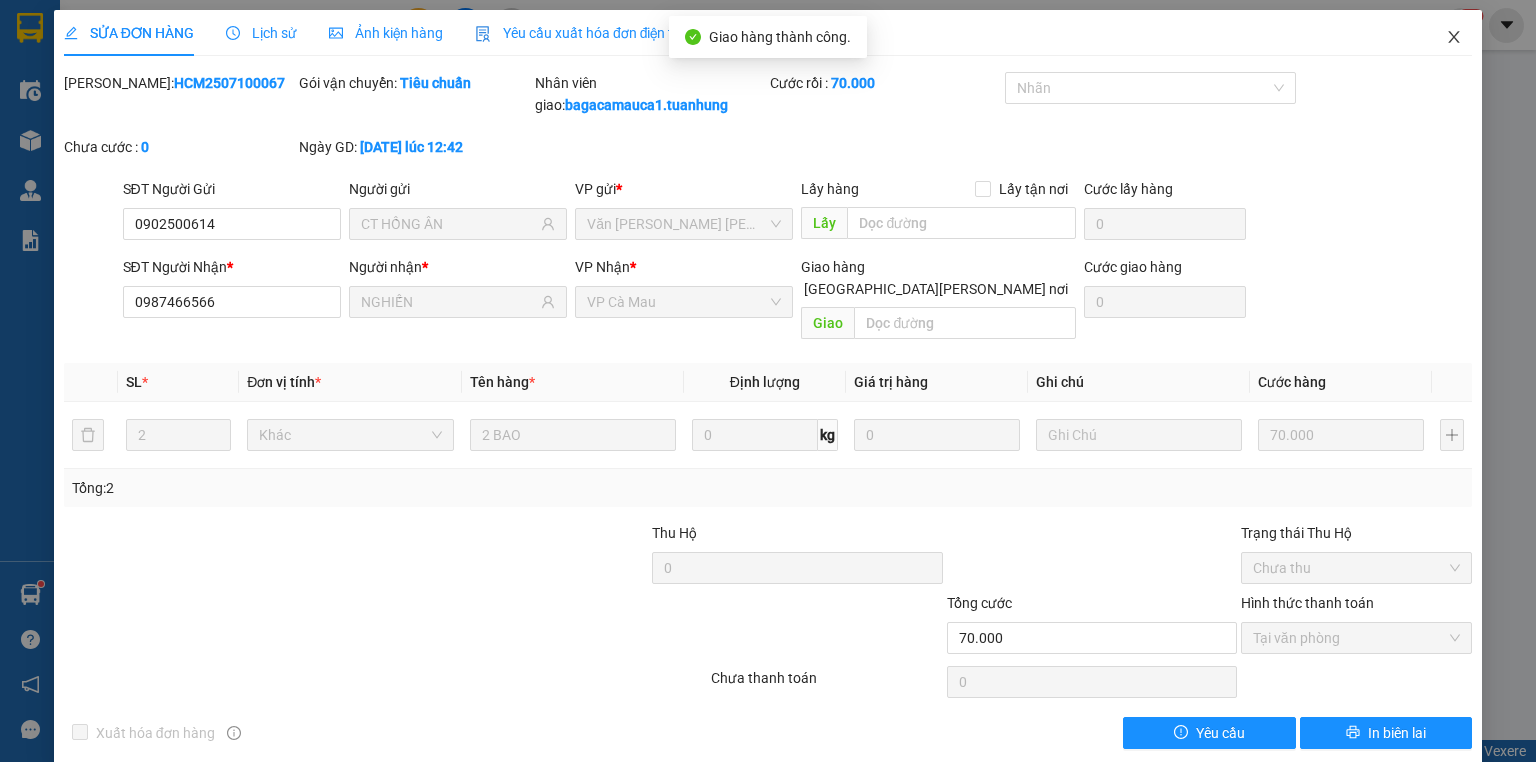 click 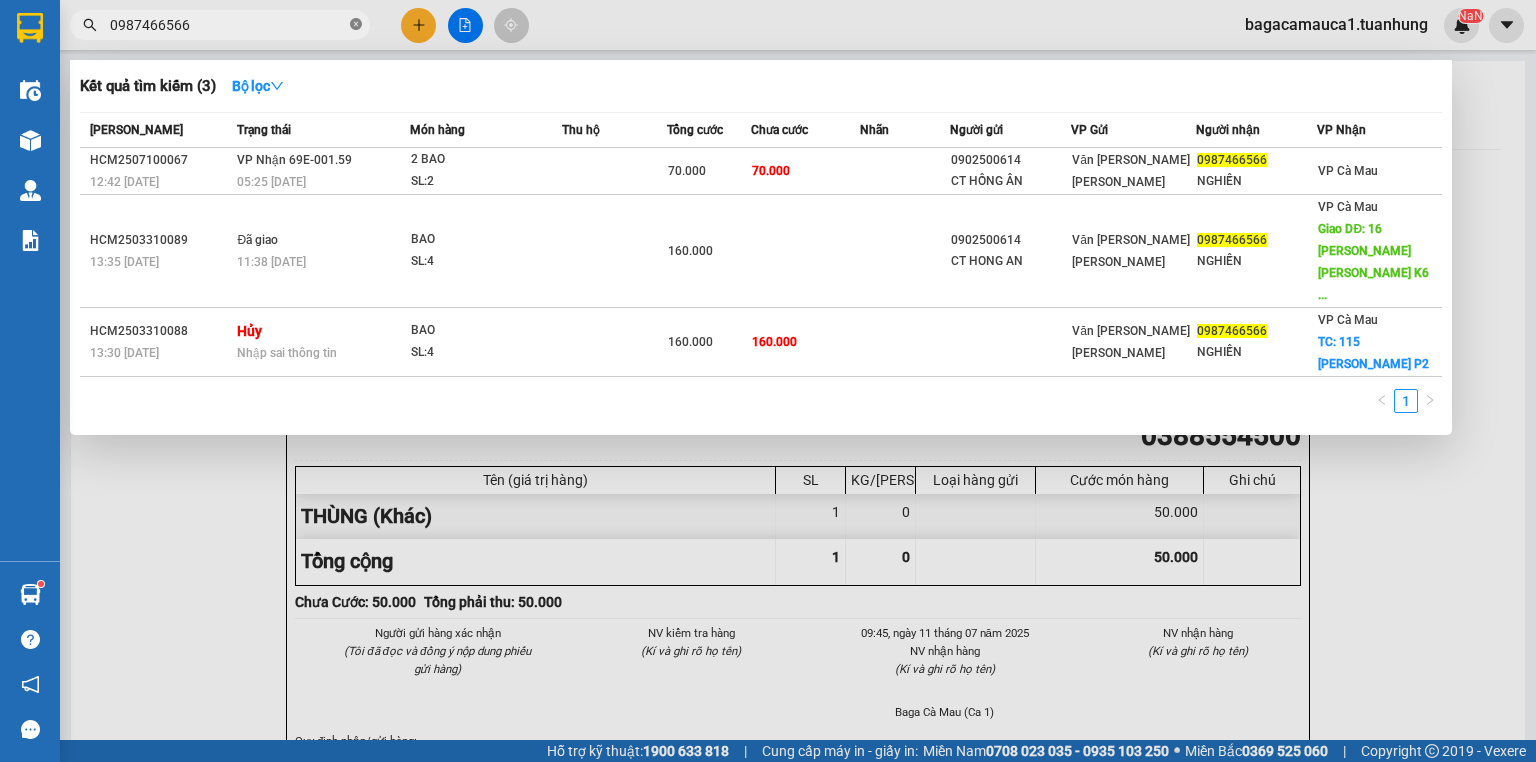 click 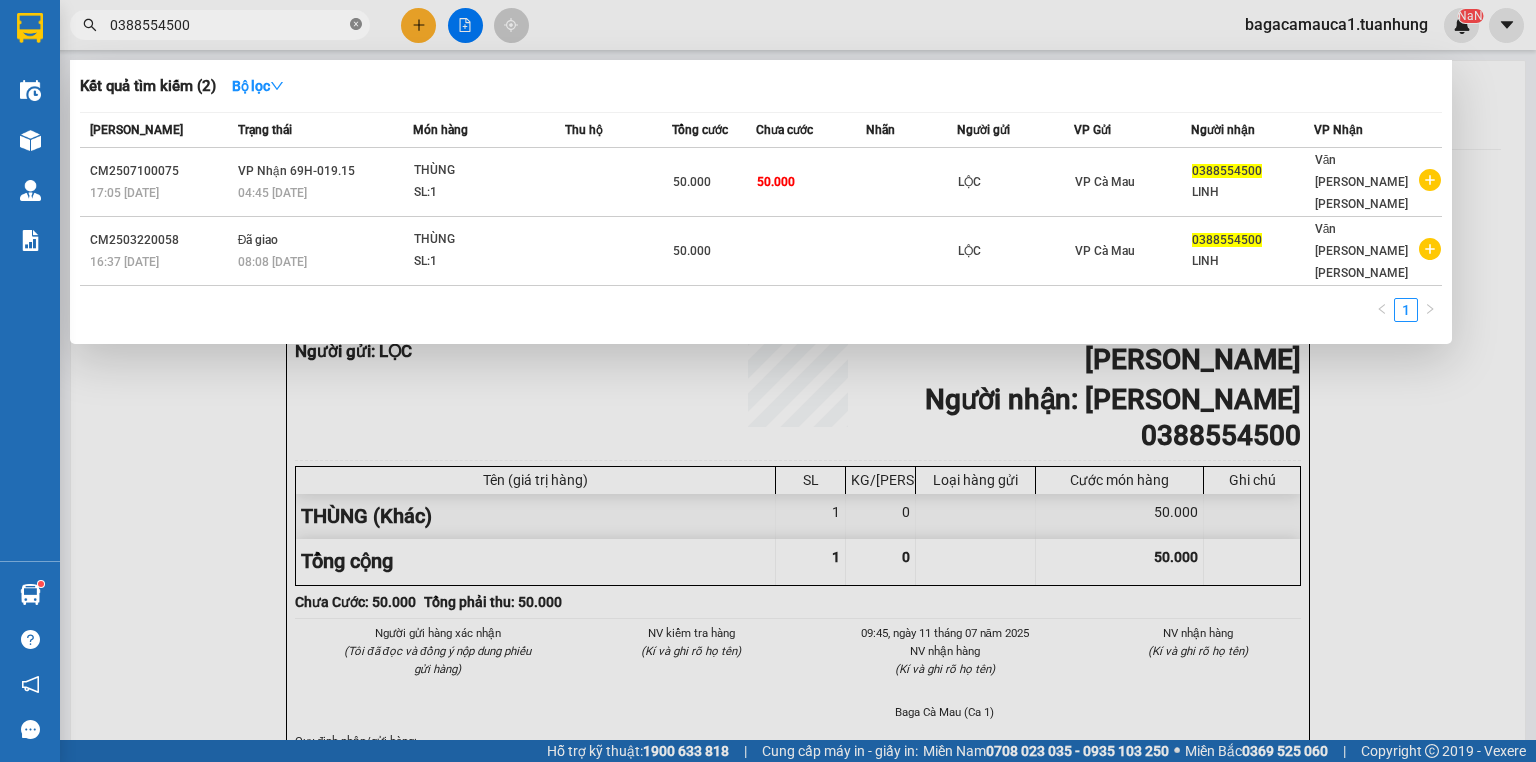 click 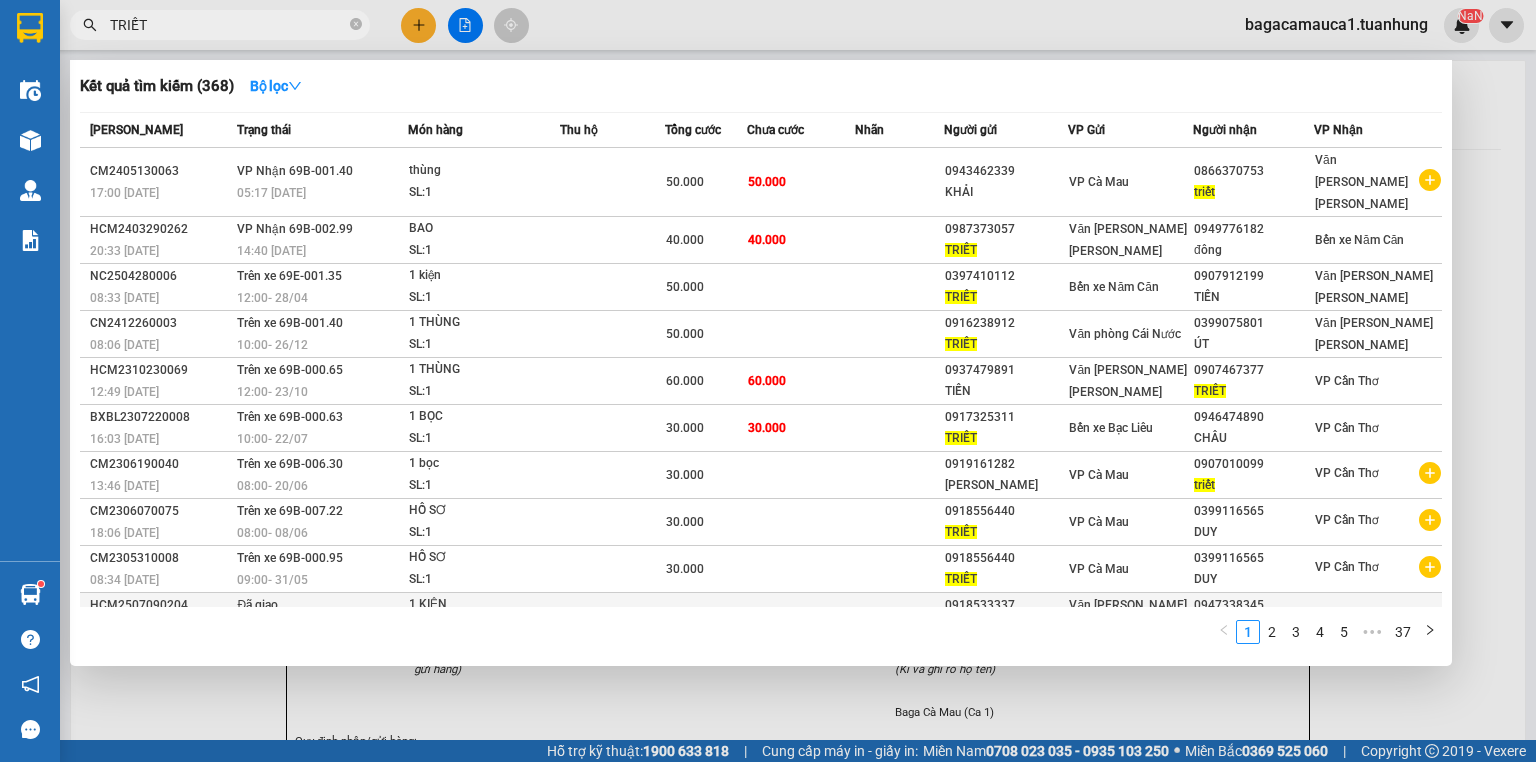 scroll, scrollTop: 0, scrollLeft: 0, axis: both 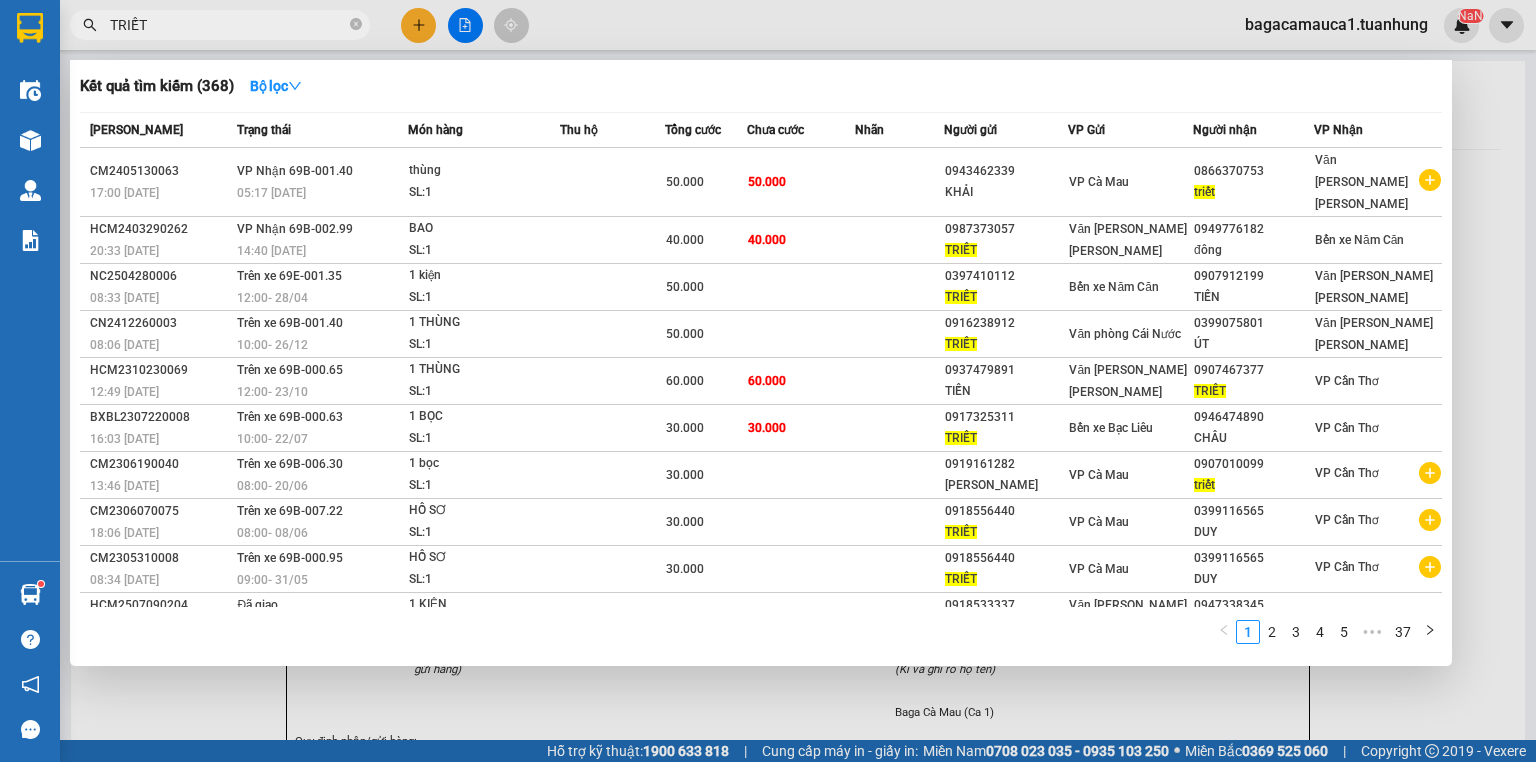 type on "TRIẾT" 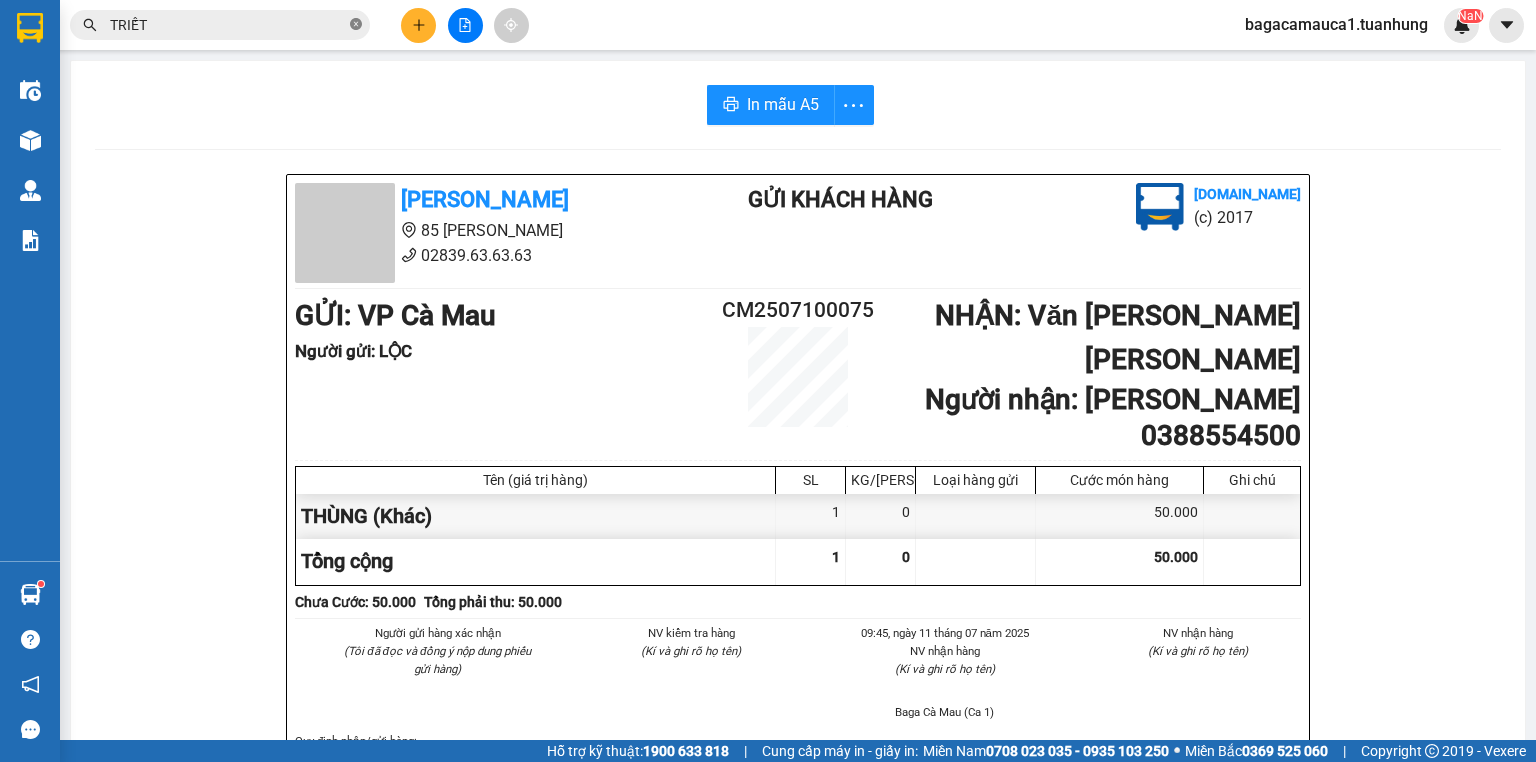 click 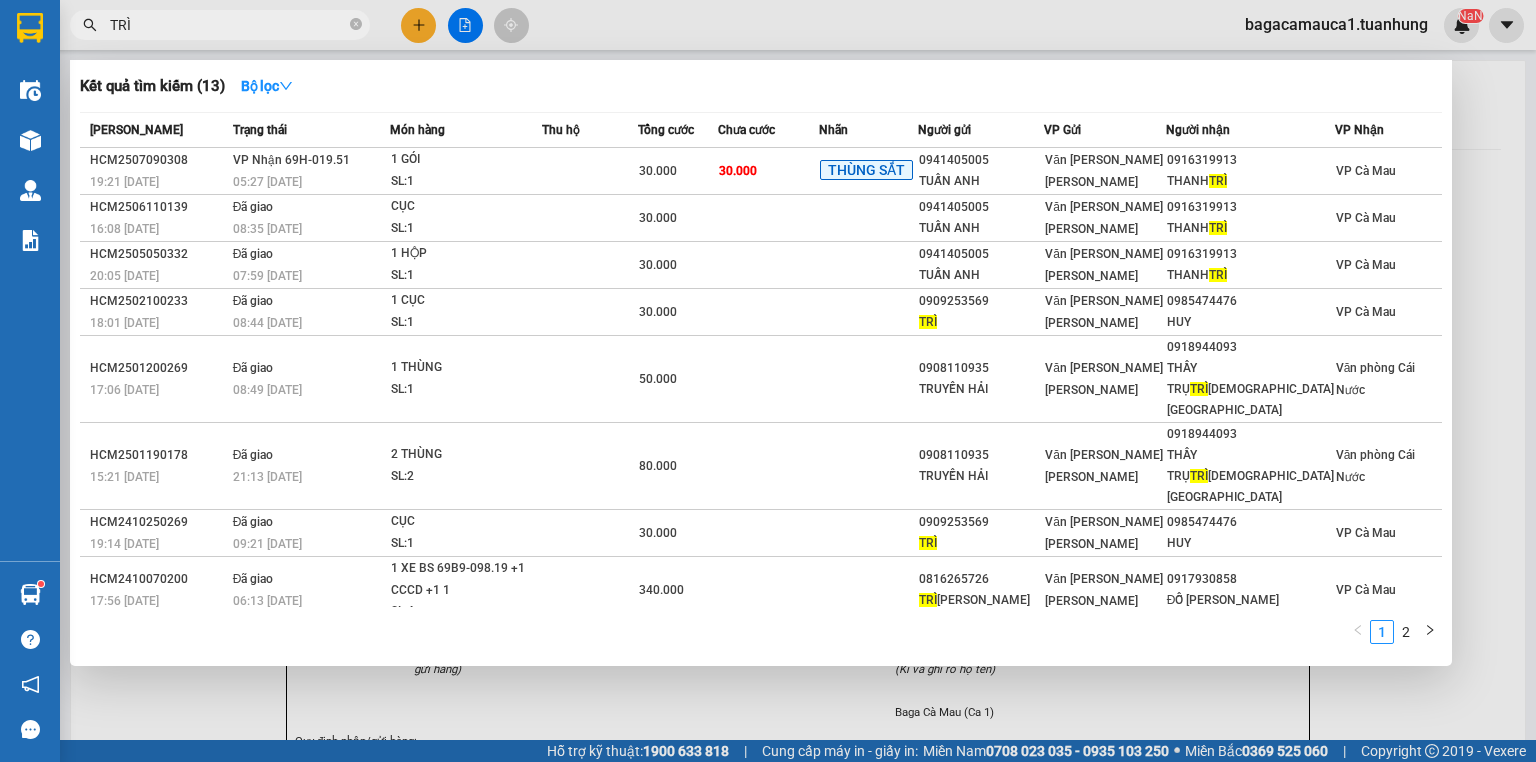 type on "TRÌ" 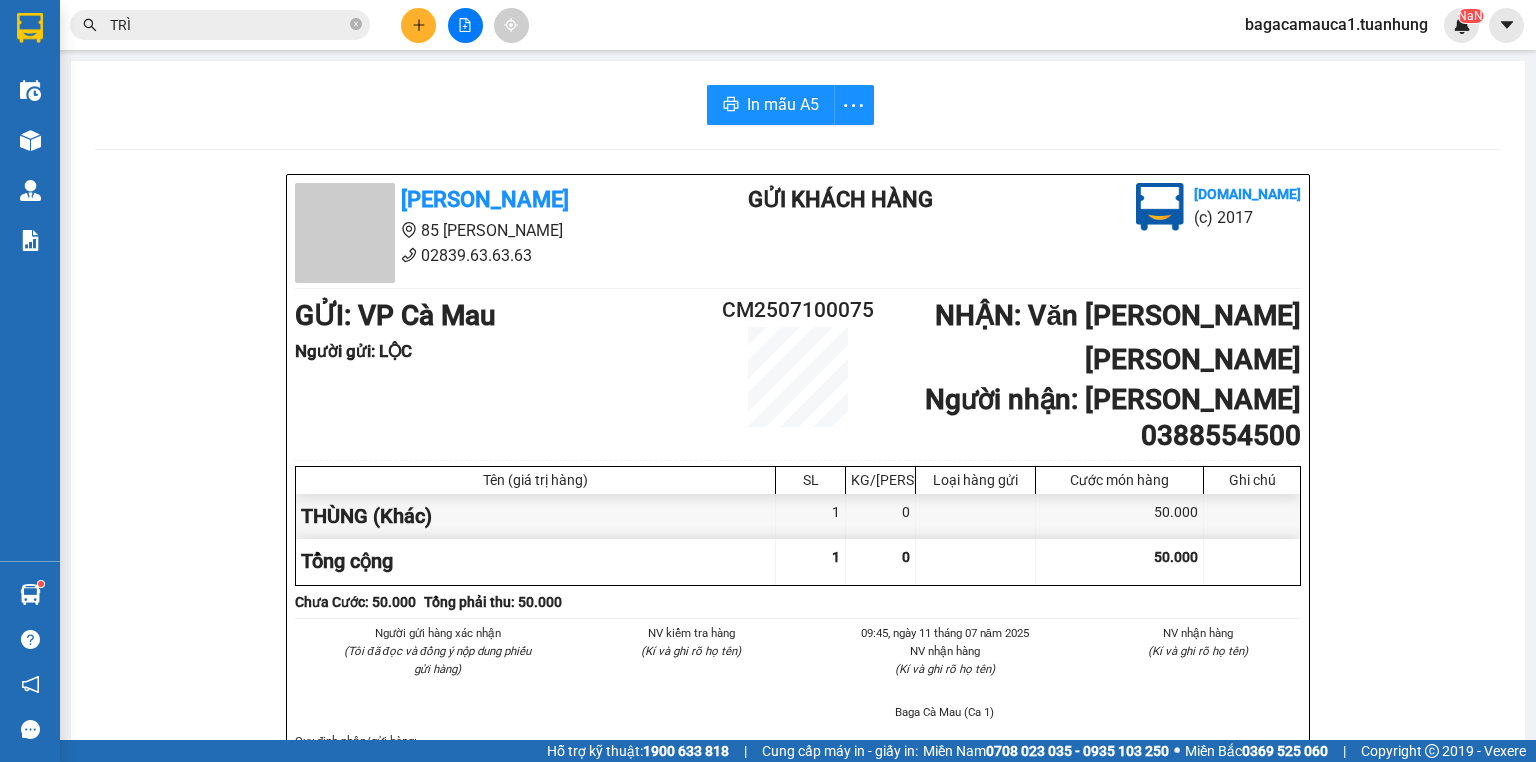click 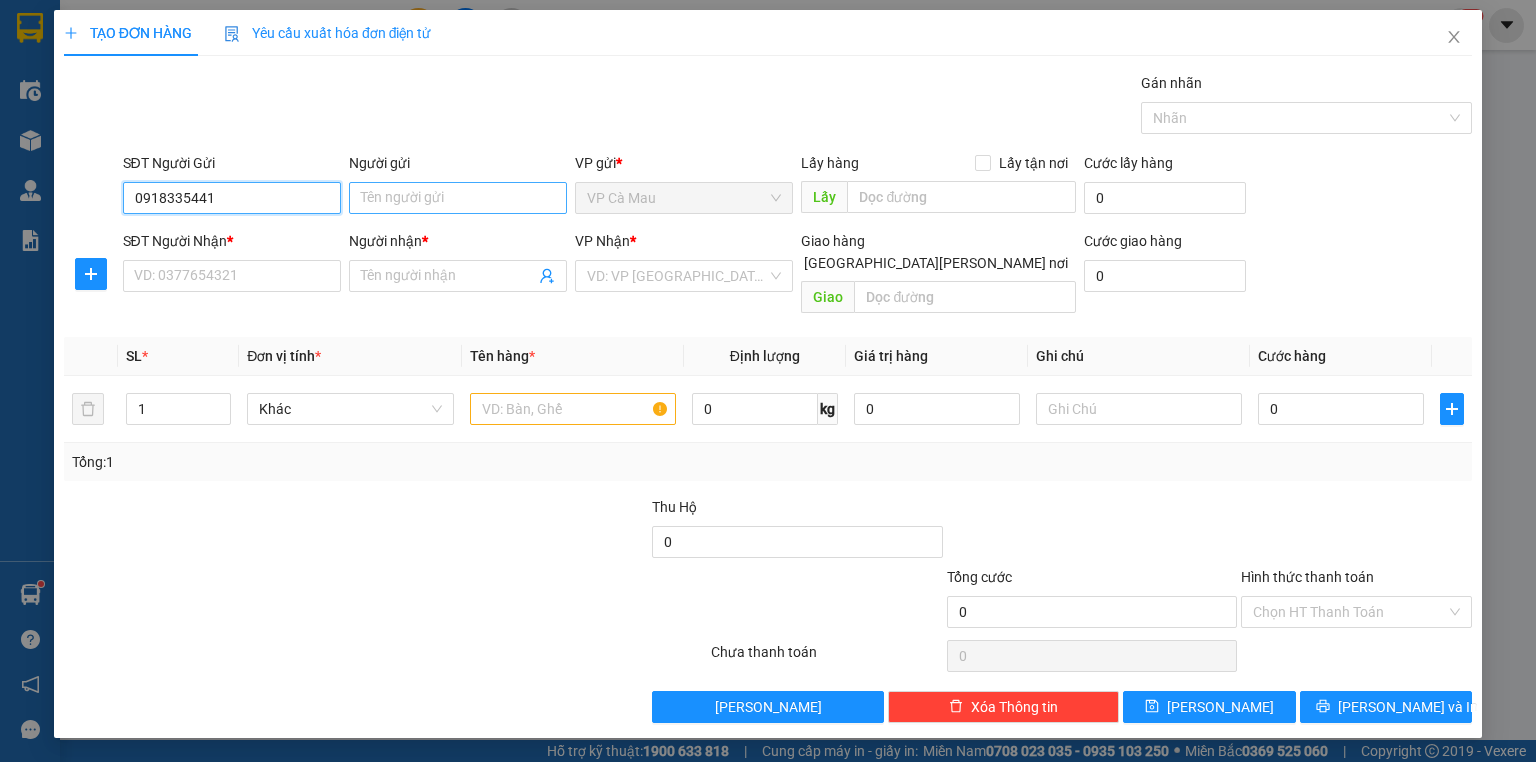 type on "0918335441" 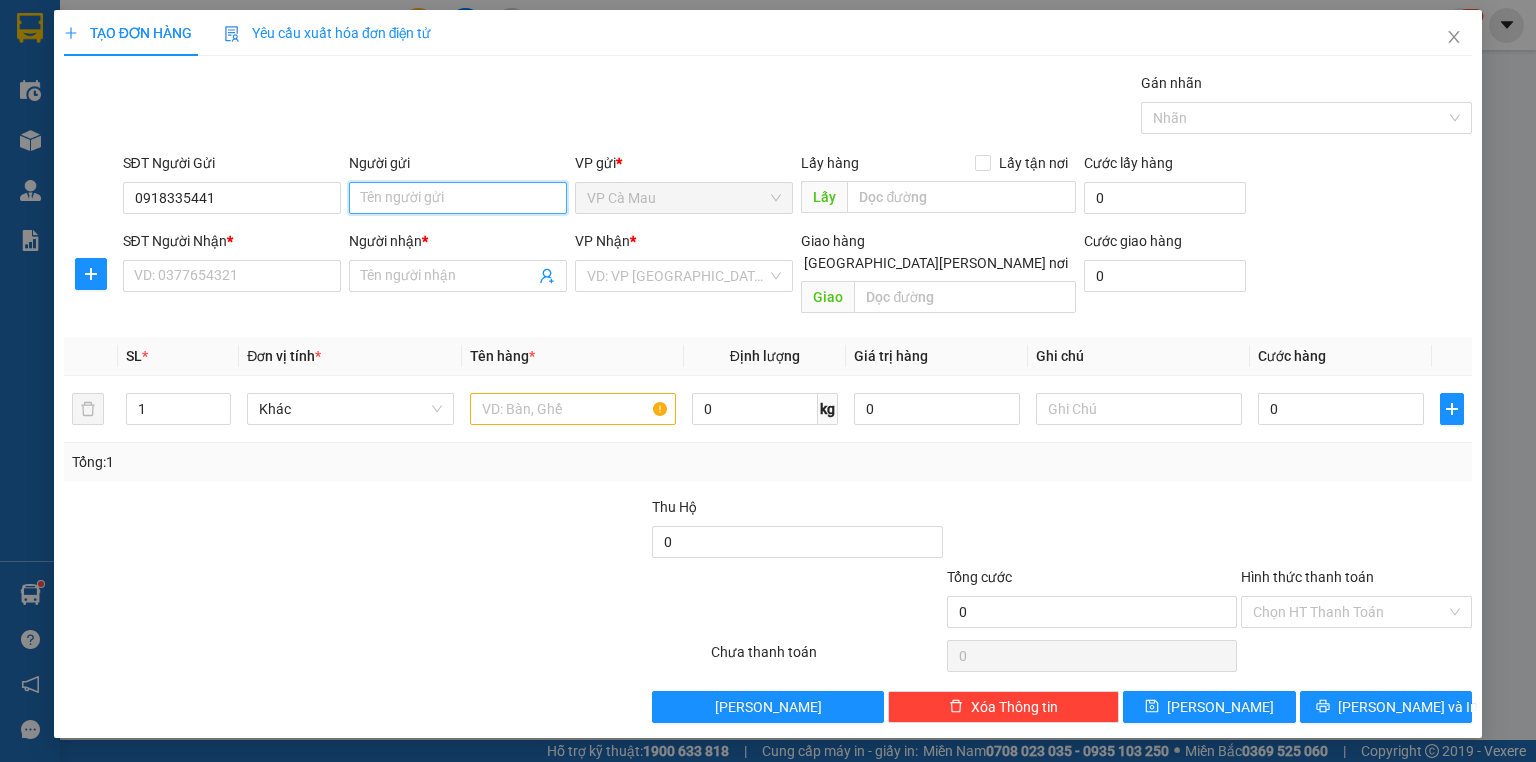click on "Người gửi" at bounding box center (458, 198) 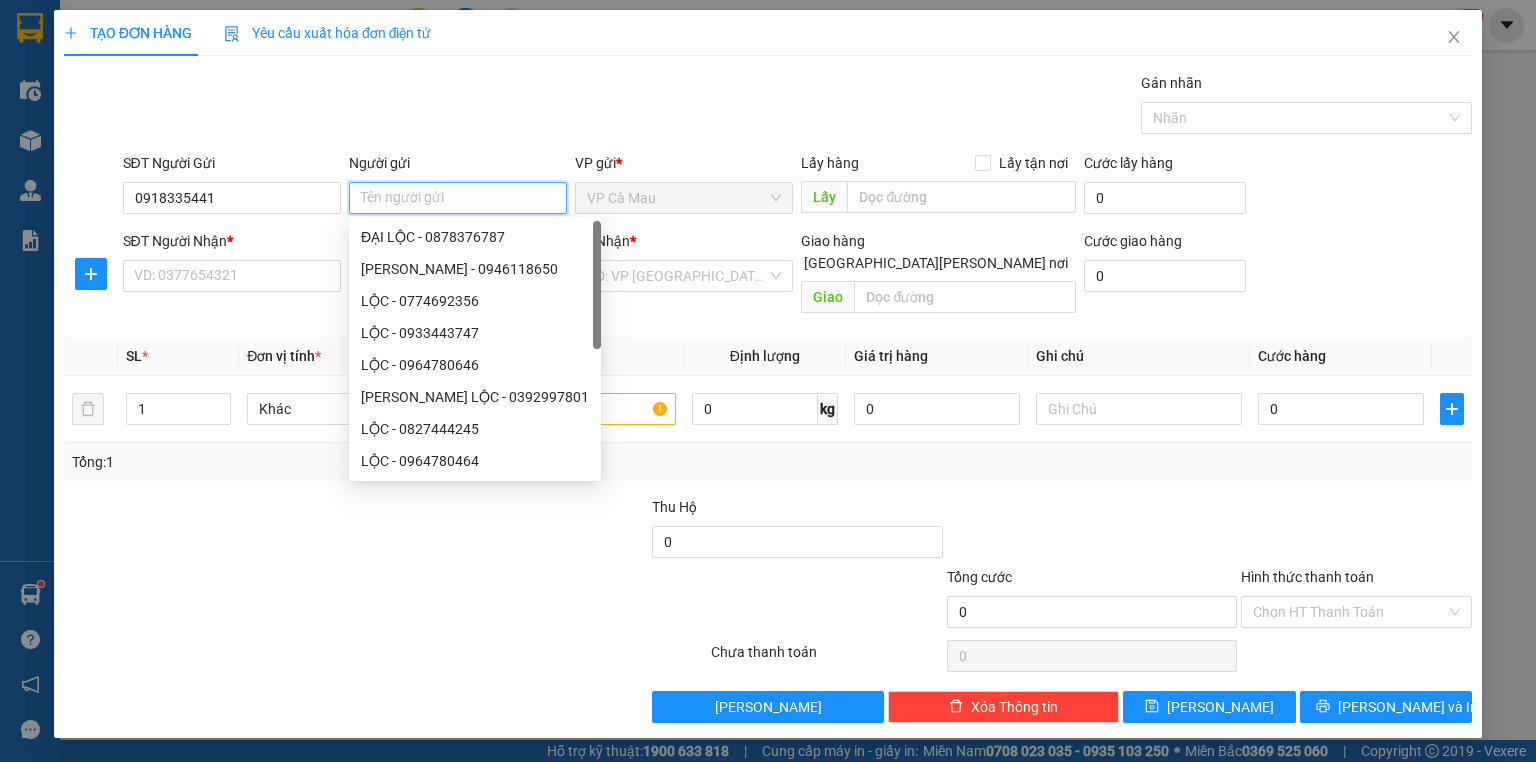 click on "Người gửi" at bounding box center (458, 198) 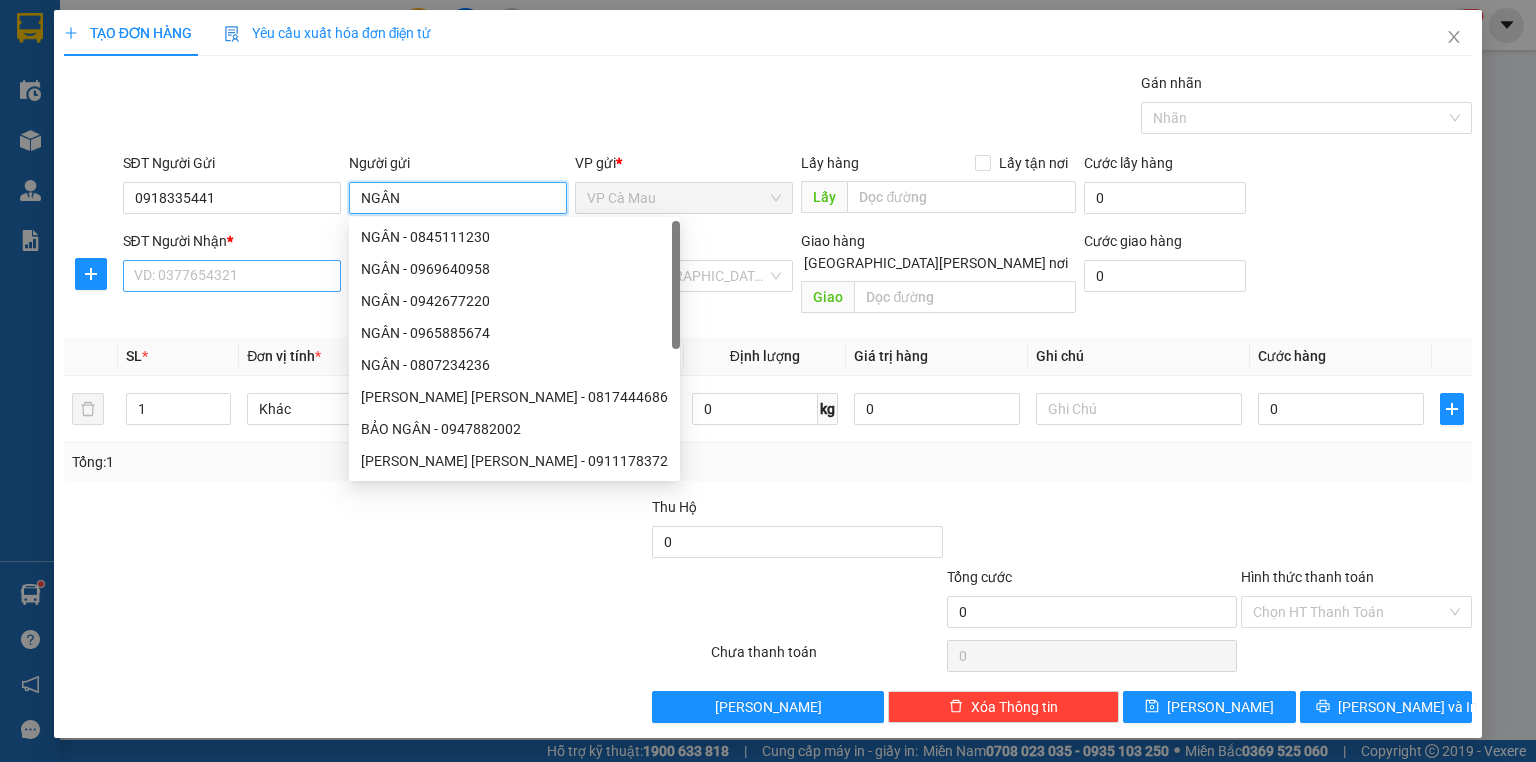 type on "NGÂN" 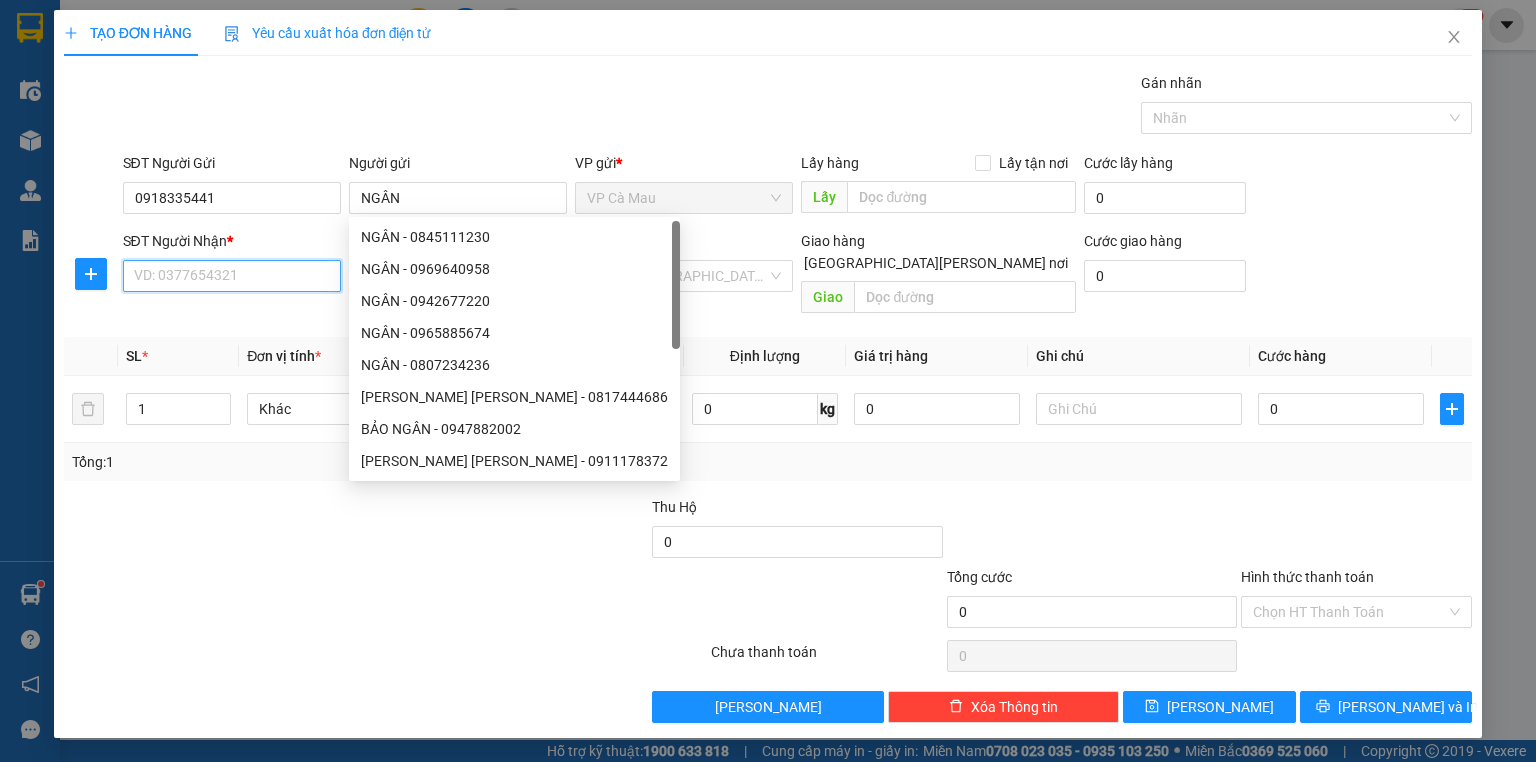 click on "SĐT Người Nhận  *" at bounding box center (232, 276) 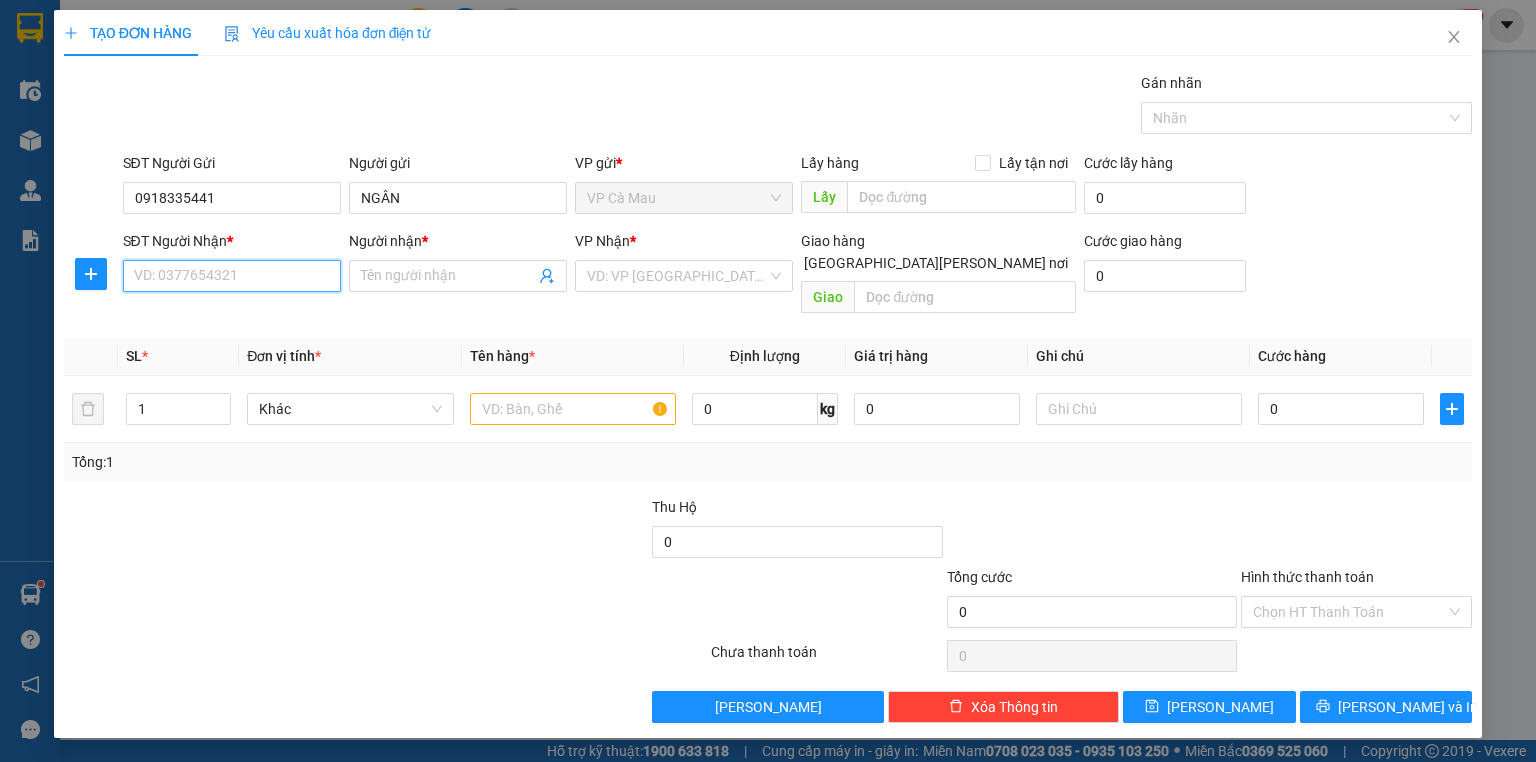 click on "SĐT Người Nhận  *" at bounding box center [232, 276] 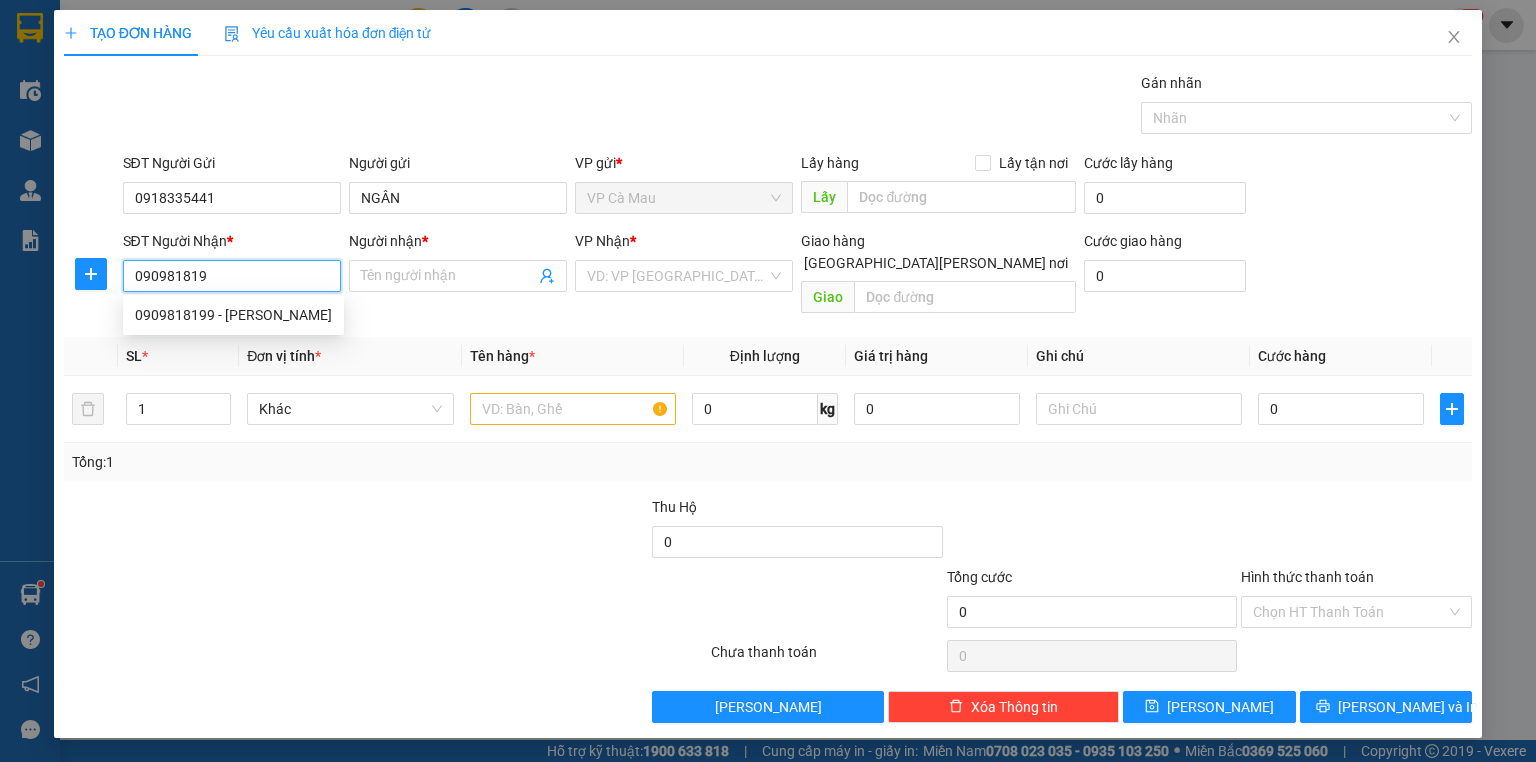 type on "0909818199" 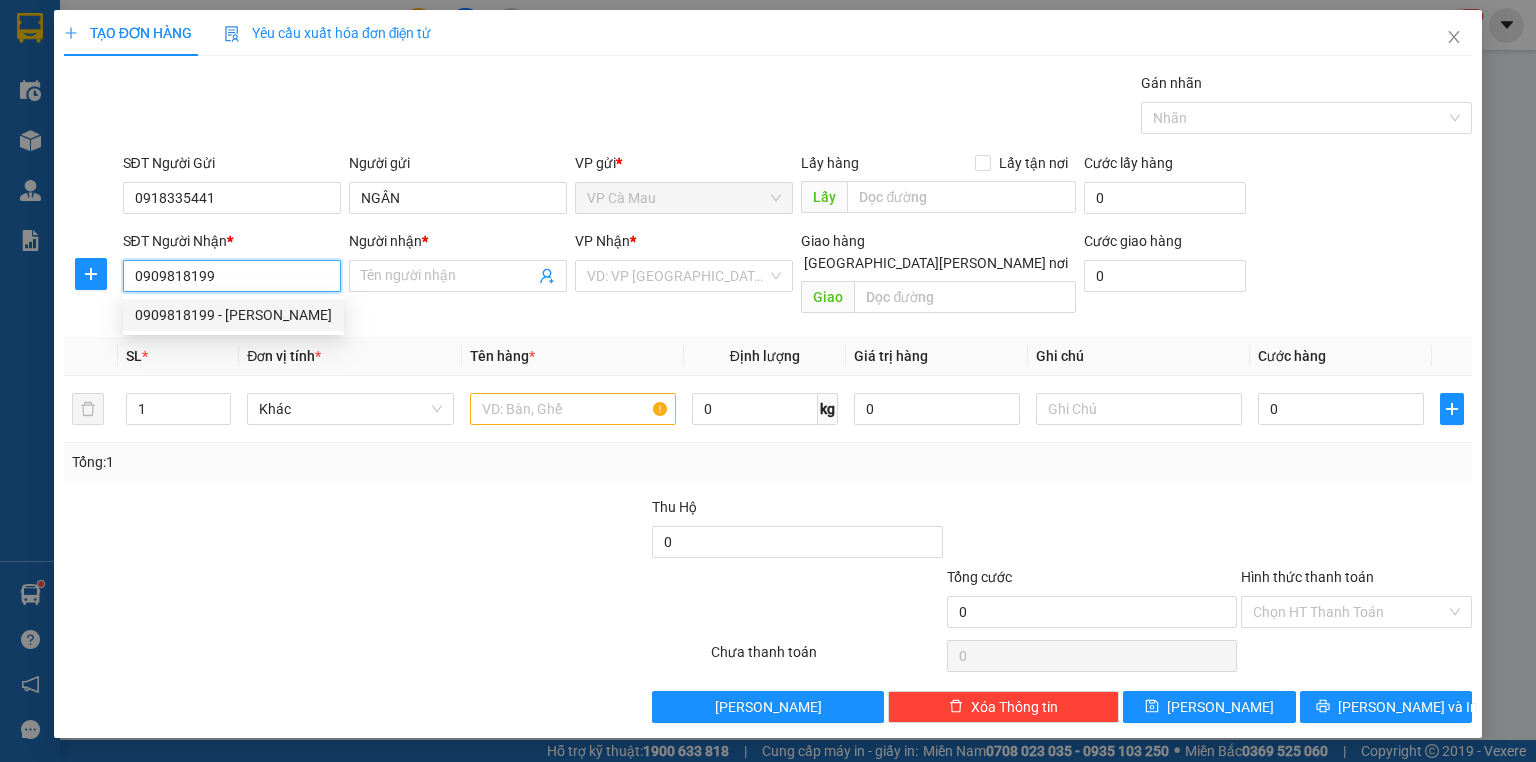 click on "0909818199 - [PERSON_NAME]" at bounding box center (233, 315) 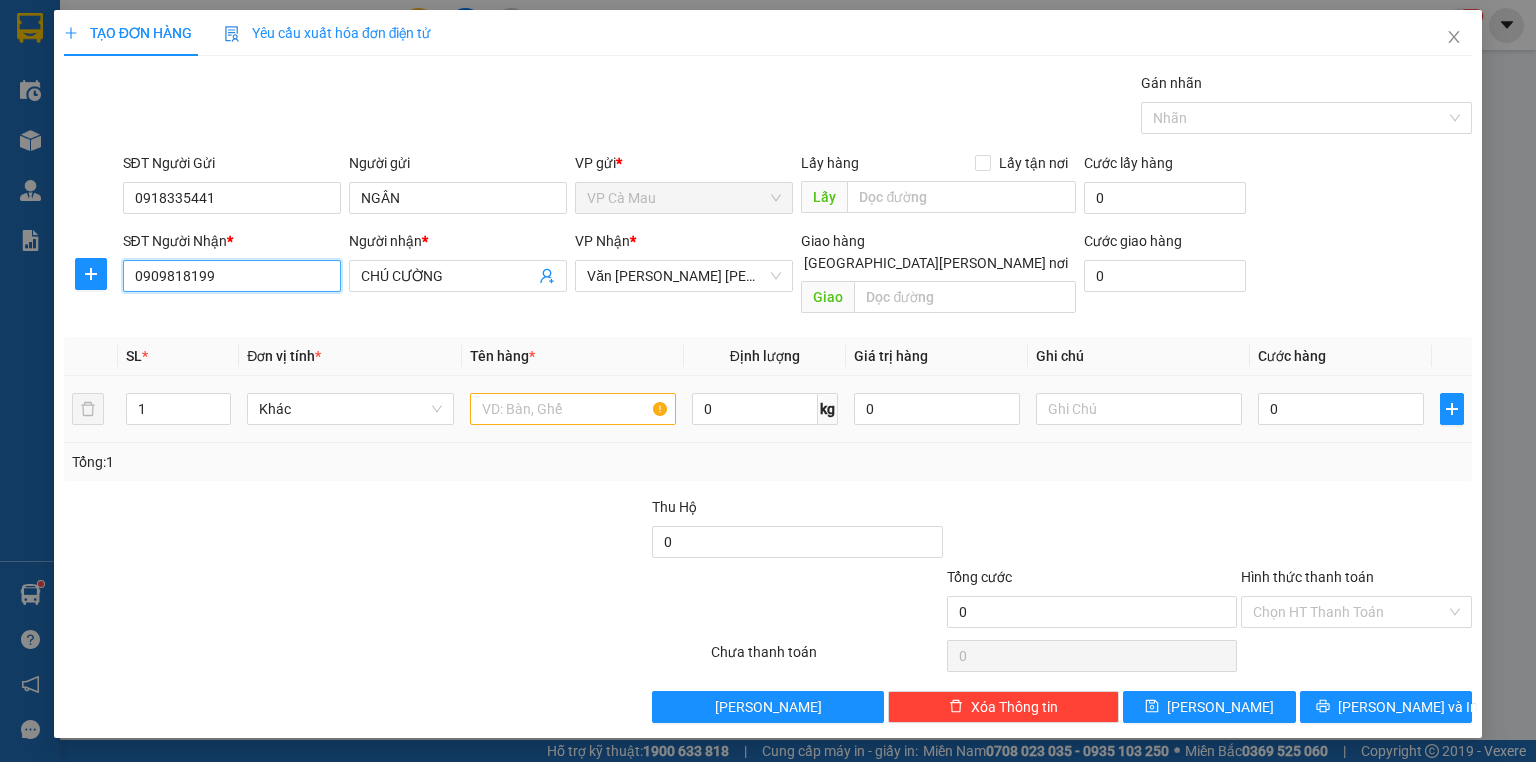 type on "0909818199" 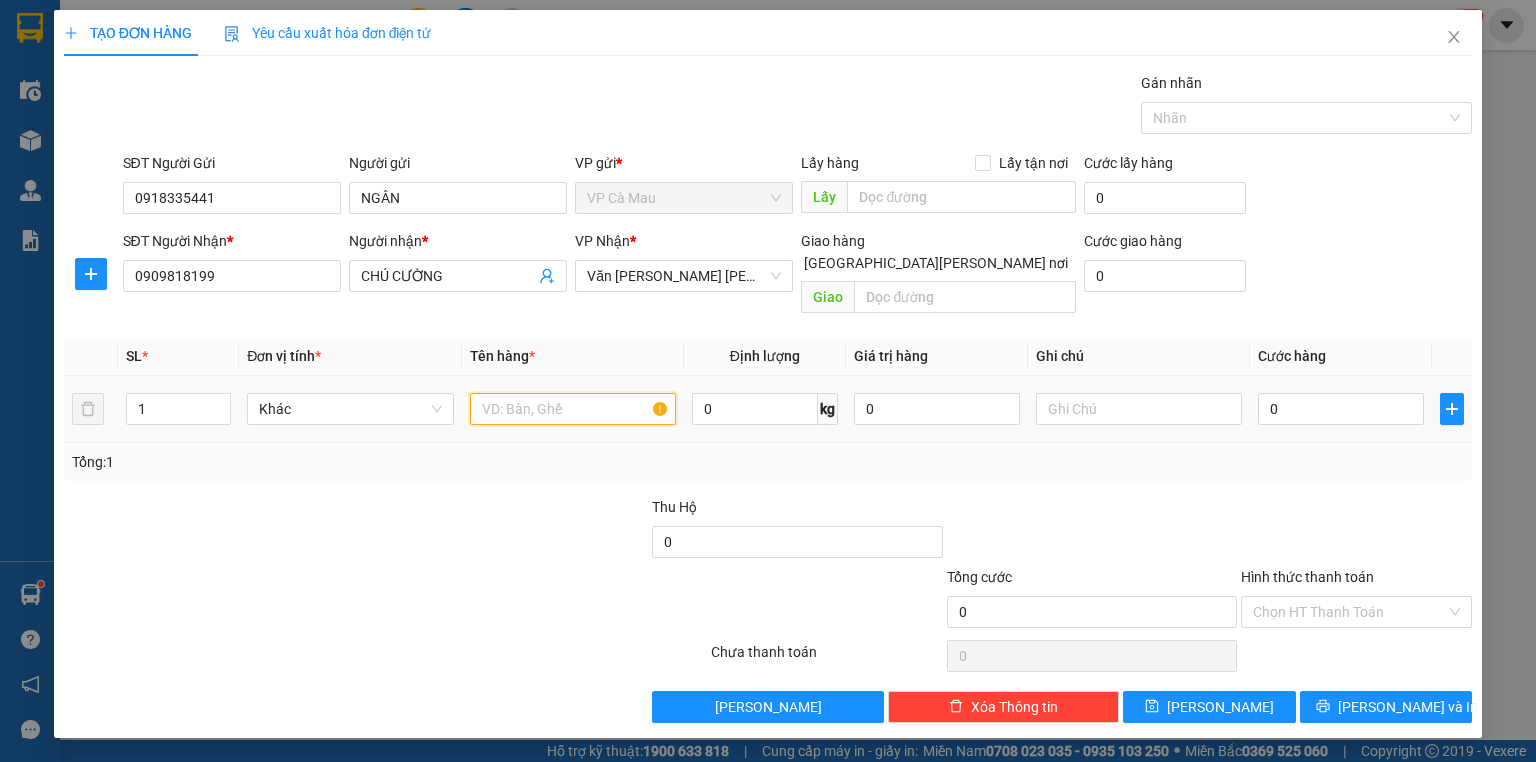 click at bounding box center [573, 409] 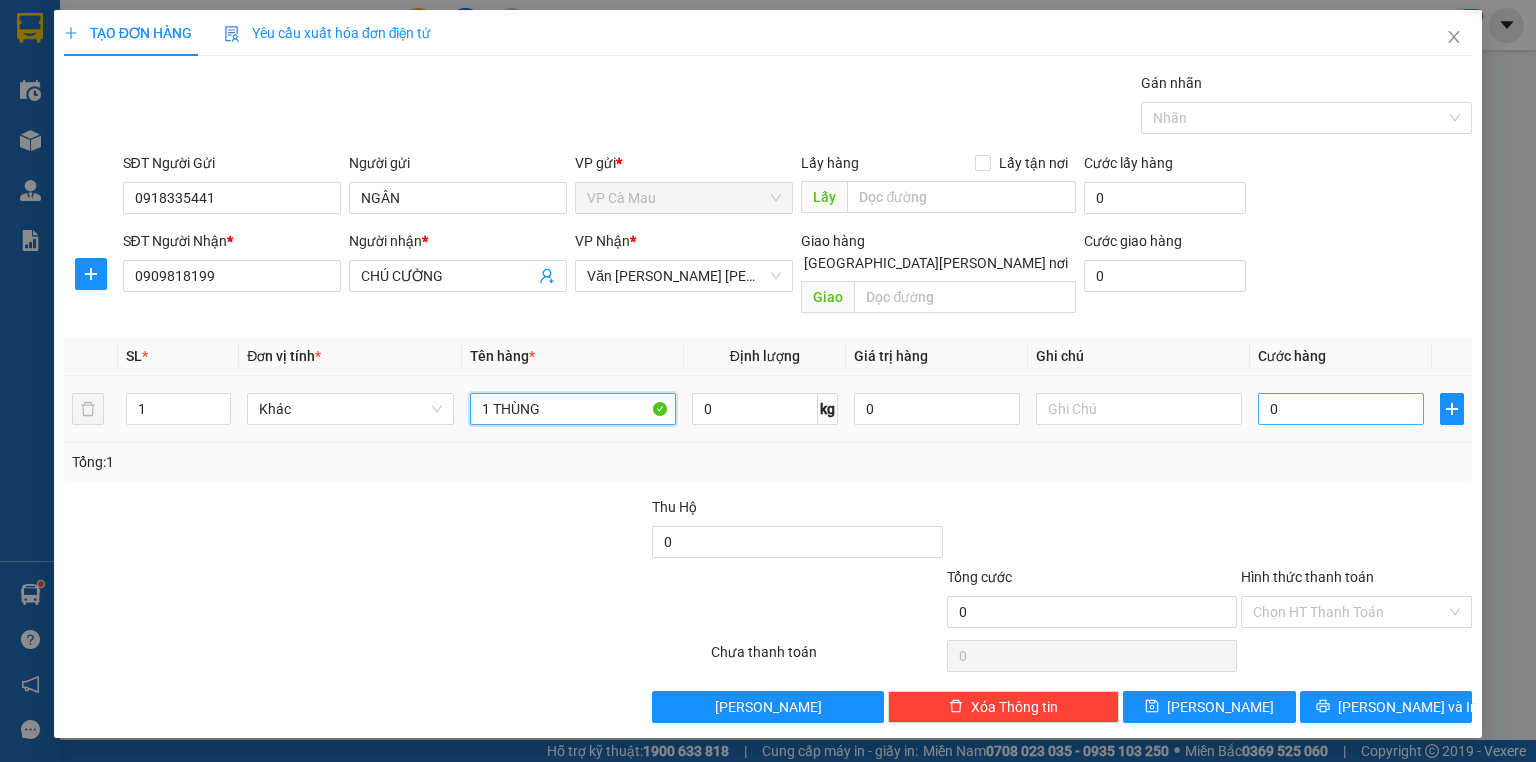 type on "1 THÙNG" 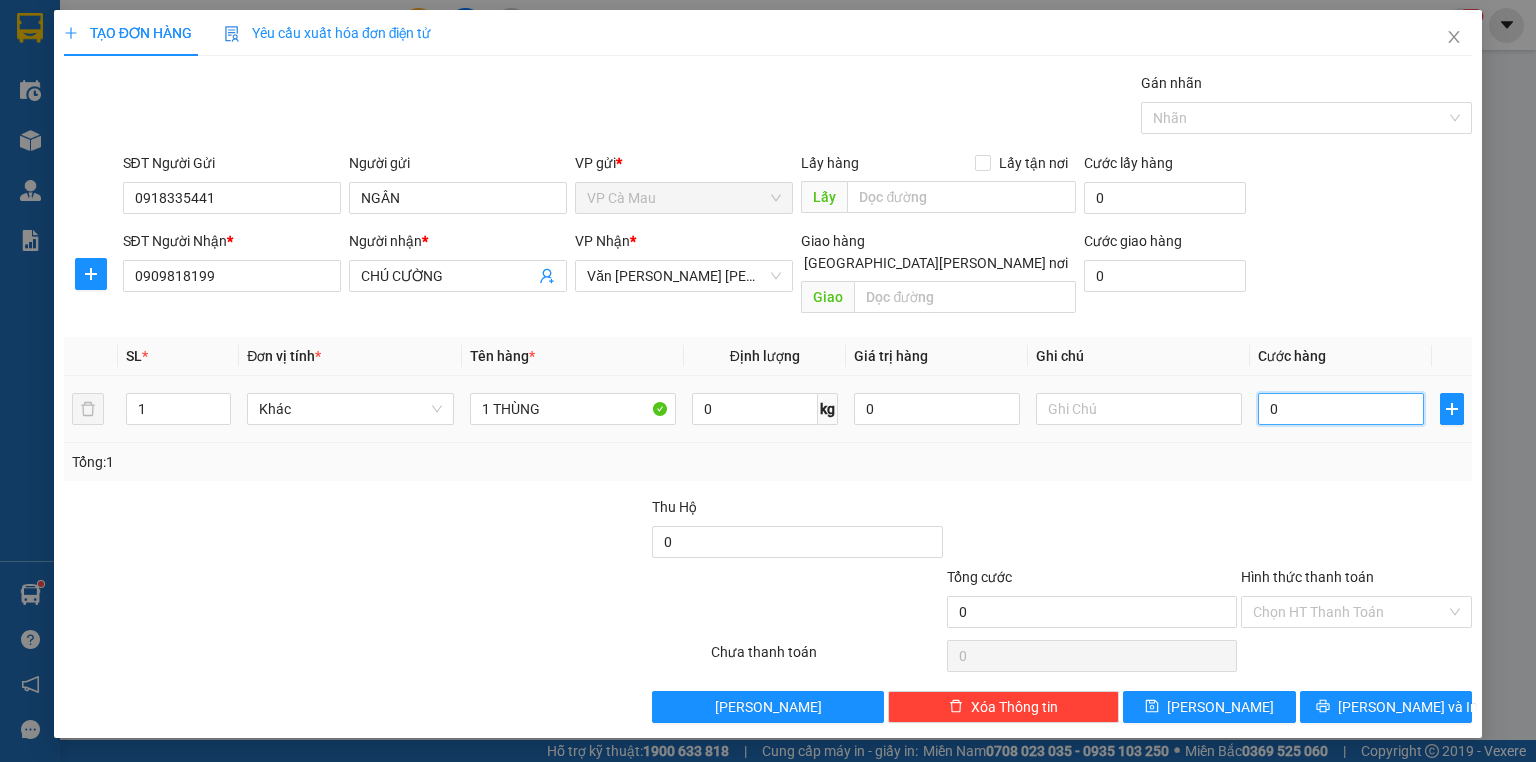 click on "0" at bounding box center (1341, 409) 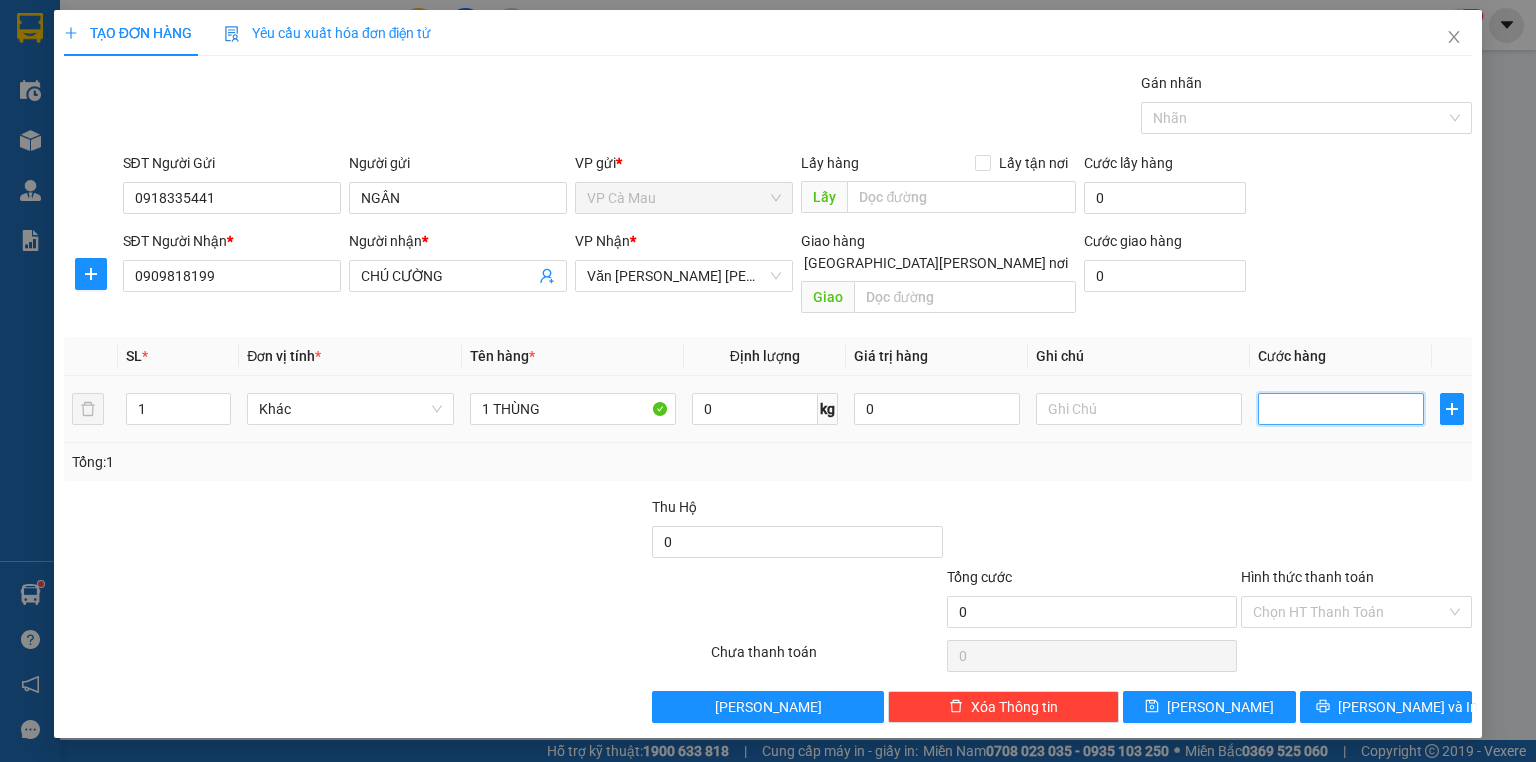 type on "4" 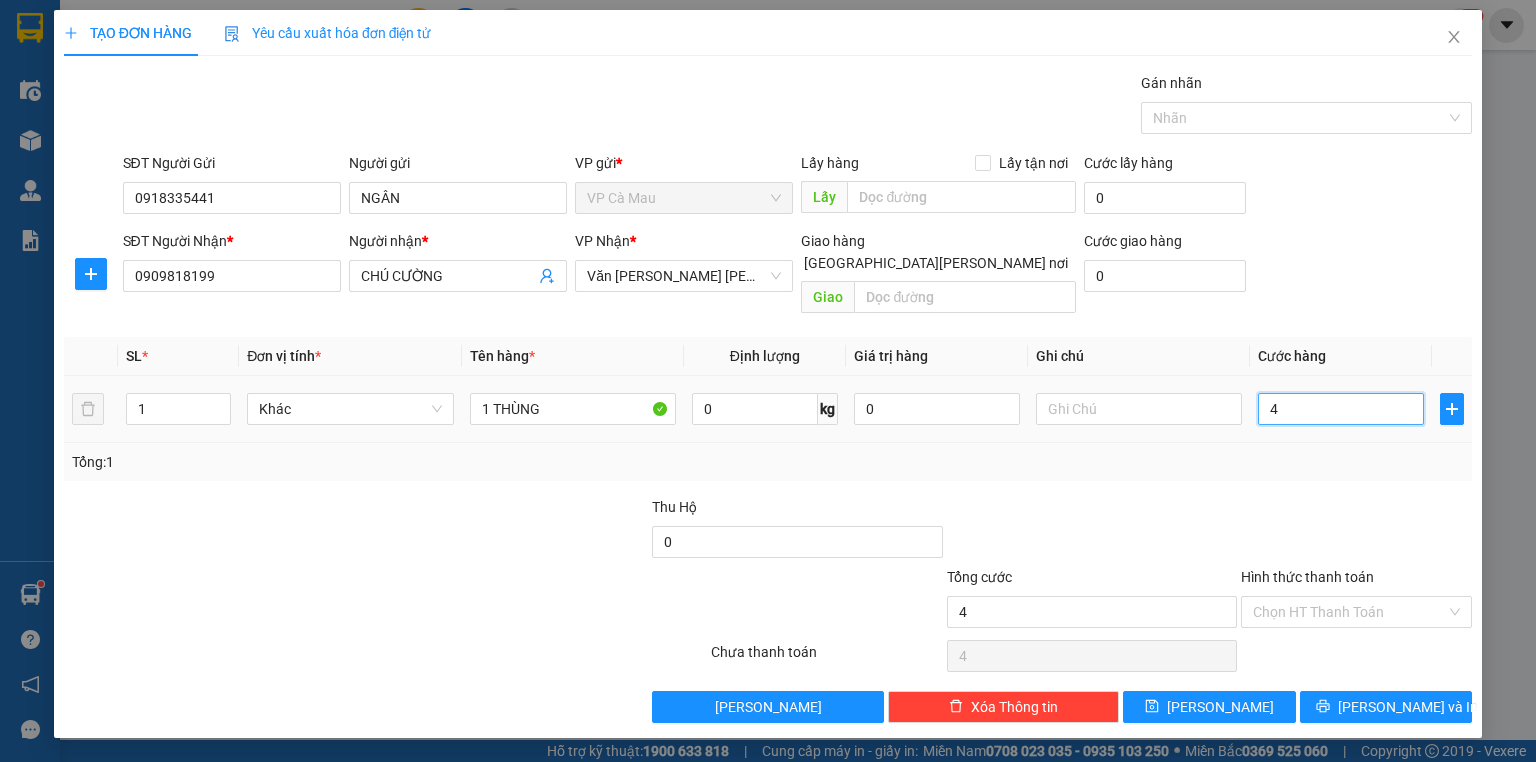 type on "40" 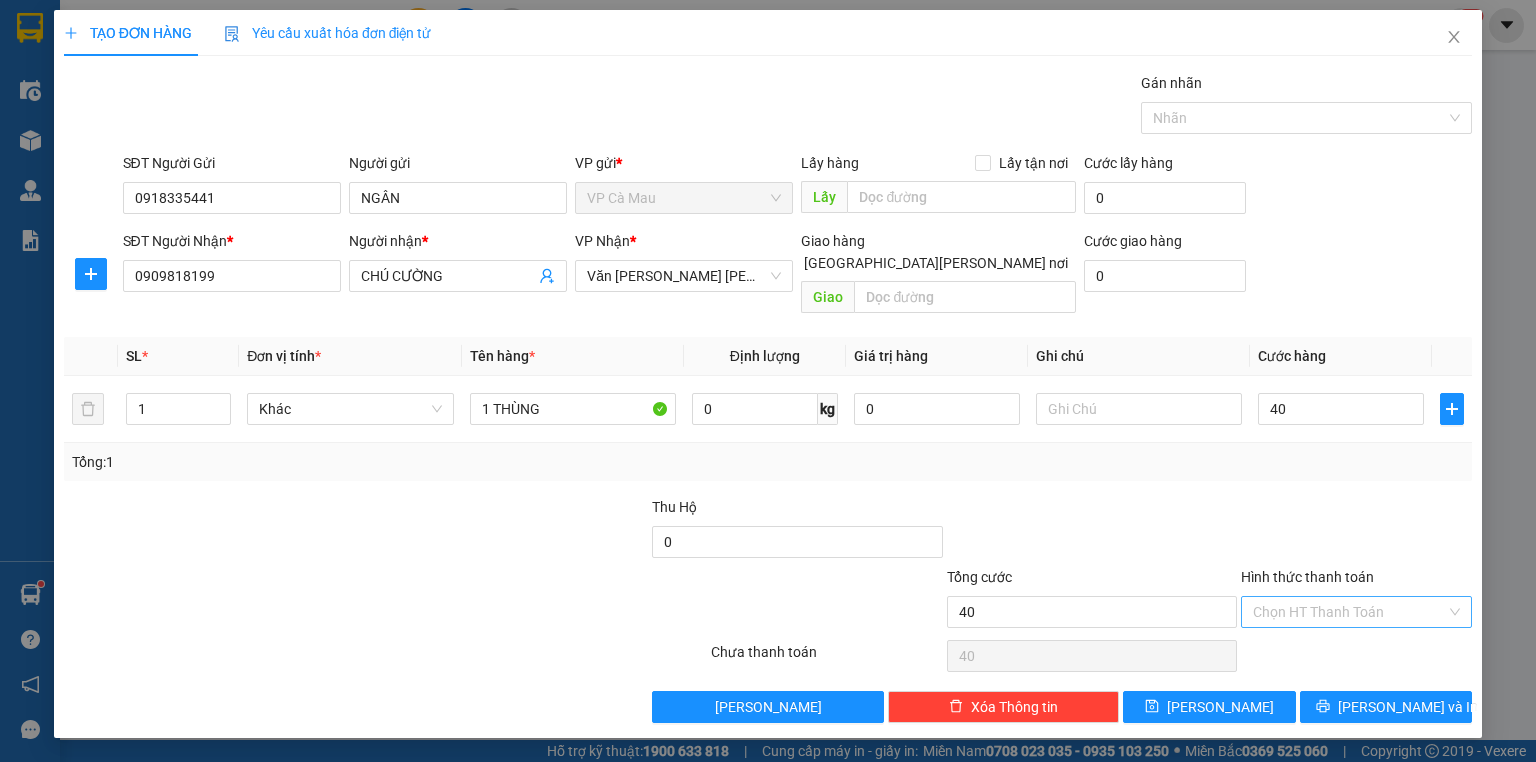 type on "40.000" 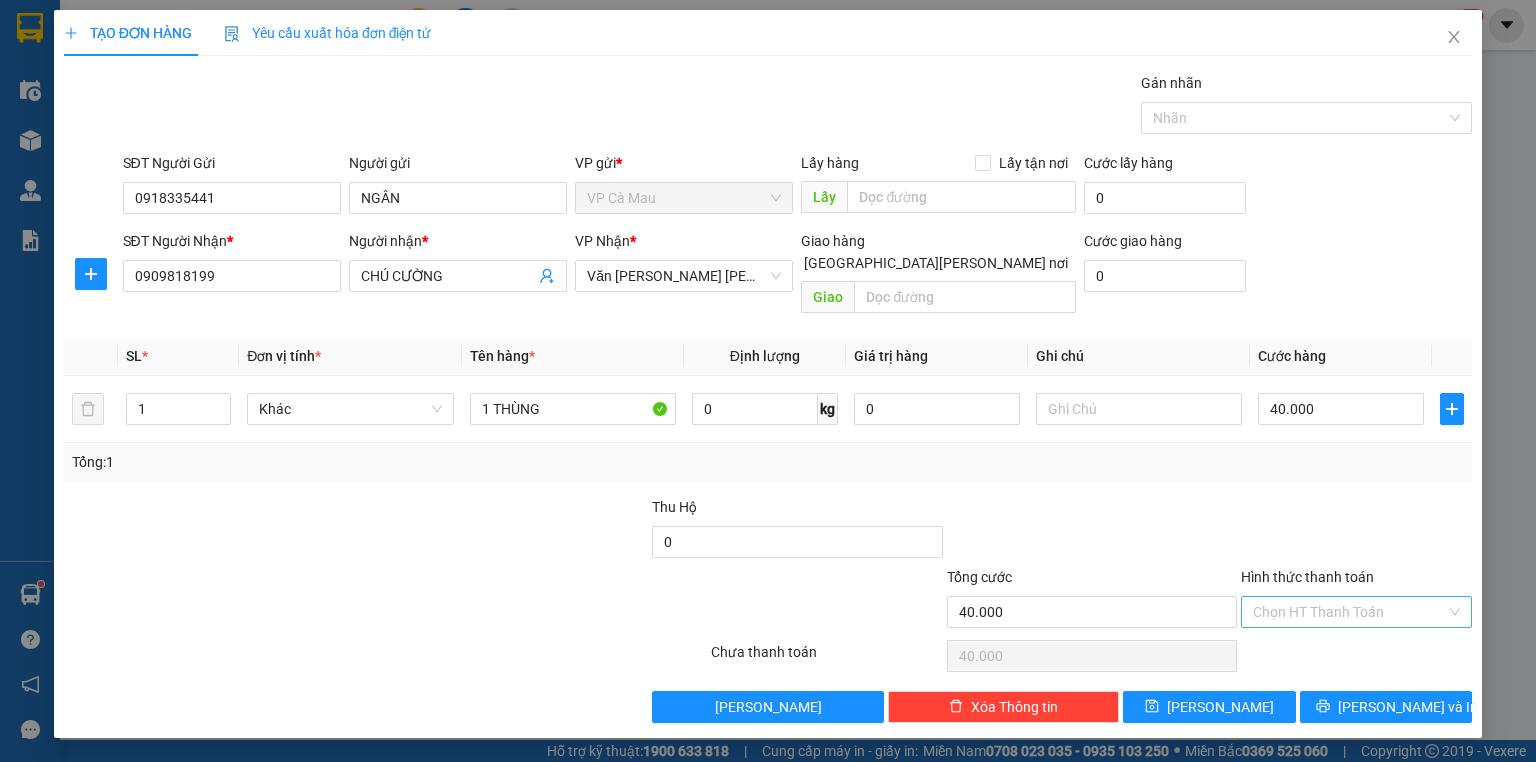 click on "Hình thức thanh toán" at bounding box center [1349, 612] 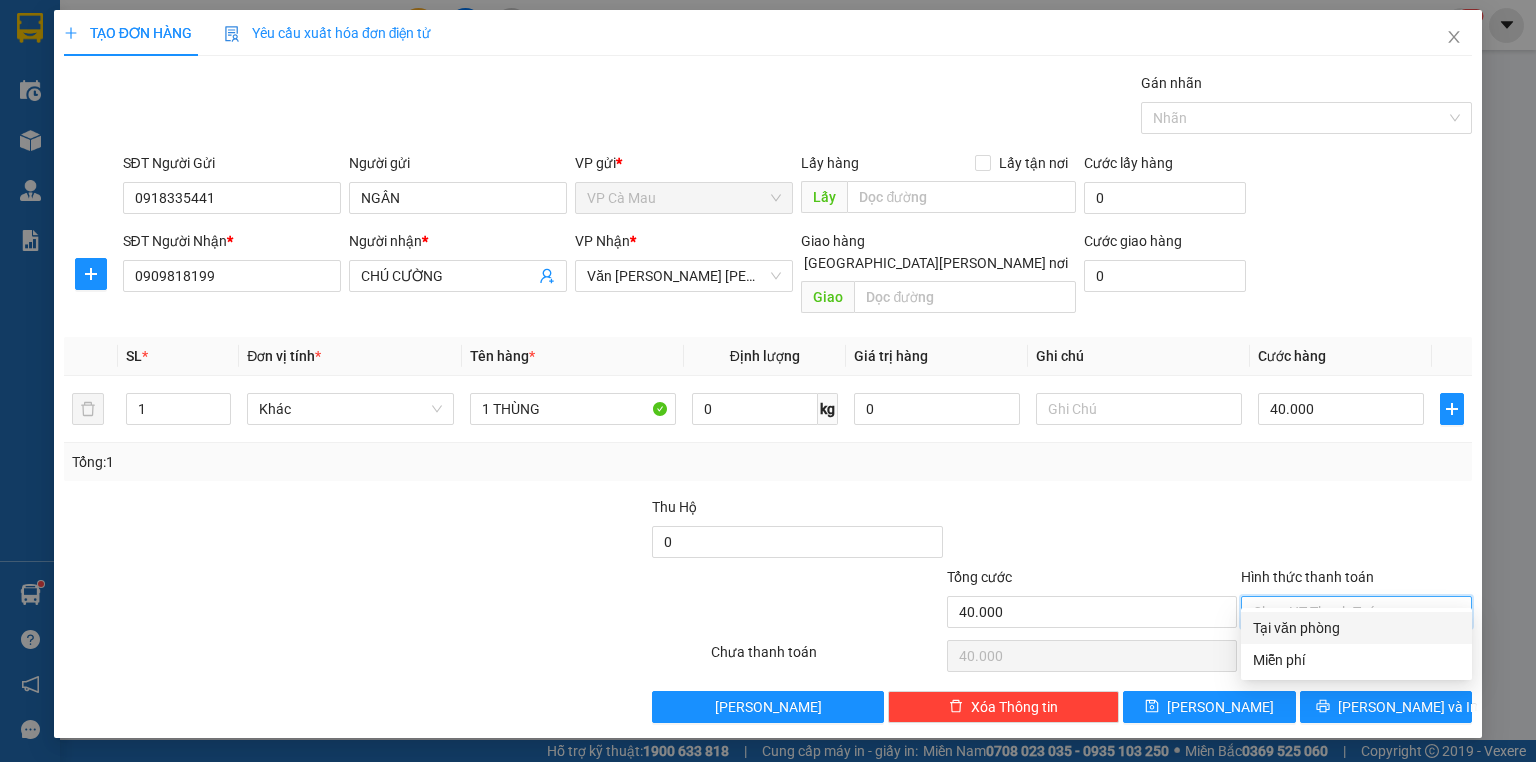 click on "Tại văn phòng" at bounding box center (1356, 628) 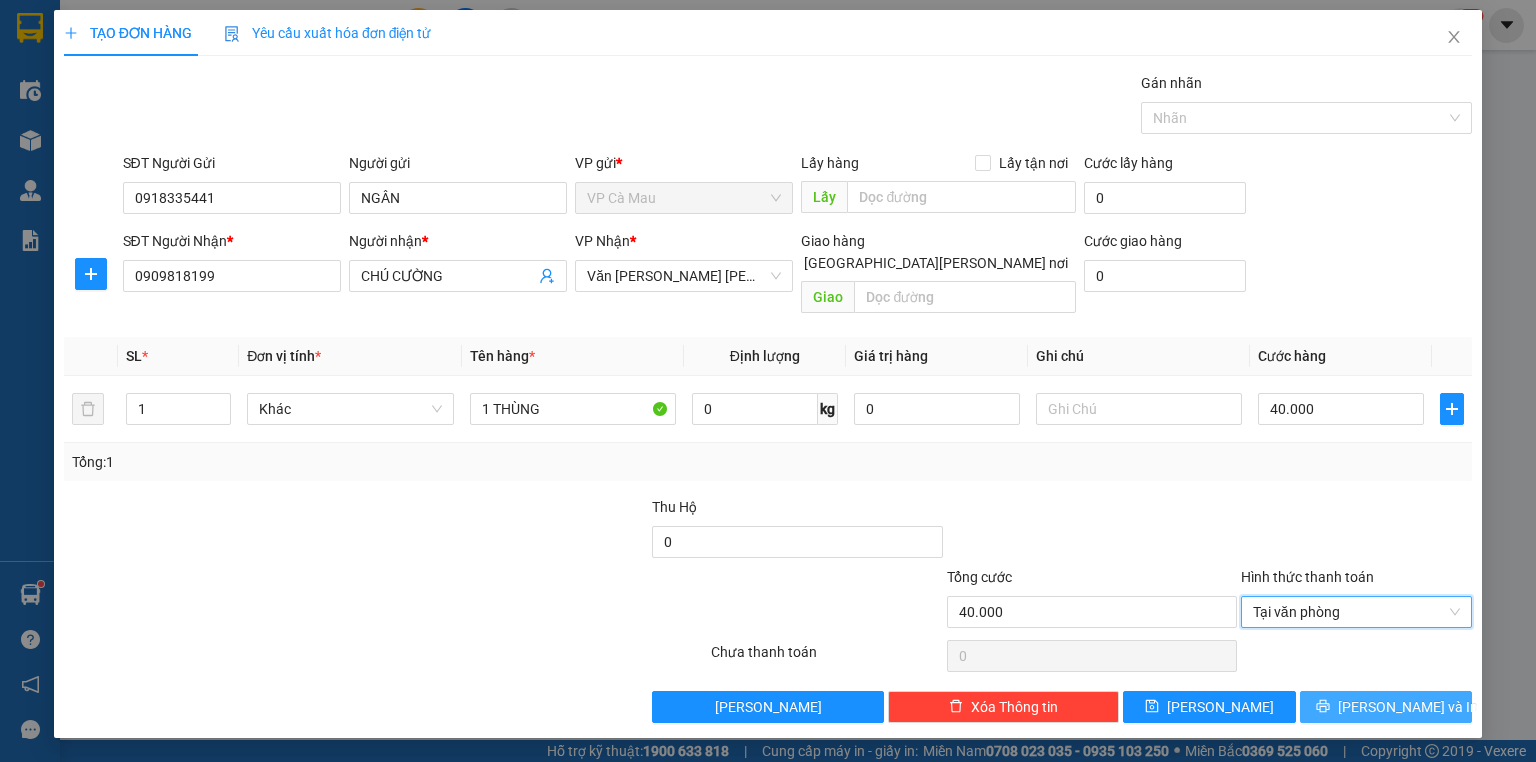 click on "[PERSON_NAME] và In" at bounding box center [1408, 707] 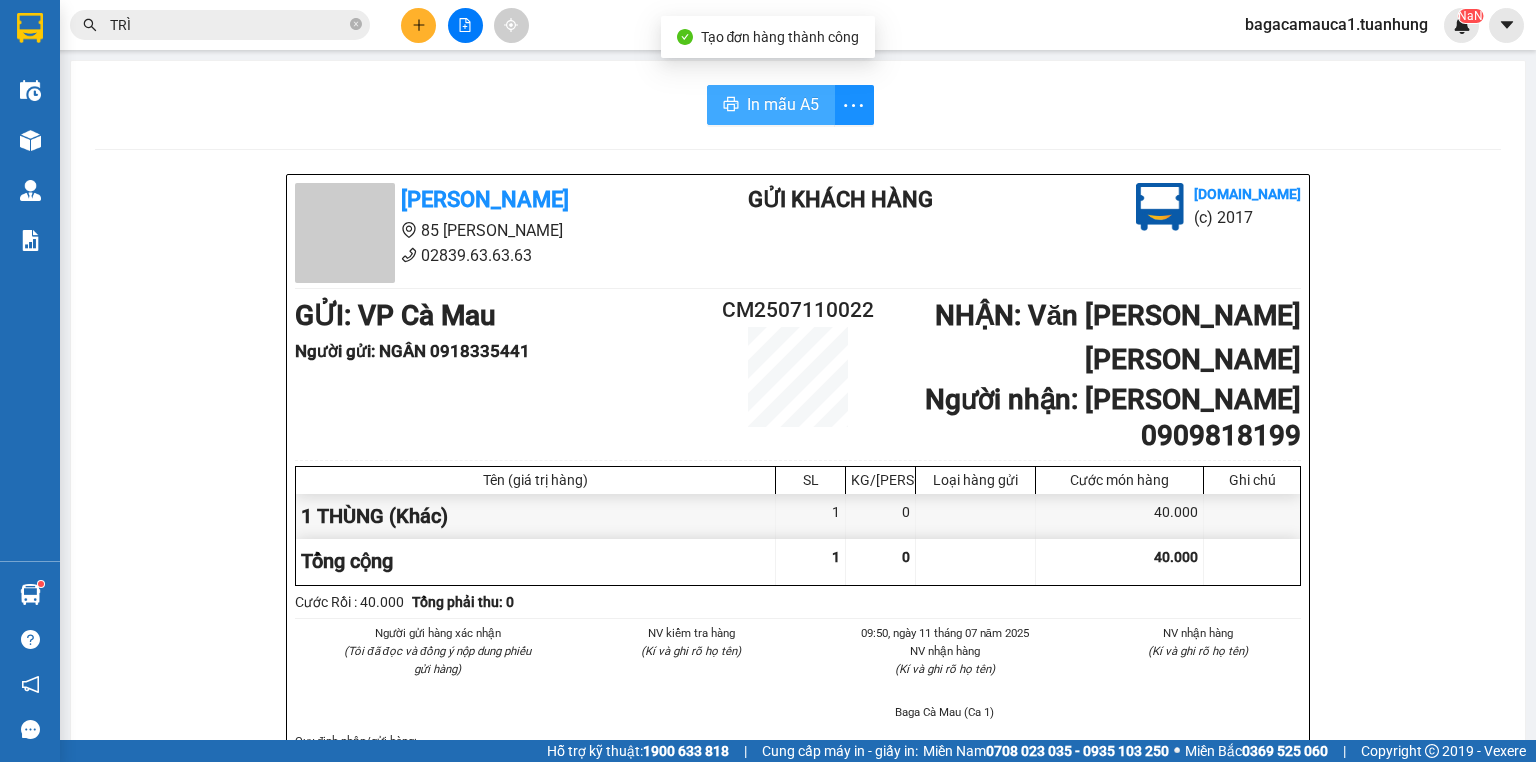 click on "In mẫu A5" at bounding box center [783, 104] 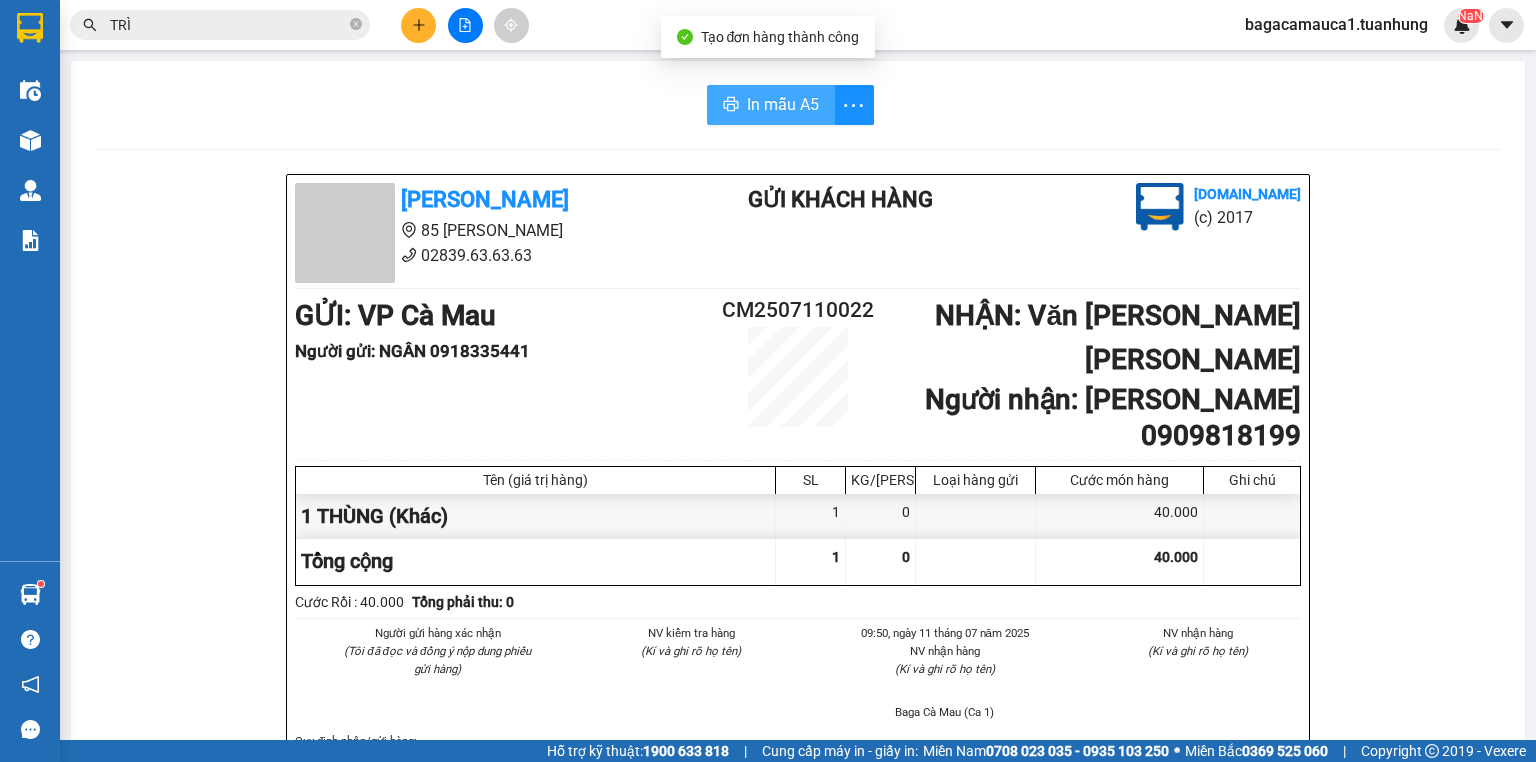 scroll, scrollTop: 0, scrollLeft: 0, axis: both 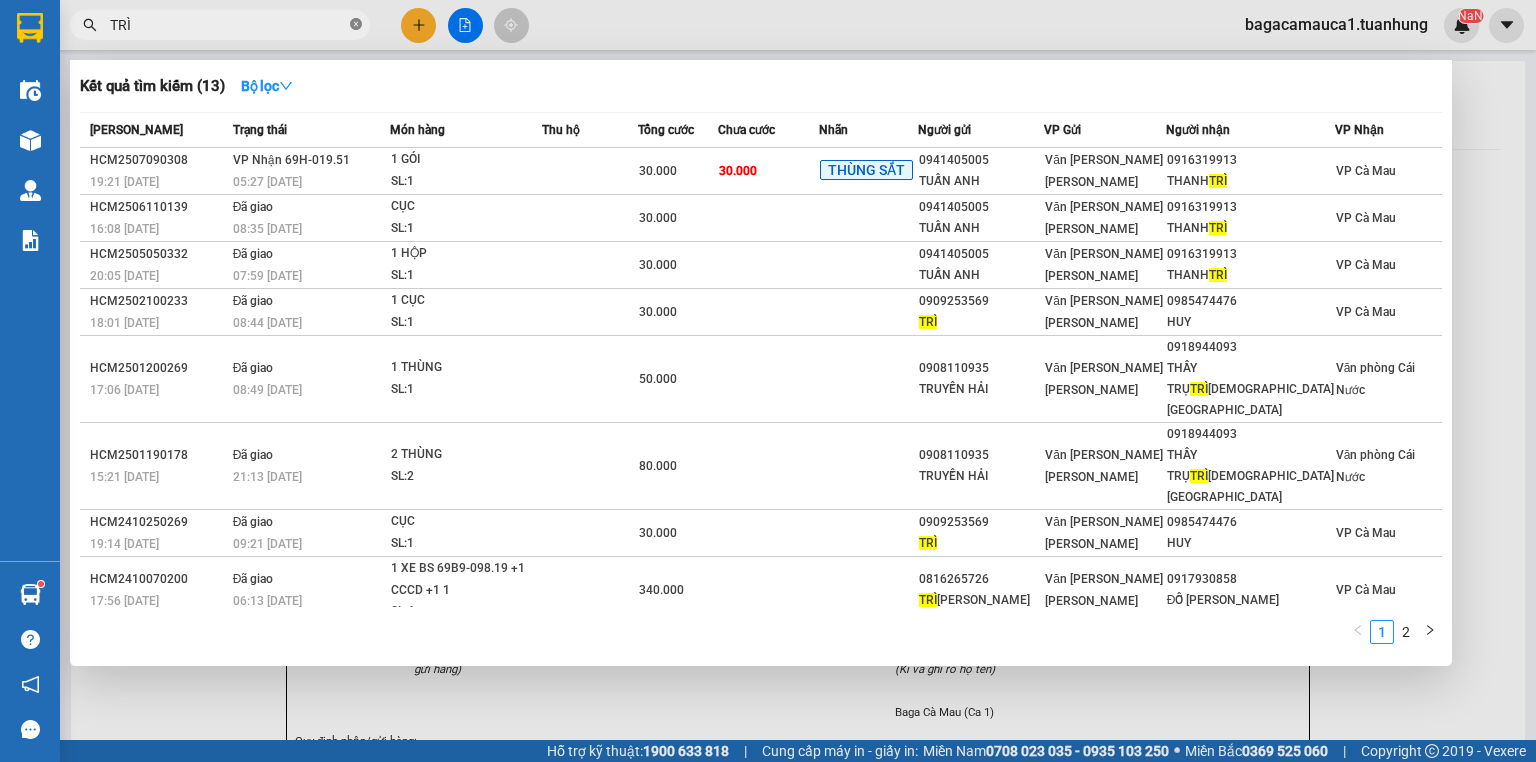 click 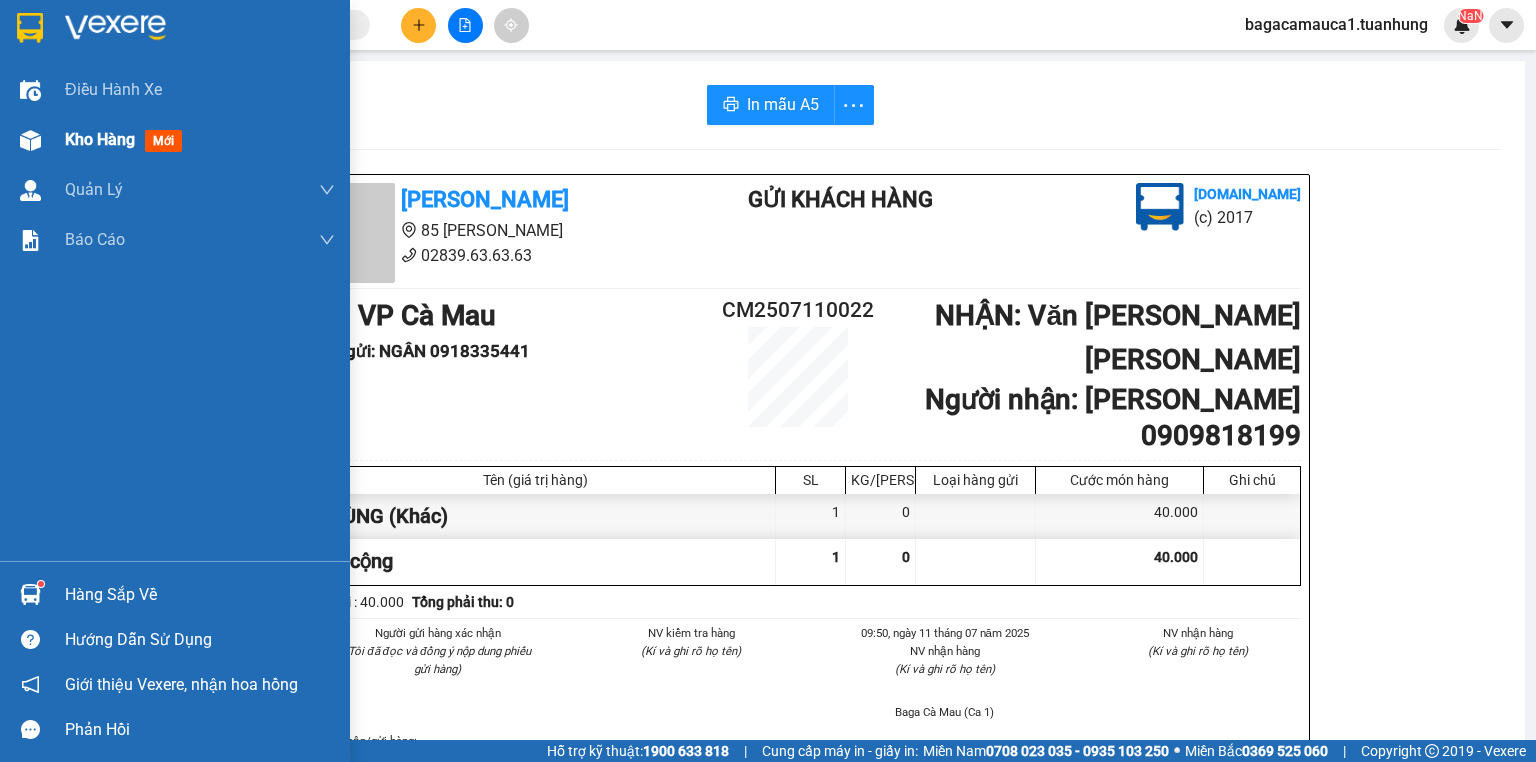 click at bounding box center (30, 140) 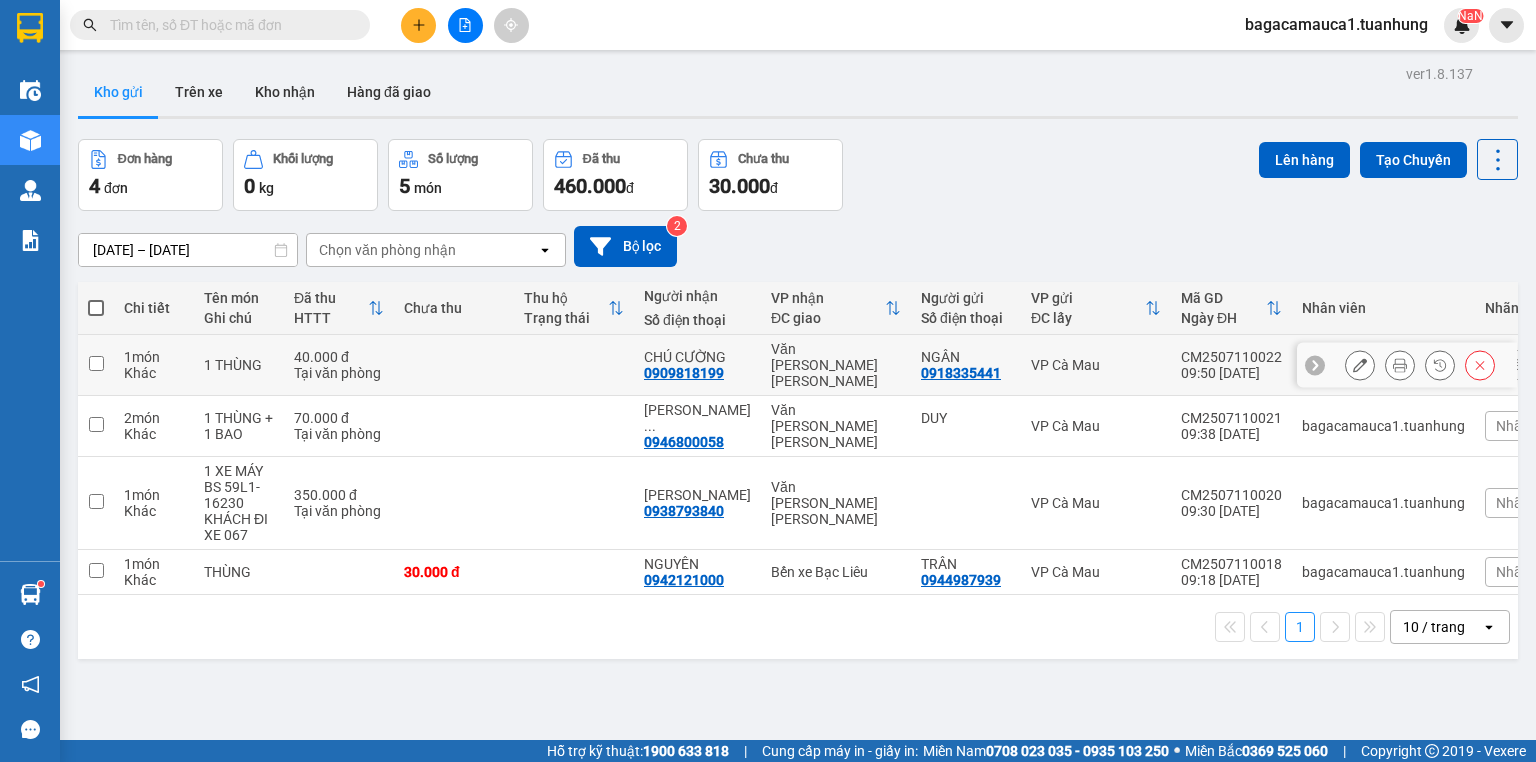 click on "Tại văn phòng" at bounding box center (339, 373) 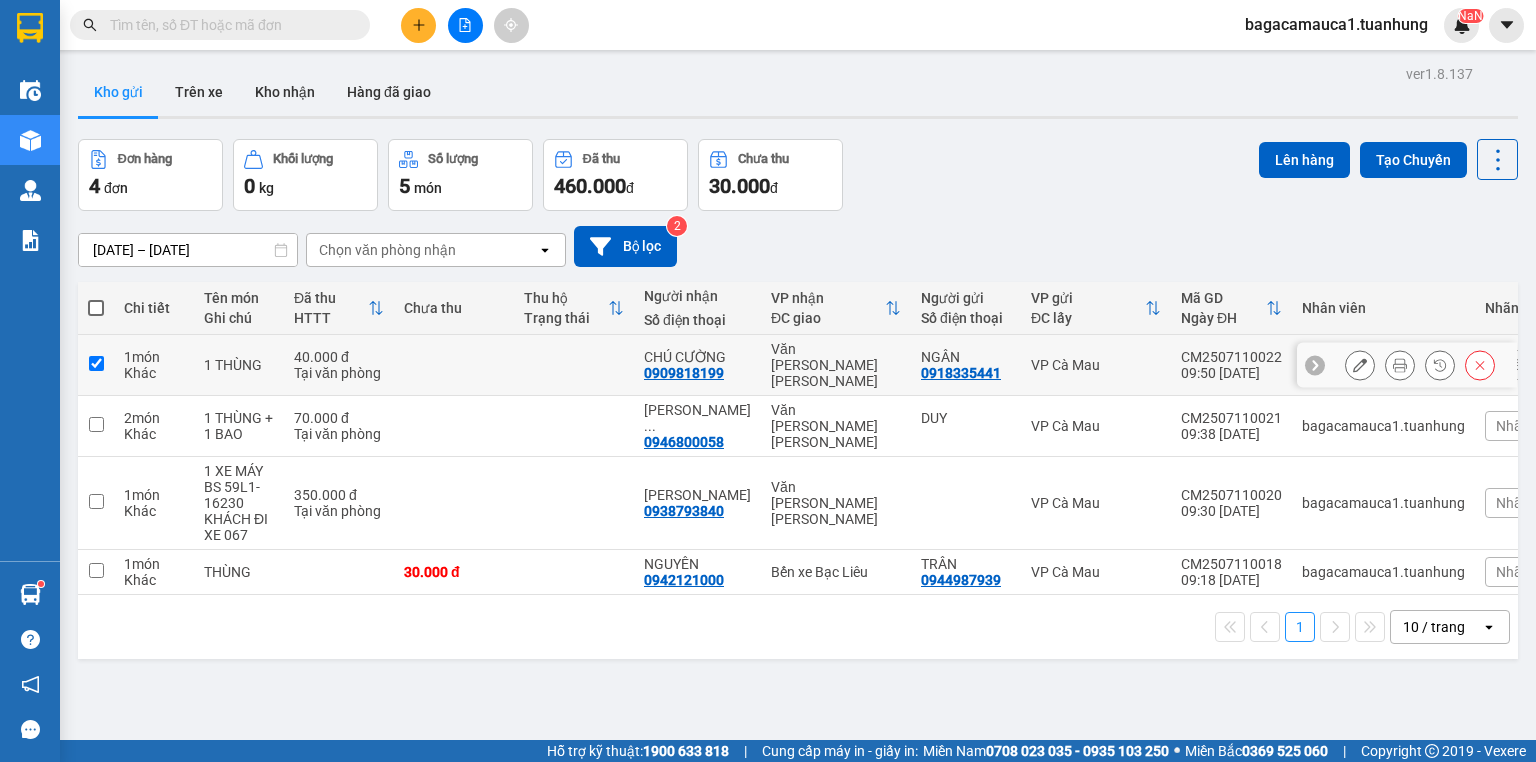 checkbox on "true" 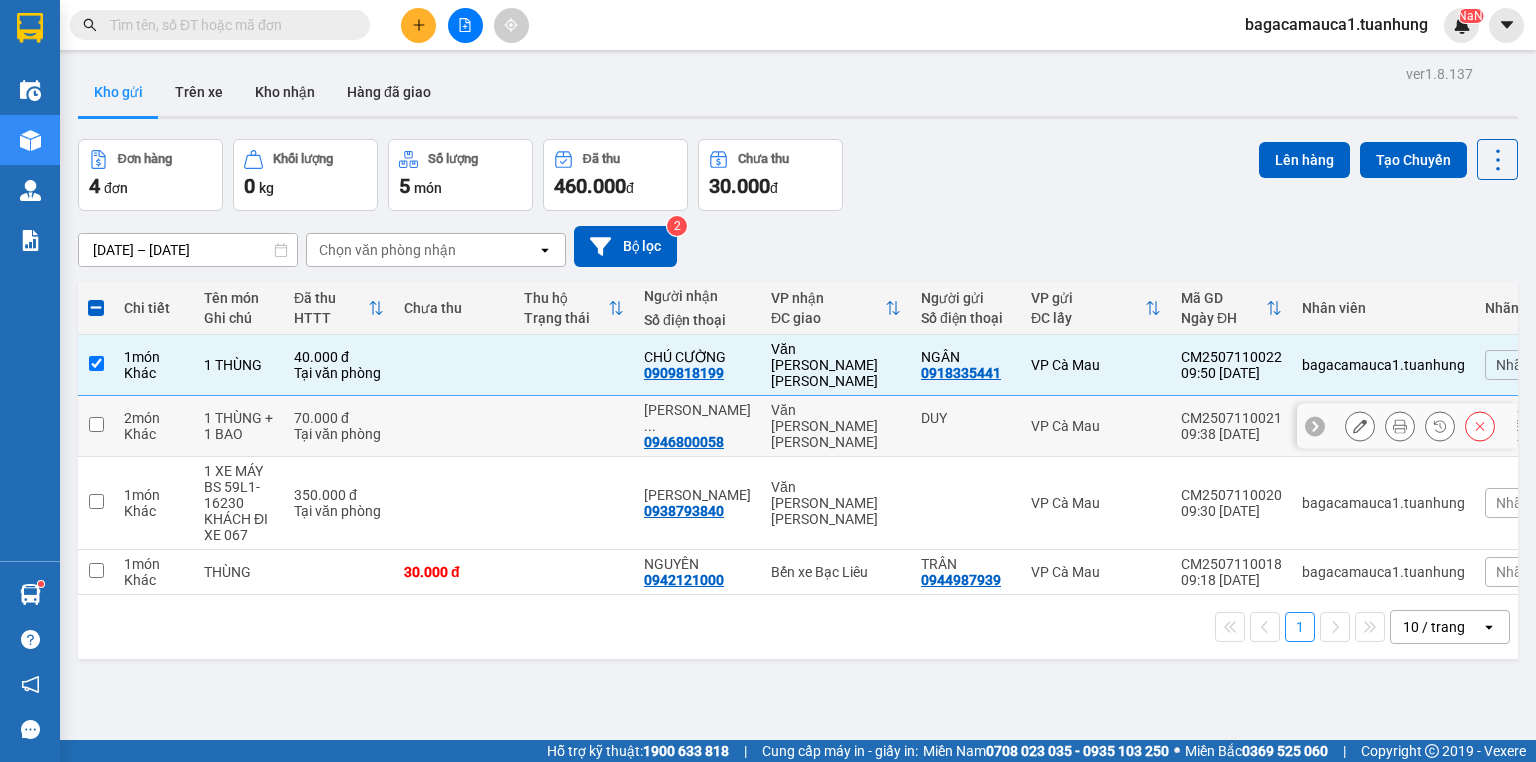 click on "Tại văn phòng" at bounding box center (339, 434) 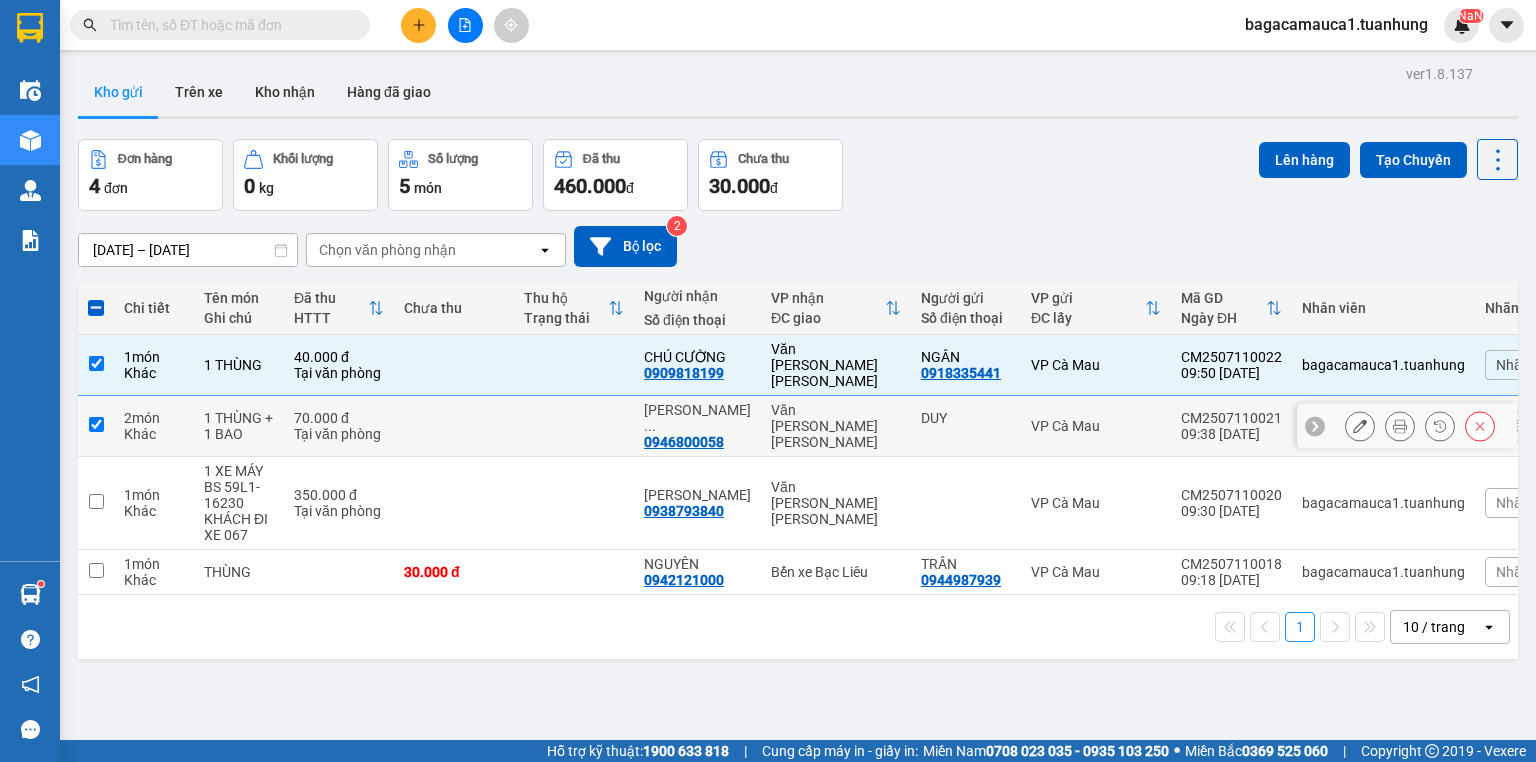 checkbox on "true" 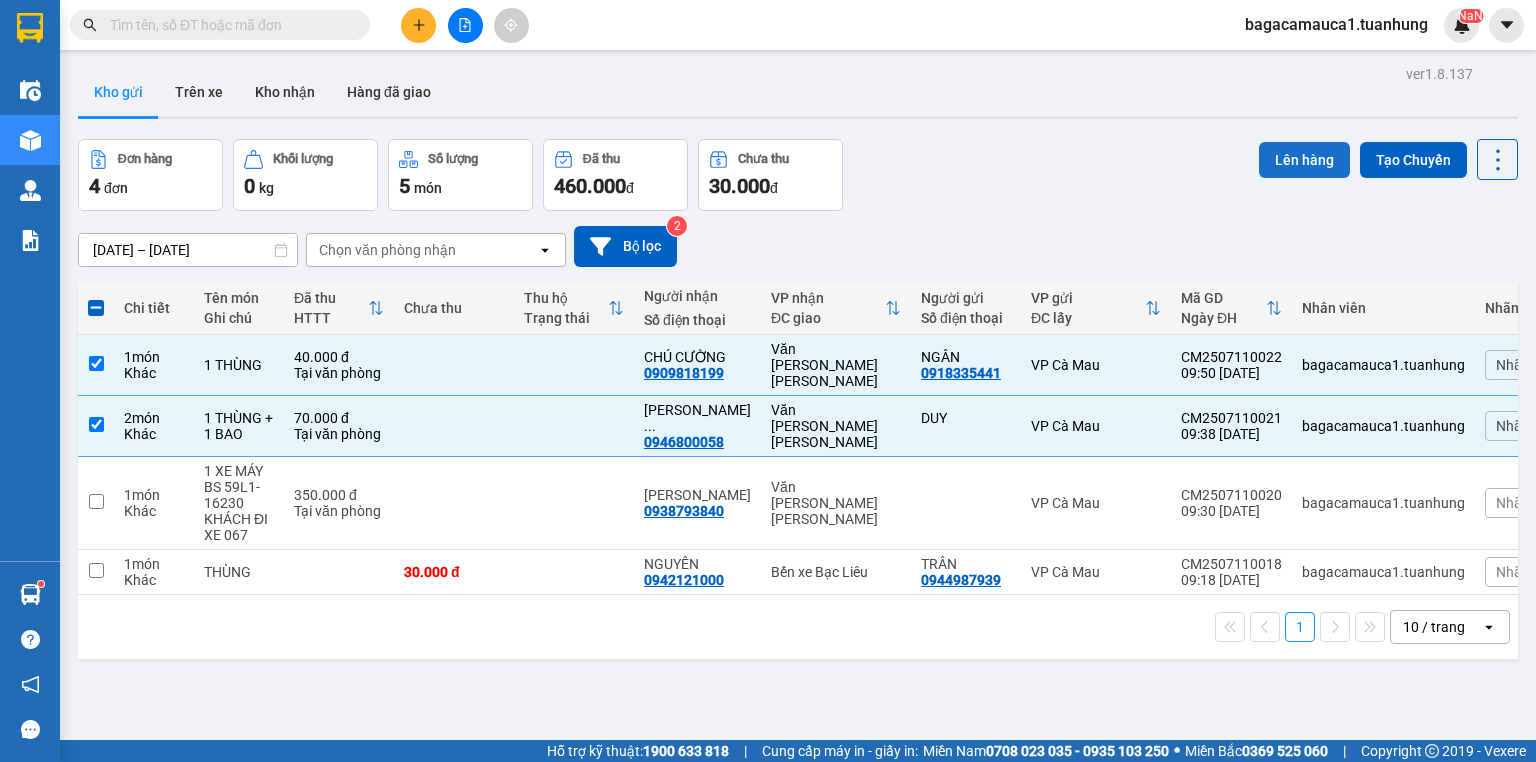 click on "Lên hàng" at bounding box center [1304, 160] 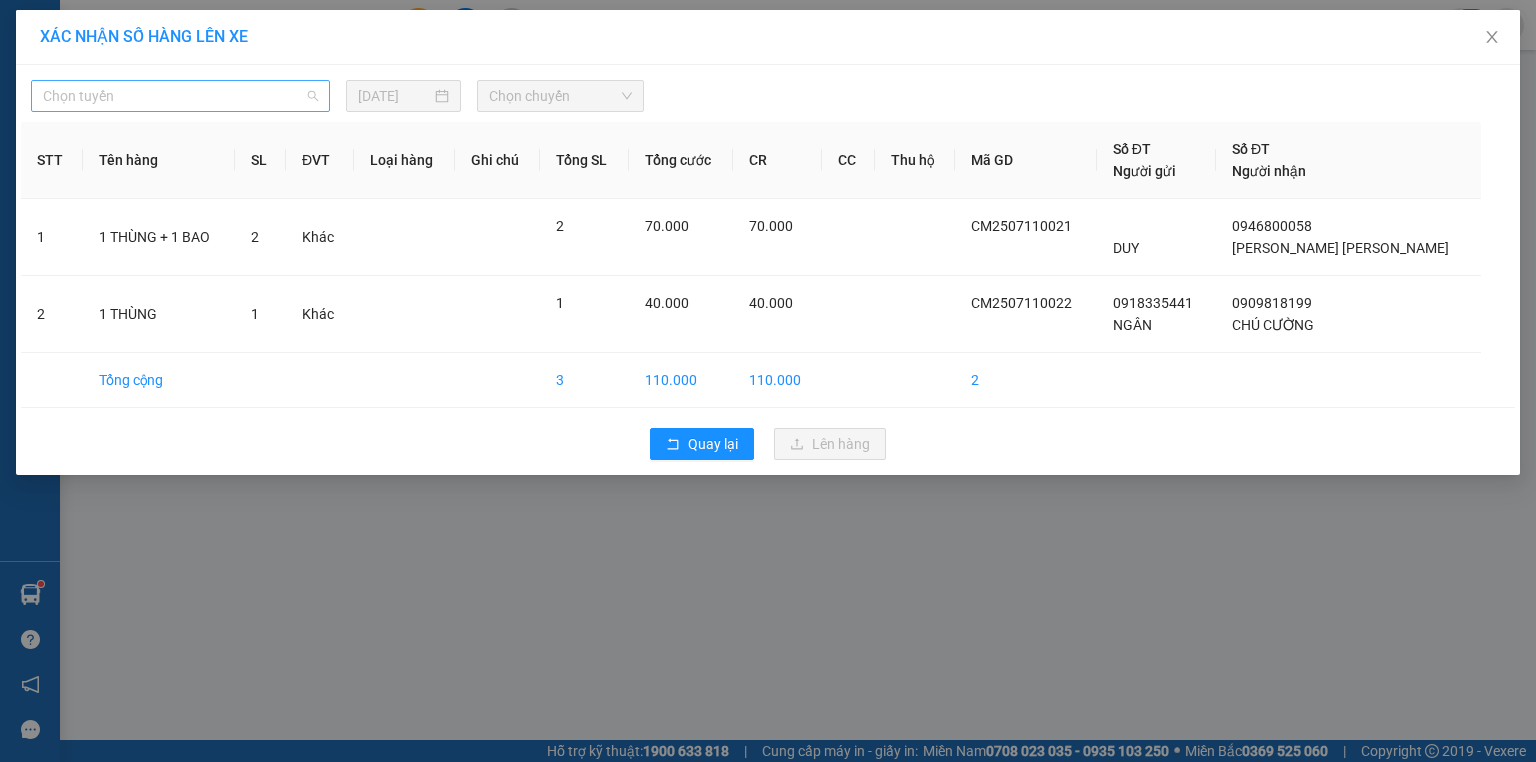 click on "Chọn tuyến" at bounding box center (180, 96) 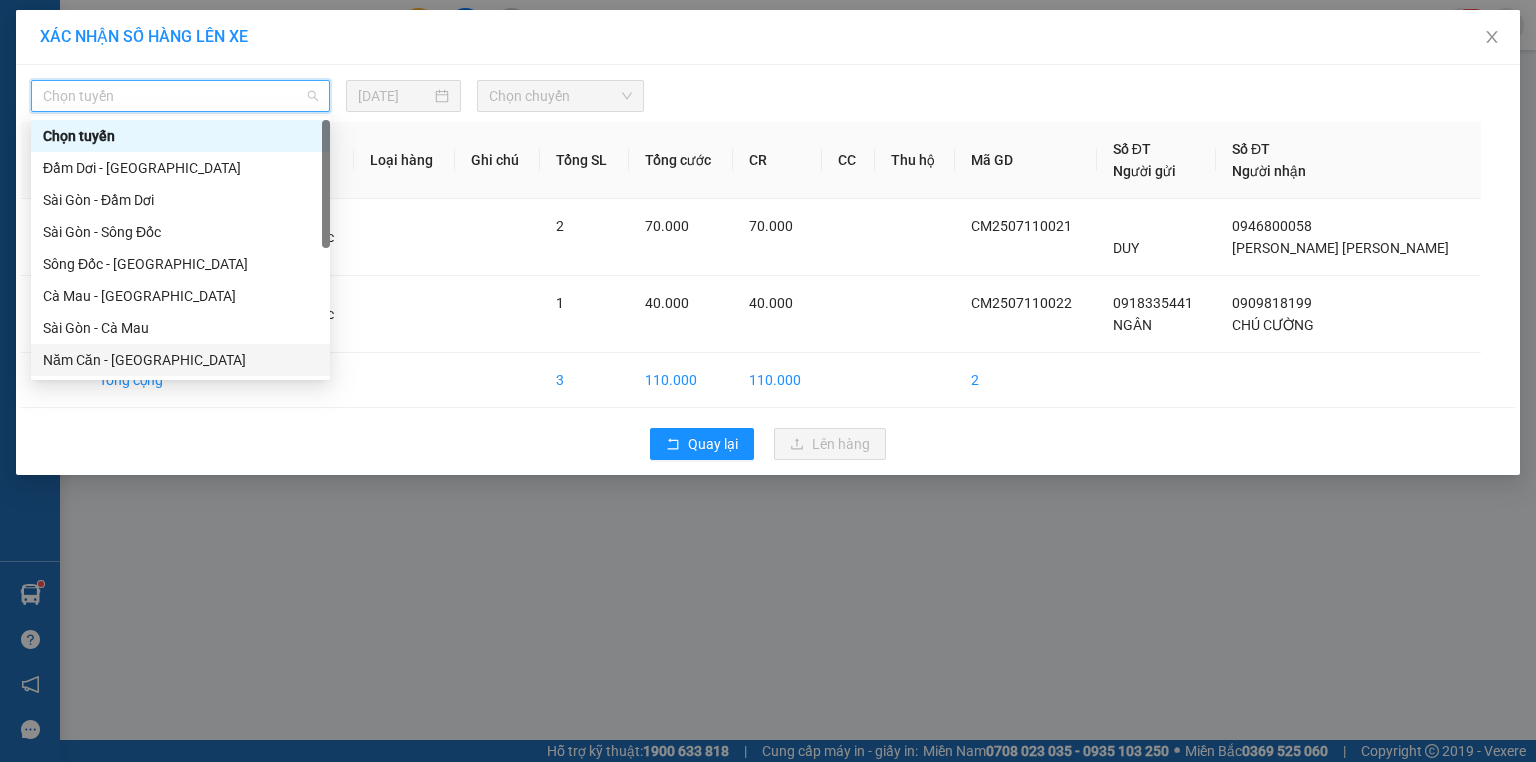 click on "Năm Căn - [GEOGRAPHIC_DATA]" at bounding box center (180, 360) 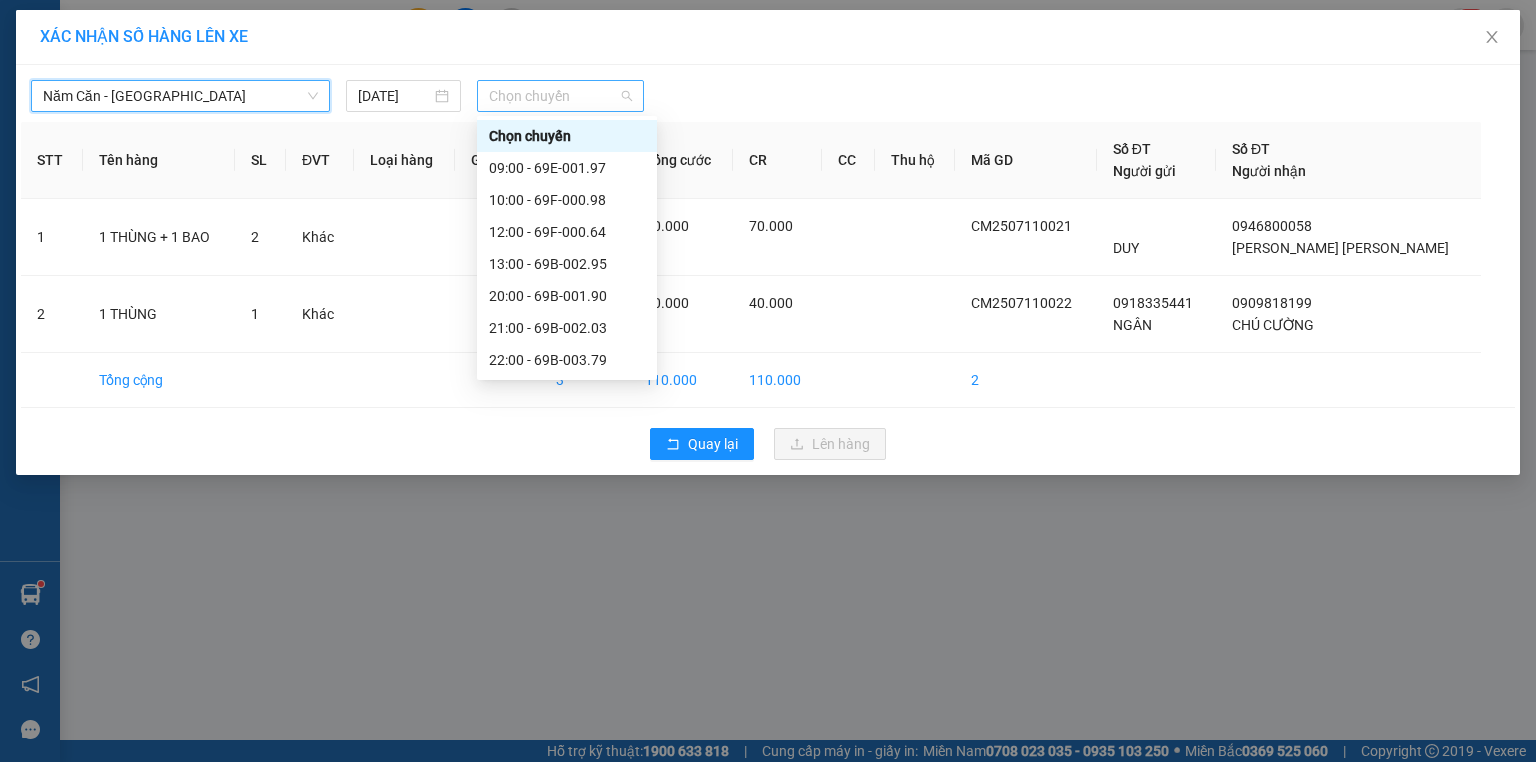 click on "Chọn chuyến" at bounding box center [561, 96] 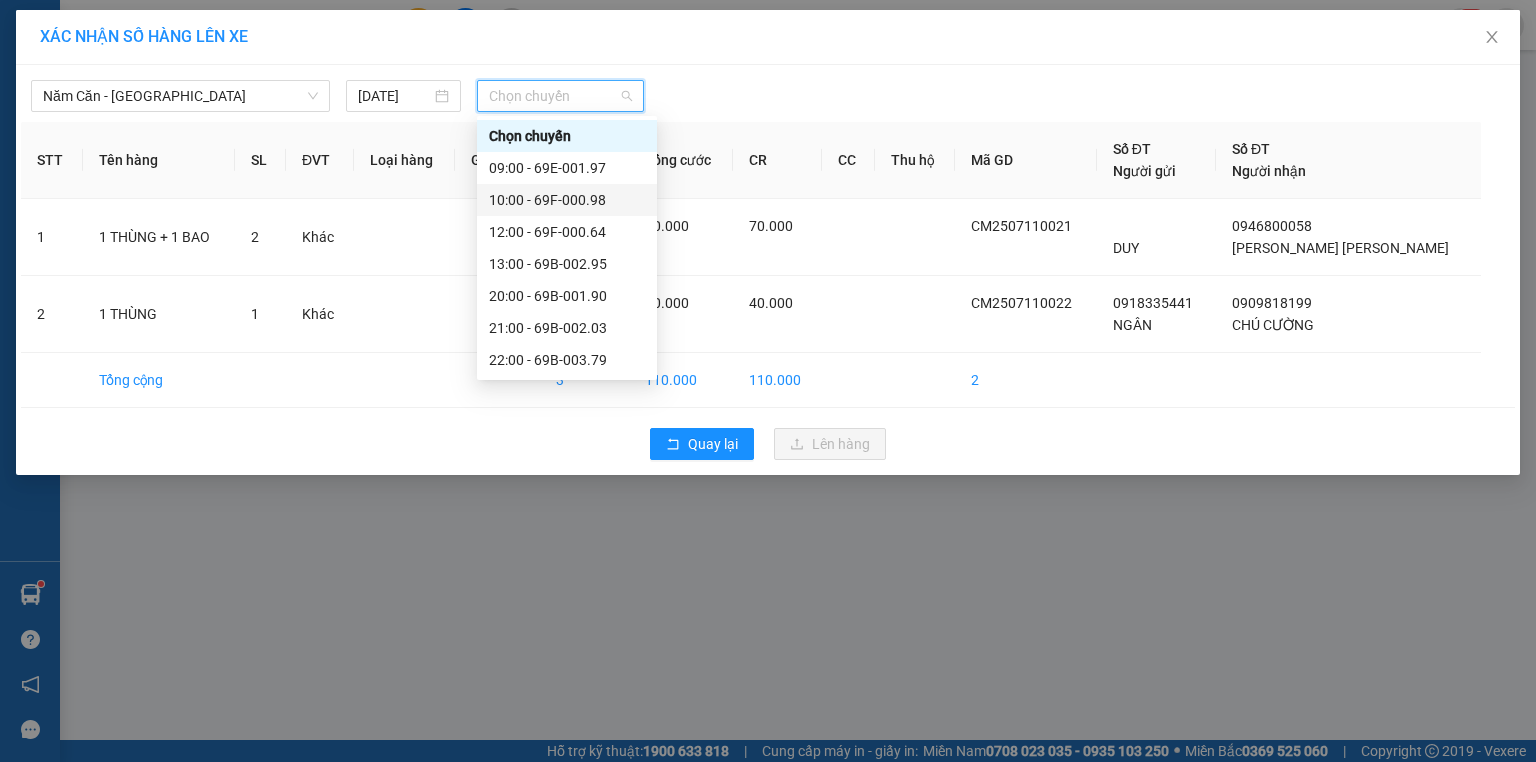 click on "10:00     - 69F-000.98" at bounding box center (567, 200) 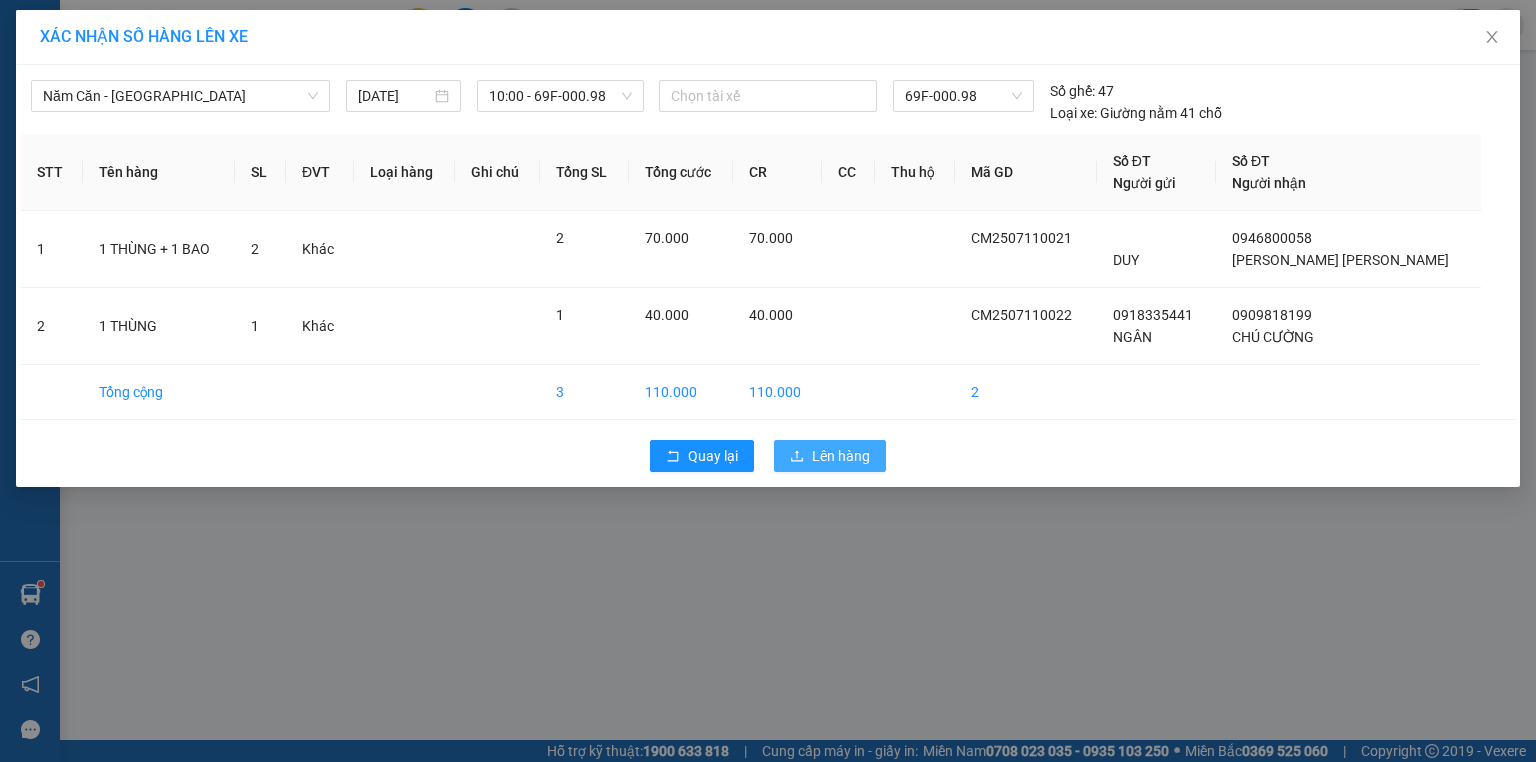 click on "Lên hàng" at bounding box center [841, 456] 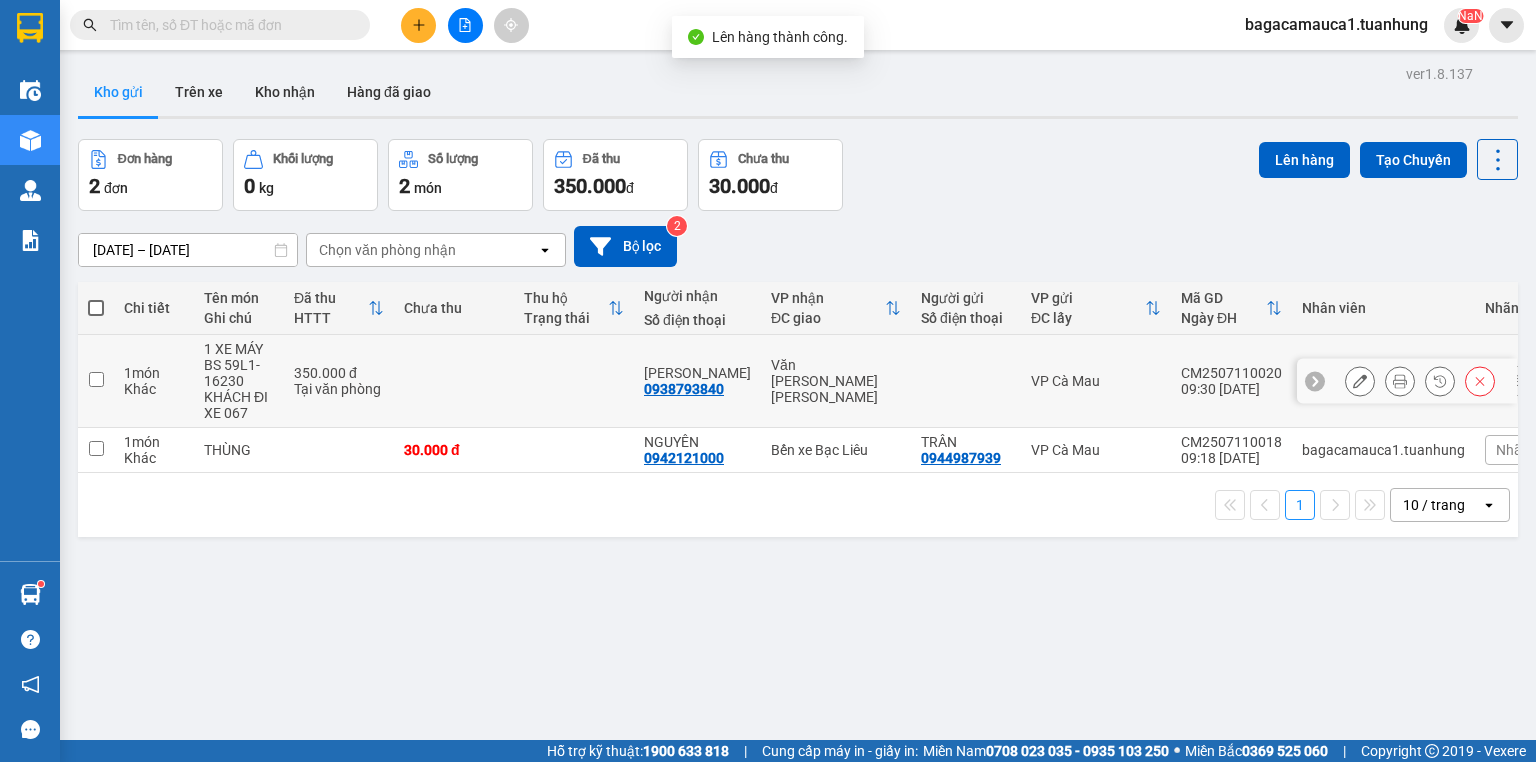 click at bounding box center (454, 381) 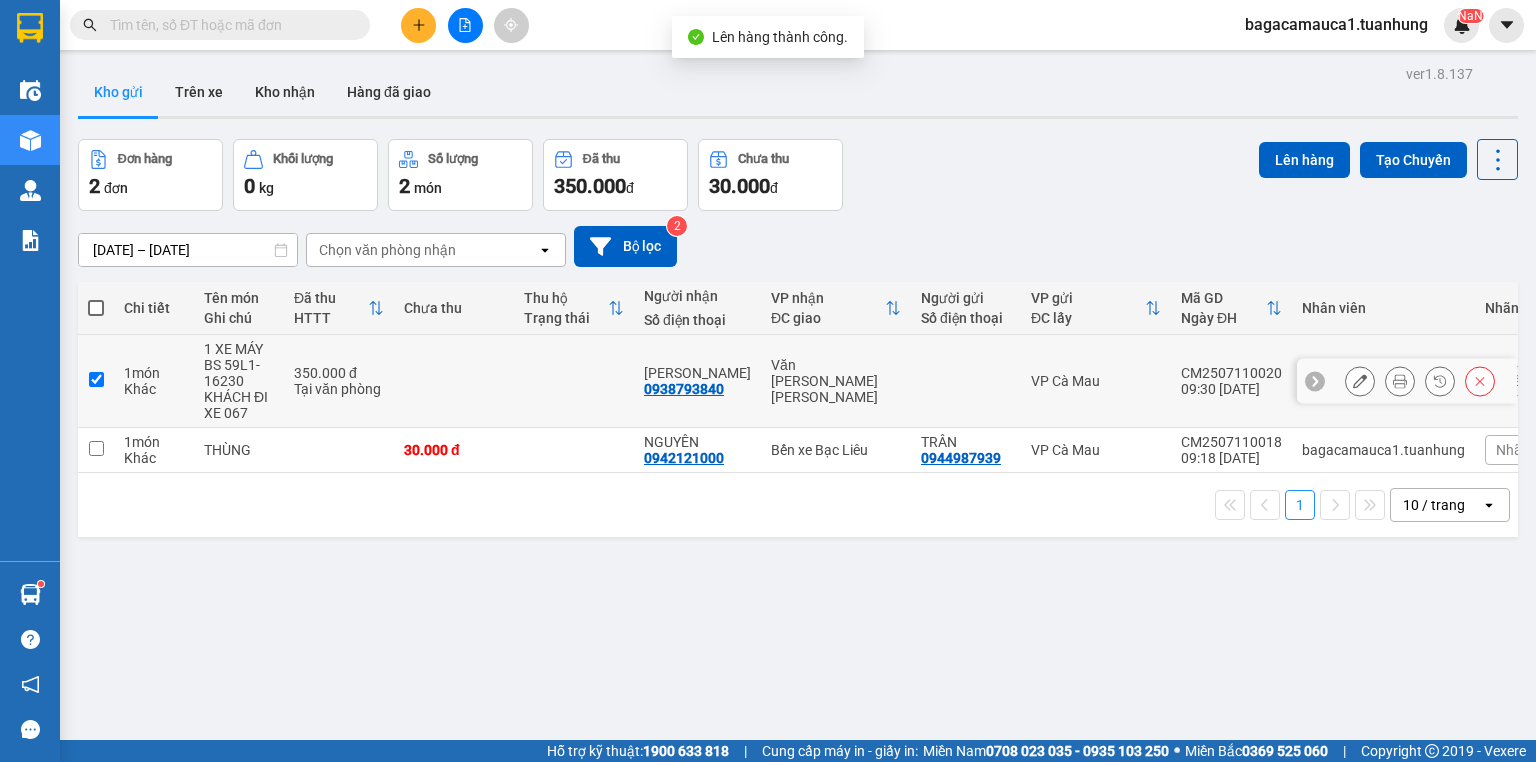 checkbox on "true" 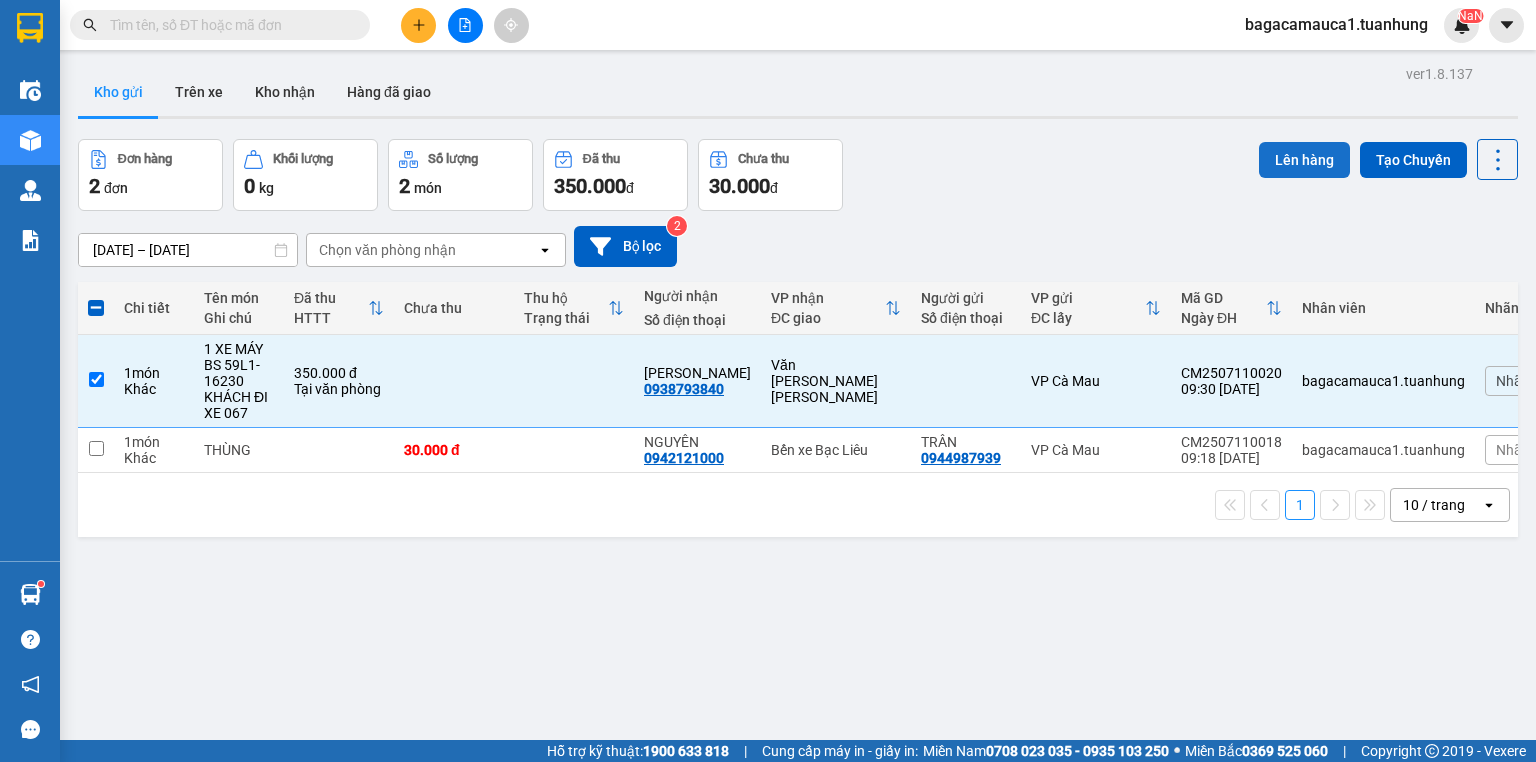 click on "Lên hàng" at bounding box center [1304, 160] 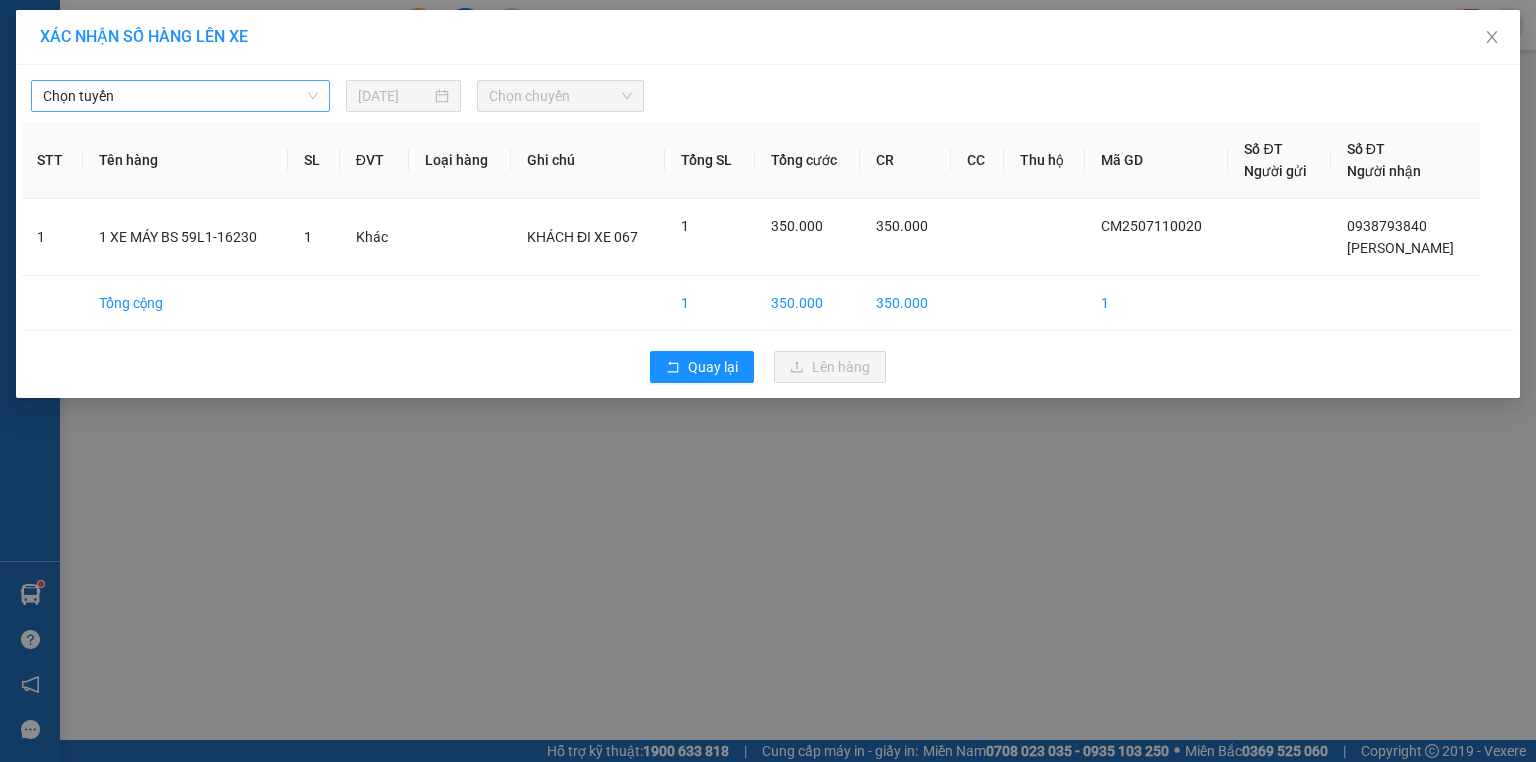 click on "Chọn tuyến" at bounding box center [180, 96] 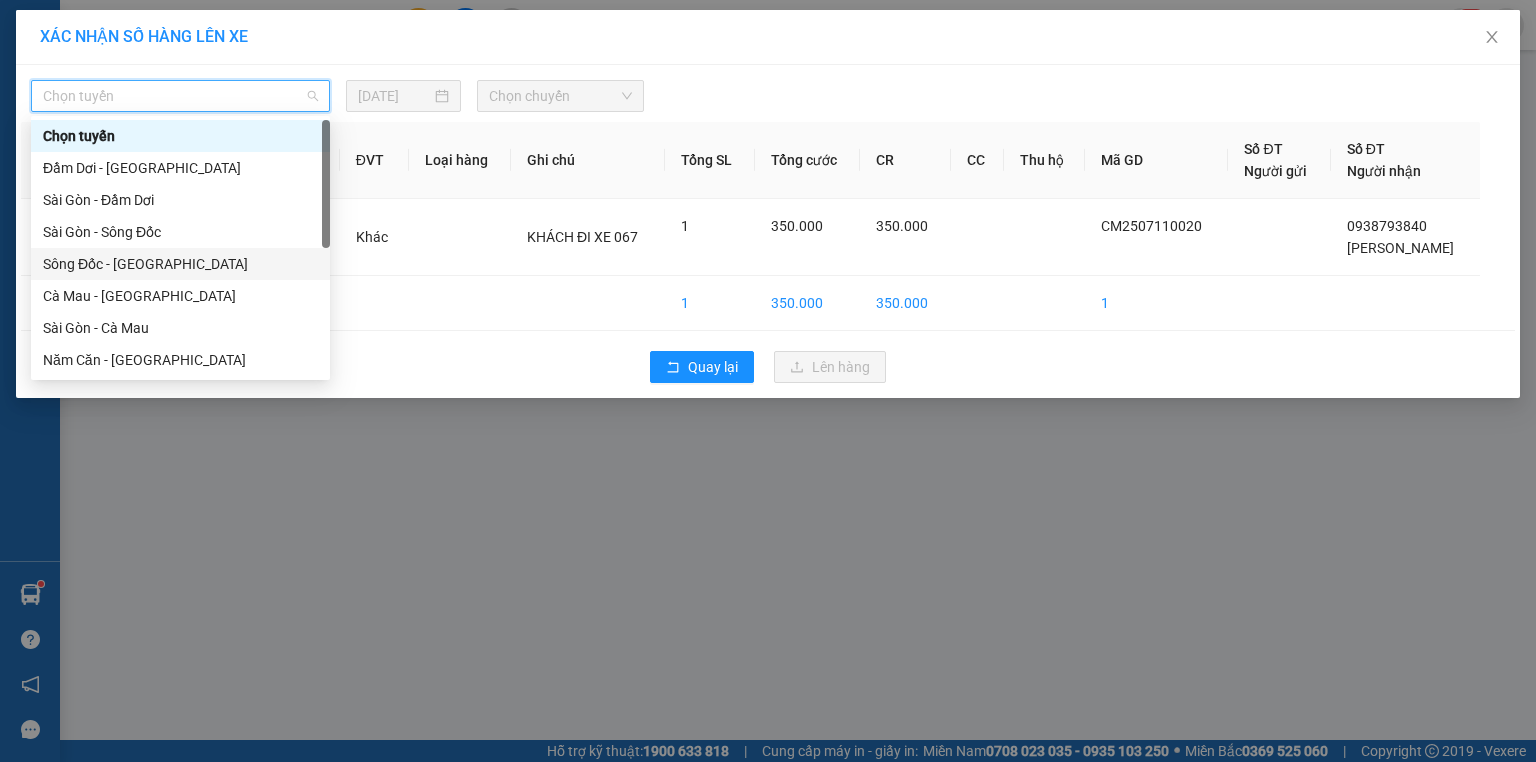click on "Sông Đốc - [GEOGRAPHIC_DATA]" at bounding box center [180, 264] 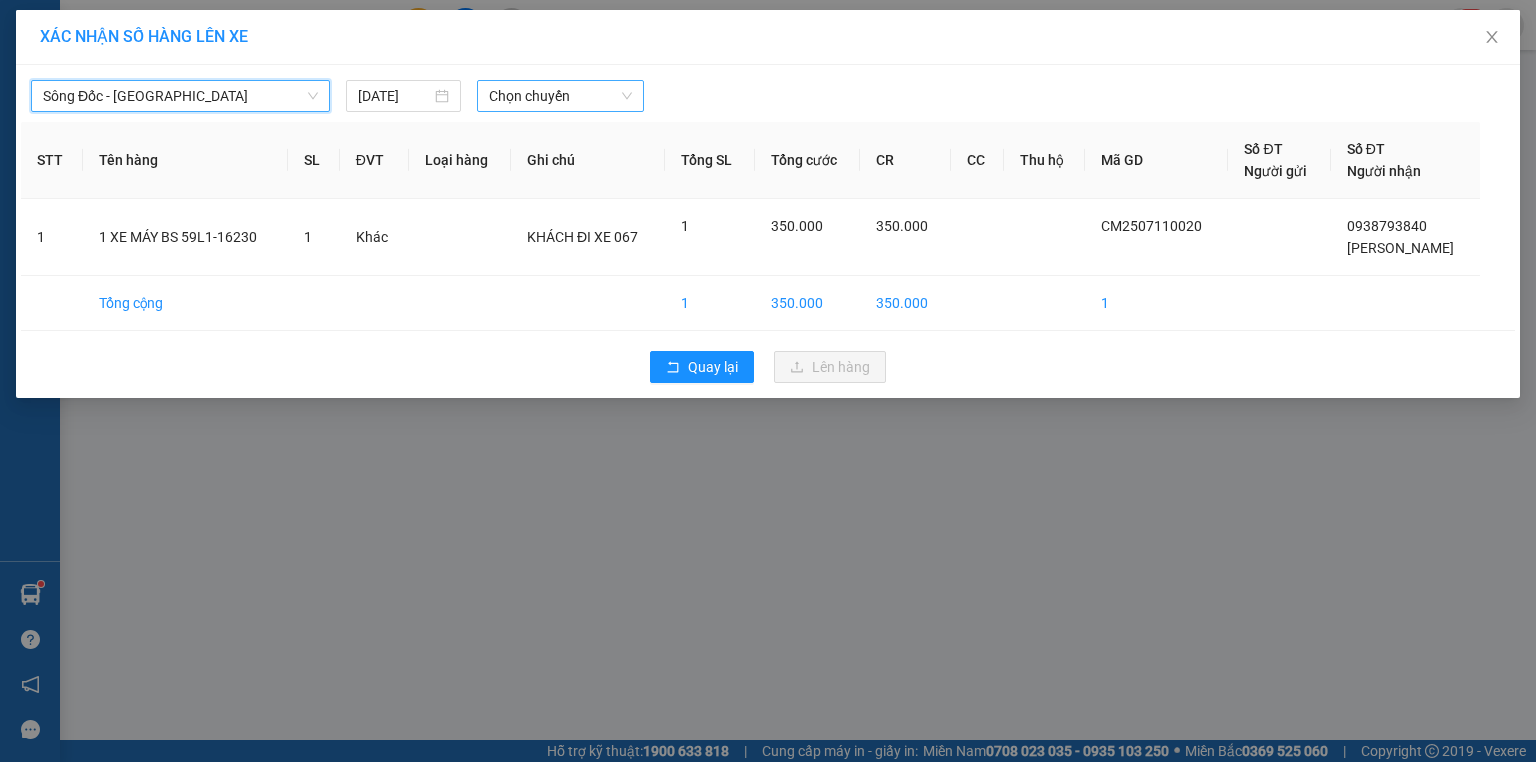 click on "Chọn chuyến" at bounding box center [561, 96] 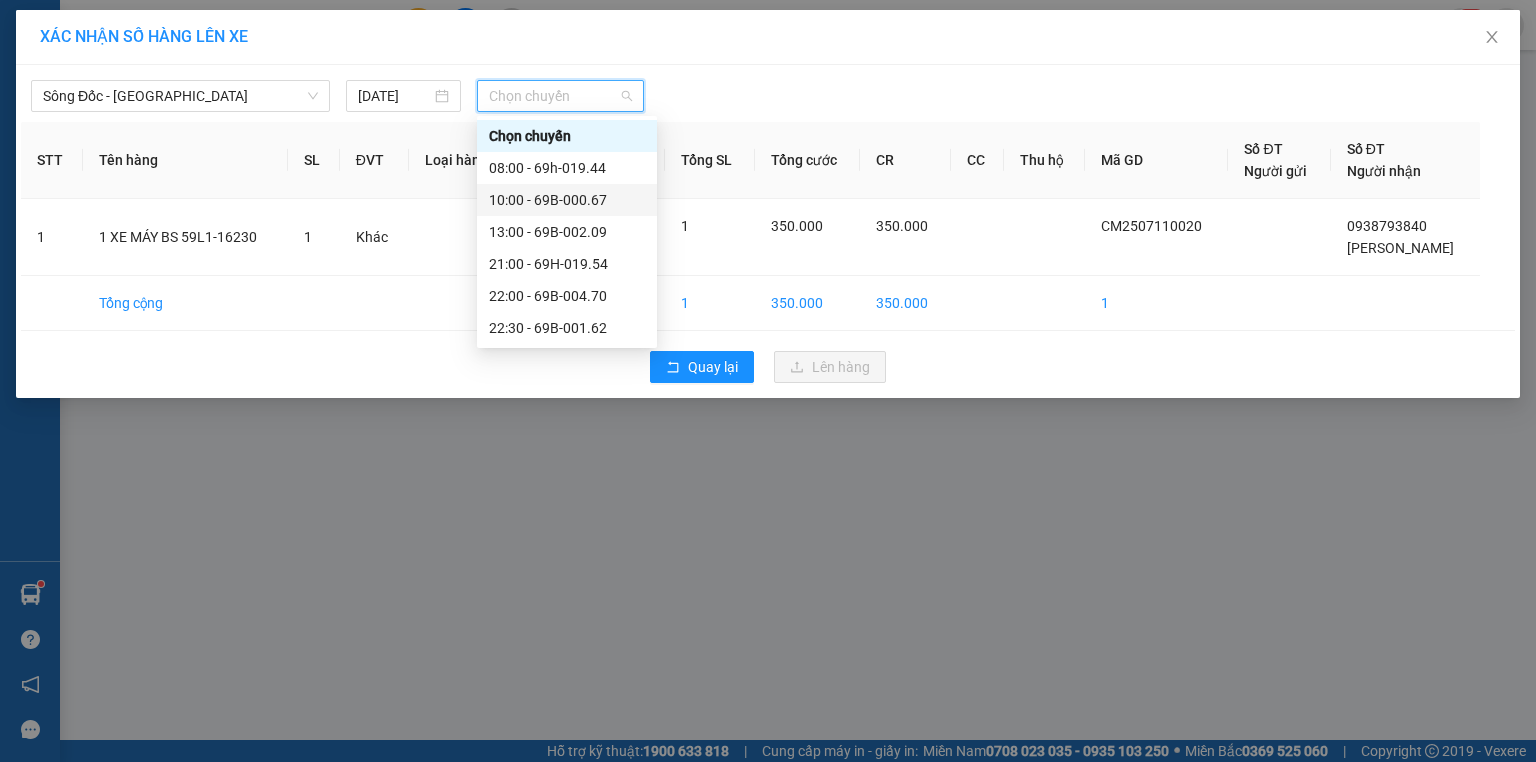 click on "10:00     - 69B-000.67" at bounding box center (567, 200) 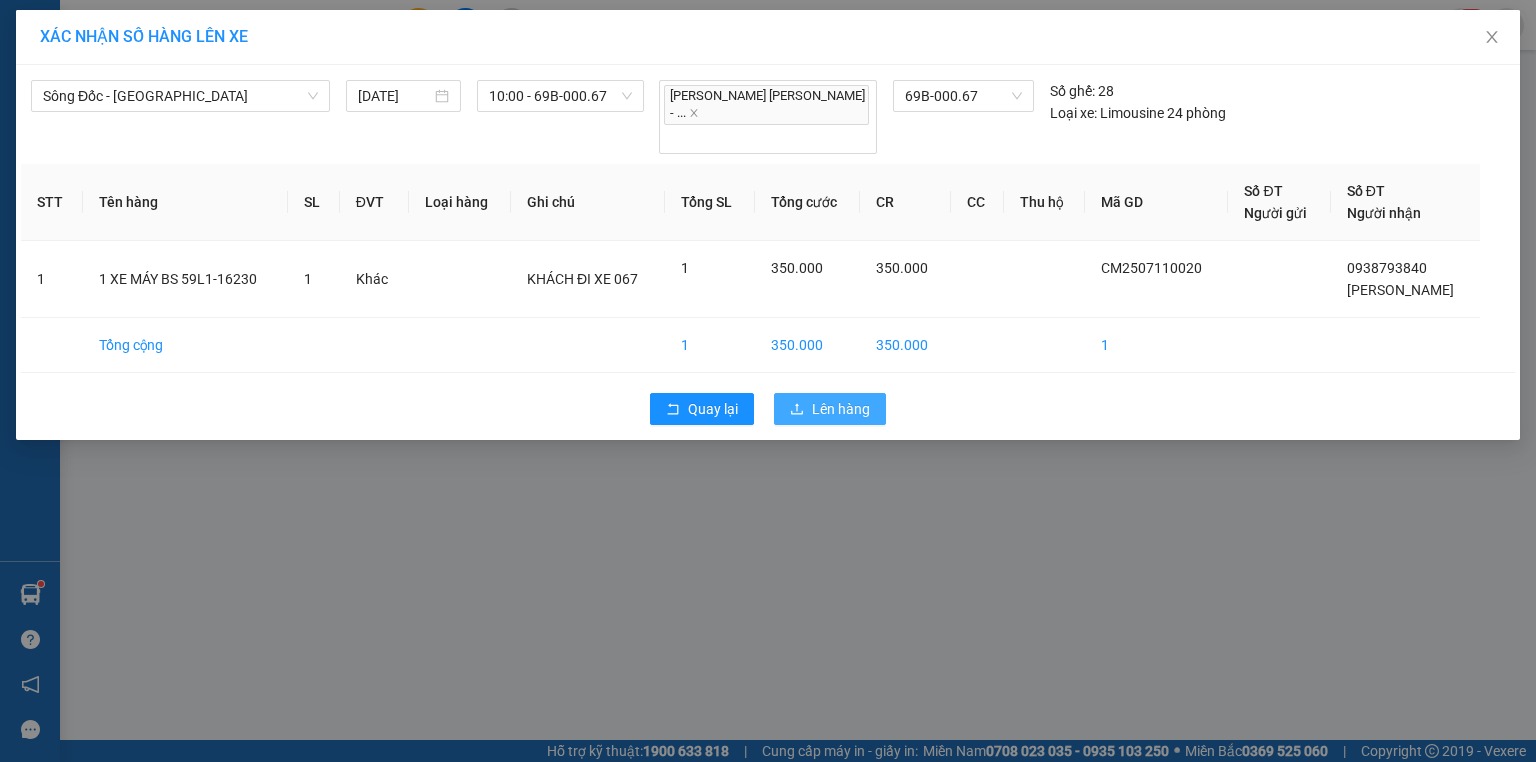 click on "Lên hàng" at bounding box center (830, 409) 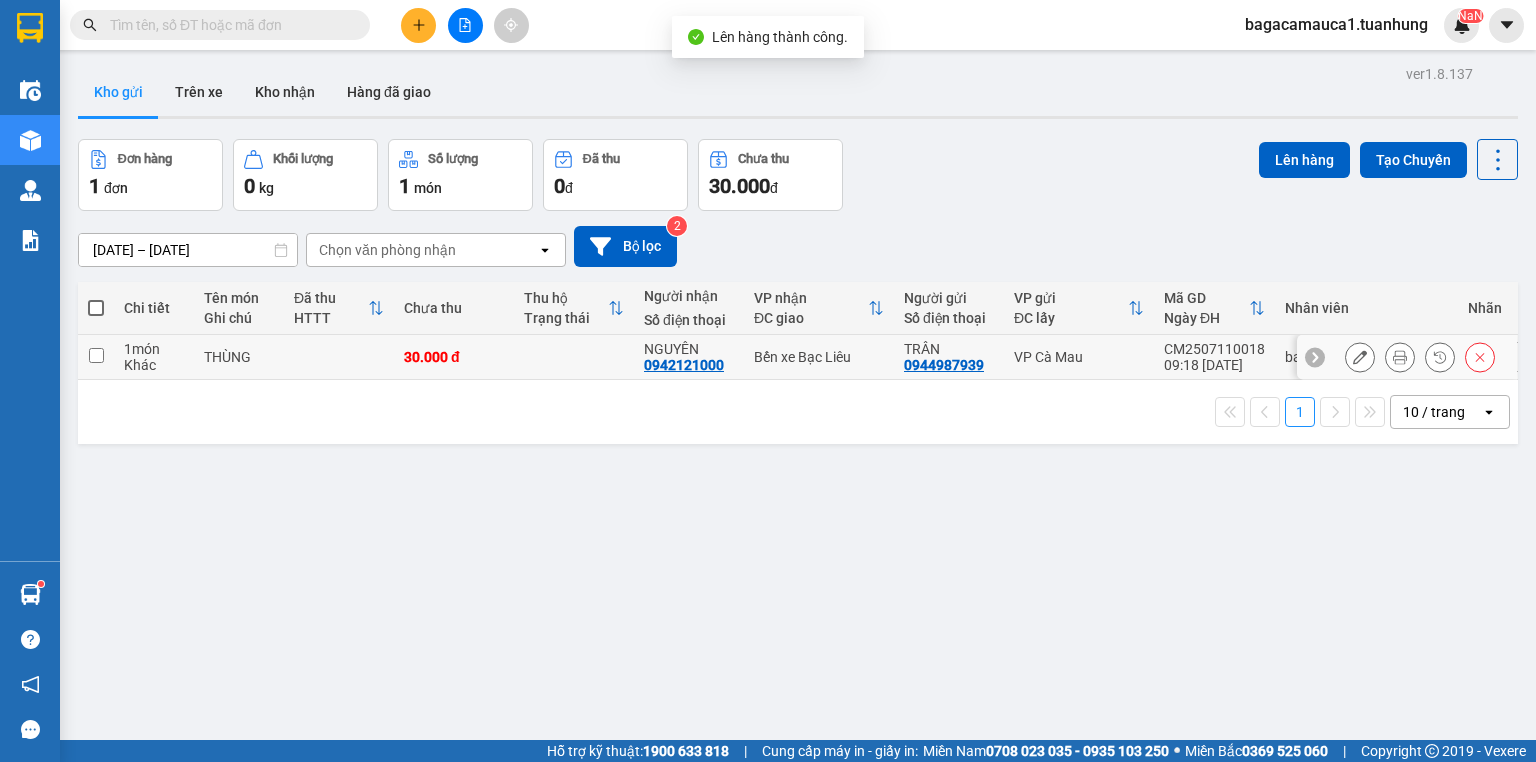 click on "Khác" at bounding box center (154, 365) 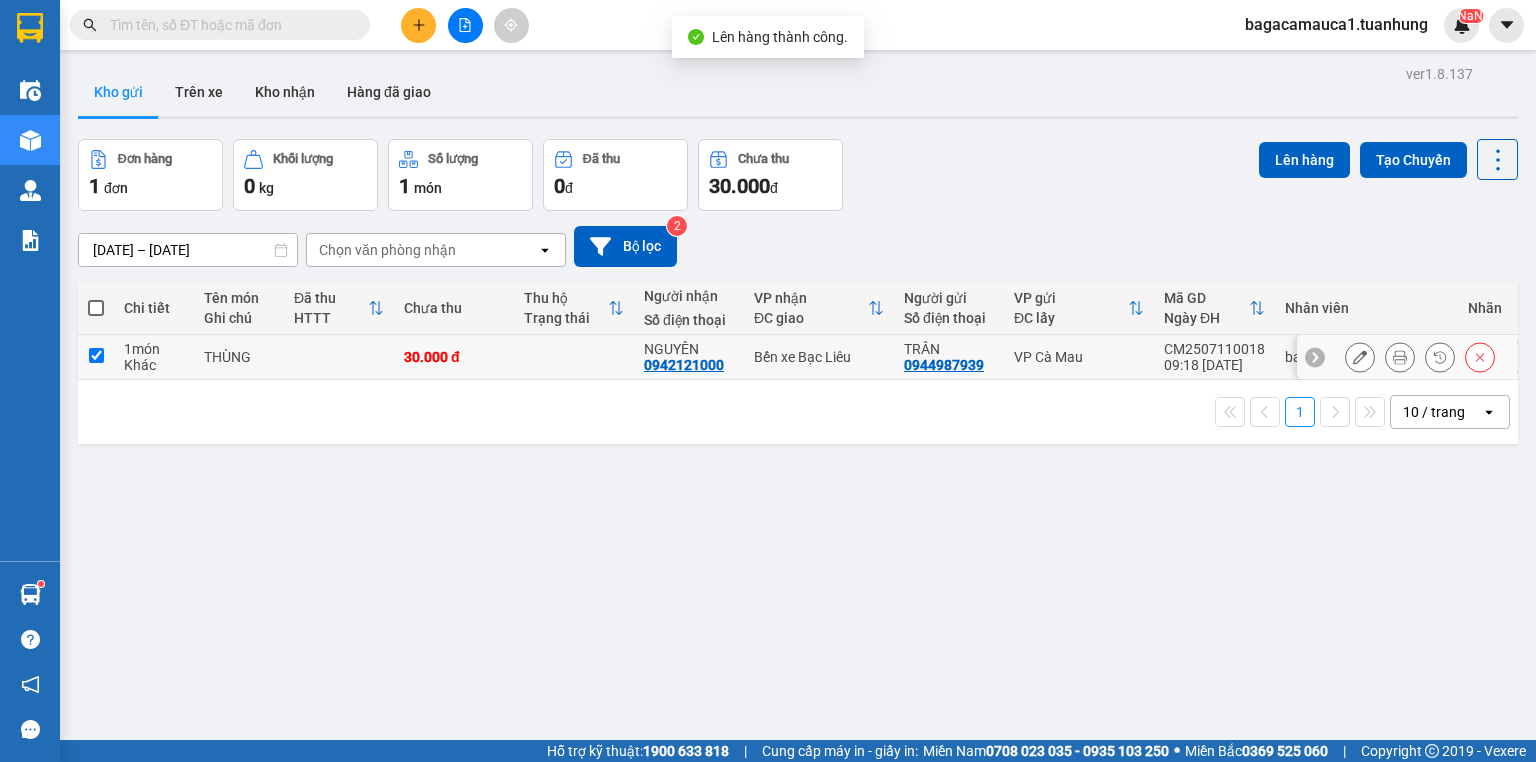 checkbox on "true" 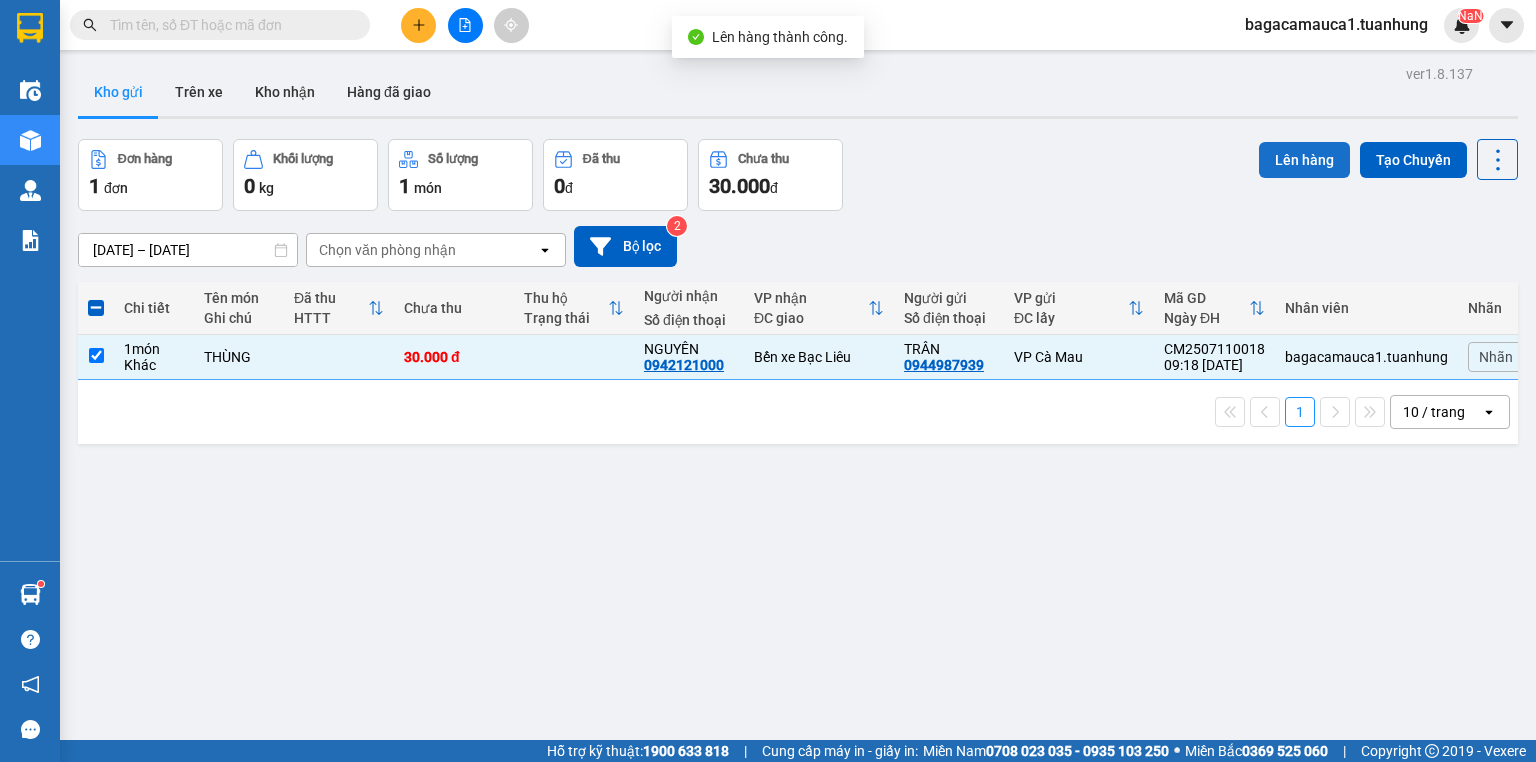 click on "Lên hàng" at bounding box center (1304, 160) 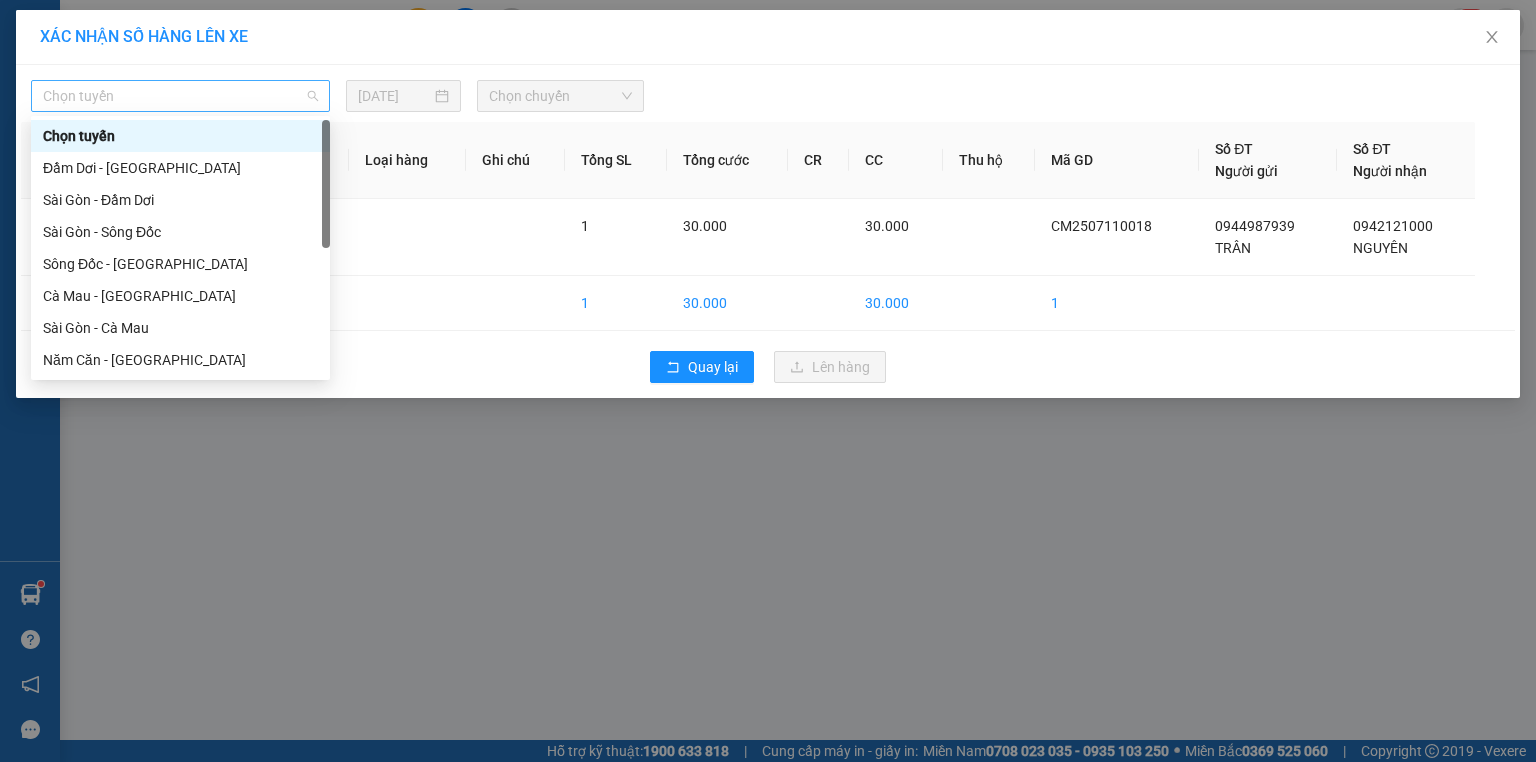click on "Chọn tuyến" at bounding box center (180, 96) 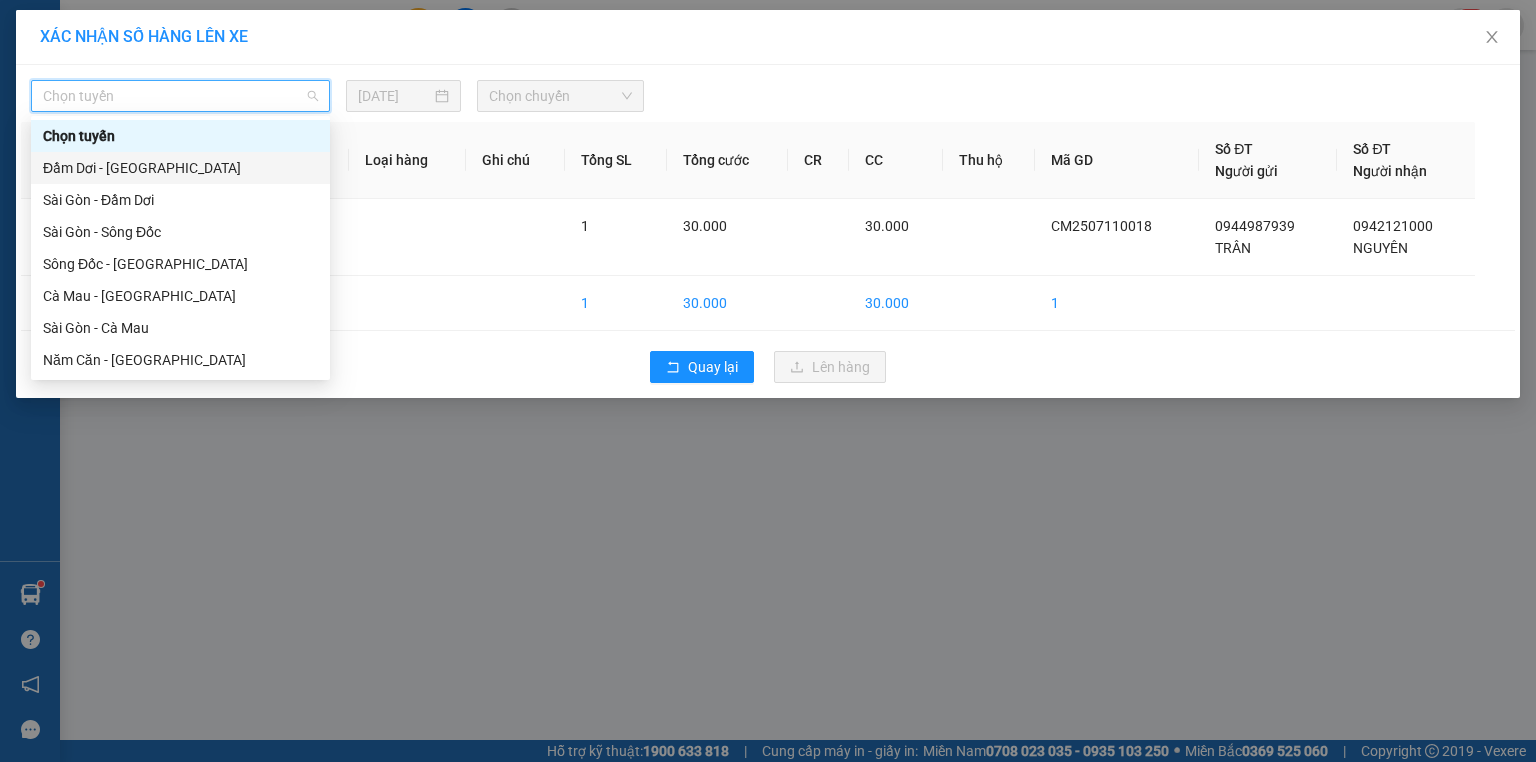 click on "Đầm Dơi - [GEOGRAPHIC_DATA]" at bounding box center (180, 168) 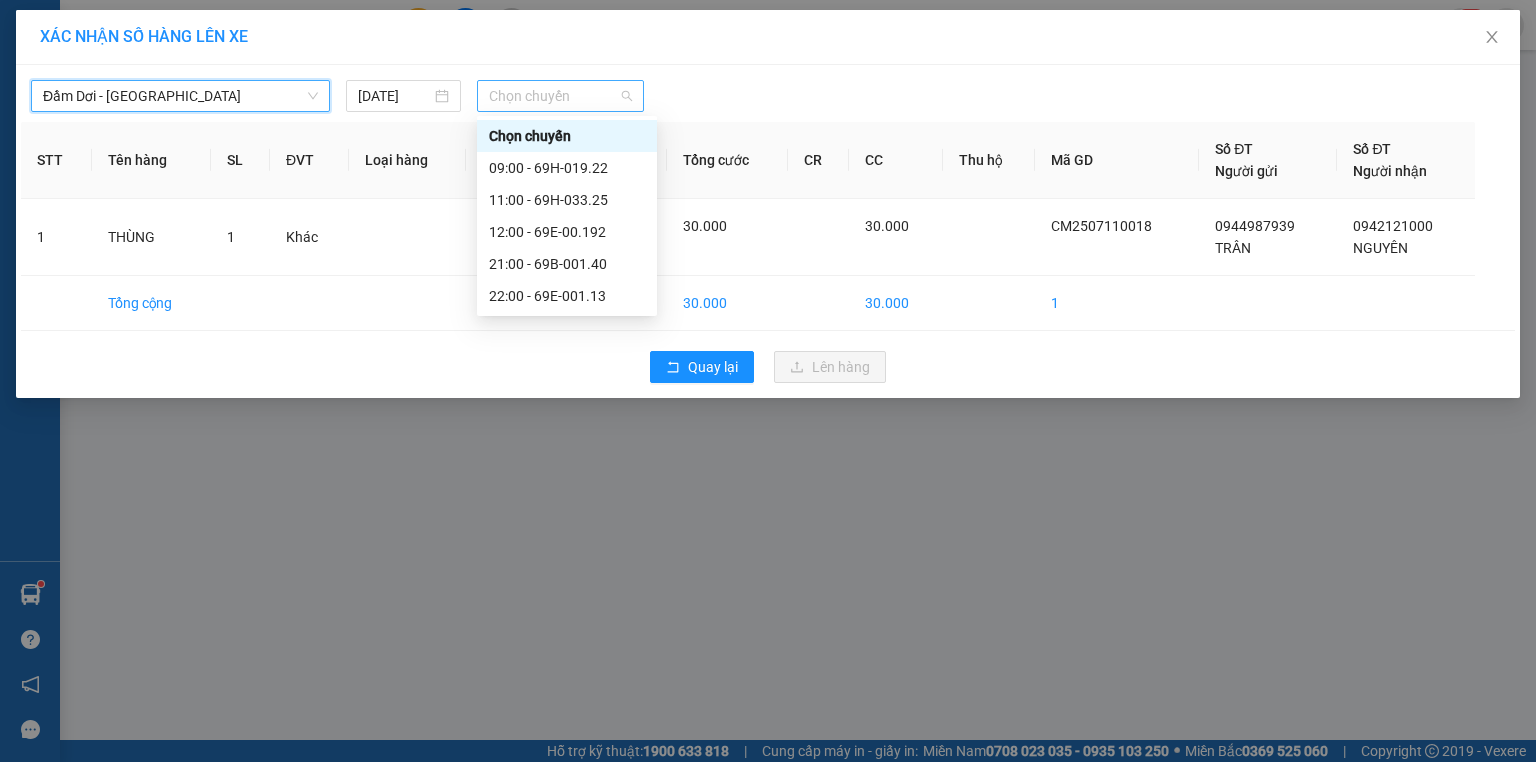 click on "Chọn chuyến" at bounding box center [561, 96] 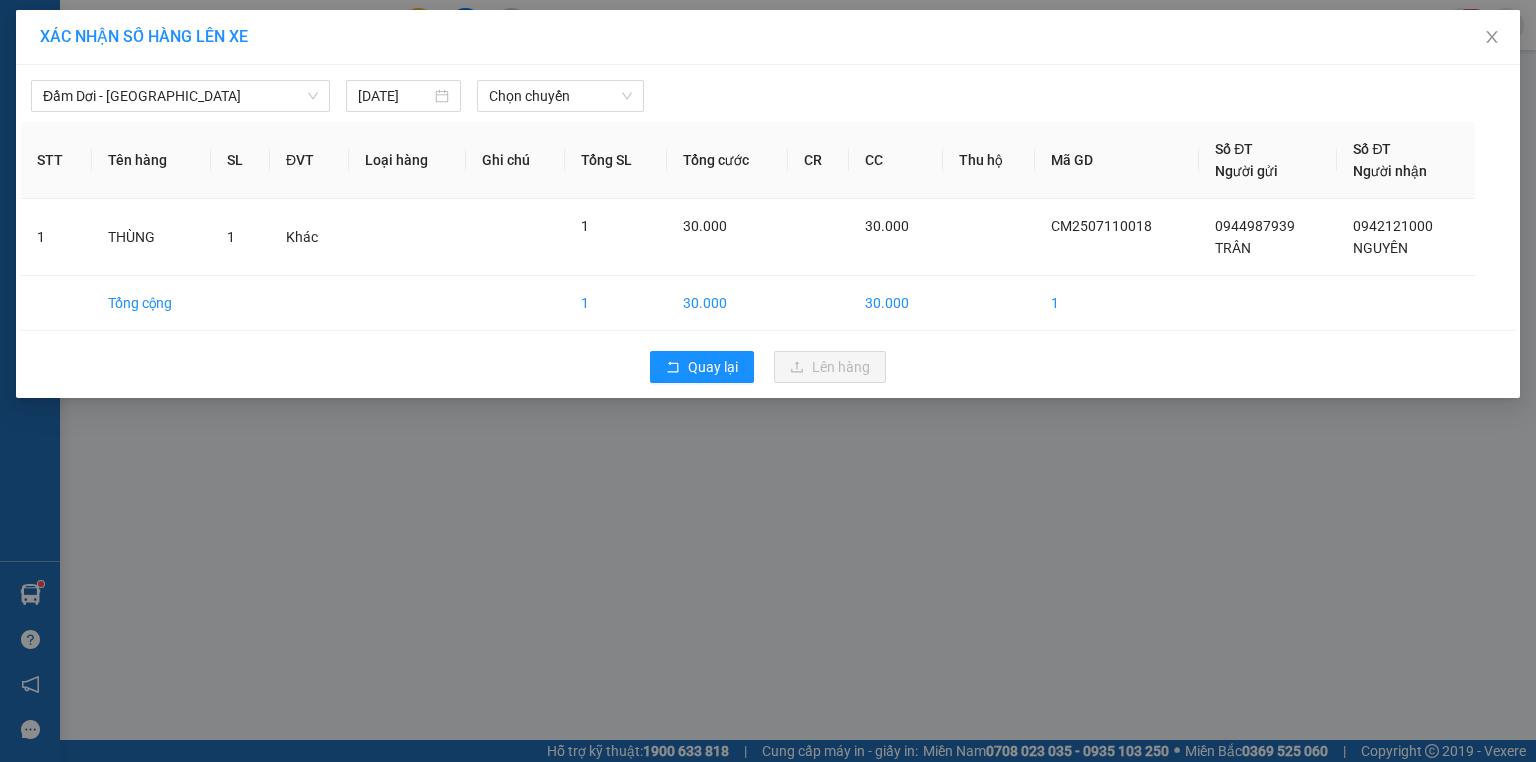 click on "XÁC [PERSON_NAME] SỐ HÀNG LÊN XE Đầm Dơi - [GEOGRAPHIC_DATA] [DATE] [PERSON_NAME] STT Tên hàng SL ĐVT [PERSON_NAME] hàng Ghi [PERSON_NAME] [PERSON_NAME] cước CR CC Thu hộ Mã GD Số ĐT Người gửi Số ĐT Người [PERSON_NAME] 1 THÙNG 1 Khác 1 30.000 30.000 CM2507110018 0944987939 [PERSON_NAME] 0942121000 [PERSON_NAME] cộng 1 30.000 30.000 1 Quay [PERSON_NAME] hàng" at bounding box center (768, 381) 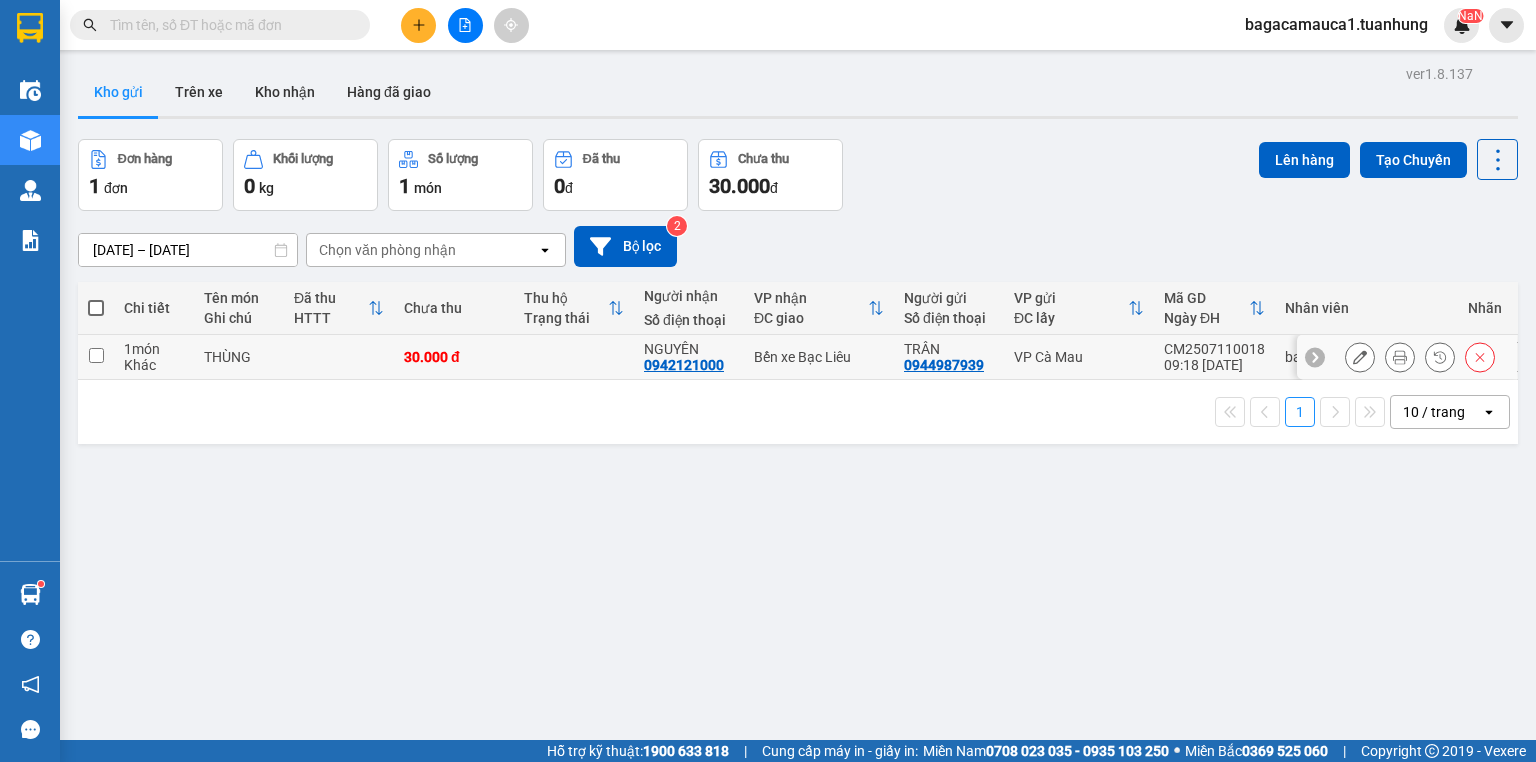 click on "THÙNG" at bounding box center [239, 357] 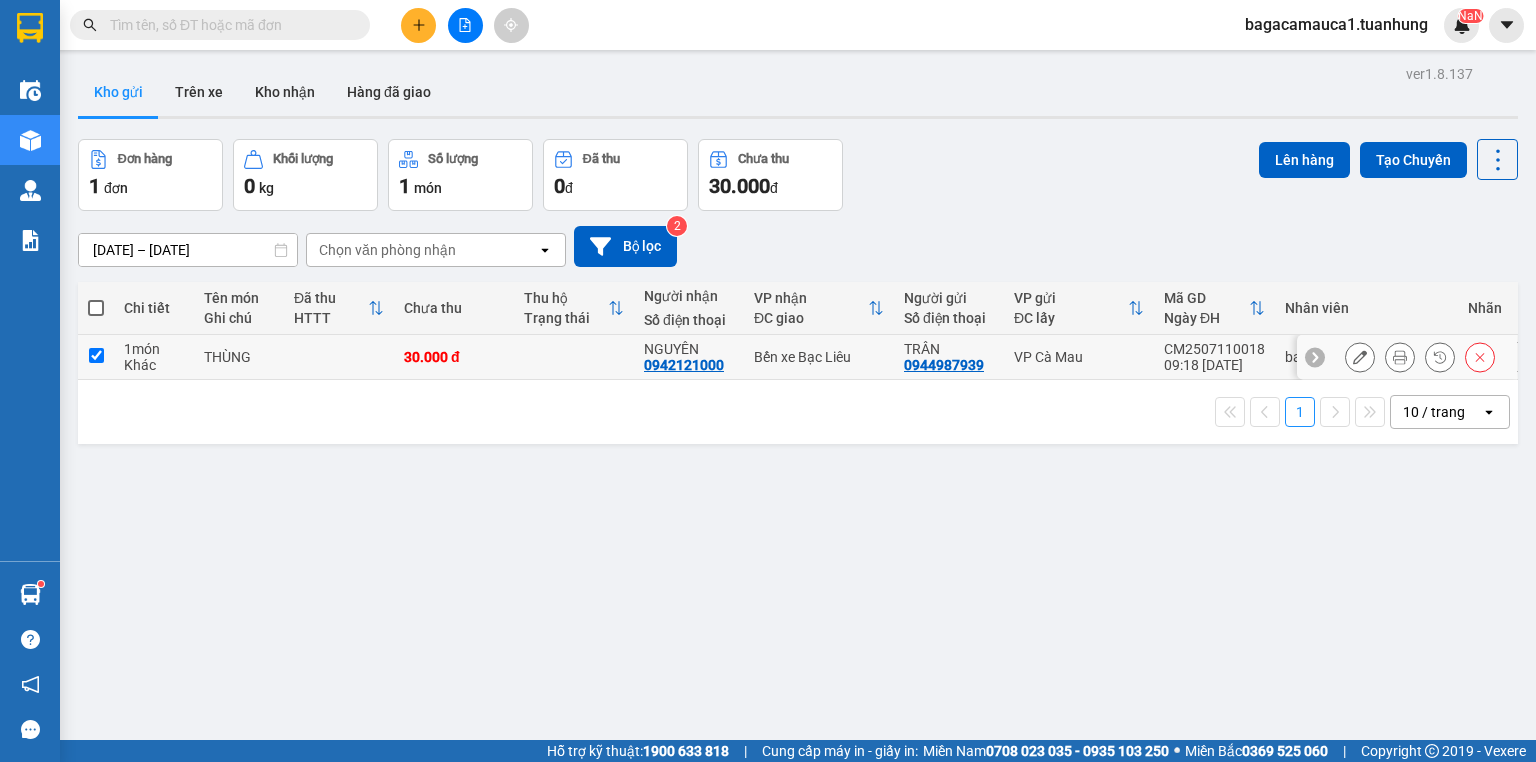 checkbox on "true" 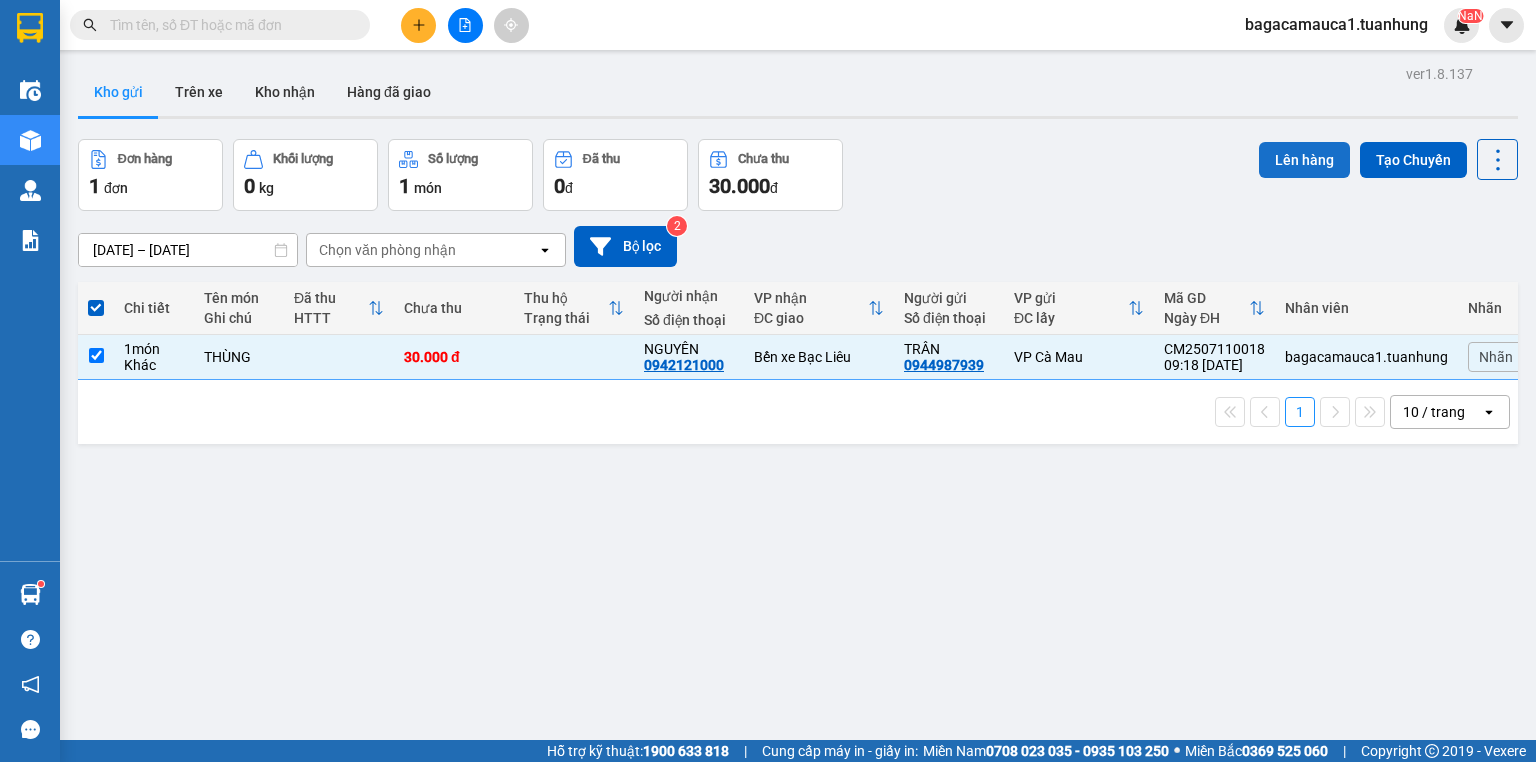 click on "Lên hàng" at bounding box center [1304, 160] 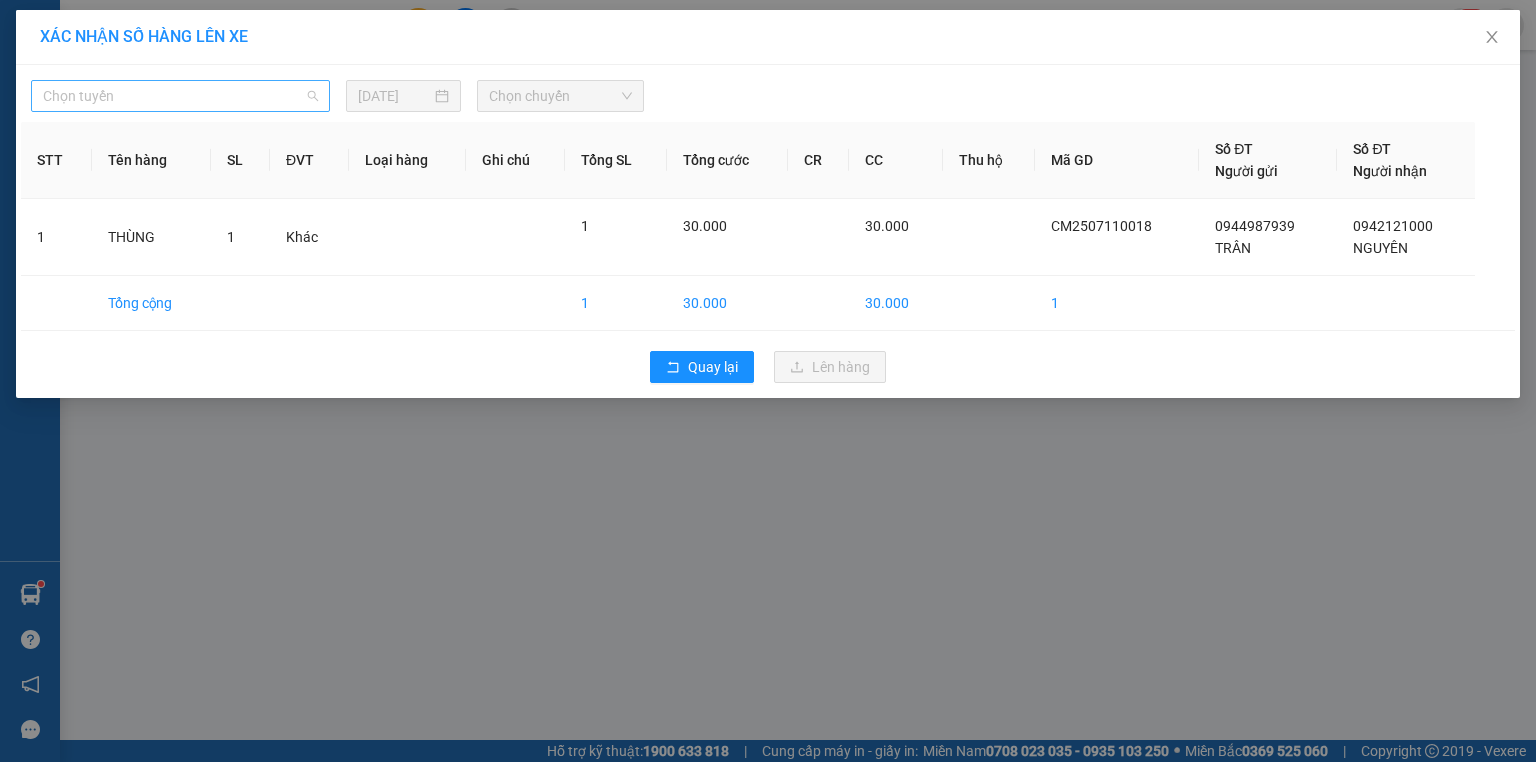click on "Chọn tuyến" at bounding box center [180, 96] 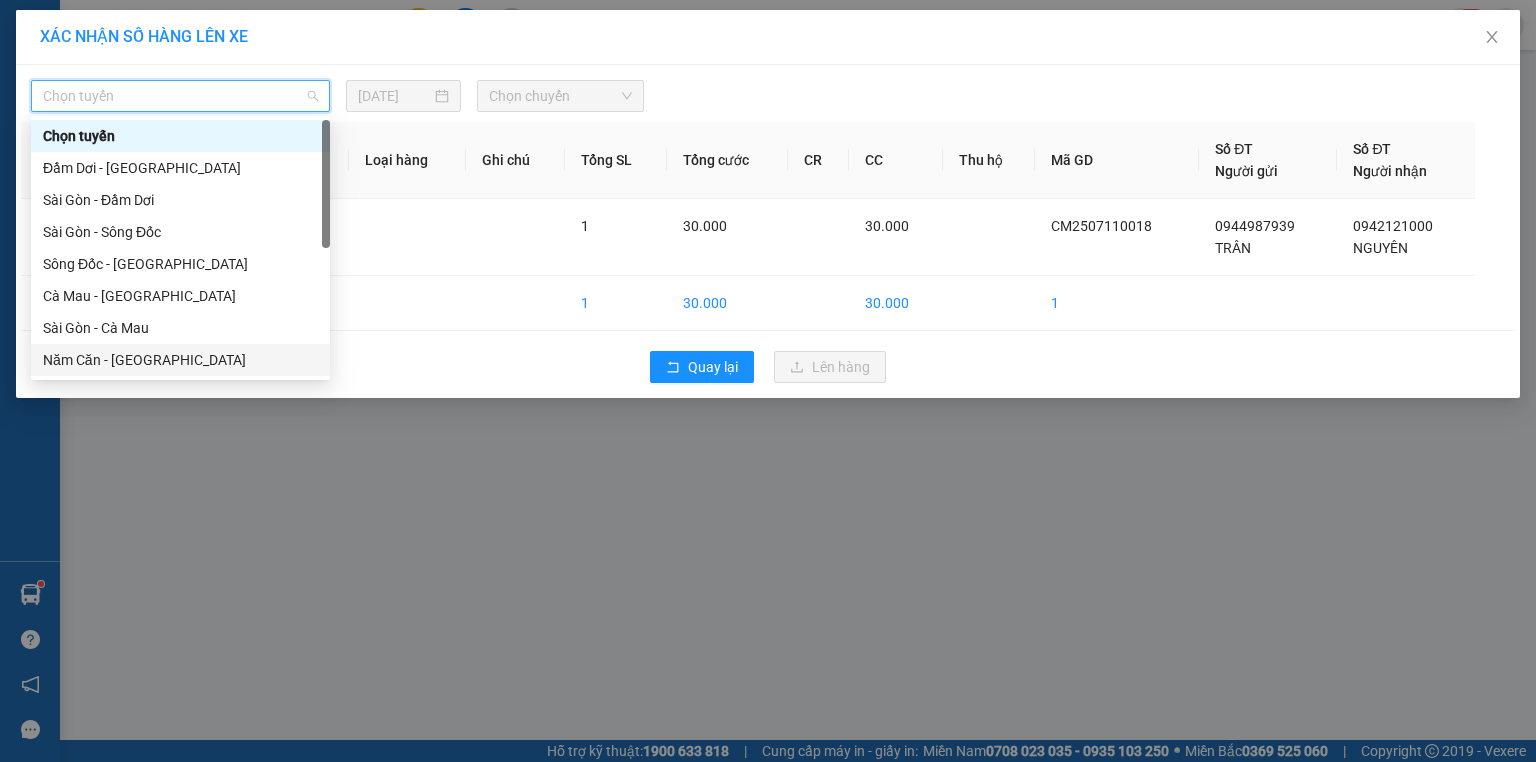 click on "Năm Căn - [GEOGRAPHIC_DATA]" at bounding box center (180, 360) 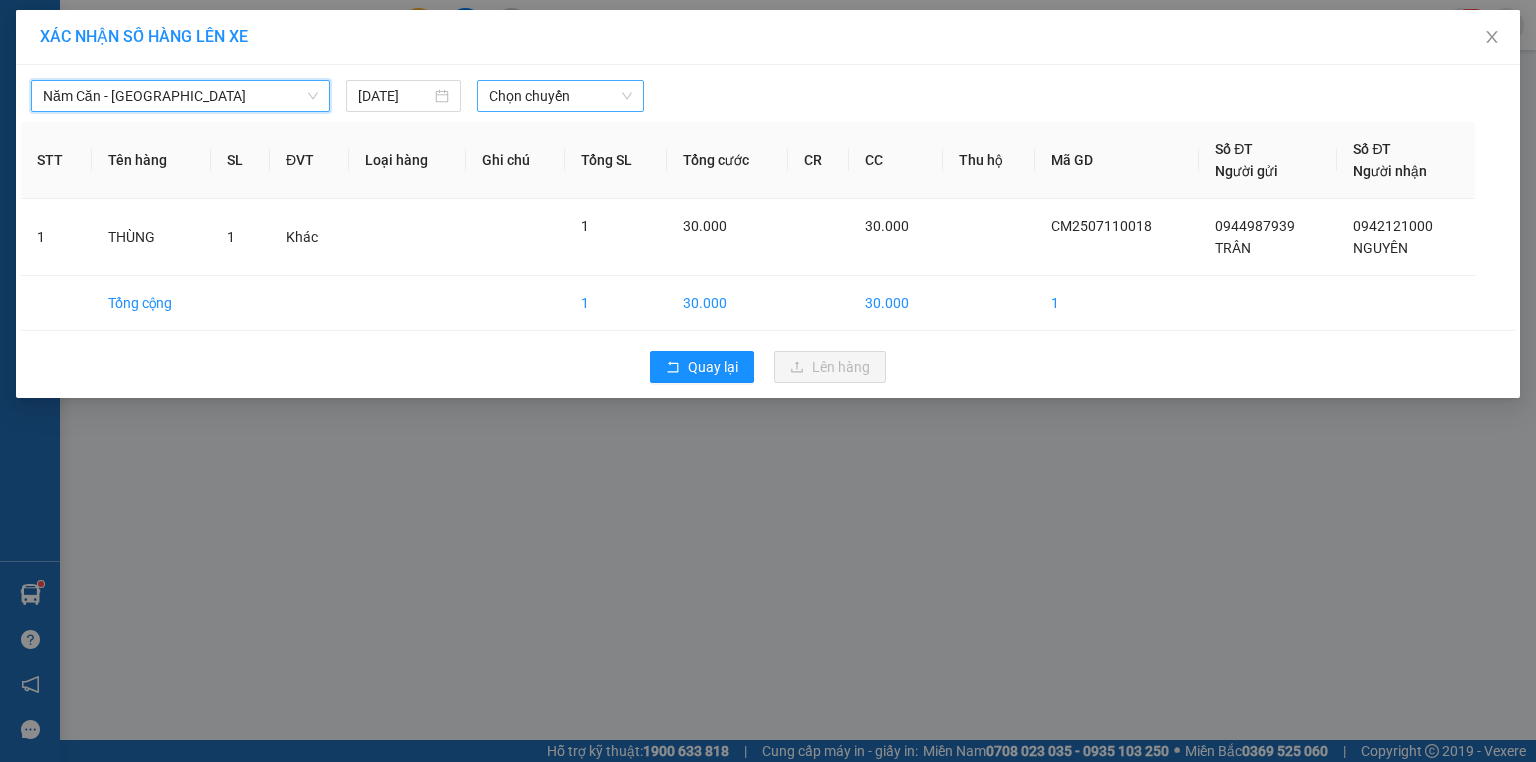click on "Chọn chuyến" at bounding box center (561, 96) 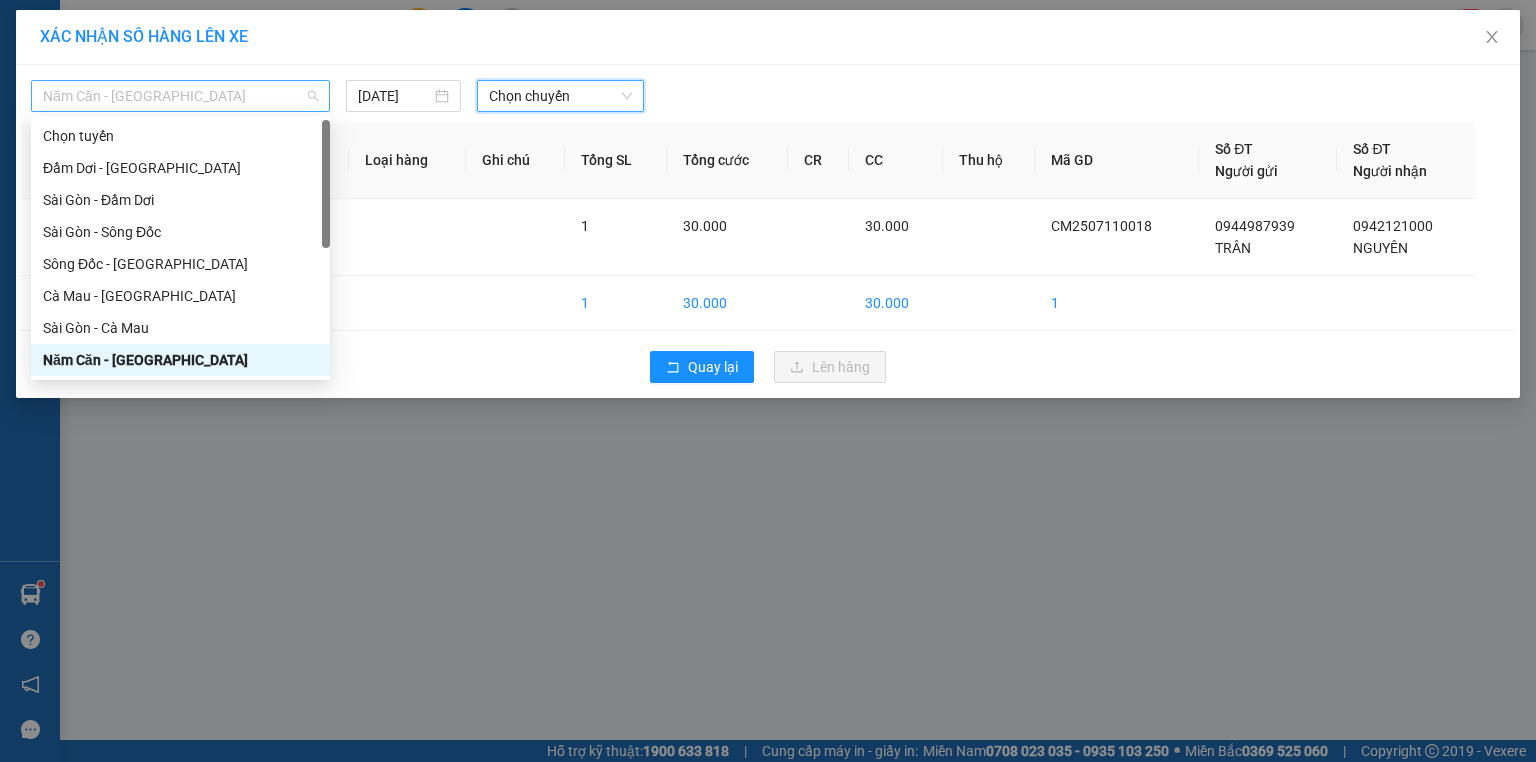 click on "Năm Căn - [GEOGRAPHIC_DATA]" at bounding box center [180, 96] 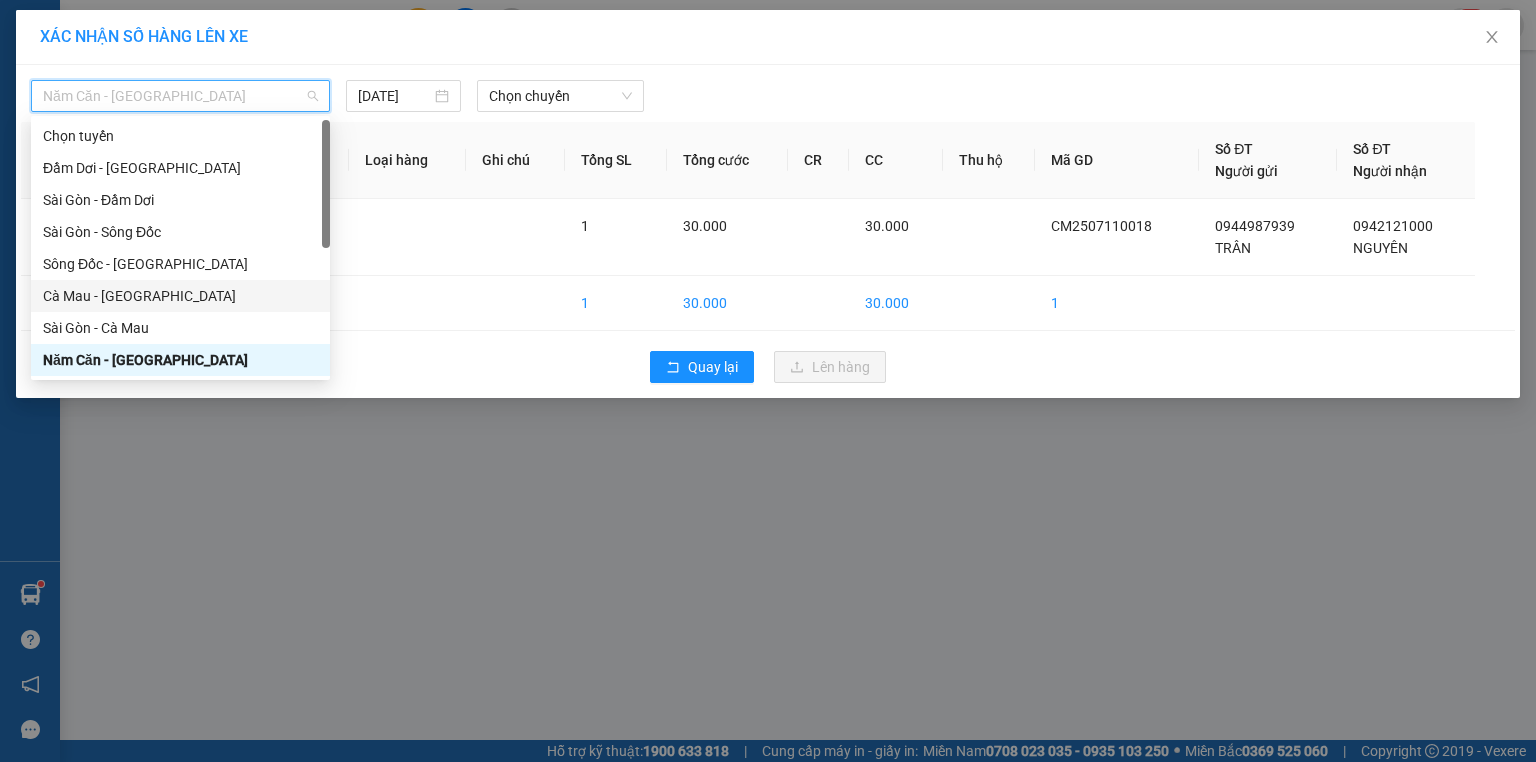 click on "Cà Mau - [GEOGRAPHIC_DATA]" at bounding box center [180, 296] 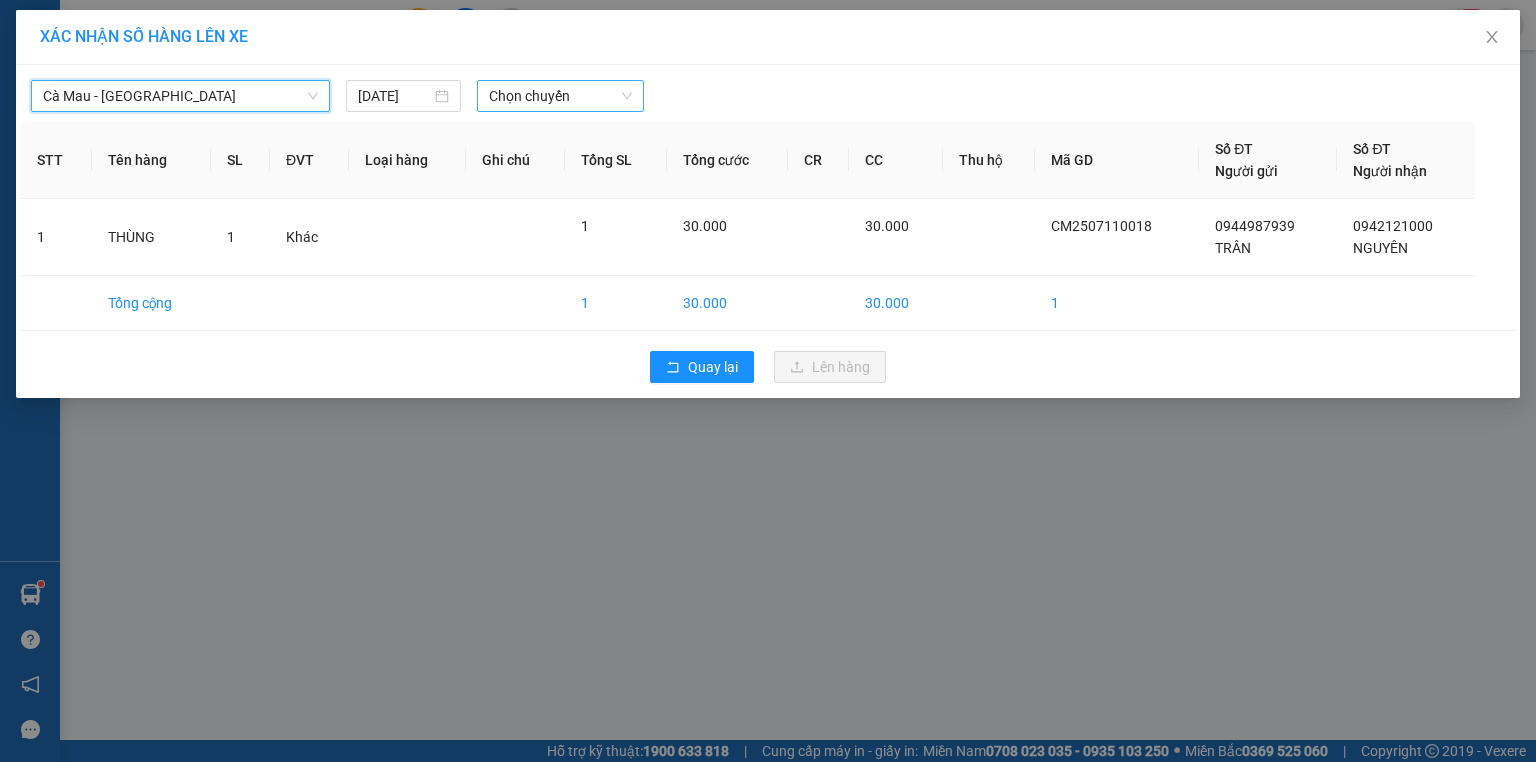click on "Chọn chuyến" at bounding box center (561, 96) 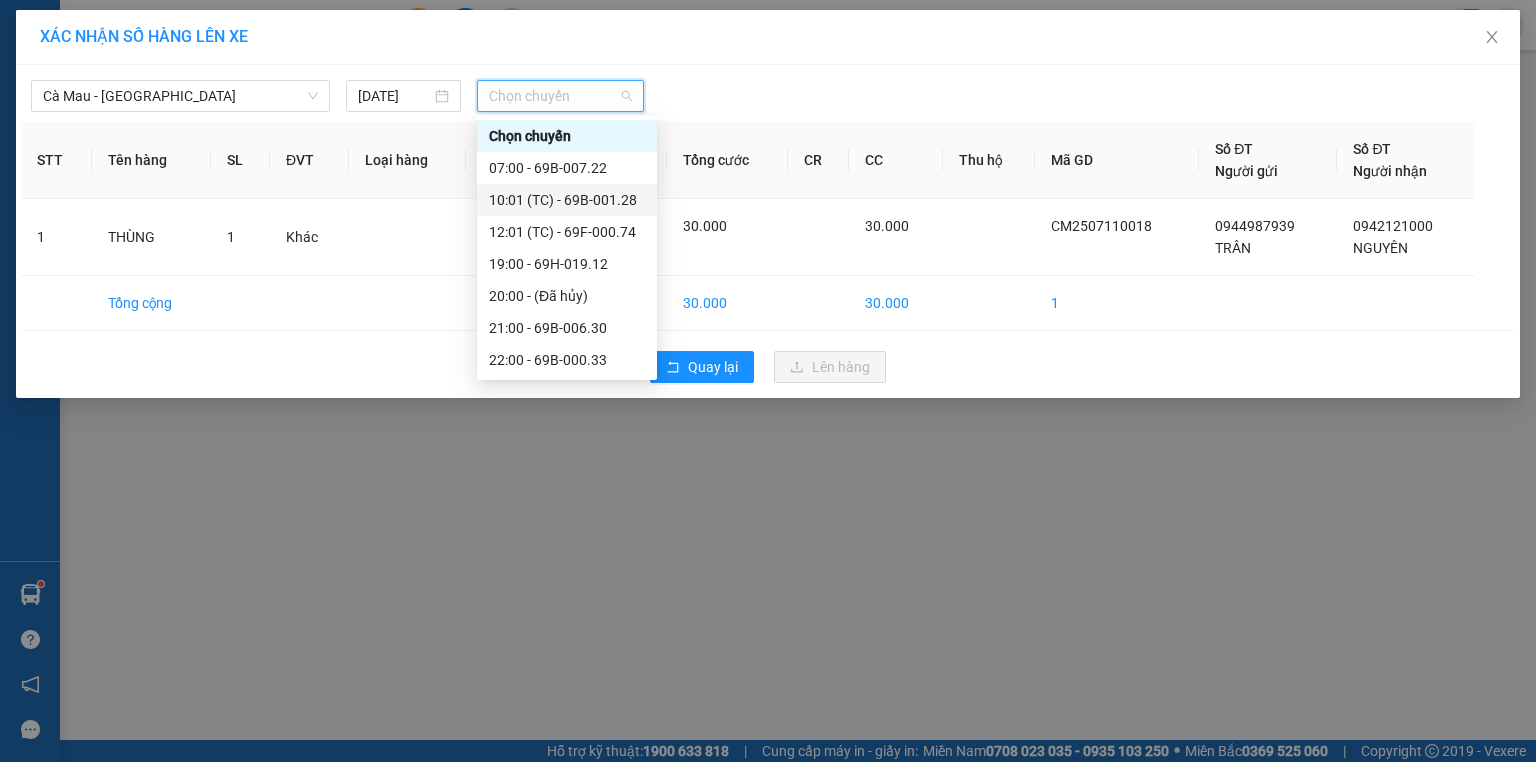 click on "10:01   (TC)   - 69B-001.28" at bounding box center [567, 200] 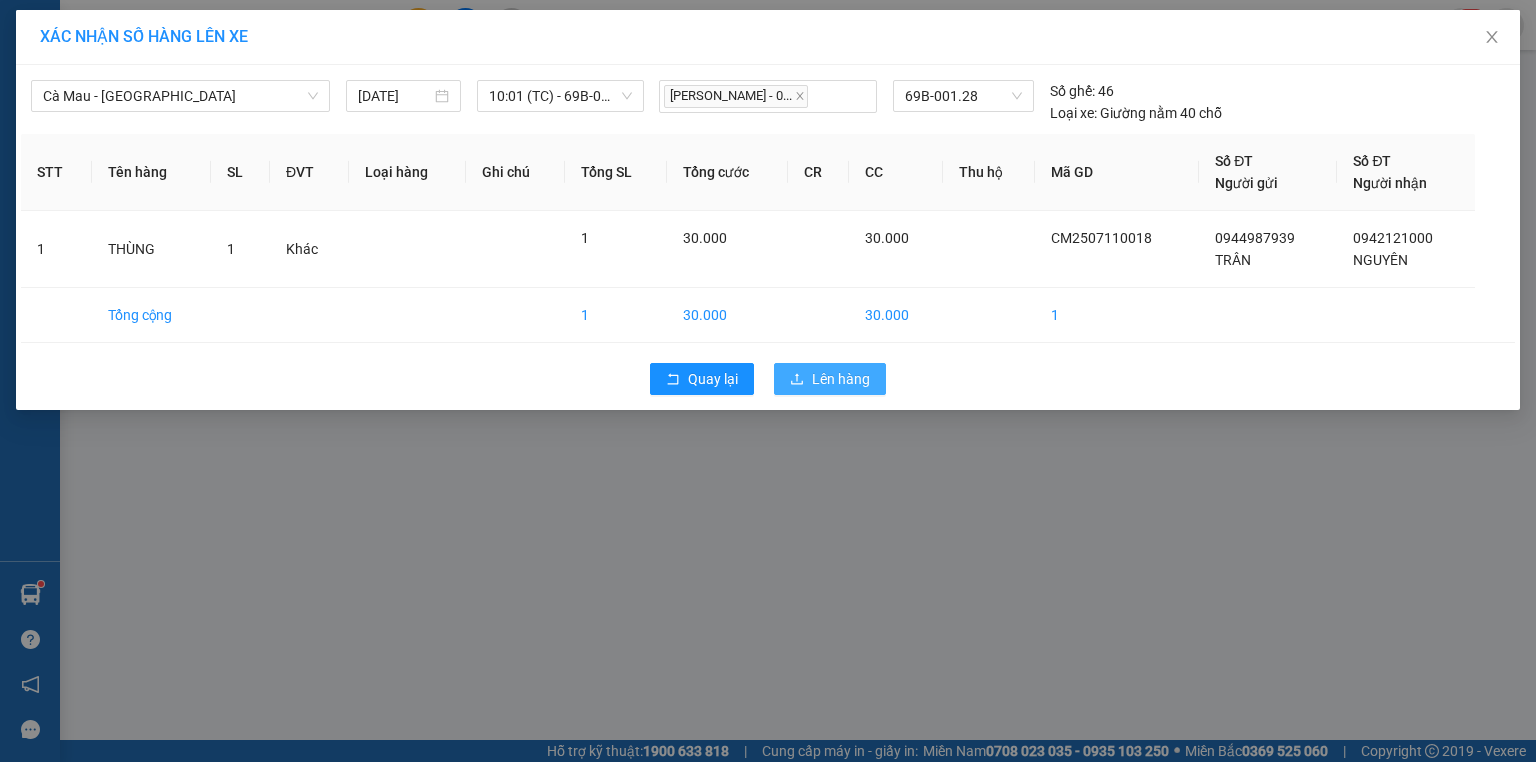 click on "Lên hàng" at bounding box center [830, 379] 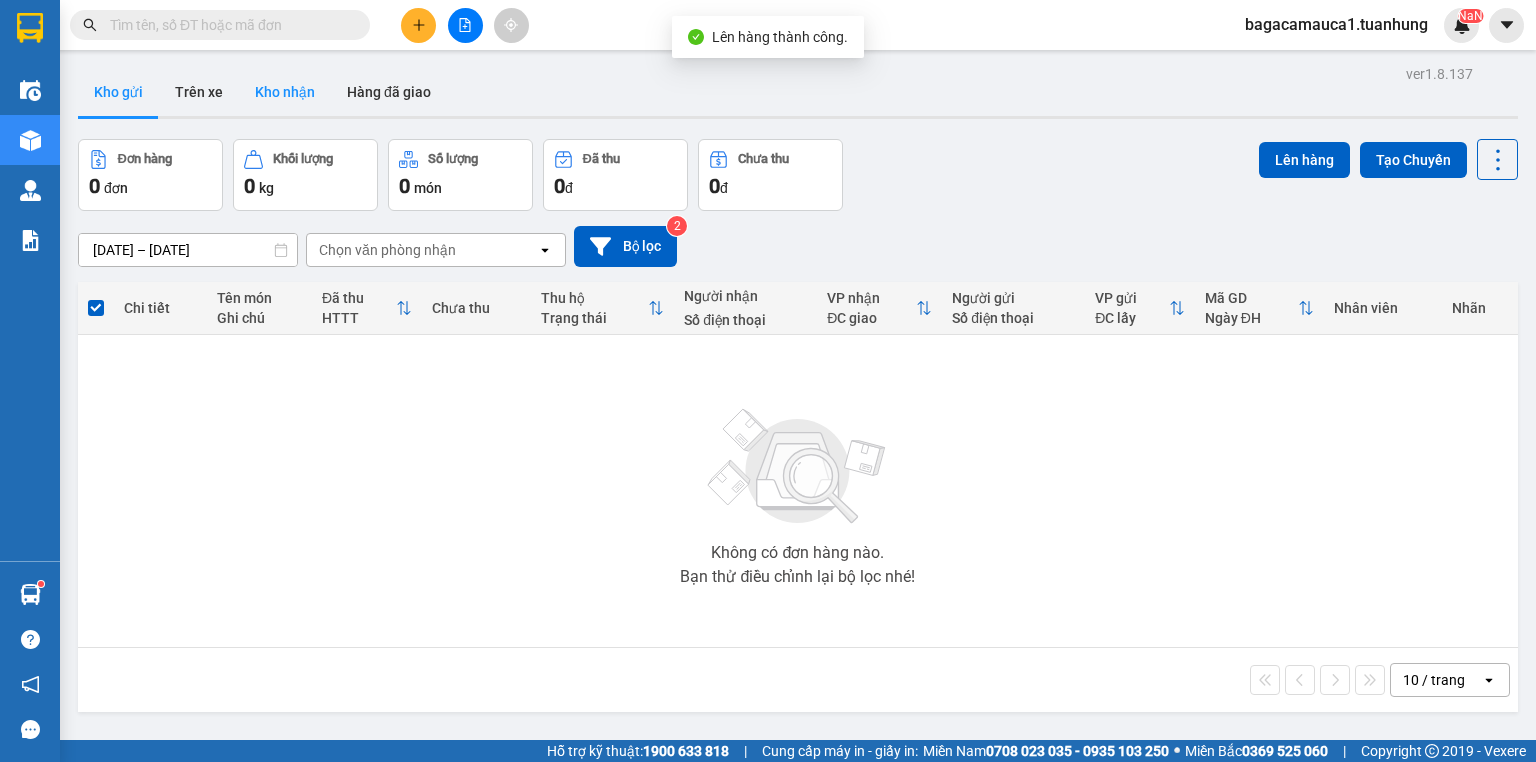 click on "Kho nhận" at bounding box center (285, 92) 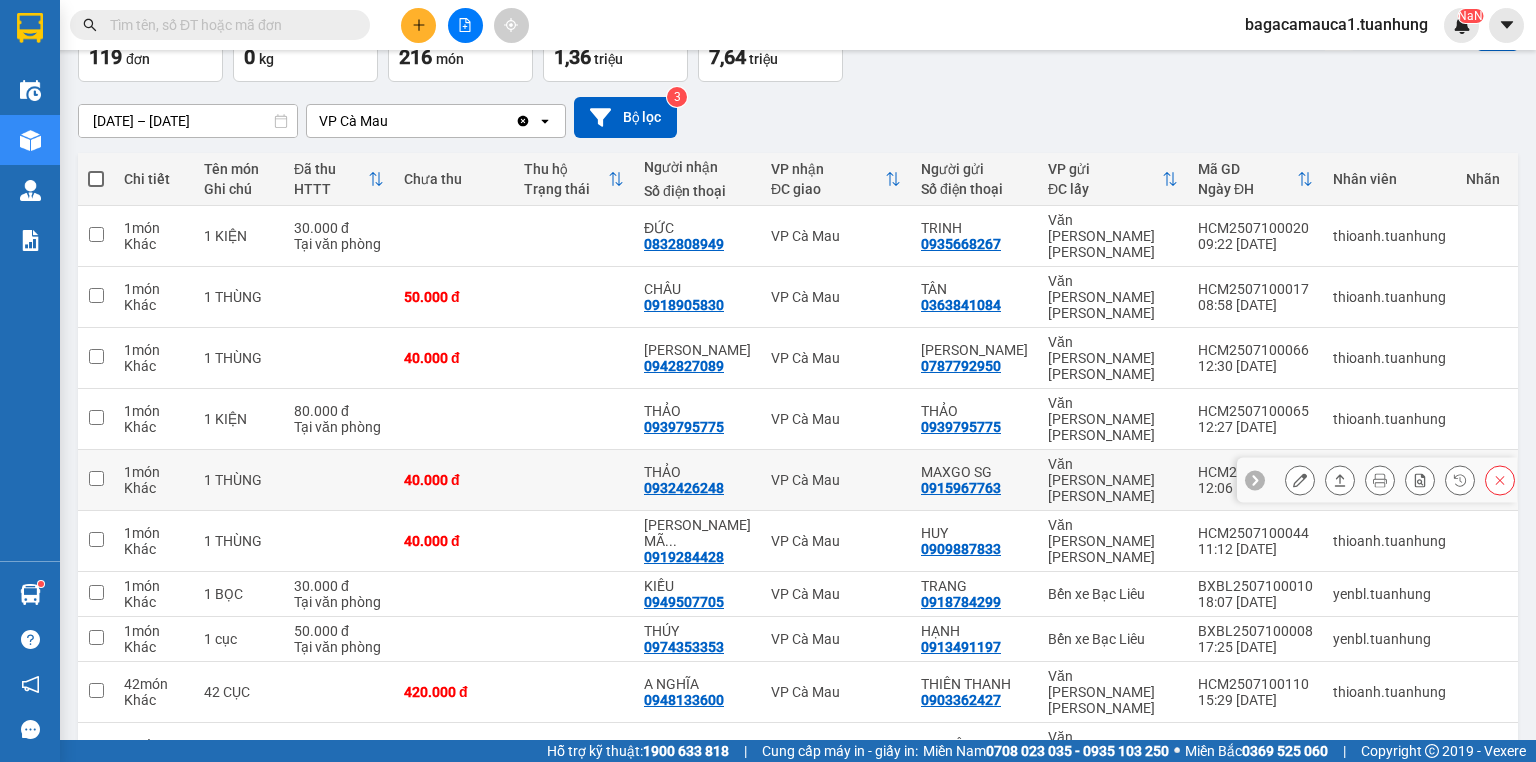 scroll, scrollTop: 131, scrollLeft: 0, axis: vertical 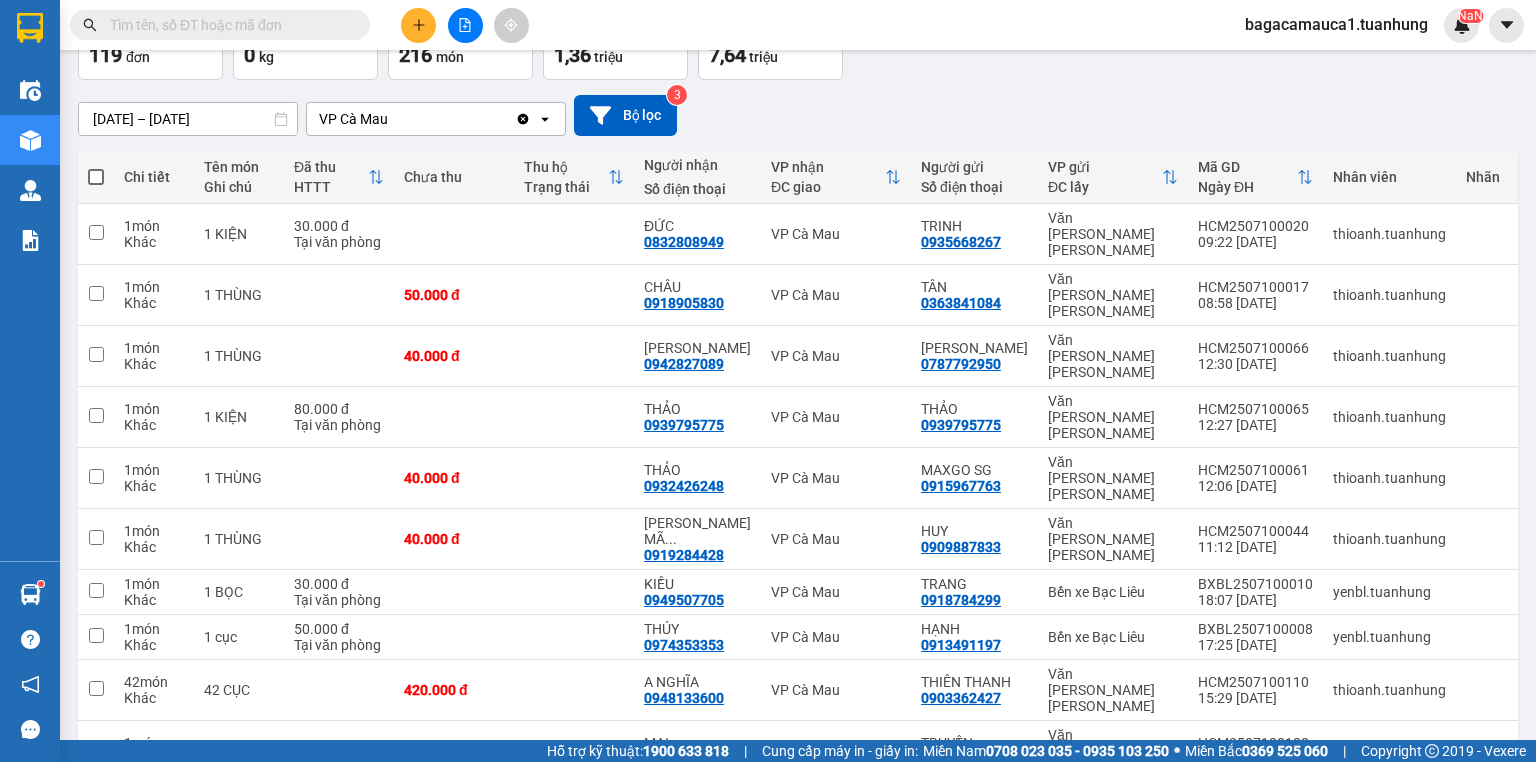type 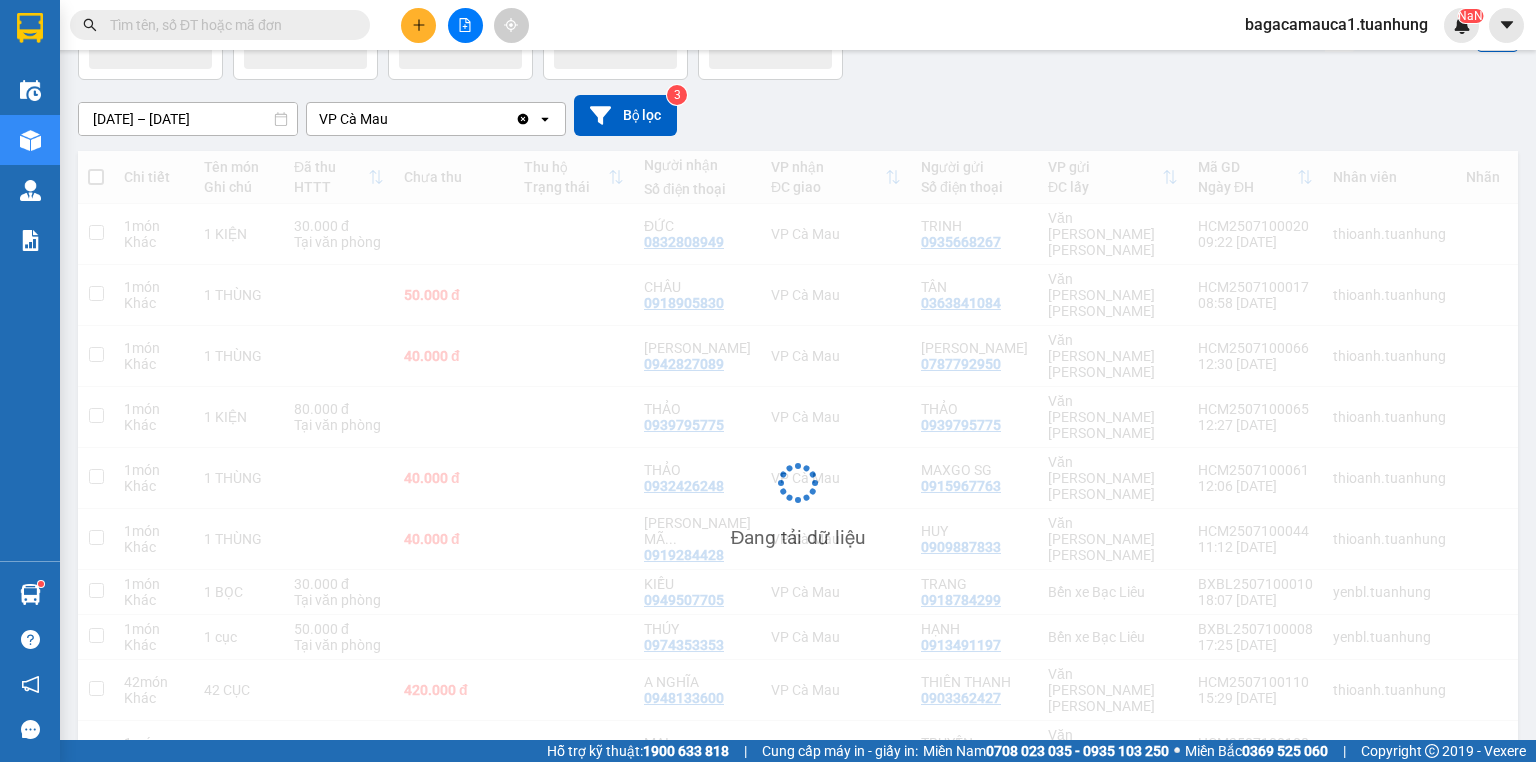 scroll, scrollTop: 131, scrollLeft: 0, axis: vertical 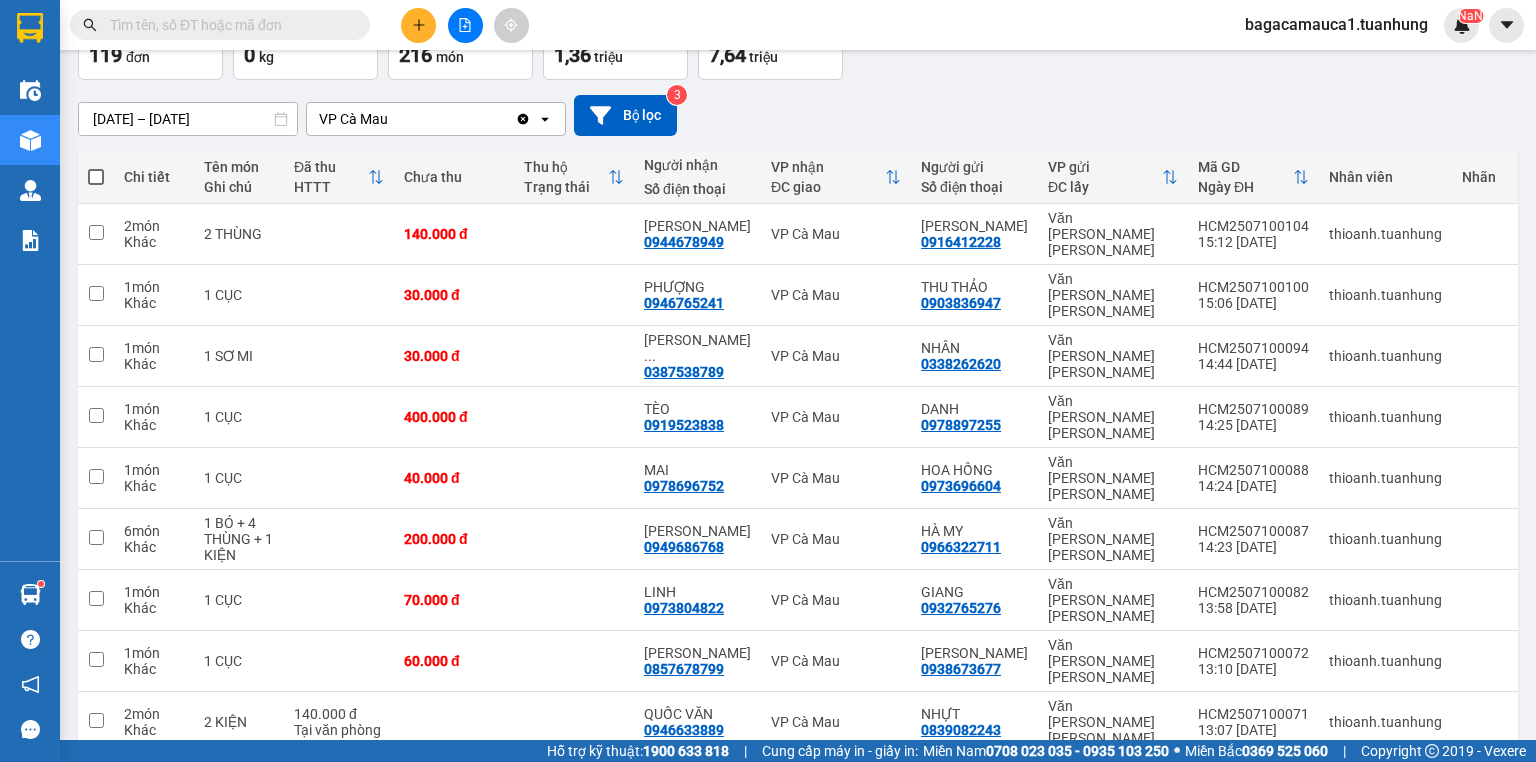 click on "3" at bounding box center (1160, 846) 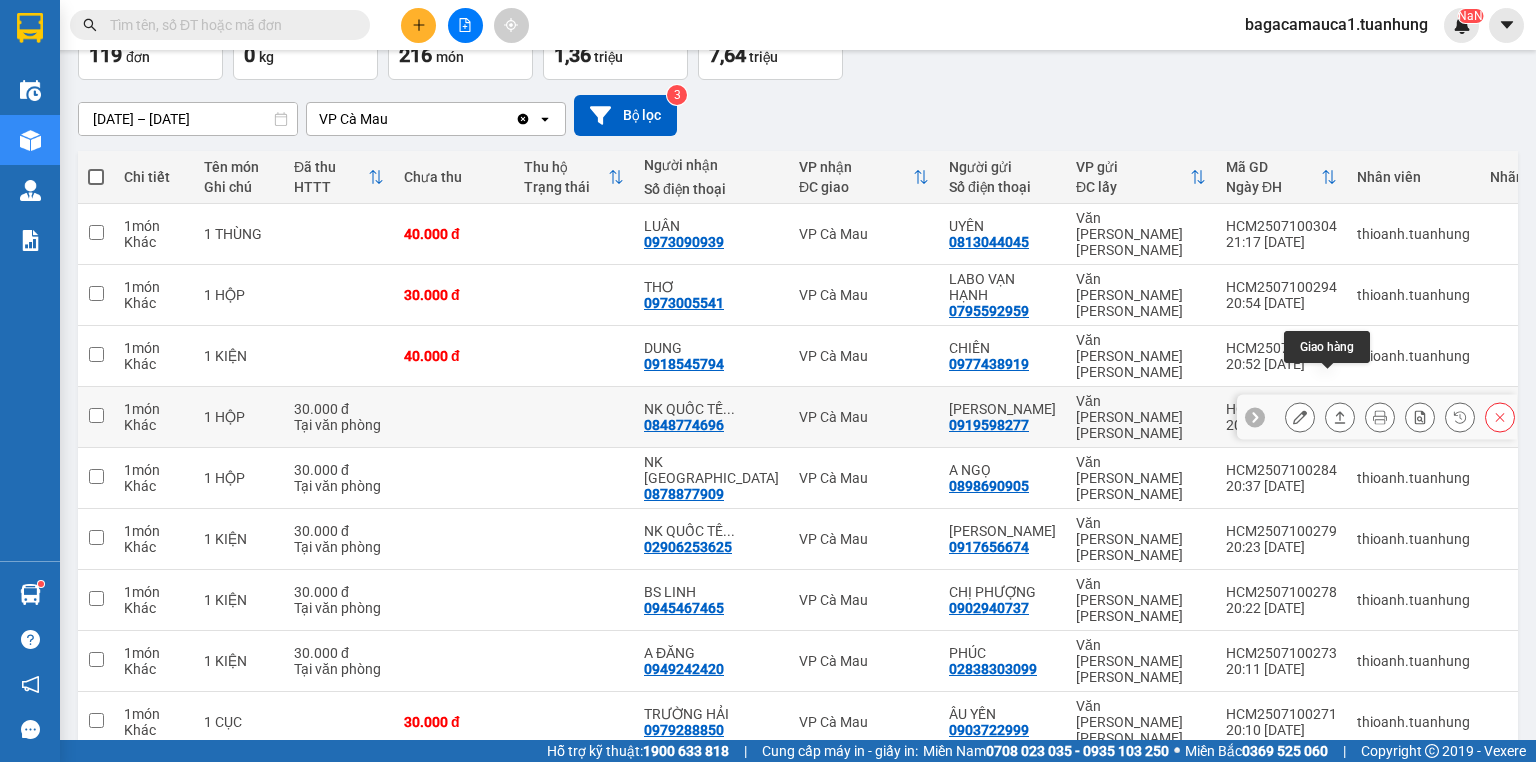 click 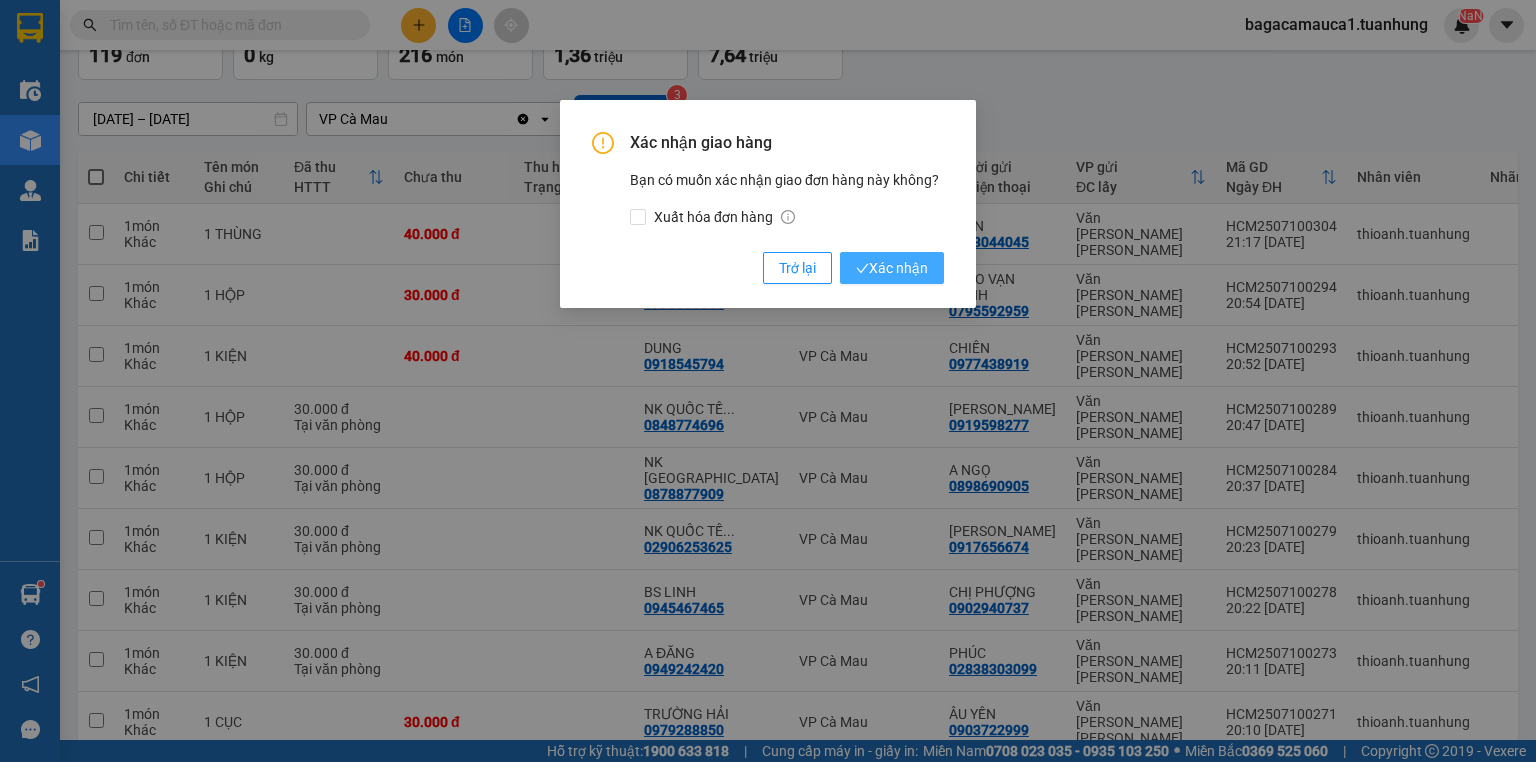 click on "Xác nhận" at bounding box center [892, 268] 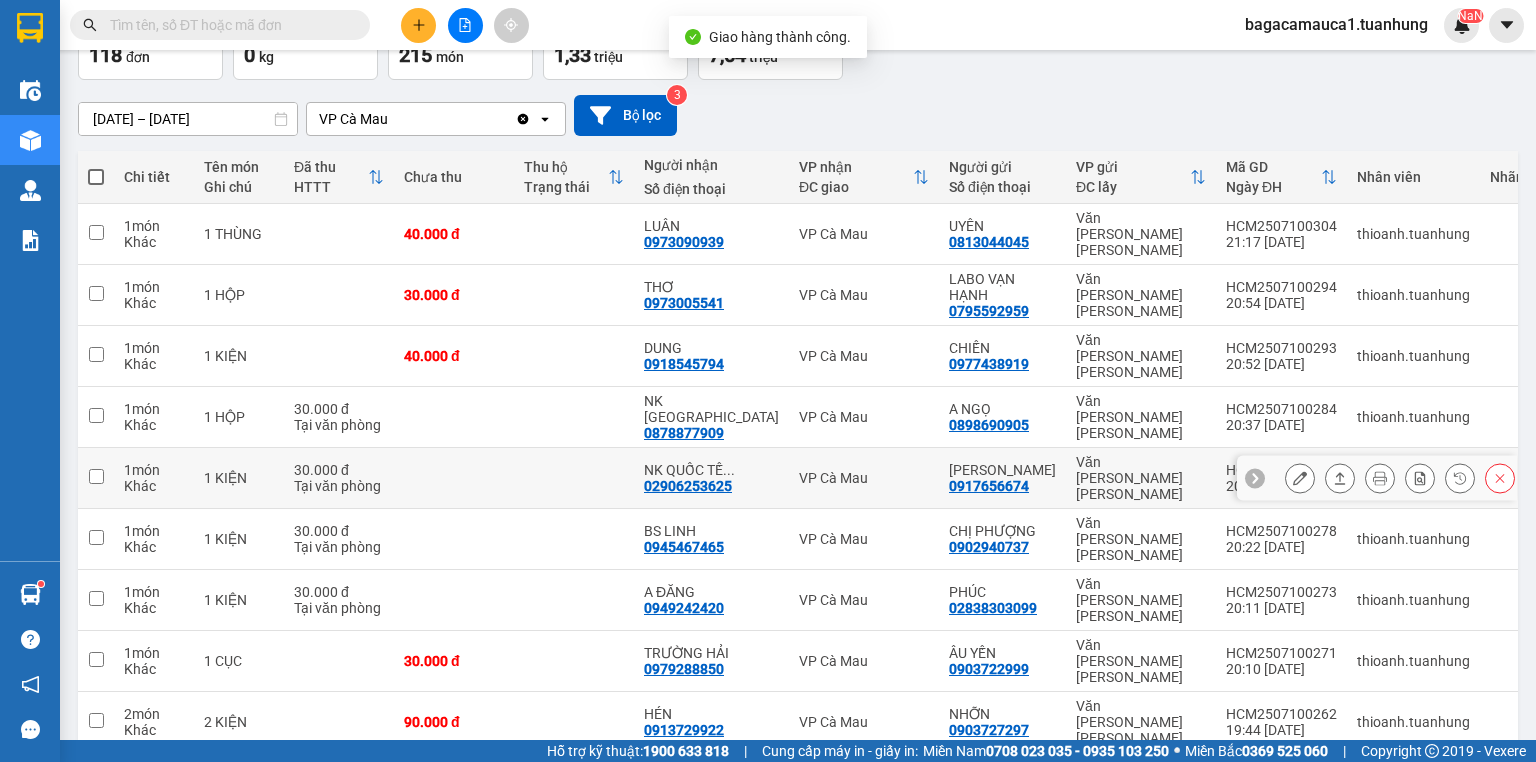 click at bounding box center (1340, 478) 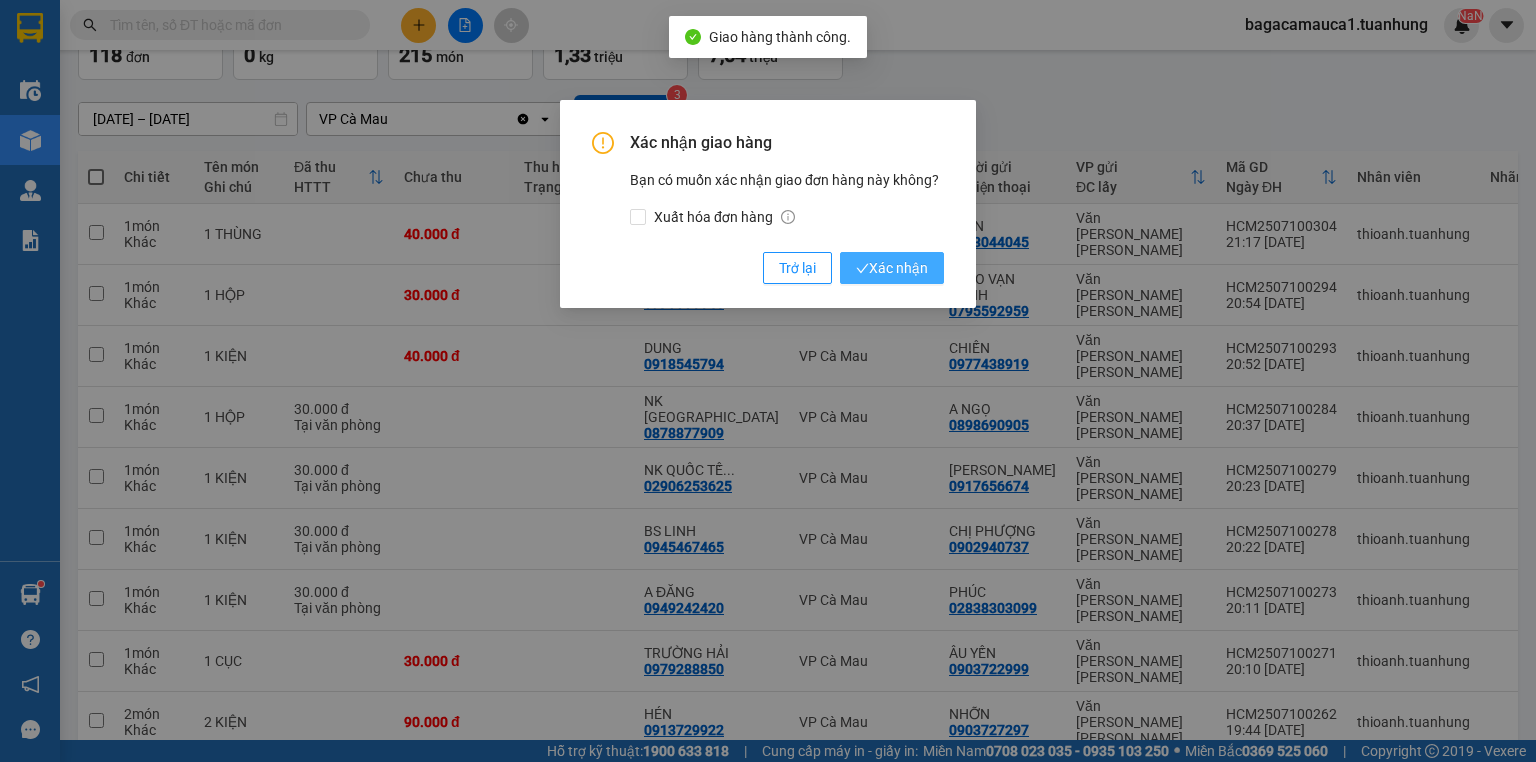click on "Xác nhận" at bounding box center [892, 268] 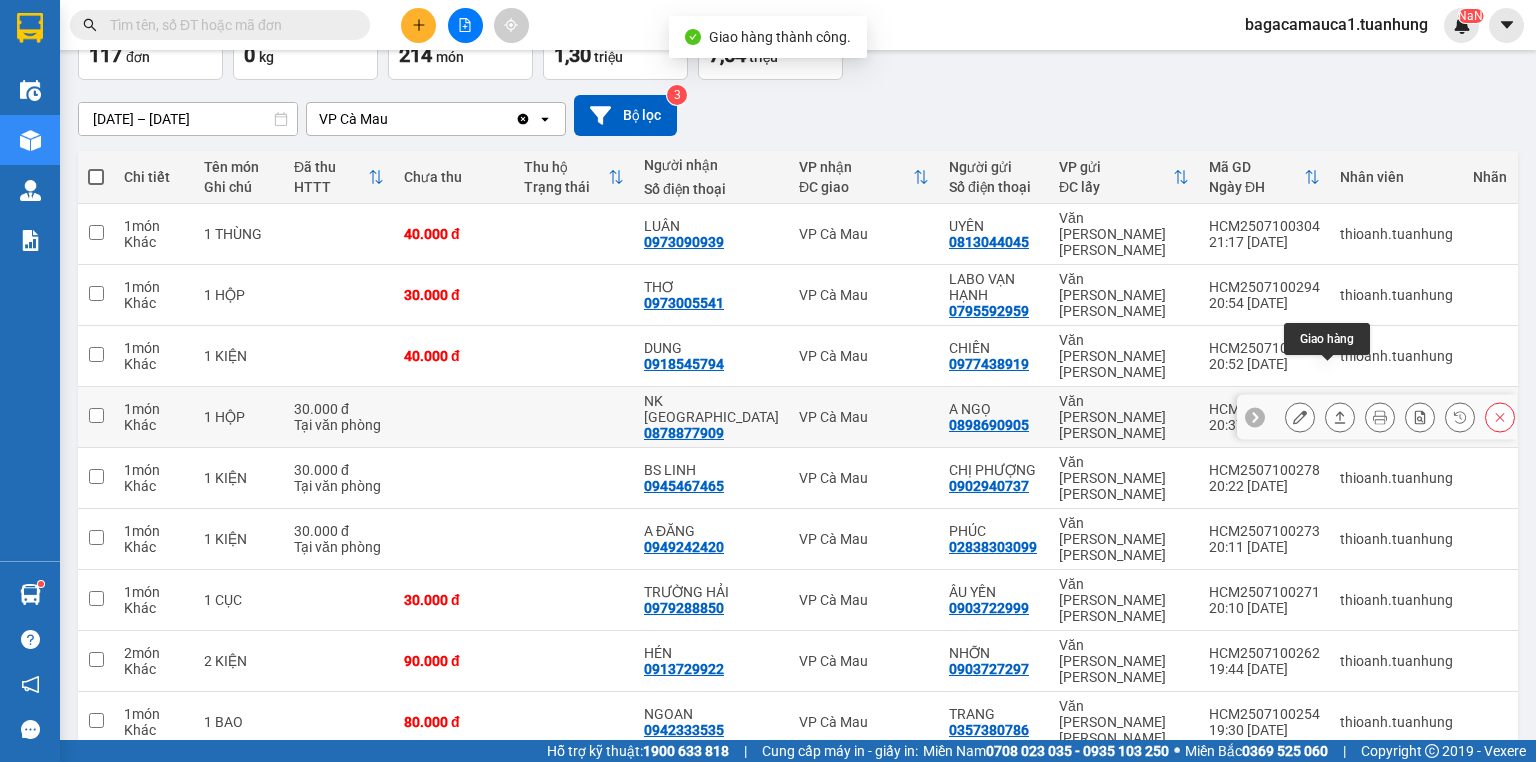 click 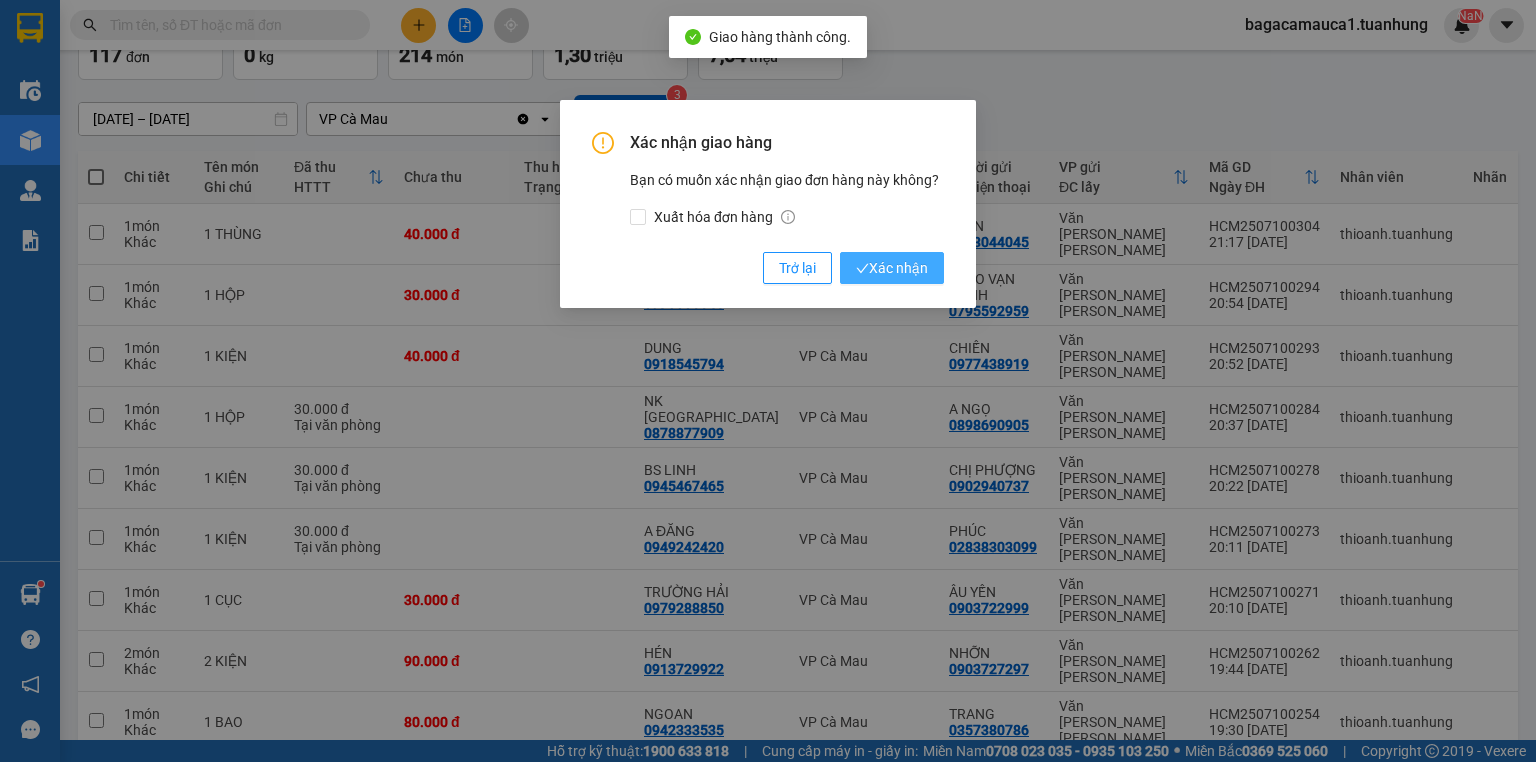 click on "Xác nhận" at bounding box center (892, 268) 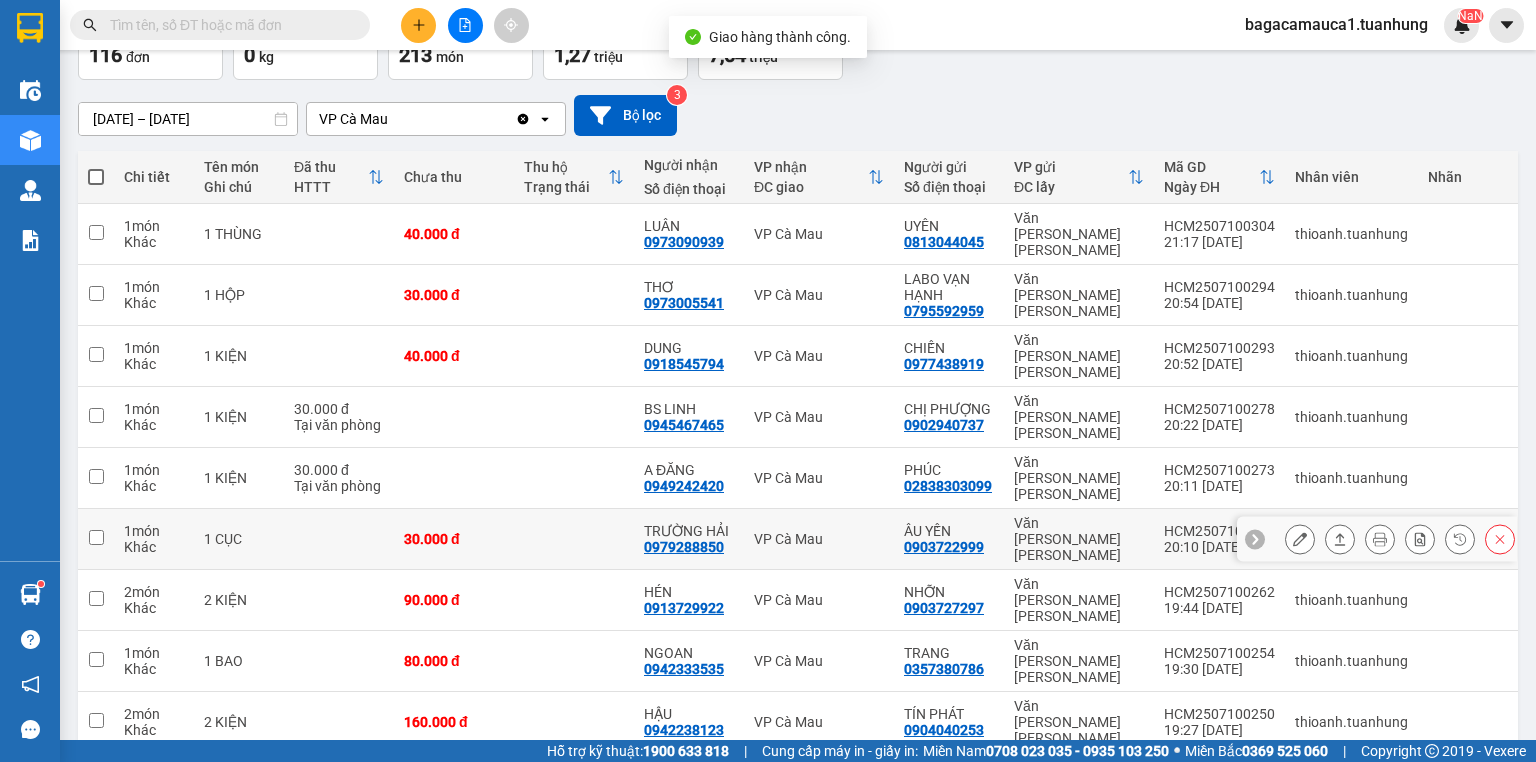 click at bounding box center (96, 537) 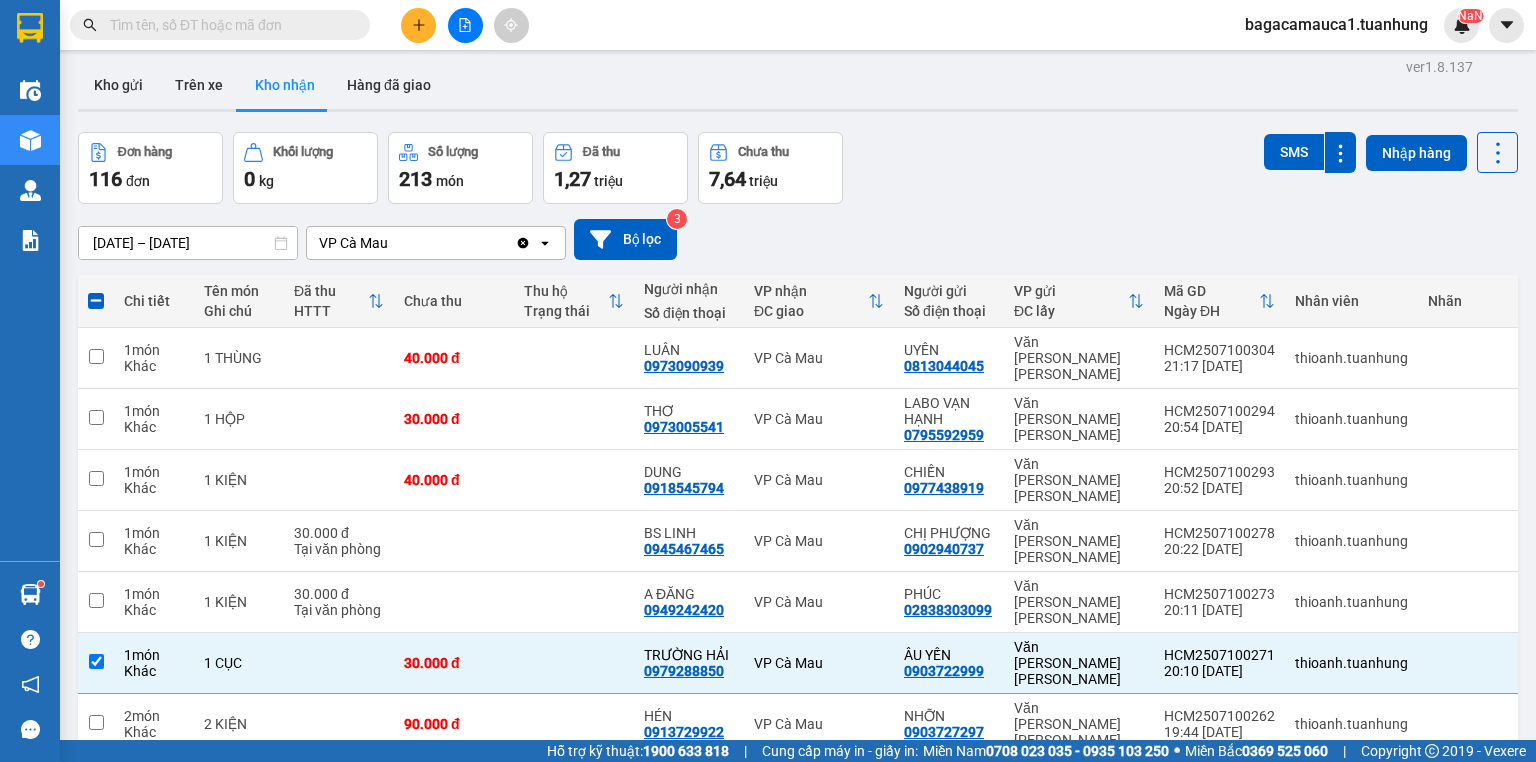 scroll, scrollTop: 0, scrollLeft: 0, axis: both 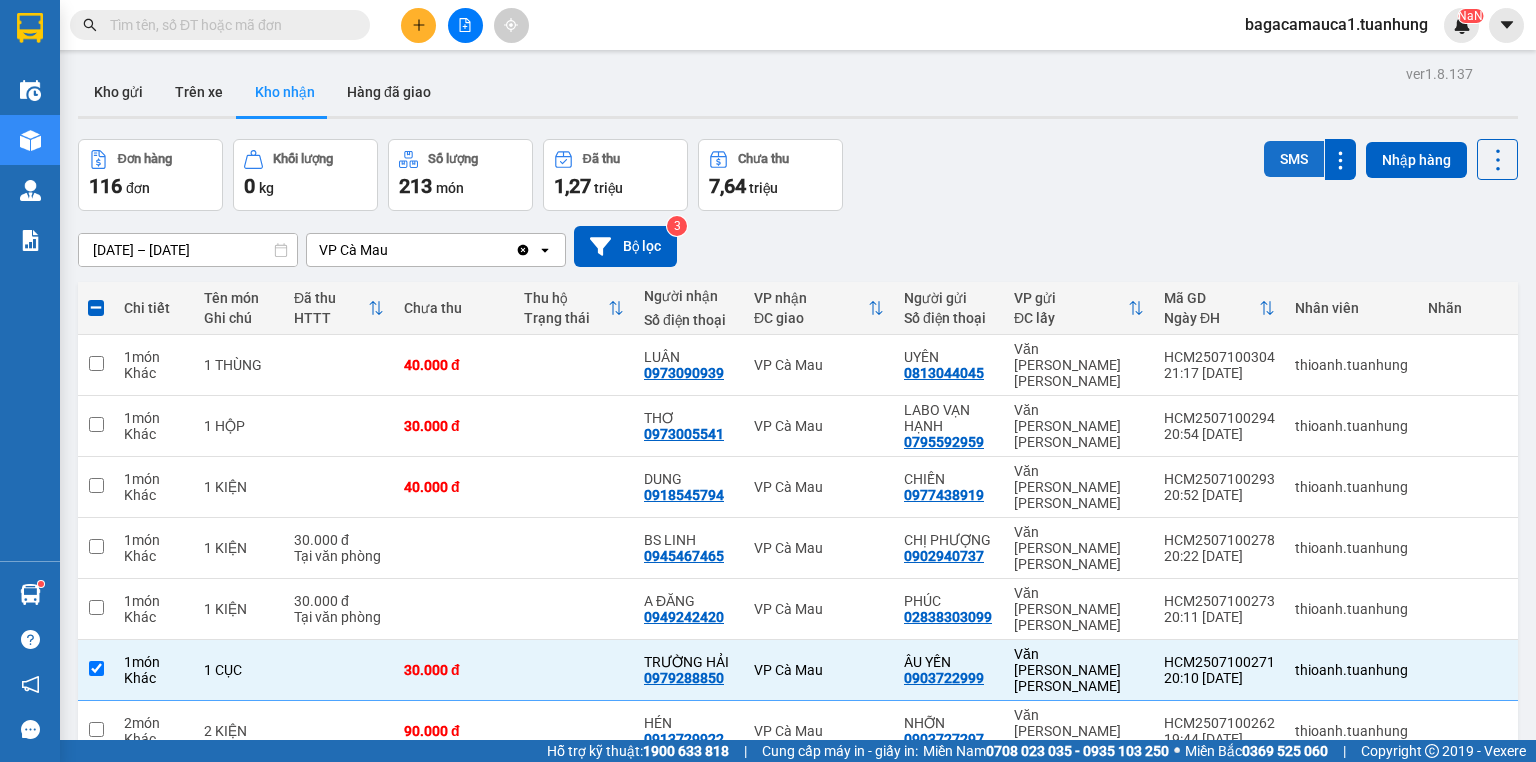 click on "SMS" at bounding box center [1294, 159] 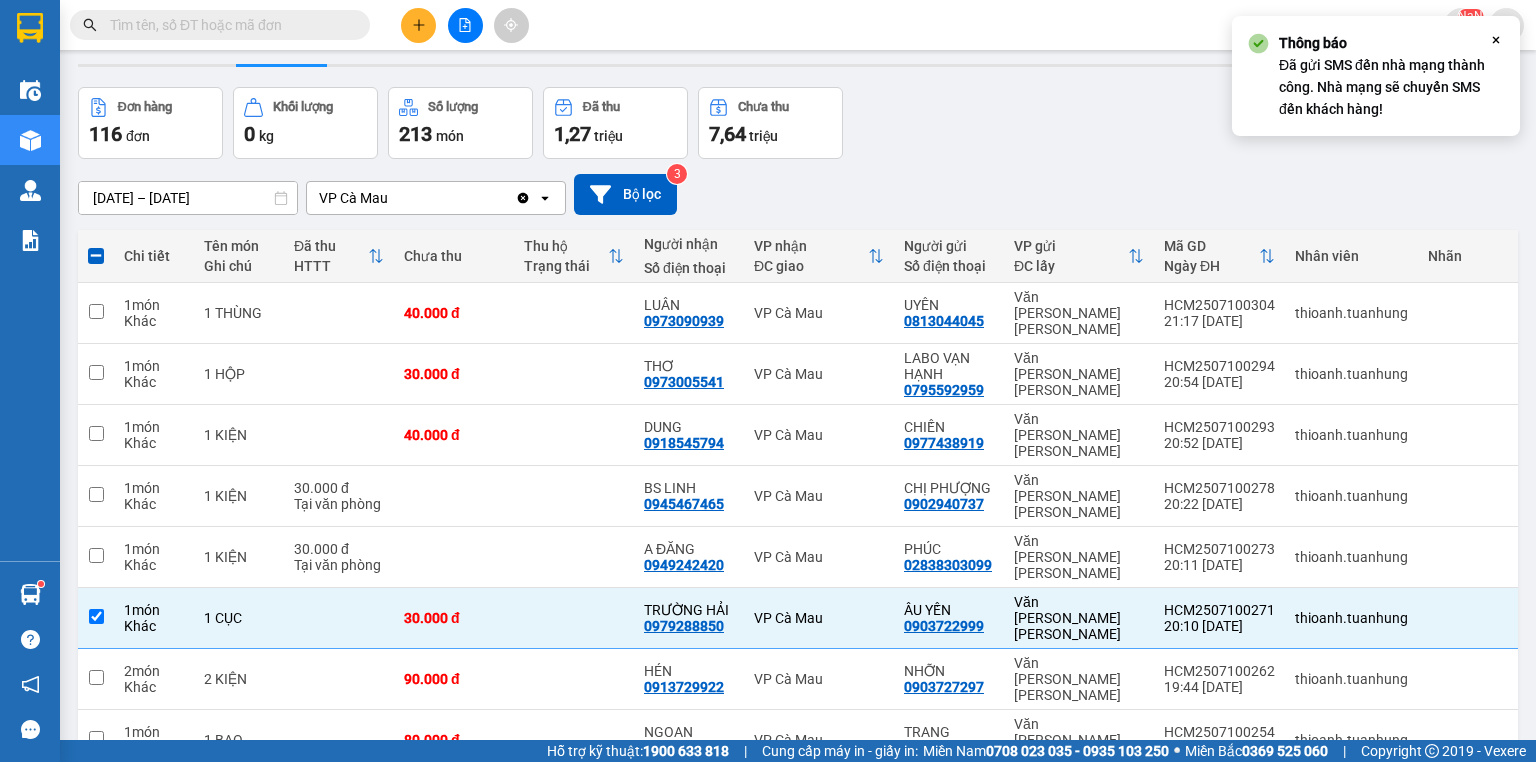scroll, scrollTop: 147, scrollLeft: 0, axis: vertical 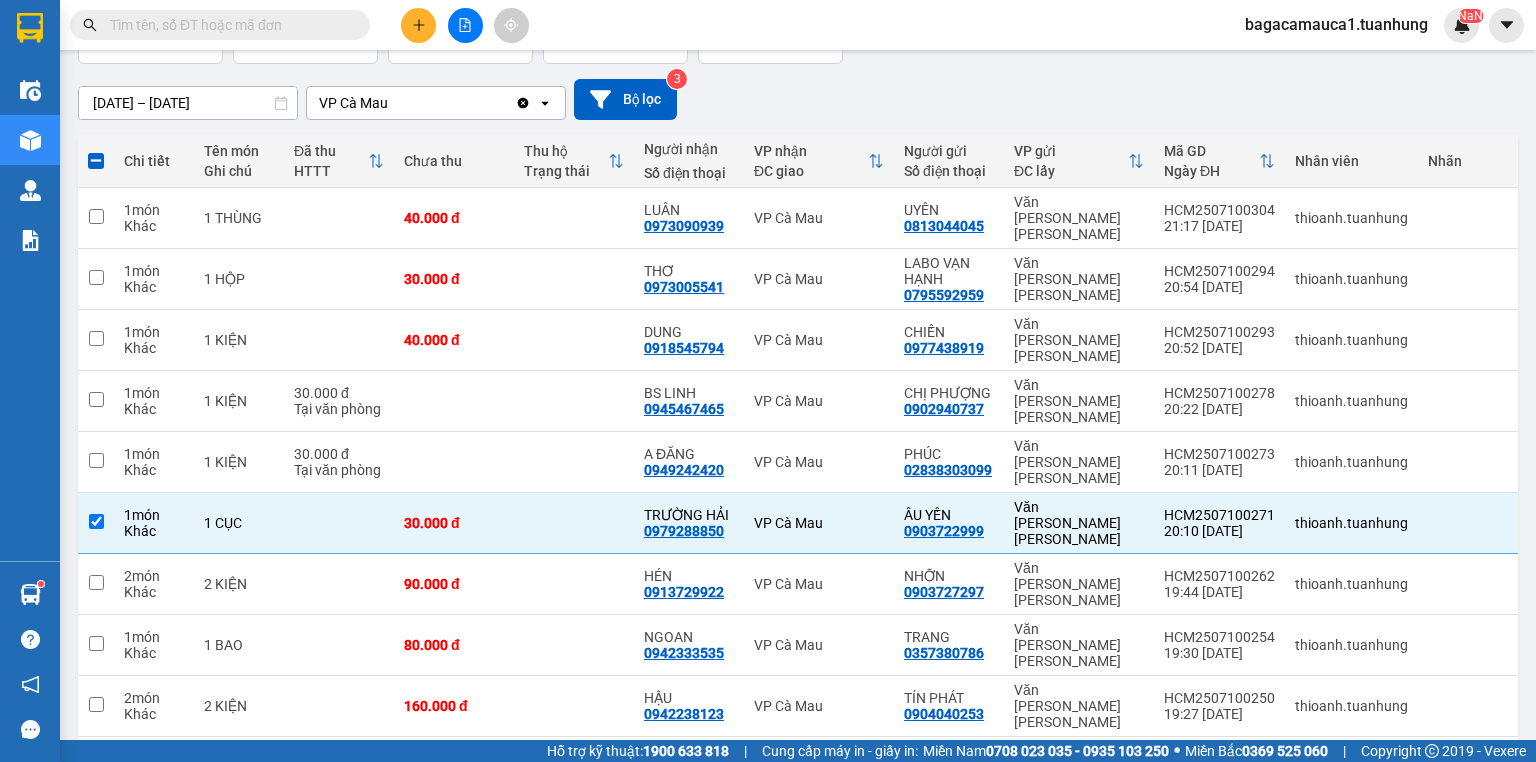 click on "4" at bounding box center [1195, 830] 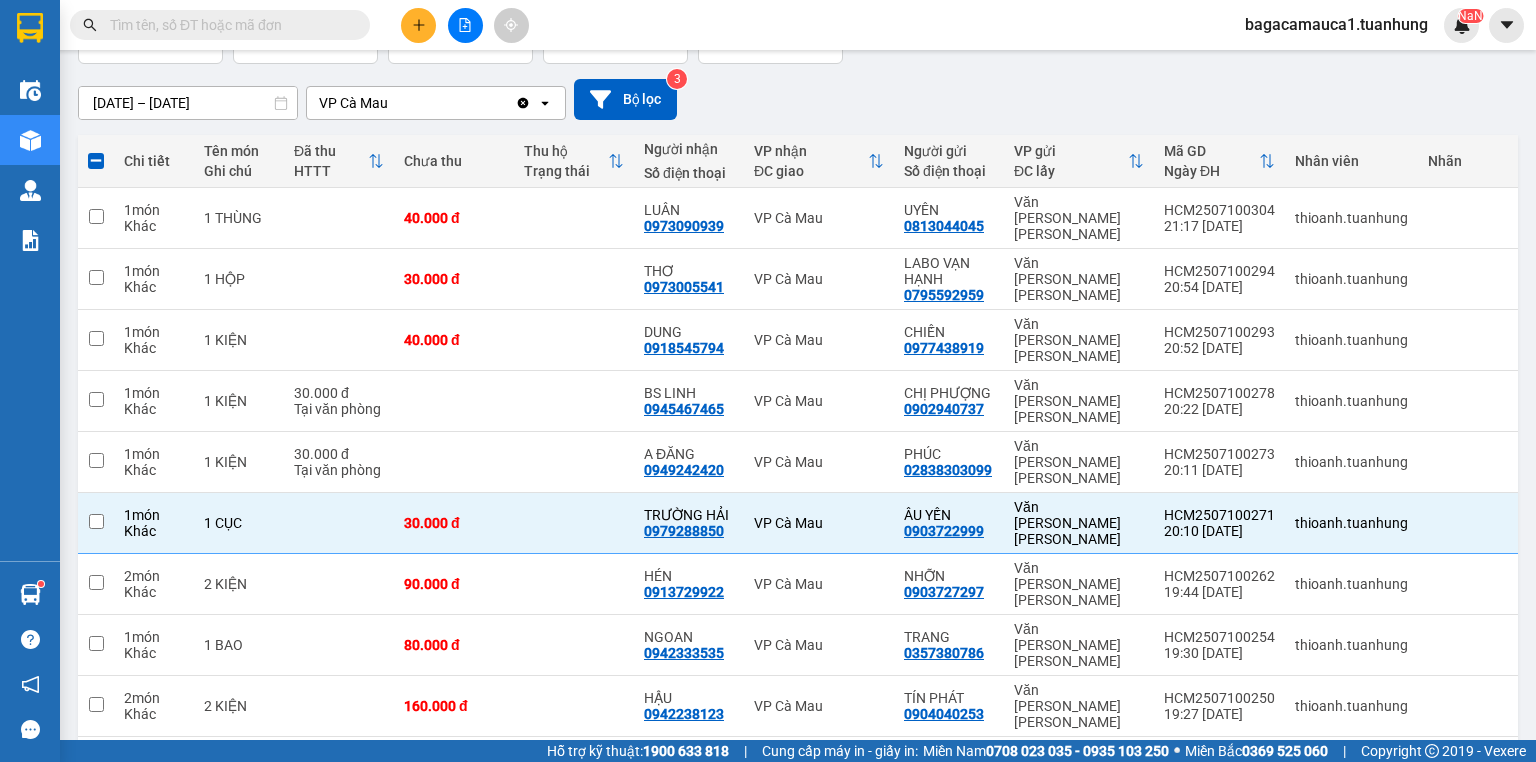 checkbox on "false" 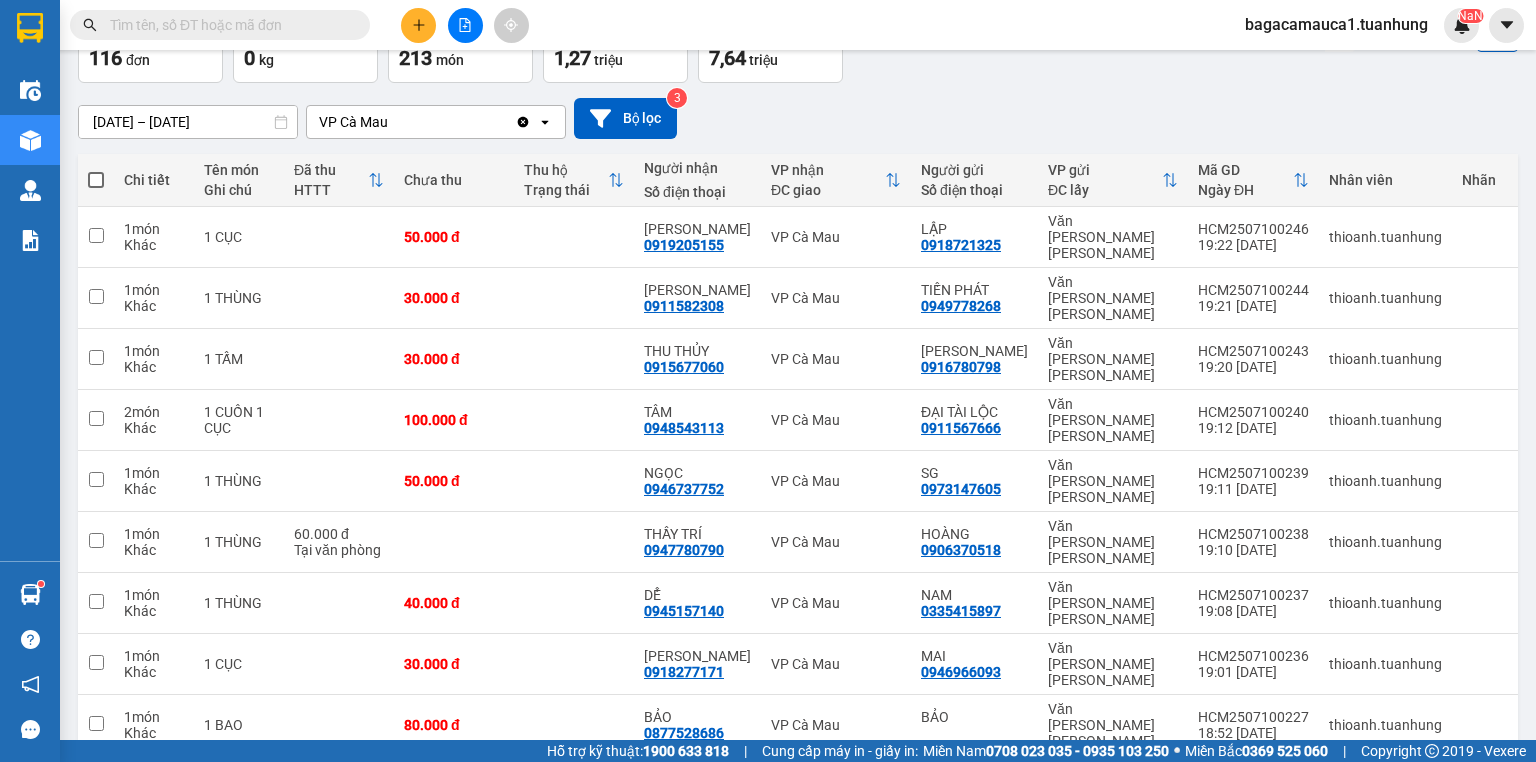 scroll, scrollTop: 131, scrollLeft: 0, axis: vertical 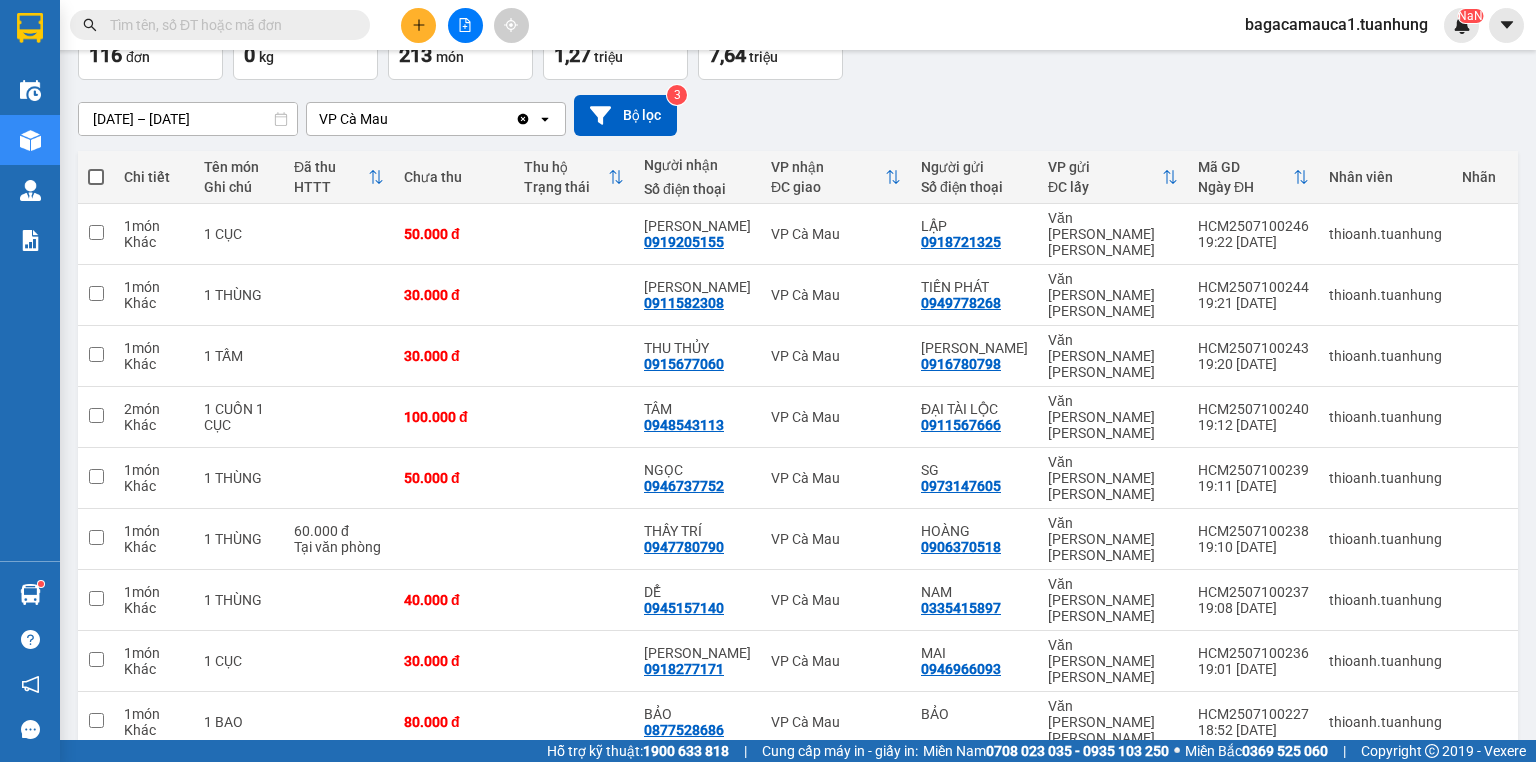 click on "5" at bounding box center [1230, 846] 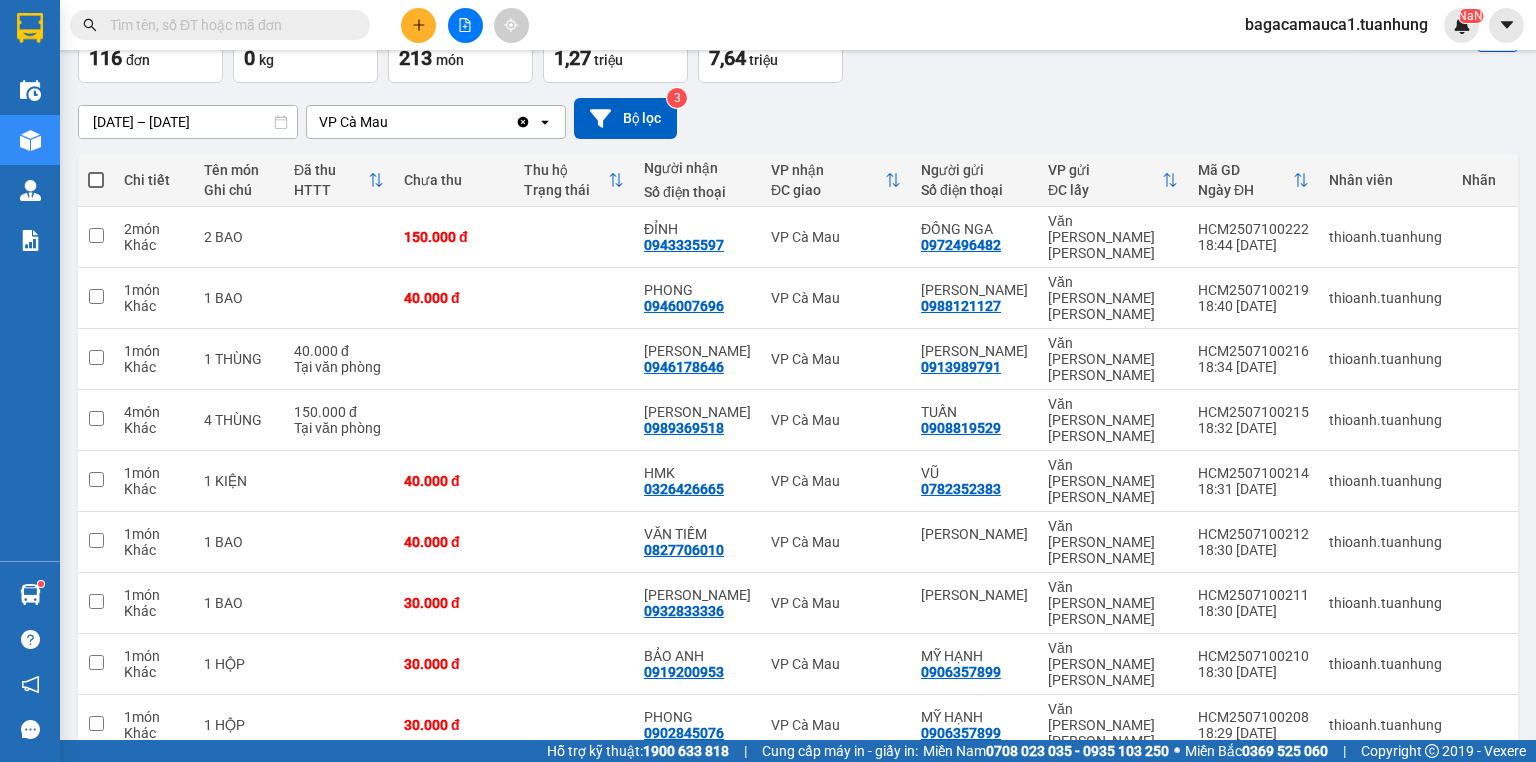 scroll, scrollTop: 131, scrollLeft: 0, axis: vertical 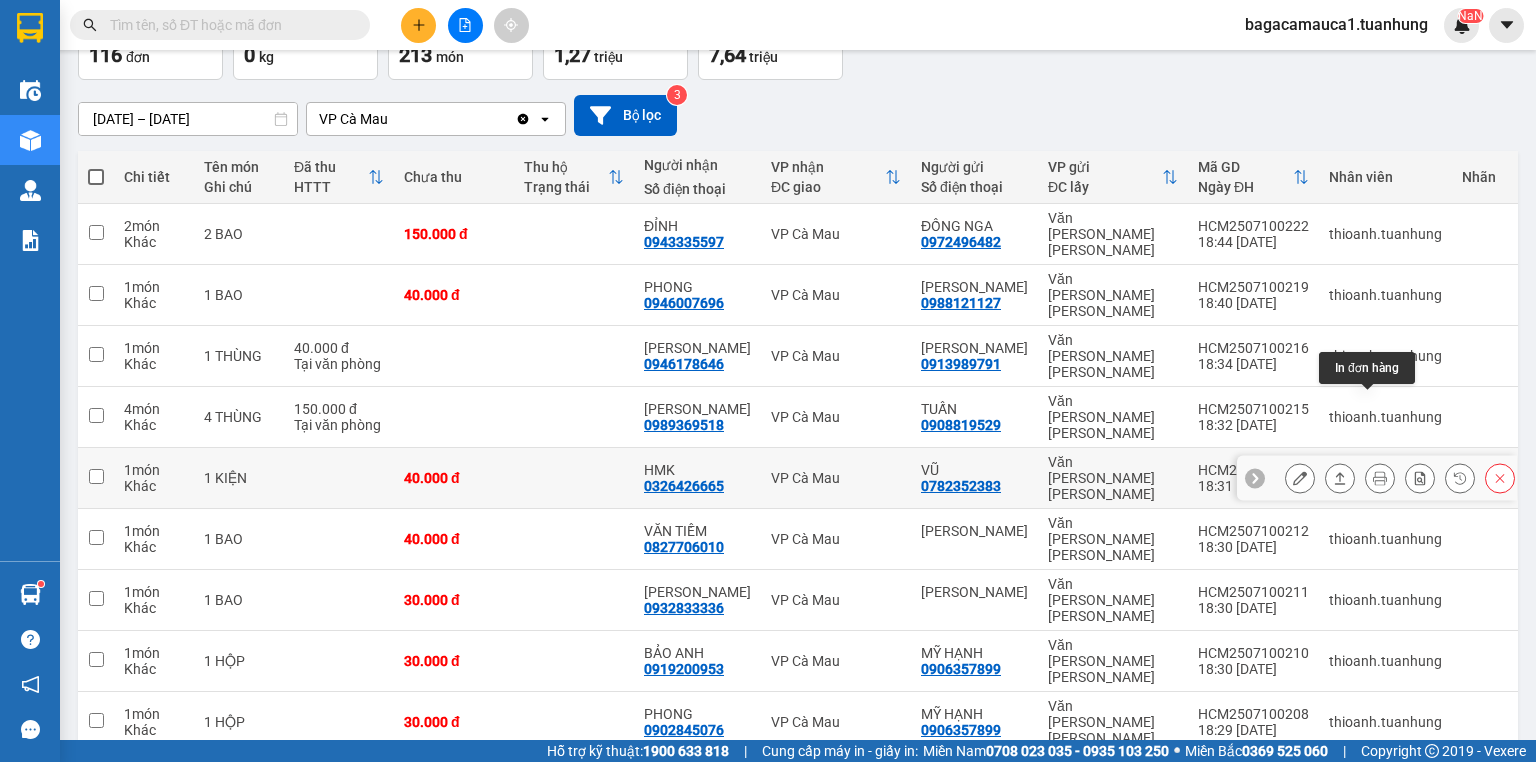 click at bounding box center [1380, 478] 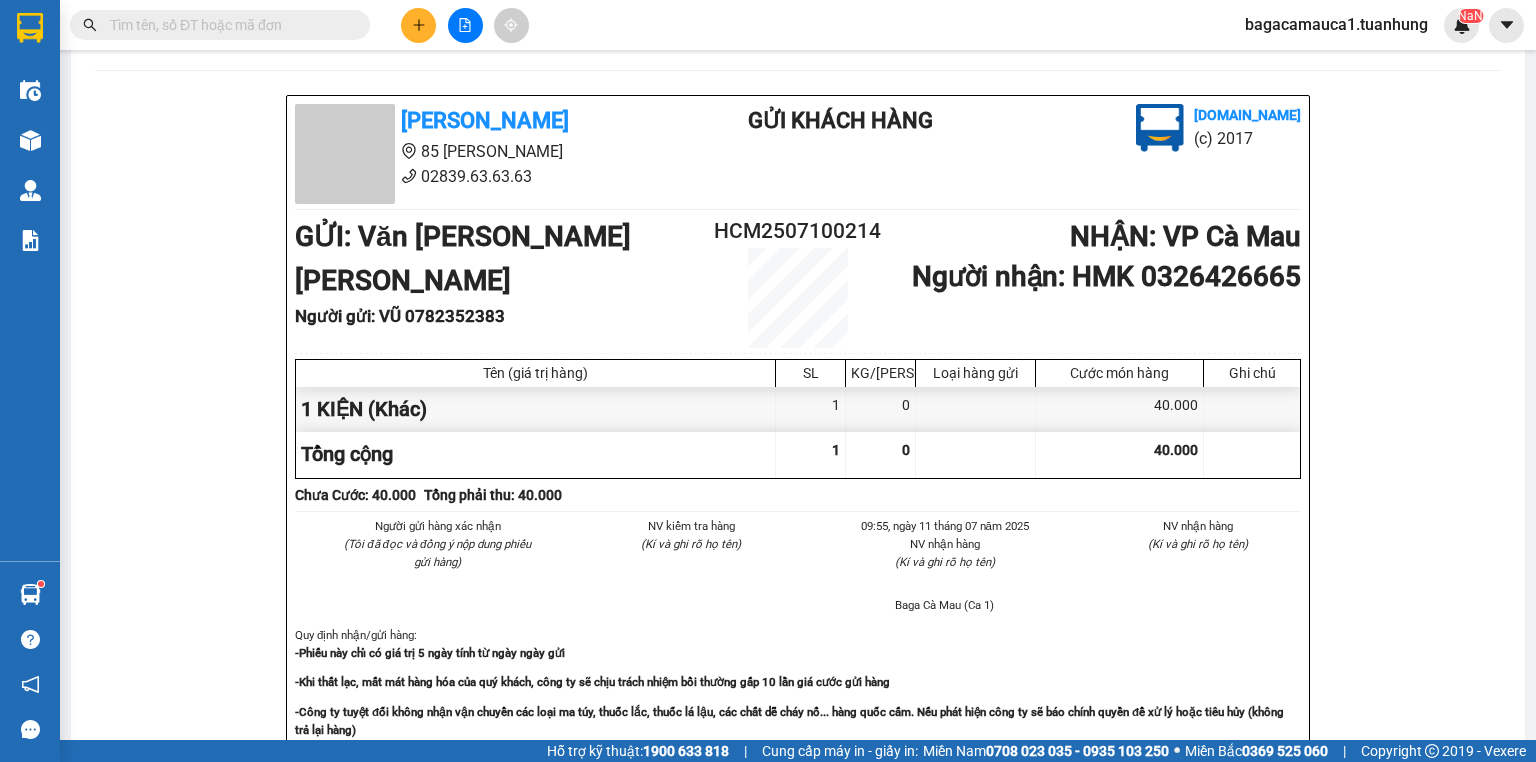 scroll, scrollTop: 51, scrollLeft: 0, axis: vertical 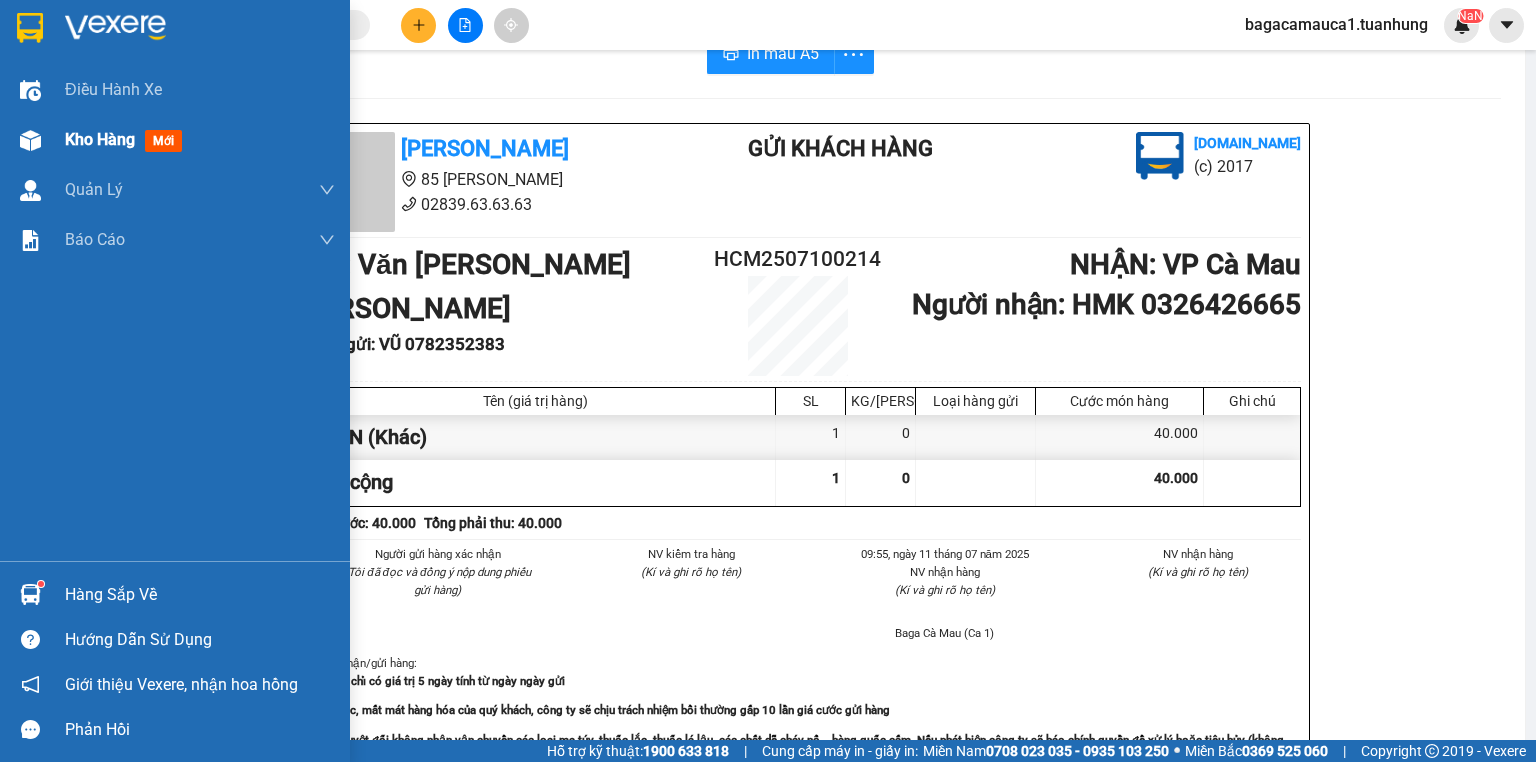 click at bounding box center (30, 140) 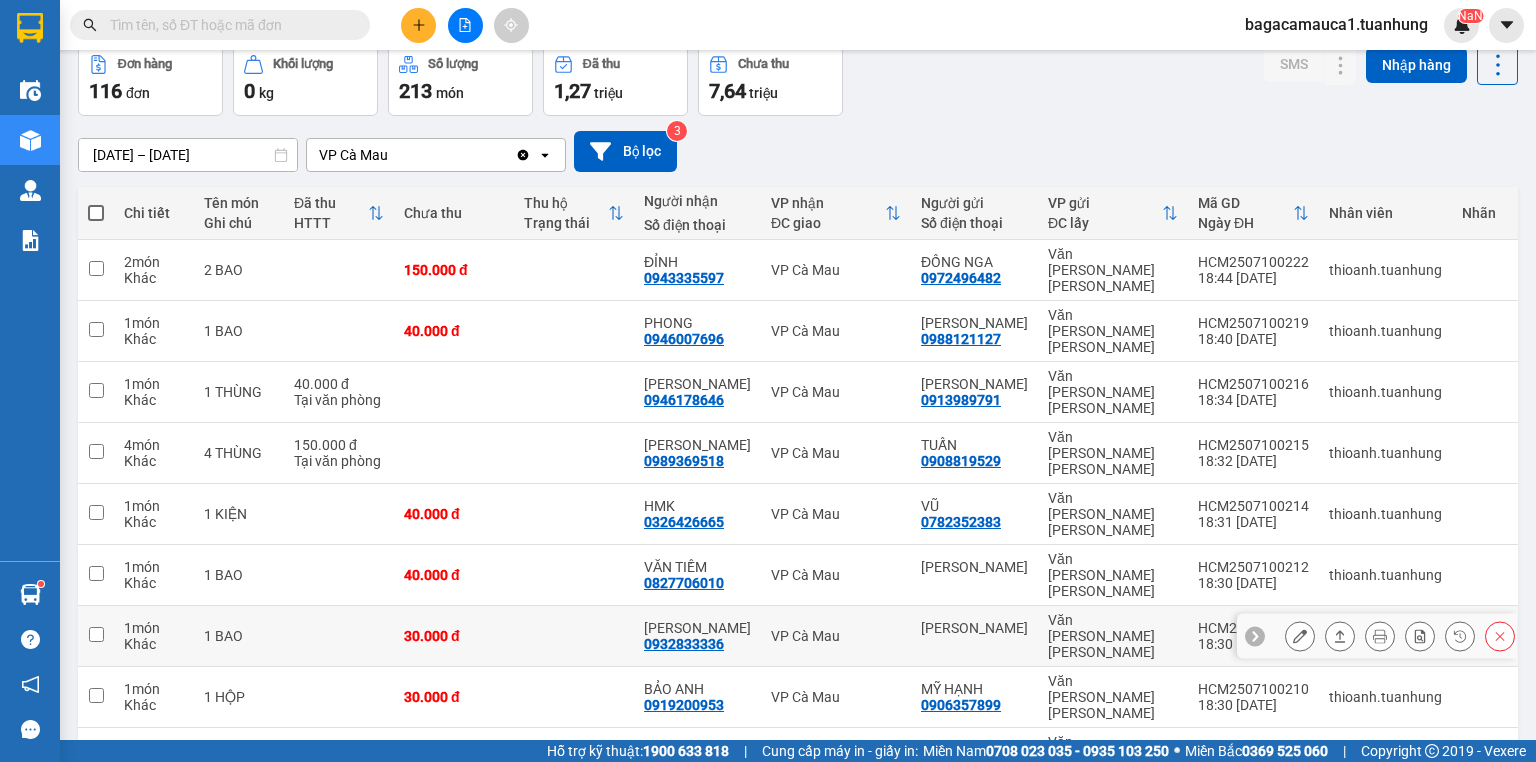 scroll, scrollTop: 131, scrollLeft: 0, axis: vertical 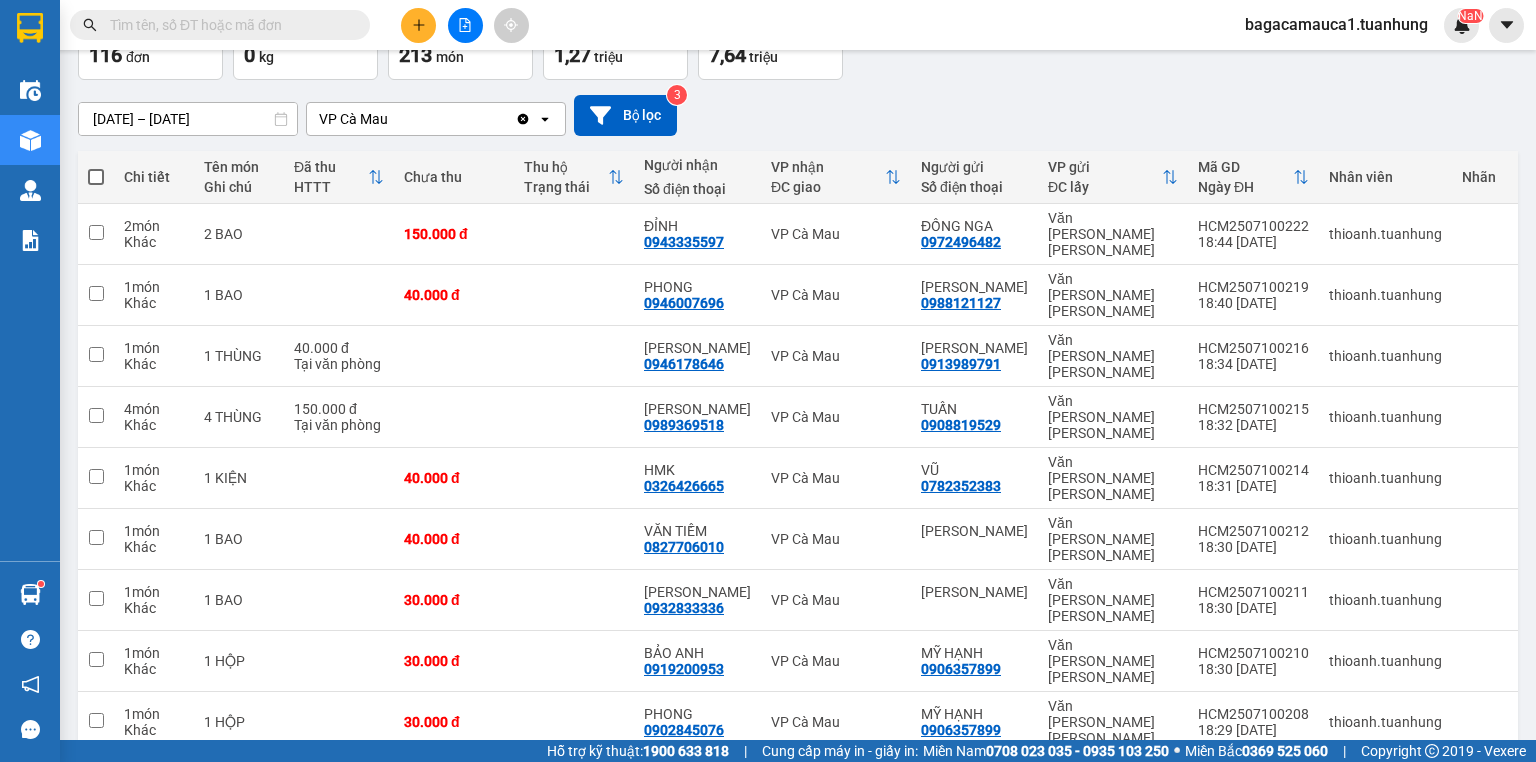 click 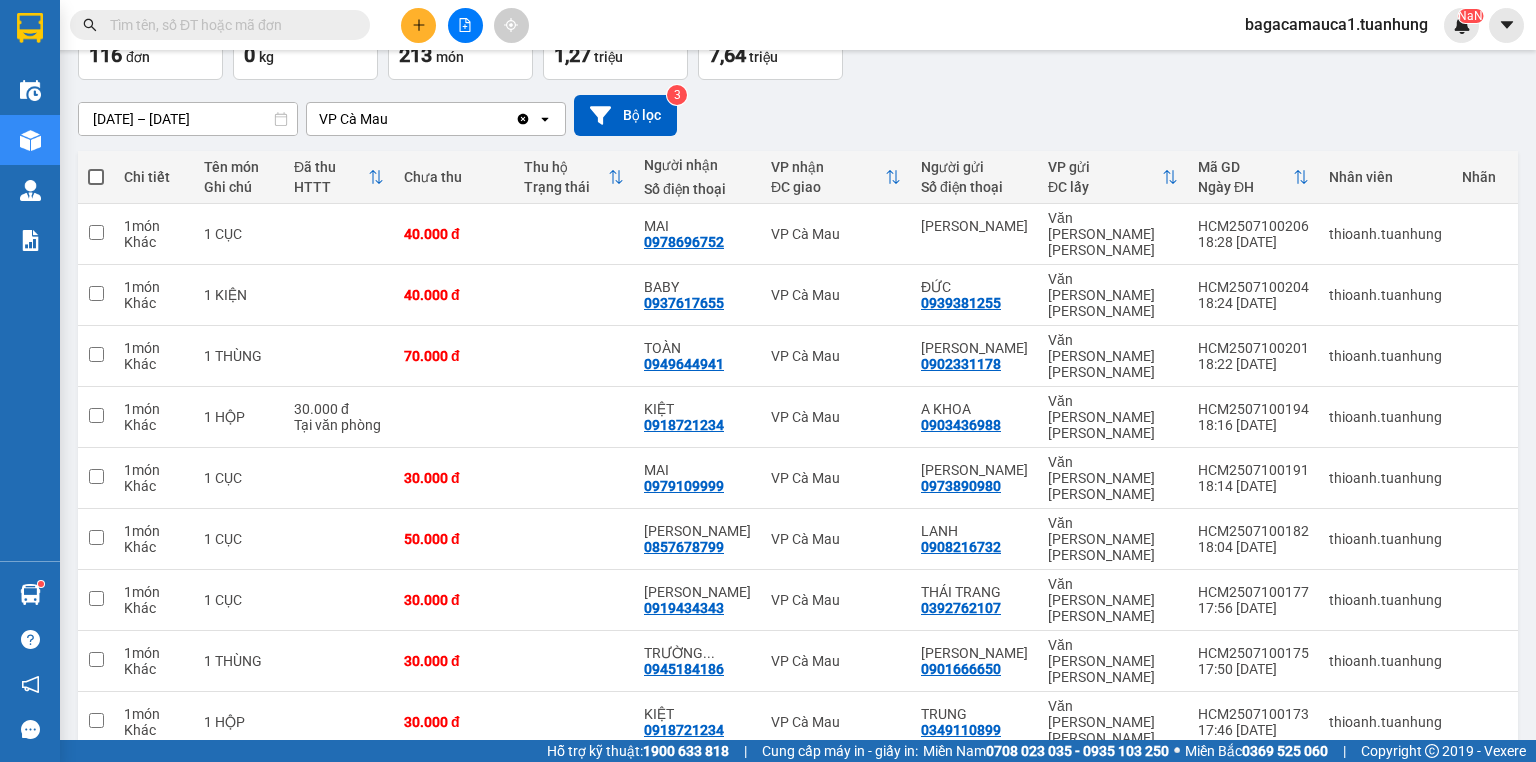 scroll, scrollTop: 163, scrollLeft: 0, axis: vertical 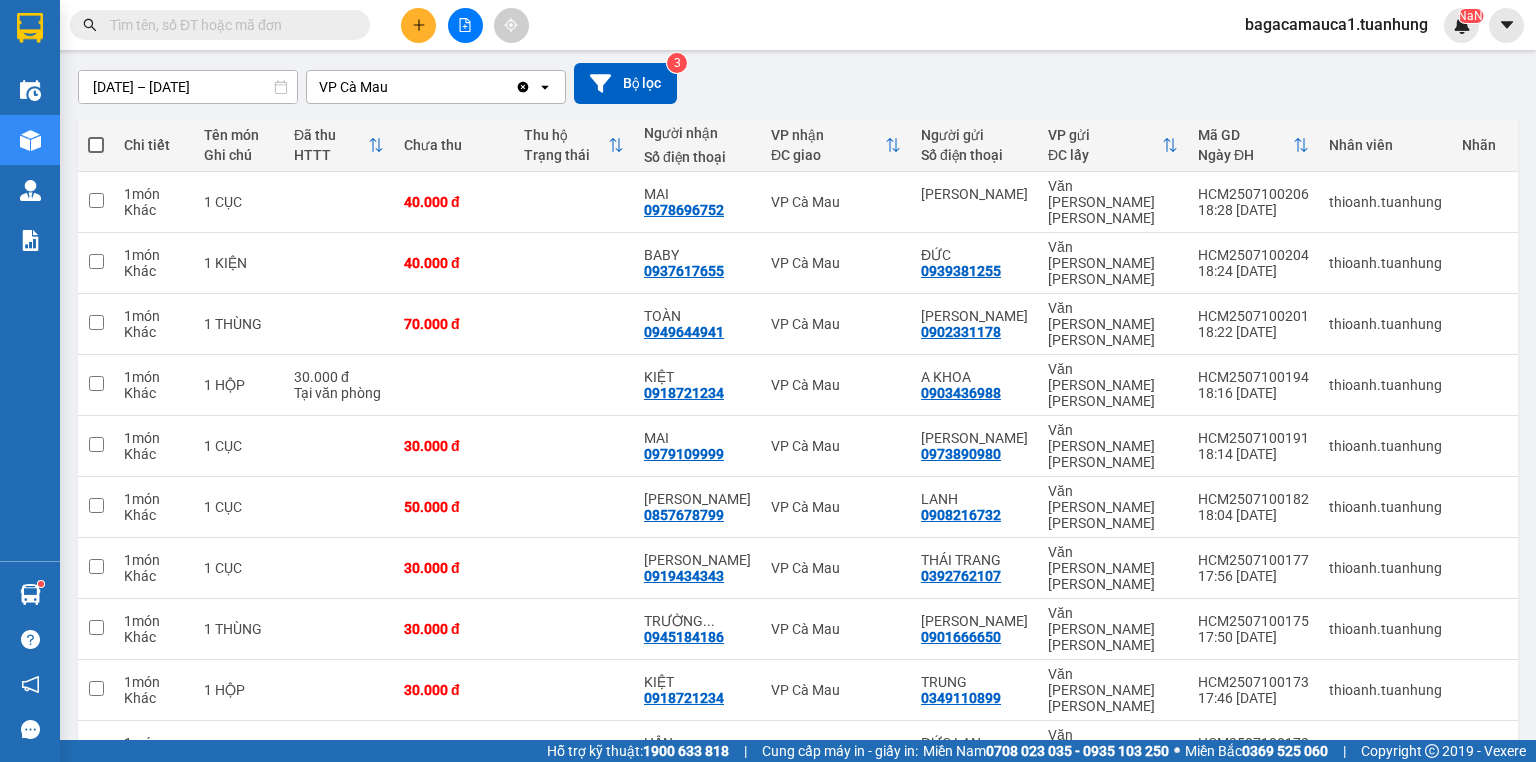 click 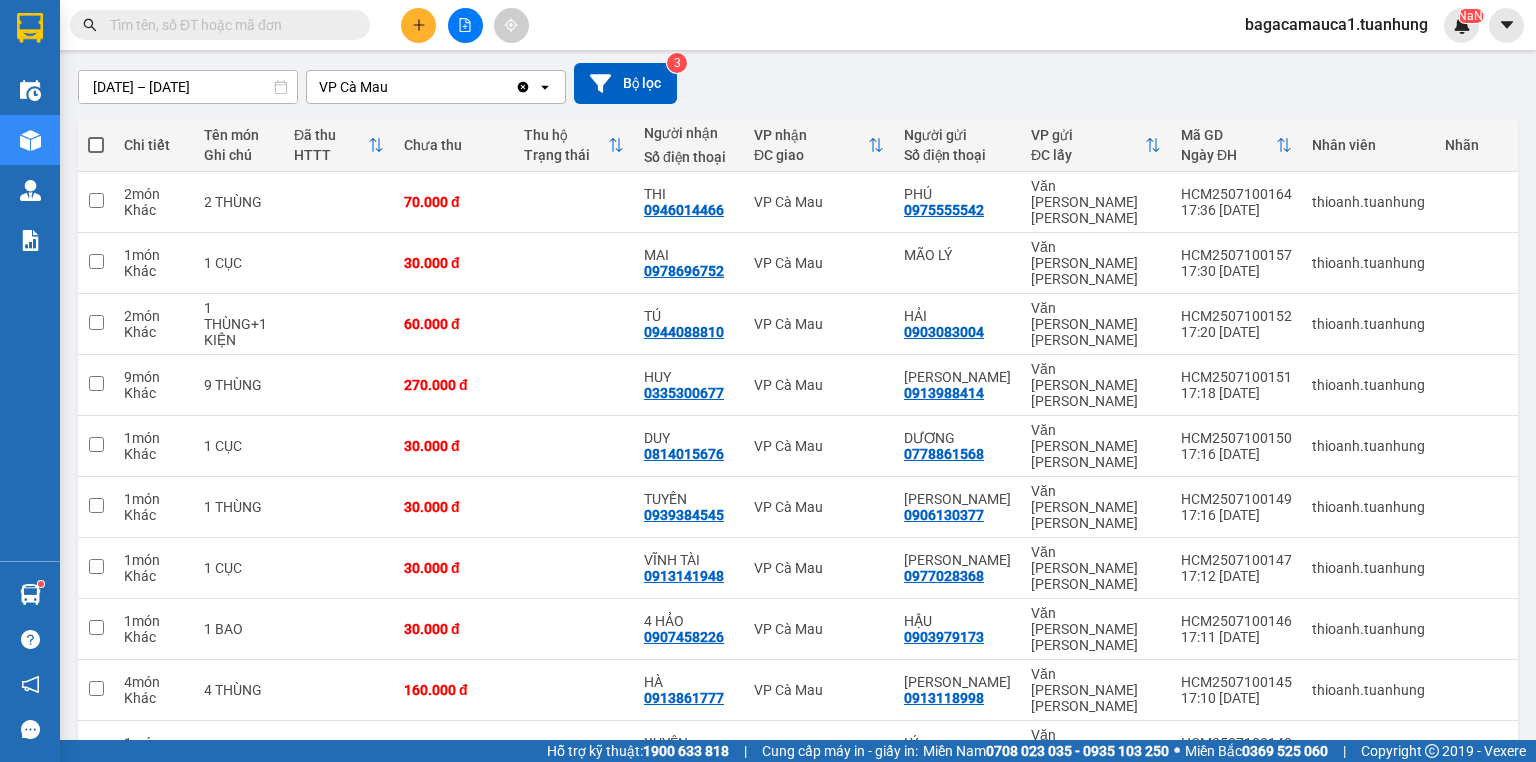 click at bounding box center [1335, 814] 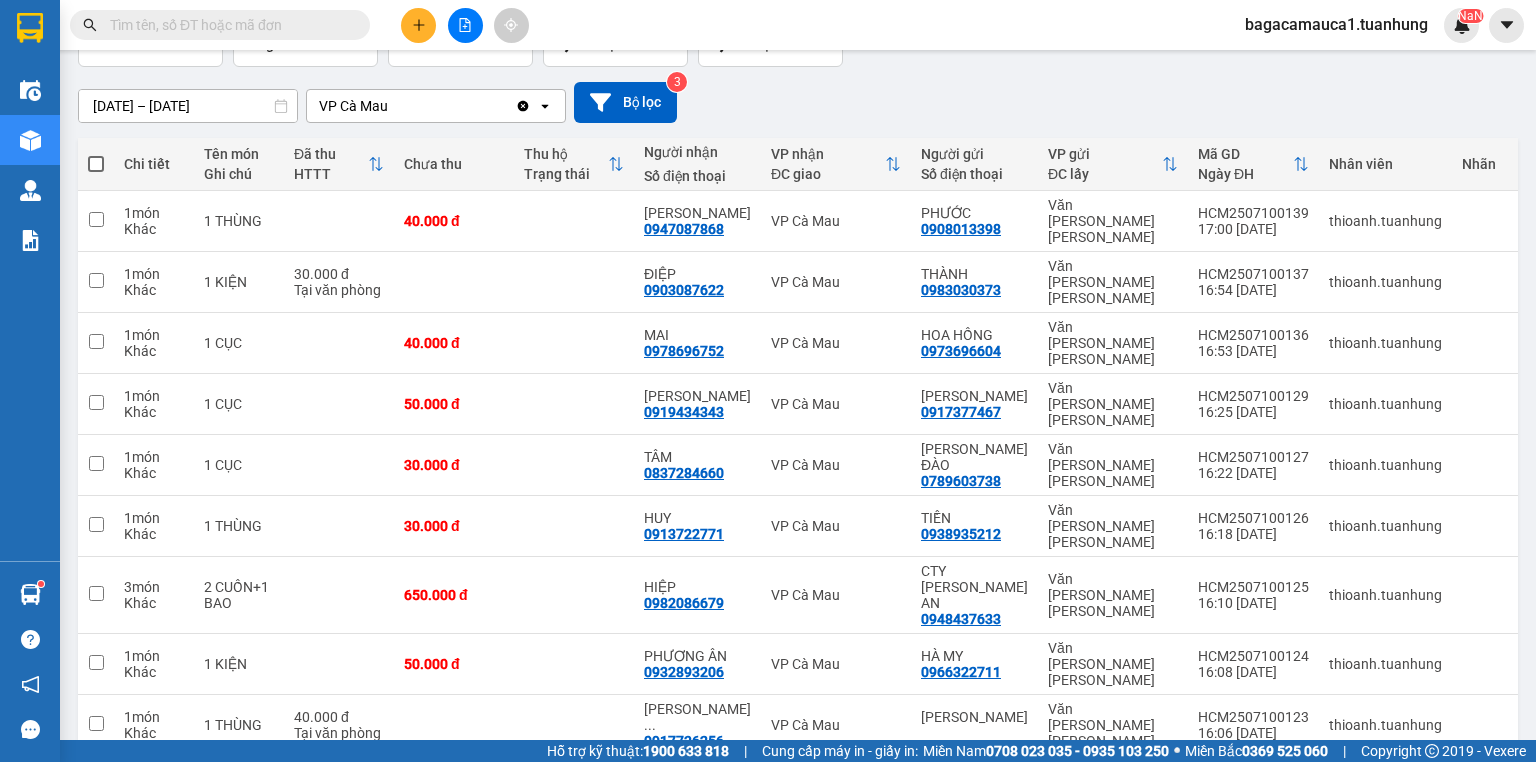 scroll, scrollTop: 147, scrollLeft: 0, axis: vertical 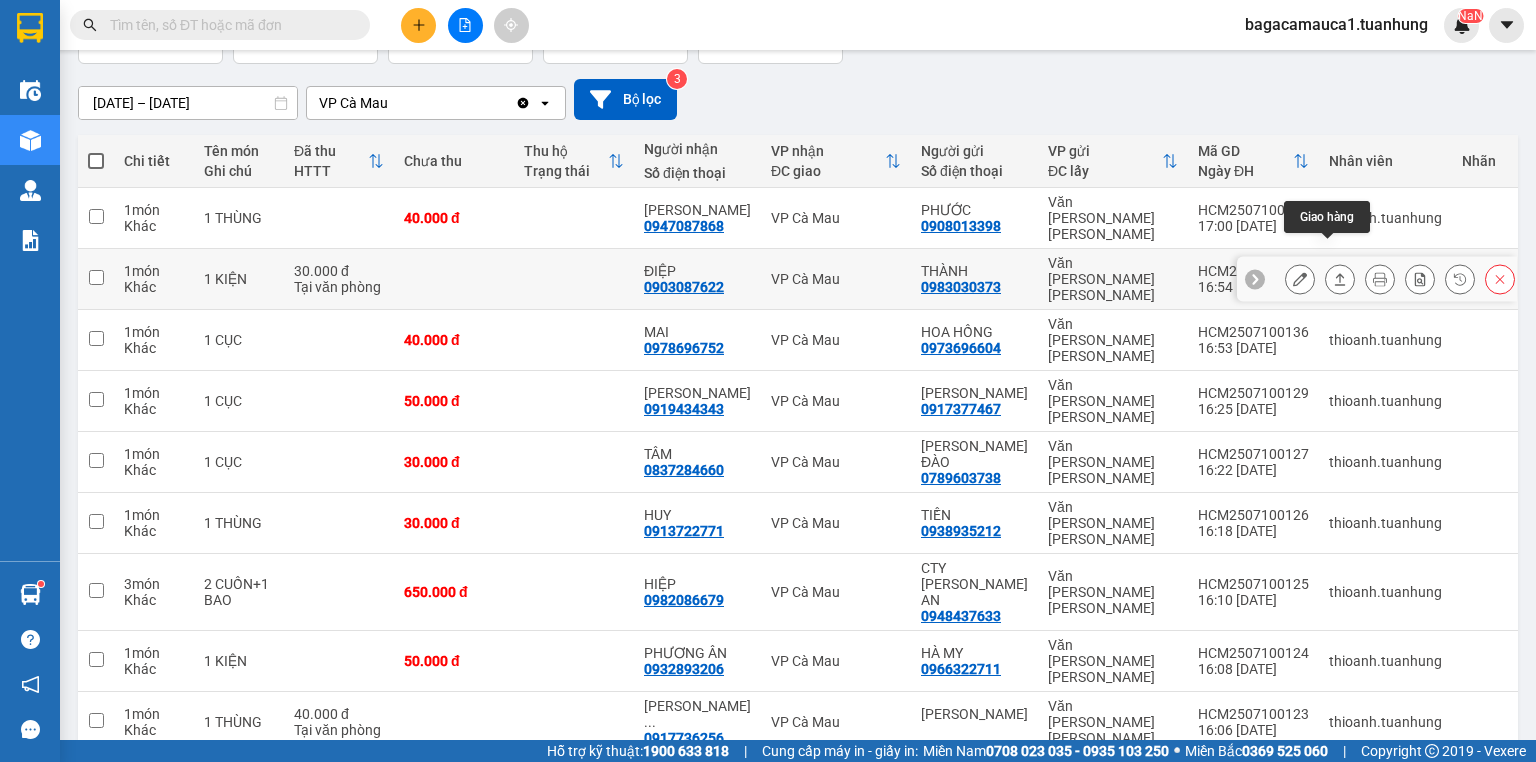 click at bounding box center [1340, 279] 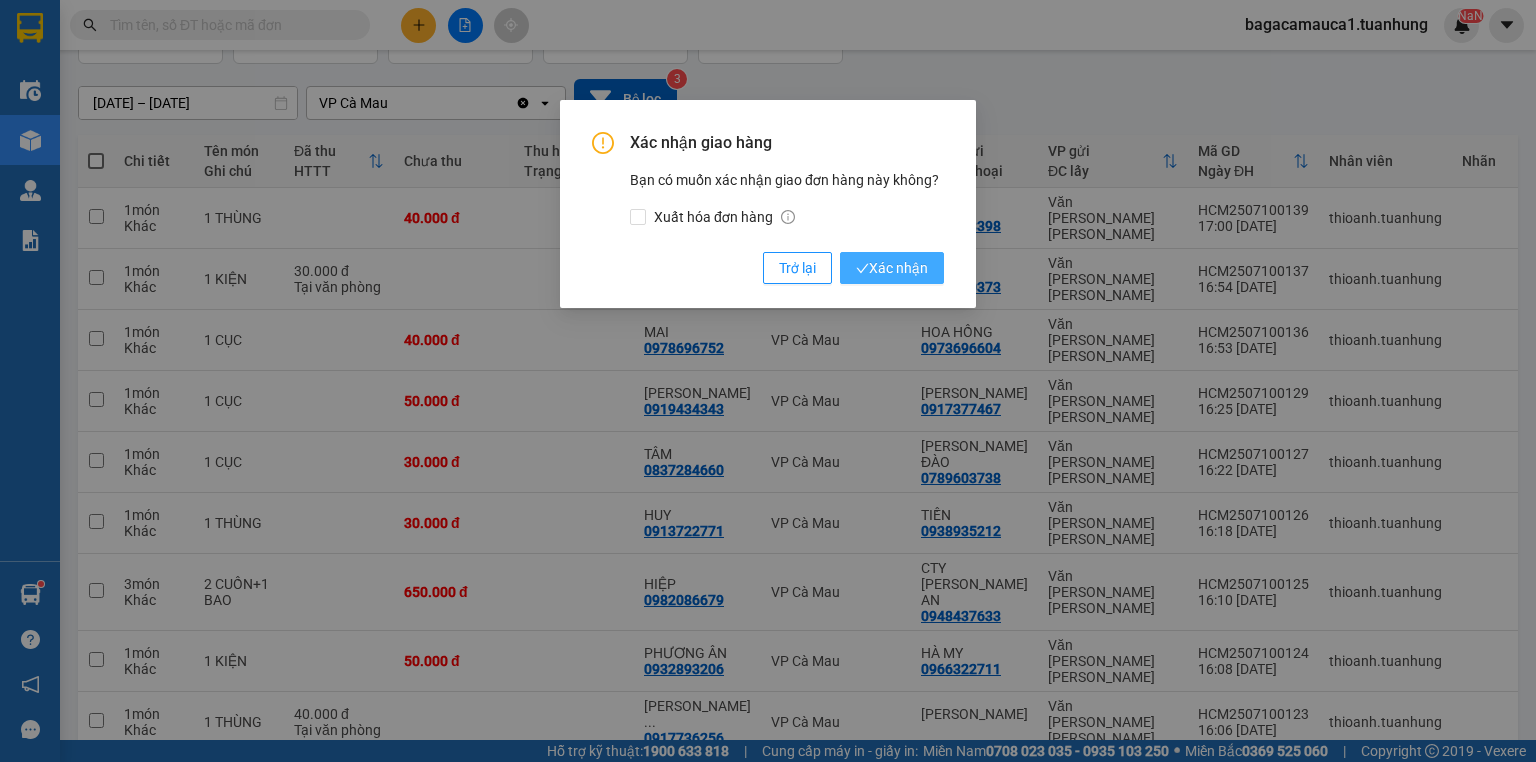 click on "Xác nhận" at bounding box center [892, 268] 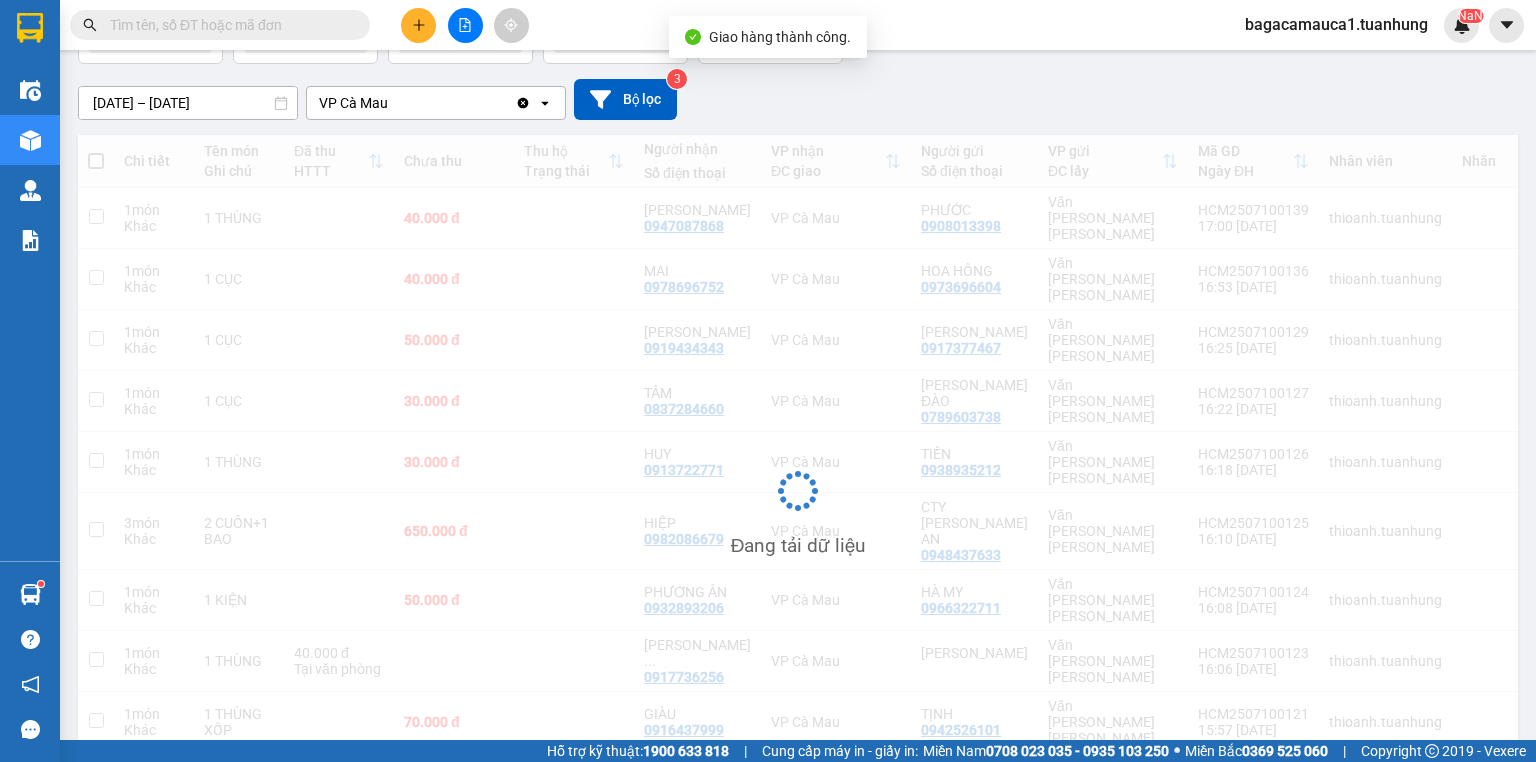 scroll, scrollTop: 147, scrollLeft: 0, axis: vertical 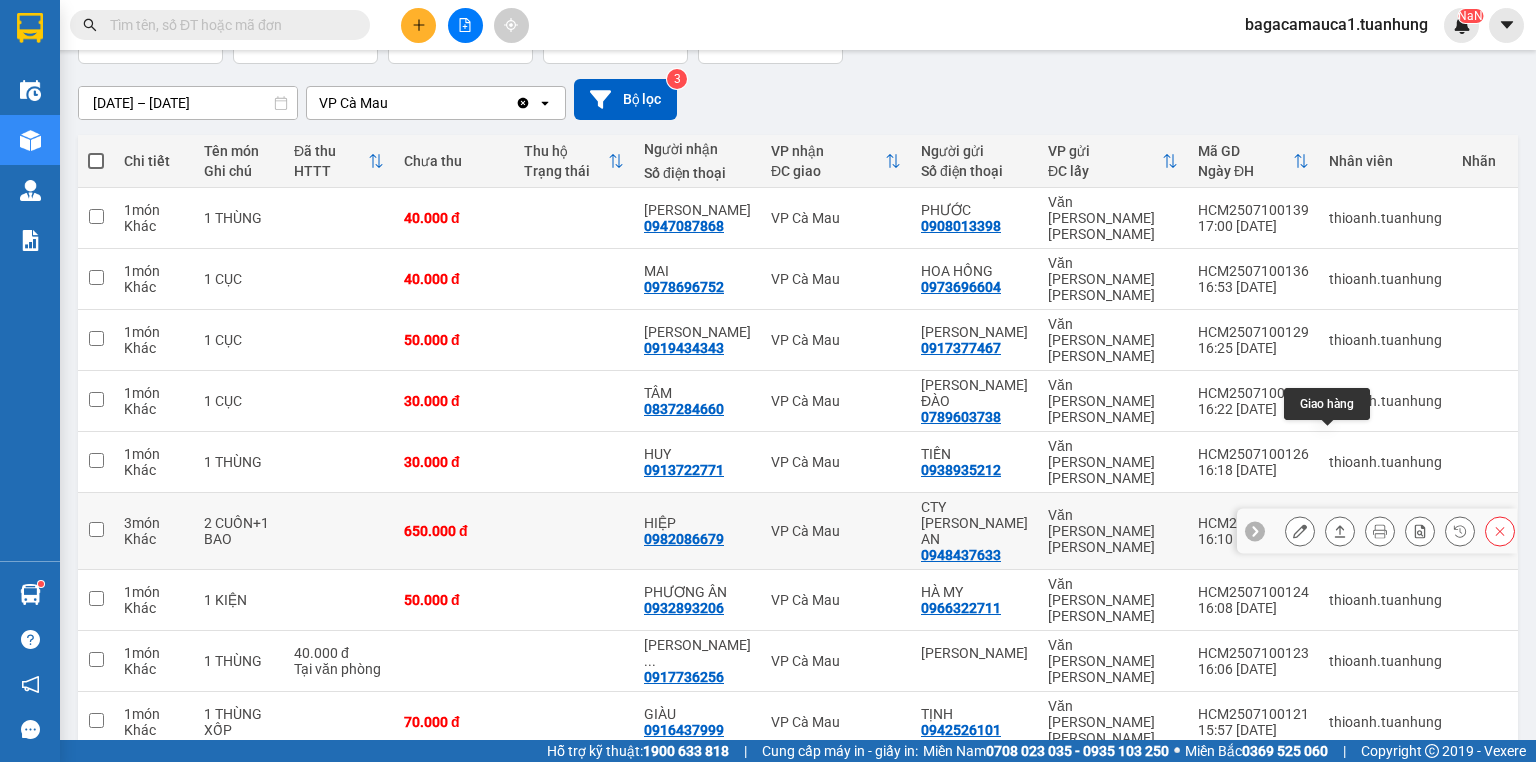 click 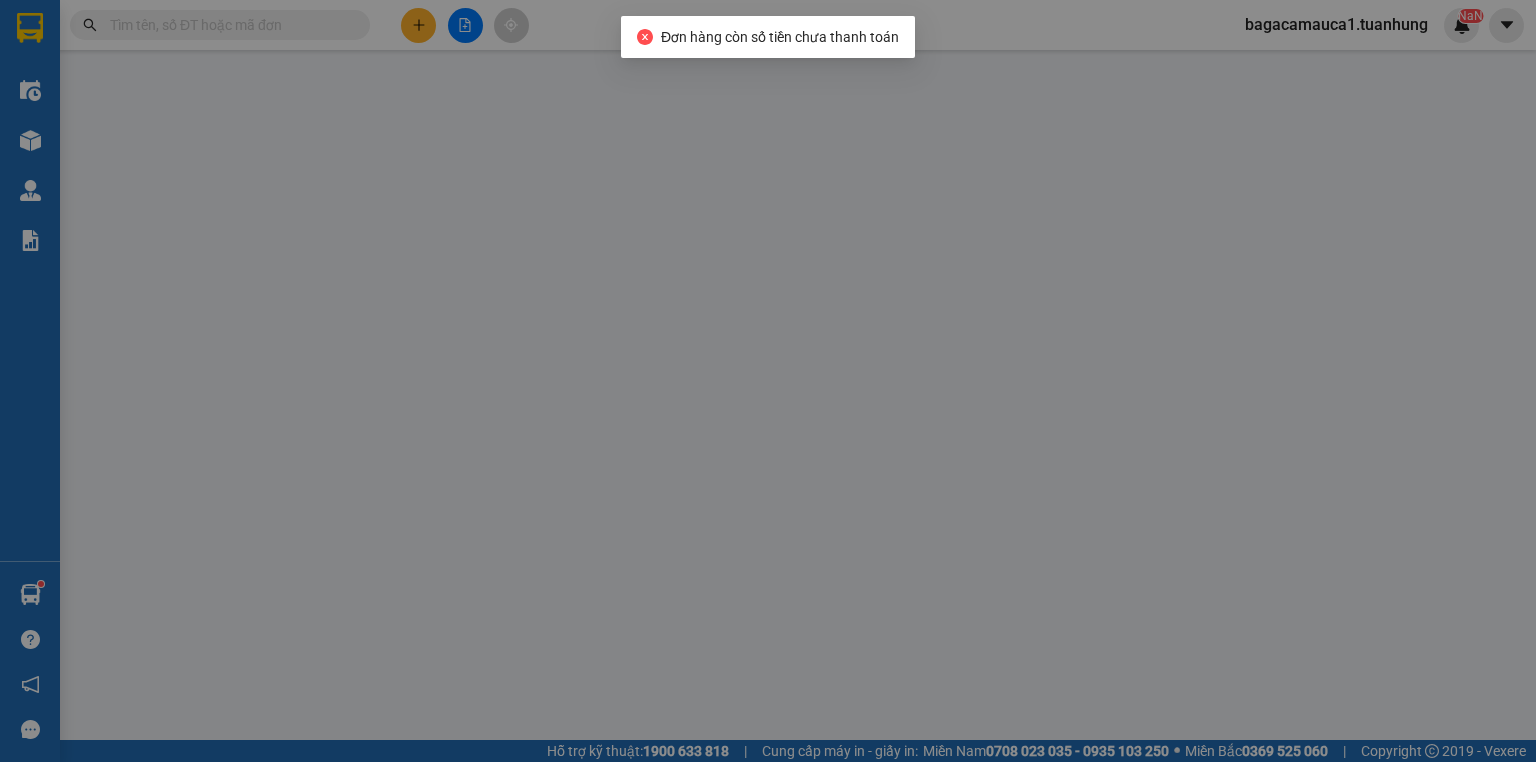scroll, scrollTop: 0, scrollLeft: 0, axis: both 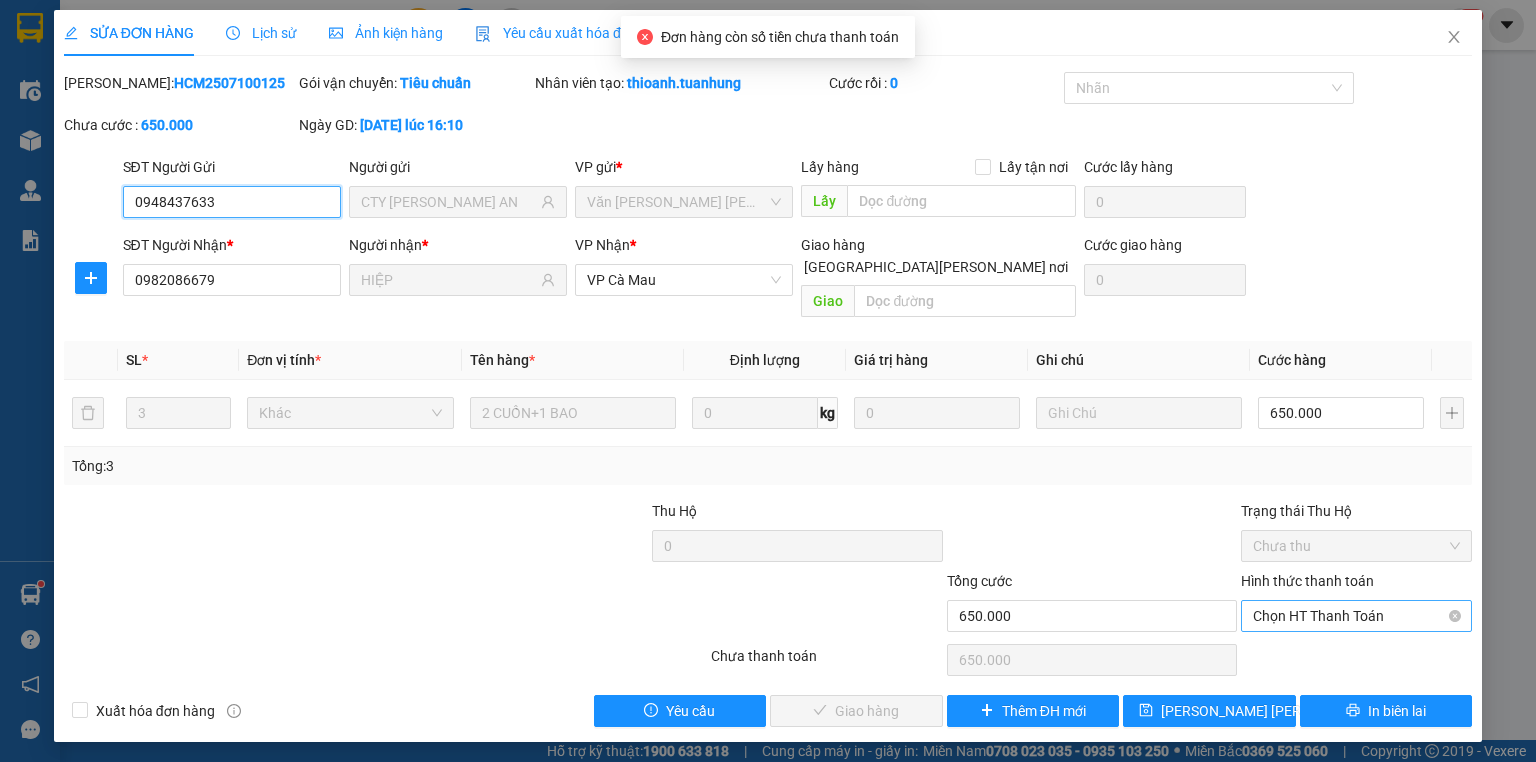 click on "Chọn HT Thanh Toán" at bounding box center [1356, 616] 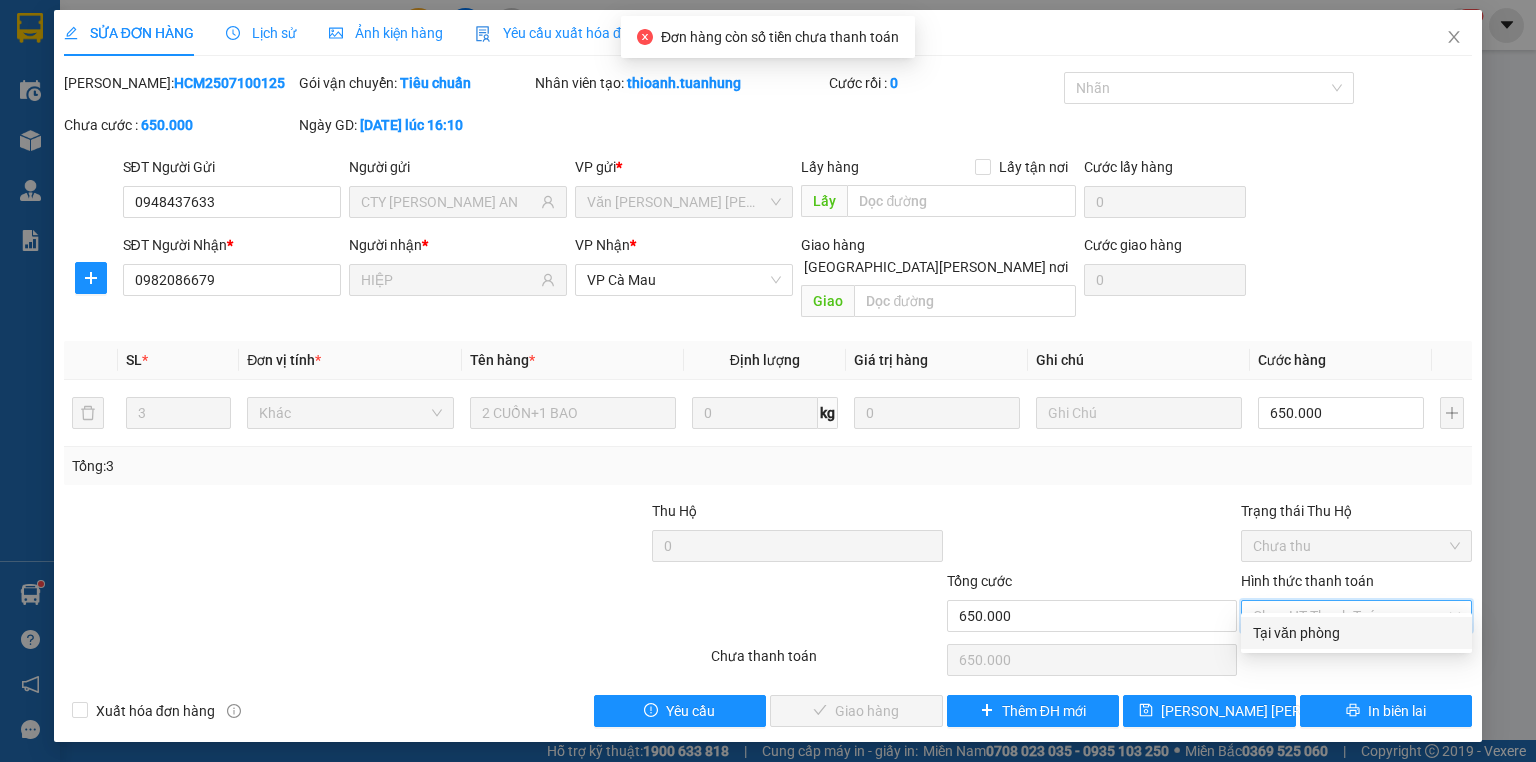 click on "Tại văn phòng" at bounding box center (1356, 633) 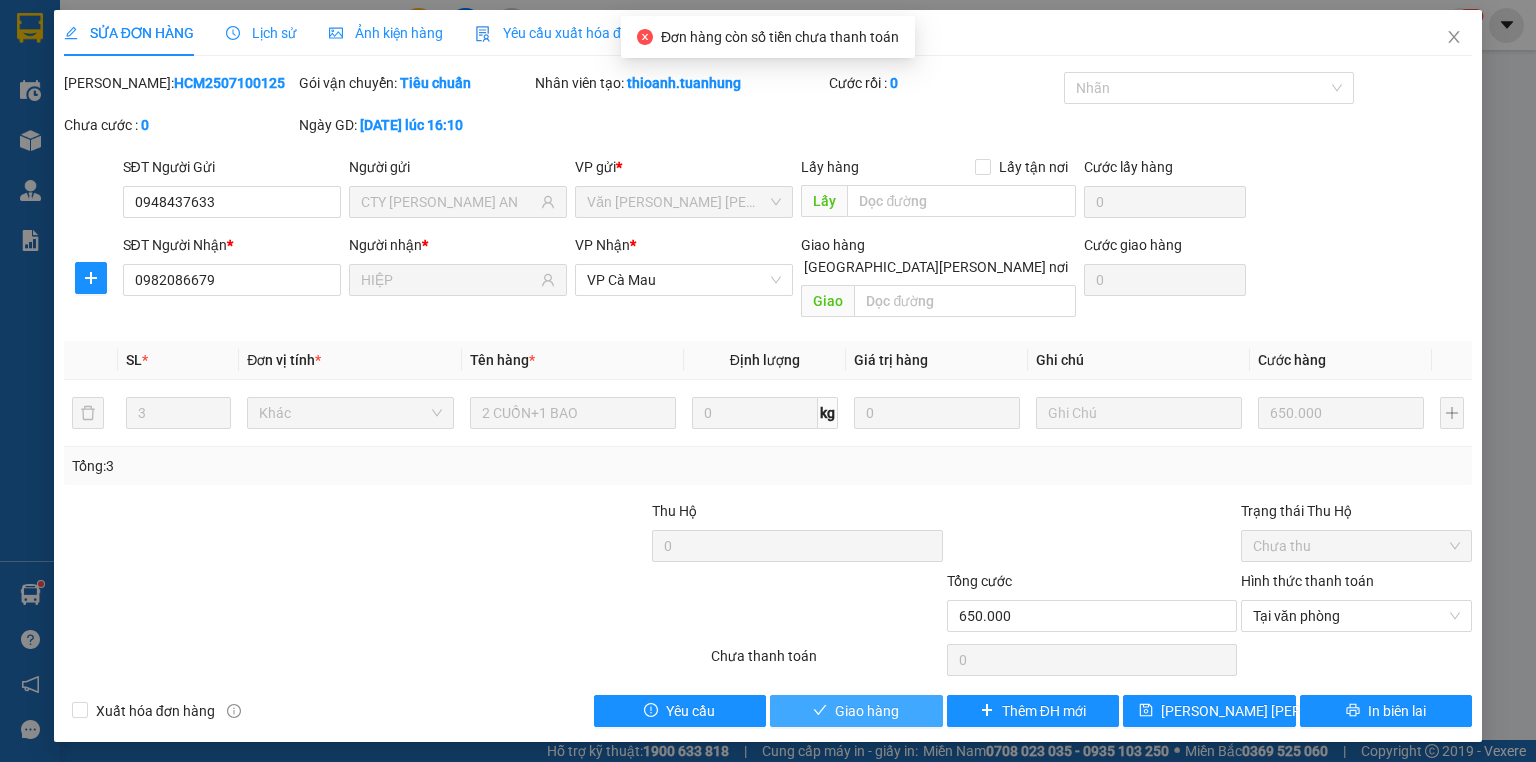 click on "Giao hàng" at bounding box center [856, 711] 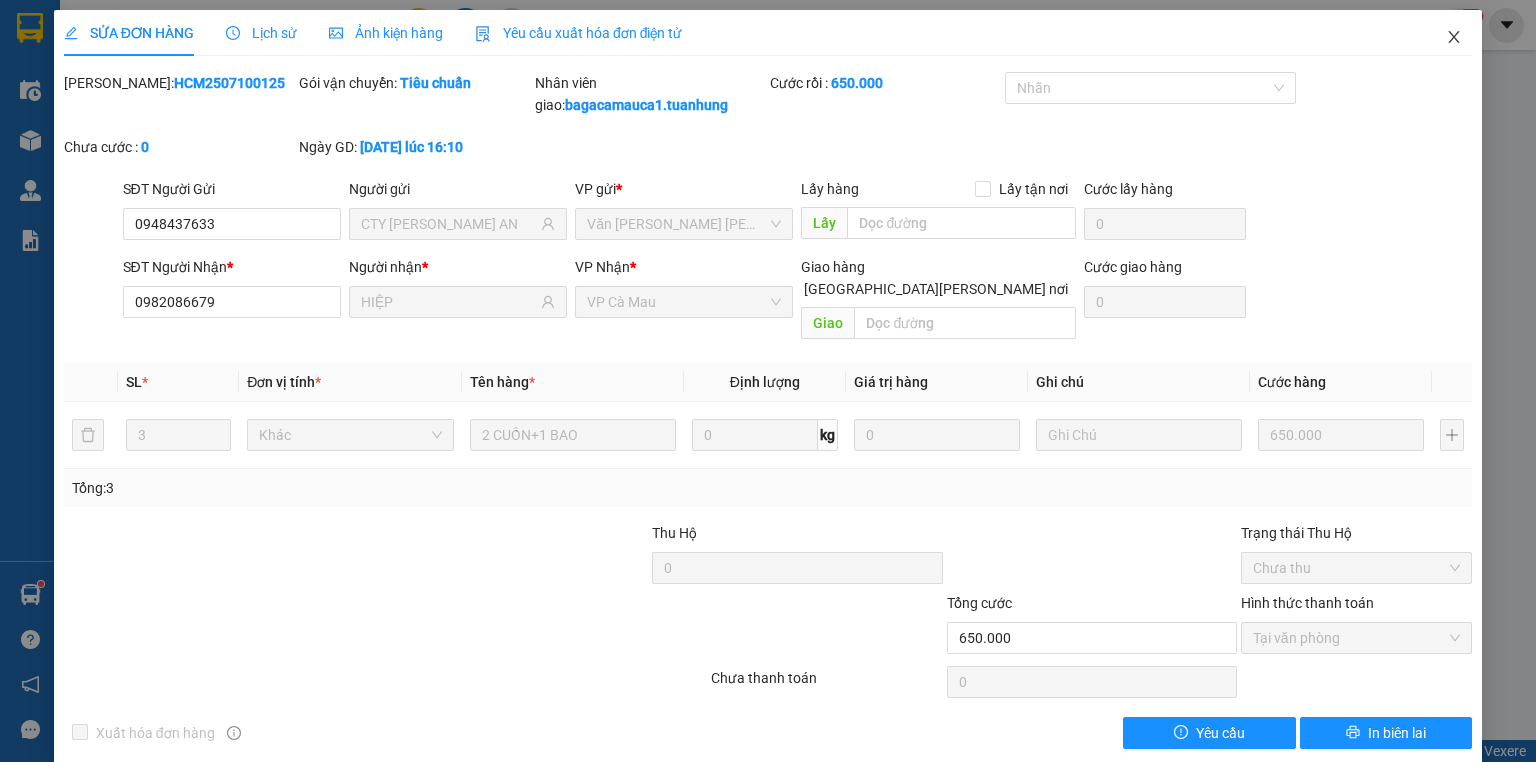 click 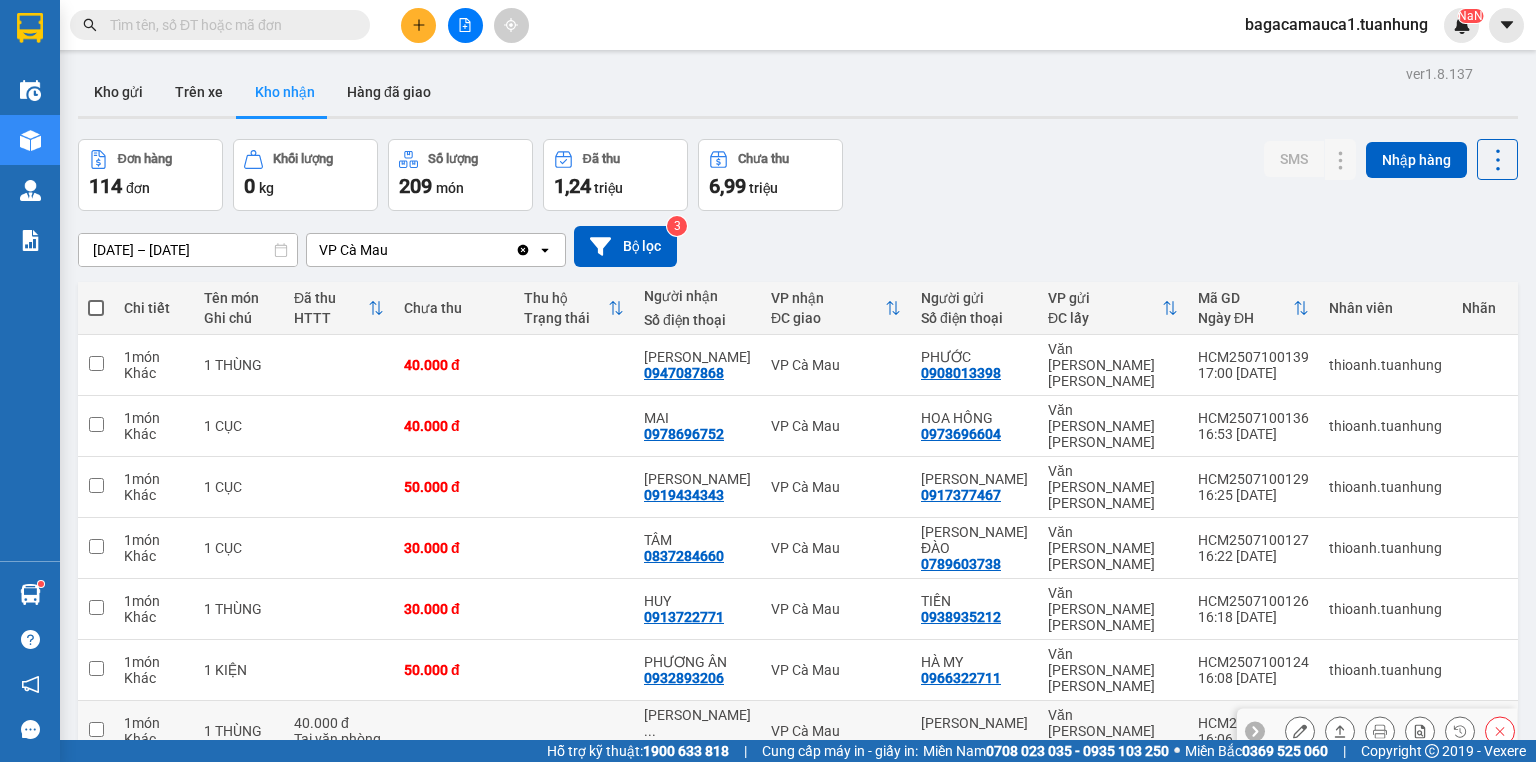 scroll, scrollTop: 131, scrollLeft: 0, axis: vertical 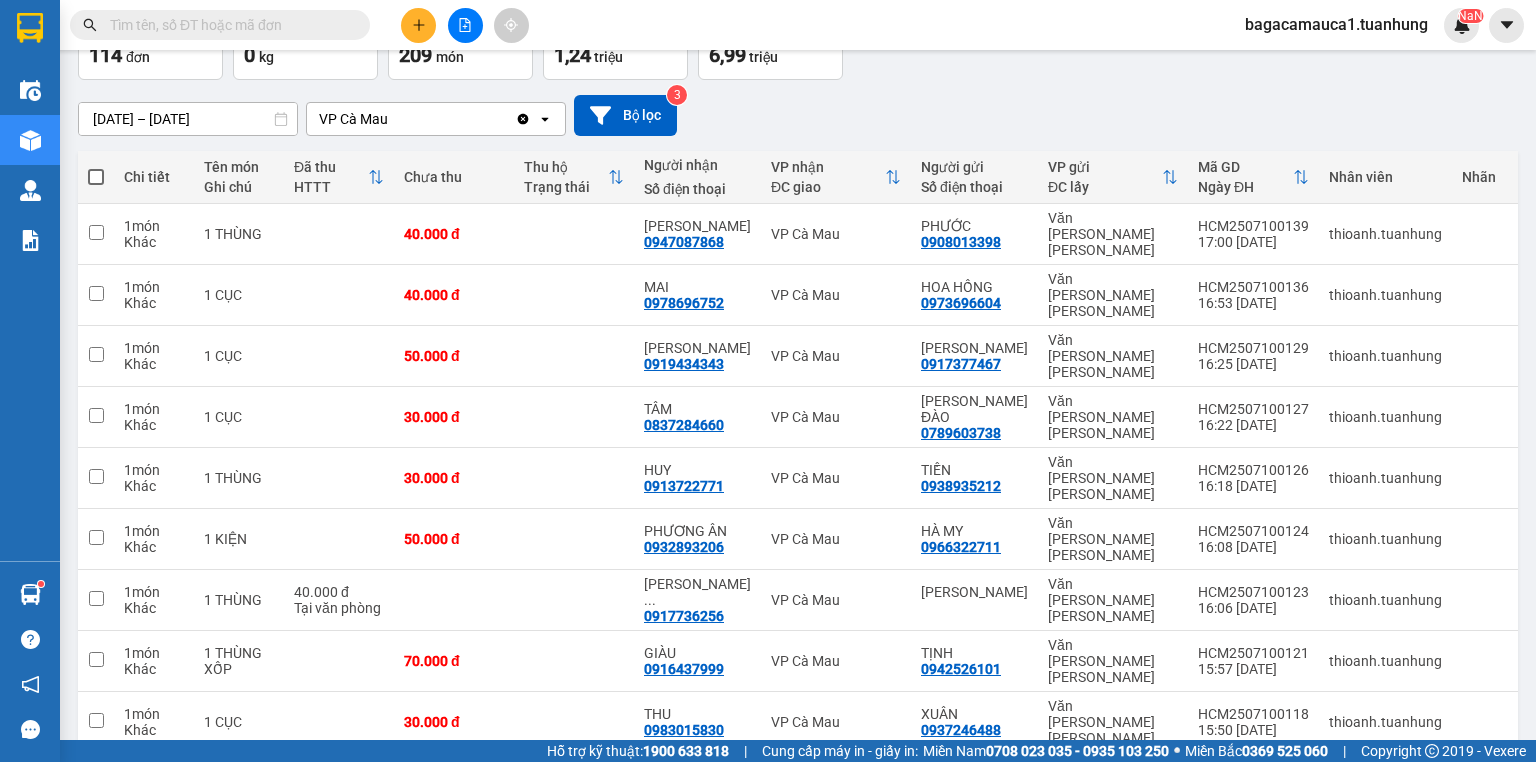 click 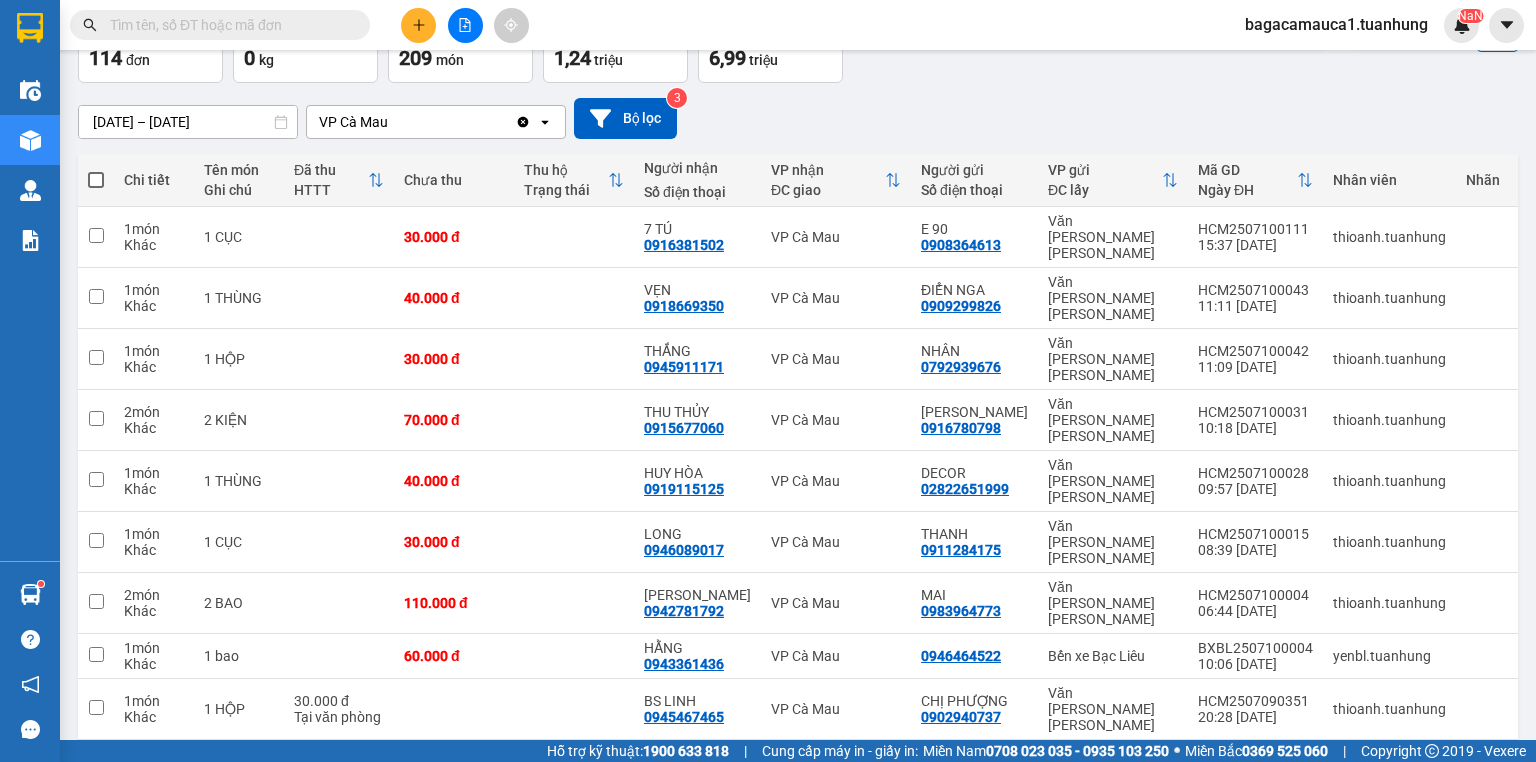 scroll, scrollTop: 131, scrollLeft: 0, axis: vertical 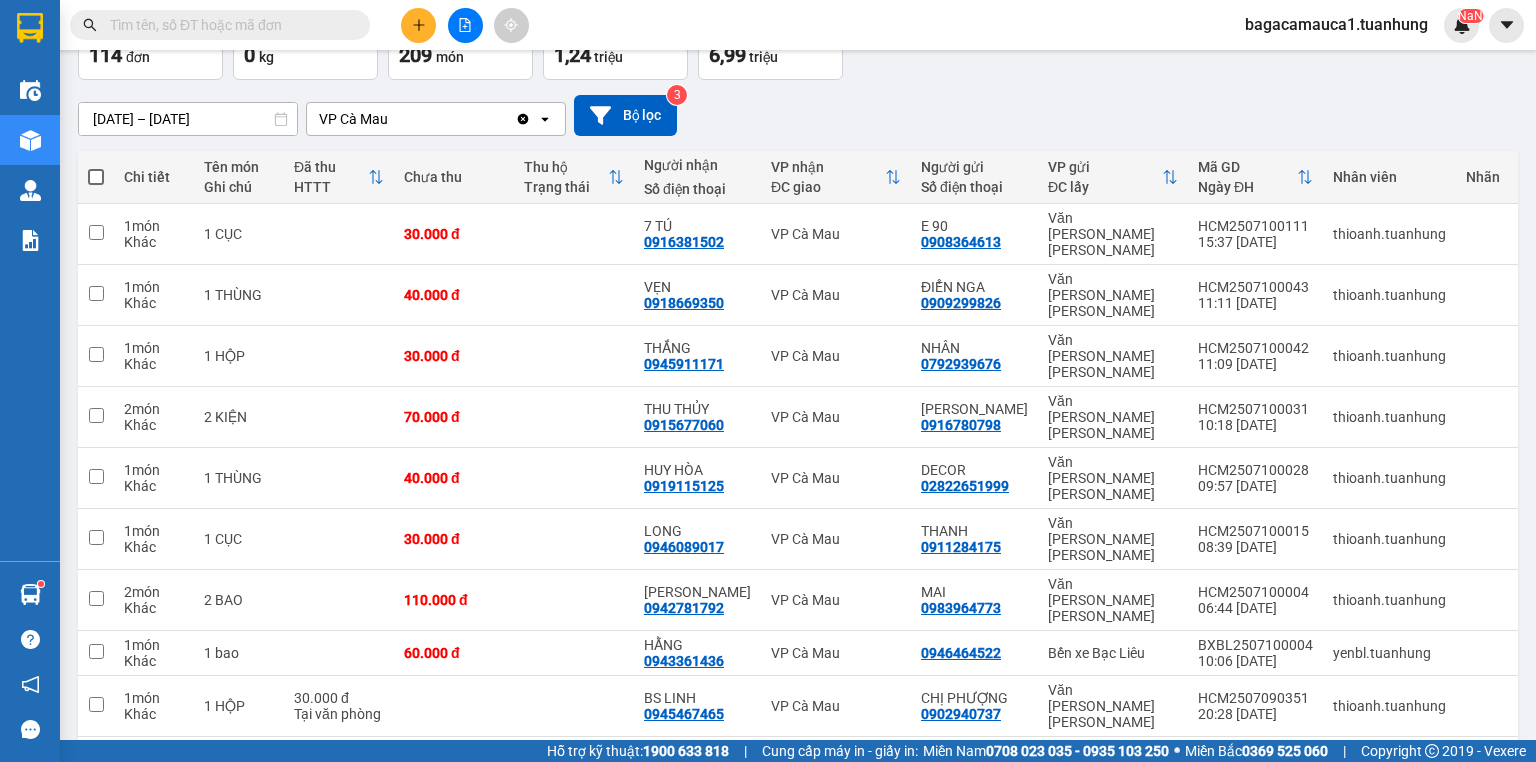 click 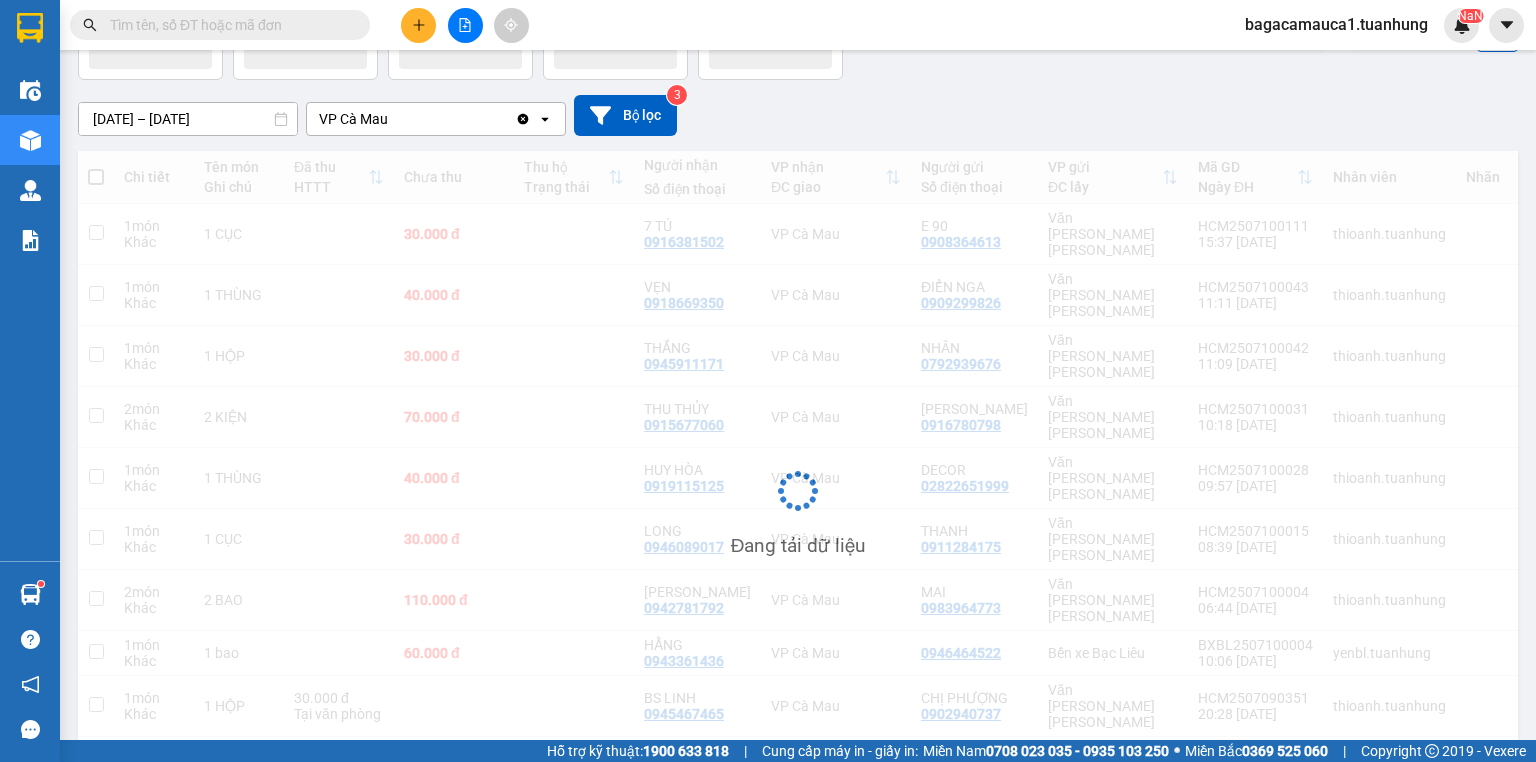 scroll, scrollTop: 131, scrollLeft: 0, axis: vertical 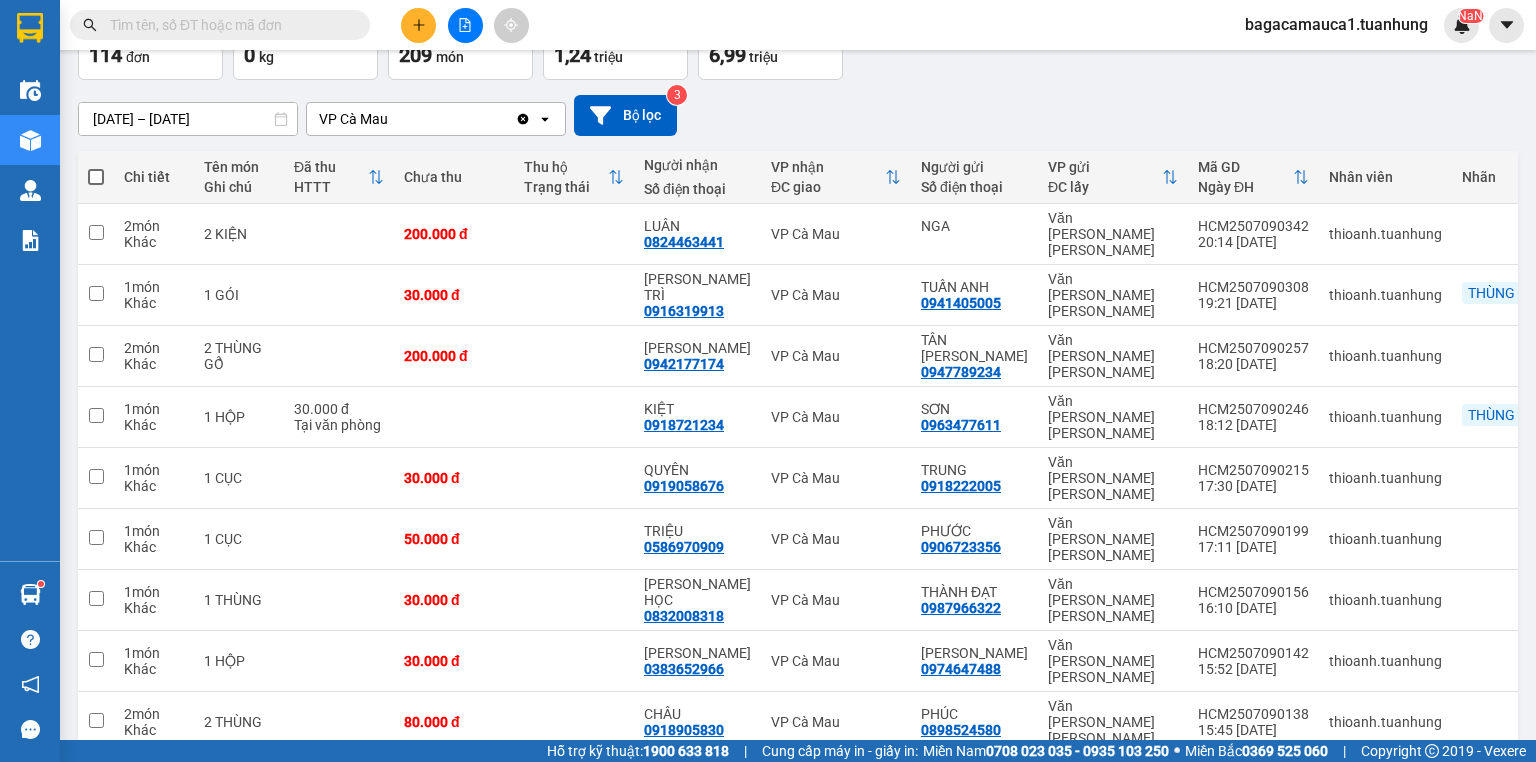 click at bounding box center [1335, 846] 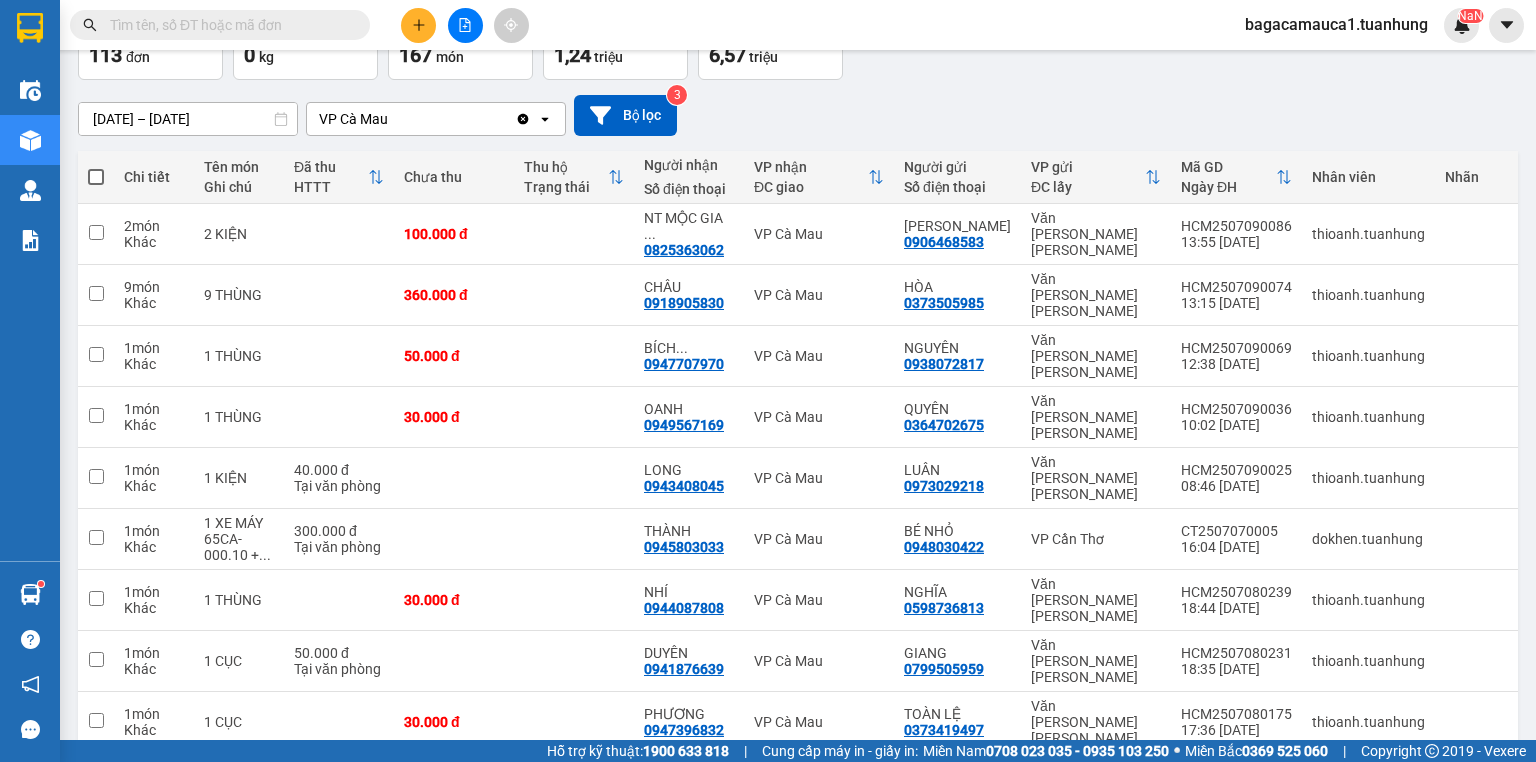 click on "1 ... 8 9 10 11 12 10 / trang open" at bounding box center [798, 846] 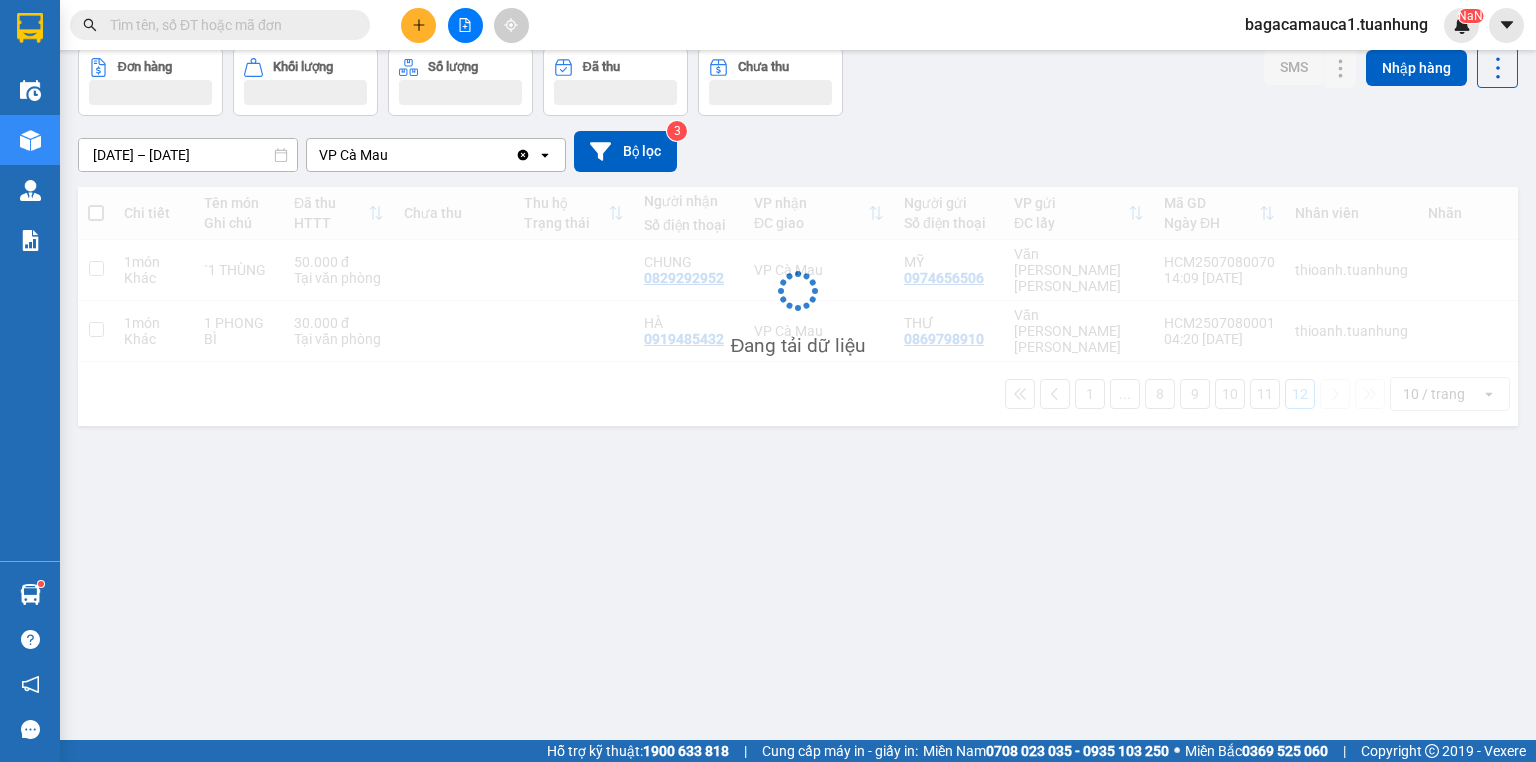 scroll, scrollTop: 92, scrollLeft: 0, axis: vertical 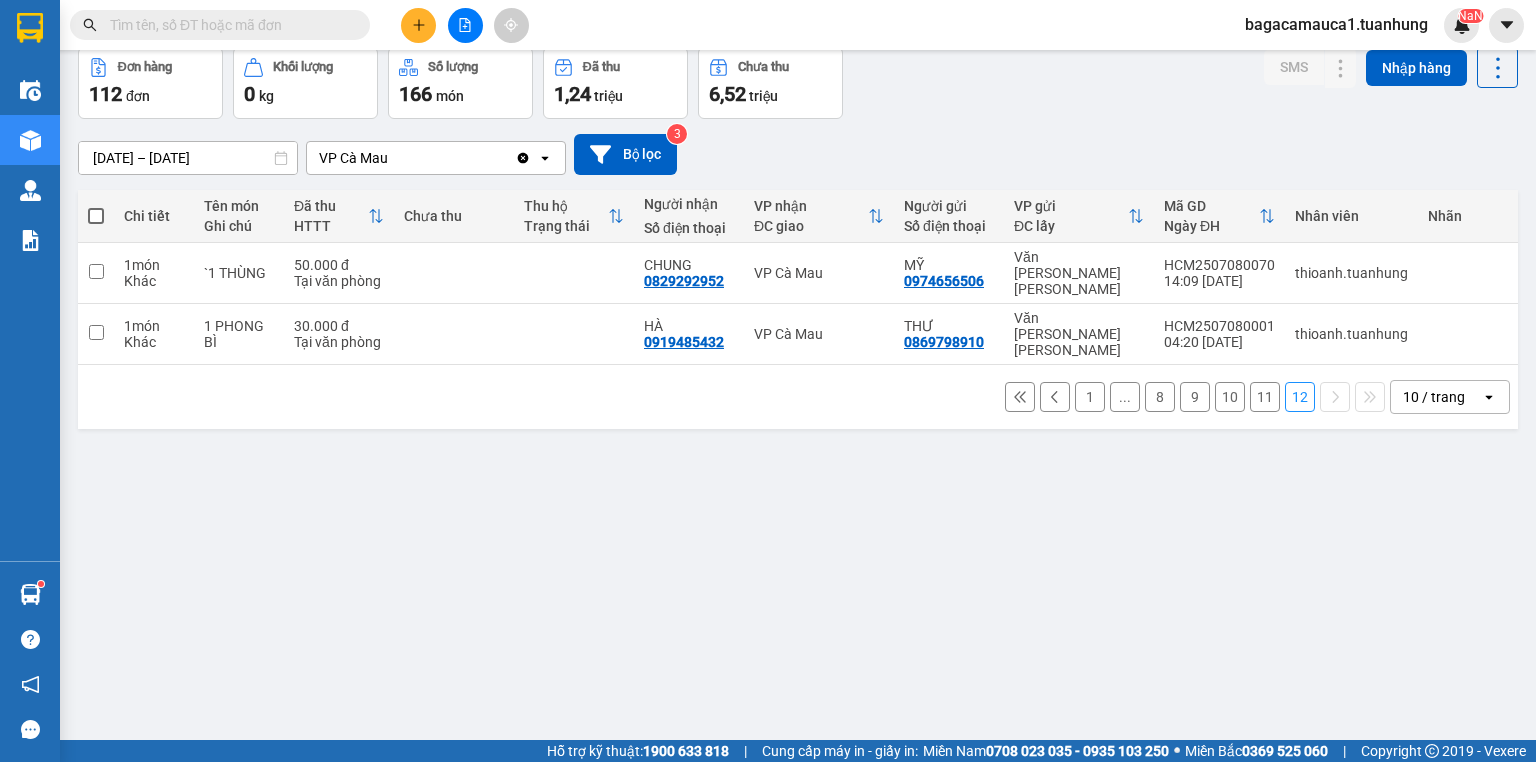 click at bounding box center (1020, 397) 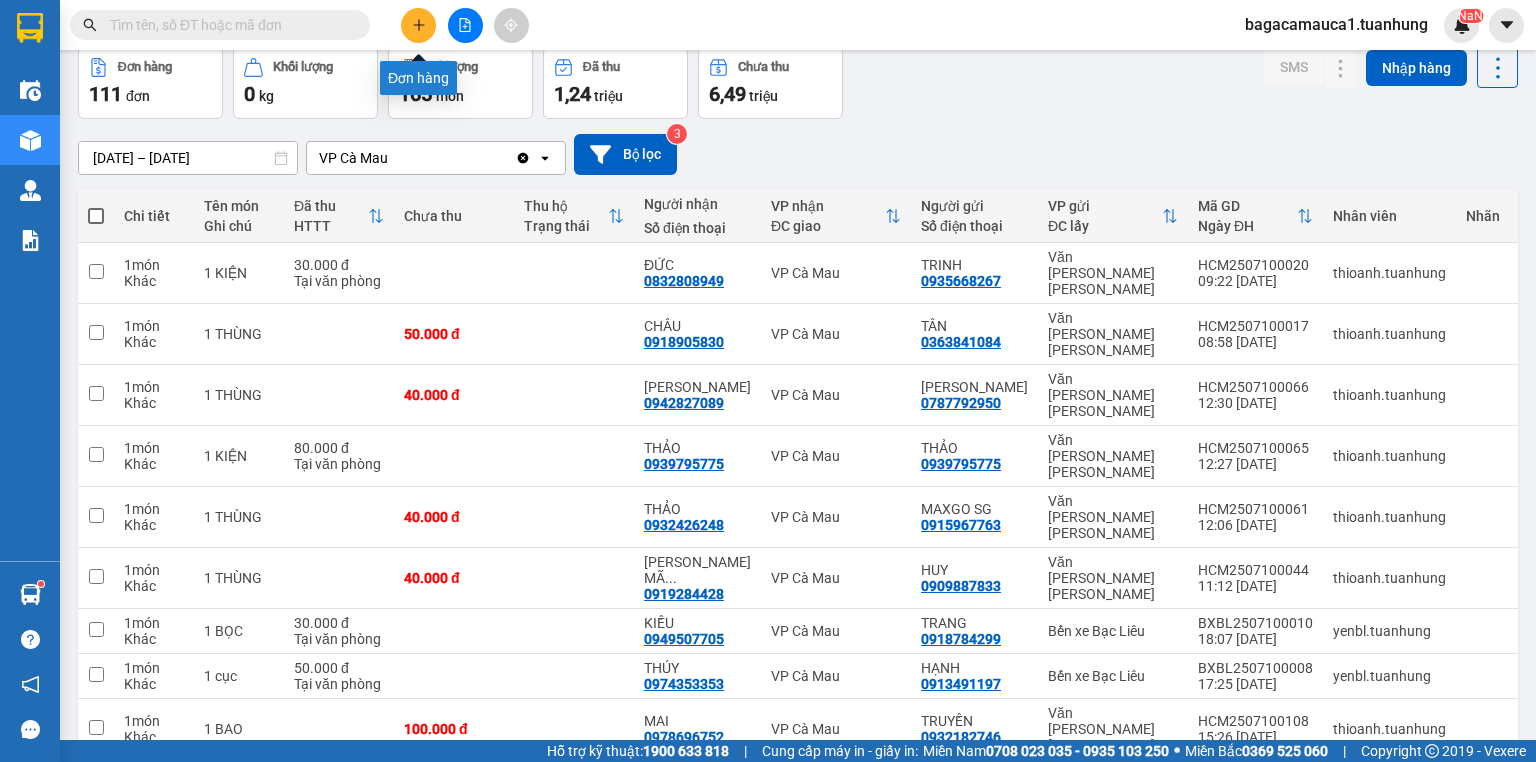 click at bounding box center [418, 25] 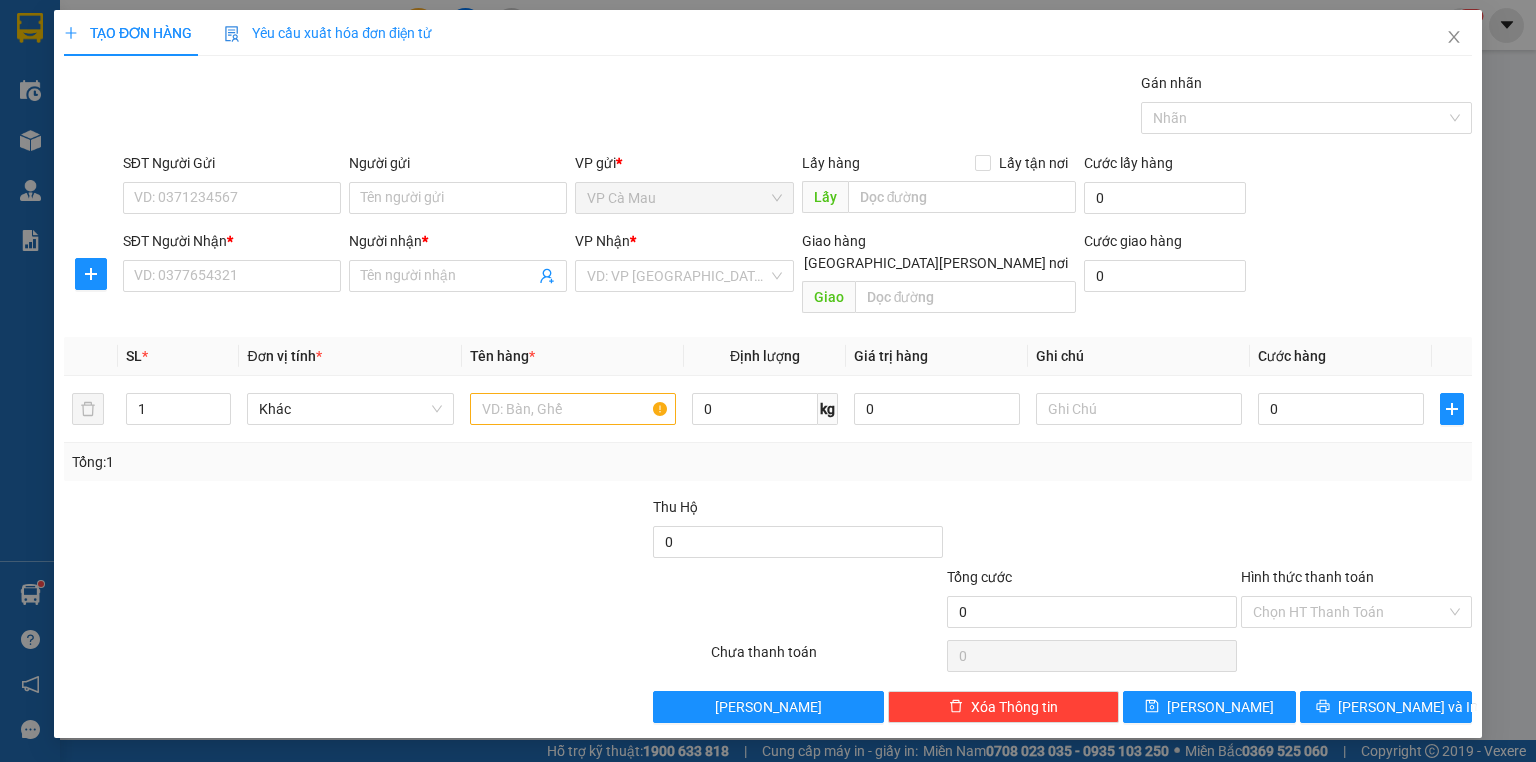 scroll, scrollTop: 0, scrollLeft: 0, axis: both 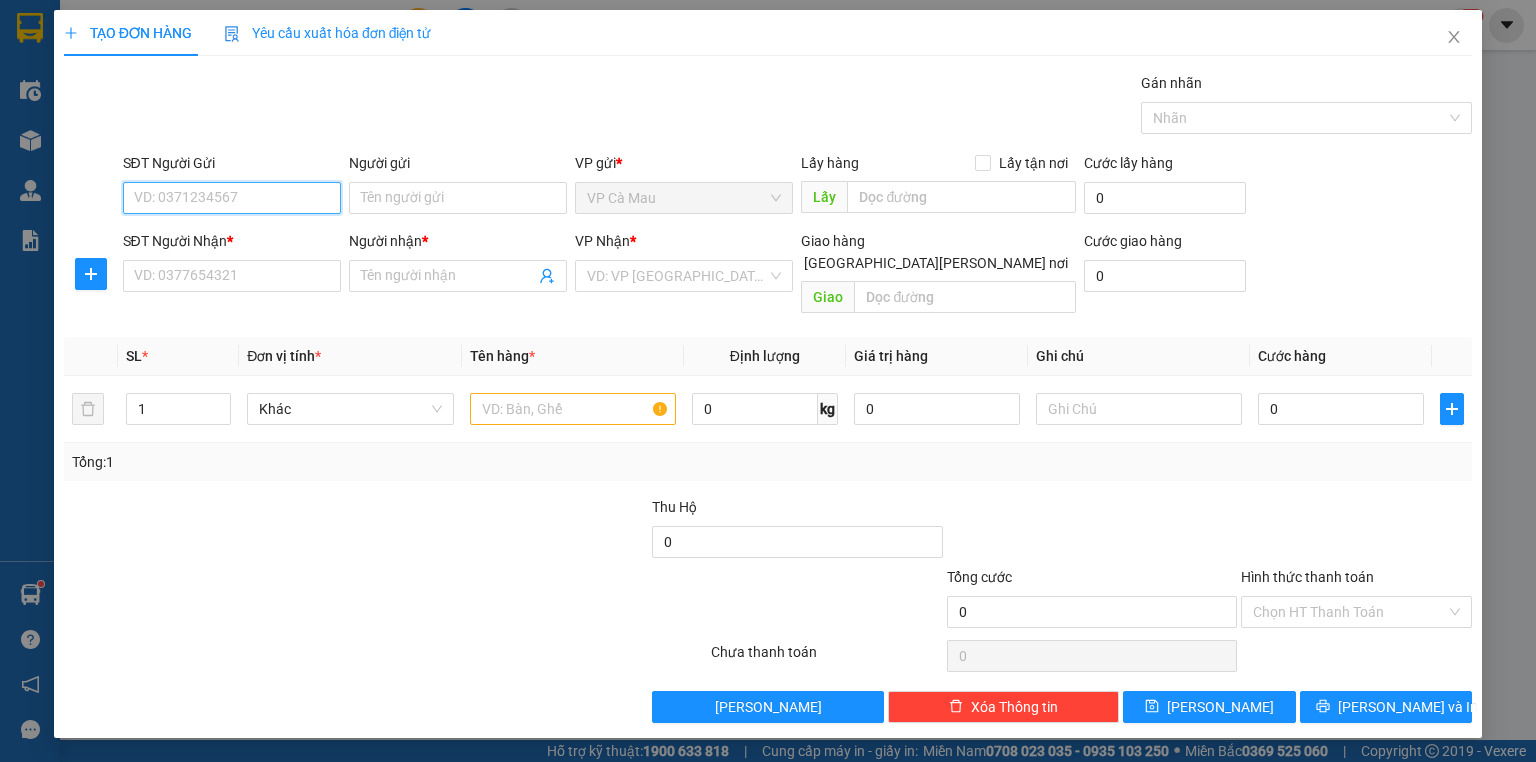 click on "SĐT Người Gửi" at bounding box center (232, 198) 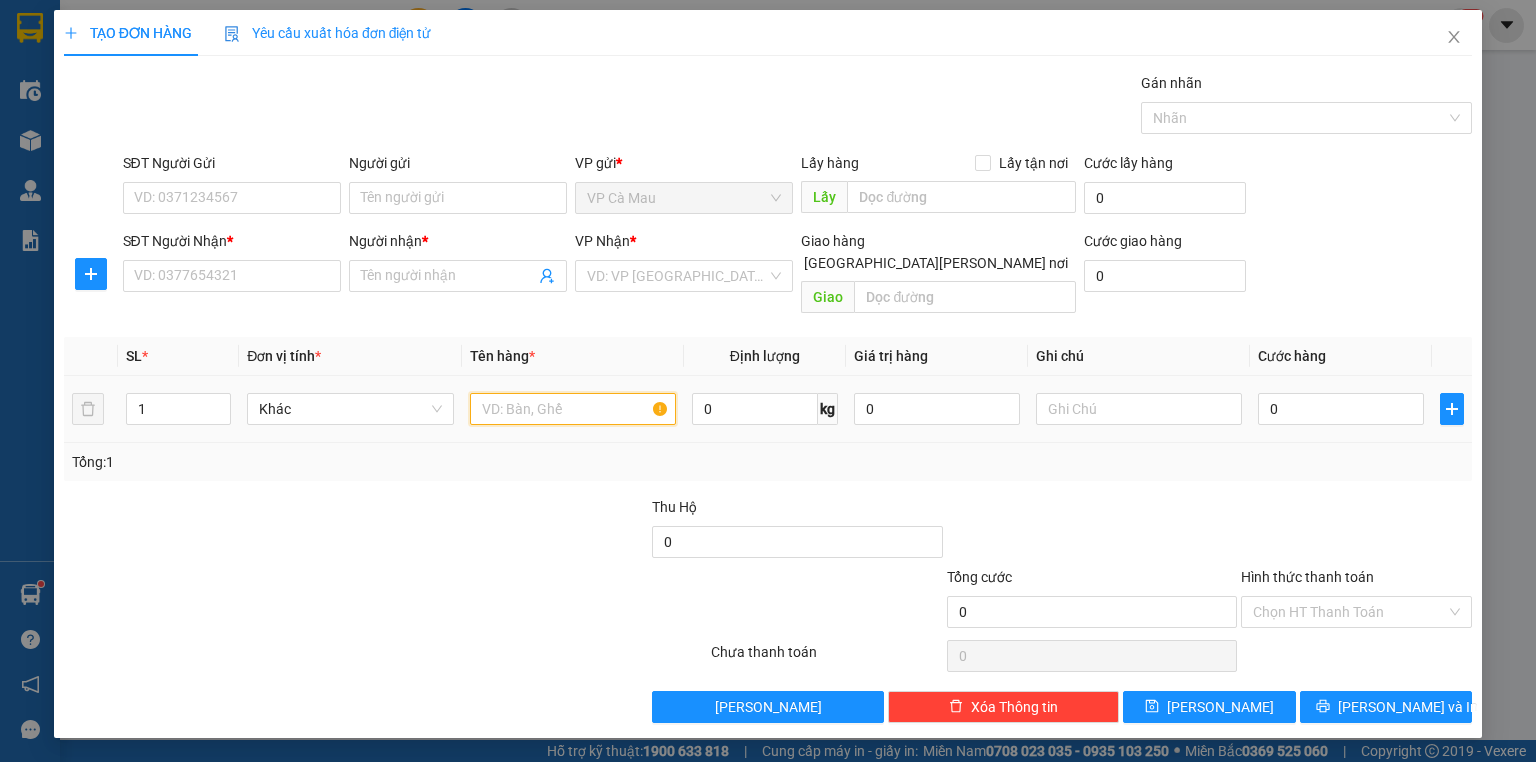 click at bounding box center [573, 409] 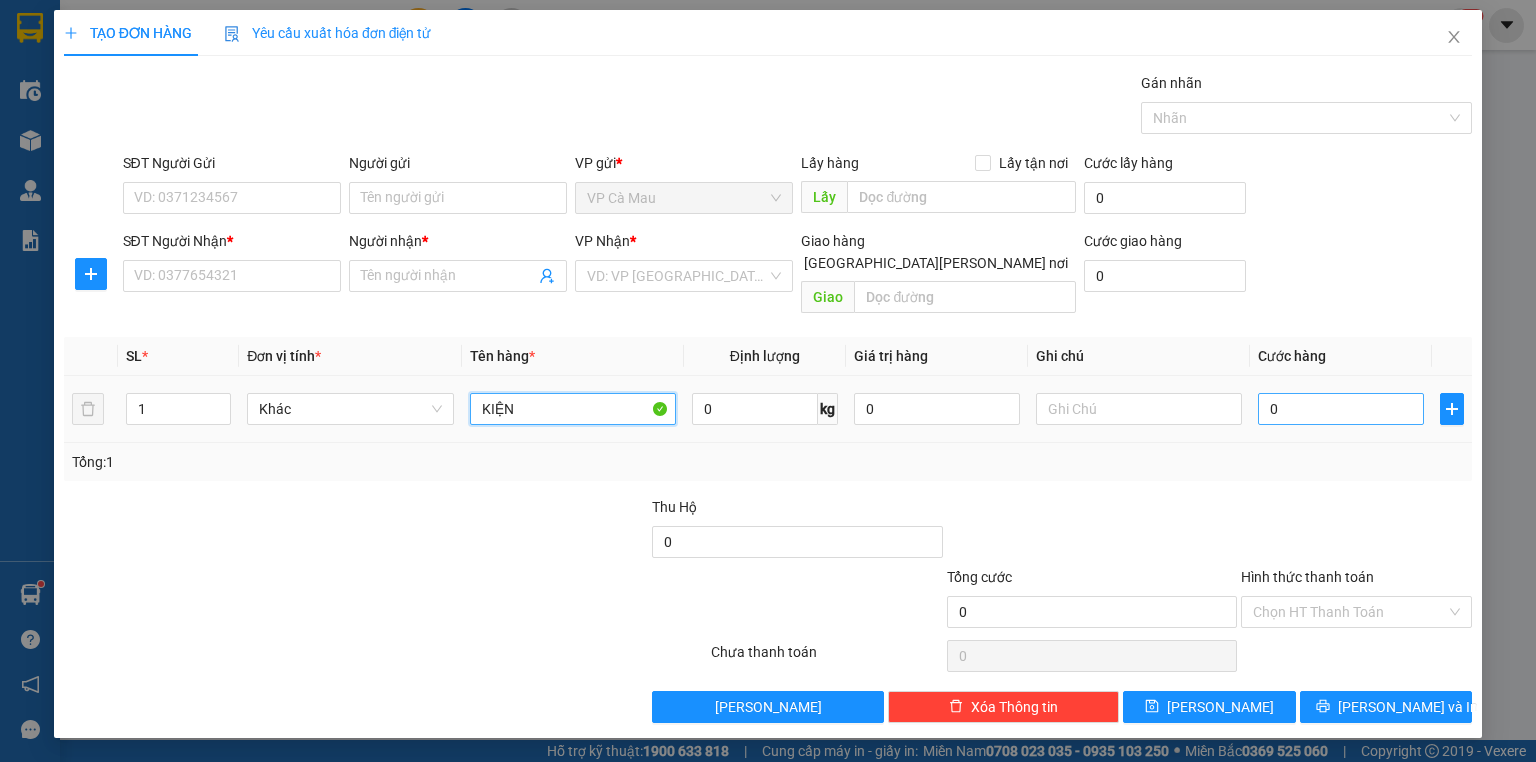 type on "KIỆN" 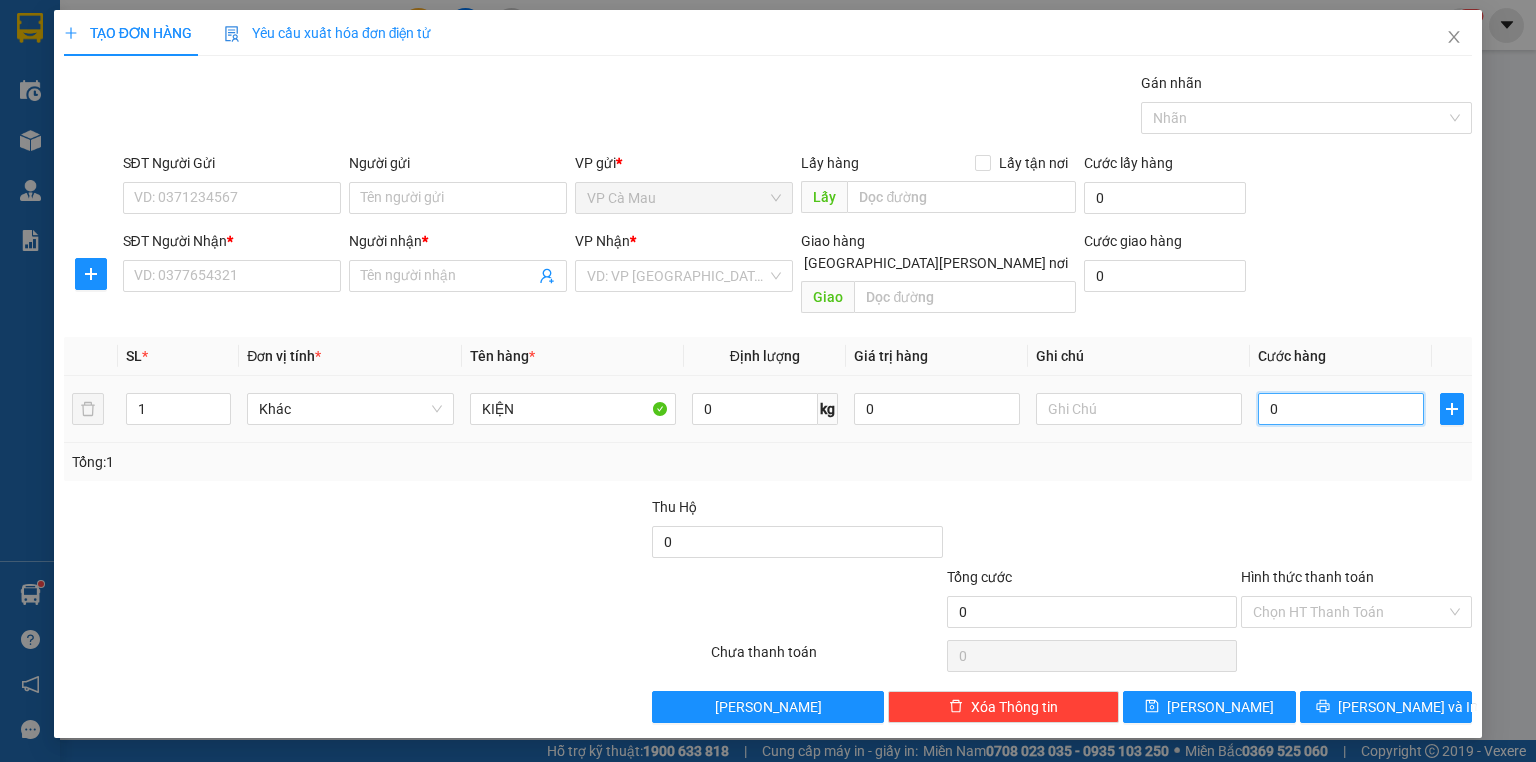 click on "0" at bounding box center [1341, 409] 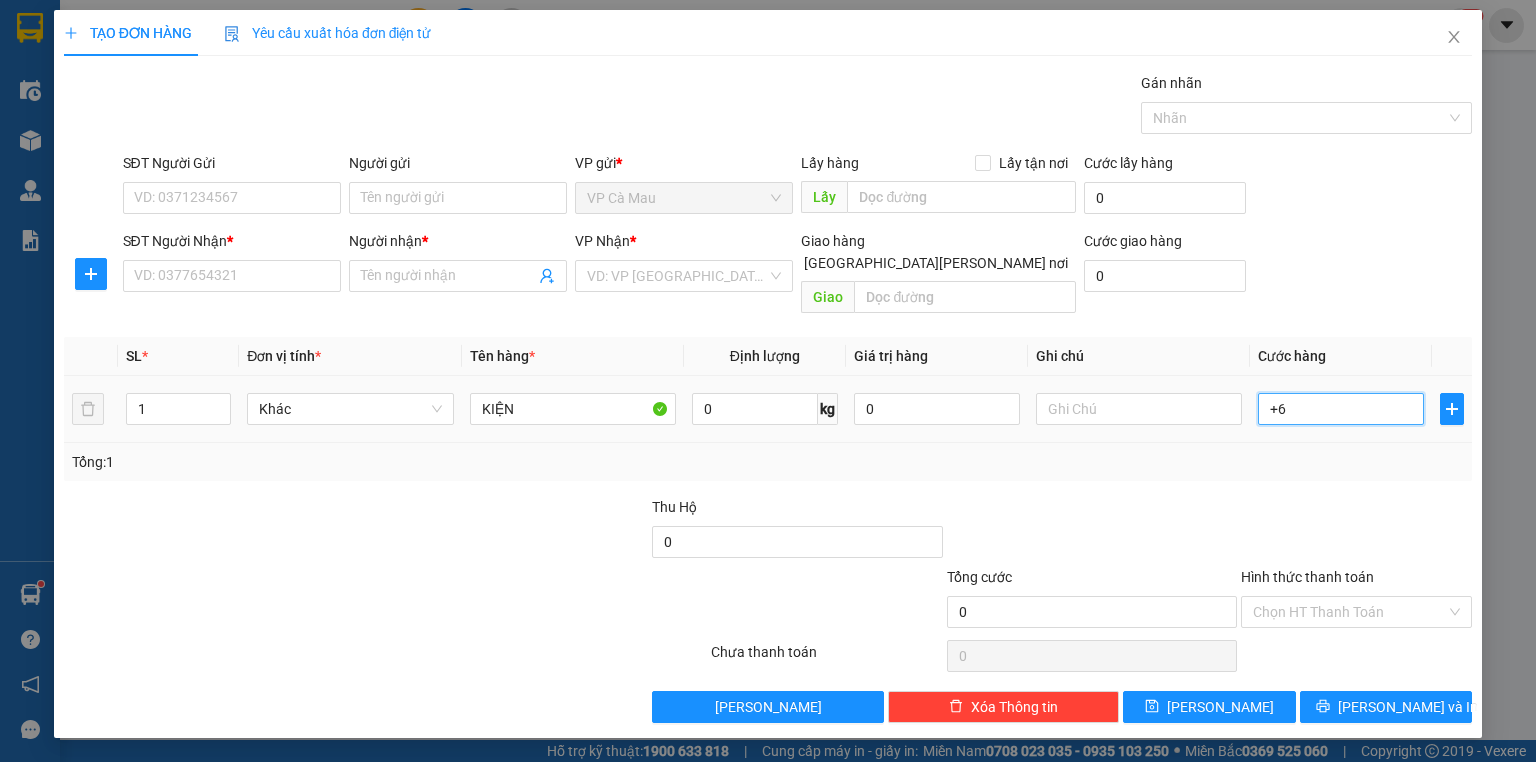 type on "+65" 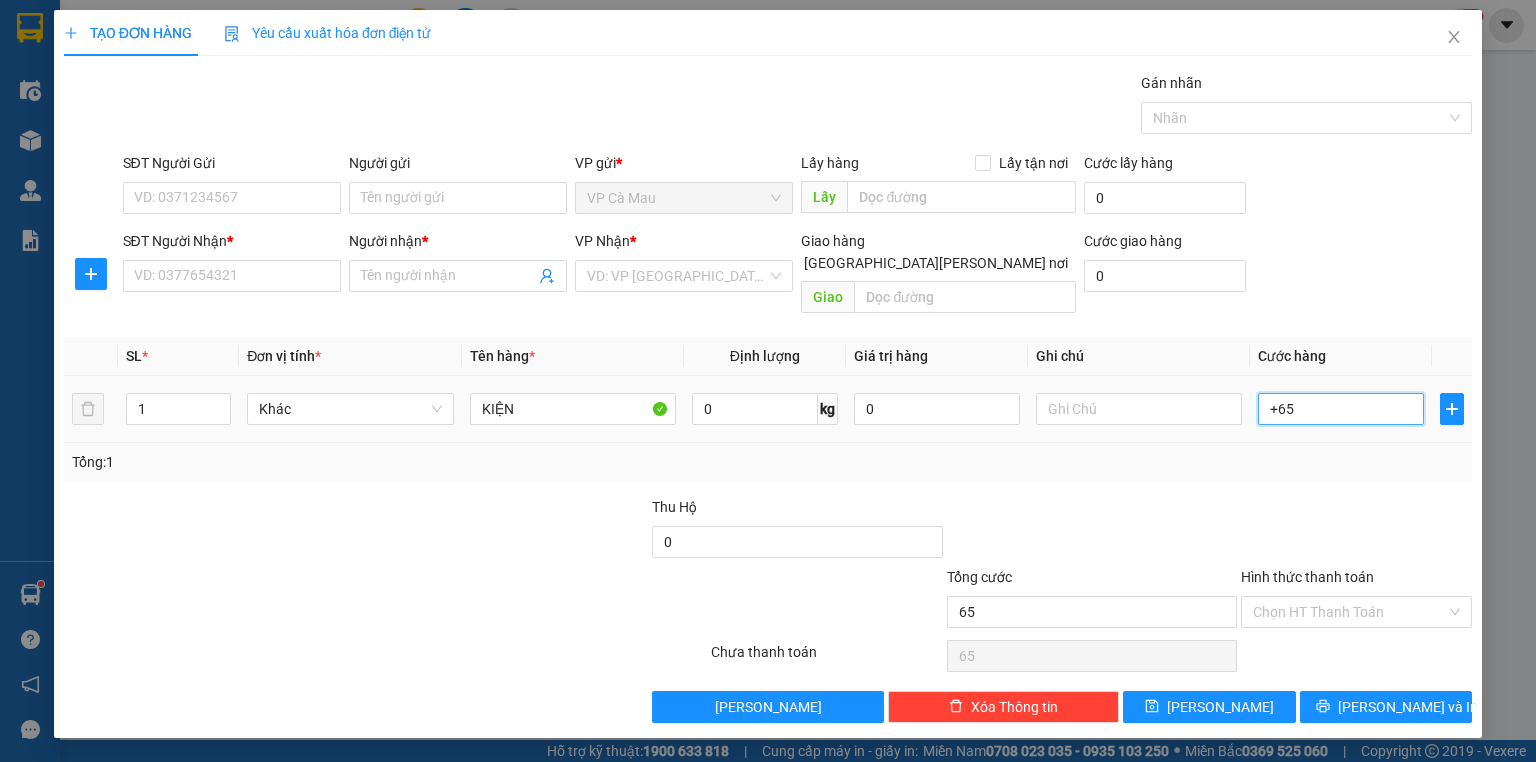 type on "+650" 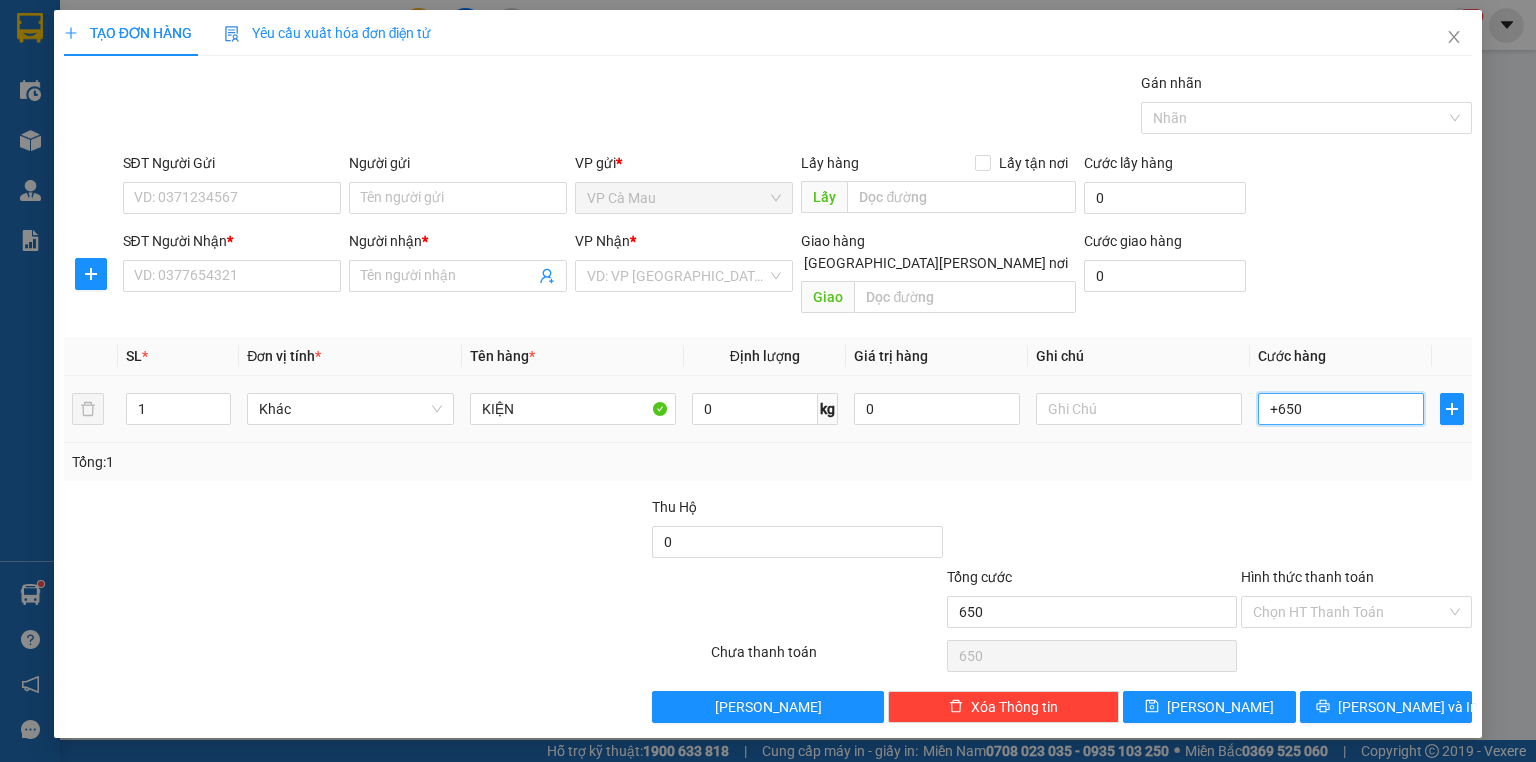 type on "+65" 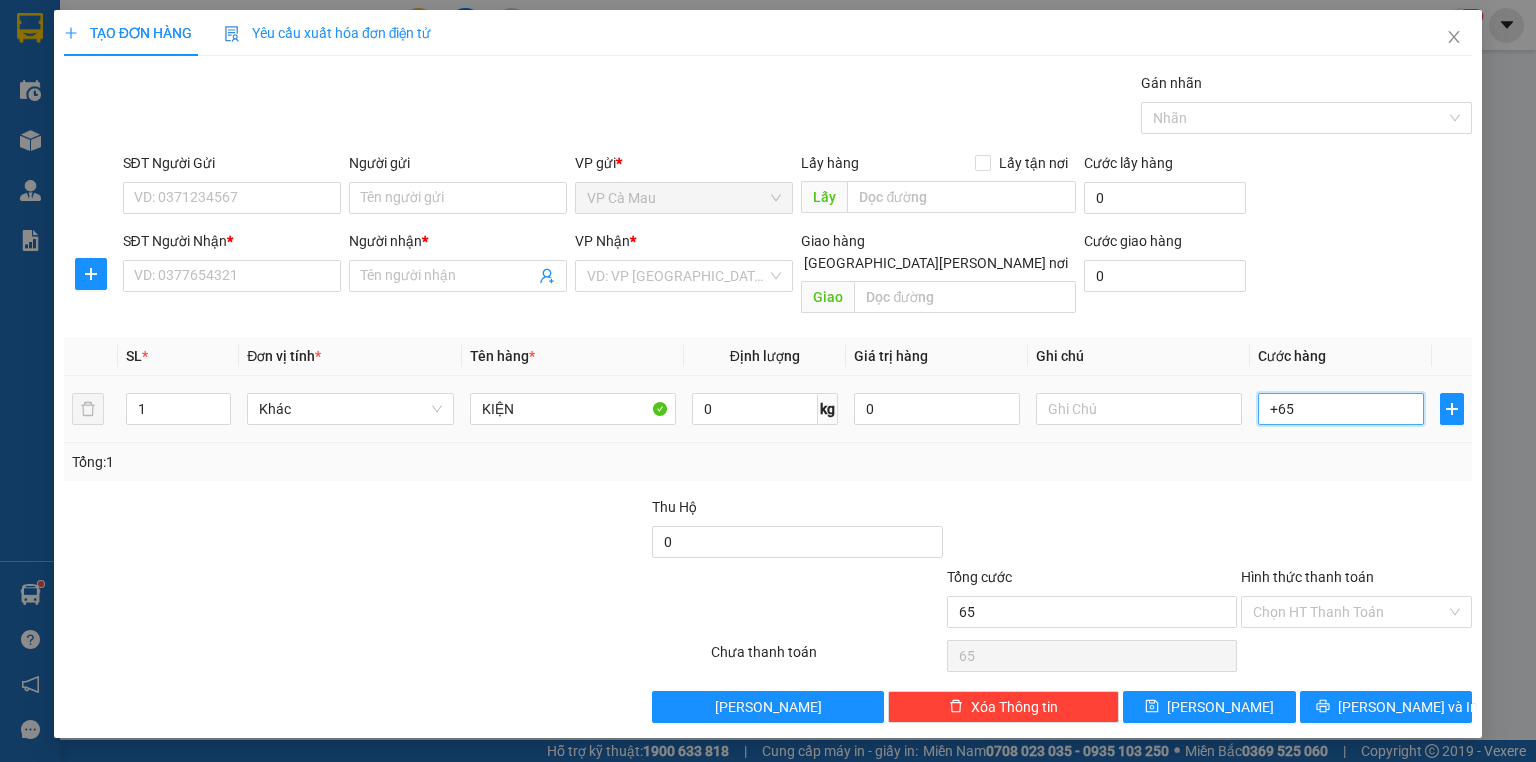 type on "+6" 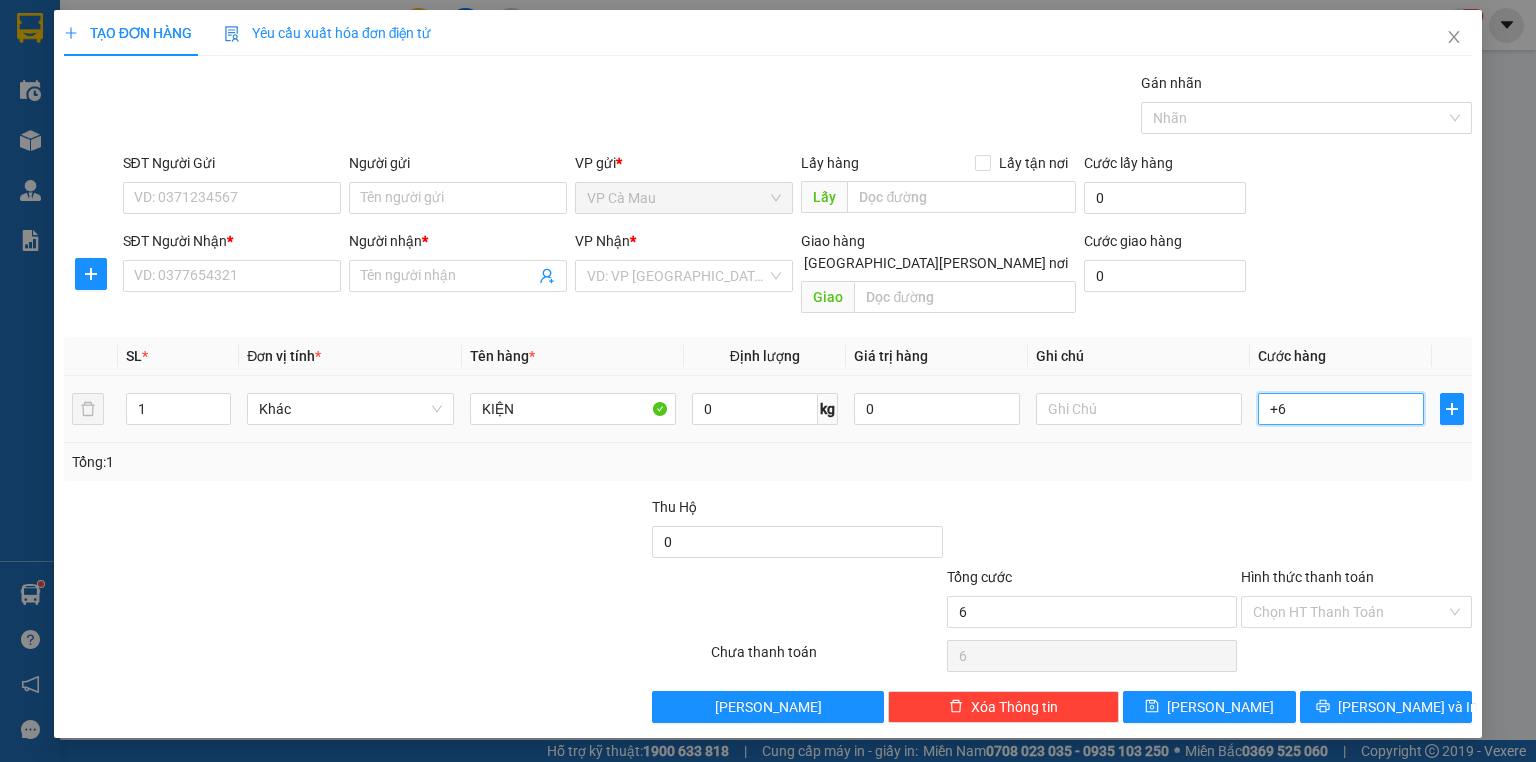 type on "+" 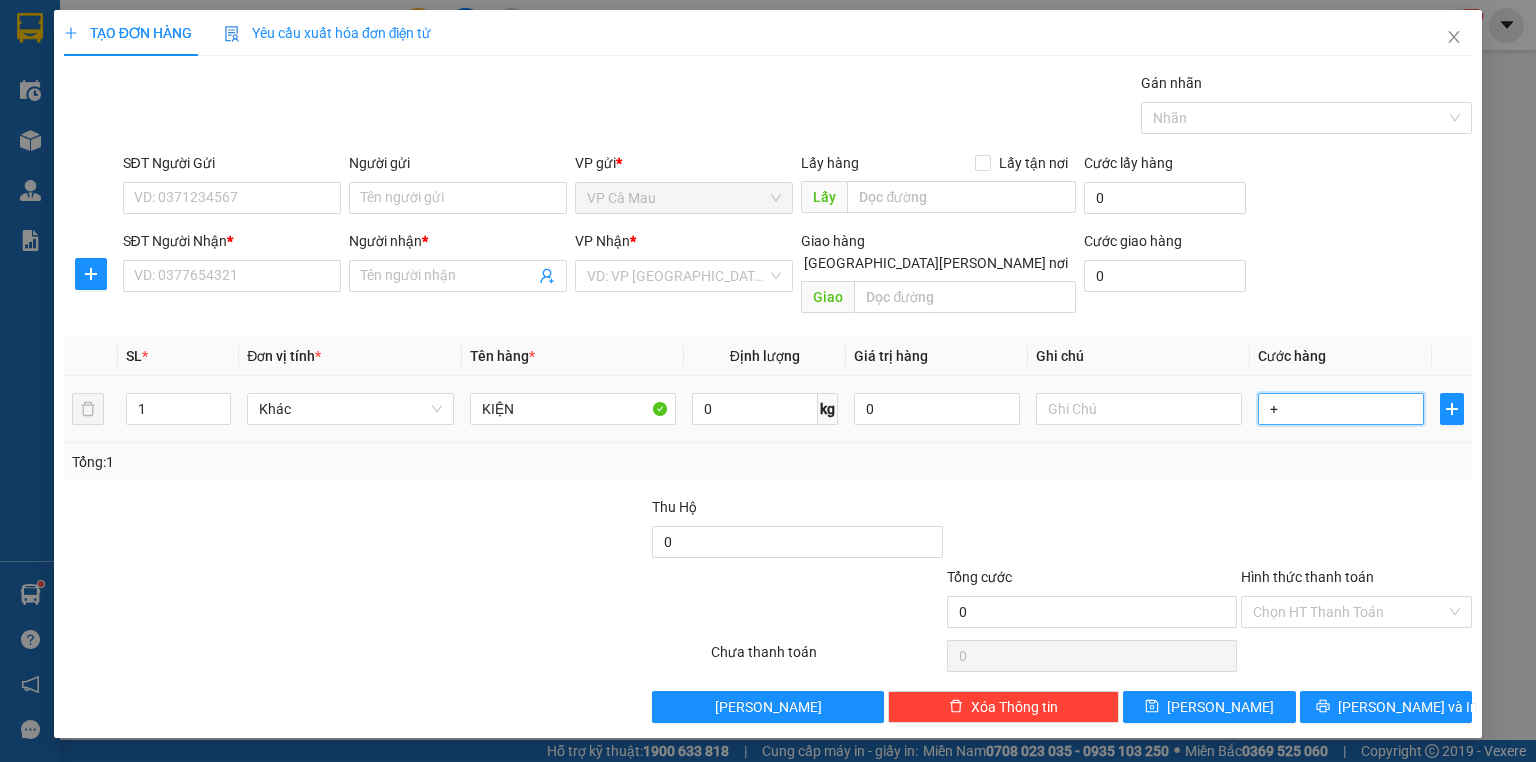 type on "+5" 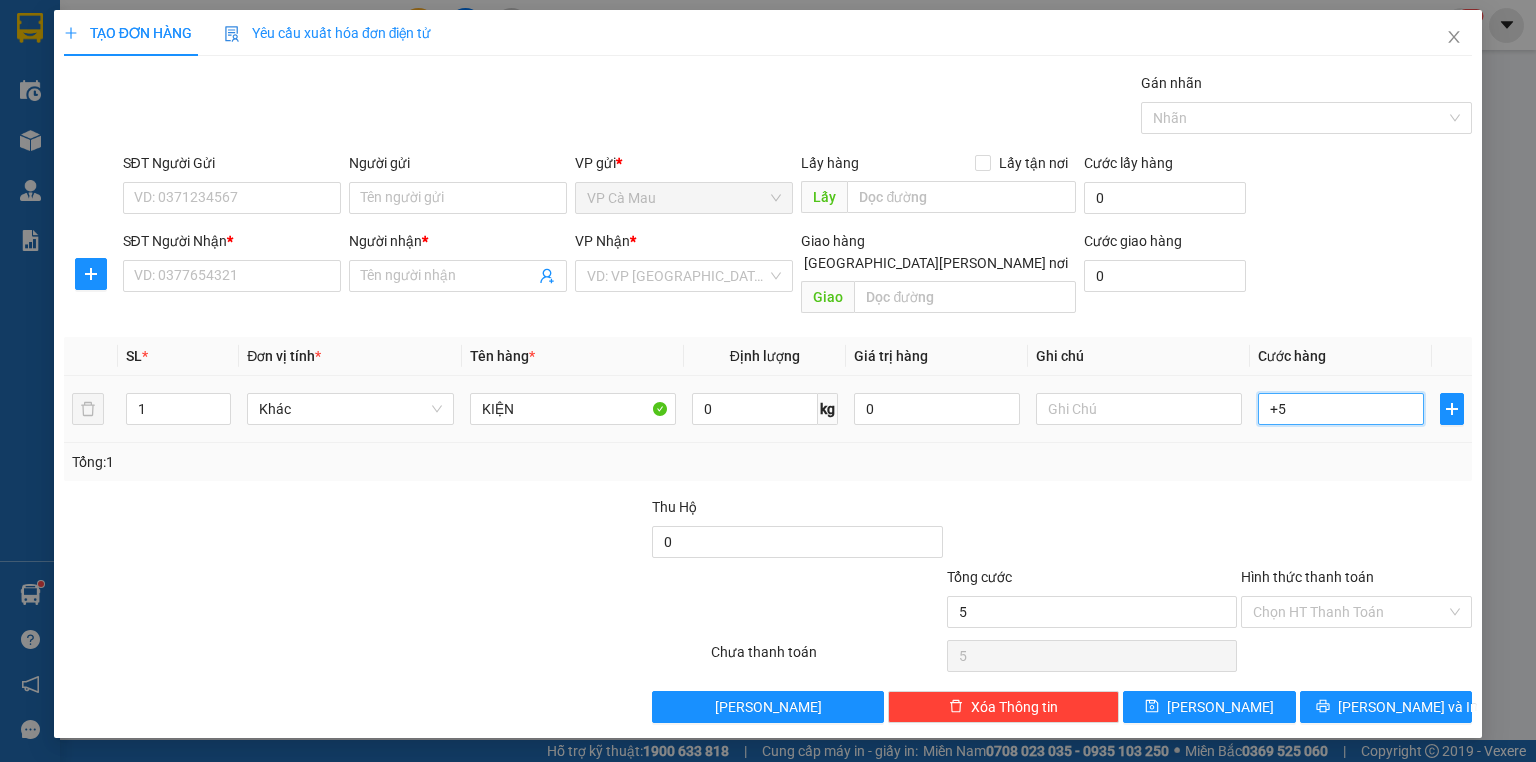 type on "+50" 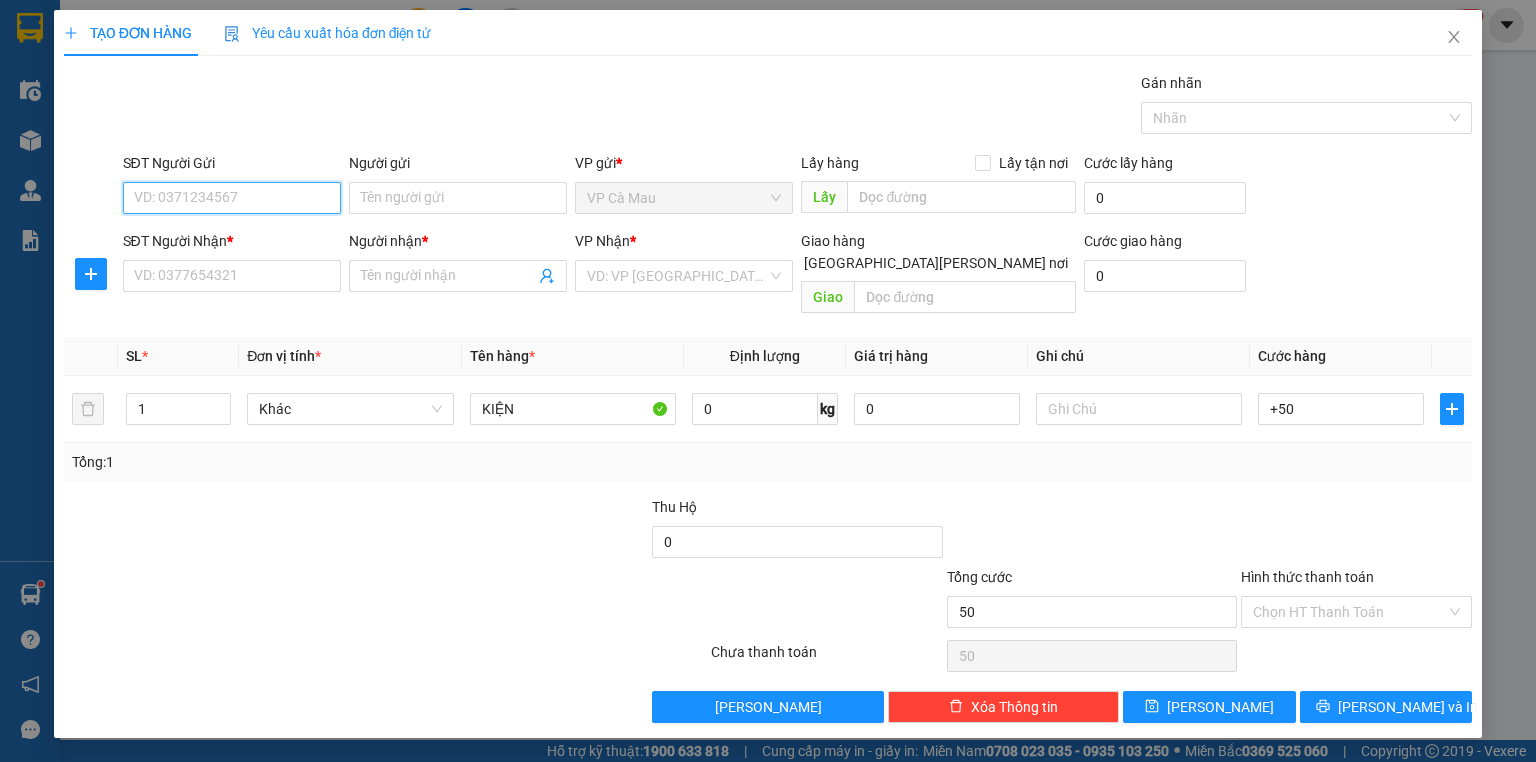type on "50.000" 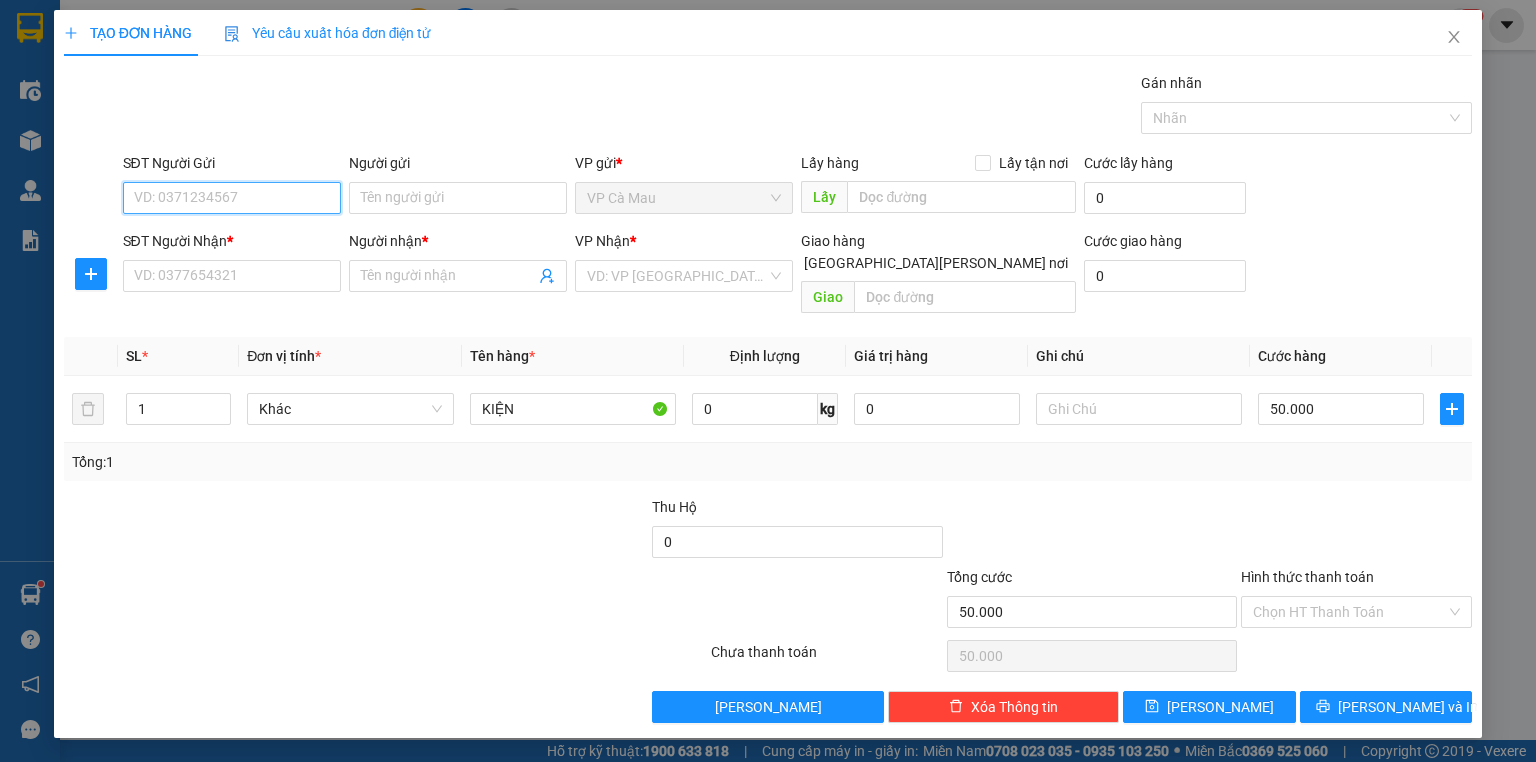 click on "SĐT Người Gửi" at bounding box center (232, 198) 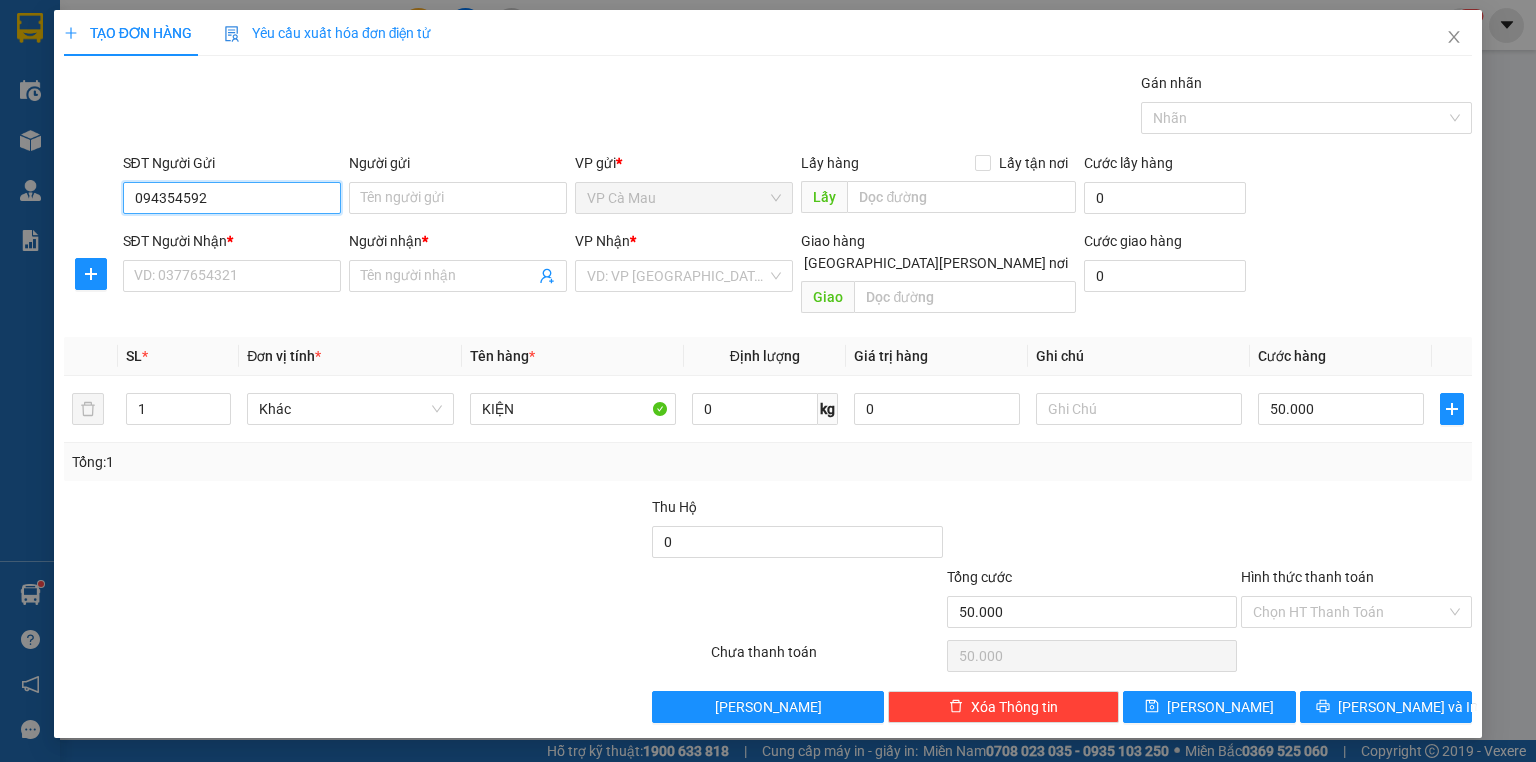 type on "0943545925" 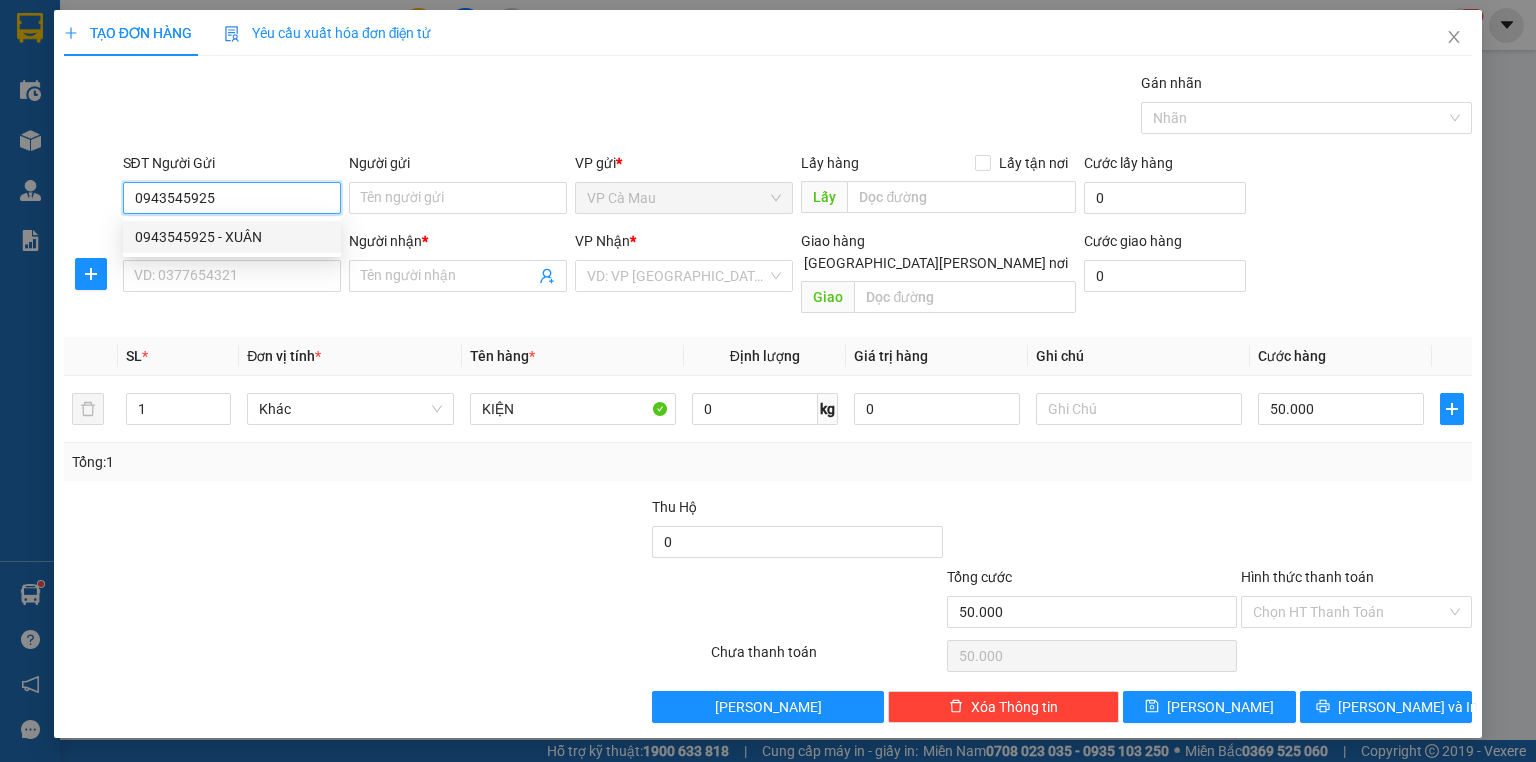 click on "0943545925 - XUÂN" at bounding box center (232, 237) 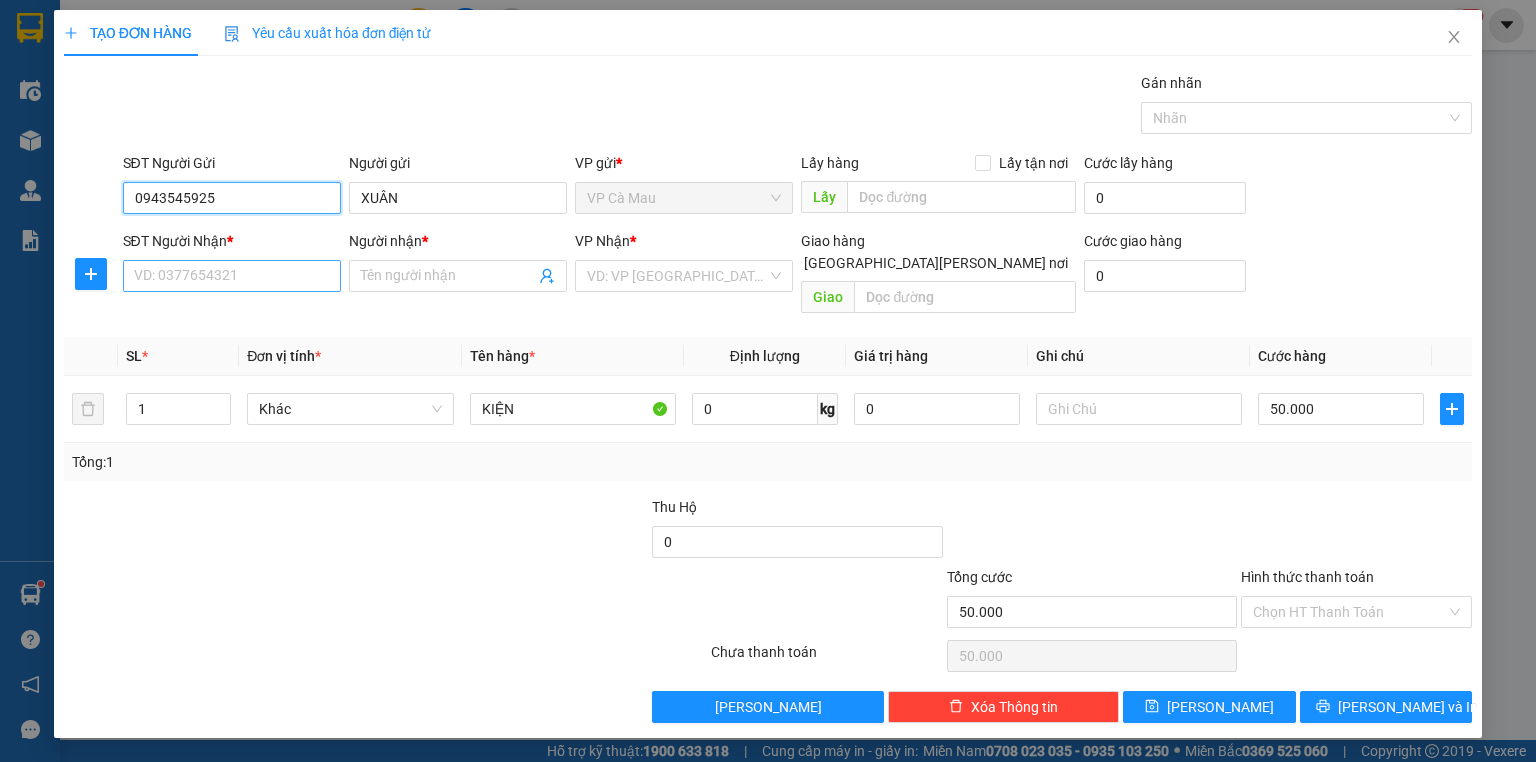 type on "0943545925" 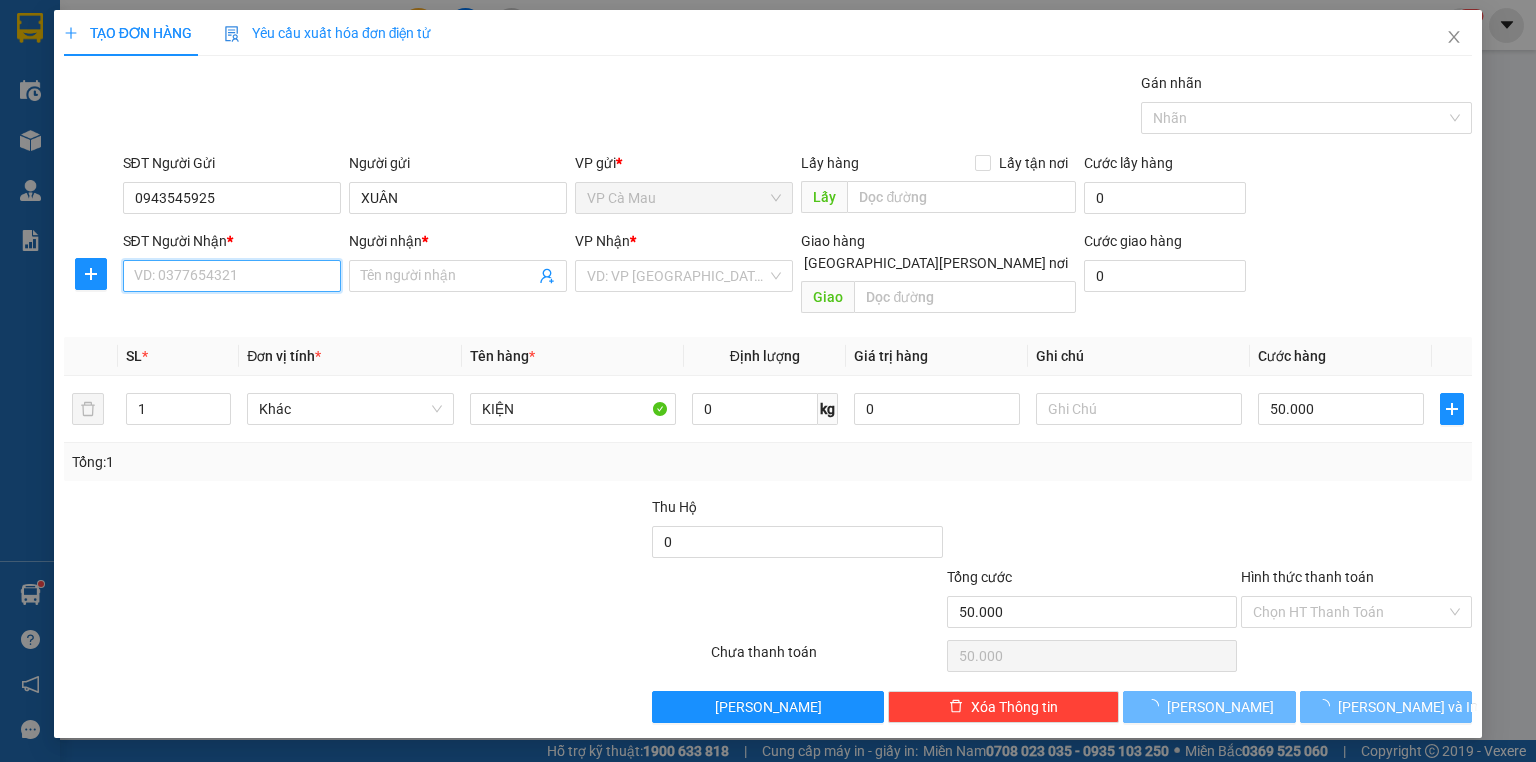 click on "SĐT Người Nhận  *" at bounding box center [232, 276] 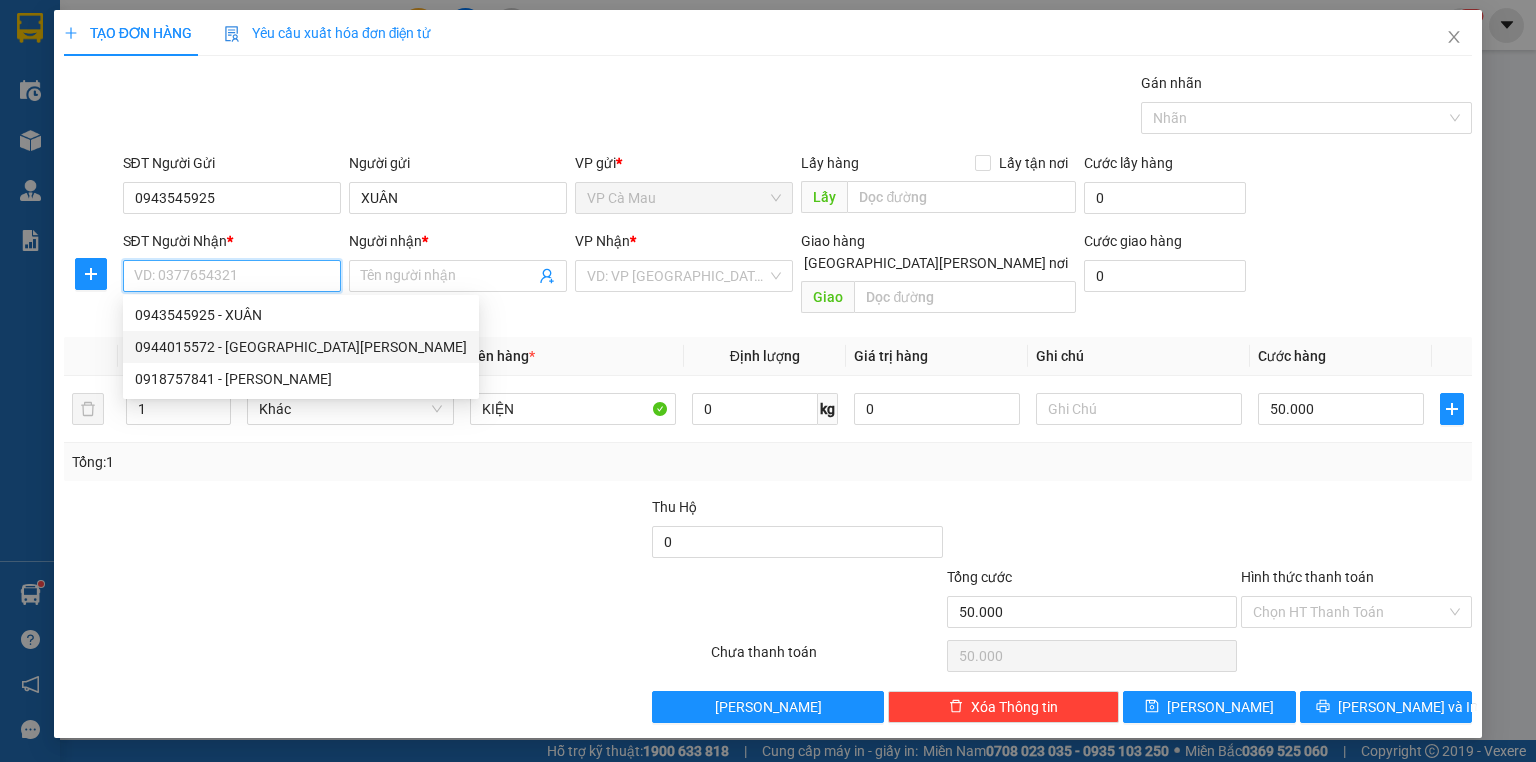 click on "0944015572 - [GEOGRAPHIC_DATA][PERSON_NAME]" at bounding box center [301, 347] 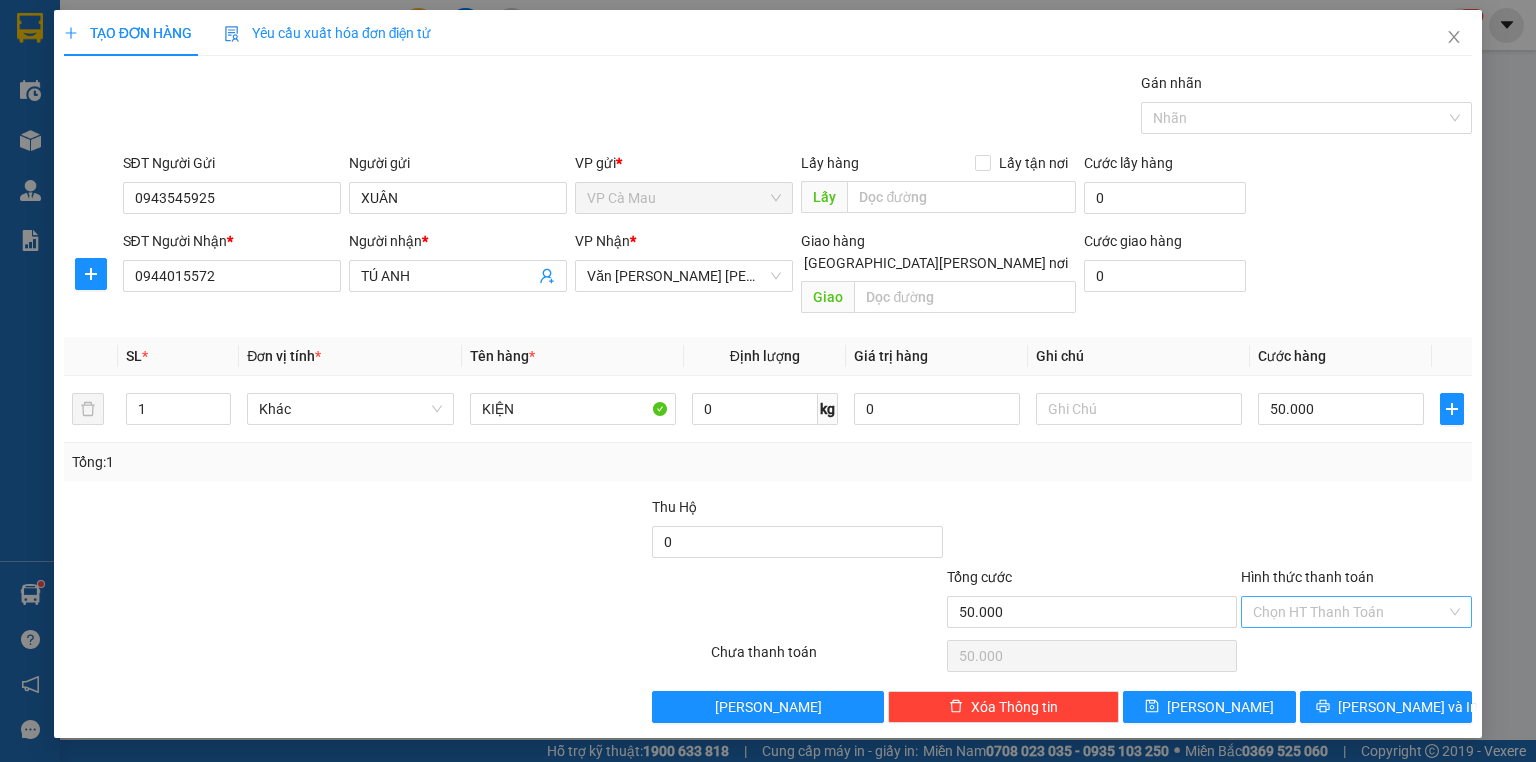 click on "Hình thức thanh toán" at bounding box center [1349, 612] 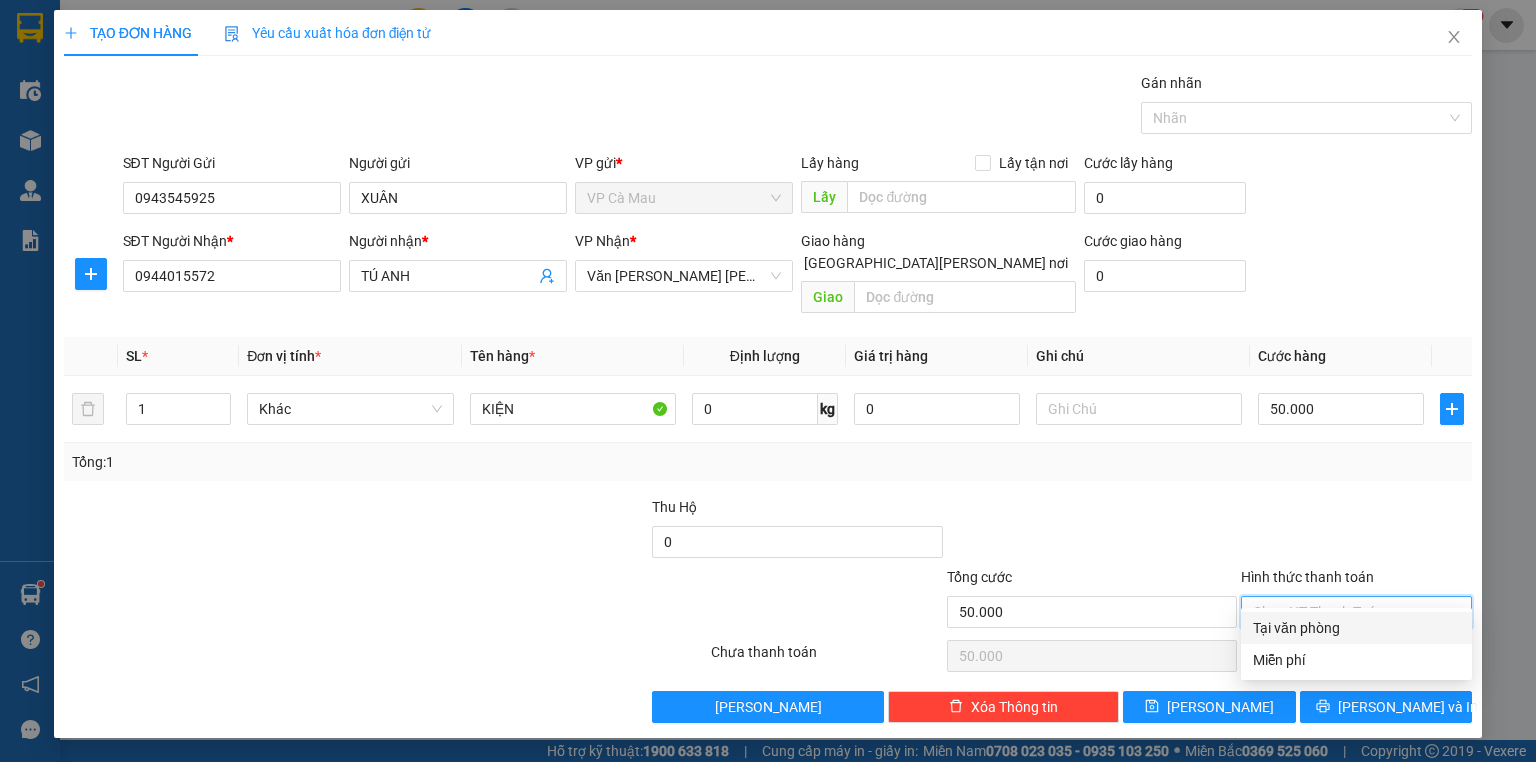 click on "Tại văn phòng" at bounding box center (1356, 628) 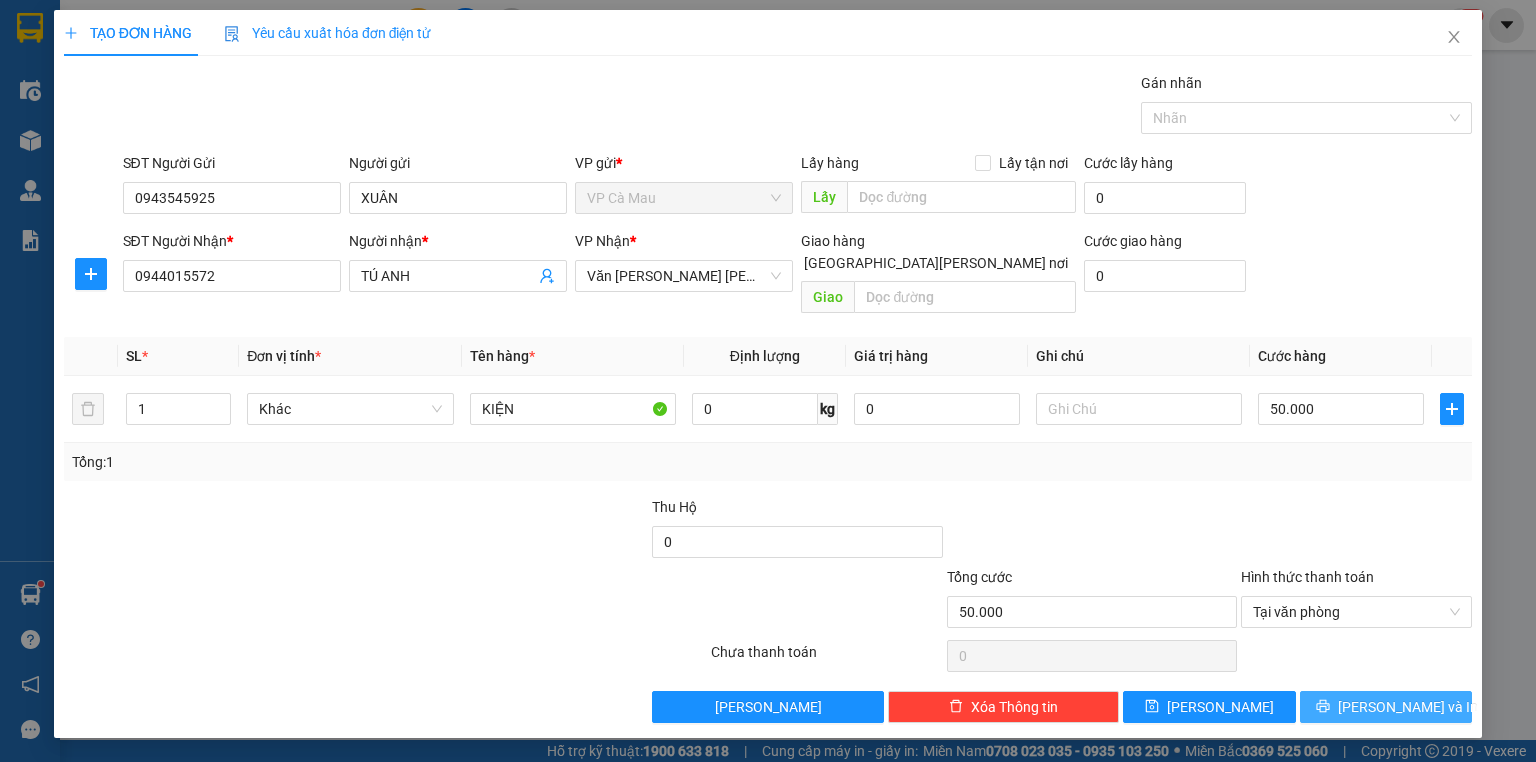click on "[PERSON_NAME] và In" at bounding box center (1408, 707) 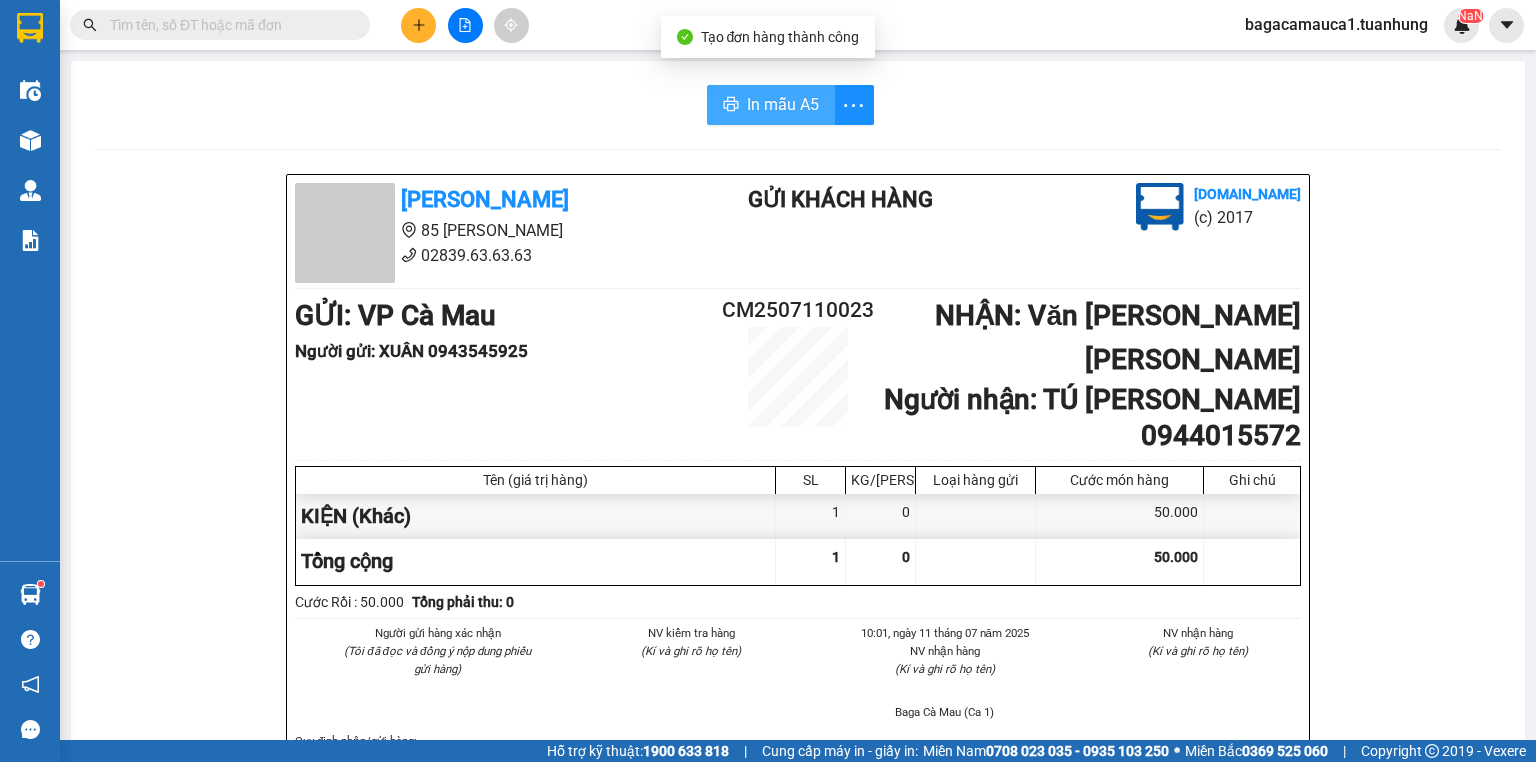 click on "In mẫu A5" at bounding box center (783, 104) 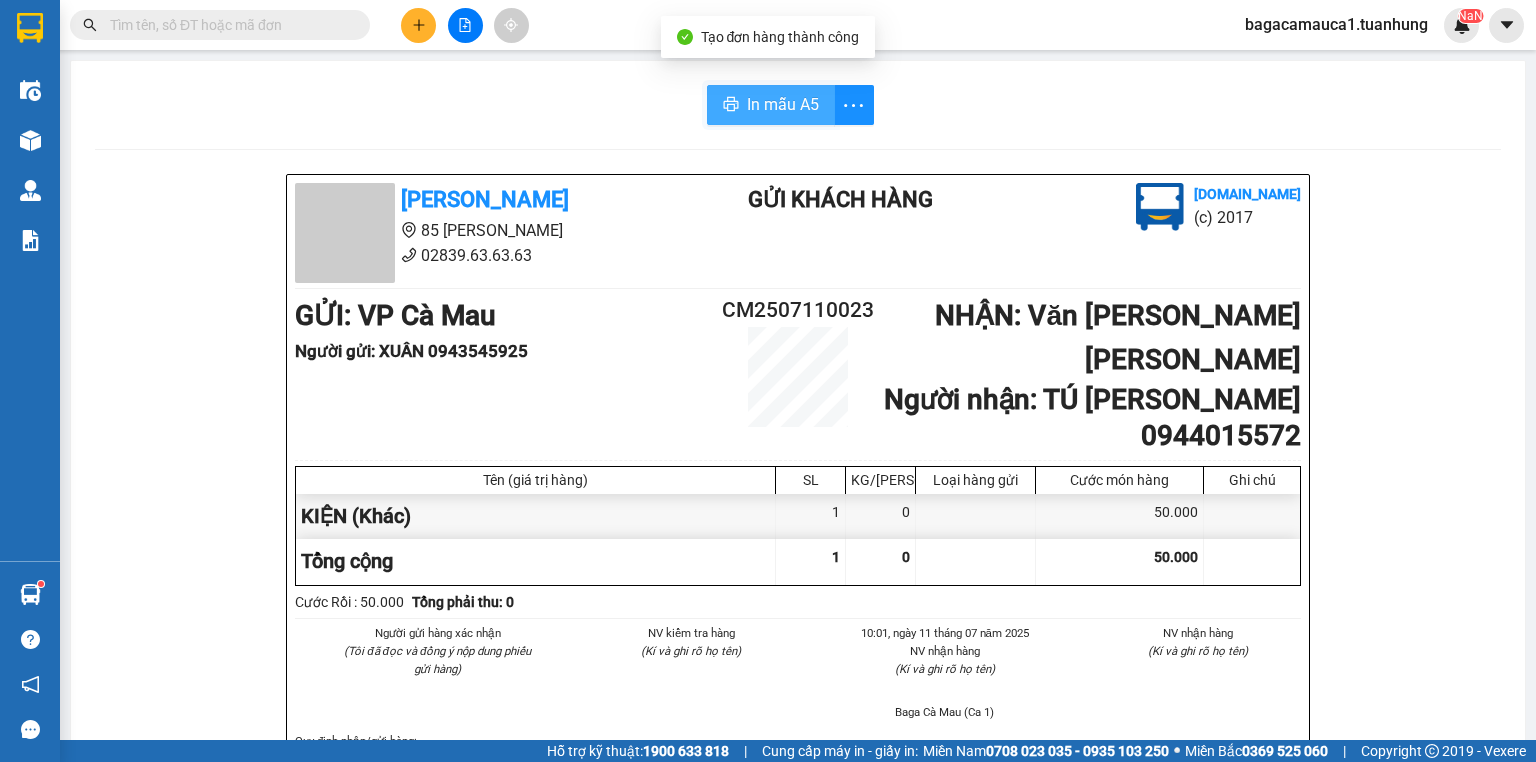 scroll, scrollTop: 0, scrollLeft: 0, axis: both 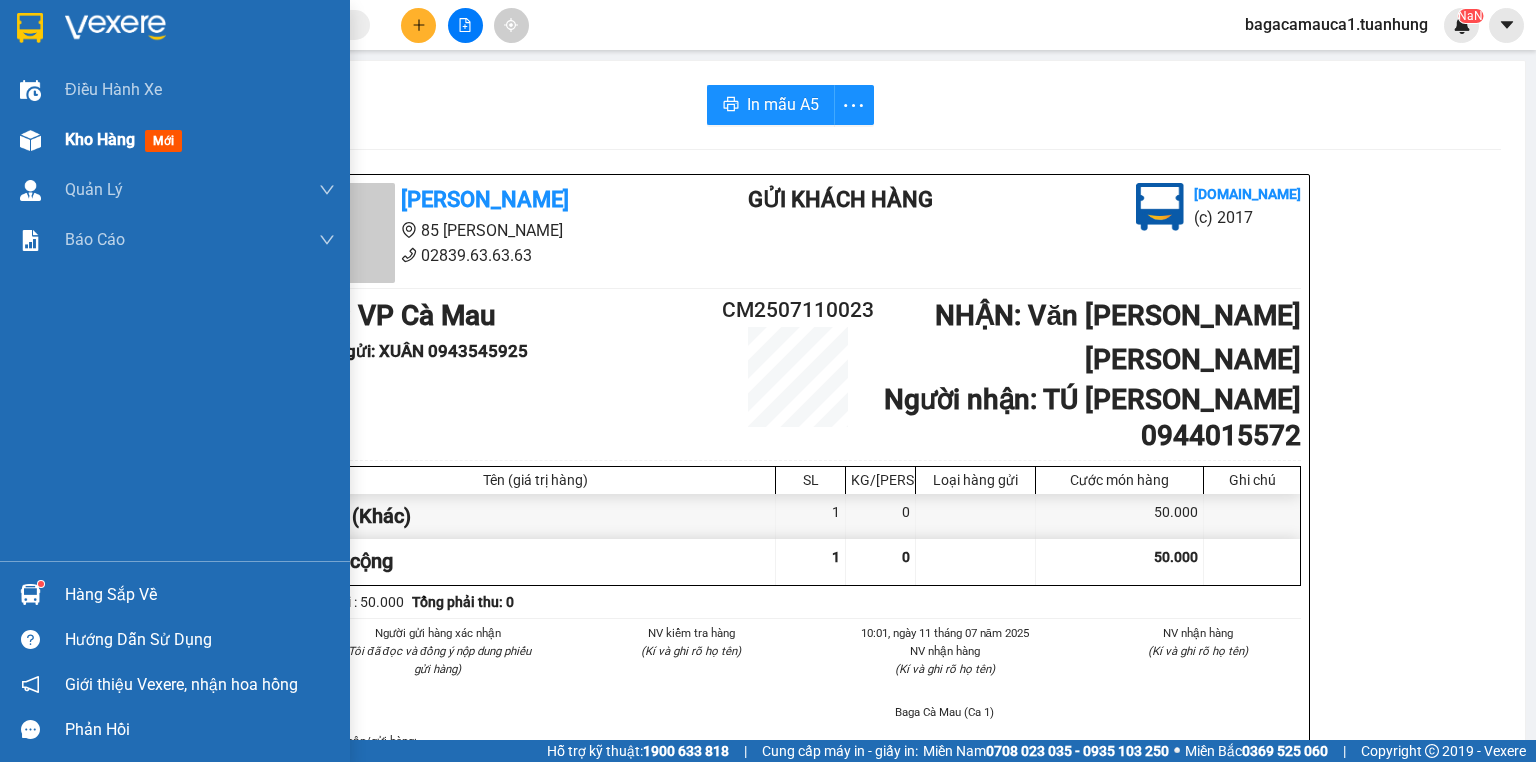 click on "Kho hàng mới" at bounding box center (175, 140) 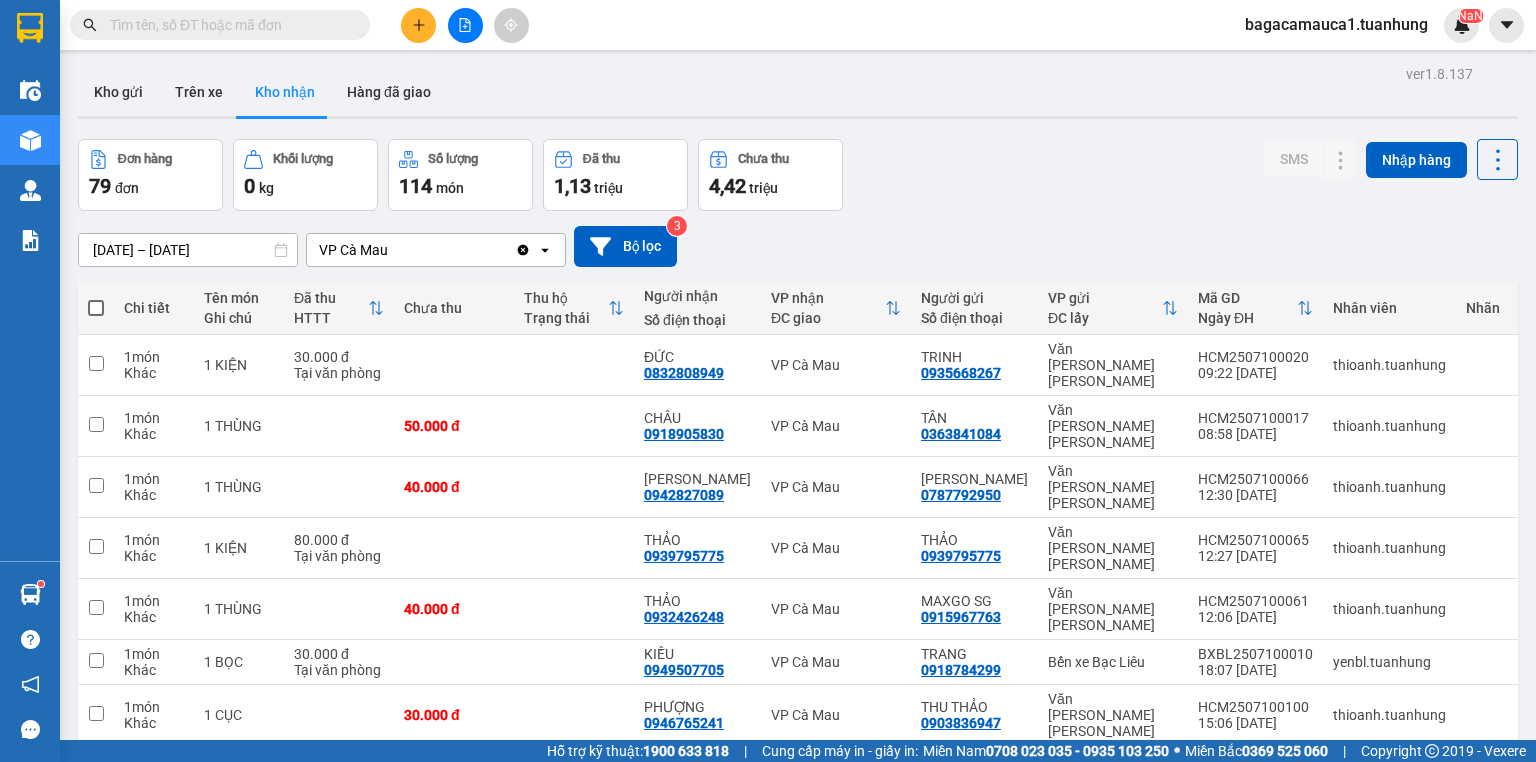 click at bounding box center (228, 25) 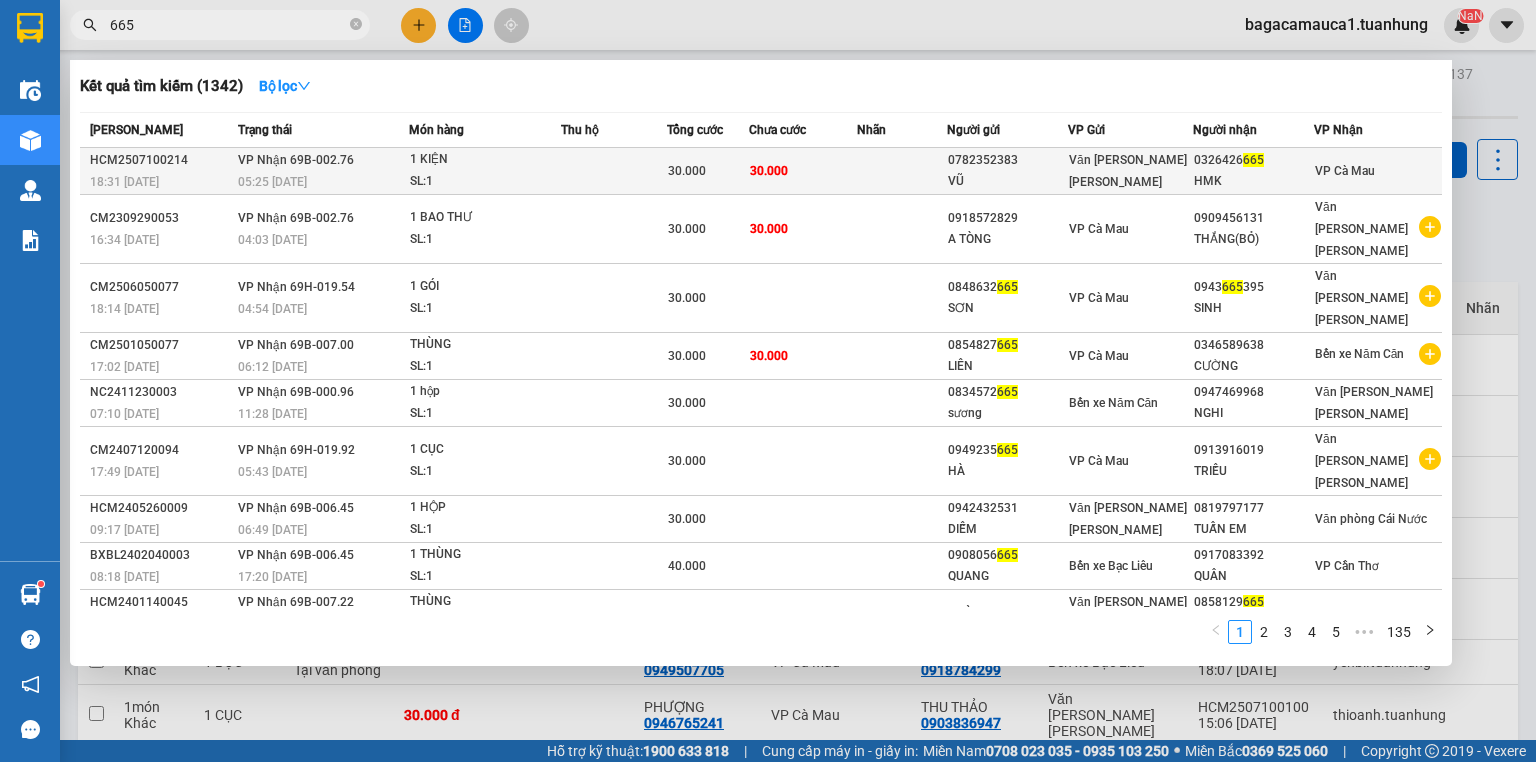 type on "665" 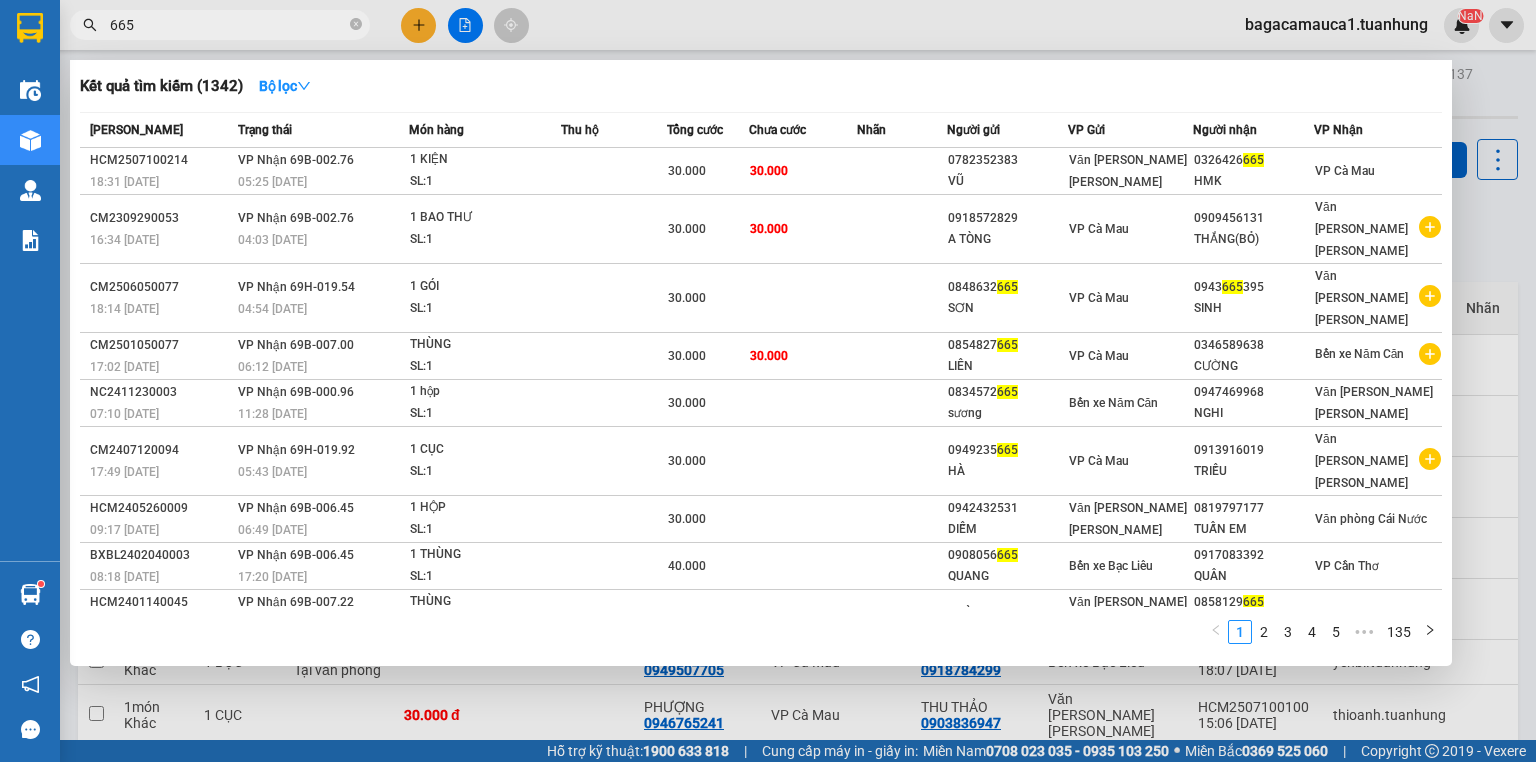 click at bounding box center [613, 171] 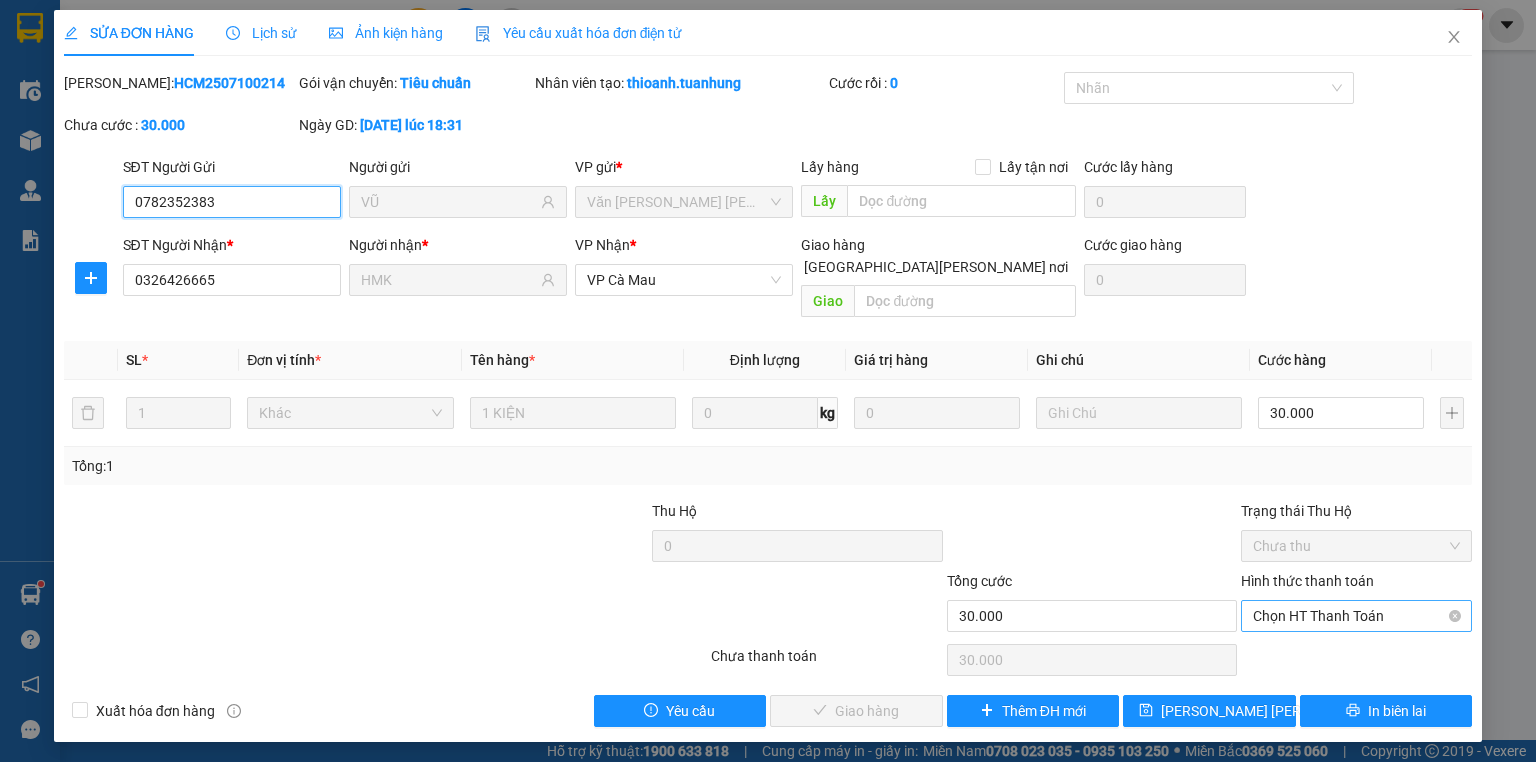 click on "Chọn HT Thanh Toán" at bounding box center (1356, 616) 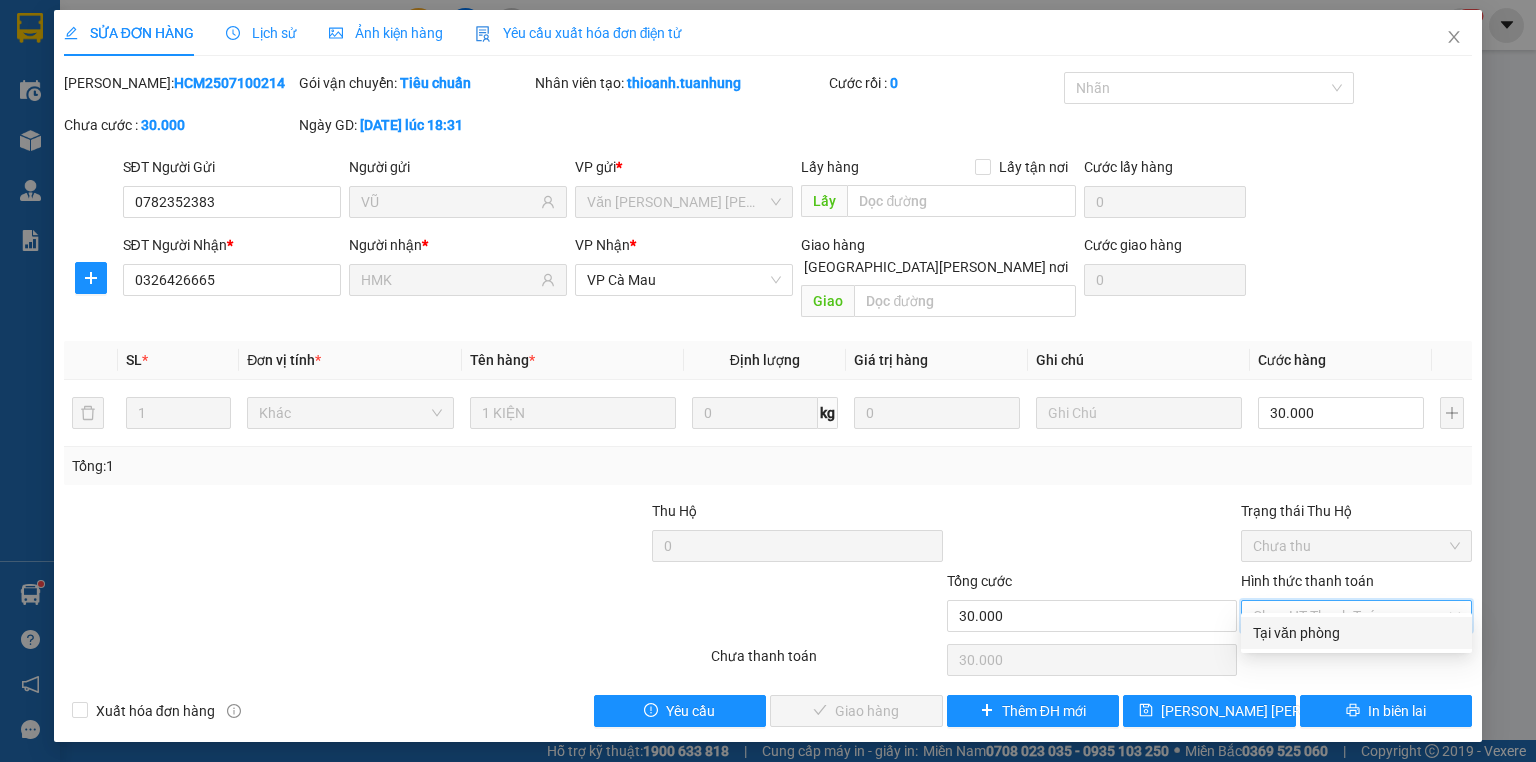 click on "Tại văn phòng" at bounding box center (1356, 633) 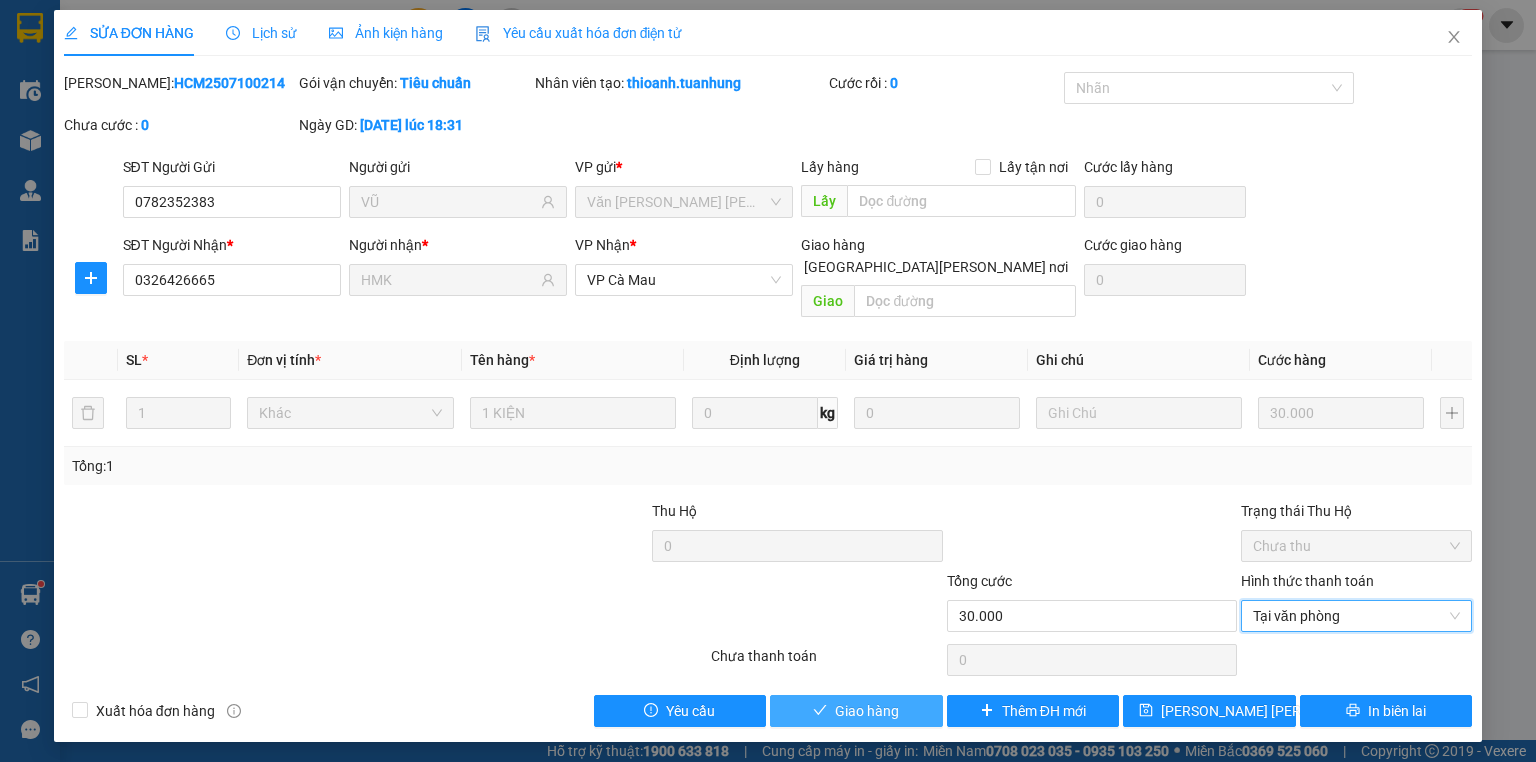 click on "Giao hàng" at bounding box center (856, 711) 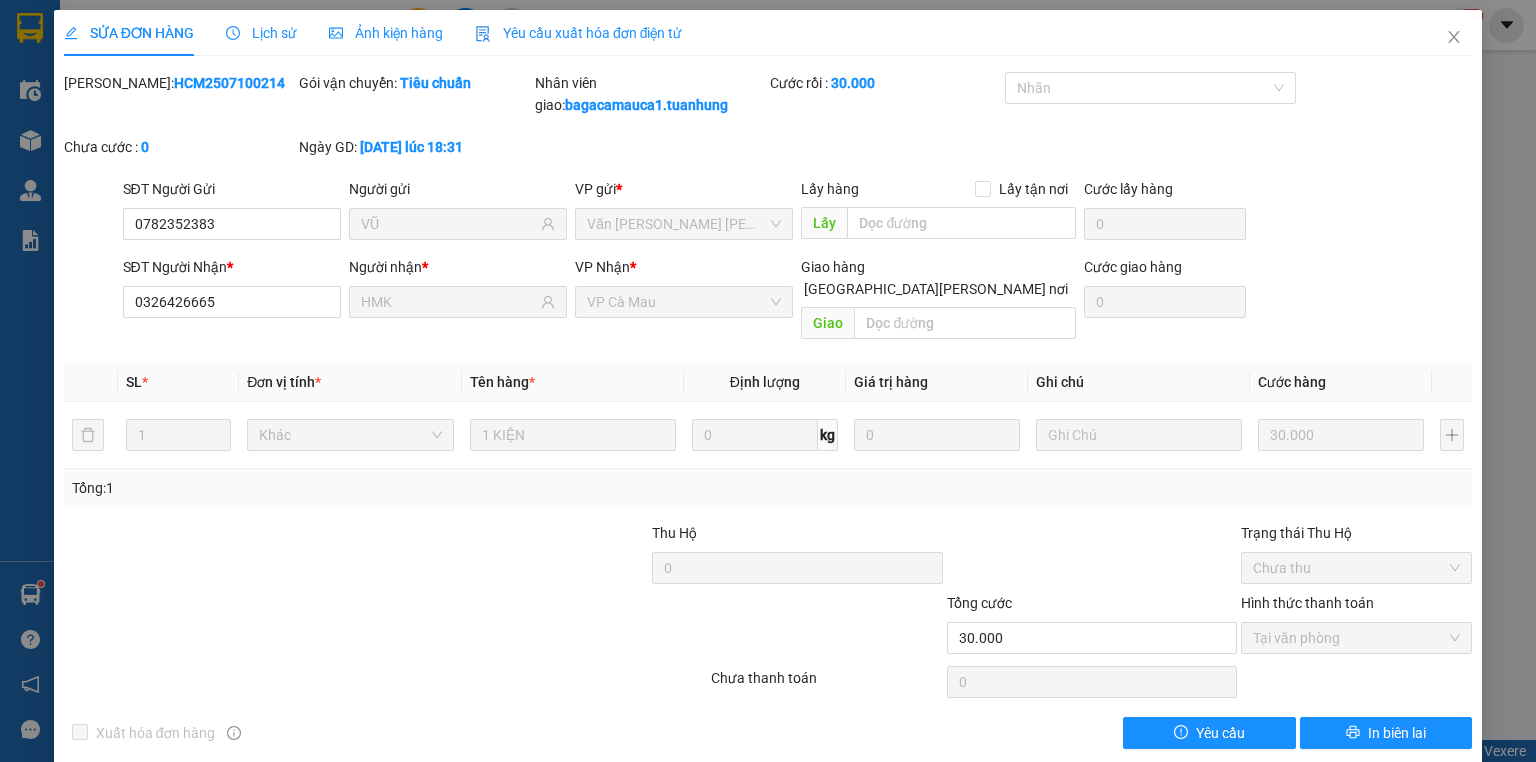 click at bounding box center [268, 627] 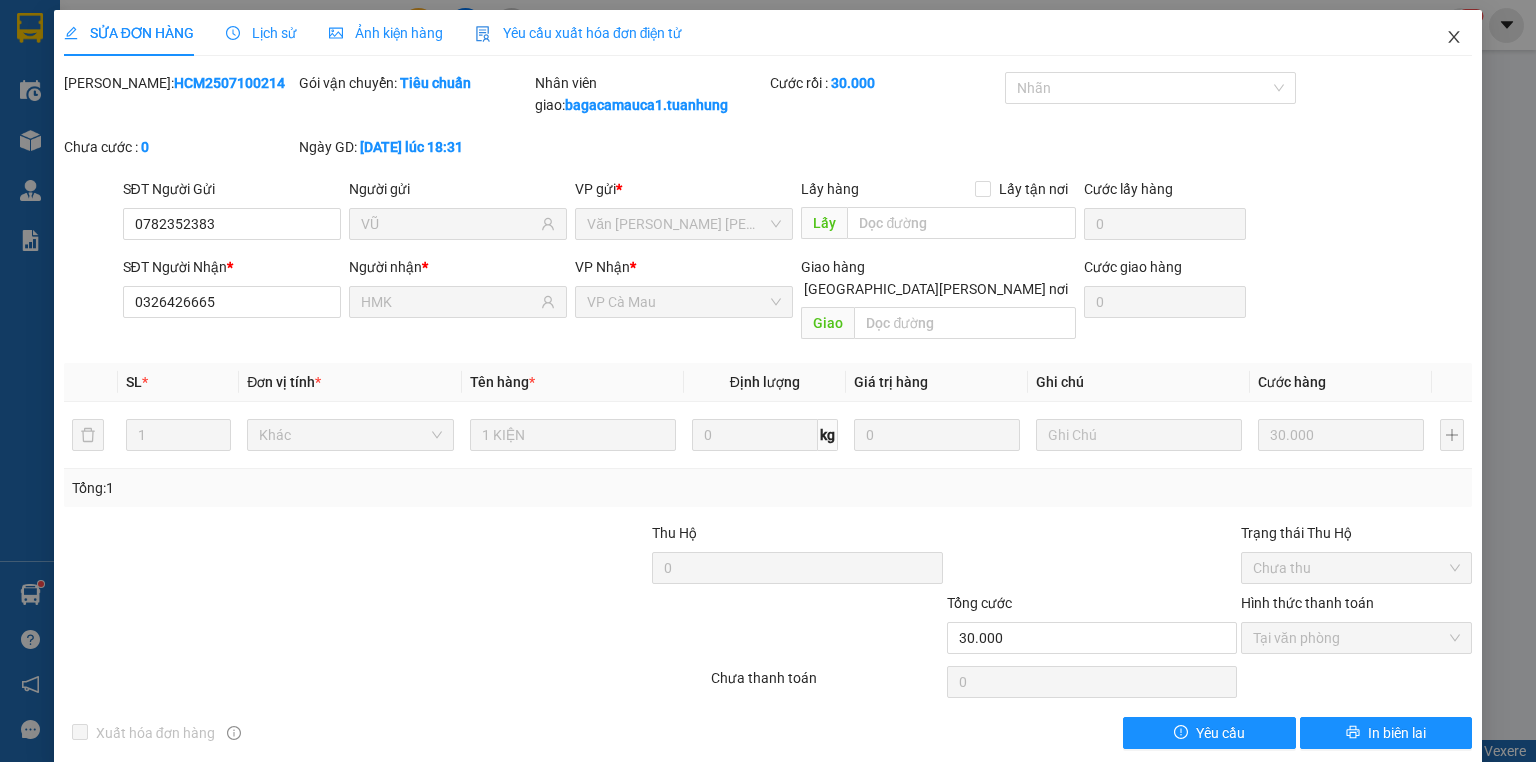 click 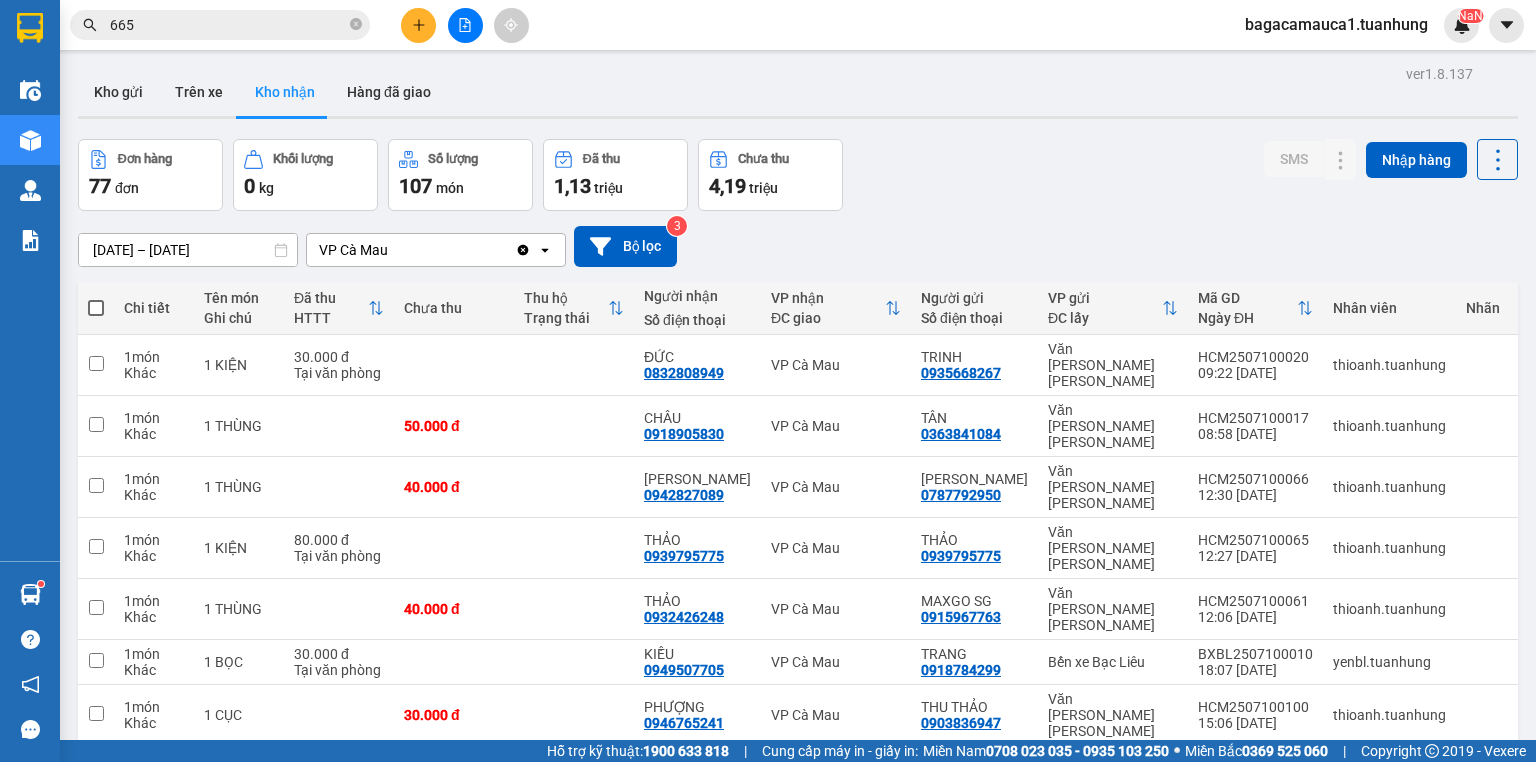 click on "665" at bounding box center (228, 25) 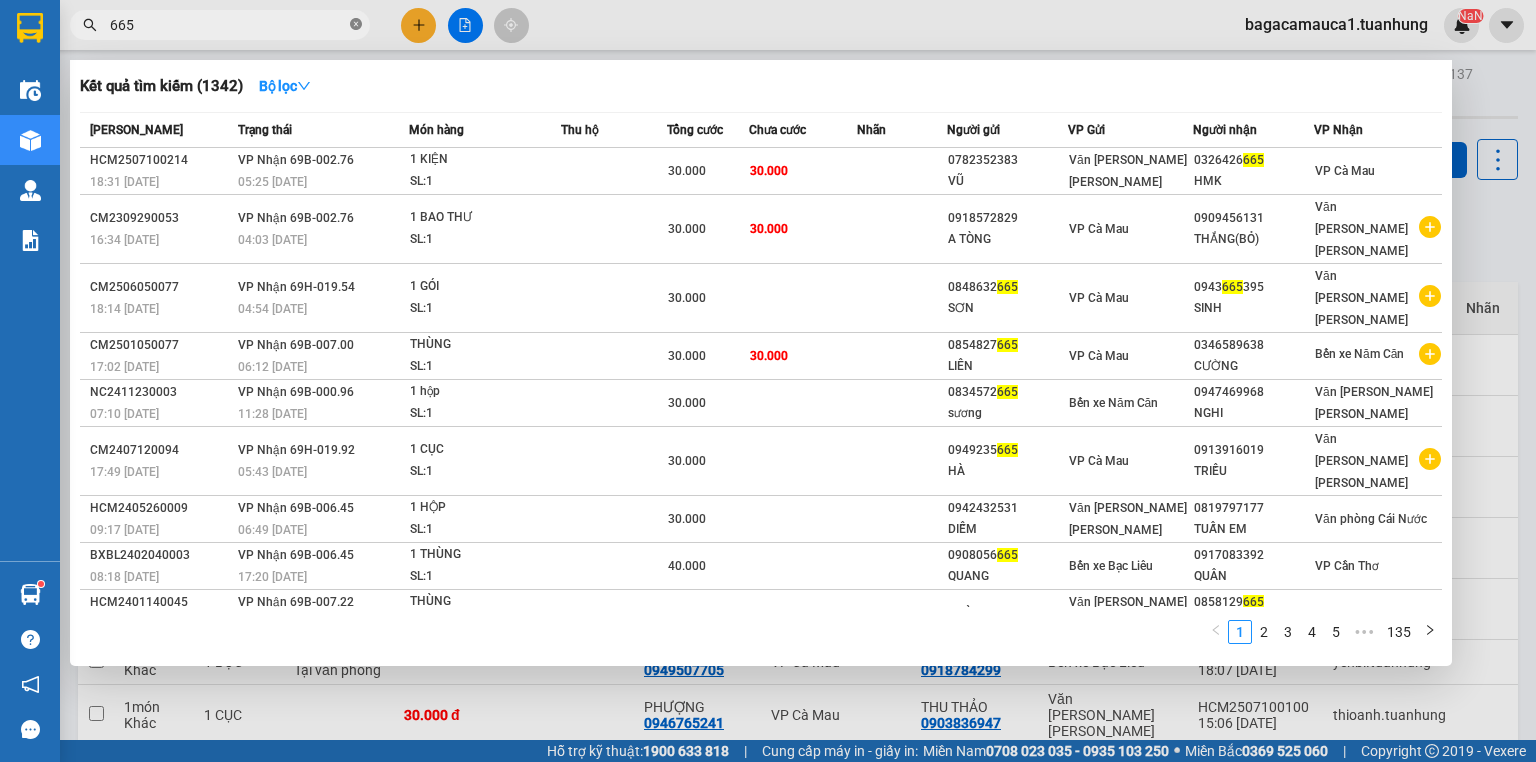 click 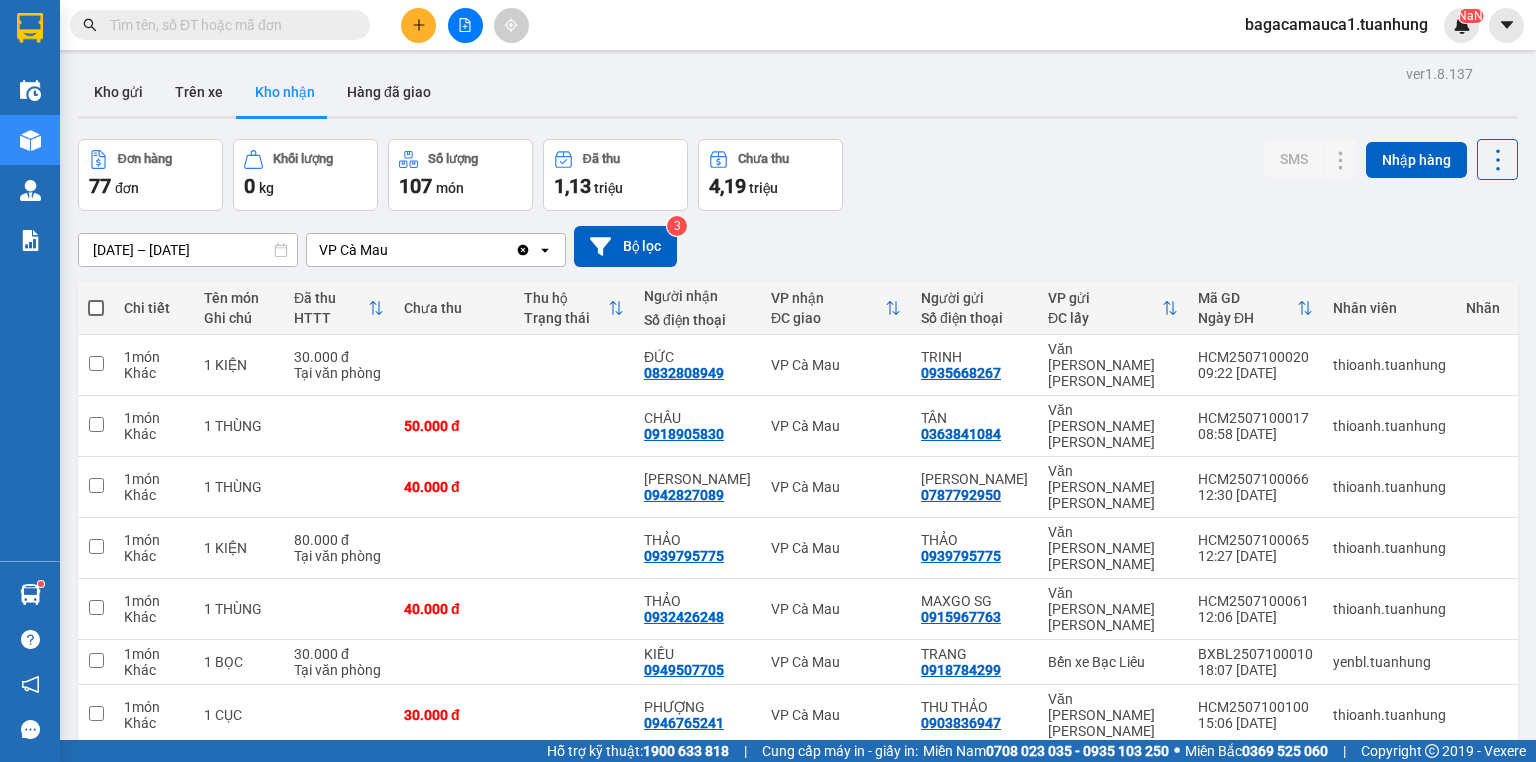 click at bounding box center (228, 25) 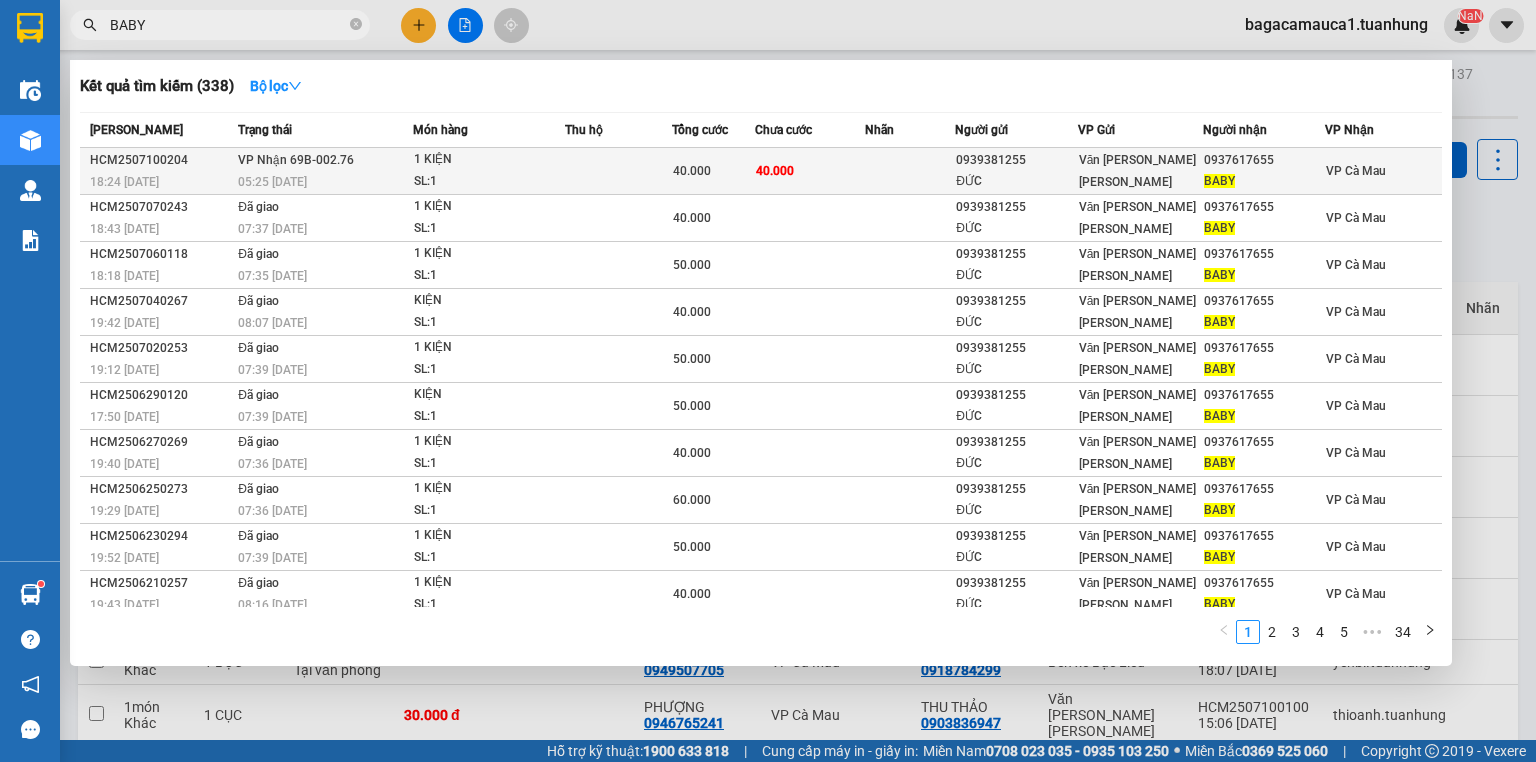 type on "BABY" 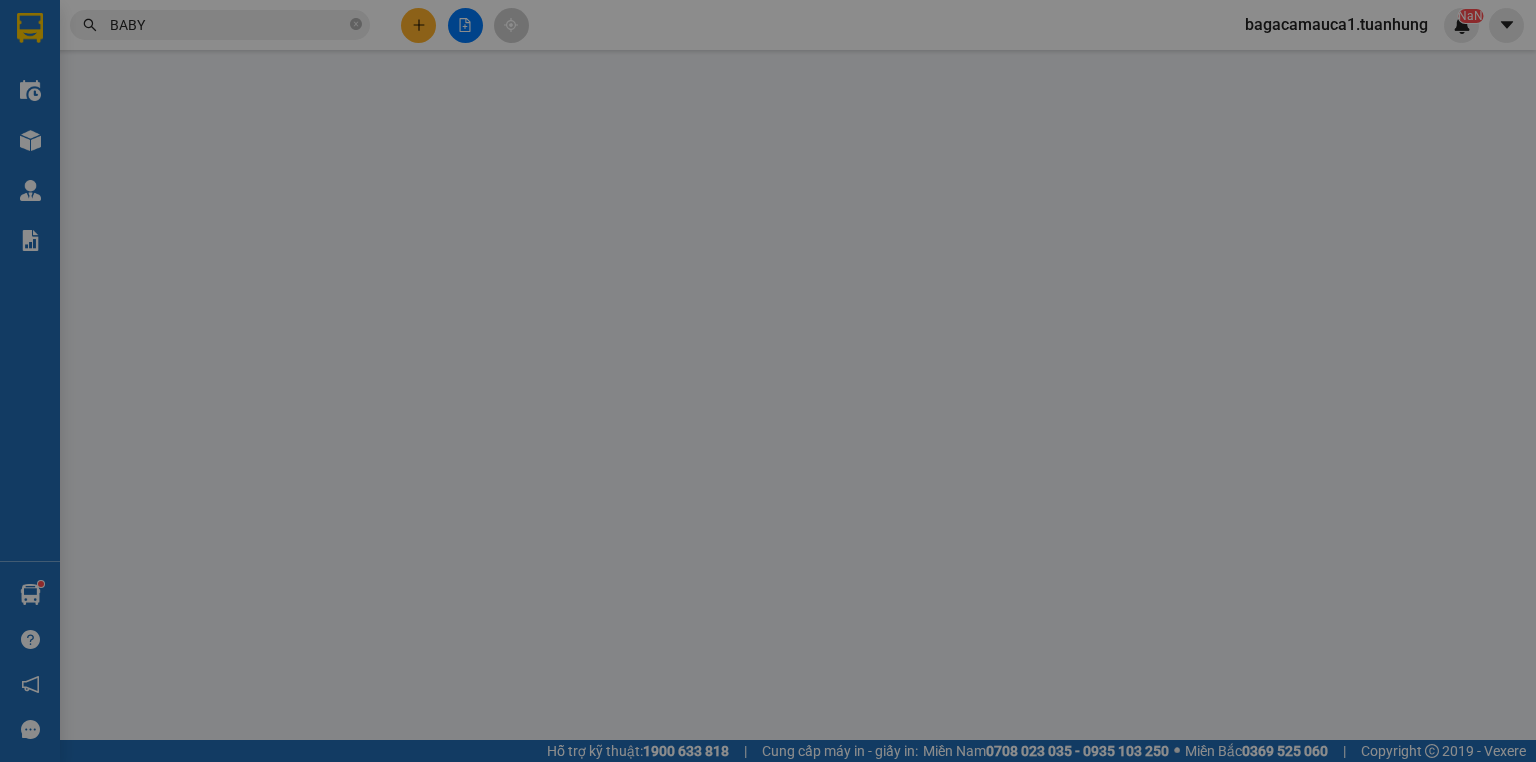type on "0939381255" 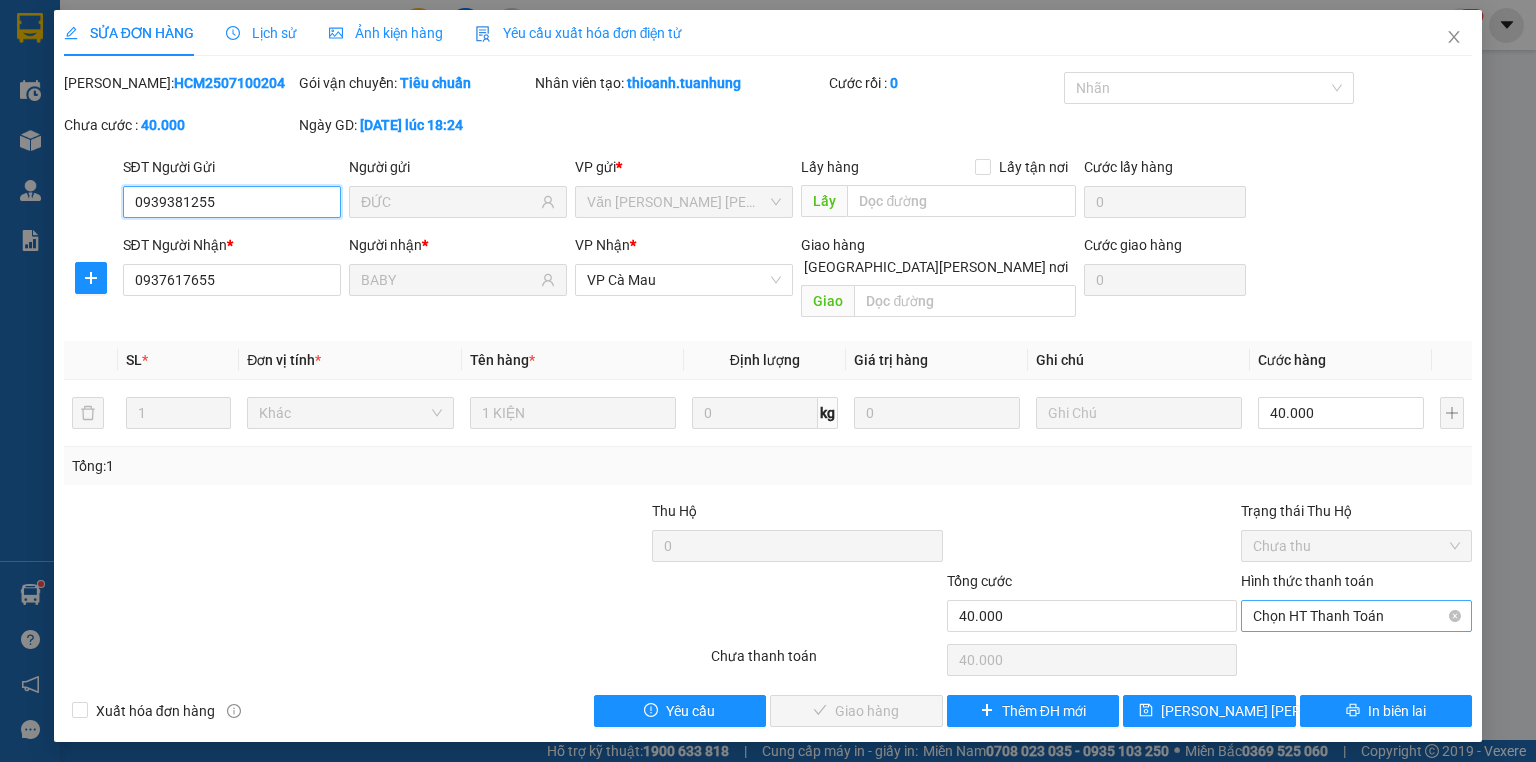 click on "Chọn HT Thanh Toán" at bounding box center [1356, 616] 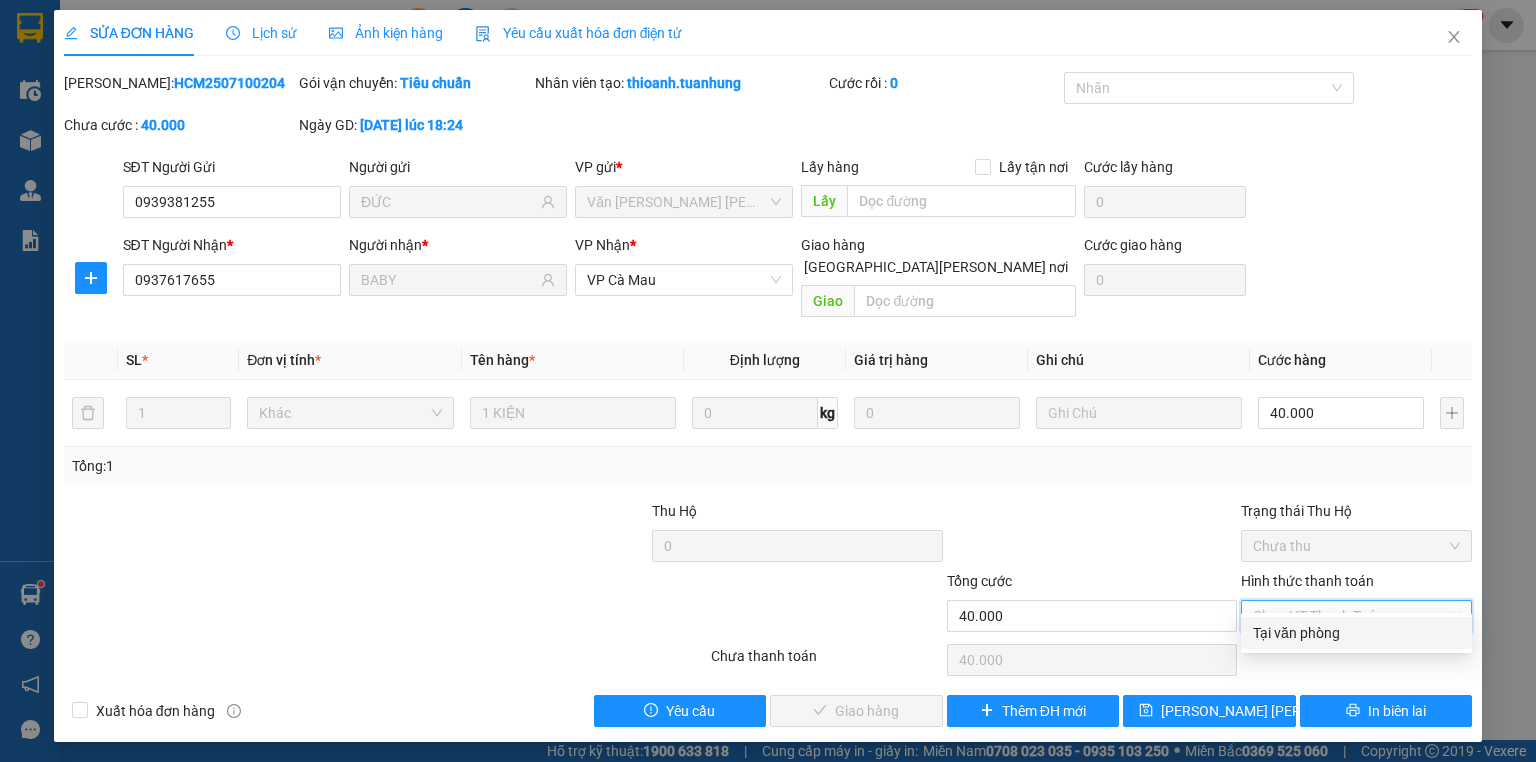 click on "Tại văn phòng" at bounding box center [1356, 633] 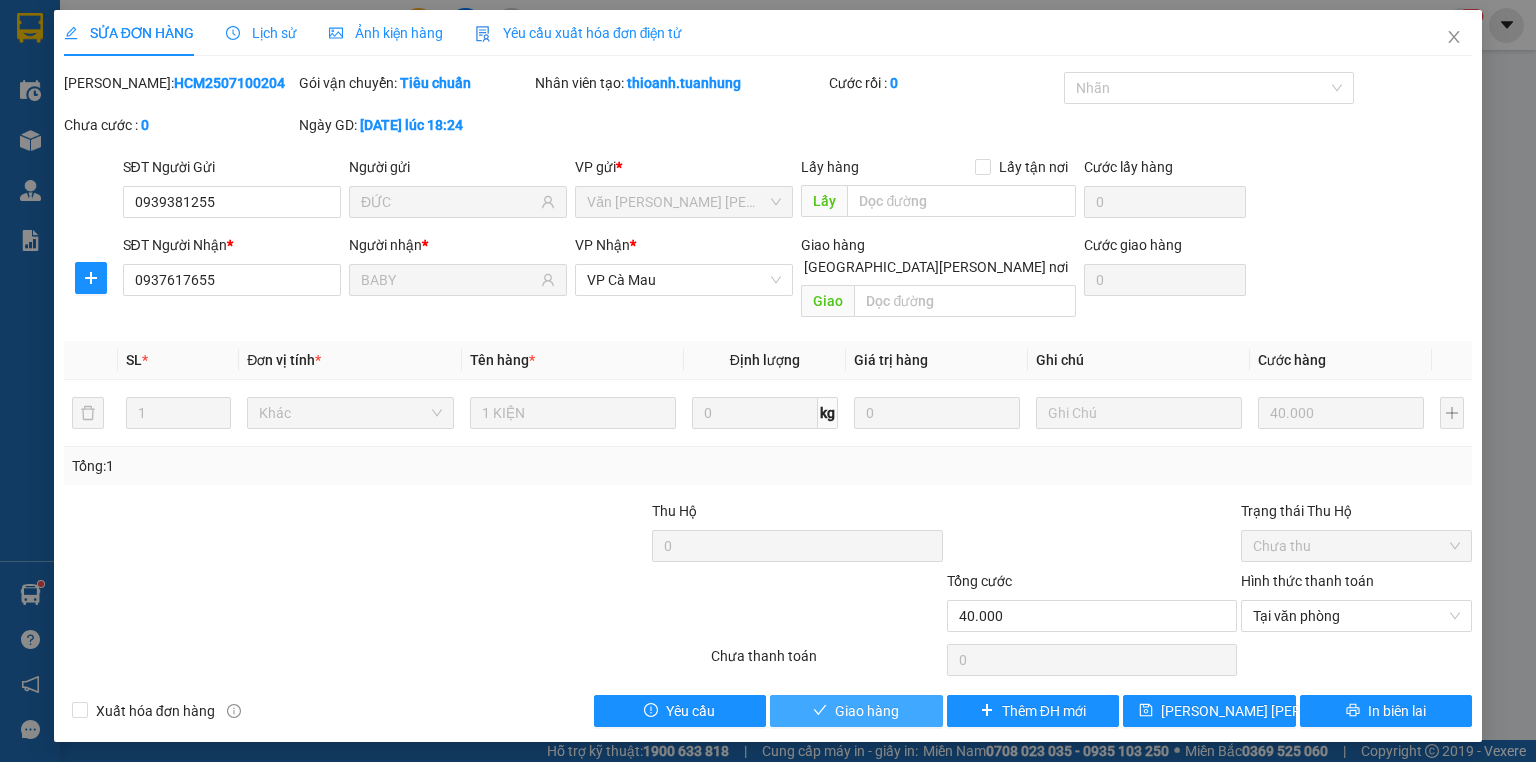 click on "Giao hàng" at bounding box center [856, 711] 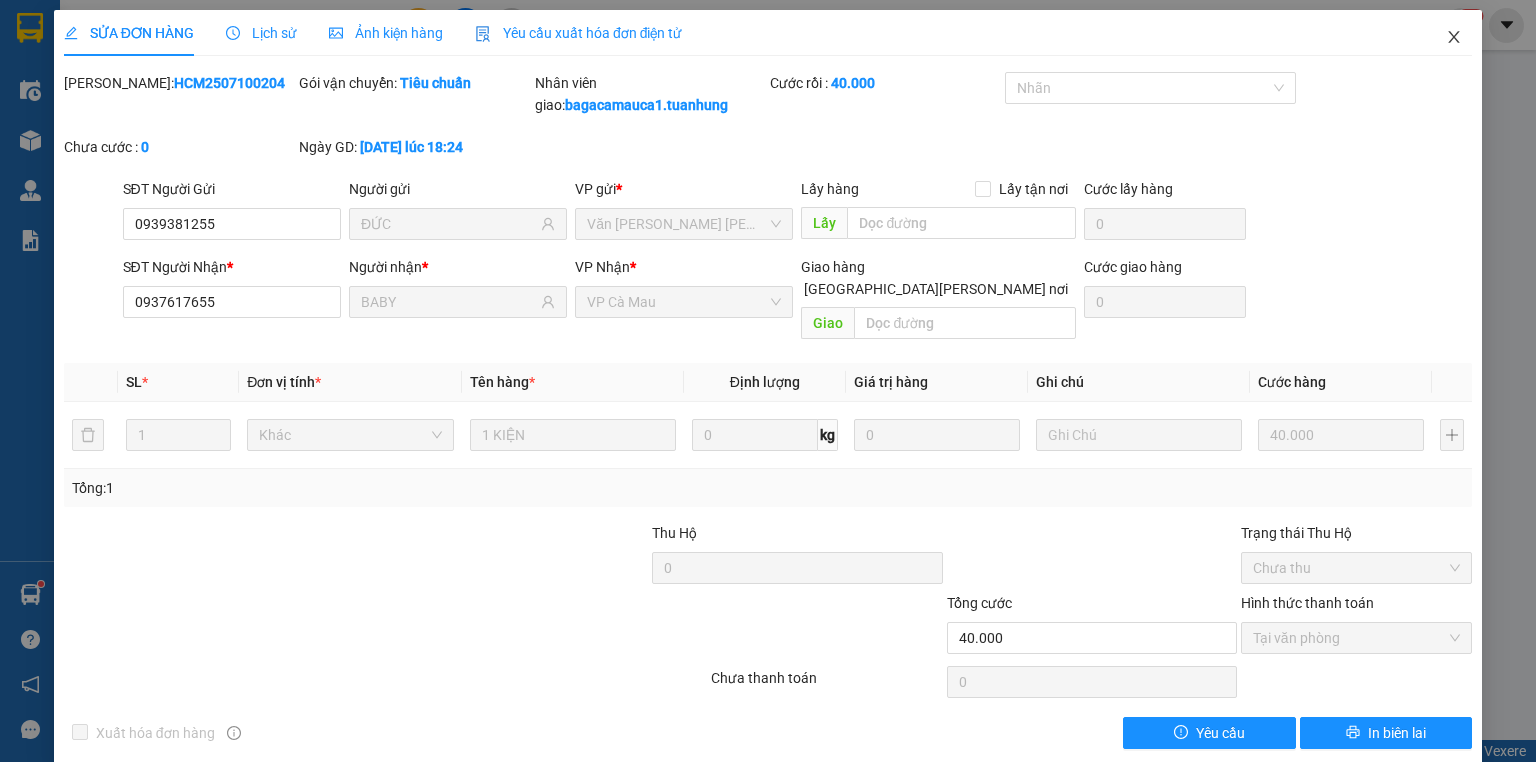 click at bounding box center [1454, 38] 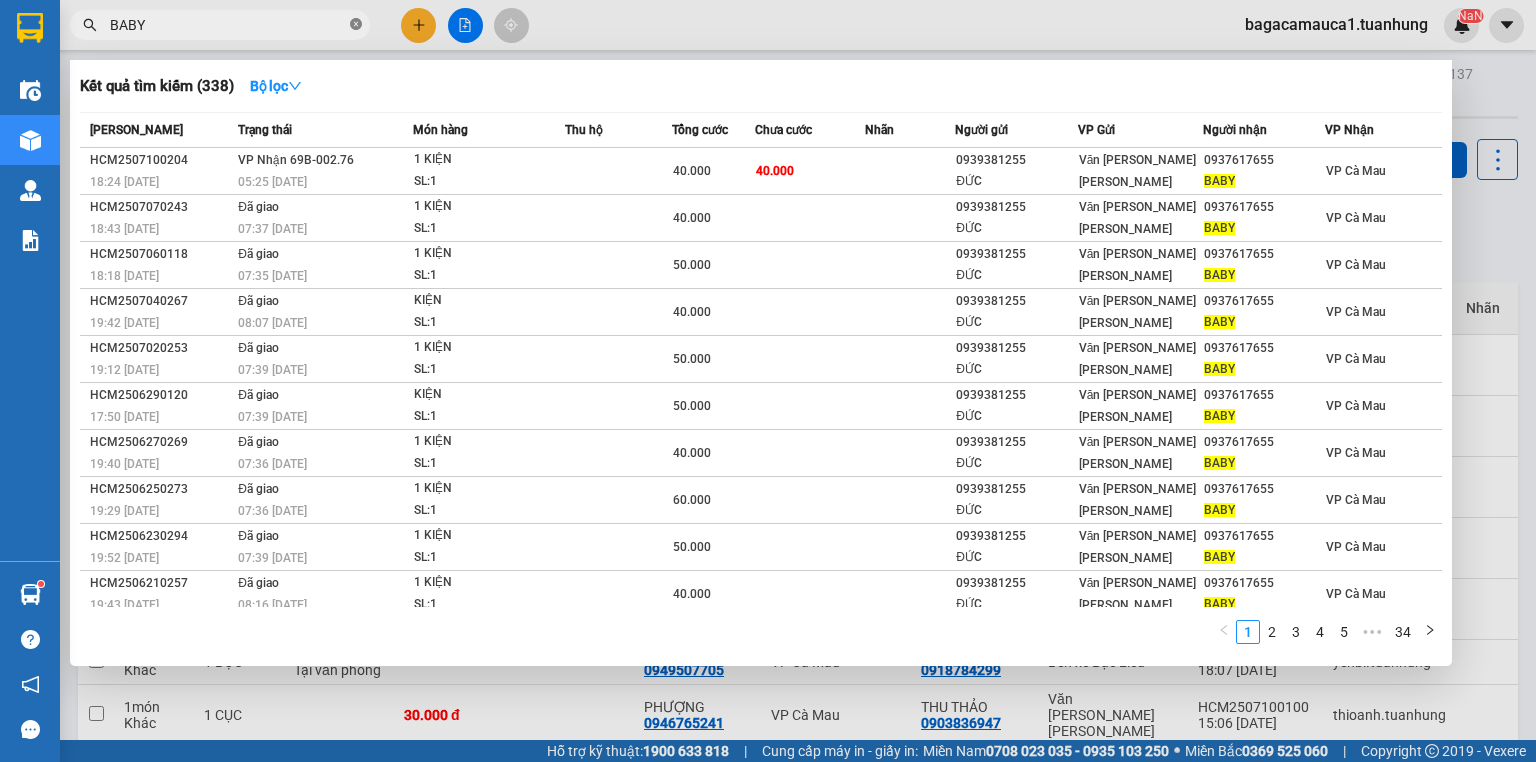 click 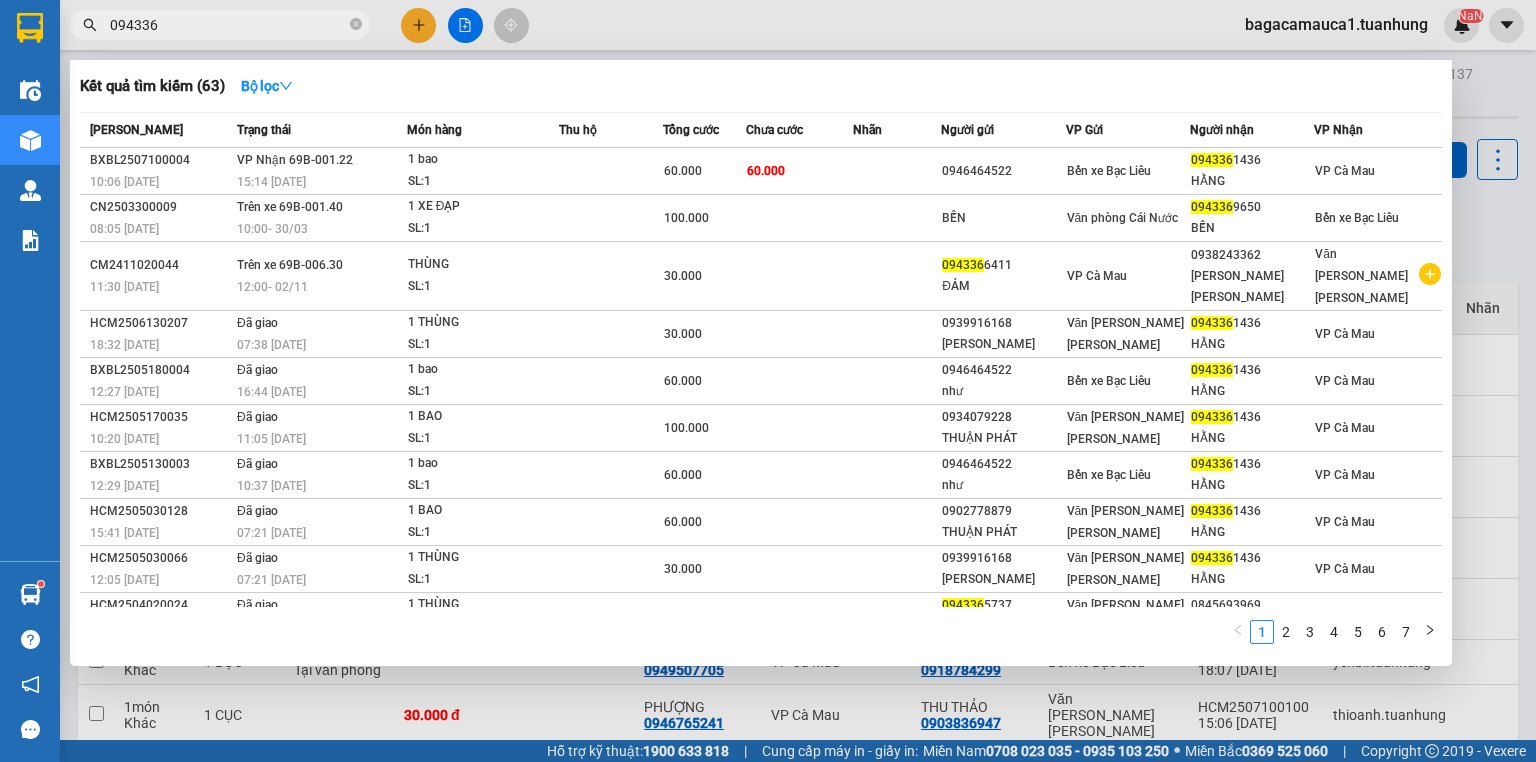 type on "094336" 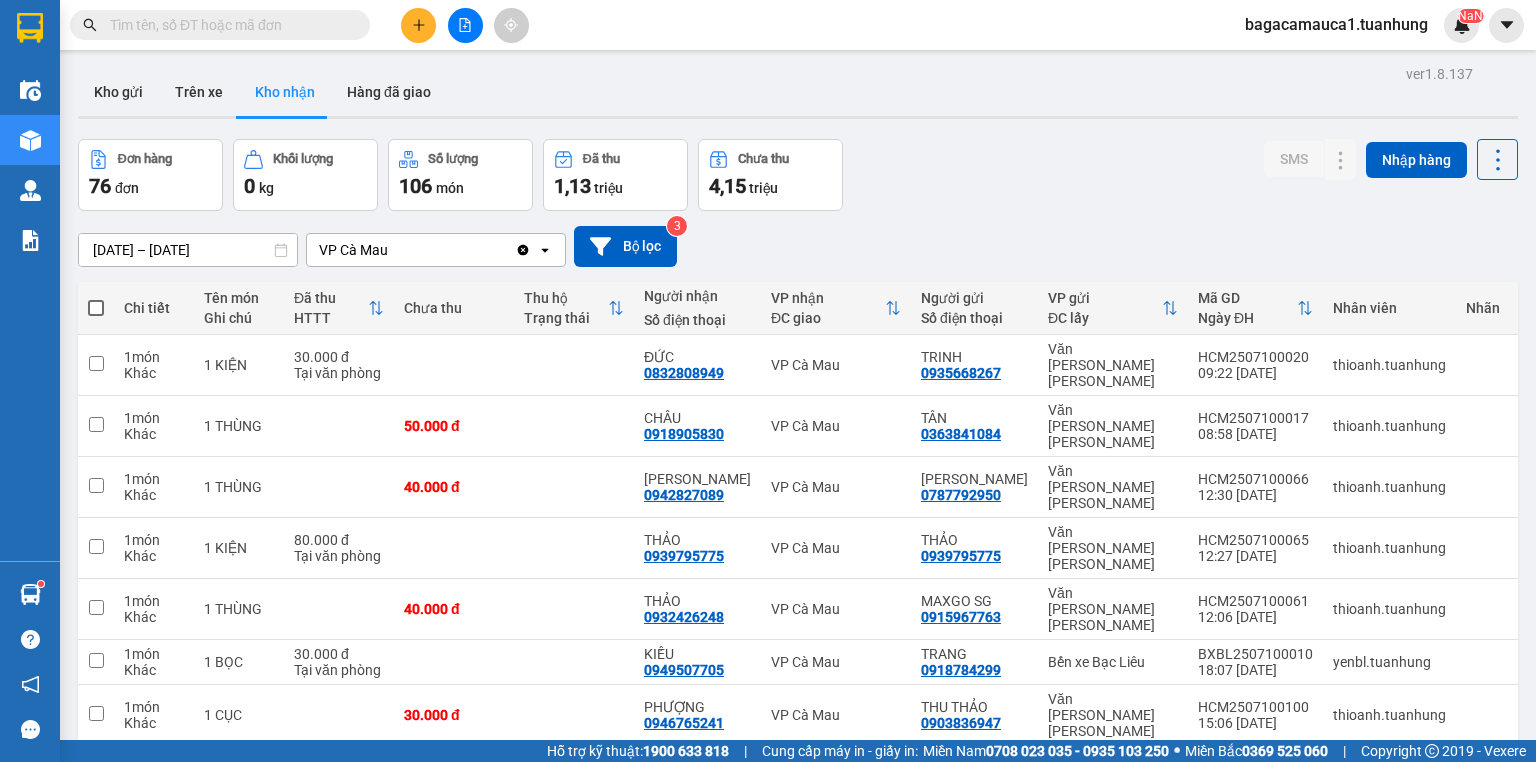 click at bounding box center (228, 25) 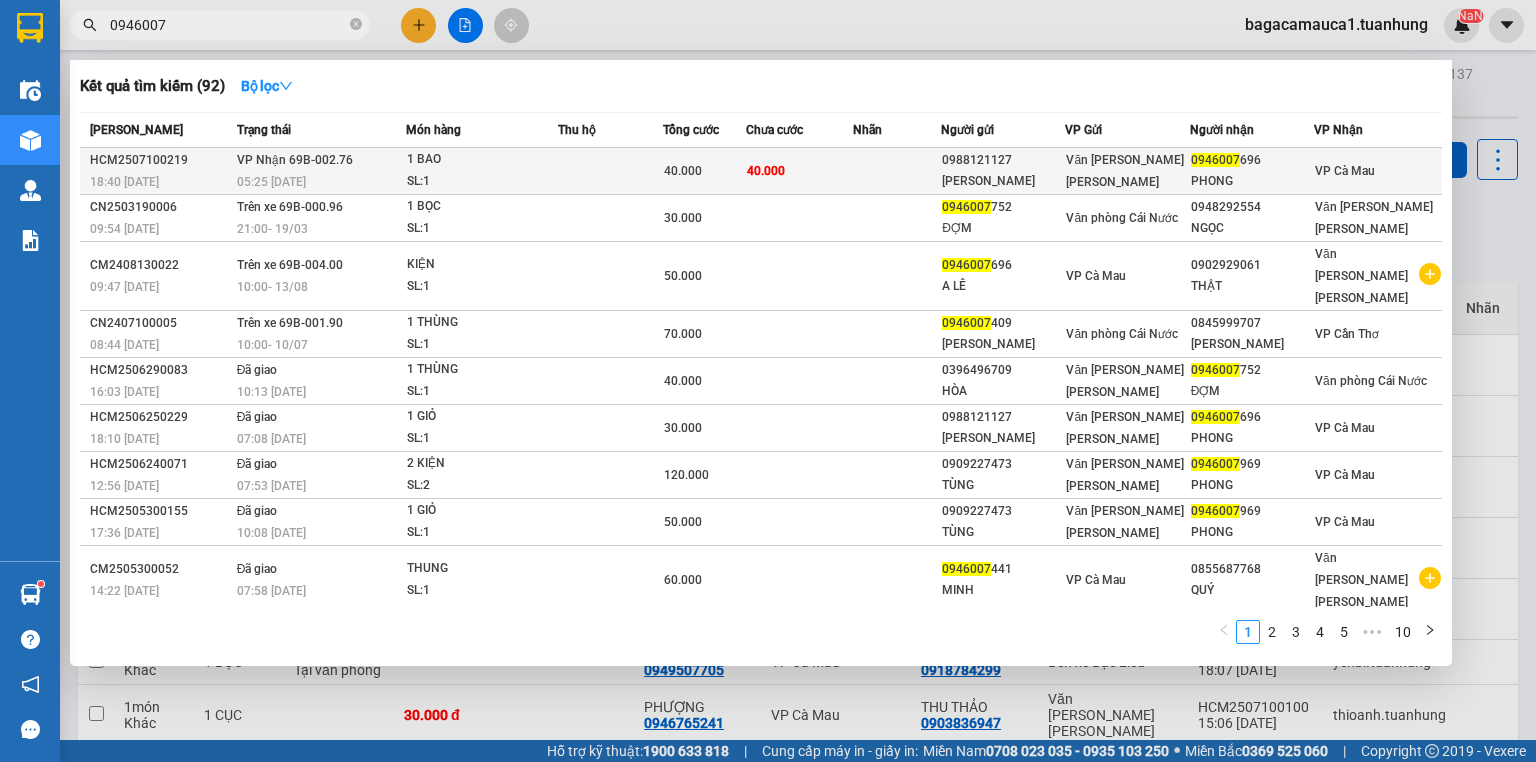 type on "0946007" 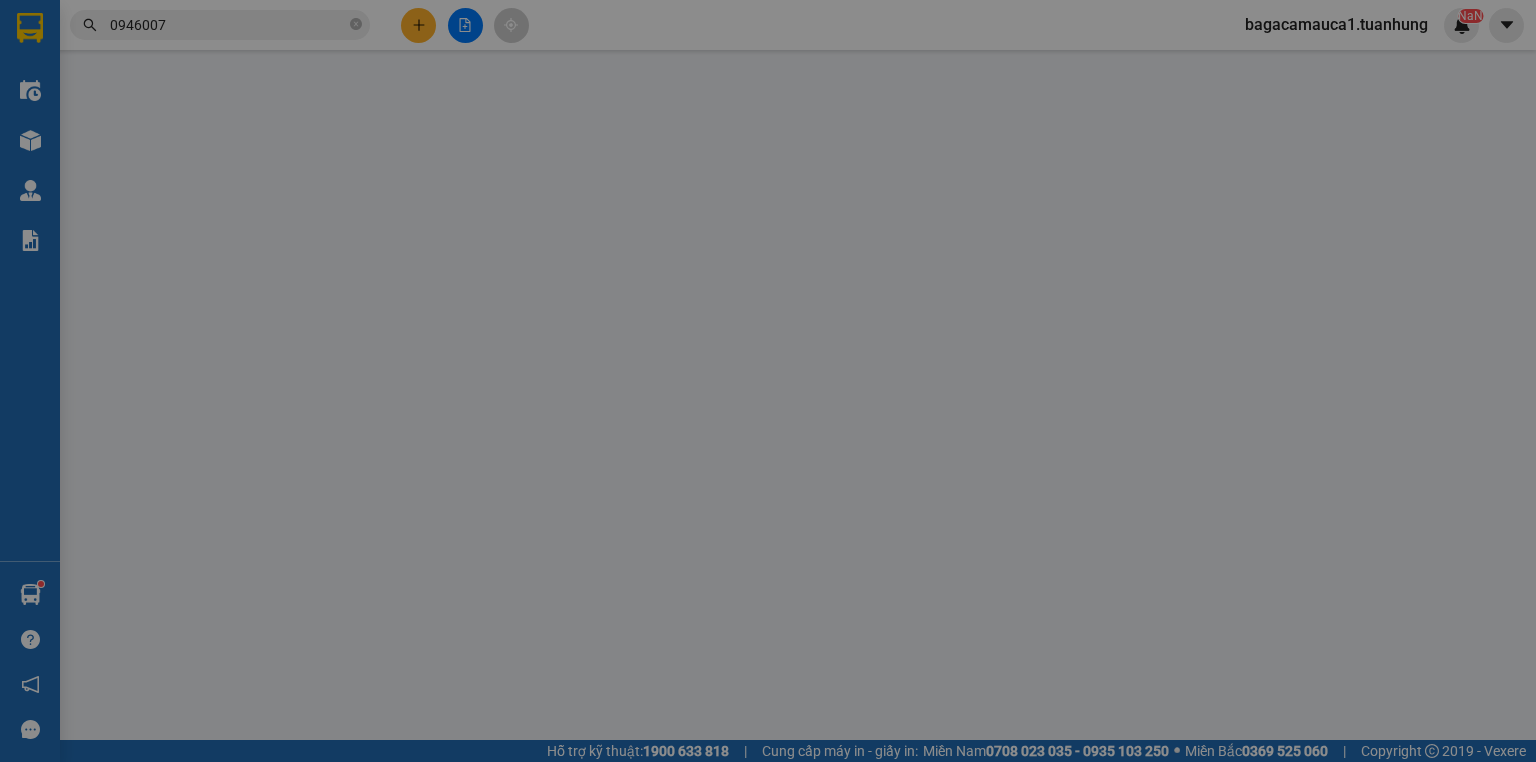 type on "0988121127" 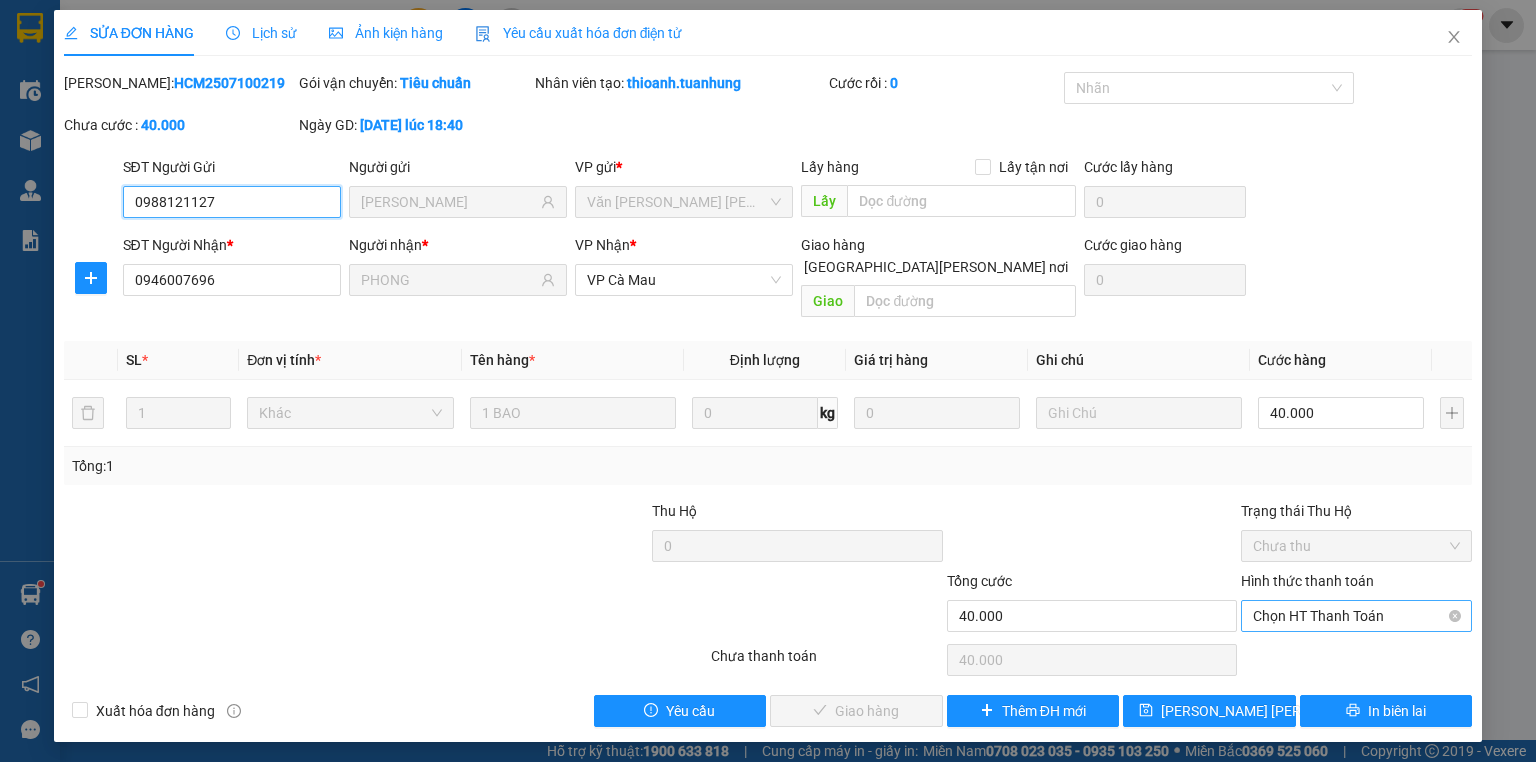 click on "Chọn HT Thanh Toán" at bounding box center [1356, 616] 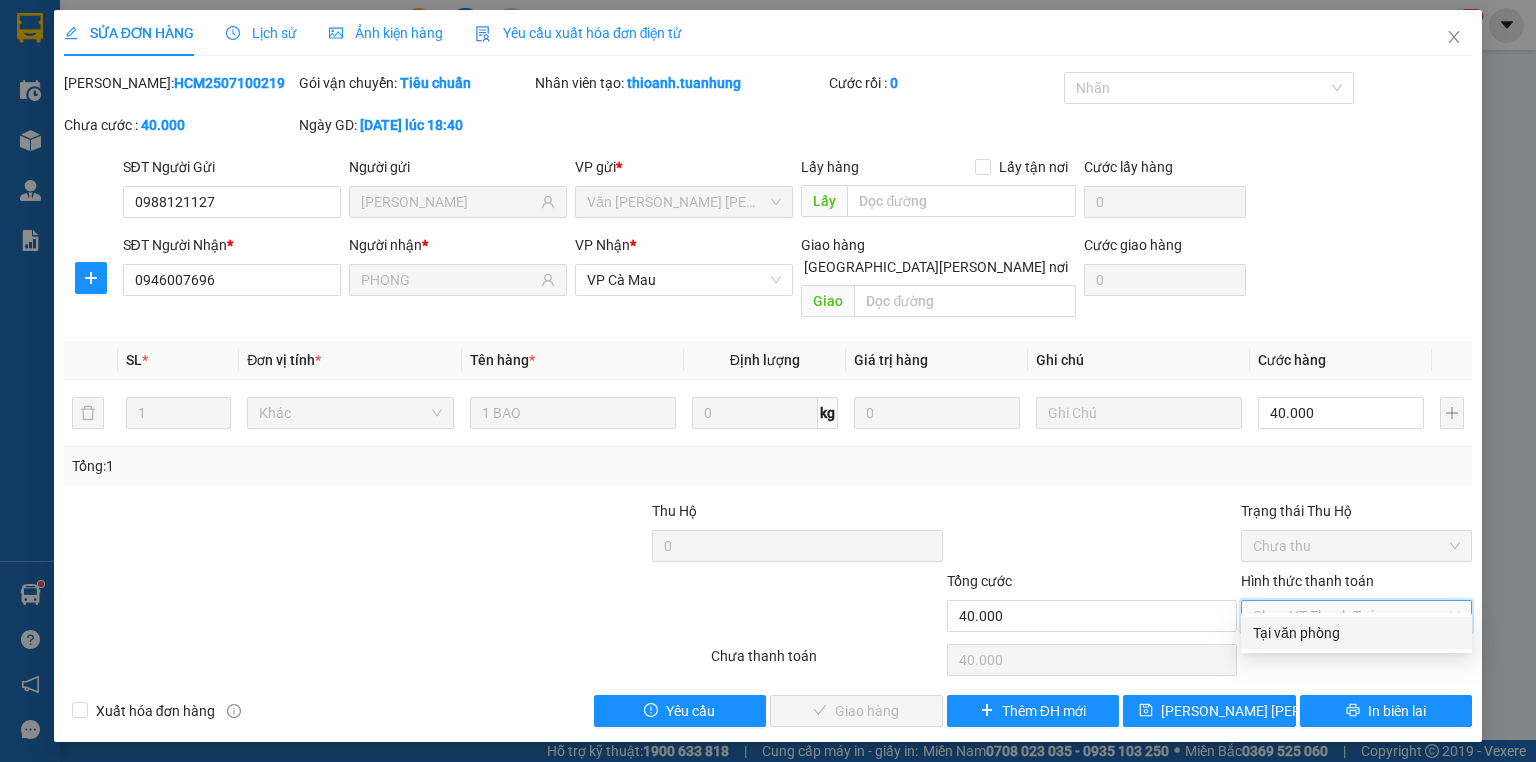 click on "Tại văn phòng" at bounding box center [1356, 633] 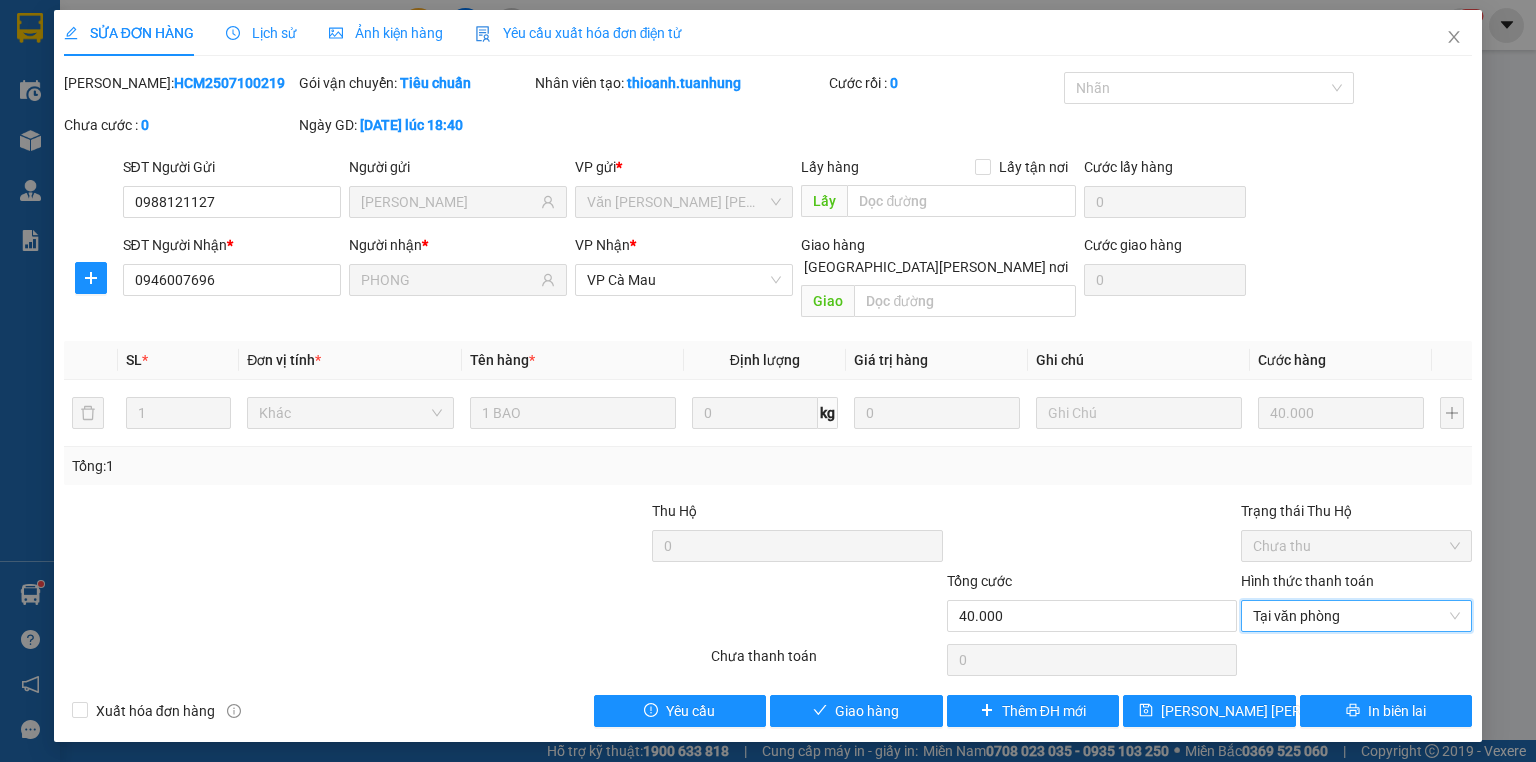 click at bounding box center (1356, 660) 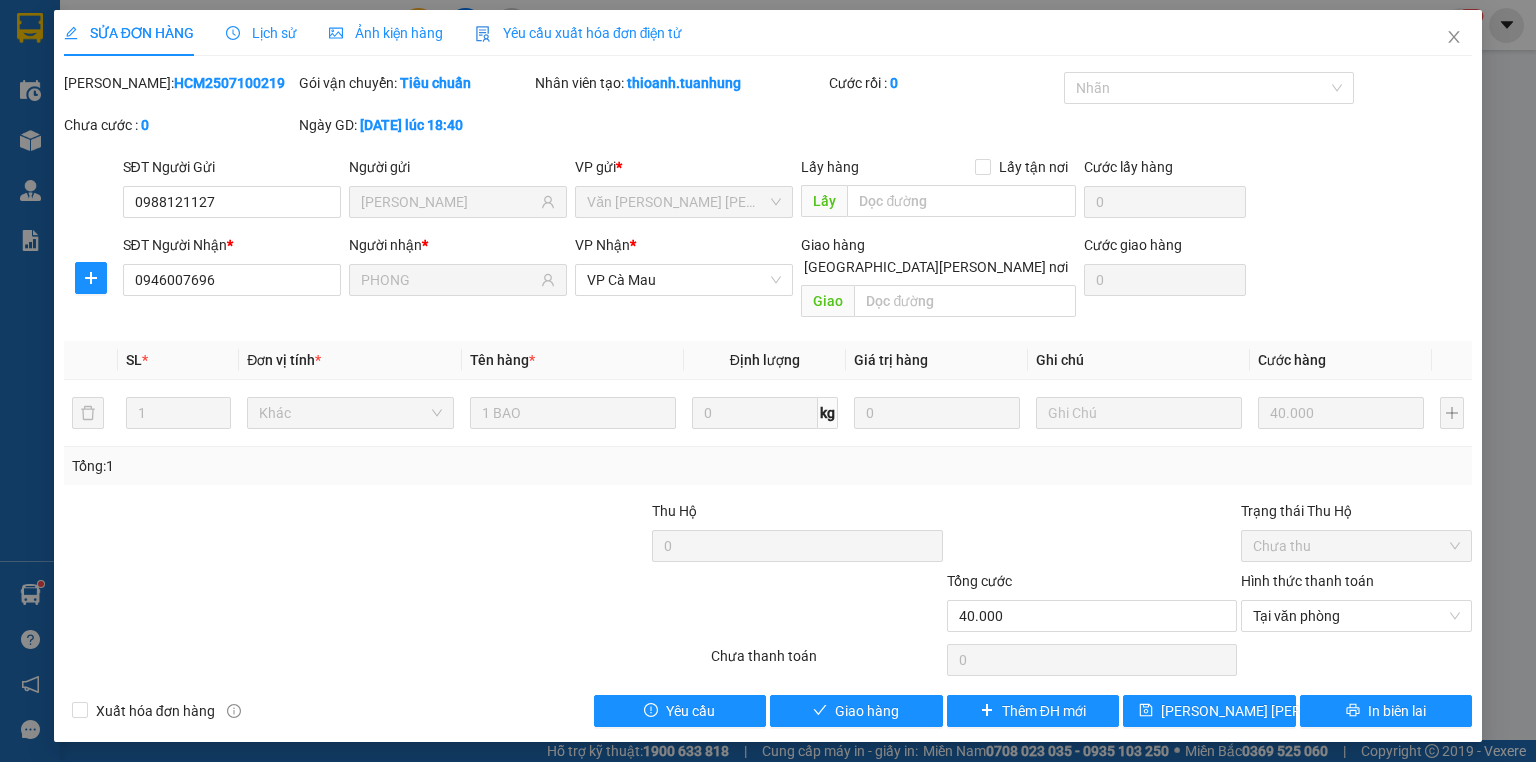 click on "SỬA ĐƠN HÀNG Lịch sử [PERSON_NAME] hàng Yêu cầu xuất [PERSON_NAME] điện tử Total Paid Fee 0 Total UnPaid Fee 40.000 Cash Collection Total Fee Mã ĐH:  HCM2507100219 Gói vận chuyển:   [PERSON_NAME] [PERSON_NAME] tạo:   thioanh.tuanhung Cước rồi :   0   [PERSON_NAME] cước :   0 Ngày GD:   [DATE] lúc 18:40 SĐT Người Gửi 0988121127 Người gửi [PERSON_NAME] VP gửi  * Văn [PERSON_NAME] Chí [PERSON_NAME] hàng Lấy tận nơi Lấy [PERSON_NAME] hàng 0 SĐT Người [PERSON_NAME]  * 0946007696 Người [PERSON_NAME]  * [PERSON_NAME] [PERSON_NAME]  * VP Cà [PERSON_NAME] hàng [PERSON_NAME] nơi [PERSON_NAME] [PERSON_NAME] hàng 0 SL  * Đơn vị tính  * Tên hàng  * Định [PERSON_NAME] trị hàng Ghi [PERSON_NAME] hàng                   1 Khác 1 BAO 0 kg 0 40.000 Tổng:  1 Thu Hộ 0 Trạng thái Thu Hộ   Chưa thu [PERSON_NAME] 40.000 [PERSON_NAME] [PERSON_NAME] [PERSON_NAME] Số [PERSON_NAME] thu trước 0 Tại văn [PERSON_NAME] [PERSON_NAME] 0 Xuất [PERSON_NAME] hàng Yêu cầu Giao hàng" at bounding box center [768, 376] 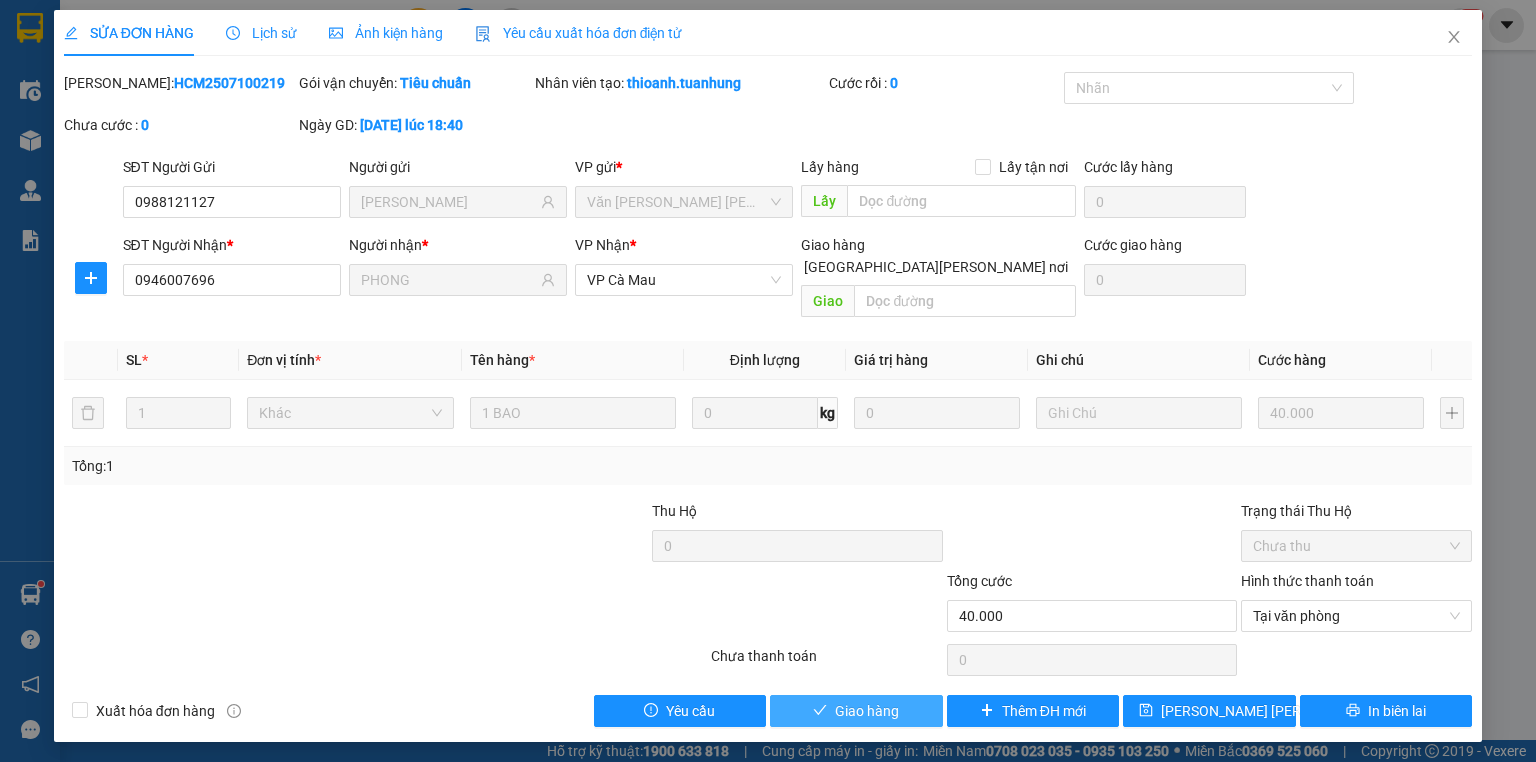 click on "Giao hàng" at bounding box center [867, 711] 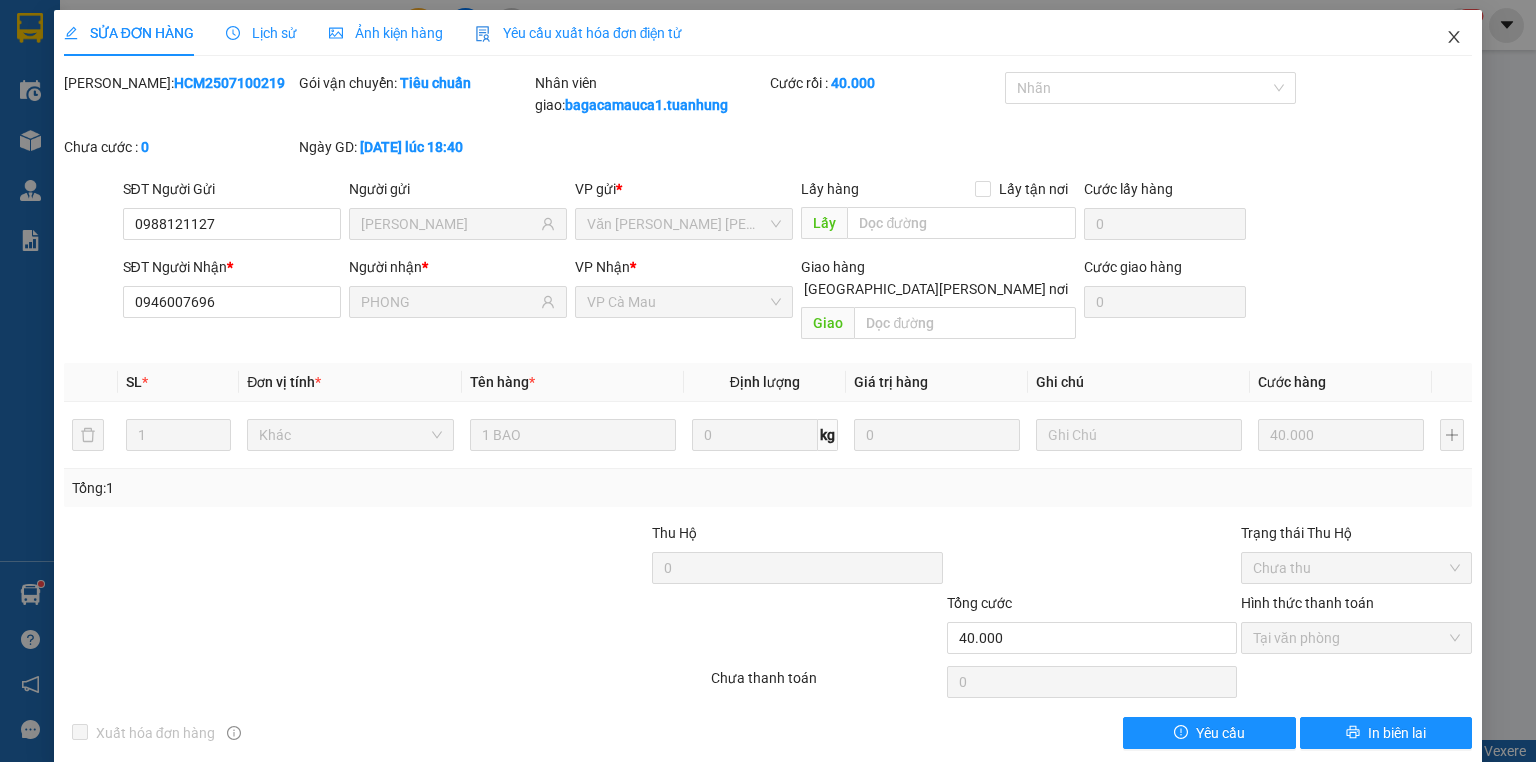 click 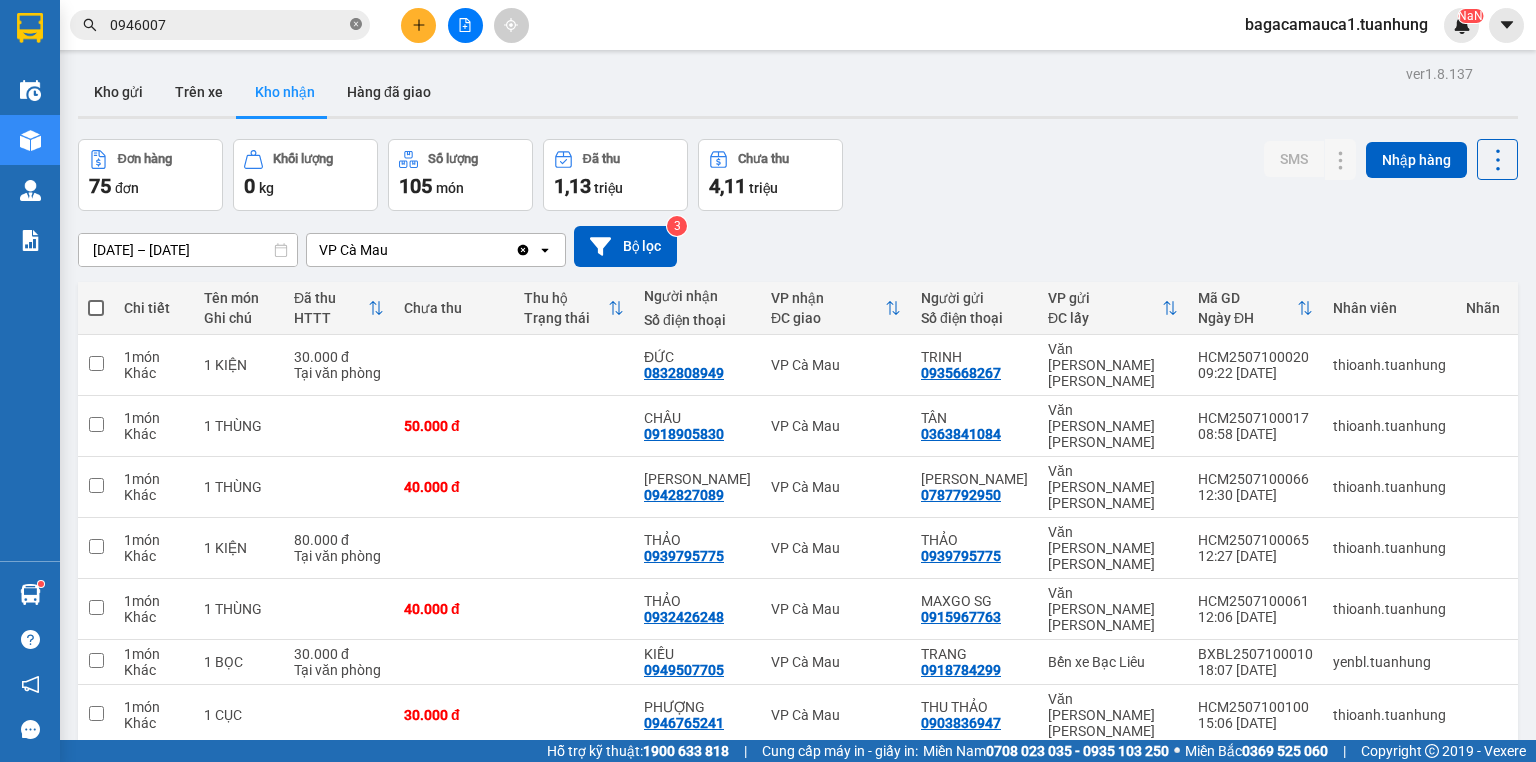 click 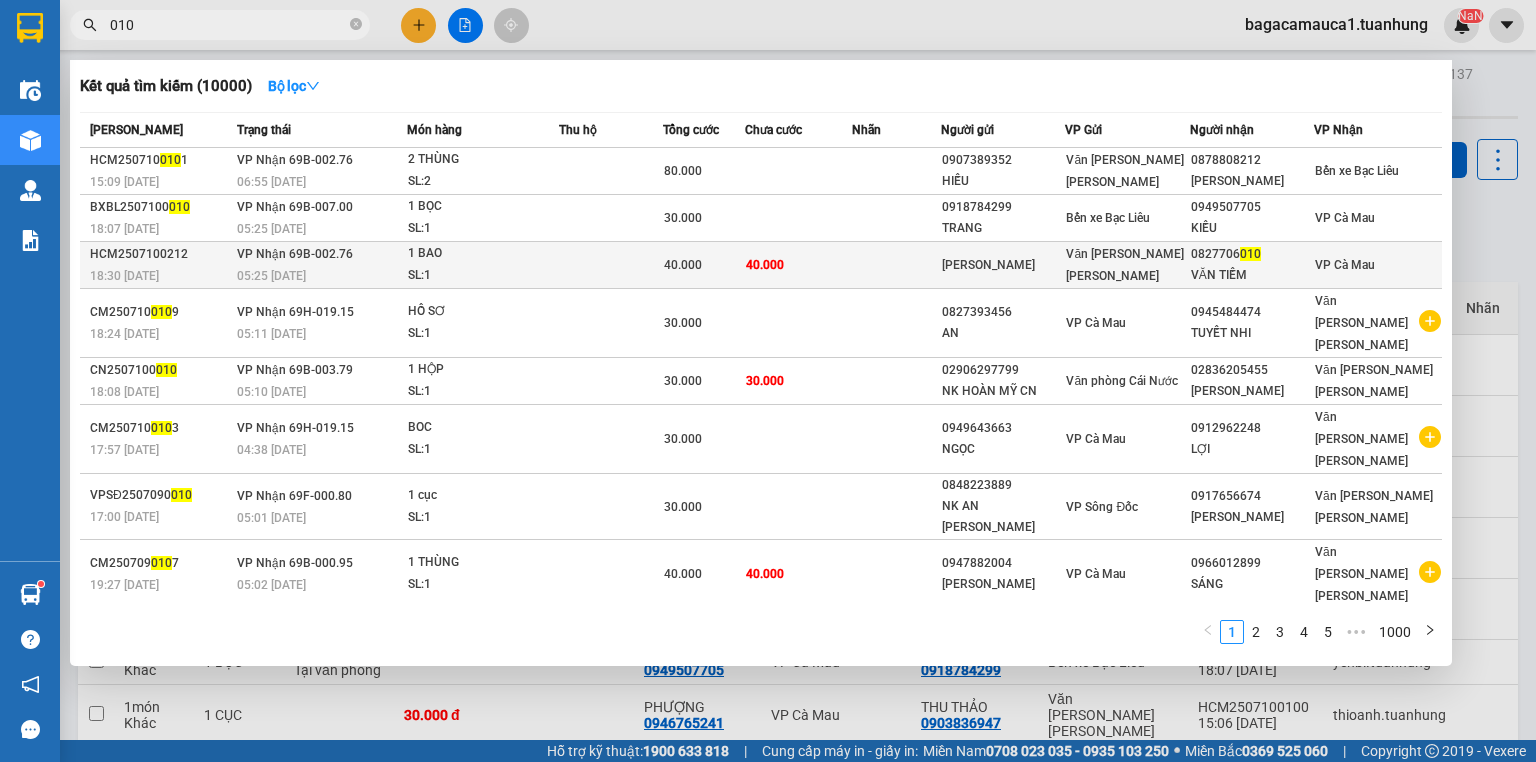 type on "010" 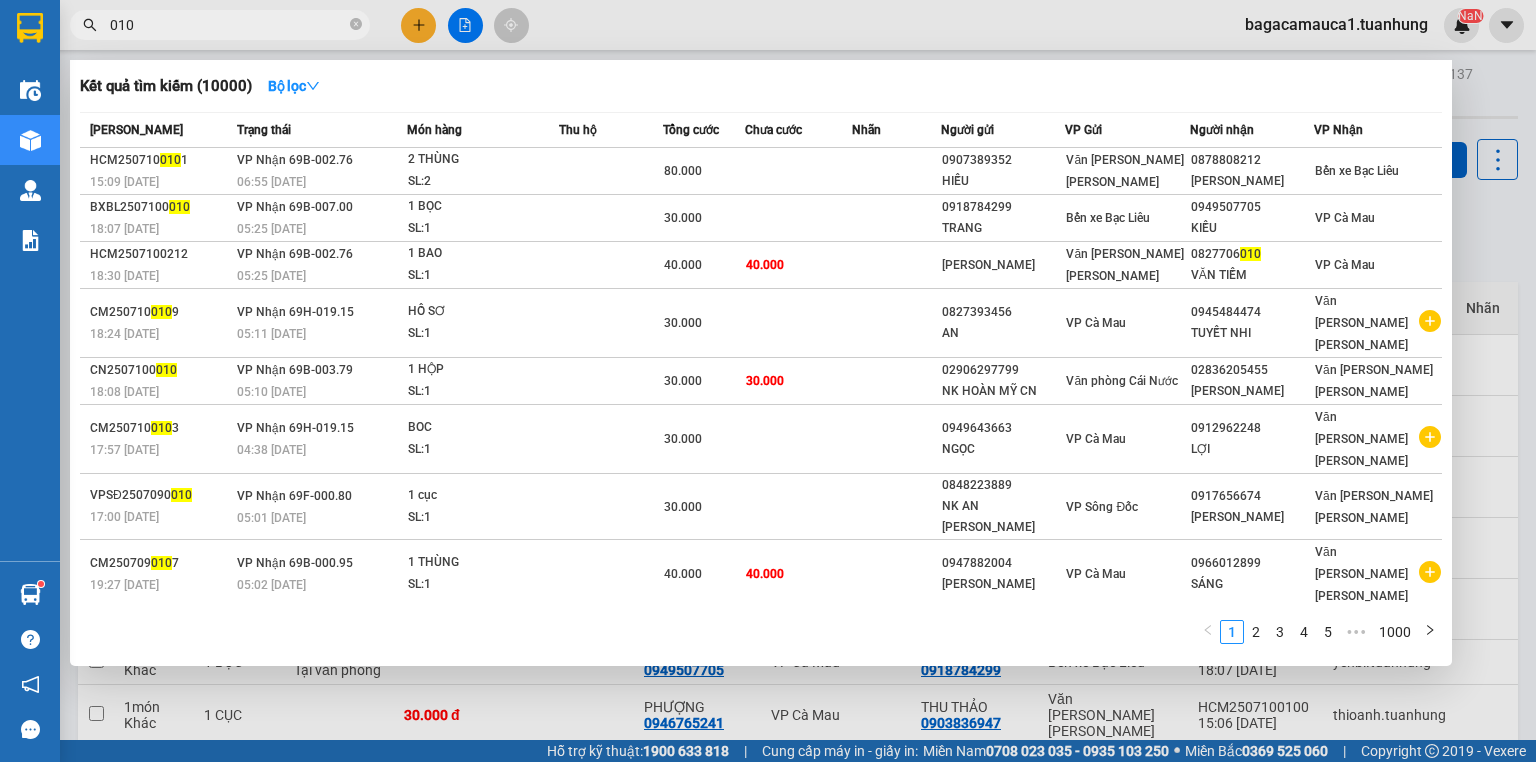 click on "40.000" at bounding box center (798, 265) 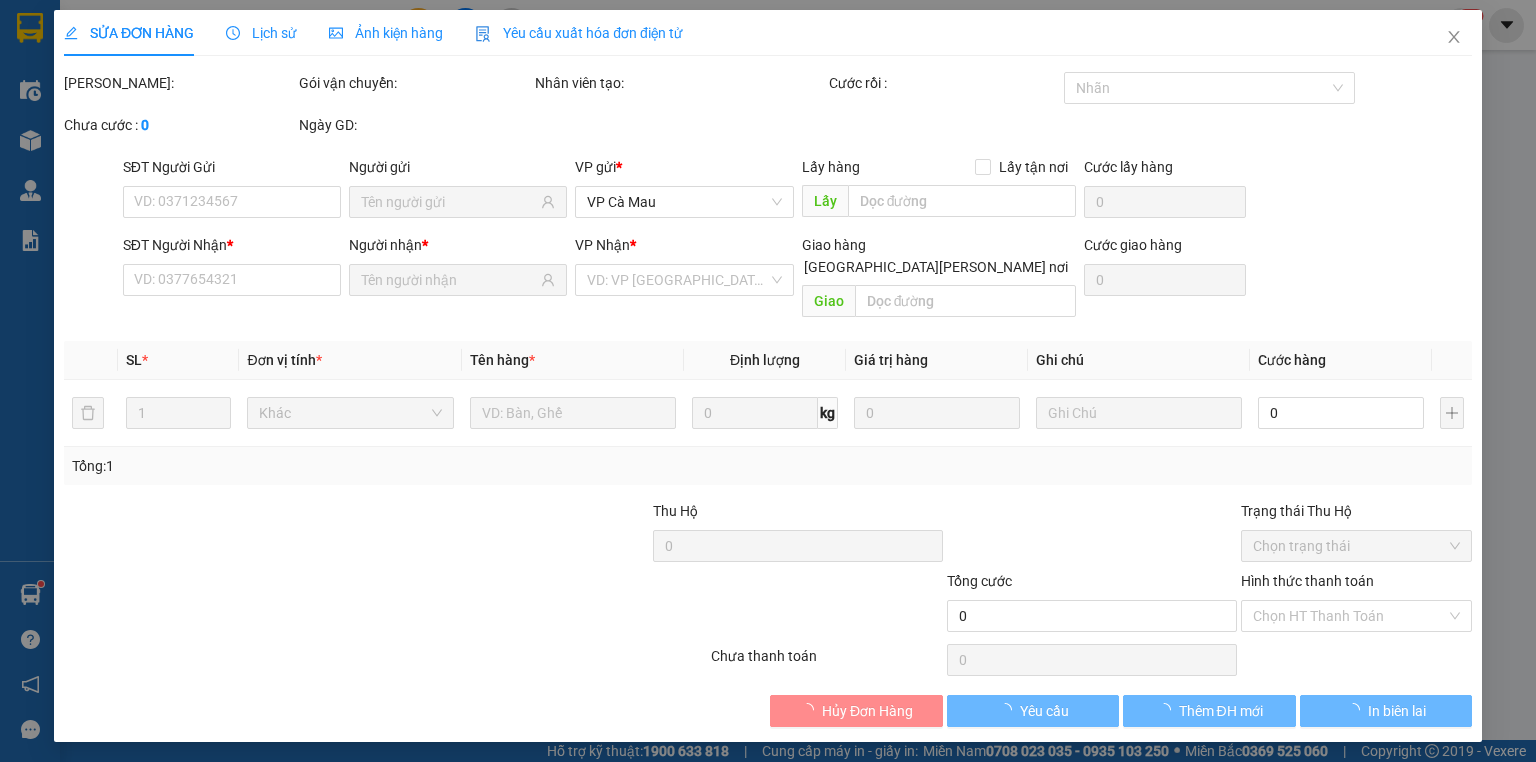 type on "[PERSON_NAME]" 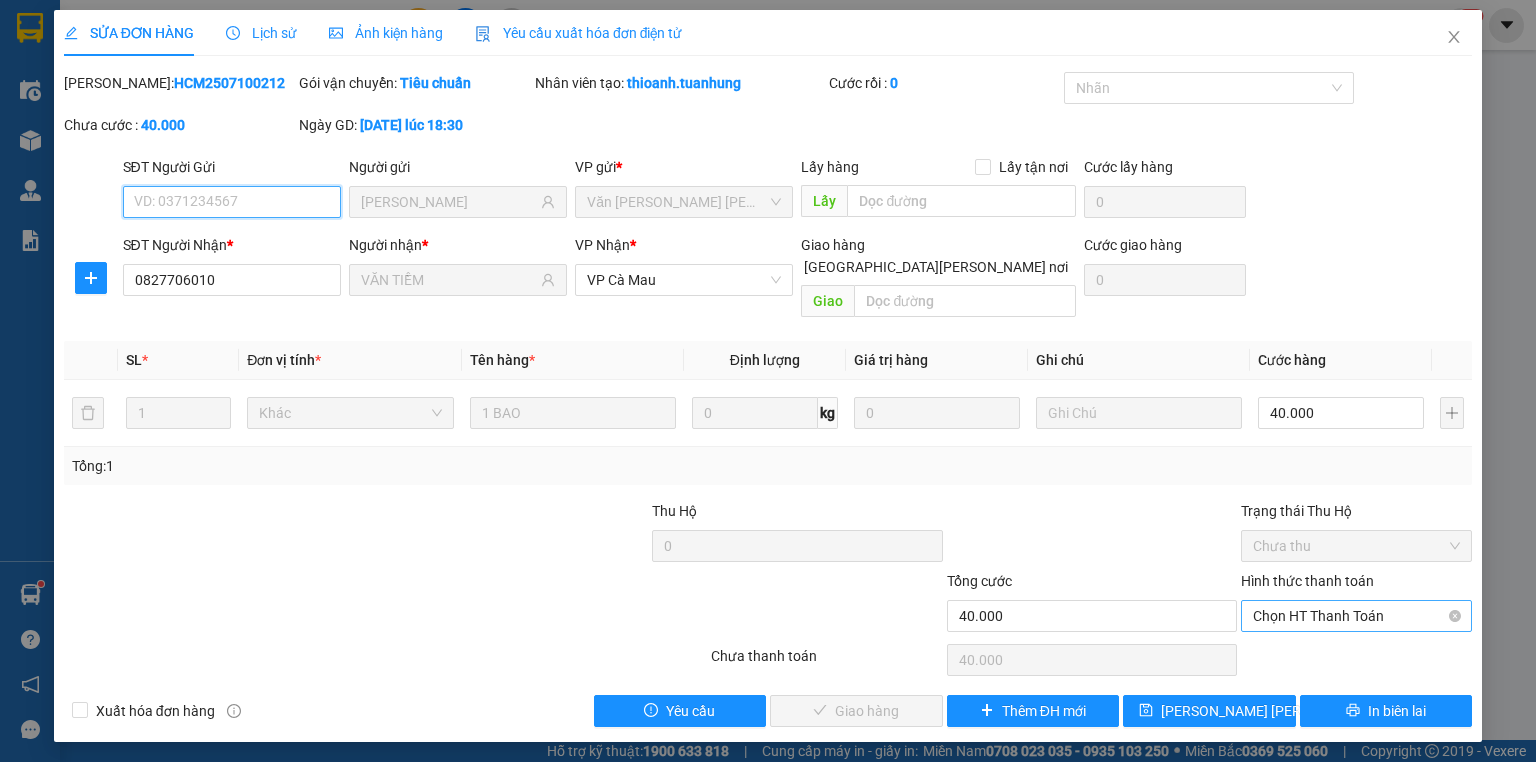 click on "Chọn HT Thanh Toán" at bounding box center [1356, 616] 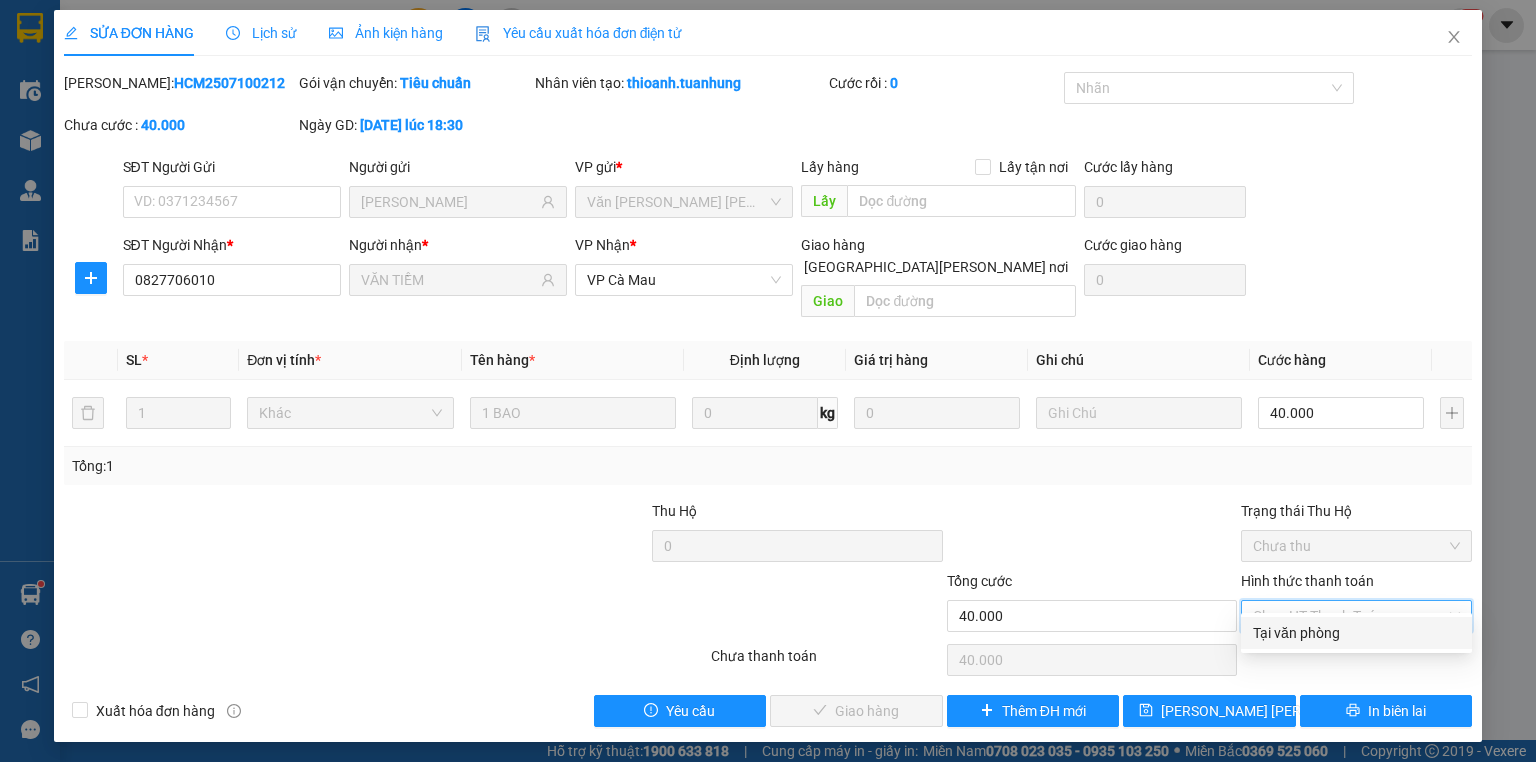 click on "Tại văn phòng" at bounding box center [1356, 633] 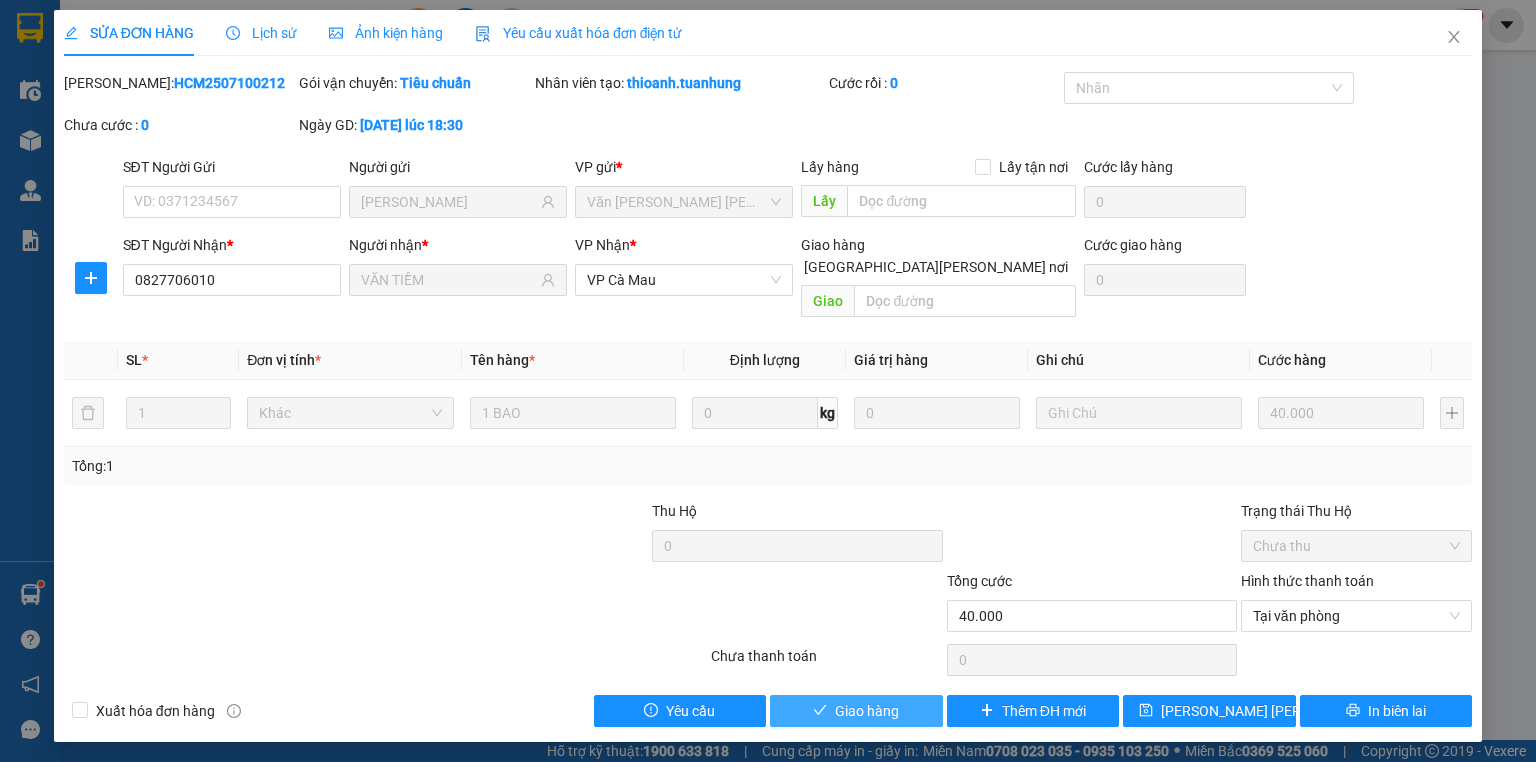 click on "Giao hàng" at bounding box center (867, 711) 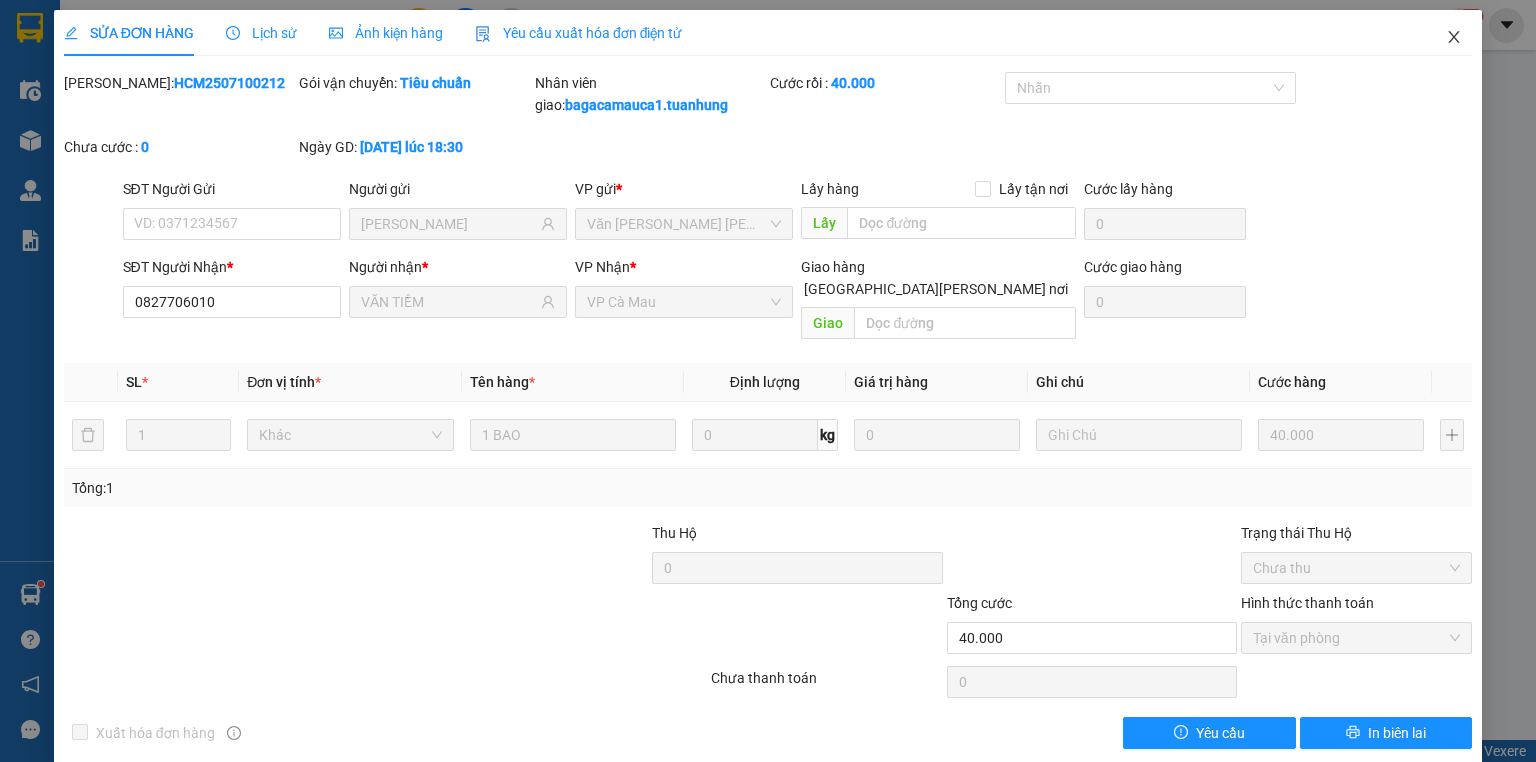 click 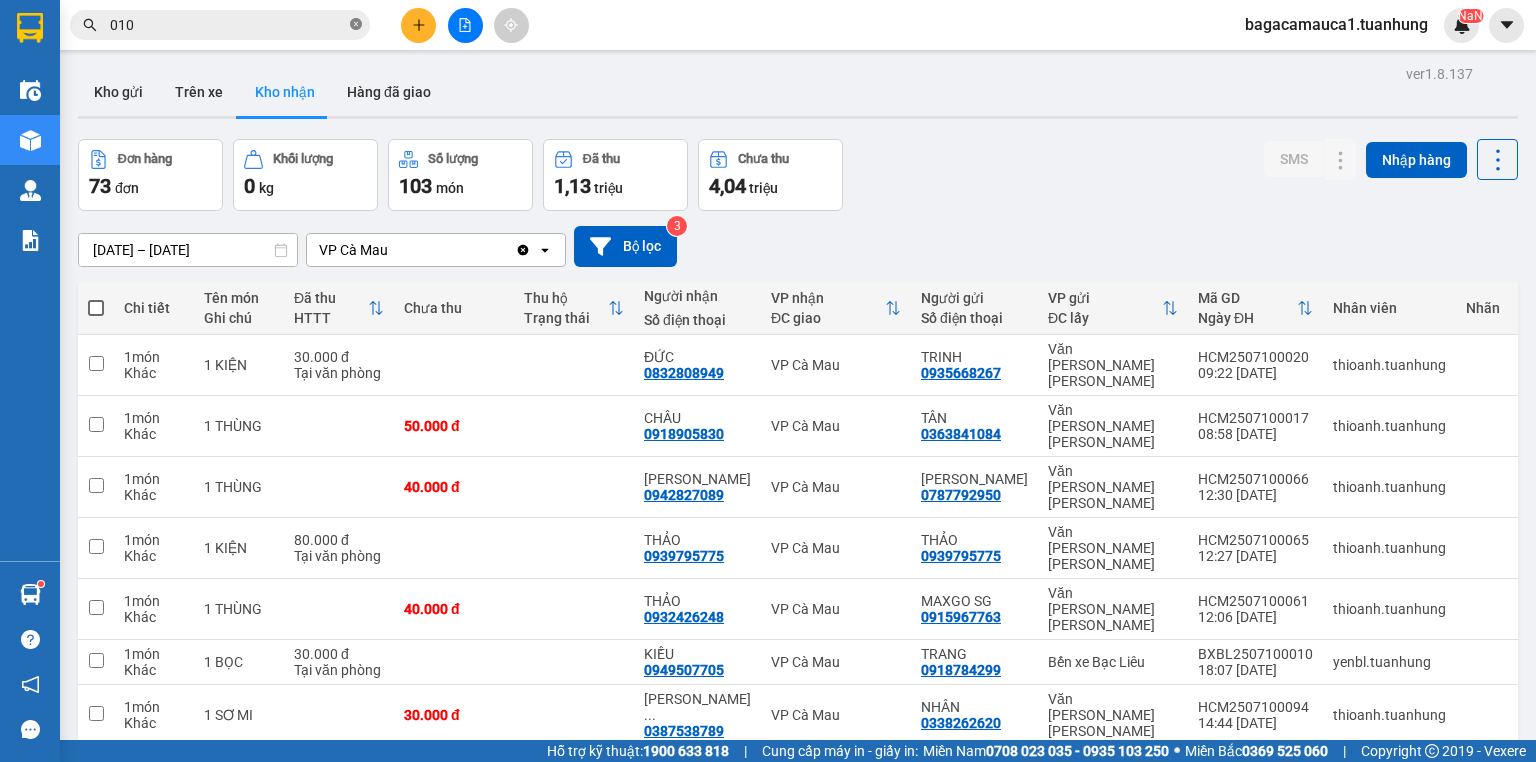 click 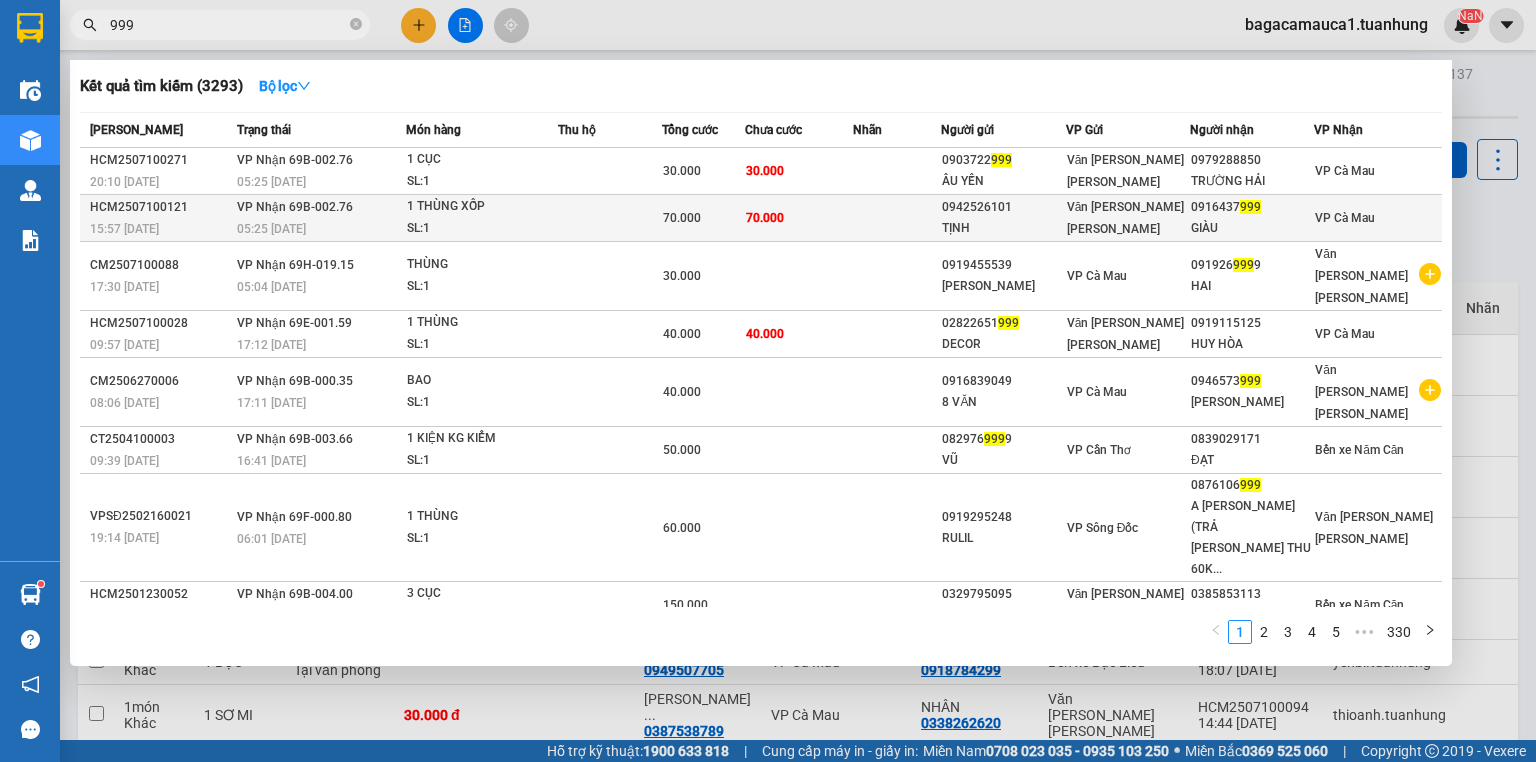 type on "999" 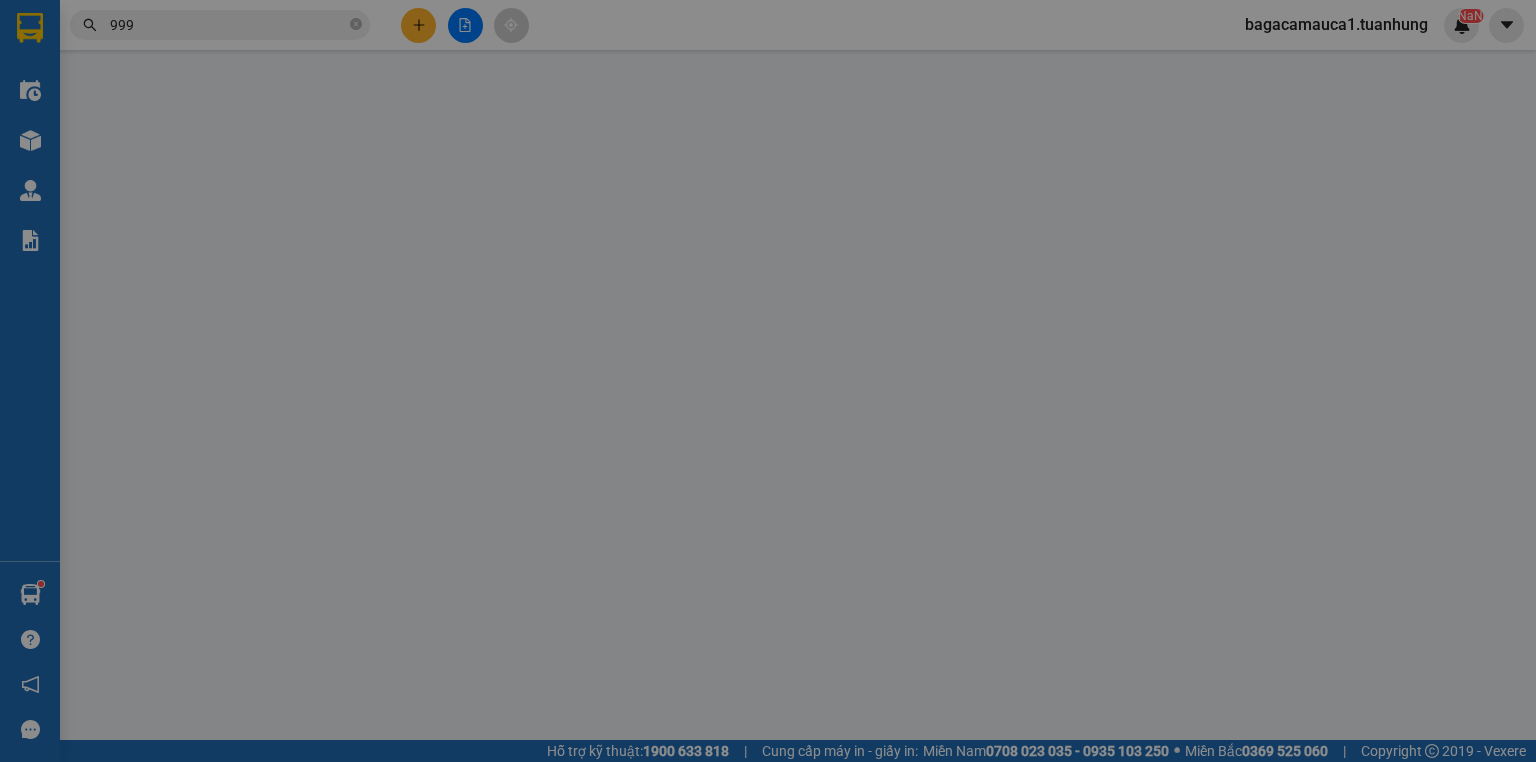 type on "0942526101" 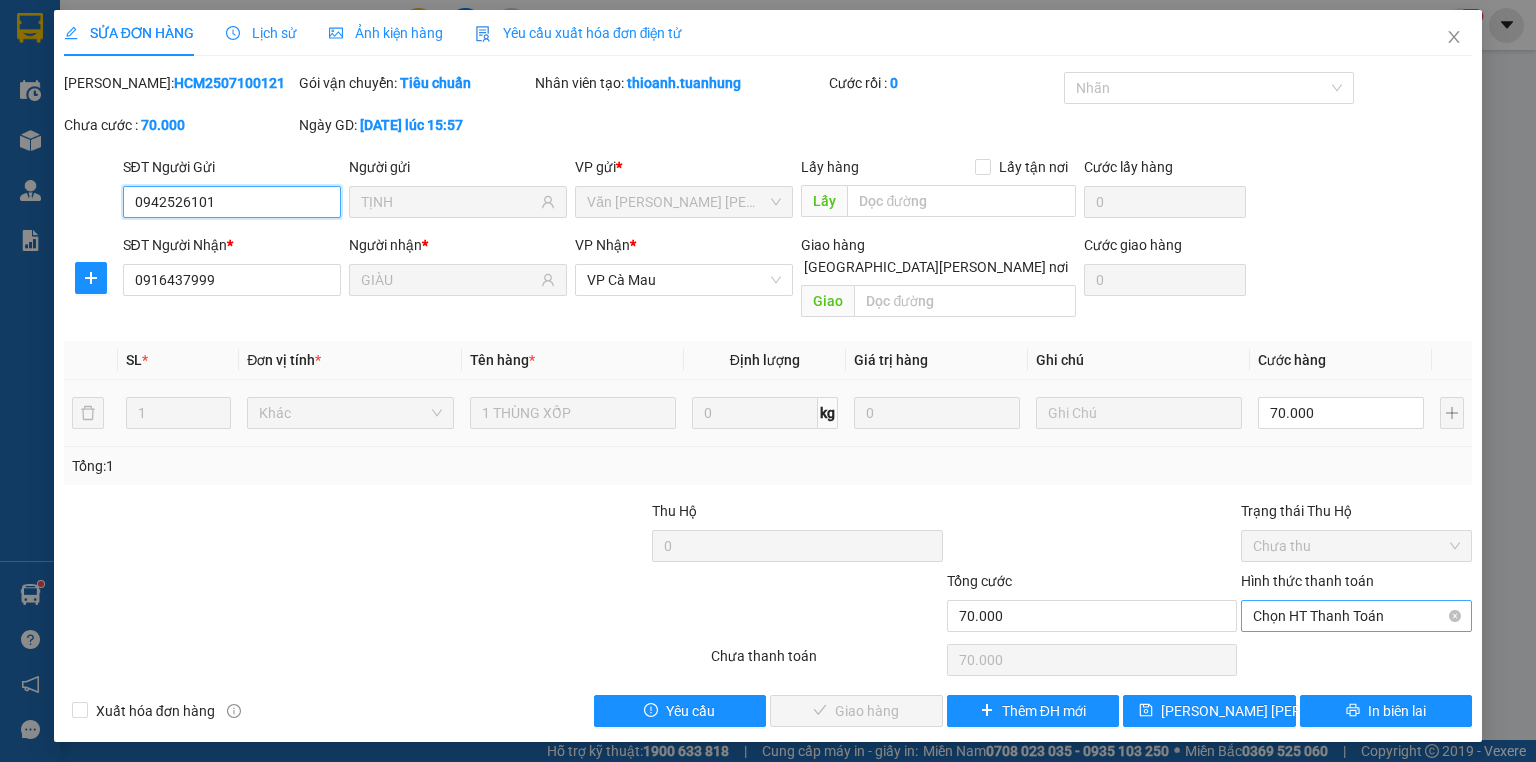 click on "Chọn HT Thanh Toán" at bounding box center [1356, 616] 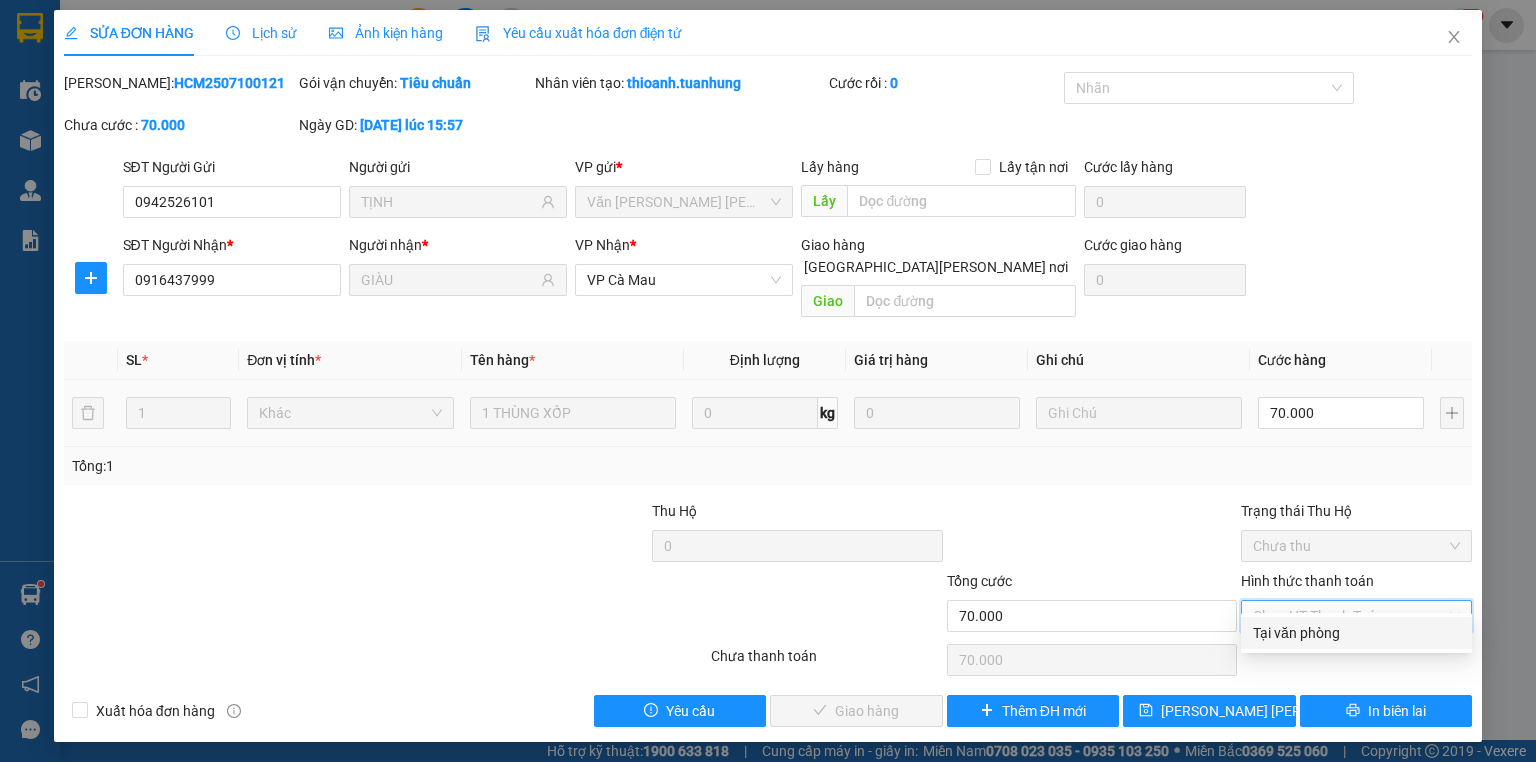 click on "Tại văn phòng" at bounding box center [1356, 633] 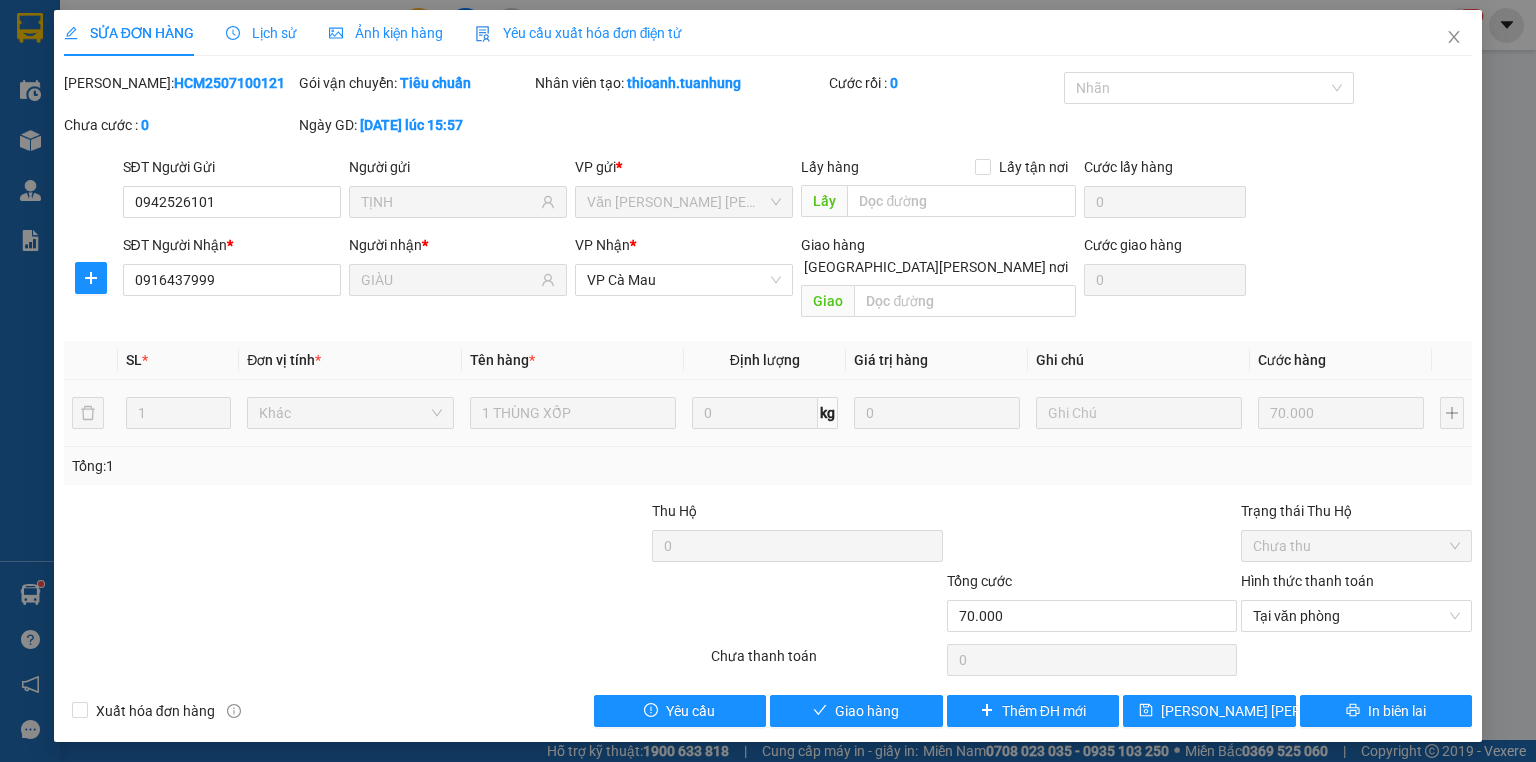 click on "SỬA ĐƠN HÀNG Lịch sử [PERSON_NAME] hàng Yêu cầu xuất [PERSON_NAME] điện tử Total Paid Fee 0 Total UnPaid Fee 70.000 Cash Collection Total Fee Mã ĐH:  HCM2507100121 Gói vận chuyển:   [PERSON_NAME] [PERSON_NAME] tạo:   thioanh.tuanhung Cước rồi :   0   [PERSON_NAME] cước :   0 Ngày GD:   [DATE] lúc 15:57 SĐT Người Gửi 0942526101 Người gửi TỊNH VP gửi  * Văn [PERSON_NAME] Chí [PERSON_NAME] hàng Lấy tận nơi Lấy [PERSON_NAME] hàng 0 SĐT Người [PERSON_NAME]  * 0916437999 Người [PERSON_NAME]  * [PERSON_NAME] [PERSON_NAME]  * VP Cà [PERSON_NAME] hàng [PERSON_NAME] nơi [PERSON_NAME] [PERSON_NAME] hàng 0 SL  * Đơn vị tính  * Tên hàng  * Định [PERSON_NAME] trị hàng Ghi [PERSON_NAME] hàng                   1 Khác 1 THÙNG XỐP 0 kg 0 70.000 Tổng:  1 Thu Hộ 0 Trạng thái Thu Hộ   Chưa thu [PERSON_NAME] 70.000 [PERSON_NAME] [PERSON_NAME] [PERSON_NAME] Số [PERSON_NAME] thu trước 0 Tại văn [PERSON_NAME] [PERSON_NAME] 0 Xuất [PERSON_NAME] hàng Yêu cầu Giao hàng" at bounding box center (768, 381) 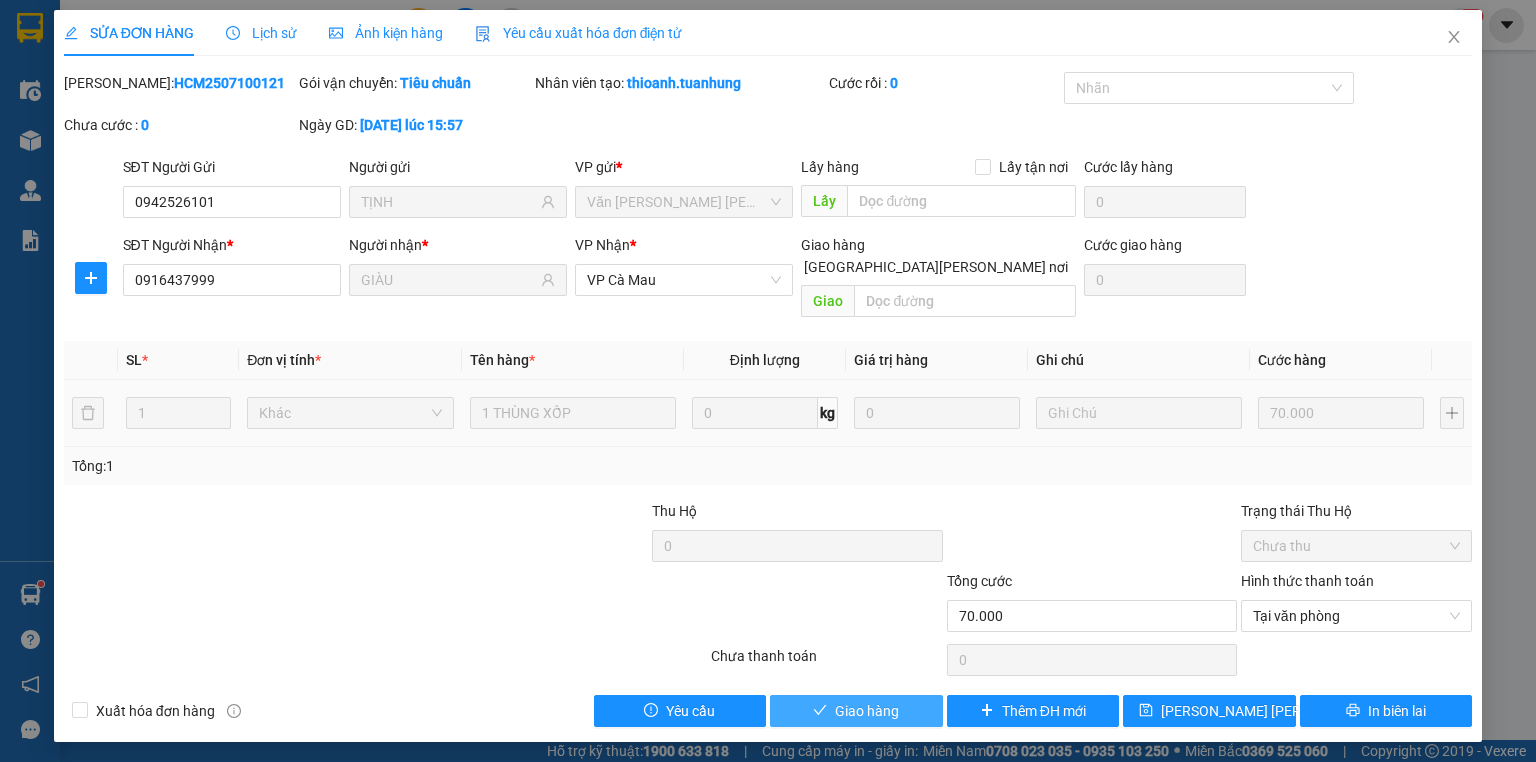 click on "Giao hàng" at bounding box center [867, 711] 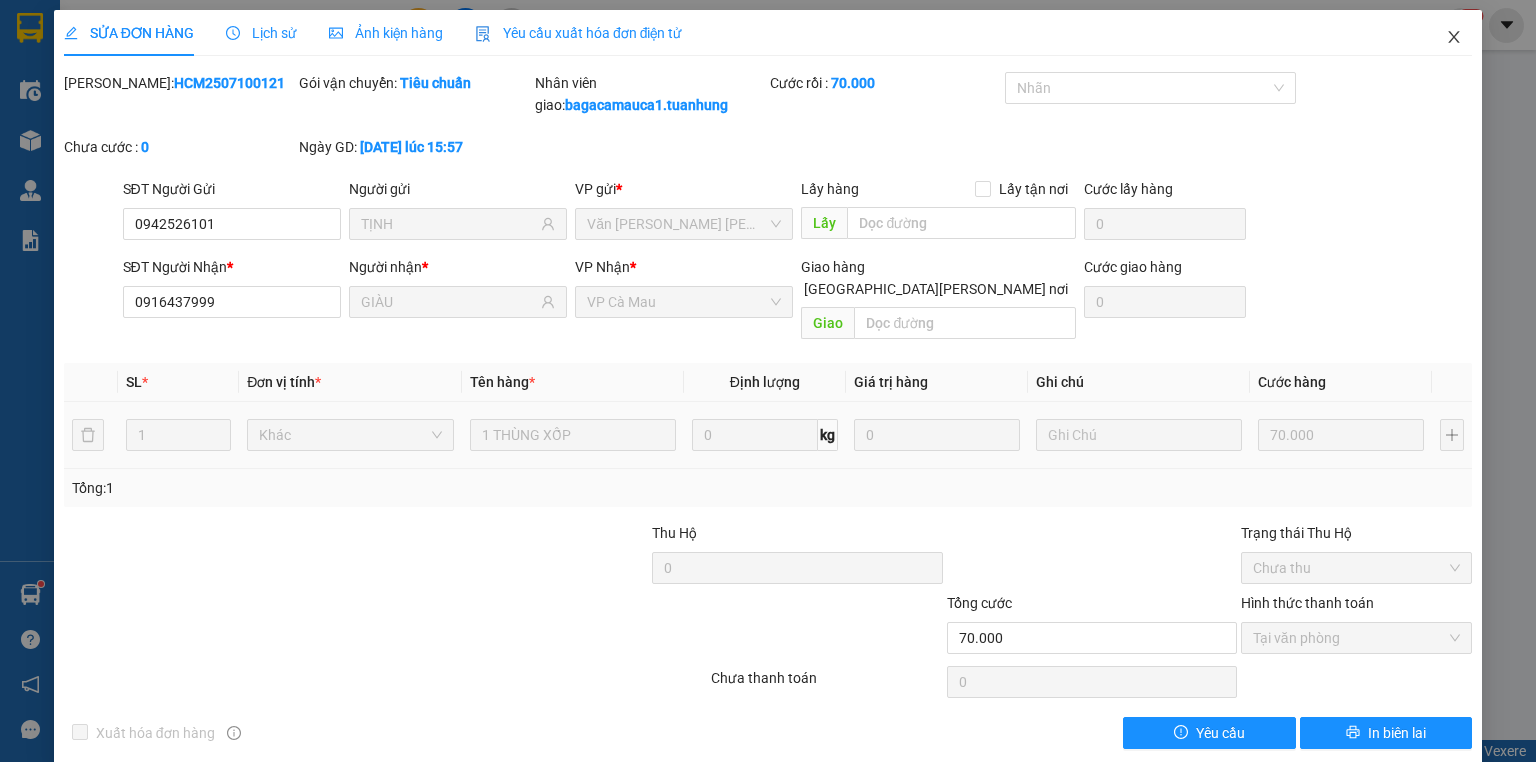 drag, startPoint x: 1437, startPoint y: 37, endPoint x: 500, endPoint y: 8, distance: 937.44867 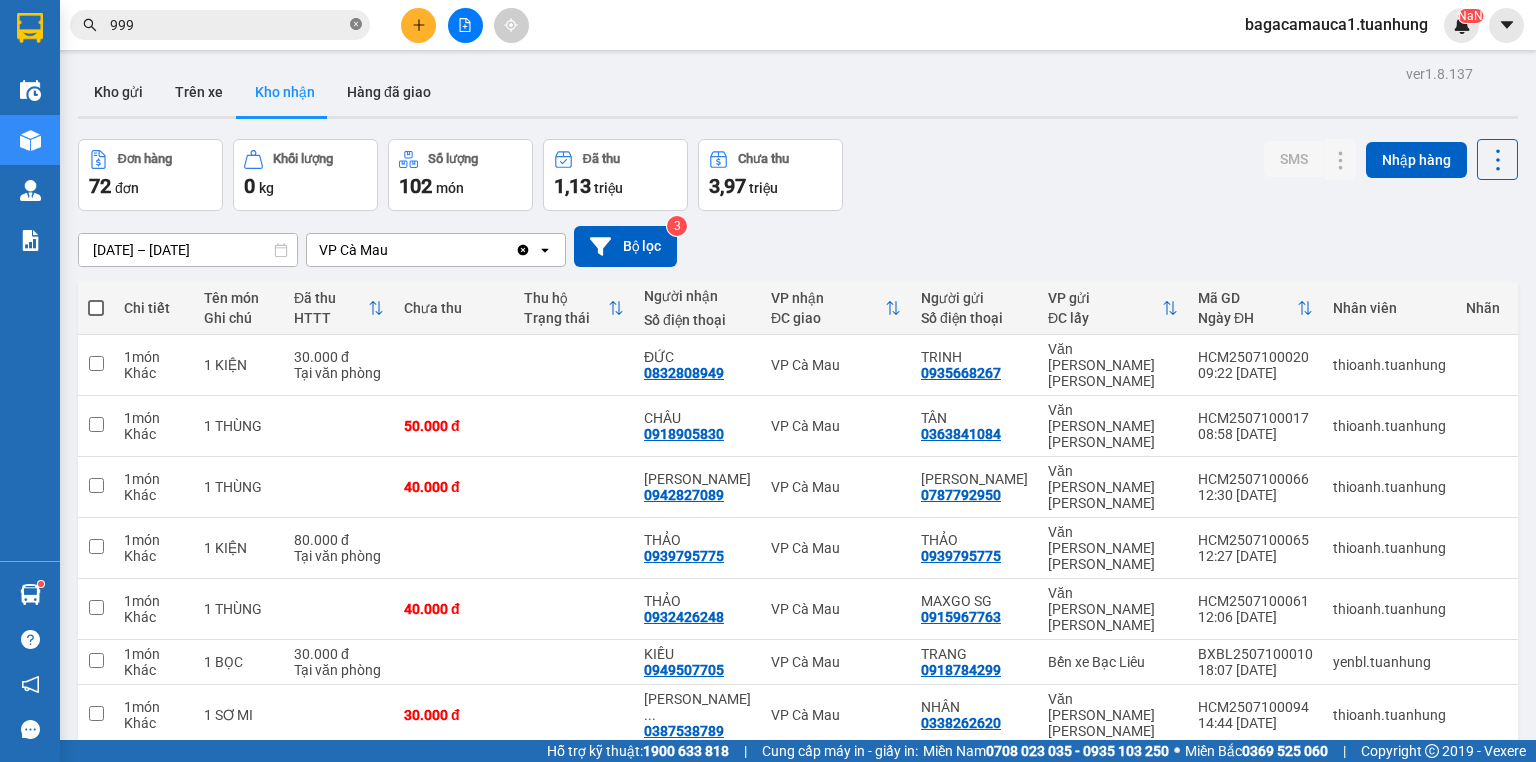 click 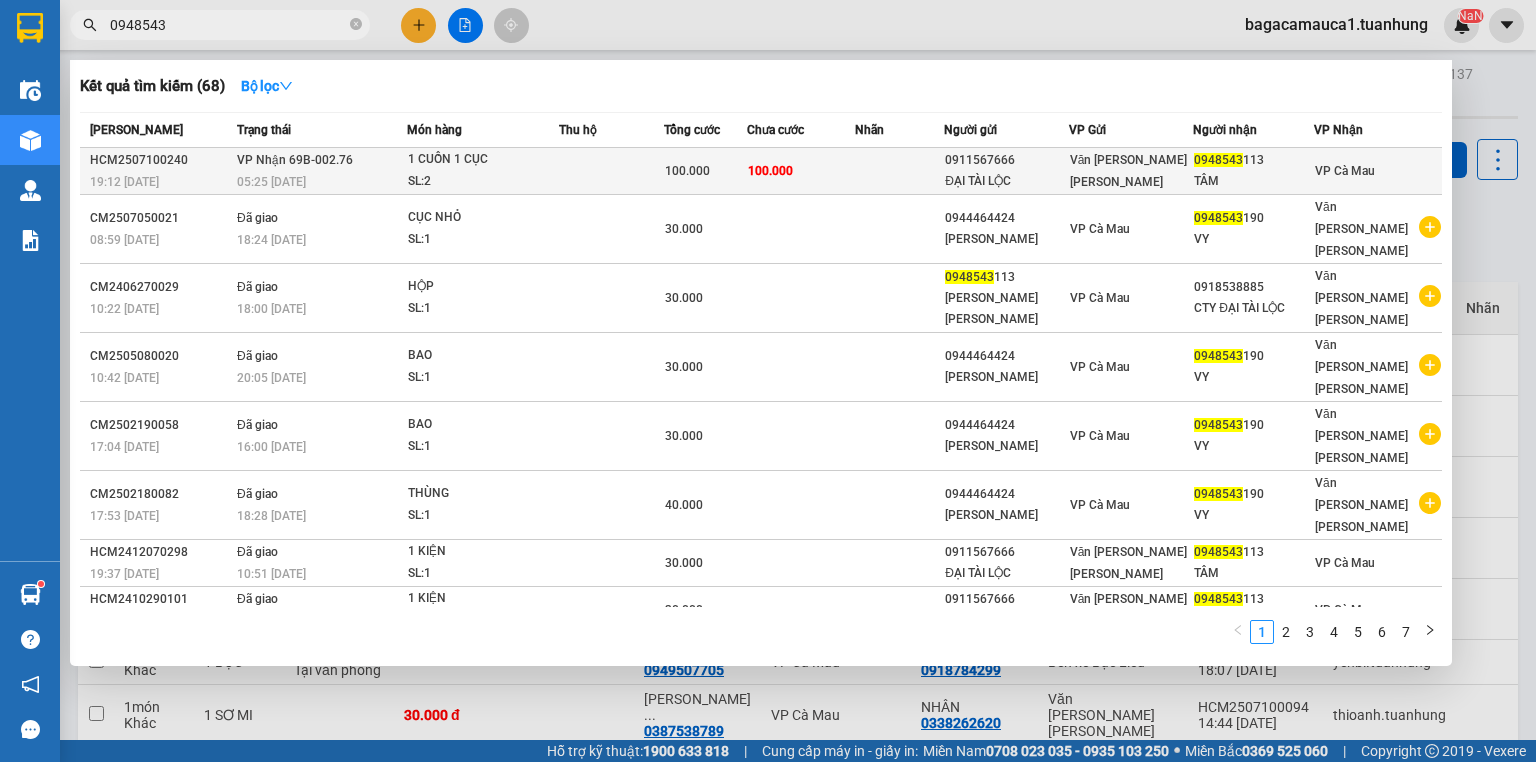 type on "0948543" 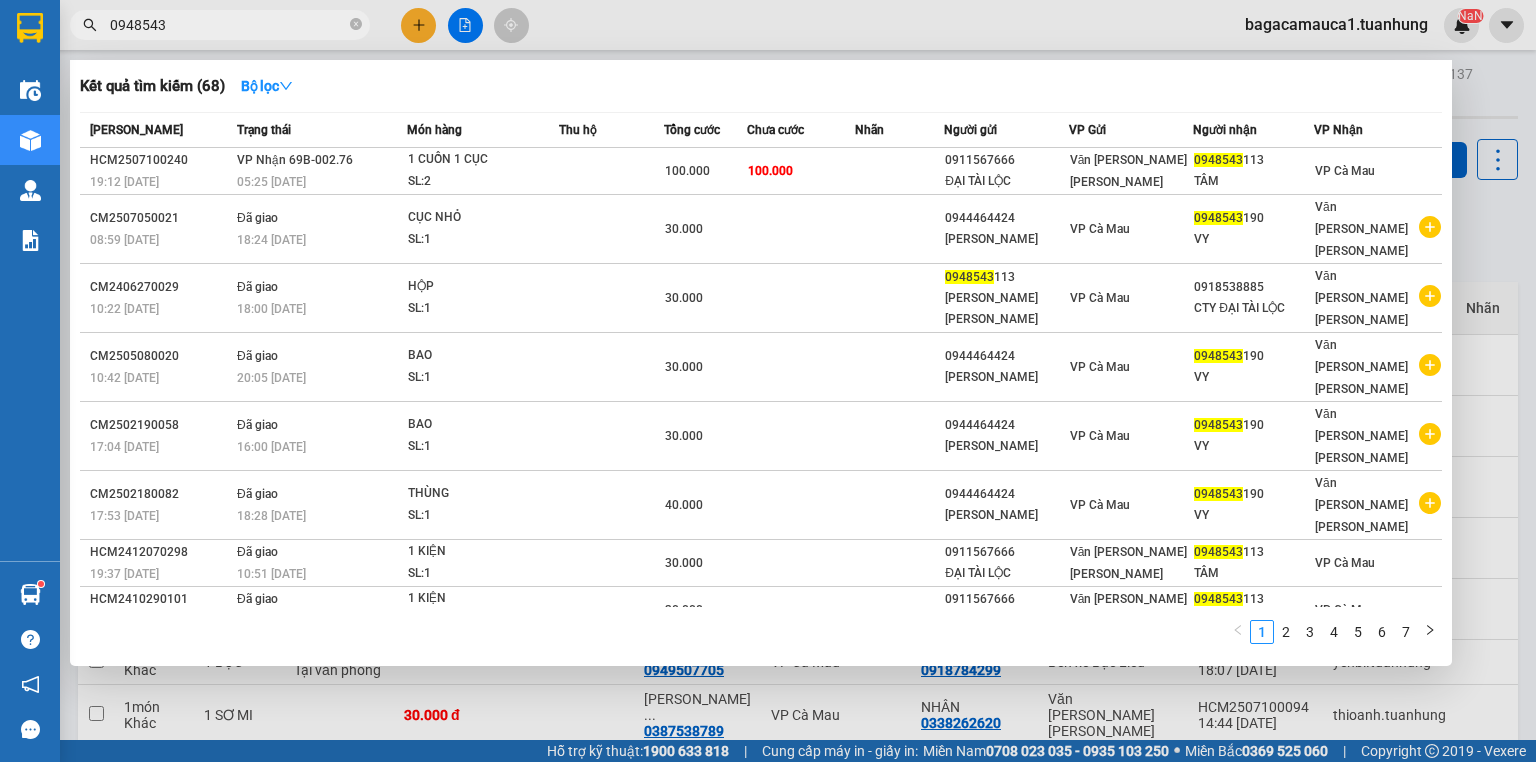 click on "100.000" at bounding box center (687, 171) 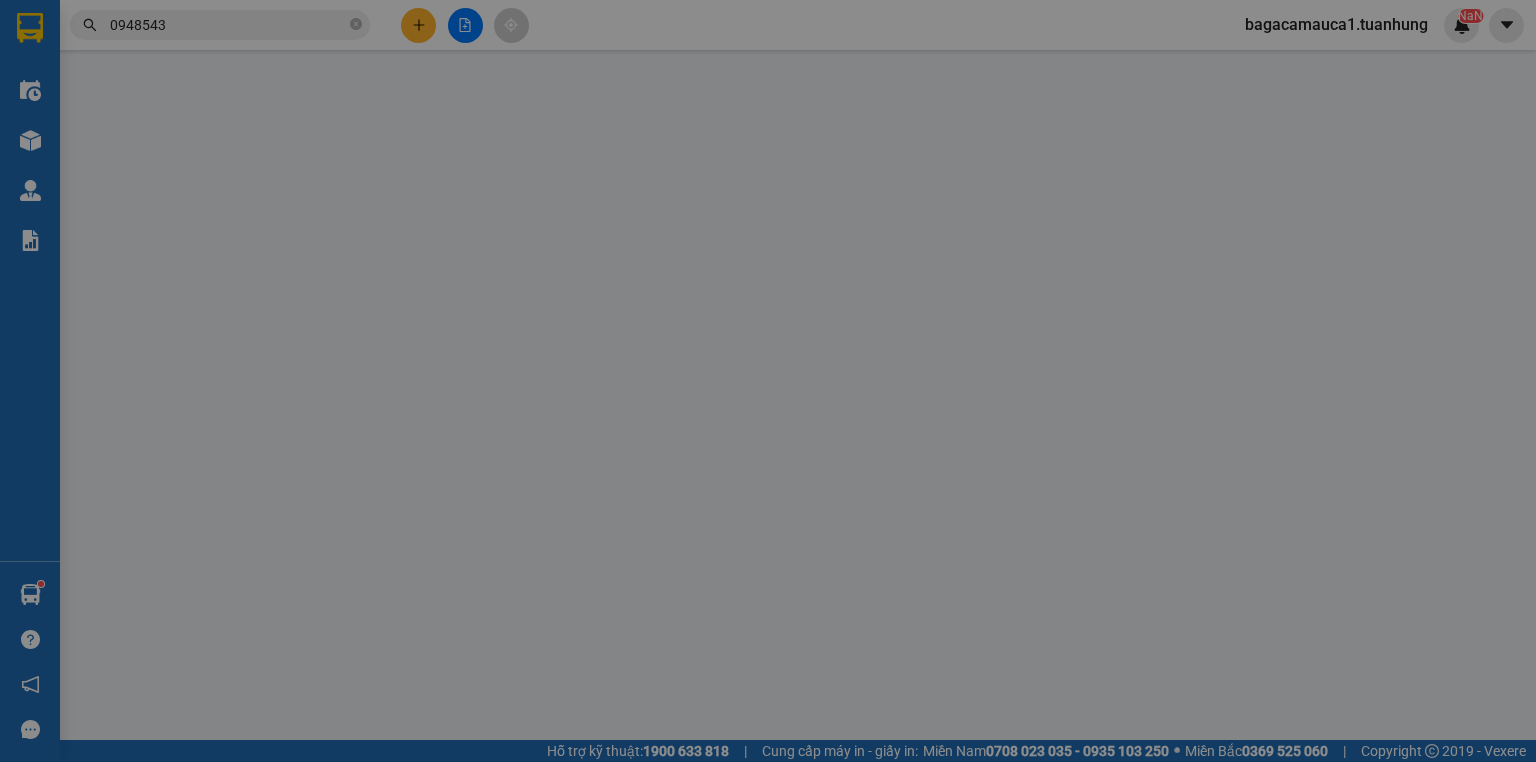 type on "0911567666" 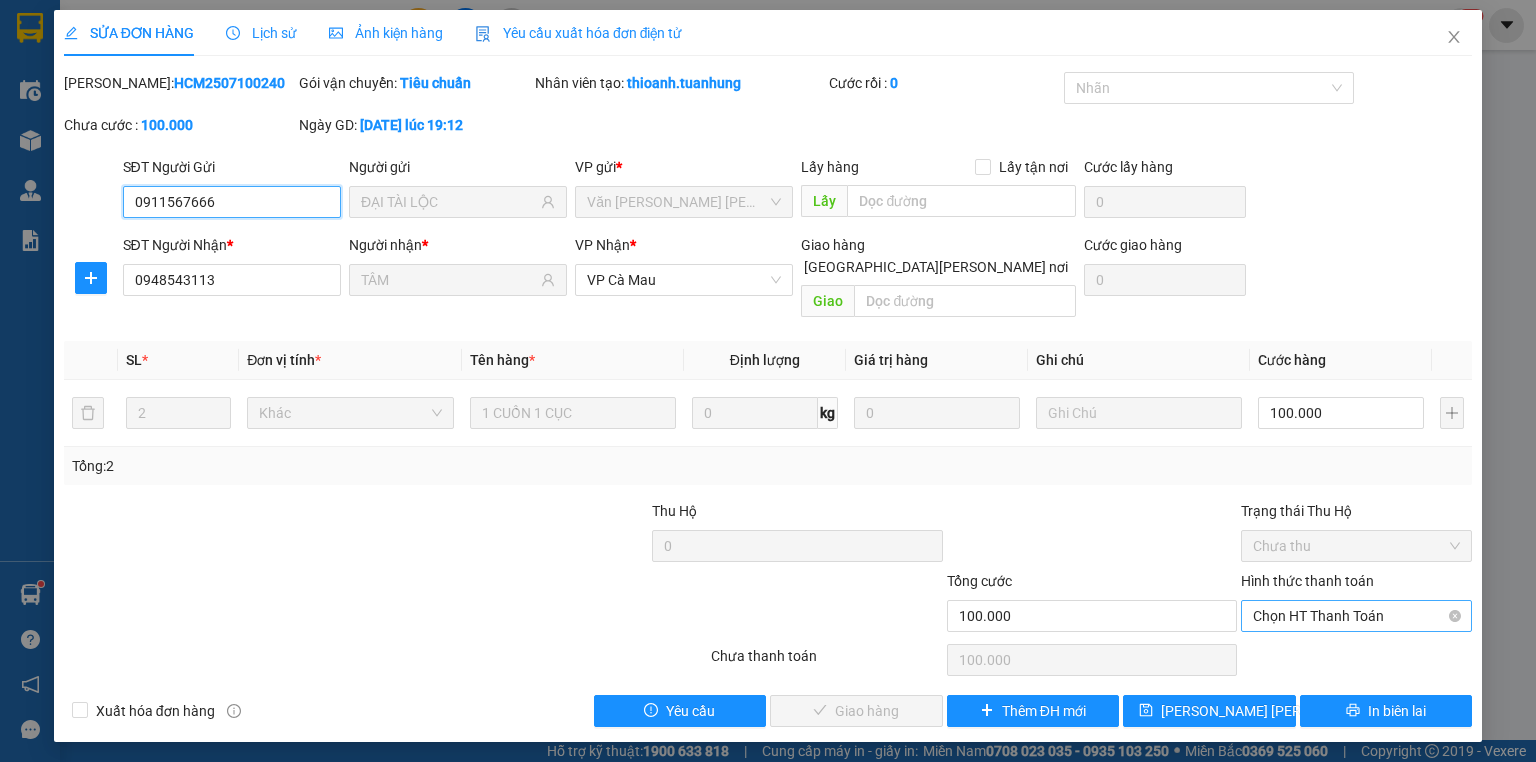 click on "Chọn HT Thanh Toán" at bounding box center (1356, 616) 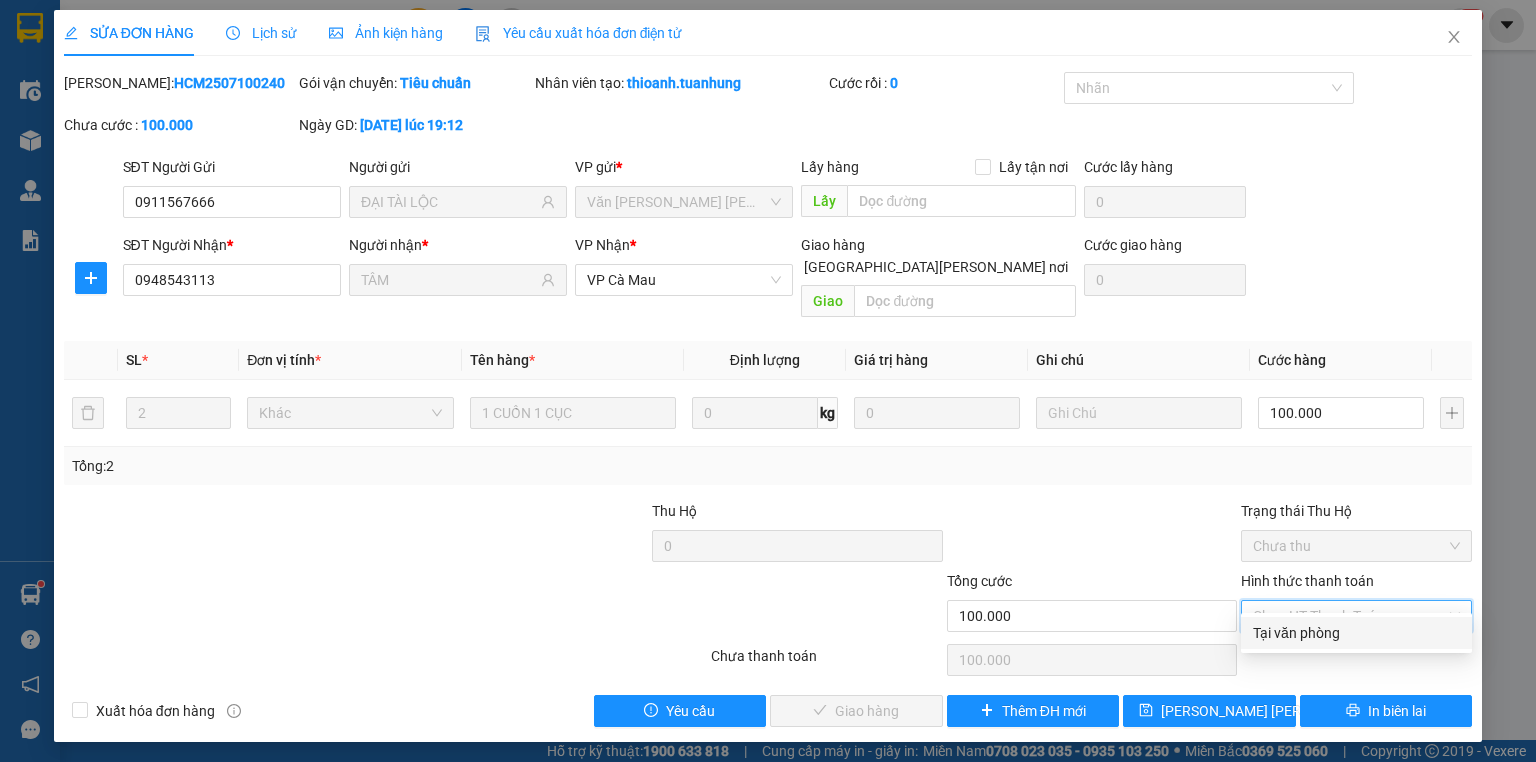 click on "Tại văn phòng" at bounding box center [1356, 633] 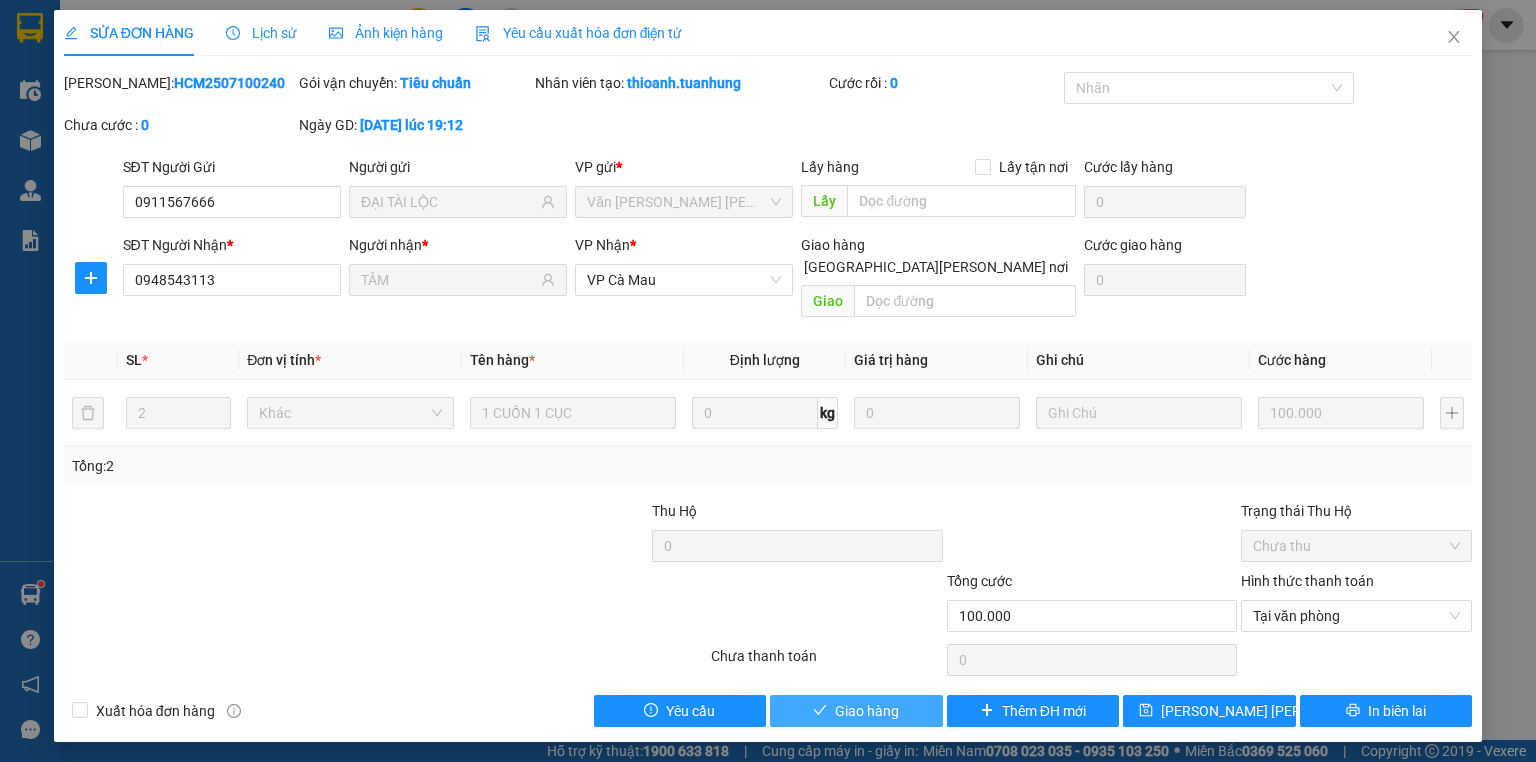 click on "Giao hàng" at bounding box center [856, 711] 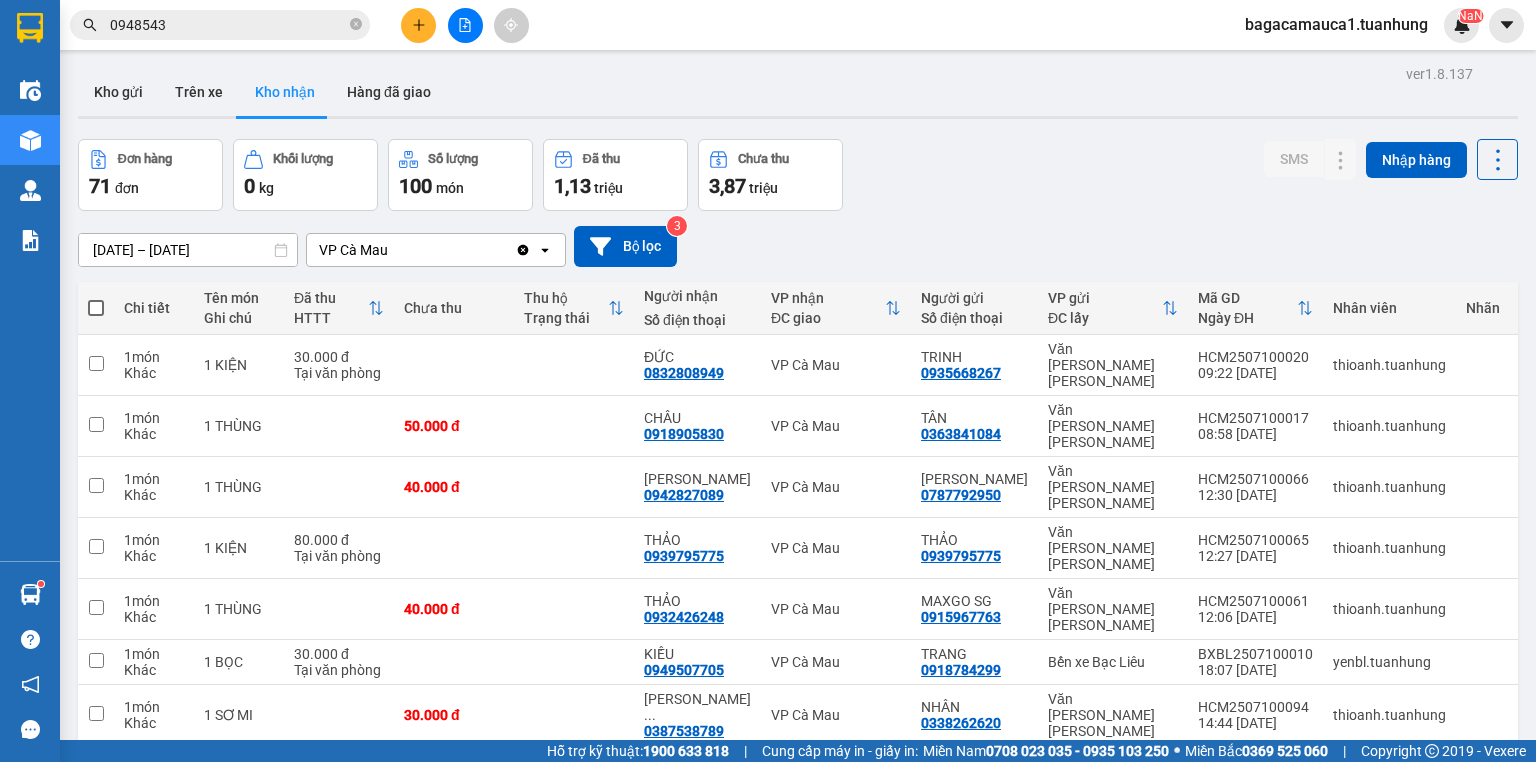 click 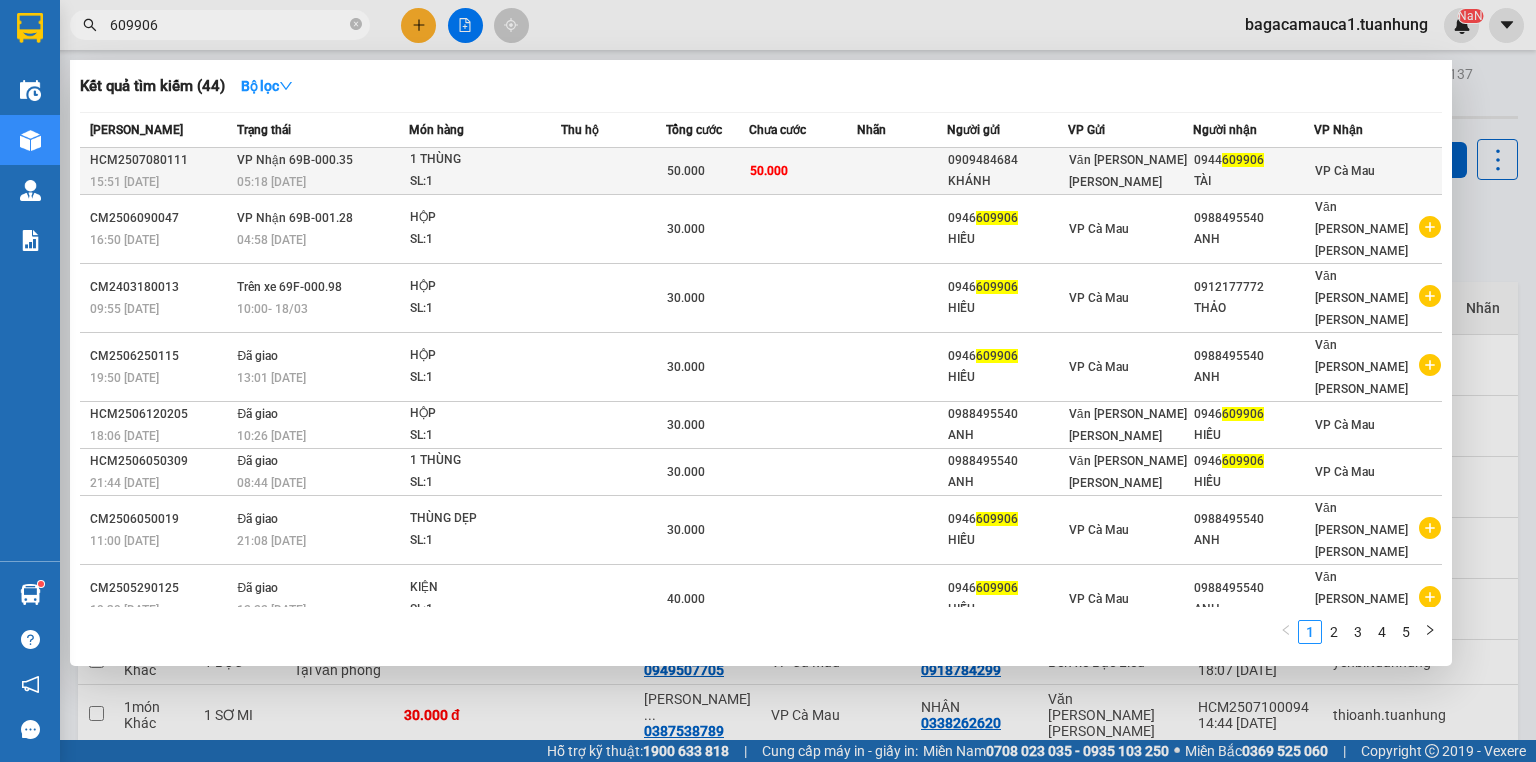 type on "609906" 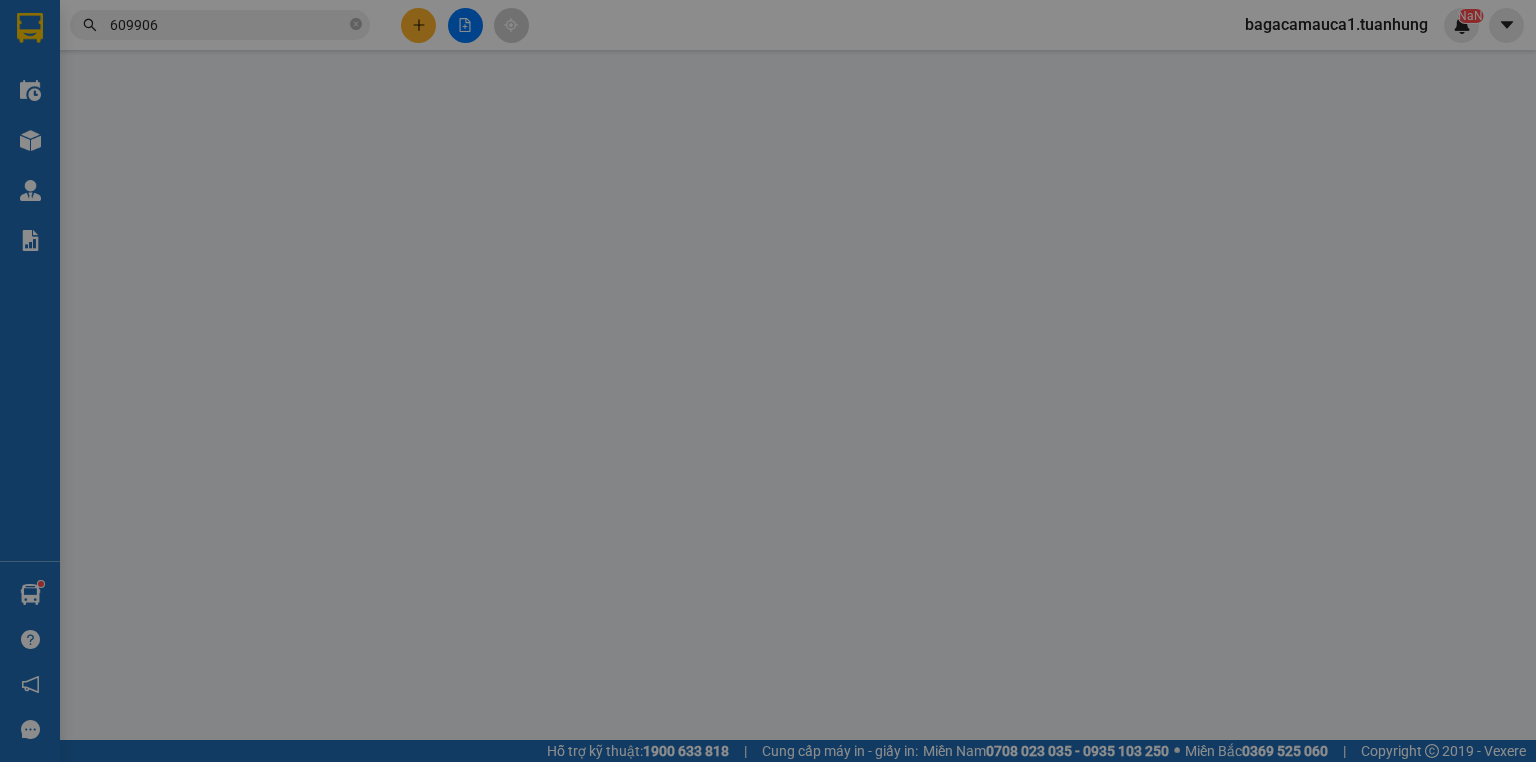 type on "0909484684" 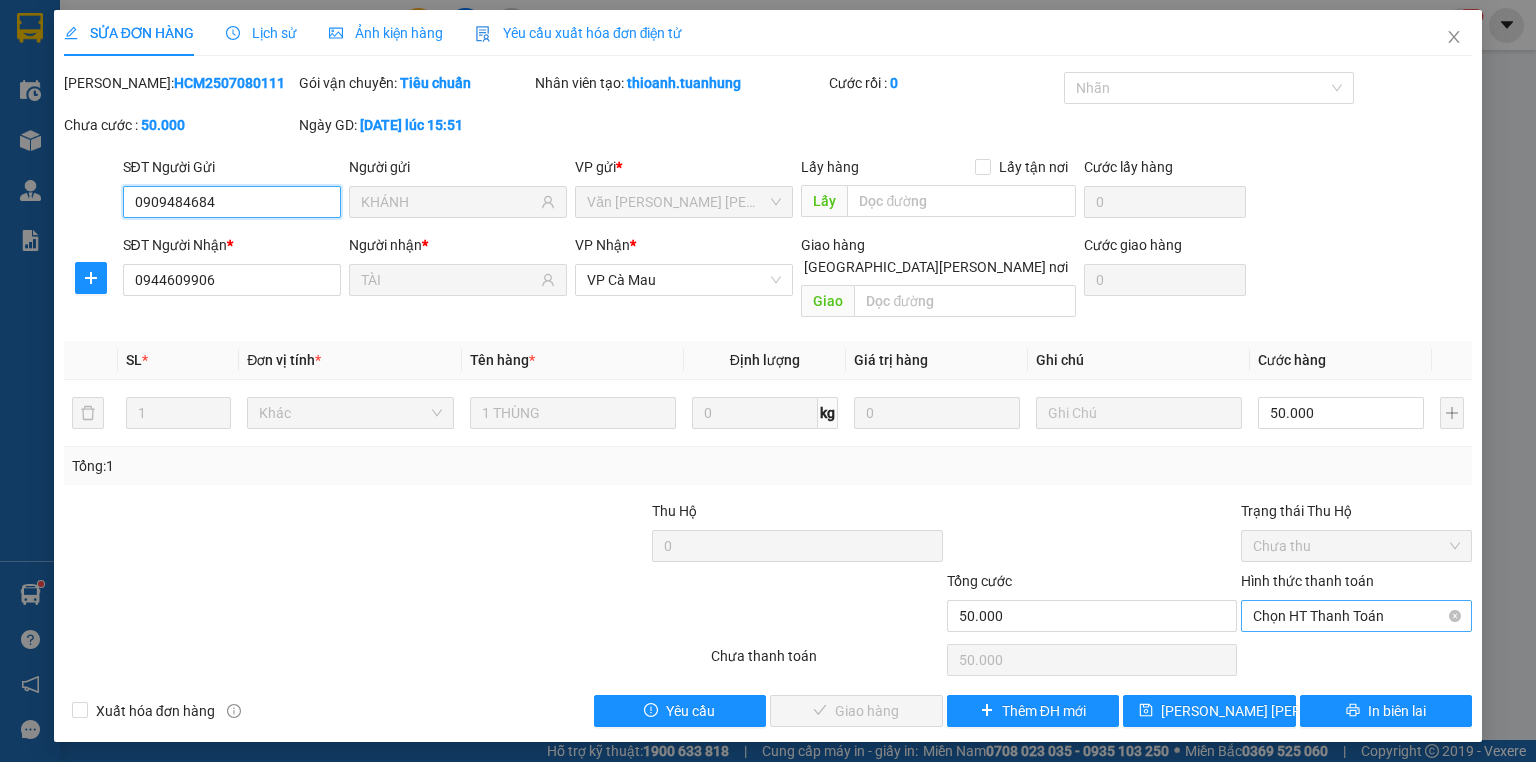 click on "Chọn HT Thanh Toán" at bounding box center [1356, 616] 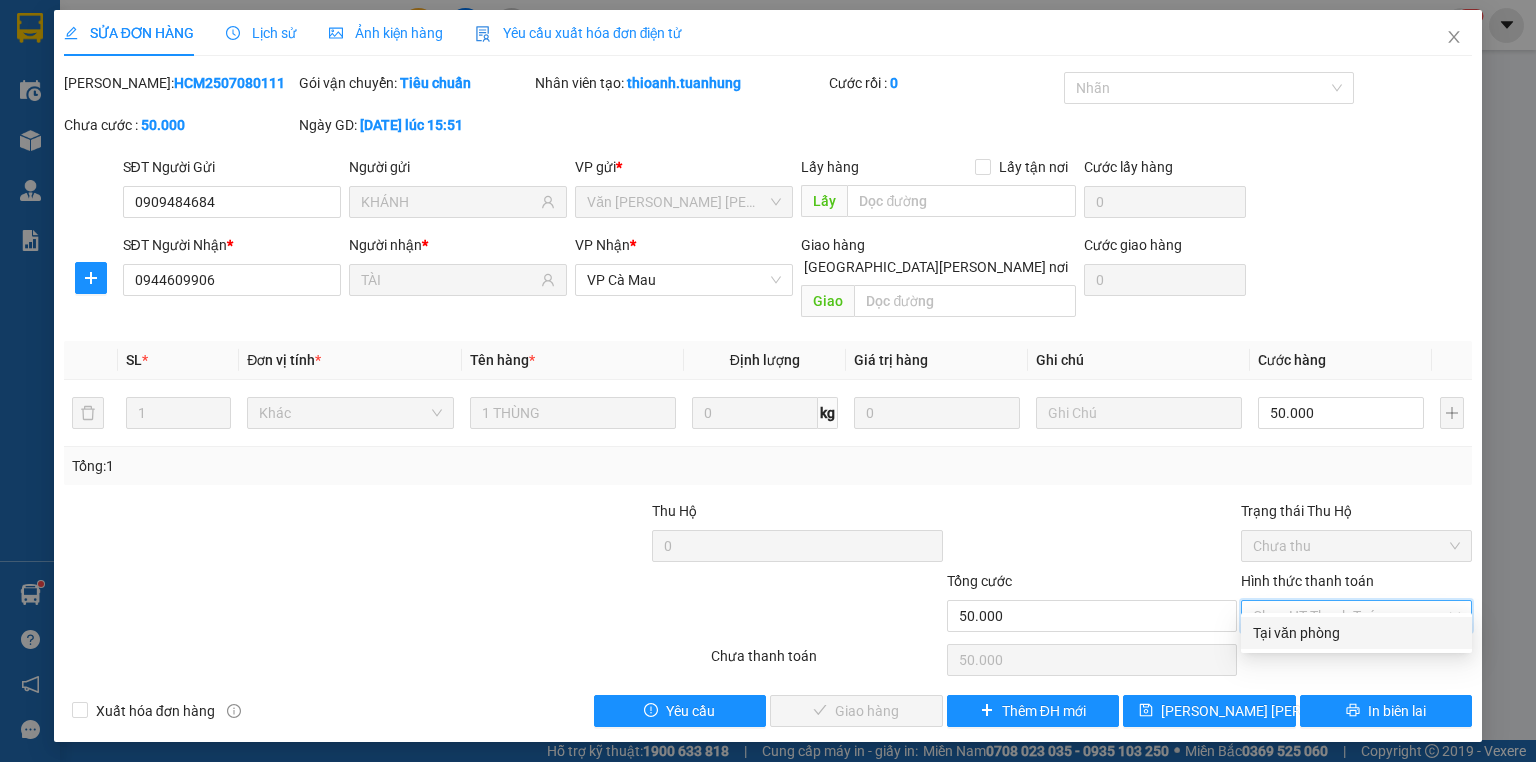 click on "Tại văn phòng" at bounding box center (1356, 633) 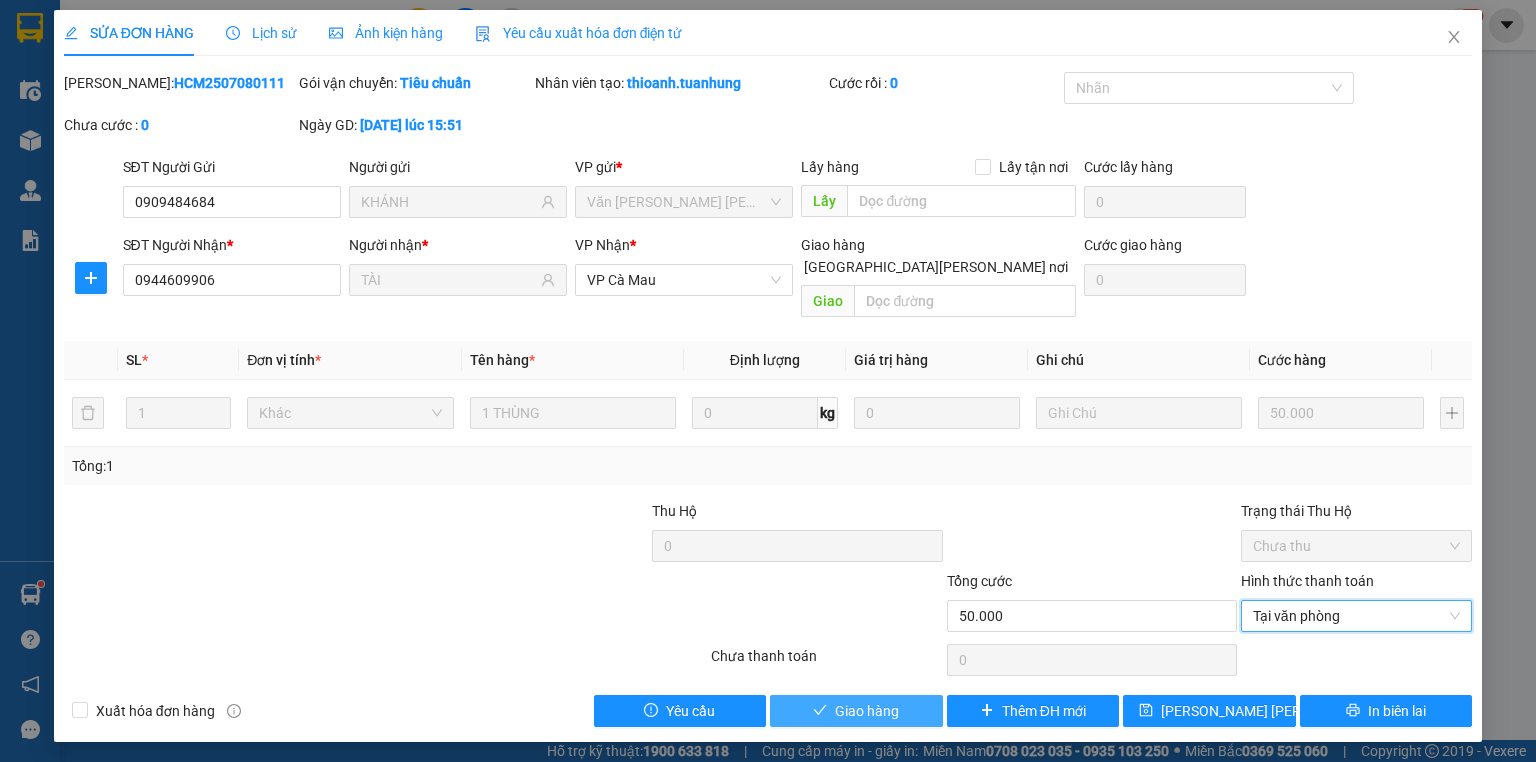 click on "Giao hàng" at bounding box center [856, 711] 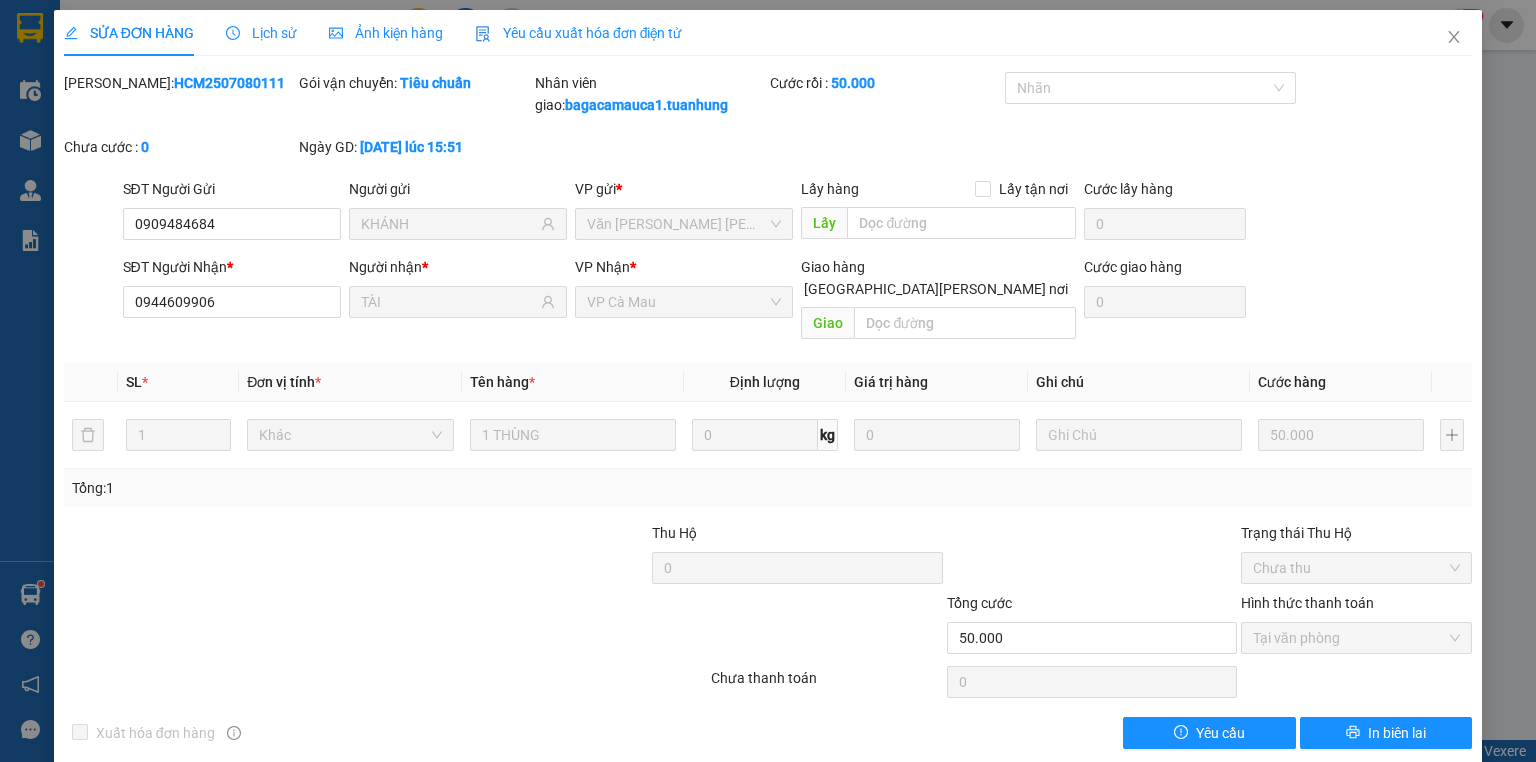 click on "SỬA ĐƠN HÀNG Lịch sử [PERSON_NAME] hàng Yêu cầu xuất [PERSON_NAME] điện tử Total Paid Fee 50.000 Total UnPaid Fee 0 Cash Collection Total Fee Mã ĐH:  HCM2507080111 Gói vận chuyển:   [PERSON_NAME] [PERSON_NAME] [PERSON_NAME]: bagacamauca1.tuanhung Cước rồi :   50.000   [PERSON_NAME] cước :   0 Ngày GD:   [DATE] lúc 15:51 SĐT Người Gửi 0909484684 Người gửi [PERSON_NAME] VP gửi  * Văn [PERSON_NAME] Chí [PERSON_NAME] hàng Lấy tận nơi Lấy [PERSON_NAME] hàng 0 SĐT Người [PERSON_NAME]  * 0944609906 Người [PERSON_NAME]  * TÀI [PERSON_NAME]  * VP Cà [PERSON_NAME] hàng [PERSON_NAME] nơi [PERSON_NAME] [PERSON_NAME] hàng 0 SL  * Đơn vị tính  * Tên hàng  * Định [PERSON_NAME] trị hàng Ghi [PERSON_NAME] hàng                   1 Khác 1 THÙNG 0 kg 0 50.000 Tổng:  1 Thu Hộ 0 Trạng thái Thu Hộ   Chưa thu [PERSON_NAME] 50.000 [PERSON_NAME] [PERSON_NAME] [PERSON_NAME] Số [PERSON_NAME] thu trước 50.000 [PERSON_NAME] [PERSON_NAME] [PERSON_NAME] 0 [PERSON_NAME] [PERSON_NAME] Yêu cầu" at bounding box center [768, 381] 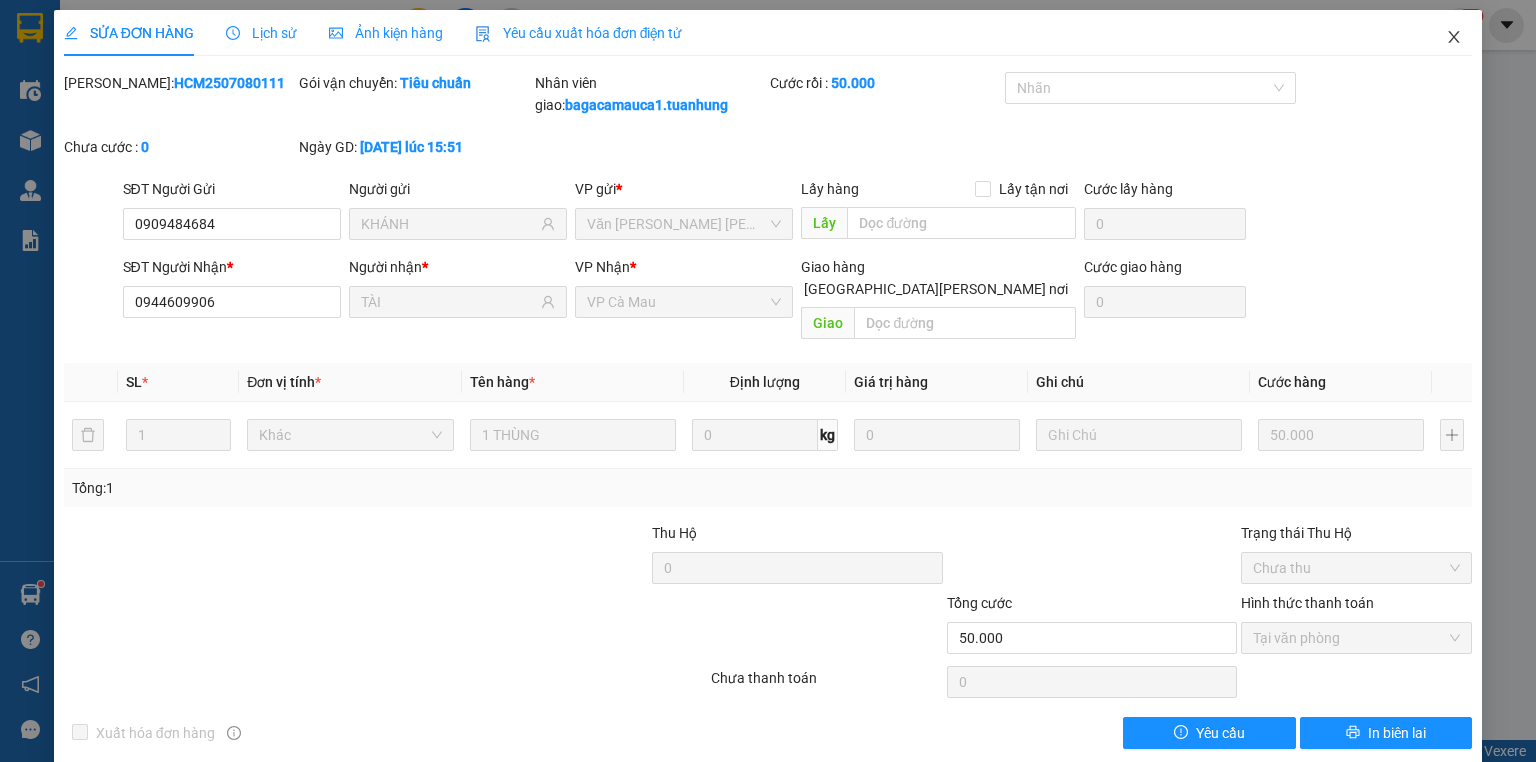 click 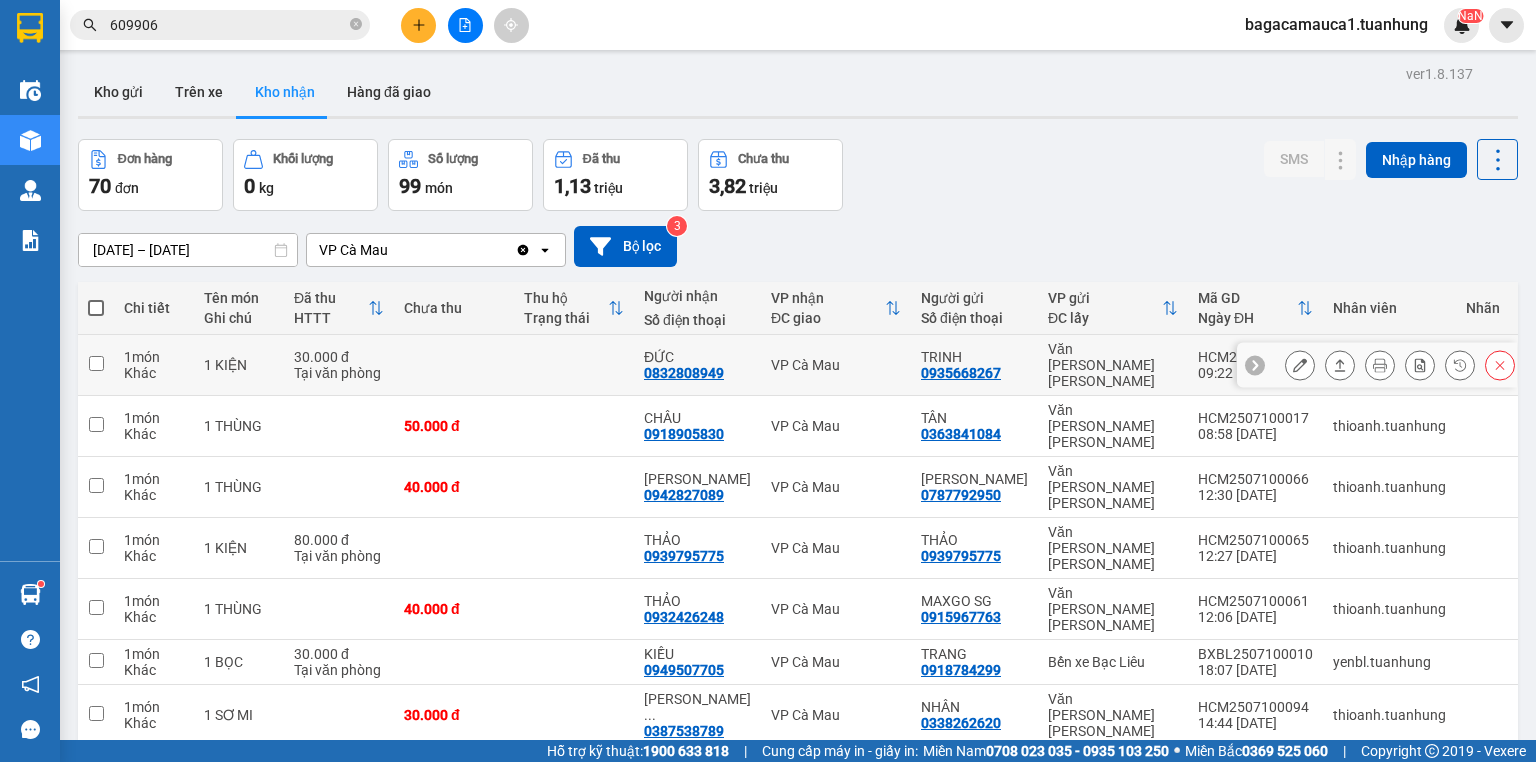 click on "1  món Khác" at bounding box center [154, 365] 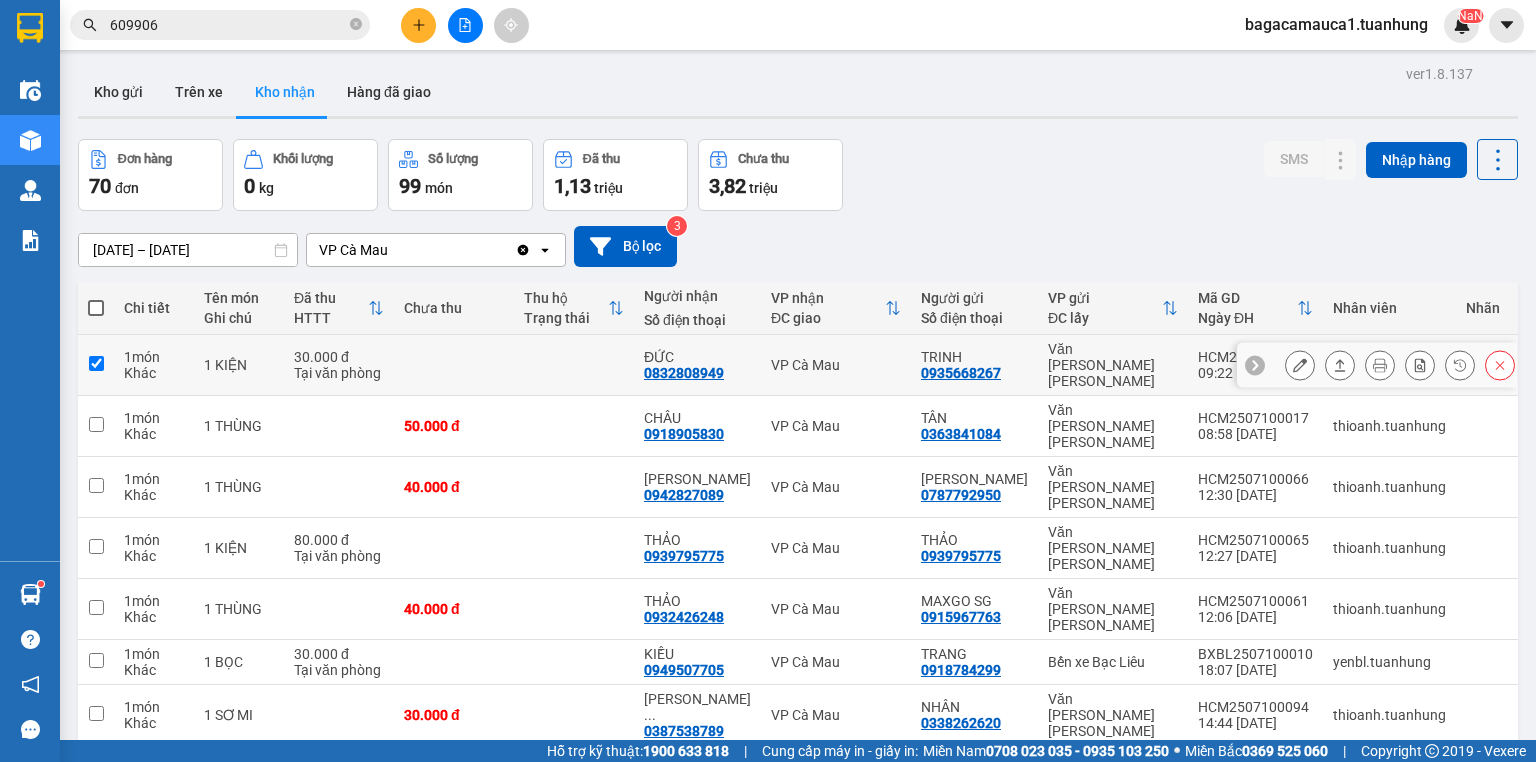 checkbox on "true" 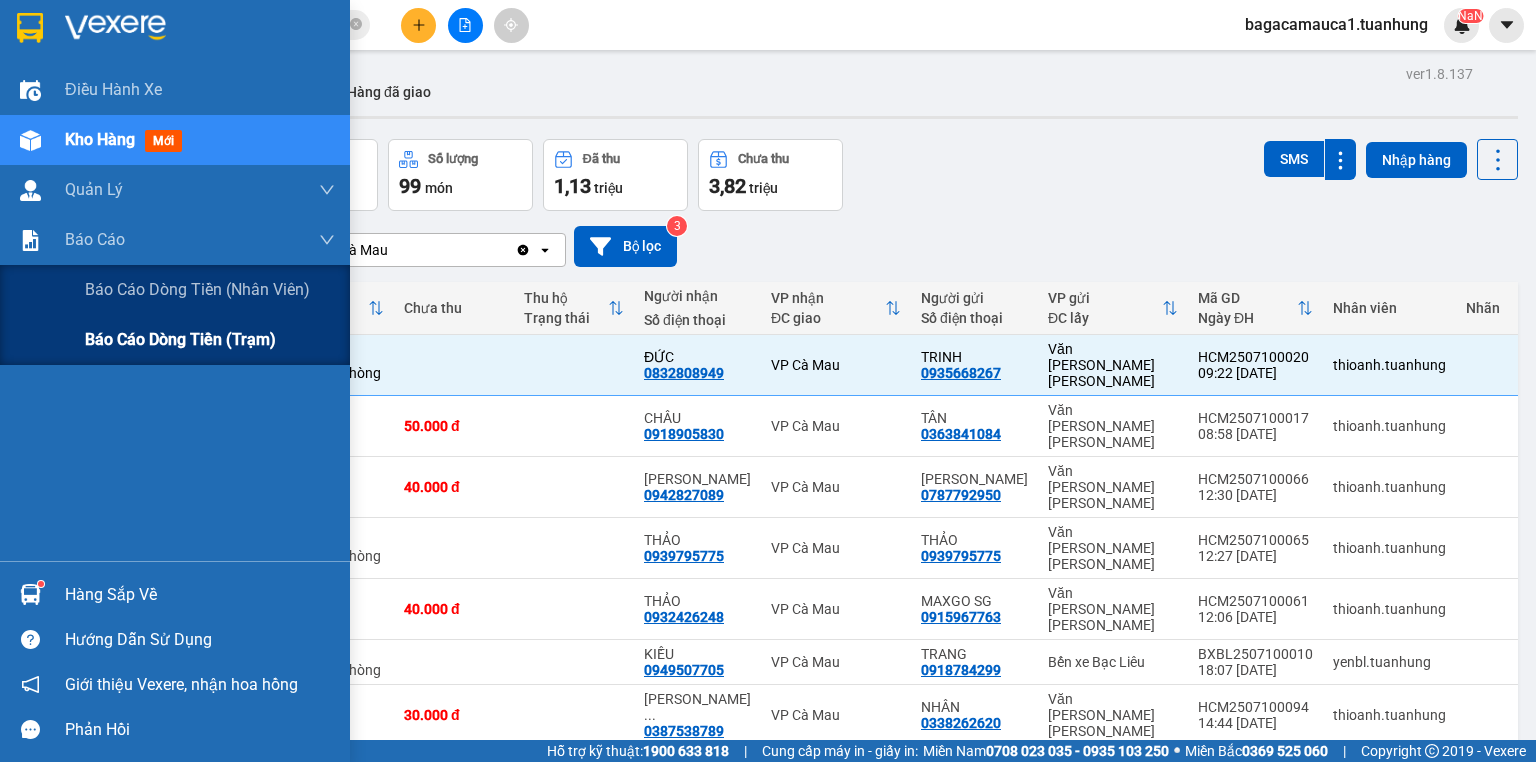 click on "Báo cáo dòng tiền (trạm)" at bounding box center (210, 340) 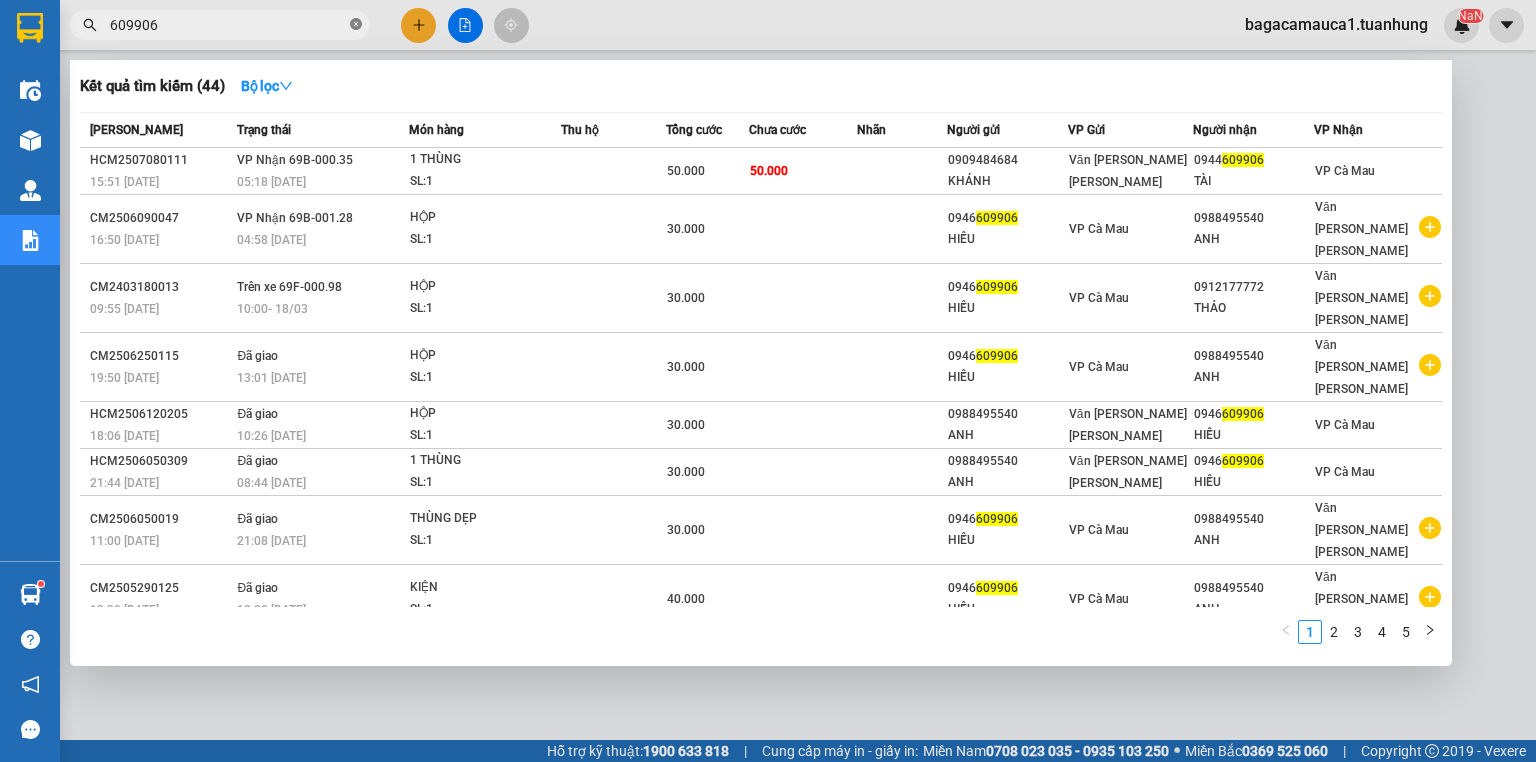 click 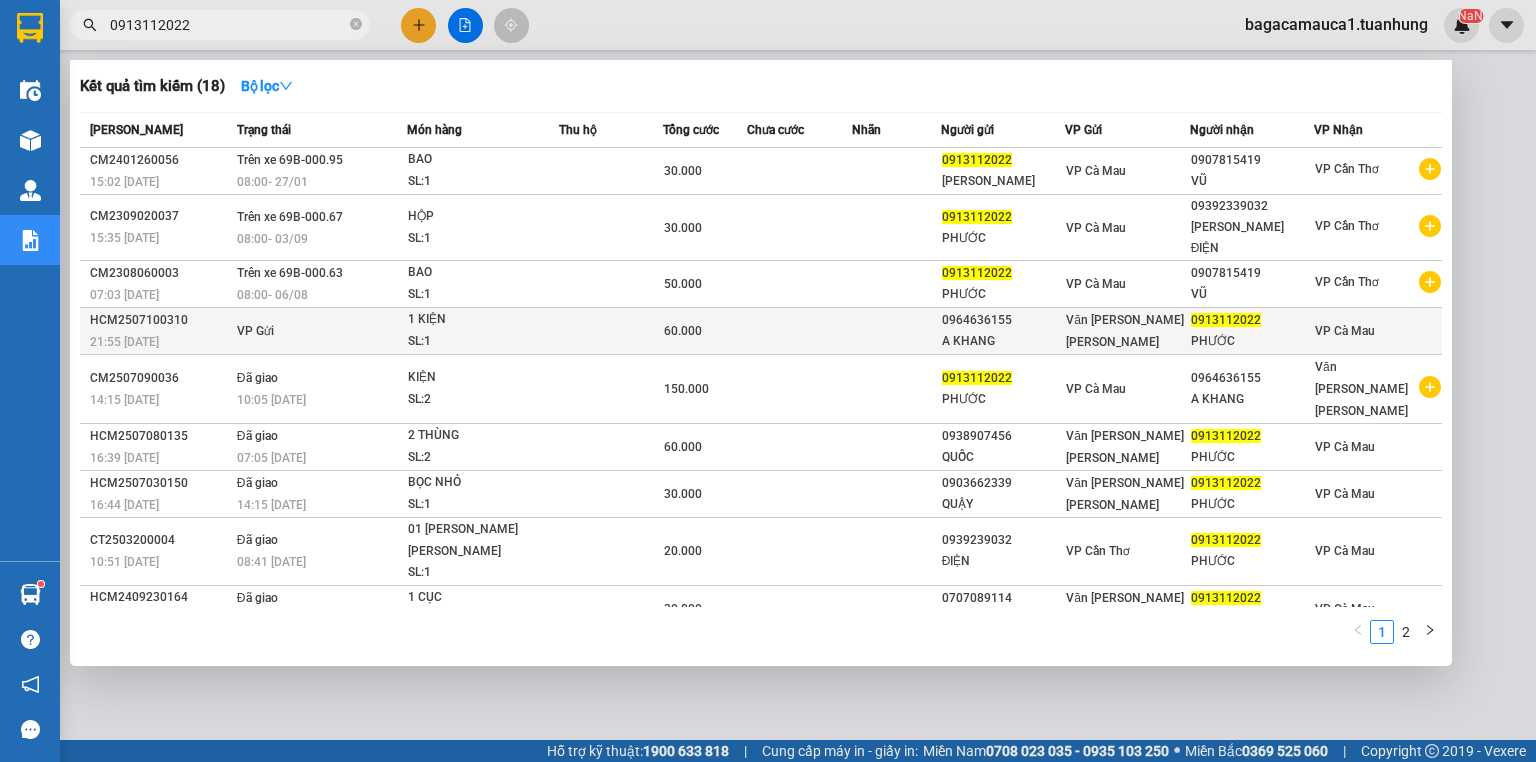 type on "0913112022" 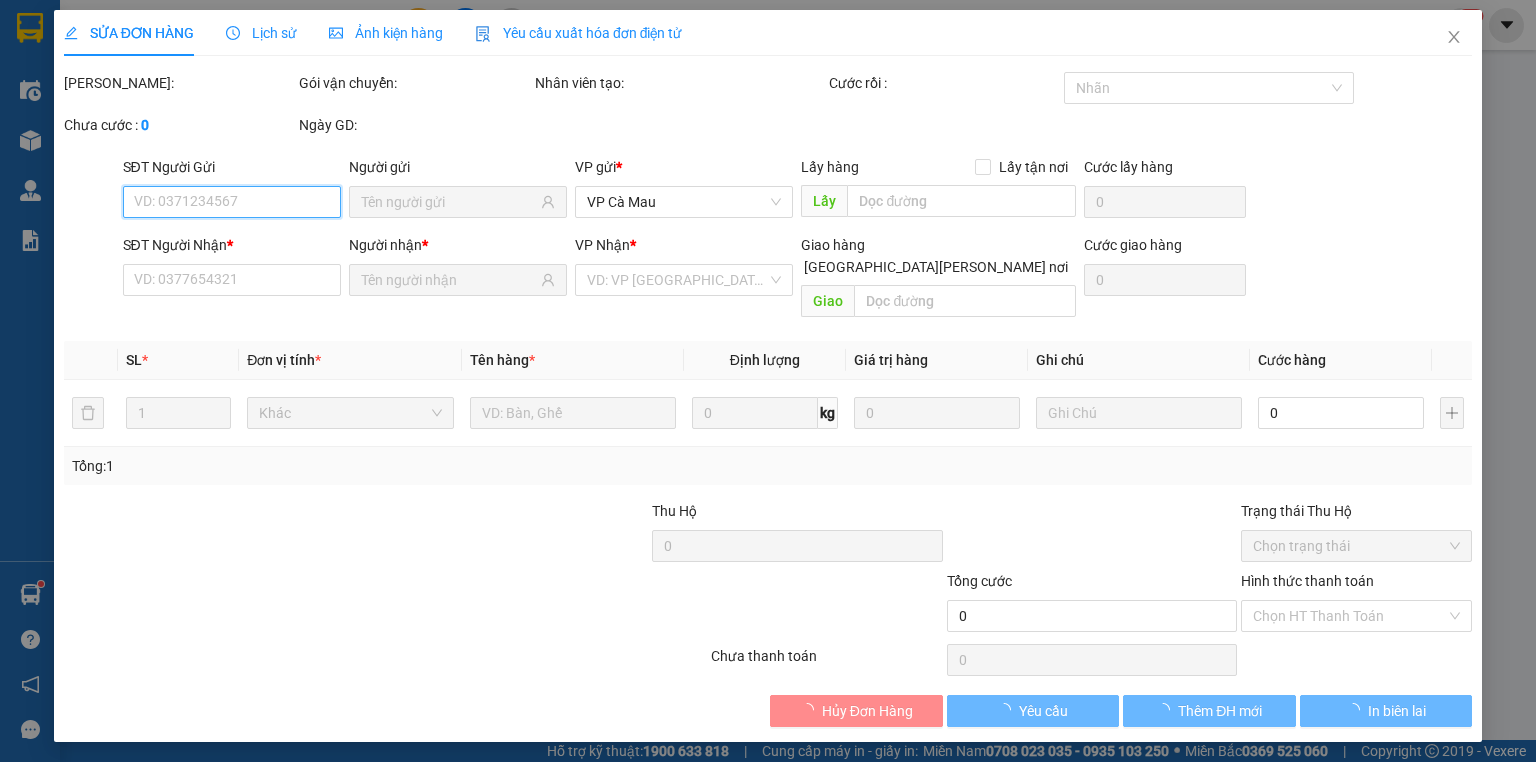 type on "0964636155" 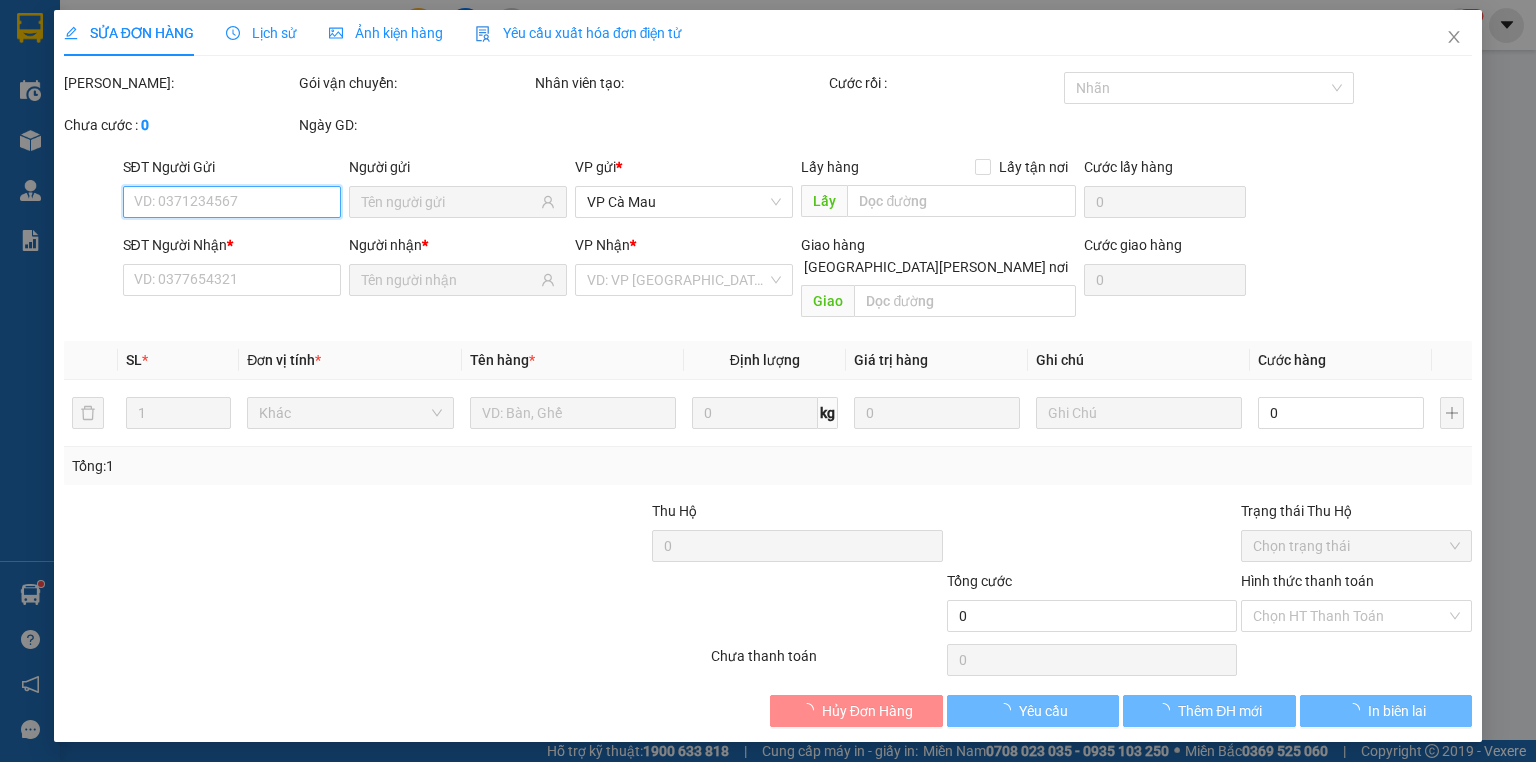 type on "A KHANG" 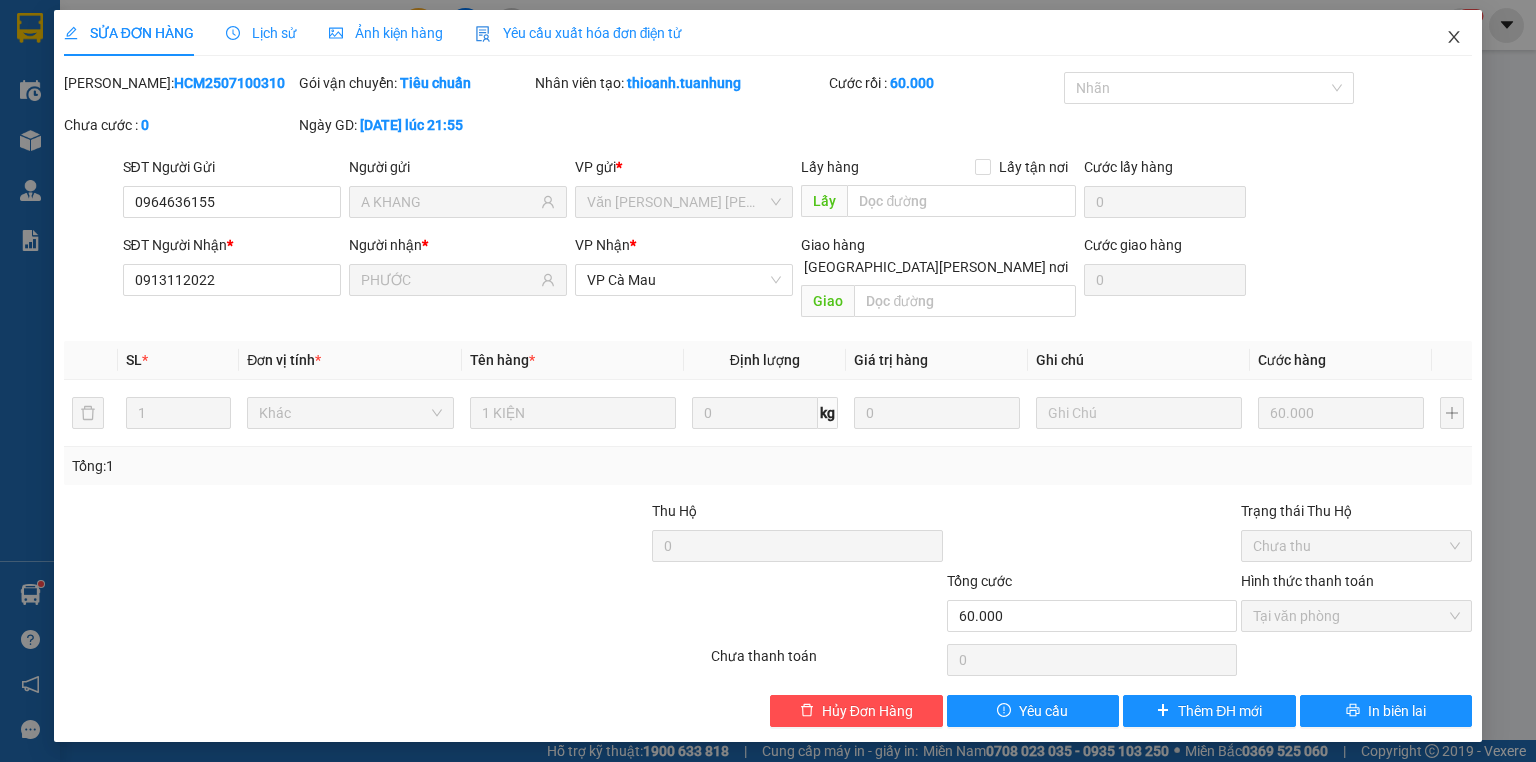 click 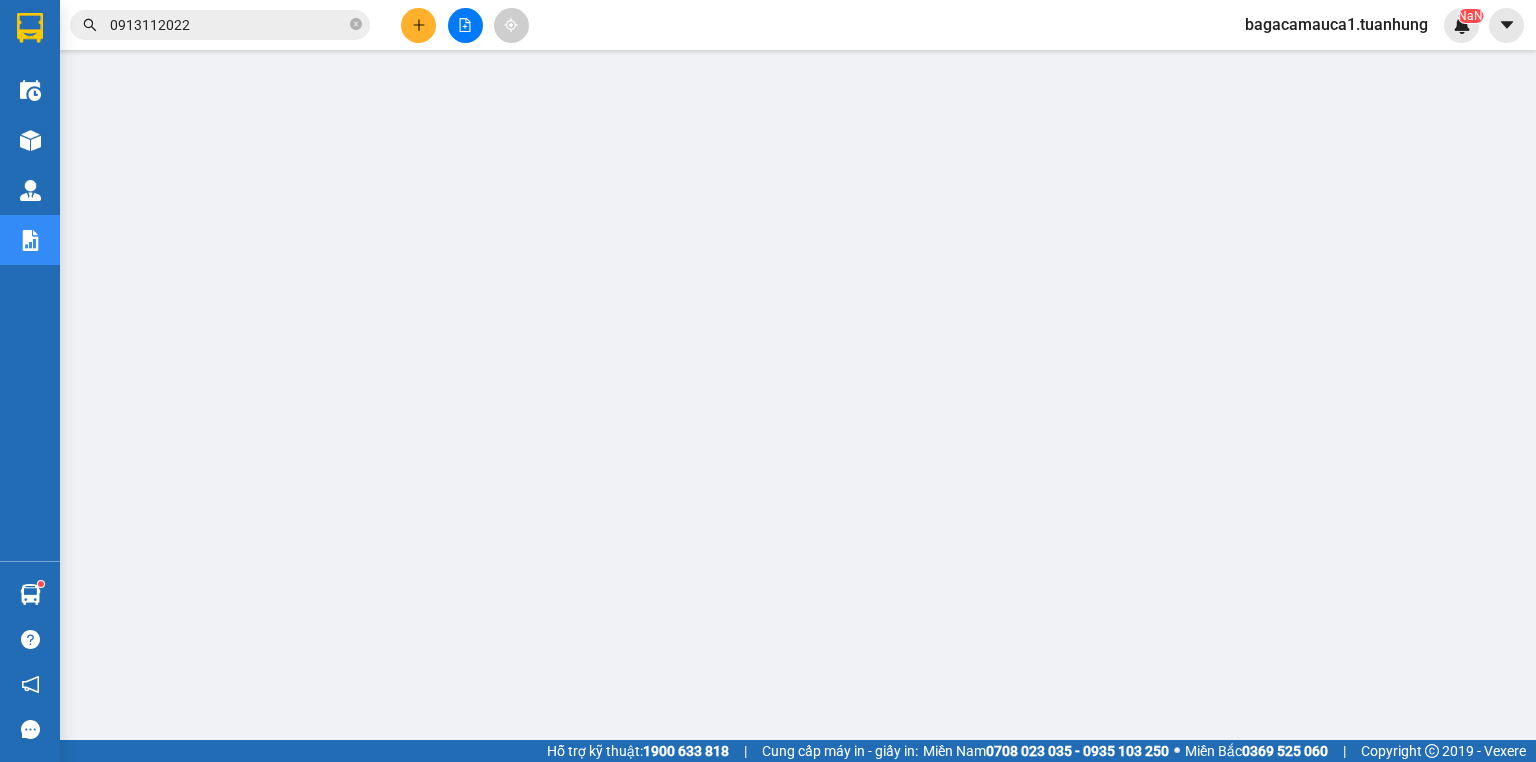 click on "bagacamauca1.tuanhung" at bounding box center (1336, 24) 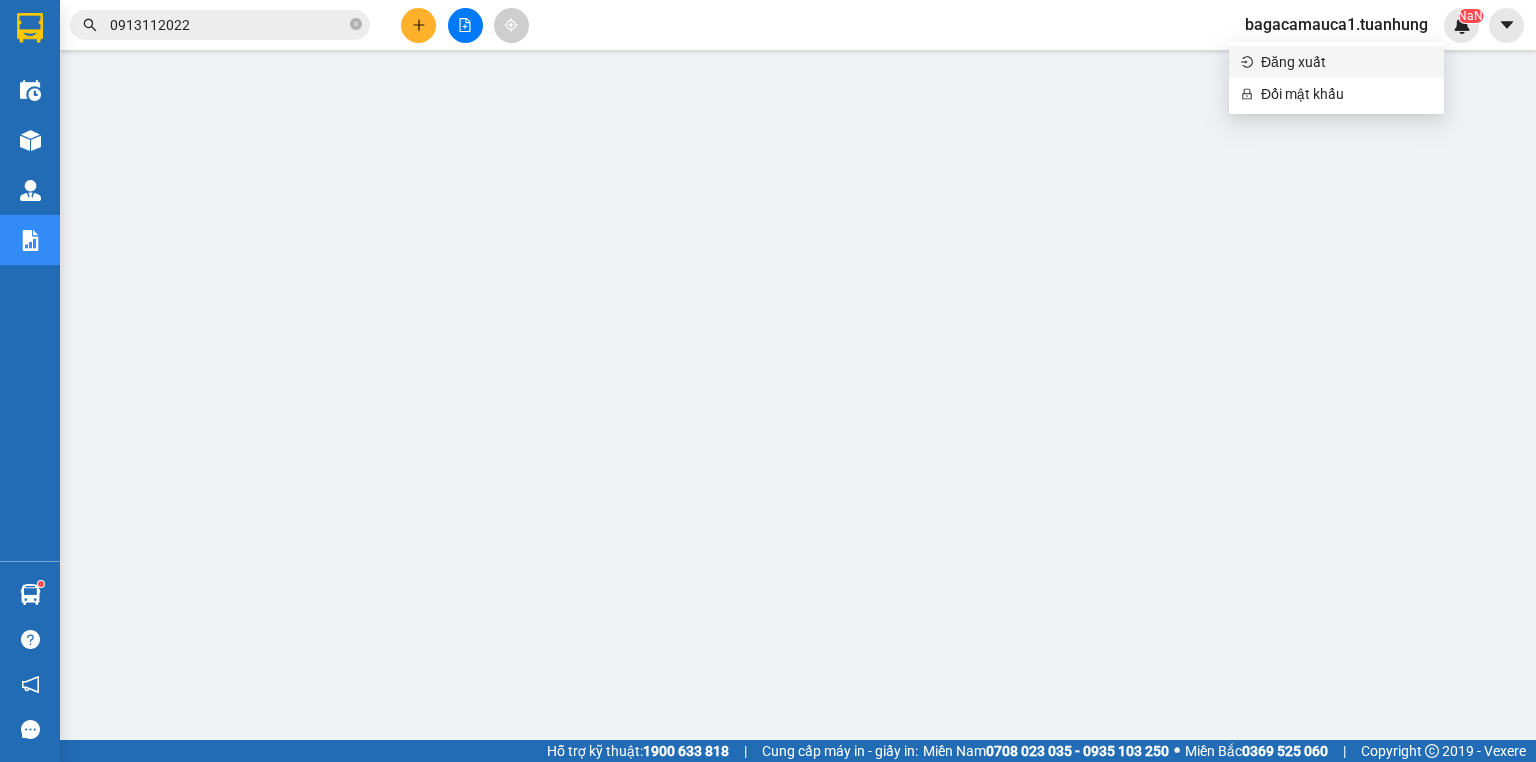 click on "Đăng xuất" at bounding box center [1346, 62] 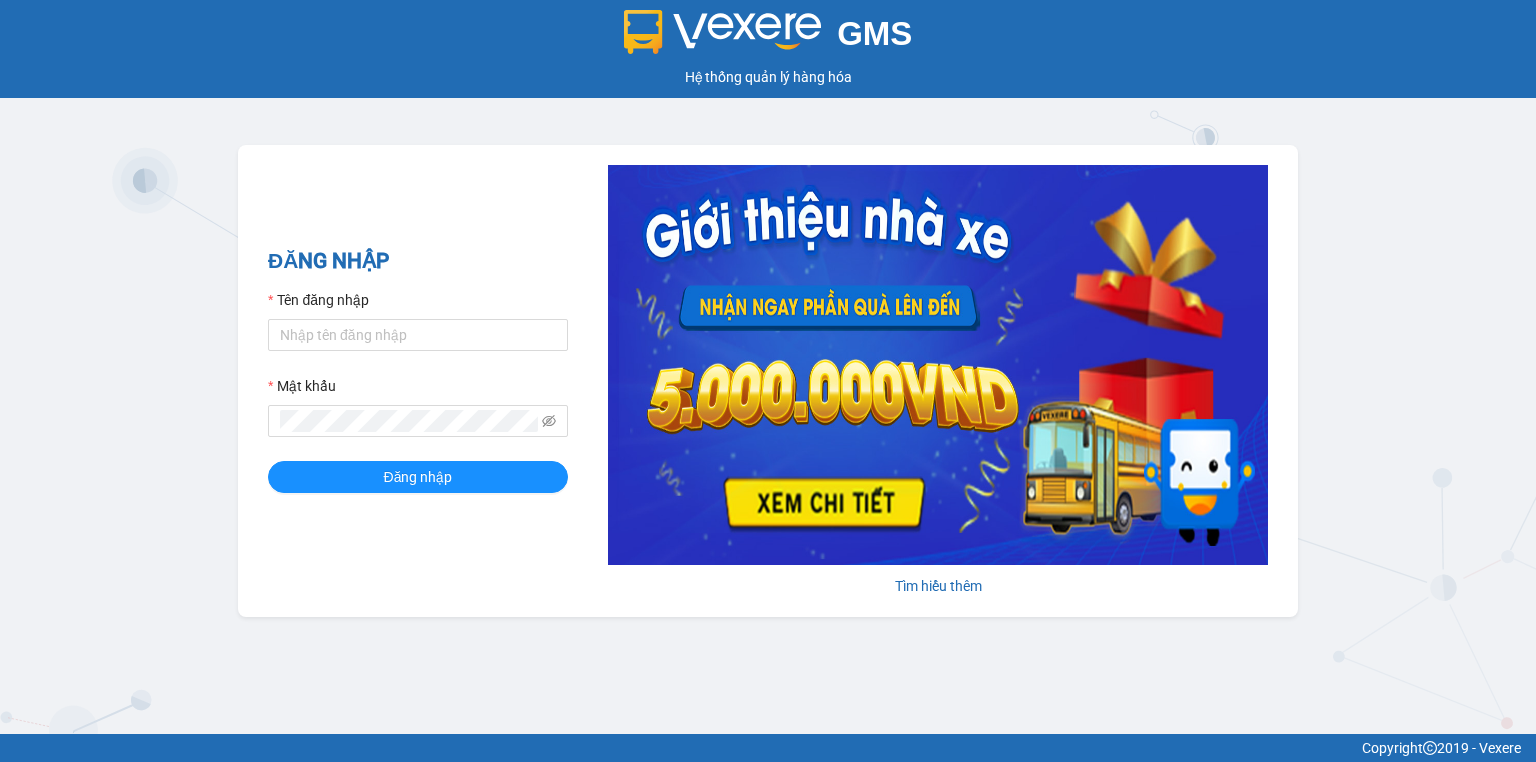 scroll, scrollTop: 0, scrollLeft: 0, axis: both 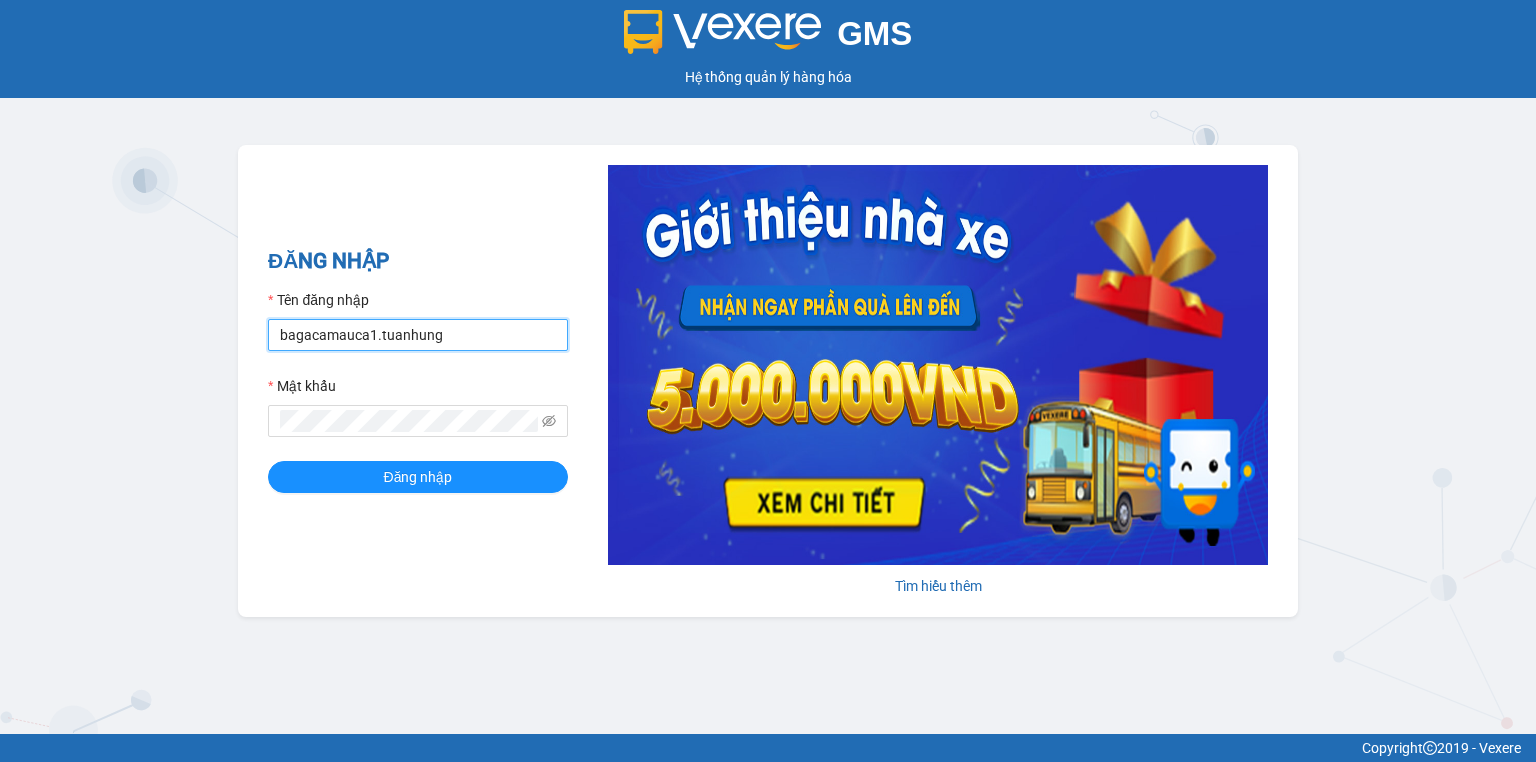 click on "bagacamauca1.tuanhung" at bounding box center [418, 335] 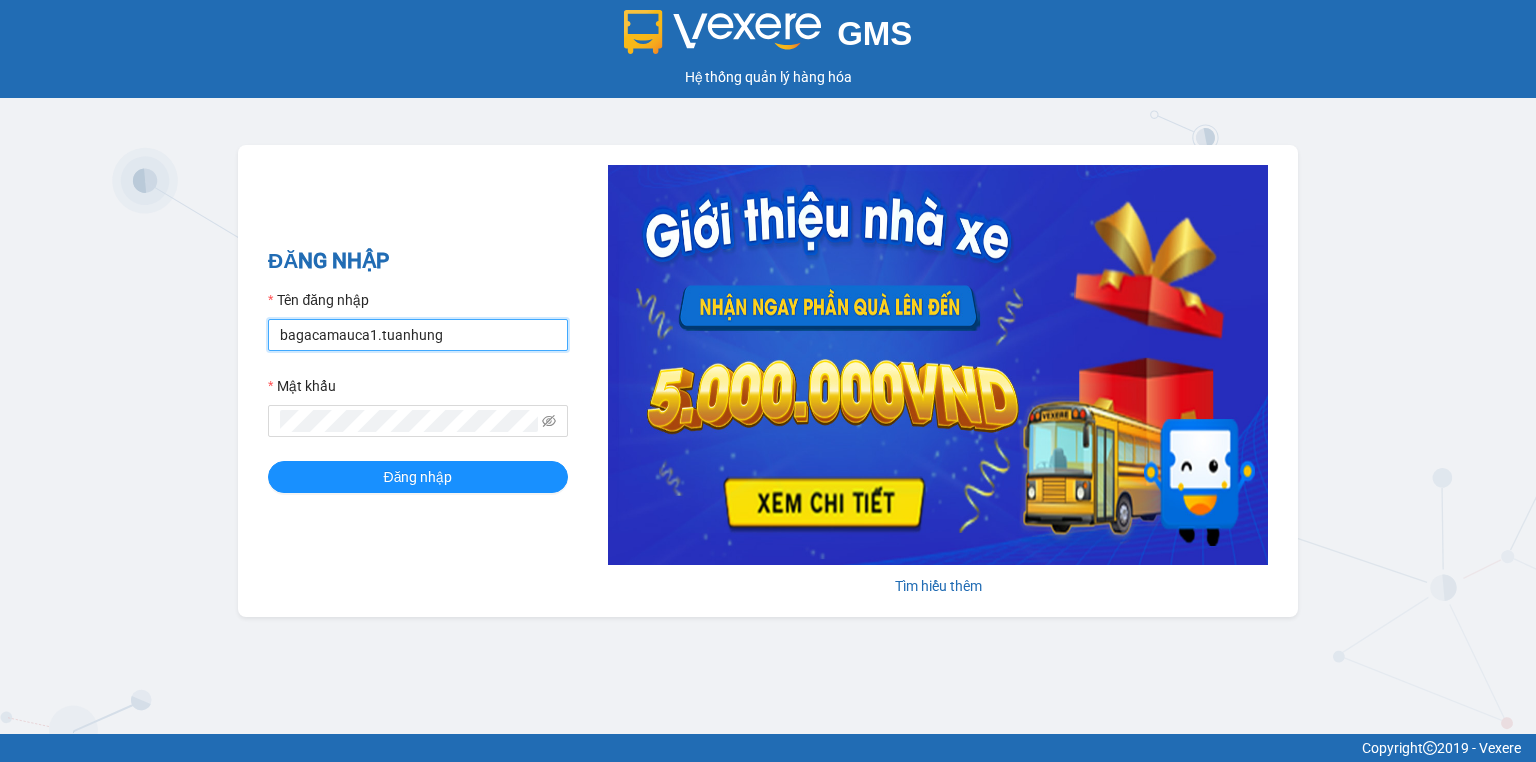 type on "bagacamauca2.tuanhung" 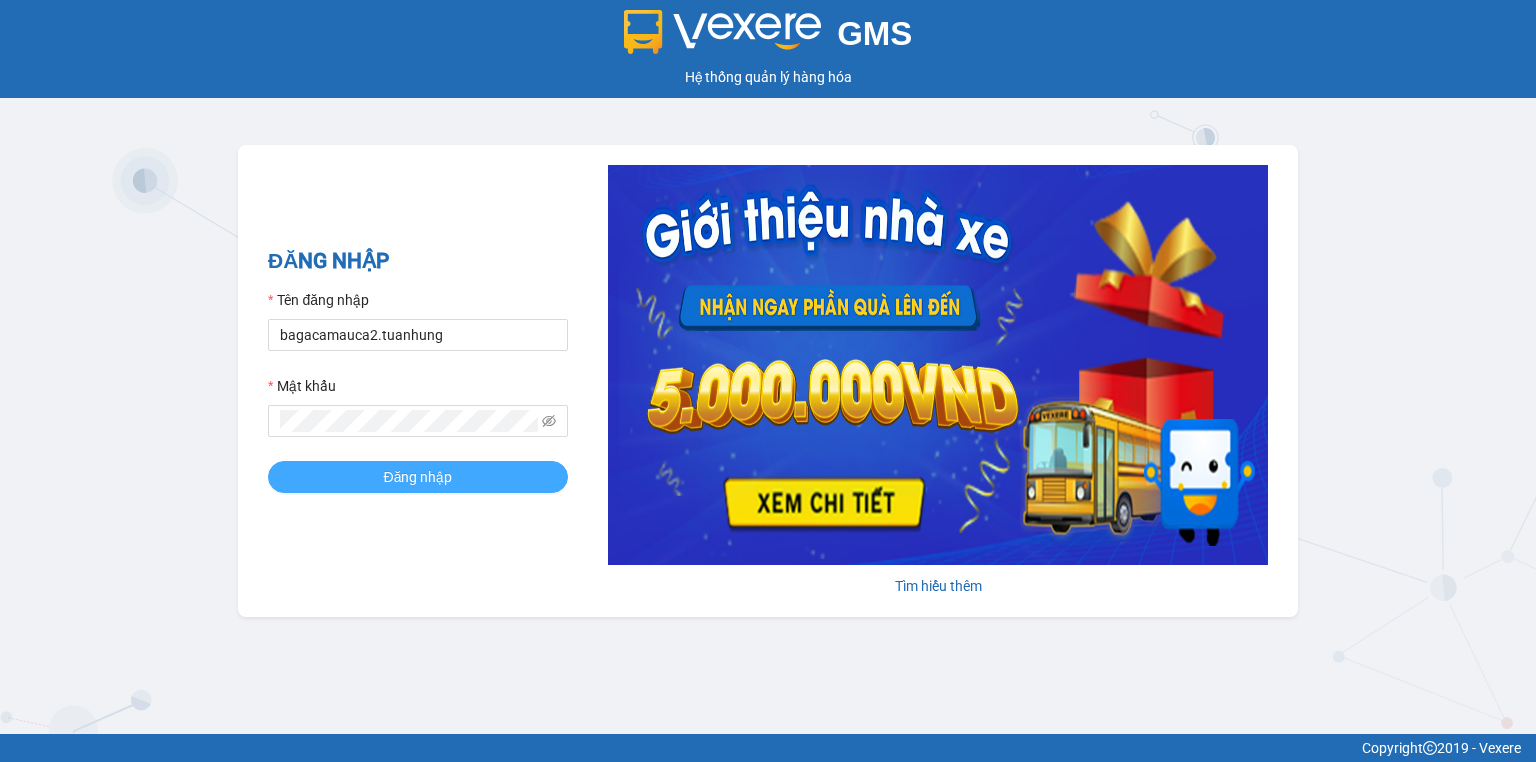 click on "Đăng nhập" at bounding box center (418, 477) 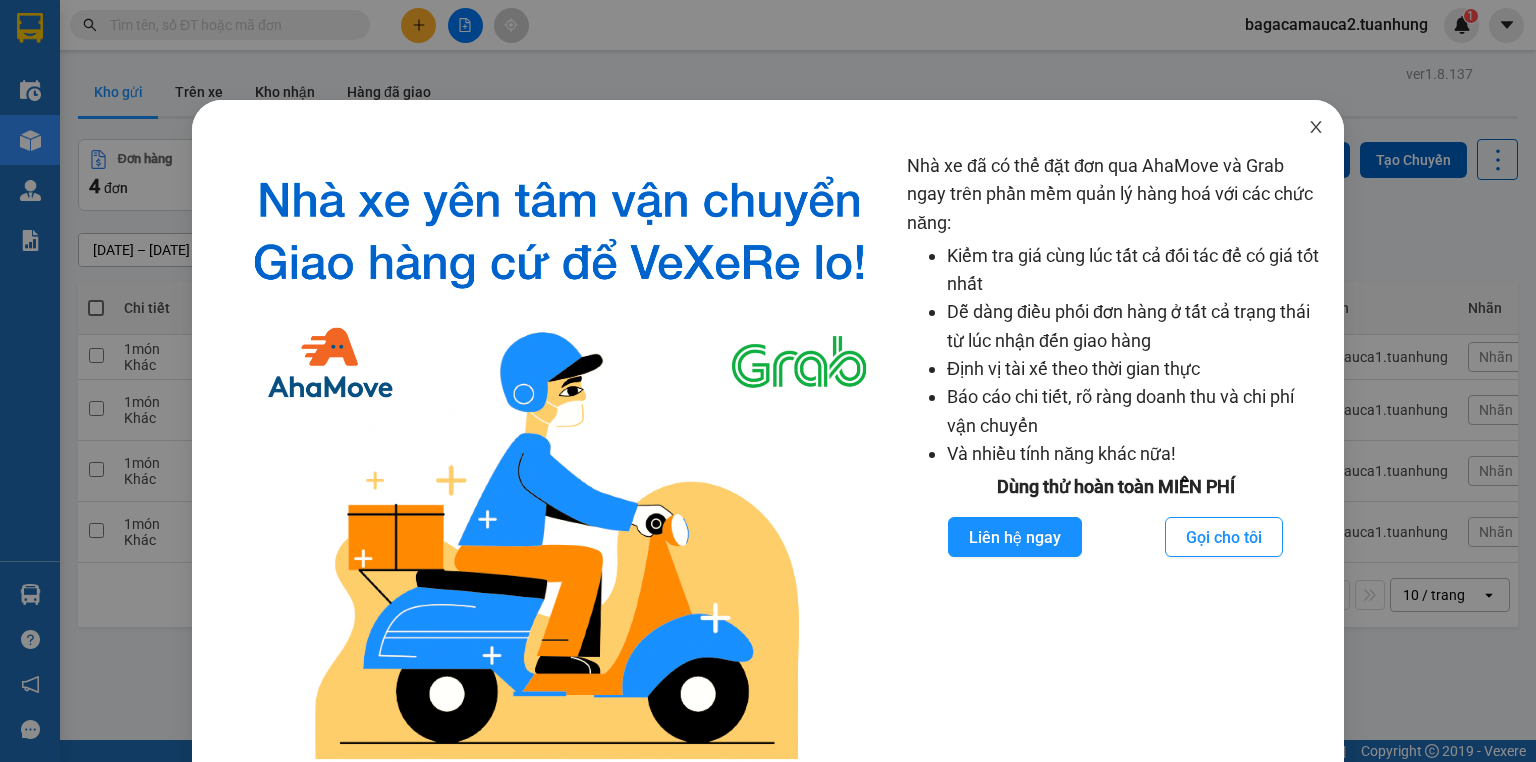 click 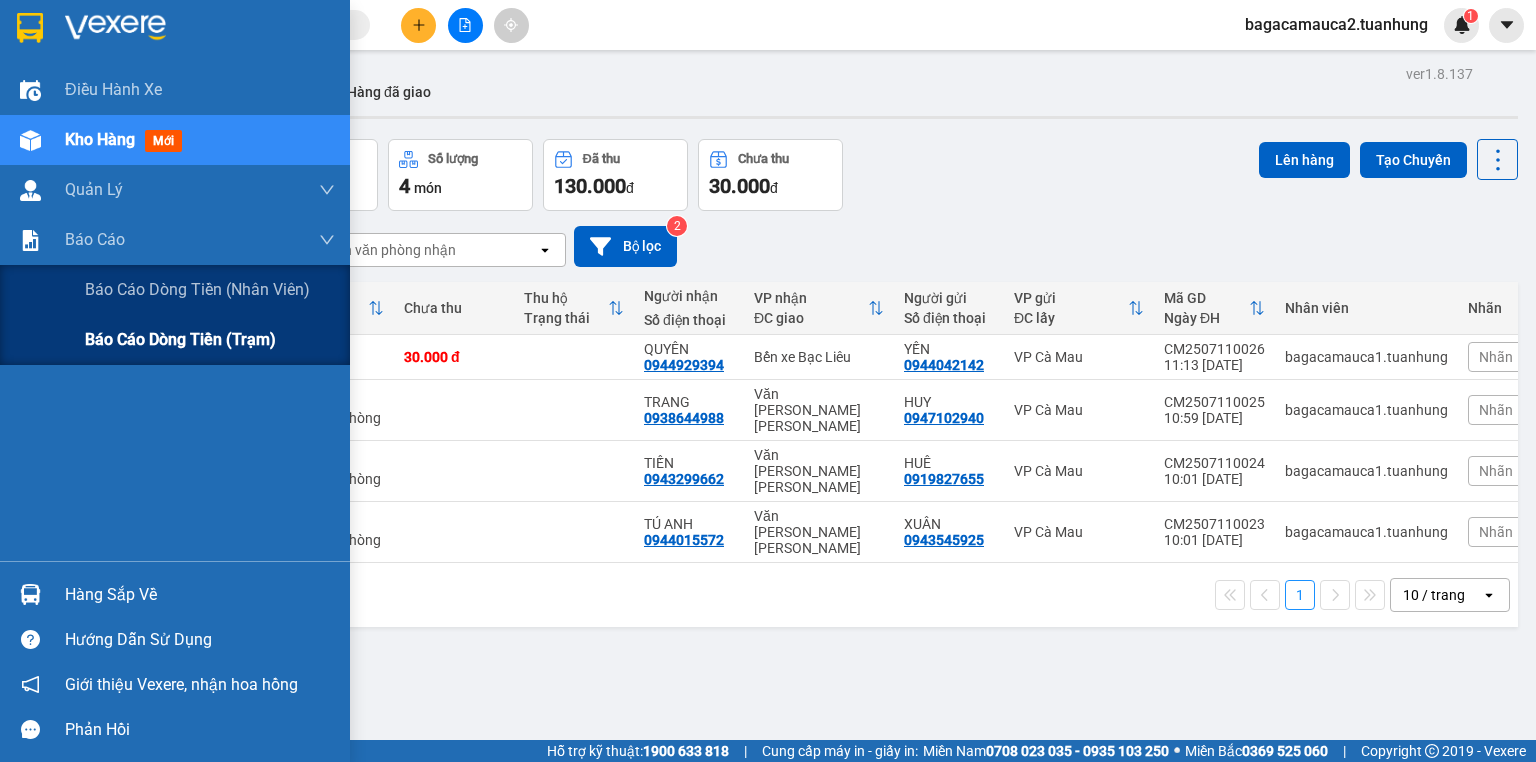 click on "Báo cáo dòng tiền (trạm)" at bounding box center [180, 339] 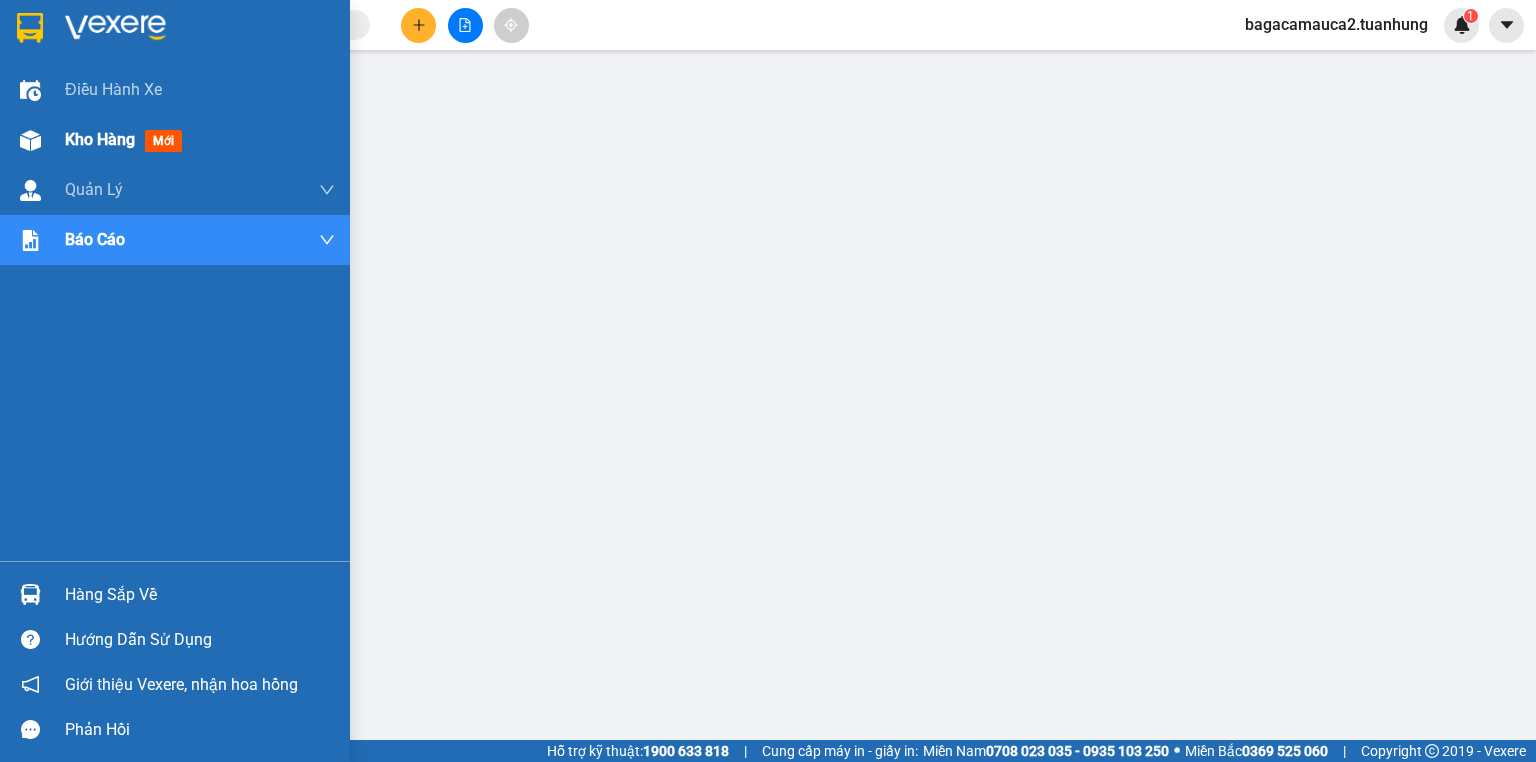 click on "Kho hàng" at bounding box center (100, 139) 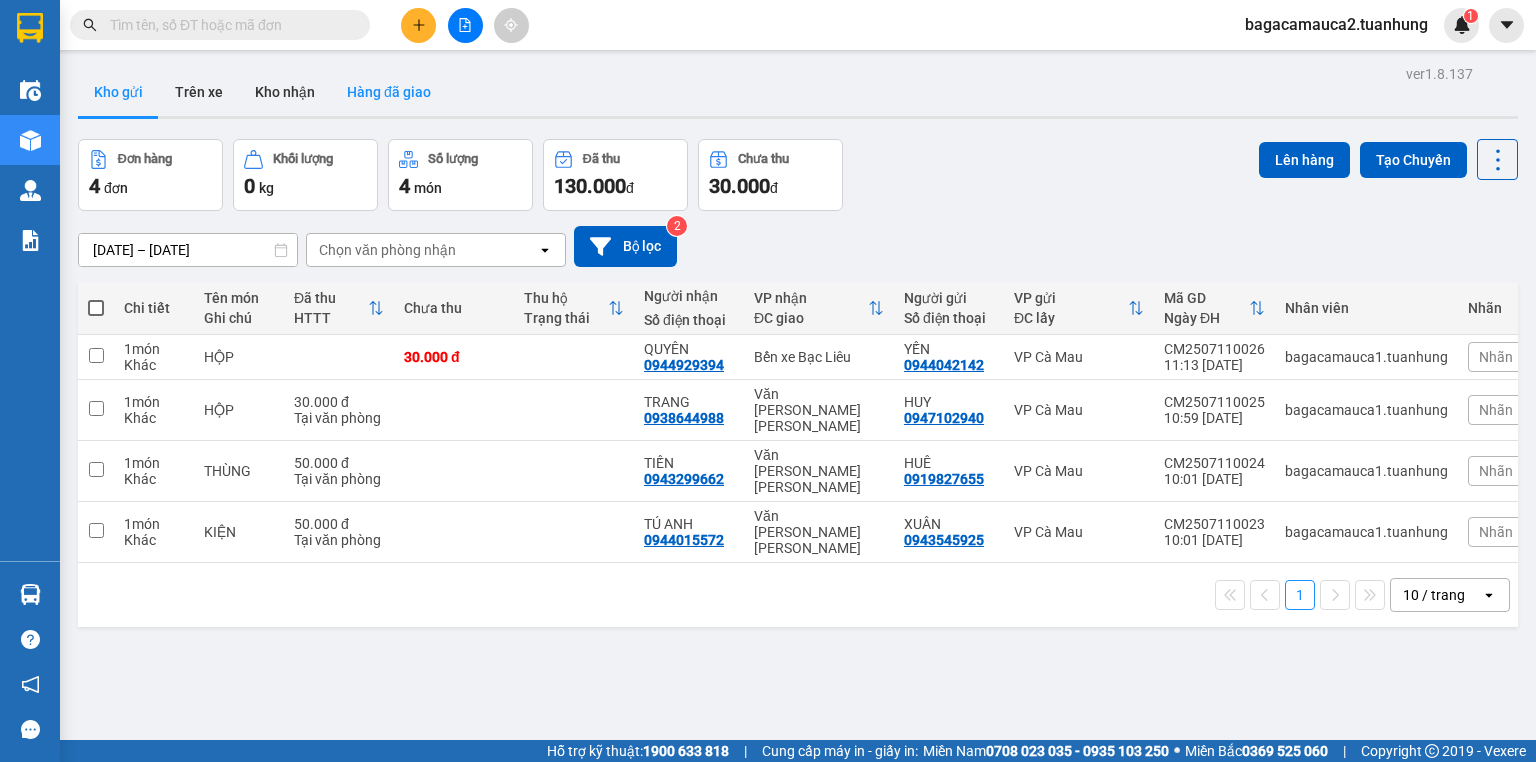 click on "Hàng đã giao" at bounding box center [389, 92] 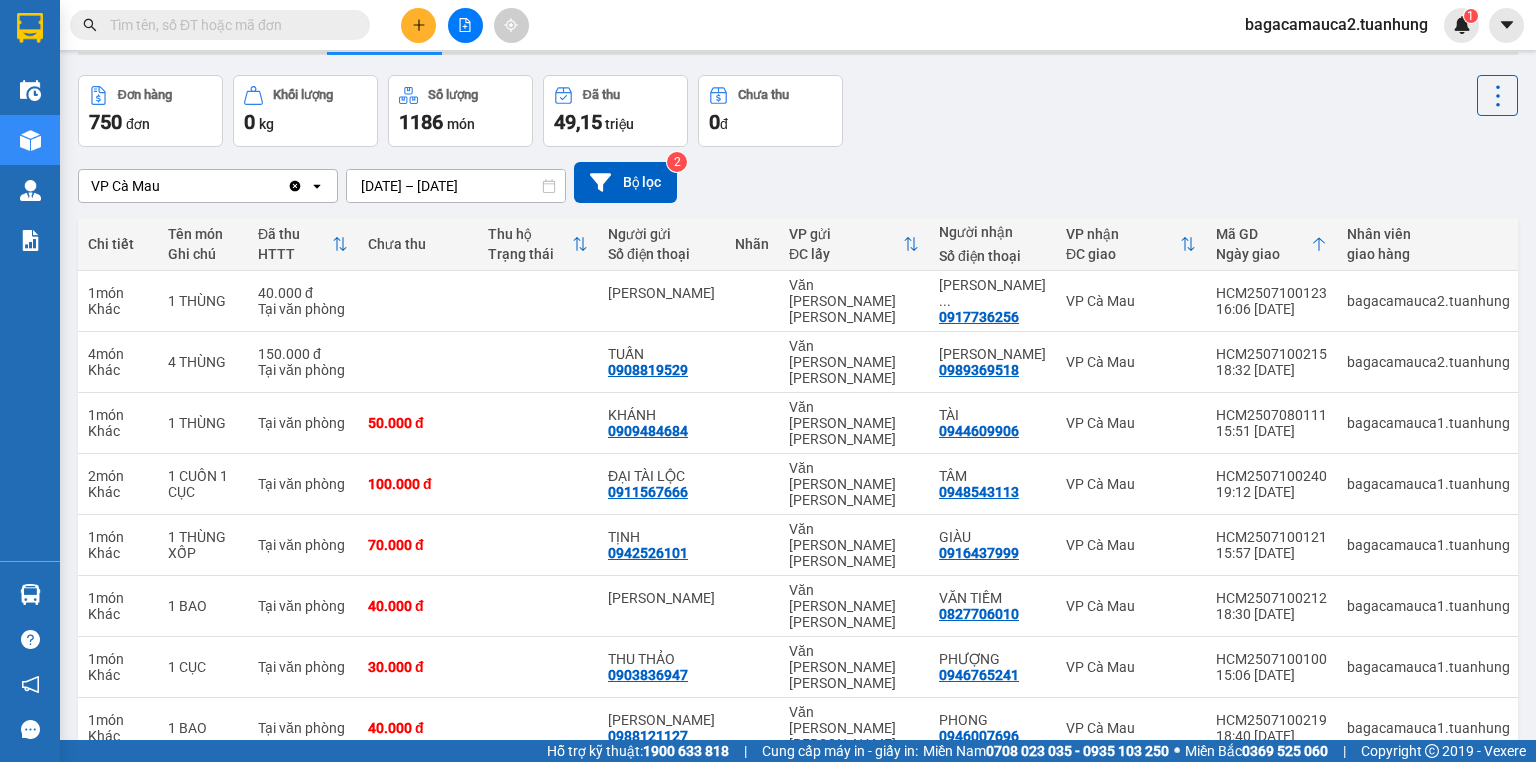 scroll, scrollTop: 147, scrollLeft: 0, axis: vertical 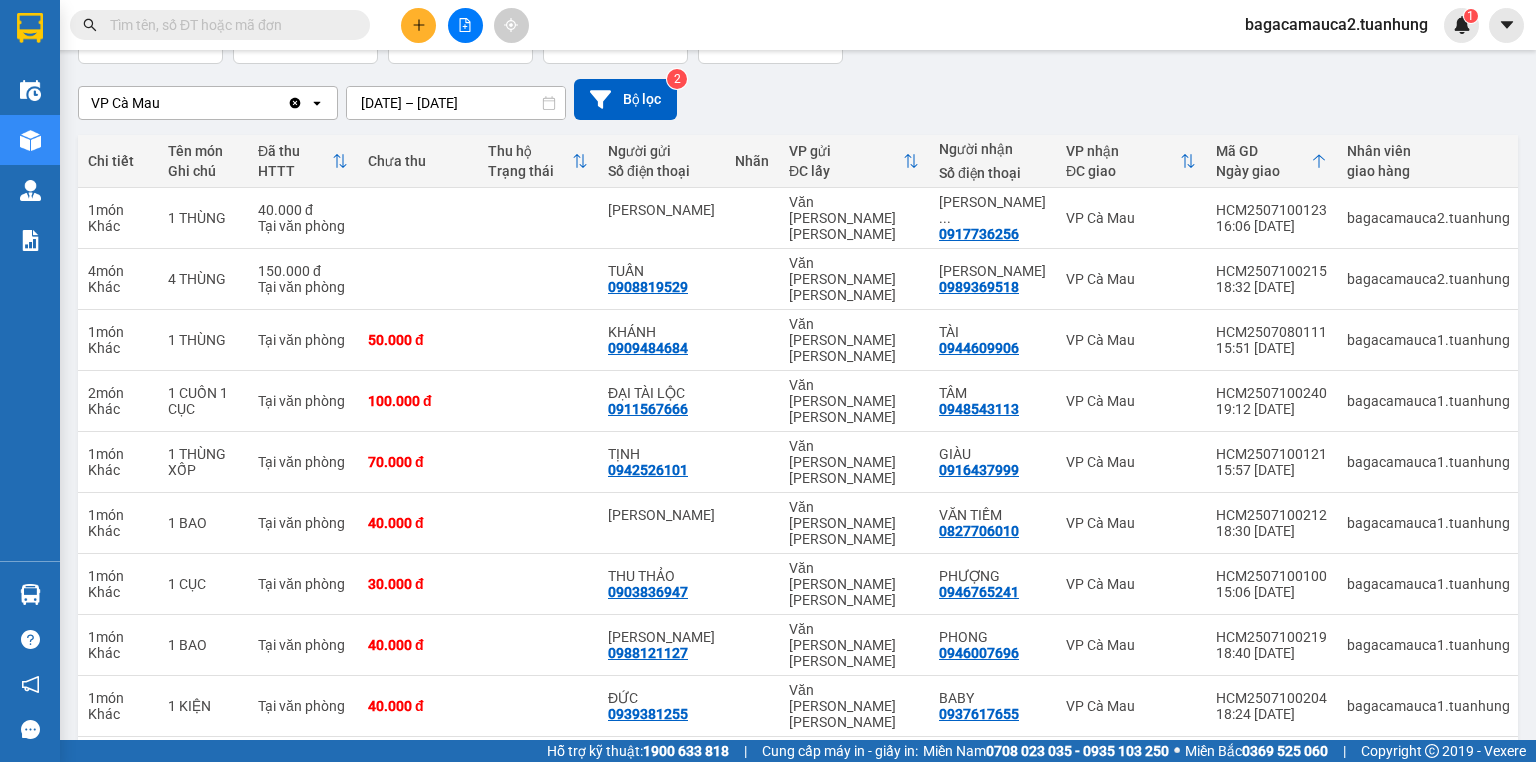 click on "3" at bounding box center (1160, 830) 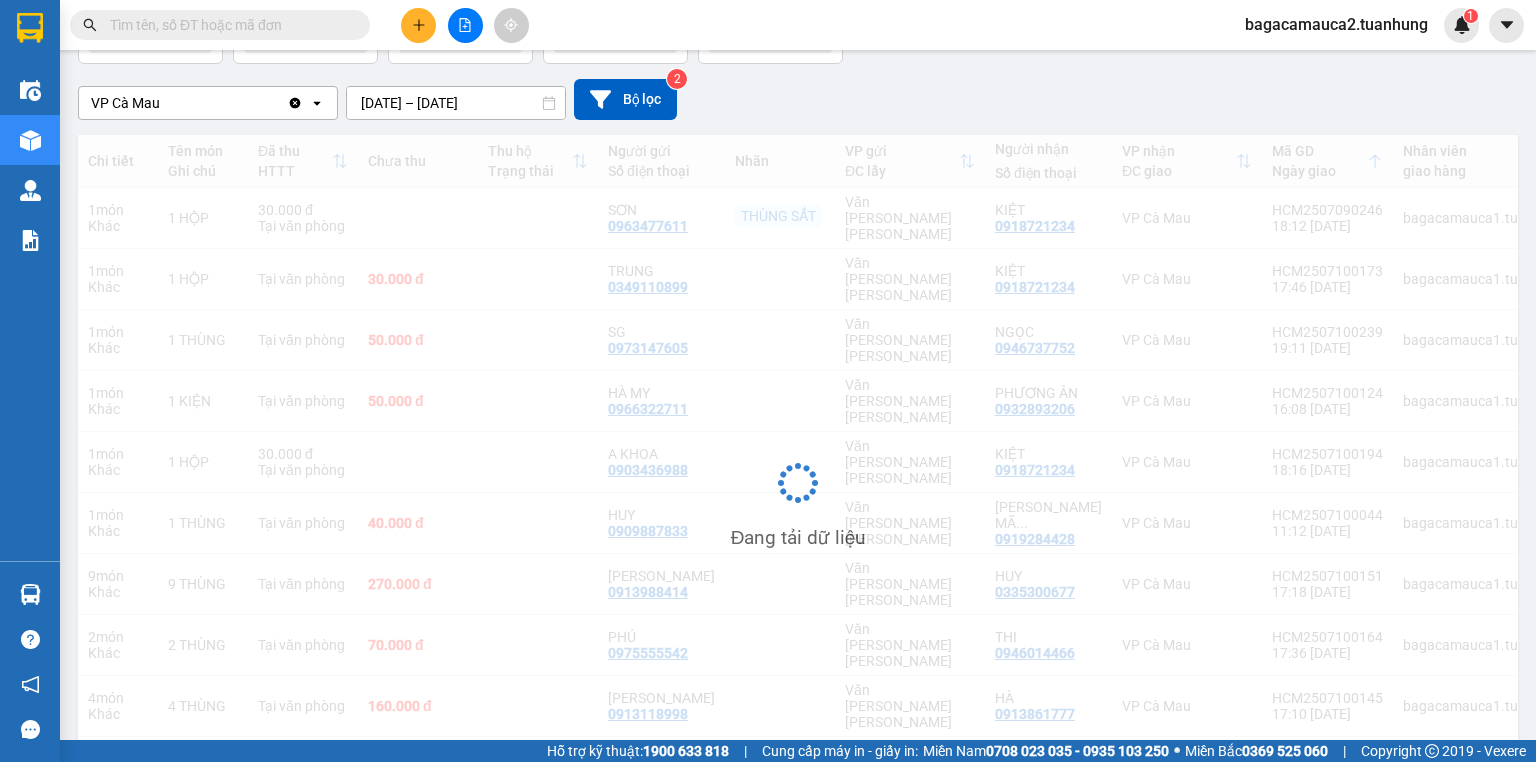 scroll, scrollTop: 147, scrollLeft: 0, axis: vertical 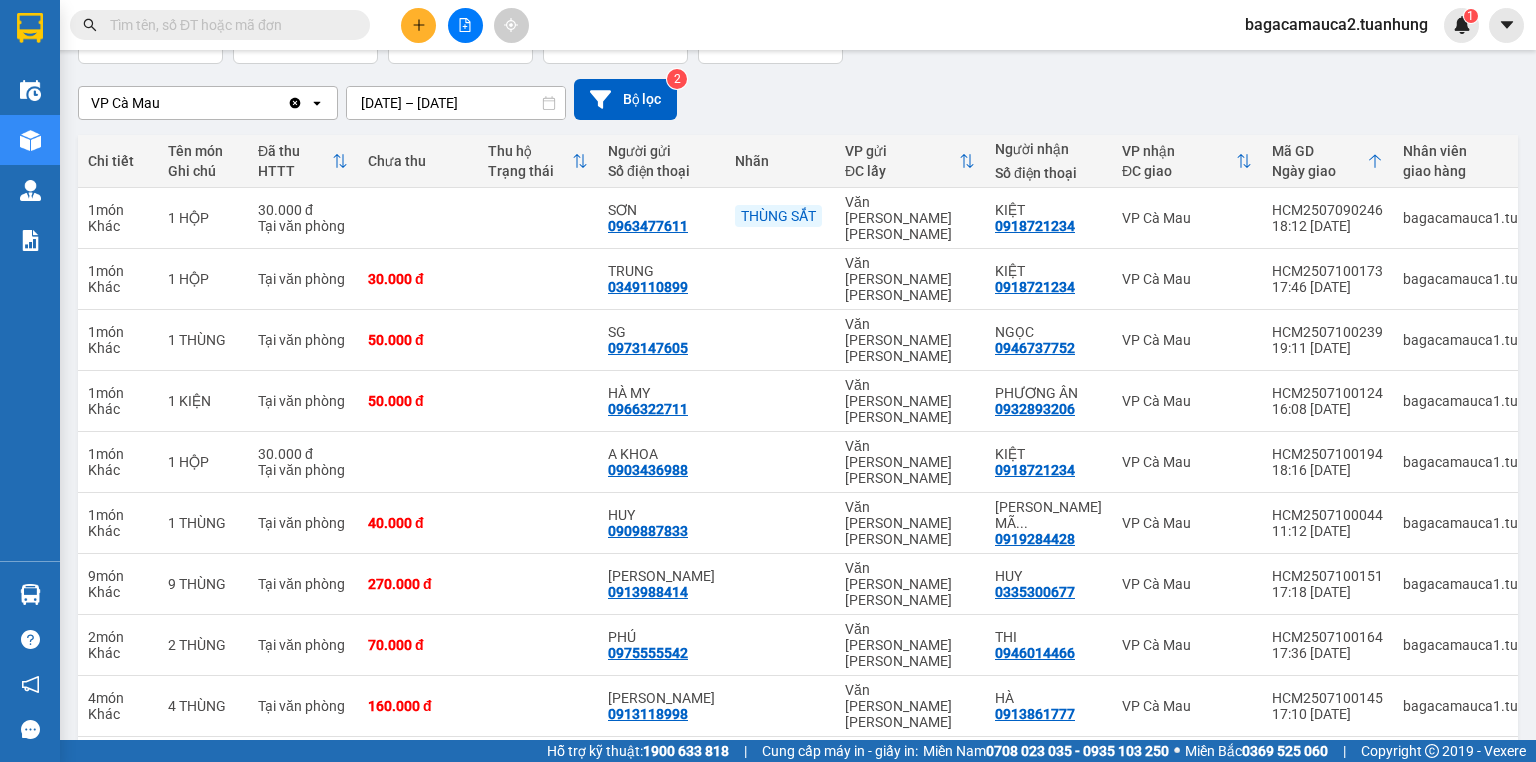 click on "2" at bounding box center (1125, 830) 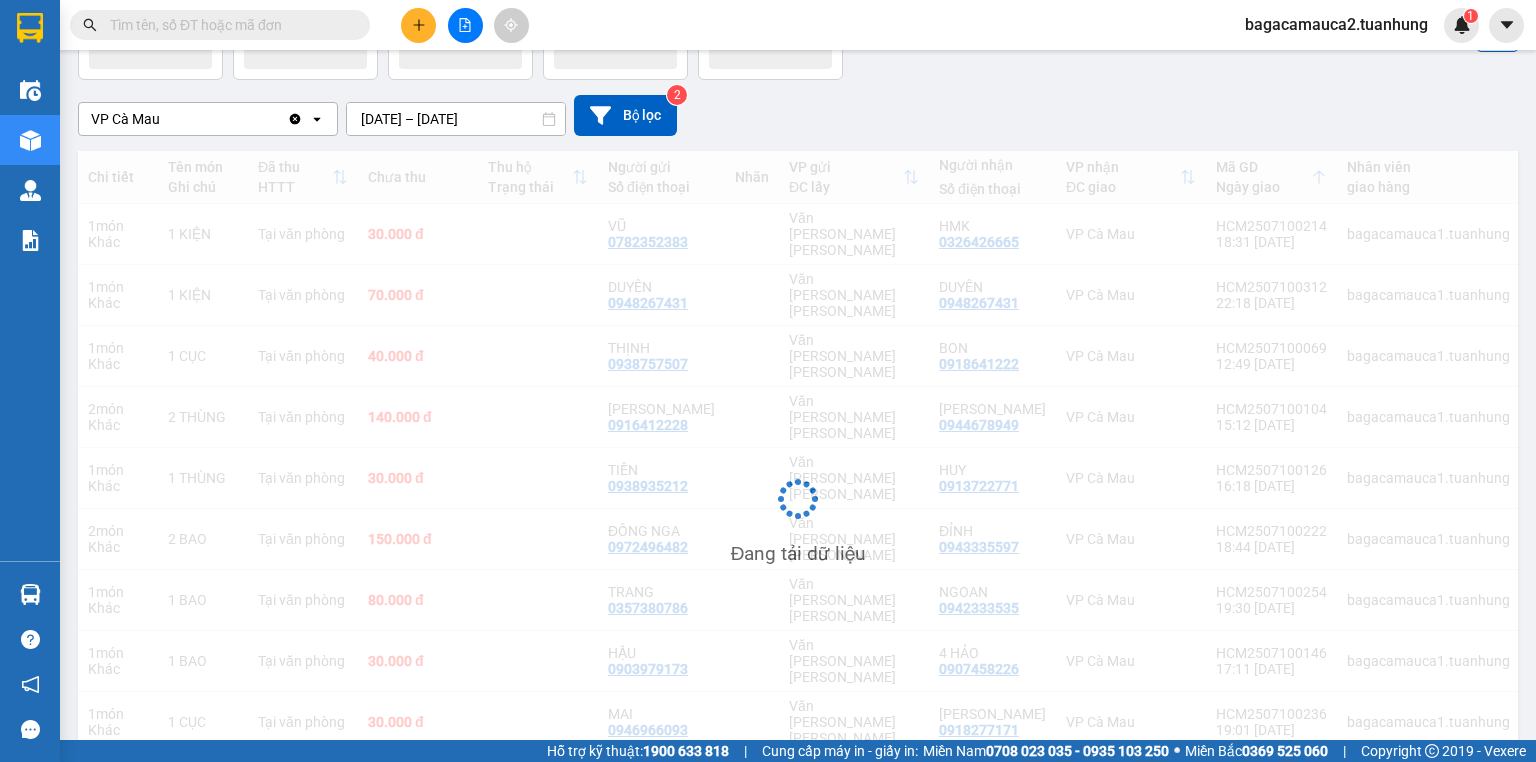 scroll, scrollTop: 131, scrollLeft: 0, axis: vertical 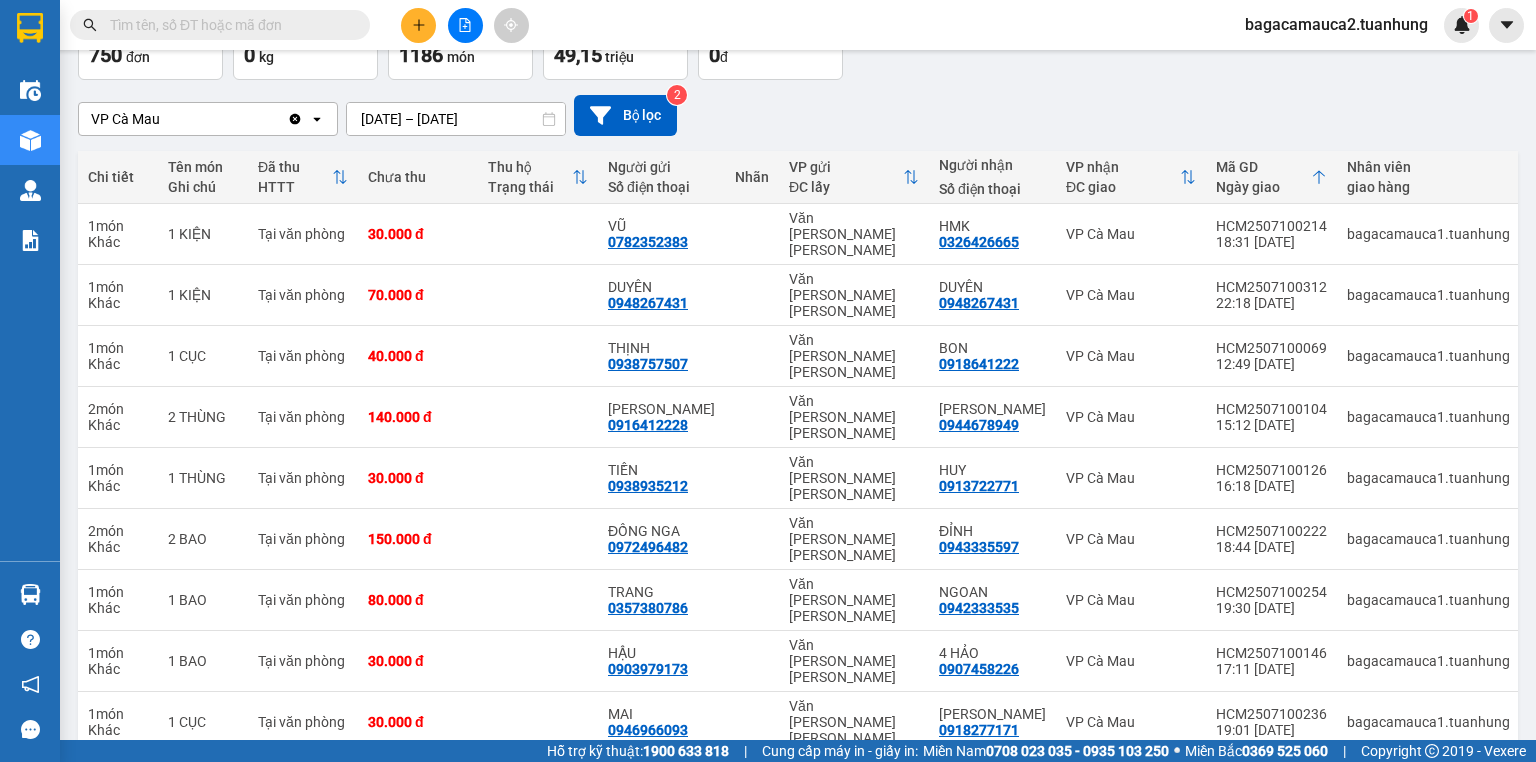 click on "1" at bounding box center (1090, 846) 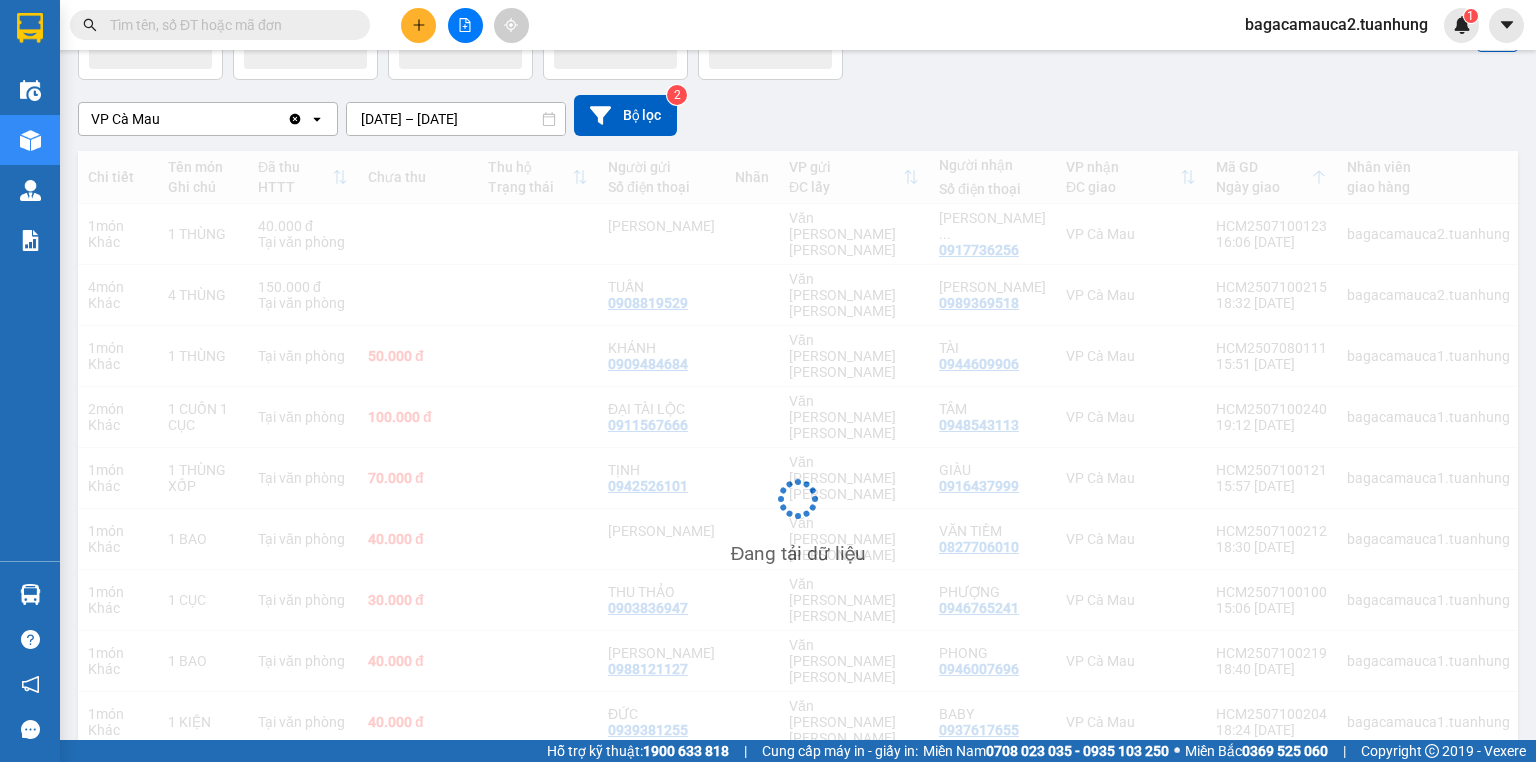 scroll, scrollTop: 131, scrollLeft: 0, axis: vertical 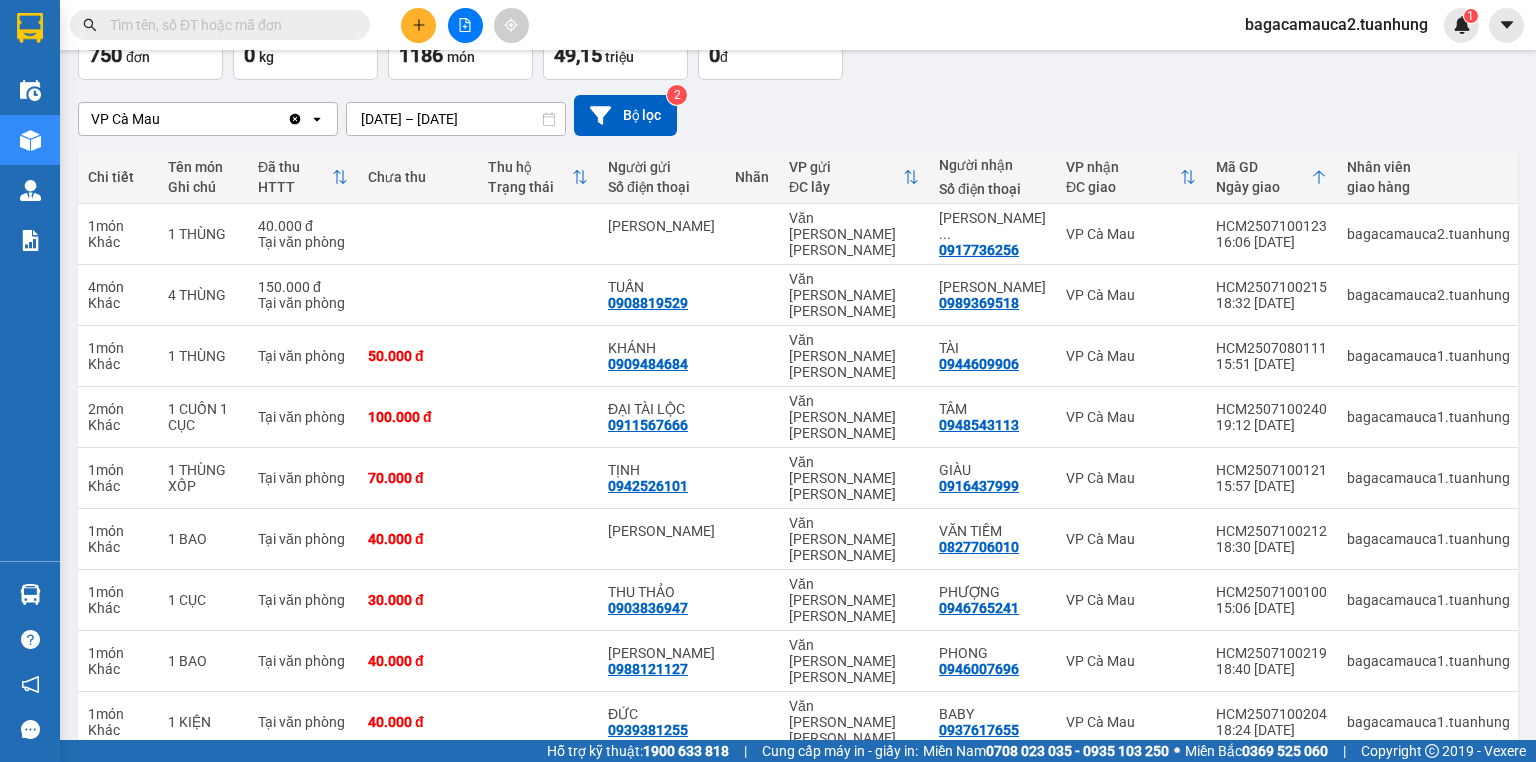 click on "2" at bounding box center (1125, 846) 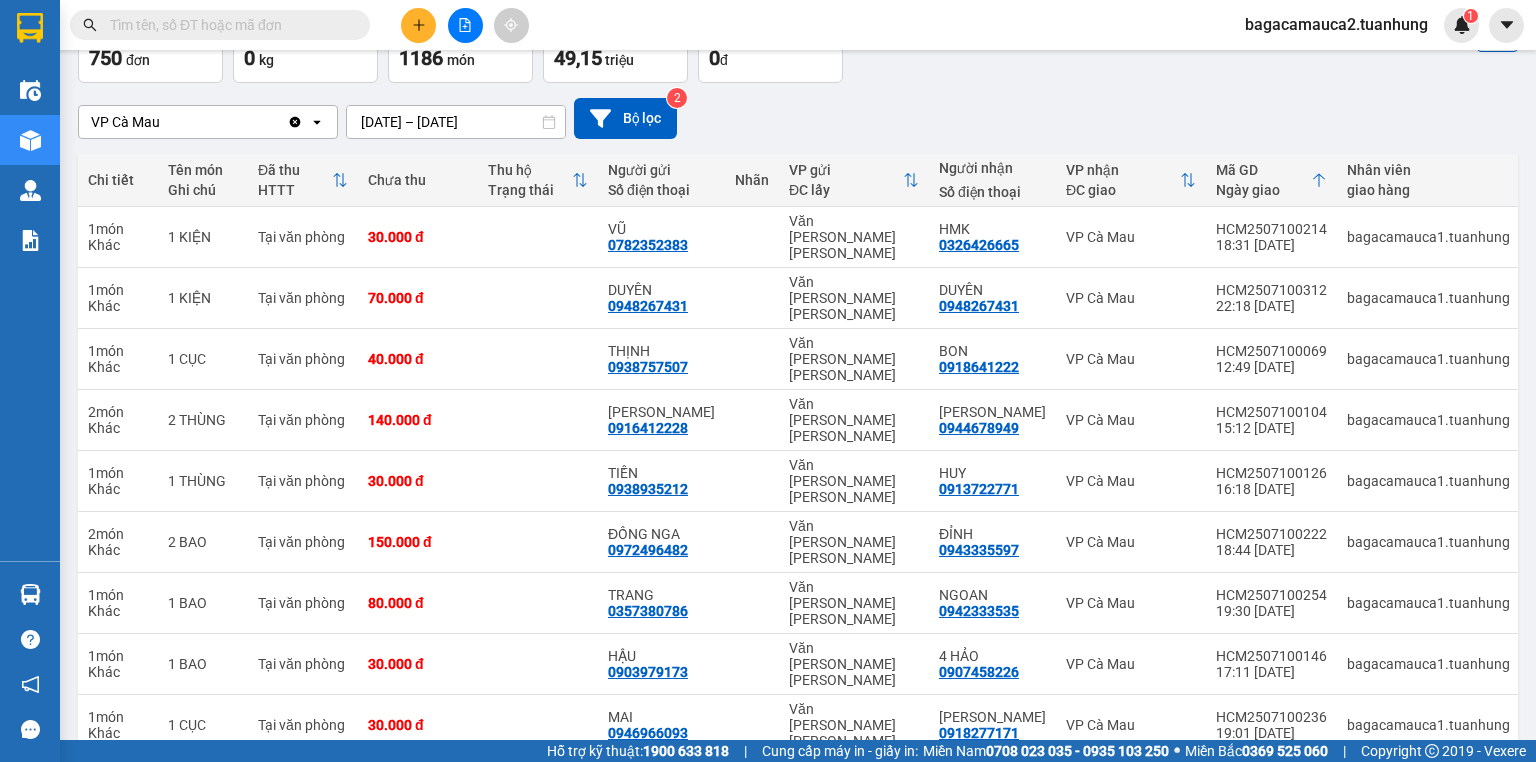 scroll, scrollTop: 131, scrollLeft: 0, axis: vertical 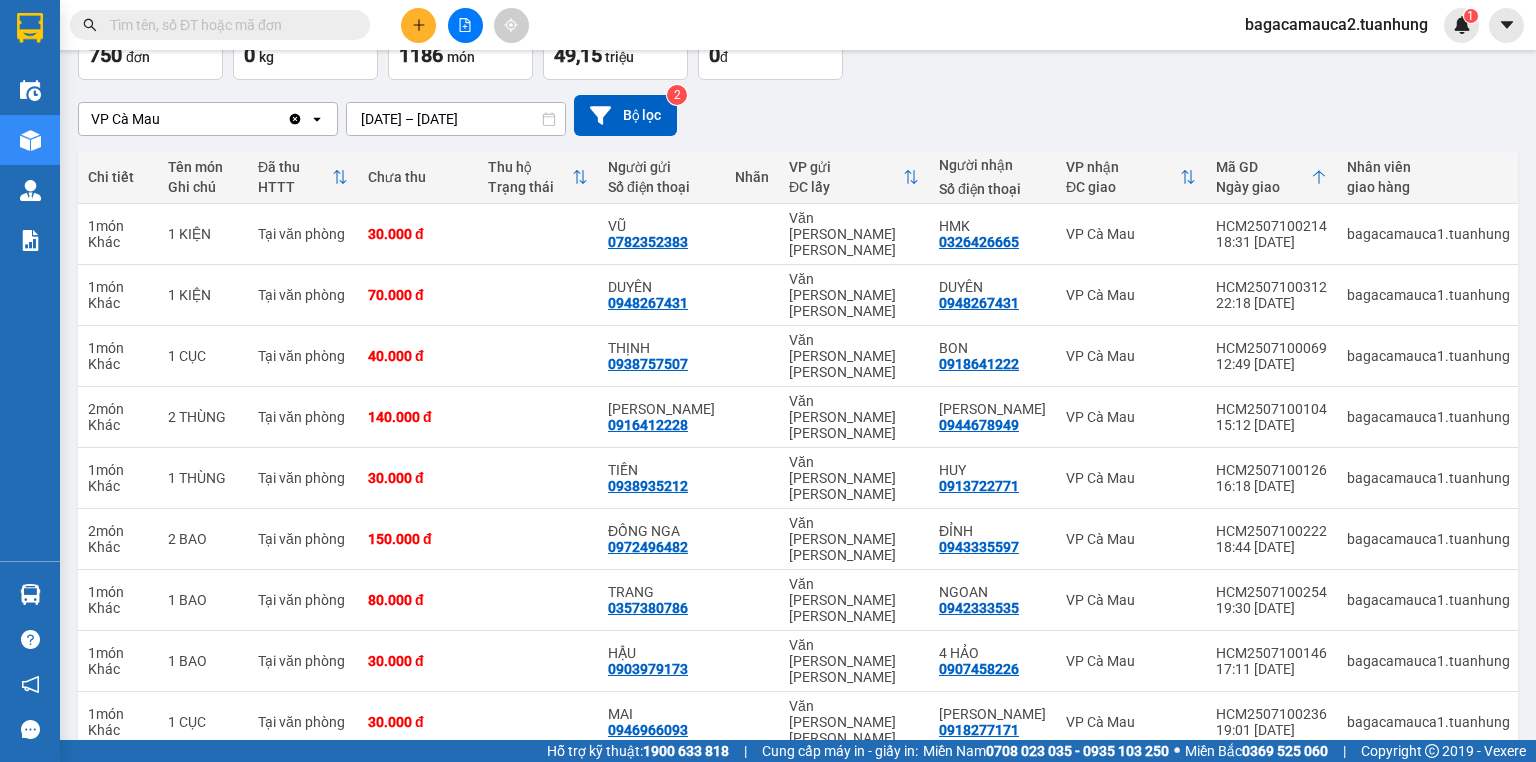 click on "3" at bounding box center (1160, 846) 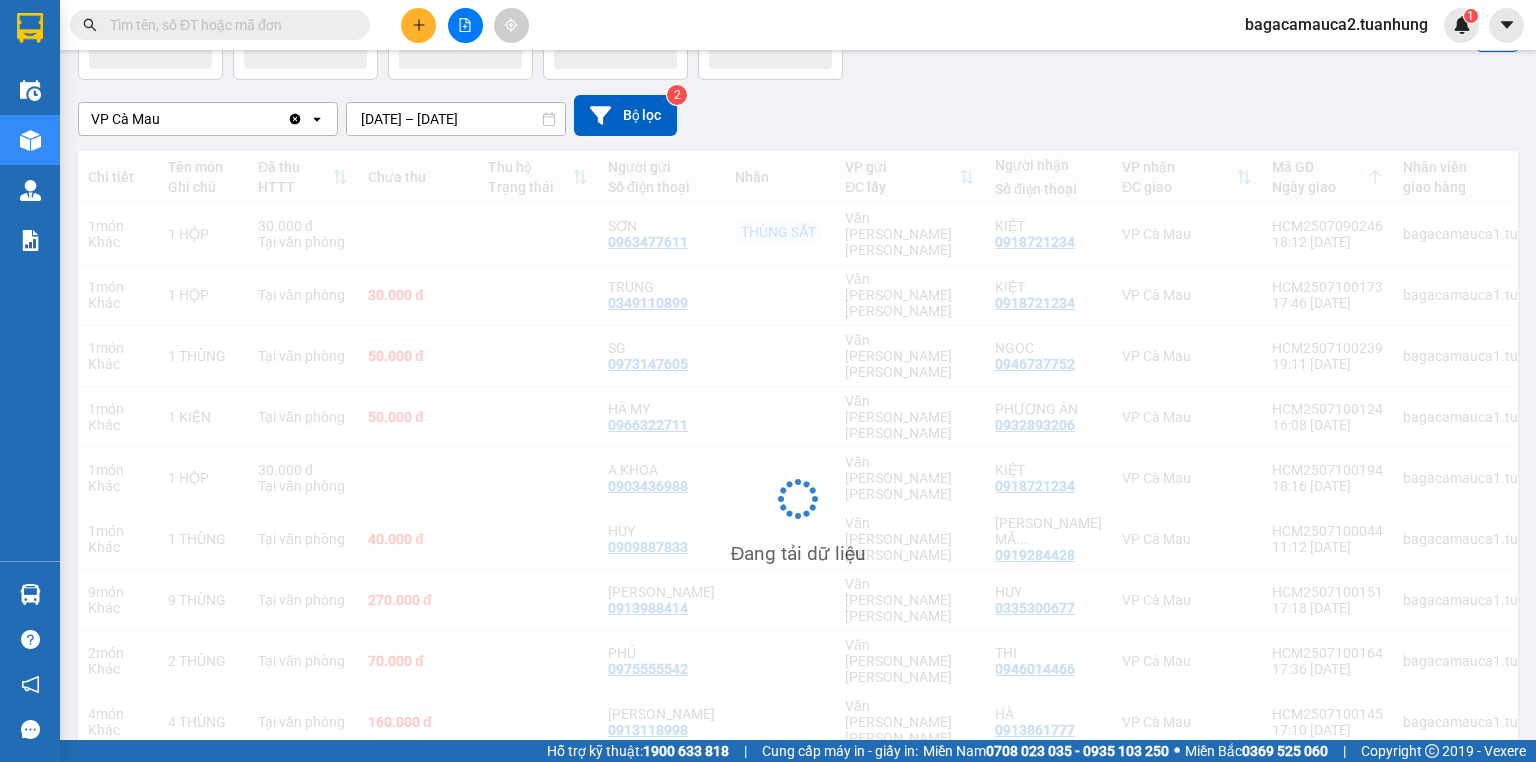 scroll, scrollTop: 131, scrollLeft: 0, axis: vertical 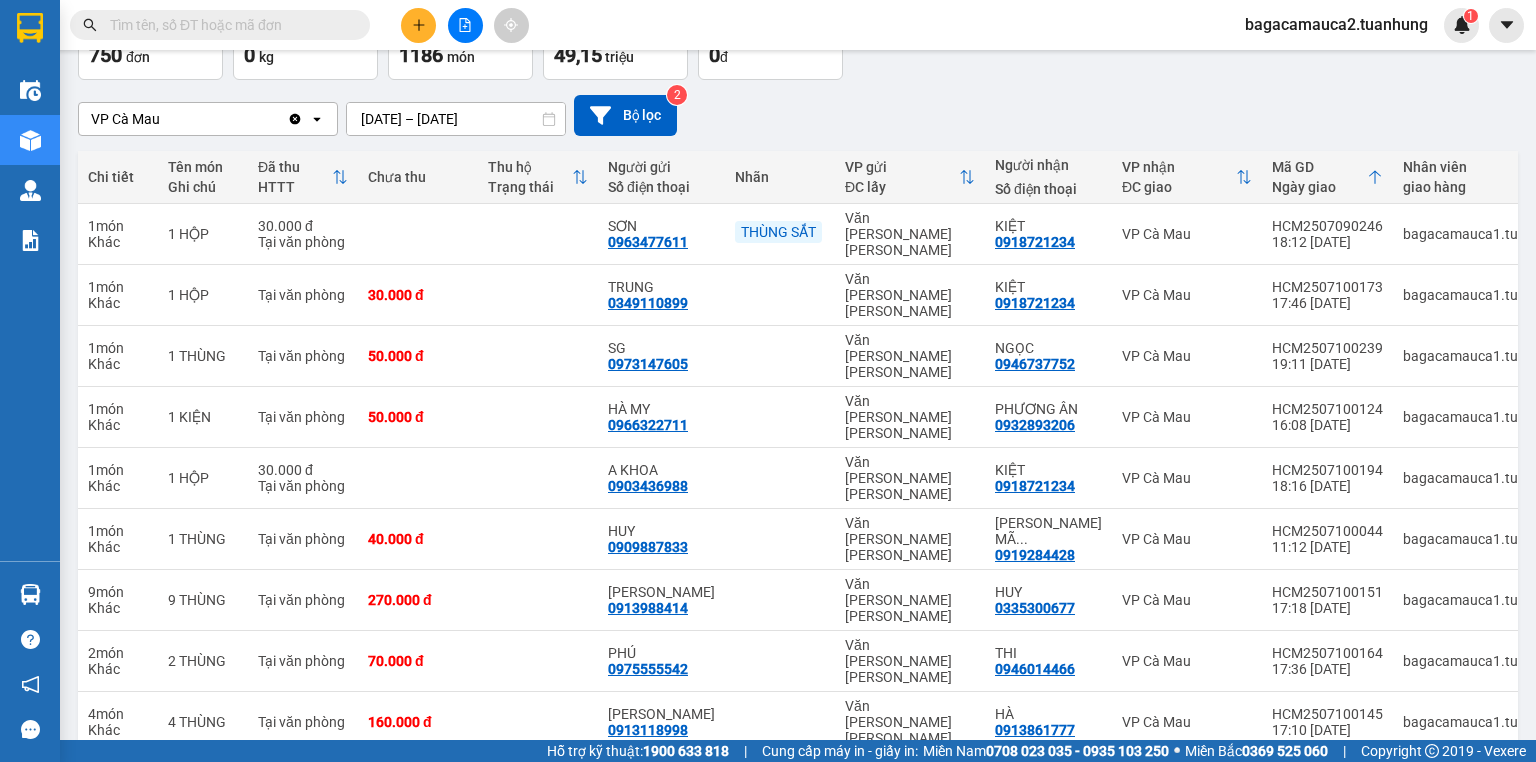 click on "4" at bounding box center (1195, 846) 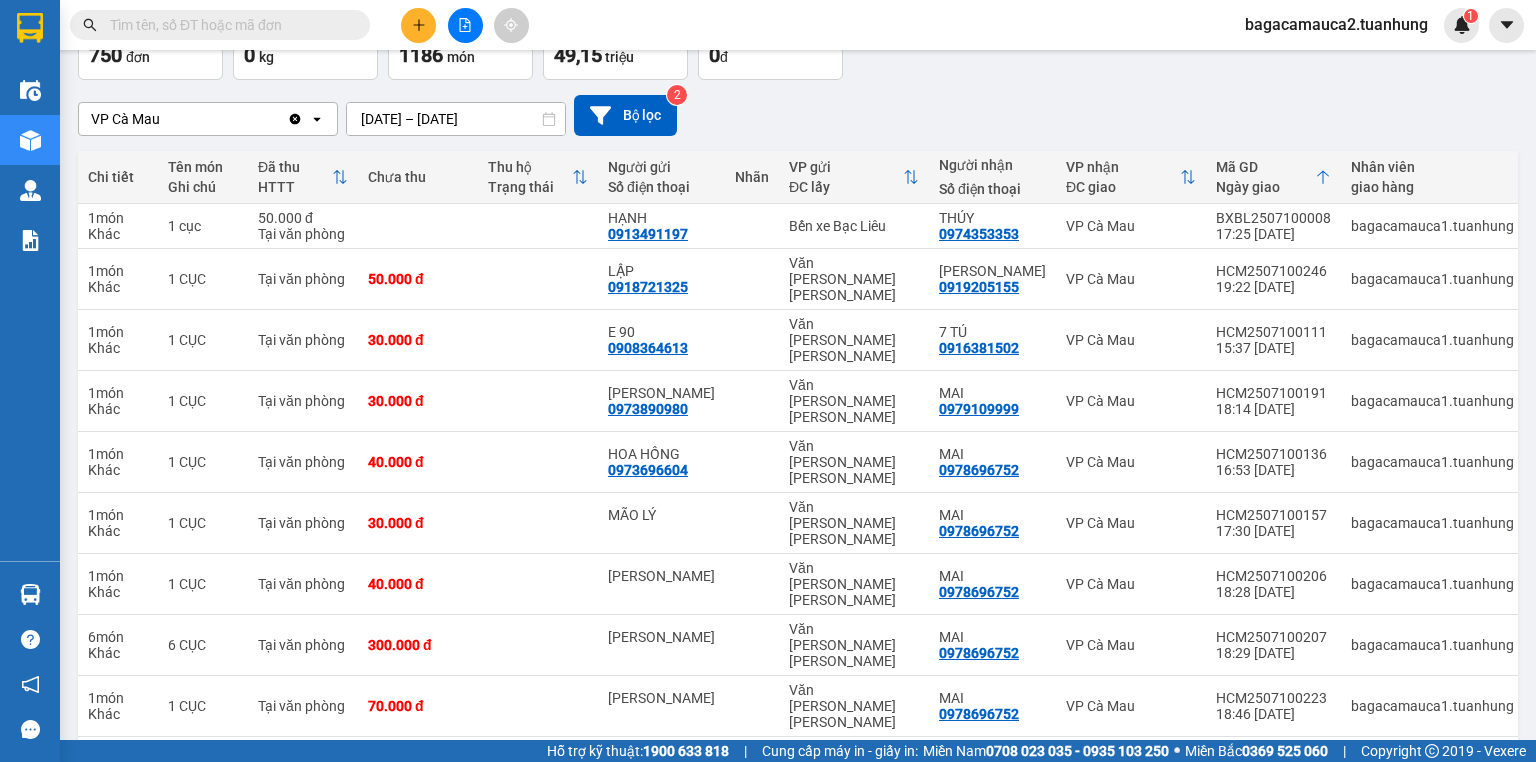 click on "5" at bounding box center [1230, 830] 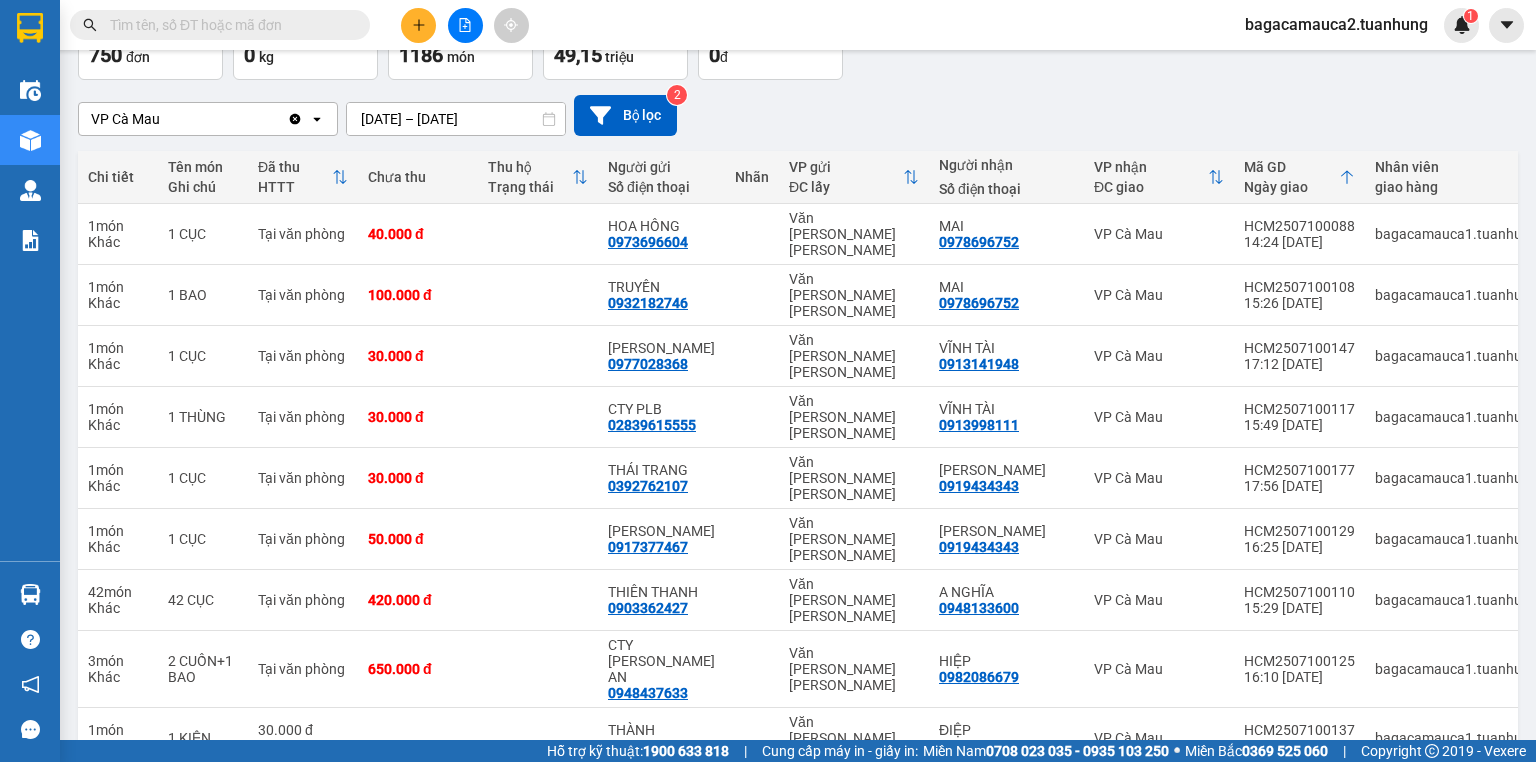 click at bounding box center (228, 25) 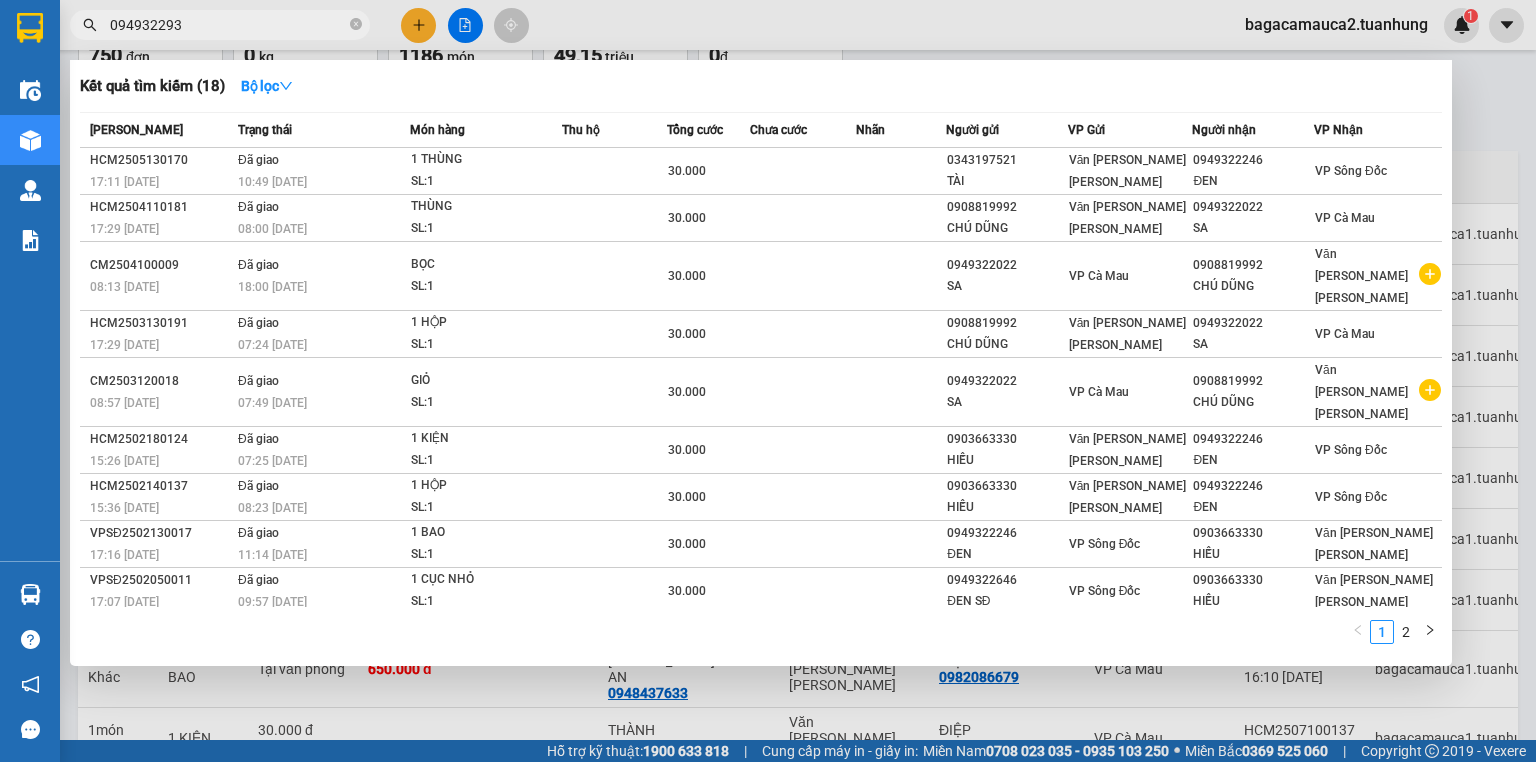 type on "0949322939" 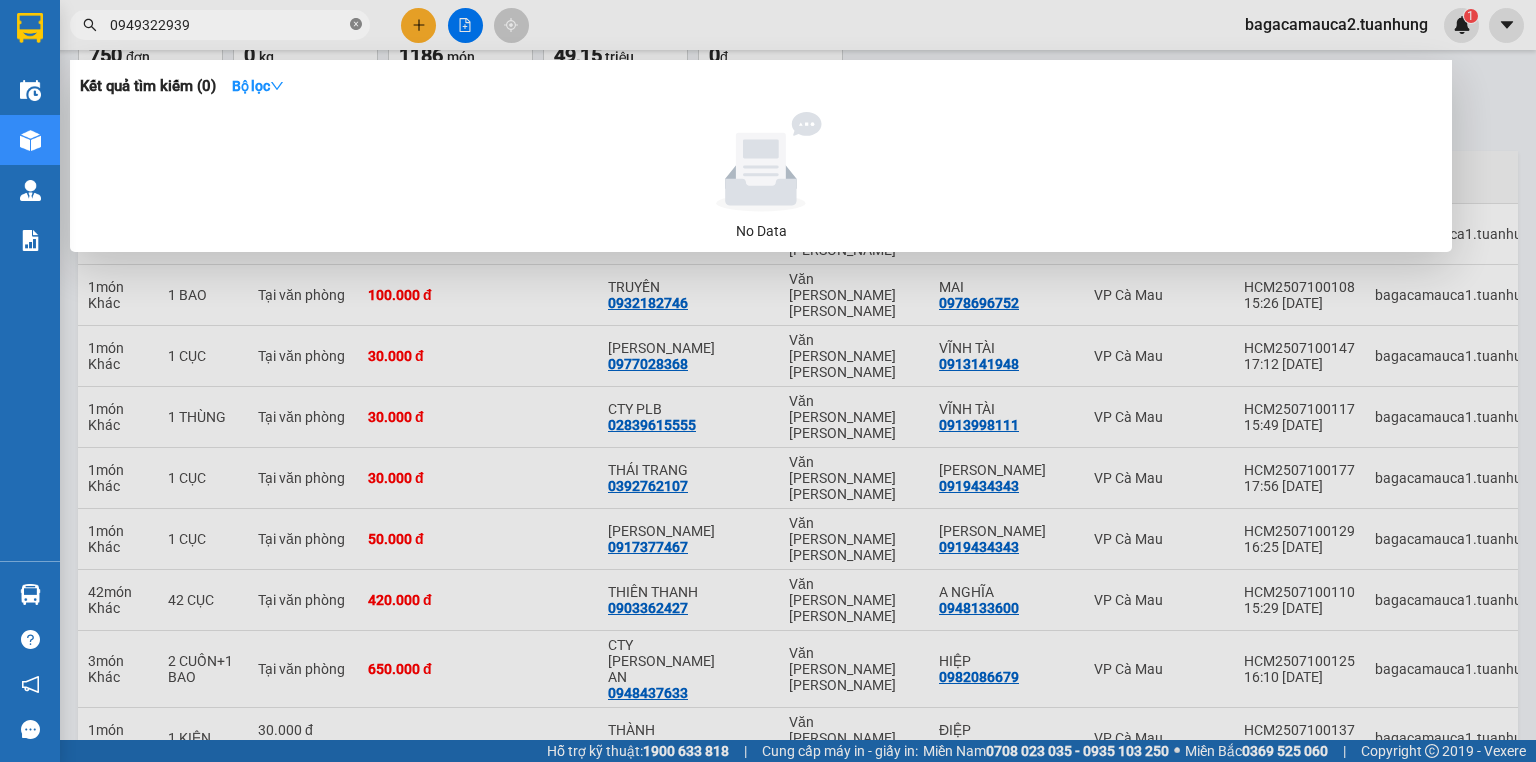 click 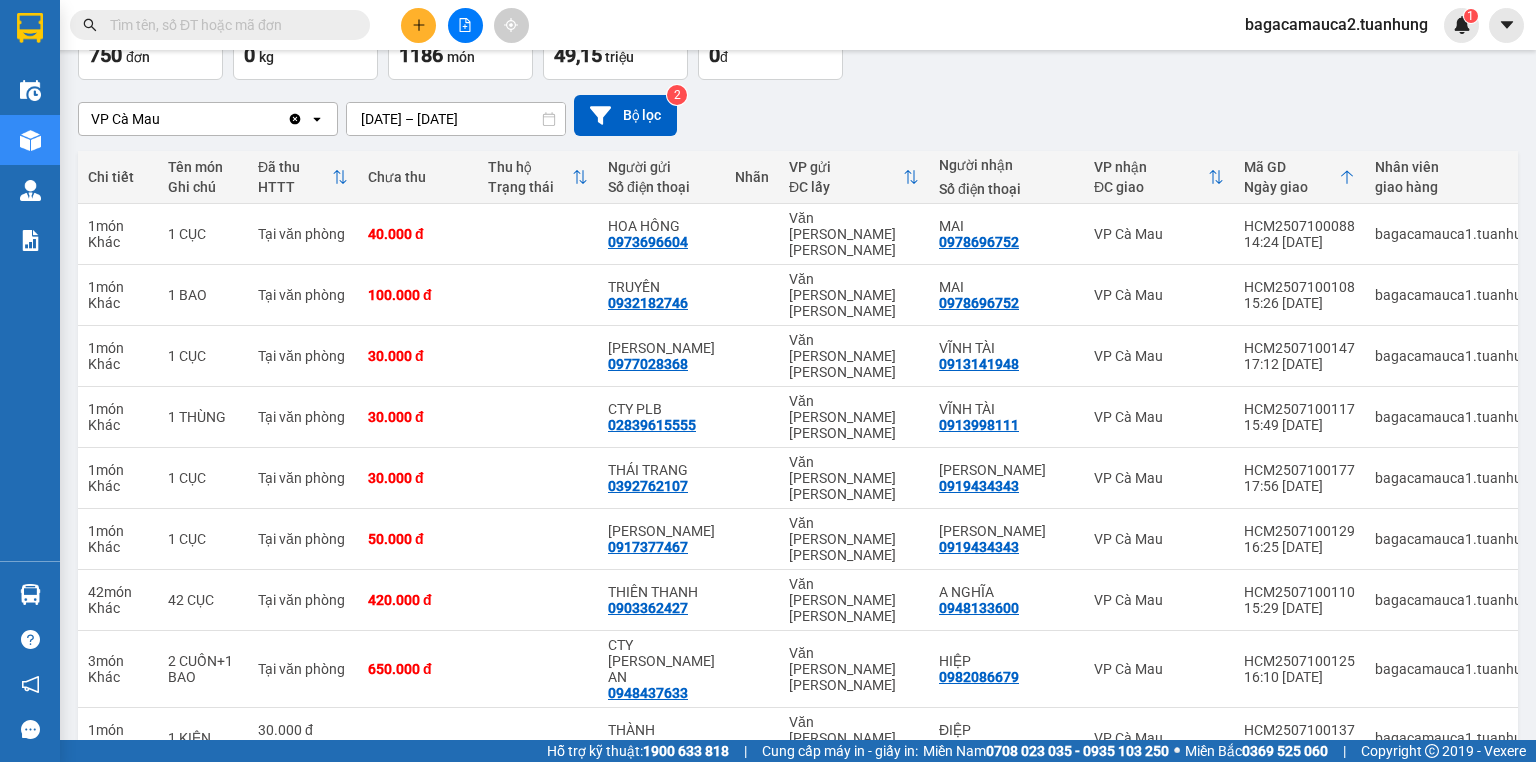 click at bounding box center (228, 25) 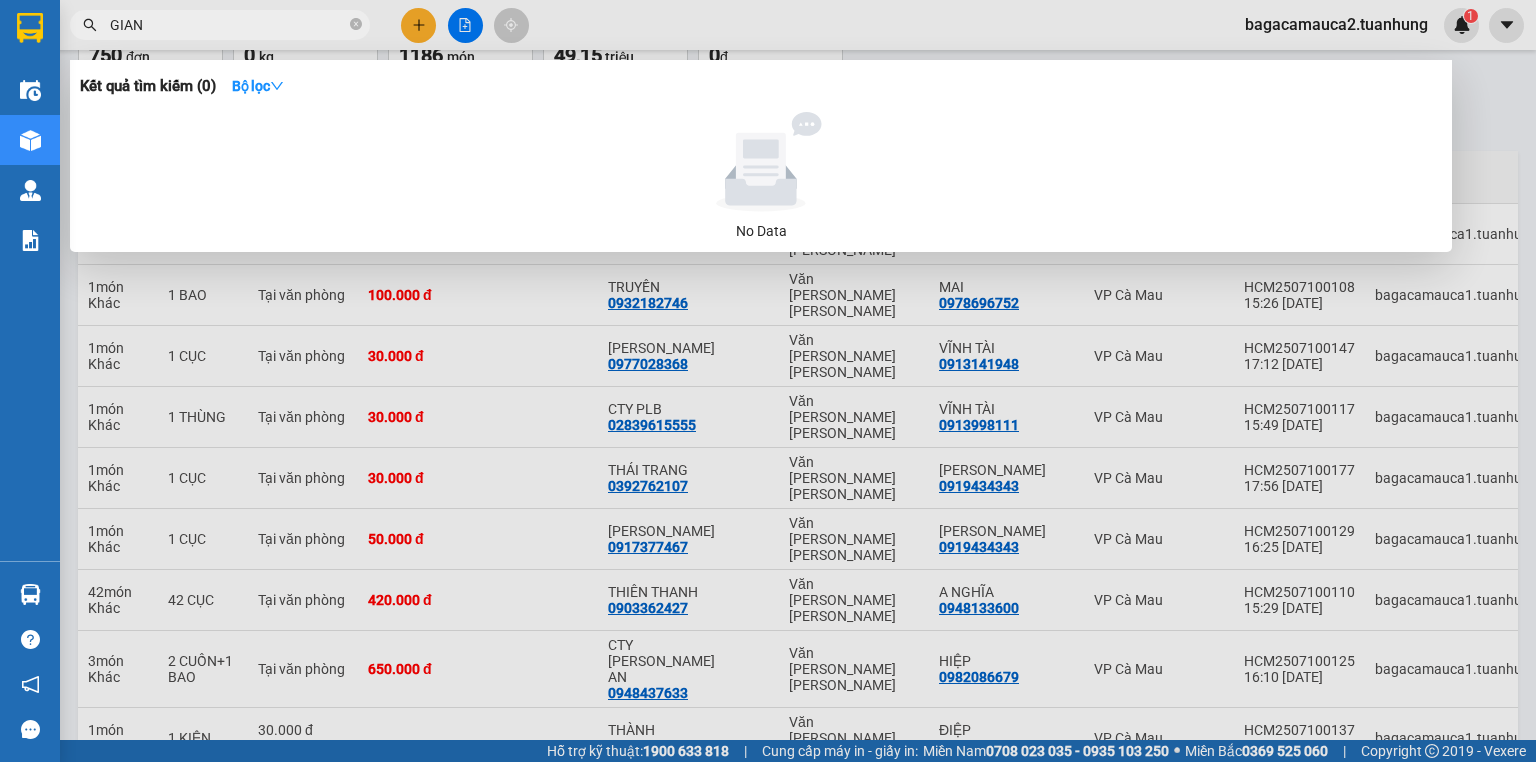 type on "GIANG" 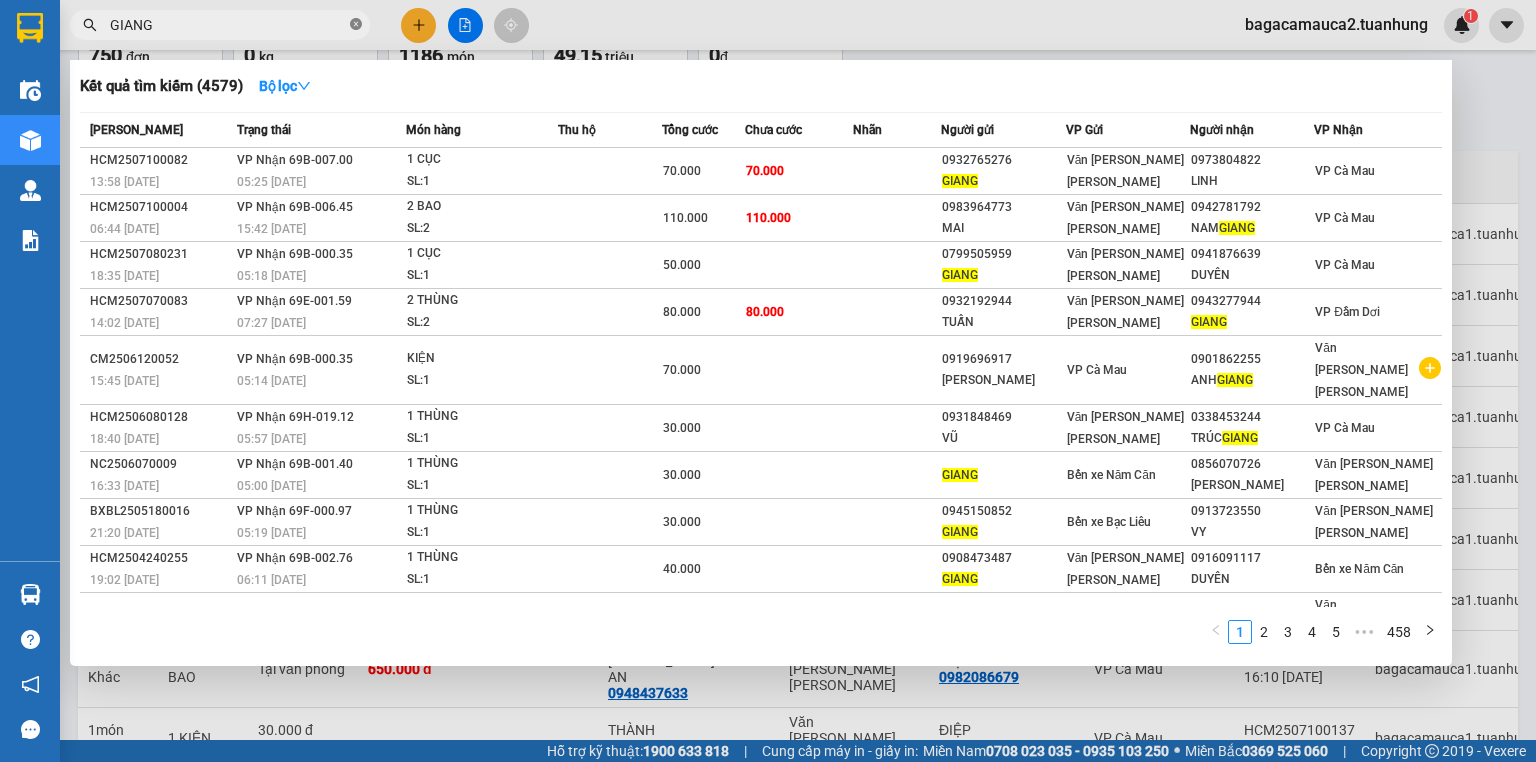 click at bounding box center [356, 25] 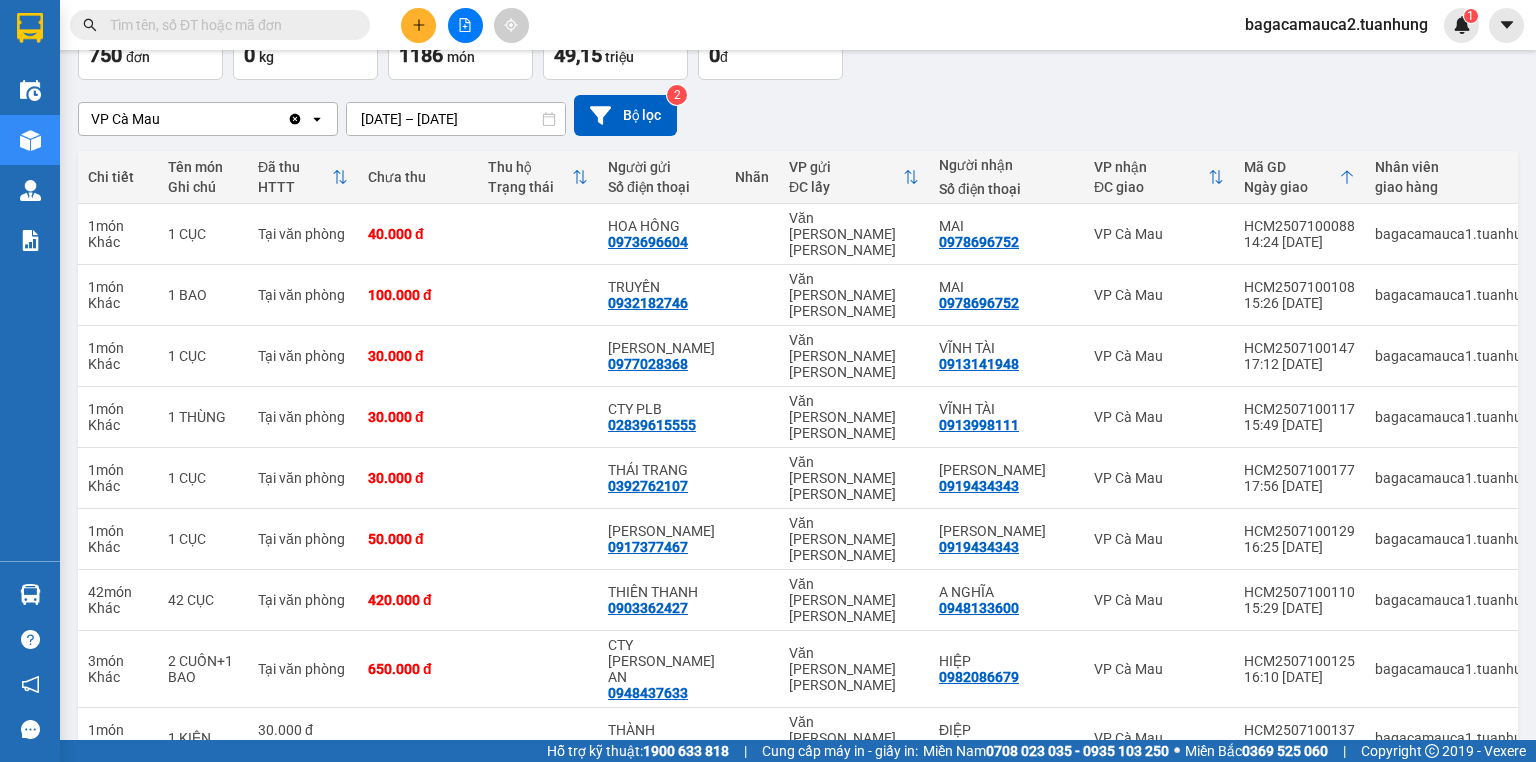 click at bounding box center (228, 25) 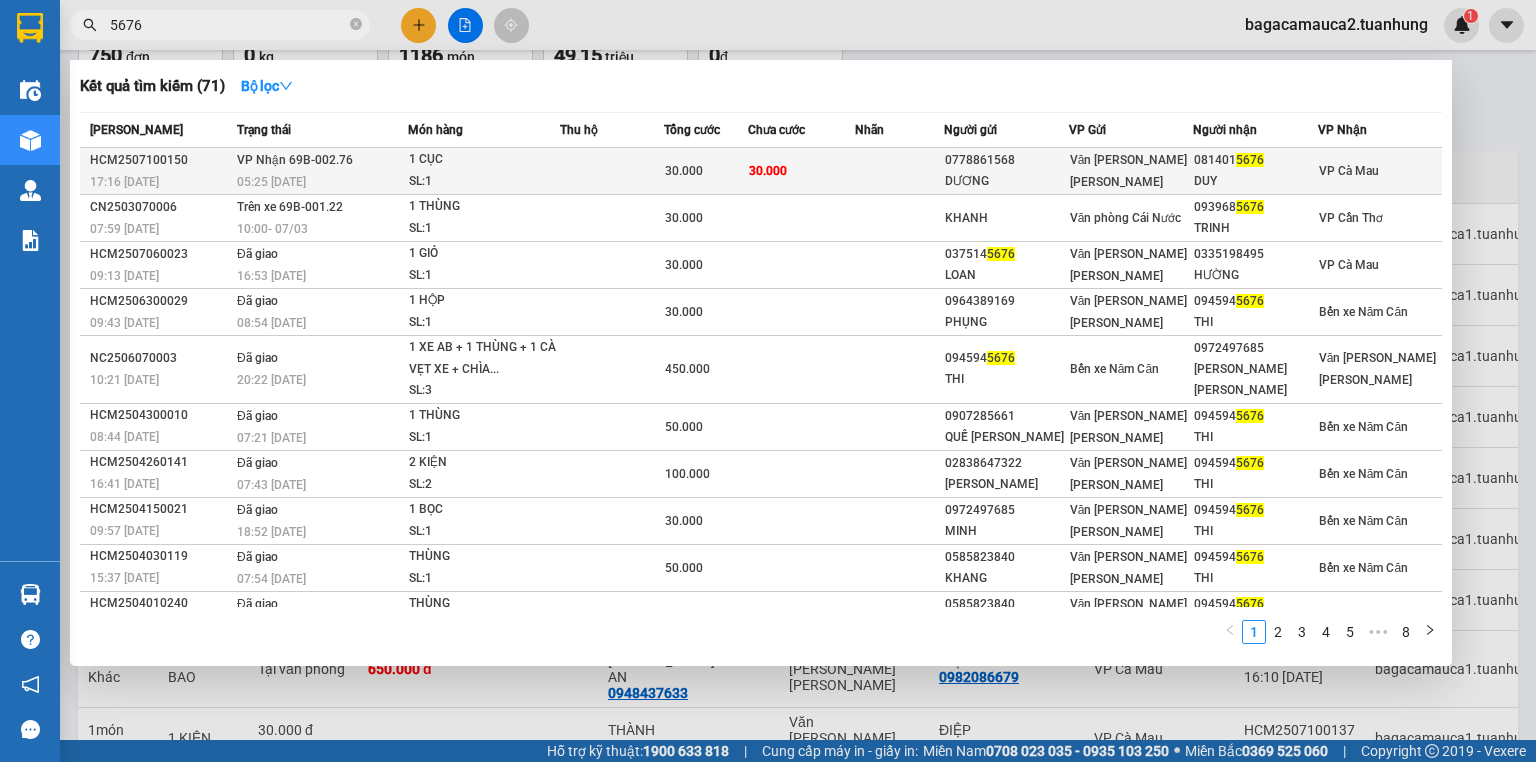 type on "5676" 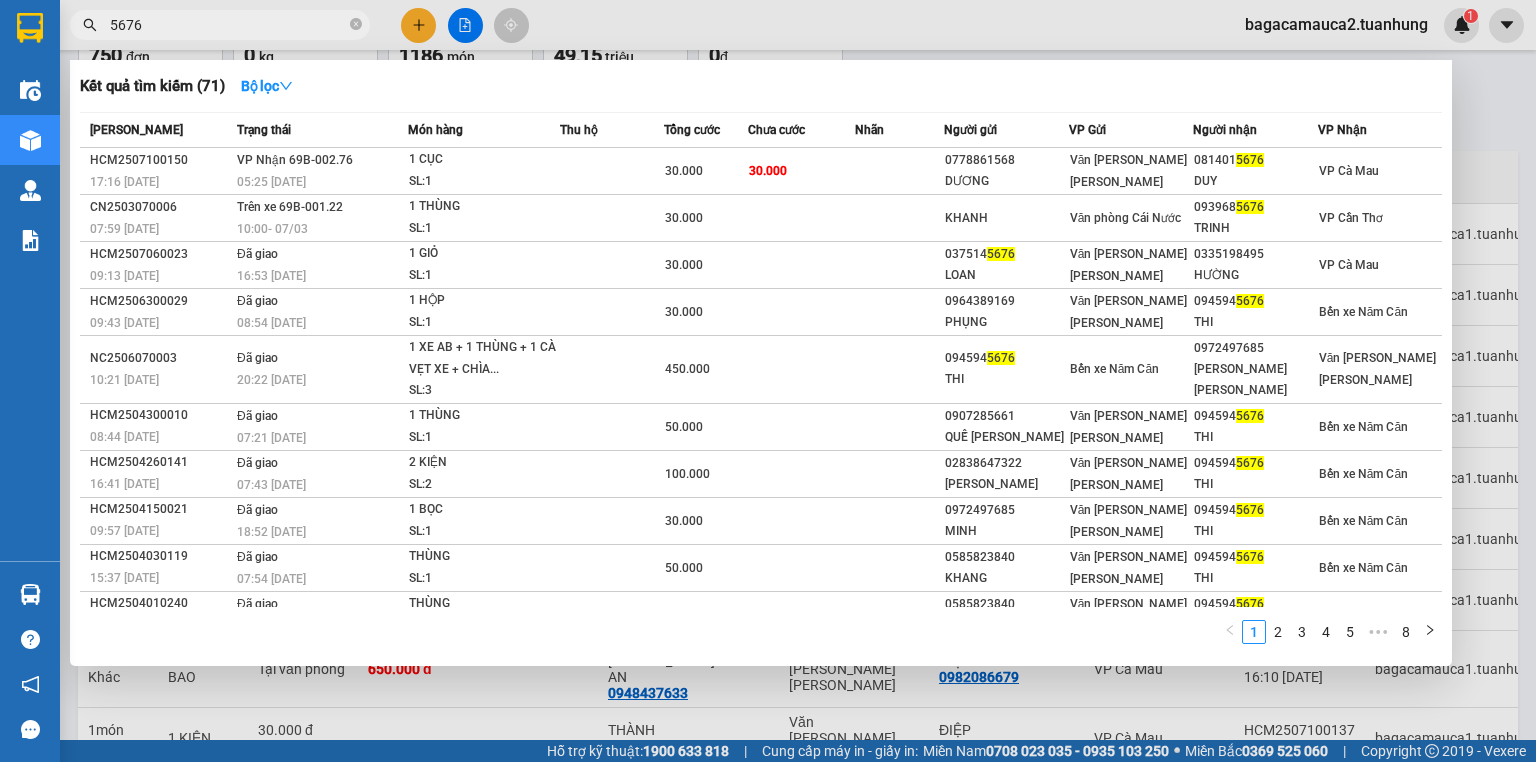 click on "SL:  1" at bounding box center [484, 182] 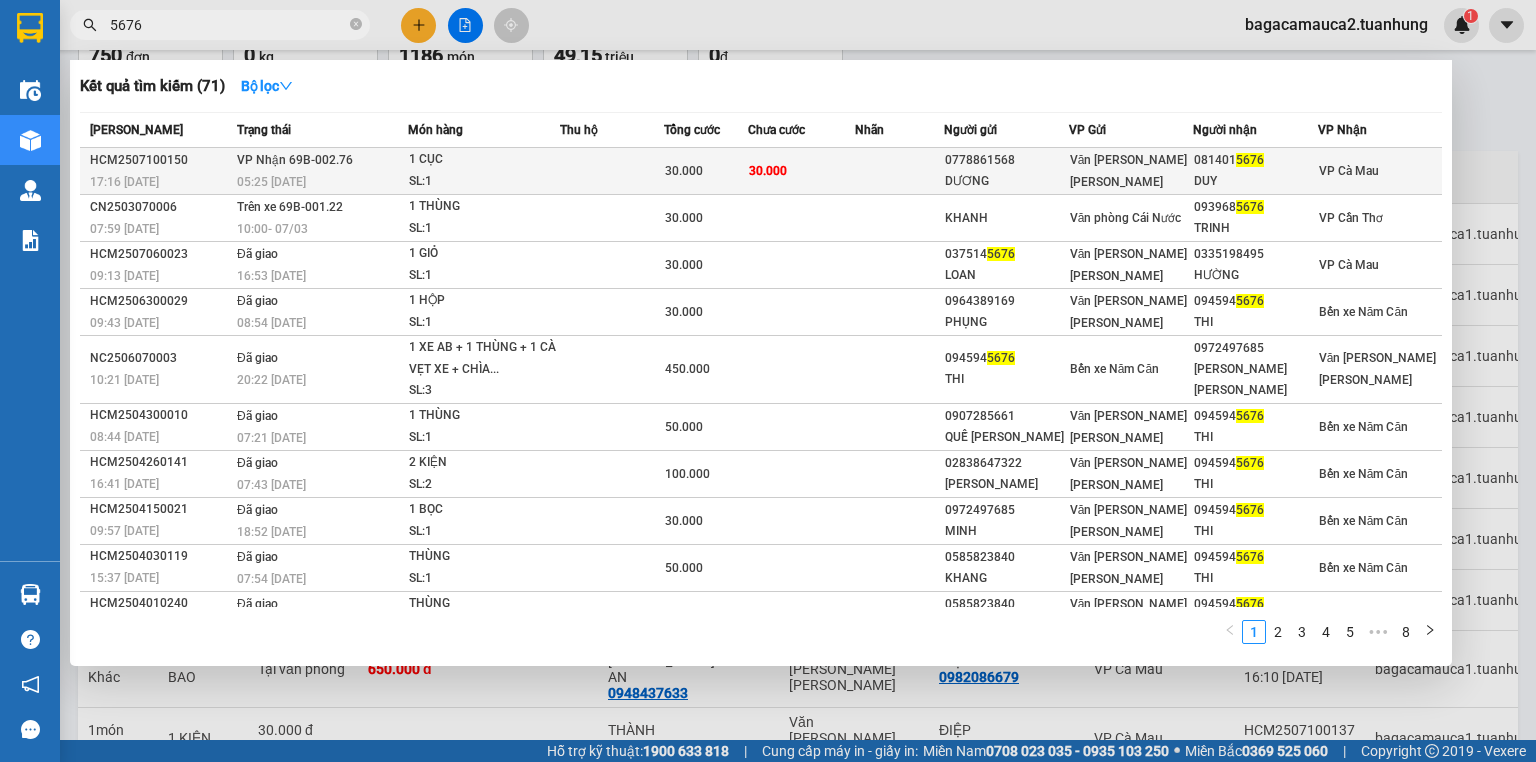 scroll, scrollTop: 0, scrollLeft: 0, axis: both 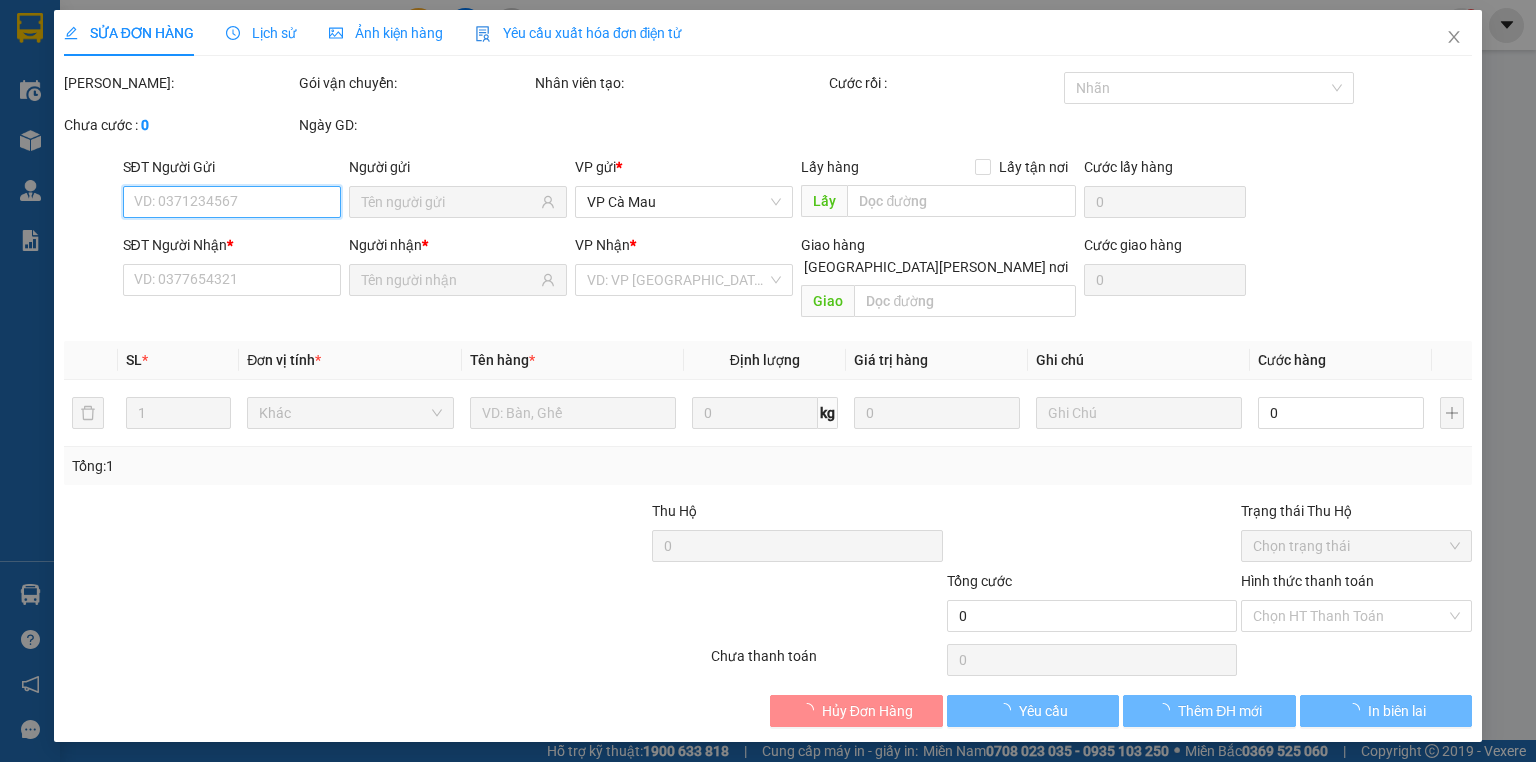 type on "0778861568" 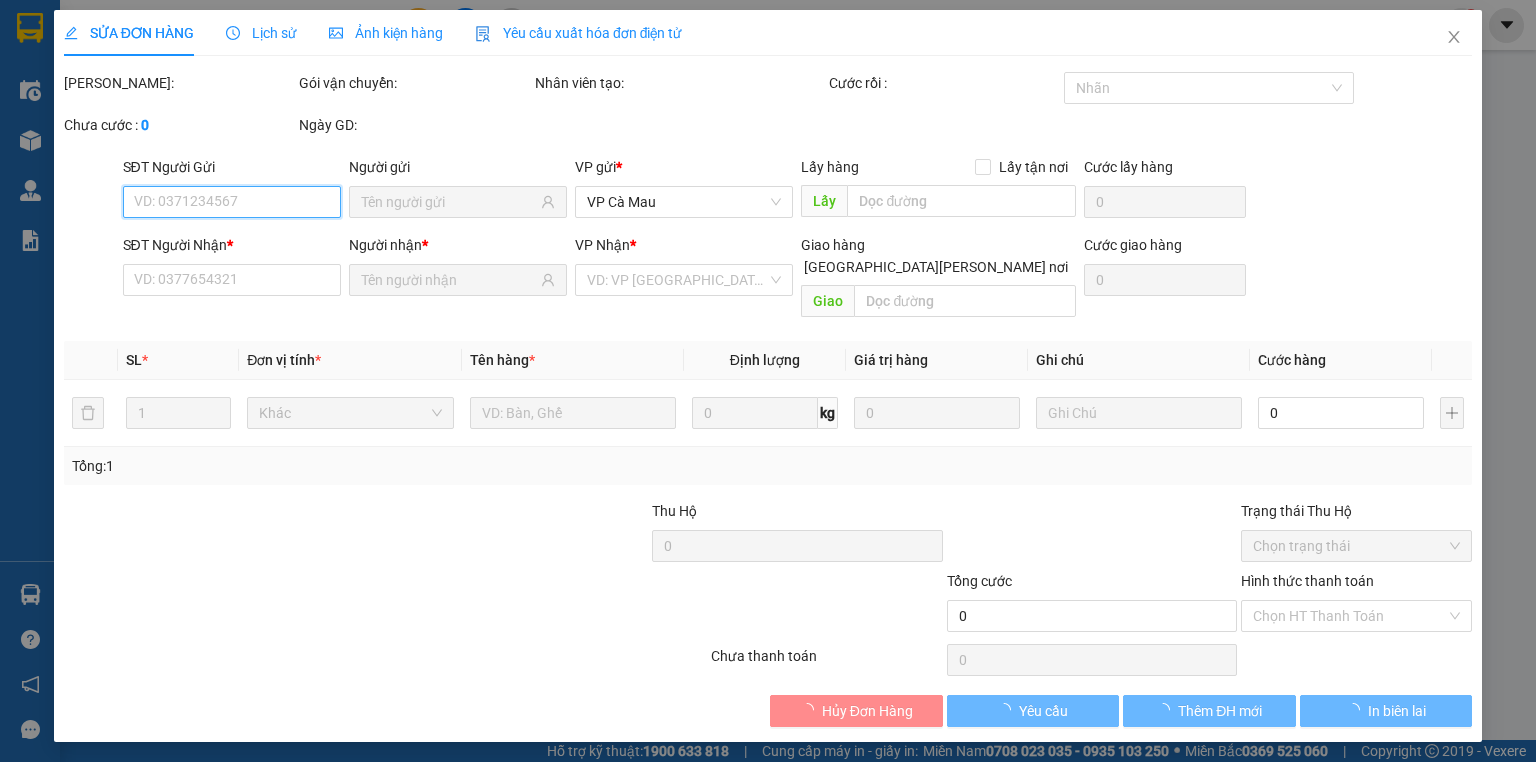 type on "DƯƠNG" 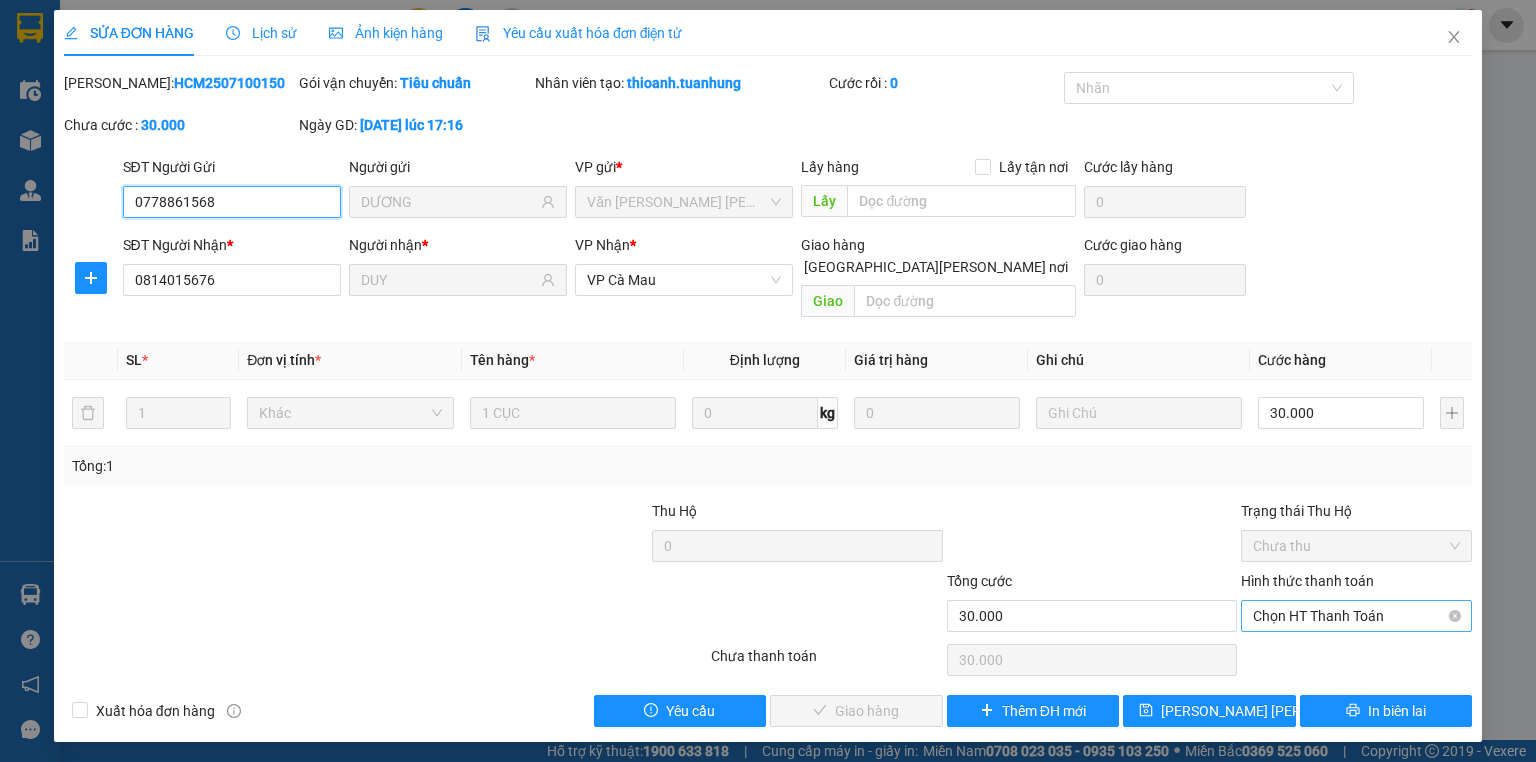 click on "Chọn HT Thanh Toán" at bounding box center [1356, 616] 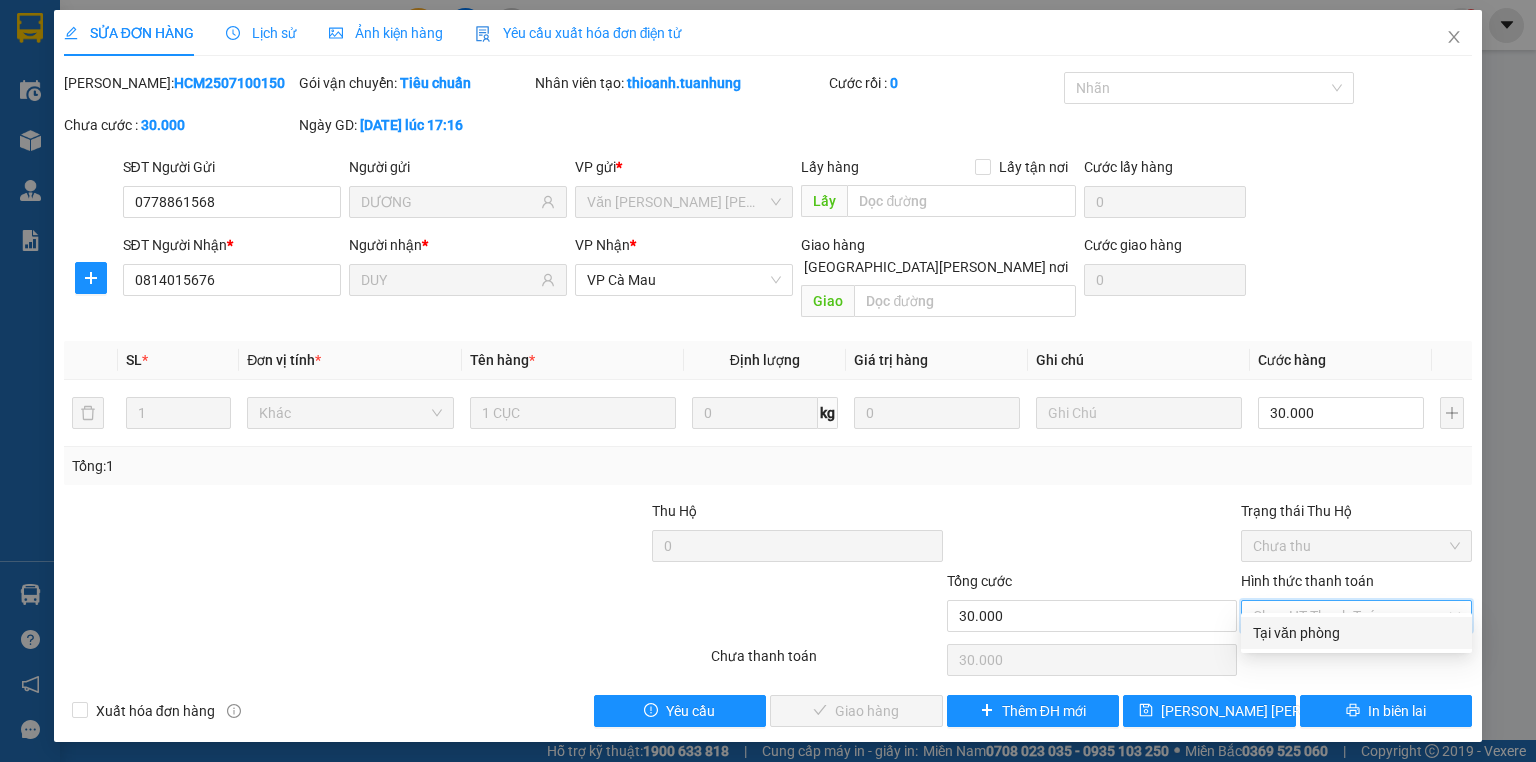 drag, startPoint x: 1292, startPoint y: 640, endPoint x: 1279, endPoint y: 636, distance: 13.601471 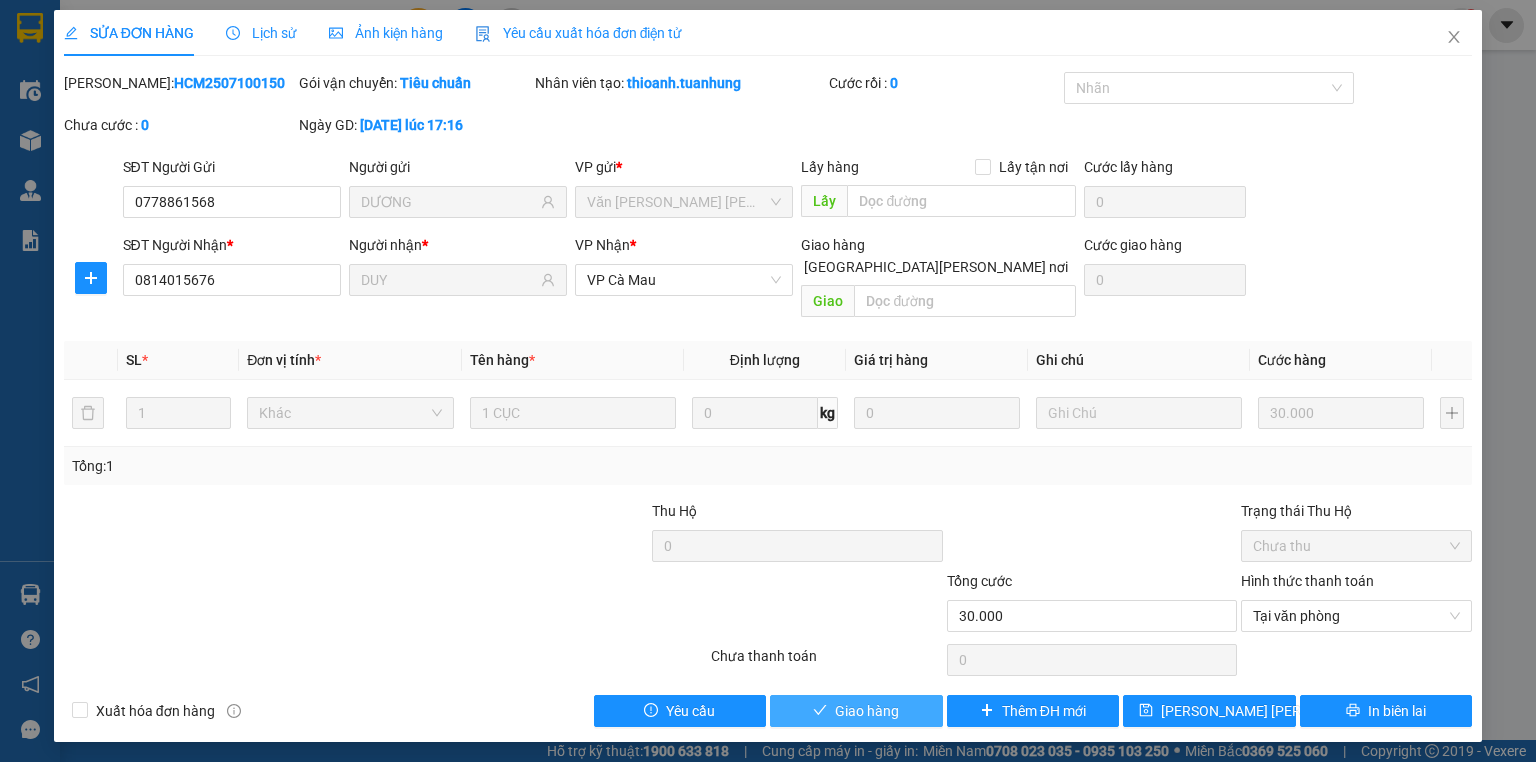 click on "Giao hàng" at bounding box center (856, 711) 